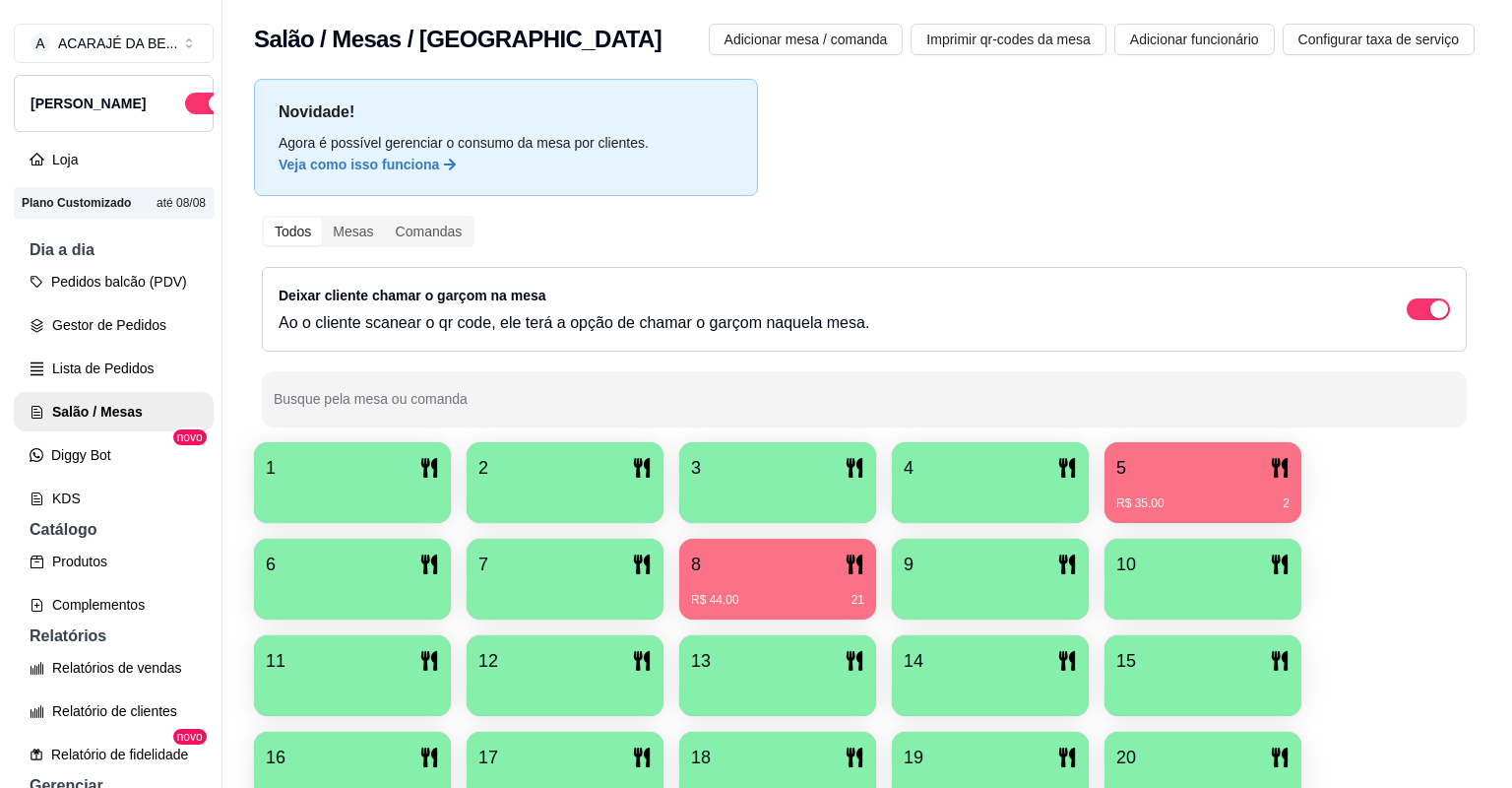 scroll, scrollTop: 0, scrollLeft: 0, axis: both 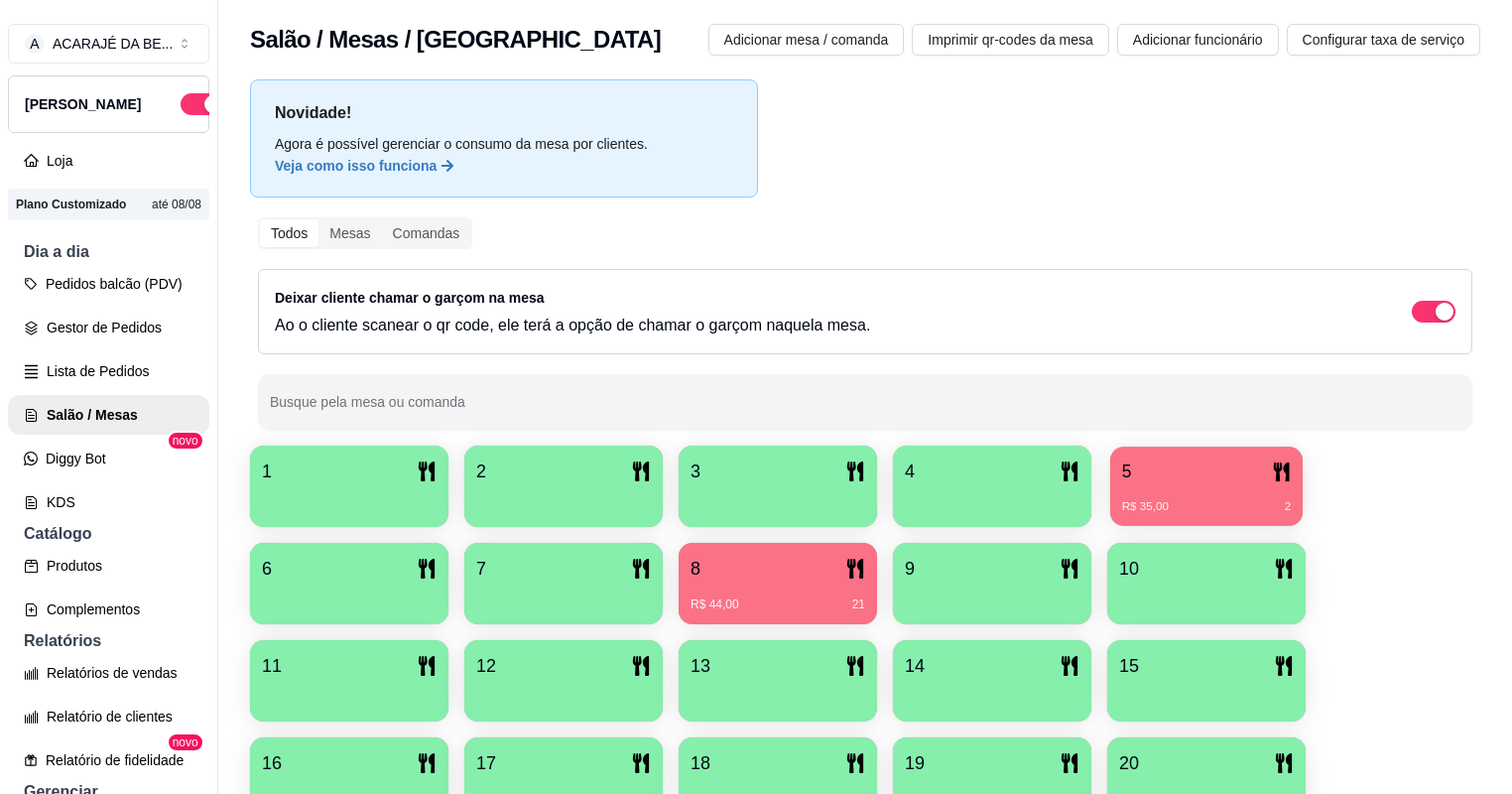 click on "R$ 35,00" at bounding box center (1145, 507) 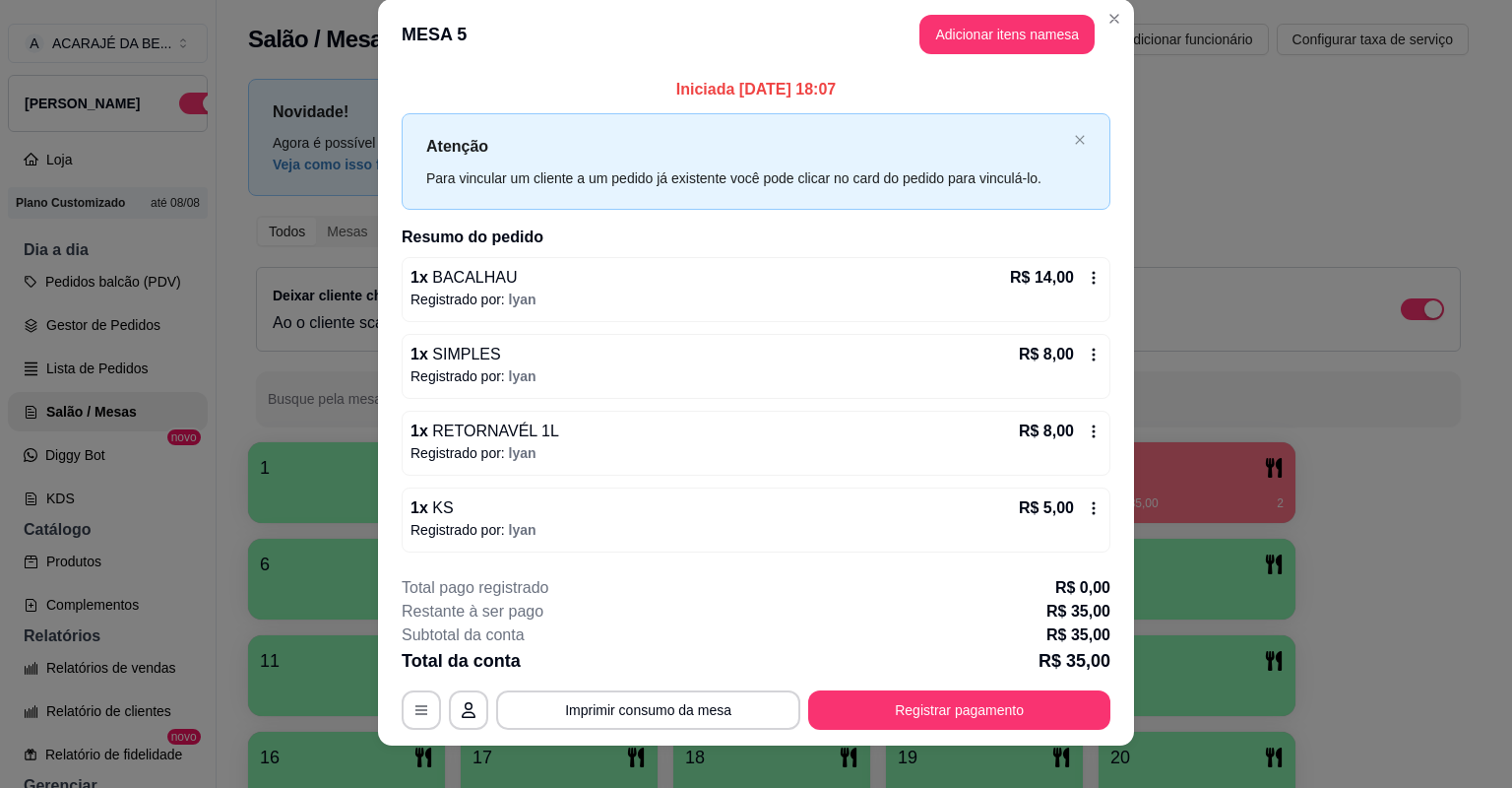 scroll, scrollTop: 40, scrollLeft: 0, axis: vertical 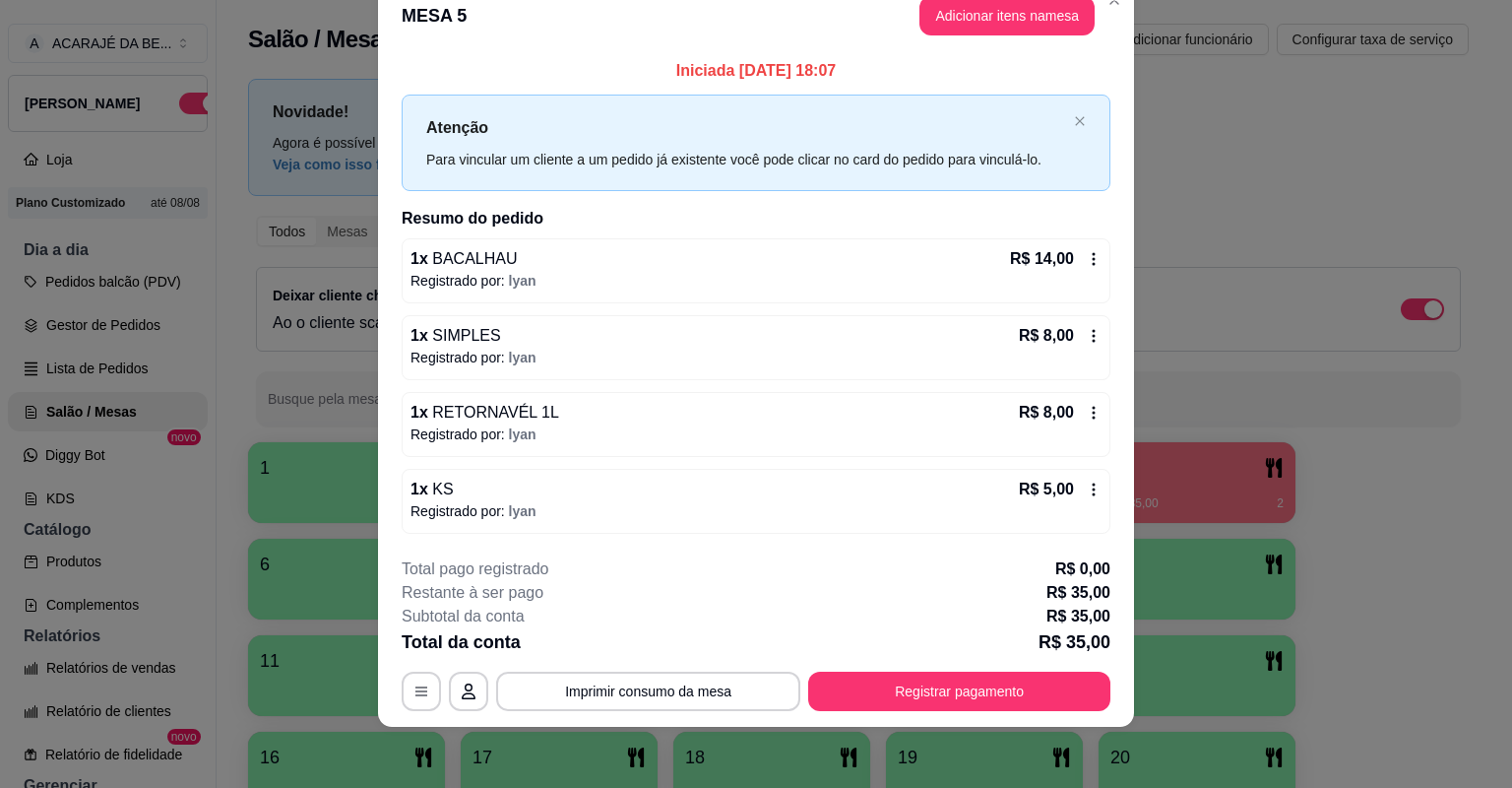 click 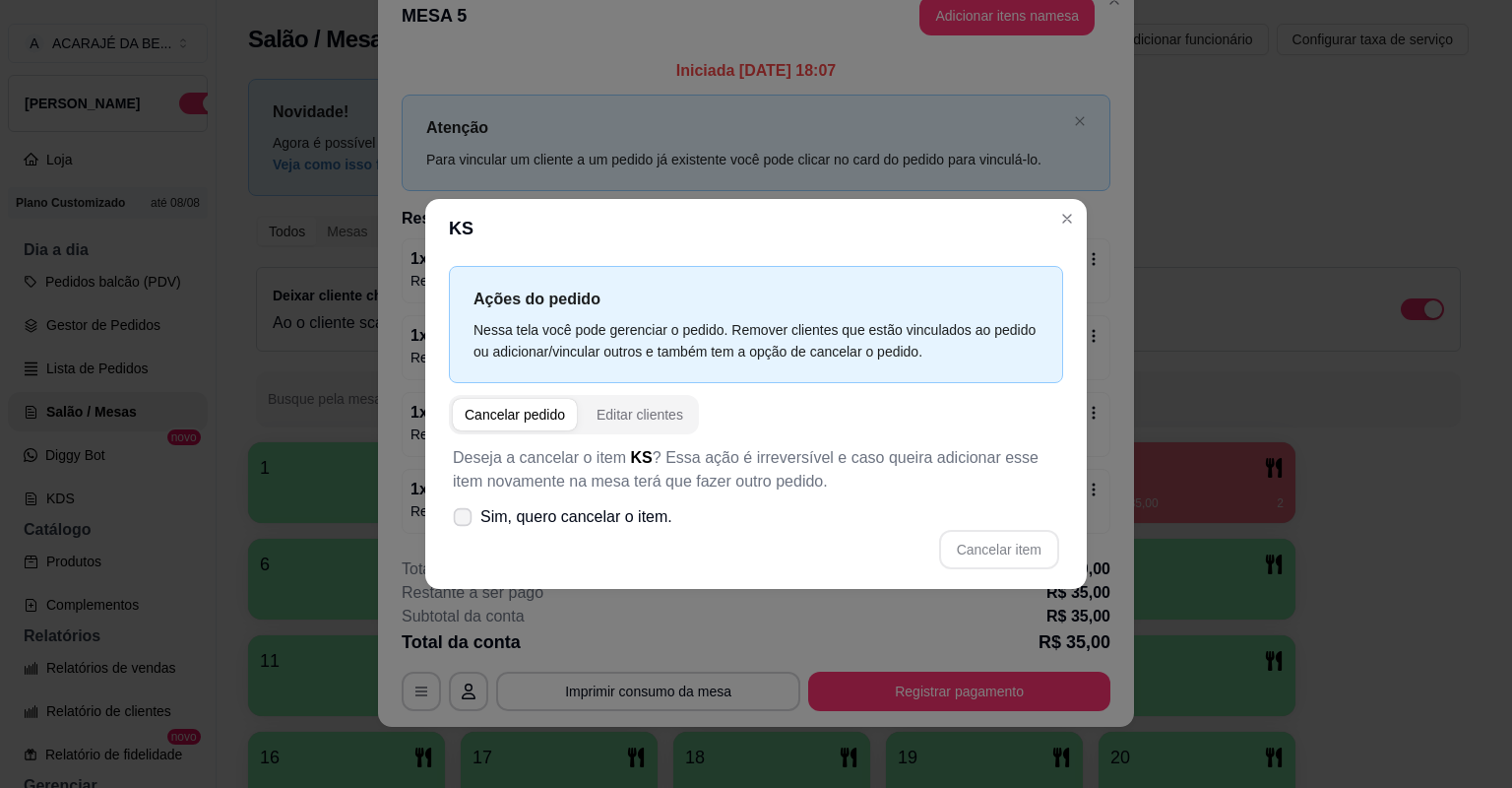 click 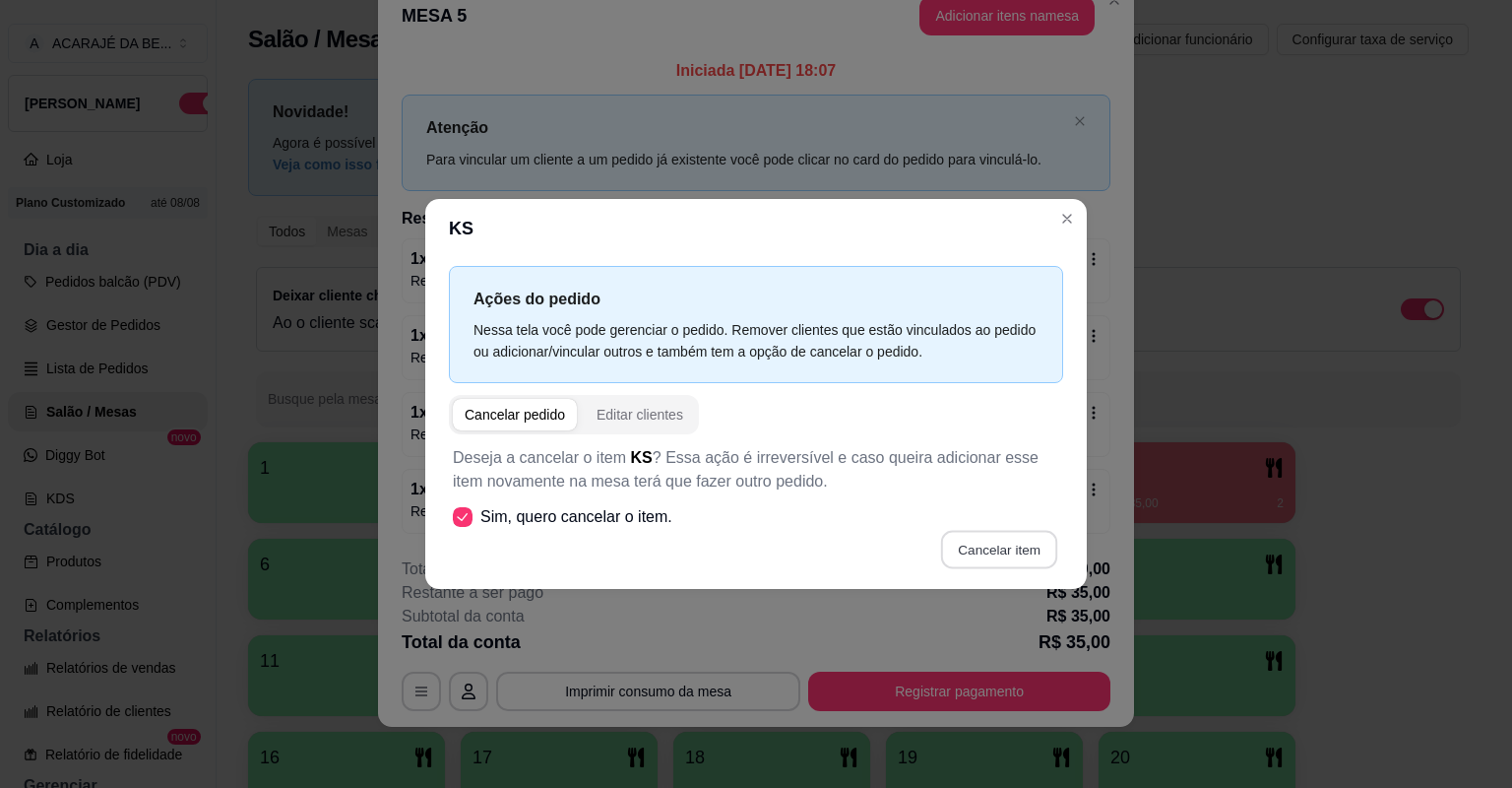 click on "Cancelar item" at bounding box center [998, 550] 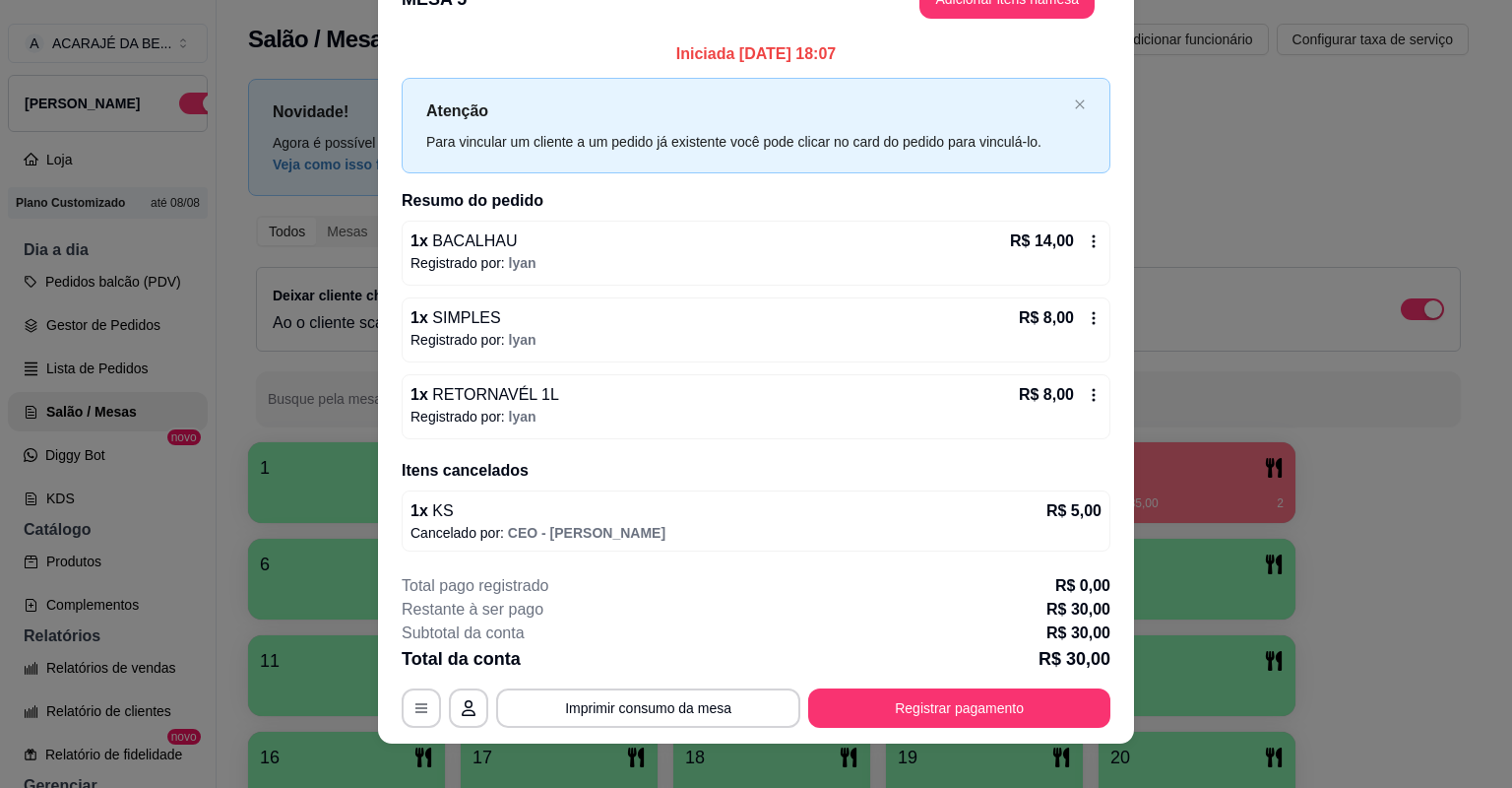 click on "R$ 8,00" at bounding box center (1060, 395) 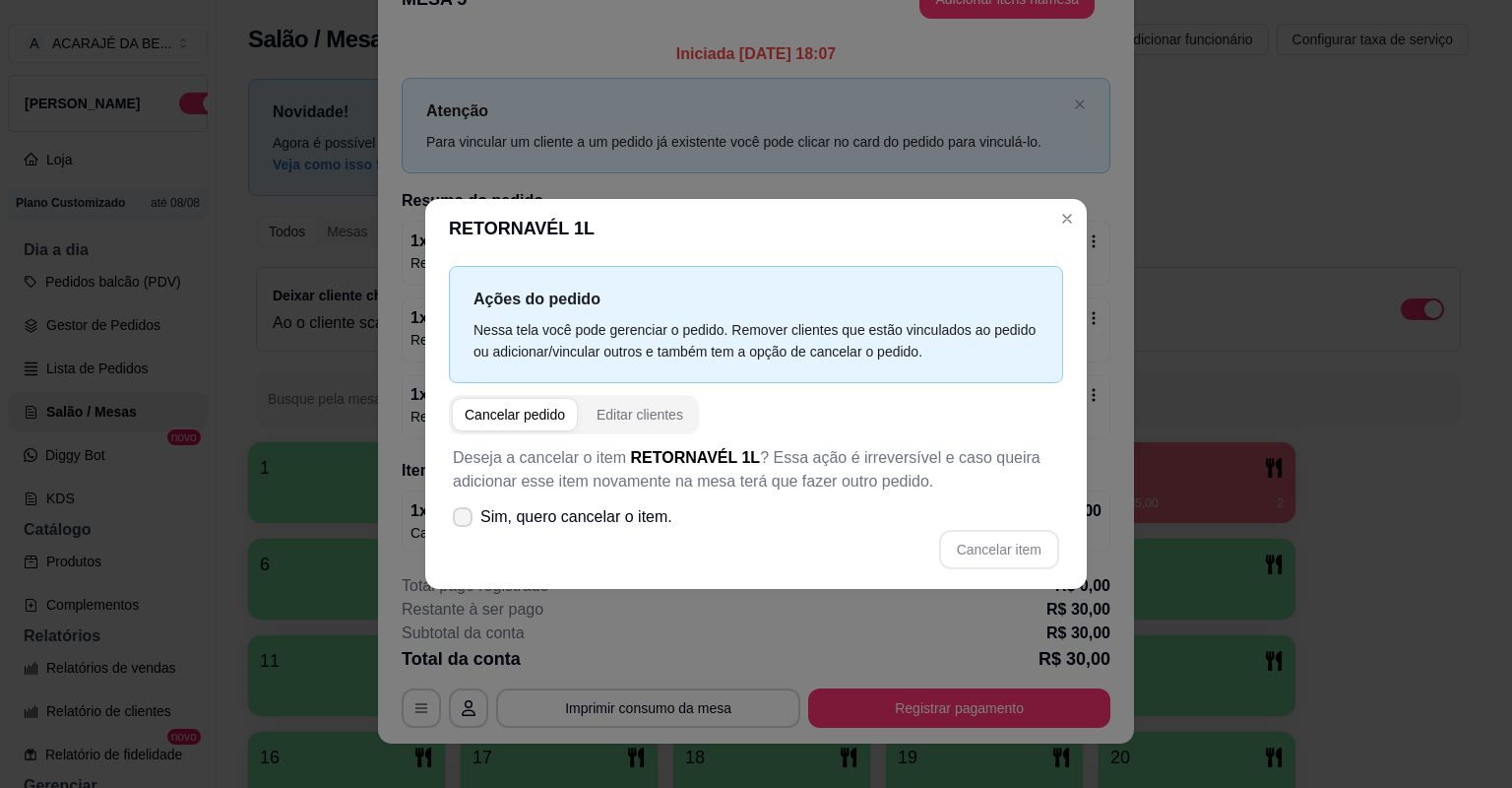 click 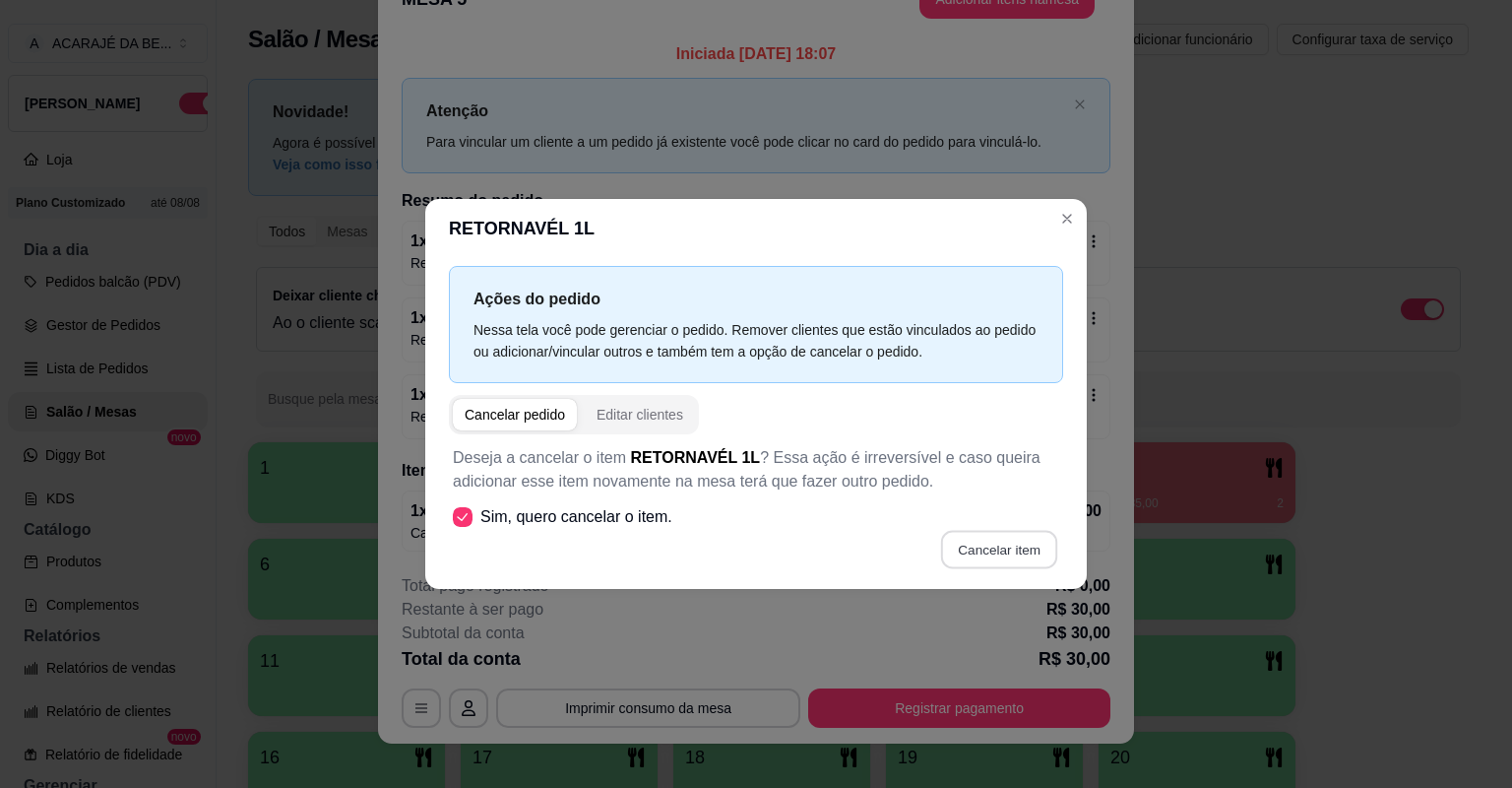 click on "Cancelar item" at bounding box center [998, 550] 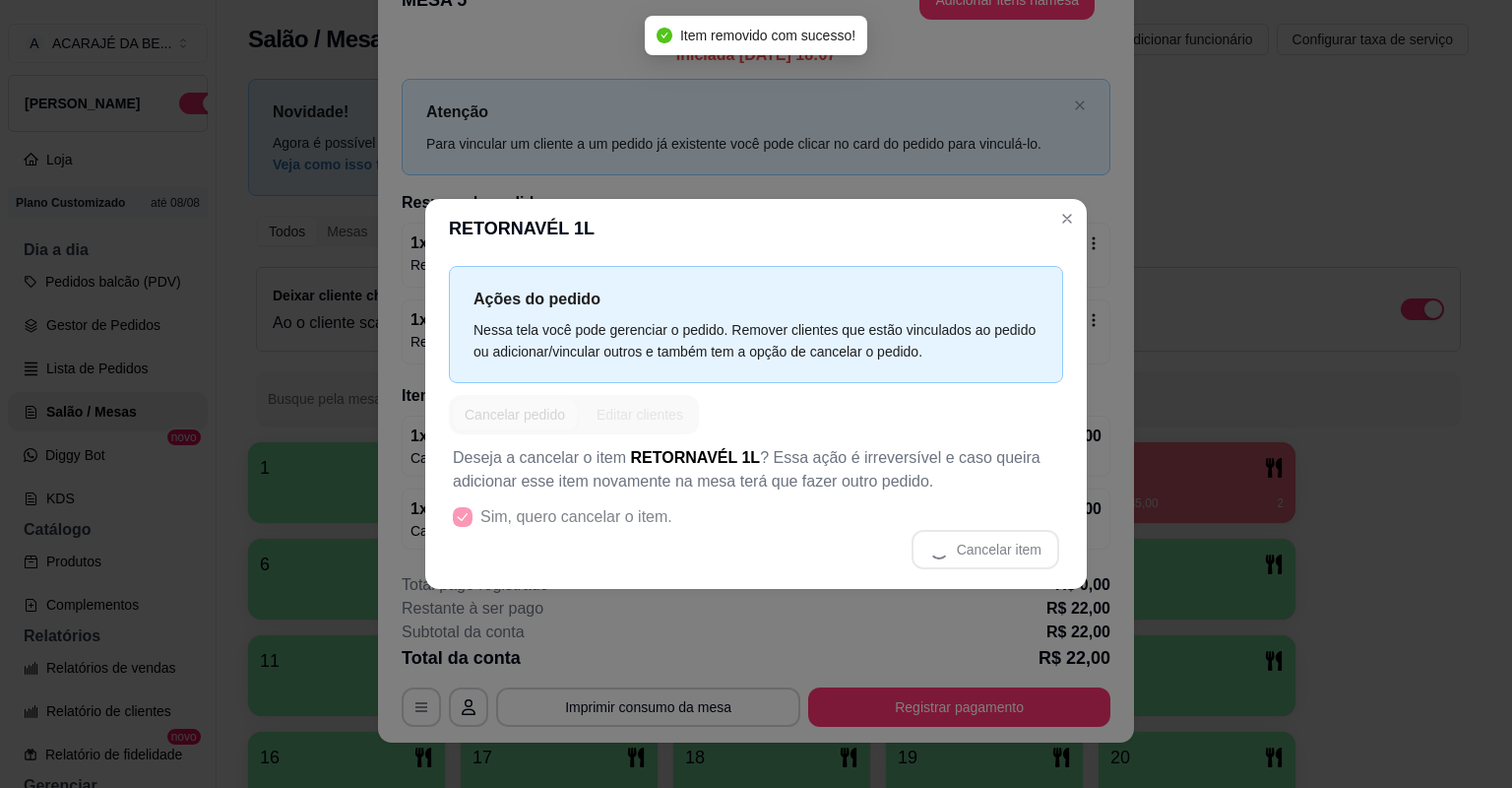 scroll, scrollTop: 43, scrollLeft: 0, axis: vertical 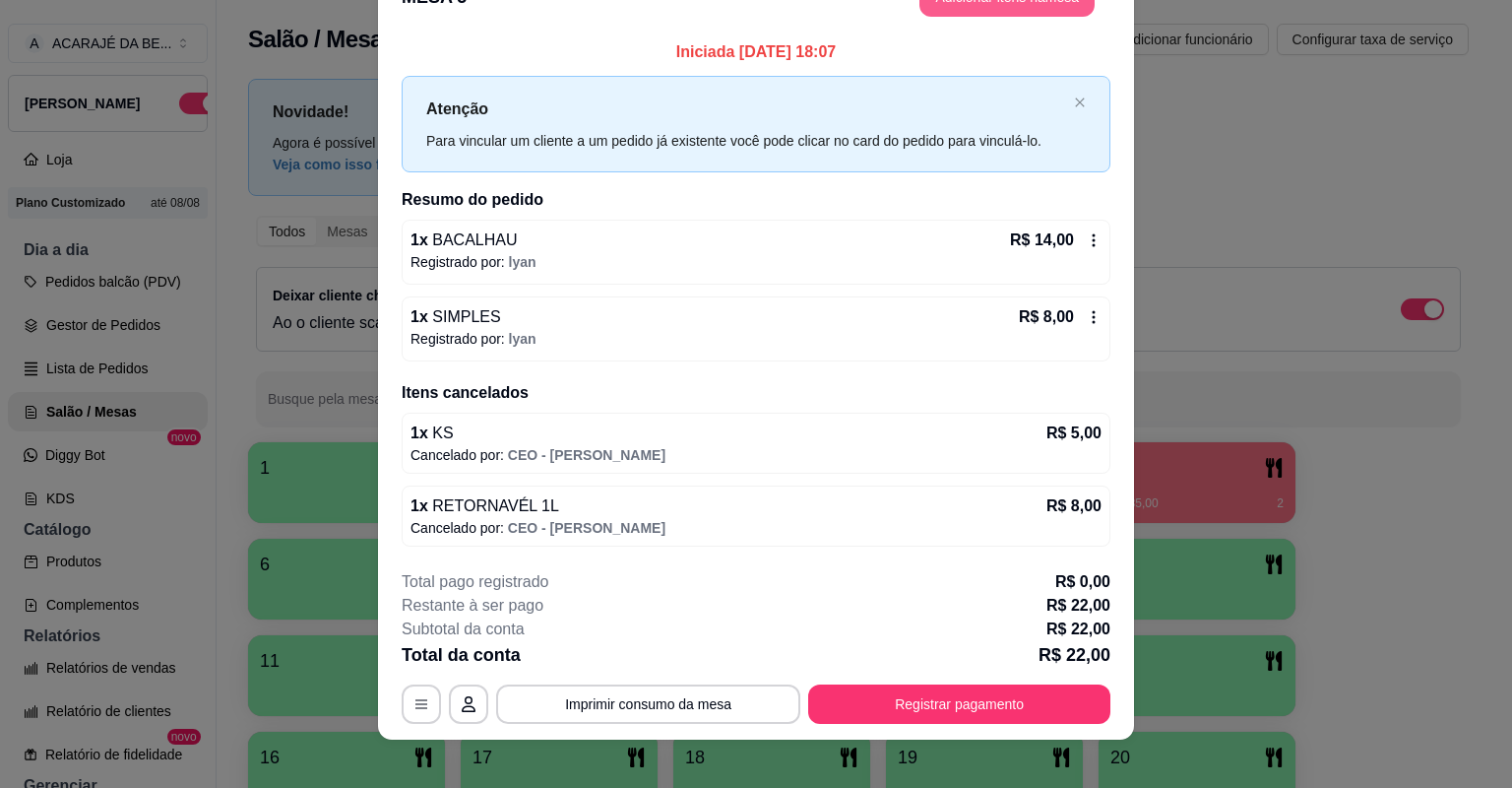 click on "Adicionar itens na  mesa" at bounding box center (1007, -3) 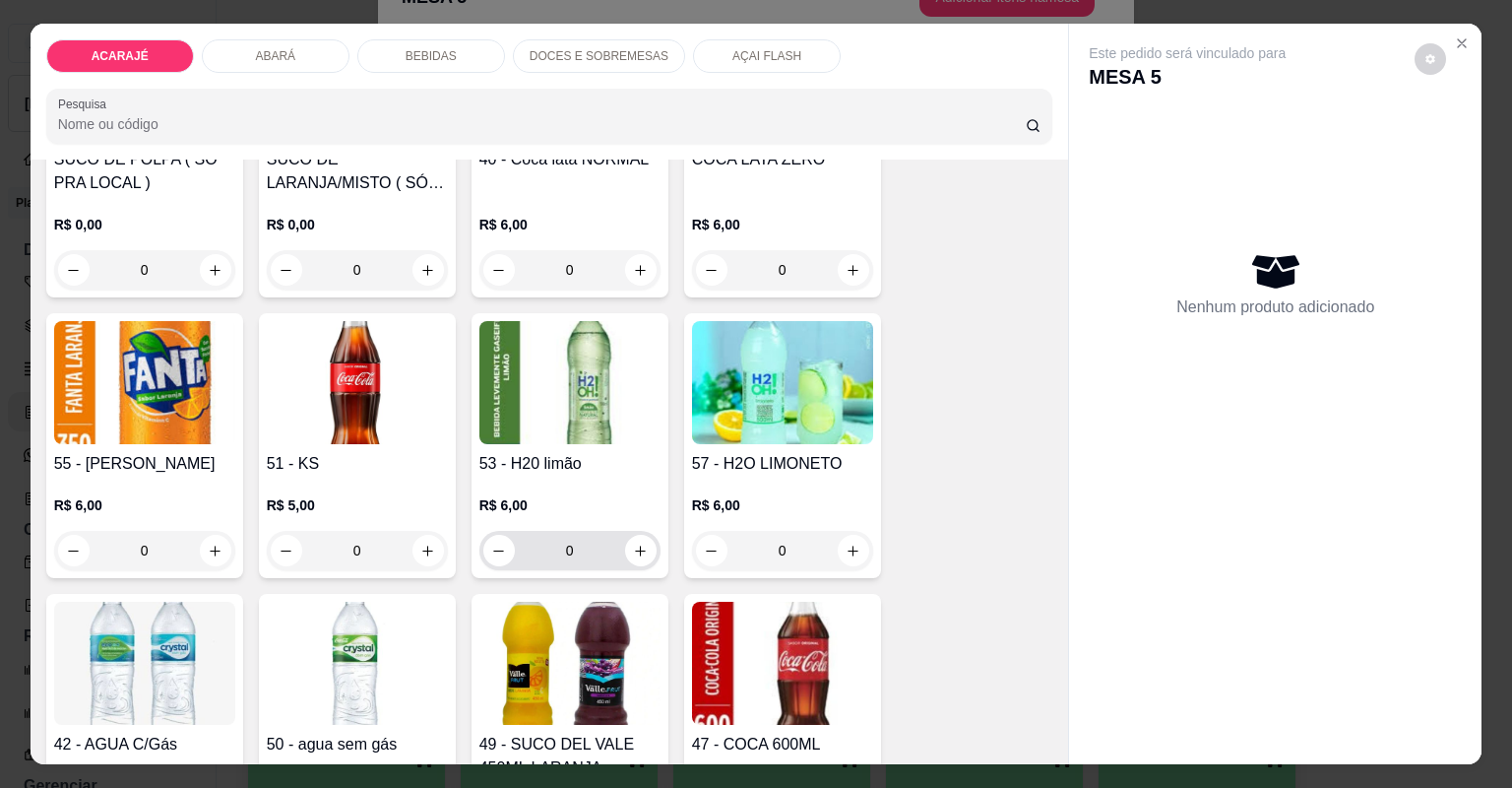 scroll, scrollTop: 1576, scrollLeft: 0, axis: vertical 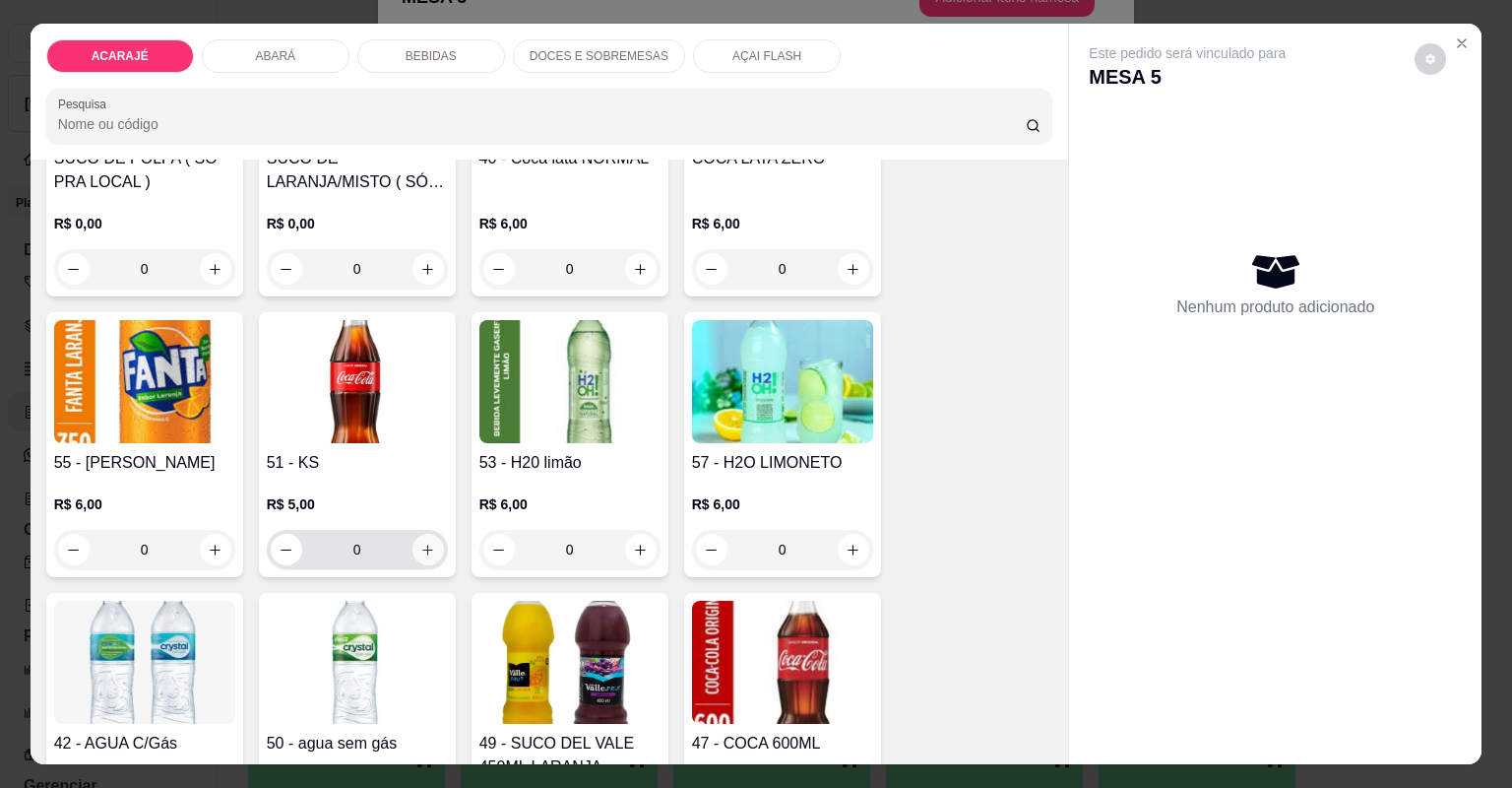 click 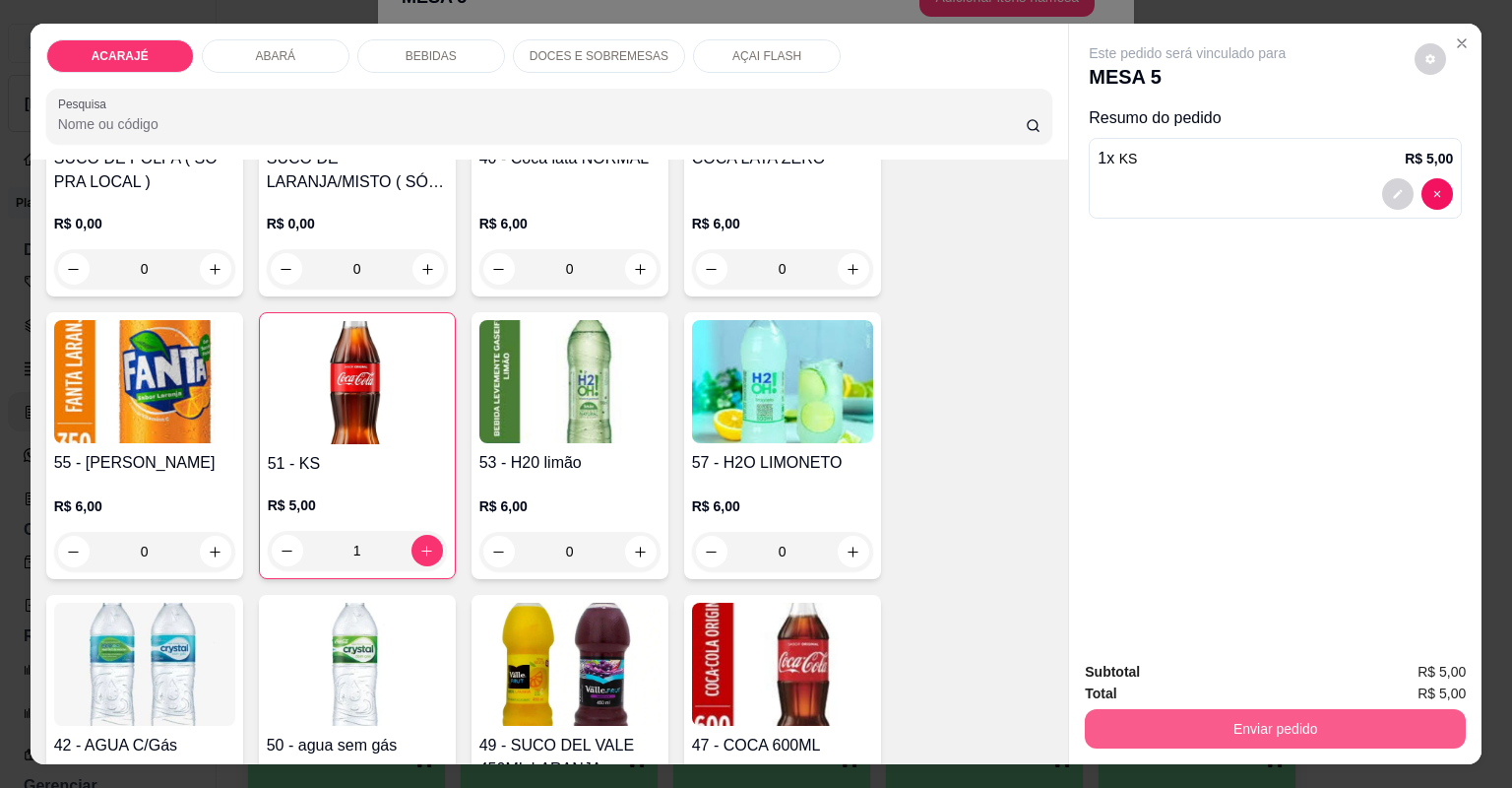 click on "Enviar pedido" at bounding box center [1275, 729] 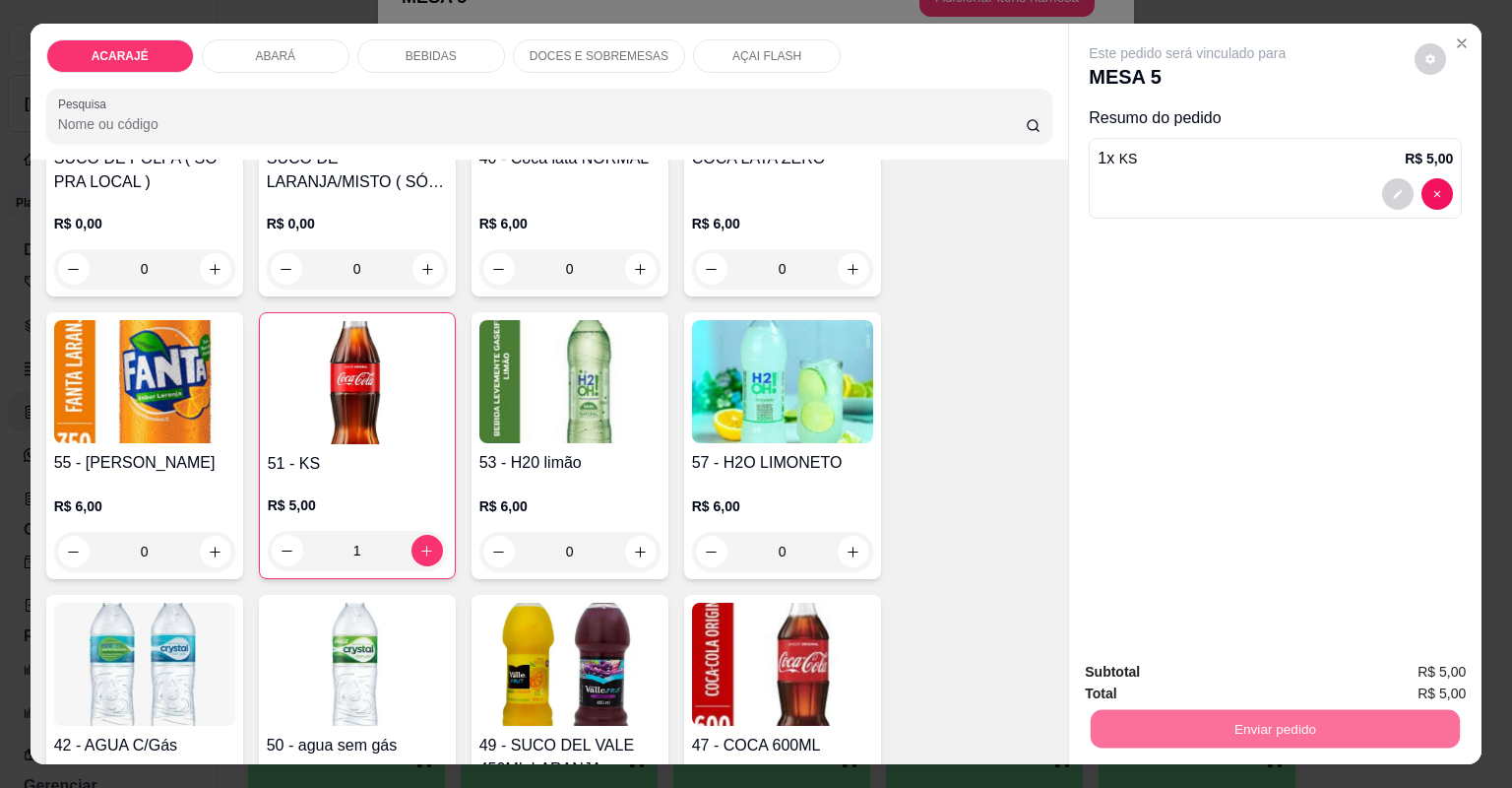 click on "Não registrar e enviar pedido" at bounding box center [1212, 680] 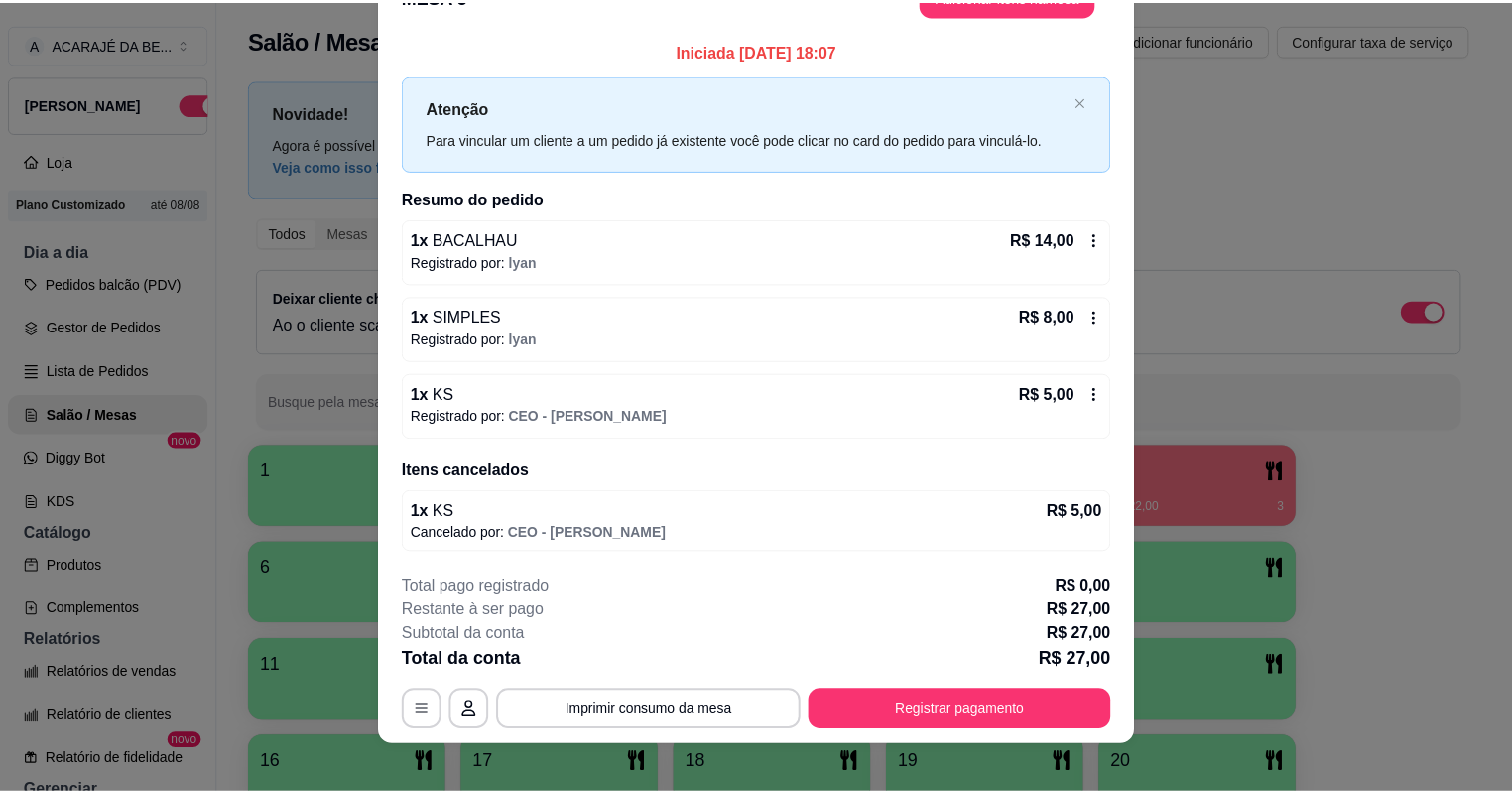 scroll, scrollTop: 41, scrollLeft: 0, axis: vertical 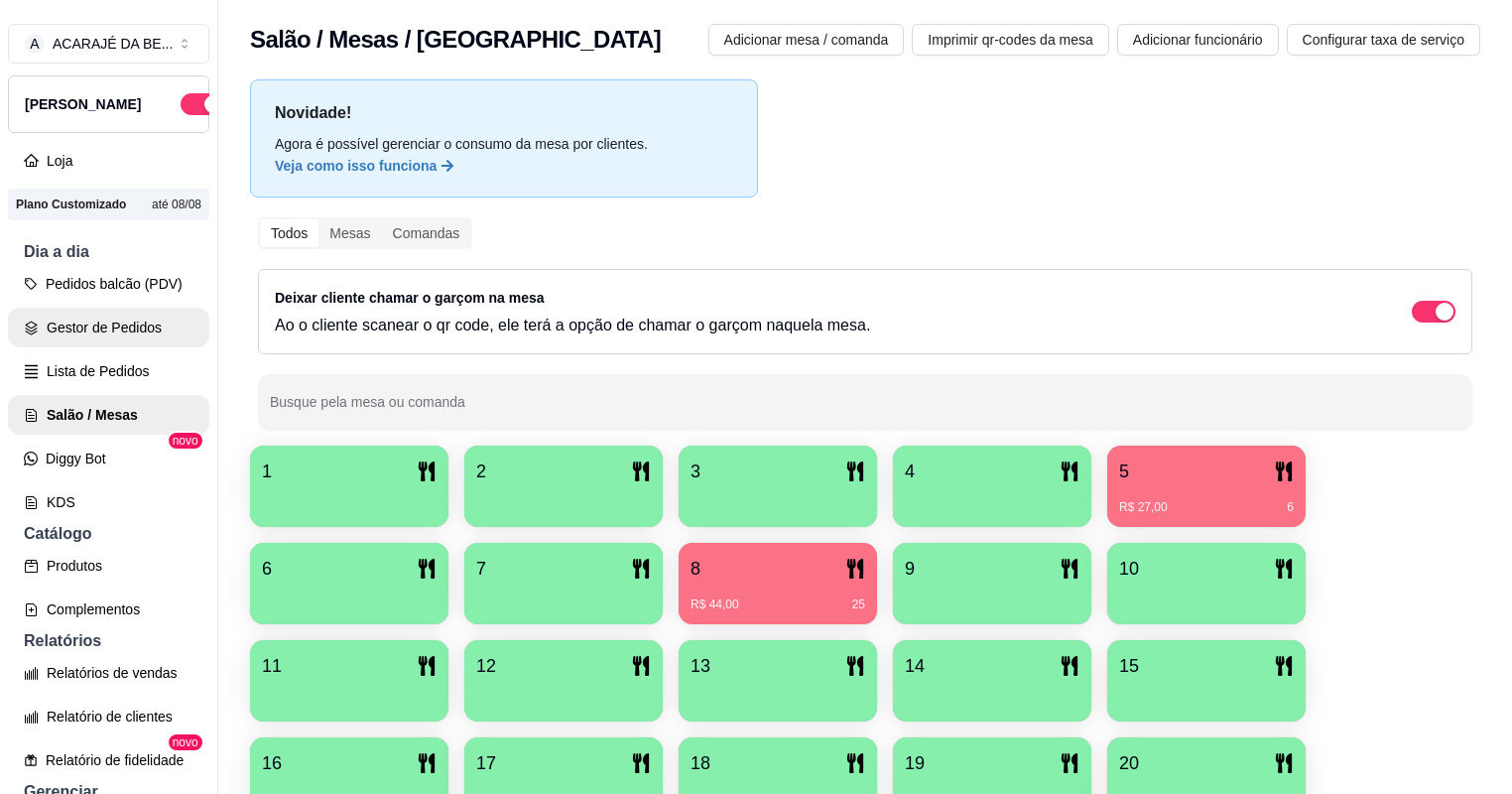 click on "Gestor de Pedidos" at bounding box center (108, 328) 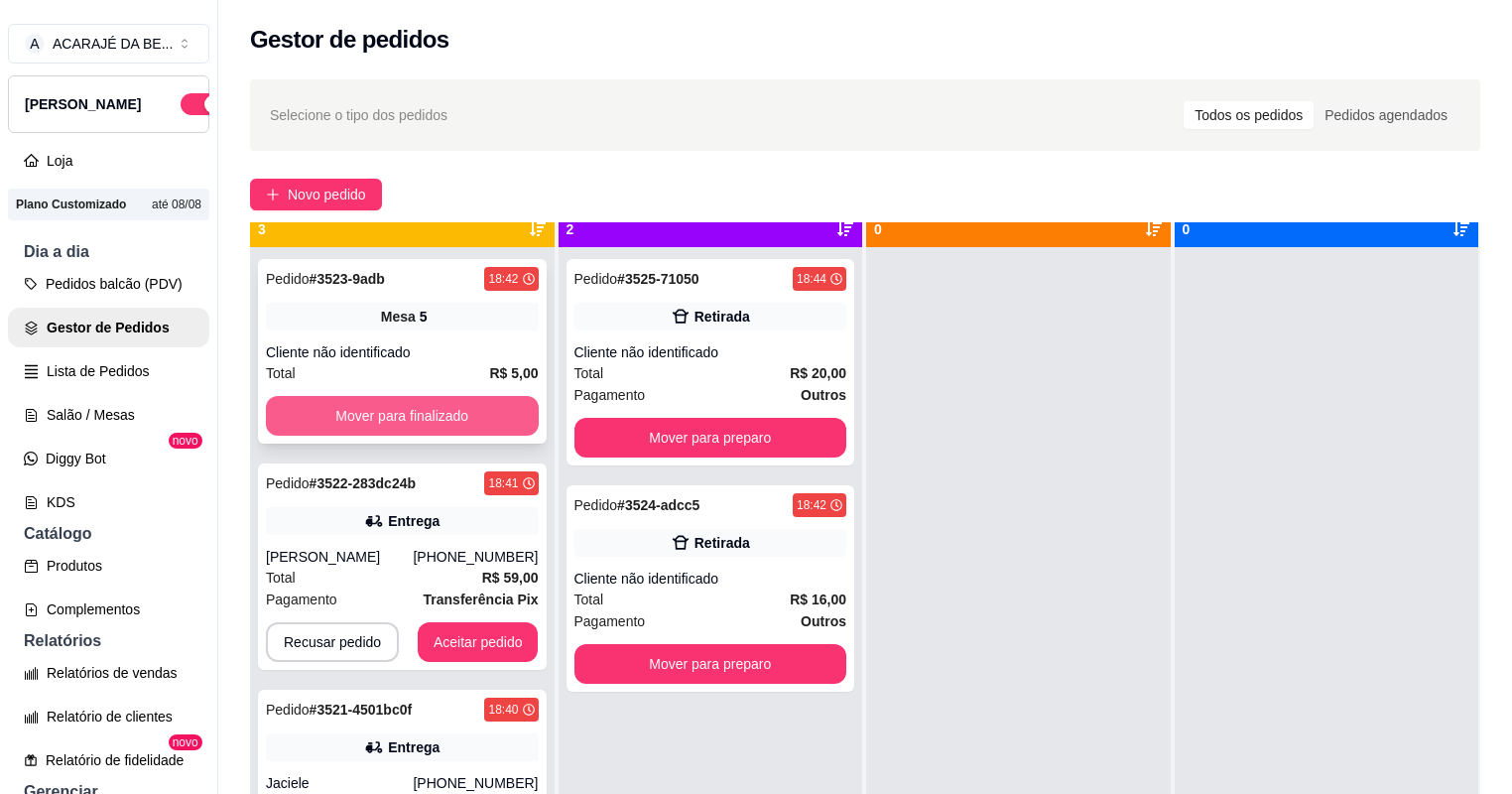scroll, scrollTop: 56, scrollLeft: 0, axis: vertical 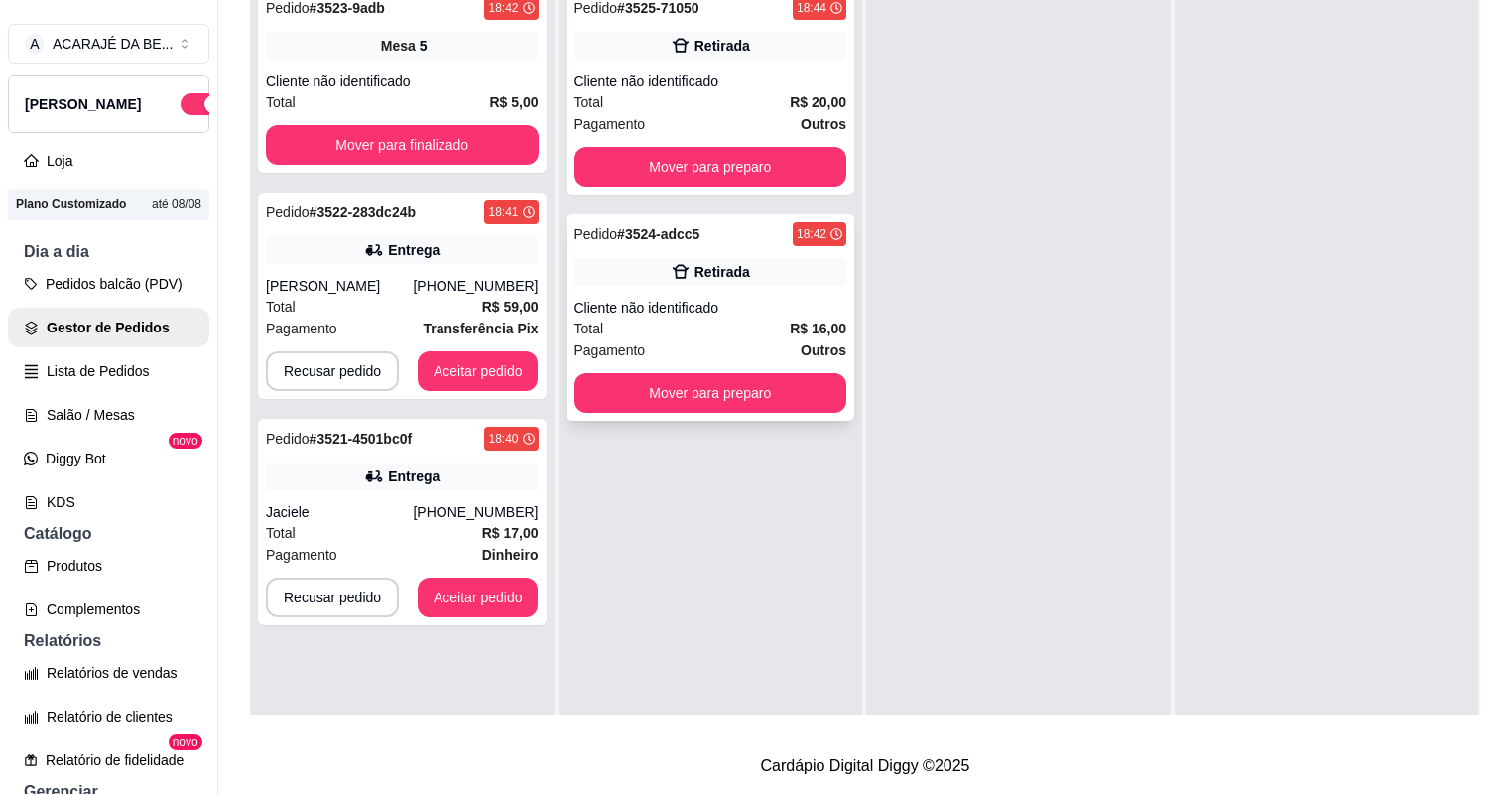 click on "Total R$ 16,00" at bounding box center [710, 329] 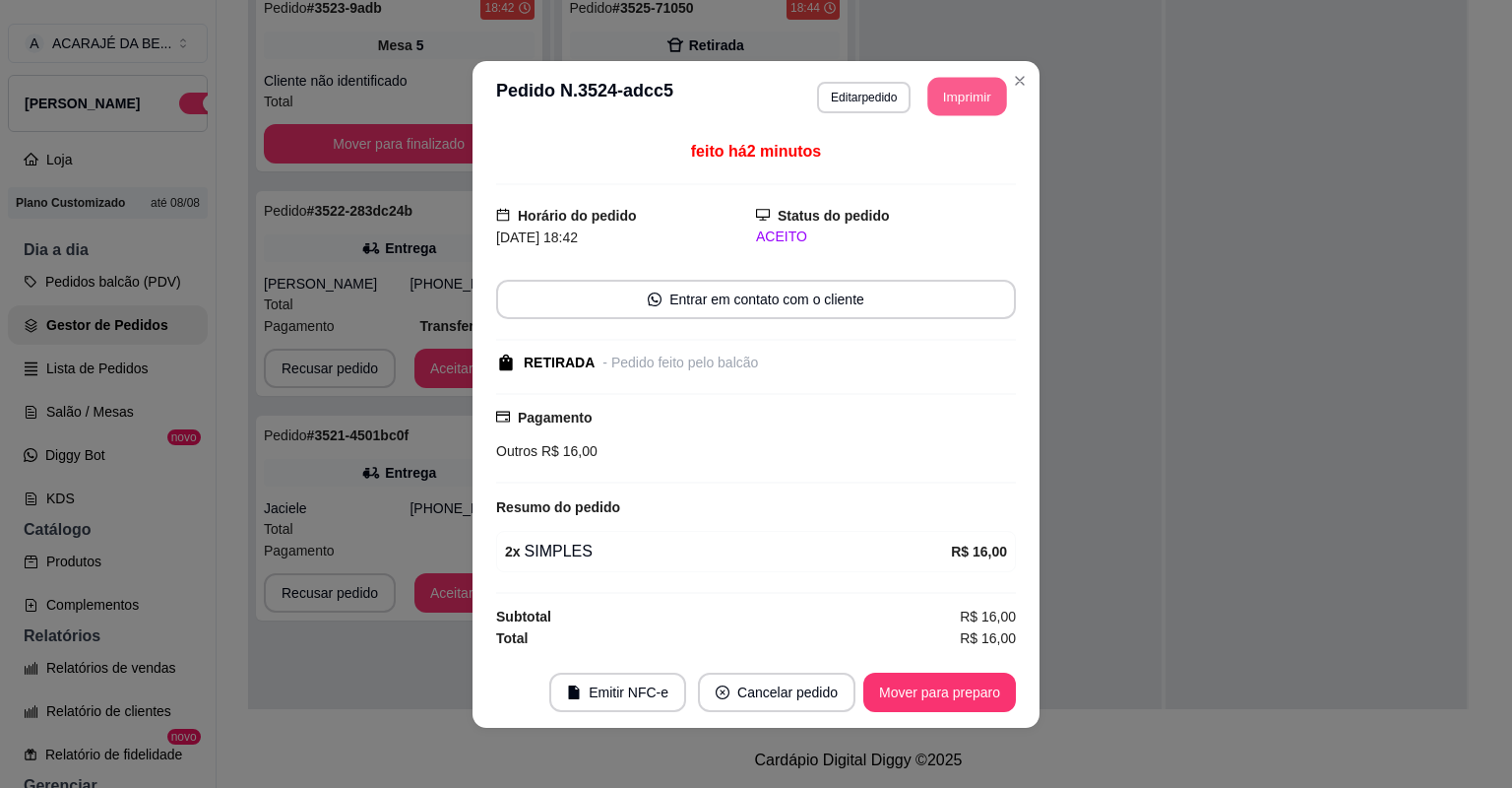 click on "Imprimir" at bounding box center (968, 96) 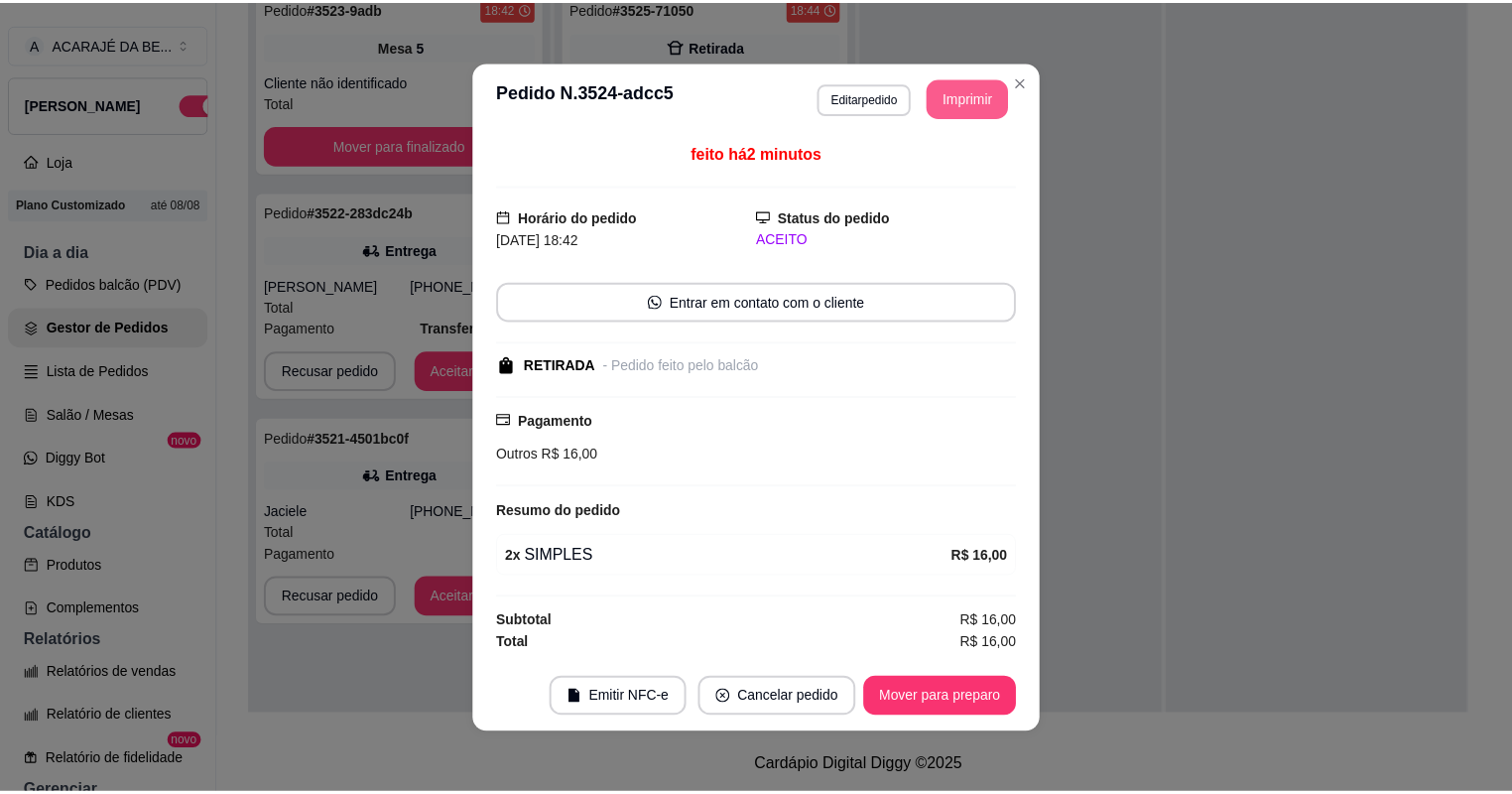 scroll, scrollTop: 0, scrollLeft: 0, axis: both 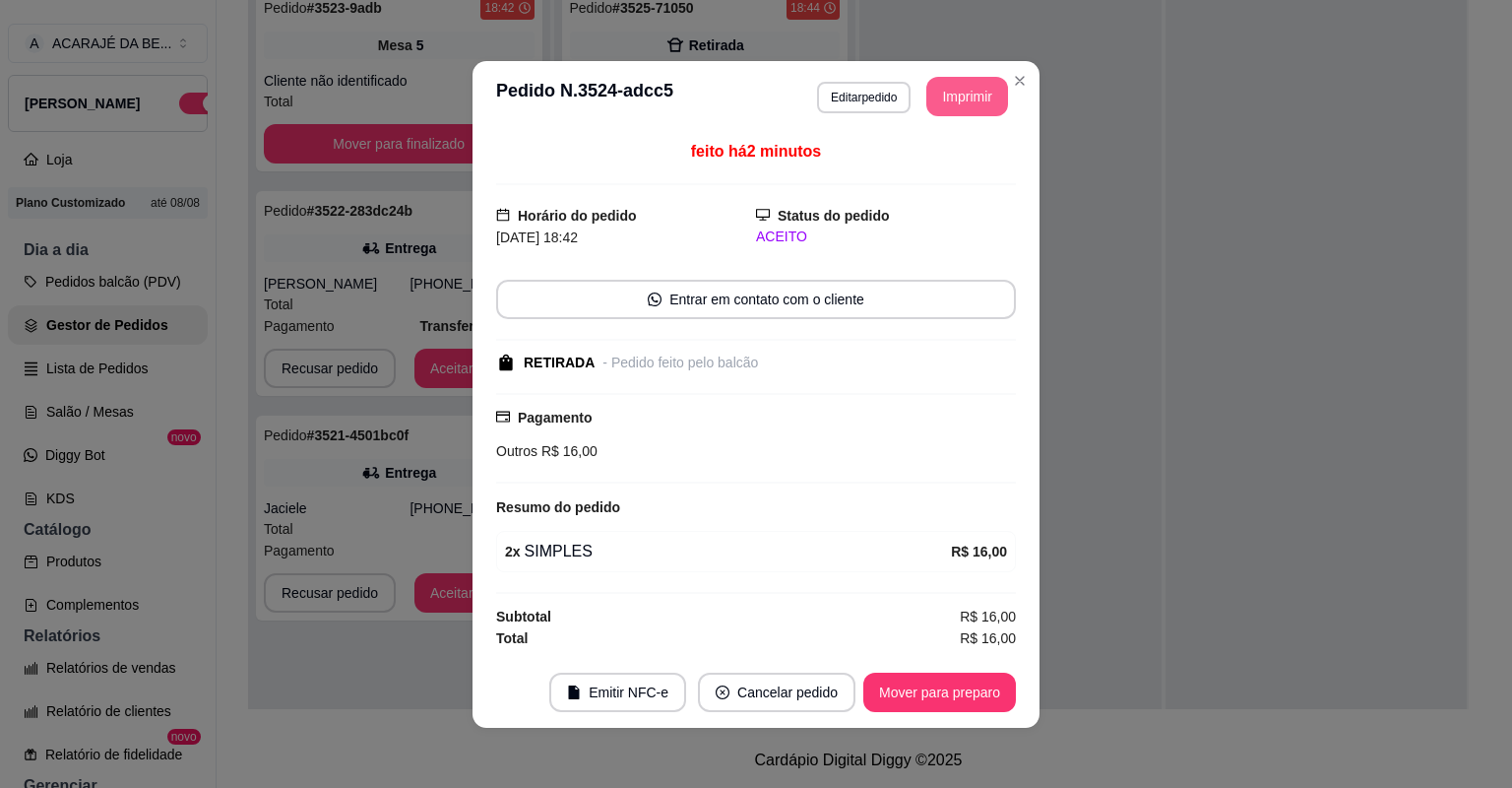 click on "Mover para preparo" at bounding box center (939, 692) 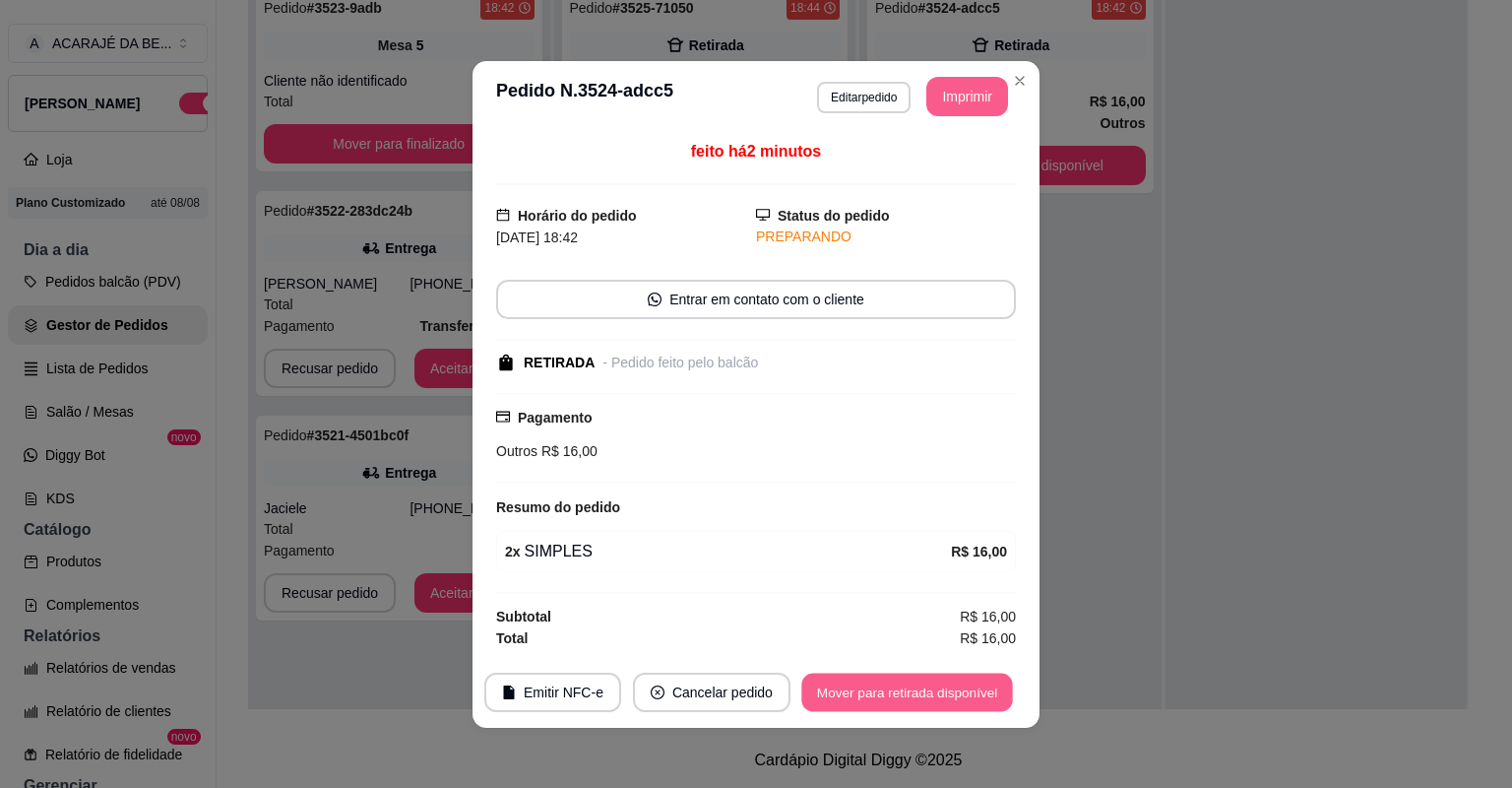 click on "Mover para retirada disponível" at bounding box center [907, 691] 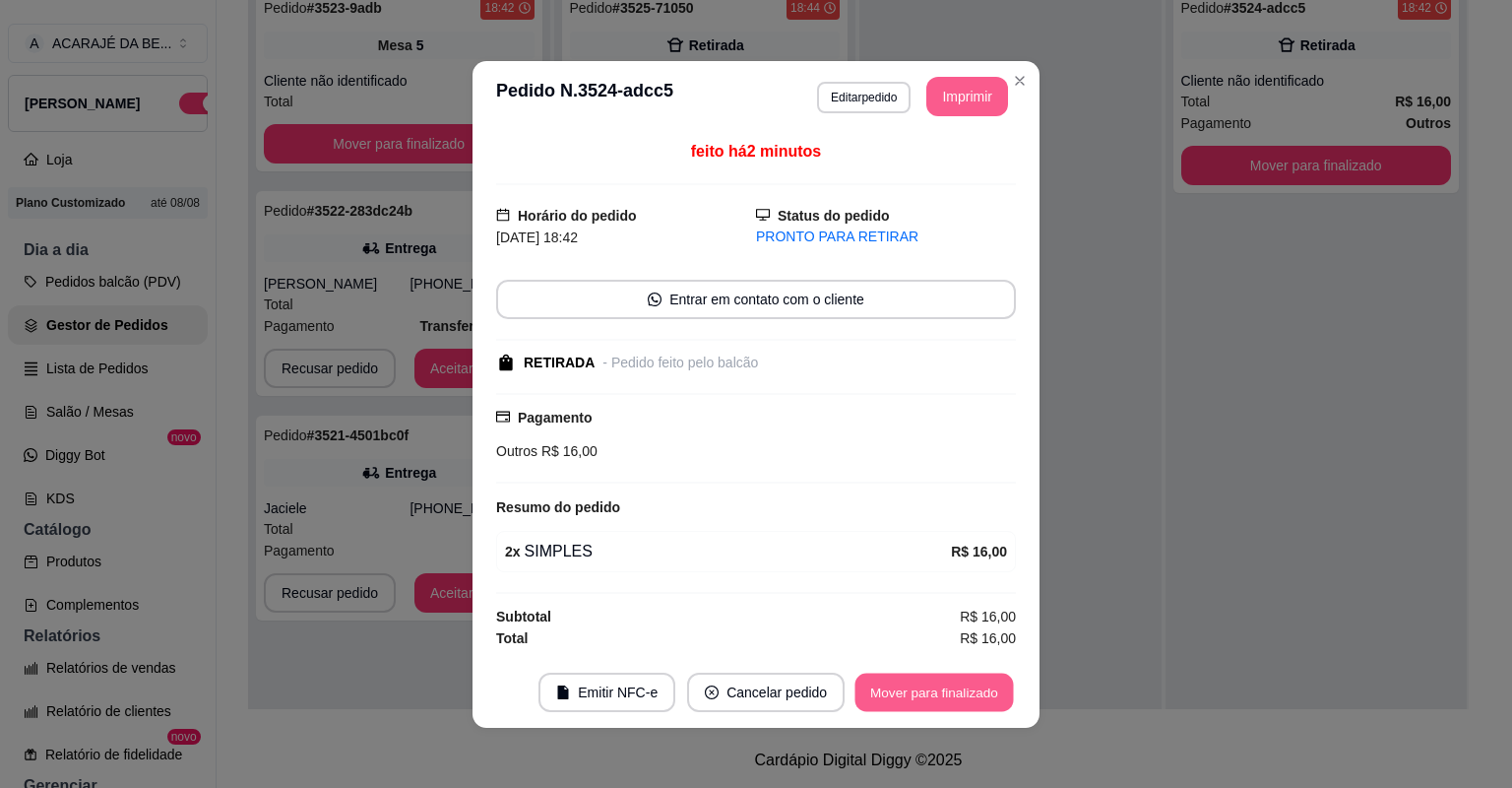 click on "Mover para finalizado" at bounding box center [934, 691] 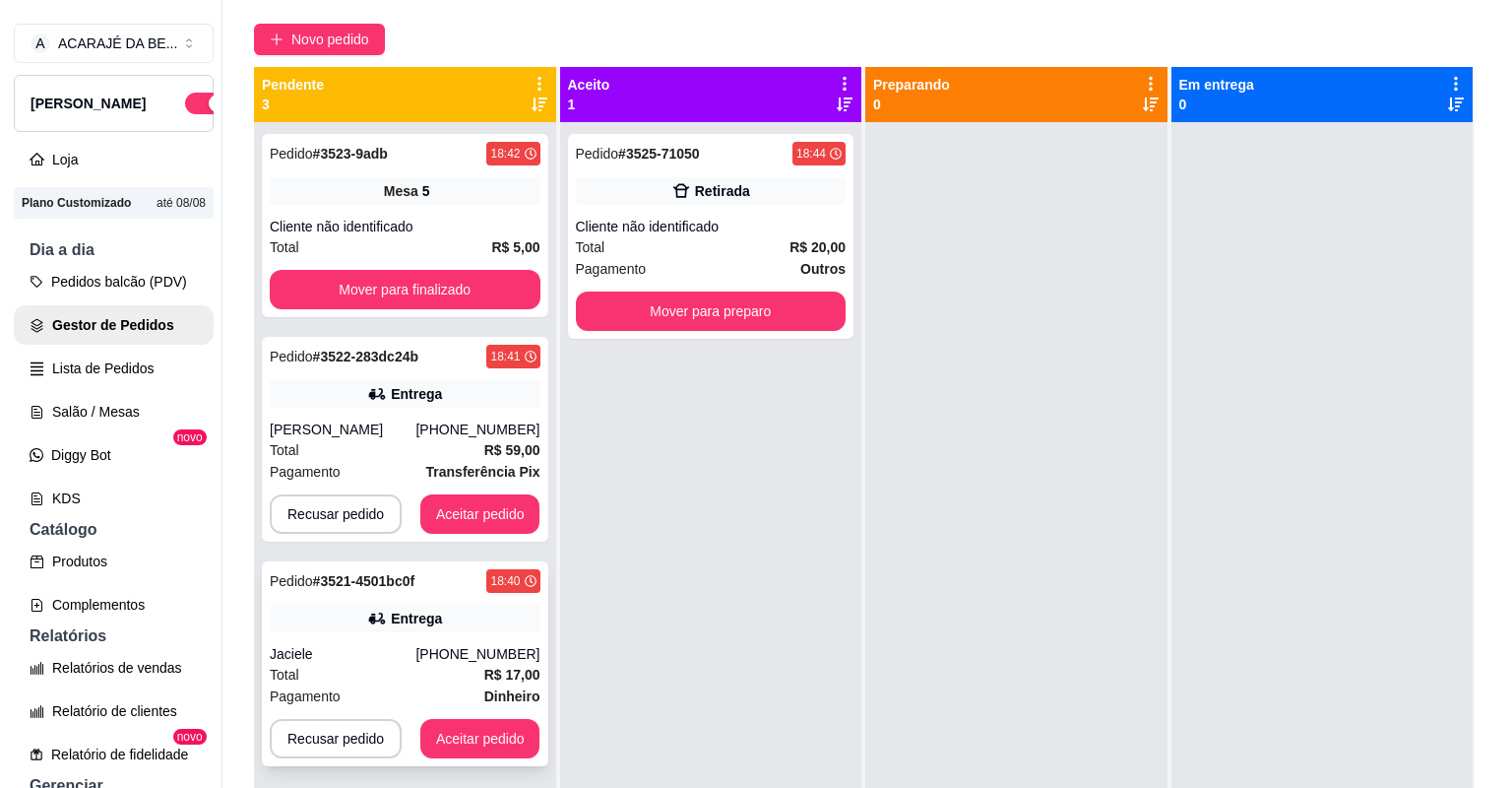 scroll, scrollTop: 154, scrollLeft: 0, axis: vertical 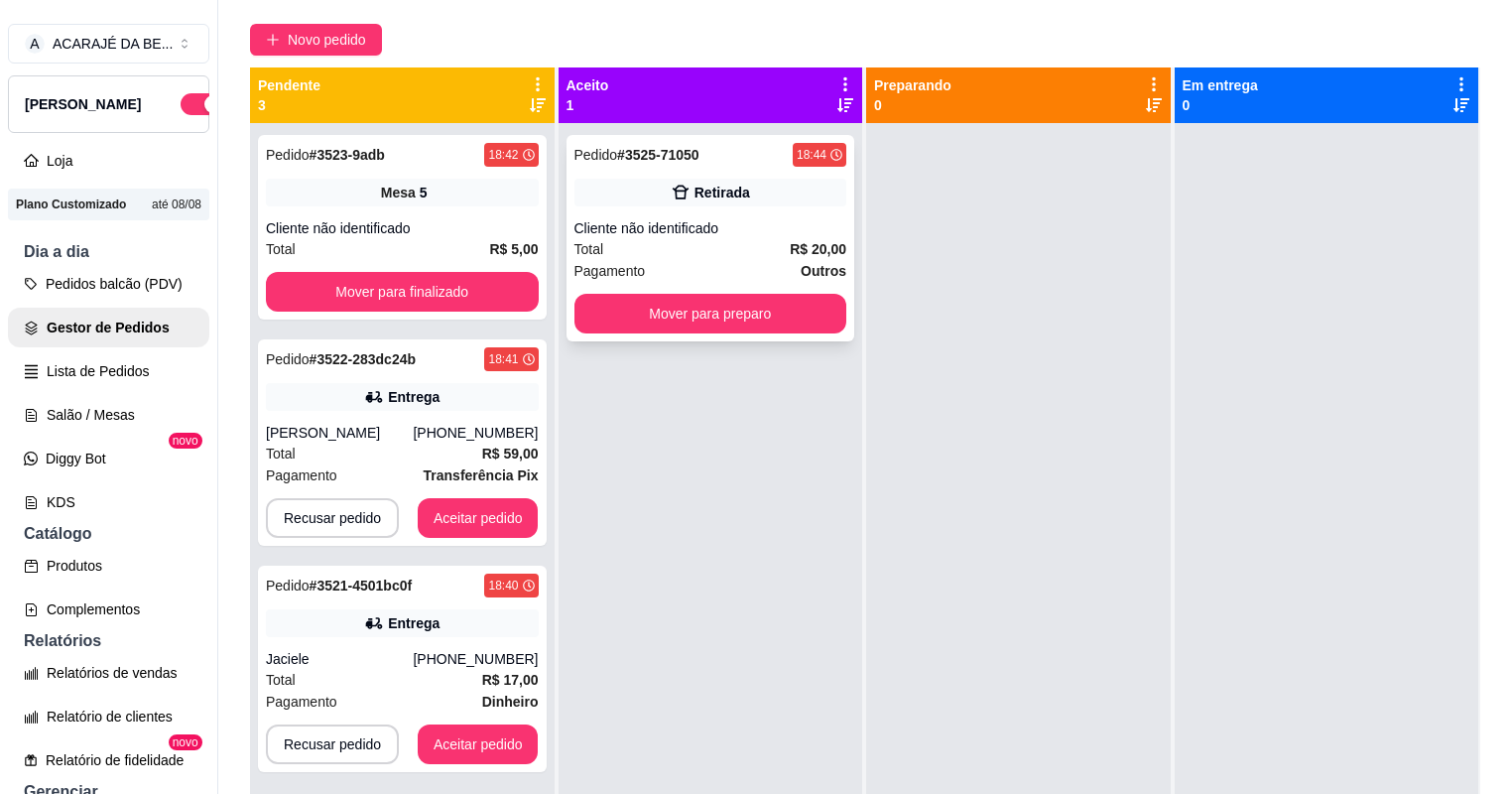 click on "Cliente não identificado" at bounding box center (710, 228) 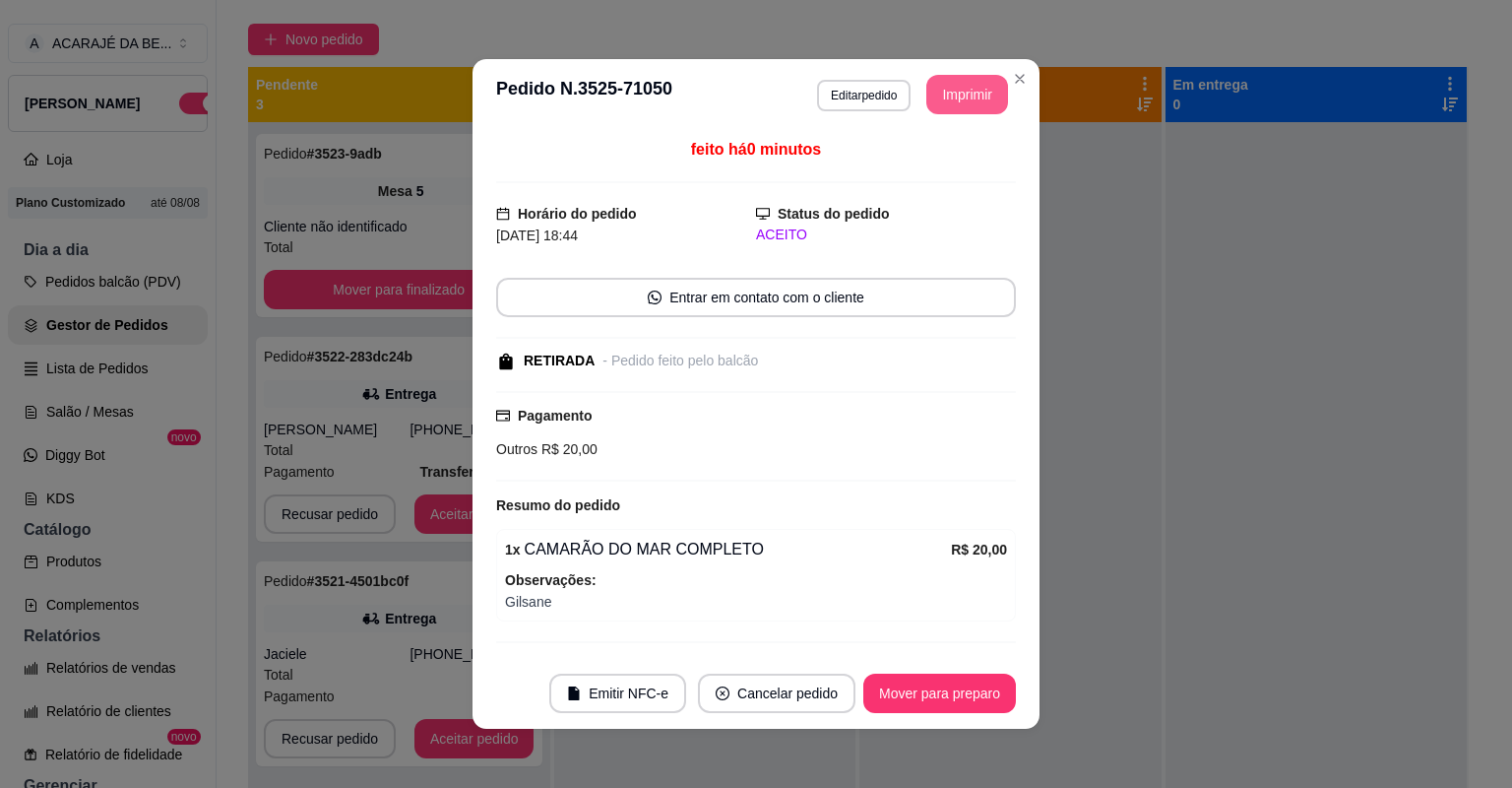 click on "Imprimir" at bounding box center [967, 95] 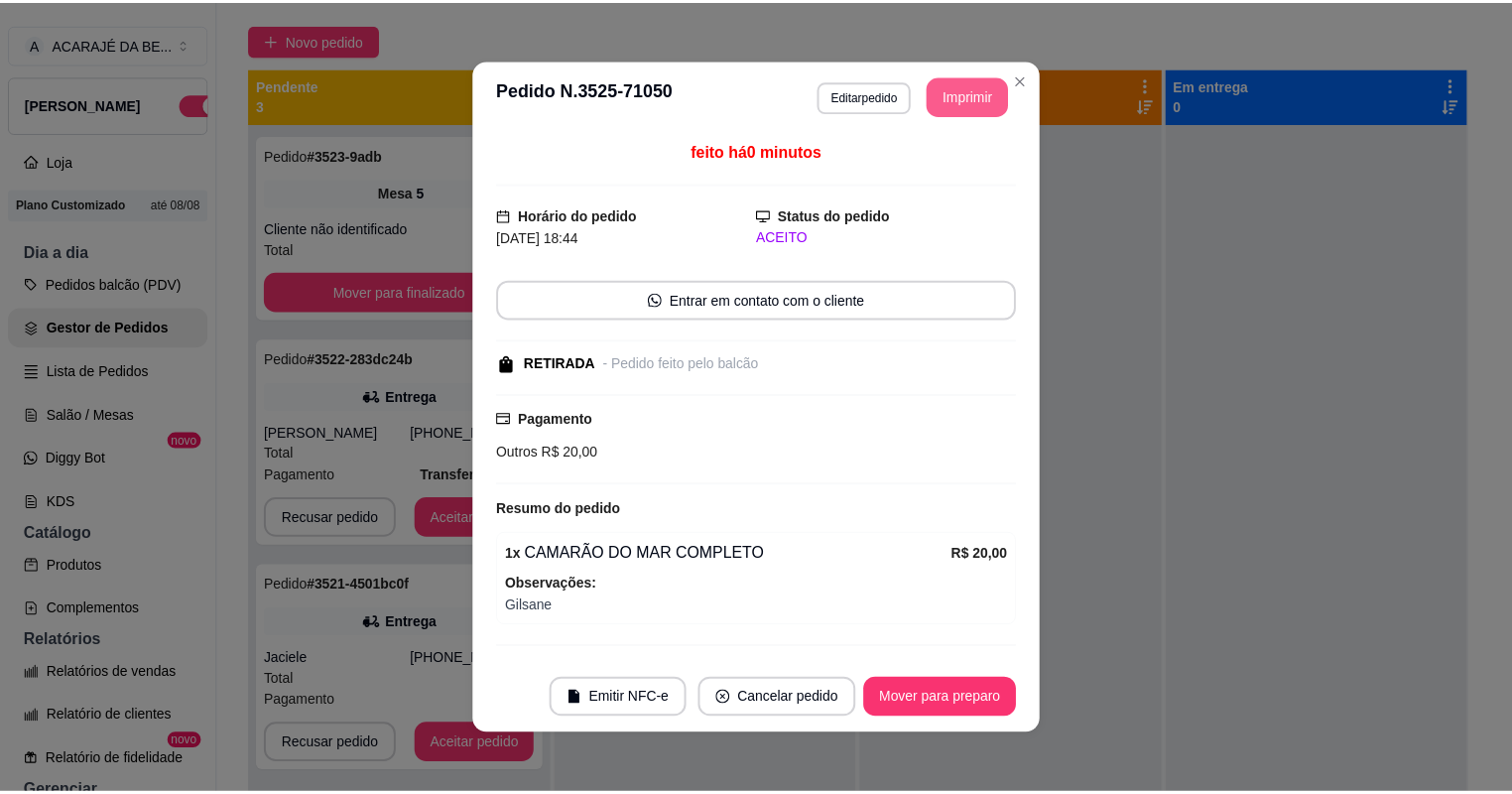 scroll, scrollTop: 0, scrollLeft: 0, axis: both 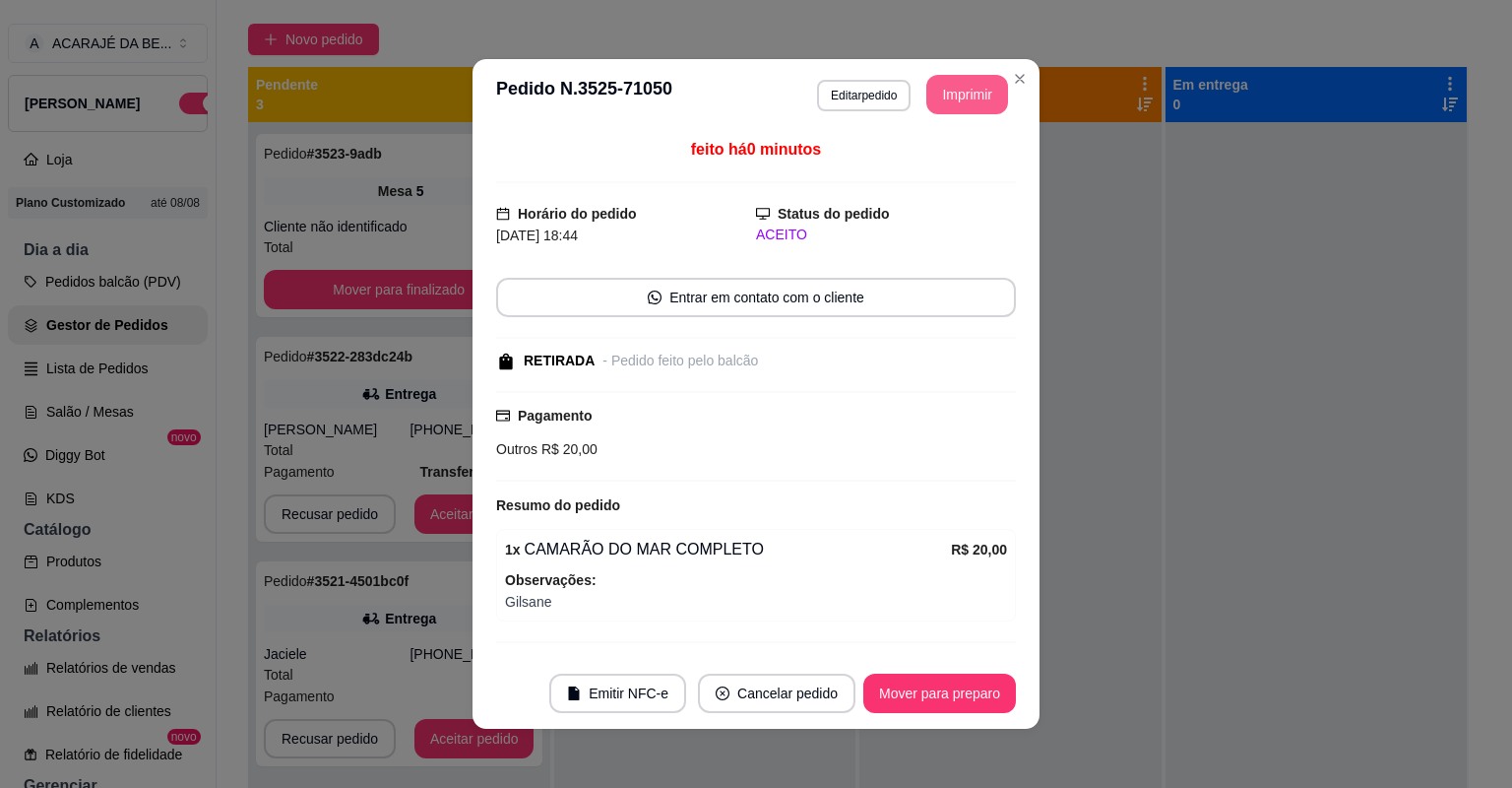 click on "Mover para preparo" at bounding box center (939, 693) 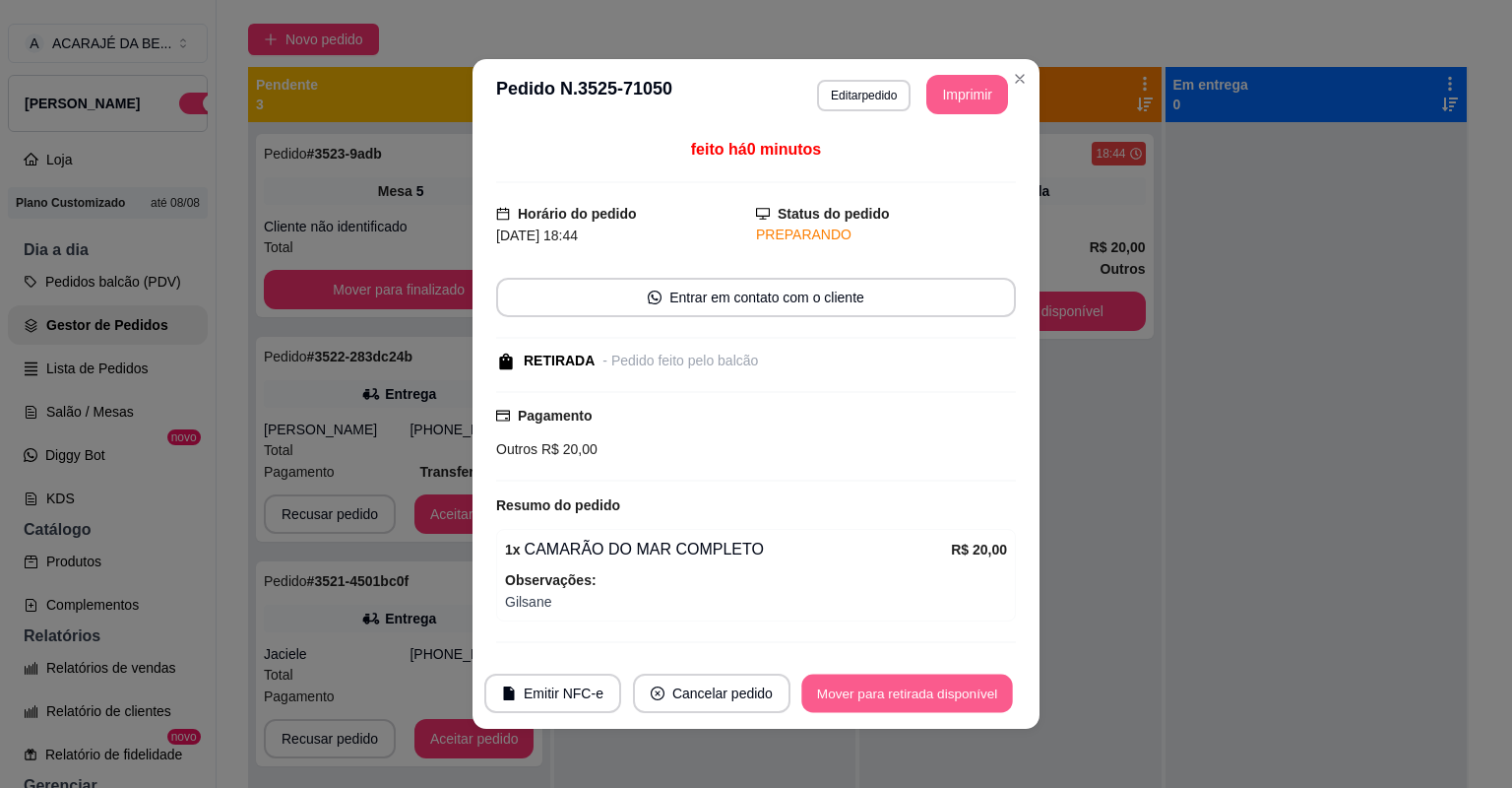 click on "Mover para retirada disponível" at bounding box center [907, 693] 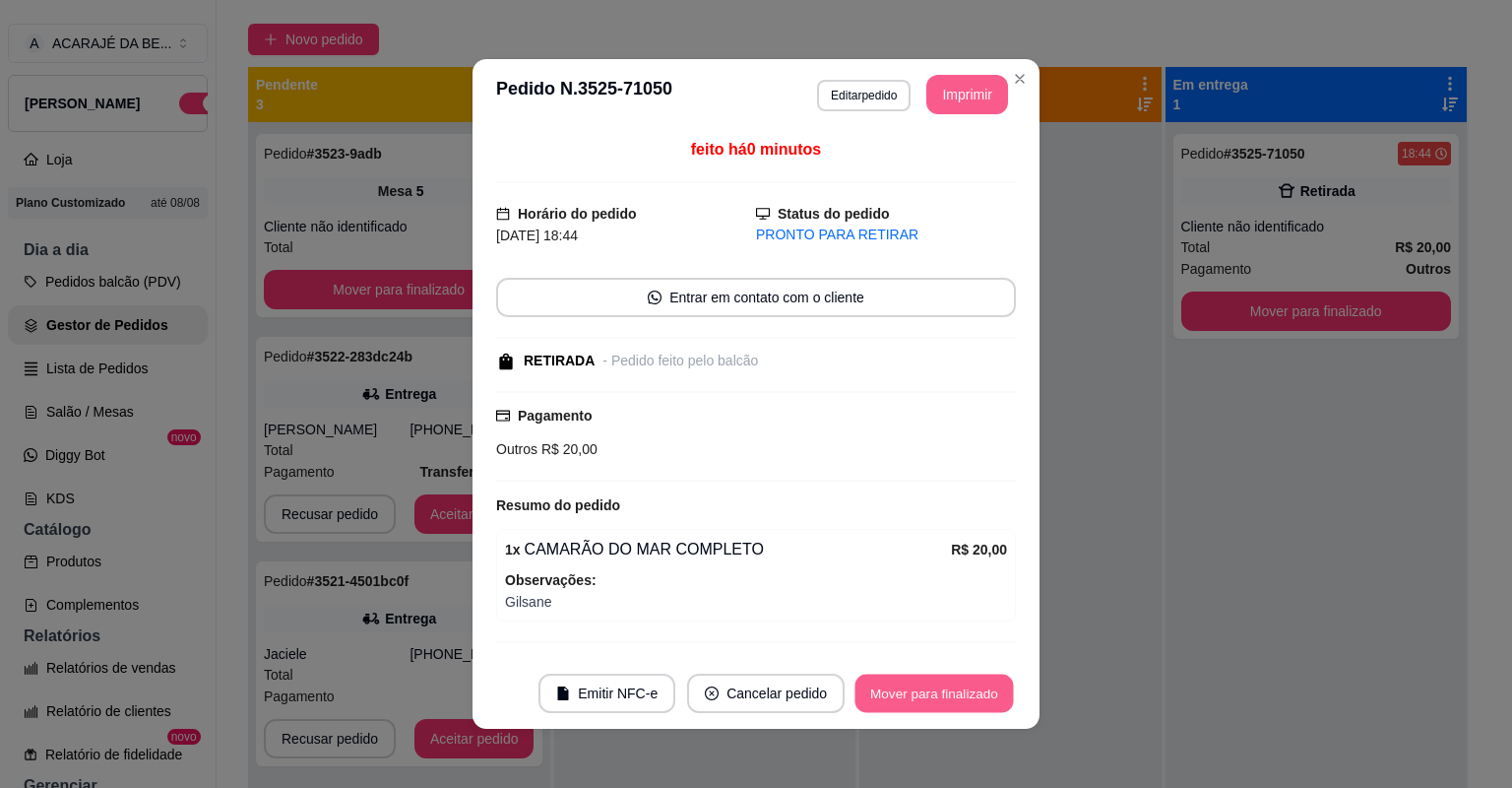 click on "Mover para finalizado" at bounding box center [934, 693] 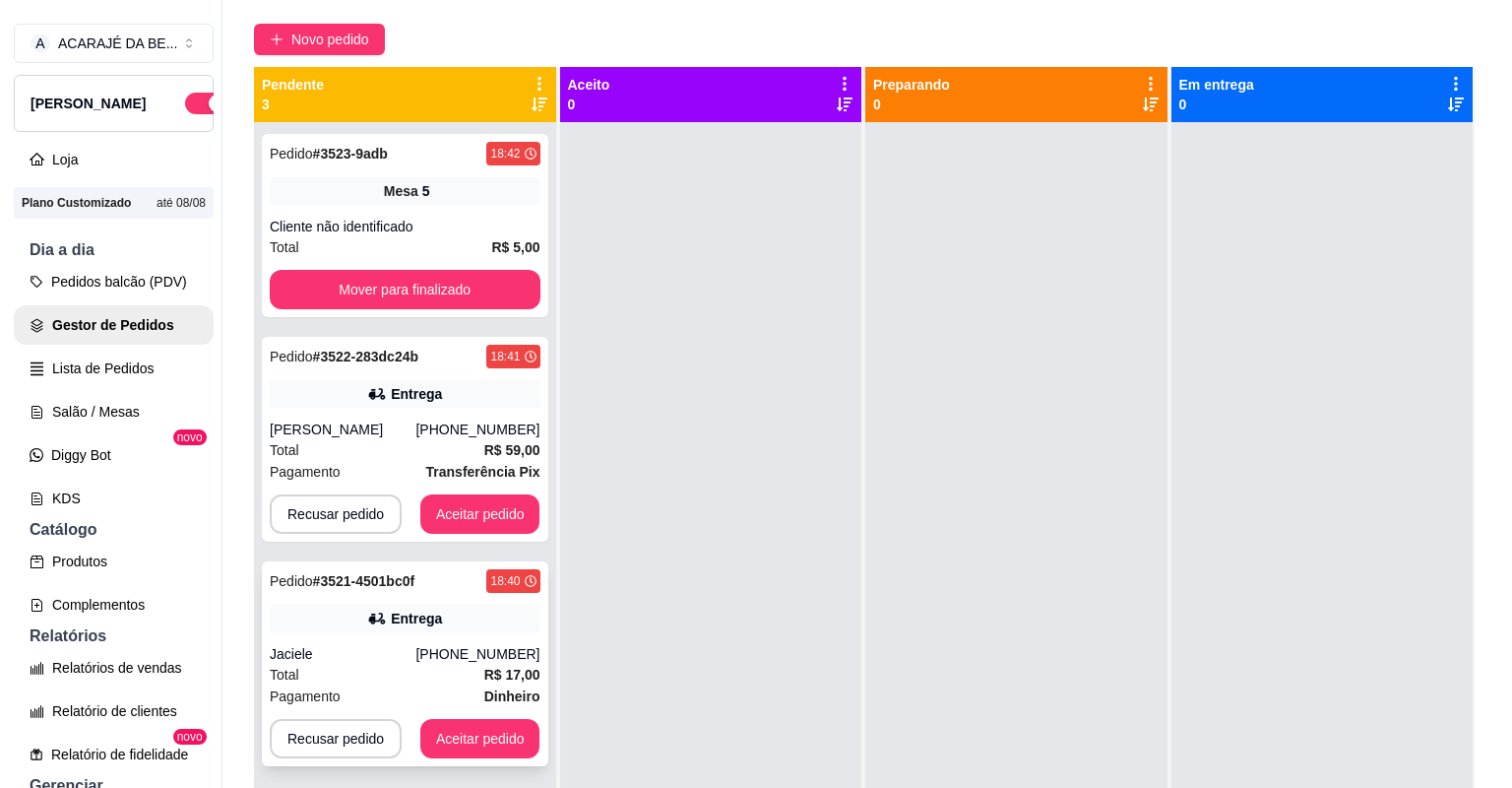scroll, scrollTop: 55, scrollLeft: 0, axis: vertical 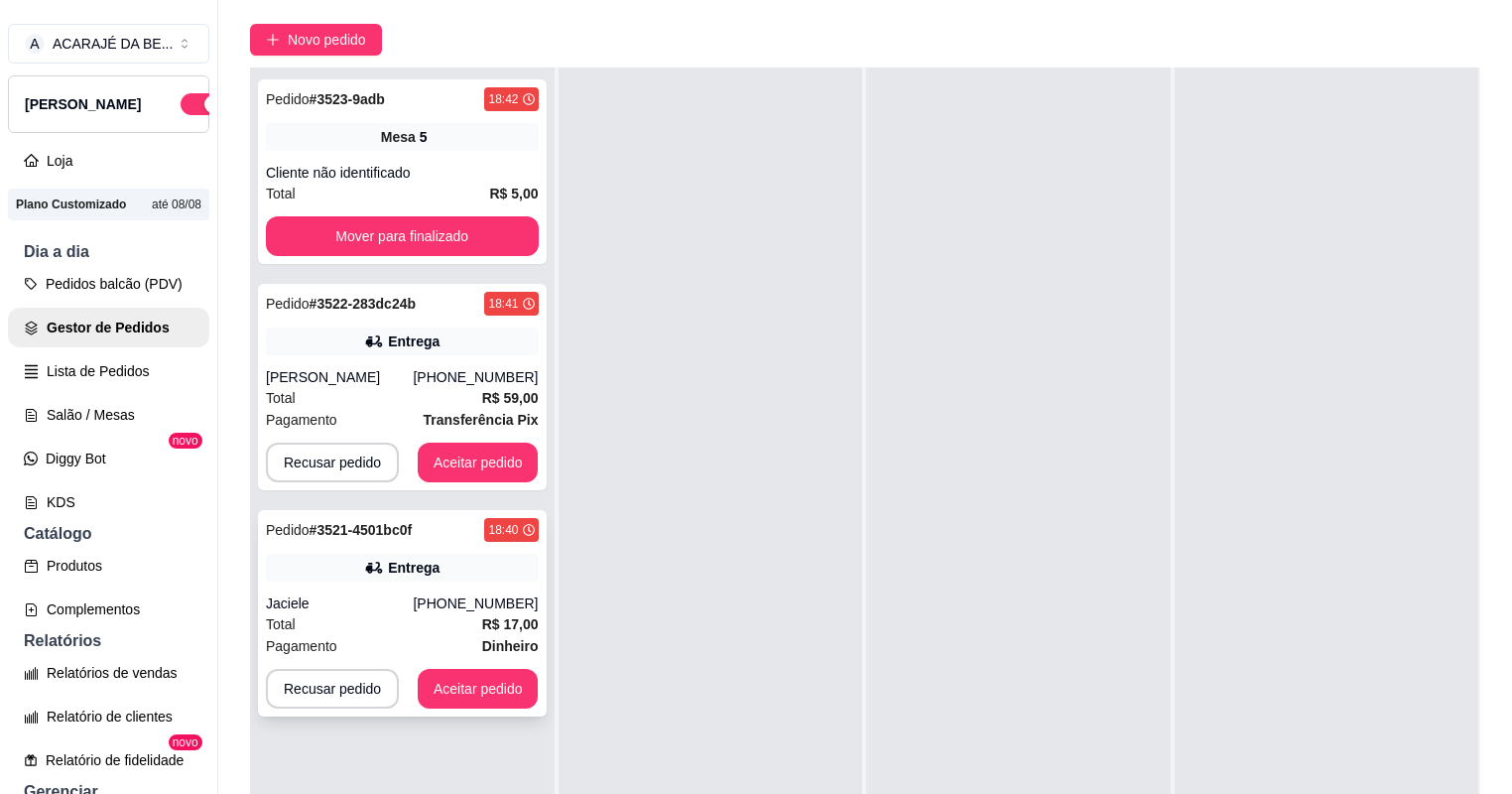 click on "Pagamento Dinheiro" at bounding box center (402, 646) 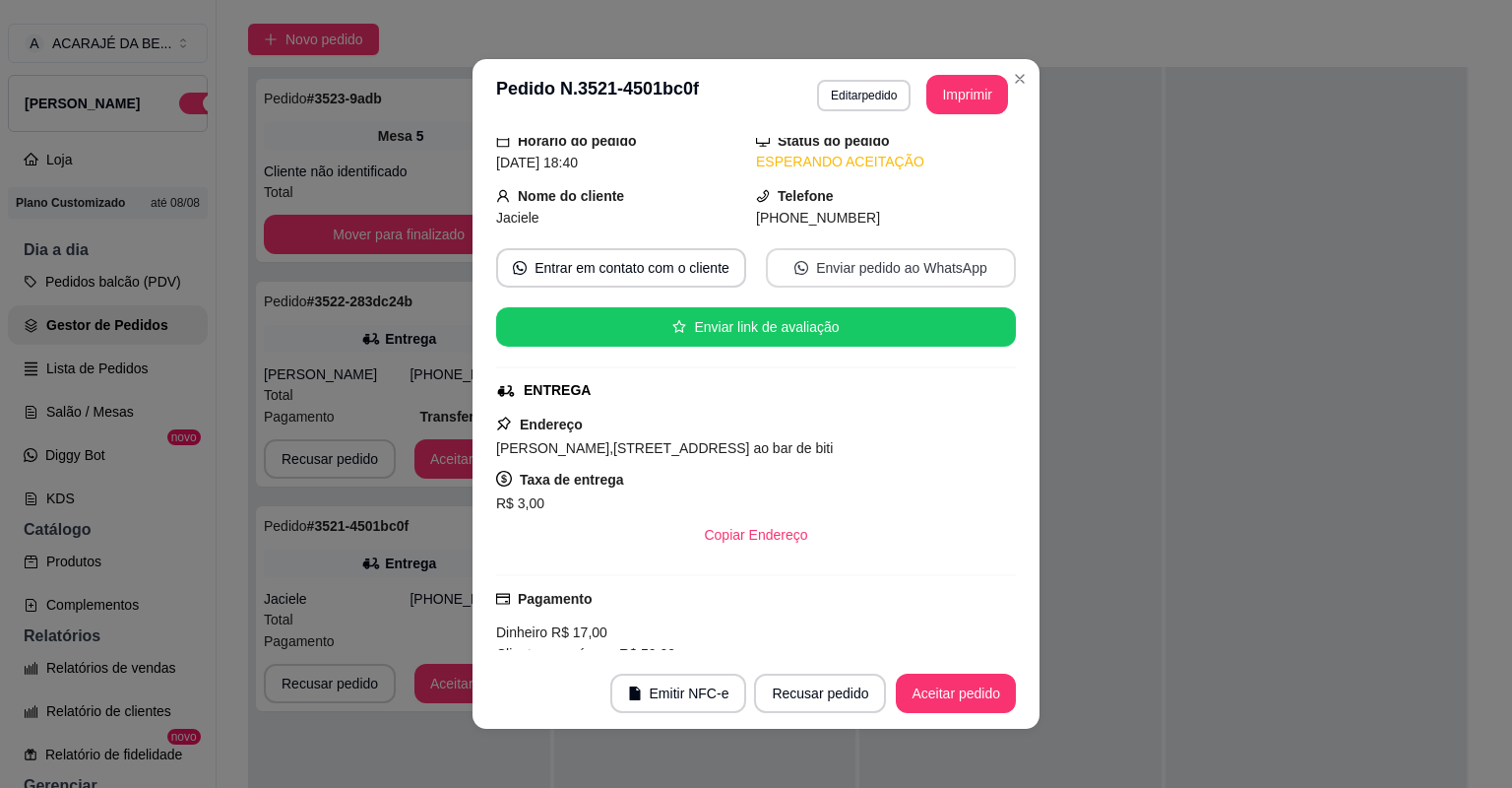 scroll, scrollTop: 0, scrollLeft: 0, axis: both 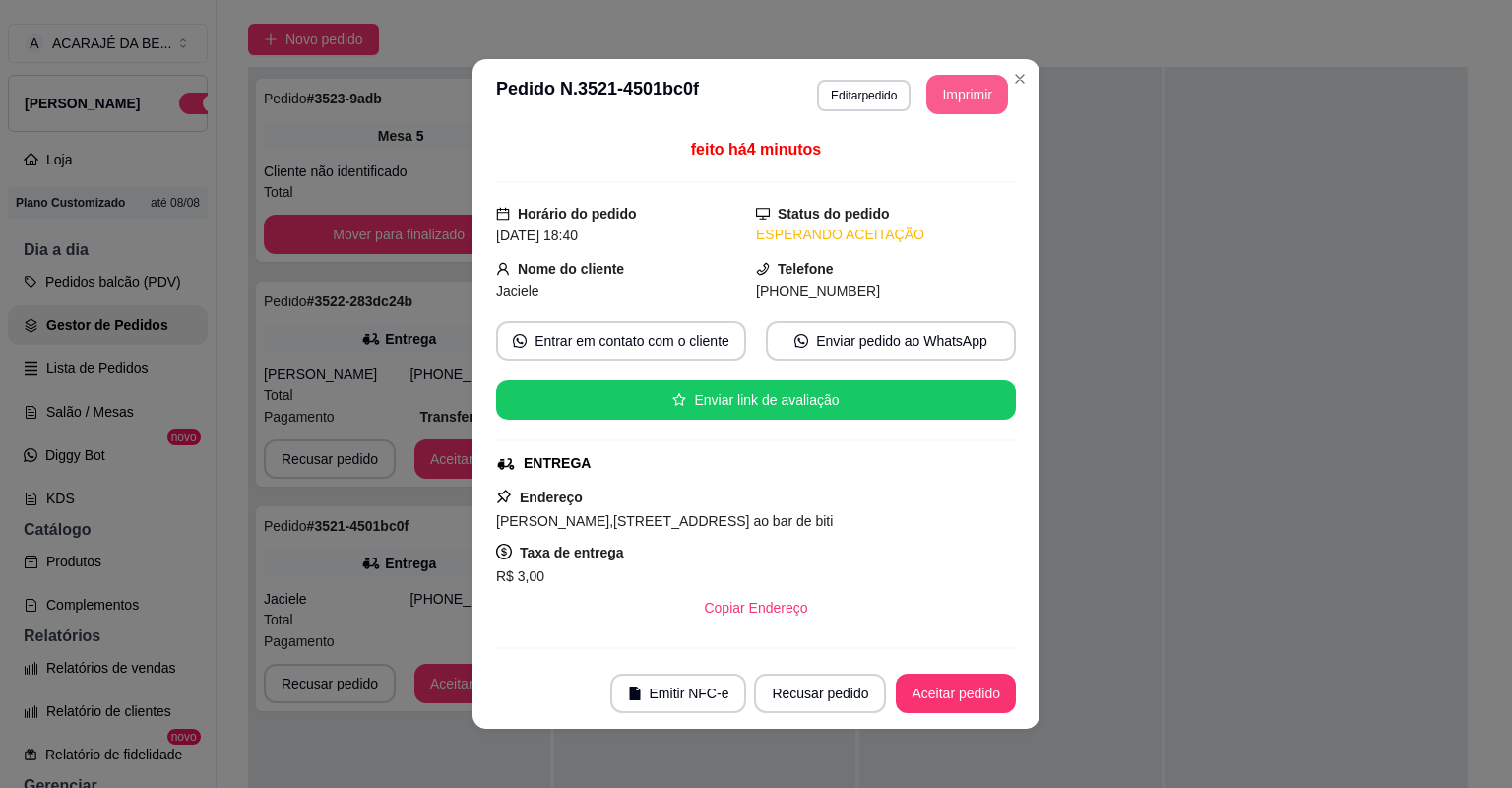 click on "Imprimir" at bounding box center [967, 95] 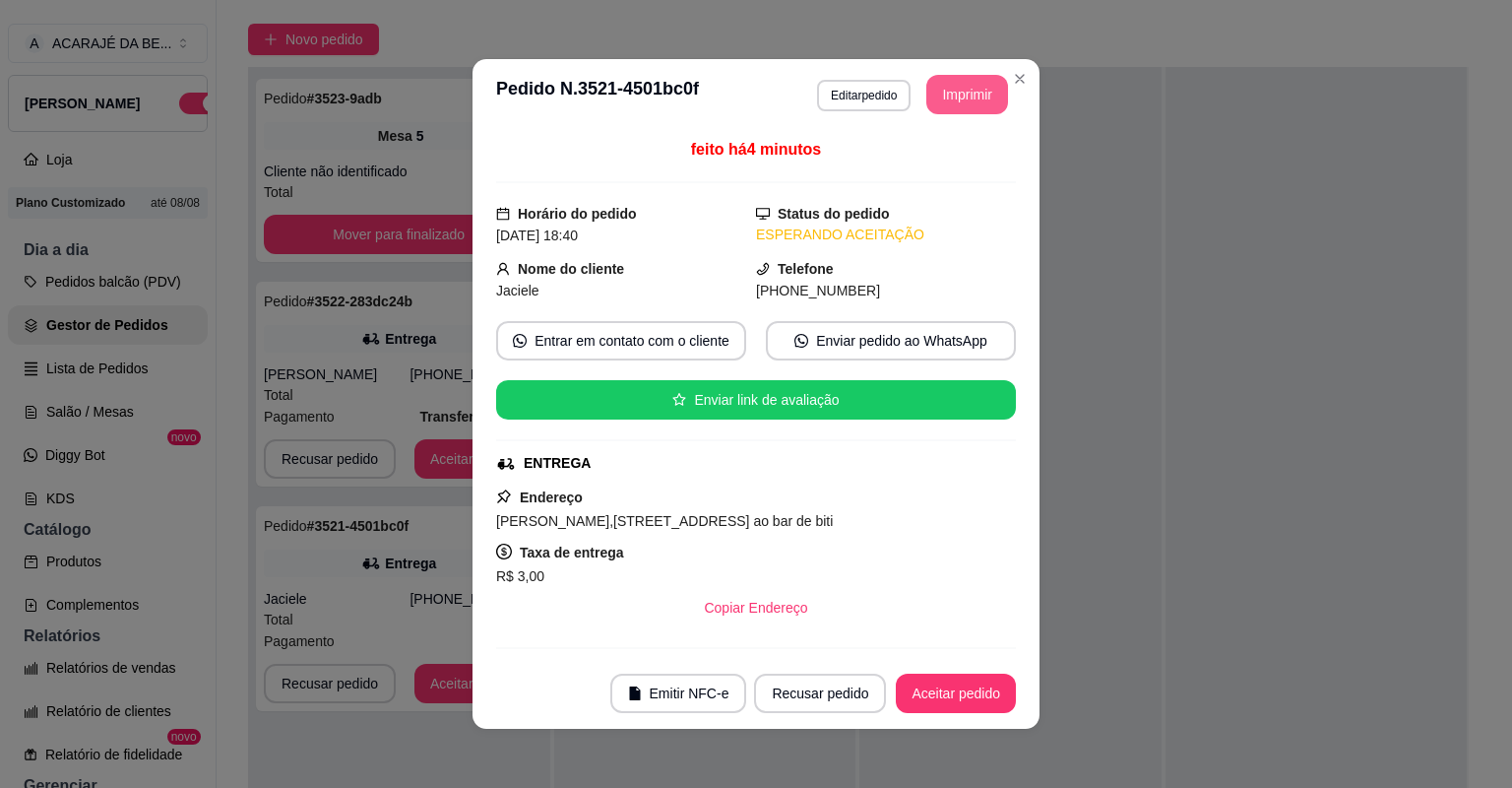 scroll, scrollTop: 0, scrollLeft: 0, axis: both 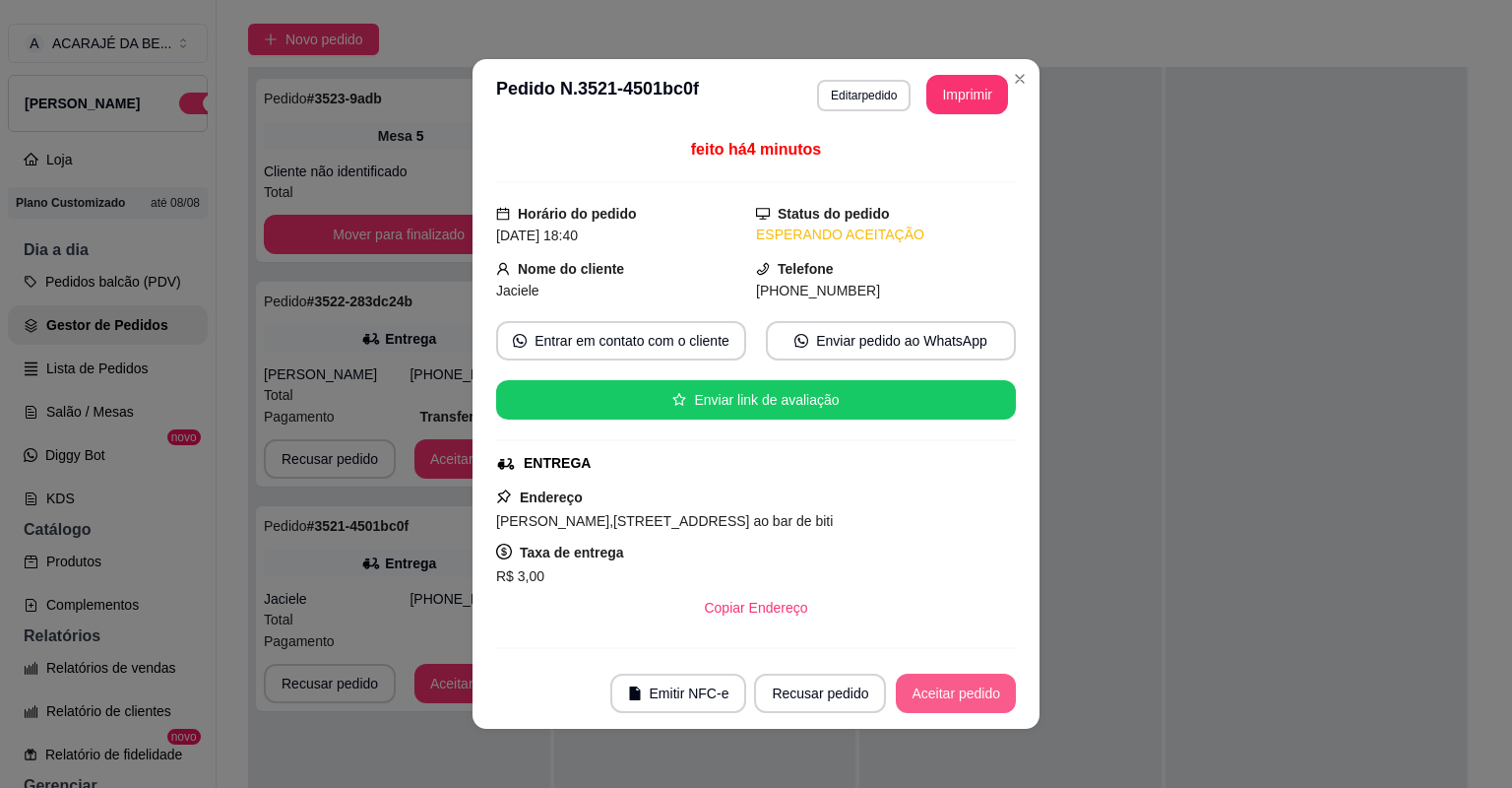click on "Aceitar pedido" at bounding box center (956, 693) 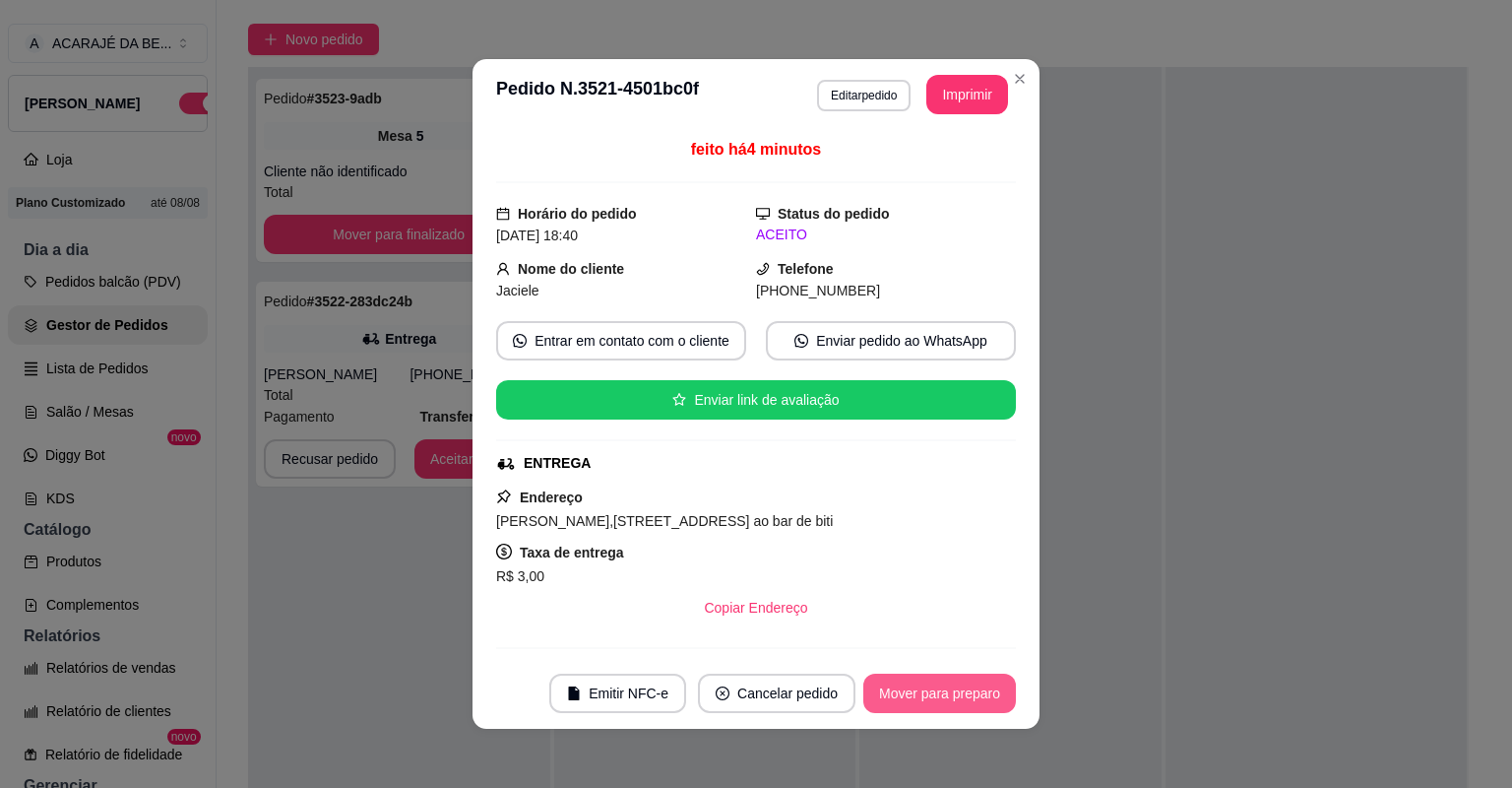 click on "Mover para preparo" at bounding box center [939, 693] 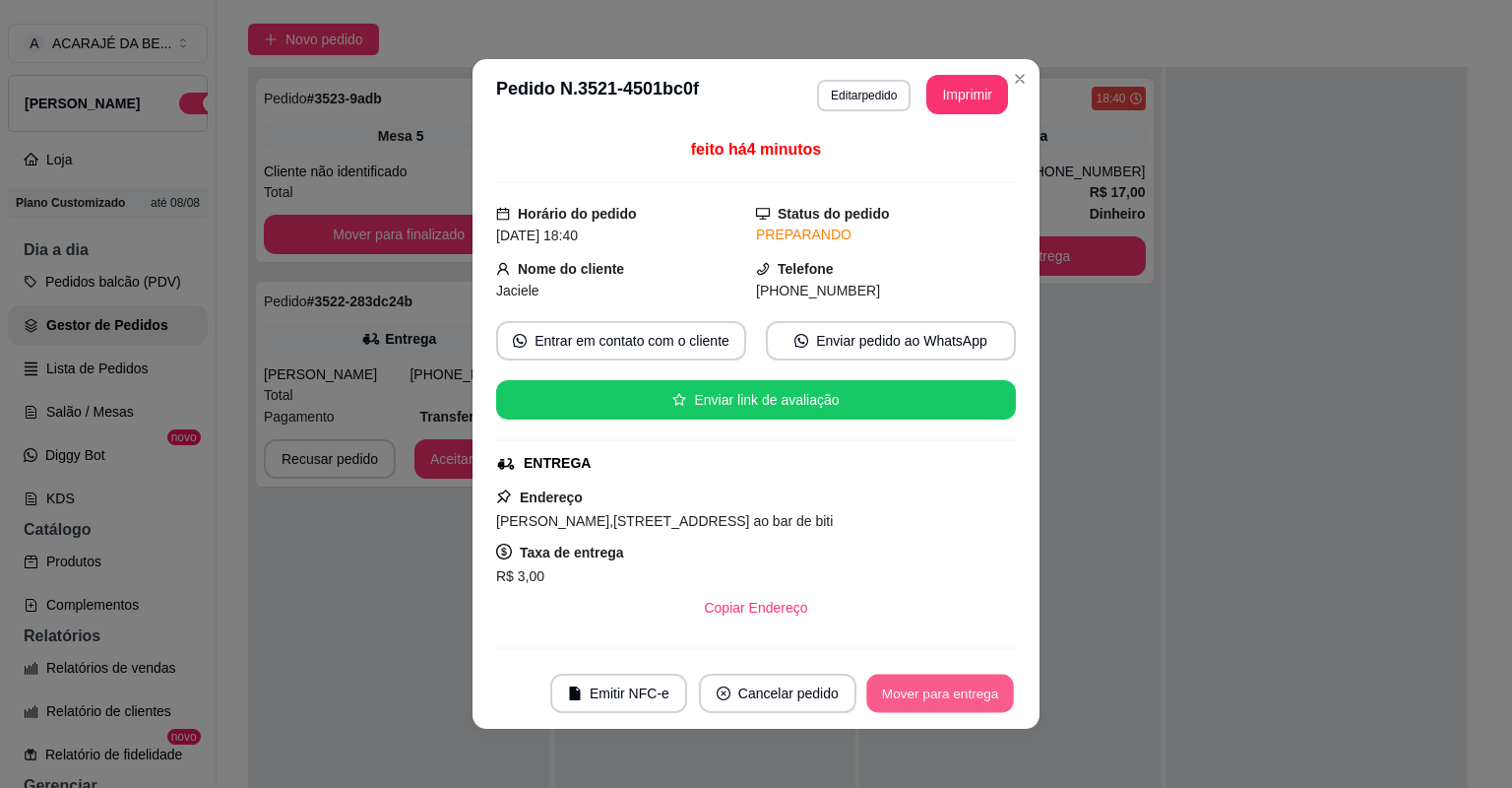 click on "Mover para entrega" at bounding box center (940, 693) 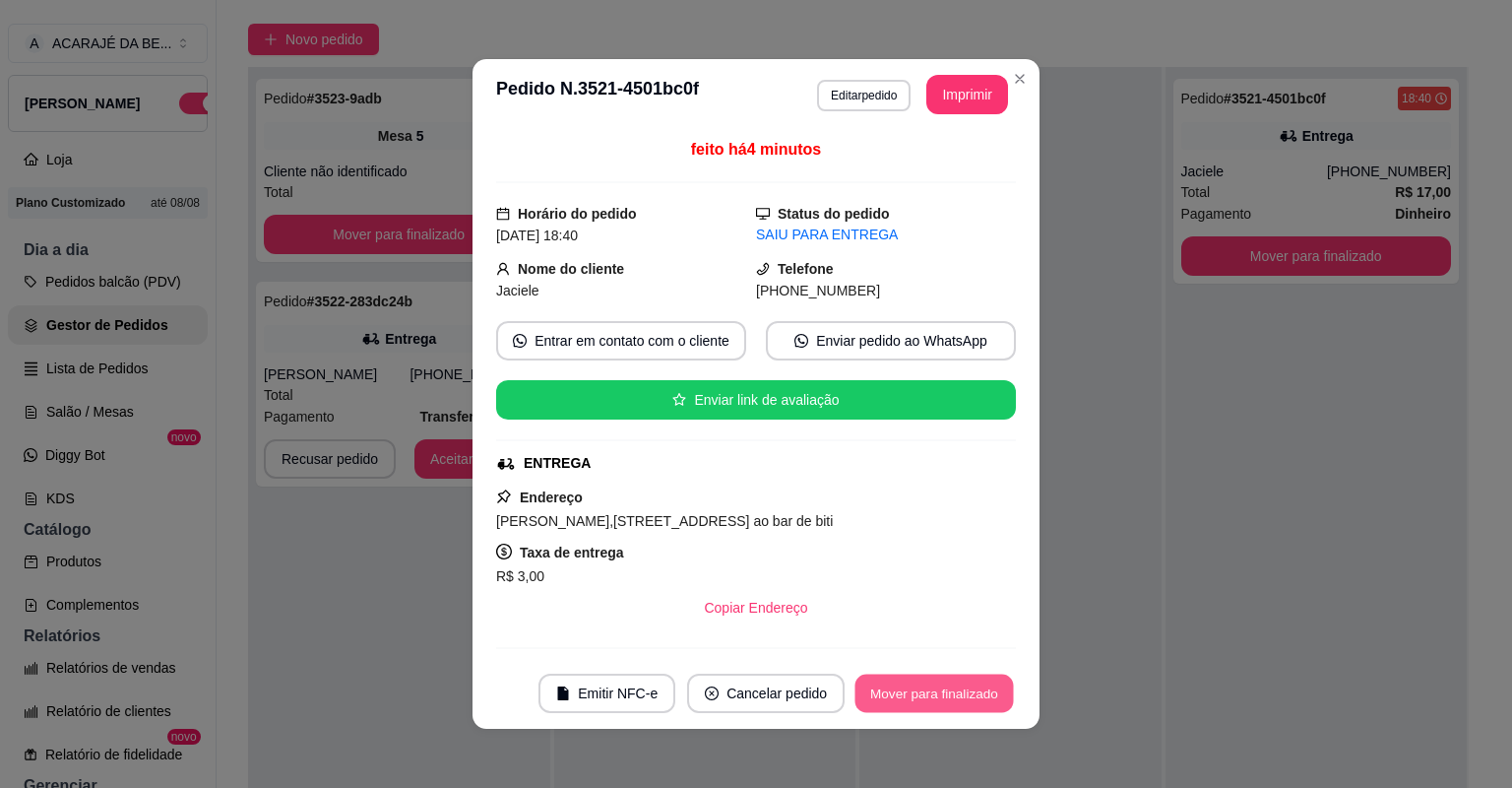 click on "Mover para finalizado" at bounding box center (934, 693) 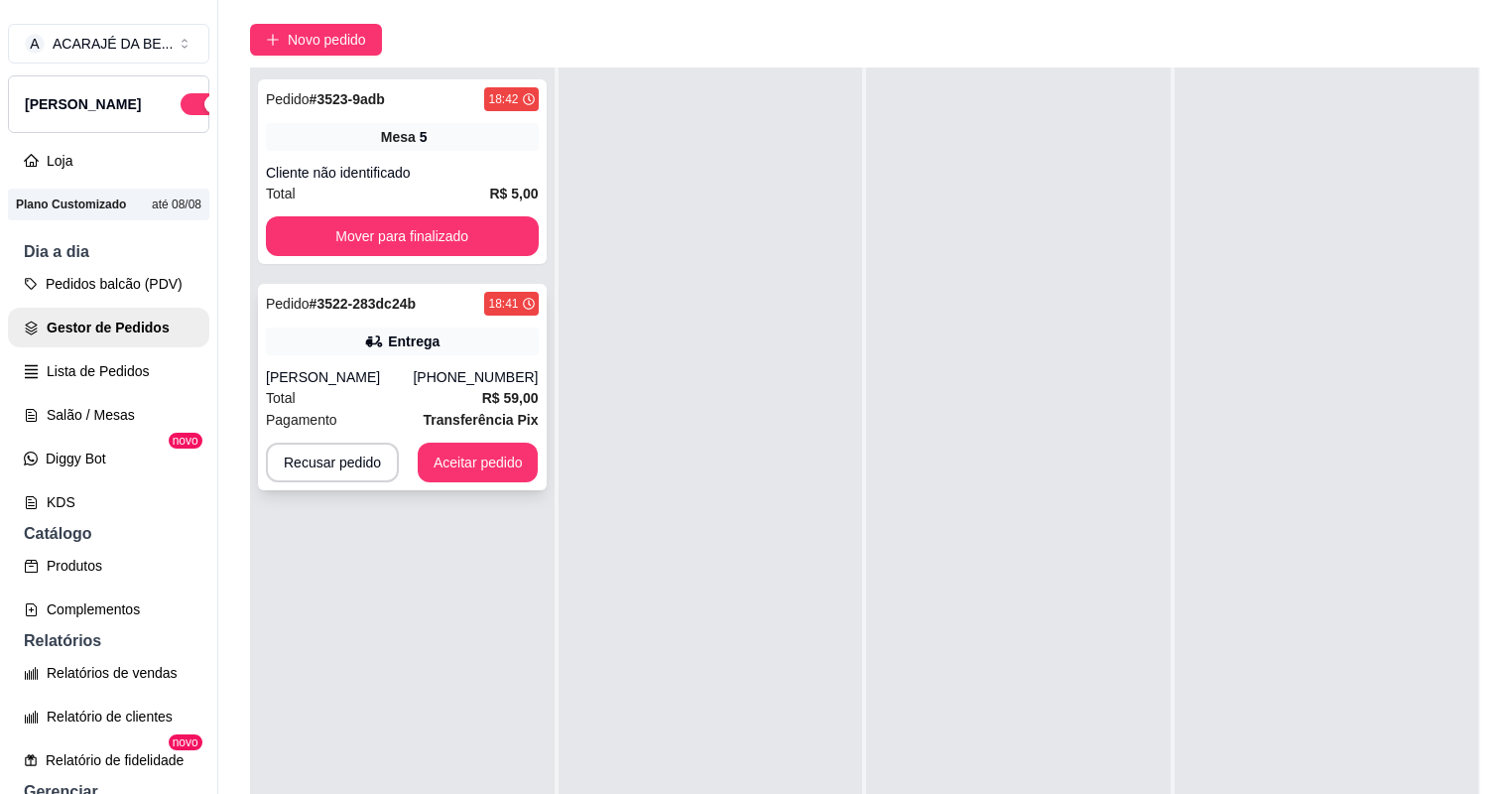 click on "Total R$ 59,00" at bounding box center [402, 398] 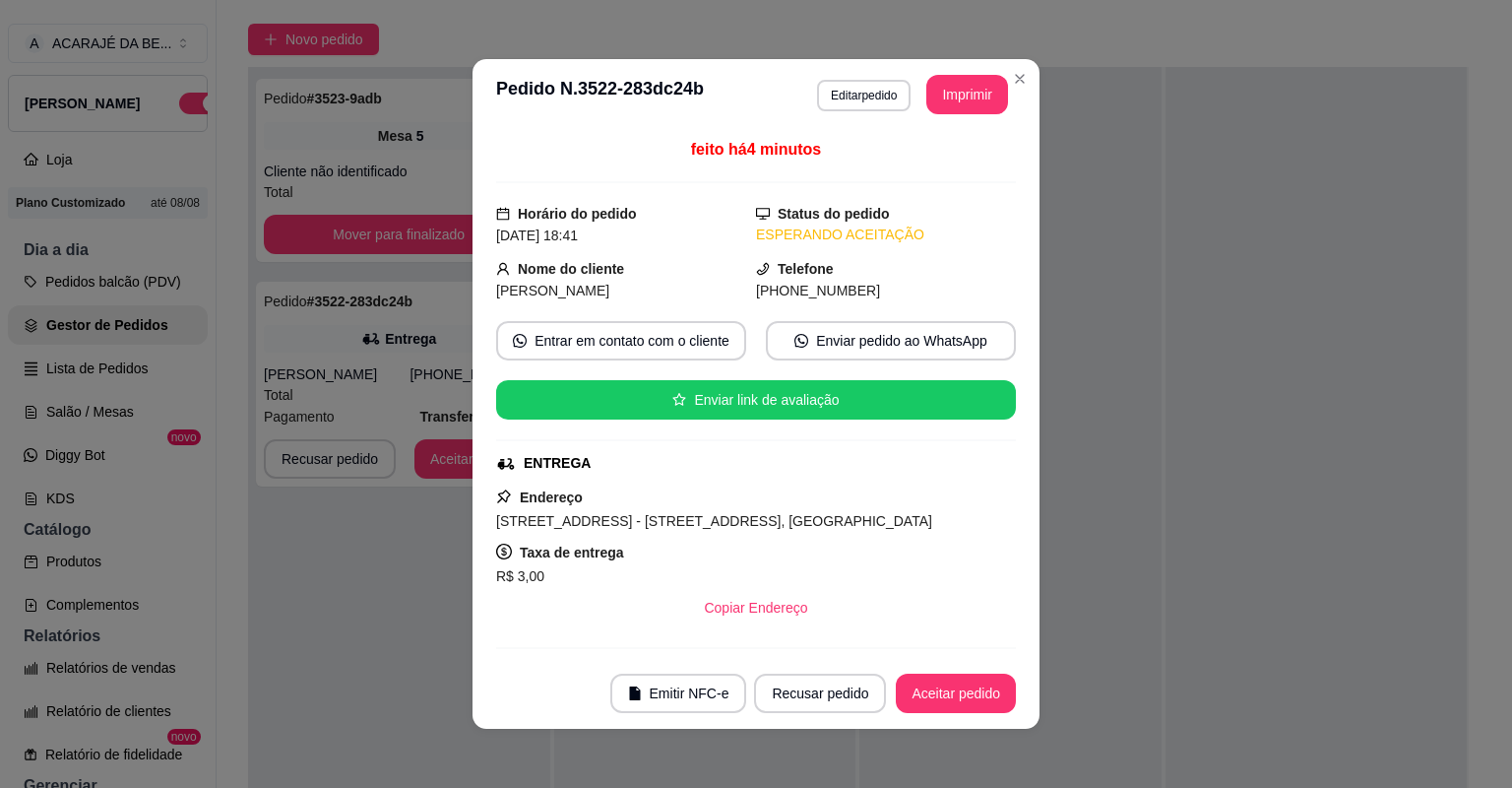 scroll, scrollTop: 473, scrollLeft: 0, axis: vertical 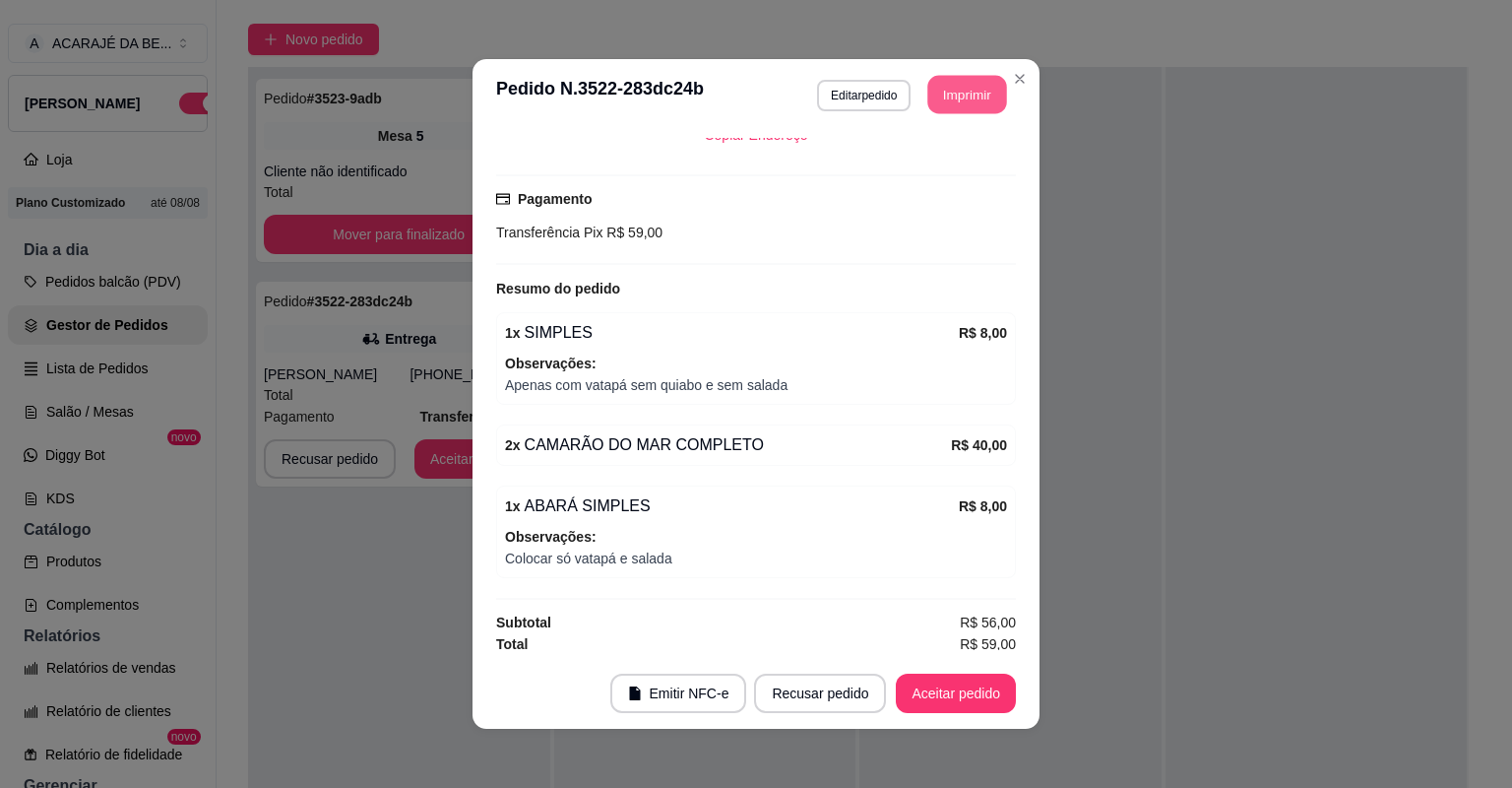 click on "Imprimir" at bounding box center (968, 95) 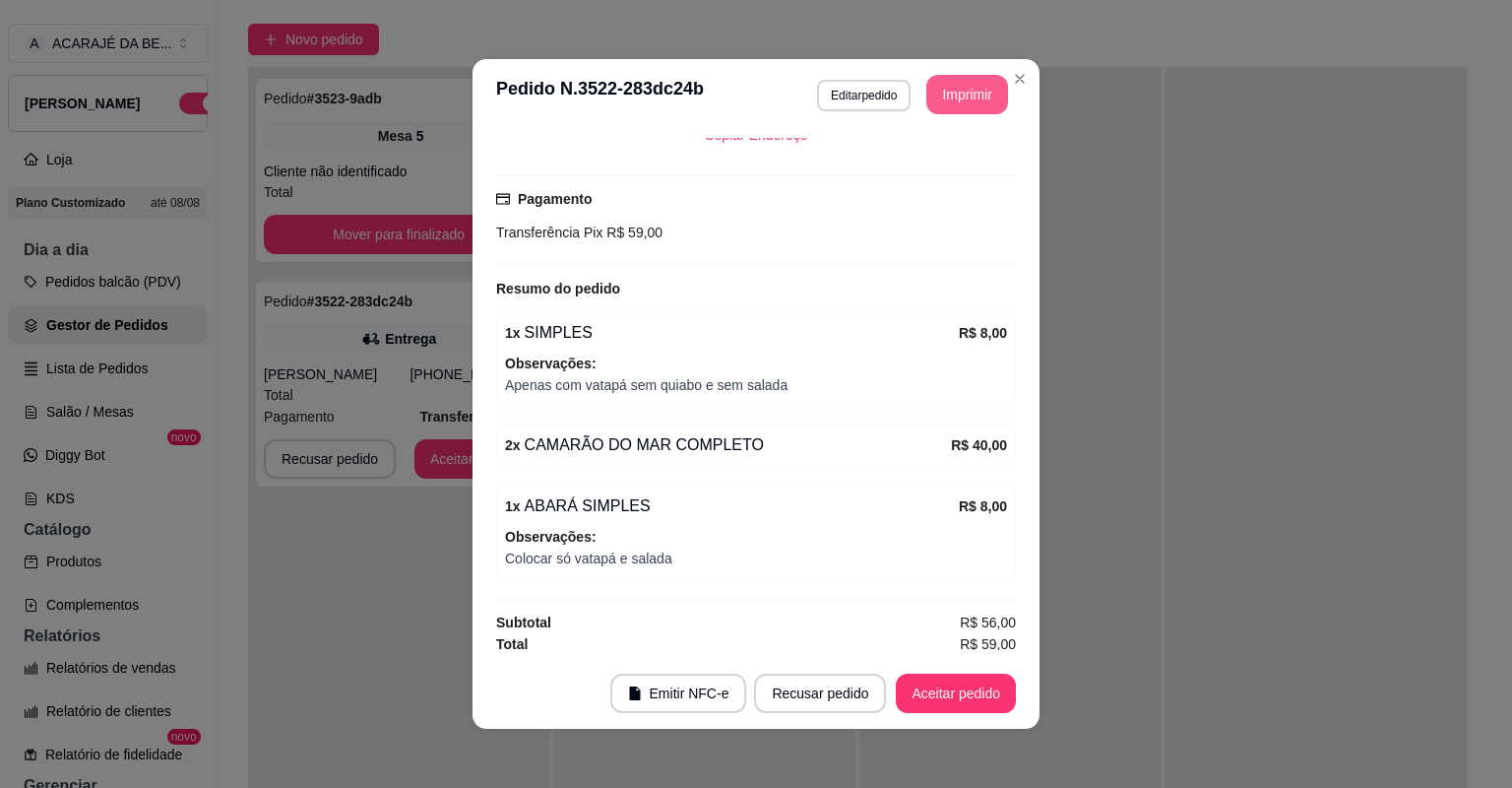 scroll, scrollTop: 0, scrollLeft: 0, axis: both 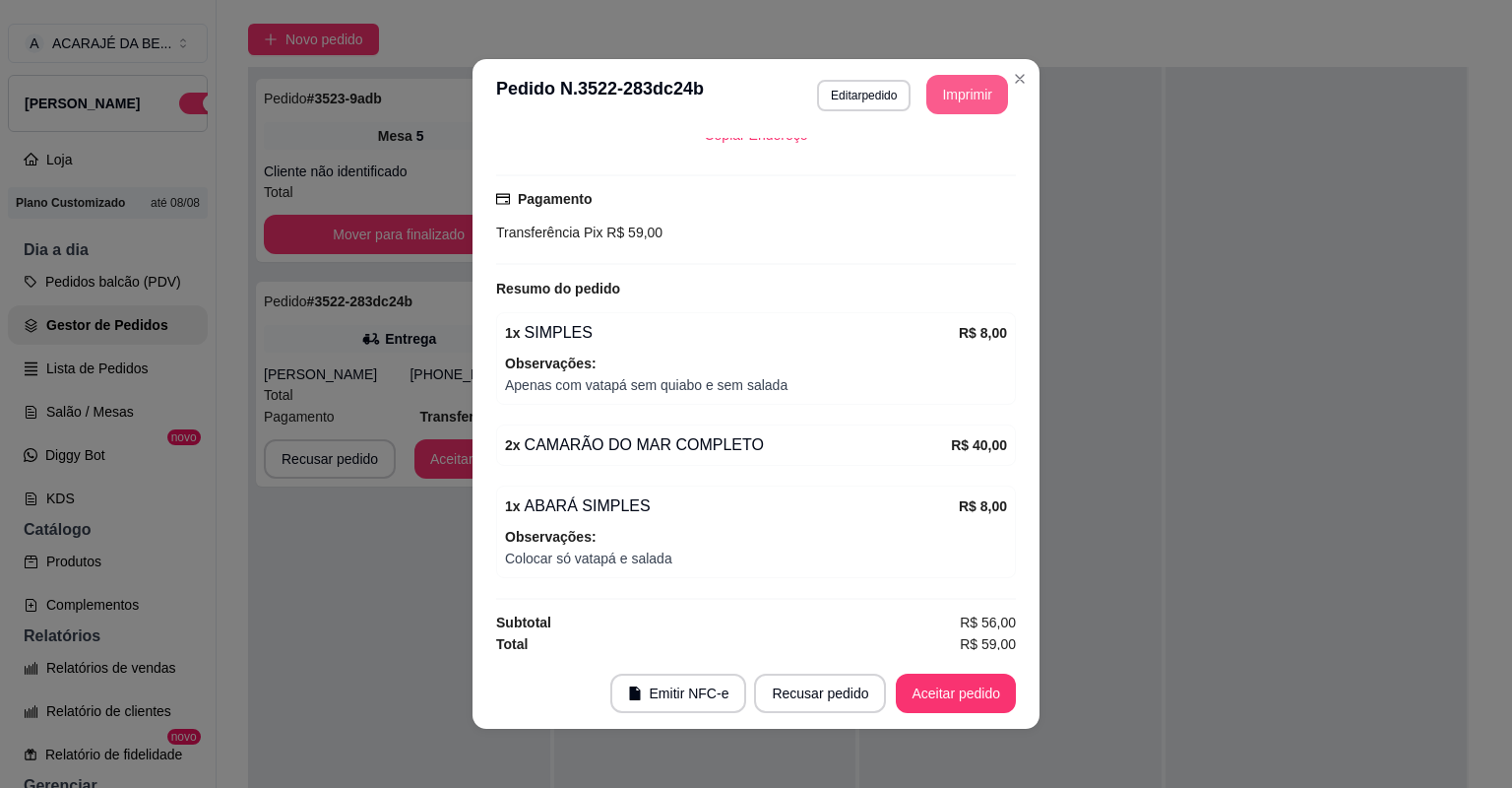 click on "Aceitar pedido" at bounding box center [956, 693] 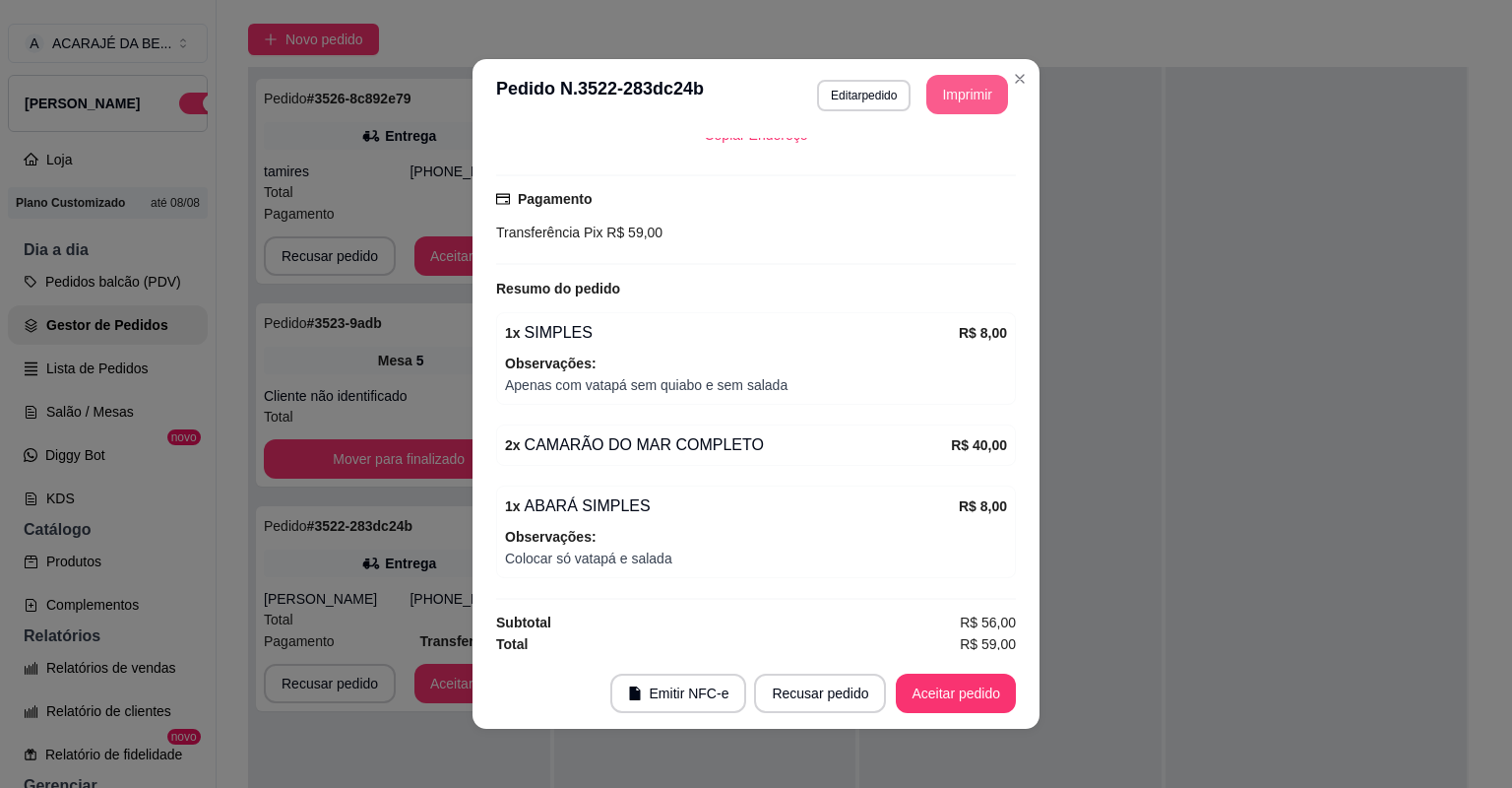 click on "Aceitar pedido" at bounding box center [956, 693] 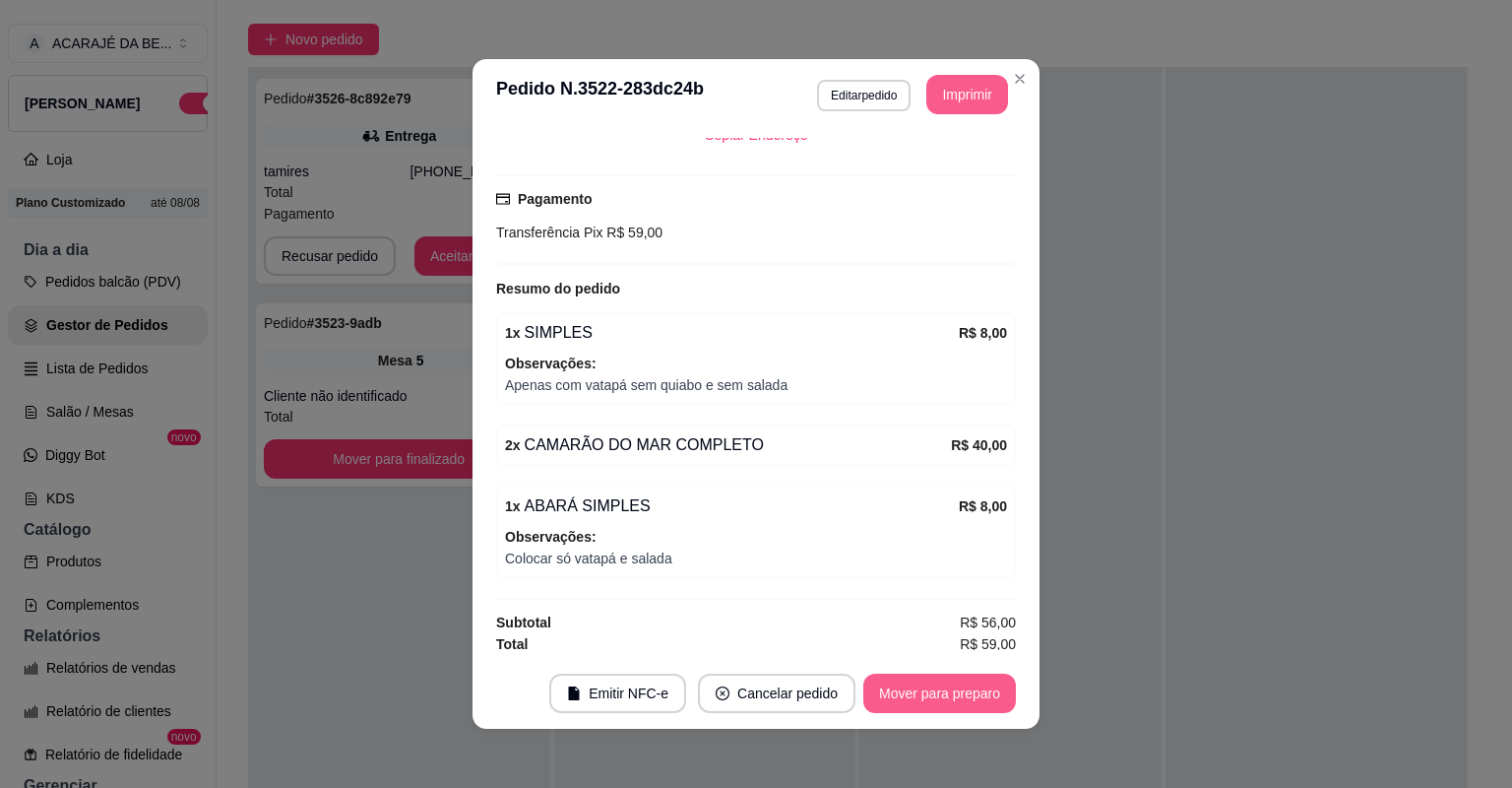 click on "Mover para preparo" at bounding box center [939, 693] 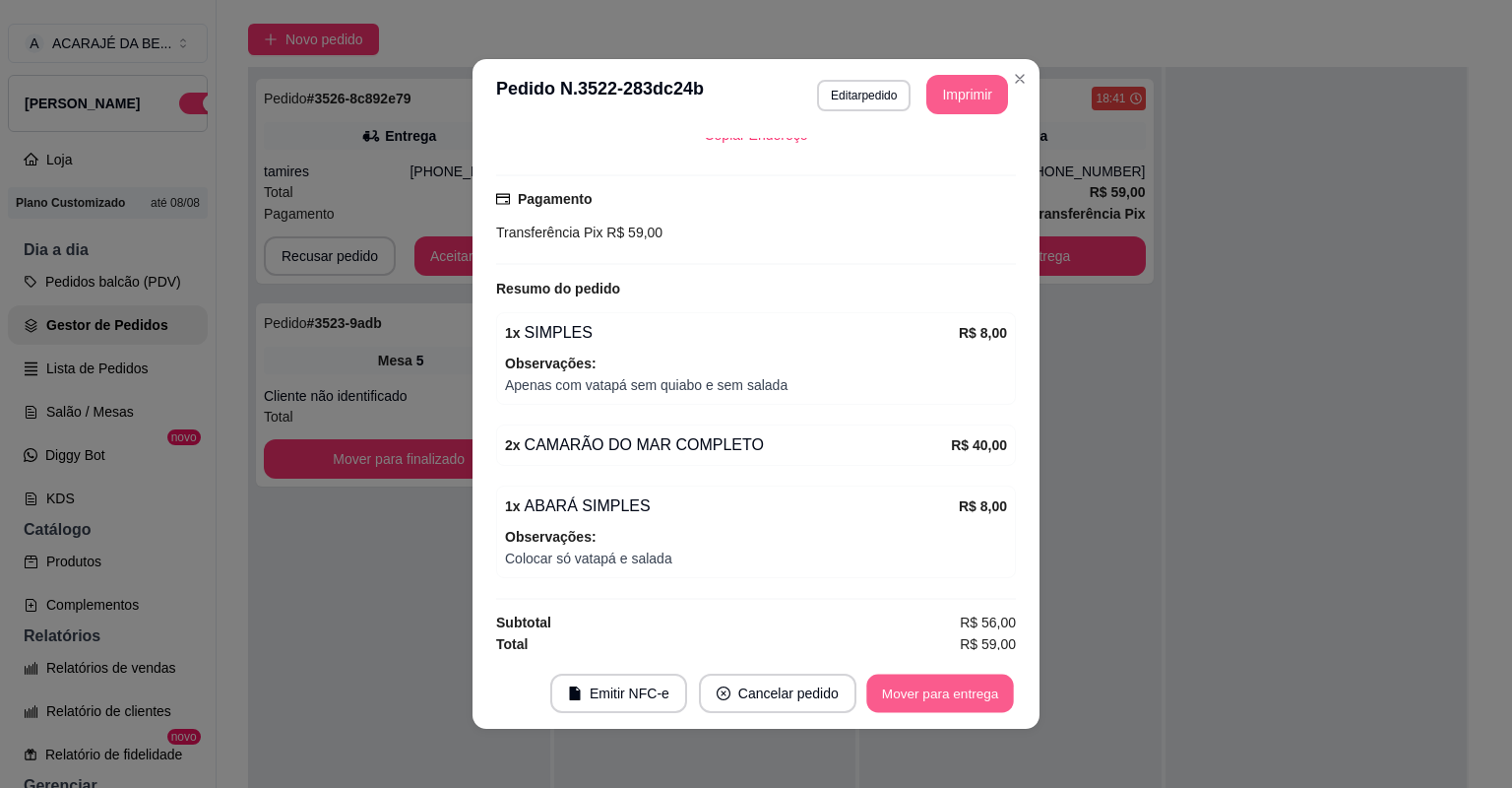 click on "Mover para entrega" at bounding box center [940, 693] 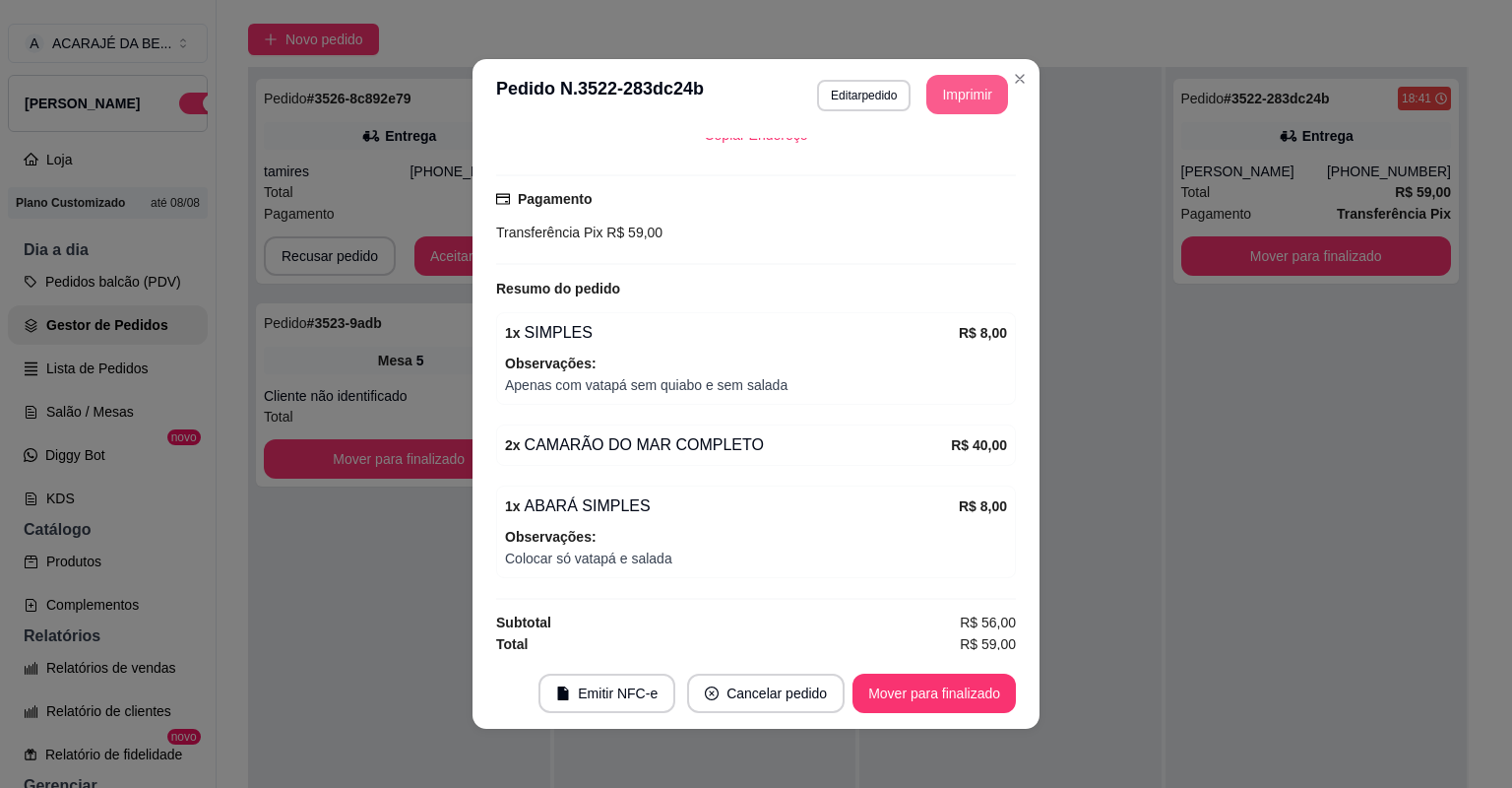 click on "Mover para finalizado" at bounding box center (934, 693) 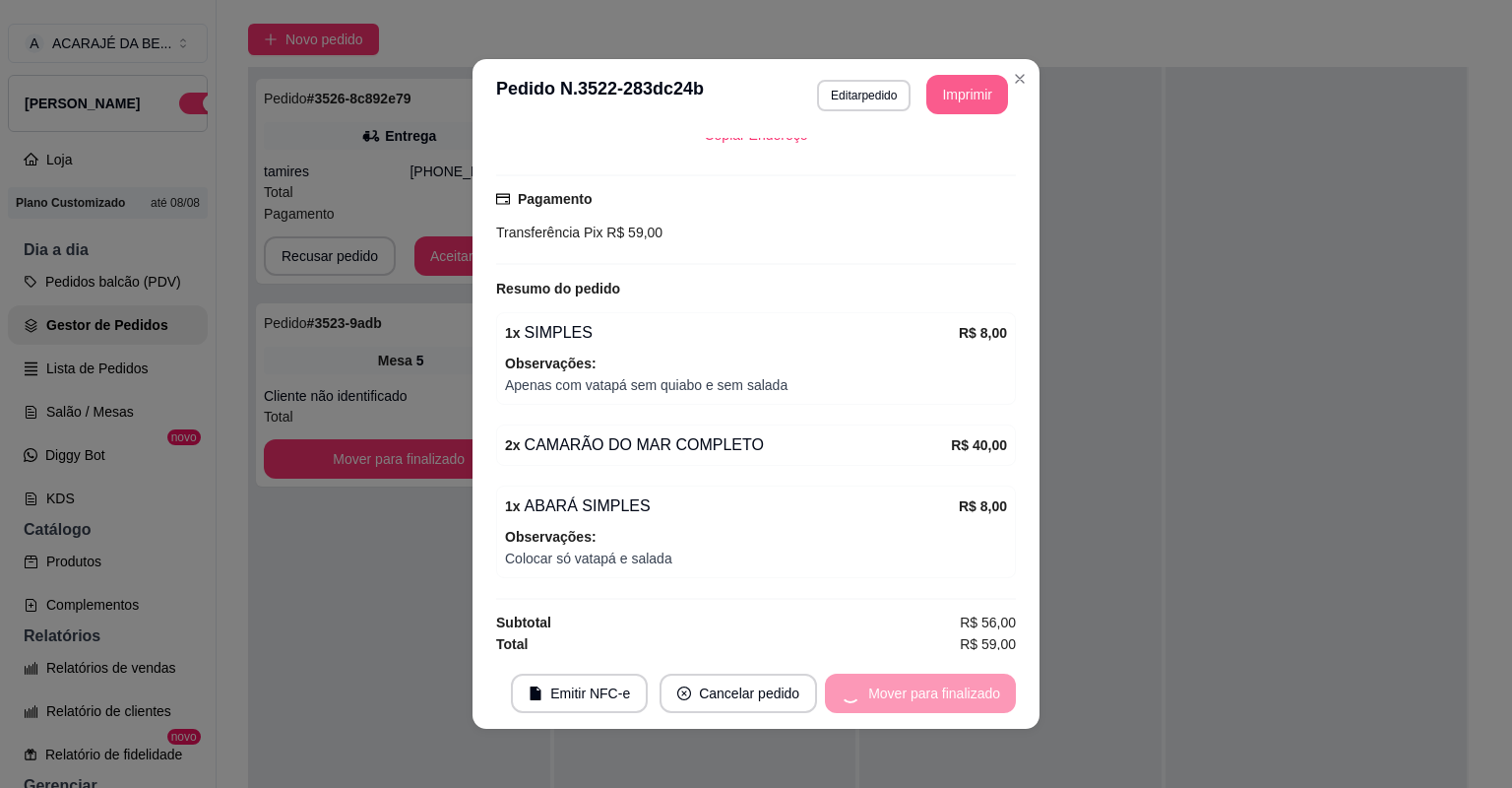 scroll, scrollTop: 427, scrollLeft: 0, axis: vertical 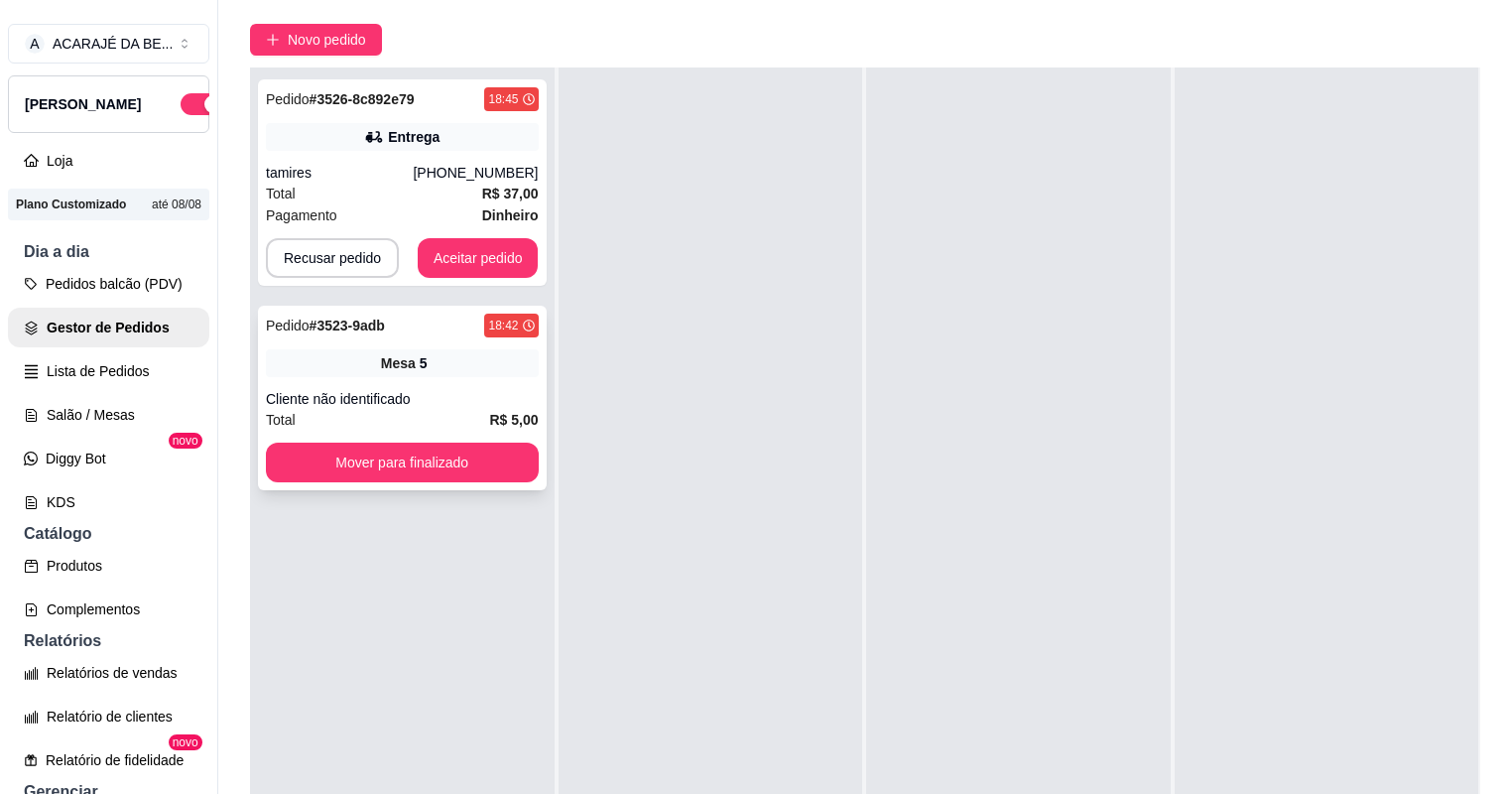 click on "Pedido  # 3523-9adb 18:42 Mesa 5 Cliente não identificado Total R$ 5,00 Mover para finalizado" at bounding box center (402, 398) 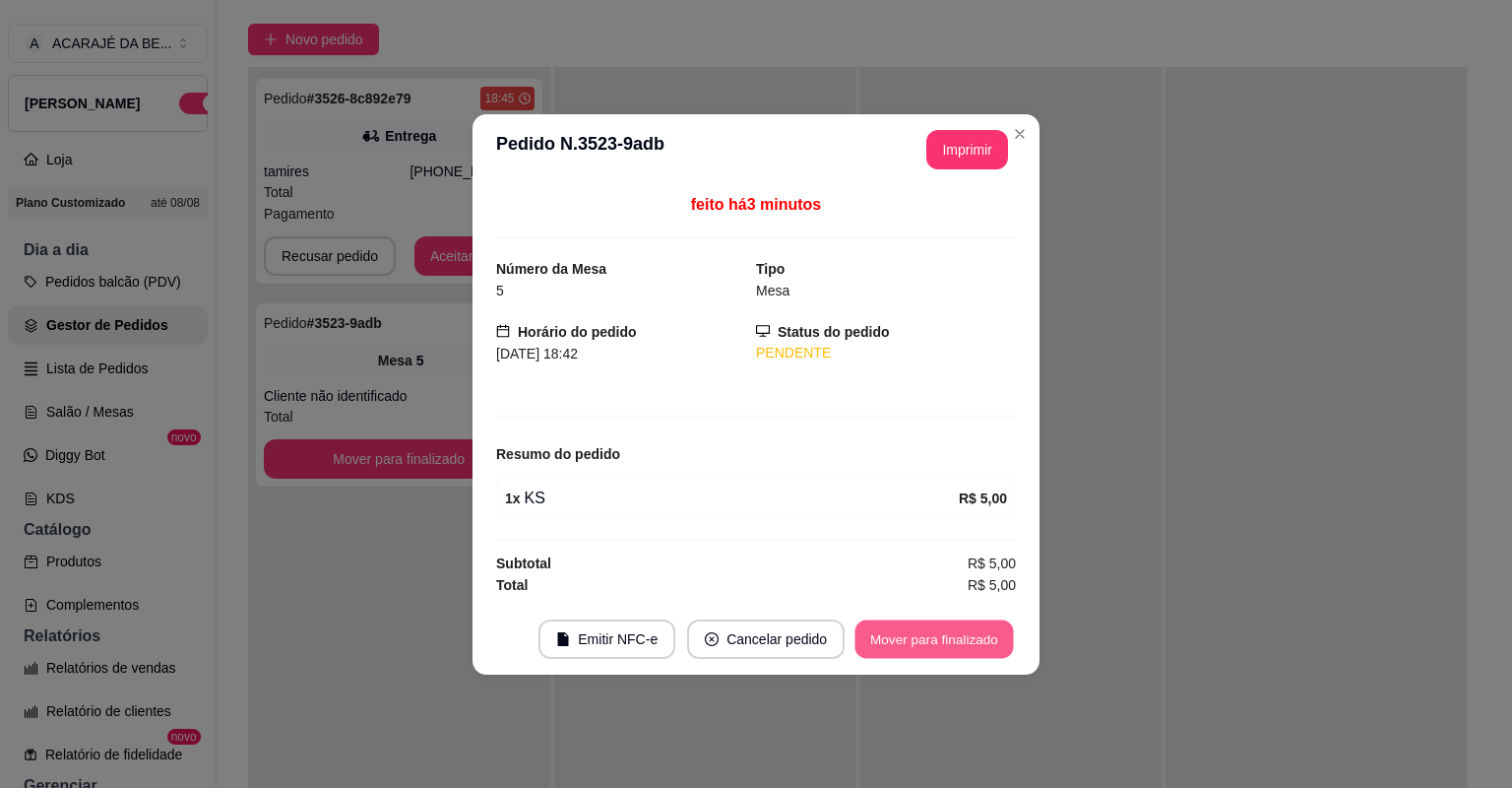 click on "Mover para finalizado" at bounding box center [934, 638] 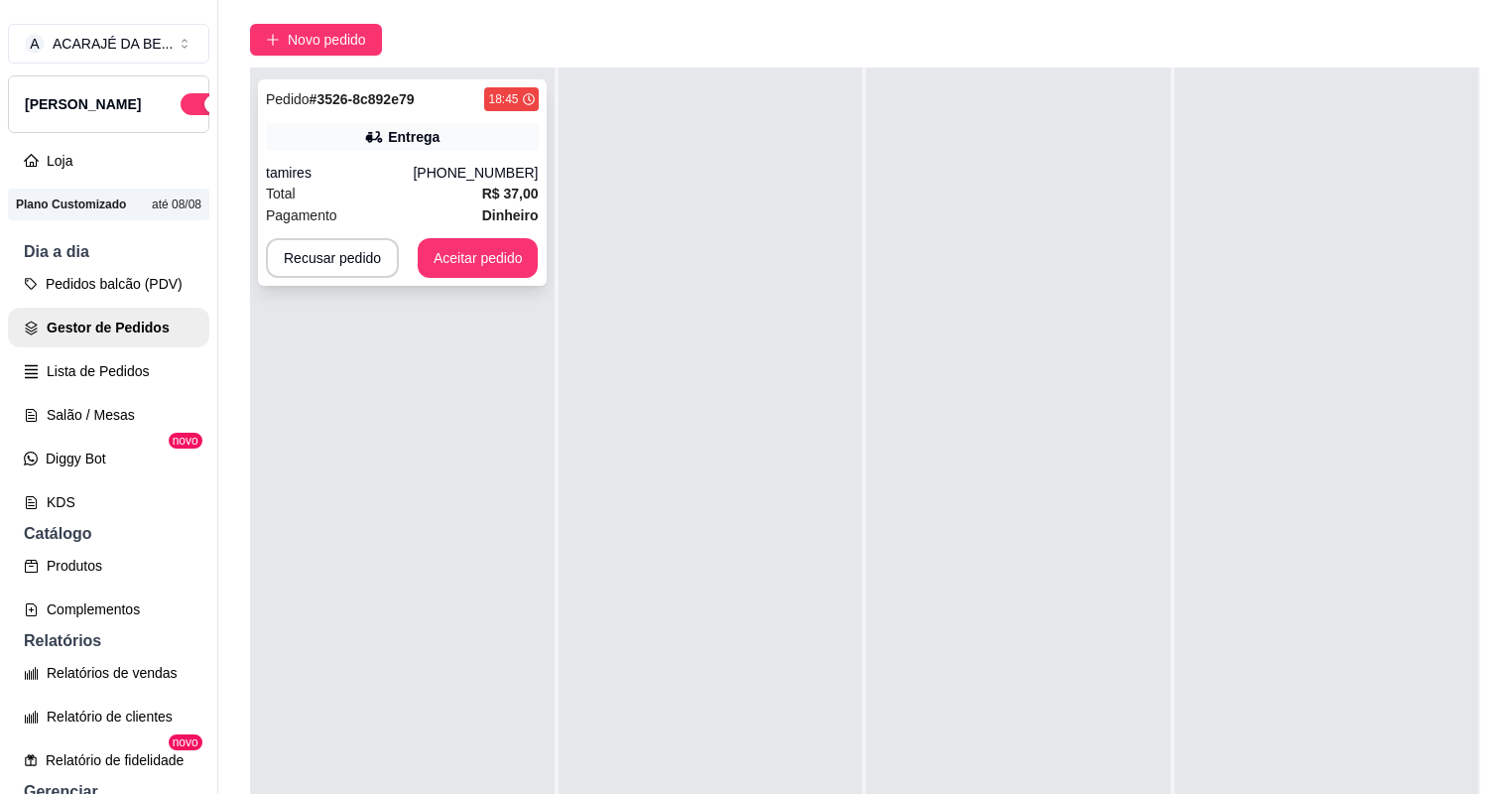 click on "Pagamento Dinheiro" at bounding box center [402, 215] 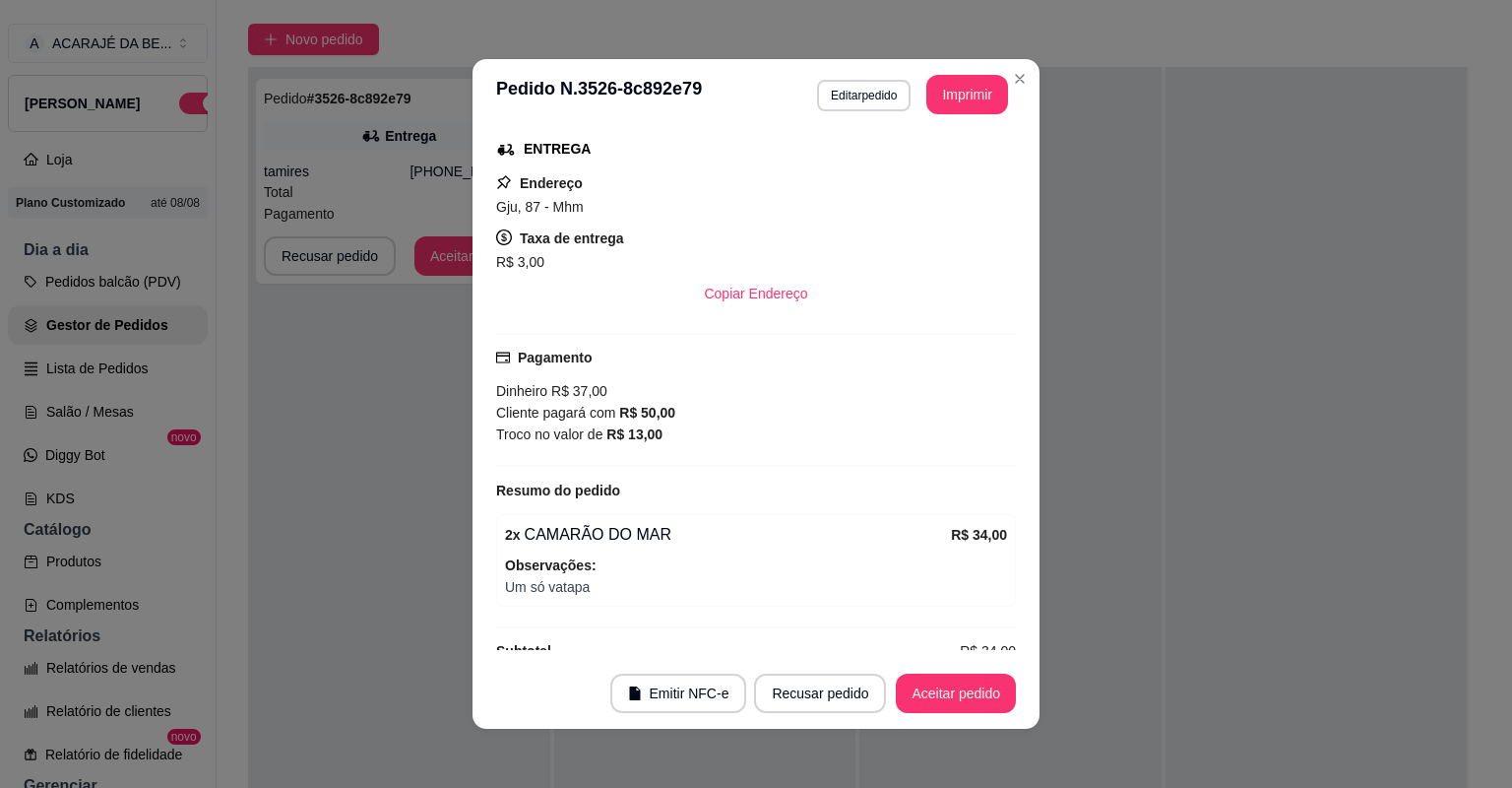 scroll, scrollTop: 315, scrollLeft: 0, axis: vertical 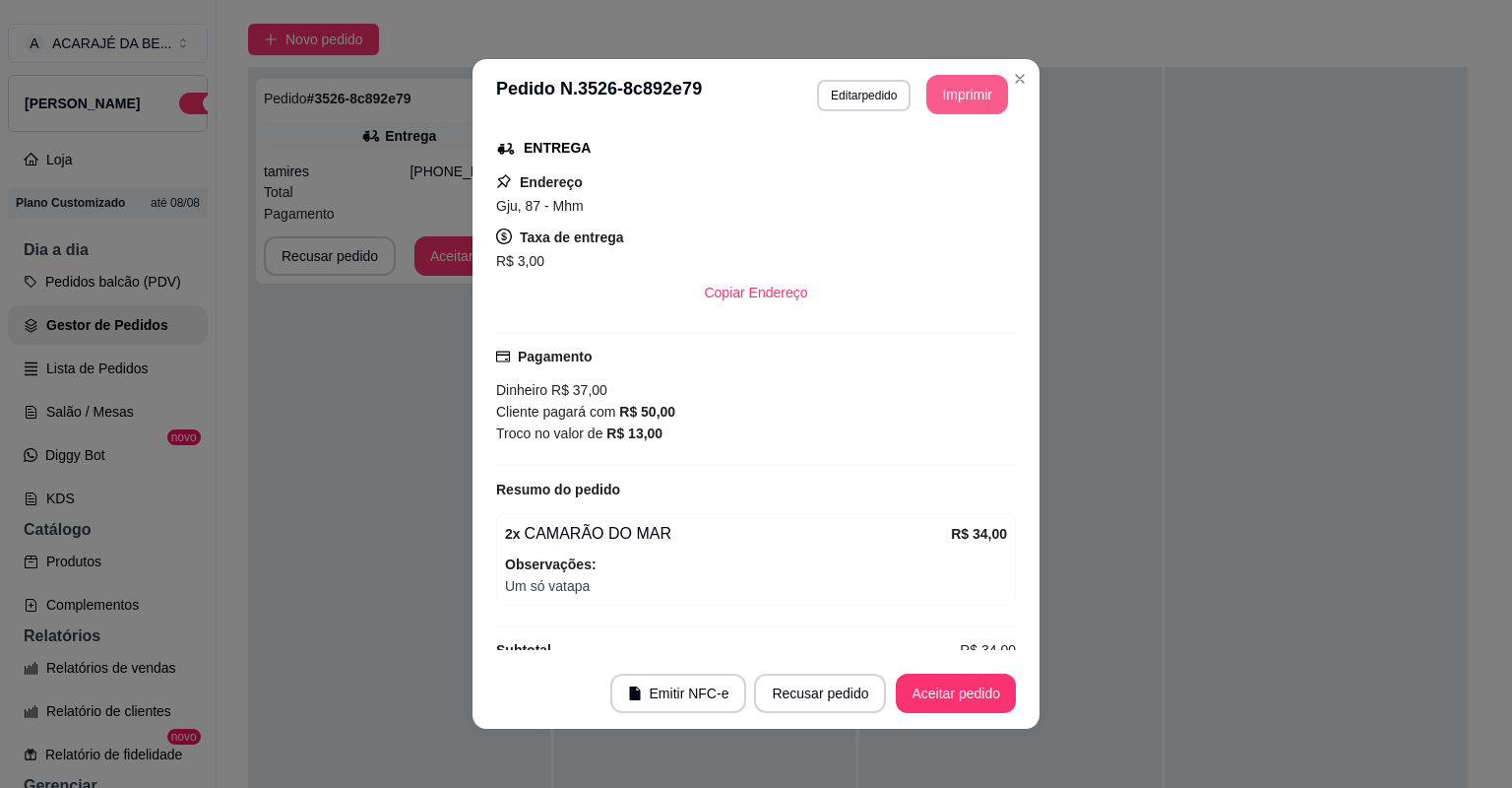 click on "Imprimir" at bounding box center [967, 95] 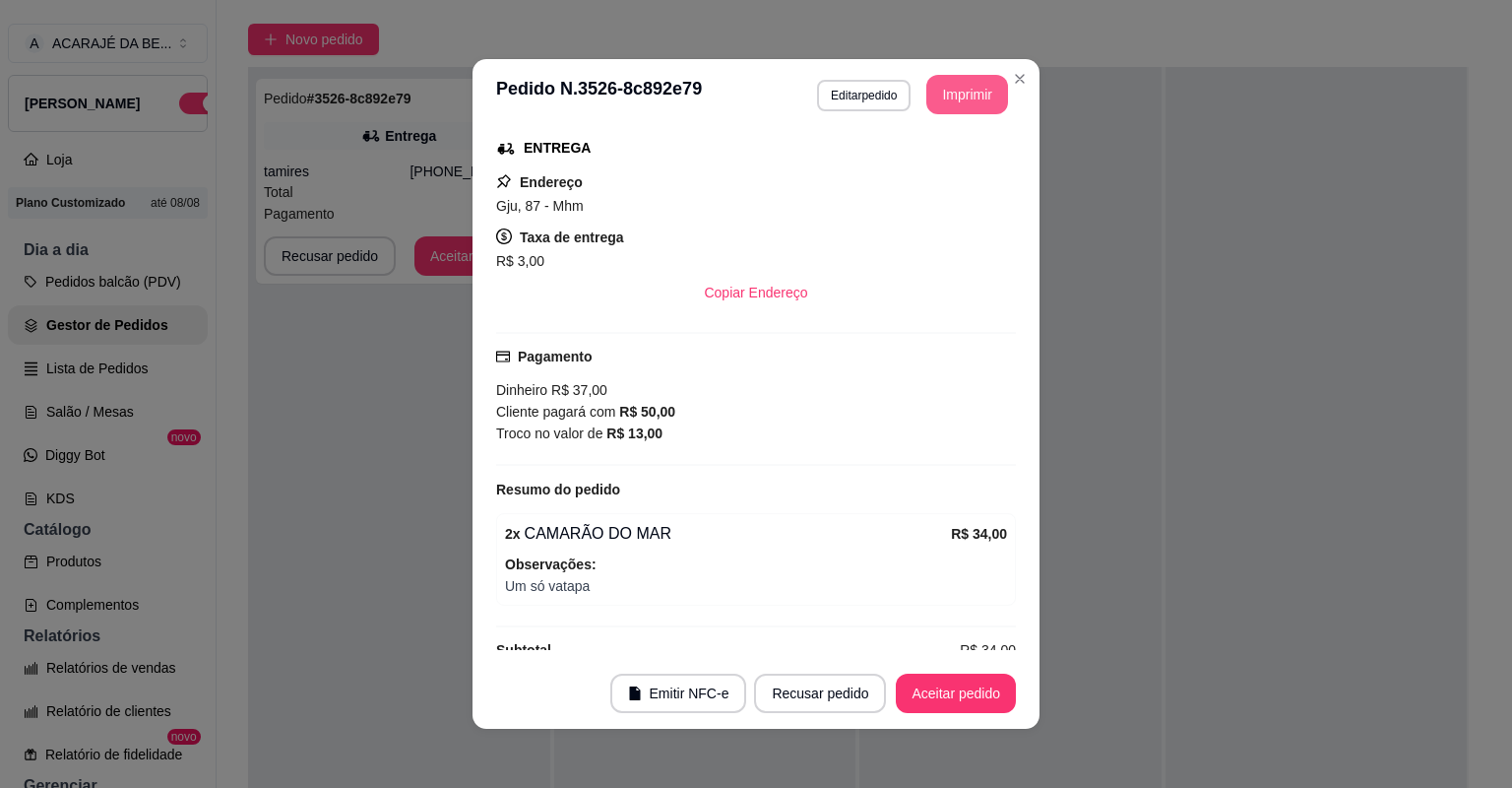 scroll, scrollTop: 0, scrollLeft: 0, axis: both 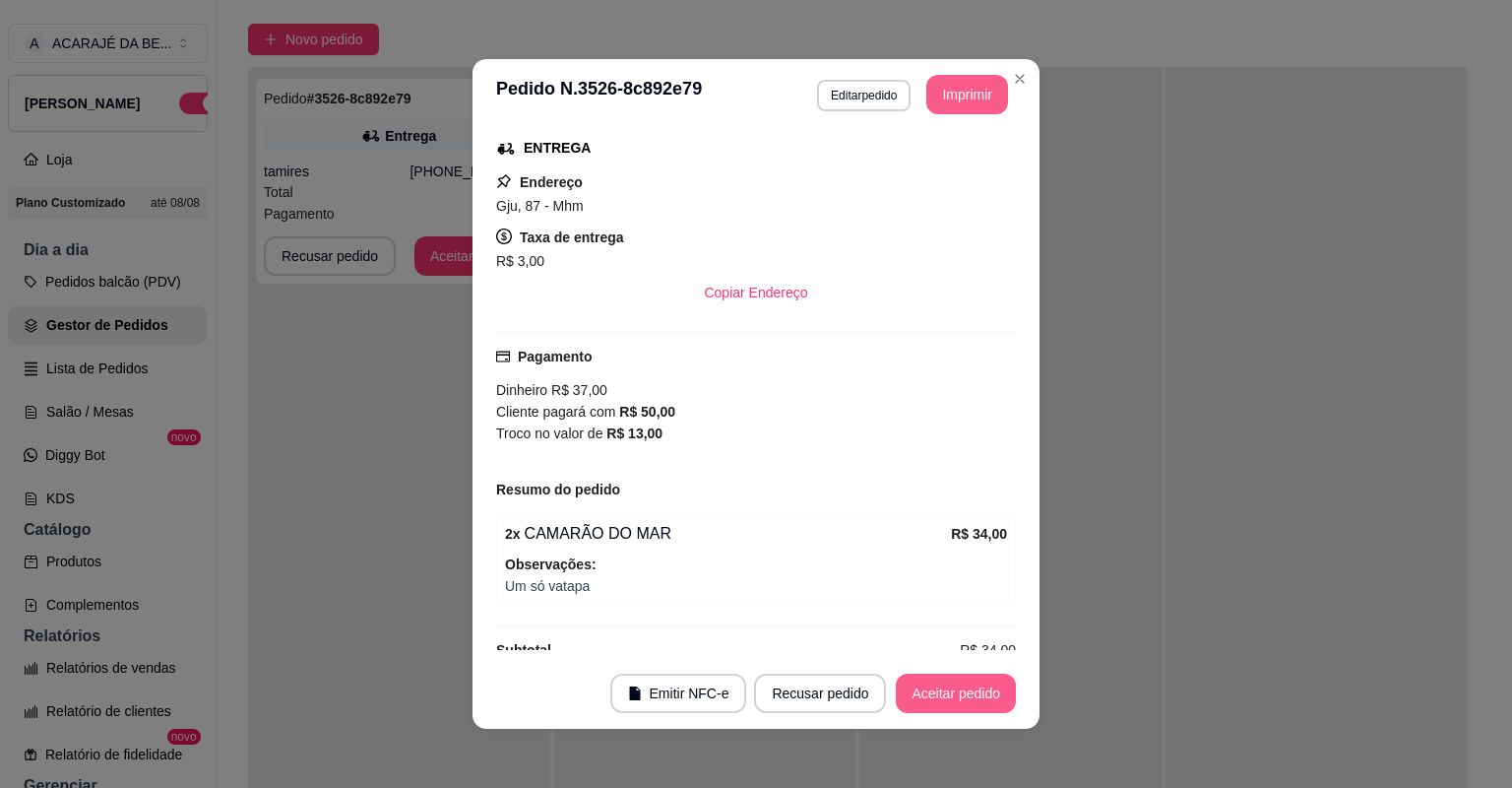 click on "Aceitar pedido" at bounding box center [956, 693] 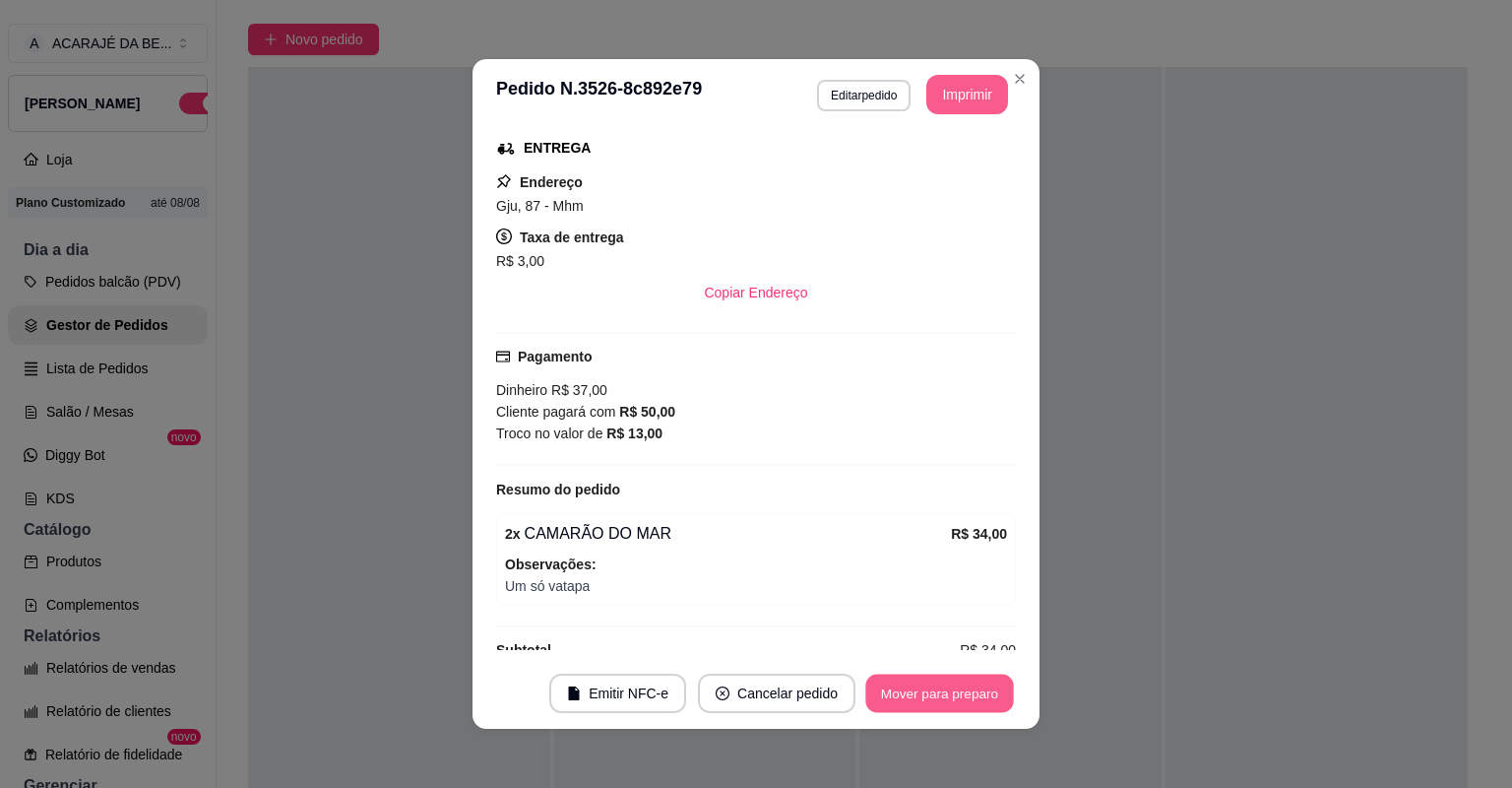 click on "Mover para preparo" at bounding box center [939, 693] 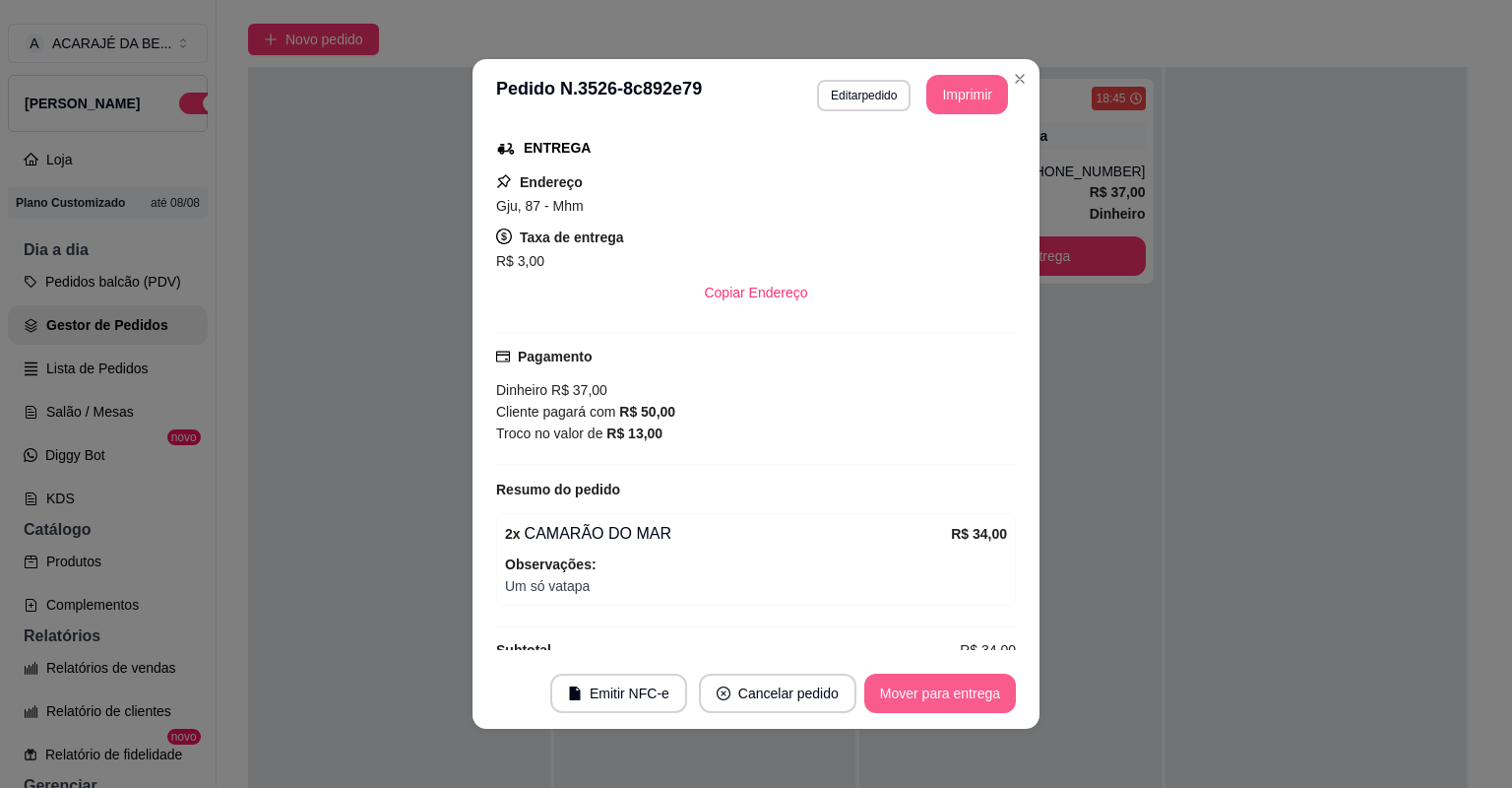 click on "Mover para entrega" at bounding box center (940, 693) 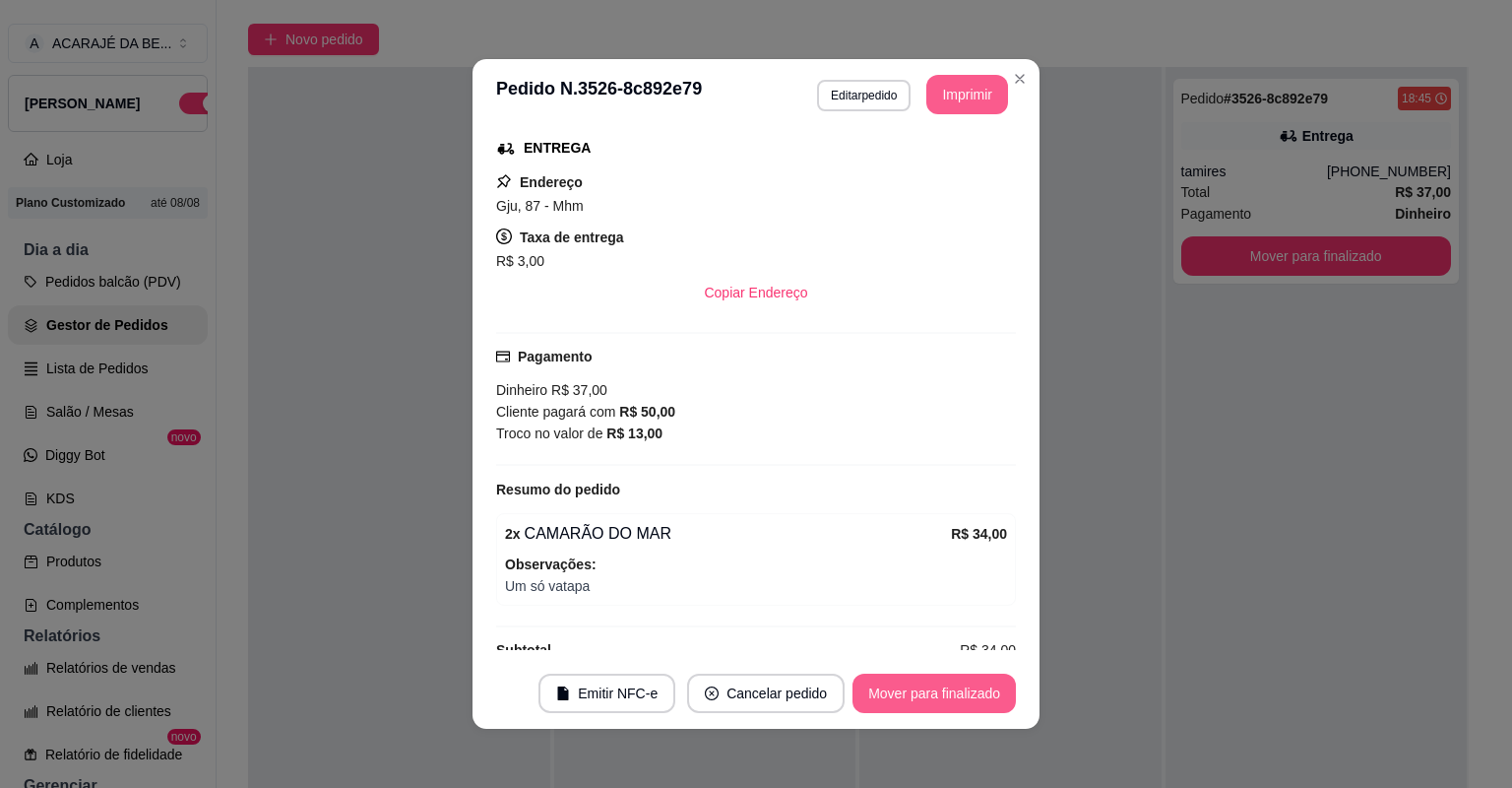 click on "Mover para finalizado" at bounding box center [934, 693] 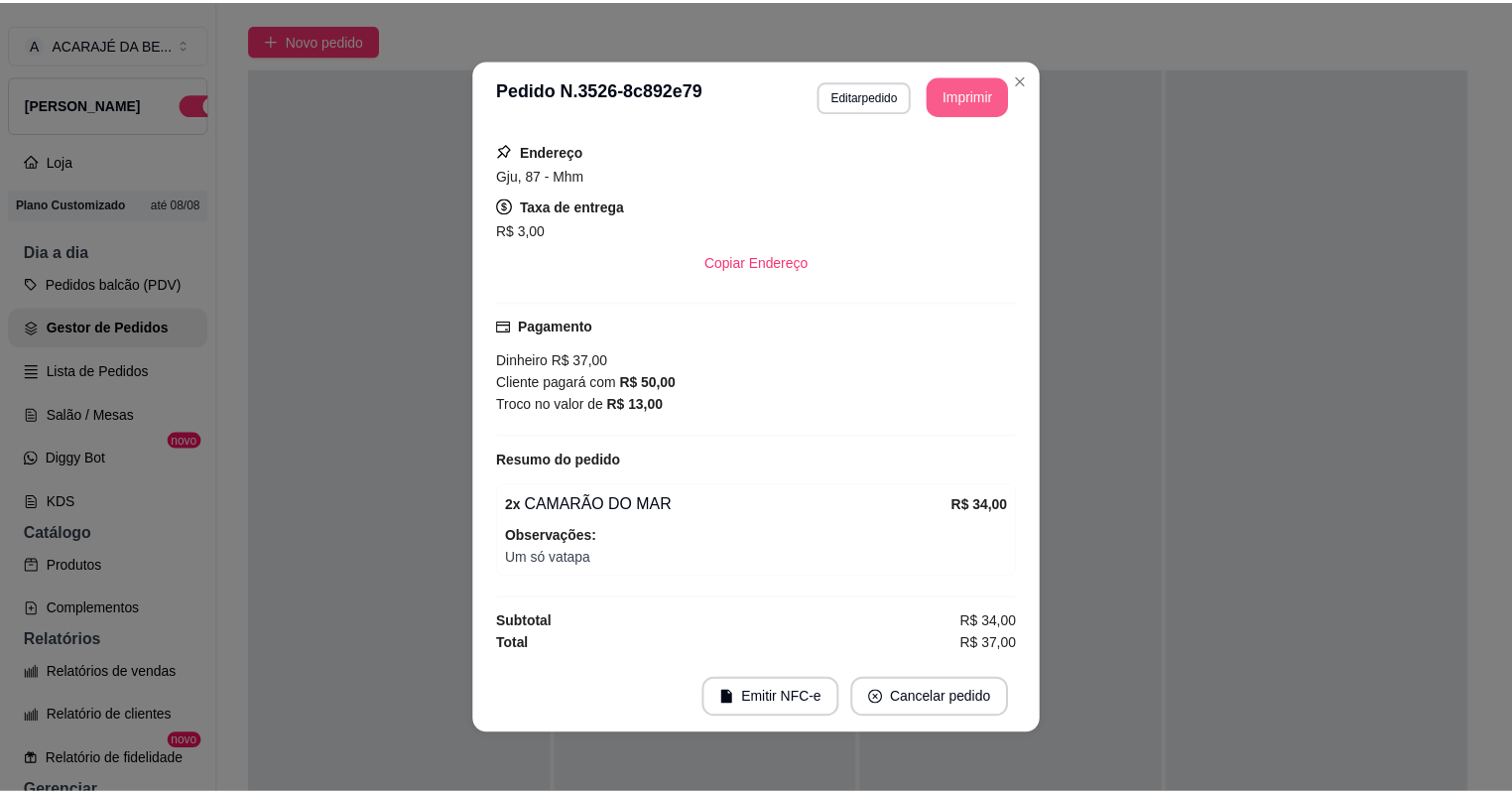 scroll, scrollTop: 272, scrollLeft: 0, axis: vertical 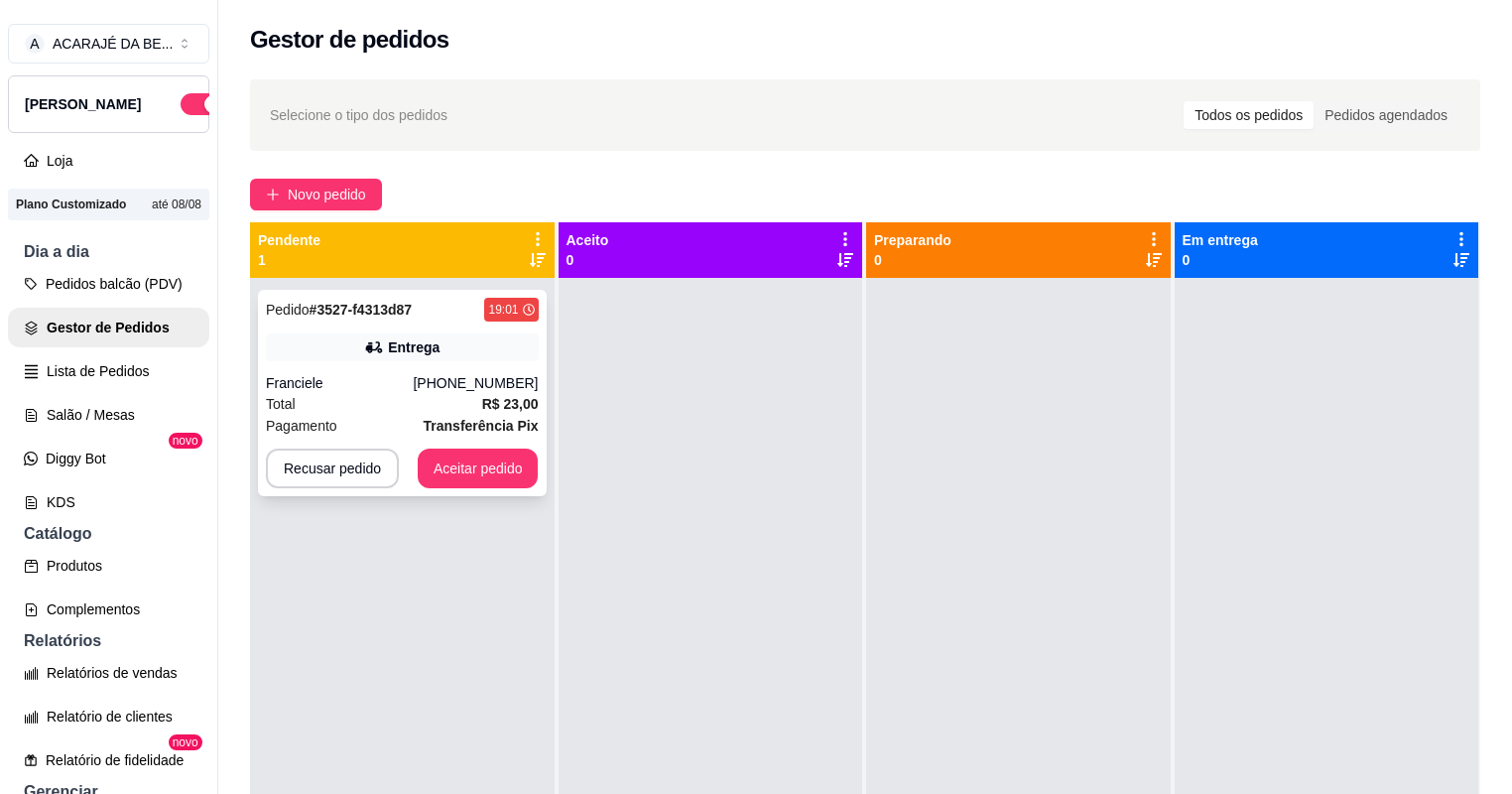 click on "Entrega" at bounding box center [402, 347] 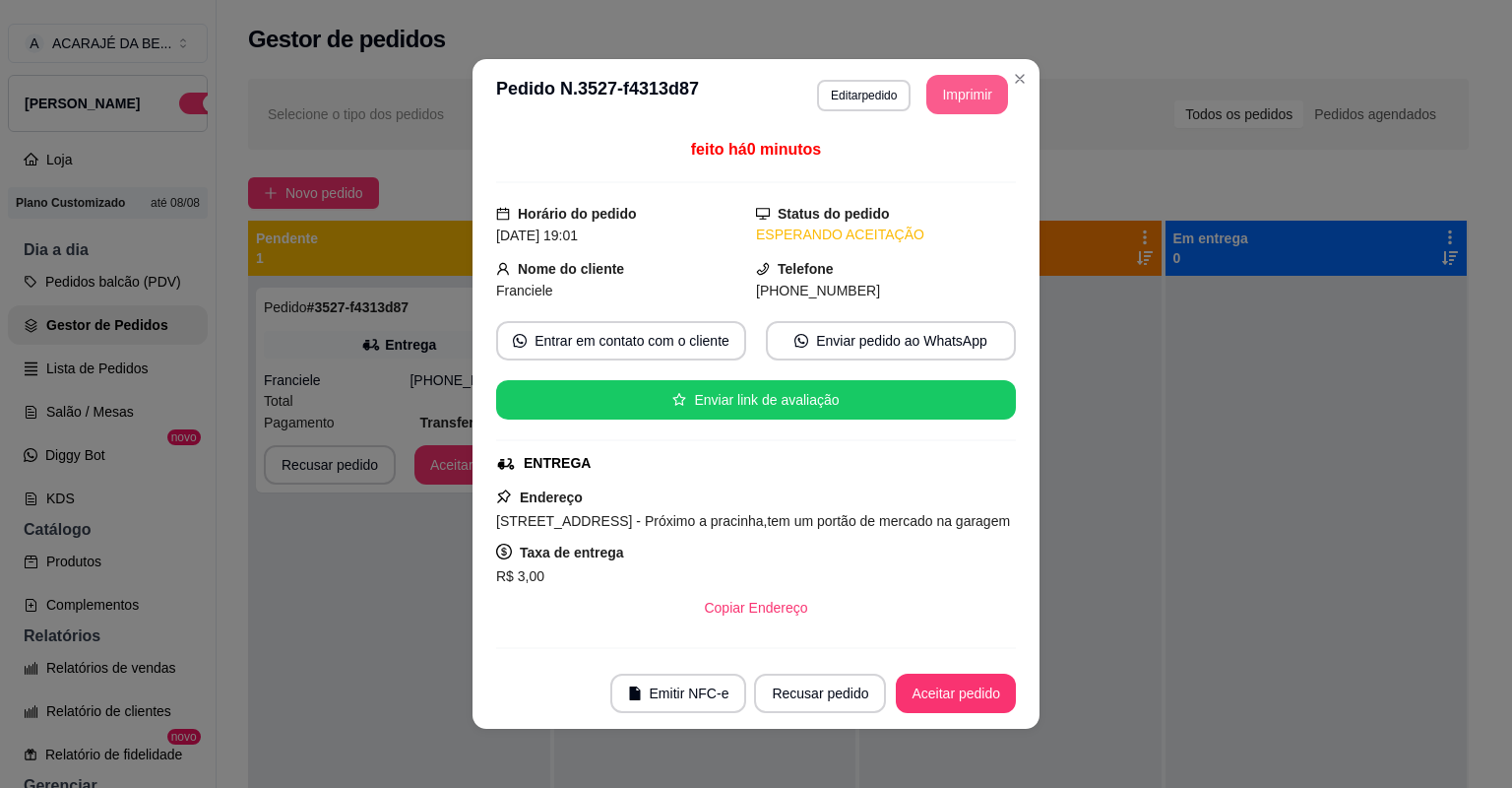 click on "Imprimir" at bounding box center (967, 95) 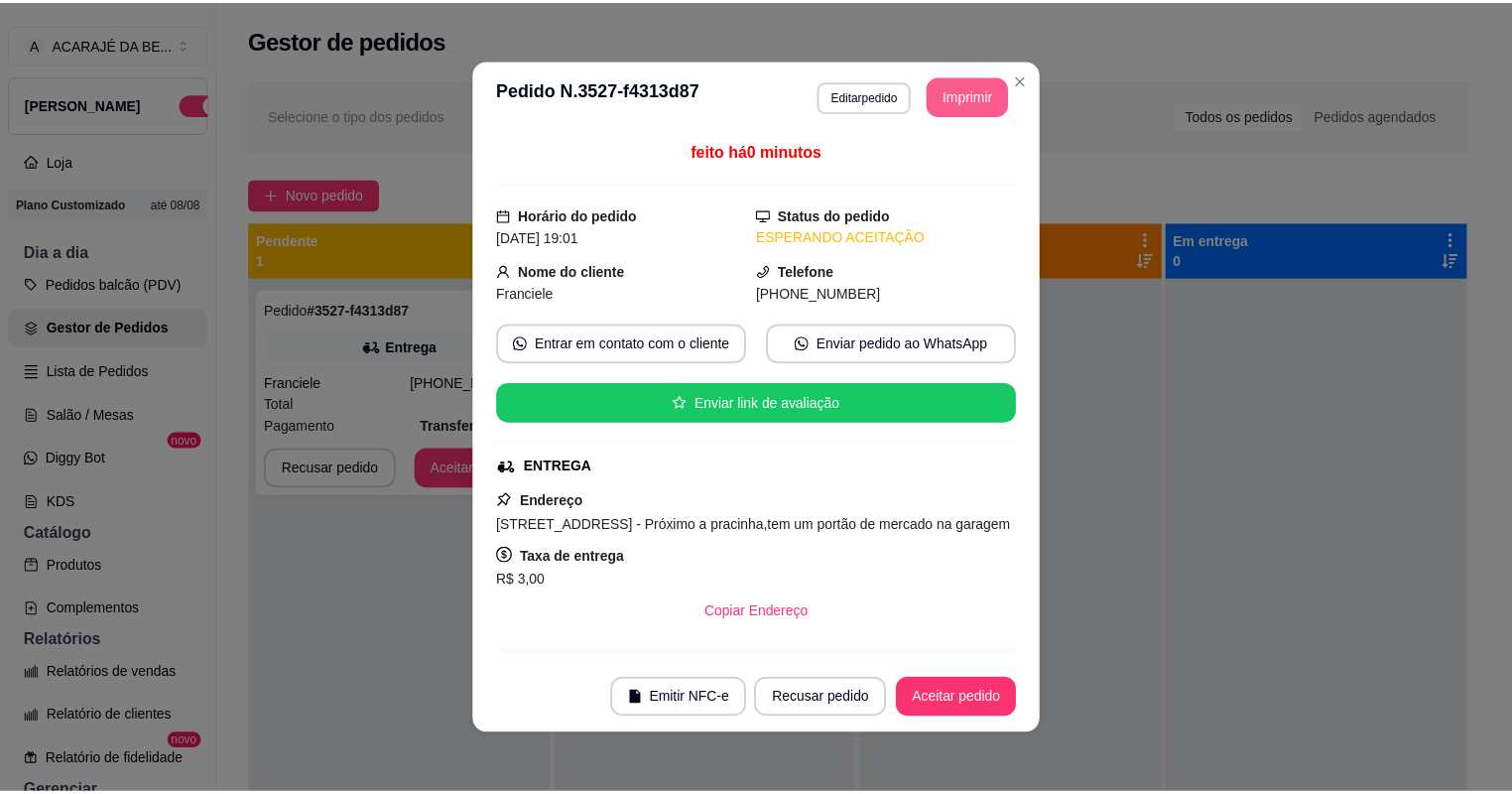 scroll, scrollTop: 0, scrollLeft: 0, axis: both 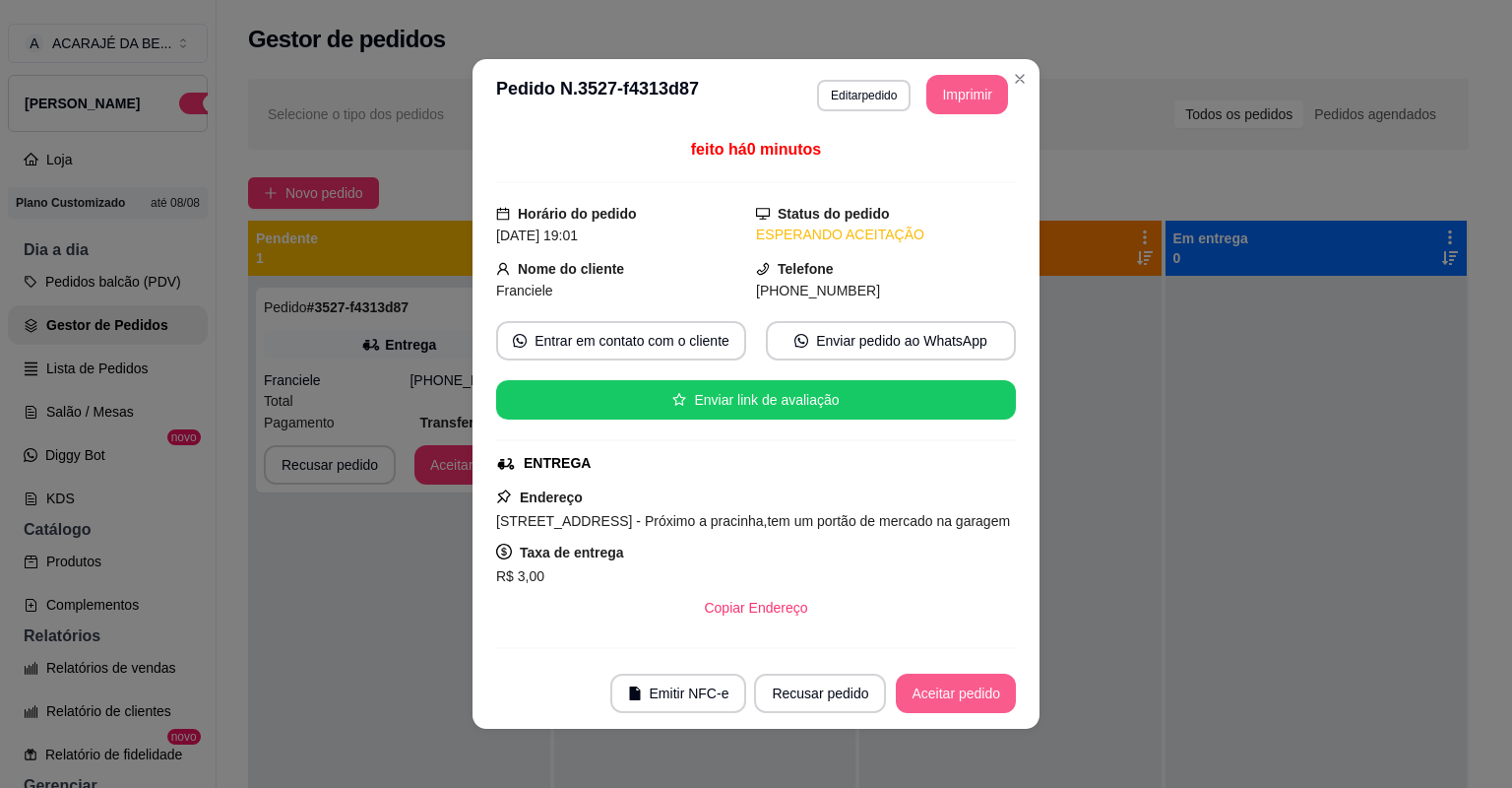 click on "Aceitar pedido" at bounding box center [956, 693] 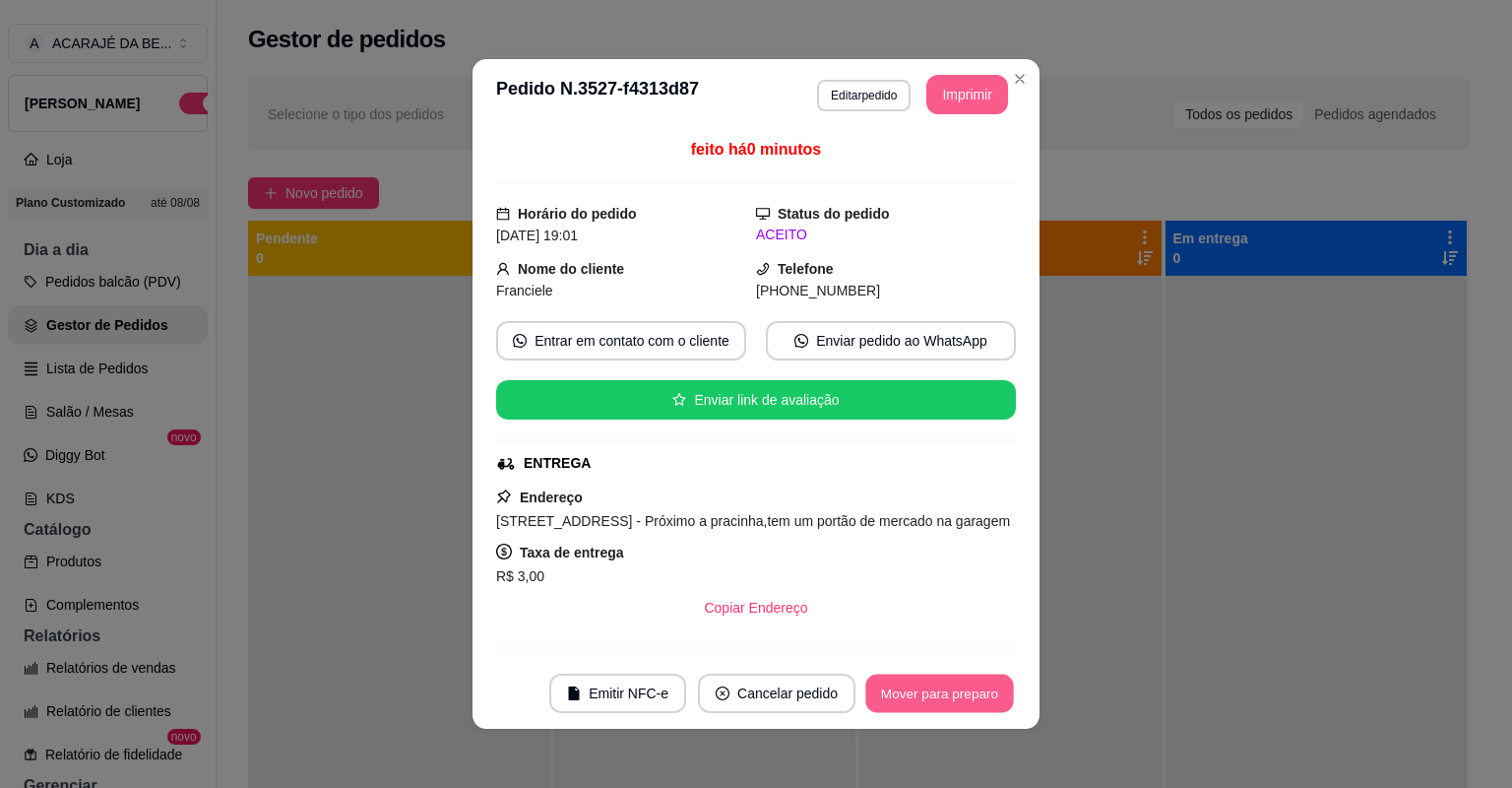 click on "Mover para preparo" at bounding box center [939, 693] 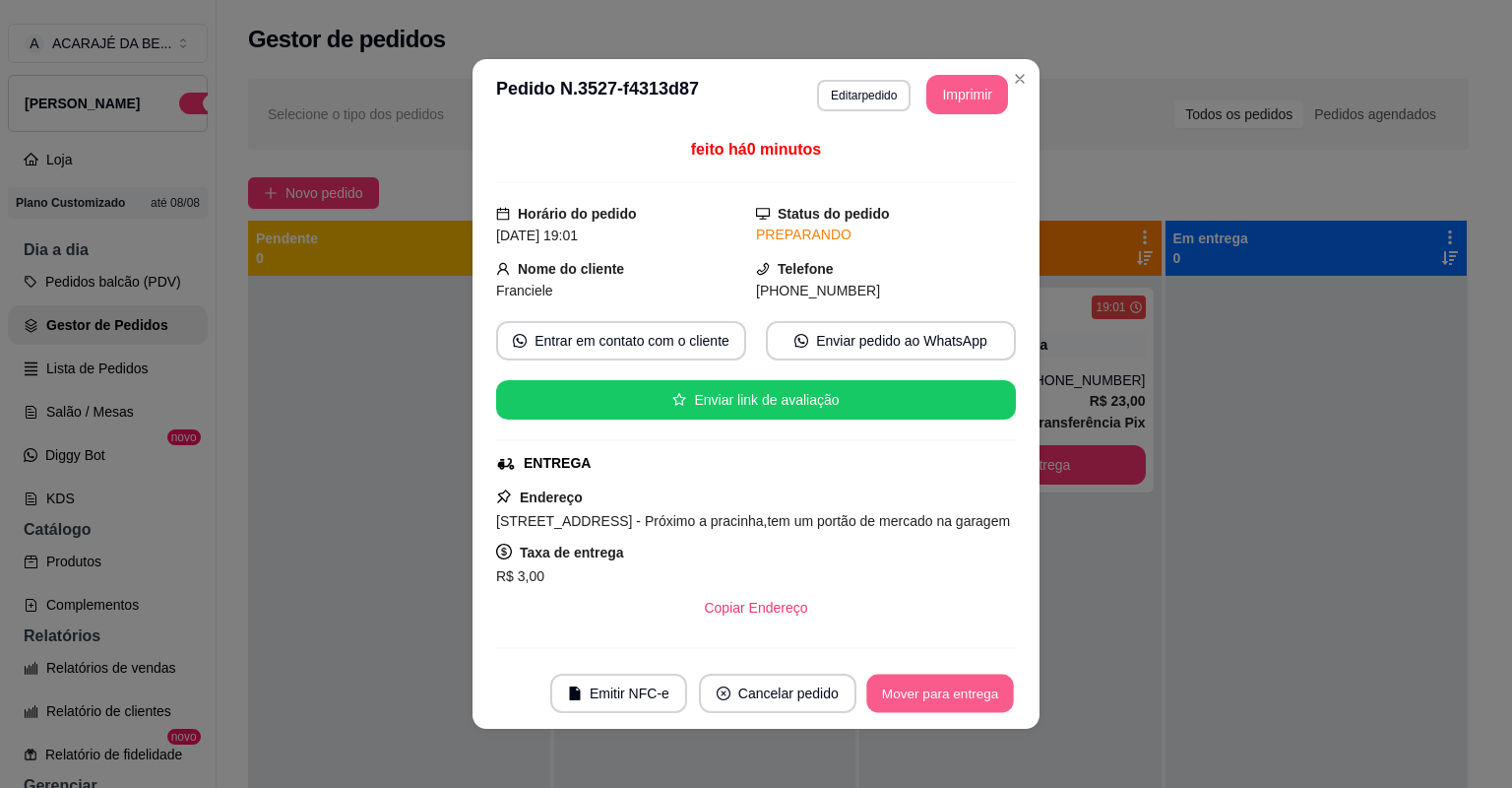 click on "Mover para entrega" at bounding box center (940, 693) 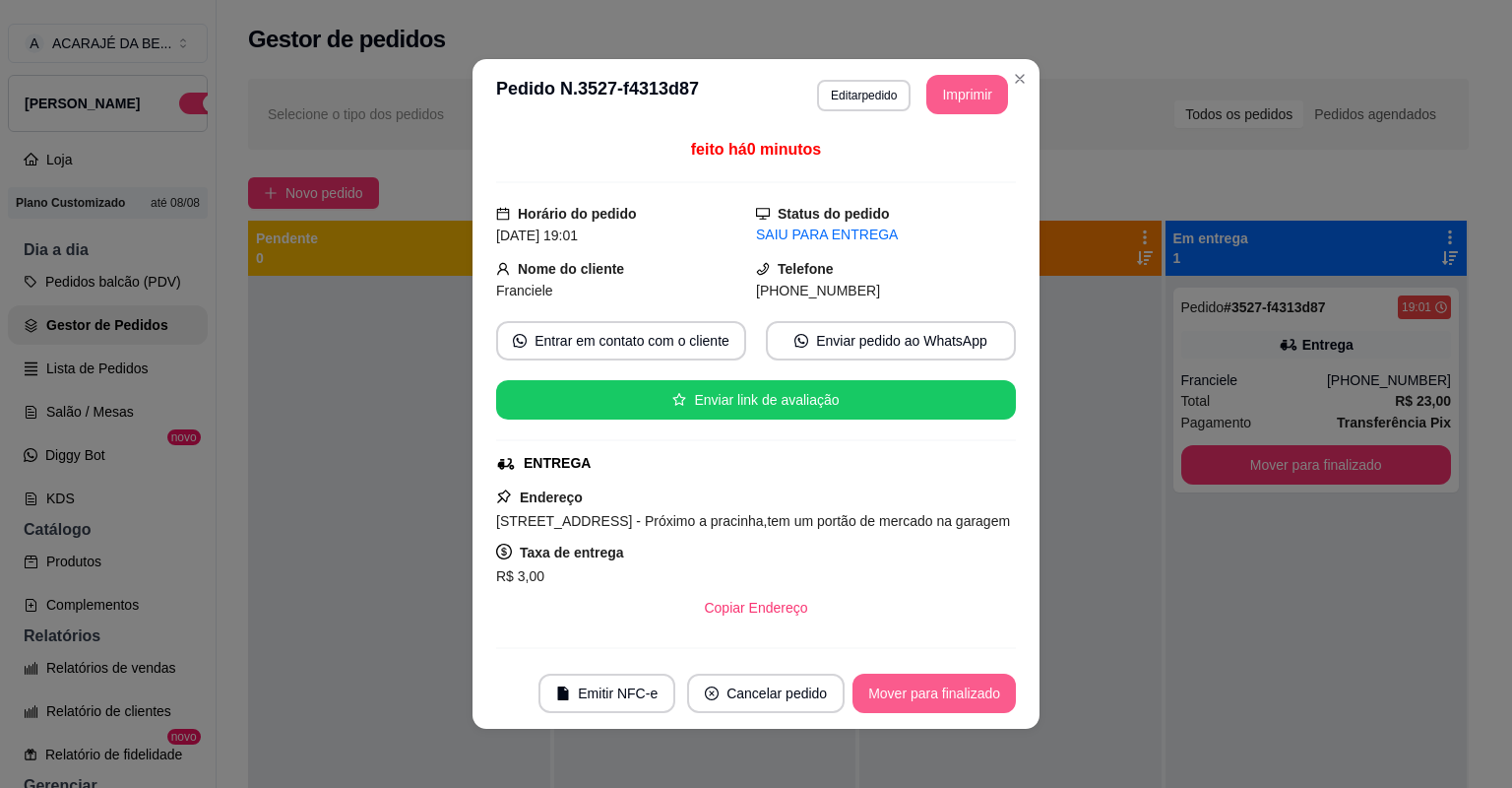 click on "Mover para finalizado" at bounding box center [934, 693] 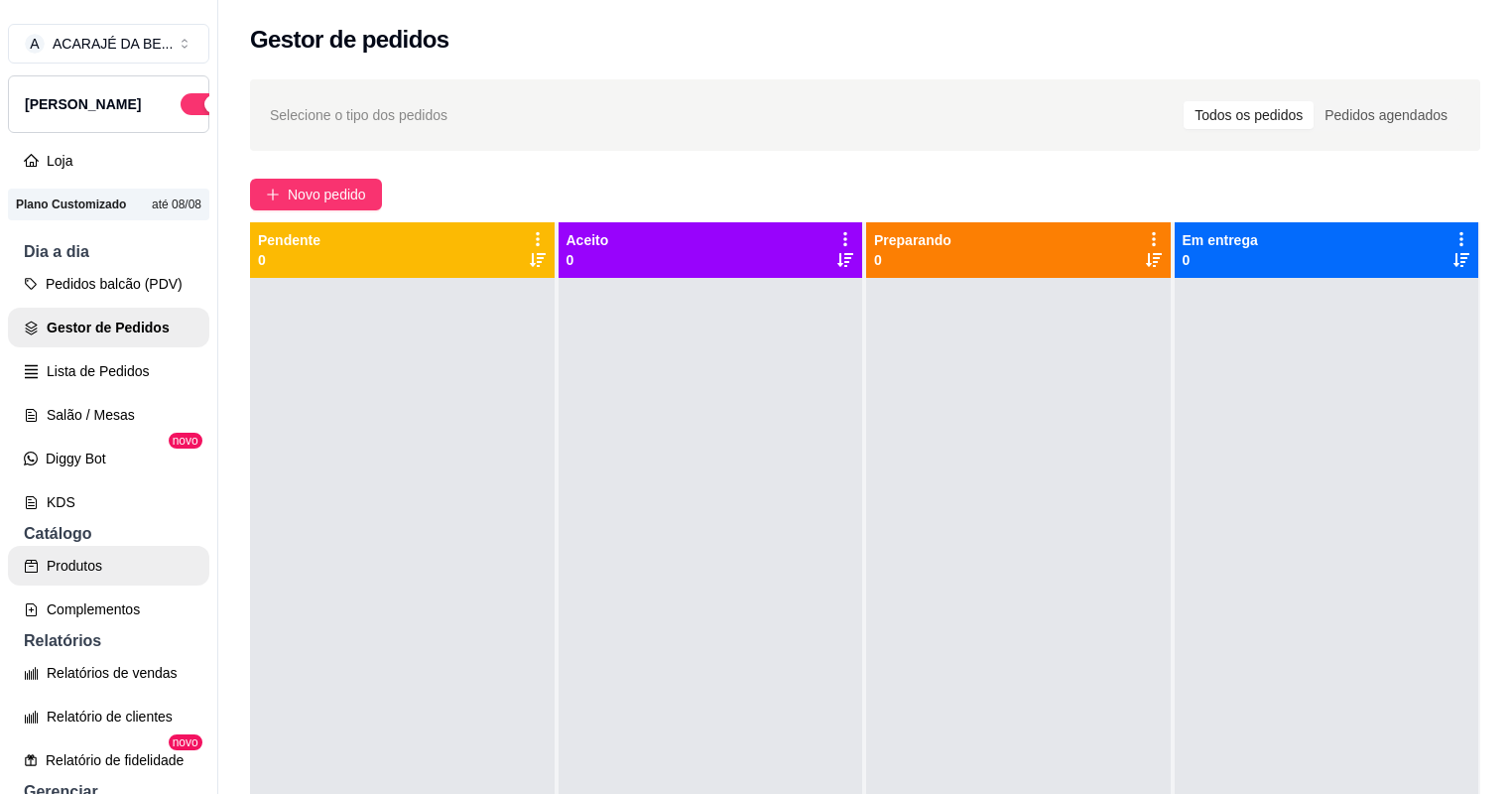 click on "Produtos" at bounding box center (108, 566) 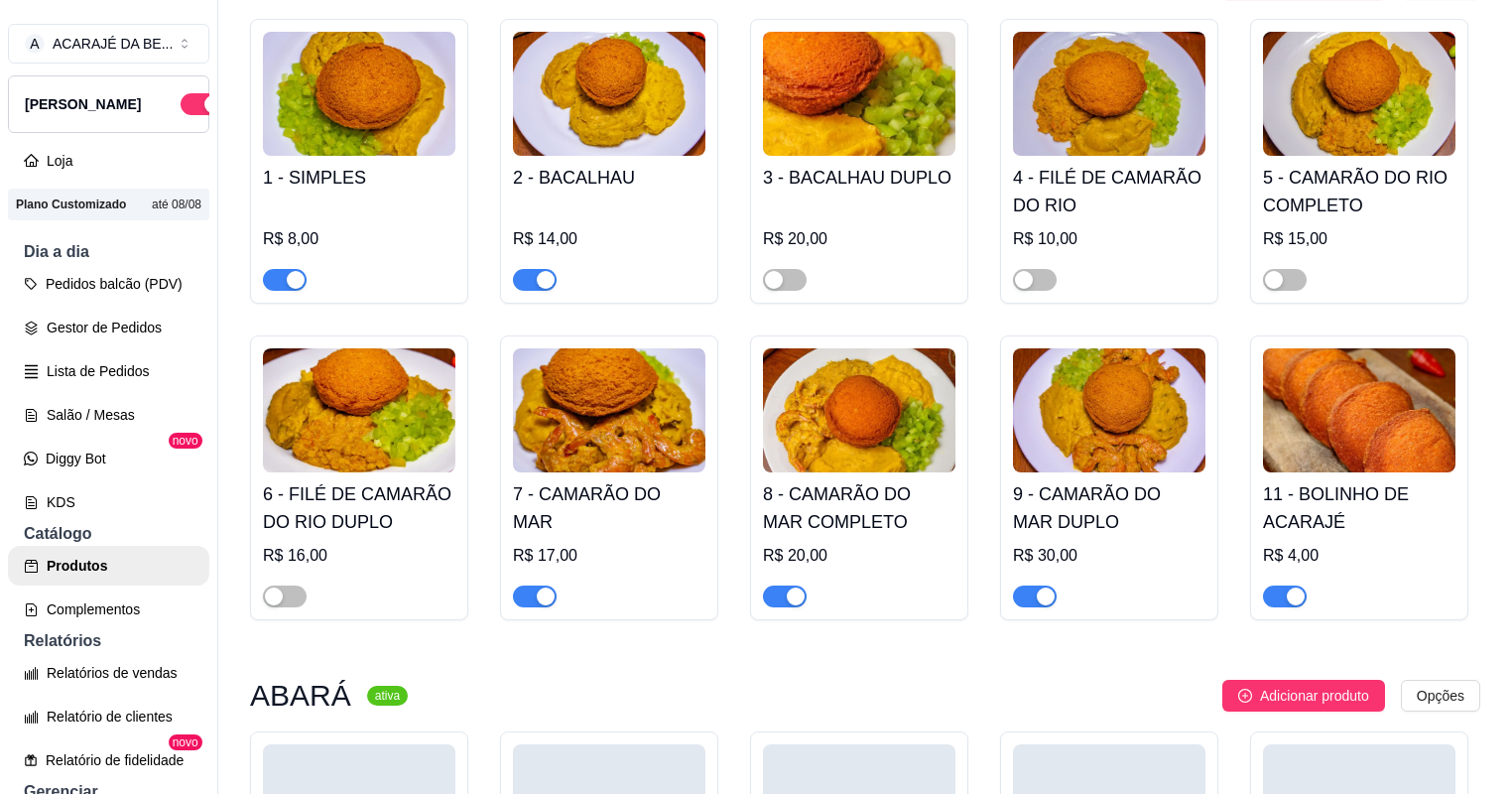 scroll, scrollTop: 238, scrollLeft: 0, axis: vertical 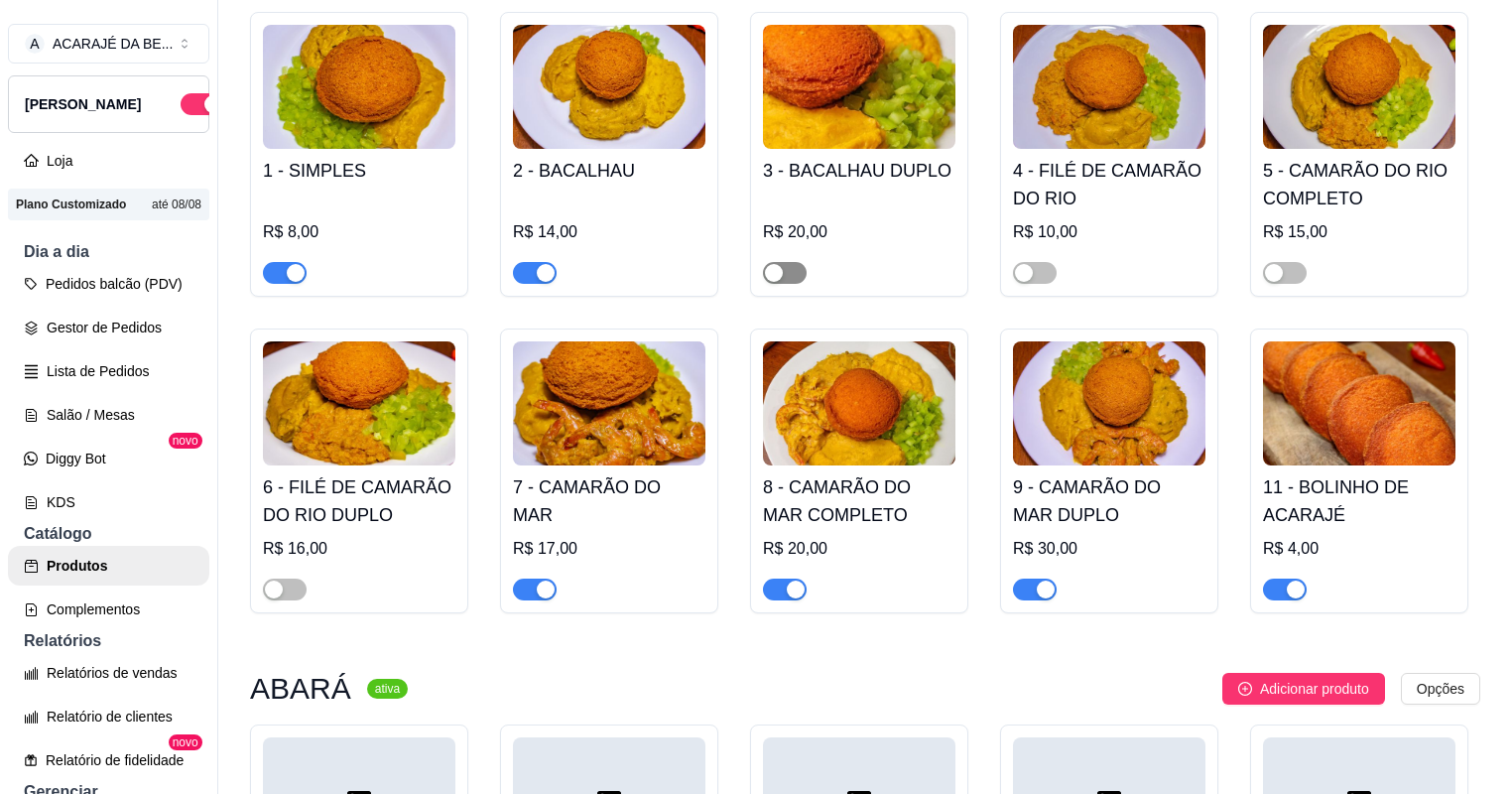 click at bounding box center (785, 273) 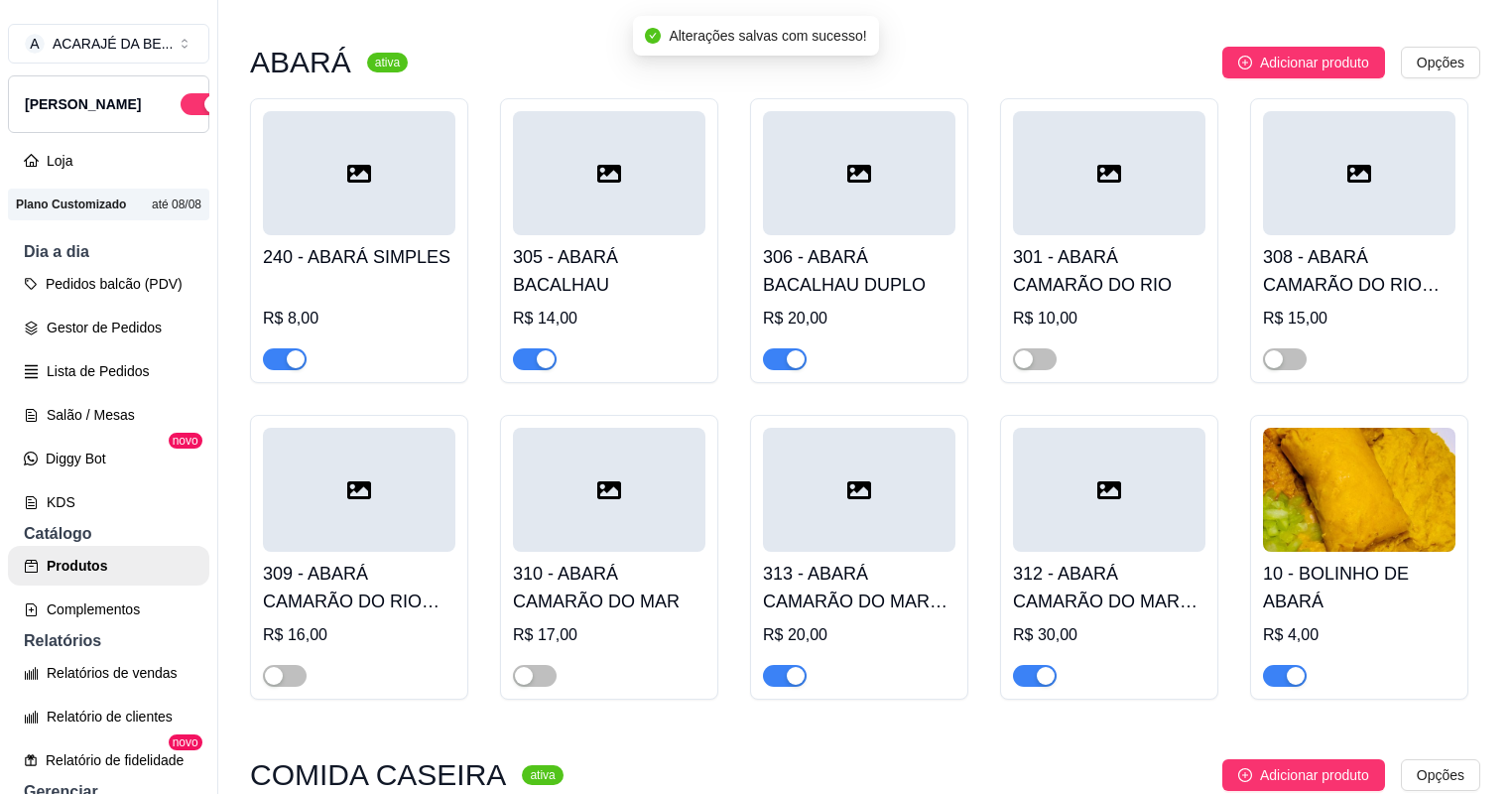 scroll, scrollTop: 953, scrollLeft: 0, axis: vertical 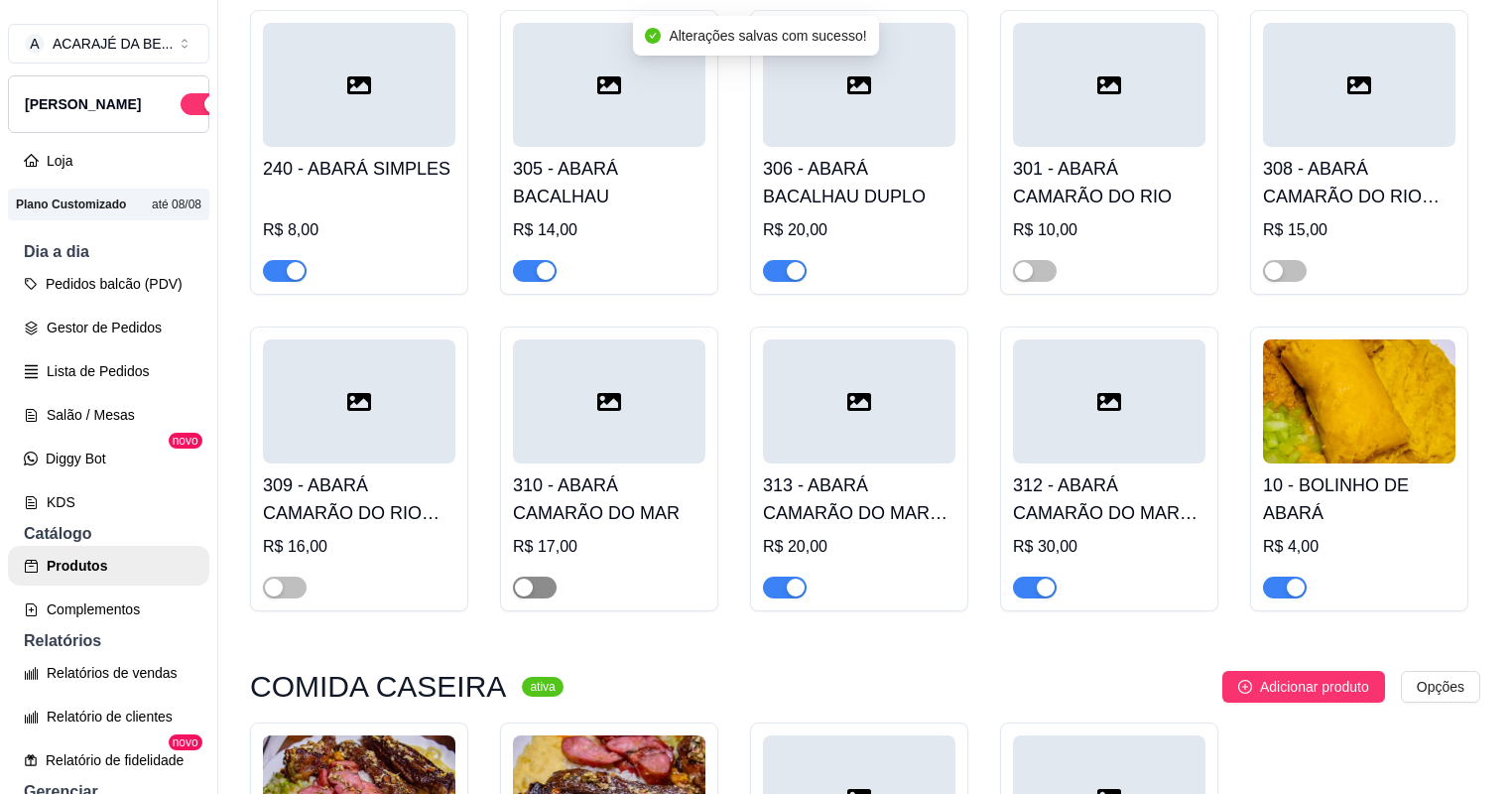 click at bounding box center [535, 588] 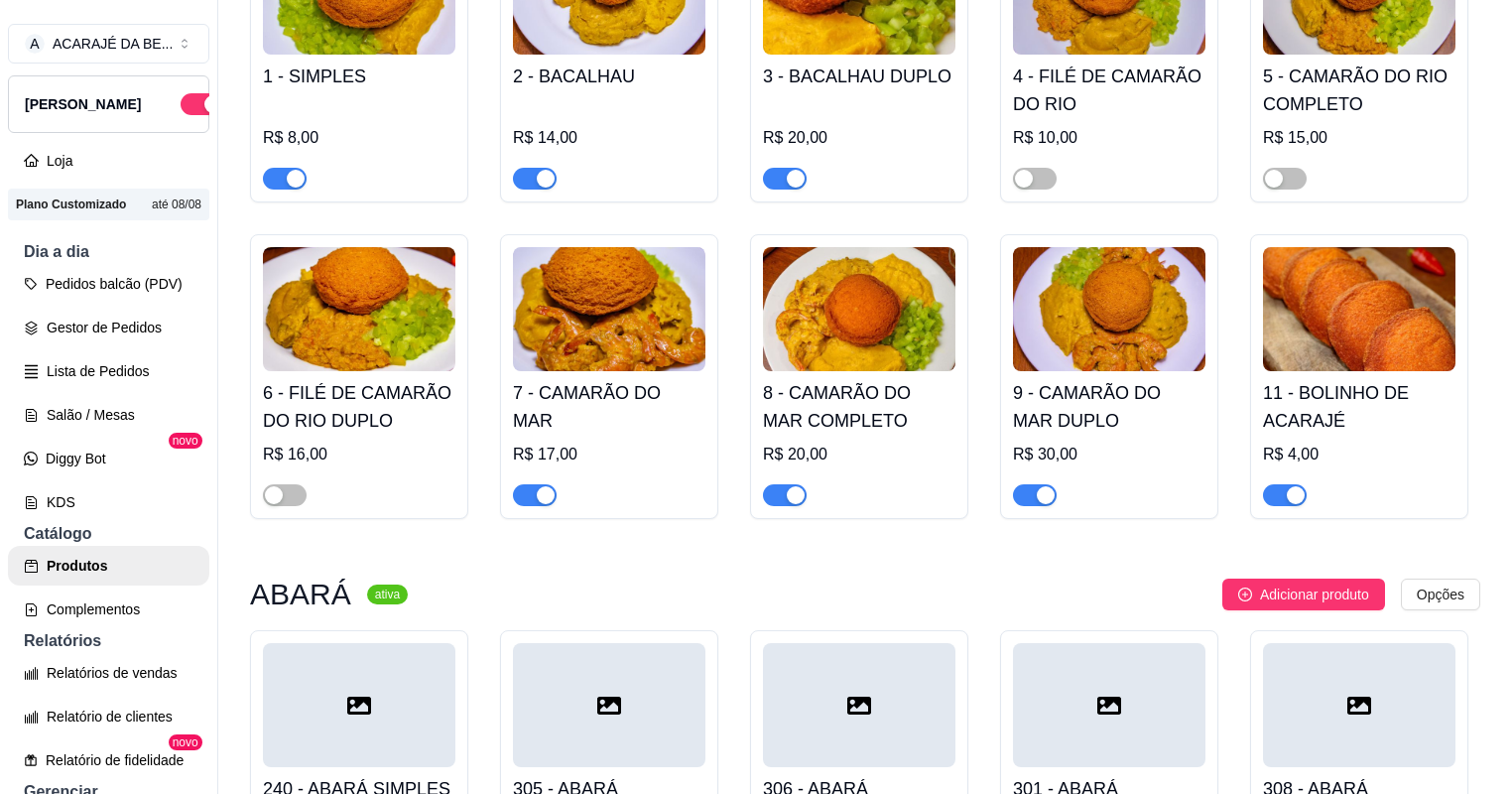 scroll, scrollTop: 79, scrollLeft: 0, axis: vertical 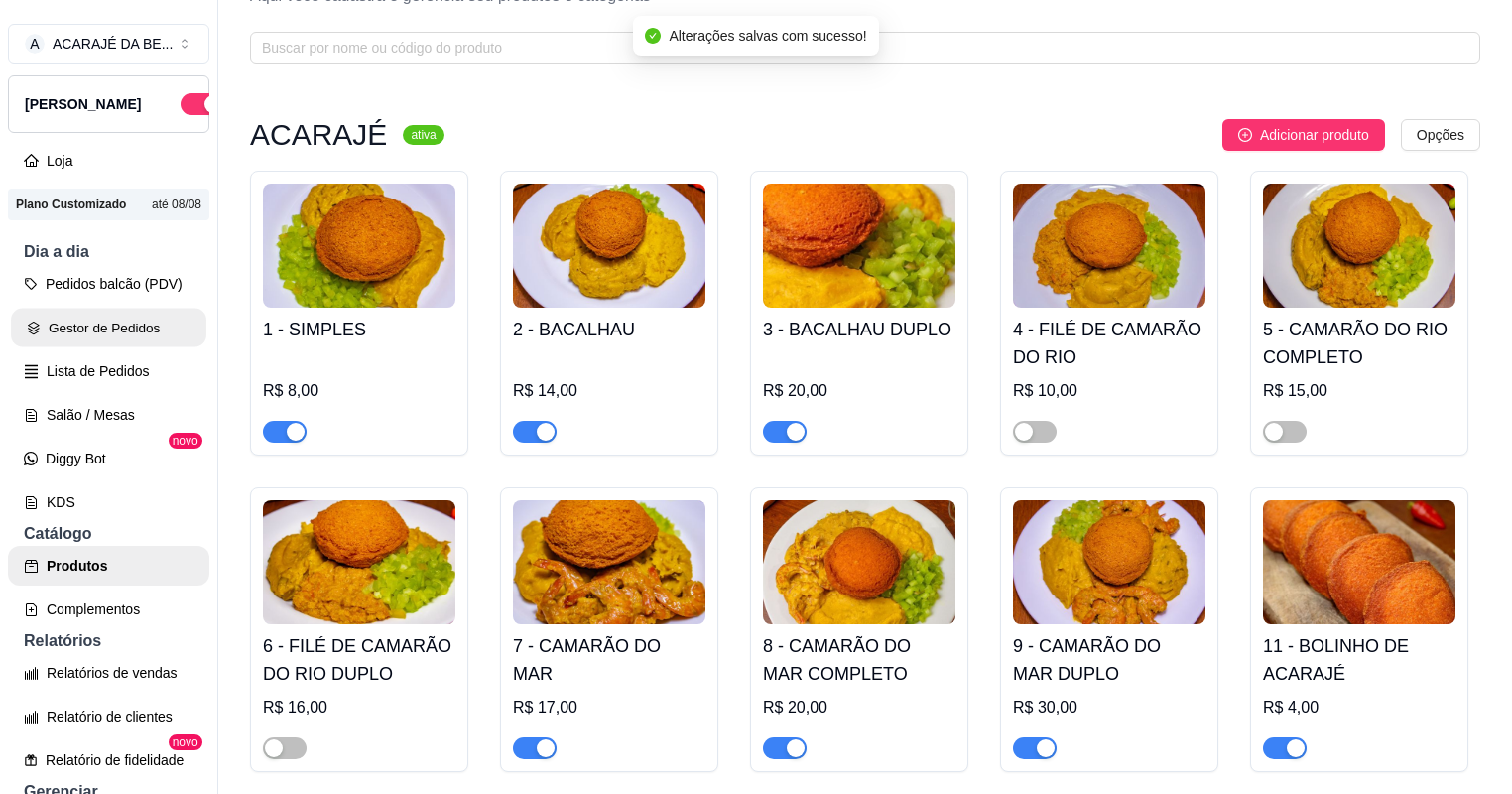 click on "Gestor de Pedidos" at bounding box center (108, 328) 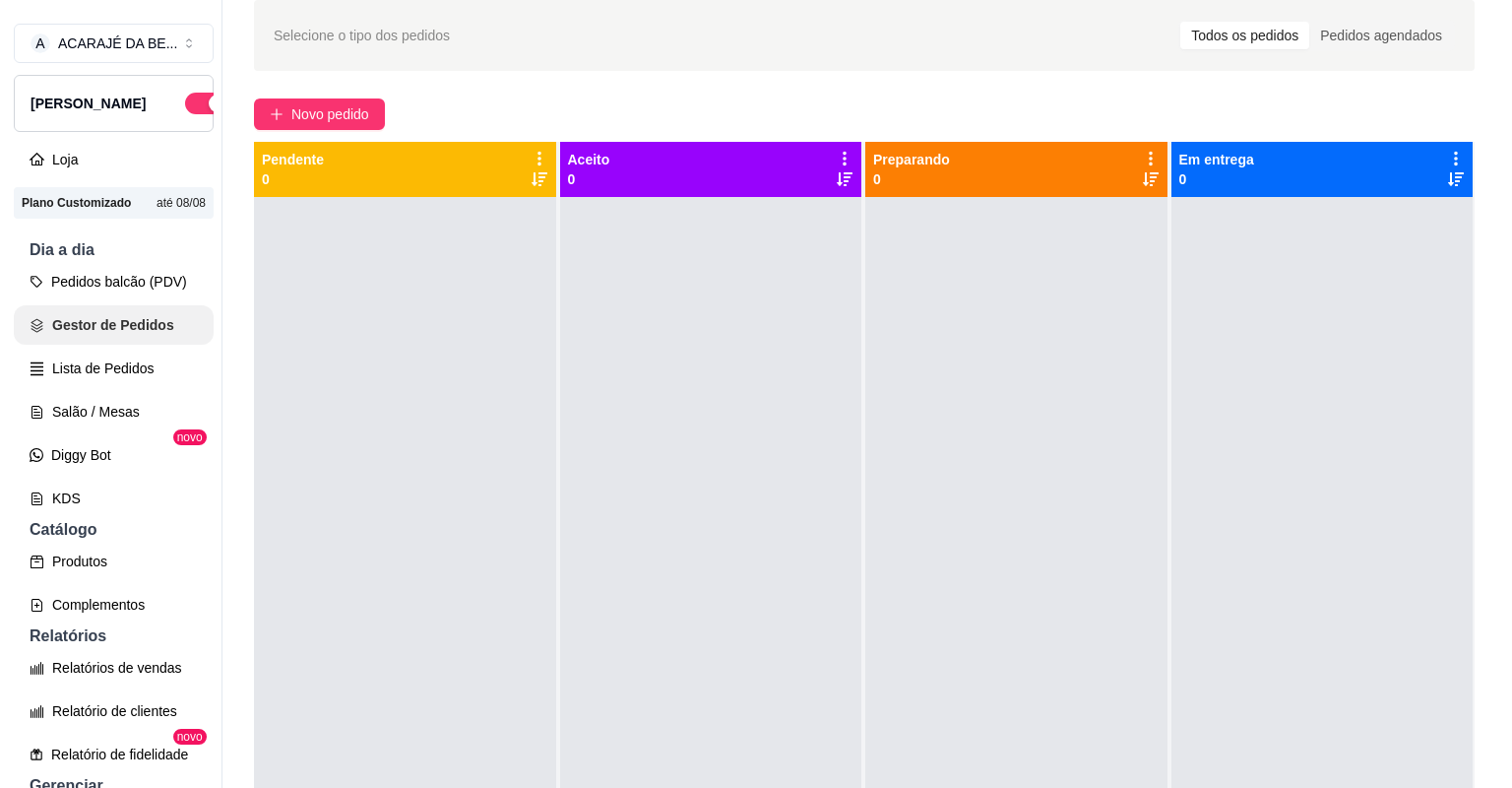 scroll, scrollTop: 0, scrollLeft: 0, axis: both 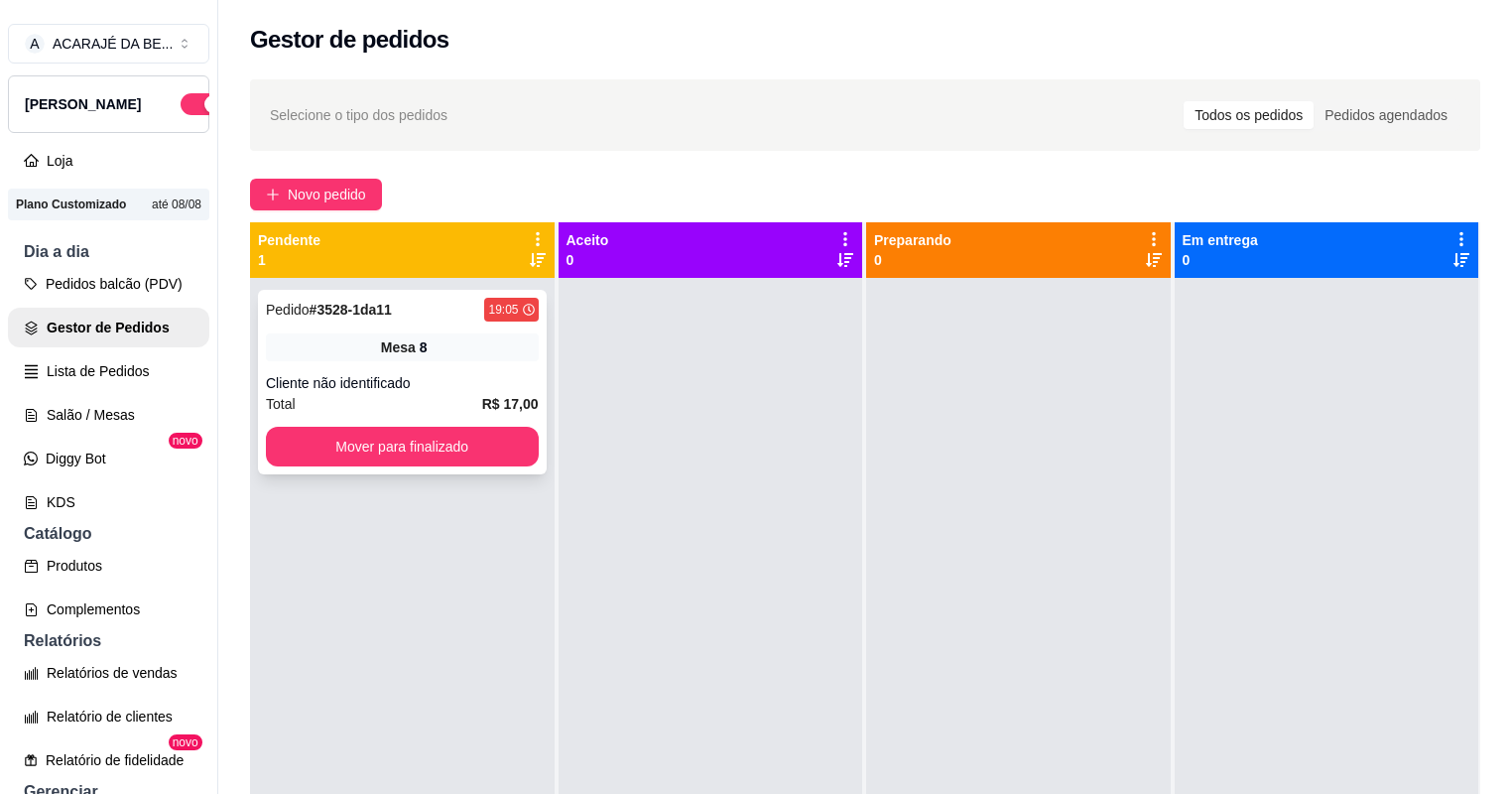 click on "8" at bounding box center (424, 347) 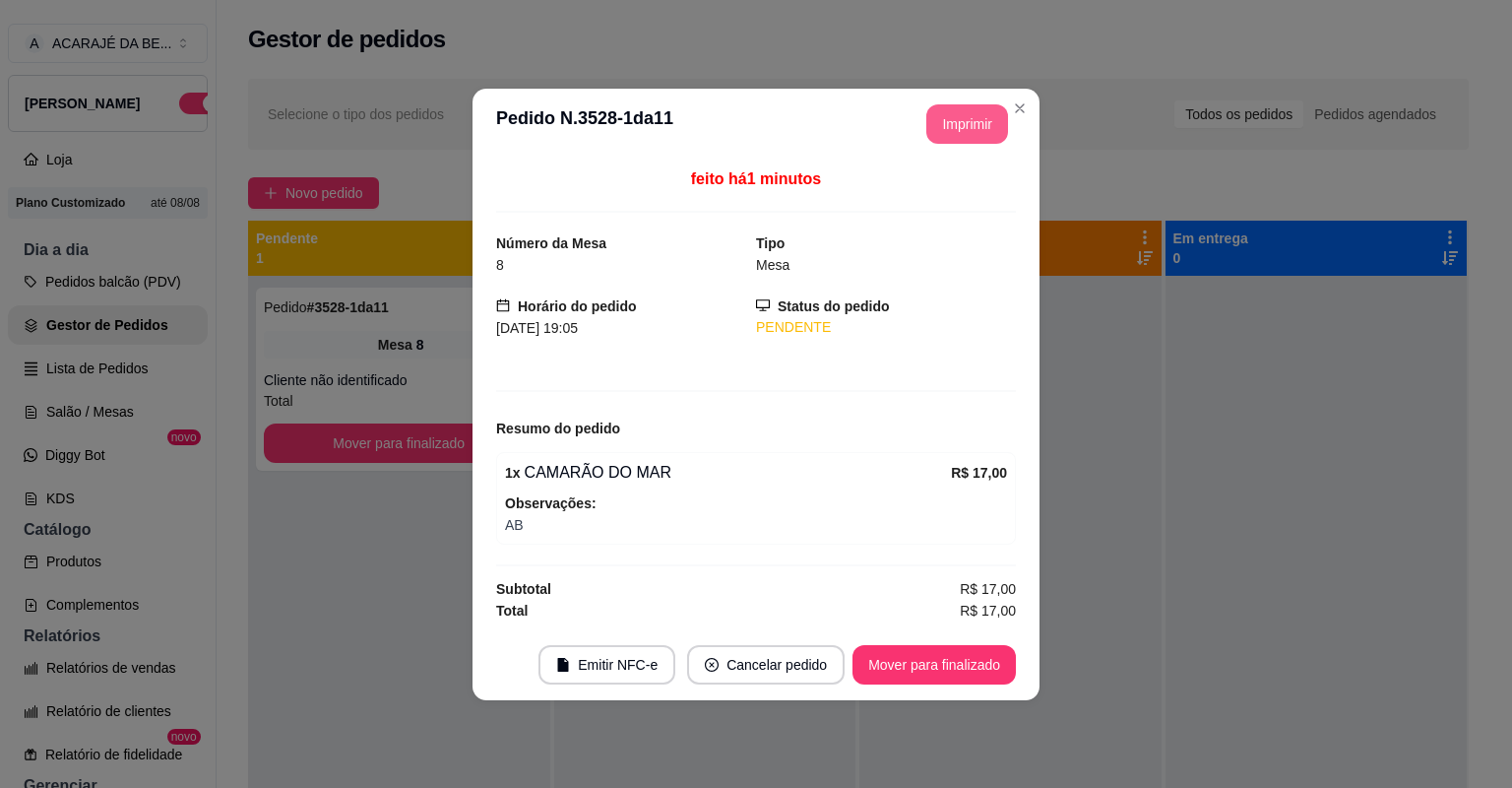click on "Imprimir" at bounding box center [967, 124] 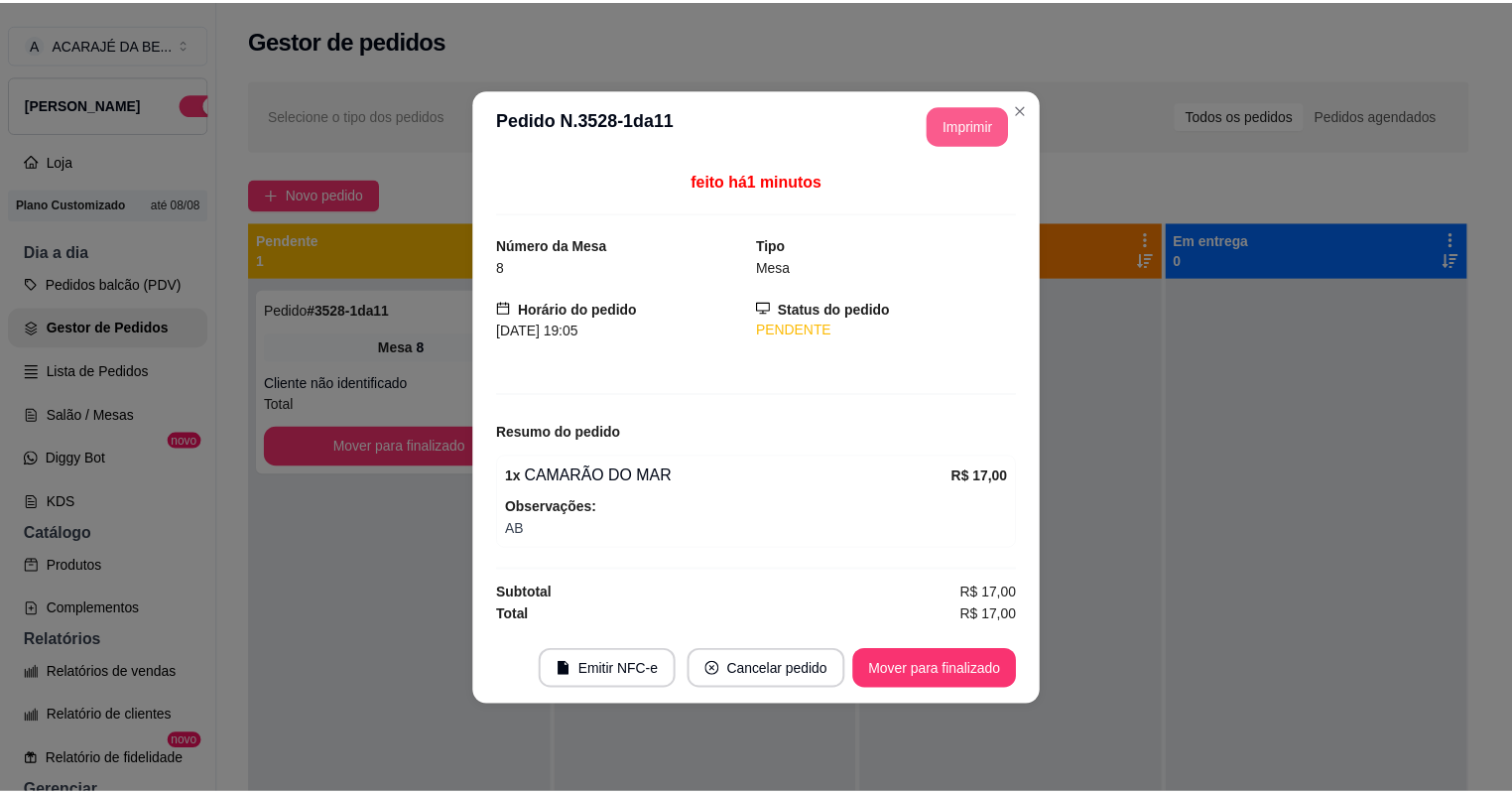 scroll, scrollTop: 0, scrollLeft: 0, axis: both 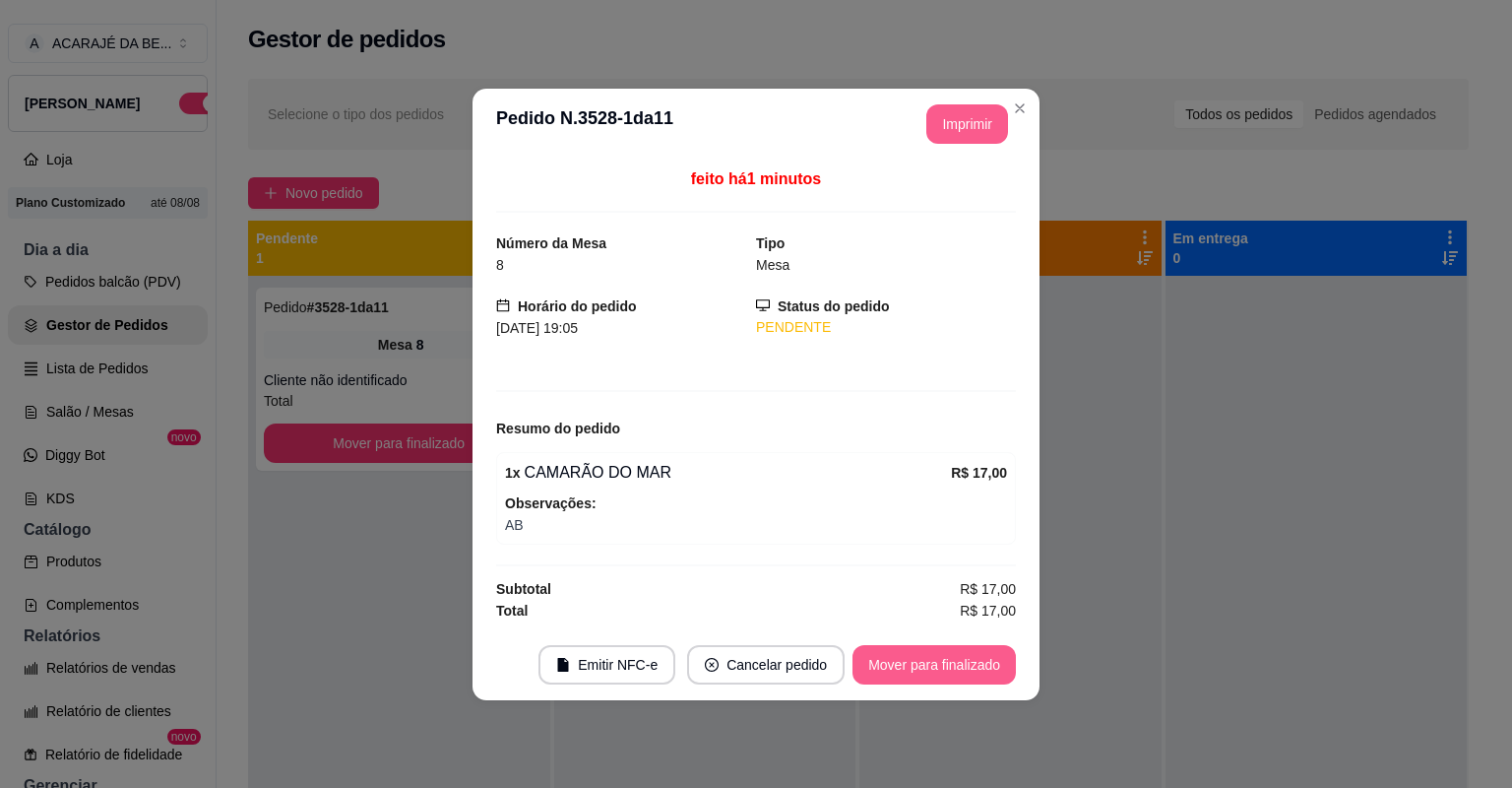 click on "Mover para finalizado" at bounding box center (934, 665) 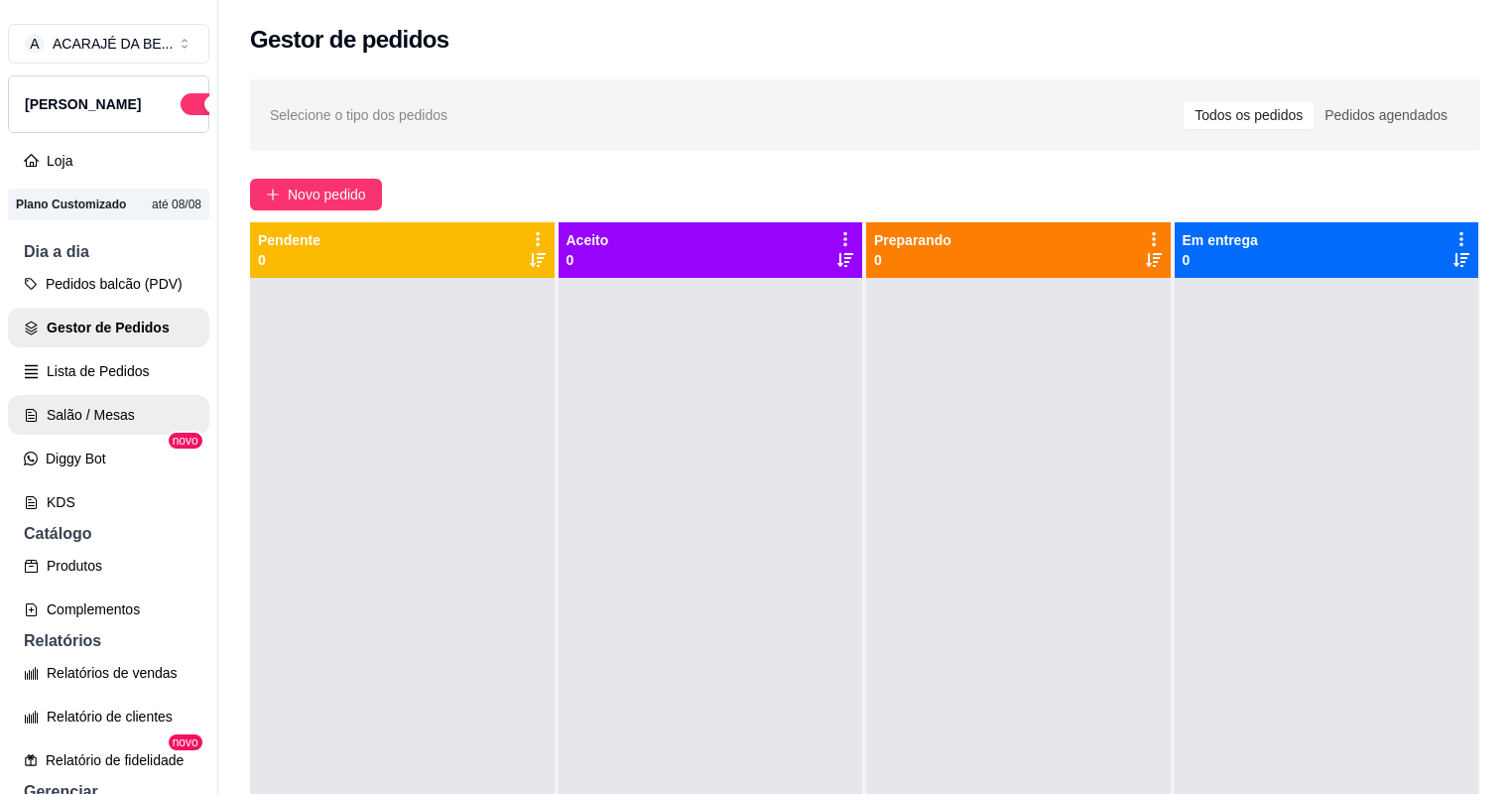click on "Salão / Mesas" at bounding box center [108, 415] 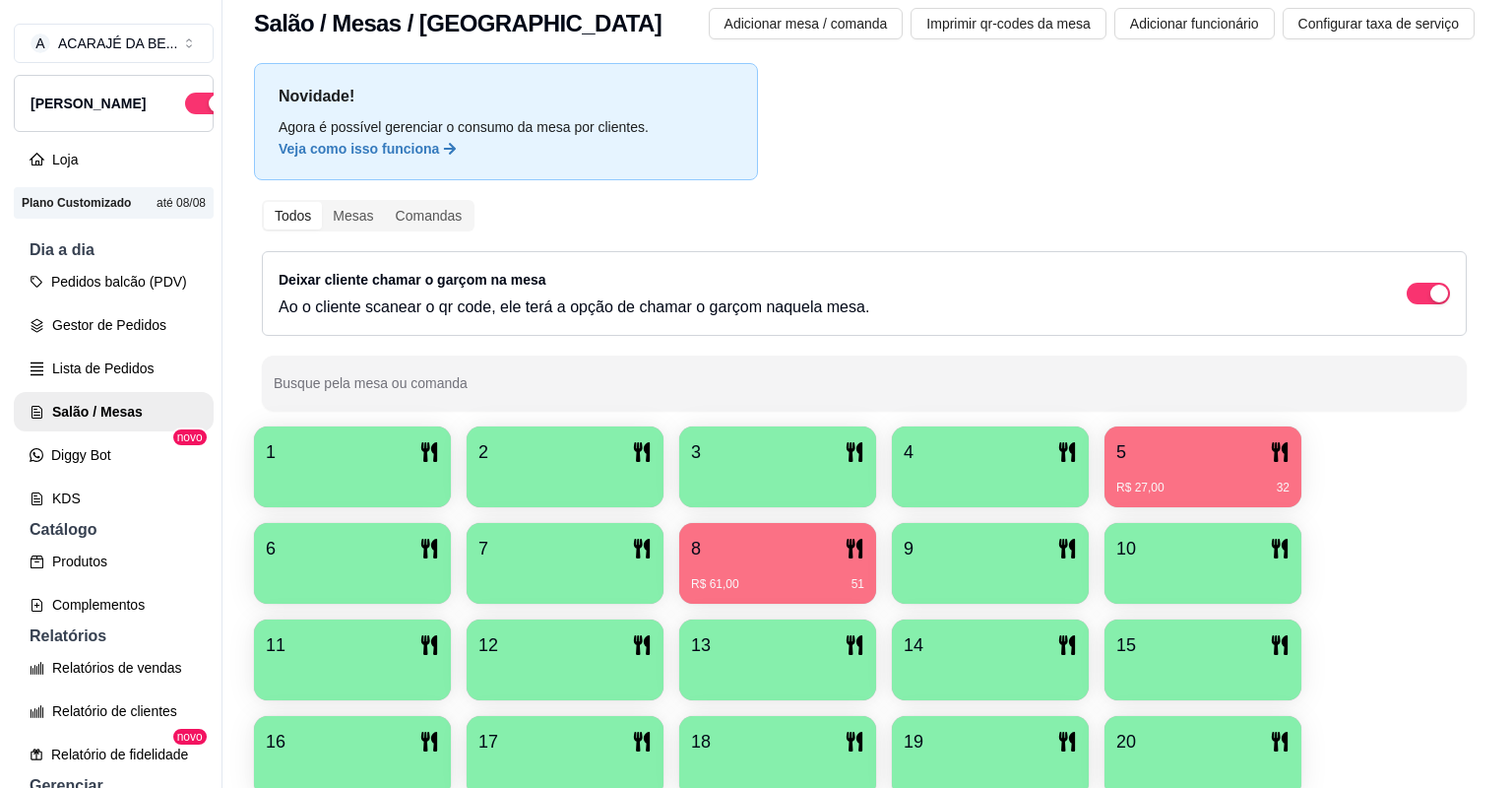 scroll, scrollTop: 0, scrollLeft: 0, axis: both 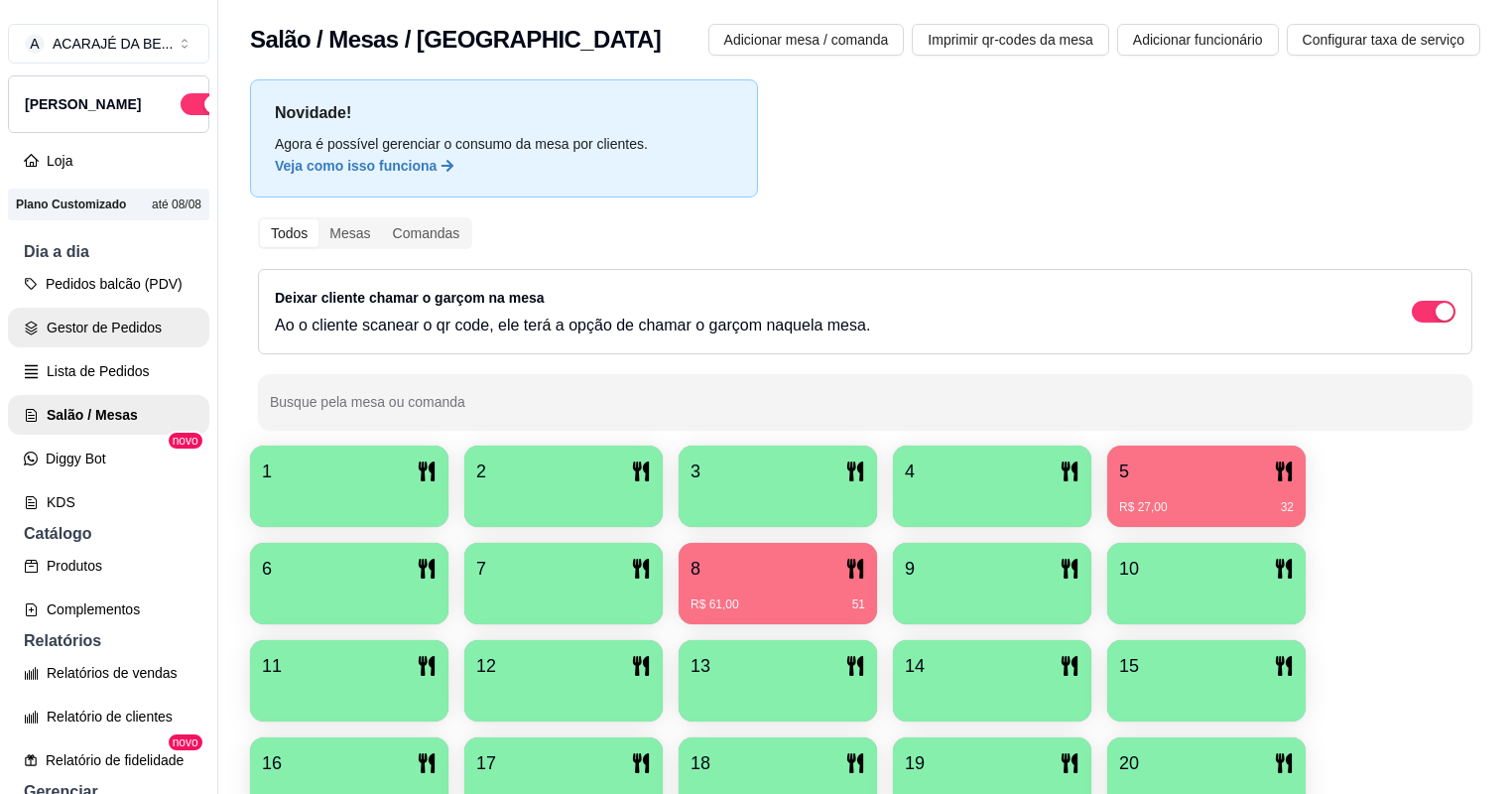 click on "Gestor de Pedidos" at bounding box center (108, 328) 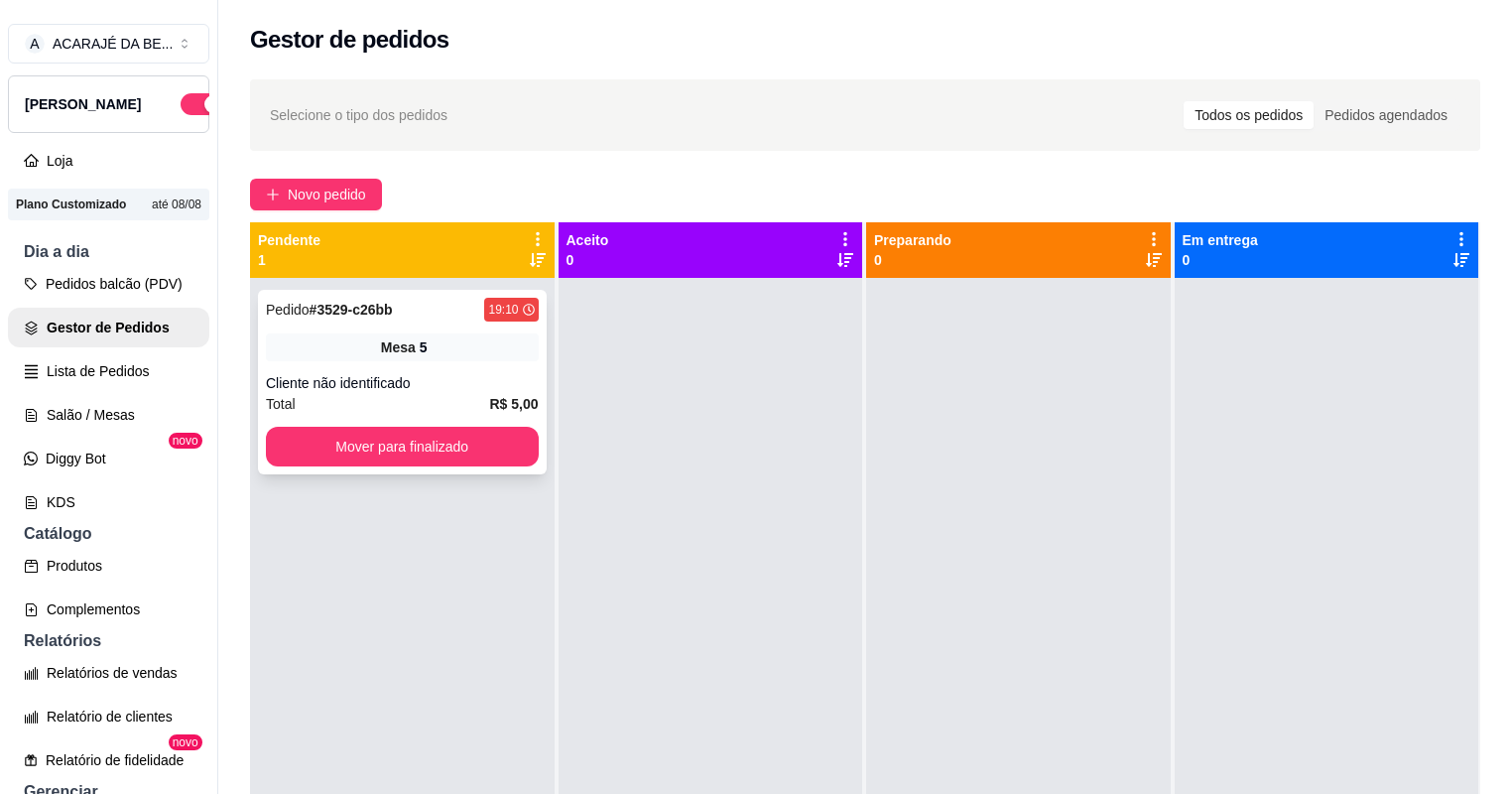 click on "Cliente não identificado" at bounding box center [402, 383] 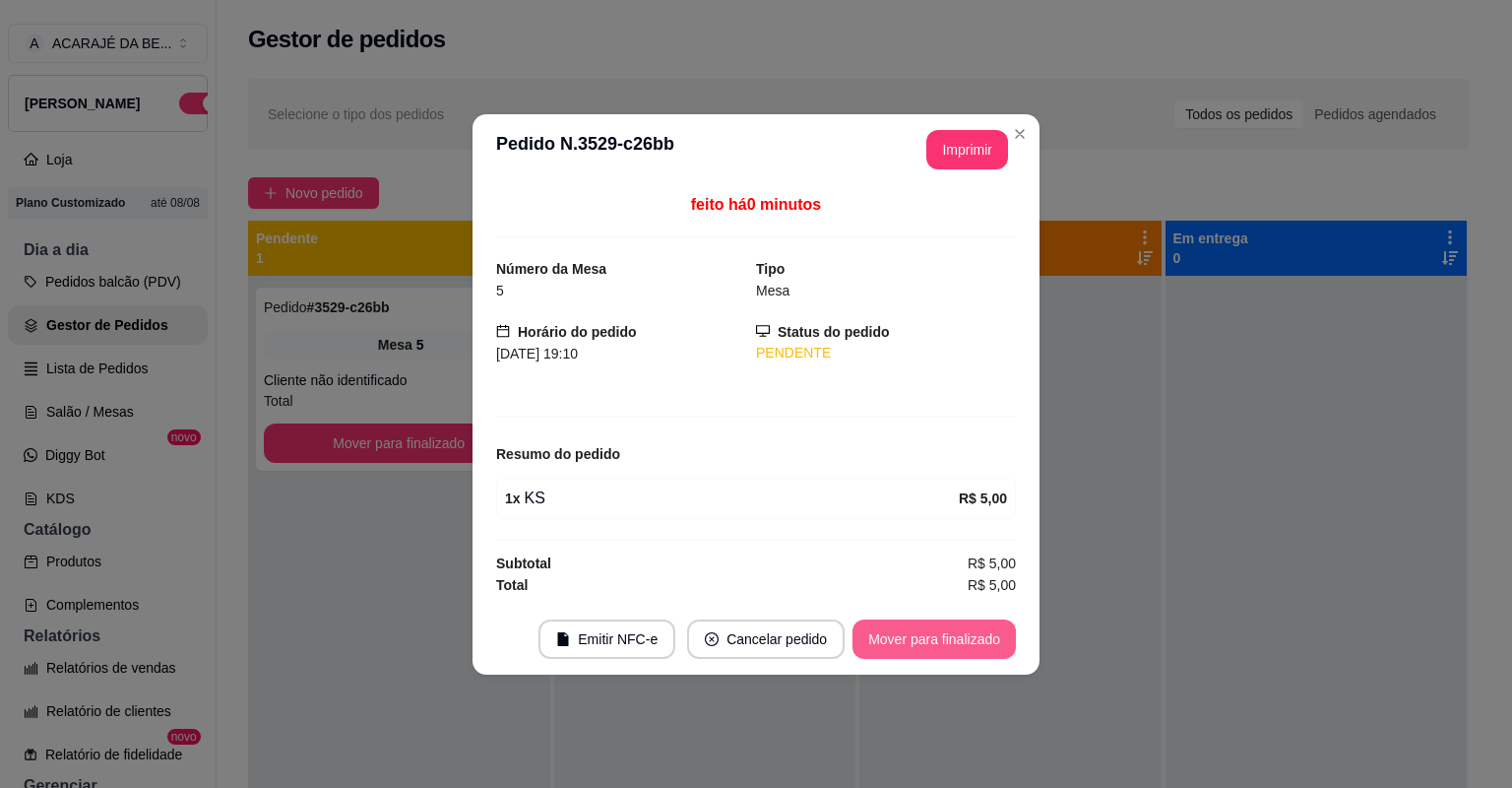 click on "Mover para finalizado" at bounding box center (934, 639) 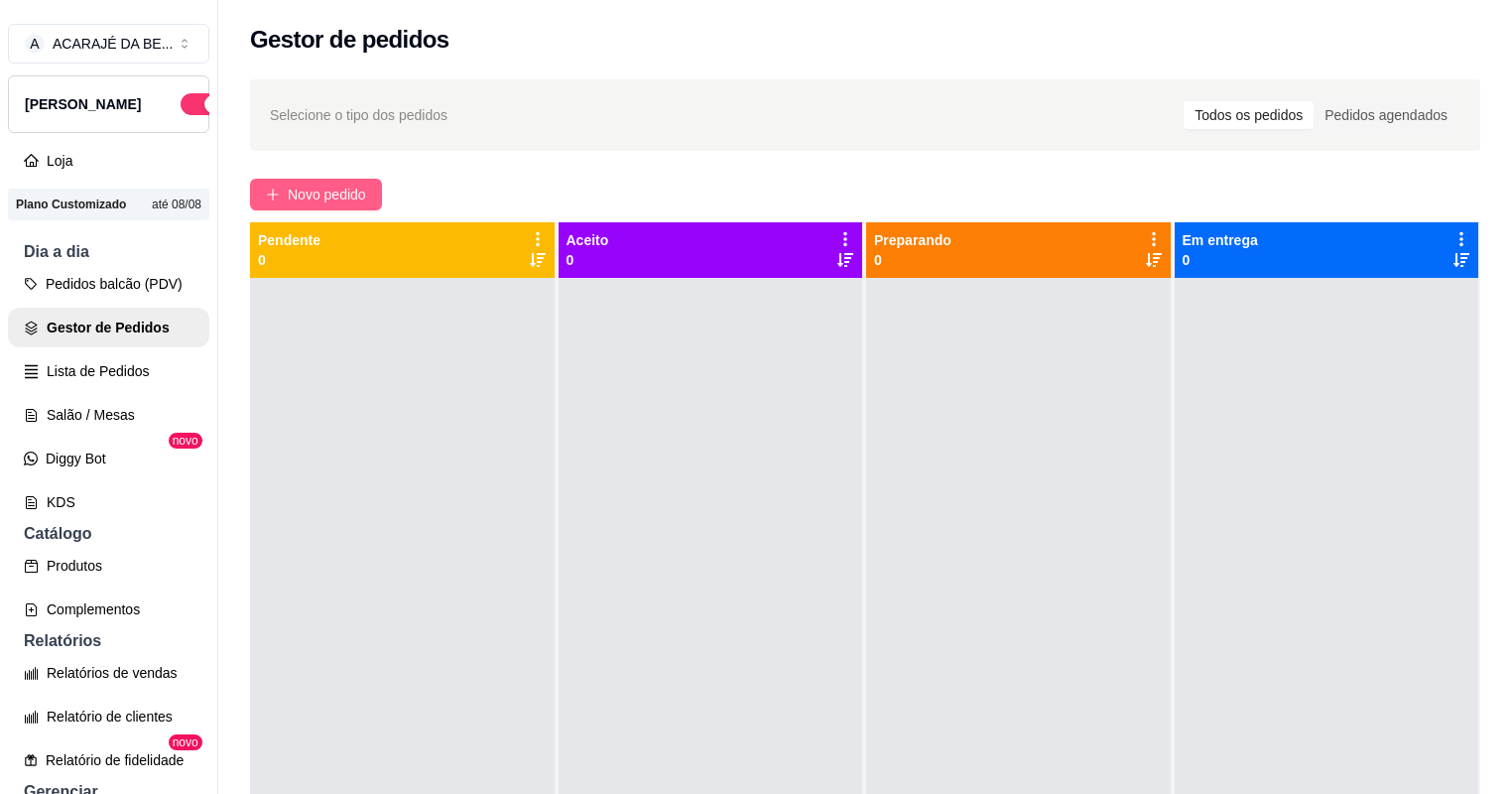 click on "Novo pedido" at bounding box center (326, 195) 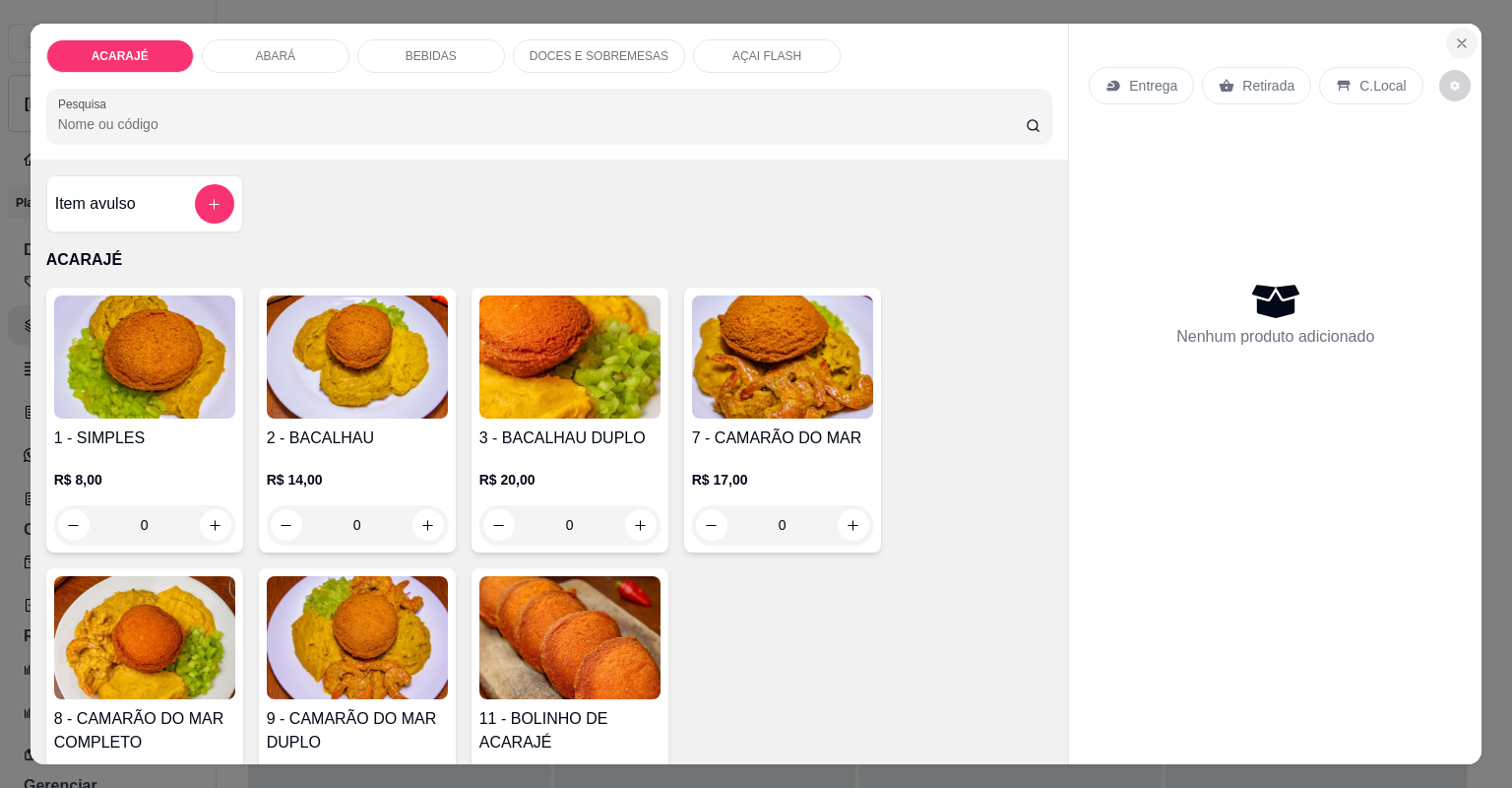 click 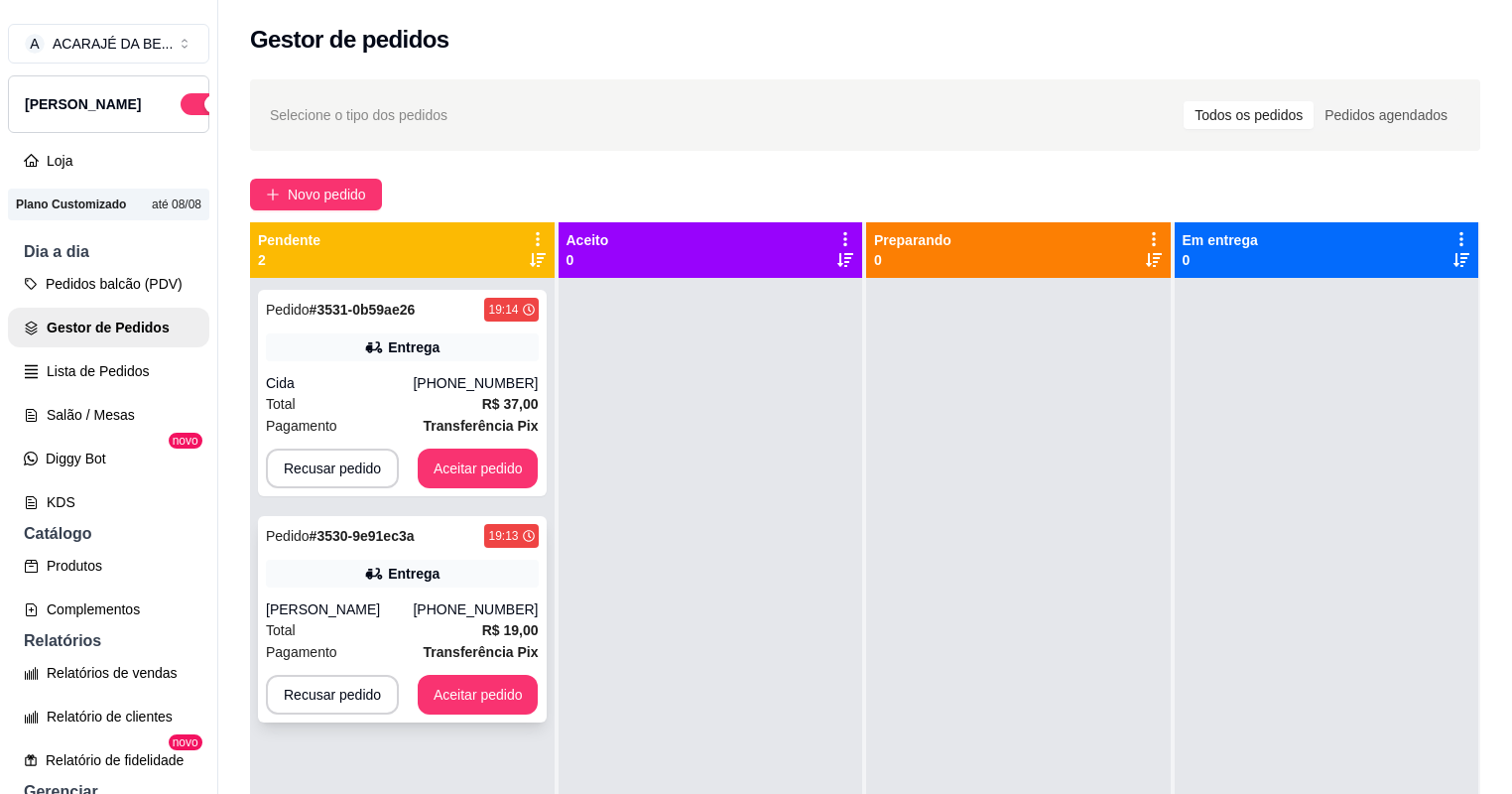 click on "Entrega" at bounding box center [402, 574] 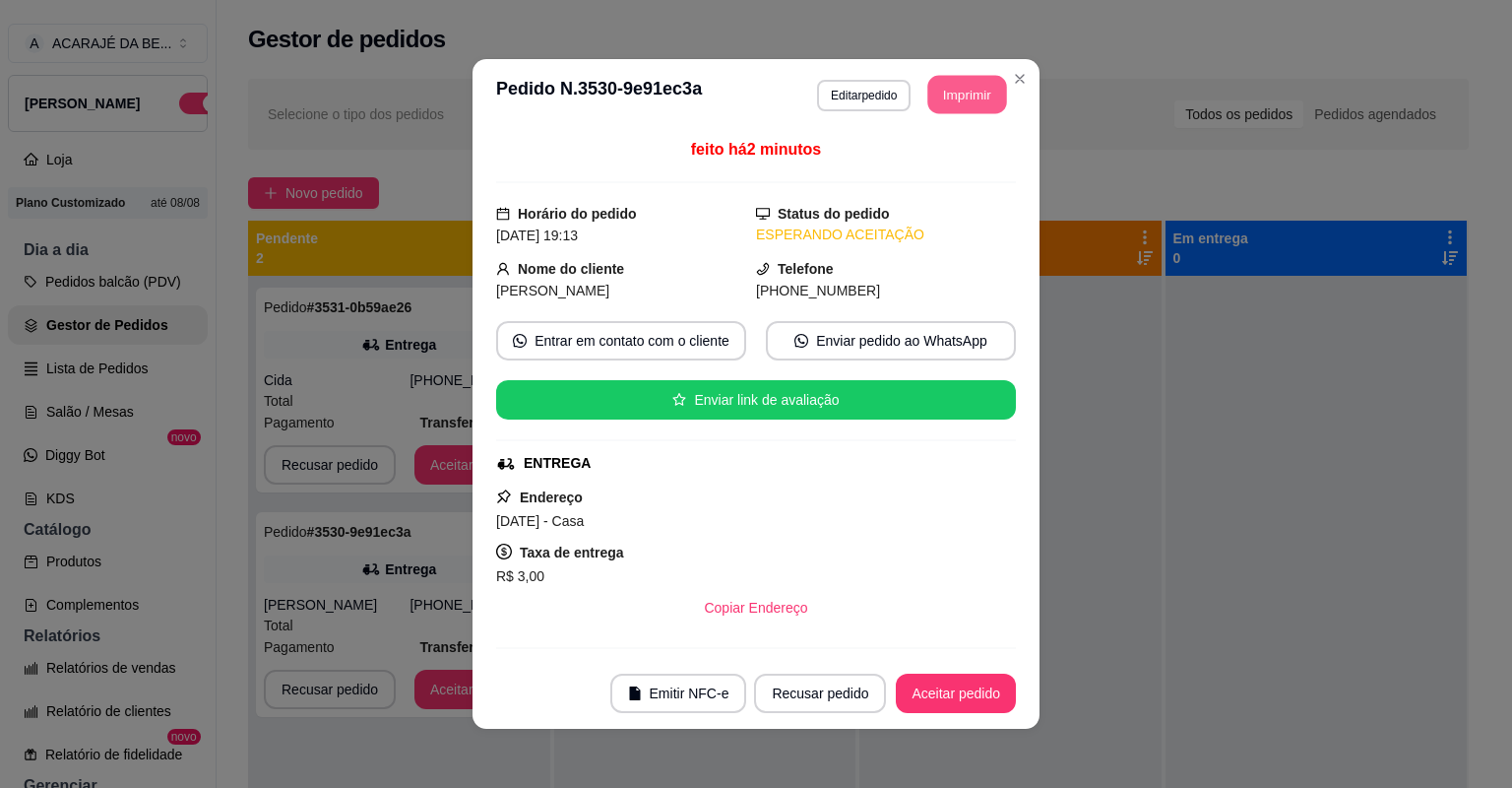 click on "Imprimir" at bounding box center (968, 95) 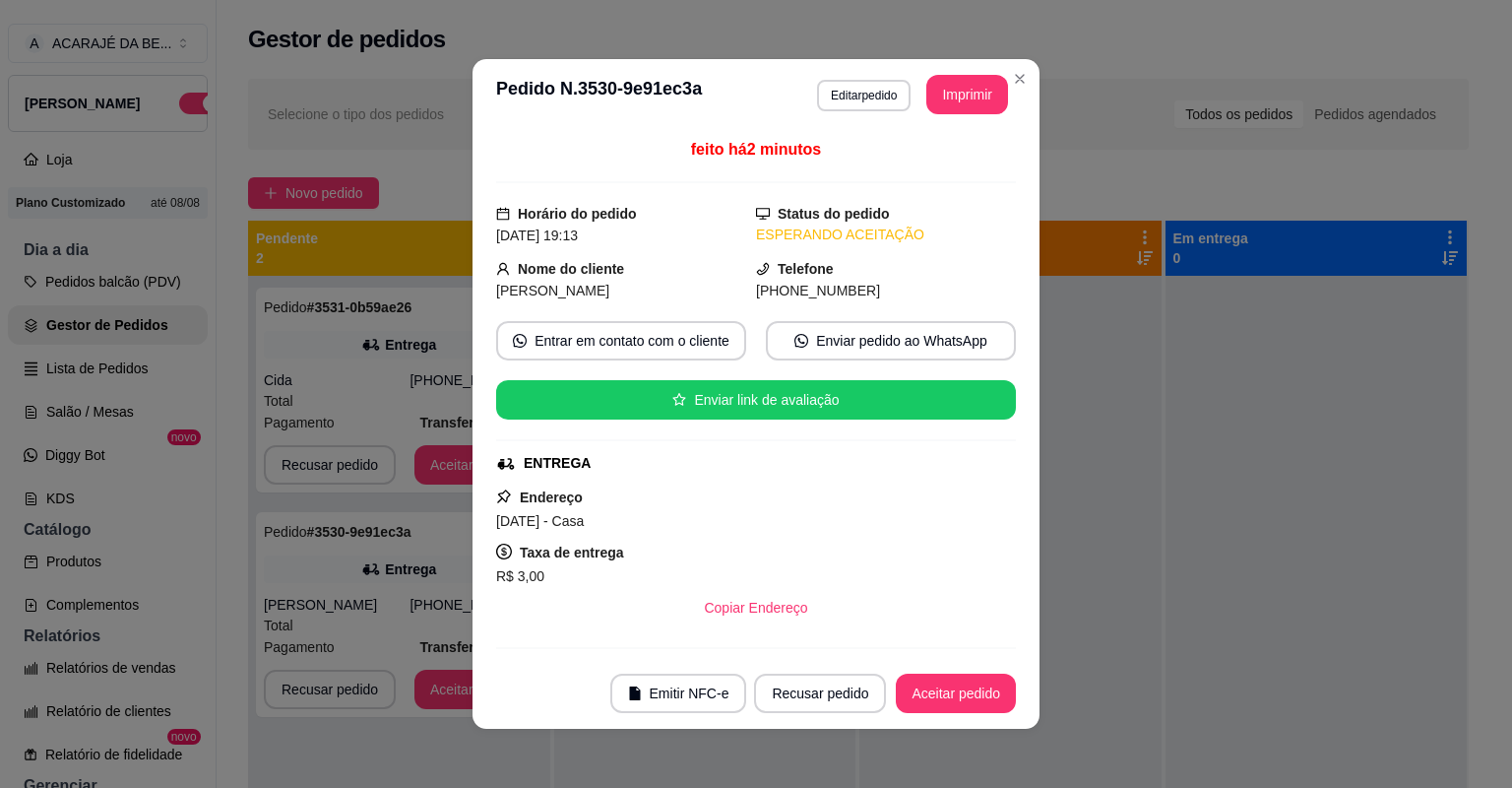 scroll, scrollTop: 0, scrollLeft: 0, axis: both 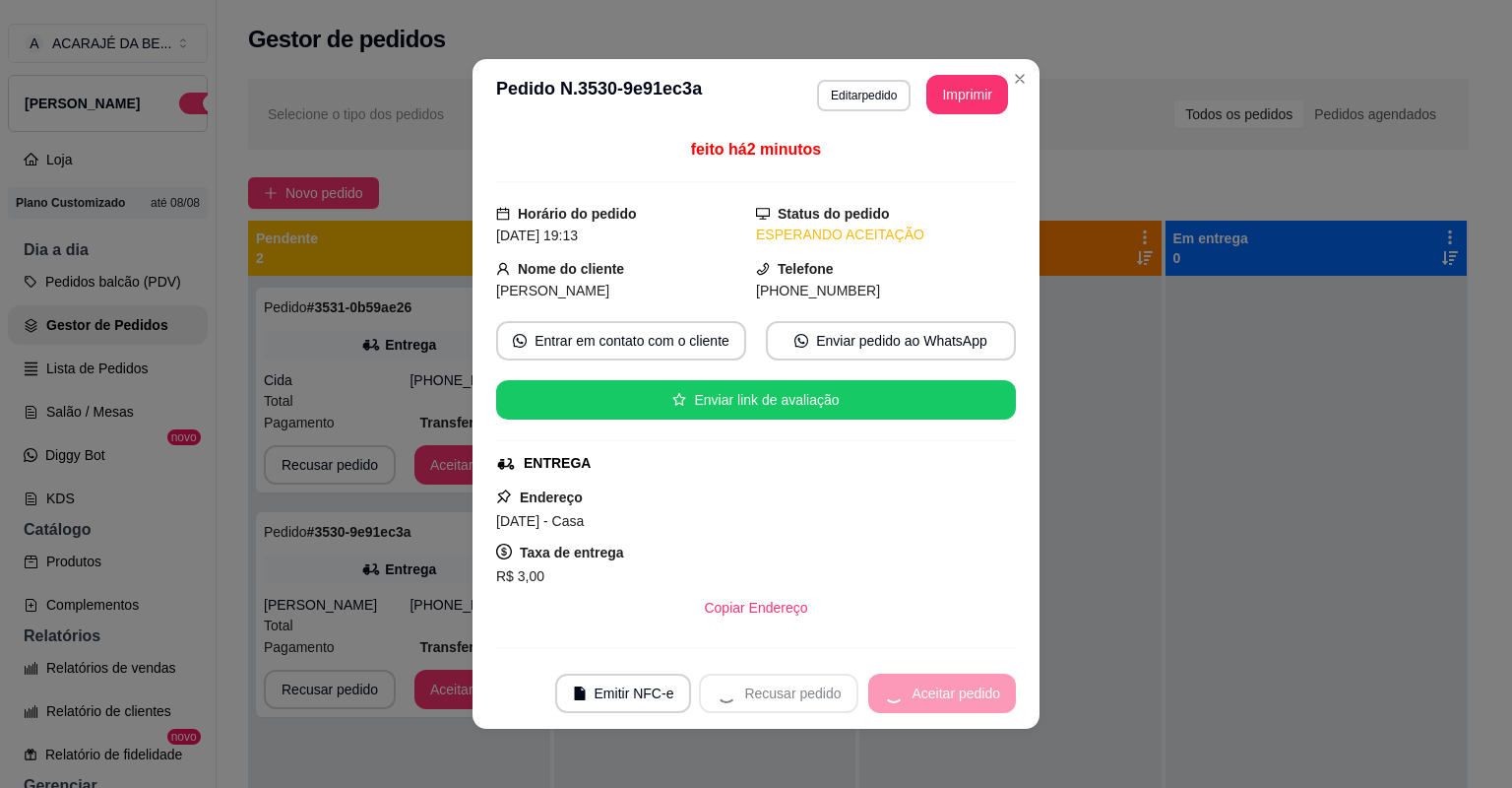 click on "Recusar pedido Aceitar pedido" at bounding box center (857, 693) 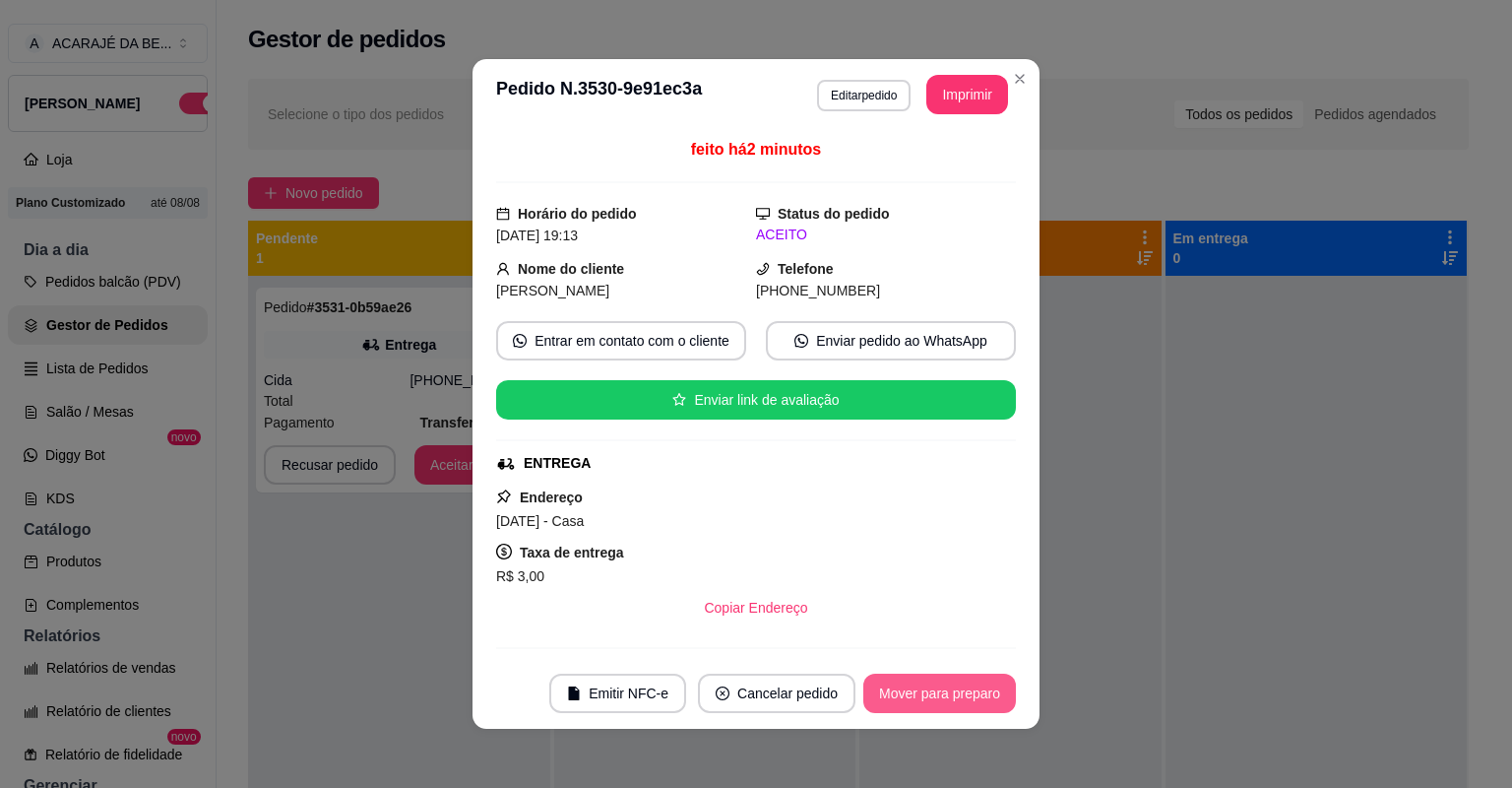 click on "Mover para preparo" at bounding box center [939, 693] 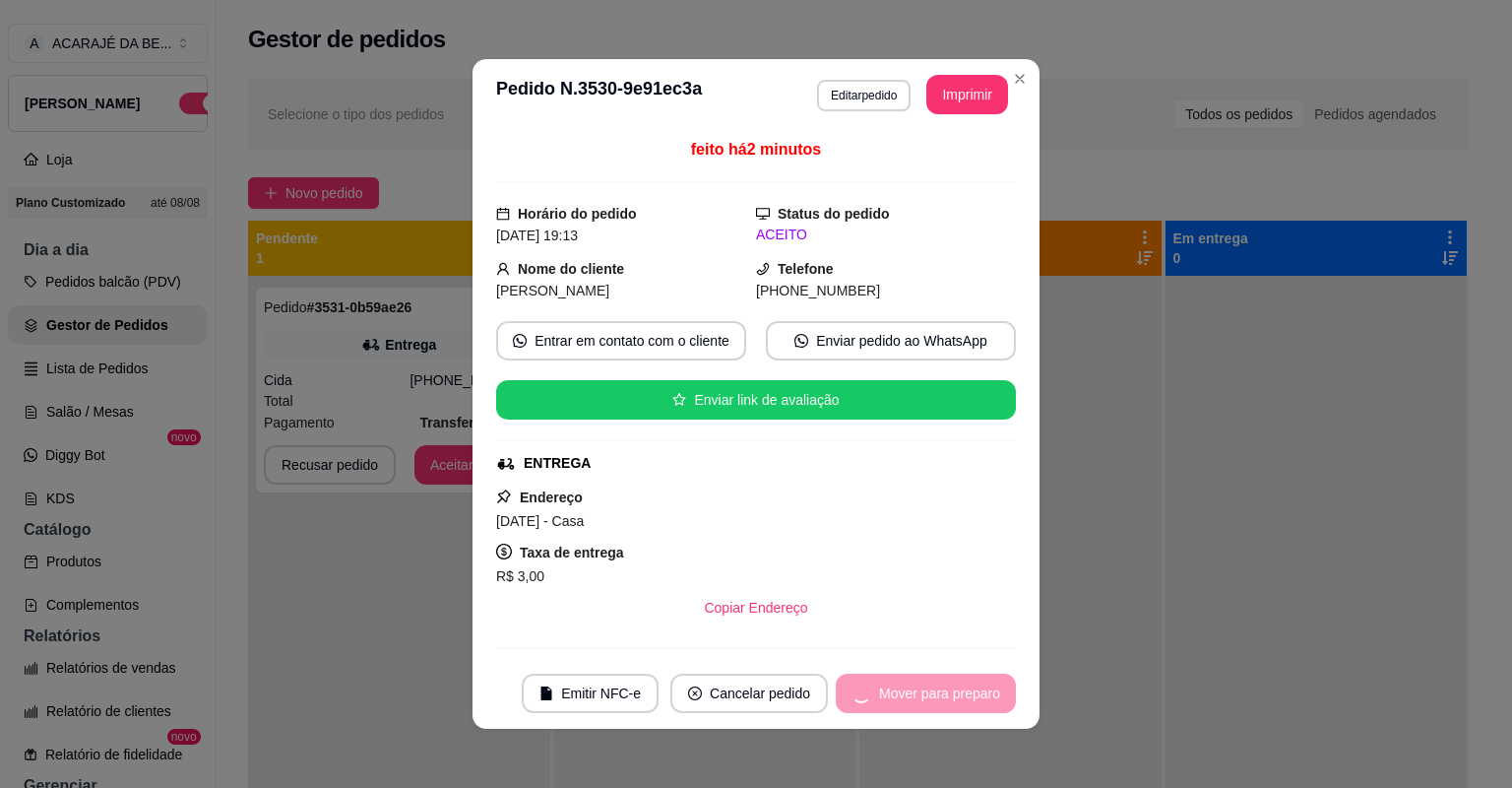 click on "Mover para preparo" at bounding box center (925, 693) 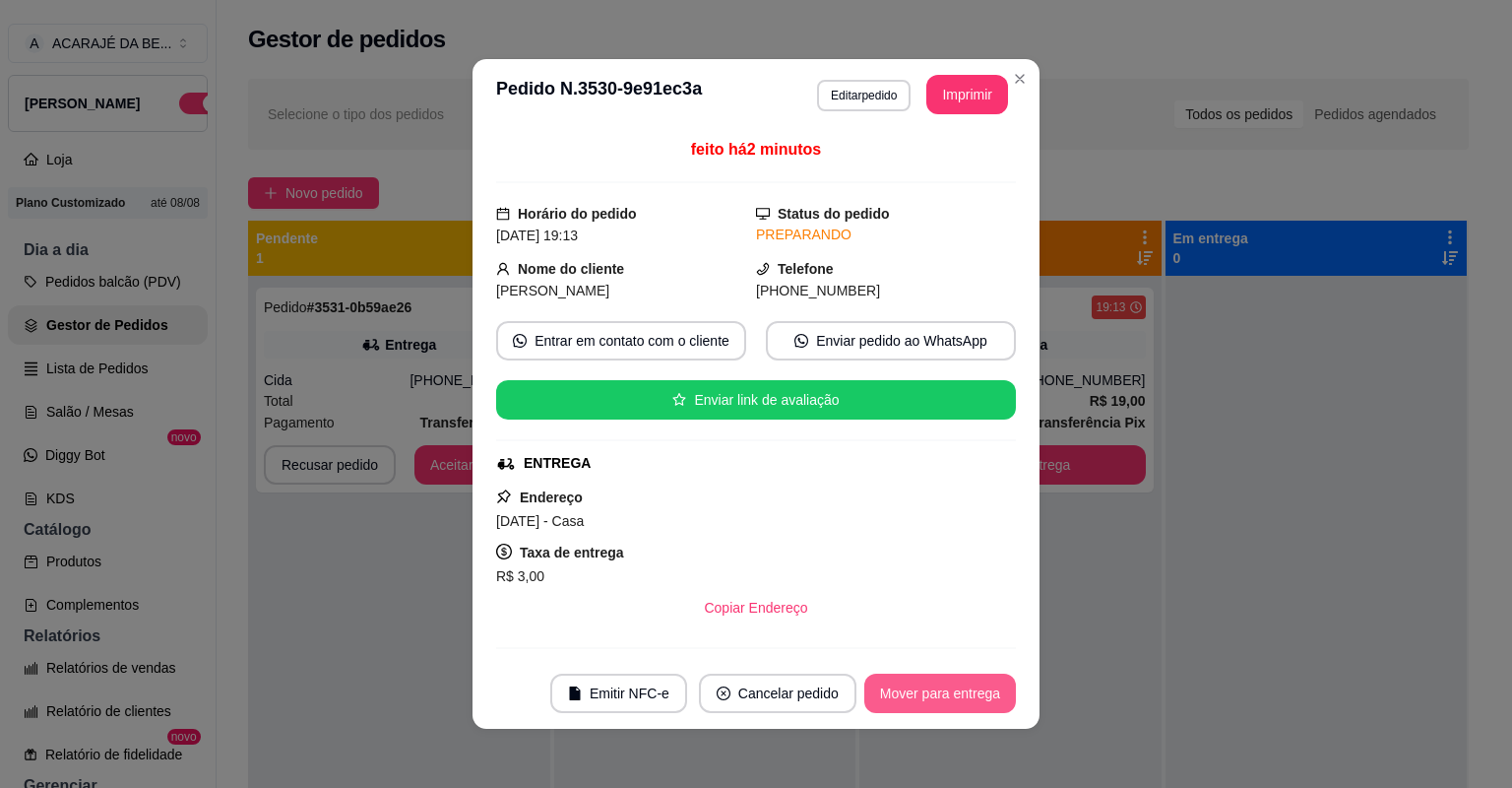 click on "Mover para entrega" at bounding box center [940, 693] 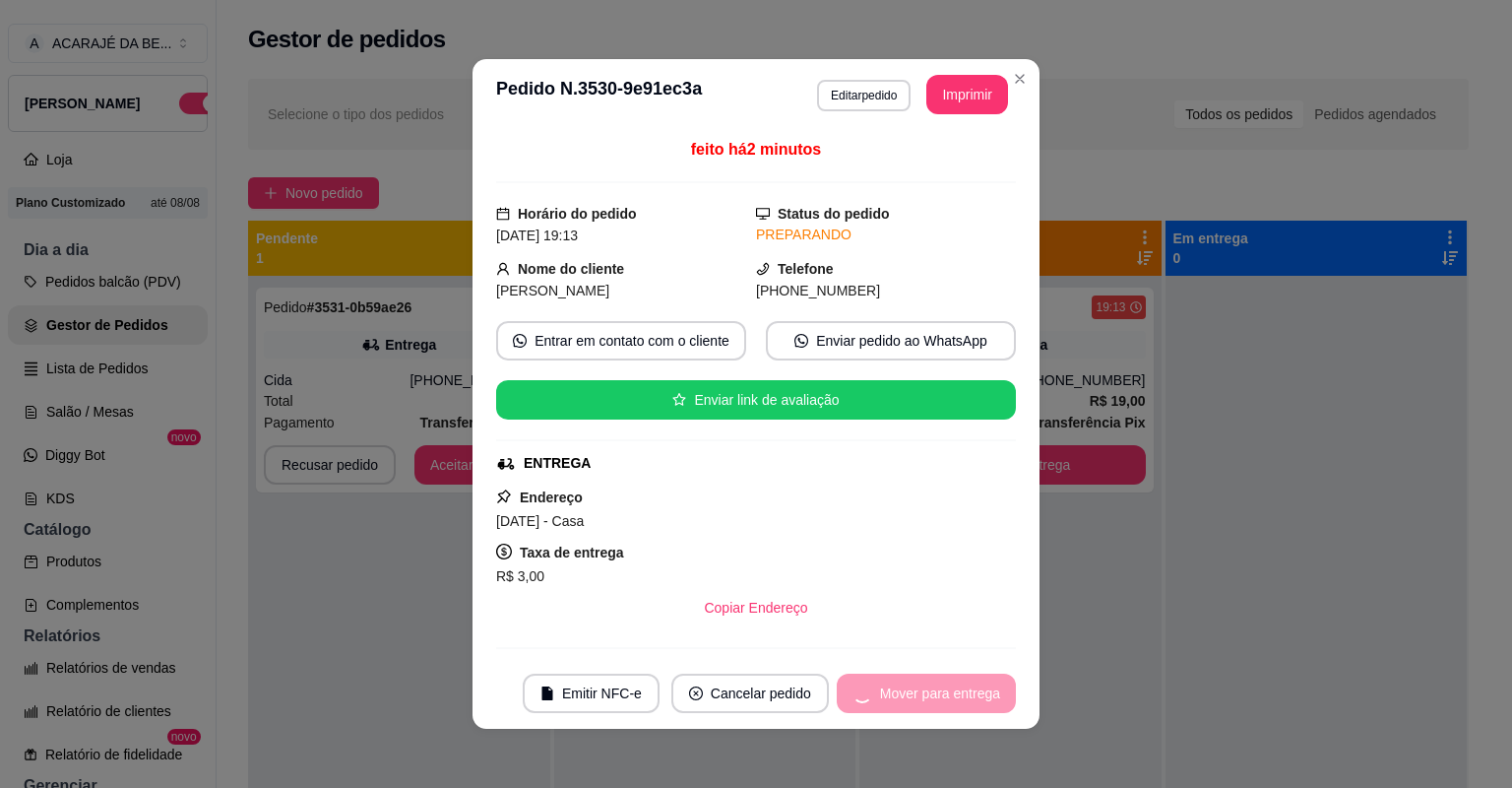 click on "Mover para entrega" at bounding box center [926, 693] 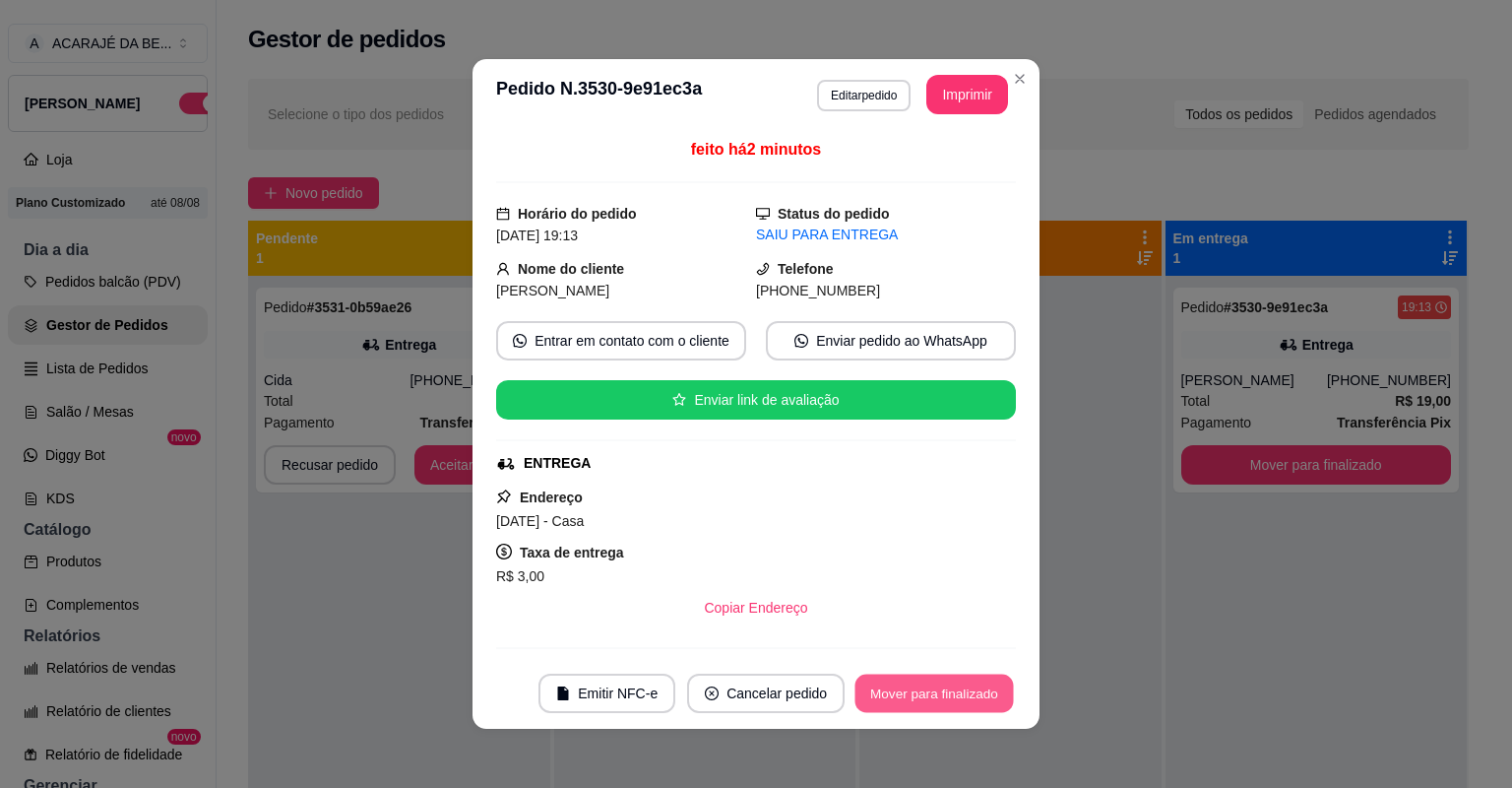 click on "Mover para finalizado" at bounding box center (934, 693) 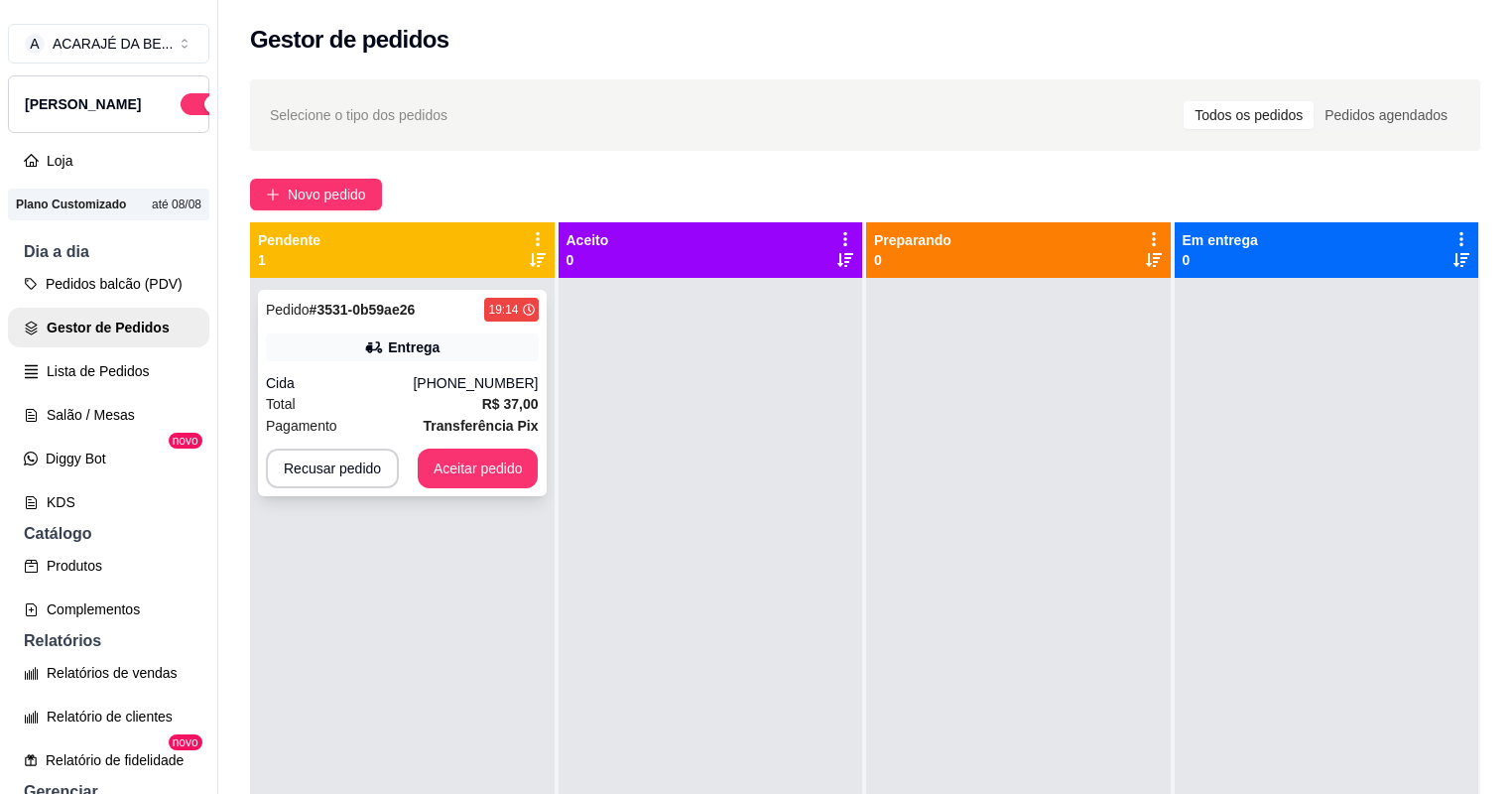 click on "Pedido  # 3531-0b59ae26 19:14 Entrega Cida [PHONE_NUMBER] Total R$ 37,00 Pagamento Transferência Pix Recusar pedido Aceitar pedido" at bounding box center (402, 393) 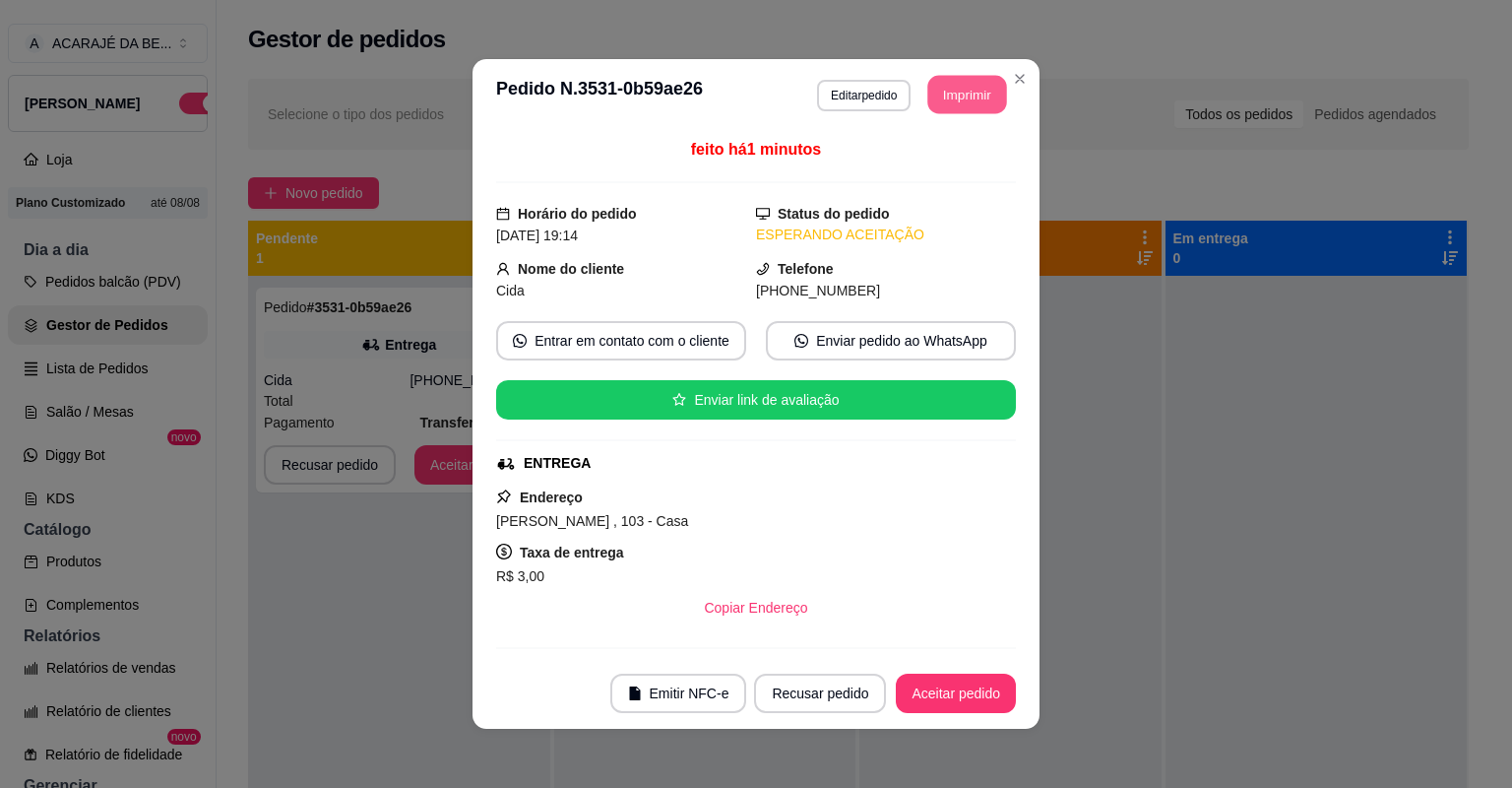 click on "Imprimir" at bounding box center (968, 95) 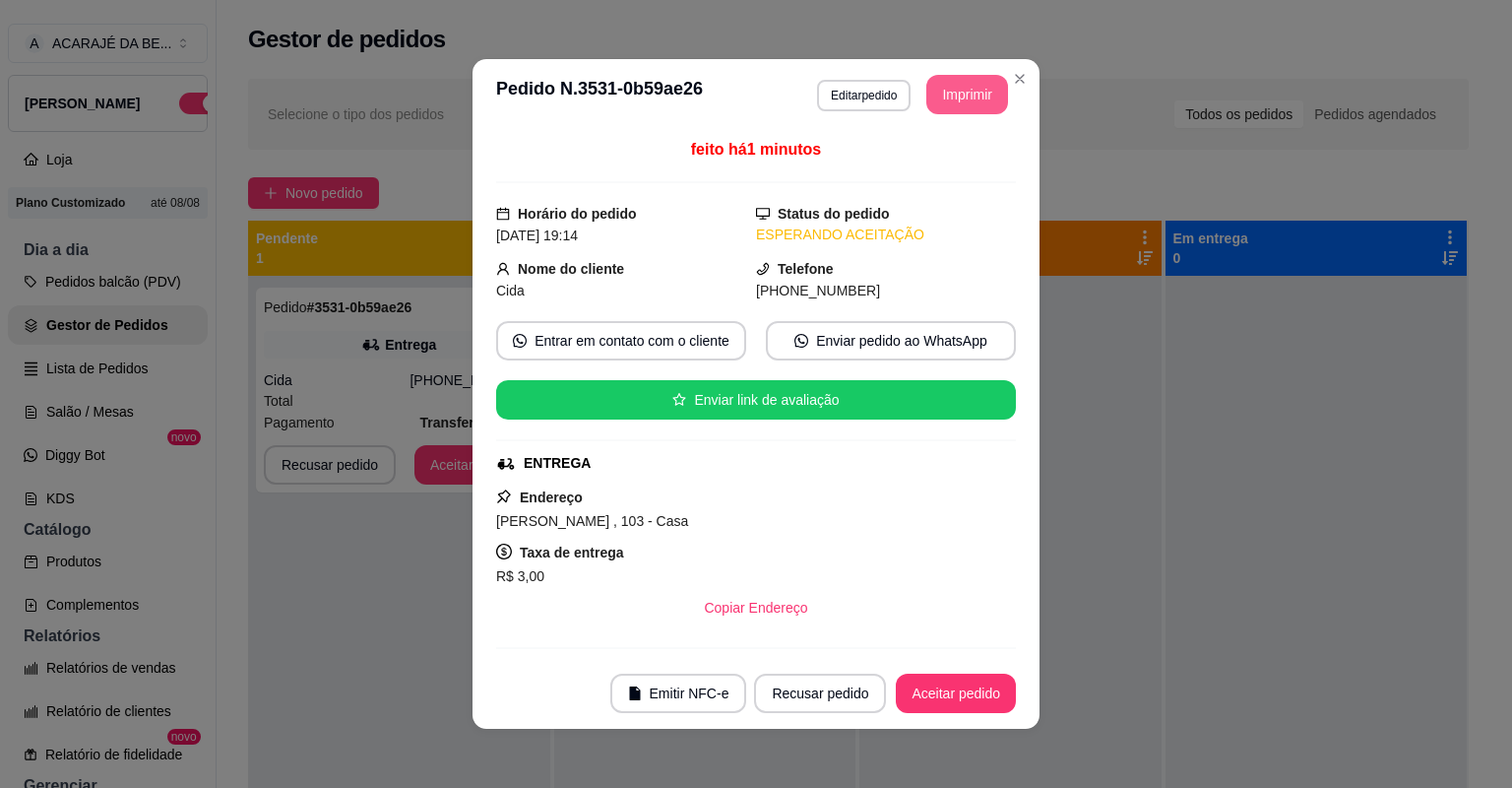scroll, scrollTop: 0, scrollLeft: 0, axis: both 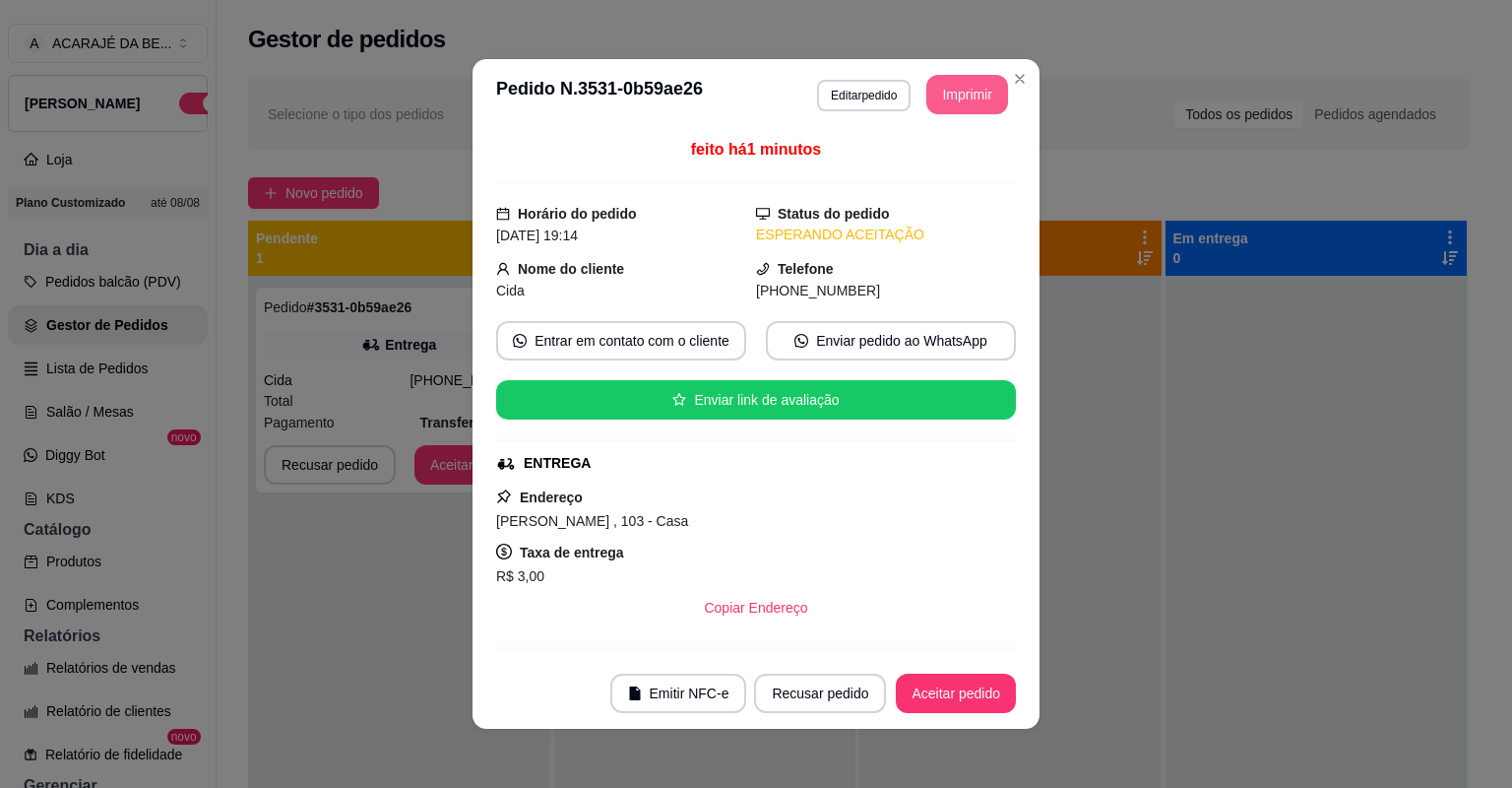 click on "Aceitar pedido" at bounding box center (956, 693) 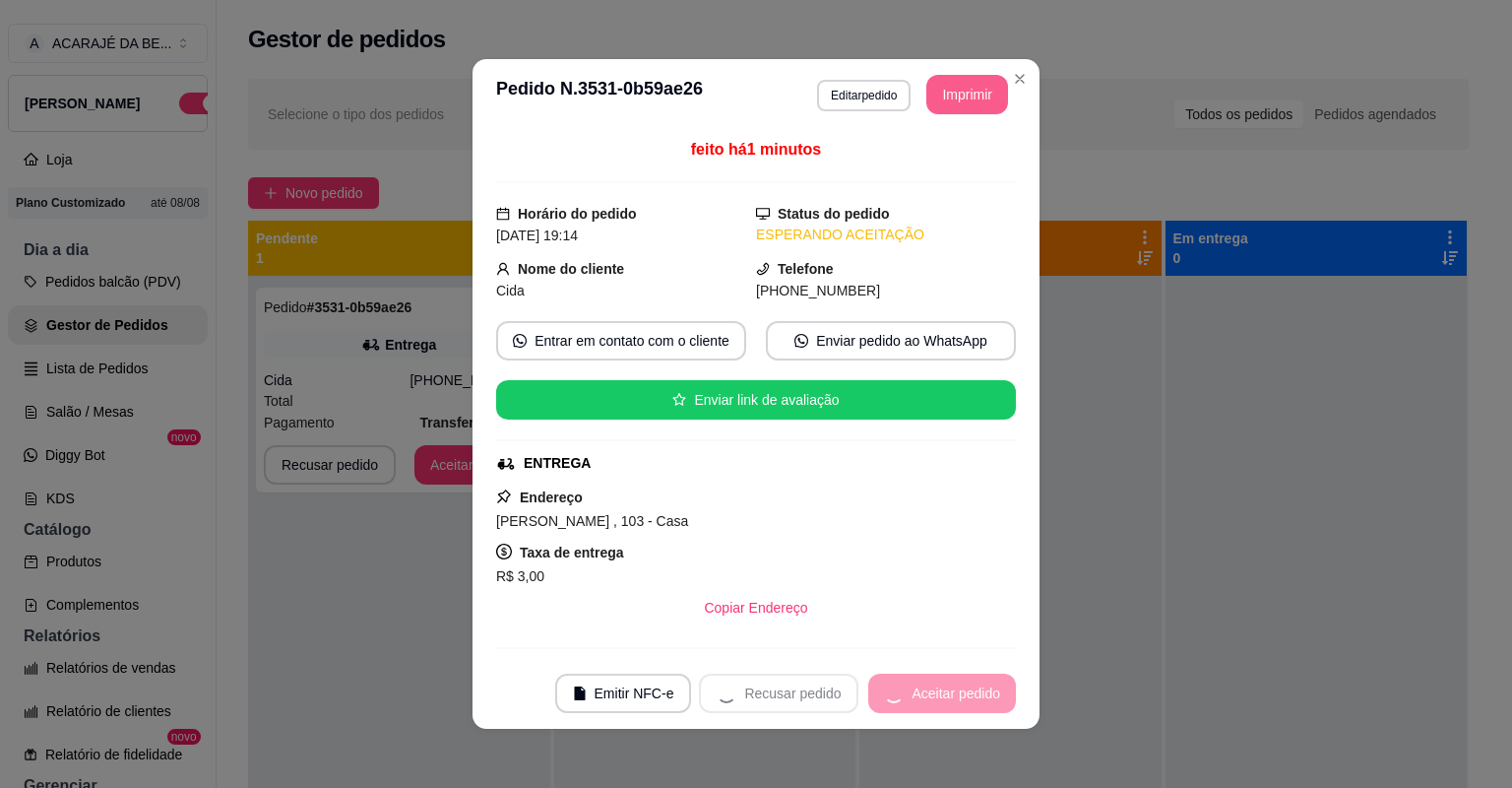 click on "Recusar pedido Aceitar pedido" at bounding box center [857, 693] 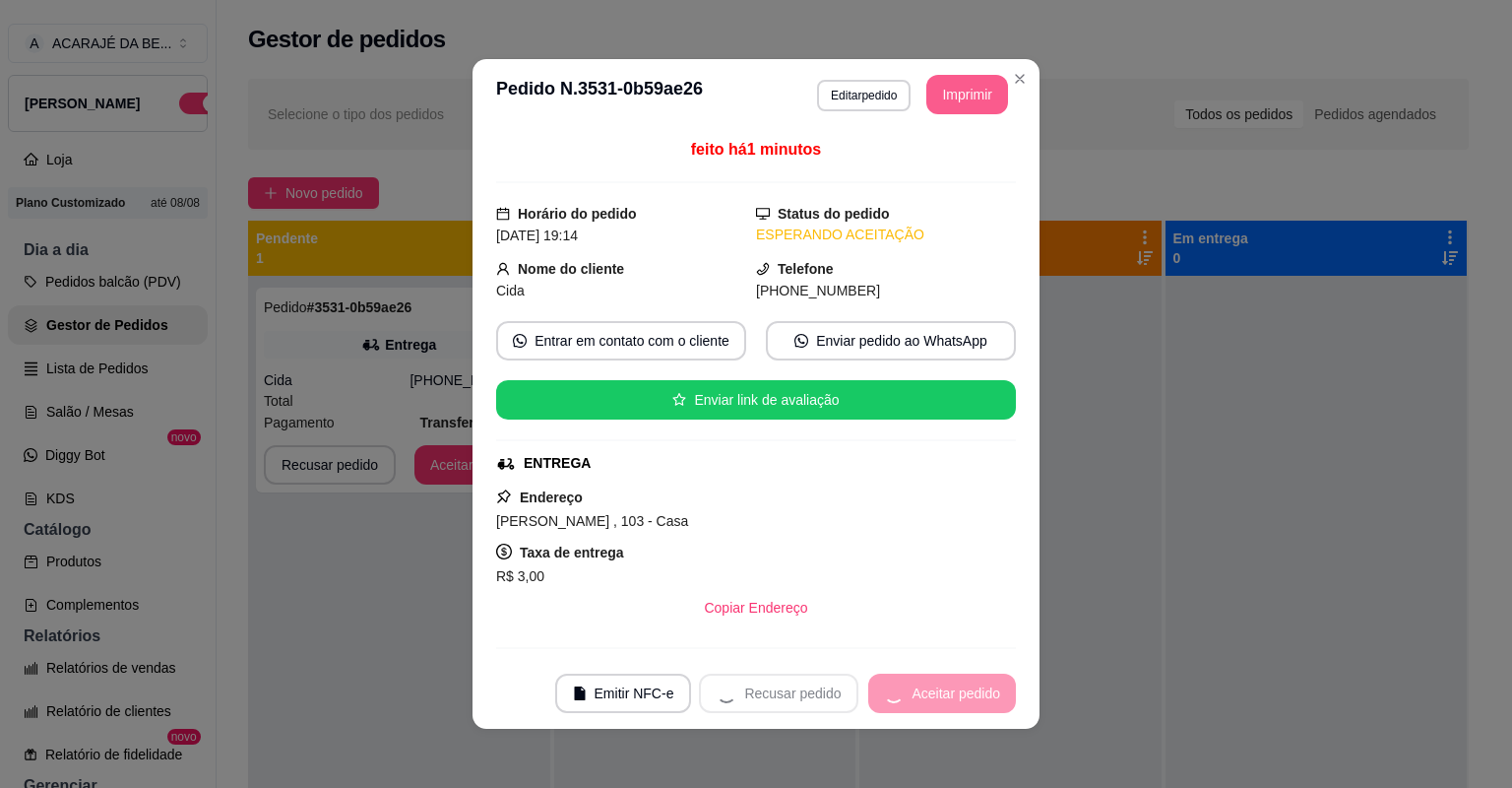 click on "Recusar pedido Aceitar pedido" at bounding box center [857, 693] 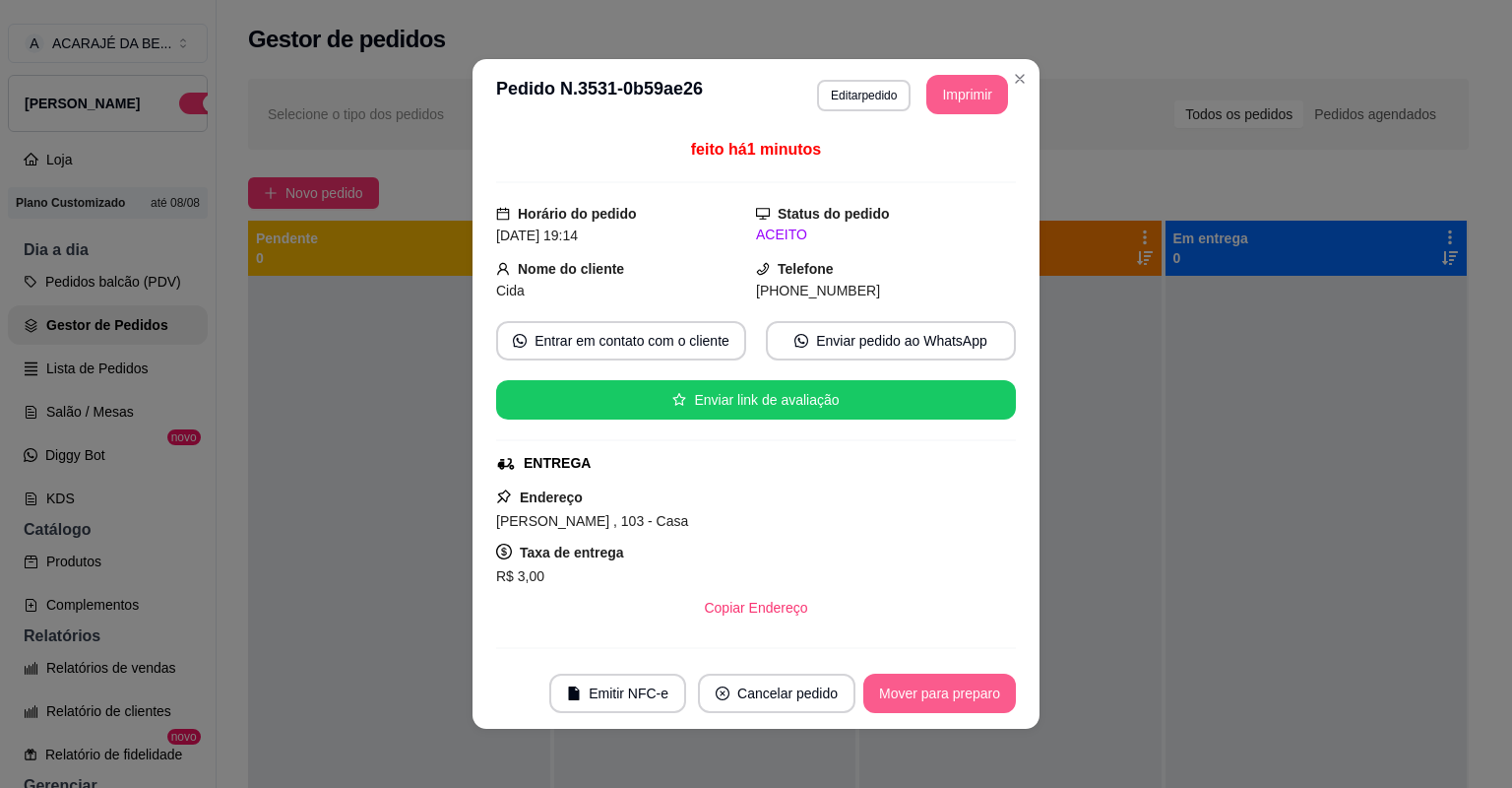 click on "Mover para preparo" at bounding box center [939, 693] 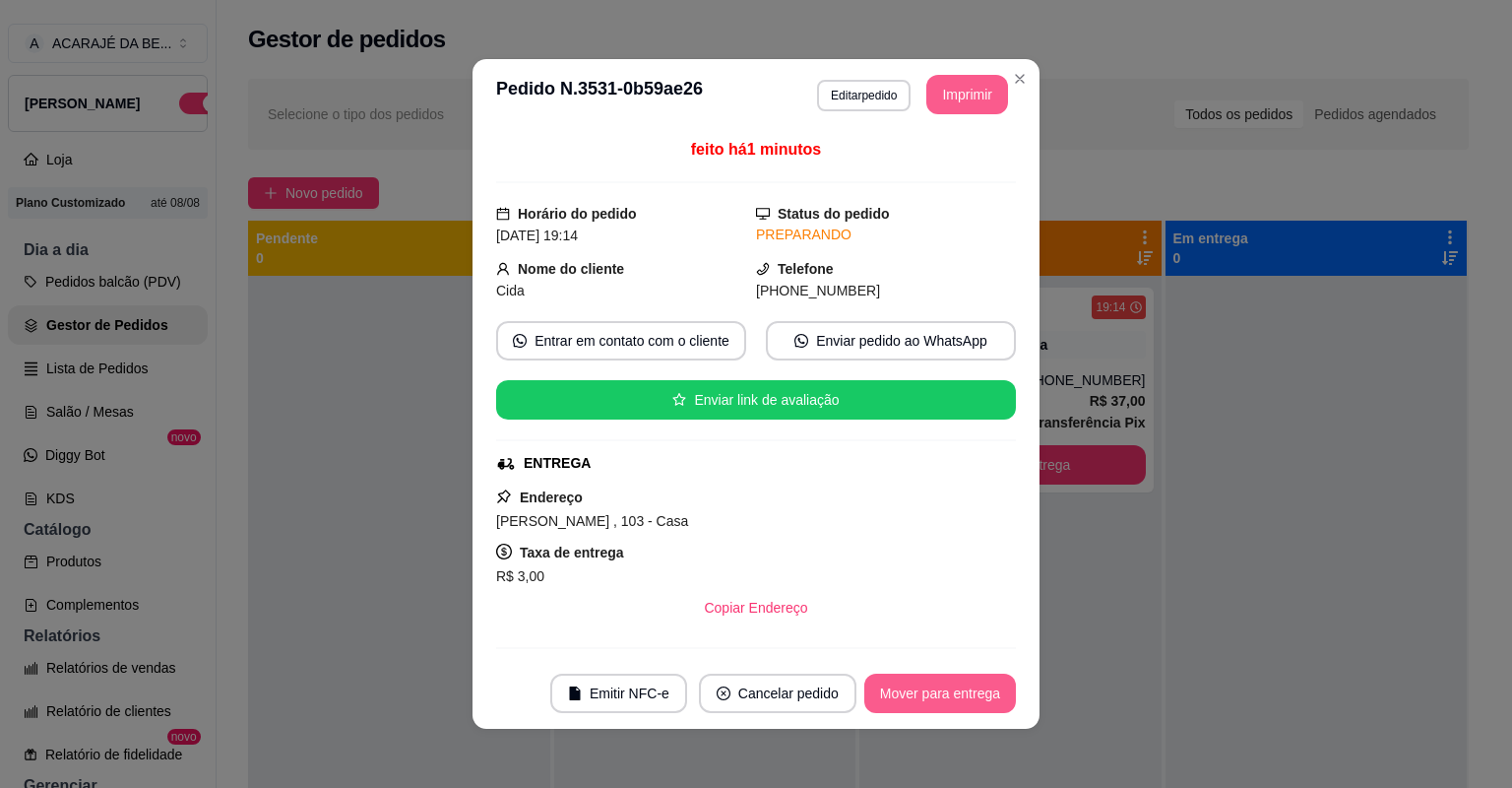 click on "Mover para entrega" at bounding box center (940, 693) 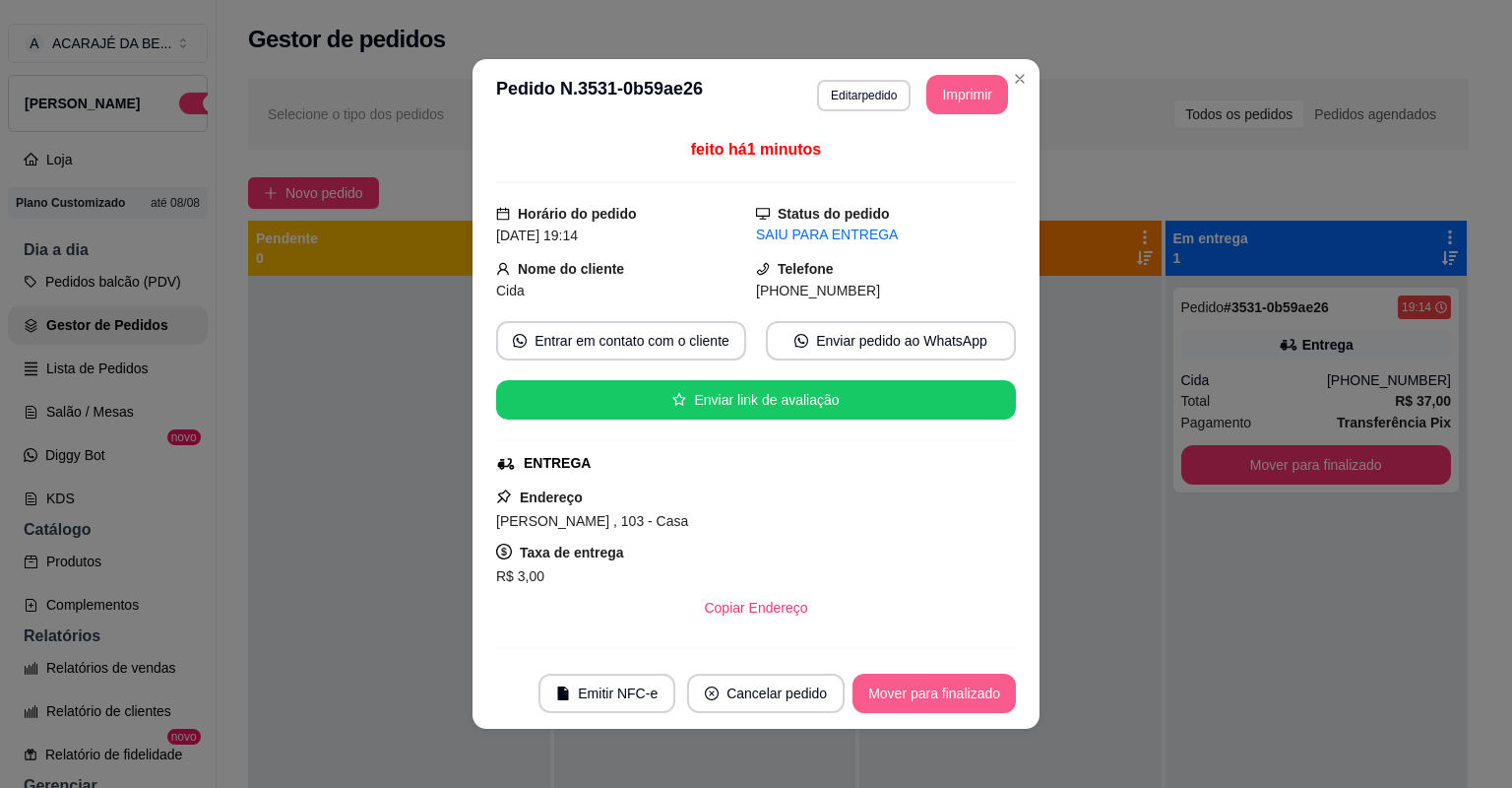click on "Mover para finalizado" at bounding box center (934, 693) 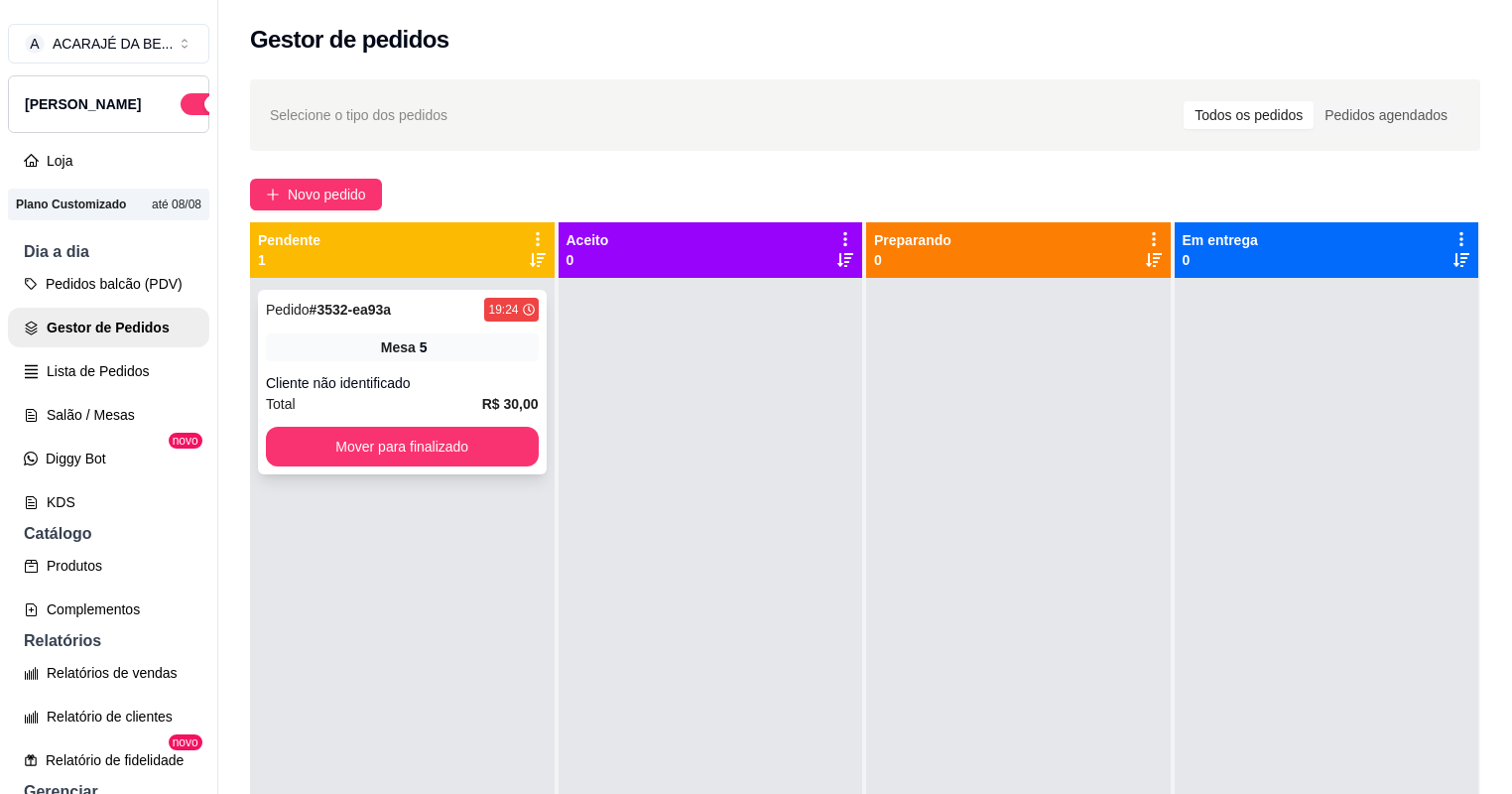 click on "Pedido  # 3532-ea93a 19:24 Mesa 5 Cliente não identificado Total R$ 30,00 Mover para finalizado" at bounding box center (402, 382) 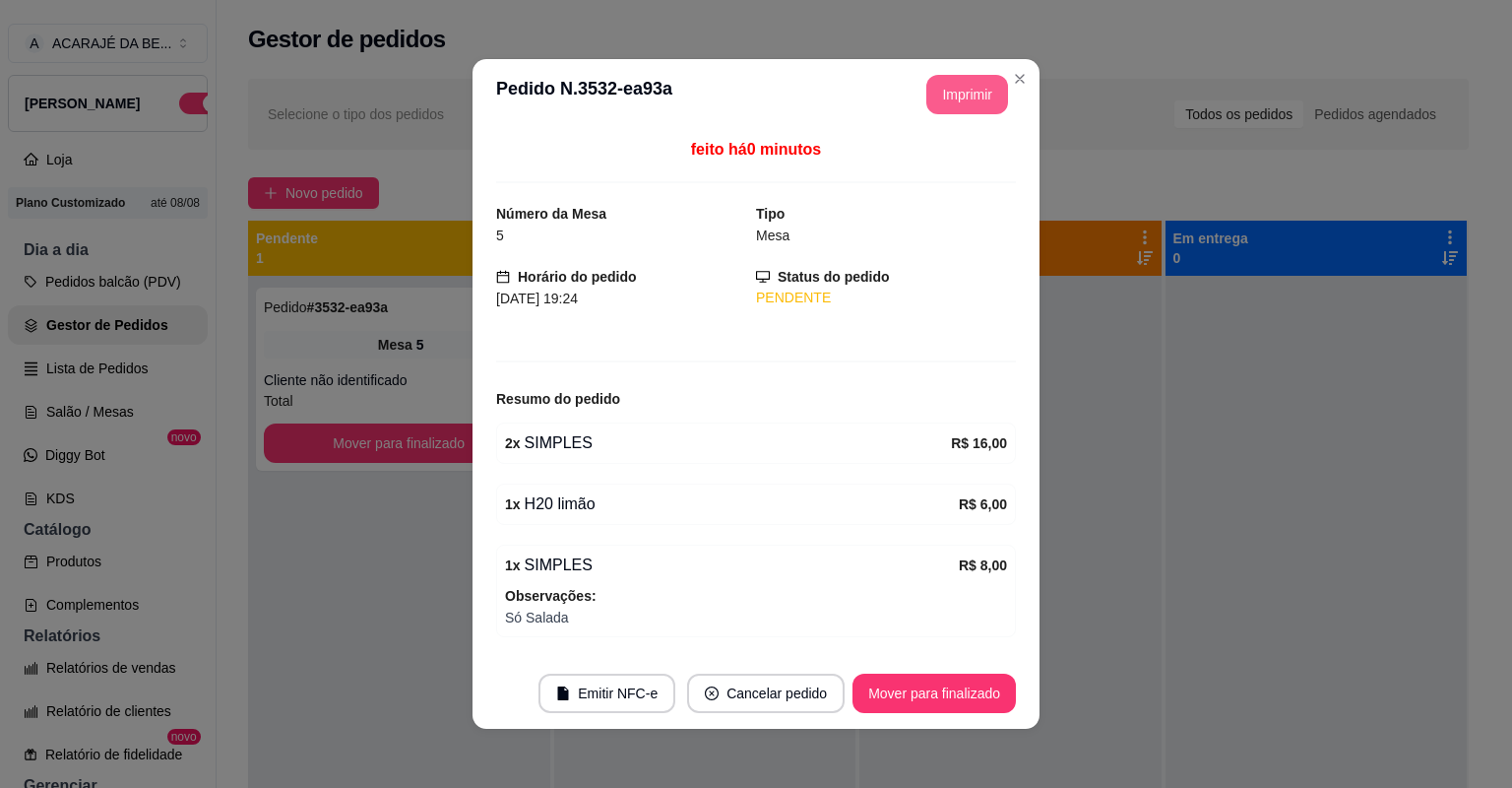 click on "Imprimir" at bounding box center [967, 95] 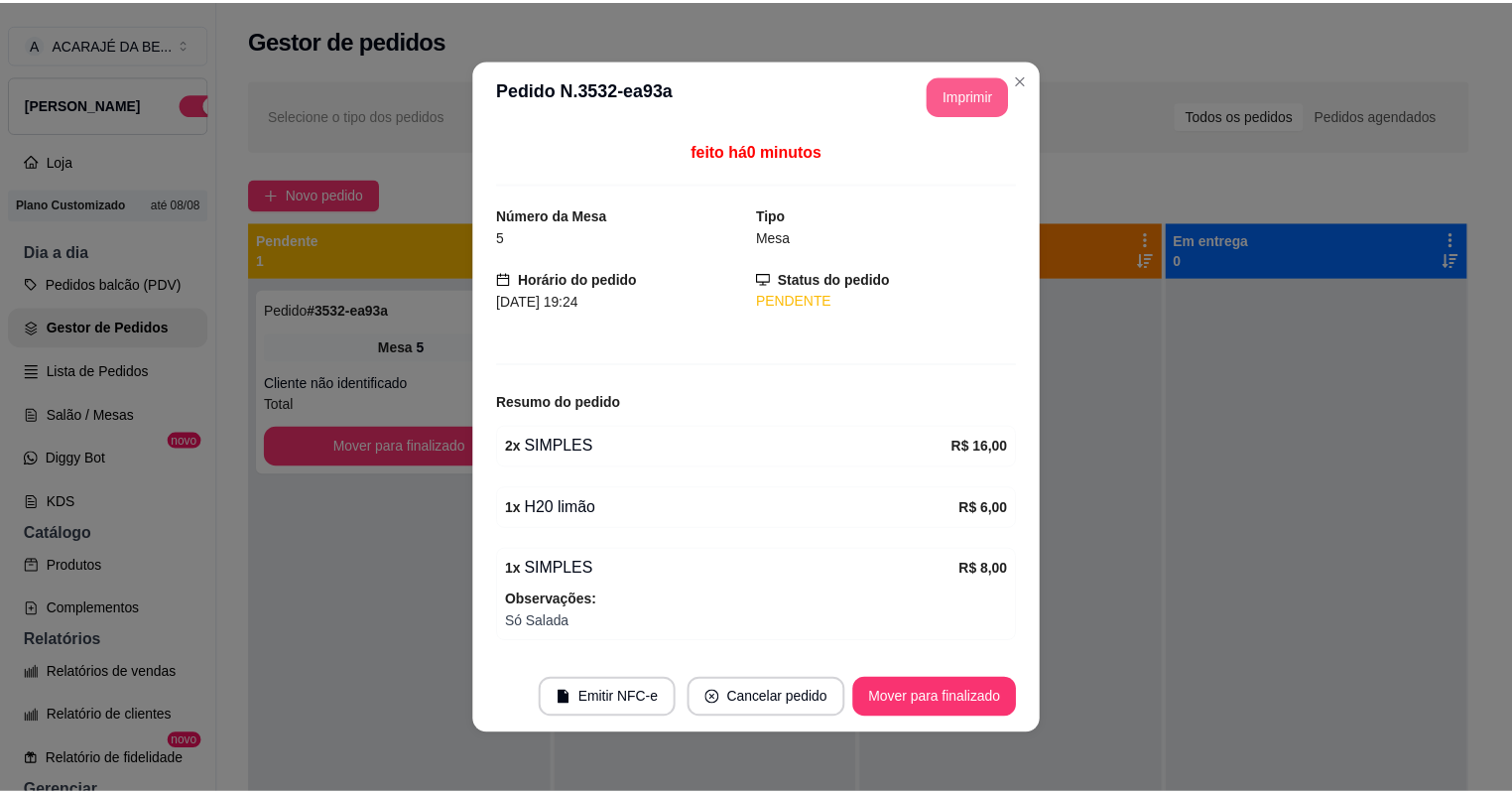 scroll, scrollTop: 0, scrollLeft: 0, axis: both 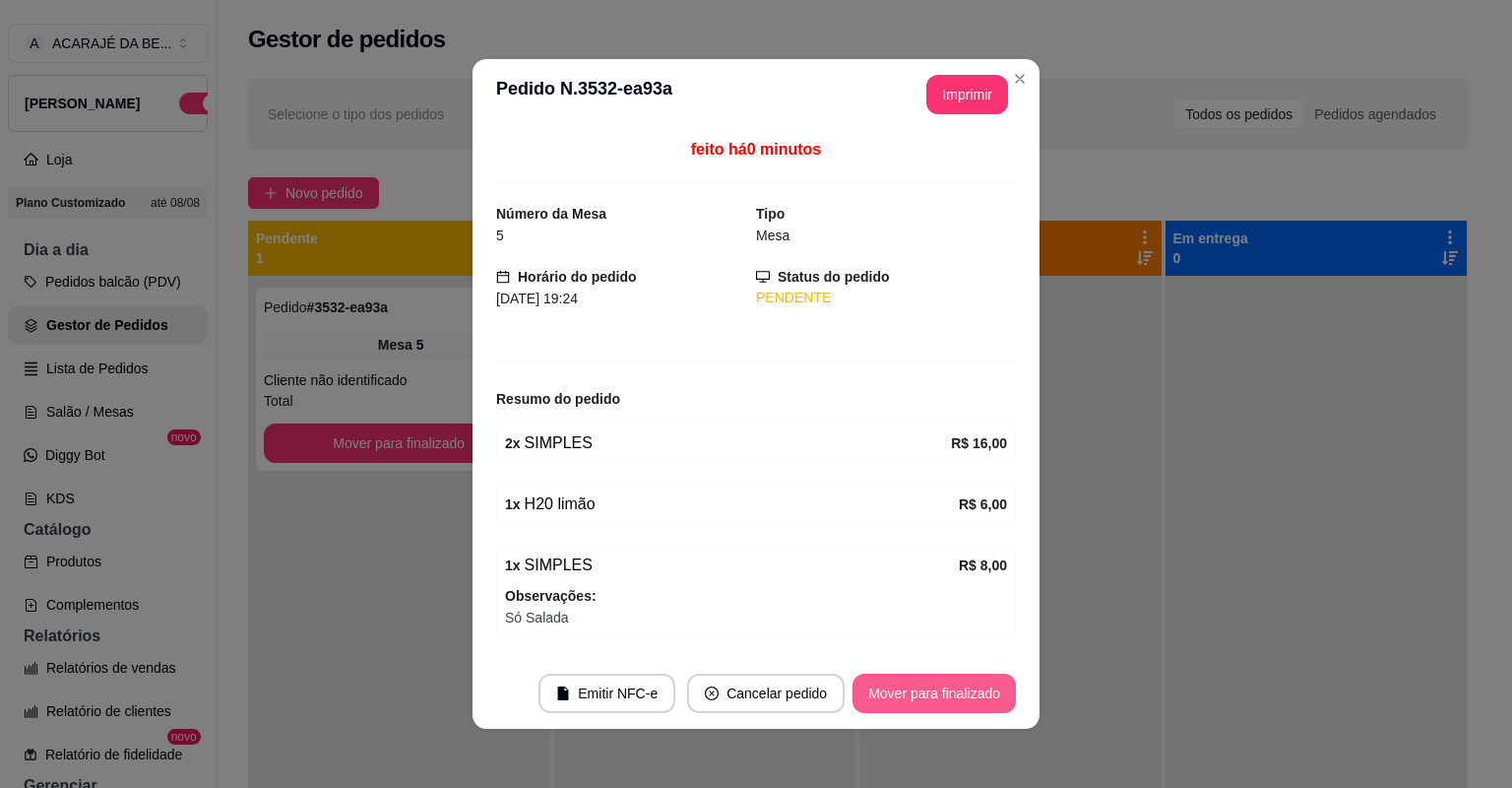 click on "Mover para finalizado" at bounding box center (934, 693) 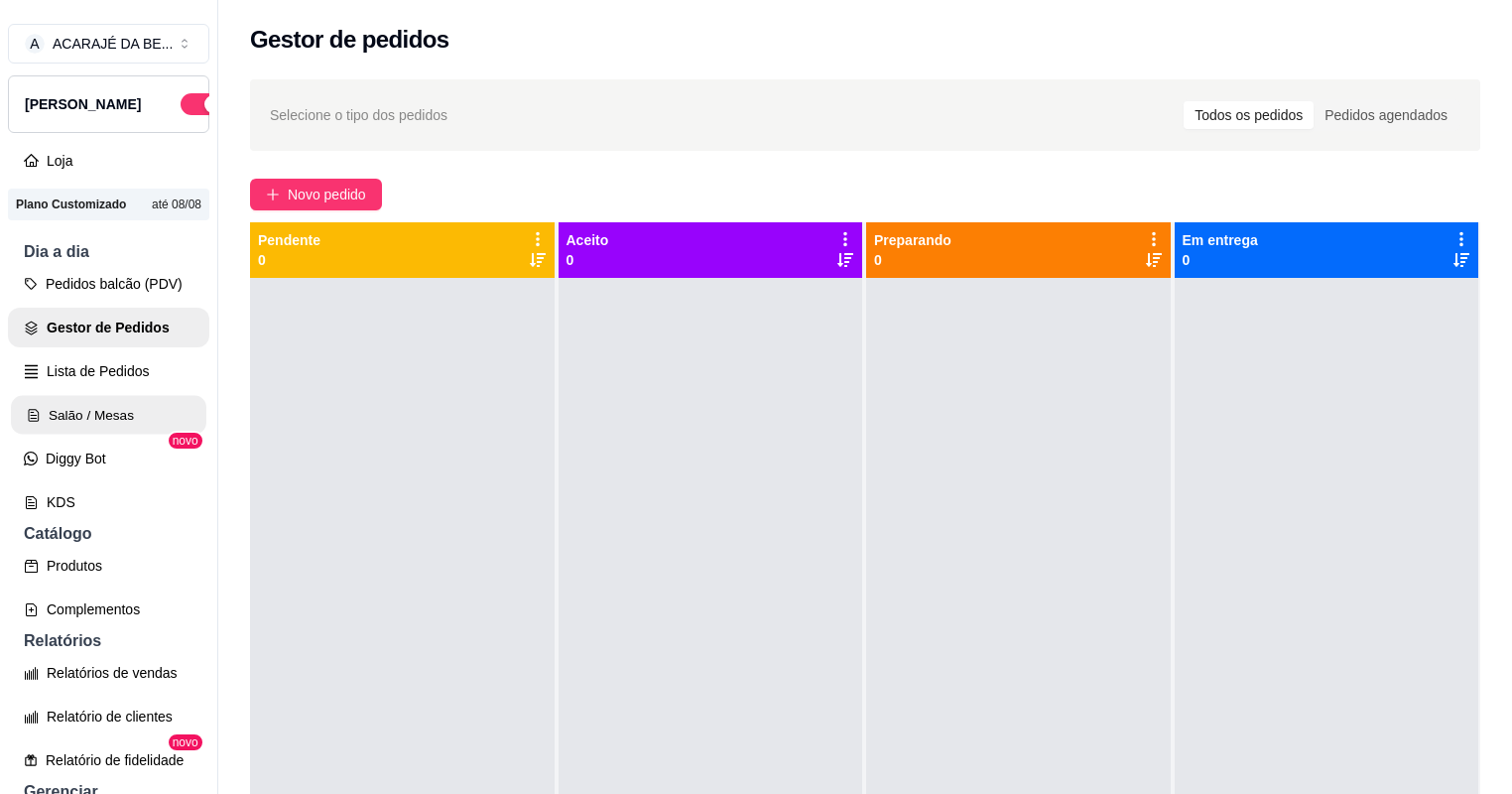 click on "Salão / Mesas" at bounding box center [108, 415] 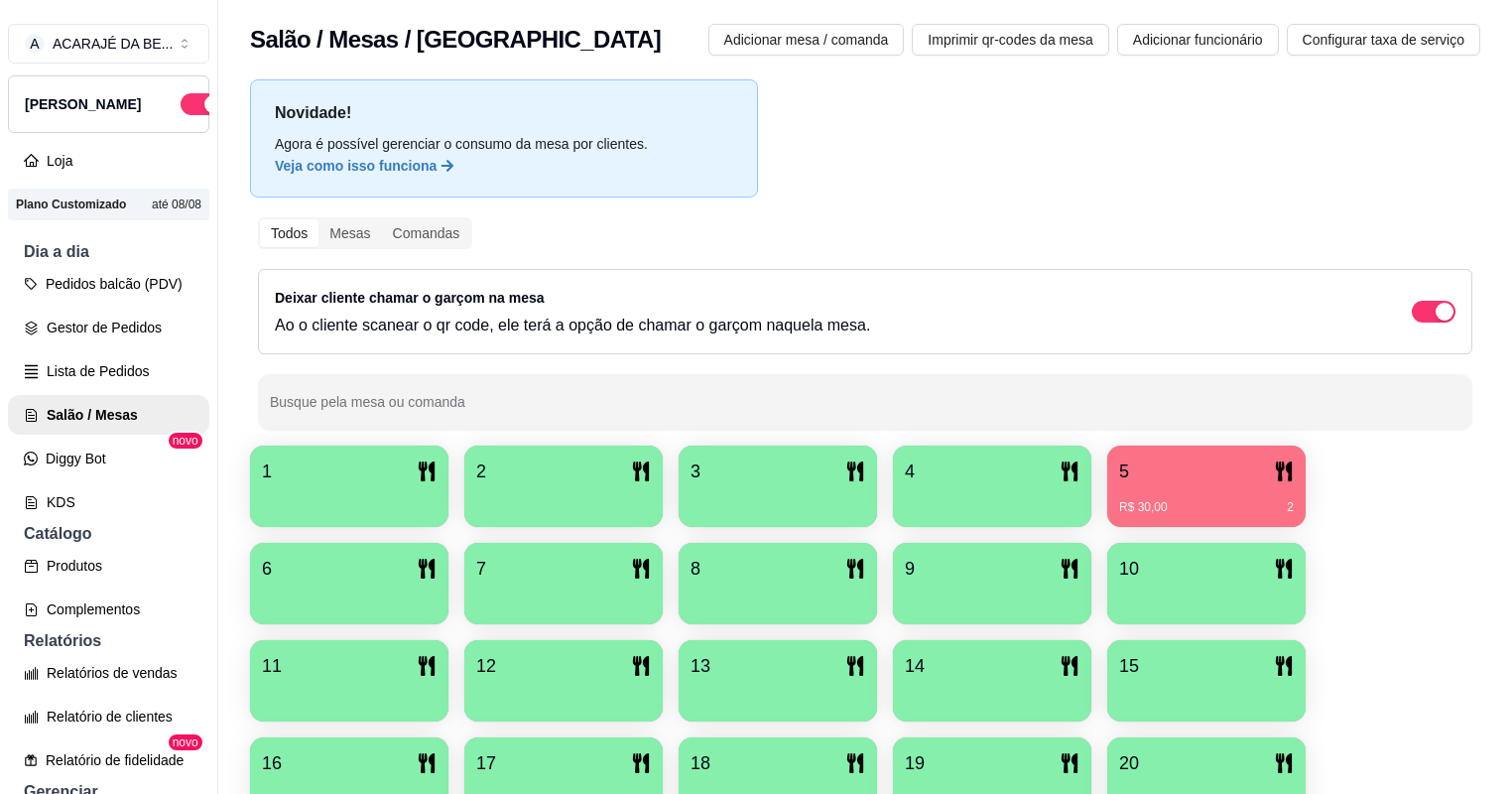 click on "5" at bounding box center [1206, 471] 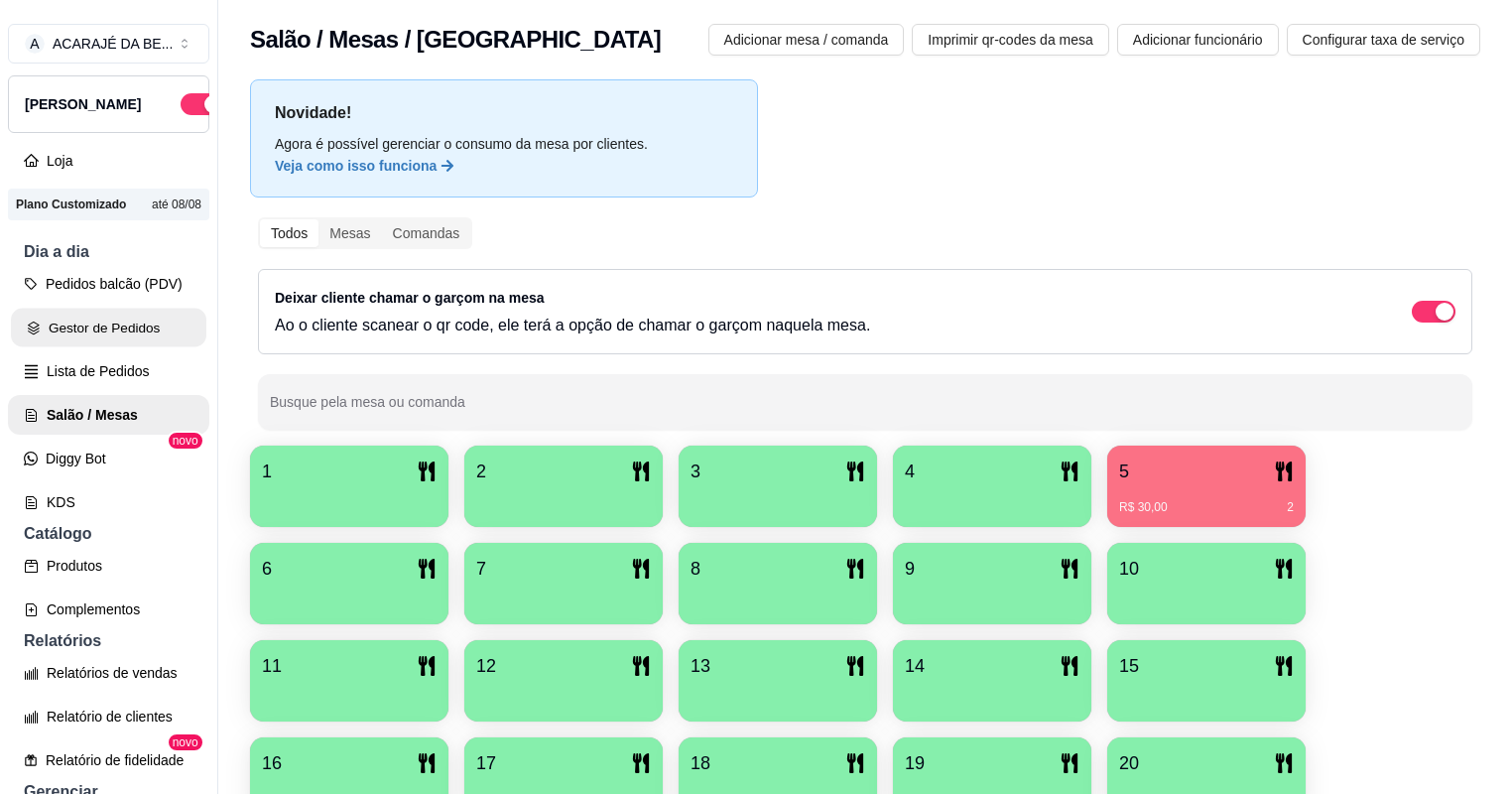 click on "Gestor de Pedidos" at bounding box center (108, 328) 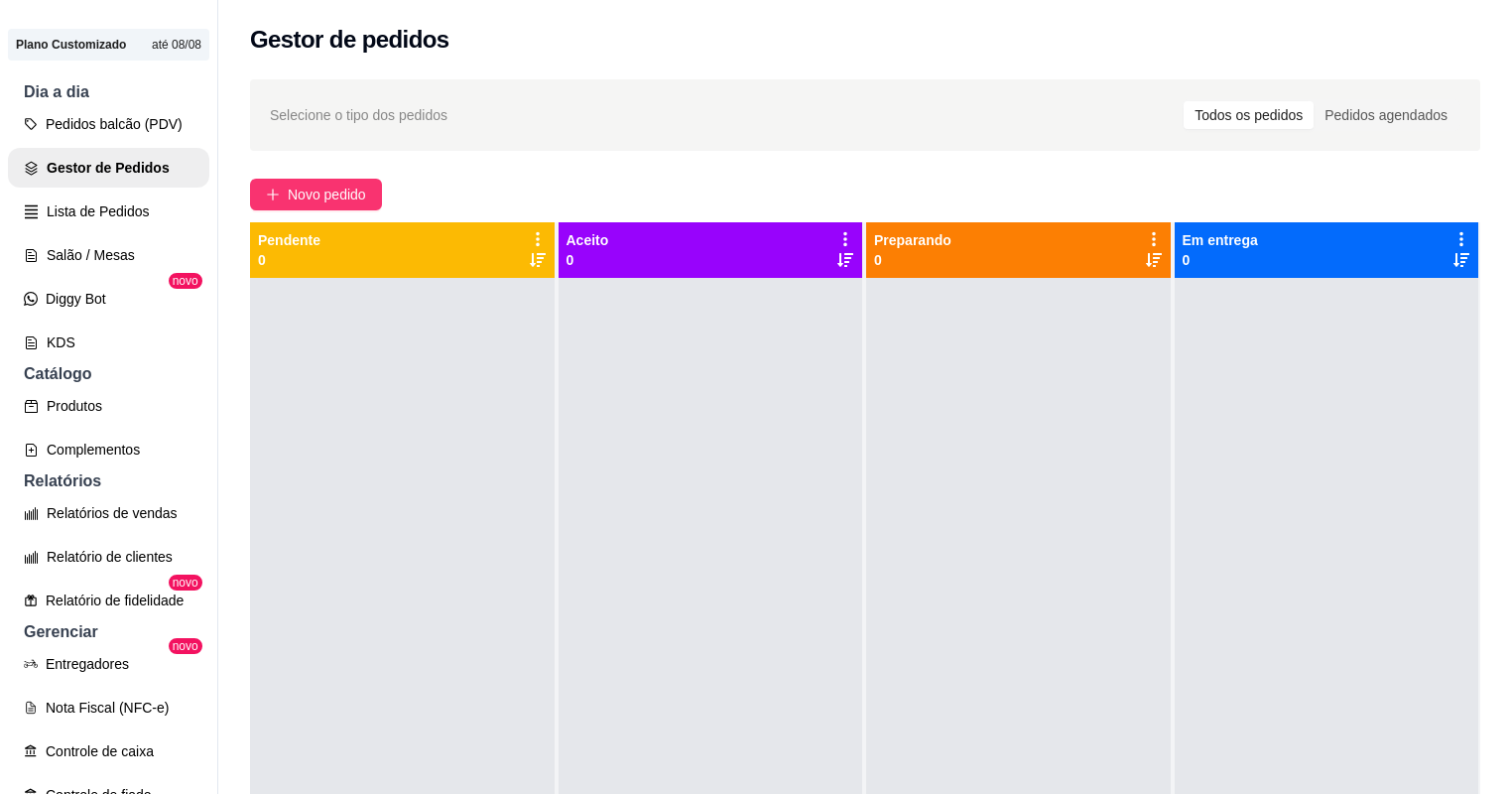 scroll, scrollTop: 144, scrollLeft: 0, axis: vertical 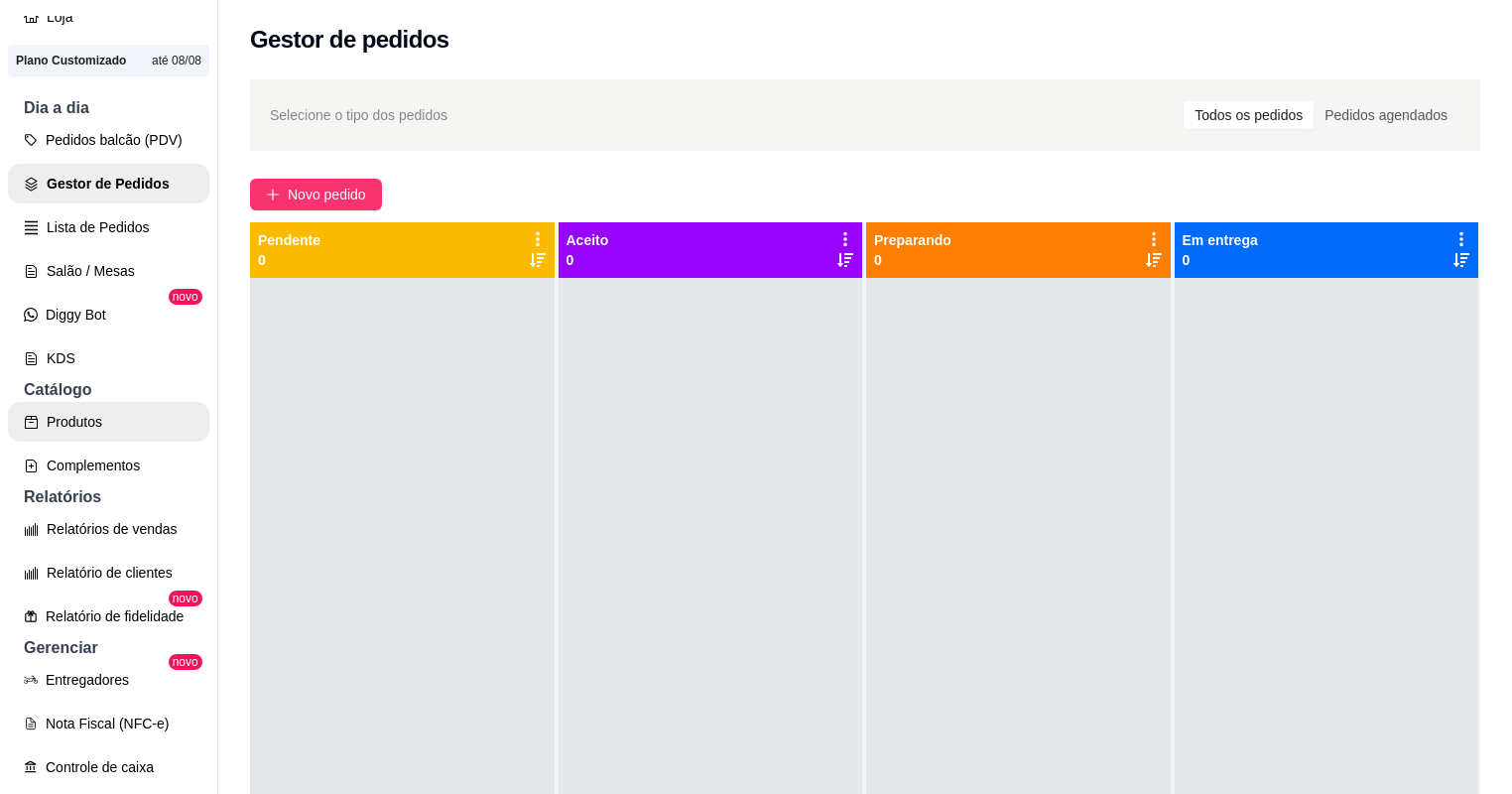 click on "Produtos" at bounding box center [108, 422] 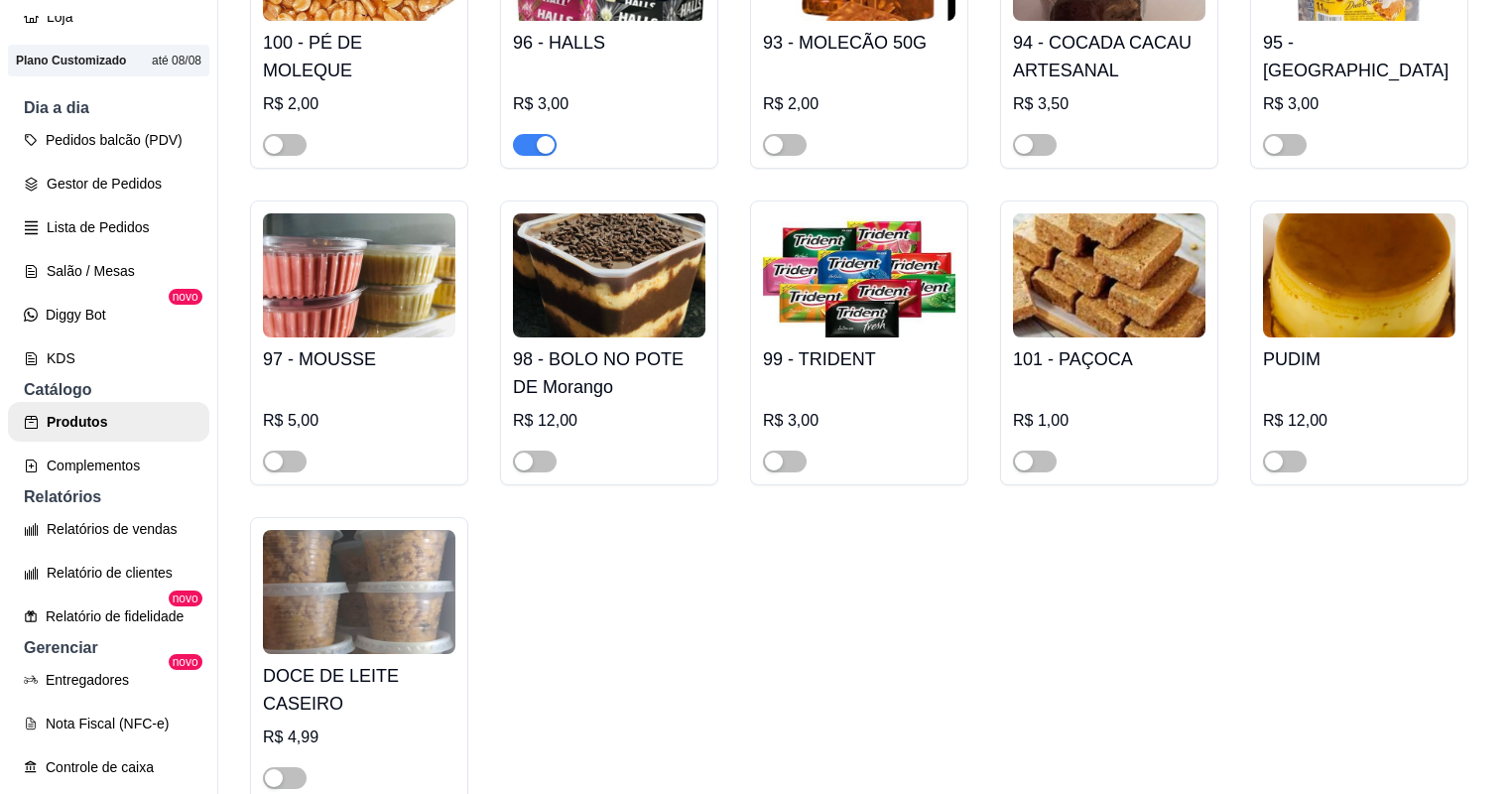 scroll, scrollTop: 5002, scrollLeft: 0, axis: vertical 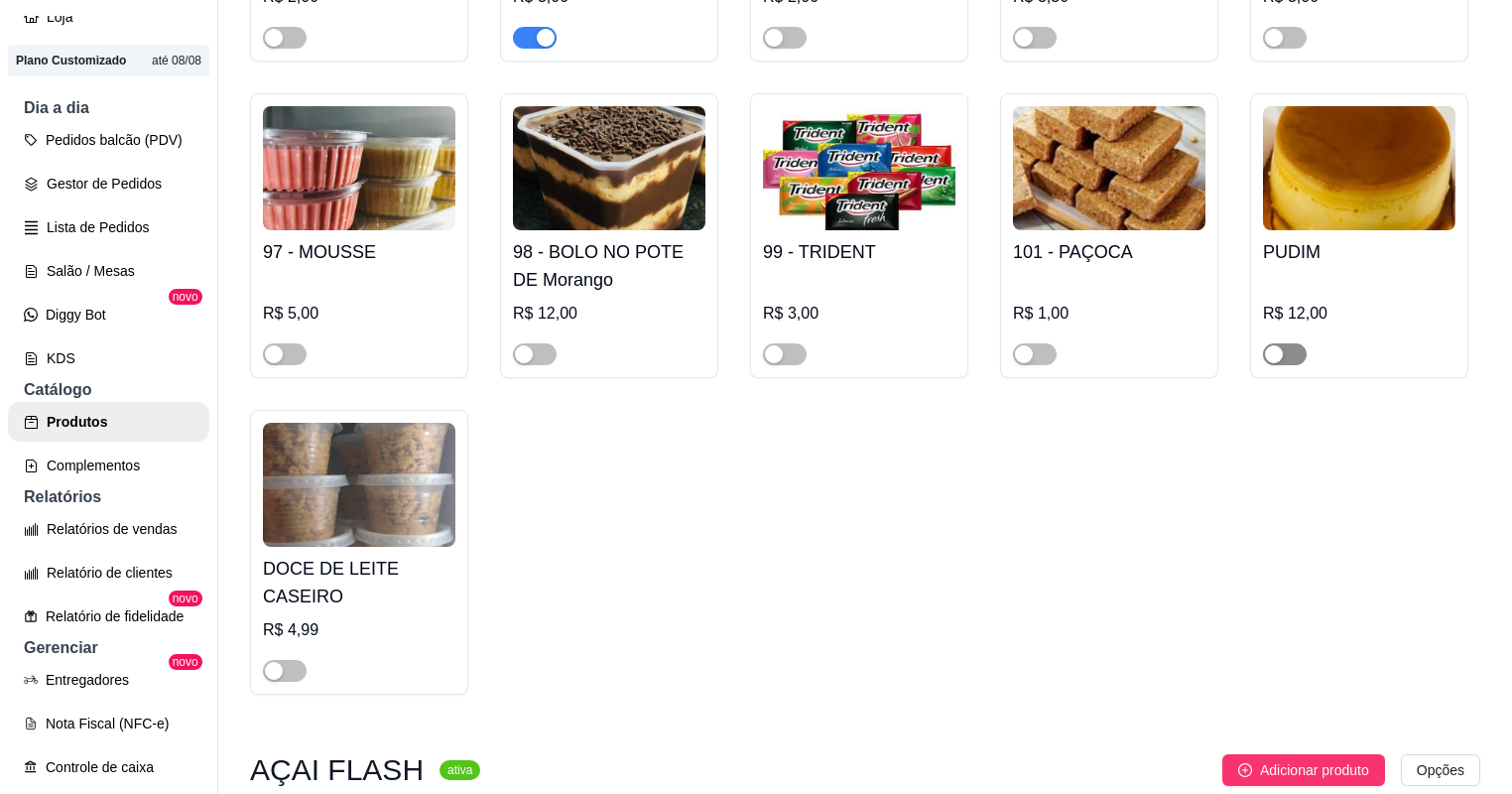 click at bounding box center [1285, 354] 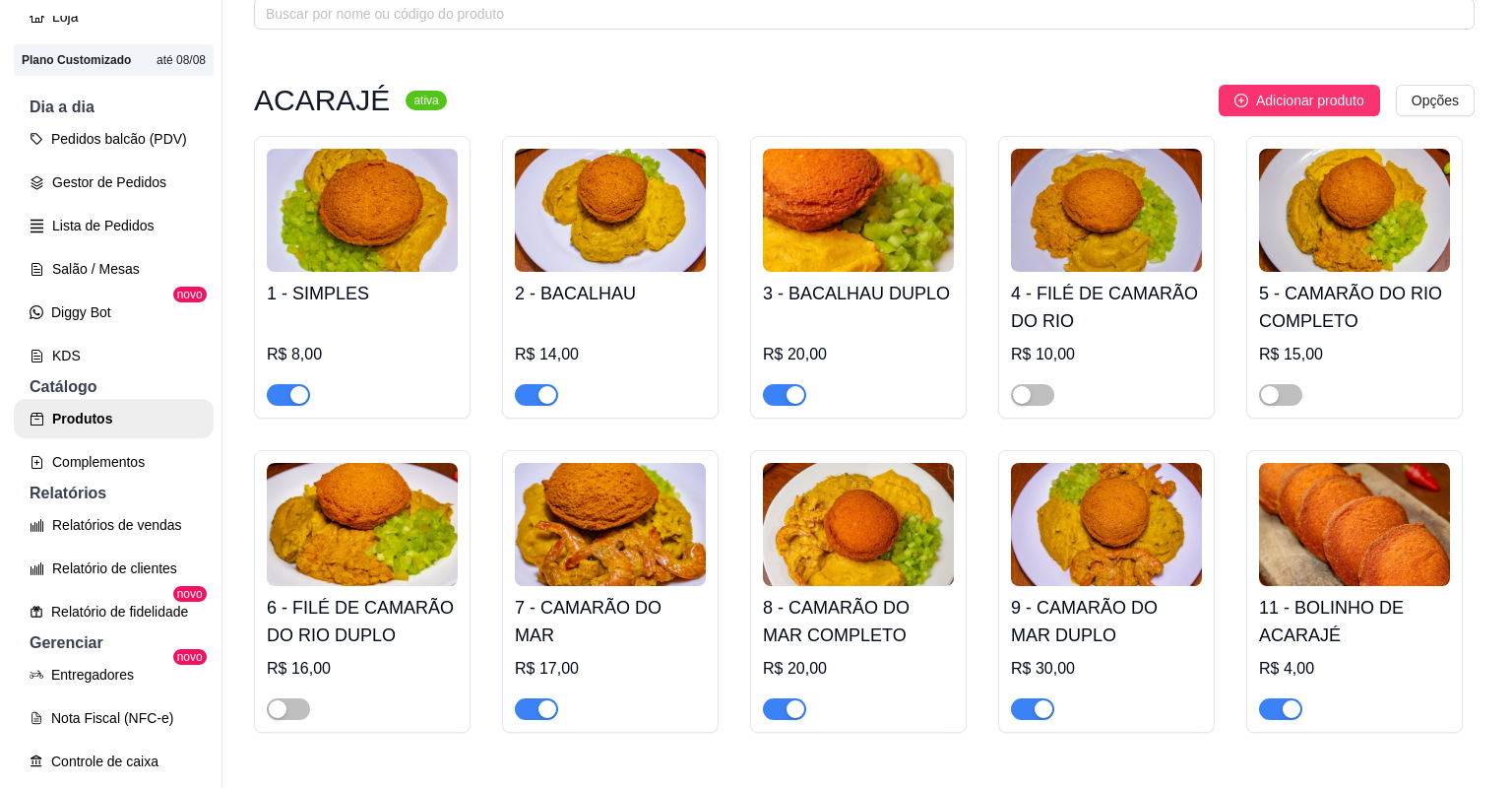 scroll, scrollTop: 0, scrollLeft: 0, axis: both 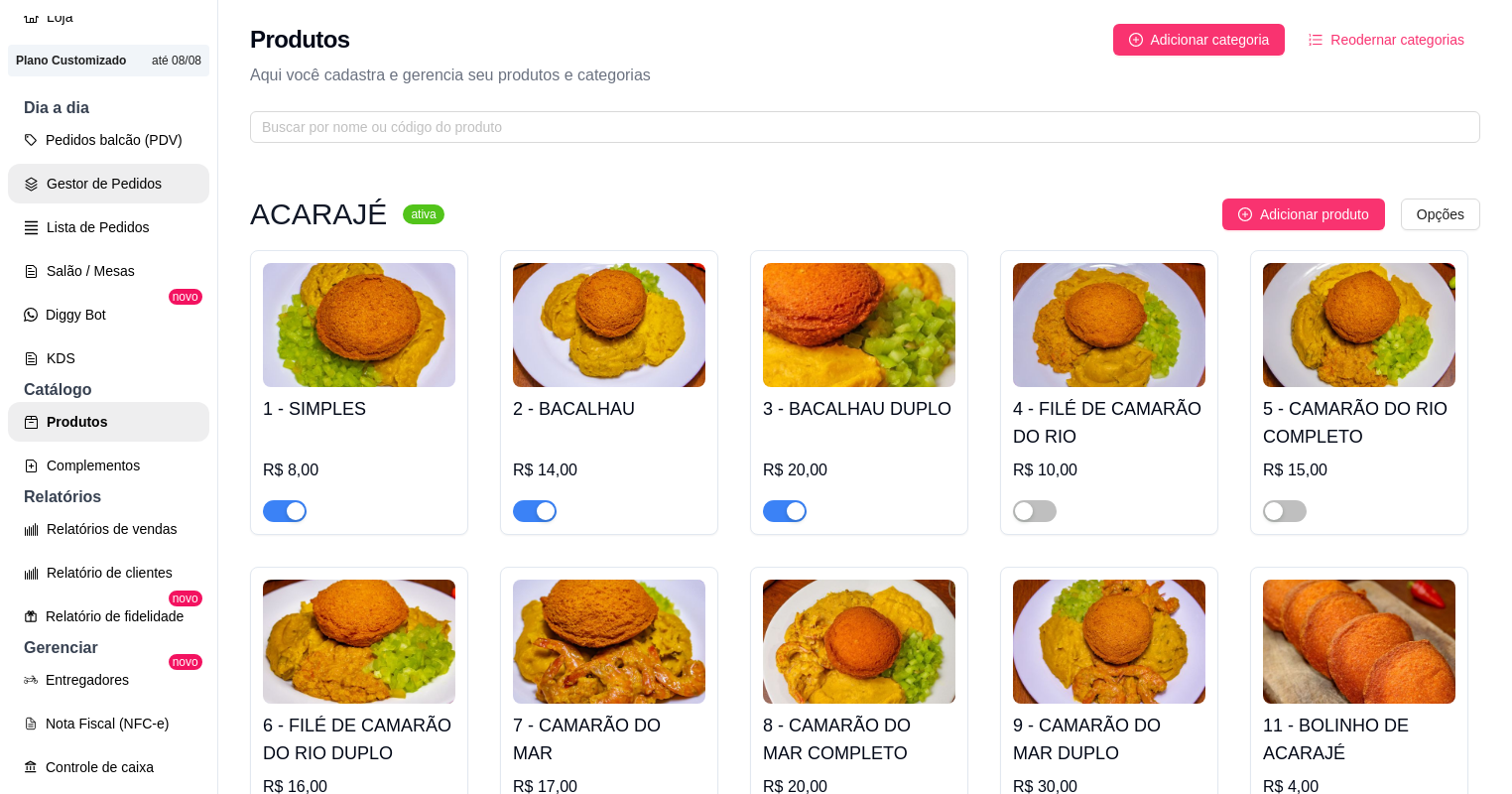 click on "Gestor de Pedidos" at bounding box center (108, 184) 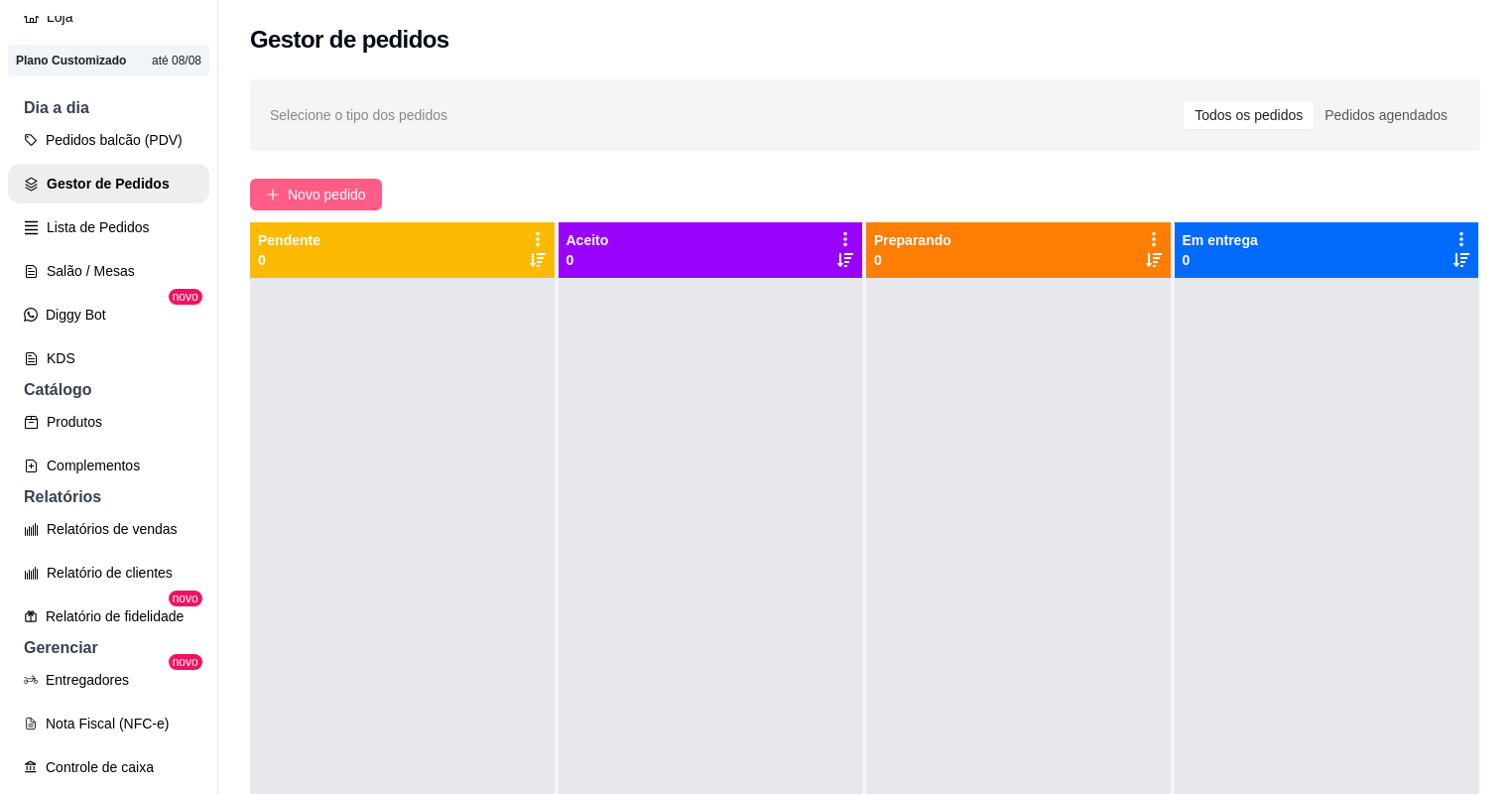 click on "Novo pedido" at bounding box center [326, 195] 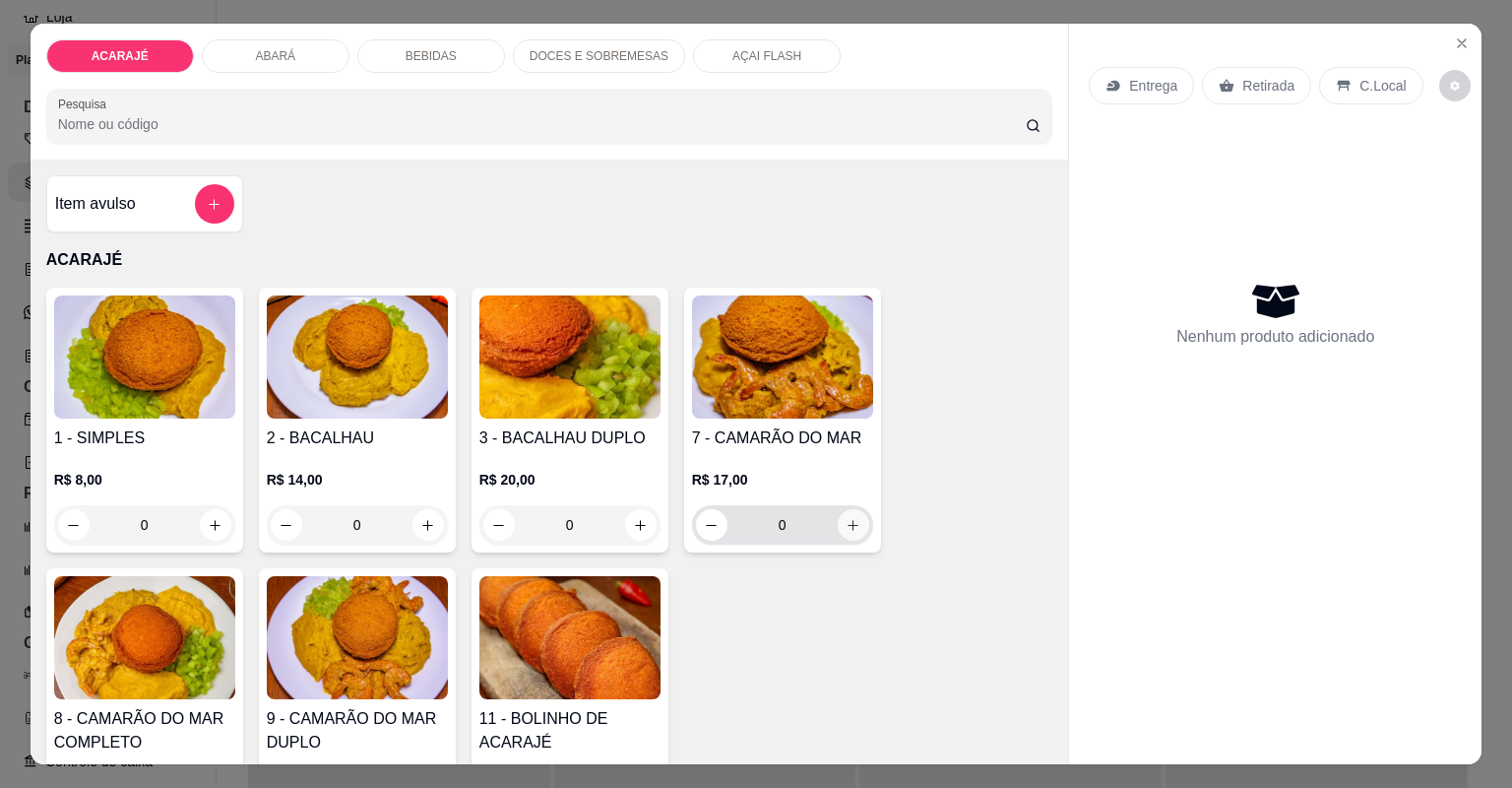 click 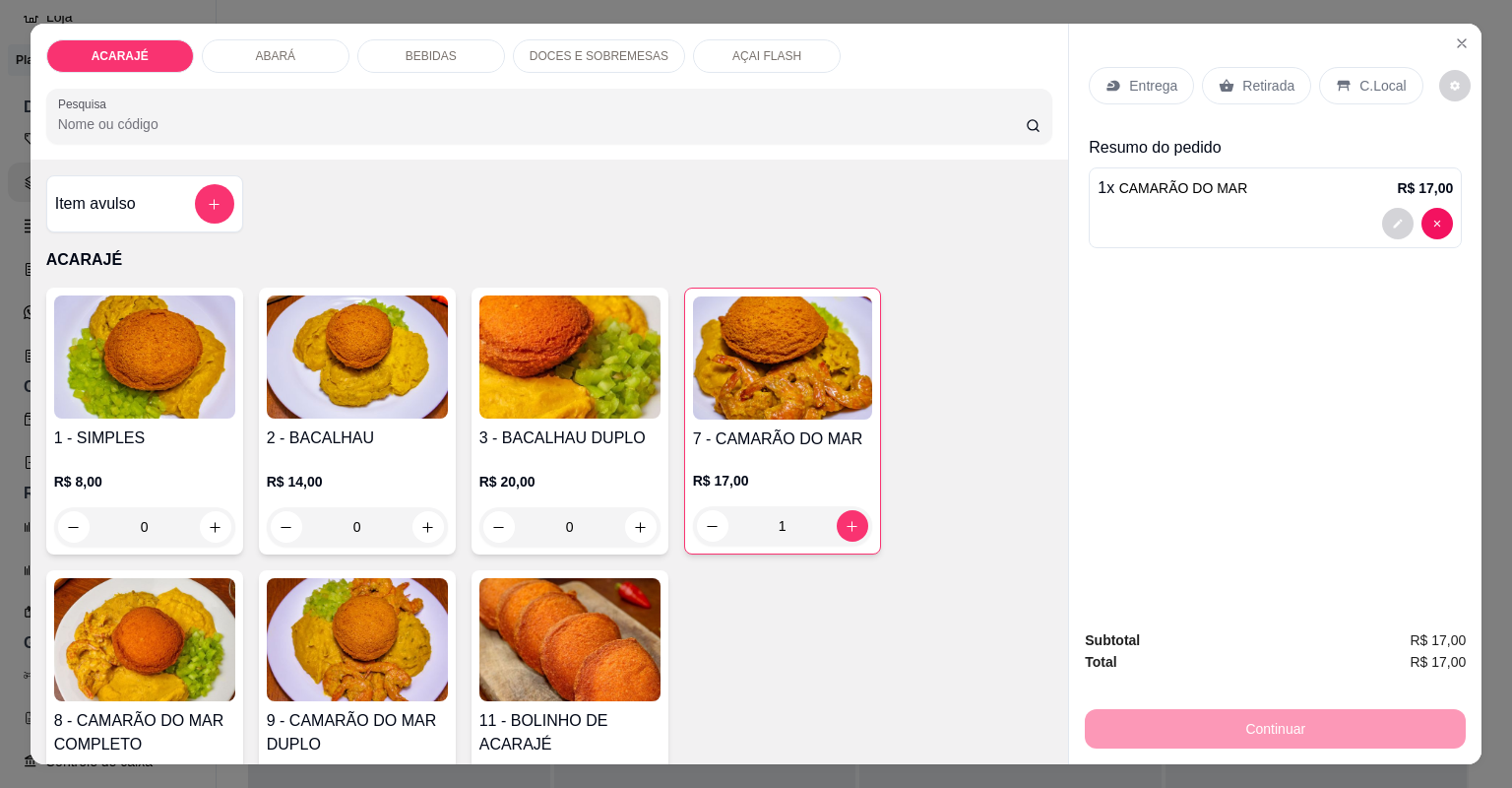 click on "Retirada" at bounding box center [1268, 86] 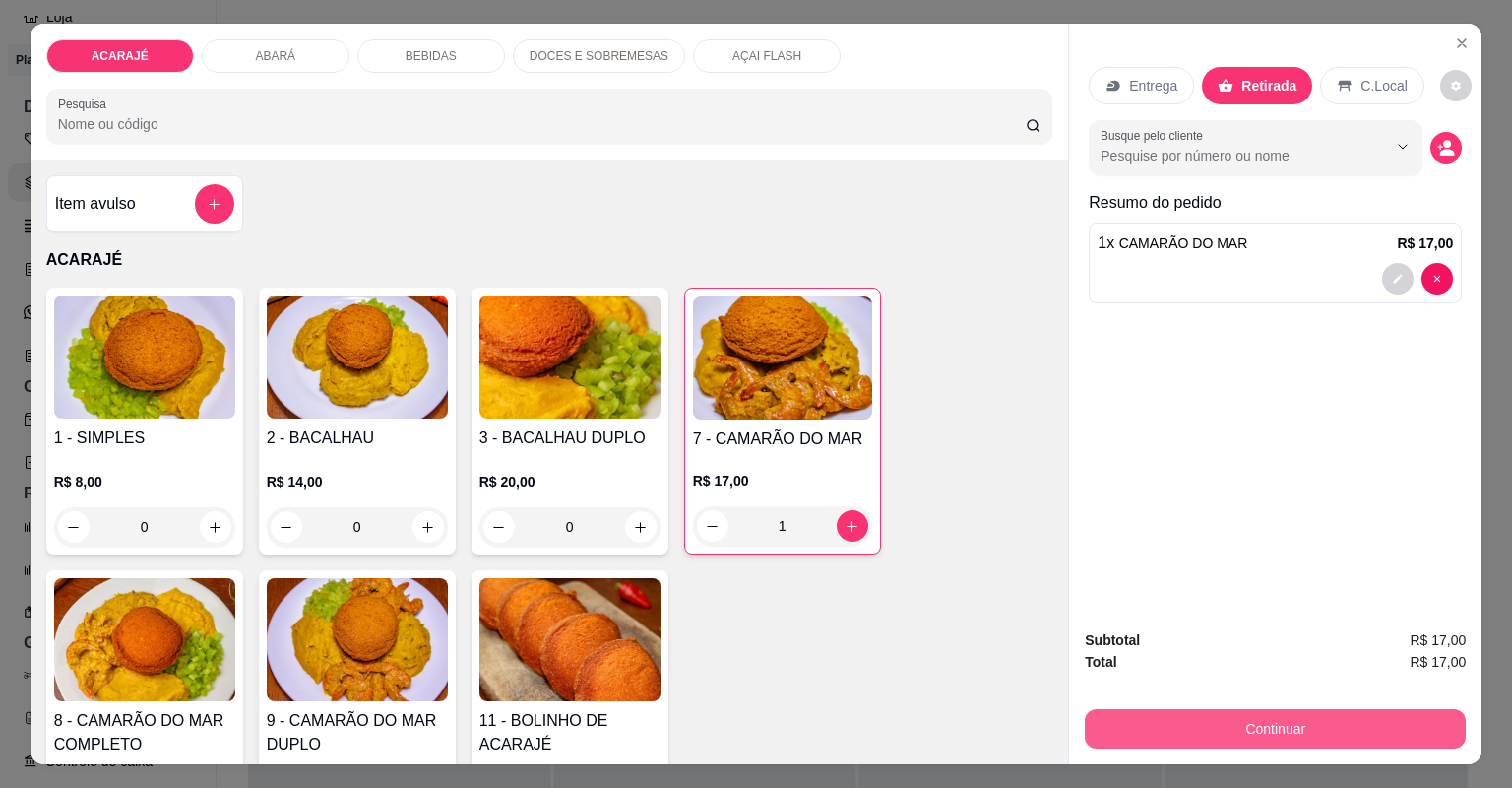click on "Continuar" at bounding box center (1275, 729) 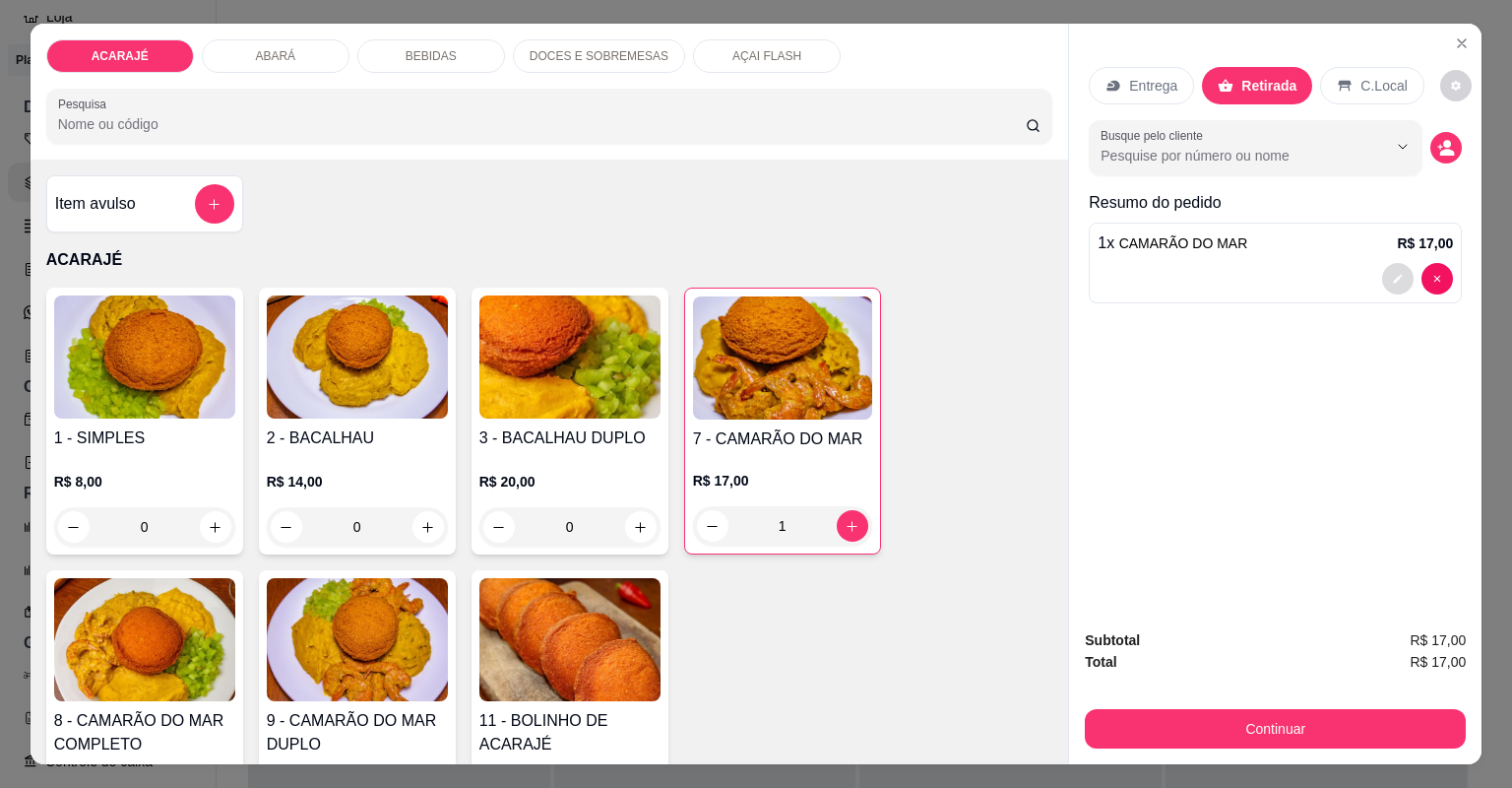 click 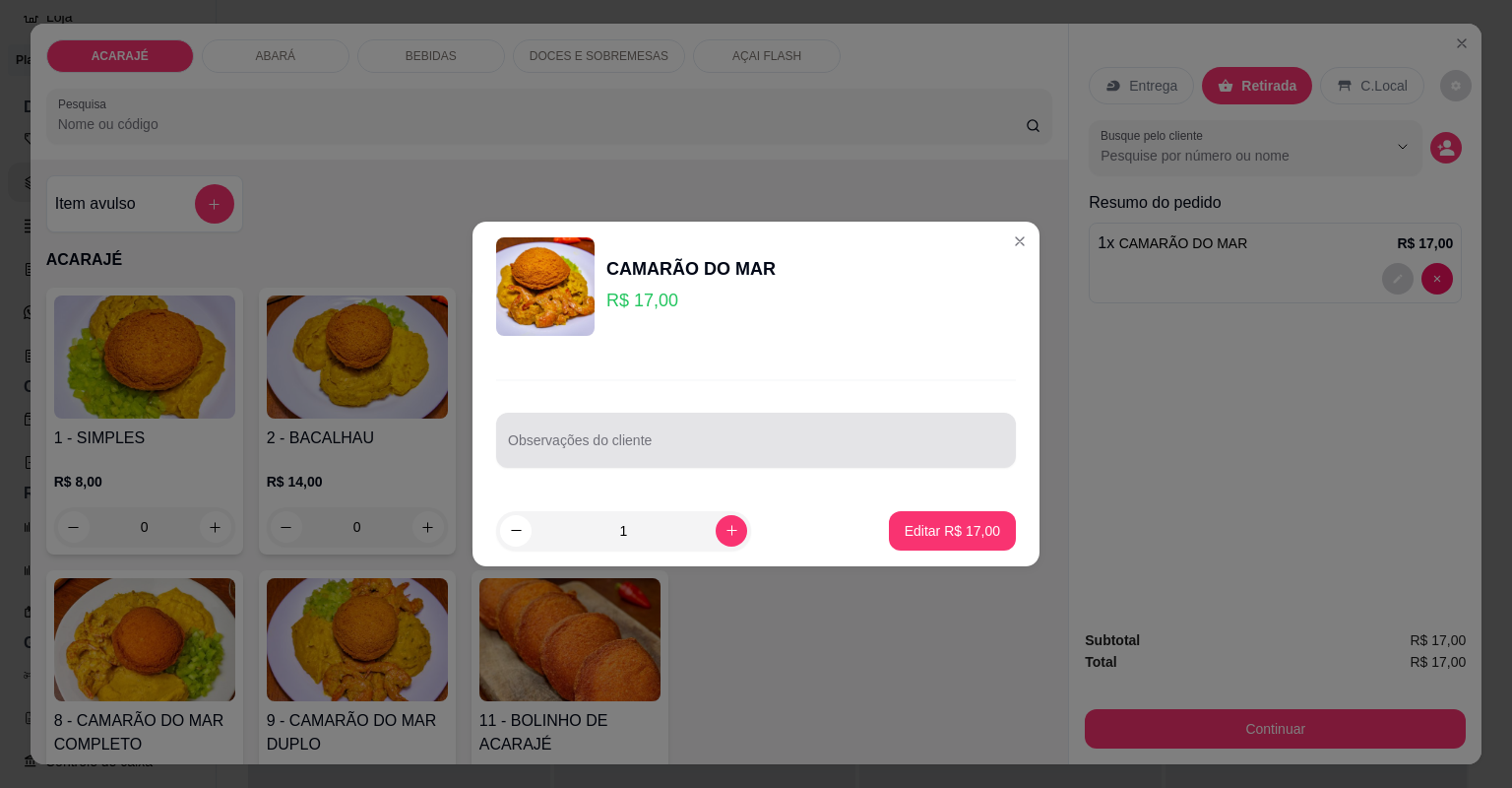 click at bounding box center (756, 440) 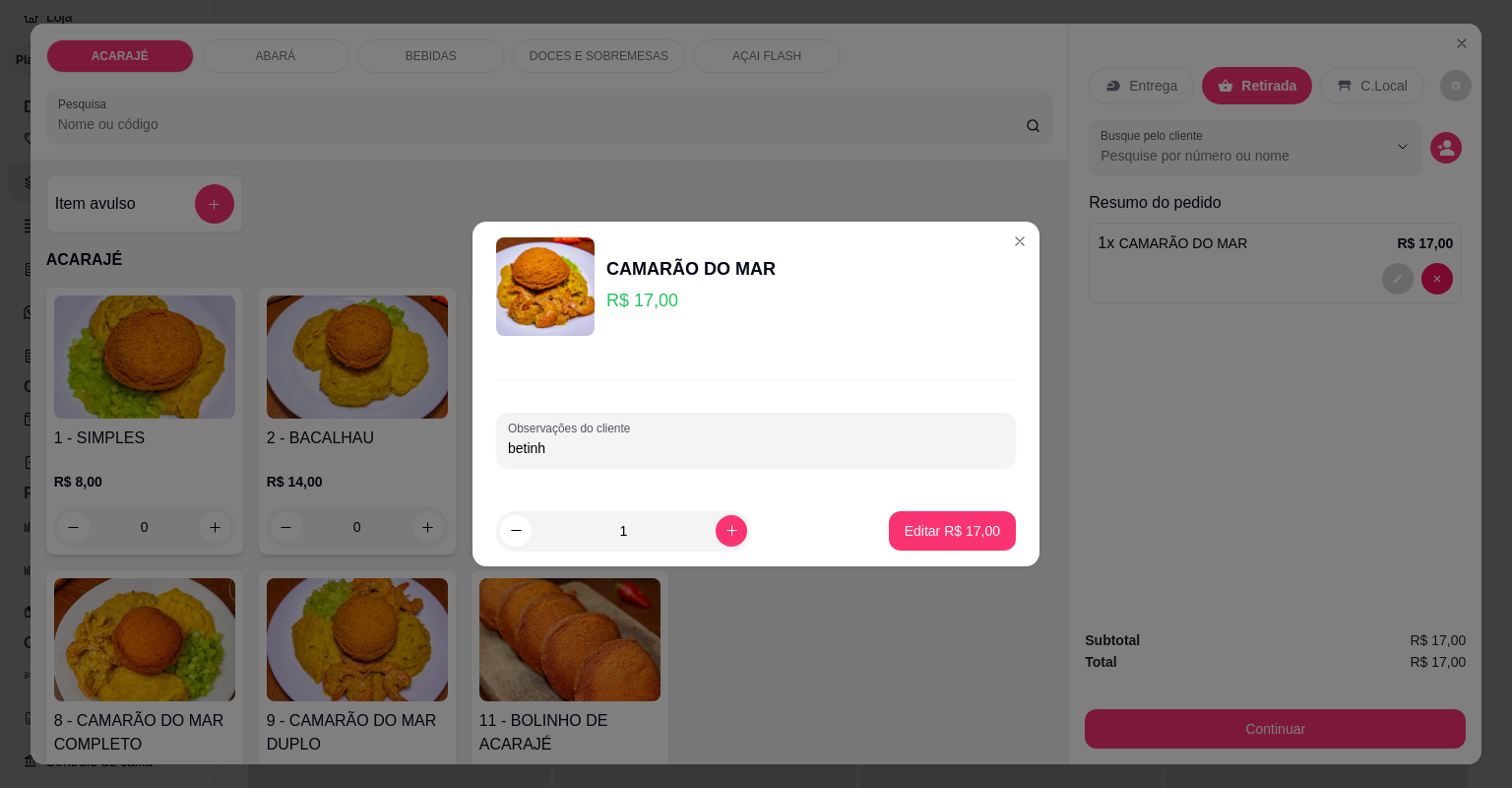 type on "betinho" 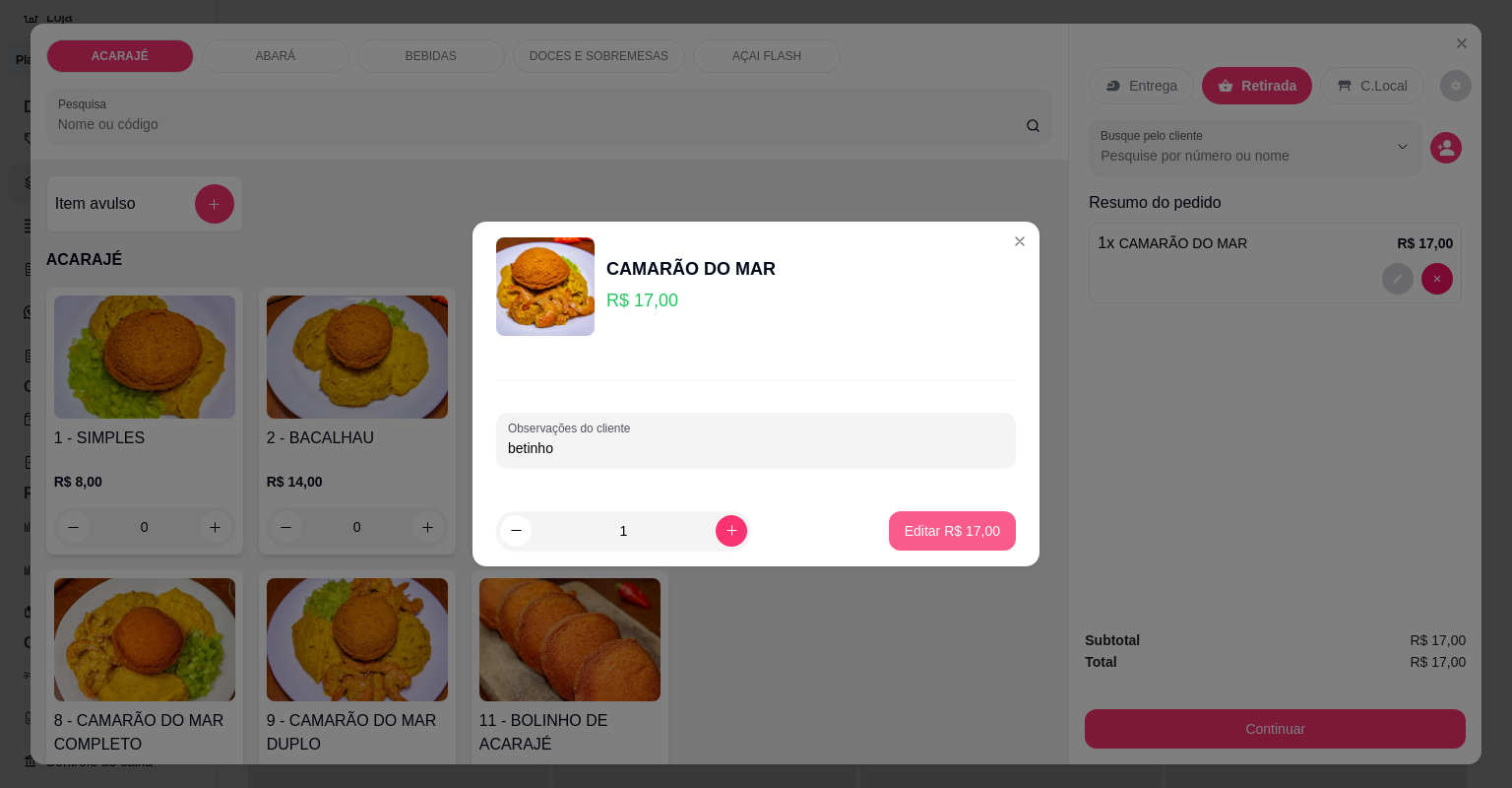 click on "Editar   R$ 17,00" at bounding box center (952, 531) 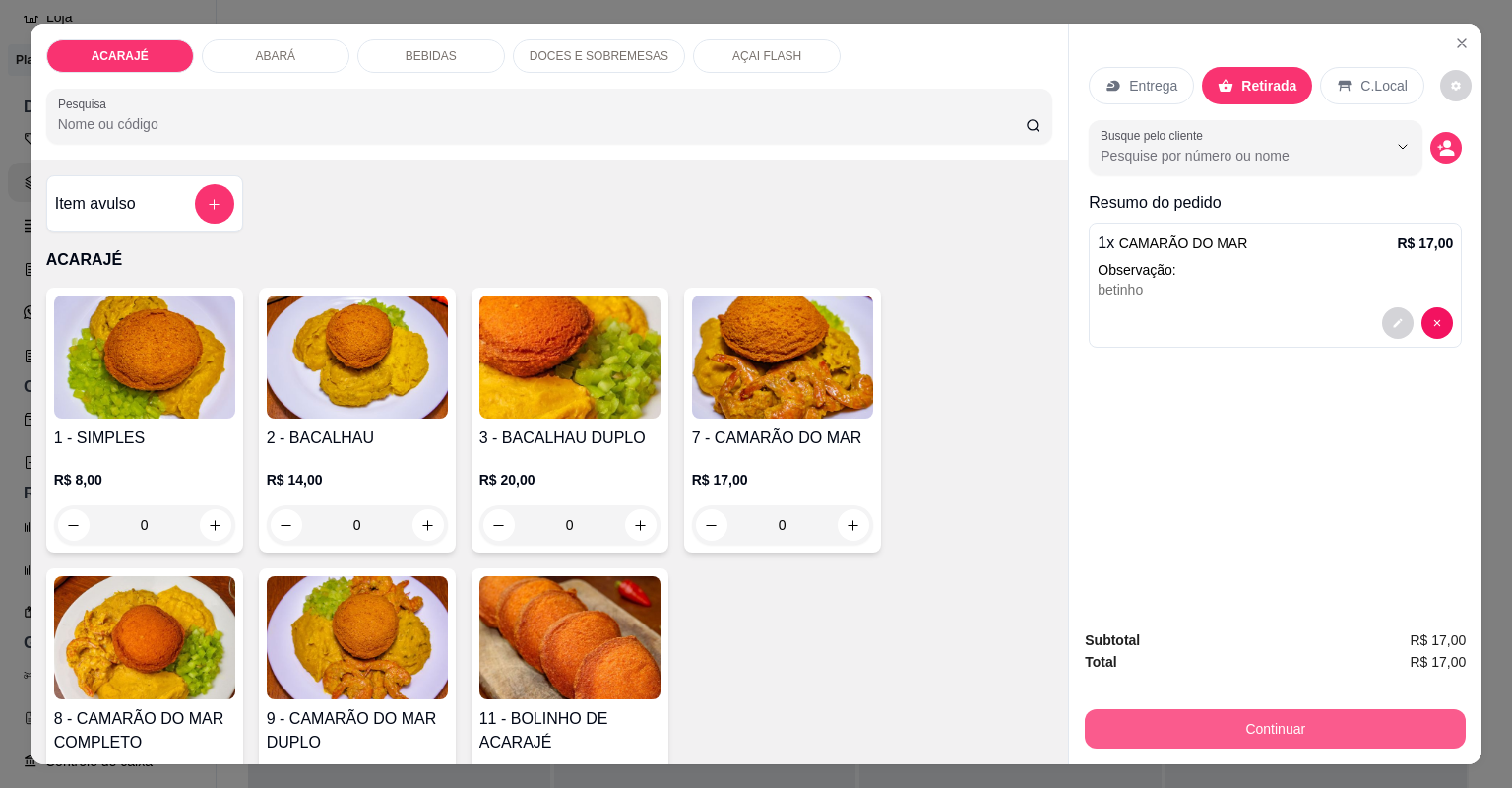 click on "Continuar" at bounding box center (1275, 729) 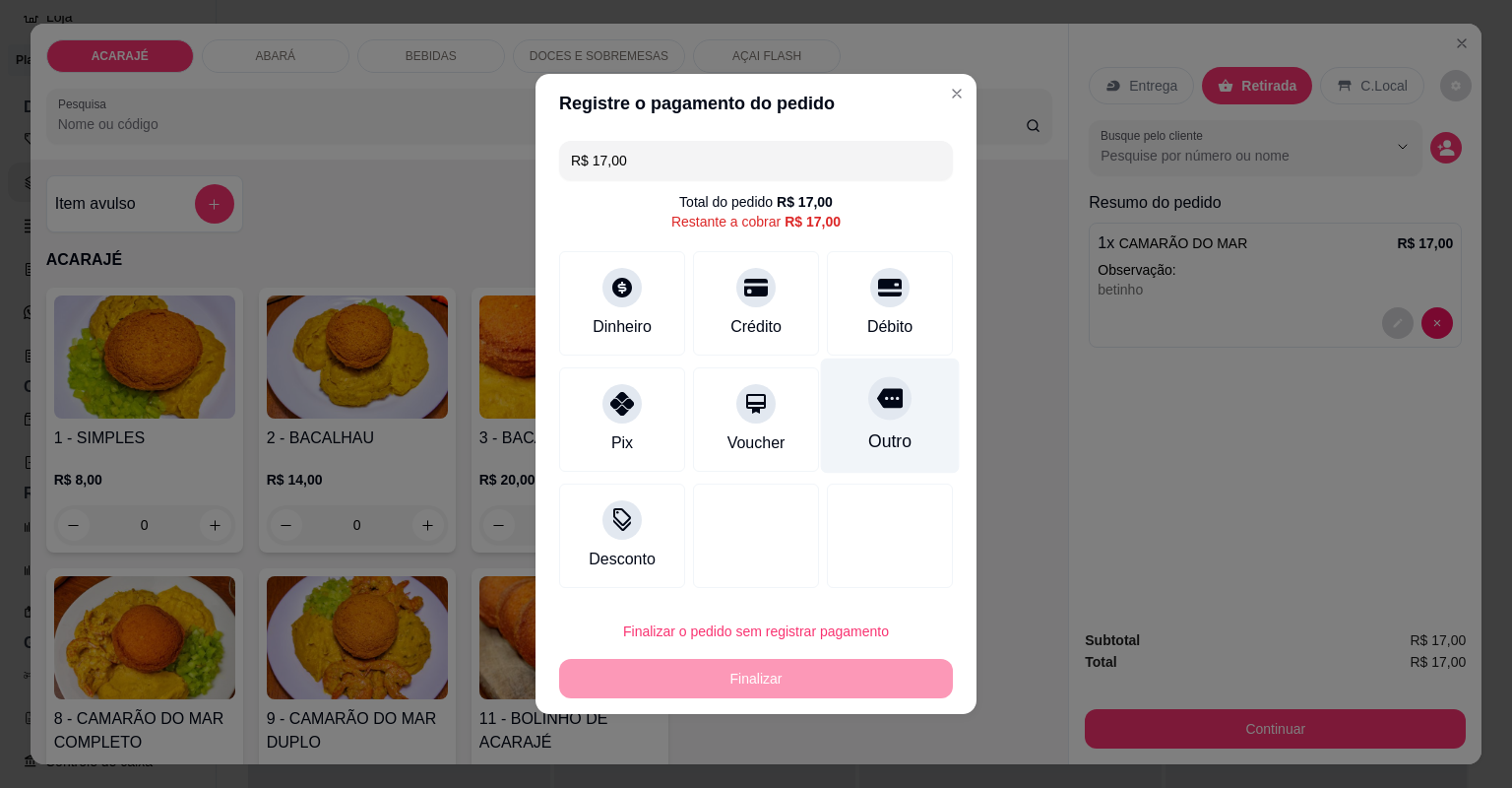 click on "Outro" at bounding box center (890, 416) 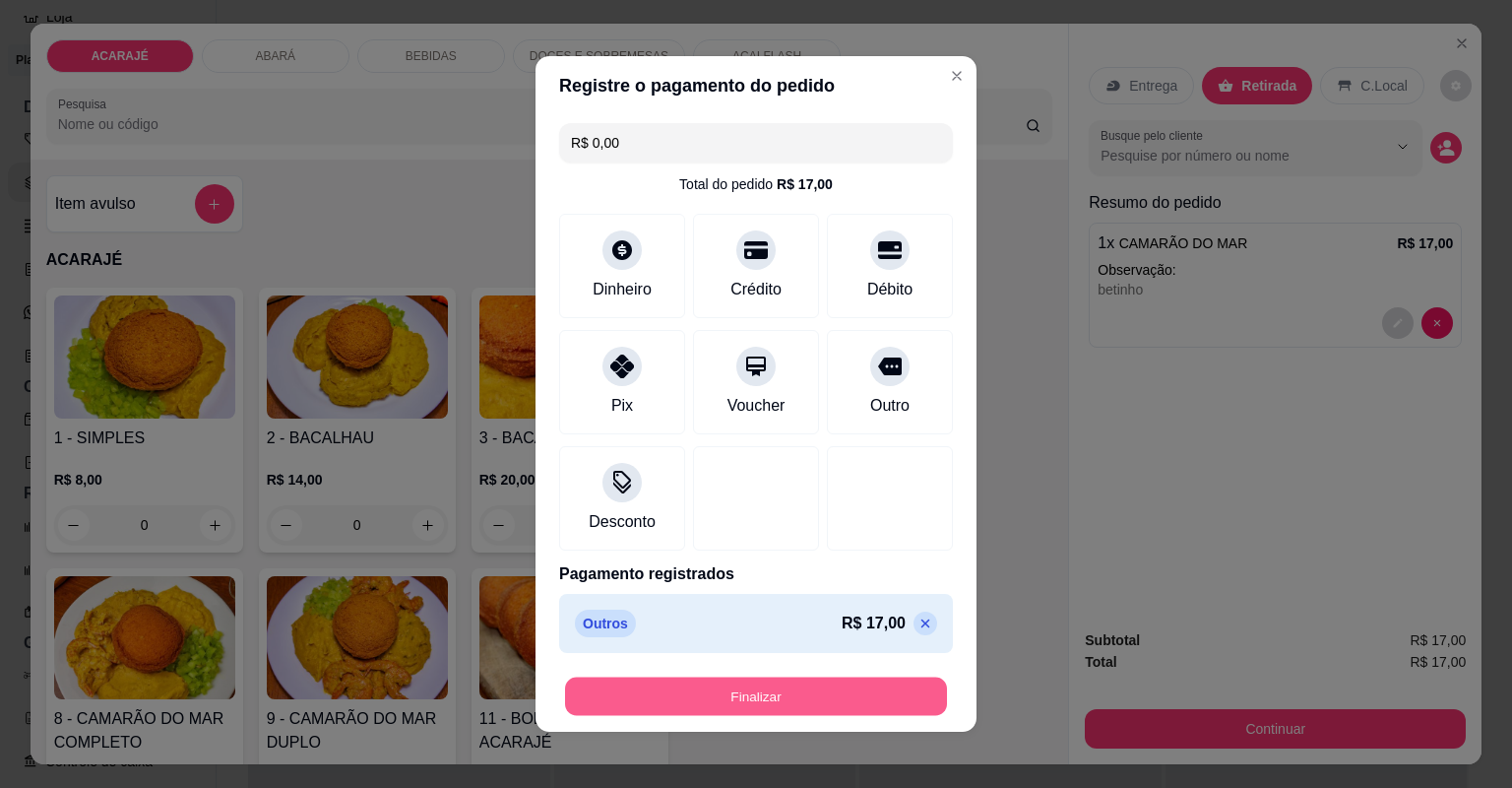 click on "Finalizar" at bounding box center [756, 696] 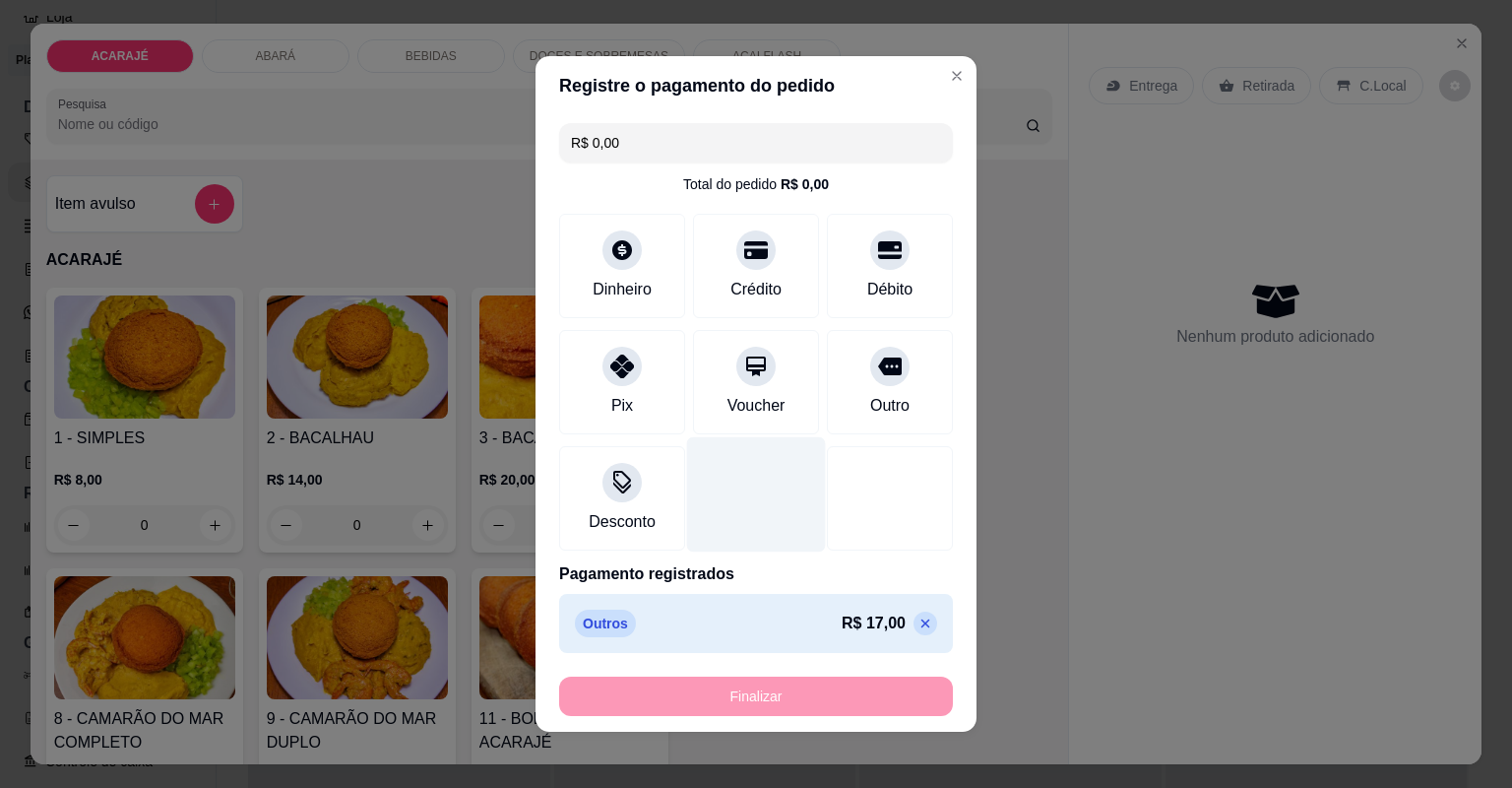 type on "-R$ 17,00" 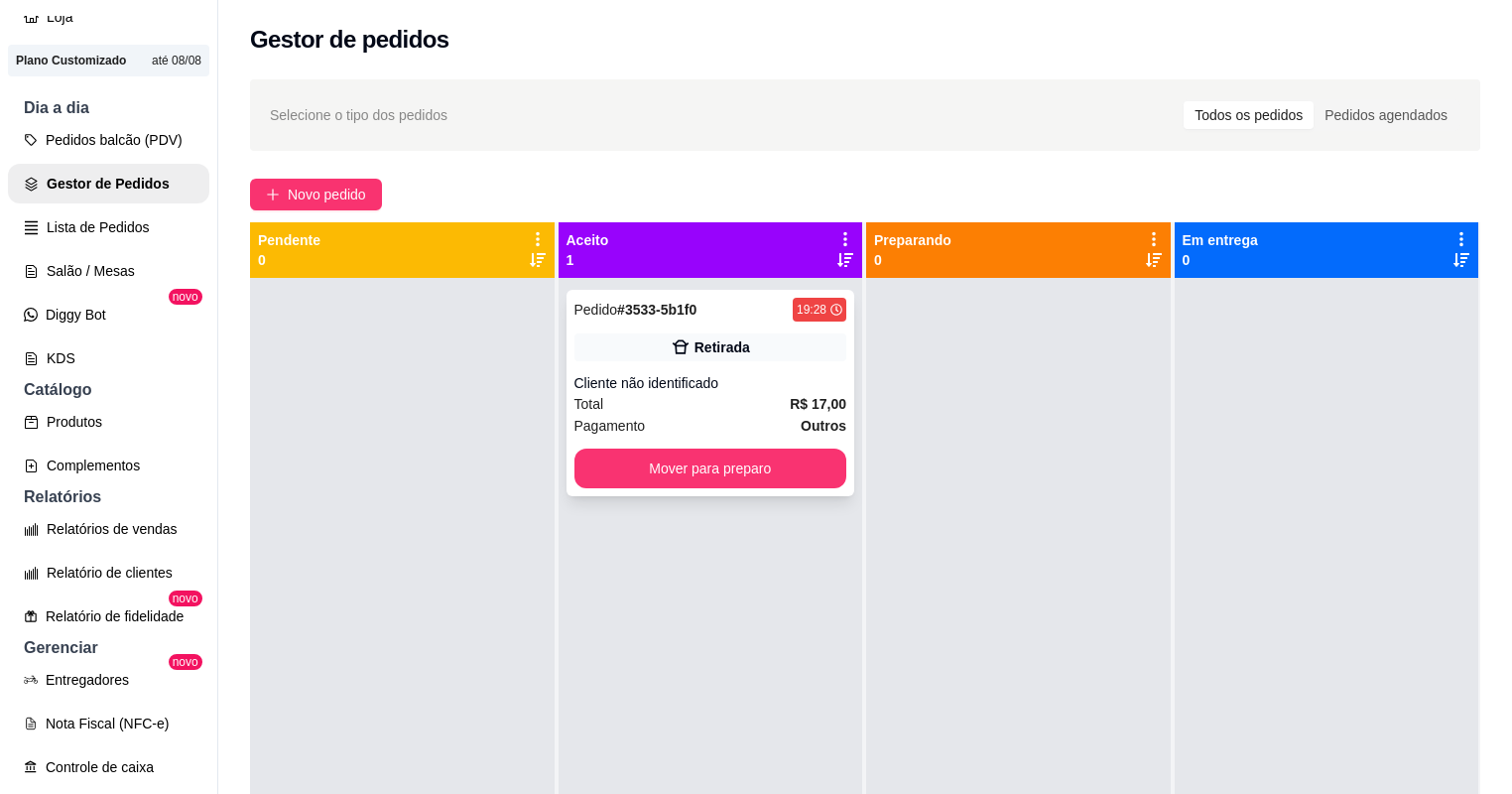 click on "Pedido  # 3533-5b1f0 19:28 Retirada Cliente não identificado Total R$ 17,00 Pagamento Outros Mover para preparo" at bounding box center [710, 393] 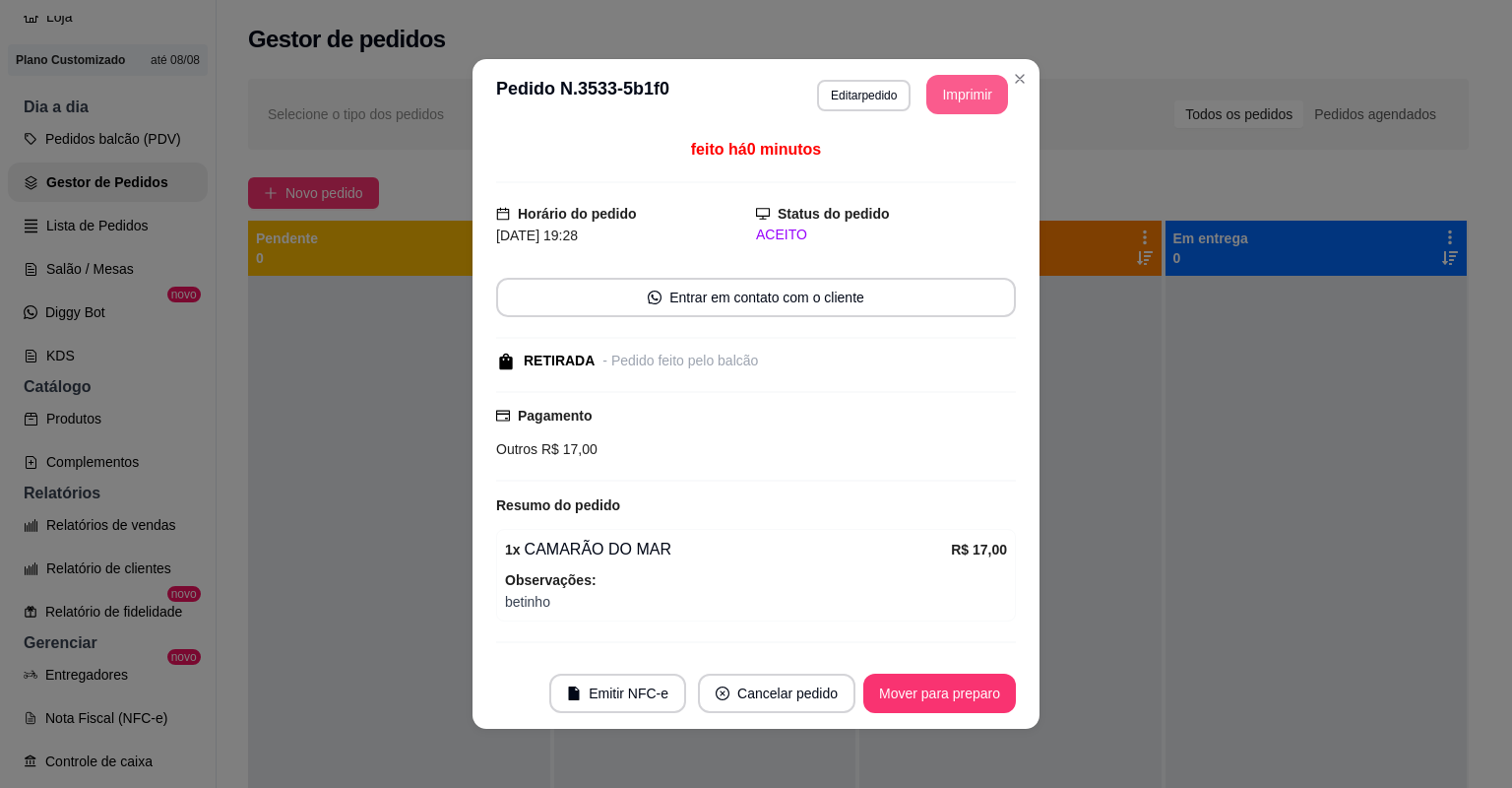 click on "Imprimir" at bounding box center (967, 95) 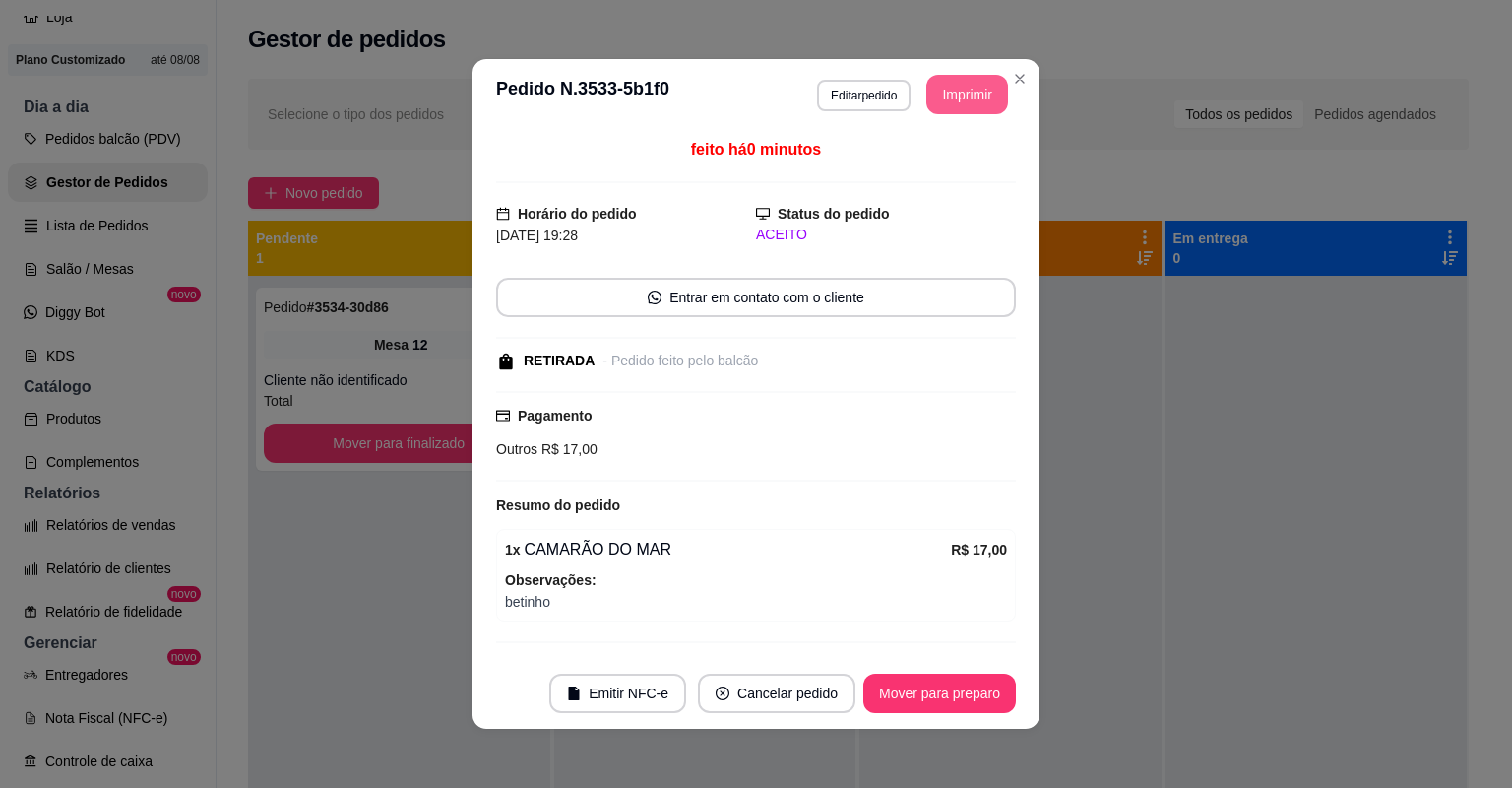 scroll, scrollTop: 0, scrollLeft: 0, axis: both 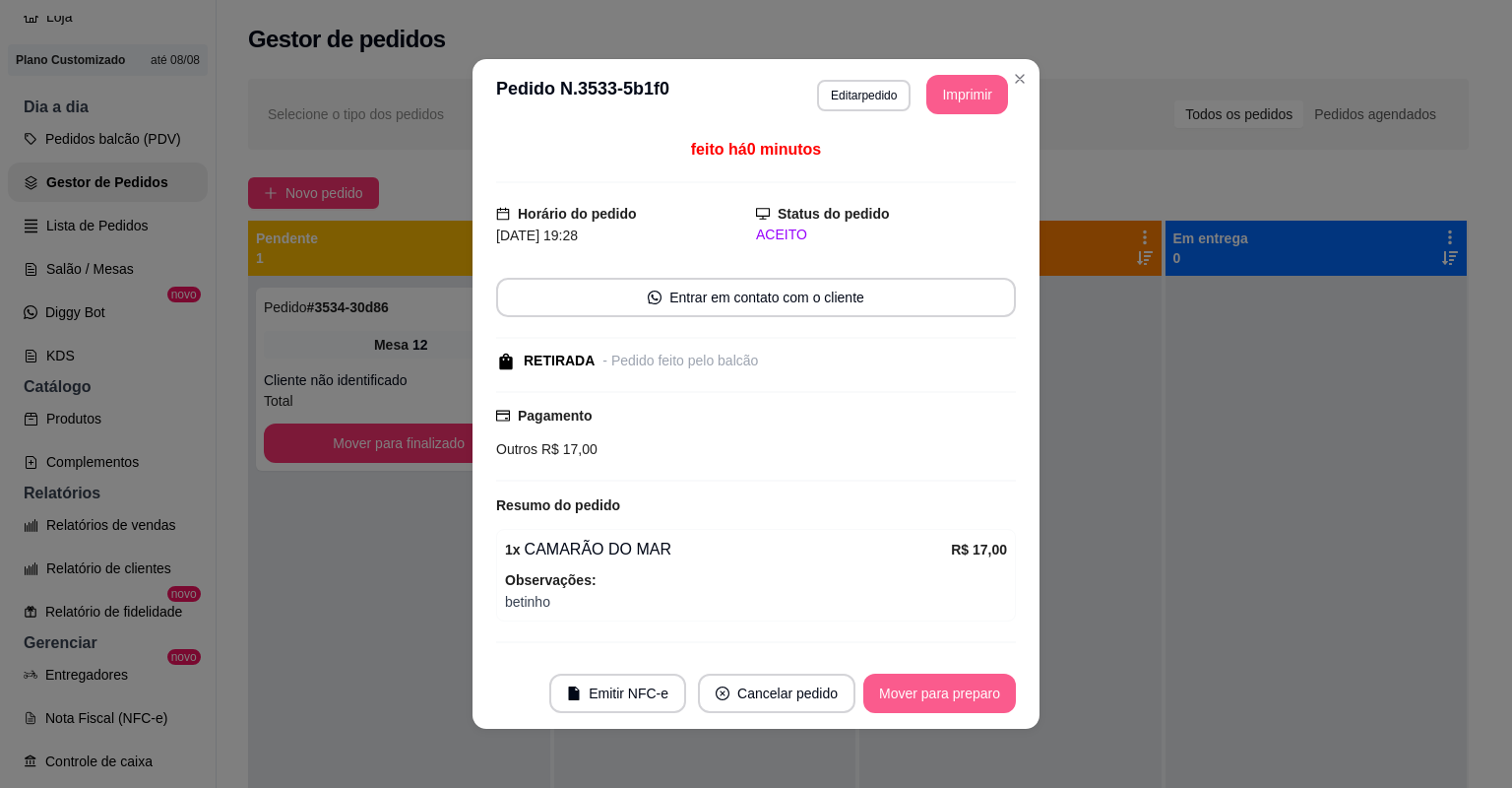 click on "Mover para preparo" at bounding box center (939, 693) 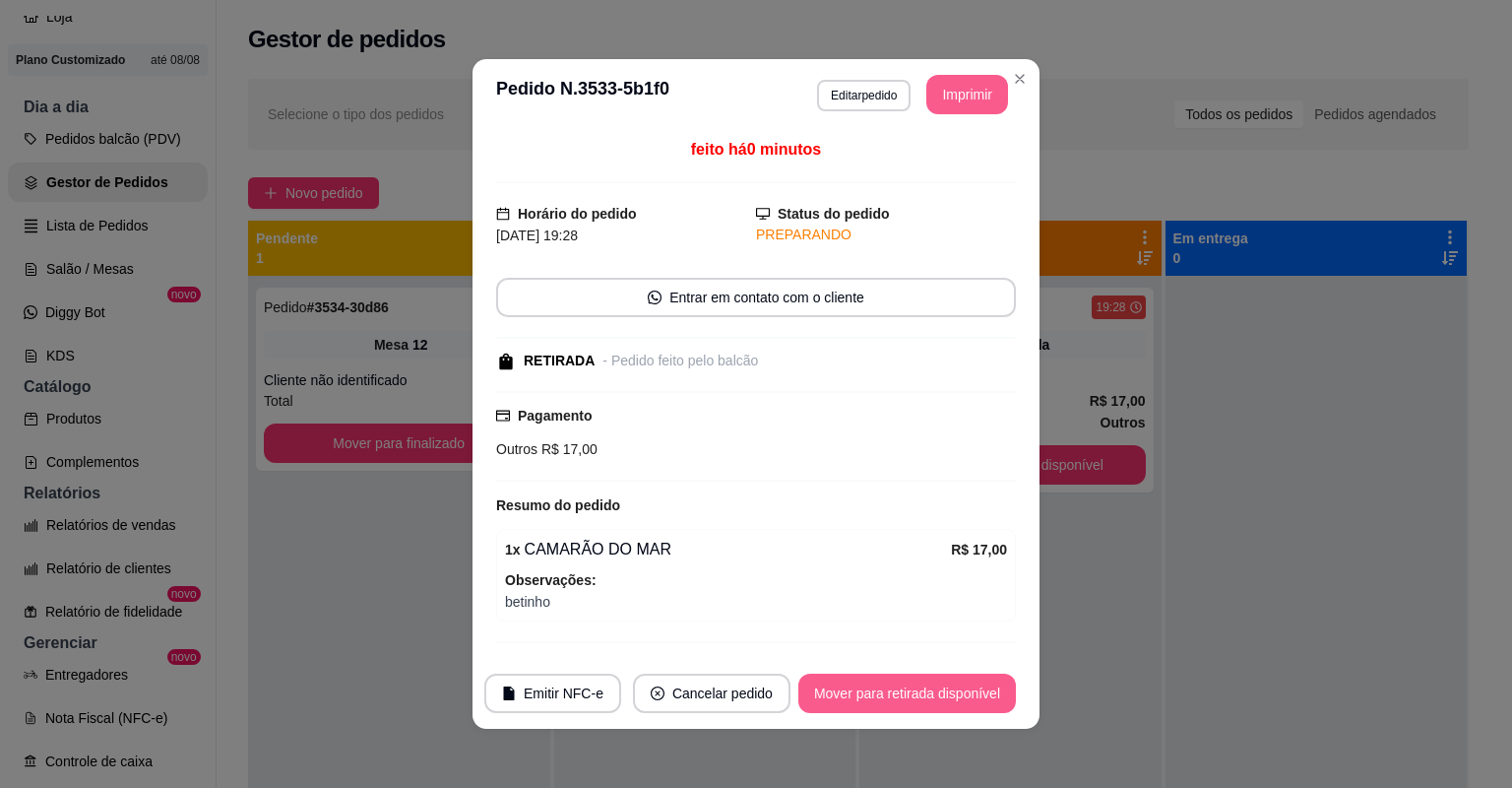click on "Mover para retirada disponível" at bounding box center (907, 693) 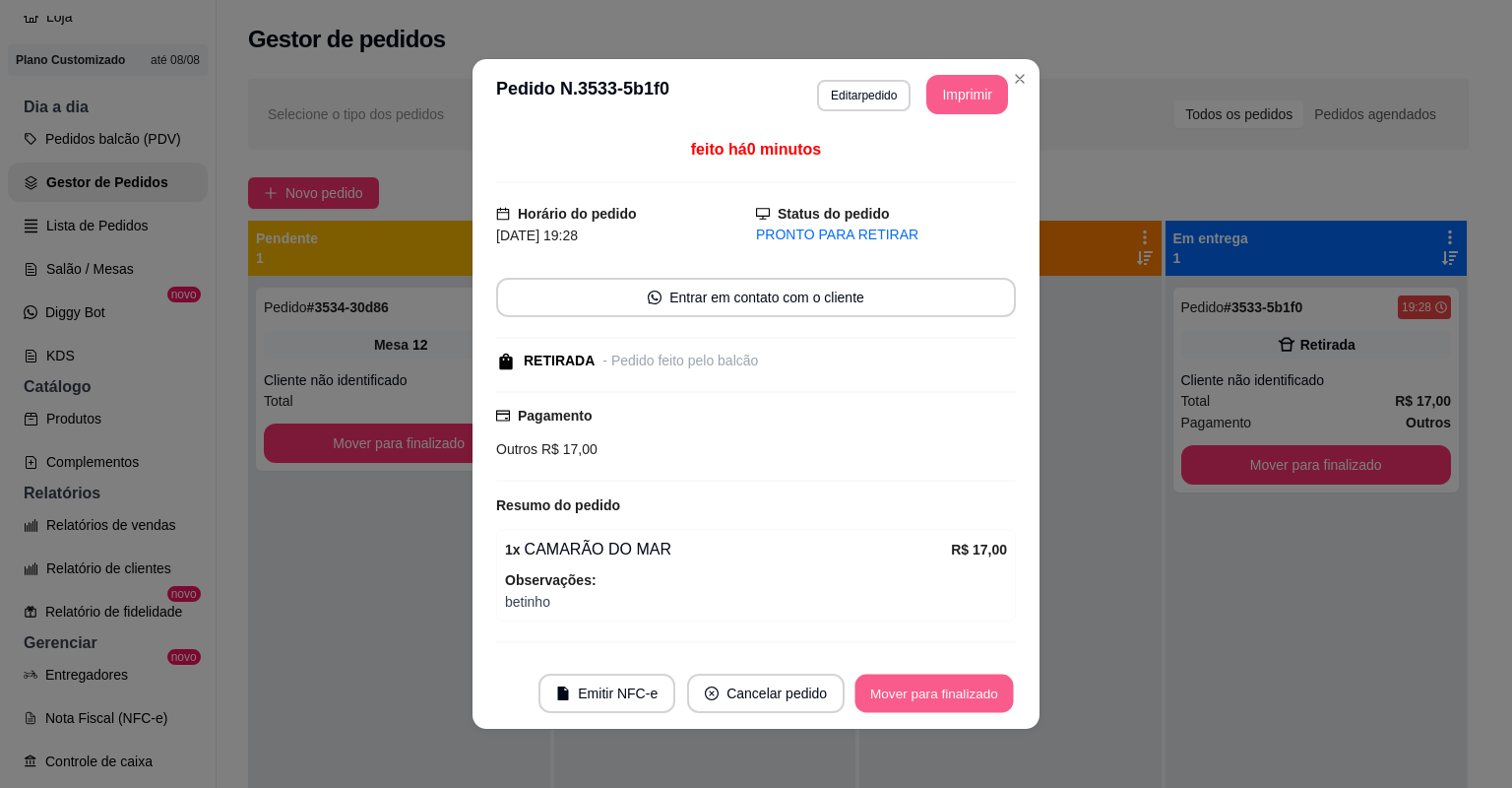 click on "Mover para finalizado" at bounding box center [934, 693] 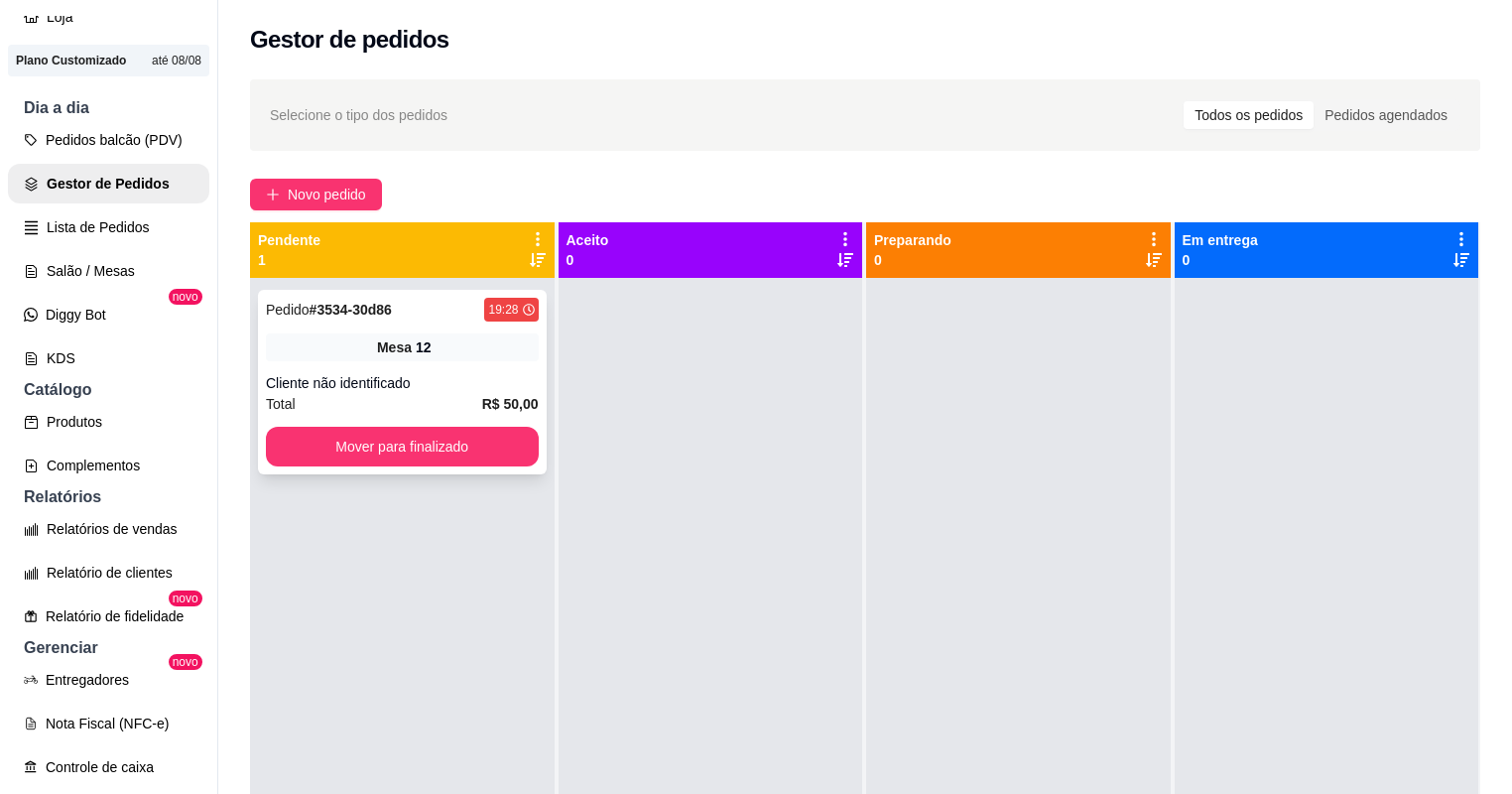 click on "Total R$ 50,00" at bounding box center (402, 404) 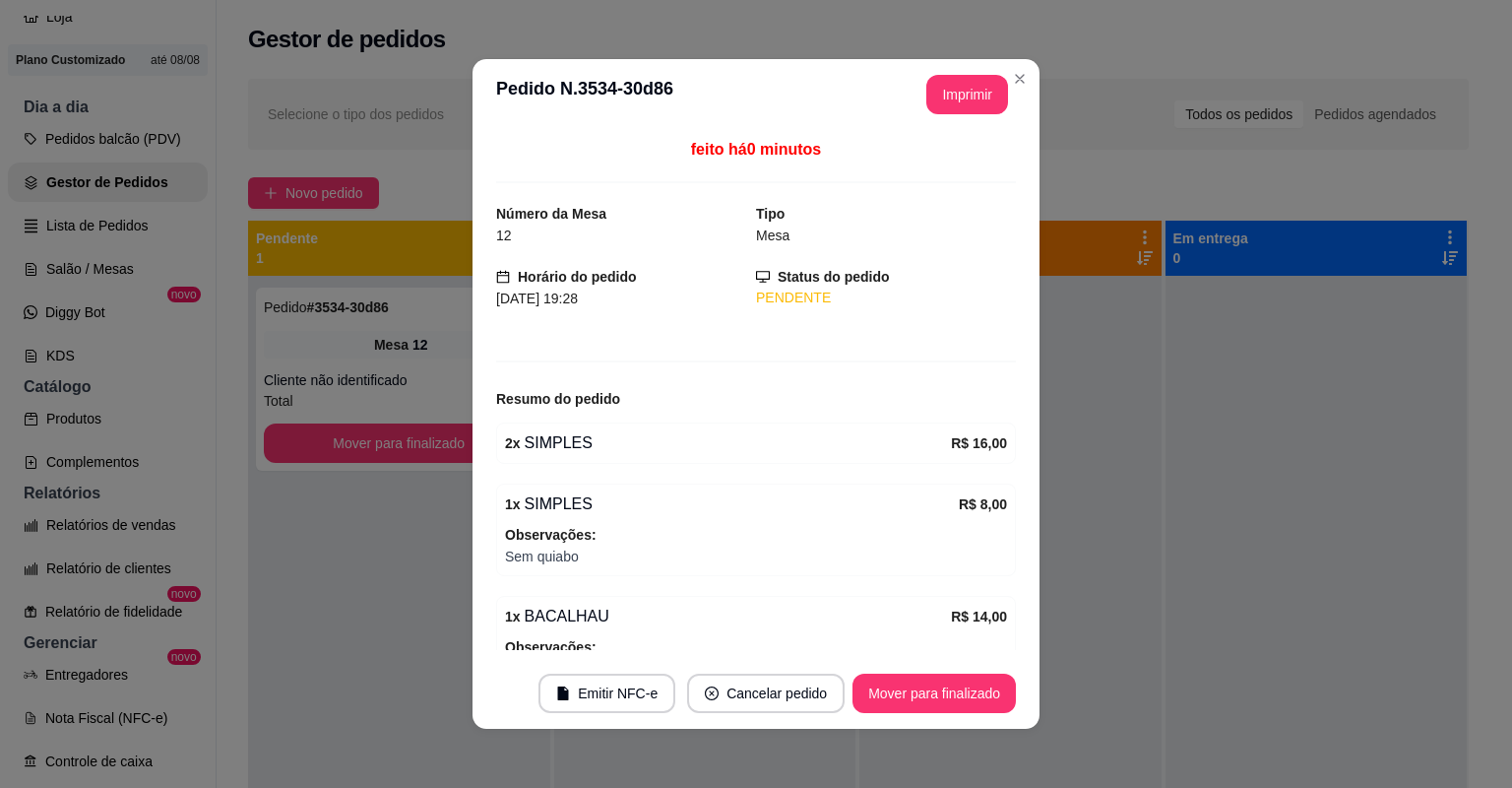 scroll, scrollTop: 233, scrollLeft: 0, axis: vertical 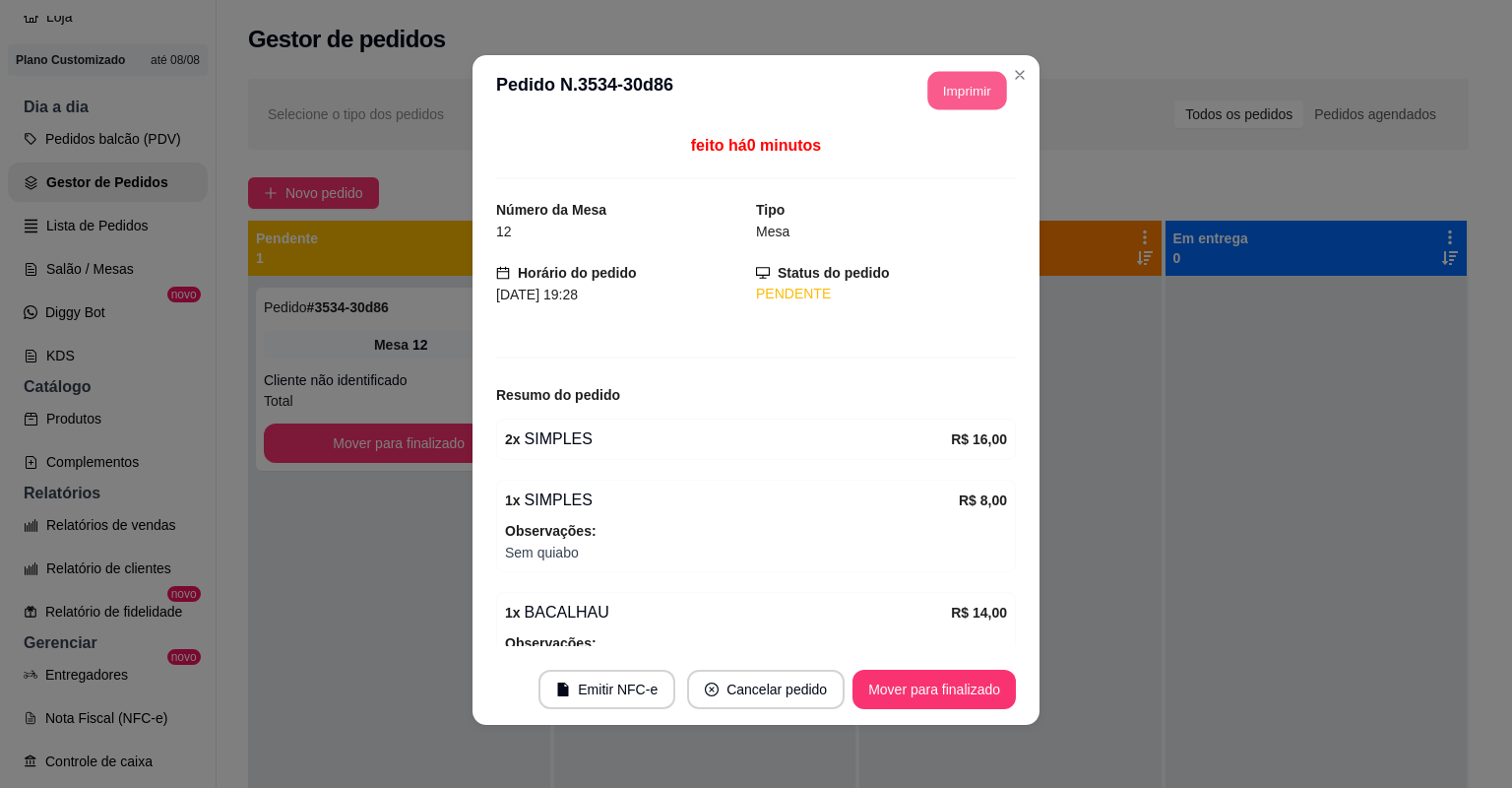 click on "Imprimir" at bounding box center [968, 91] 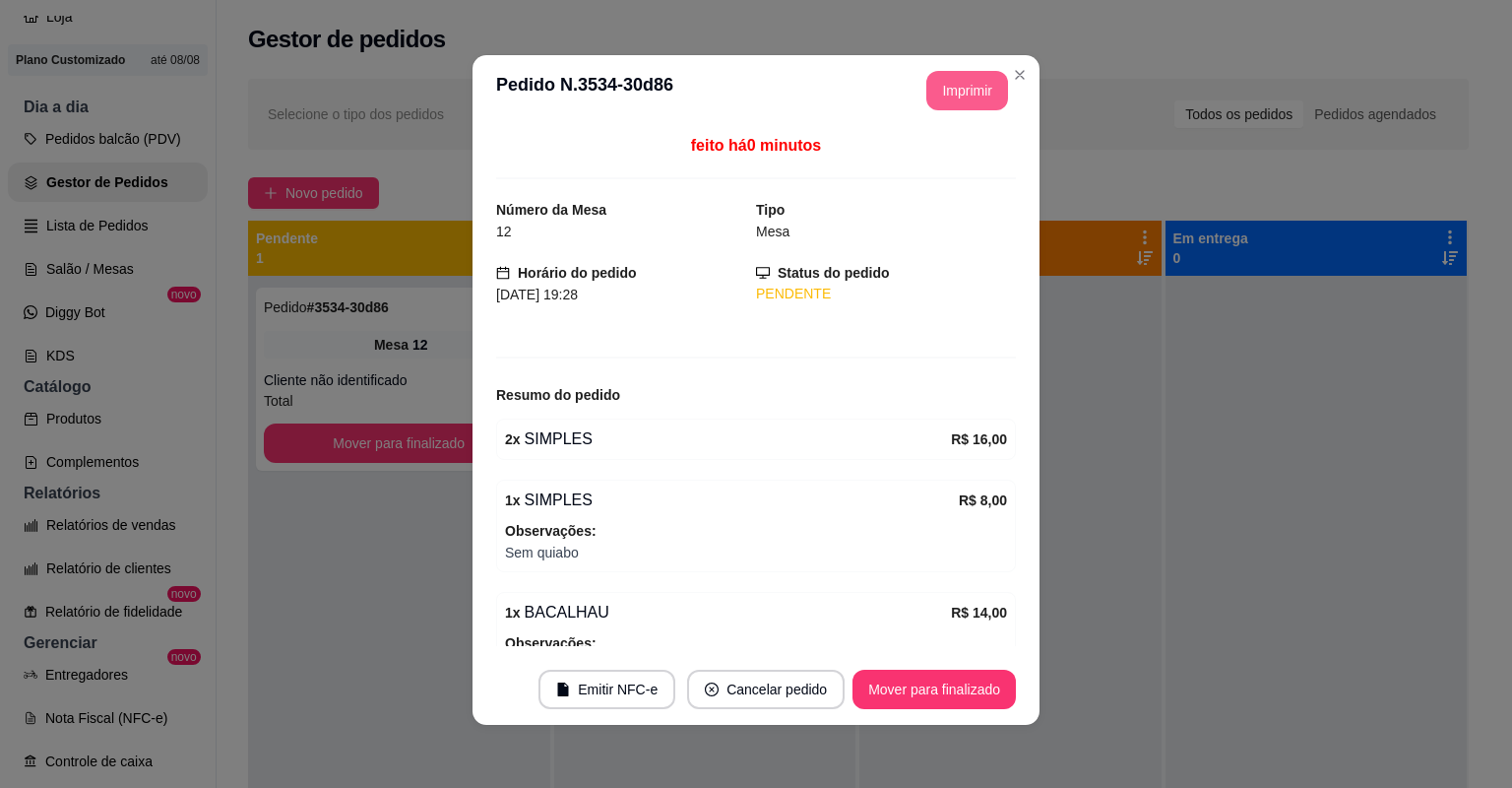 scroll, scrollTop: 0, scrollLeft: 0, axis: both 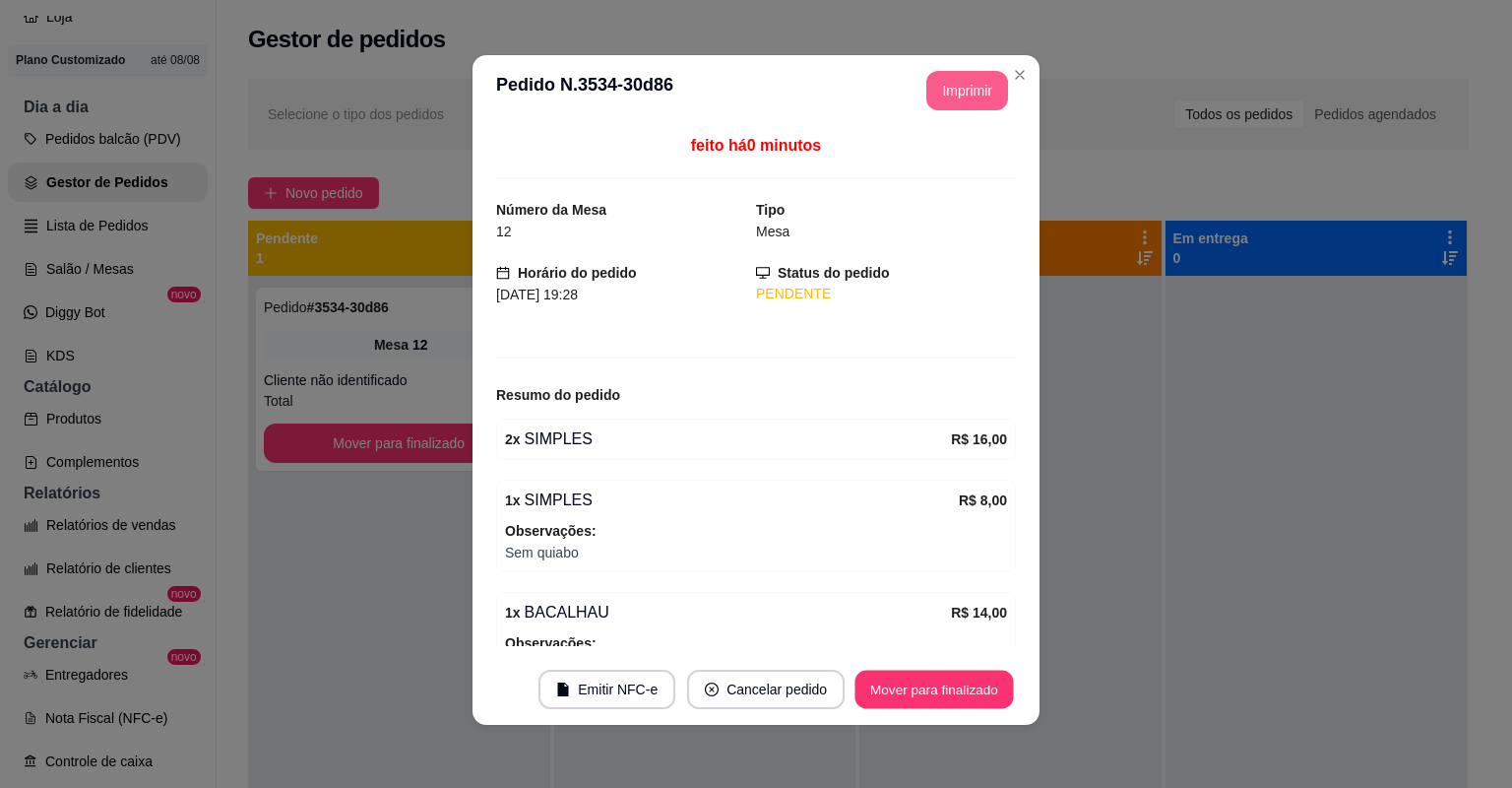 click on "Mover para finalizado" at bounding box center (934, 690) 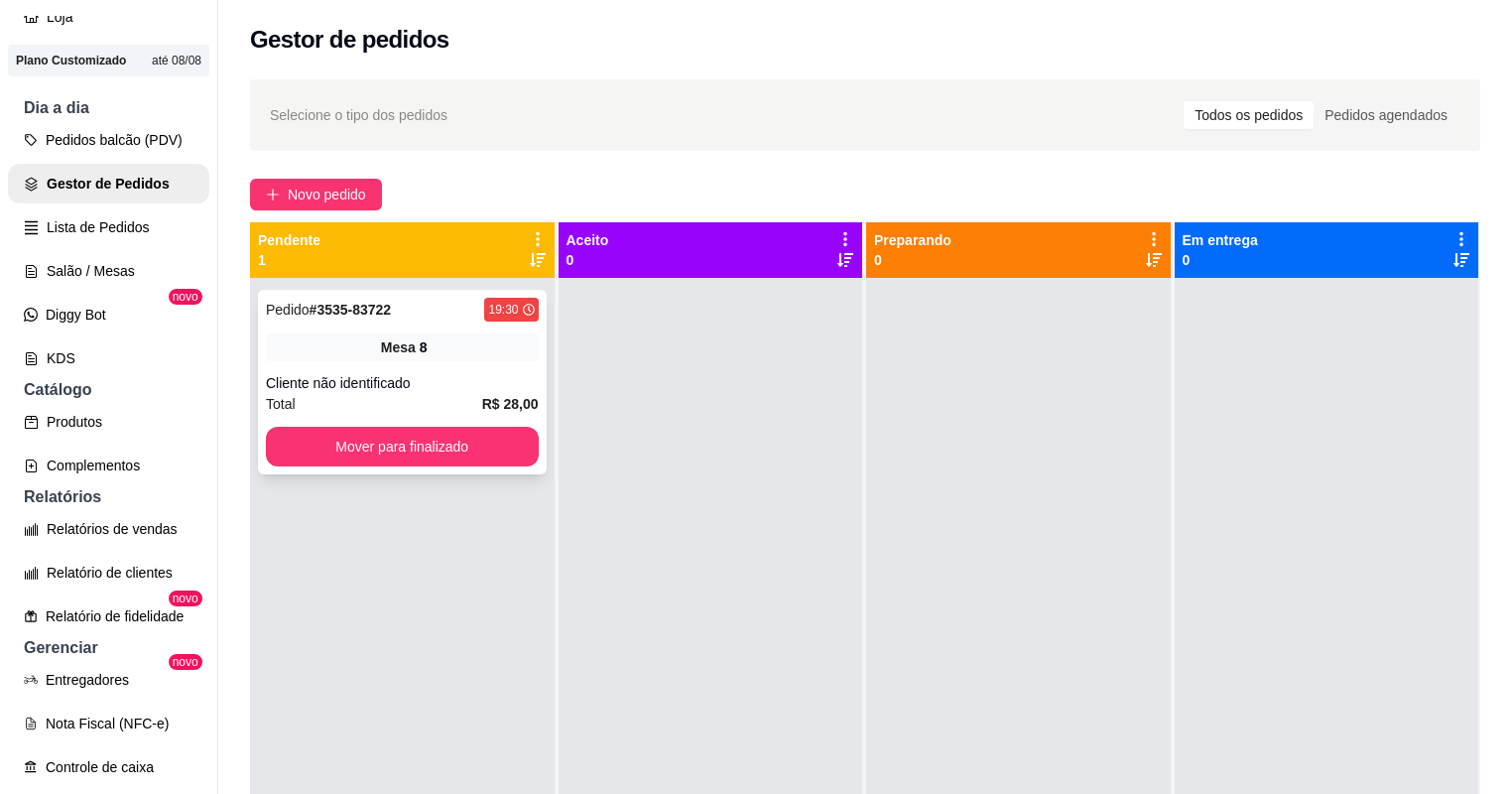 click on "Total R$ 28,00" at bounding box center [402, 404] 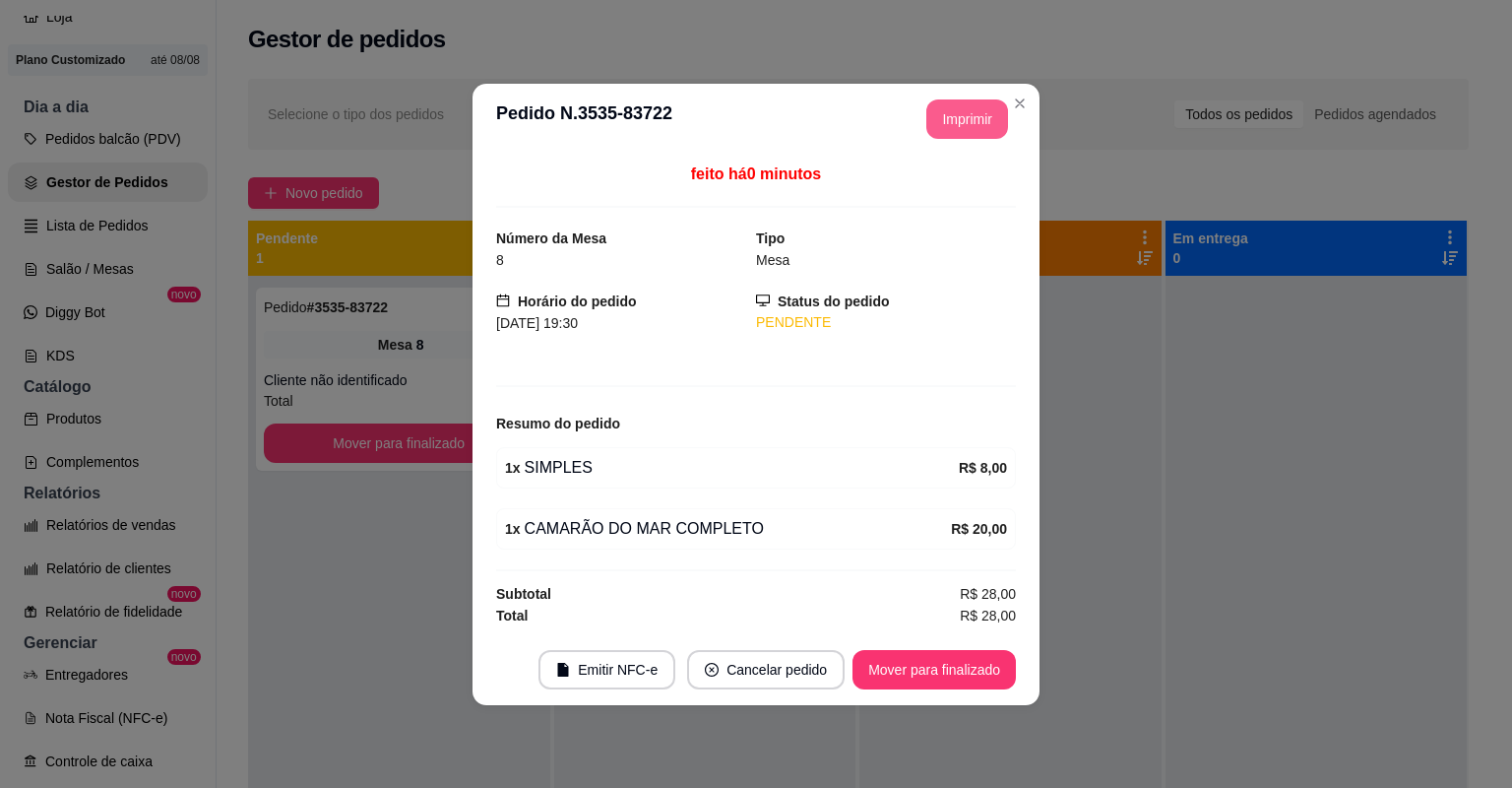 click on "Imprimir" at bounding box center (967, 119) 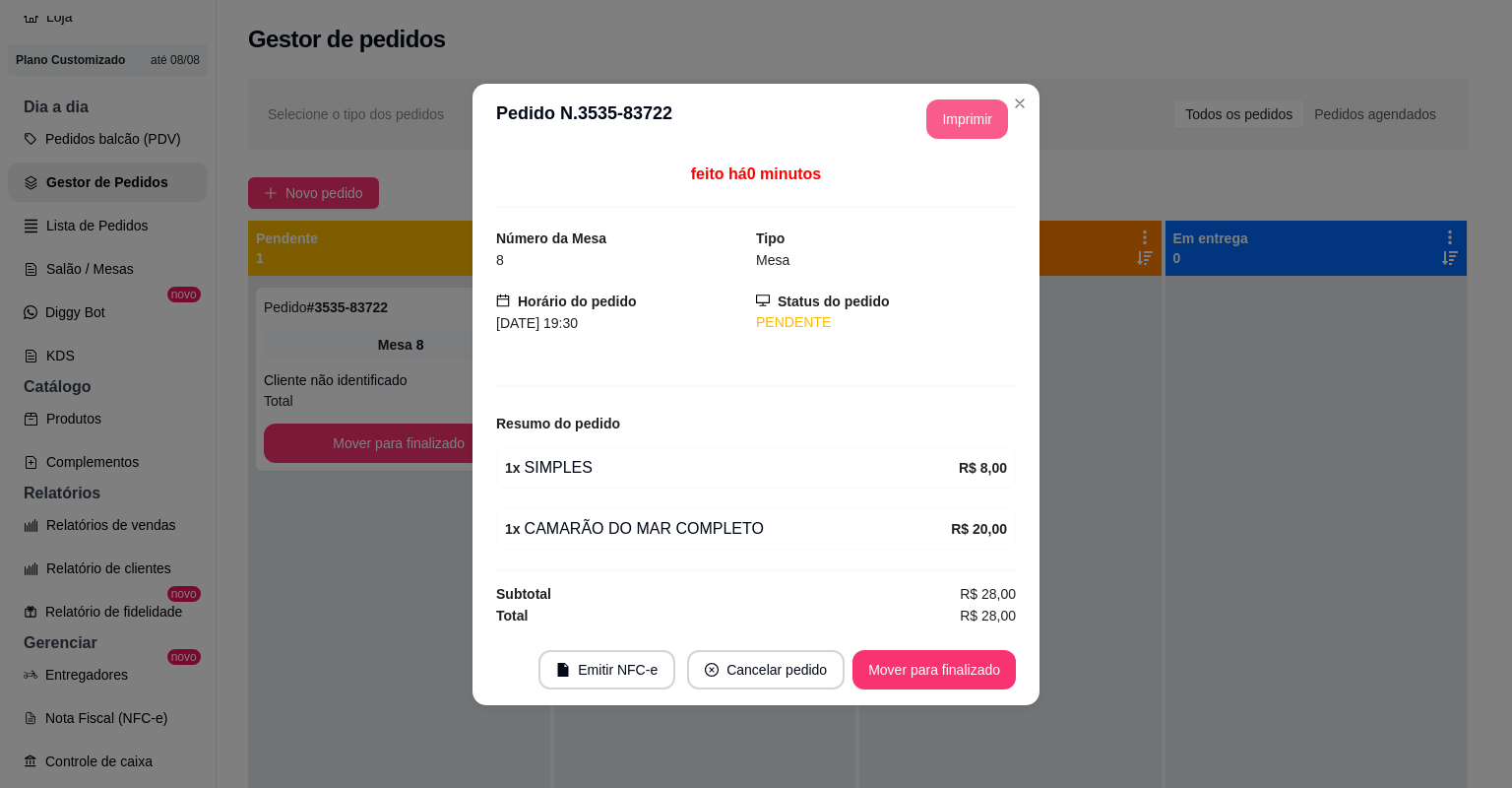scroll, scrollTop: 0, scrollLeft: 0, axis: both 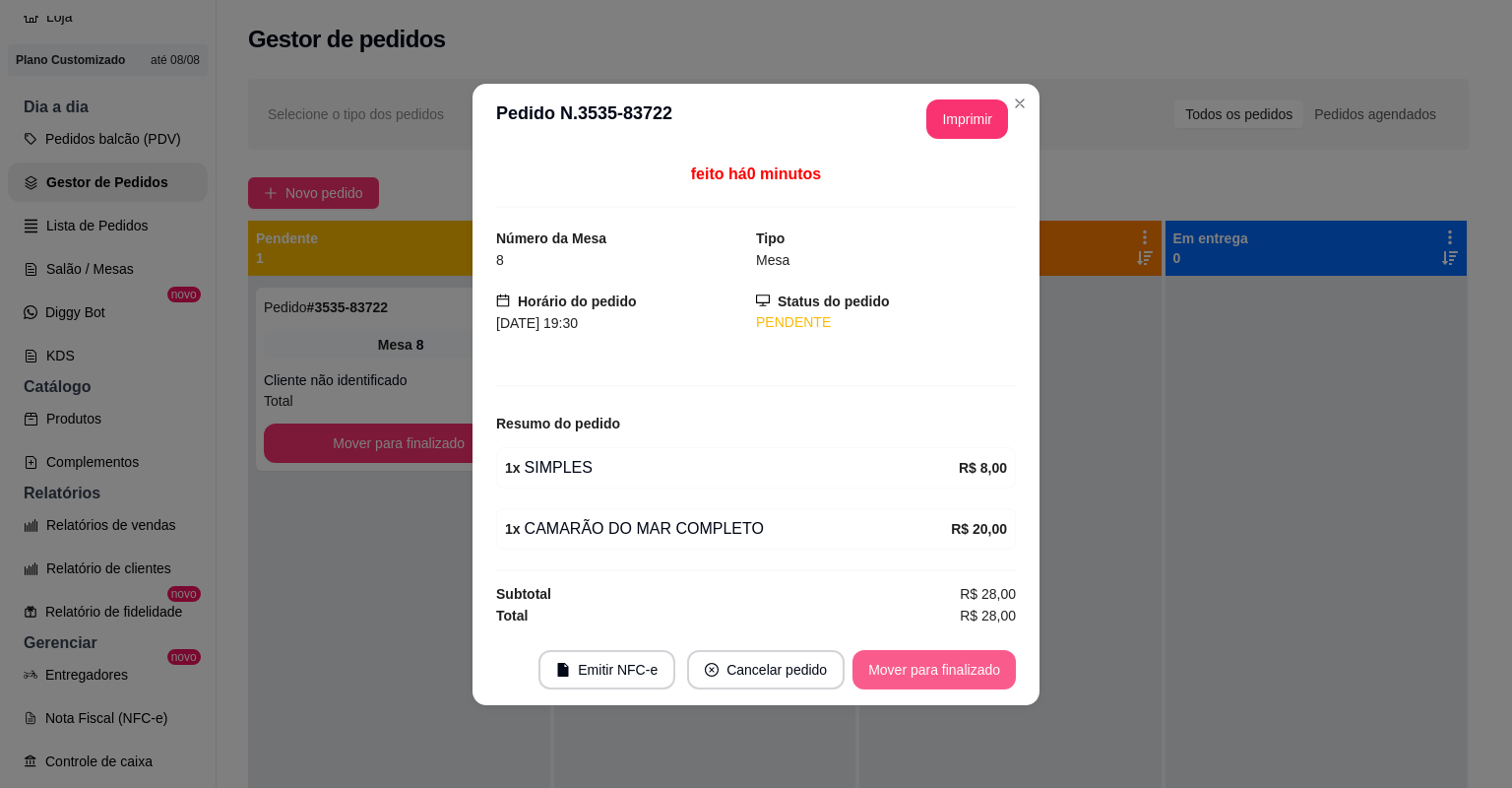 click on "Mover para finalizado" at bounding box center [934, 670] 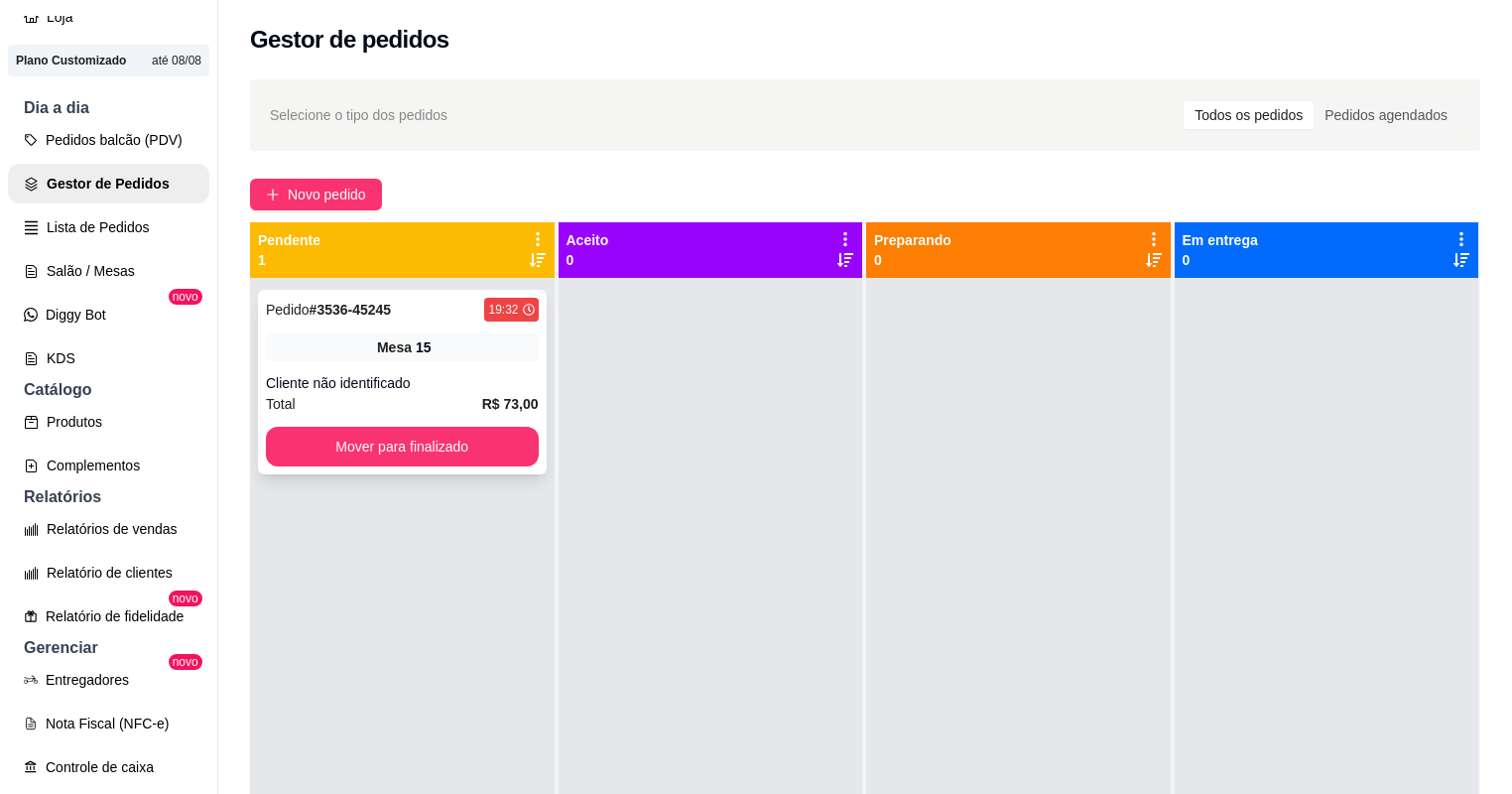 click on "Mesa 15" at bounding box center [402, 347] 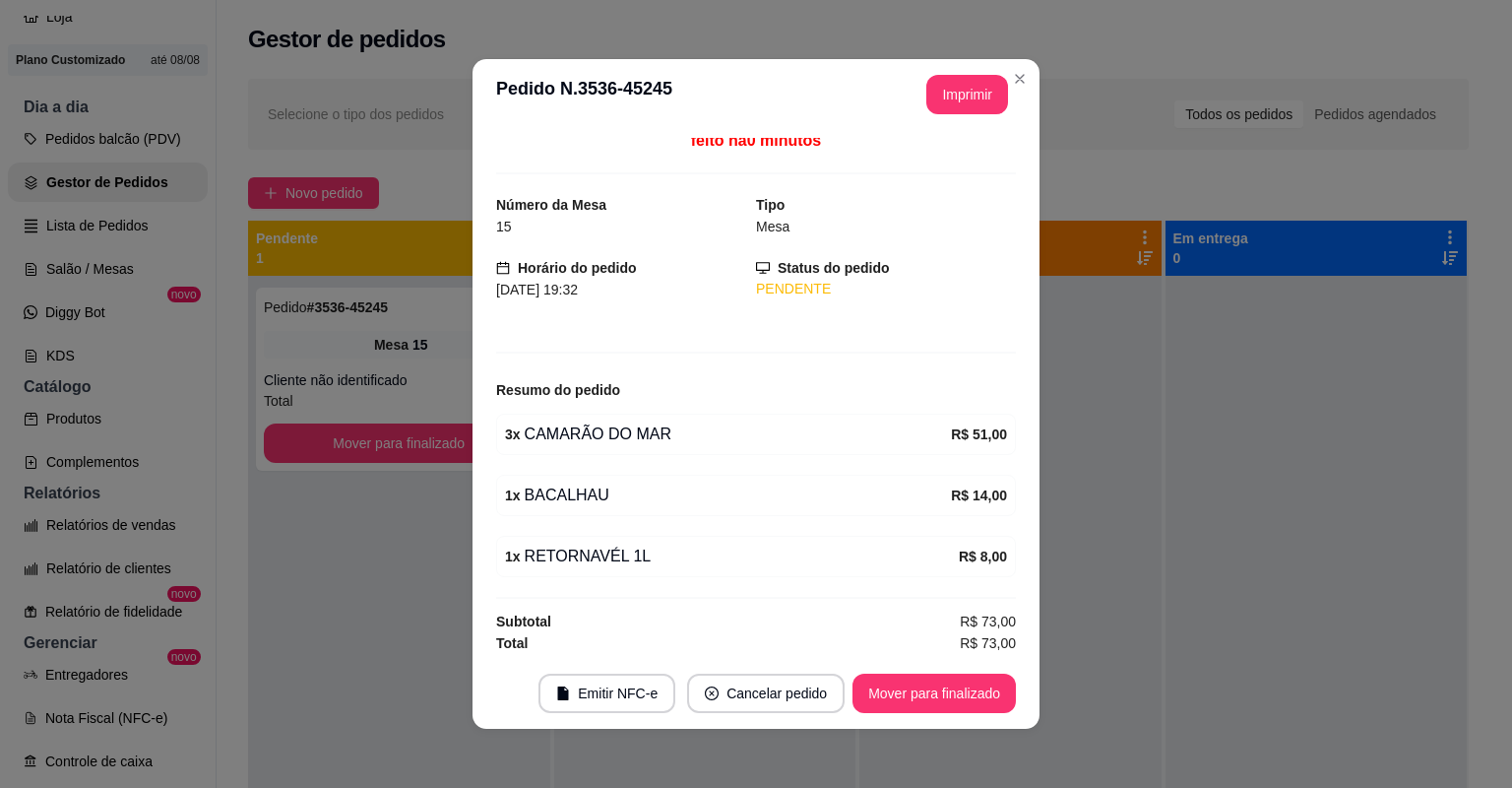 scroll, scrollTop: 10, scrollLeft: 0, axis: vertical 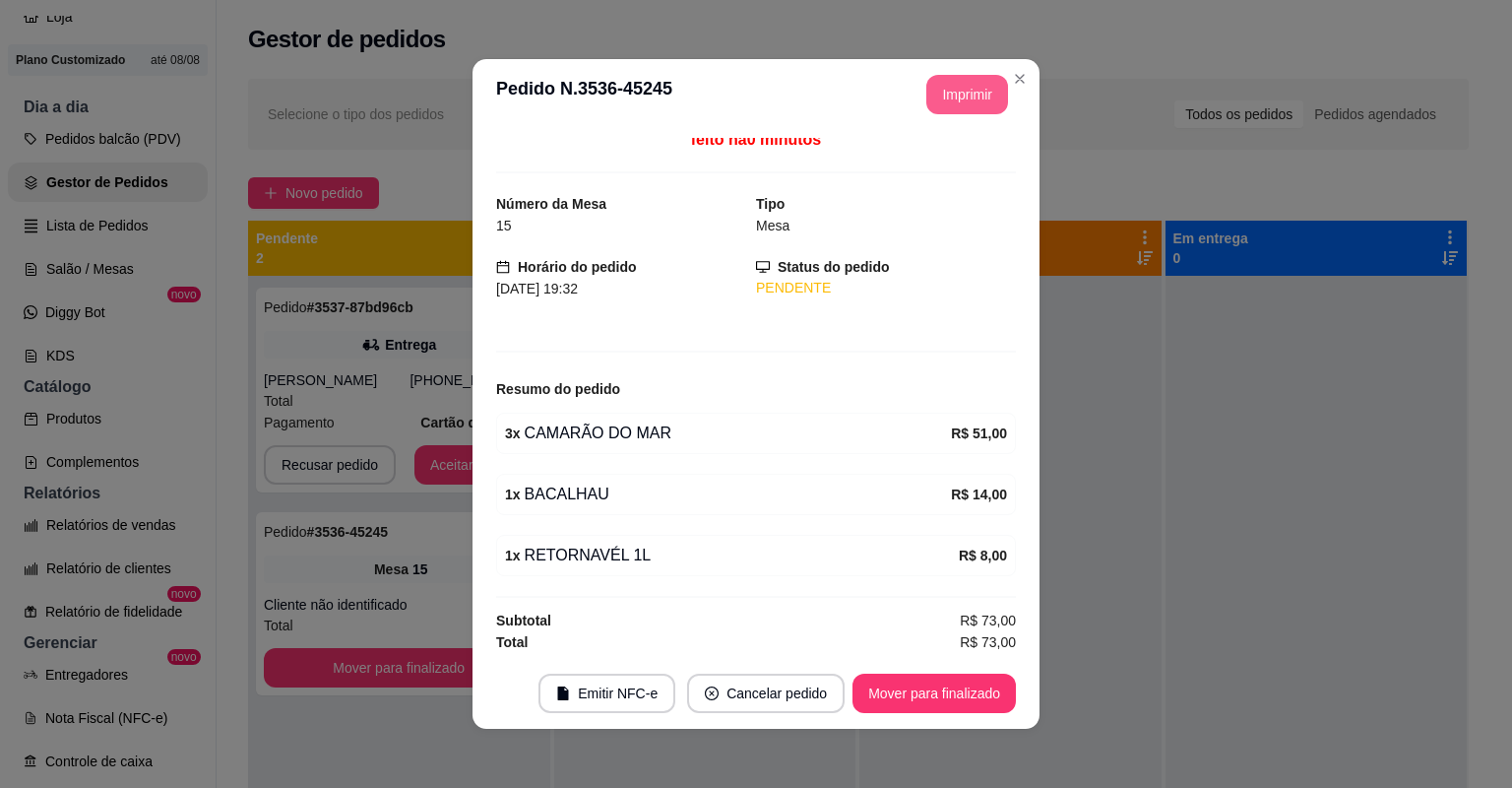 click on "Imprimir" at bounding box center (967, 95) 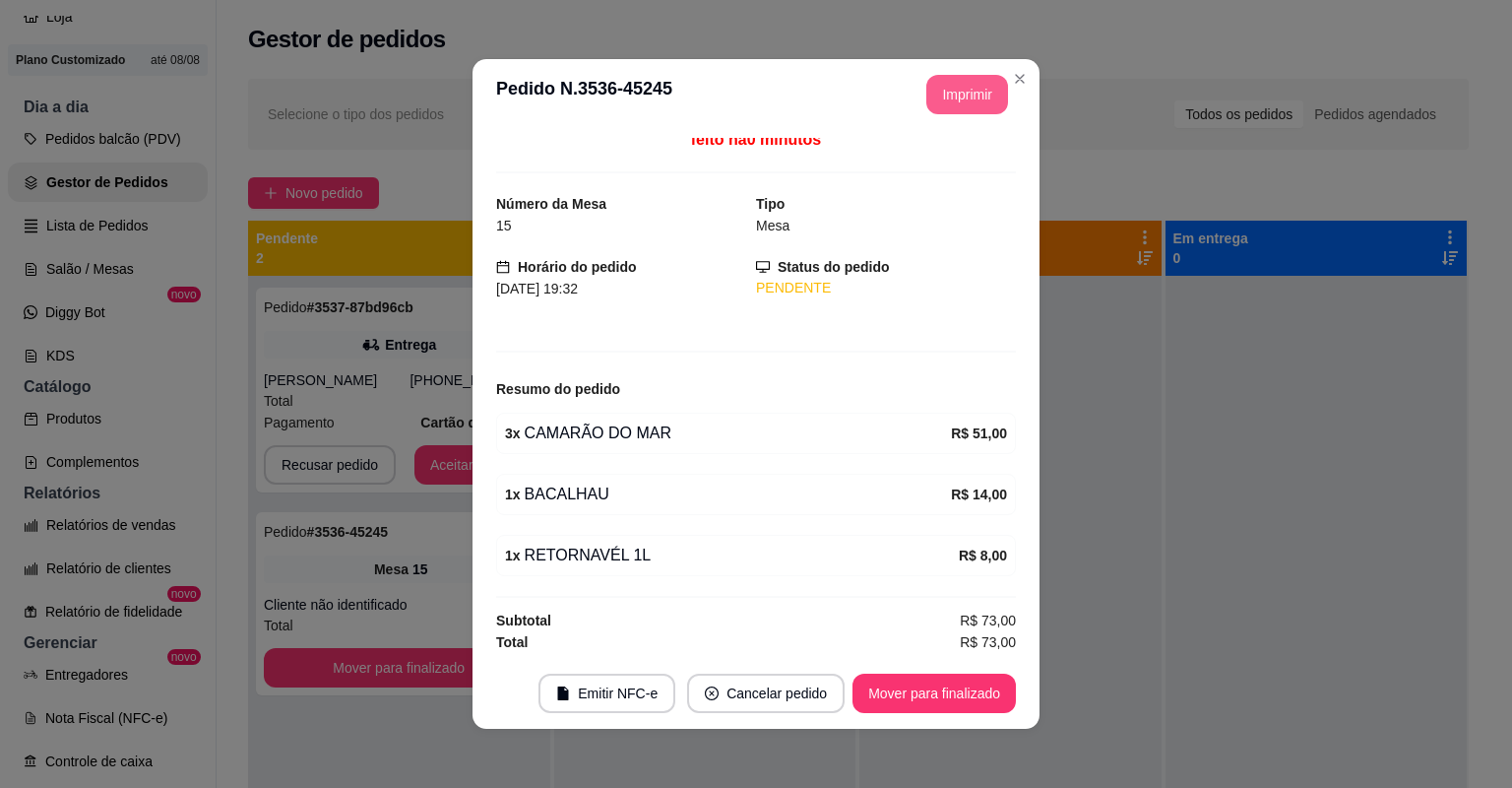 scroll, scrollTop: 0, scrollLeft: 0, axis: both 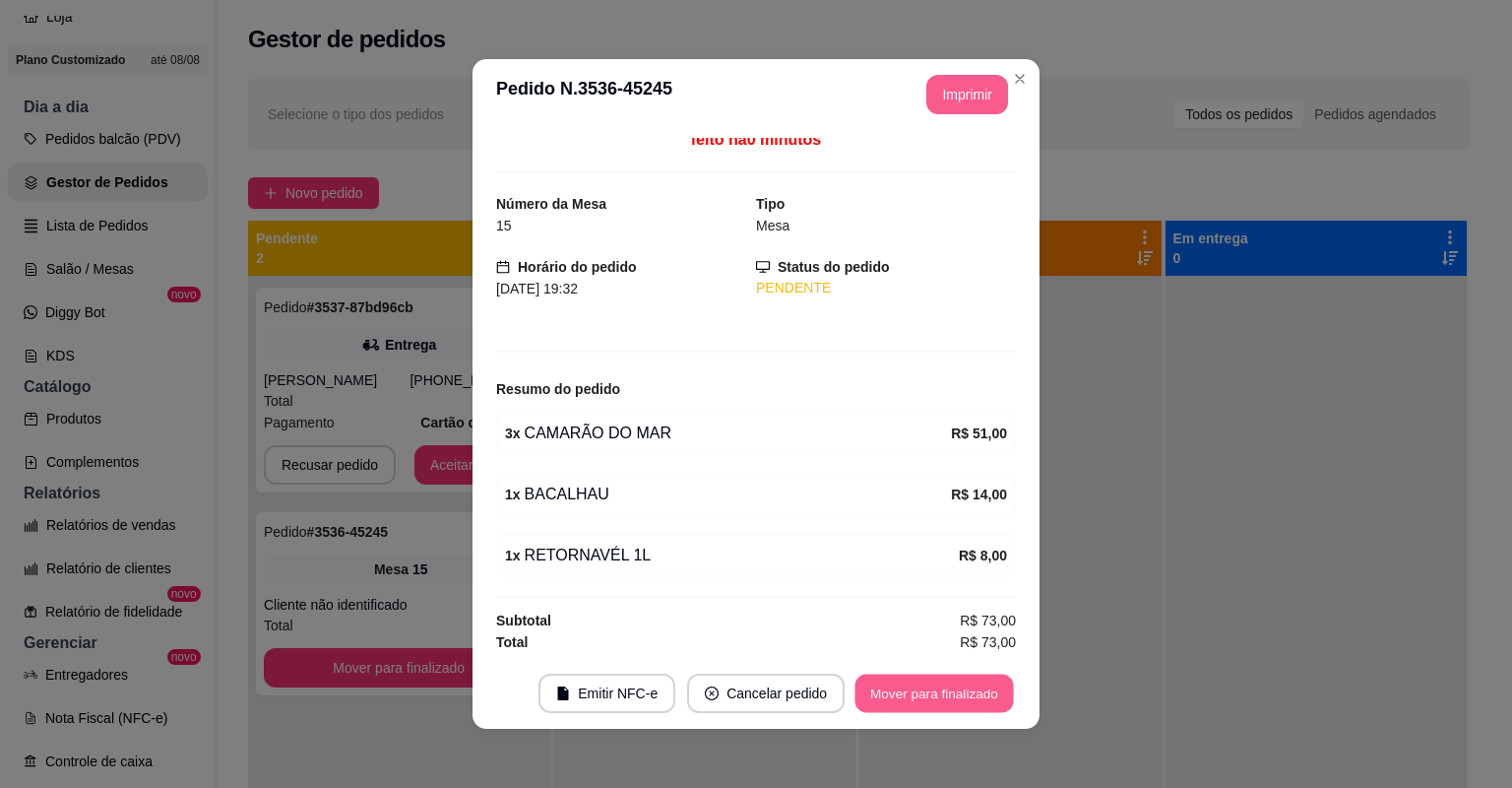 click on "Mover para finalizado" at bounding box center [934, 693] 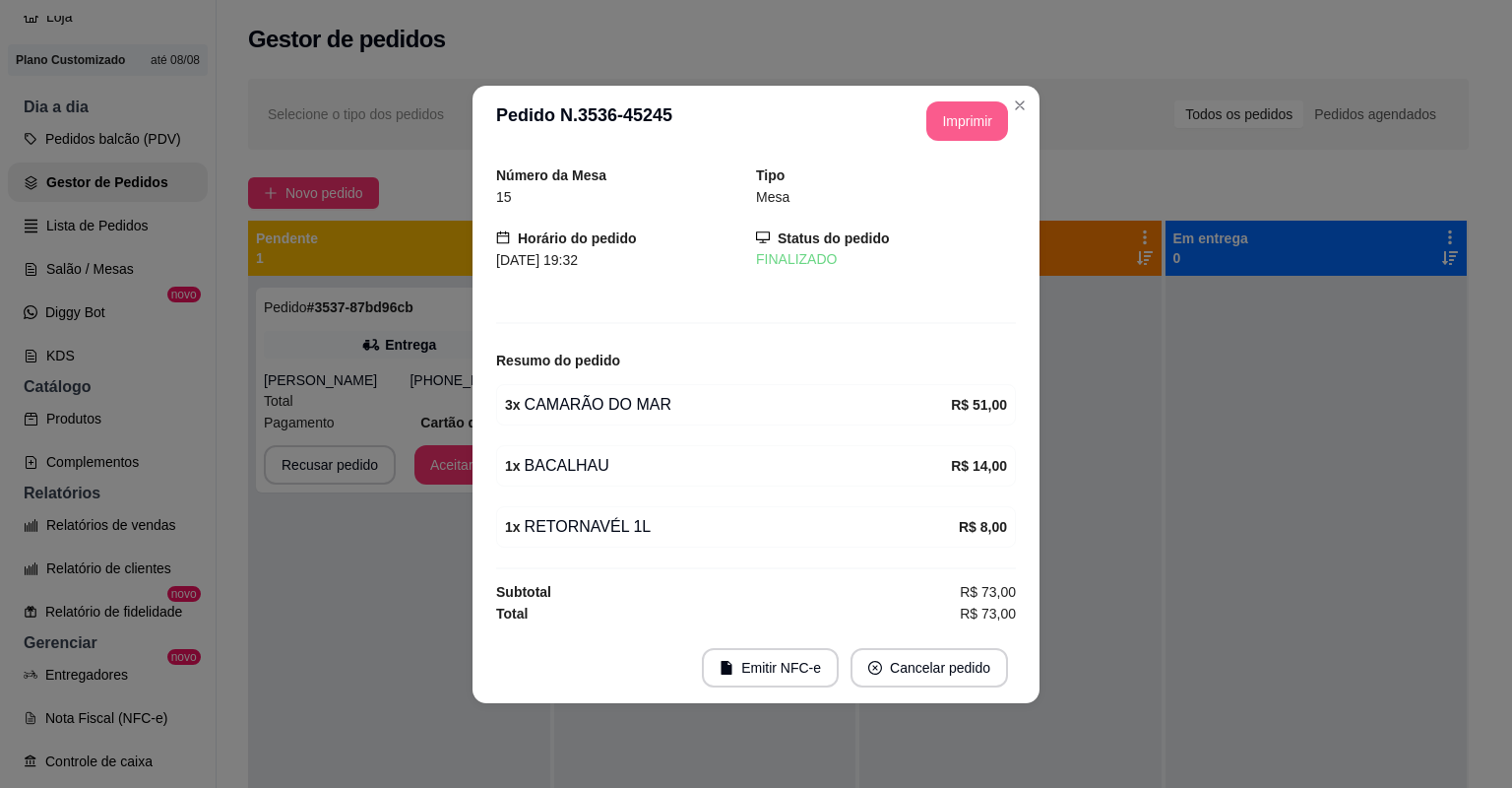 scroll, scrollTop: 0, scrollLeft: 0, axis: both 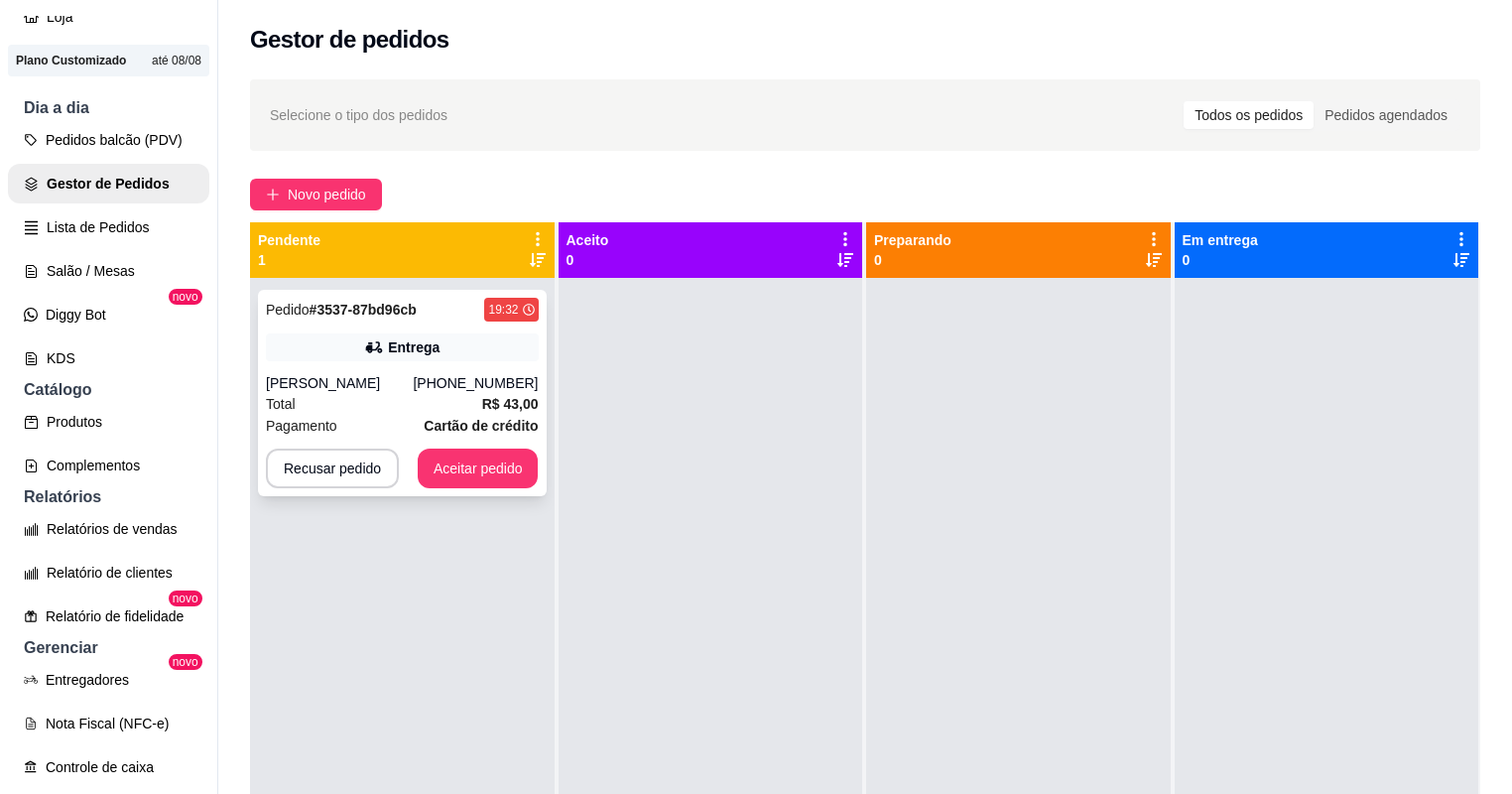 click on "Pagamento Cartão de crédito" at bounding box center (402, 426) 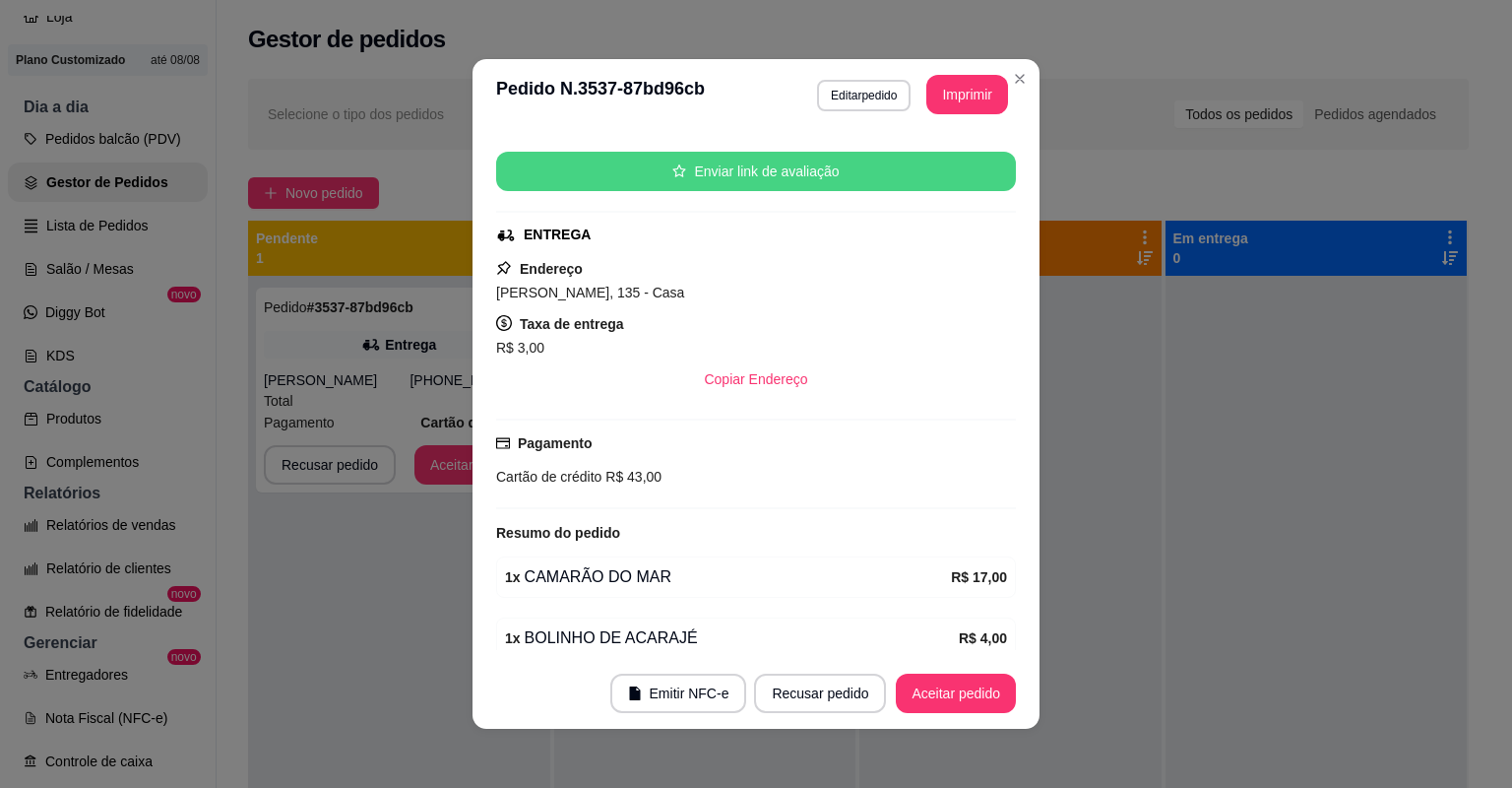 scroll, scrollTop: 432, scrollLeft: 0, axis: vertical 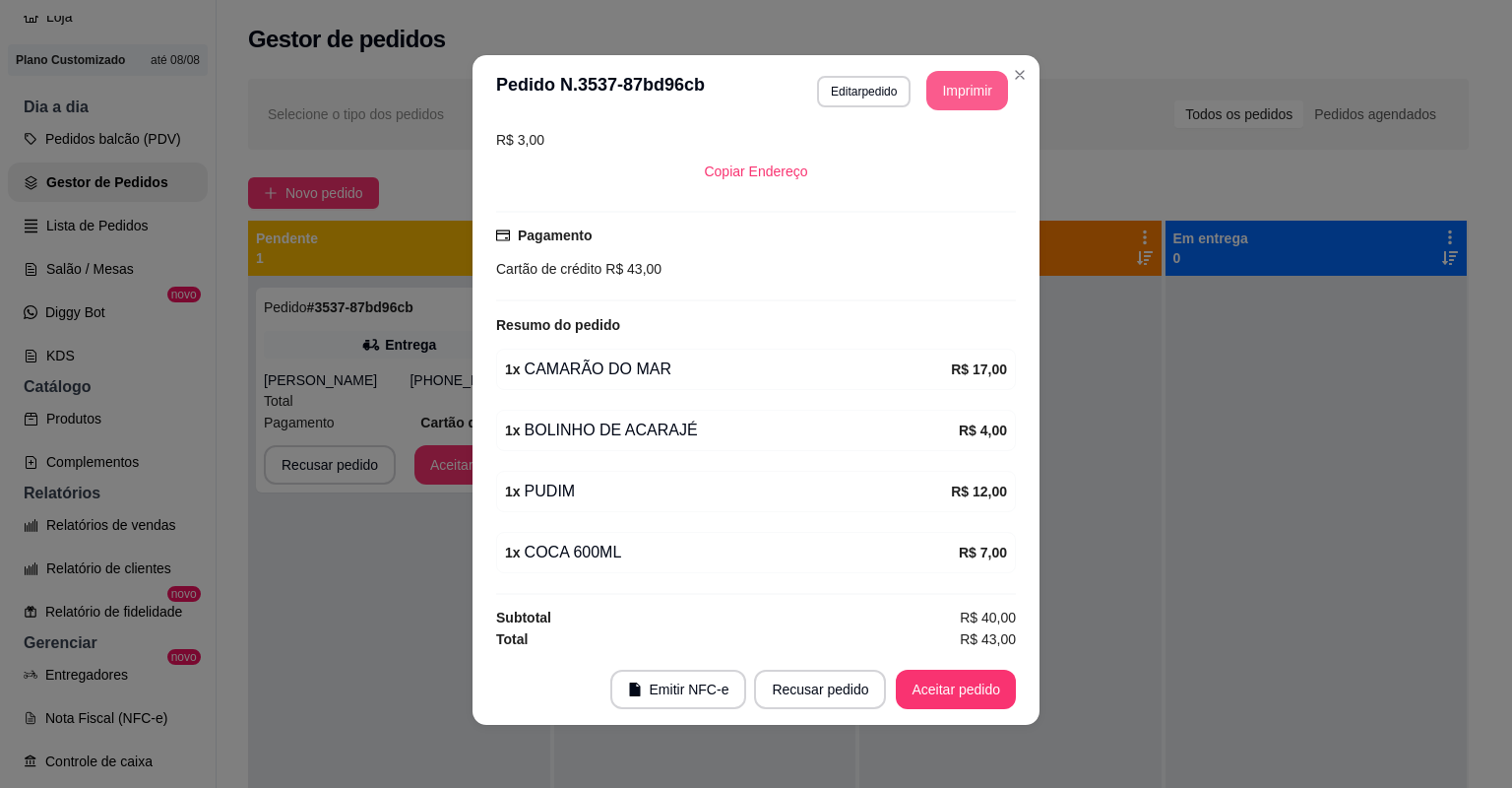 click on "Imprimir" at bounding box center [967, 91] 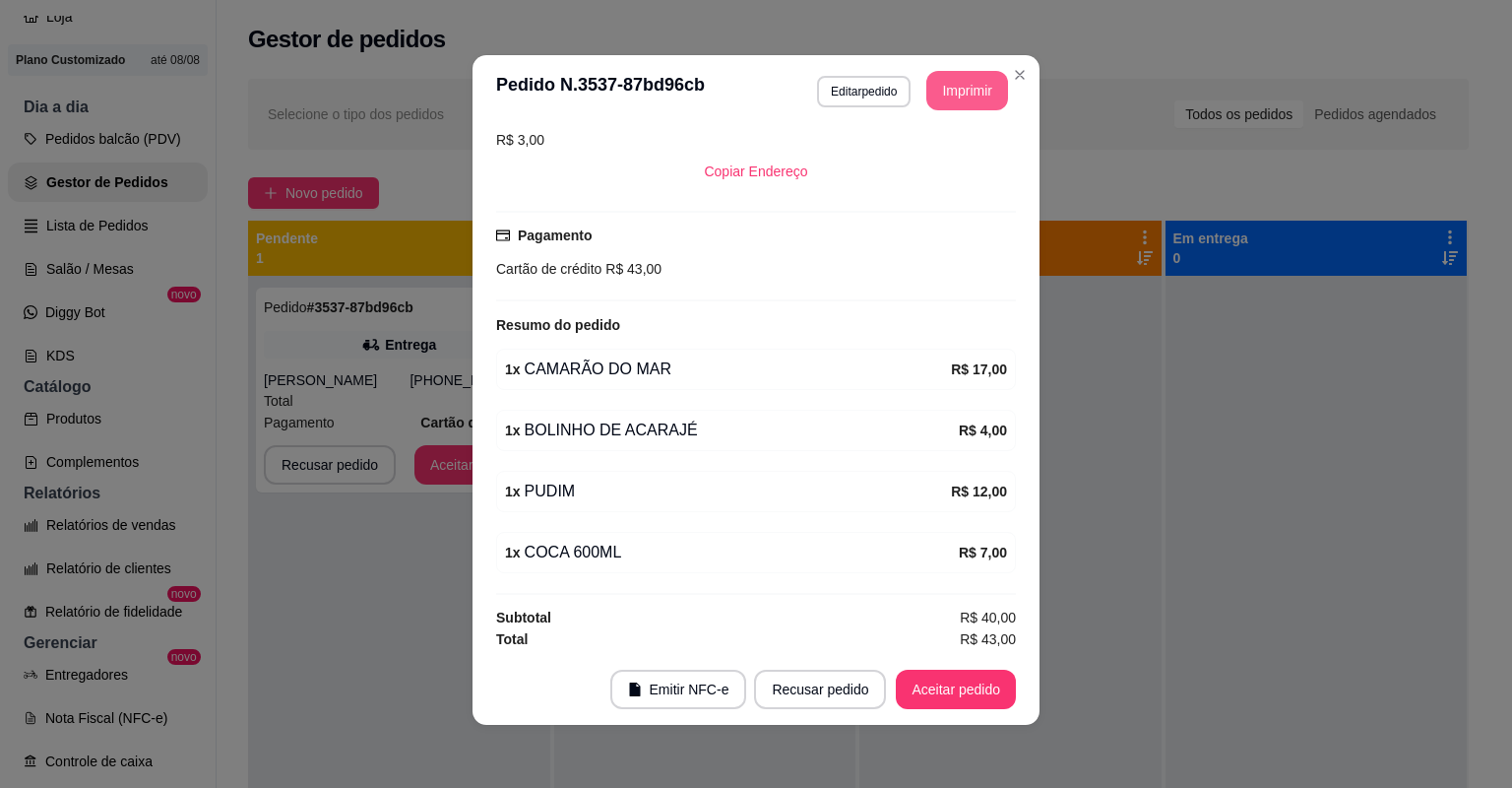 scroll, scrollTop: 0, scrollLeft: 0, axis: both 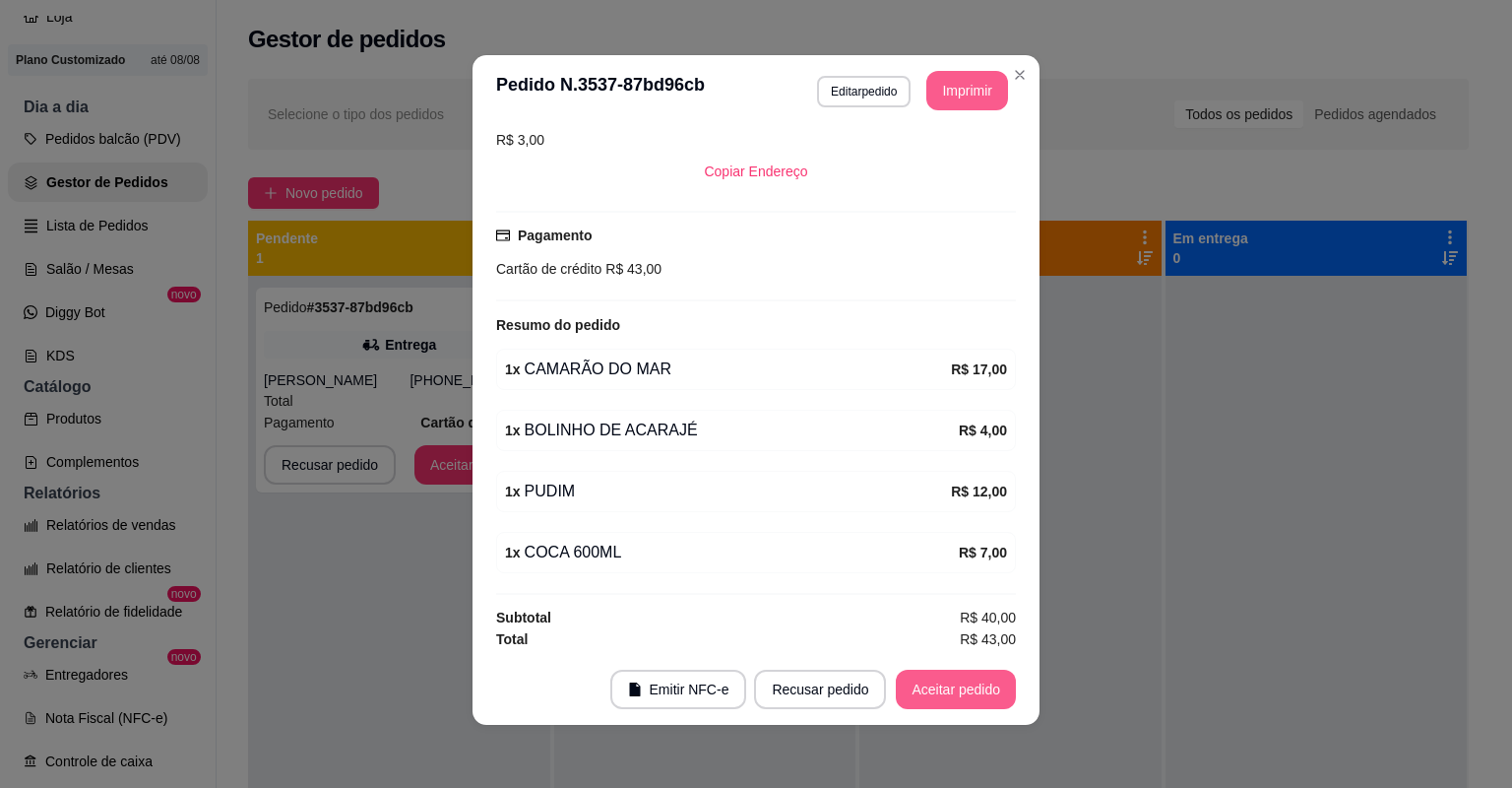 click on "Aceitar pedido" at bounding box center [956, 690] 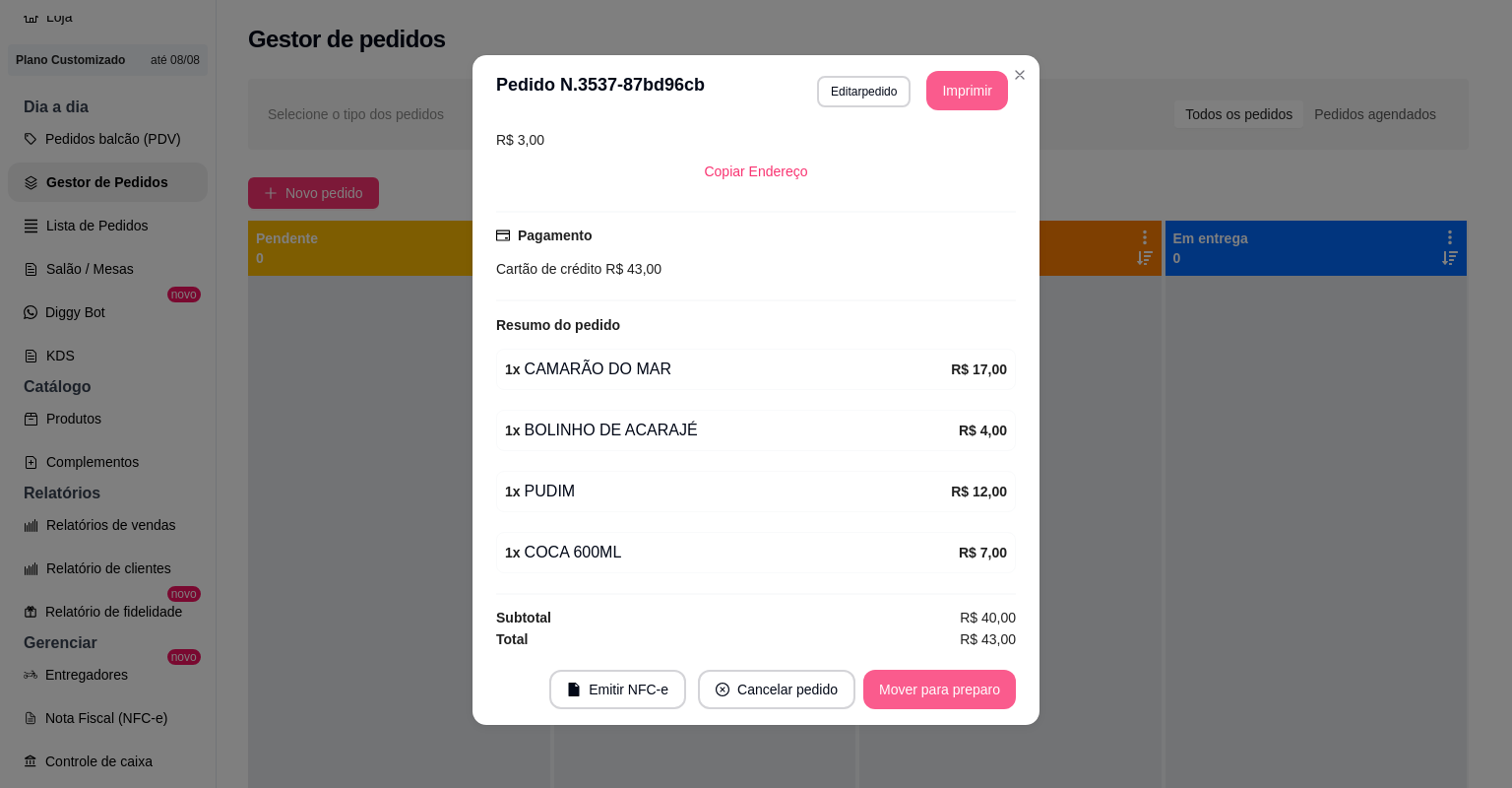 click on "Mover para preparo" at bounding box center [939, 690] 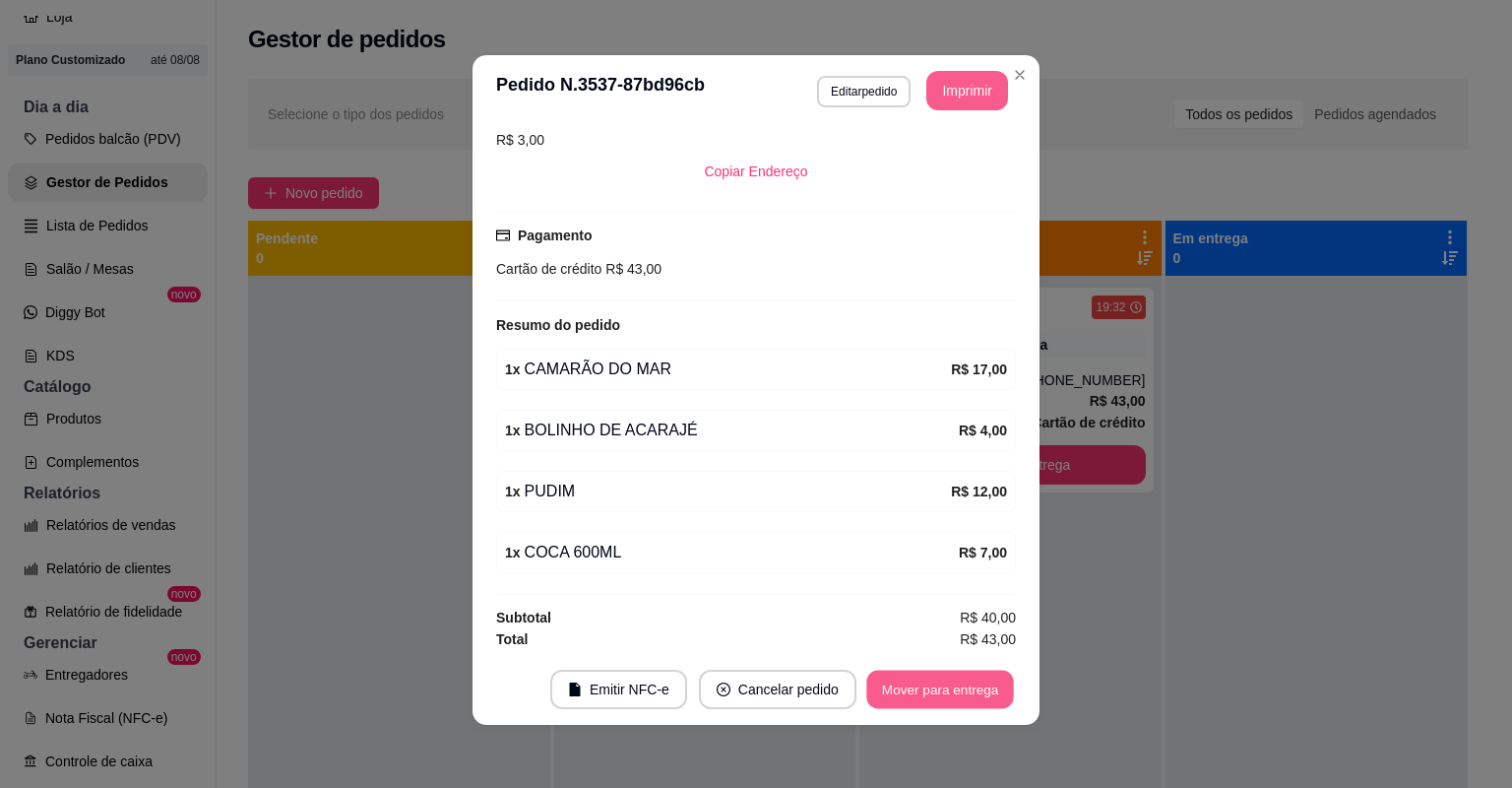 click on "Mover para entrega" at bounding box center [940, 690] 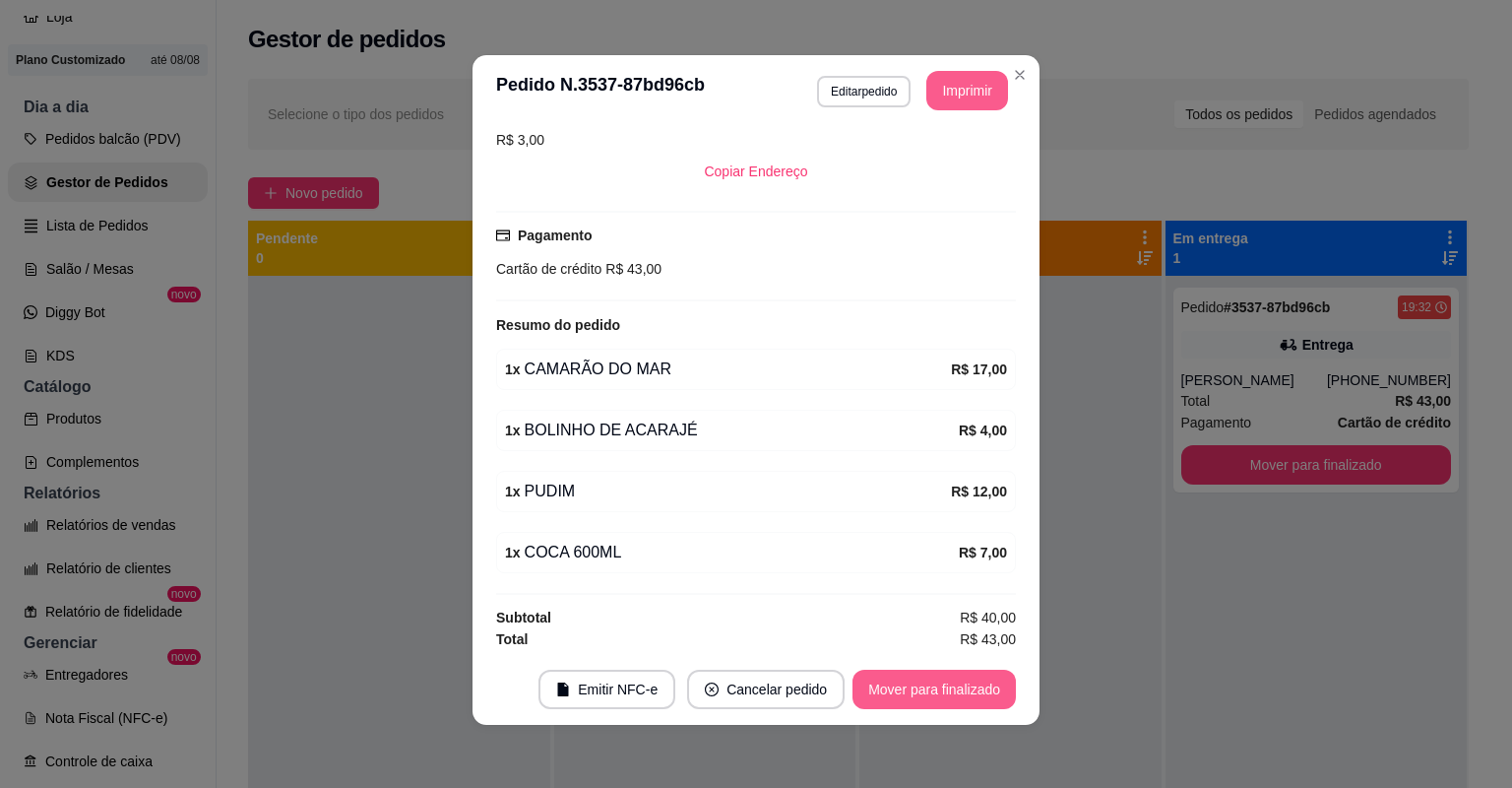click on "Mover para finalizado" at bounding box center (934, 690) 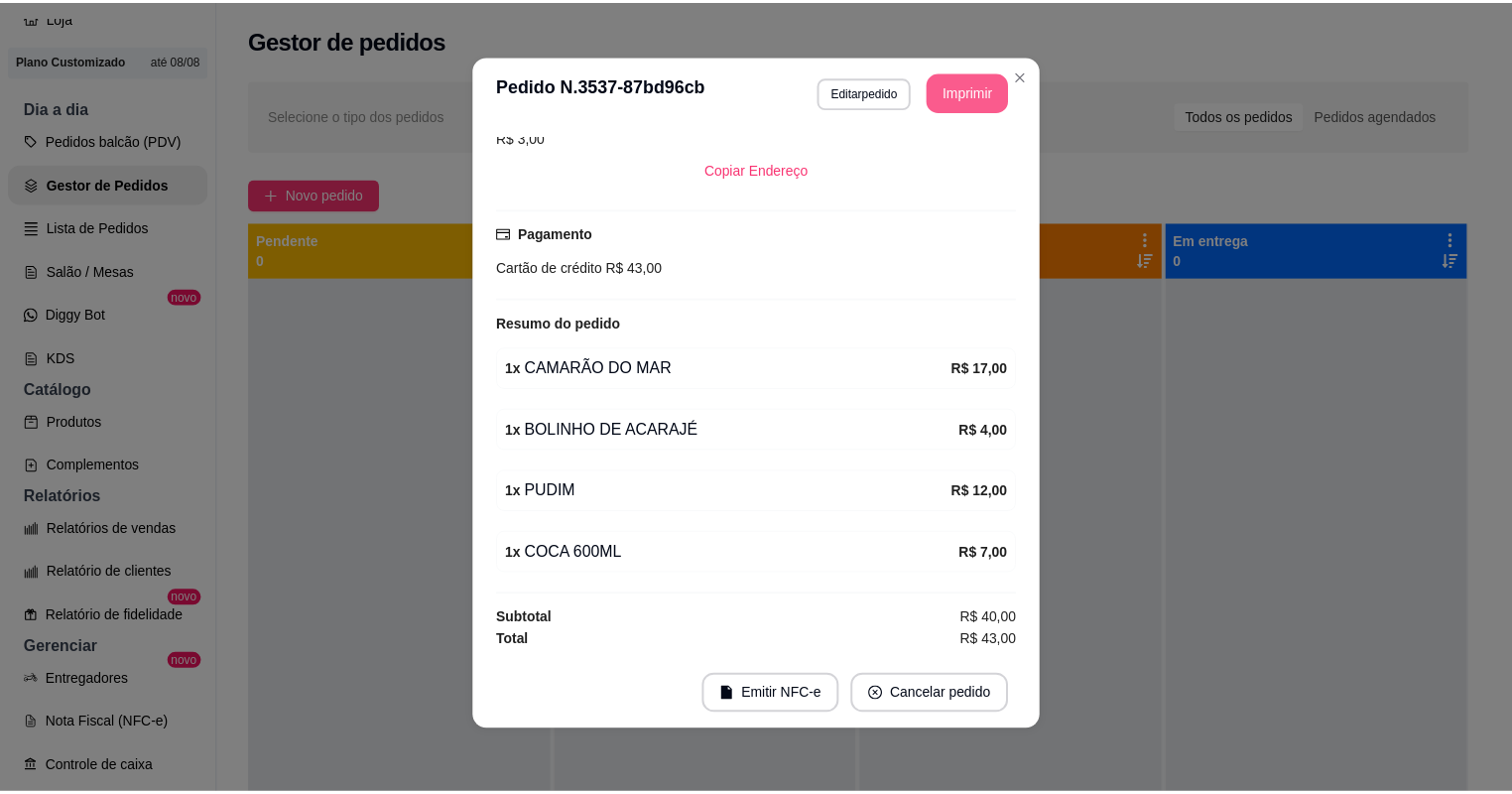 scroll, scrollTop: 390, scrollLeft: 0, axis: vertical 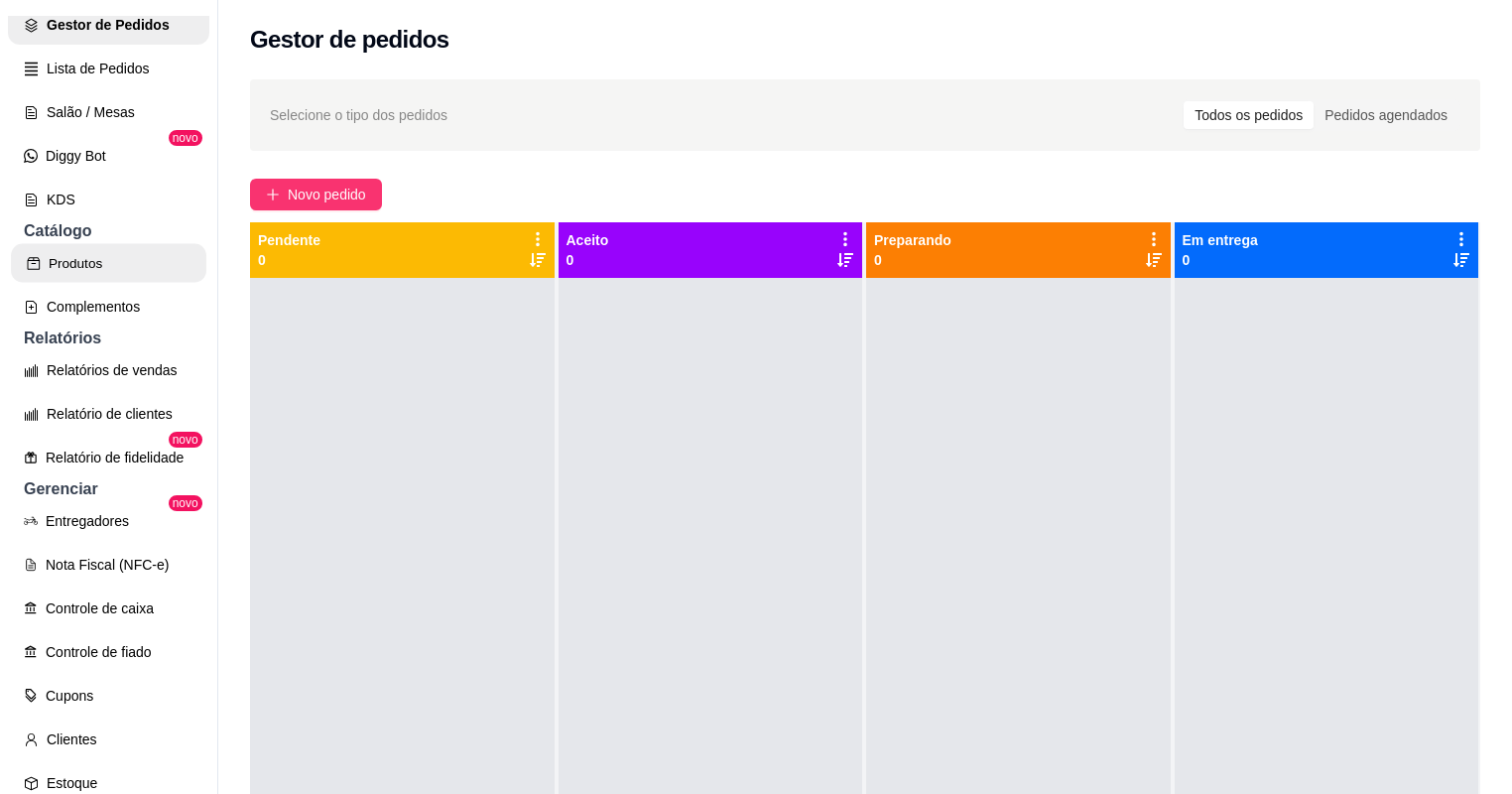 click on "Produtos" at bounding box center (108, 263) 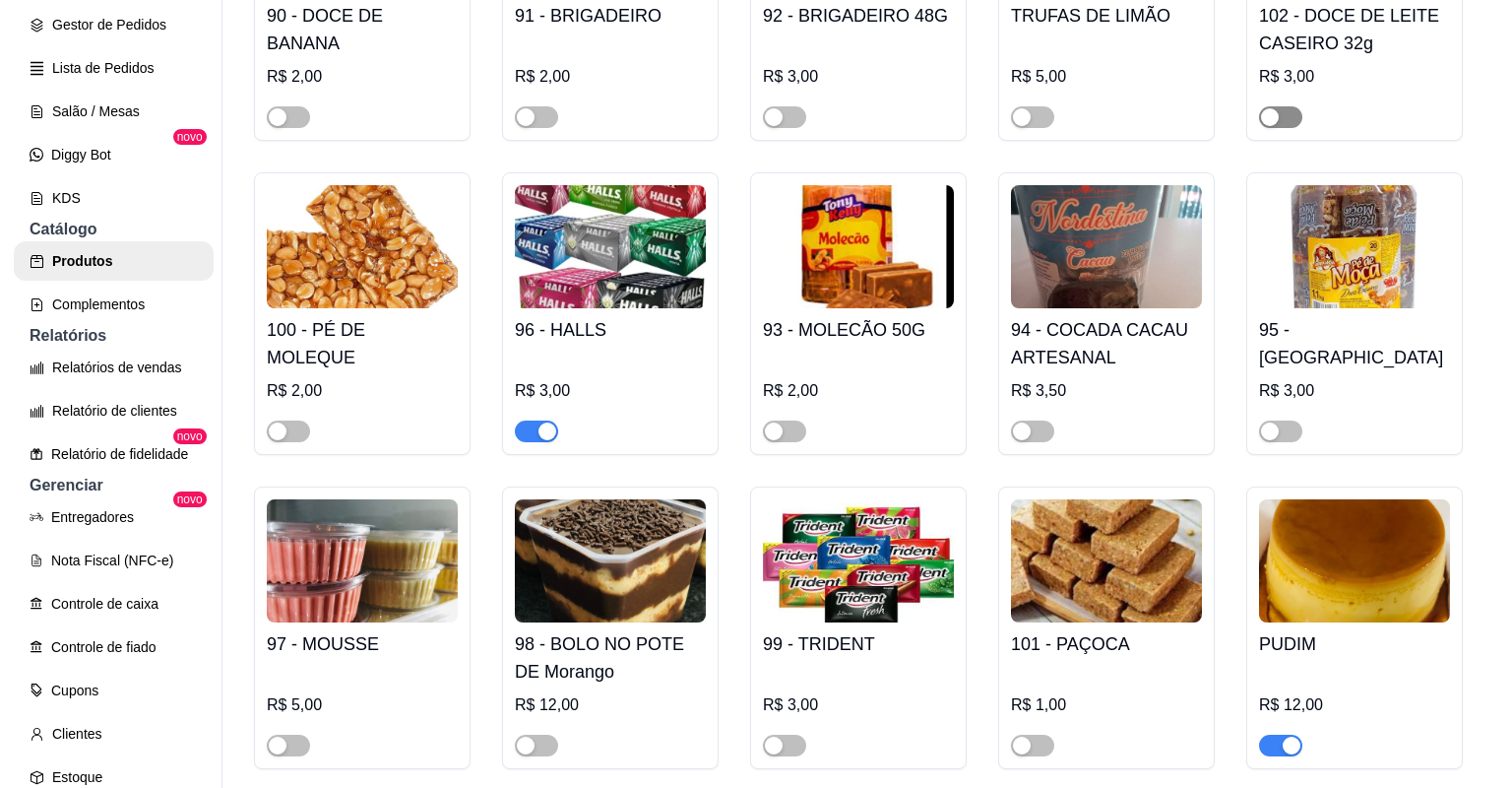 scroll, scrollTop: 4649, scrollLeft: 0, axis: vertical 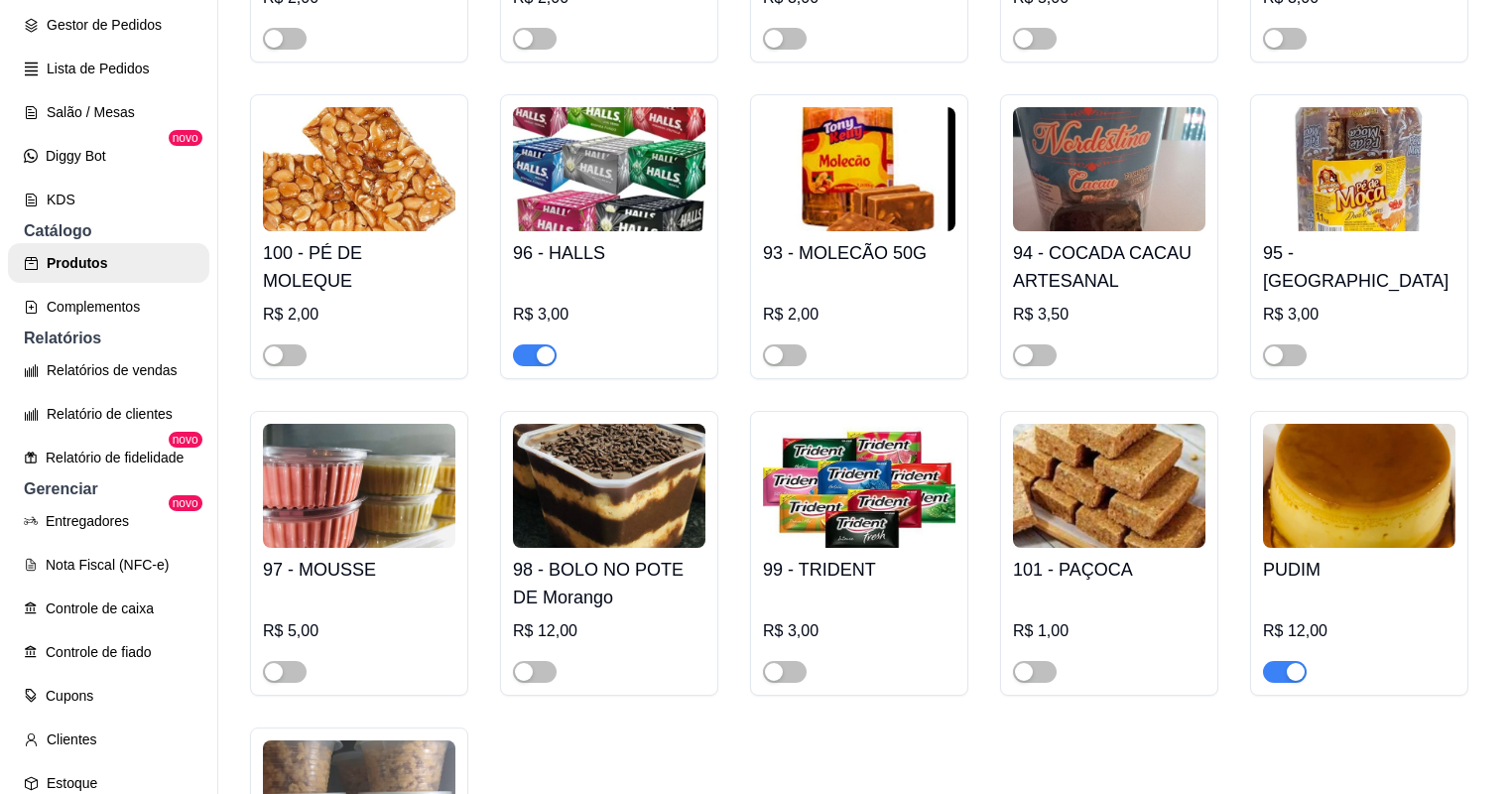click on "R$ 12,00" at bounding box center [1359, 631] 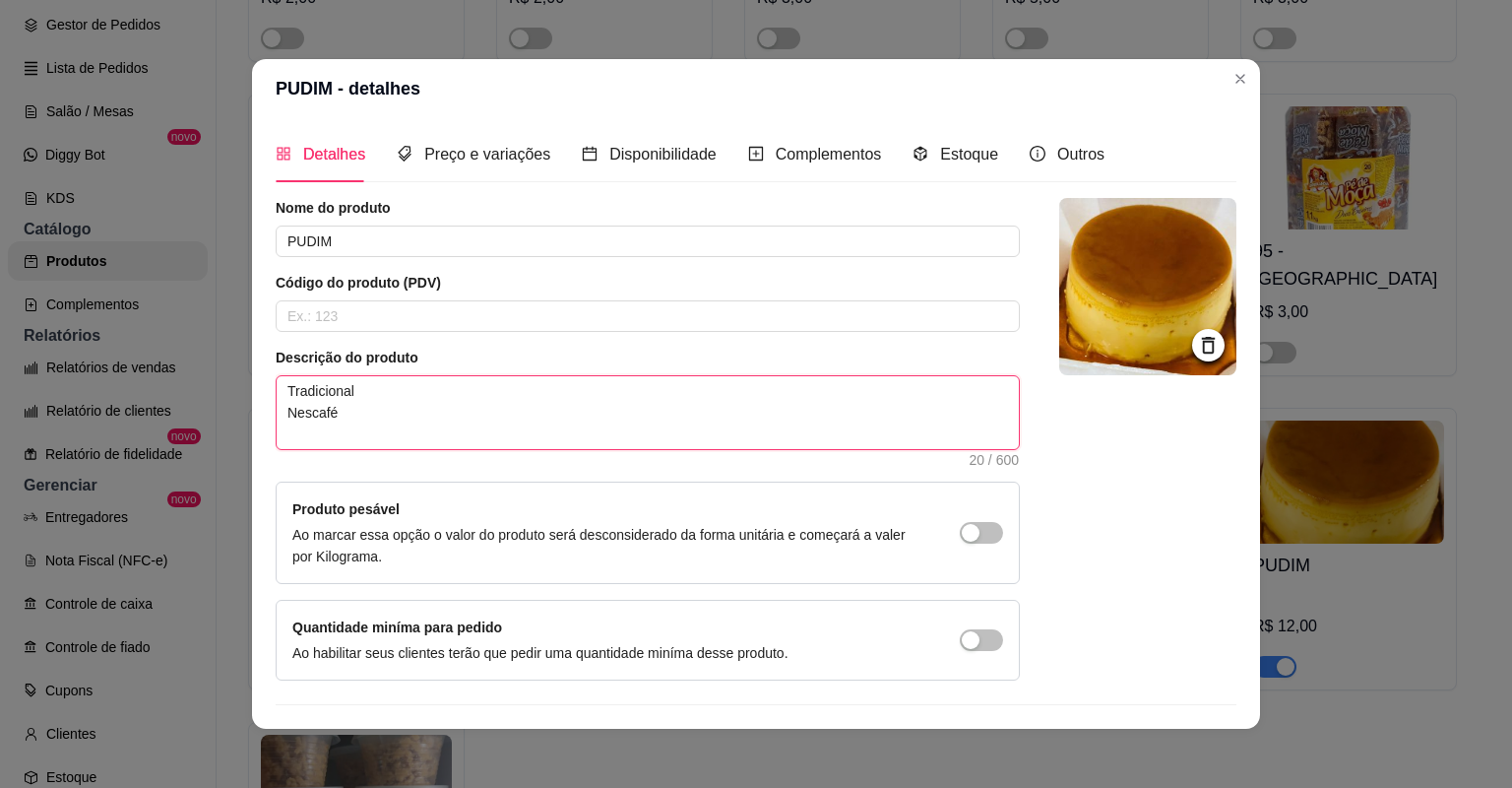 drag, startPoint x: 338, startPoint y: 429, endPoint x: 246, endPoint y: 418, distance: 92.655275 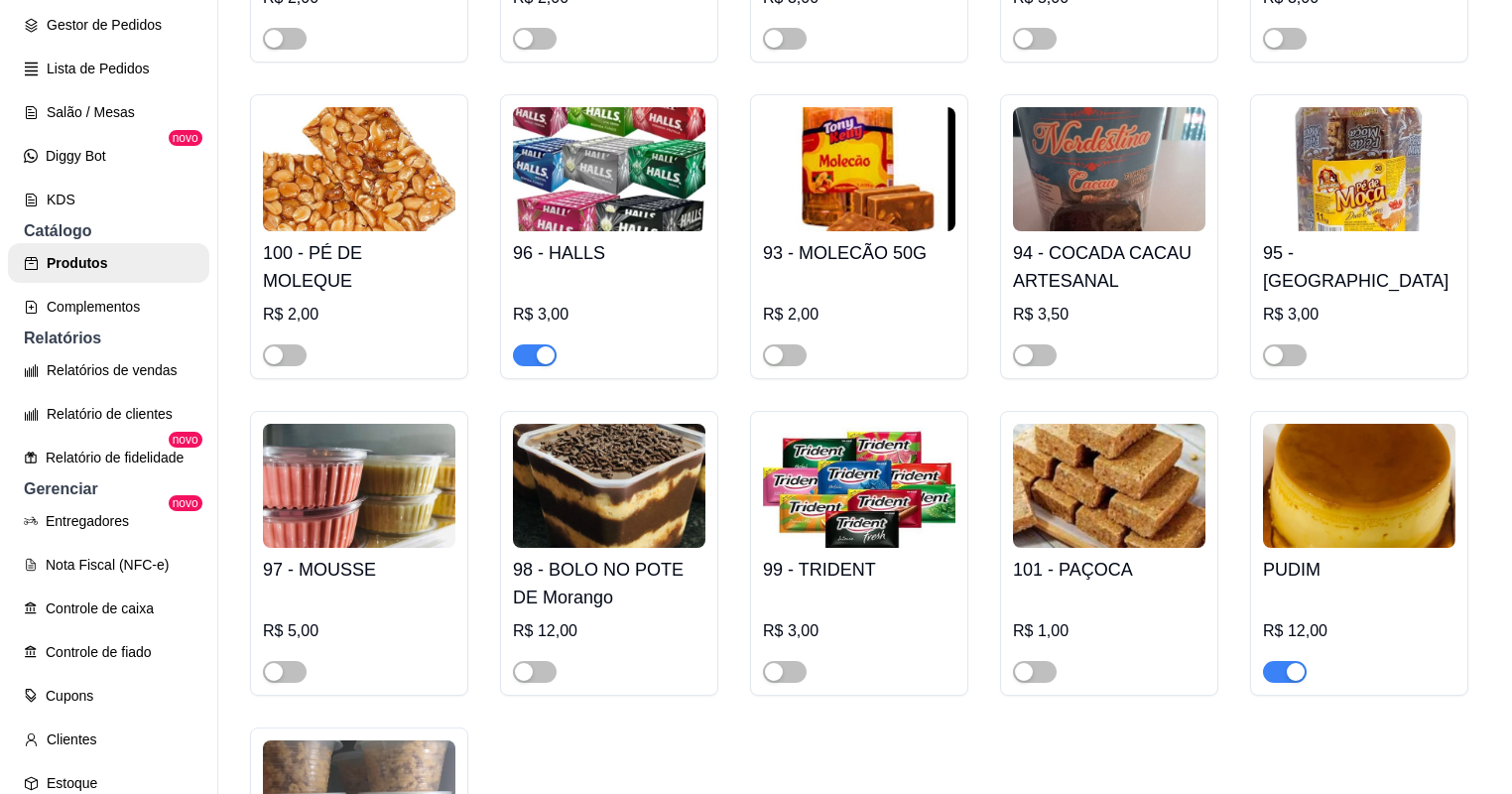 click on "PUDIM" at bounding box center (1359, 570) 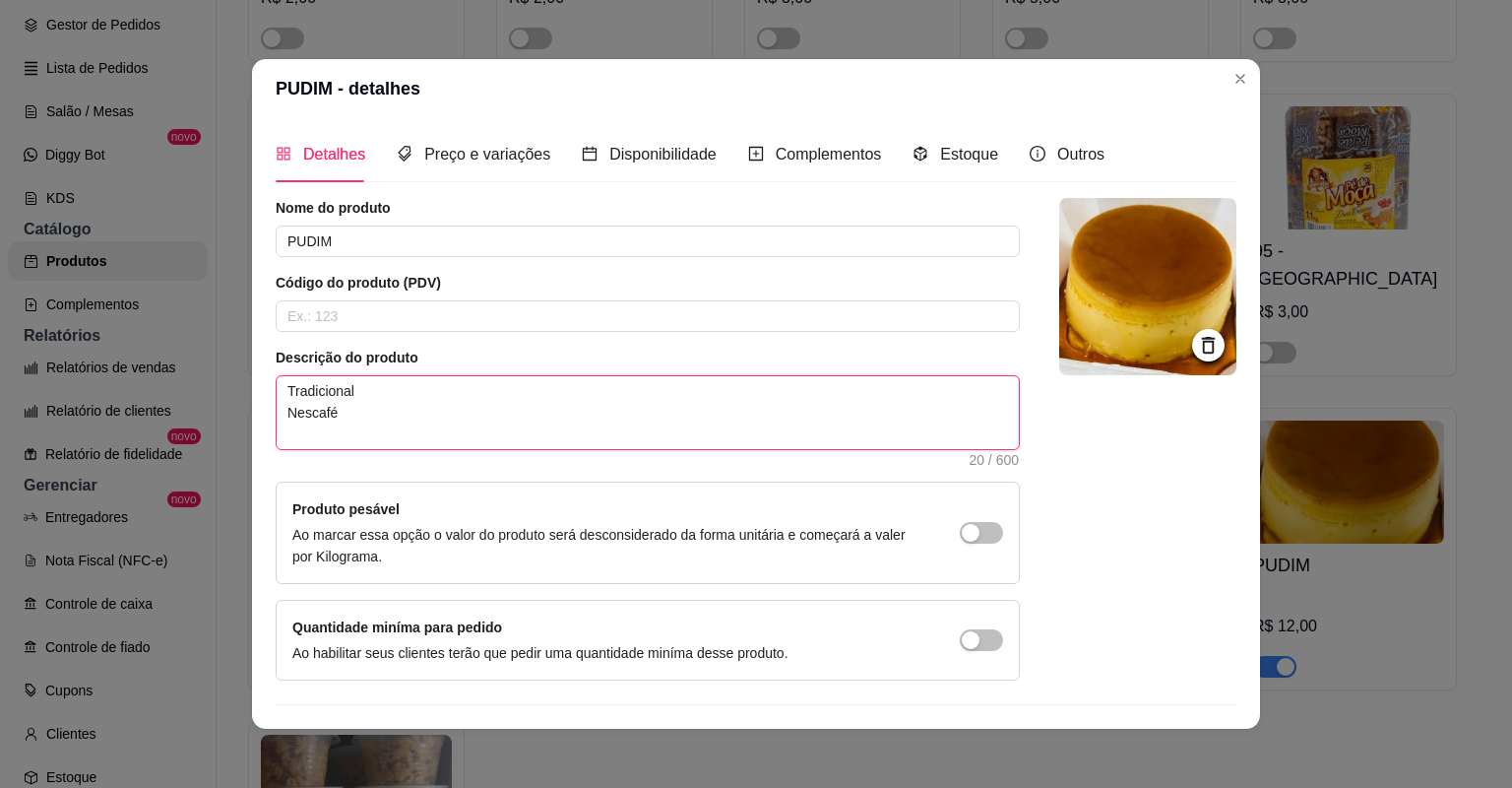 drag, startPoint x: 314, startPoint y: 418, endPoint x: 283, endPoint y: 414, distance: 31.257 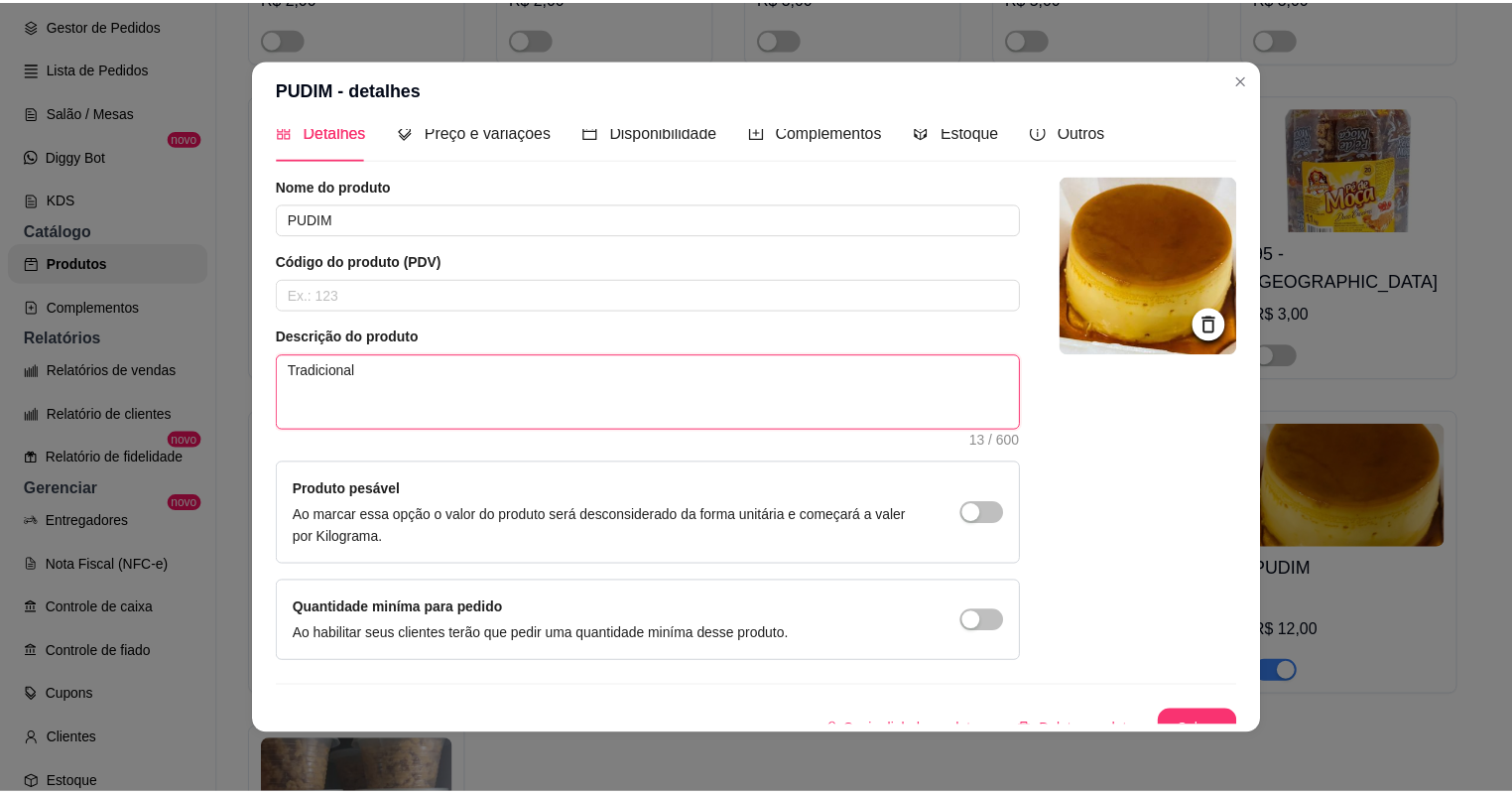 scroll, scrollTop: 45, scrollLeft: 0, axis: vertical 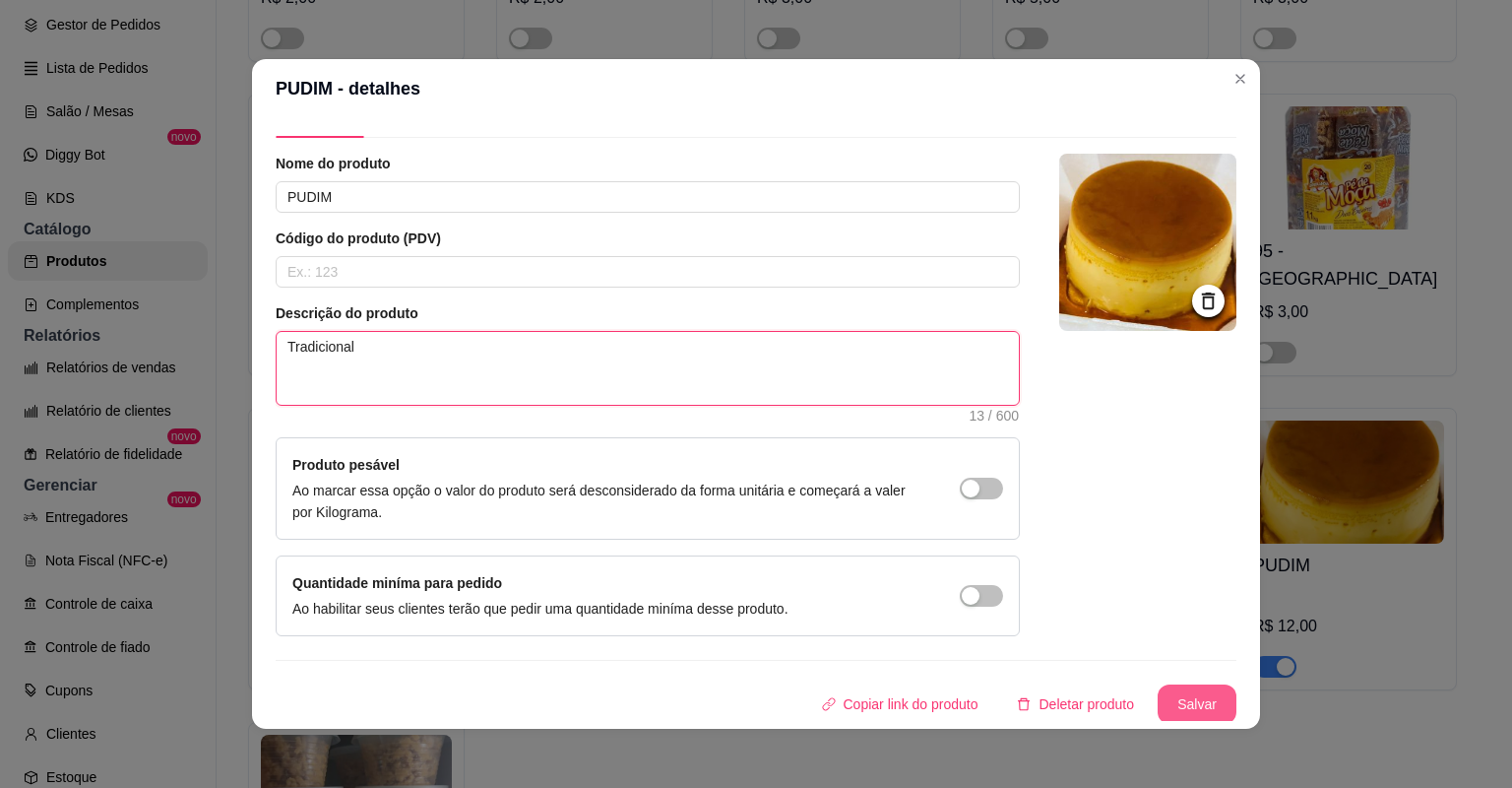 type on "Tradicional" 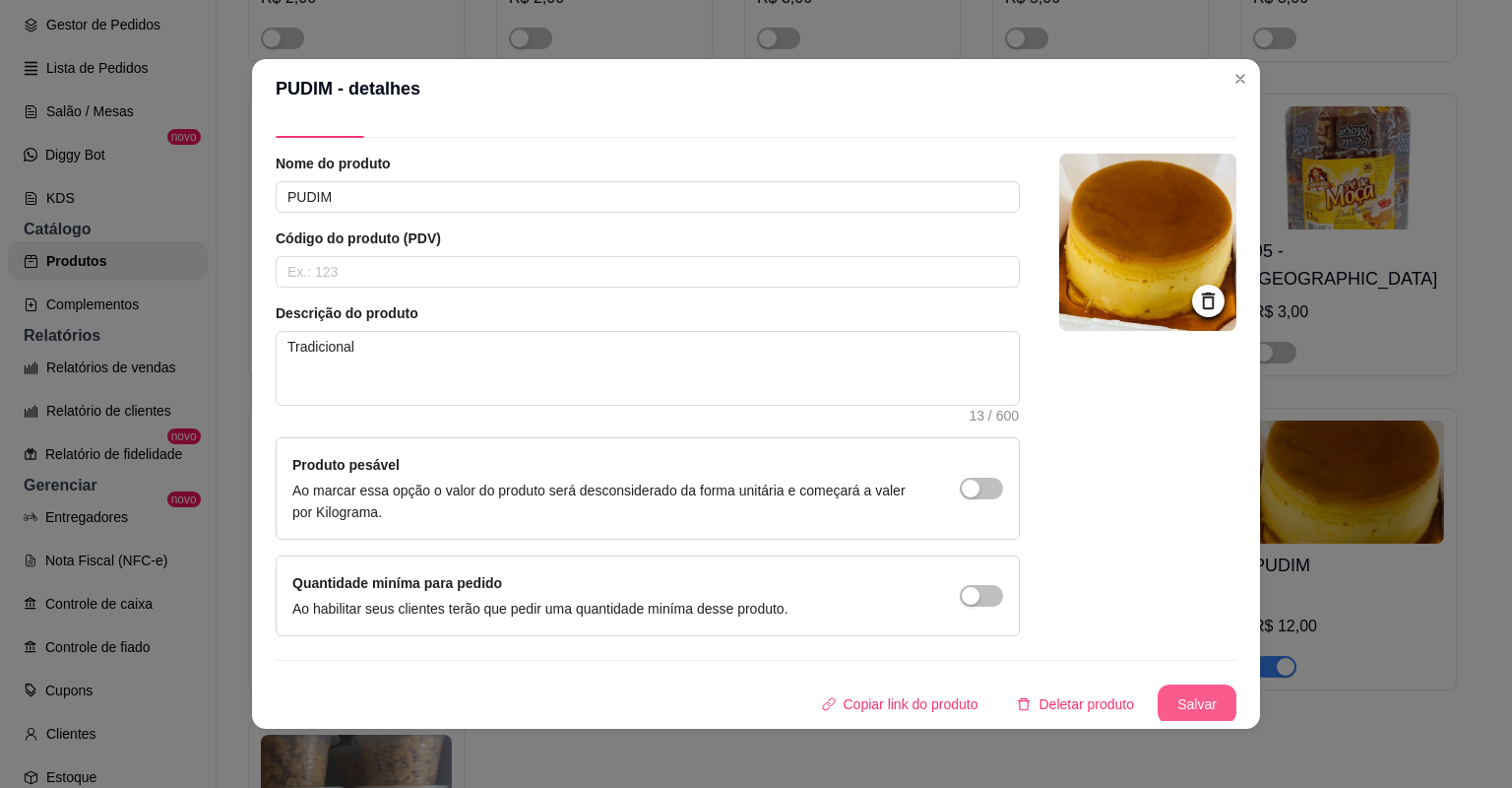 click on "Salvar" at bounding box center (1197, 704) 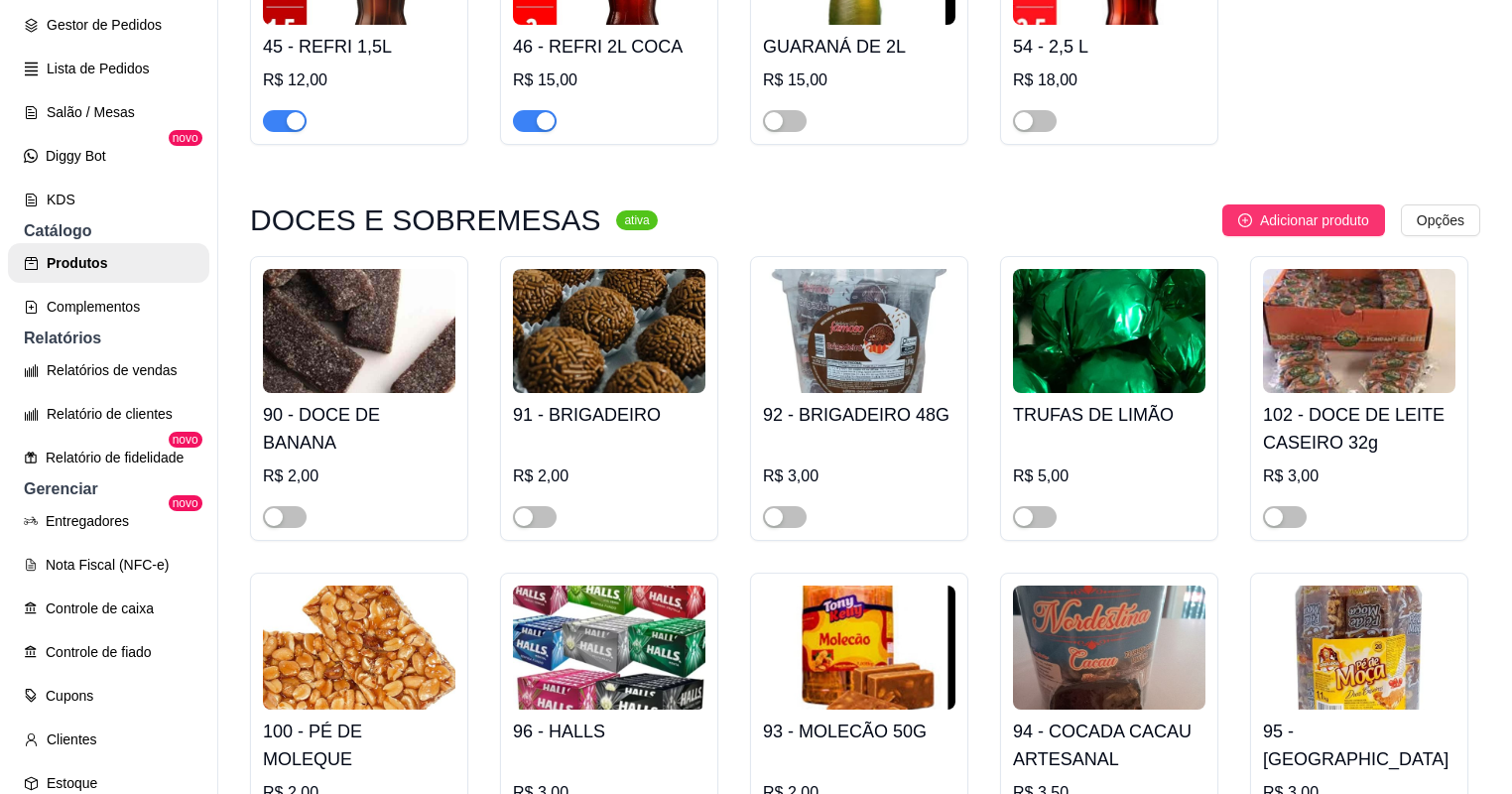 scroll, scrollTop: 3970, scrollLeft: 0, axis: vertical 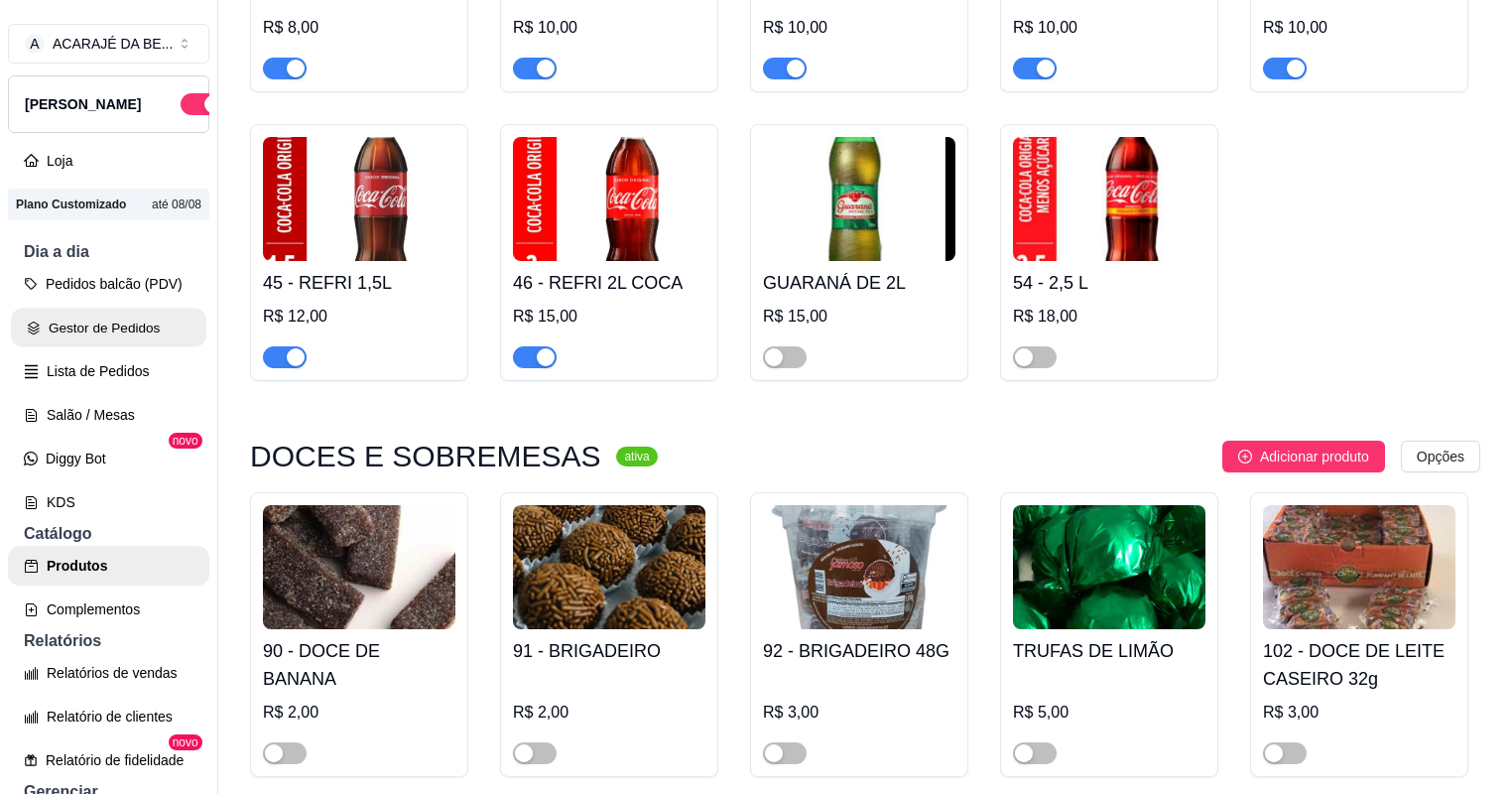 click on "Gestor de Pedidos" at bounding box center (108, 328) 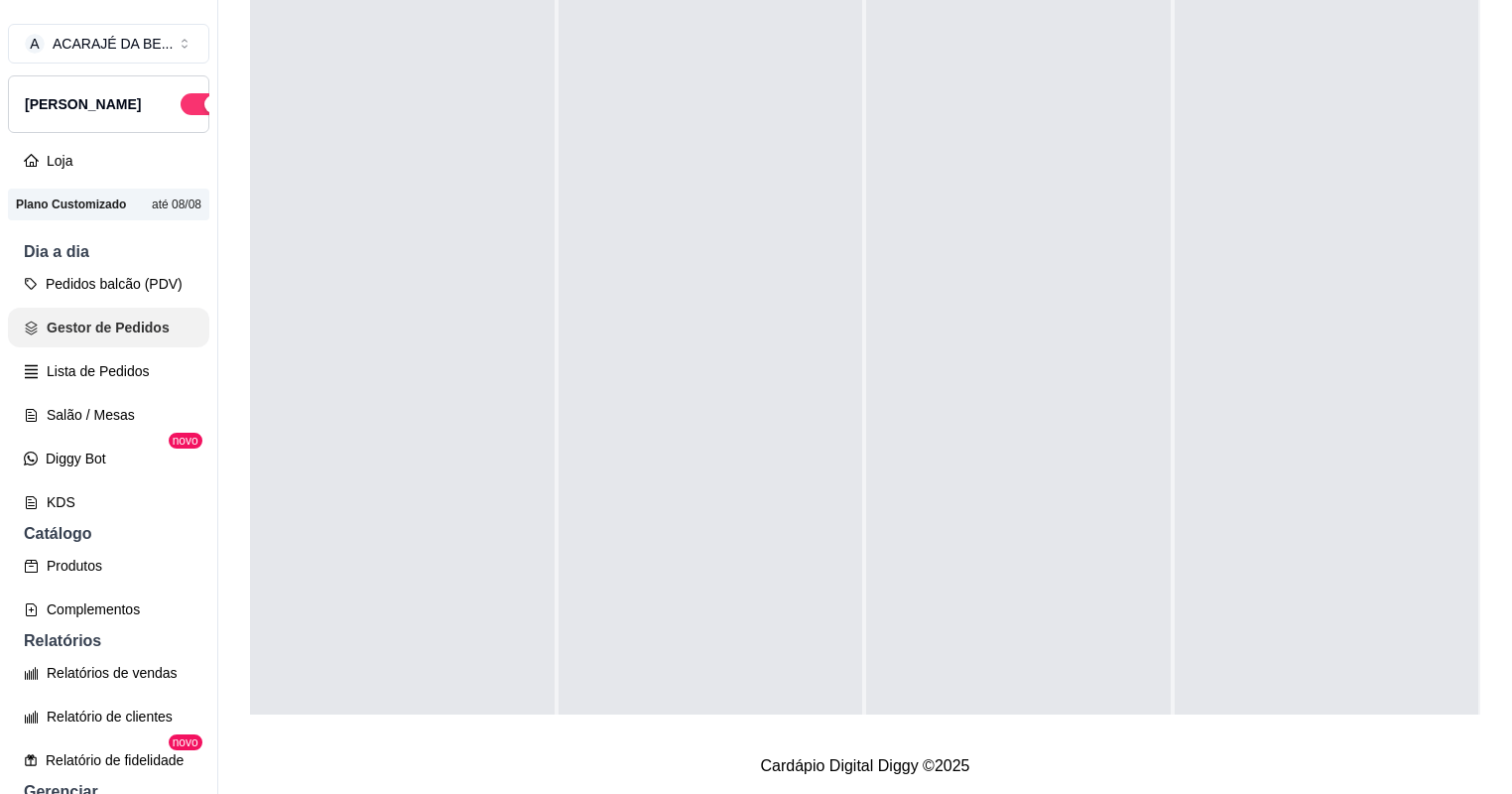 scroll, scrollTop: 0, scrollLeft: 0, axis: both 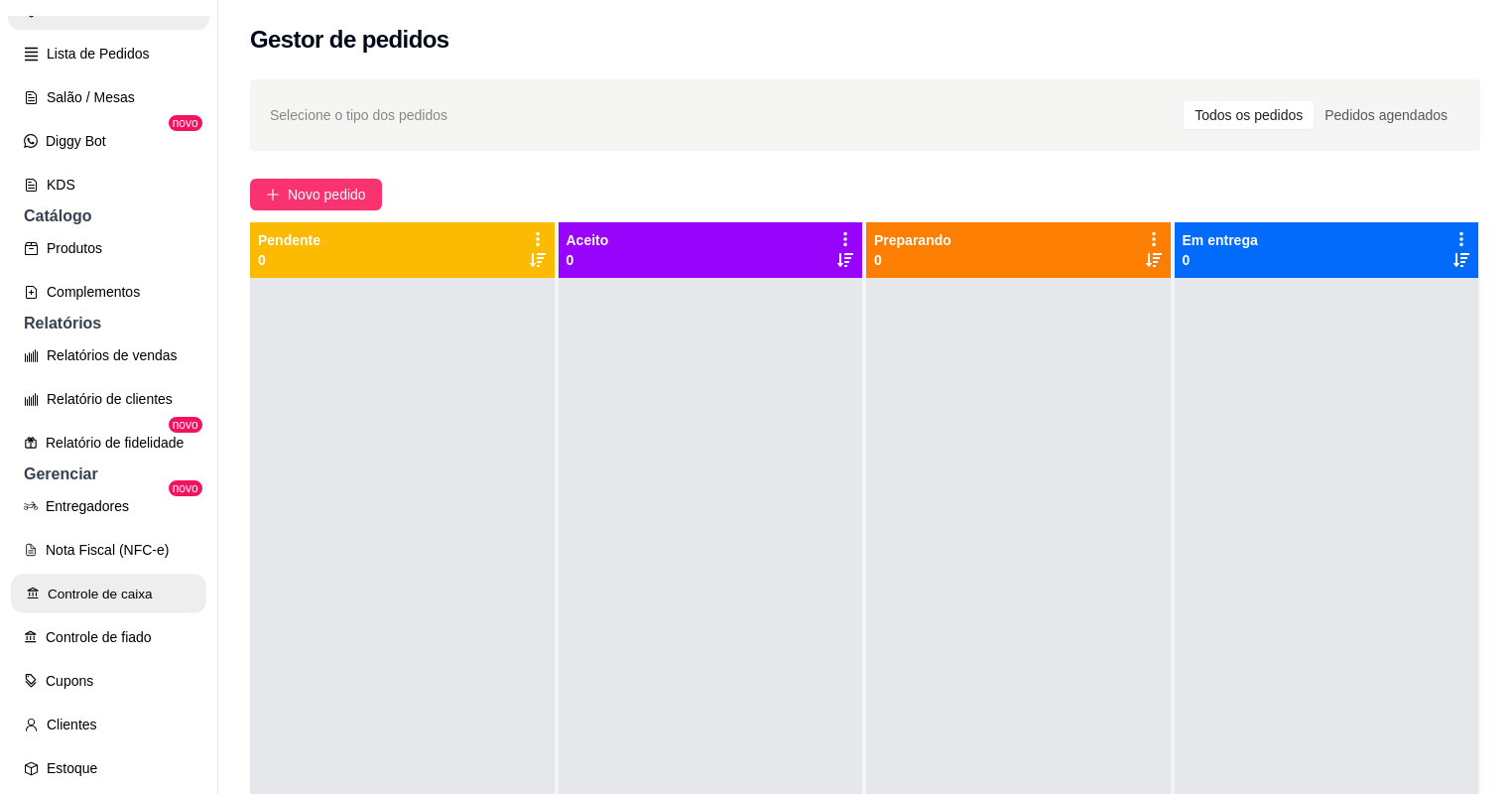 click on "Controle de caixa" at bounding box center [108, 594] 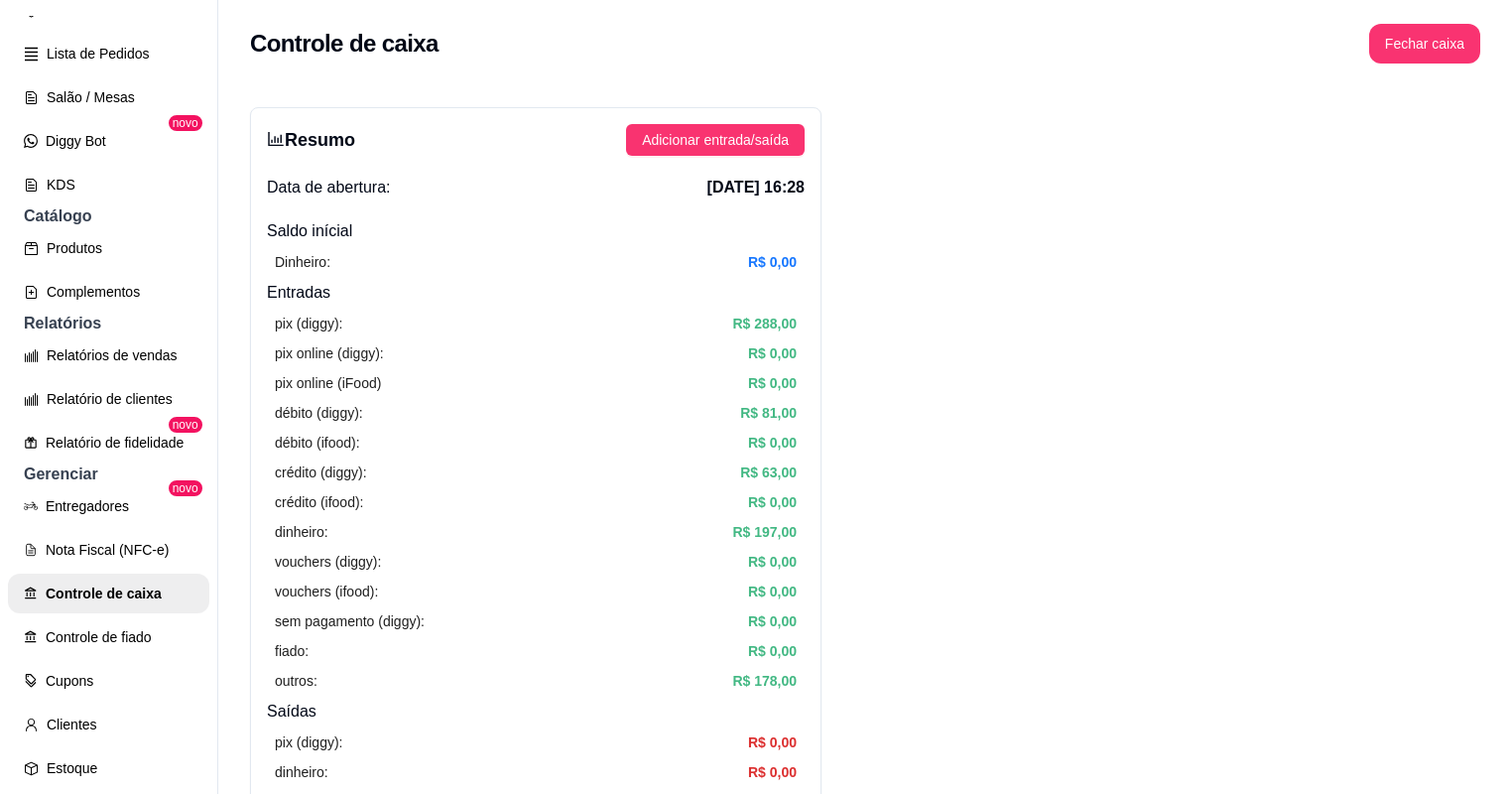 scroll, scrollTop: 0, scrollLeft: 0, axis: both 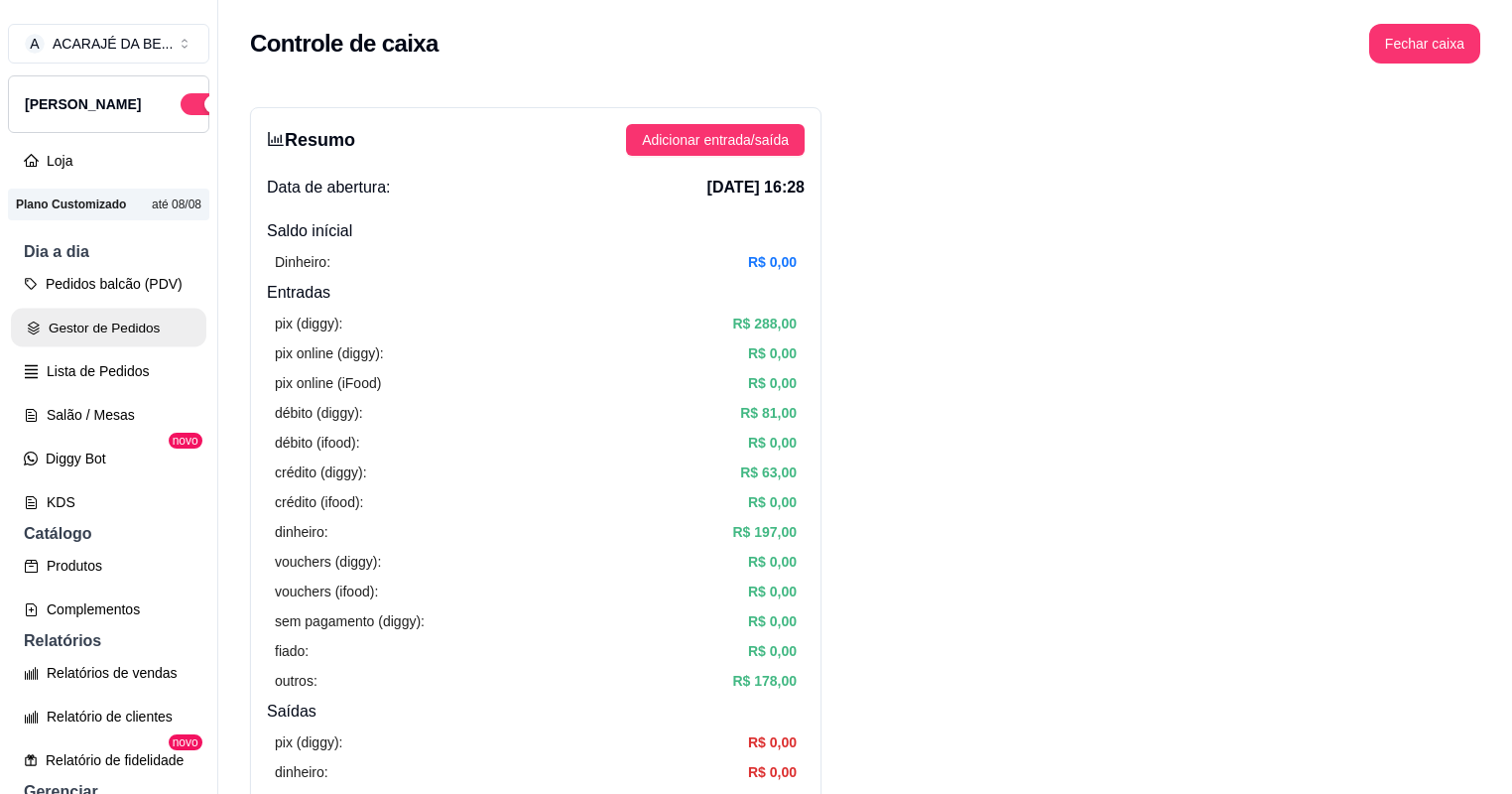 click on "Gestor de Pedidos" at bounding box center [108, 328] 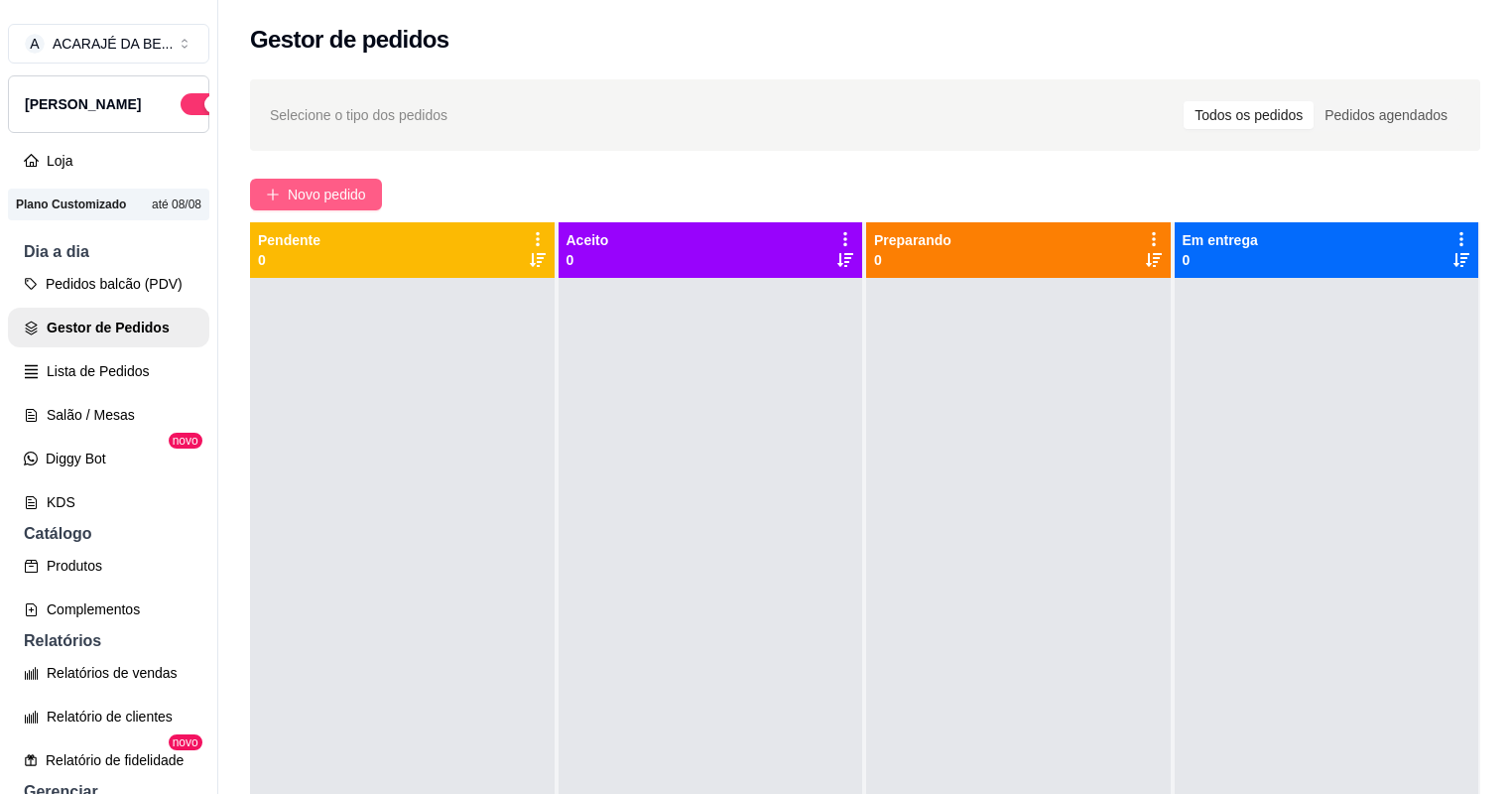 click on "Novo pedido" at bounding box center [326, 195] 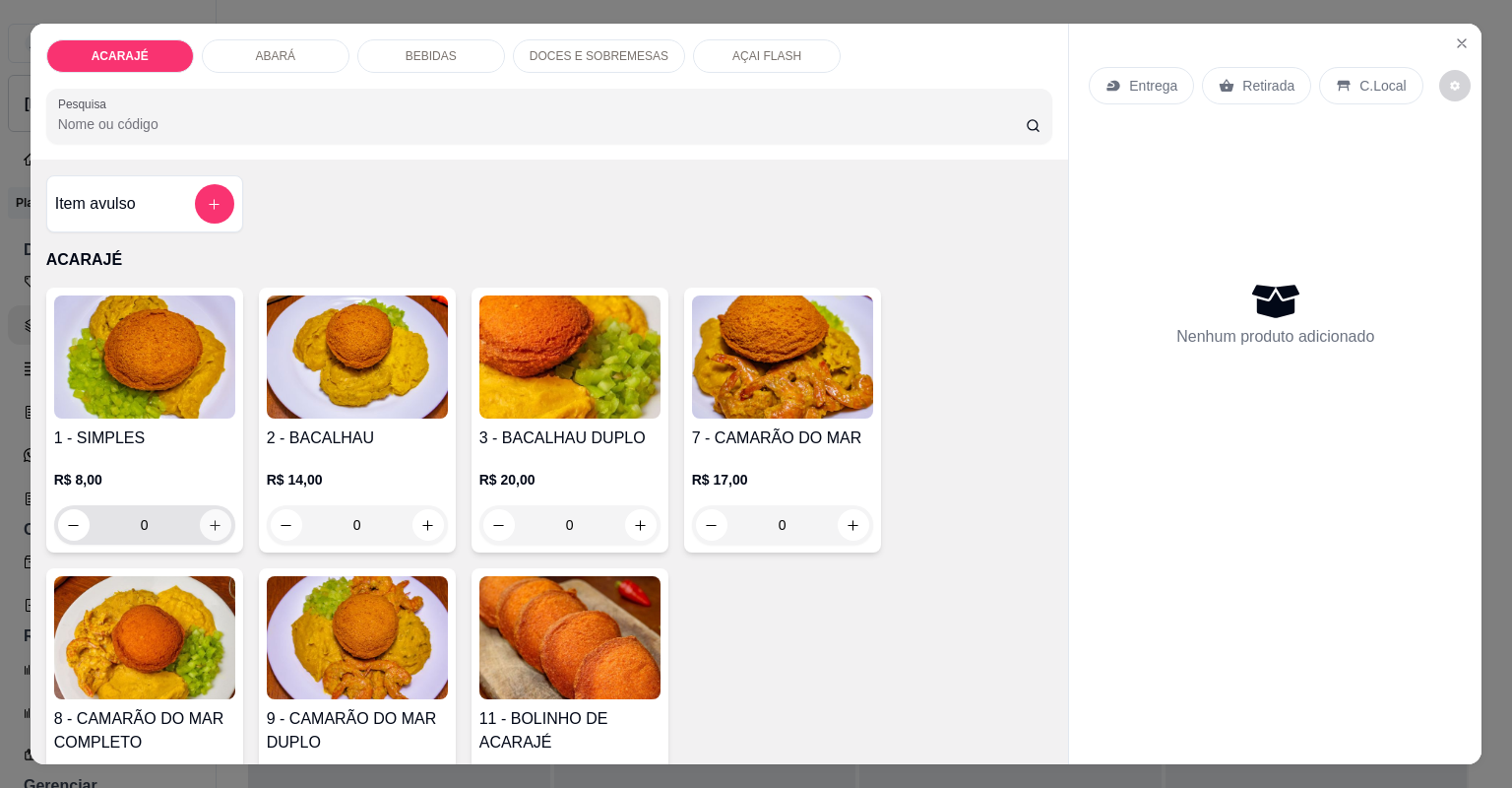 click 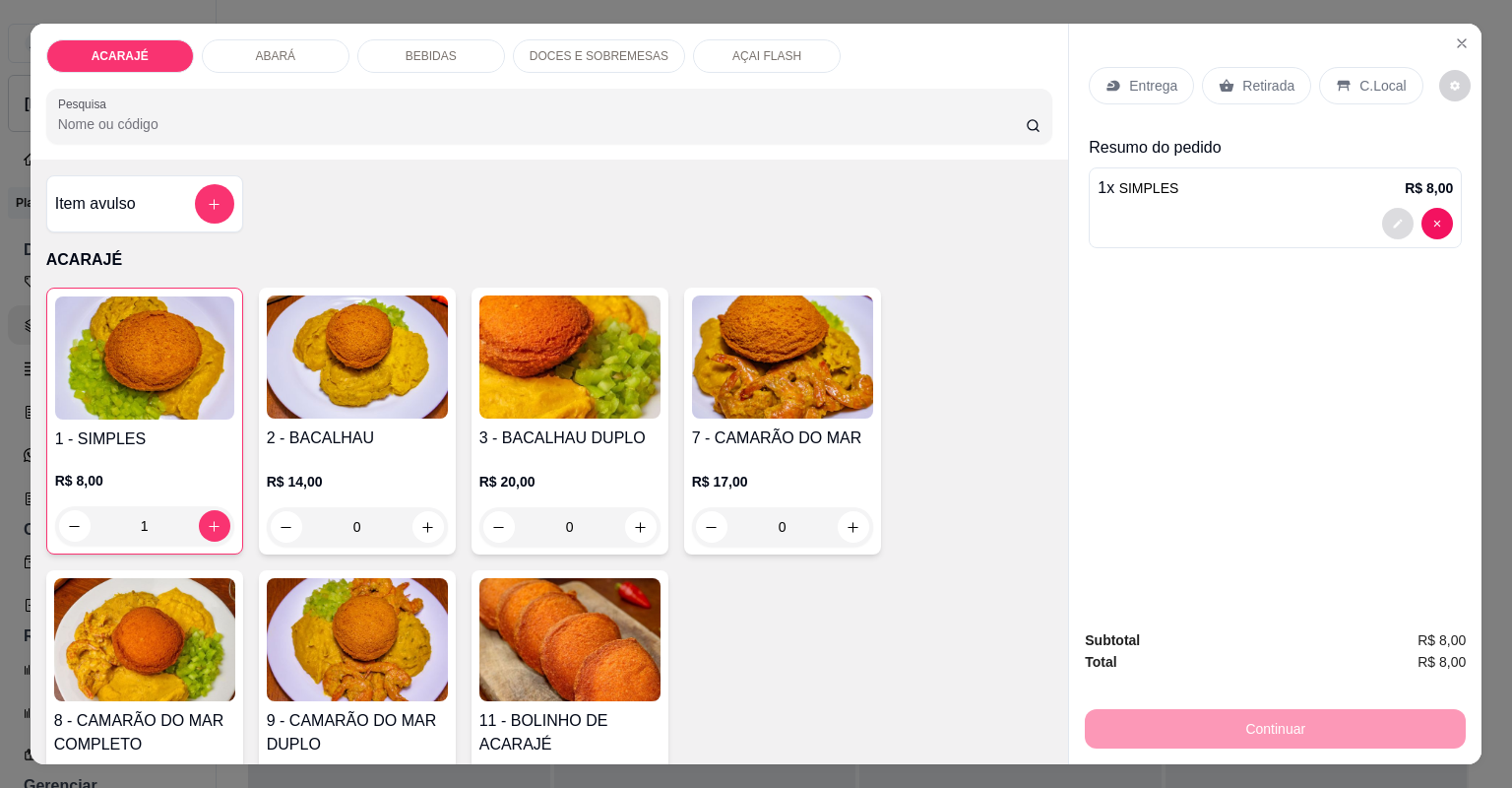 click at bounding box center [1398, 224] 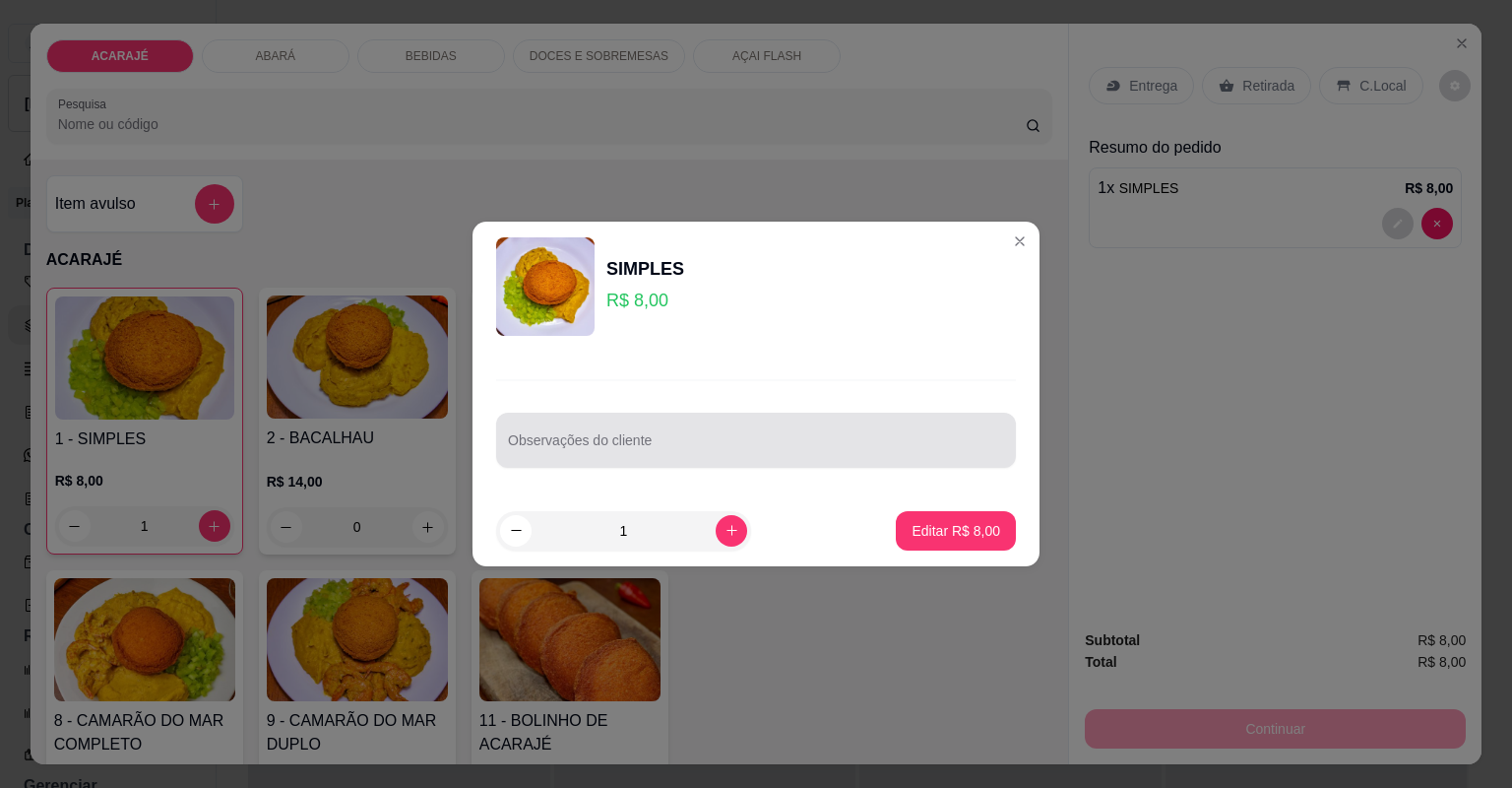 click on "Observações do cliente" at bounding box center [756, 448] 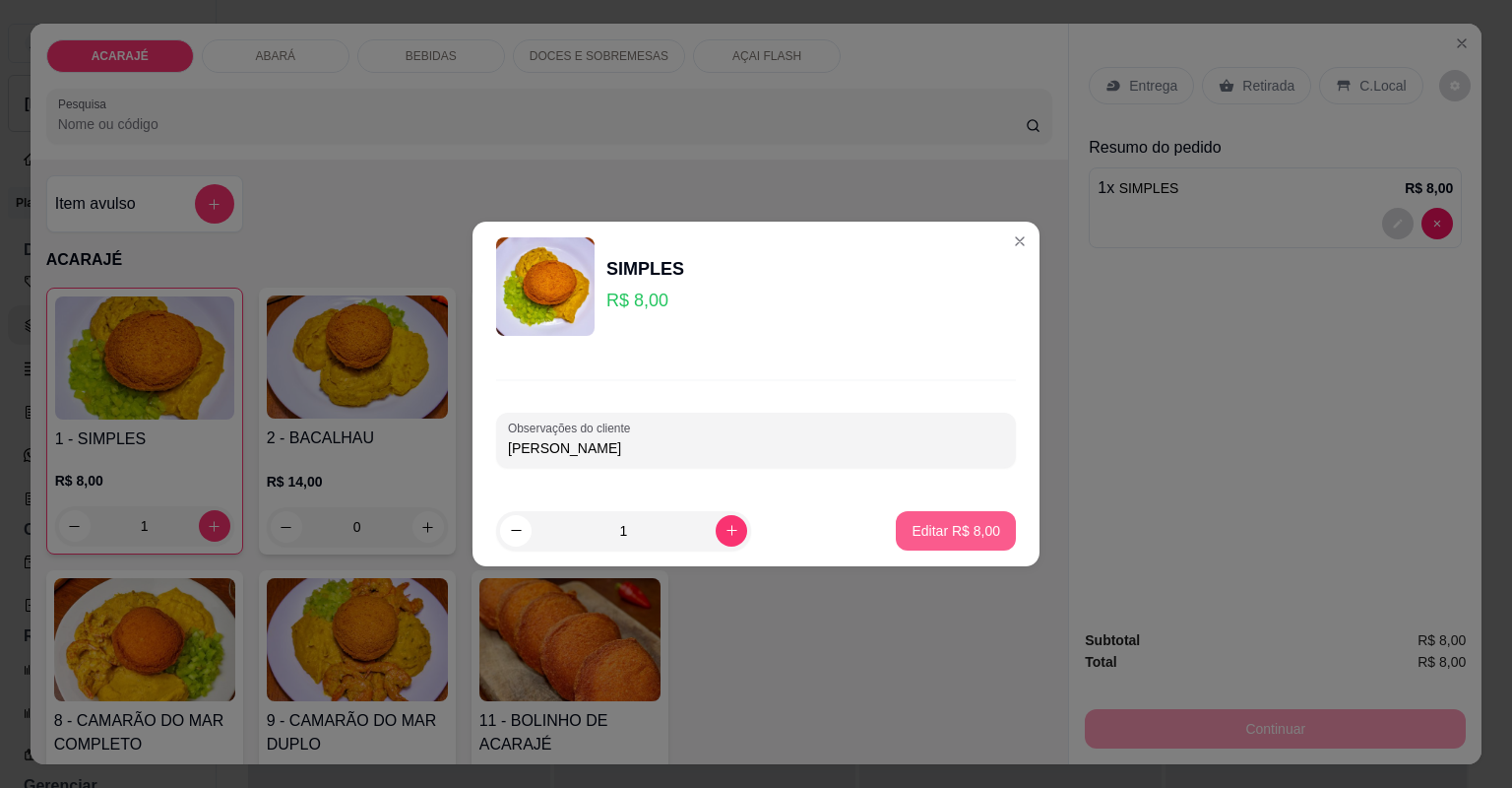 type on "[PERSON_NAME]" 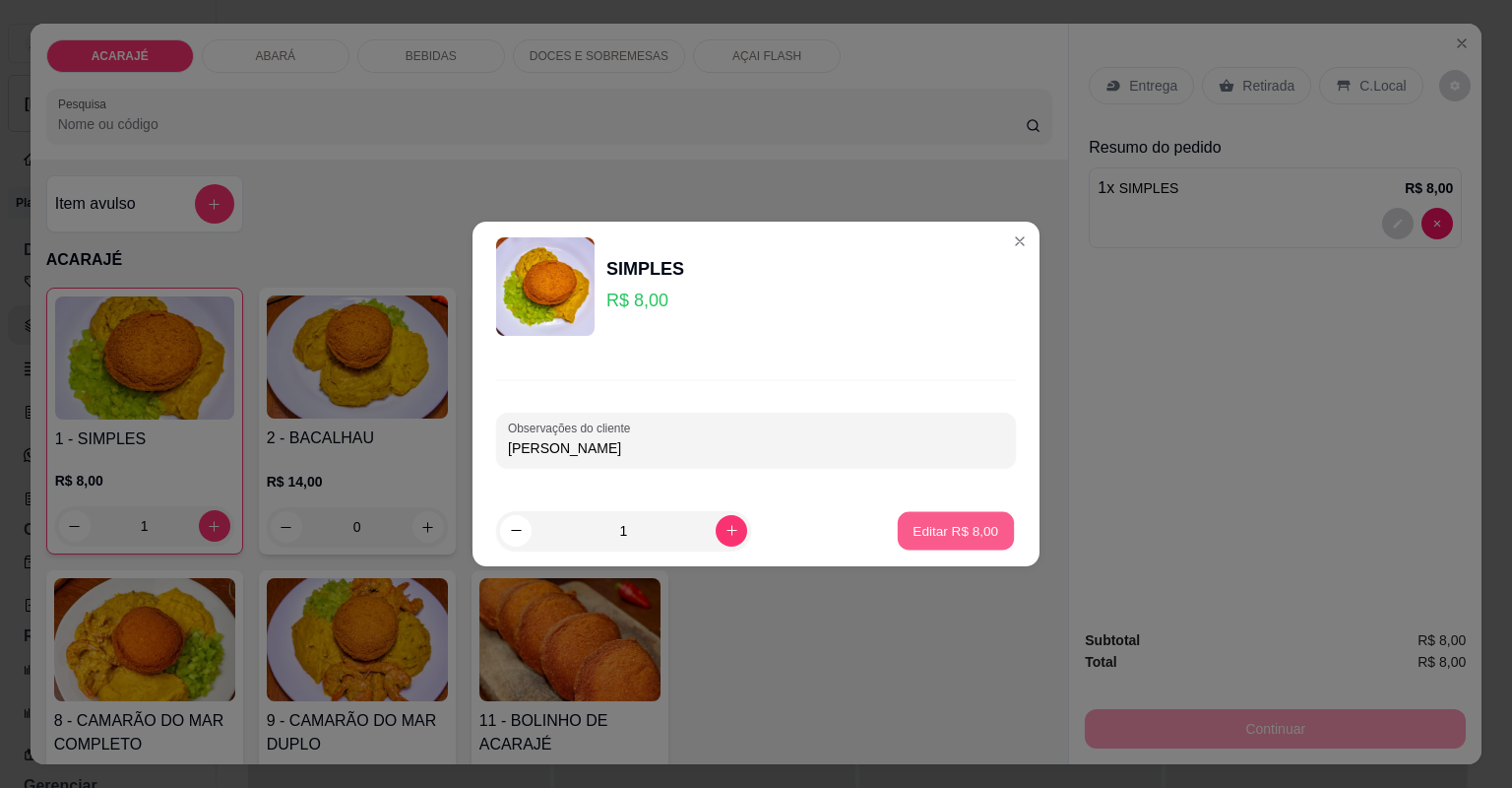 click on "Editar   R$ 8,00" at bounding box center [956, 530] 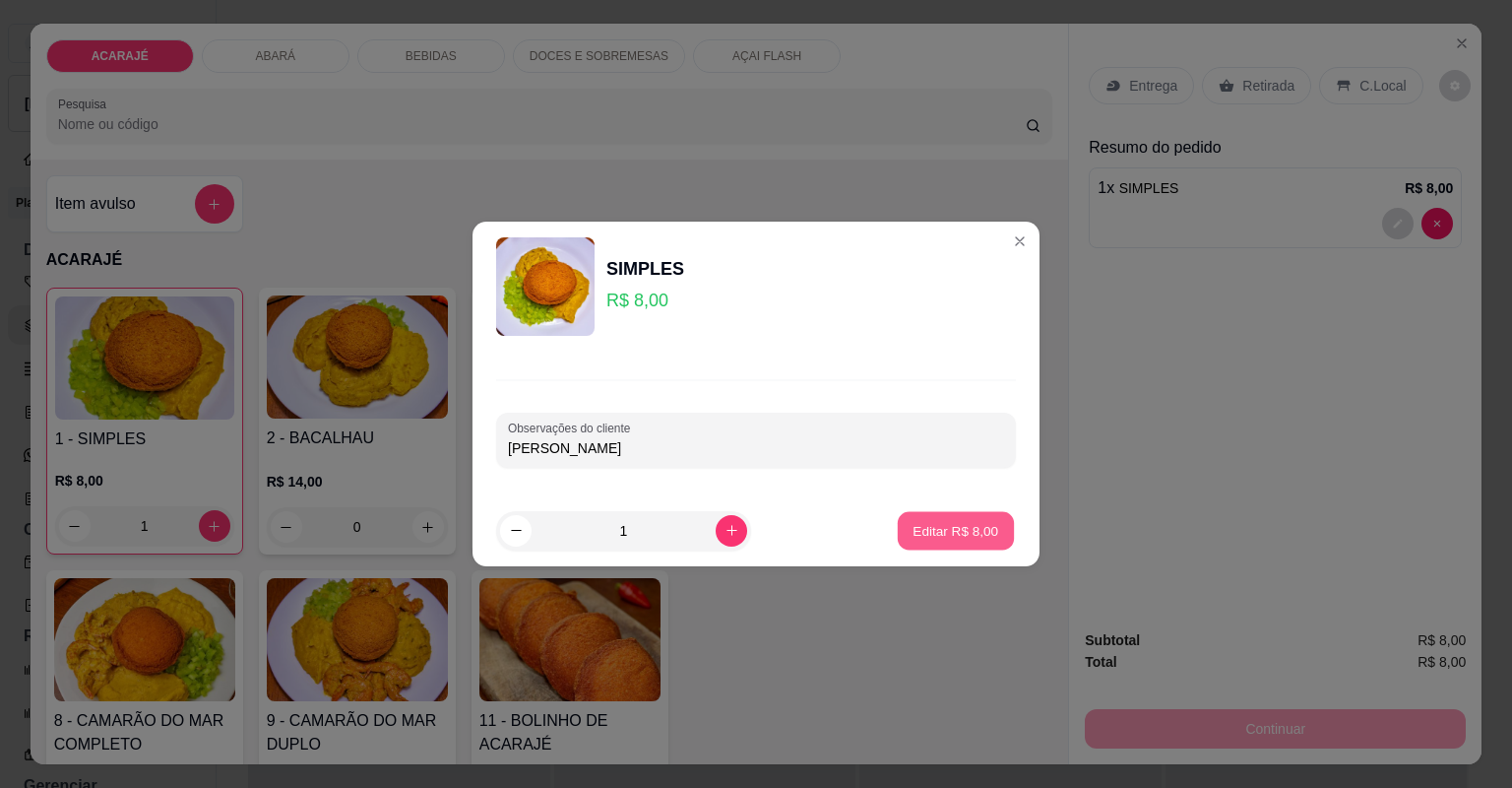 type on "0" 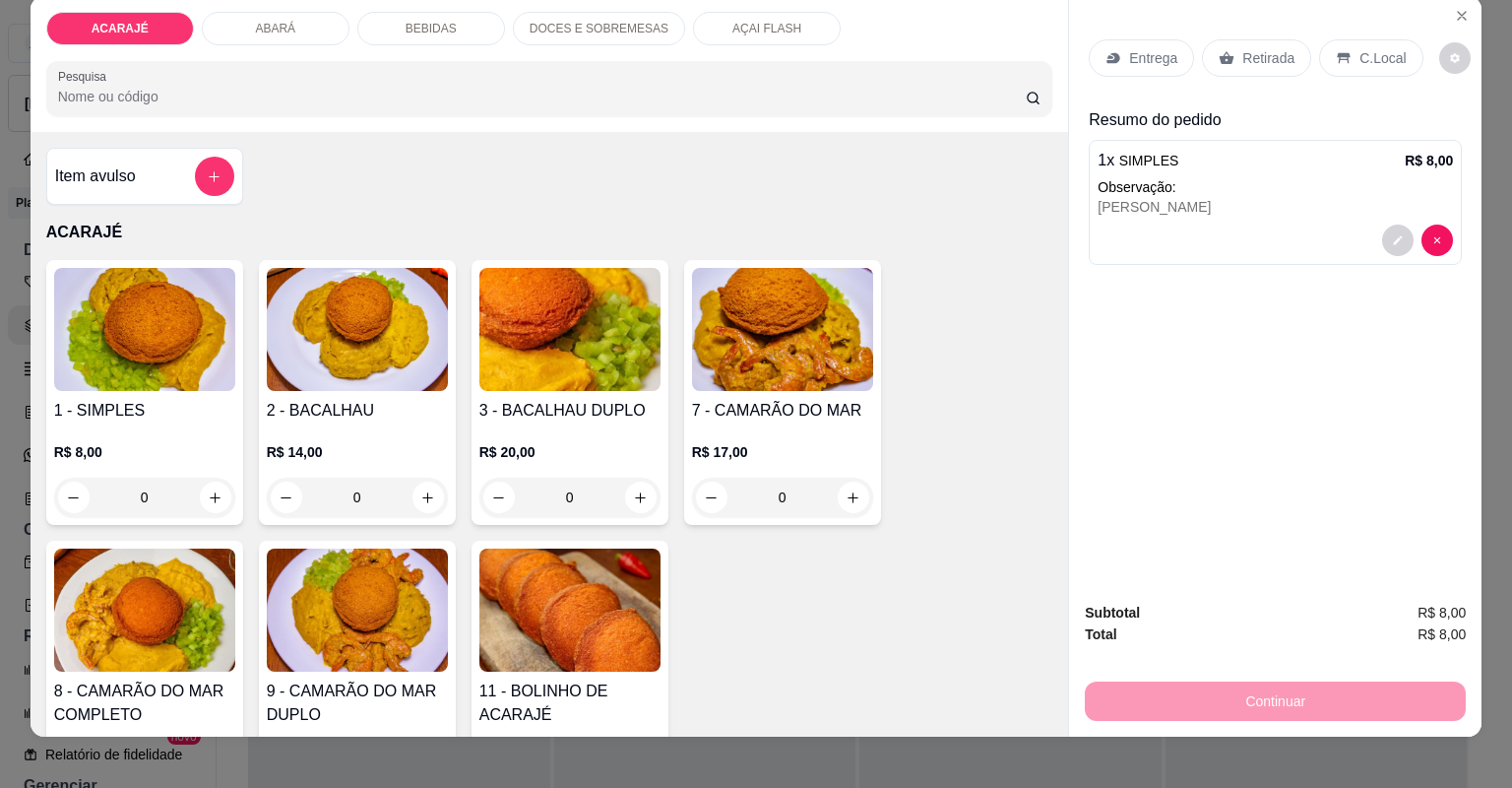 scroll, scrollTop: 39, scrollLeft: 0, axis: vertical 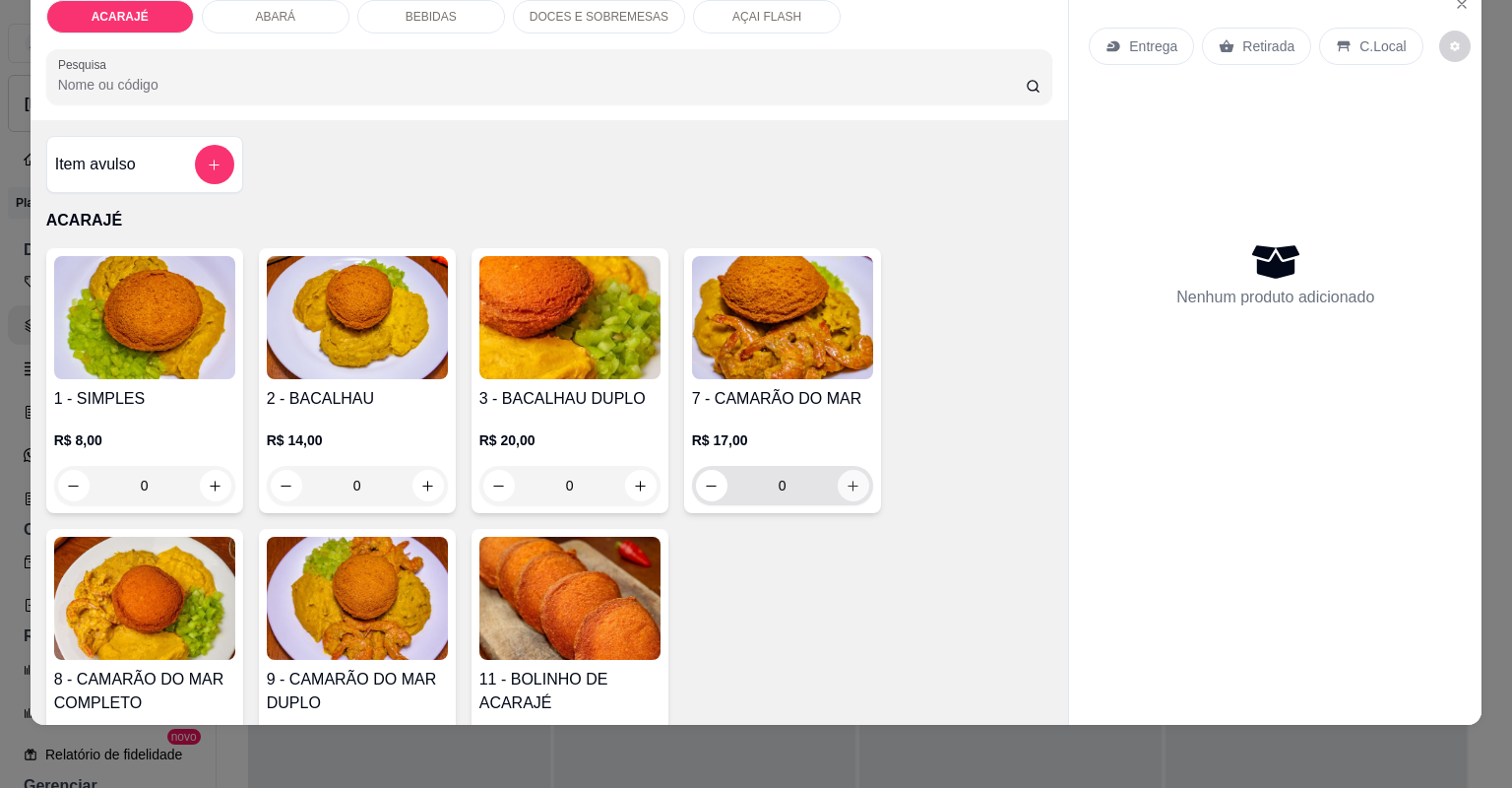 click at bounding box center (853, 486) 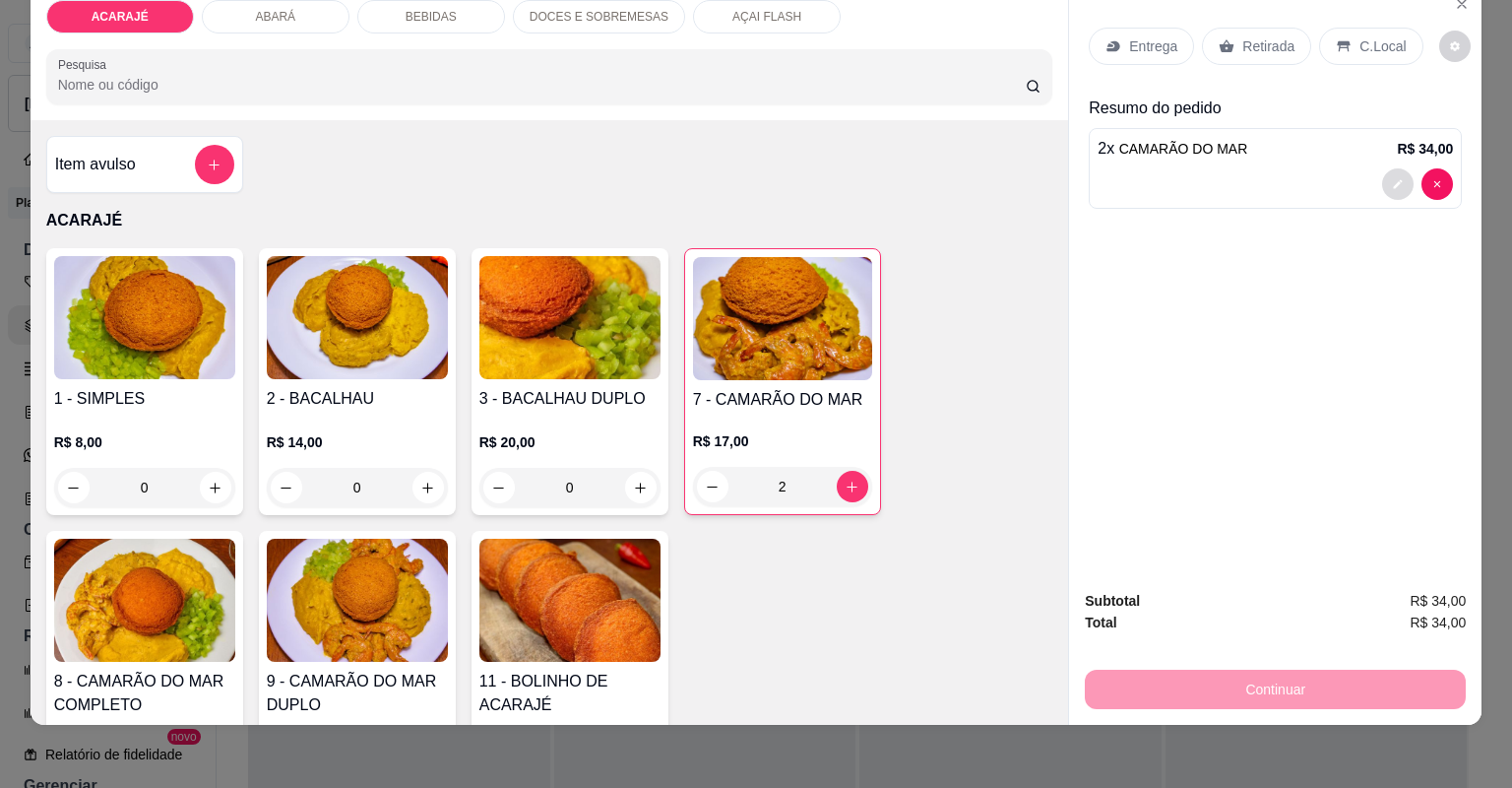 click at bounding box center [1398, 184] 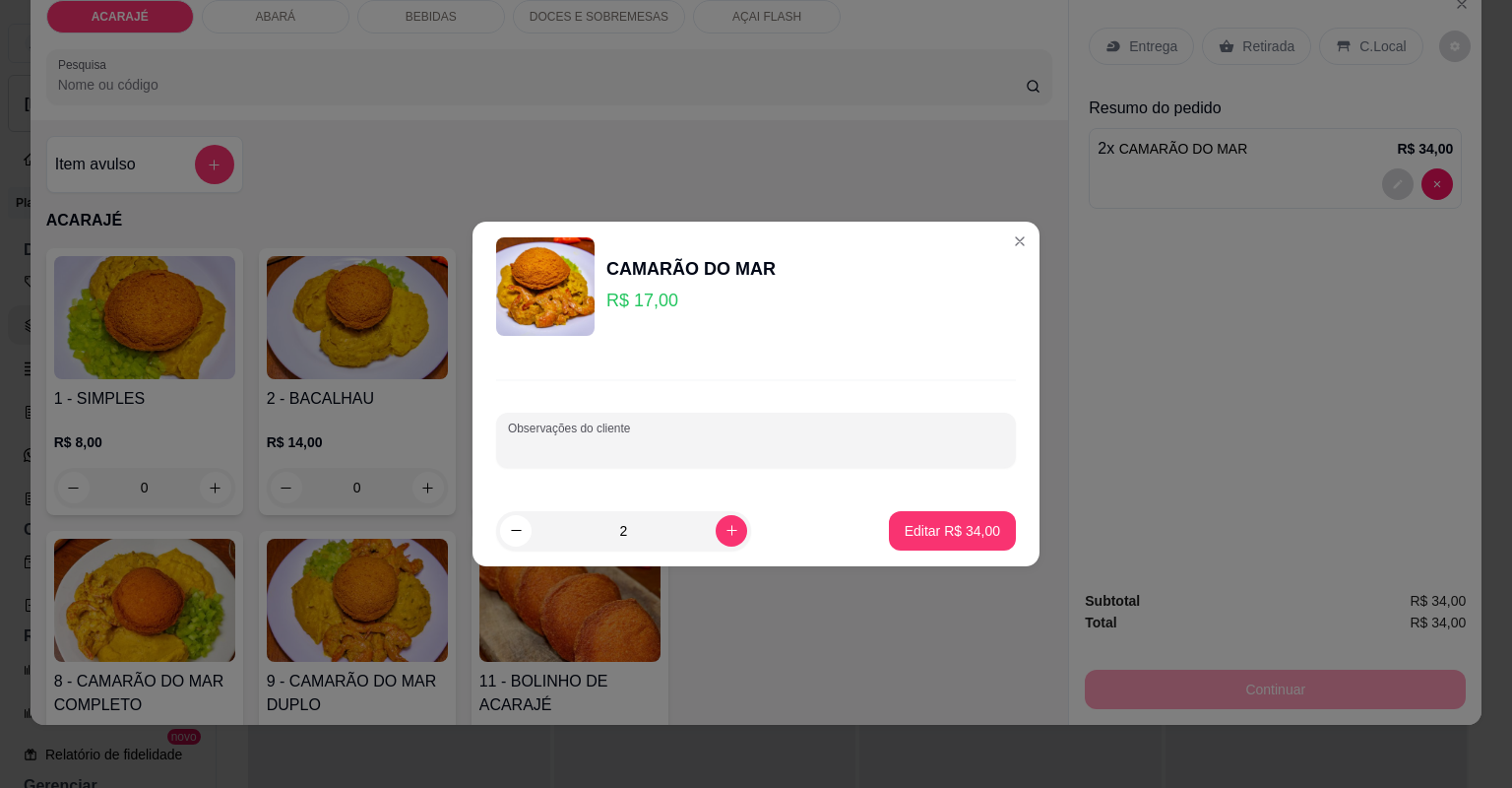 click on "Observações do cliente" at bounding box center [756, 448] 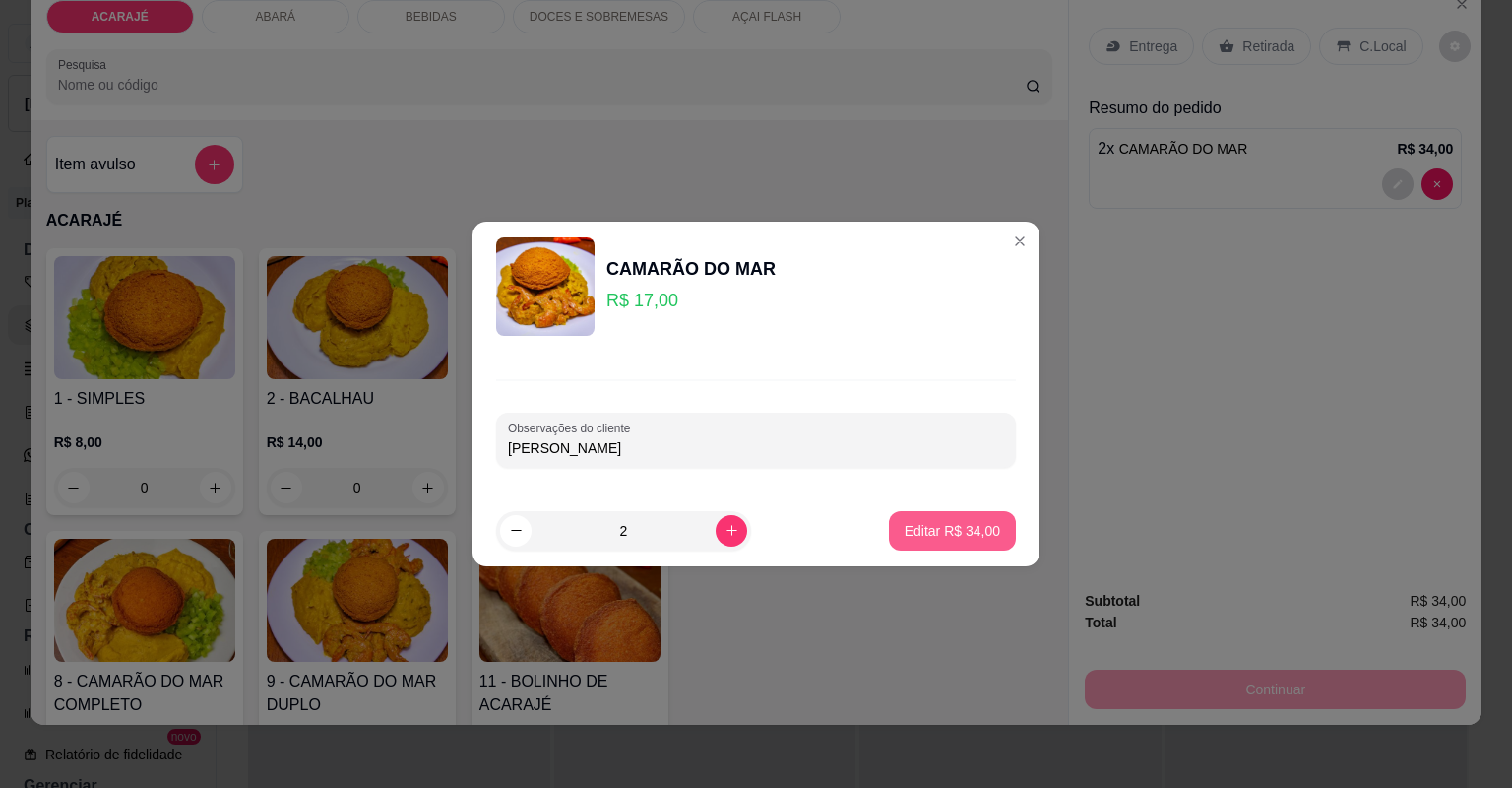 type on "[PERSON_NAME]" 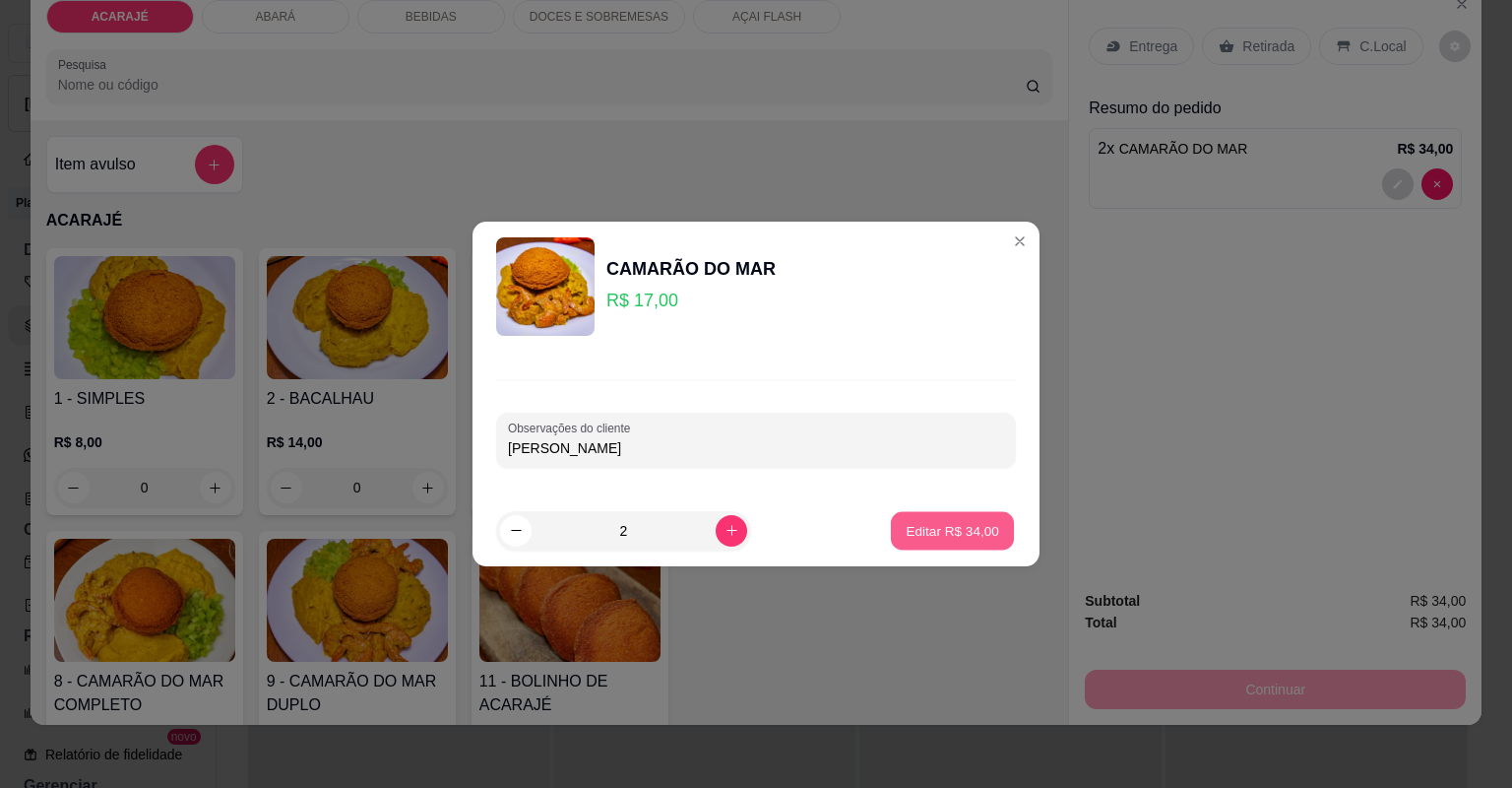 click on "Editar   R$ 34,00" at bounding box center [952, 530] 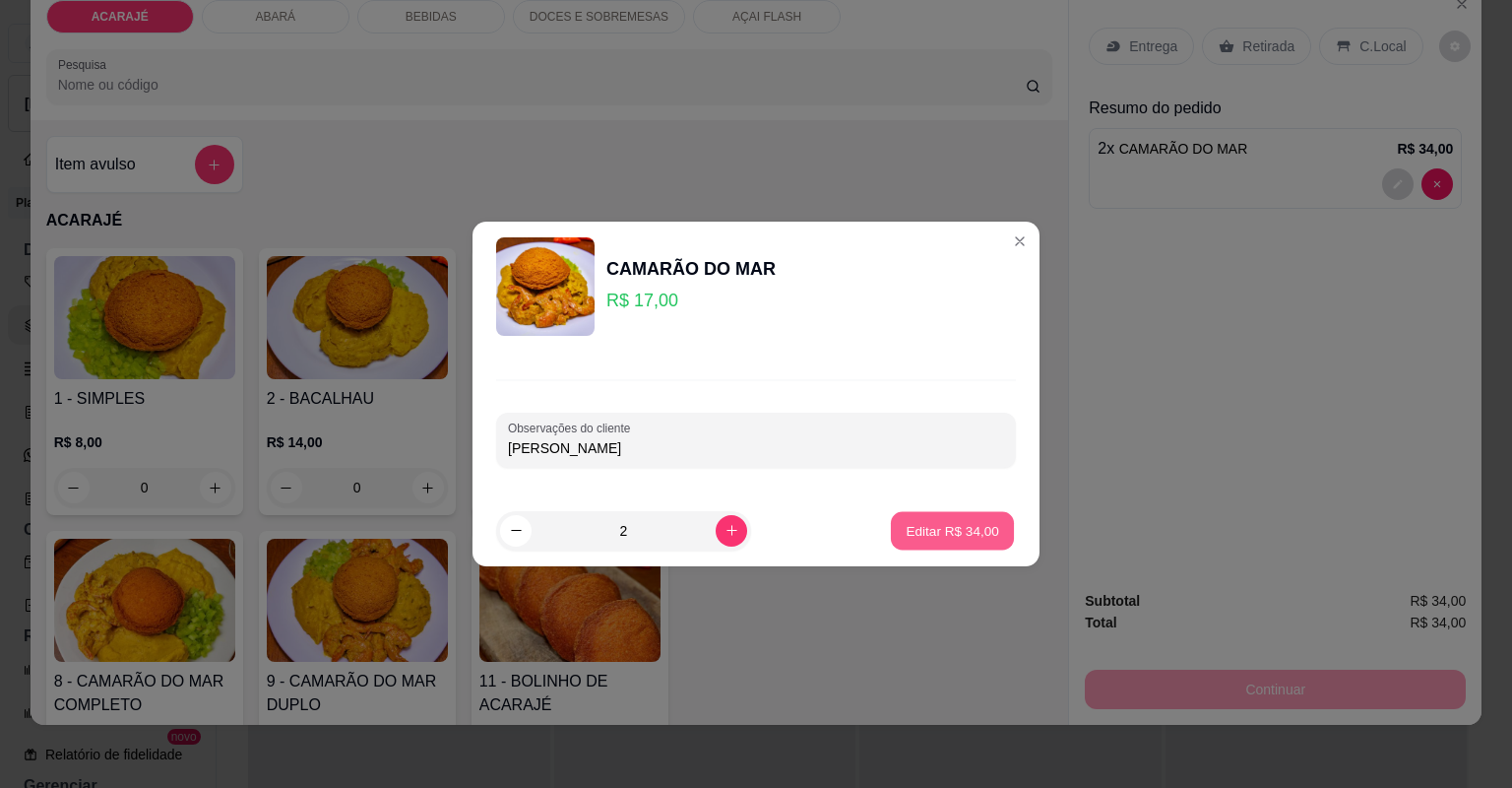 type on "0" 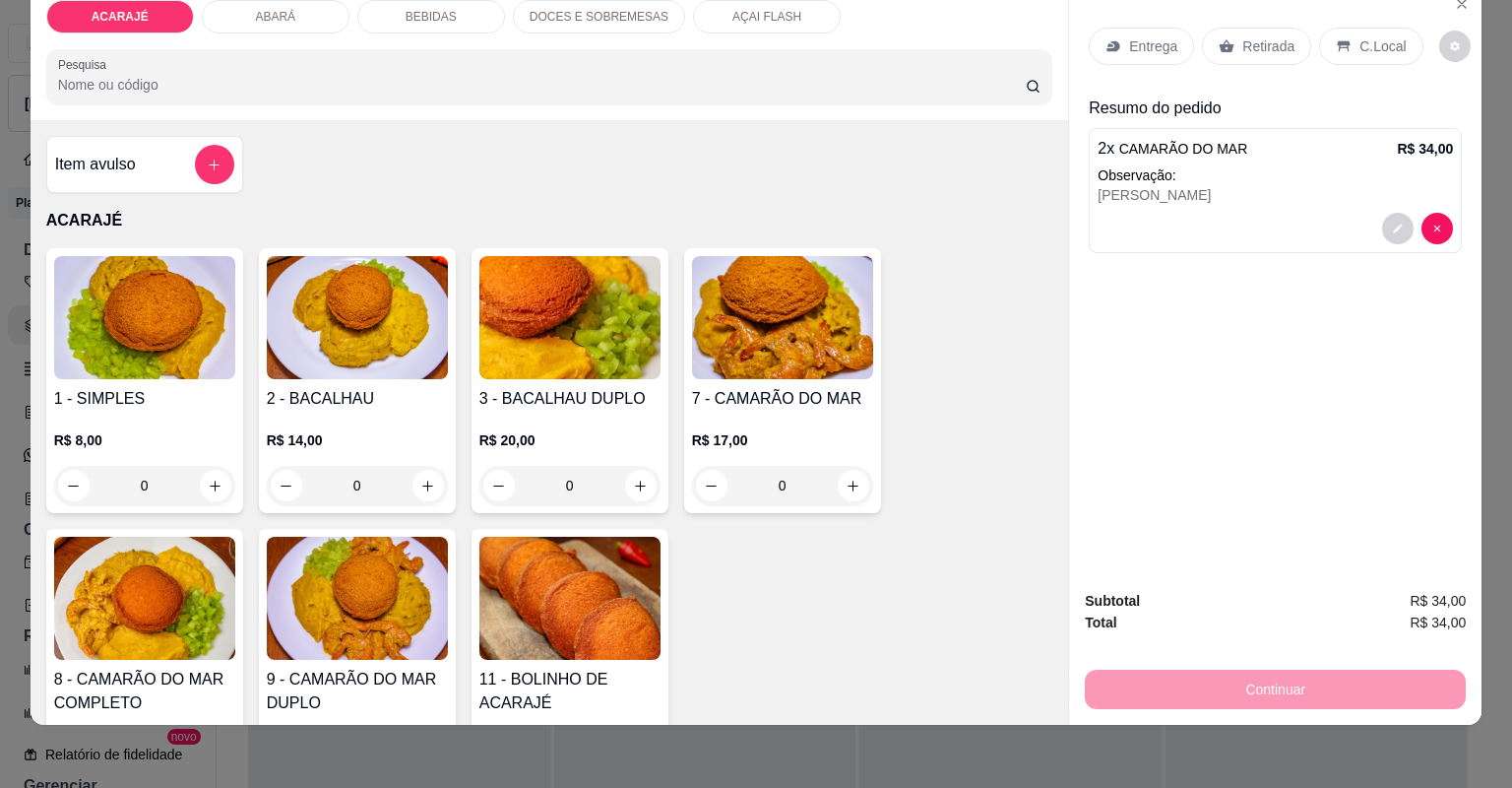 click on "Retirada" at bounding box center [1268, 46] 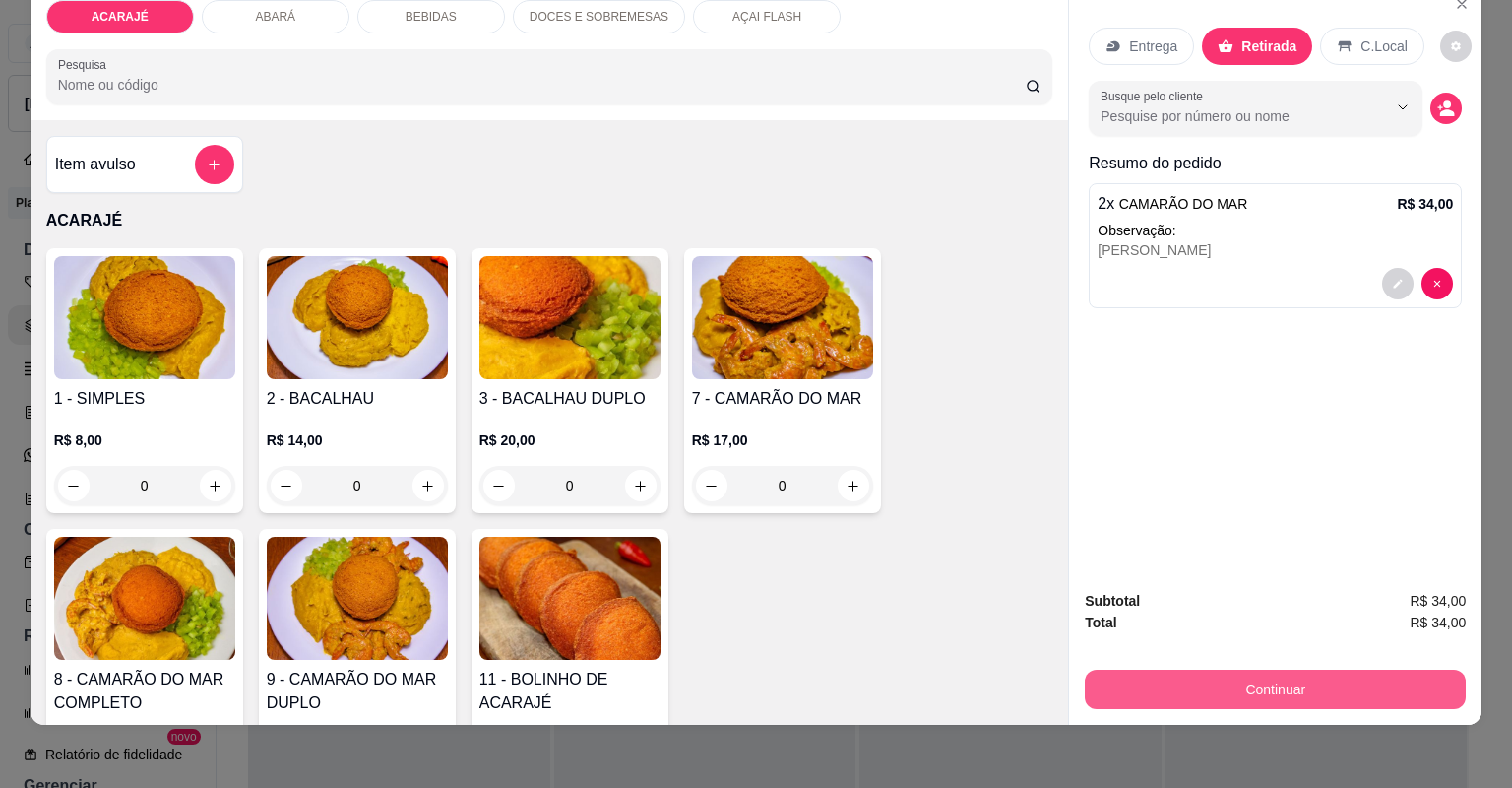 click on "Continuar" at bounding box center (1275, 690) 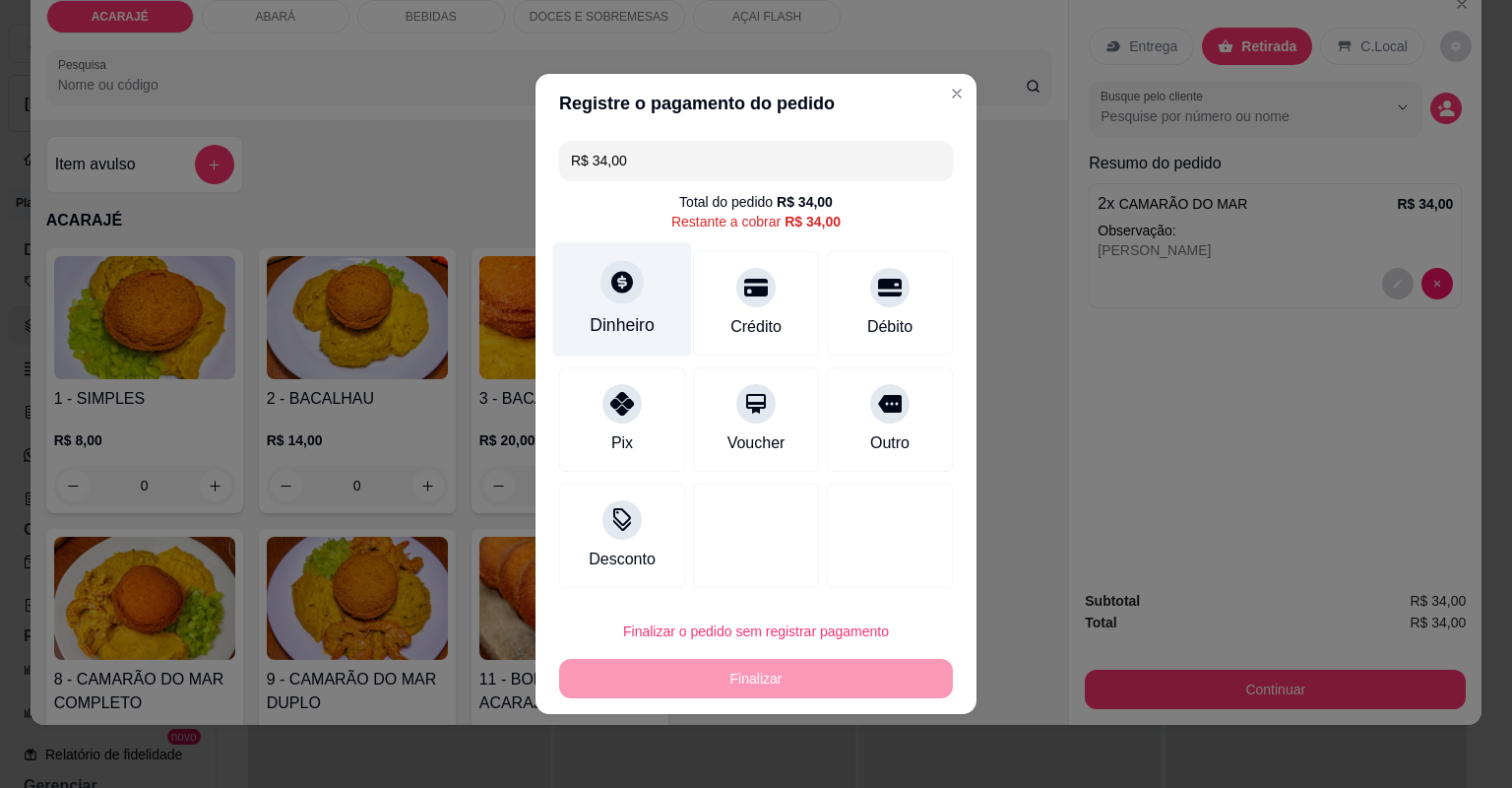 click on "Dinheiro" at bounding box center (622, 299) 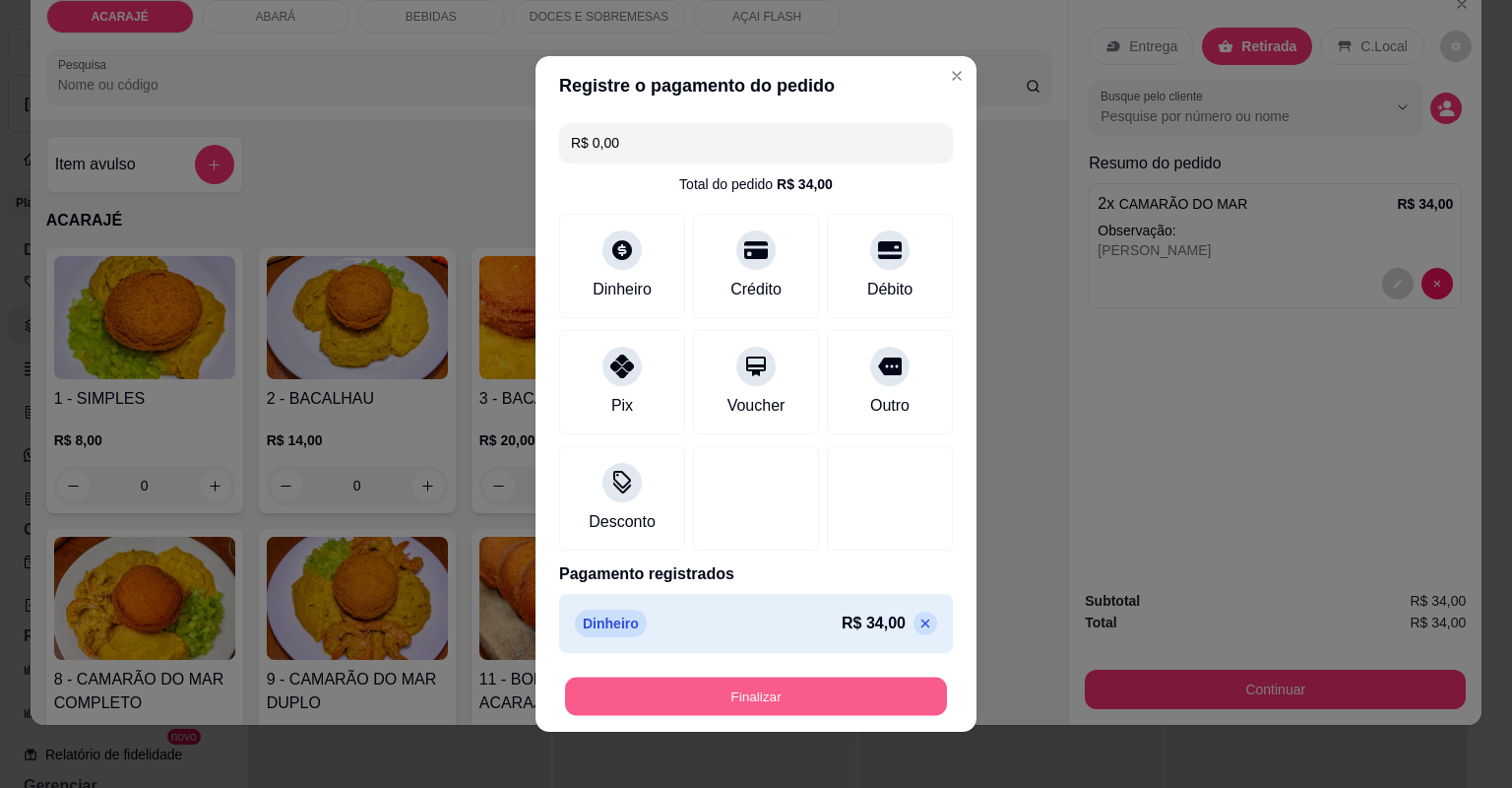 click on "Finalizar" at bounding box center (756, 696) 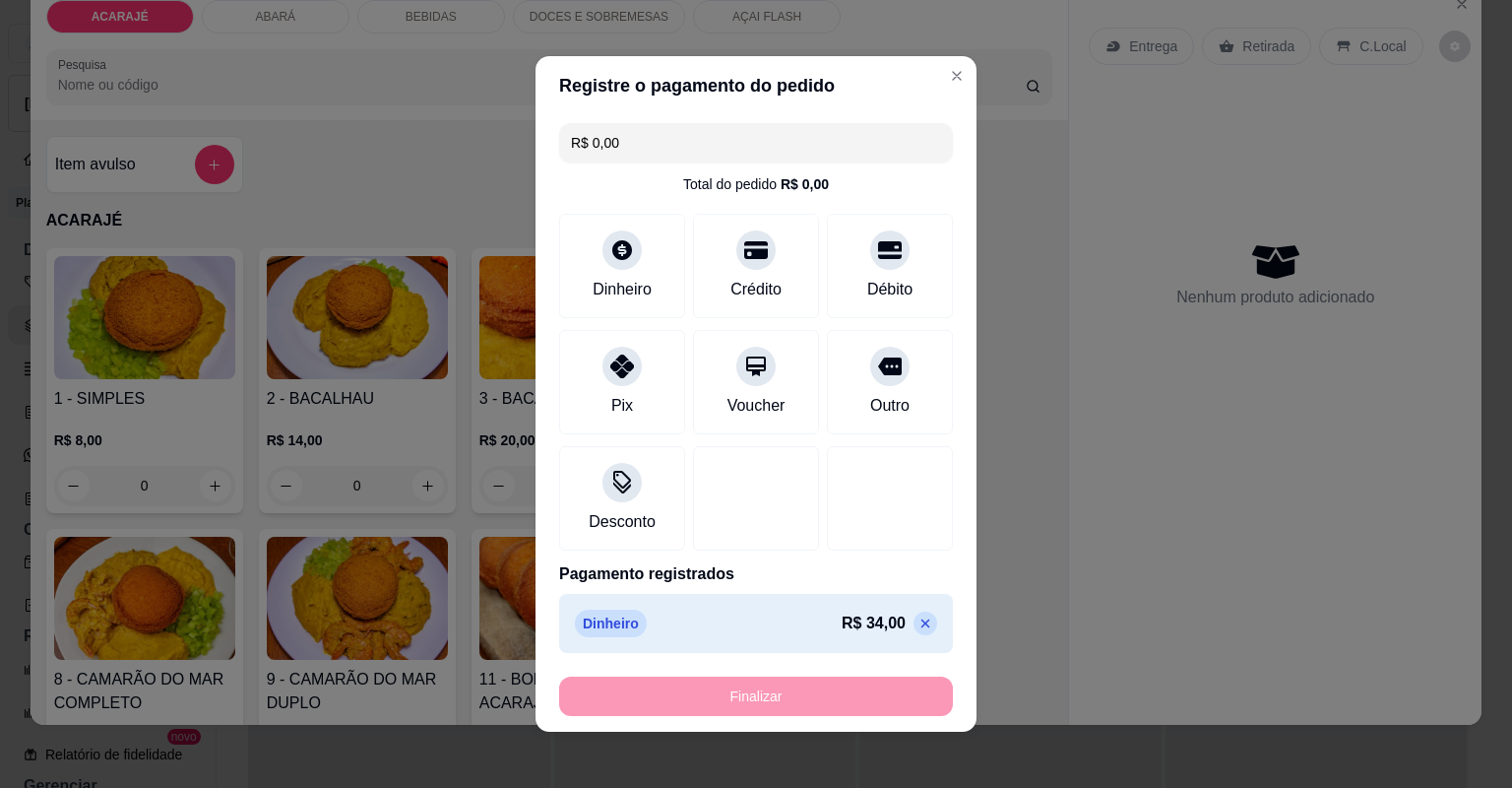 type on "-R$ 34,00" 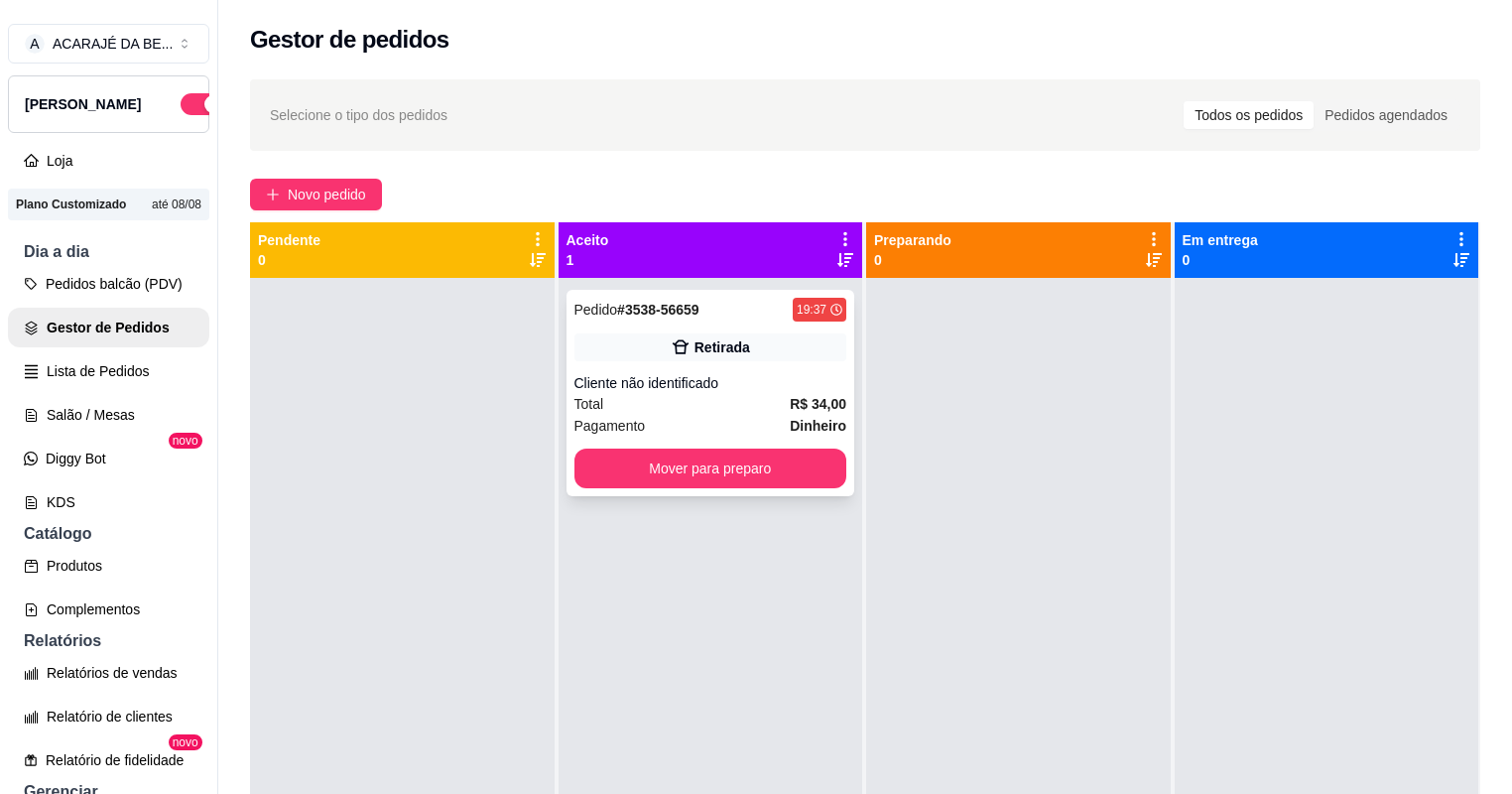 click on "Pagamento Dinheiro" at bounding box center (710, 426) 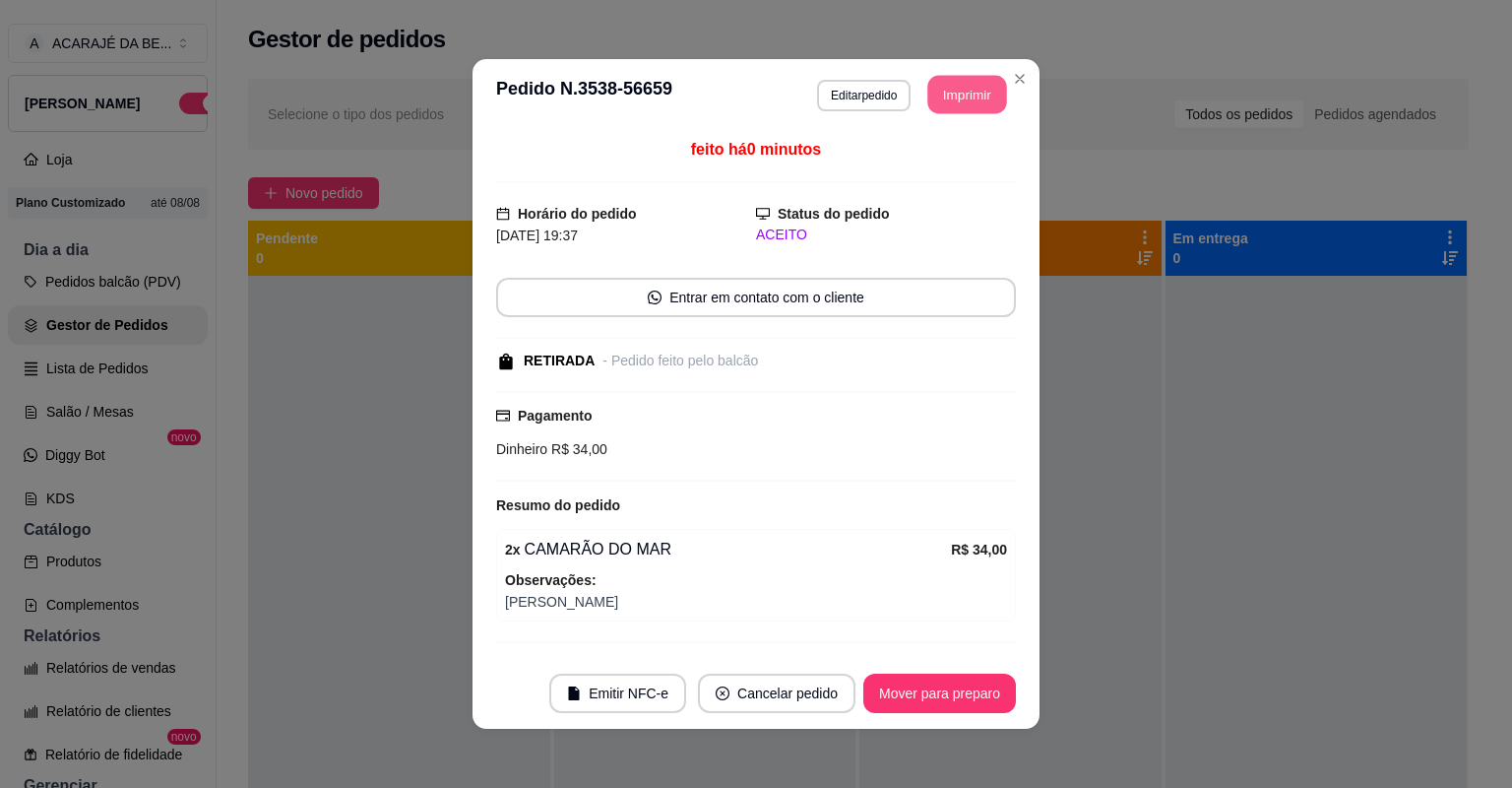click on "Imprimir" at bounding box center (968, 95) 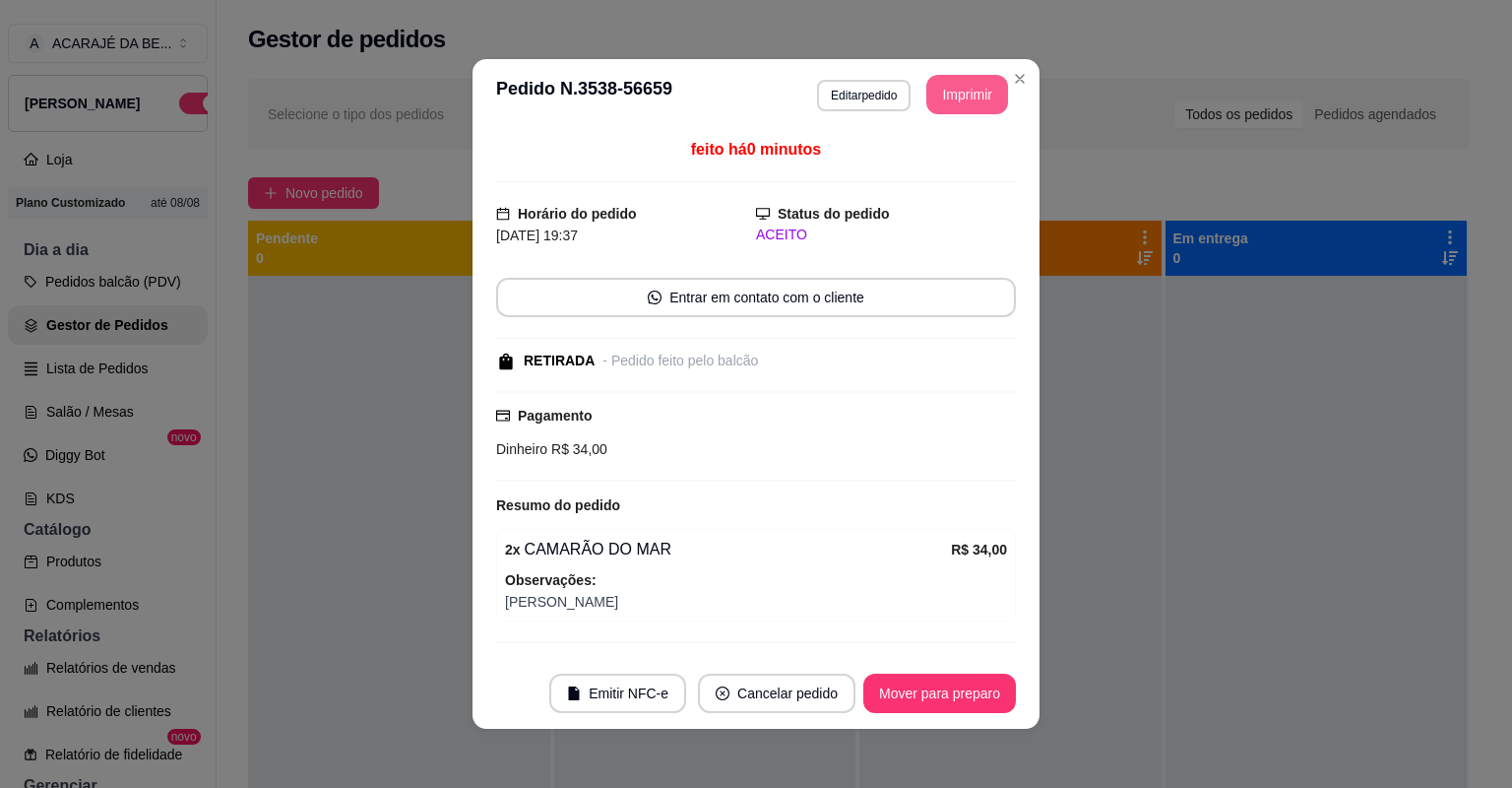 scroll, scrollTop: 0, scrollLeft: 0, axis: both 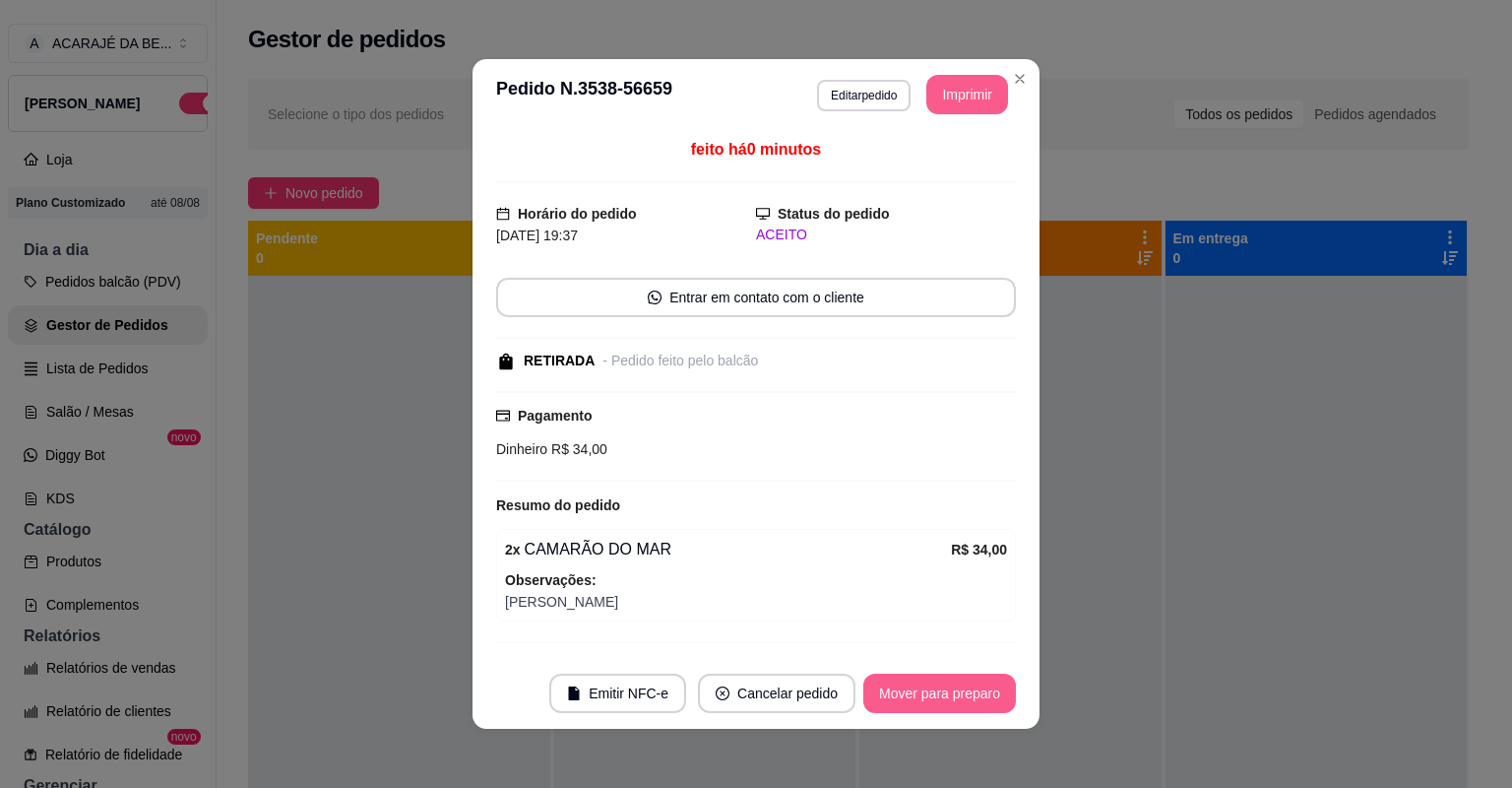 click on "Mover para preparo" at bounding box center [939, 693] 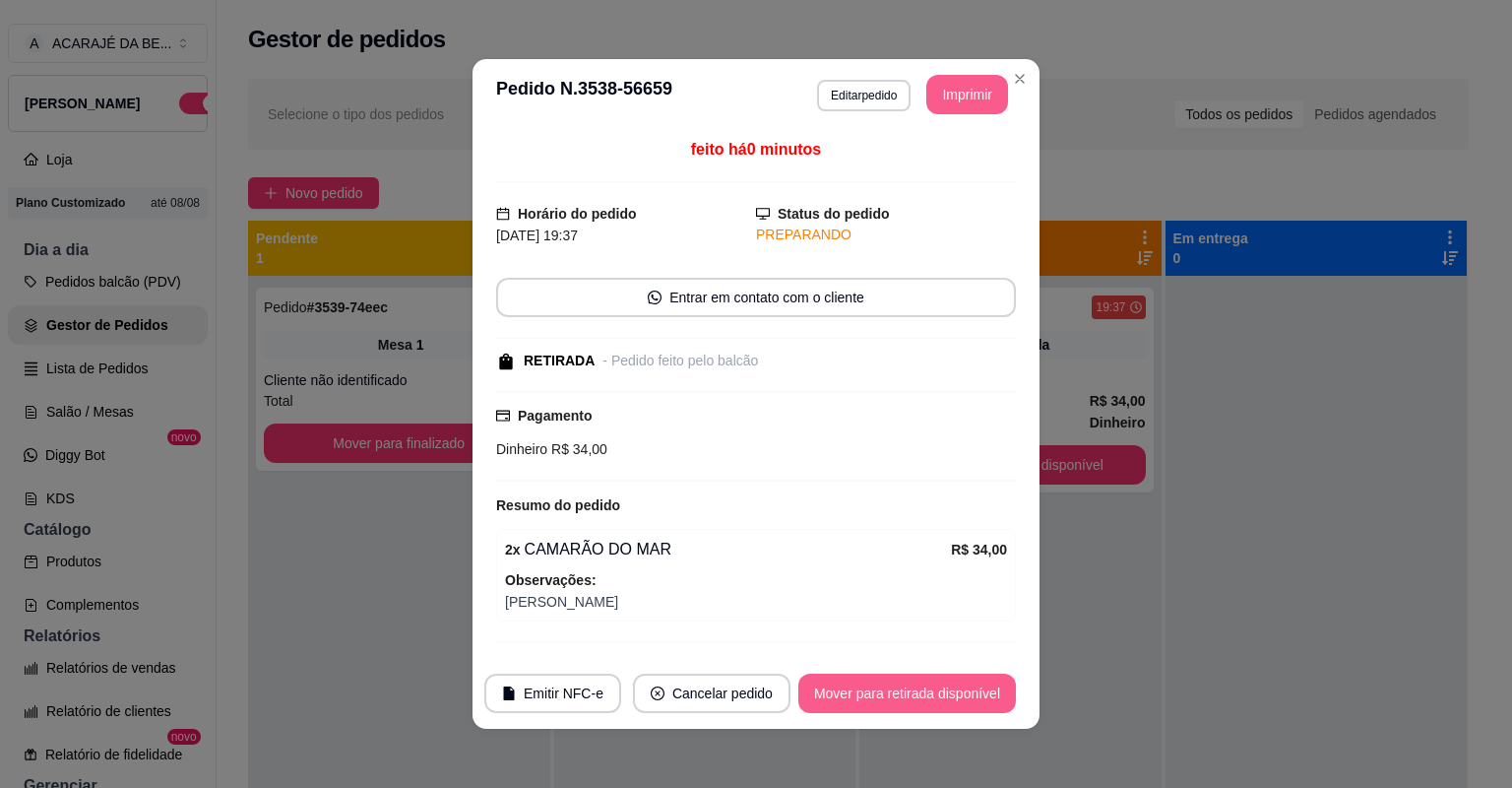 click on "Mover para retirada disponível" at bounding box center [907, 693] 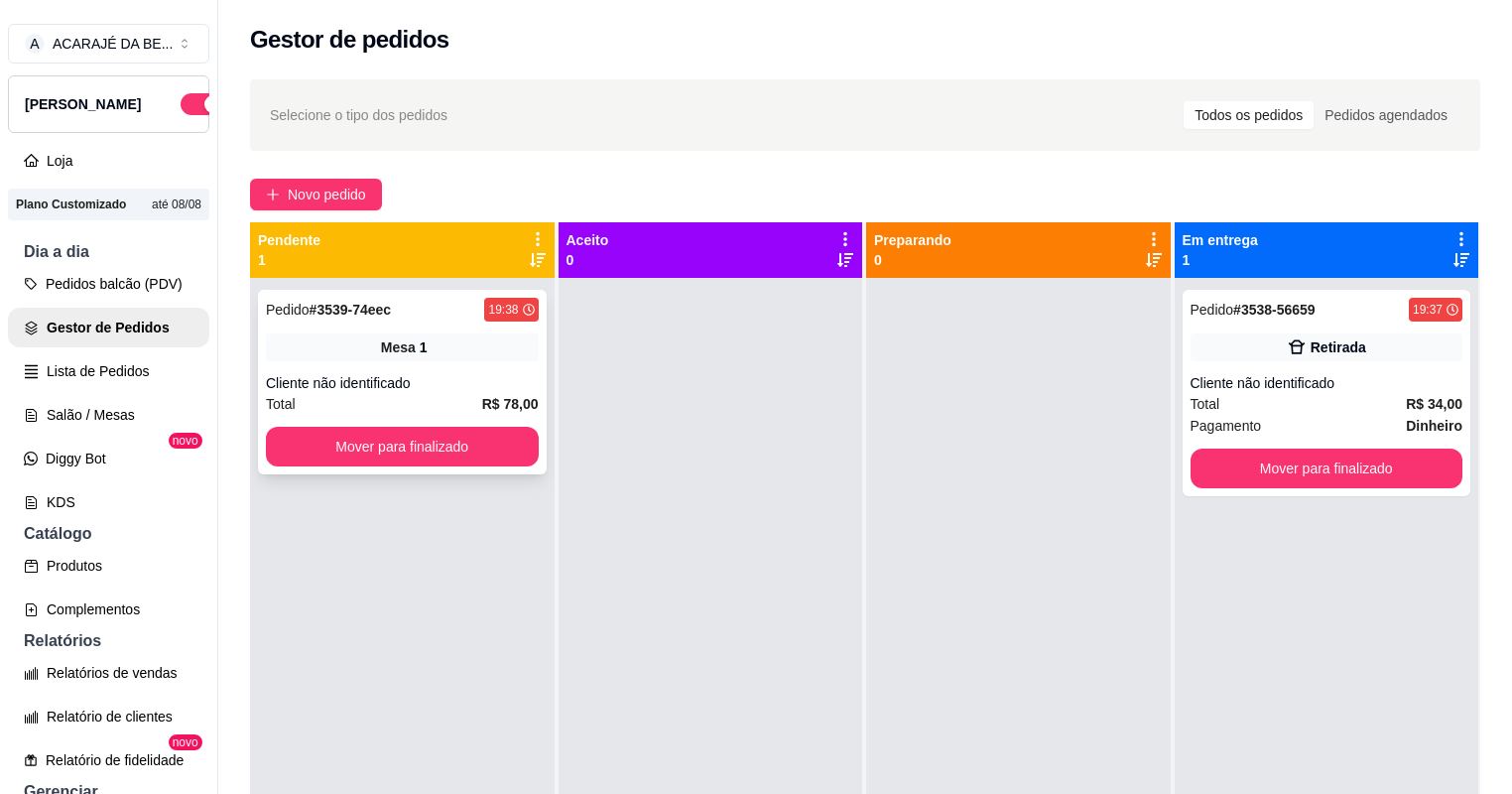 click on "Cliente não identificado" at bounding box center (402, 383) 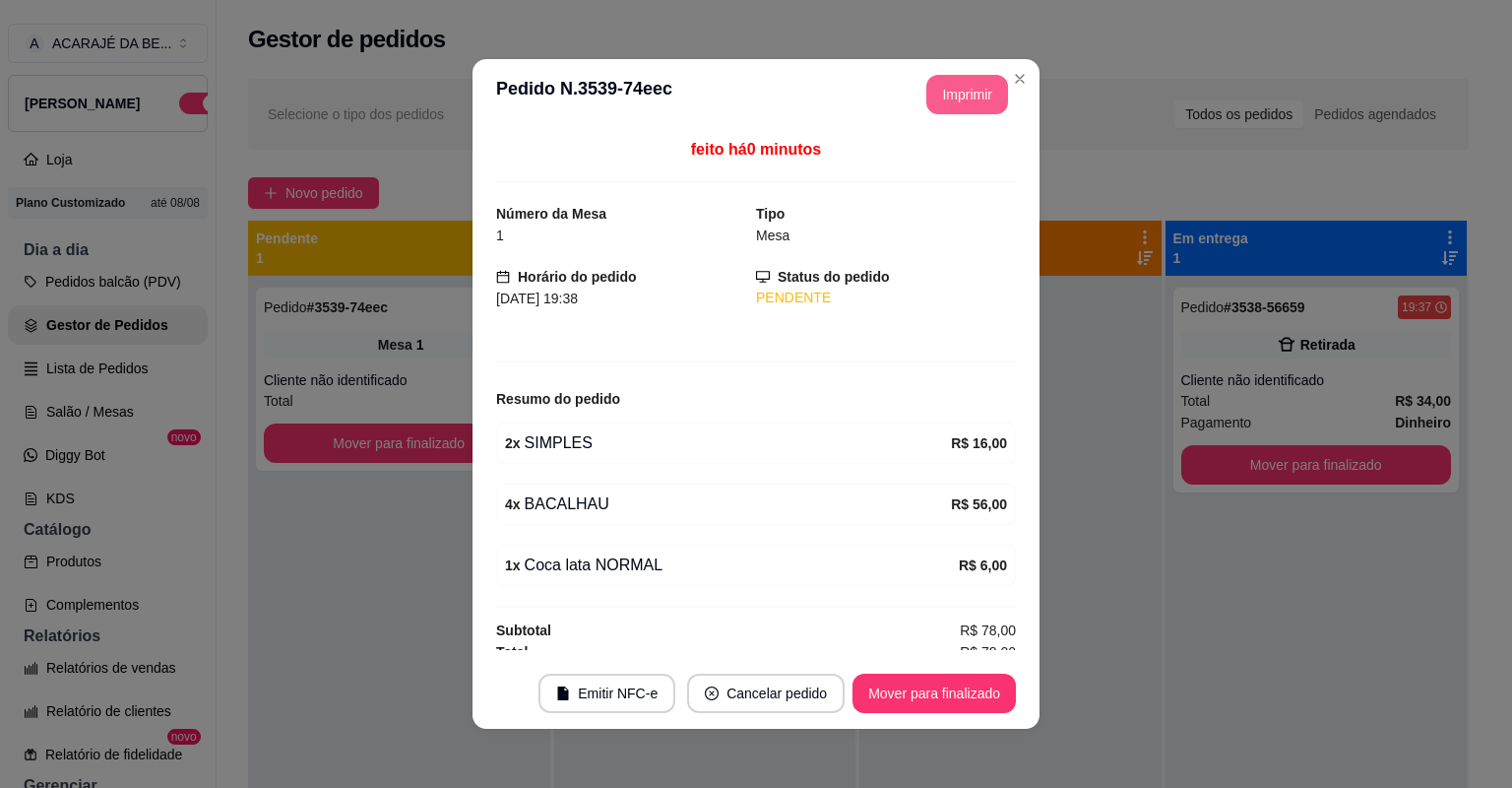 click on "Imprimir" at bounding box center [967, 95] 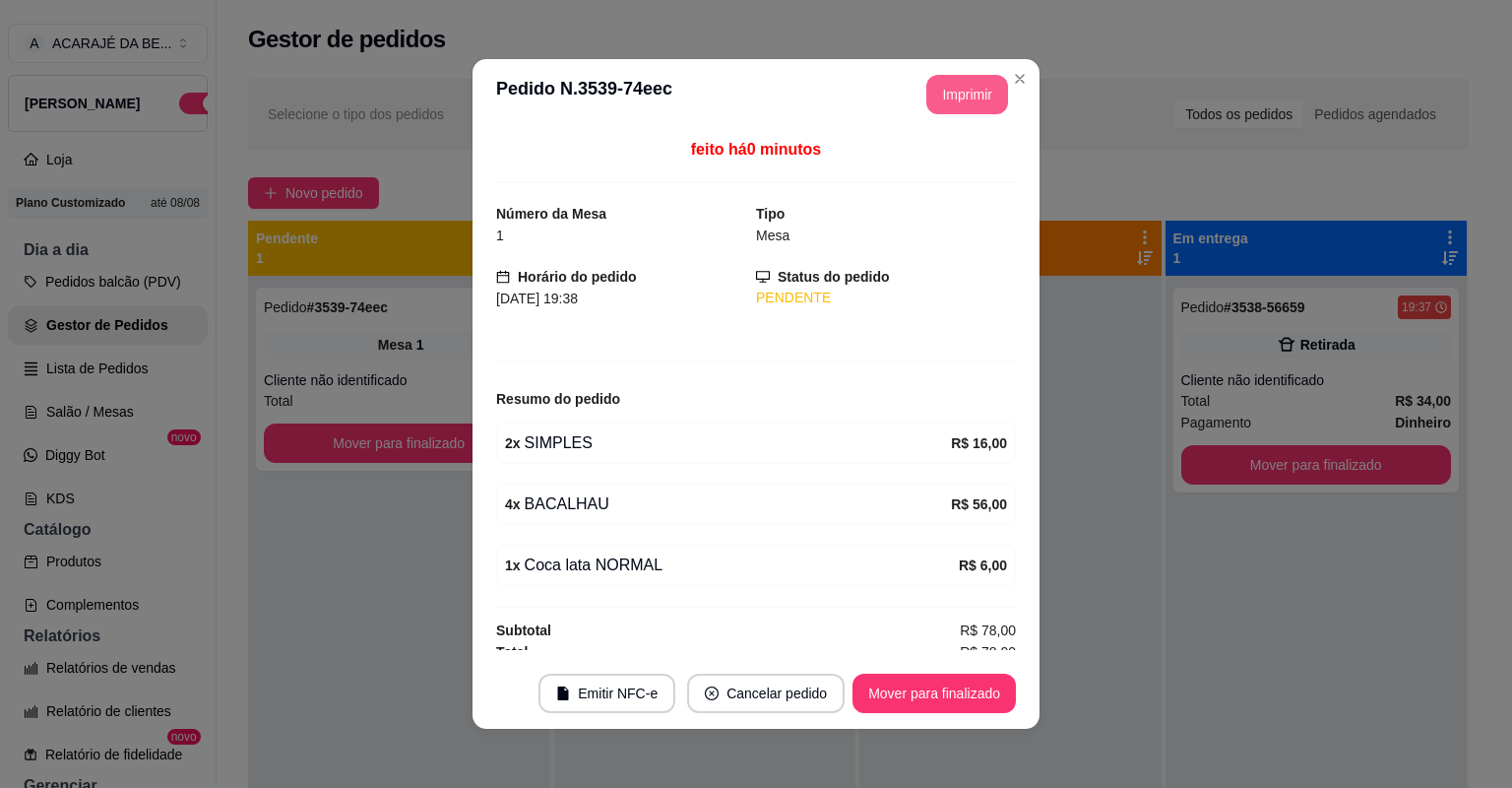 scroll, scrollTop: 0, scrollLeft: 0, axis: both 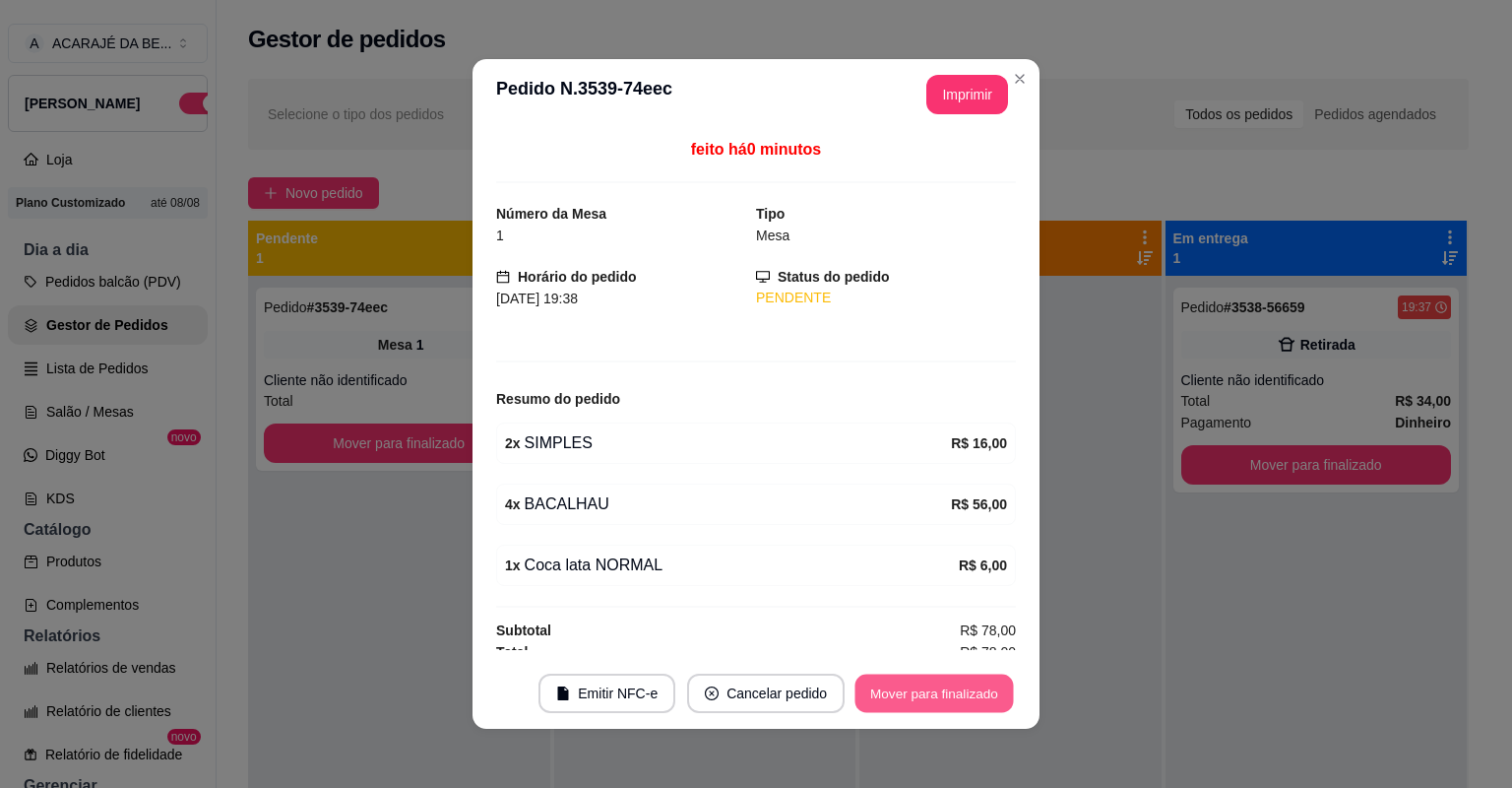 click on "Mover para finalizado" at bounding box center [934, 693] 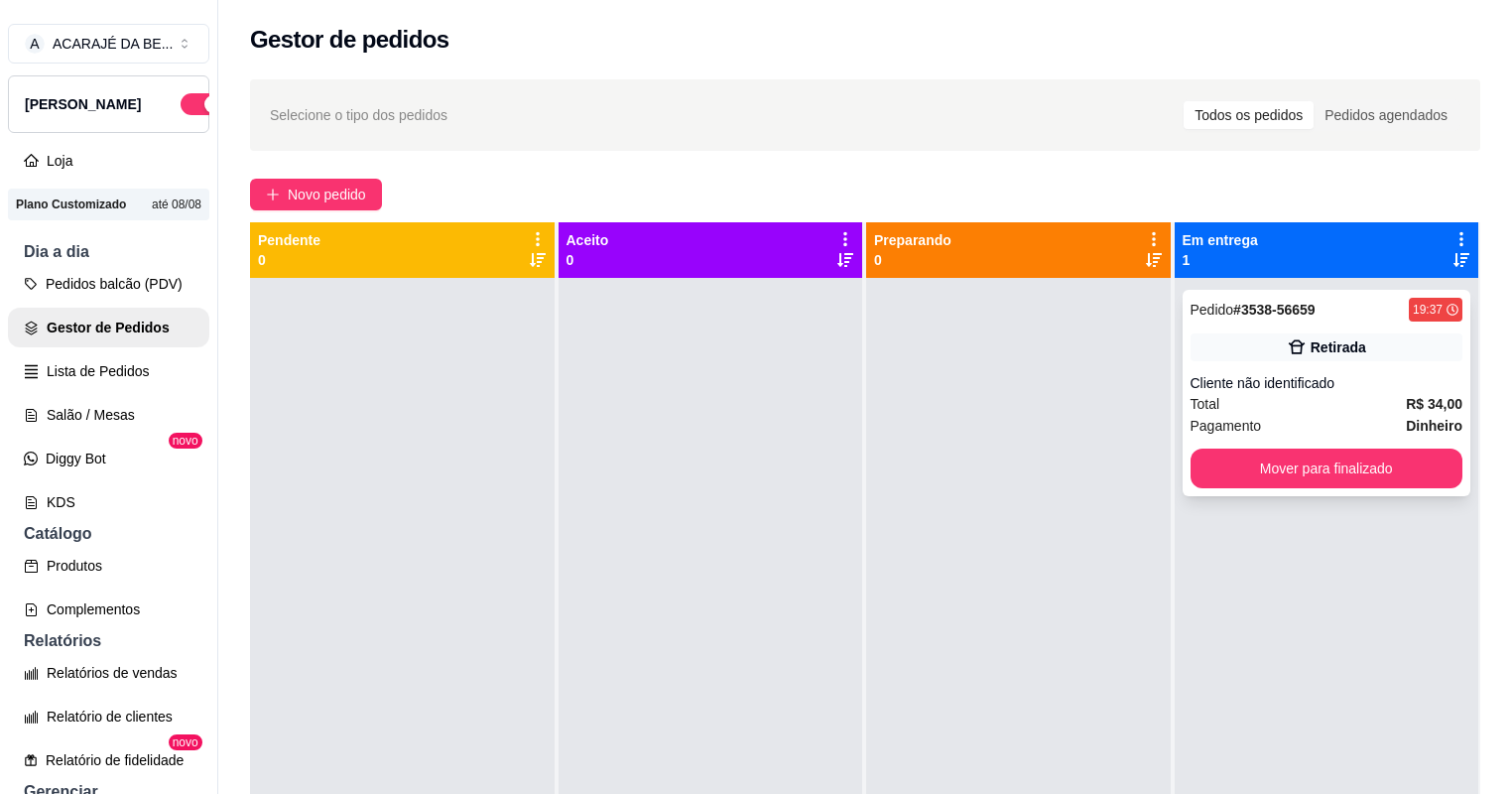 click on "Total R$ 34,00" at bounding box center [1326, 404] 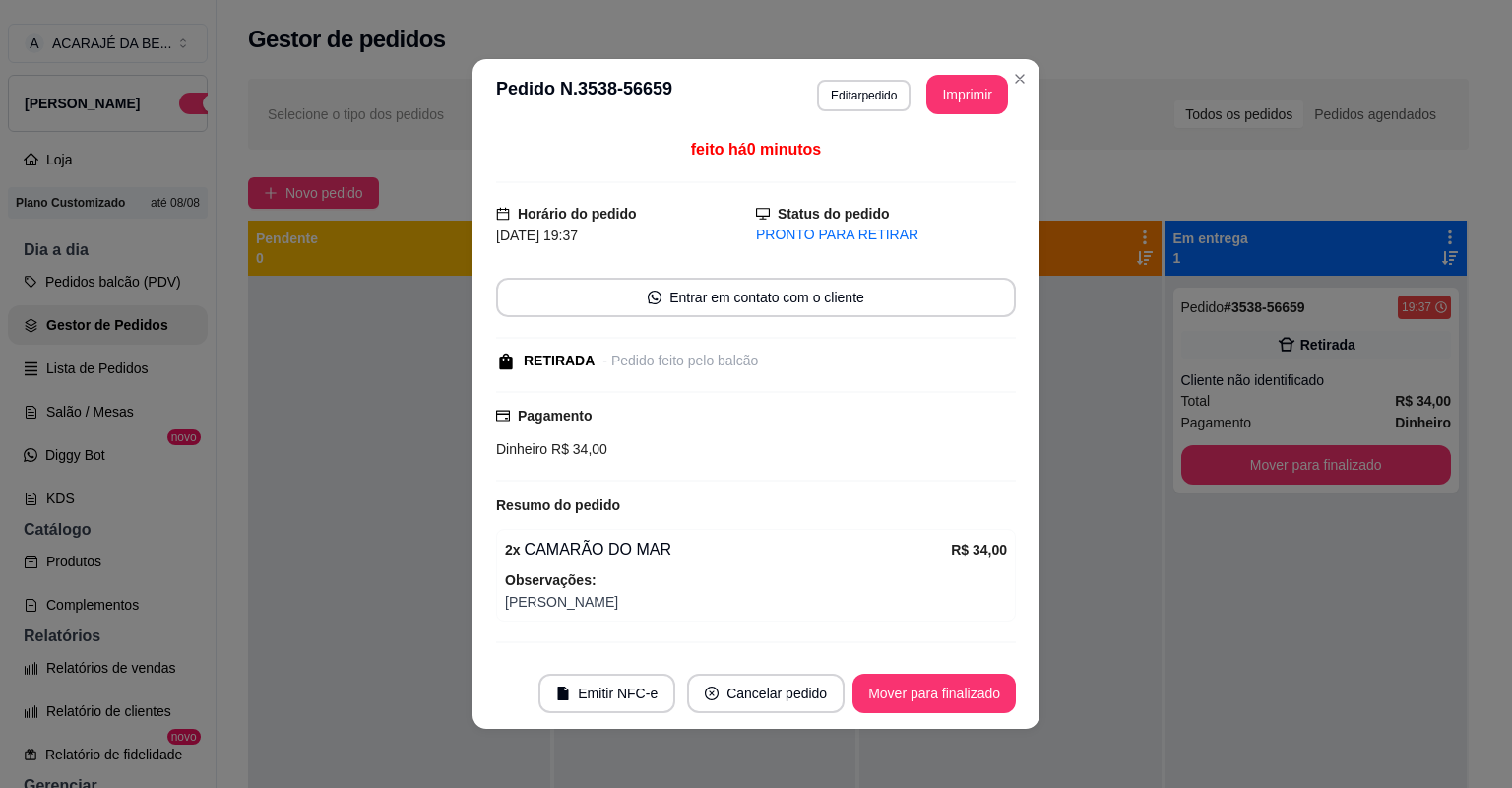 scroll, scrollTop: 45, scrollLeft: 0, axis: vertical 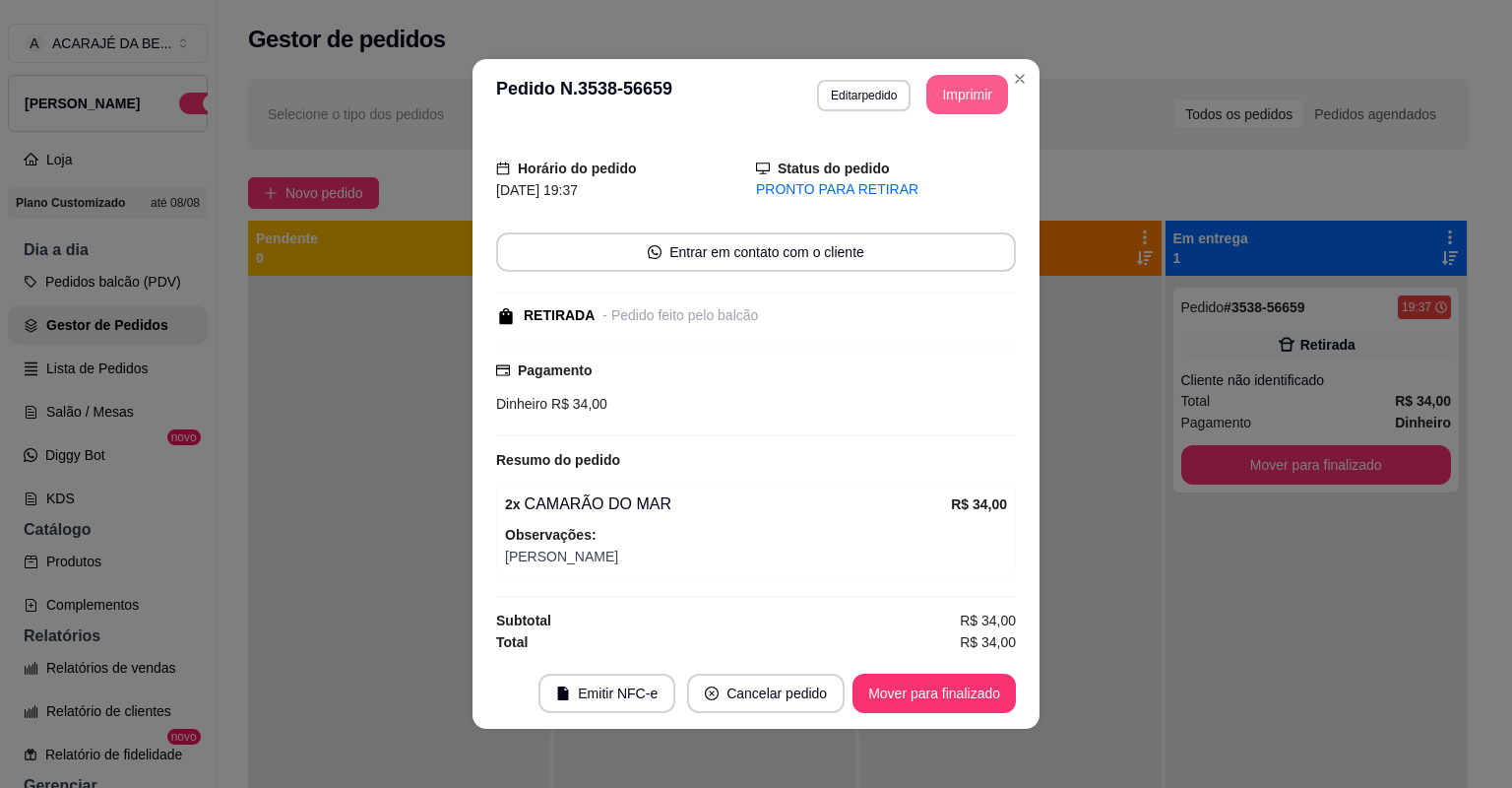 click on "Imprimir" at bounding box center [967, 95] 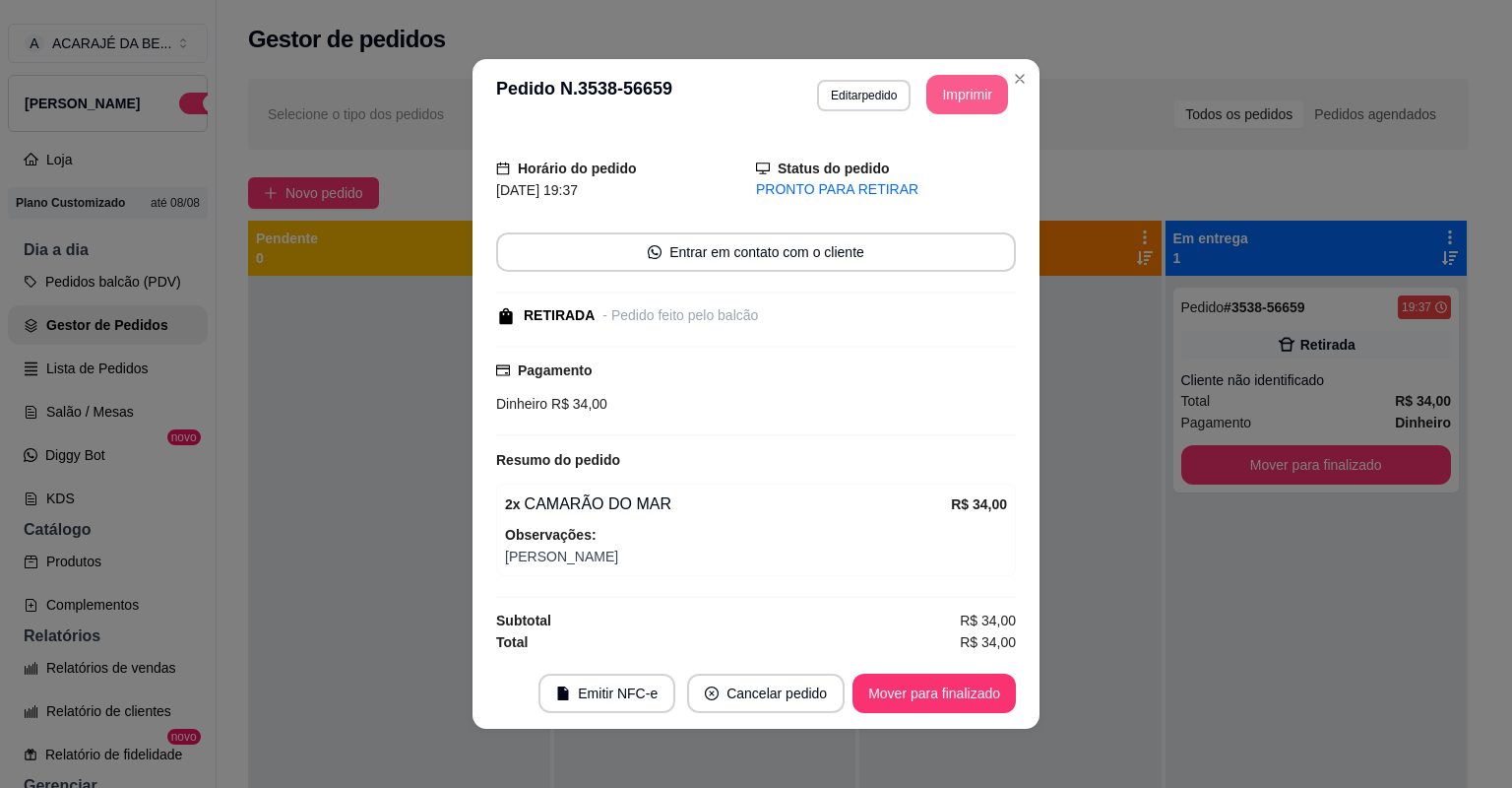 scroll, scrollTop: 0, scrollLeft: 0, axis: both 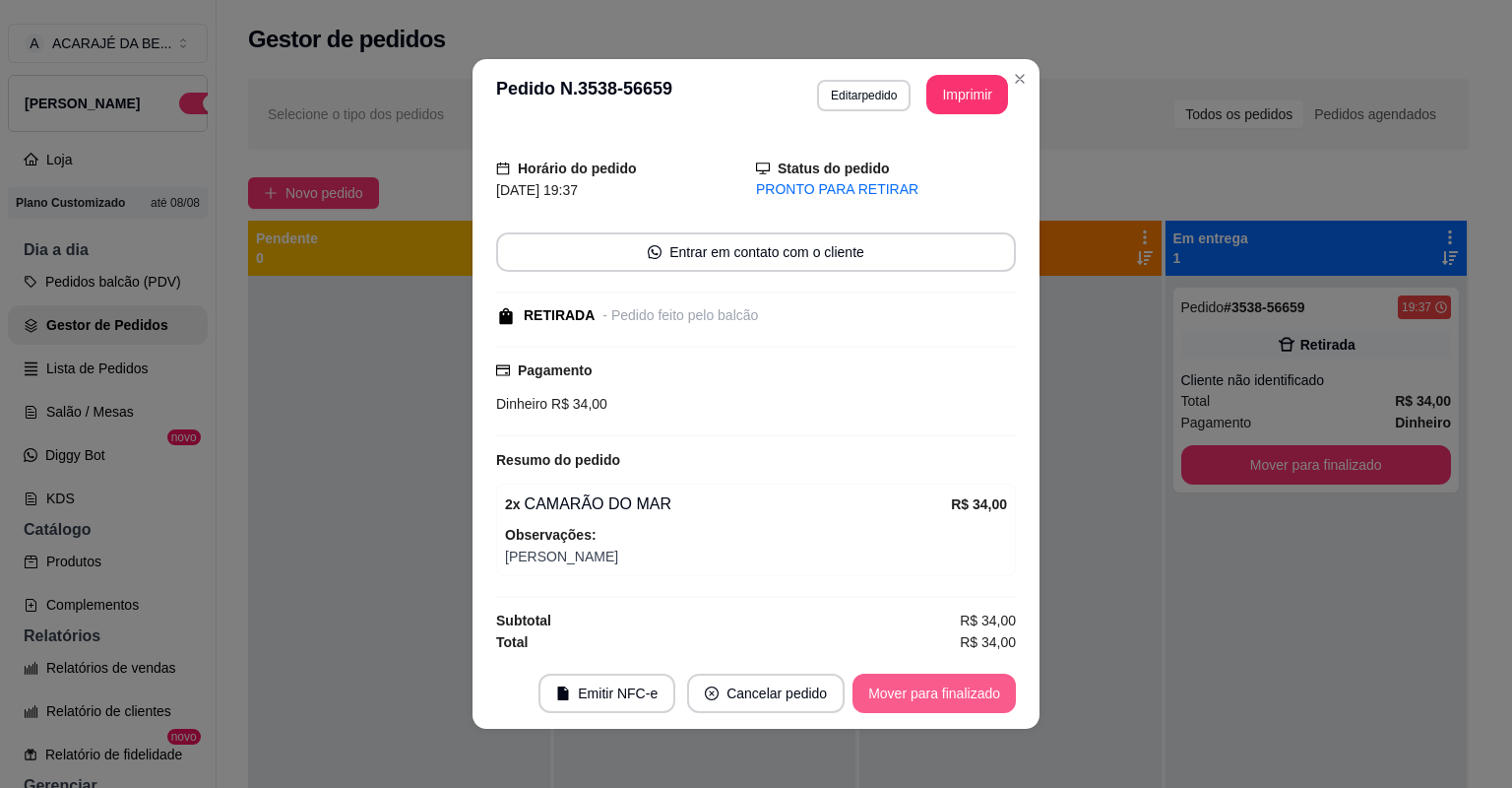 click on "Mover para finalizado" at bounding box center (934, 693) 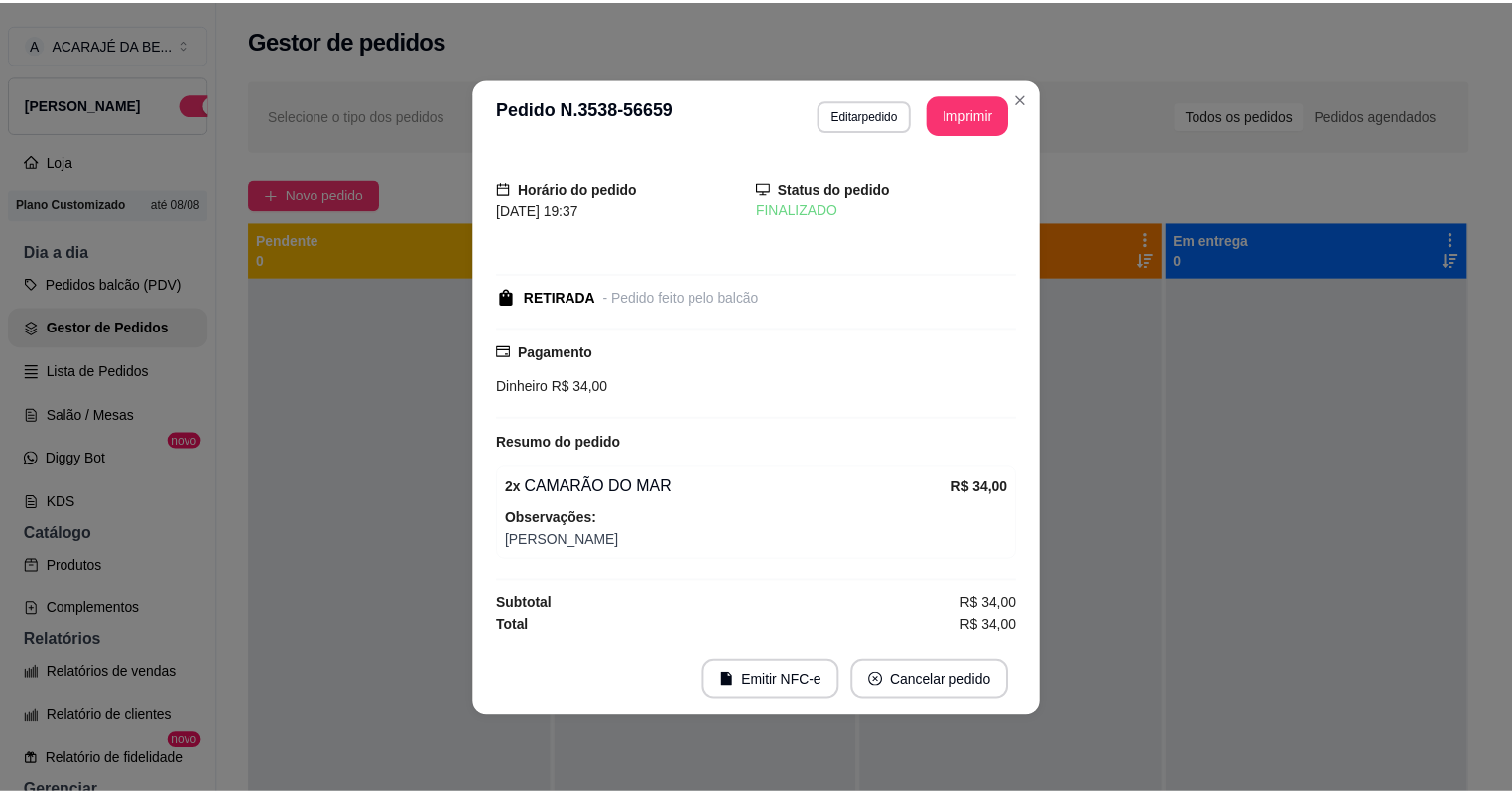 scroll, scrollTop: 0, scrollLeft: 0, axis: both 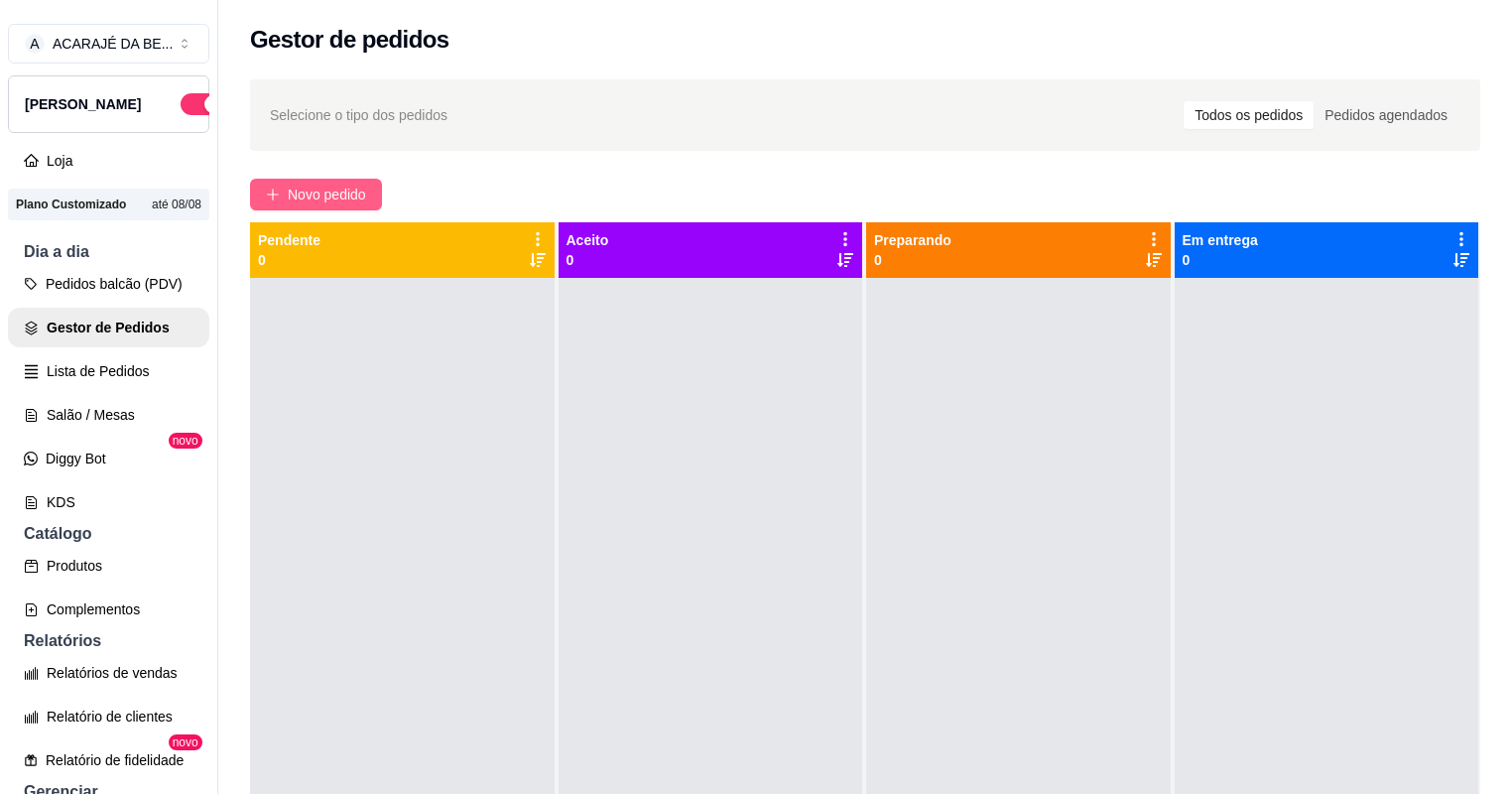click on "Novo pedido" at bounding box center [326, 195] 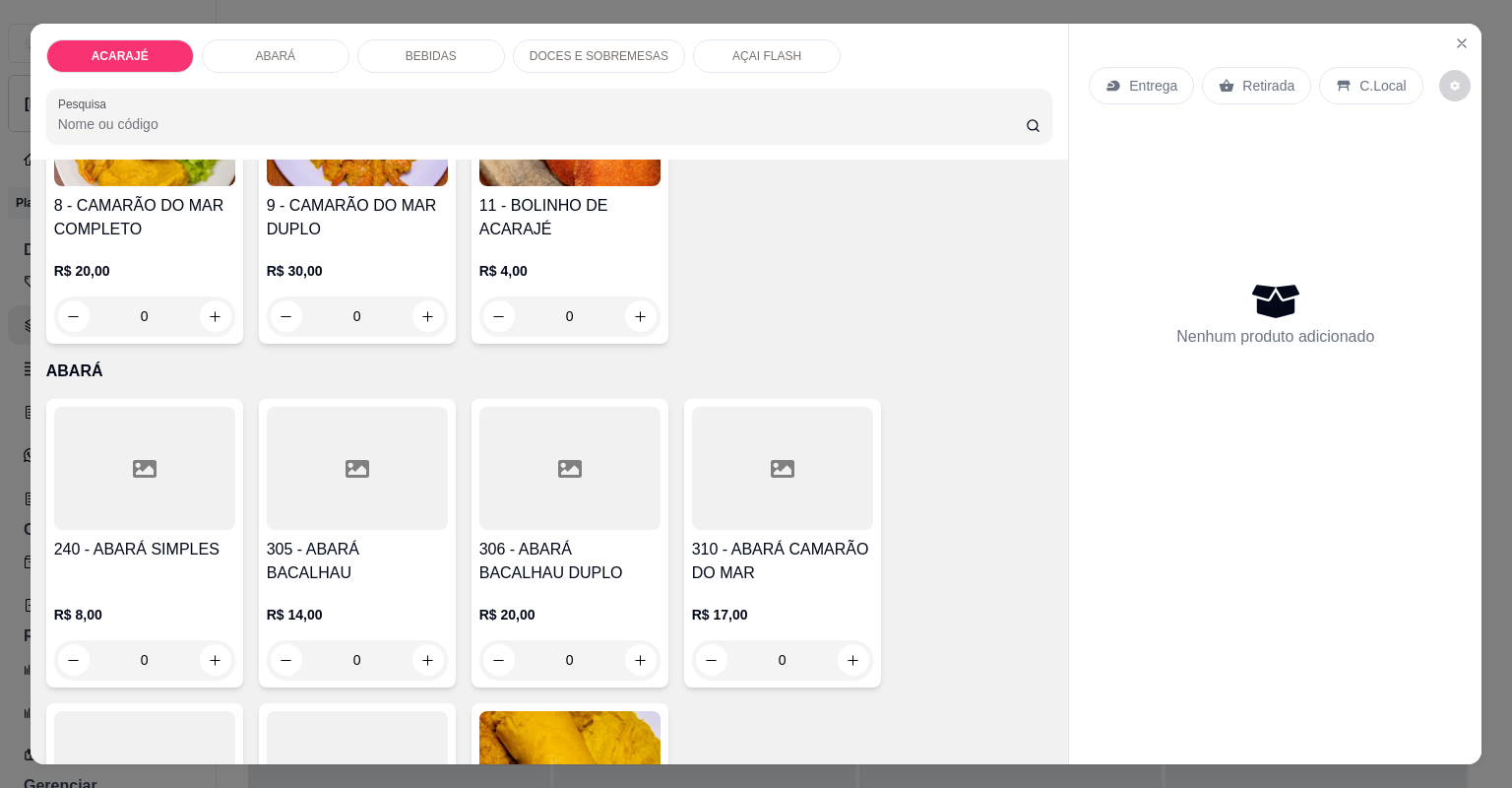 scroll, scrollTop: 552, scrollLeft: 0, axis: vertical 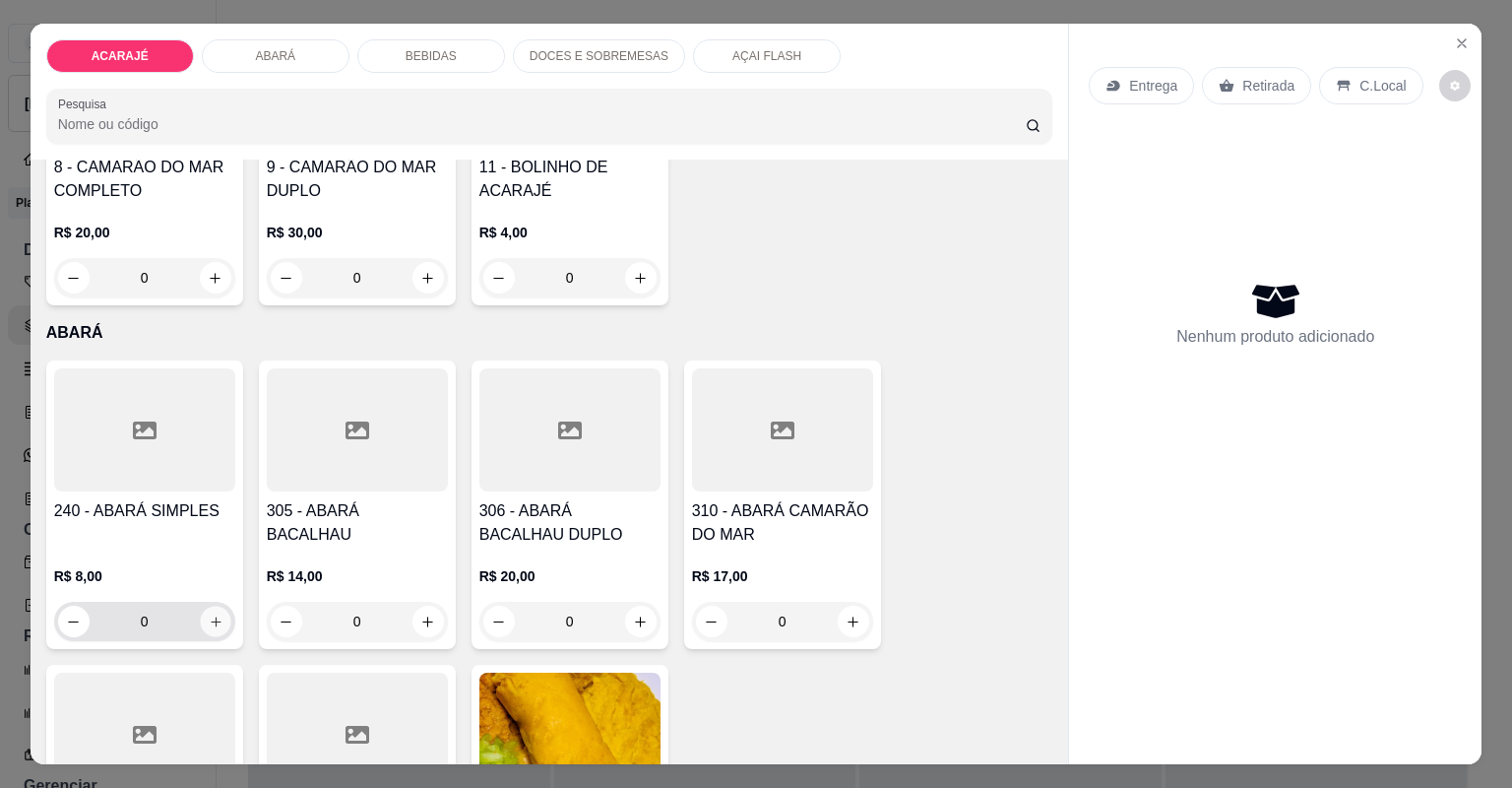 click 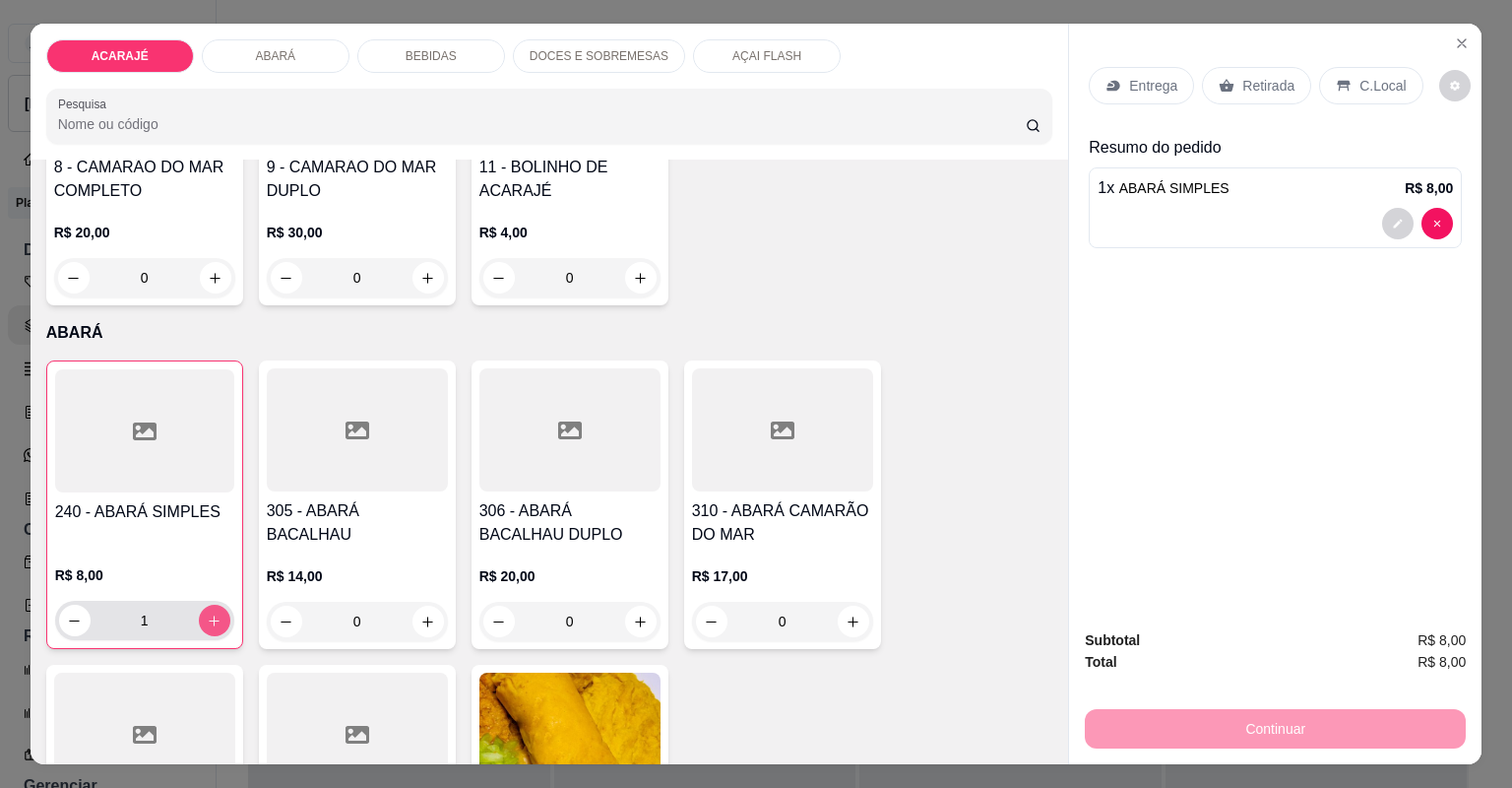 click 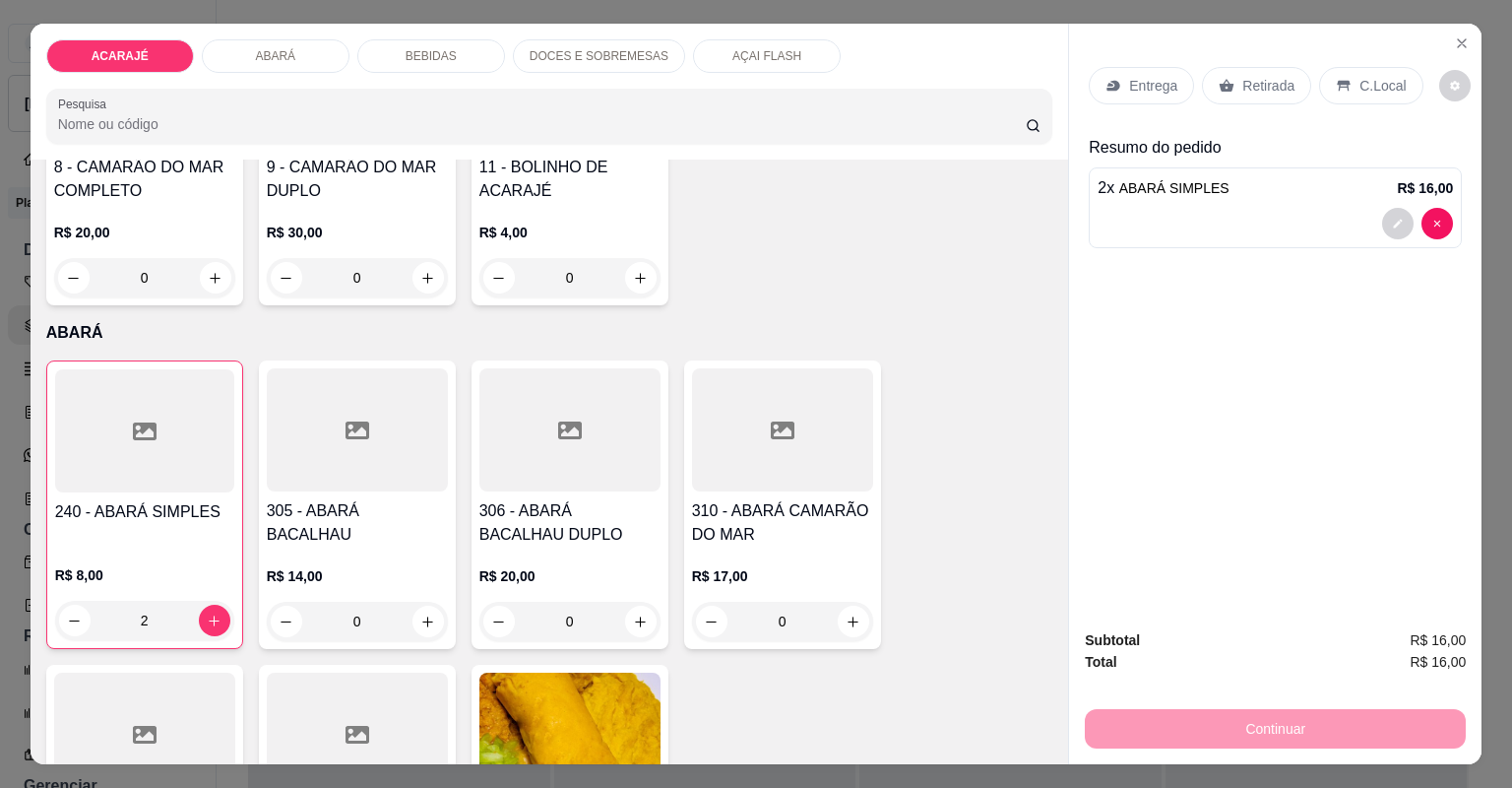 click on "Entrega" at bounding box center (1153, 86) 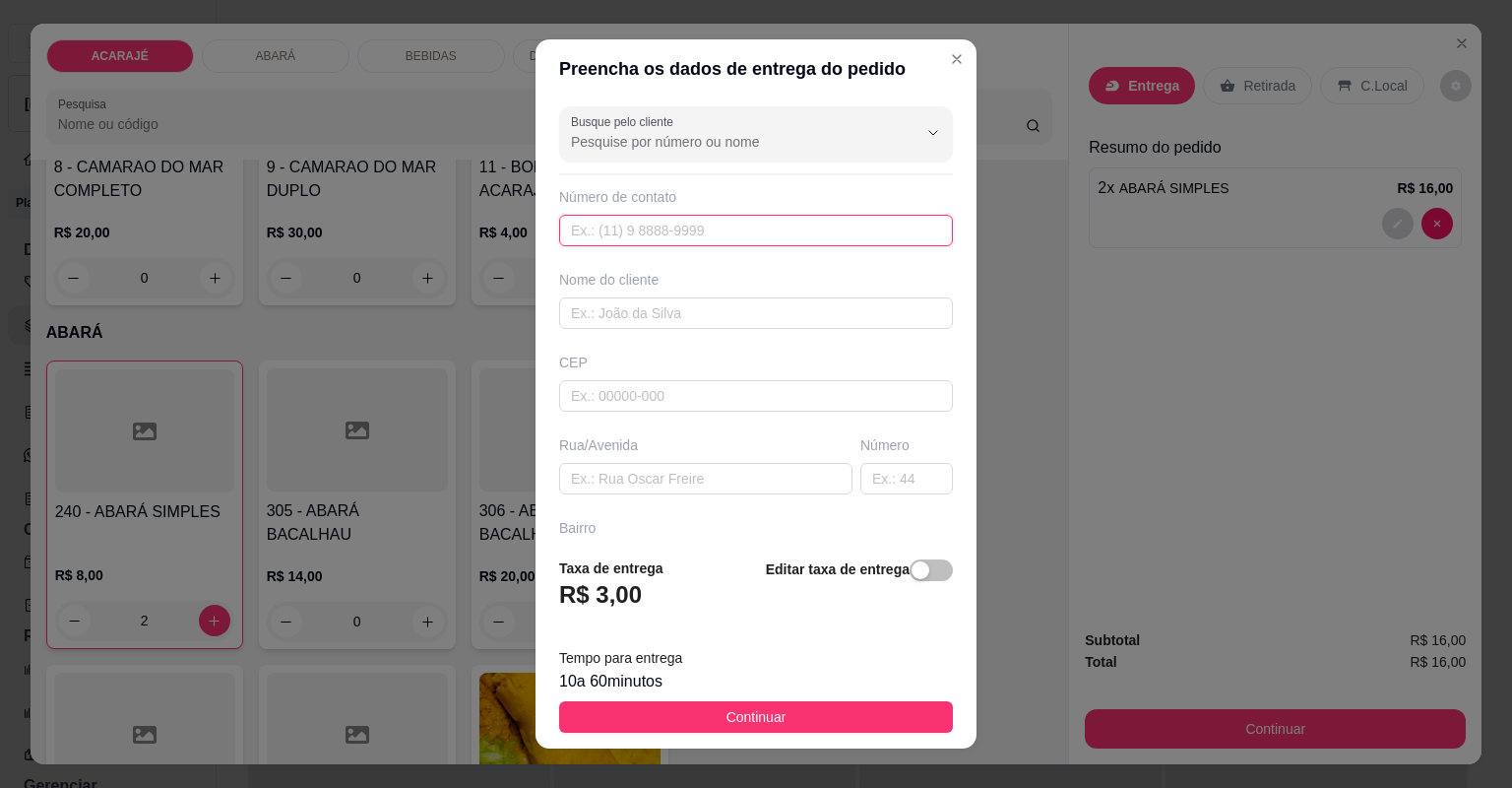 click at bounding box center [756, 230] 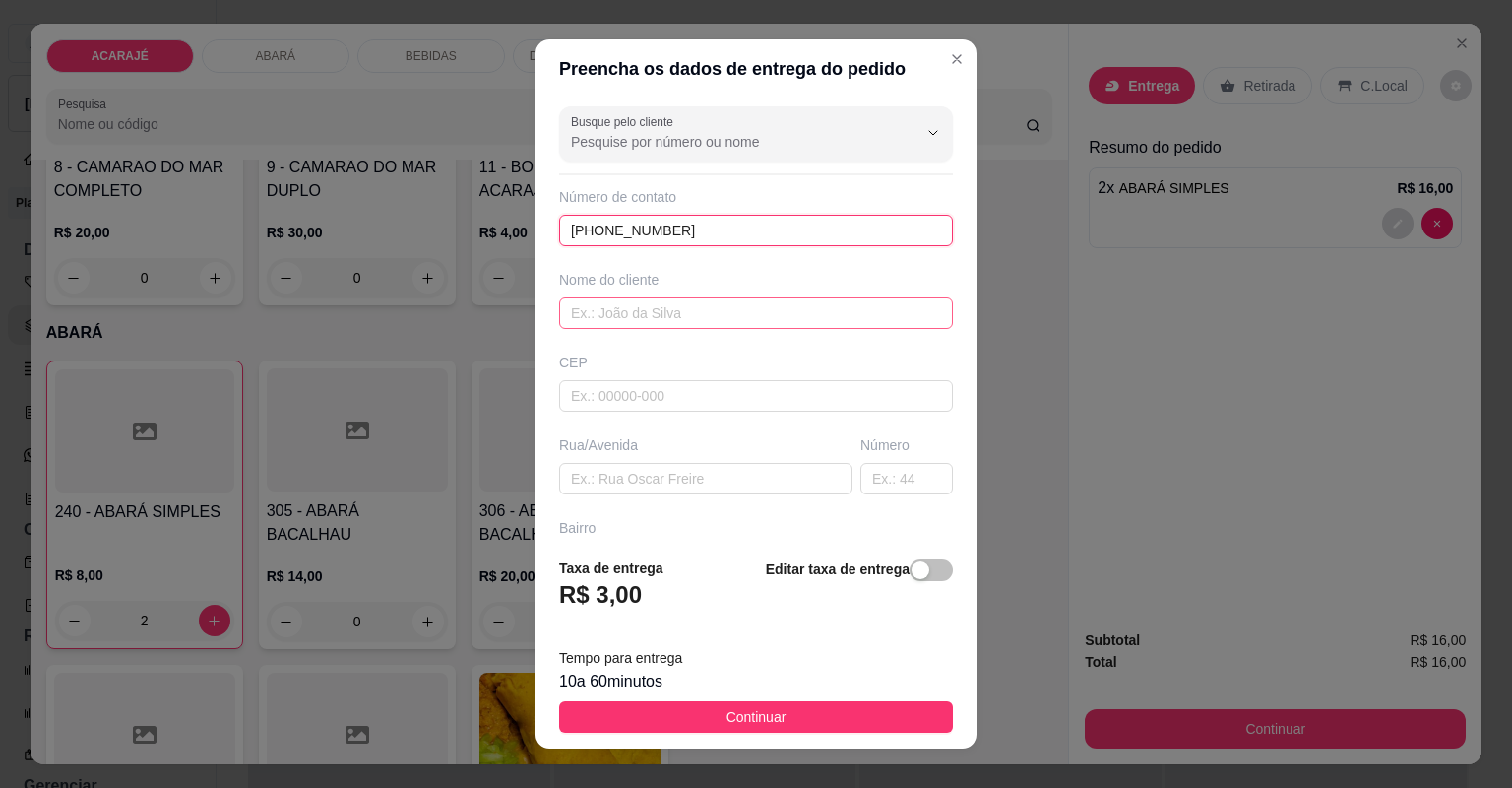 type on "[PHONE_NUMBER]" 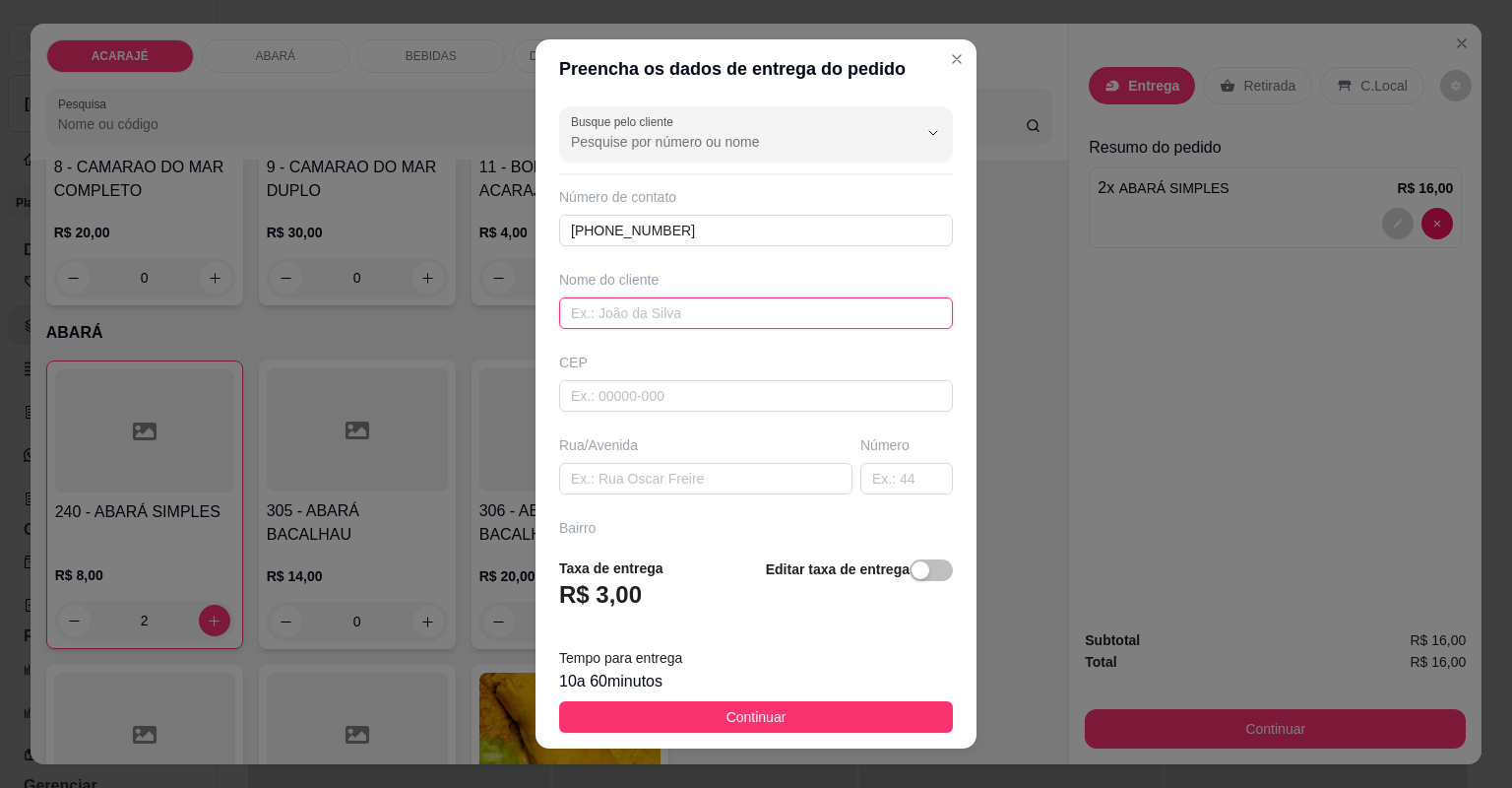 click at bounding box center (756, 313) 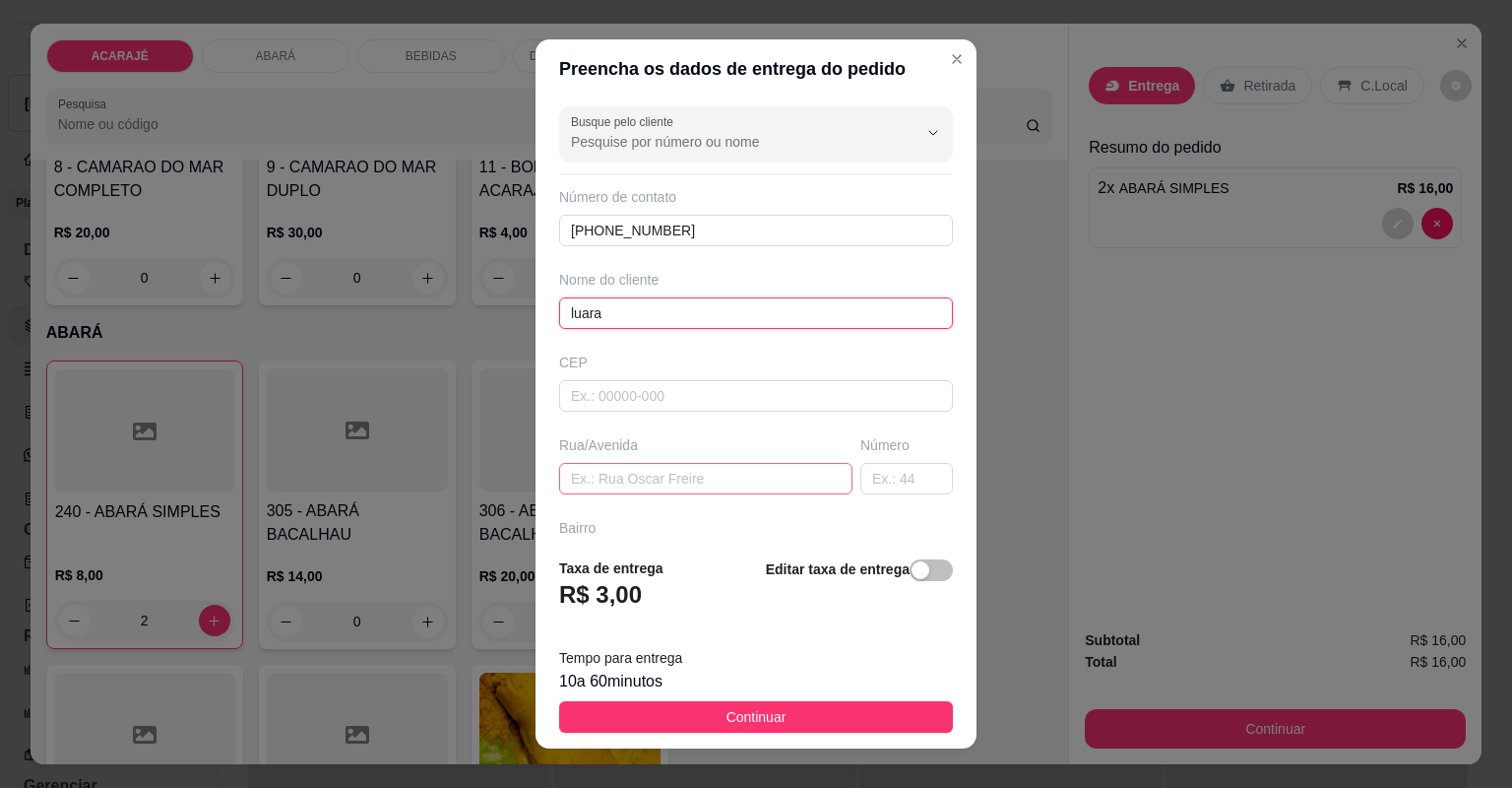 type on "luara" 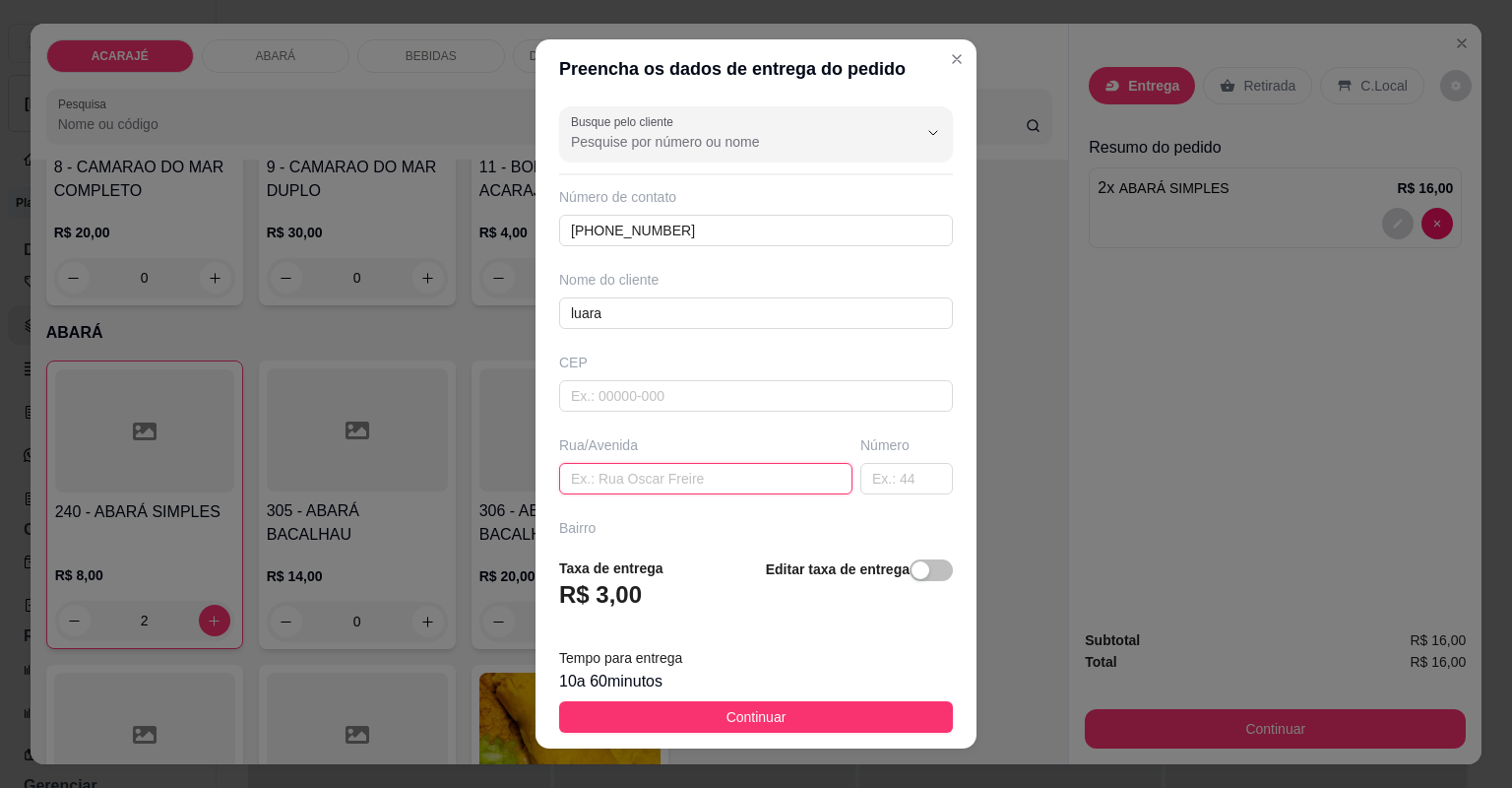 click at bounding box center (706, 479) 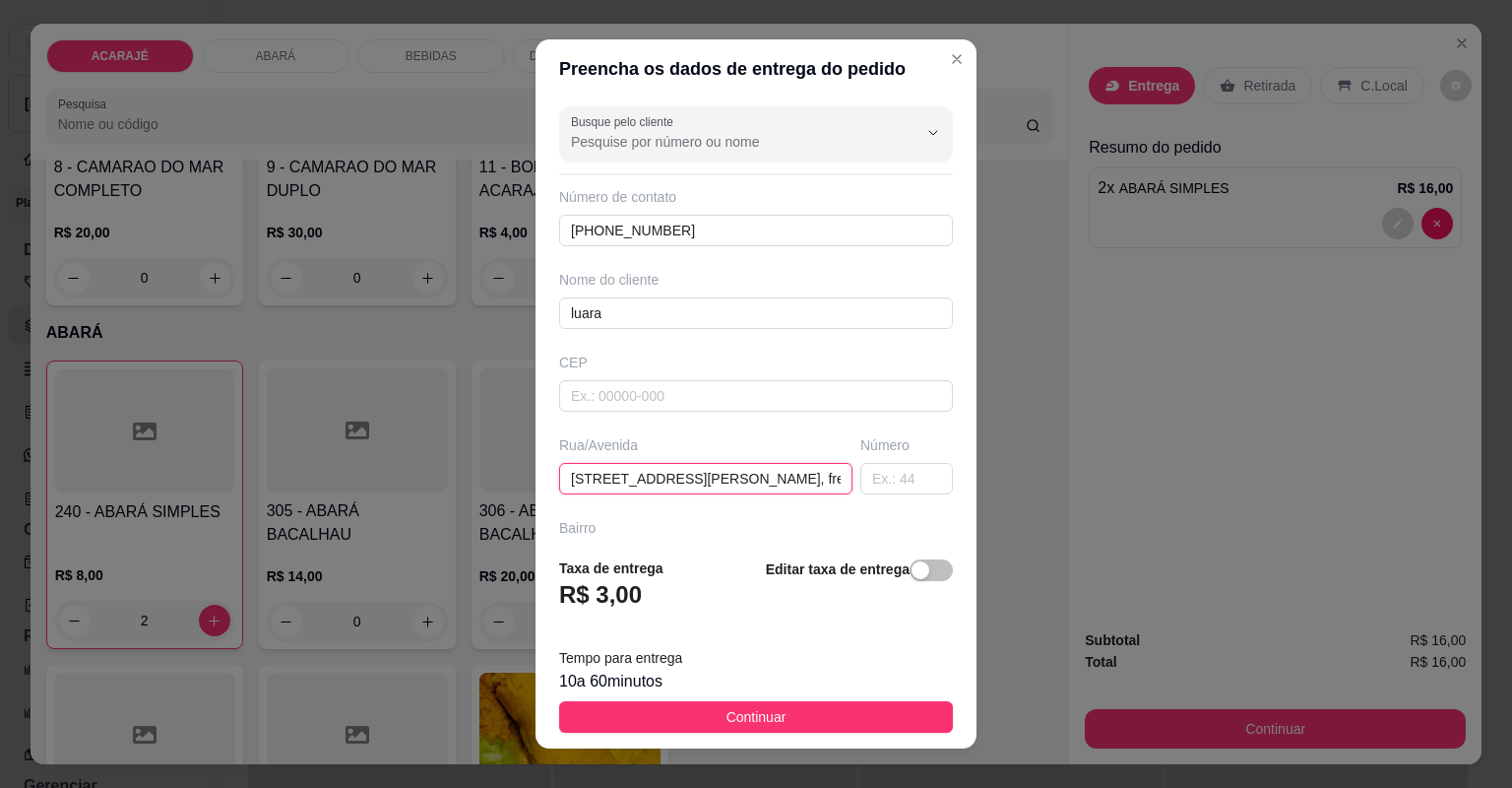 scroll, scrollTop: 0, scrollLeft: 99, axis: horizontal 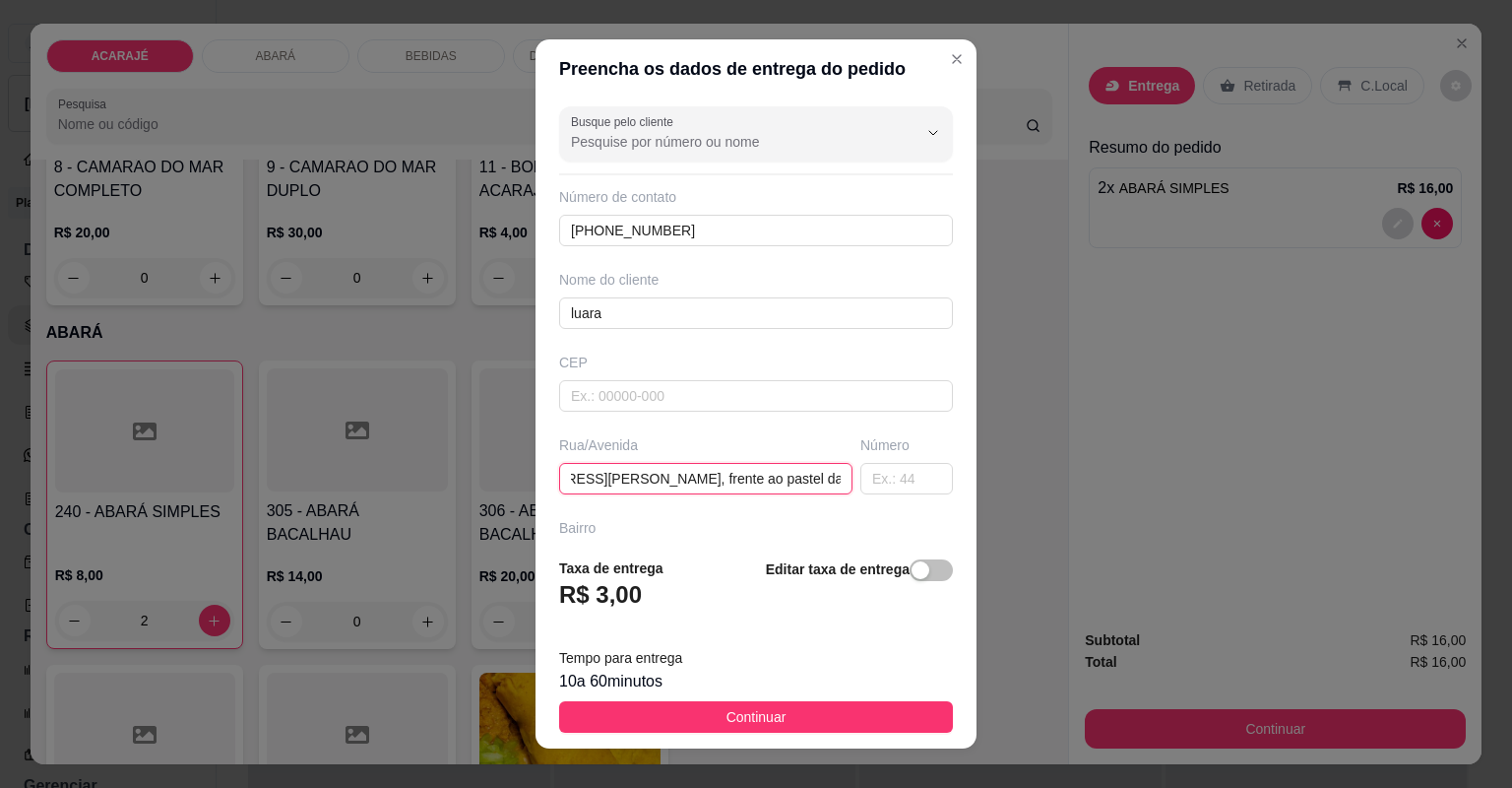 type on "Avenida Landulfo Alves, número 39, frente ao pastel da Lu" 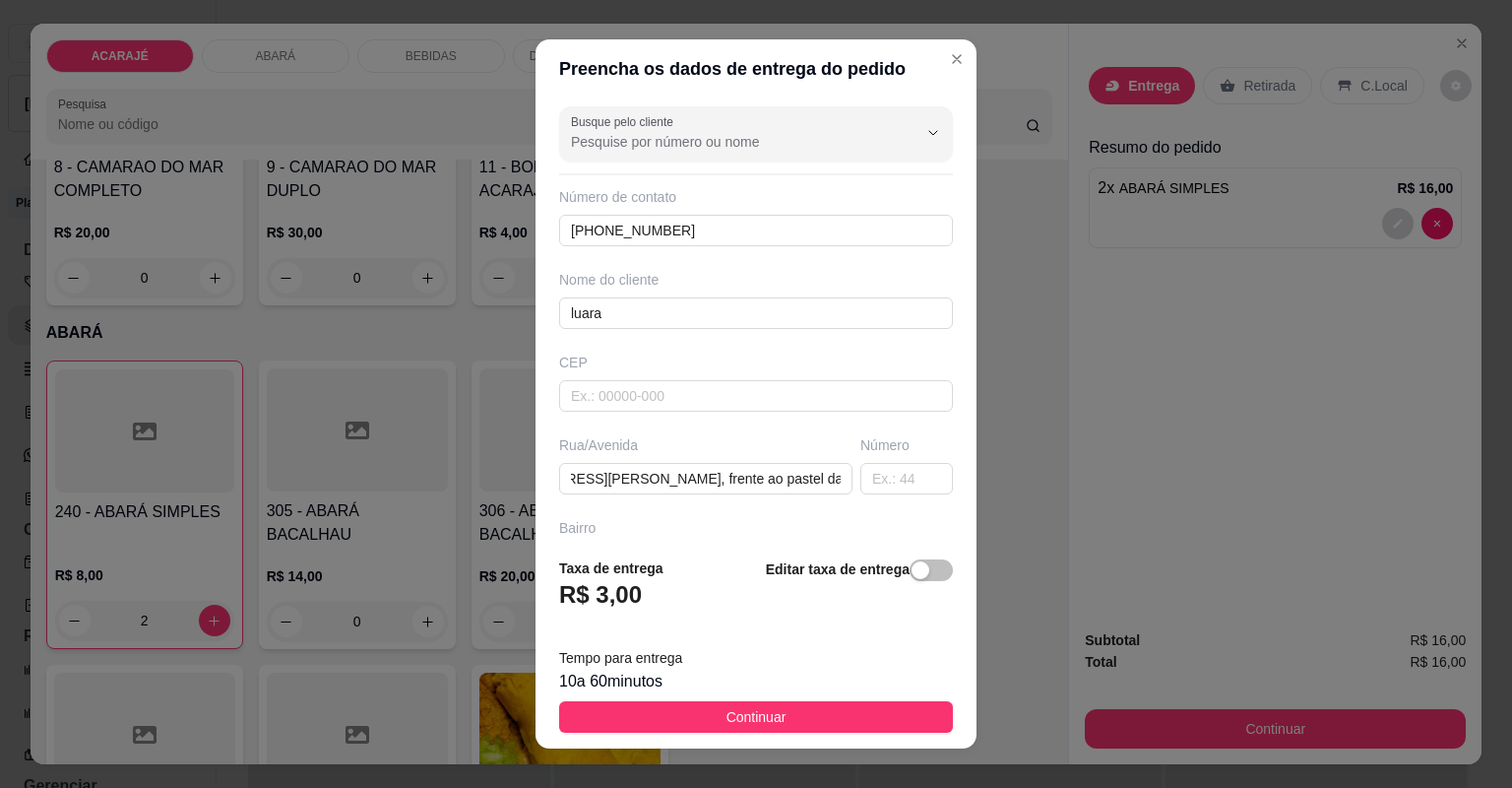 click on "Taxa de entrega R$ 3,00 Editar taxa de entrega  Tempo para entrega  10  a   60  minutos Continuar" at bounding box center [756, 645] 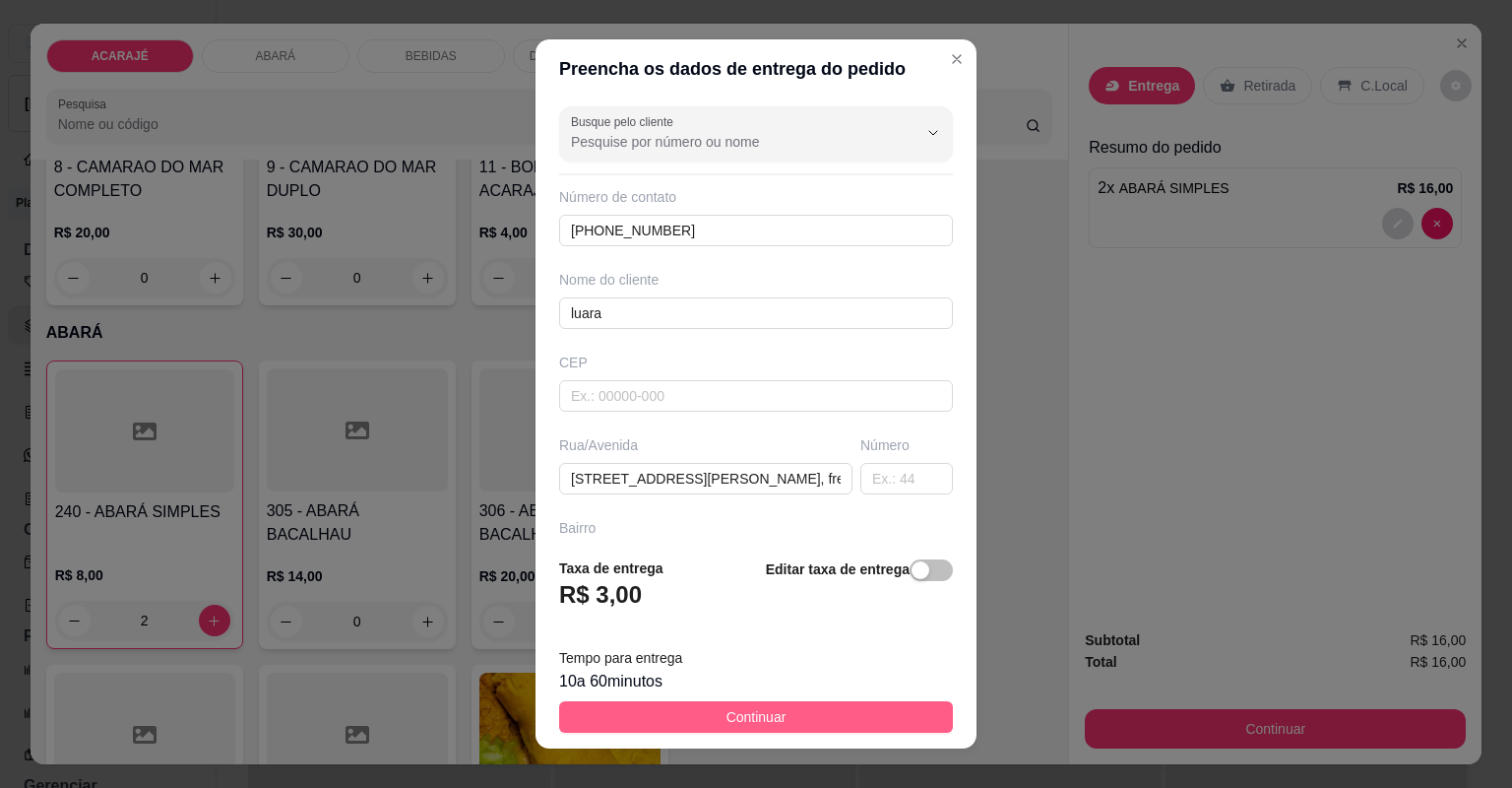 click on "Continuar" at bounding box center [756, 717] 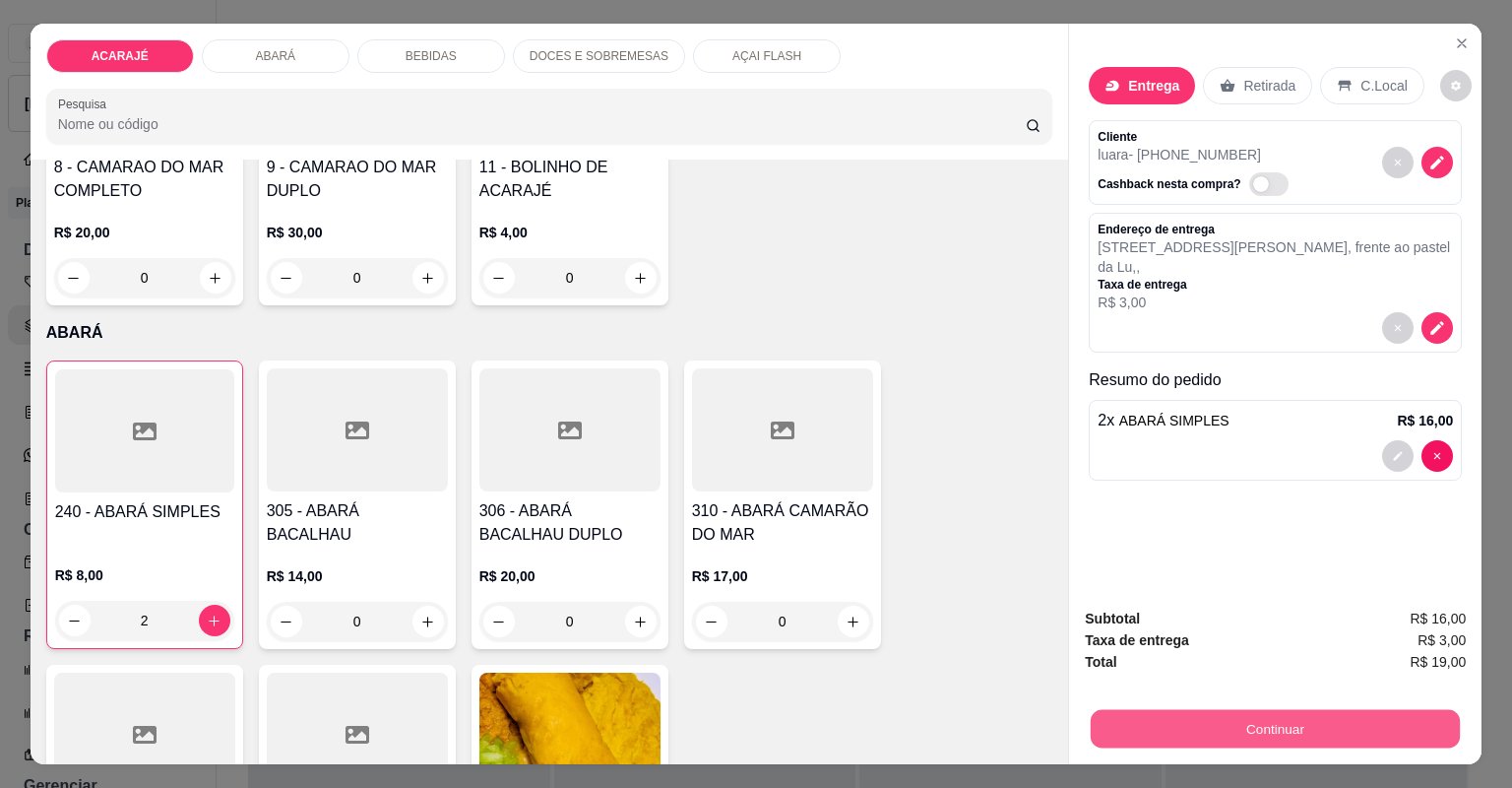 click on "Continuar" at bounding box center [1275, 729] 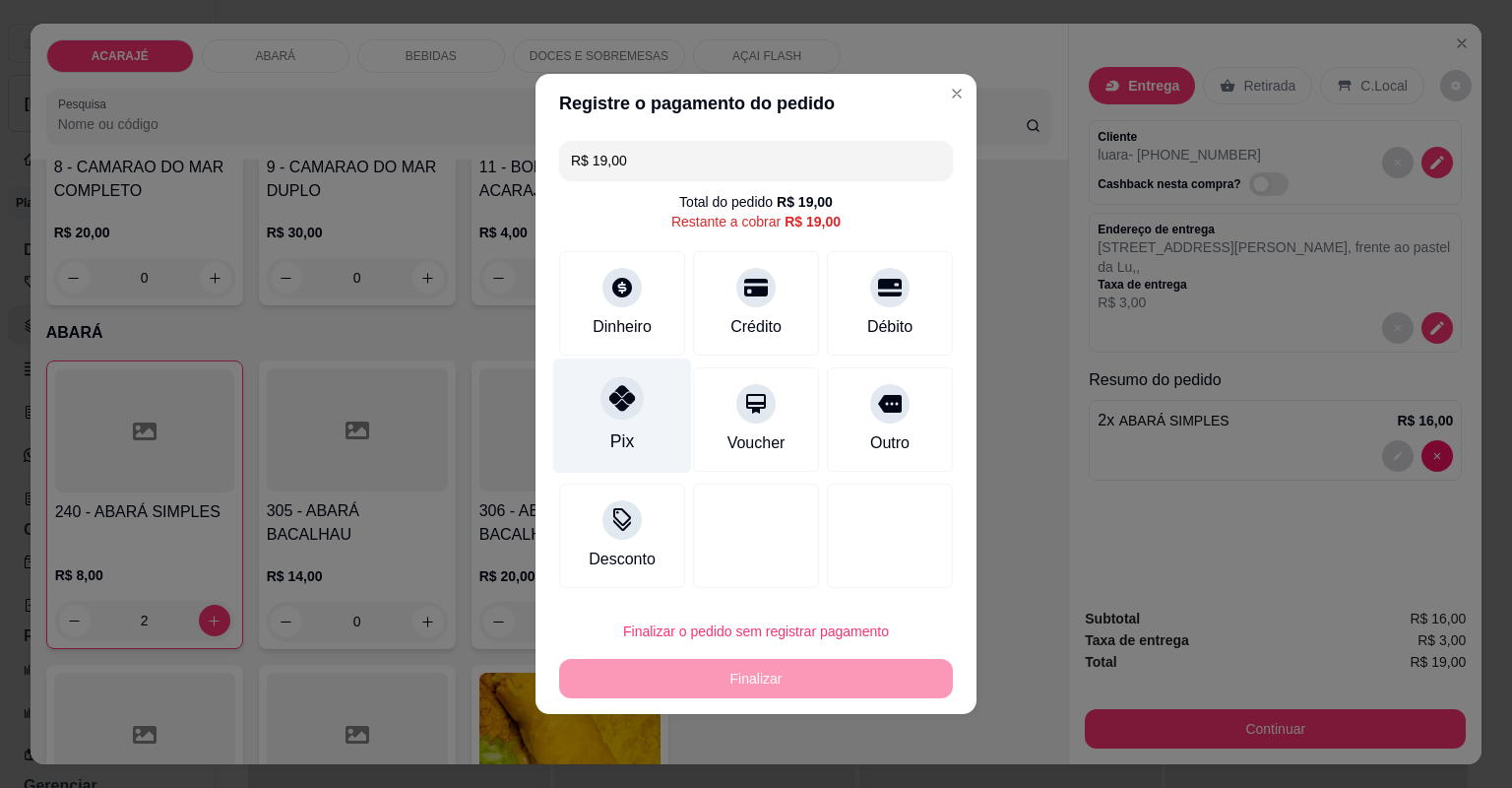 click on "Pix" at bounding box center [622, 441] 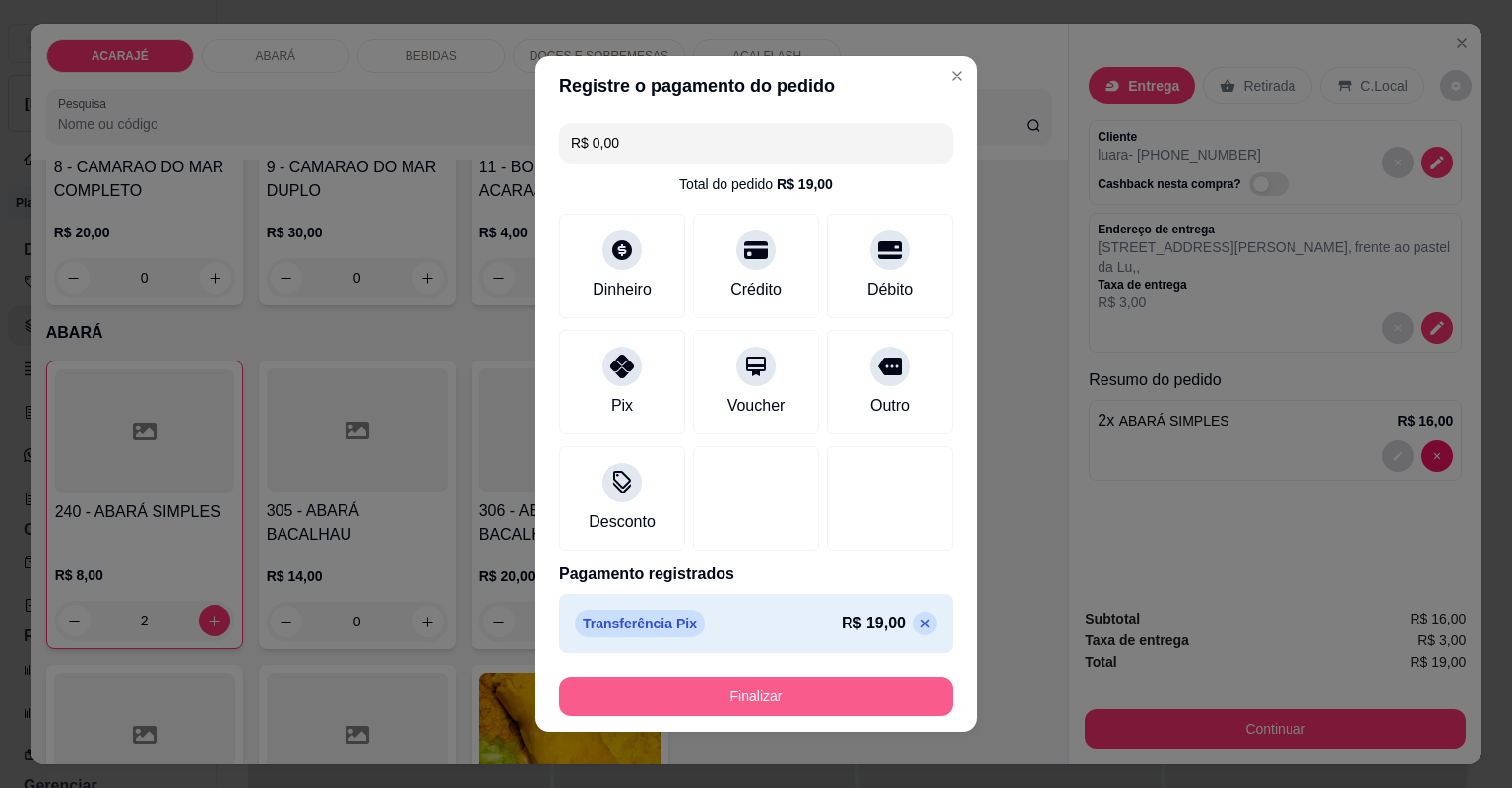 click on "Finalizar" at bounding box center [756, 696] 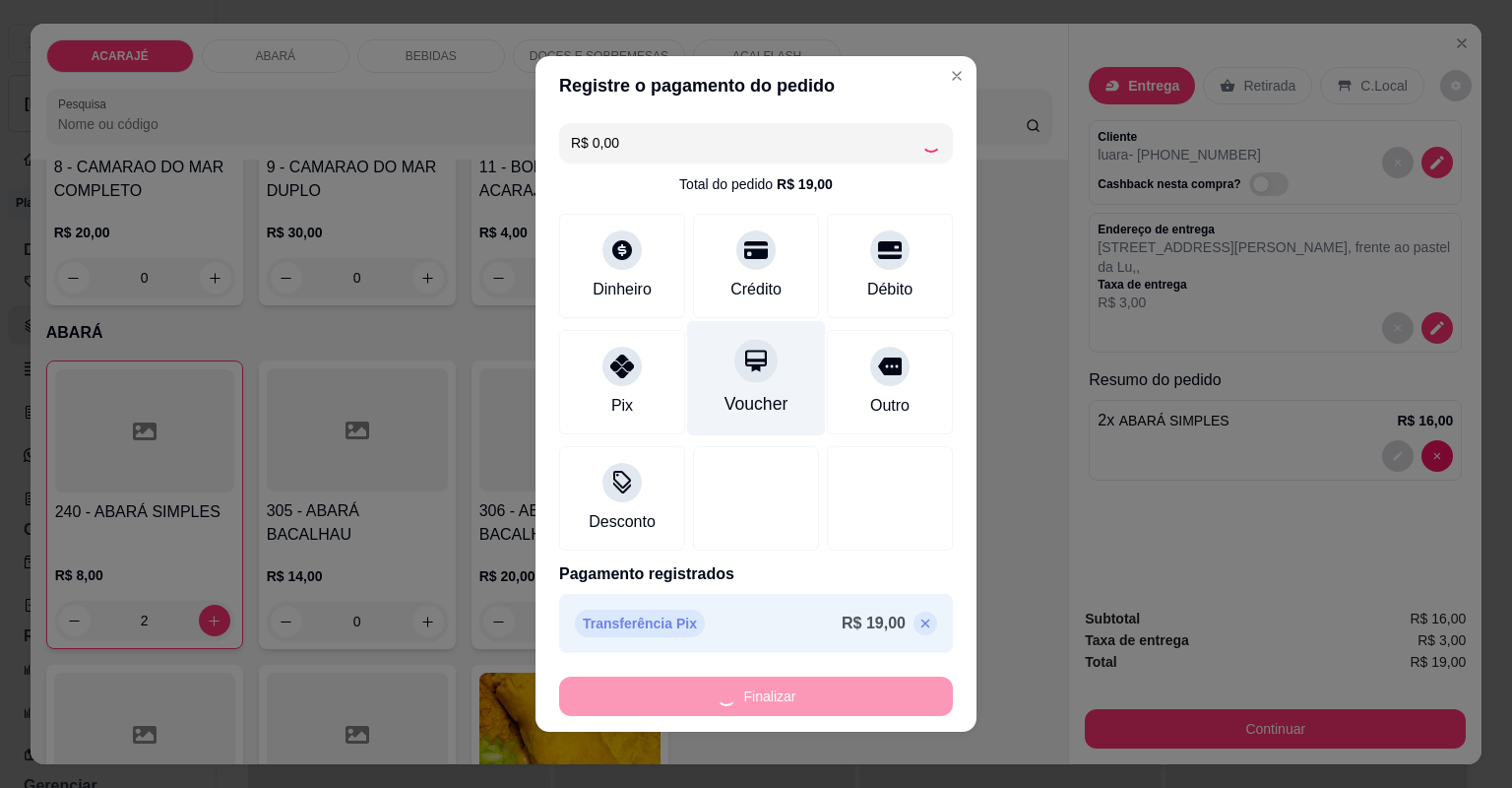 type on "0" 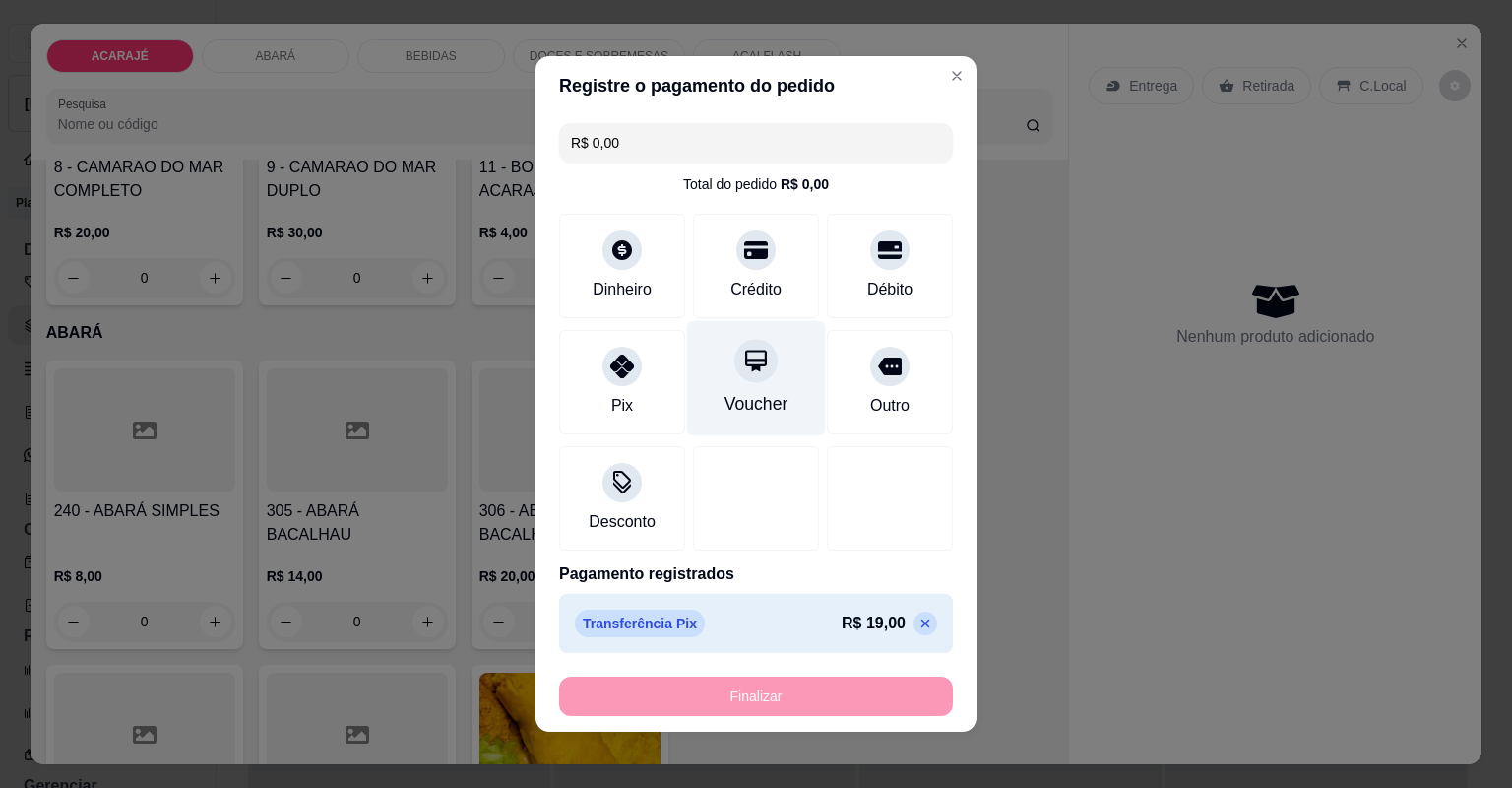 type on "-R$ 19,00" 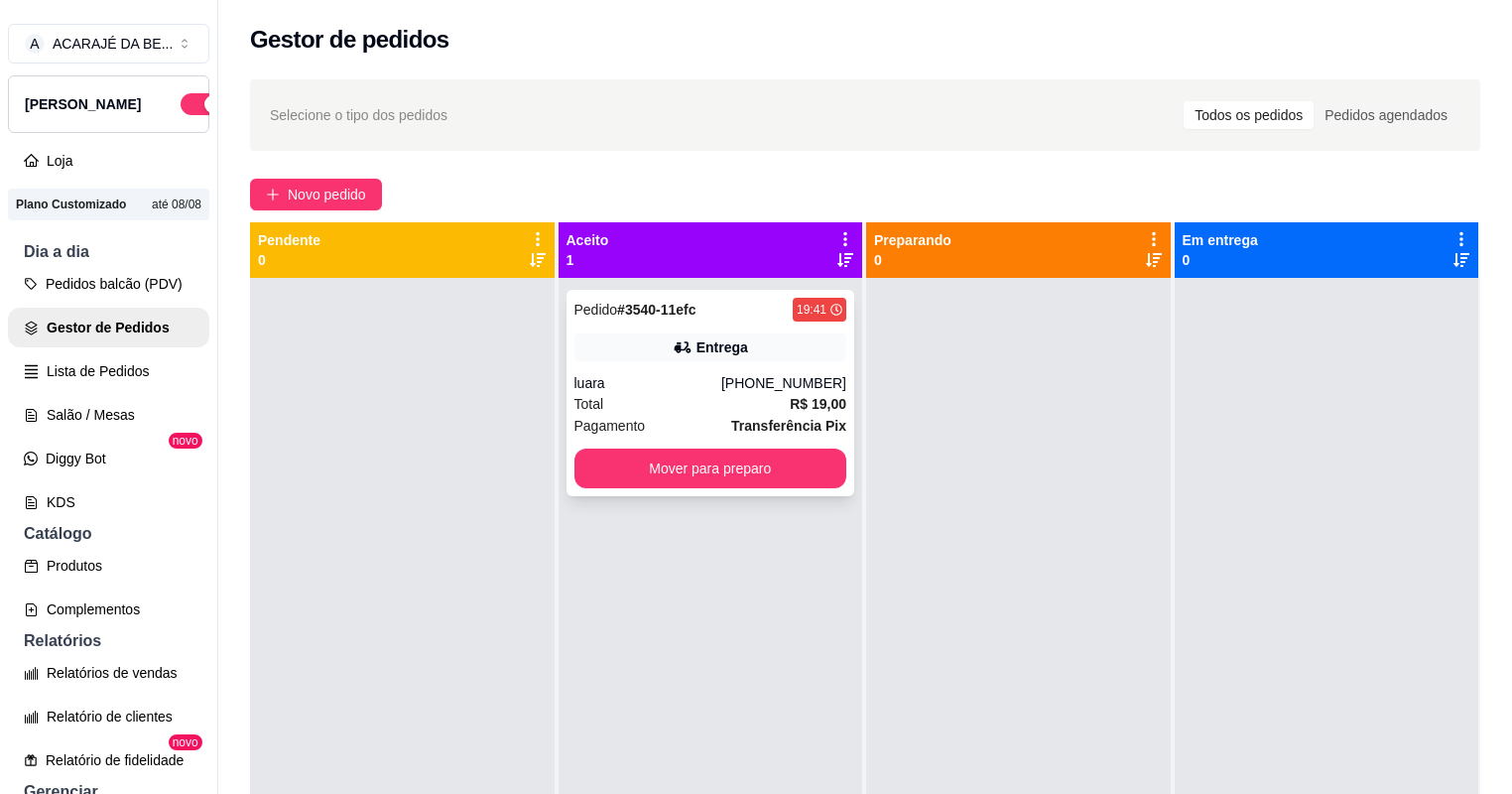 click on "Total R$ 19,00" at bounding box center [710, 404] 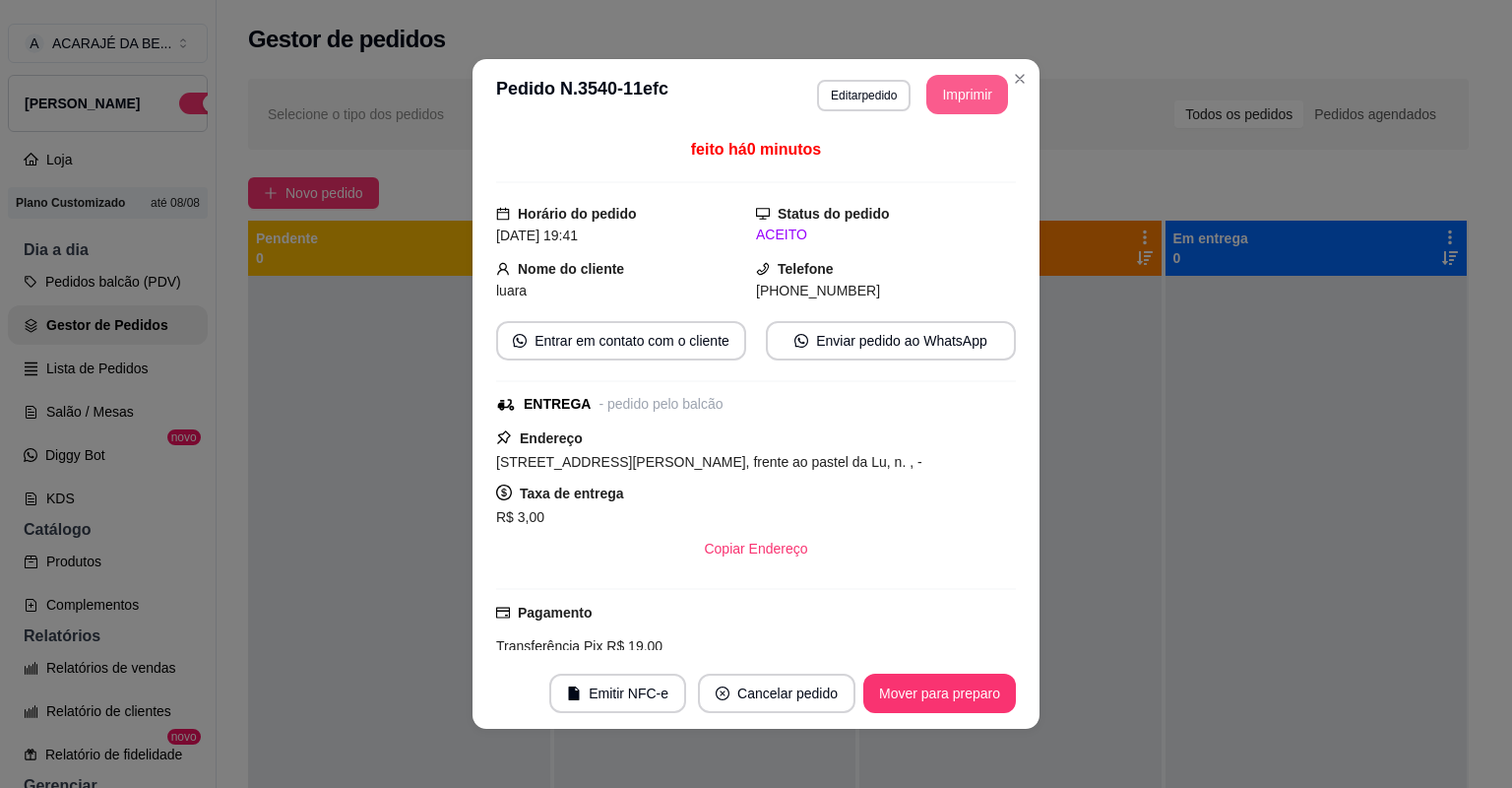 click on "Imprimir" at bounding box center (967, 95) 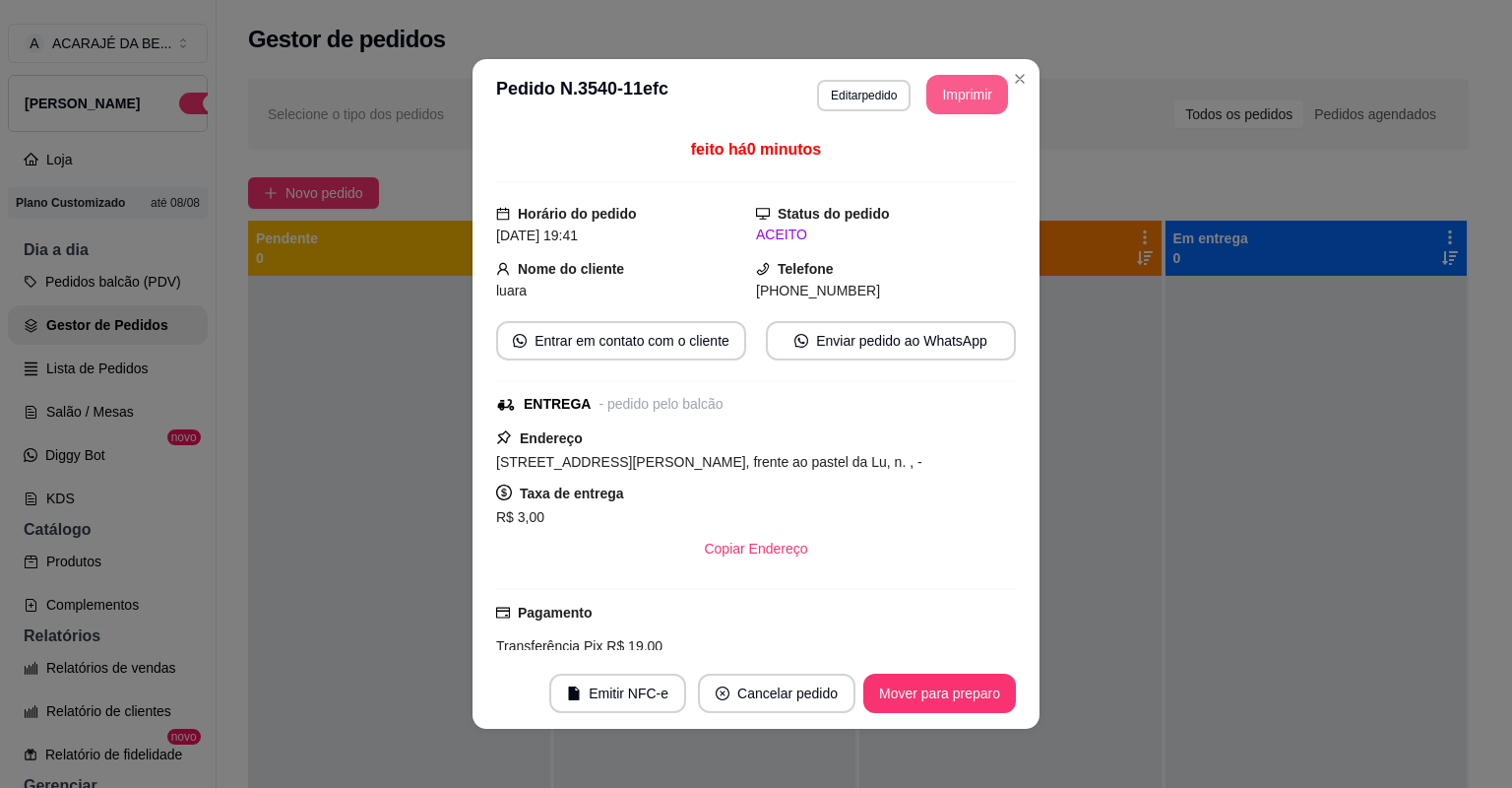 scroll, scrollTop: 0, scrollLeft: 0, axis: both 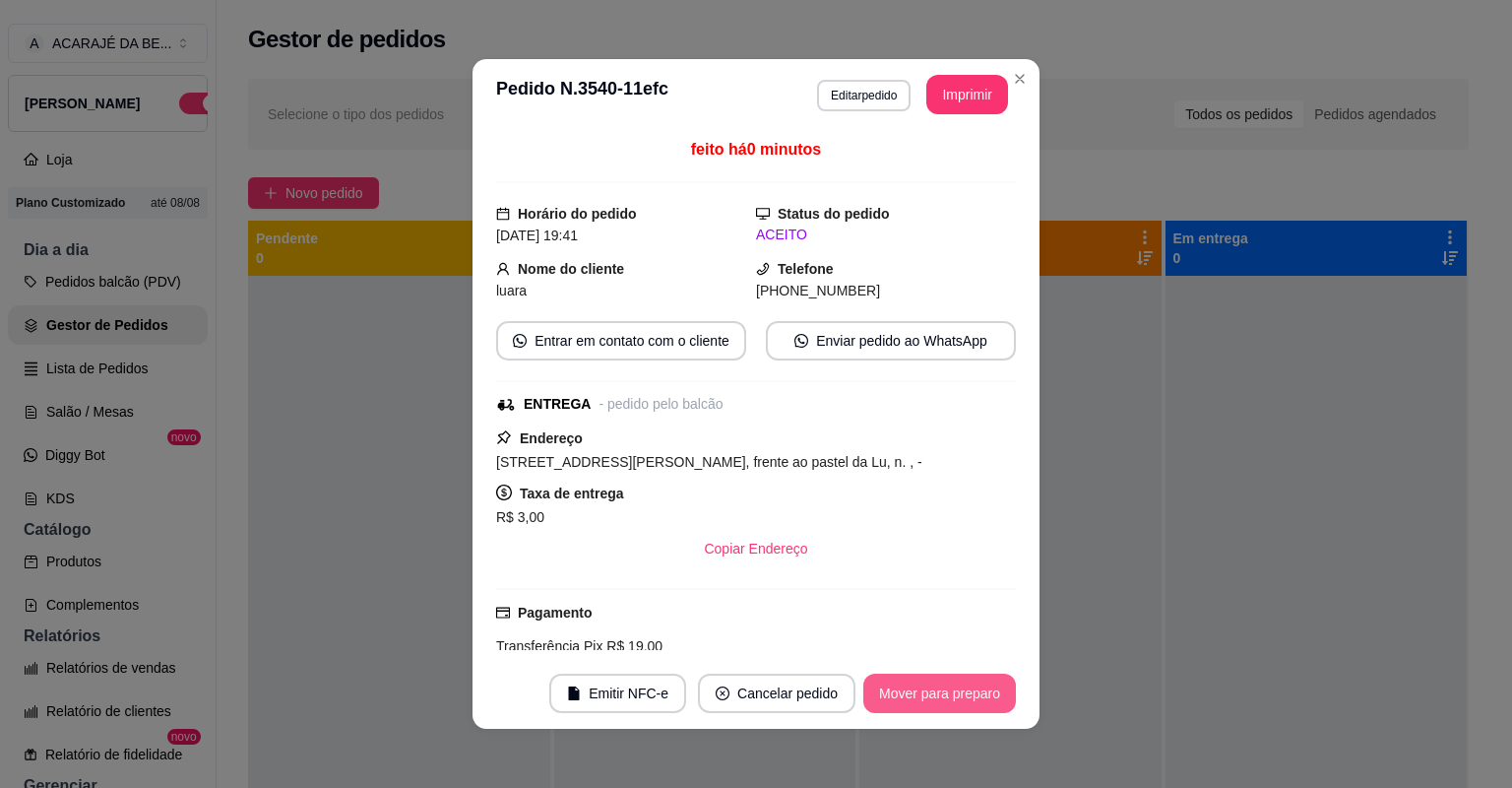 click on "Mover para preparo" at bounding box center [939, 693] 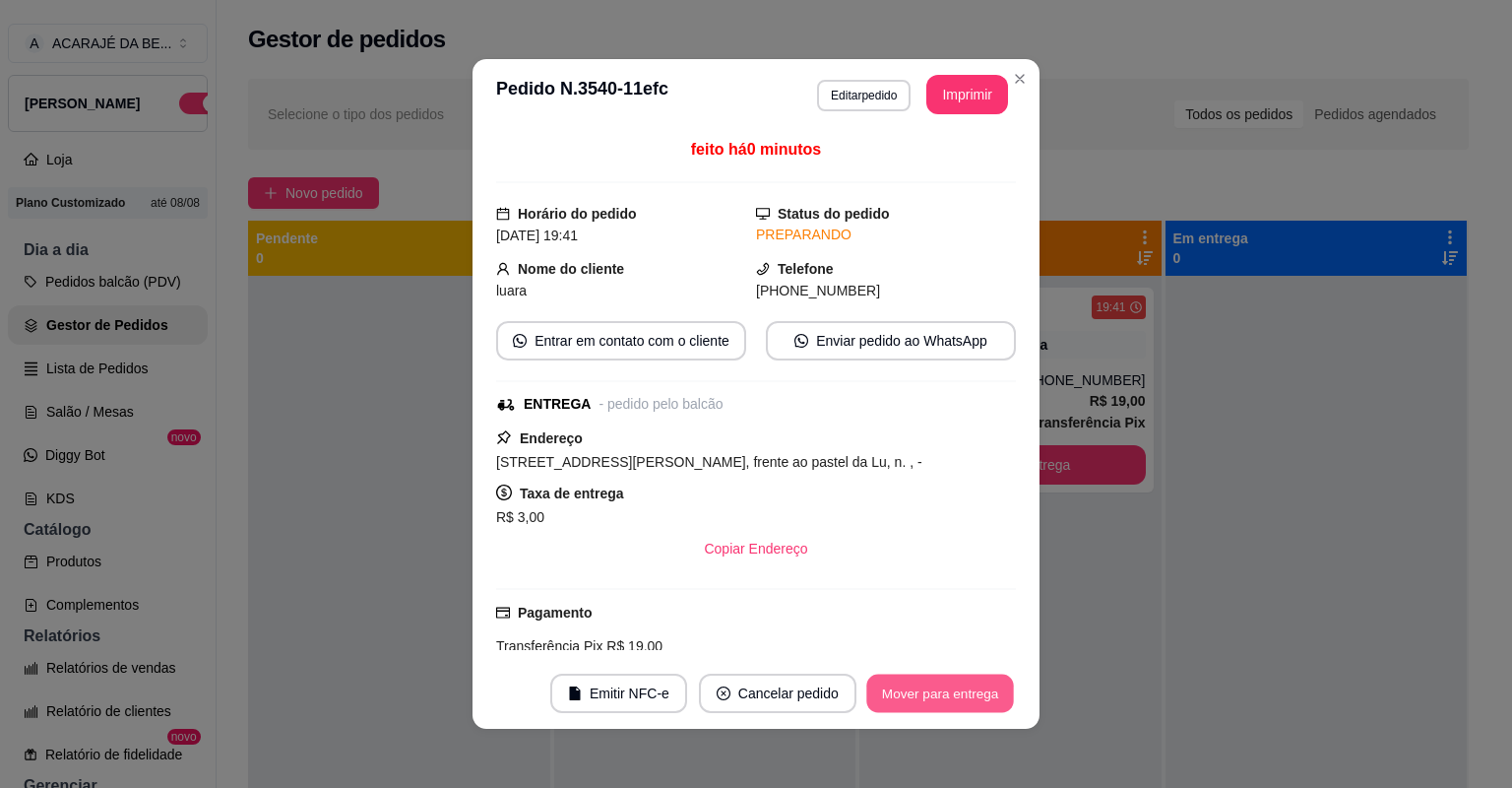 click on "Mover para entrega" at bounding box center [940, 693] 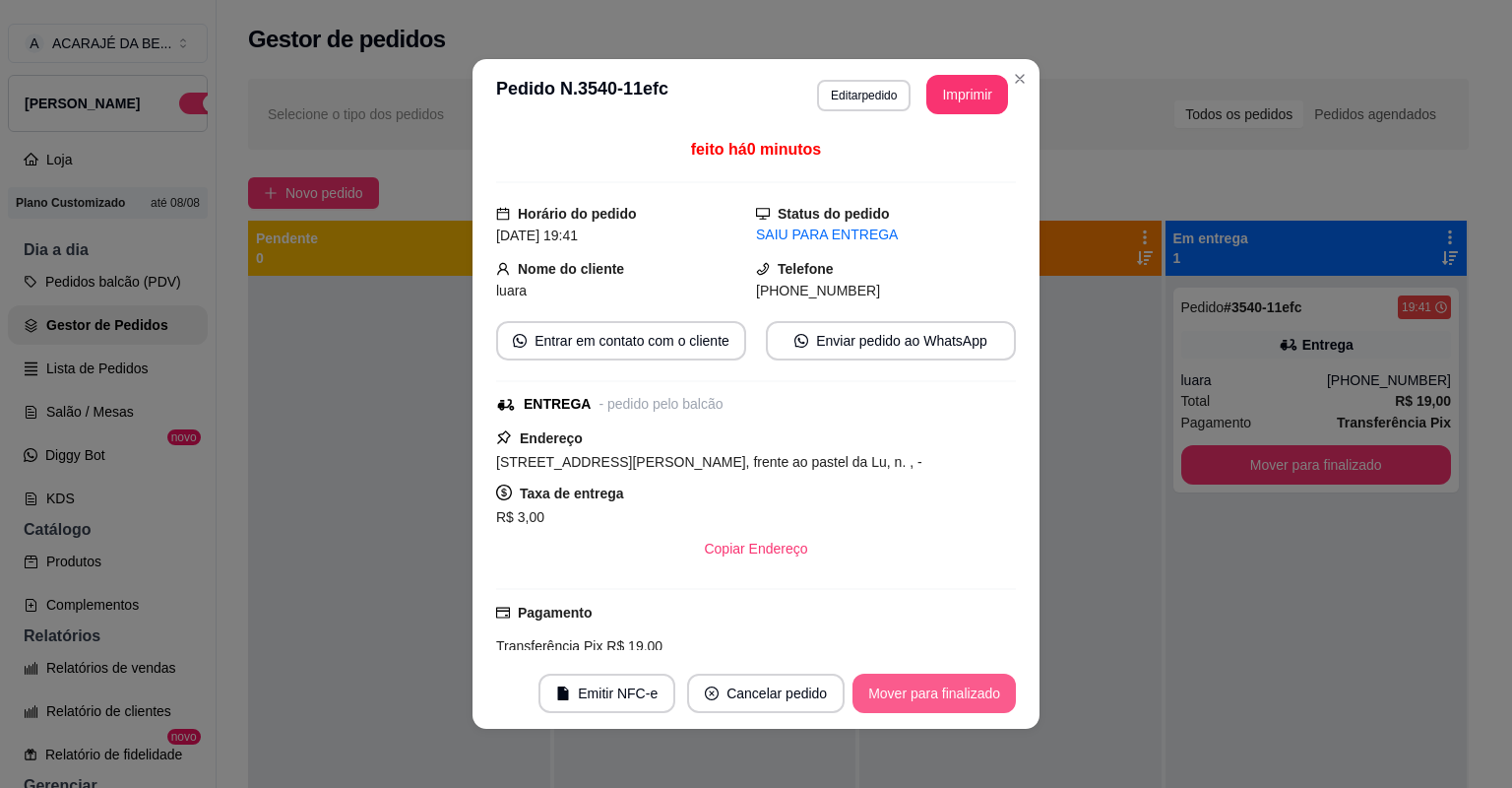 click on "Mover para finalizado" at bounding box center [934, 693] 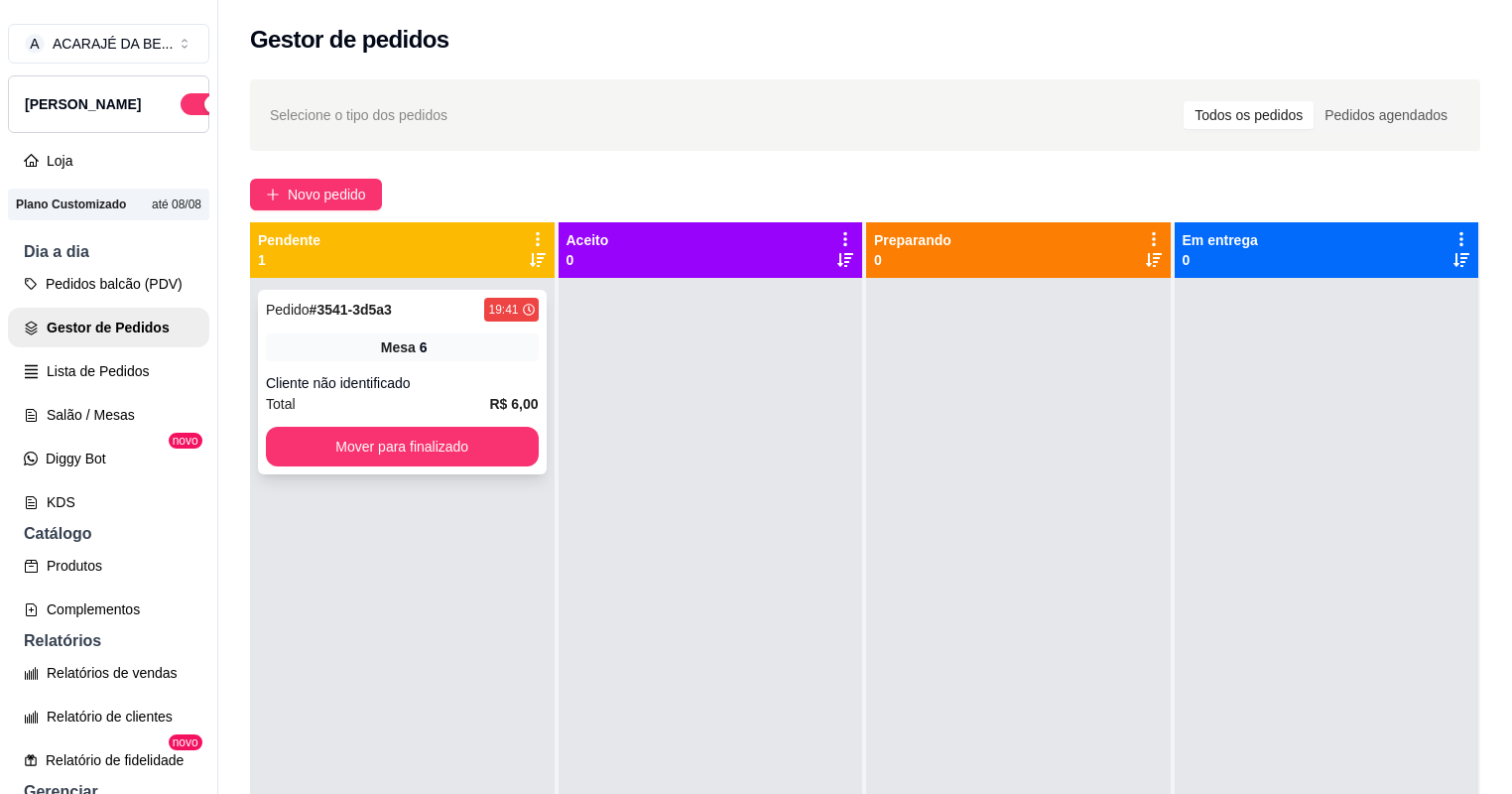 click on "Total R$ 6,00" at bounding box center (402, 404) 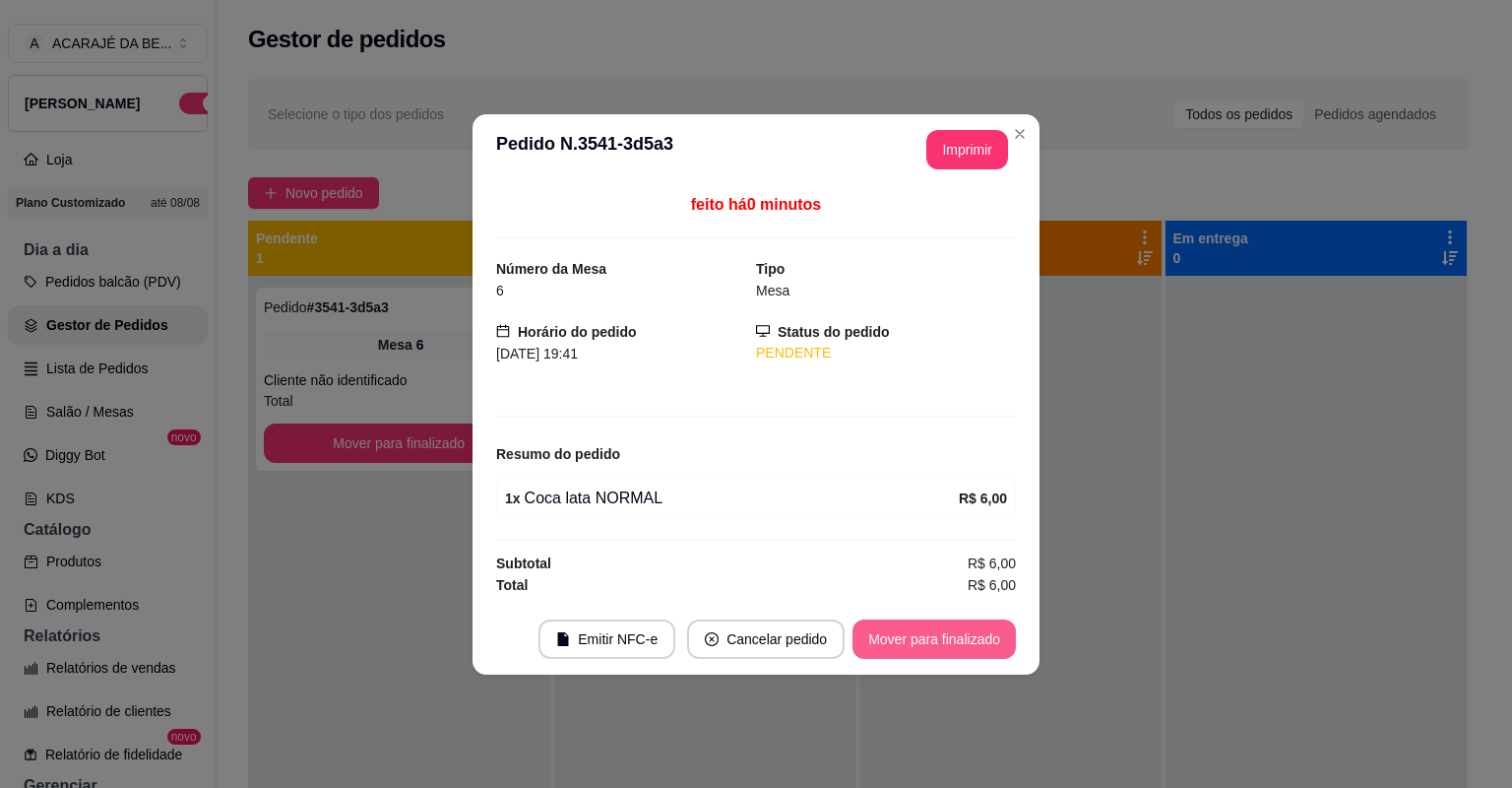 click on "Mover para finalizado" at bounding box center (934, 639) 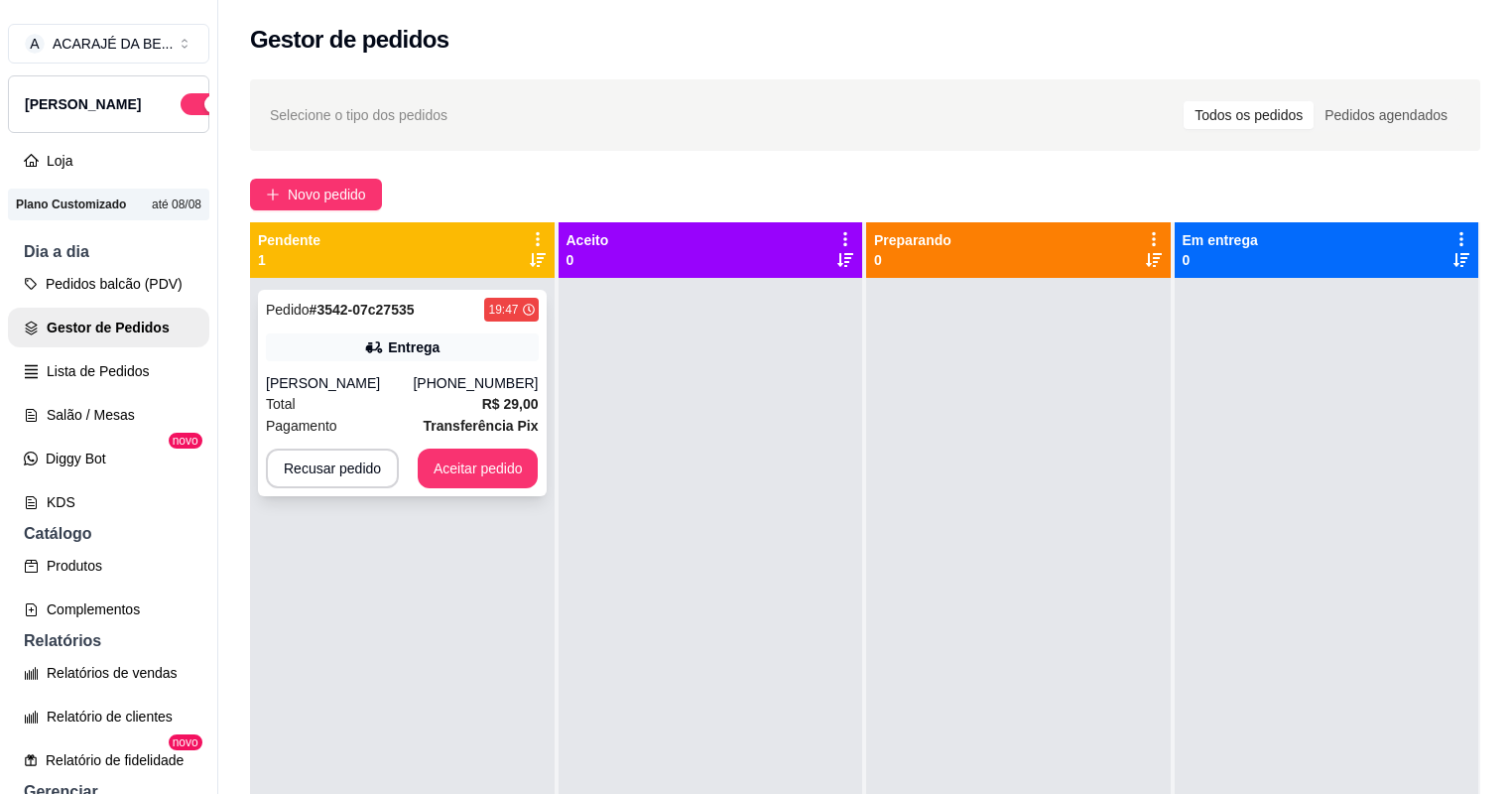 click on "Total R$ 29,00" at bounding box center [402, 404] 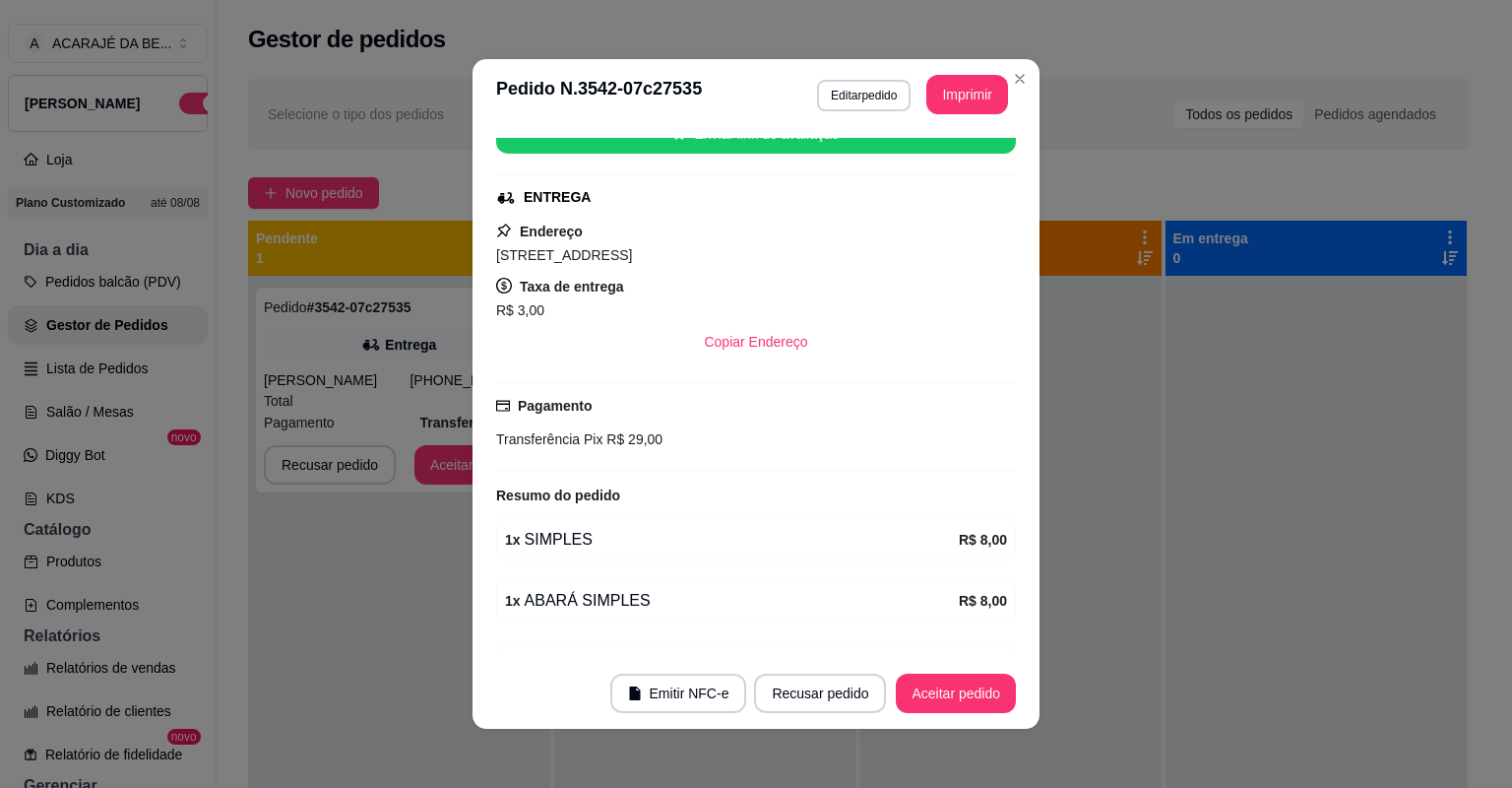 scroll, scrollTop: 371, scrollLeft: 0, axis: vertical 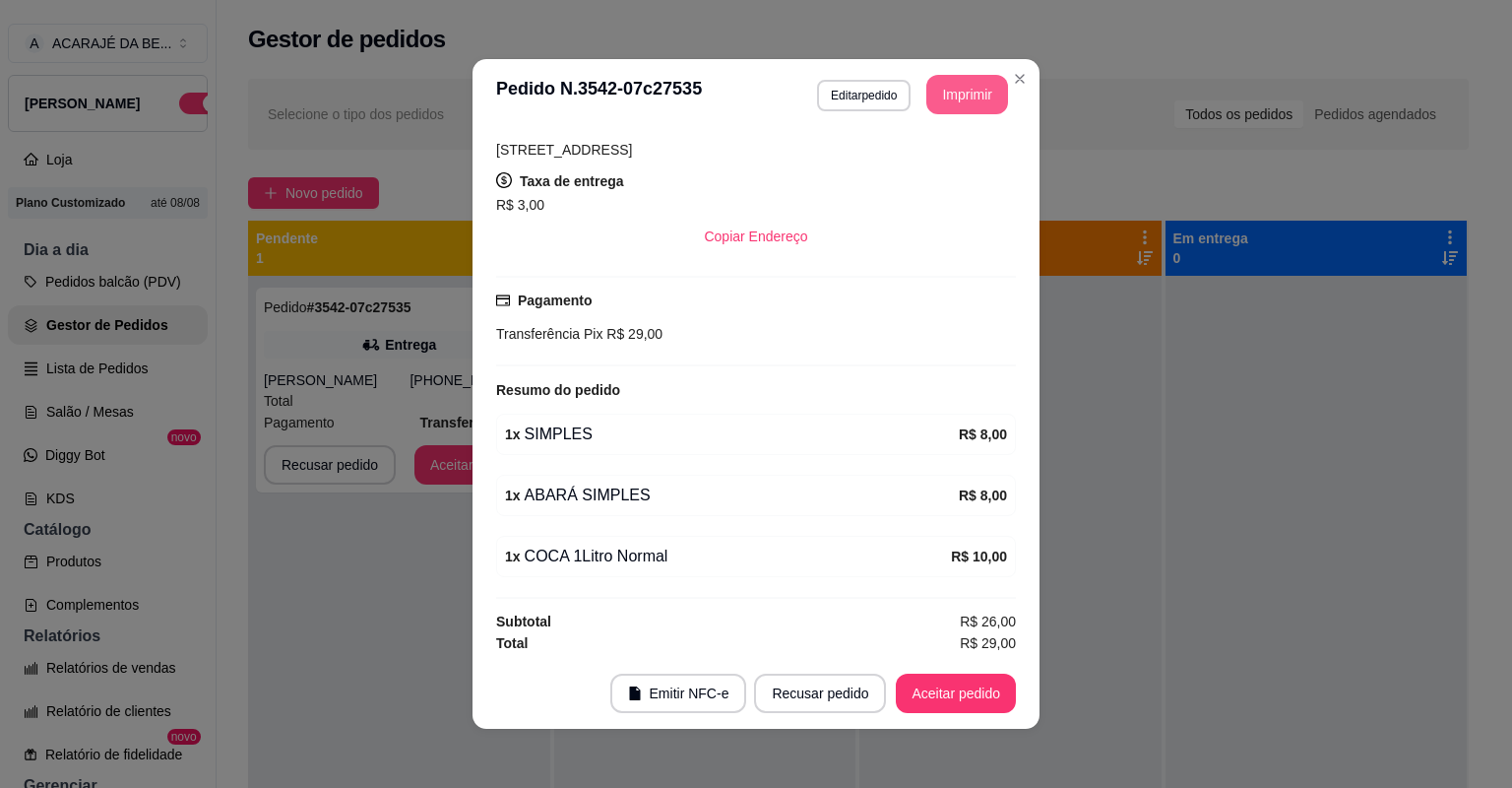 click on "Imprimir" at bounding box center [967, 95] 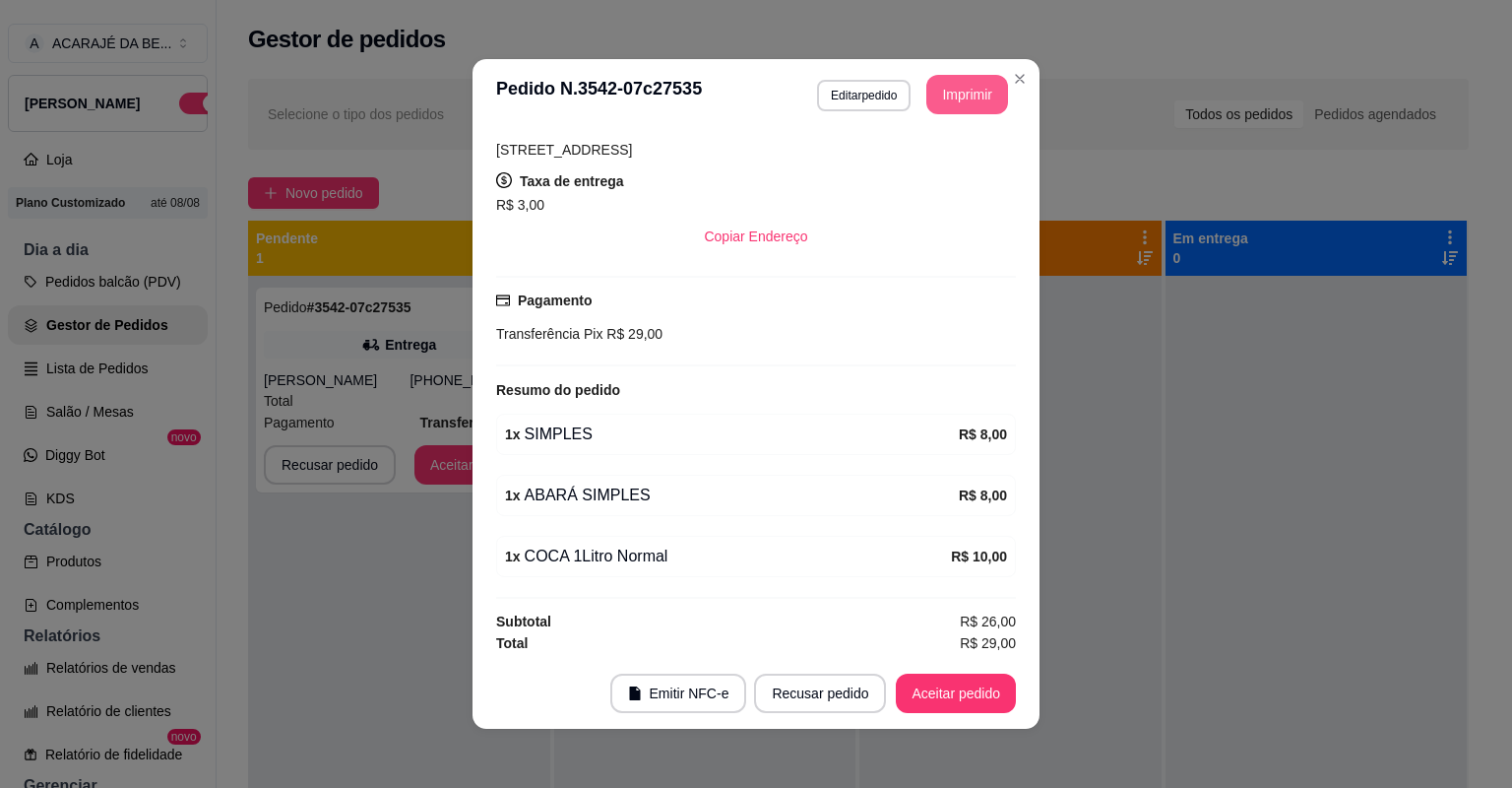 scroll, scrollTop: 0, scrollLeft: 0, axis: both 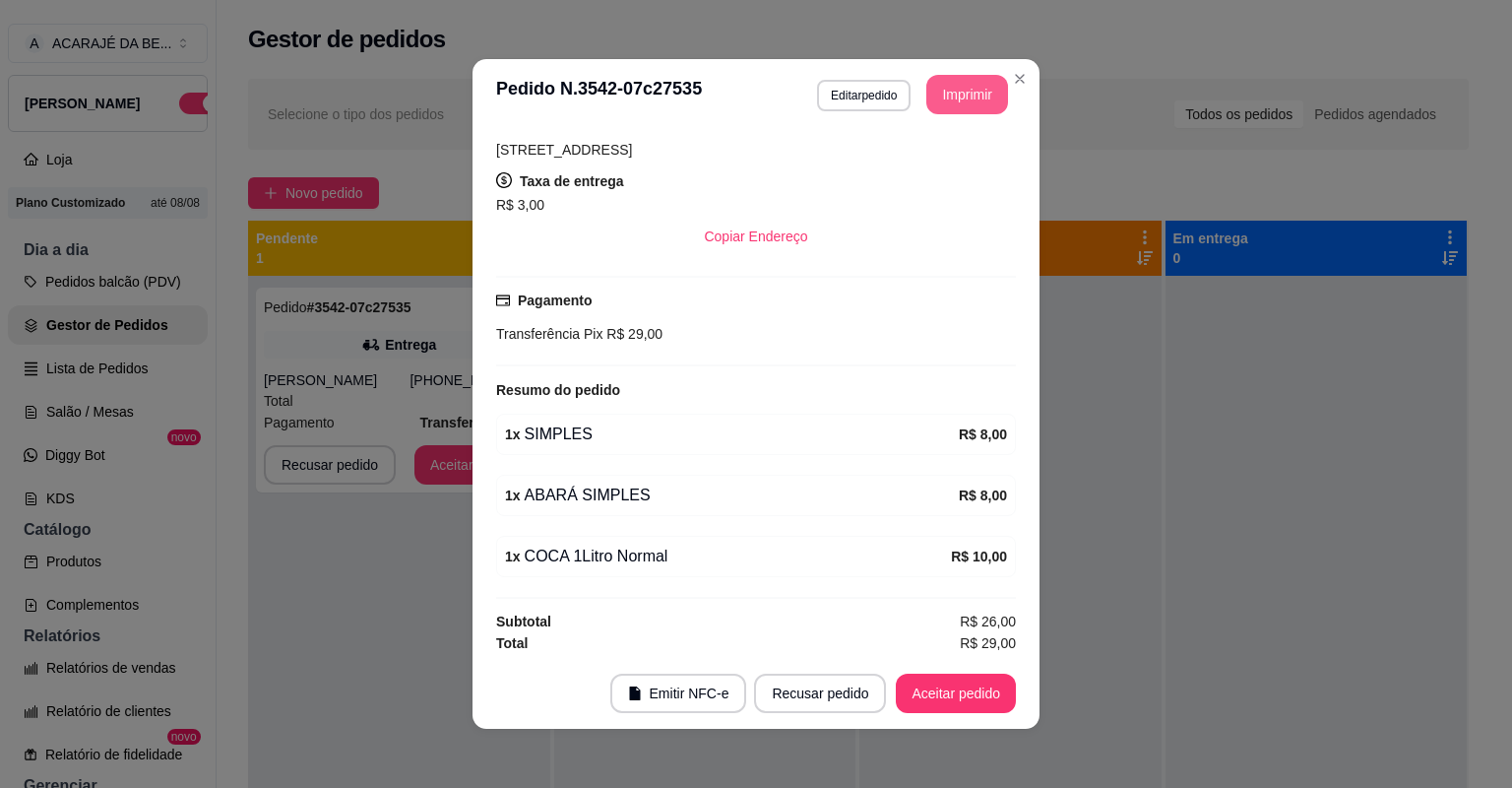 click on "Aceitar pedido" at bounding box center (956, 693) 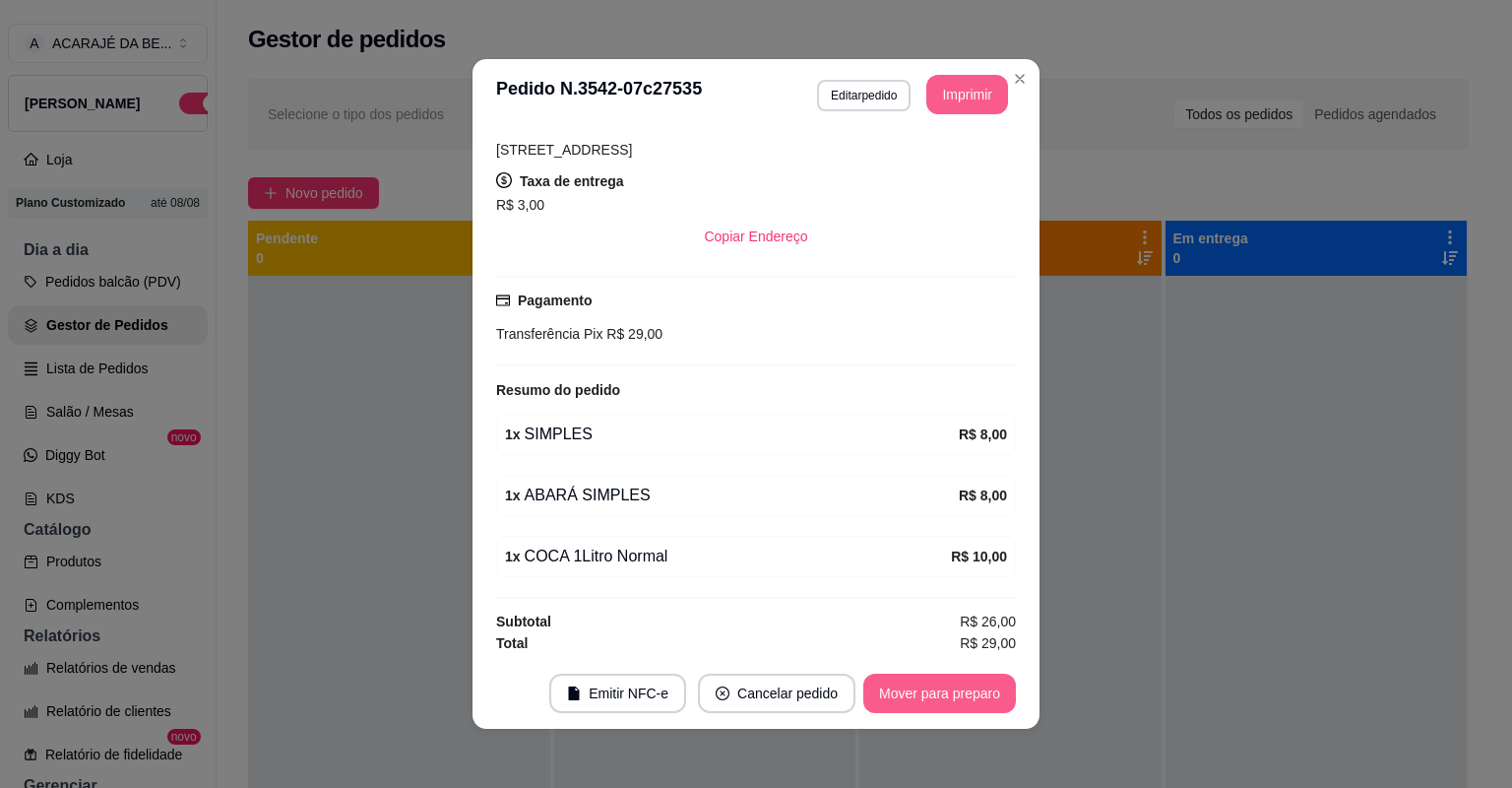 click on "Mover para preparo" at bounding box center (939, 693) 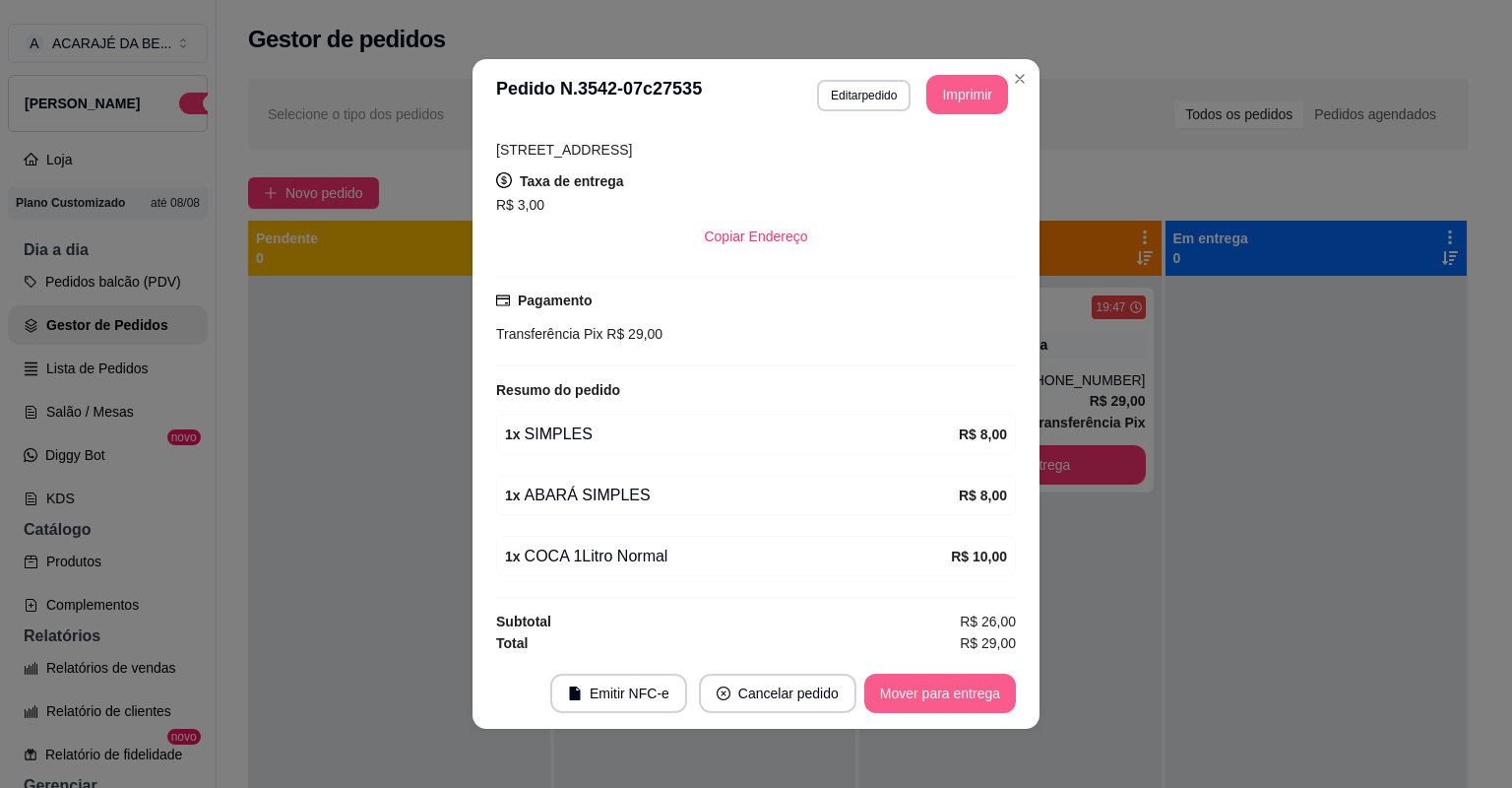 click on "Mover para entrega" at bounding box center [940, 693] 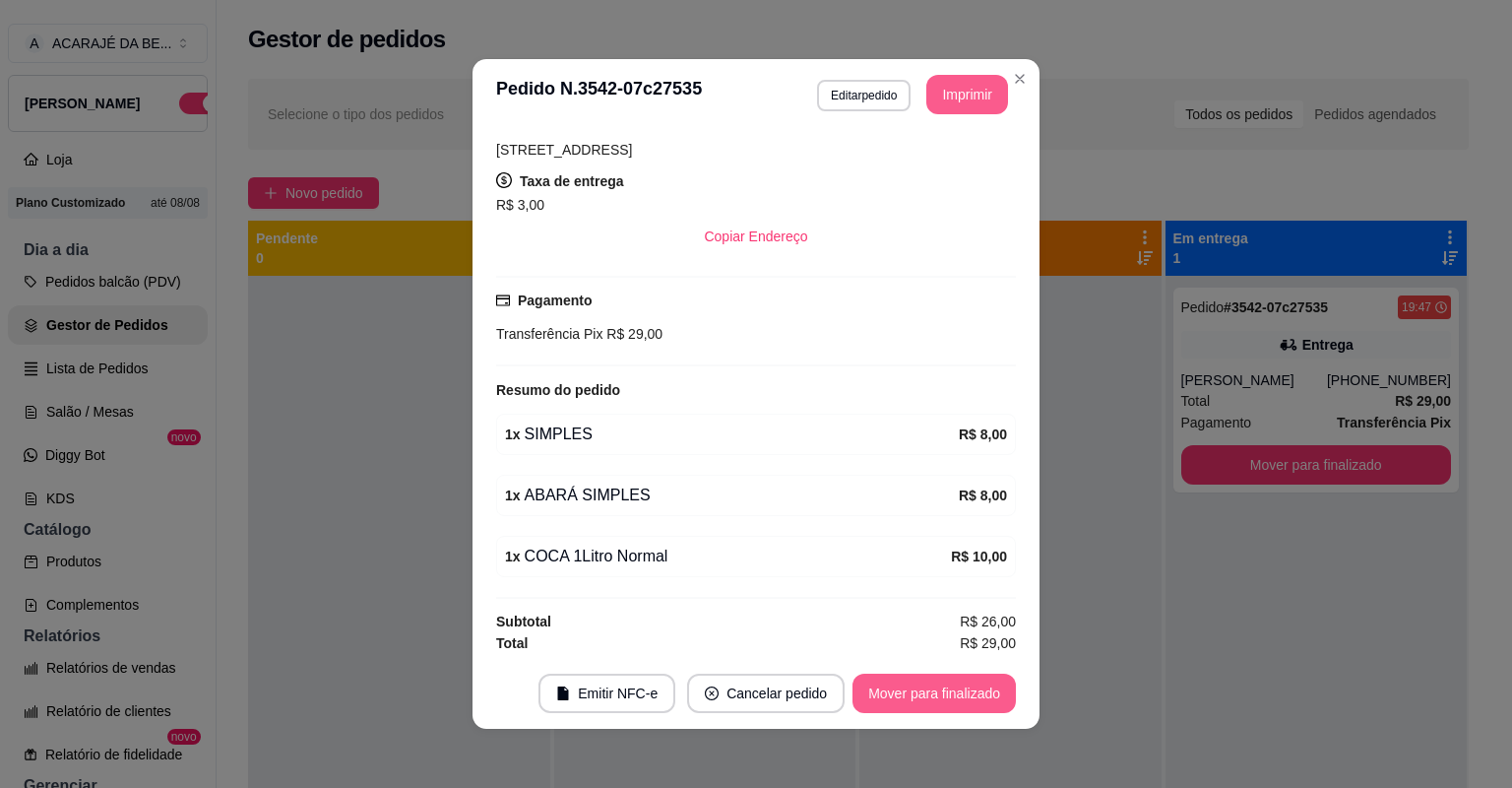 click on "Mover para finalizado" at bounding box center [934, 693] 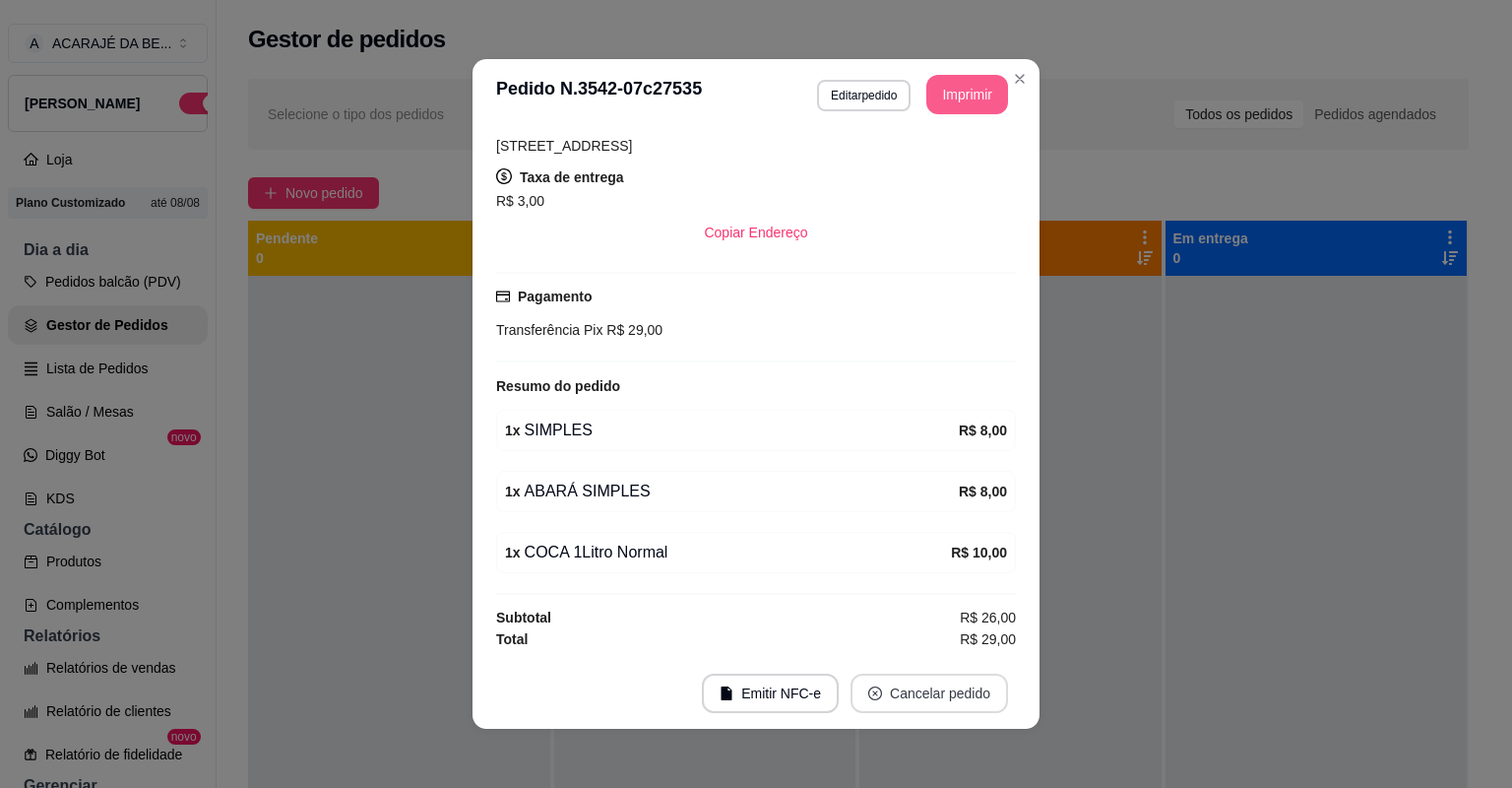 scroll, scrollTop: 327, scrollLeft: 0, axis: vertical 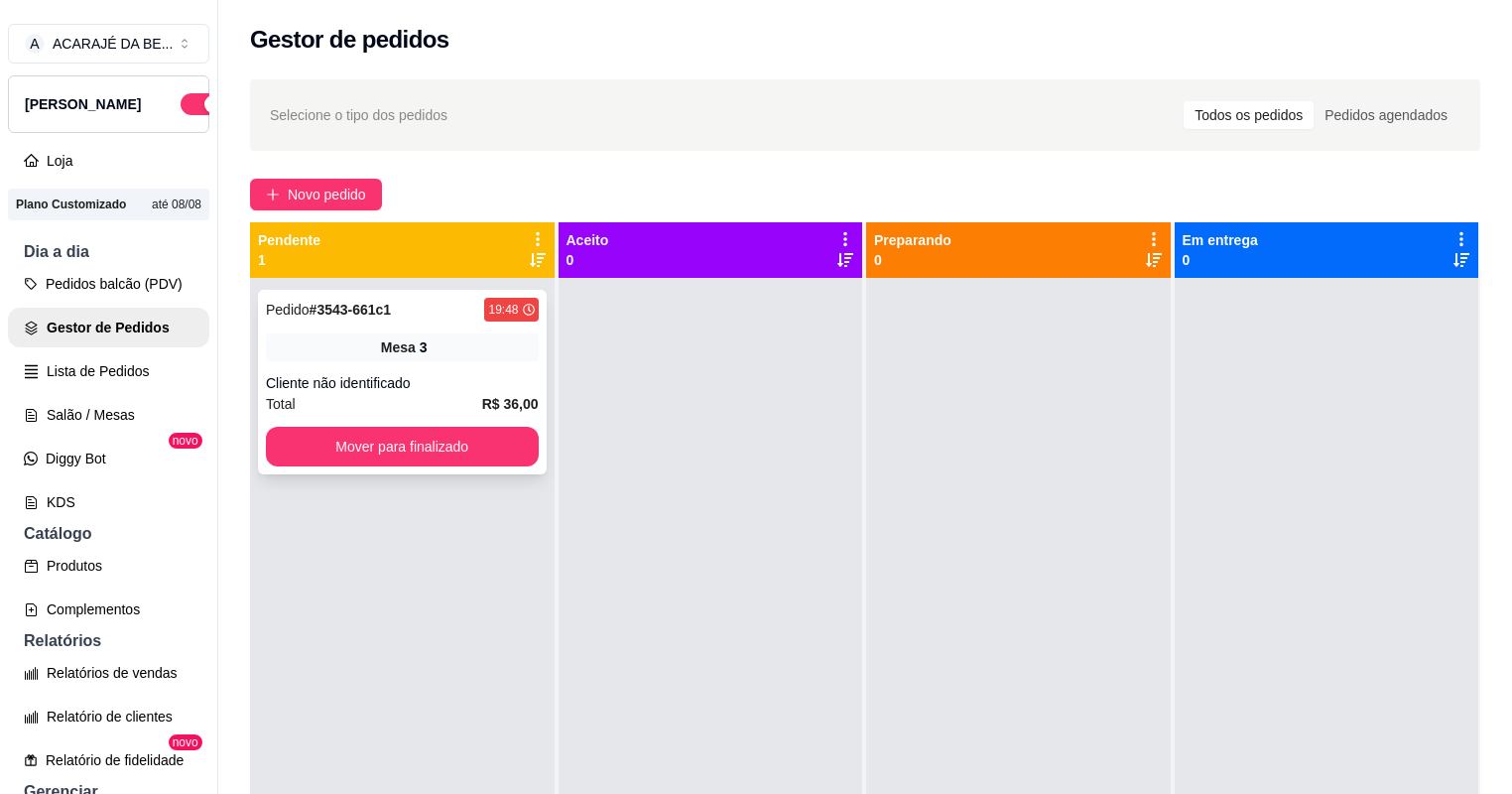 click on "Cliente não identificado" at bounding box center [402, 383] 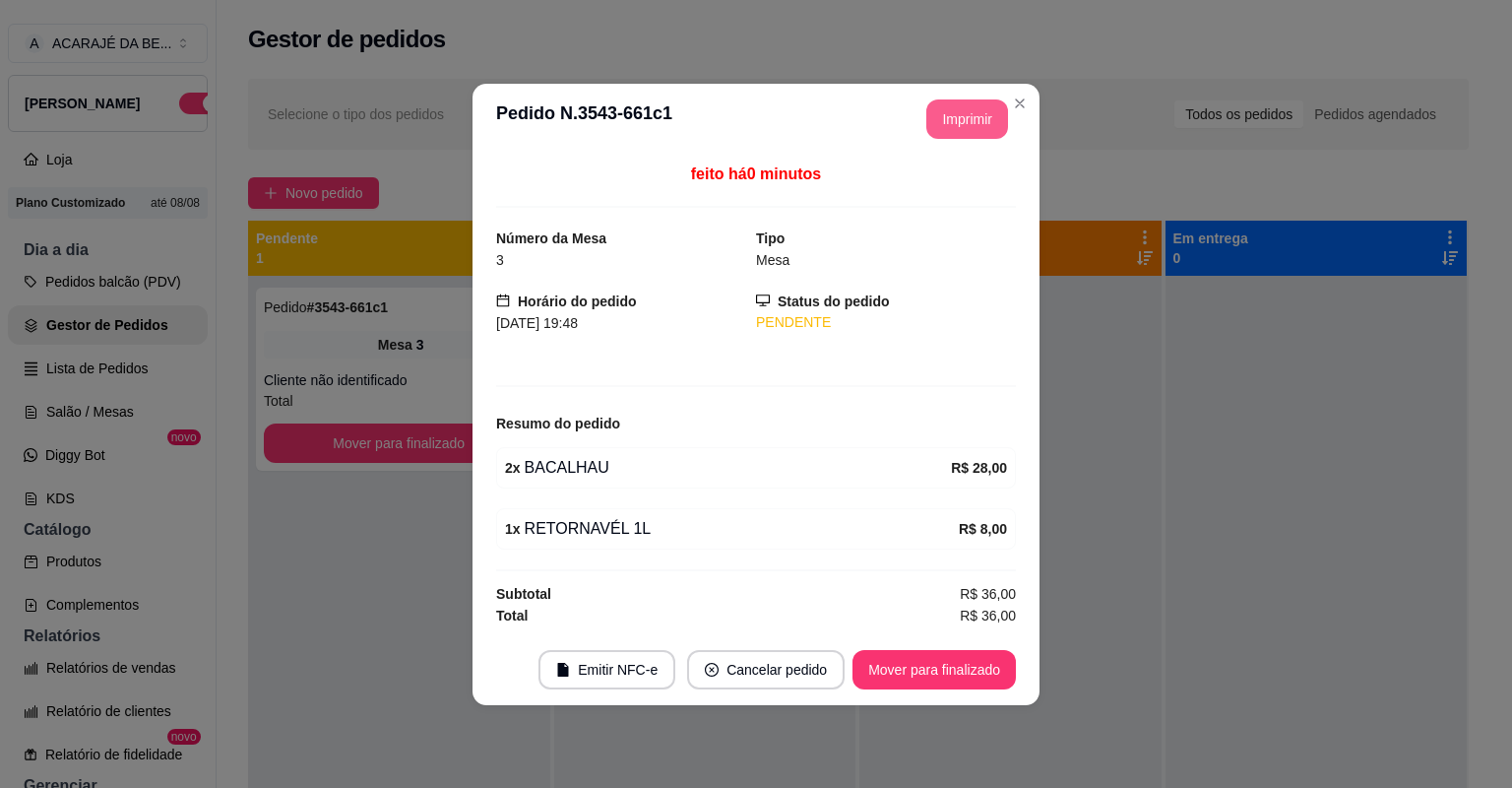 click on "Imprimir" at bounding box center (967, 119) 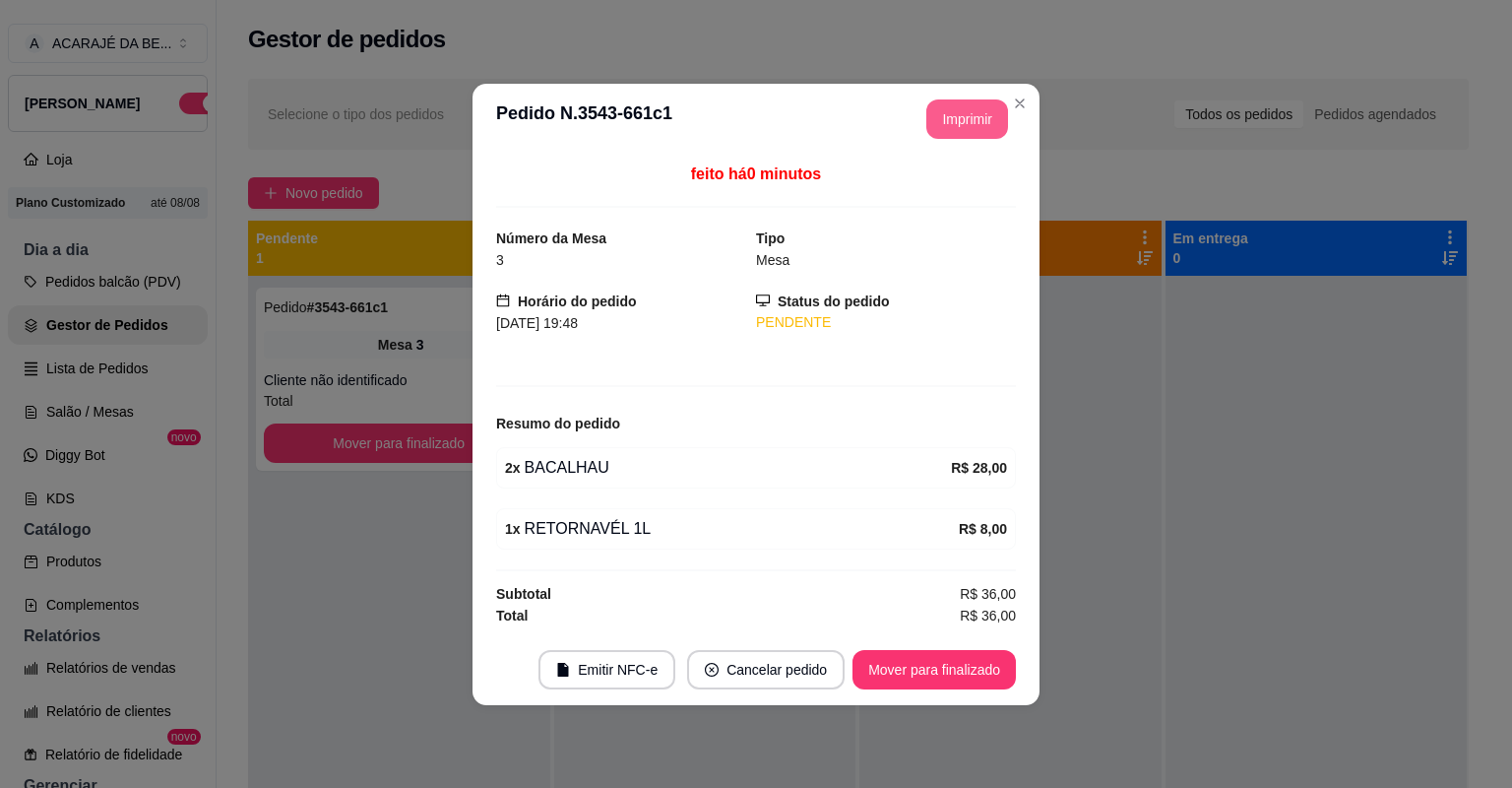 scroll, scrollTop: 0, scrollLeft: 0, axis: both 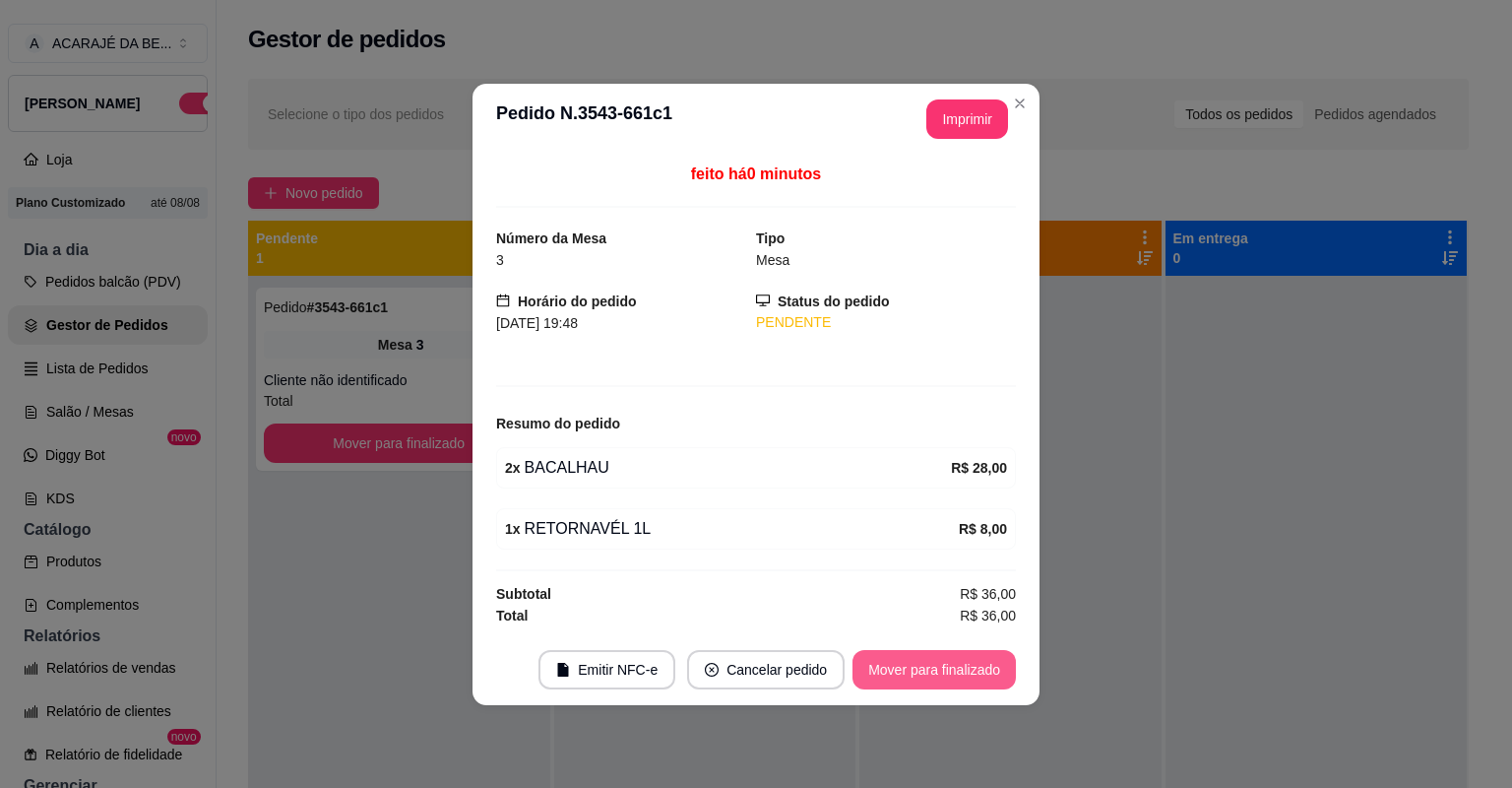 click on "Mover para finalizado" at bounding box center [934, 670] 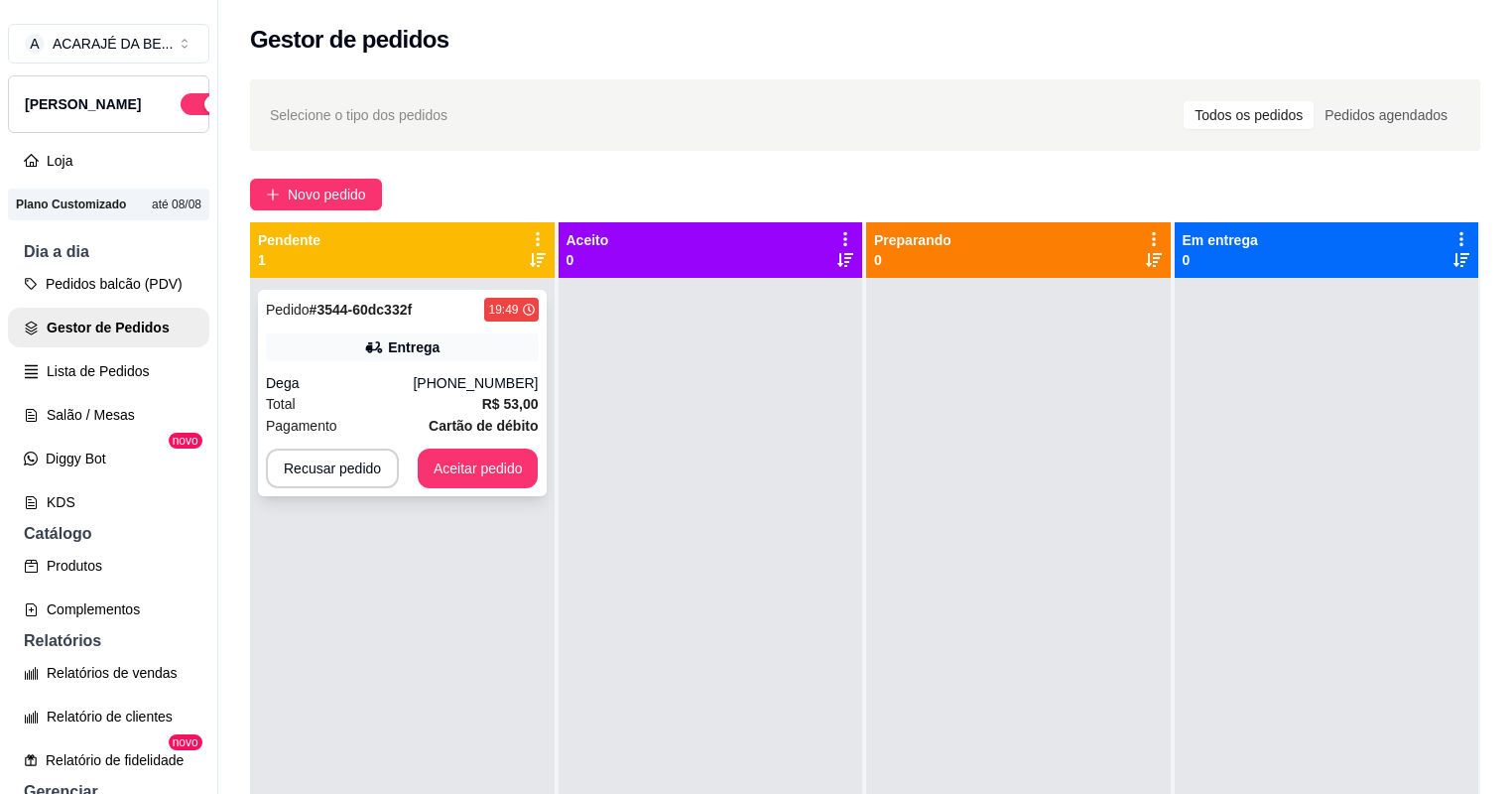 click on "Total R$ 53,00" at bounding box center (402, 404) 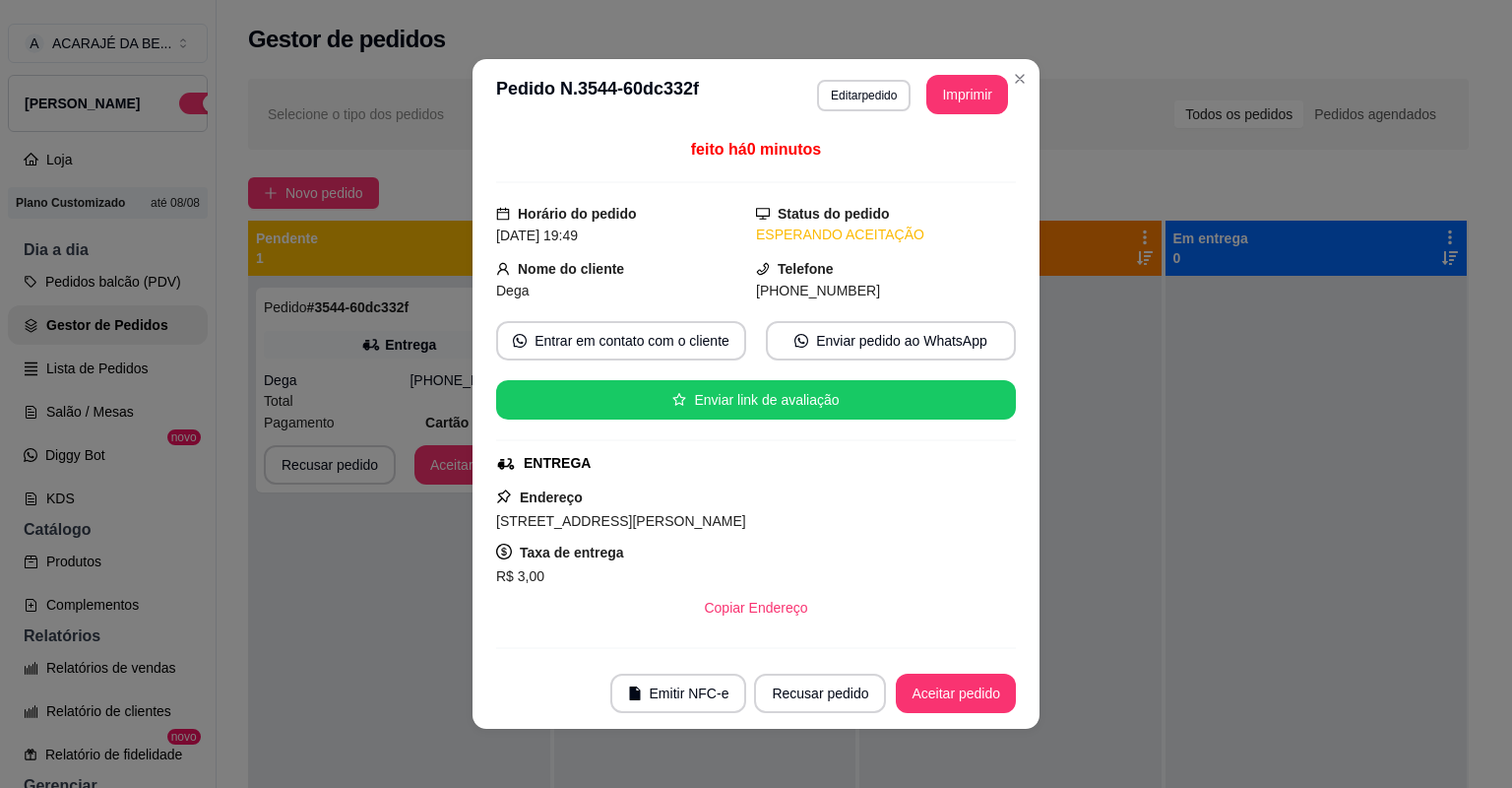scroll, scrollTop: 311, scrollLeft: 0, axis: vertical 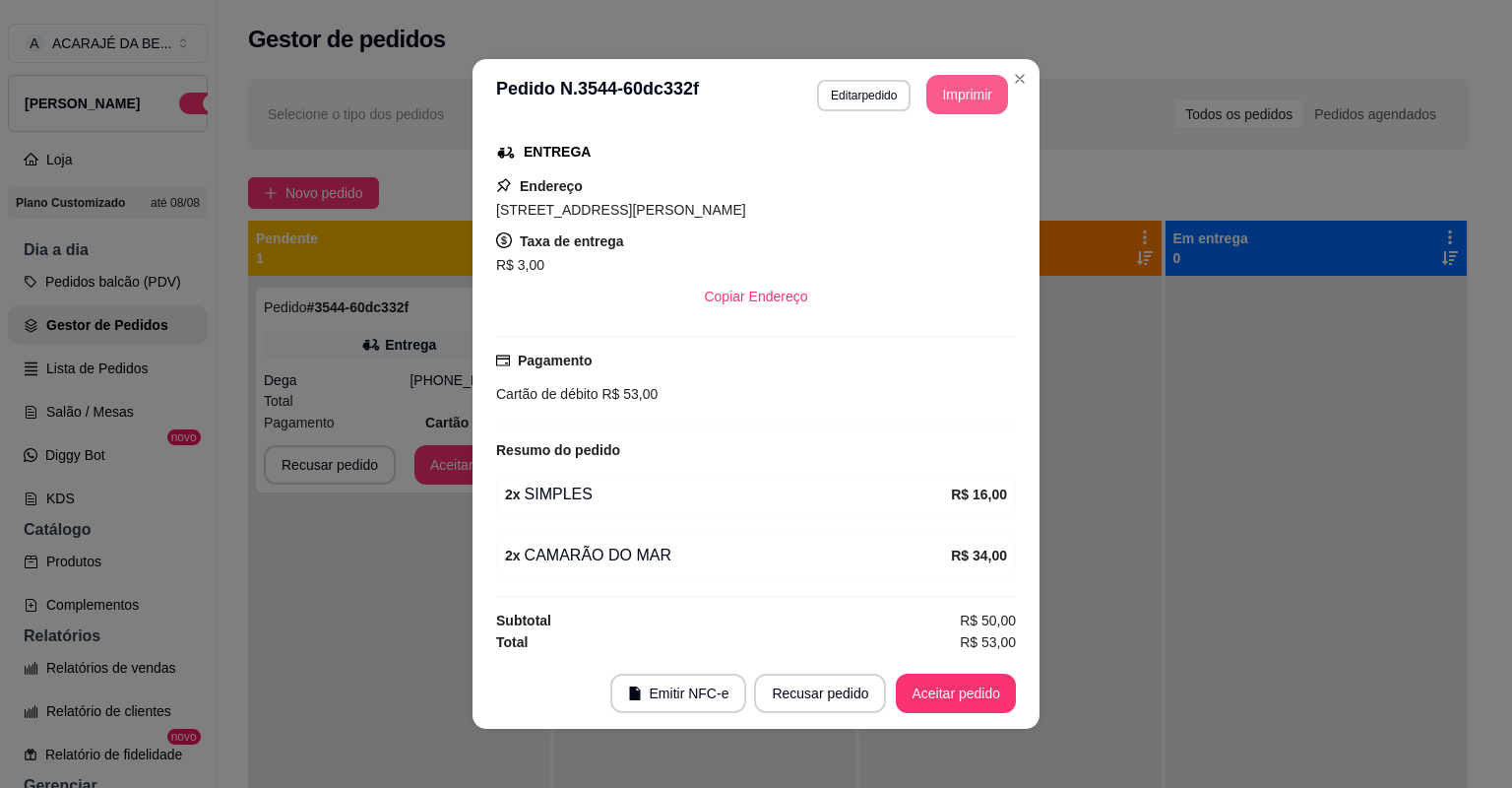 click on "Imprimir" at bounding box center (967, 95) 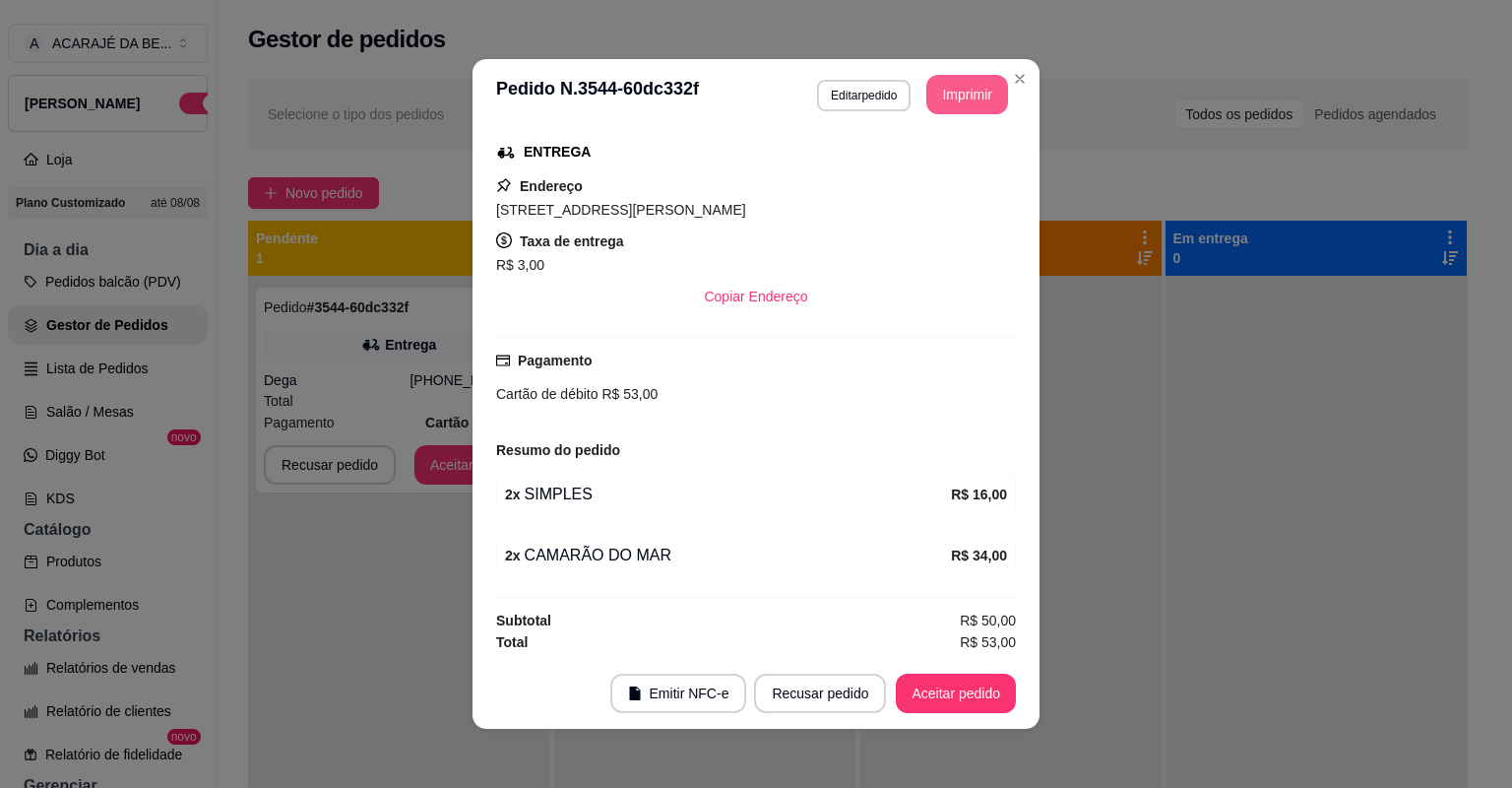 scroll, scrollTop: 0, scrollLeft: 0, axis: both 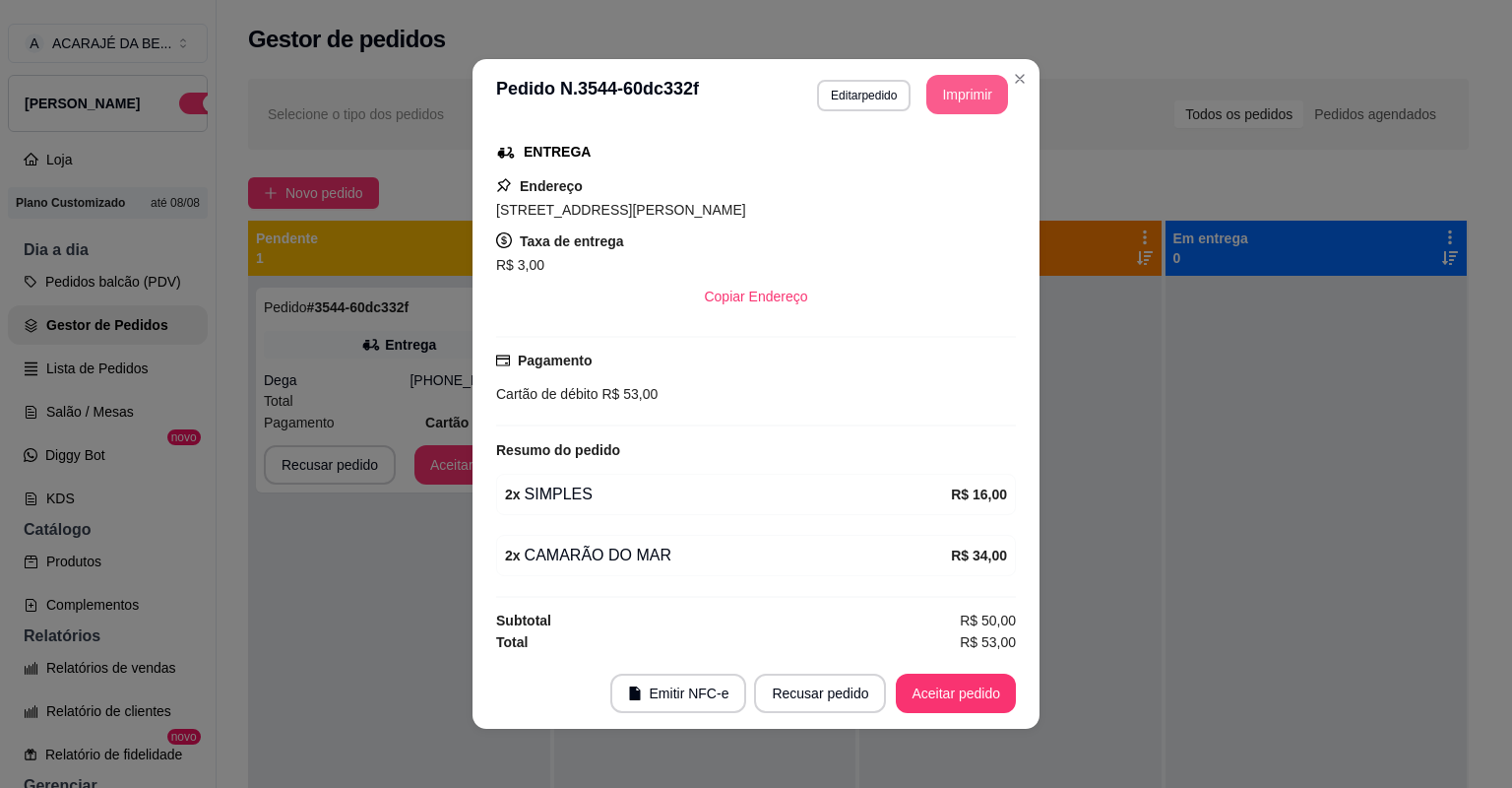 click on "Aceitar pedido" at bounding box center (956, 693) 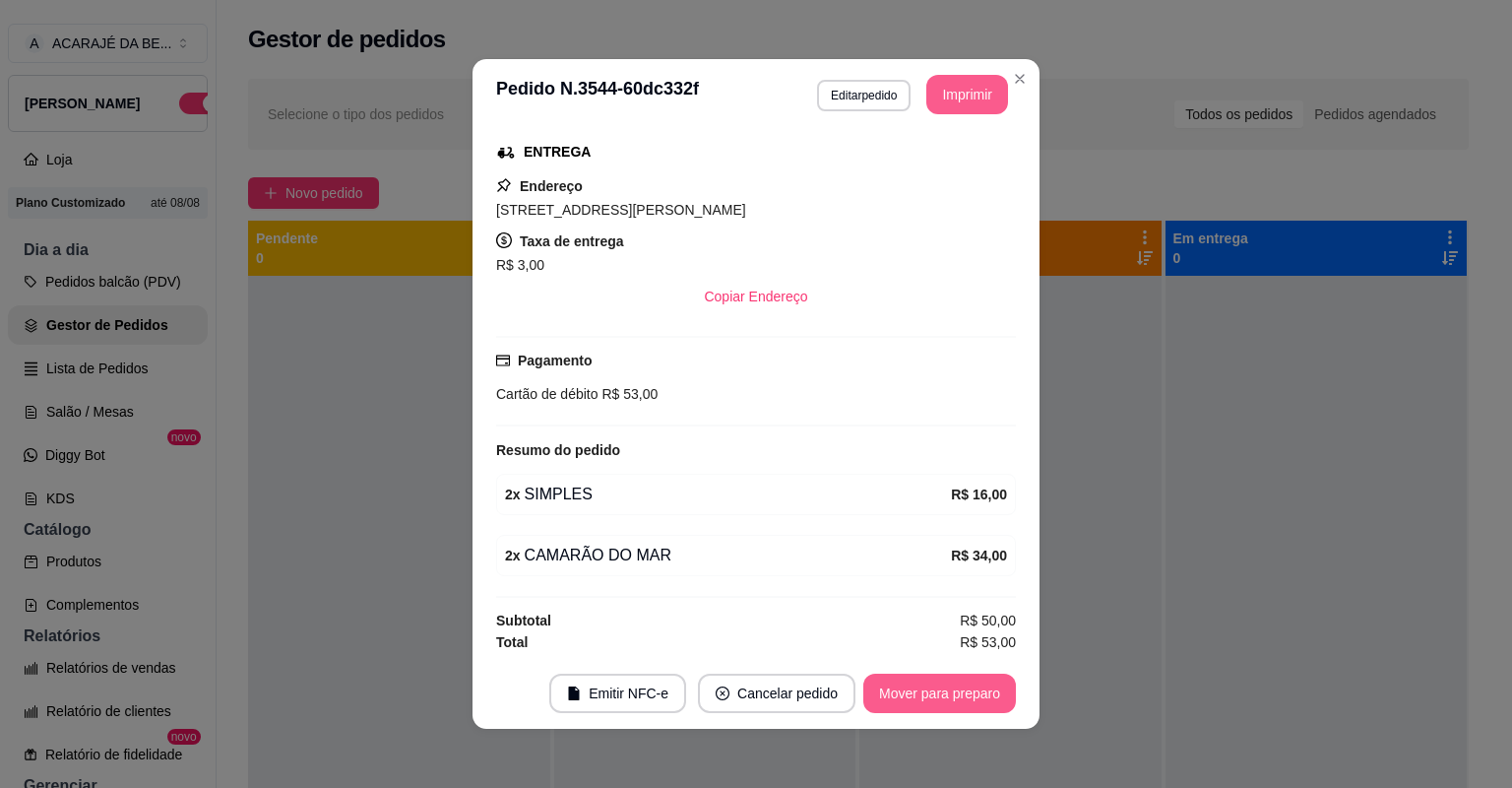 click on "Mover para preparo" at bounding box center [939, 693] 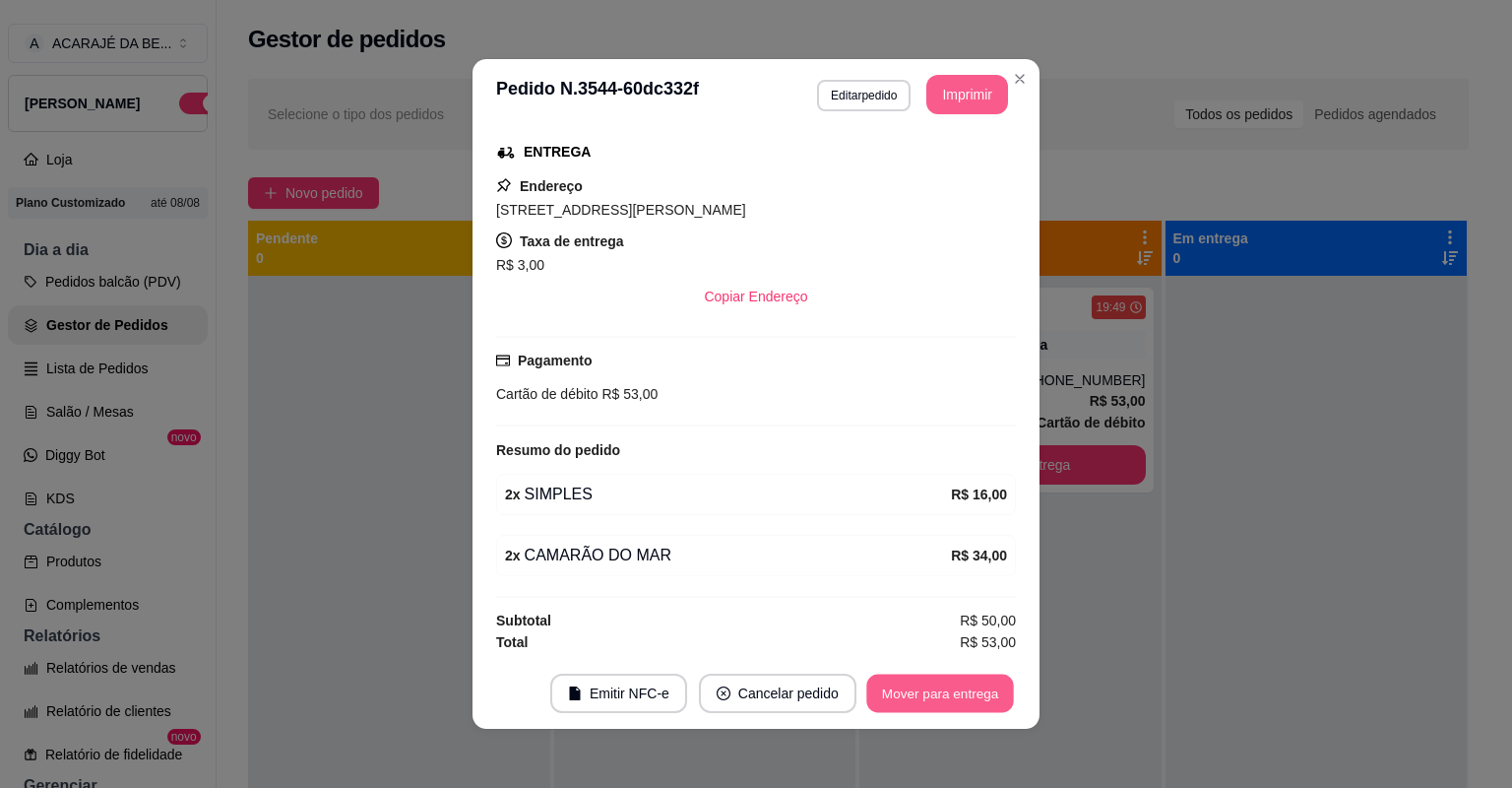 click on "Mover para entrega" at bounding box center [940, 693] 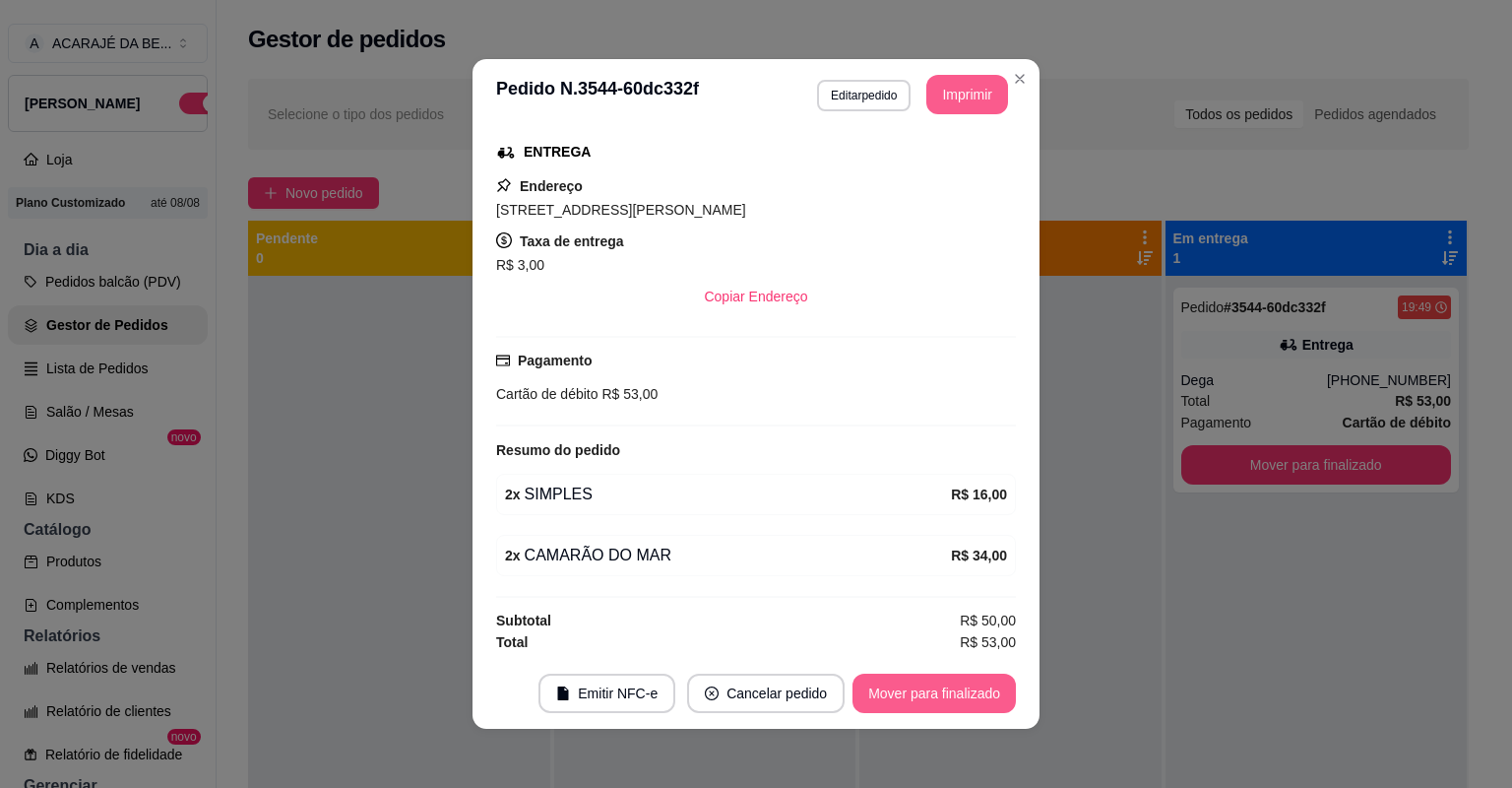 click on "Mover para finalizado" at bounding box center (934, 693) 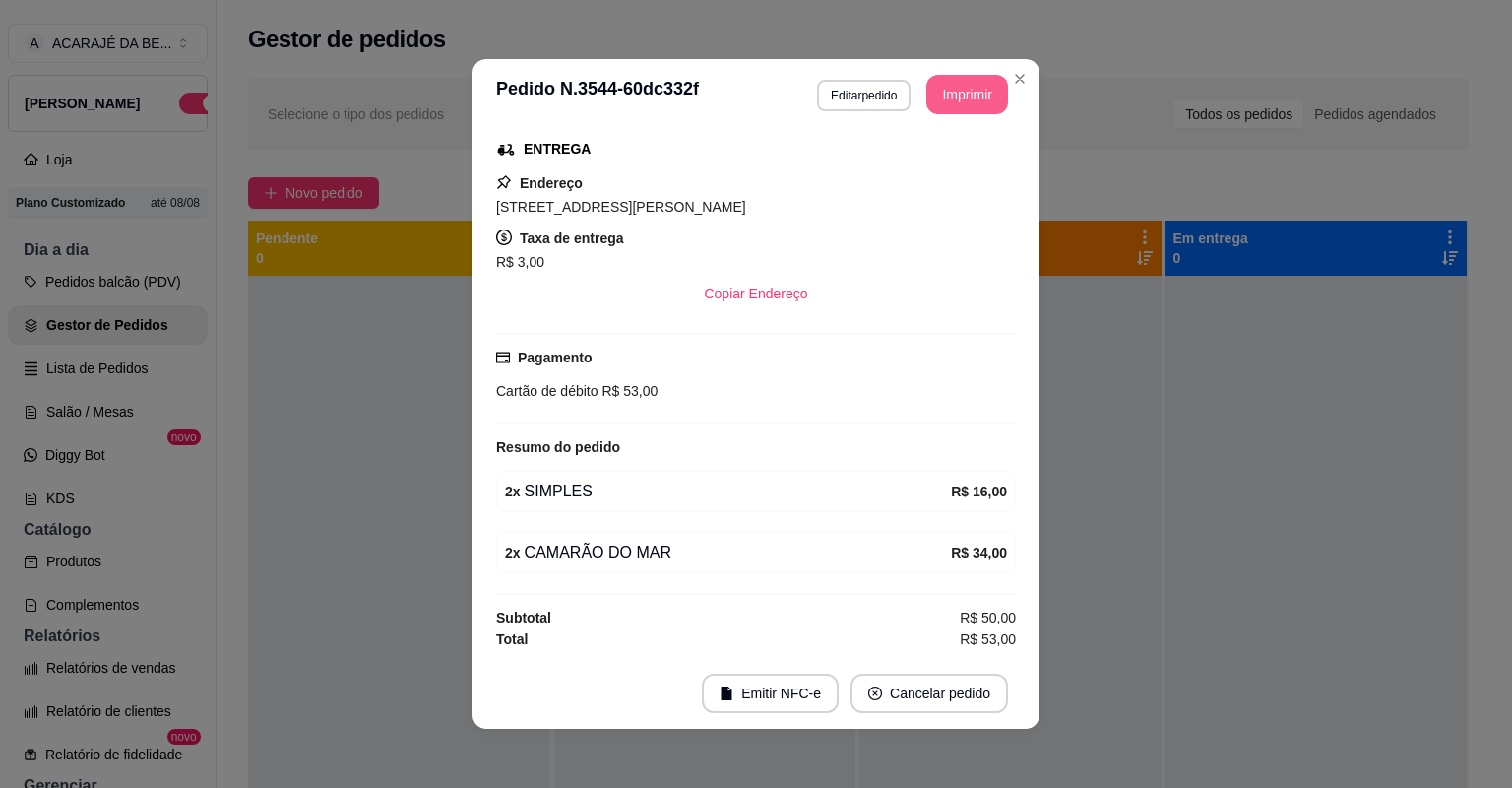 scroll, scrollTop: 266, scrollLeft: 0, axis: vertical 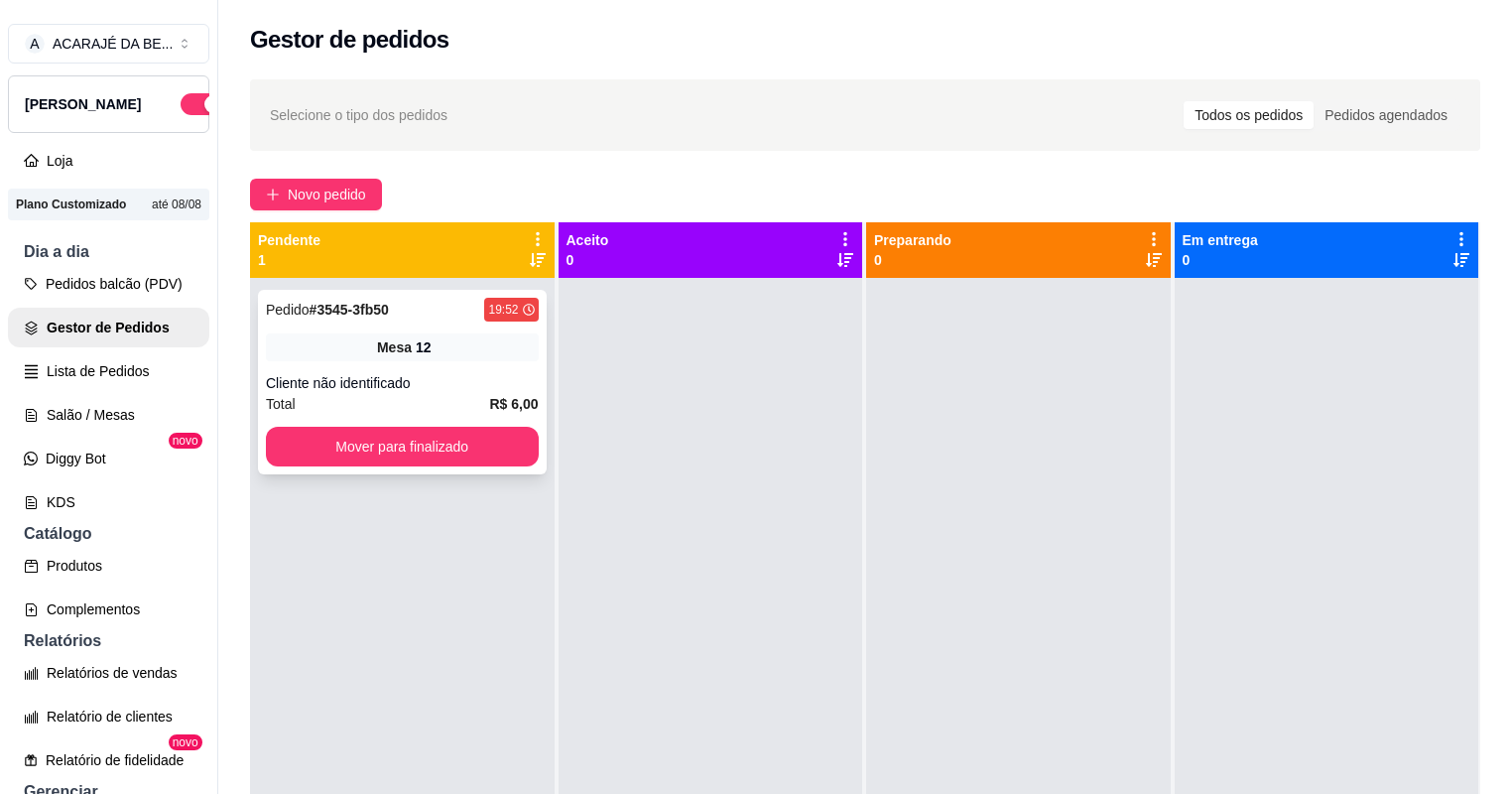 click on "Total R$ 6,00" at bounding box center (402, 404) 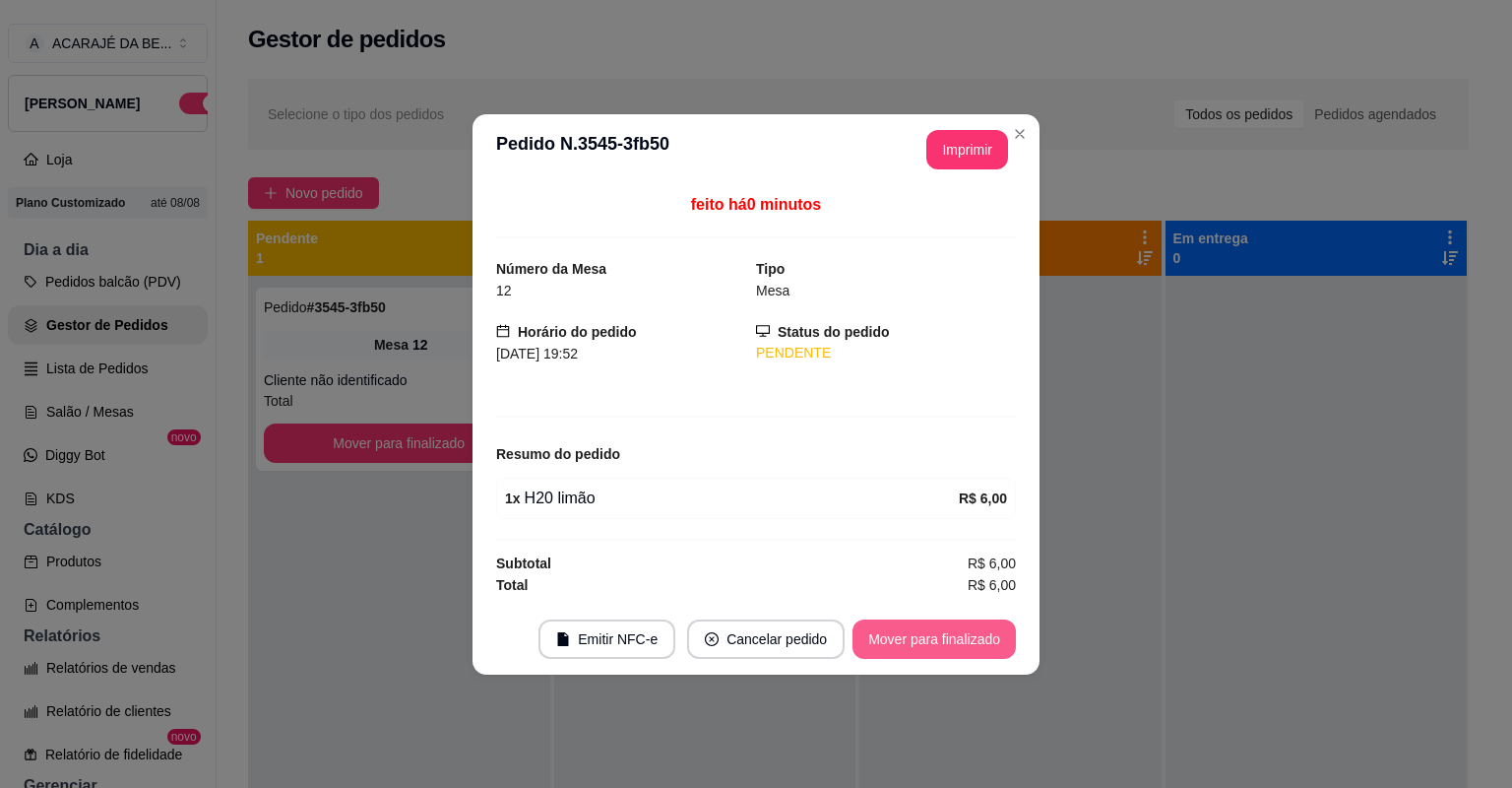 click on "Mover para finalizado" at bounding box center [934, 639] 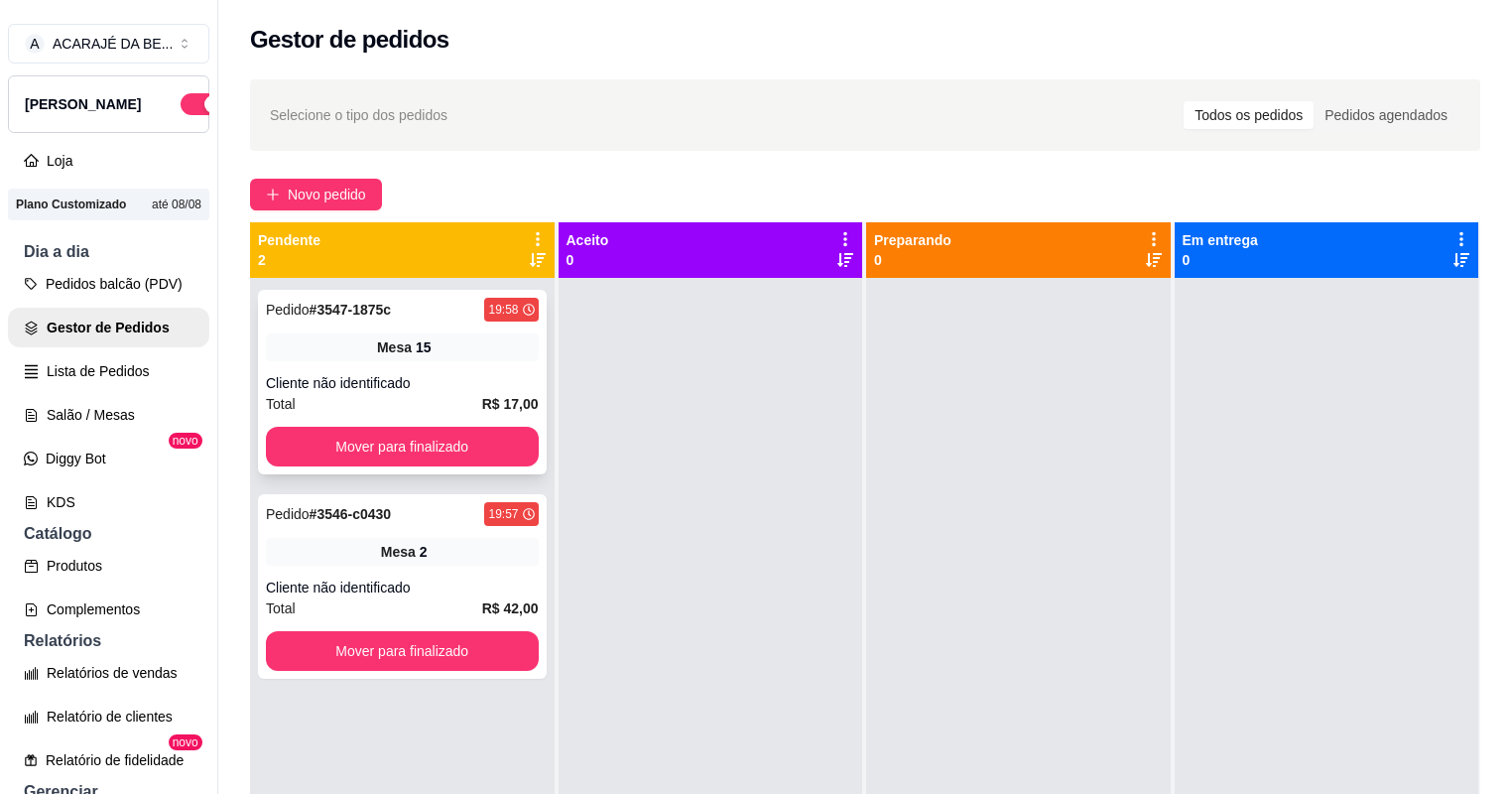 click on "Cliente não identificado" at bounding box center [402, 383] 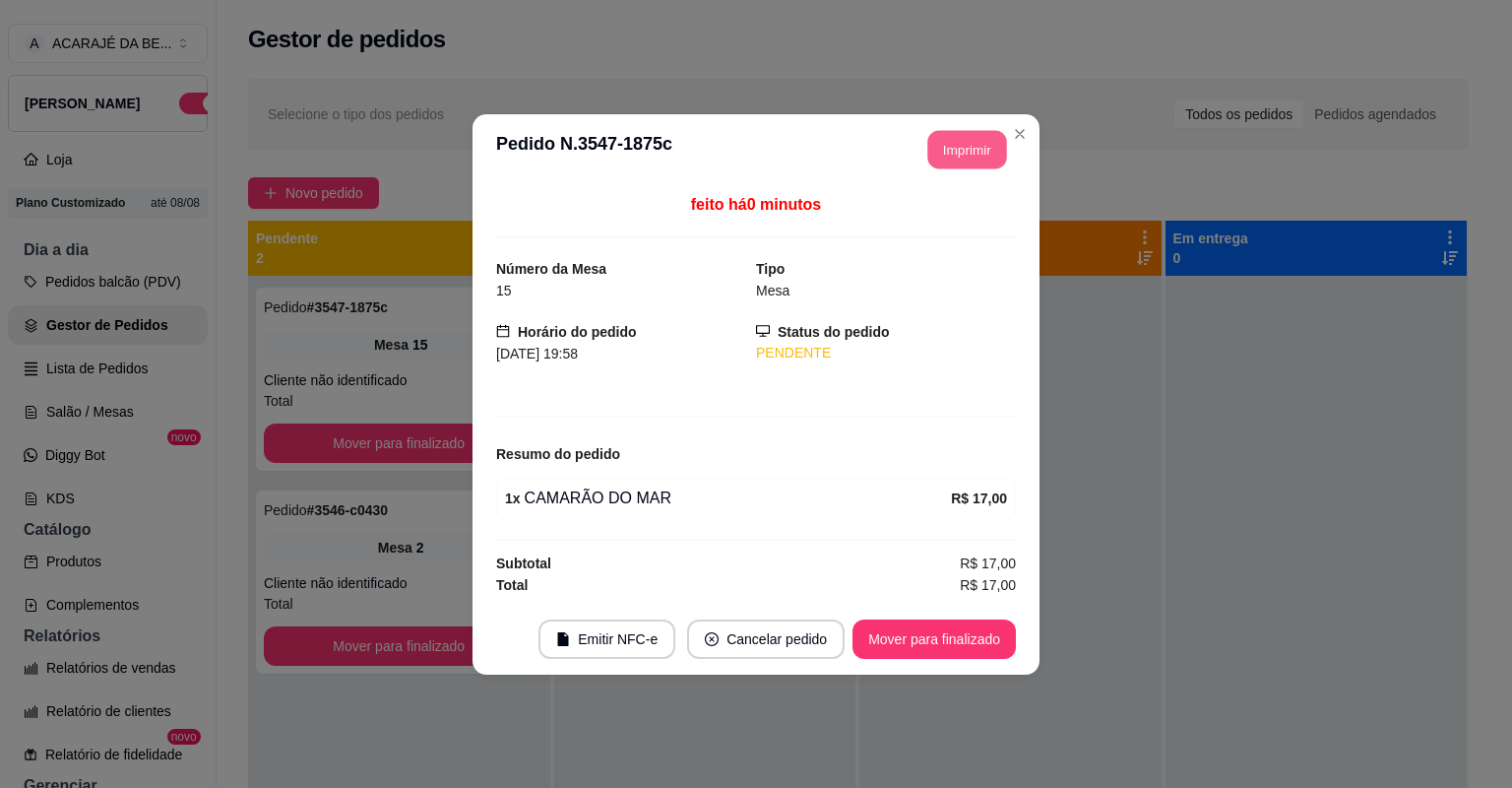 click on "Imprimir" at bounding box center (968, 149) 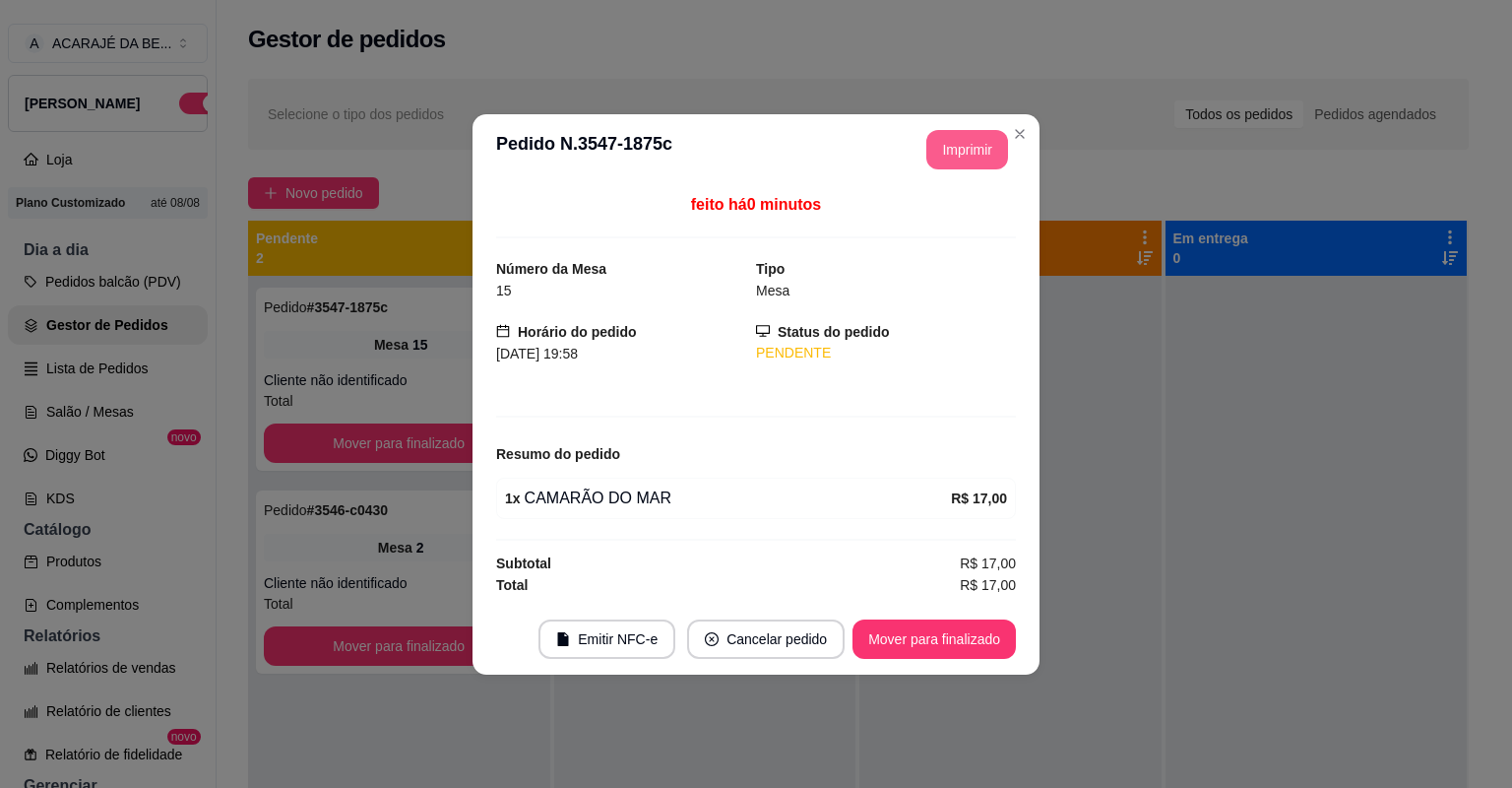 scroll, scrollTop: 0, scrollLeft: 0, axis: both 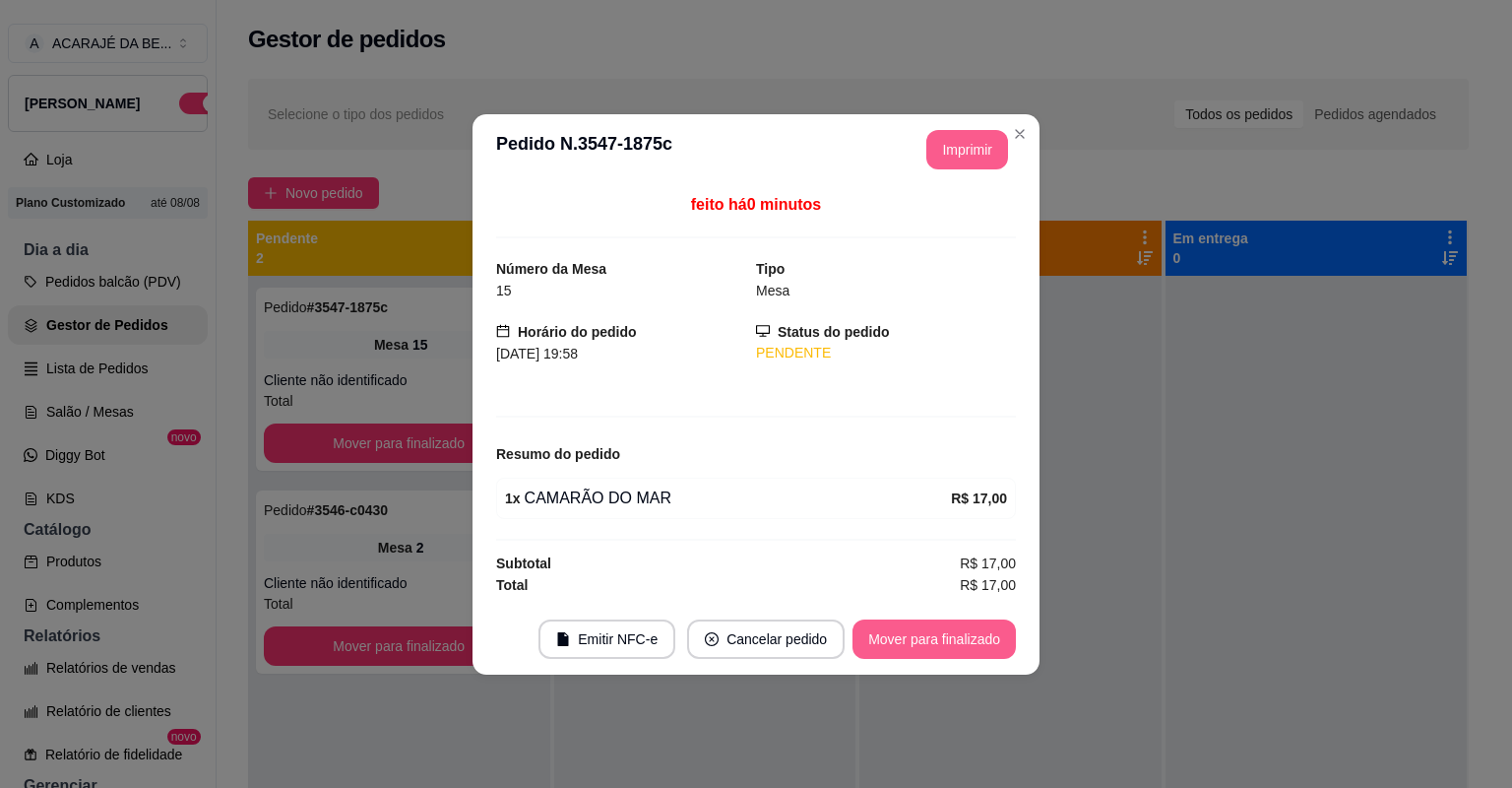 click on "Mover para finalizado" at bounding box center (934, 639) 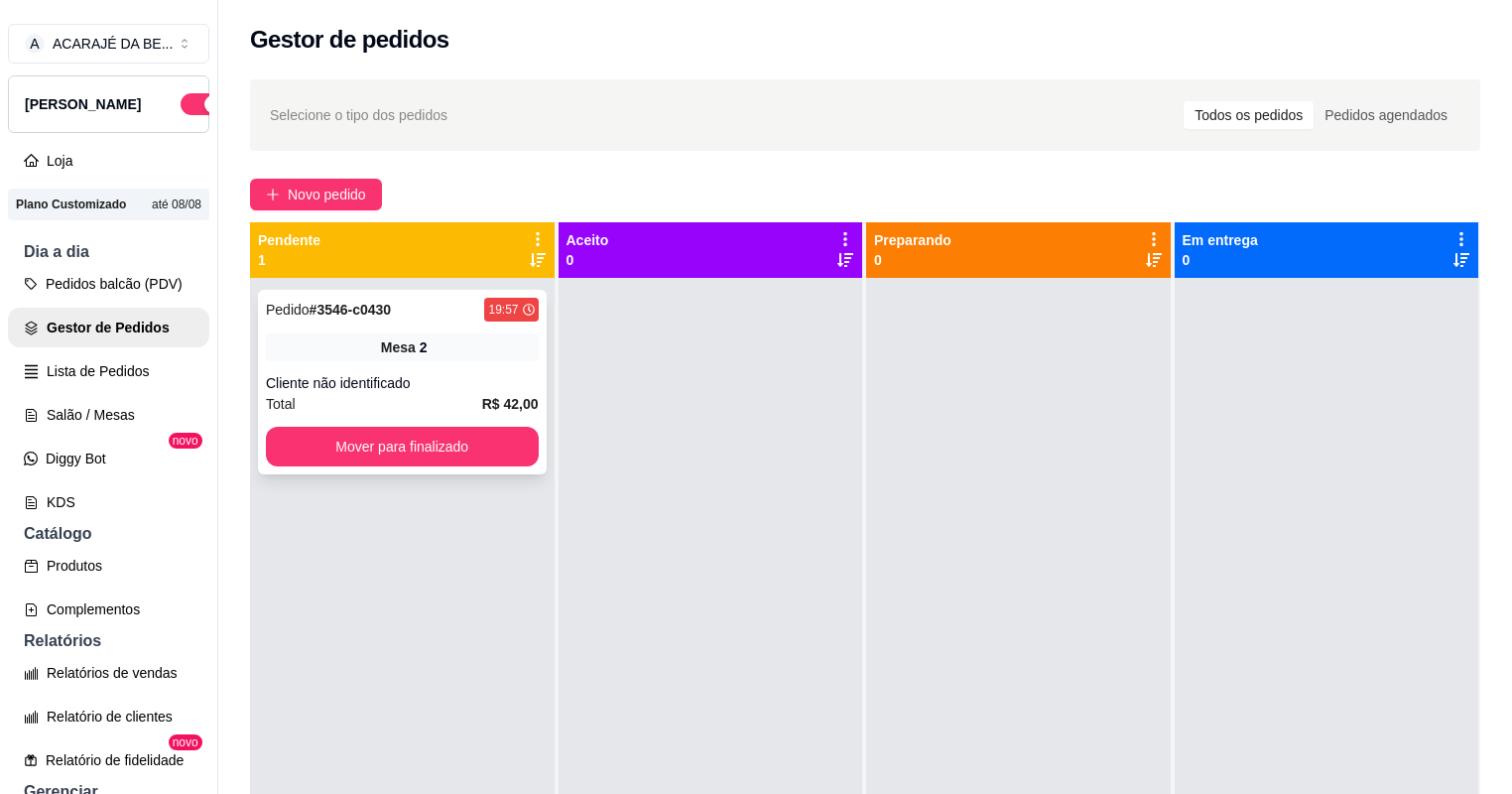 click on "Total R$ 42,00" at bounding box center (402, 404) 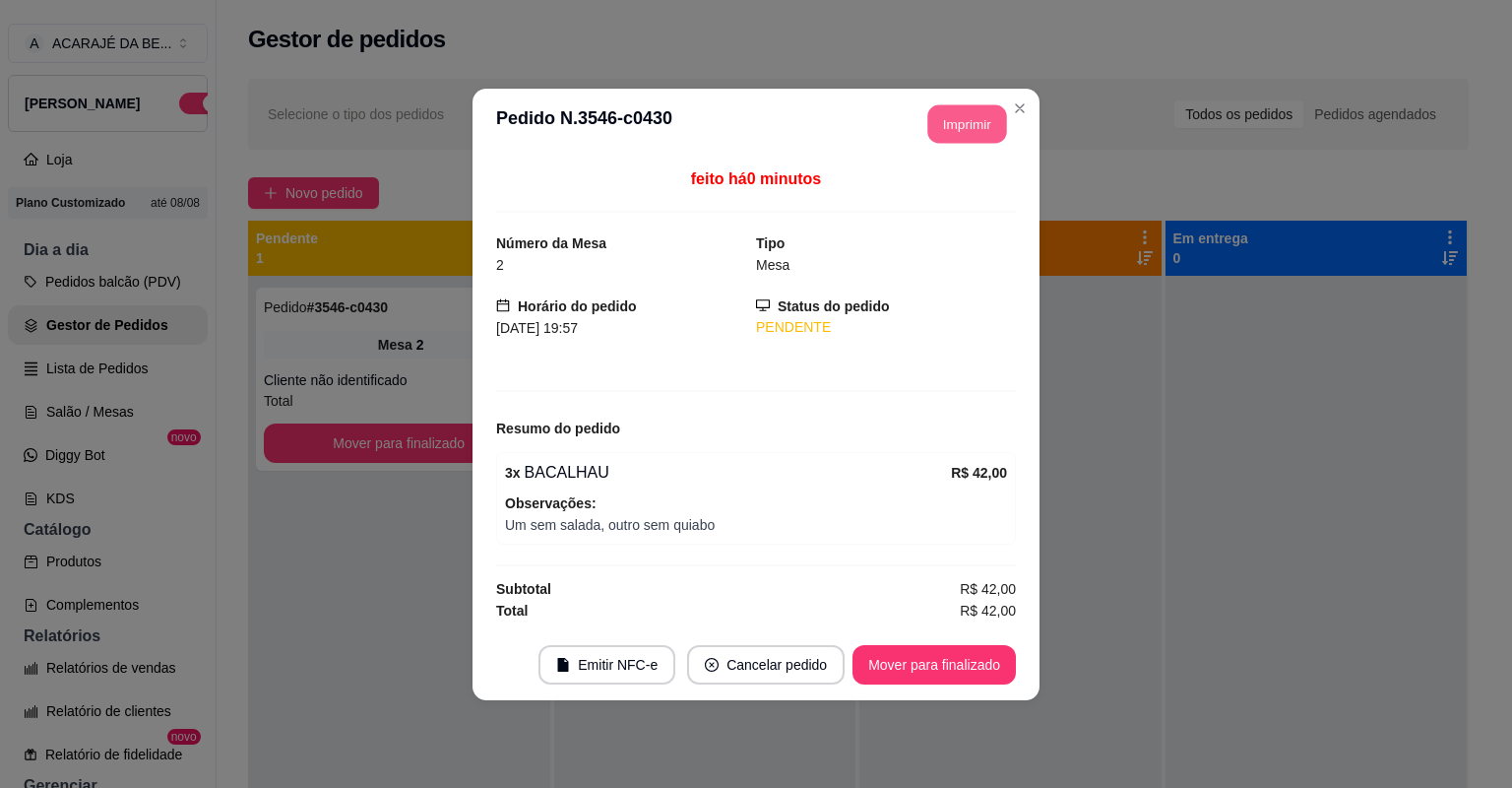 click on "Imprimir" at bounding box center [968, 123] 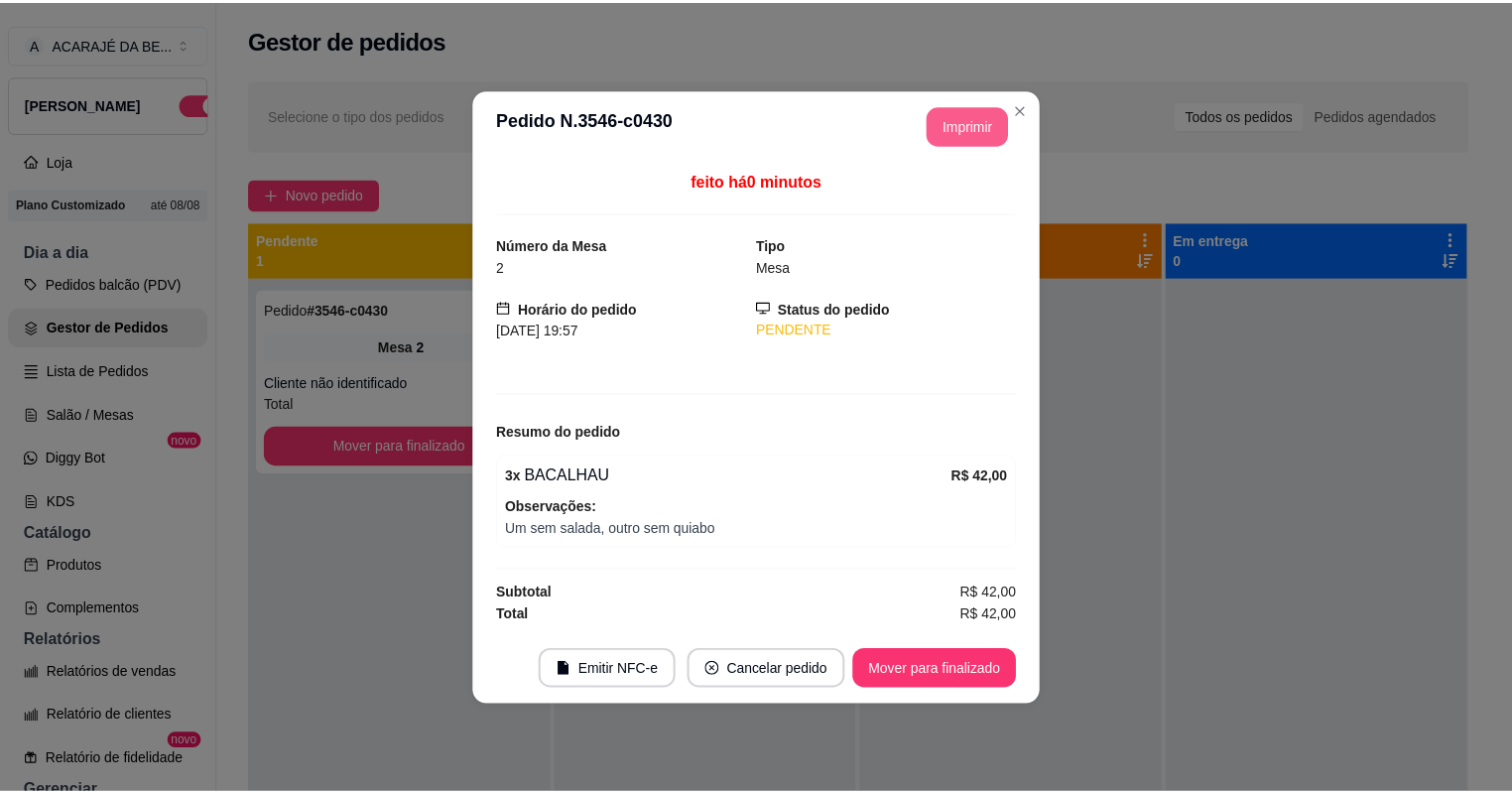 scroll, scrollTop: 0, scrollLeft: 0, axis: both 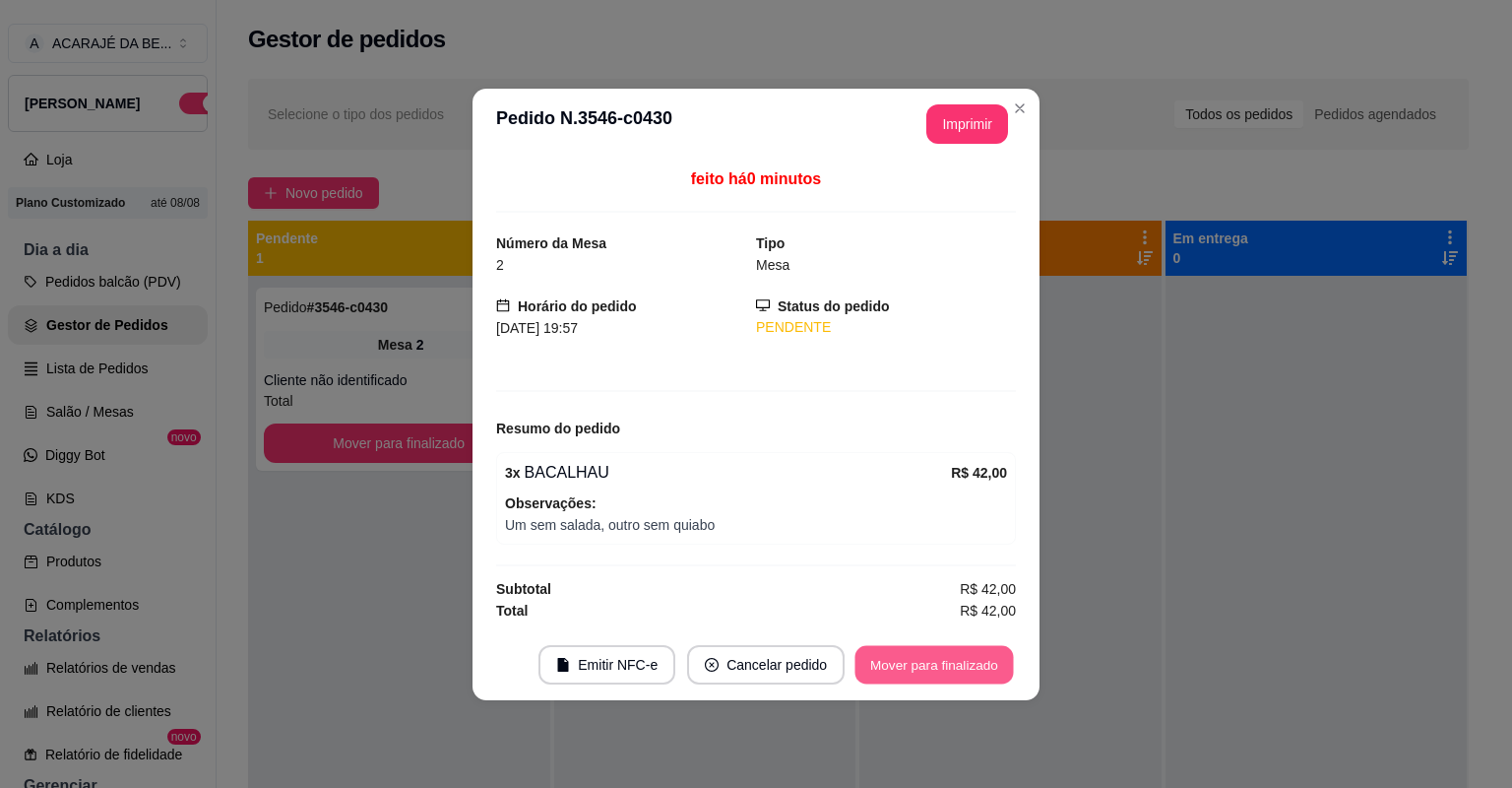 click on "Mover para finalizado" at bounding box center (934, 664) 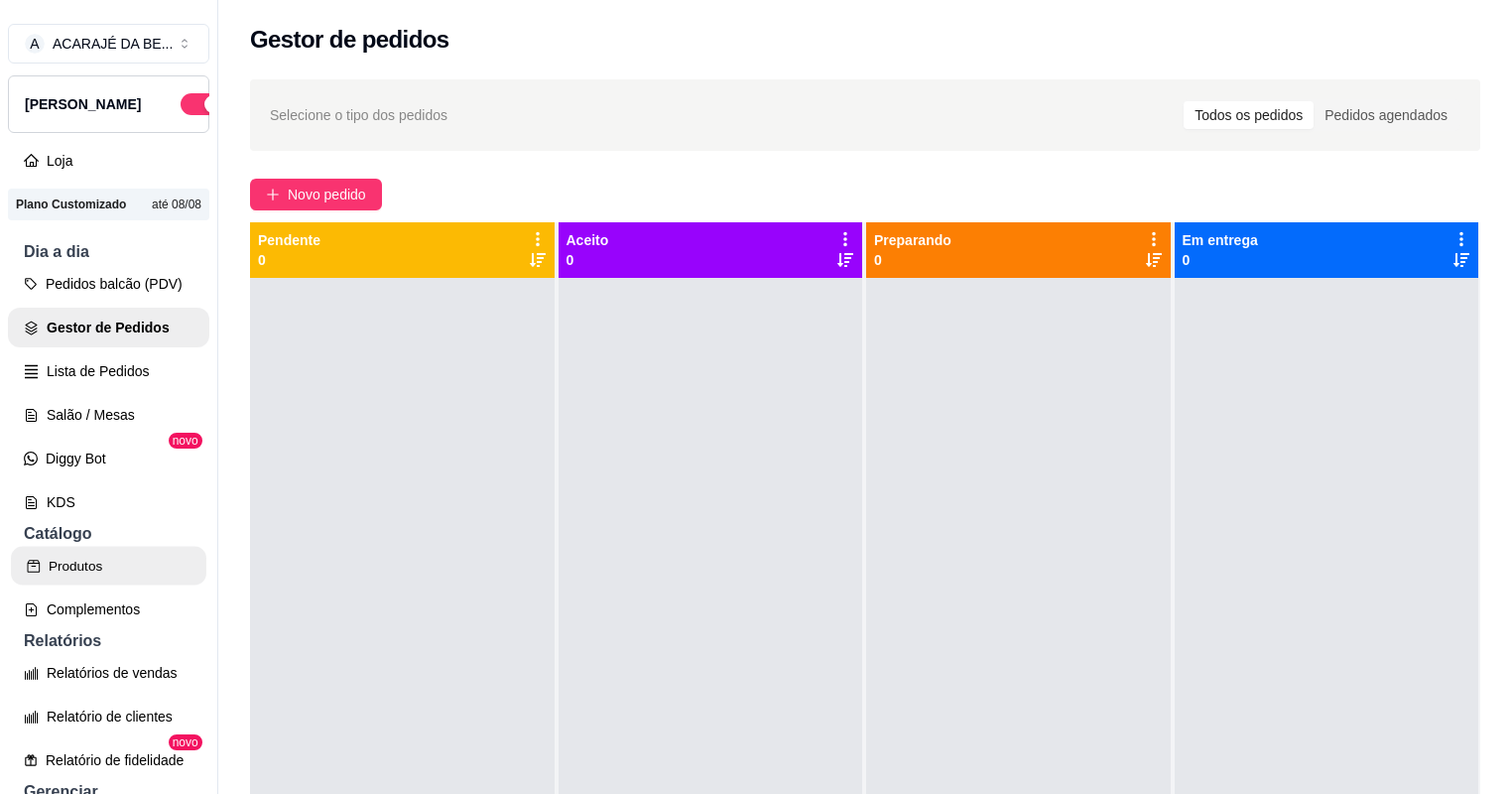 click on "Produtos" at bounding box center [108, 566] 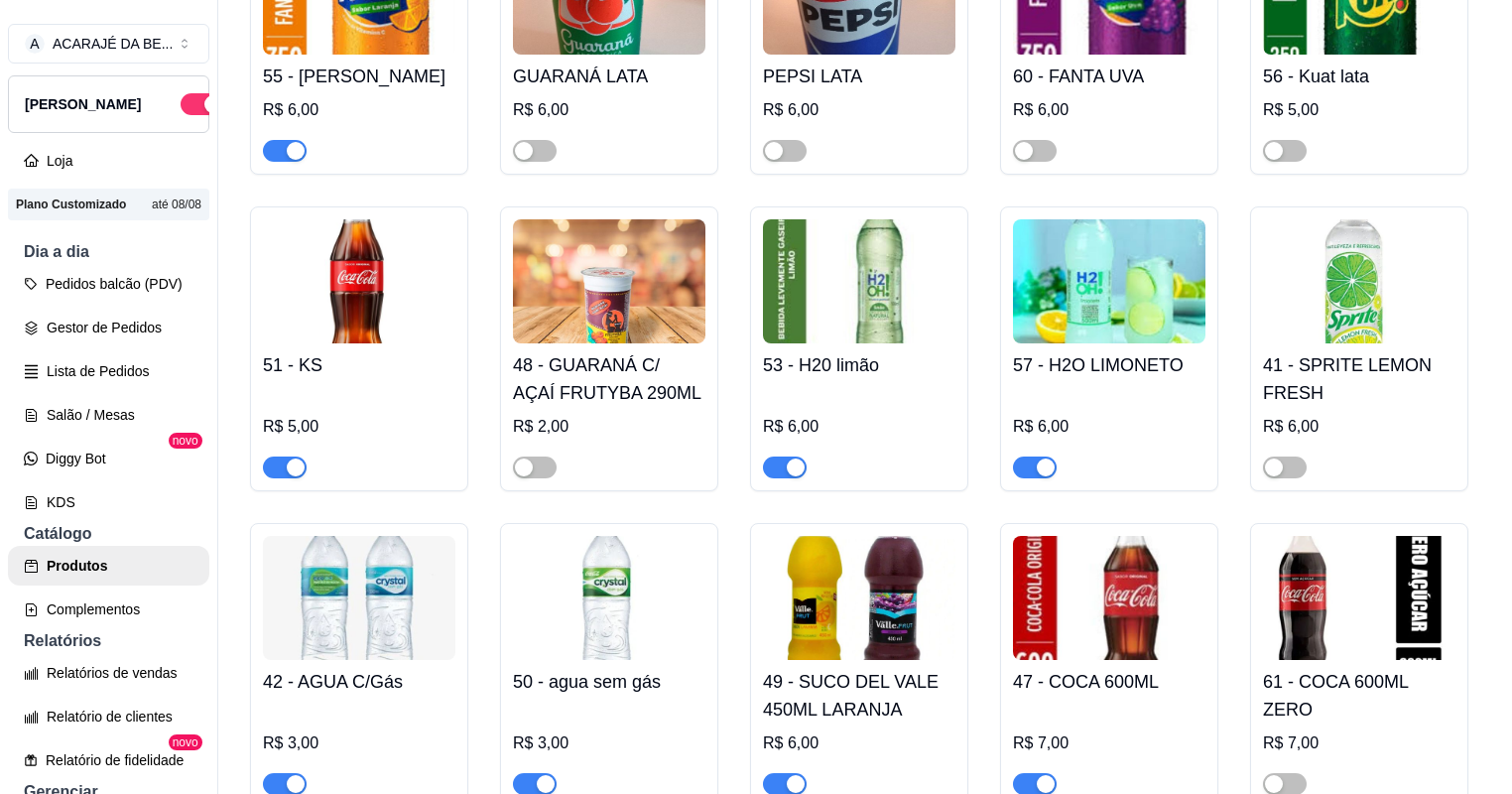 scroll, scrollTop: 3017, scrollLeft: 0, axis: vertical 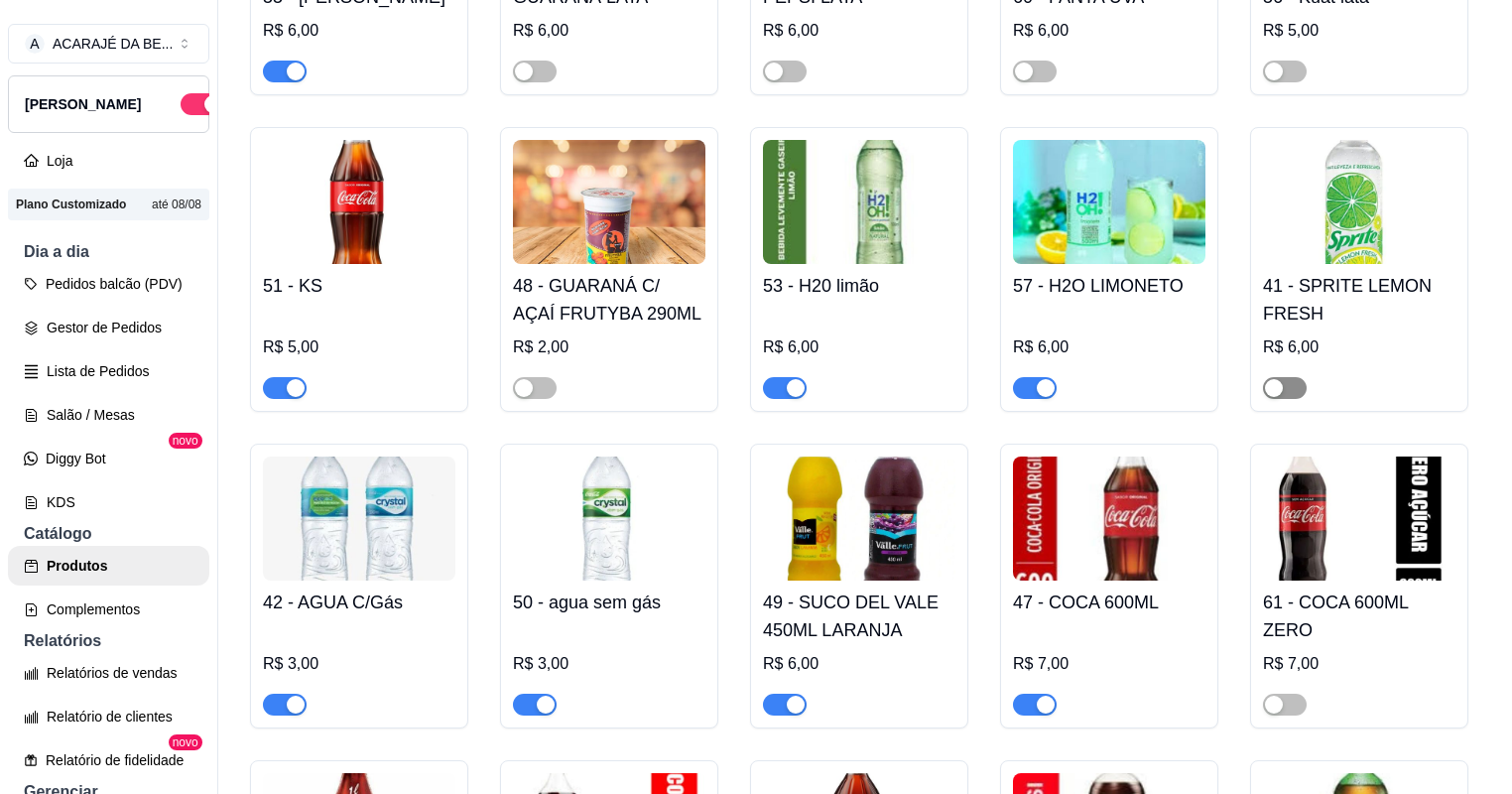 click at bounding box center [1285, 388] 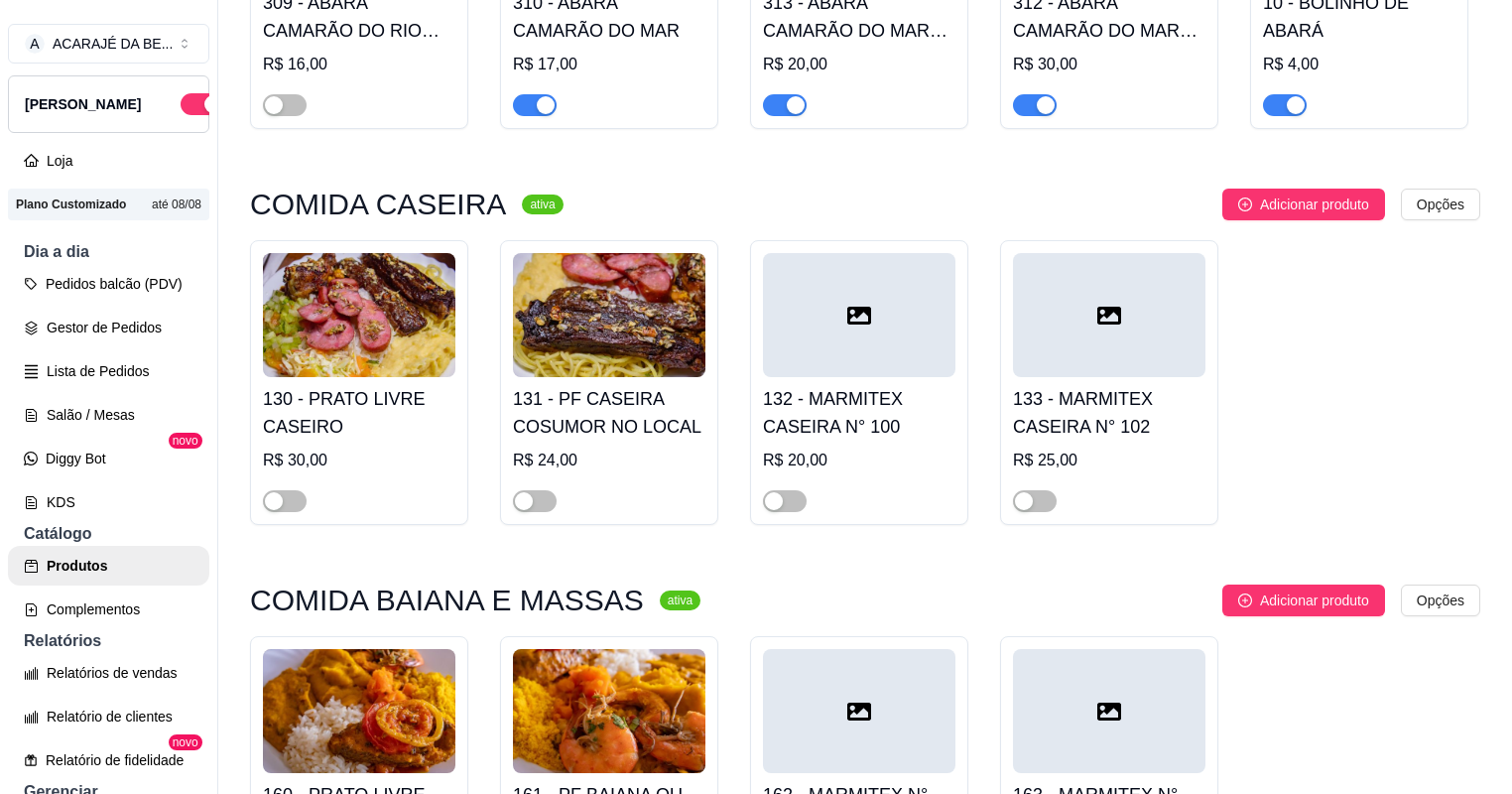 scroll, scrollTop: 1429, scrollLeft: 0, axis: vertical 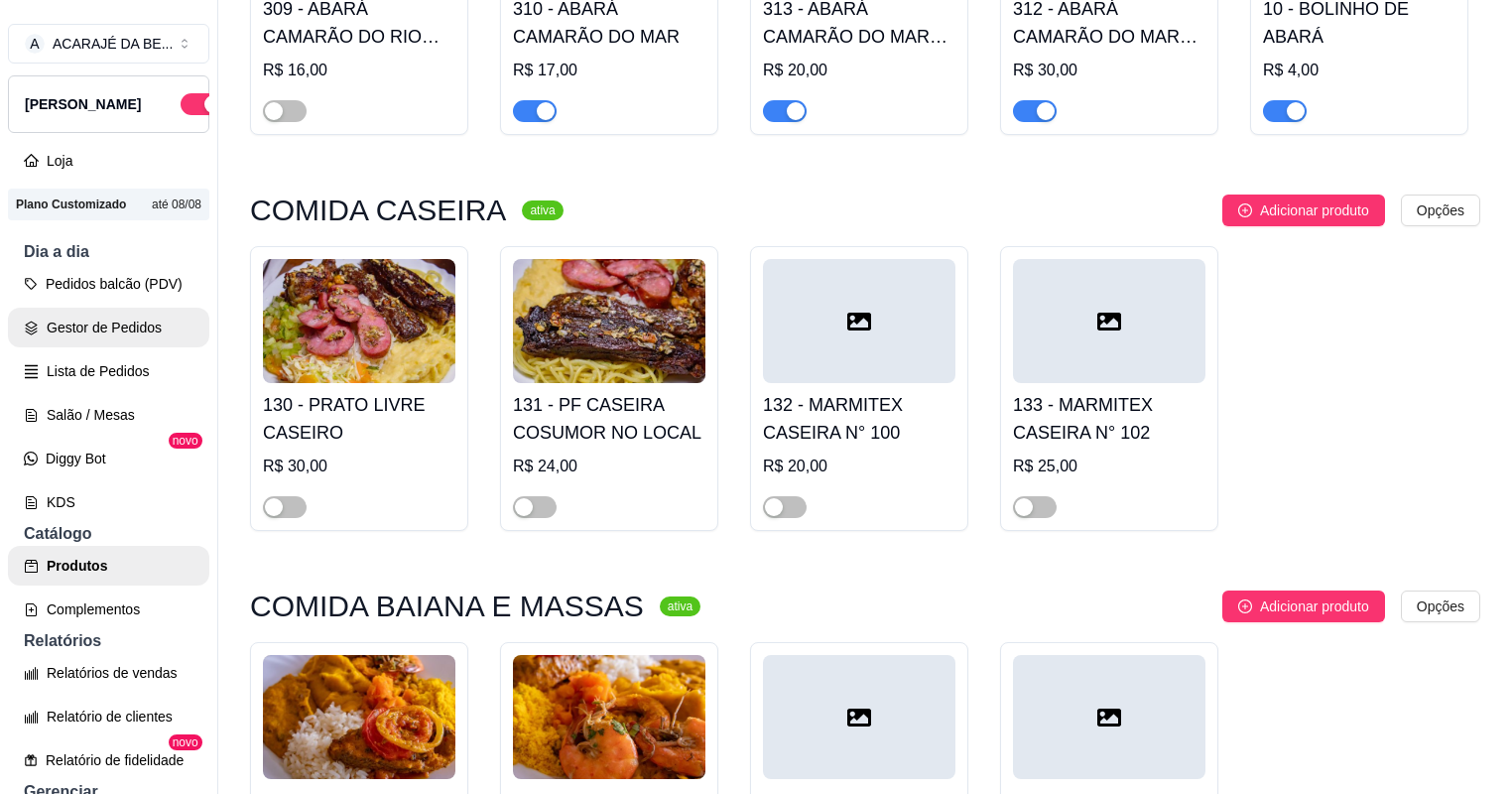 click on "Gestor de Pedidos" at bounding box center [108, 328] 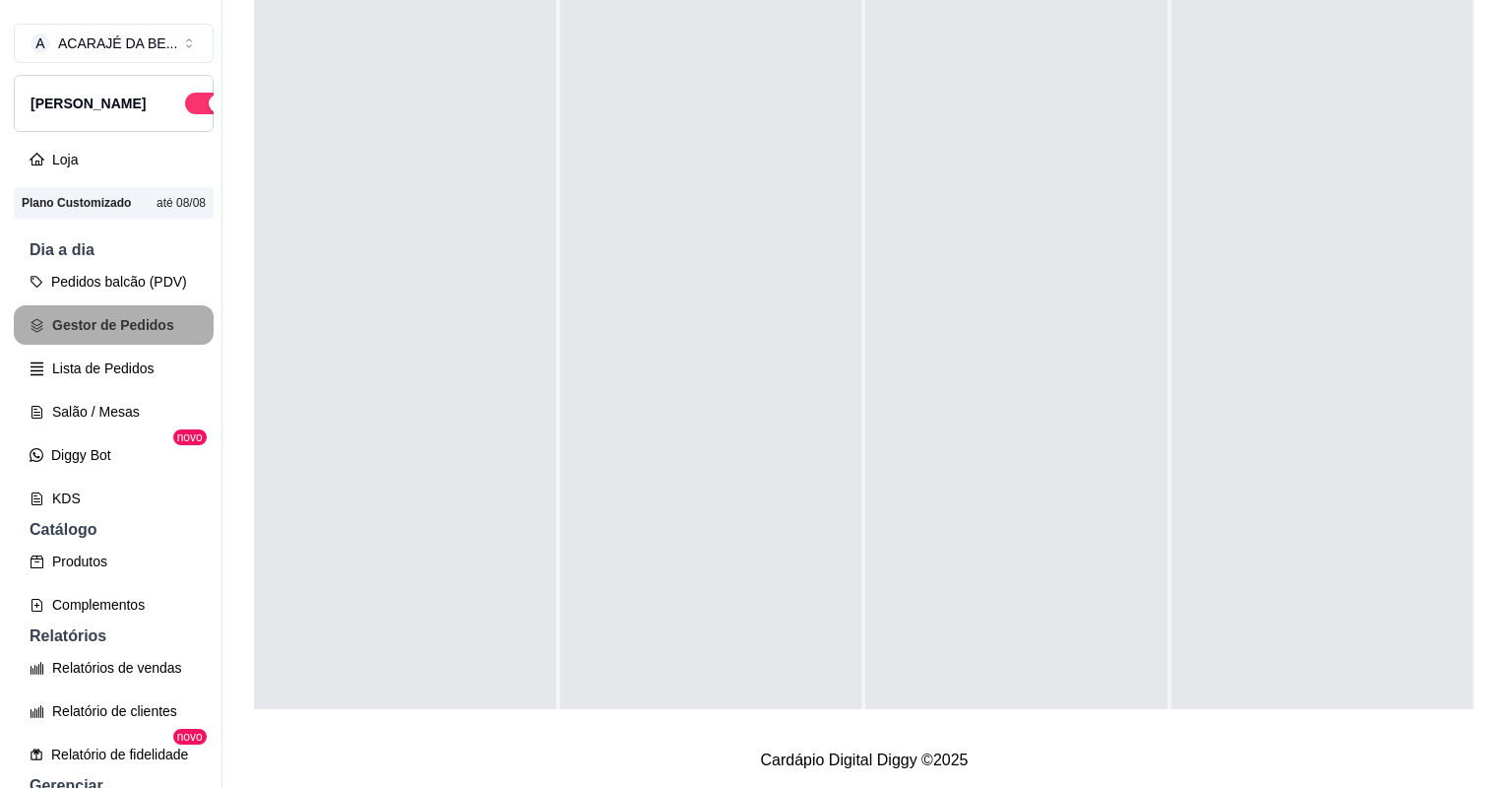 scroll, scrollTop: 0, scrollLeft: 0, axis: both 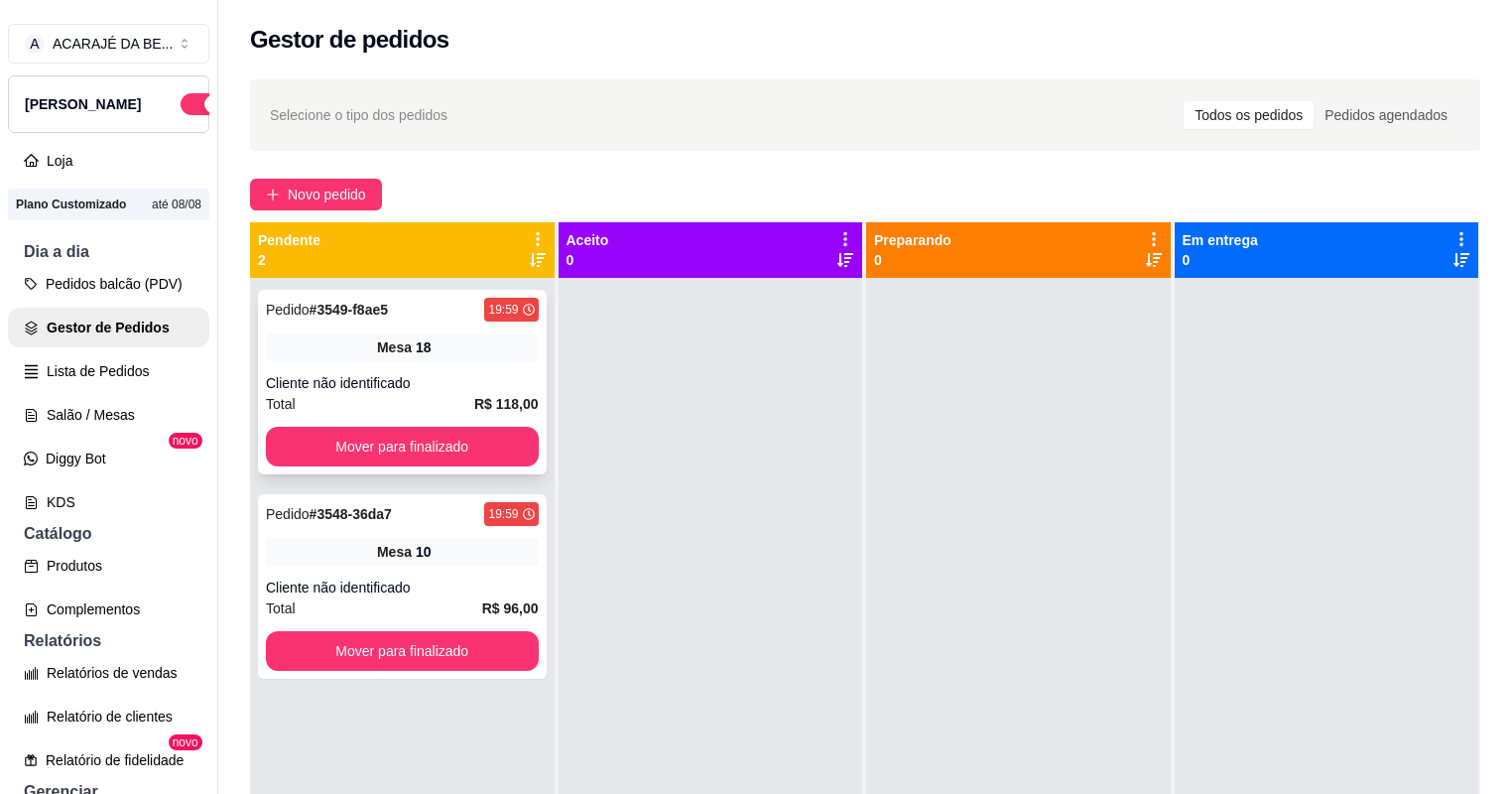 click on "Cliente não identificado" at bounding box center [402, 383] 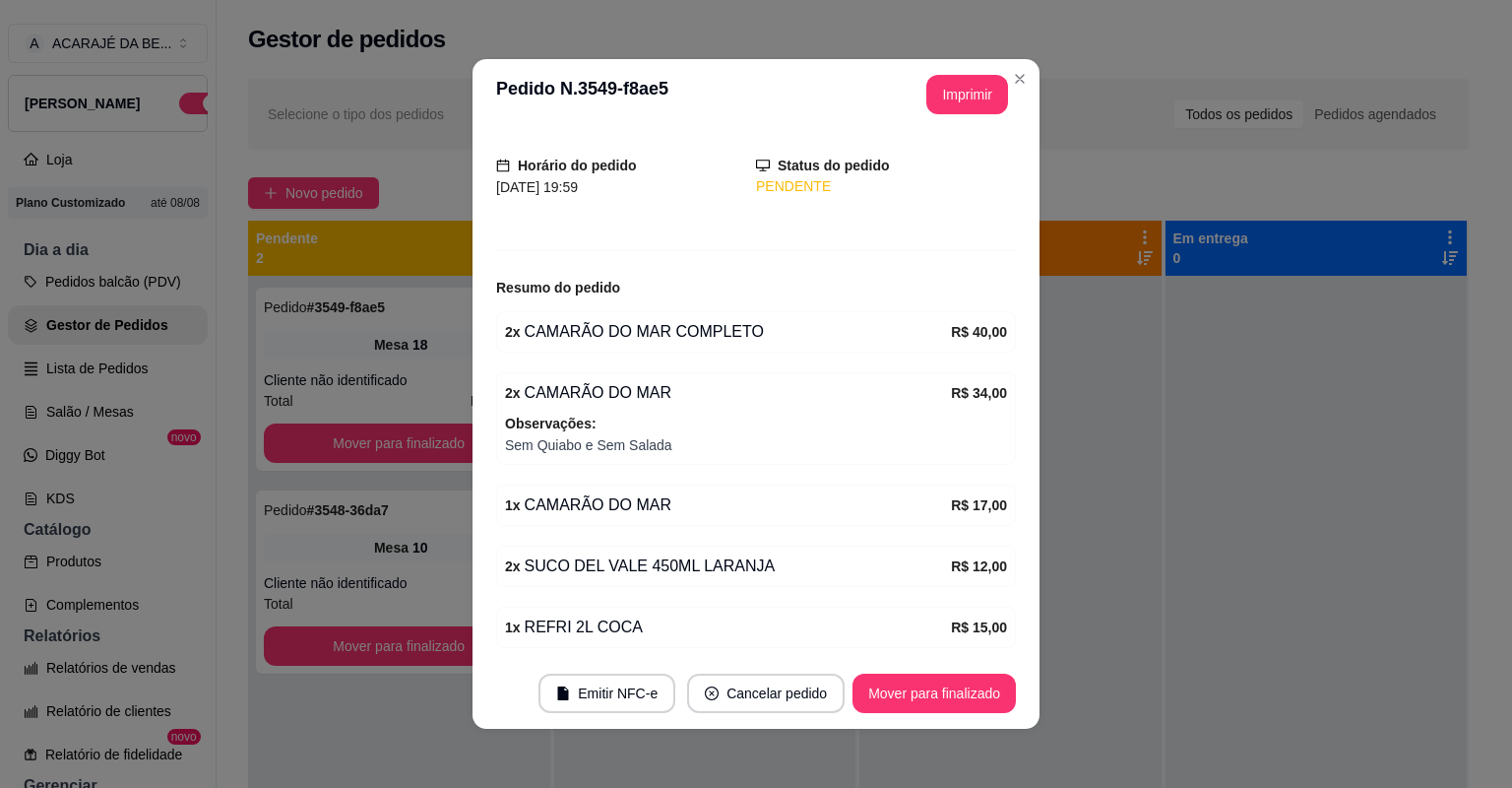 scroll, scrollTop: 182, scrollLeft: 0, axis: vertical 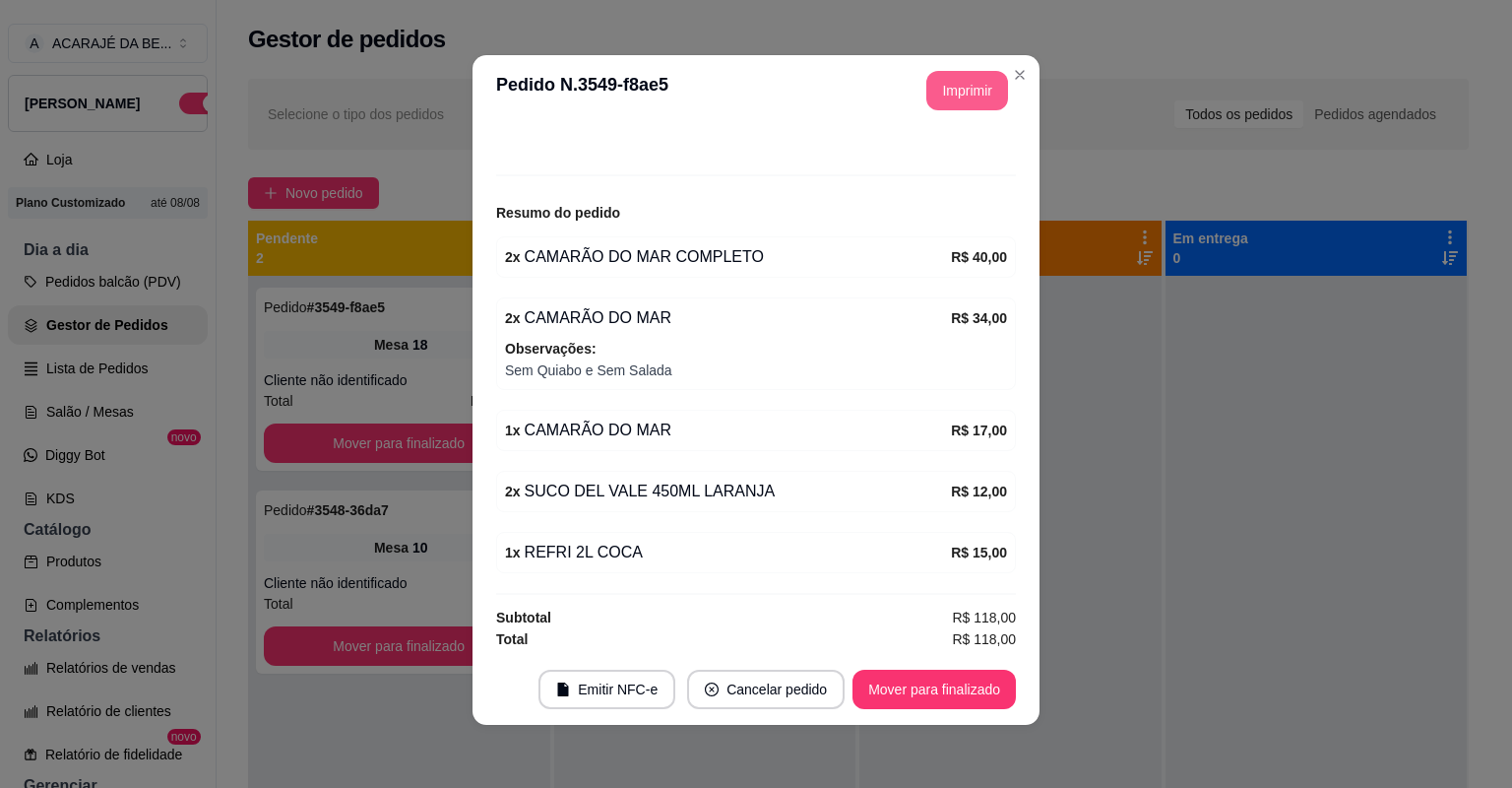 click on "Imprimir" at bounding box center [967, 91] 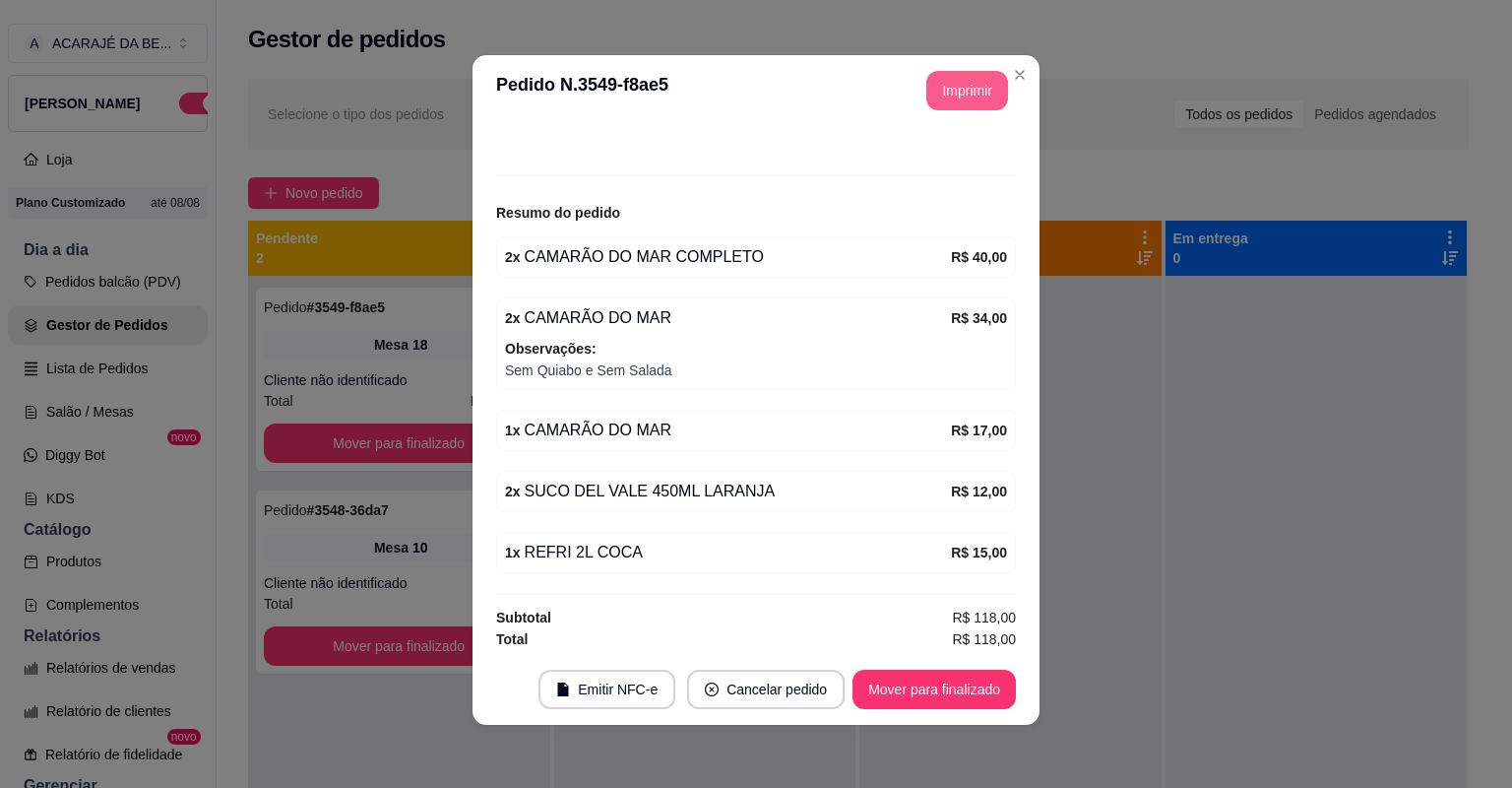scroll, scrollTop: 0, scrollLeft: 0, axis: both 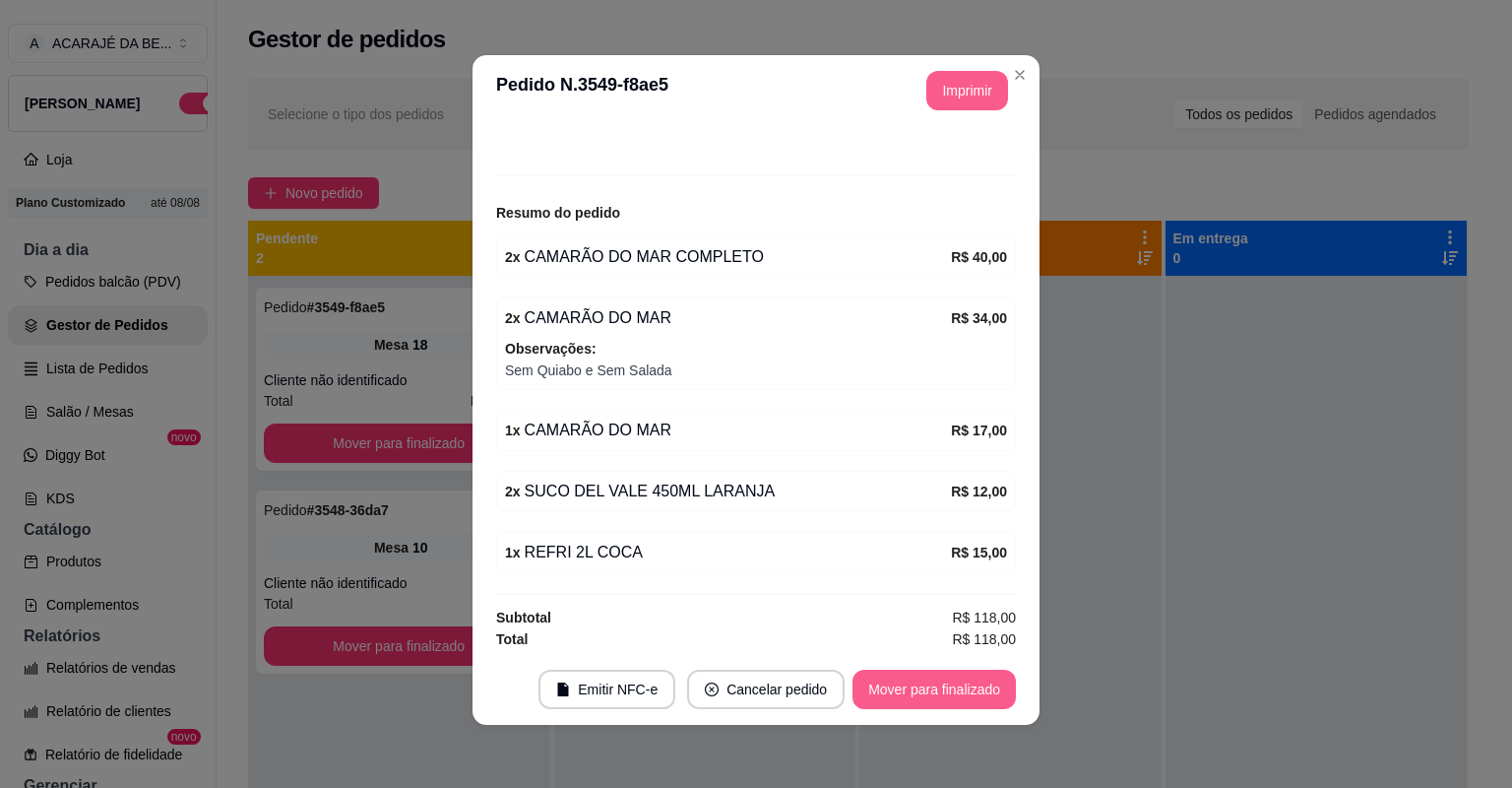 click on "Mover para finalizado" at bounding box center (934, 690) 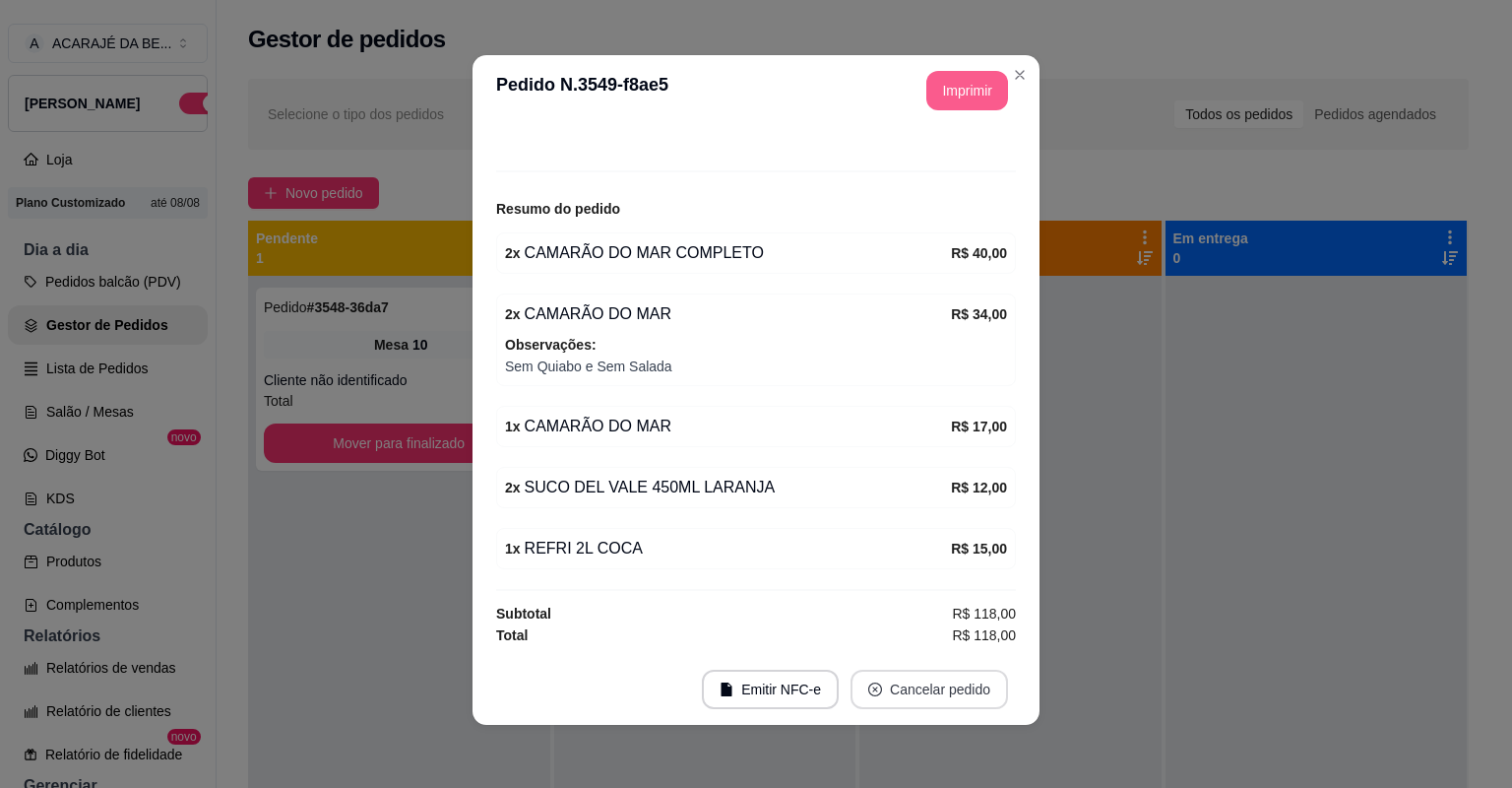 scroll, scrollTop: 118, scrollLeft: 0, axis: vertical 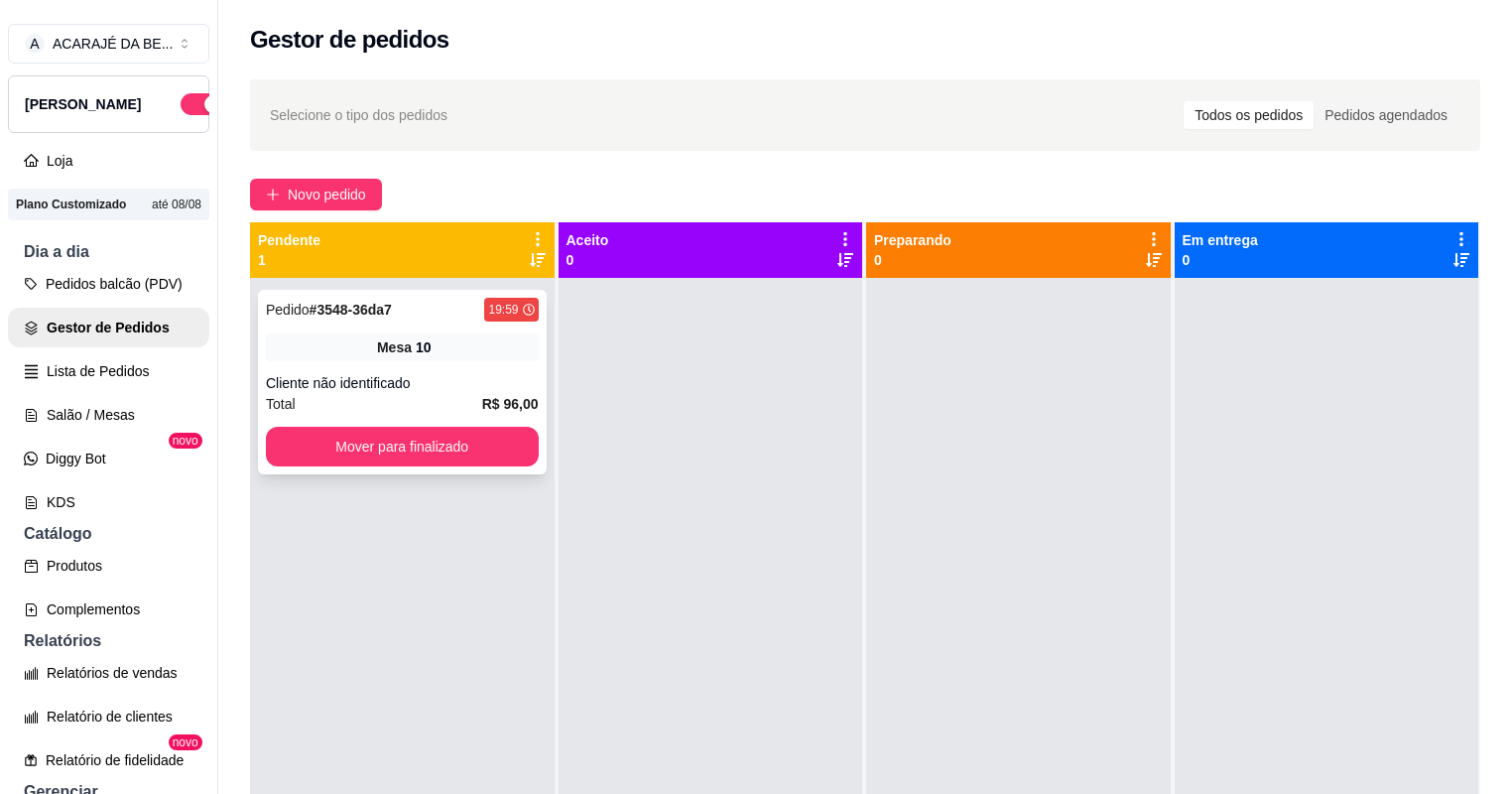 click on "Cliente não identificado" at bounding box center [402, 383] 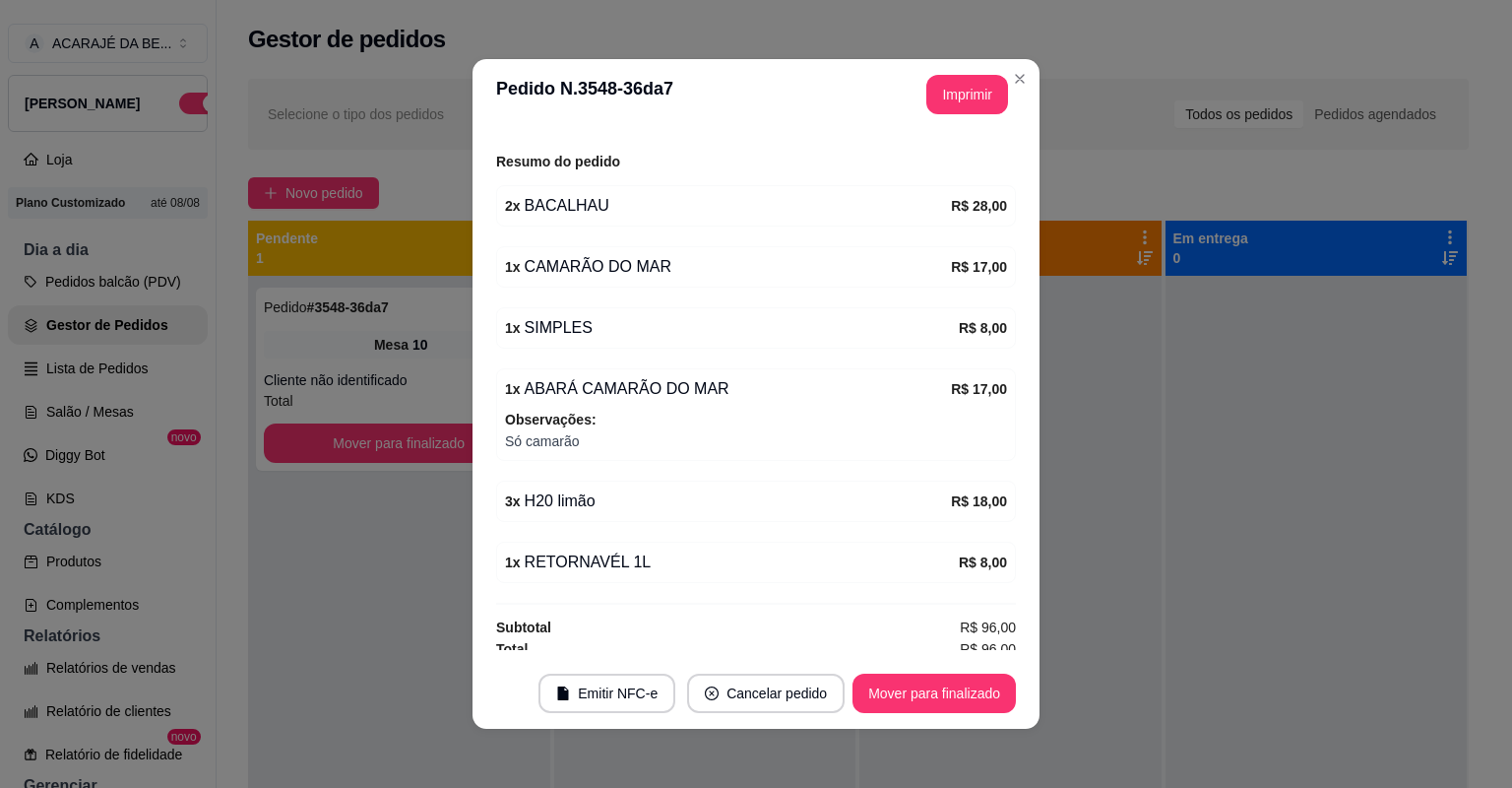 scroll, scrollTop: 243, scrollLeft: 0, axis: vertical 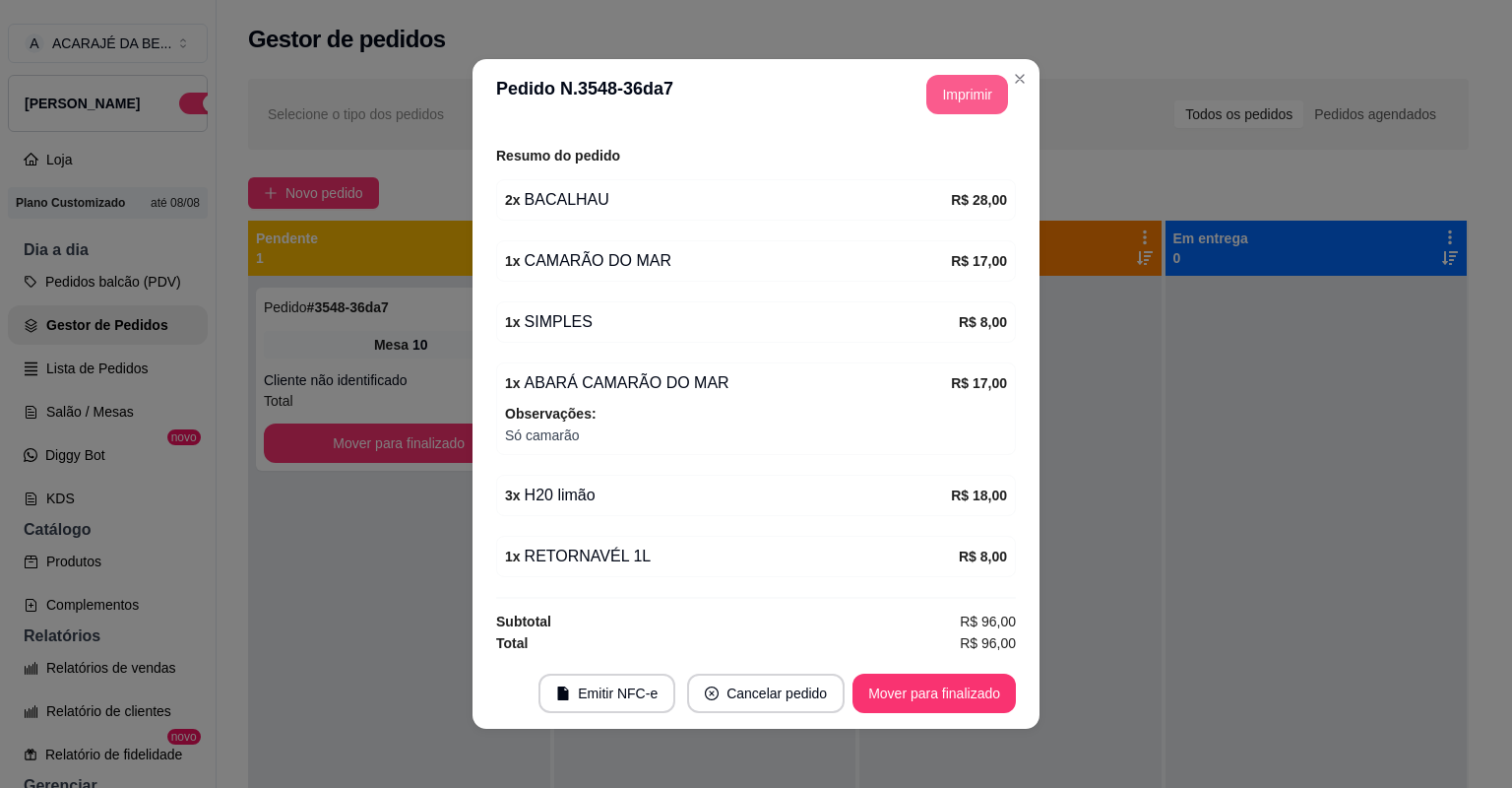 click on "Imprimir" at bounding box center [967, 95] 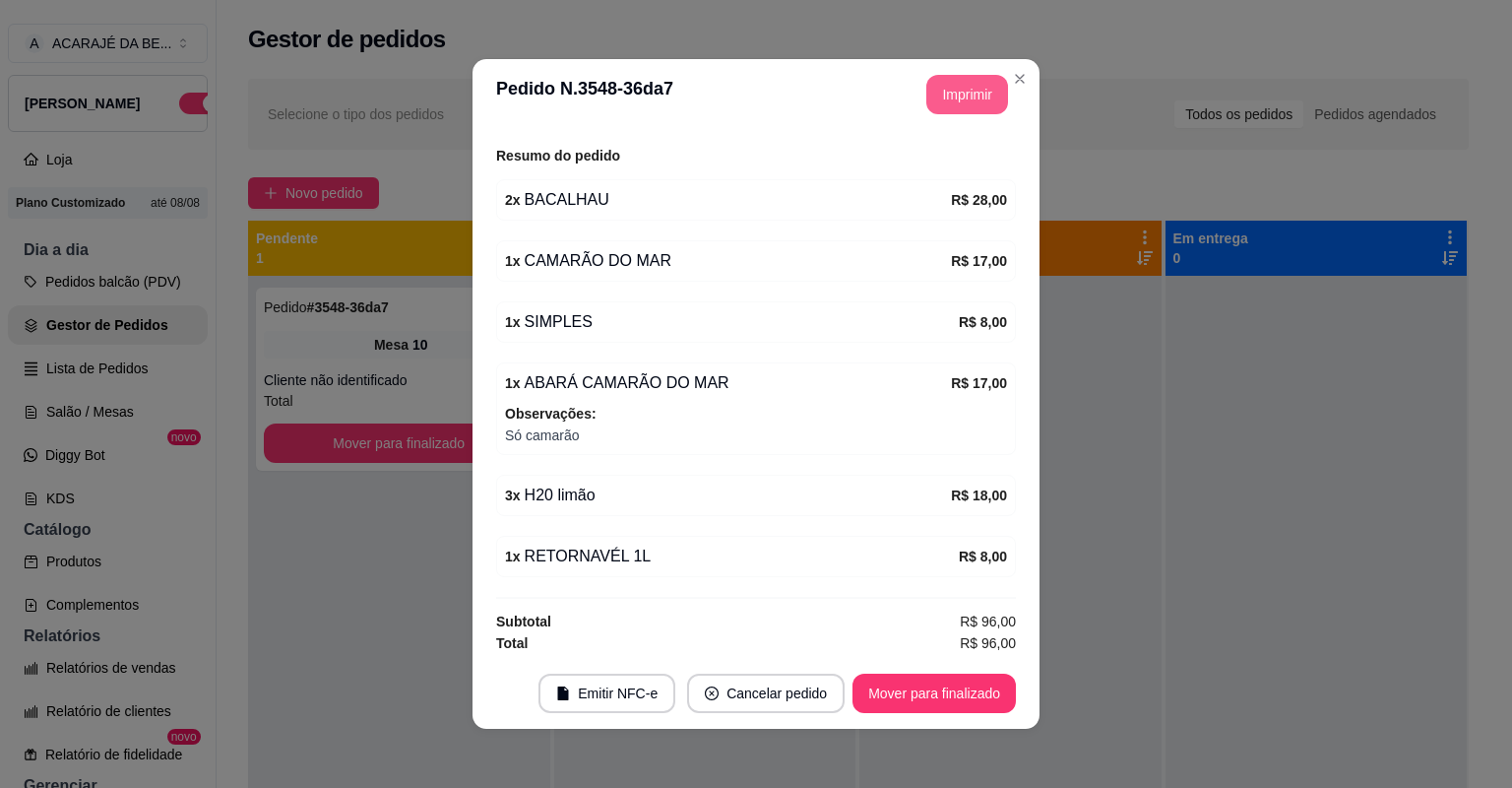 scroll, scrollTop: 0, scrollLeft: 0, axis: both 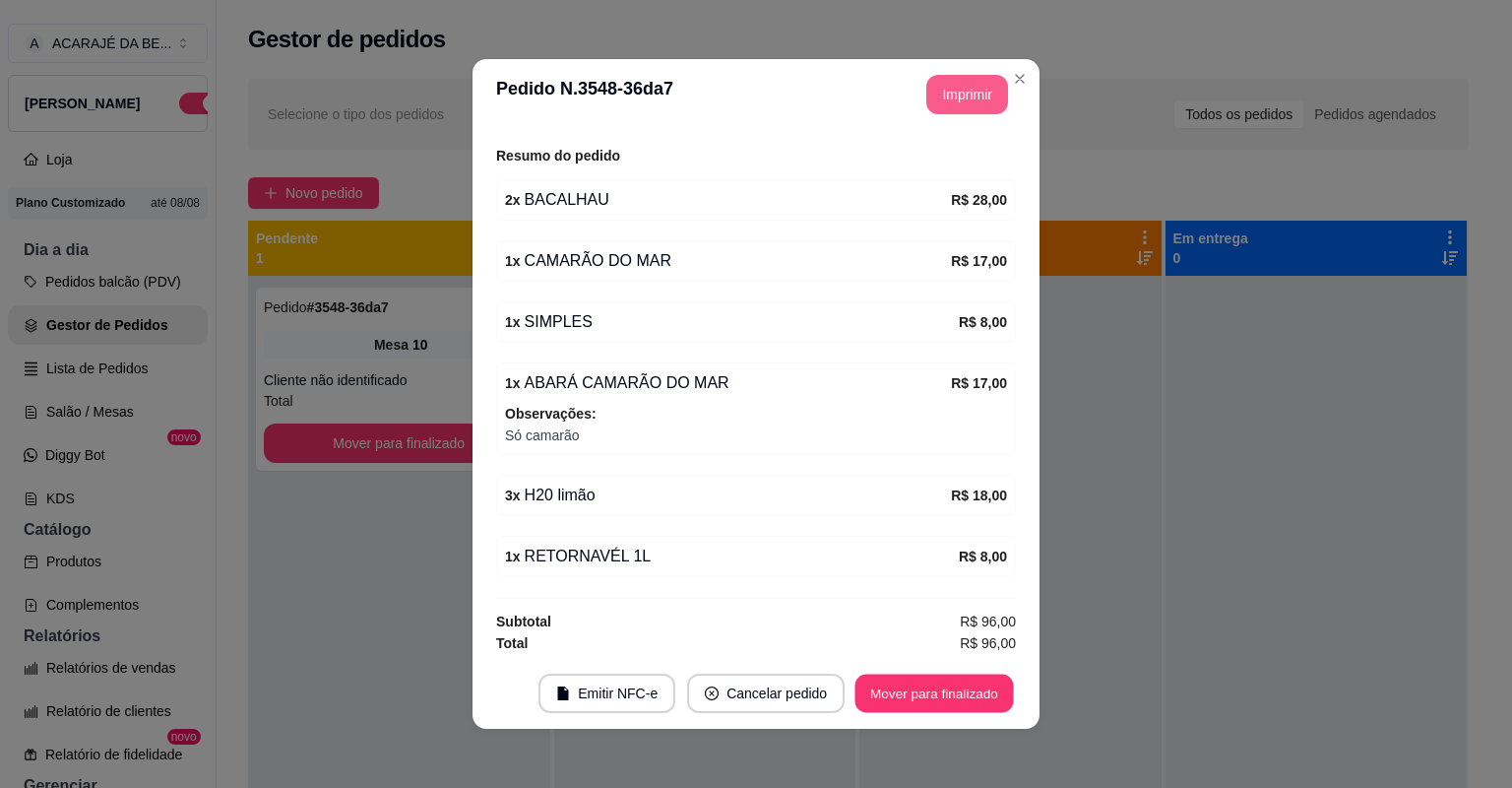 click on "Mover para finalizado" at bounding box center (934, 693) 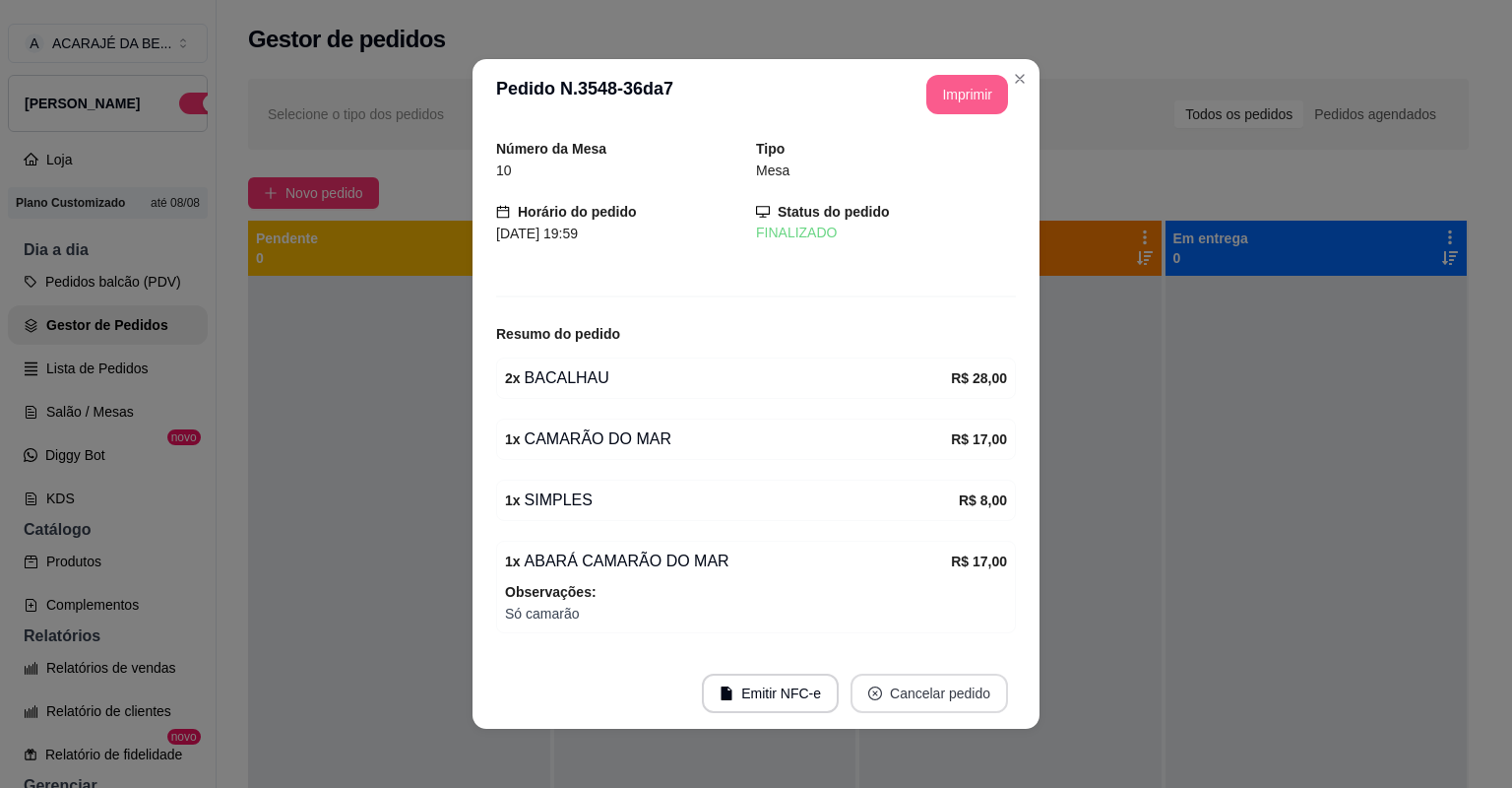 scroll, scrollTop: 0, scrollLeft: 0, axis: both 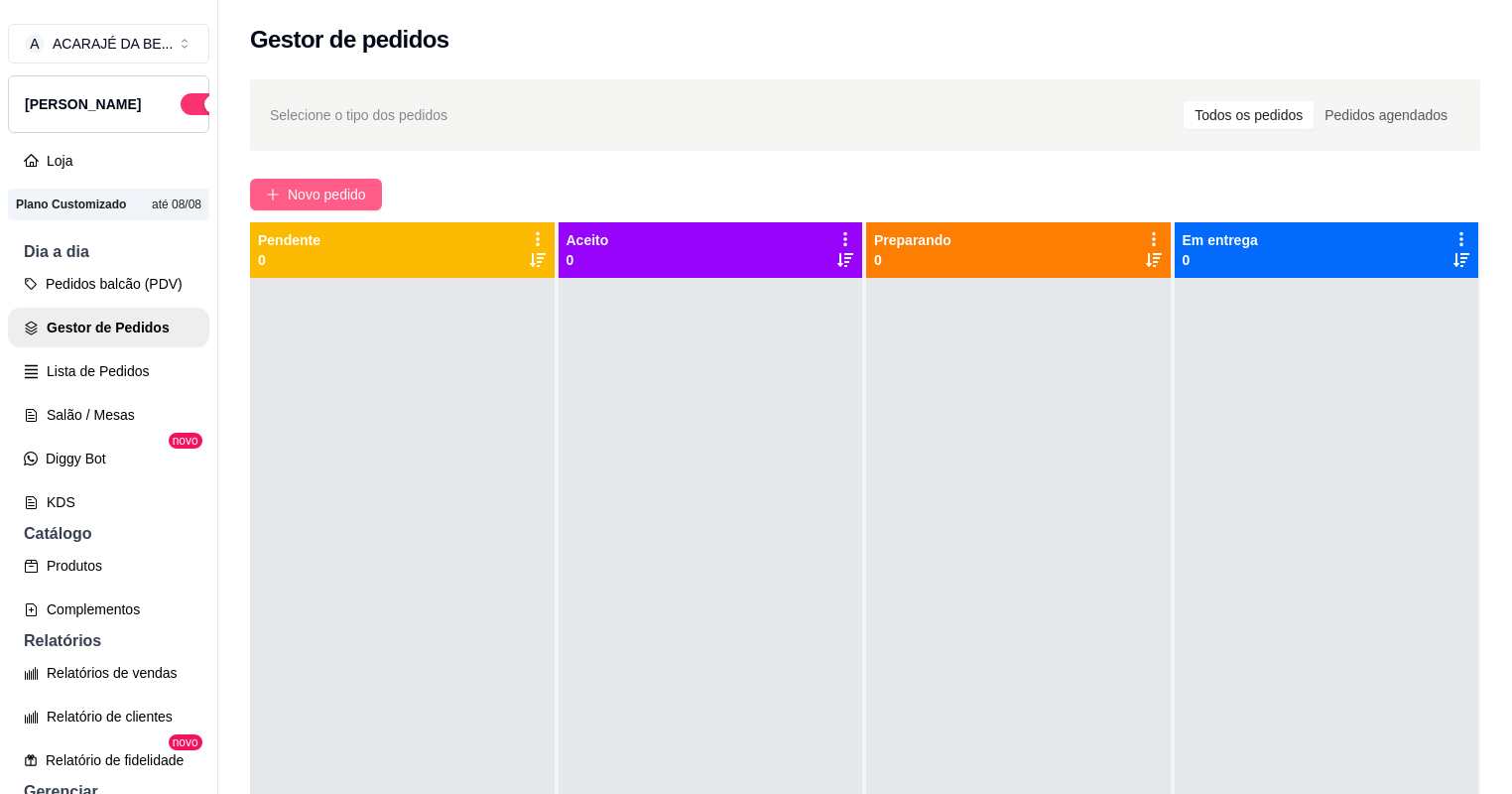 click on "Novo pedido" at bounding box center (326, 195) 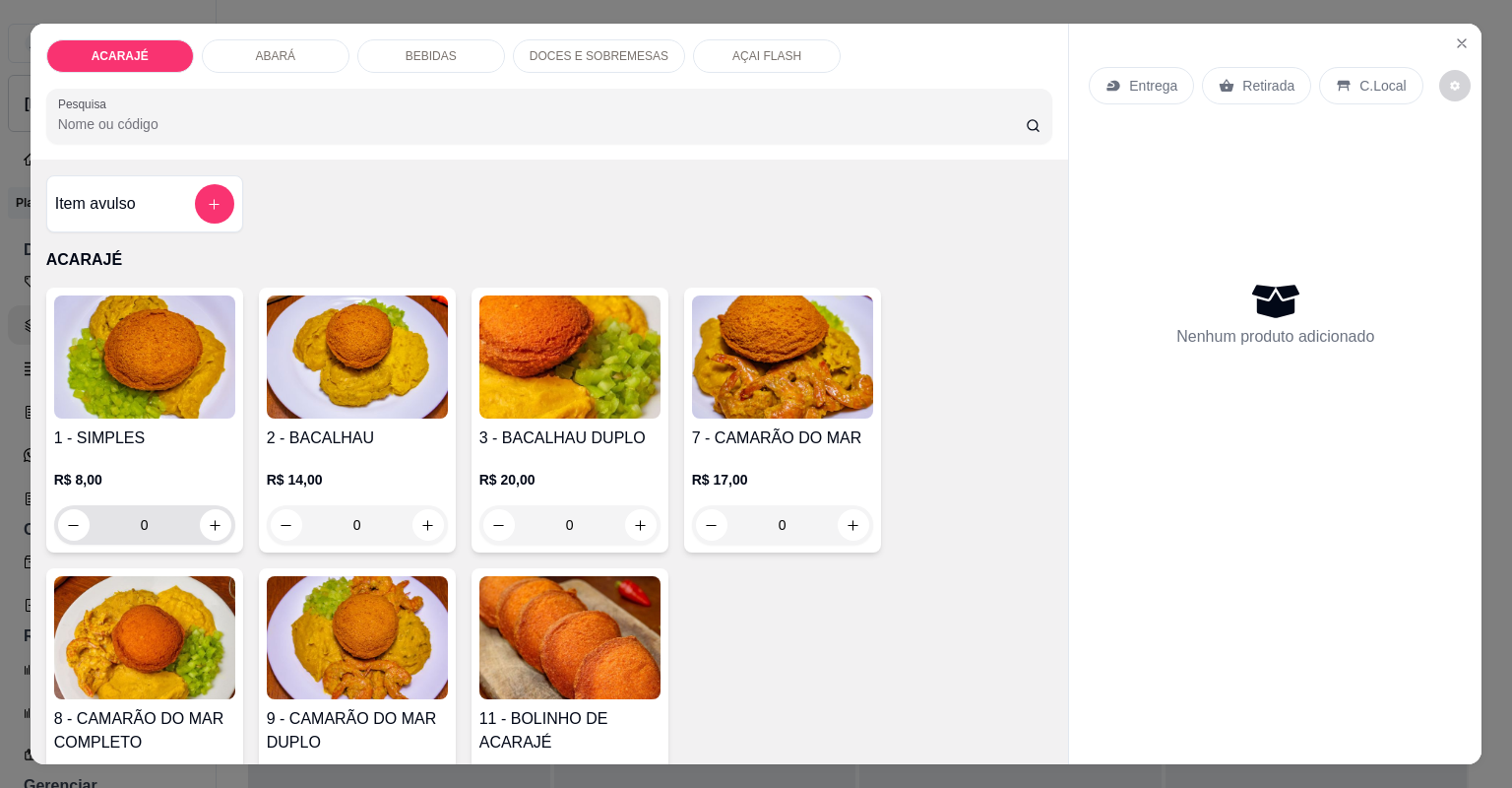 click on "0" at bounding box center [145, 525] 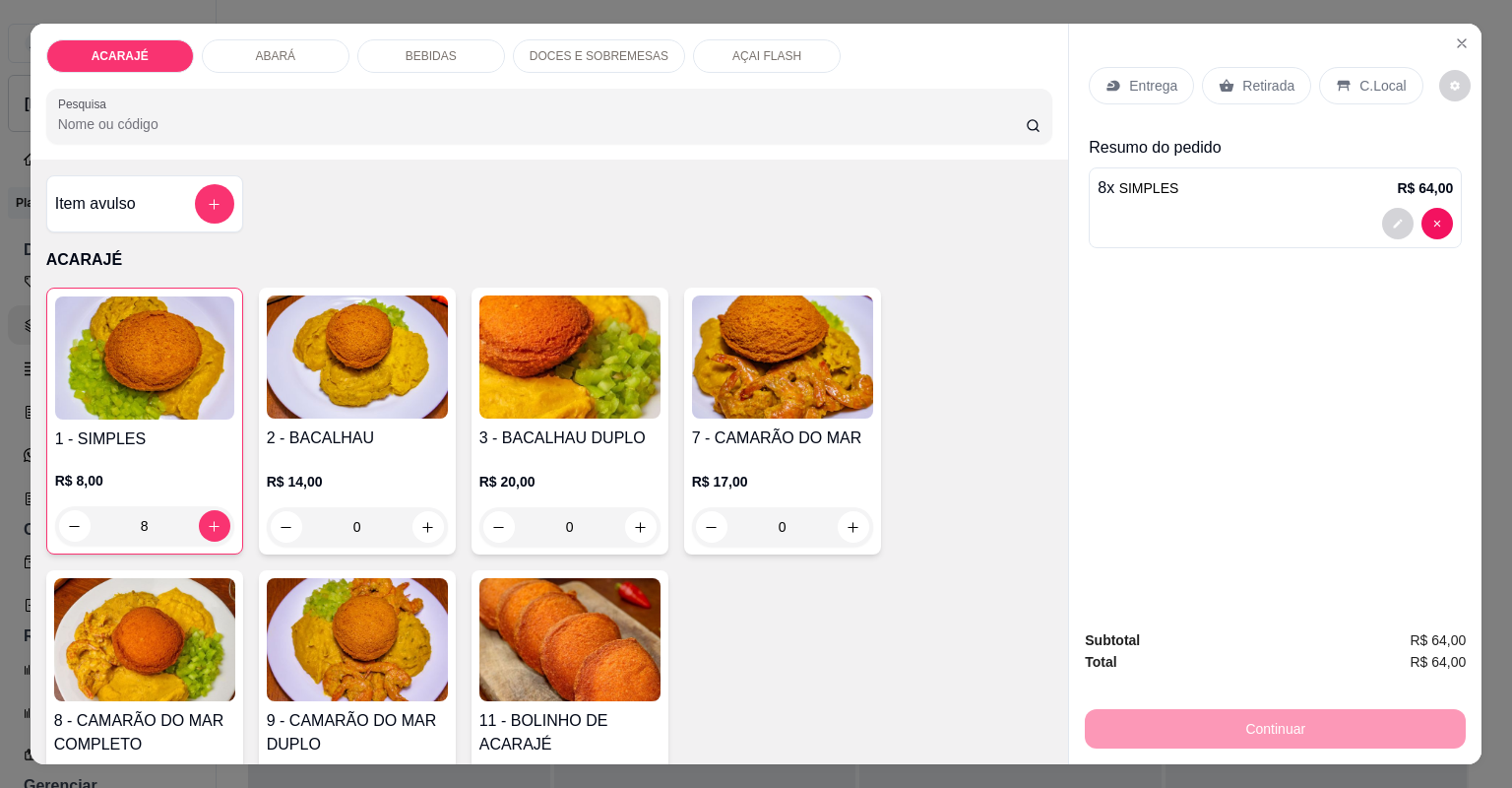 type on "8" 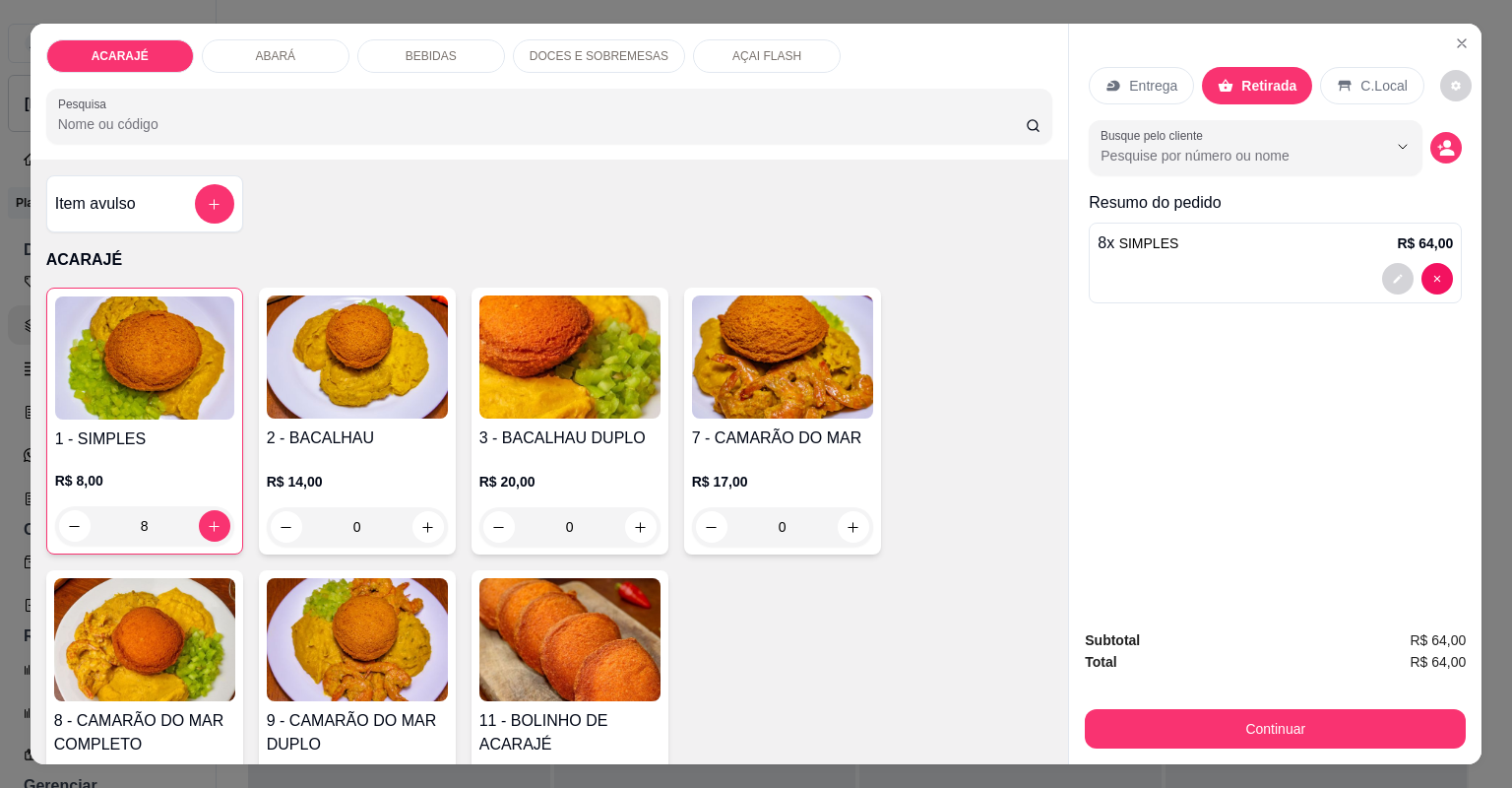 click on "Entrega" at bounding box center [1141, 86] 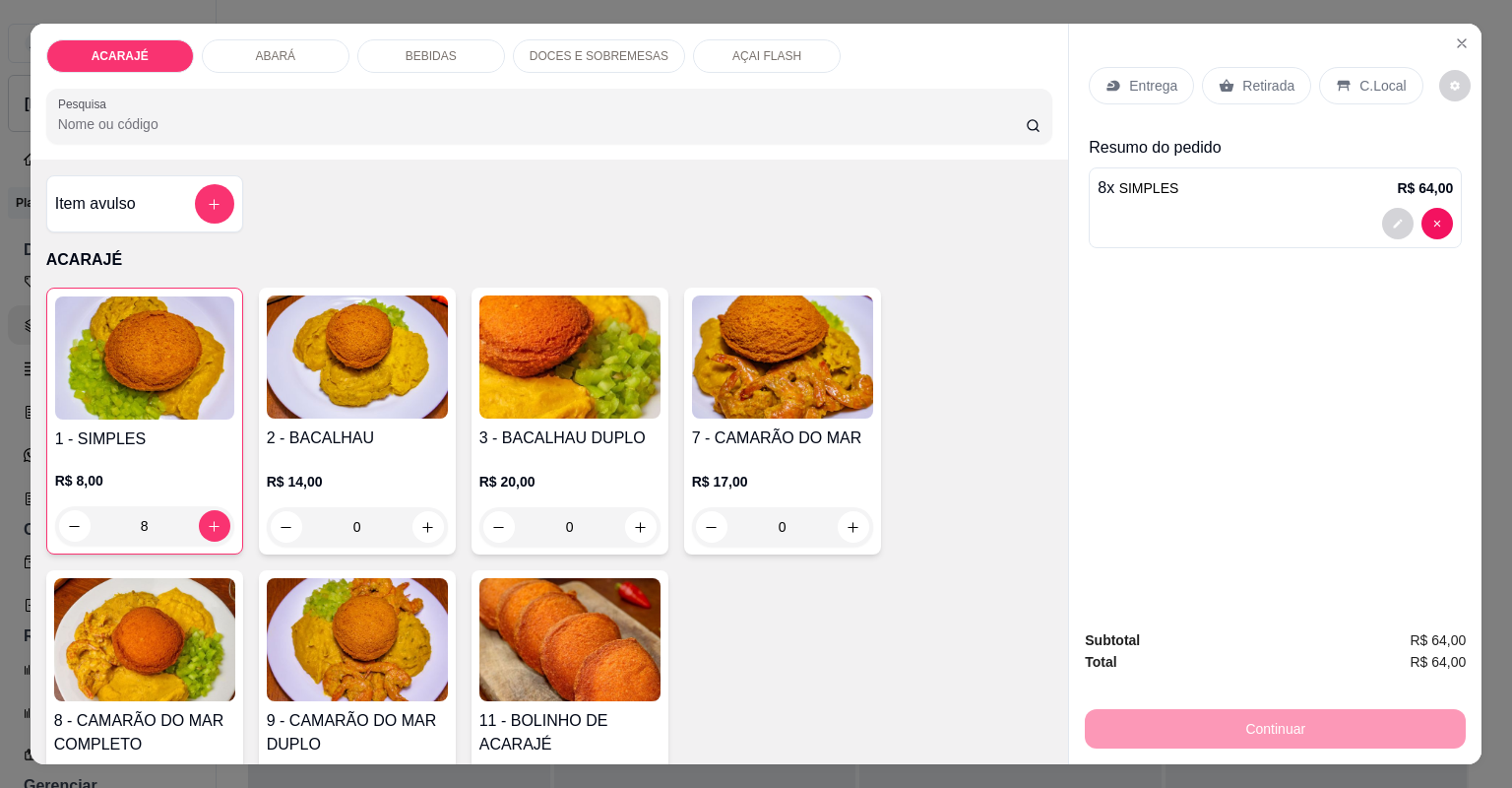 click on "Entrega" at bounding box center [1153, 86] 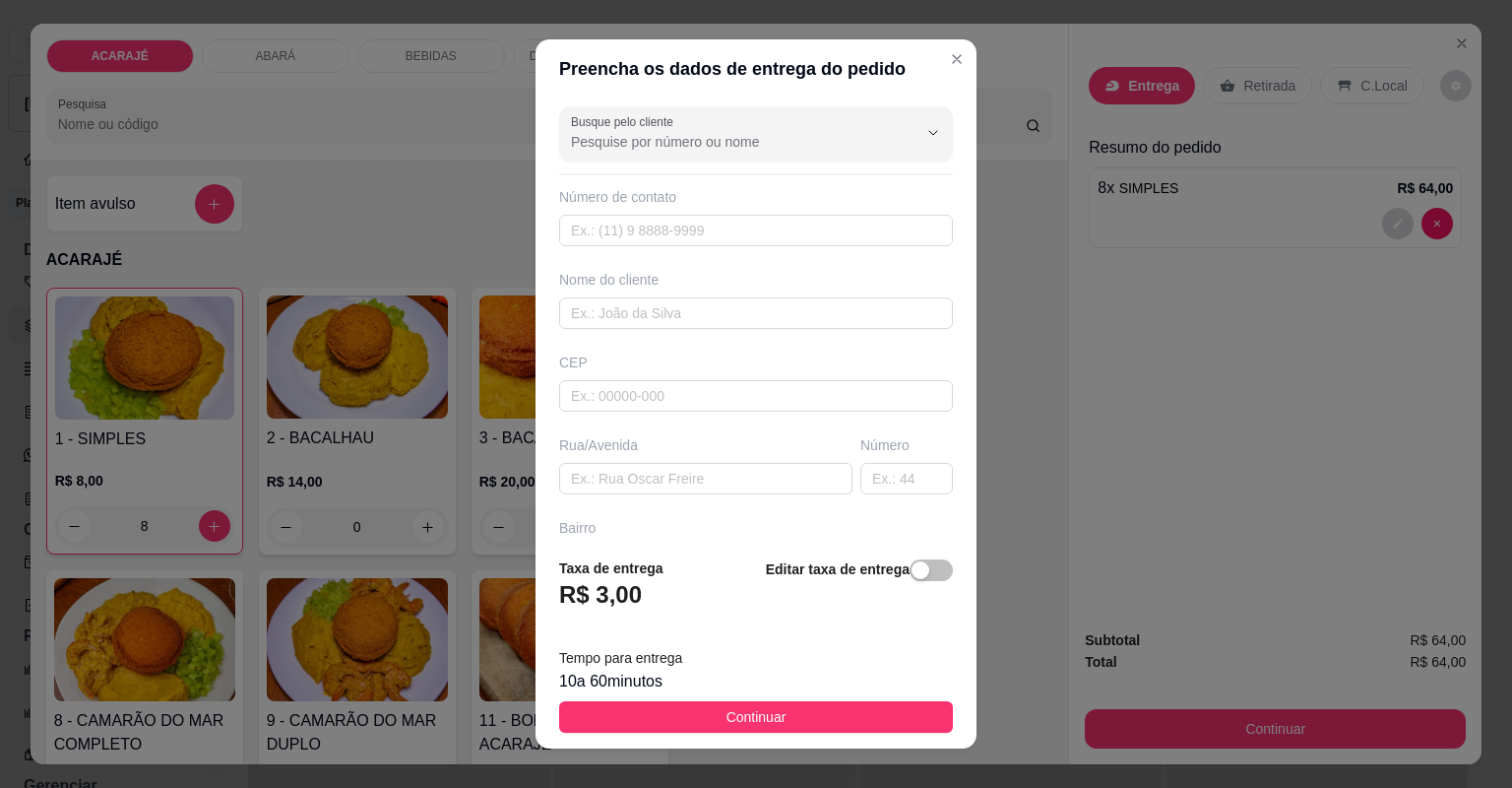 drag, startPoint x: 752, startPoint y: 173, endPoint x: 752, endPoint y: 192, distance: 19 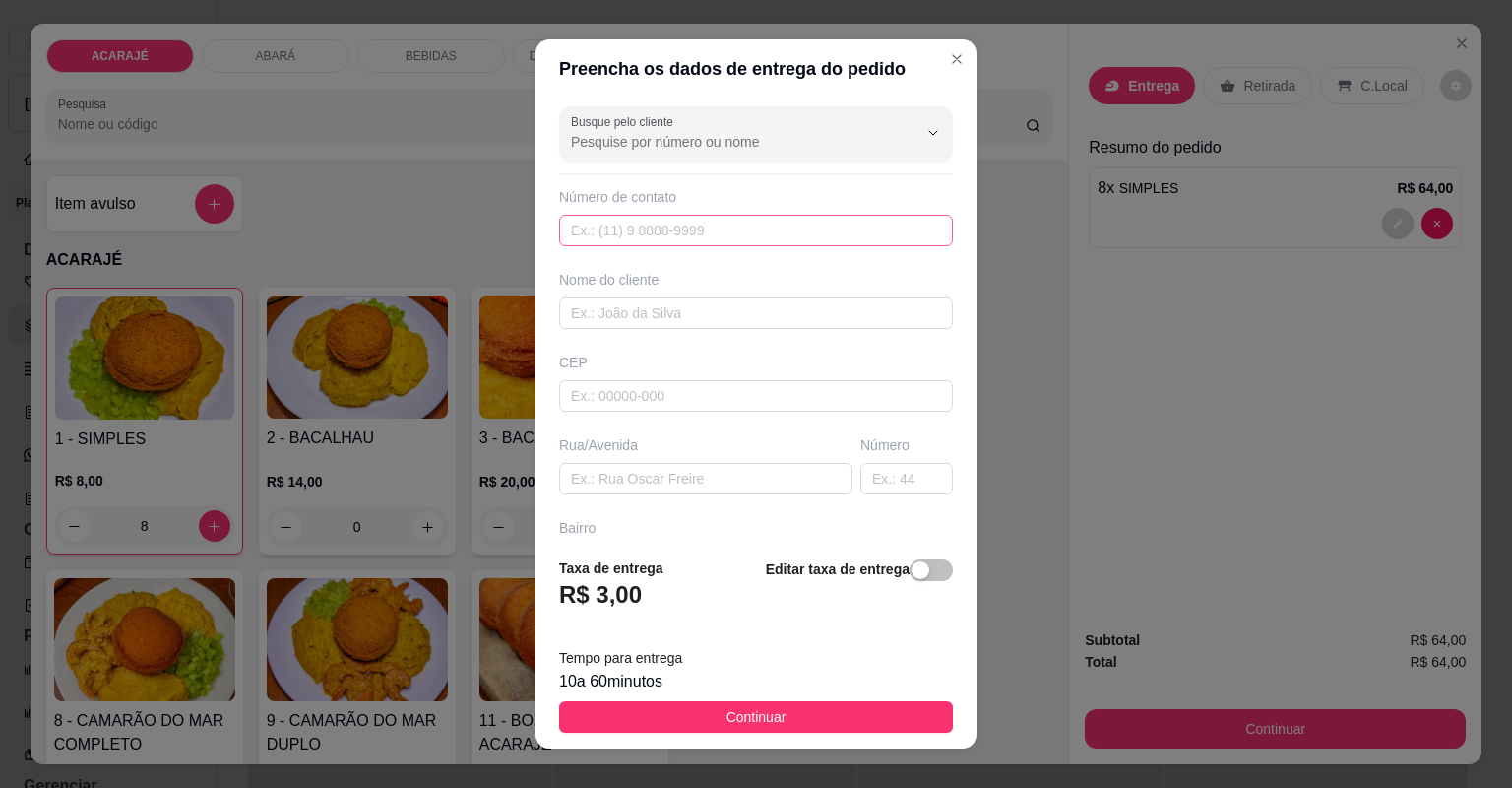 drag, startPoint x: 752, startPoint y: 192, endPoint x: 751, endPoint y: 218, distance: 26.019224 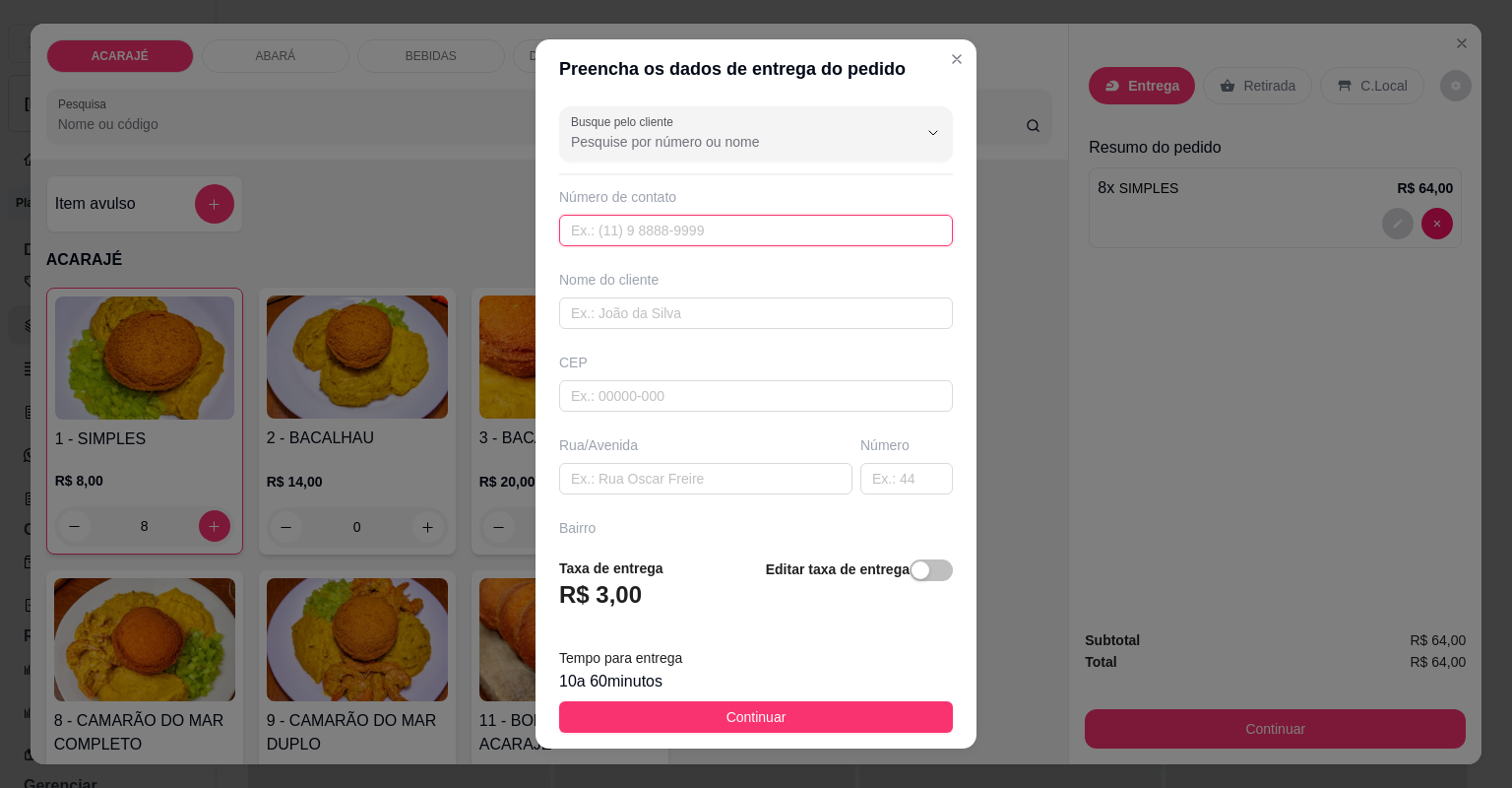 click at bounding box center [756, 230] 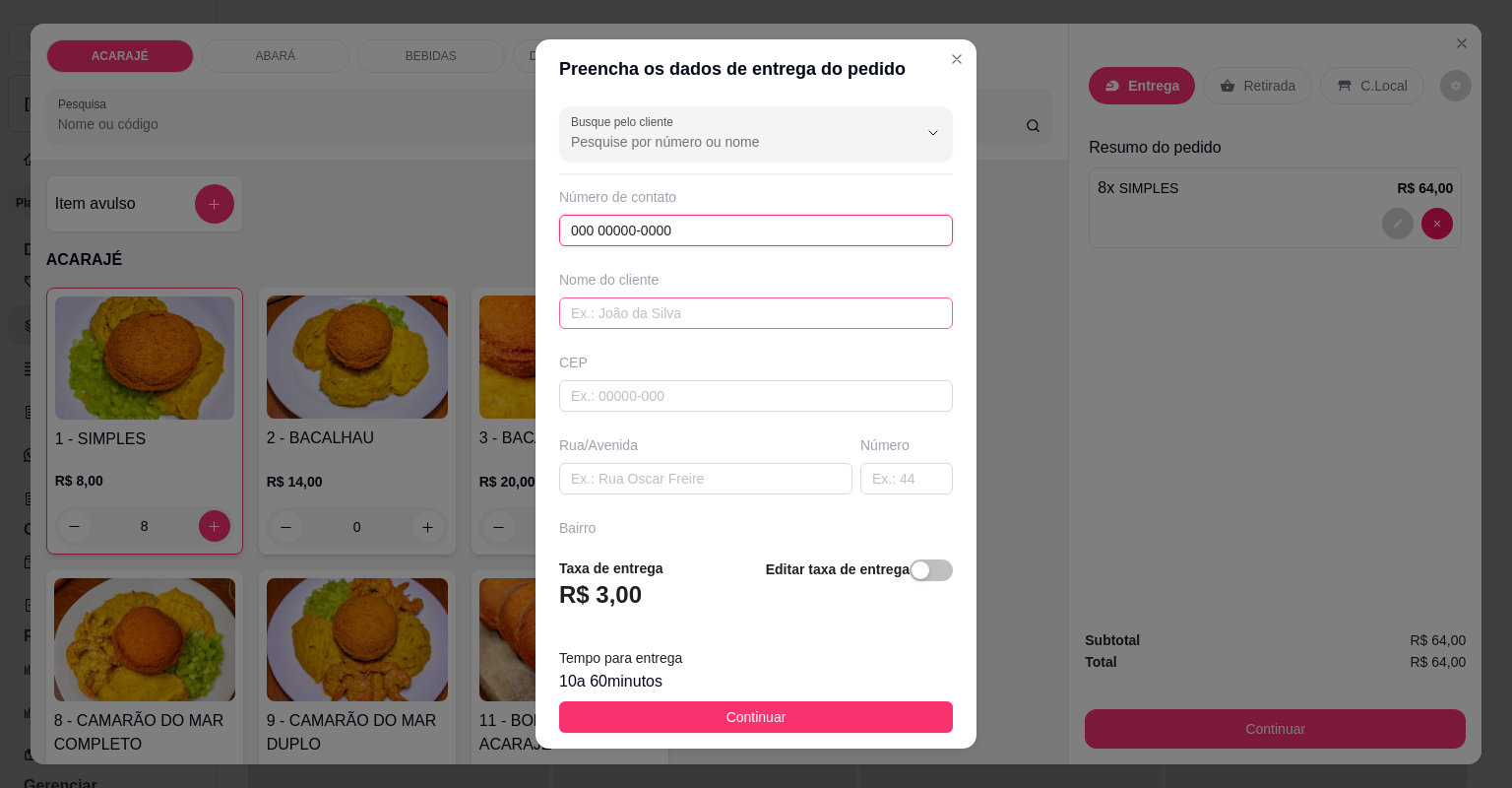type on "000 00000-0000" 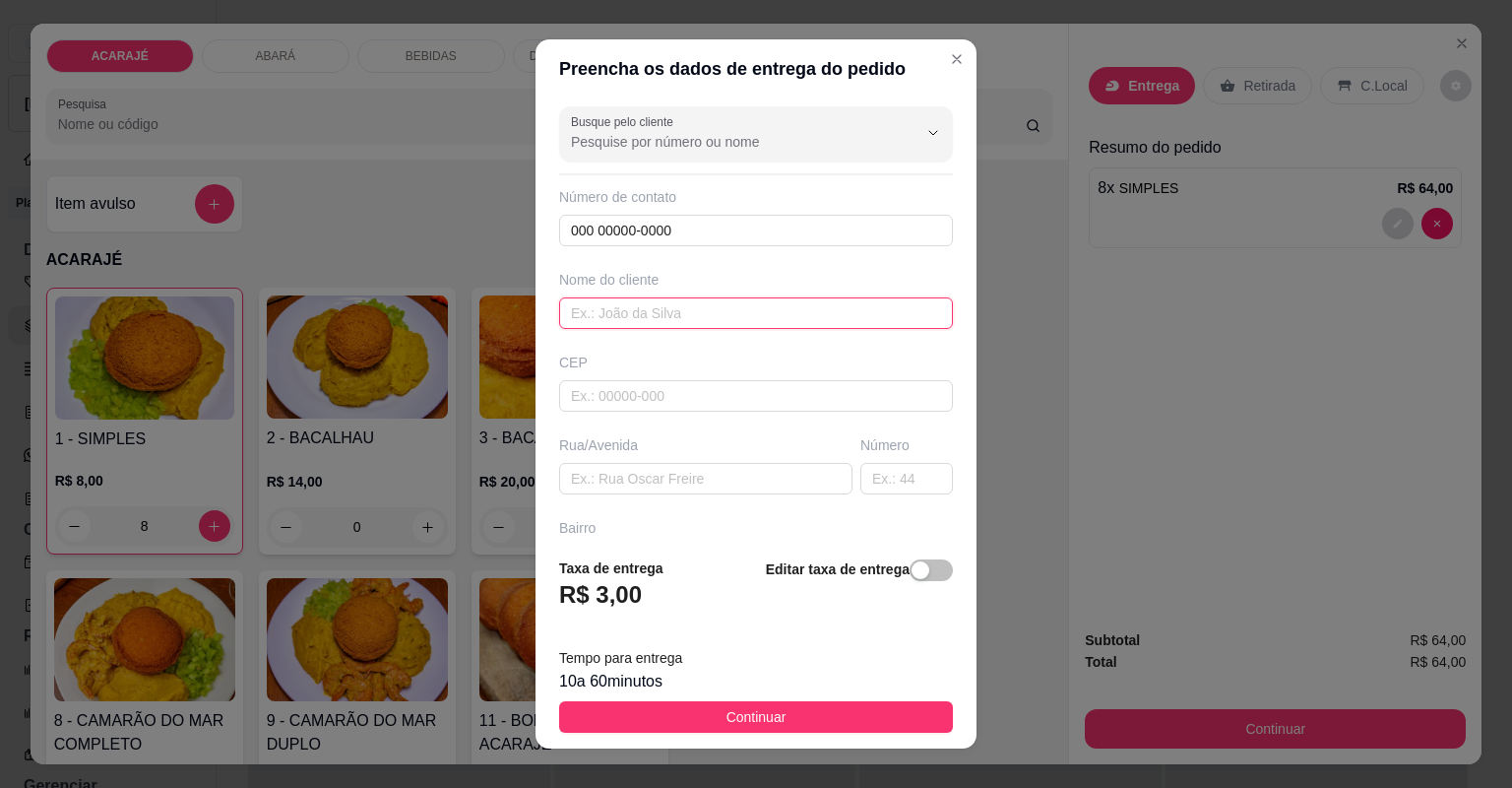 click at bounding box center (756, 313) 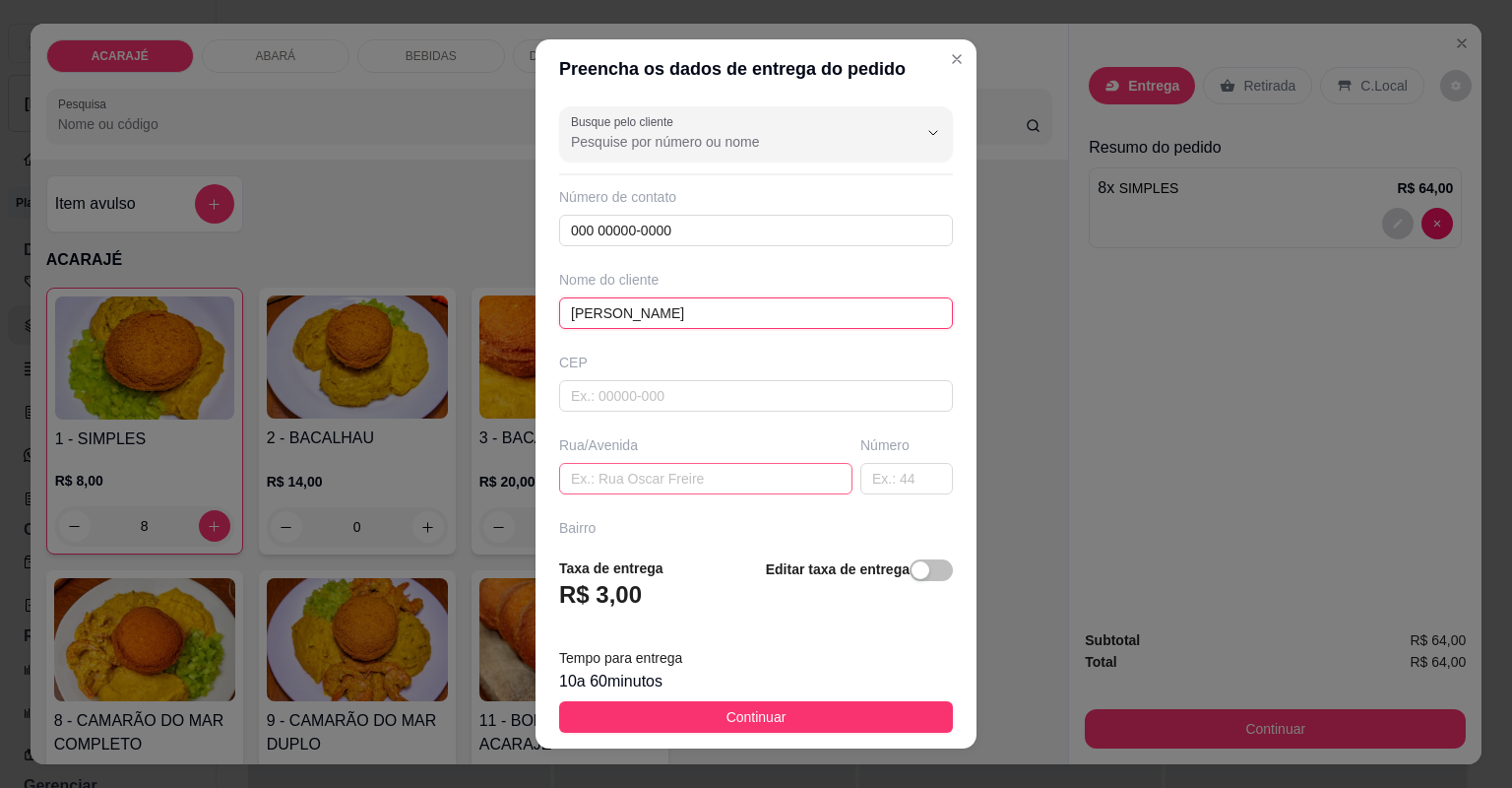 type on "Adriano" 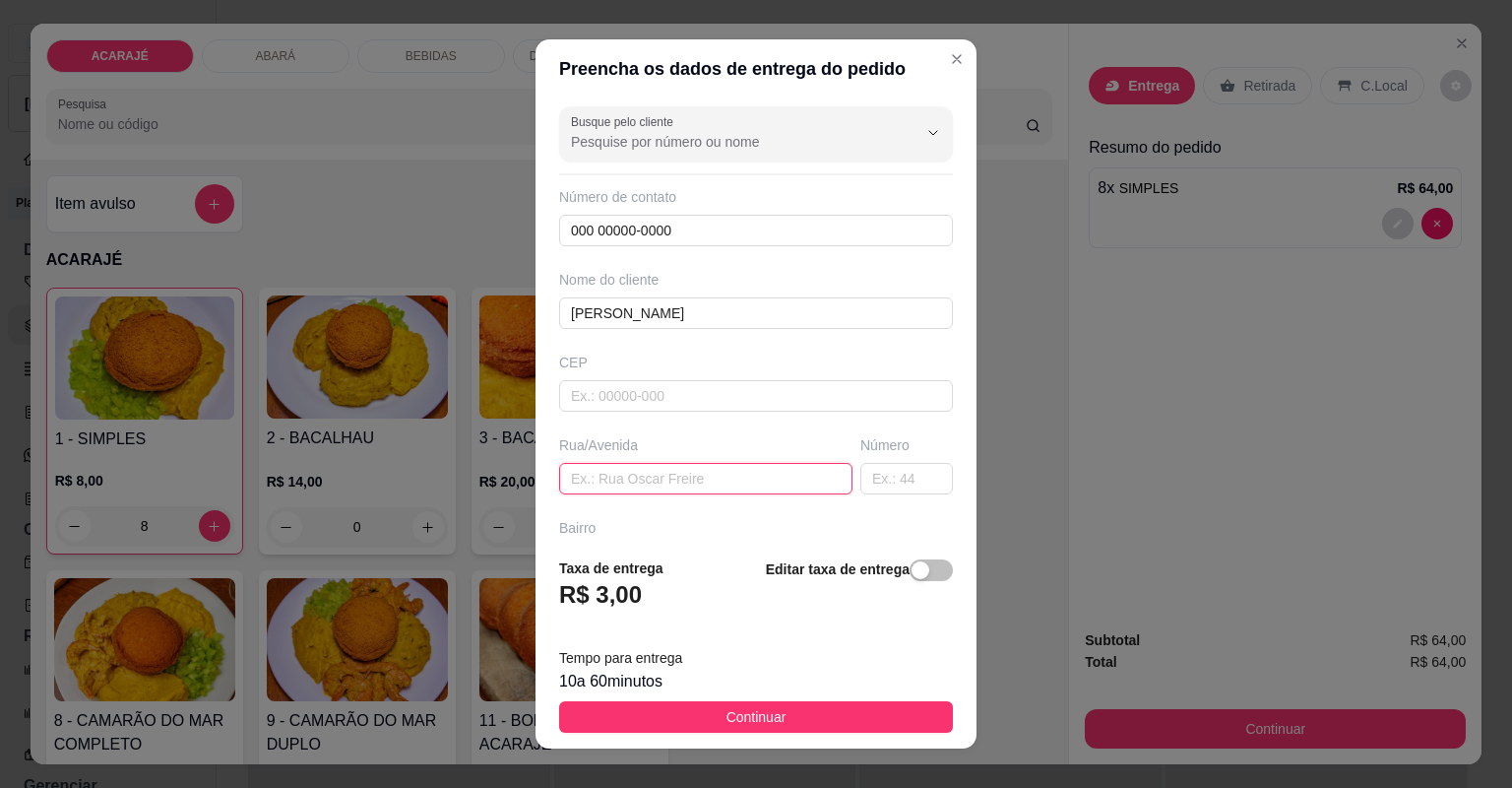 click at bounding box center (706, 479) 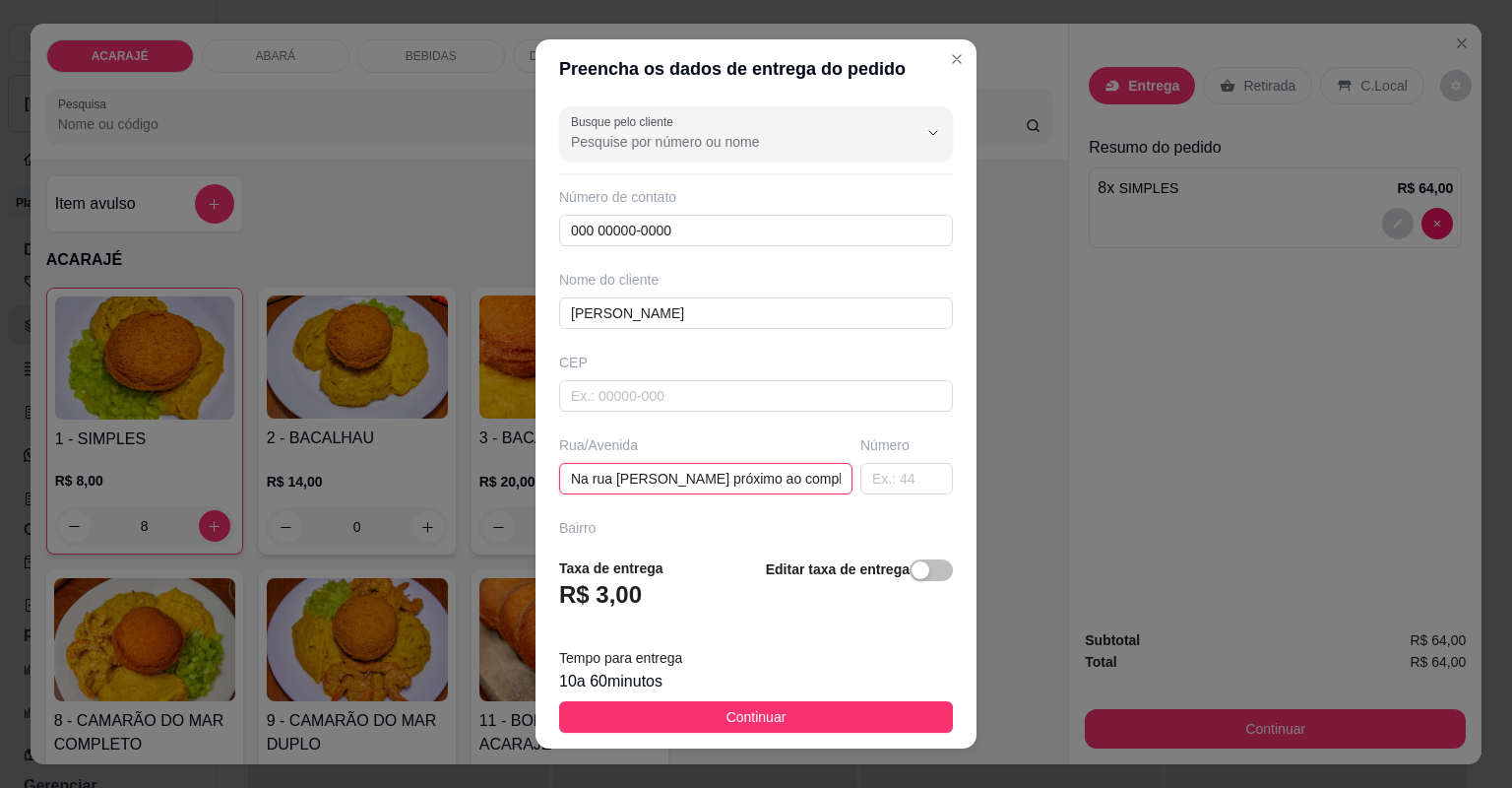 scroll, scrollTop: 0, scrollLeft: 115, axis: horizontal 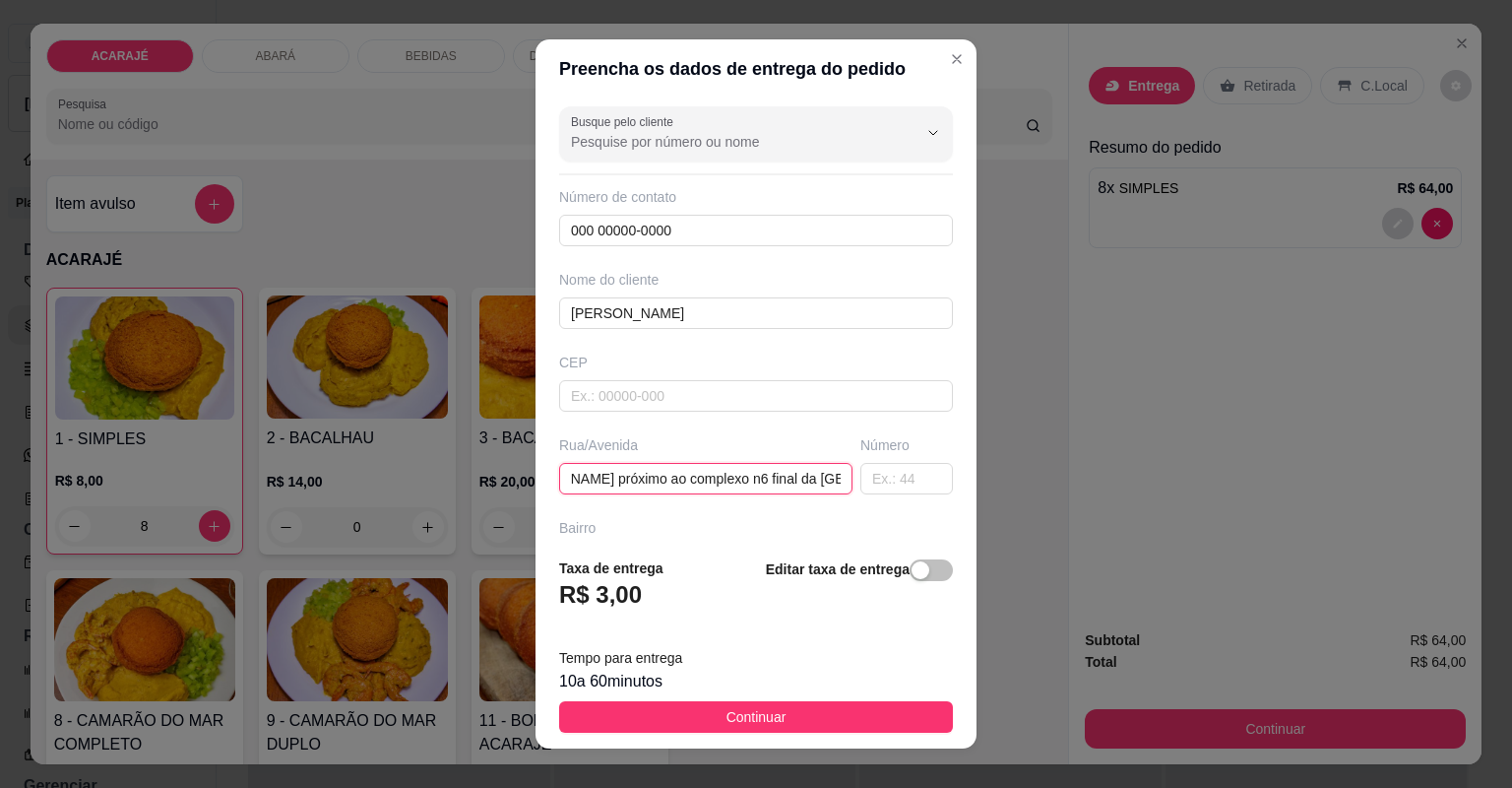 type on "Na rua railto Miranda próximo ao complexo n6 final da rua 2" 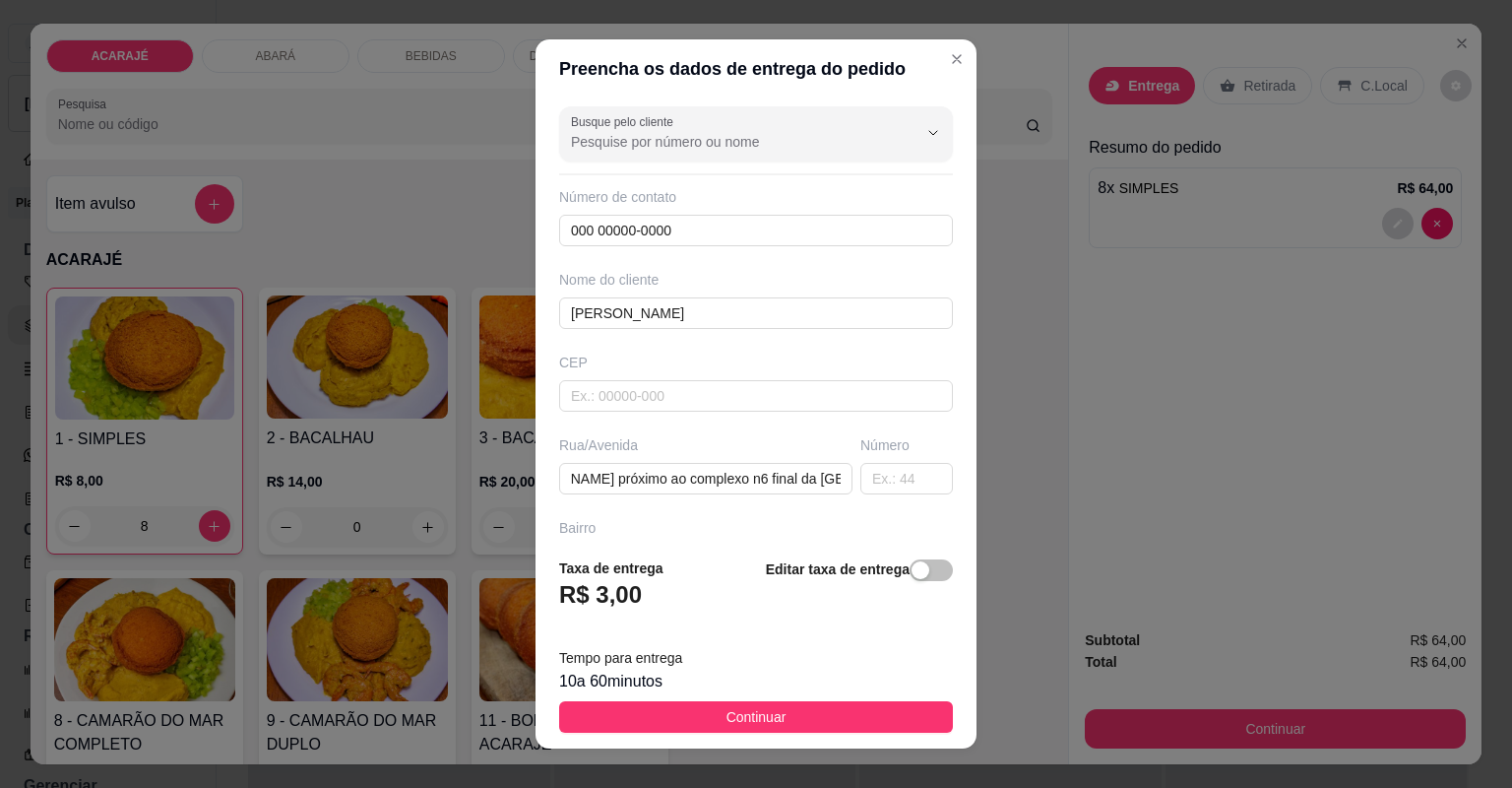 scroll, scrollTop: 0, scrollLeft: 0, axis: both 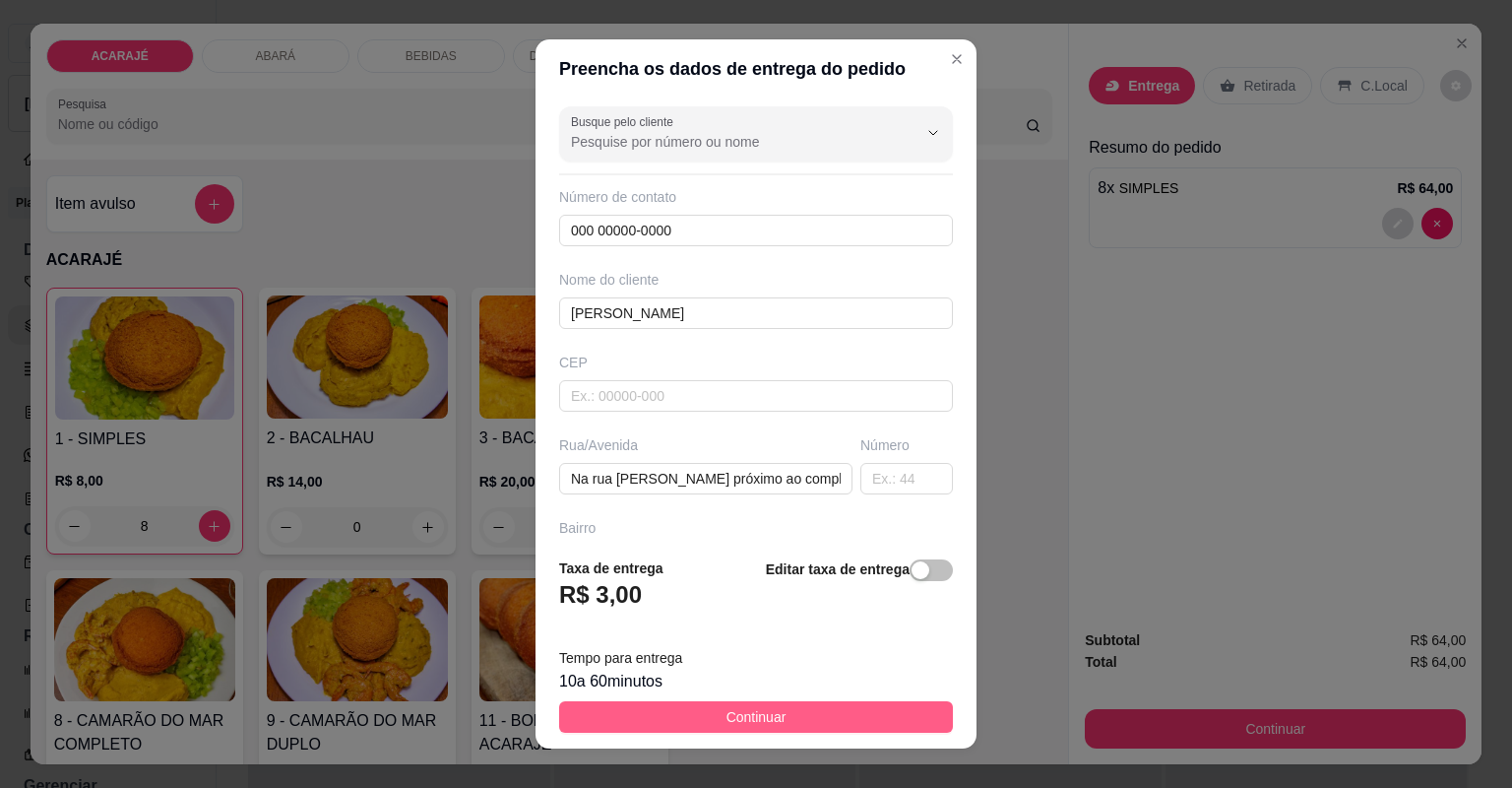 click on "Continuar" at bounding box center (756, 717) 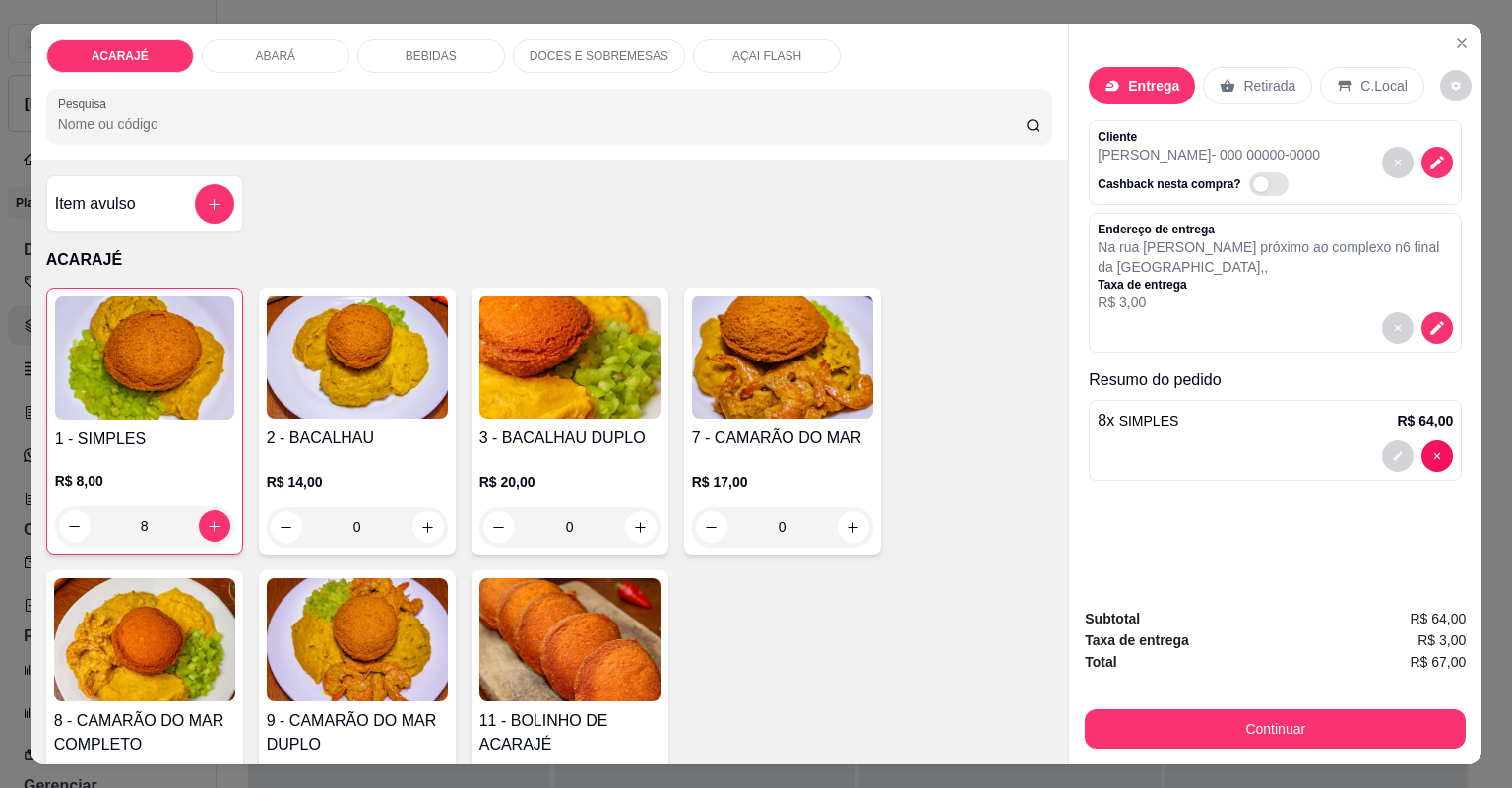 click on "Subtotal R$ 64,00 Taxa de entrega R$ 3,00 Total R$ 67,00 Continuar" at bounding box center (1275, 678) 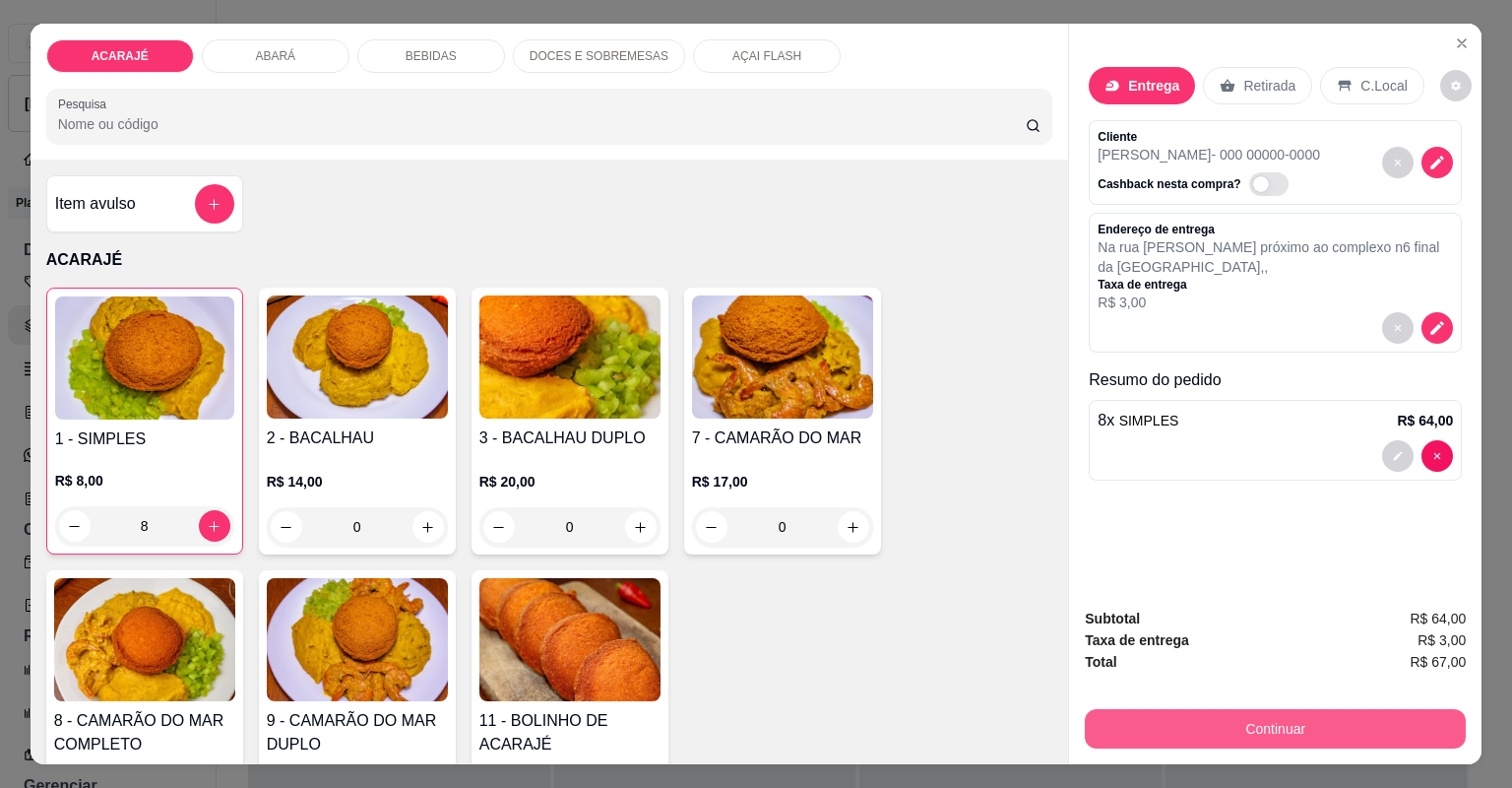 click on "Continuar" at bounding box center (1275, 729) 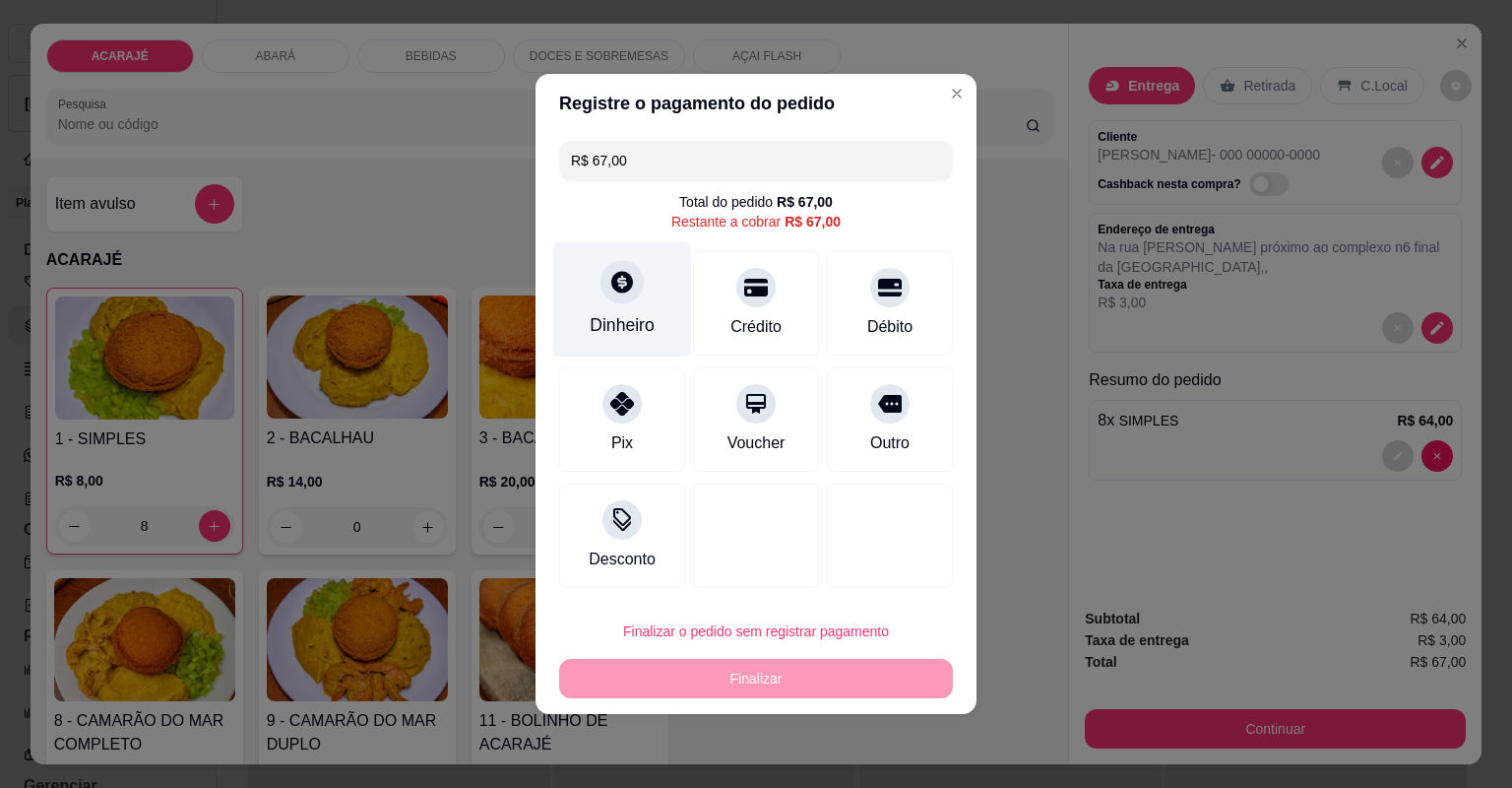click on "Dinheiro" at bounding box center [622, 299] 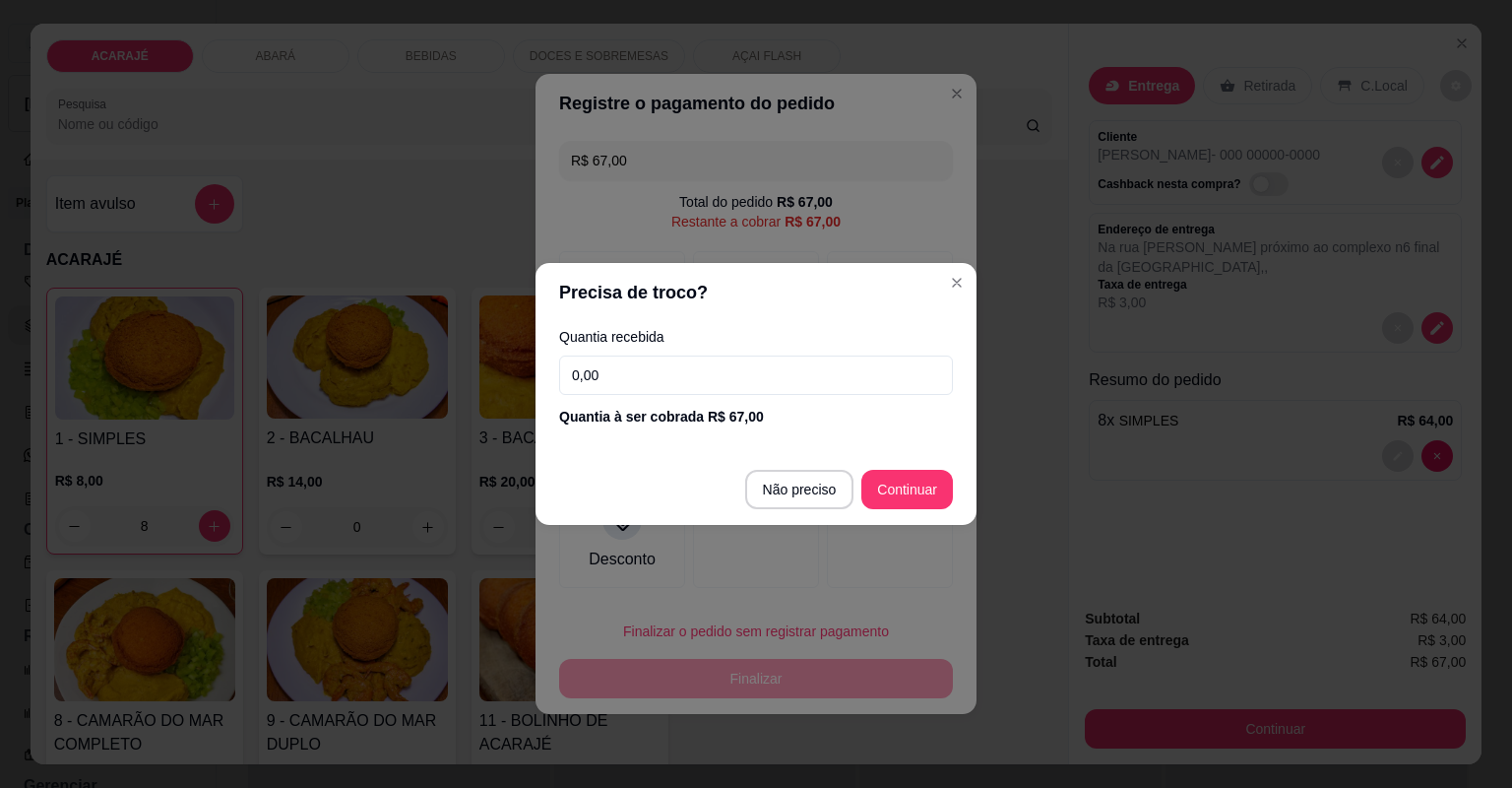 click on "0,00" at bounding box center [756, 375] 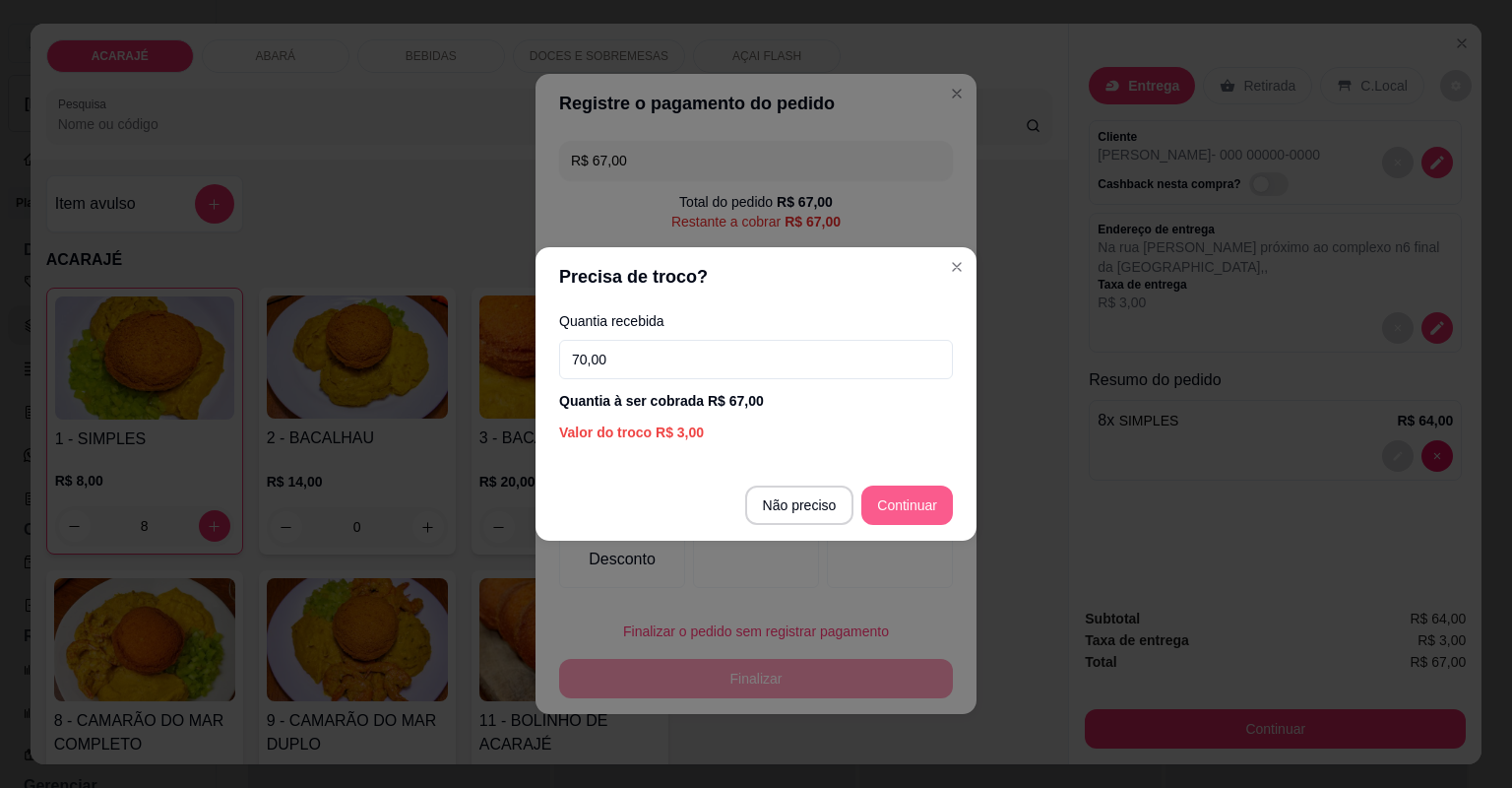 type on "70,00" 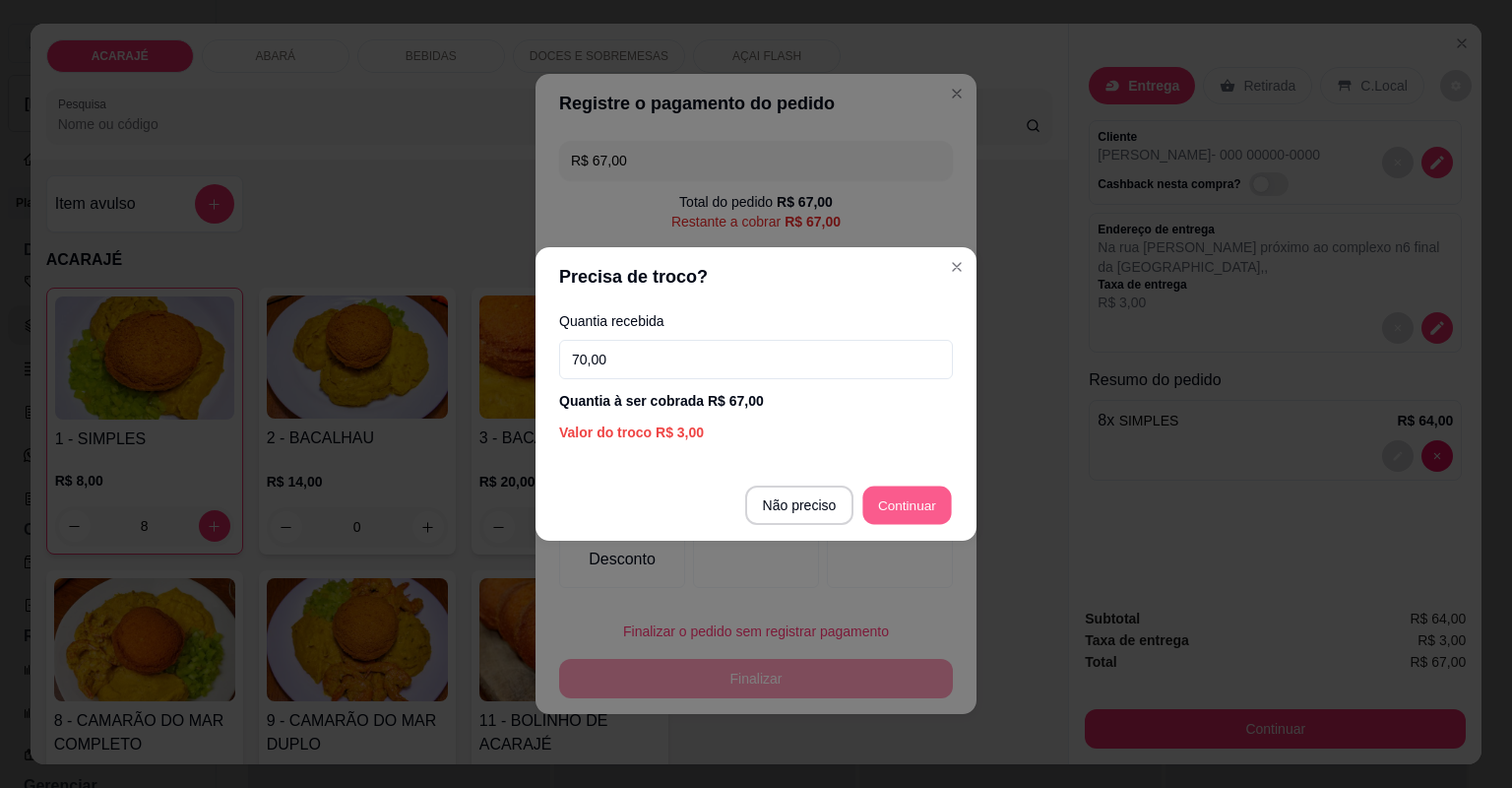 type on "R$ 0,00" 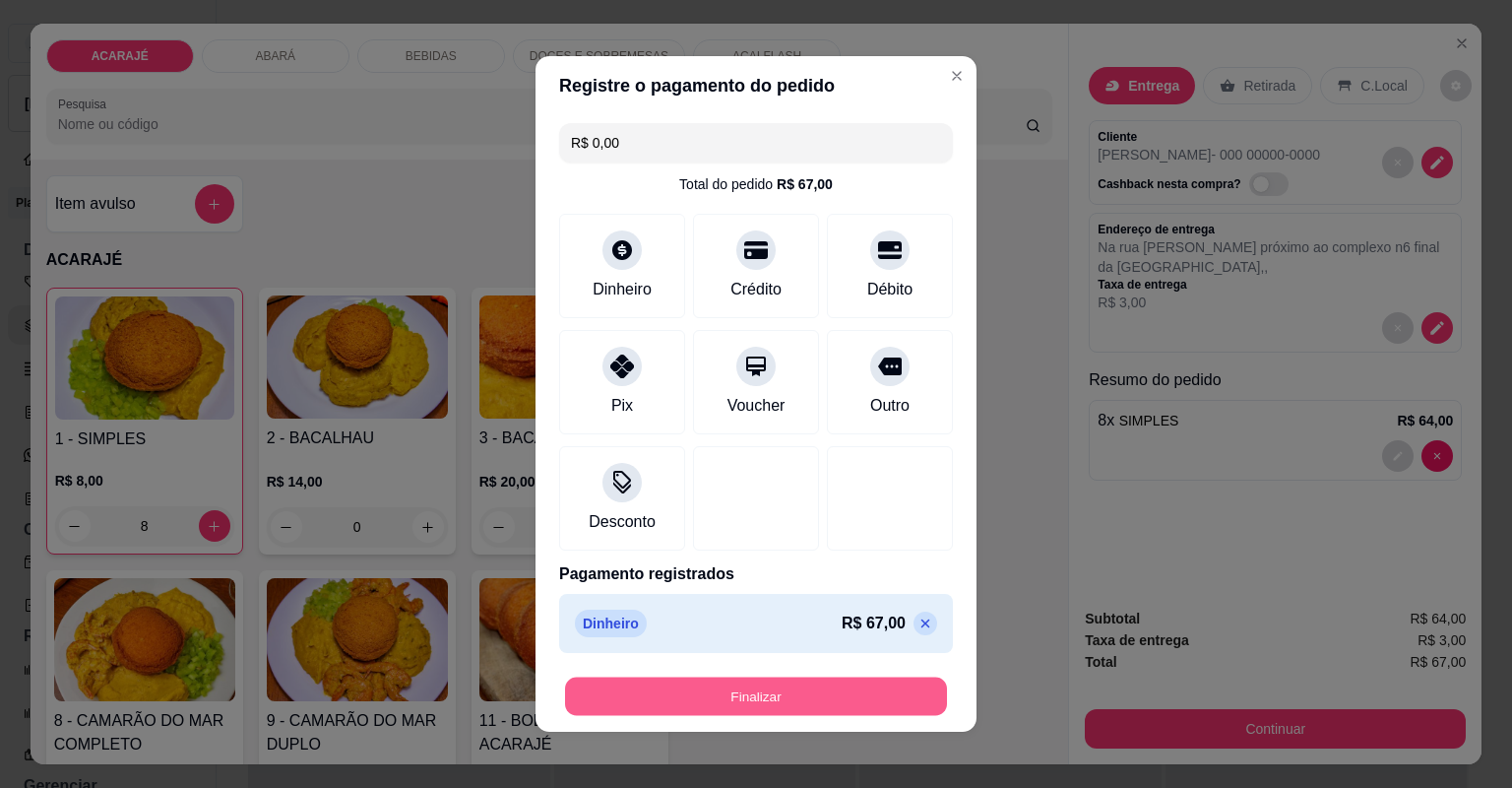 click on "Finalizar" at bounding box center (756, 696) 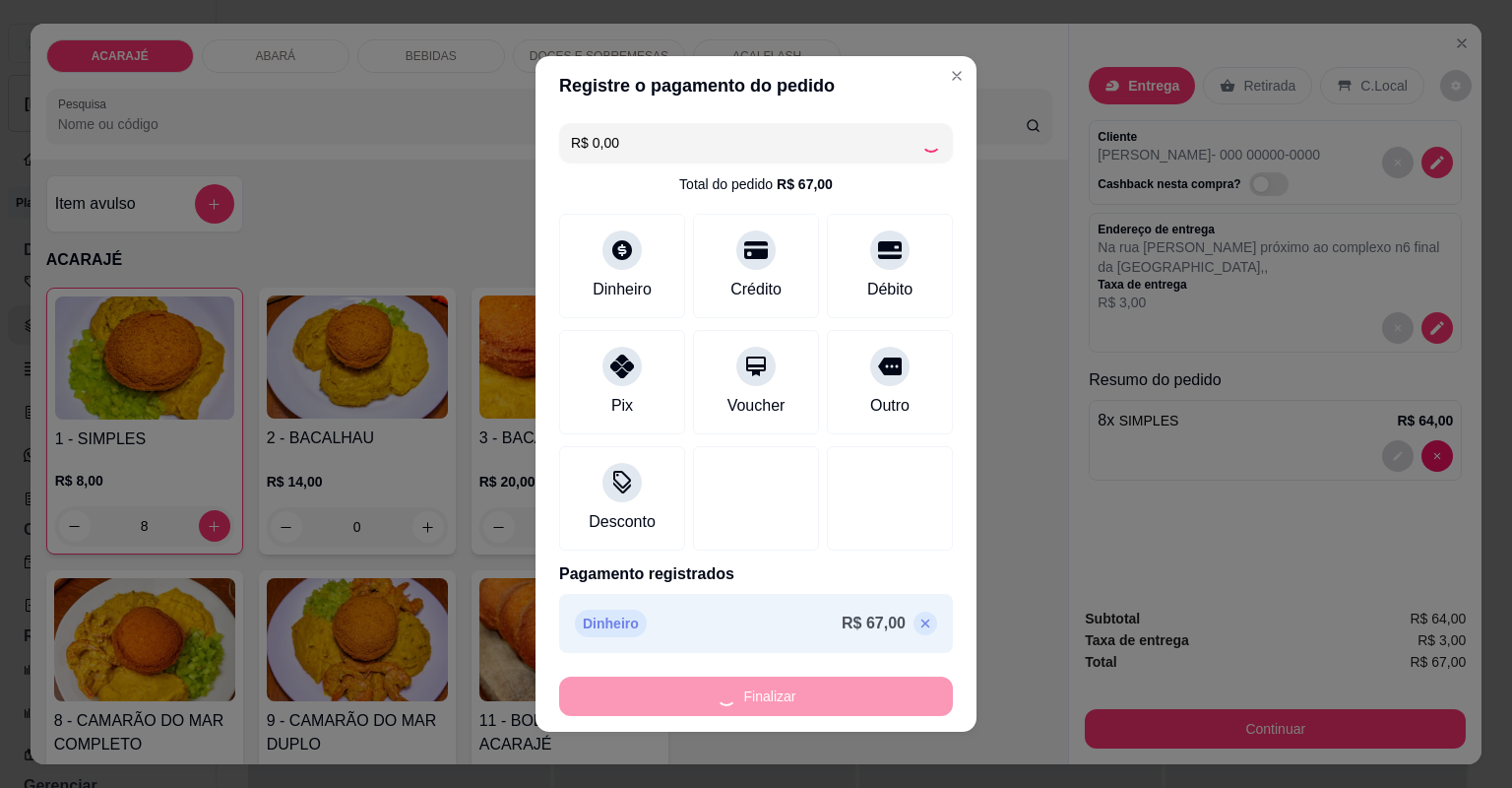 type on "0" 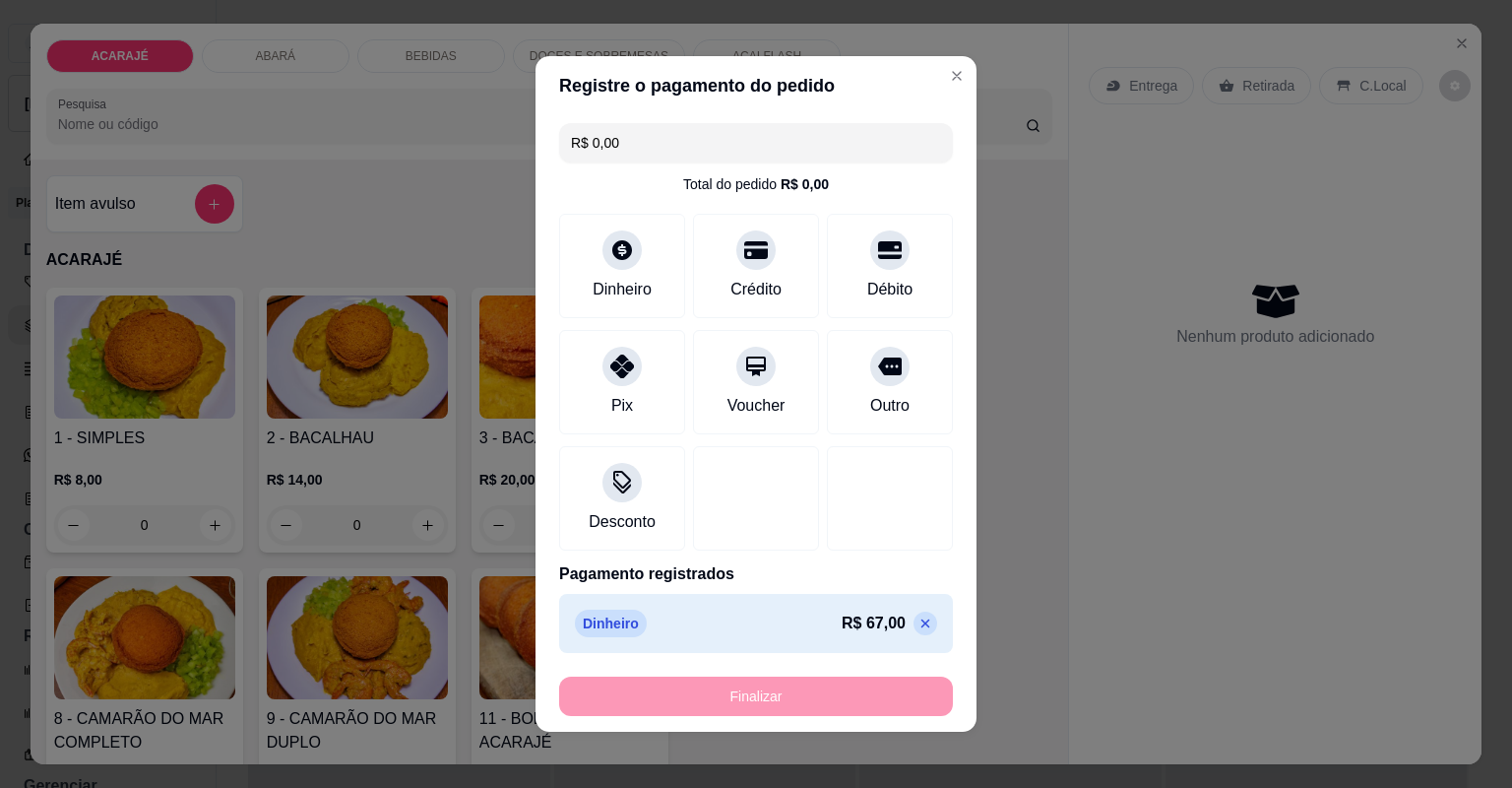 type on "-R$ 67,00" 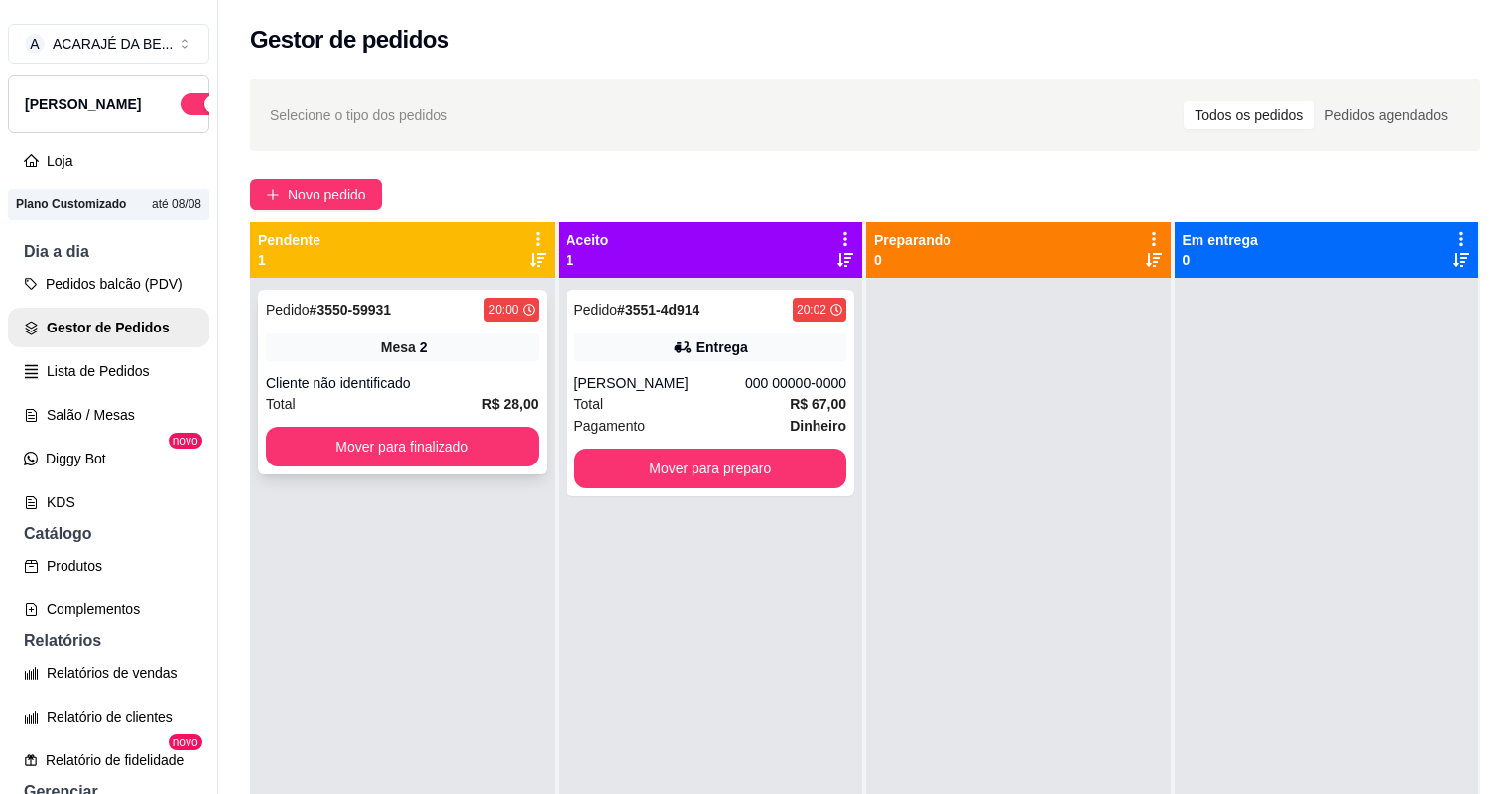 click on "Cliente não identificado" at bounding box center (402, 383) 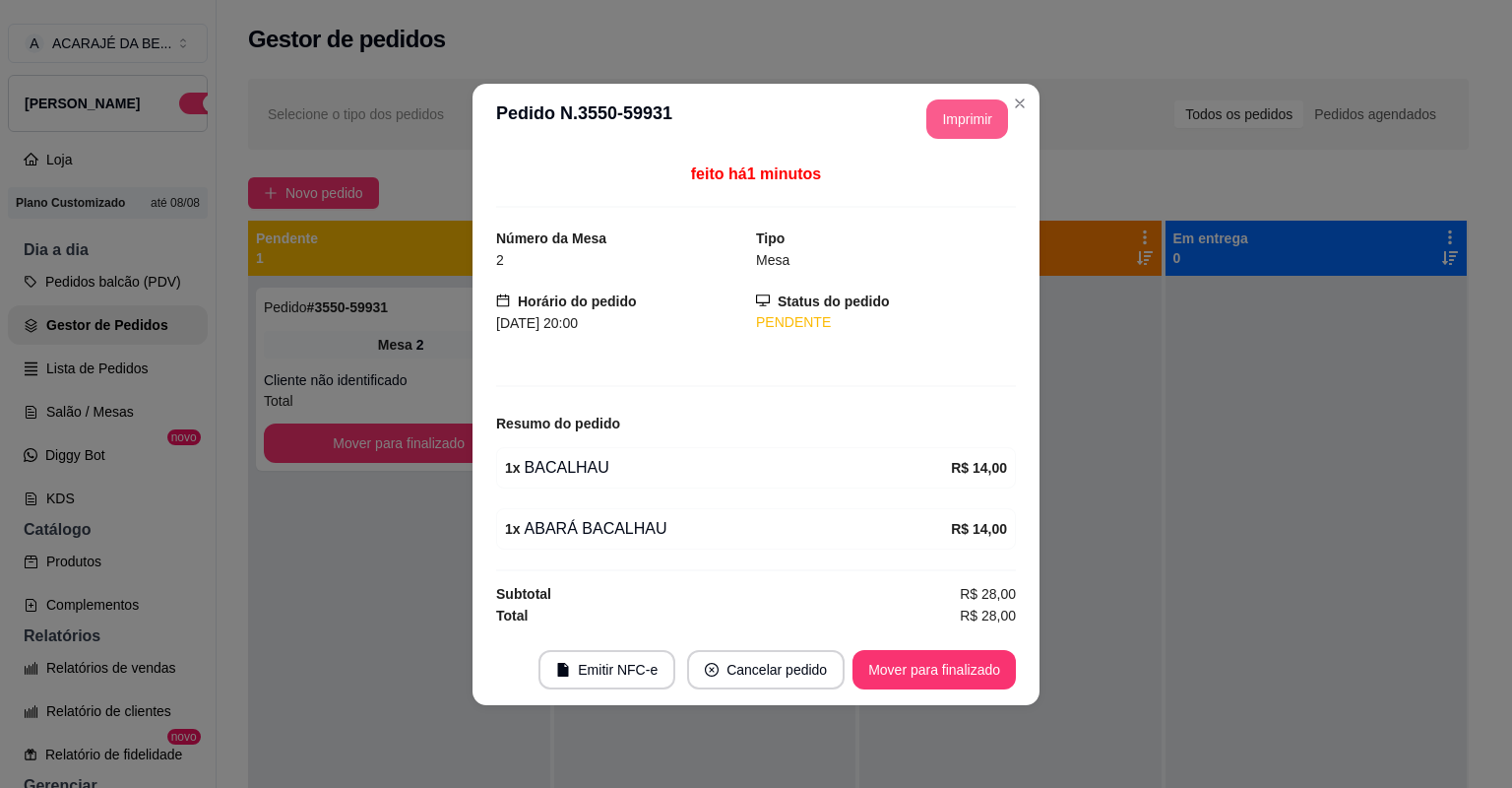 click on "Imprimir" at bounding box center (967, 119) 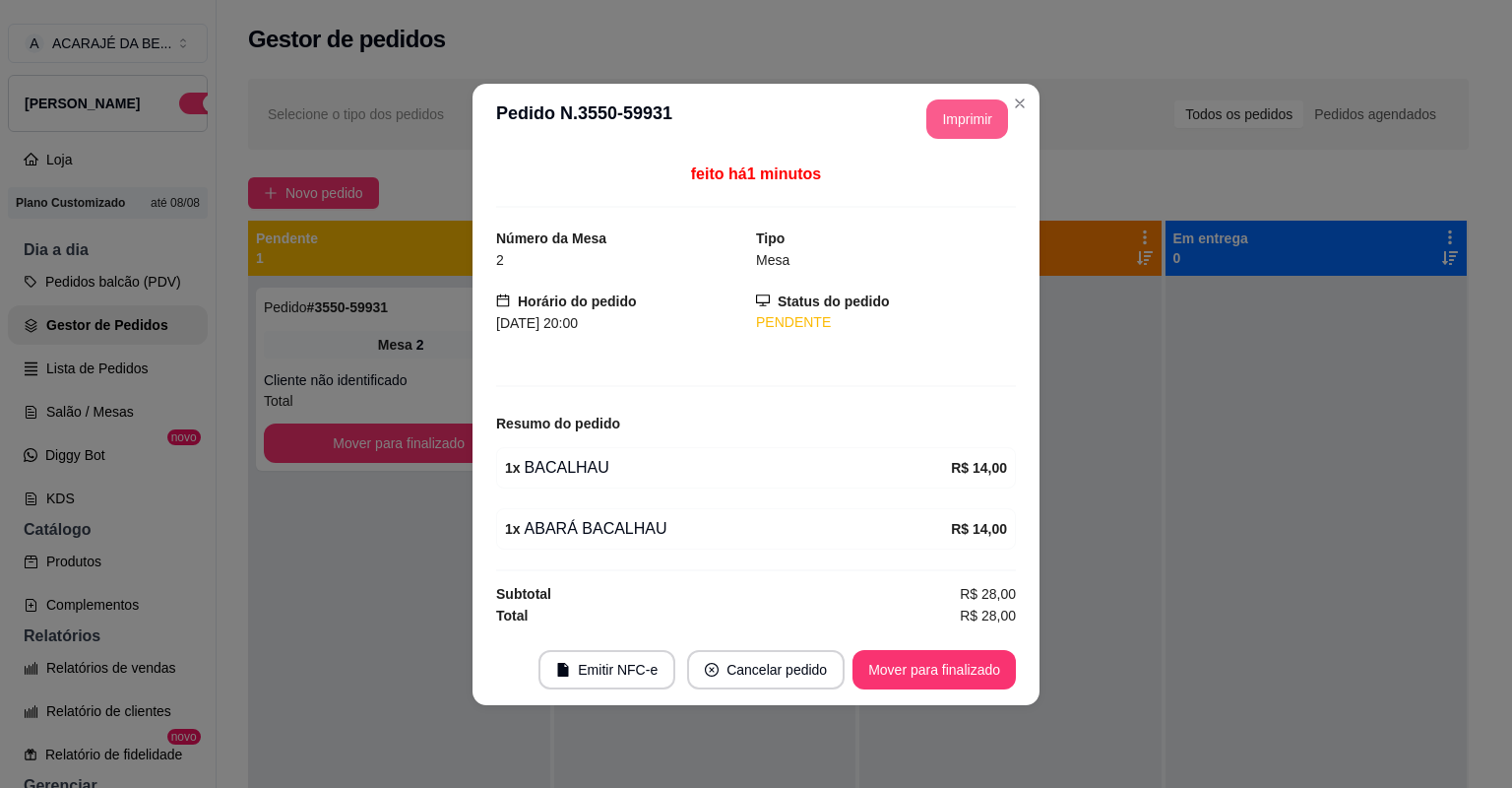 scroll, scrollTop: 0, scrollLeft: 0, axis: both 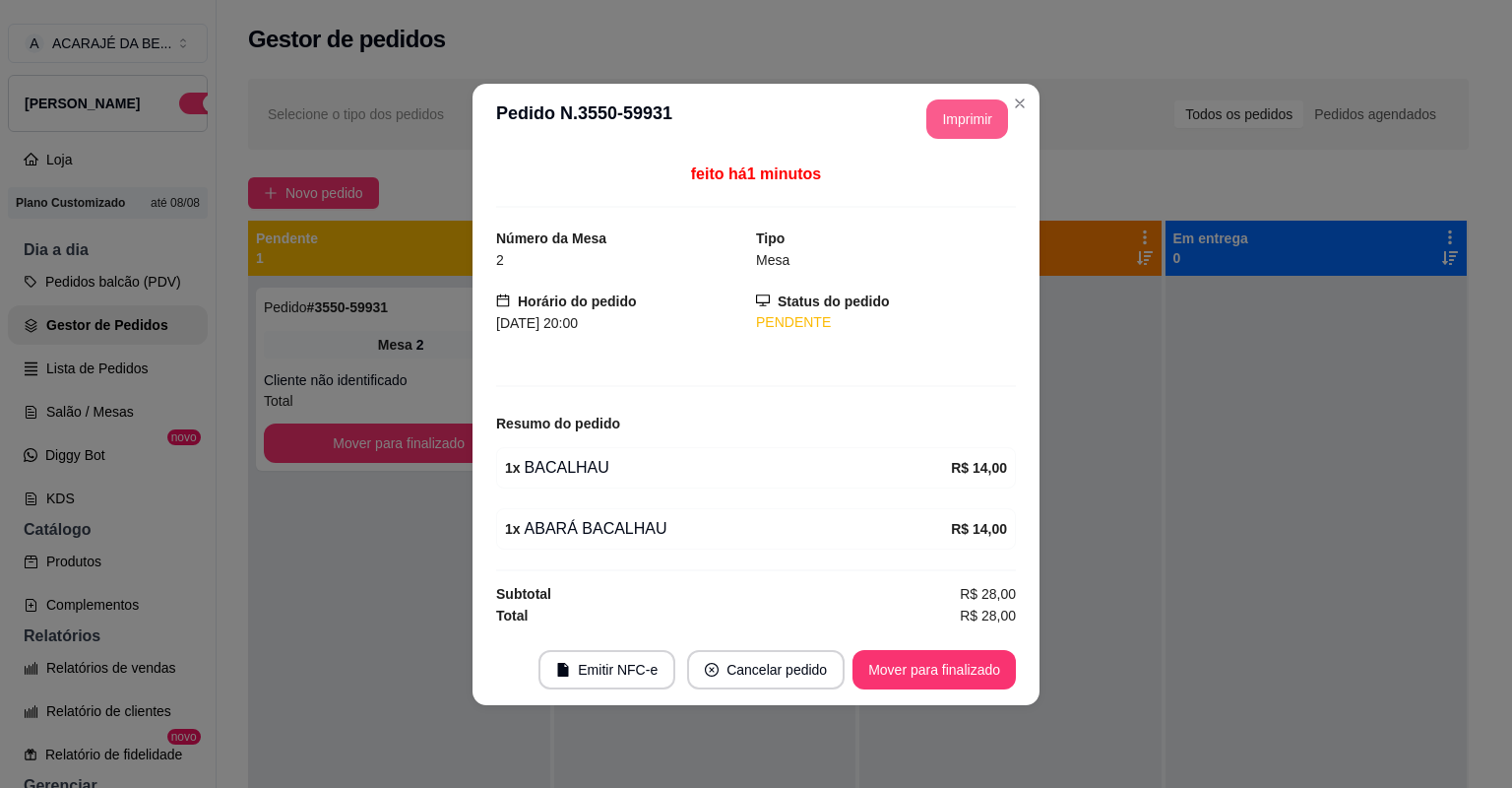 click on "Mover para finalizado" at bounding box center (934, 670) 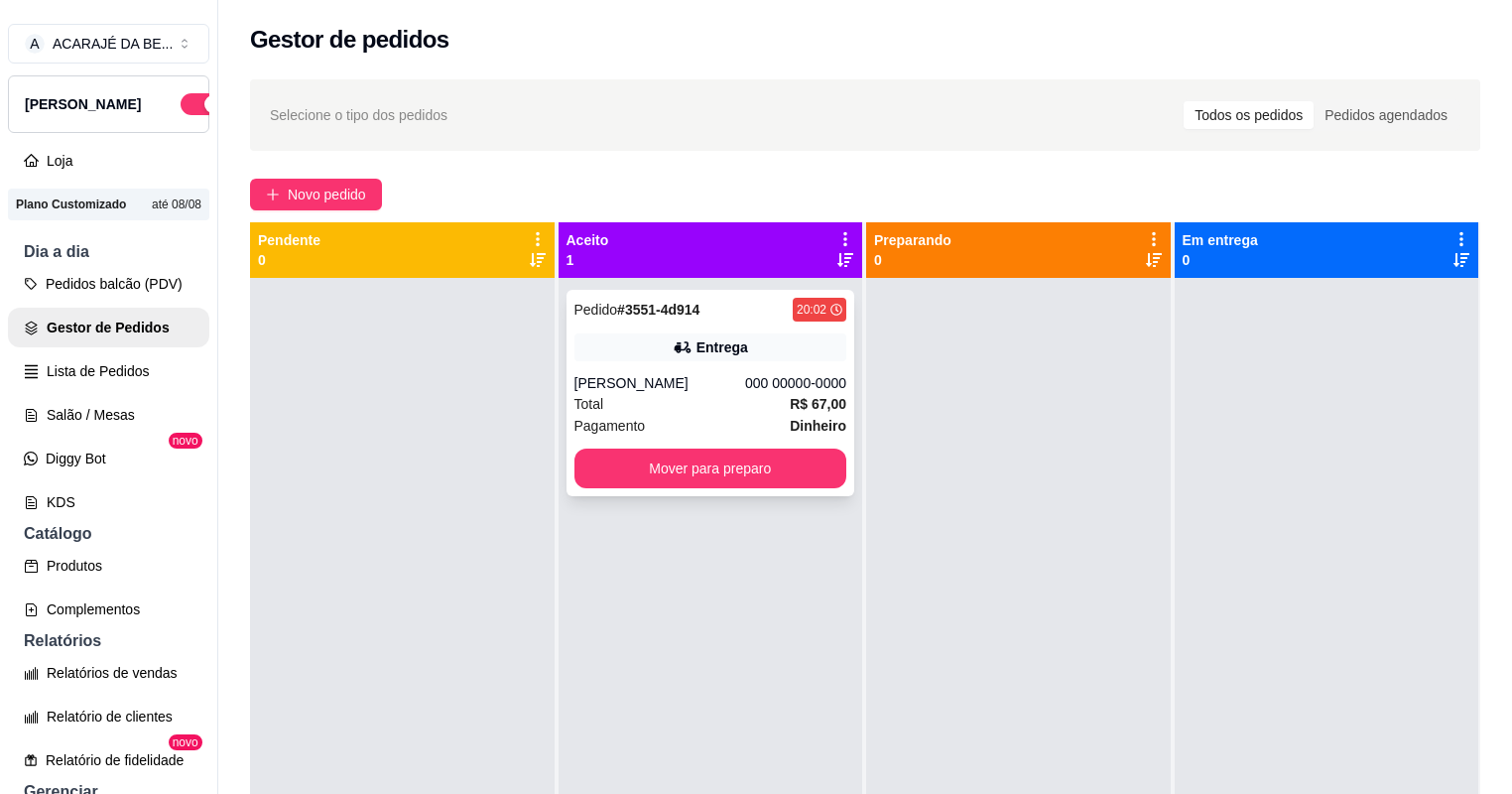 click on "Entrega" at bounding box center [710, 347] 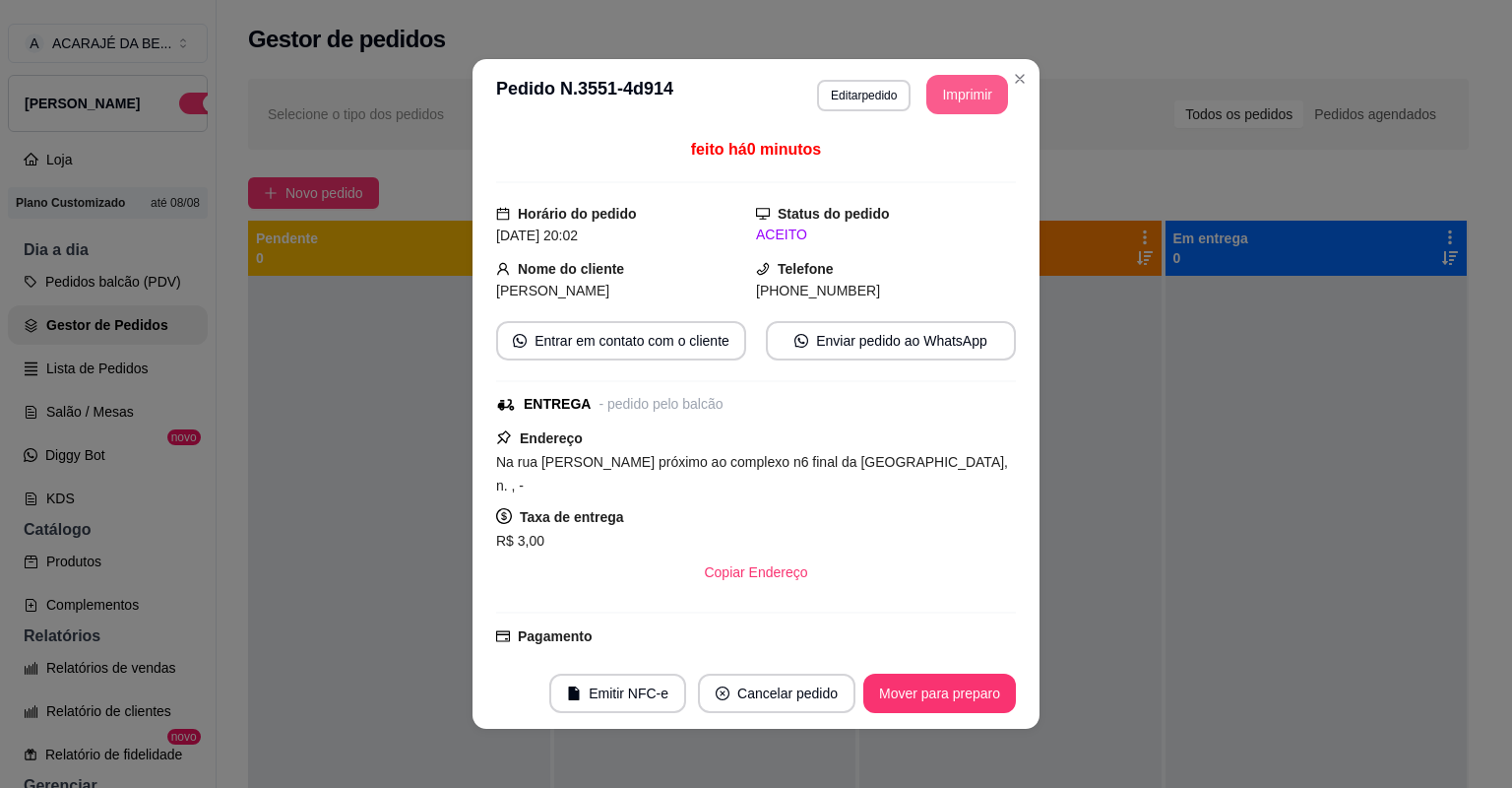 click on "Imprimir" at bounding box center (967, 95) 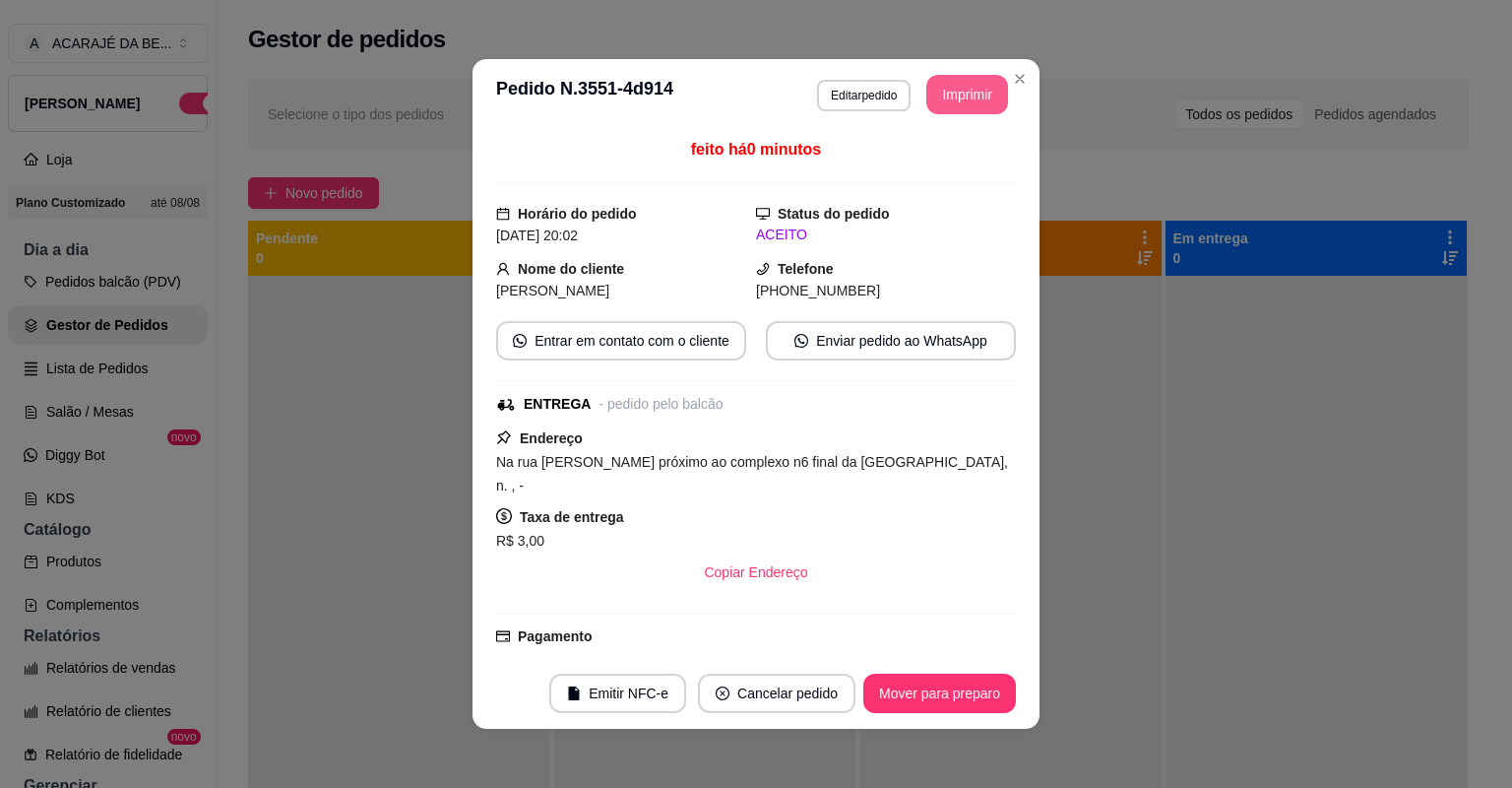 scroll, scrollTop: 0, scrollLeft: 0, axis: both 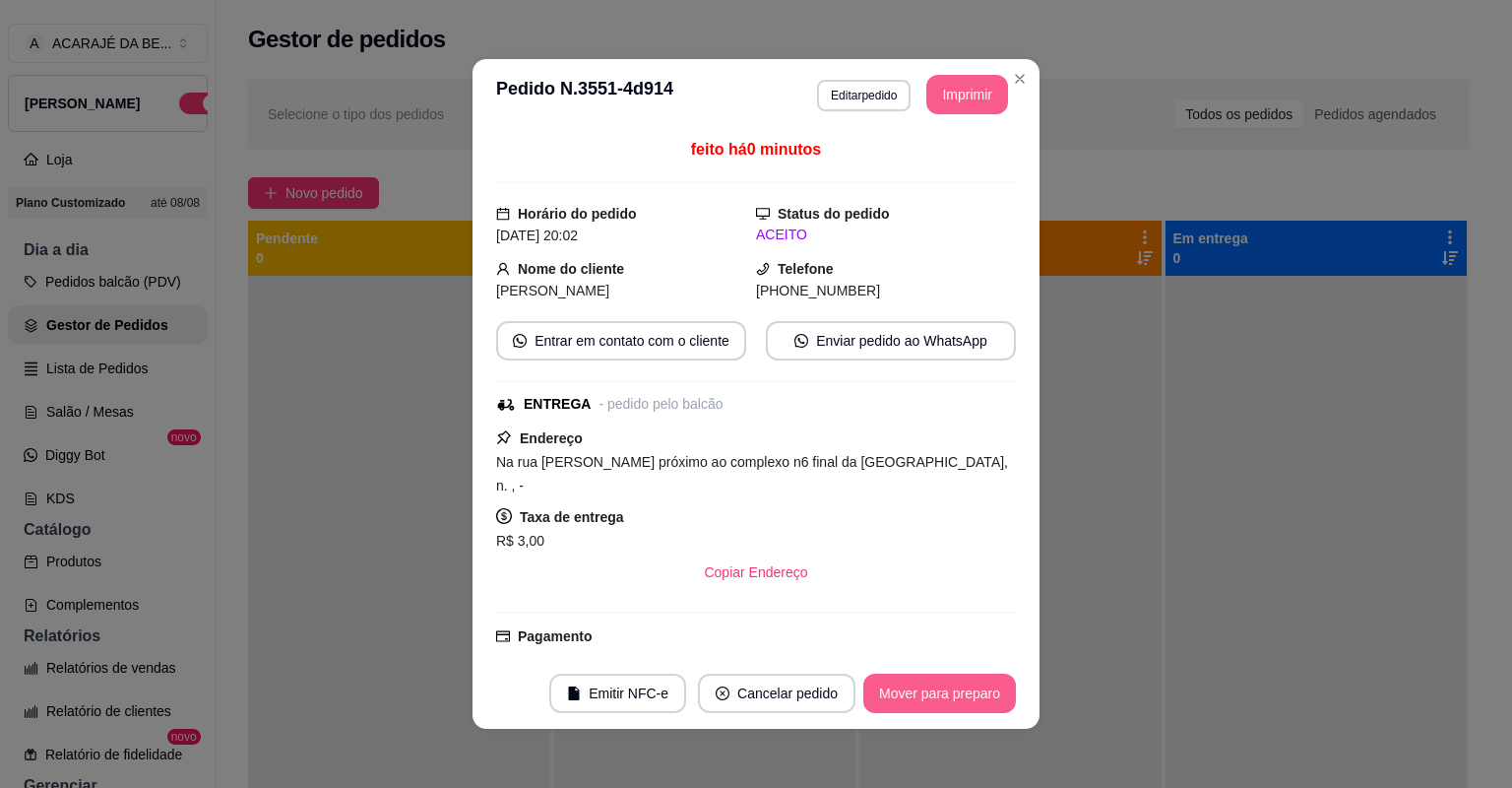 click on "Mover para preparo" at bounding box center (939, 693) 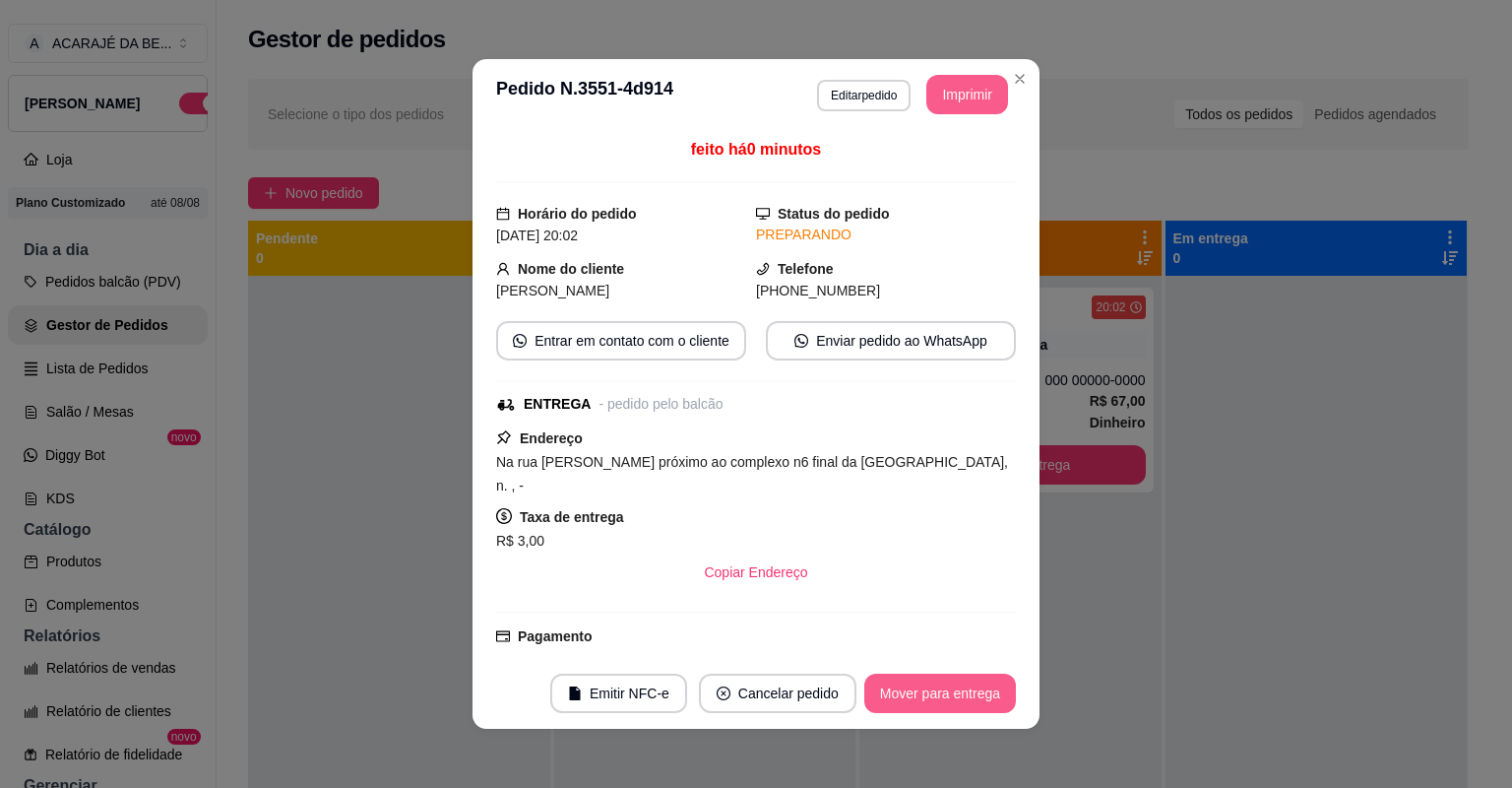 click on "Mover para entrega" at bounding box center [940, 693] 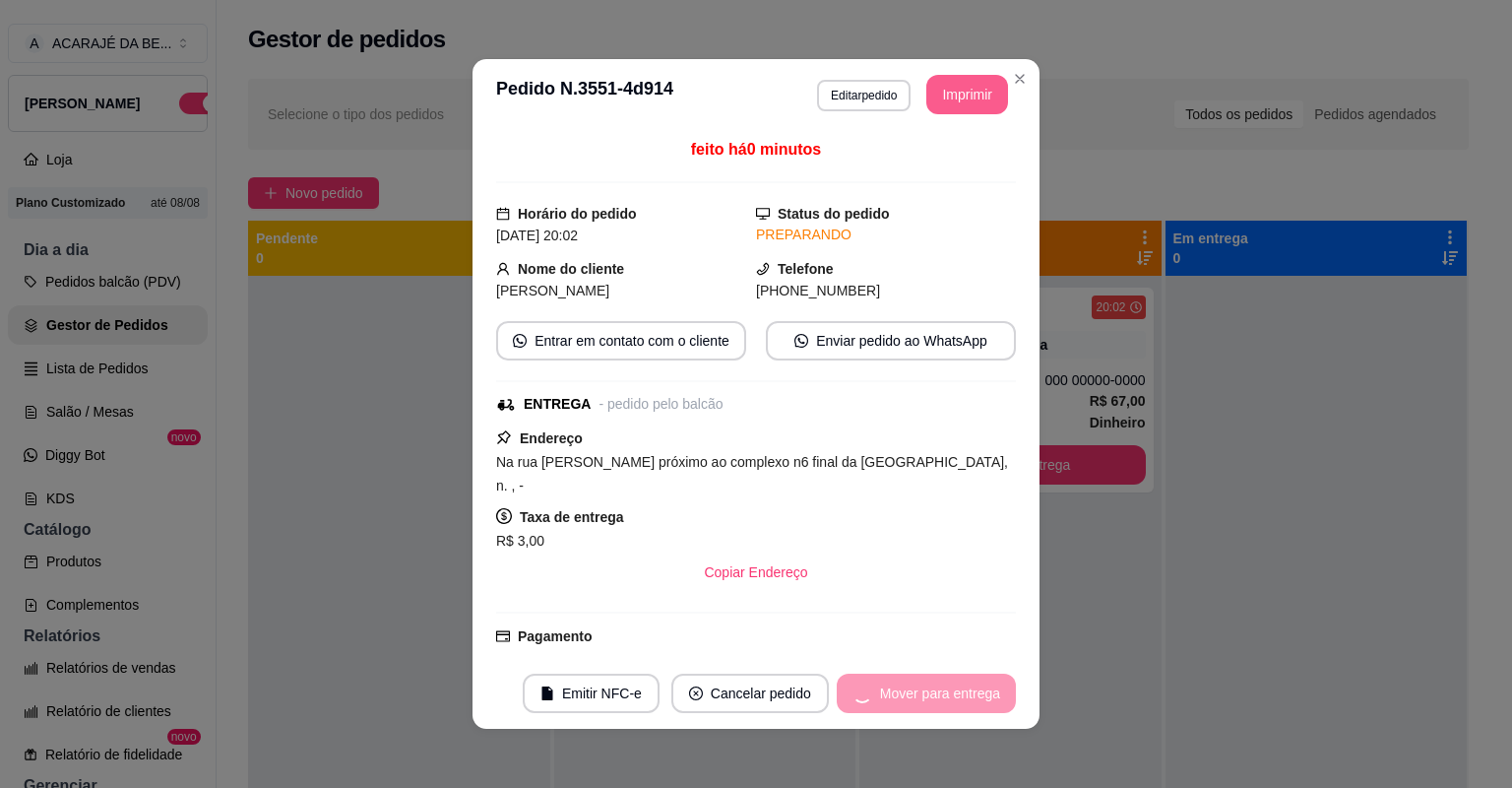 click on "Mover para entrega" at bounding box center (926, 693) 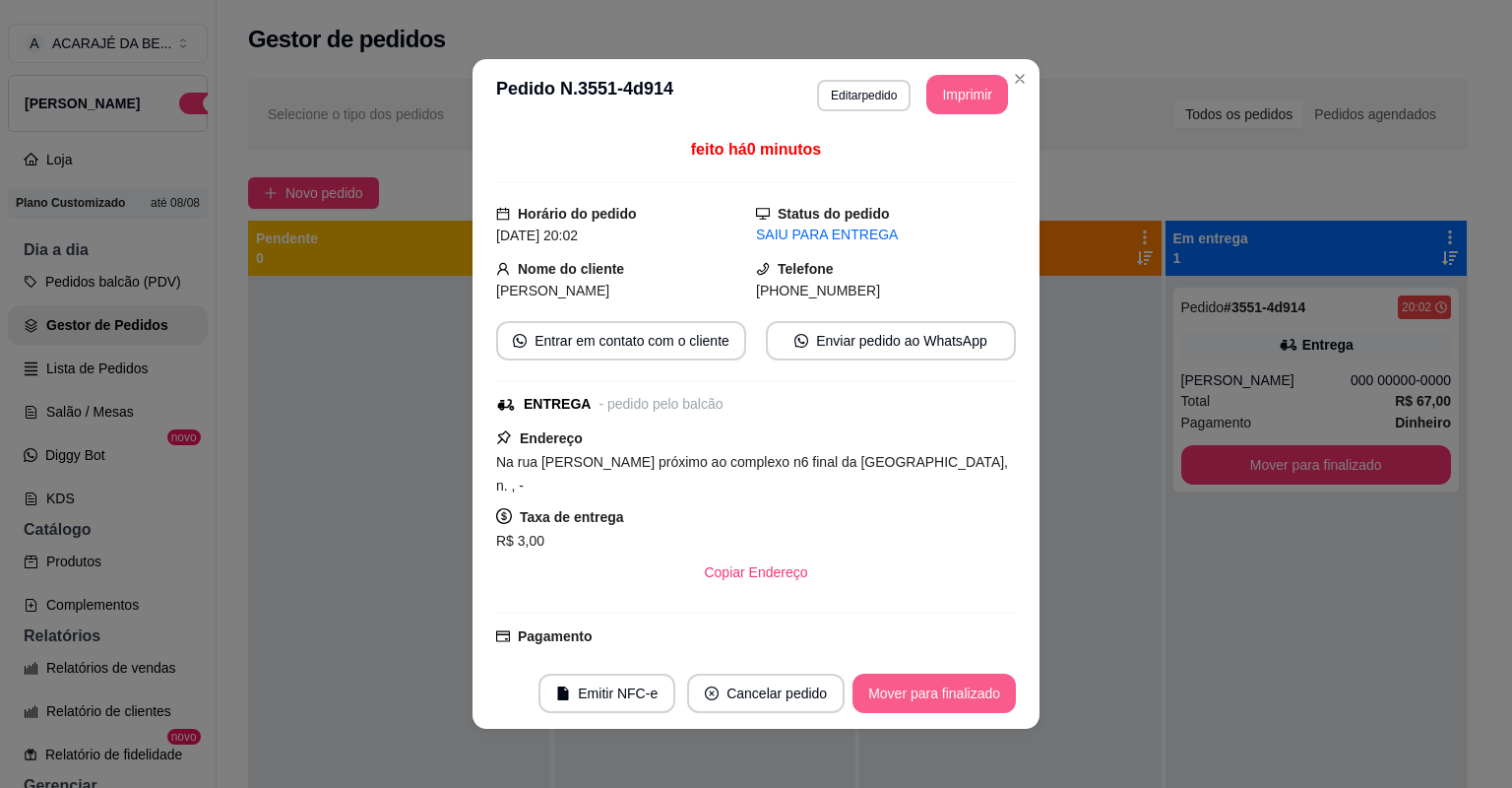 click on "Mover para finalizado" at bounding box center (934, 693) 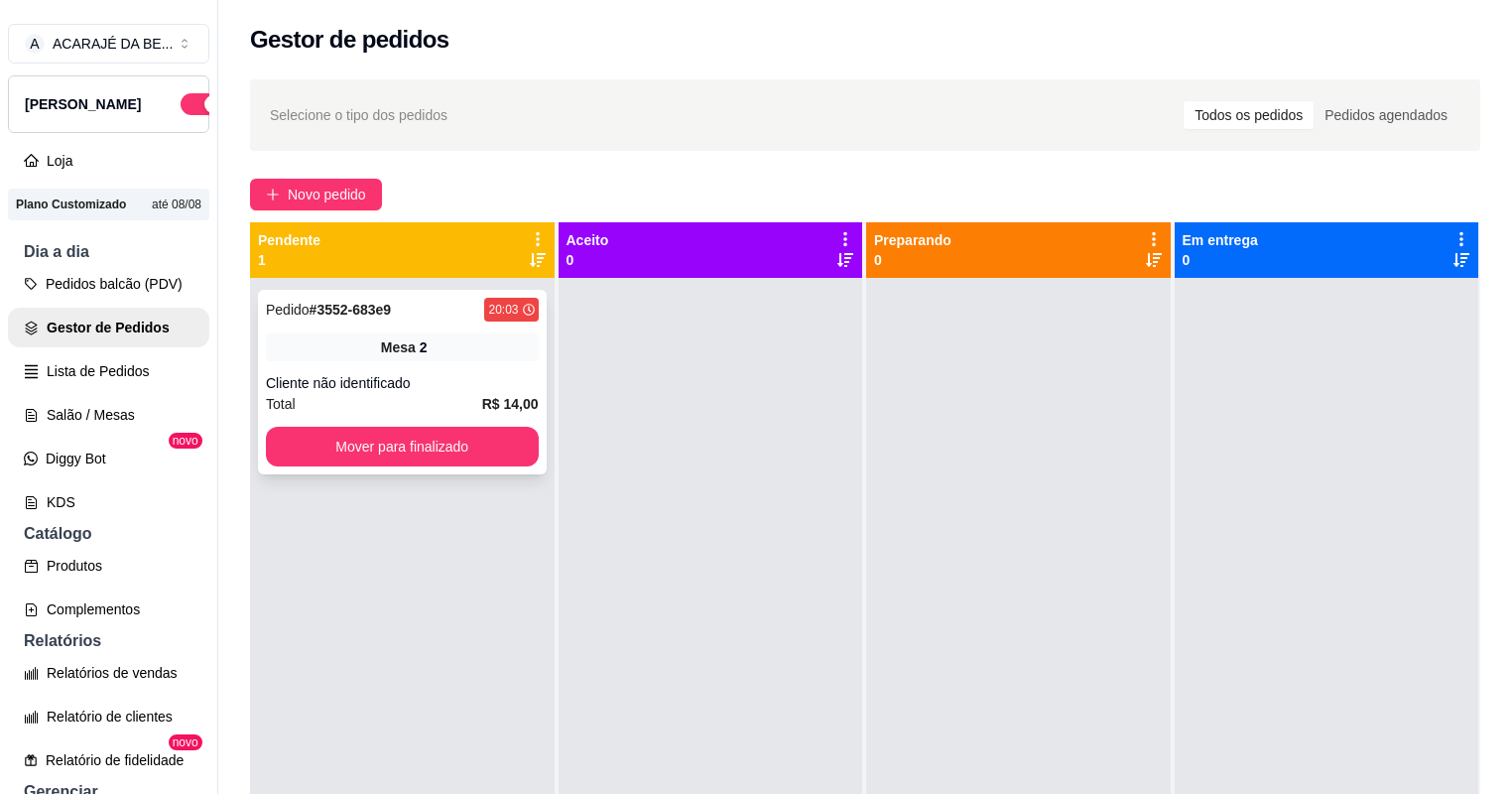 click on "Cliente não identificado" at bounding box center [402, 383] 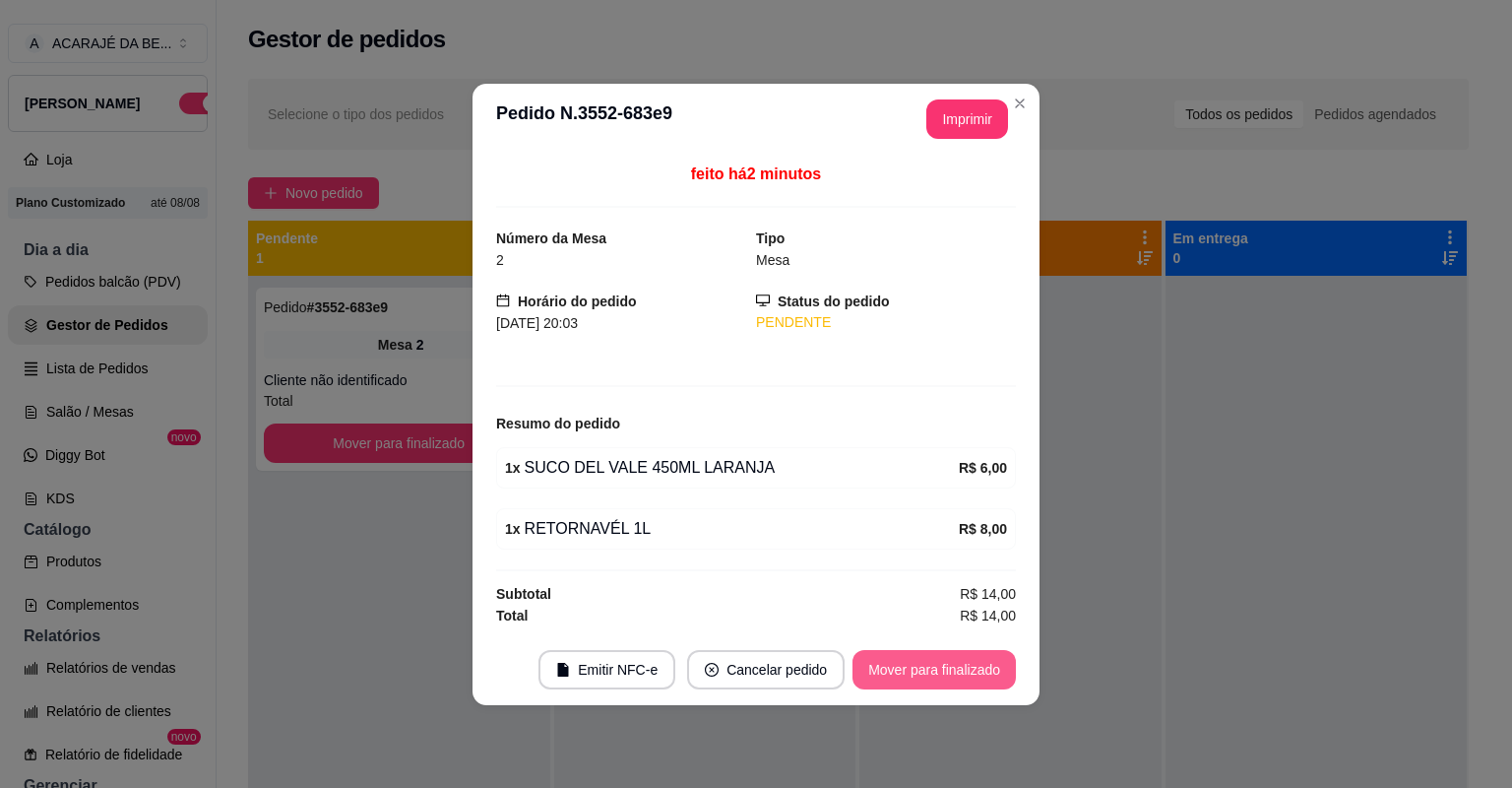 click on "Mover para finalizado" at bounding box center [934, 670] 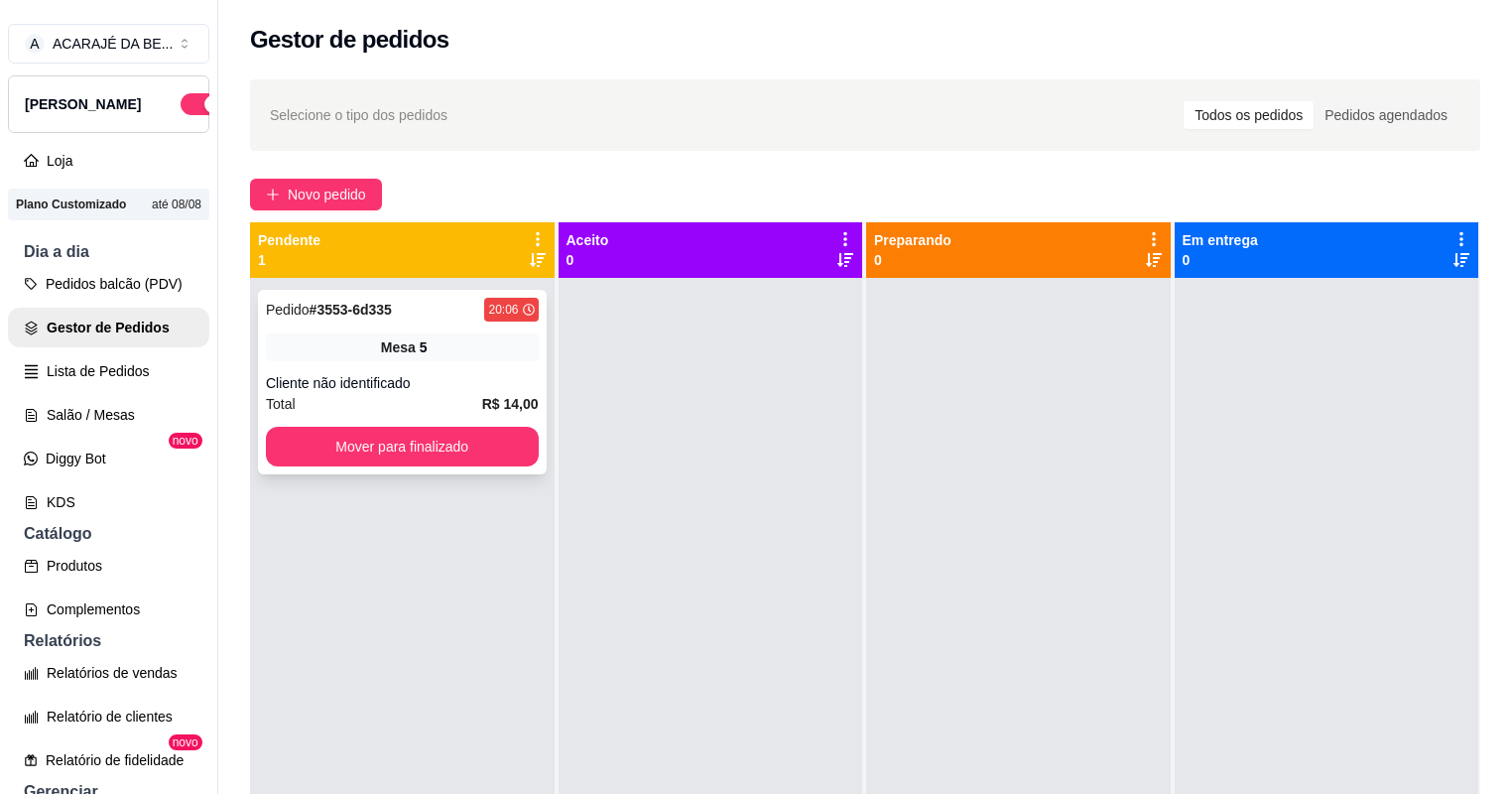 click on "Cliente não identificado" at bounding box center [402, 383] 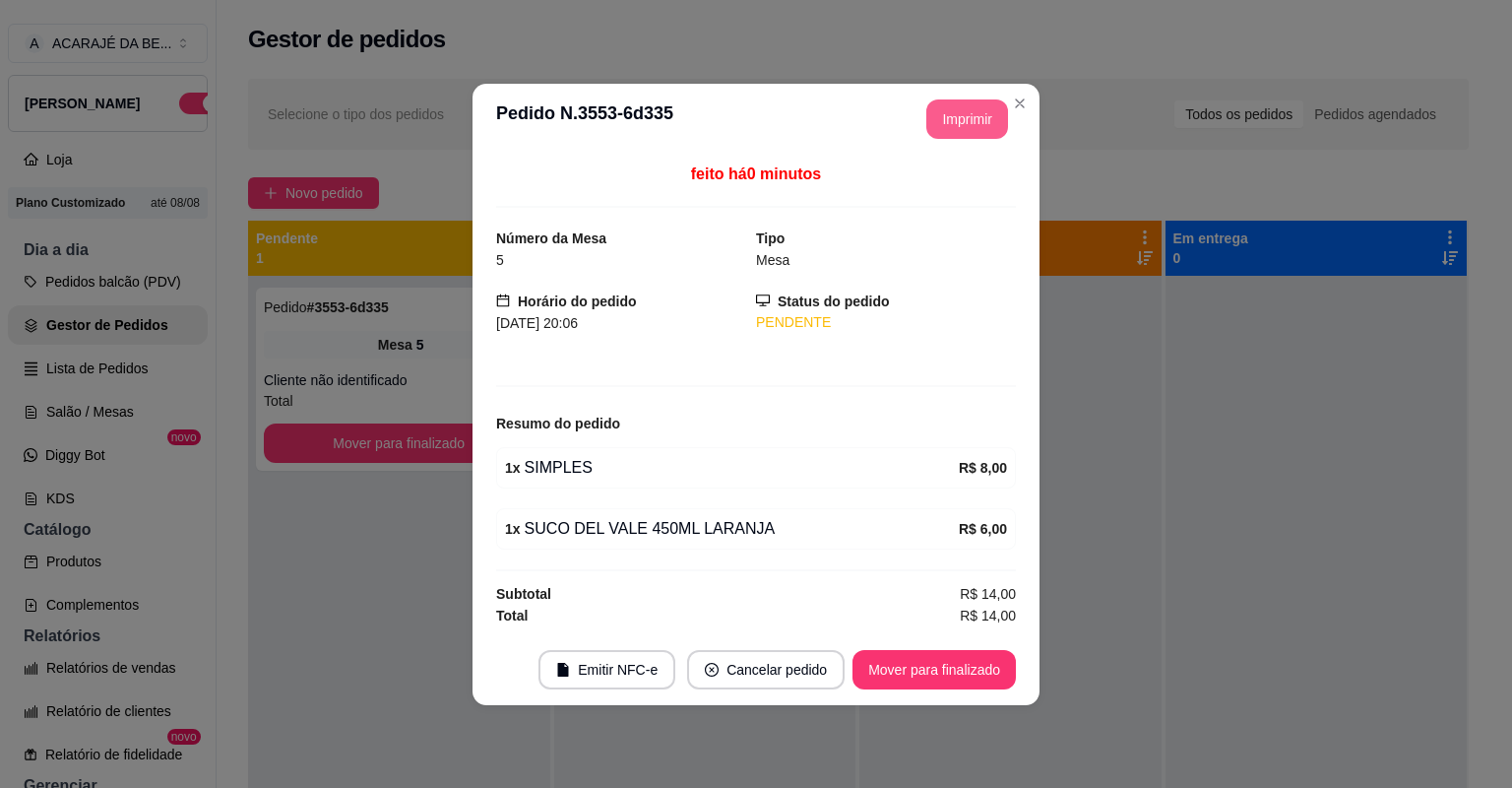 click on "Imprimir" at bounding box center (967, 119) 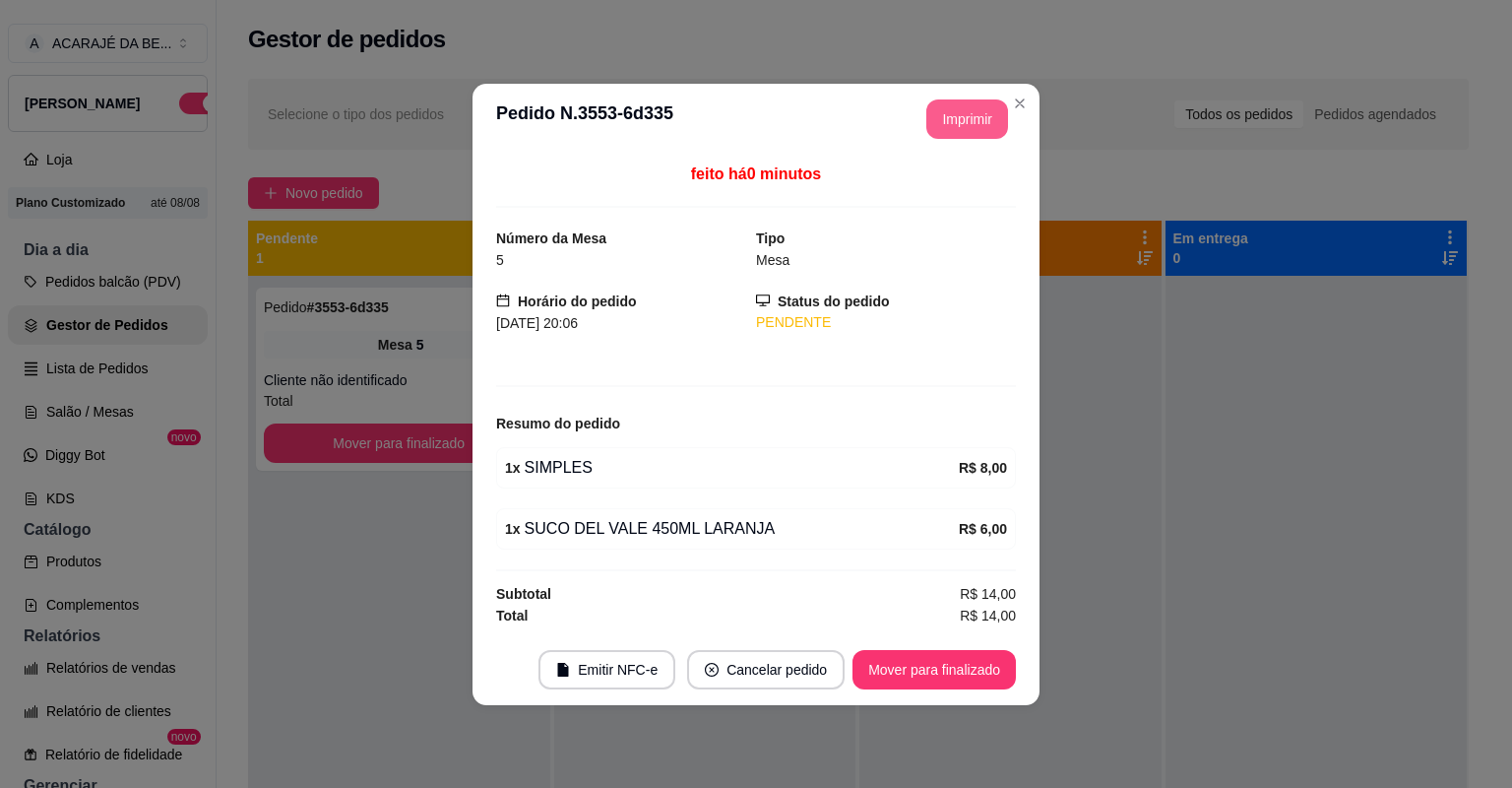 scroll, scrollTop: 0, scrollLeft: 0, axis: both 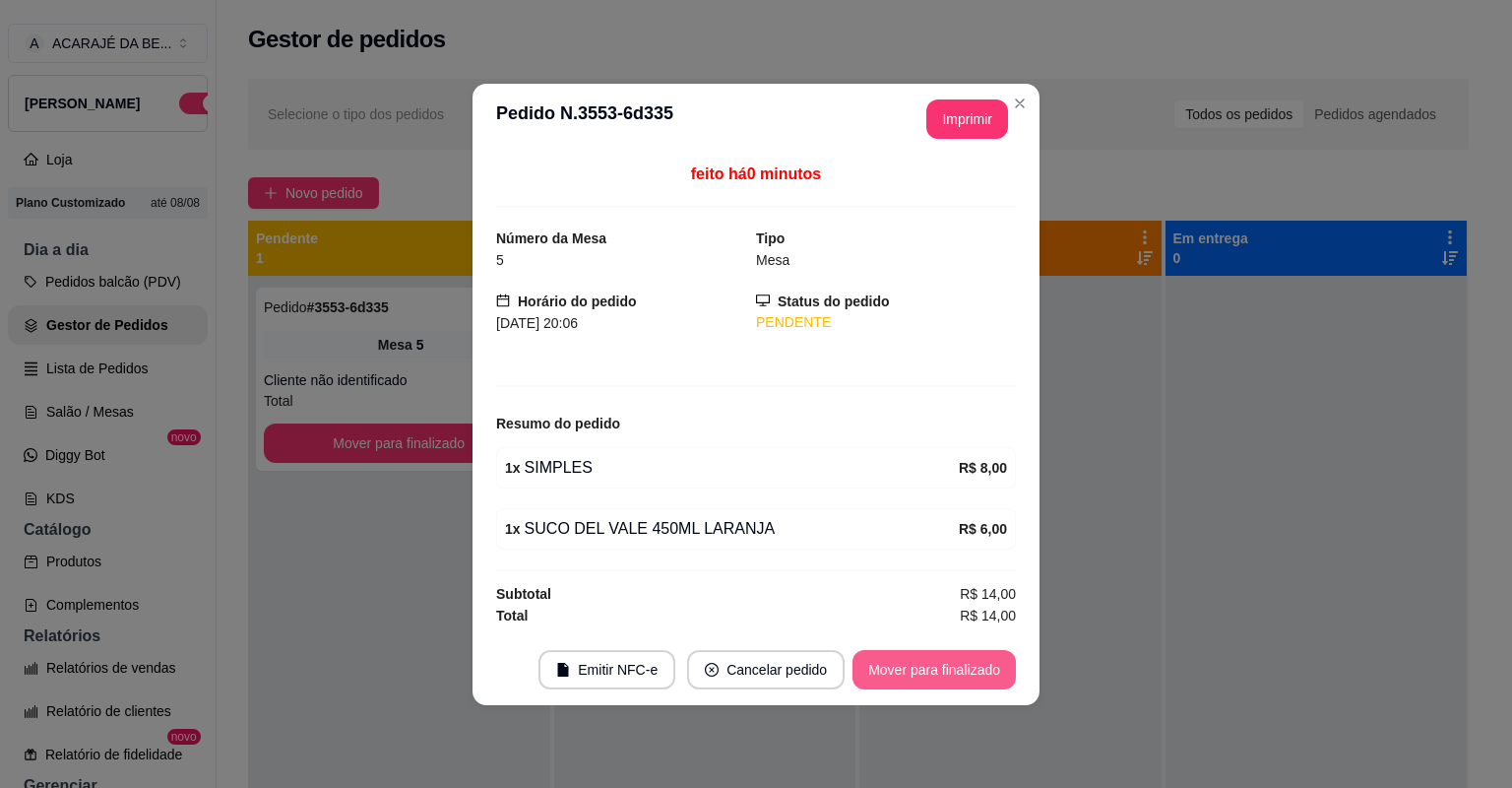 click on "Mover para finalizado" at bounding box center [934, 670] 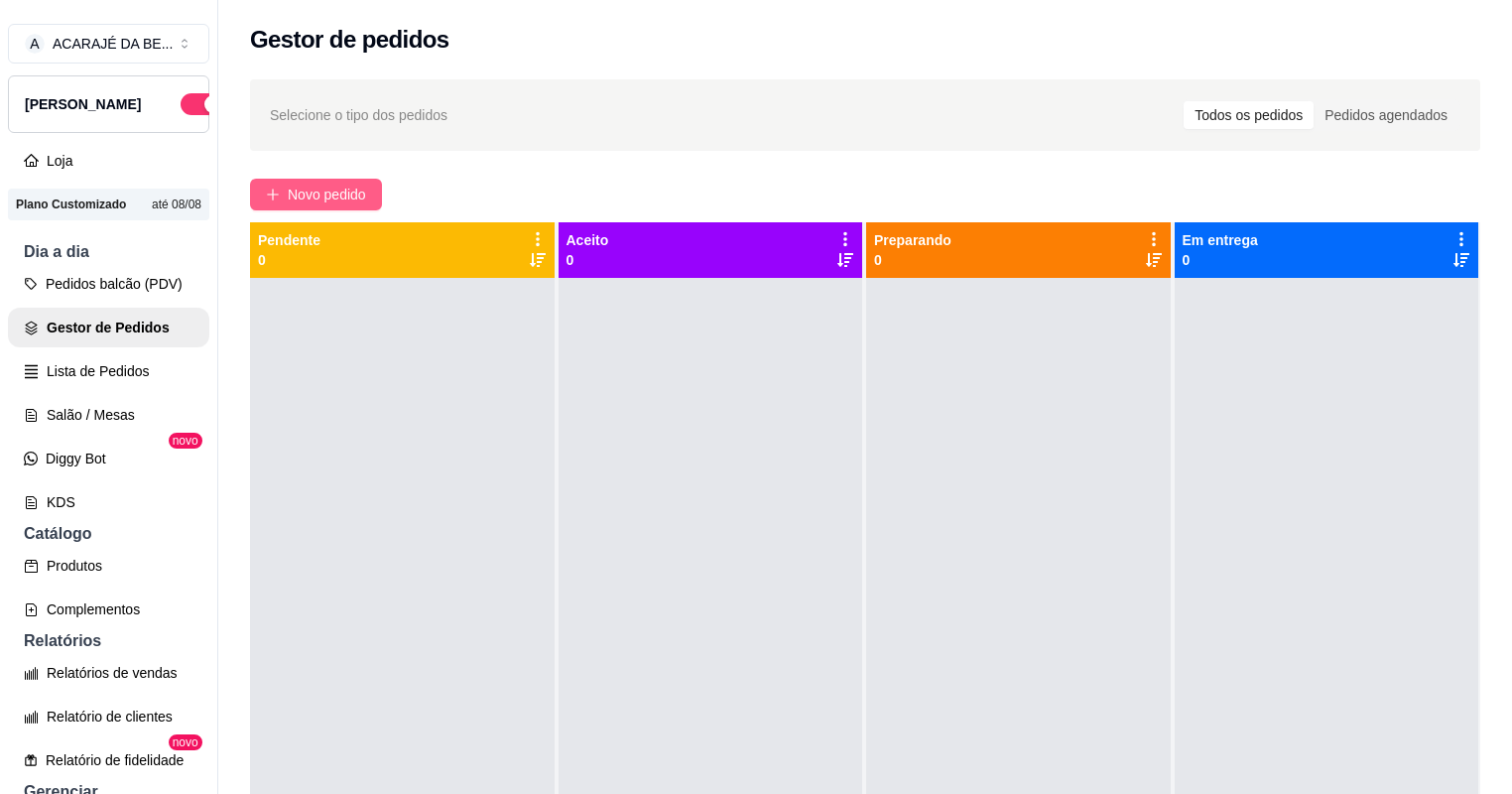 click on "Novo pedido" at bounding box center [326, 195] 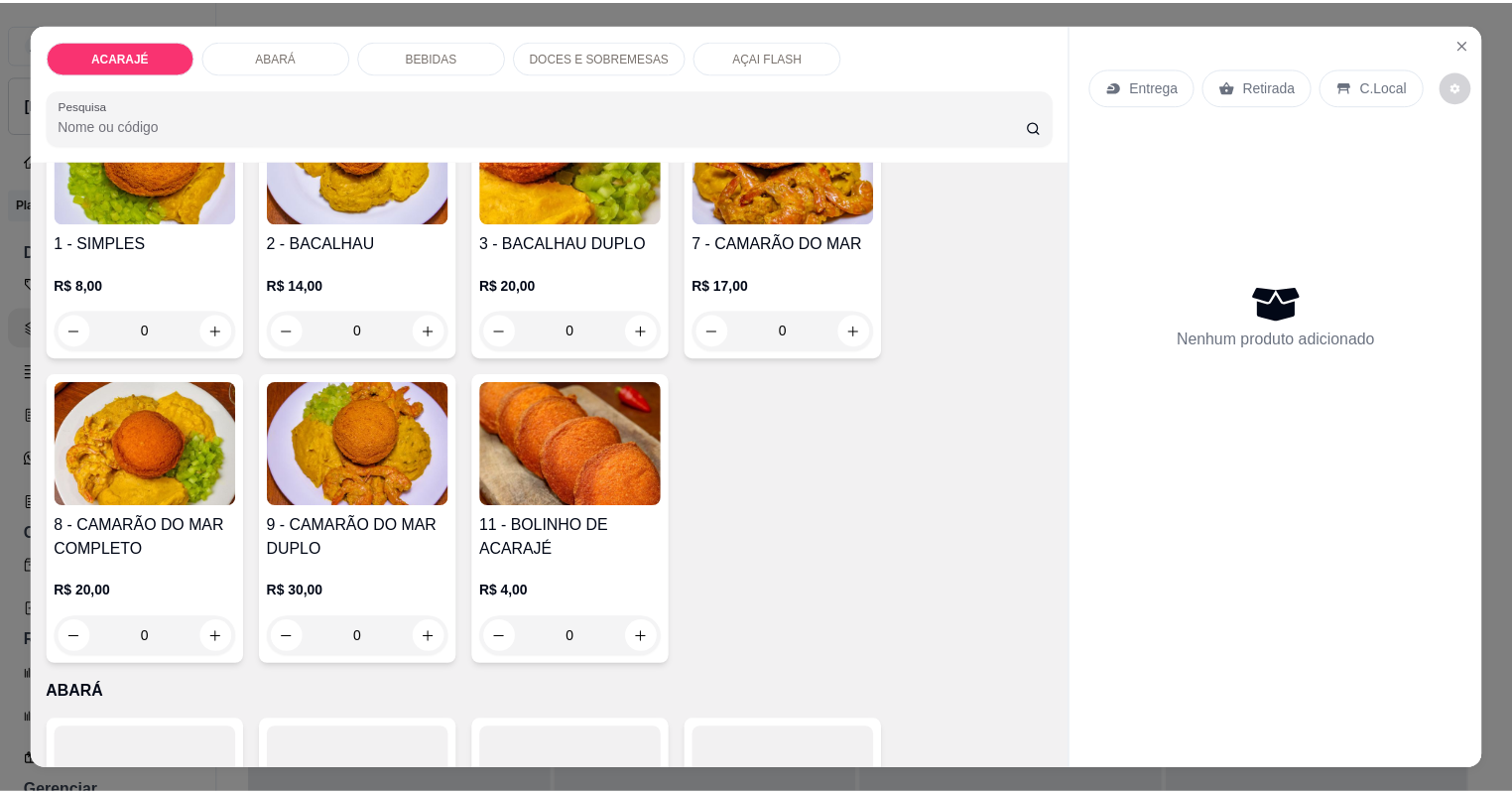 scroll, scrollTop: 0, scrollLeft: 0, axis: both 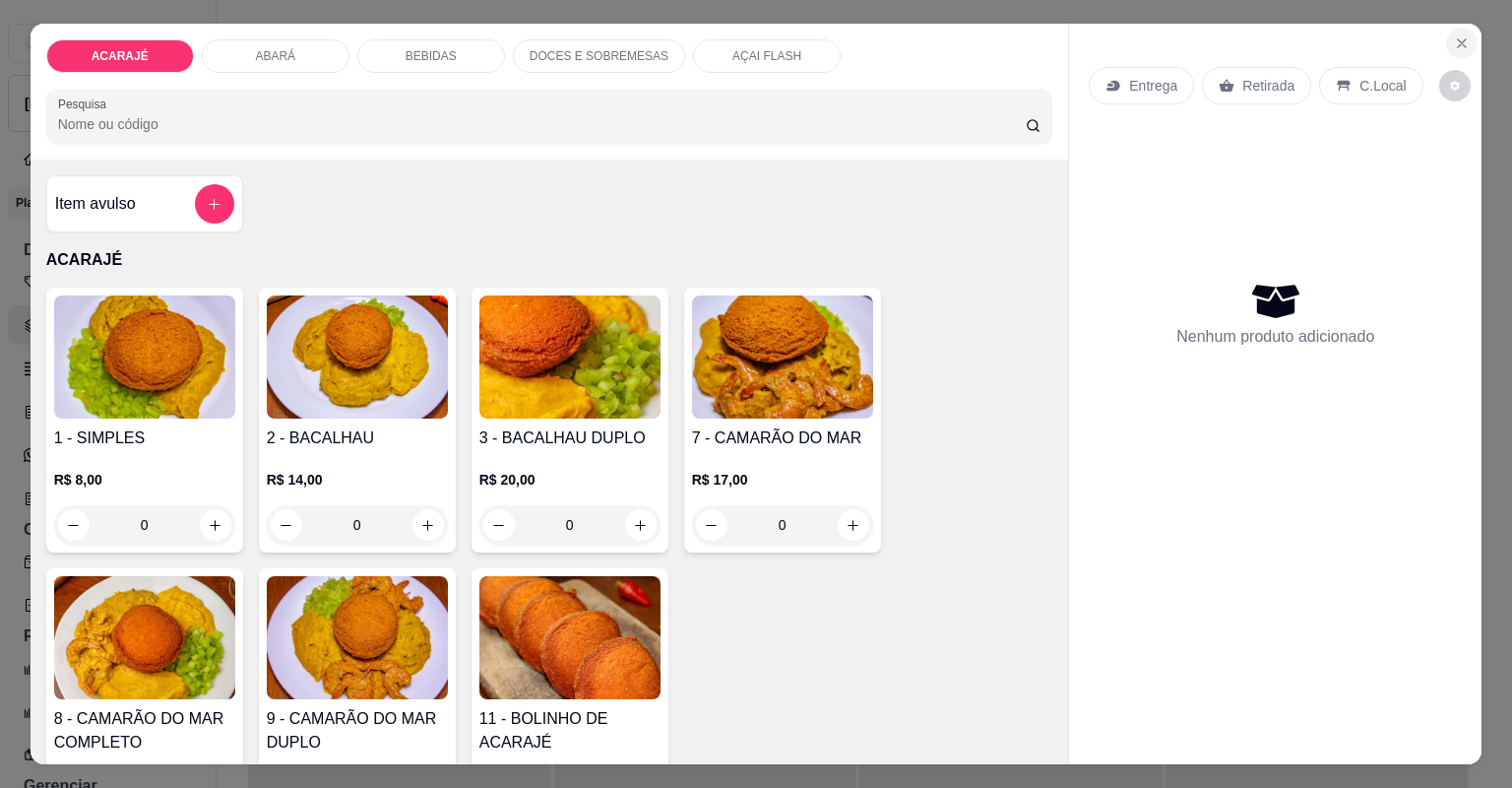 click at bounding box center [1462, 43] 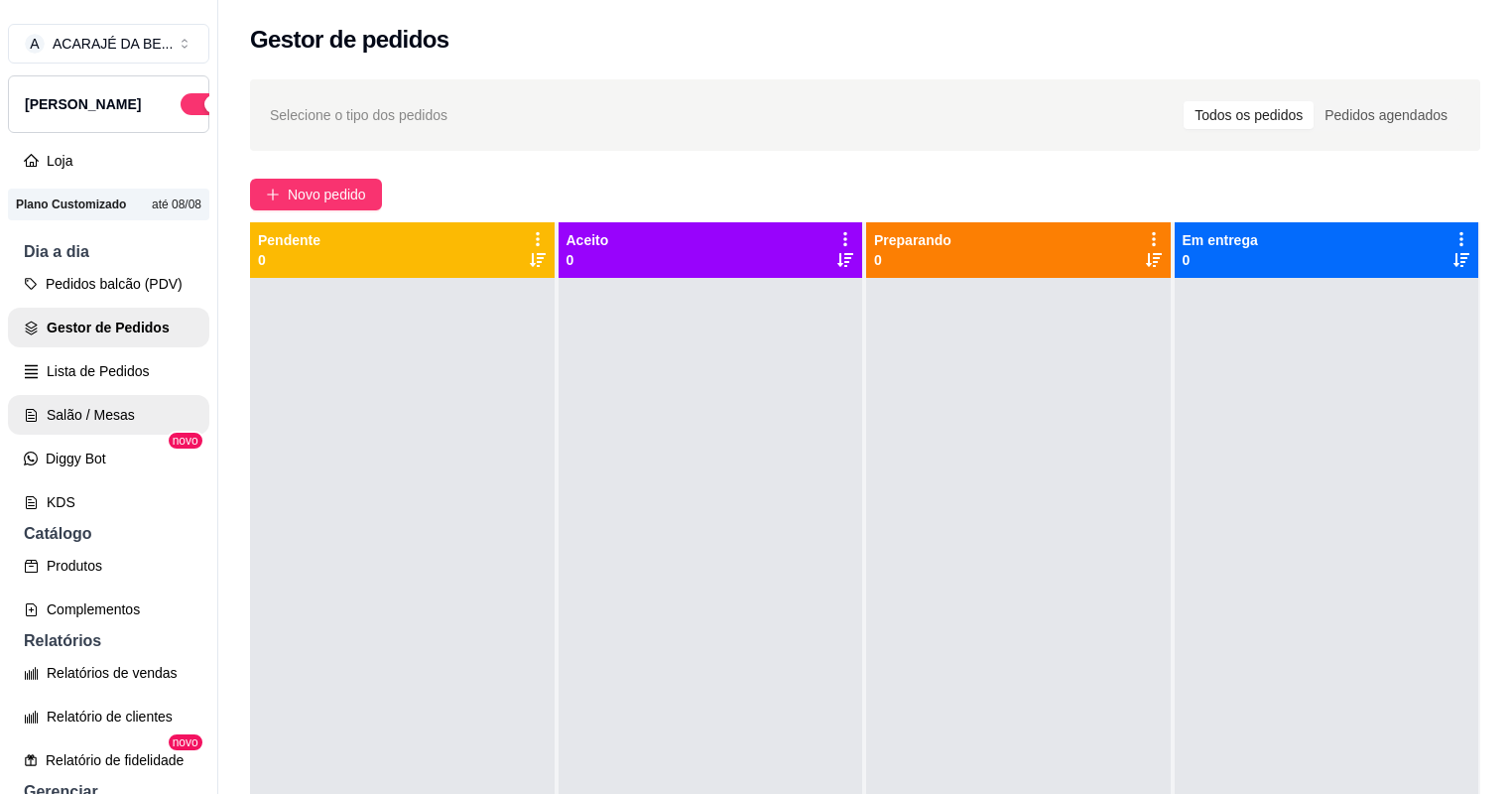click on "Salão / Mesas" at bounding box center (108, 415) 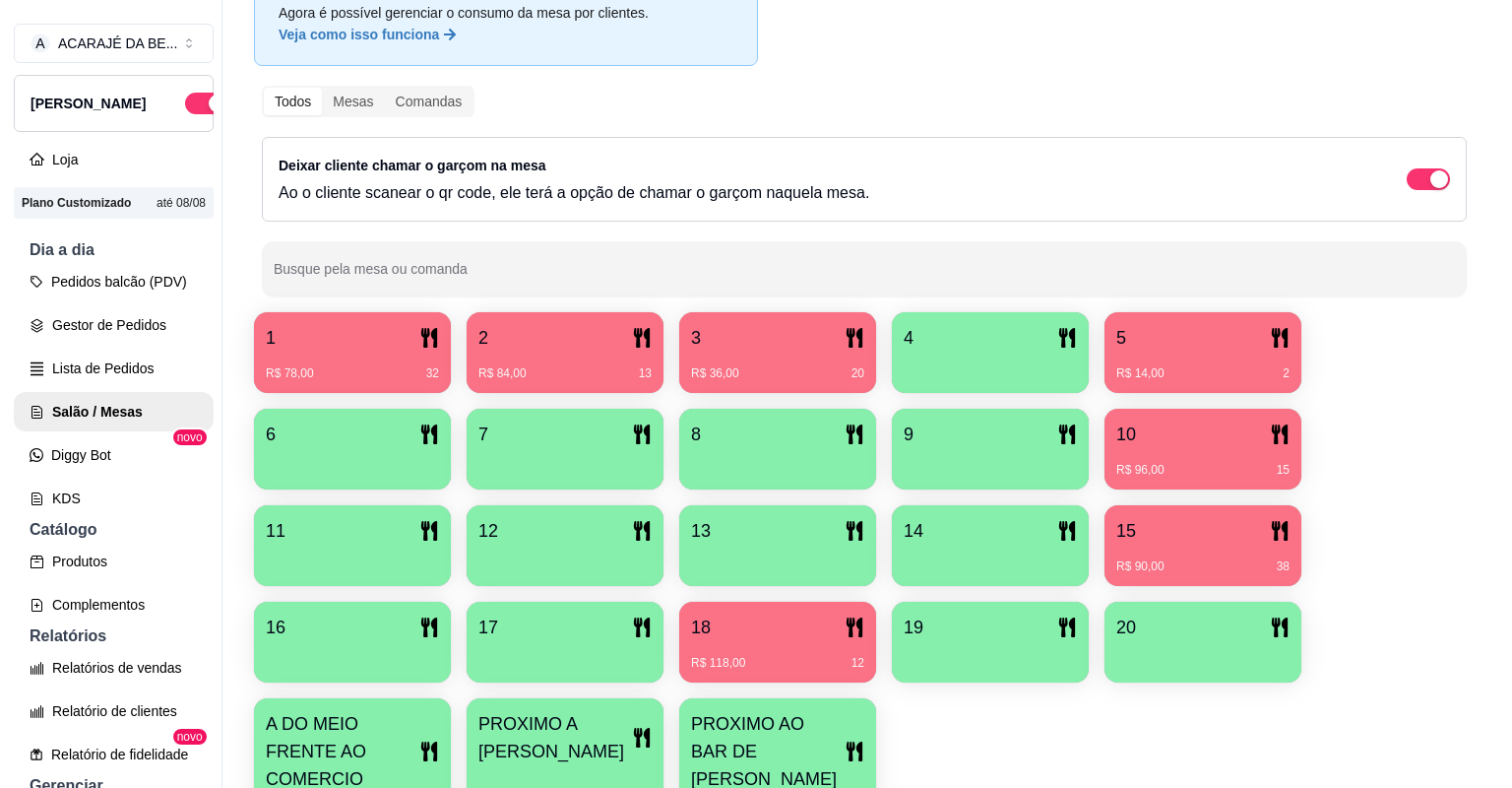 scroll, scrollTop: 158, scrollLeft: 0, axis: vertical 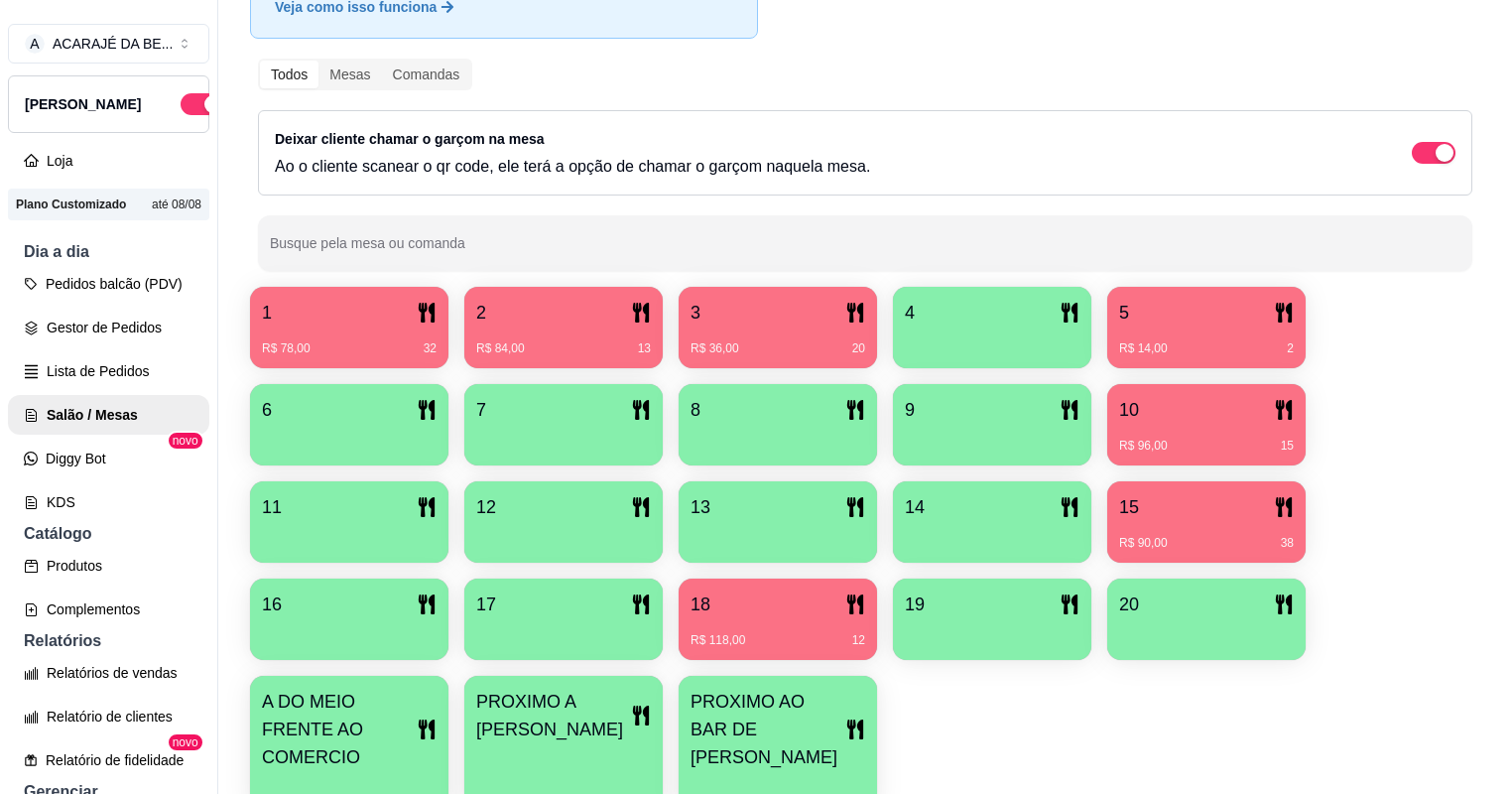 click at bounding box center [564, 536] 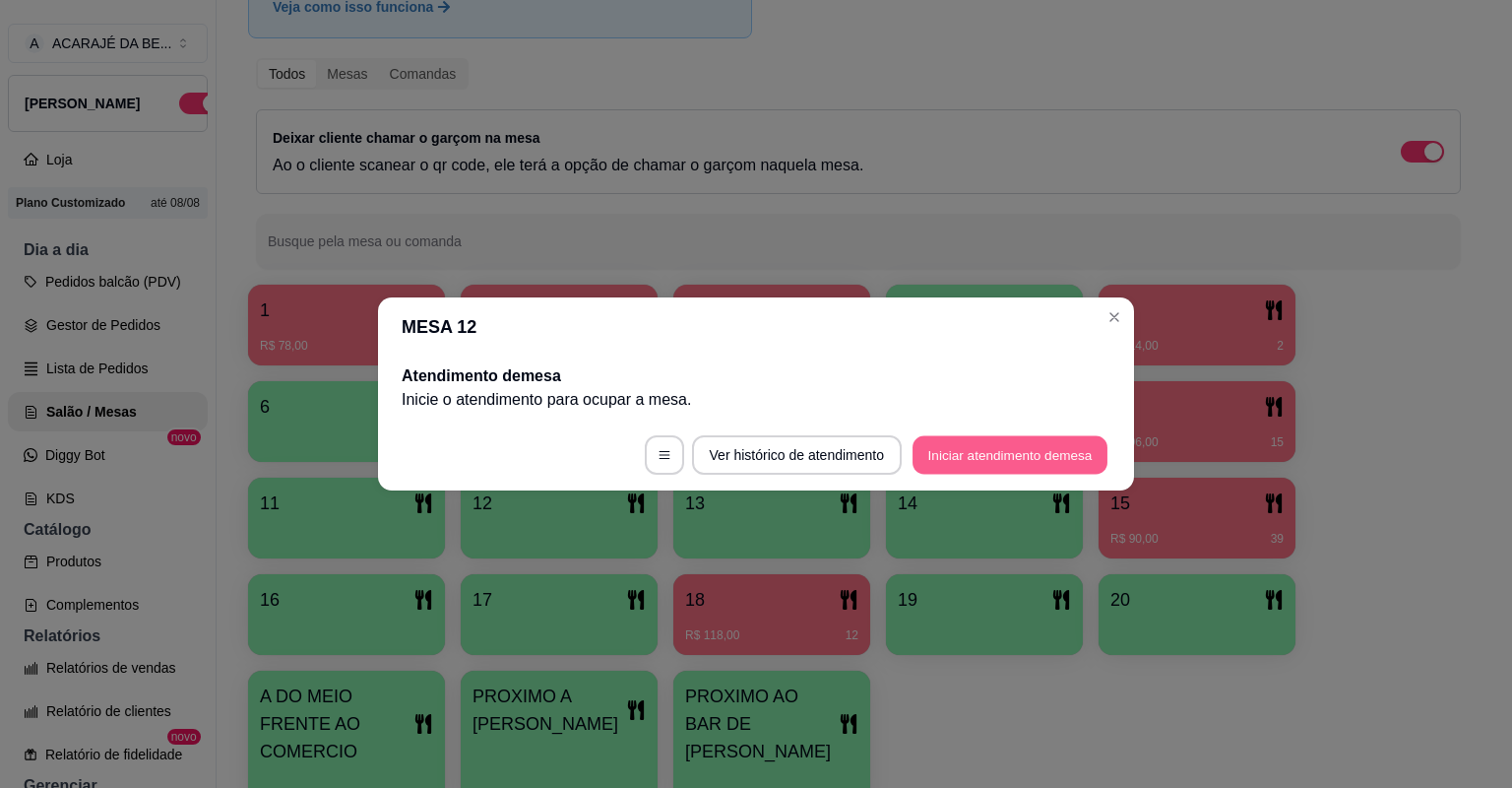 click on "Iniciar atendimento de  mesa" at bounding box center (1010, 455) 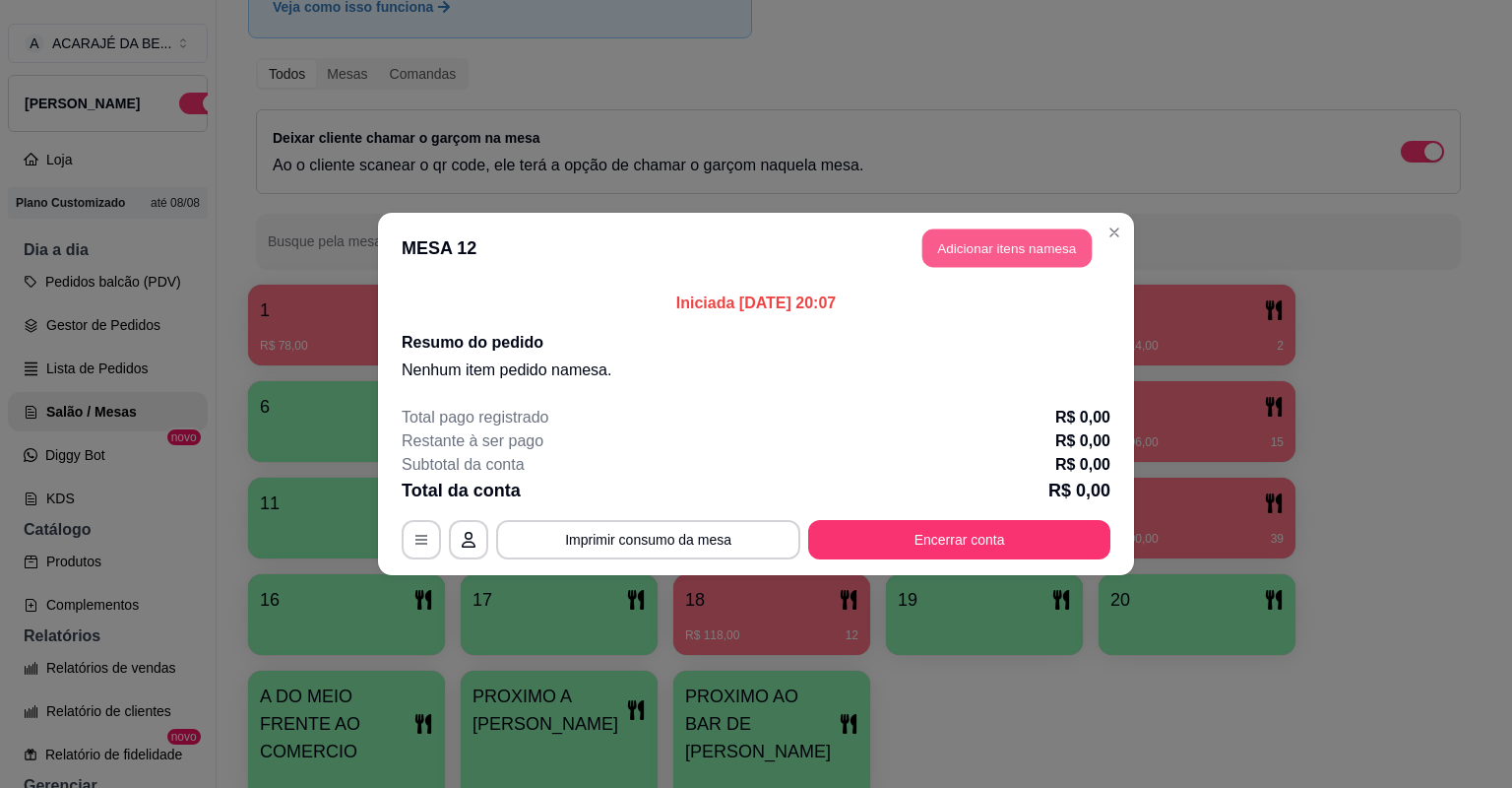 click on "Adicionar itens na  mesa" at bounding box center (1007, 248) 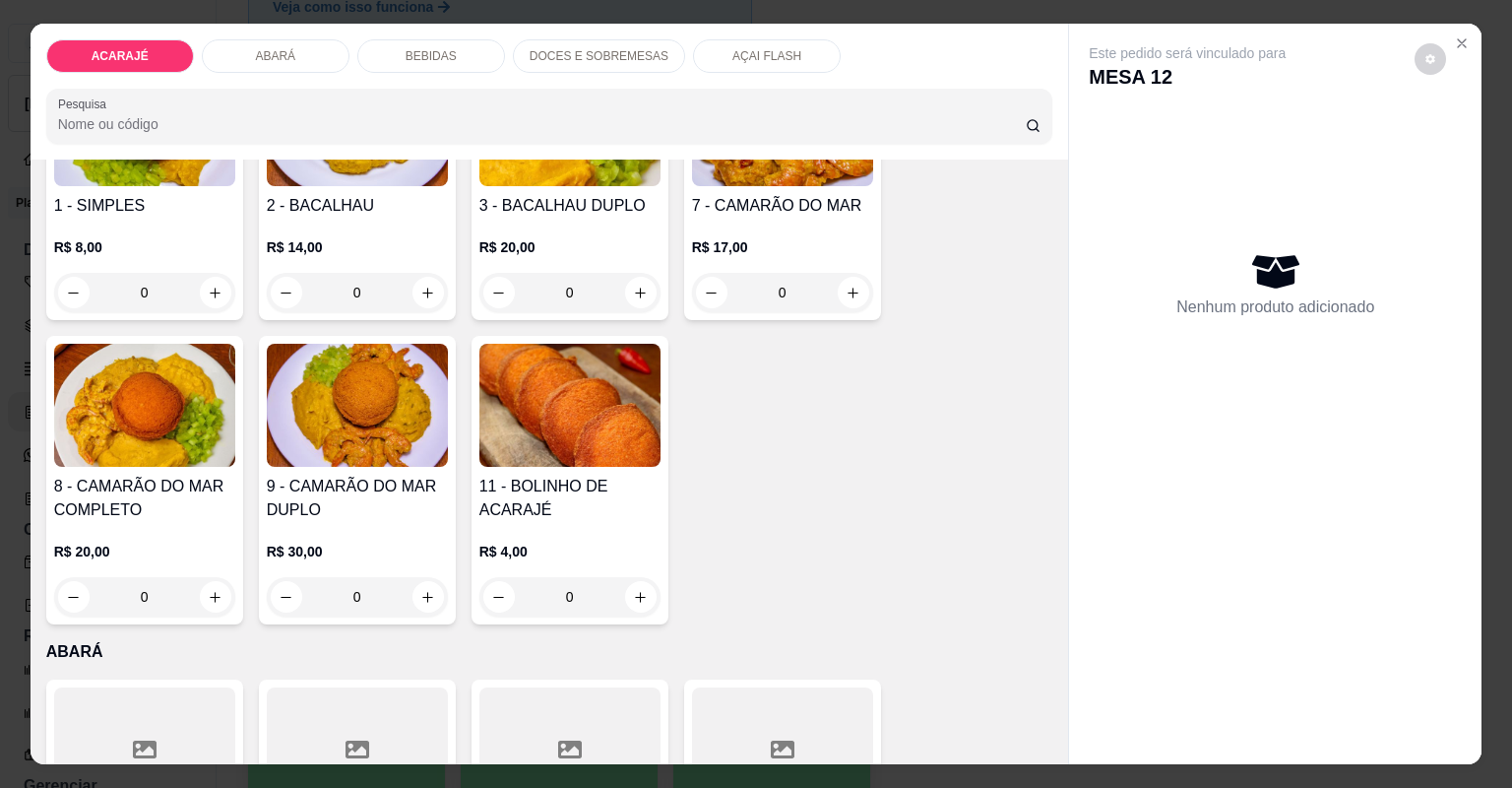 scroll, scrollTop: 236, scrollLeft: 0, axis: vertical 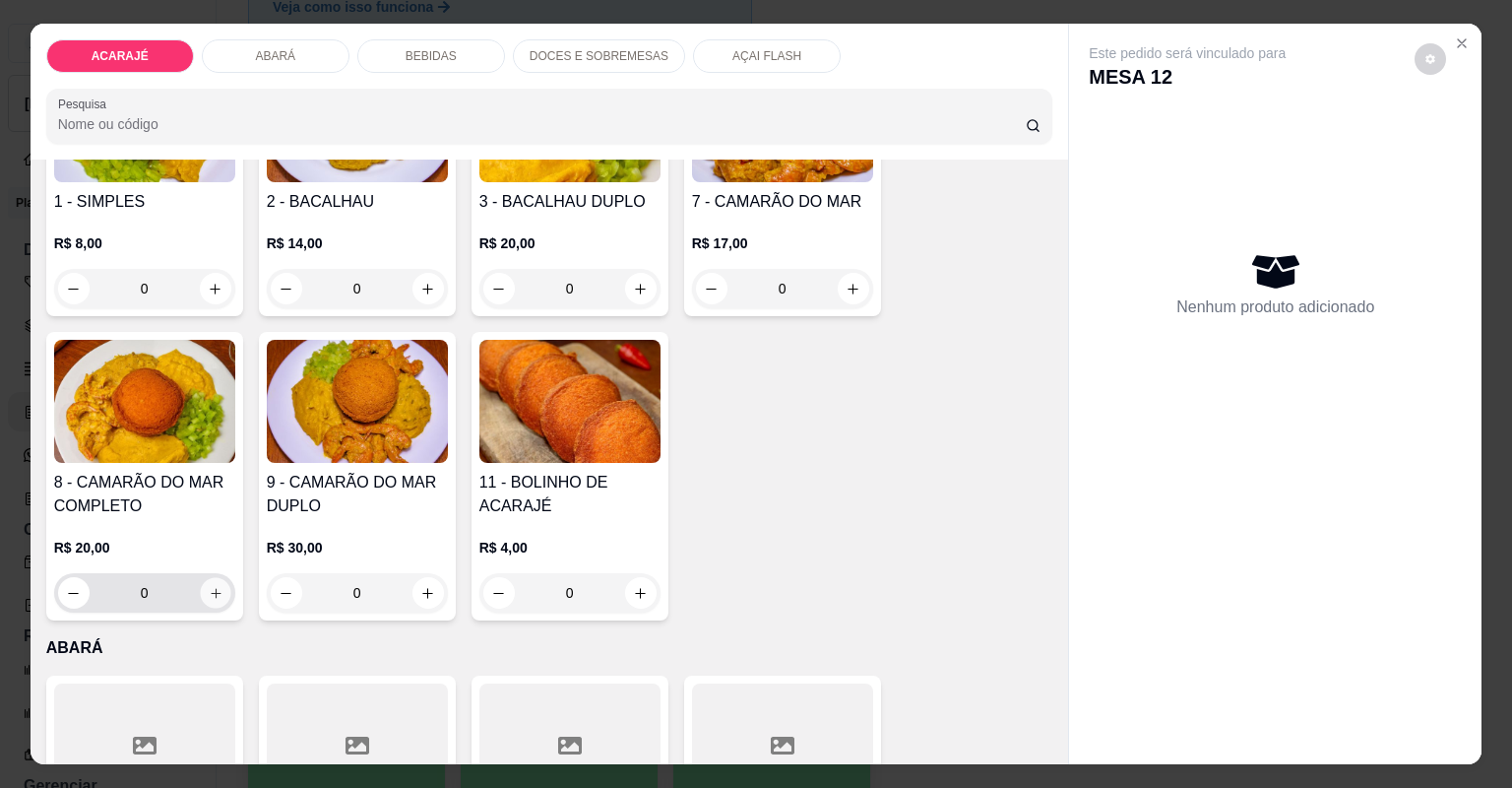 click 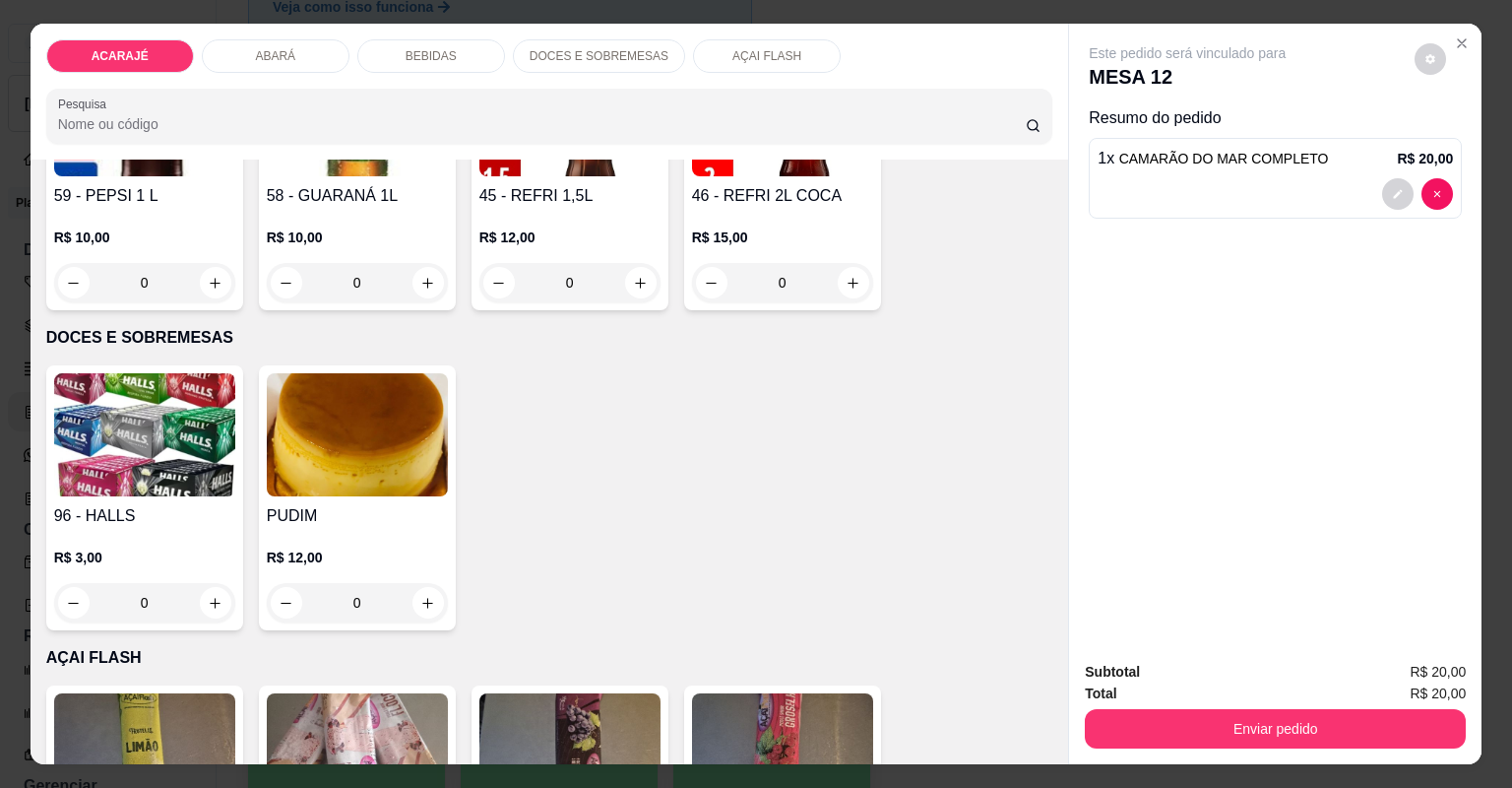 scroll, scrollTop: 2679, scrollLeft: 0, axis: vertical 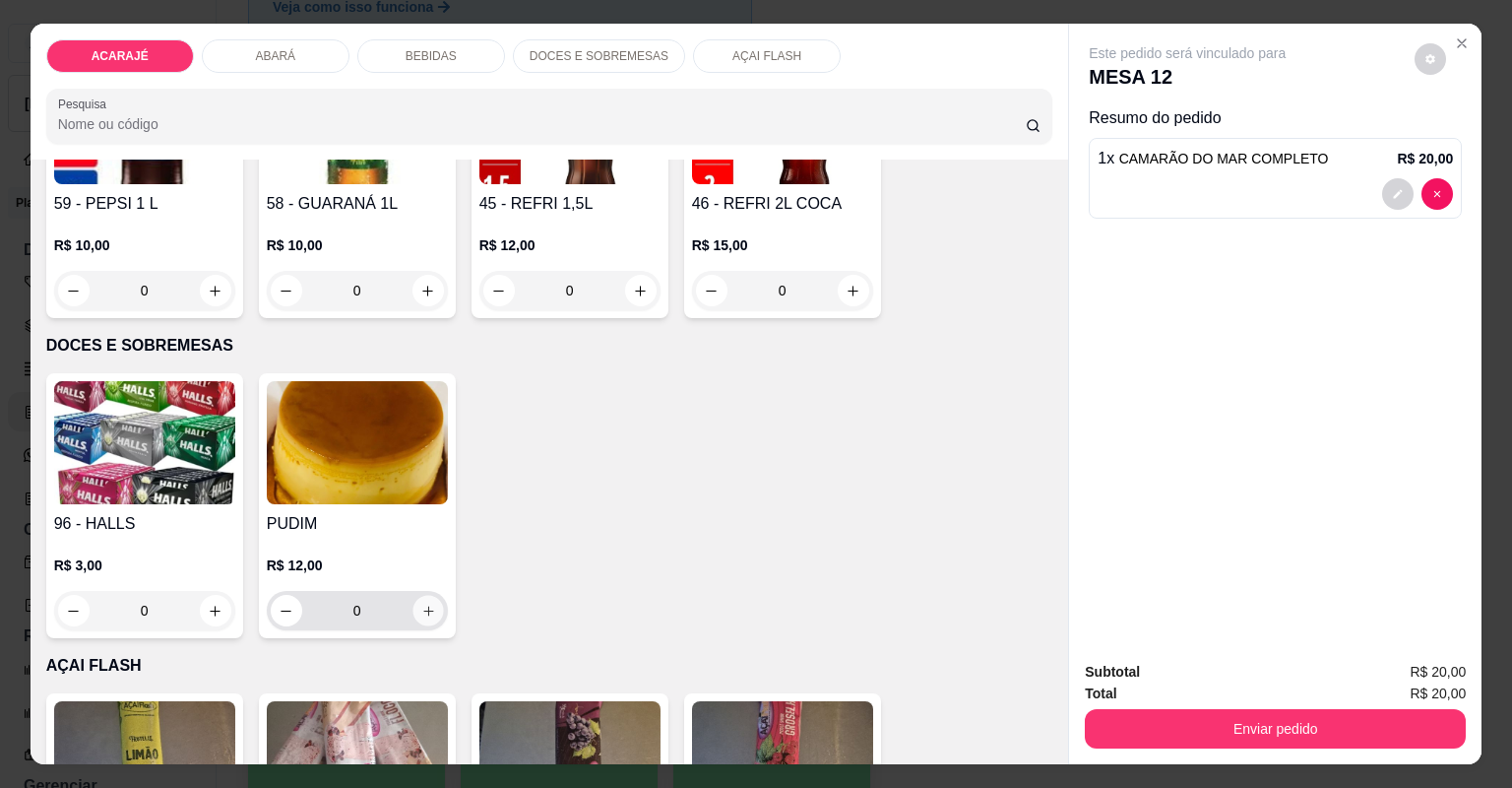 click at bounding box center [427, 610] 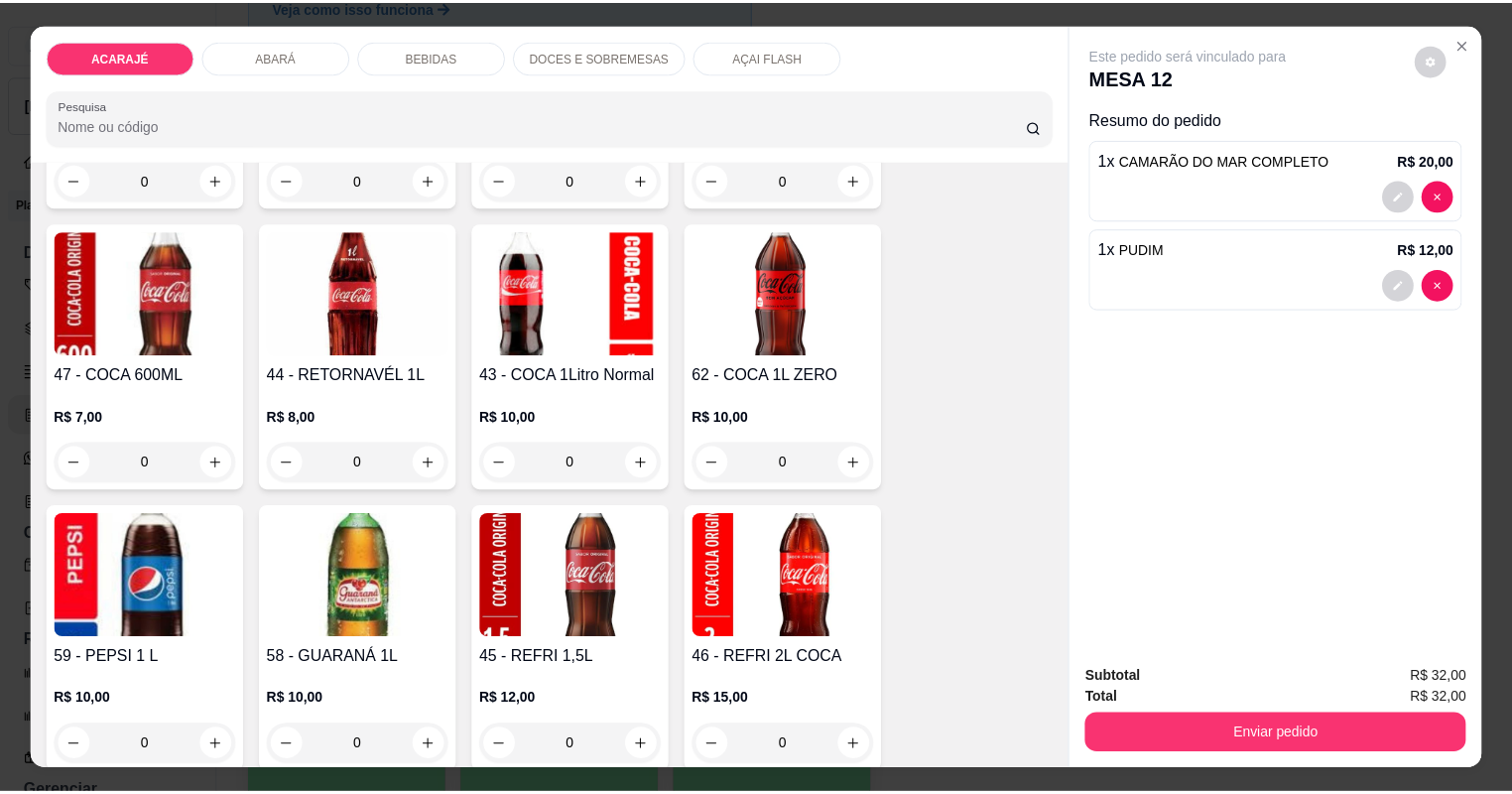 scroll, scrollTop: 2303, scrollLeft: 0, axis: vertical 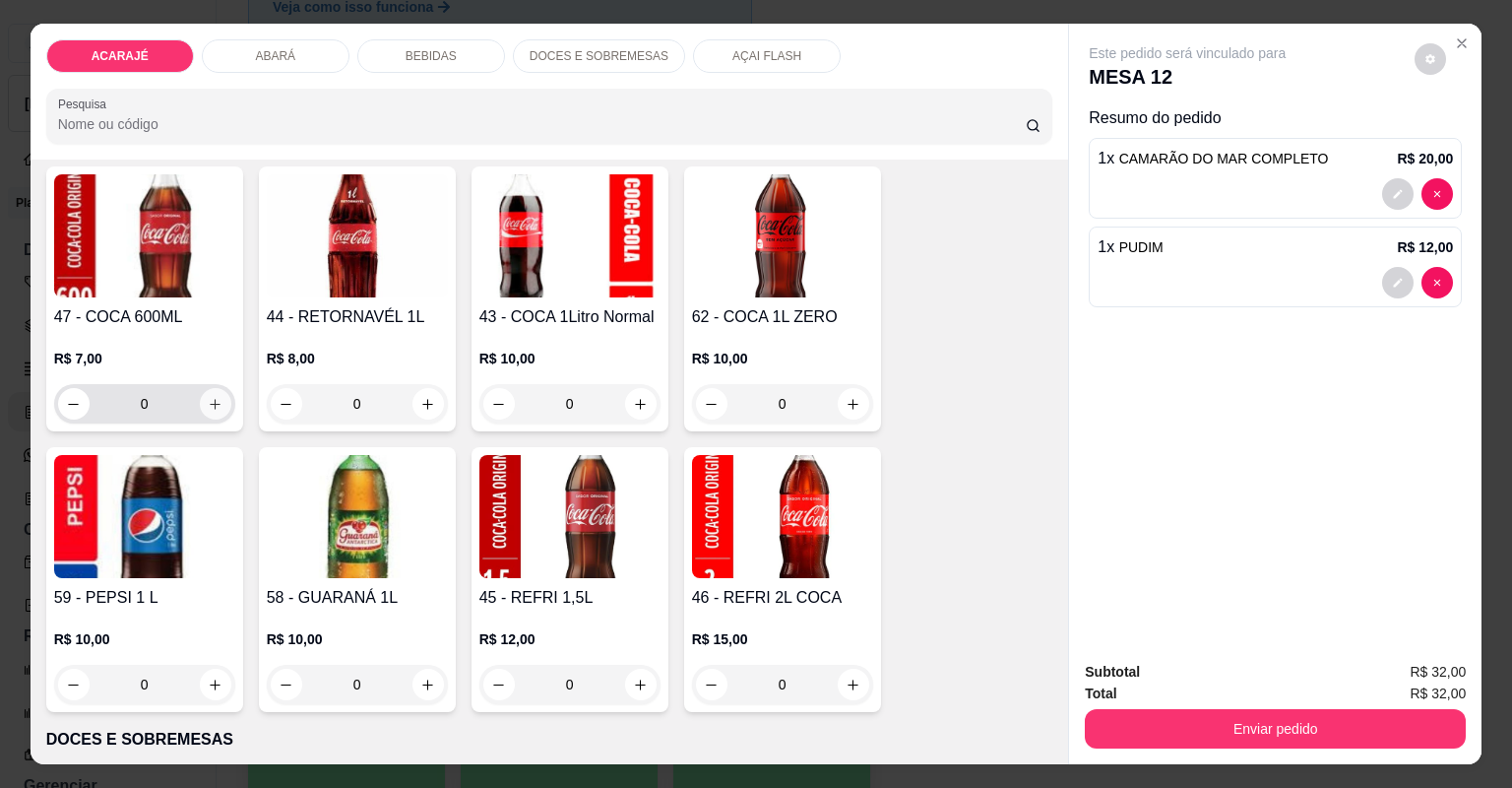 click at bounding box center [216, 404] 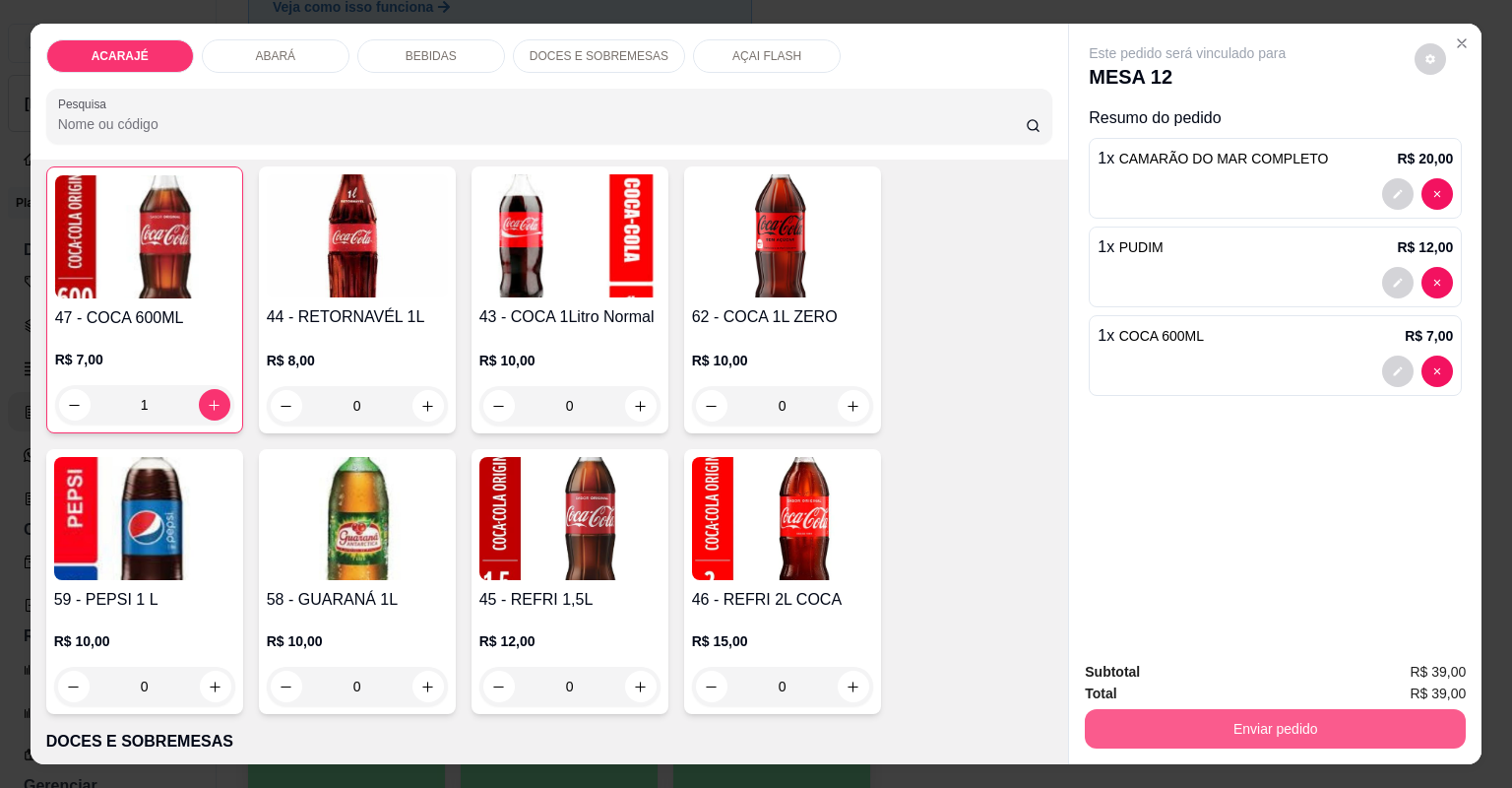 click on "Enviar pedido" at bounding box center (1275, 729) 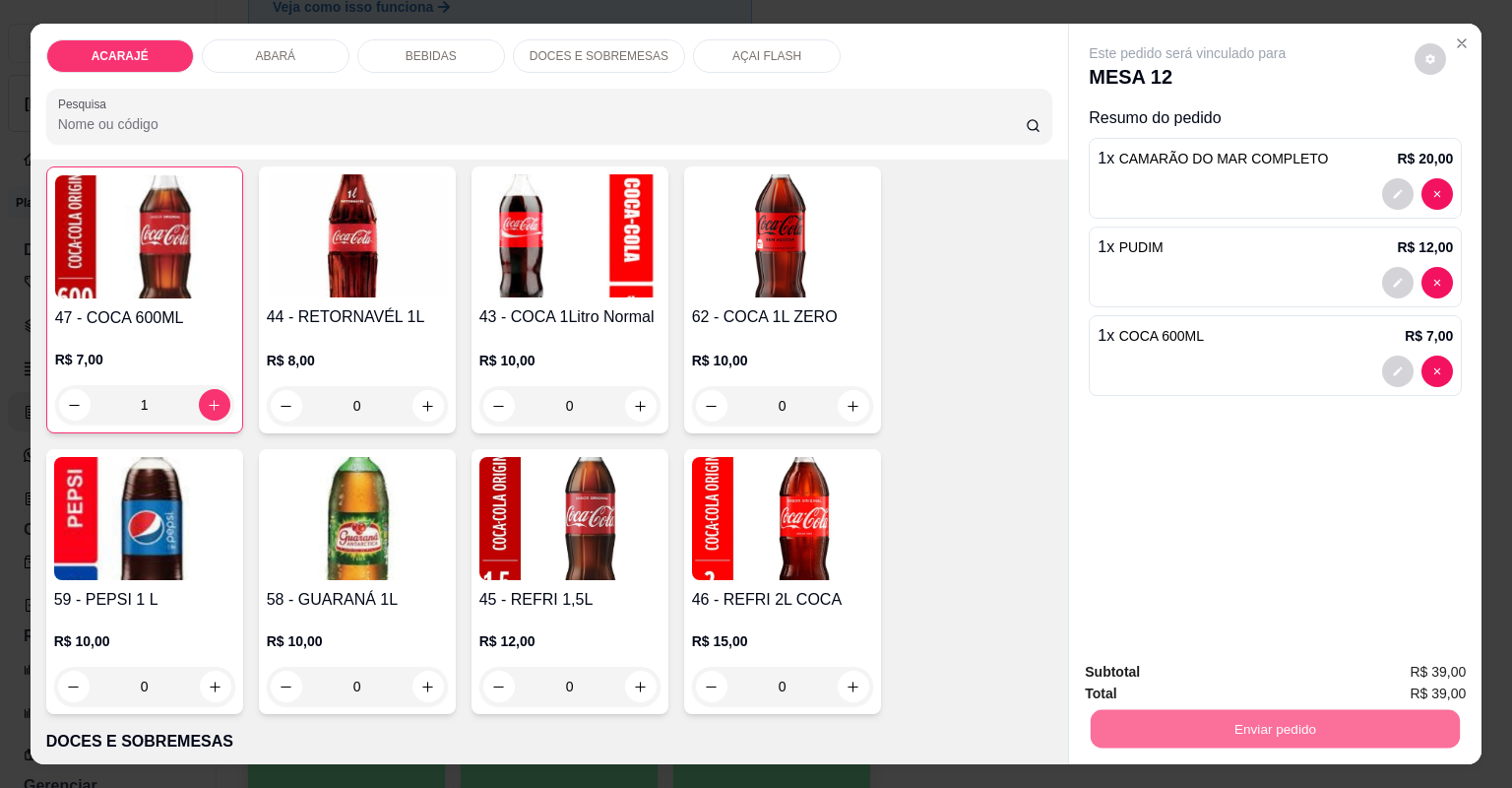 click on "Não registrar e enviar pedido" at bounding box center [1212, 680] 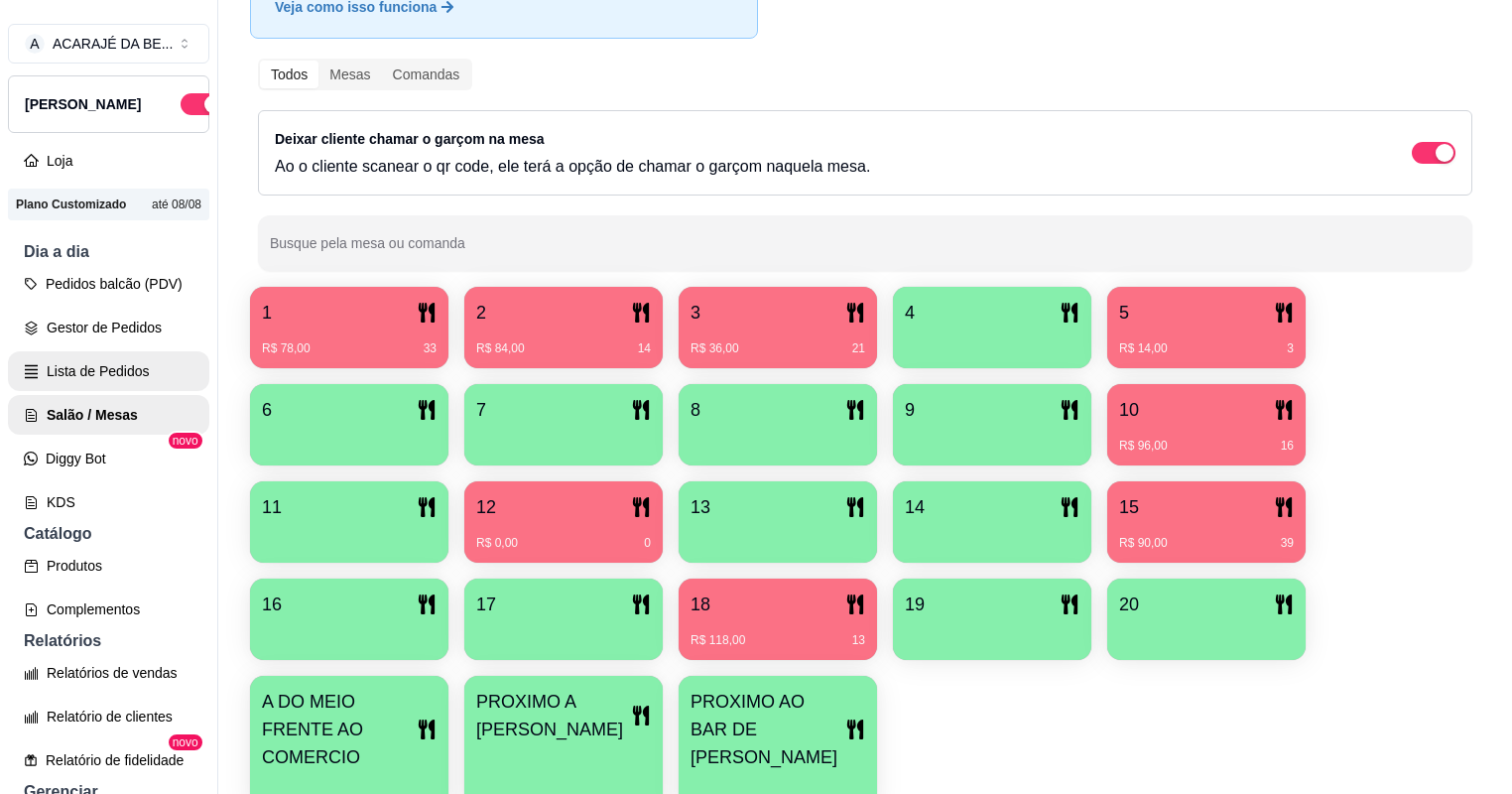 click on "Lista de Pedidos" at bounding box center (108, 371) 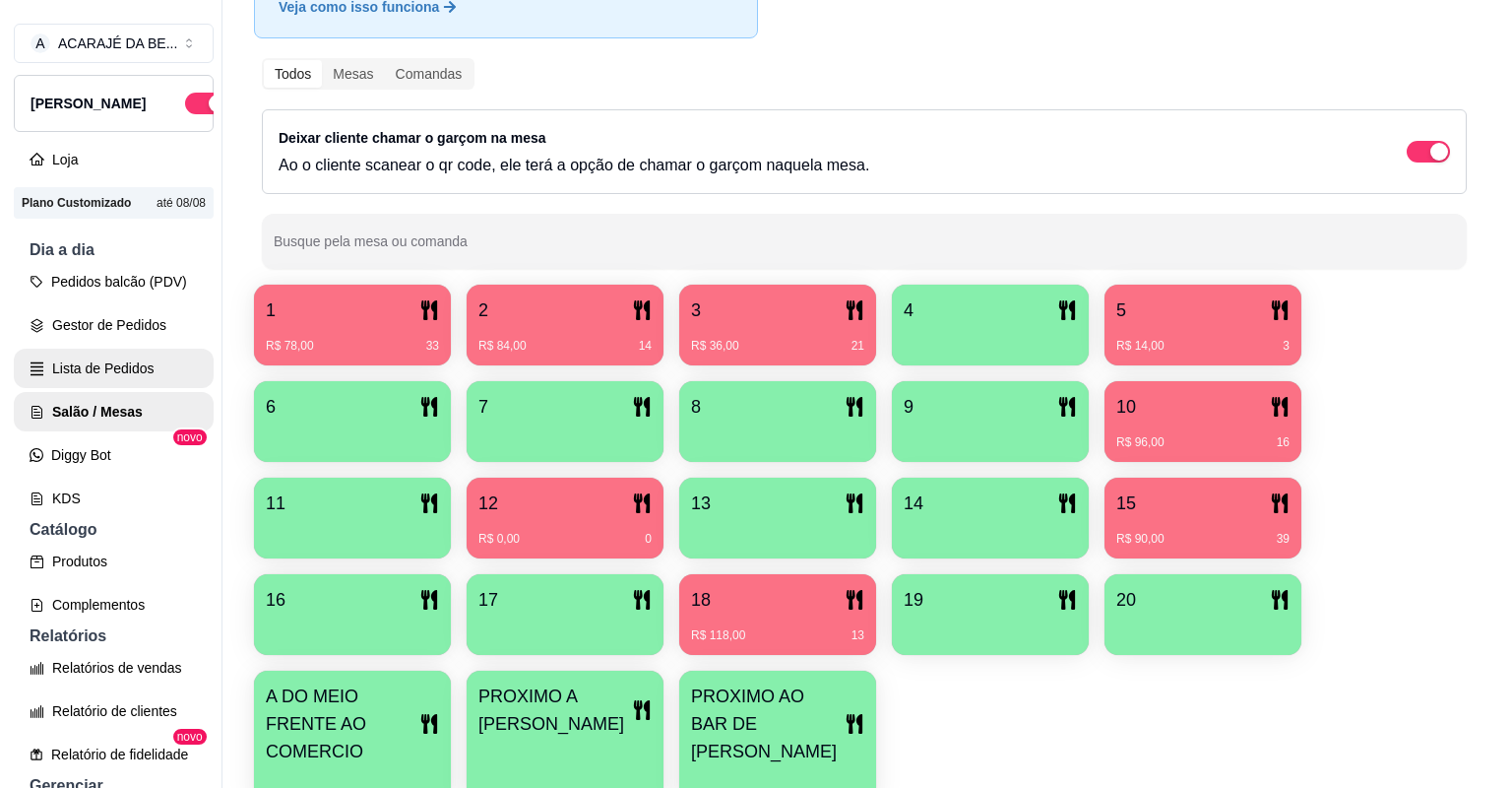 scroll, scrollTop: 0, scrollLeft: 0, axis: both 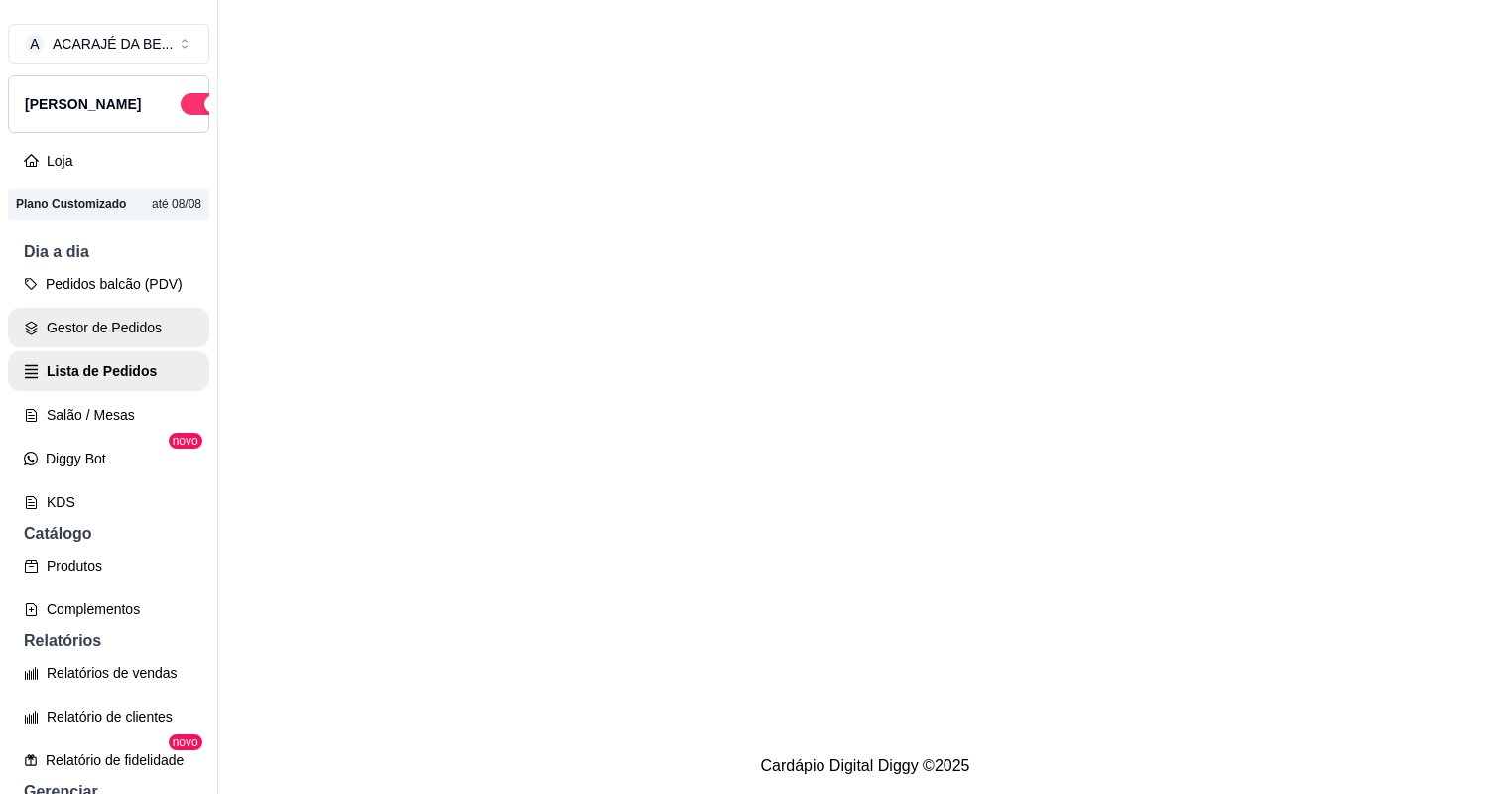 click on "Gestor de Pedidos" at bounding box center [108, 328] 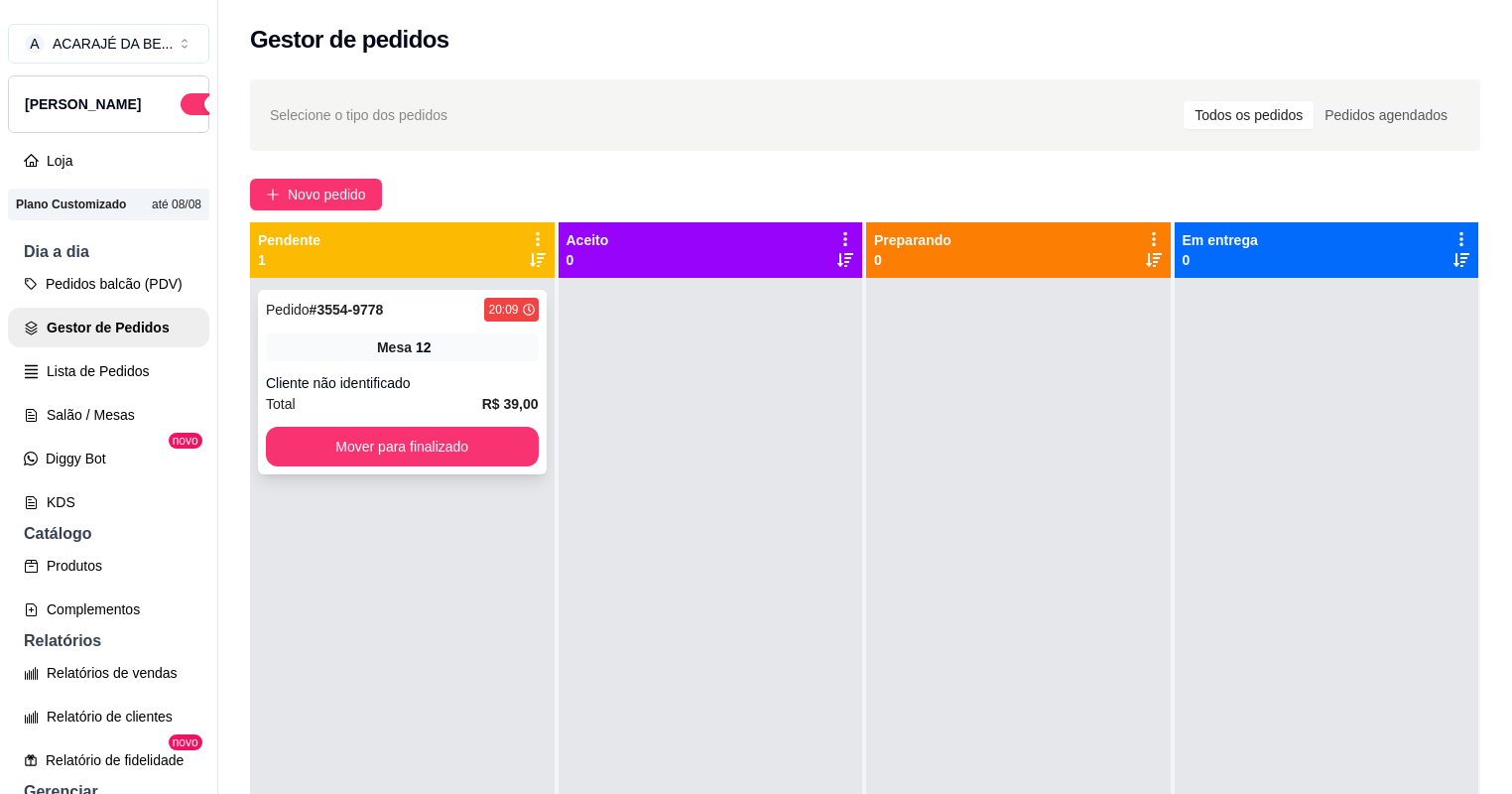 click on "Cliente não identificado" at bounding box center [402, 383] 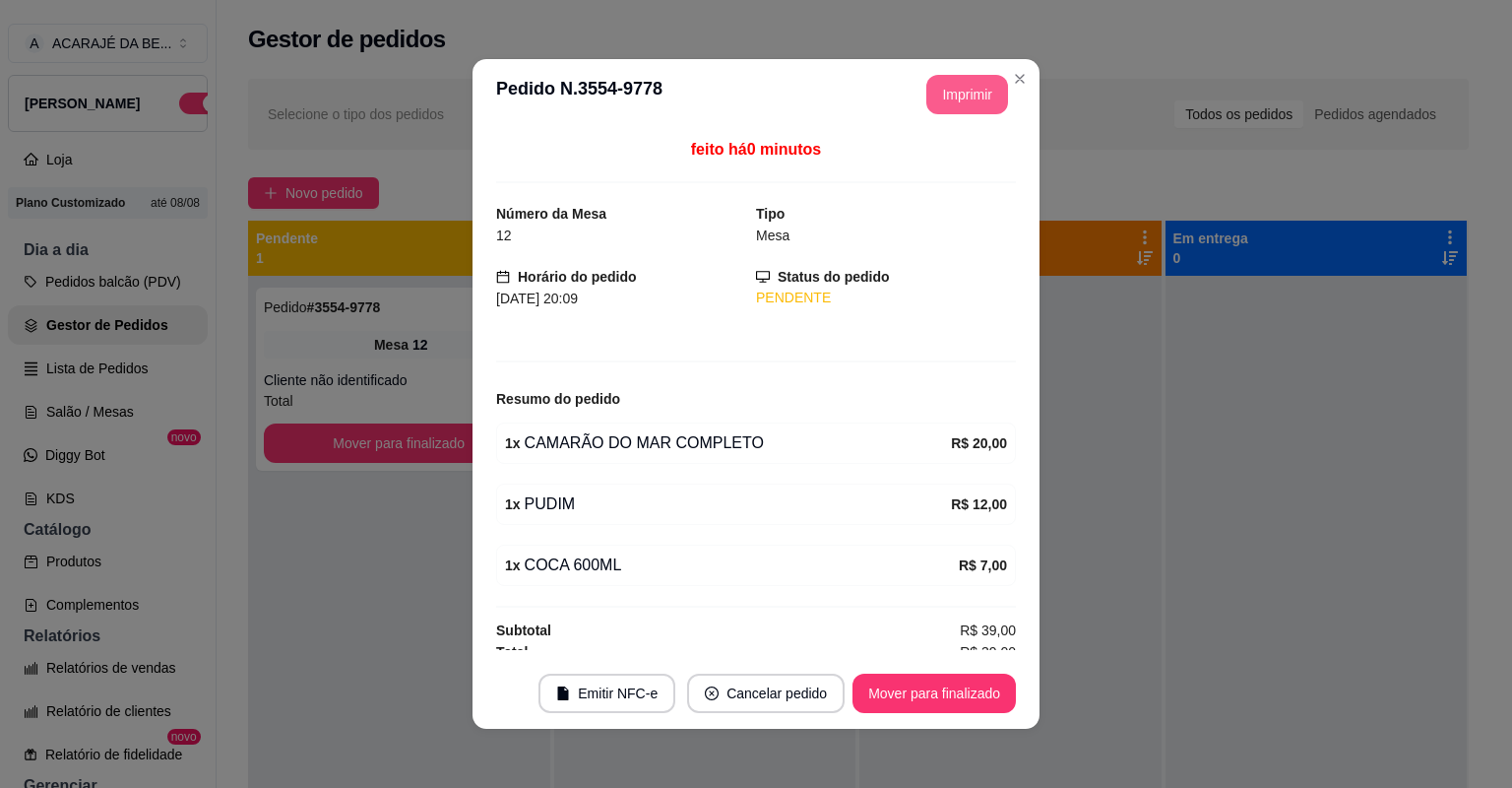 click on "Imprimir" at bounding box center (967, 95) 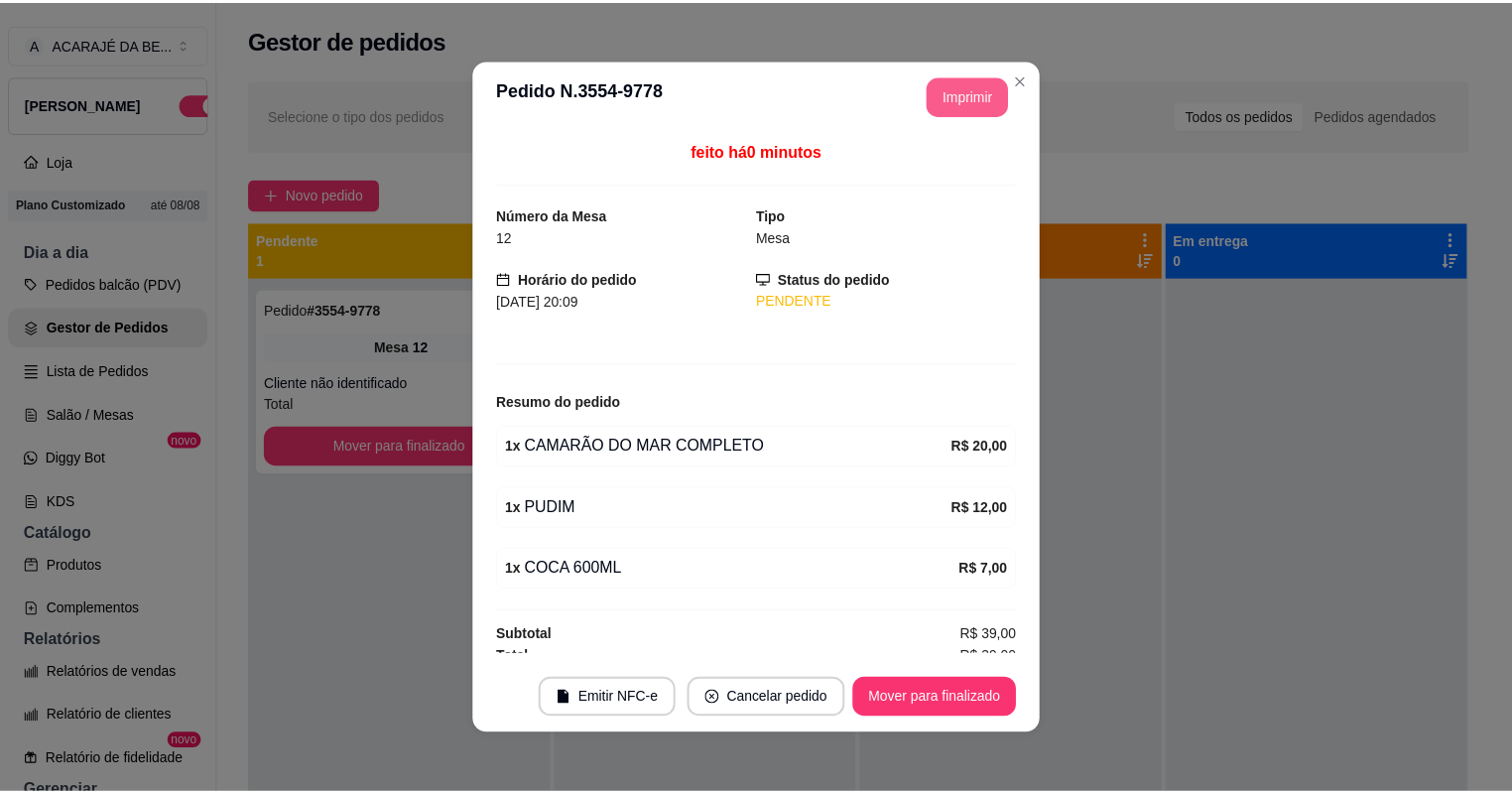 scroll, scrollTop: 0, scrollLeft: 0, axis: both 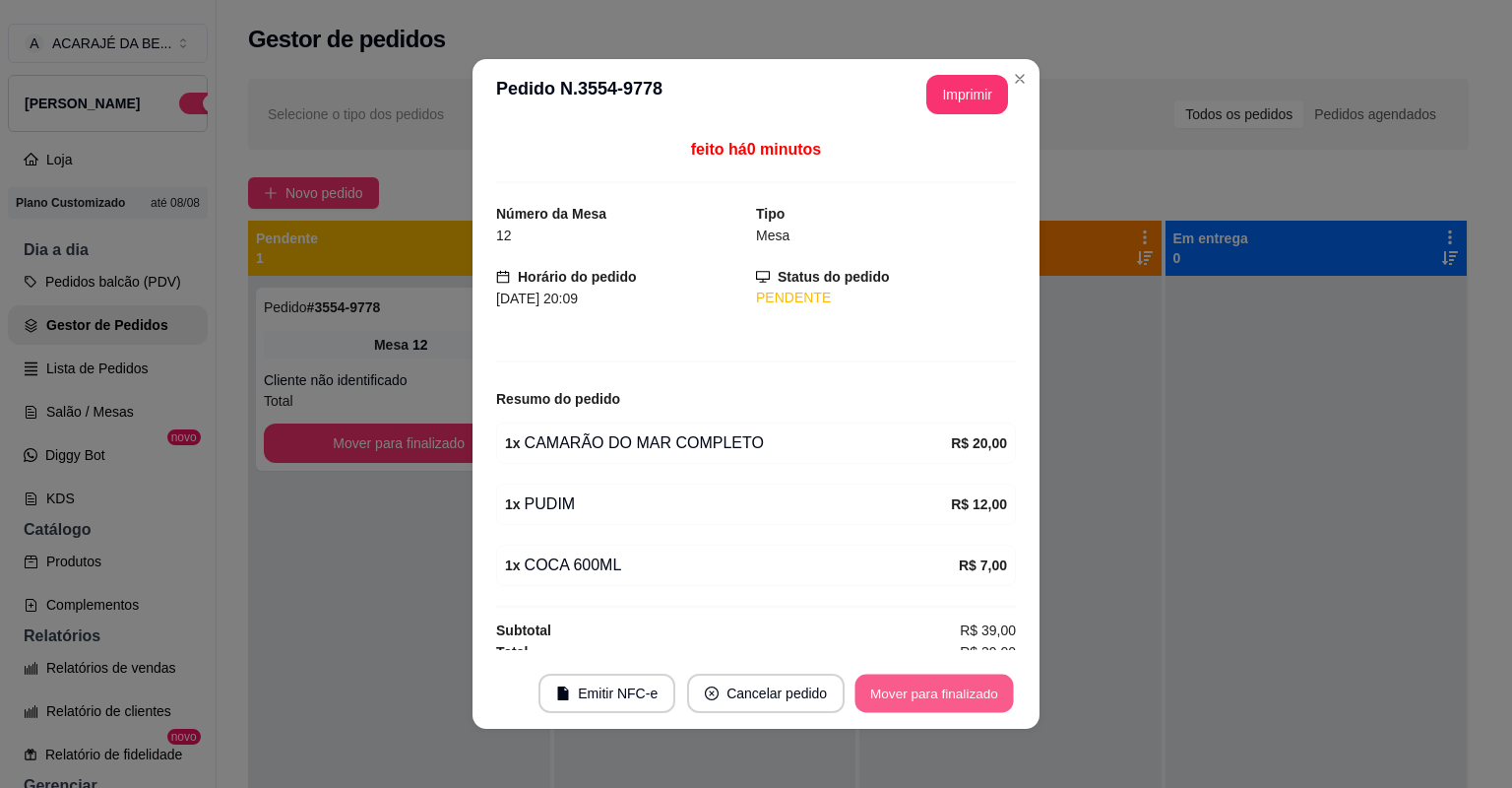 click on "Mover para finalizado" at bounding box center [934, 693] 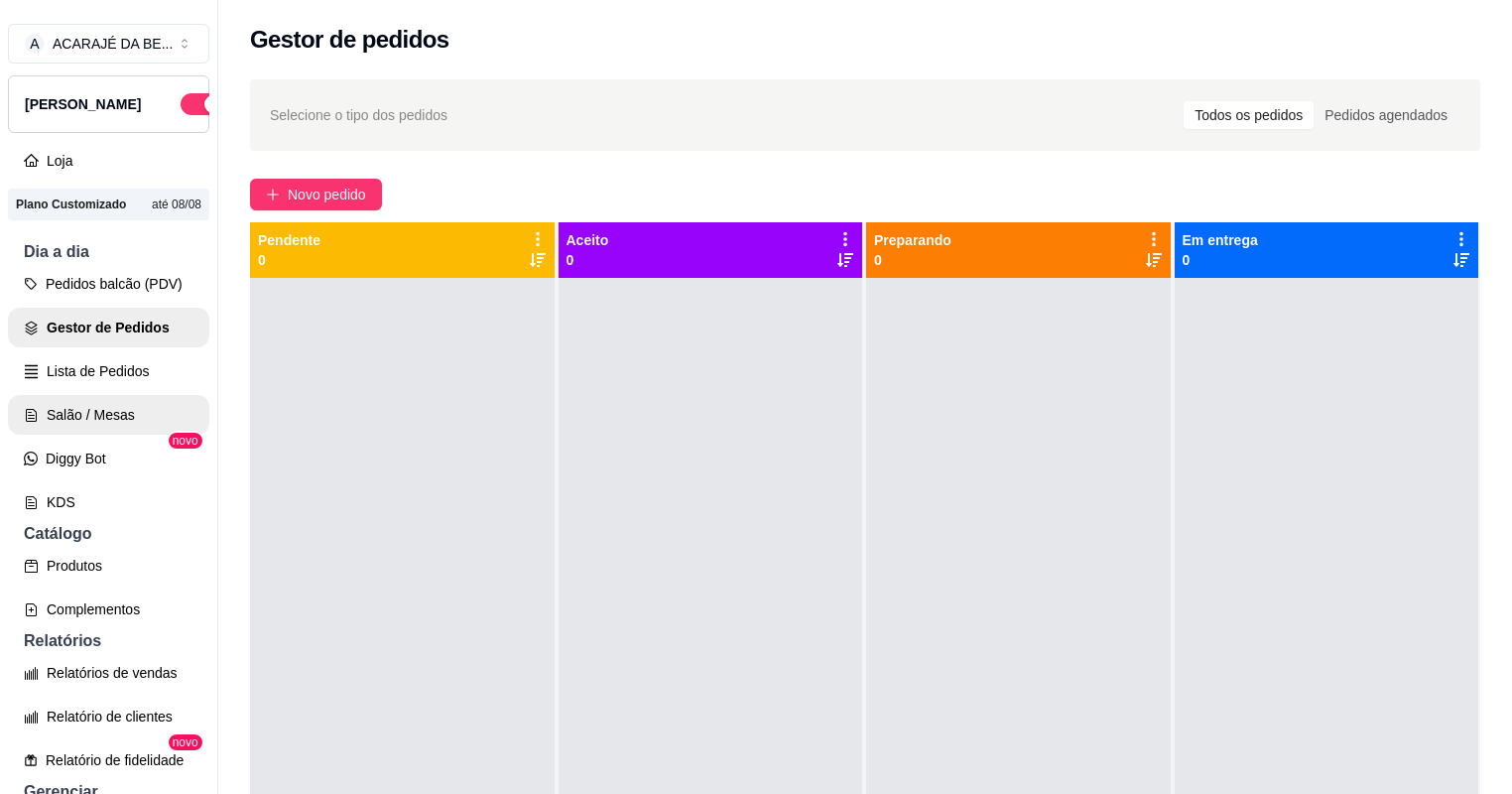 click on "Salão / Mesas" at bounding box center (108, 415) 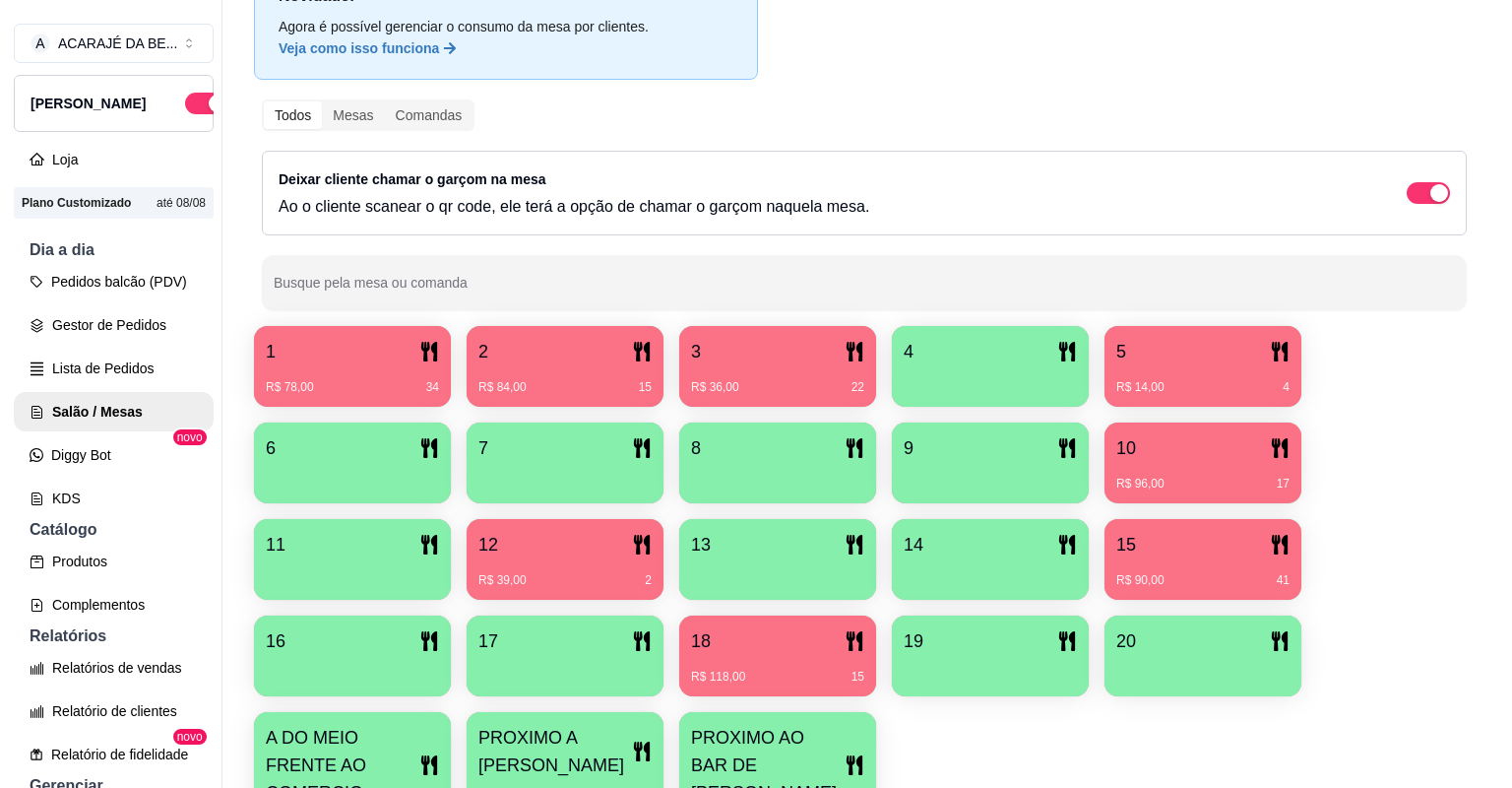 scroll, scrollTop: 158, scrollLeft: 0, axis: vertical 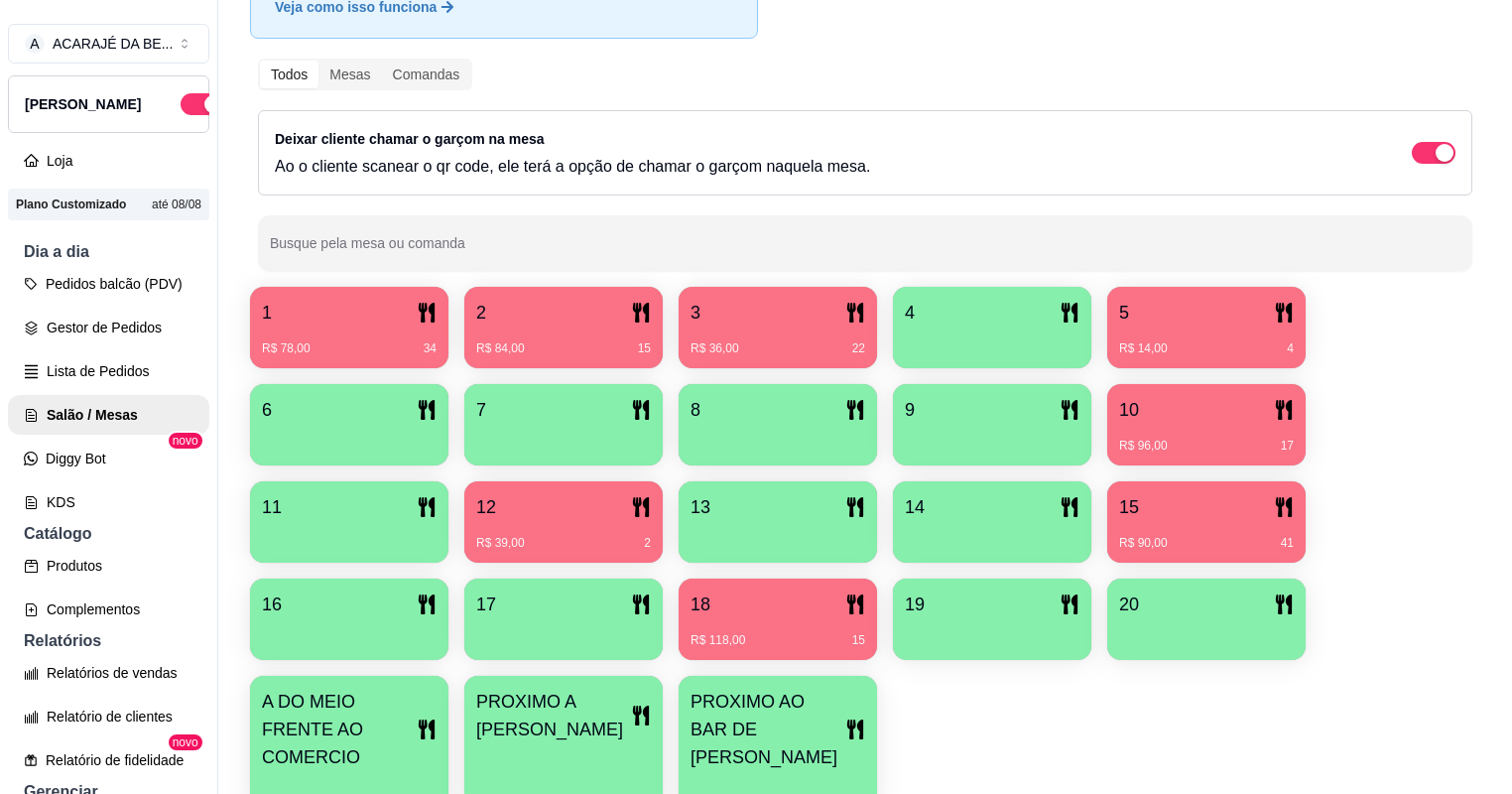click on "10" at bounding box center [1129, 410] 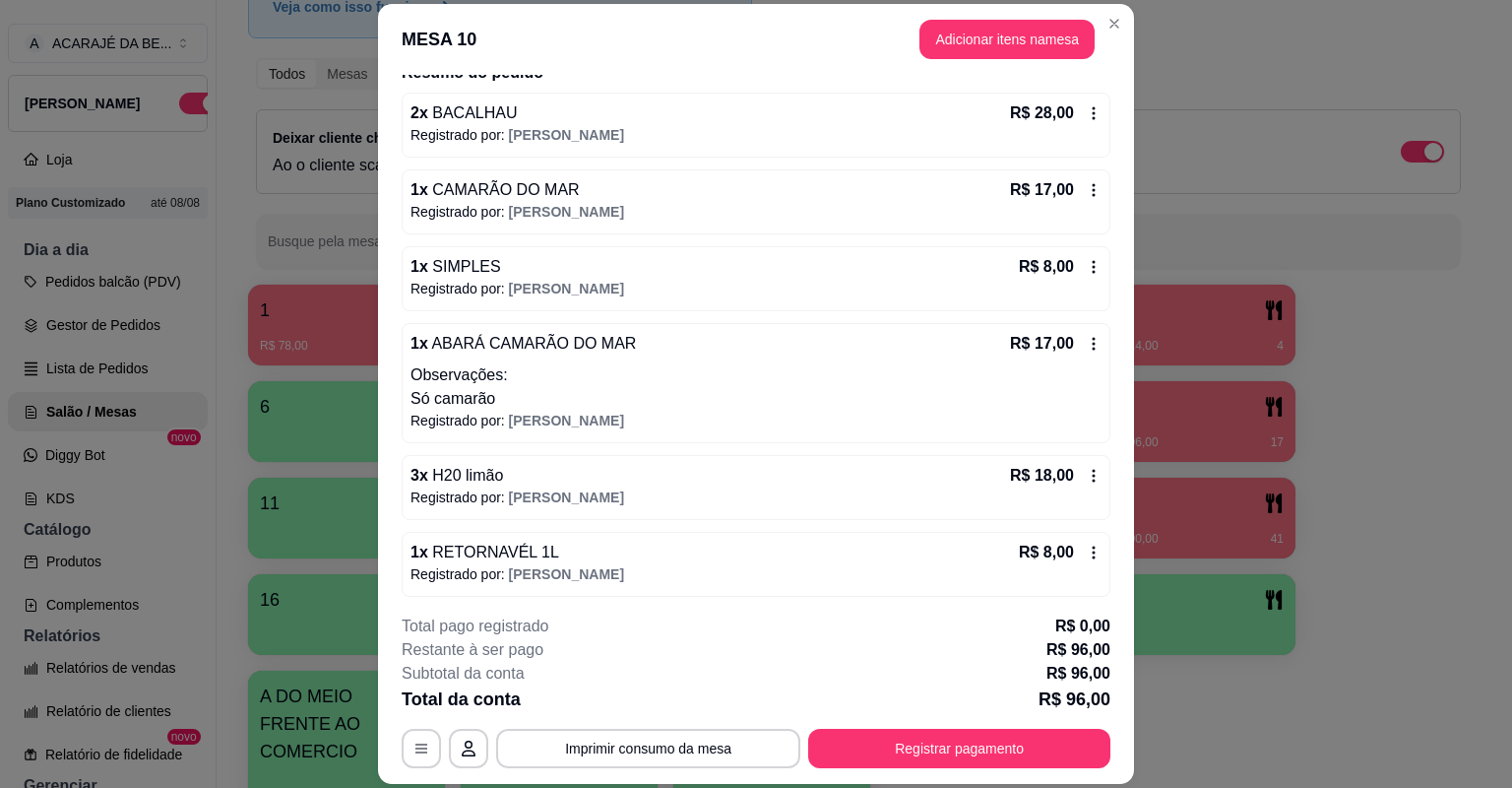 scroll, scrollTop: 171, scrollLeft: 0, axis: vertical 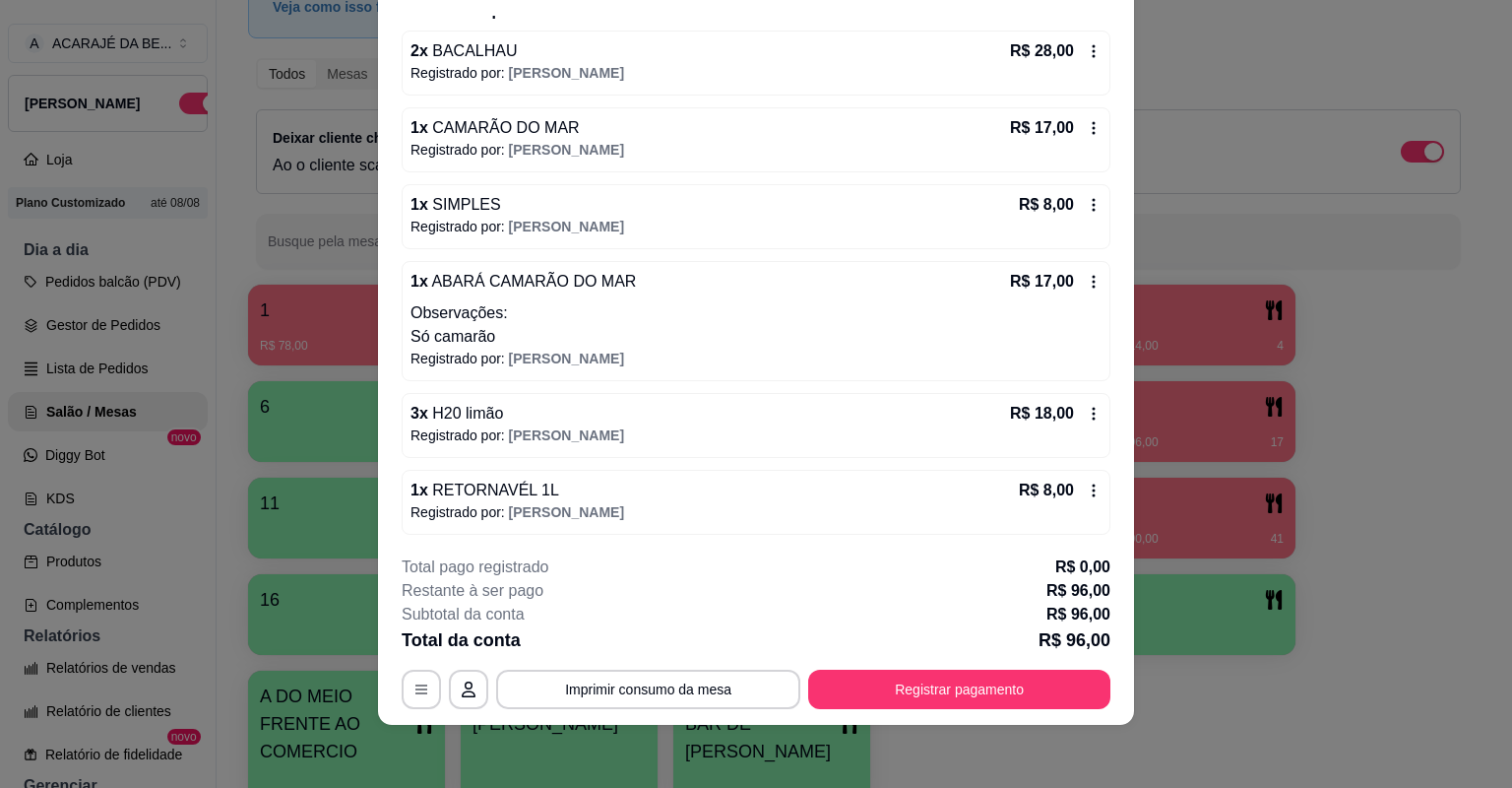click 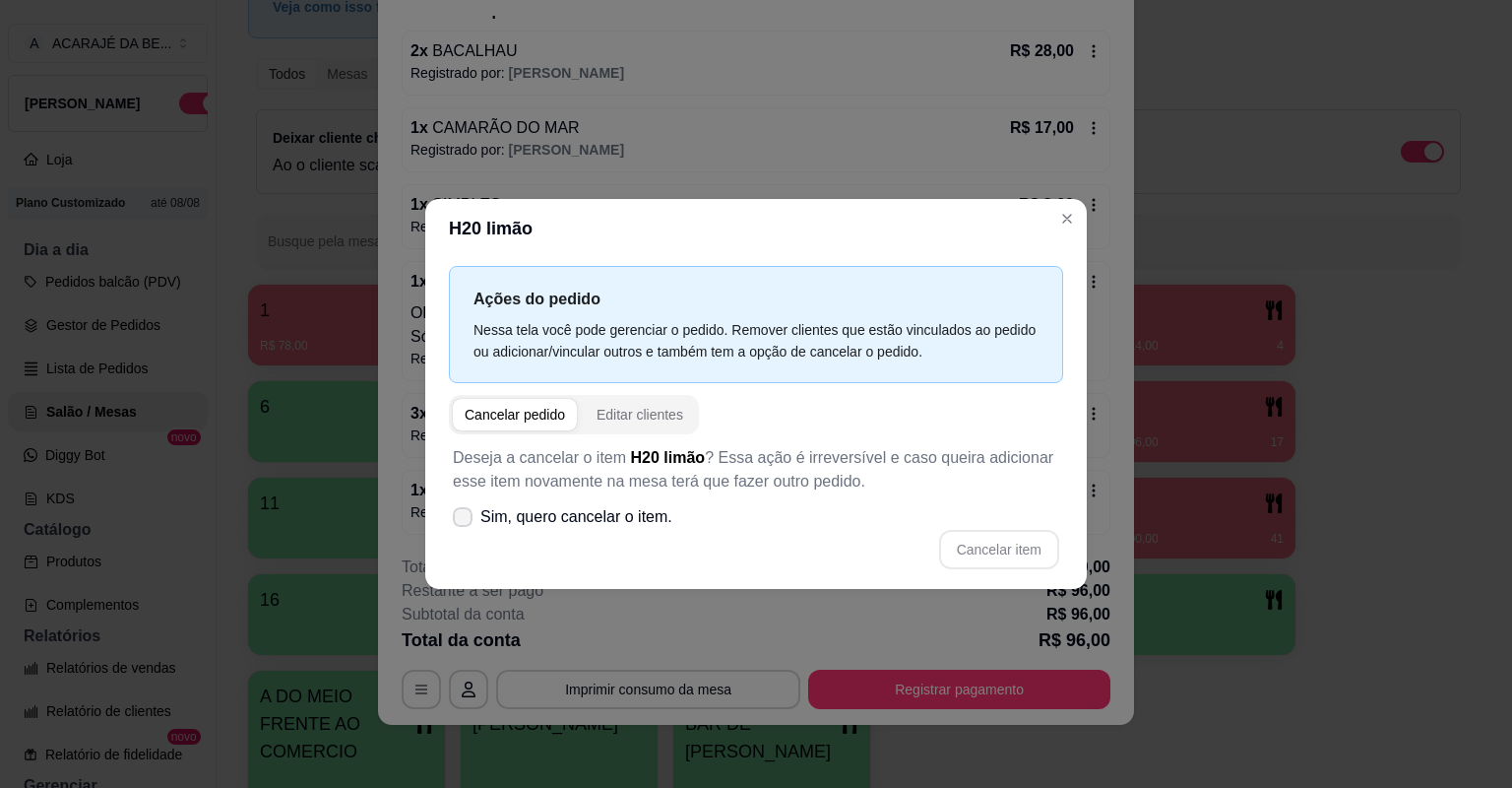 click 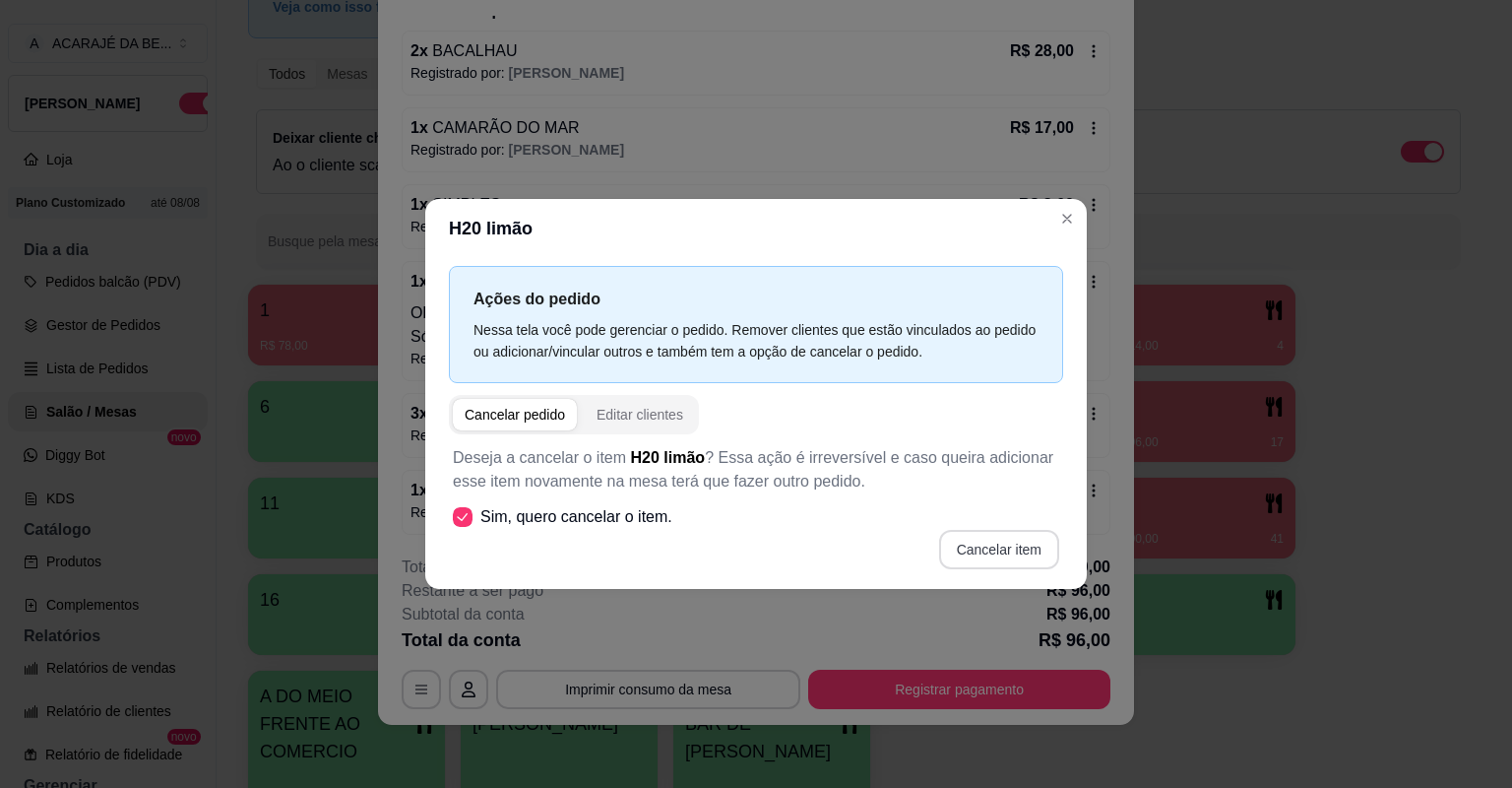 click on "Cancelar item" at bounding box center (999, 550) 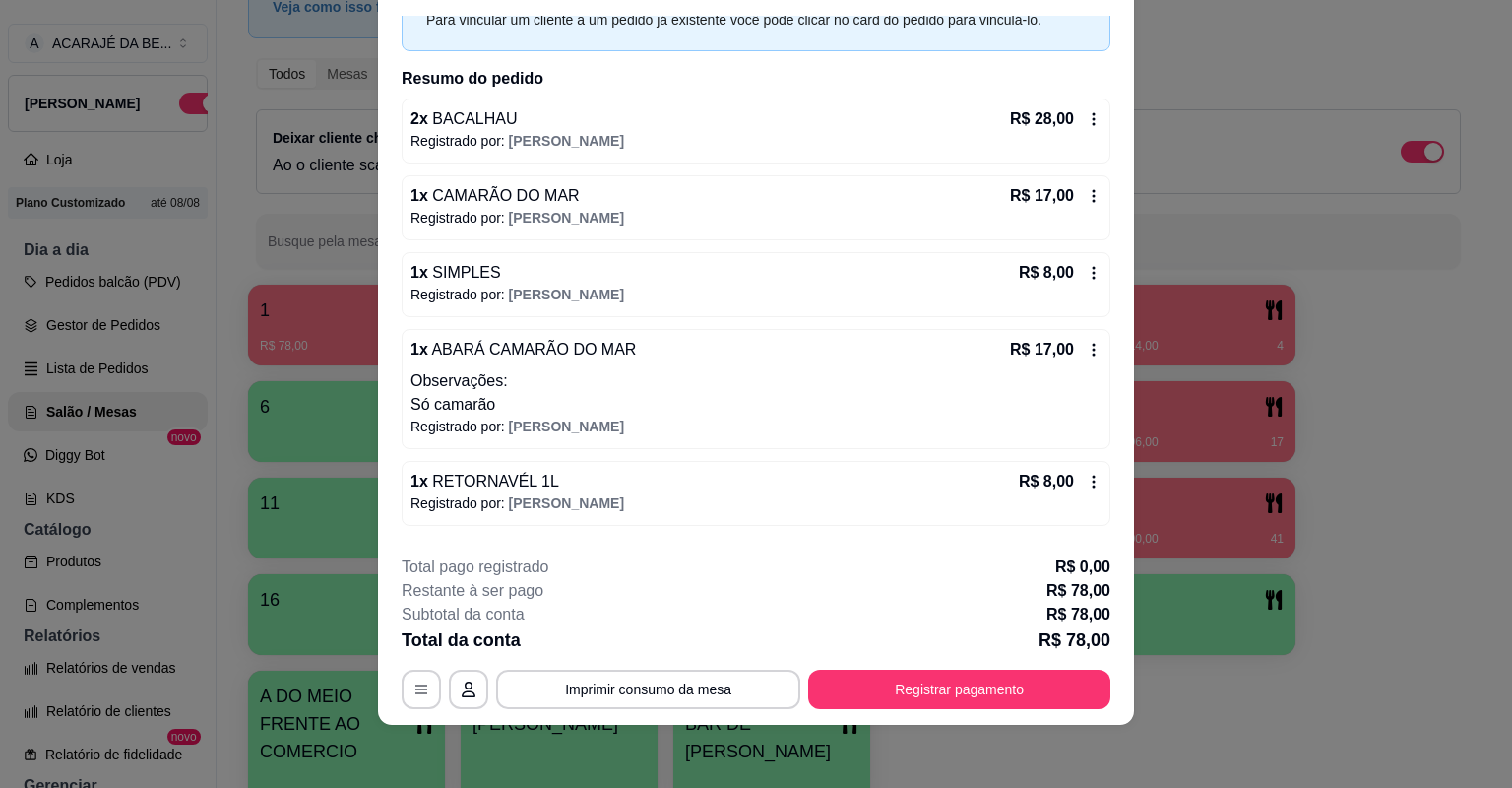 scroll, scrollTop: 207, scrollLeft: 0, axis: vertical 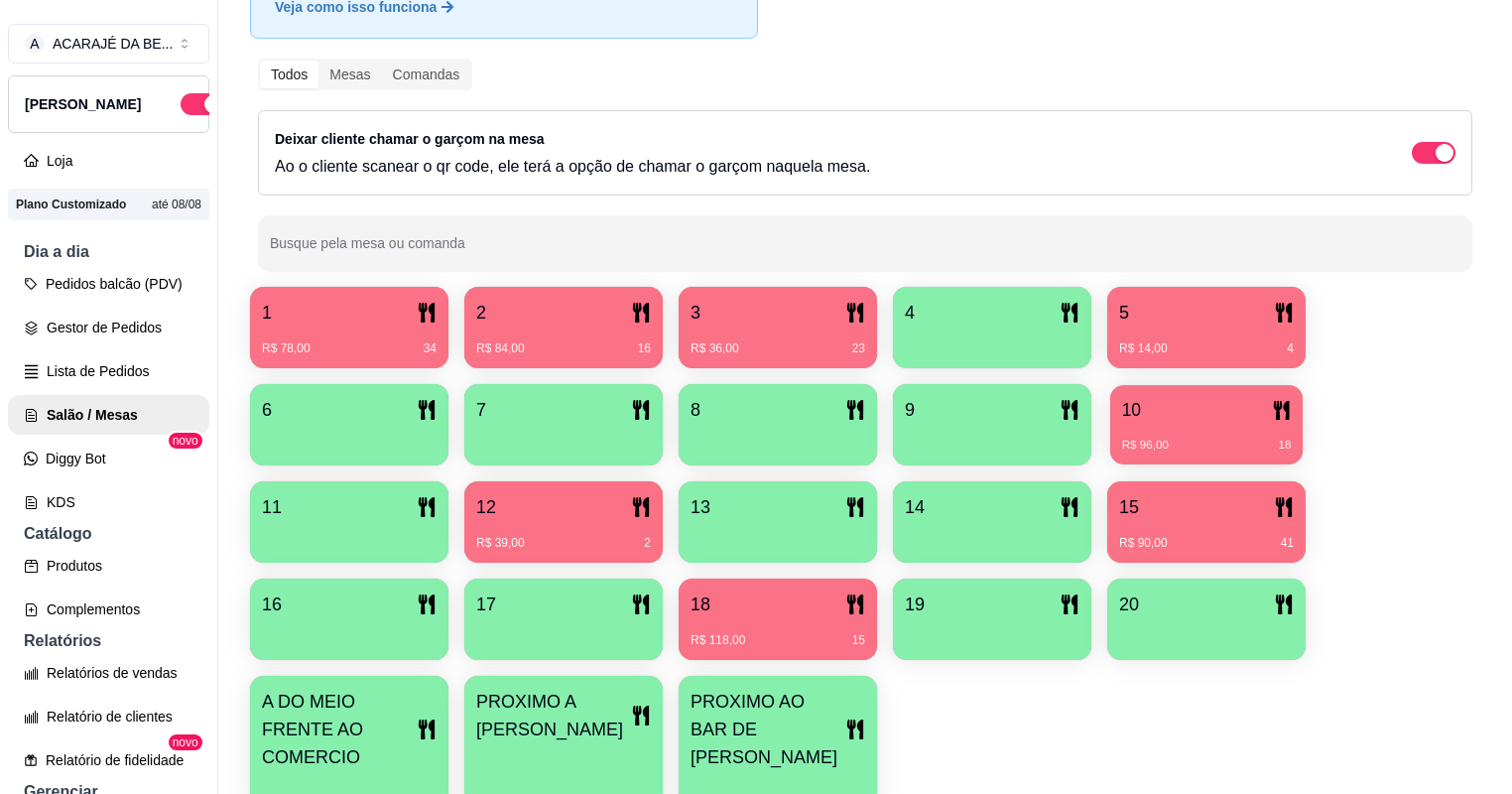 click on "R$ 96,00 18" at bounding box center (1206, 438) 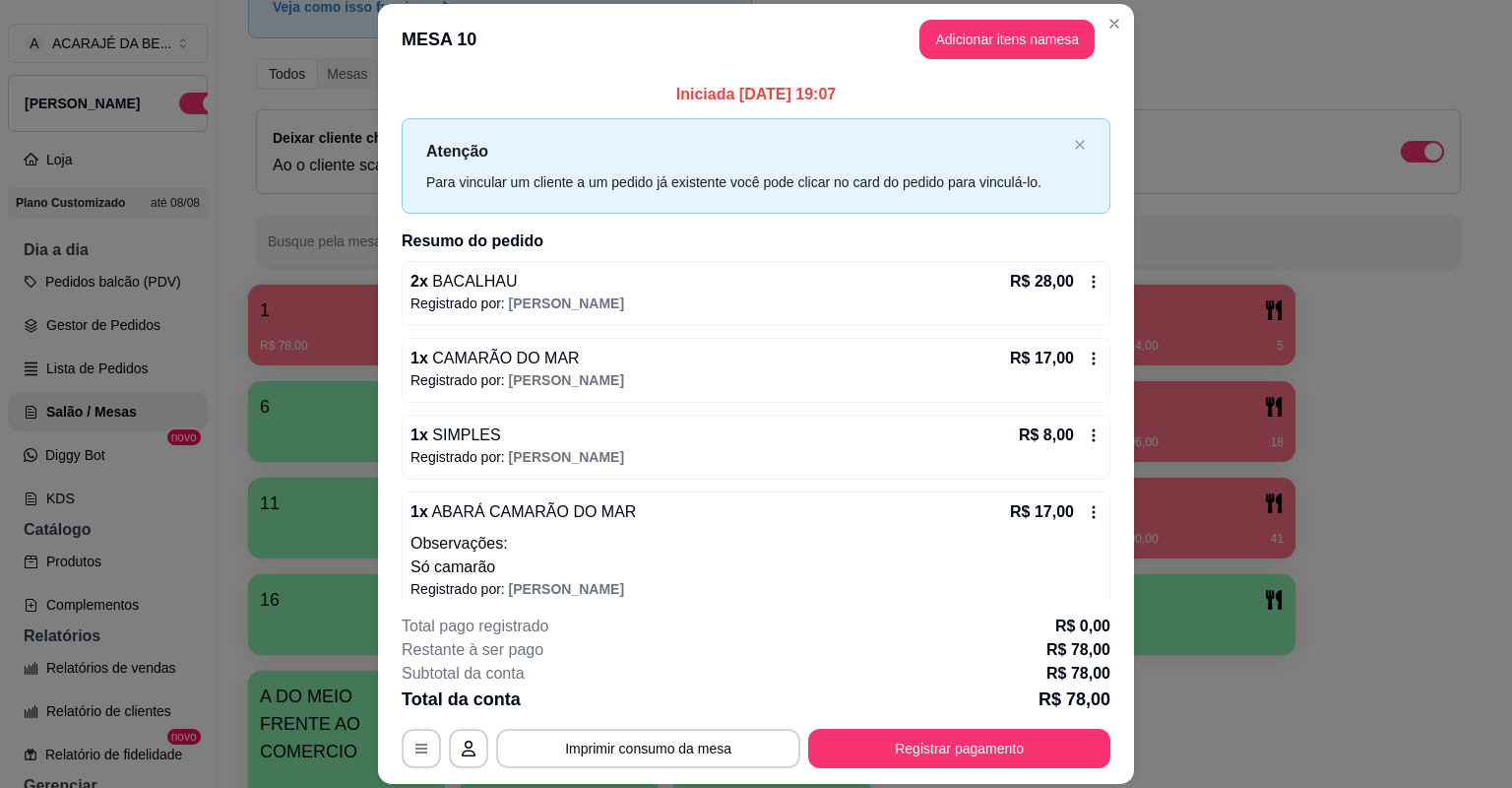 click on "Adicionar itens na  mesa" at bounding box center (1007, 39) 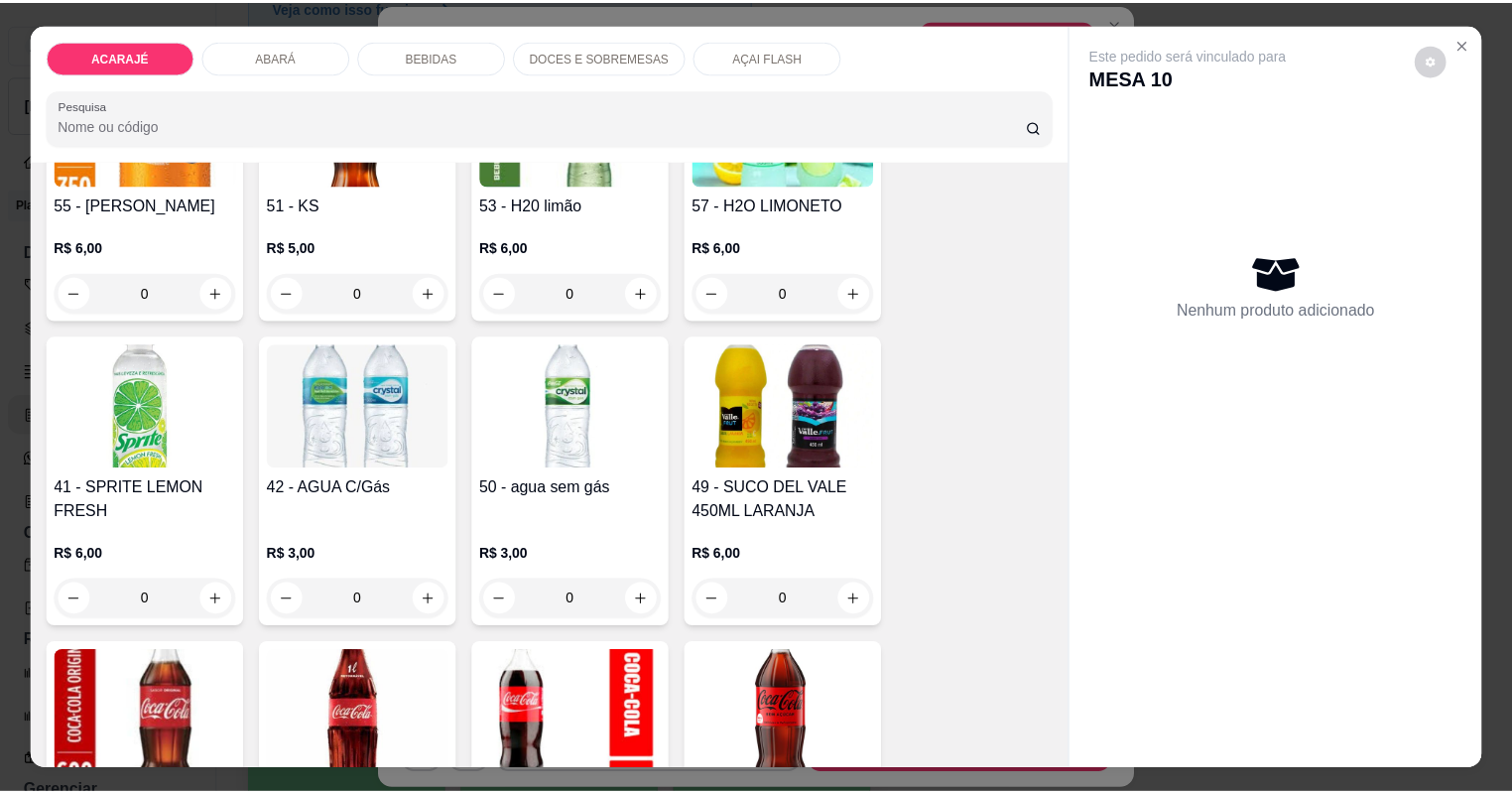 scroll, scrollTop: 1826, scrollLeft: 0, axis: vertical 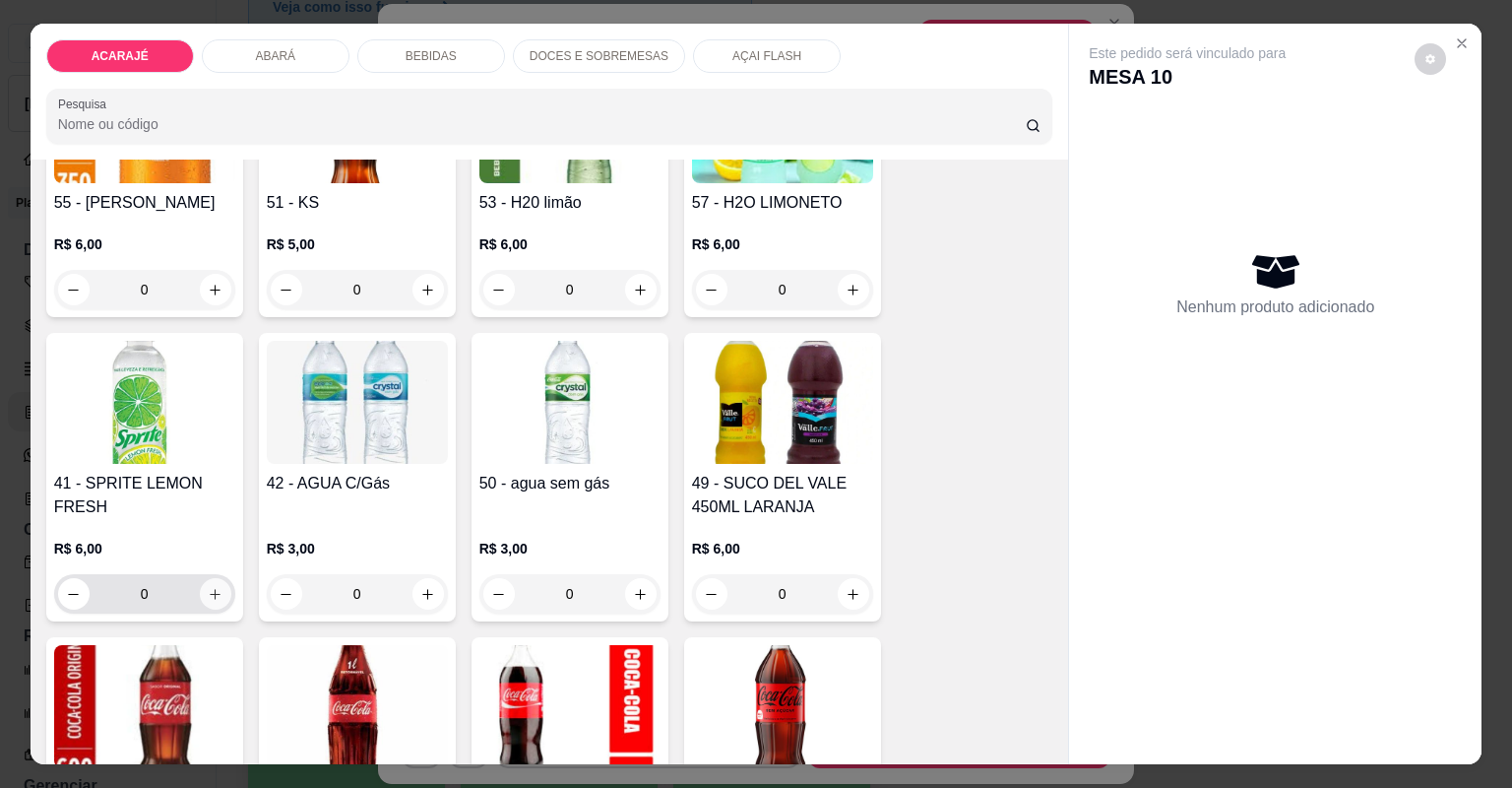 click 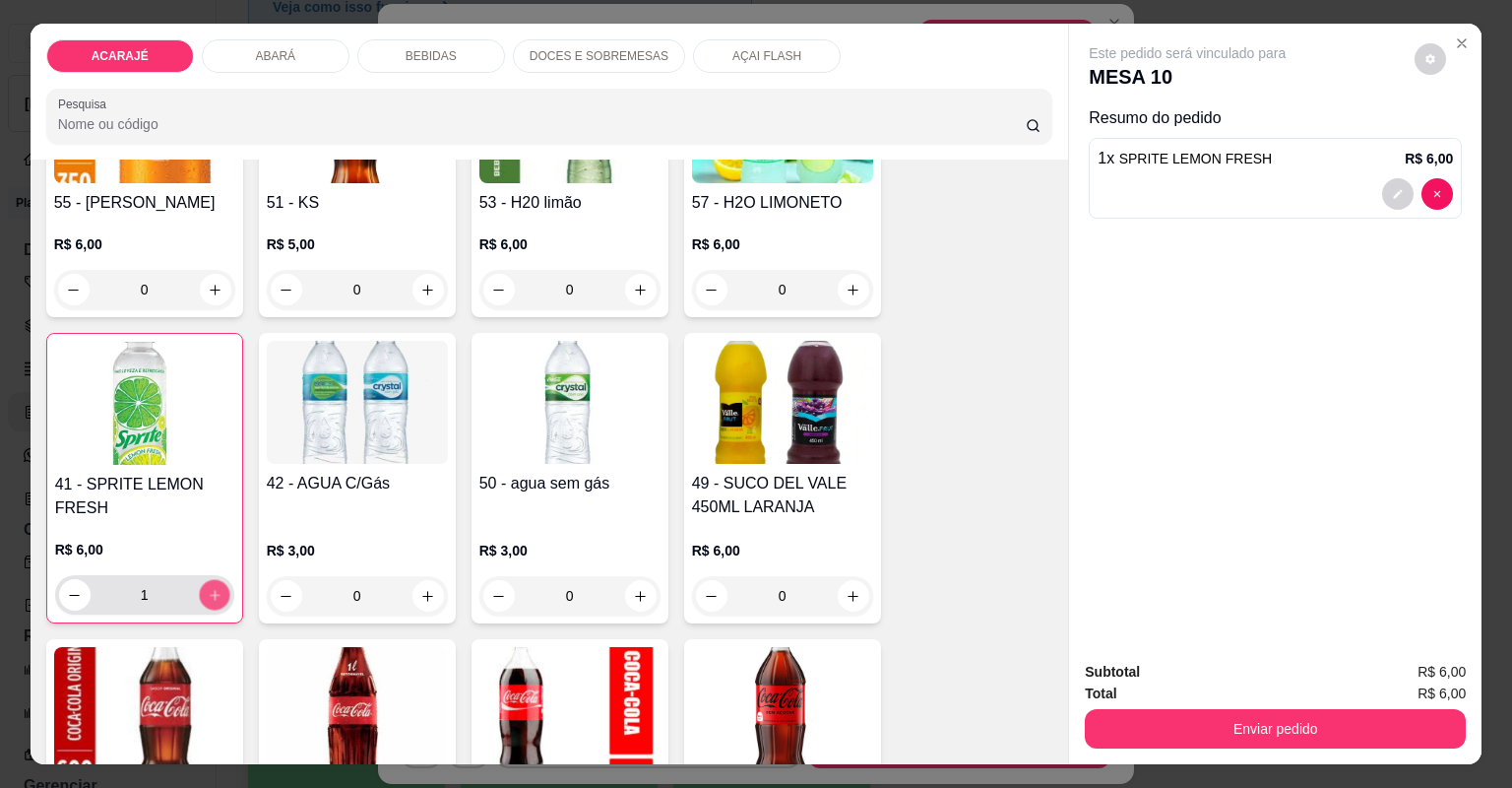 click 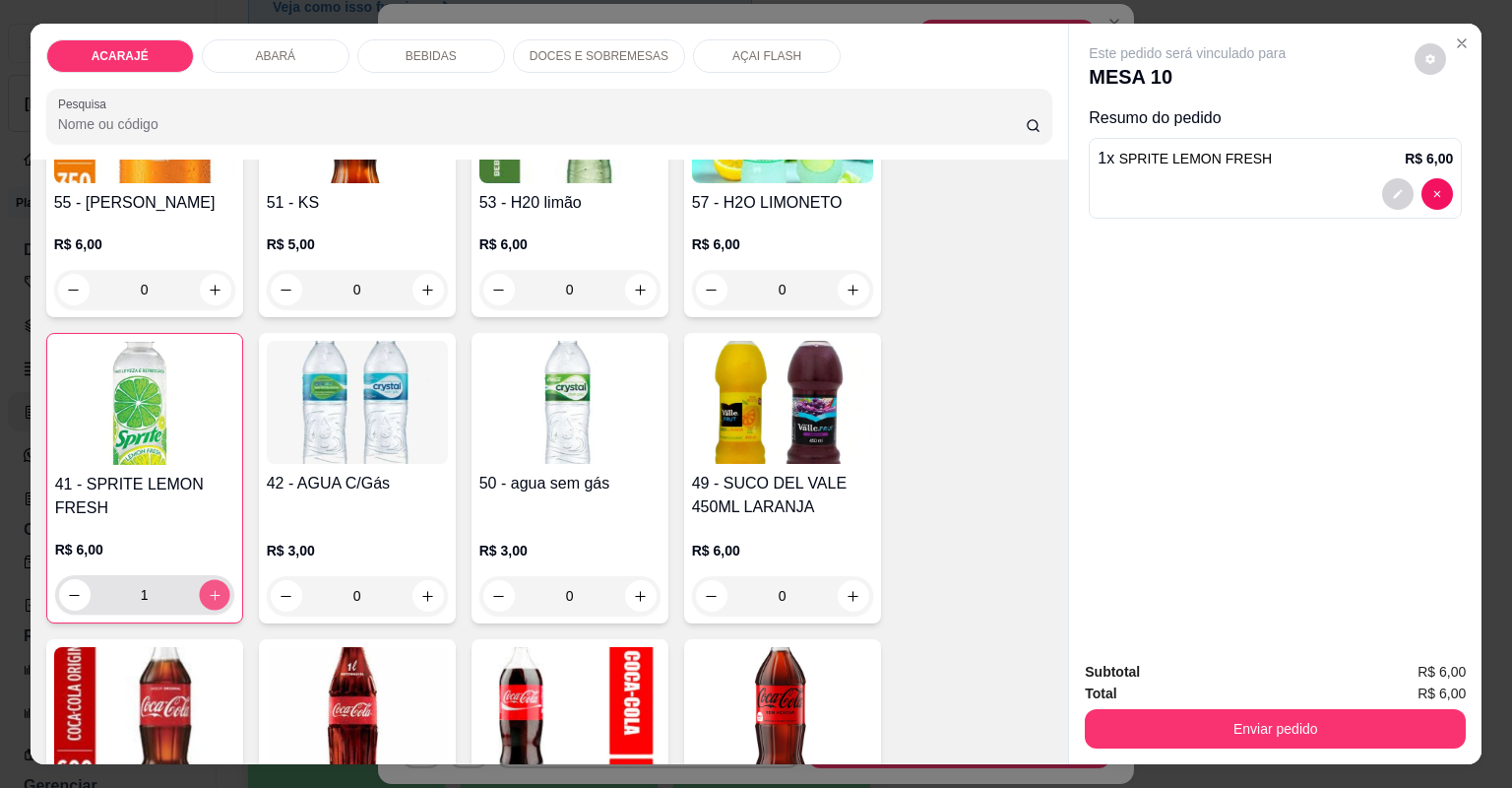type on "2" 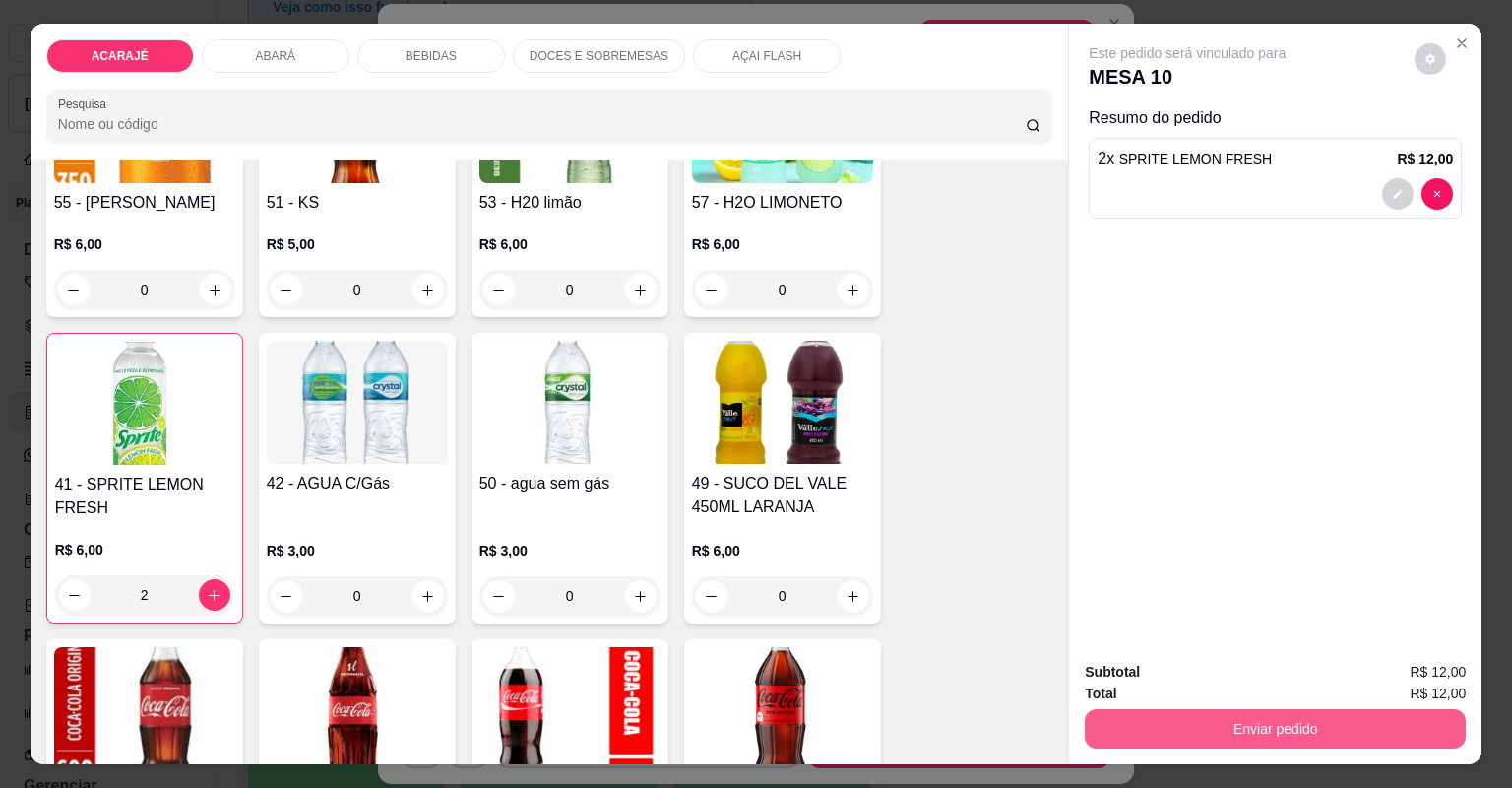 click on "Enviar pedido" at bounding box center [1275, 729] 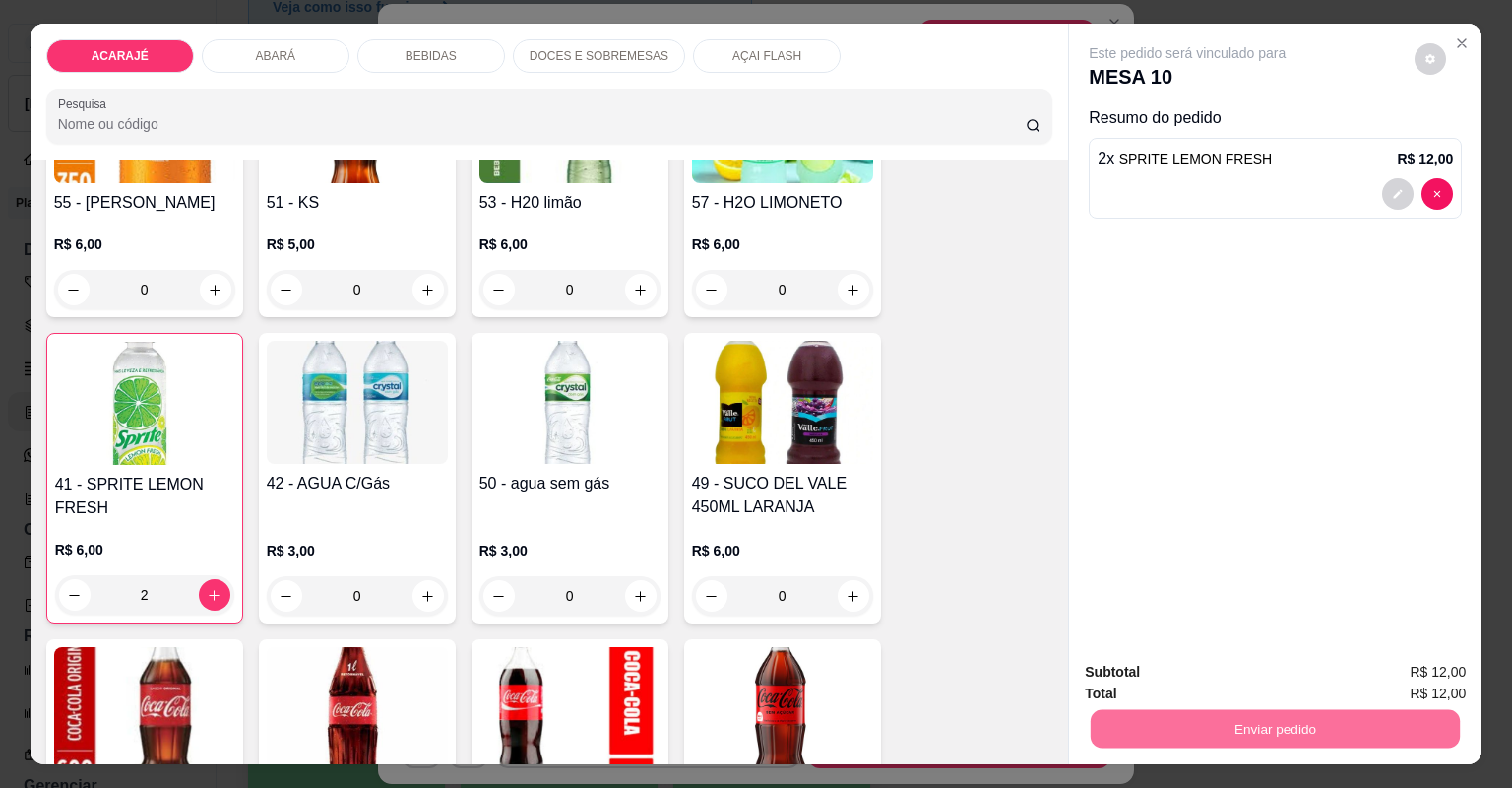 click on "Não registrar e enviar pedido" at bounding box center [1212, 681] 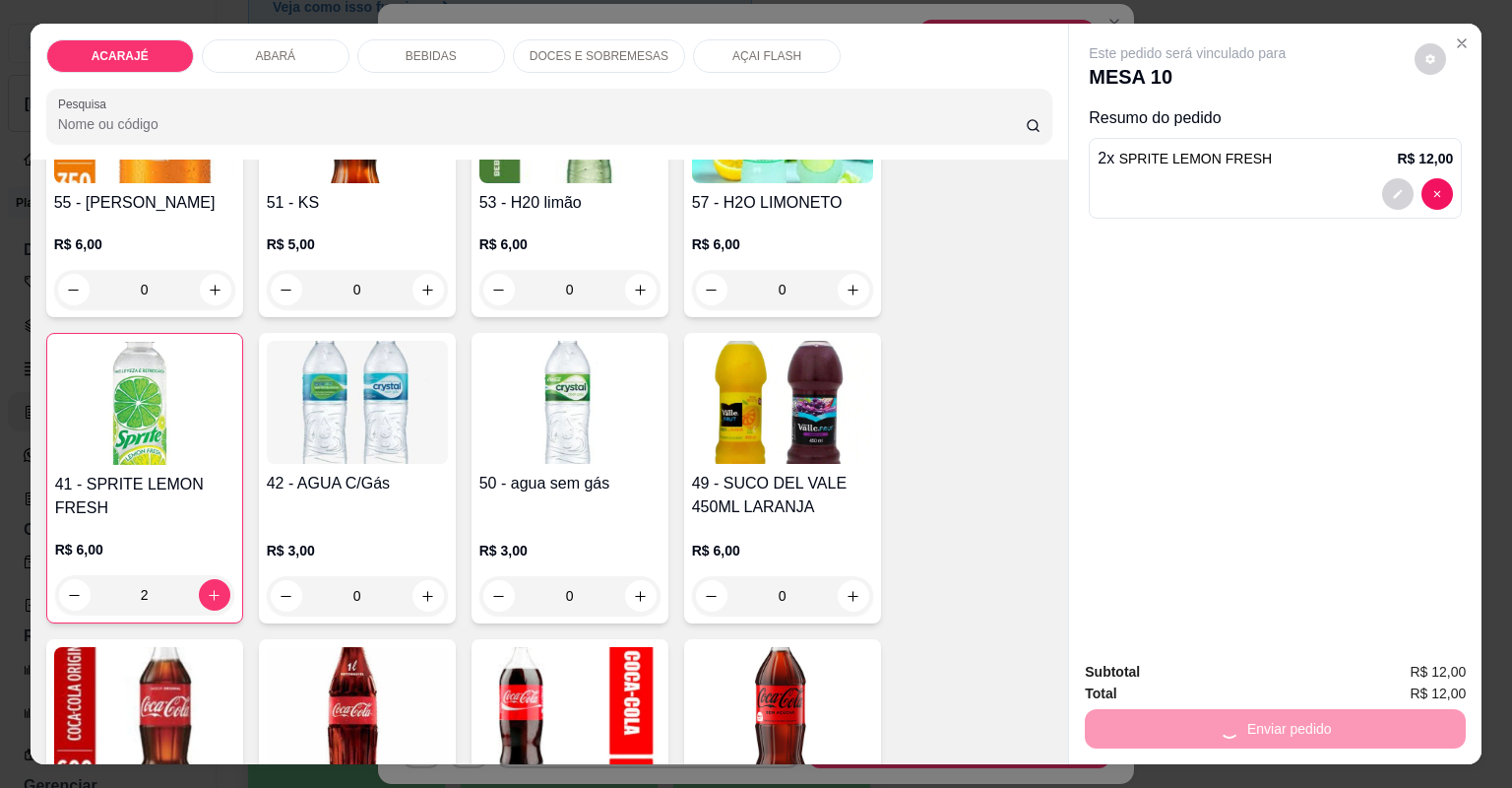 click on "Subtotal R$ 12,00" at bounding box center (1275, 672) 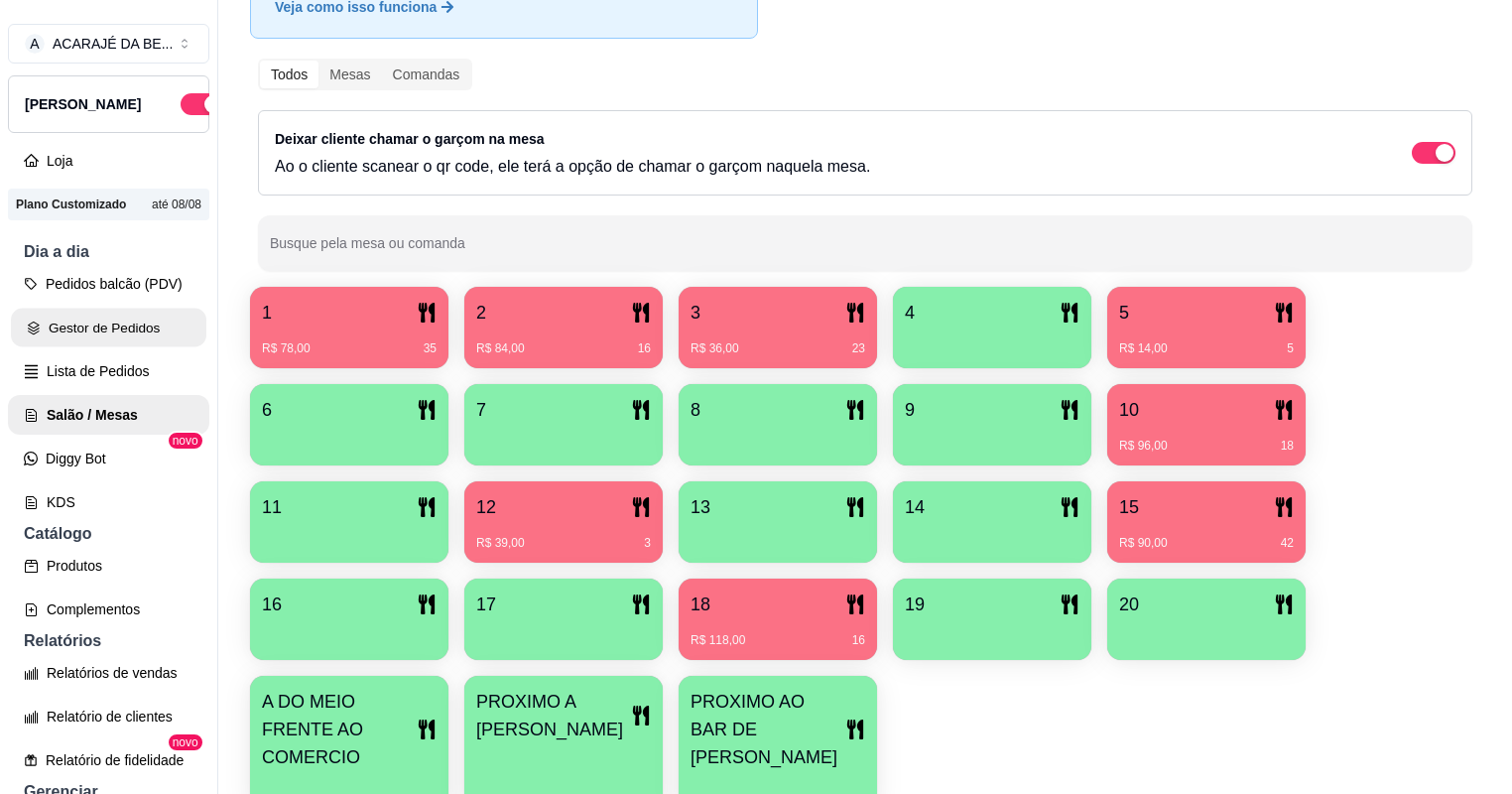 click on "Gestor de Pedidos" at bounding box center [108, 328] 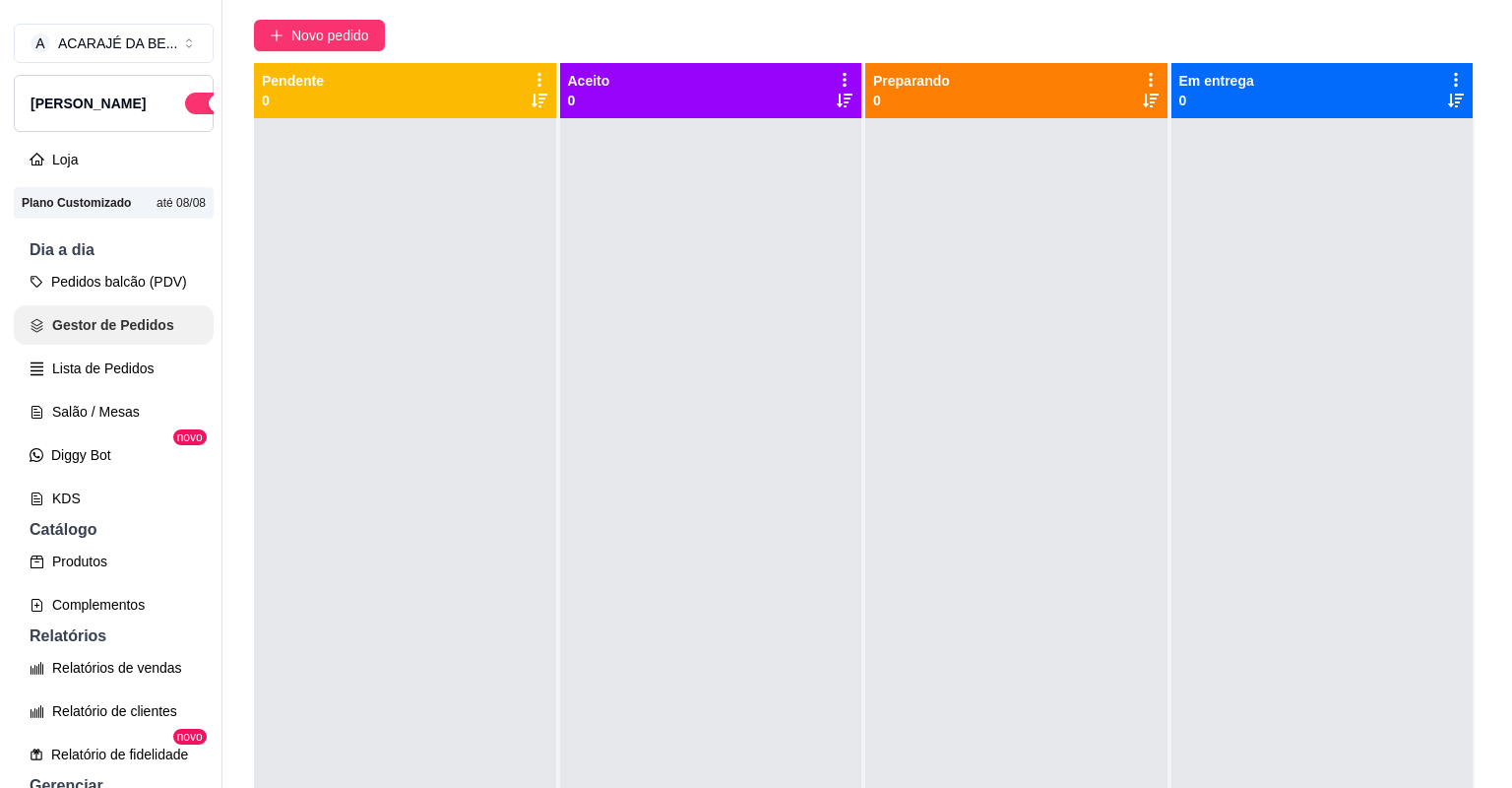 scroll, scrollTop: 0, scrollLeft: 0, axis: both 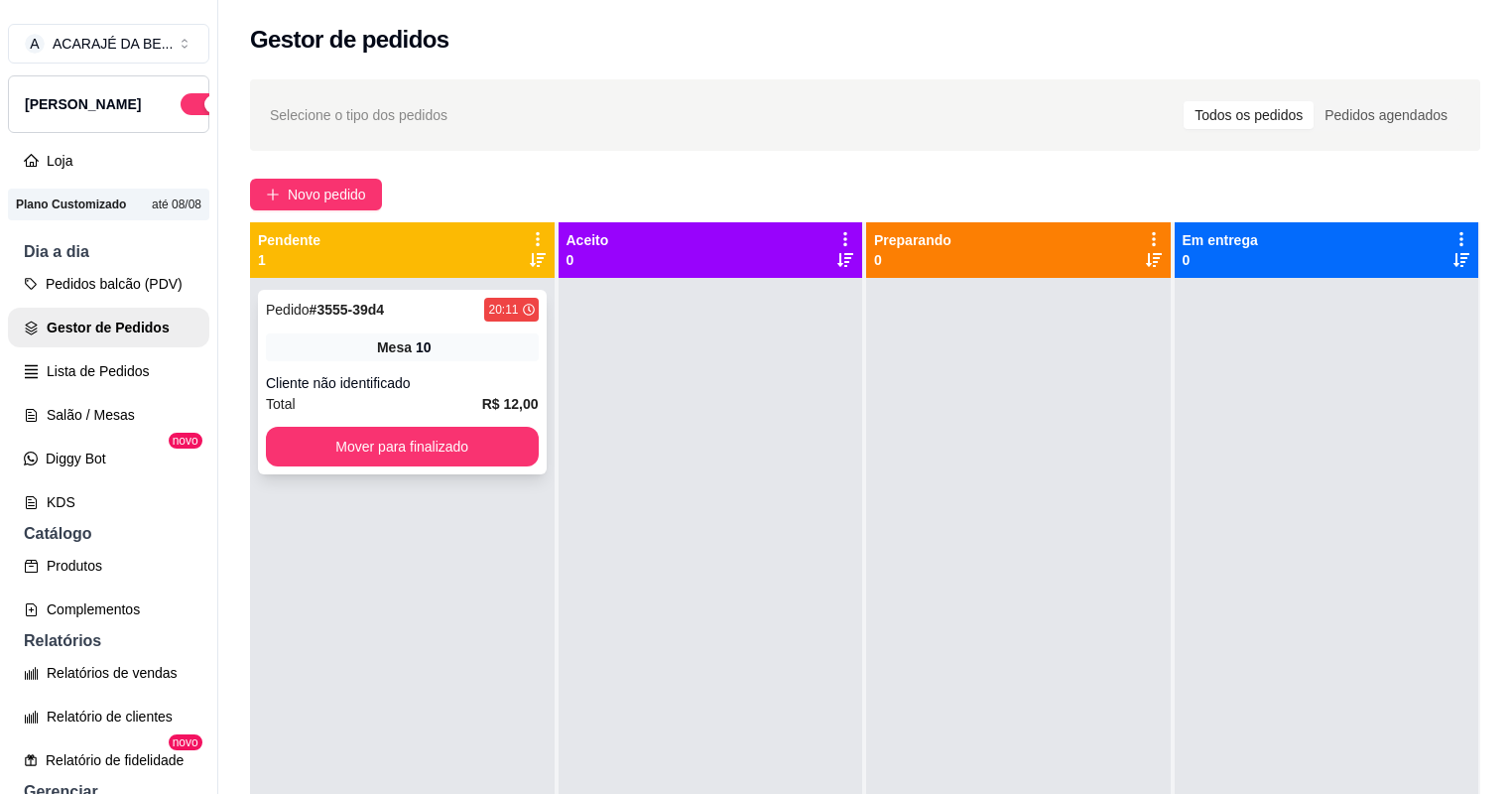 click on "Cliente não identificado" at bounding box center (402, 383) 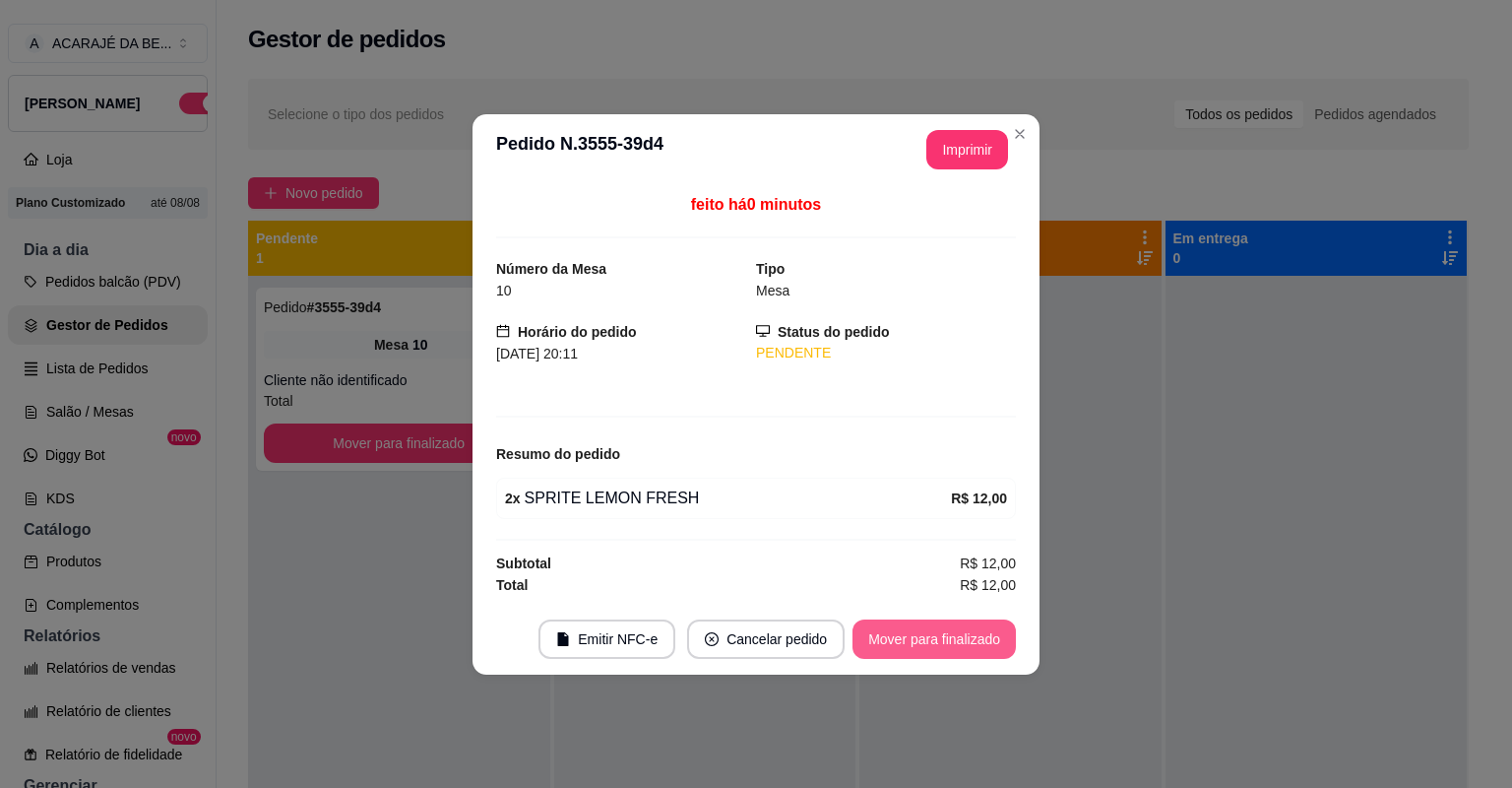 click on "Mover para finalizado" at bounding box center (934, 639) 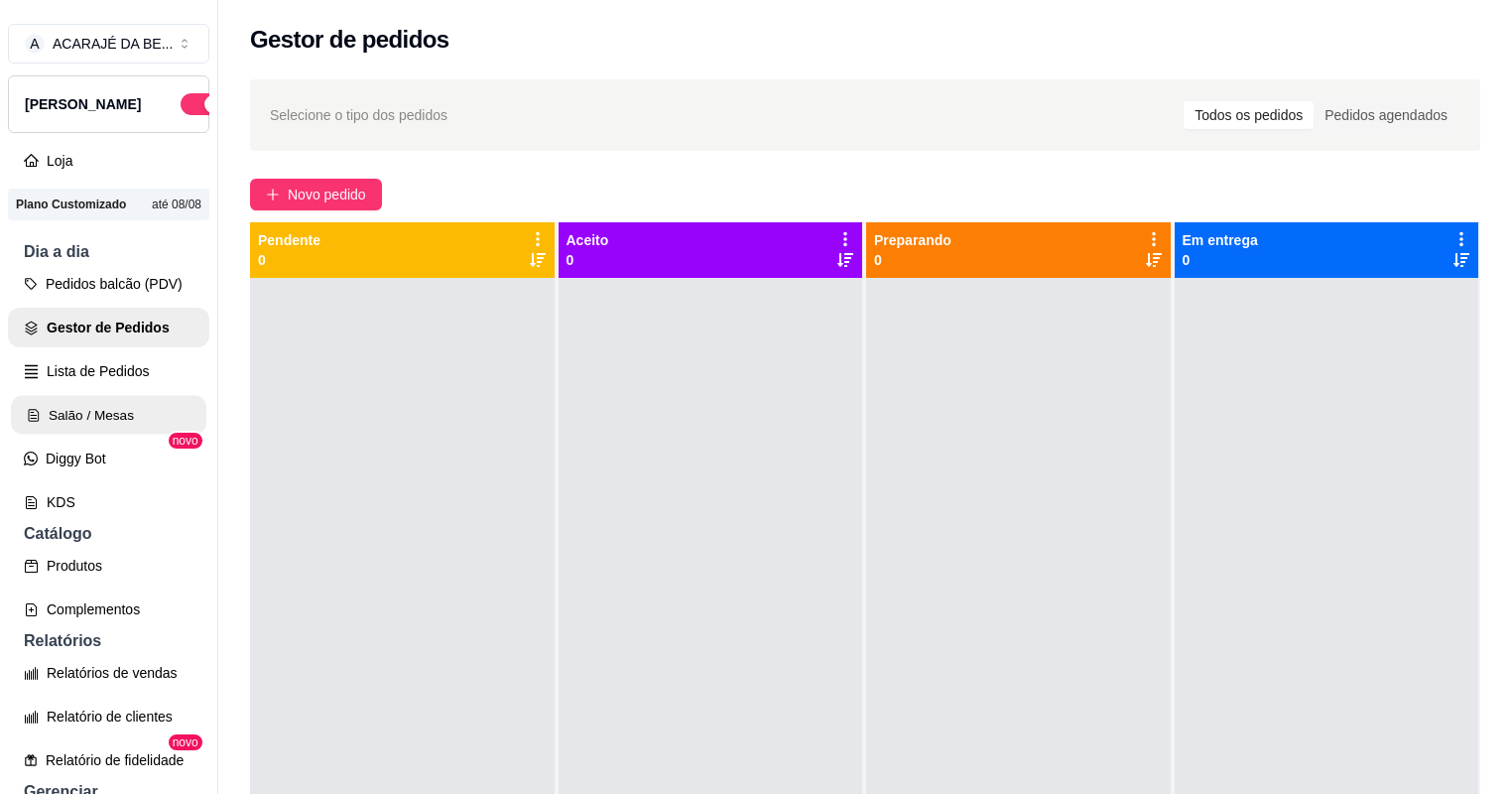 click on "Salão / Mesas" at bounding box center (108, 415) 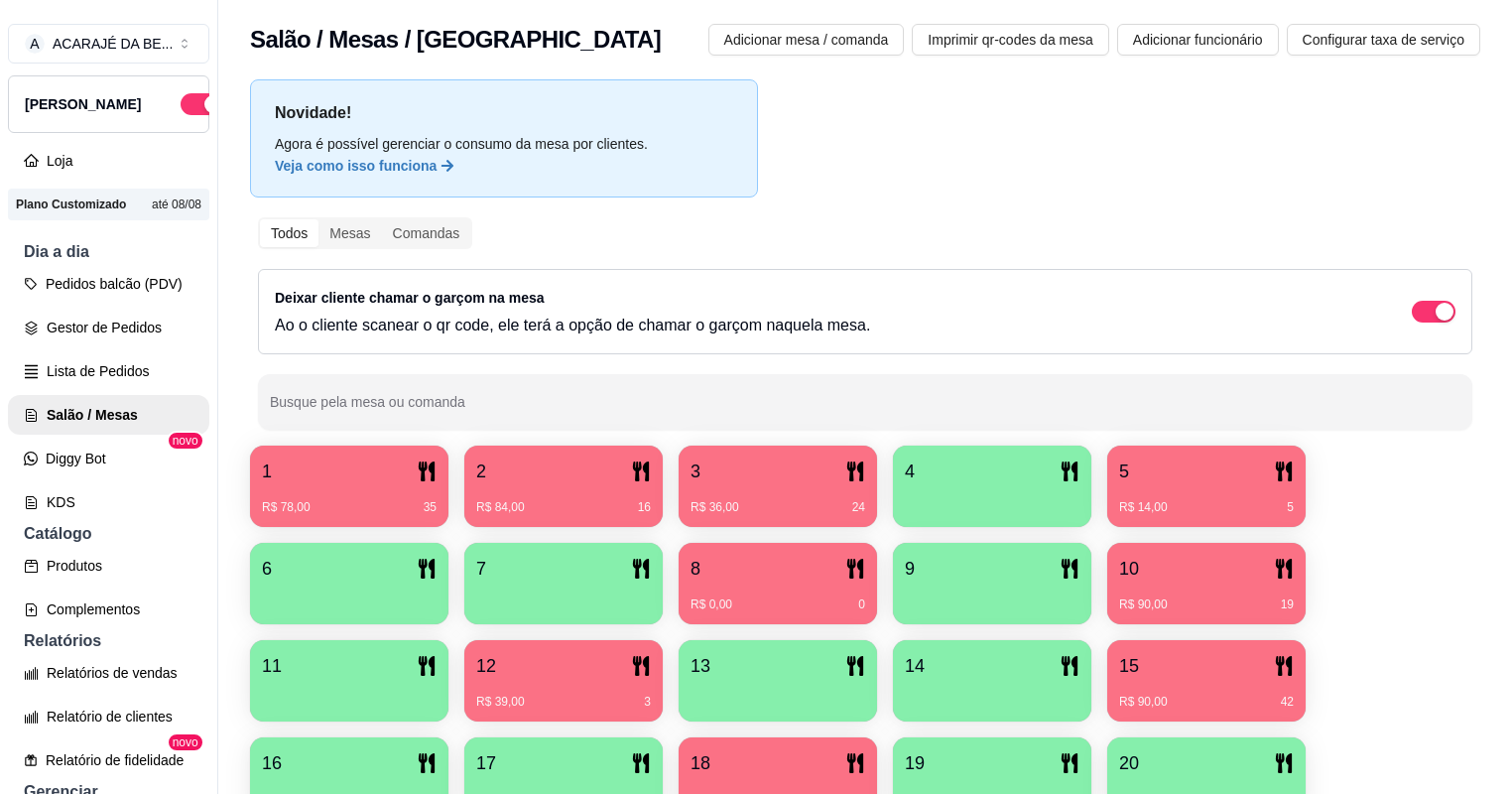 click on "R$ 36,00 24" at bounding box center (778, 500) 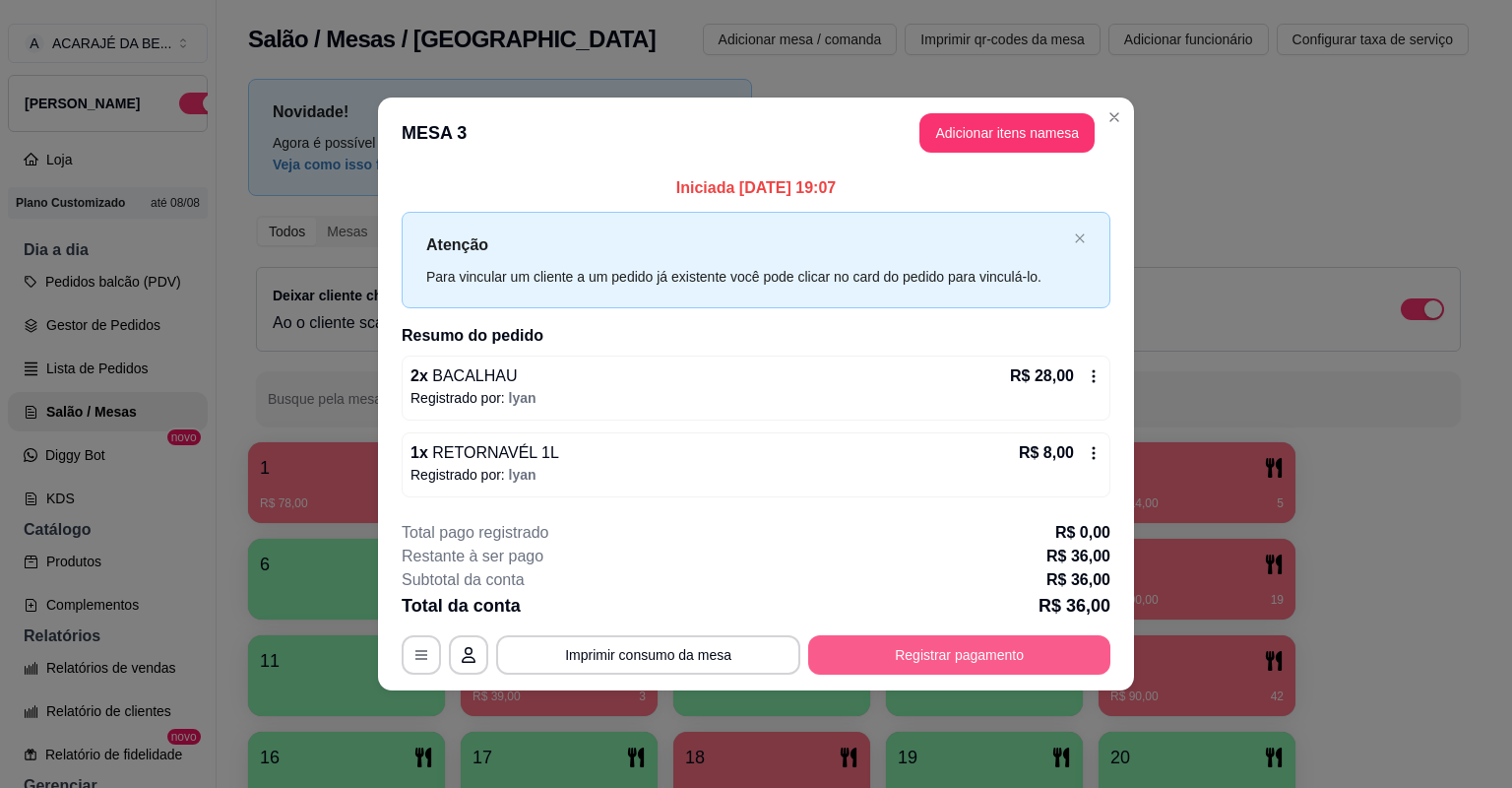 click on "Registrar pagamento" at bounding box center [959, 655] 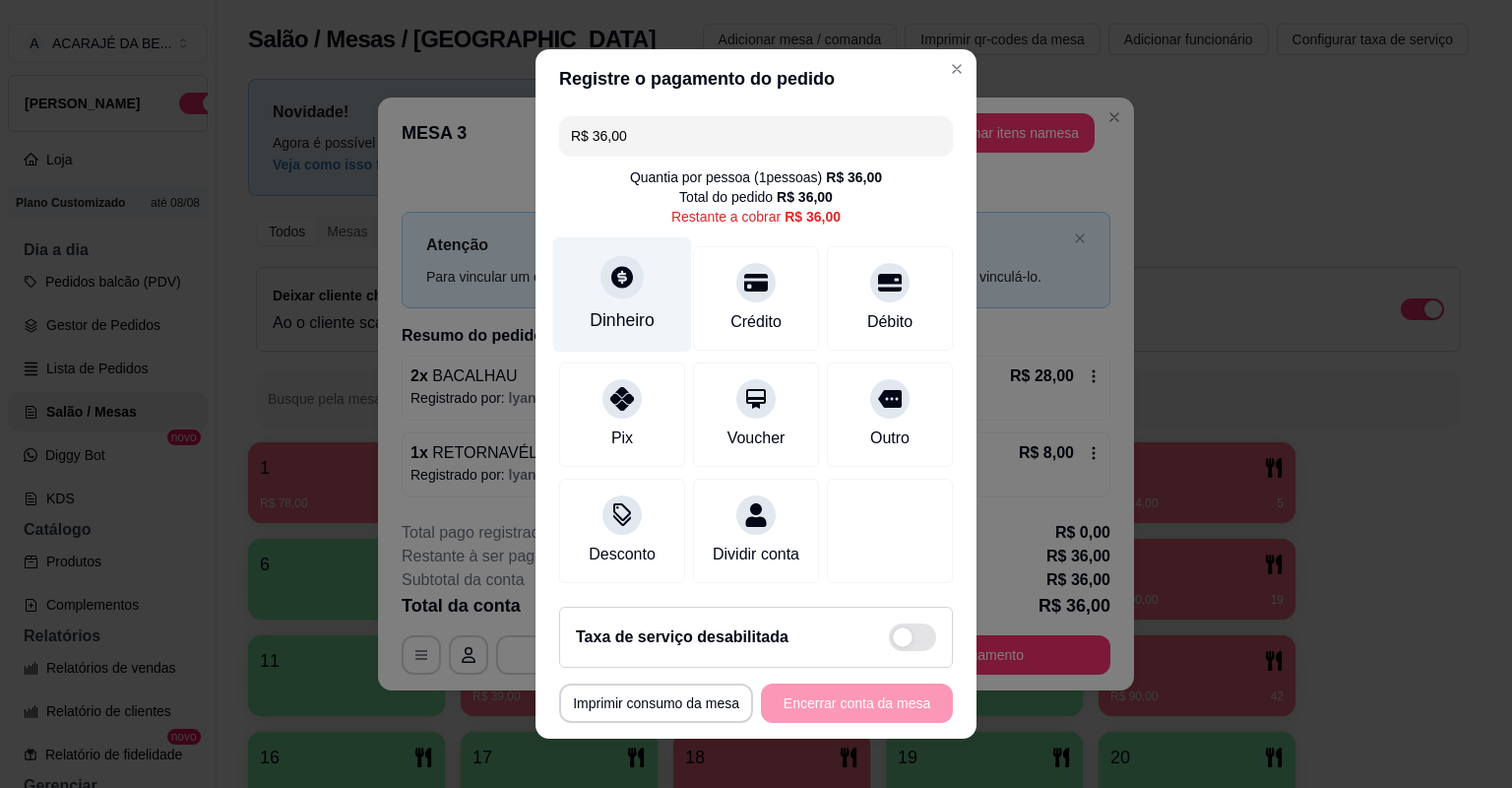 click 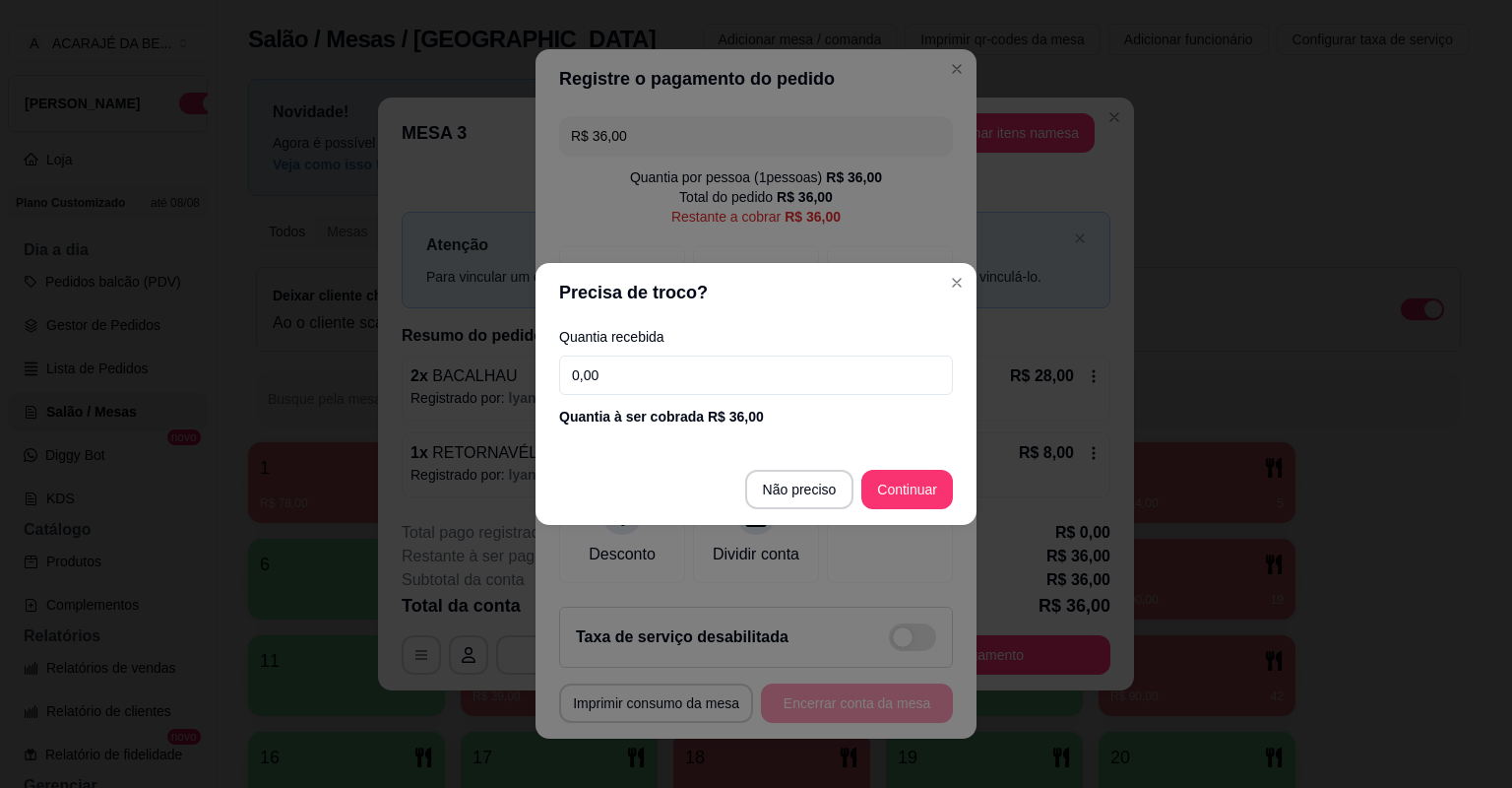 click on "0,00" at bounding box center [756, 375] 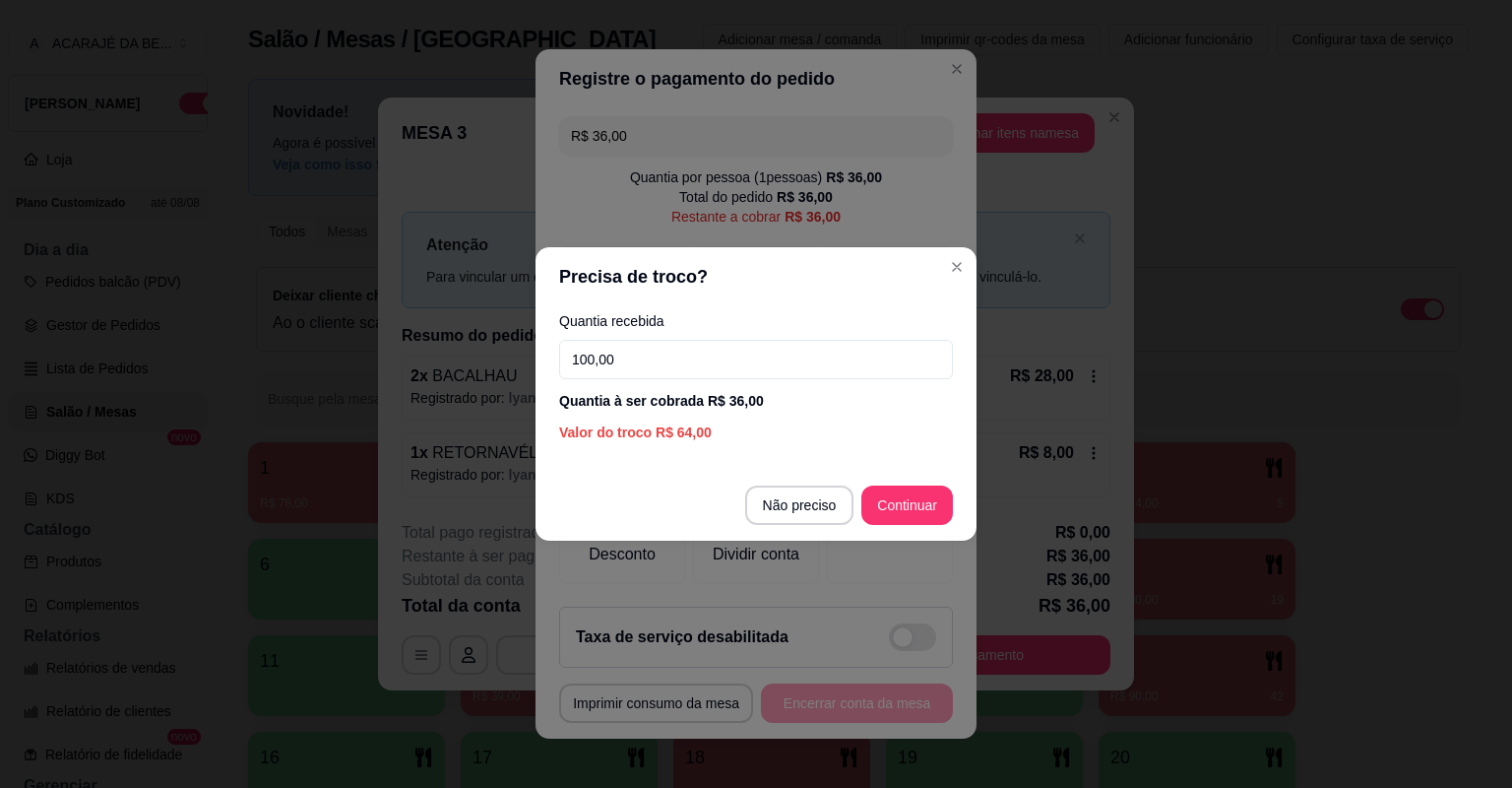 type on "100,00" 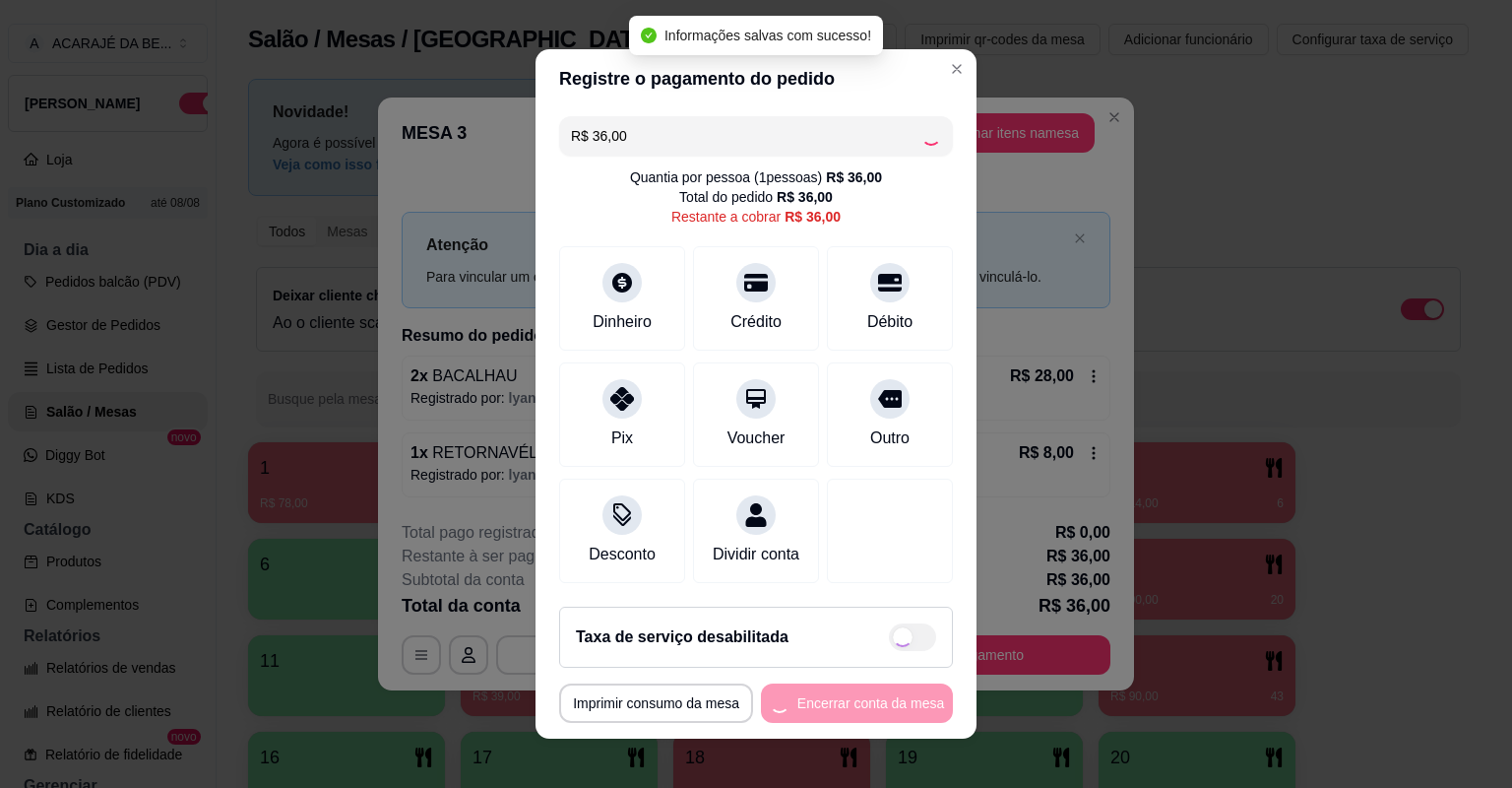 type on "R$ 0,00" 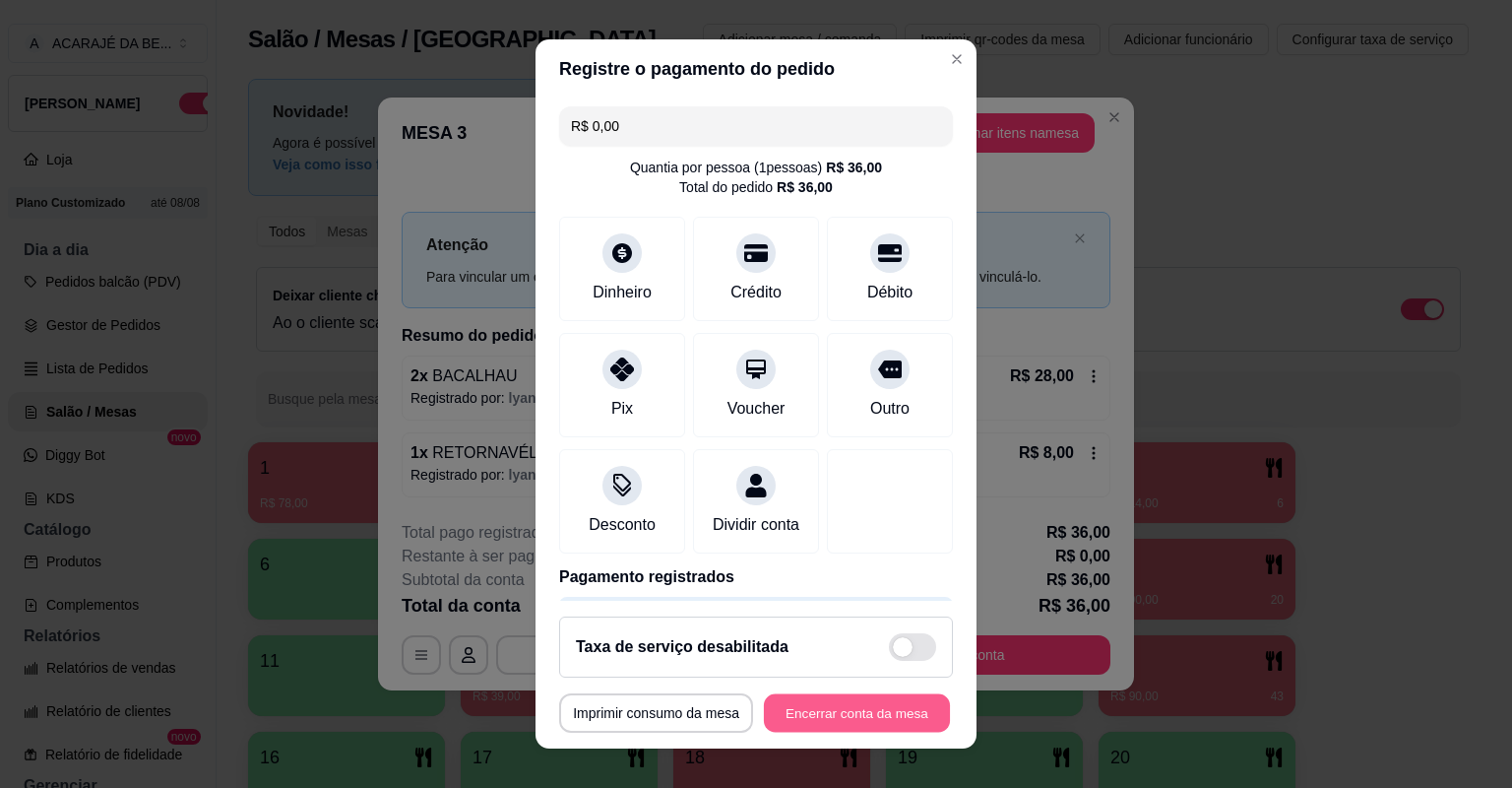 click on "Encerrar conta da mesa" at bounding box center (856, 713) 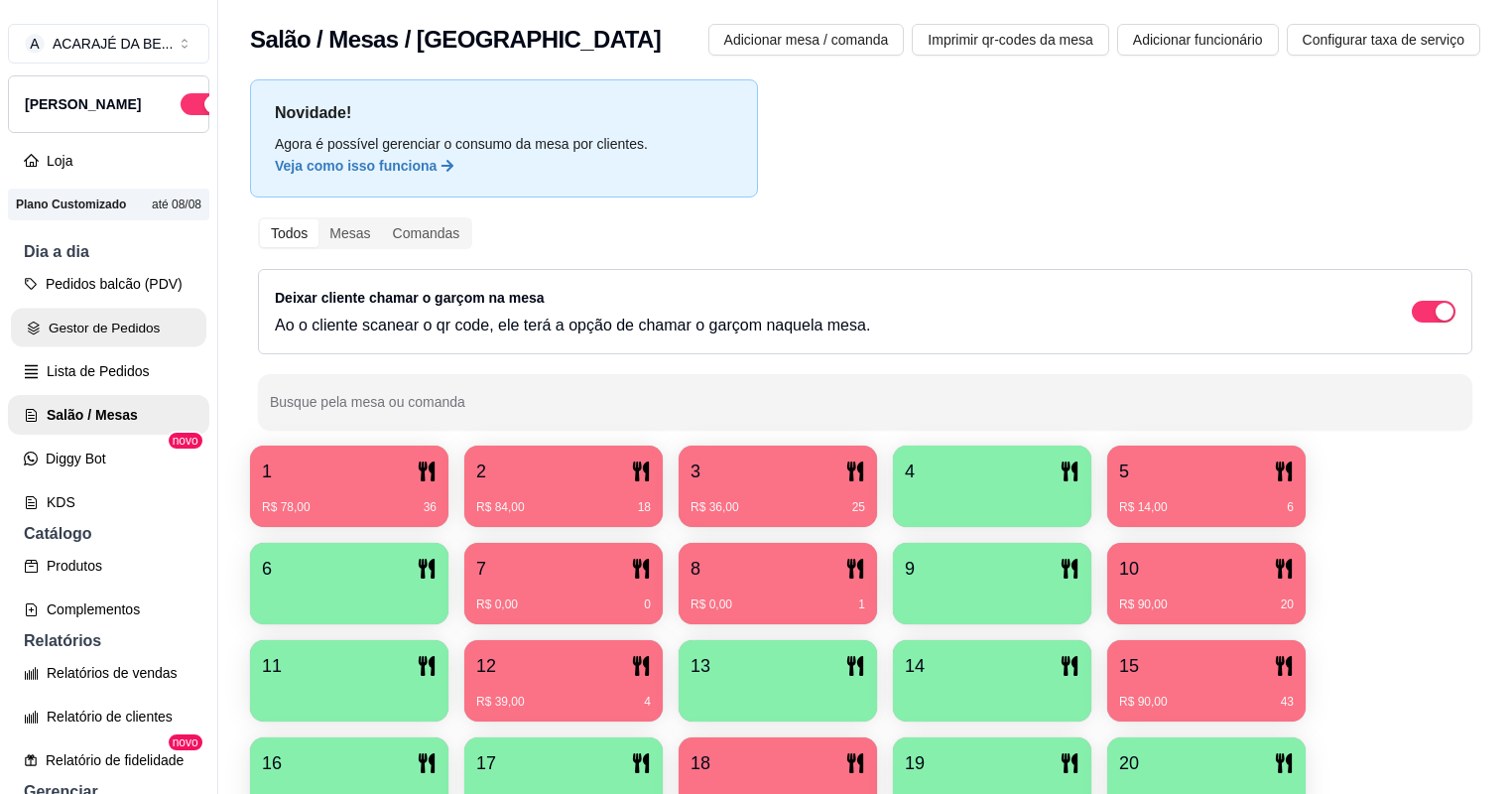 click on "Gestor de Pedidos" at bounding box center (108, 328) 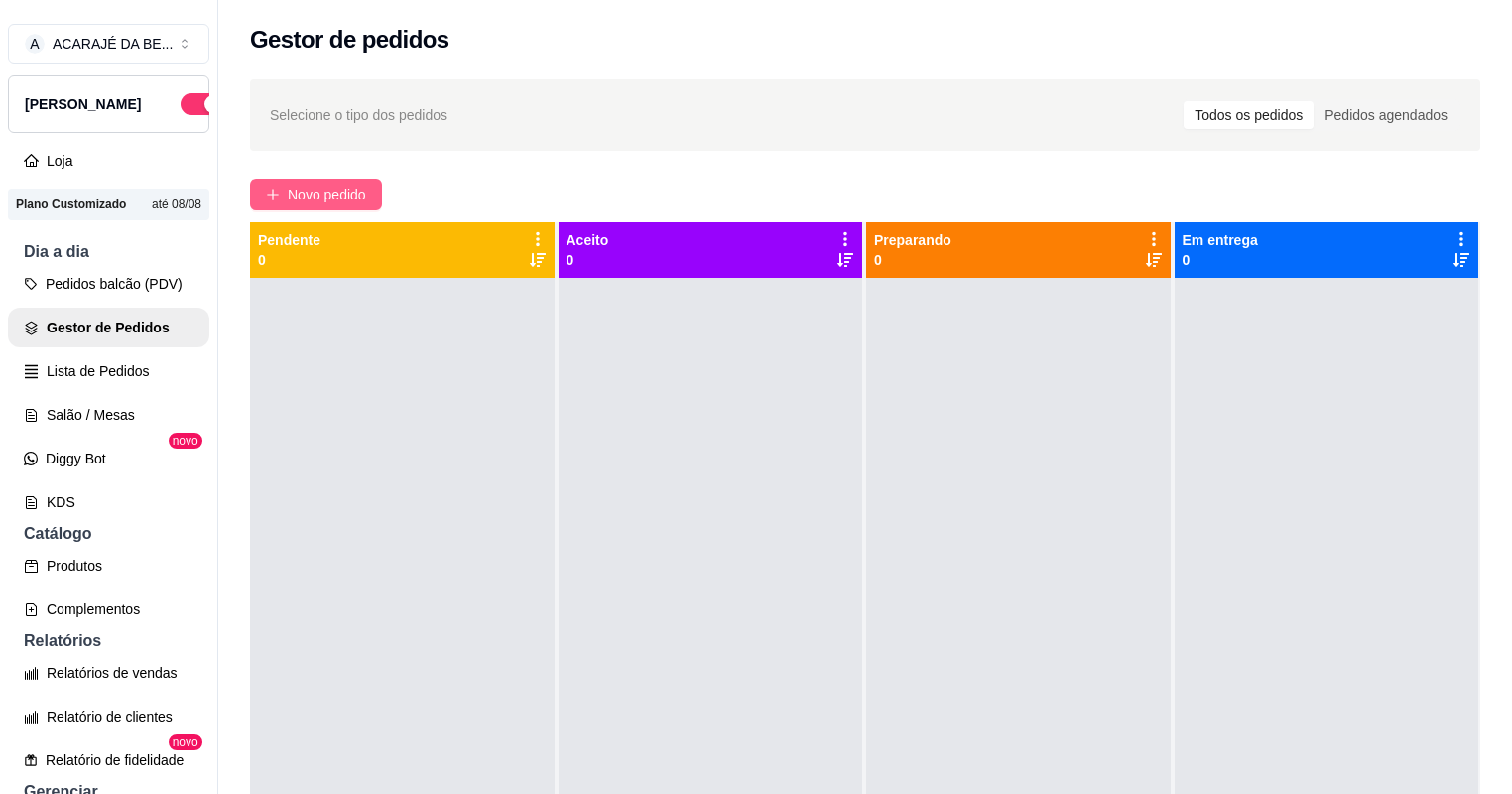 click on "Novo pedido" at bounding box center (326, 195) 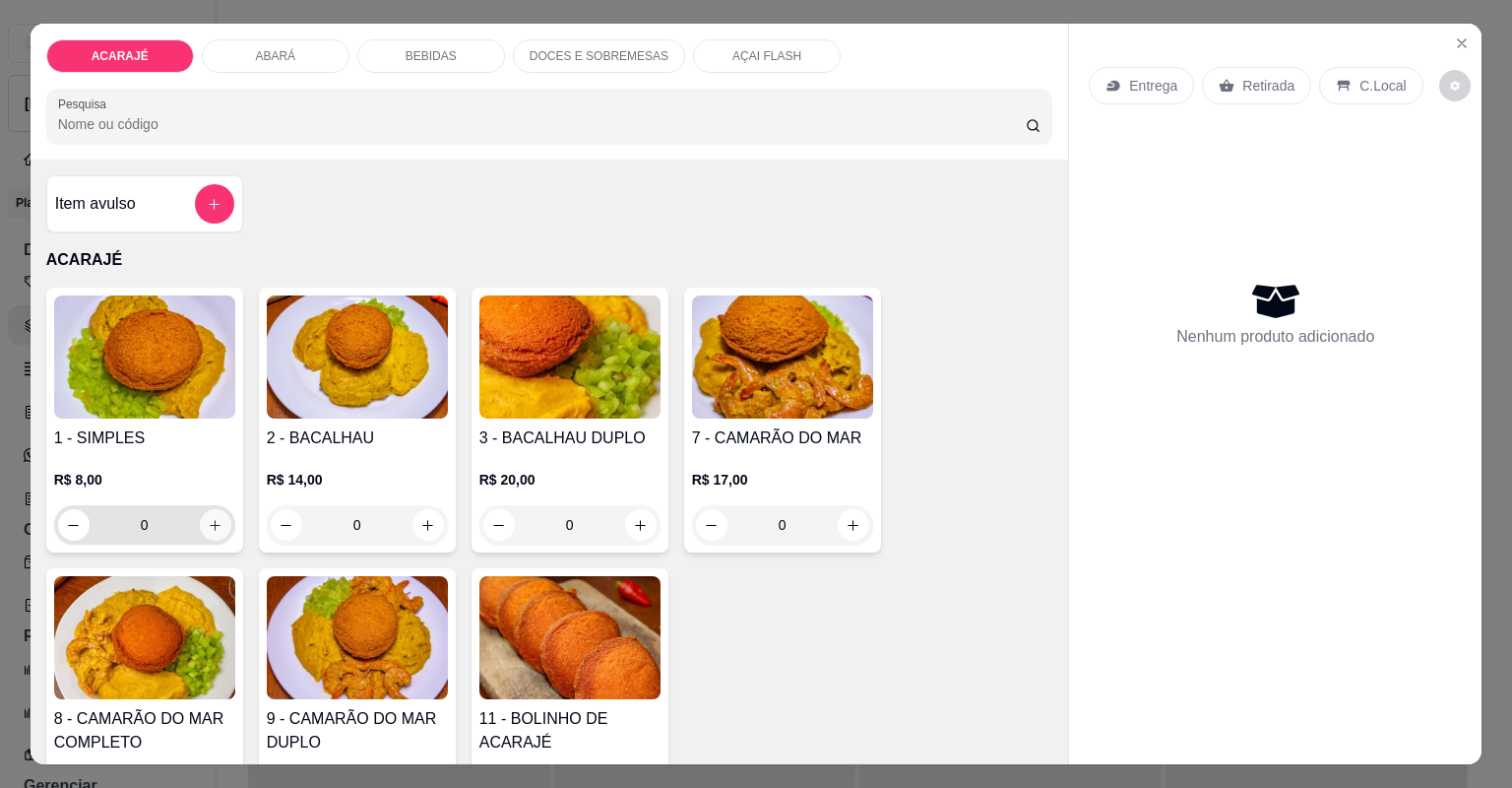 click 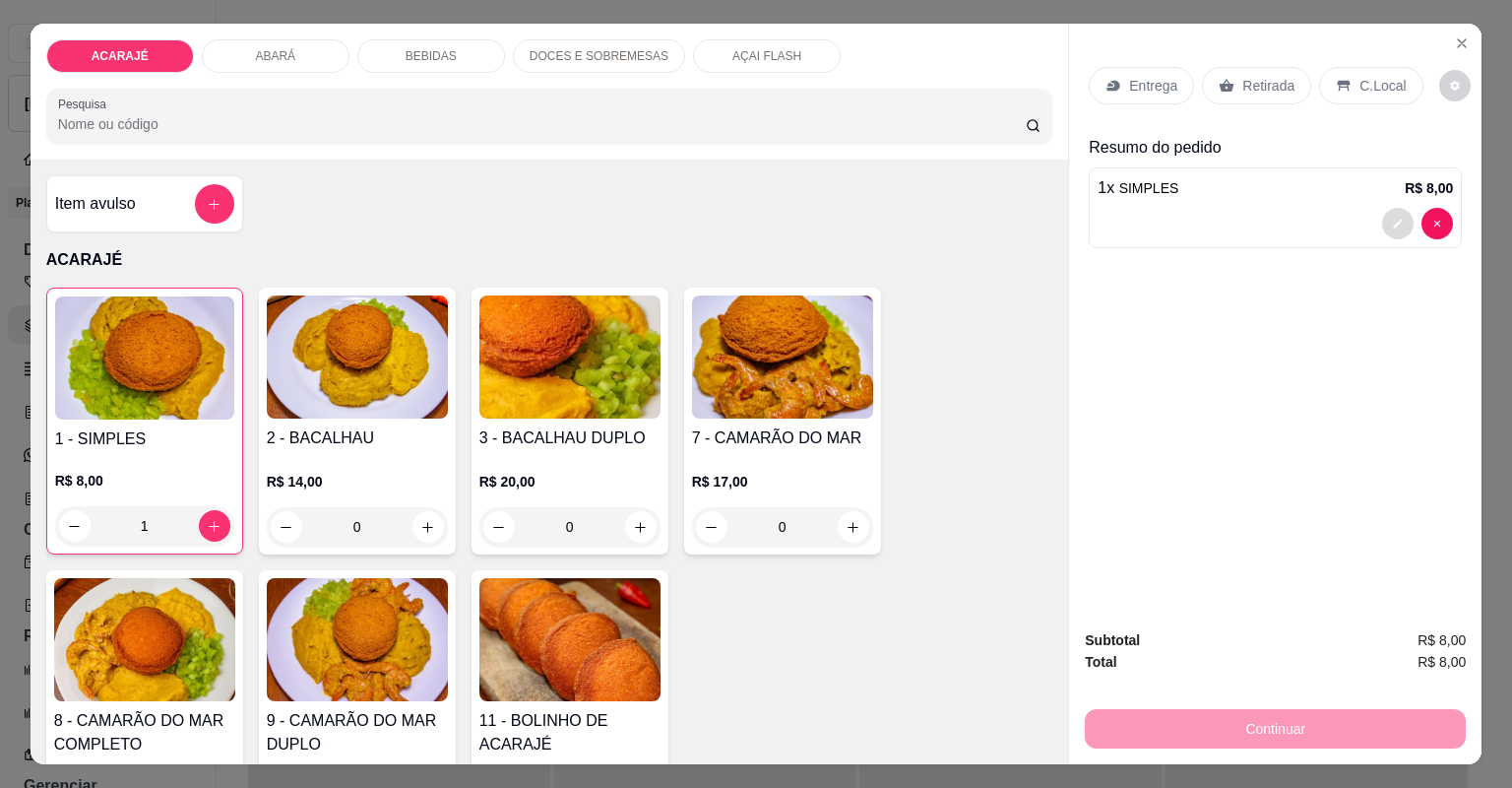 click 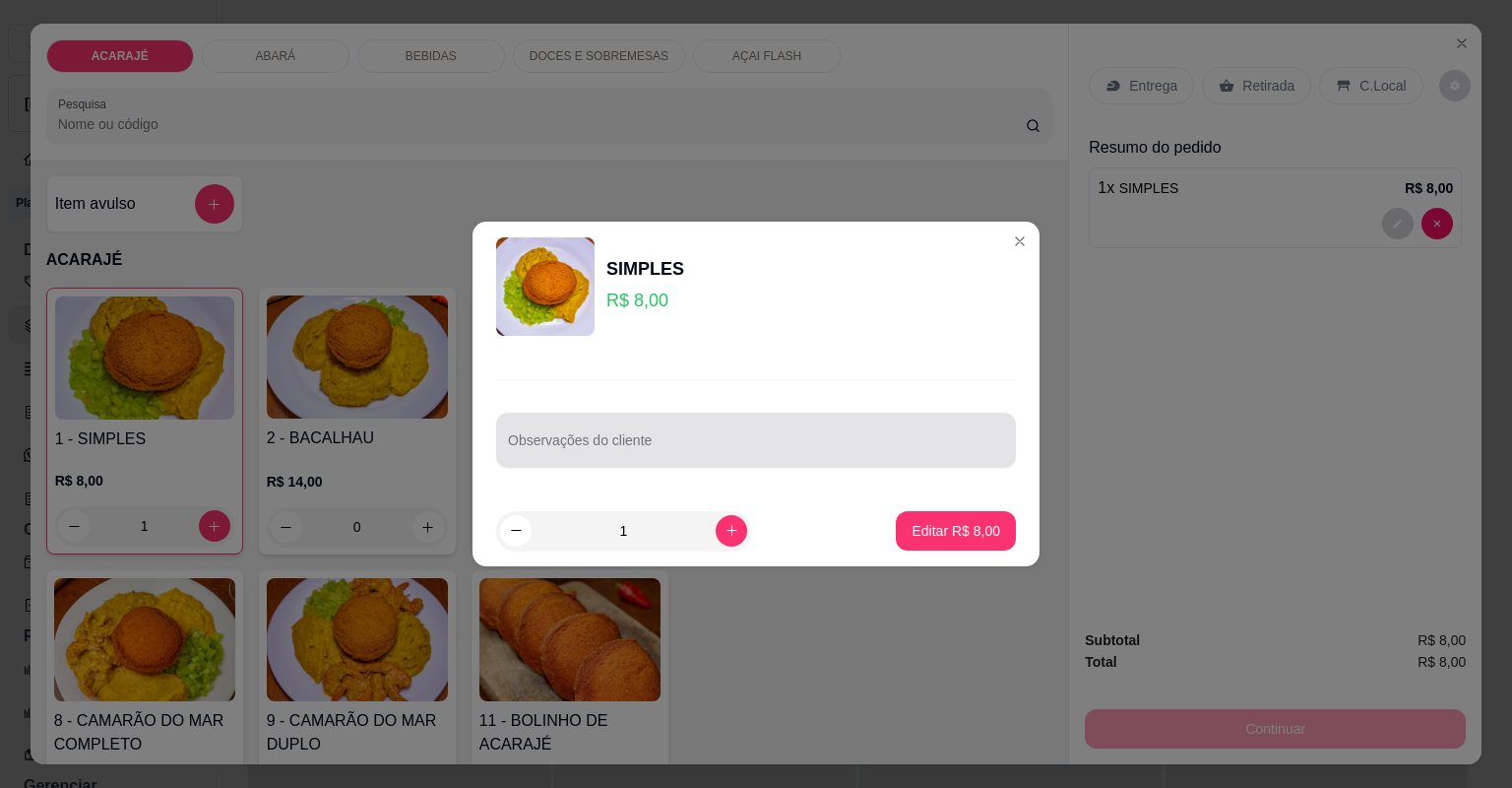 click on "Observações do cliente" at bounding box center (756, 448) 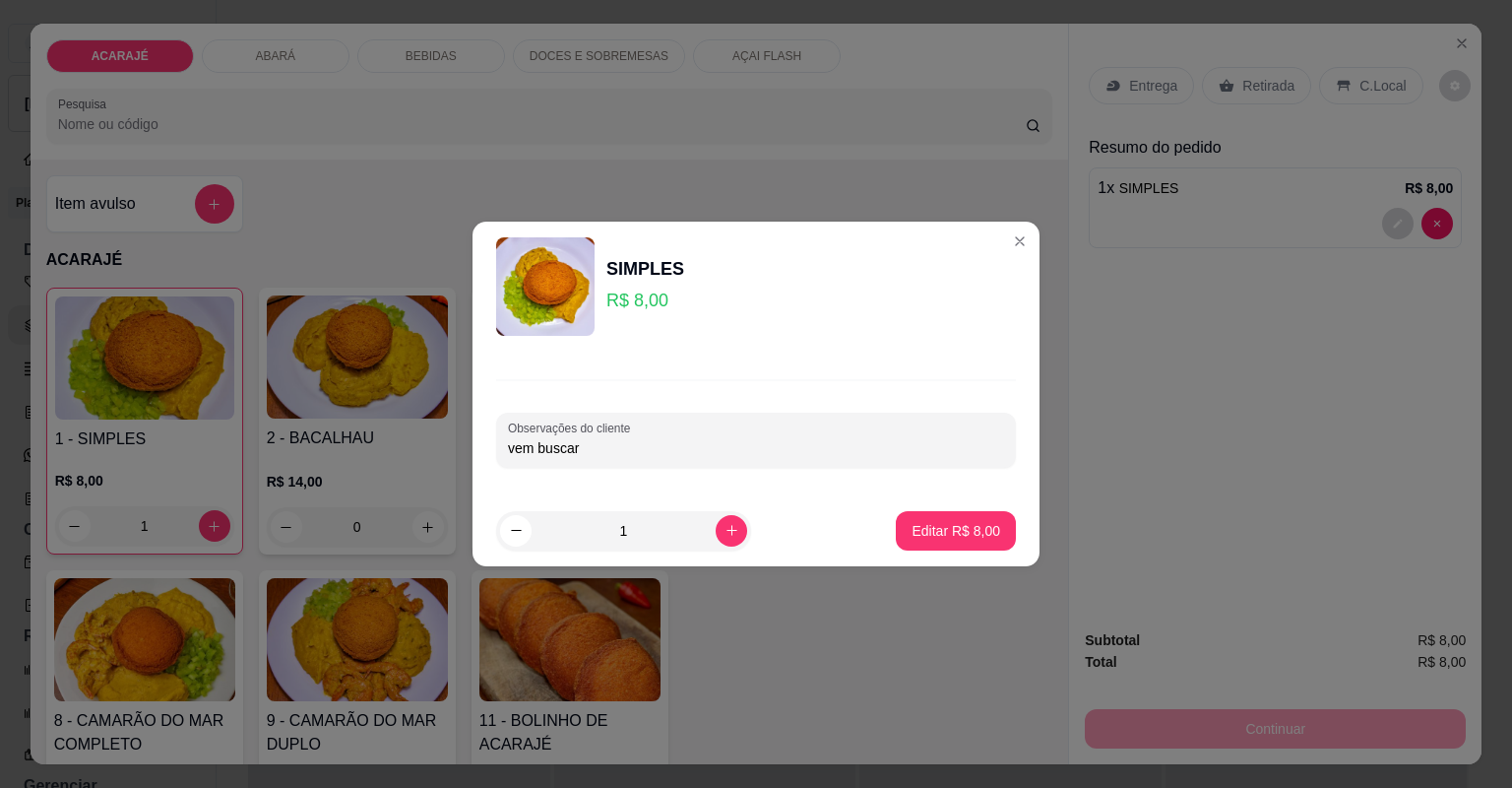 type on "vem buscar" 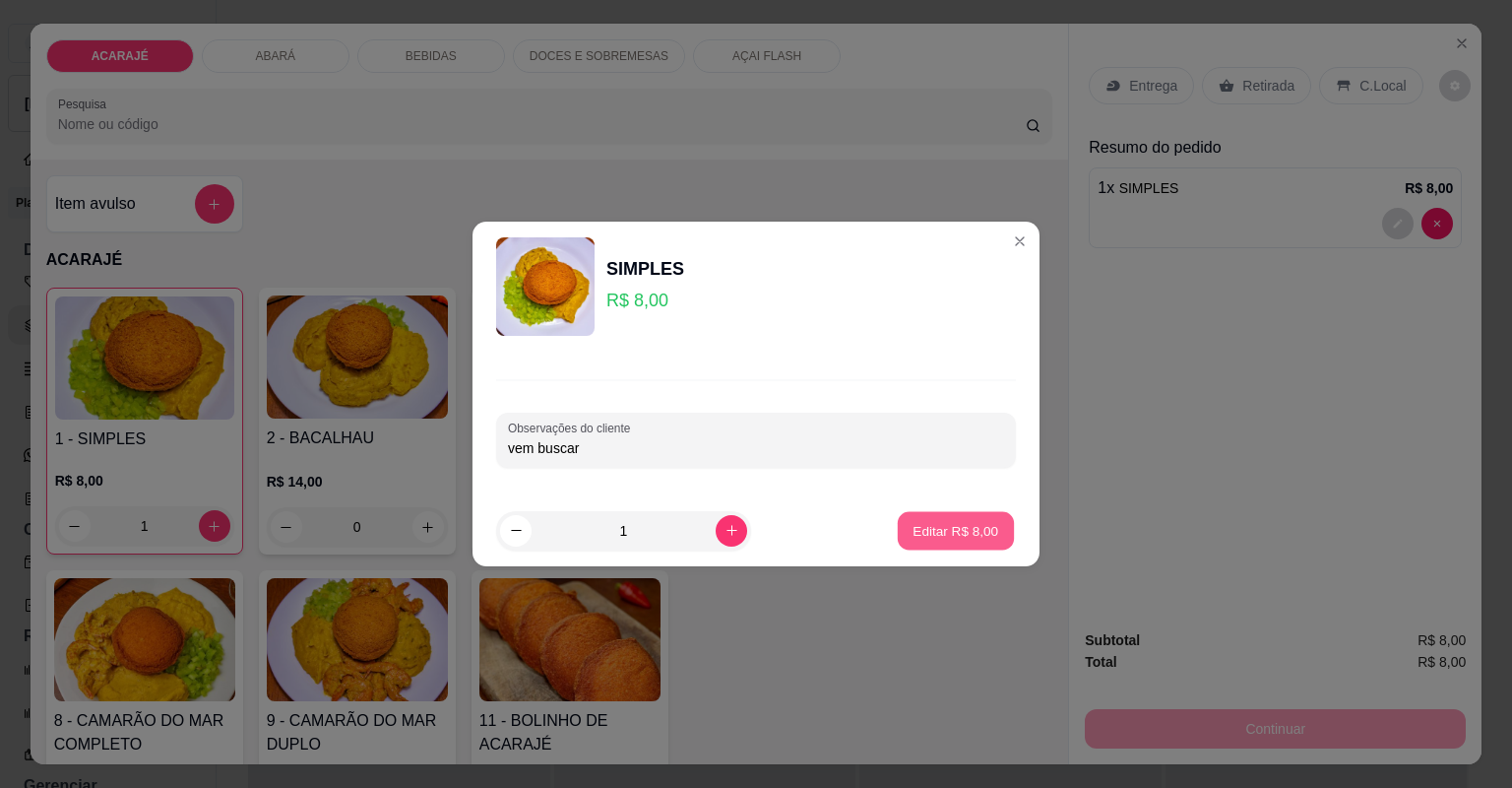 click on "Editar   R$ 8,00" at bounding box center (956, 530) 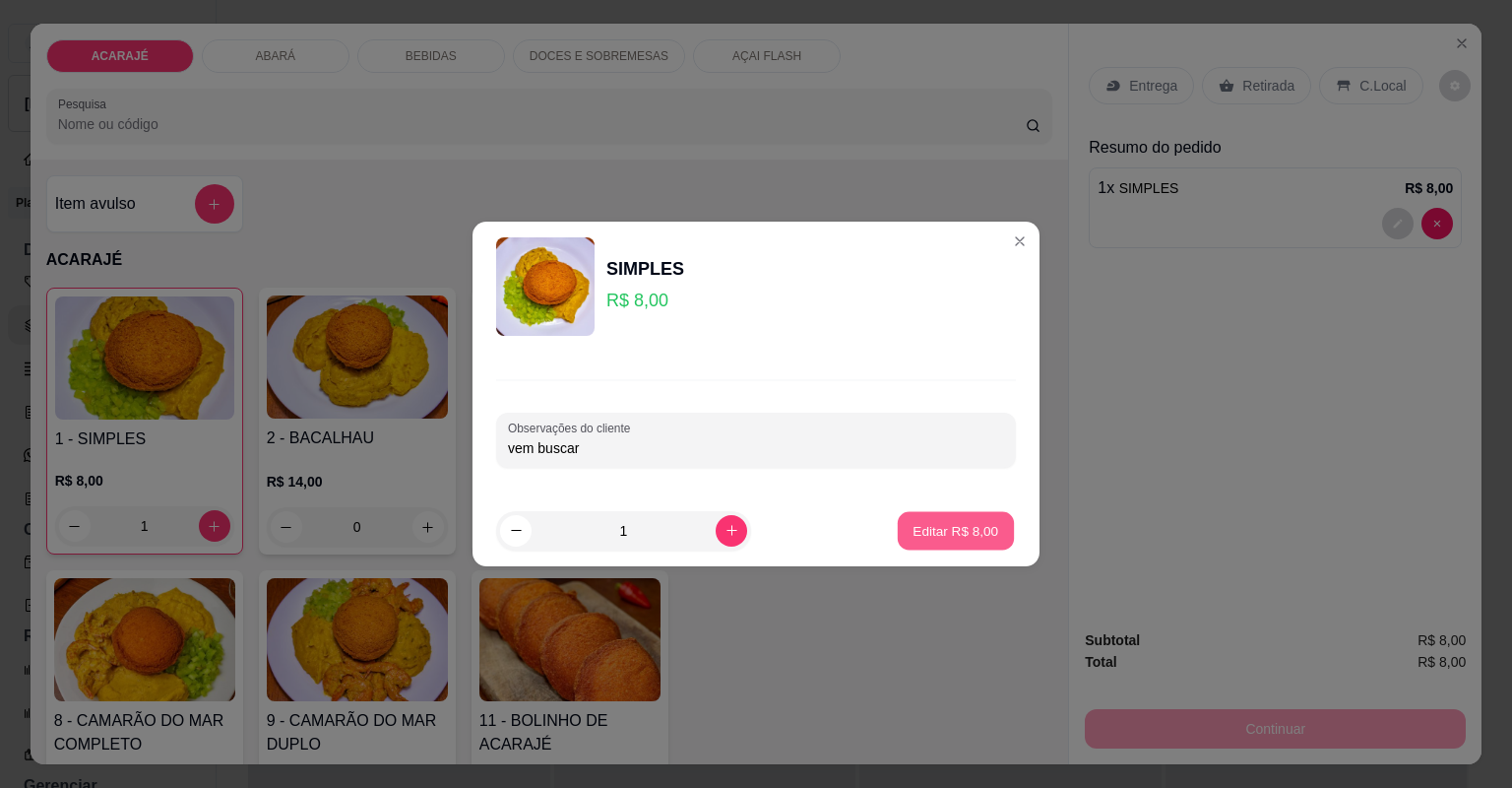 type on "0" 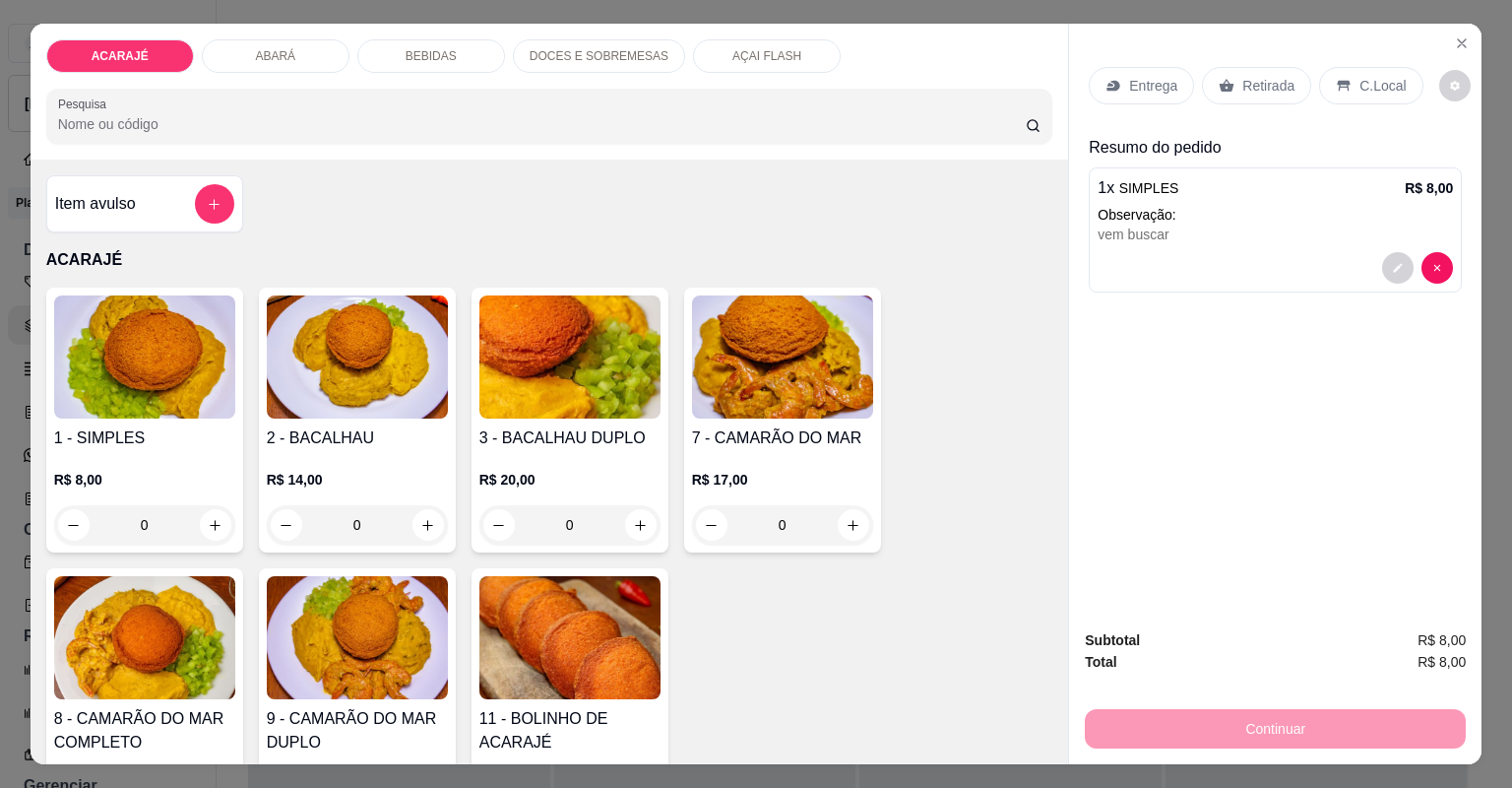 click on "Continuar" at bounding box center [1275, 726] 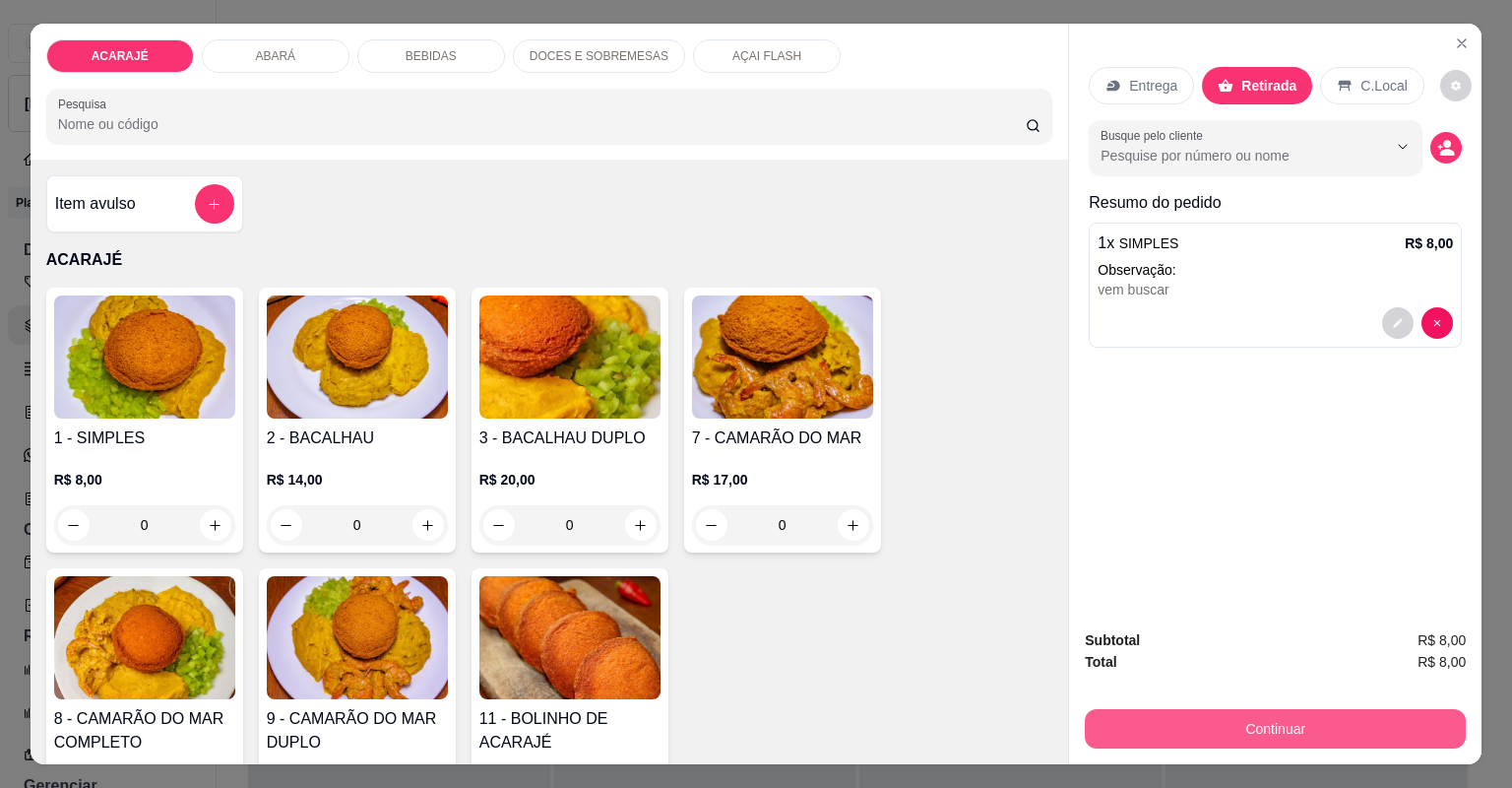 click on "Continuar" at bounding box center (1275, 729) 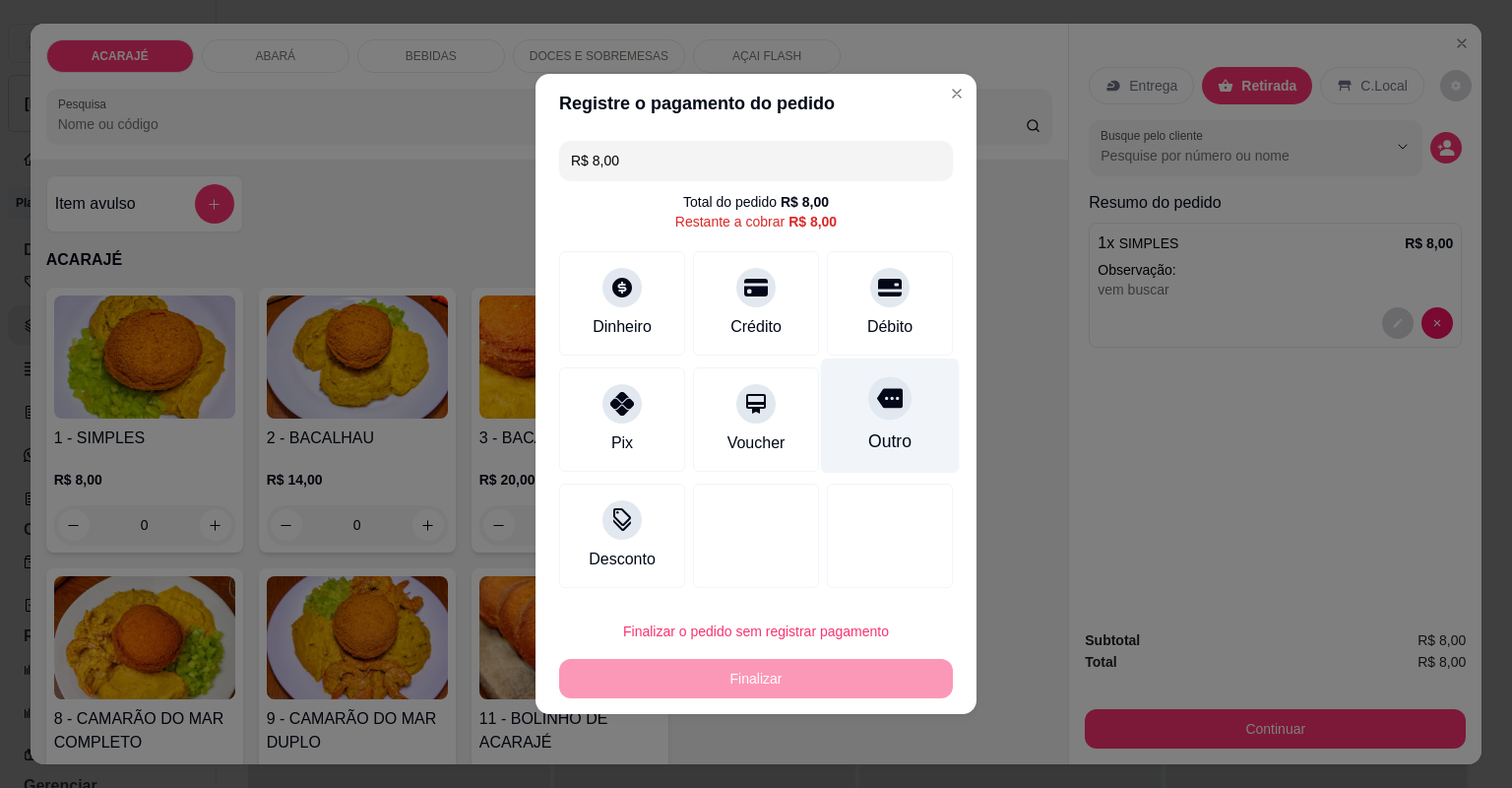 click on "Outro" at bounding box center [890, 416] 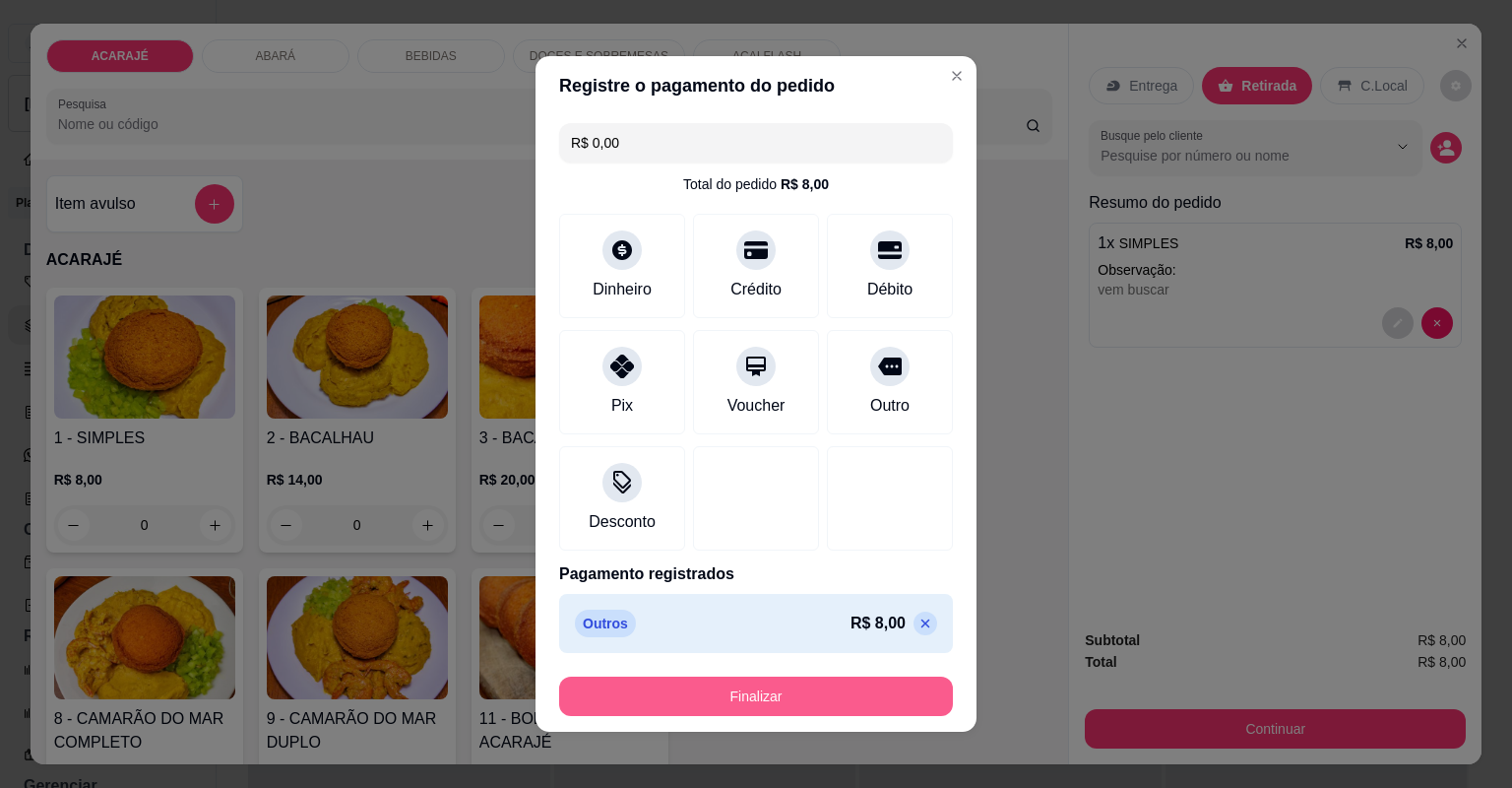 click on "Finalizar" at bounding box center [756, 696] 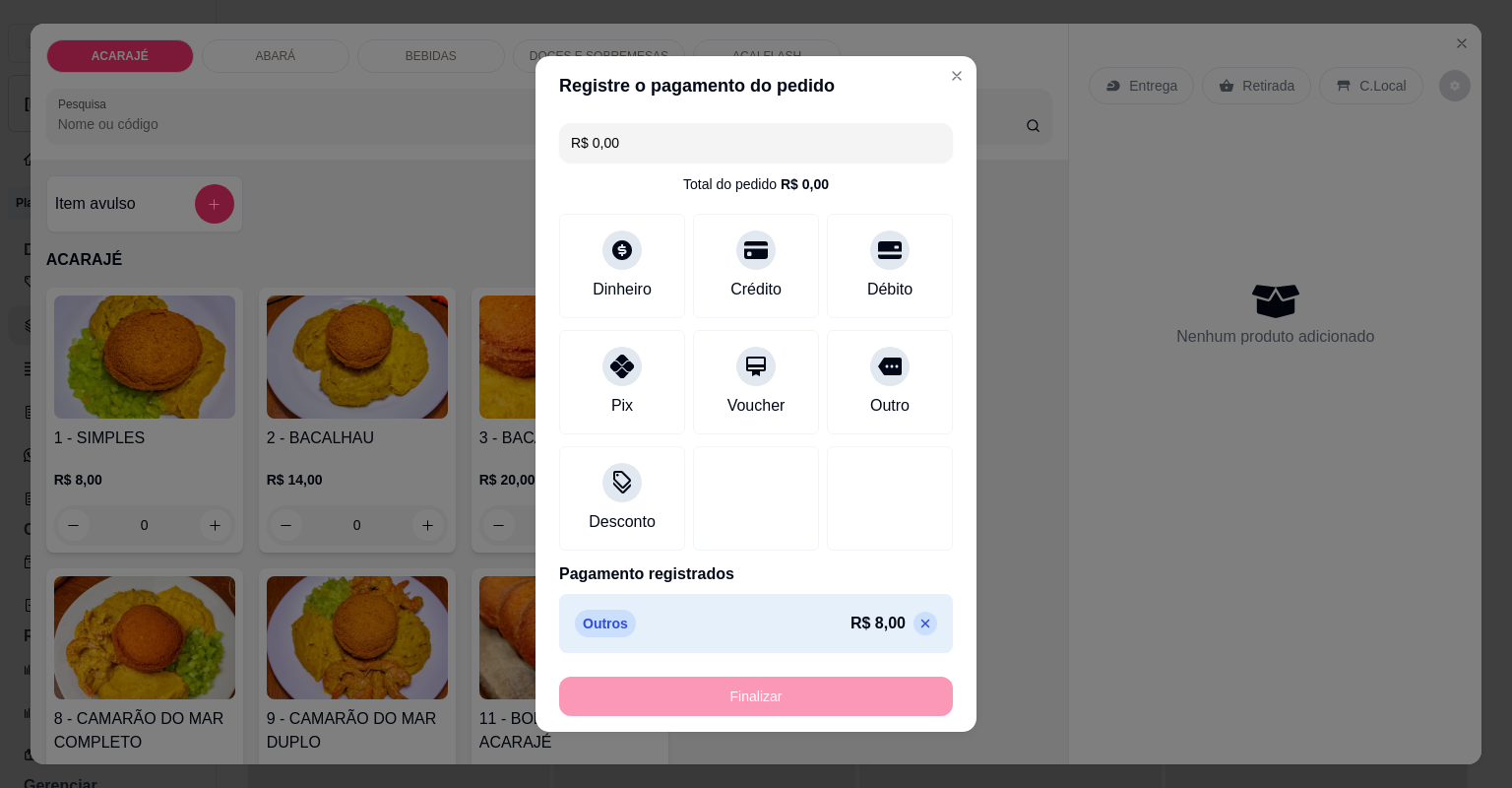 type on "-R$ 8,00" 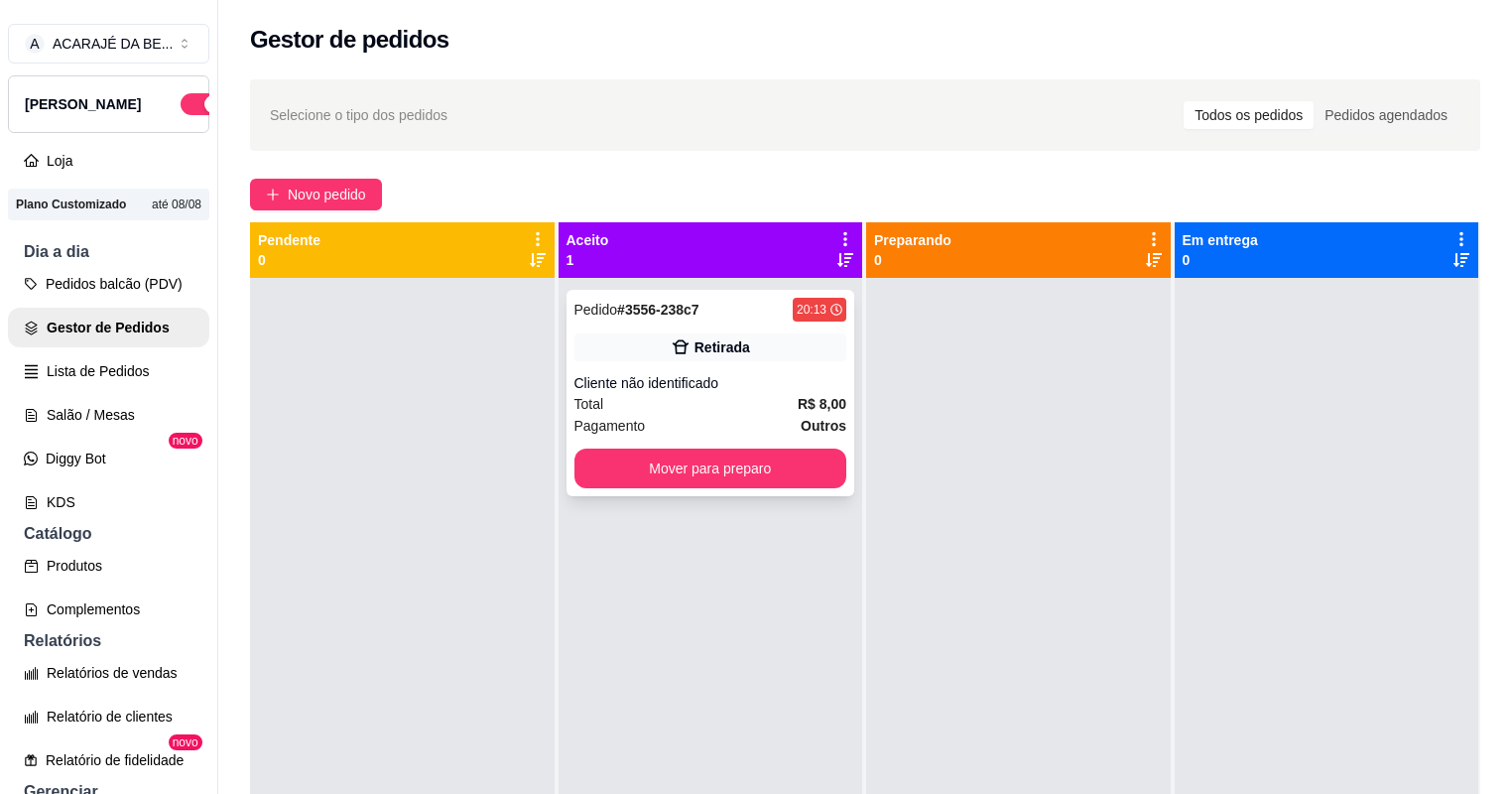 click on "Pagamento Outros" at bounding box center [710, 426] 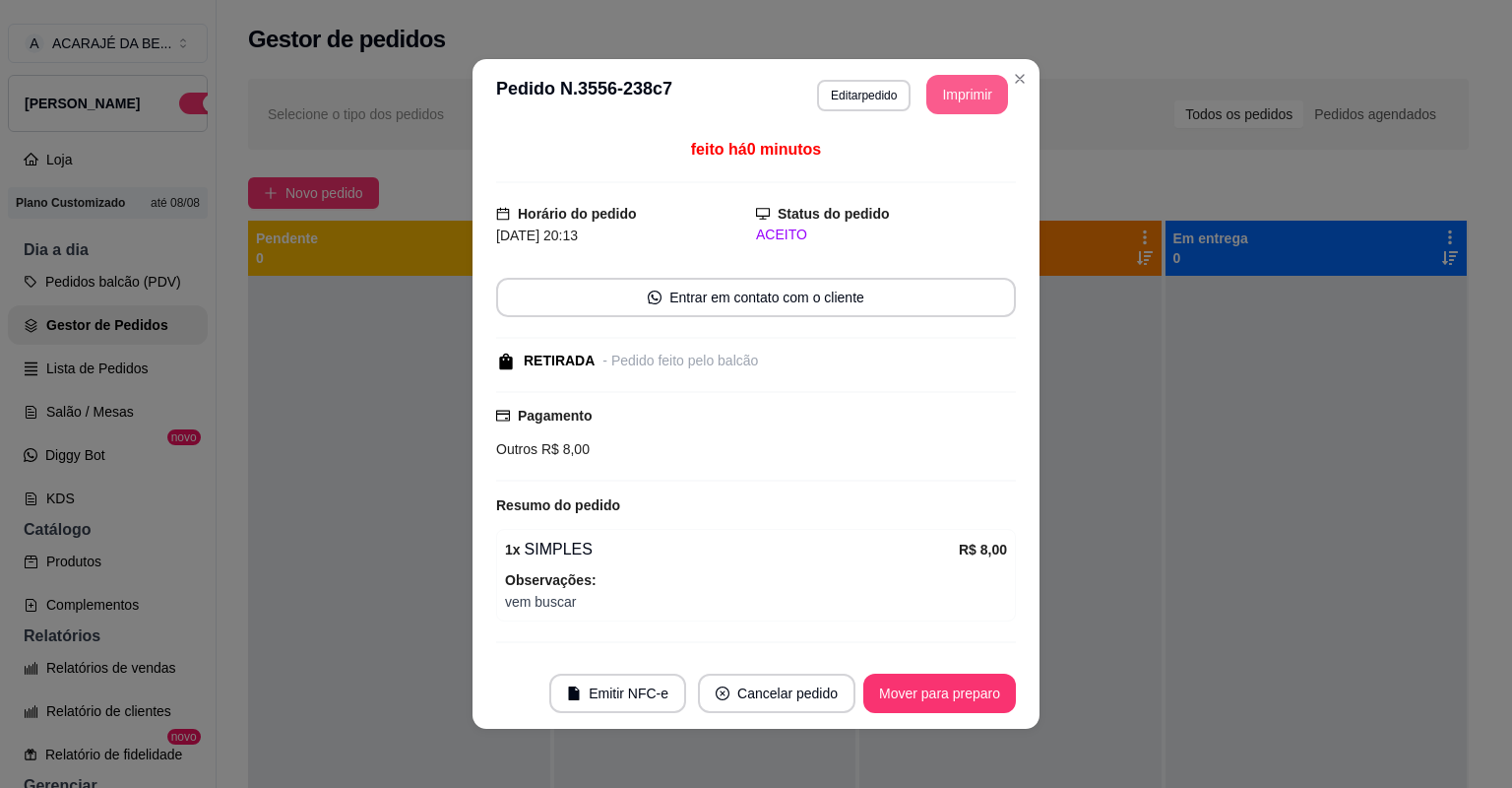 click on "Imprimir" at bounding box center [967, 95] 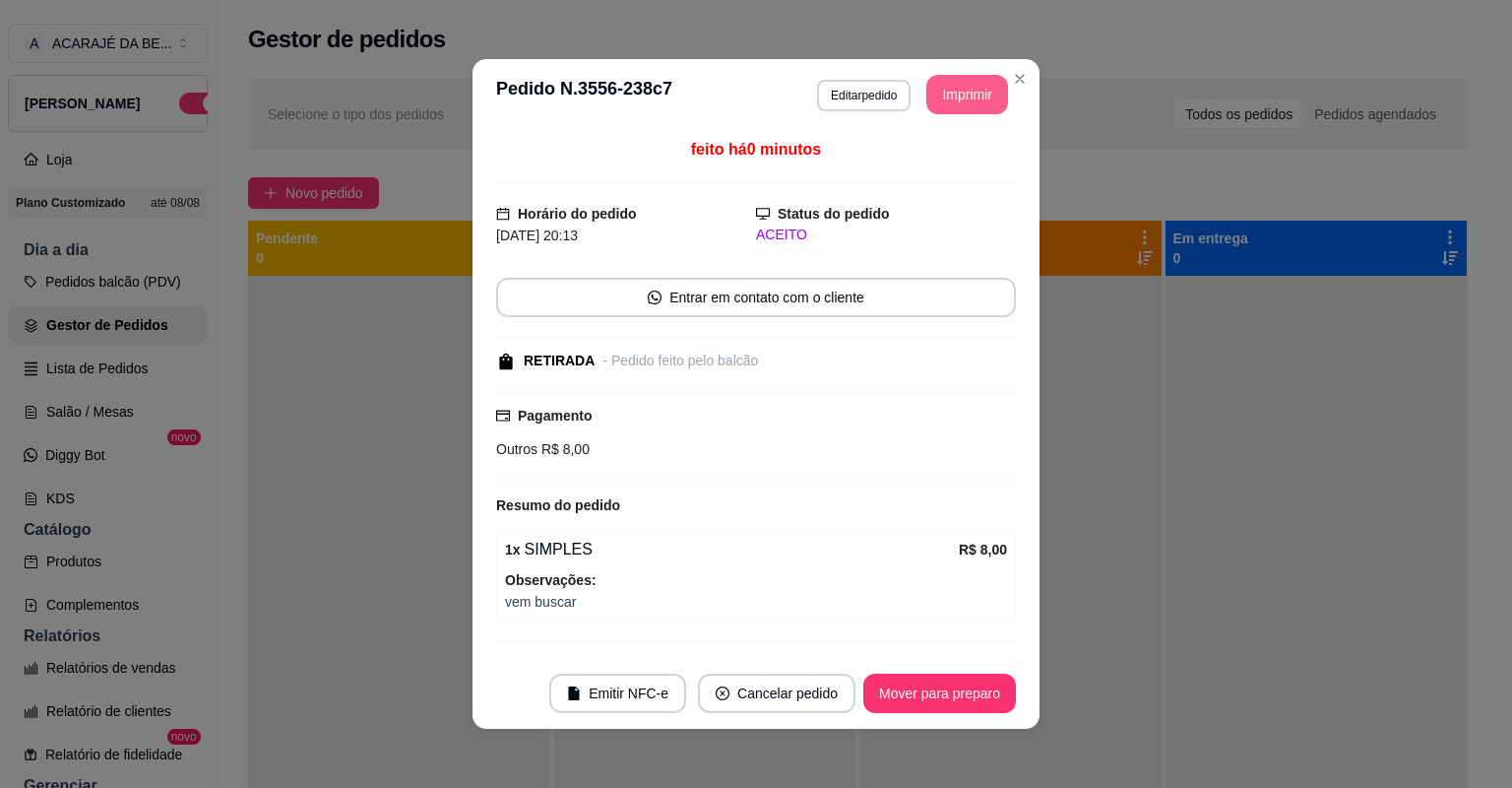 scroll, scrollTop: 0, scrollLeft: 0, axis: both 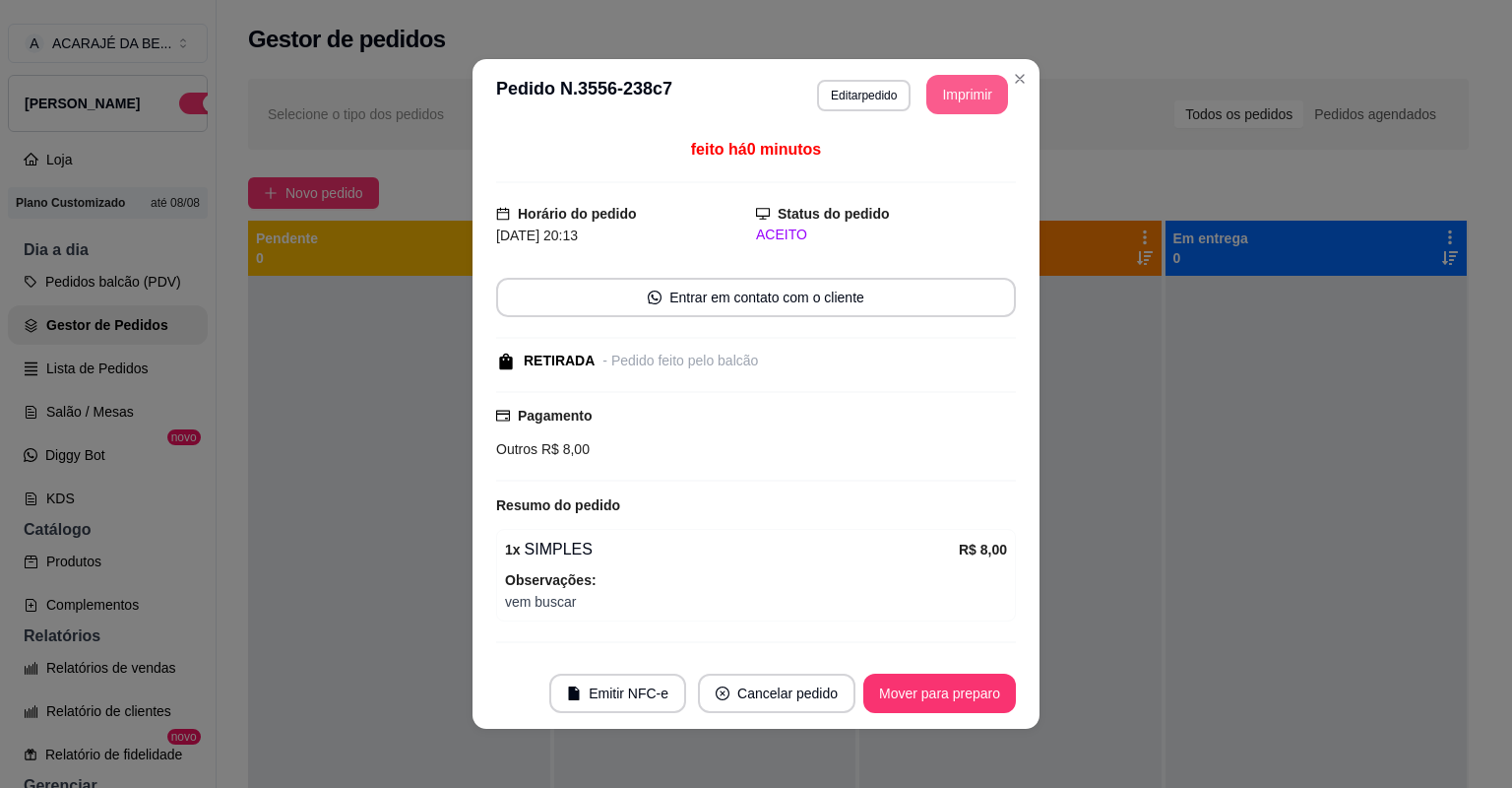 click on "Mover para preparo" at bounding box center [939, 693] 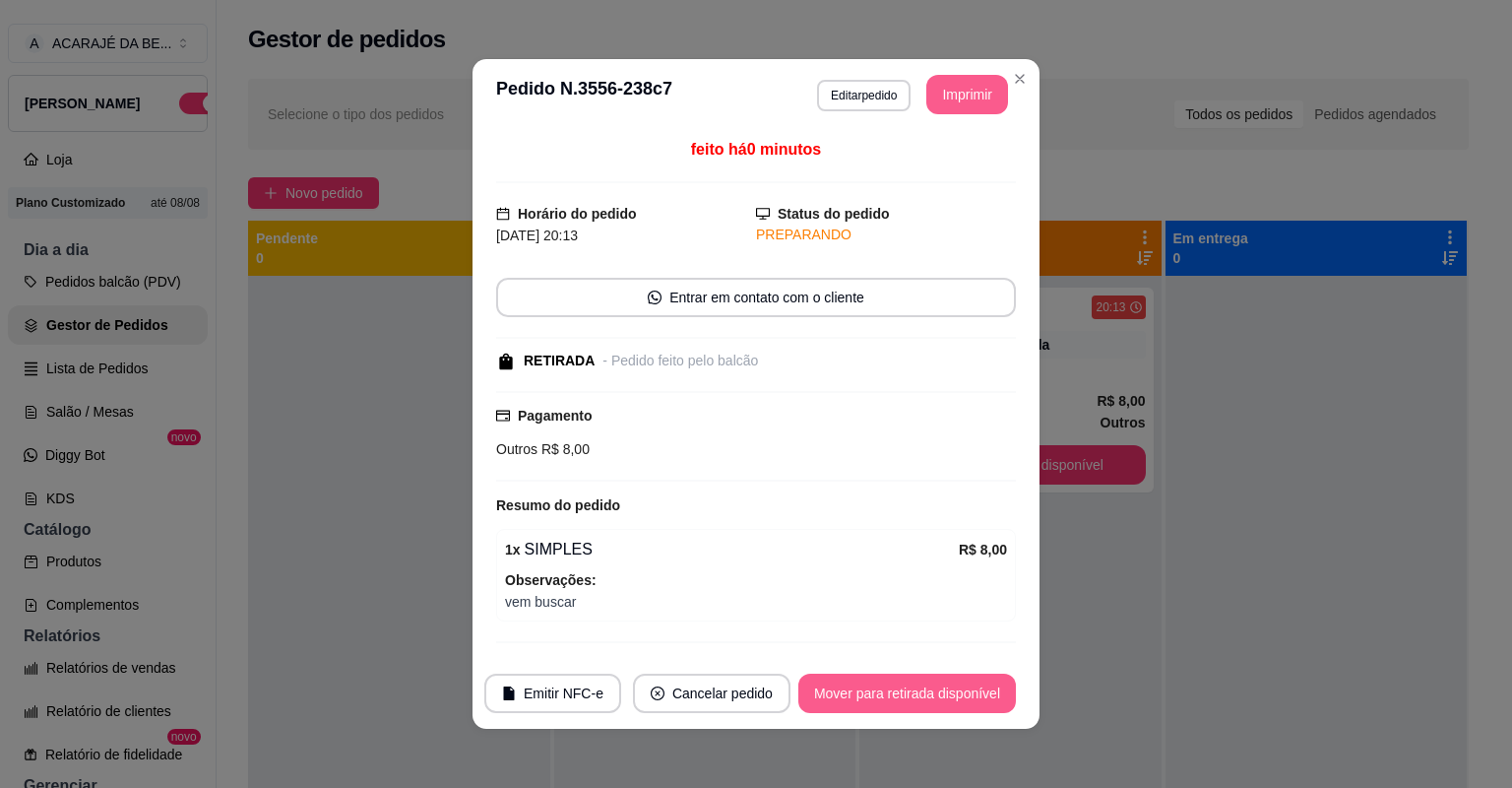 click on "Mover para retirada disponível" at bounding box center (907, 693) 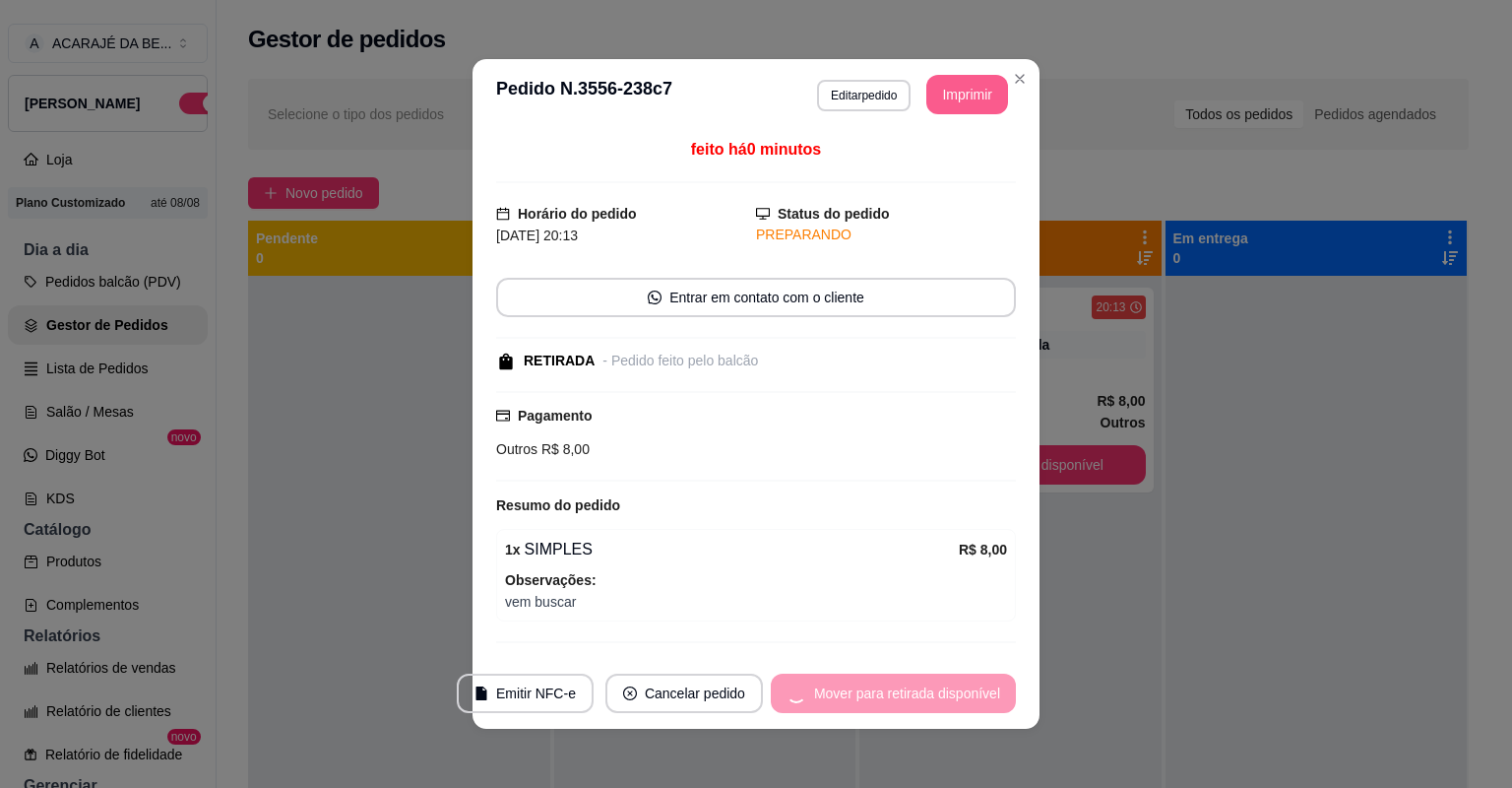 click on "Mover para retirada disponível" at bounding box center [893, 693] 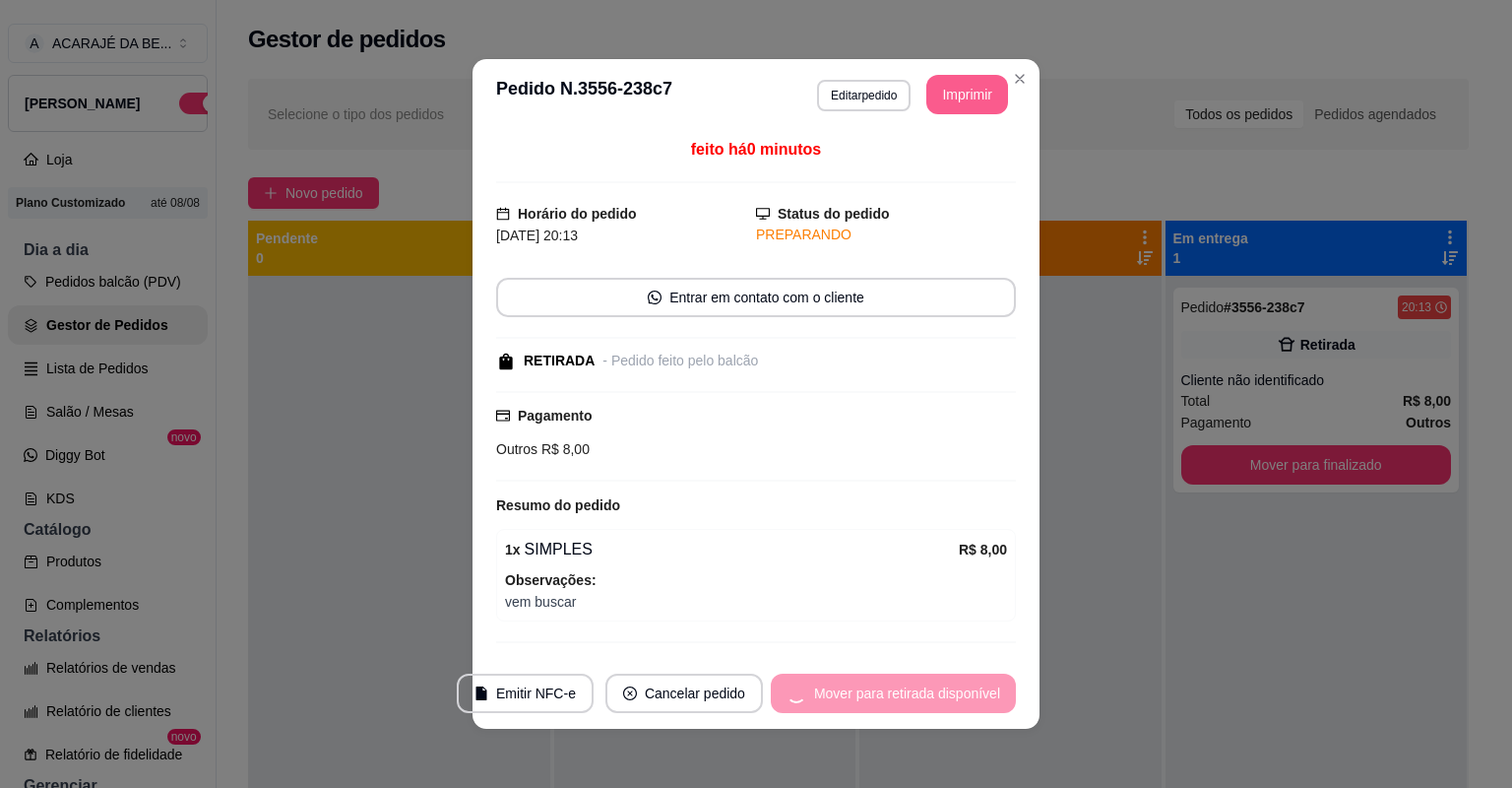 click on "Mover para retirada disponível" at bounding box center [893, 693] 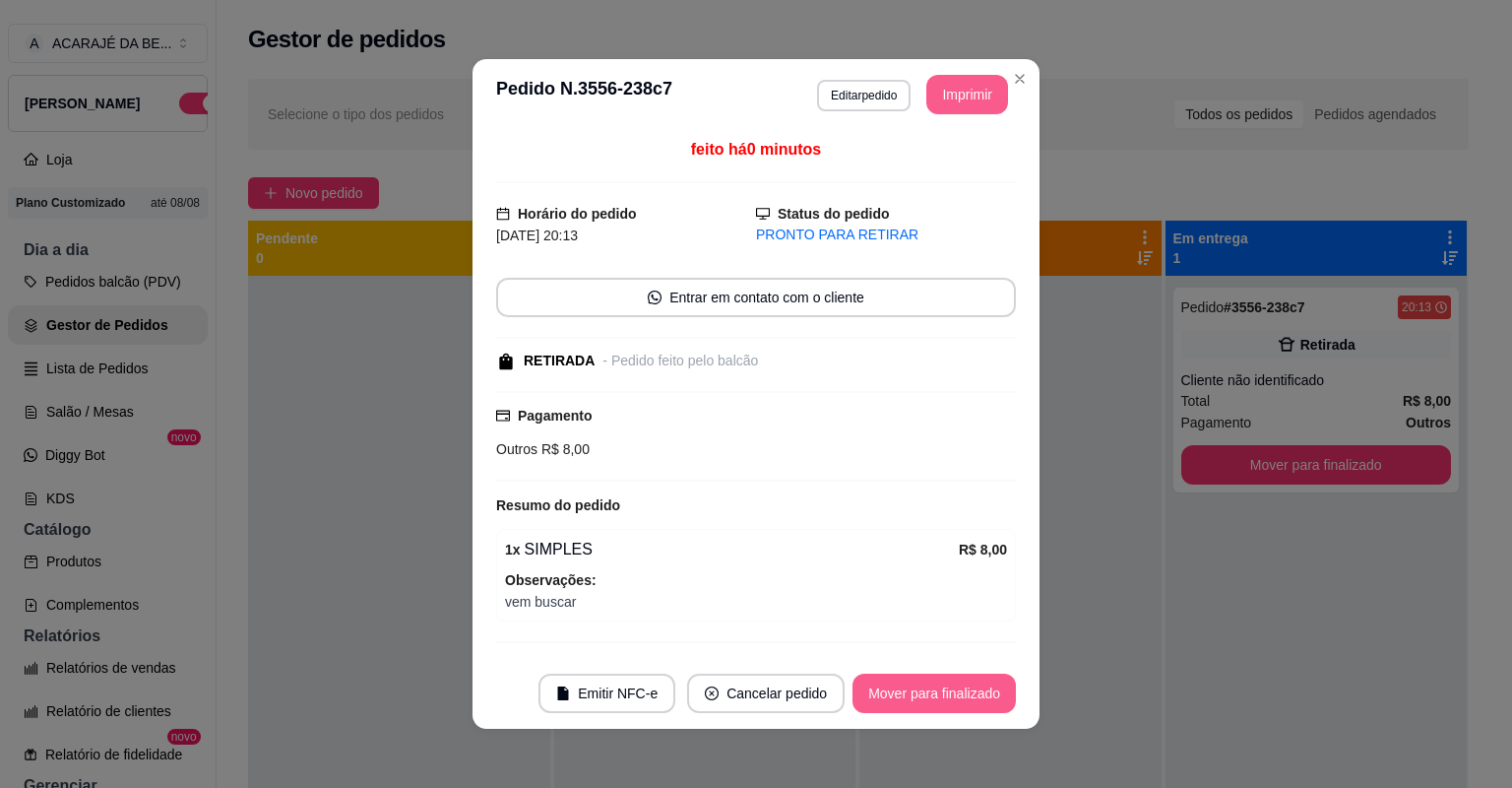 click on "Mover para finalizado" at bounding box center (934, 693) 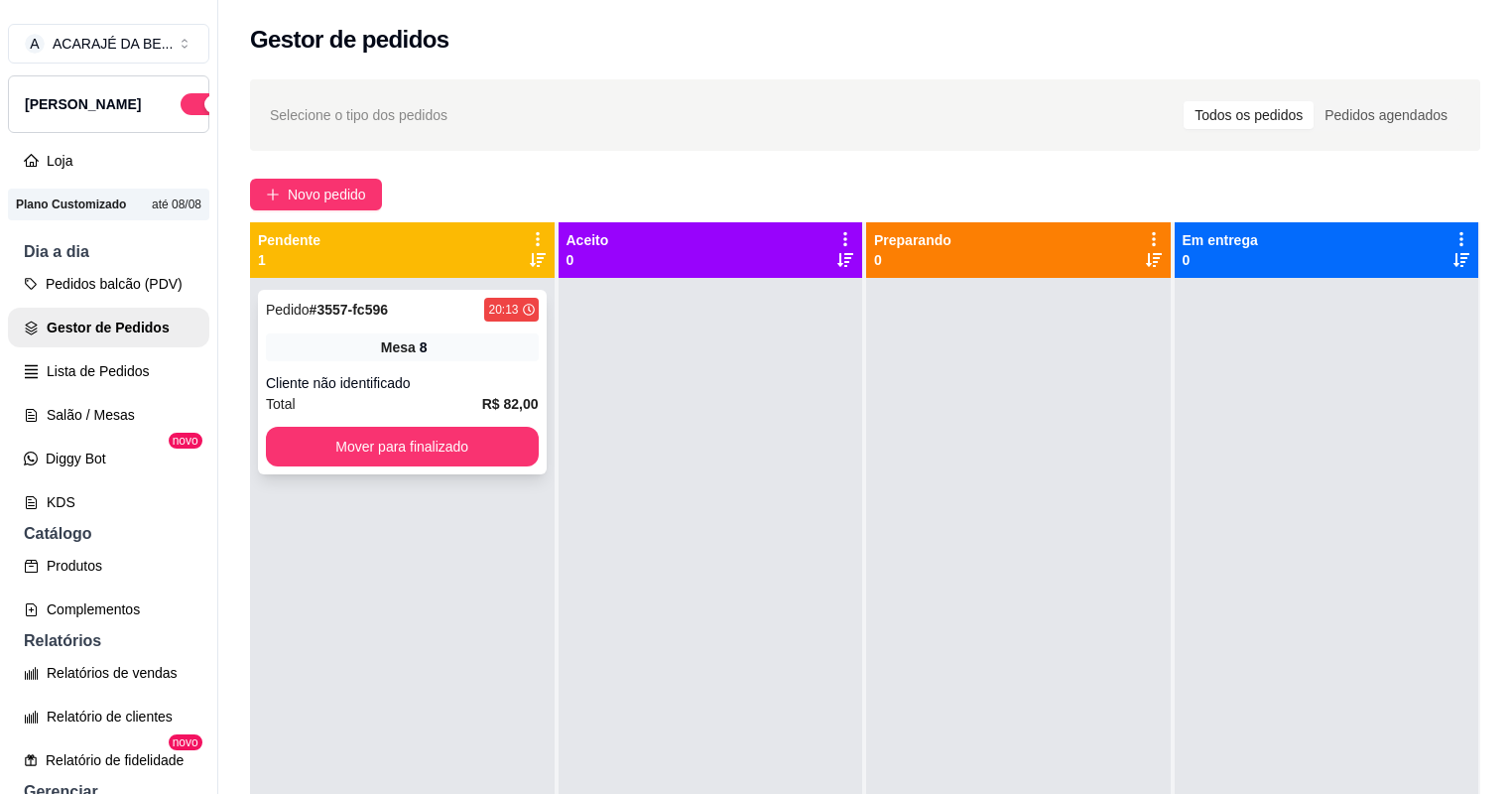 click on "Total R$ 82,00" at bounding box center [402, 404] 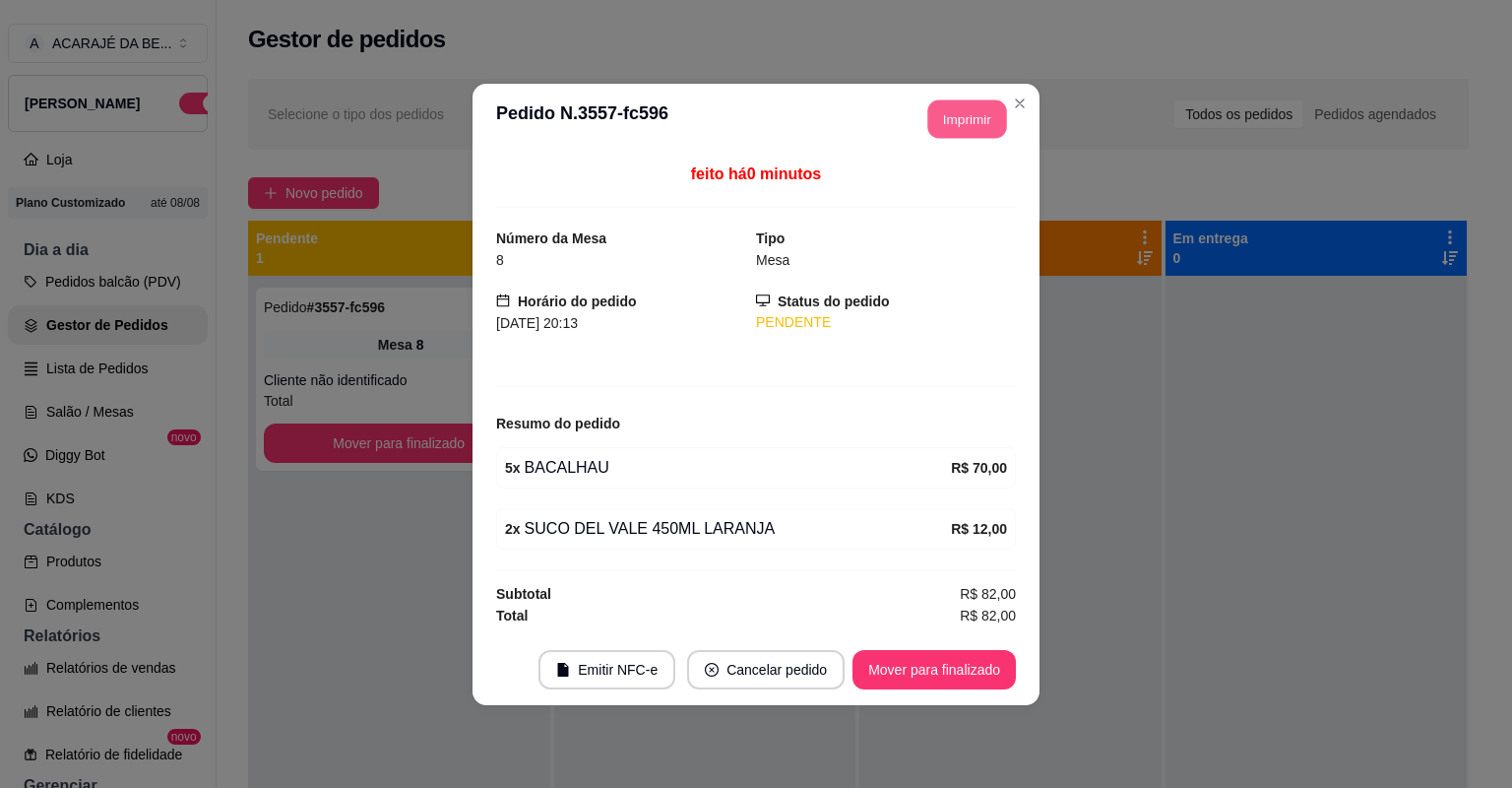 click on "Imprimir" at bounding box center [968, 118] 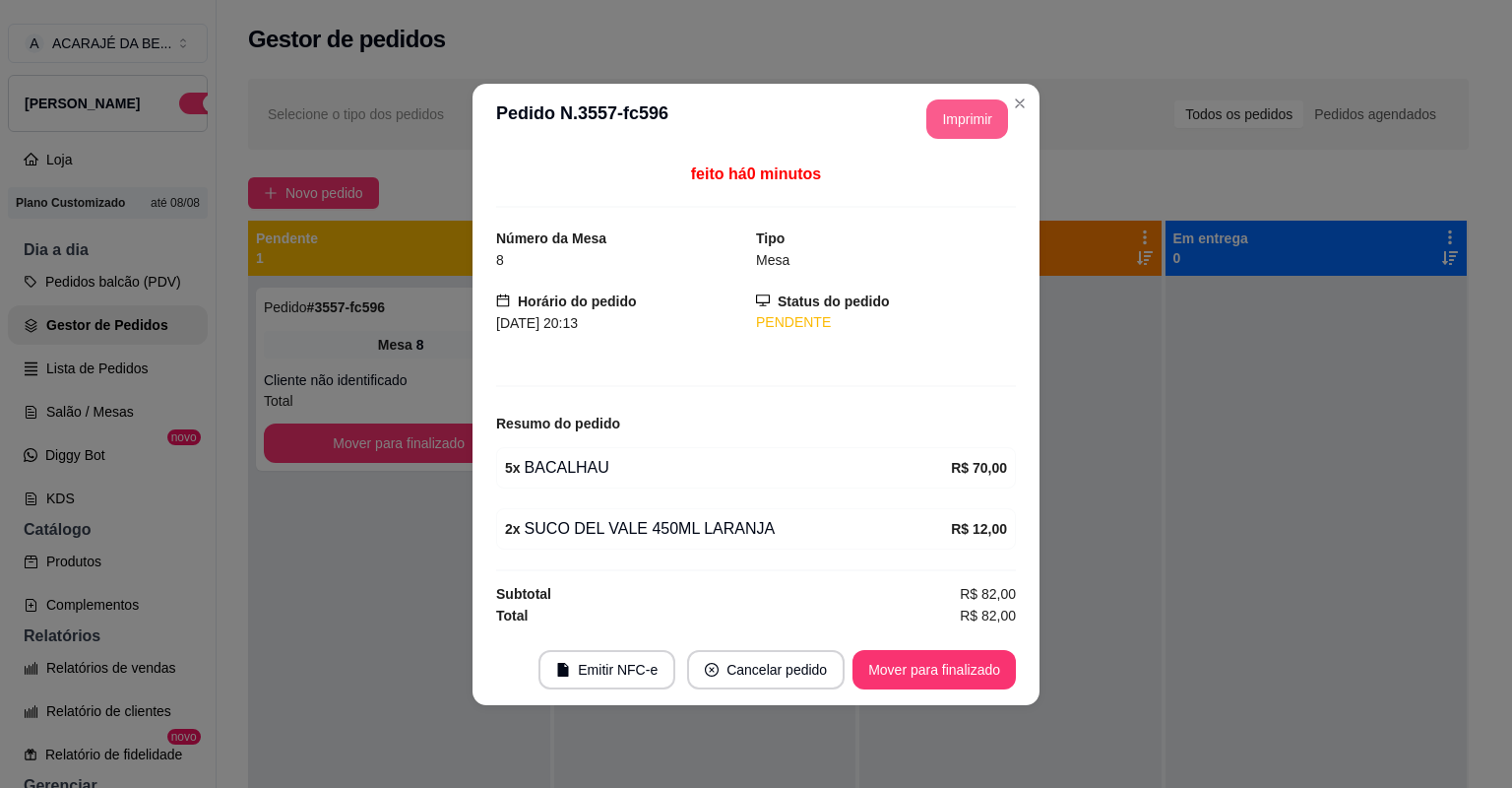 scroll, scrollTop: 0, scrollLeft: 0, axis: both 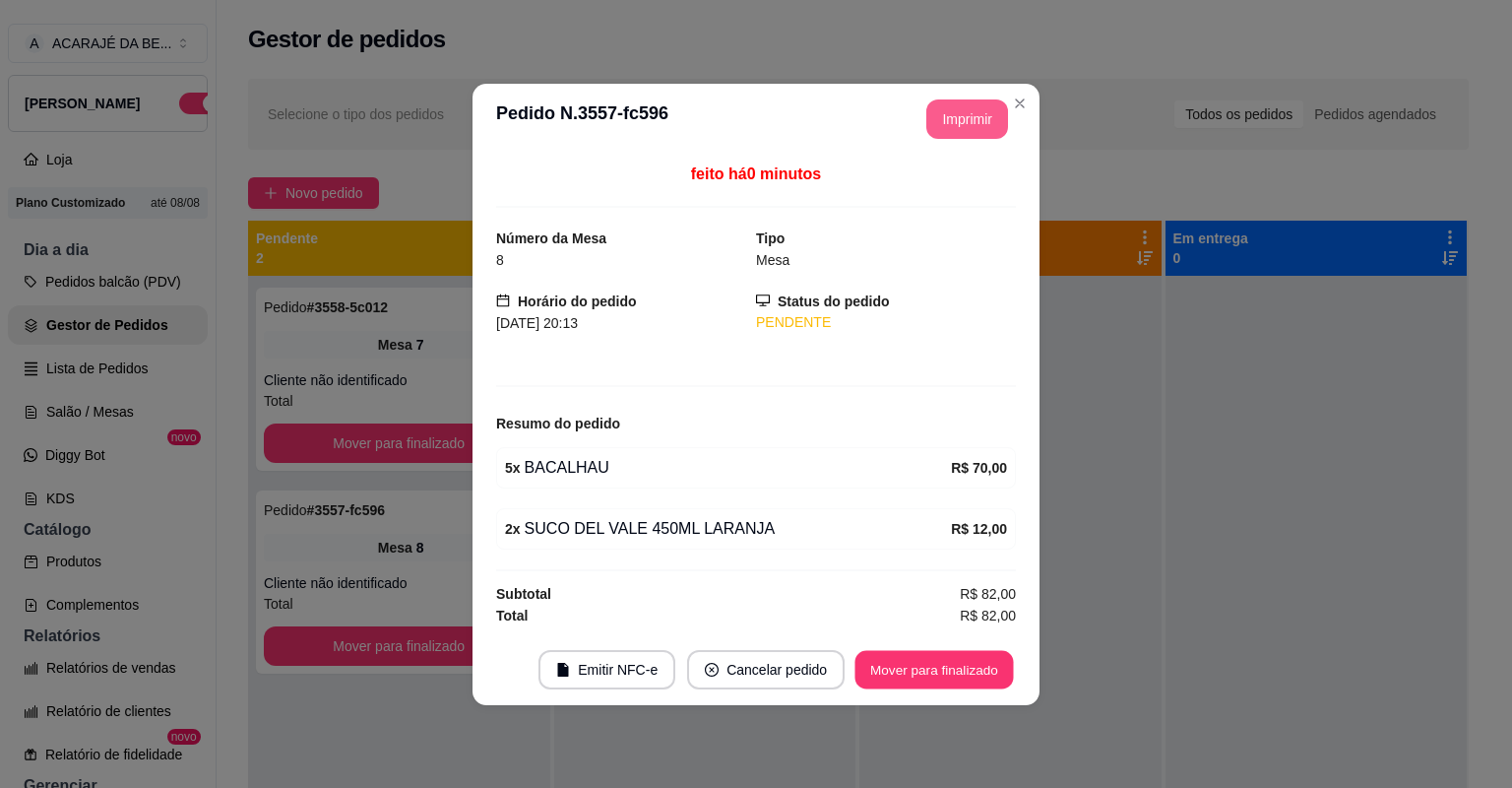 click on "Mover para finalizado" at bounding box center (934, 669) 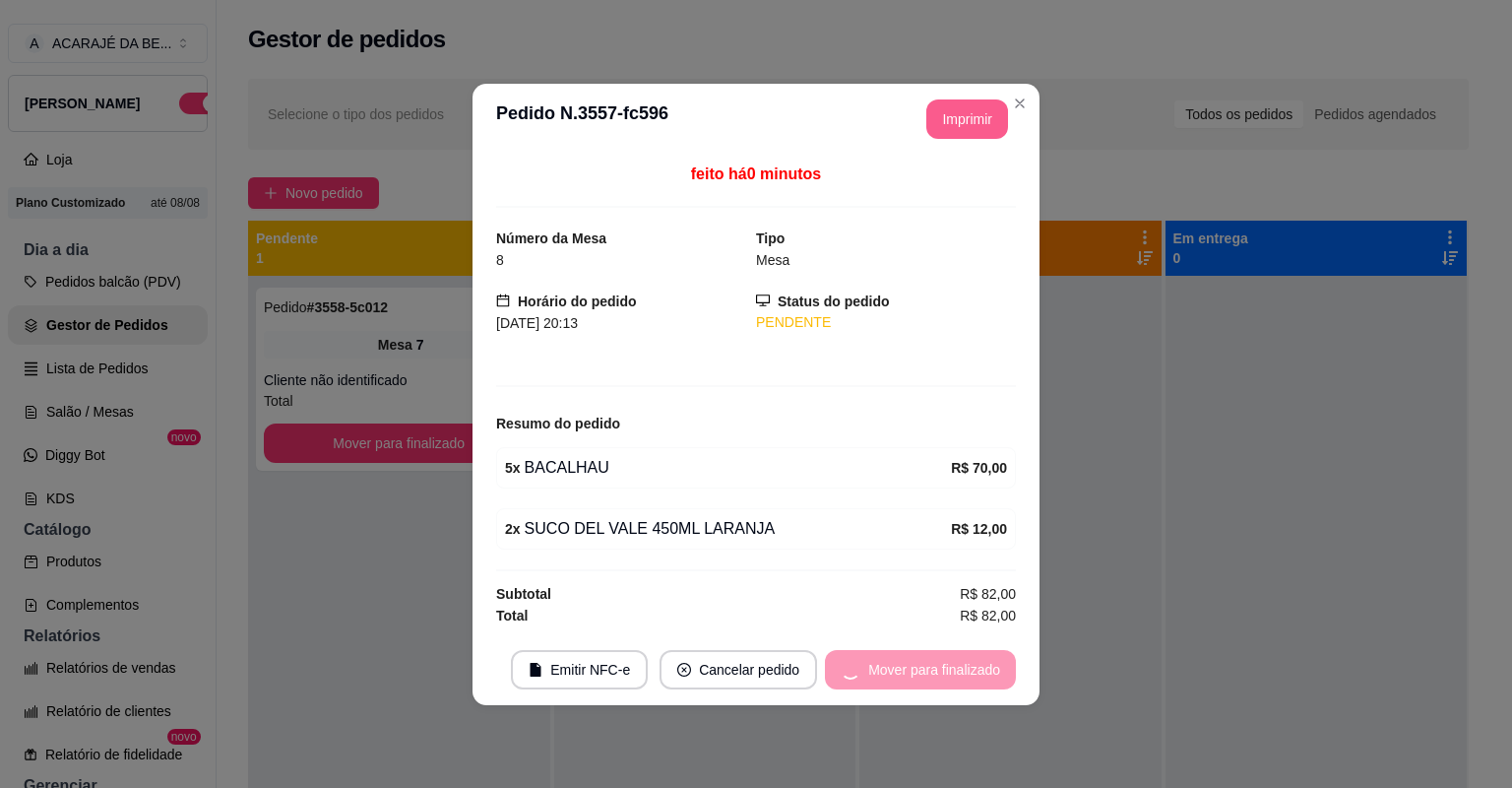 click on "Mover para finalizado" at bounding box center [920, 670] 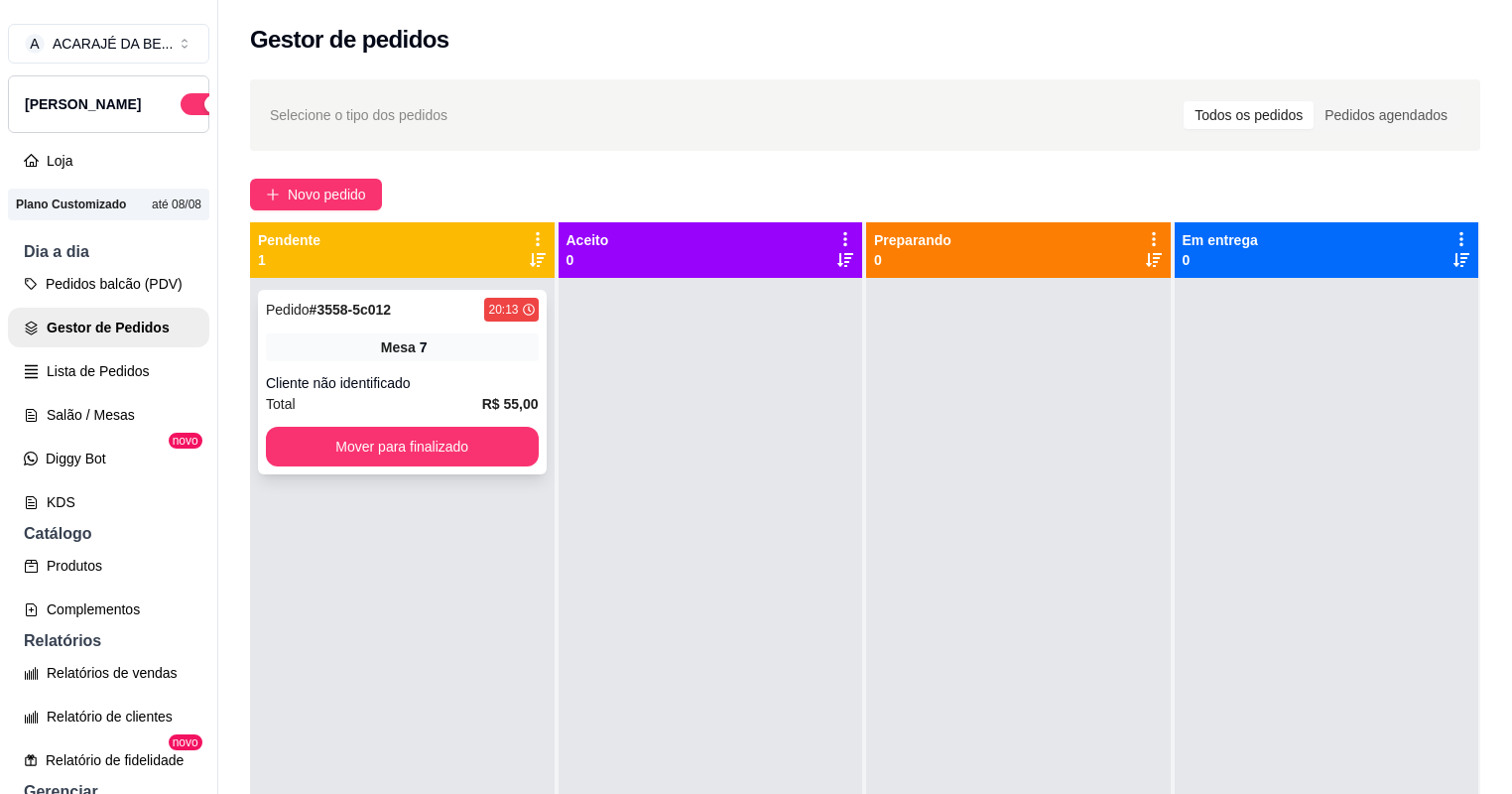 click on "Total R$ 55,00" at bounding box center (402, 404) 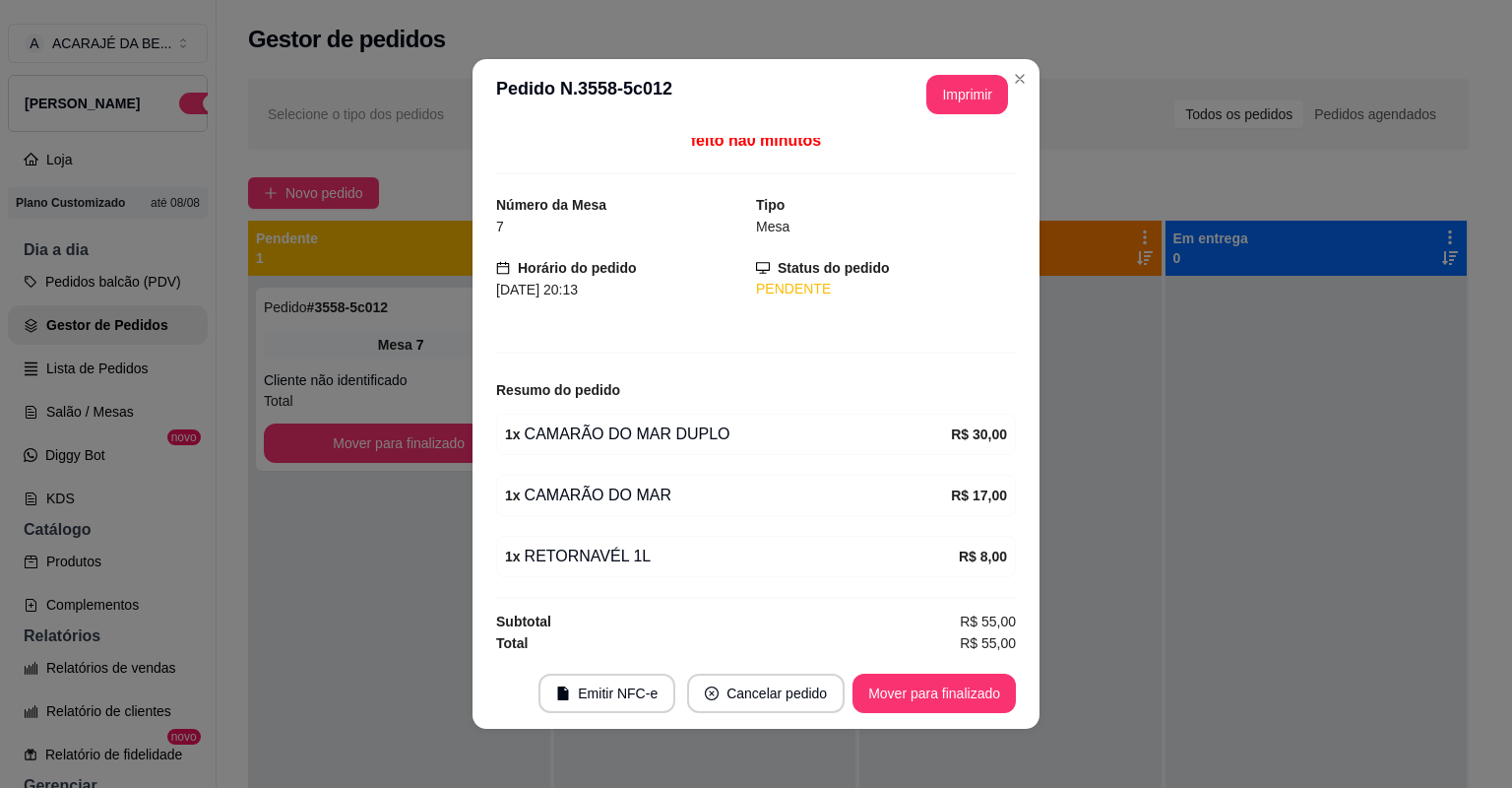 scroll, scrollTop: 10, scrollLeft: 0, axis: vertical 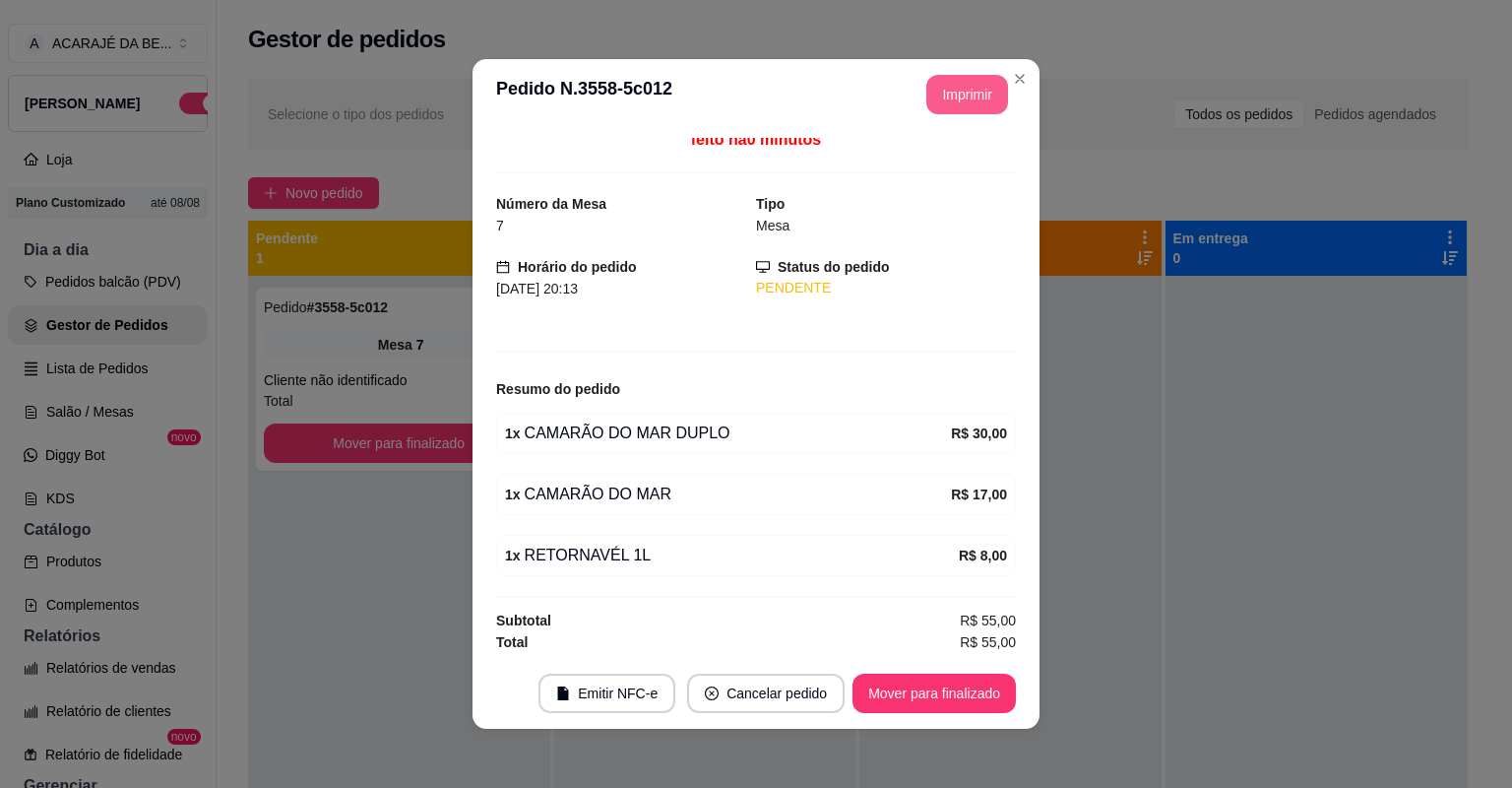click on "Imprimir" at bounding box center [967, 95] 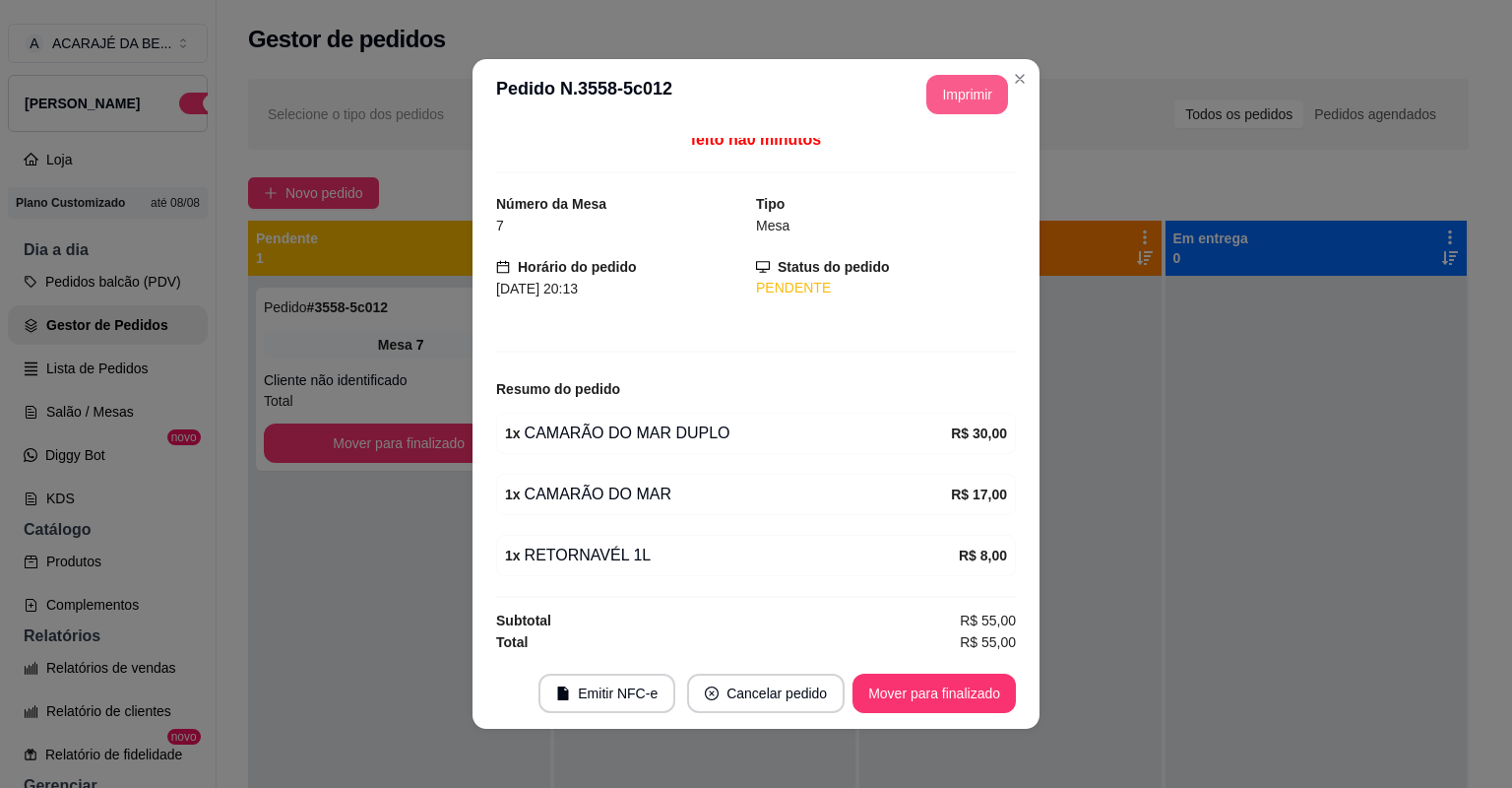 scroll, scrollTop: 0, scrollLeft: 0, axis: both 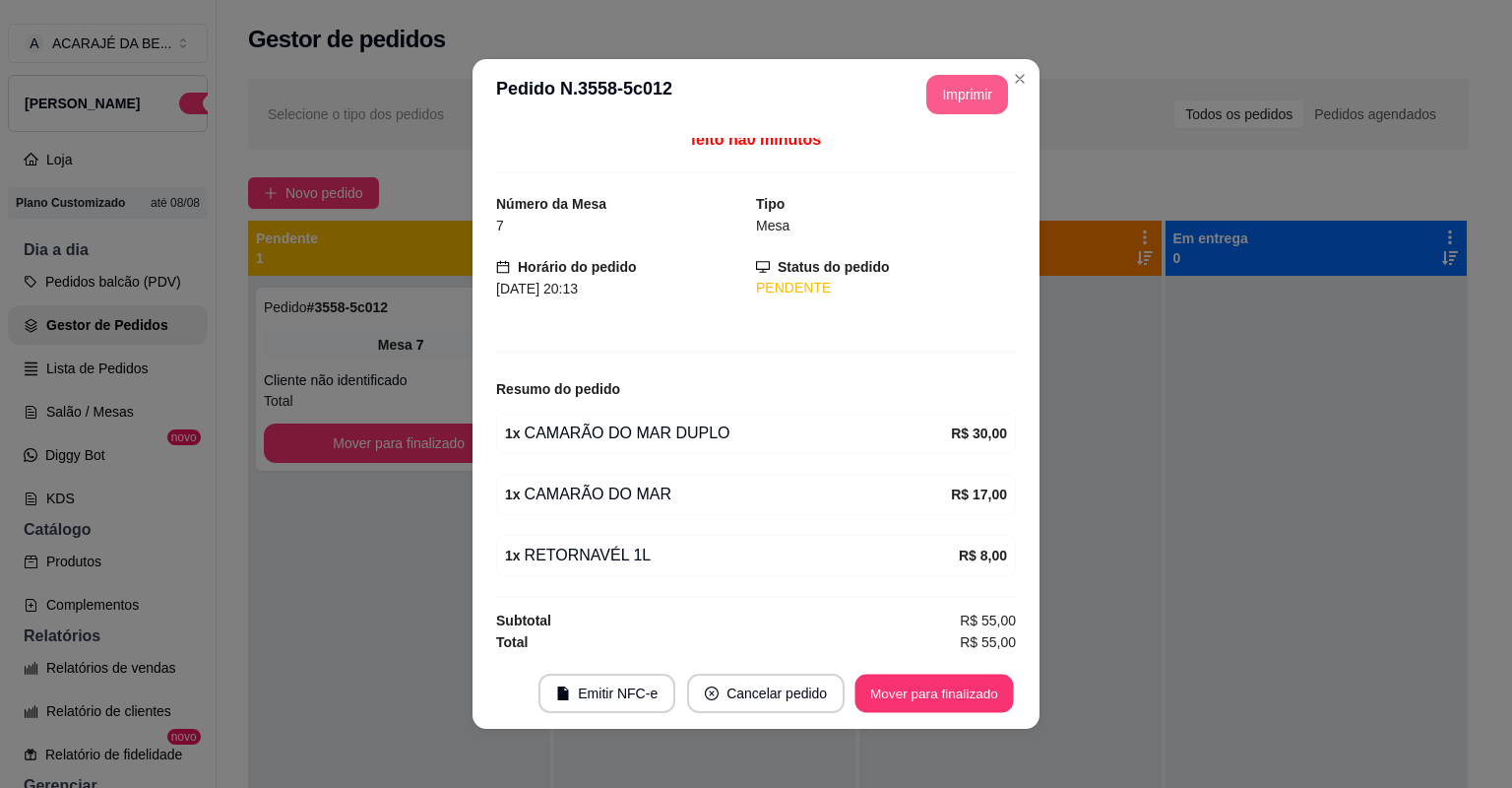 click on "Mover para finalizado" at bounding box center [934, 693] 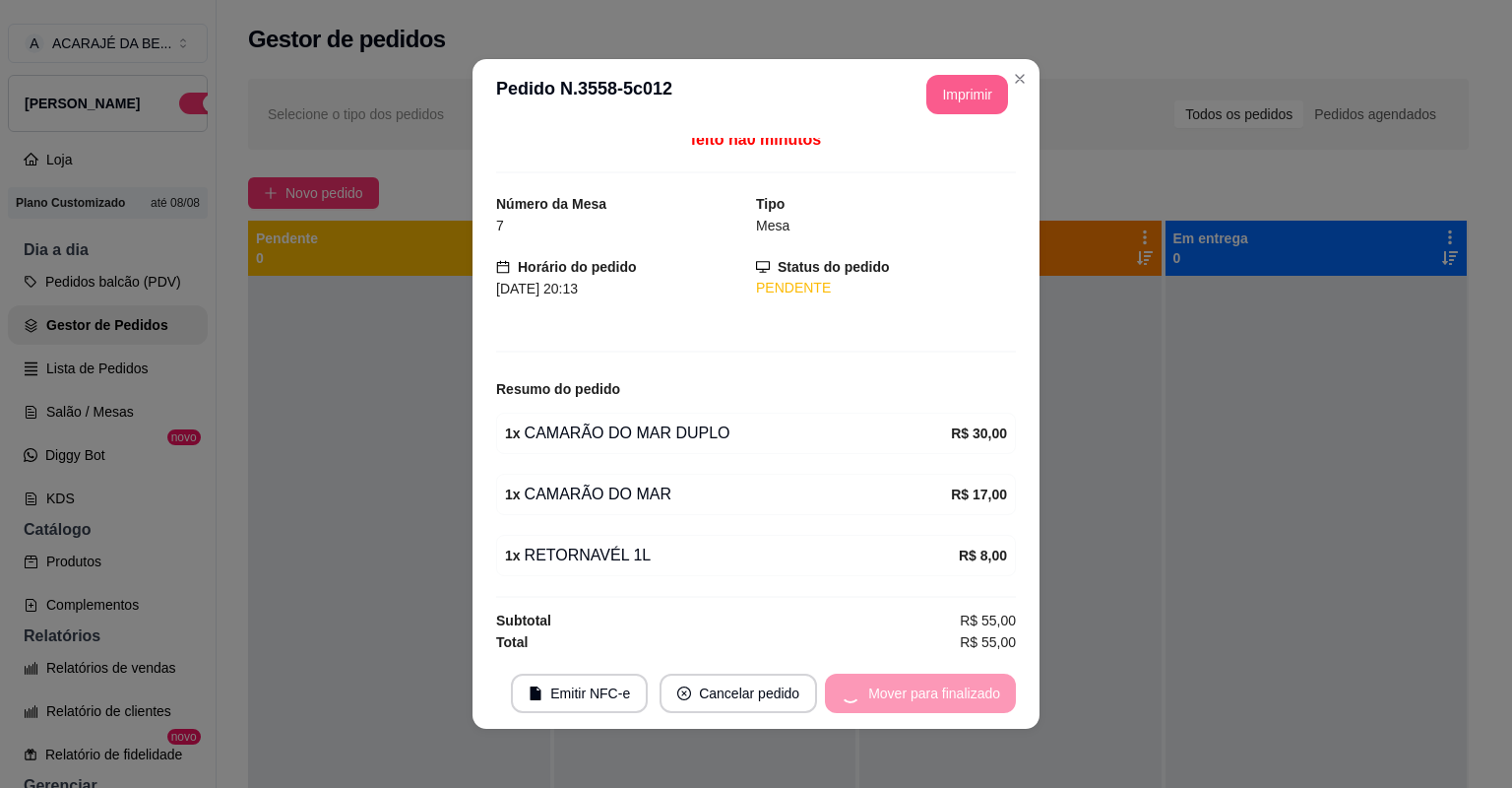 click on "Mover para finalizado" at bounding box center [920, 693] 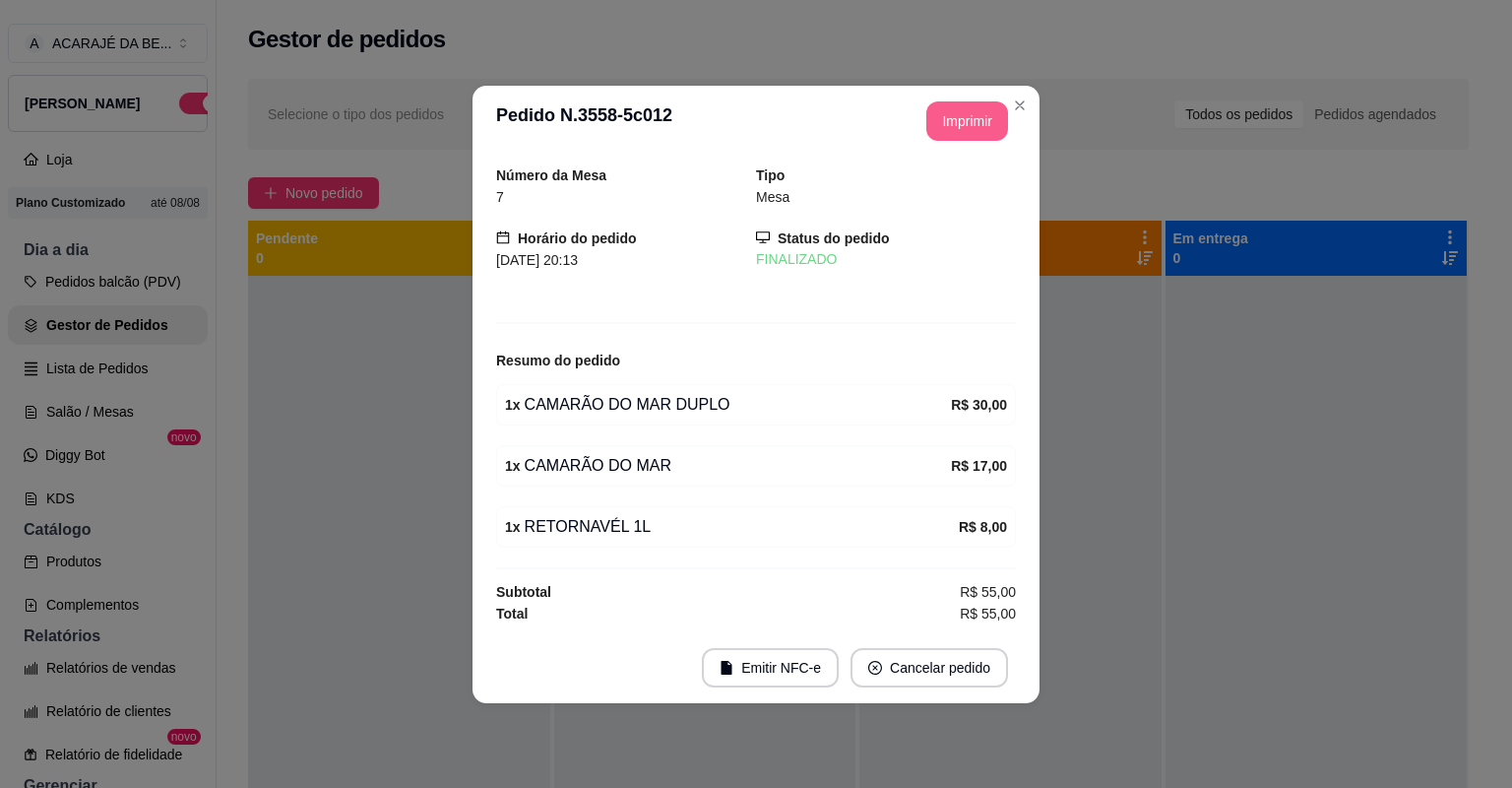 click on "Emitir NFC-e Cancelar pedido" at bounding box center [756, 668] 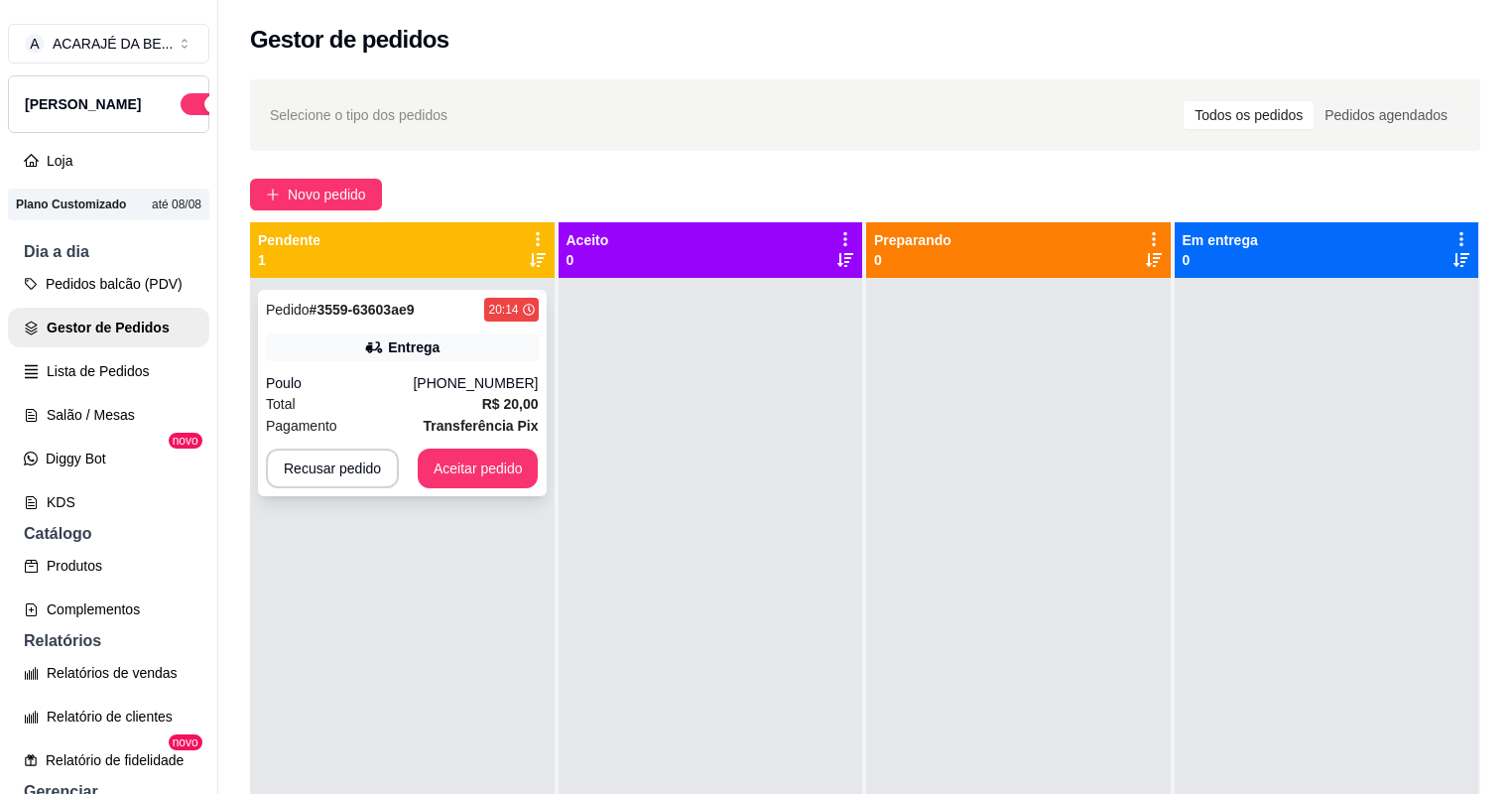 click on "Total R$ 20,00" at bounding box center [402, 404] 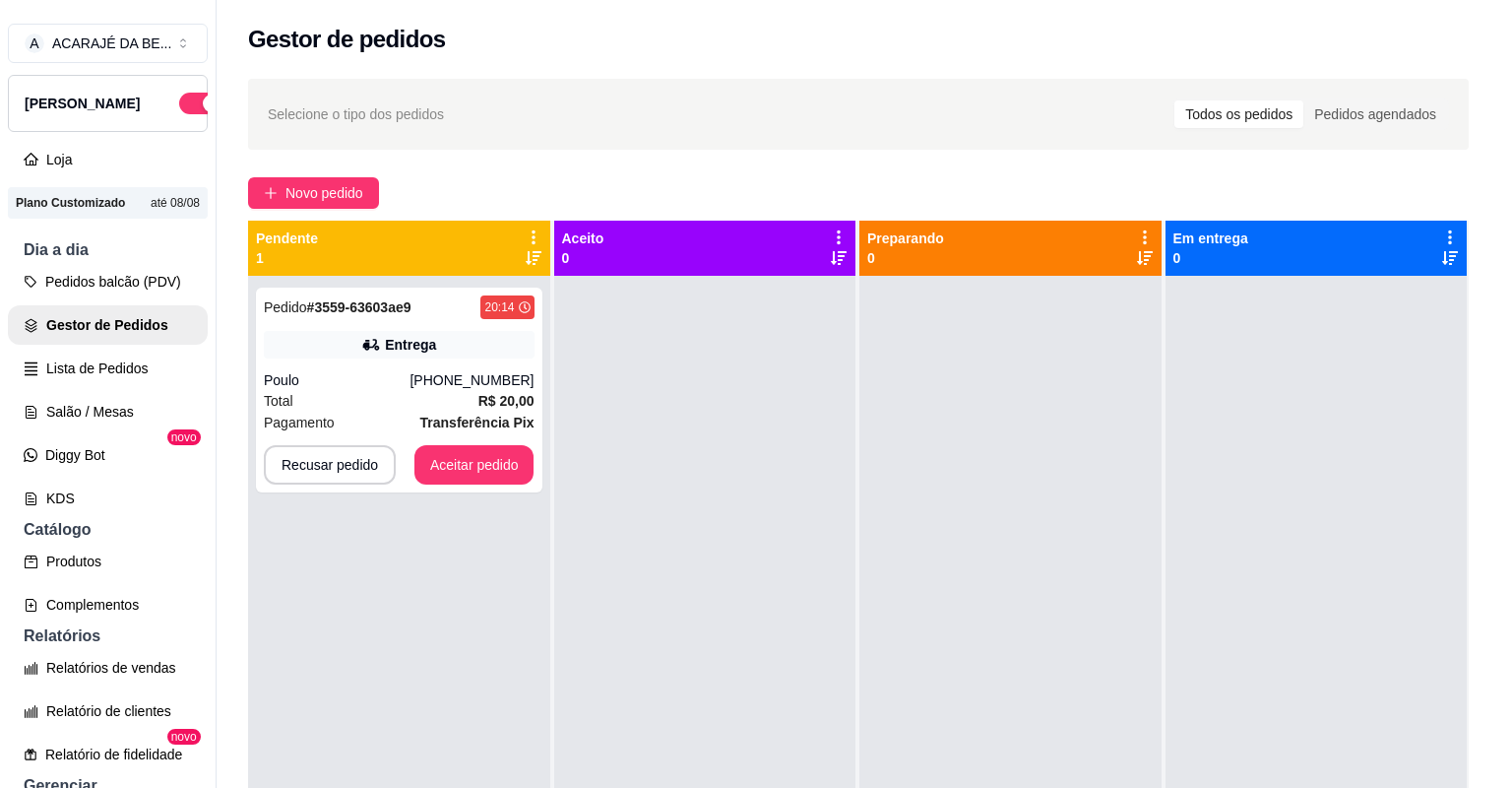 scroll, scrollTop: 250, scrollLeft: 0, axis: vertical 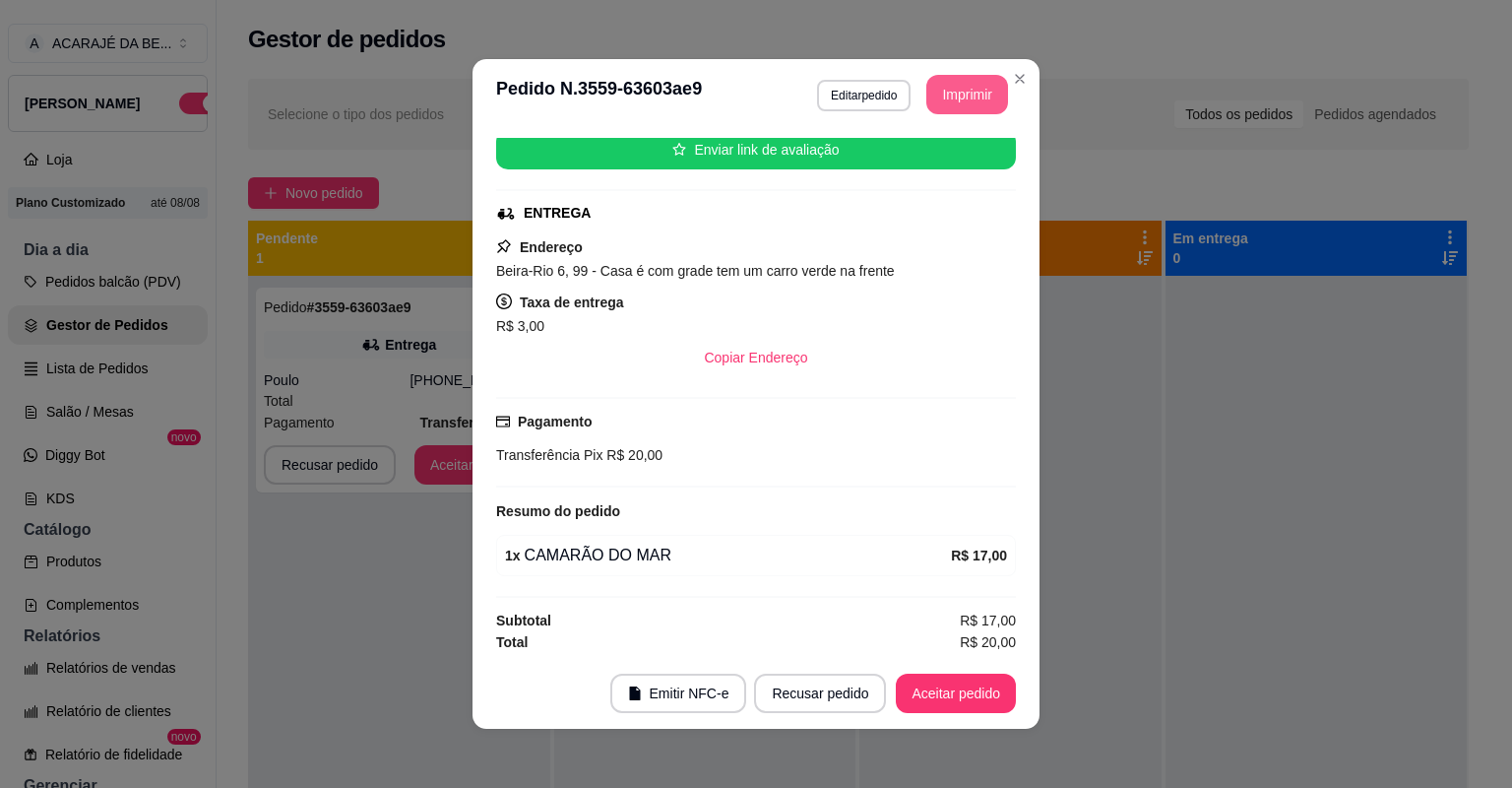 click on "Imprimir" at bounding box center [967, 95] 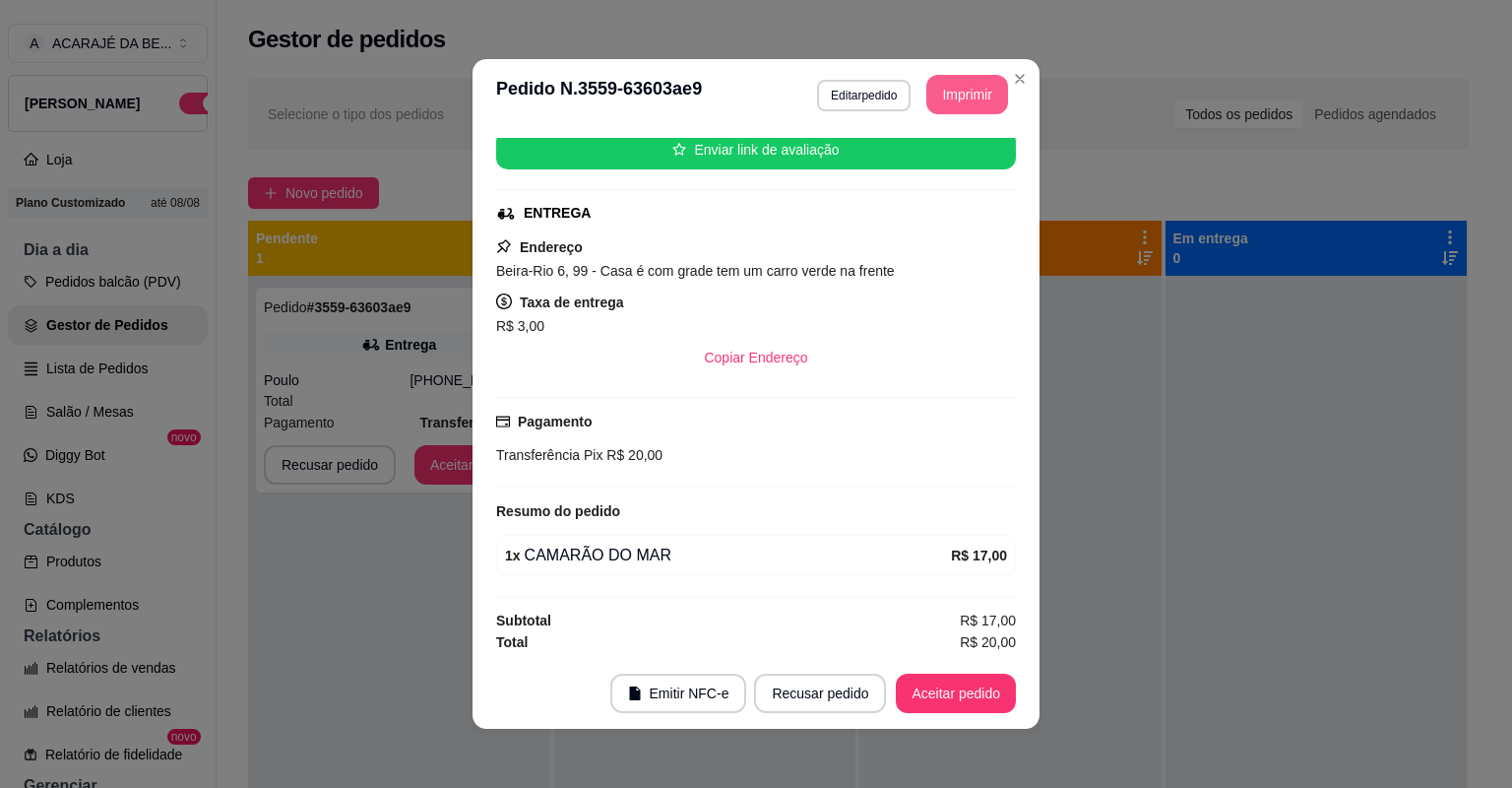 scroll, scrollTop: 0, scrollLeft: 0, axis: both 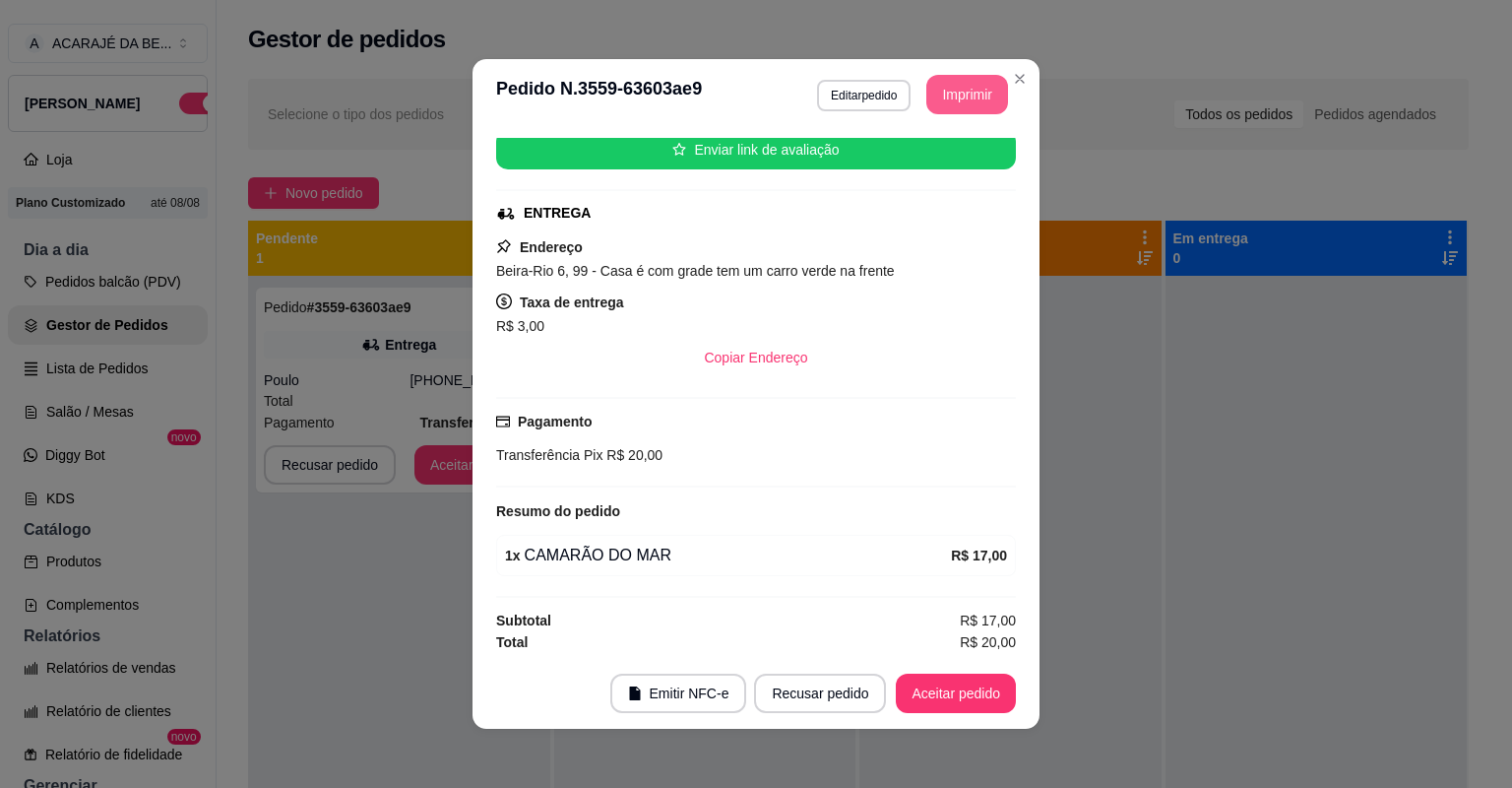click on "Aceitar pedido" at bounding box center (956, 693) 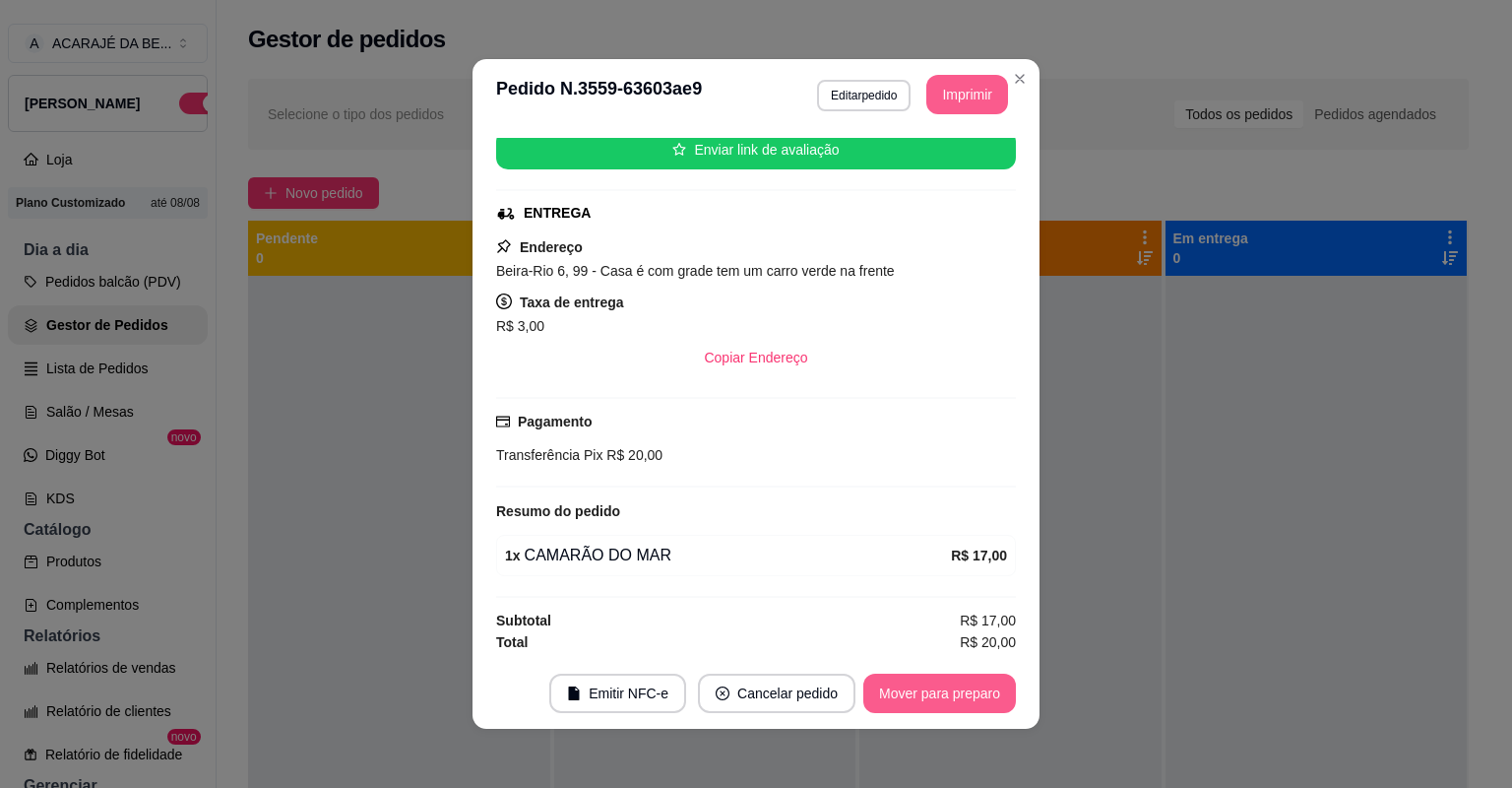 click on "Mover para preparo" at bounding box center [939, 693] 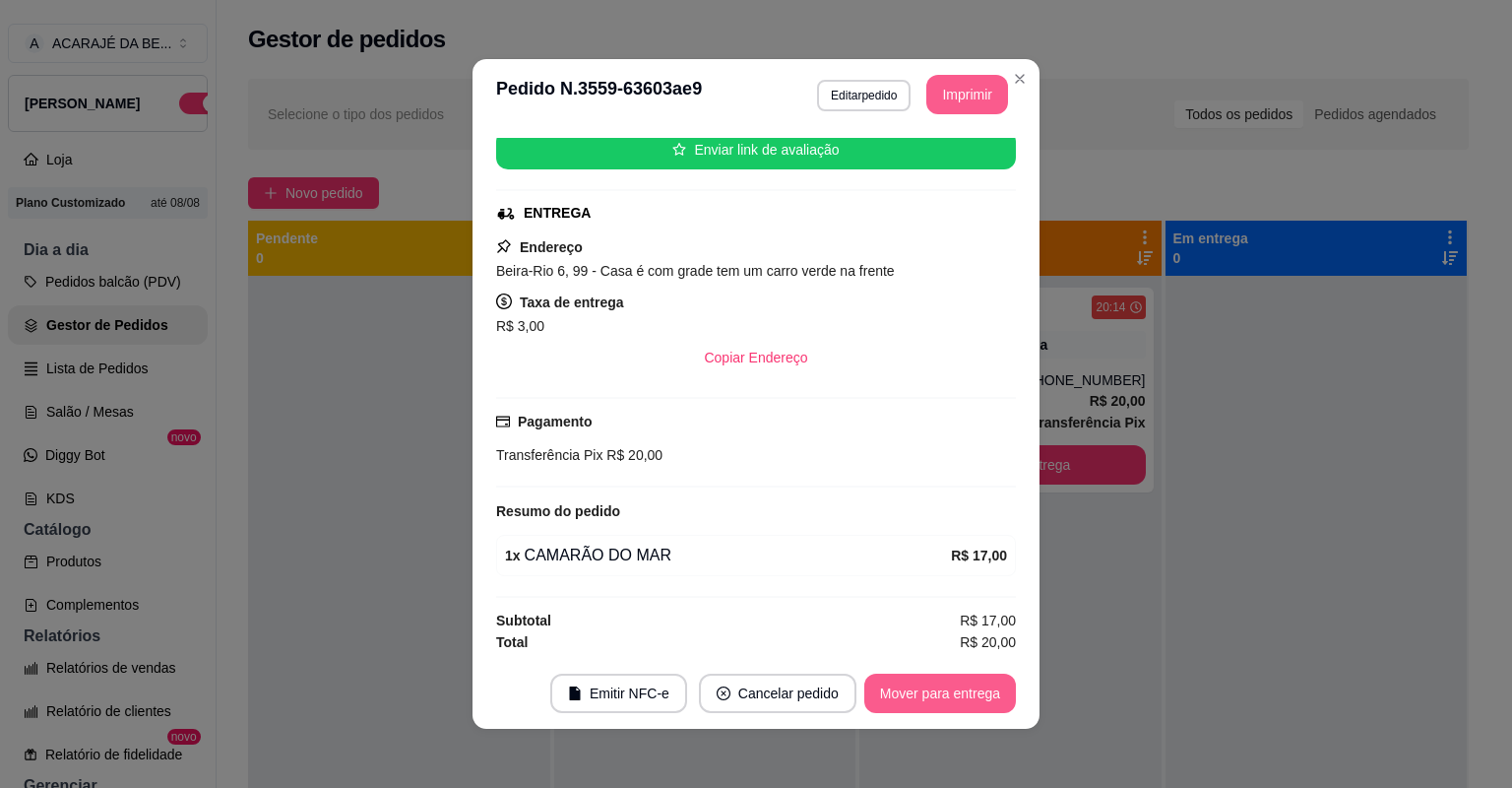 click on "Mover para entrega" at bounding box center (940, 693) 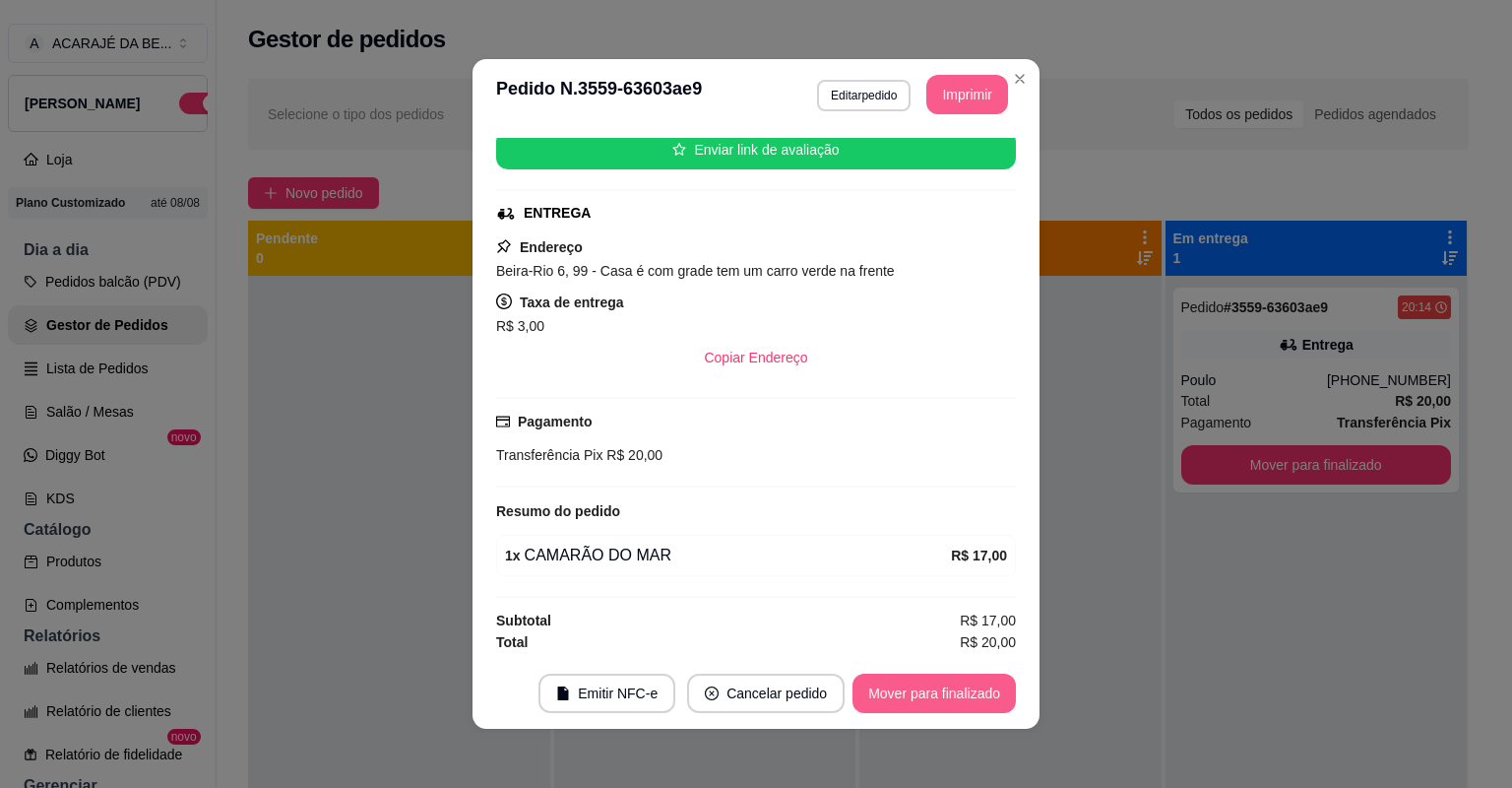 click on "Mover para finalizado" at bounding box center [934, 693] 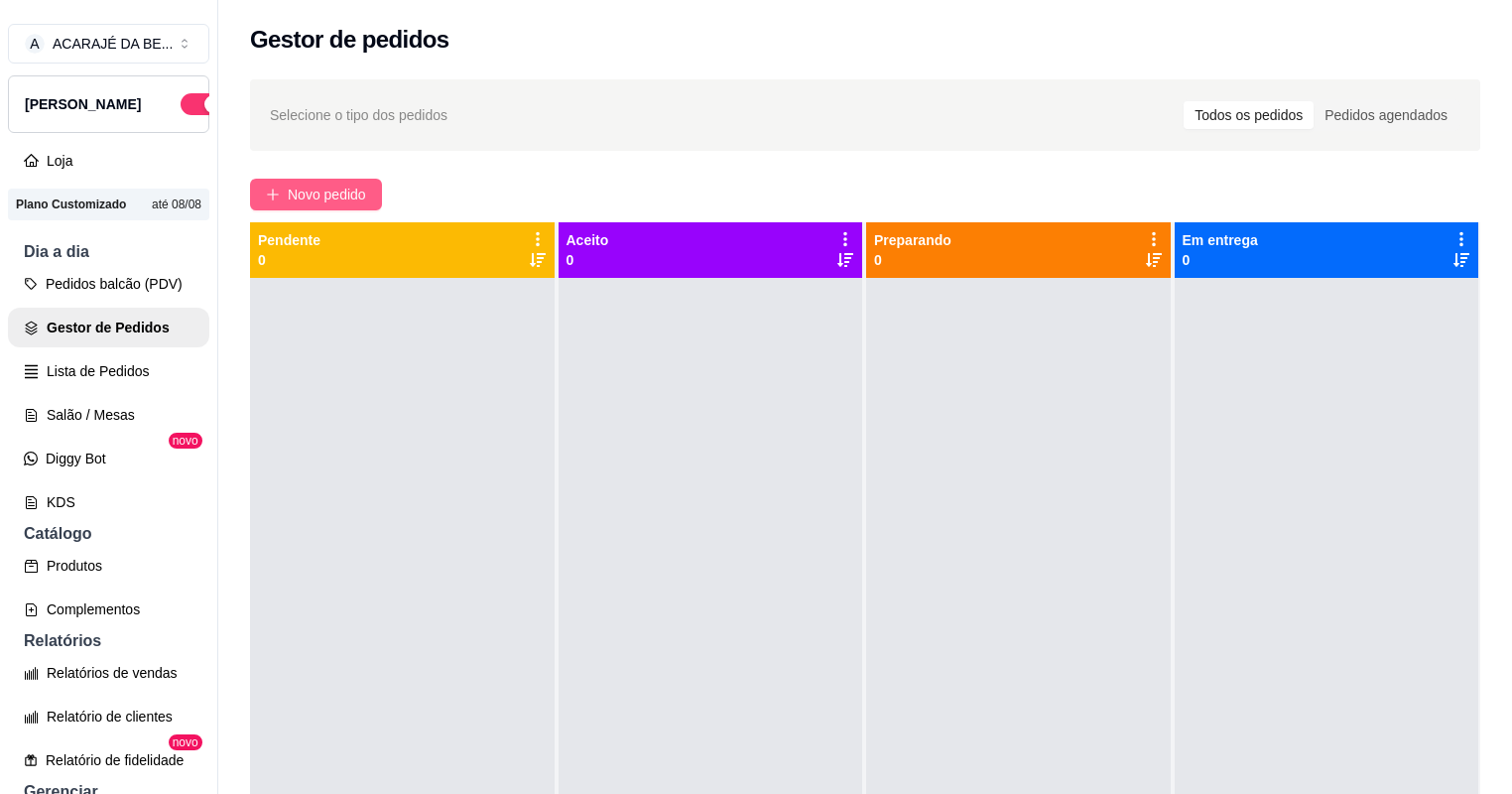 click on "Novo pedido" at bounding box center [326, 195] 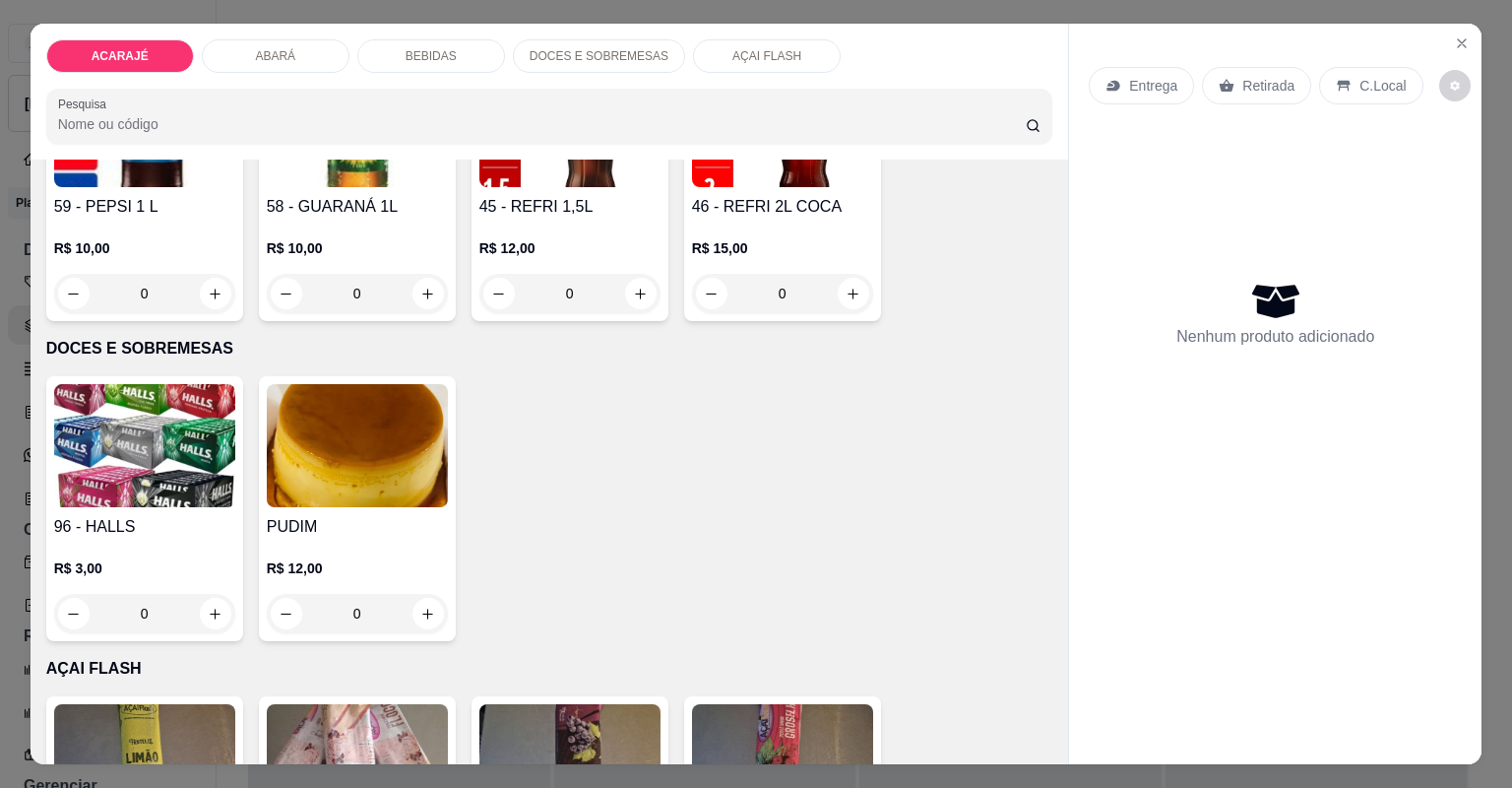 scroll, scrollTop: 2758, scrollLeft: 0, axis: vertical 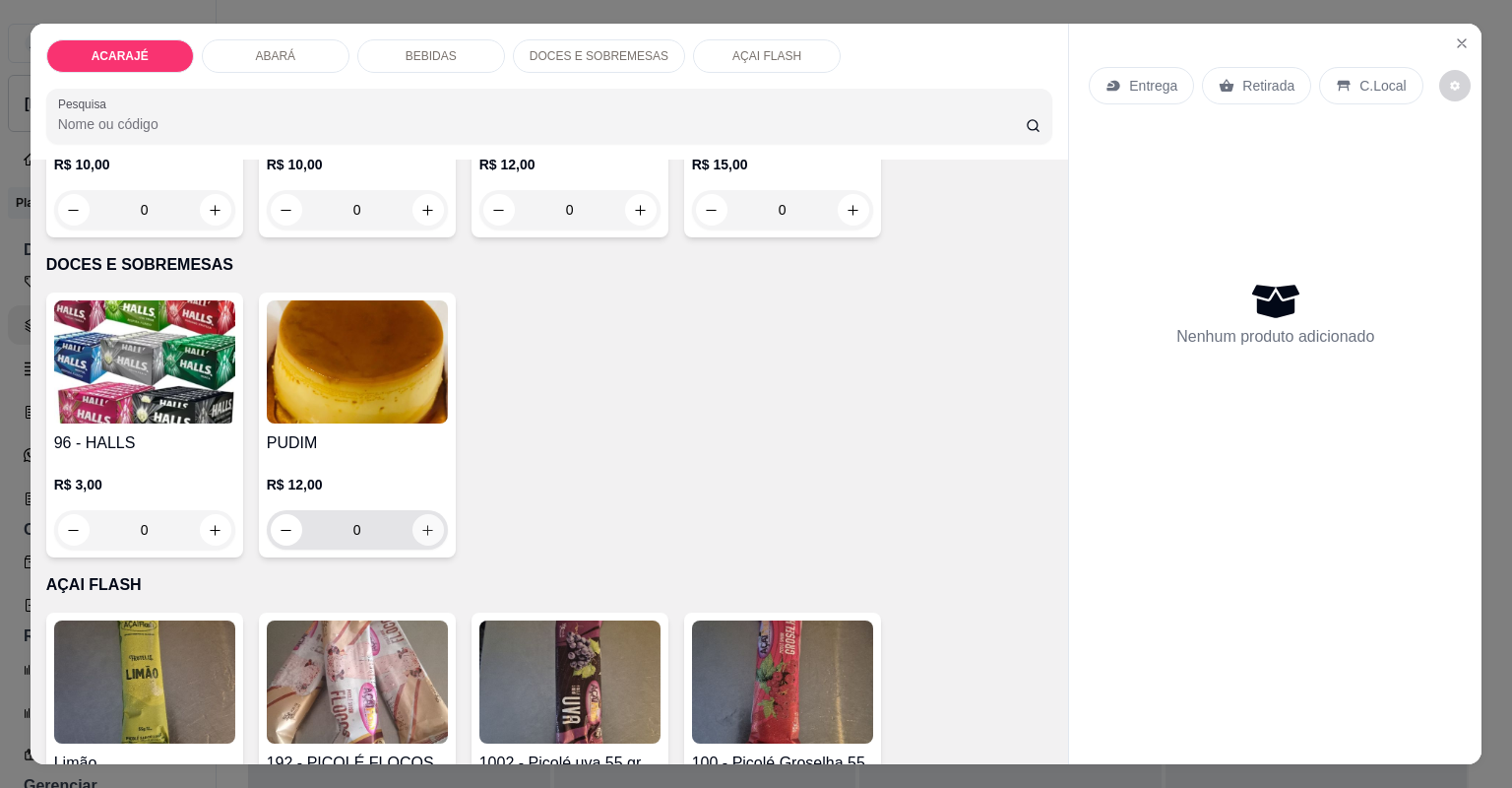 click at bounding box center [428, 530] 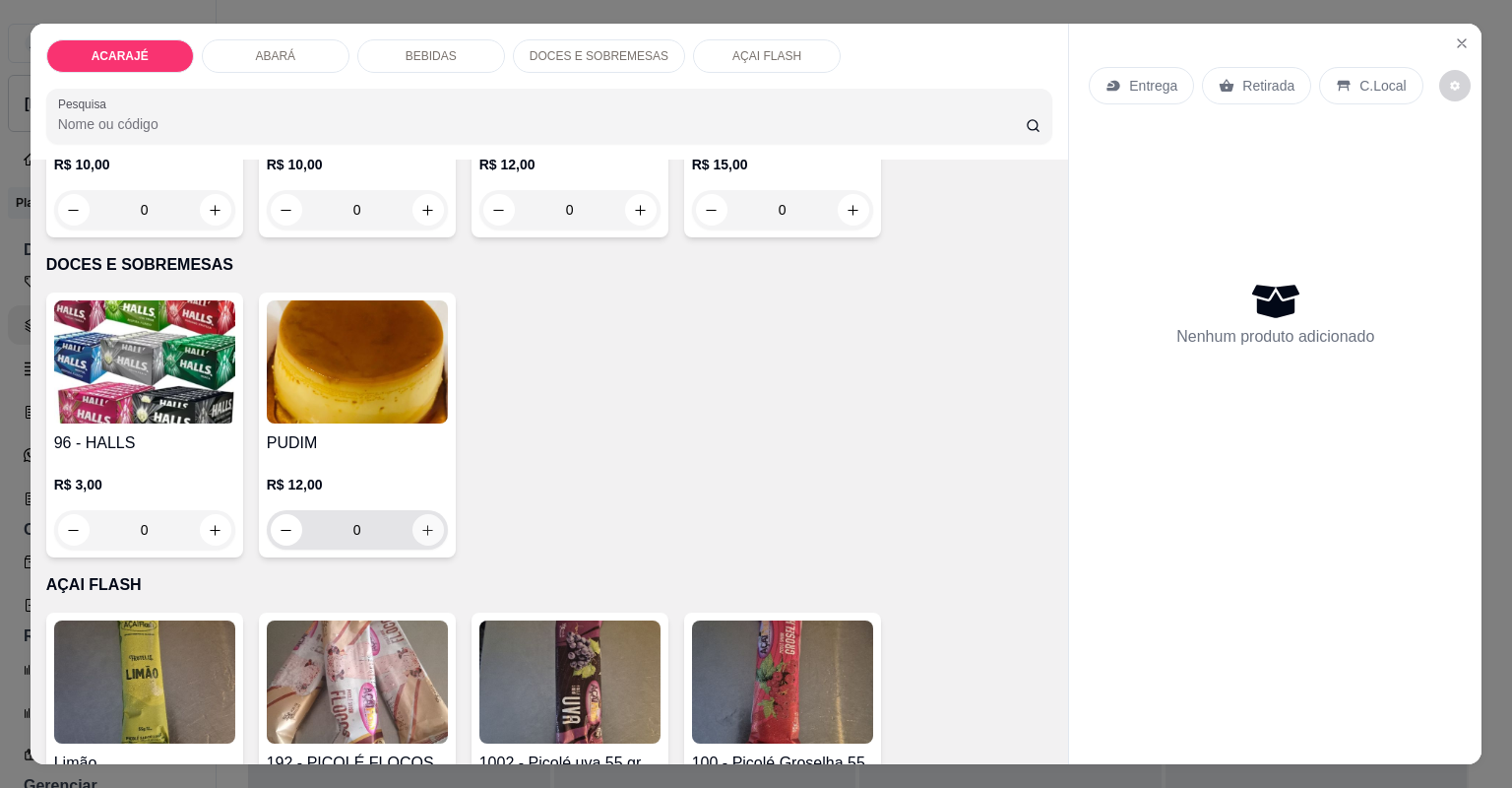 type on "1" 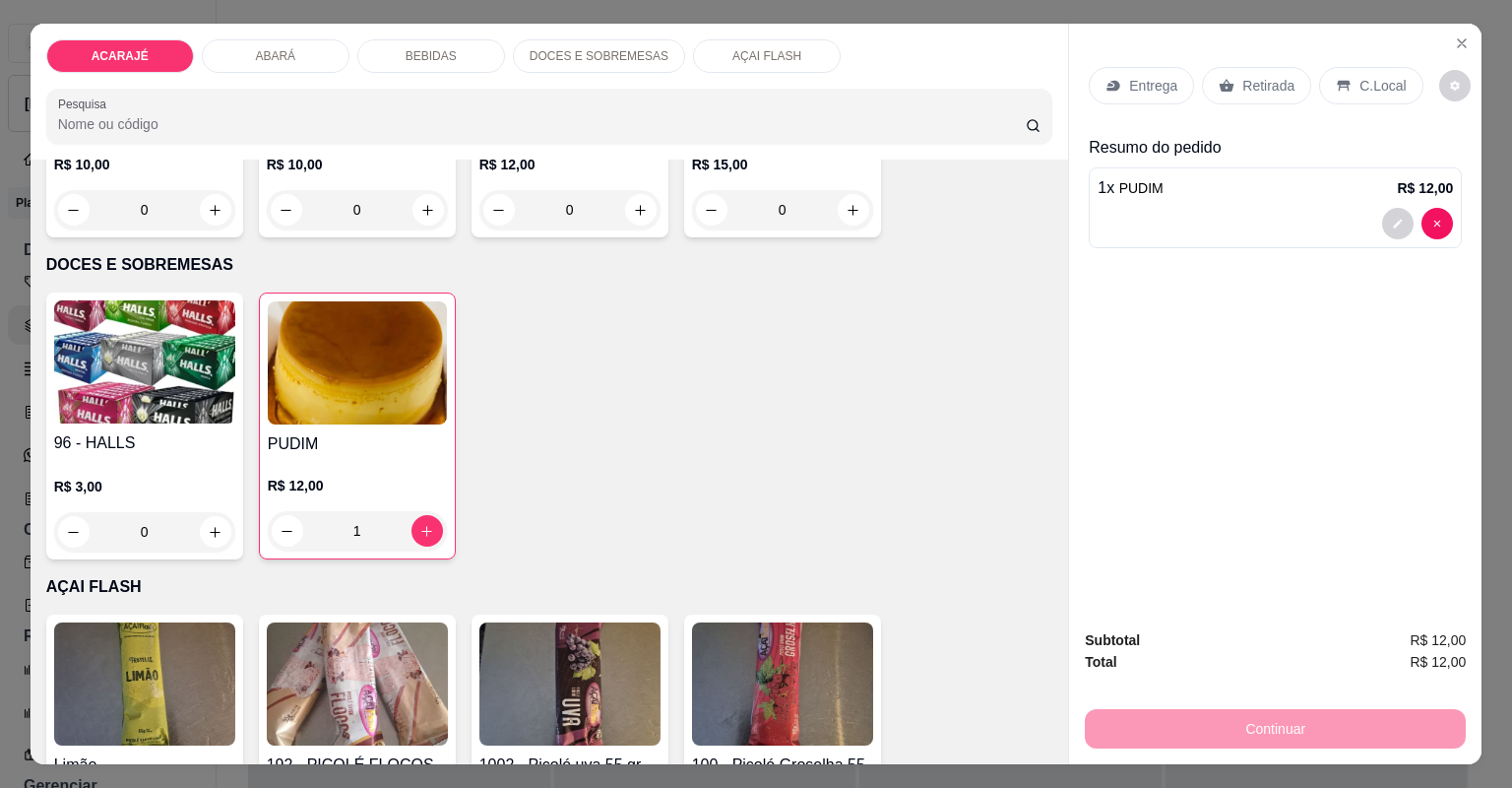 click on "Entrega" at bounding box center (1153, 86) 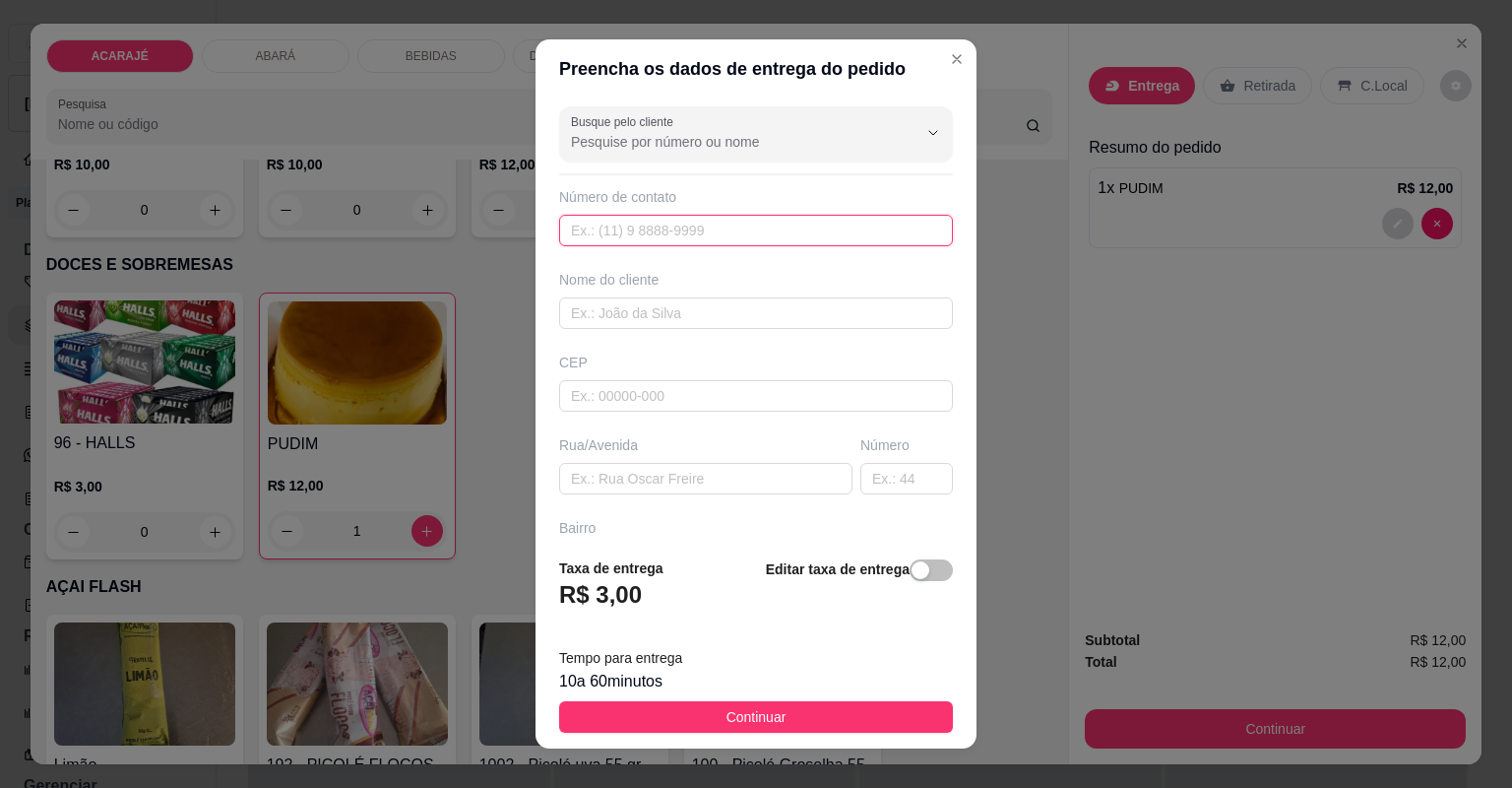 click at bounding box center [756, 230] 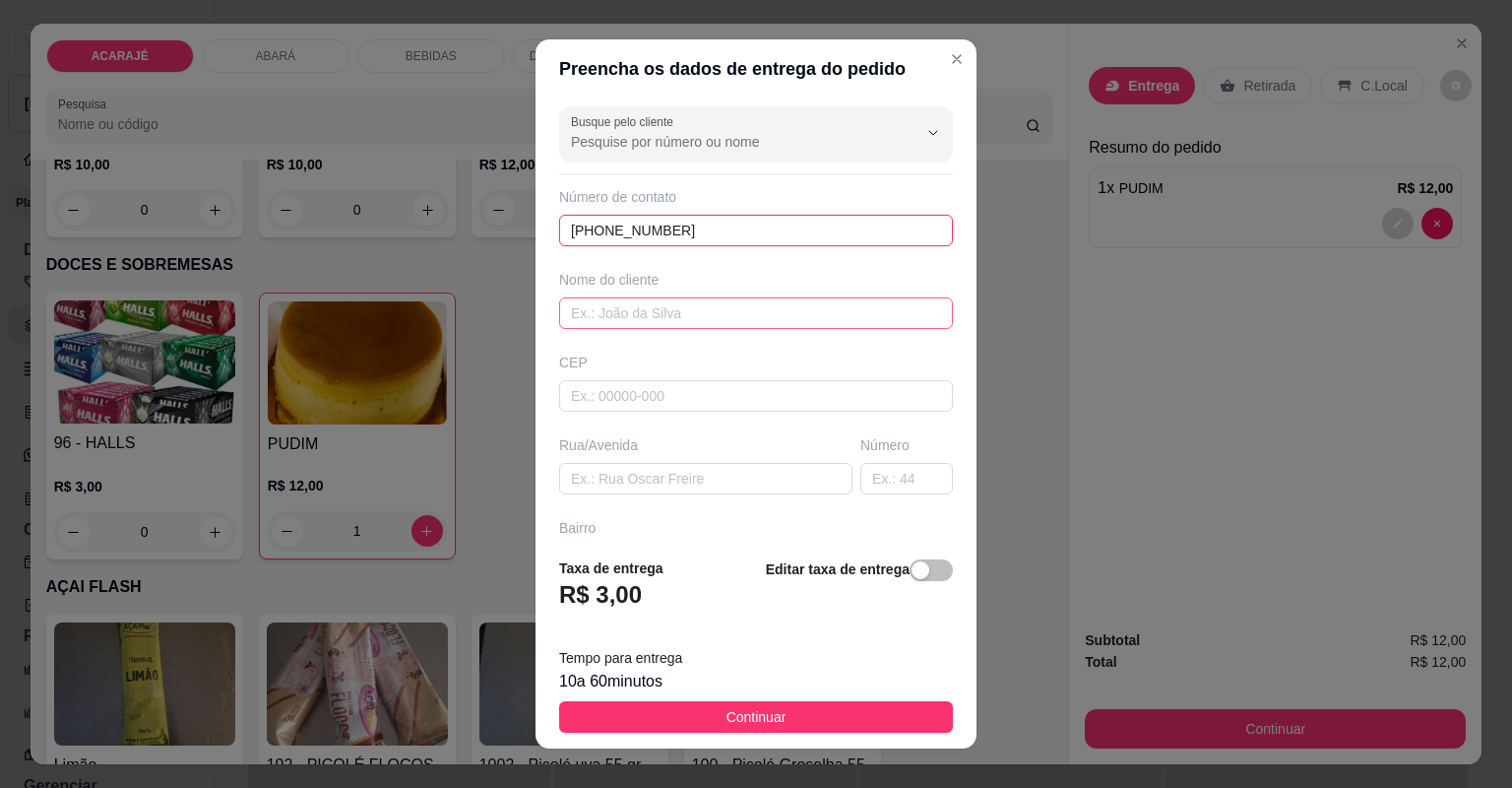 type on "+00 00 00000-0000" 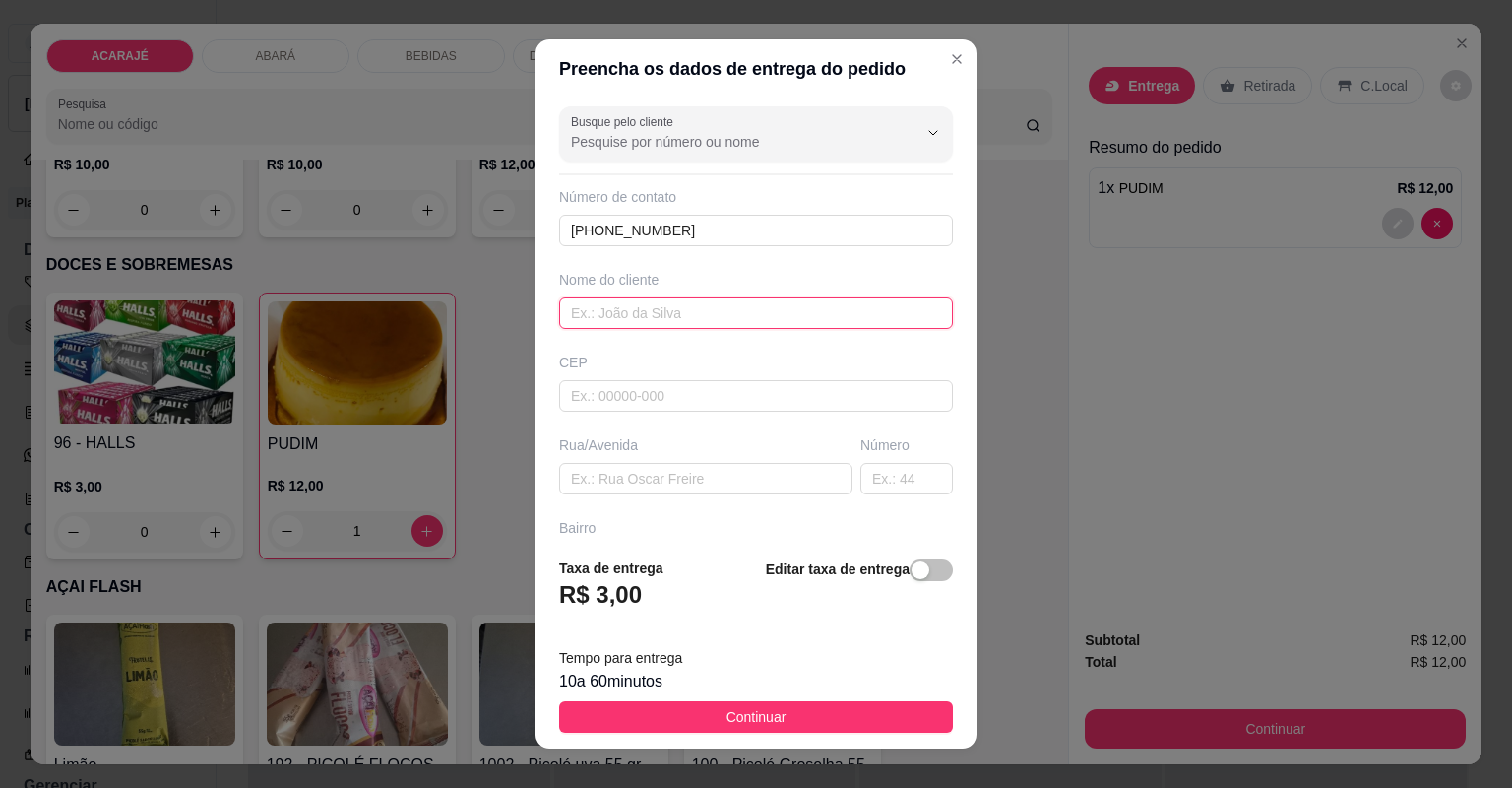 click at bounding box center (756, 313) 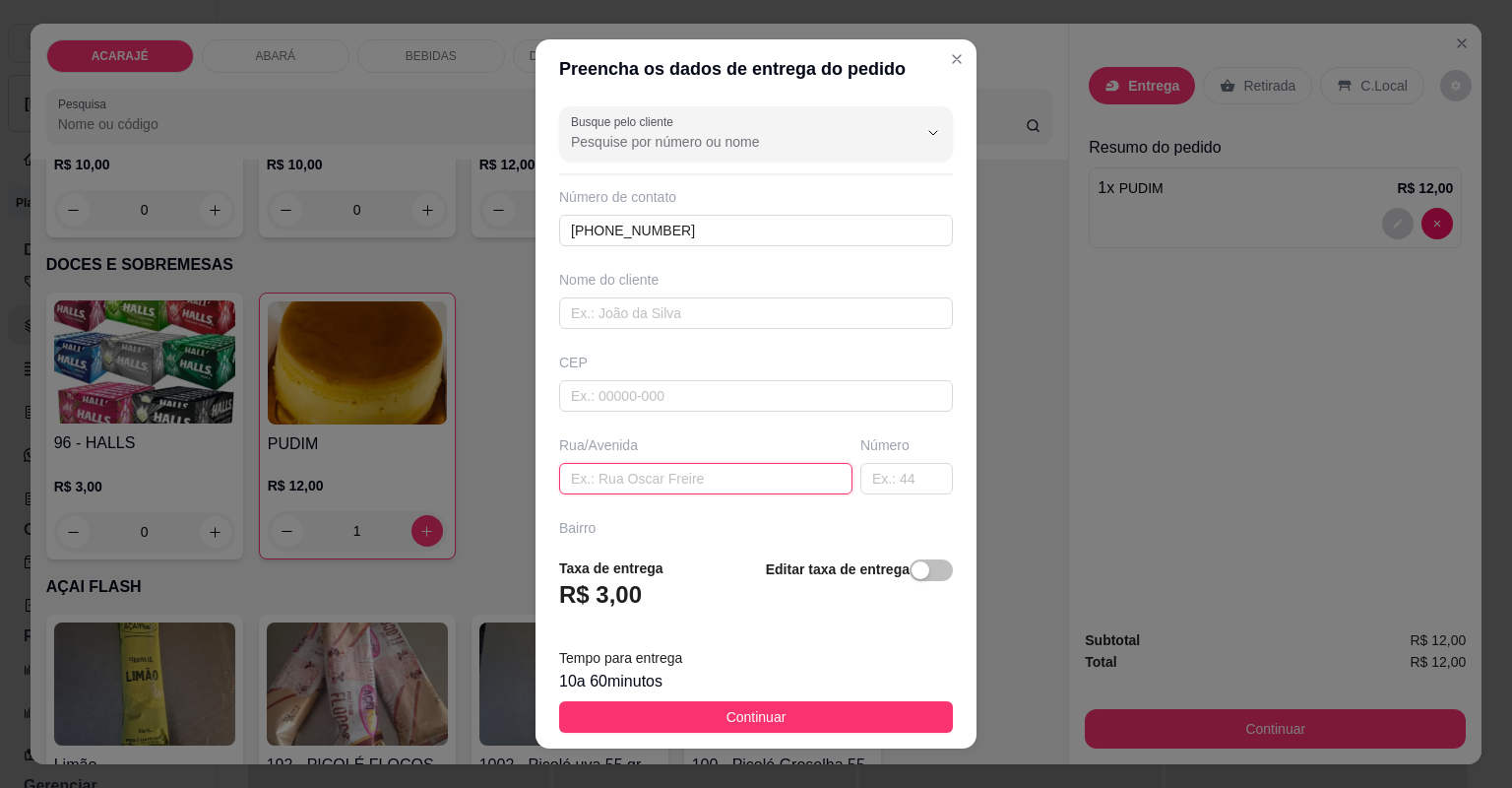 paste on "Camamuzino número 188" 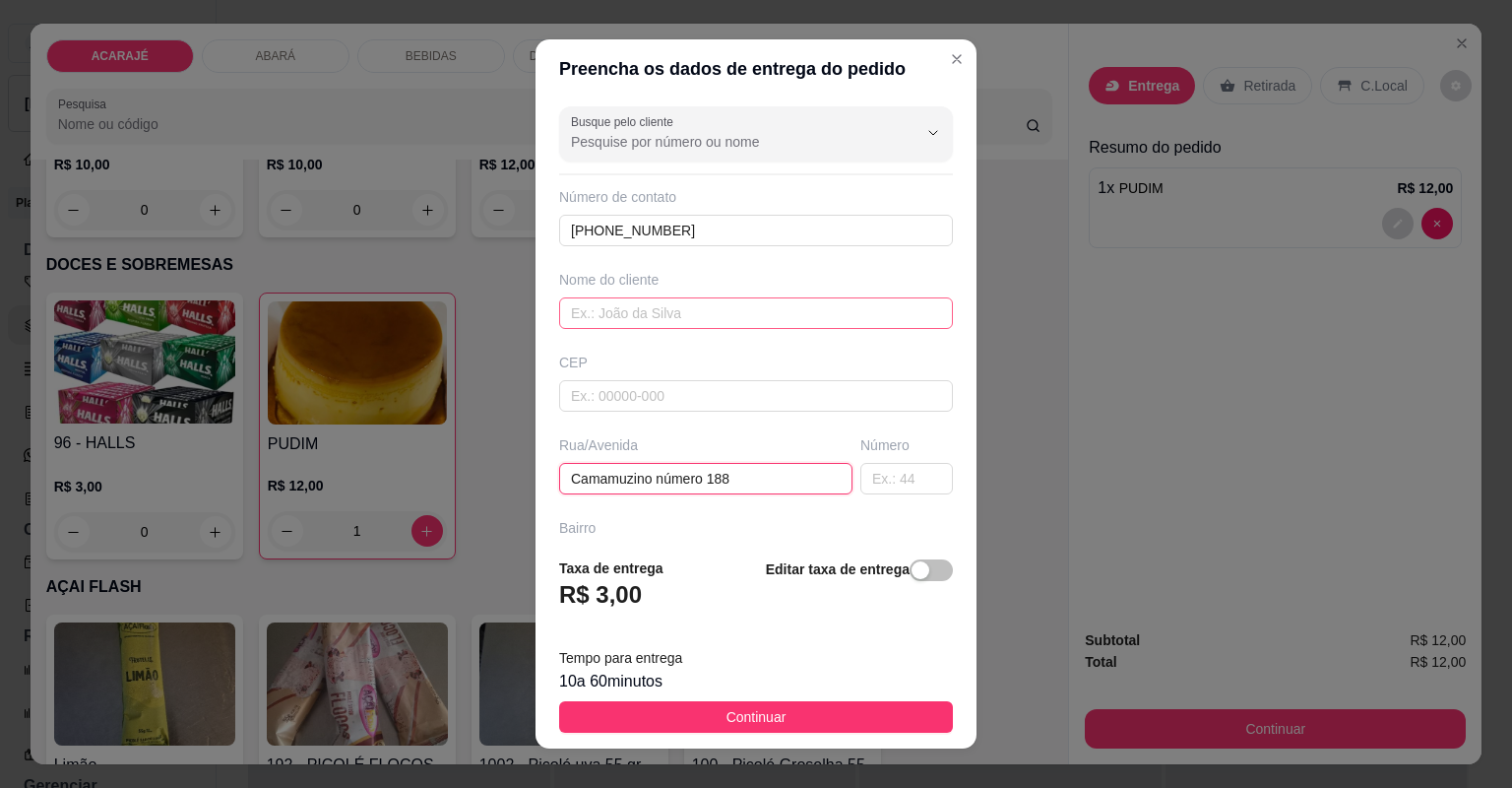 type on "Camamuzino número 188" 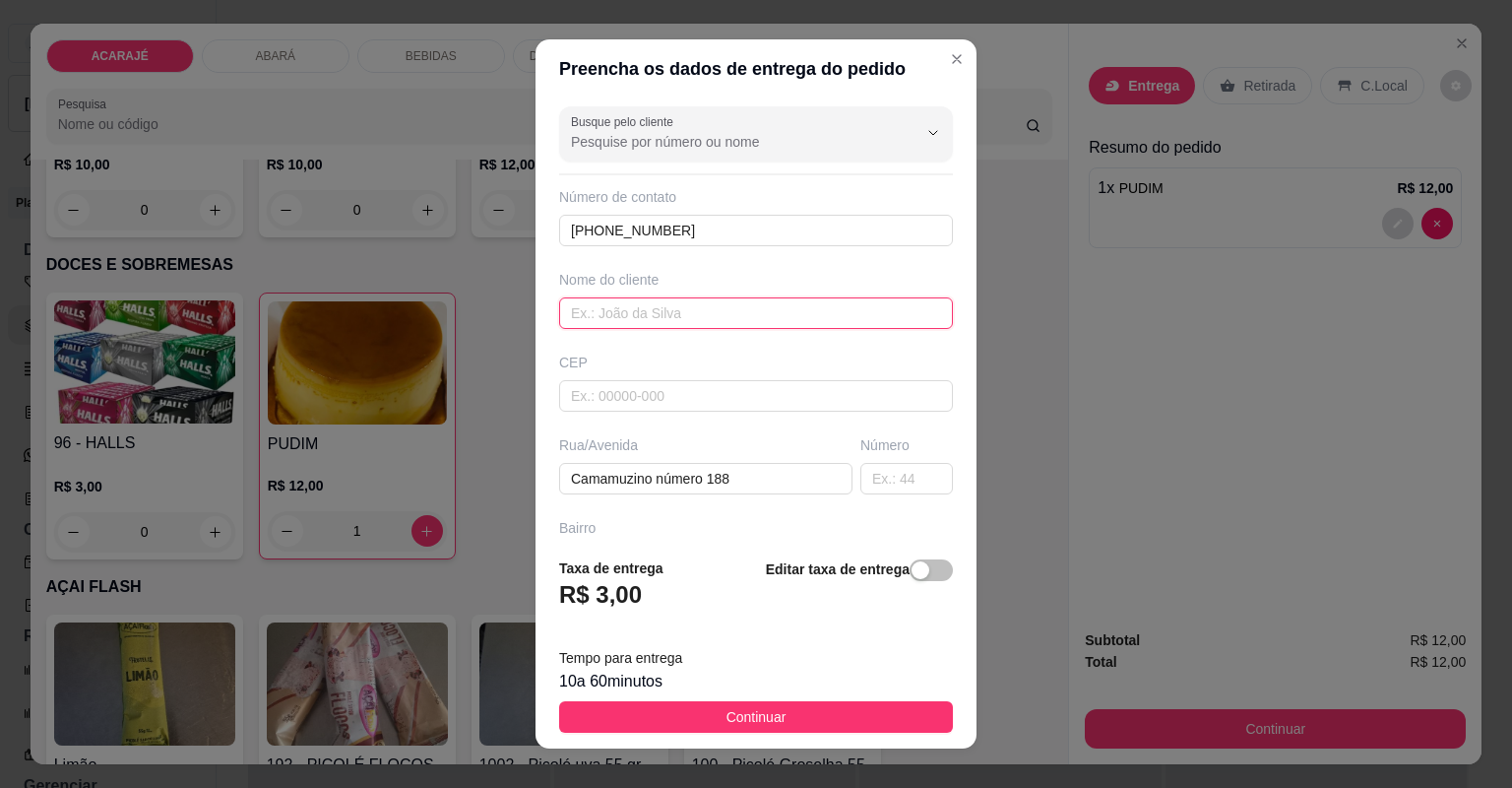 click at bounding box center [756, 313] 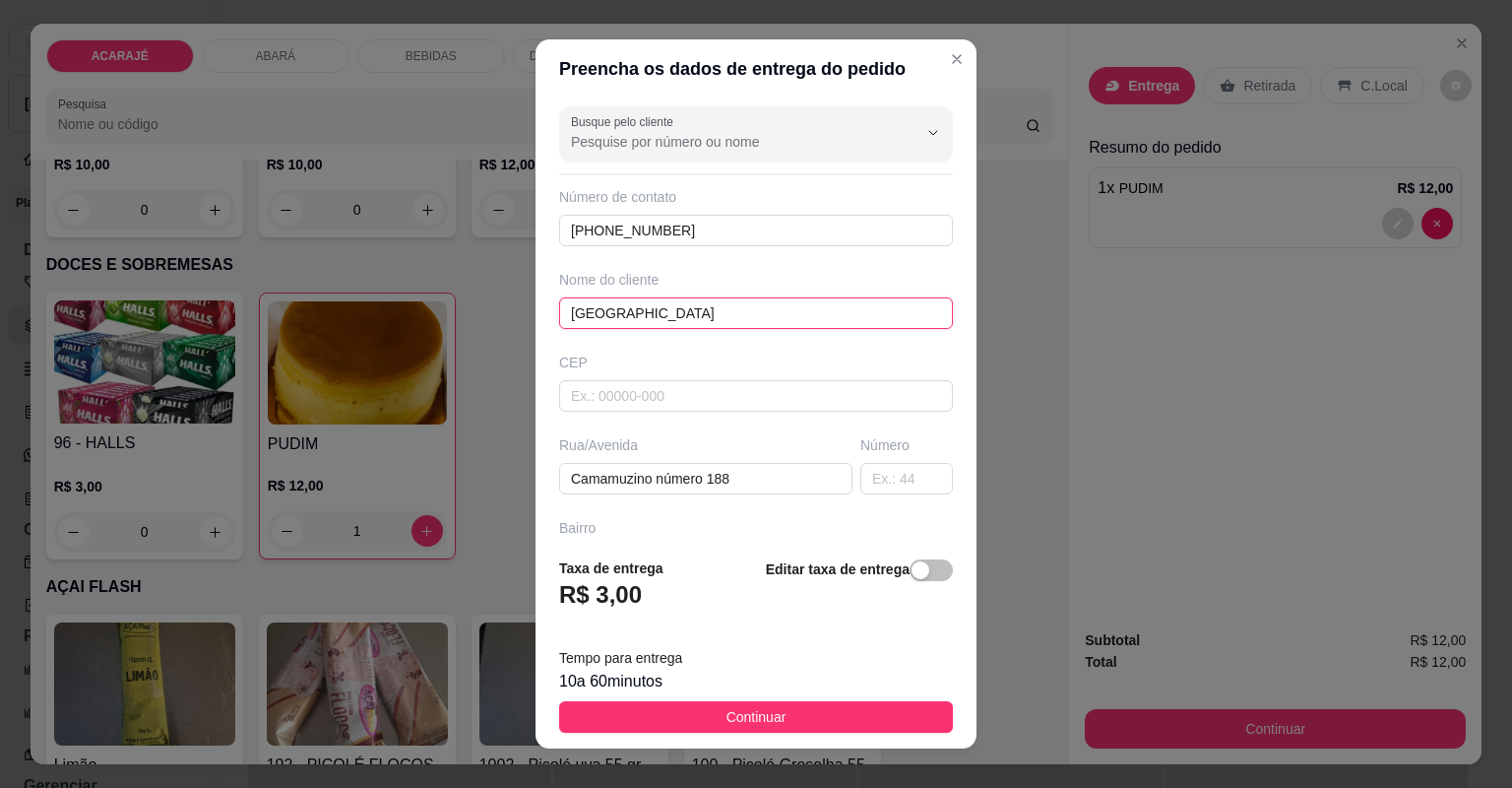 type on "Wellington" 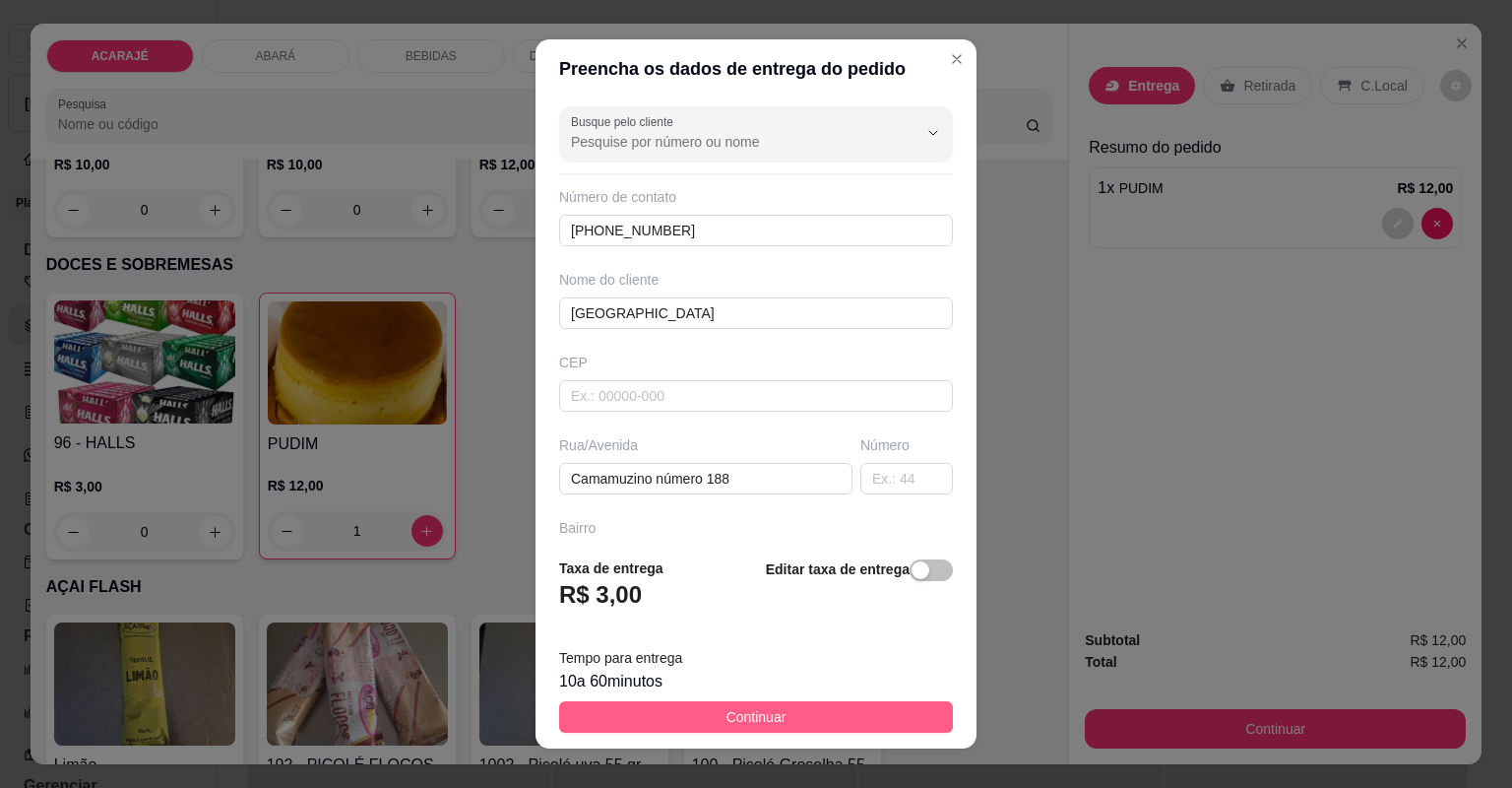 click on "Continuar" at bounding box center (756, 717) 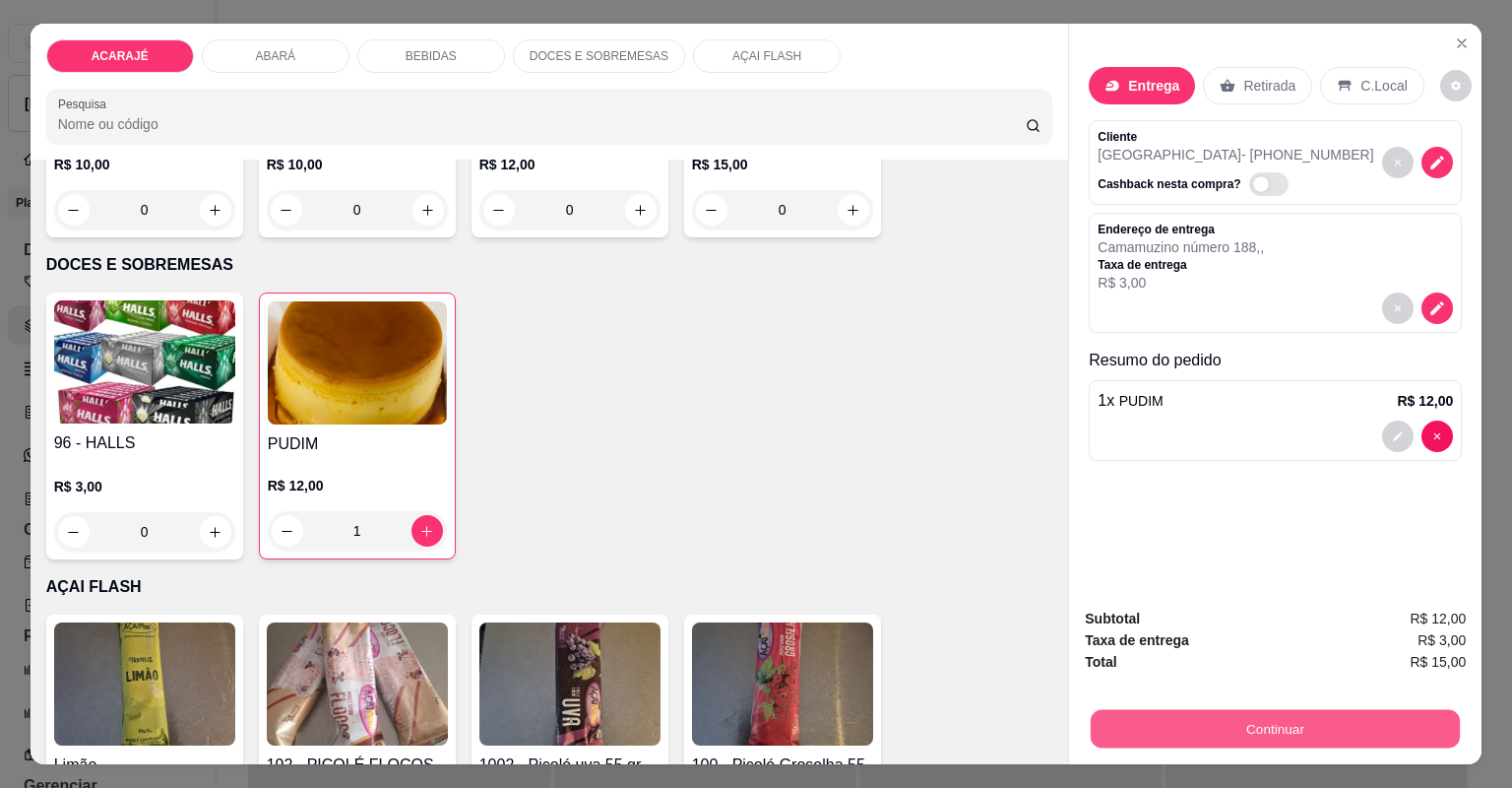 click on "Continuar" at bounding box center (1275, 729) 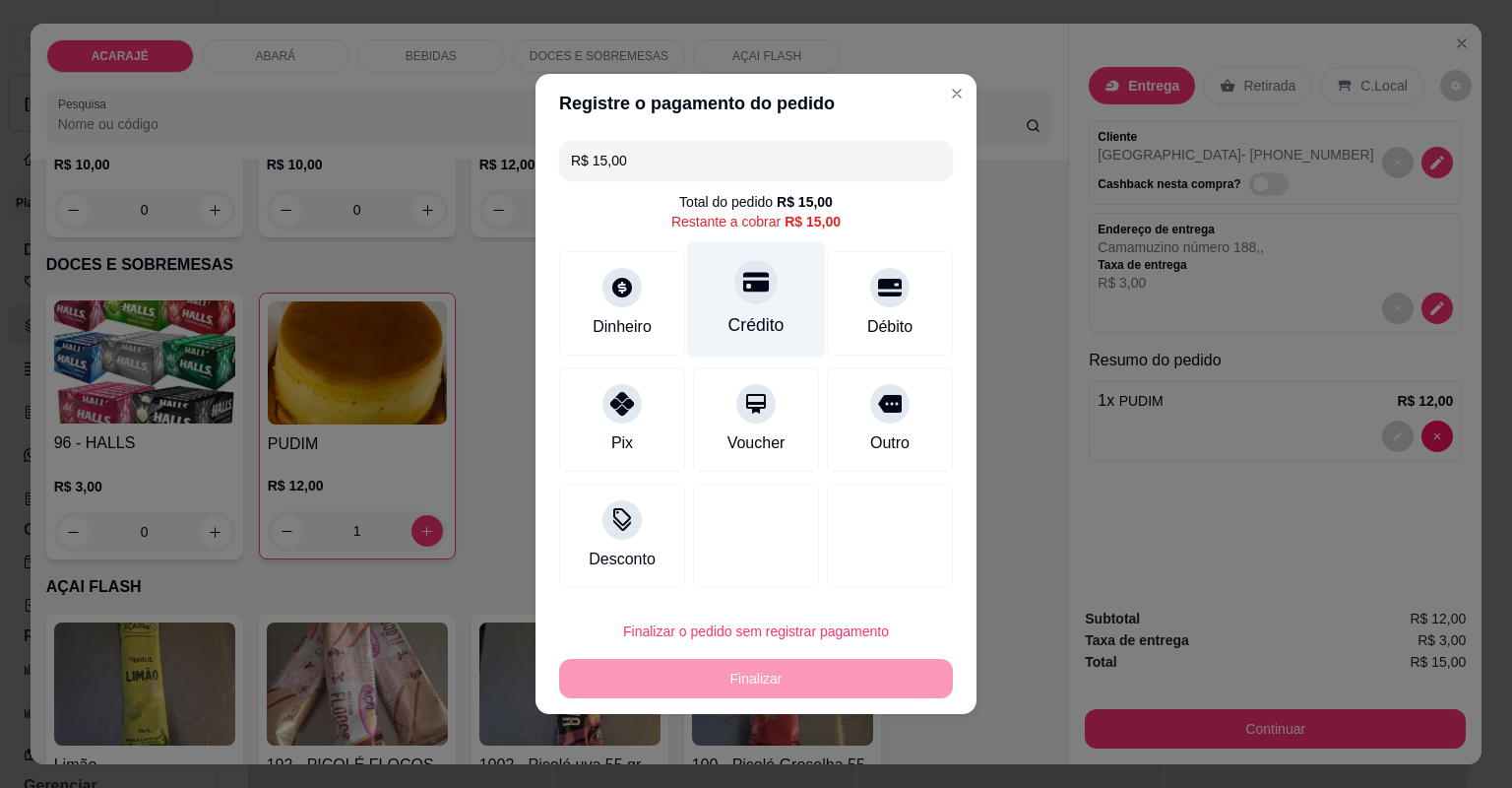 click on "Crédito" at bounding box center [756, 299] 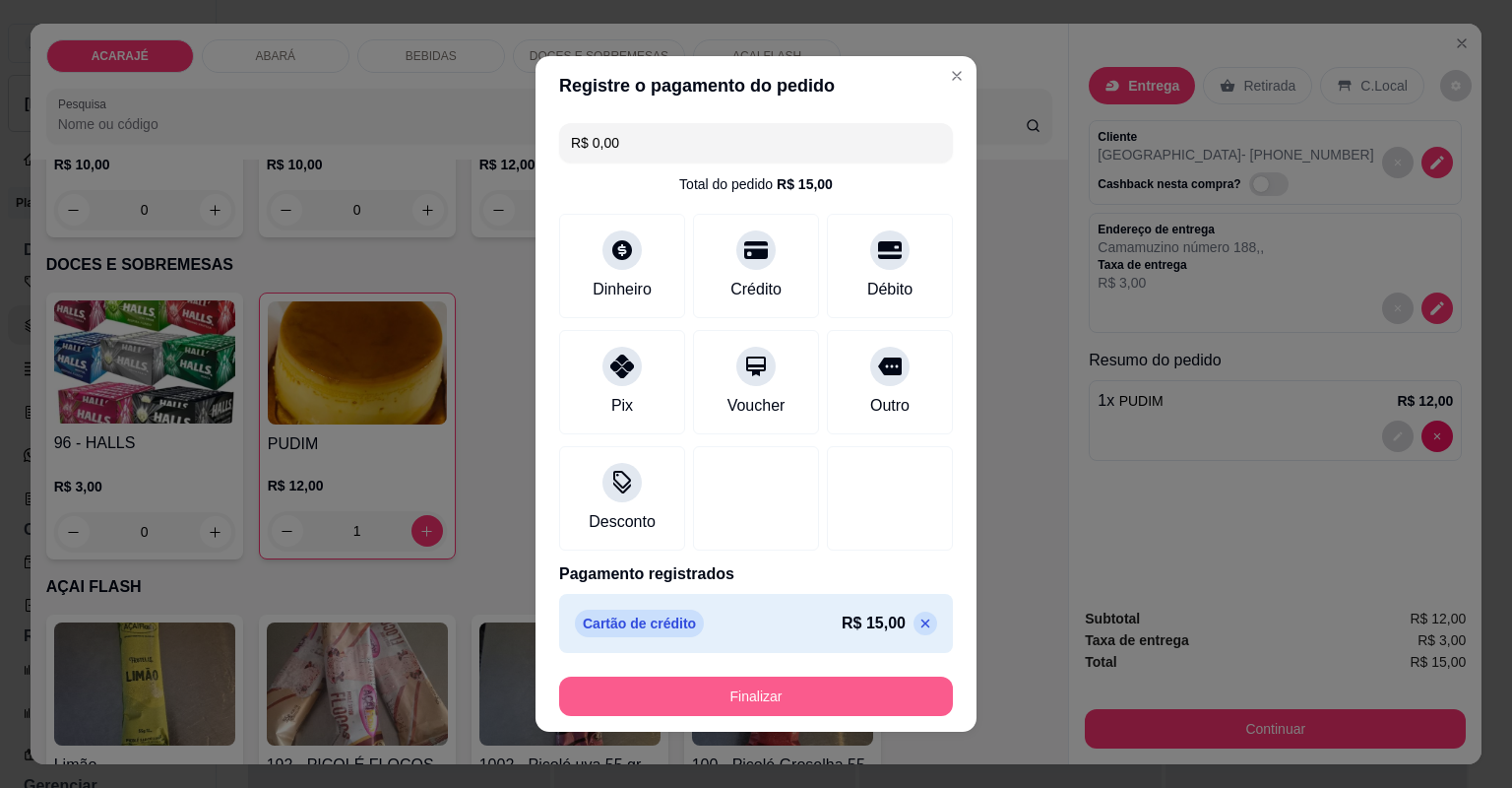 click on "Finalizar" at bounding box center [756, 696] 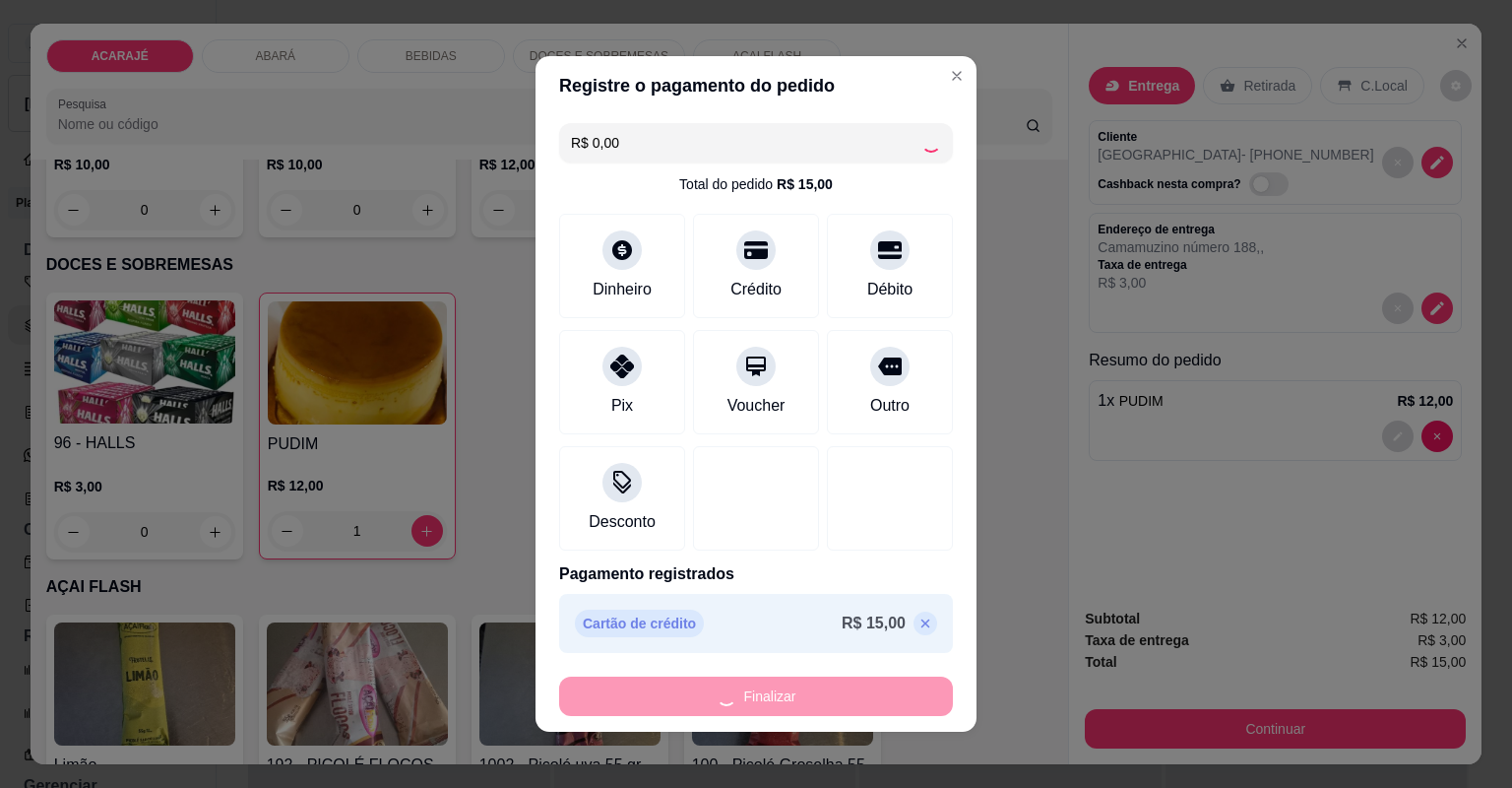 type on "0" 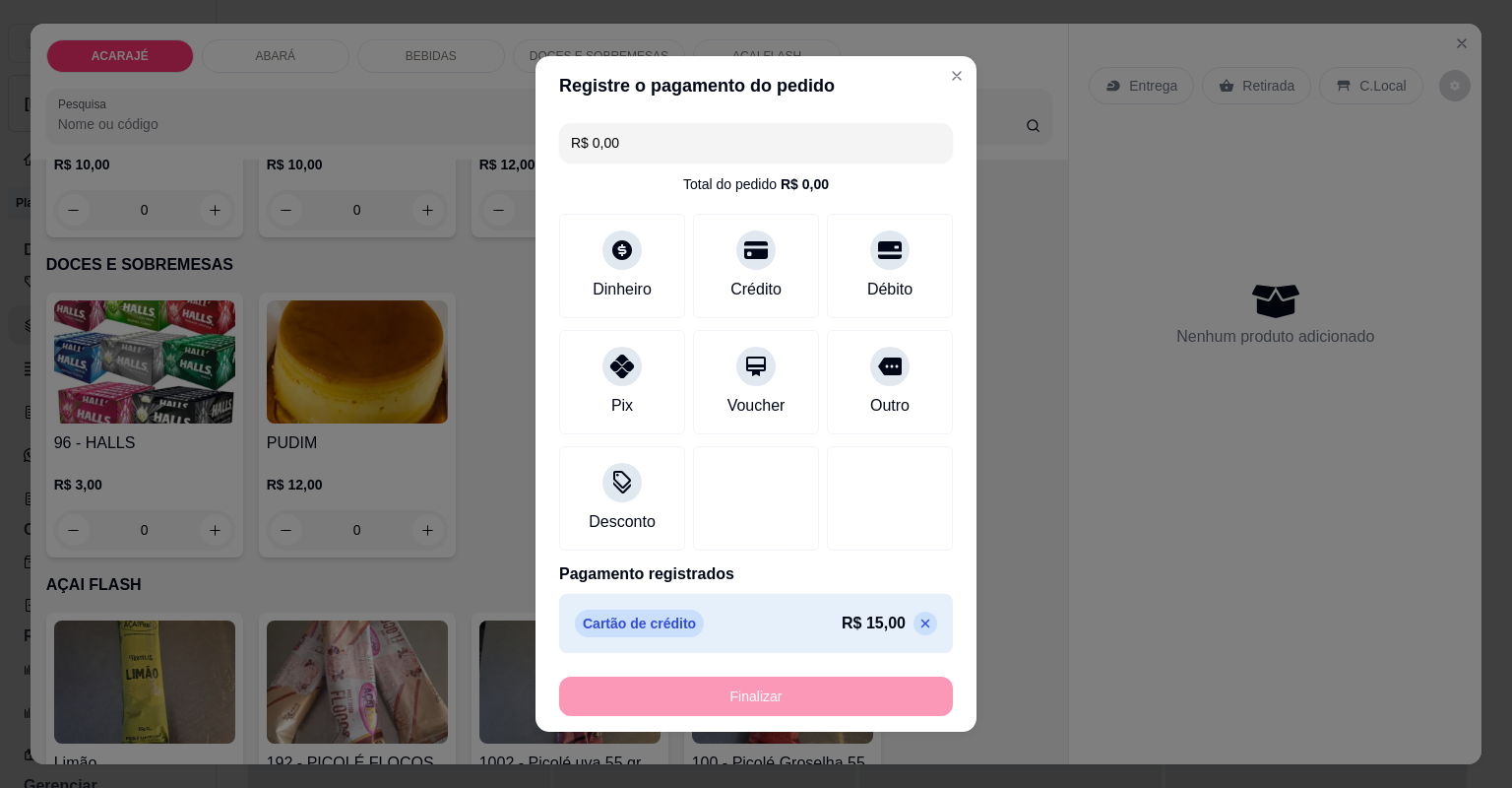 type on "-R$ 15,00" 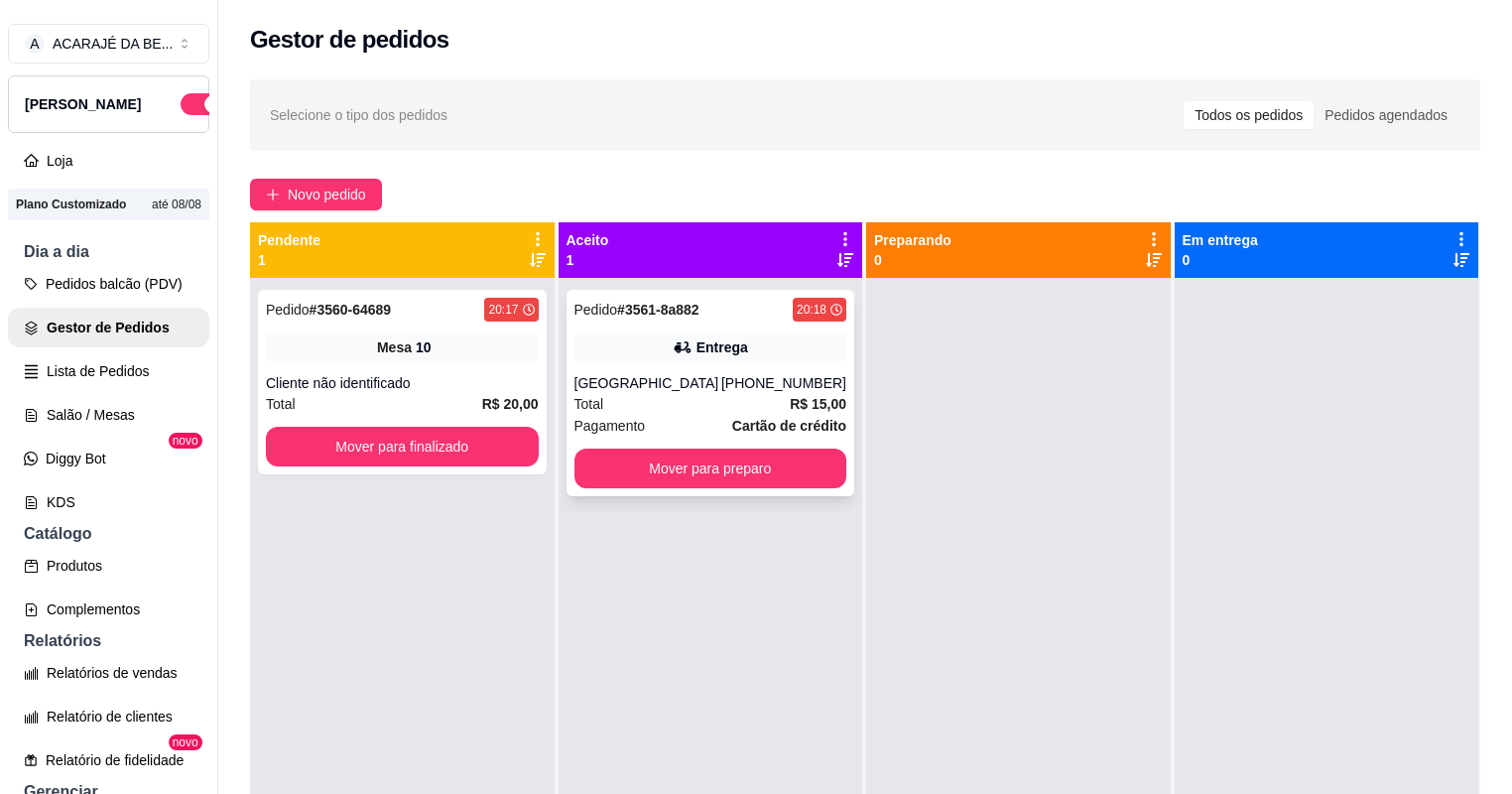 click on "Wellington" at bounding box center (648, 383) 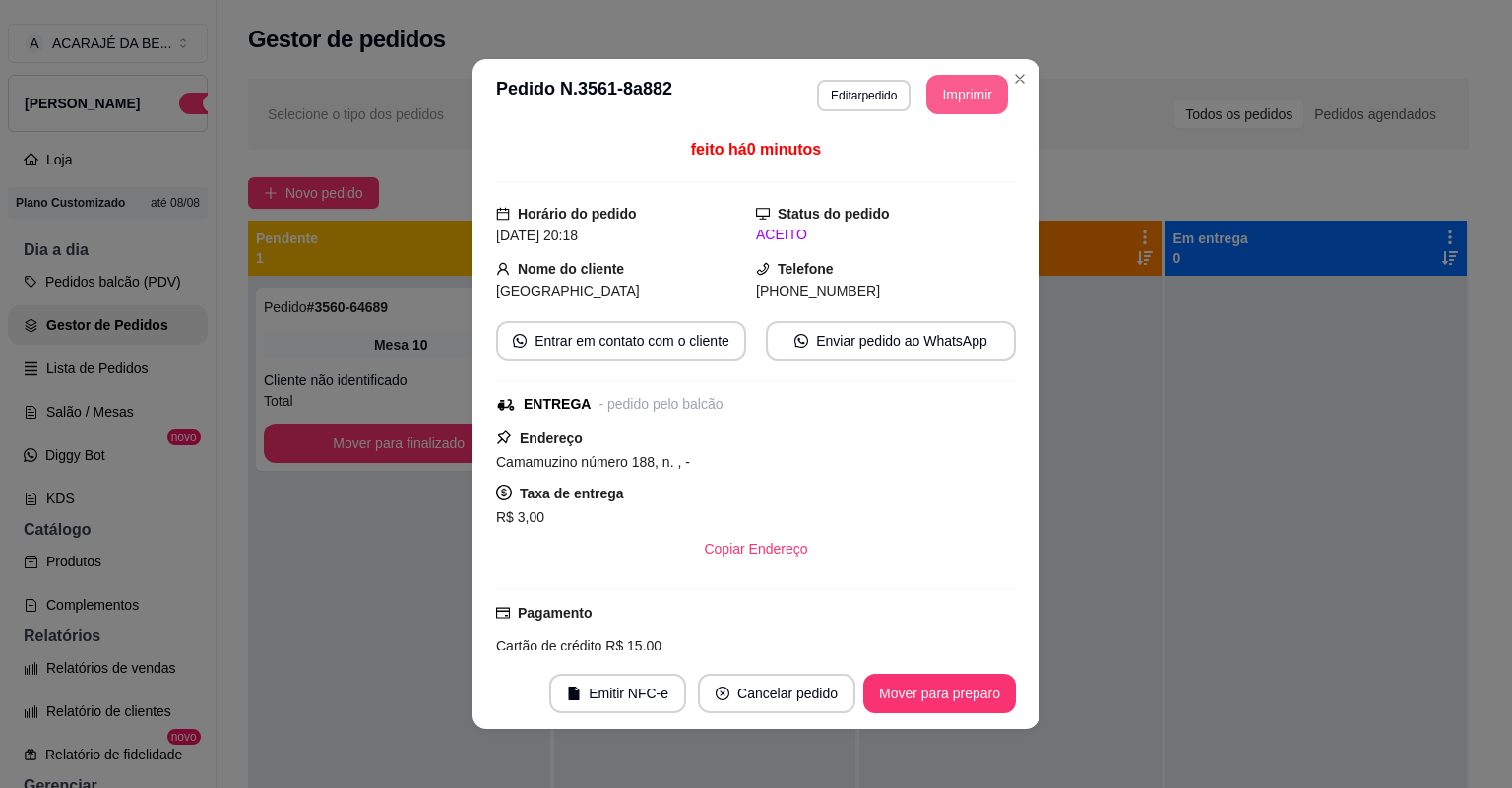click on "Imprimir" at bounding box center (967, 95) 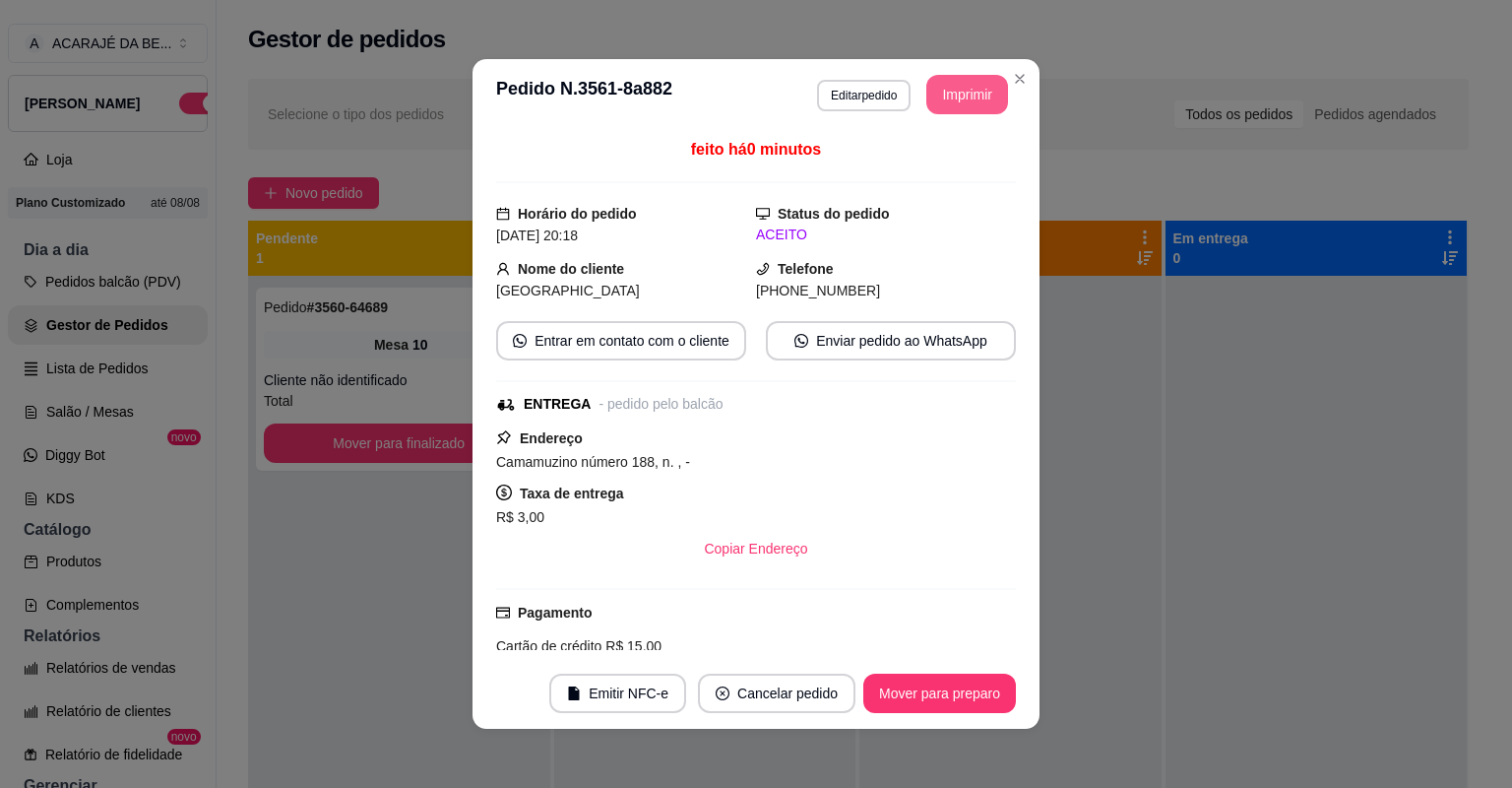 scroll, scrollTop: 0, scrollLeft: 0, axis: both 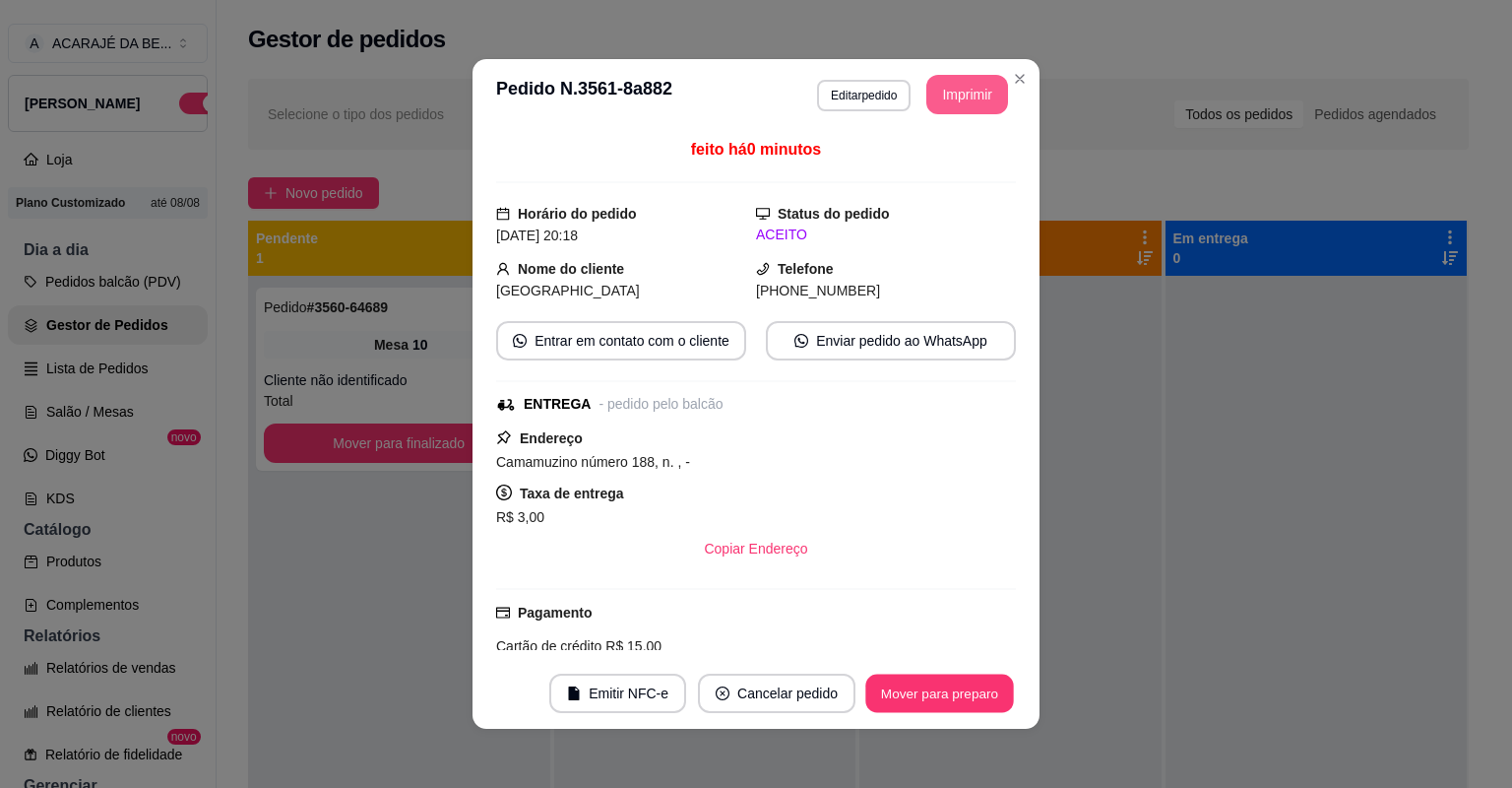 click on "Mover para preparo" at bounding box center (939, 693) 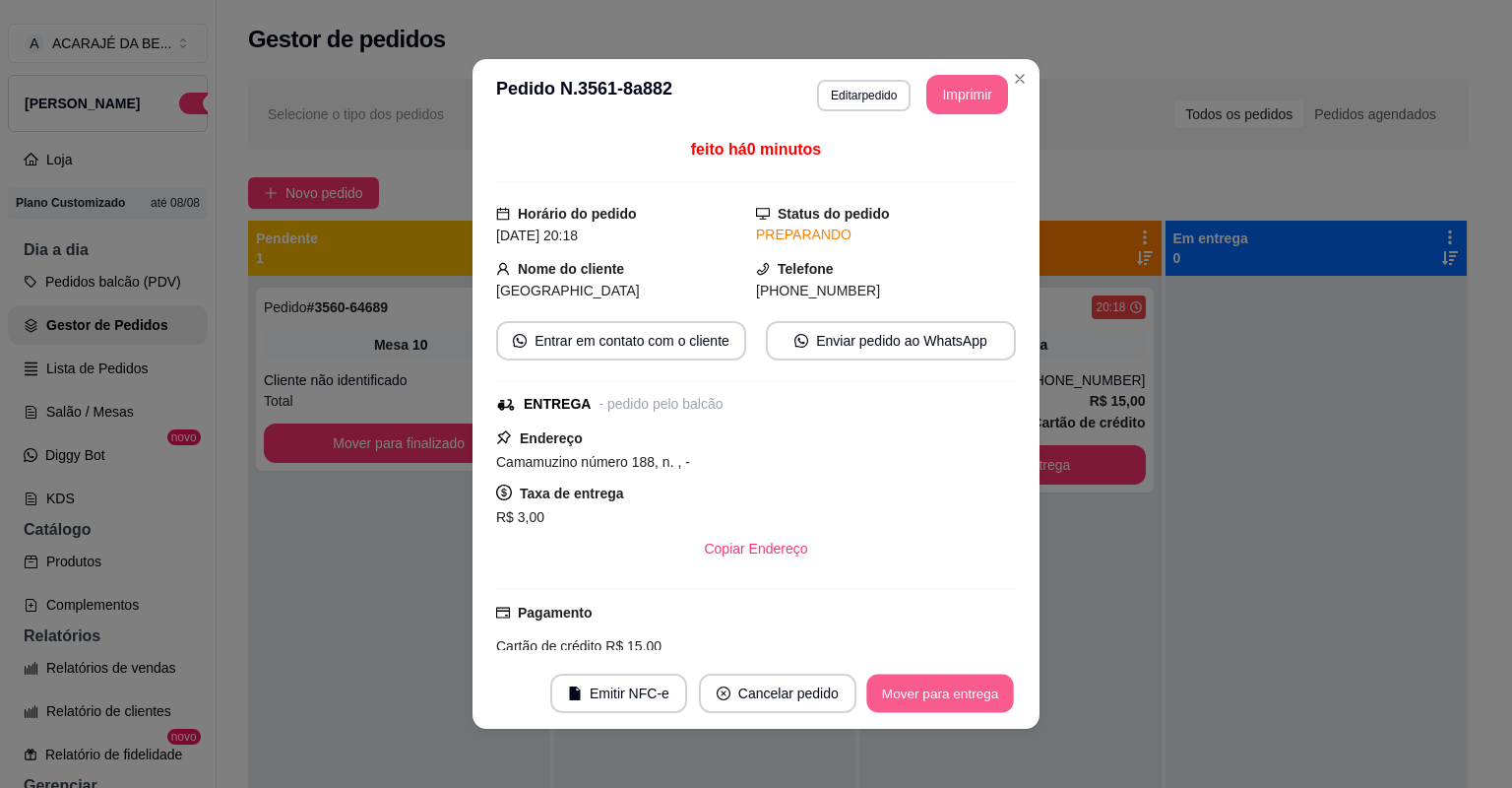 click on "Mover para entrega" at bounding box center (940, 693) 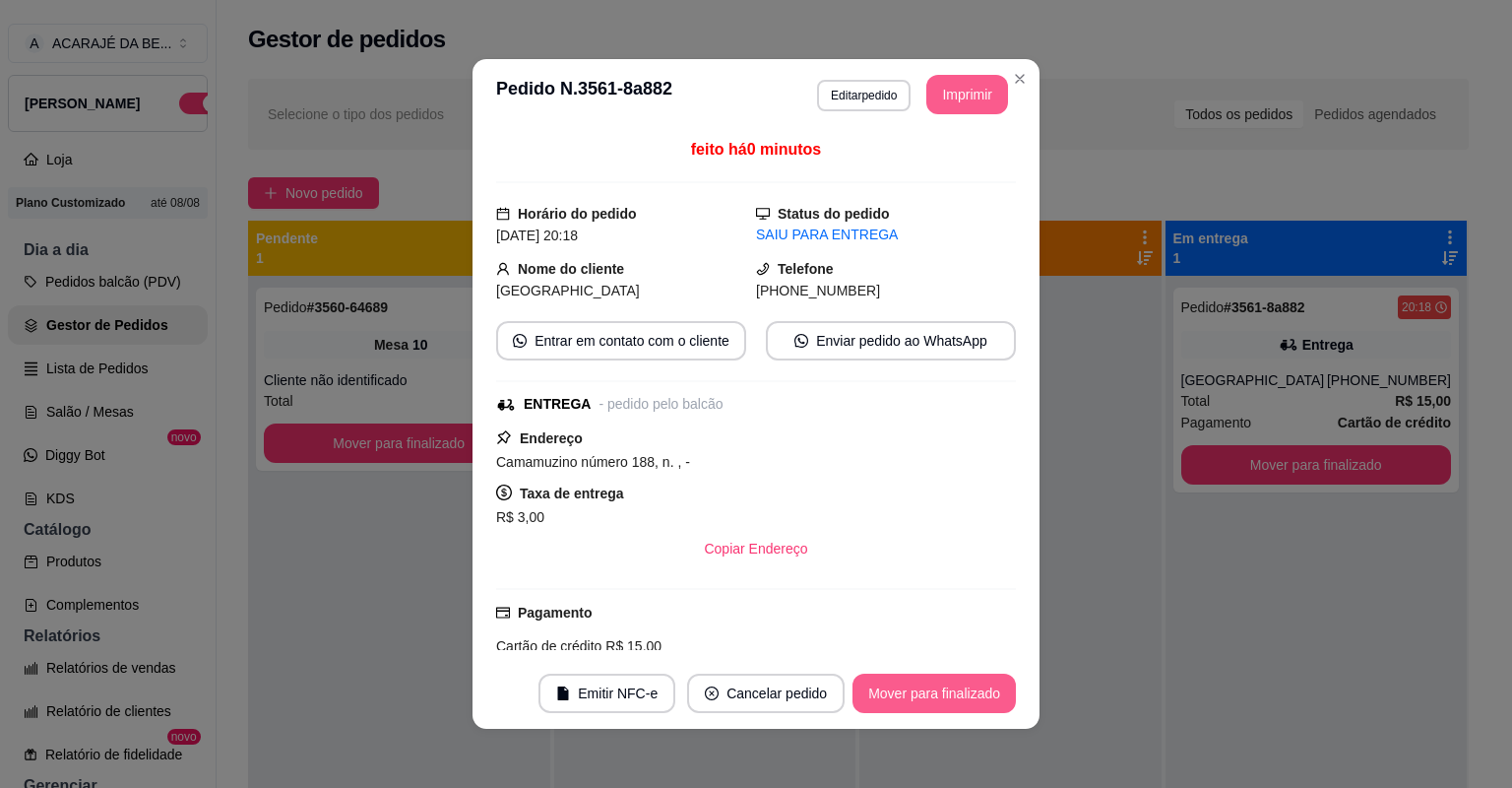 click on "Mover para finalizado" at bounding box center [934, 693] 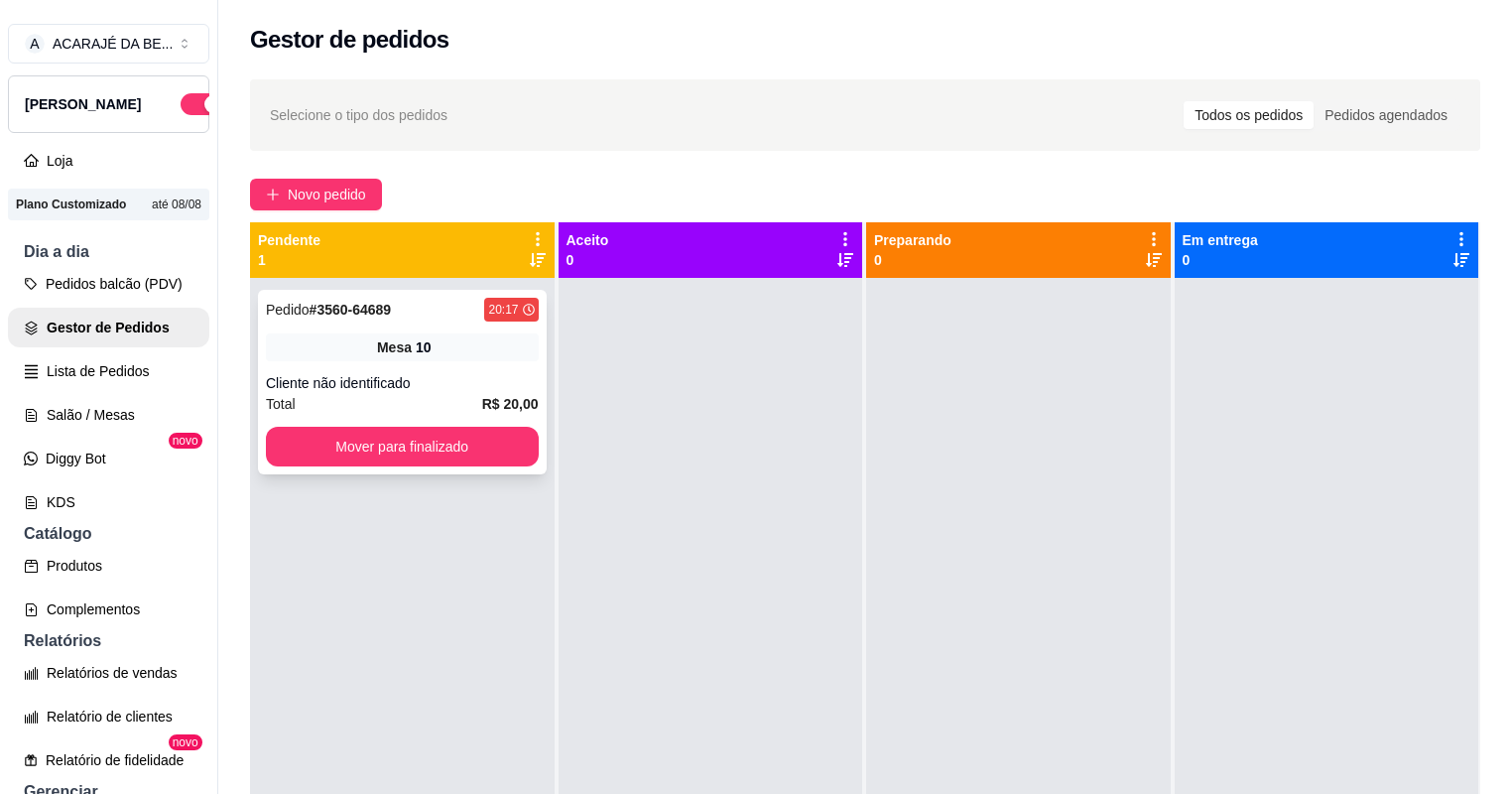 click on "R$ 20,00" at bounding box center [510, 404] 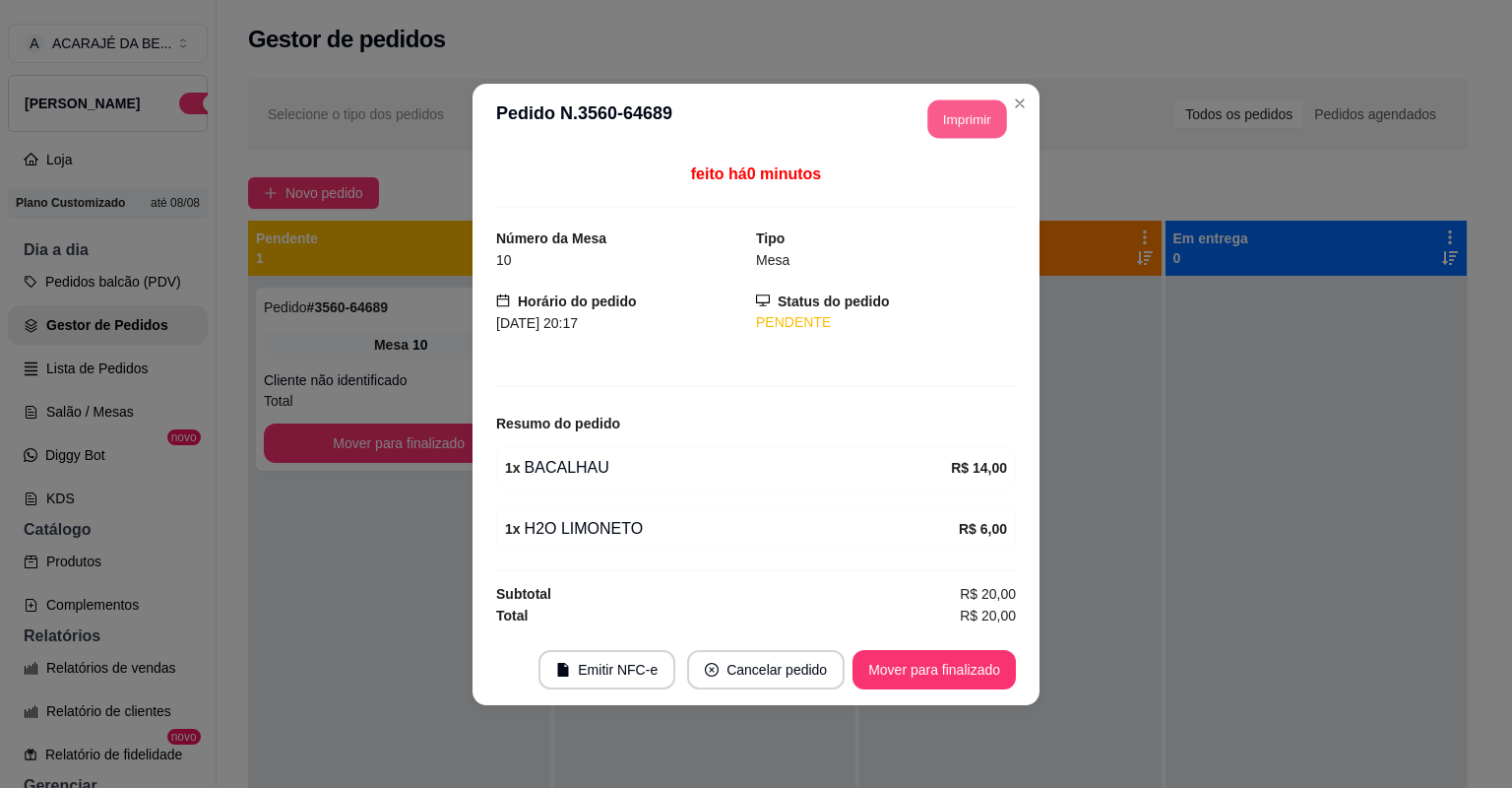 click on "Imprimir" at bounding box center [968, 118] 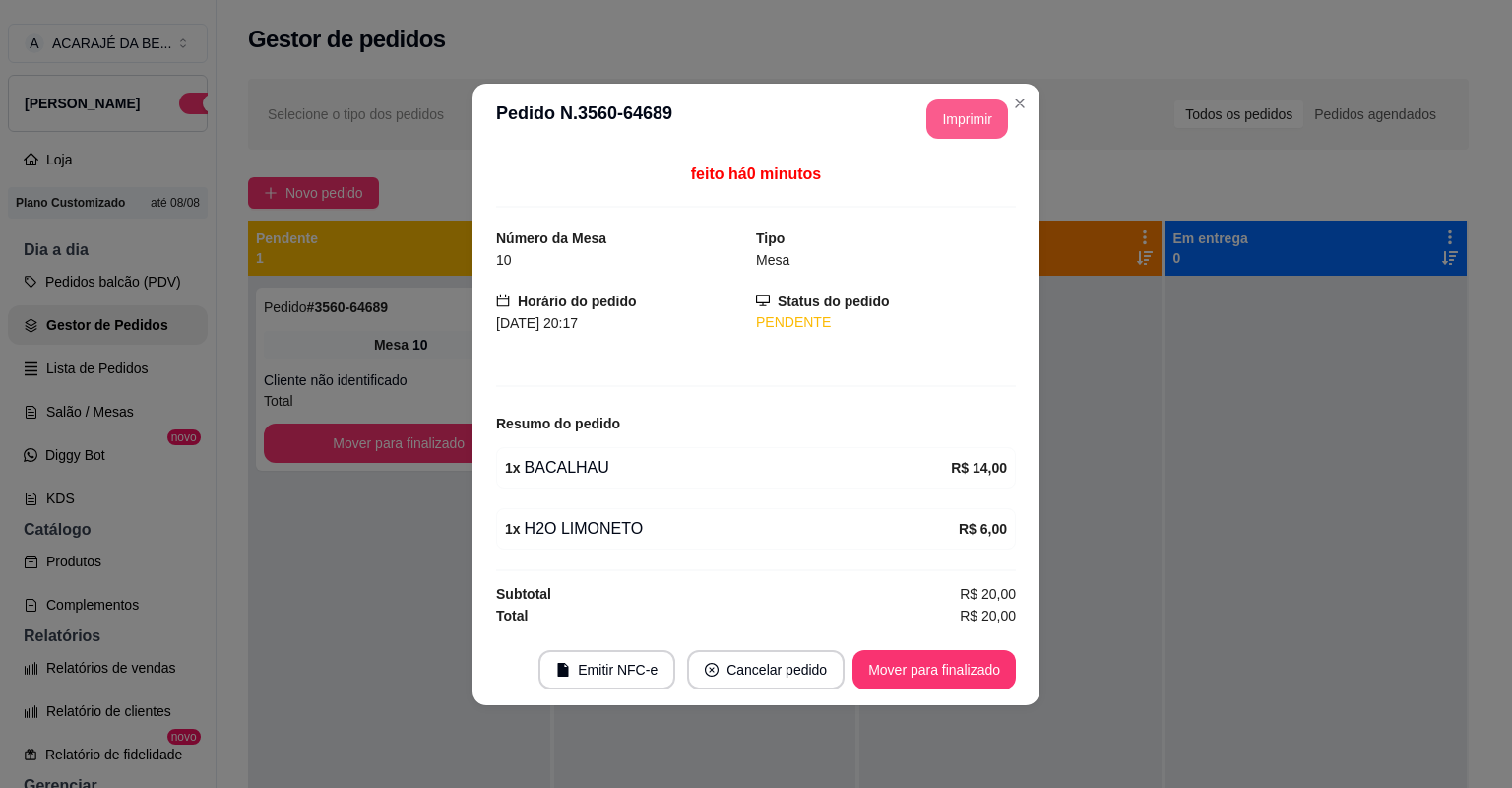 scroll, scrollTop: 0, scrollLeft: 0, axis: both 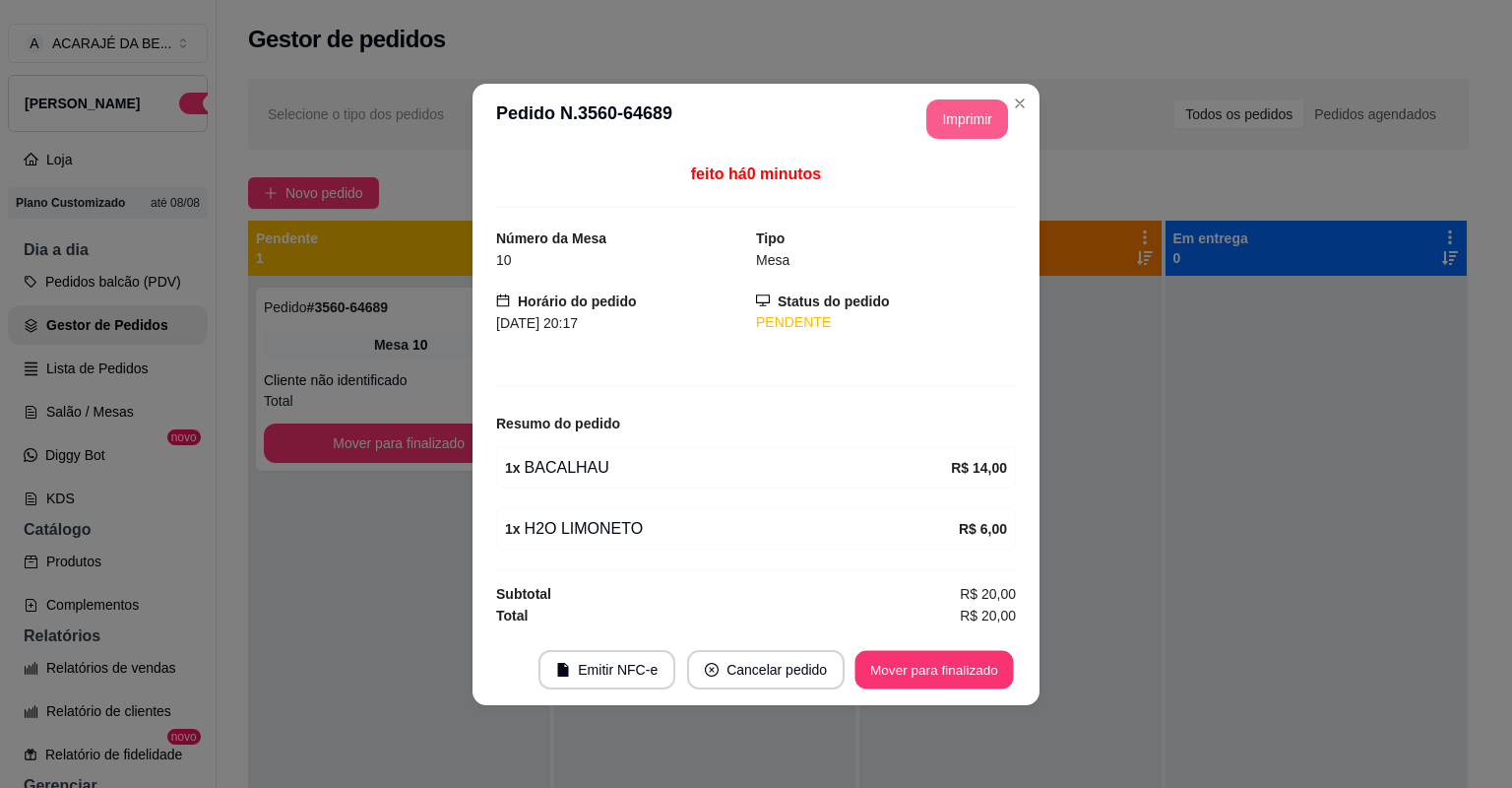 click on "Mover para finalizado" at bounding box center [934, 669] 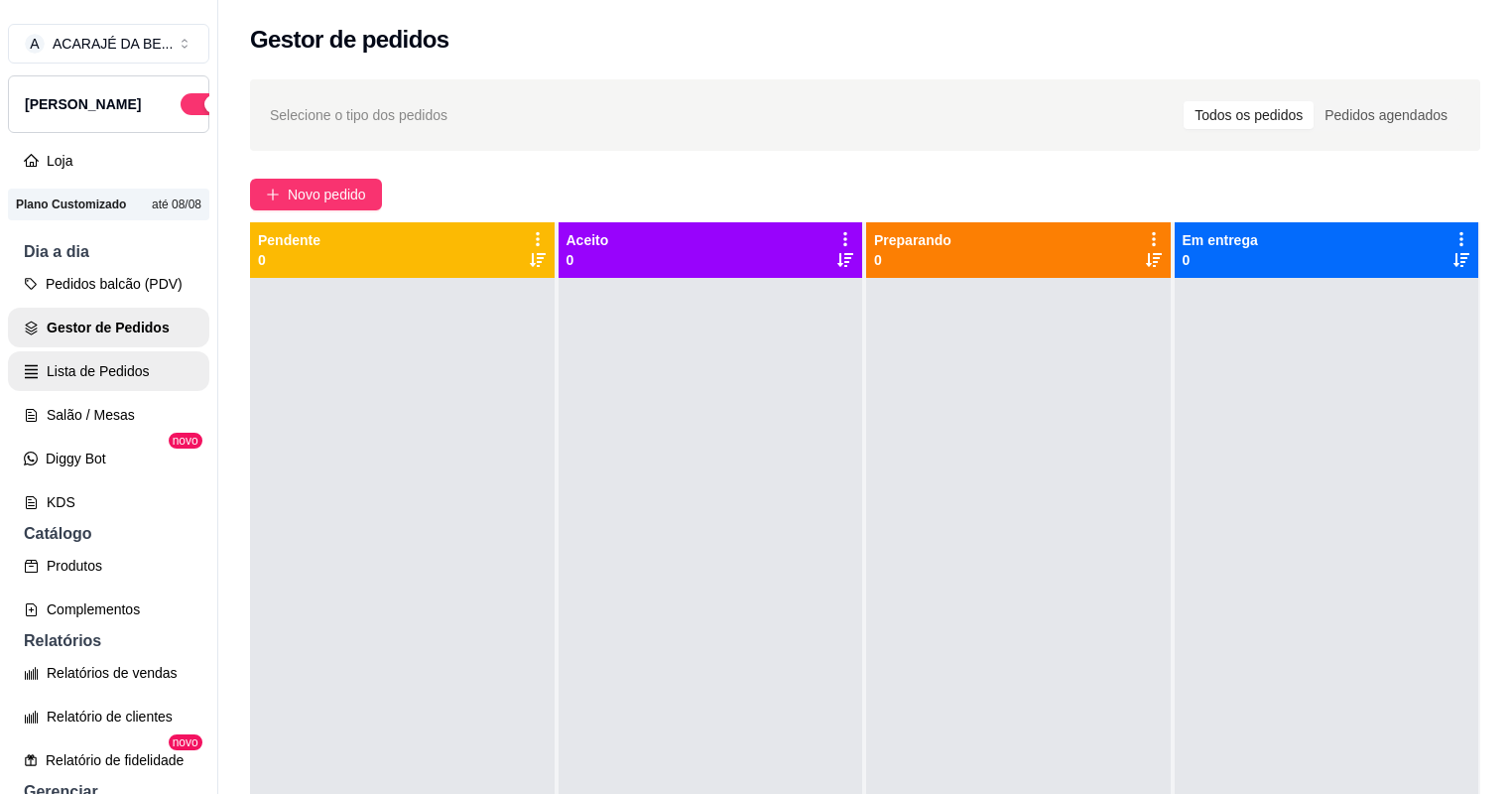 click on "Lista de Pedidos" at bounding box center (108, 371) 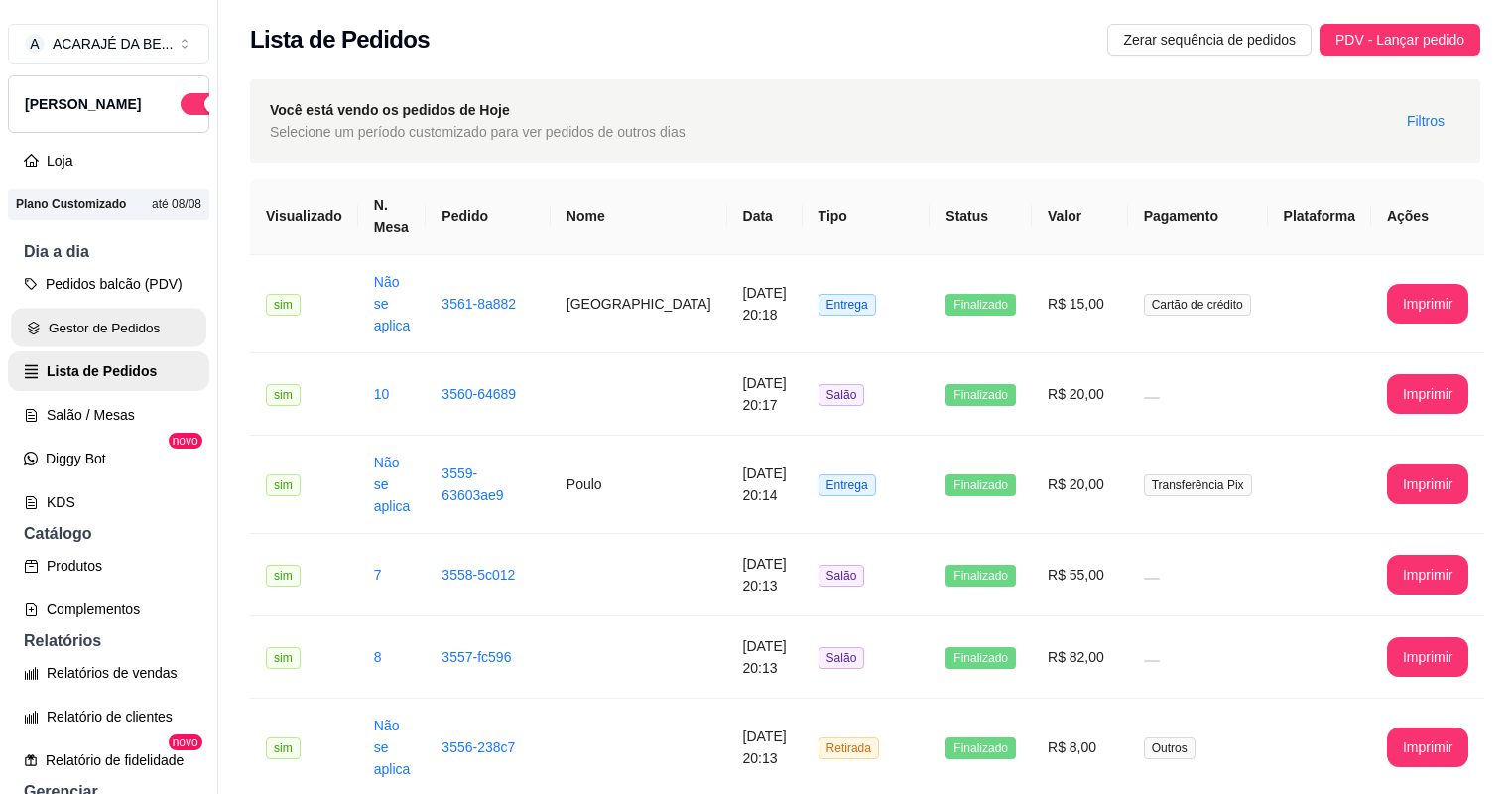 click on "Gestor de Pedidos" at bounding box center [108, 328] 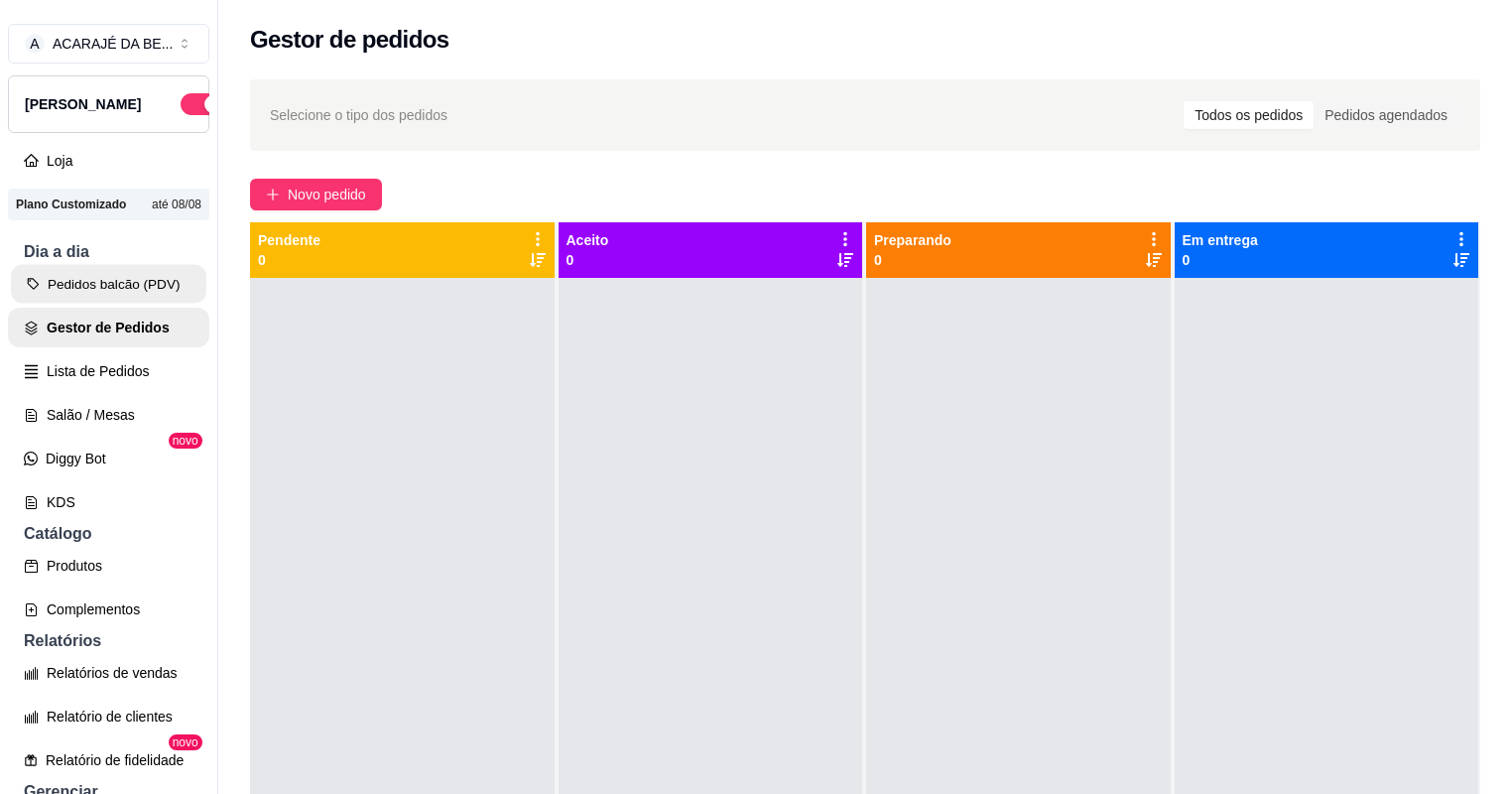 click on "Pedidos balcão (PDV)" at bounding box center [108, 284] 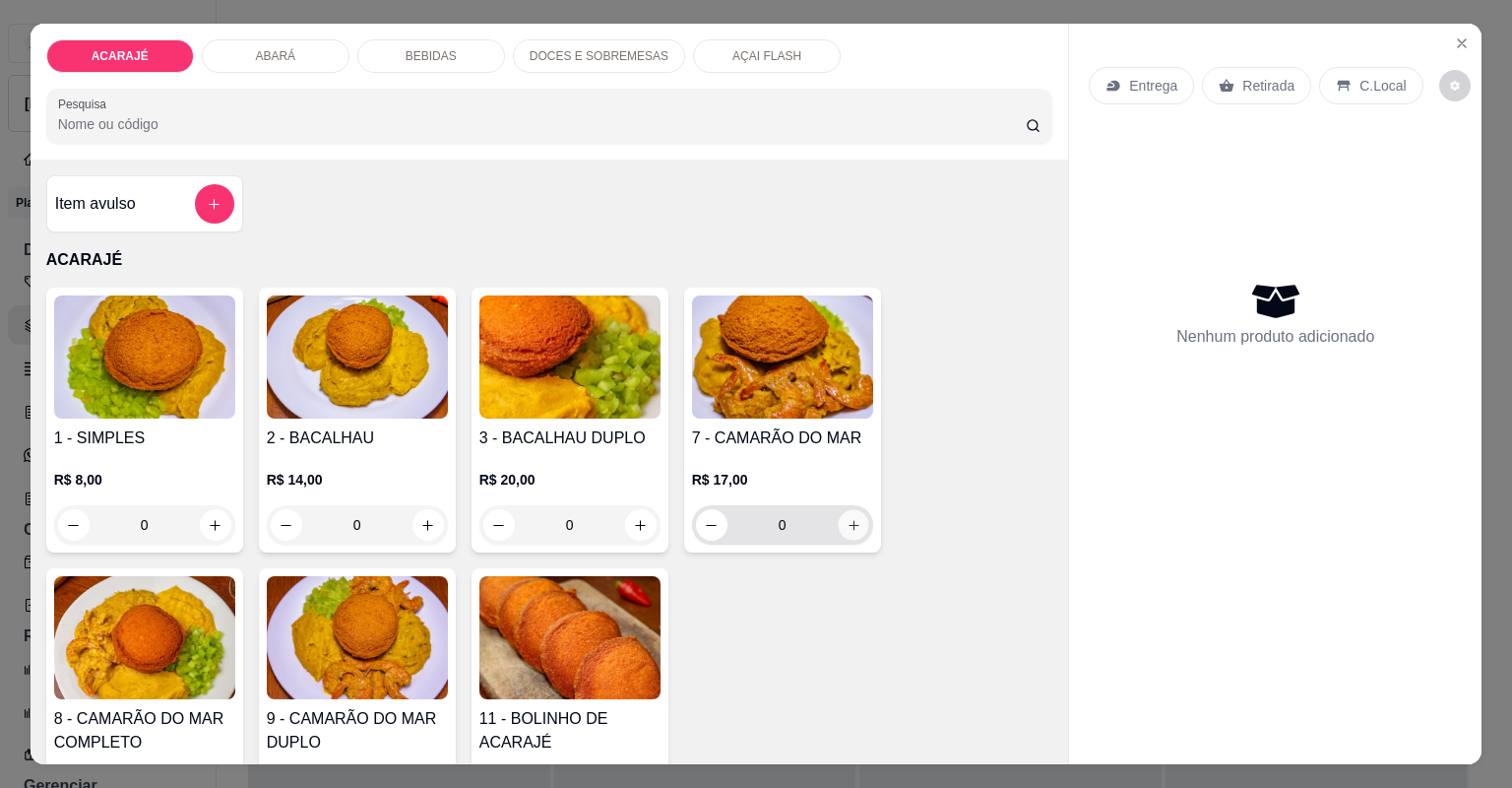 click at bounding box center (852, 524) 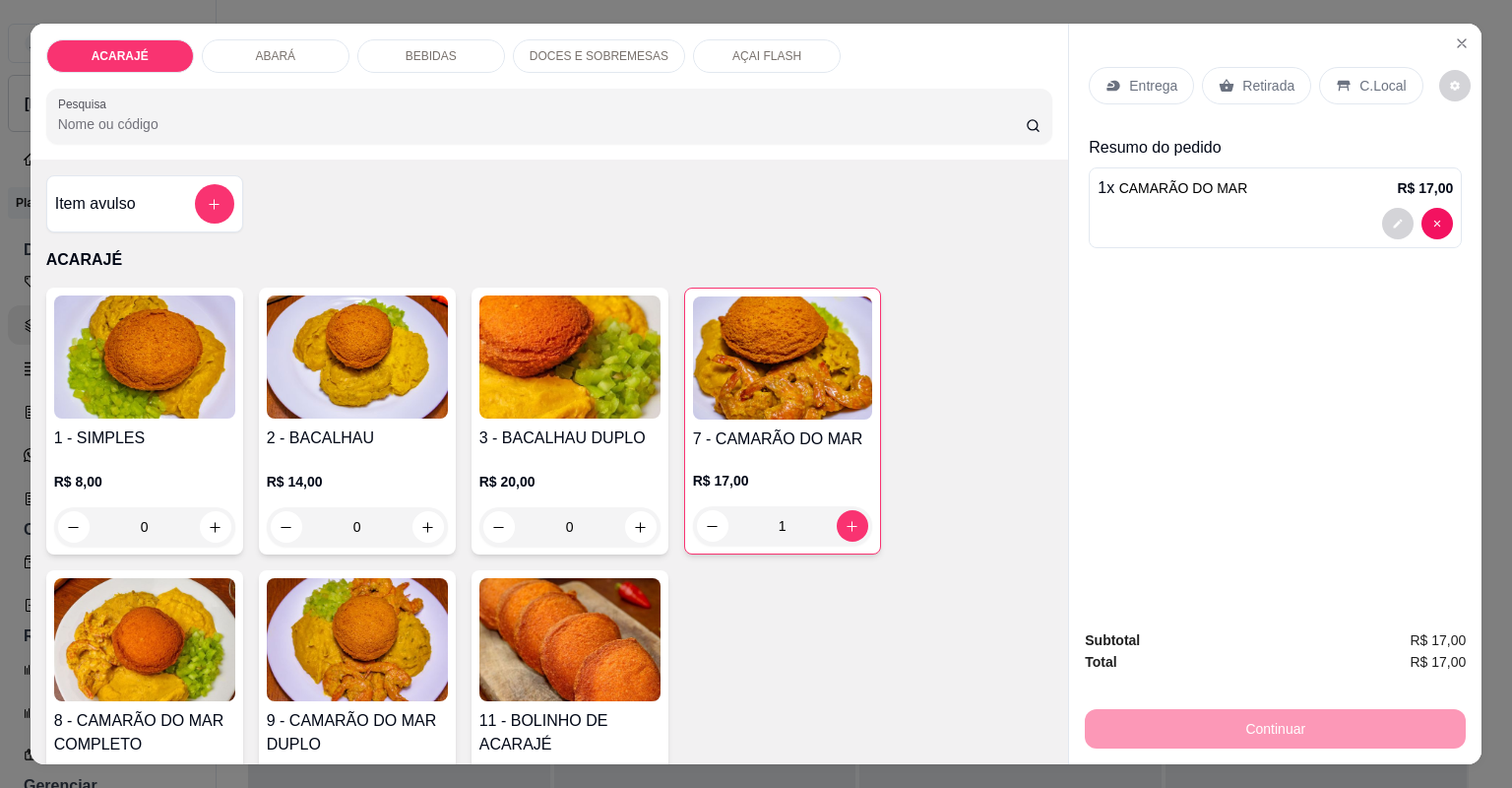 click on "Entrega" at bounding box center (1141, 86) 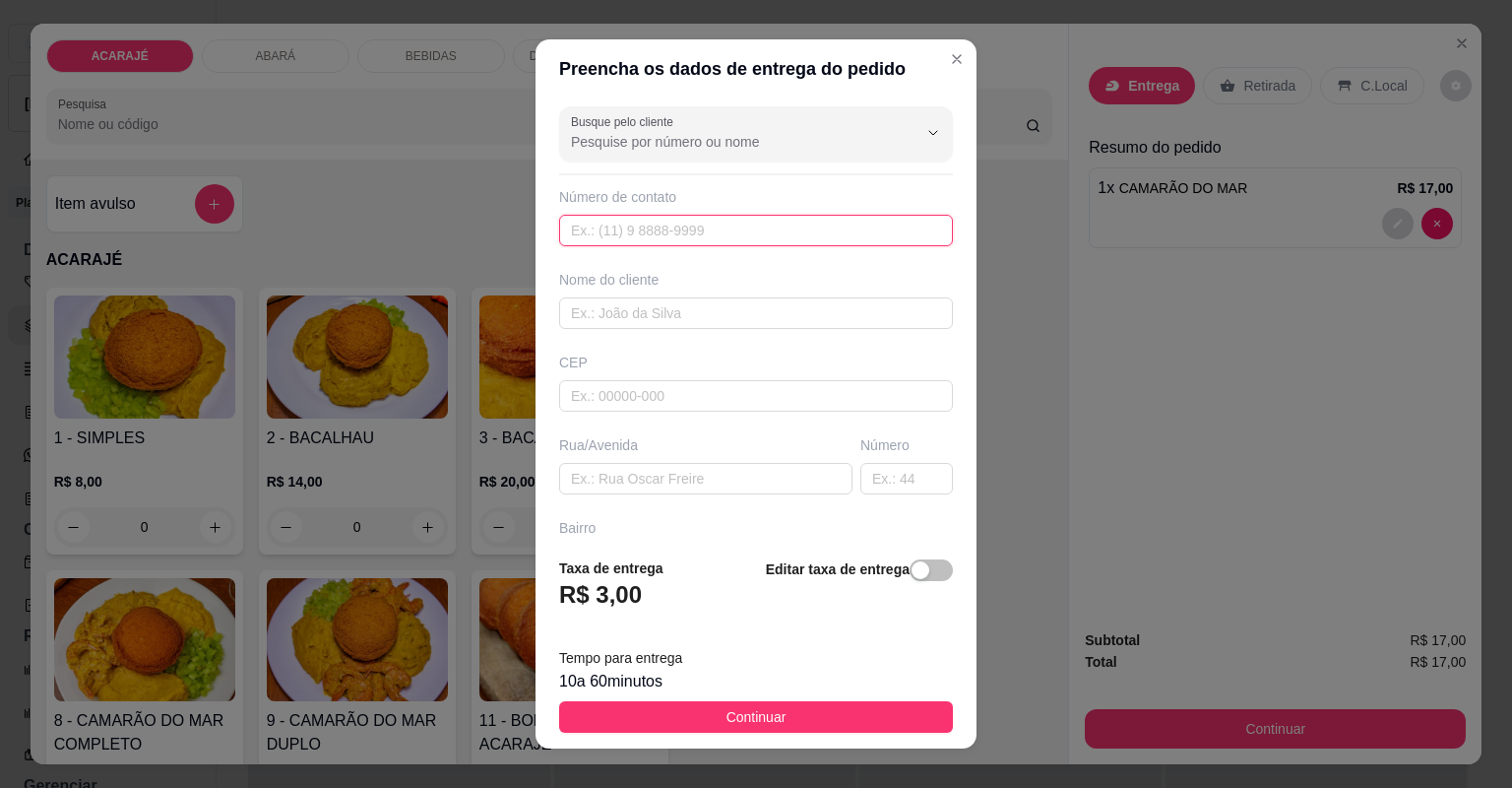 click at bounding box center (756, 230) 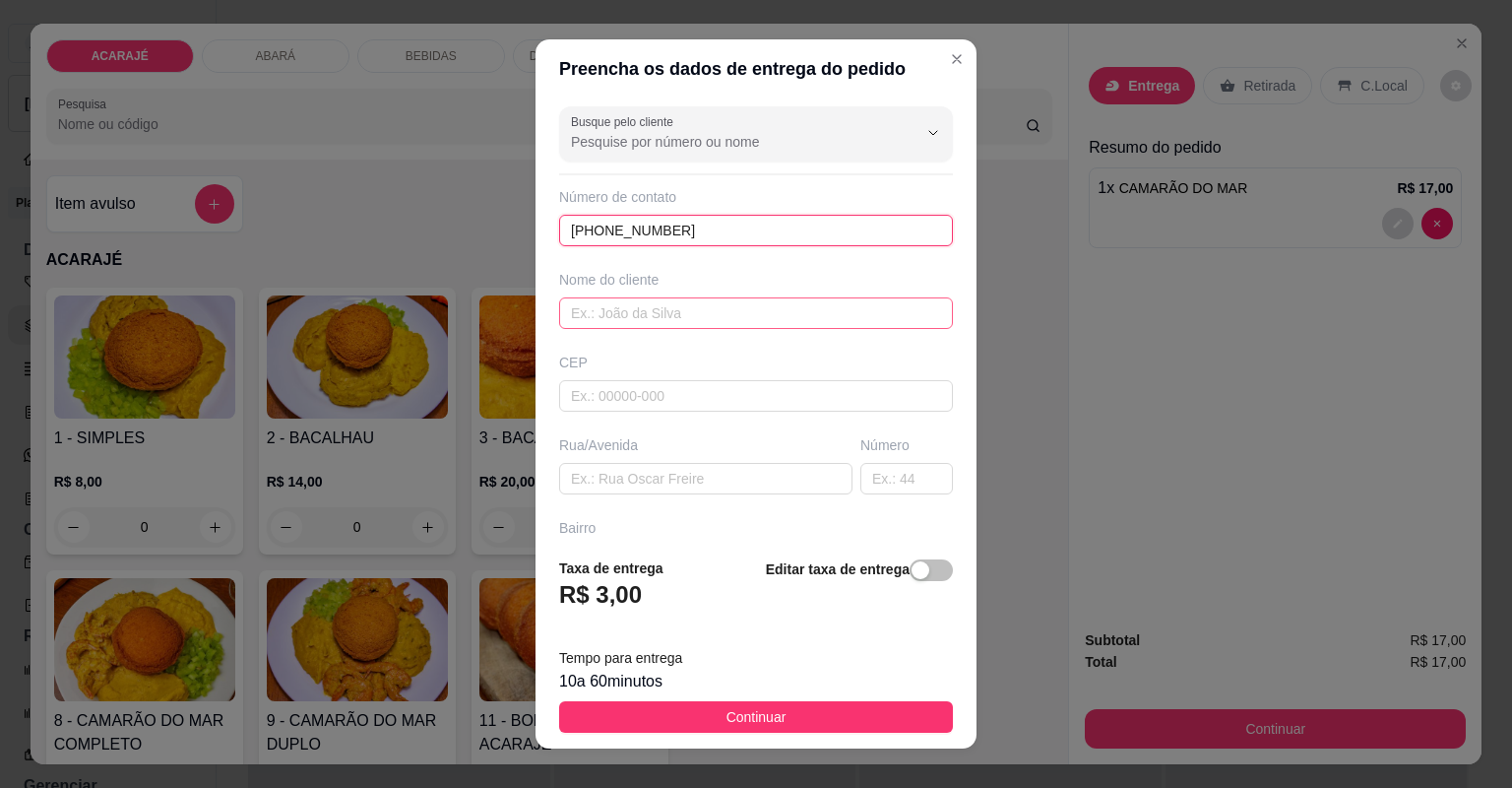 type on "+00 00 00000-0000" 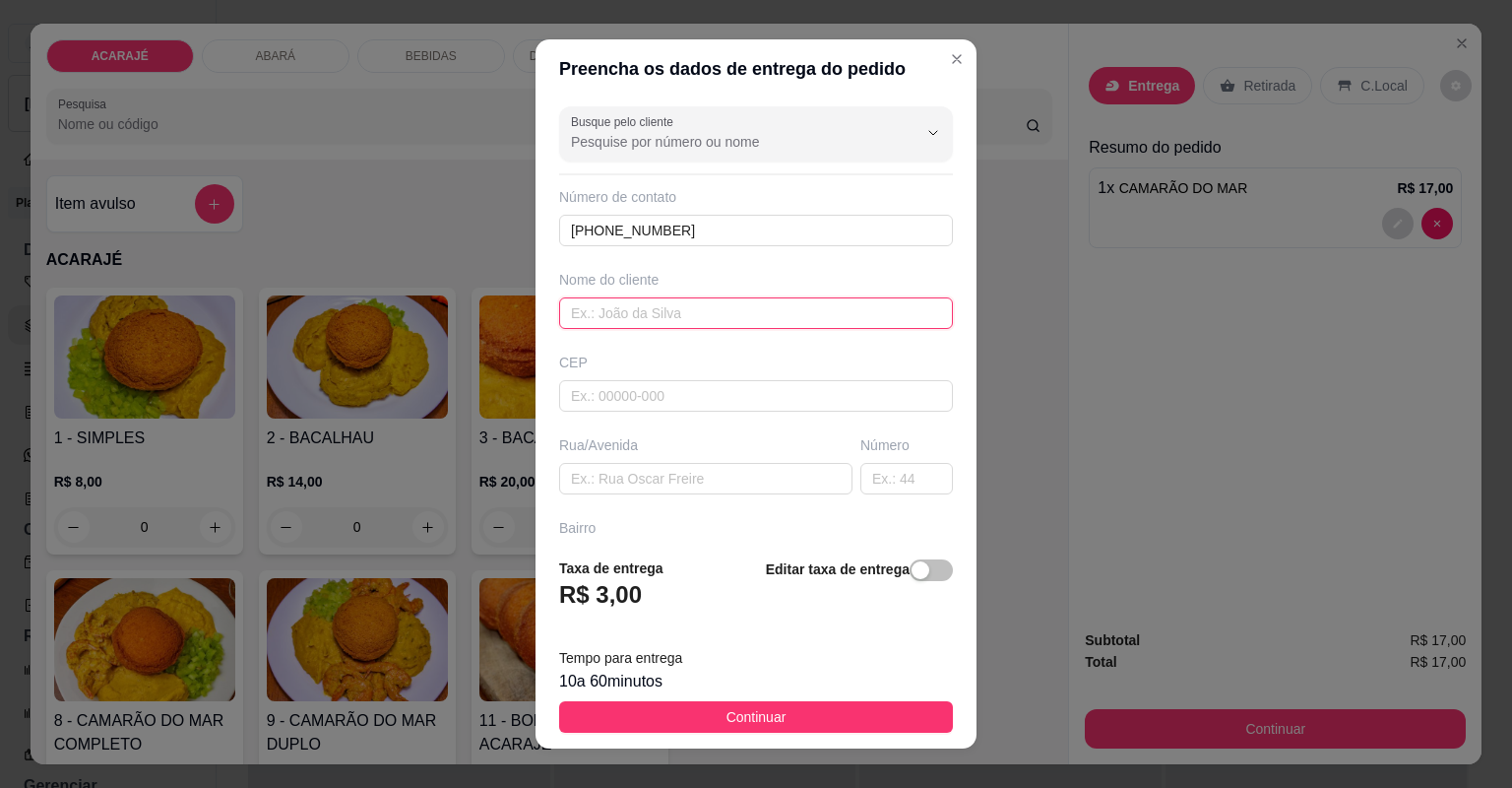click at bounding box center [756, 313] 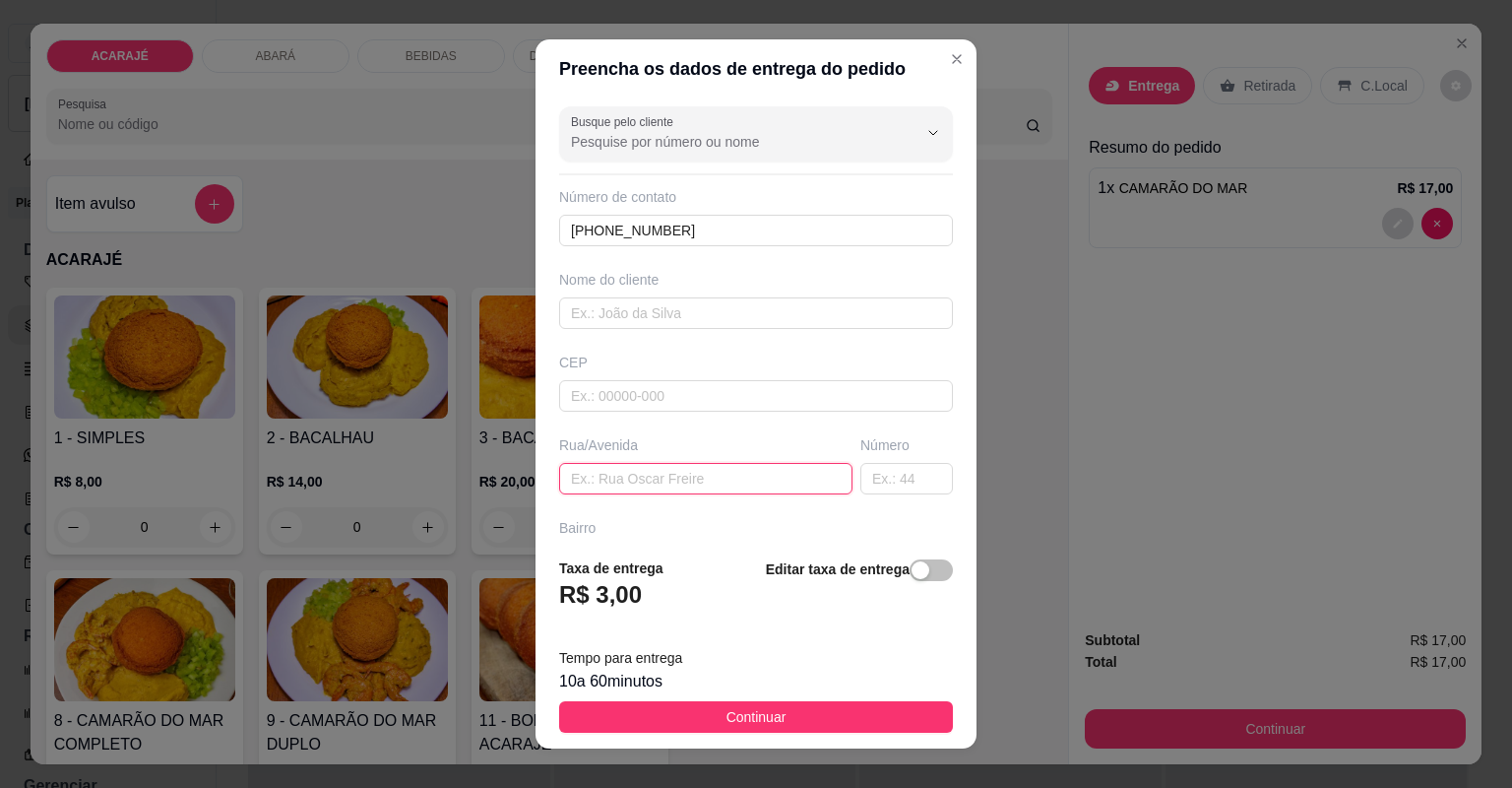 click at bounding box center [706, 479] 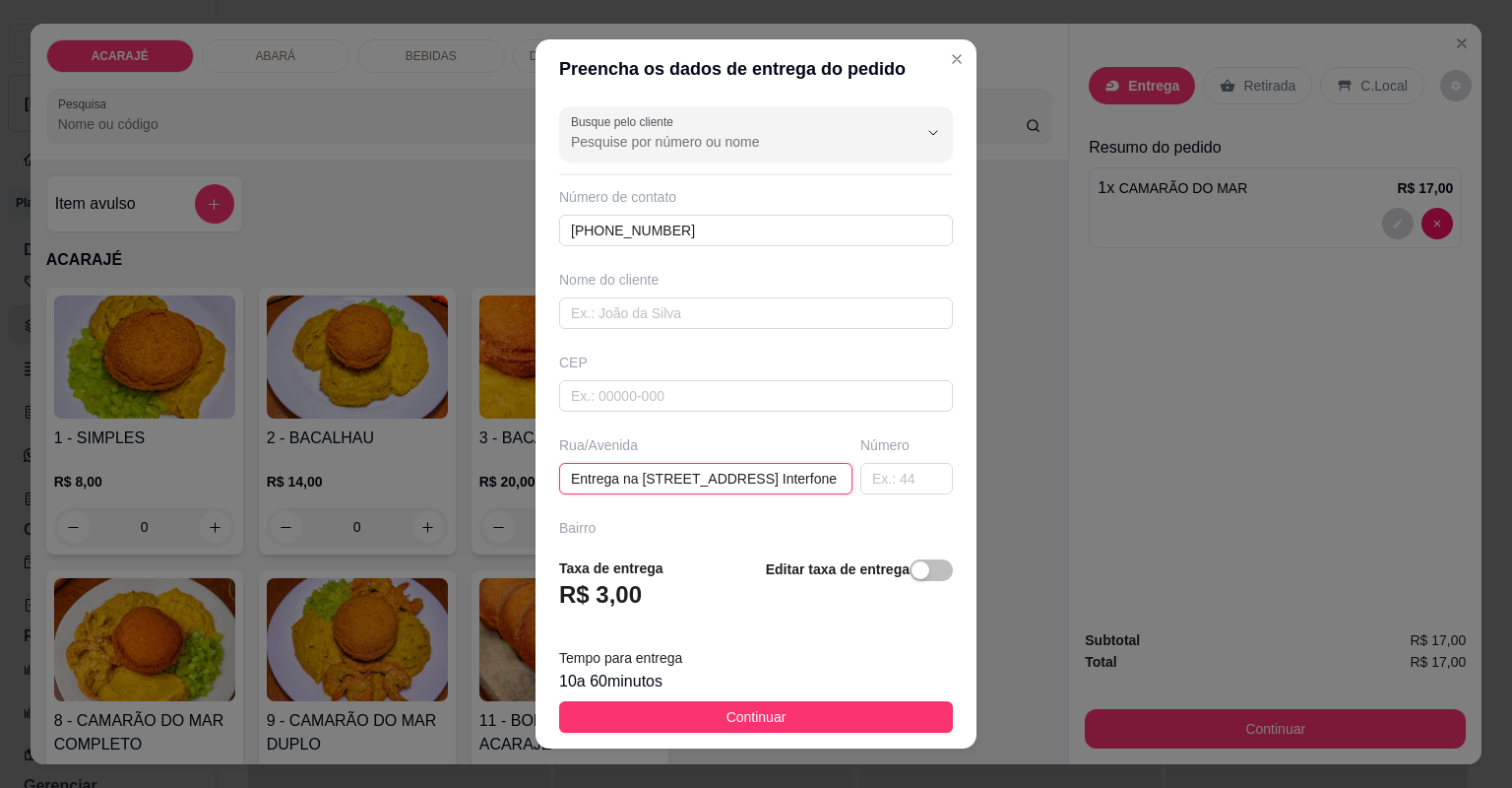scroll, scrollTop: 0, scrollLeft: 161, axis: horizontal 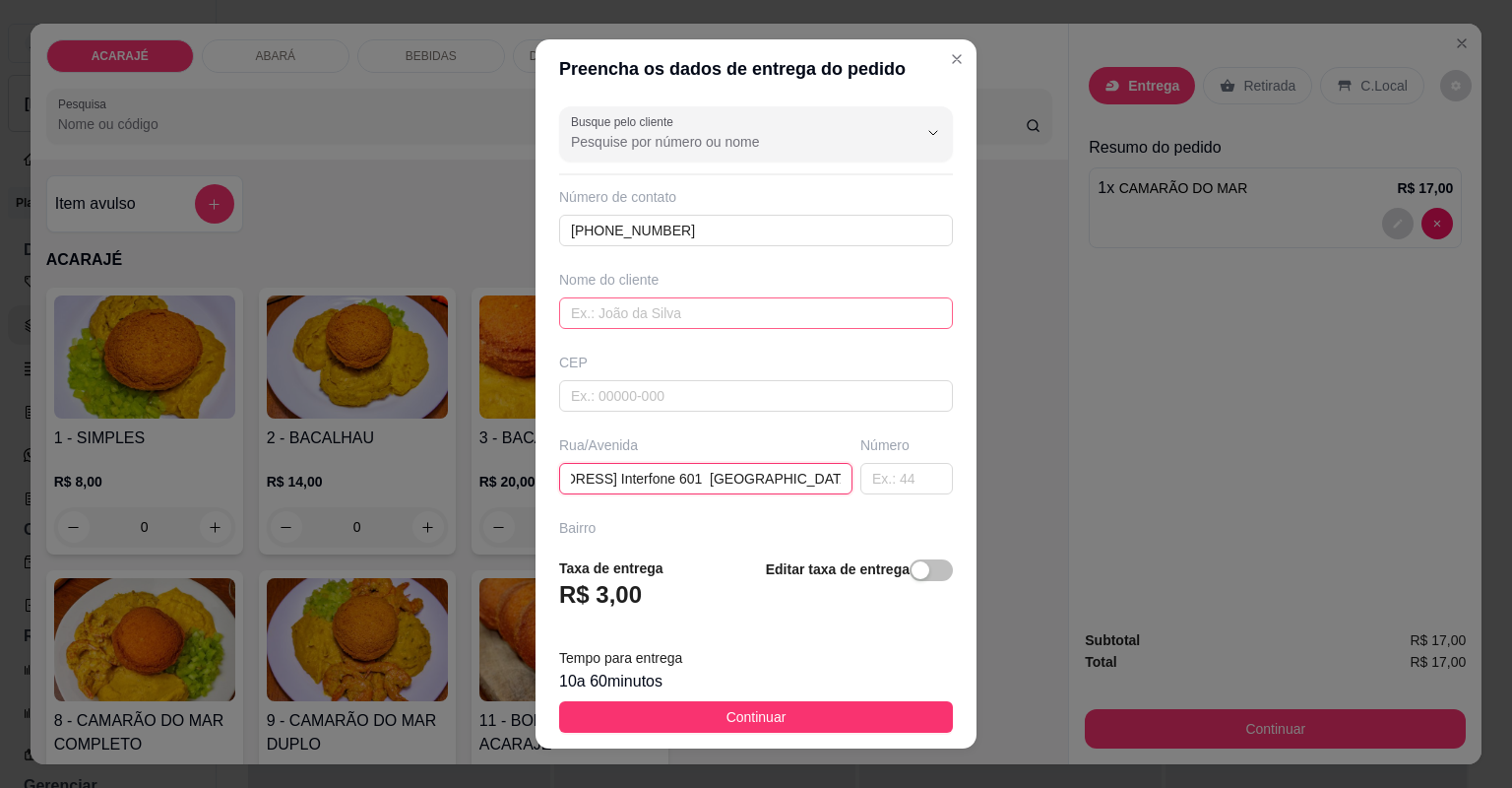 type on "Entrega na rua do Leblon  N 70 Interfone 601  Casa de Vitor da Itália" 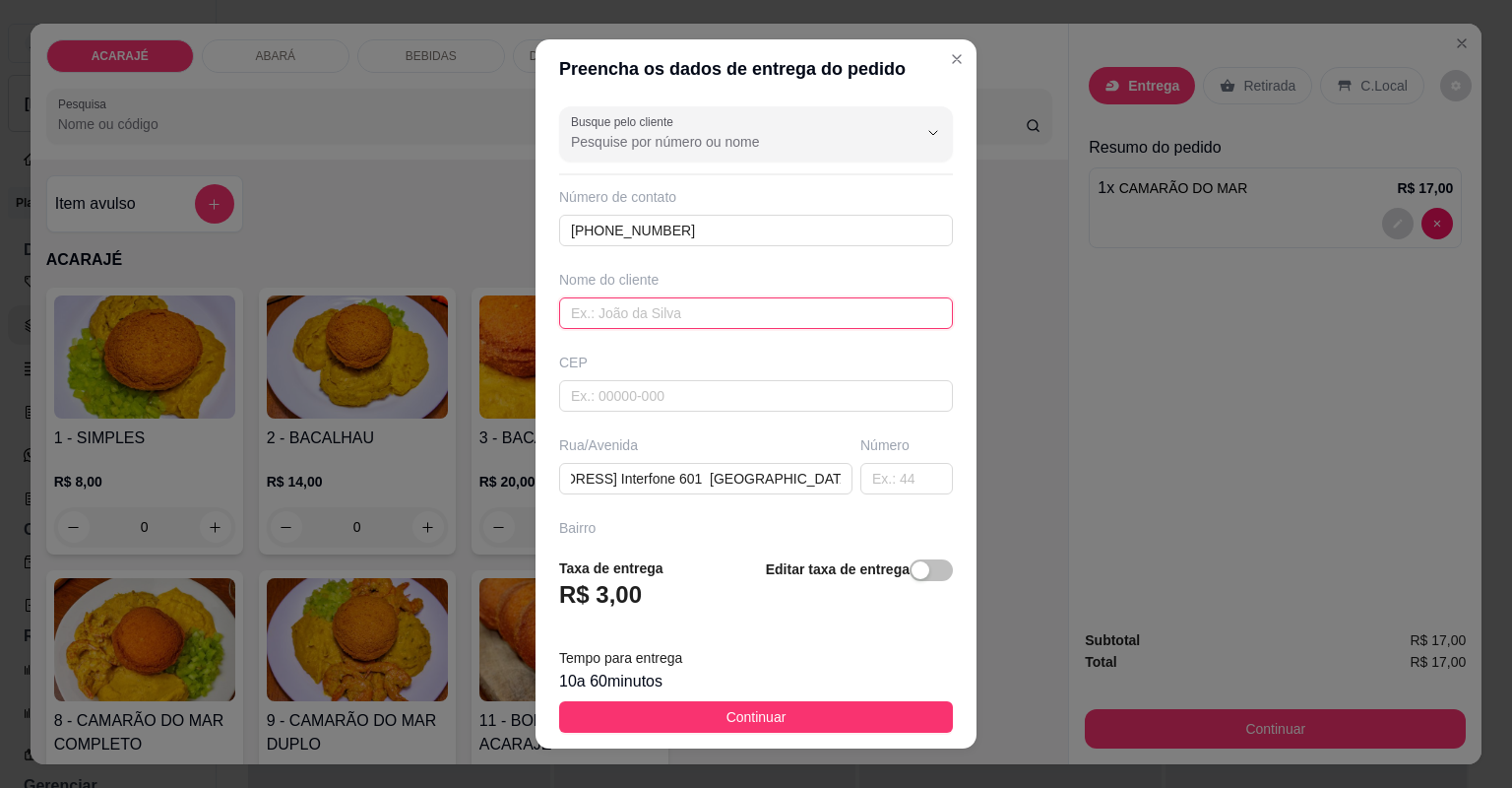 click at bounding box center [756, 313] 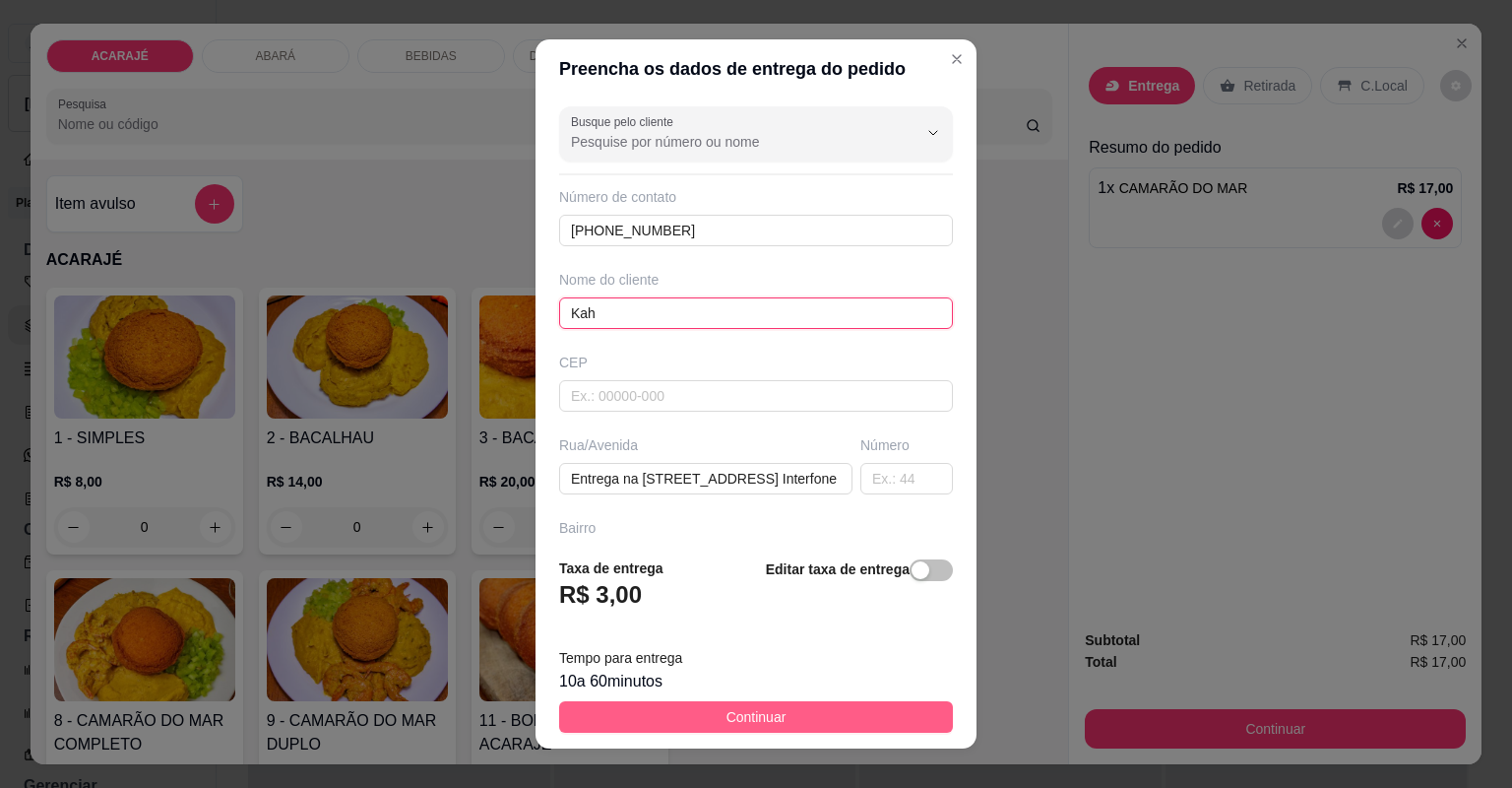 type on "Kah" 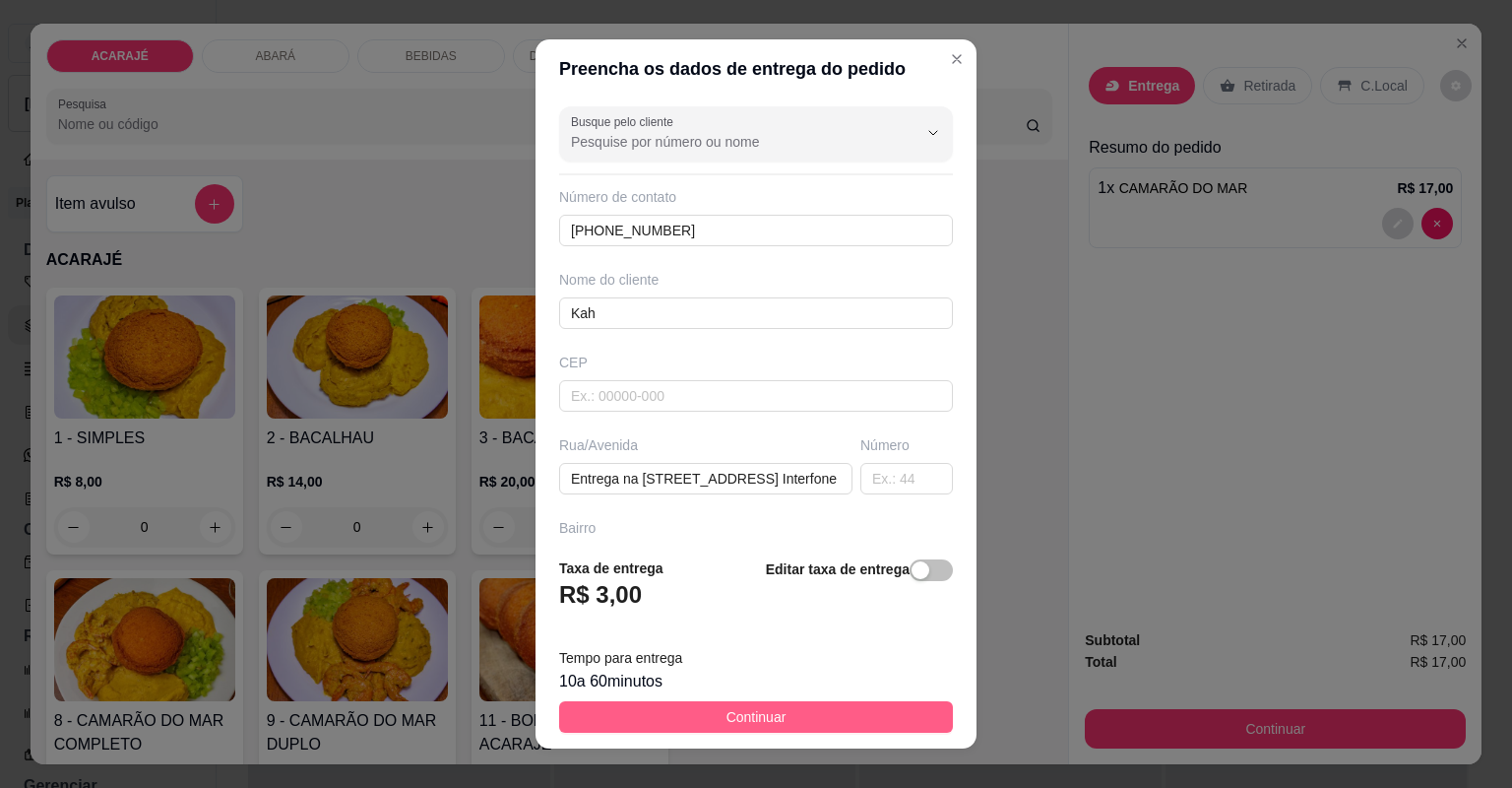 click on "Continuar" at bounding box center (756, 717) 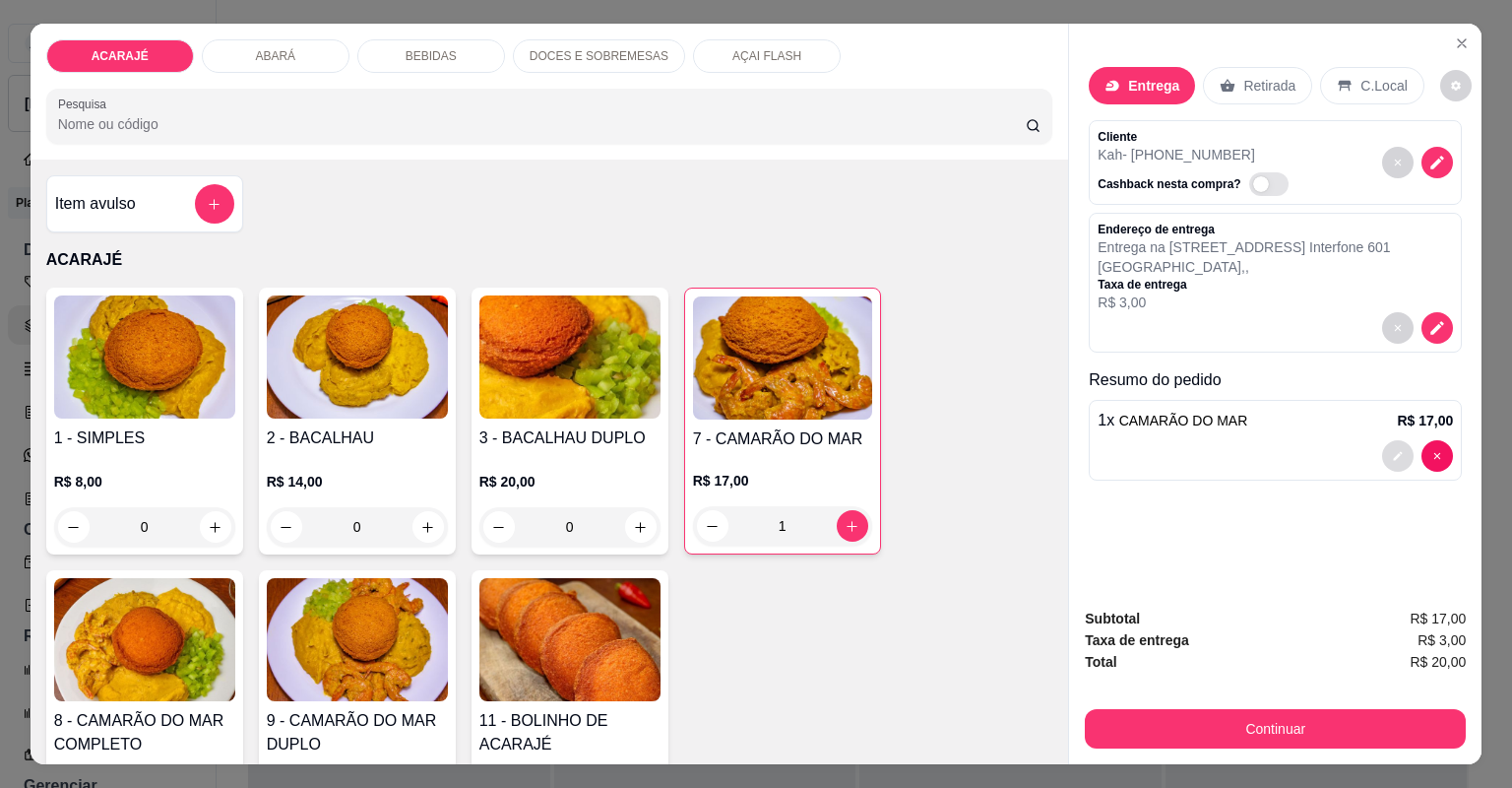 click at bounding box center (1398, 456) 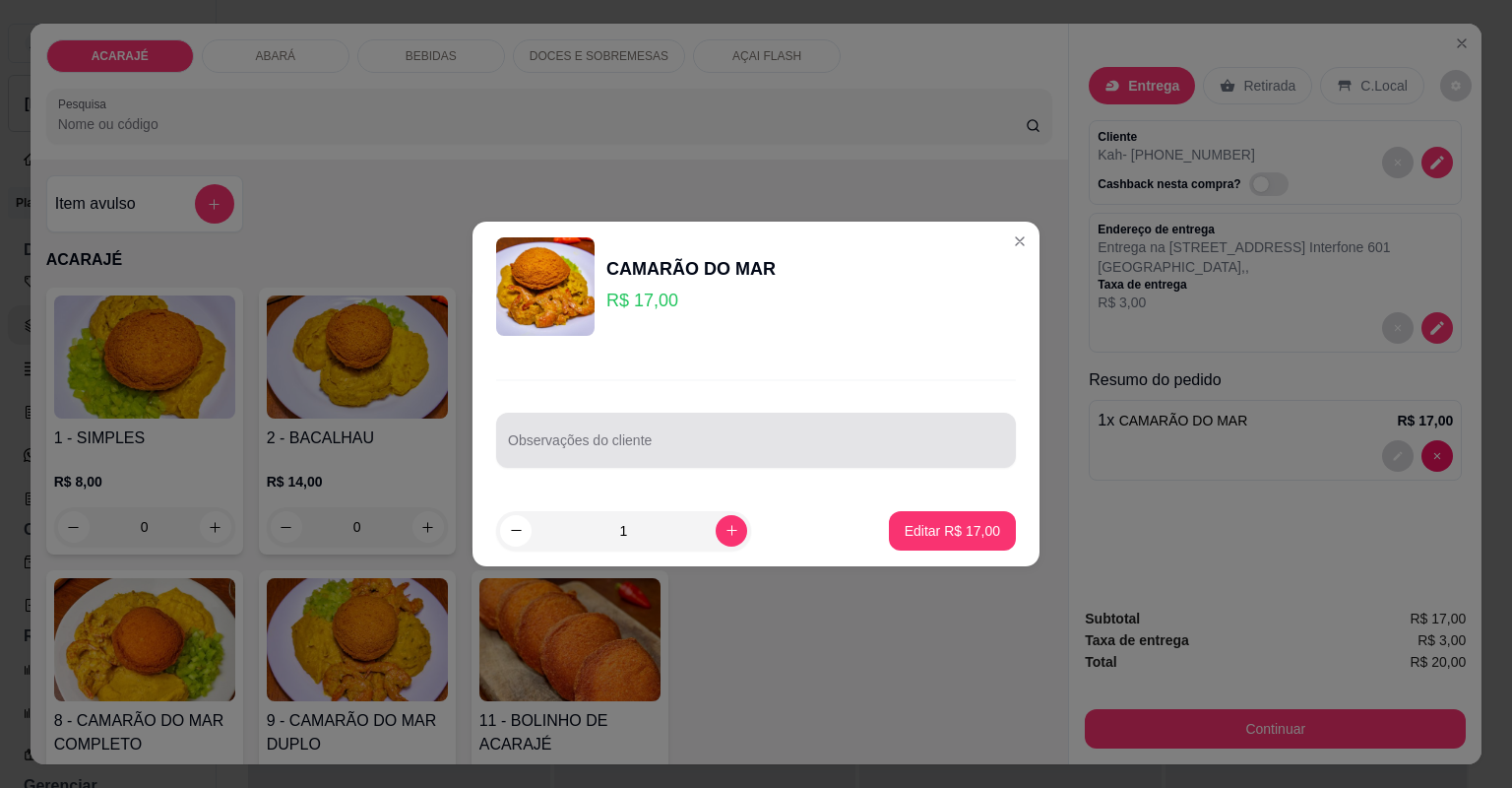 click on "Observações do cliente" at bounding box center [756, 448] 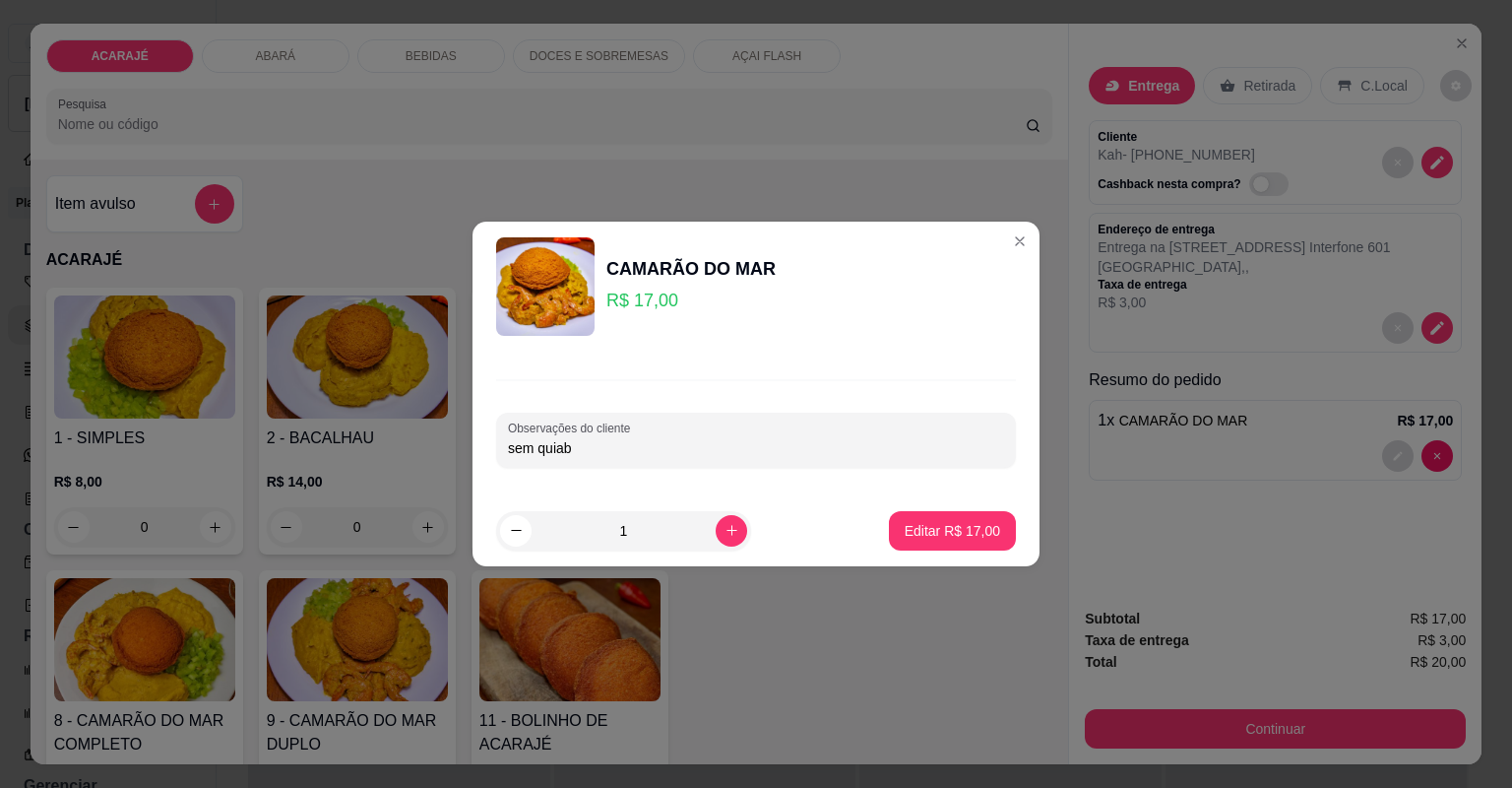 type on "sem quiabo" 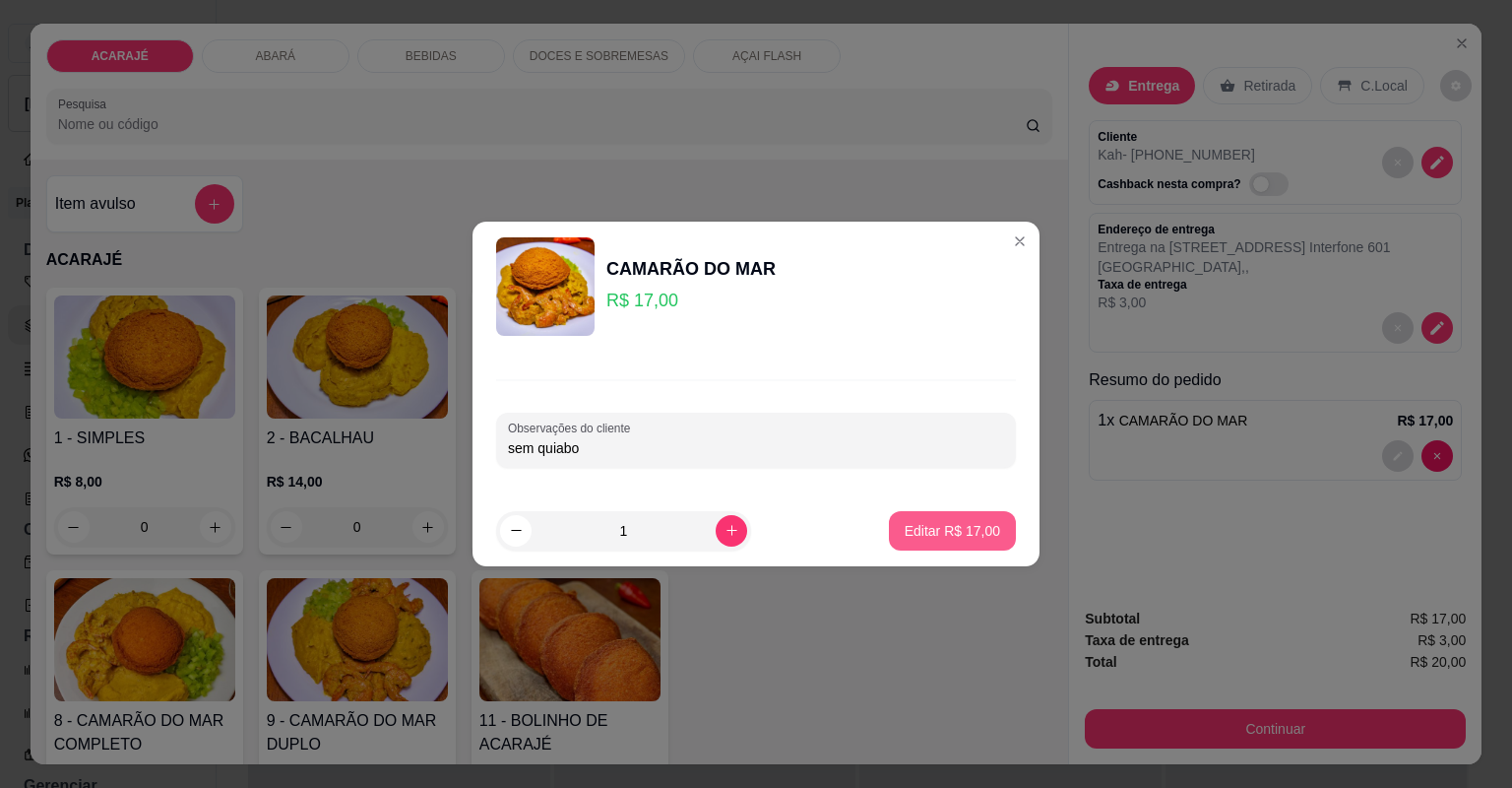 click on "Editar   R$ 17,00" at bounding box center (952, 531) 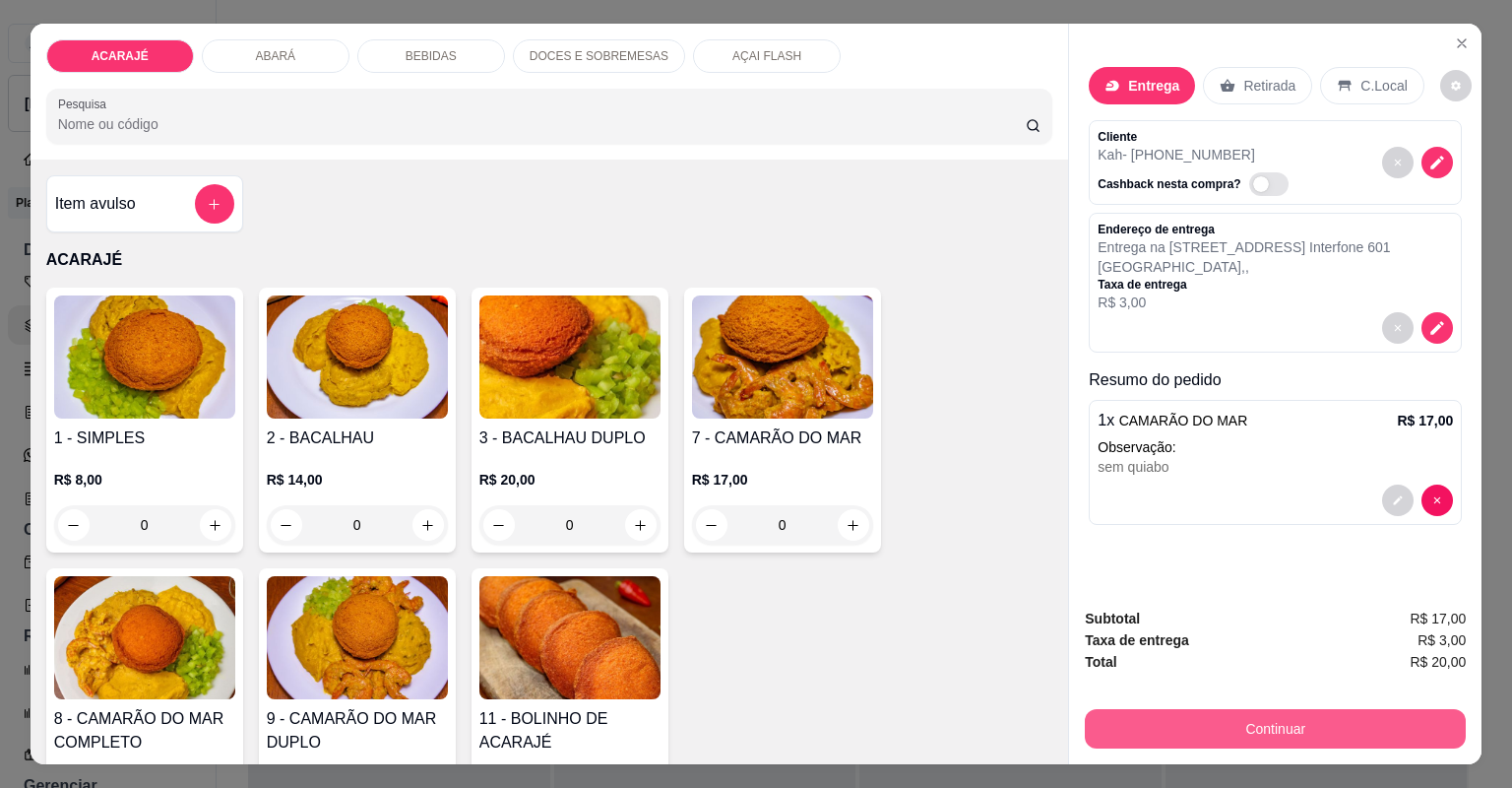 click on "Continuar" at bounding box center (1275, 729) 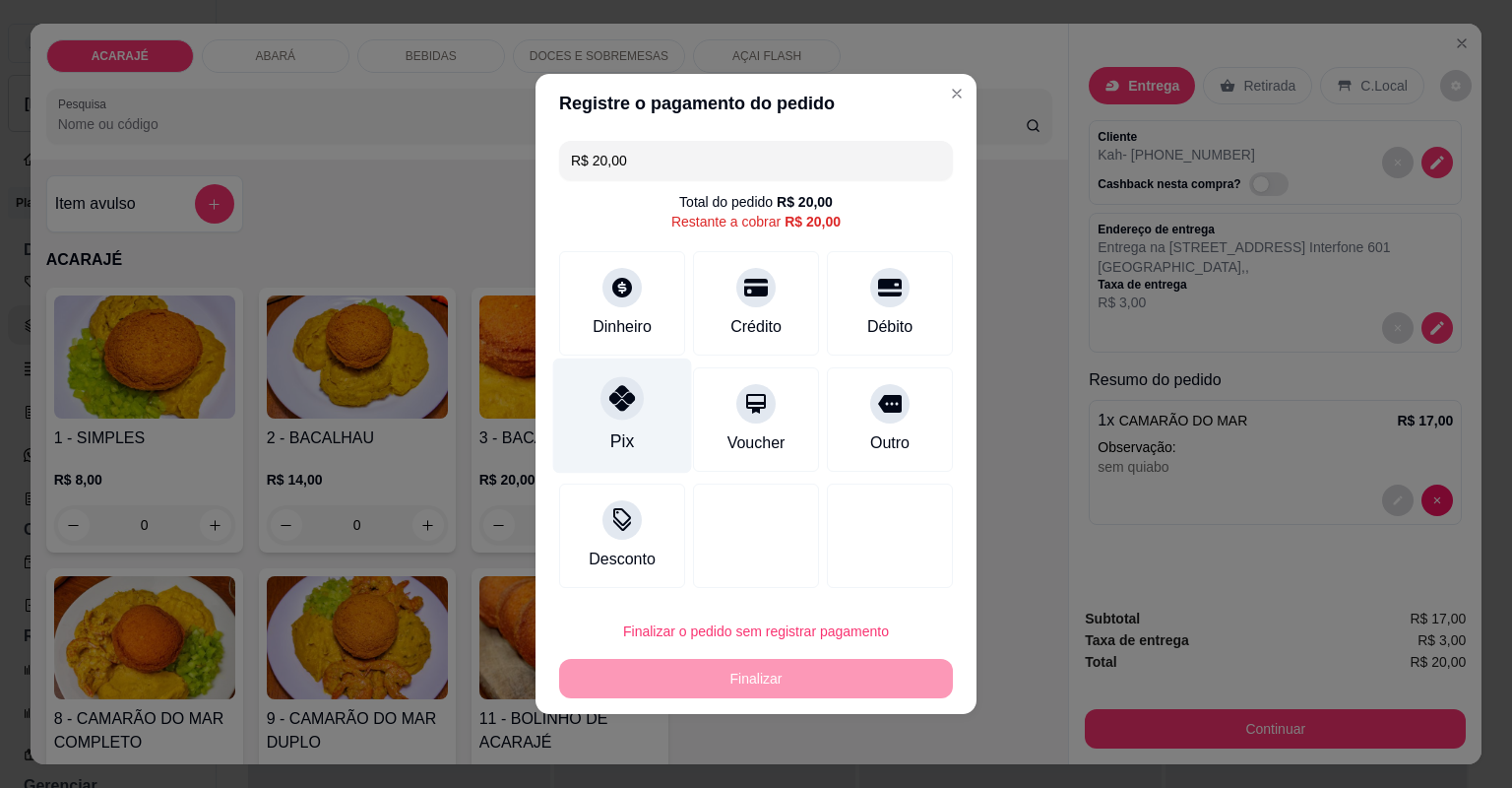 click on "Pix" at bounding box center (622, 416) 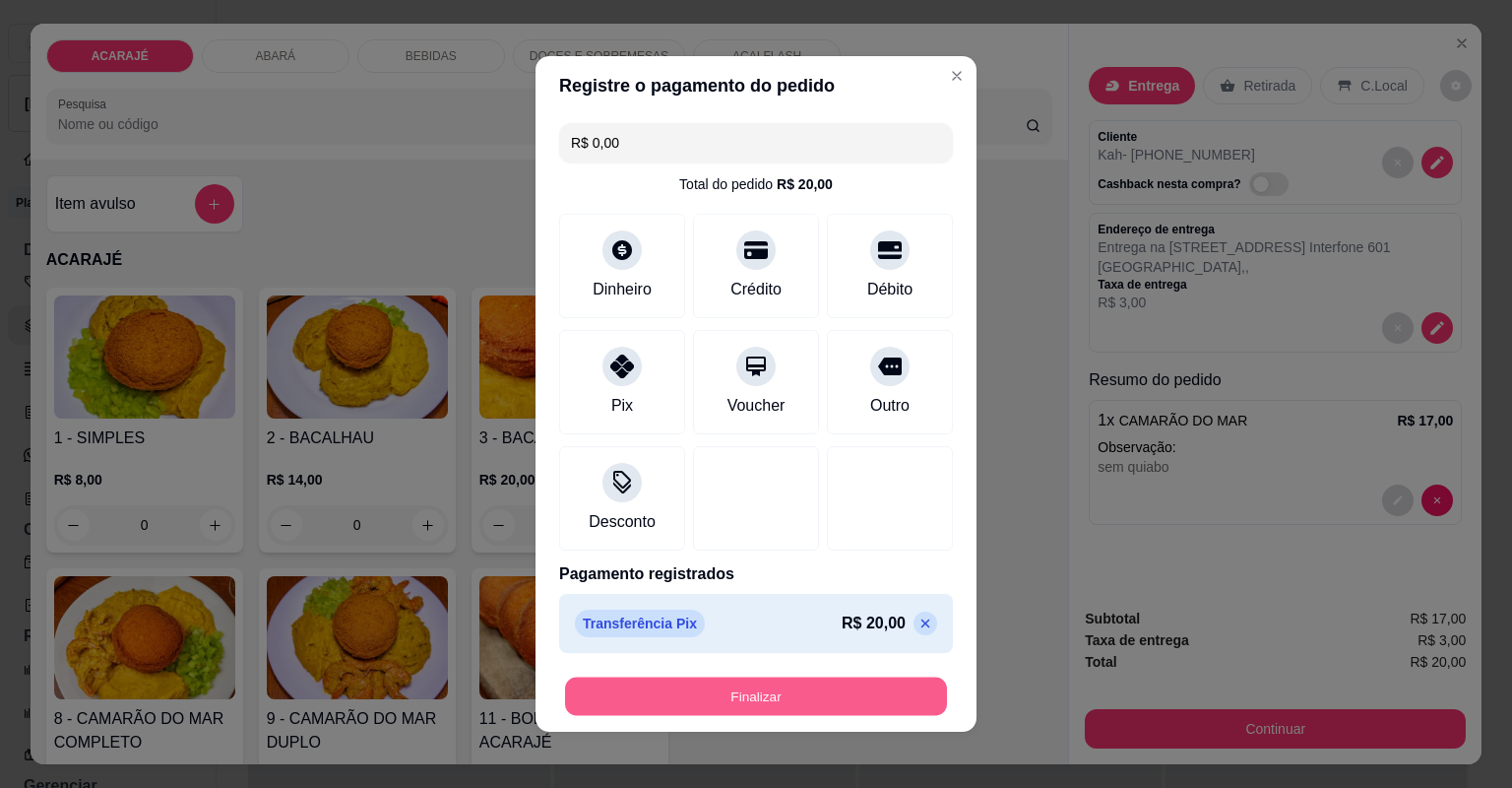 click on "Finalizar" at bounding box center [756, 696] 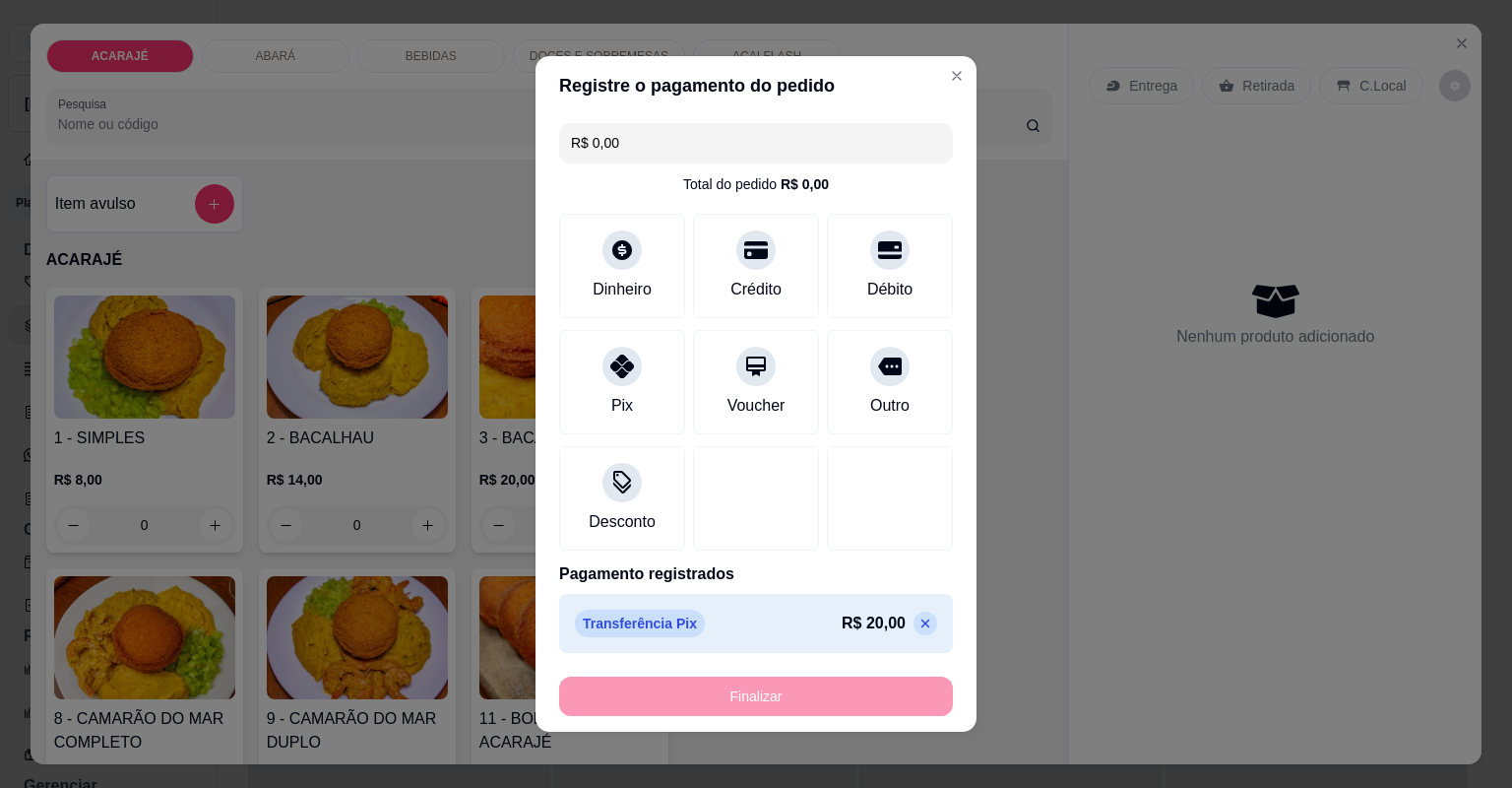 type on "-R$ 20,00" 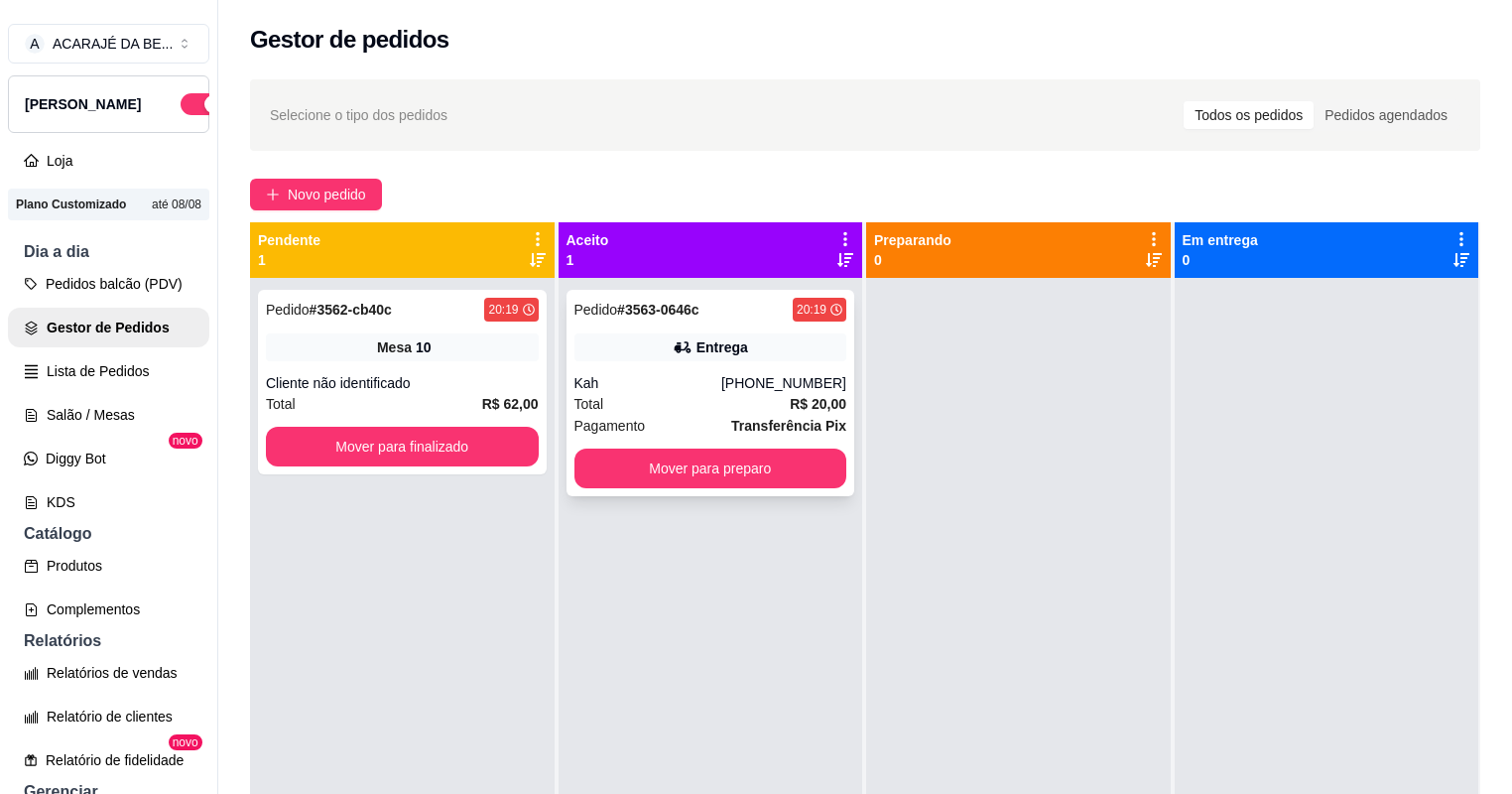 click on "Total R$ 20,00" at bounding box center (710, 404) 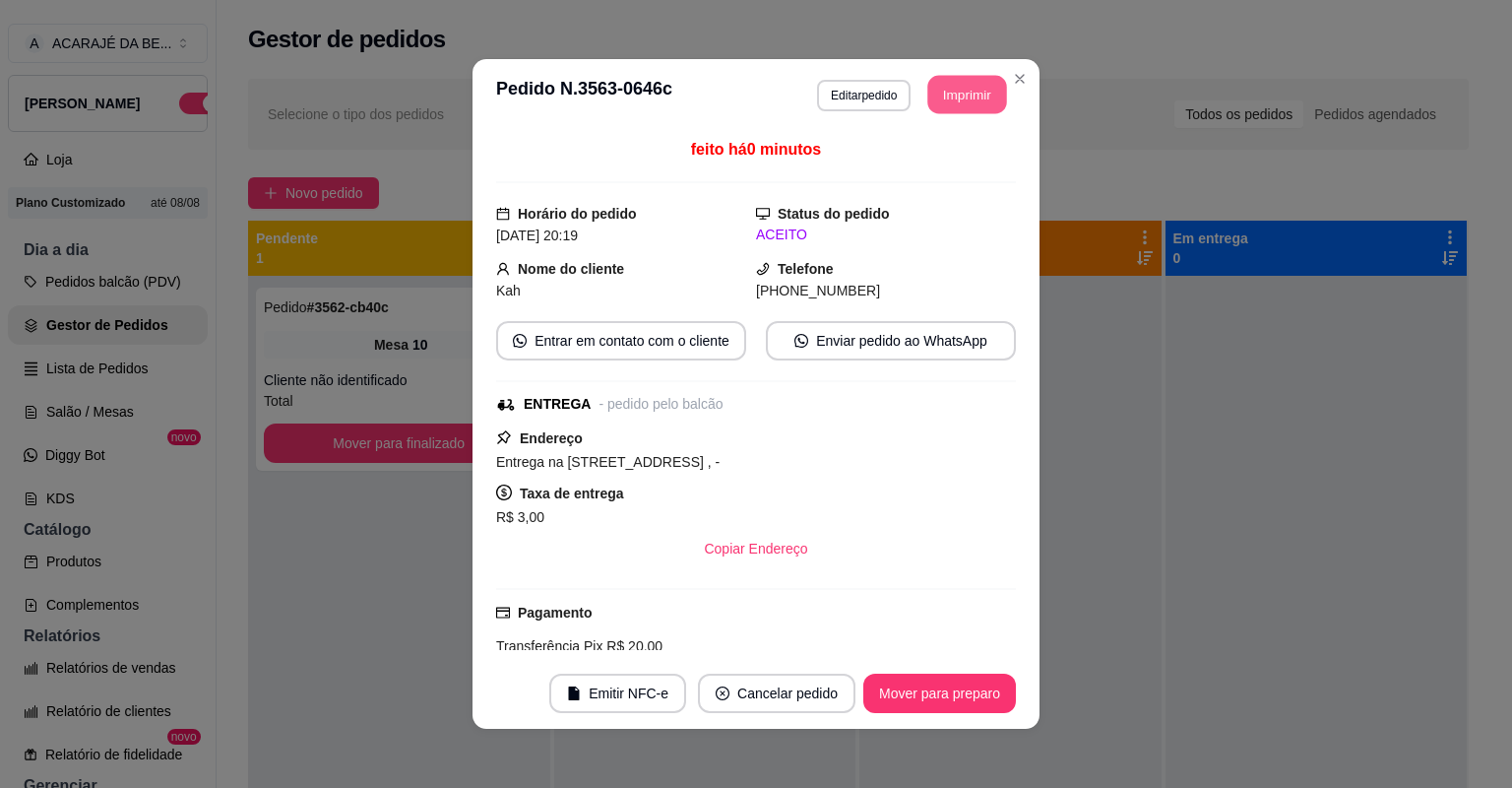 click on "Imprimir" at bounding box center (968, 95) 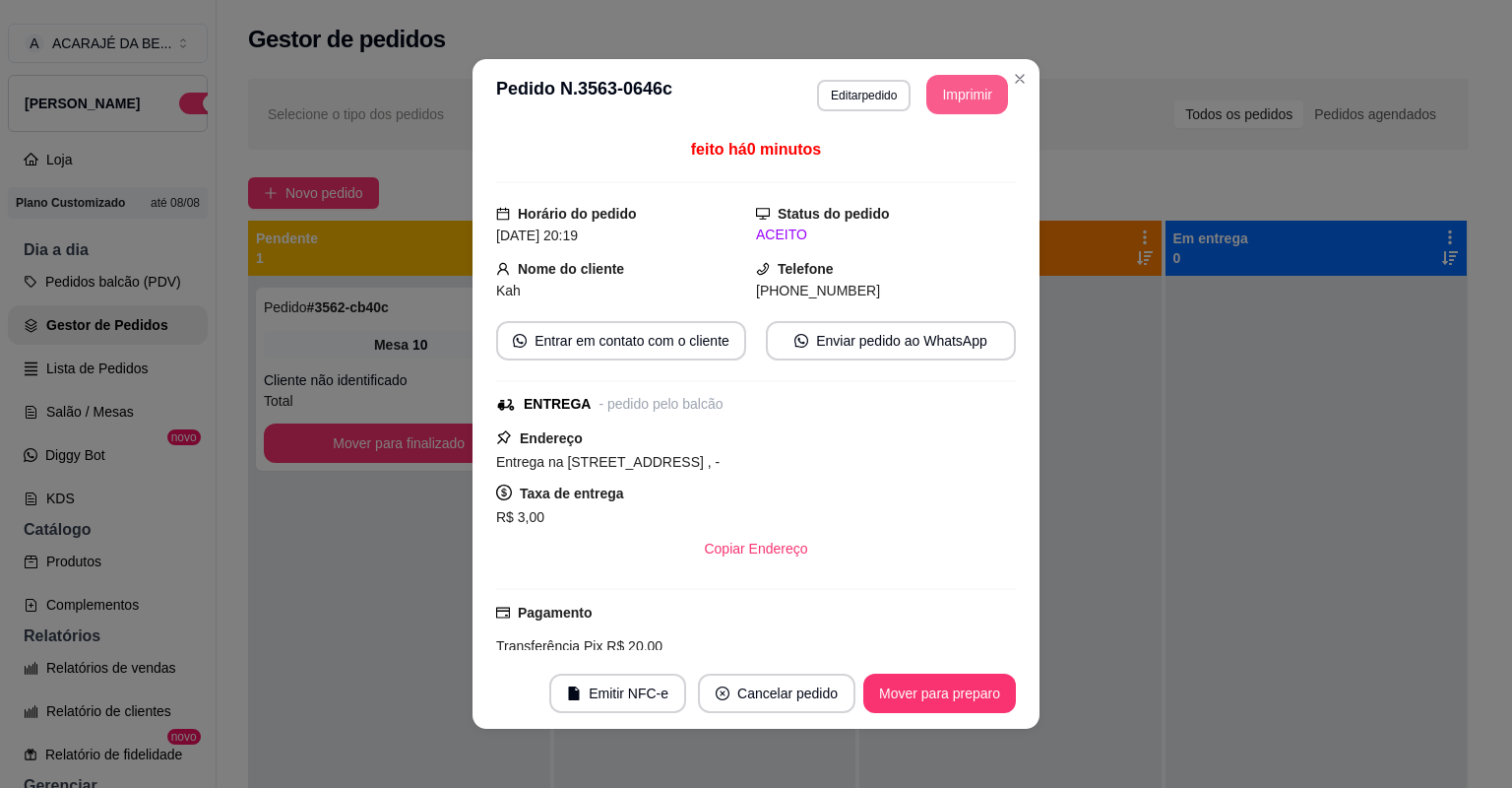 scroll, scrollTop: 0, scrollLeft: 0, axis: both 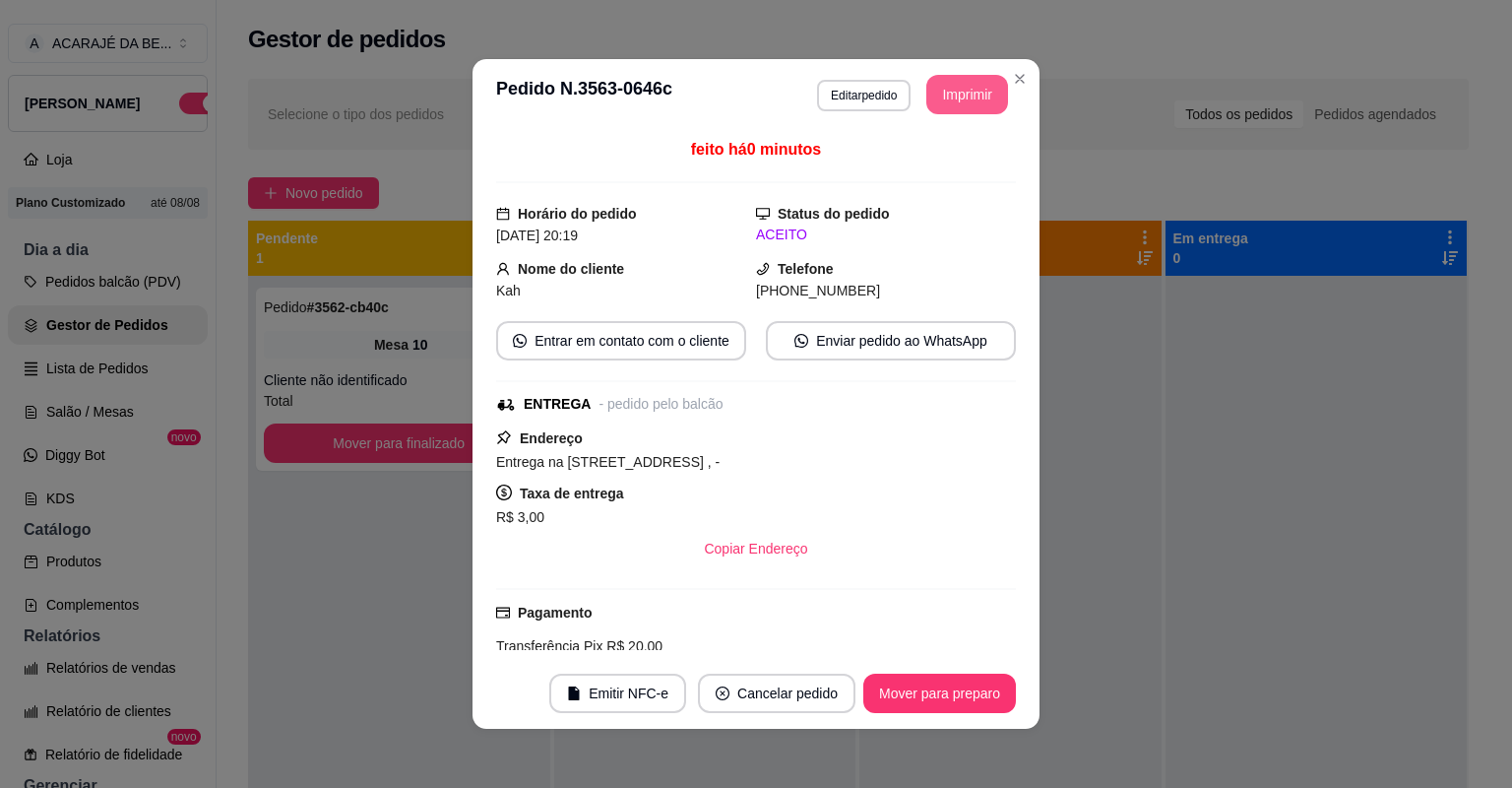click on "Mover para preparo" at bounding box center [939, 693] 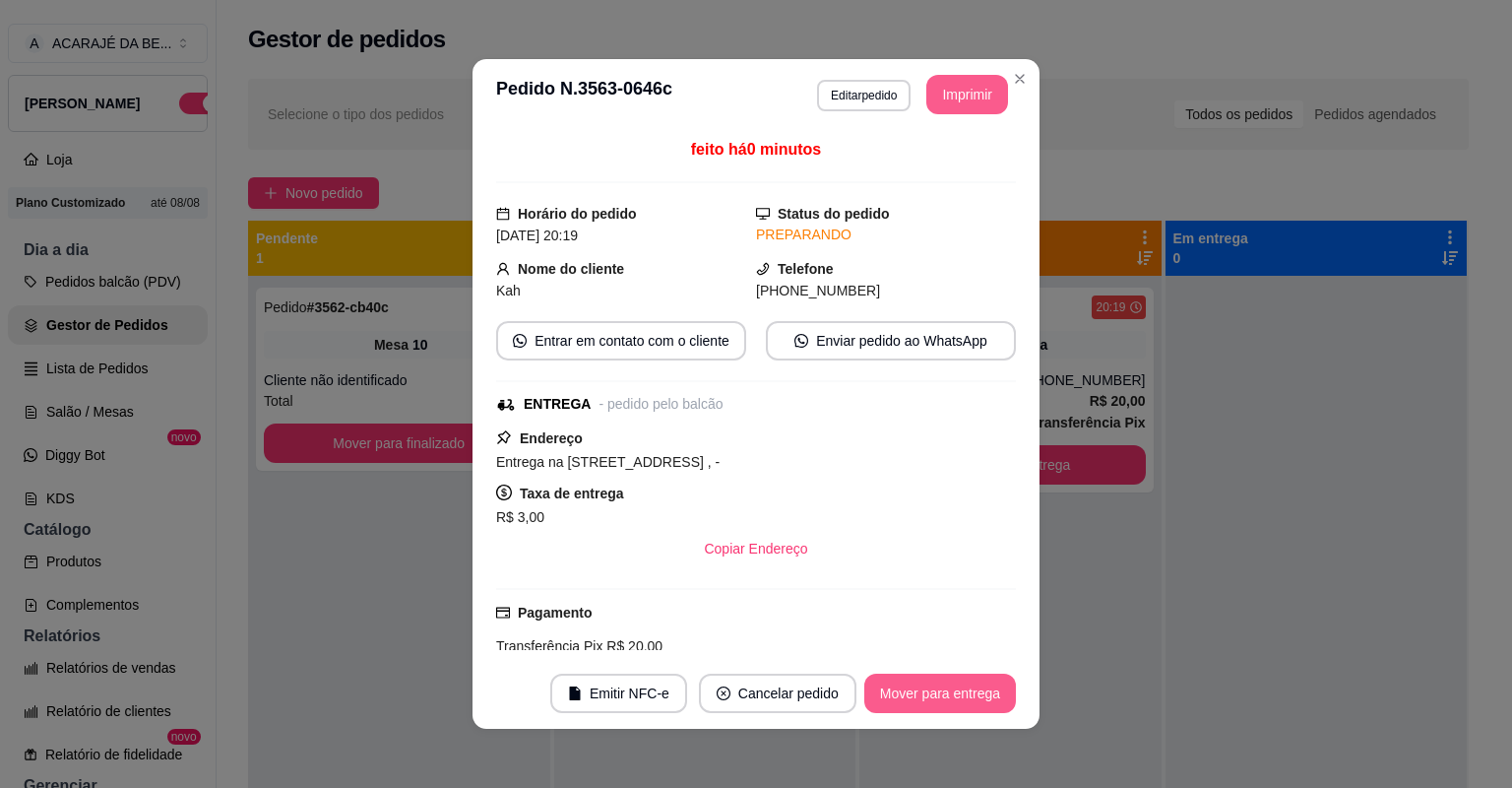 click on "Mover para entrega" at bounding box center [940, 693] 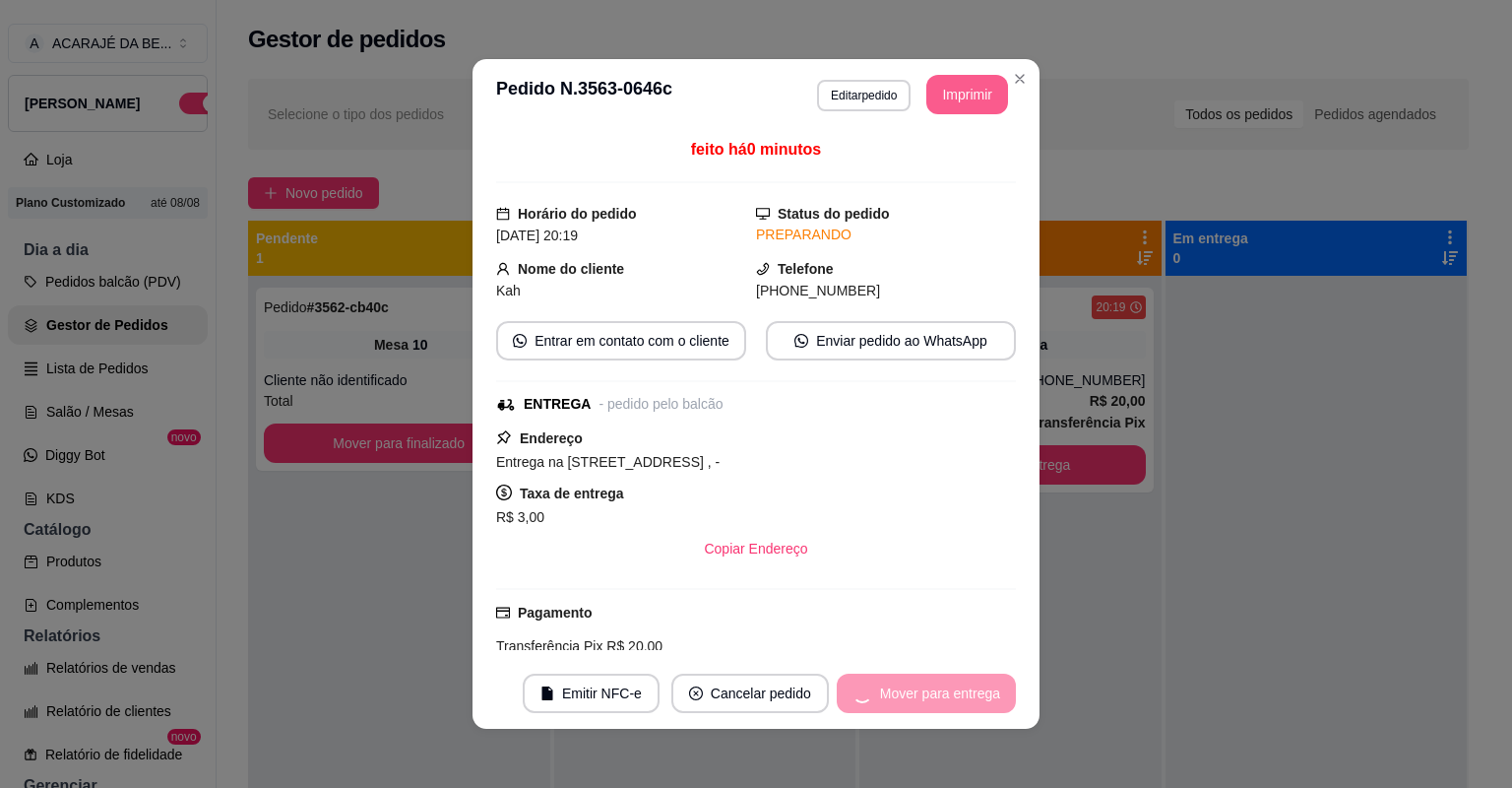 click on "Mover para entrega" at bounding box center [926, 693] 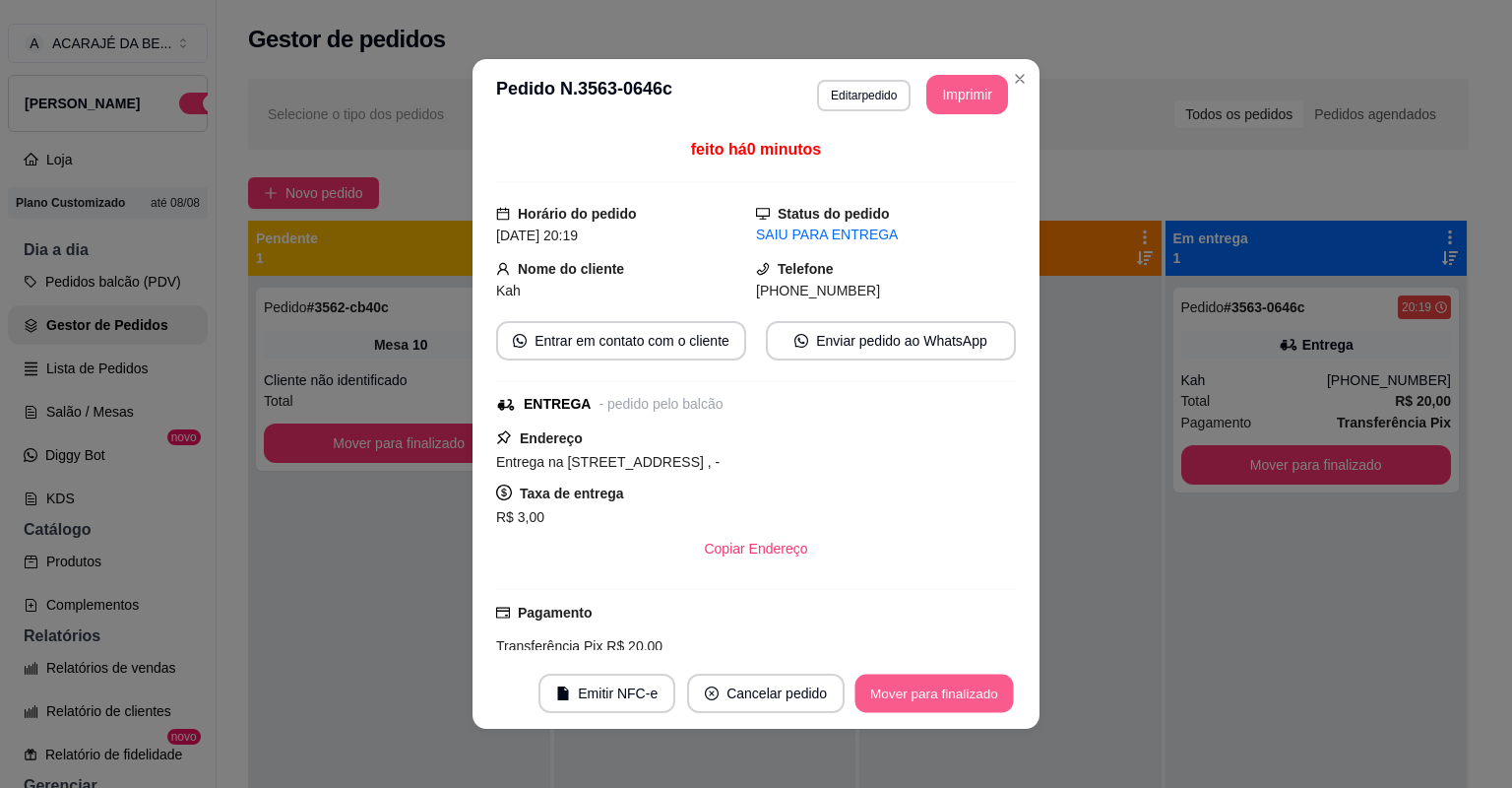 click on "Mover para finalizado" at bounding box center (934, 693) 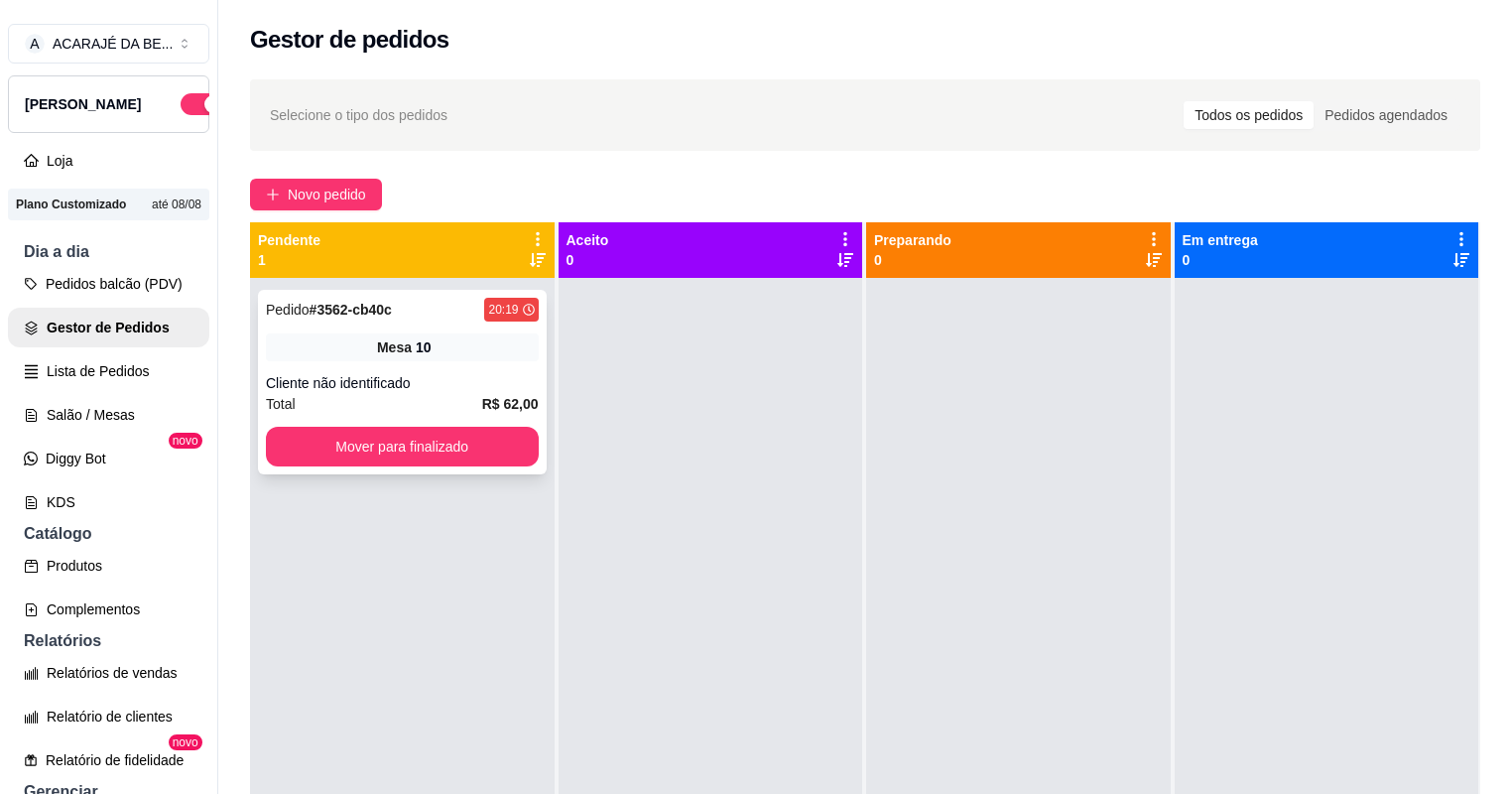 click on "Total R$ 62,00" at bounding box center (402, 404) 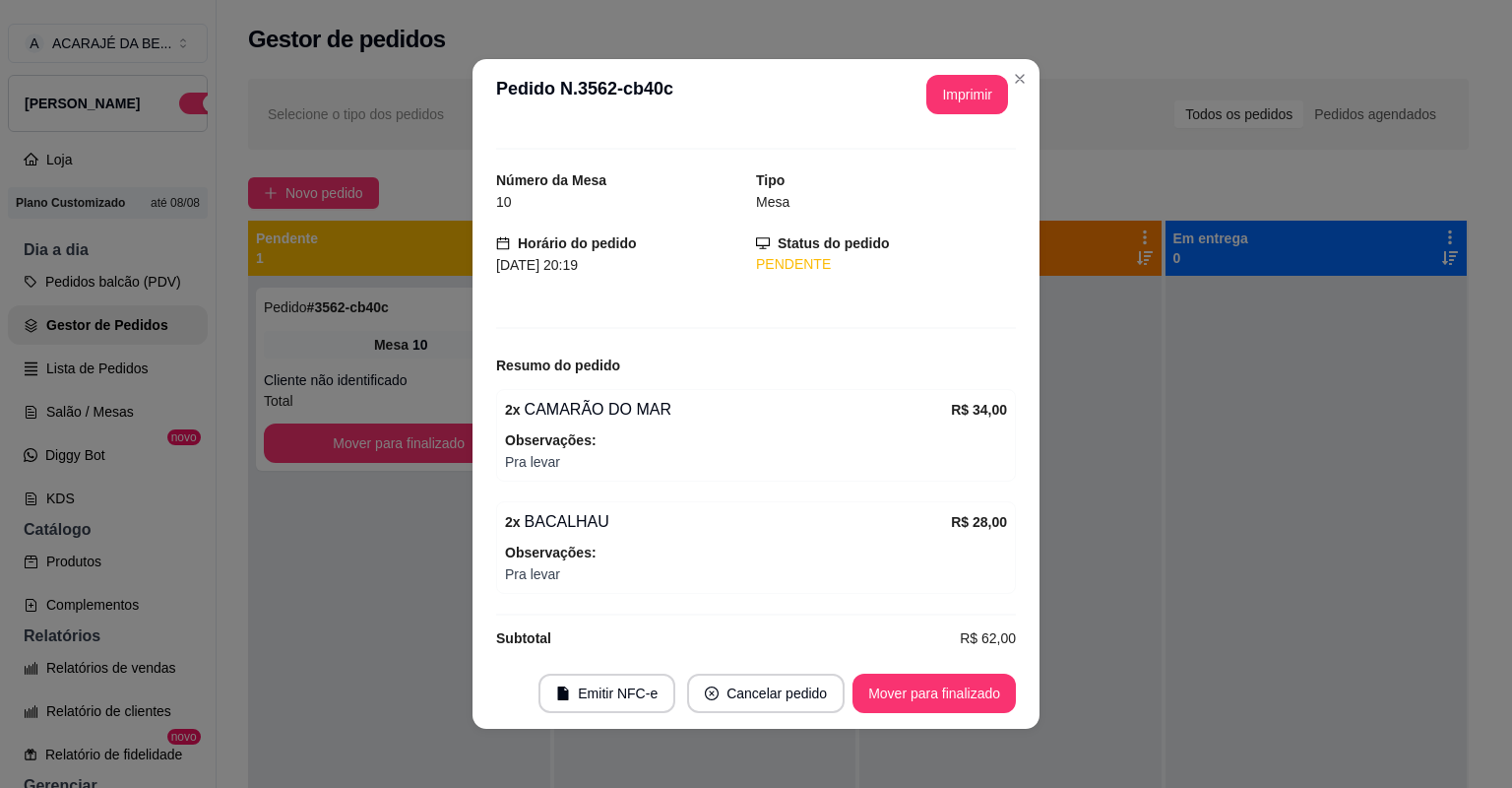 scroll, scrollTop: 51, scrollLeft: 0, axis: vertical 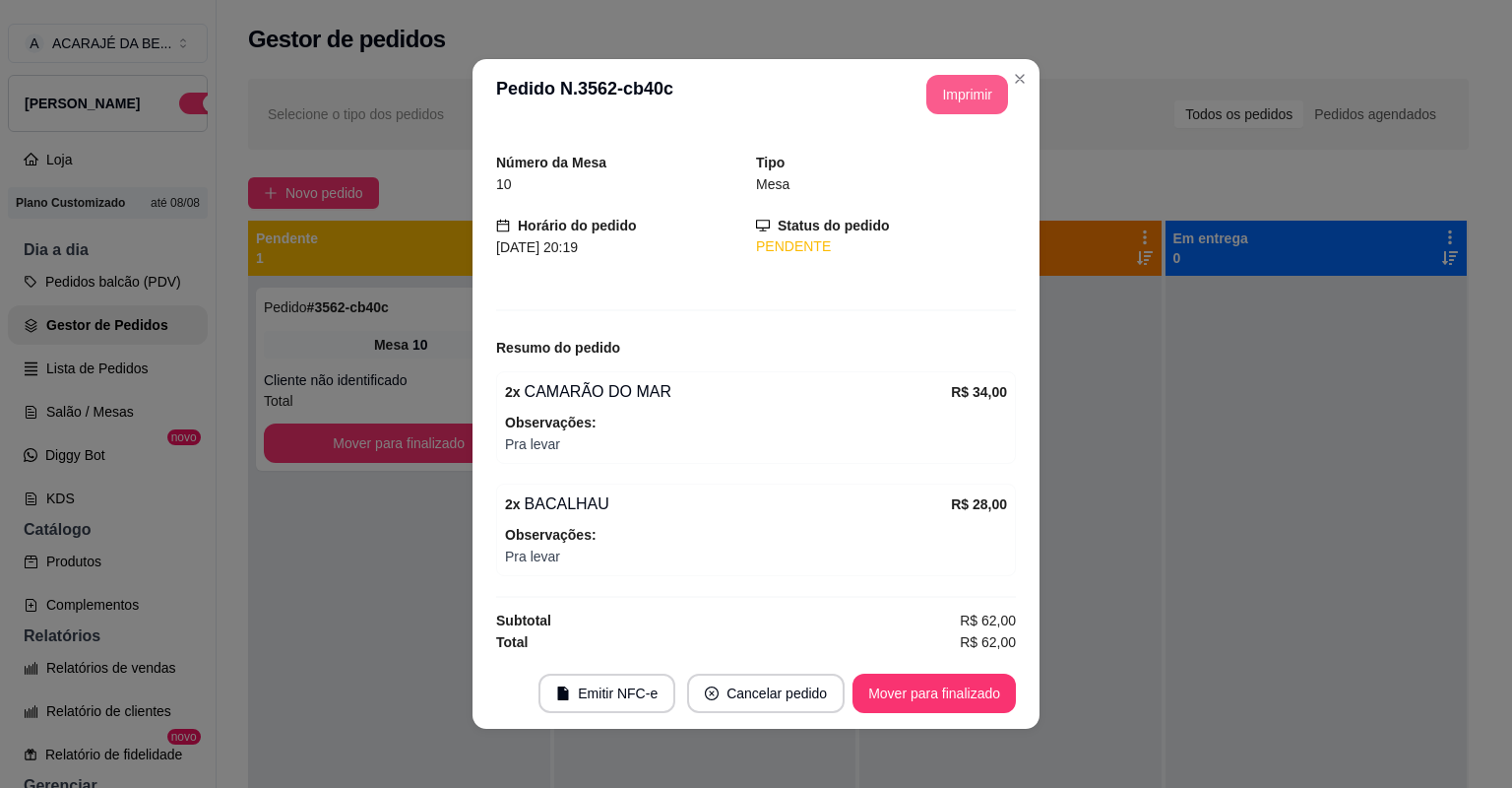 click on "Imprimir" at bounding box center (967, 95) 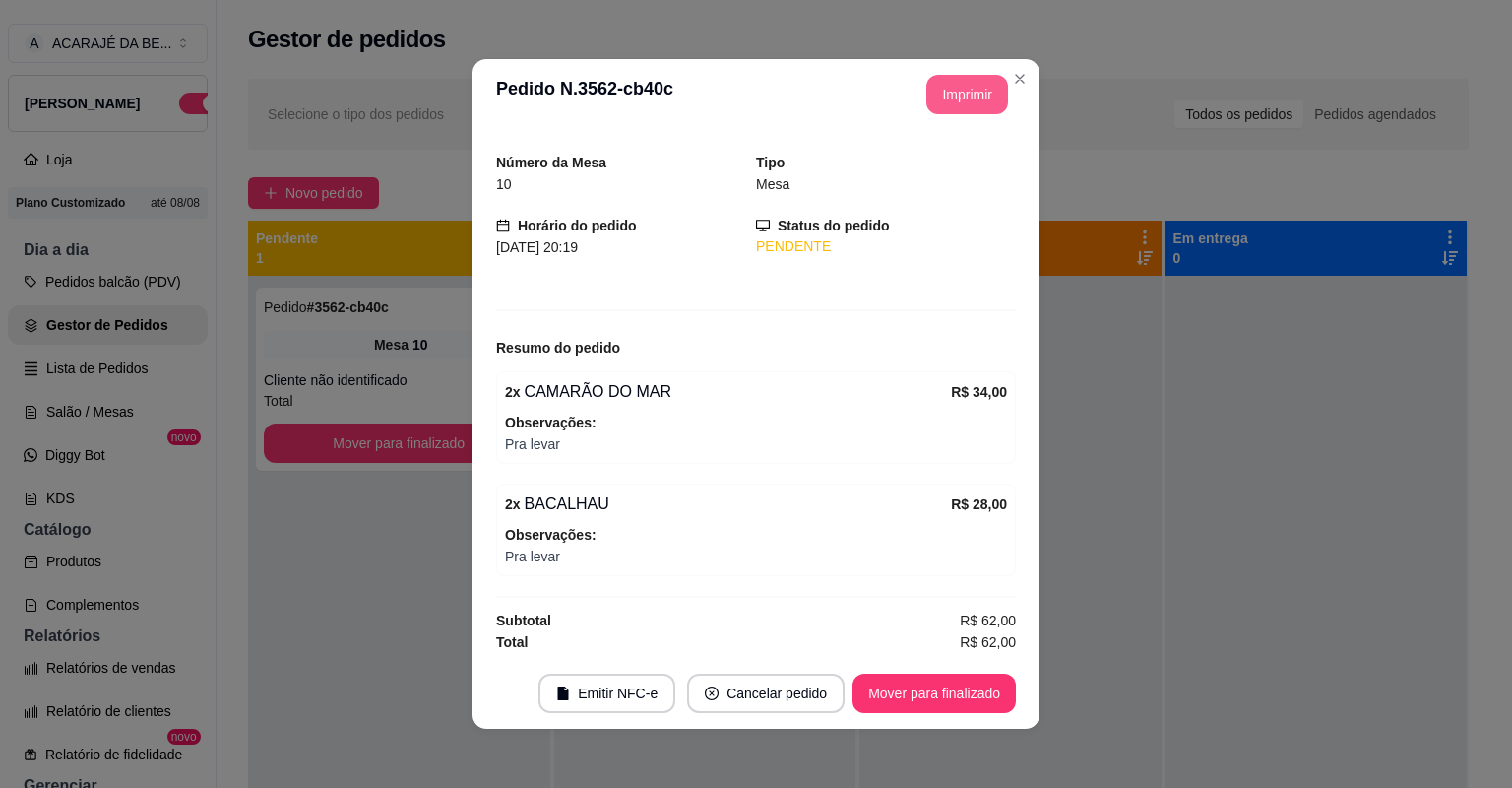 scroll, scrollTop: 0, scrollLeft: 0, axis: both 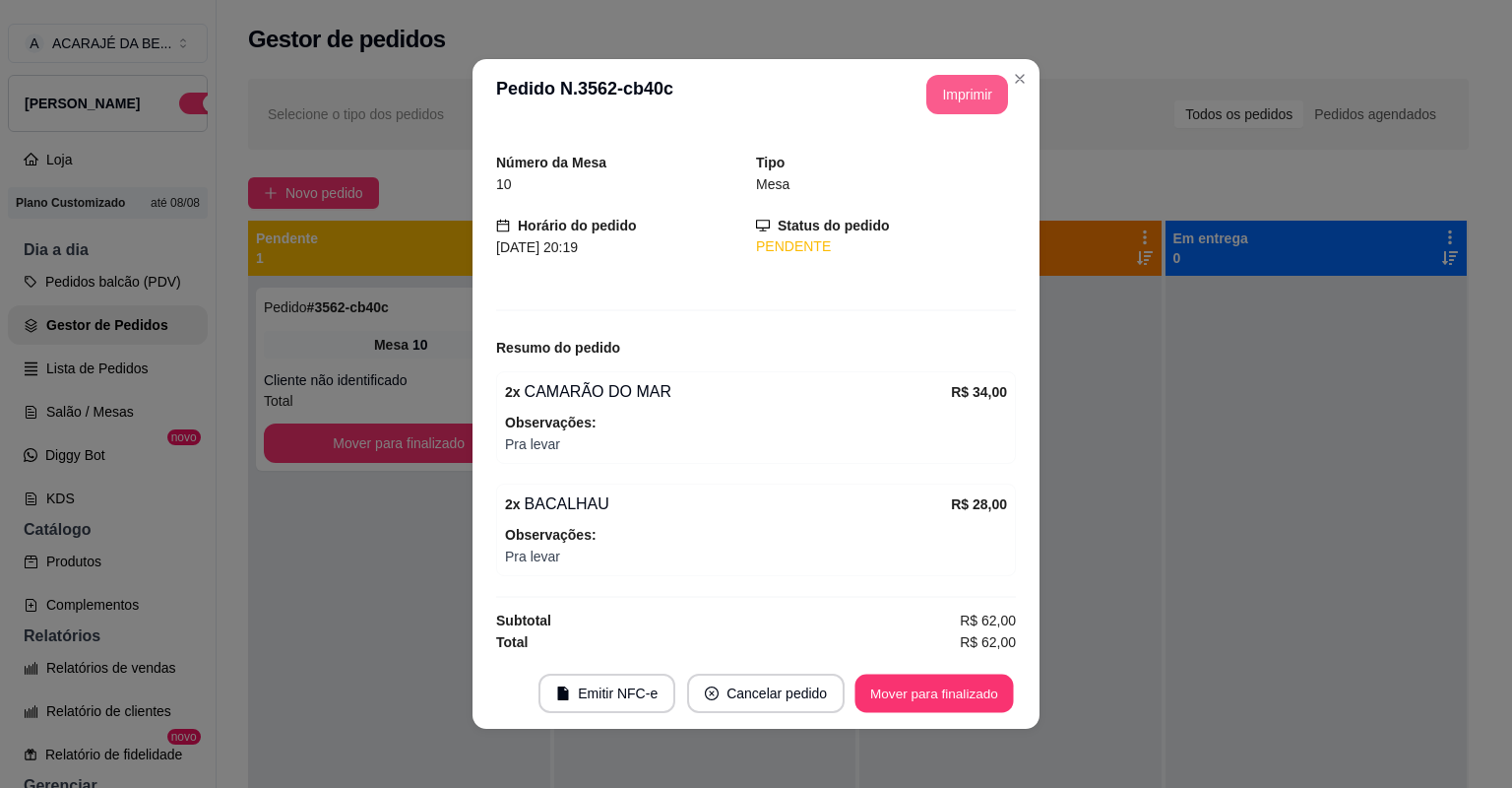 click on "Mover para finalizado" at bounding box center [934, 693] 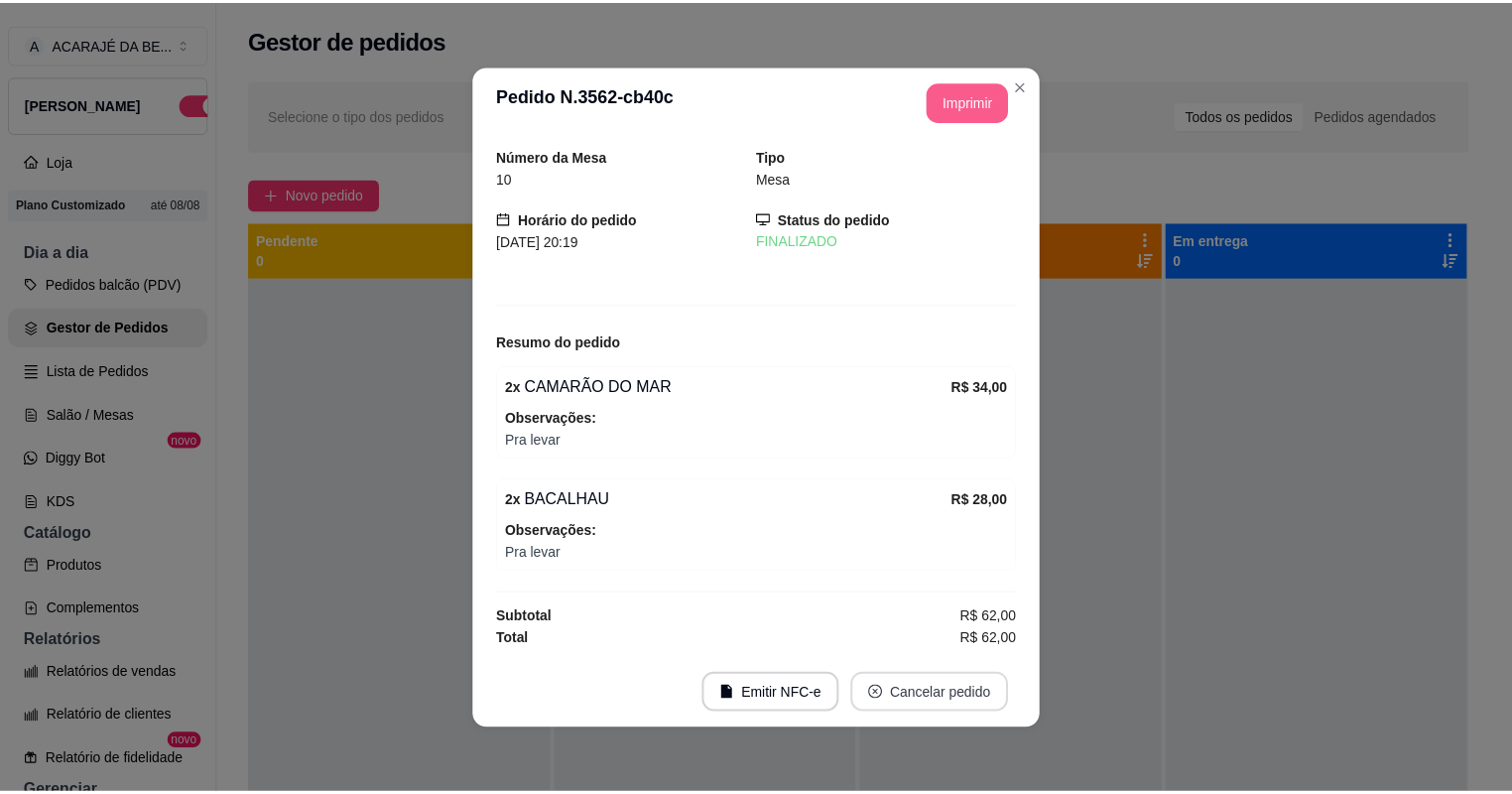 scroll, scrollTop: 0, scrollLeft: 0, axis: both 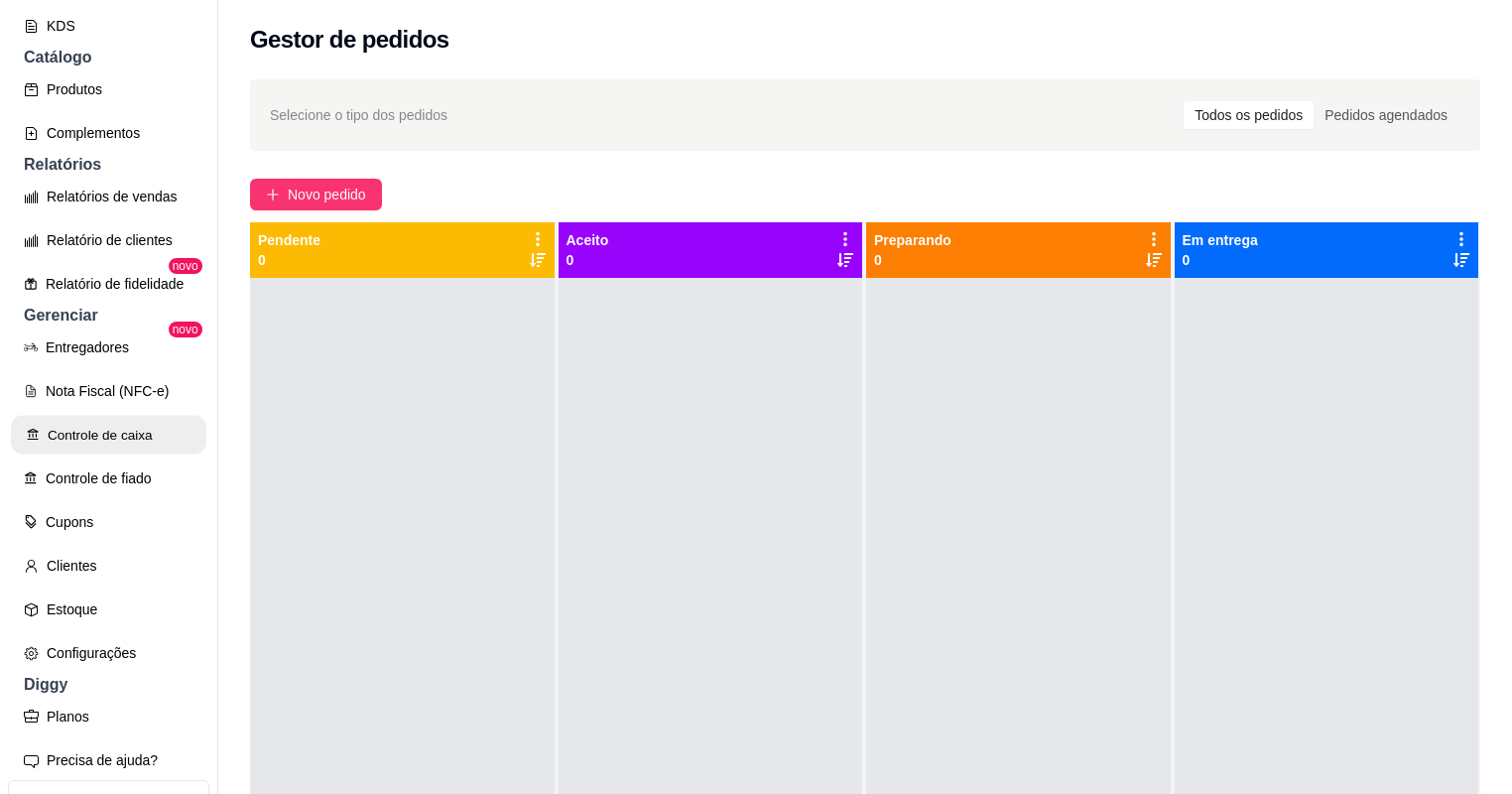click on "Controle de caixa" at bounding box center (108, 435) 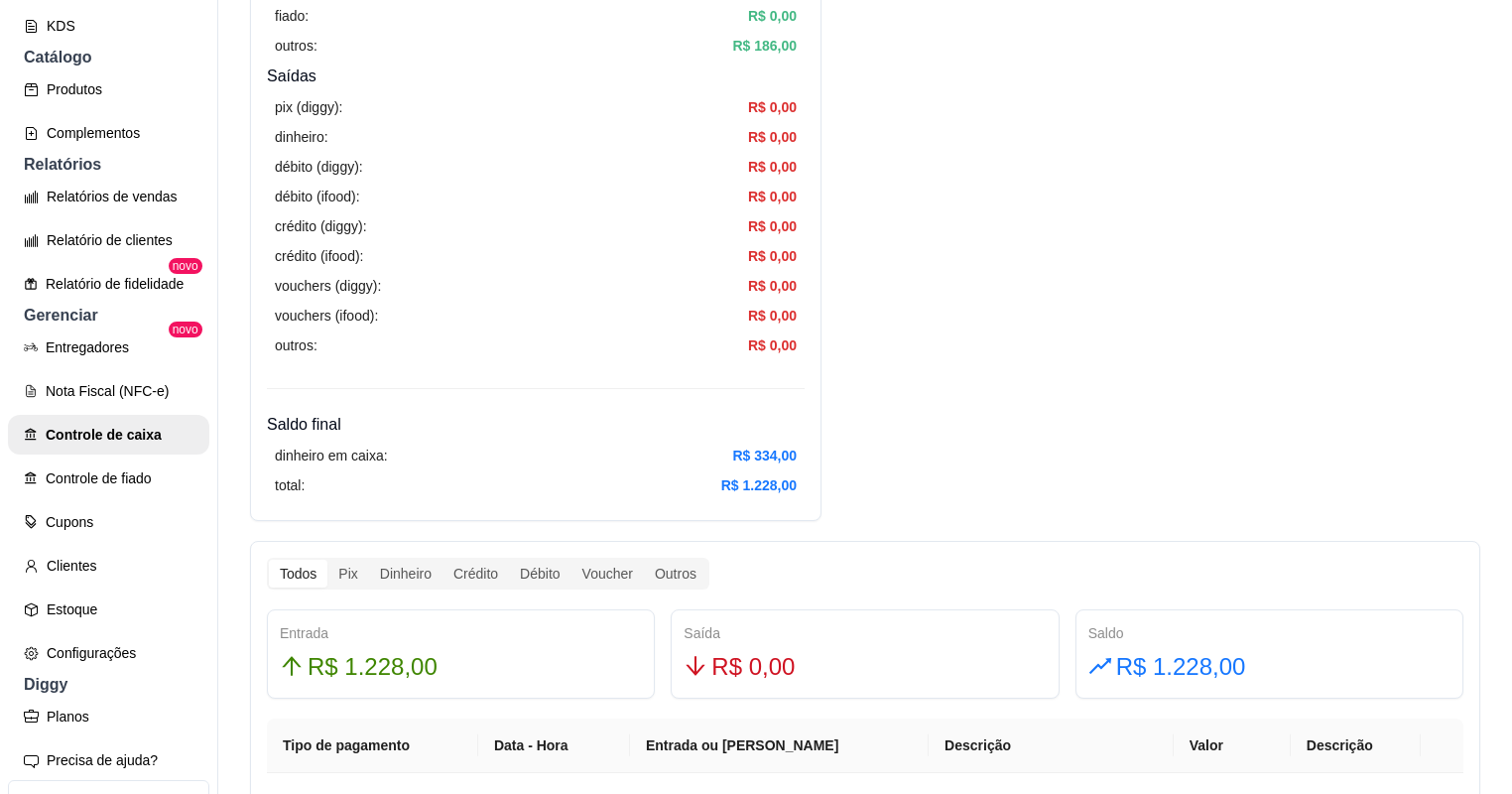 scroll, scrollTop: 0, scrollLeft: 0, axis: both 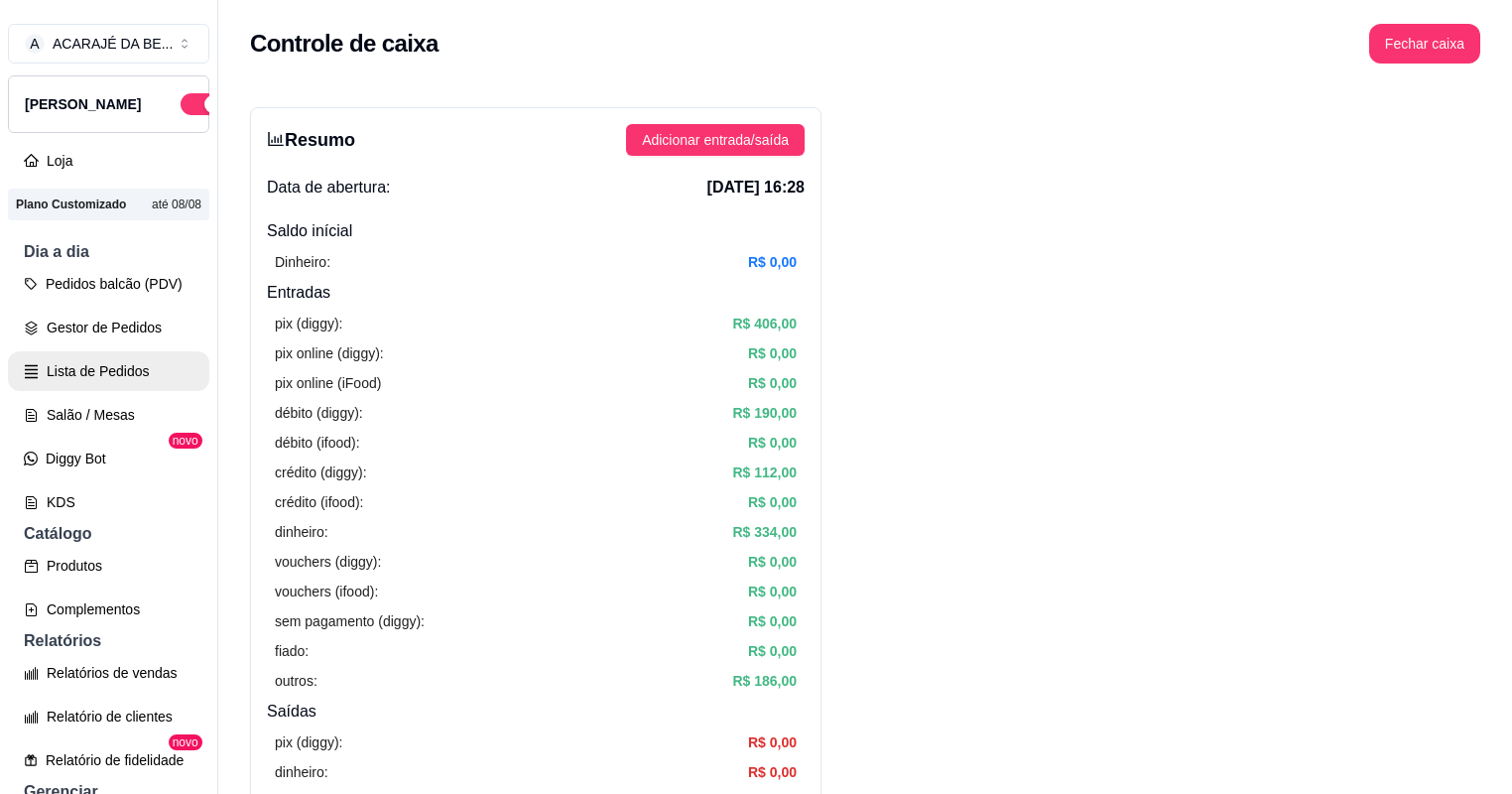 click on "Lista de Pedidos" at bounding box center [108, 371] 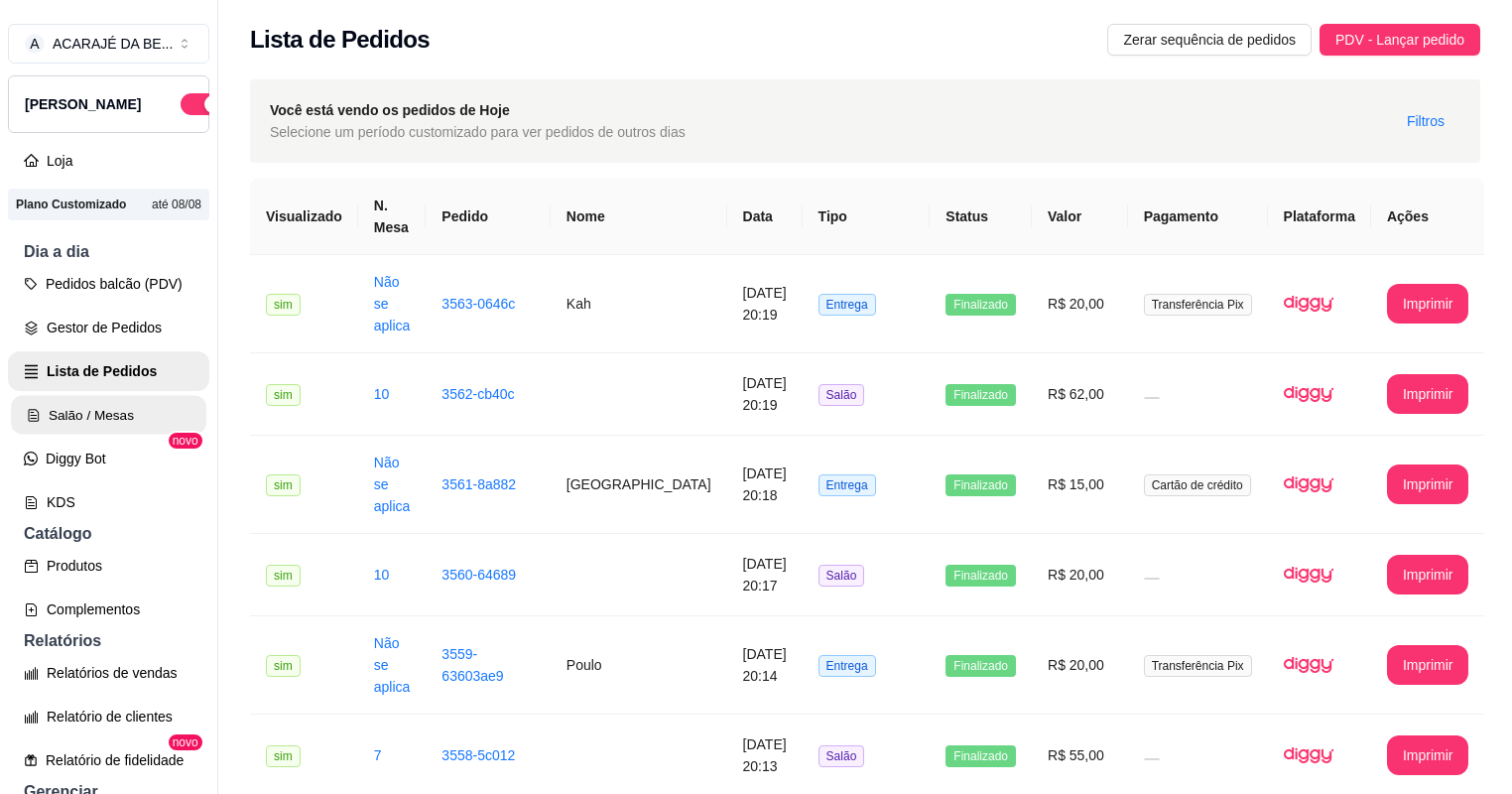 click on "Salão / Mesas" at bounding box center (108, 415) 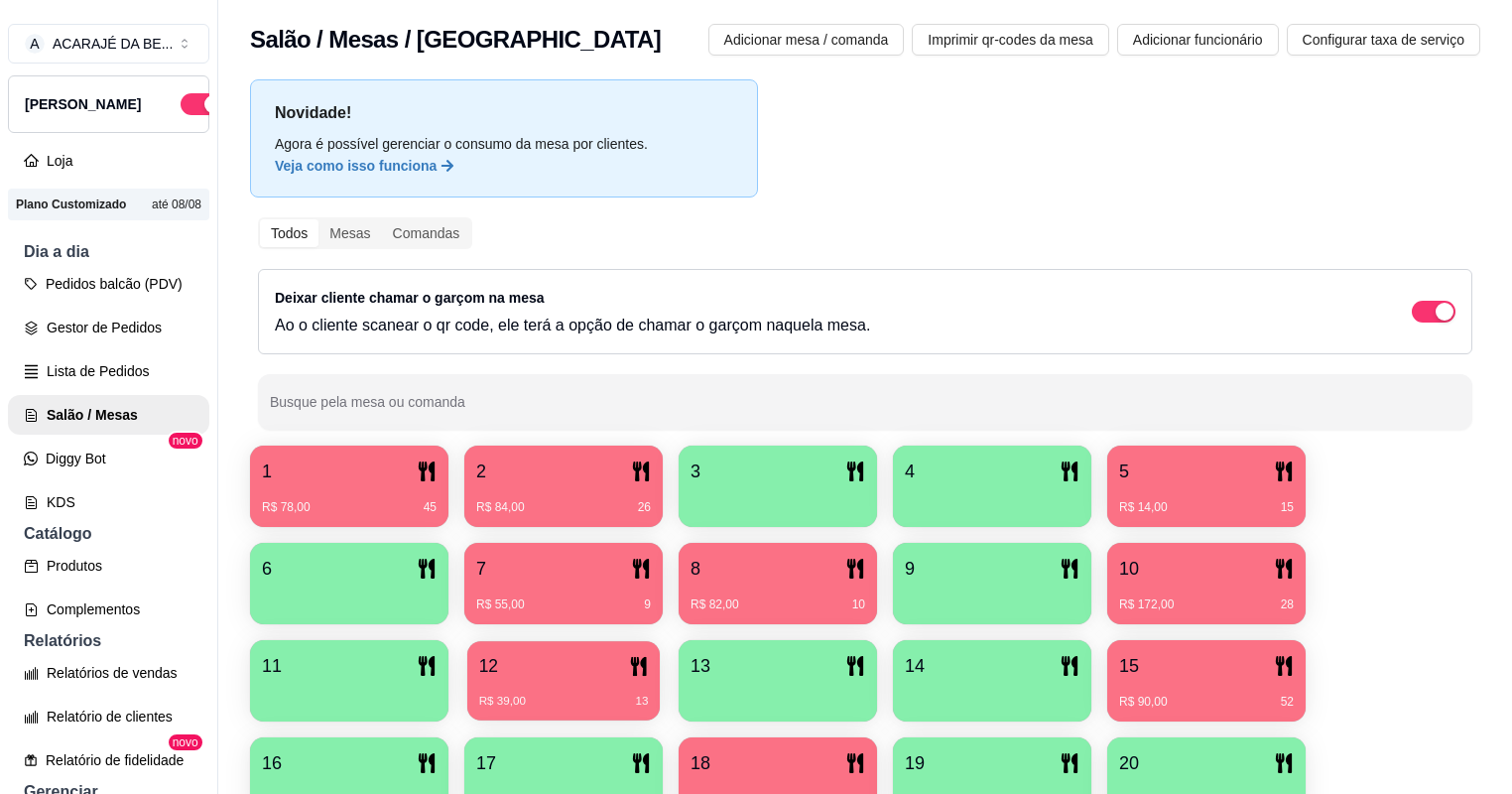 click on "R$ 39,00 13" at bounding box center [564, 694] 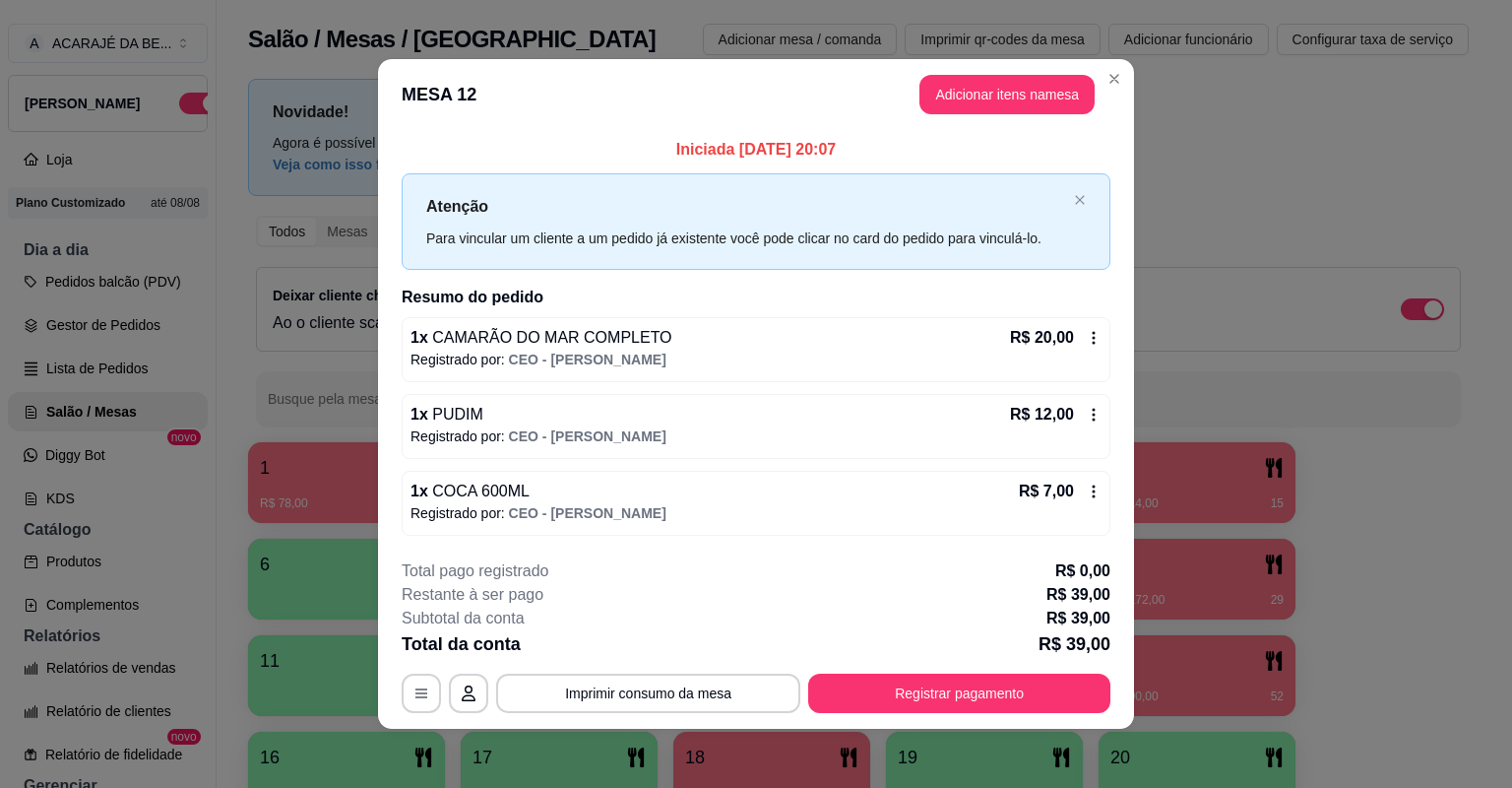 click 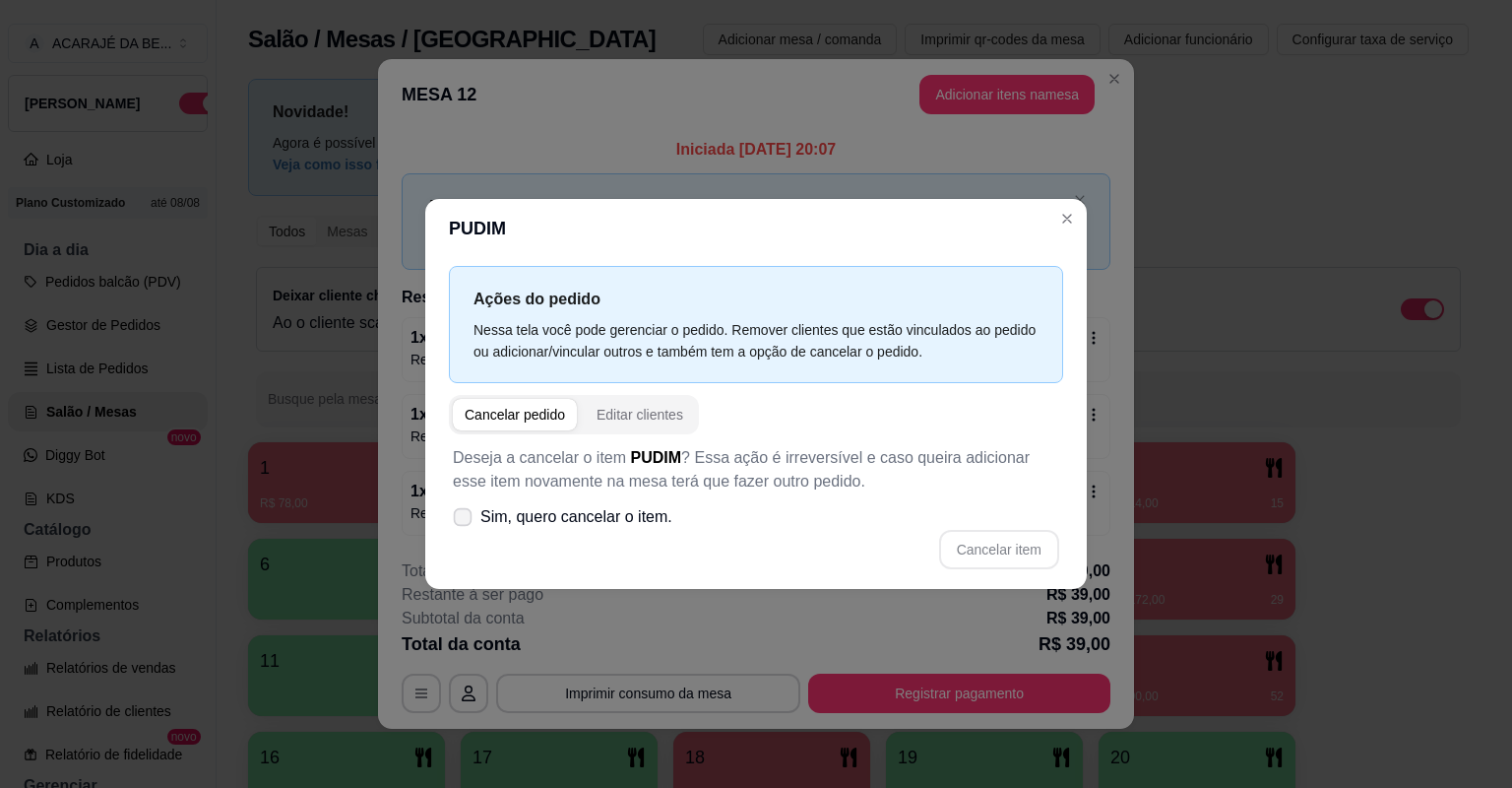 click on "Sim, quero cancelar o item." at bounding box center (562, 517) 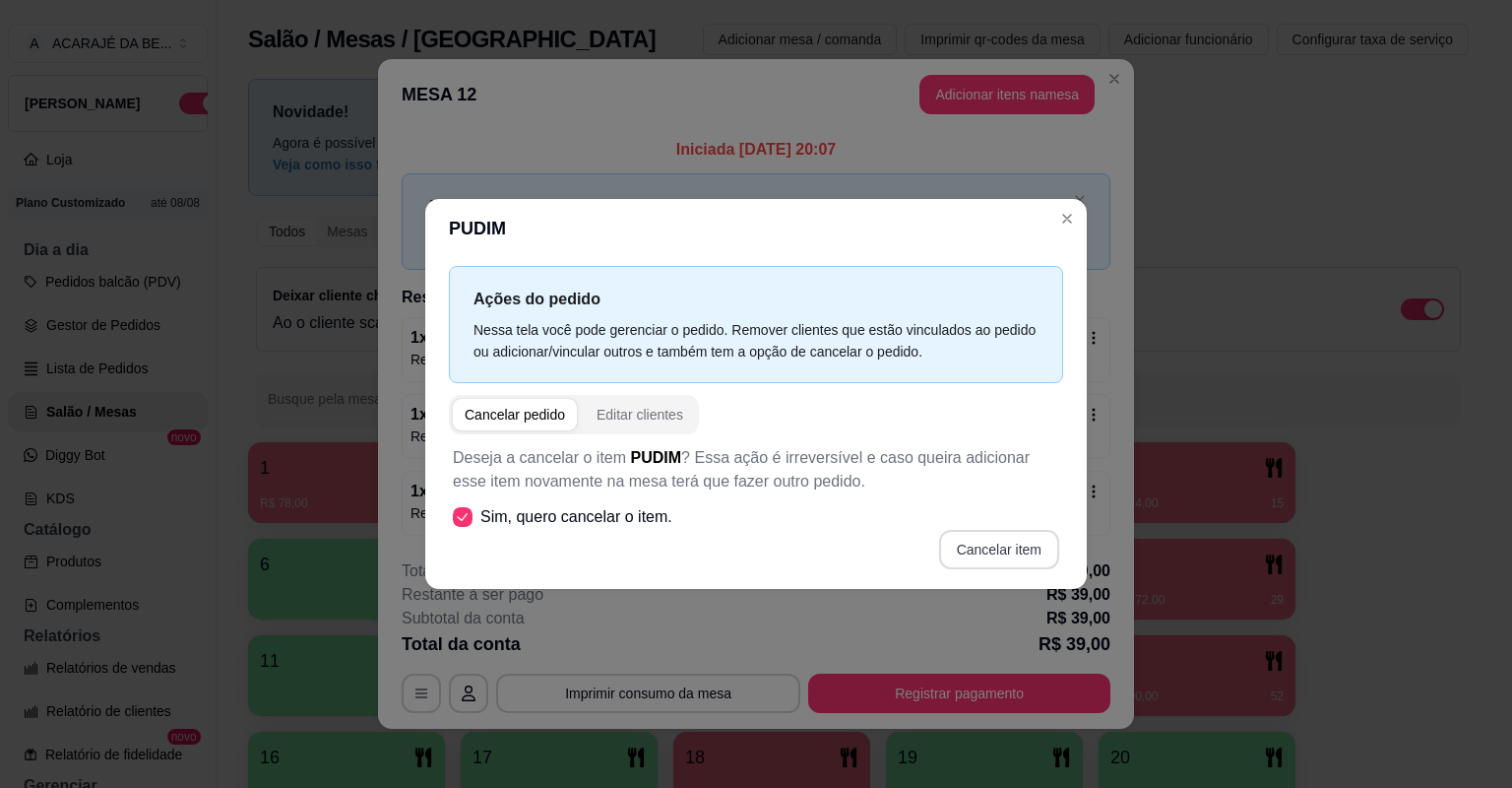 click on "Cancelar item" at bounding box center (999, 550) 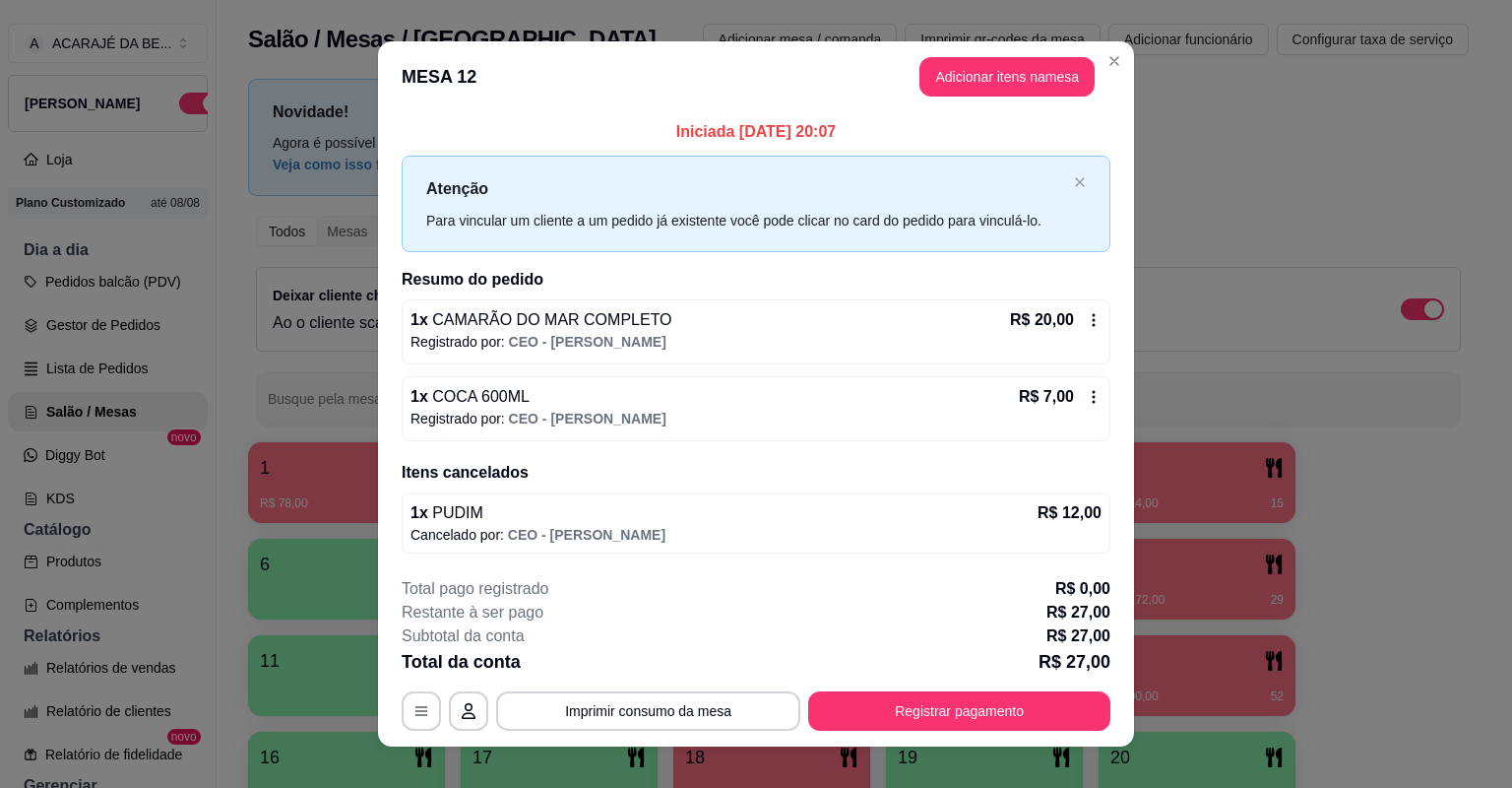 click 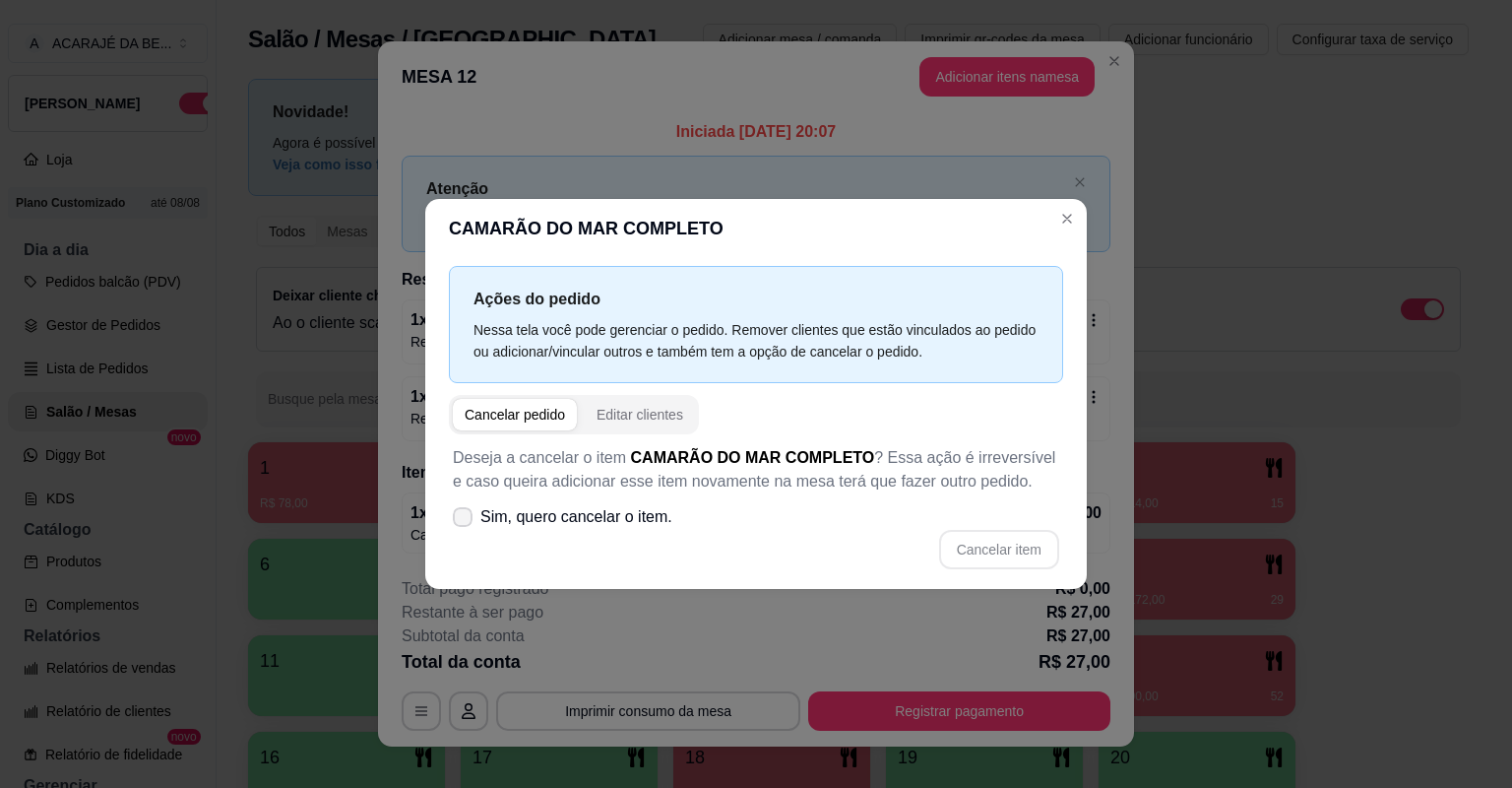 click on "Sim, quero cancelar o item." at bounding box center (562, 517) 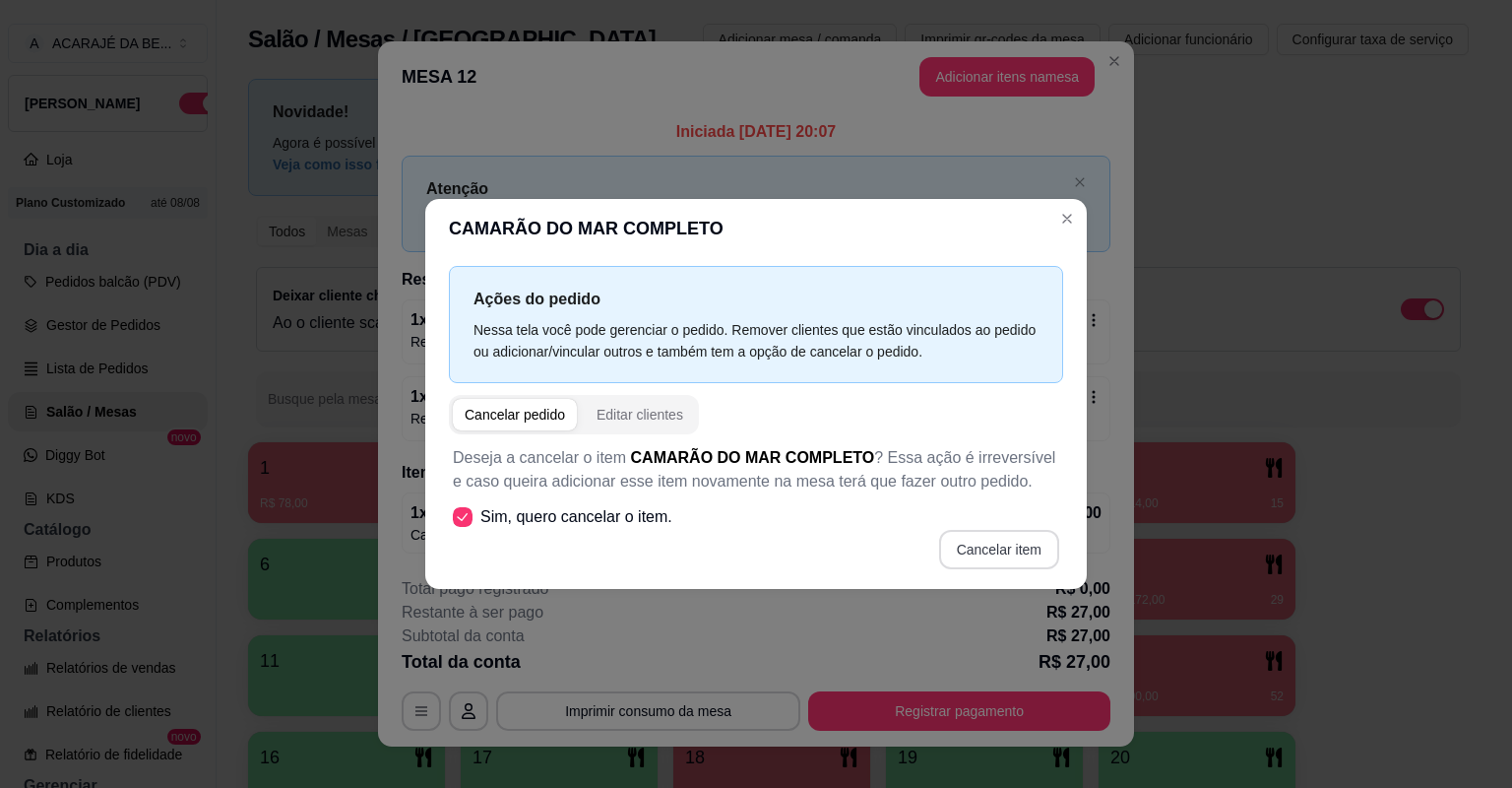 click on "Cancelar item" at bounding box center [999, 550] 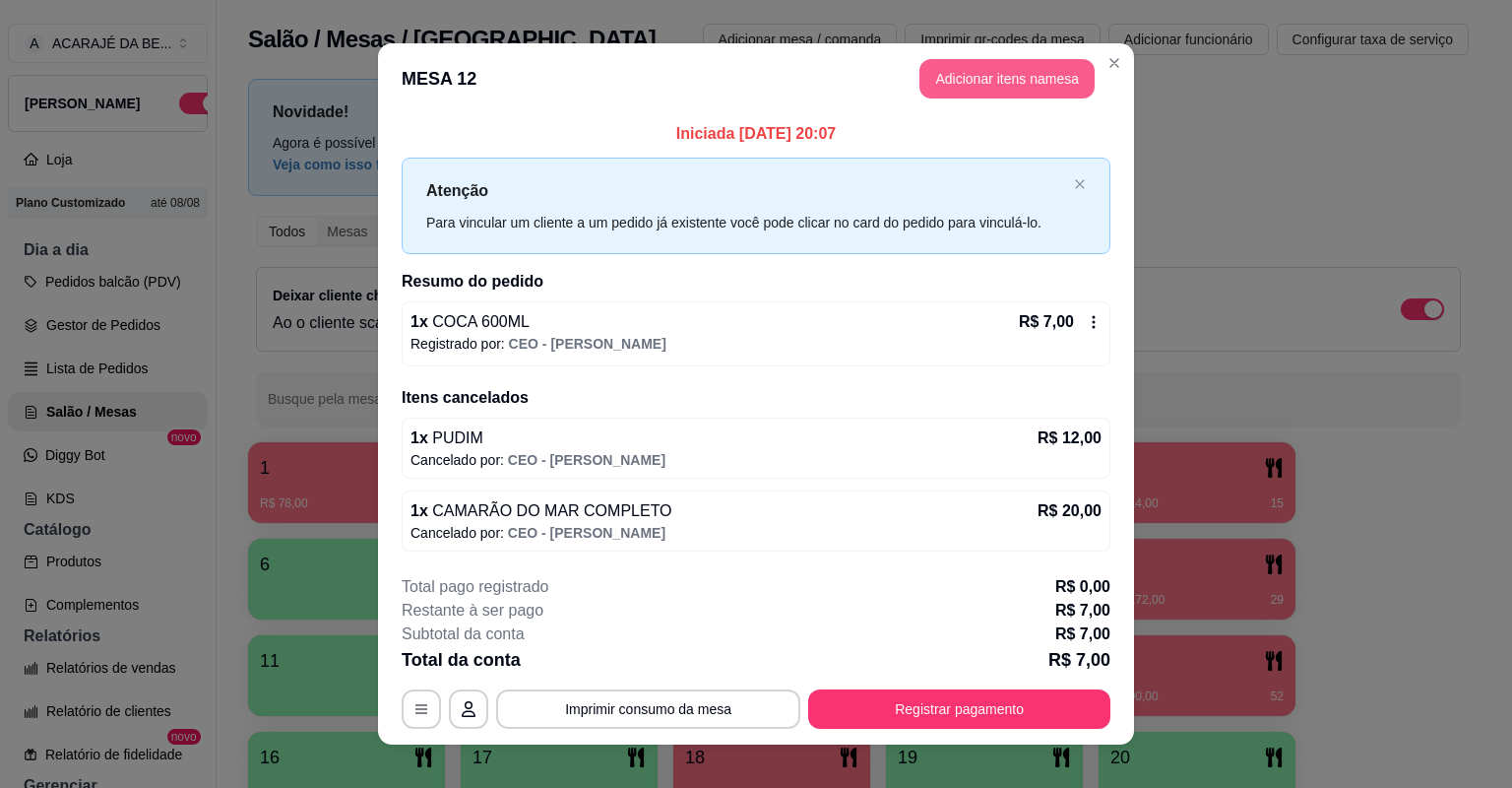 click on "Adicionar itens na  mesa" at bounding box center [1007, 79] 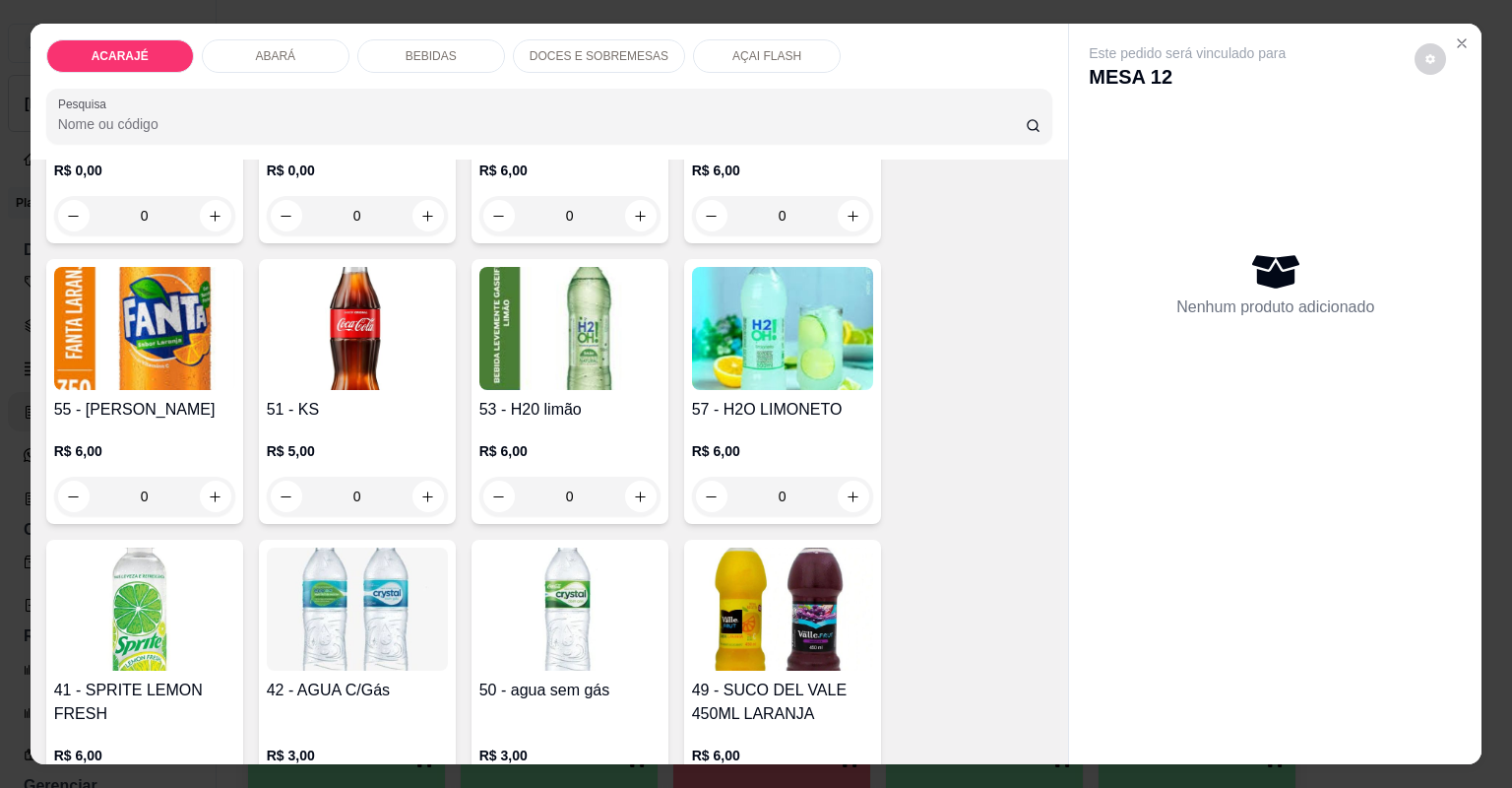 scroll, scrollTop: 1655, scrollLeft: 0, axis: vertical 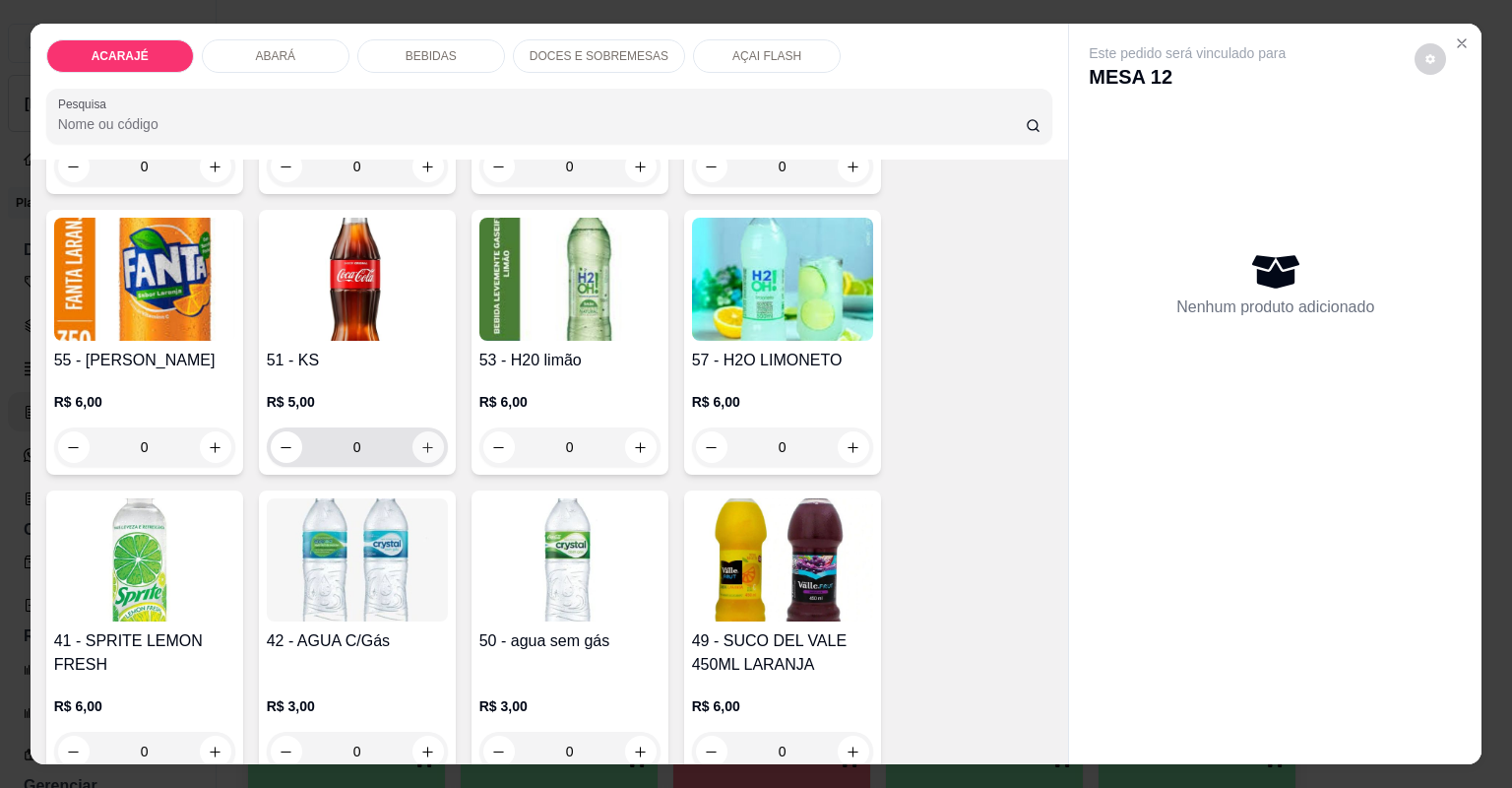 click at bounding box center [428, 447] 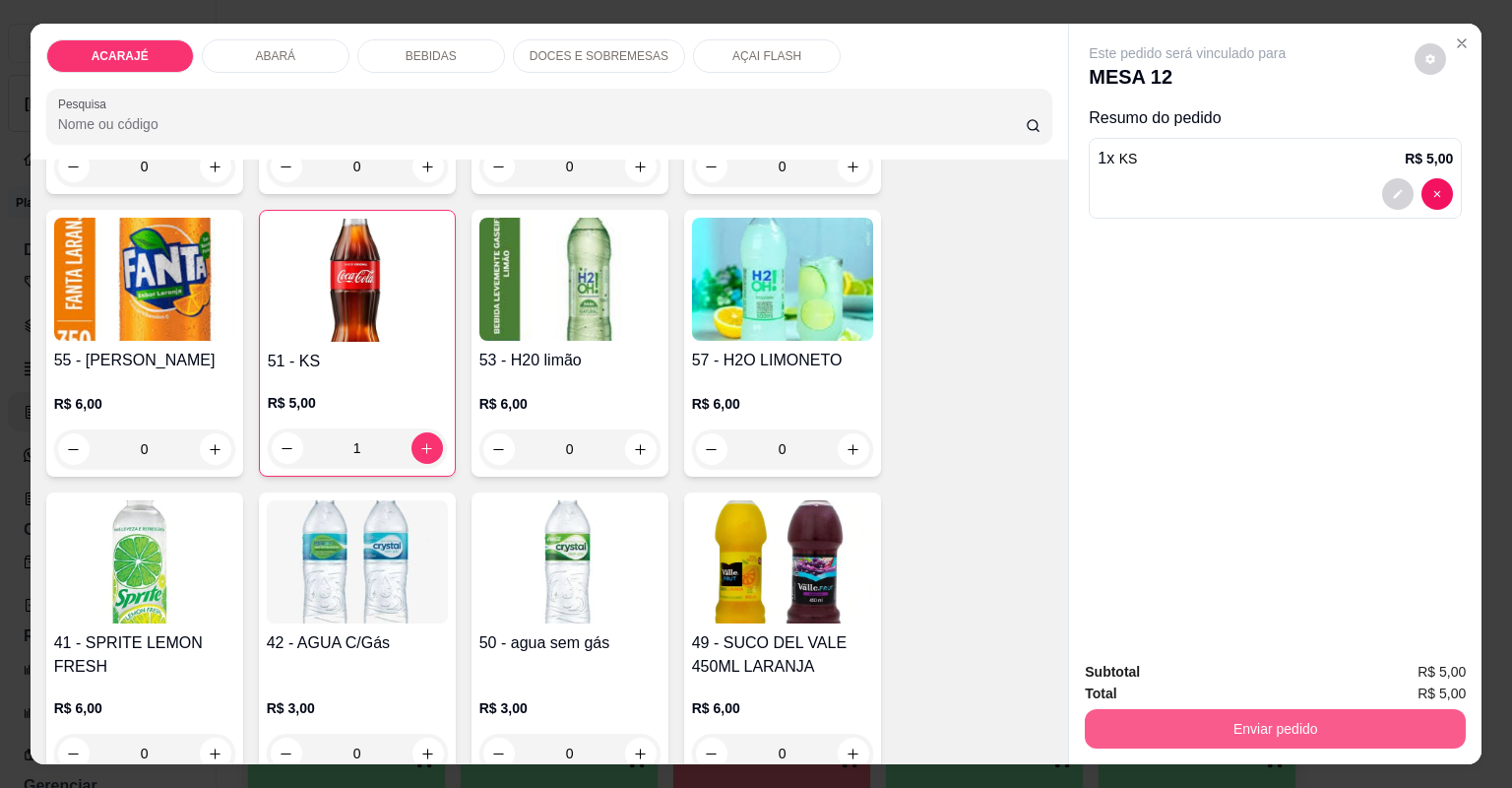 click on "Enviar pedido" at bounding box center [1275, 729] 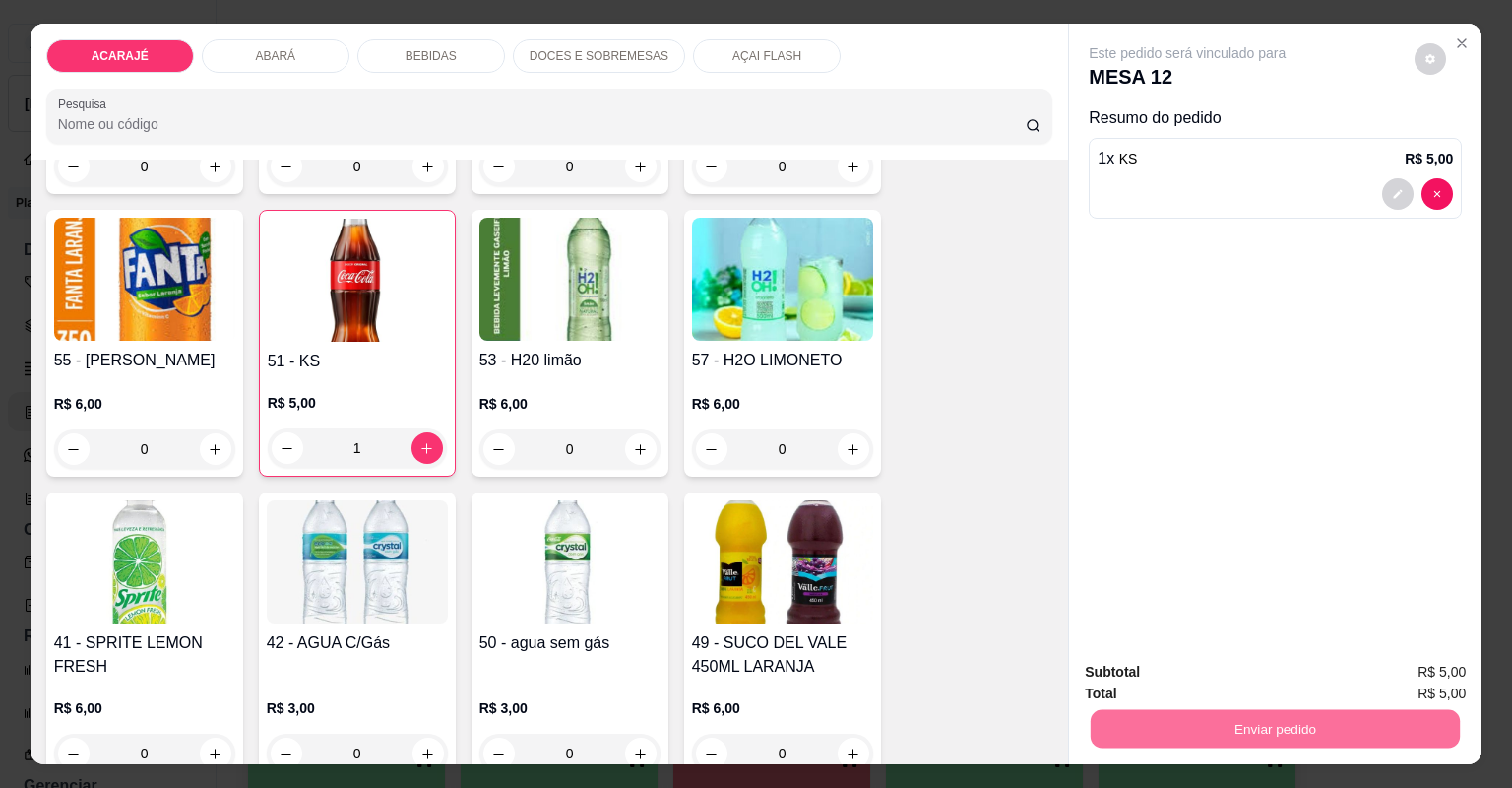 click on "Não registrar e enviar pedido" at bounding box center [1212, 681] 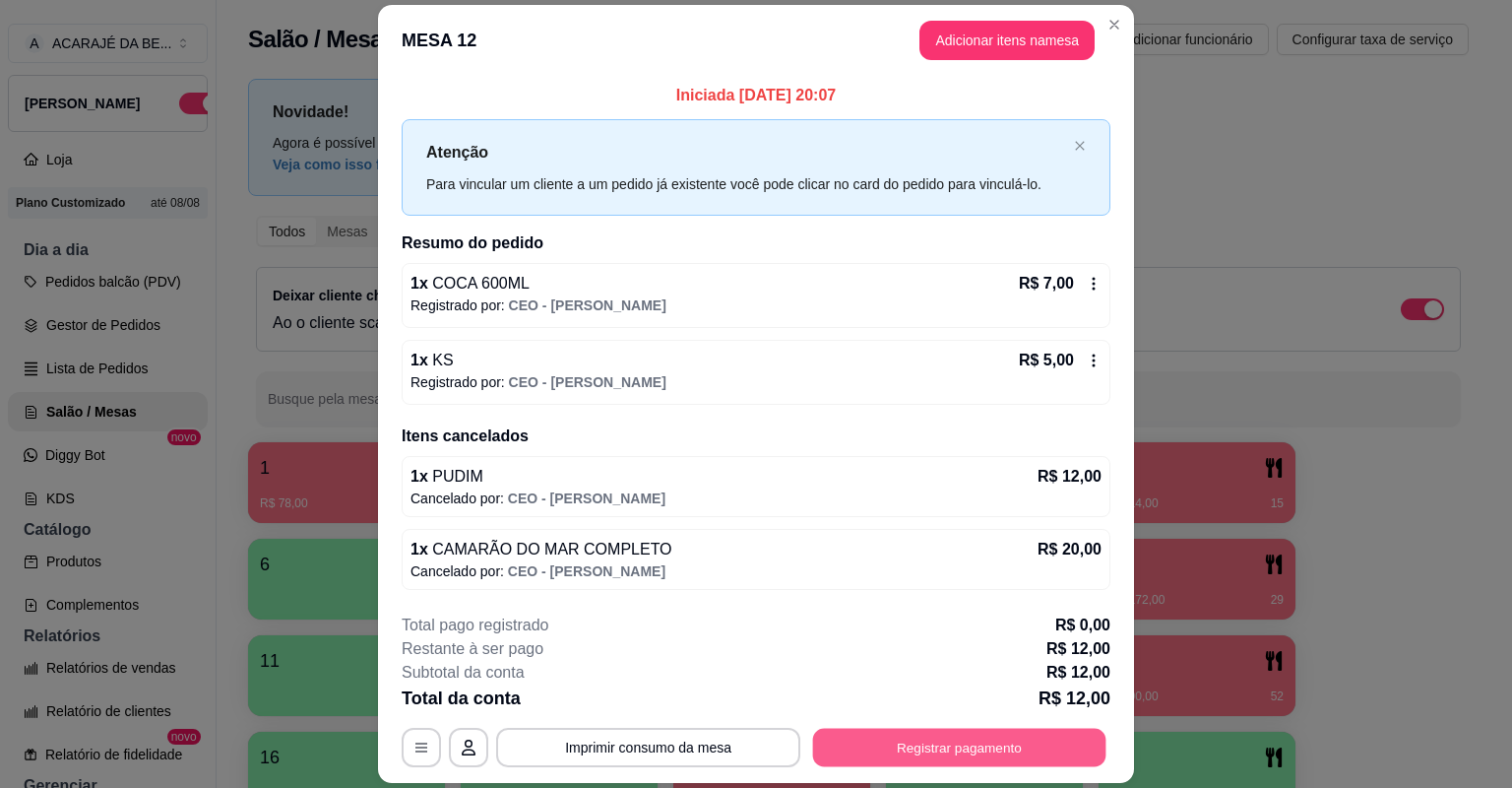 click on "Registrar pagamento" at bounding box center [960, 747] 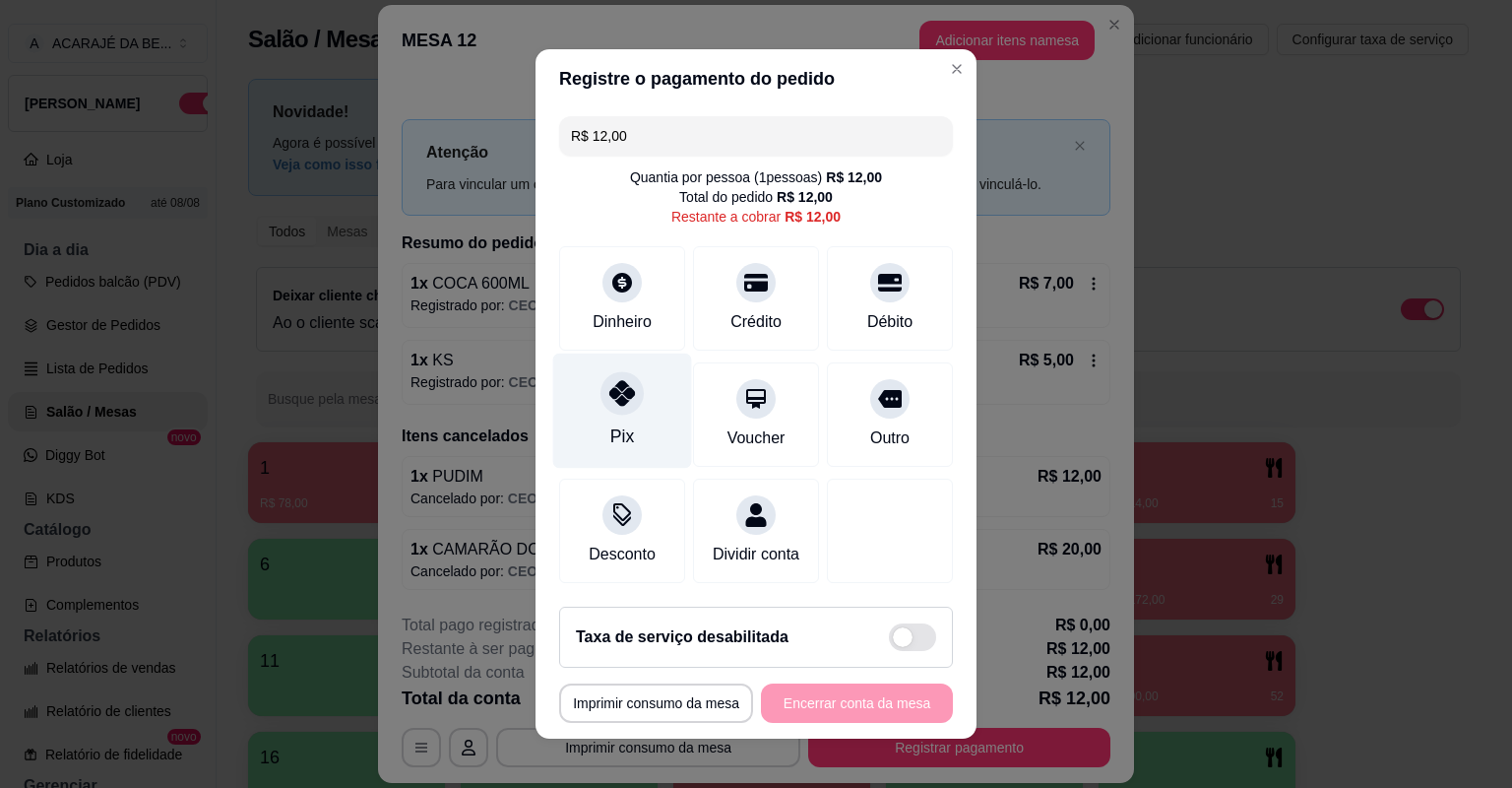 click on "Pix" at bounding box center (622, 436) 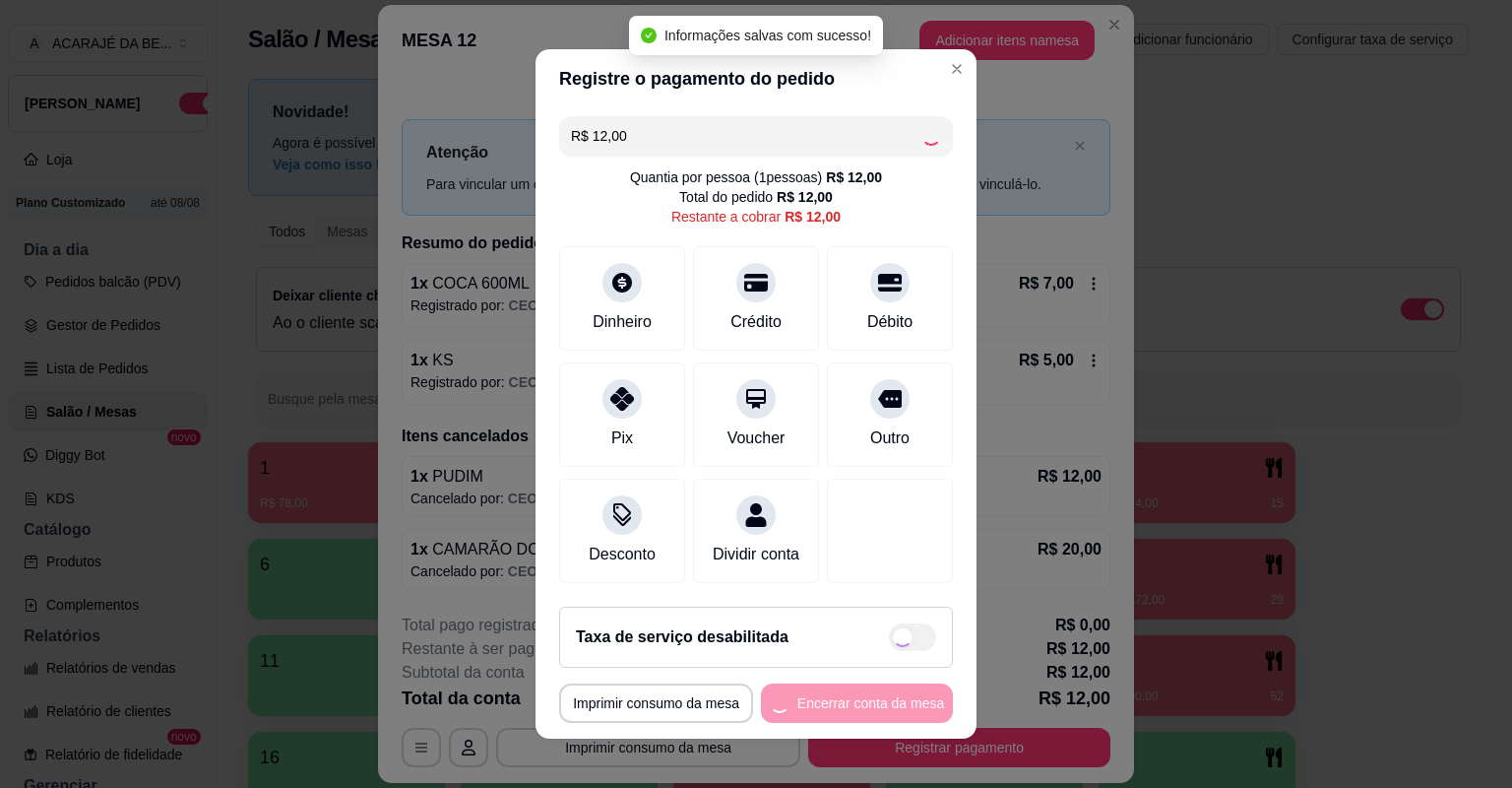type on "R$ 0,00" 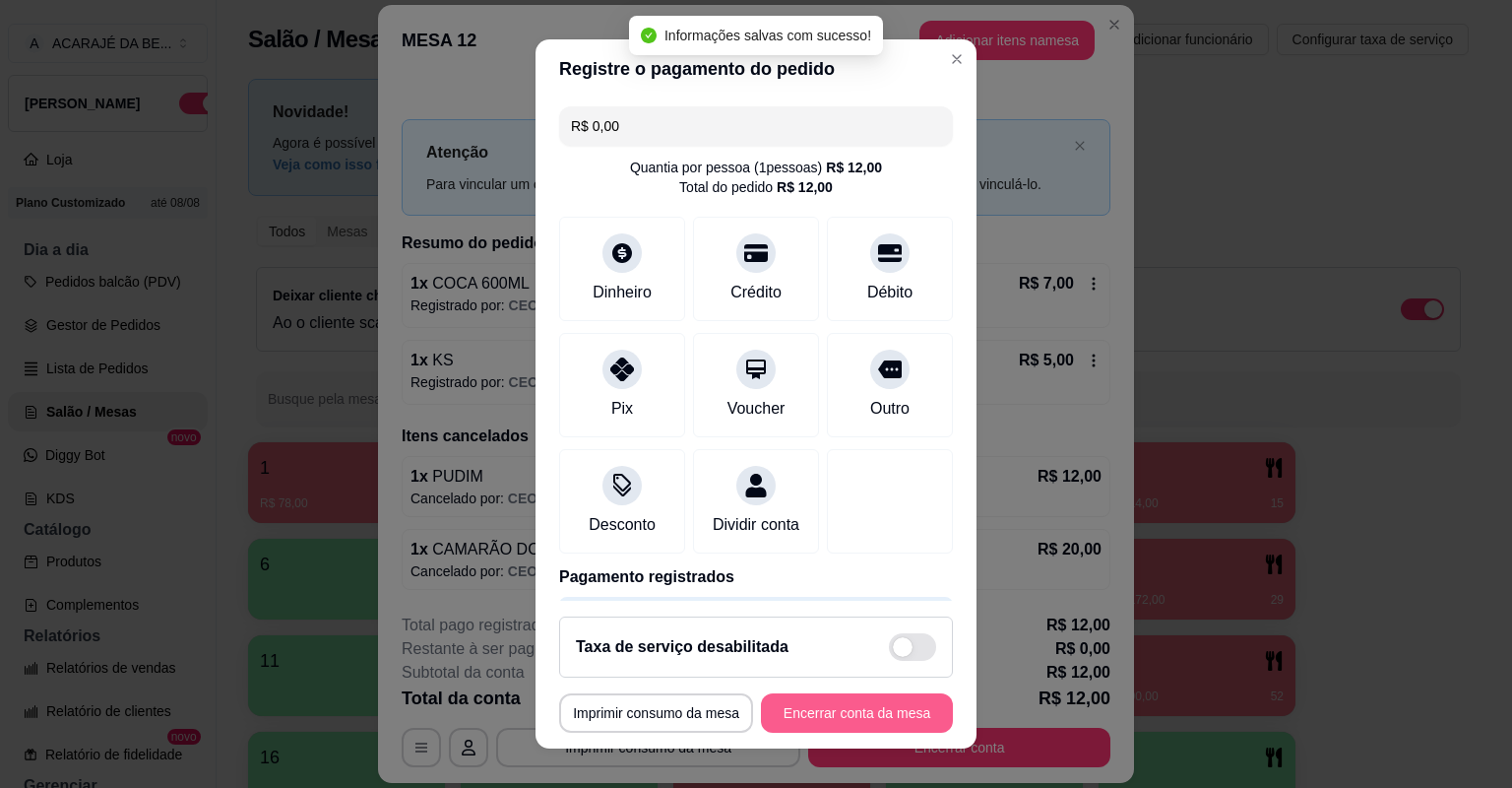 click on "Encerrar conta da mesa" at bounding box center [856, 713] 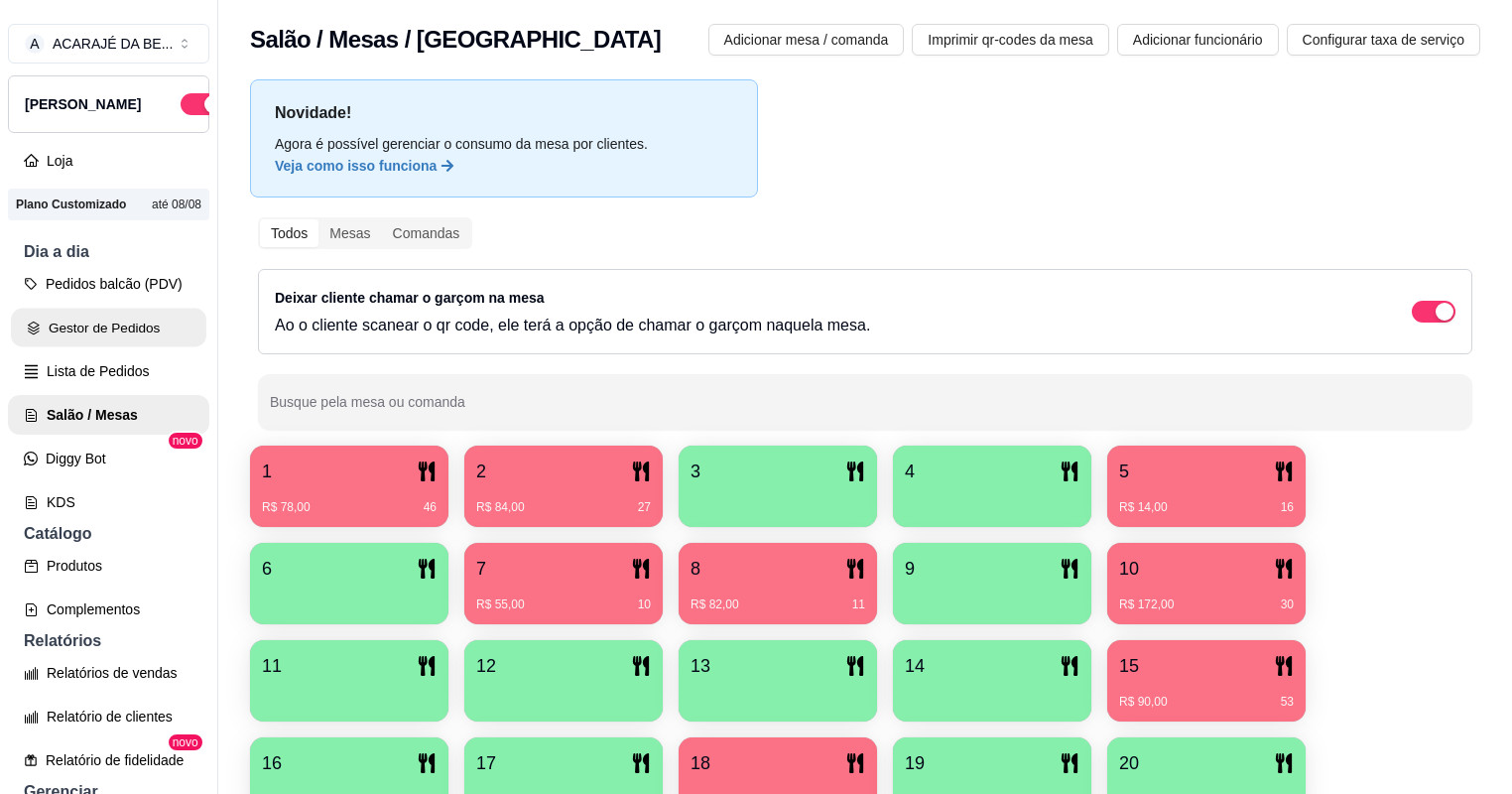 click on "Gestor de Pedidos" at bounding box center (108, 328) 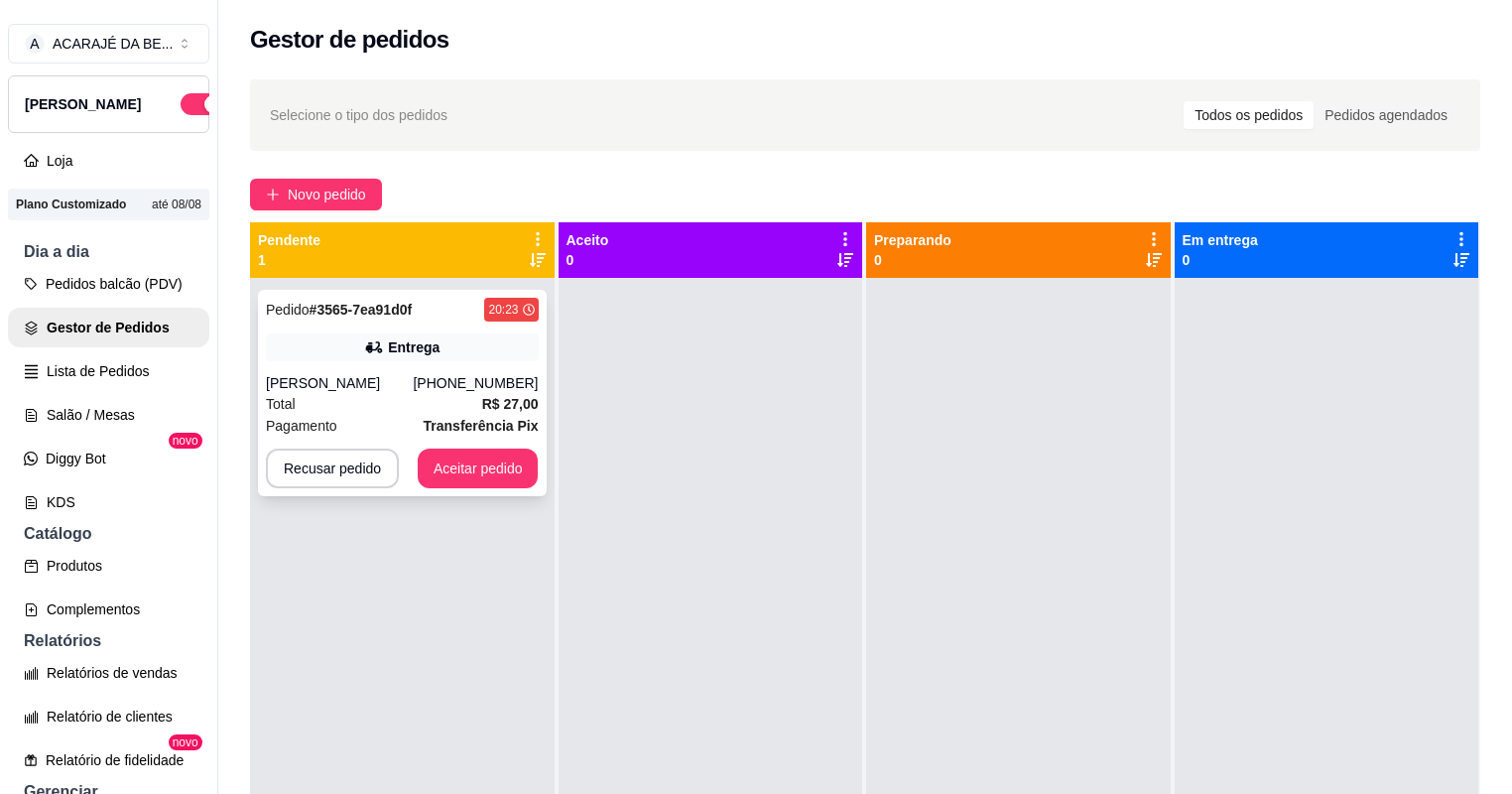 click on "R$ 27,00" at bounding box center [510, 404] 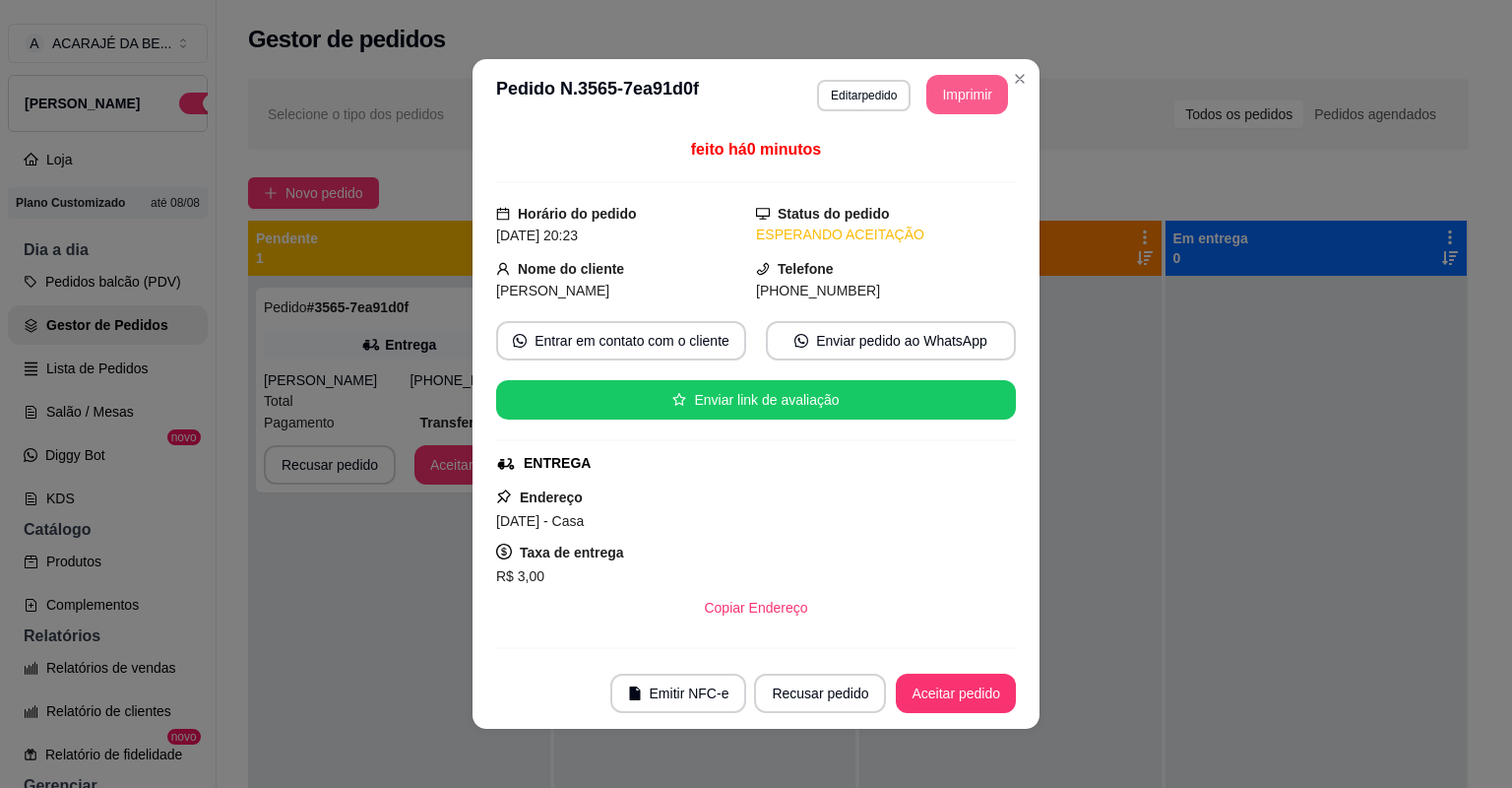 click on "Imprimir" at bounding box center (967, 95) 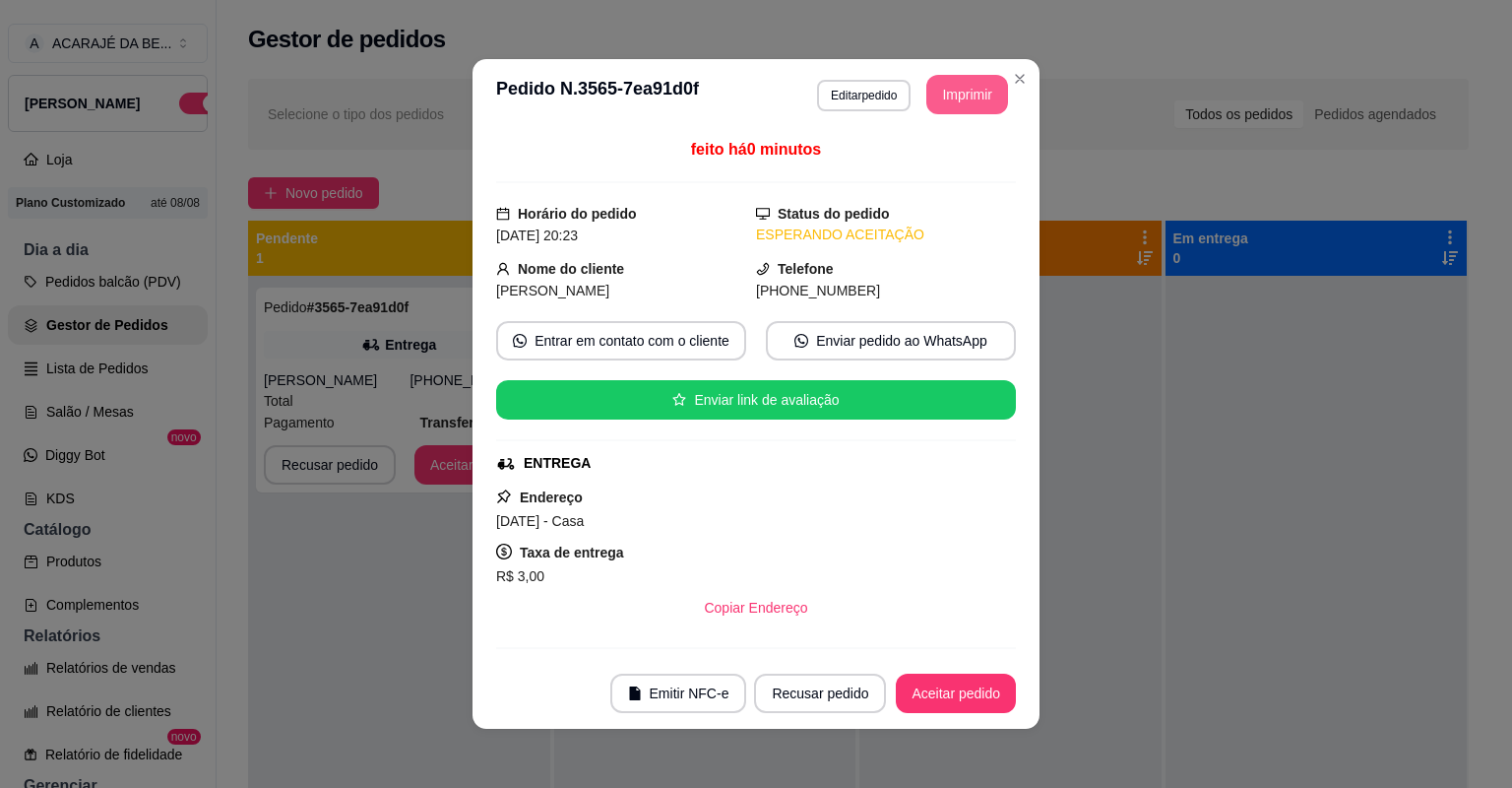 scroll, scrollTop: 0, scrollLeft: 0, axis: both 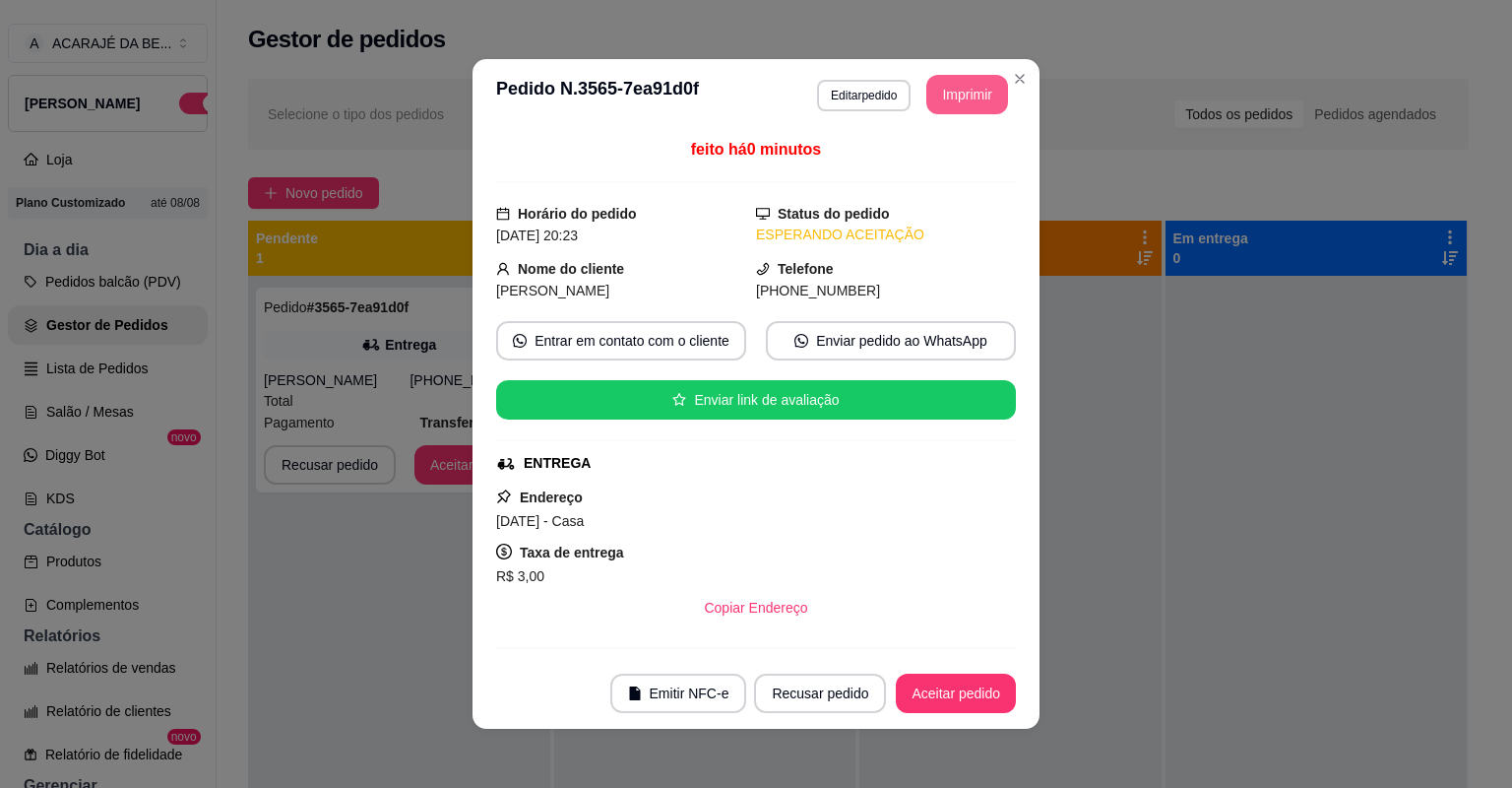 click on "Aceitar pedido" at bounding box center [956, 693] 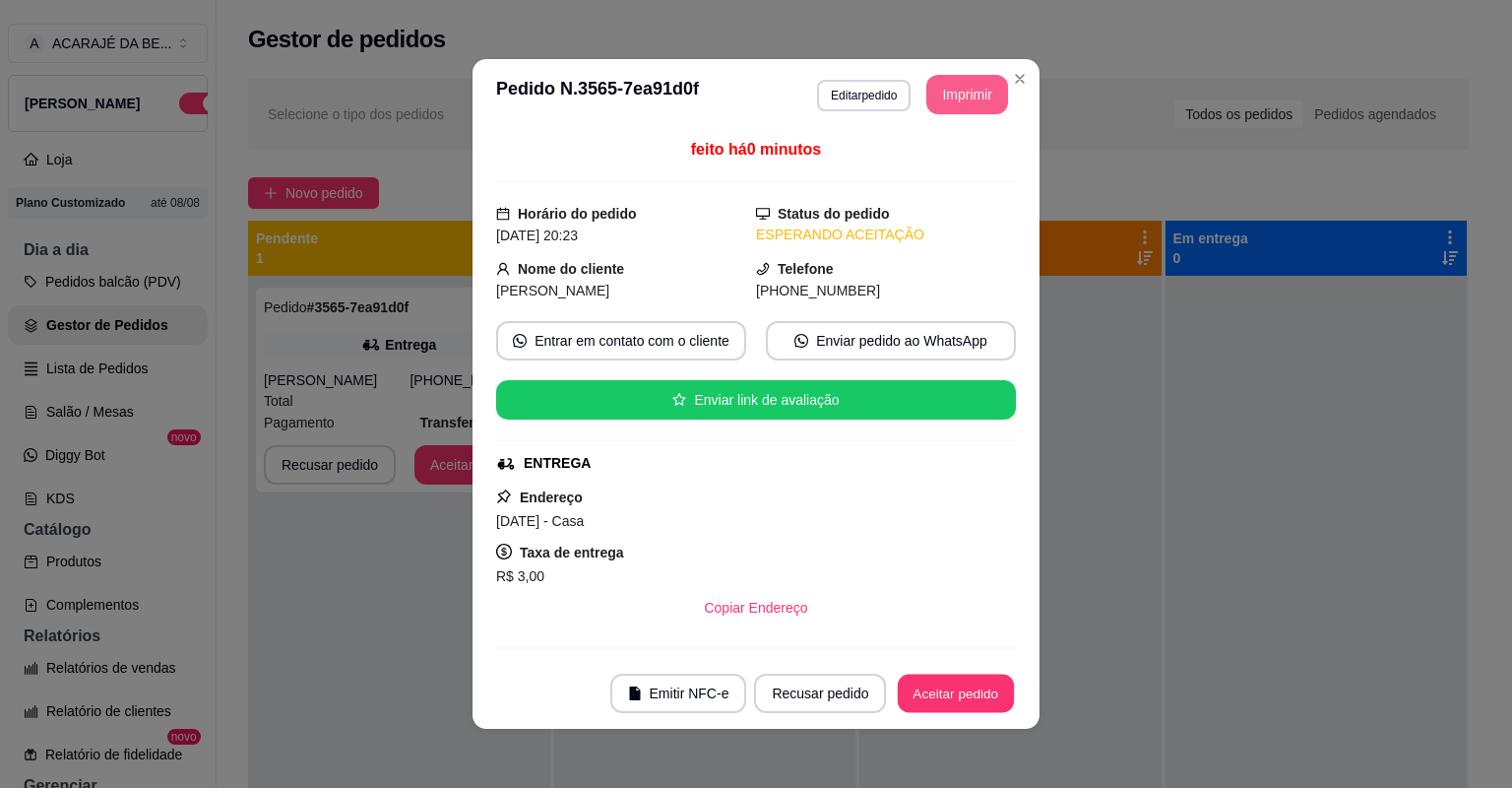 click on "Aceitar pedido" at bounding box center [956, 693] 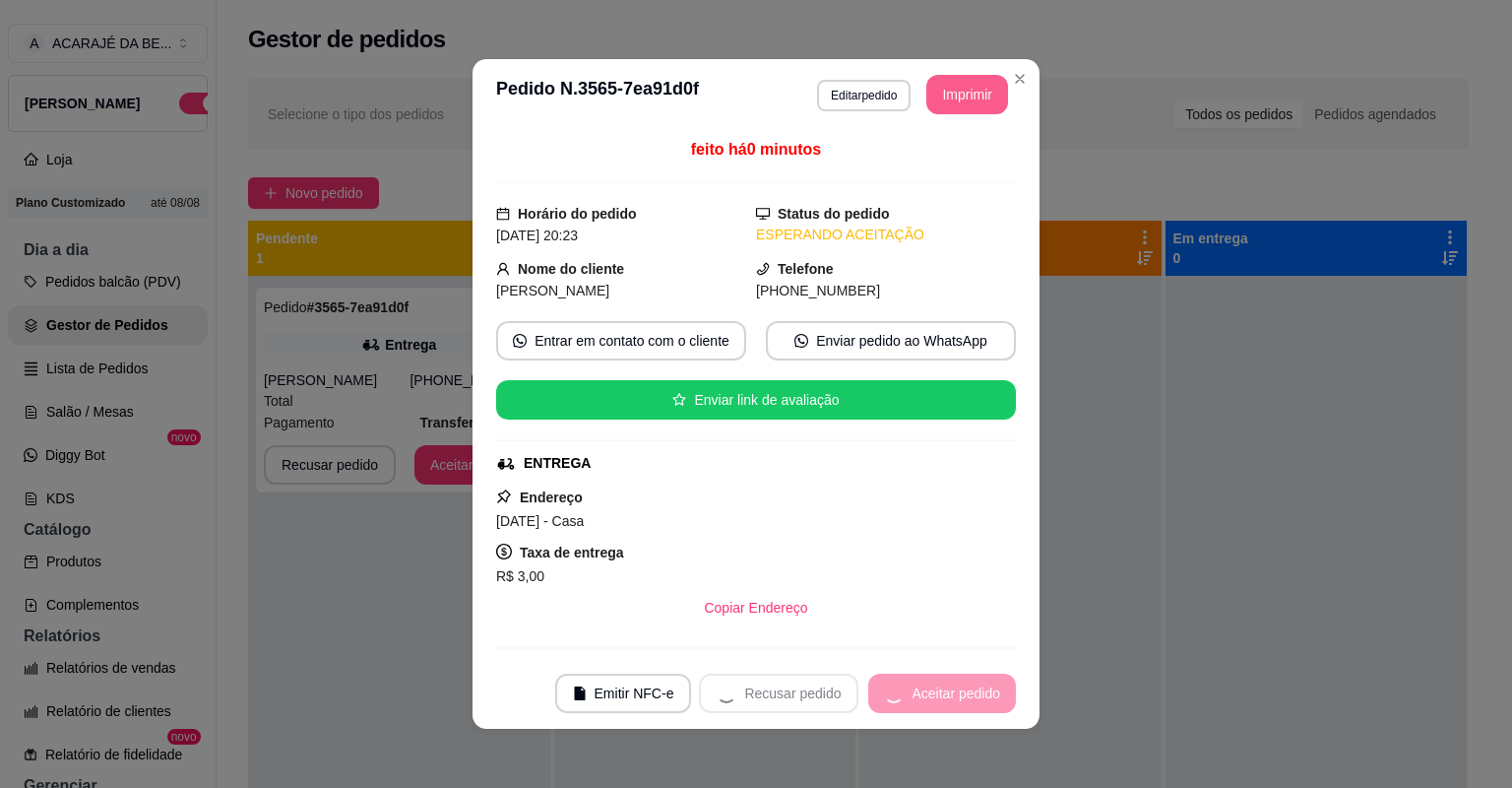 click on "Recusar pedido Aceitar pedido" at bounding box center [857, 693] 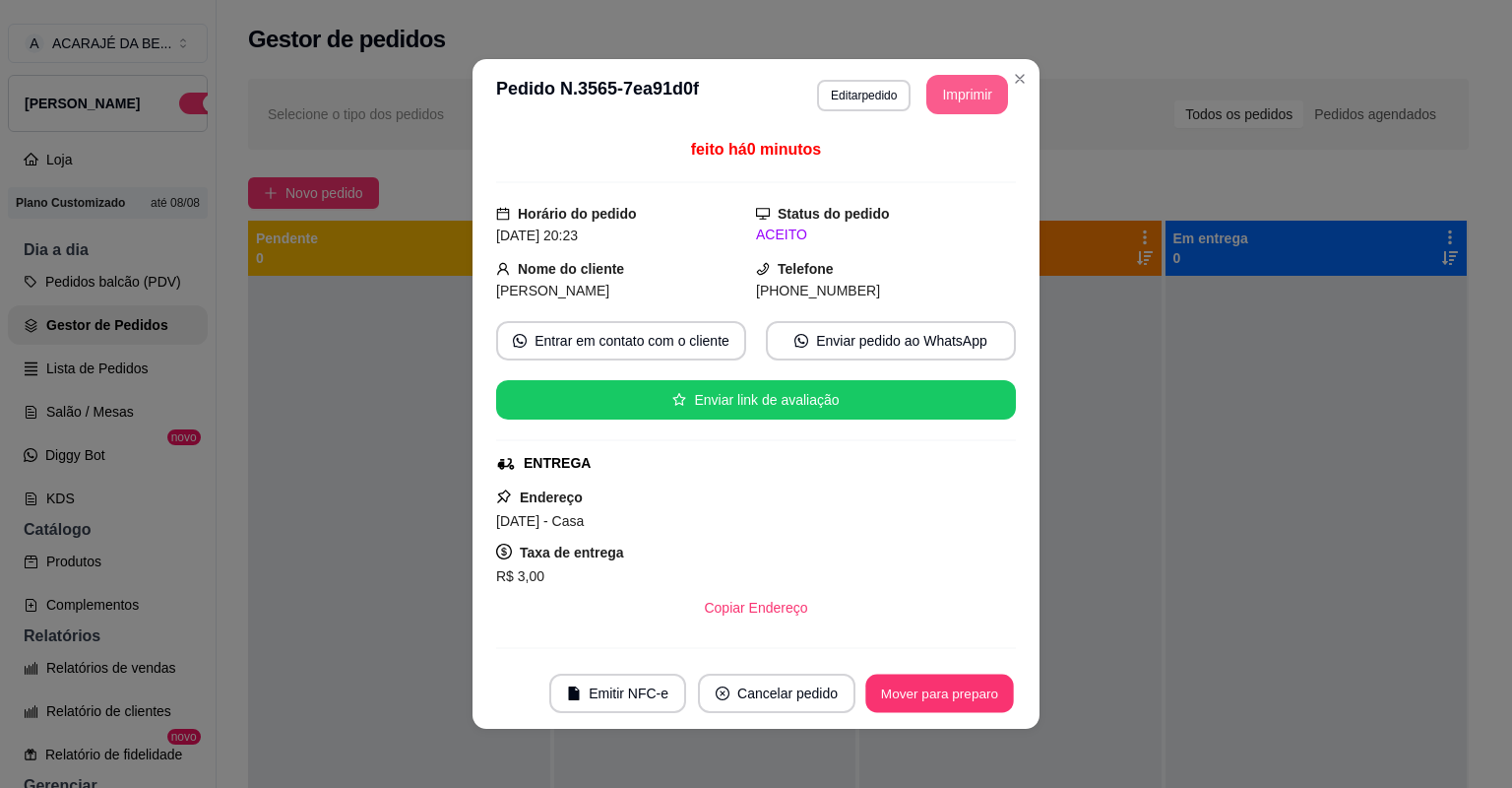 click on "Mover para preparo" at bounding box center (939, 693) 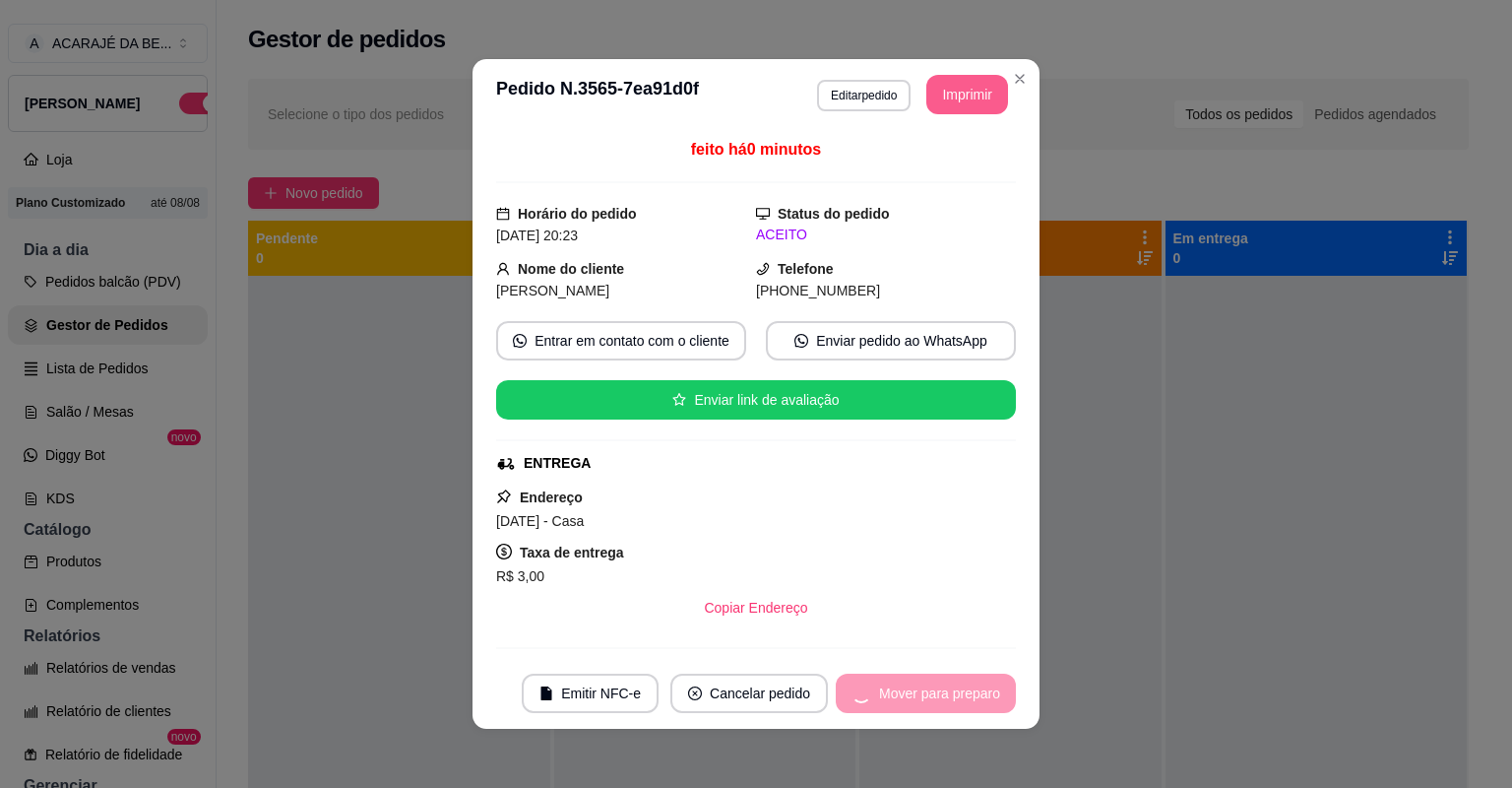 click on "Mover para preparo" at bounding box center (925, 693) 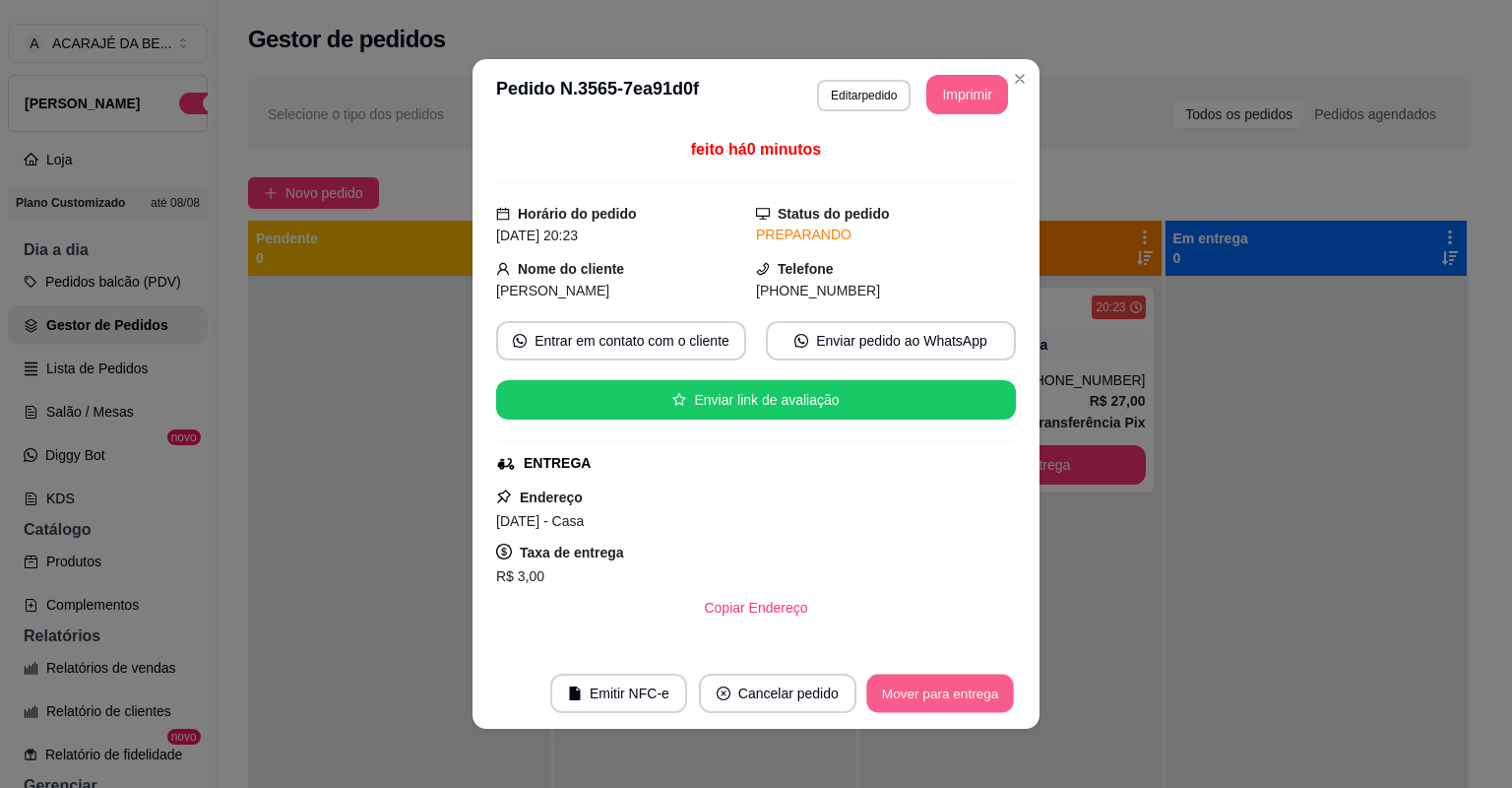 click on "Mover para entrega" at bounding box center [940, 693] 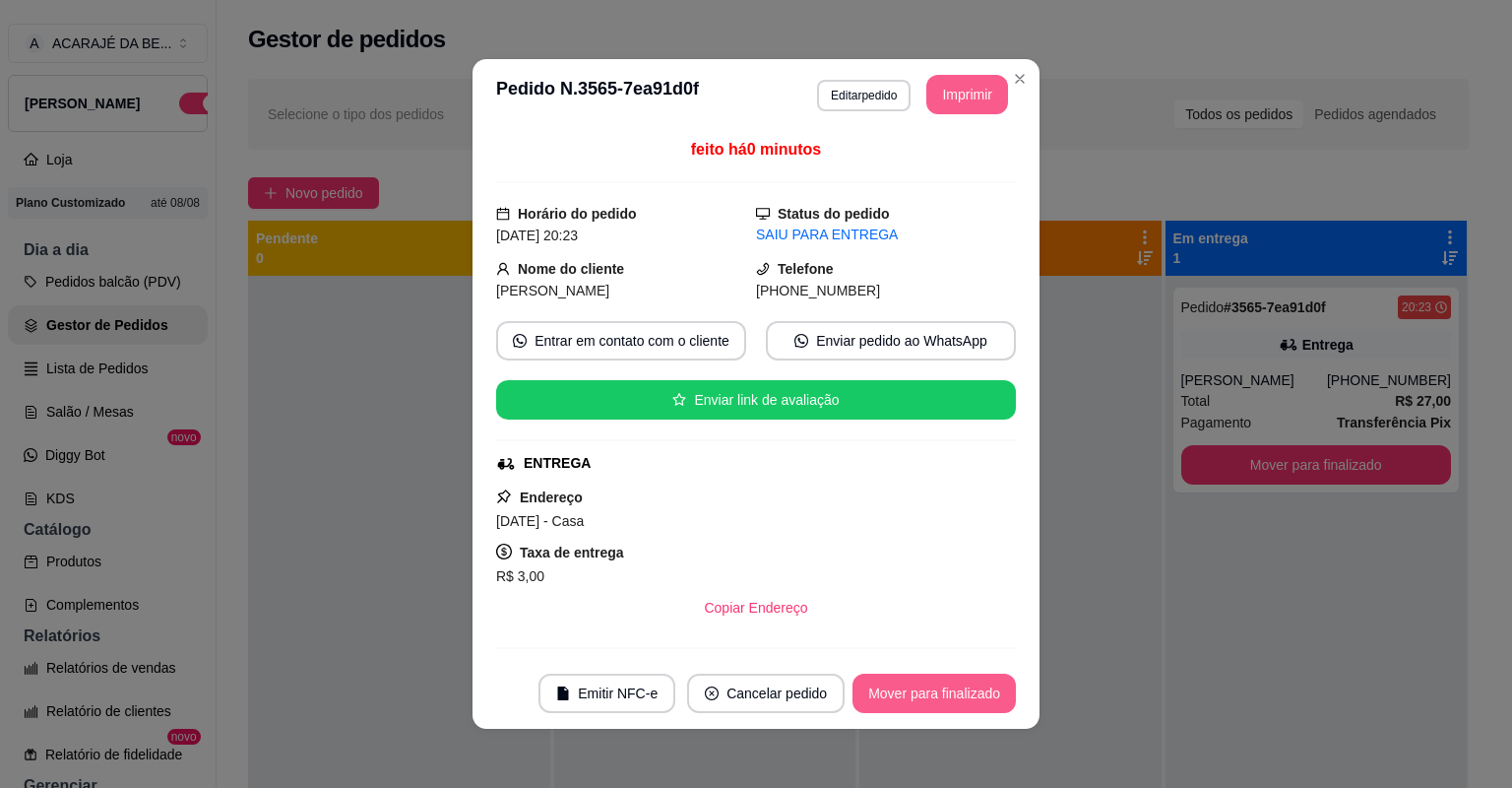 click on "Mover para finalizado" at bounding box center (934, 693) 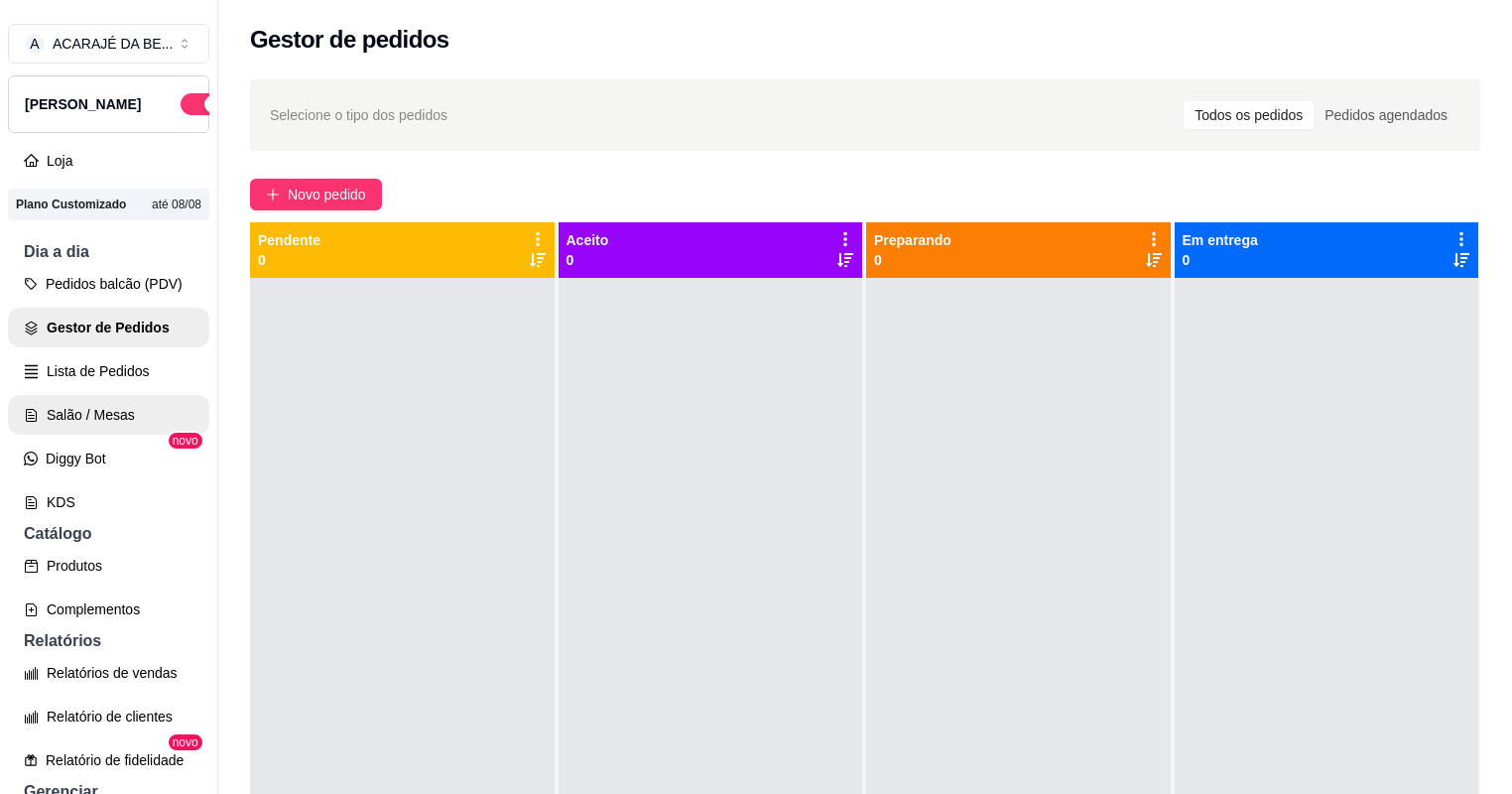 click on "Salão / Mesas" at bounding box center (108, 415) 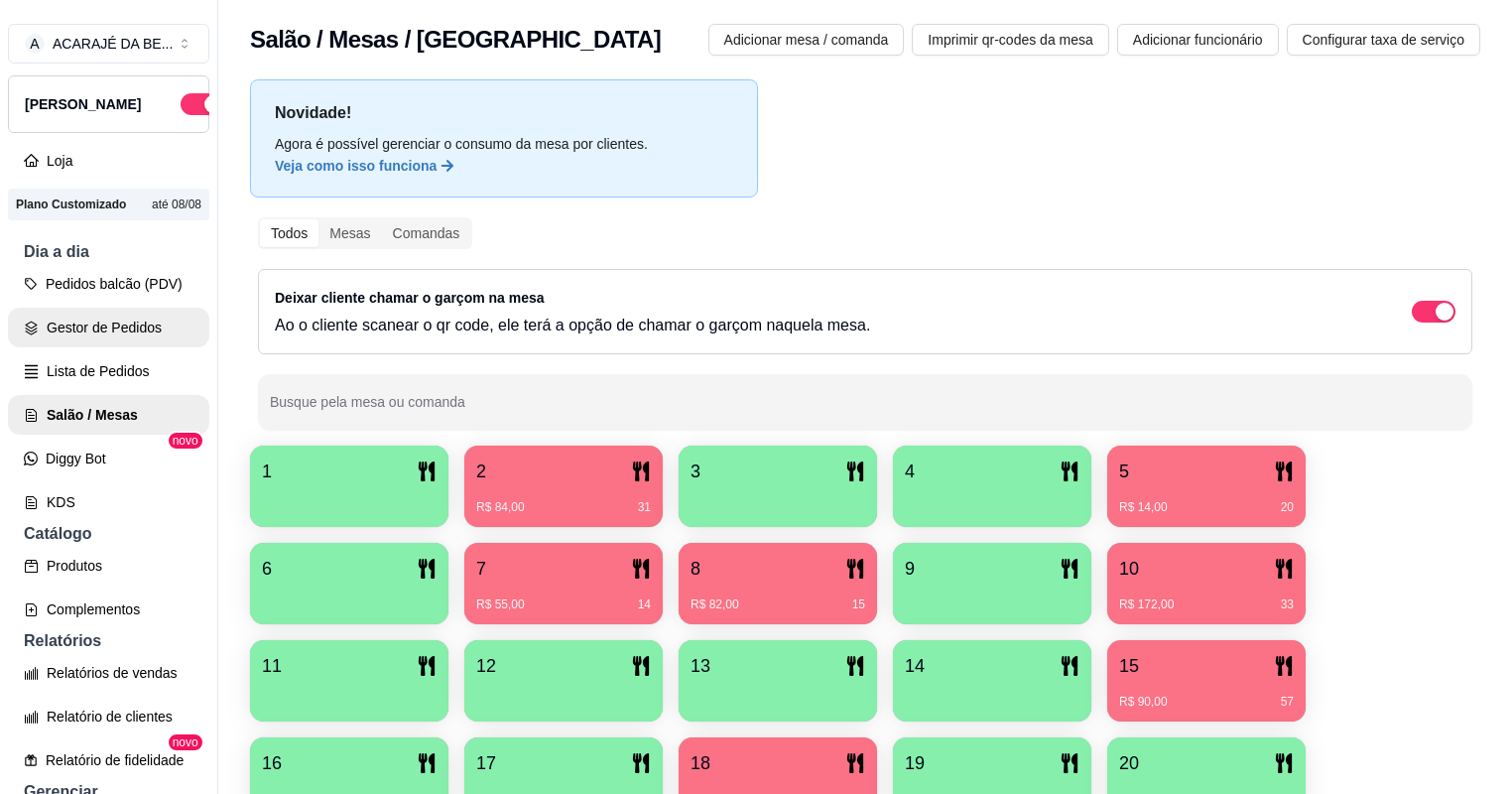 click on "Gestor de Pedidos" at bounding box center (108, 328) 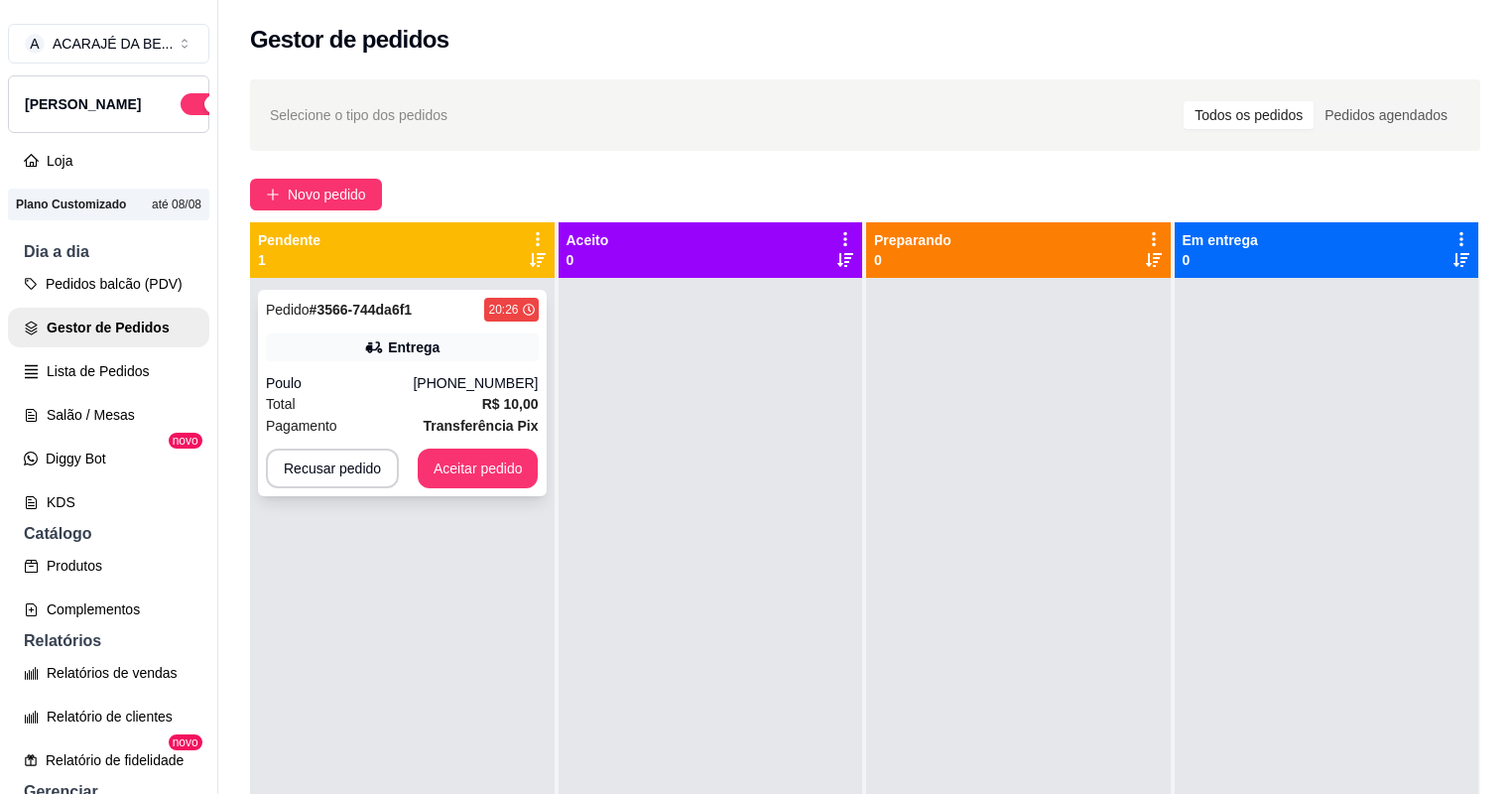 click on "Pedido  # 3566-744da6f1 20:26 Entrega Poulo  (73) 98148-2568 Total R$ 10,00 Pagamento Transferência Pix Recusar pedido Aceitar pedido" at bounding box center [402, 393] 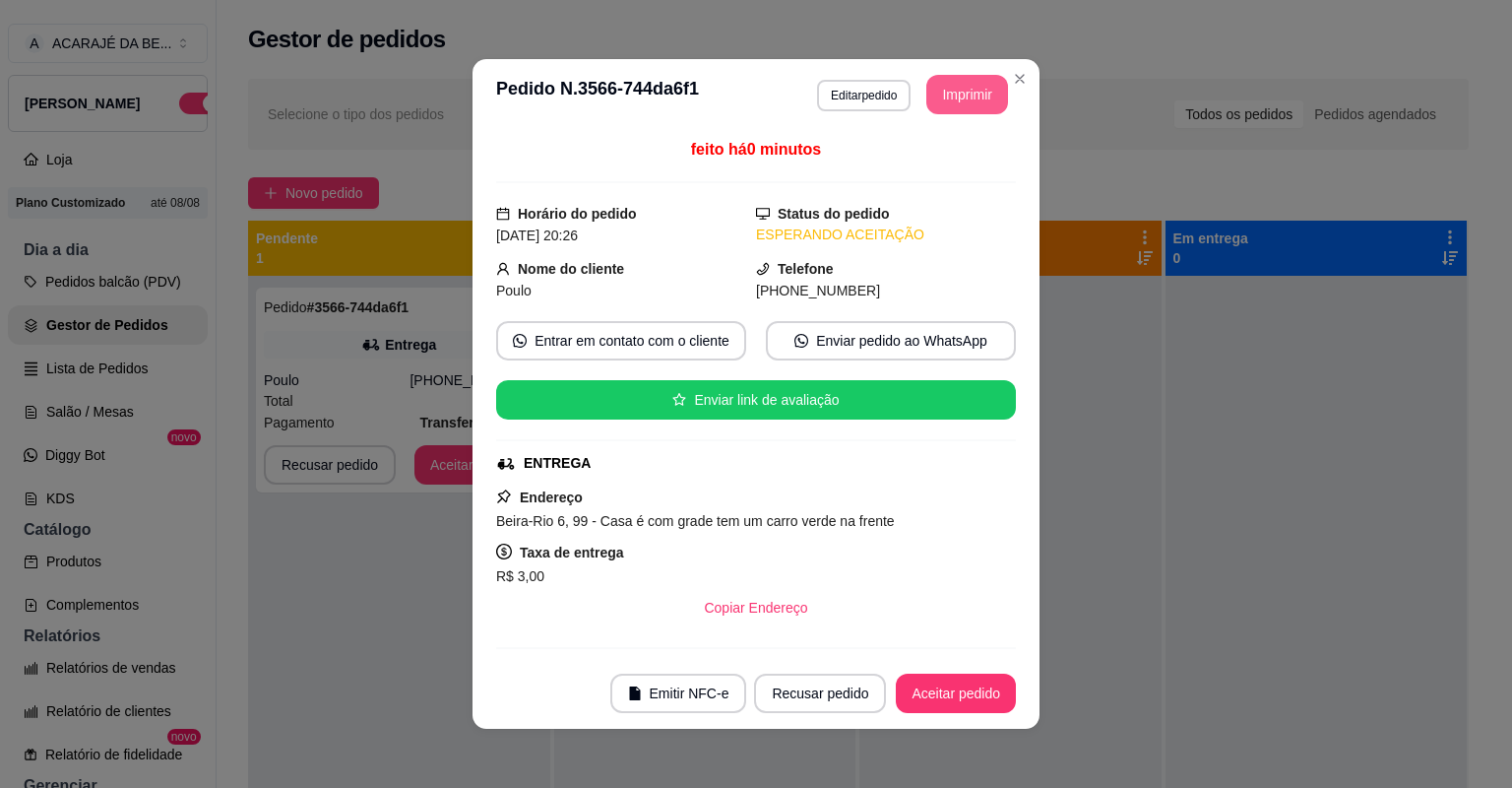 click on "Imprimir" at bounding box center [967, 95] 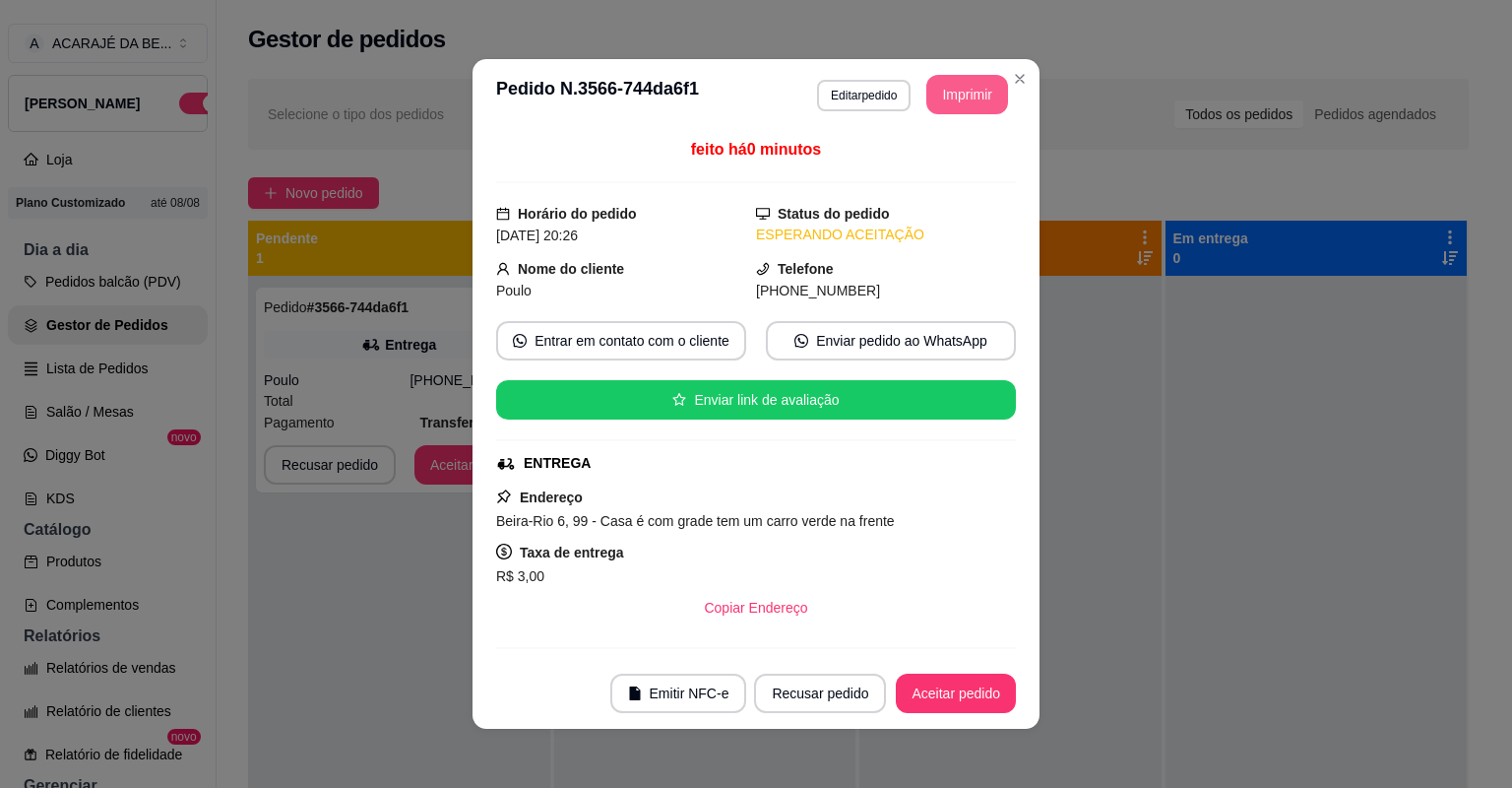 scroll, scrollTop: 0, scrollLeft: 0, axis: both 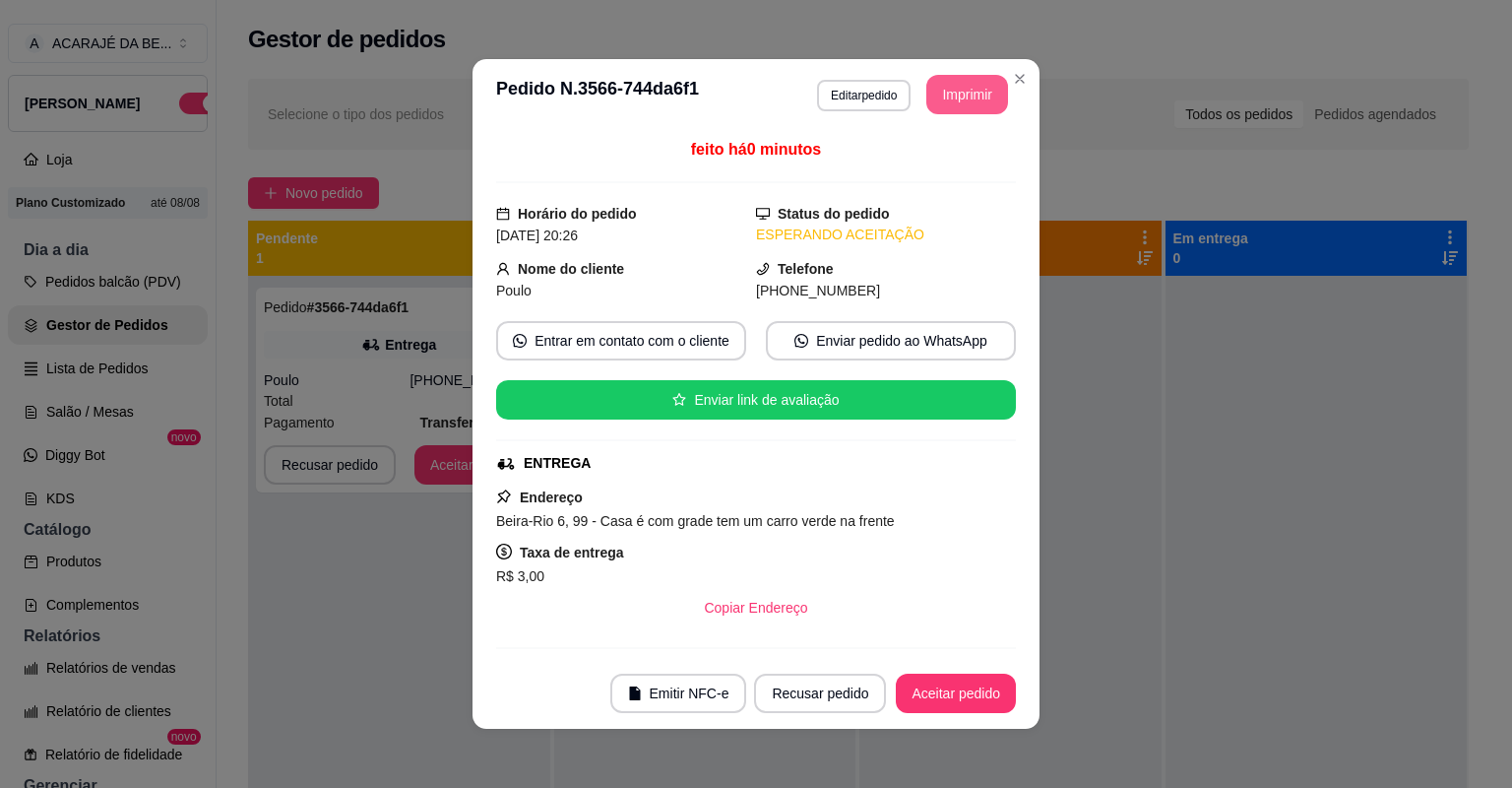 click on "Aceitar pedido" at bounding box center (956, 693) 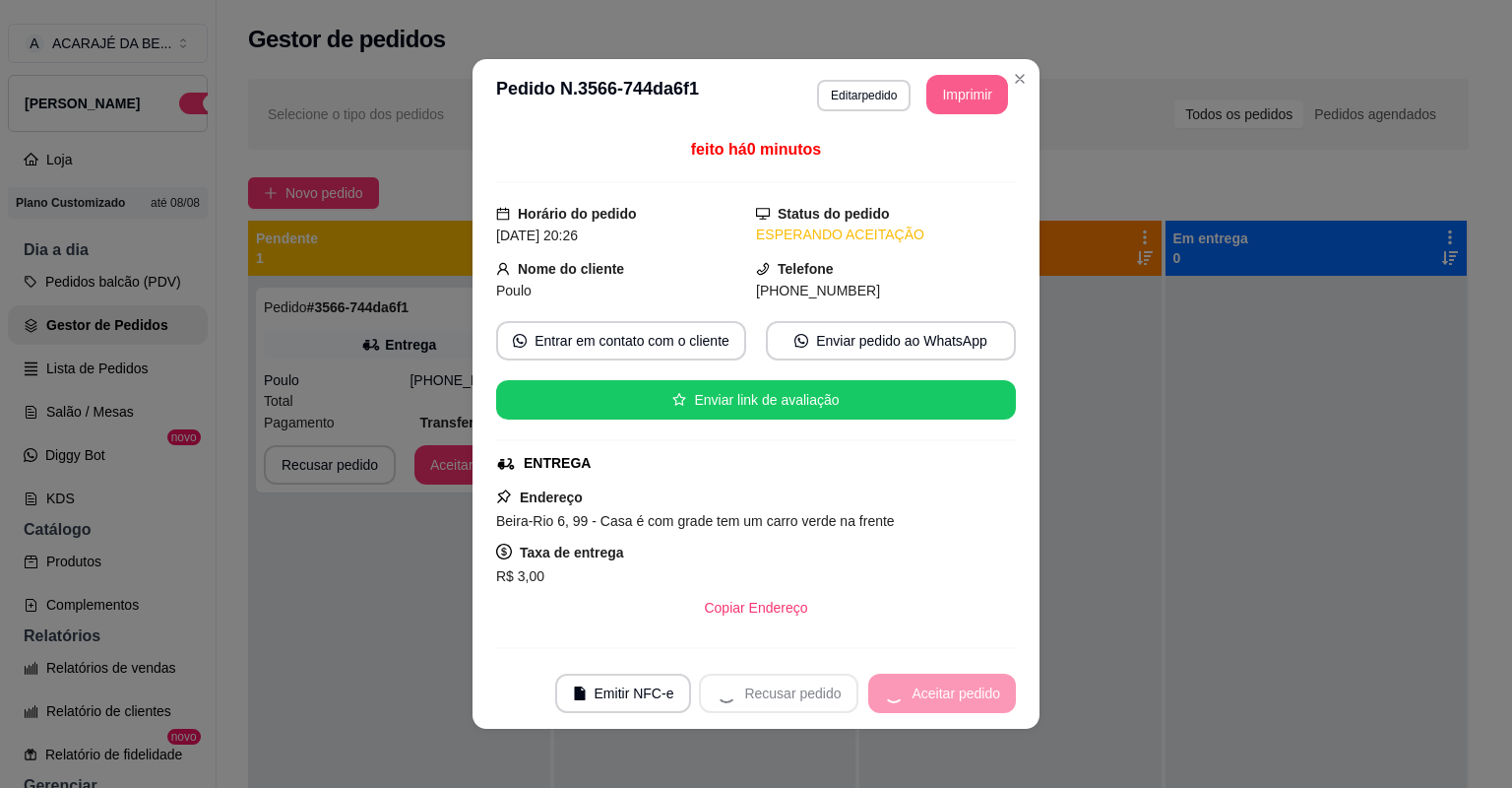 click on "Recusar pedido Aceitar pedido" at bounding box center (857, 693) 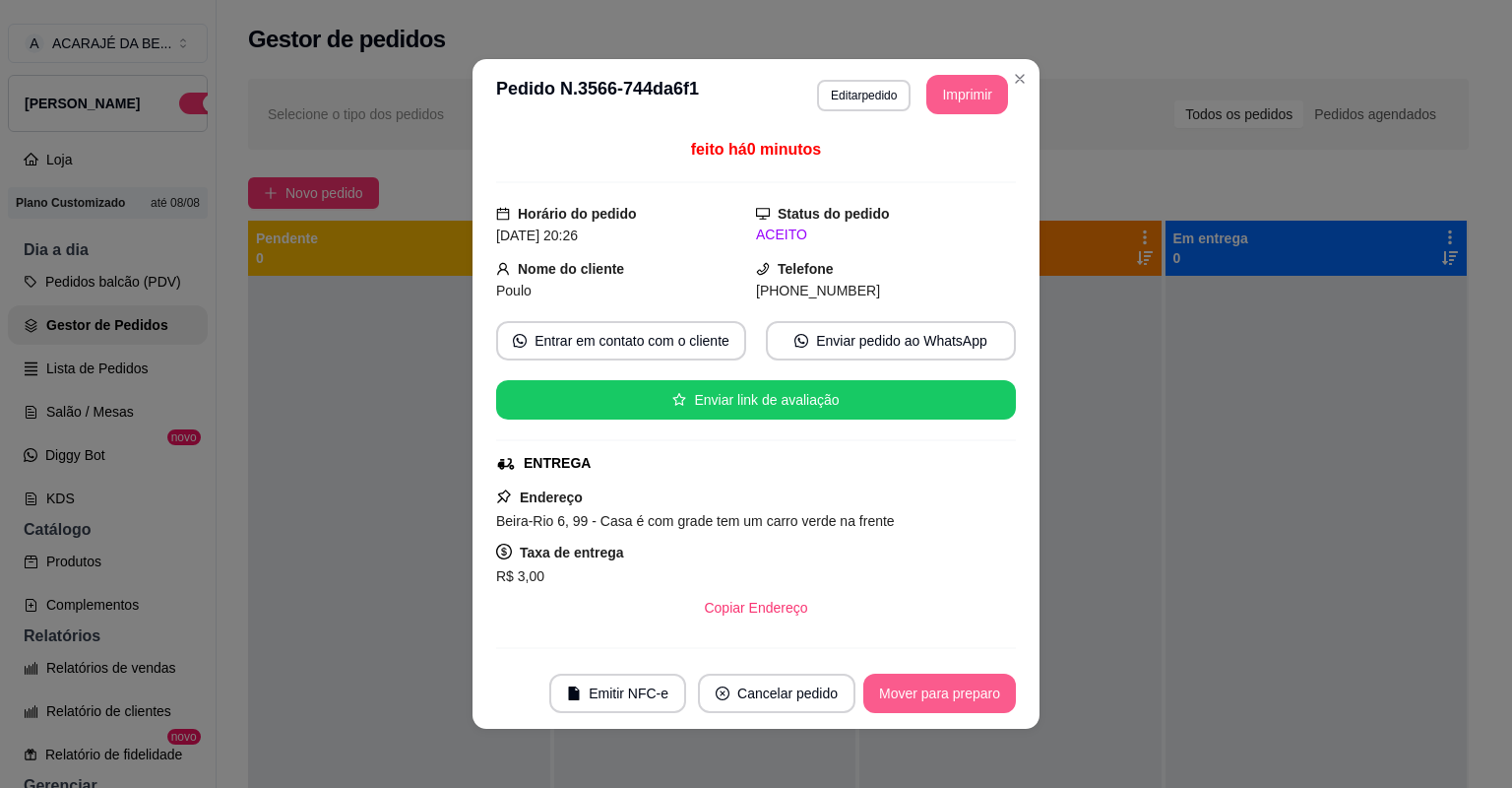 click on "Mover para preparo" at bounding box center (939, 693) 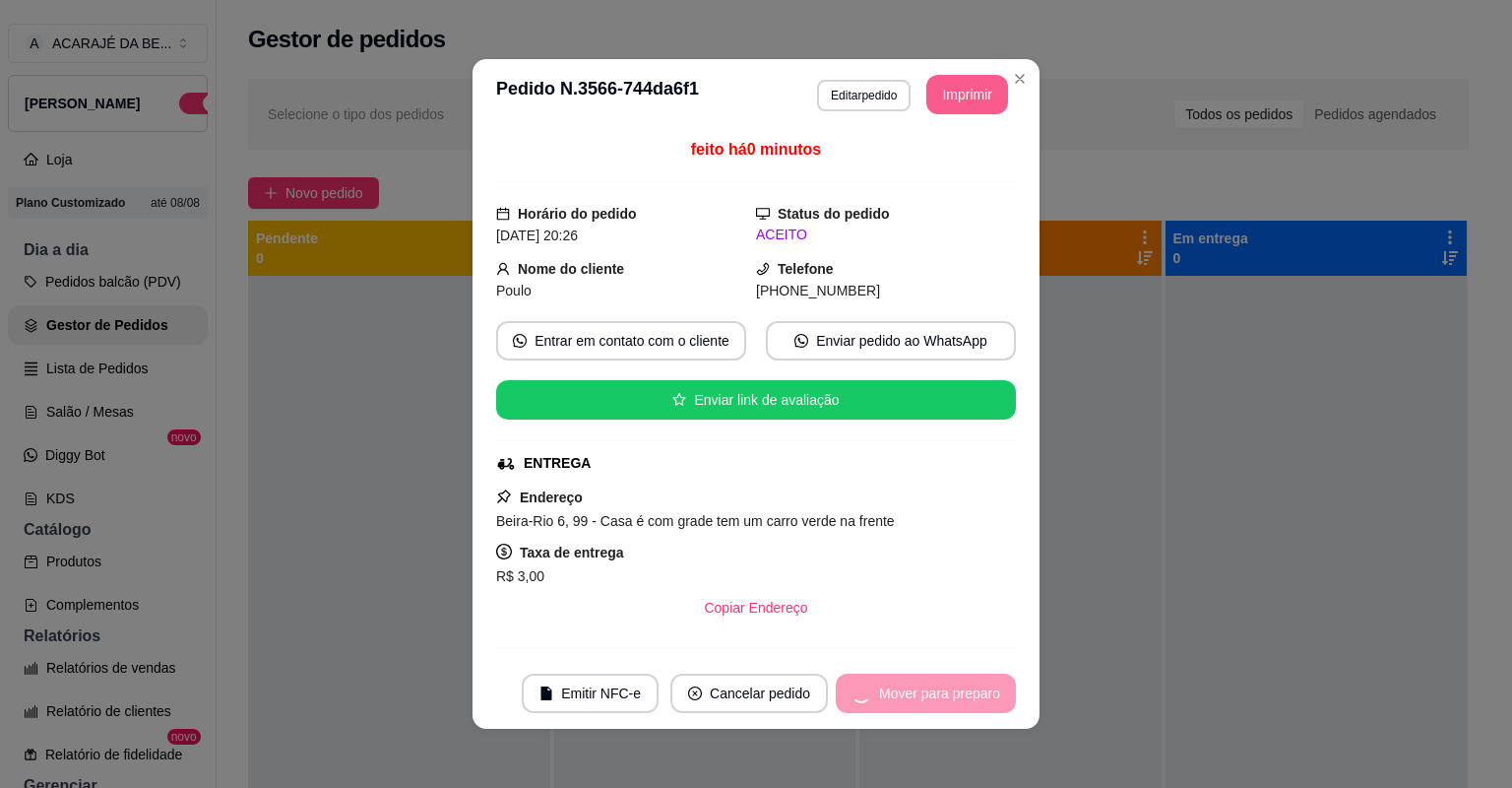 click on "Mover para preparo" at bounding box center (925, 693) 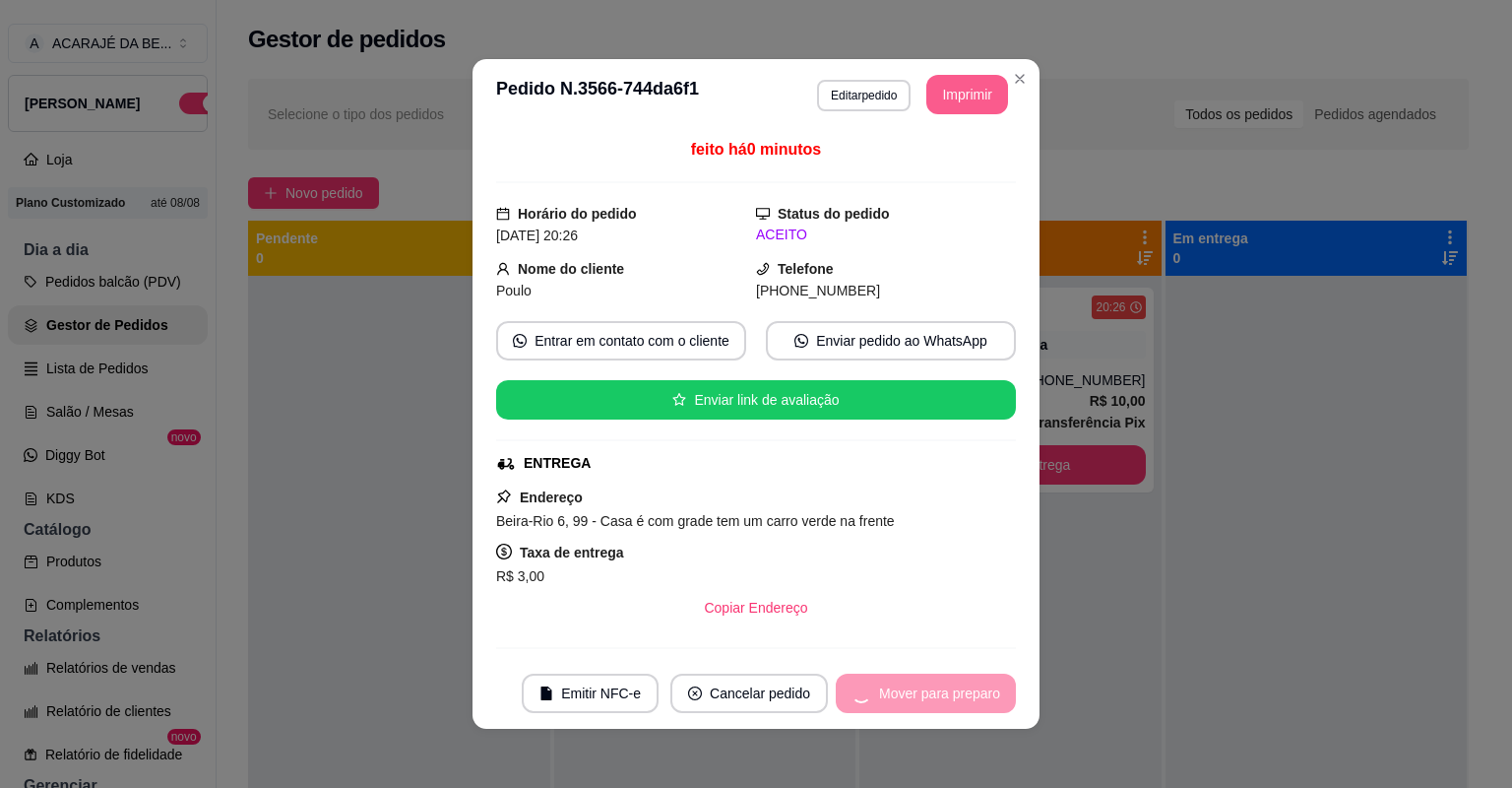 click on "Mover para preparo" at bounding box center (925, 693) 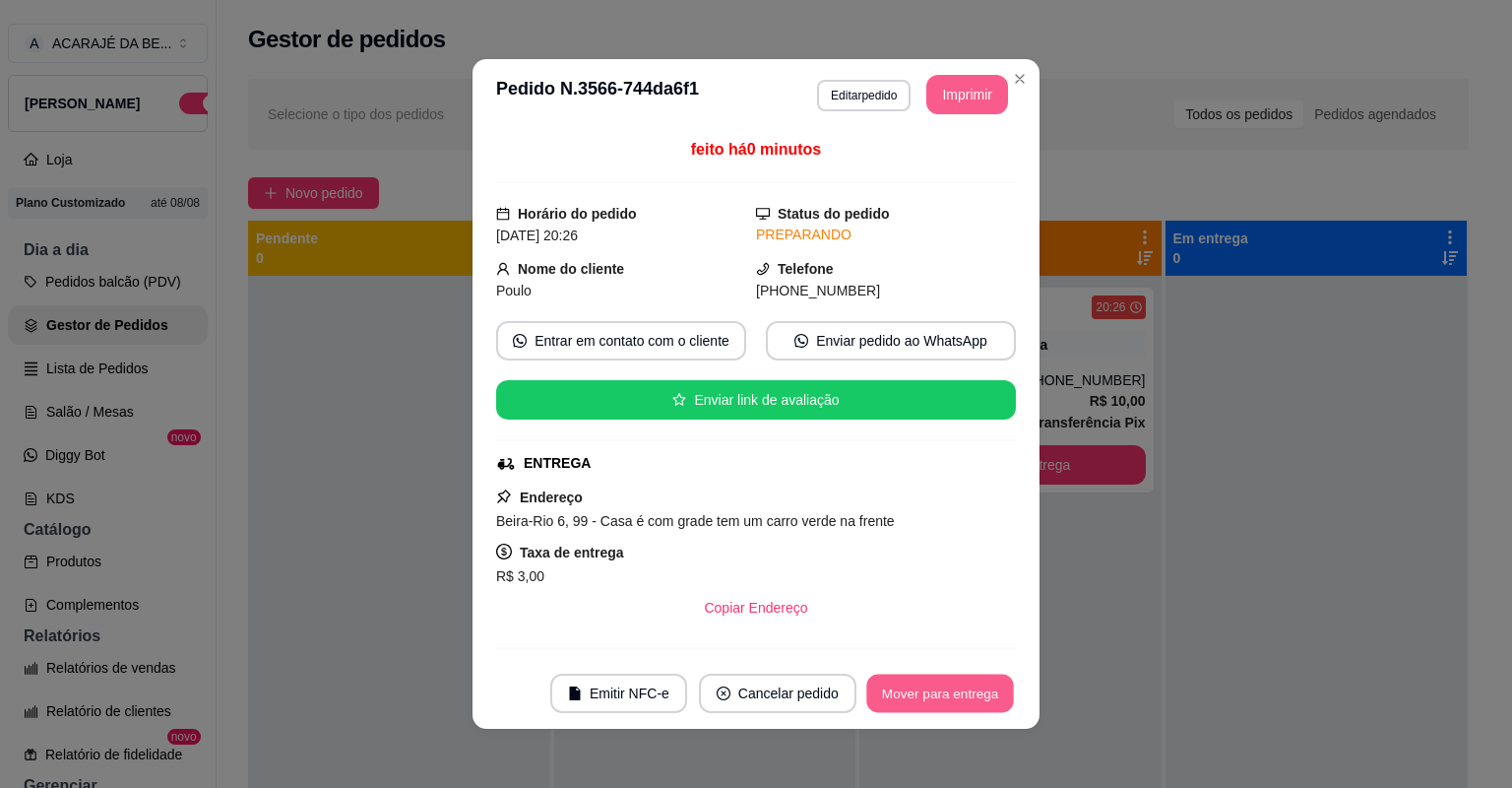 click on "Mover para entrega" at bounding box center [940, 693] 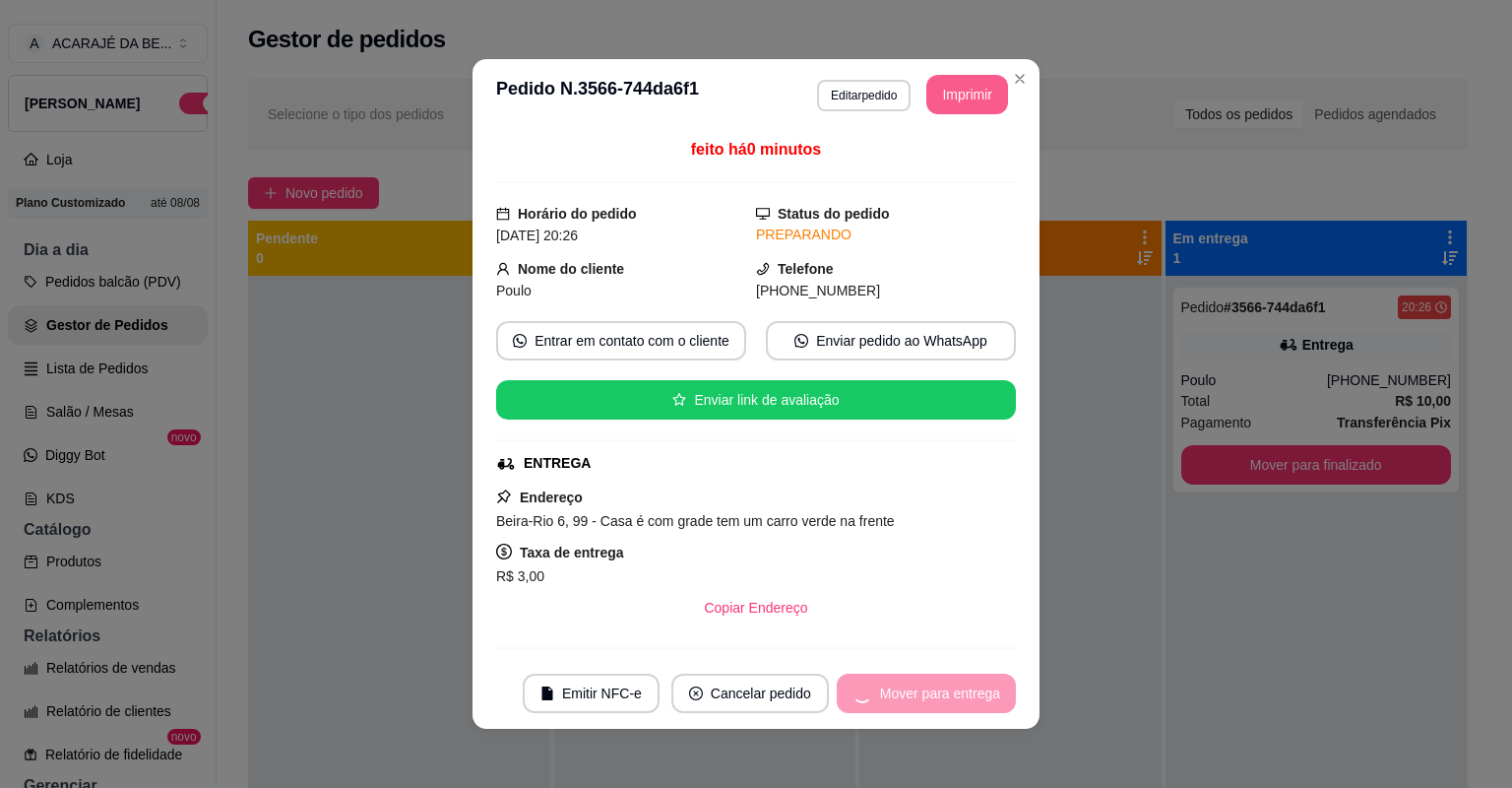 click on "Mover para entrega" at bounding box center [926, 693] 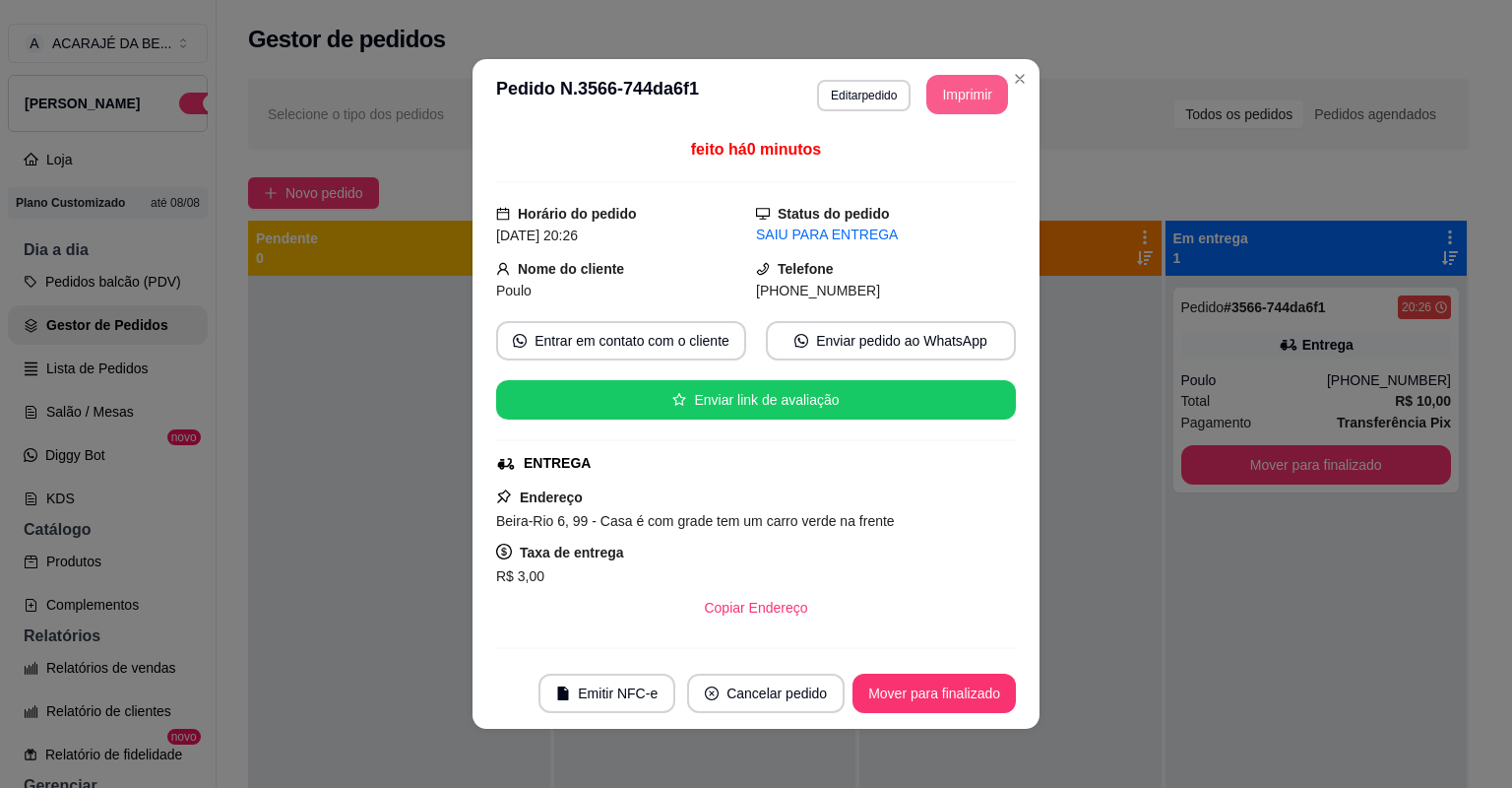 click on "Mover para finalizado" at bounding box center (934, 693) 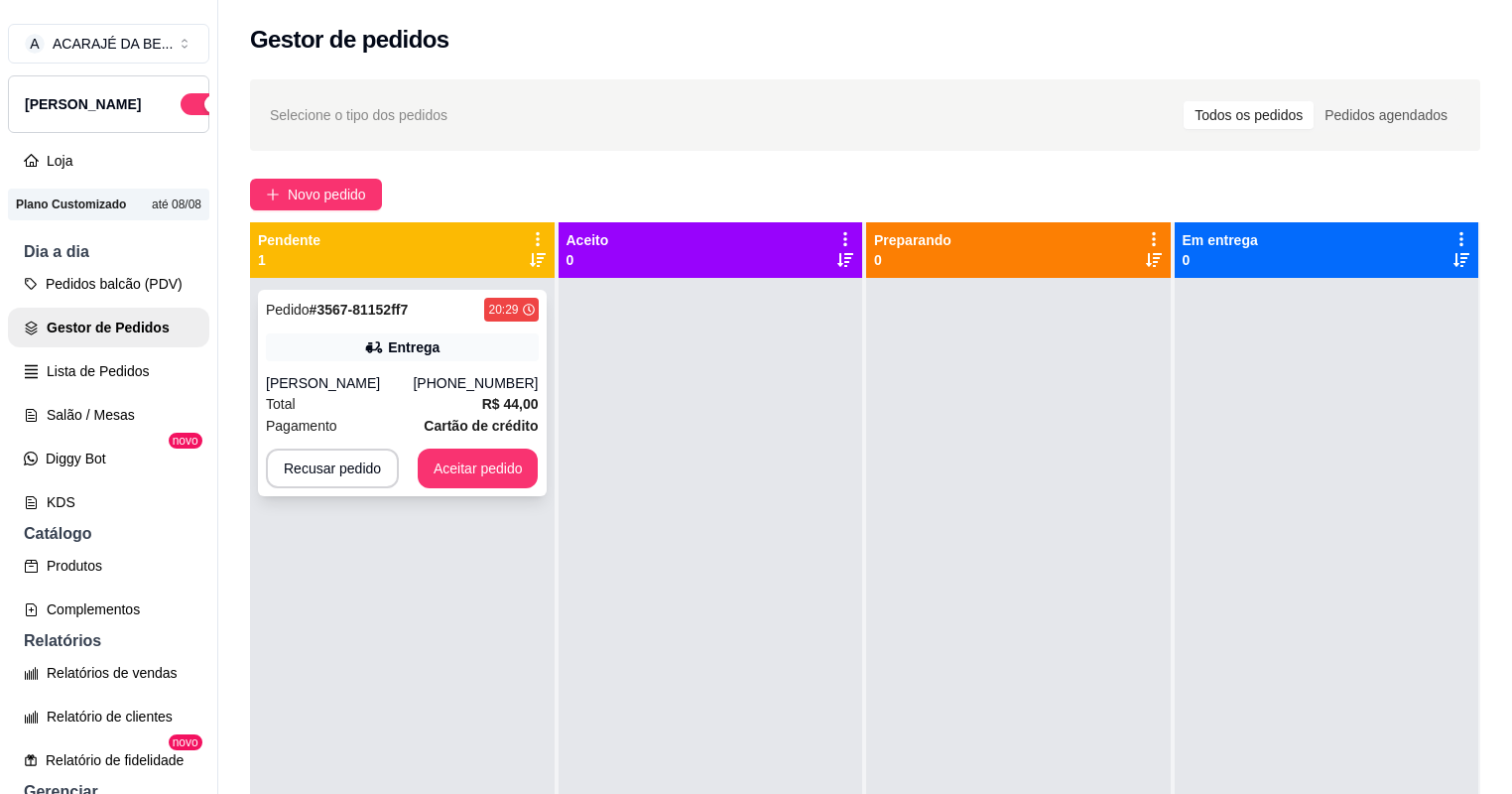 click on "Total R$ 44,00" at bounding box center (402, 404) 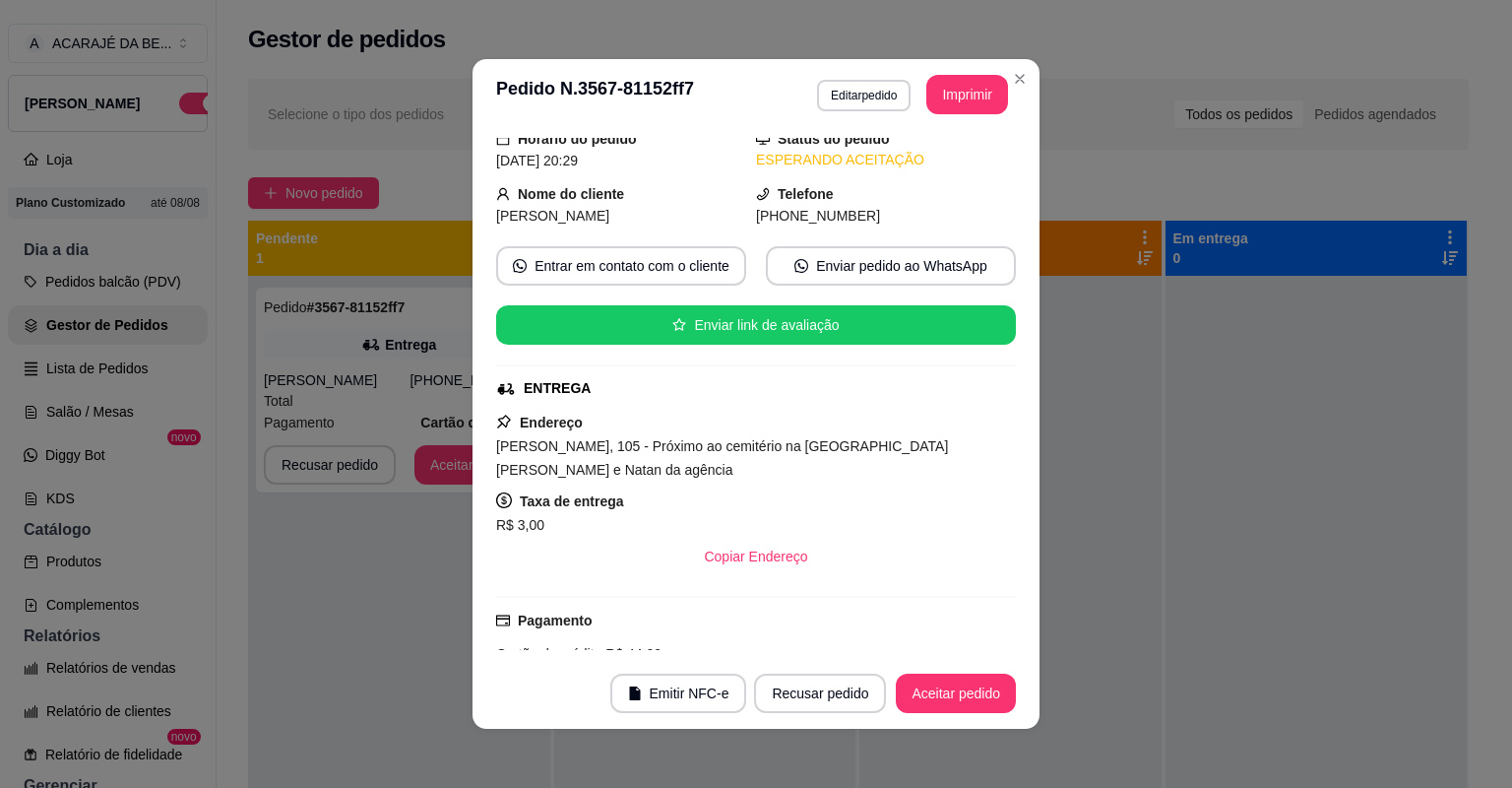 scroll, scrollTop: 335, scrollLeft: 0, axis: vertical 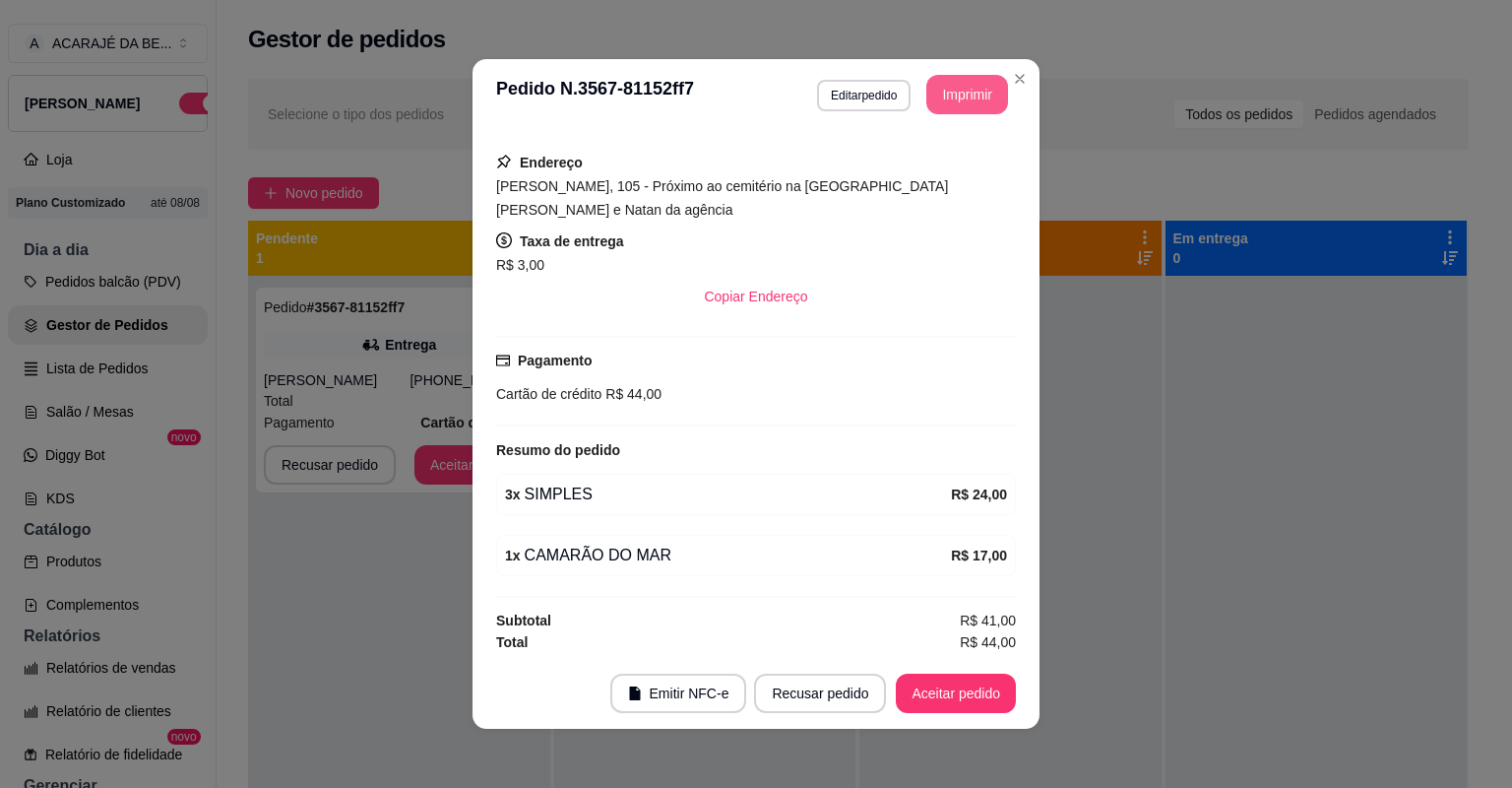 click on "Imprimir" at bounding box center (967, 95) 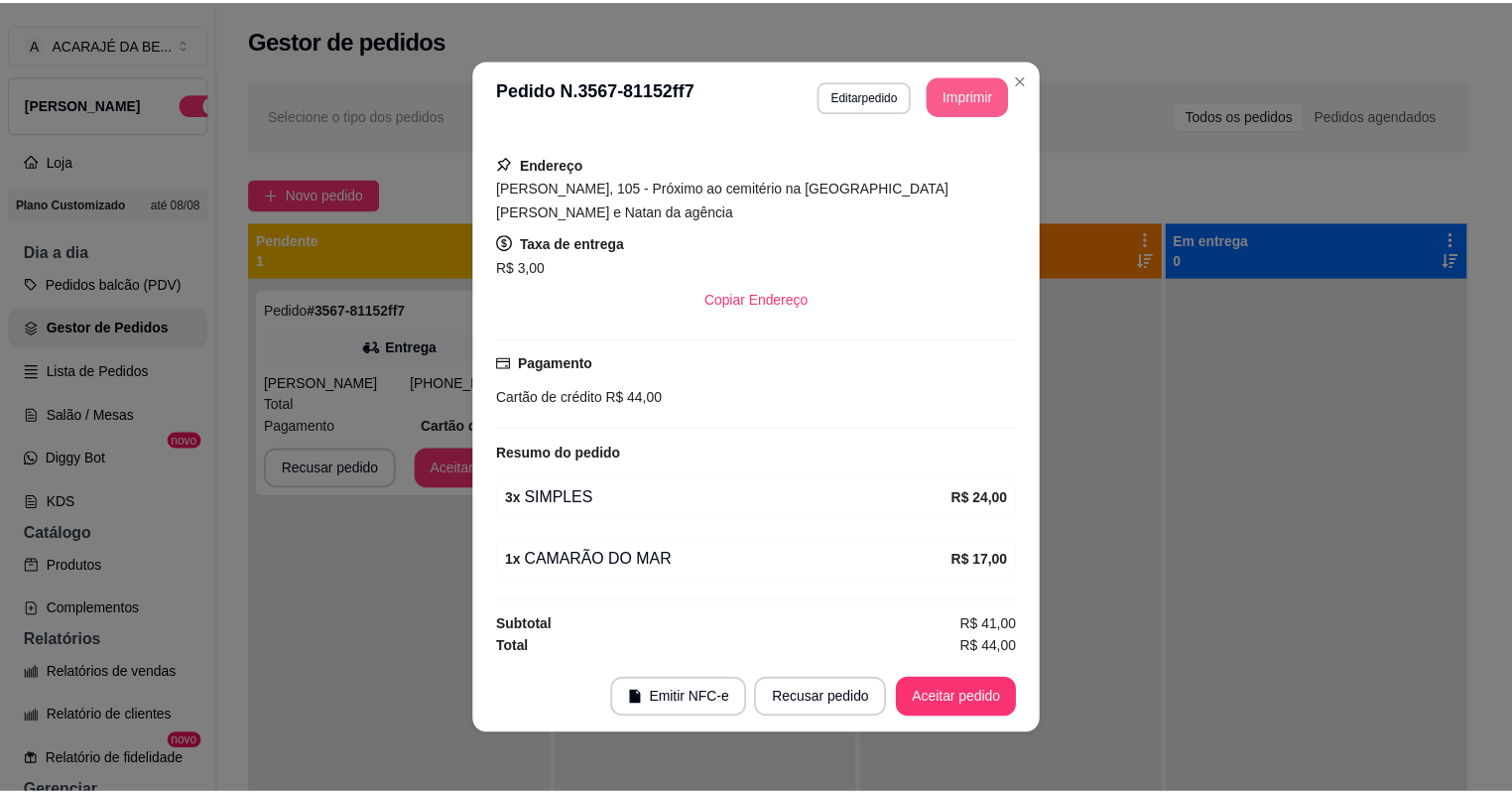 scroll, scrollTop: 0, scrollLeft: 0, axis: both 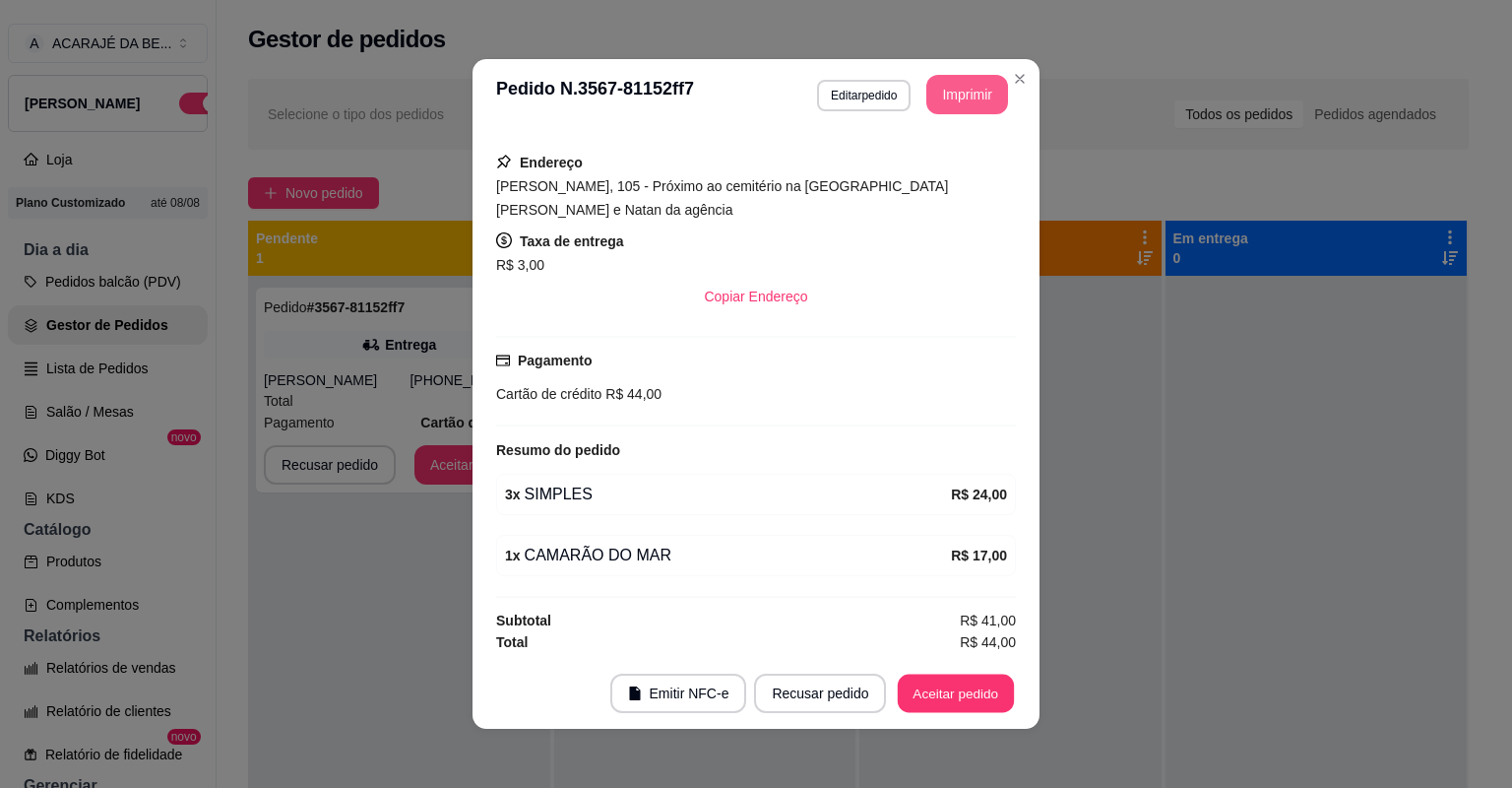 click on "Aceitar pedido" at bounding box center (956, 693) 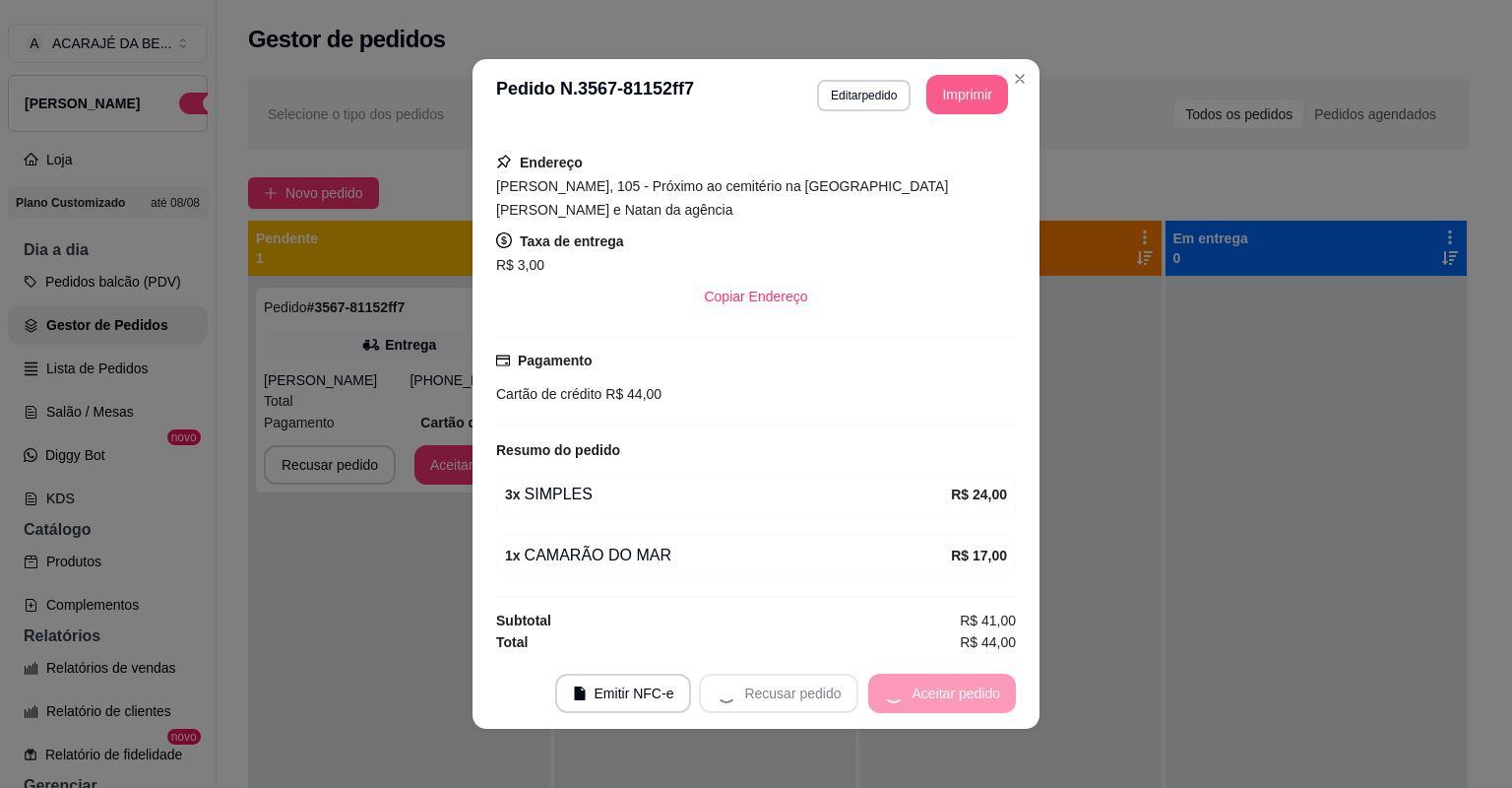 click on "Recusar pedido Aceitar pedido" at bounding box center (857, 693) 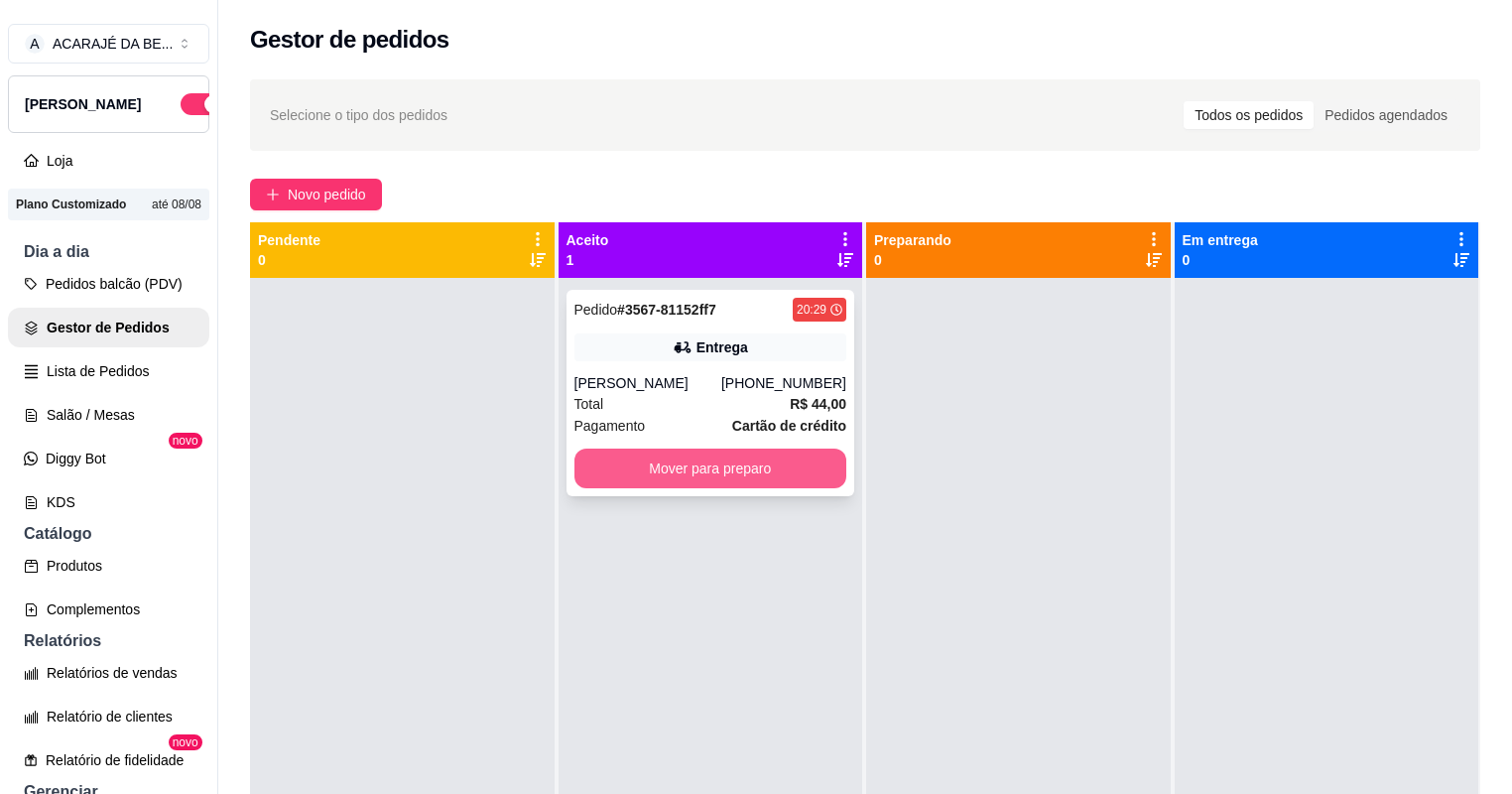 click on "Mover para preparo" at bounding box center (710, 468) 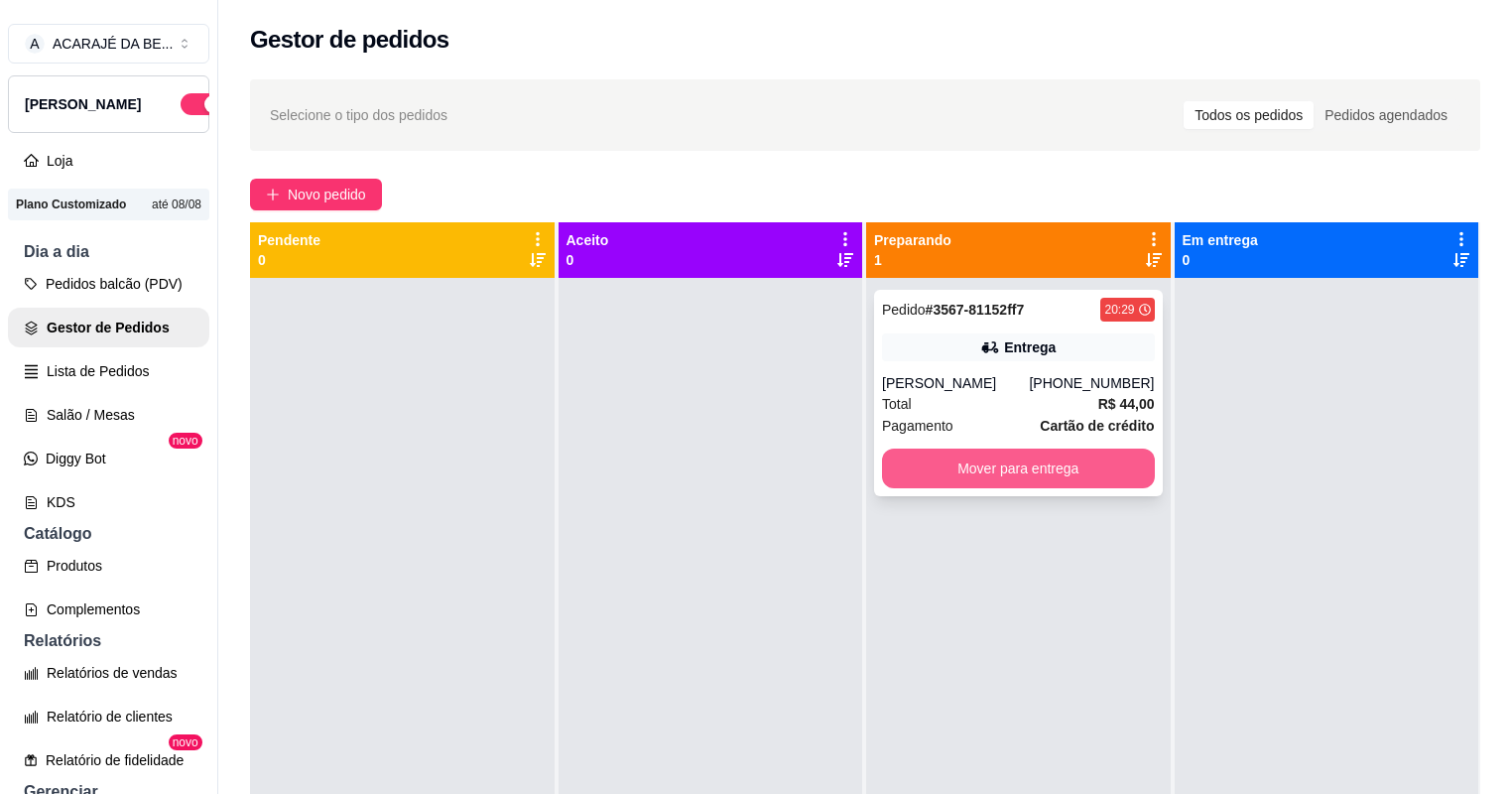 click on "Mover para entrega" at bounding box center (1018, 468) 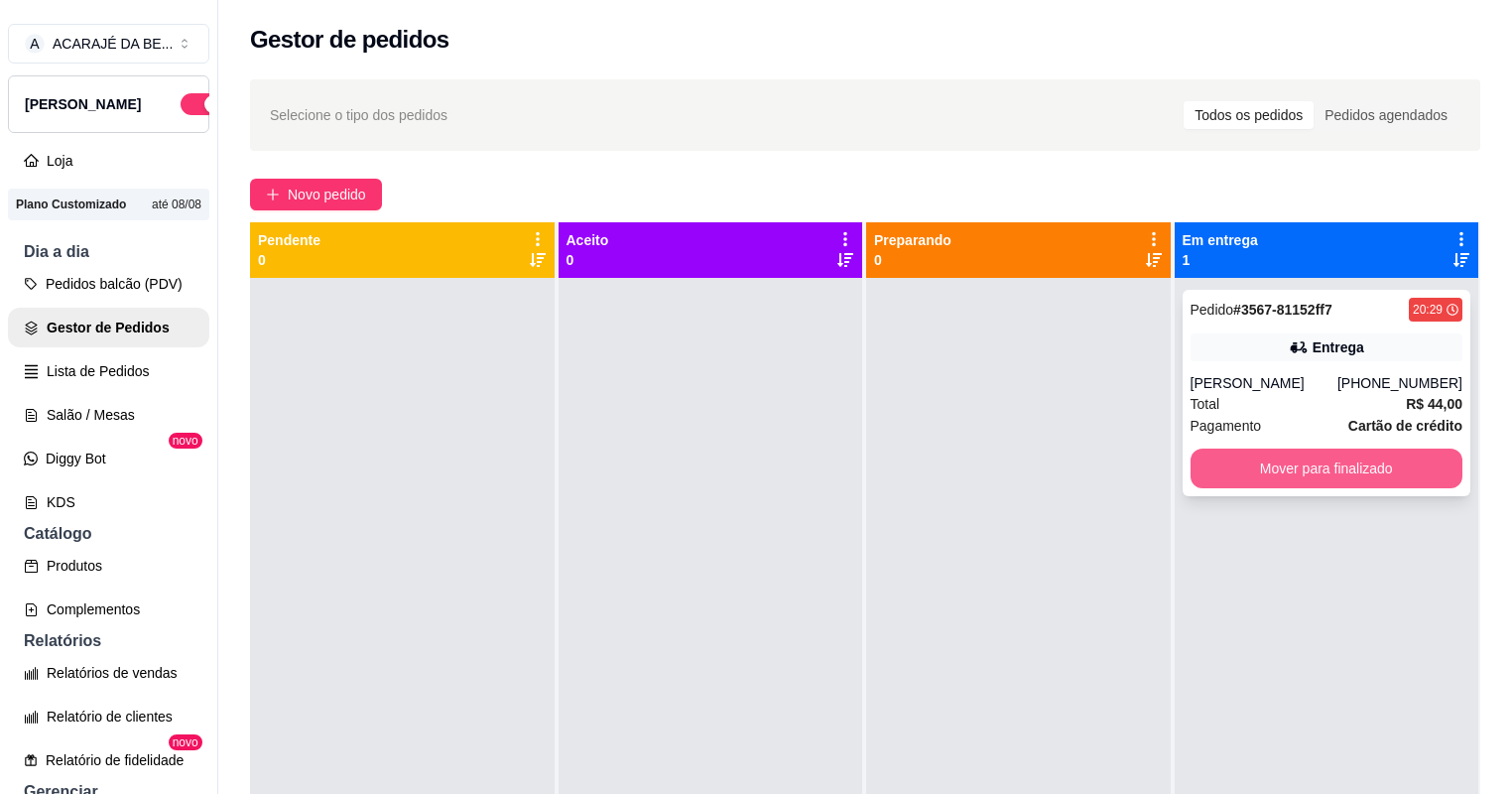click on "Mover para finalizado" at bounding box center (1326, 468) 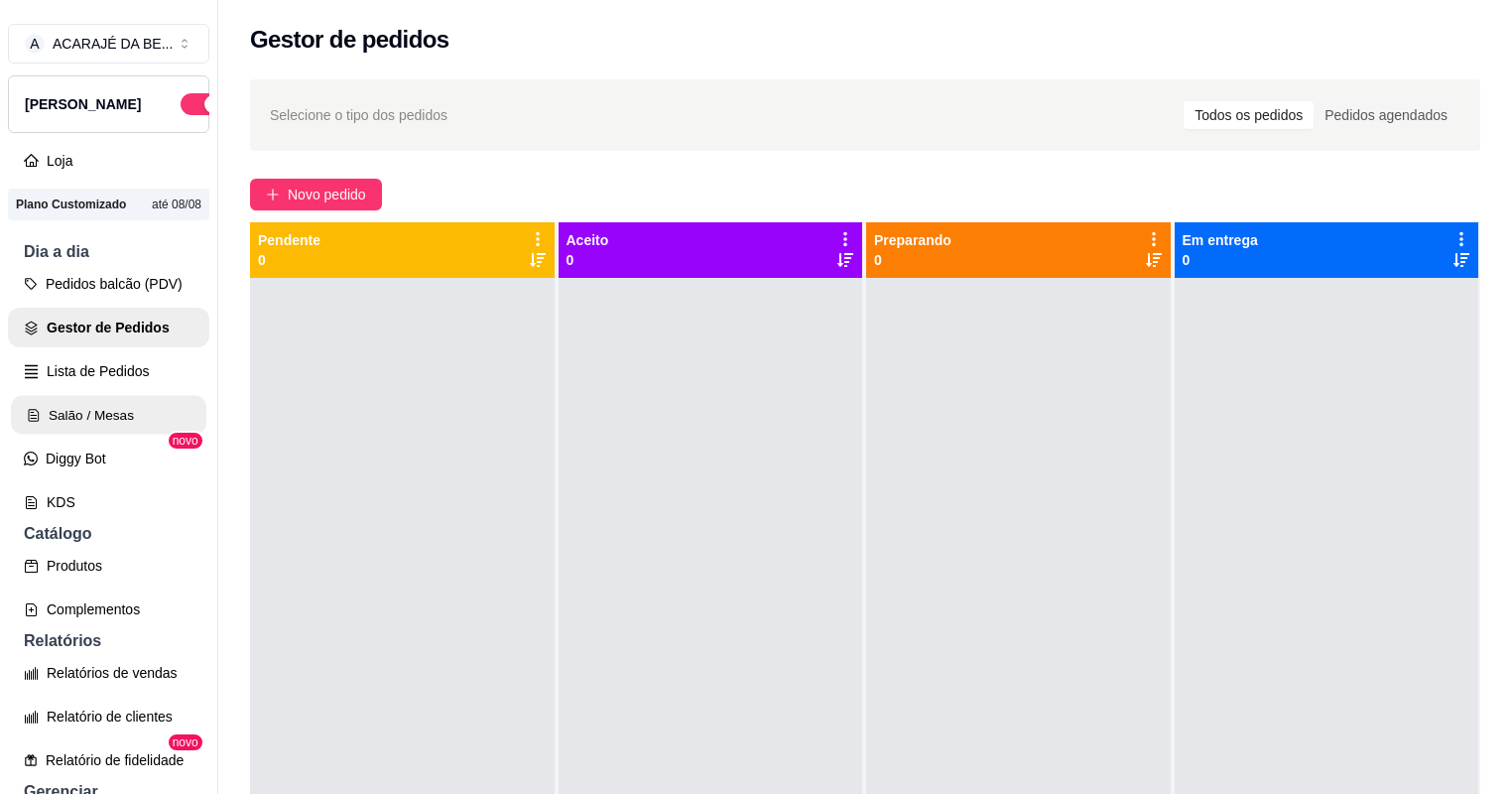 click on "Salão / Mesas" at bounding box center [108, 415] 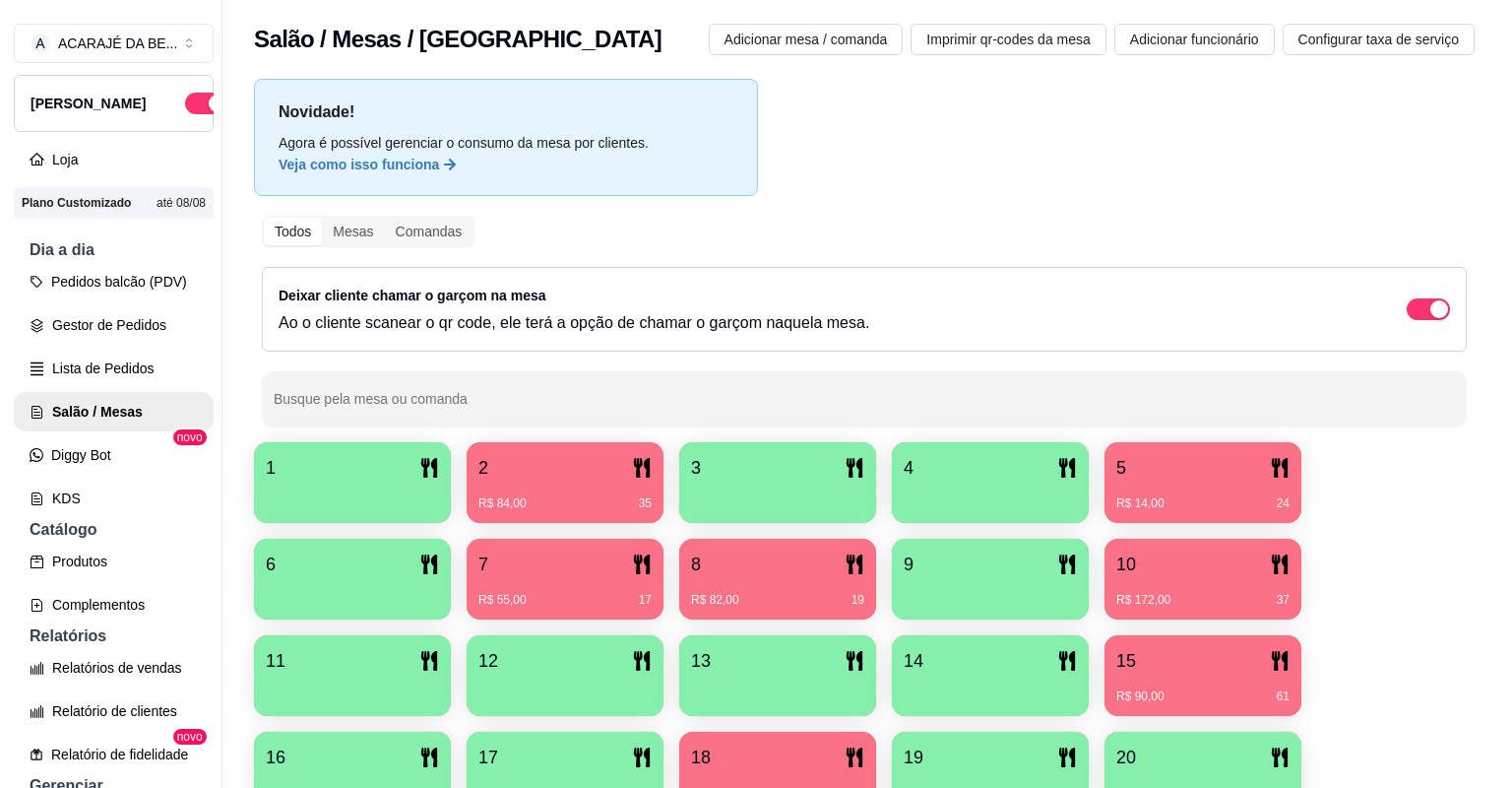 scroll, scrollTop: 79, scrollLeft: 0, axis: vertical 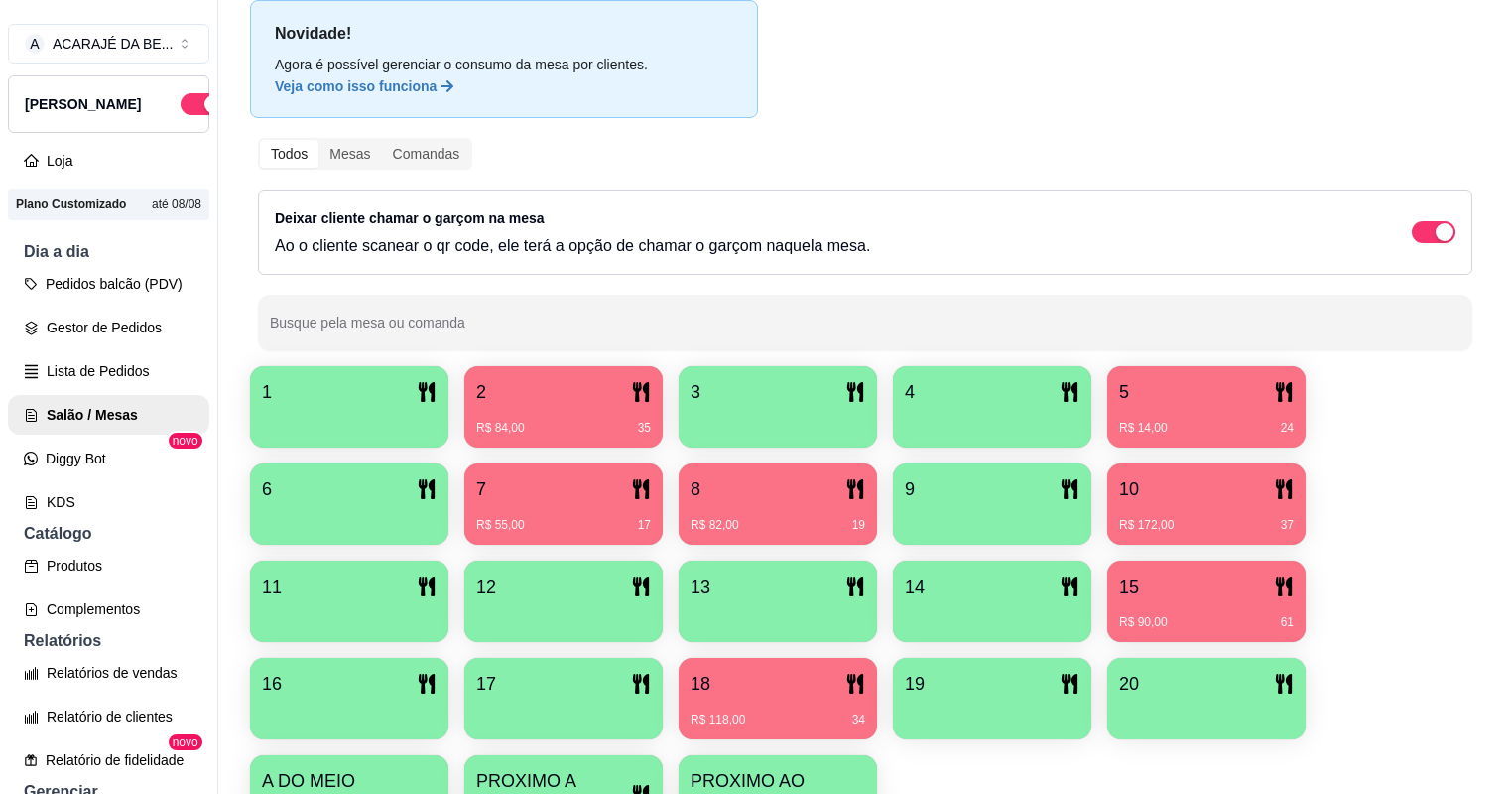 click on "10" at bounding box center (1206, 489) 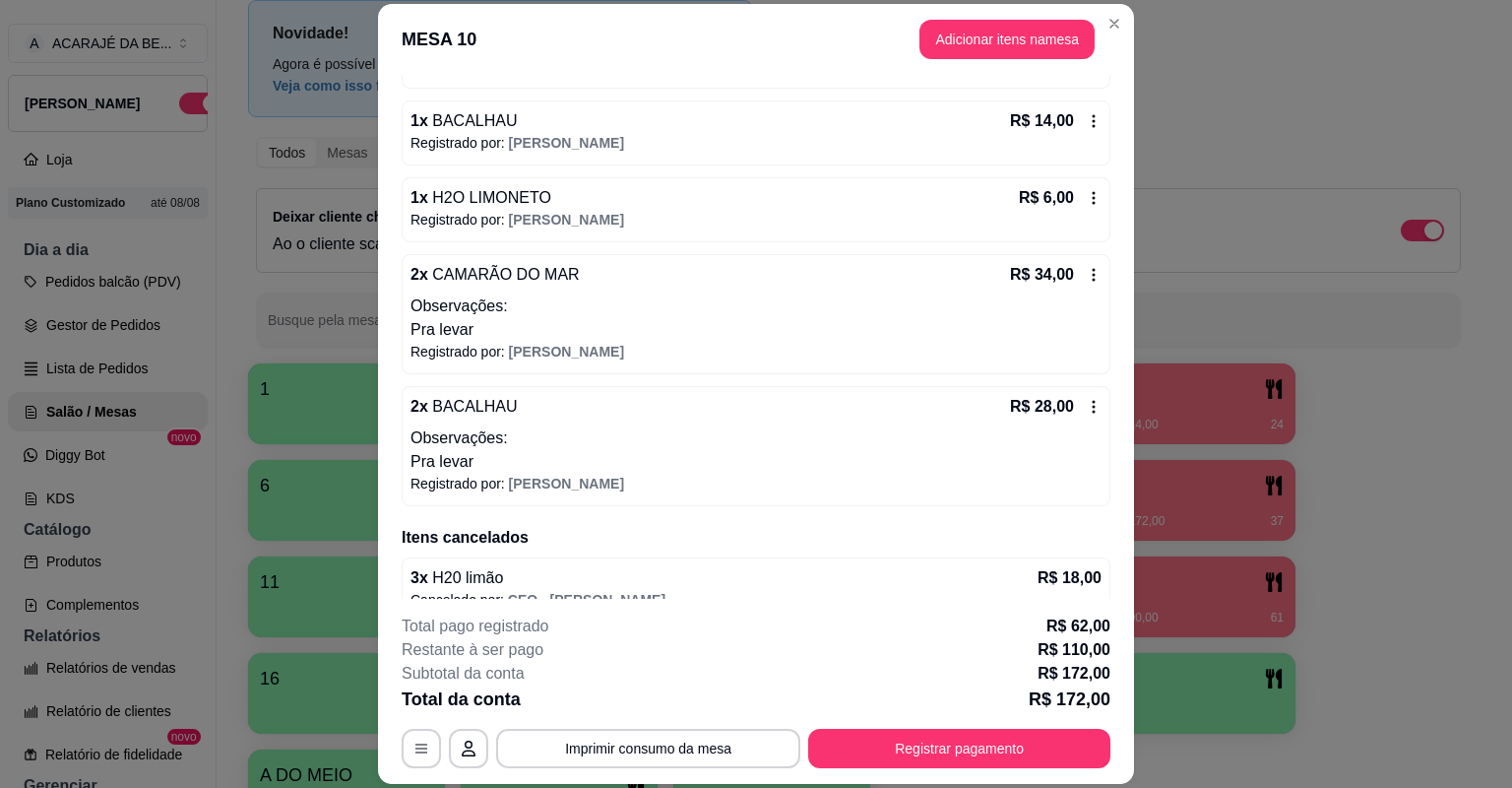 scroll, scrollTop: 699, scrollLeft: 0, axis: vertical 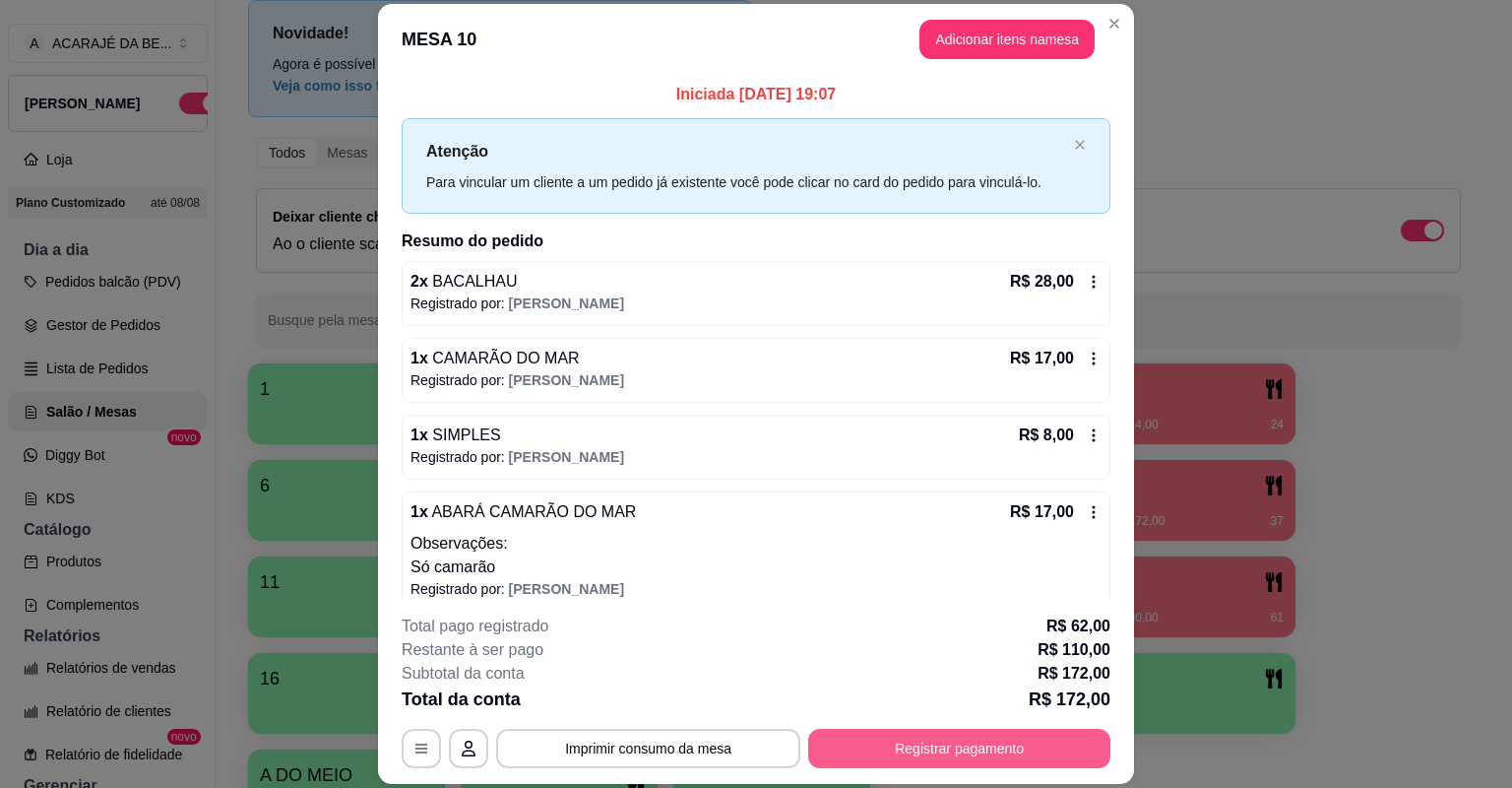 click on "Registrar pagamento" at bounding box center [959, 749] 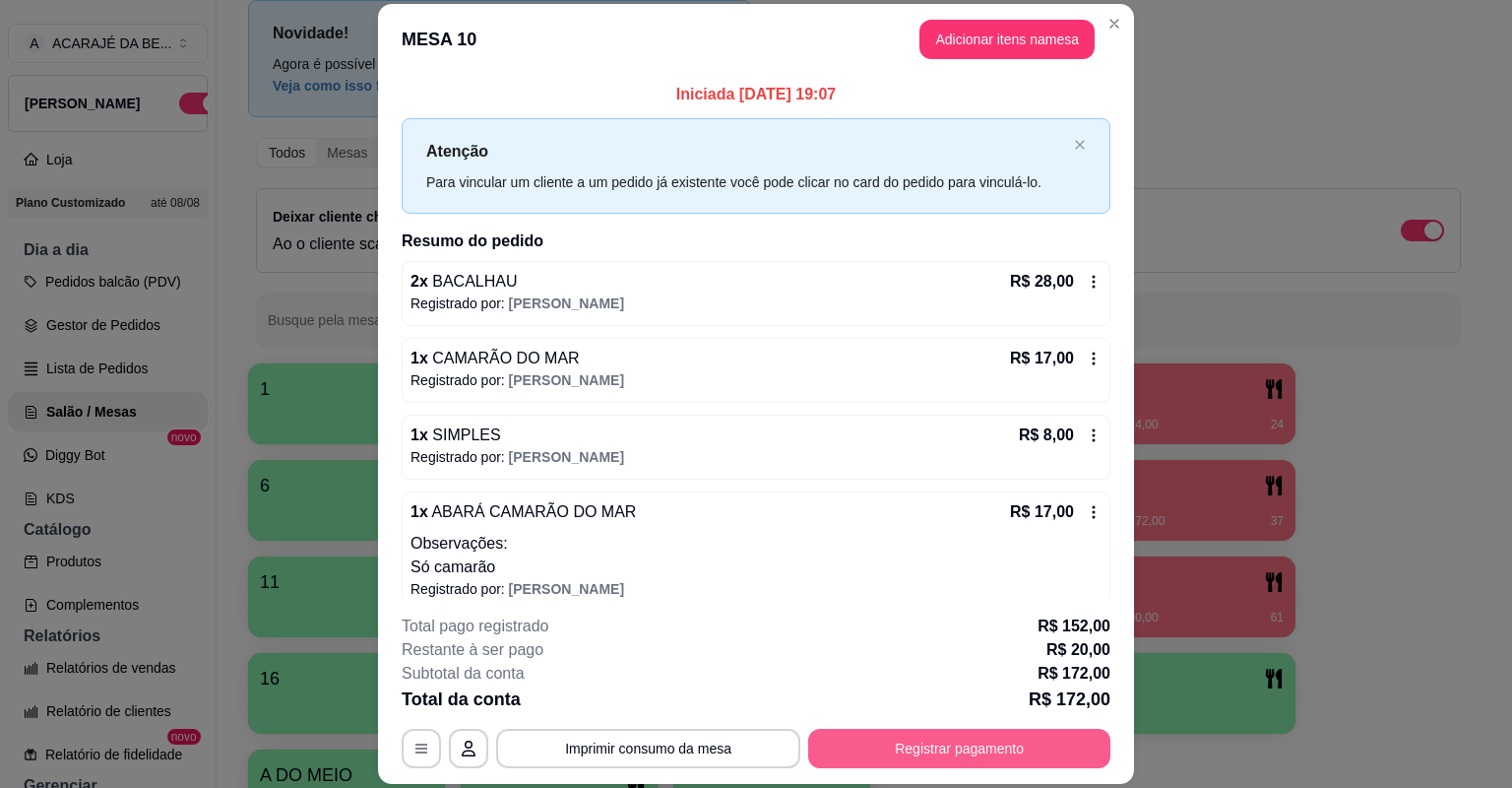 click on "Registrar pagamento" at bounding box center [959, 749] 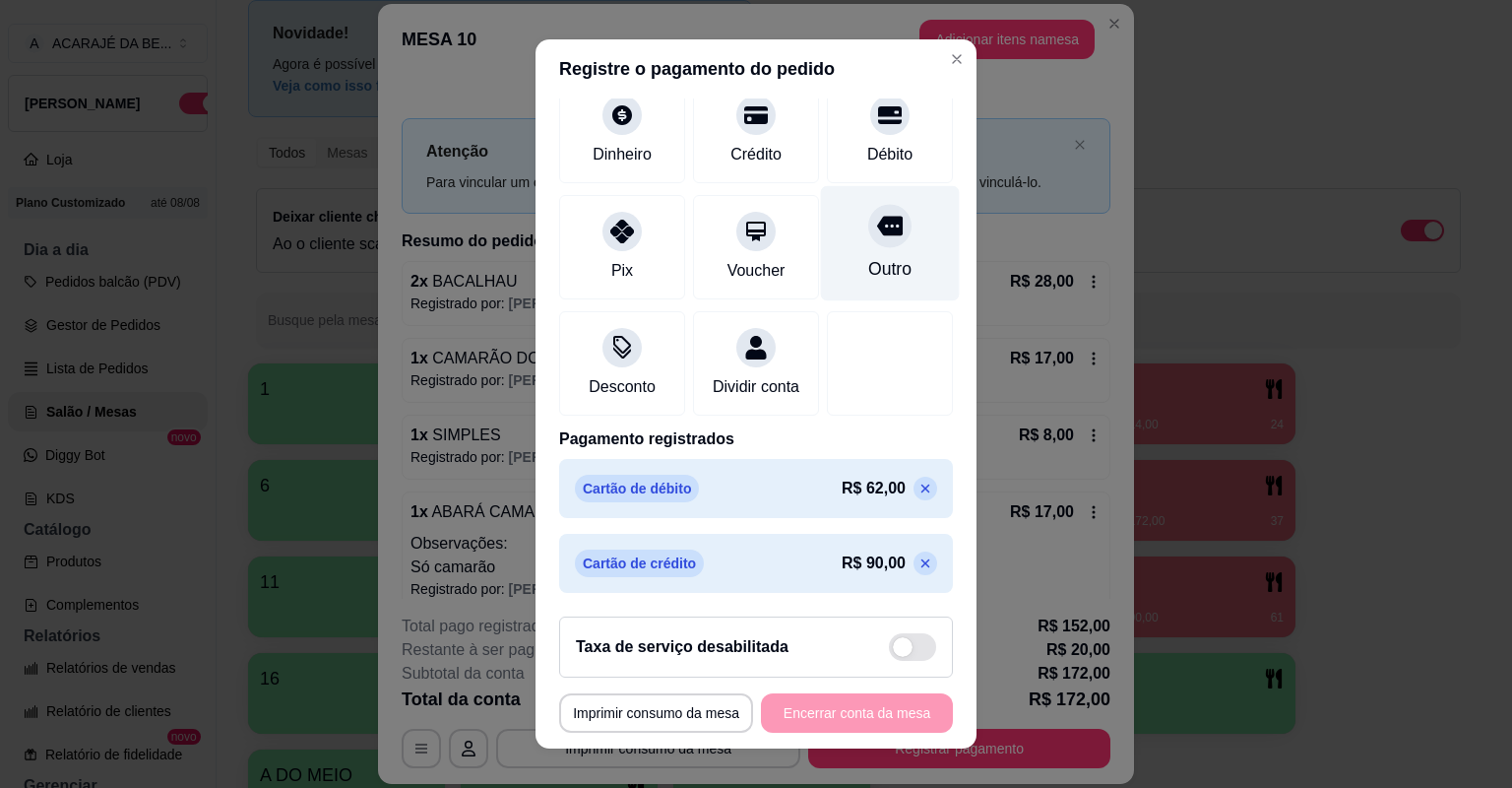 scroll, scrollTop: 0, scrollLeft: 0, axis: both 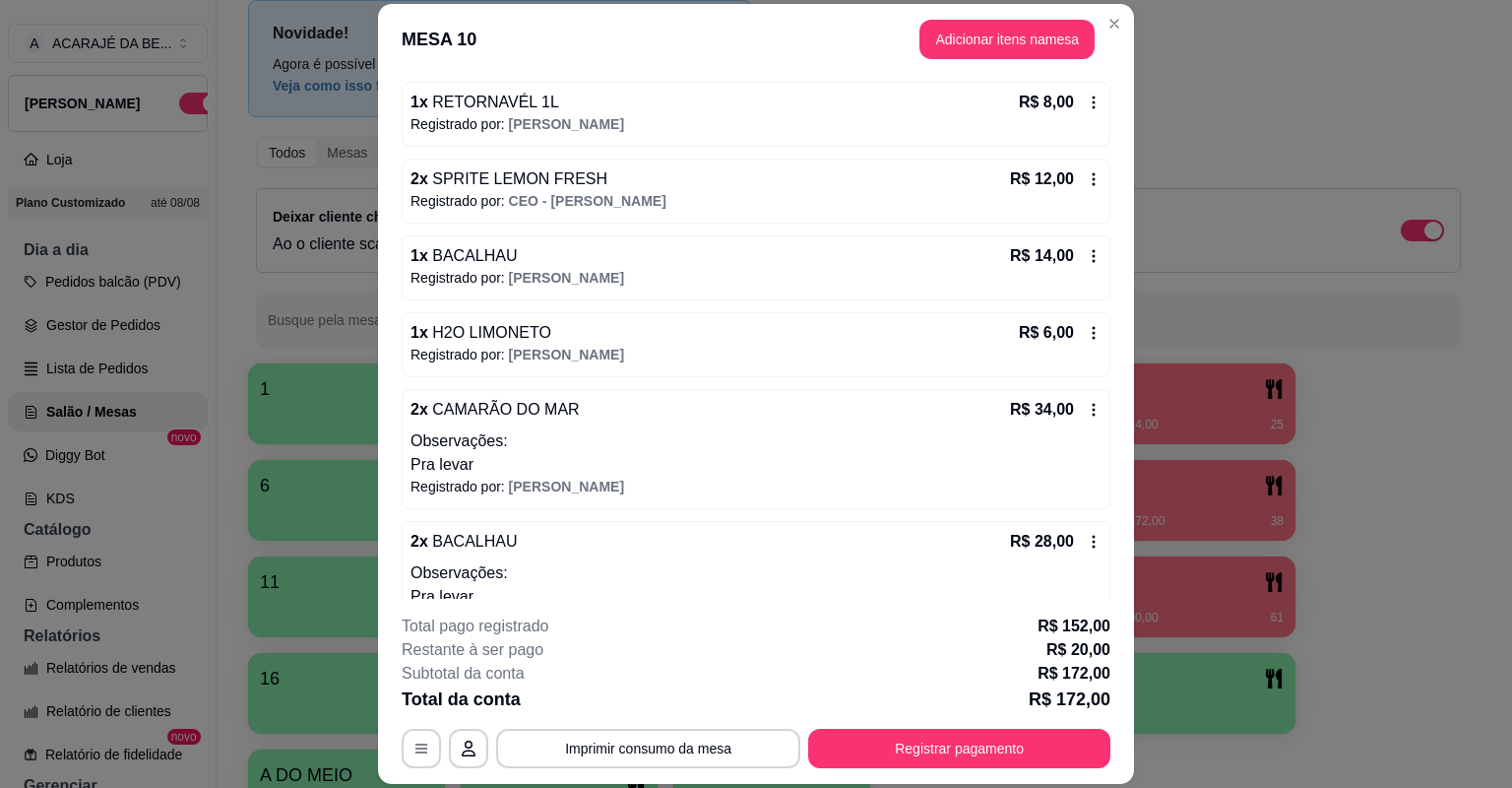 click 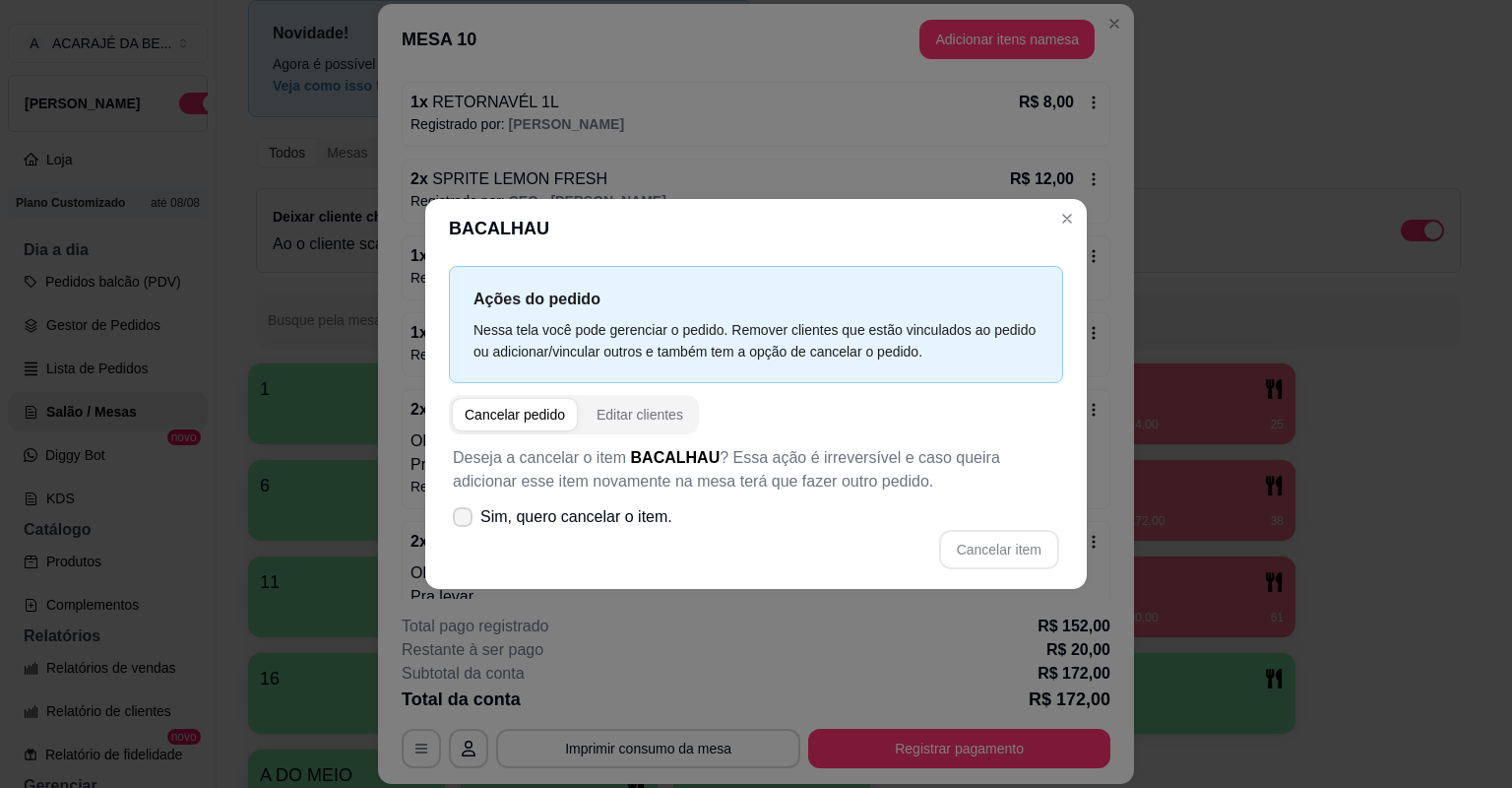 click on "Sim, quero cancelar o item." at bounding box center (562, 517) 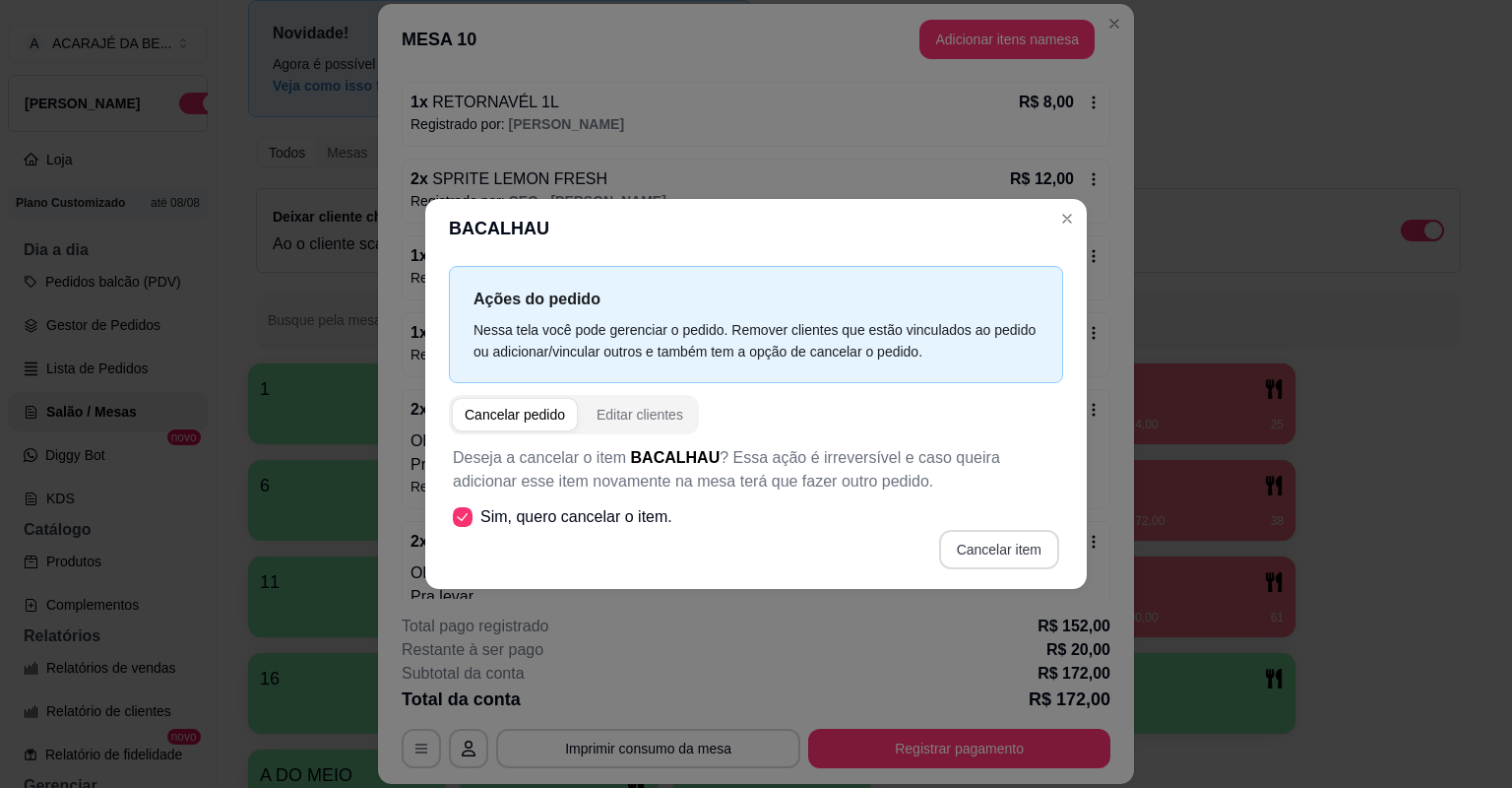 click on "Cancelar item" at bounding box center (999, 550) 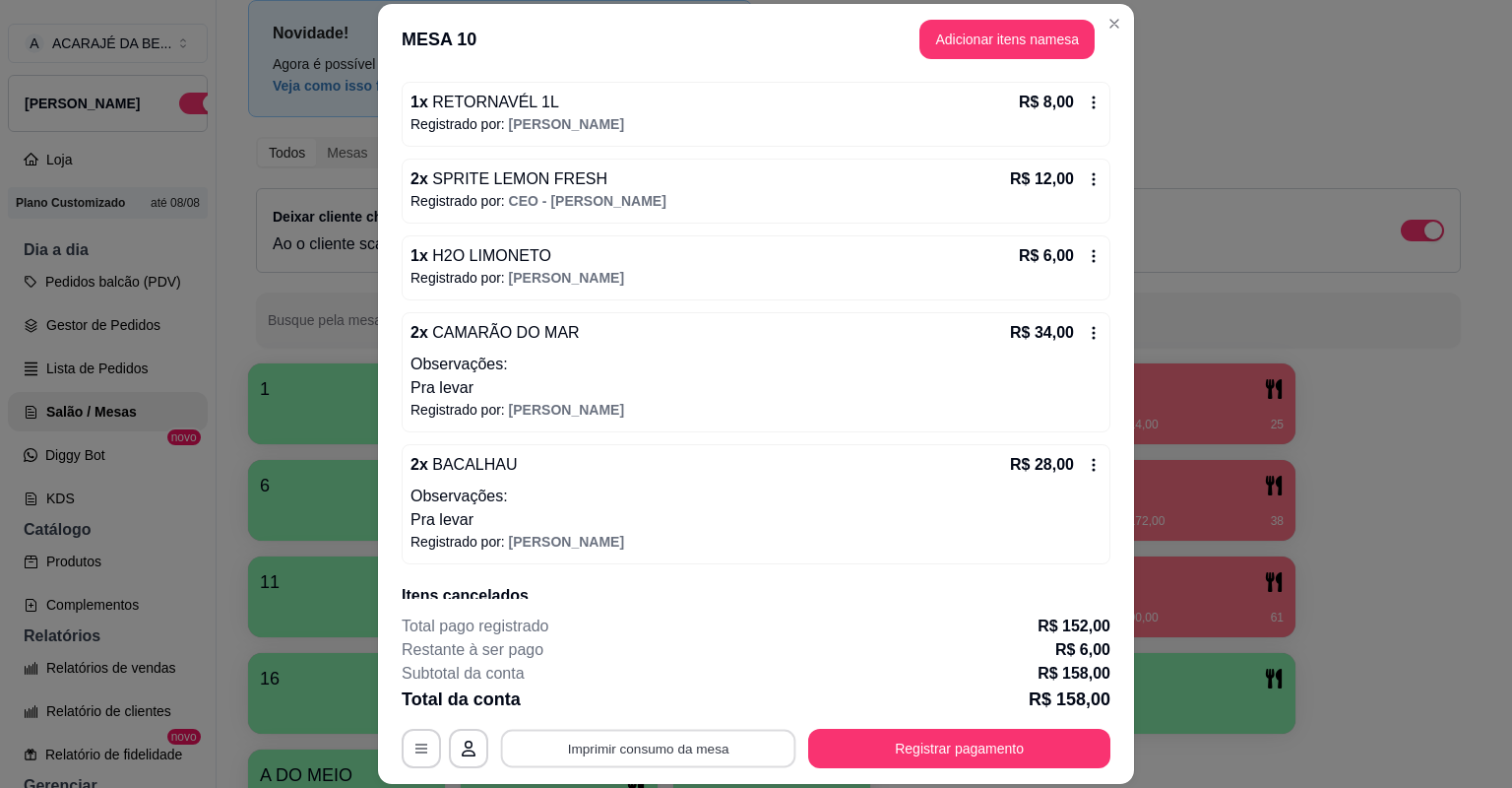 click on "Imprimir consumo da mesa" at bounding box center (649, 749) 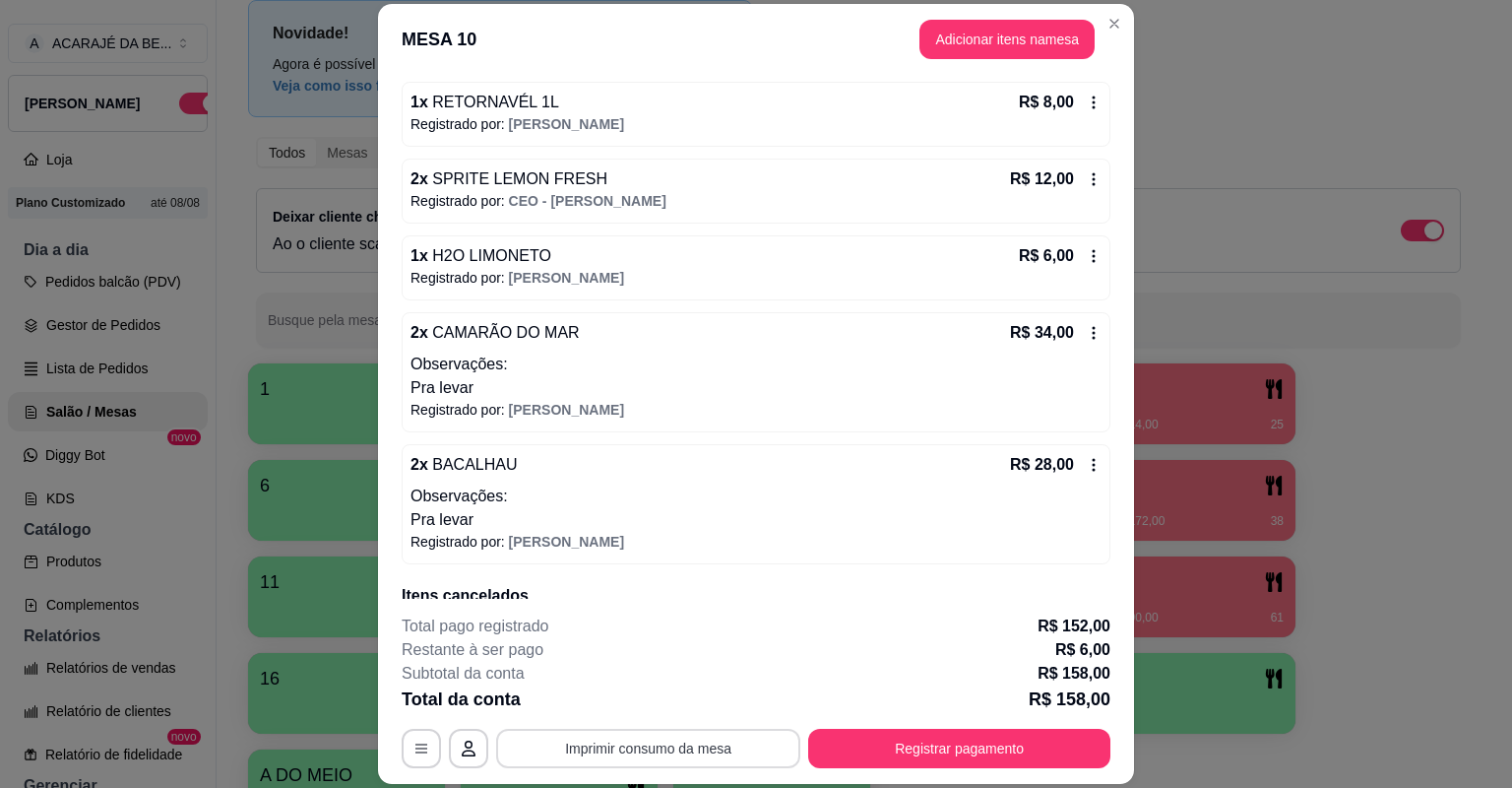 scroll, scrollTop: 0, scrollLeft: 0, axis: both 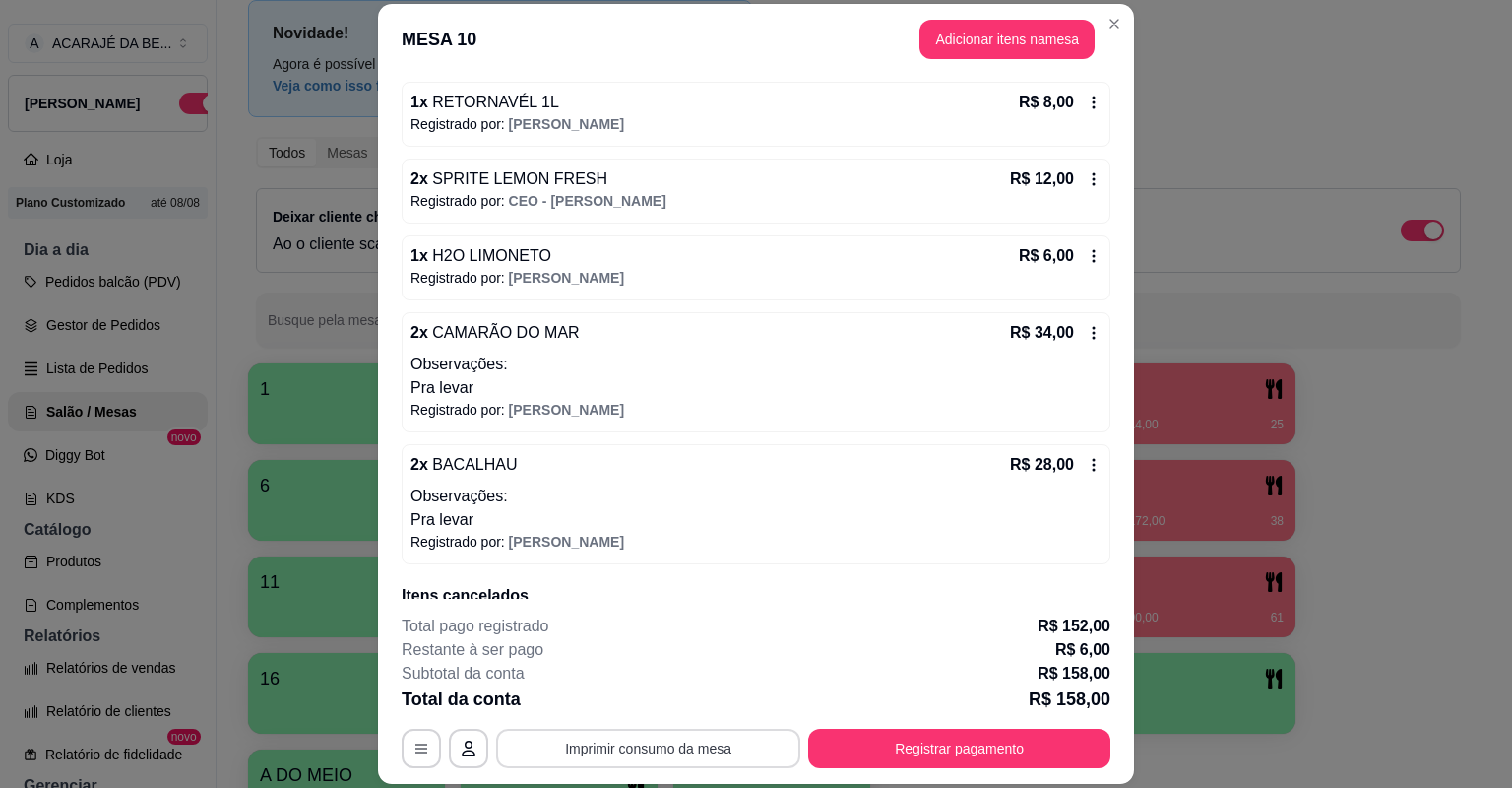click on "Registrar pagamento" at bounding box center [959, 749] 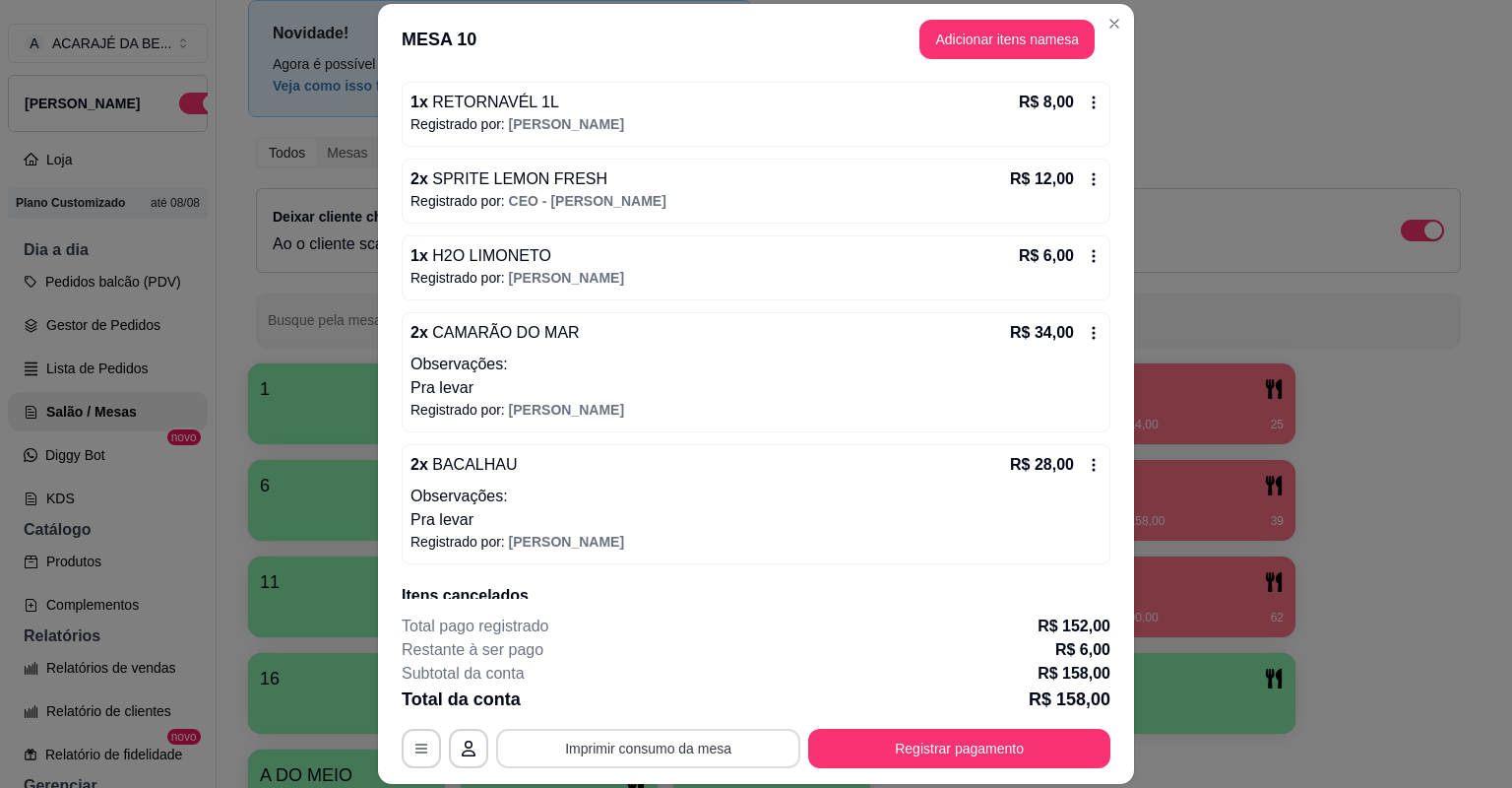 scroll, scrollTop: 695, scrollLeft: 0, axis: vertical 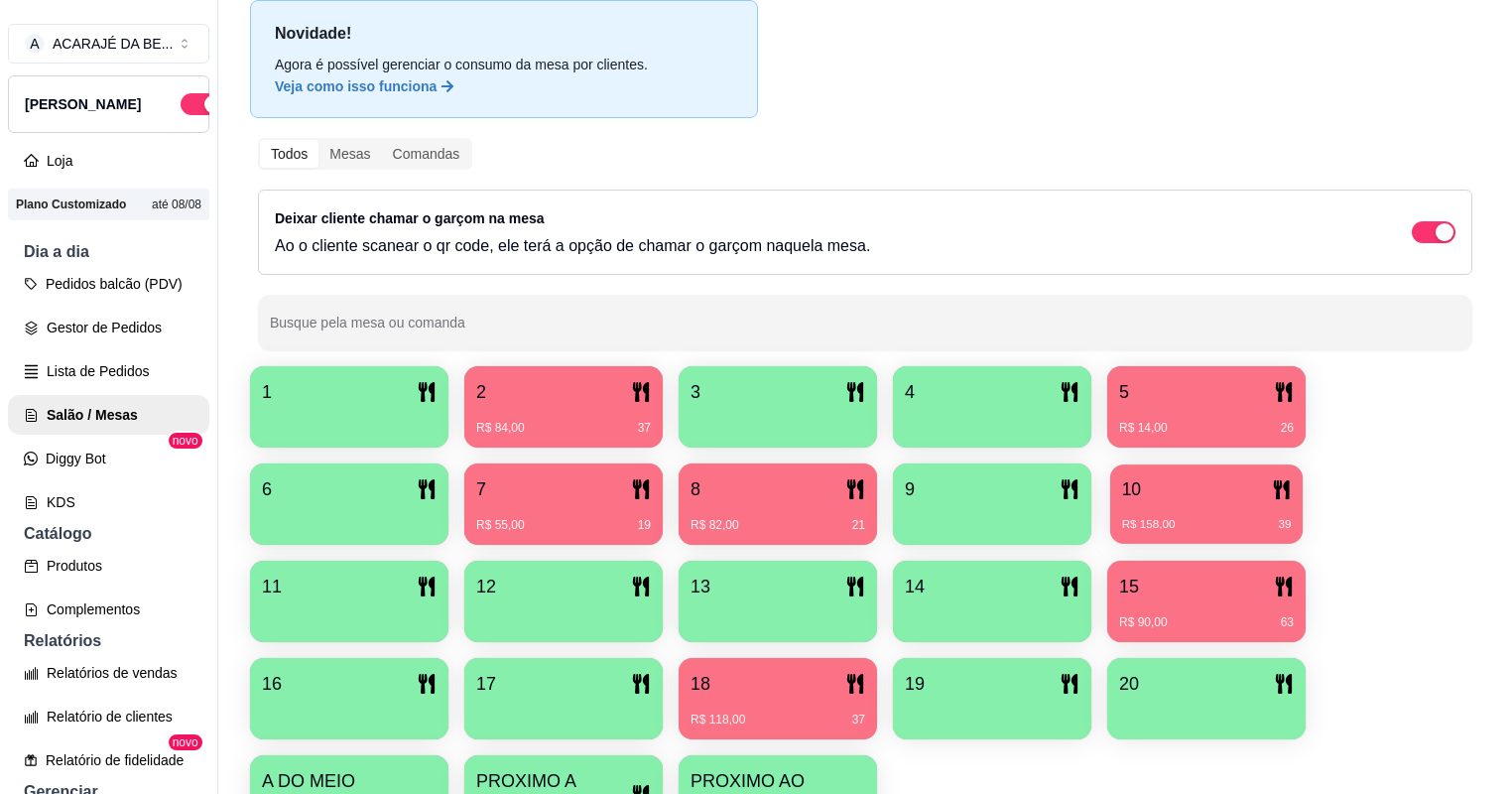 click on "R$ 158,00 39" at bounding box center [1206, 525] 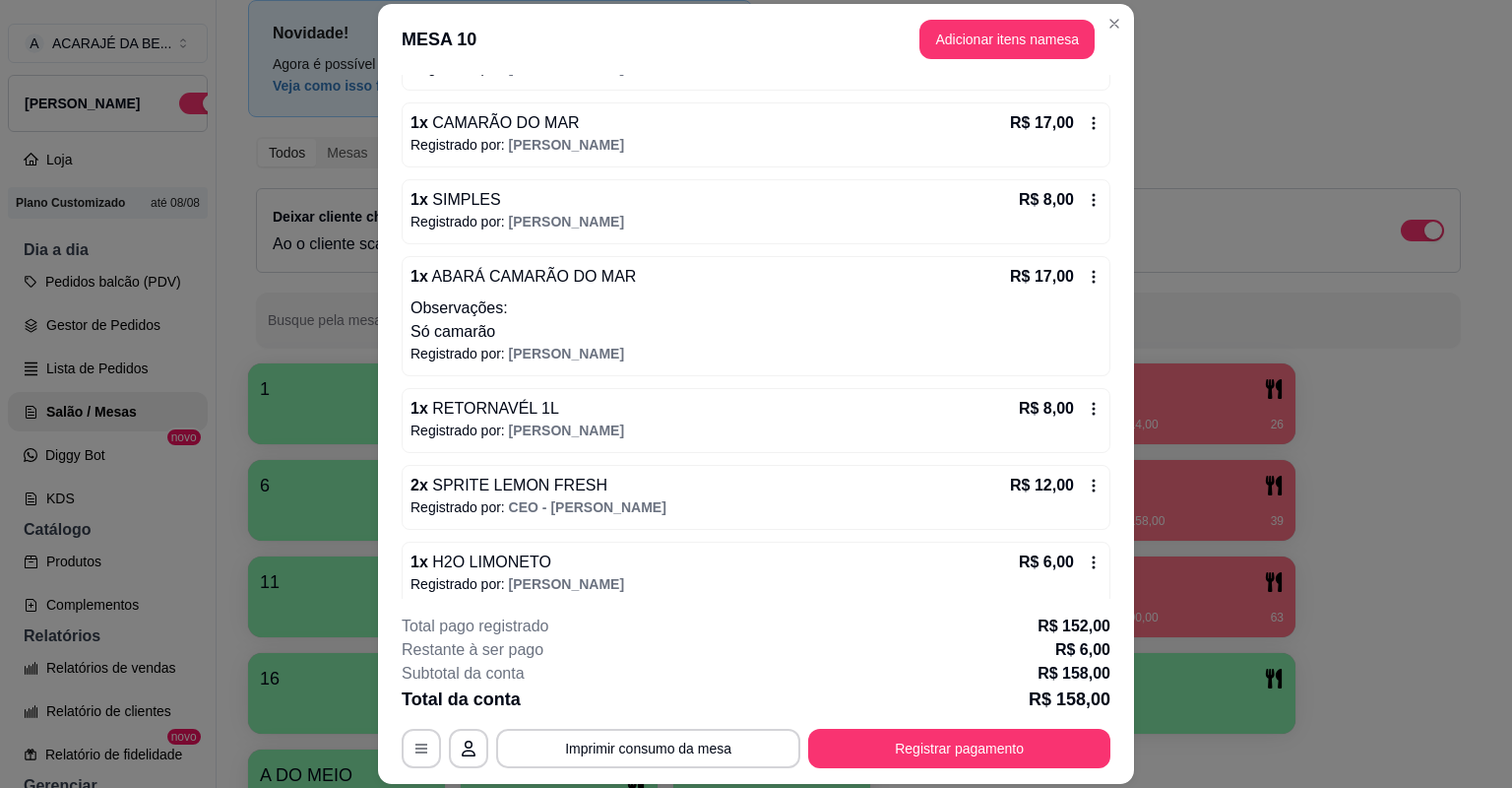 scroll, scrollTop: 236, scrollLeft: 0, axis: vertical 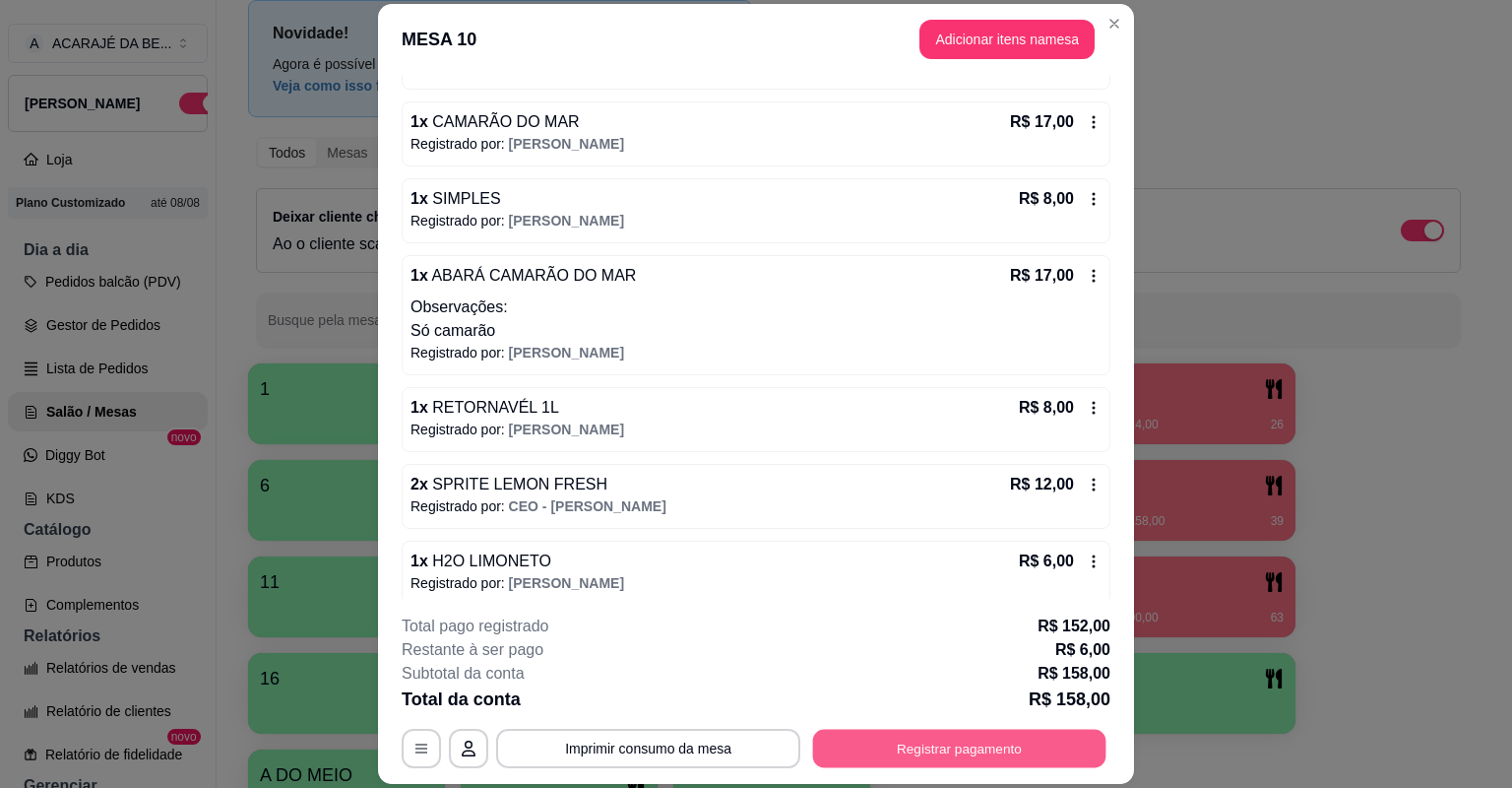 click on "Registrar pagamento" at bounding box center (960, 749) 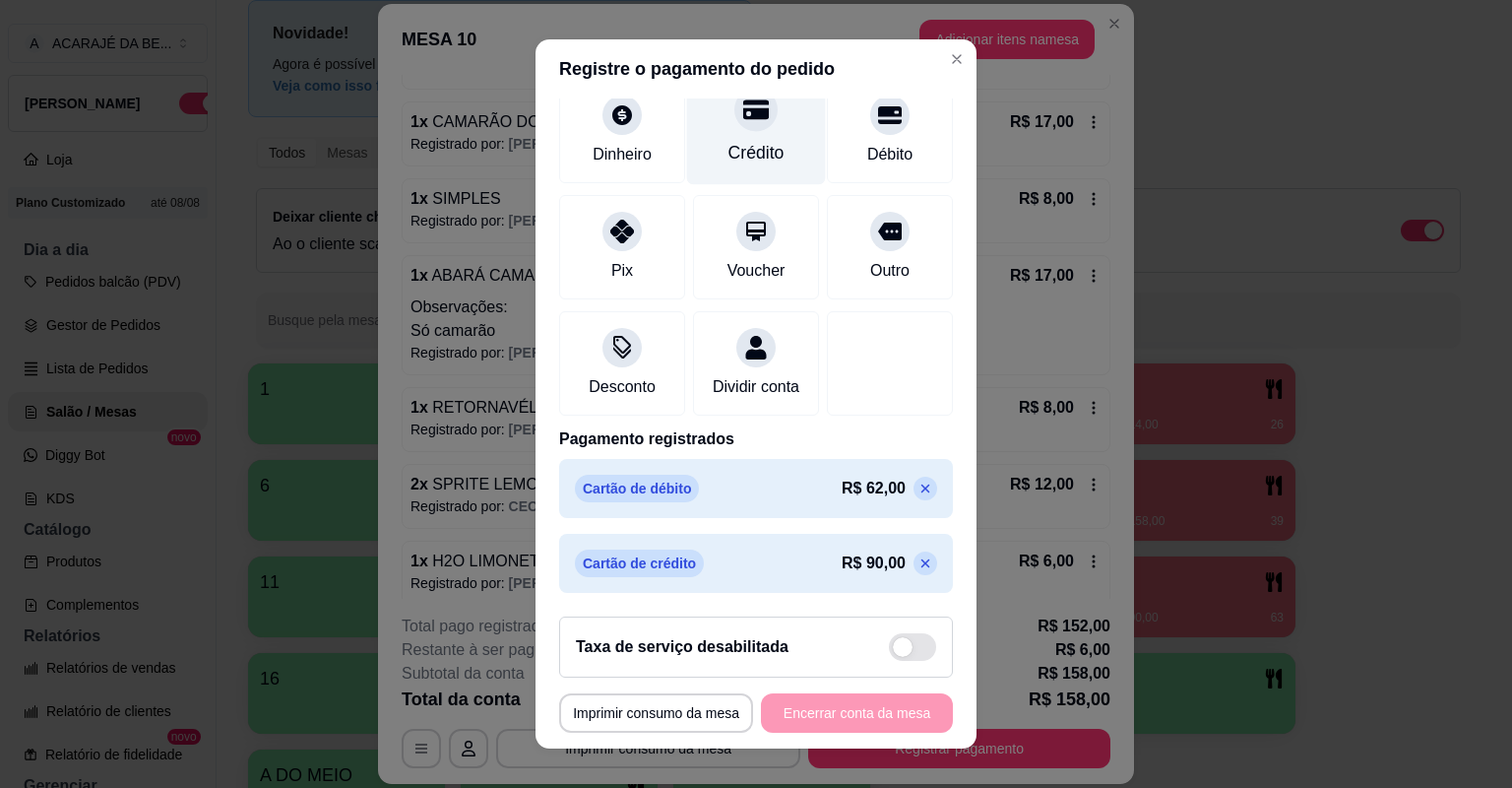 scroll, scrollTop: 179, scrollLeft: 0, axis: vertical 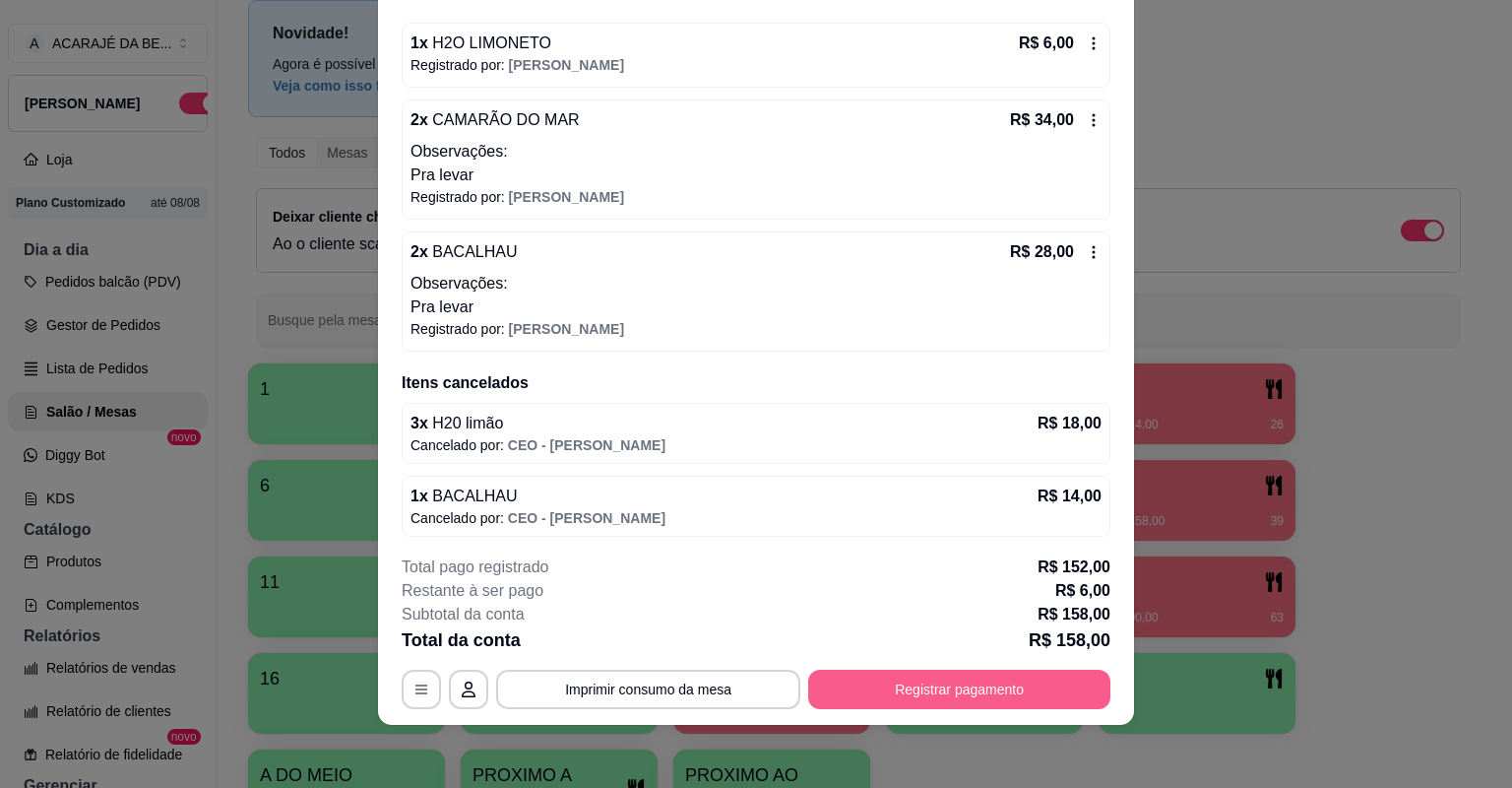 click on "Registrar pagamento" at bounding box center (959, 690) 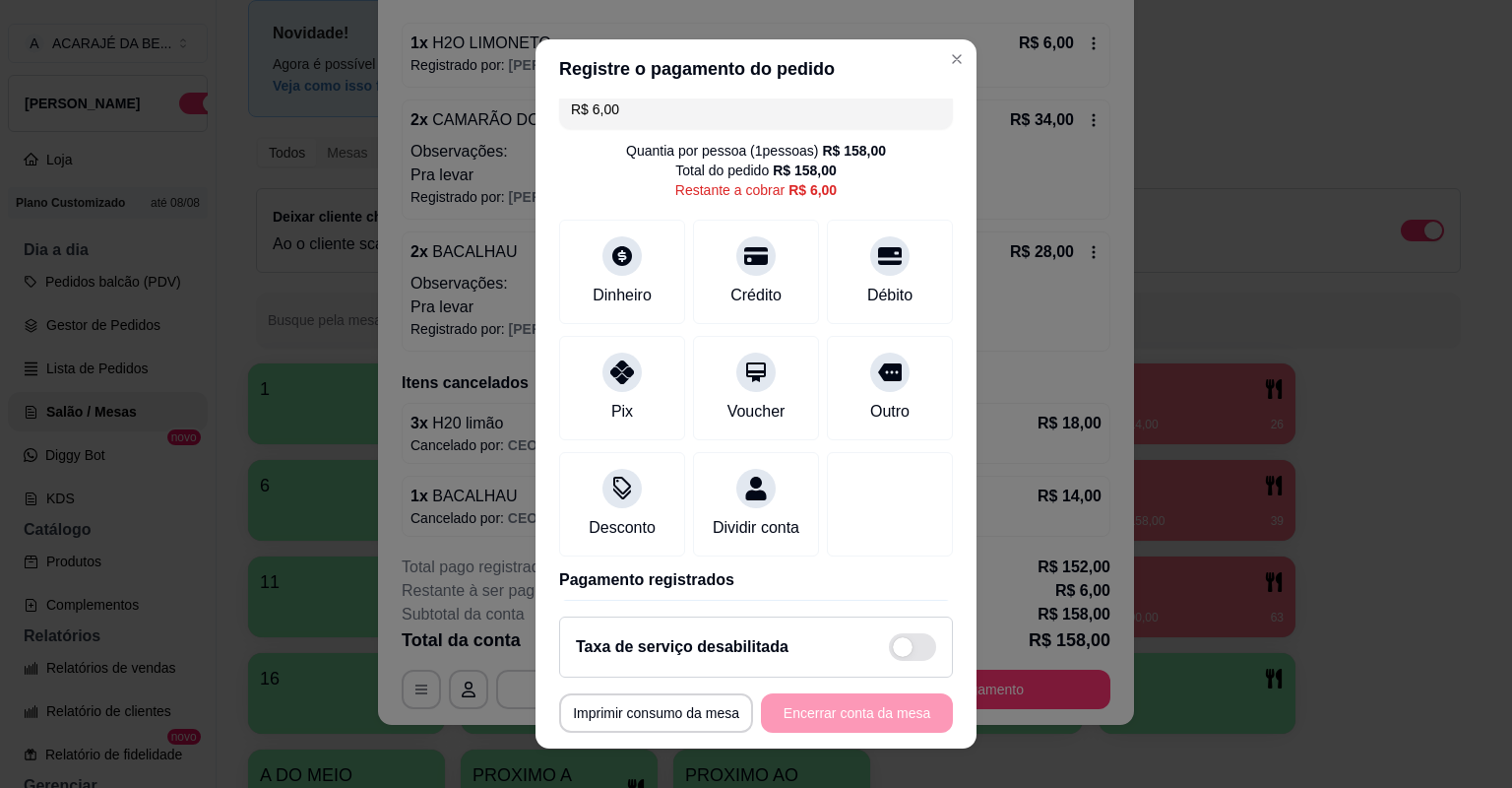 scroll, scrollTop: 0, scrollLeft: 0, axis: both 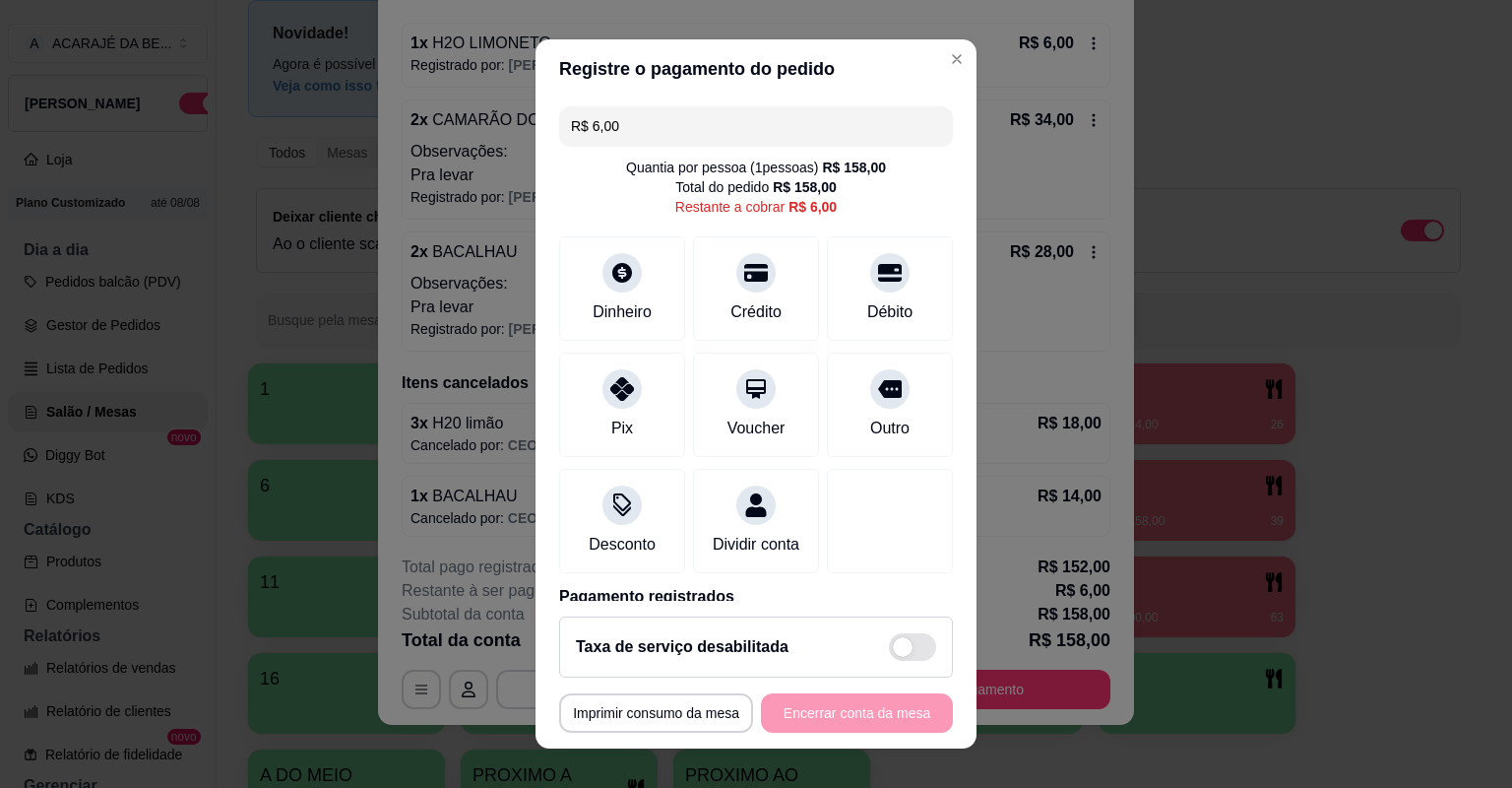 click on "R$ 6,00" at bounding box center (756, 126) 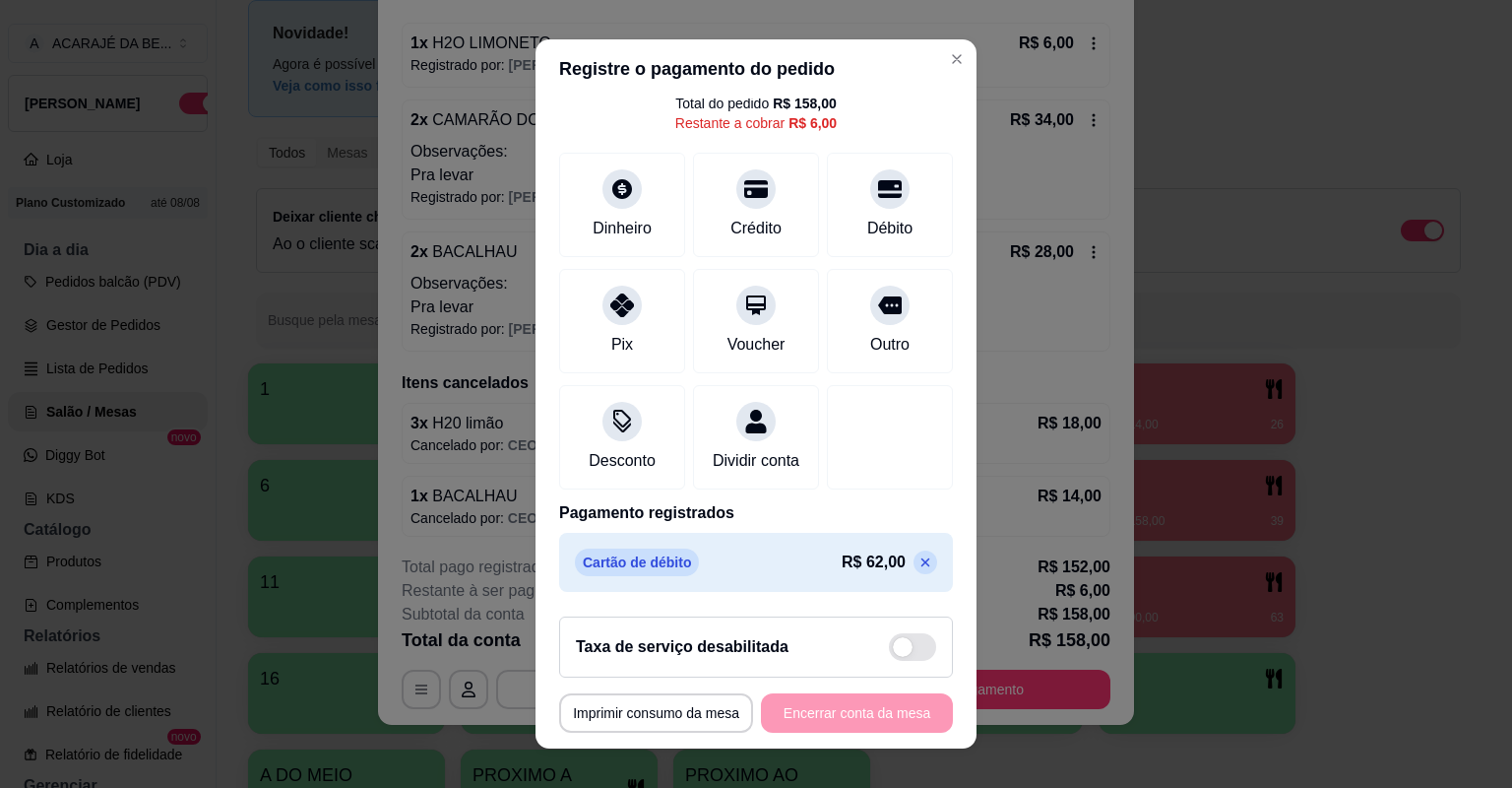 scroll, scrollTop: 0, scrollLeft: 0, axis: both 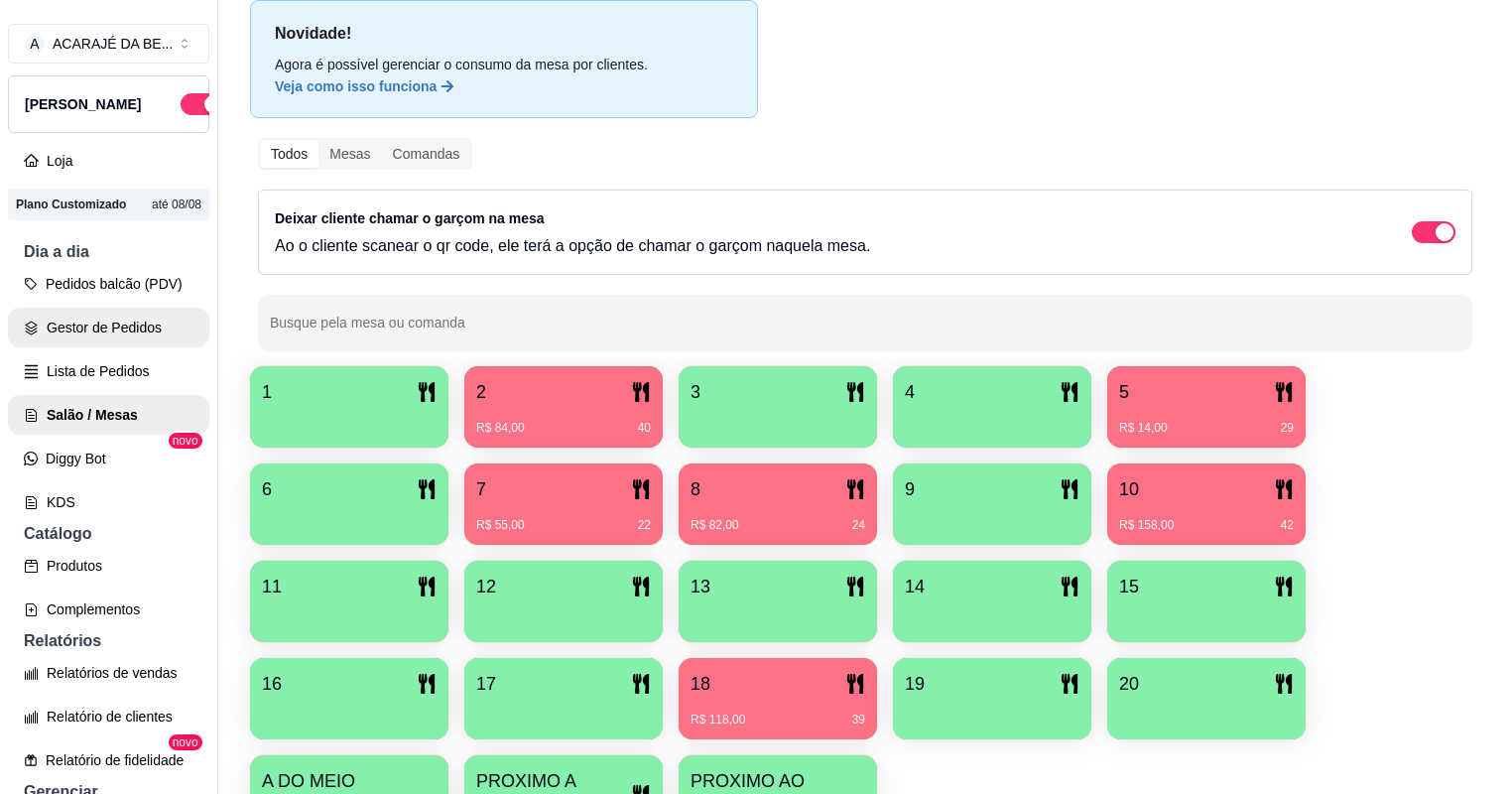 click on "Gestor de Pedidos" at bounding box center (108, 328) 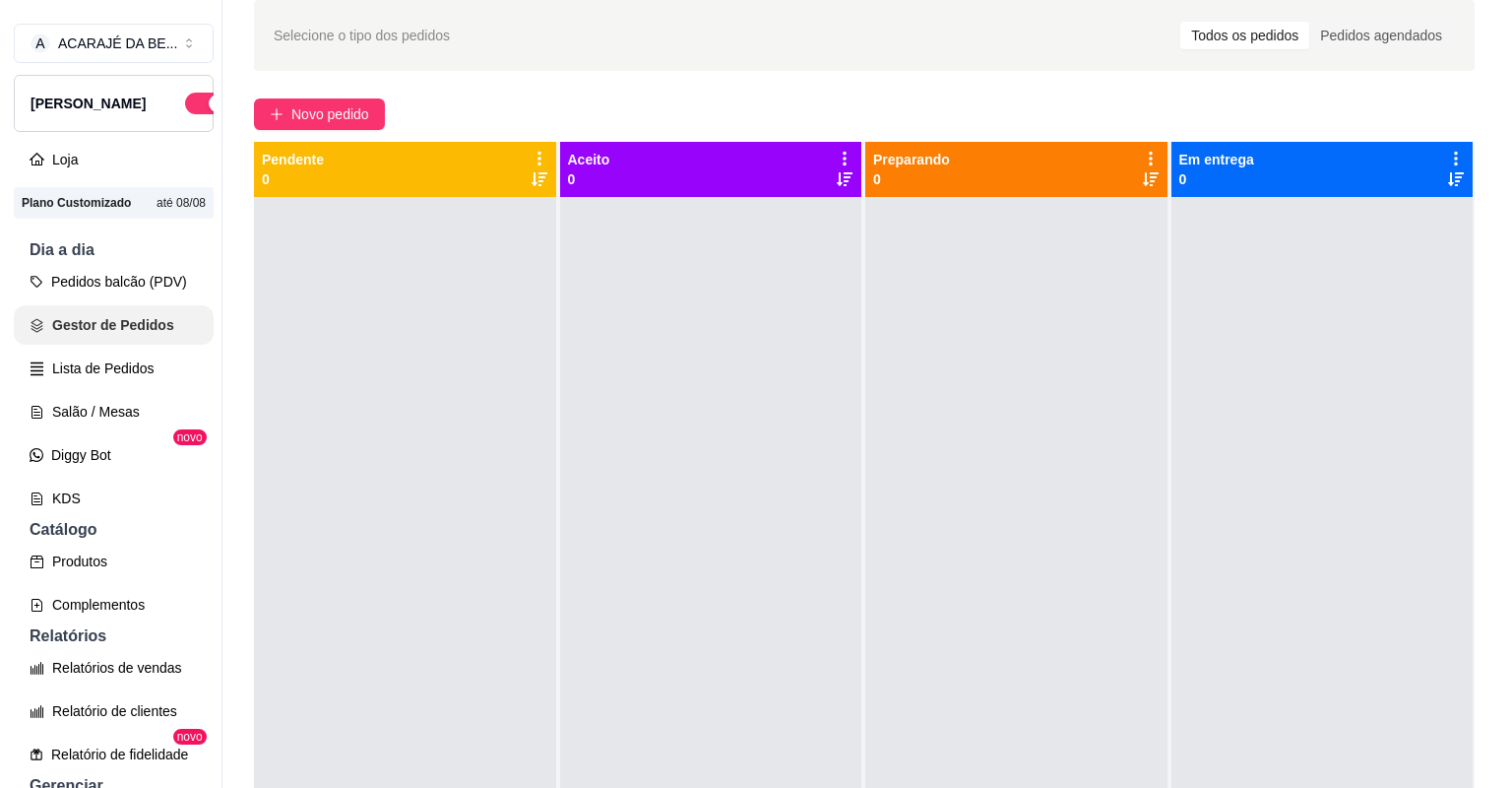 scroll, scrollTop: 0, scrollLeft: 0, axis: both 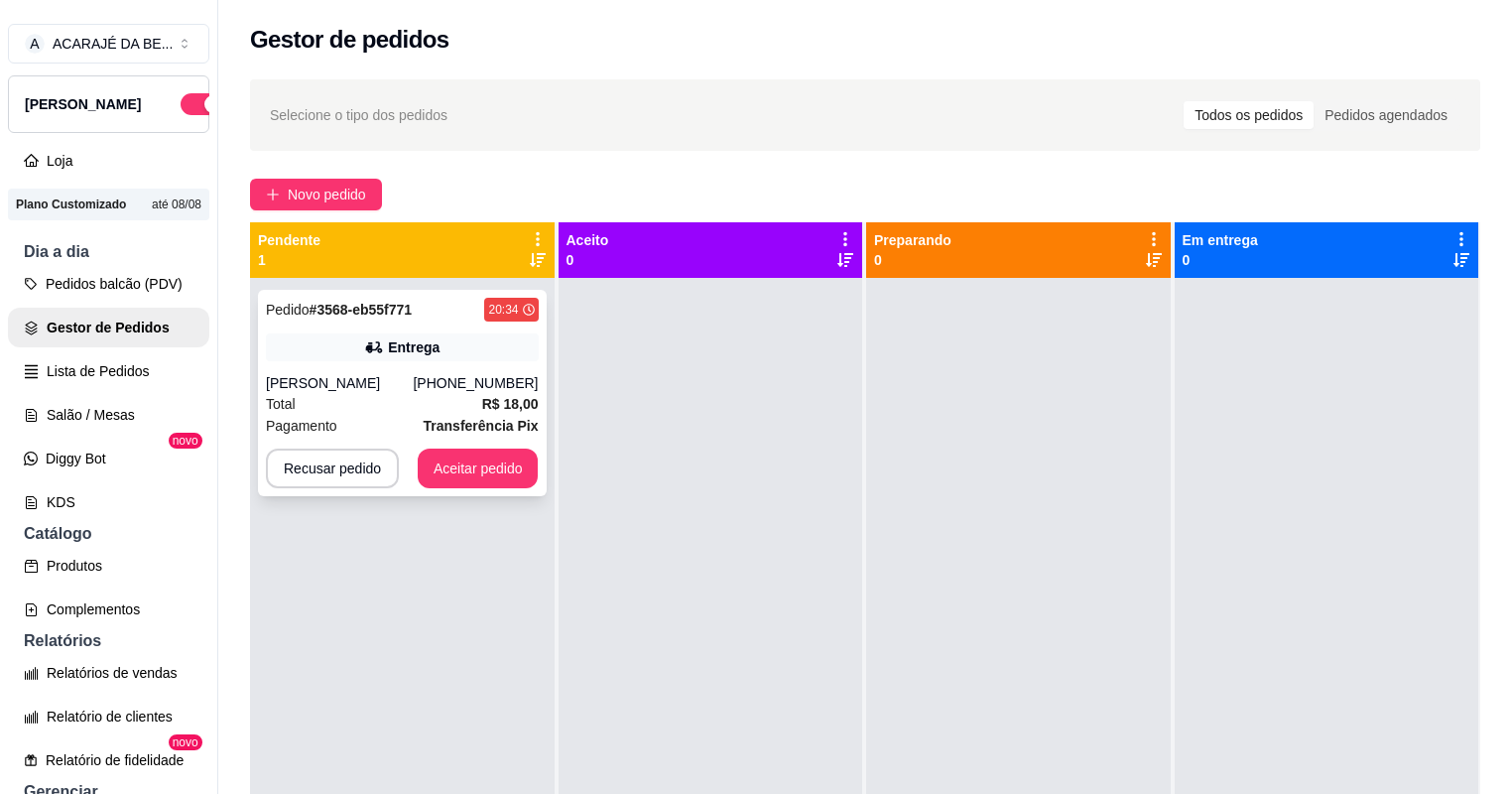 click on "Total R$ 18,00" at bounding box center (402, 404) 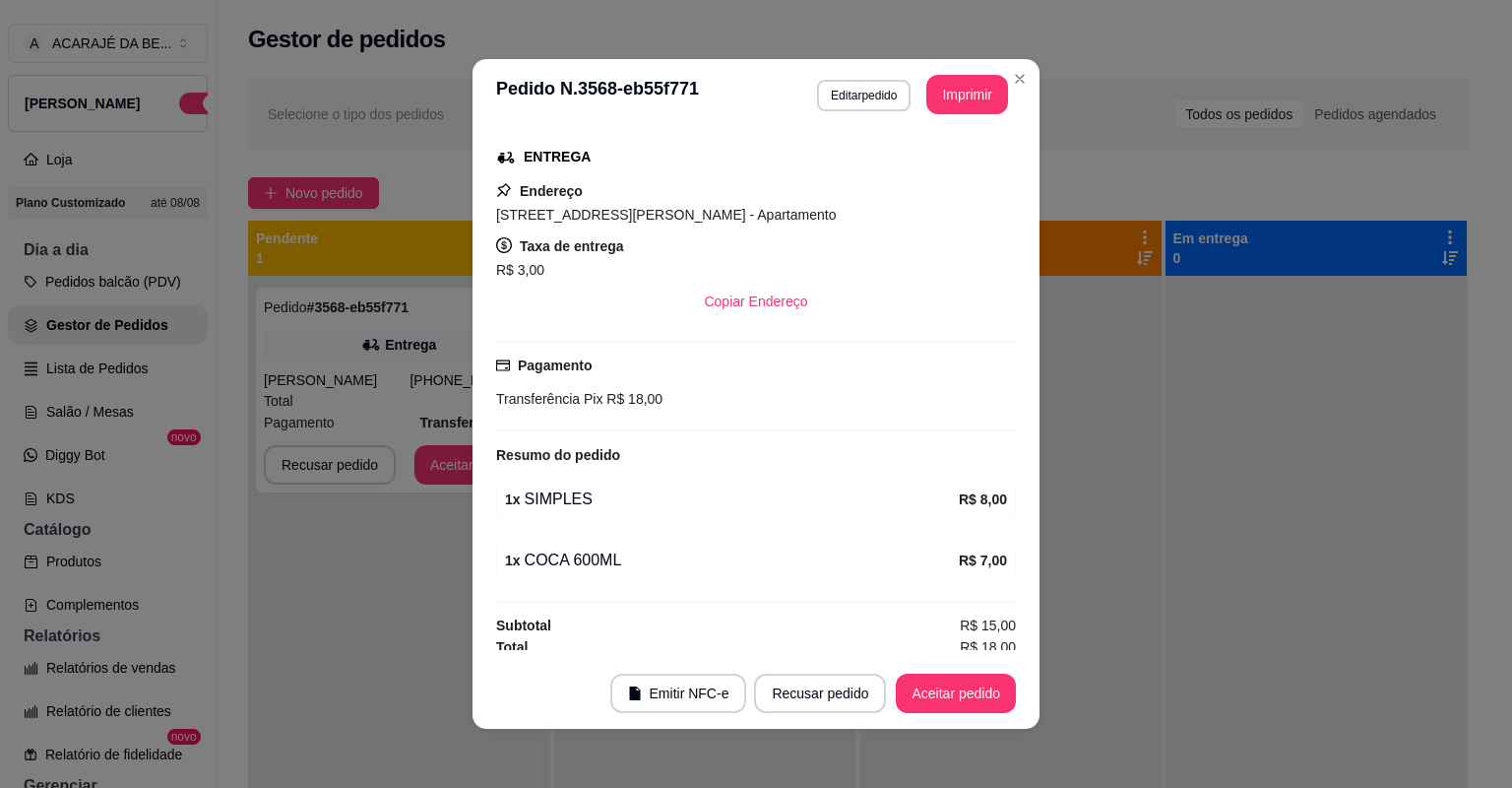 scroll, scrollTop: 311, scrollLeft: 0, axis: vertical 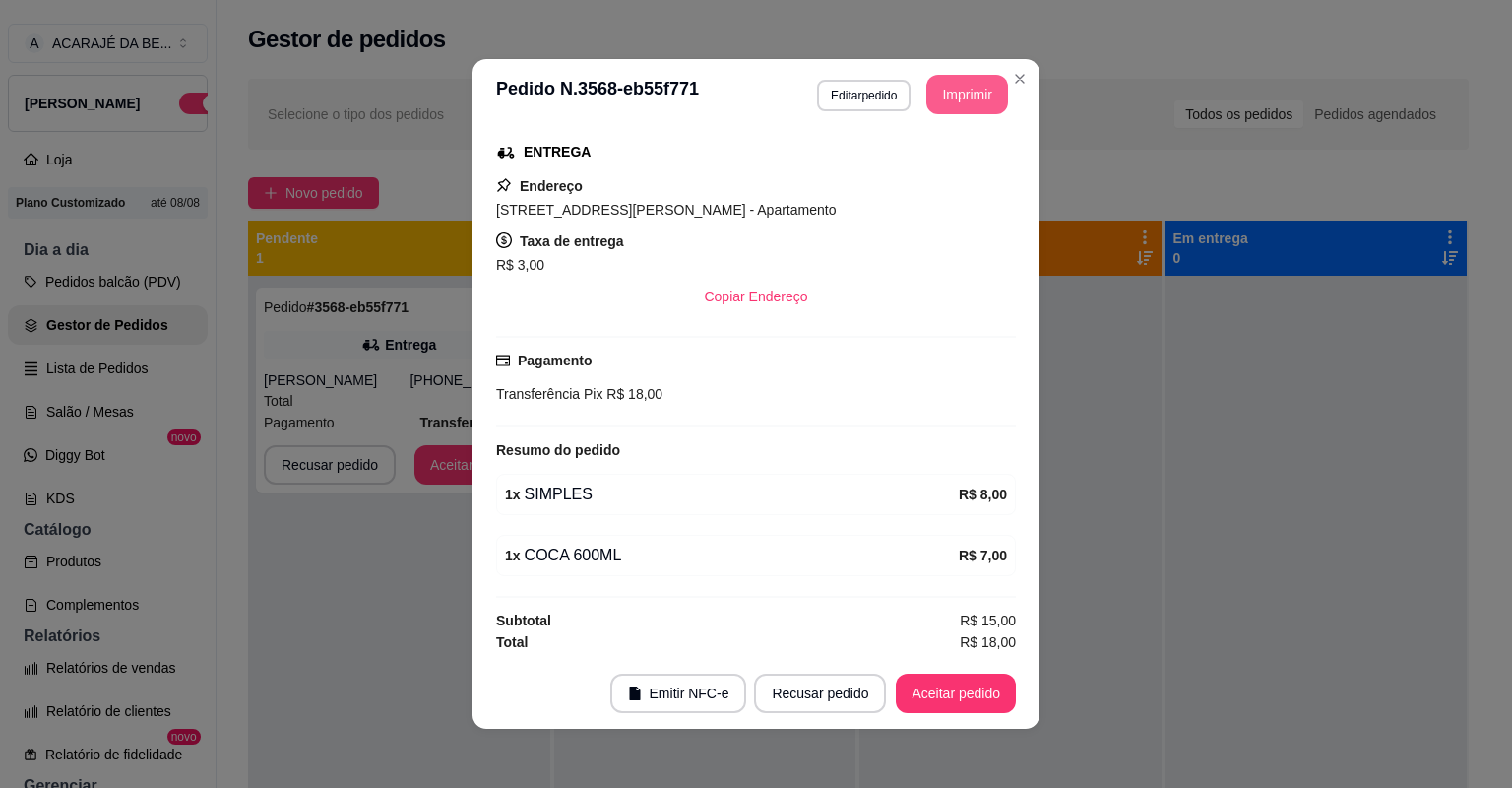 click on "Imprimir" at bounding box center [967, 95] 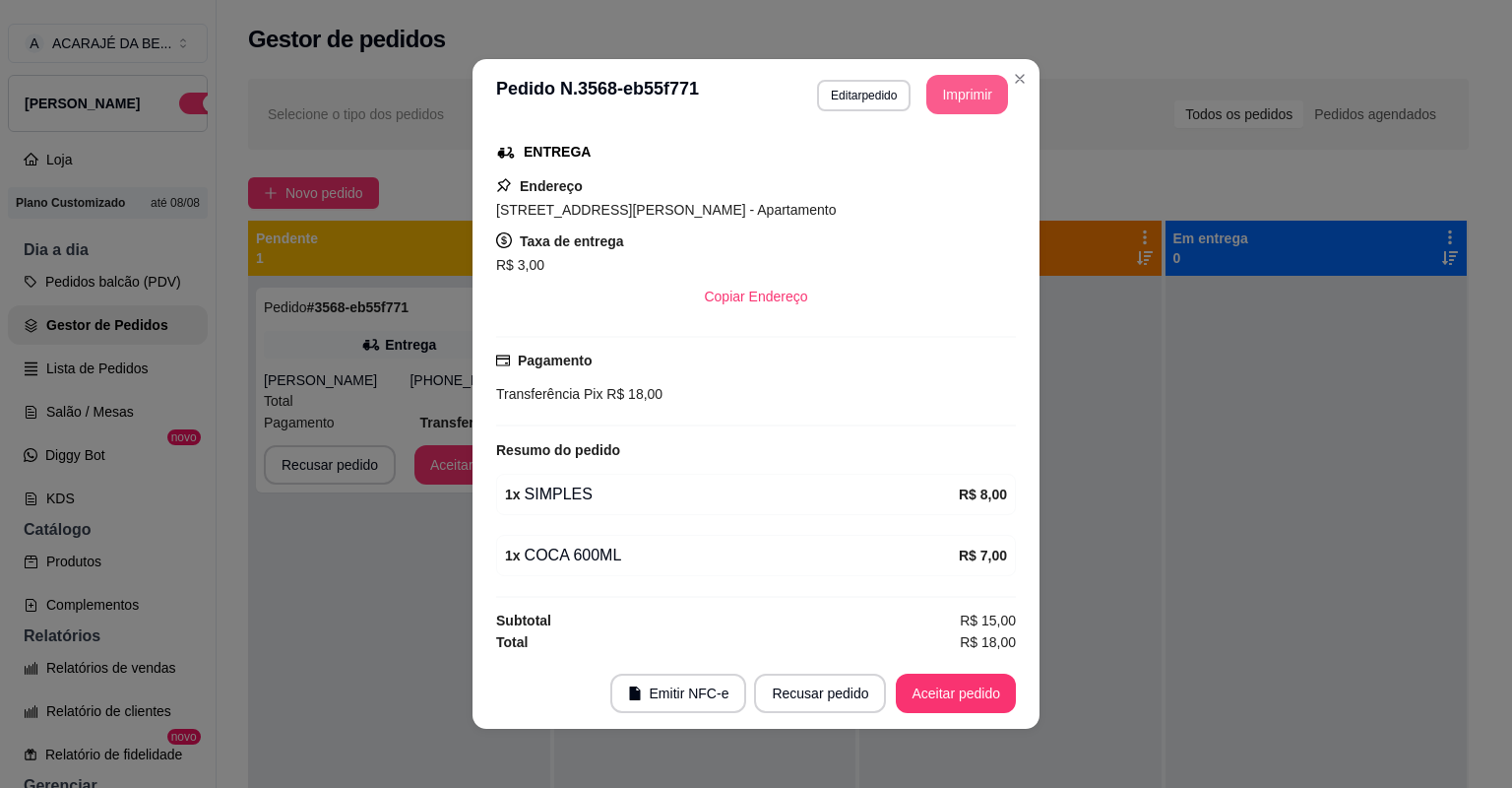 scroll, scrollTop: 0, scrollLeft: 0, axis: both 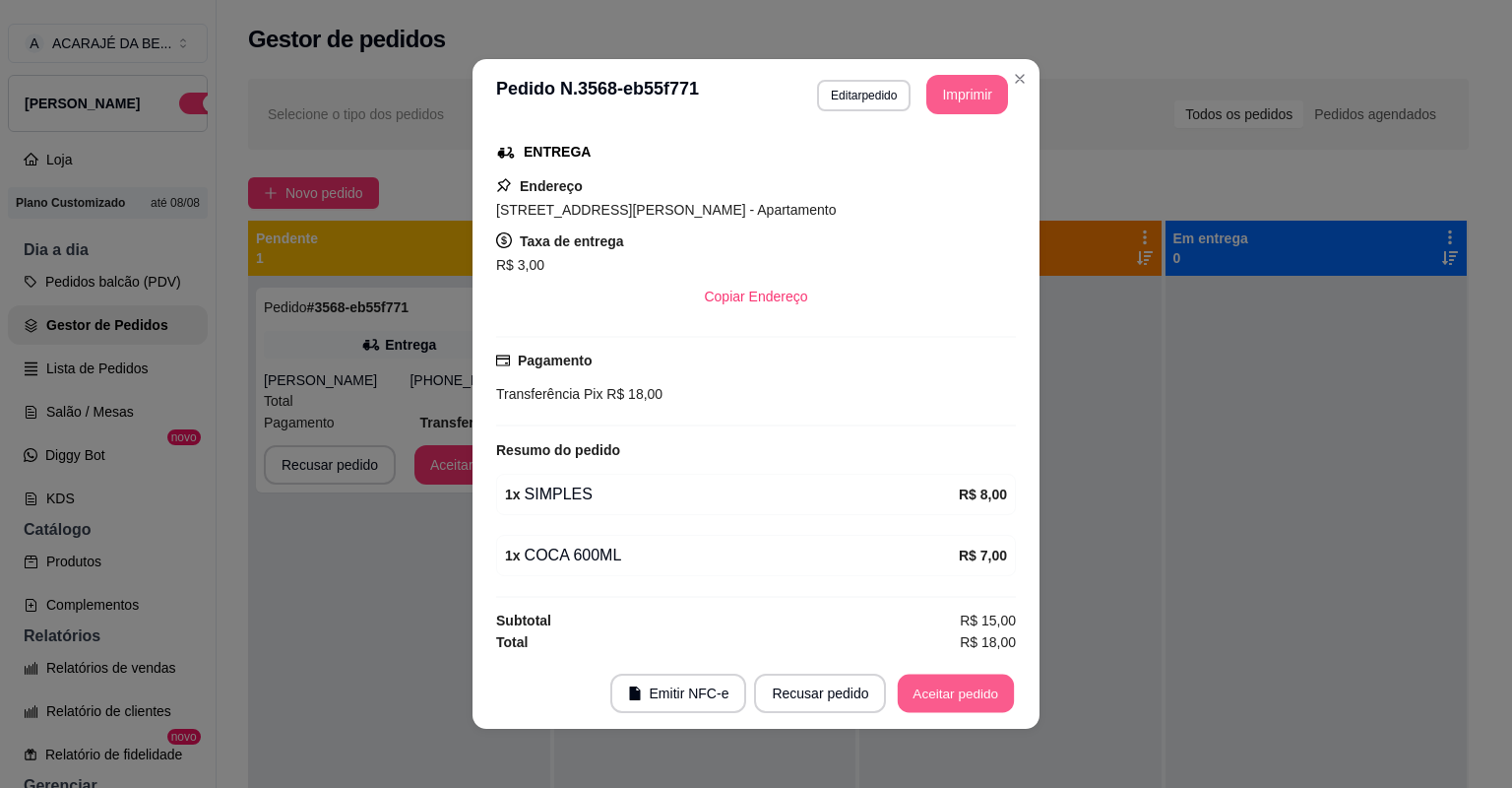 click on "Aceitar pedido" at bounding box center (956, 693) 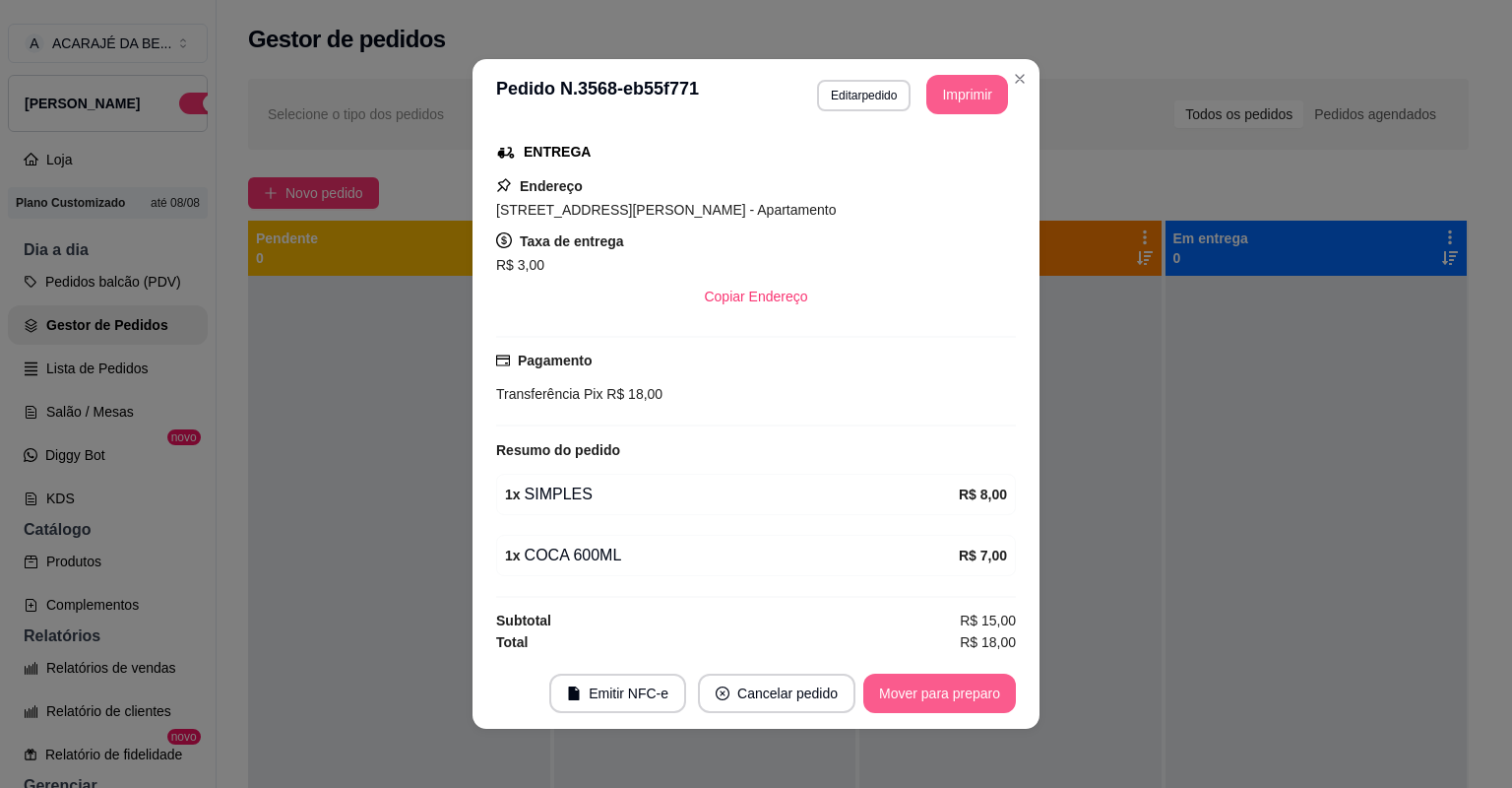 click on "Mover para preparo" at bounding box center [939, 693] 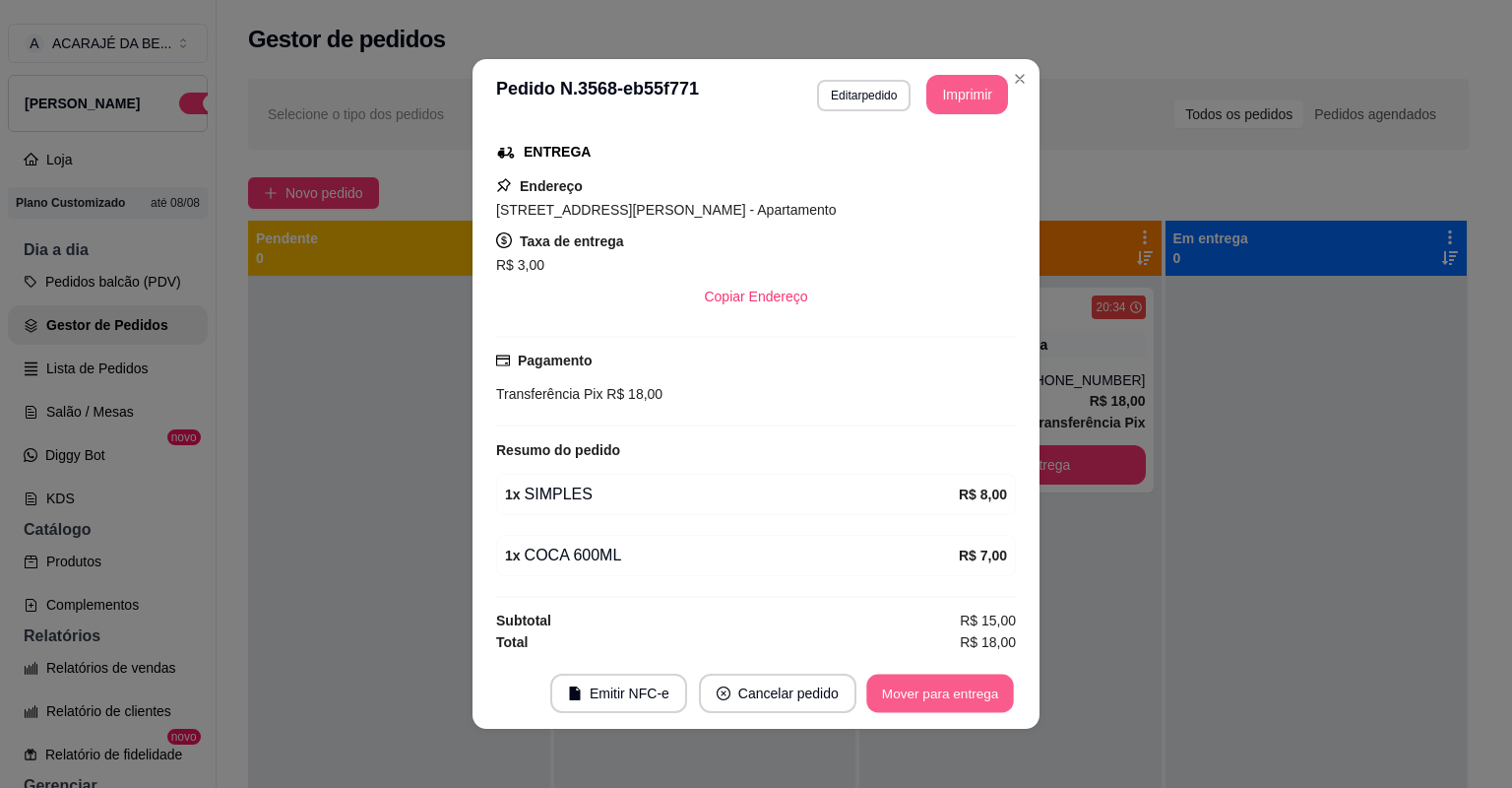 click on "Mover para entrega" at bounding box center [940, 693] 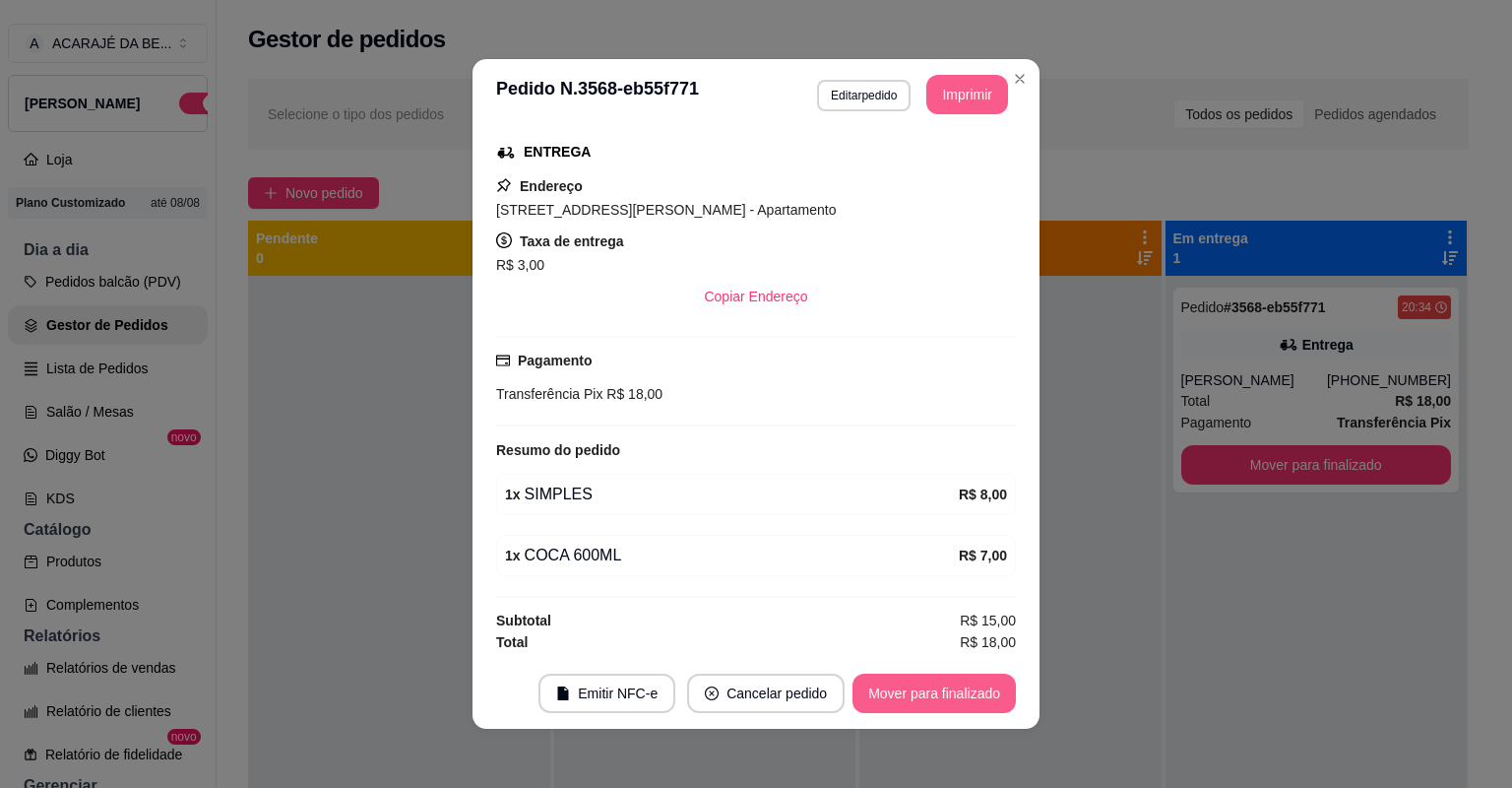 click on "Mover para finalizado" at bounding box center (934, 693) 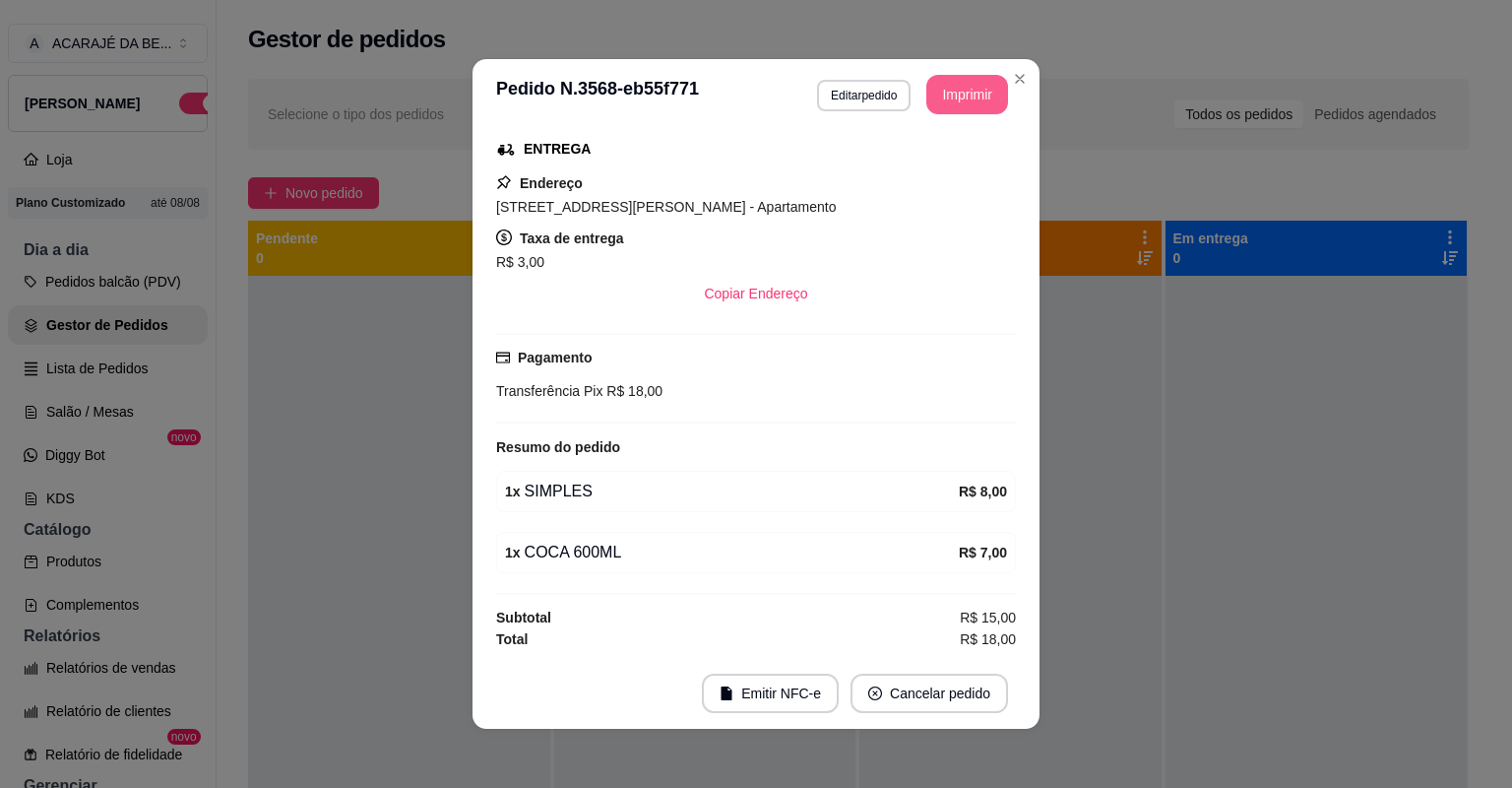 scroll, scrollTop: 266, scrollLeft: 0, axis: vertical 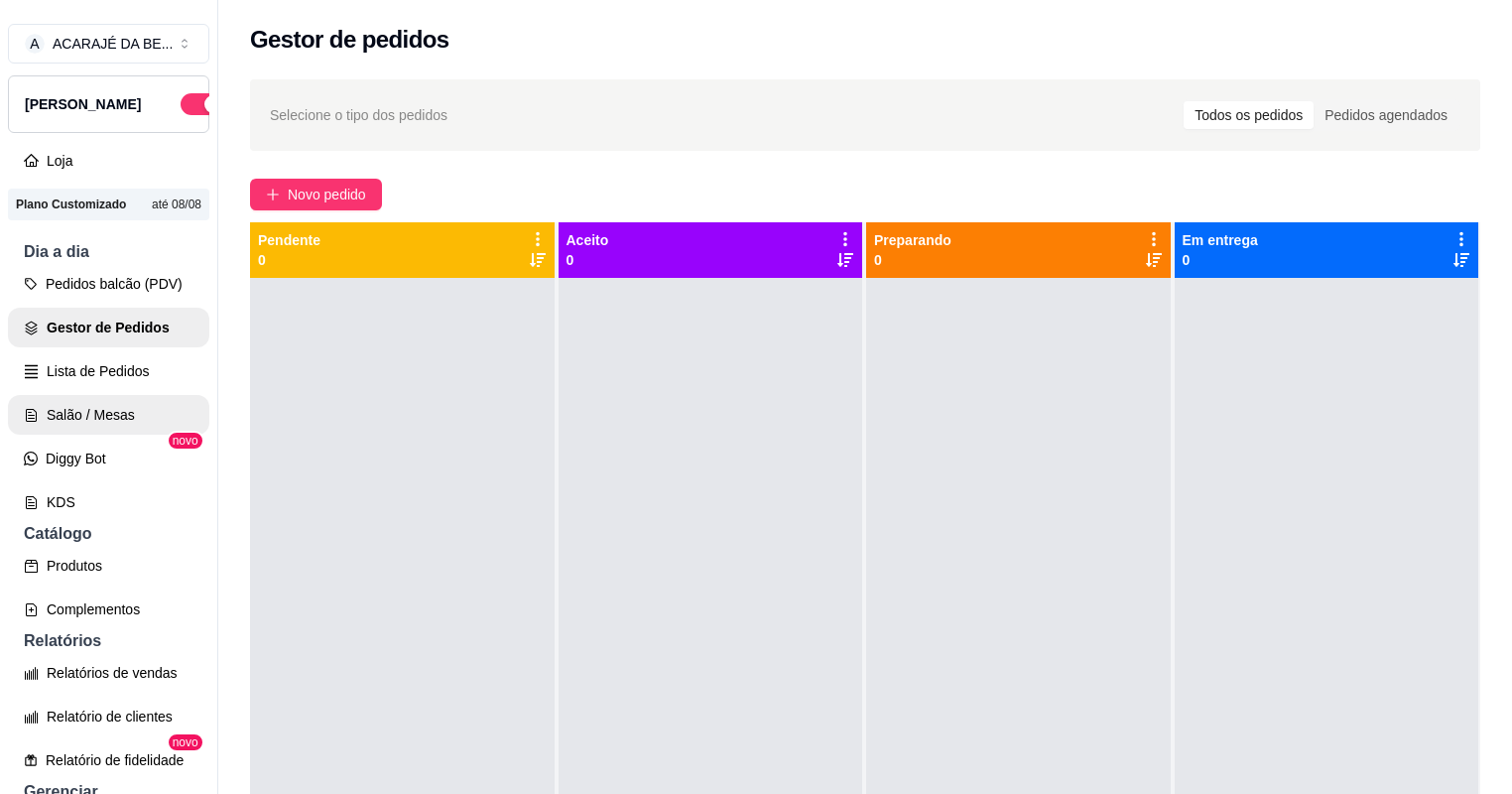 click on "Salão / Mesas" at bounding box center (108, 415) 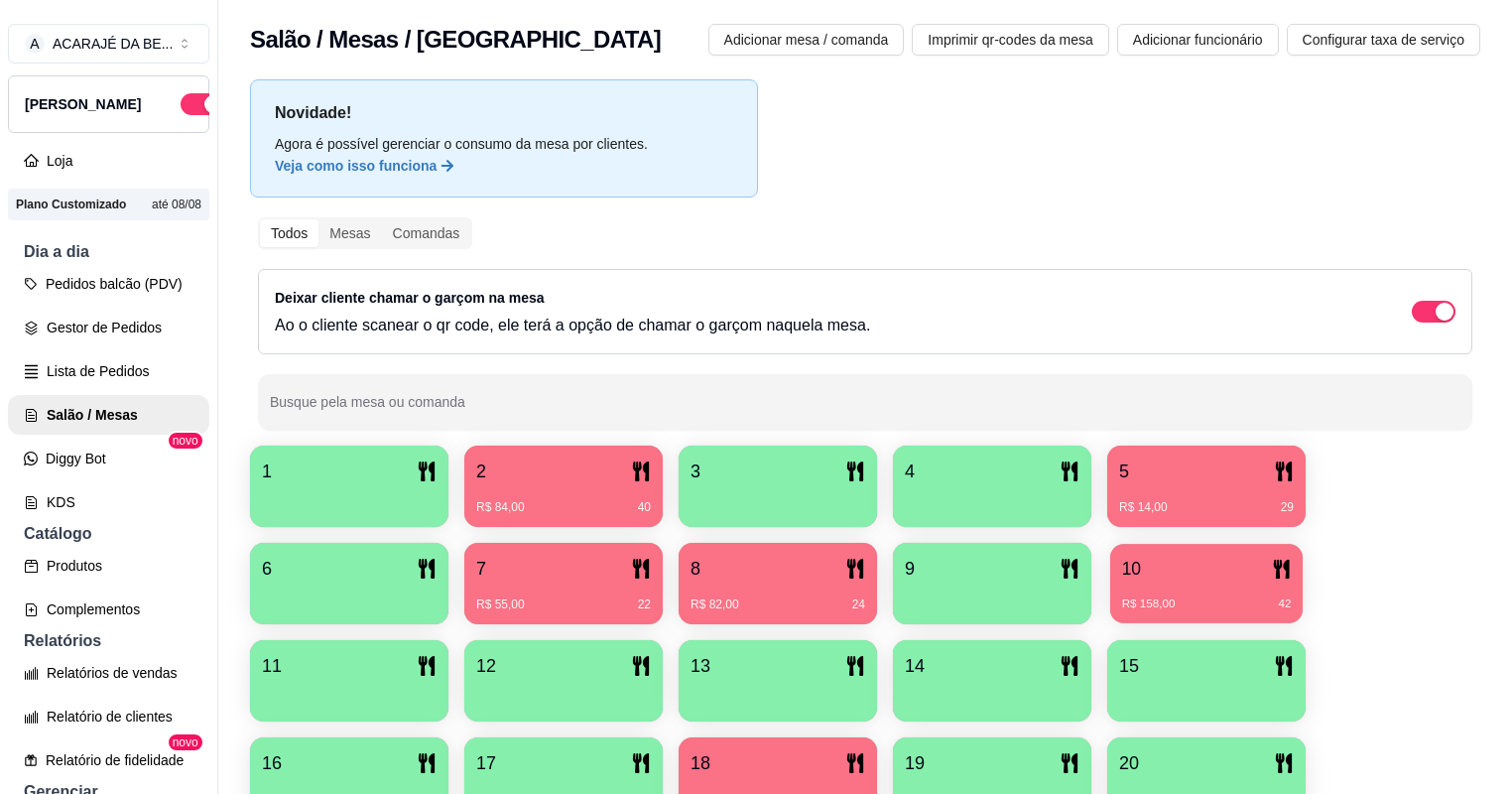 click on "R$ 158,00" at bounding box center (1149, 604) 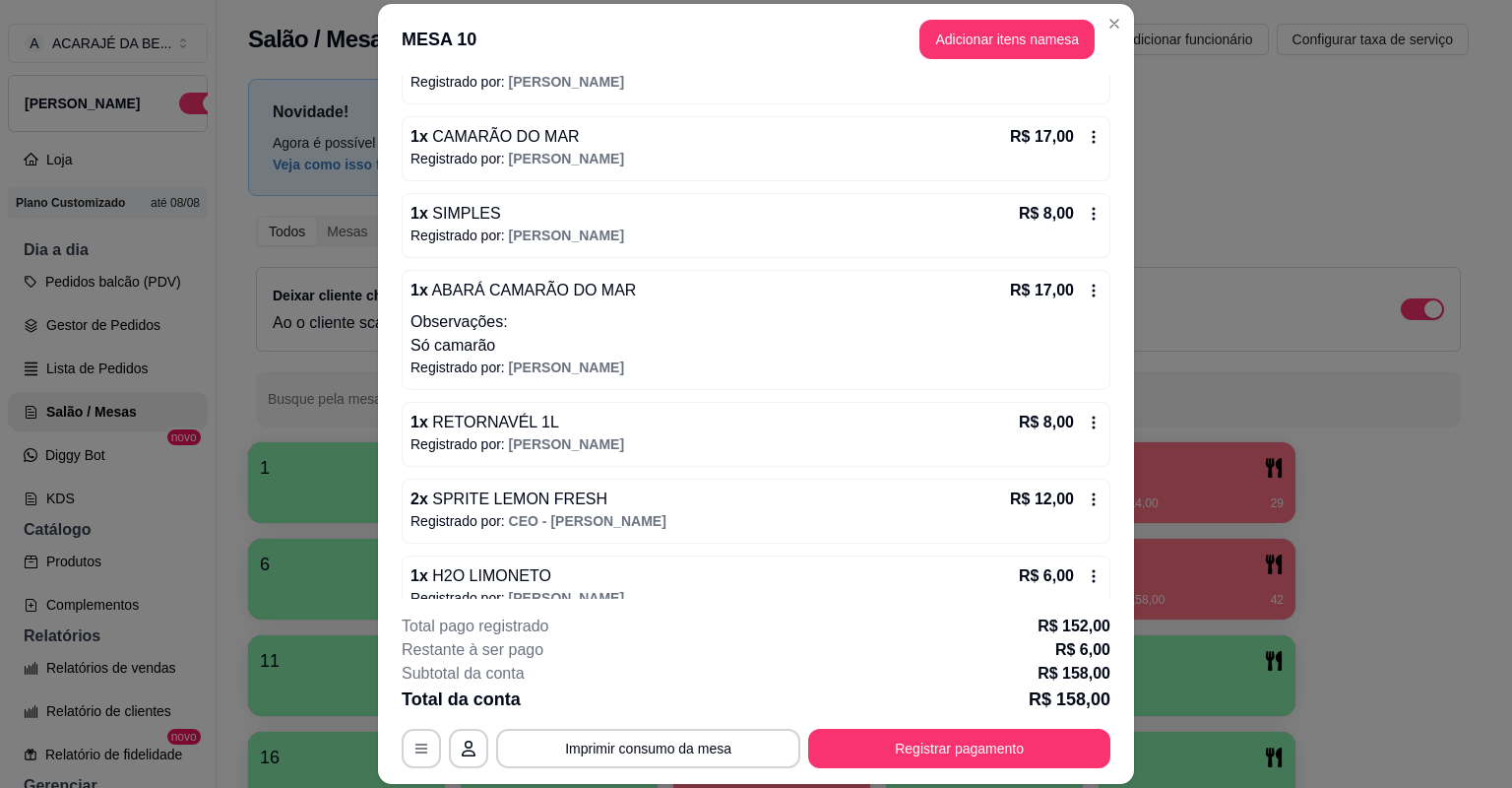 scroll, scrollTop: 630, scrollLeft: 0, axis: vertical 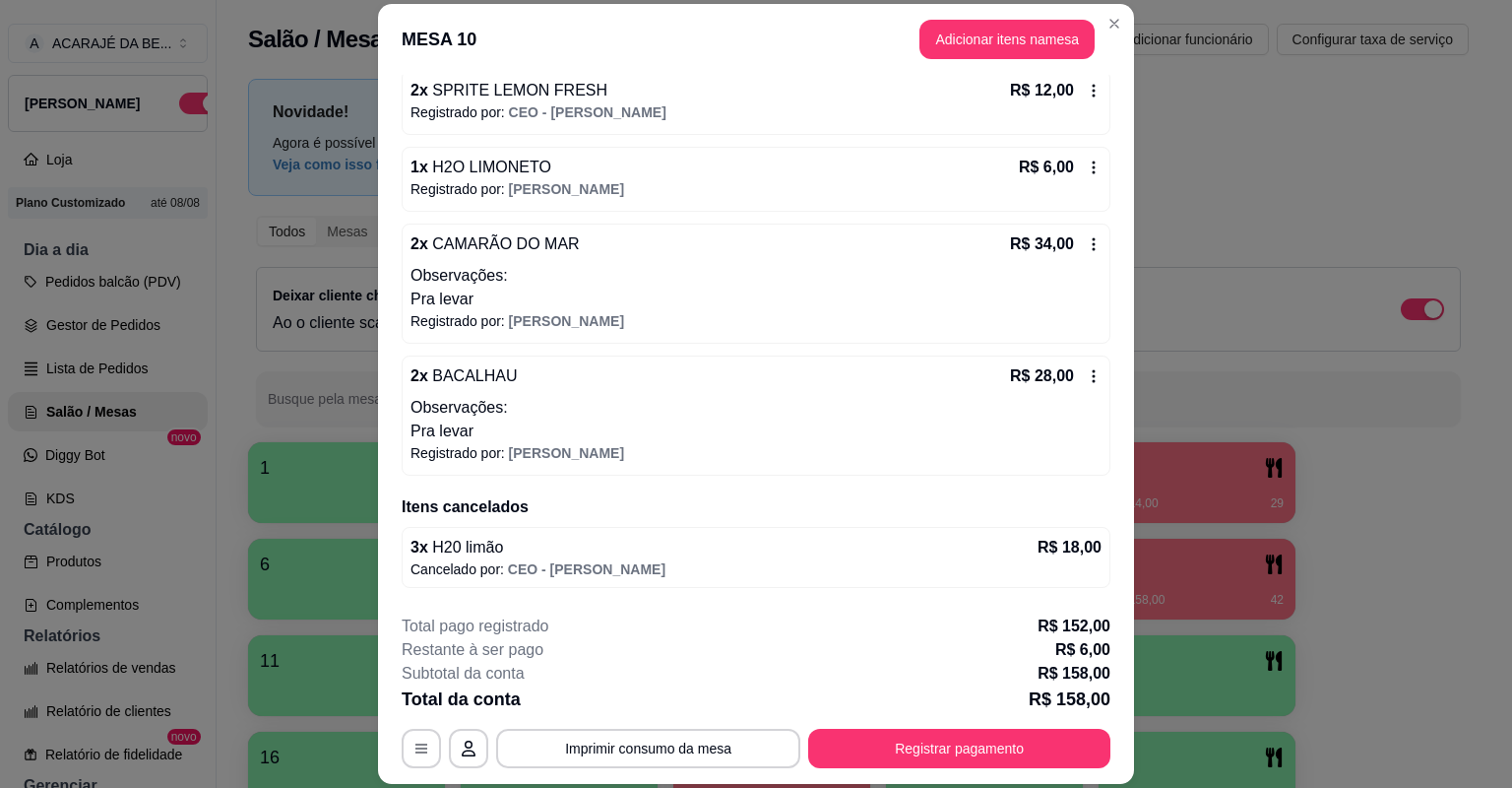 click 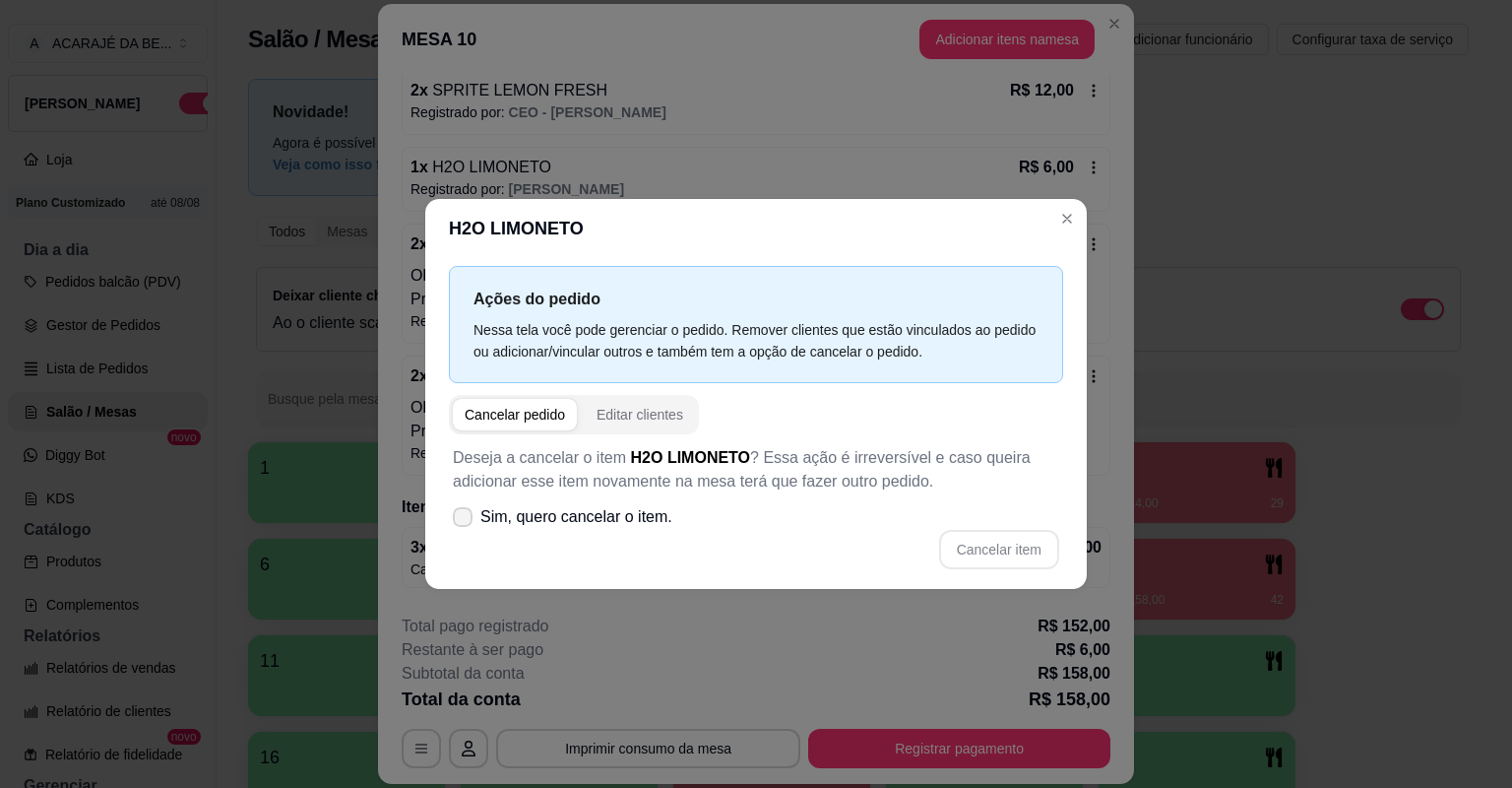 click on "Sim, quero cancelar o item." at bounding box center [576, 517] 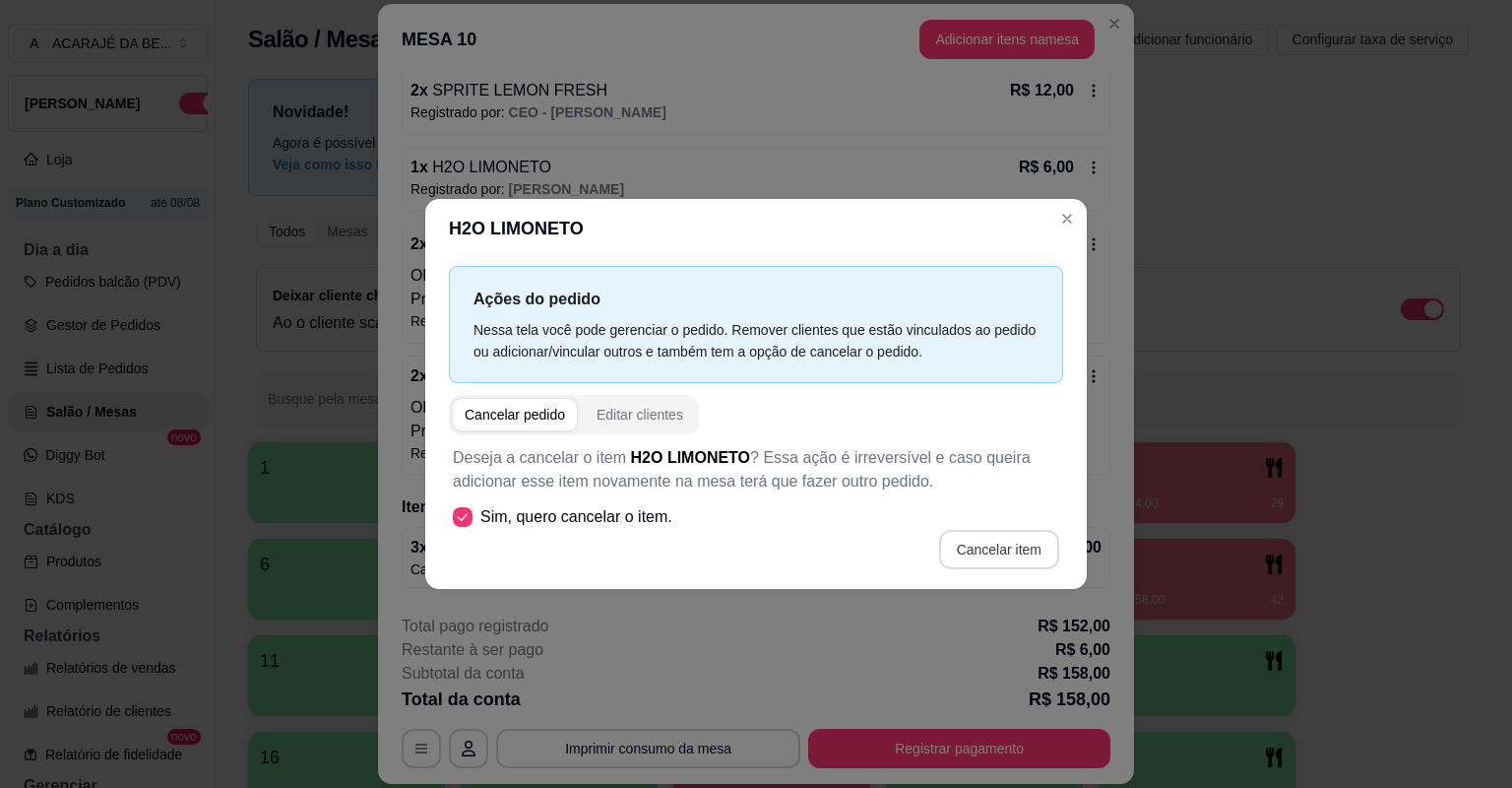 click on "Cancelar item" at bounding box center [999, 550] 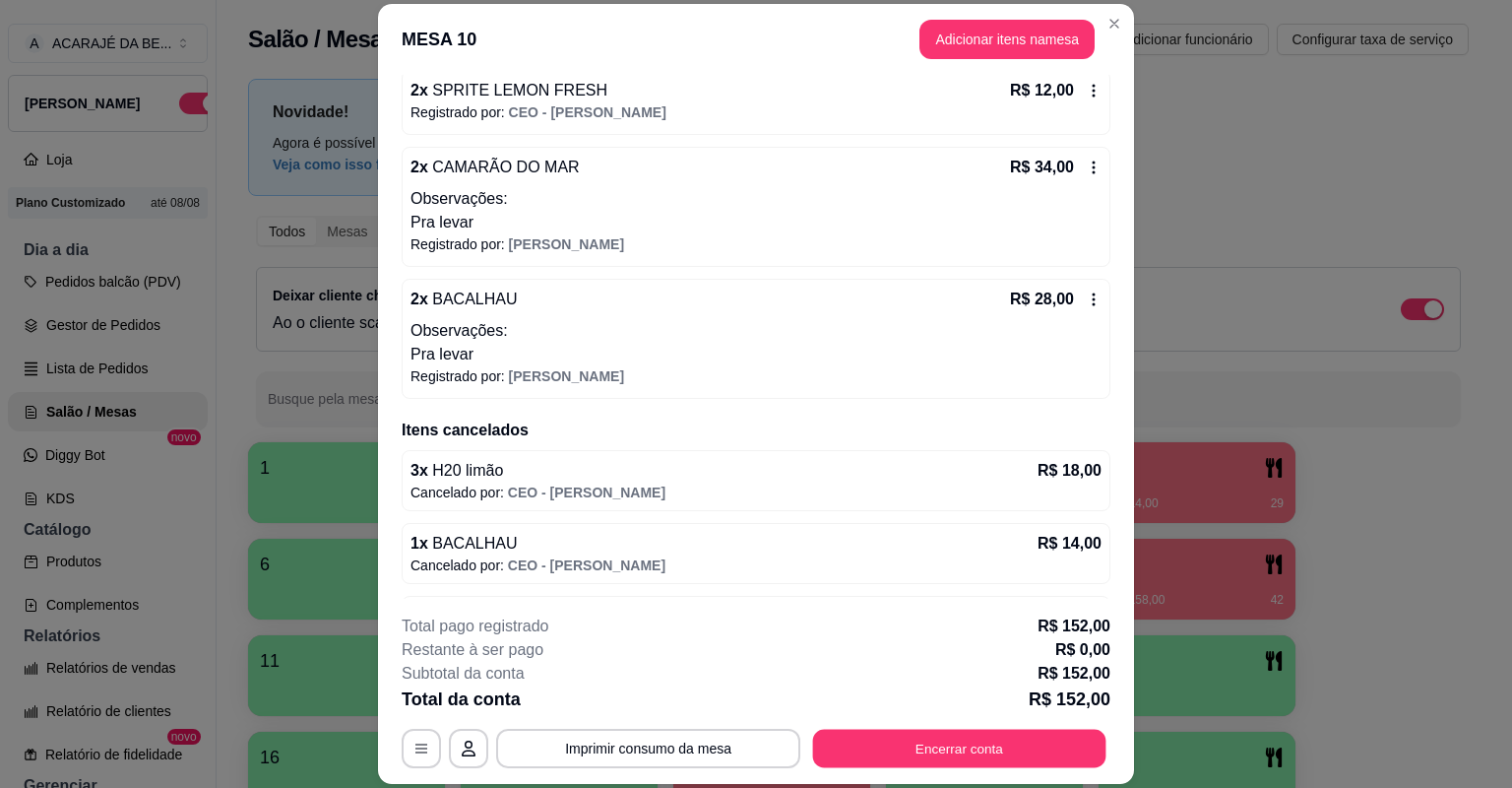 click on "Encerrar conta" at bounding box center [960, 749] 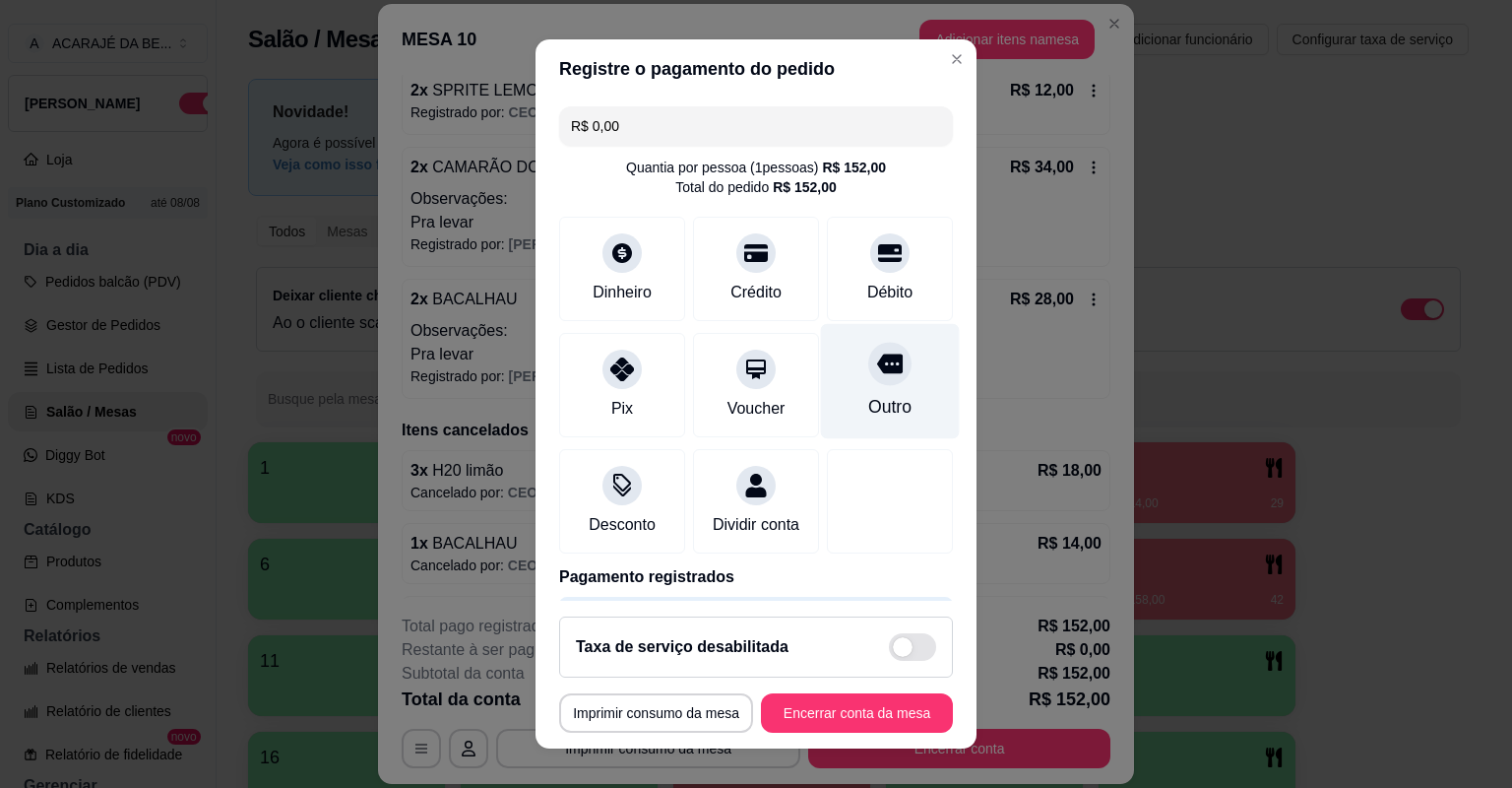 scroll, scrollTop: 160, scrollLeft: 0, axis: vertical 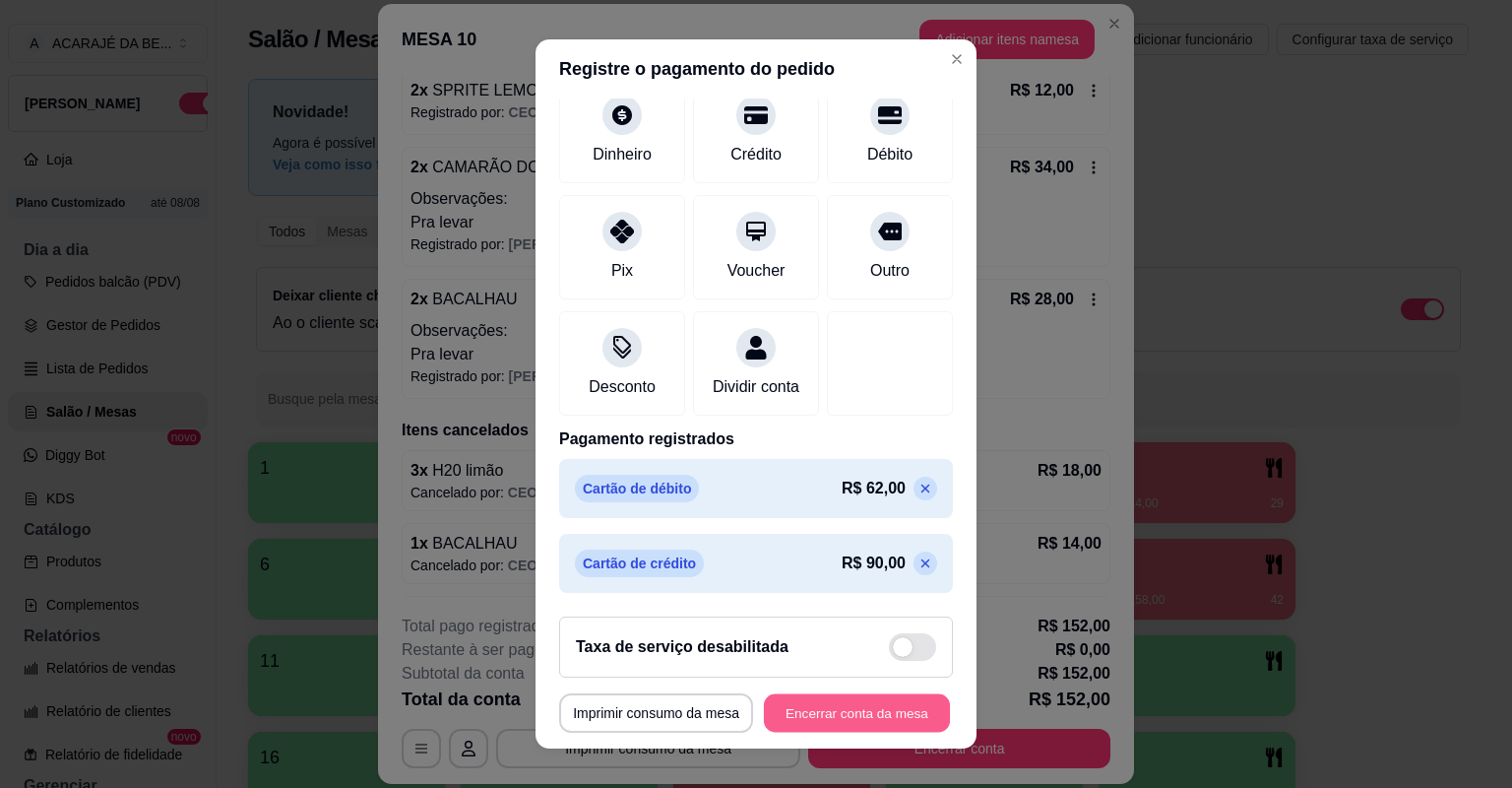 click on "Encerrar conta da mesa" at bounding box center (856, 713) 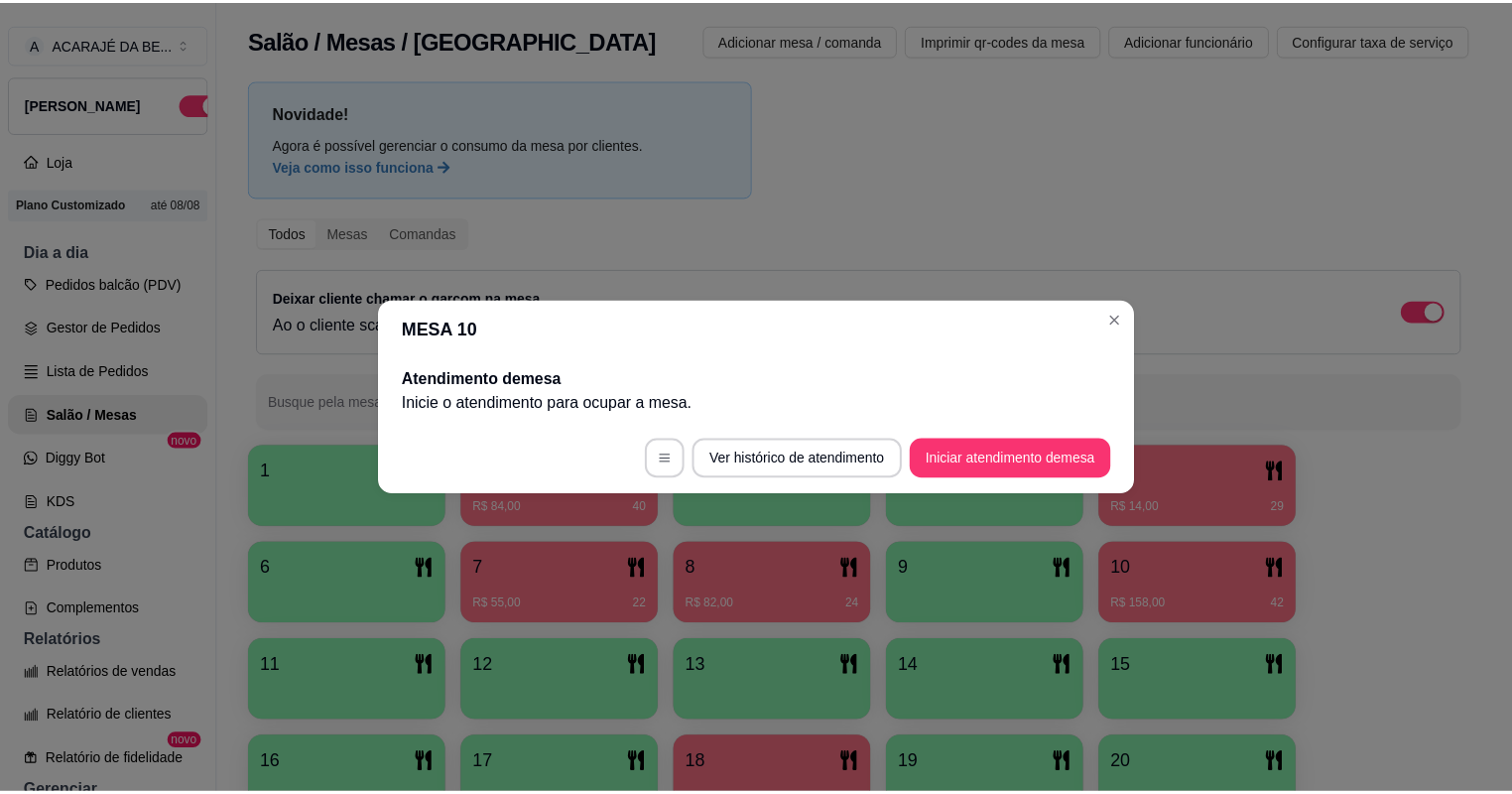 scroll, scrollTop: 0, scrollLeft: 0, axis: both 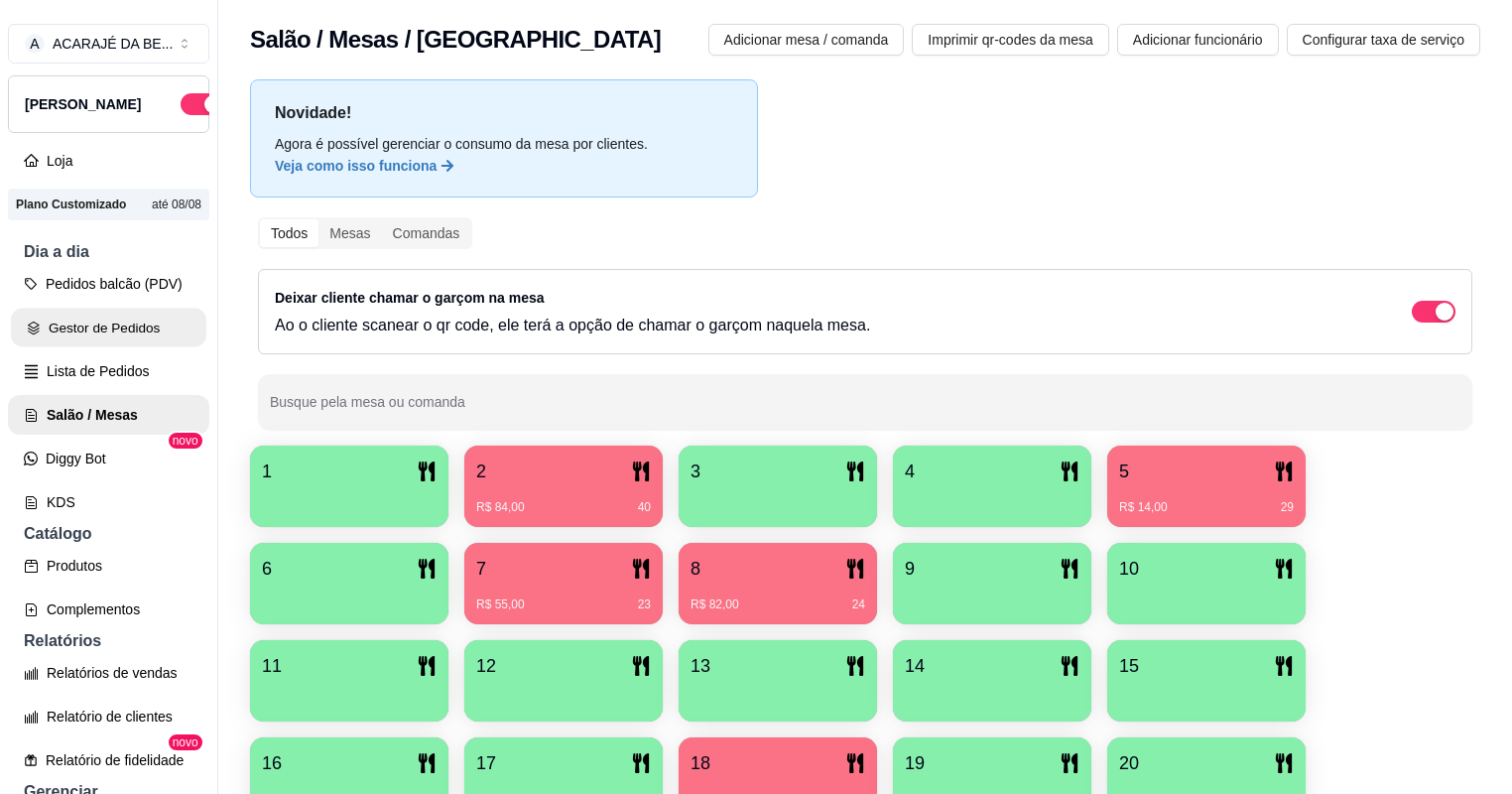 click on "Gestor de Pedidos" at bounding box center [108, 328] 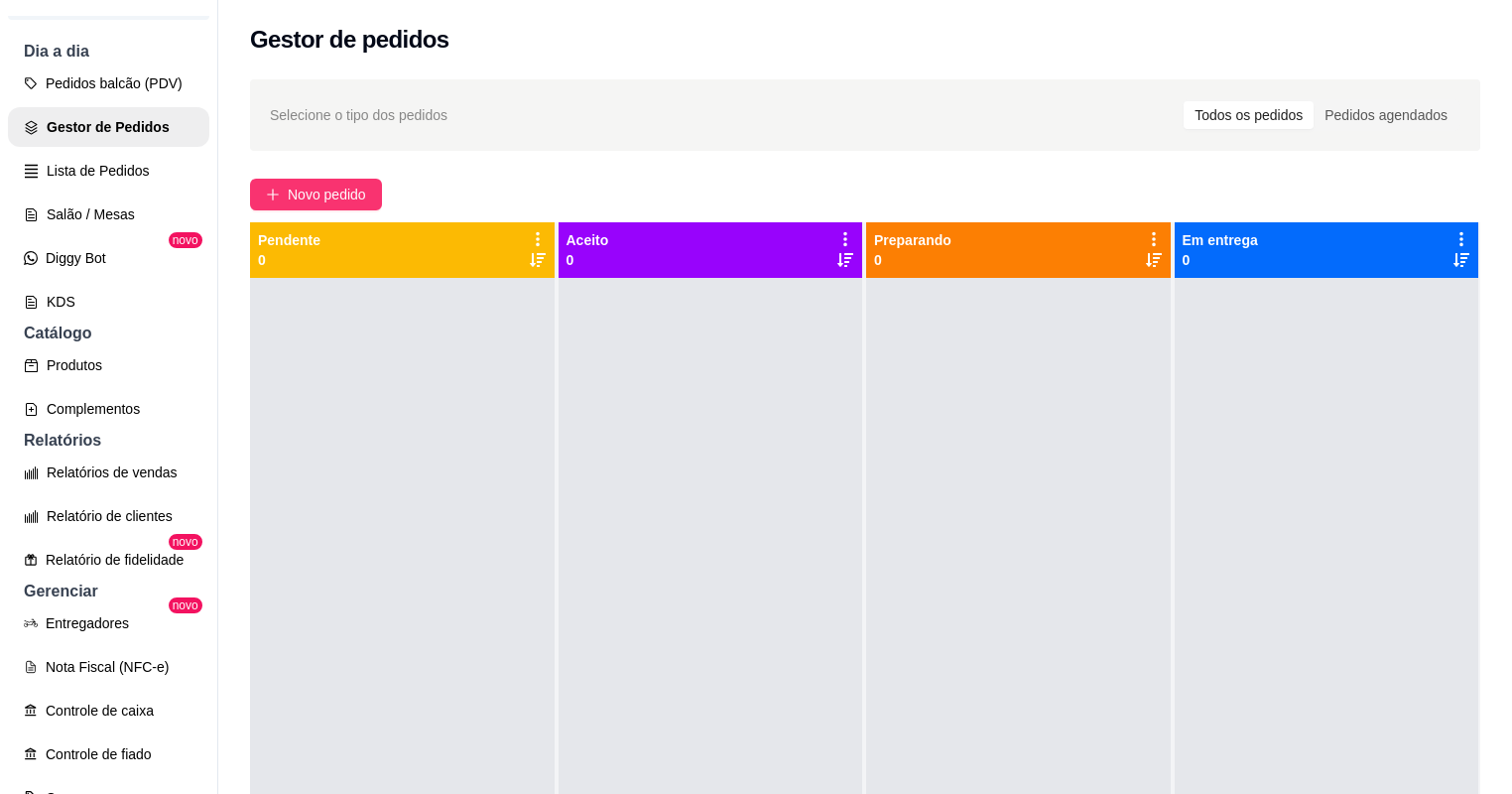 scroll, scrollTop: 238, scrollLeft: 0, axis: vertical 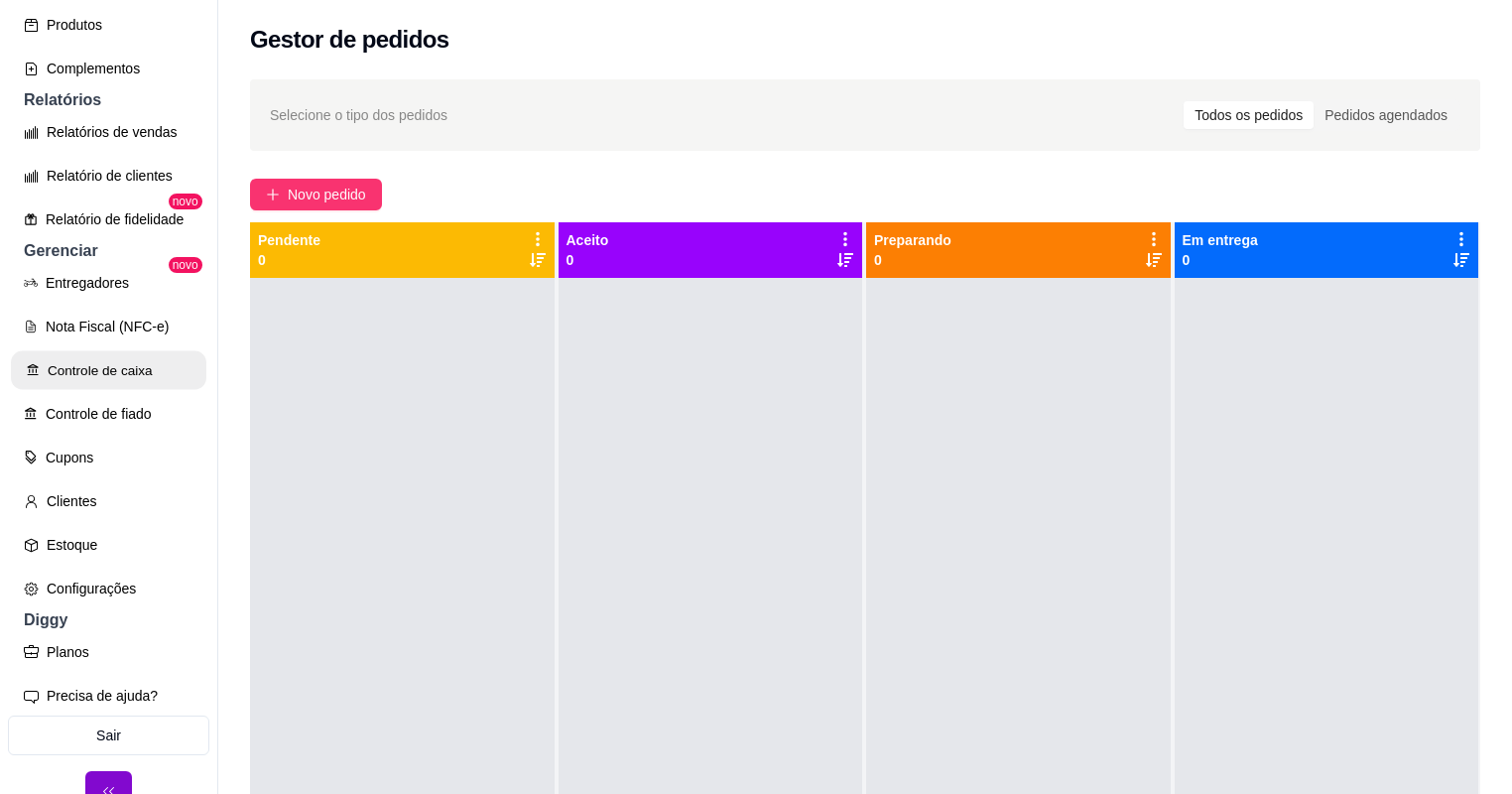click on "Controle de caixa" at bounding box center [108, 370] 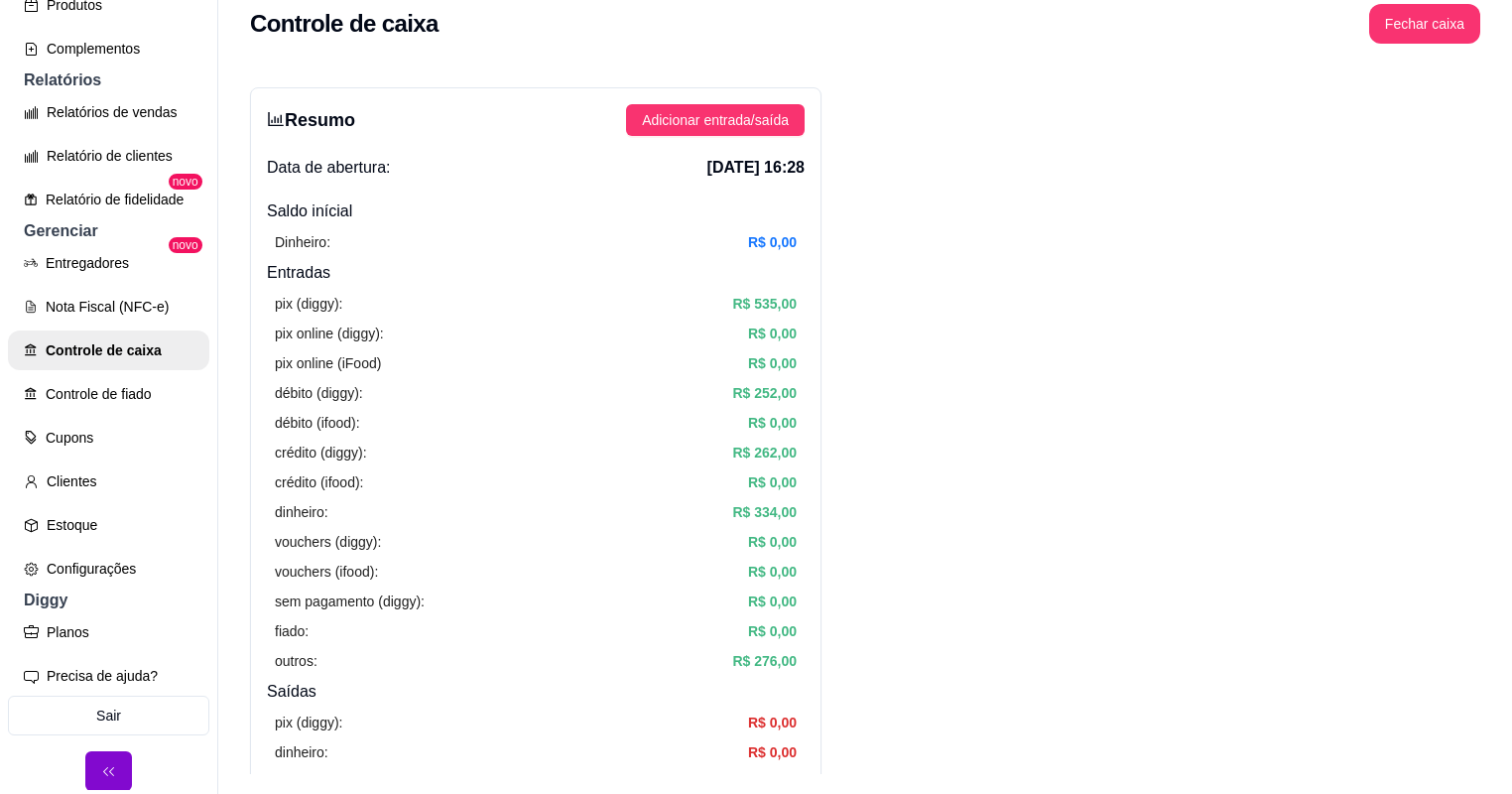 scroll, scrollTop: 32, scrollLeft: 0, axis: vertical 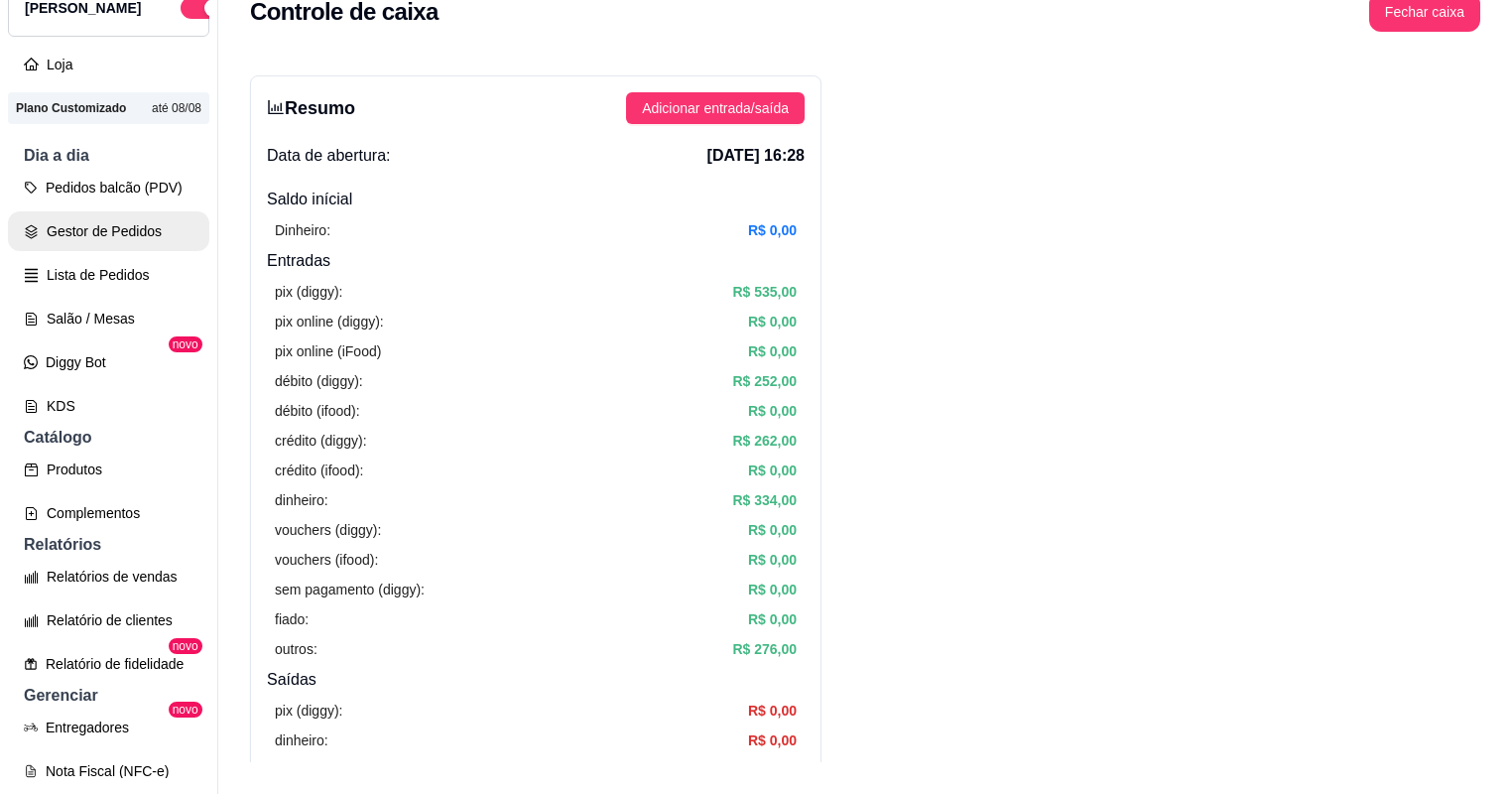 click on "Gestor de Pedidos" at bounding box center [108, 231] 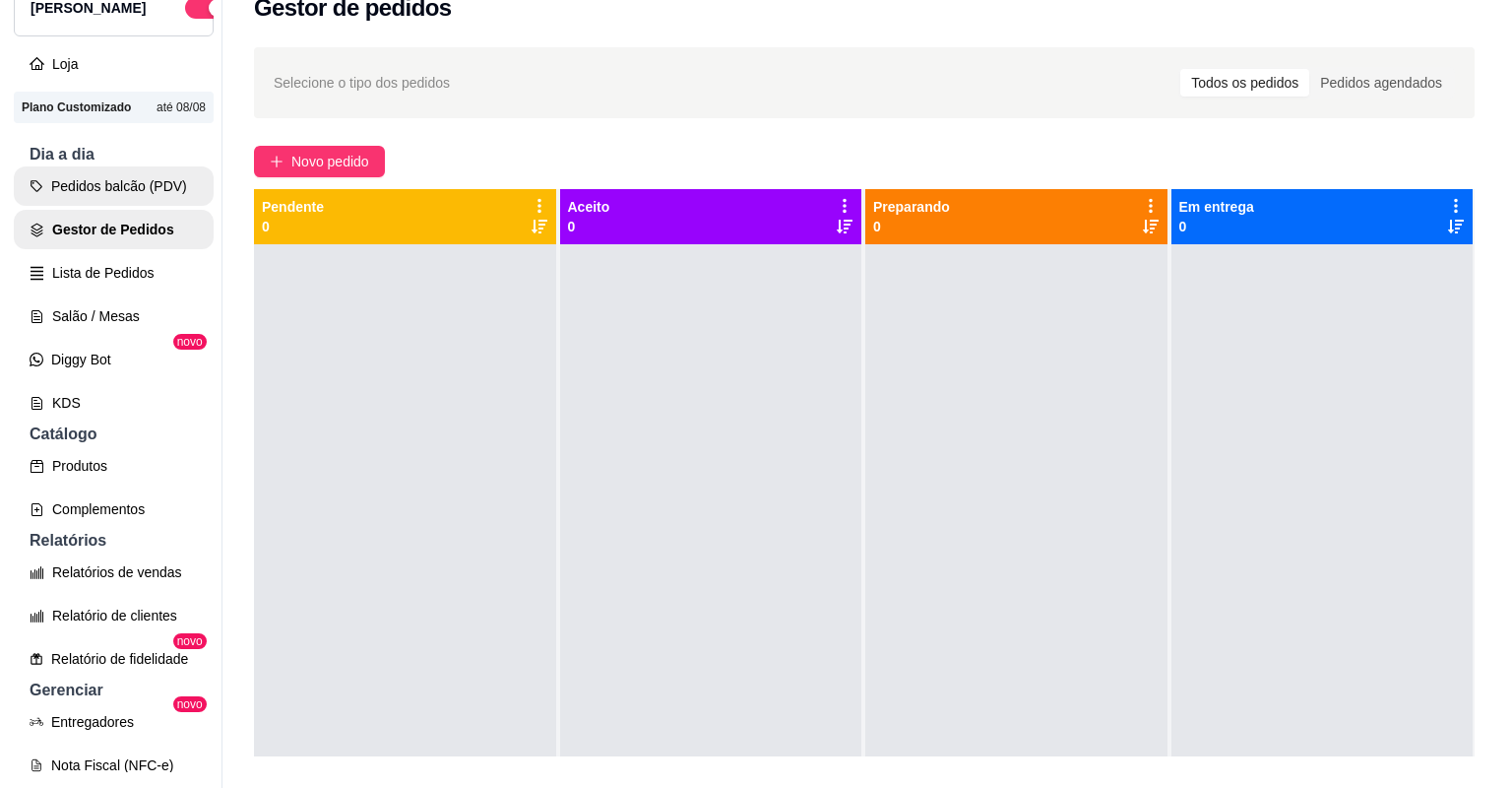 scroll, scrollTop: 0, scrollLeft: 0, axis: both 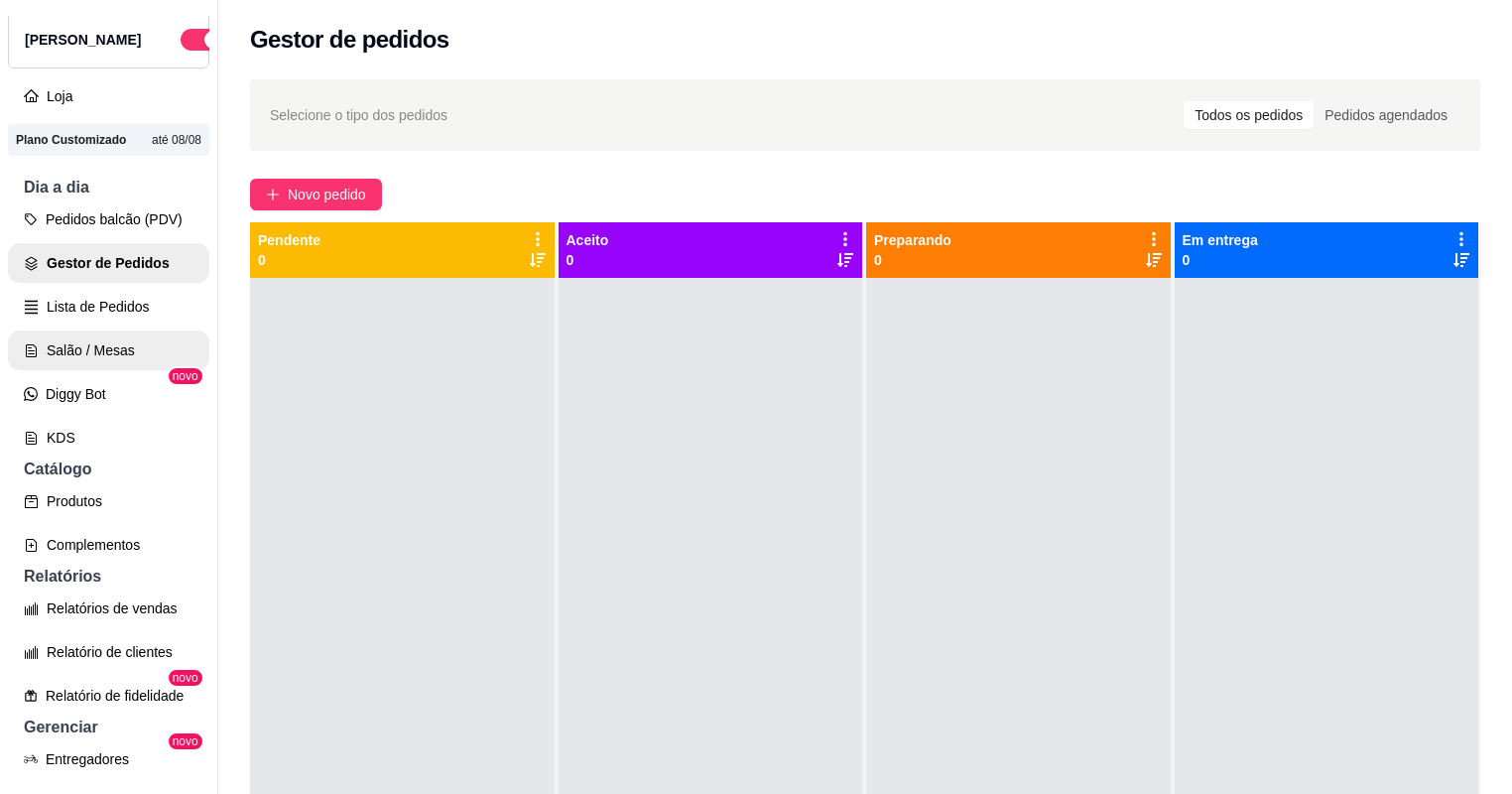 click on "Salão / Mesas" at bounding box center (108, 350) 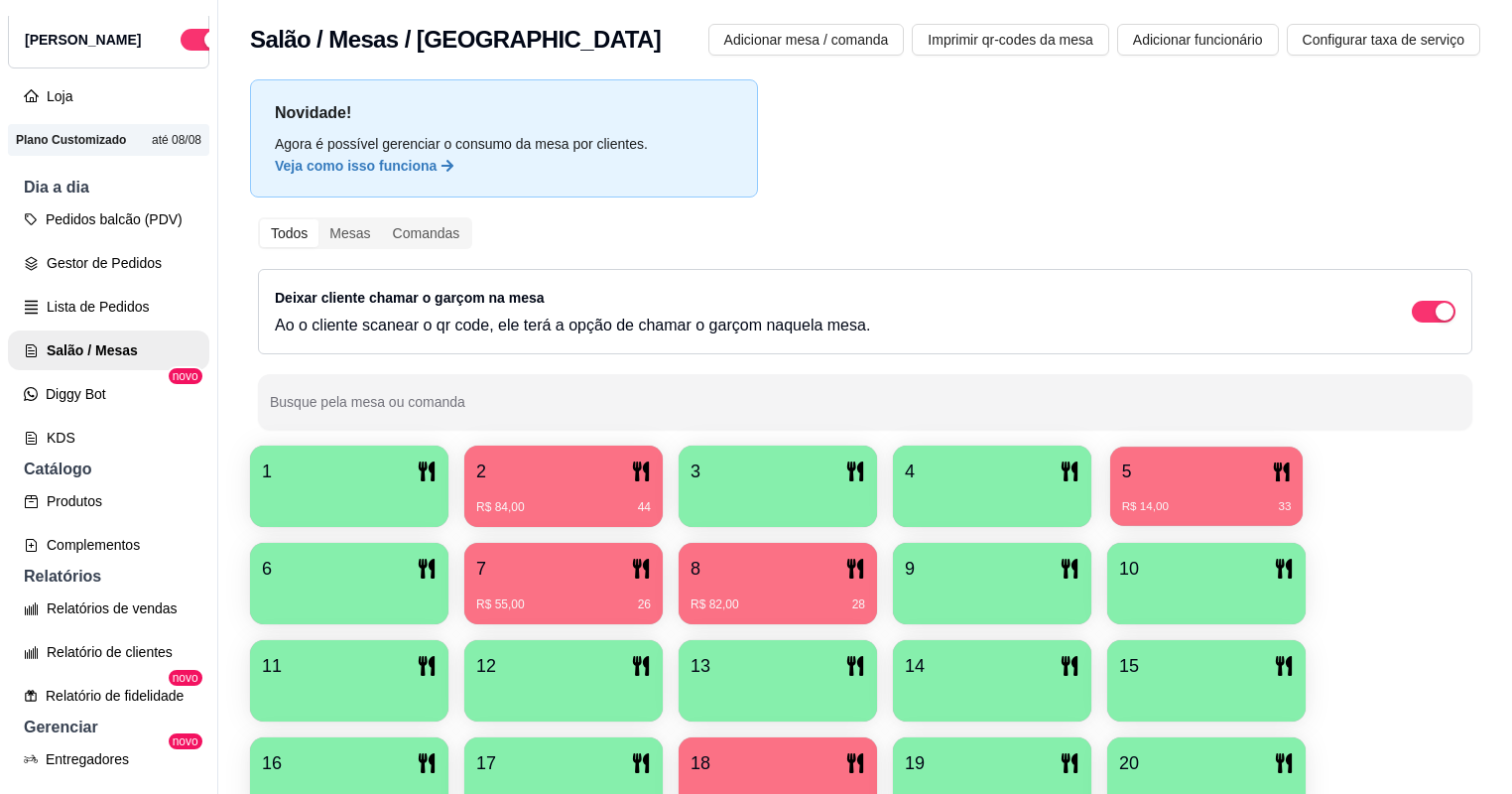 click on "5" at bounding box center (1206, 471) 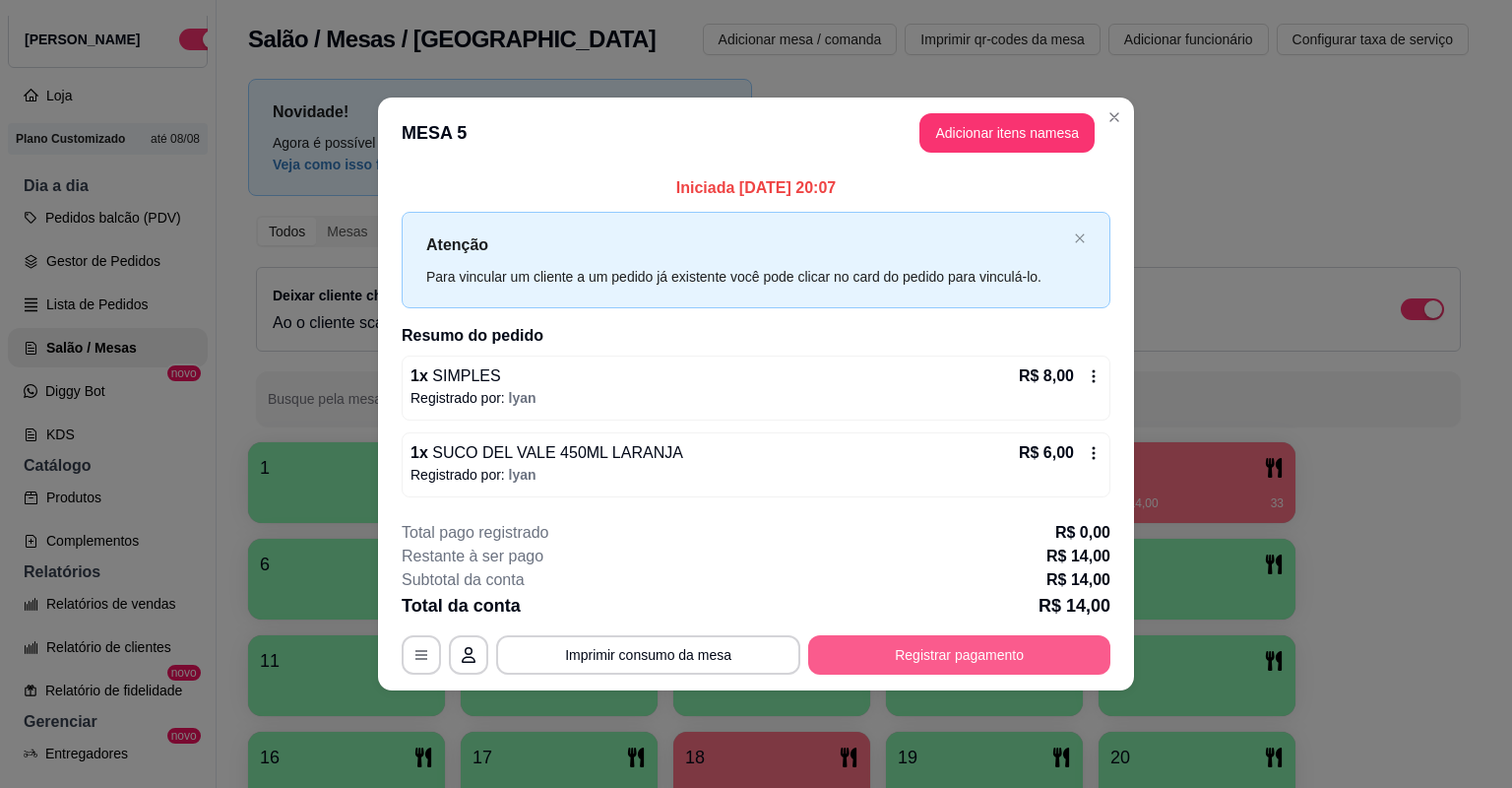 click on "Registrar pagamento" at bounding box center (959, 655) 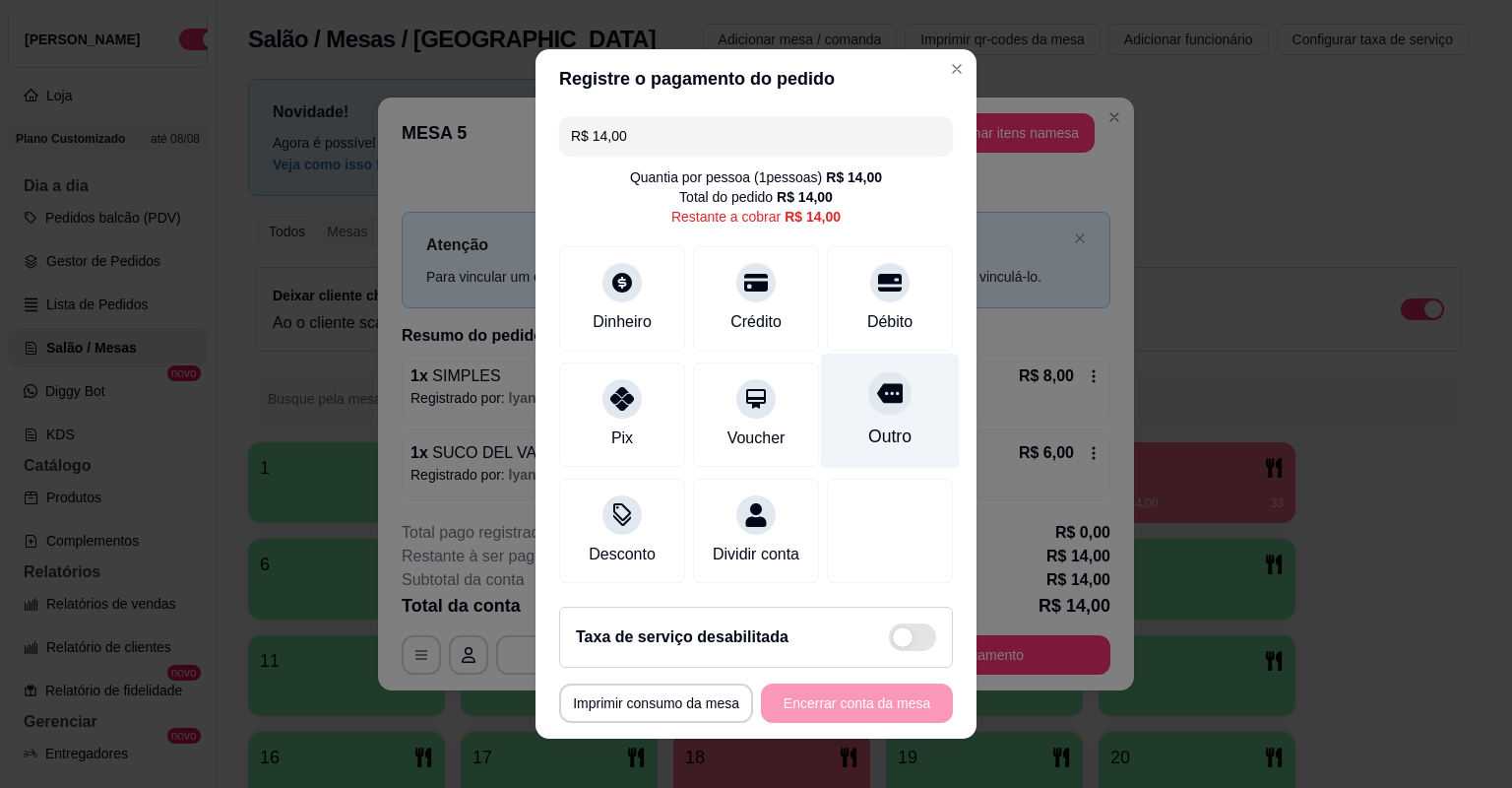 click on "Outro" at bounding box center (890, 411) 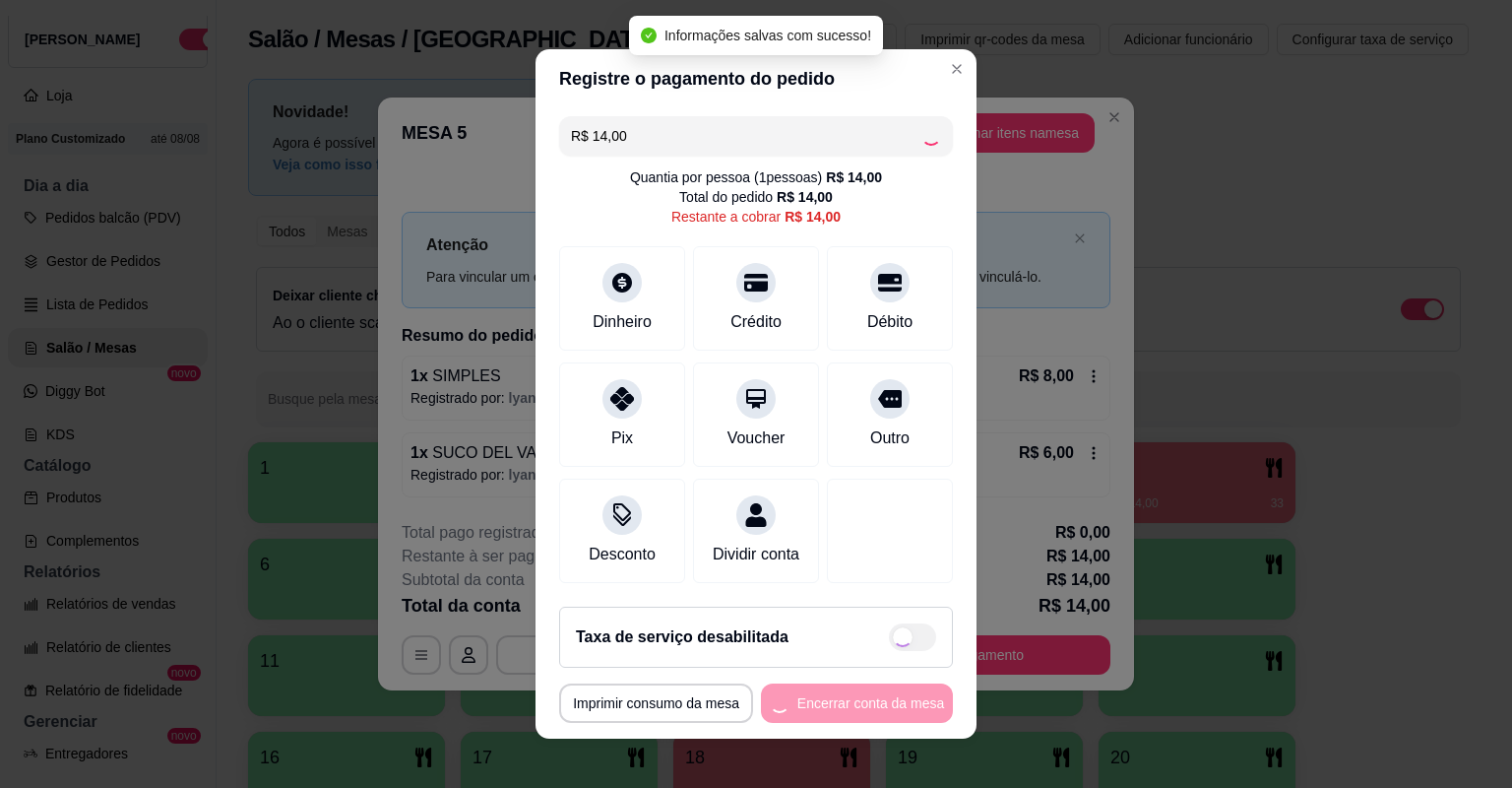 type on "R$ 0,00" 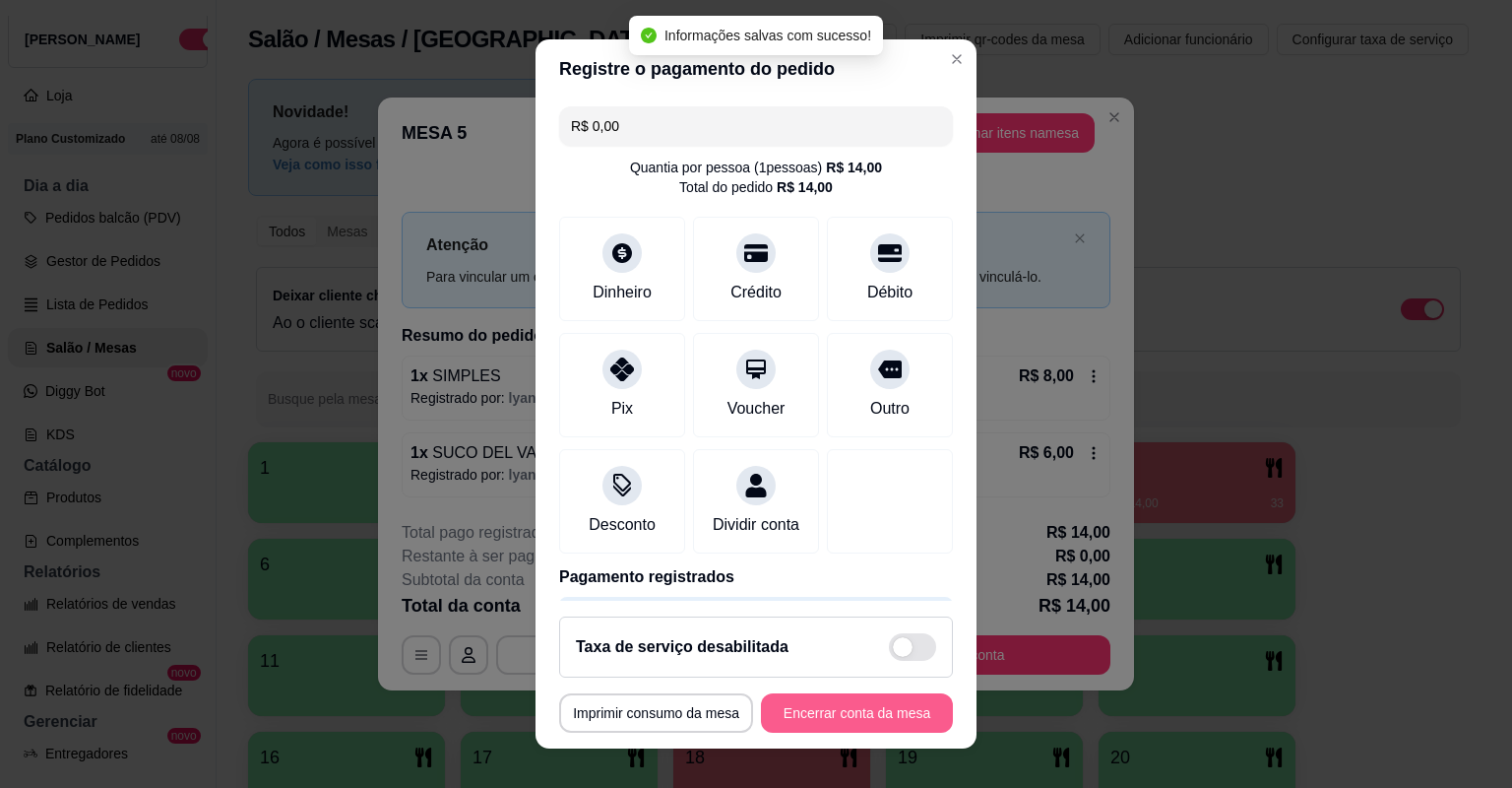 click on "Encerrar conta da mesa" at bounding box center [856, 713] 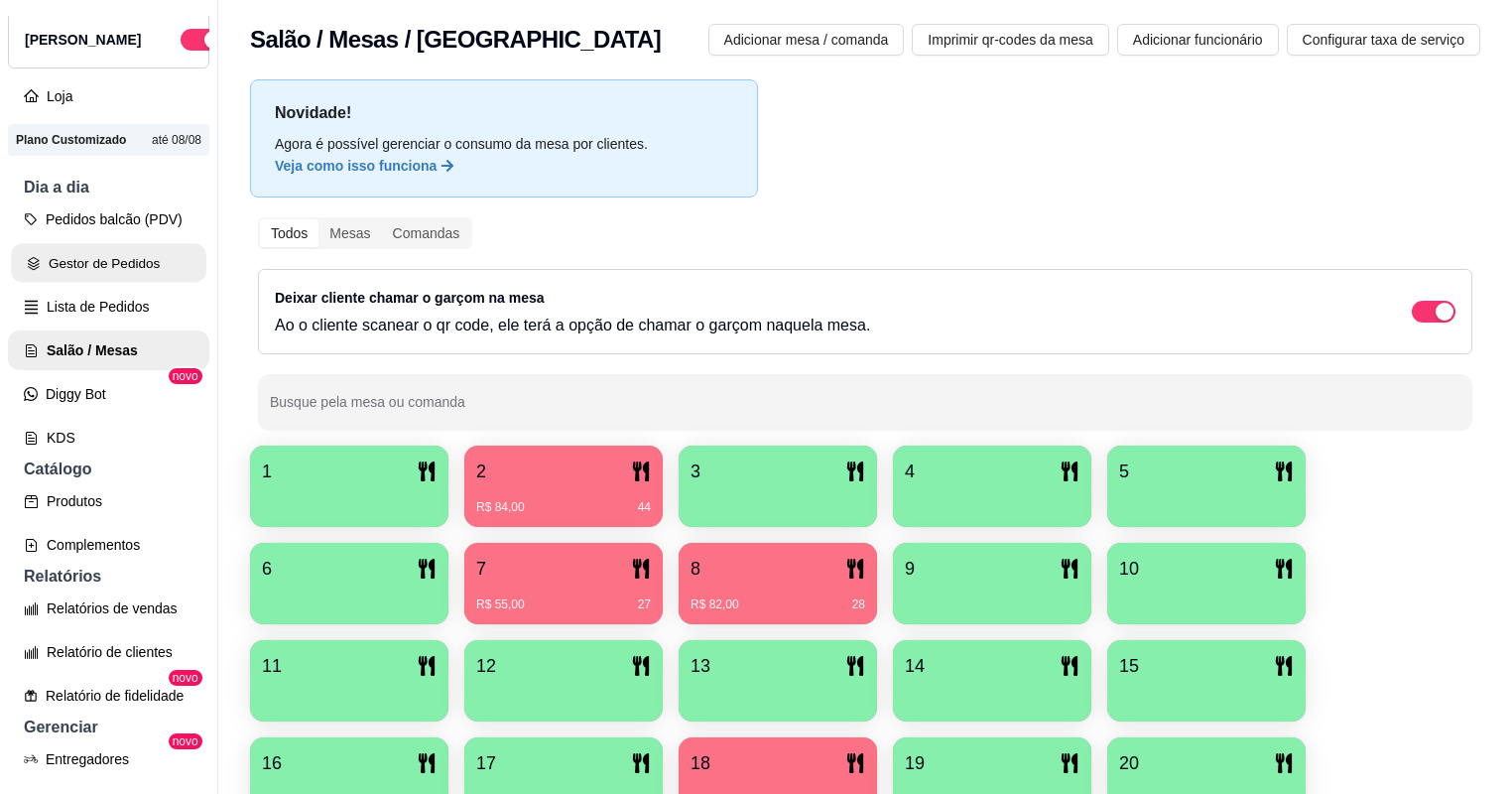 click on "Gestor de Pedidos" at bounding box center [108, 263] 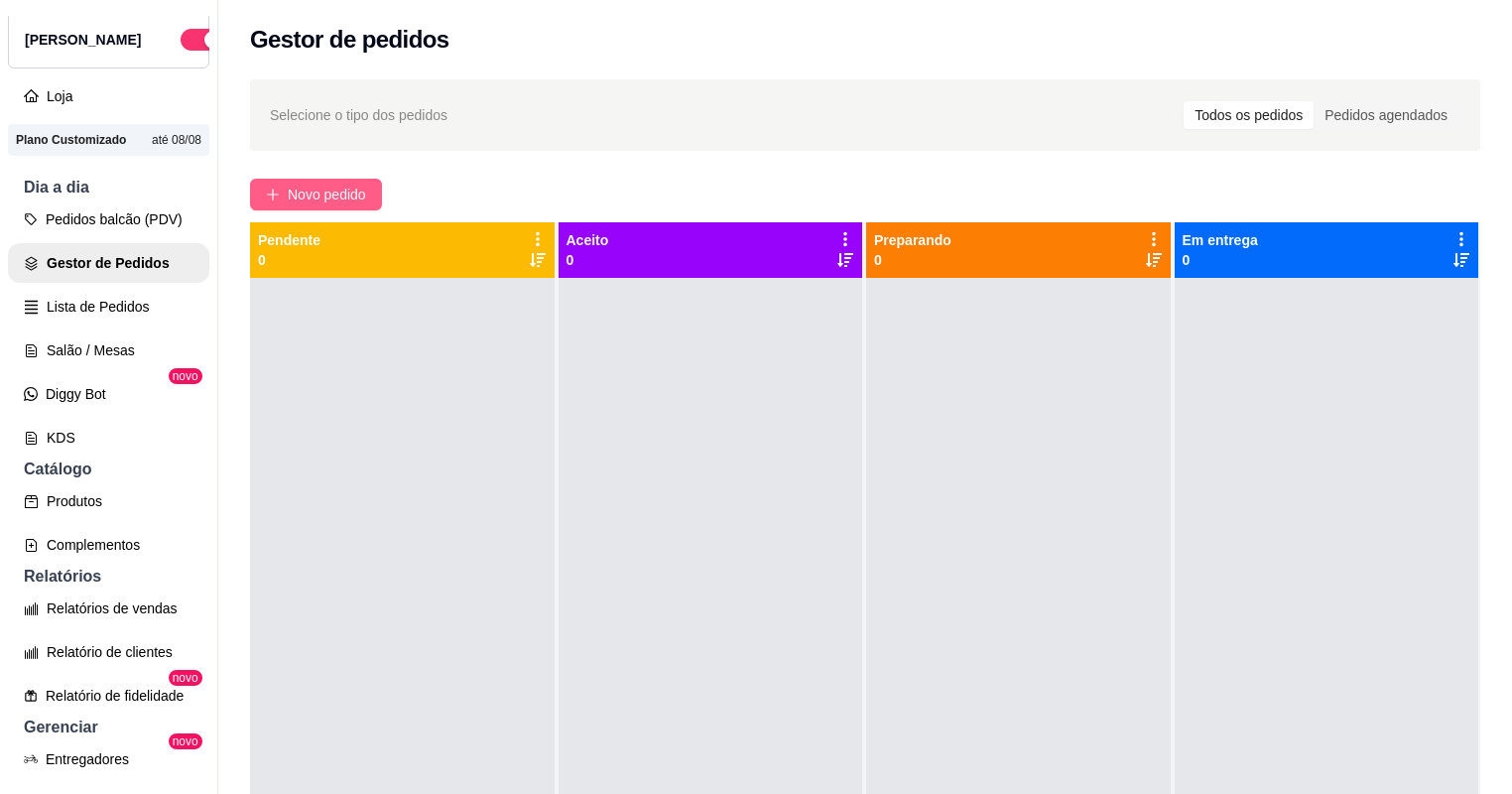 click on "Novo pedido" at bounding box center [326, 195] 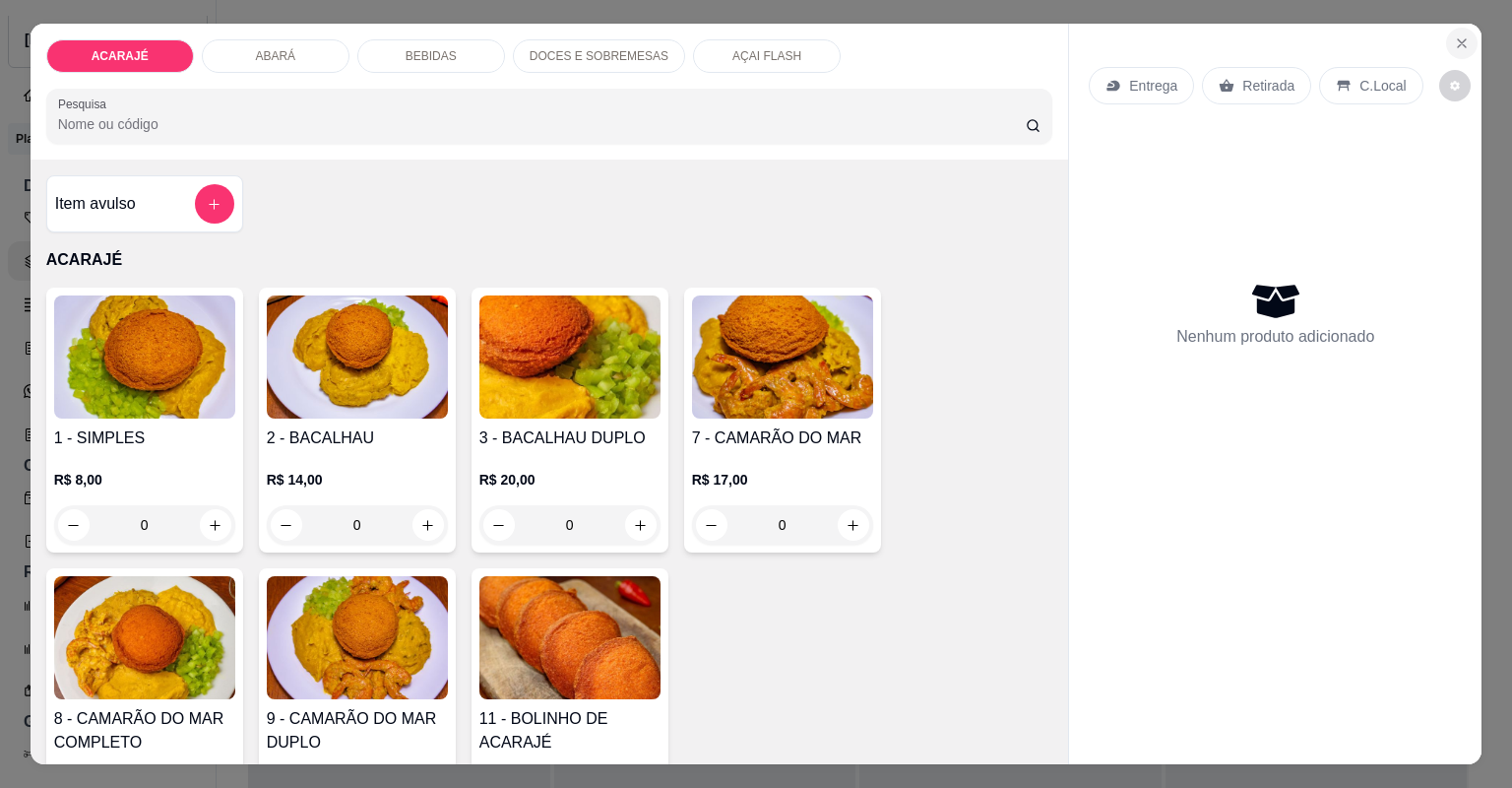 click 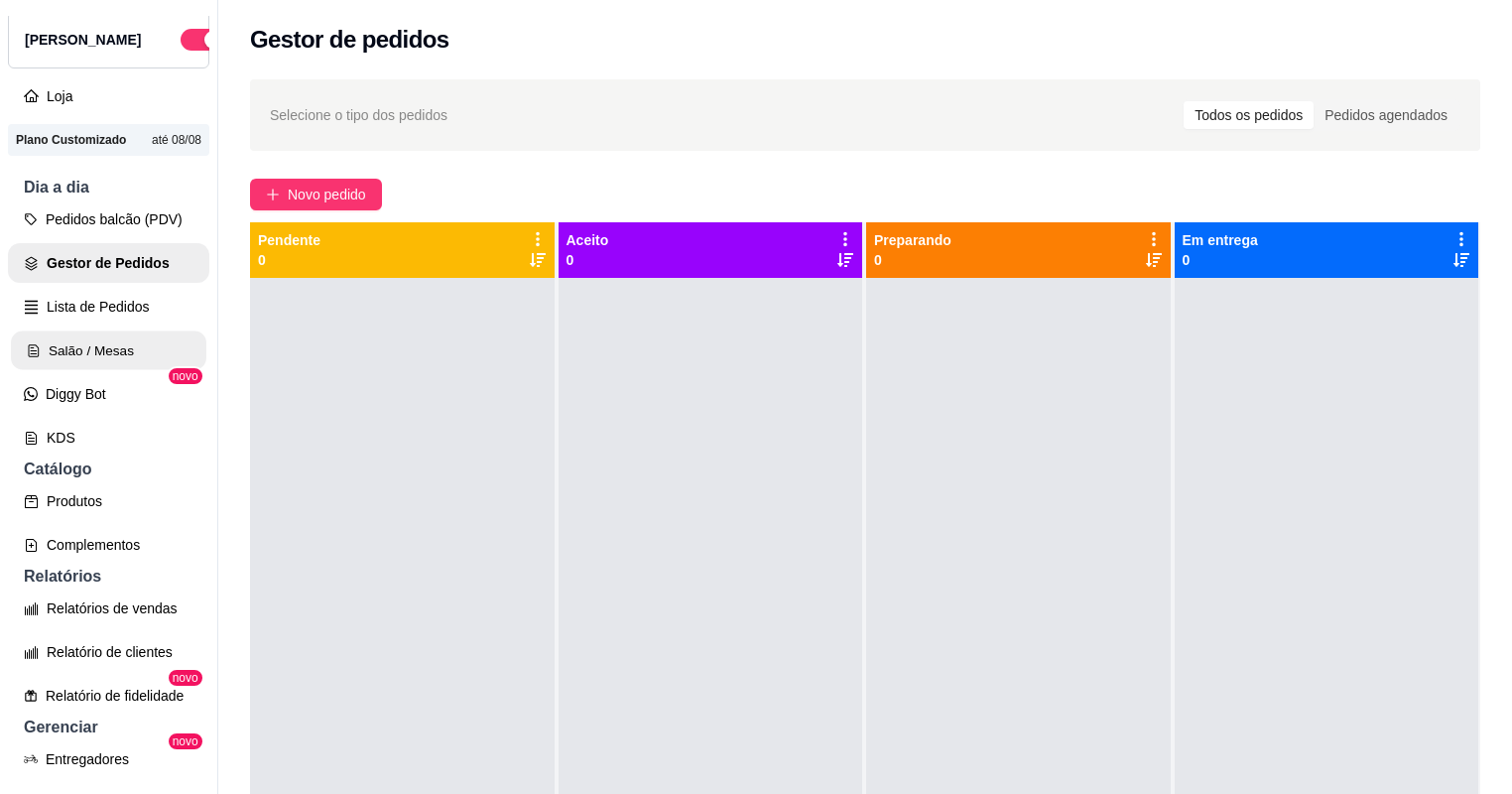 click on "Salão / Mesas" at bounding box center [108, 350] 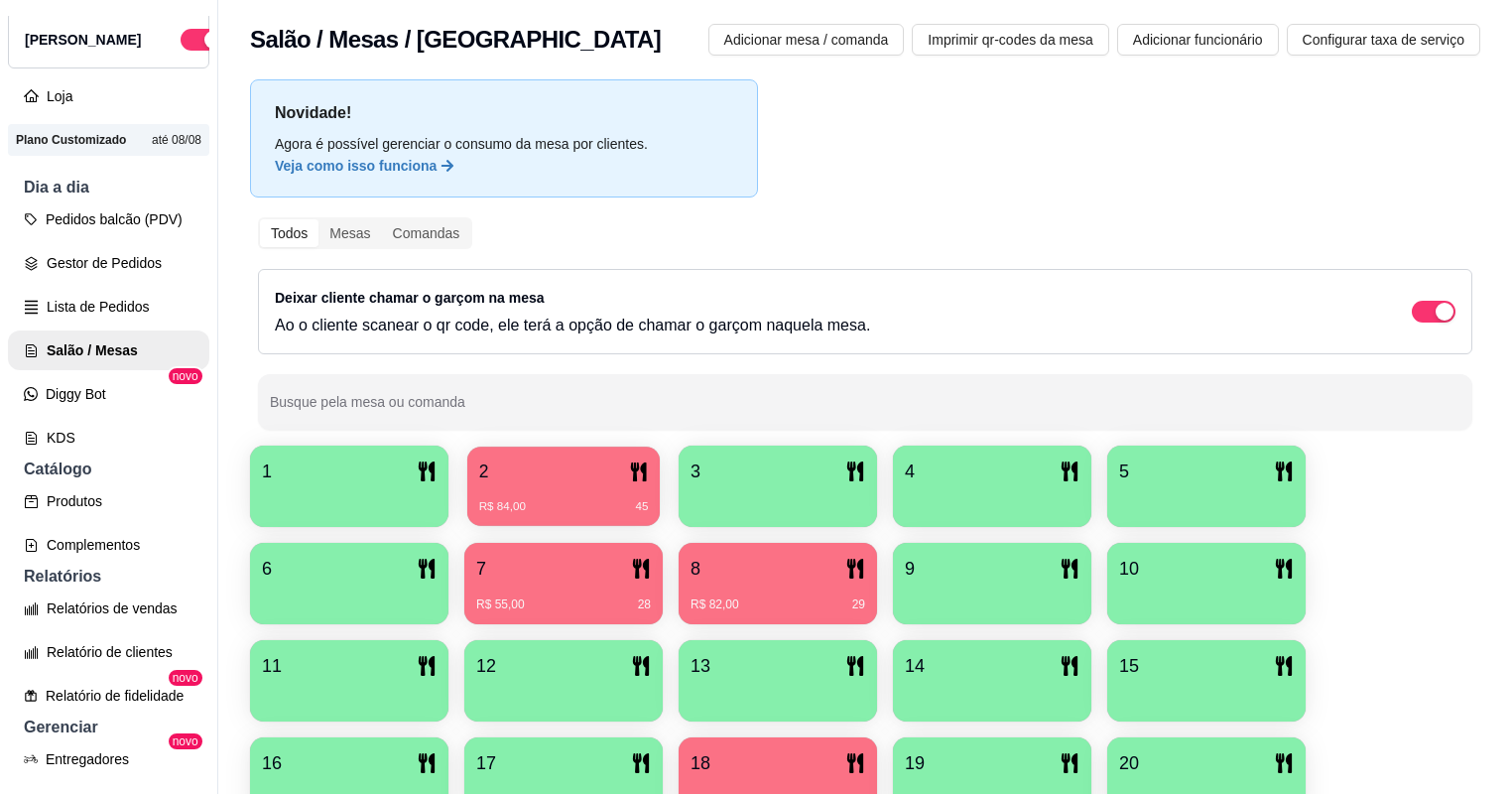 click on "2 R$ 84,00 45" at bounding box center [564, 486] 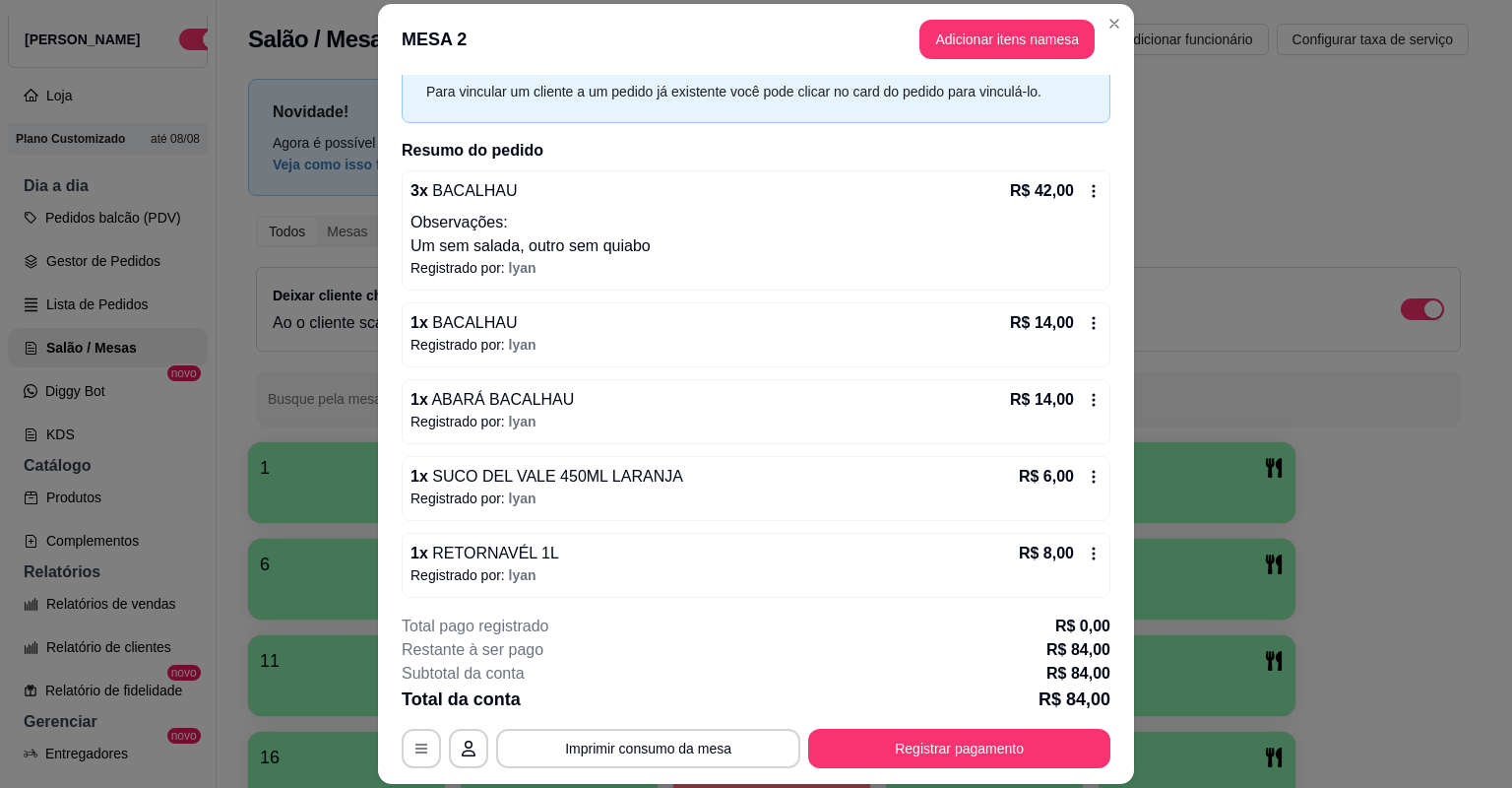 scroll, scrollTop: 95, scrollLeft: 0, axis: vertical 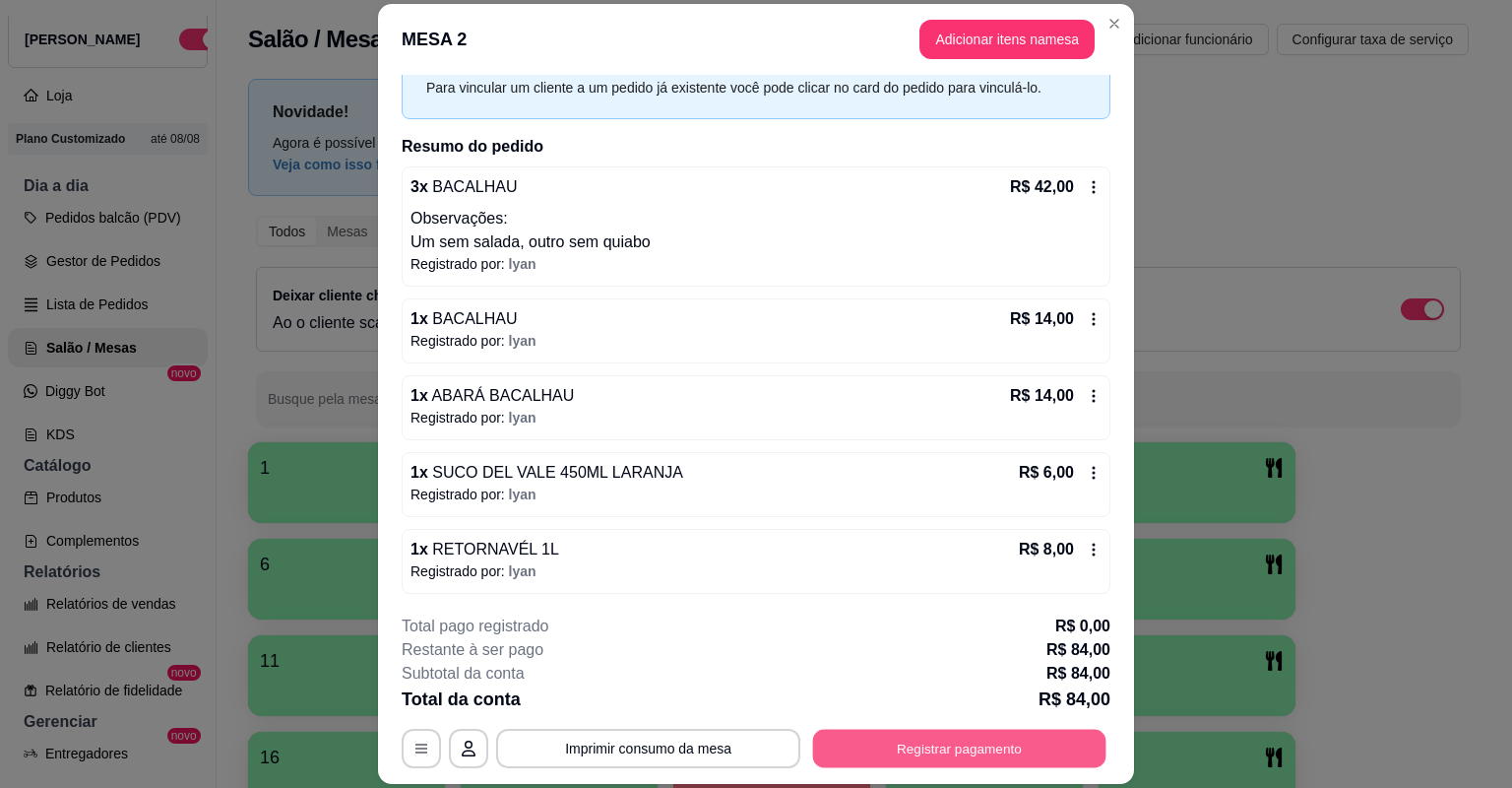 click on "Registrar pagamento" at bounding box center (960, 749) 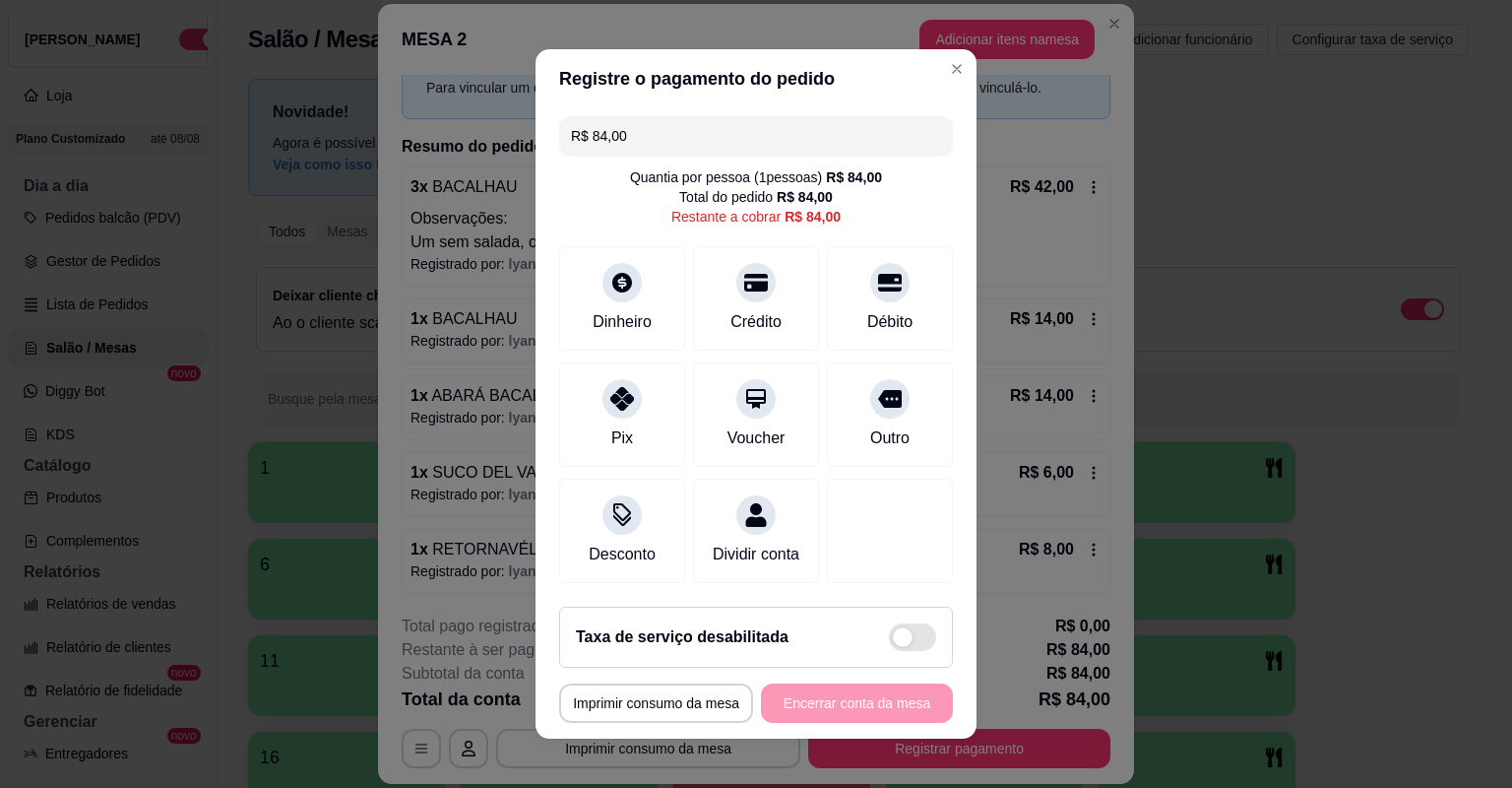 drag, startPoint x: 652, startPoint y: 138, endPoint x: 586, endPoint y: 158, distance: 68.96376 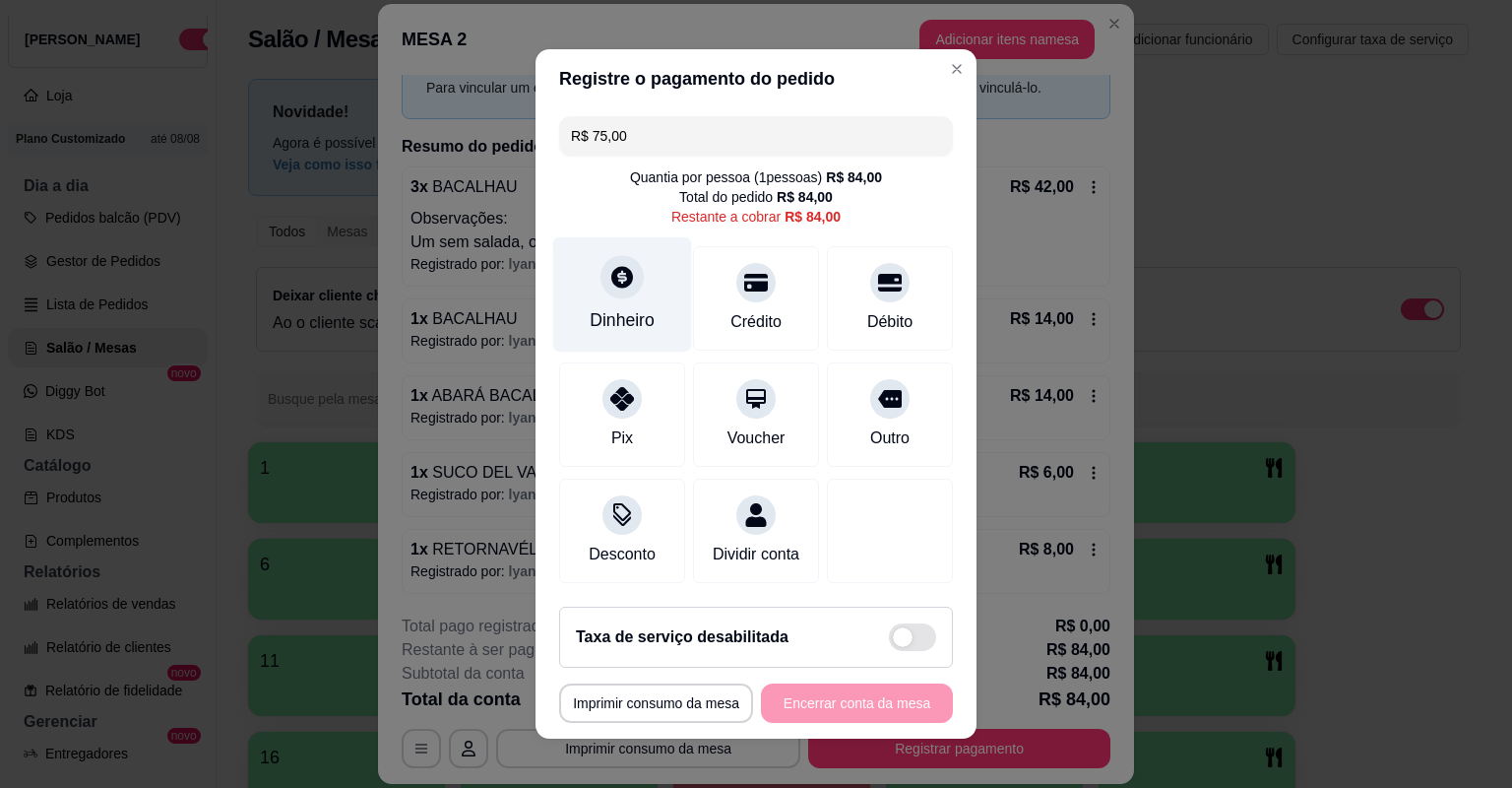 click 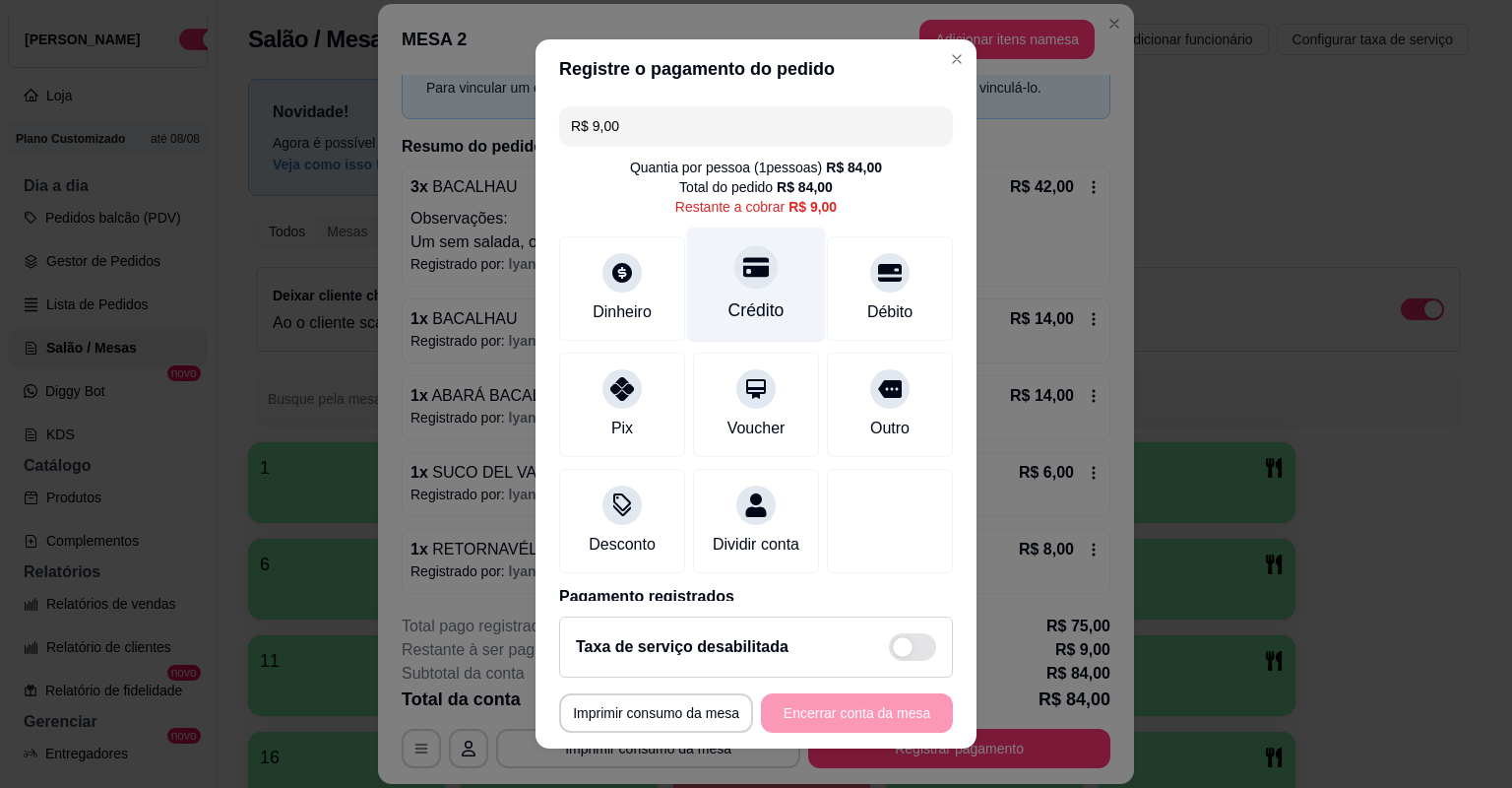 click on "Crédito" at bounding box center (756, 310) 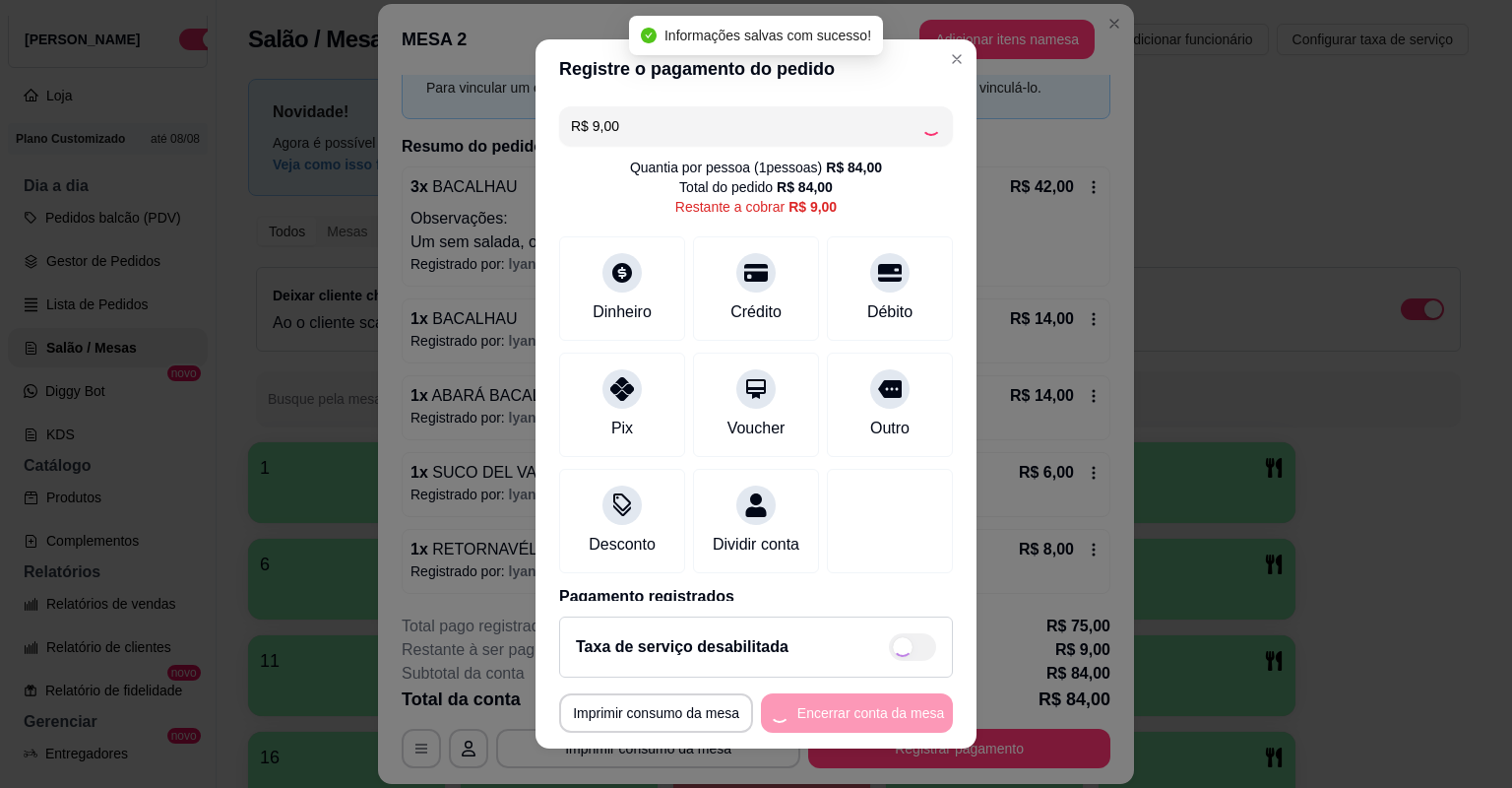 type on "R$ 0,00" 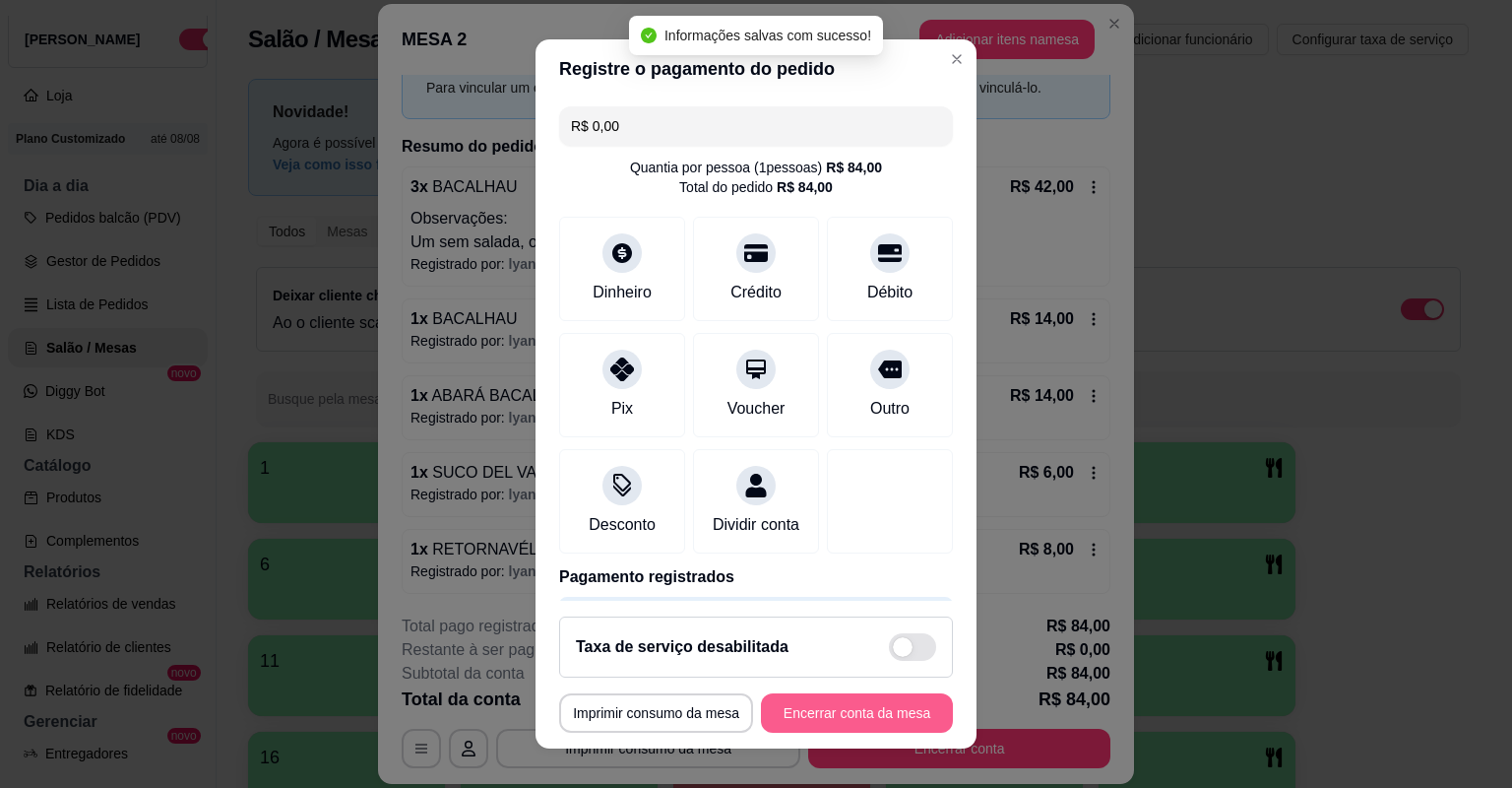 click on "Encerrar conta da mesa" at bounding box center (856, 713) 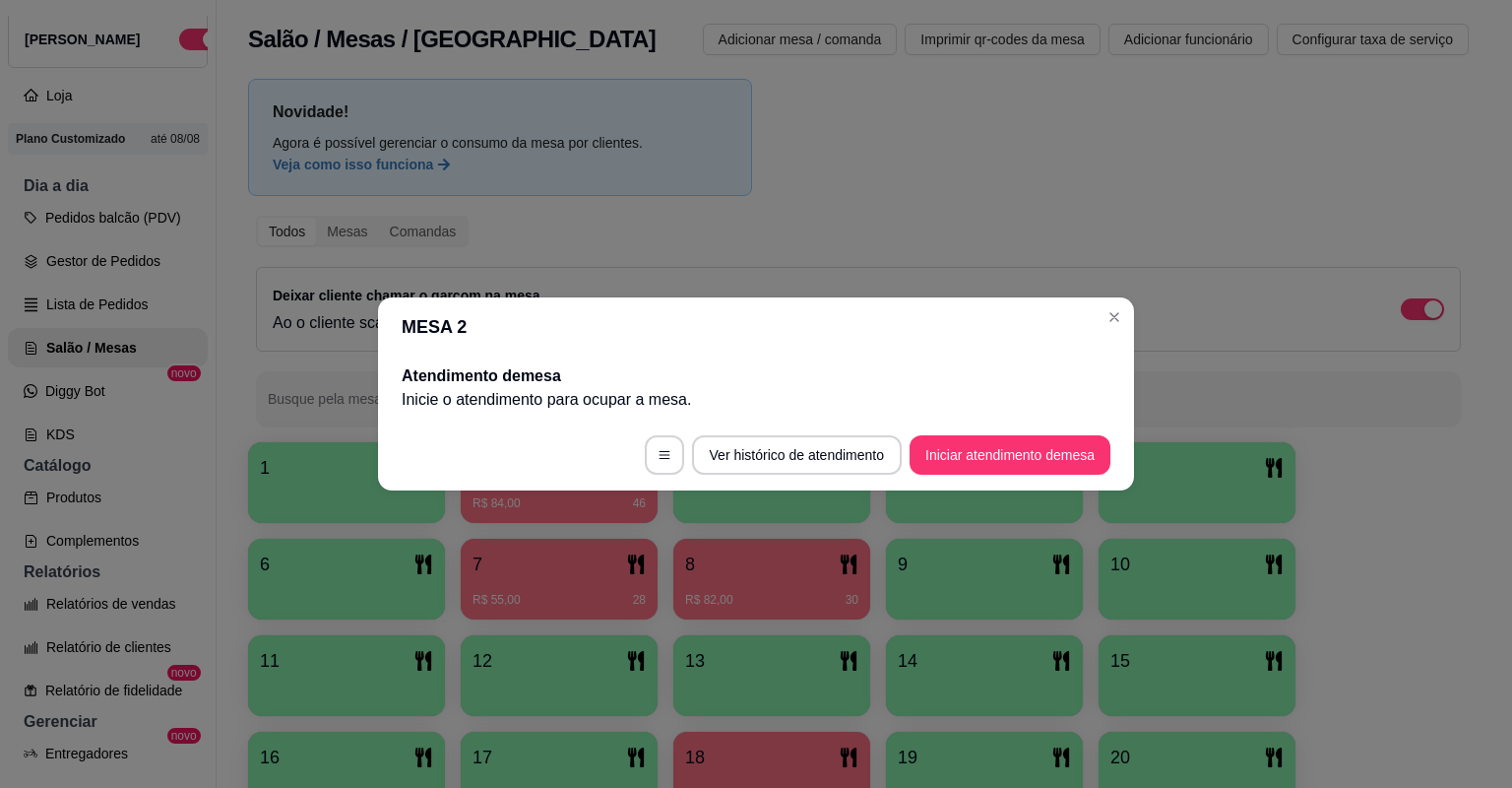 scroll, scrollTop: 0, scrollLeft: 0, axis: both 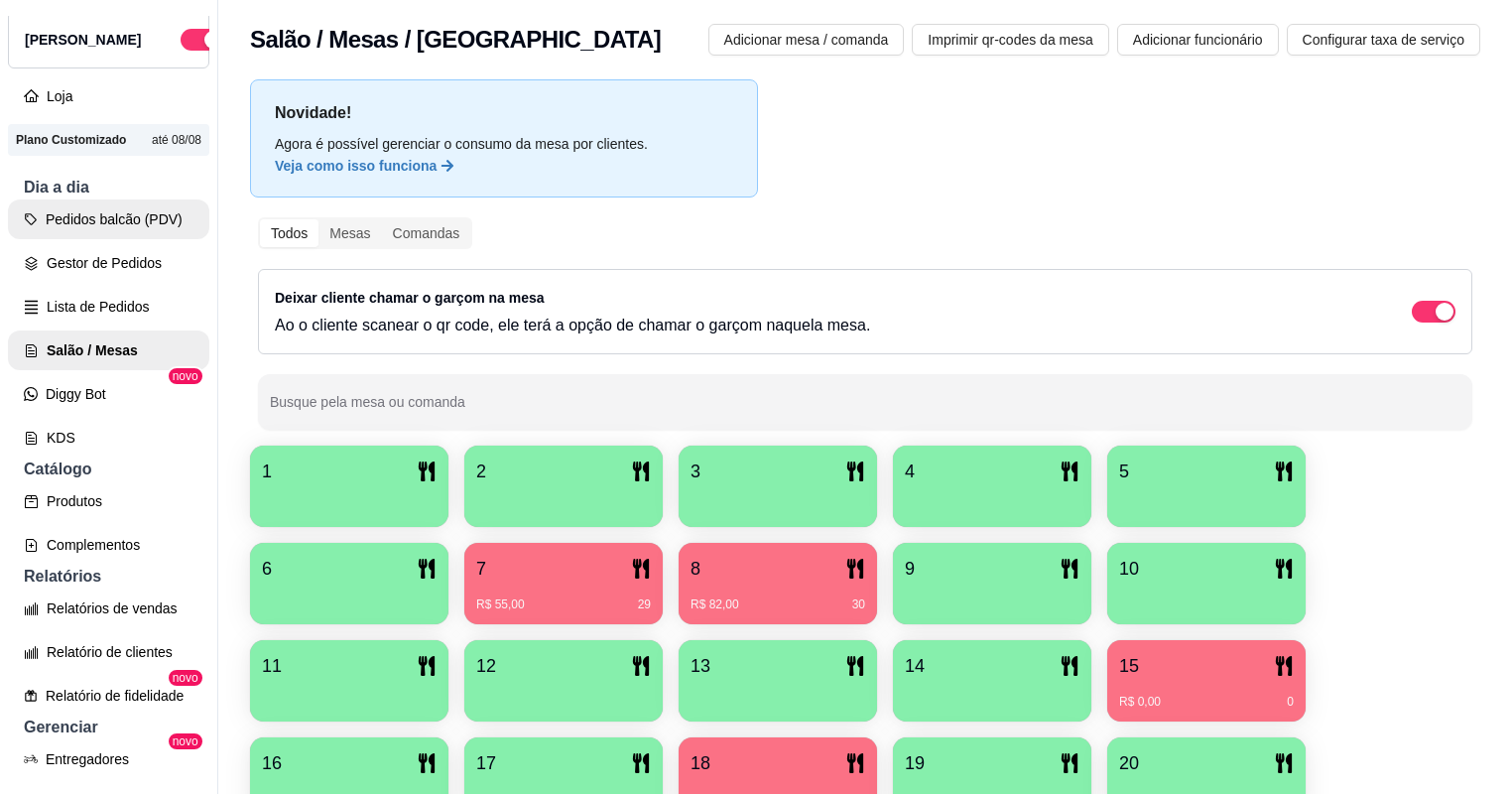 click on "Pedidos balcão (PDV)" at bounding box center (108, 219) 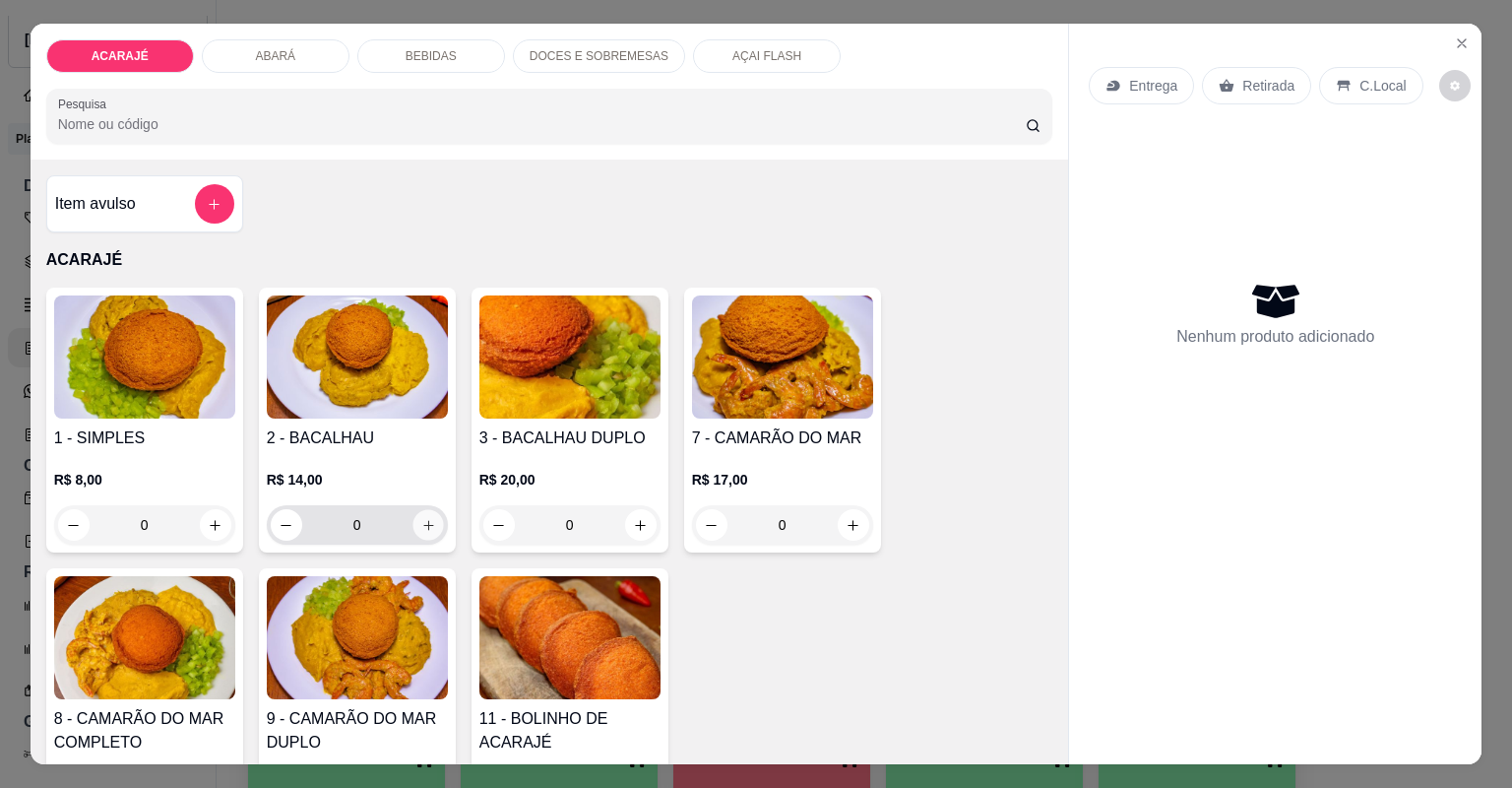 click 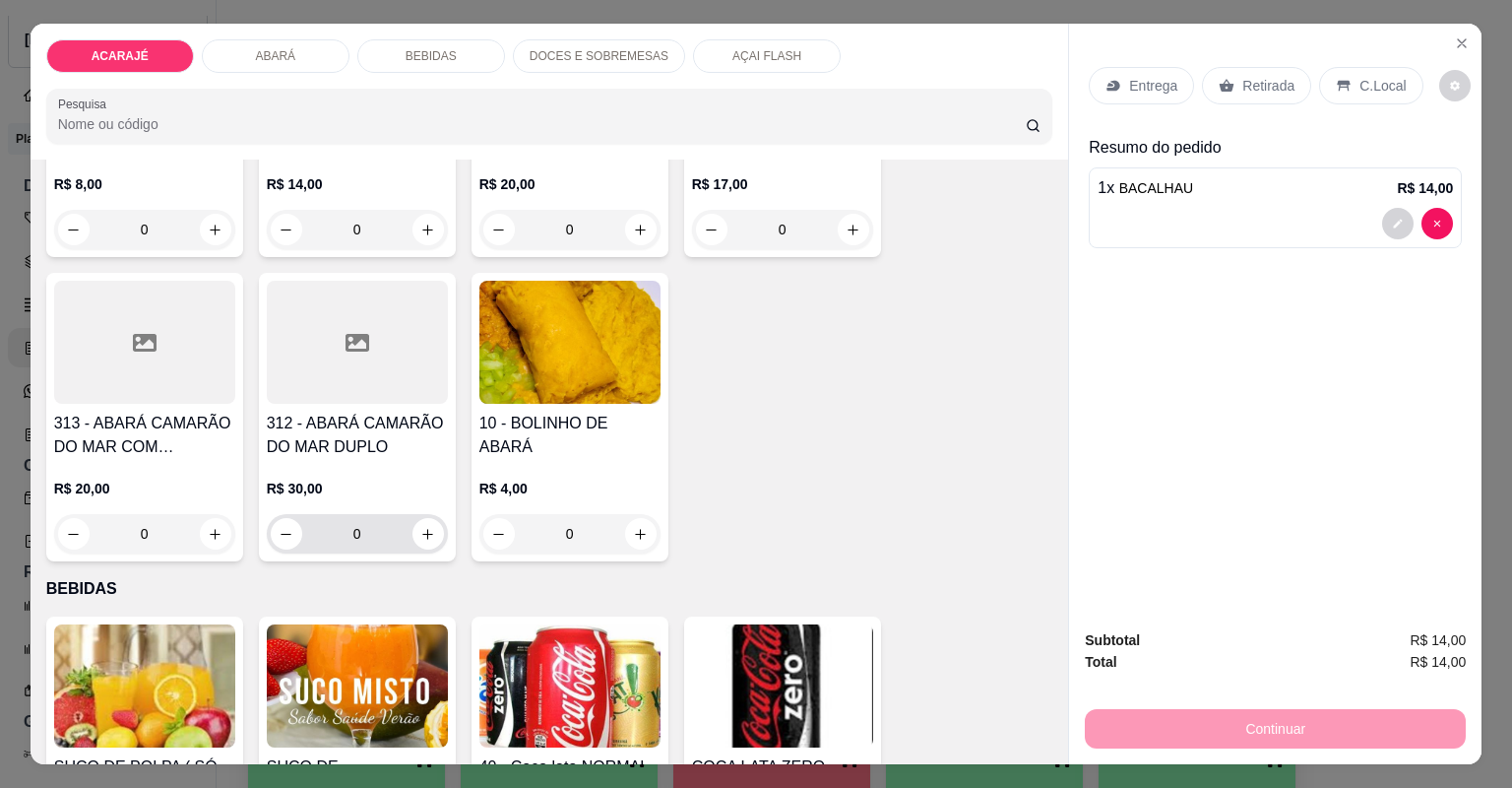 scroll, scrollTop: 867, scrollLeft: 0, axis: vertical 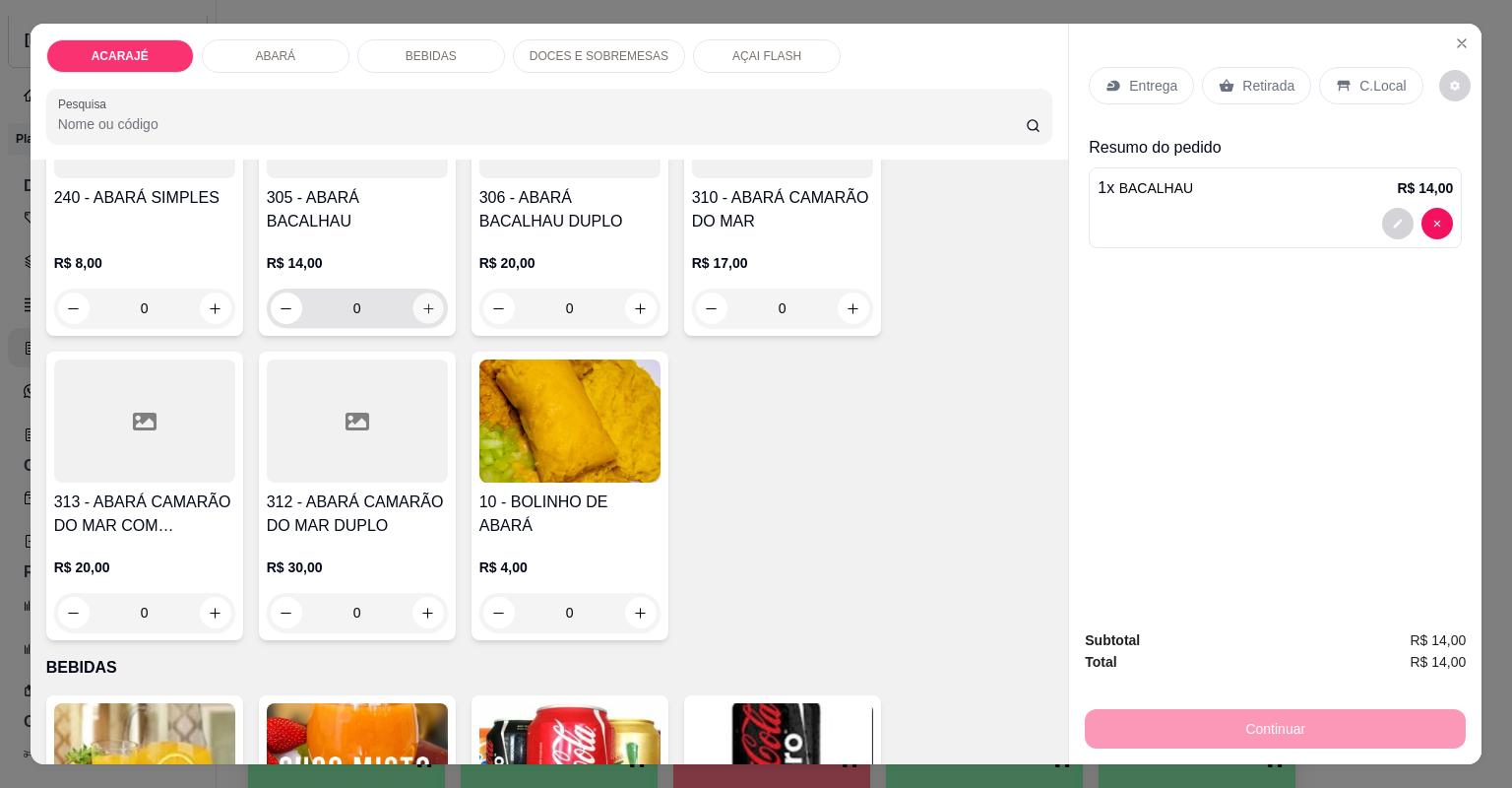 click on "0" at bounding box center (357, 308) 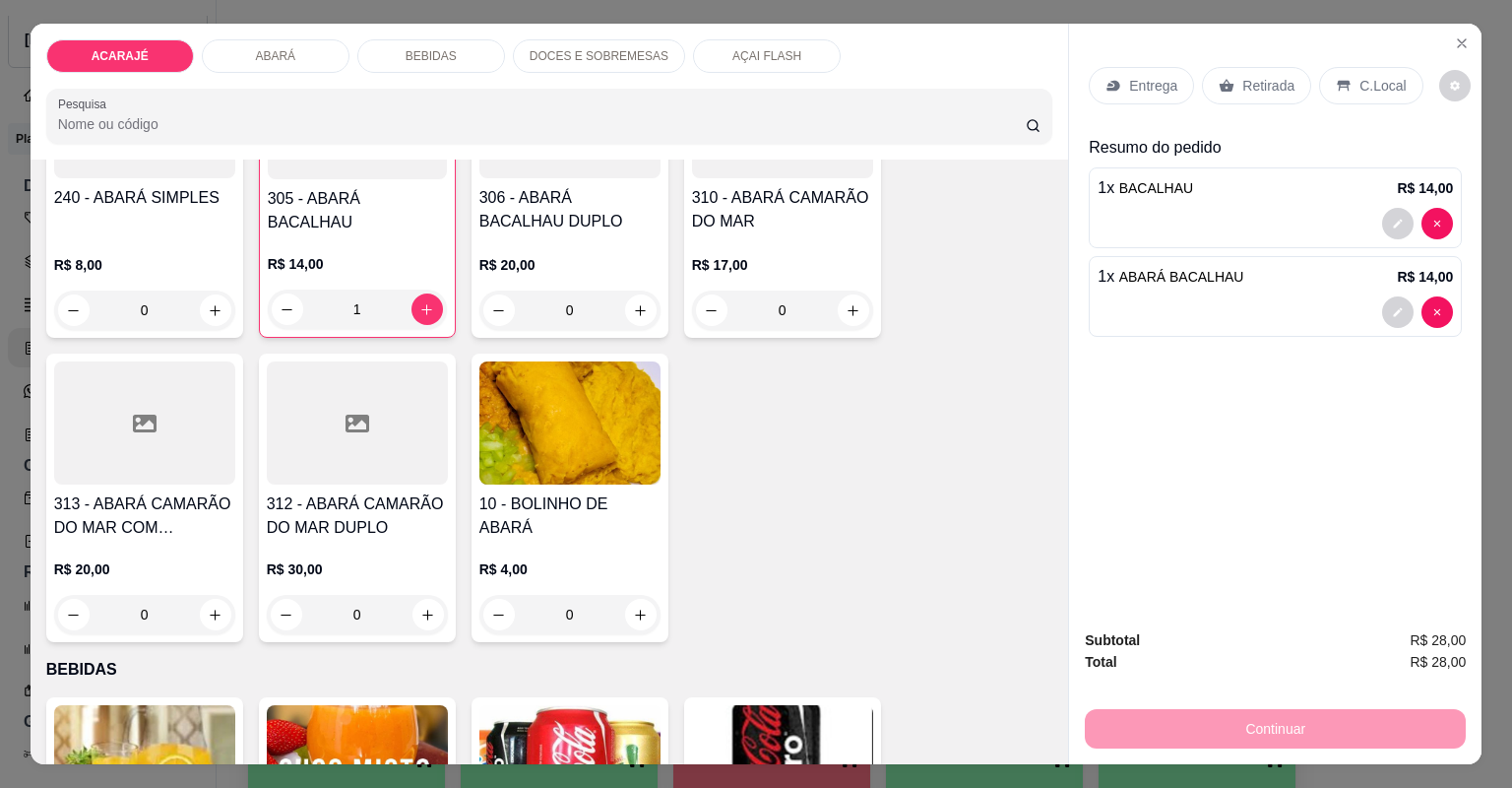 click on "Retirada" at bounding box center (1268, 86) 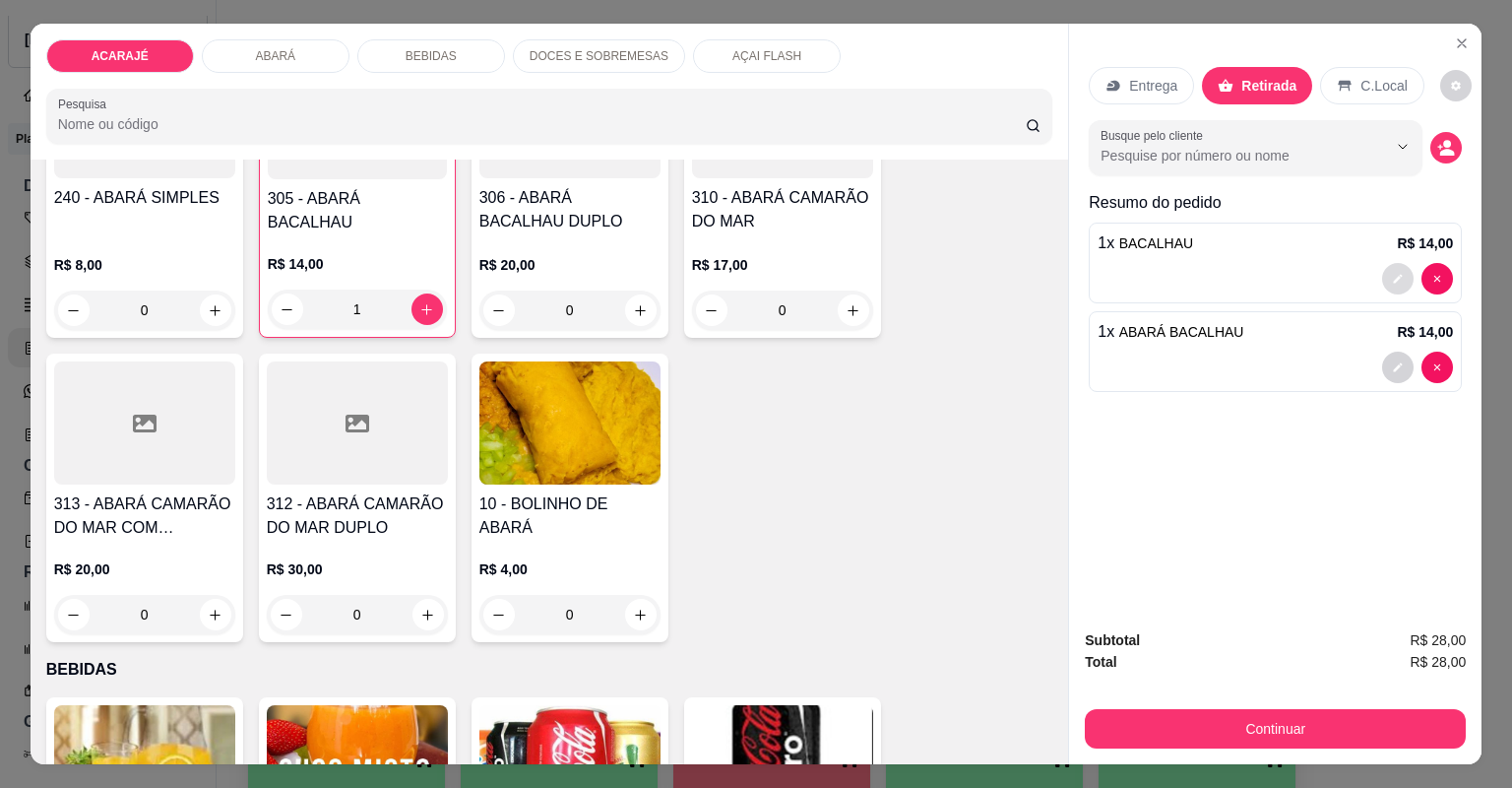 click at bounding box center (1398, 279) 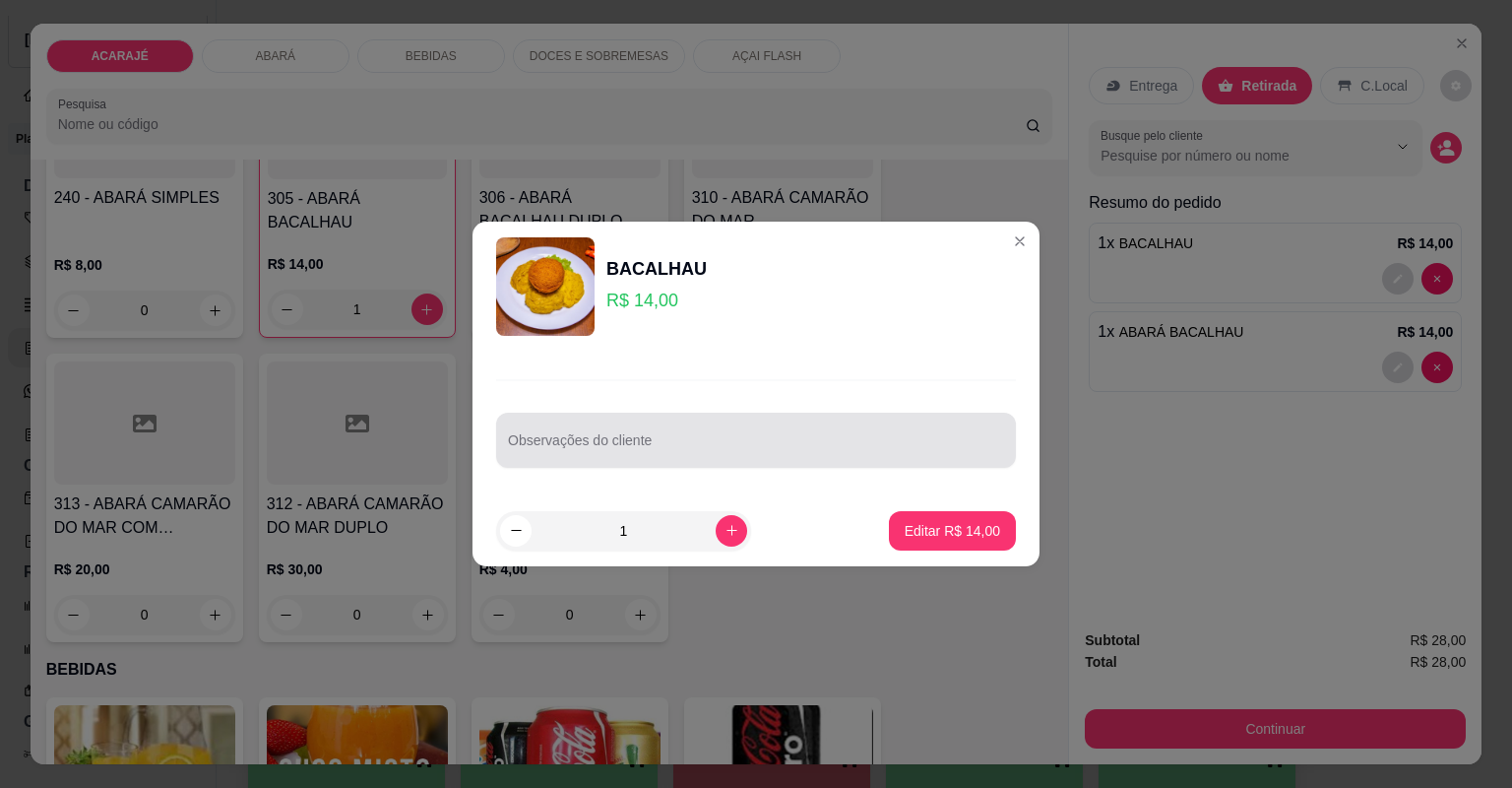 click on "Observações do cliente" at bounding box center (756, 448) 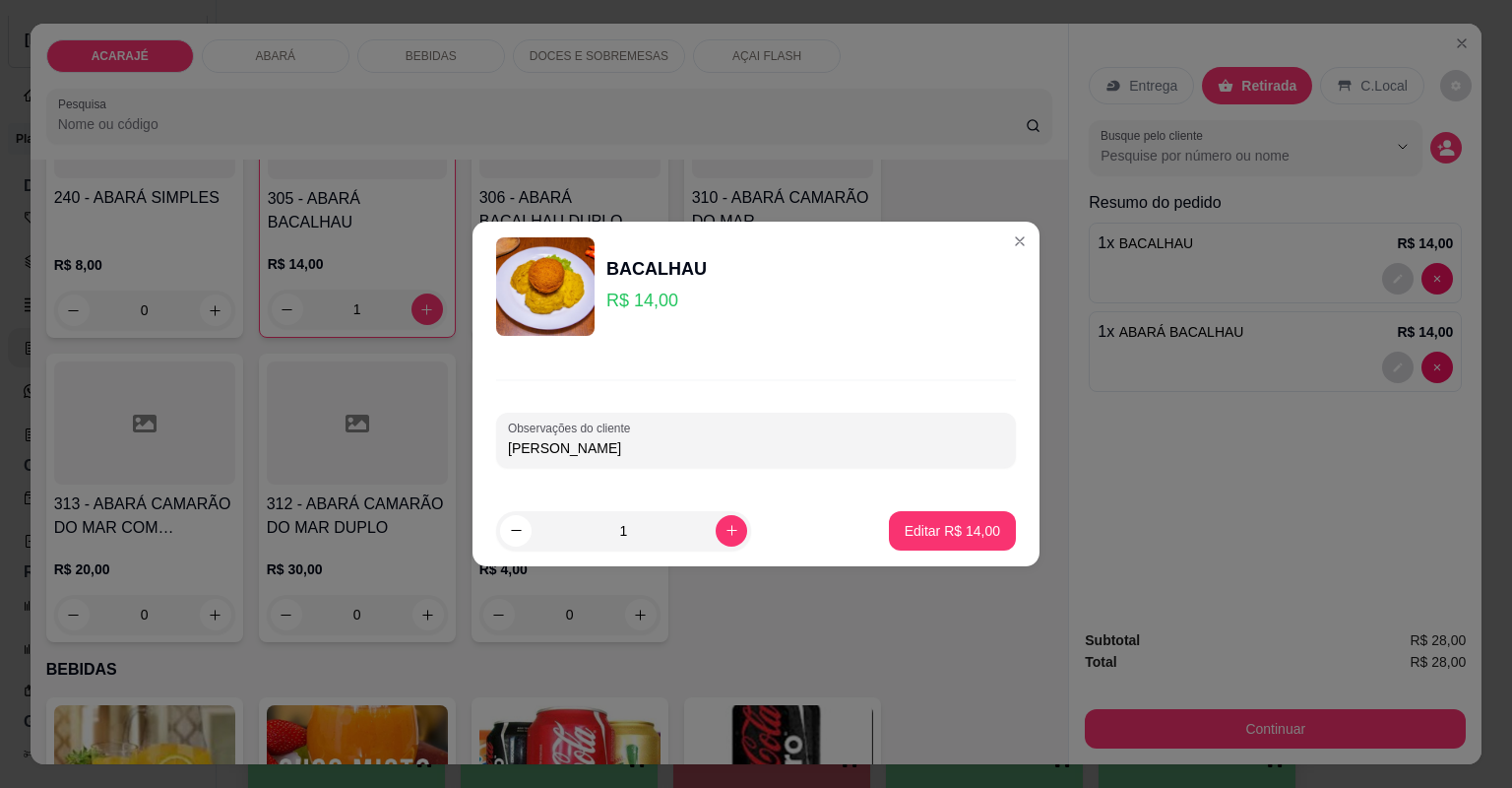 type on "Bruno" 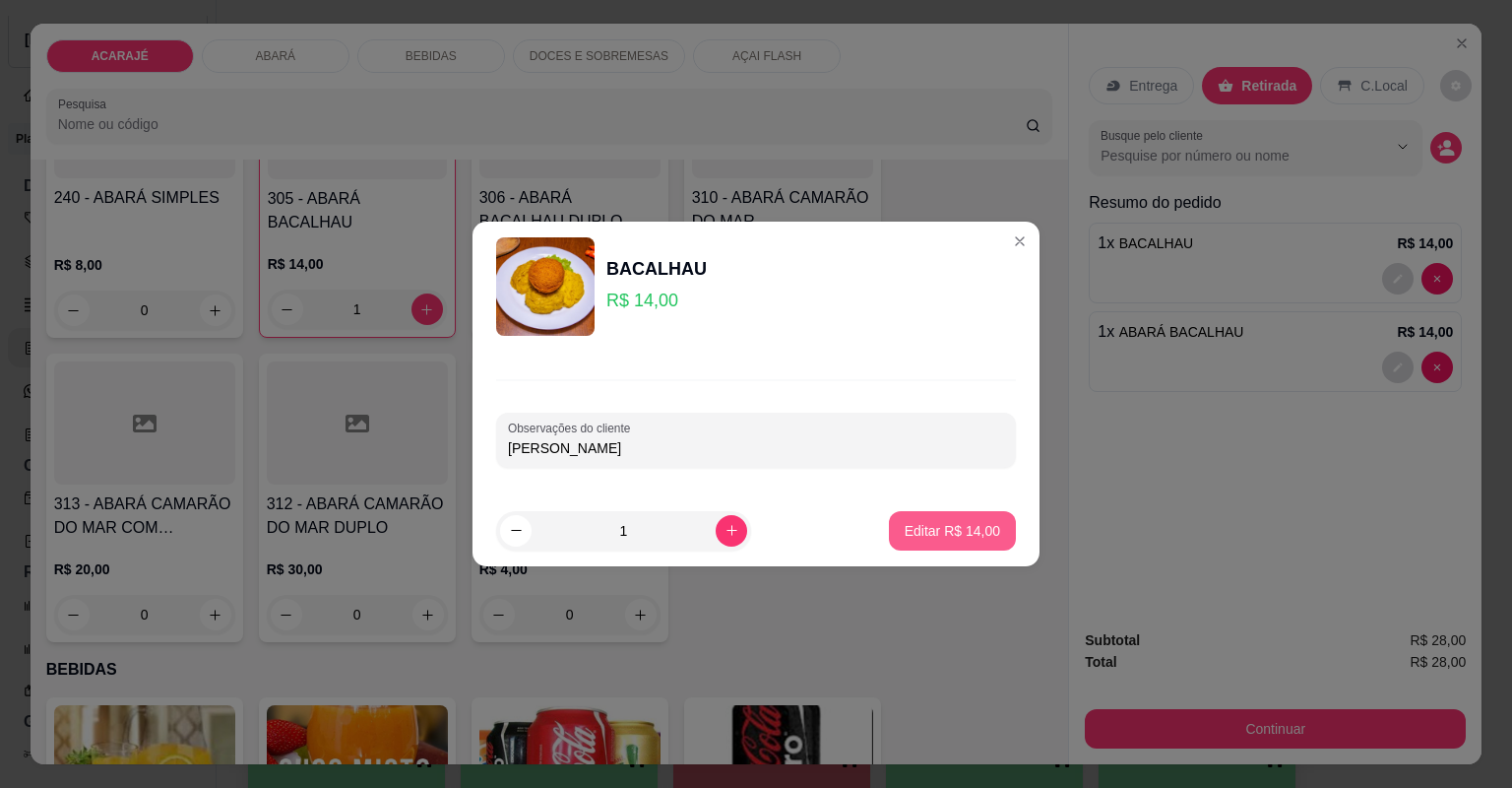 click on "Editar   R$ 14,00" at bounding box center [952, 531] 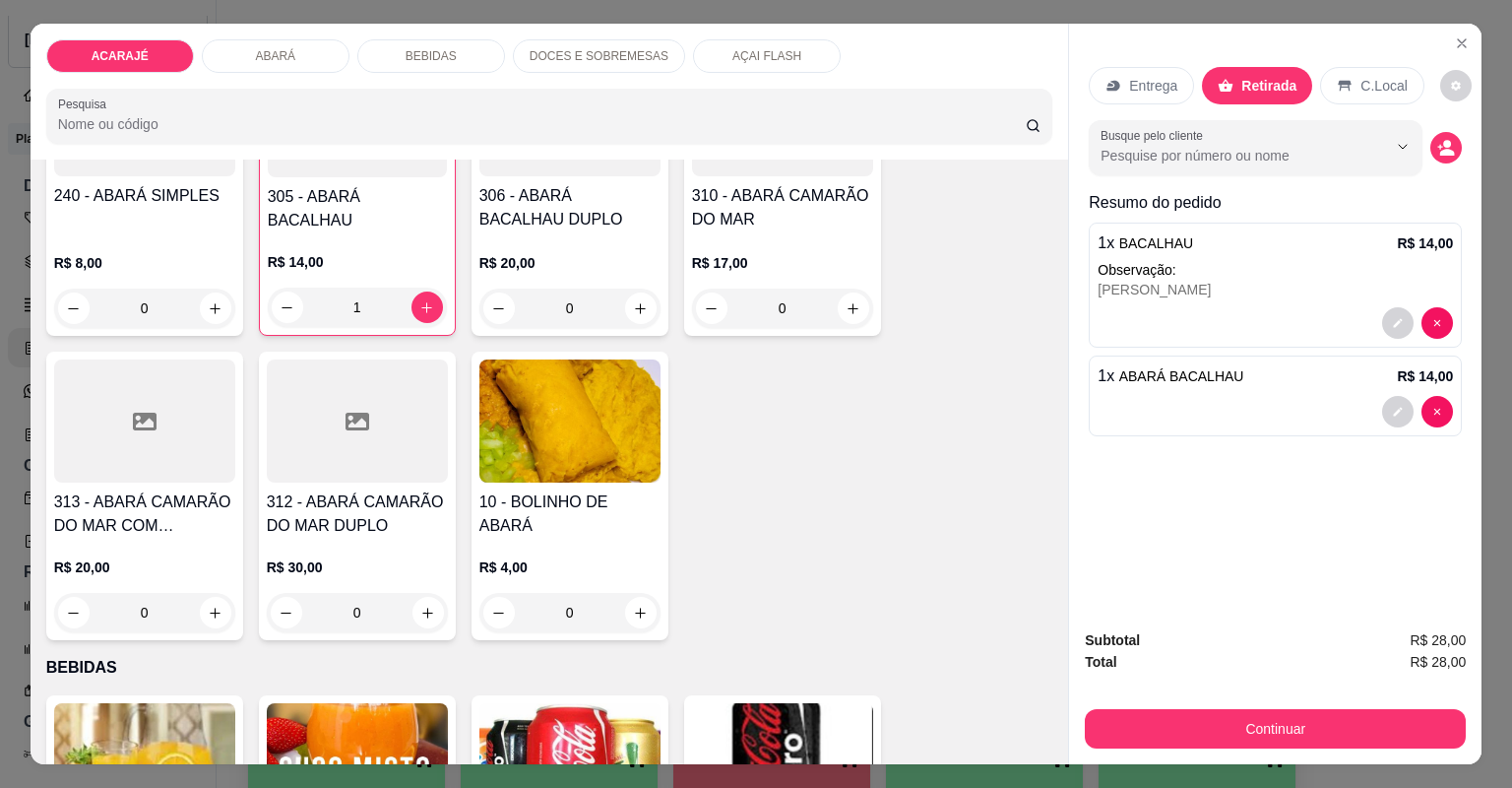scroll, scrollTop: 865, scrollLeft: 0, axis: vertical 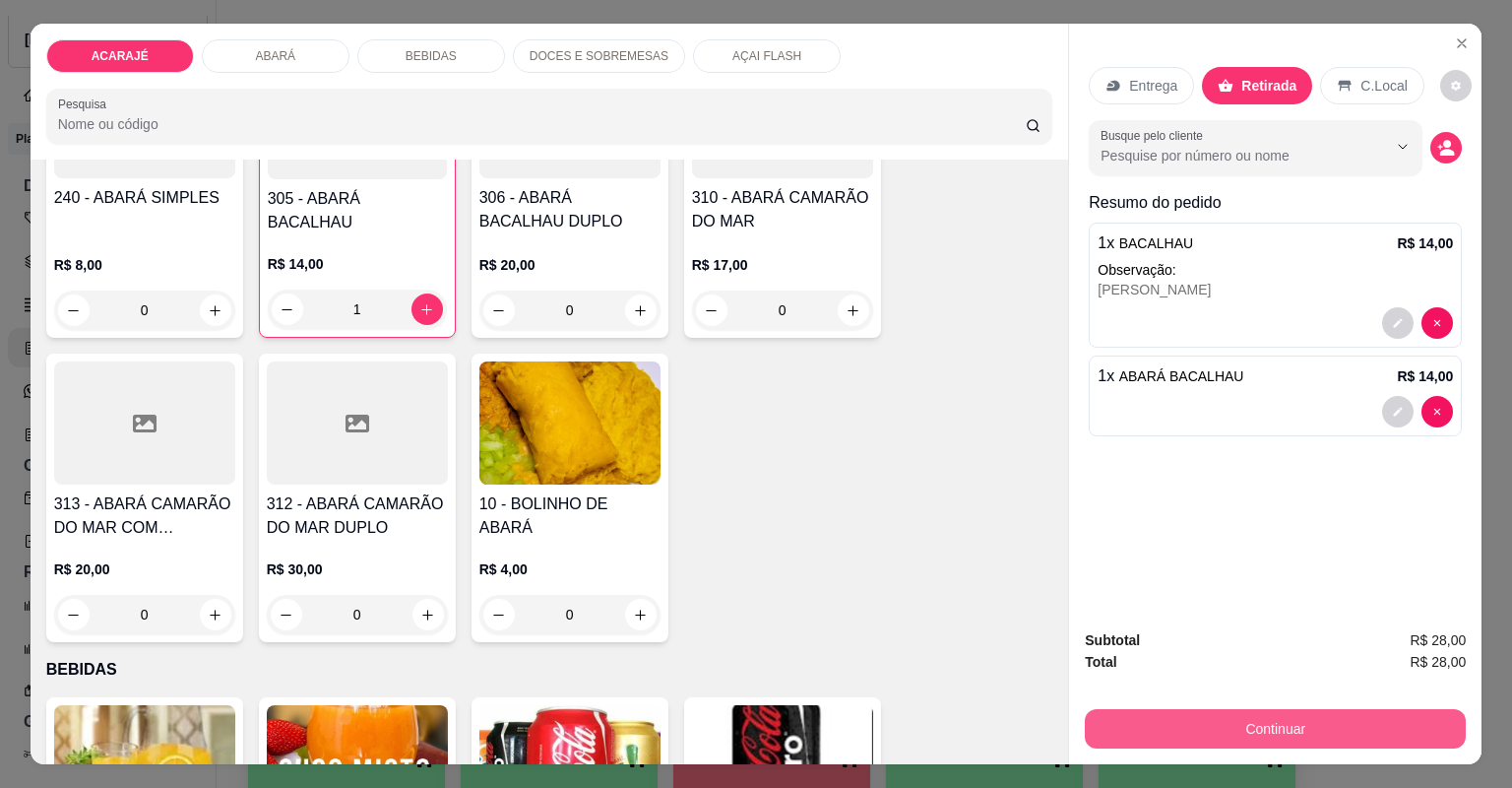 click on "Continuar" at bounding box center [1275, 729] 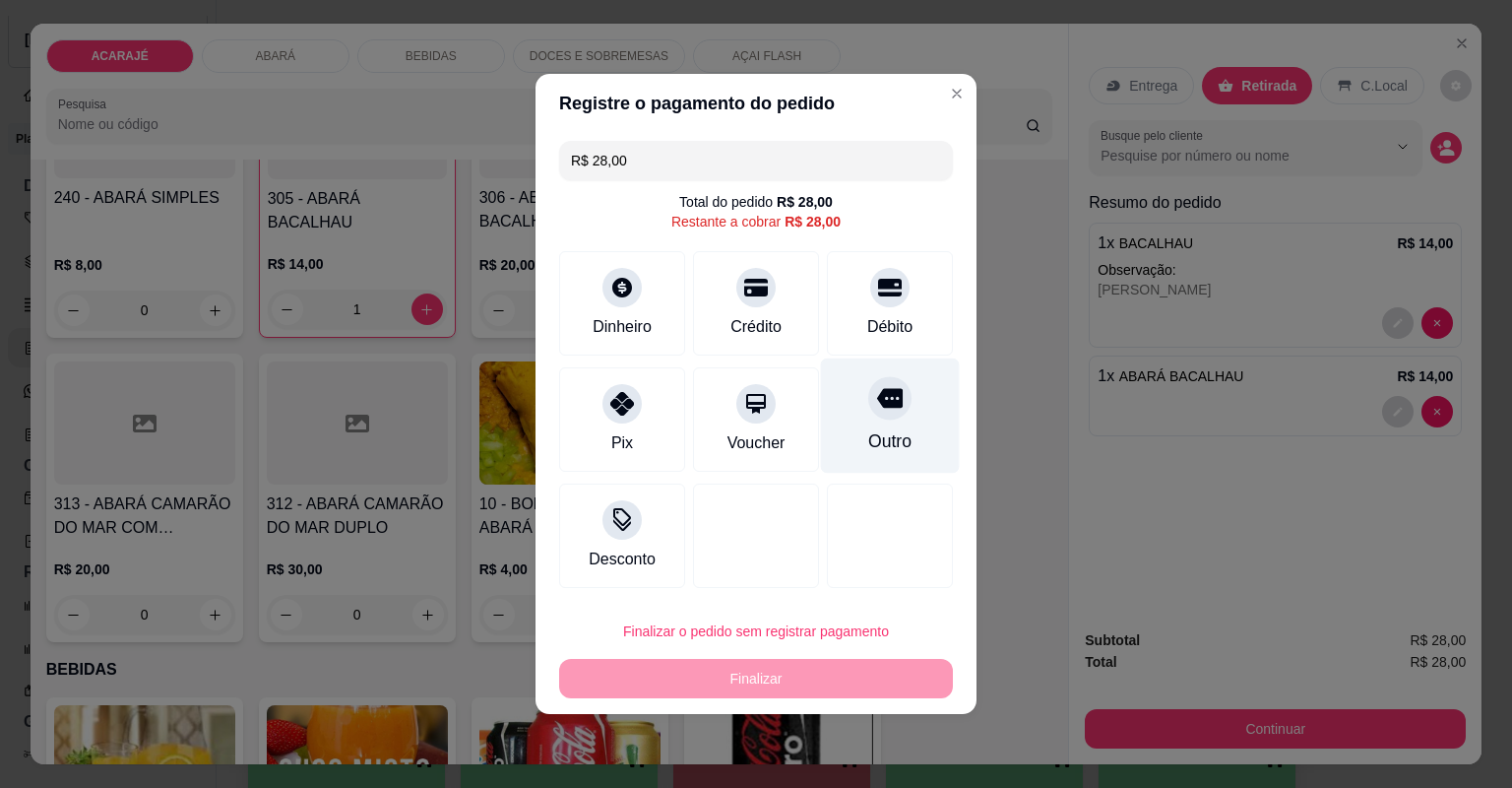 click 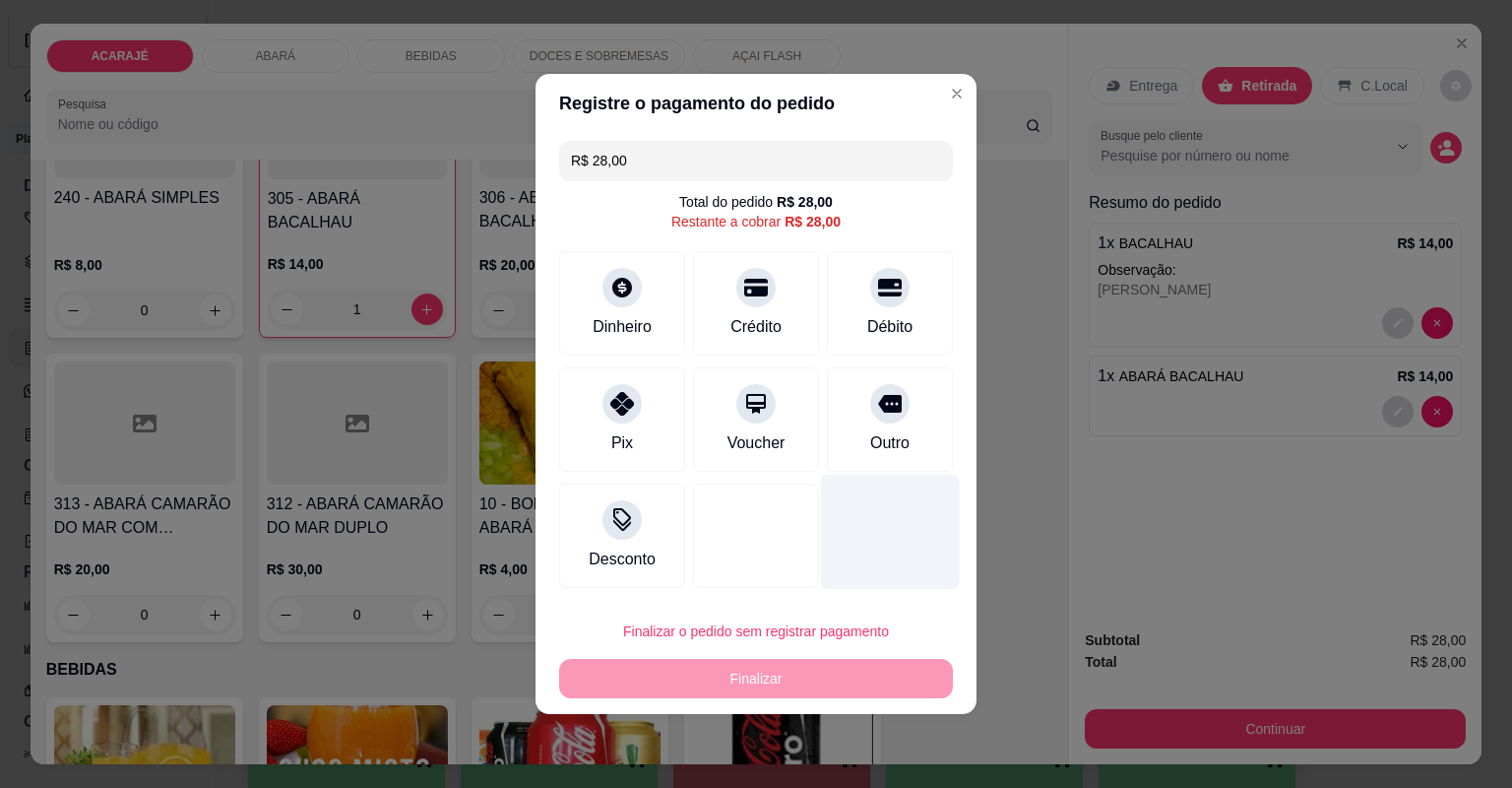 type on "R$ 0,00" 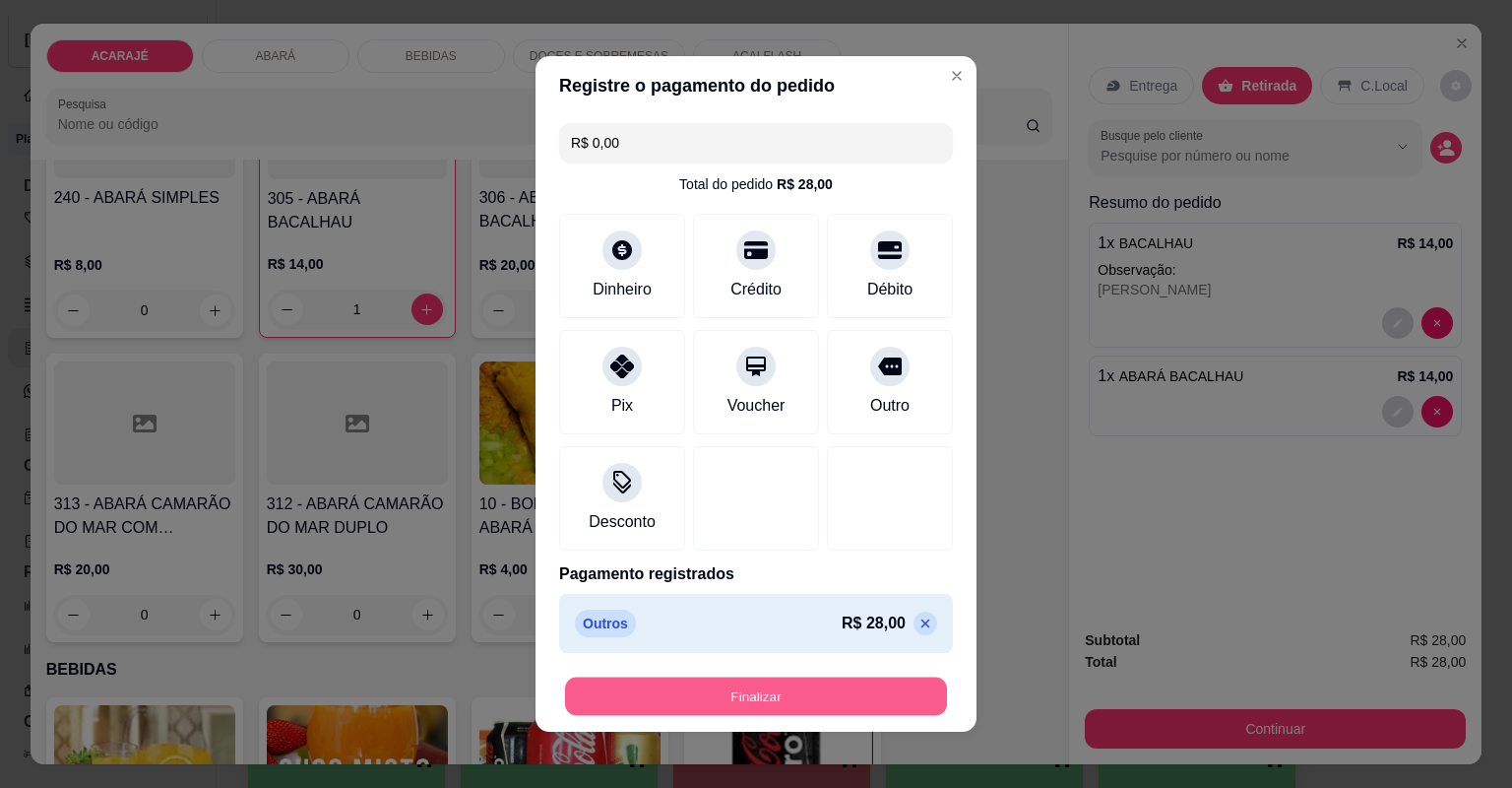click on "Finalizar" at bounding box center [756, 696] 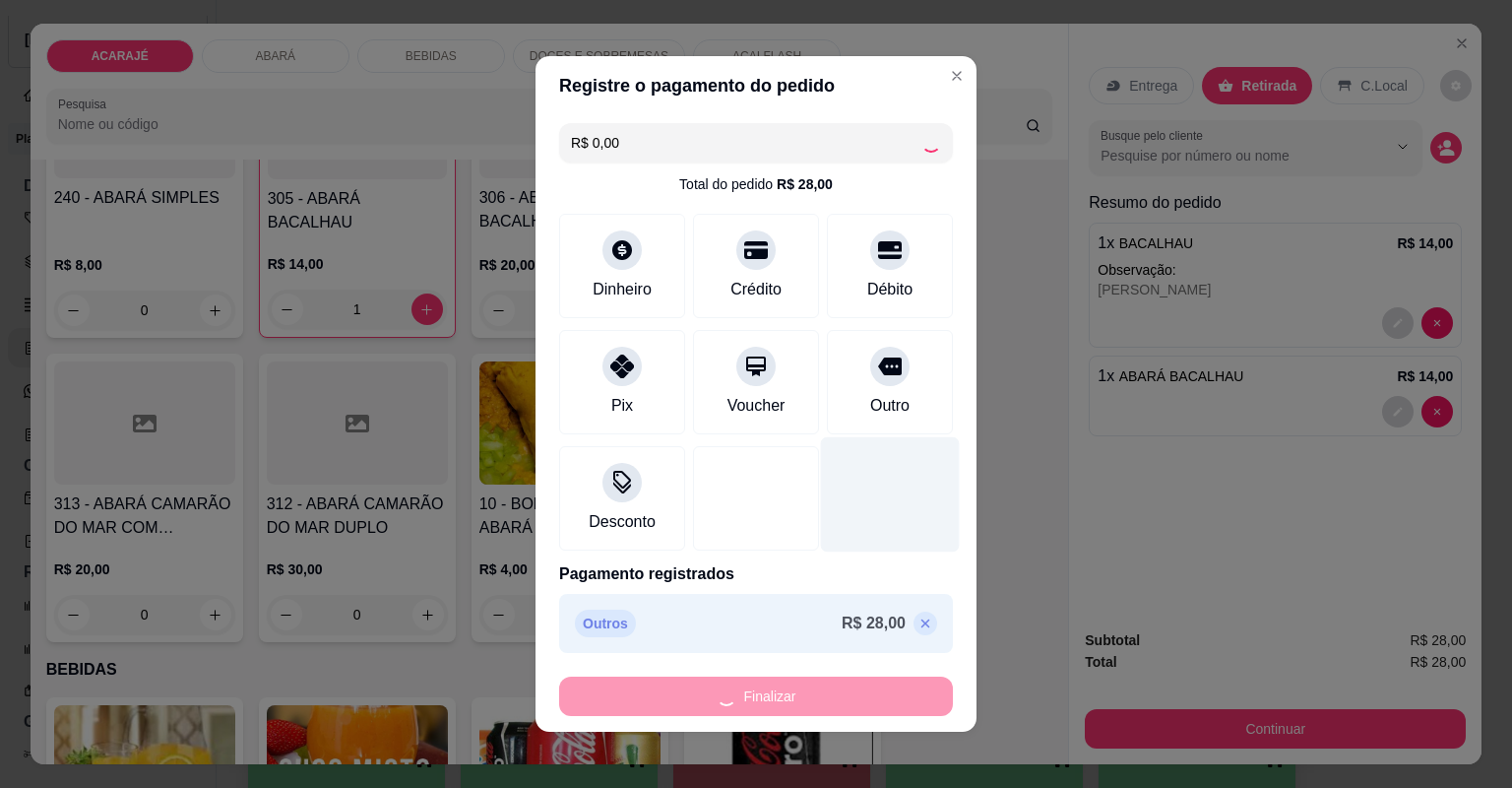 type on "0" 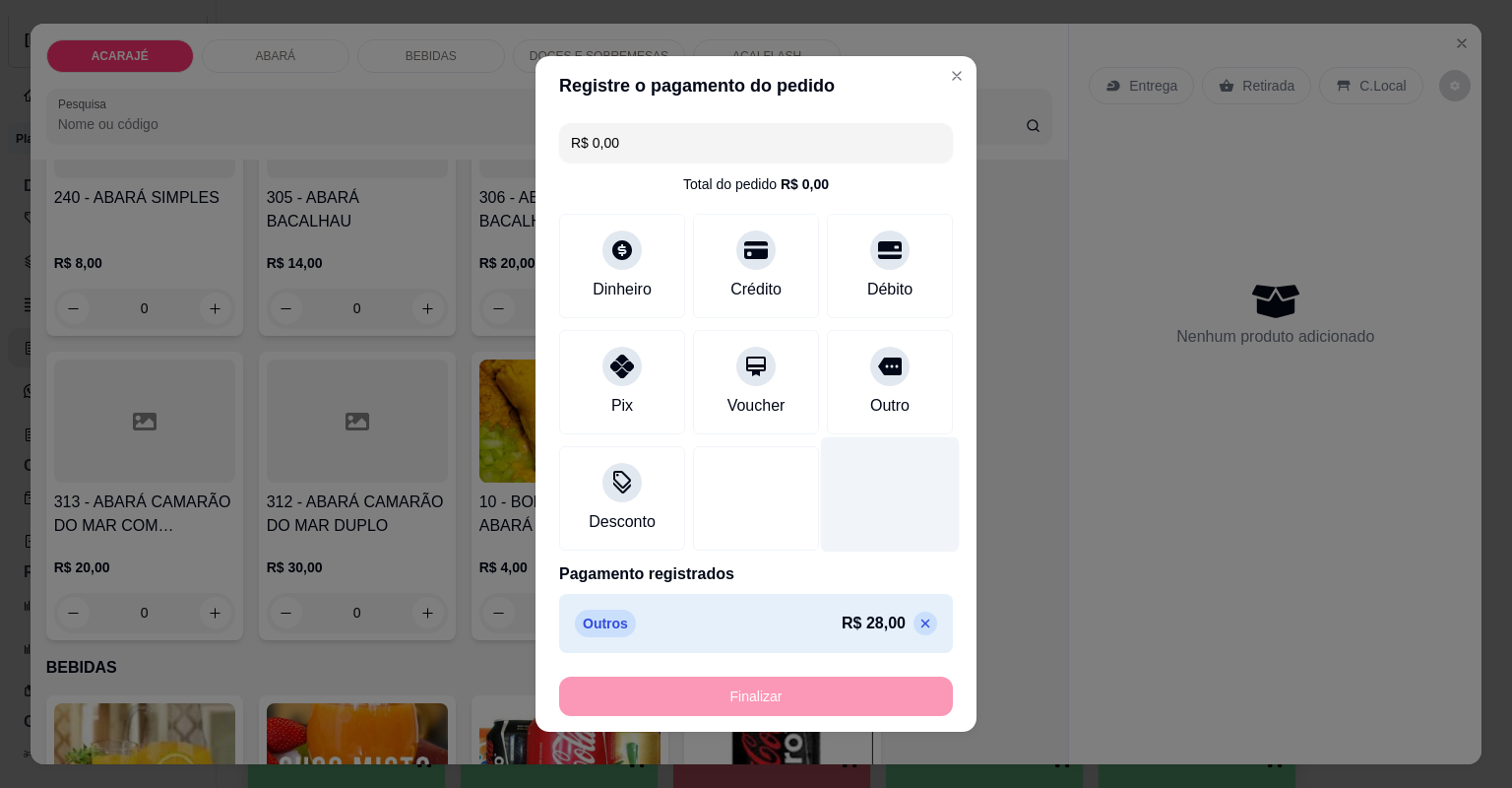 type on "-R$ 28,00" 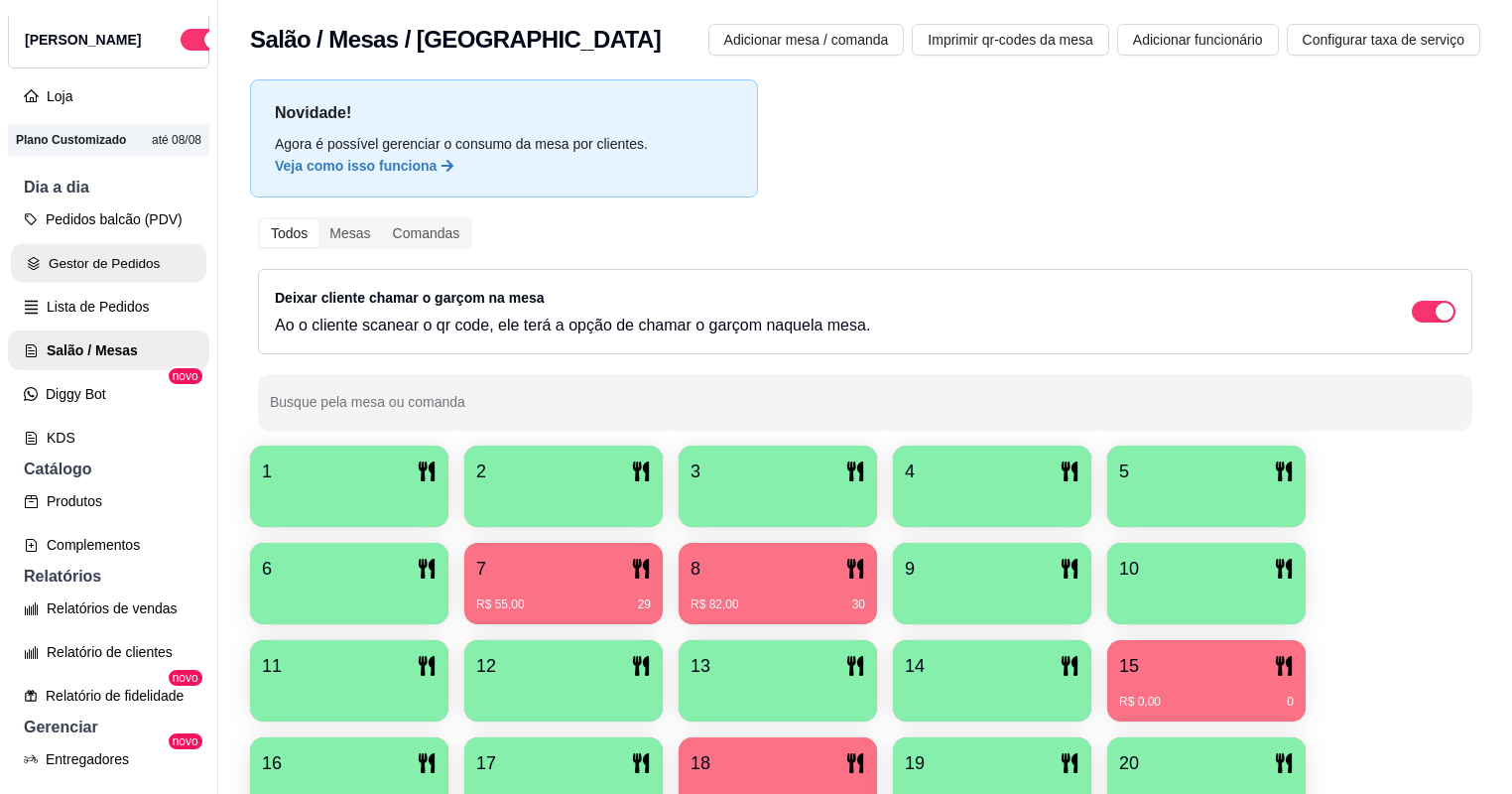 click on "Gestor de Pedidos" at bounding box center [108, 263] 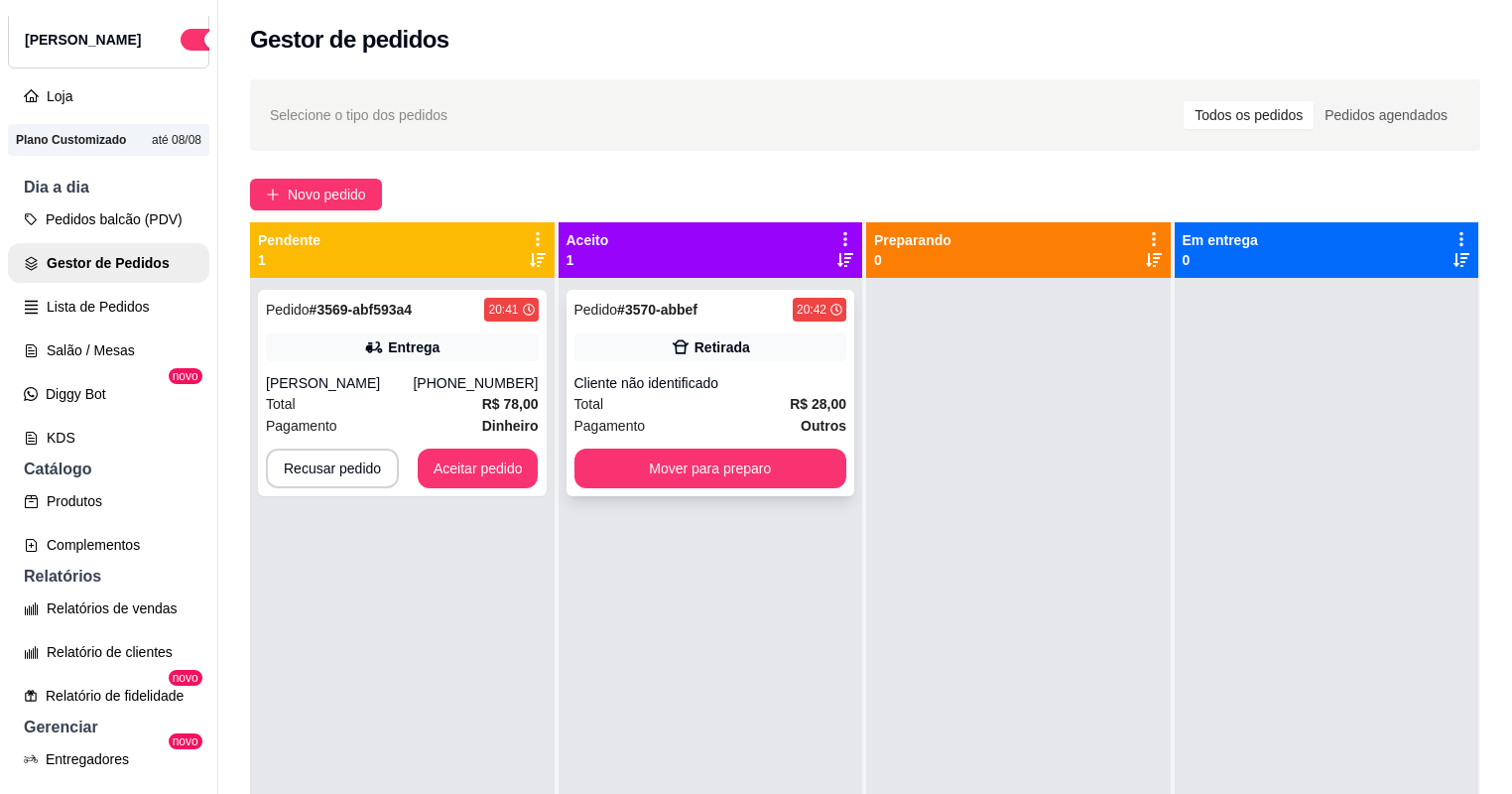 click on "Pagamento Outros" at bounding box center [710, 426] 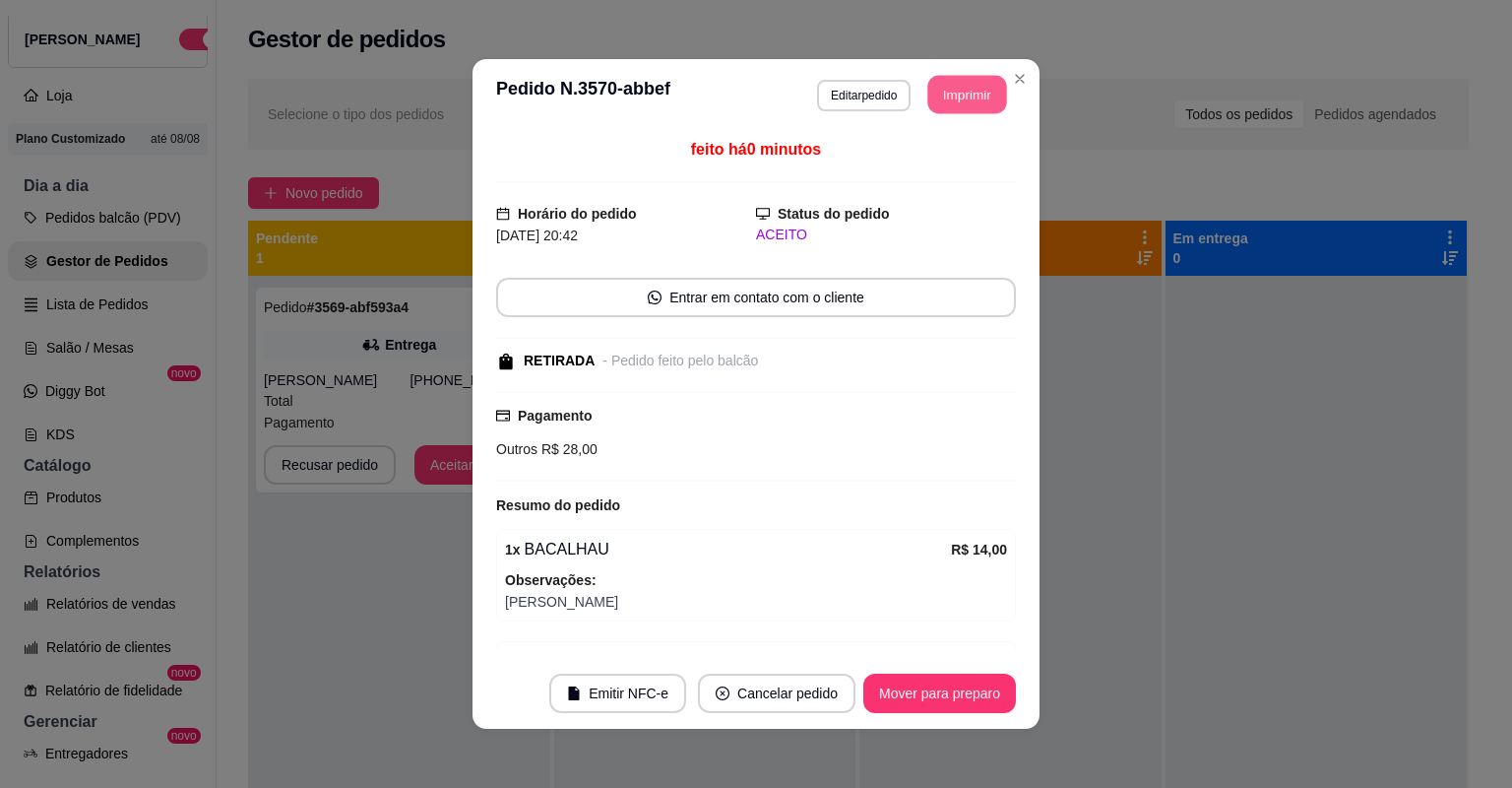 click on "Imprimir" at bounding box center (968, 95) 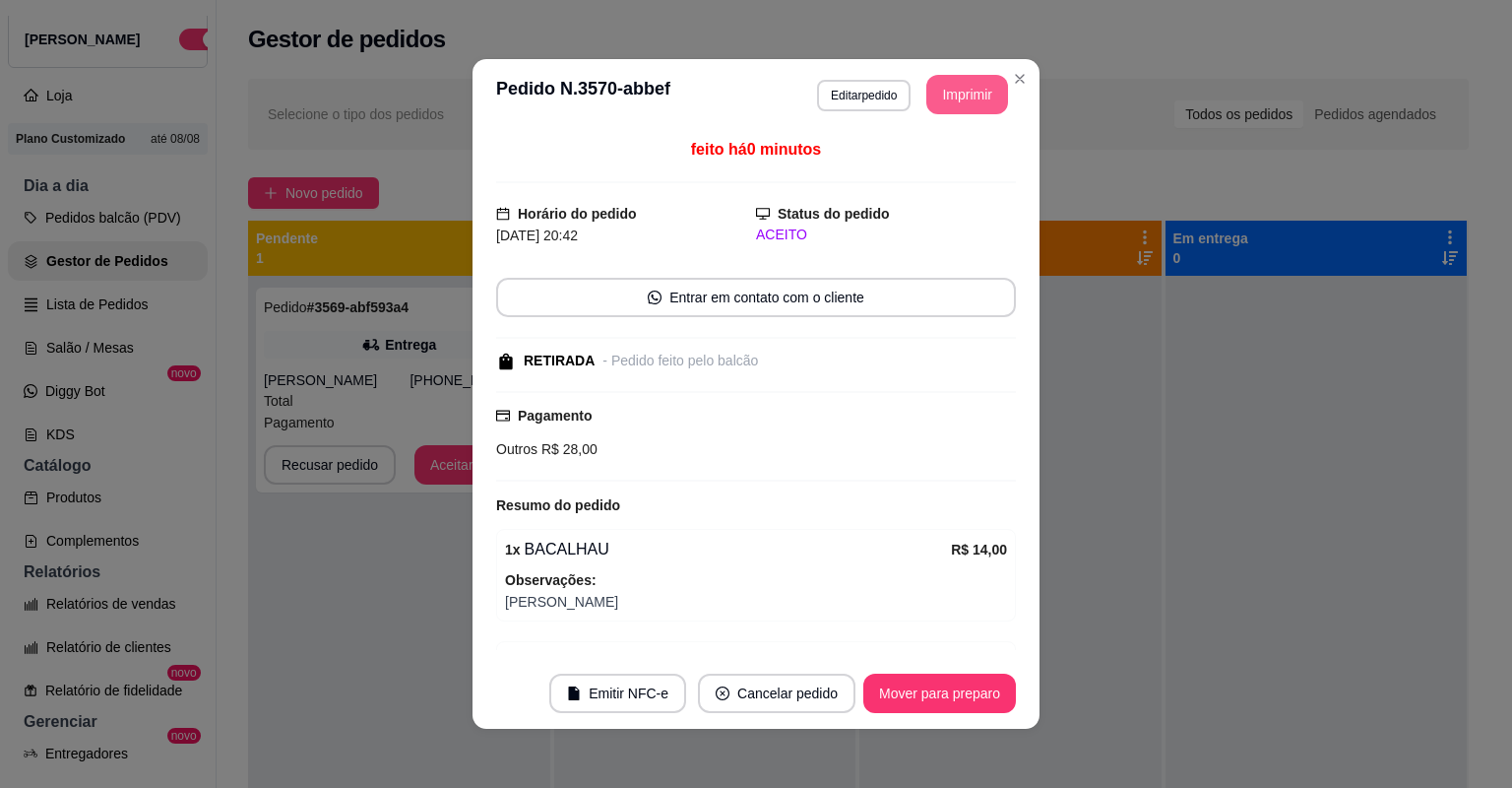 scroll, scrollTop: 0, scrollLeft: 0, axis: both 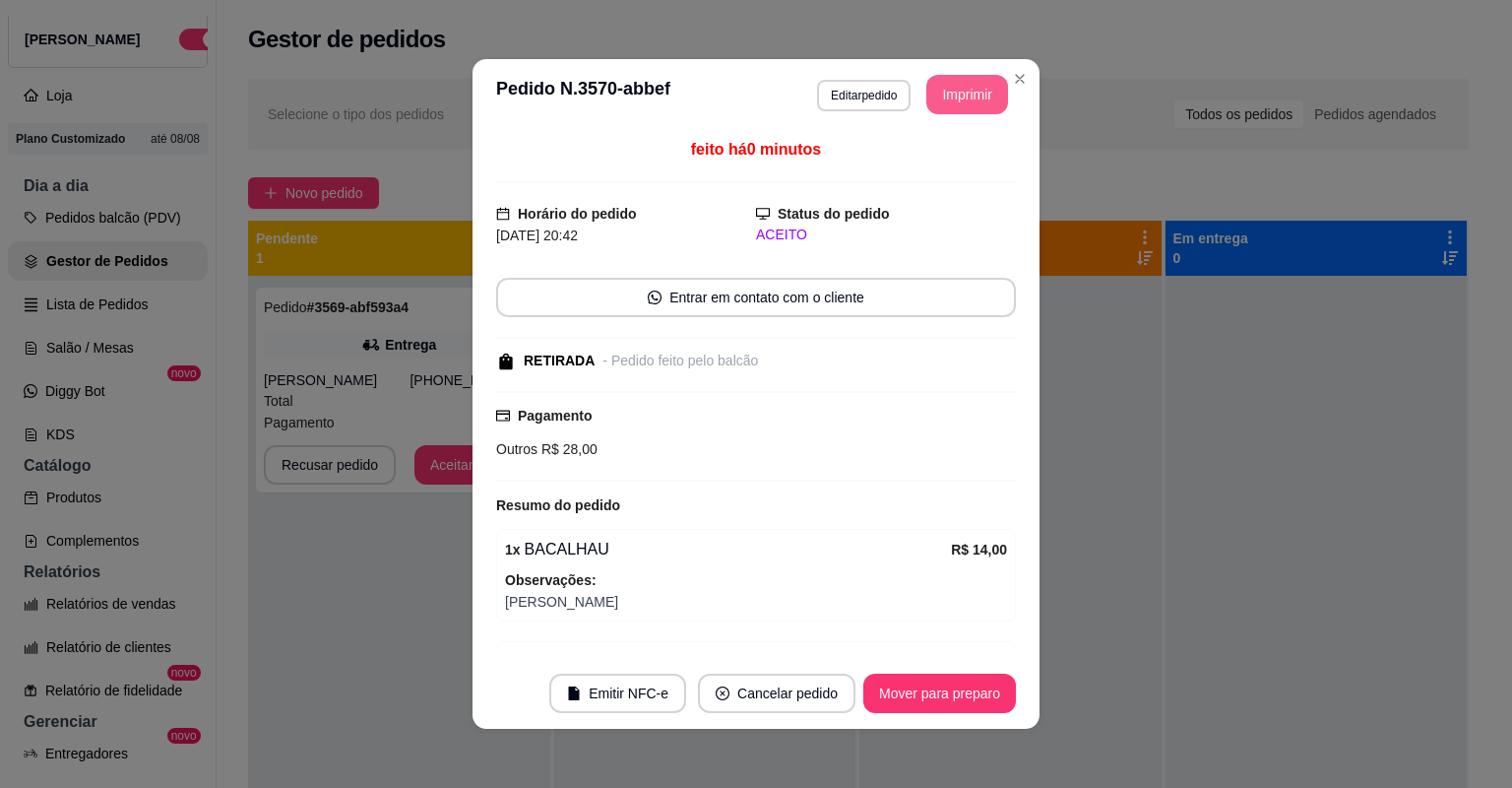 drag, startPoint x: 912, startPoint y: 669, endPoint x: 912, endPoint y: 684, distance: 15 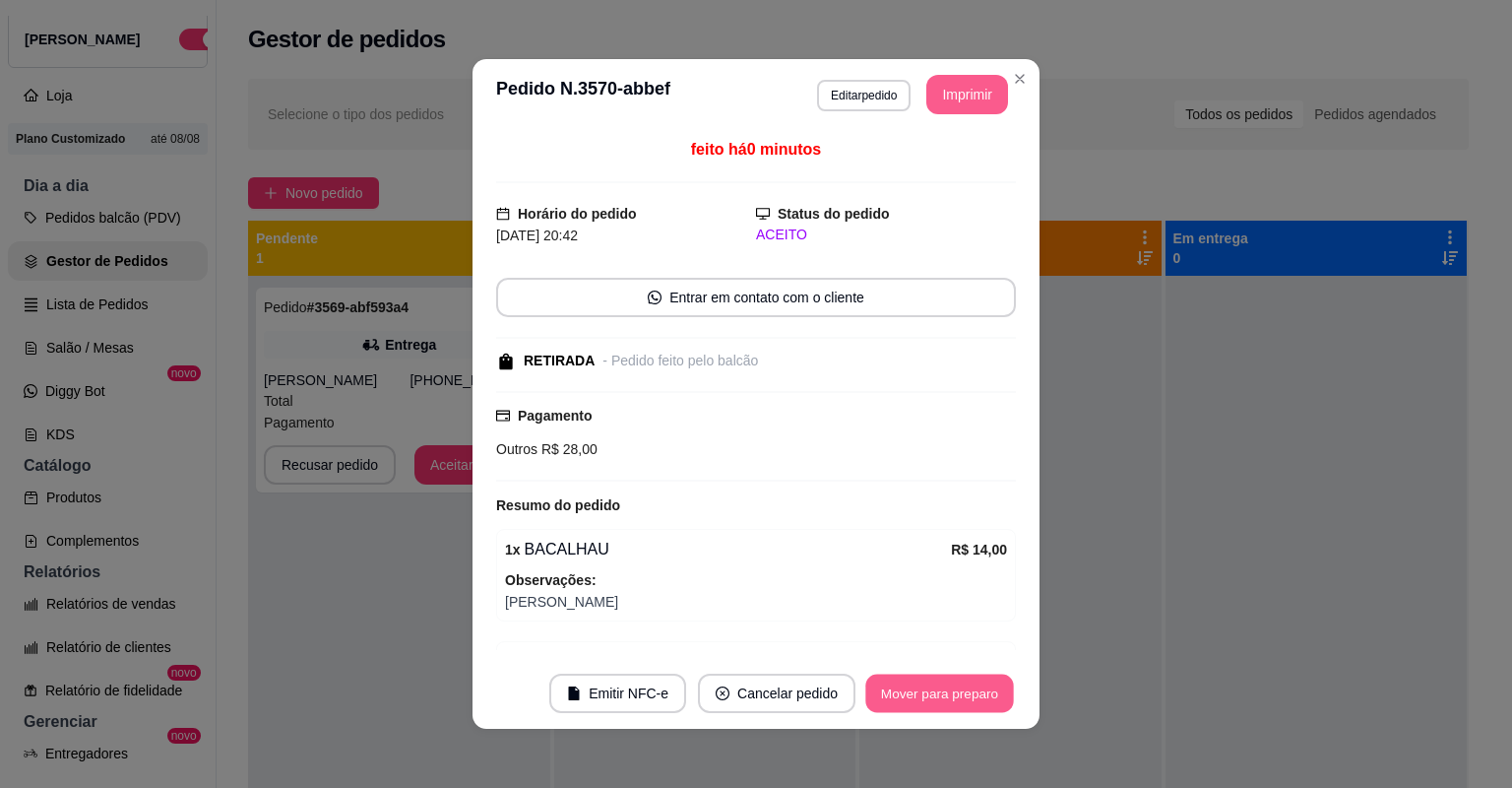 click on "Mover para preparo" at bounding box center (939, 693) 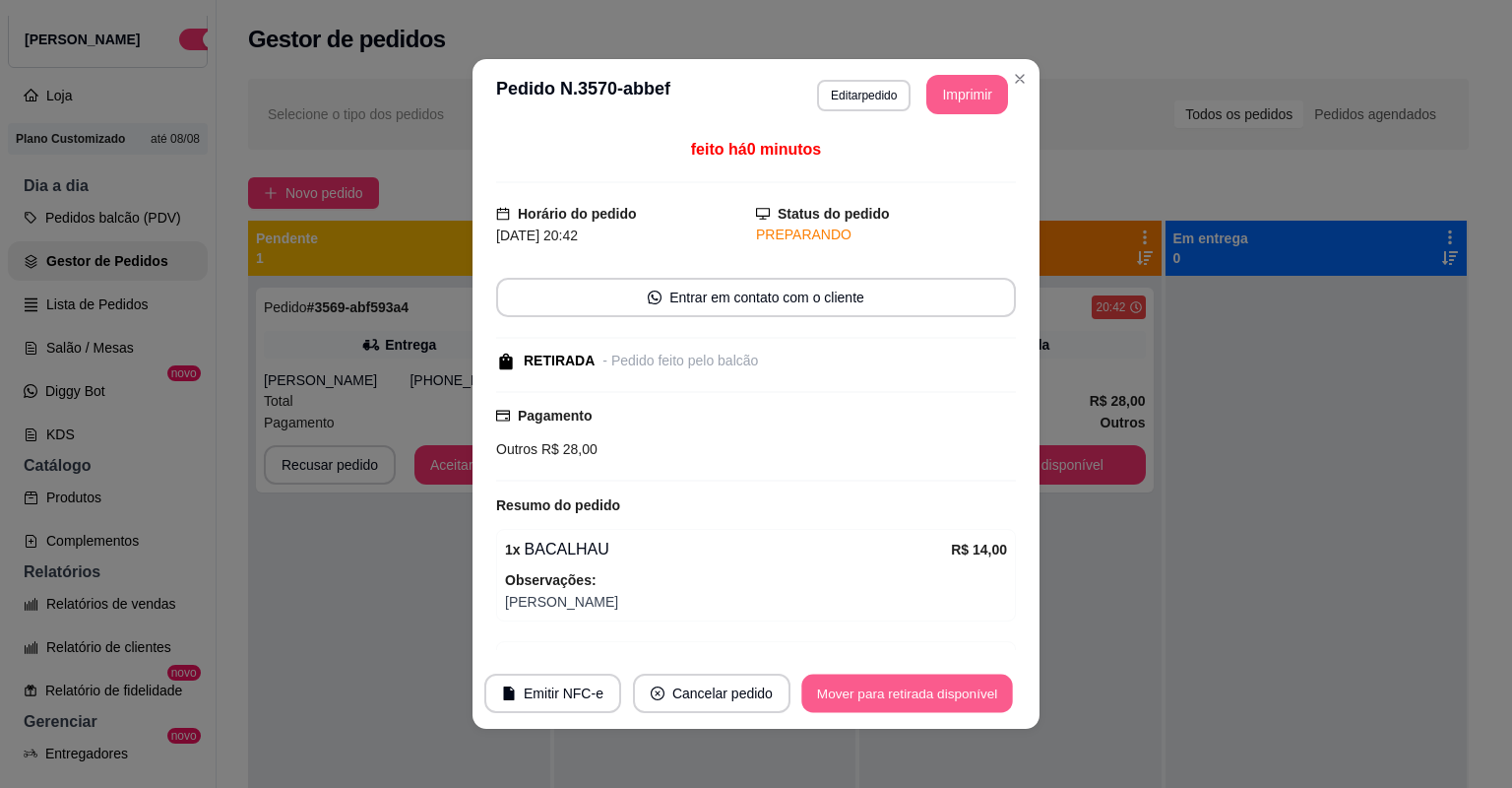 click on "Mover para retirada disponível" at bounding box center (907, 693) 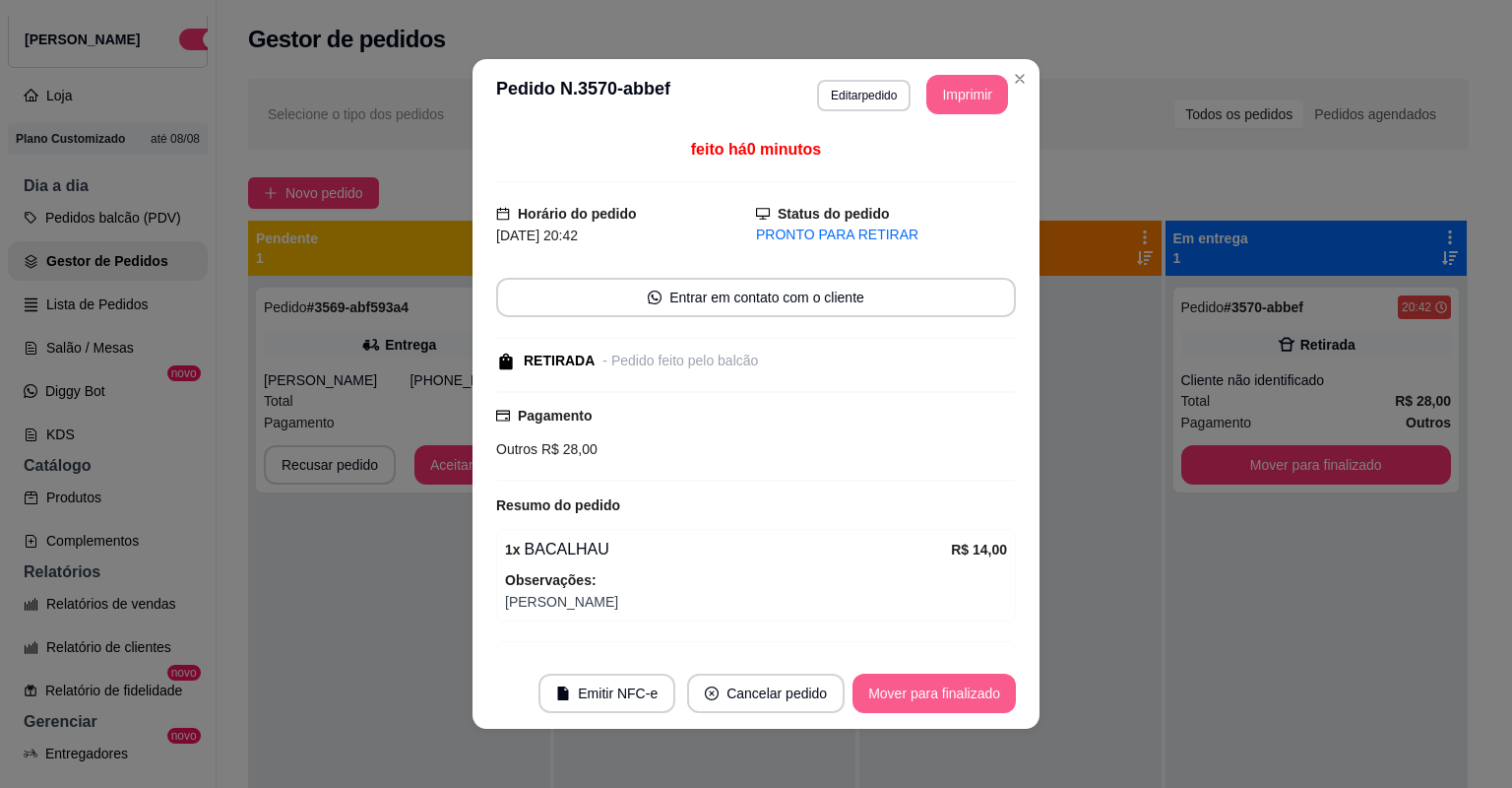 click on "Mover para finalizado" at bounding box center [934, 693] 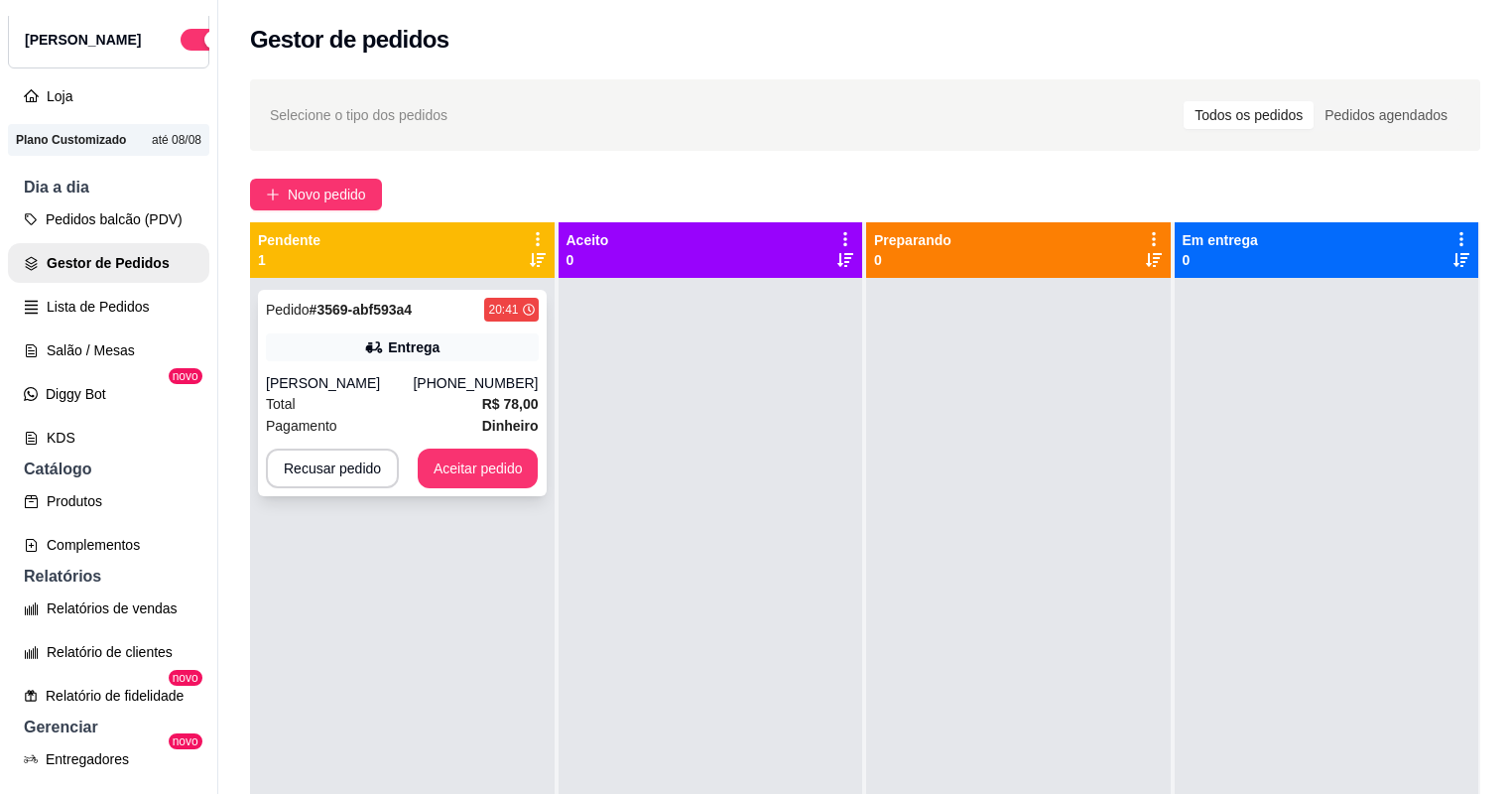 click on "Pedido  # 3569-abf593a4 20:41 Entrega Samira (73) 99141-5670 Total R$ 78,00 Pagamento Dinheiro Recusar pedido Aceitar pedido" at bounding box center [402, 393] 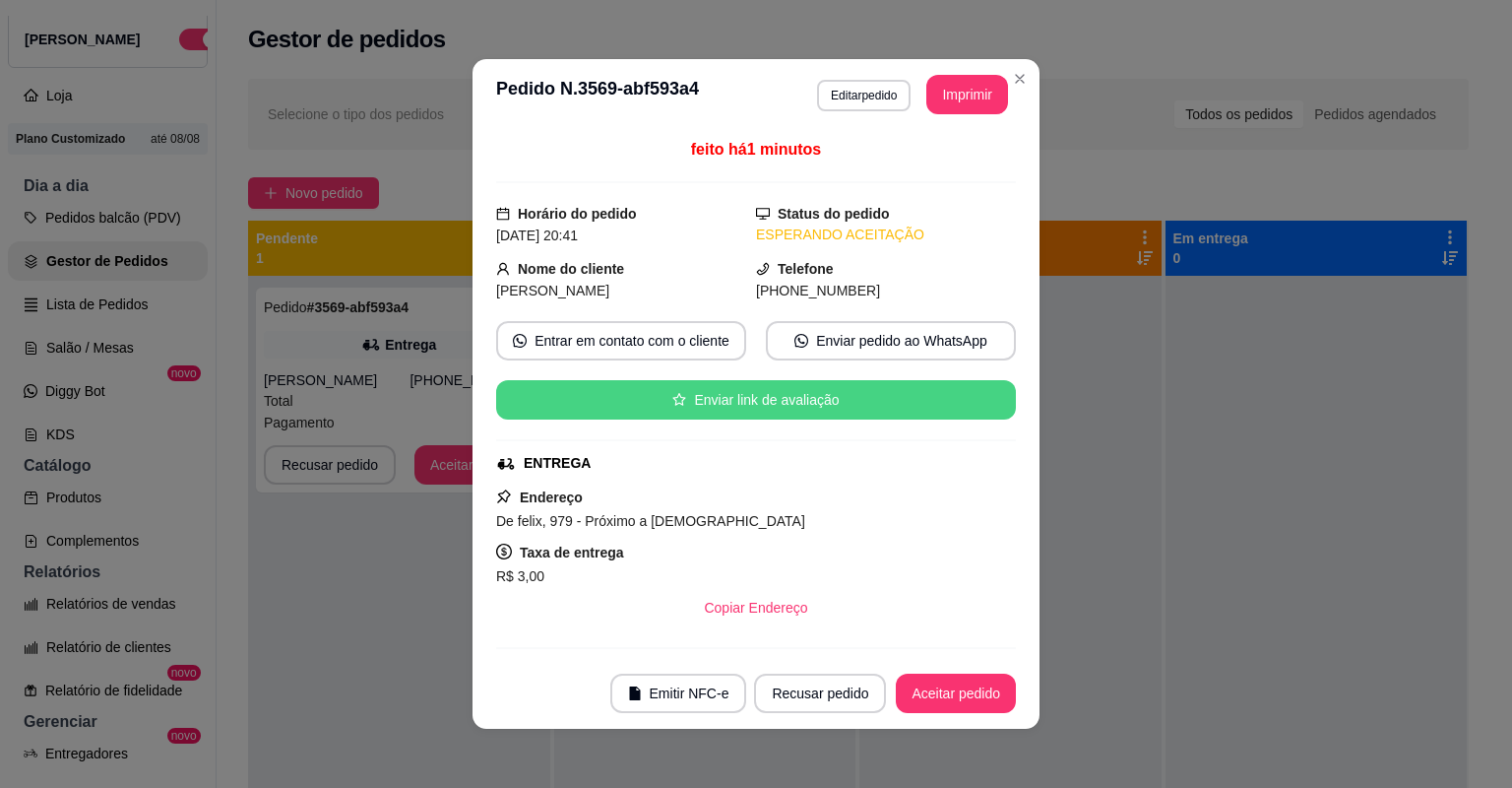 scroll, scrollTop: 355, scrollLeft: 0, axis: vertical 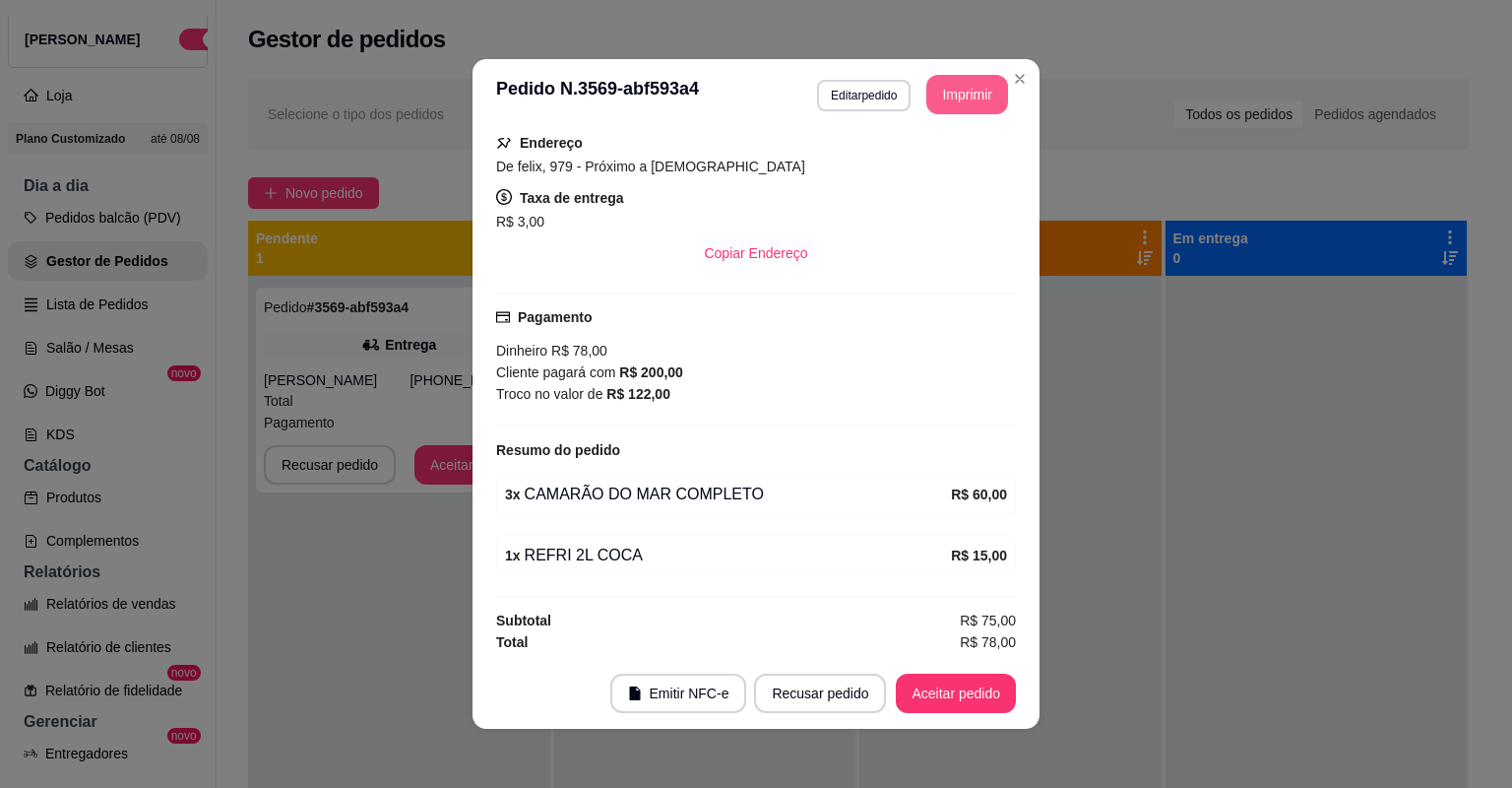 click on "Imprimir" at bounding box center [967, 95] 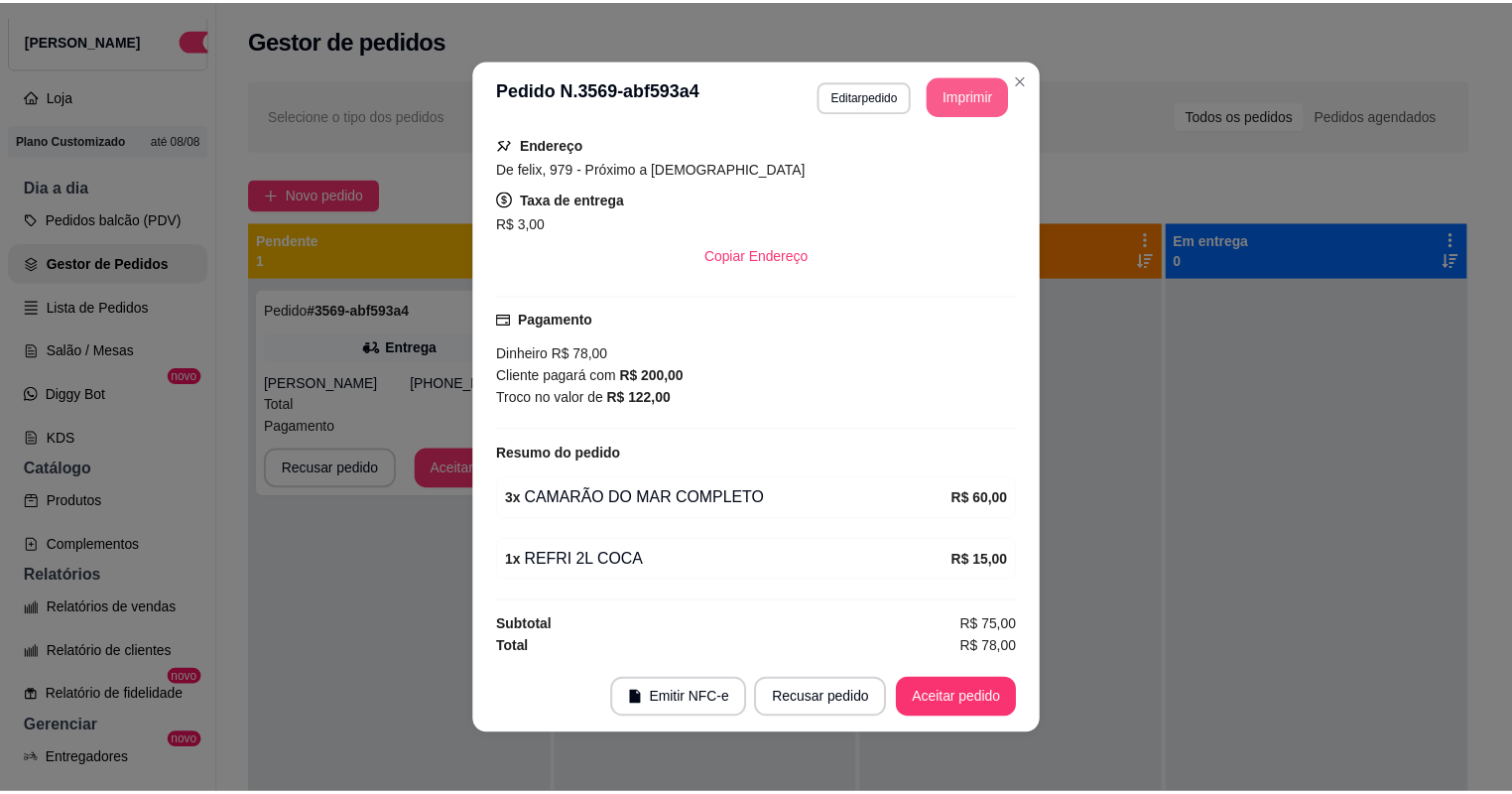 scroll, scrollTop: 0, scrollLeft: 0, axis: both 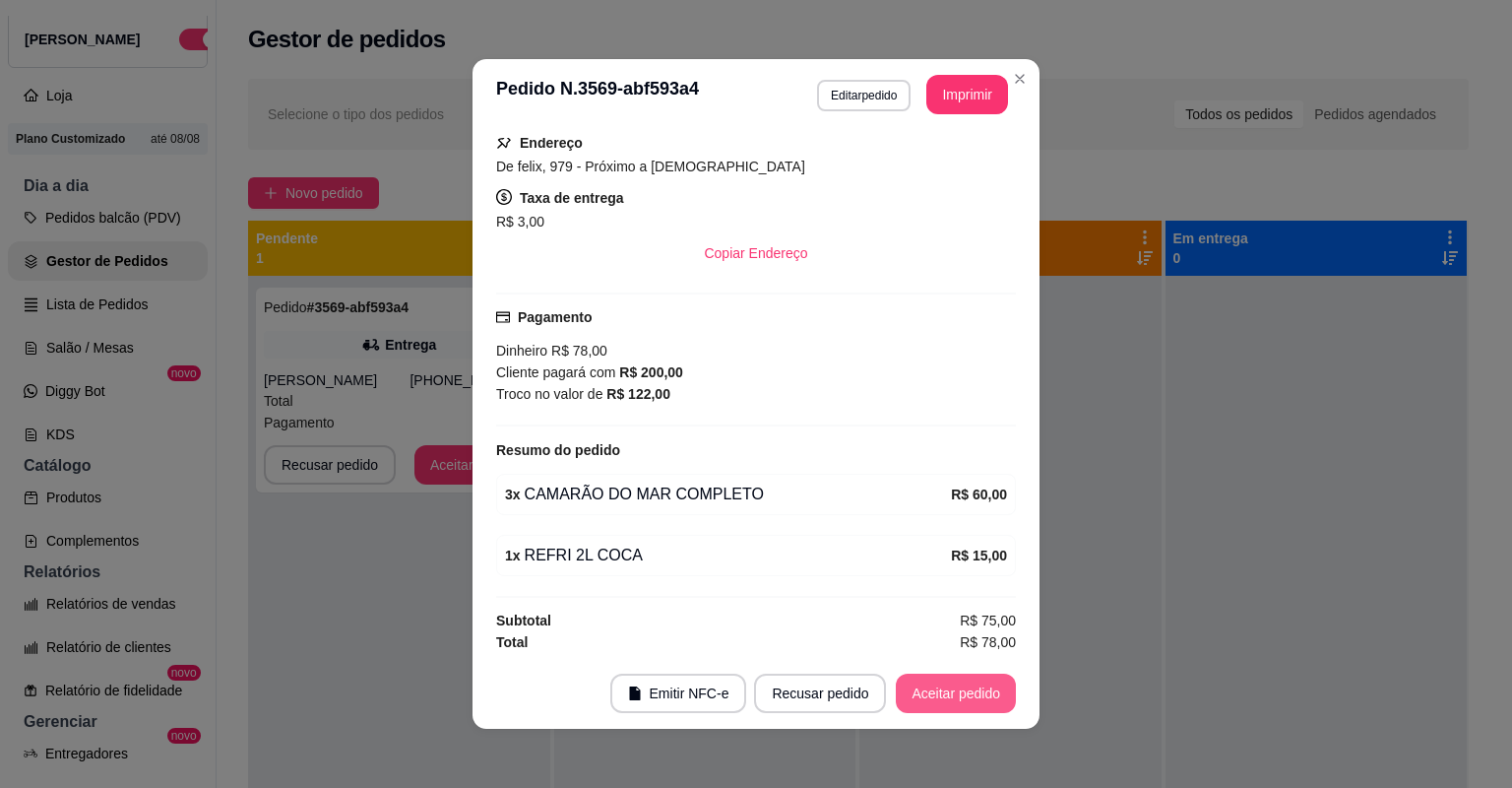 click on "Aceitar pedido" at bounding box center [956, 693] 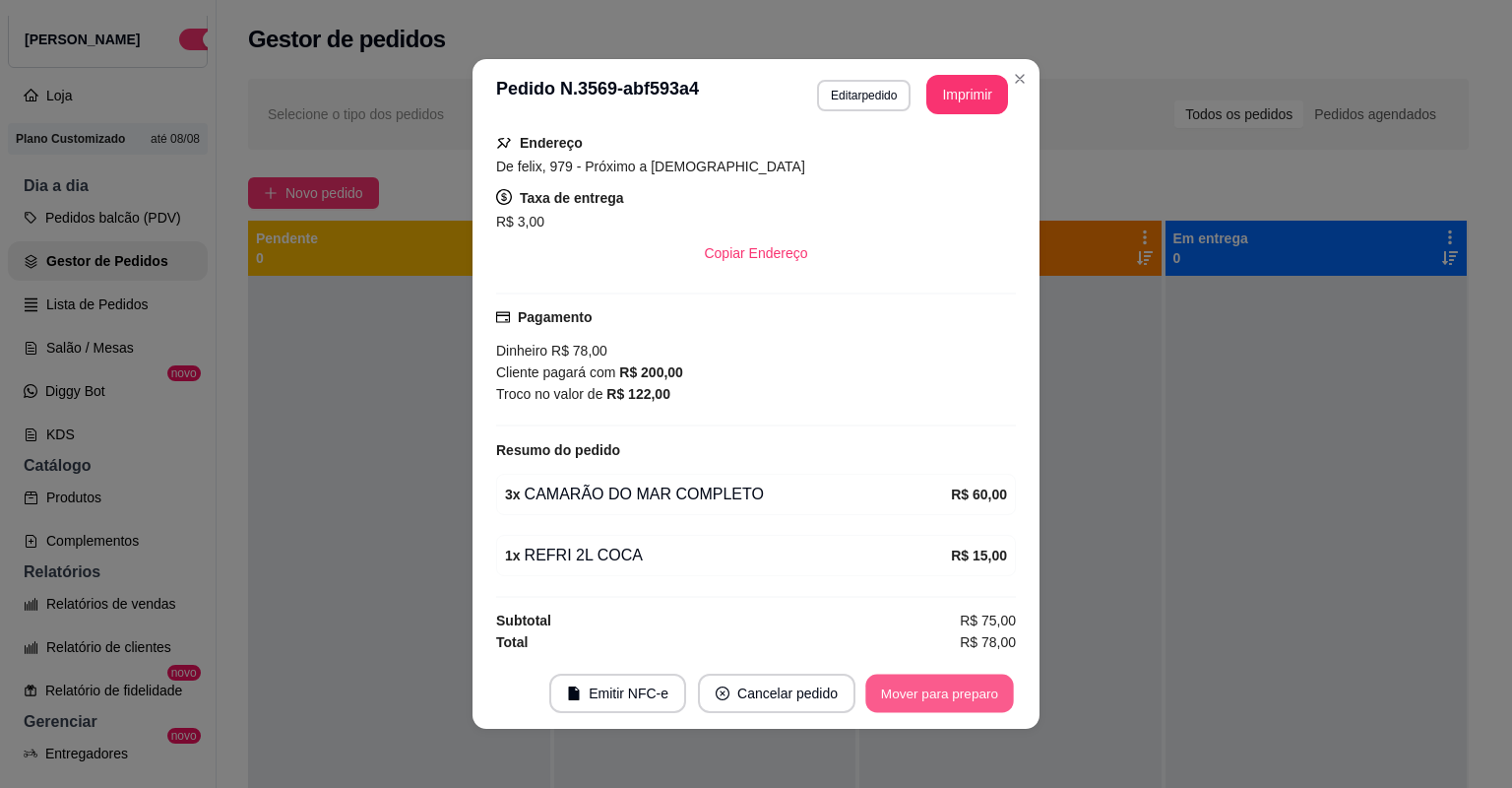click on "Mover para preparo" at bounding box center [939, 693] 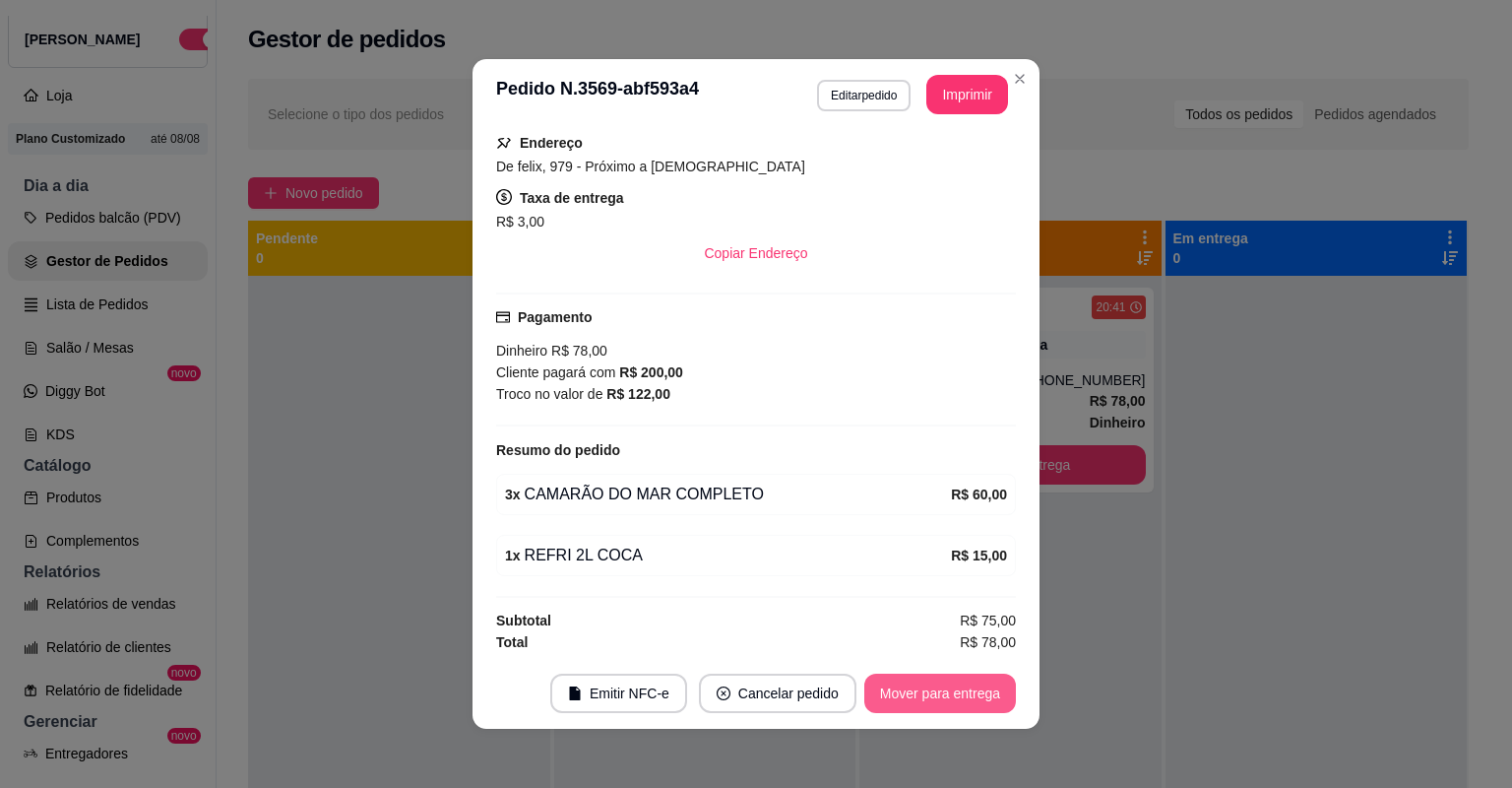 click on "Mover para entrega" at bounding box center (940, 693) 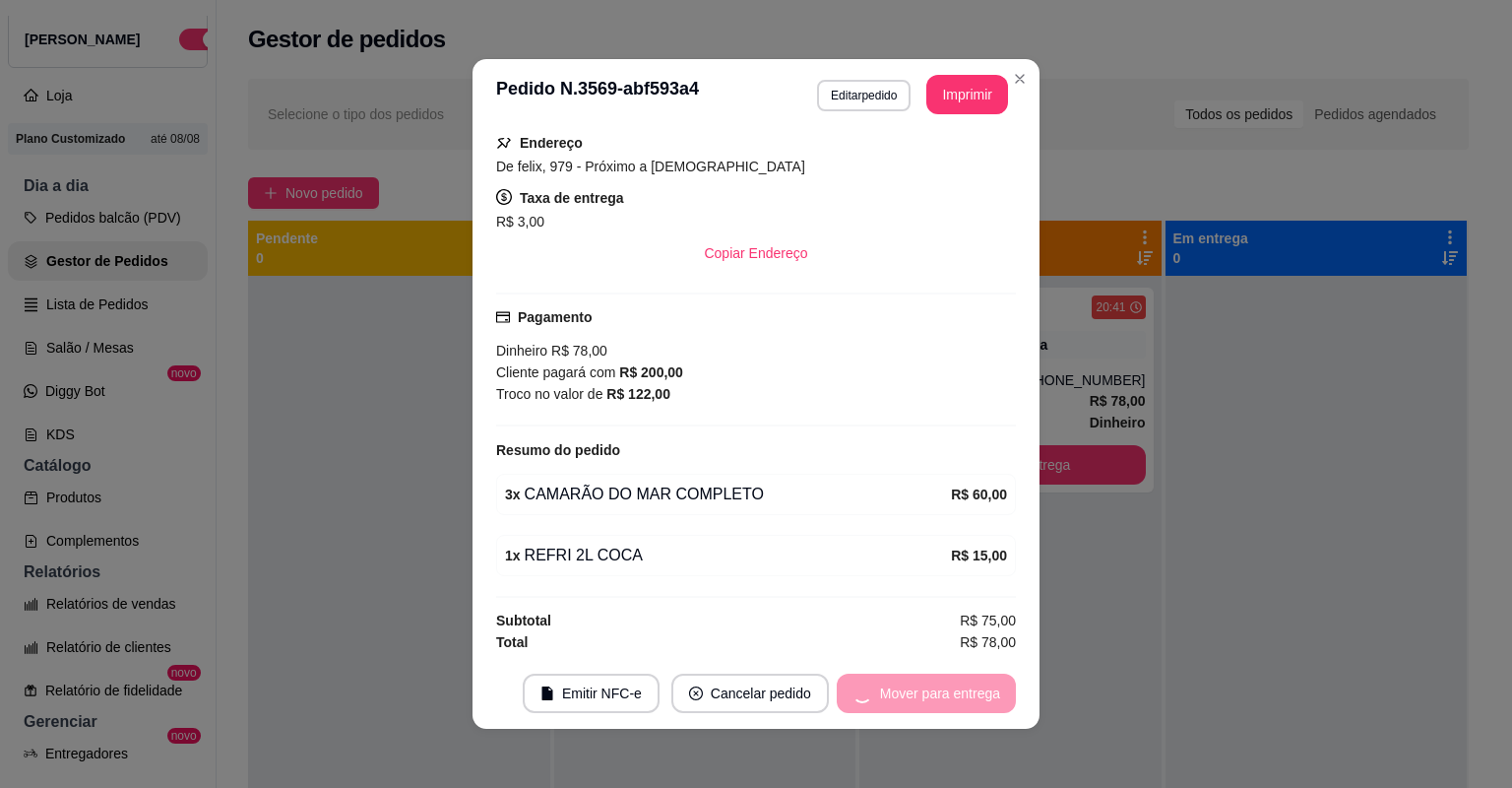 click on "Mover para entrega" at bounding box center [926, 693] 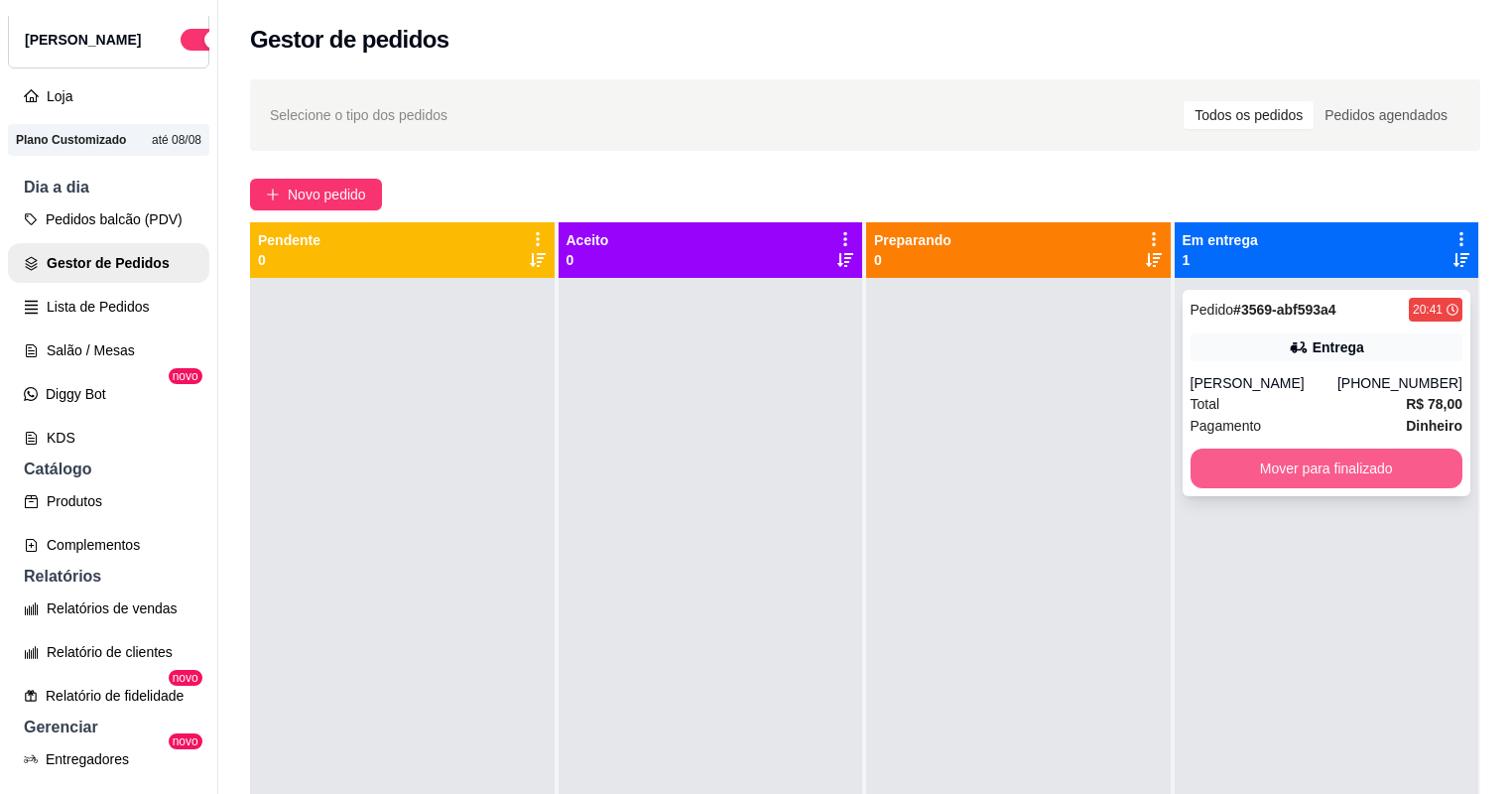 click on "Mover para finalizado" at bounding box center [1326, 468] 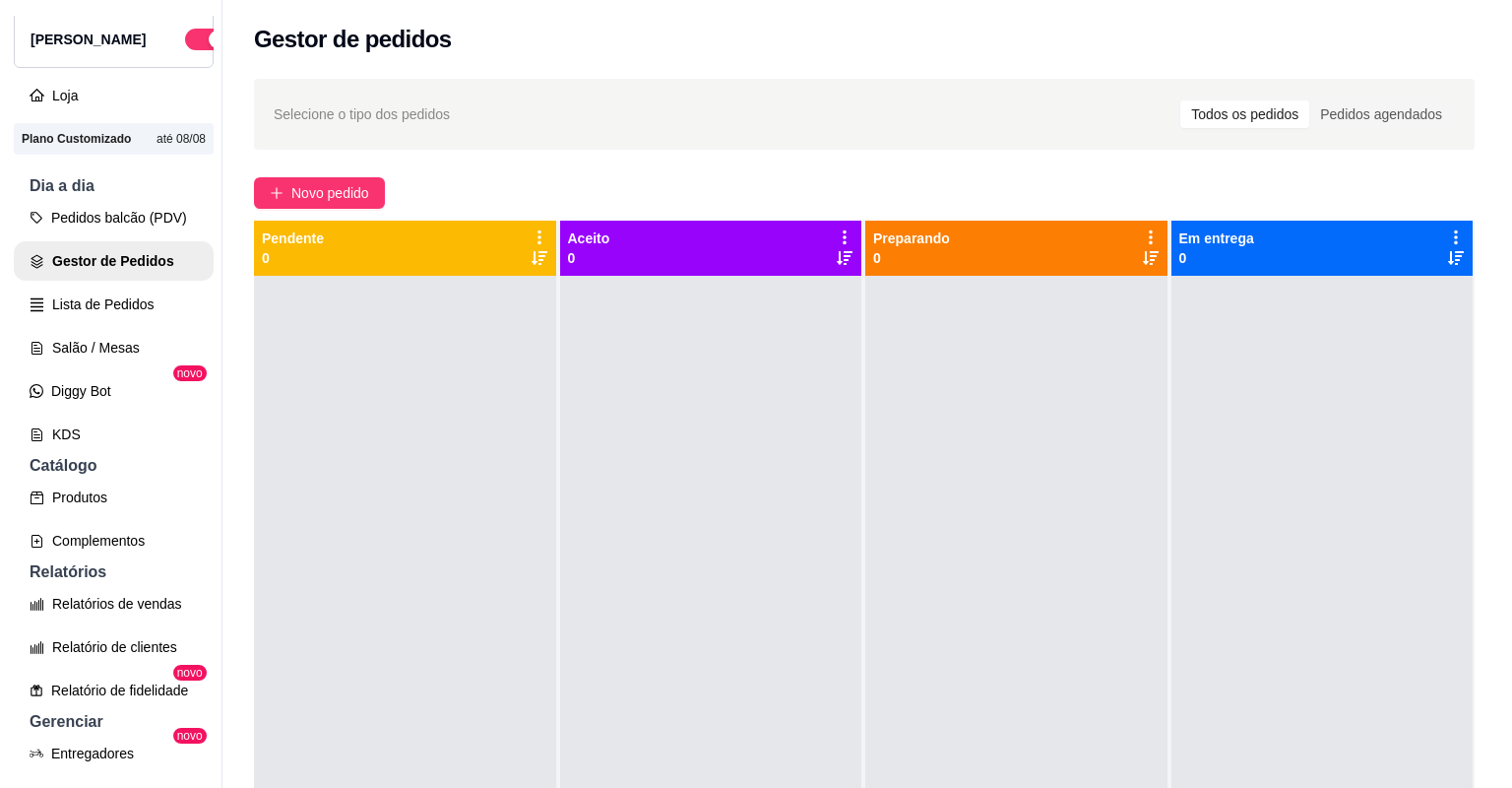 scroll, scrollTop: 143, scrollLeft: 0, axis: vertical 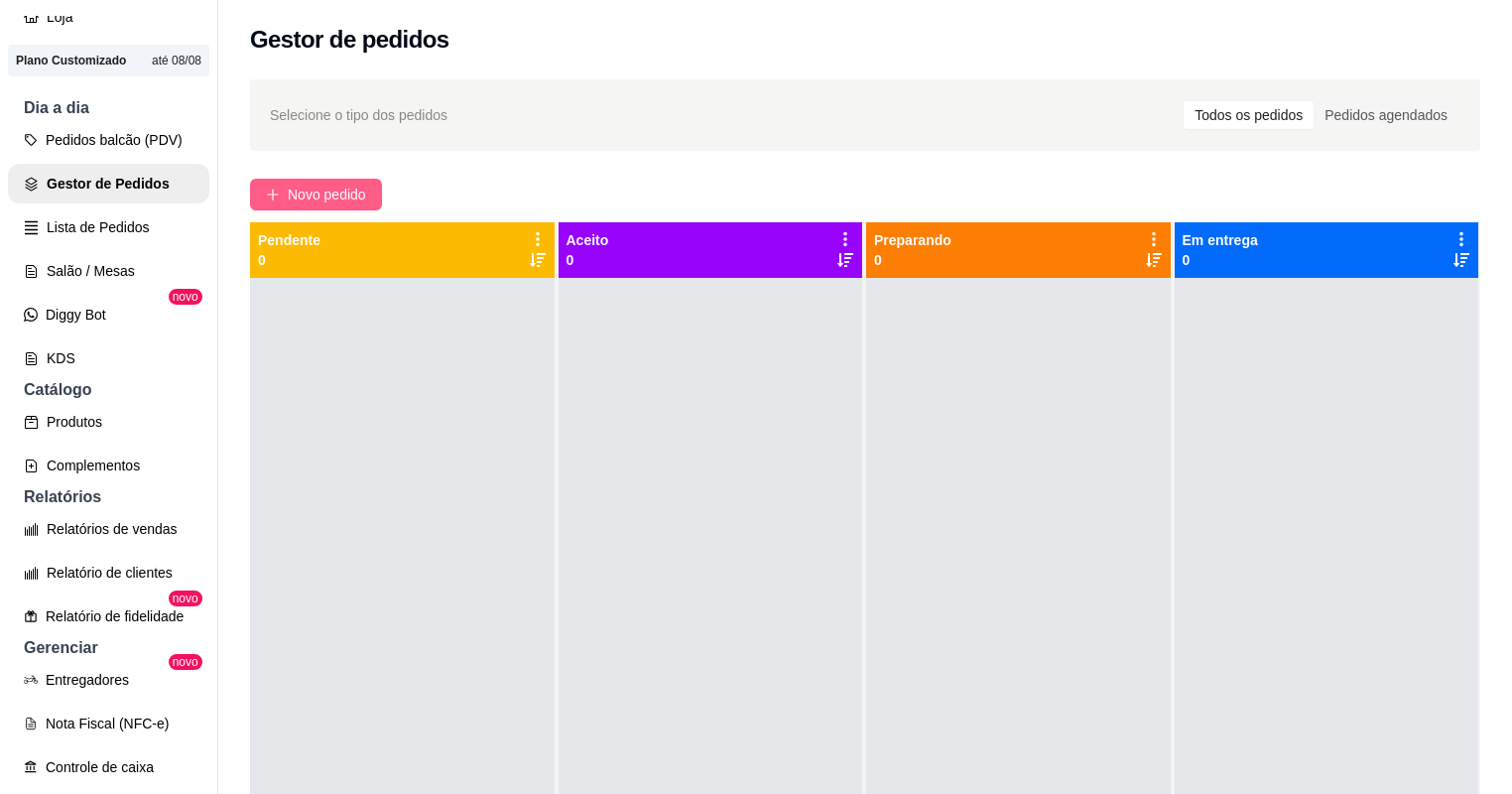 click on "Novo pedido" at bounding box center [326, 195] 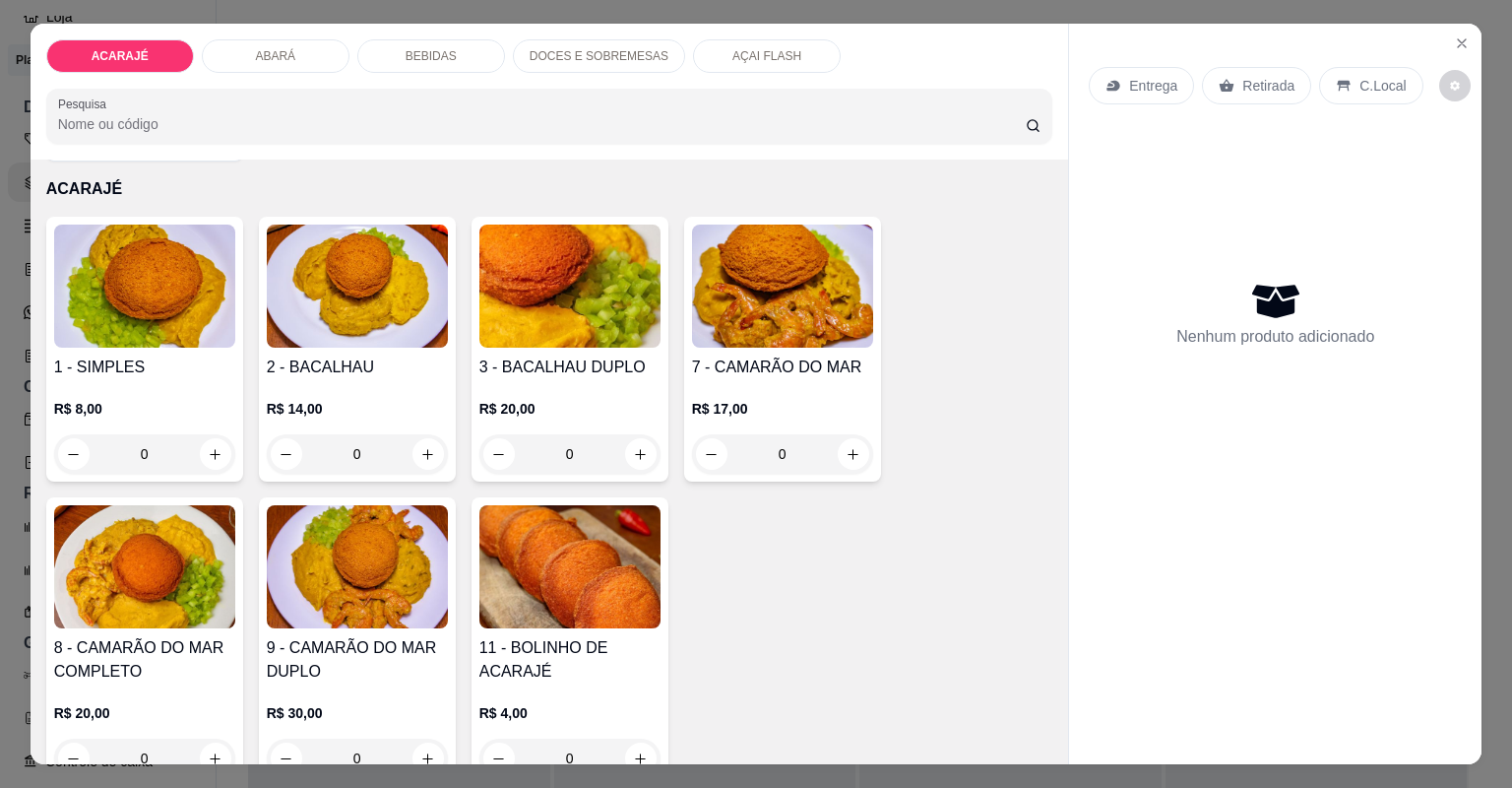 scroll, scrollTop: 79, scrollLeft: 0, axis: vertical 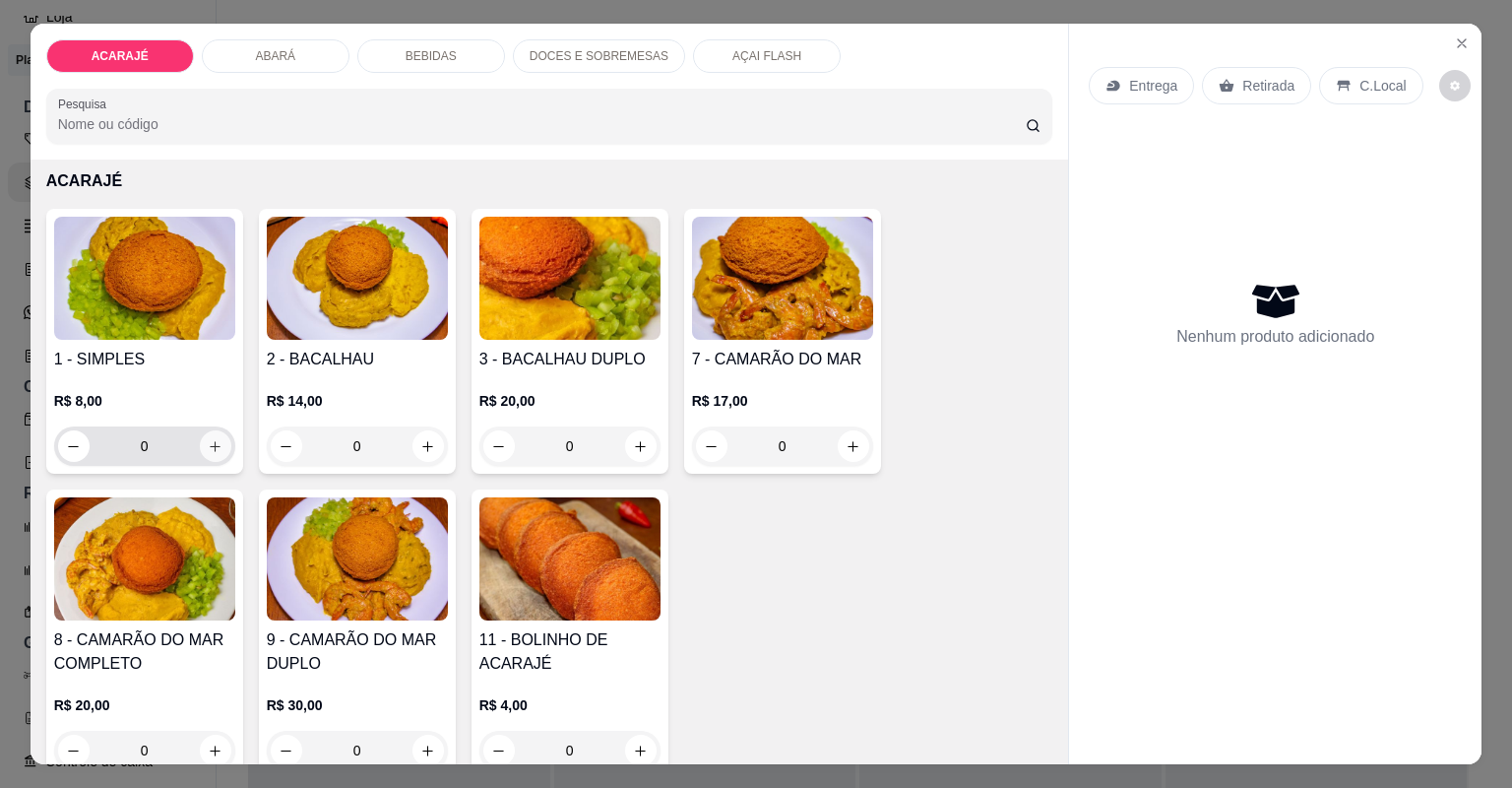 click 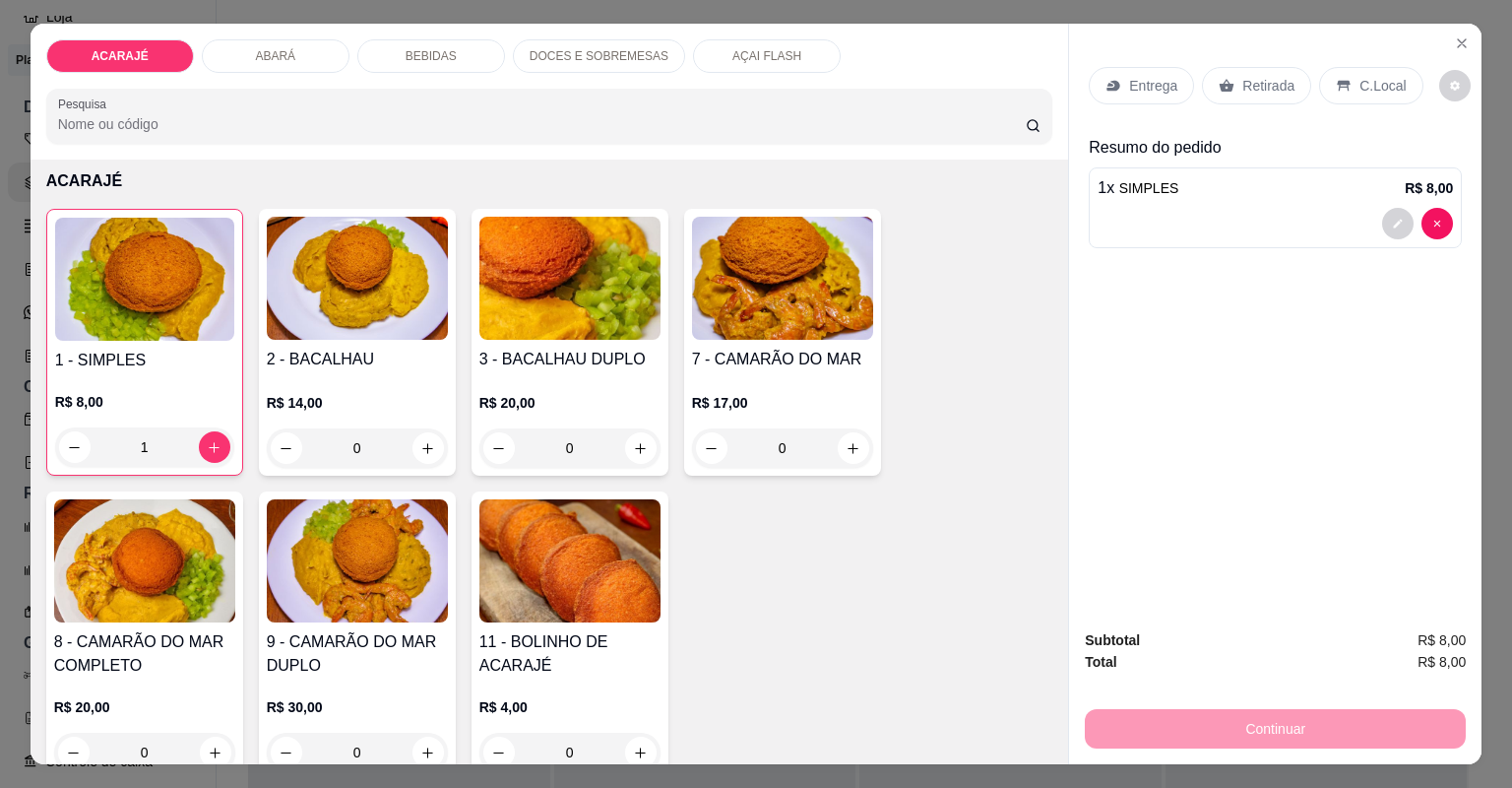 click 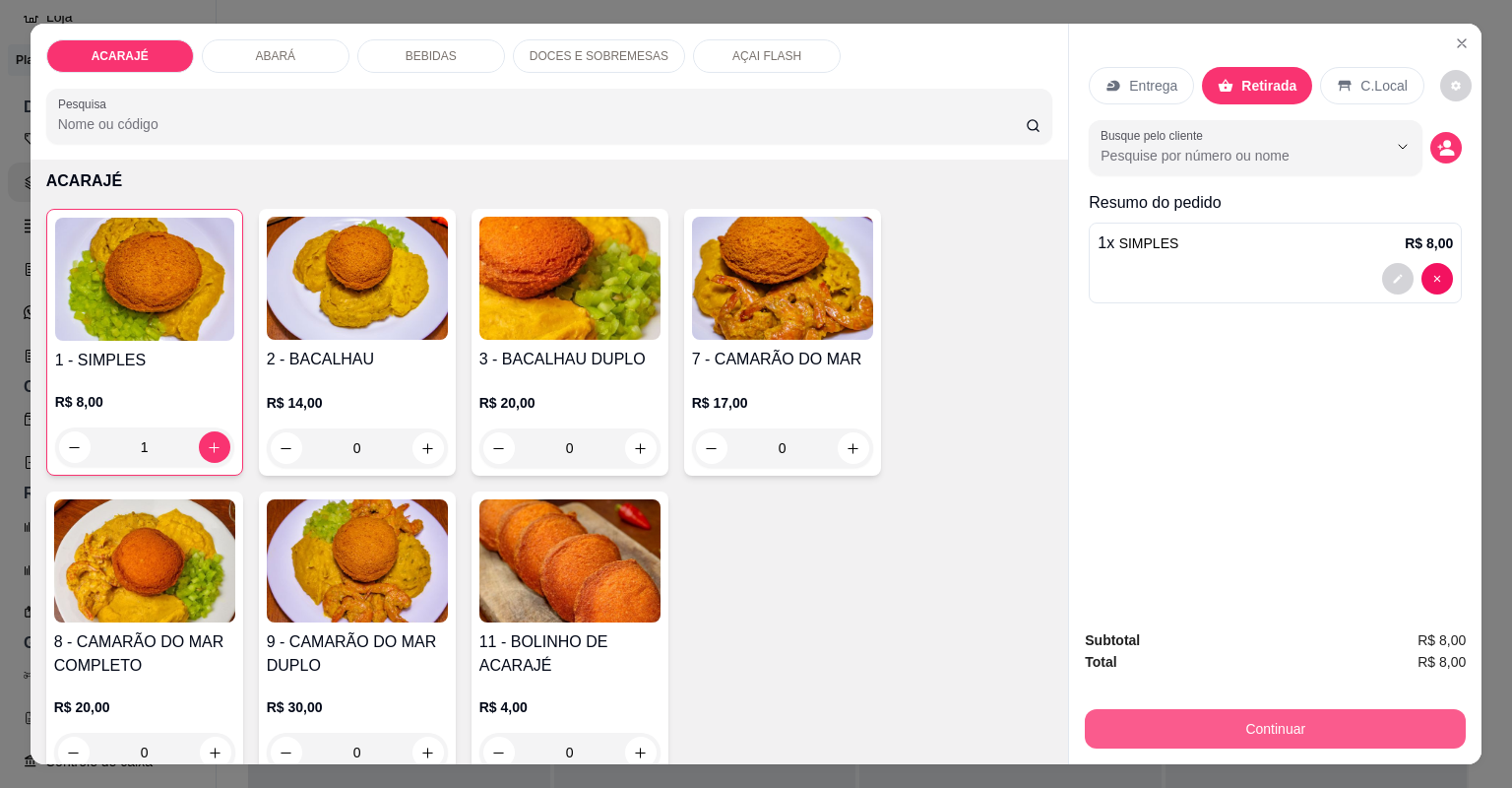 click on "Continuar" at bounding box center [1275, 729] 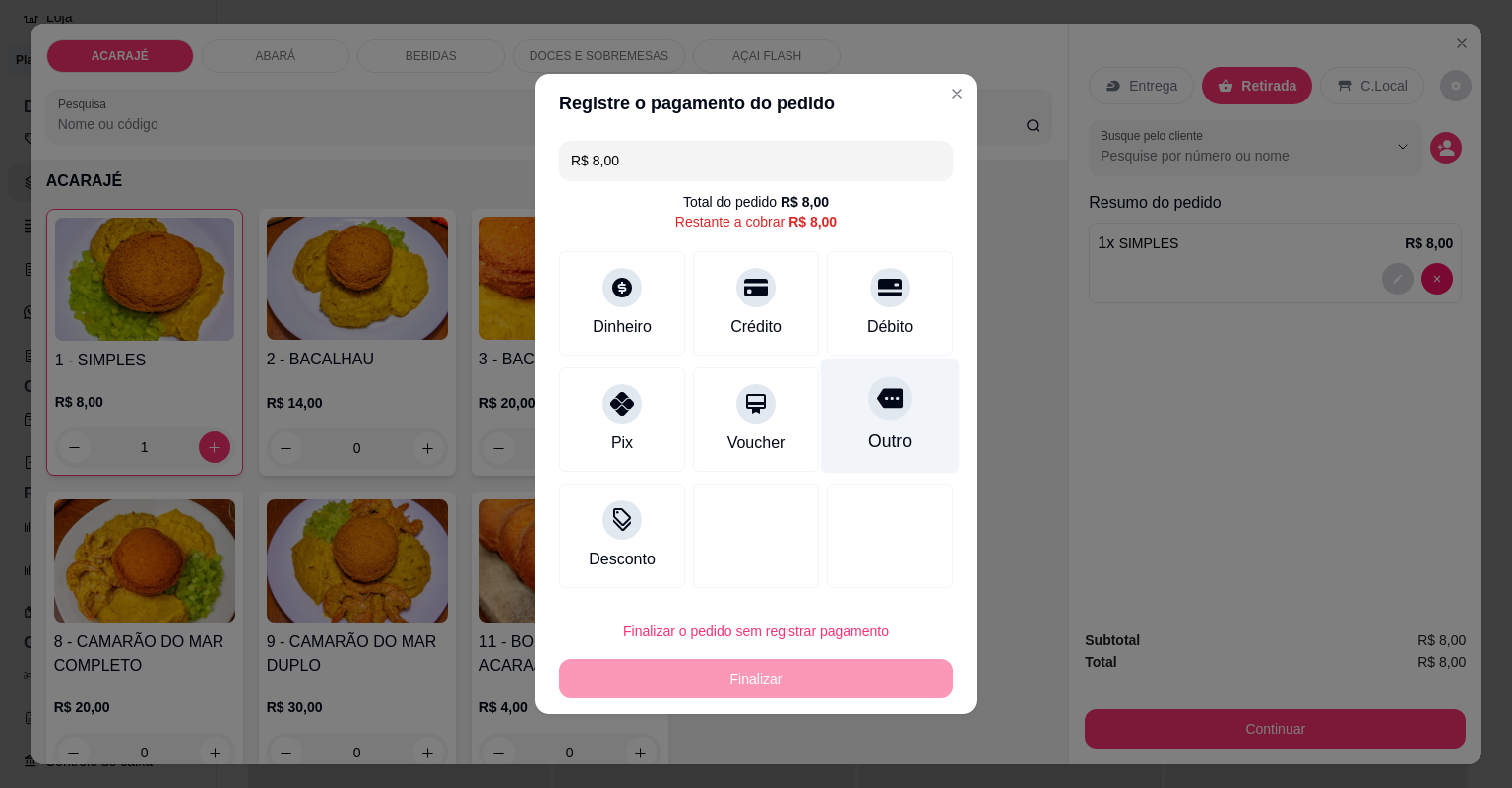 click on "Outro" at bounding box center (890, 441) 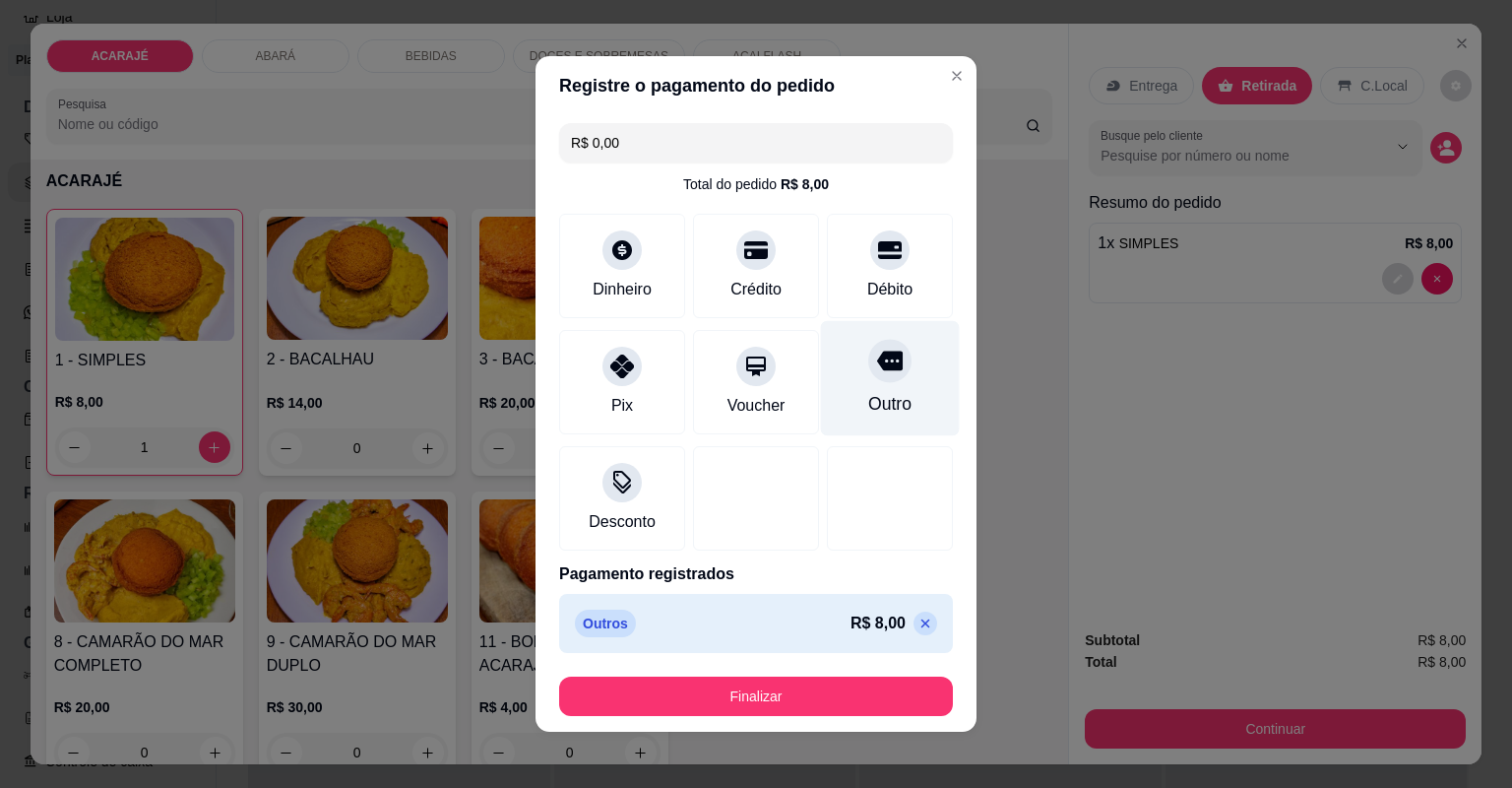 type on "R$ 0,00" 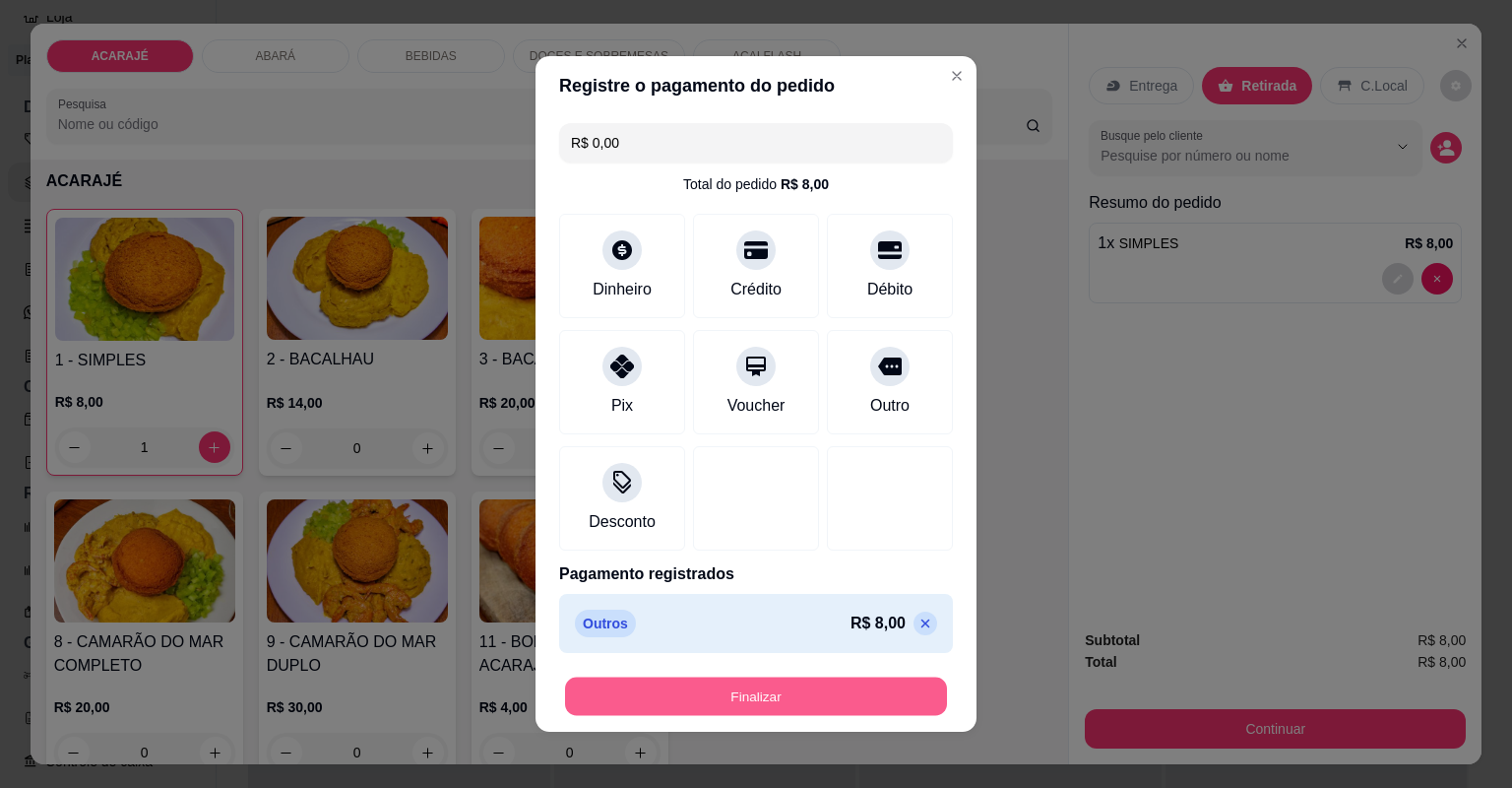 click on "Finalizar" at bounding box center (756, 696) 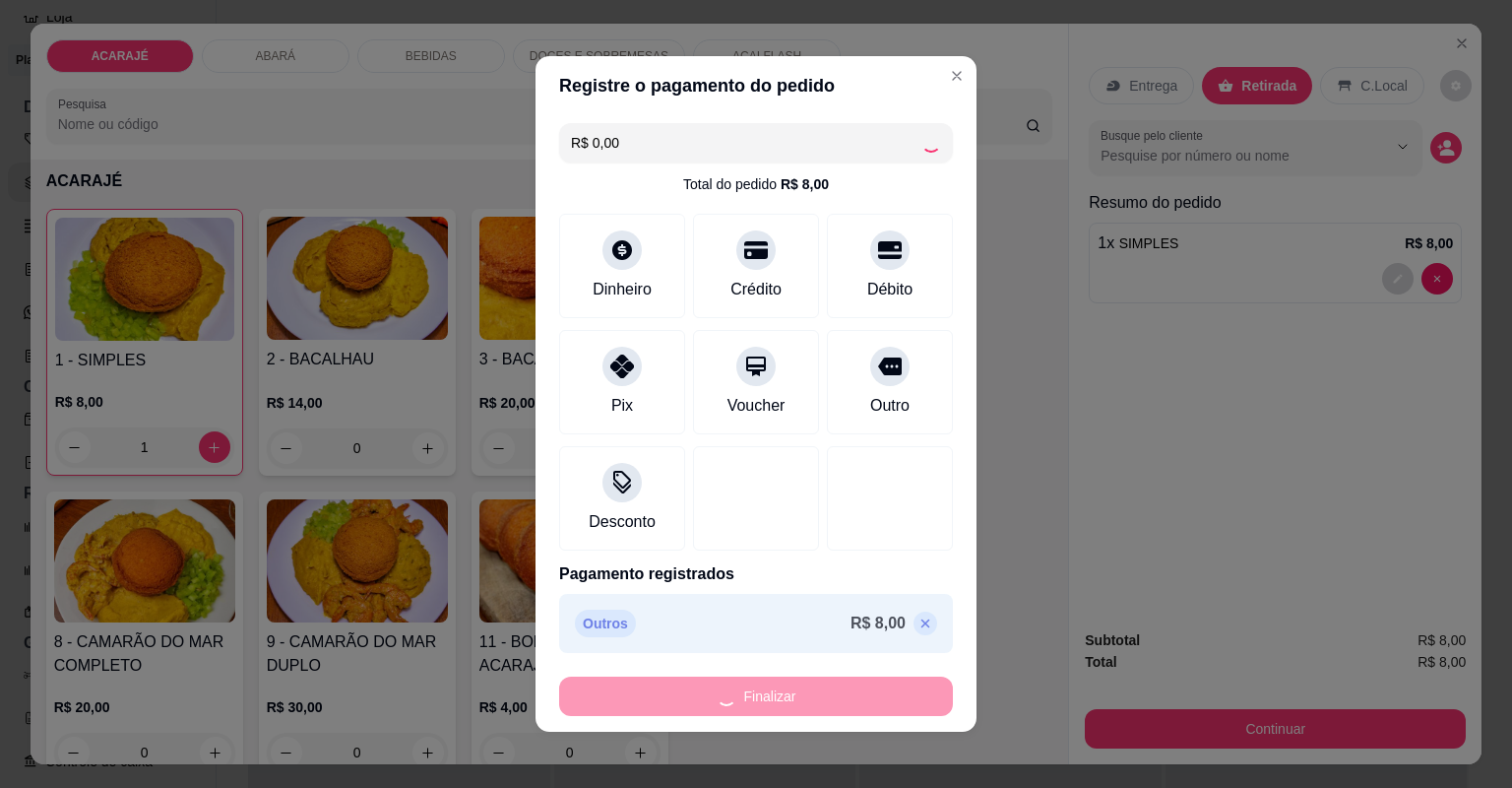 type on "0" 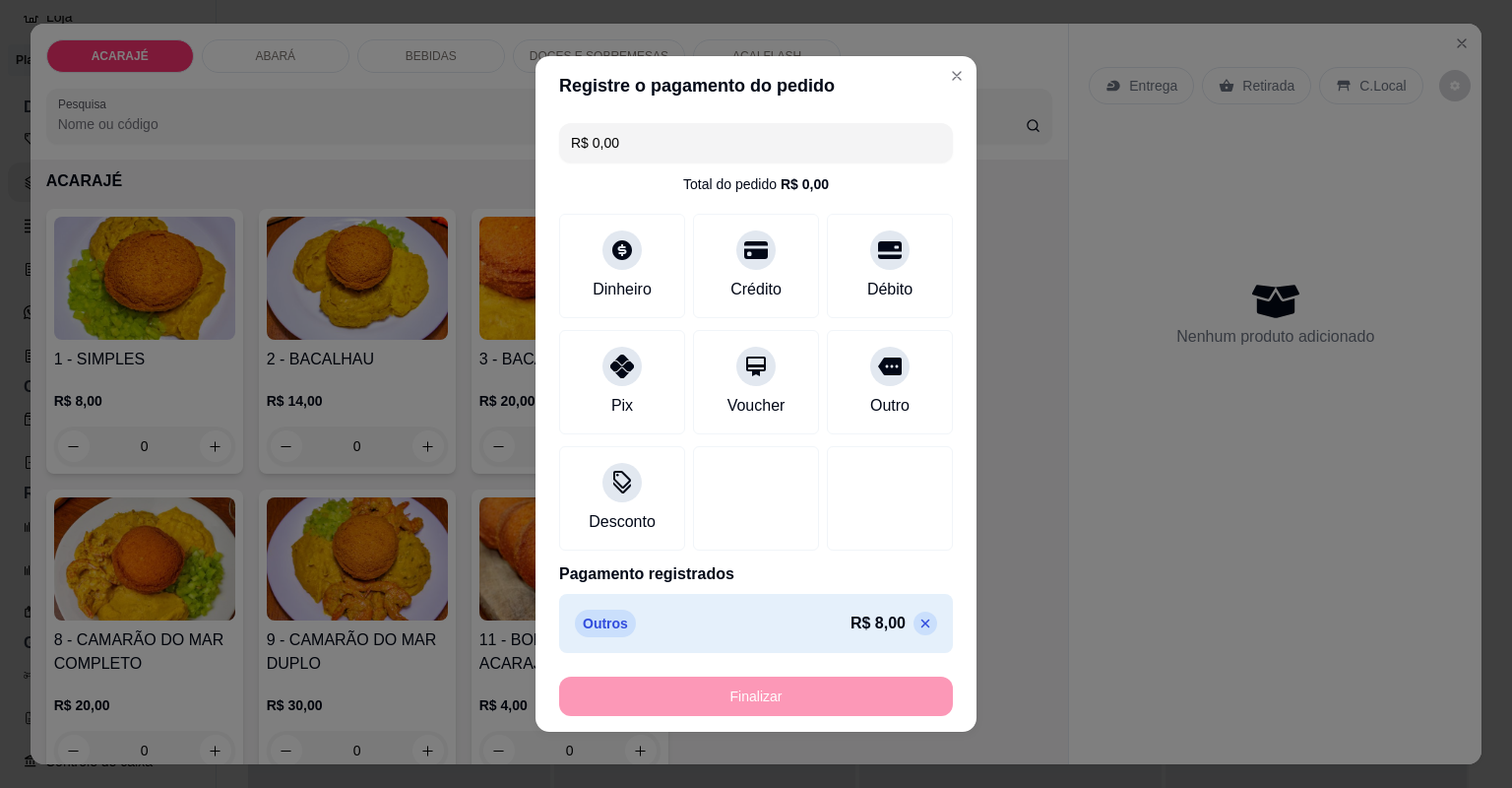 type on "-R$ 8,00" 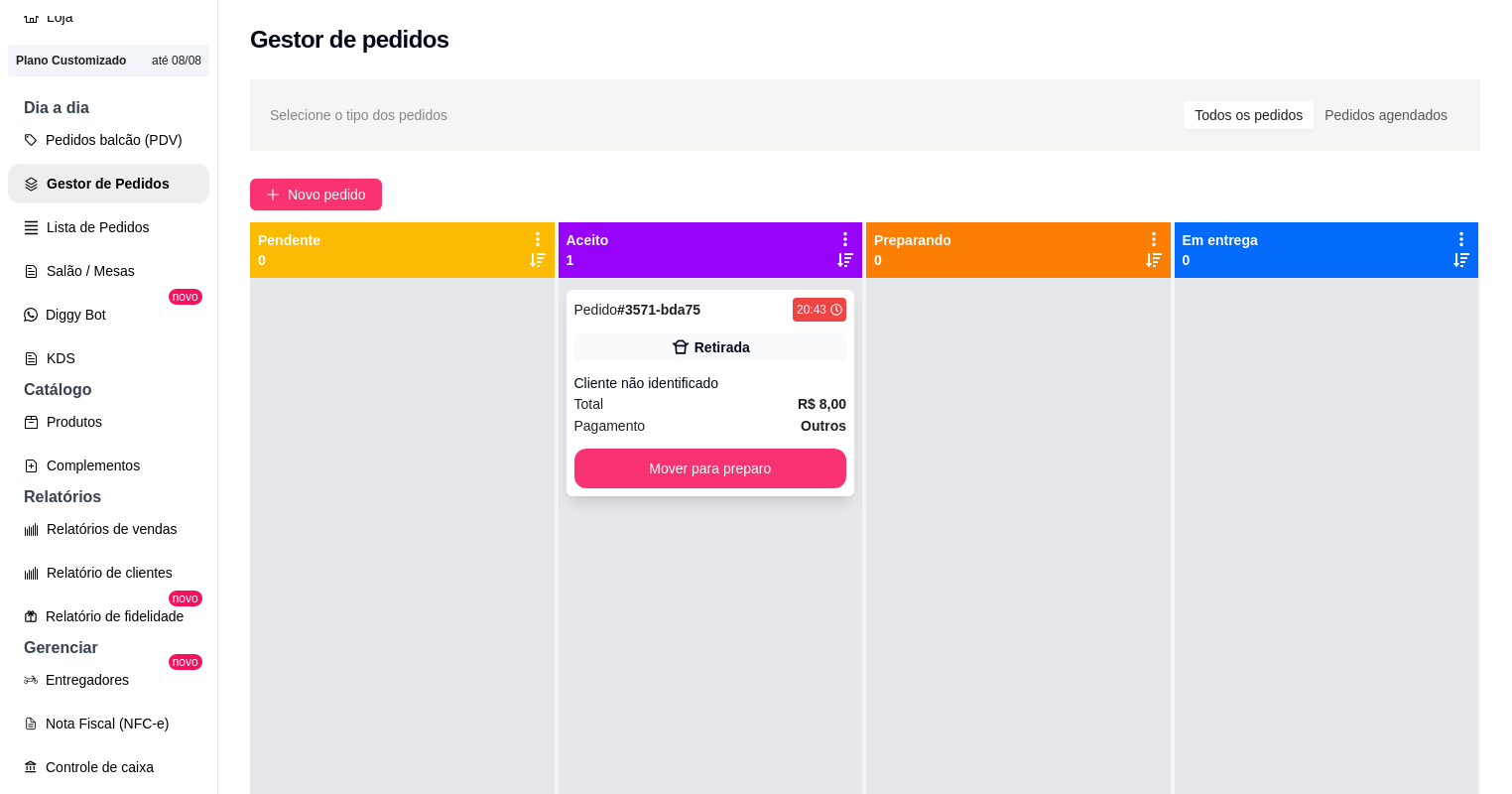 click on "Total R$ 8,00" at bounding box center (710, 404) 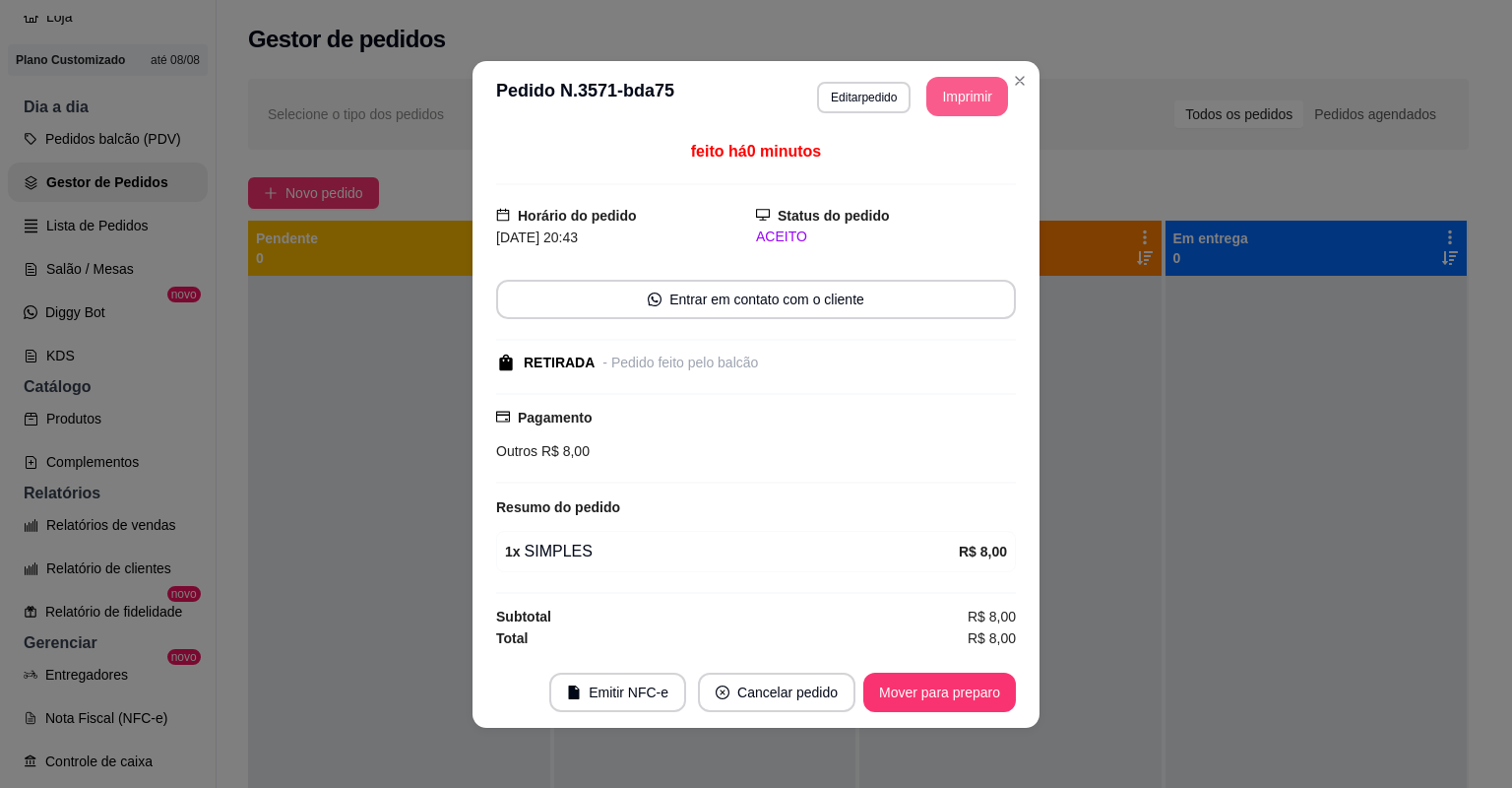 click on "Imprimir" at bounding box center [967, 97] 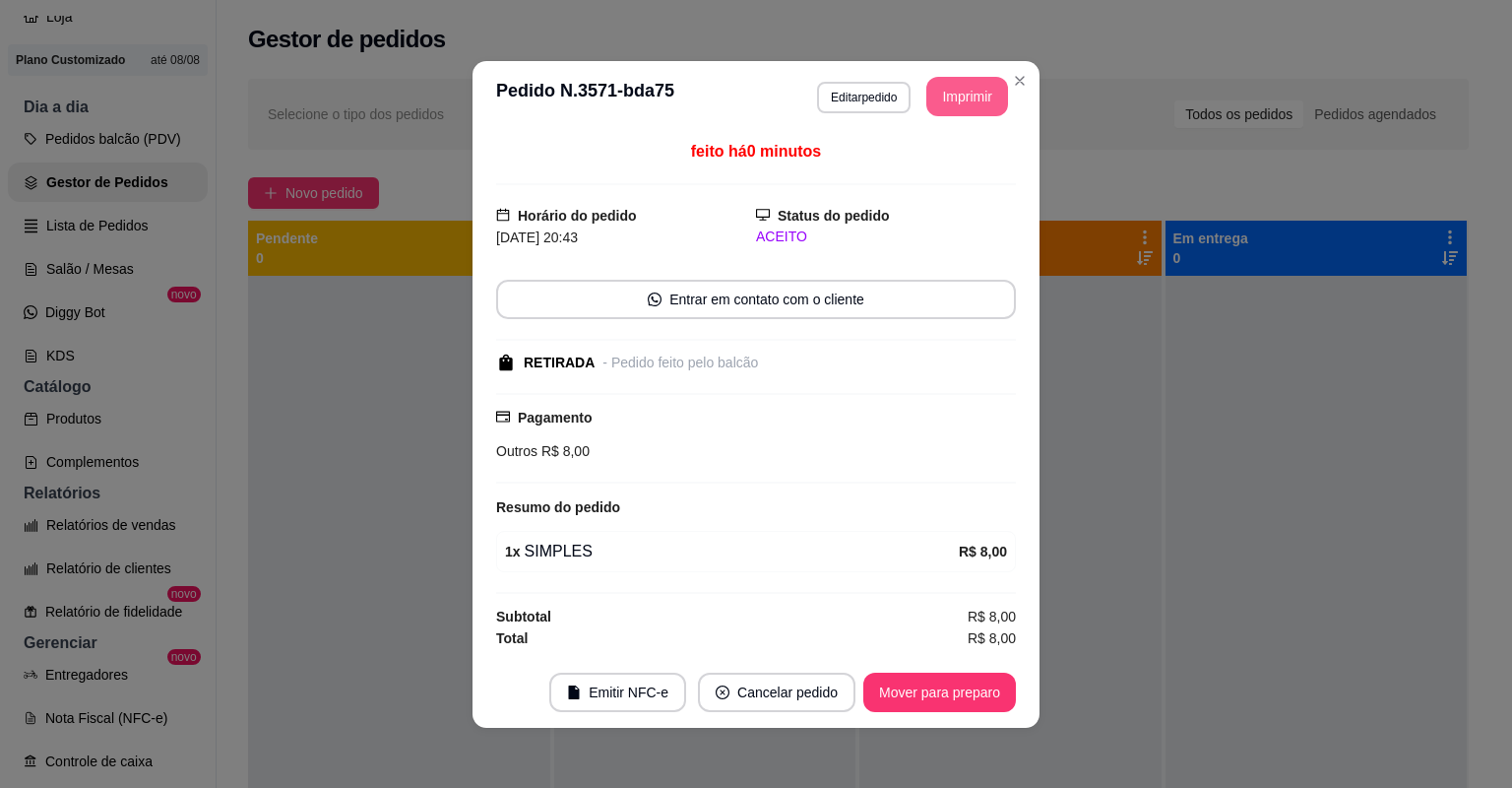 scroll, scrollTop: 0, scrollLeft: 0, axis: both 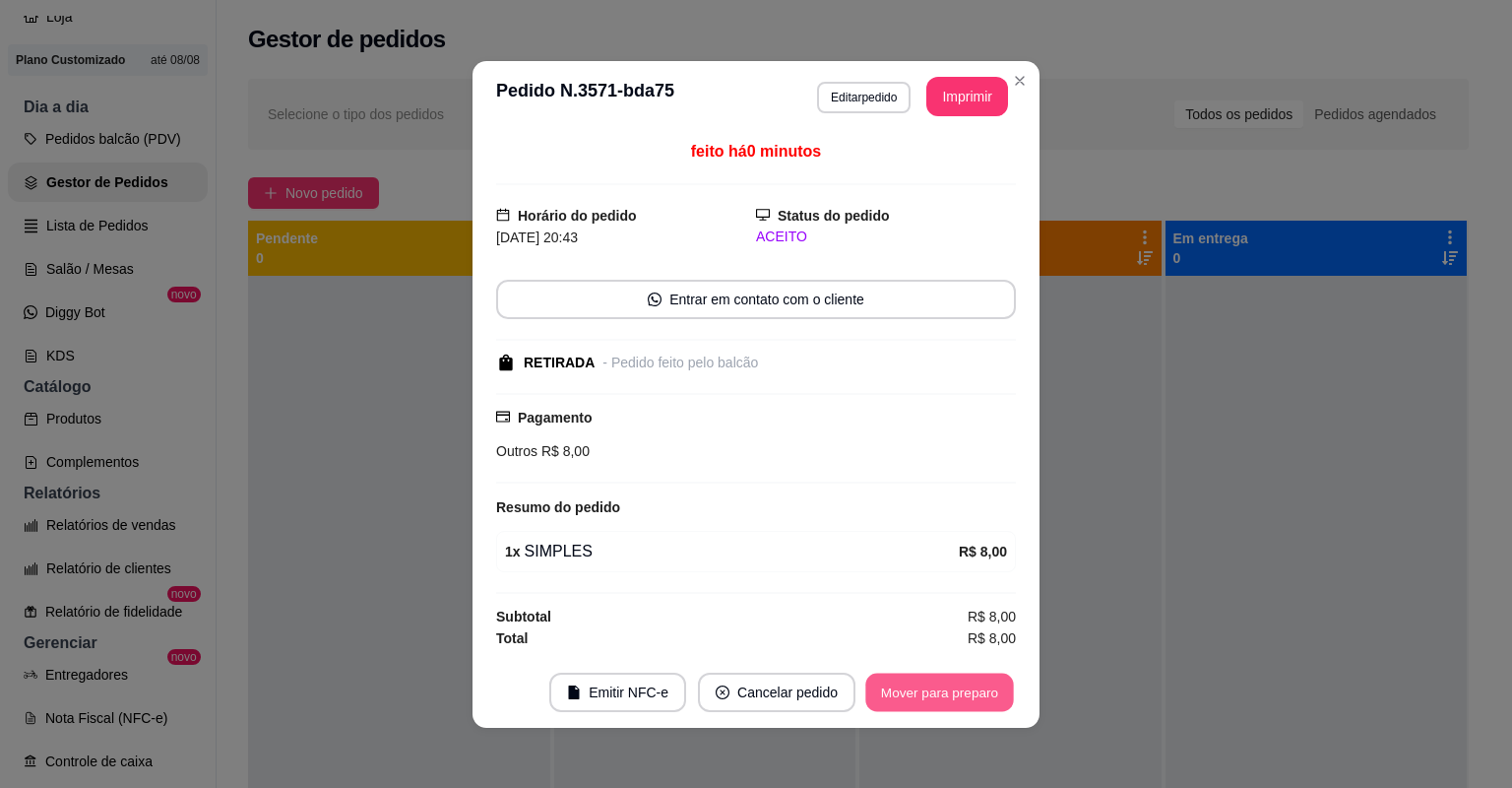 click on "Mover para preparo" at bounding box center [939, 691] 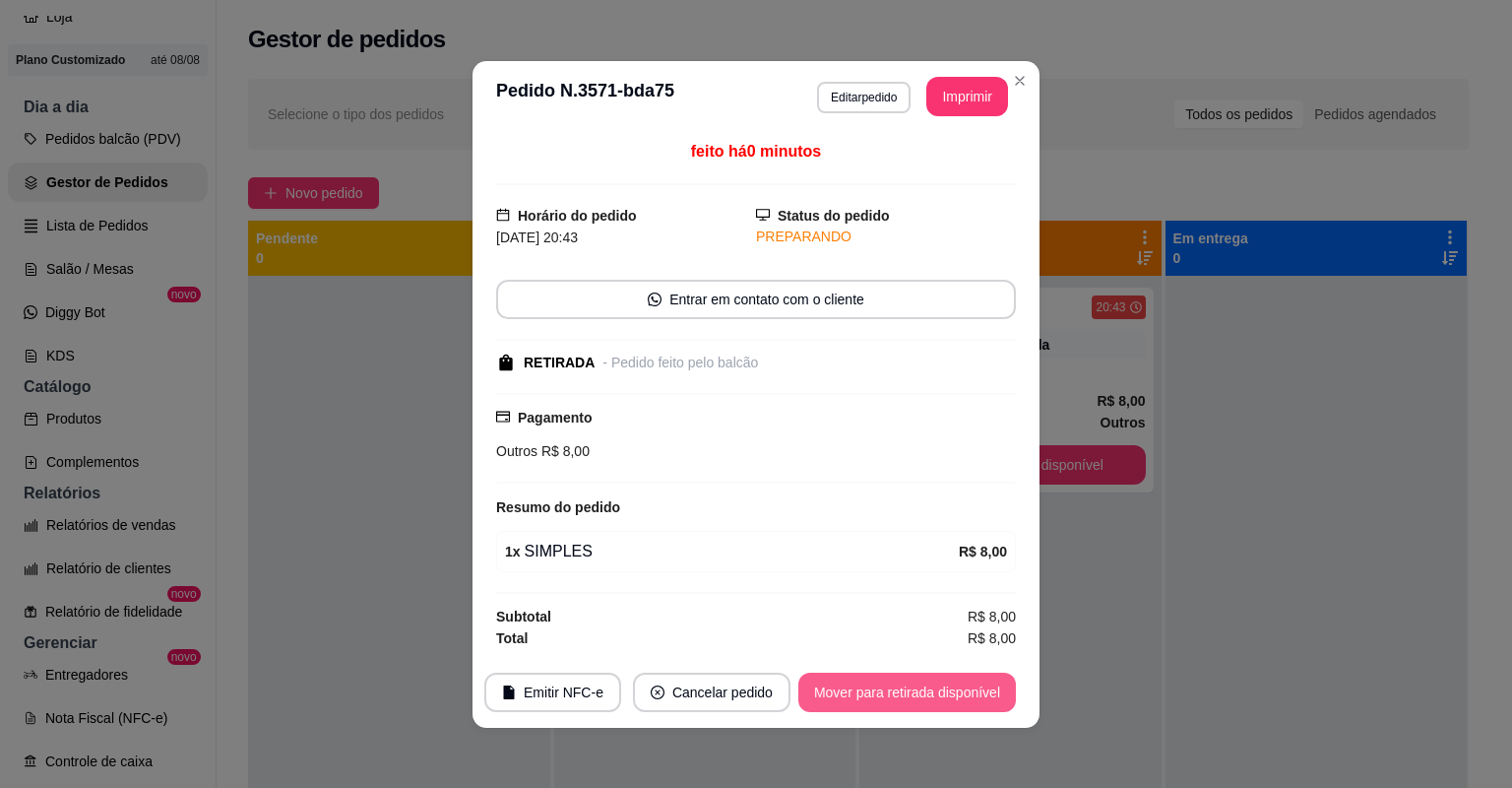 click on "Mover para retirada disponível" at bounding box center [907, 692] 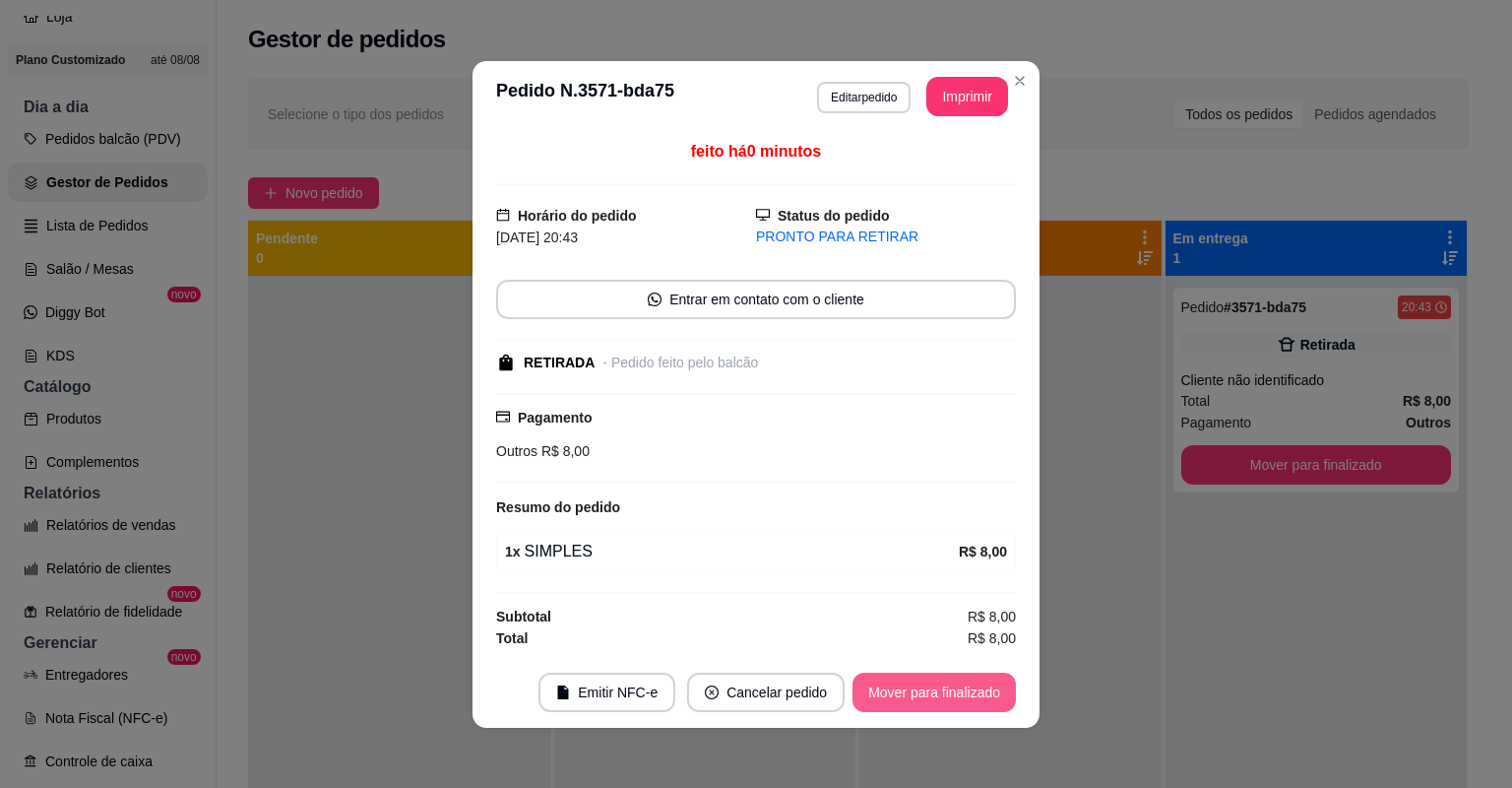 click on "Mover para finalizado" at bounding box center (934, 692) 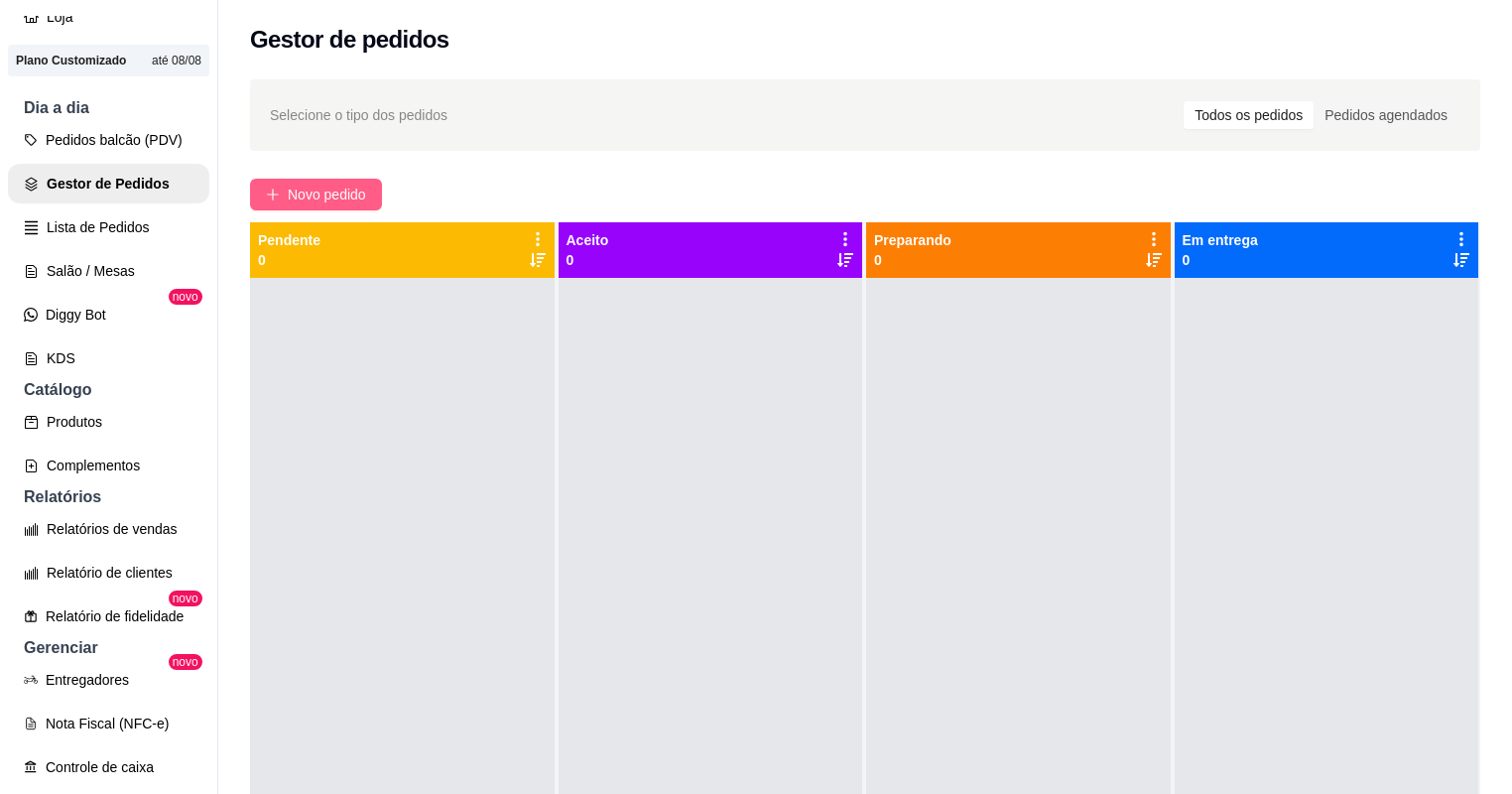 click 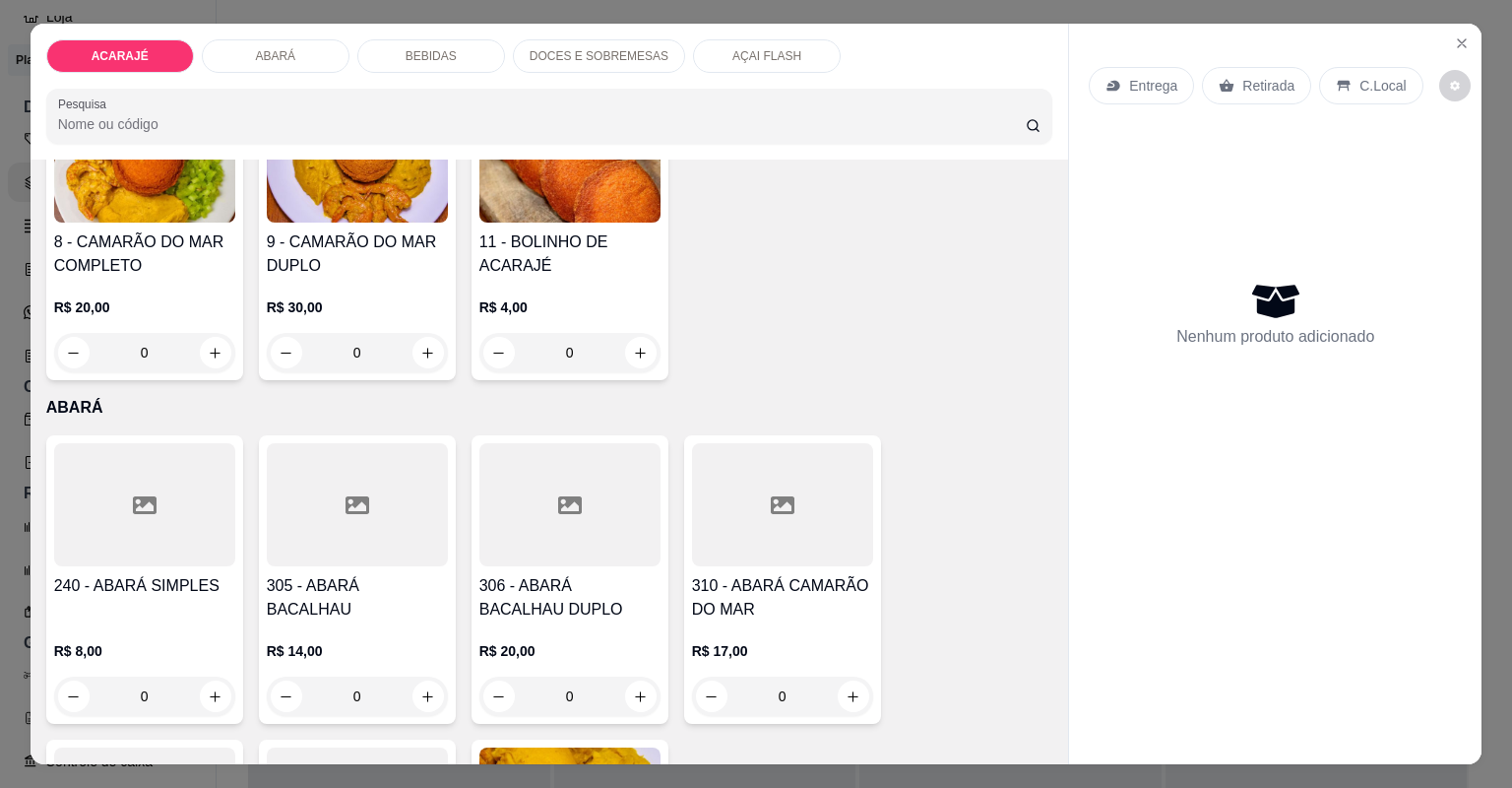scroll, scrollTop: 158, scrollLeft: 0, axis: vertical 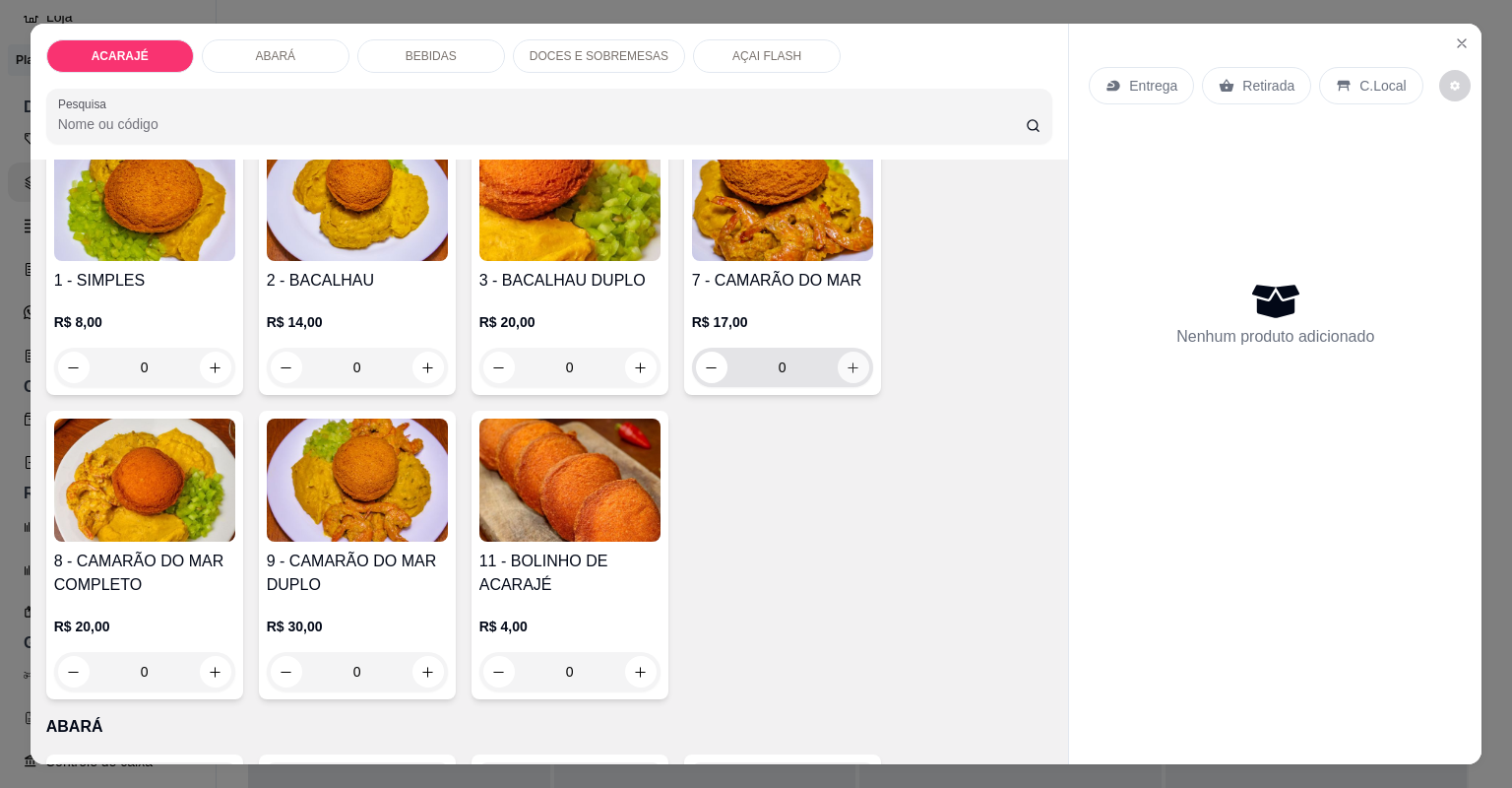 click at bounding box center [853, 367] 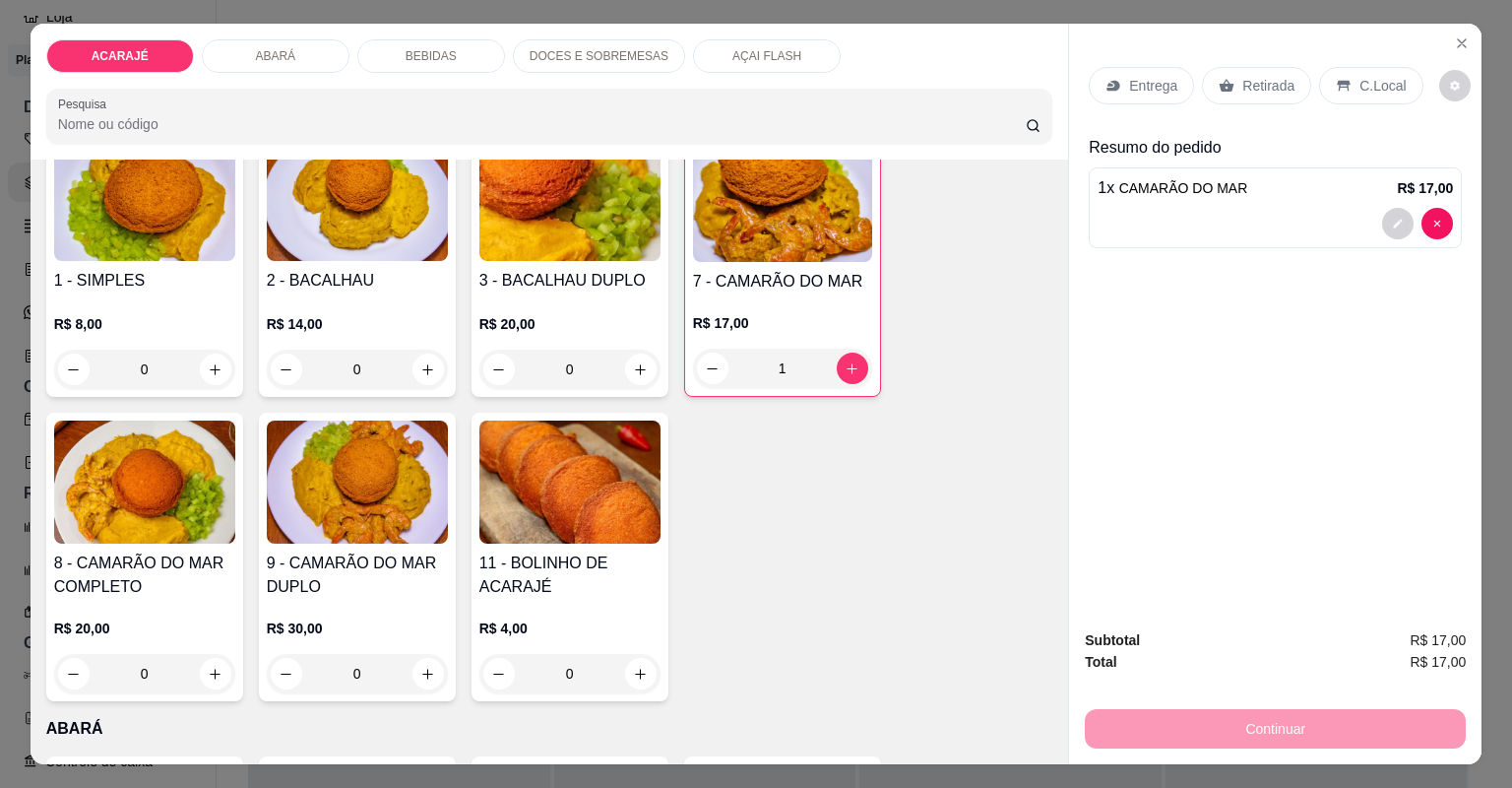 click on "Retirada" at bounding box center [1268, 86] 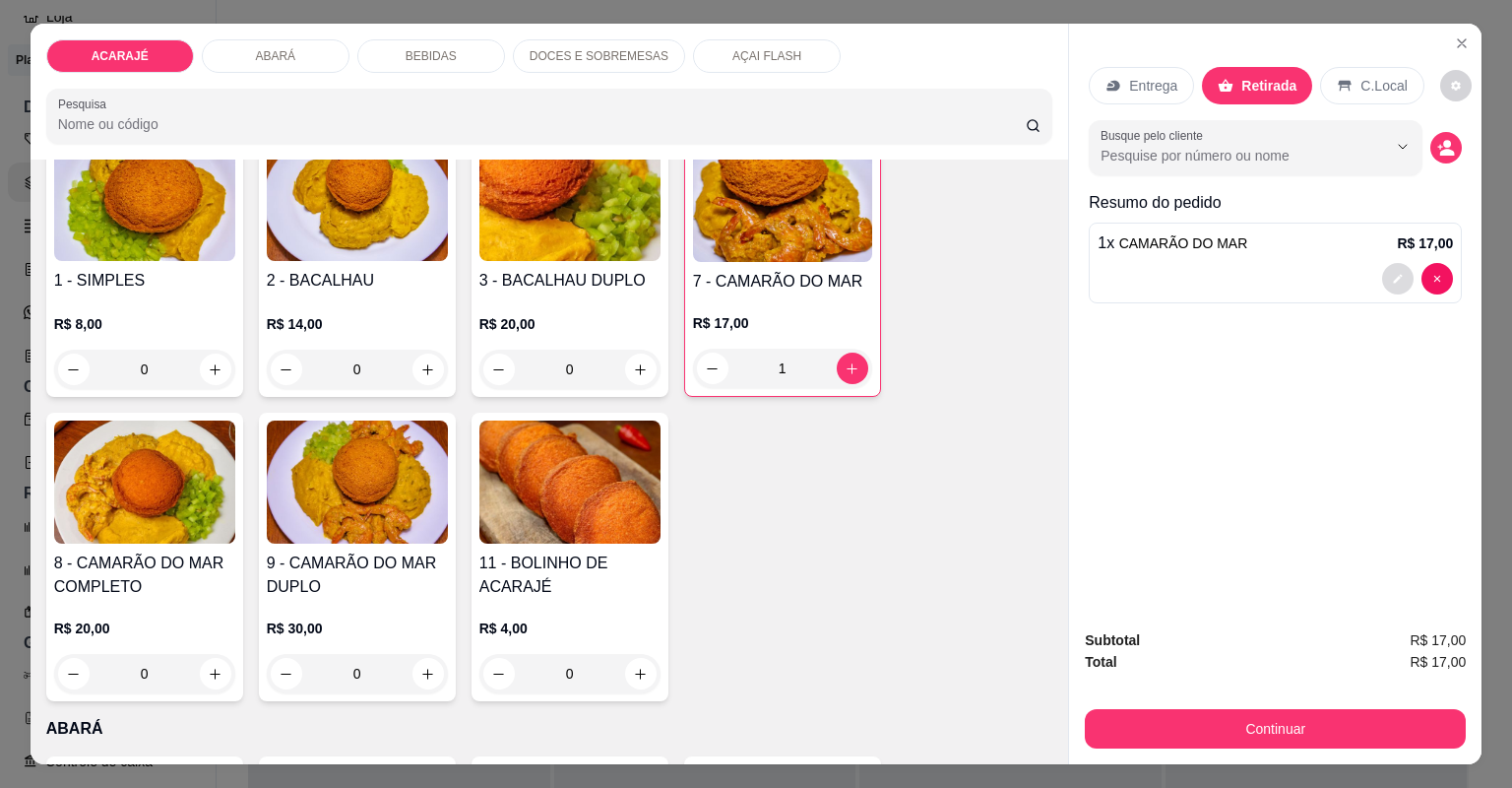 click at bounding box center (1398, 279) 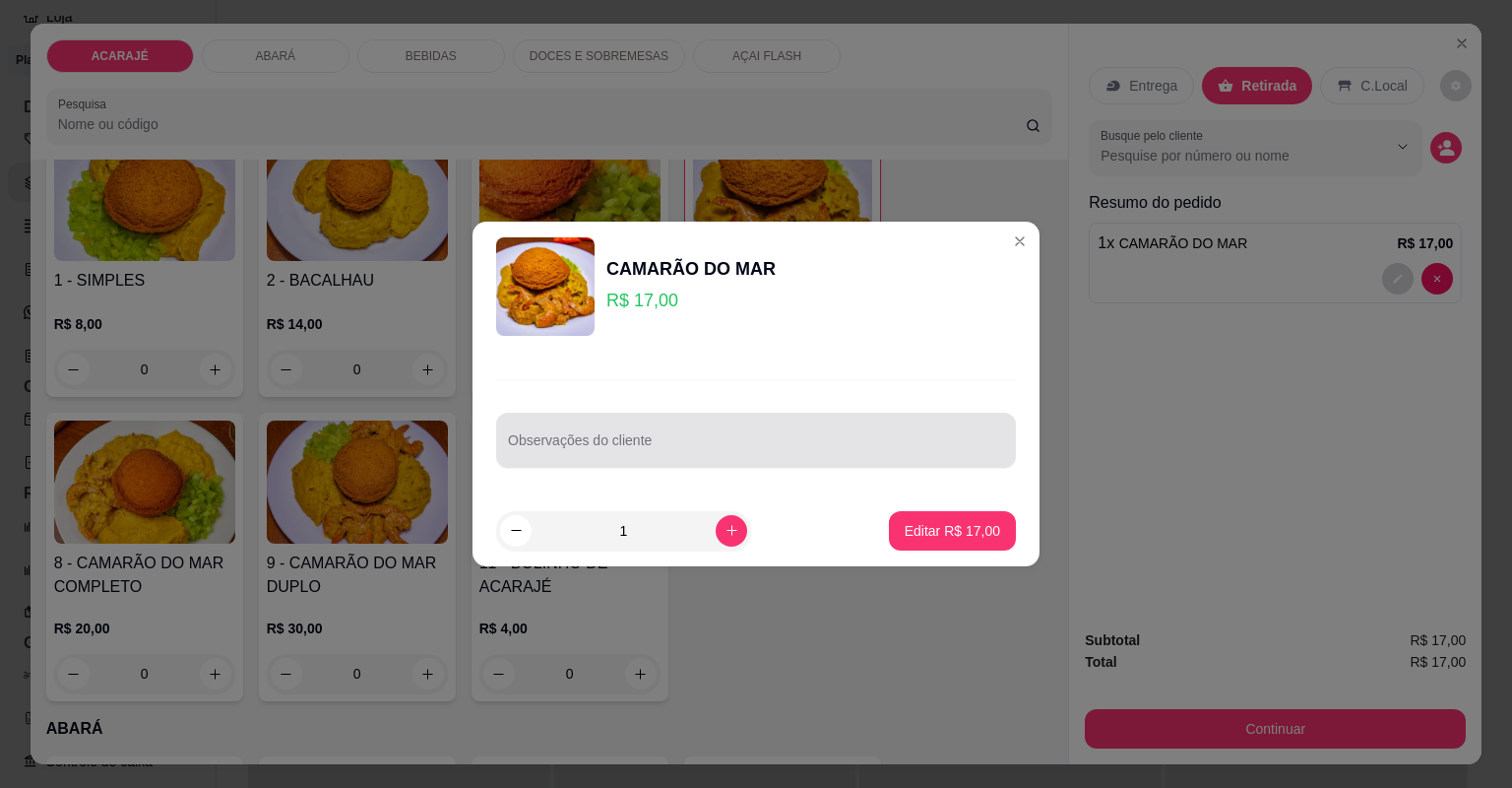 click on "Observações do cliente" at bounding box center (756, 448) 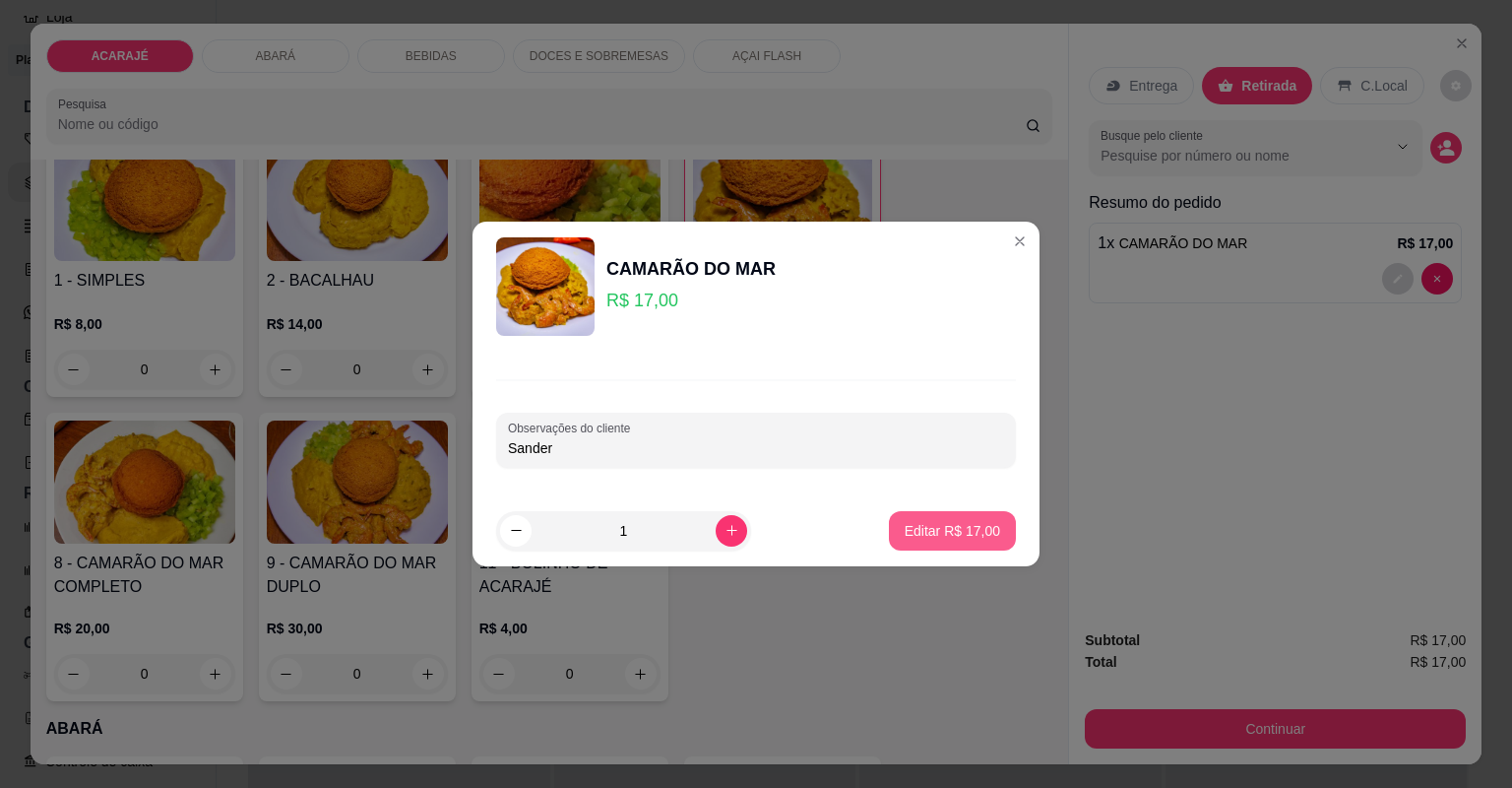 type on "Sander" 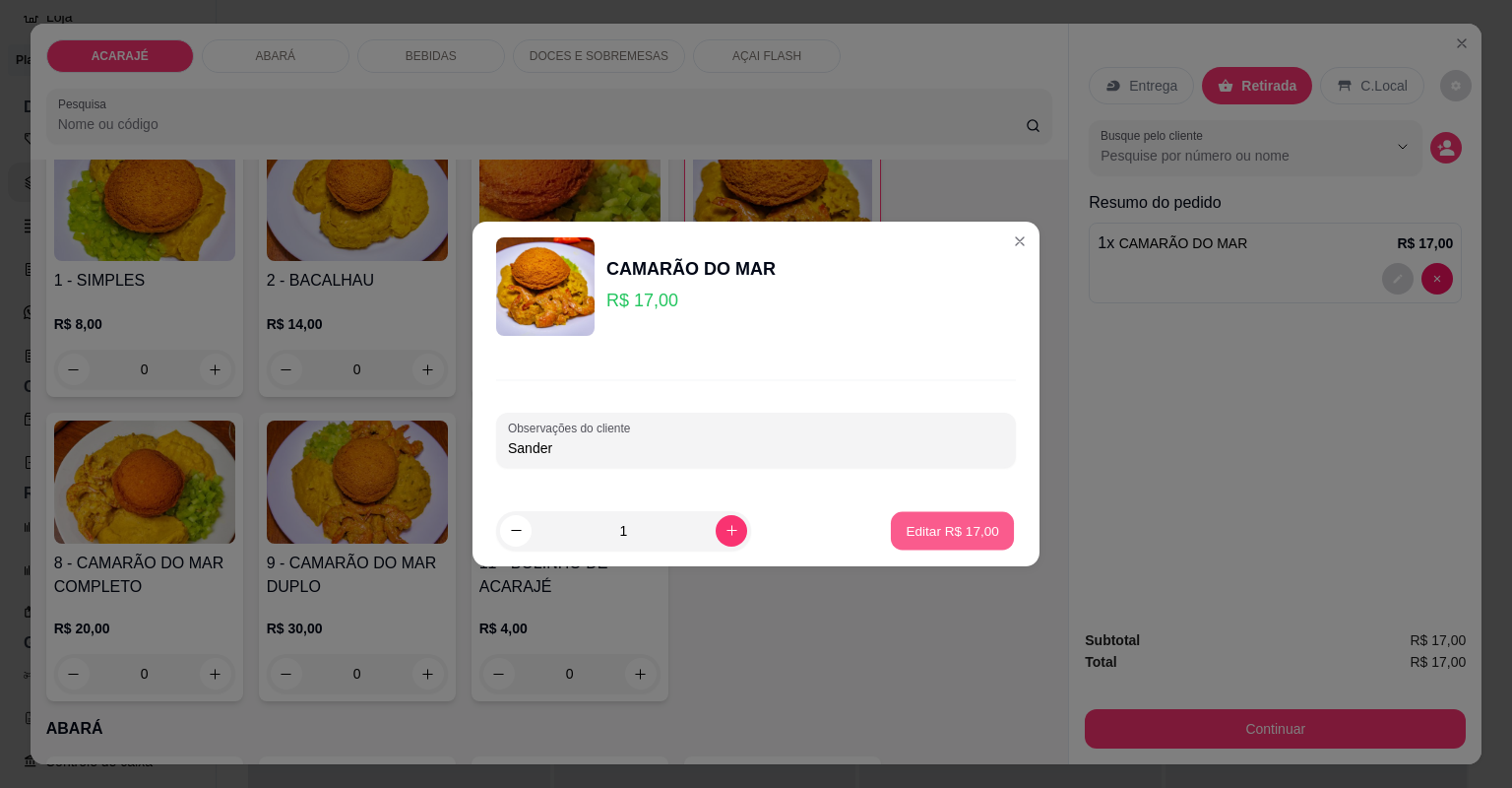 click on "Editar   R$ 17,00" at bounding box center (952, 530) 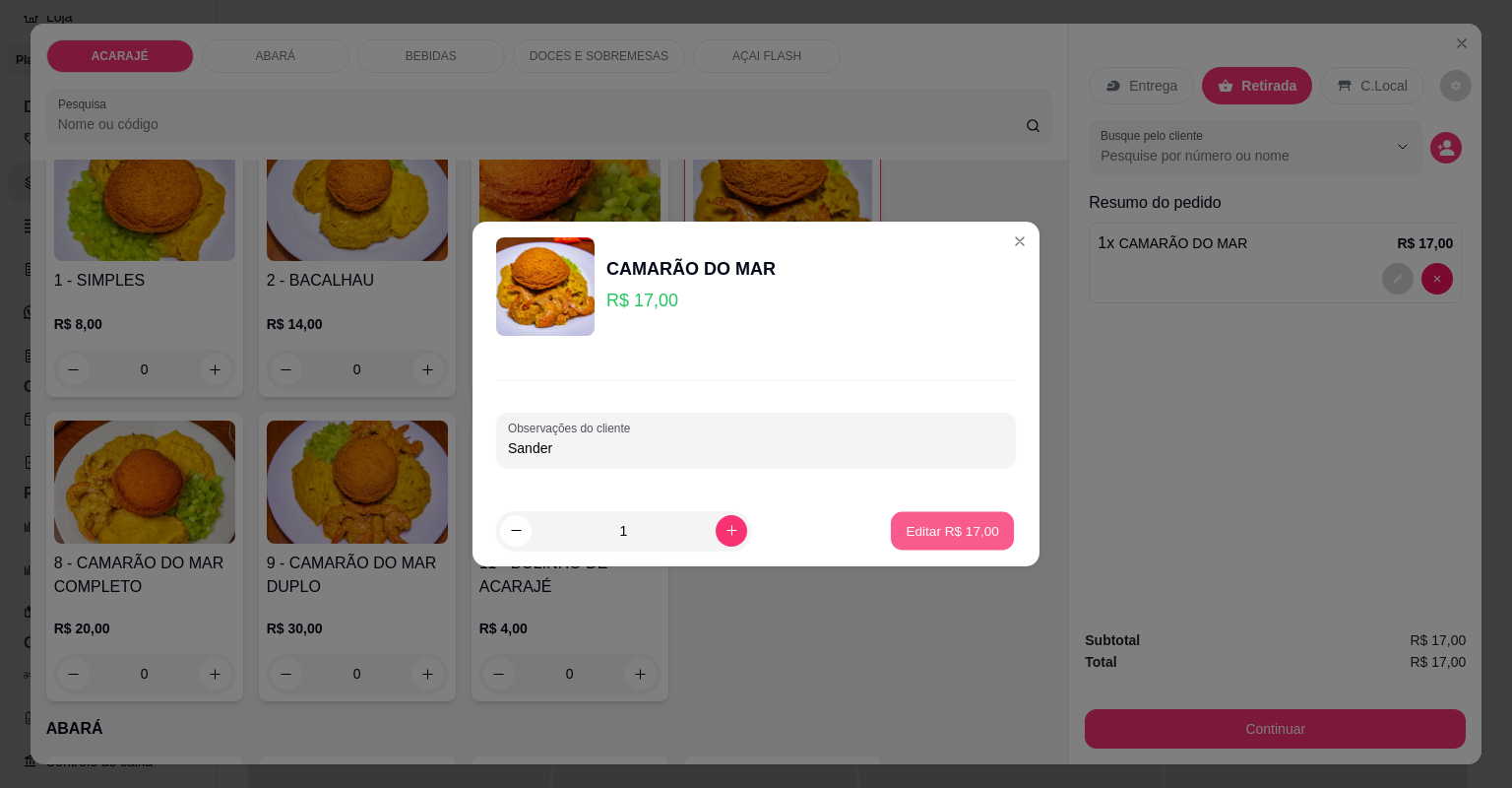 type on "0" 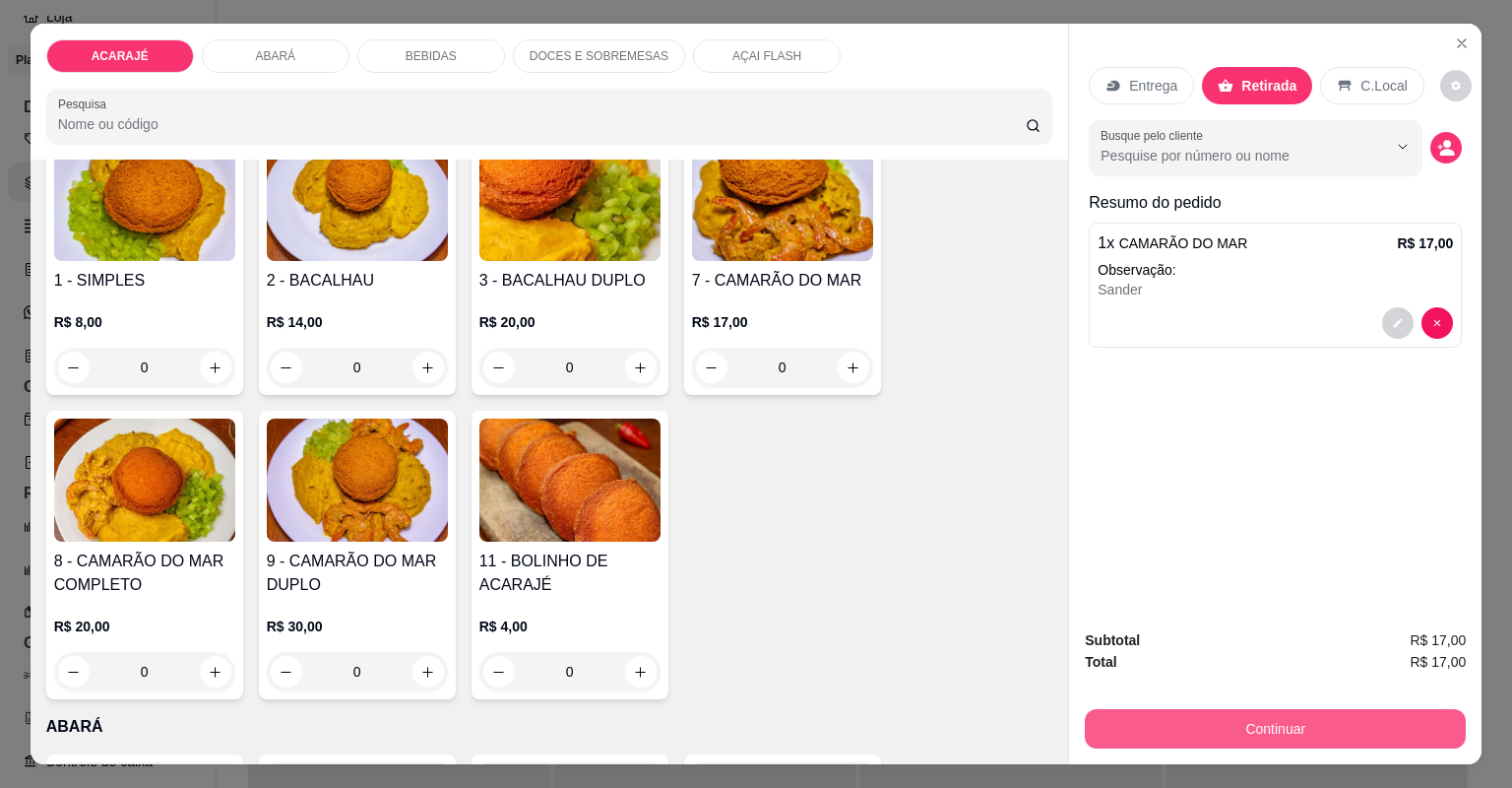 click on "Continuar" at bounding box center (1275, 729) 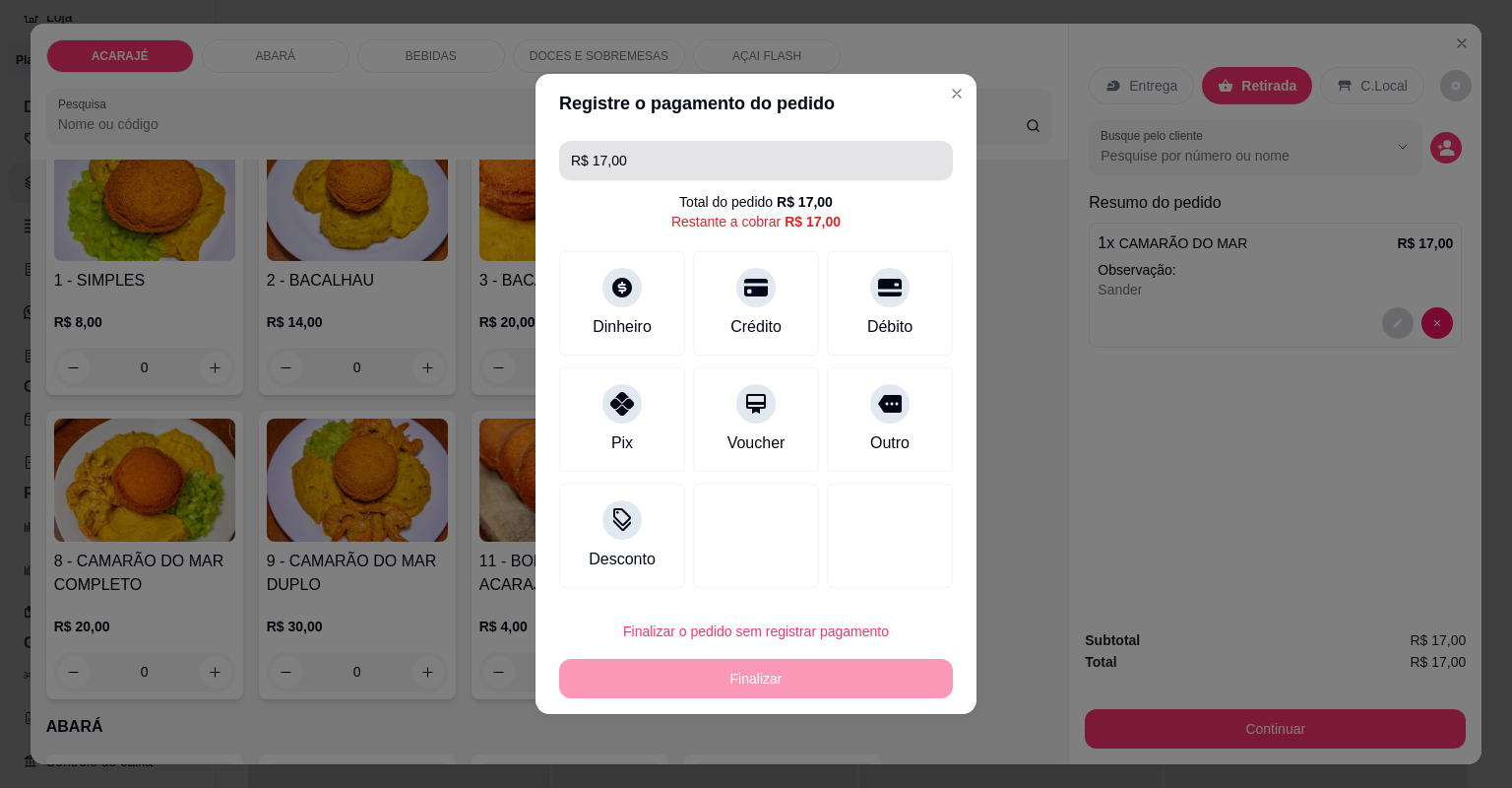 click on "R$ 17,00 Total do pedido   R$ 17,00 Restante a cobrar   R$ 17,00 Dinheiro Crédito Débito Pix Voucher Outro Desconto" at bounding box center [756, 364] 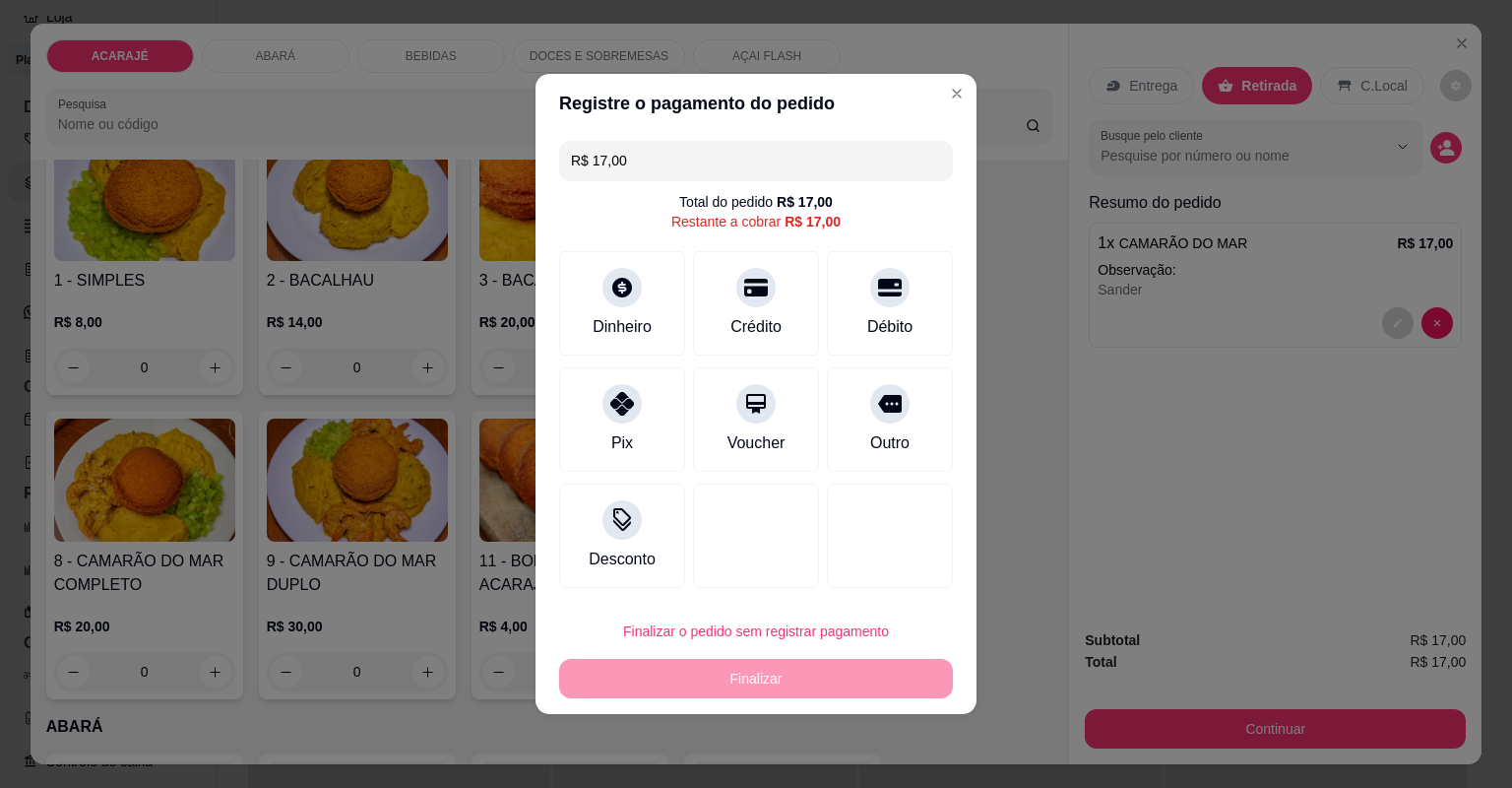 click on "R$ 17,00" at bounding box center [756, 161] 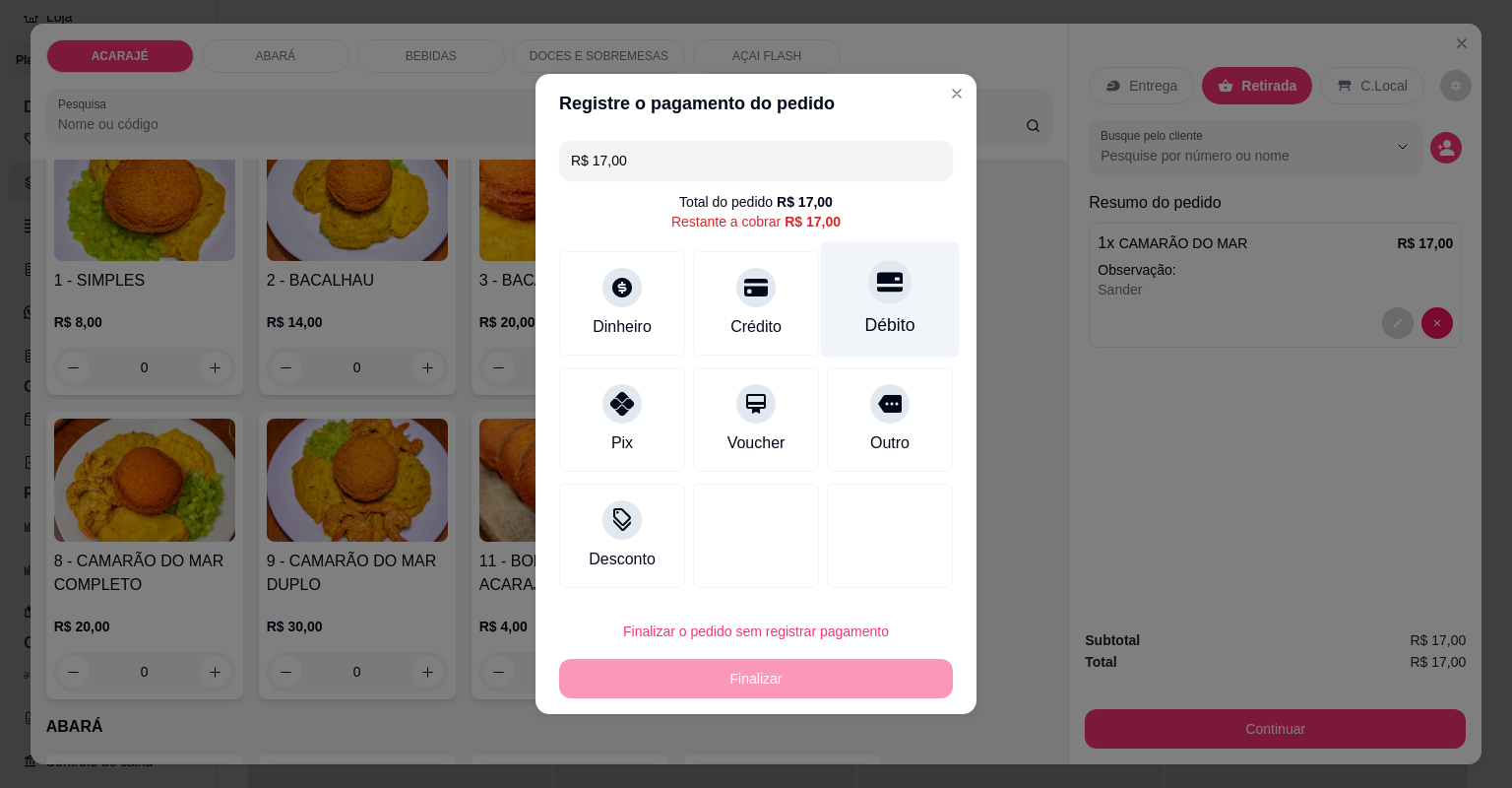 click on "Débito" at bounding box center (890, 325) 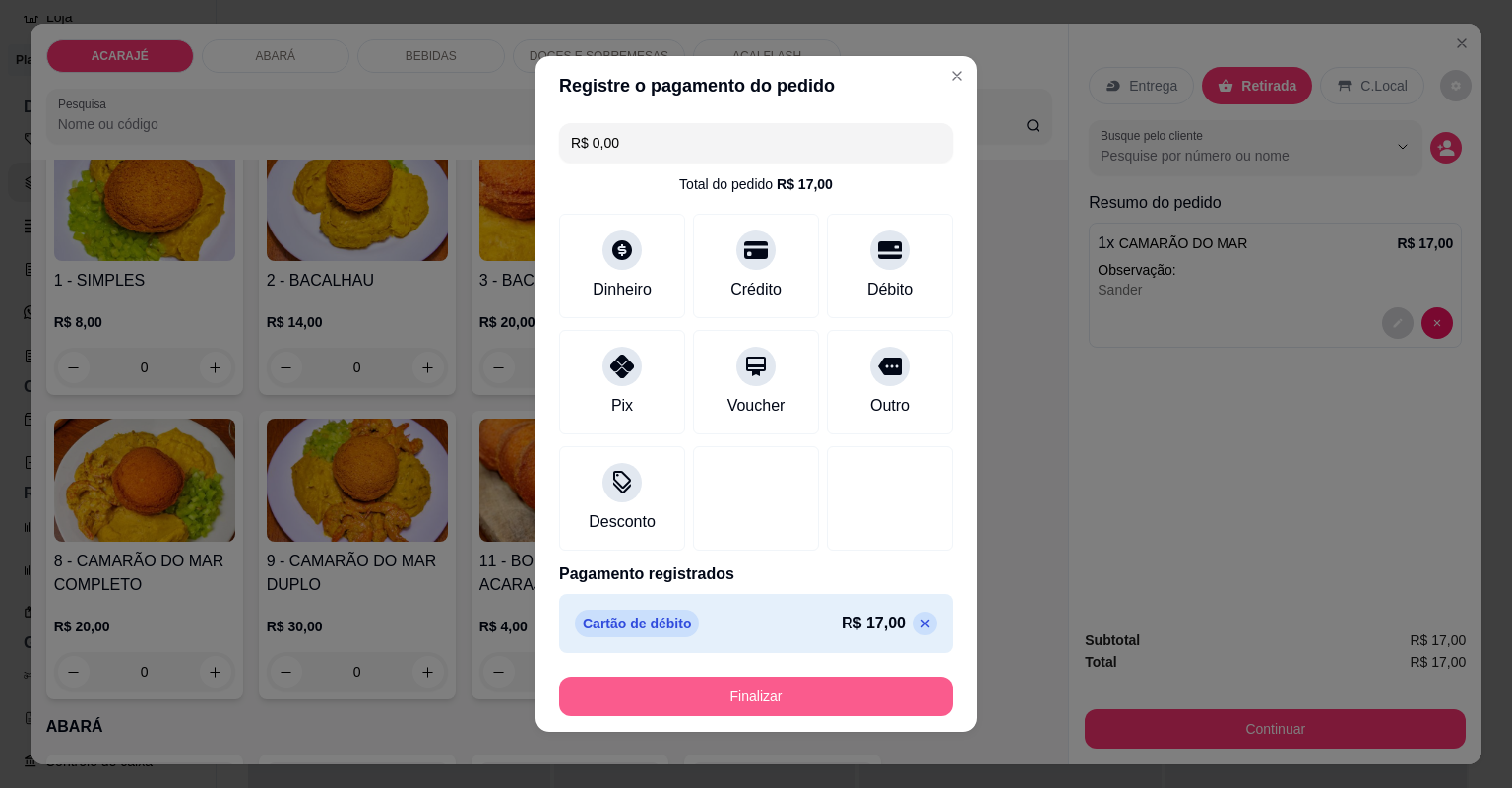 click on "Finalizar" at bounding box center [756, 696] 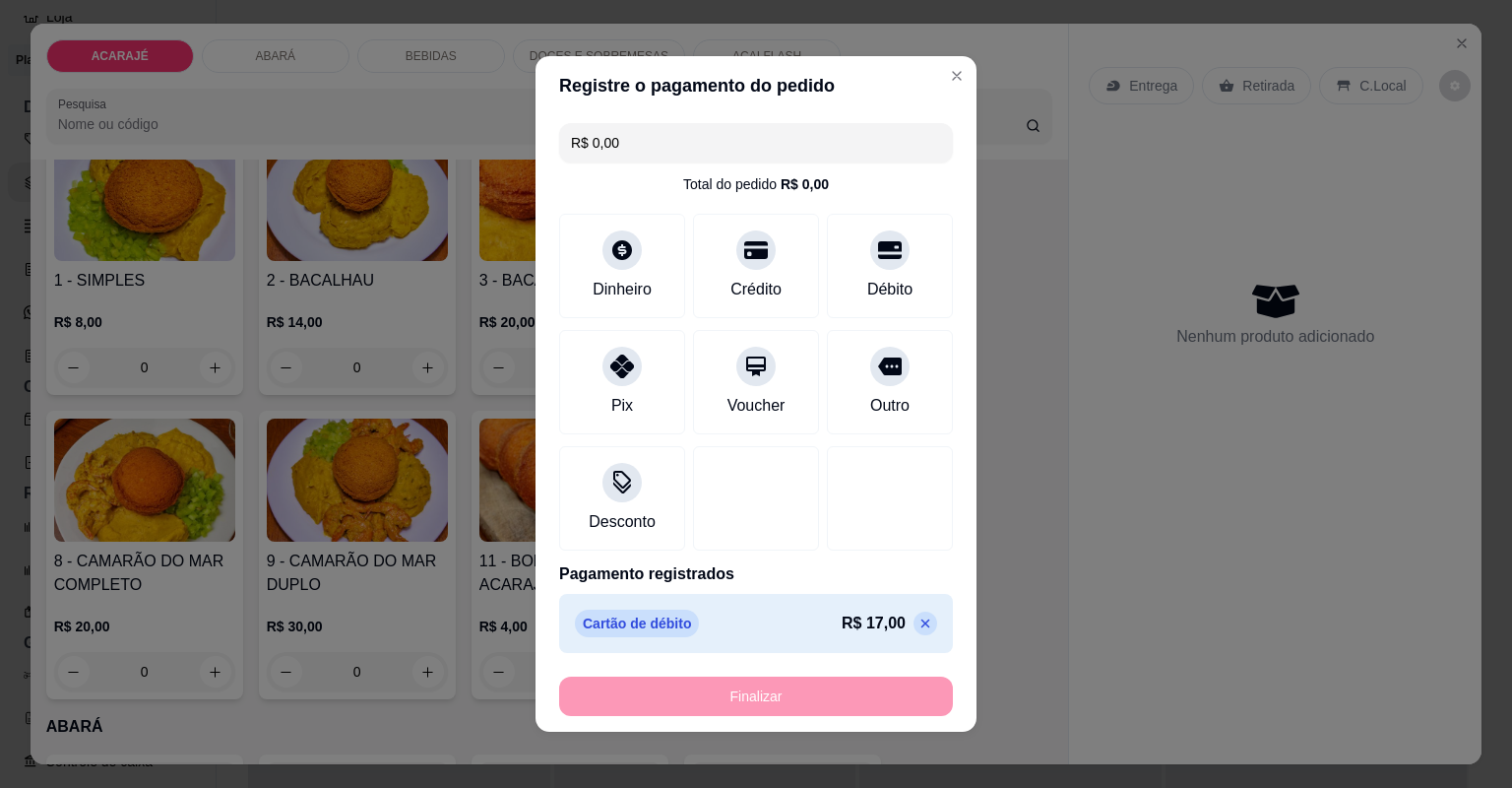 type on "-R$ 17,00" 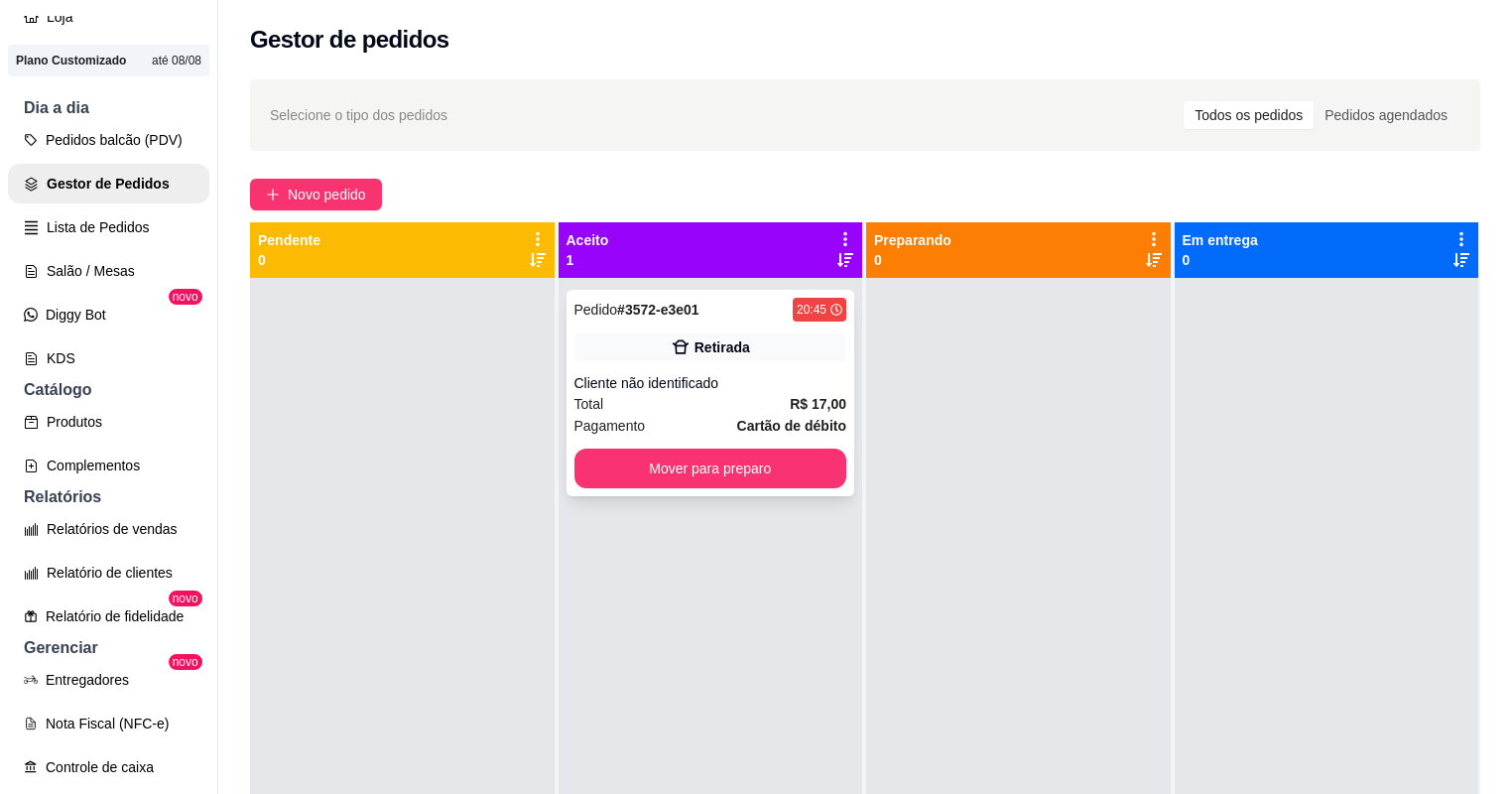 click on "Total R$ 17,00" at bounding box center [710, 404] 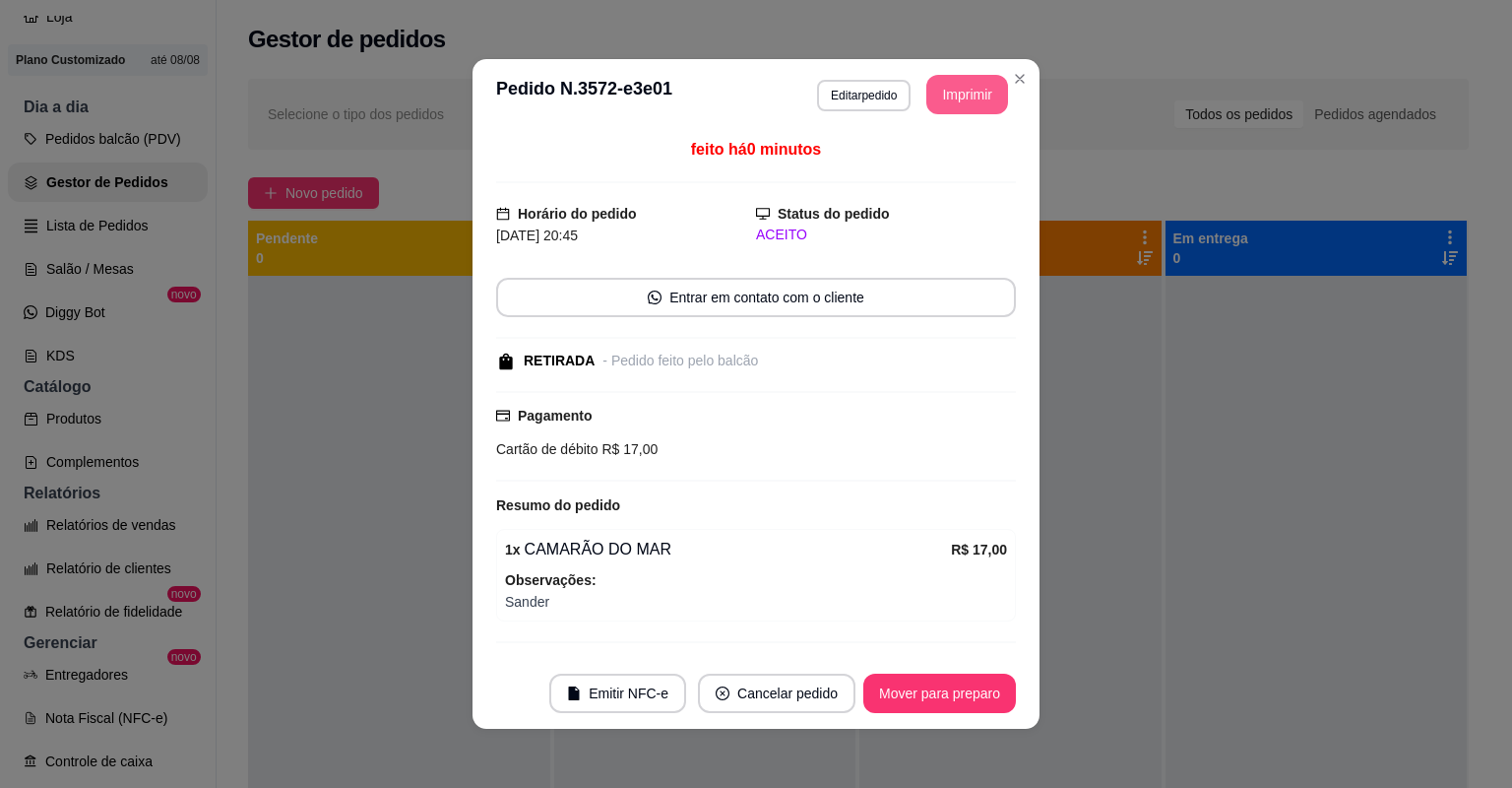 click on "Imprimir" at bounding box center (967, 95) 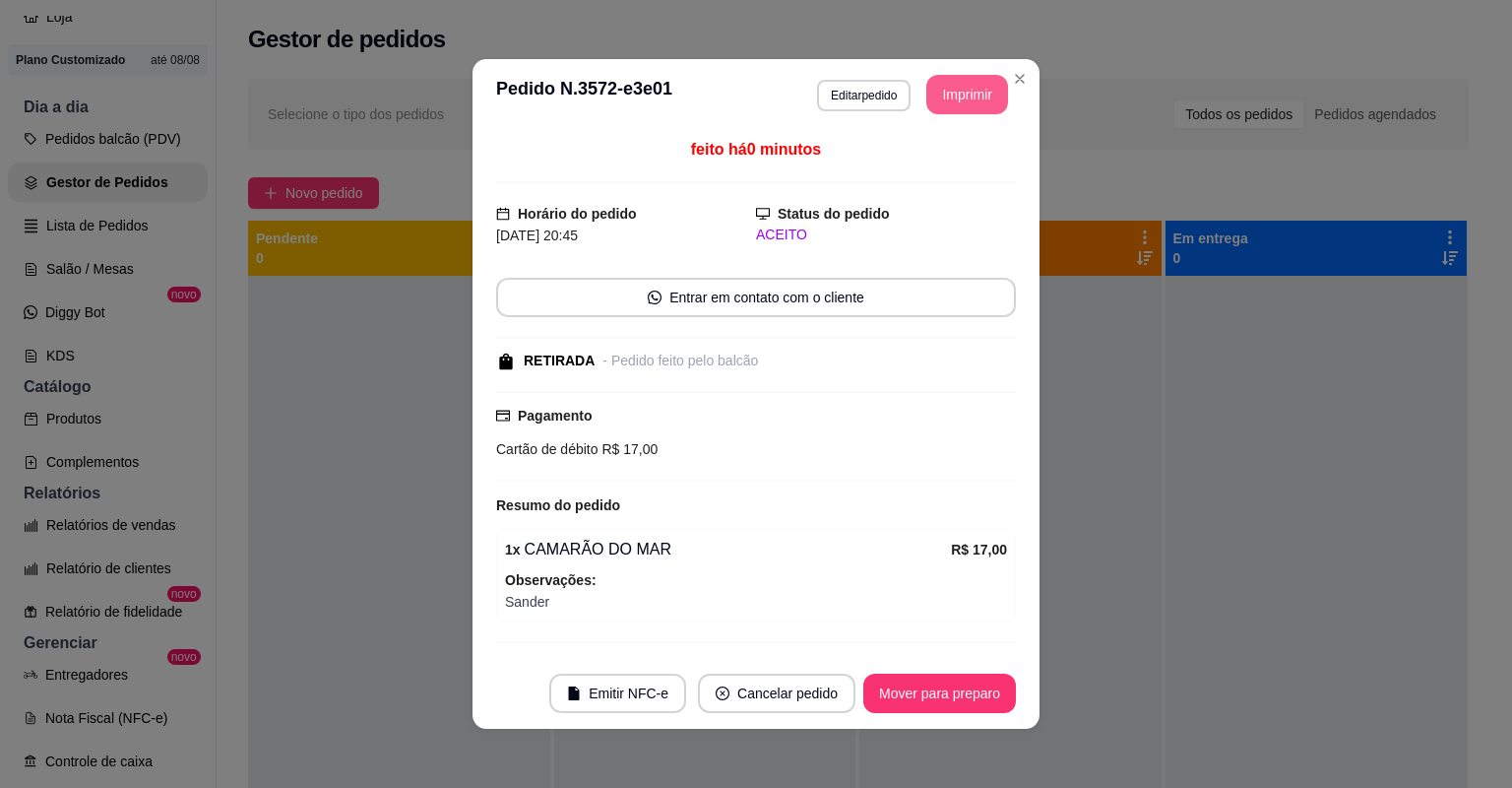 scroll, scrollTop: 0, scrollLeft: 0, axis: both 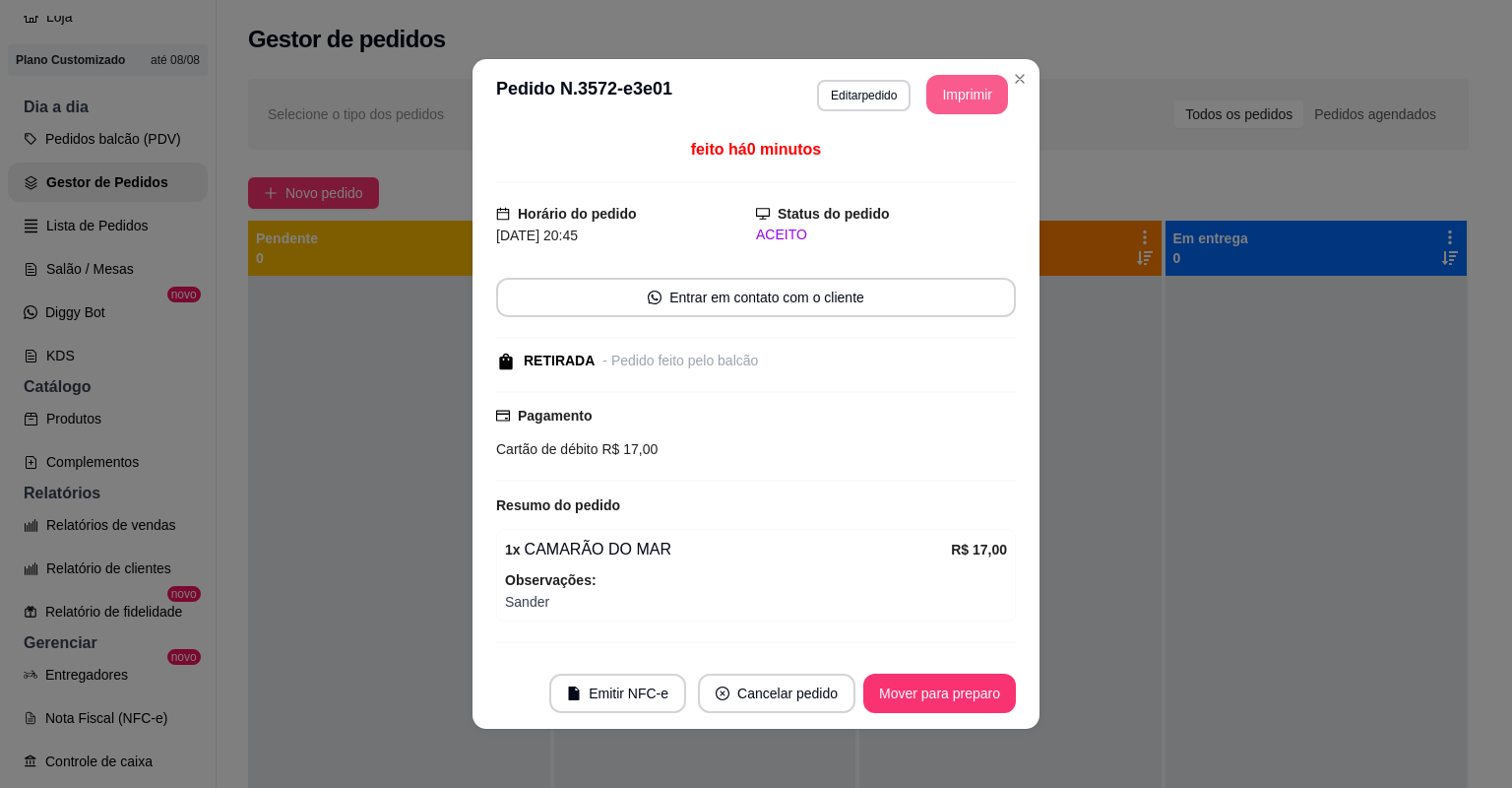click on "Mover para preparo" at bounding box center [939, 693] 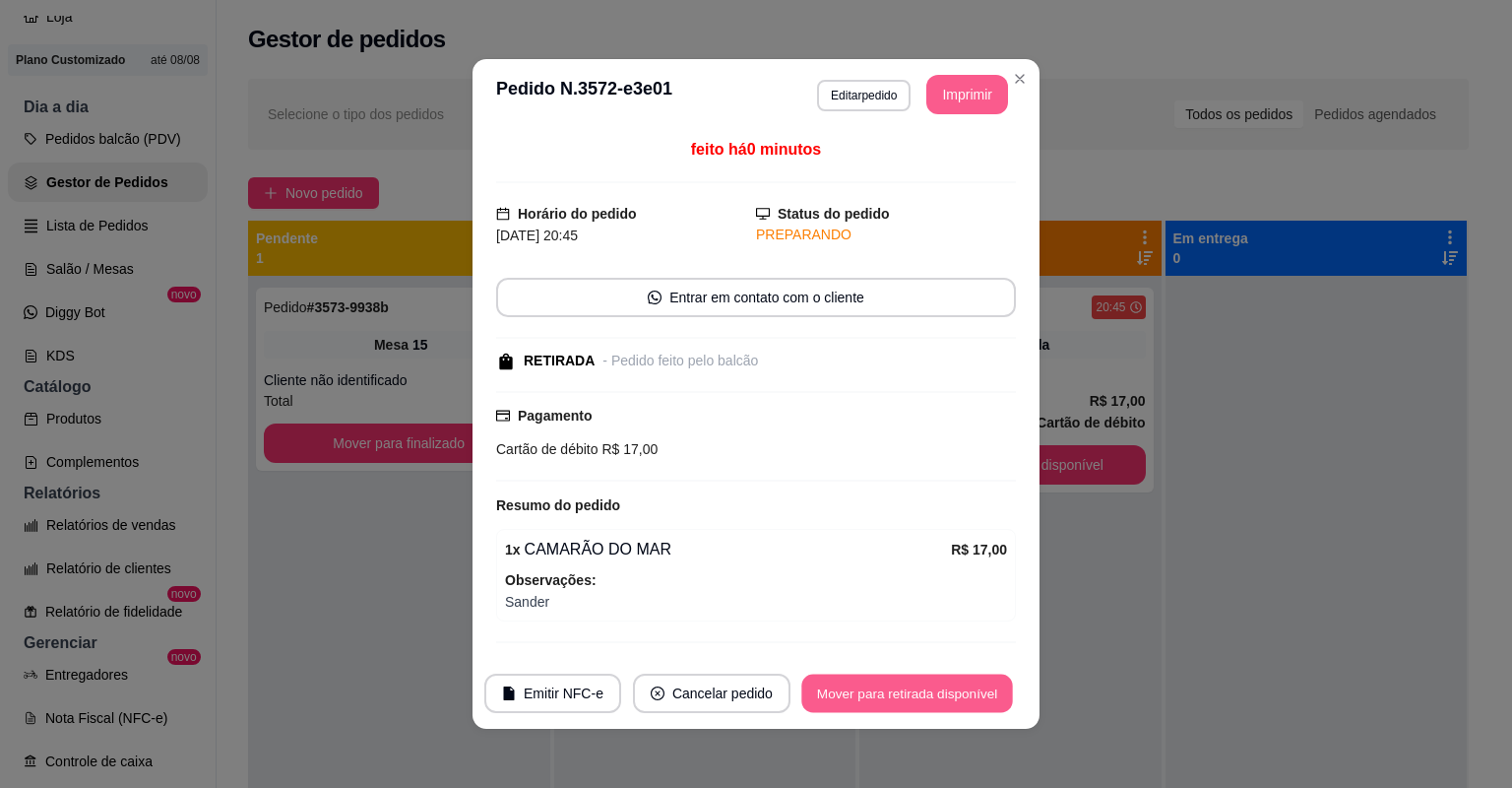 click on "Mover para retirada disponível" at bounding box center (907, 693) 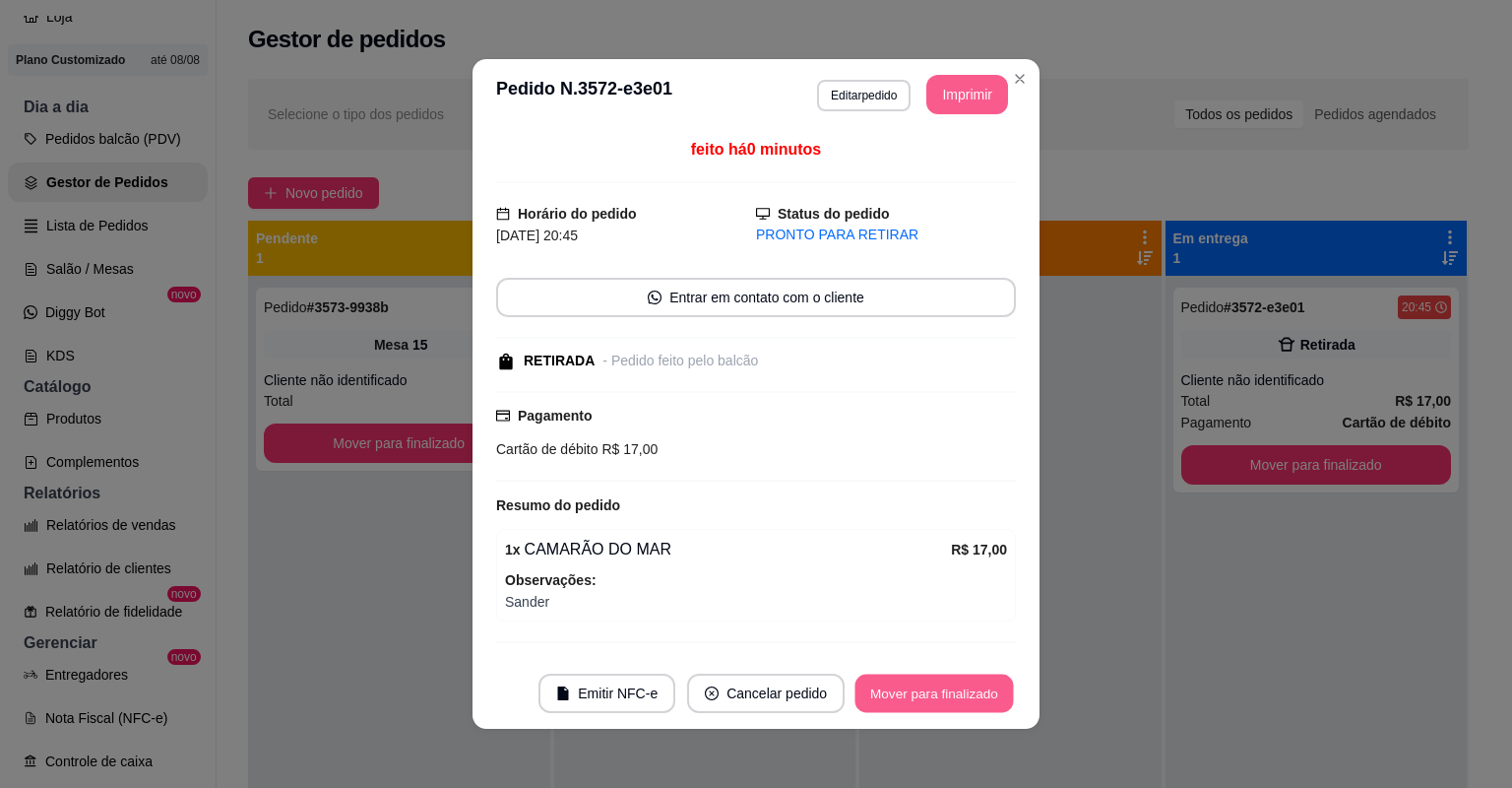click on "Mover para finalizado" at bounding box center [934, 693] 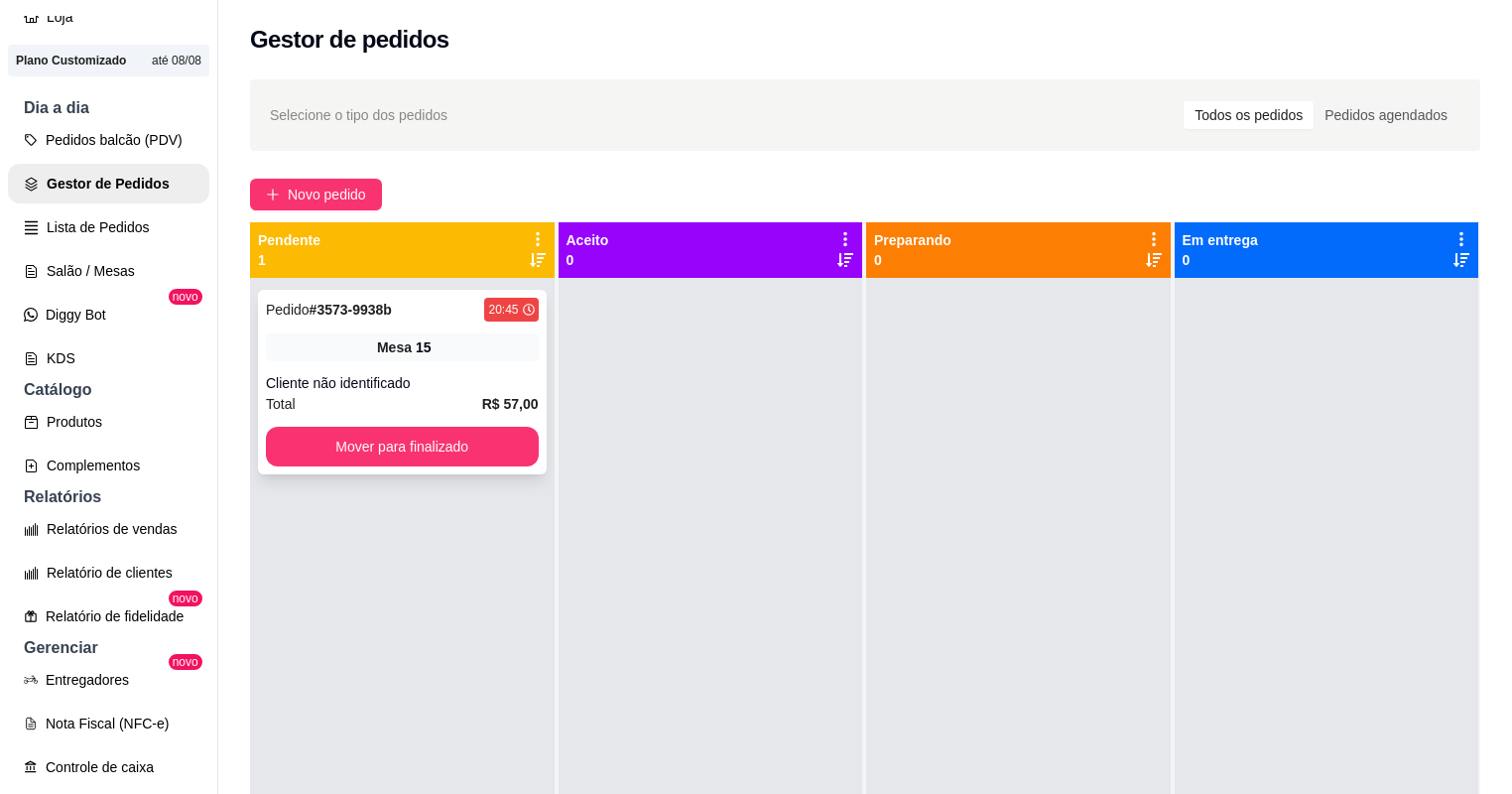 click on "Cliente não identificado" at bounding box center [402, 383] 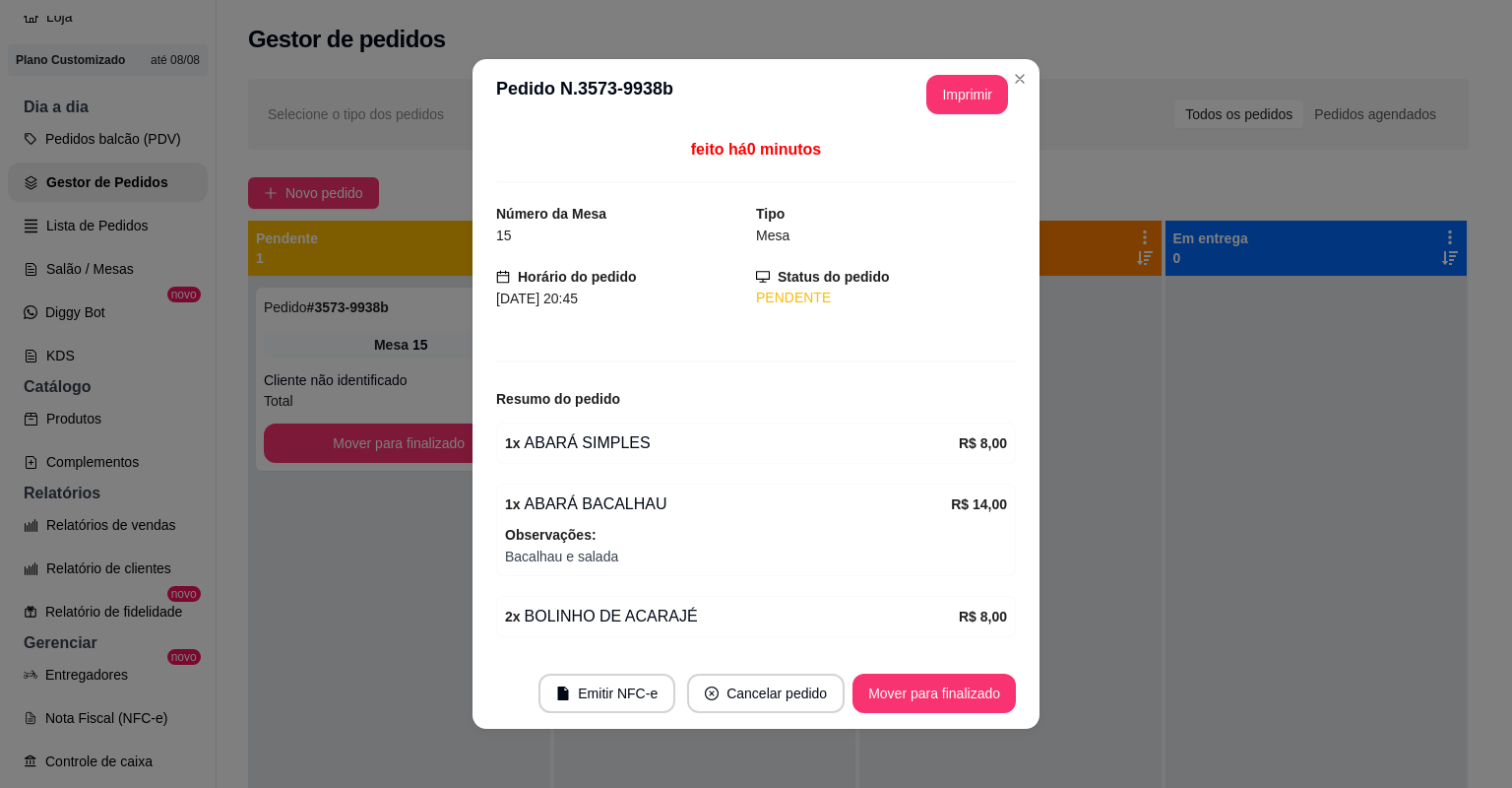 scroll, scrollTop: 79, scrollLeft: 0, axis: vertical 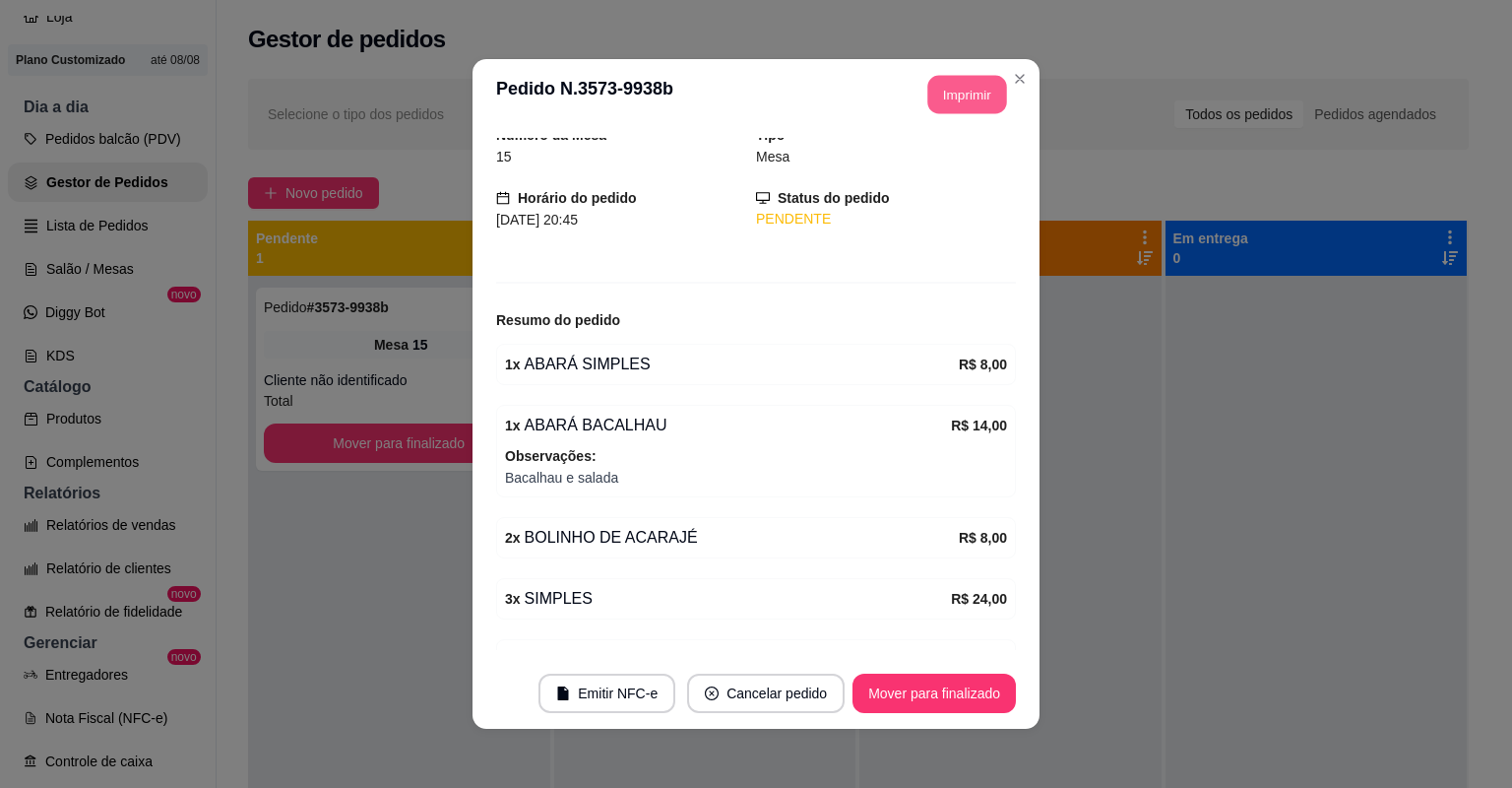 click on "Imprimir" at bounding box center (968, 95) 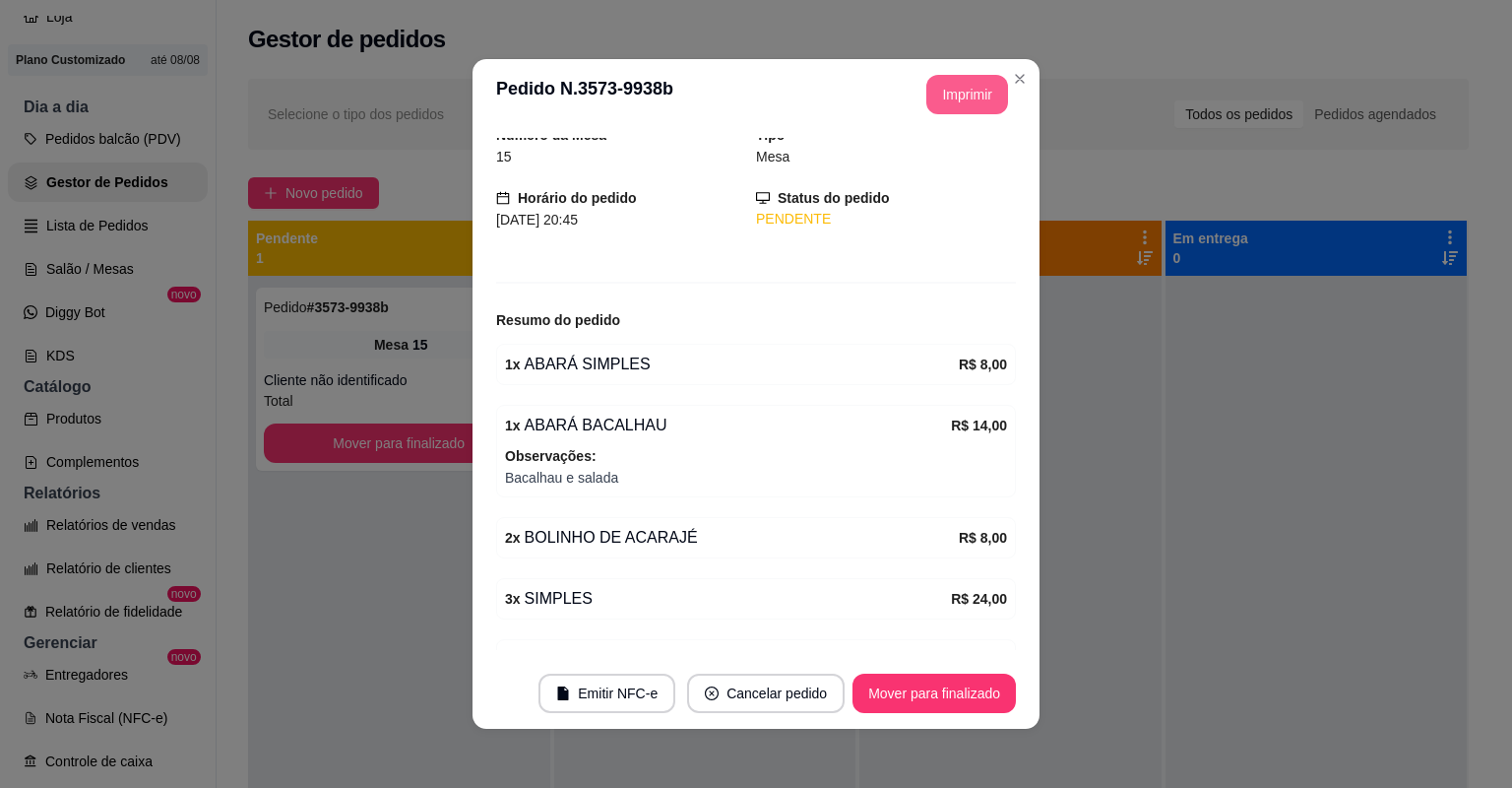 scroll, scrollTop: 0, scrollLeft: 0, axis: both 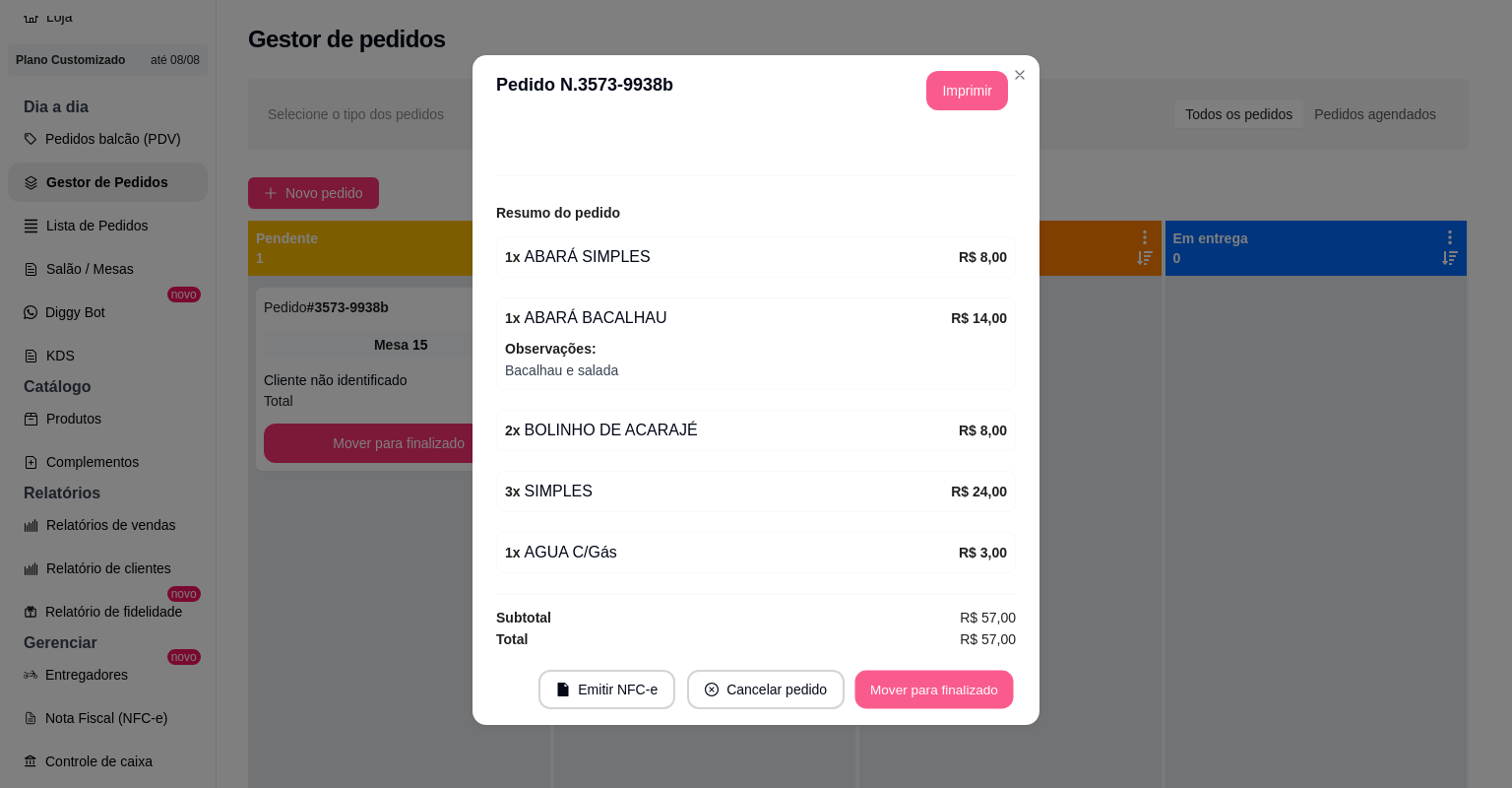 click on "Mover para finalizado" at bounding box center (934, 690) 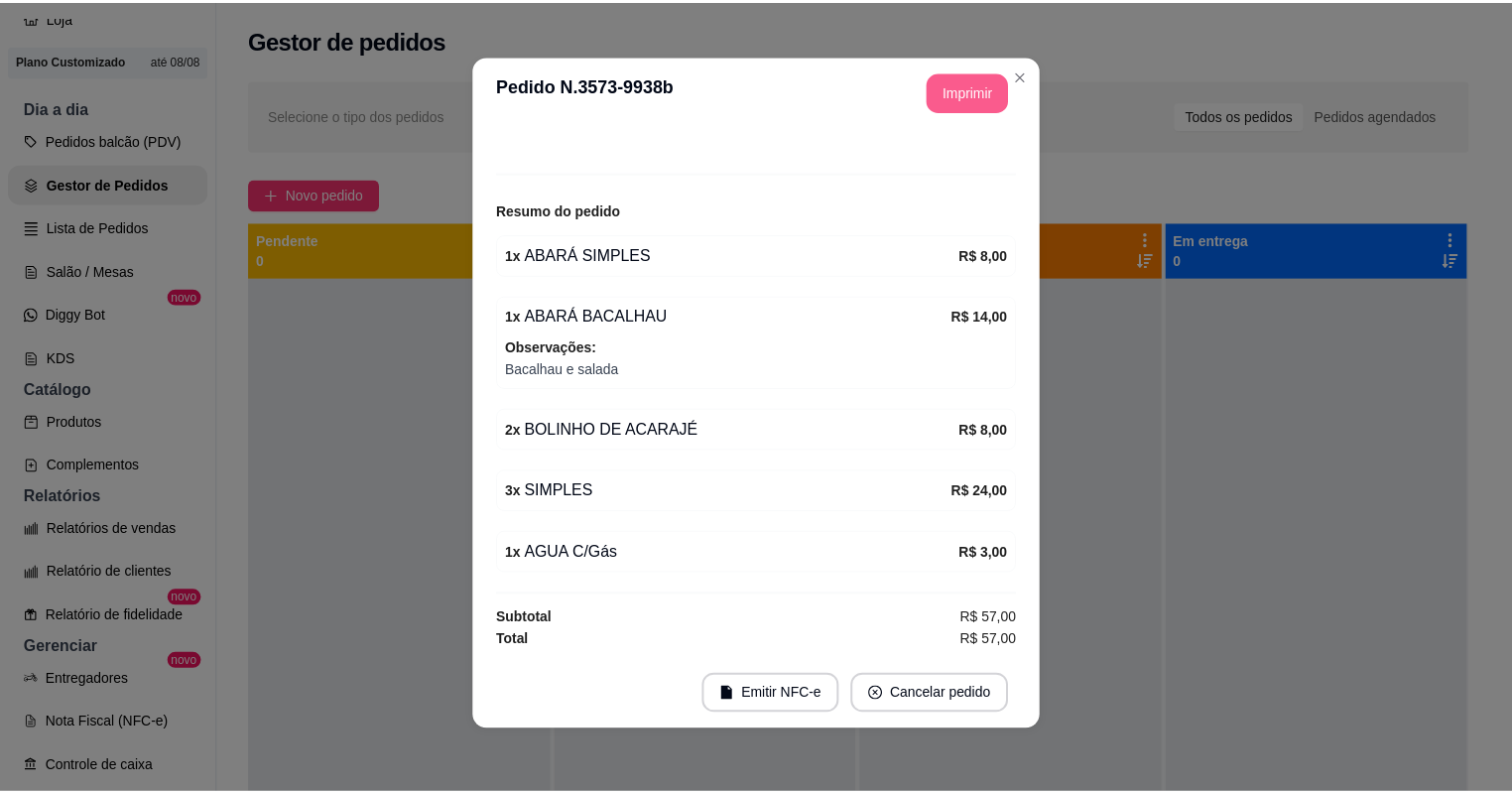 scroll, scrollTop: 119, scrollLeft: 0, axis: vertical 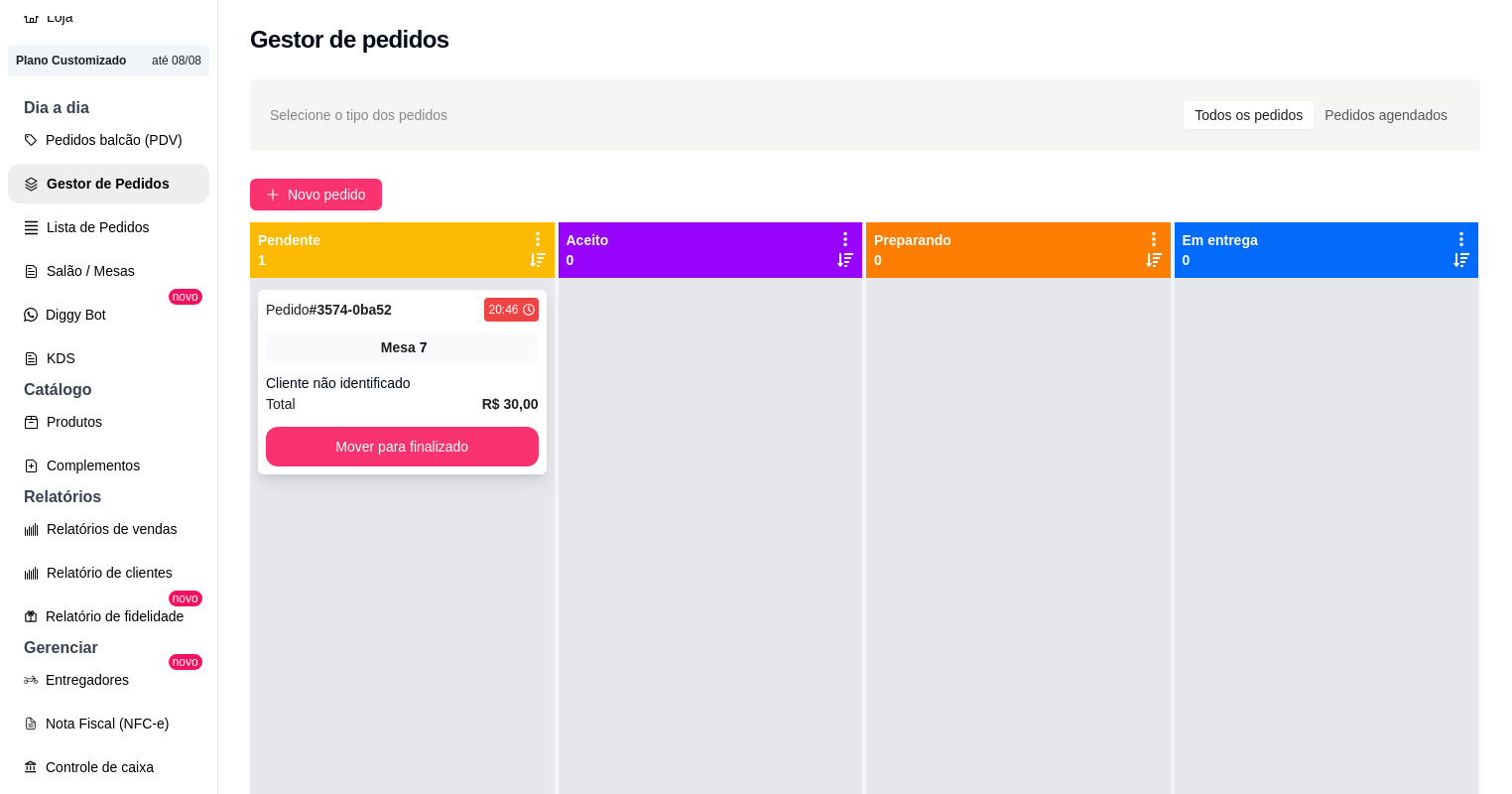 click on "Pedido  # 3574-0ba52 20:46 Mesa 7 Cliente não identificado Total R$ 30,00 Mover para finalizado" at bounding box center [402, 675] 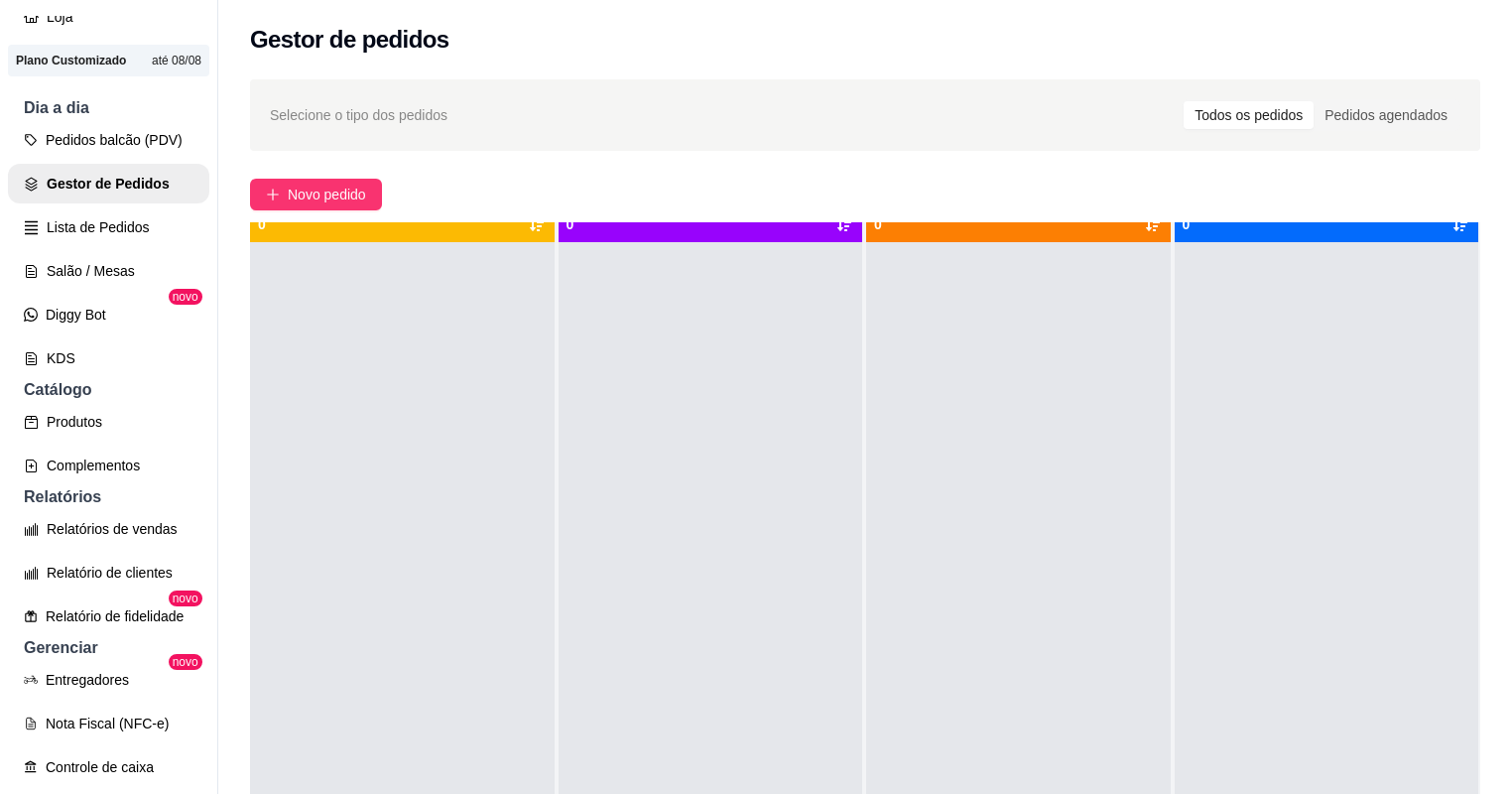 scroll, scrollTop: 56, scrollLeft: 0, axis: vertical 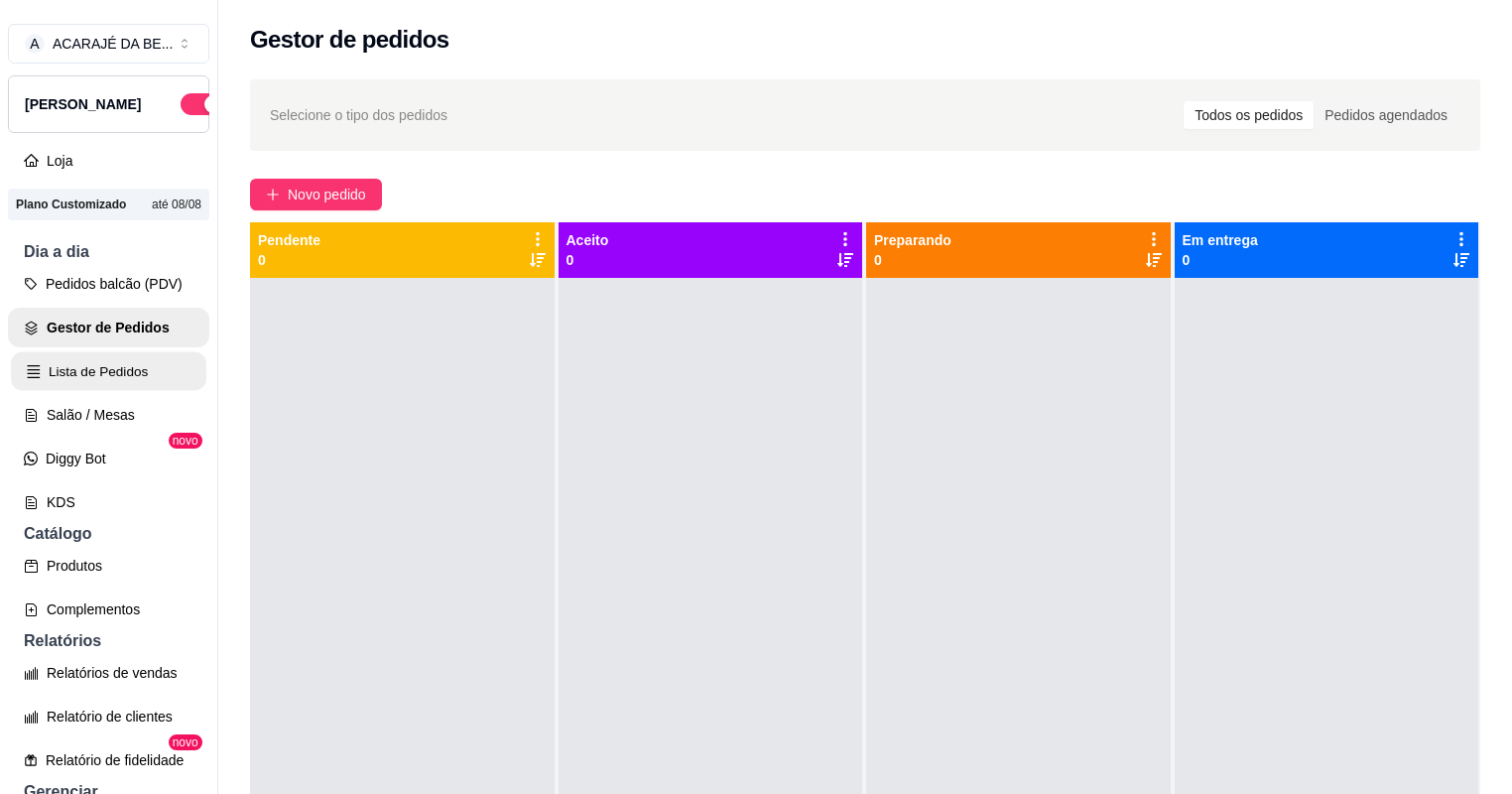 click on "Lista de Pedidos" at bounding box center (108, 371) 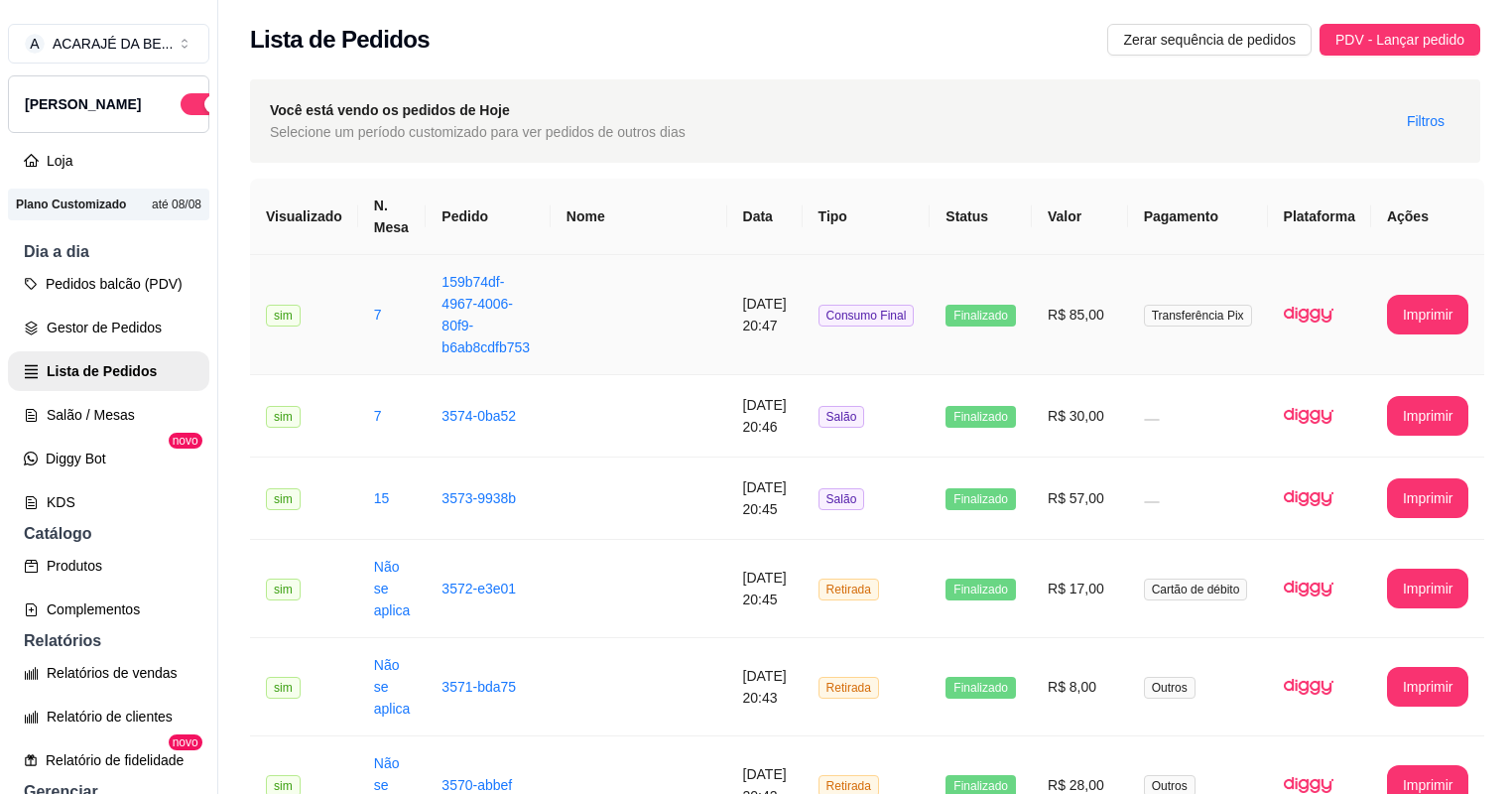 click on "159b74df-4967-4006-80f9-b6ab8cdfb753" at bounding box center [487, 315] 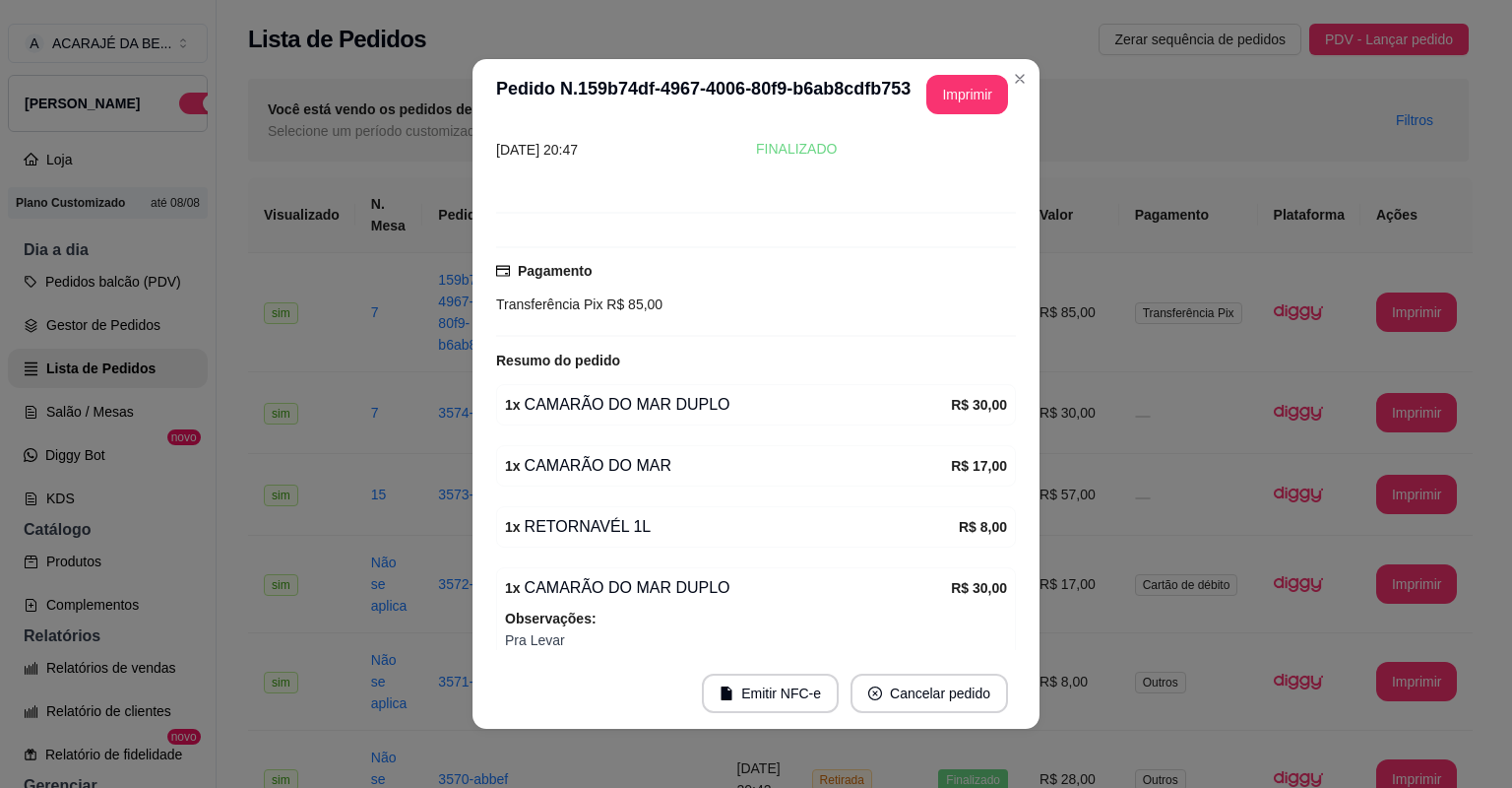 scroll, scrollTop: 182, scrollLeft: 0, axis: vertical 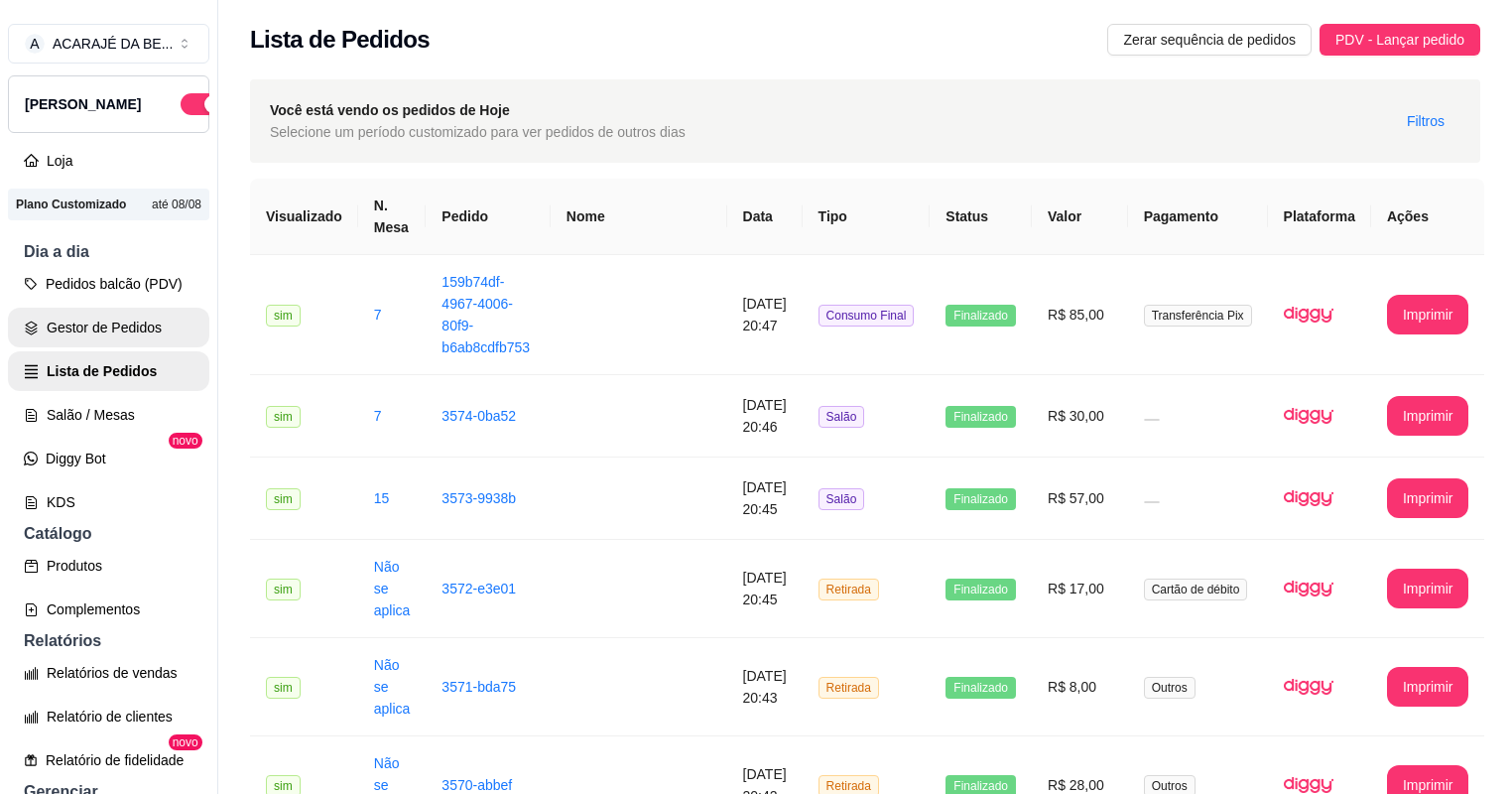 click on "Gestor de Pedidos" at bounding box center [108, 328] 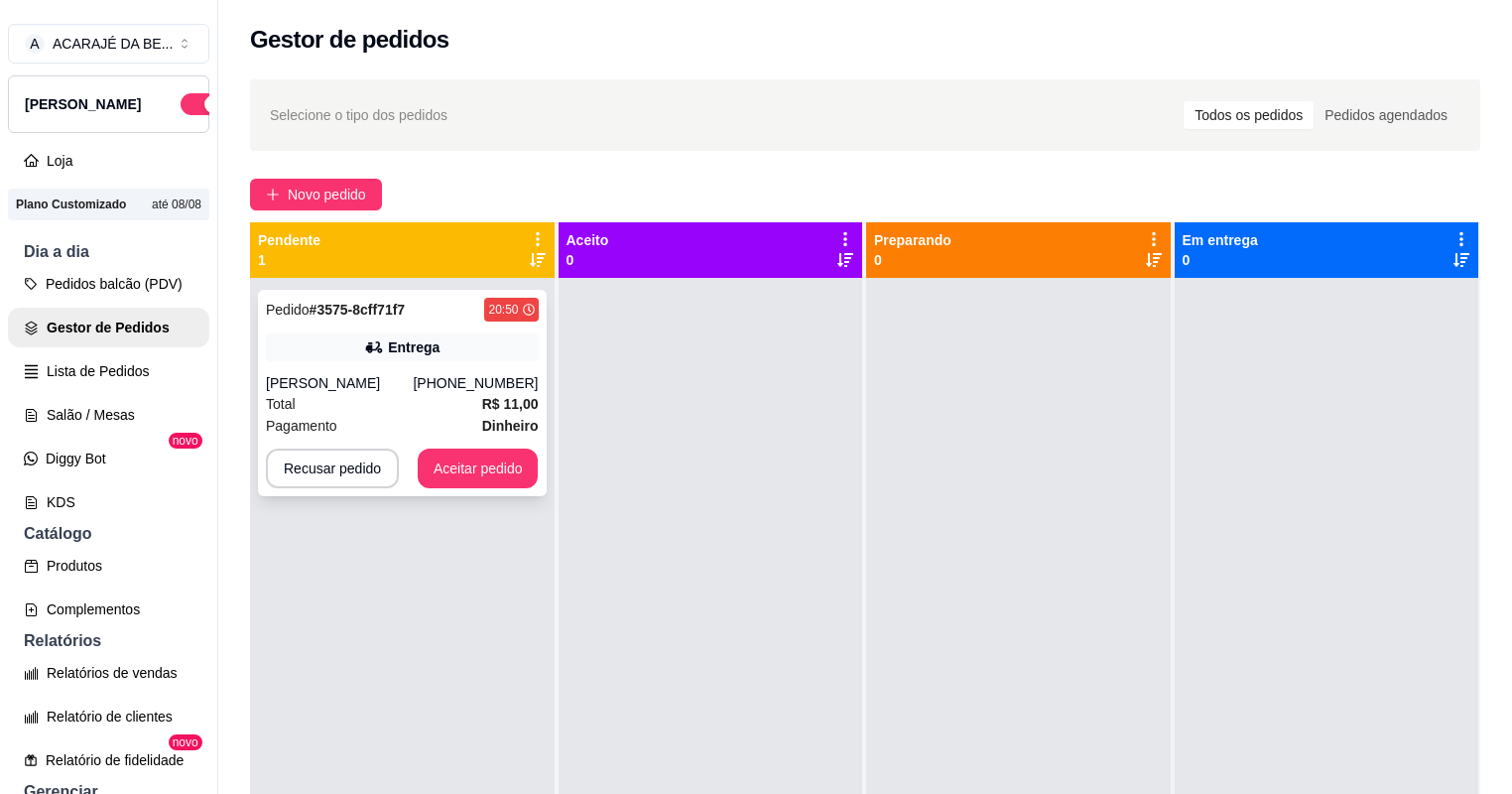 click on "Total R$ 11,00" at bounding box center (402, 404) 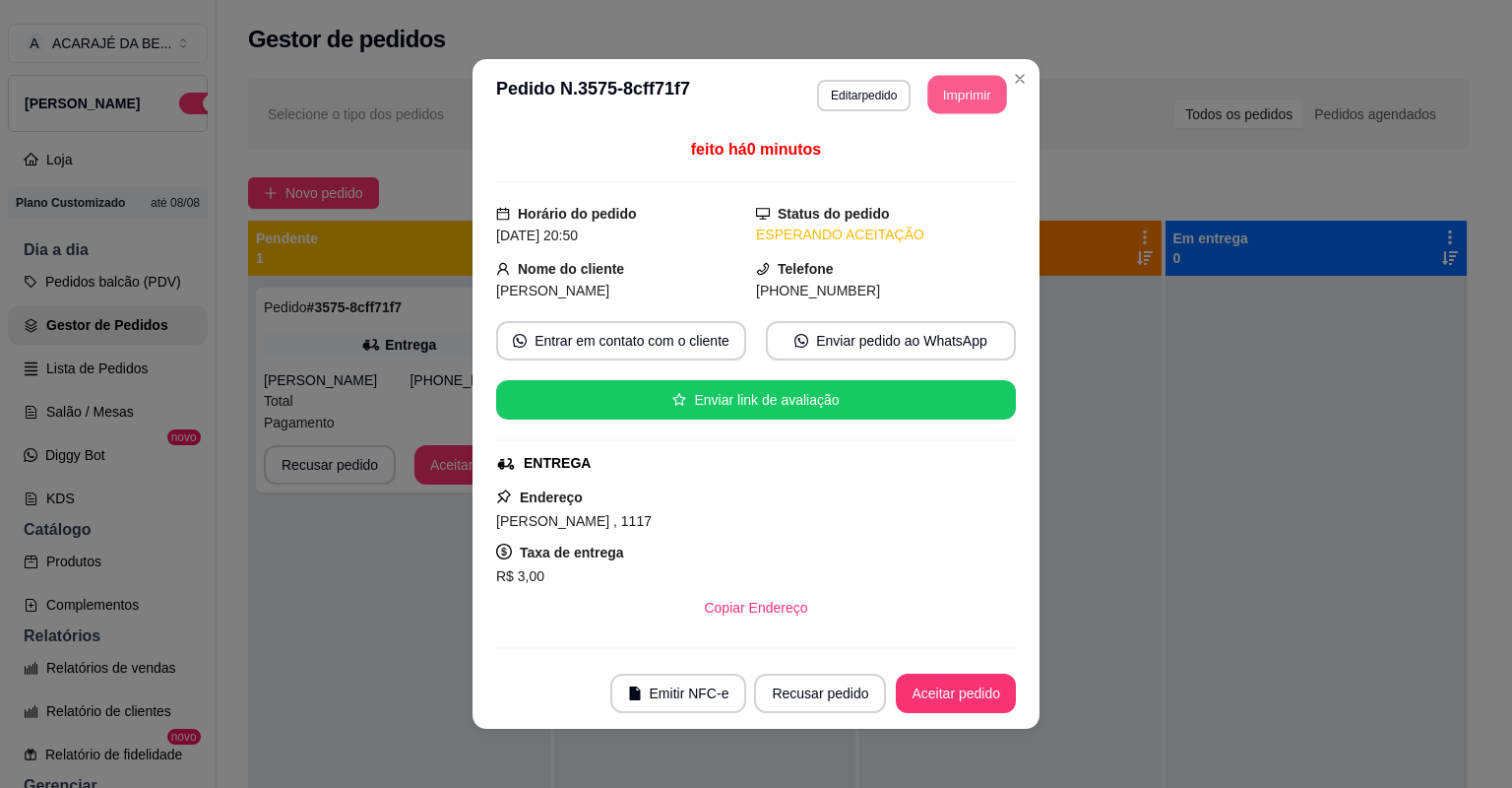 click on "Imprimir" at bounding box center [968, 95] 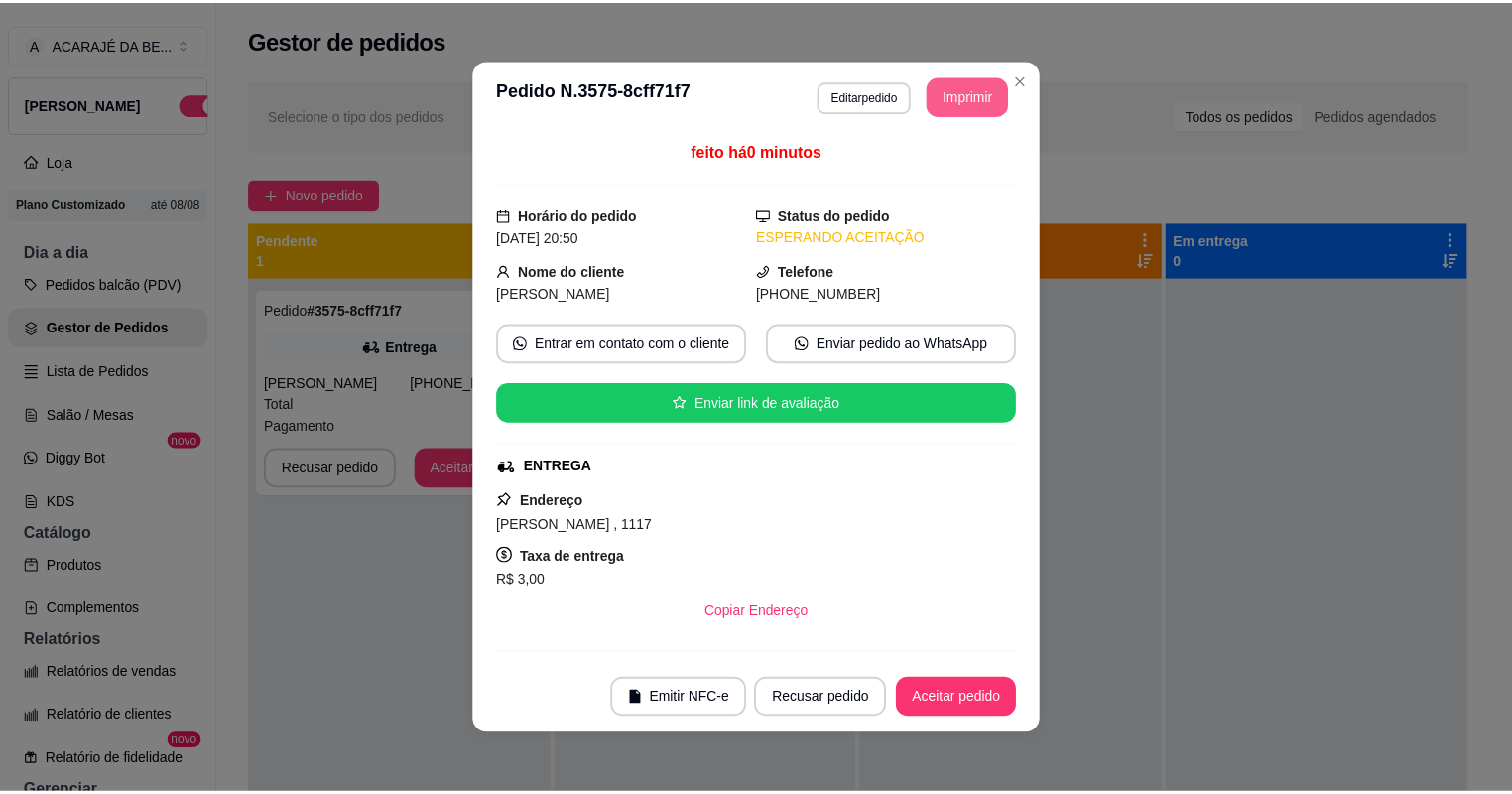 scroll, scrollTop: 0, scrollLeft: 0, axis: both 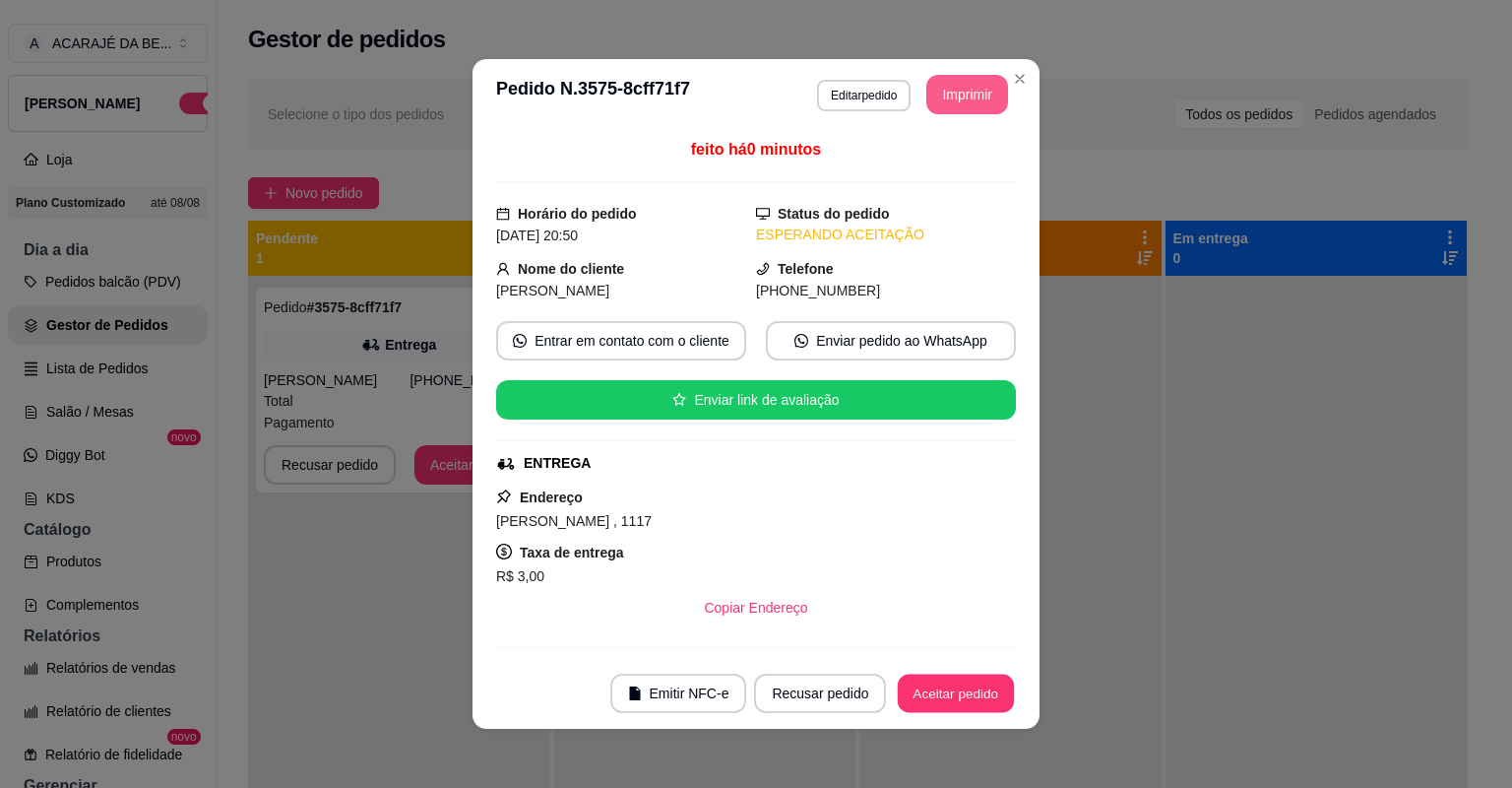 click on "Aceitar pedido" at bounding box center [956, 693] 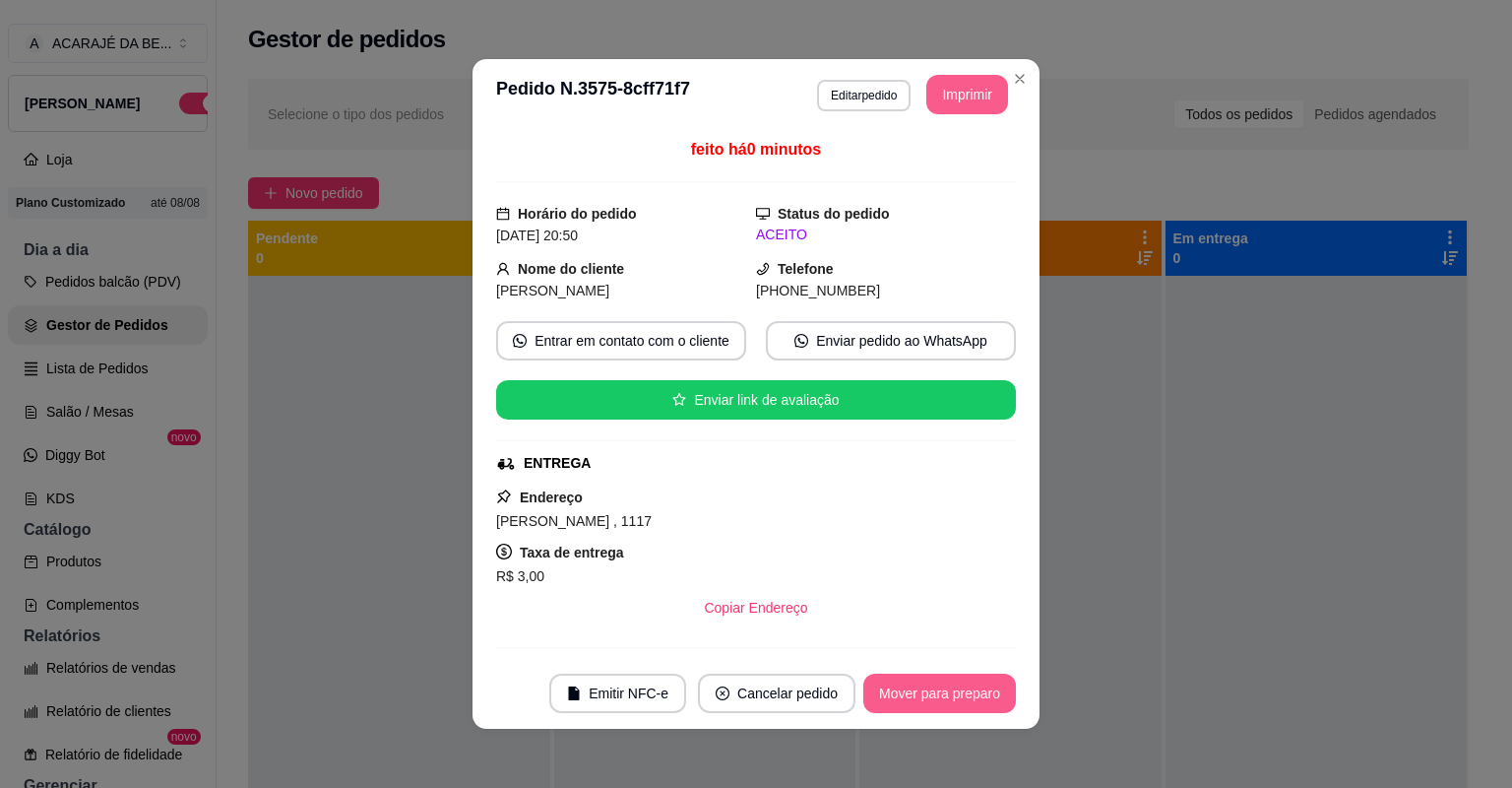 click on "Mover para preparo" at bounding box center [939, 693] 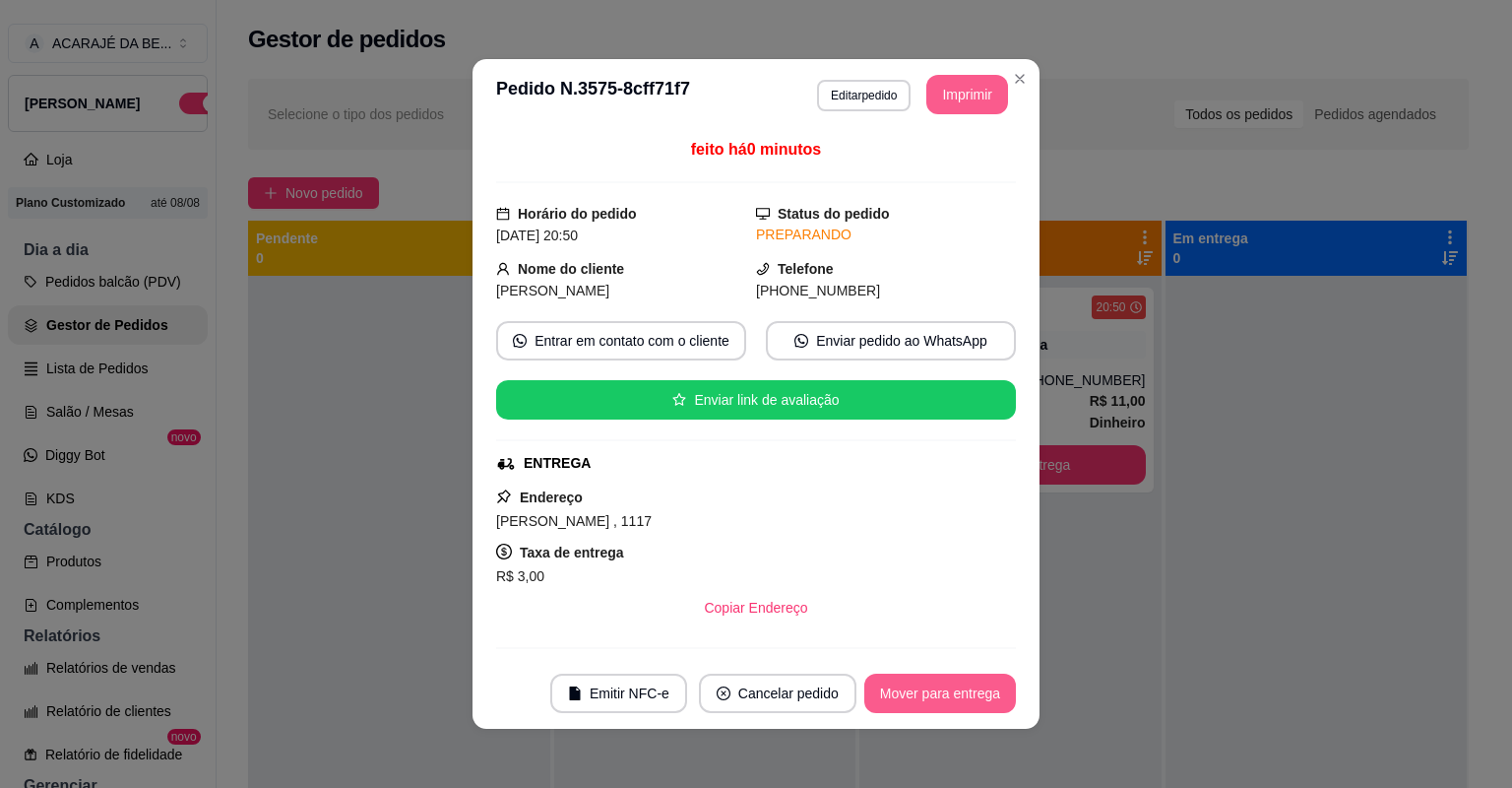 click on "Mover para entrega" at bounding box center (940, 693) 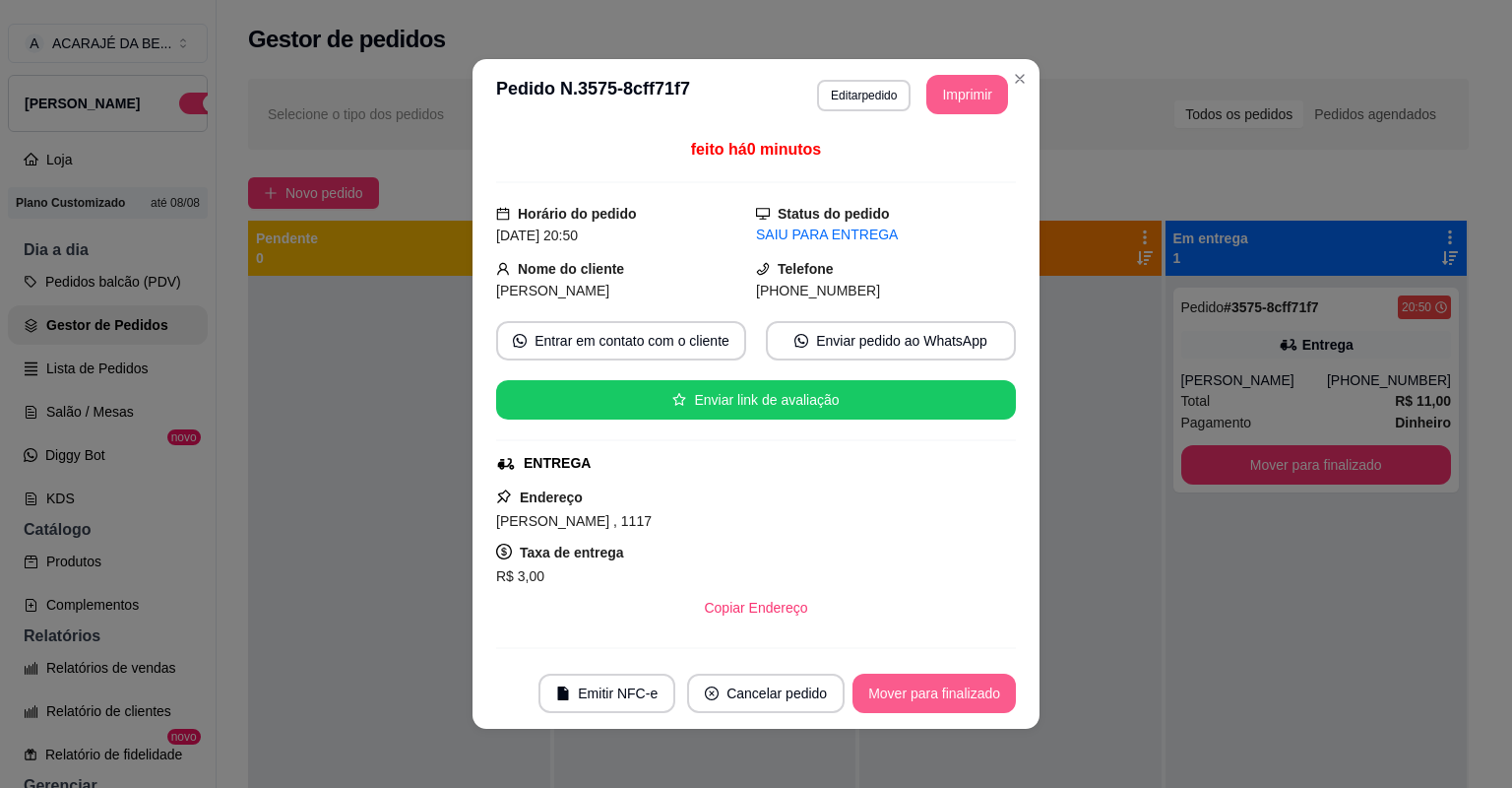 click on "Mover para finalizado" at bounding box center [934, 693] 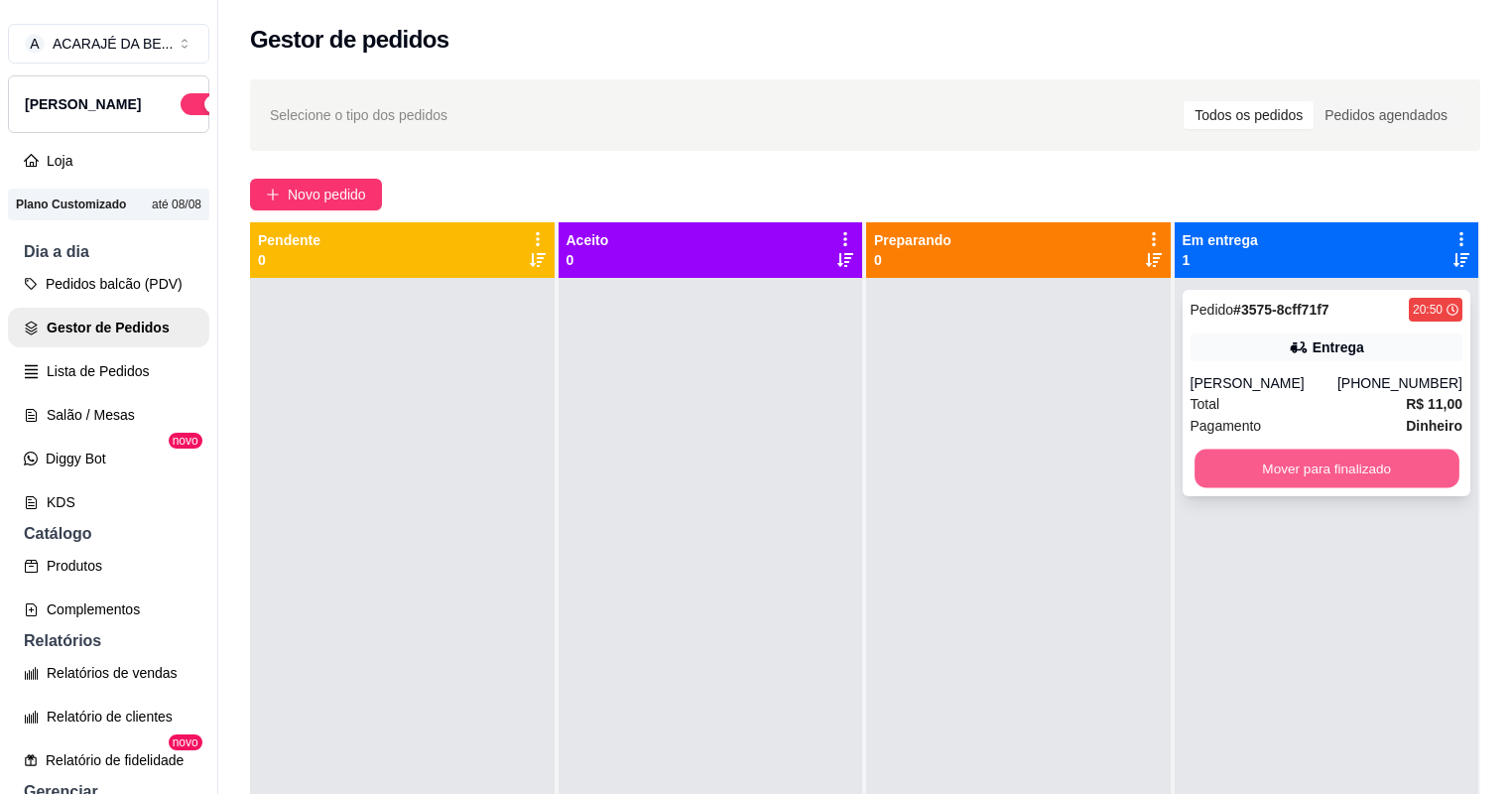 click on "Mover para finalizado" at bounding box center (1326, 468) 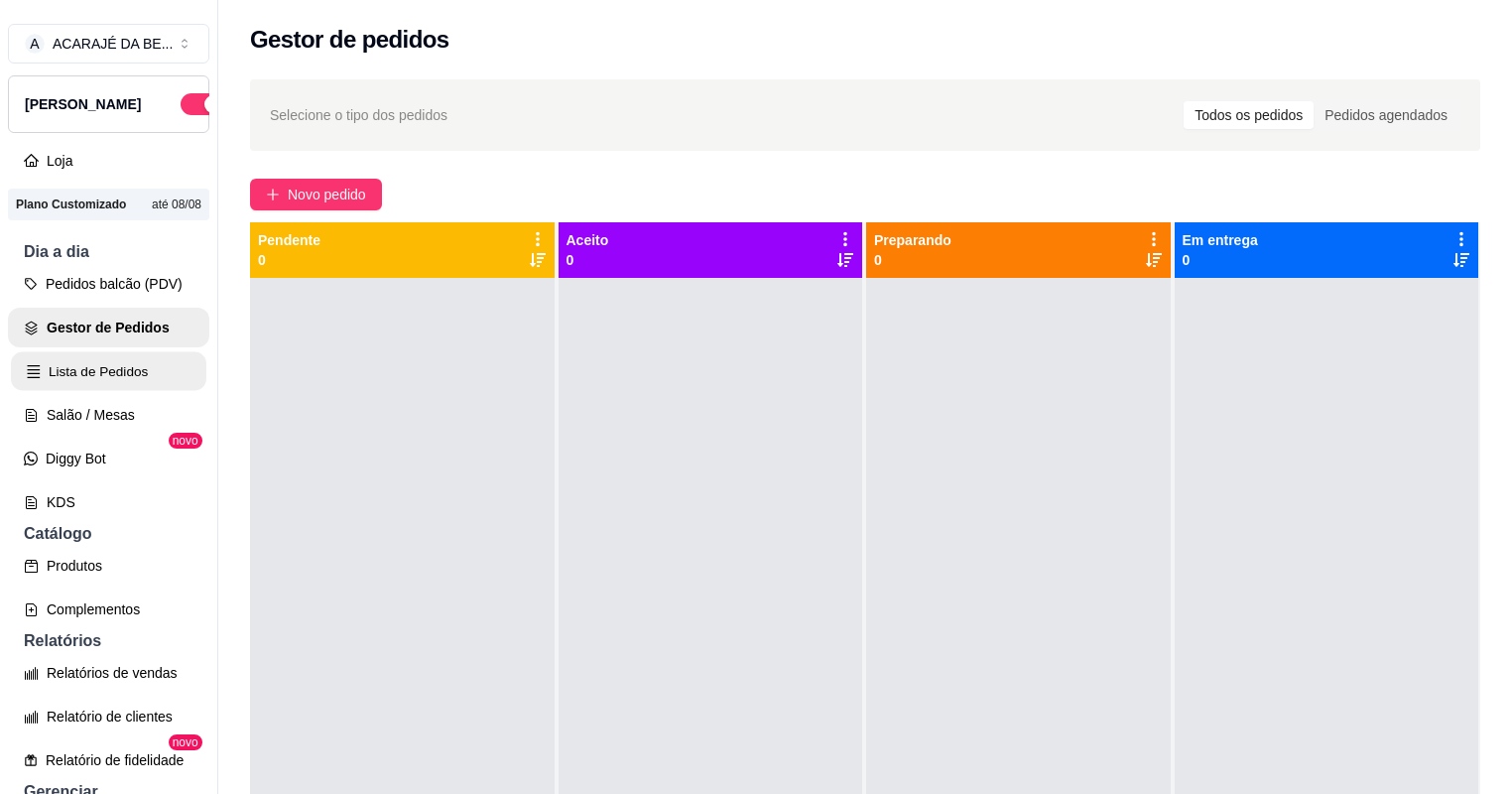 click on "Lista de Pedidos" at bounding box center (108, 371) 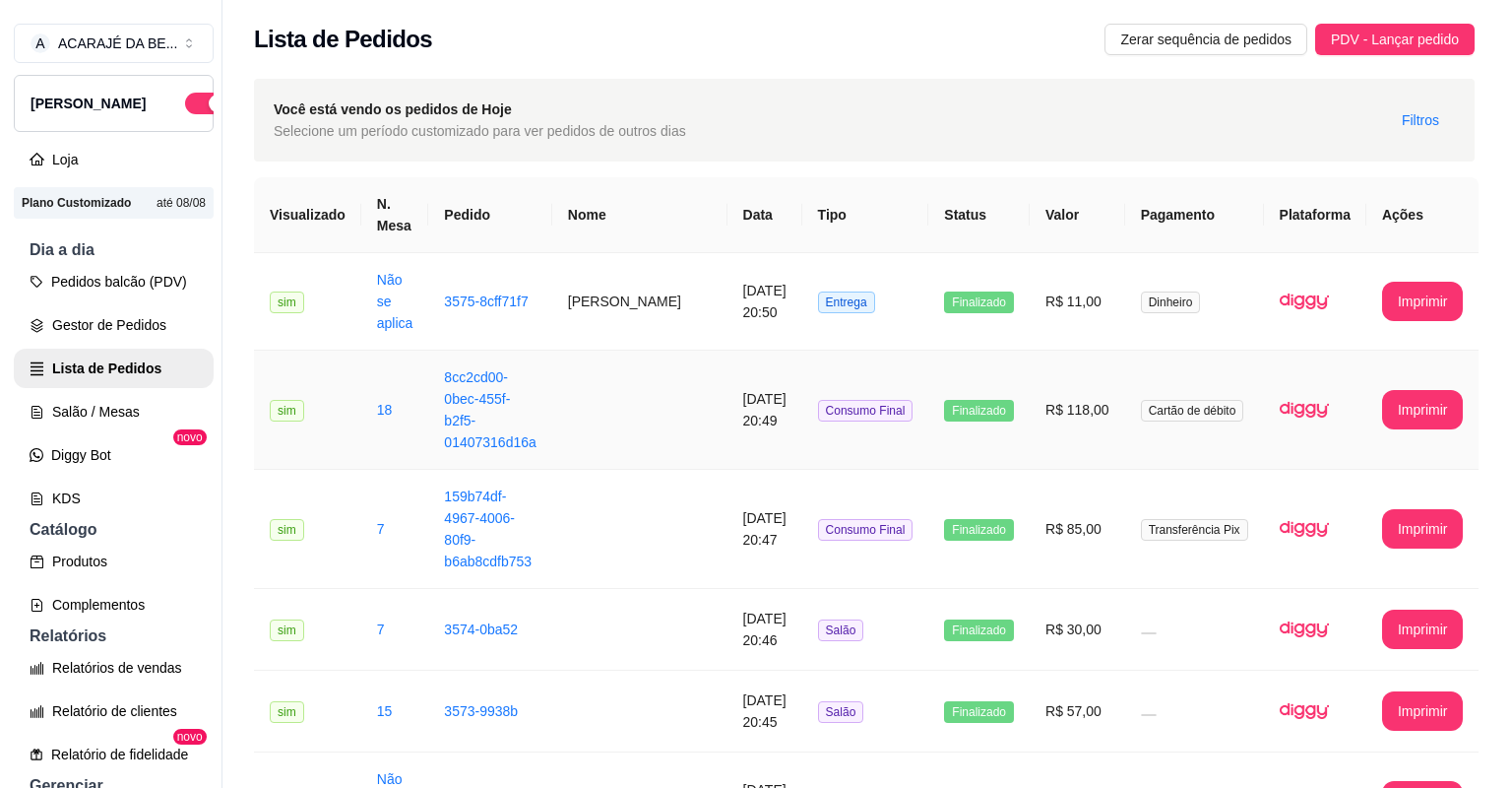 scroll, scrollTop: 79, scrollLeft: 0, axis: vertical 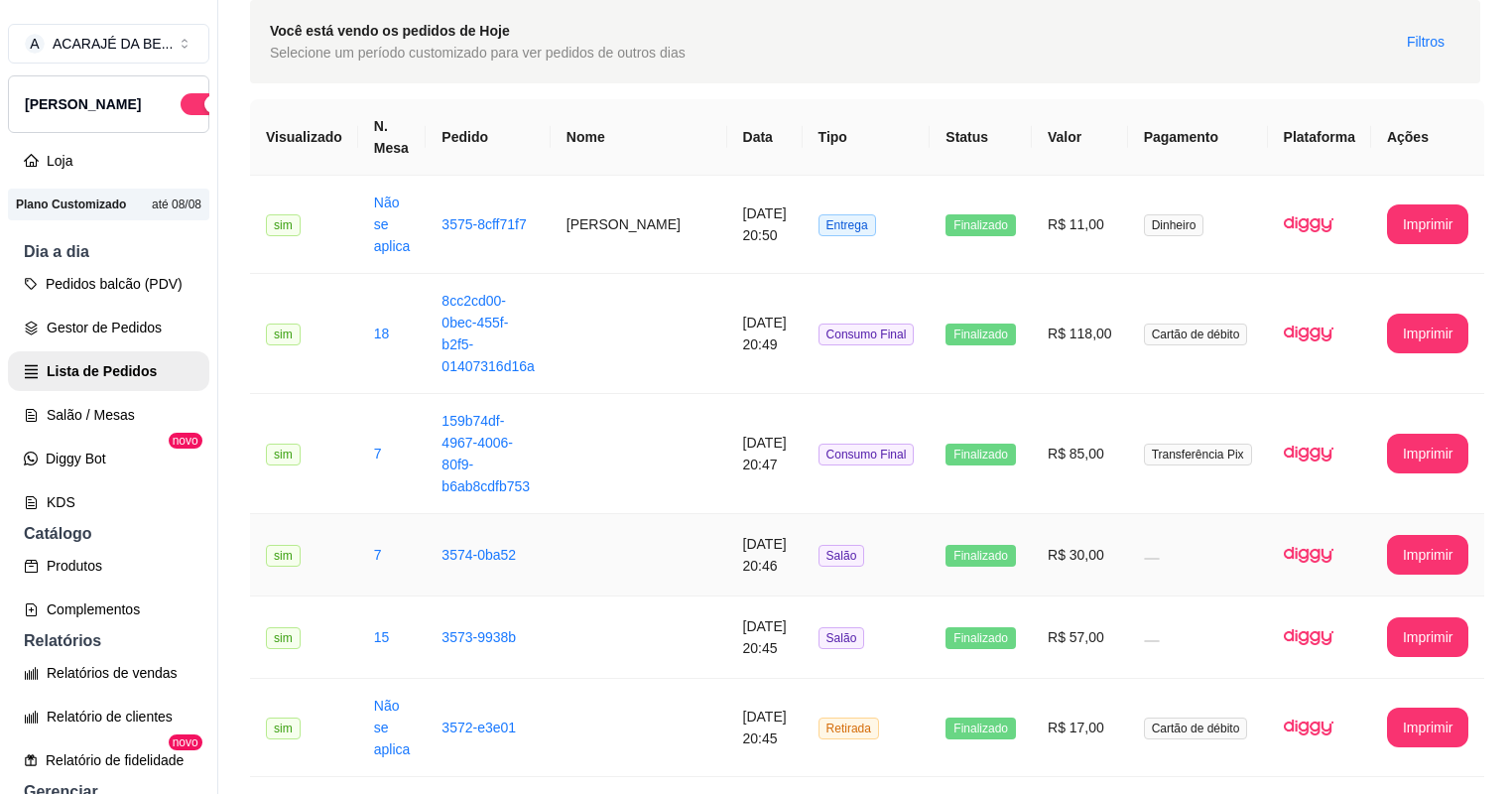 click on "Finalizado" at bounding box center [980, 555] 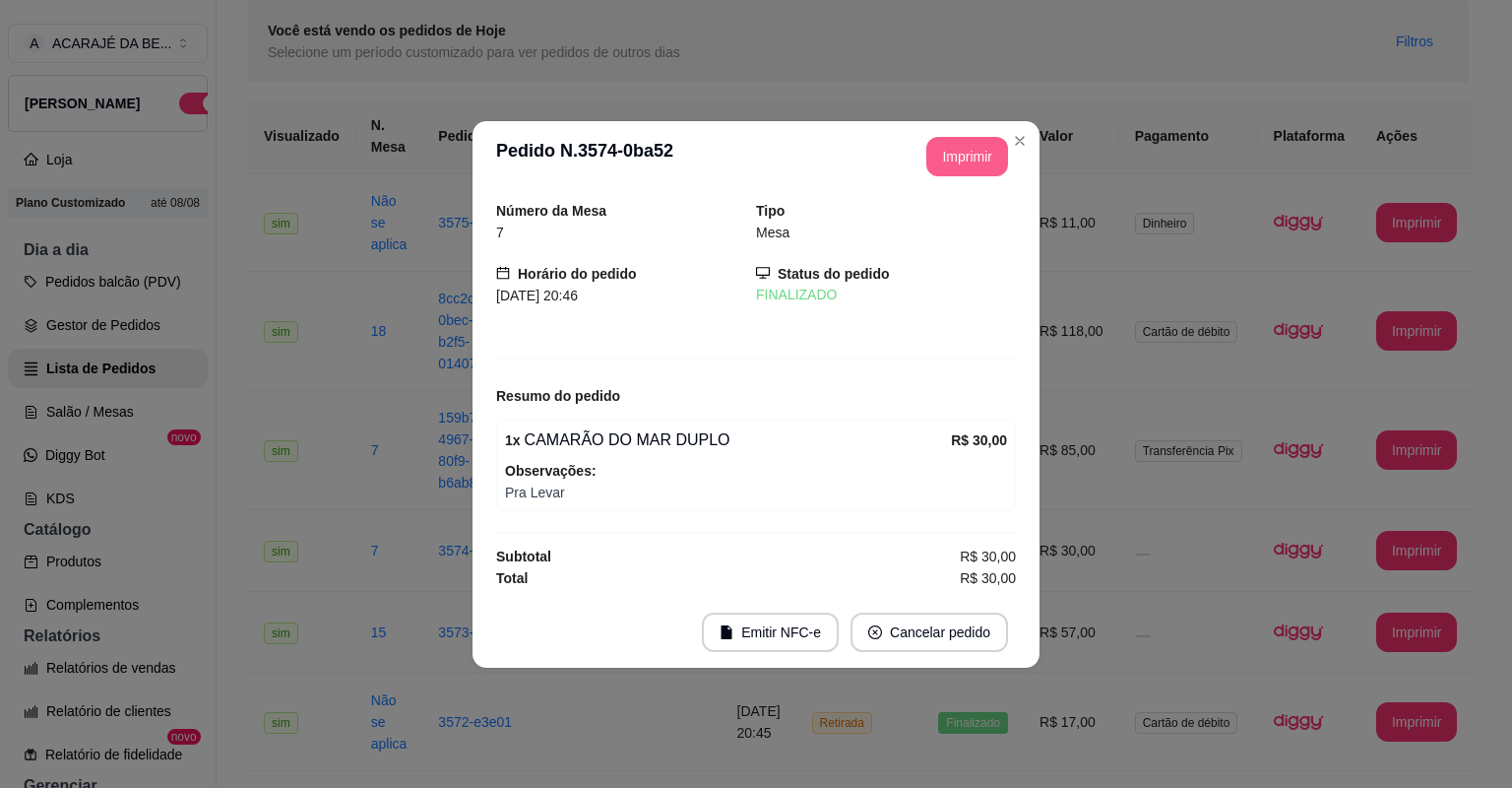 click on "Imprimir" at bounding box center (967, 157) 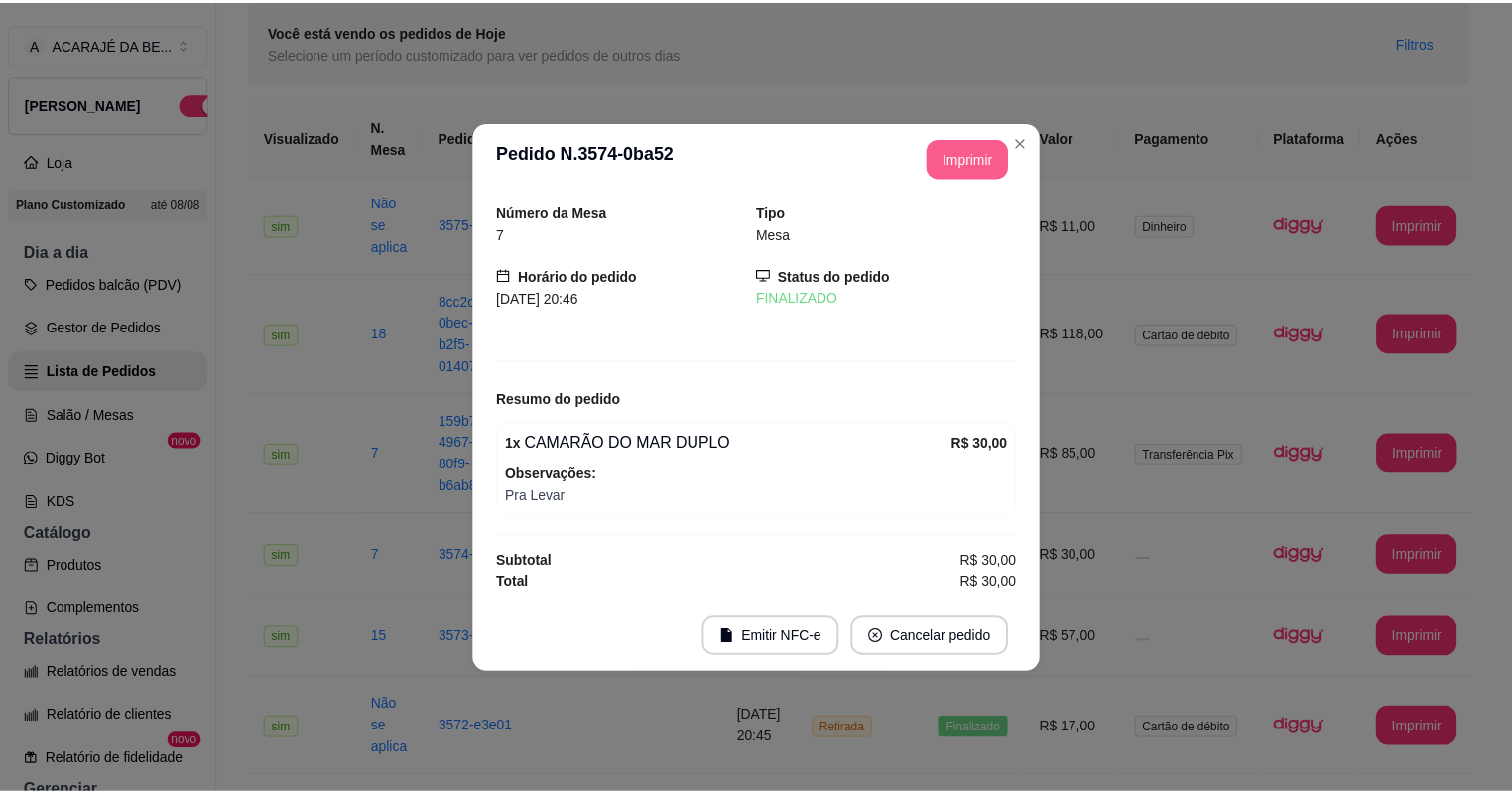 scroll, scrollTop: 0, scrollLeft: 0, axis: both 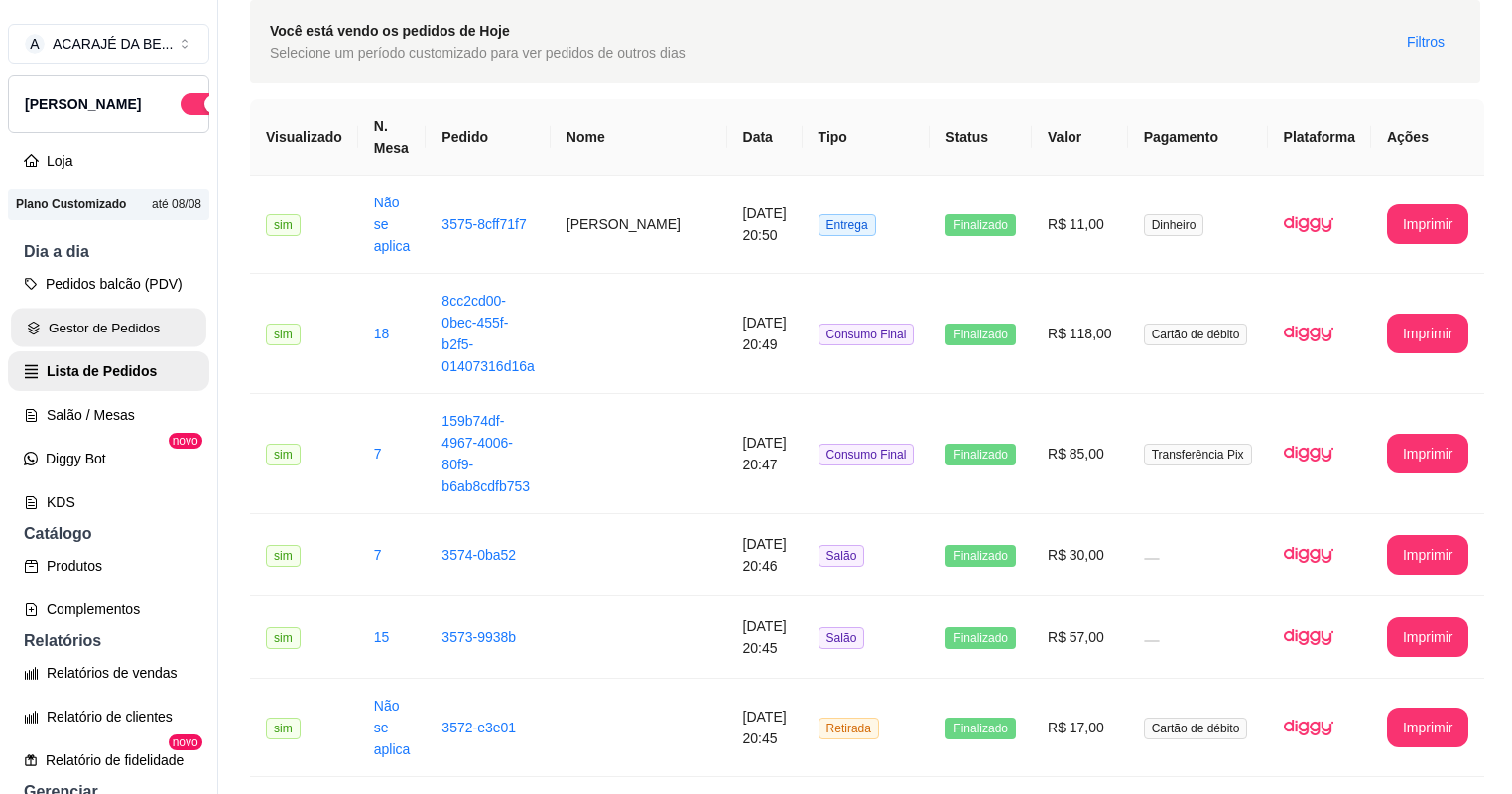 click on "Gestor de Pedidos" at bounding box center [108, 328] 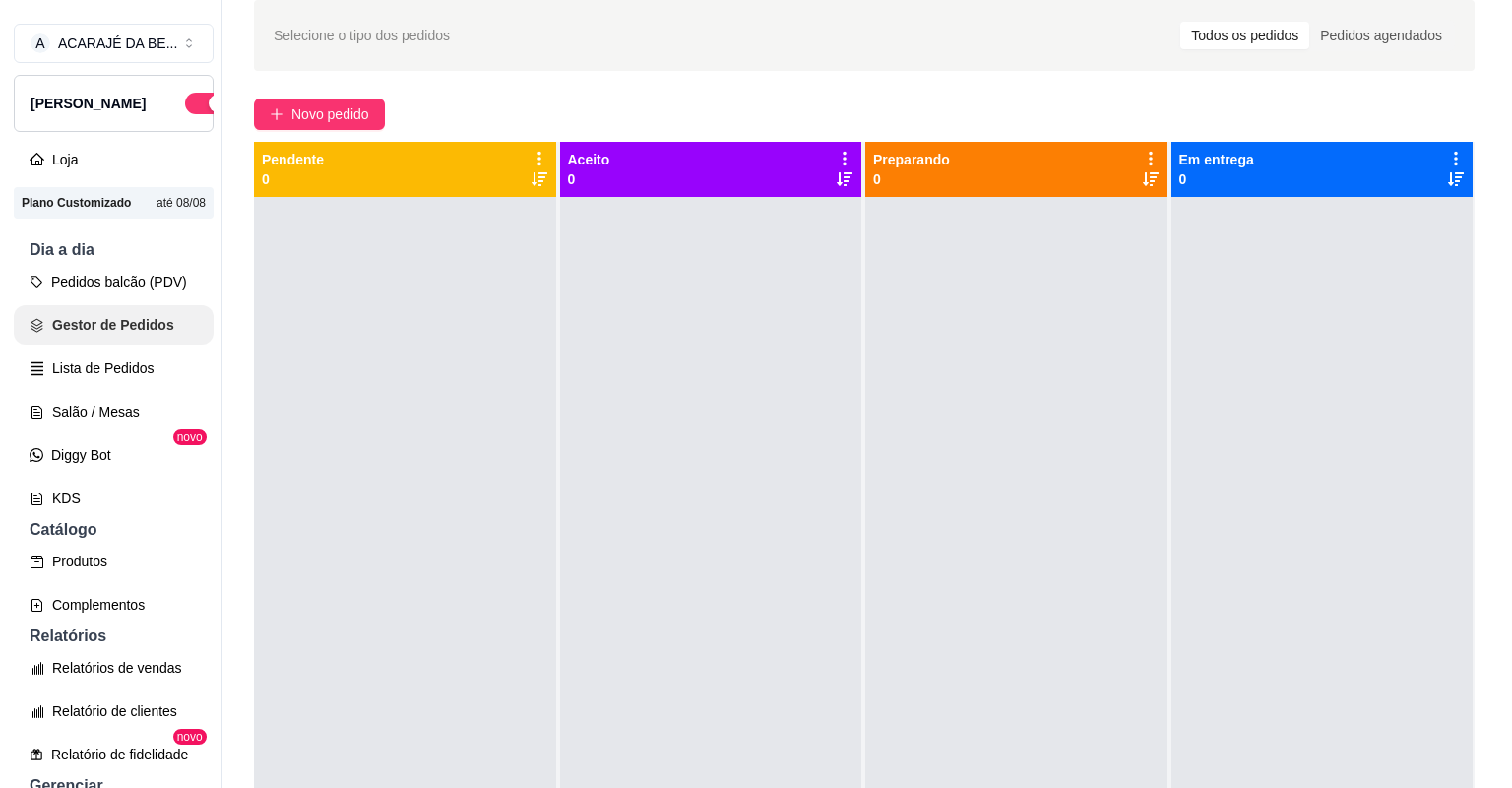 scroll, scrollTop: 0, scrollLeft: 0, axis: both 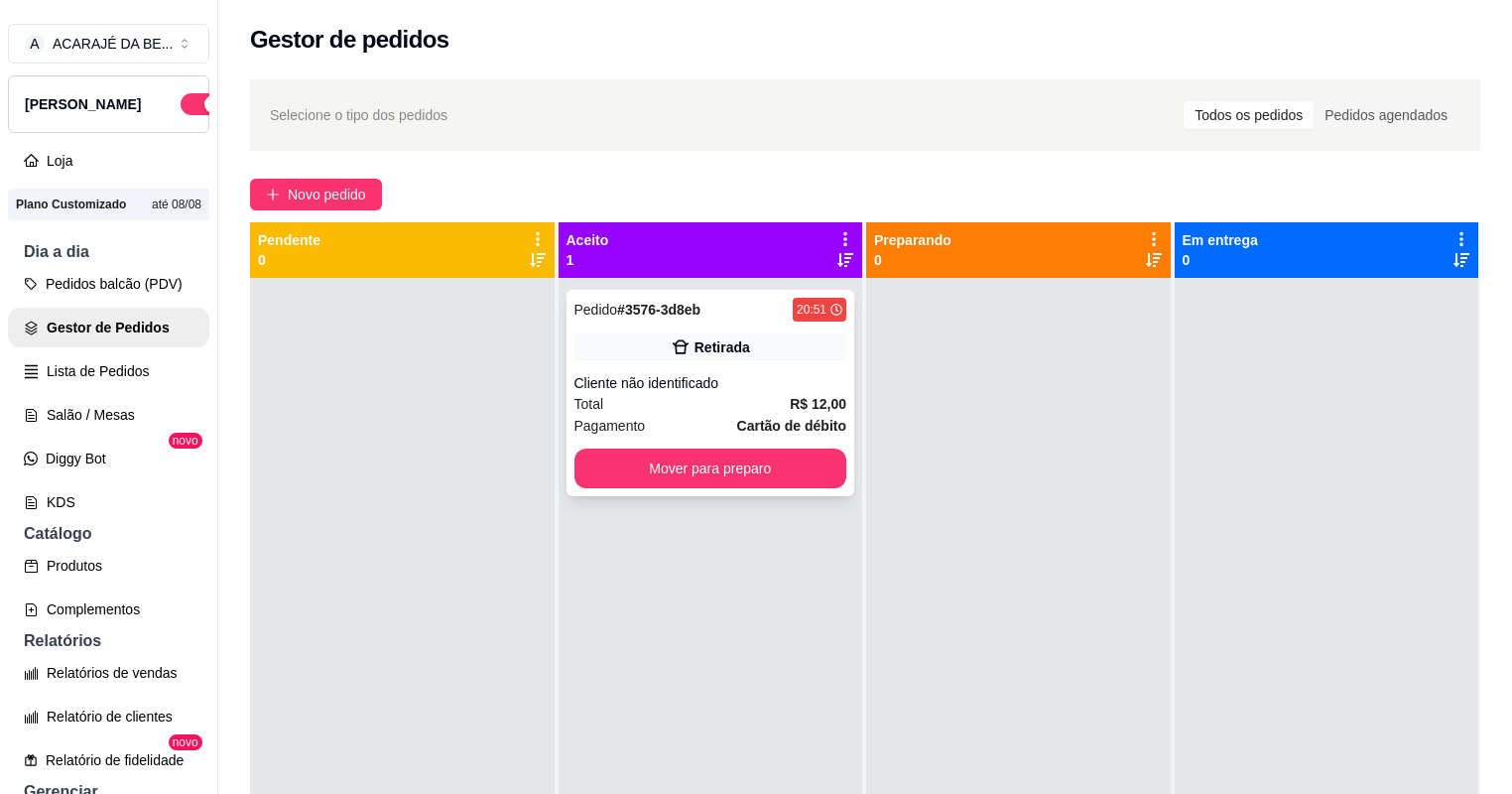 click on "Cartão de débito" at bounding box center [792, 426] 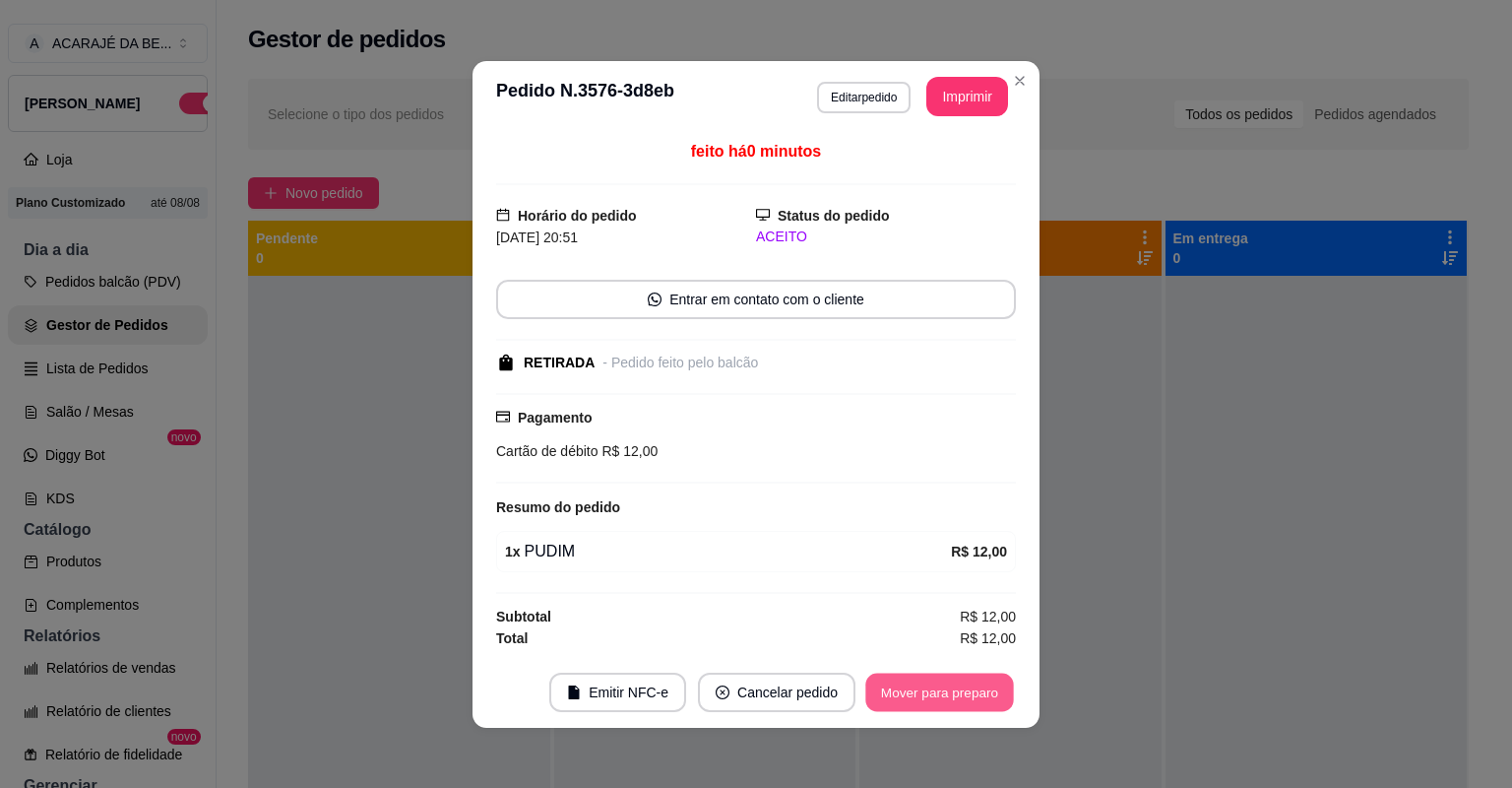 click on "Mover para preparo" at bounding box center (939, 691) 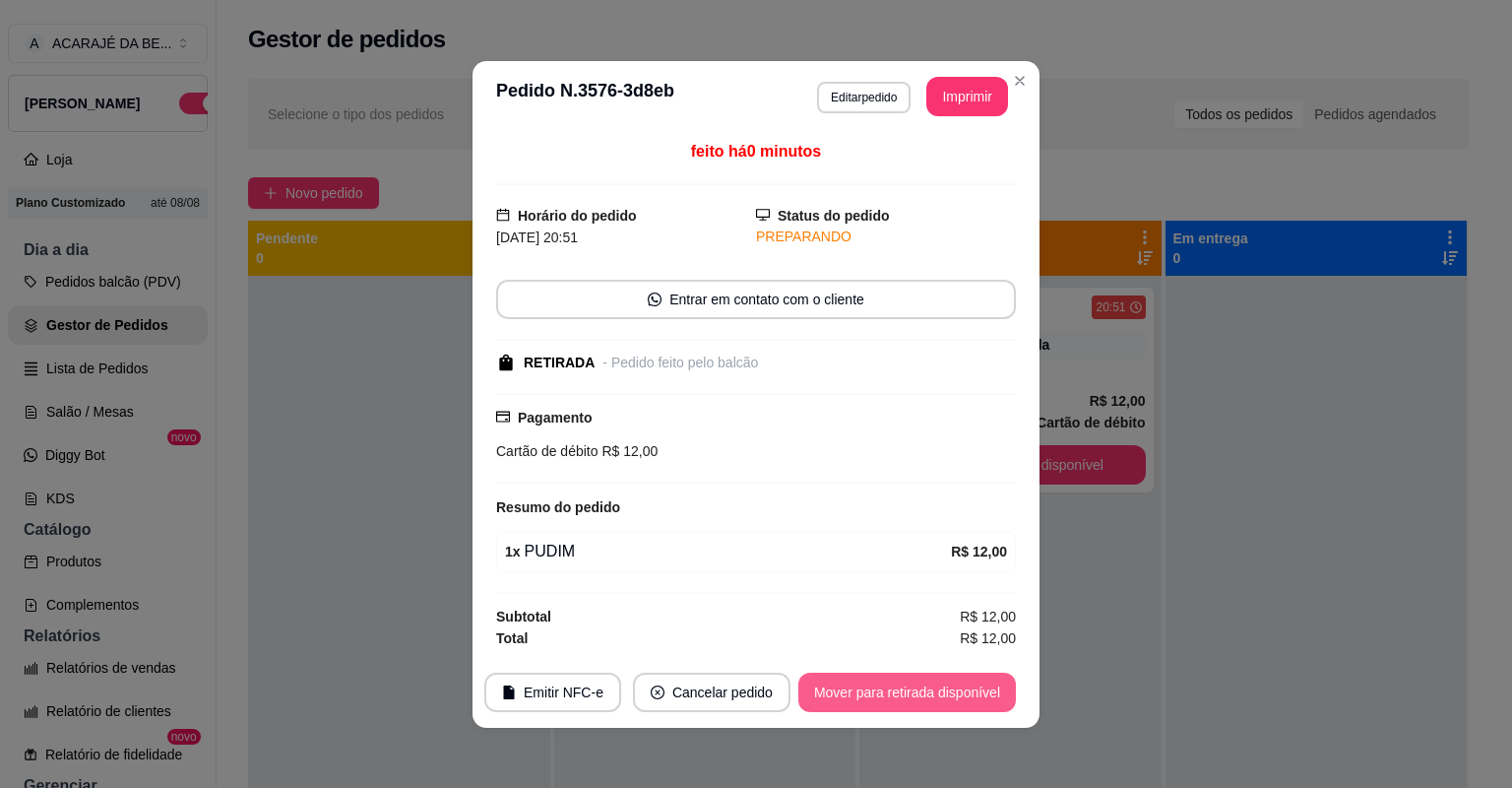 click on "Mover para retirada disponível" at bounding box center (907, 692) 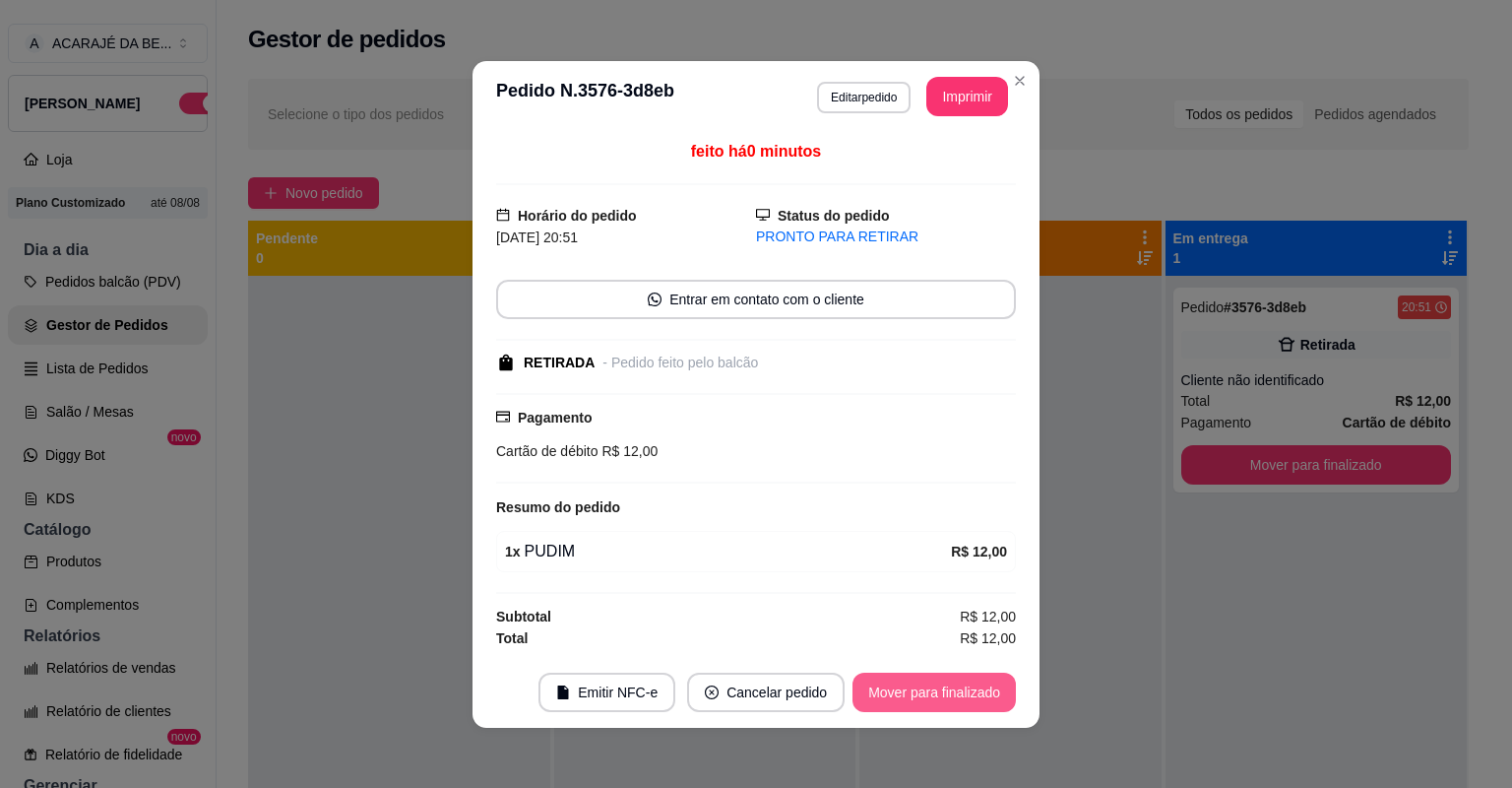 click on "Mover para finalizado" at bounding box center [934, 692] 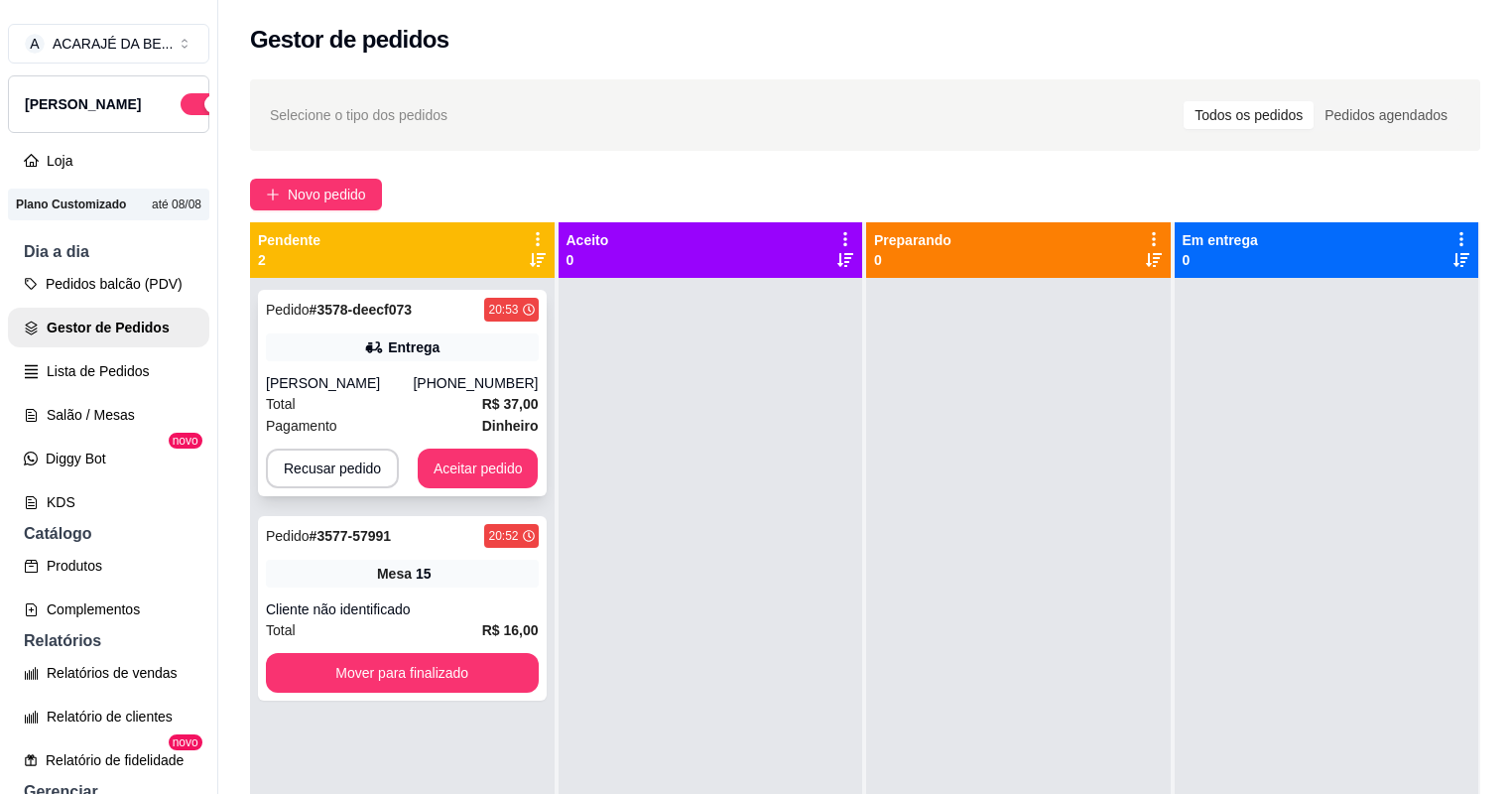 click on "Pagamento Dinheiro" at bounding box center [402, 426] 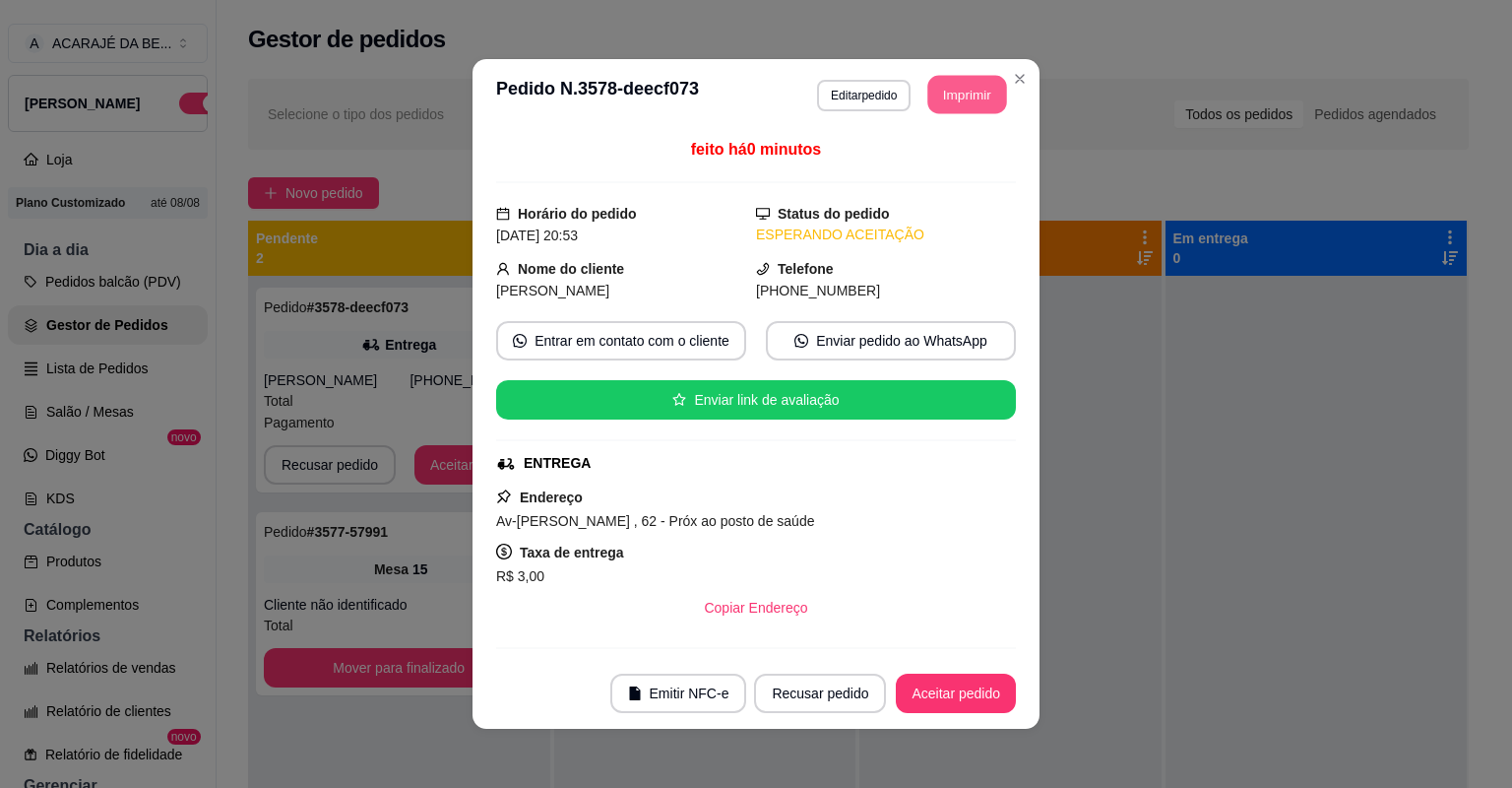 click on "Imprimir" at bounding box center [968, 95] 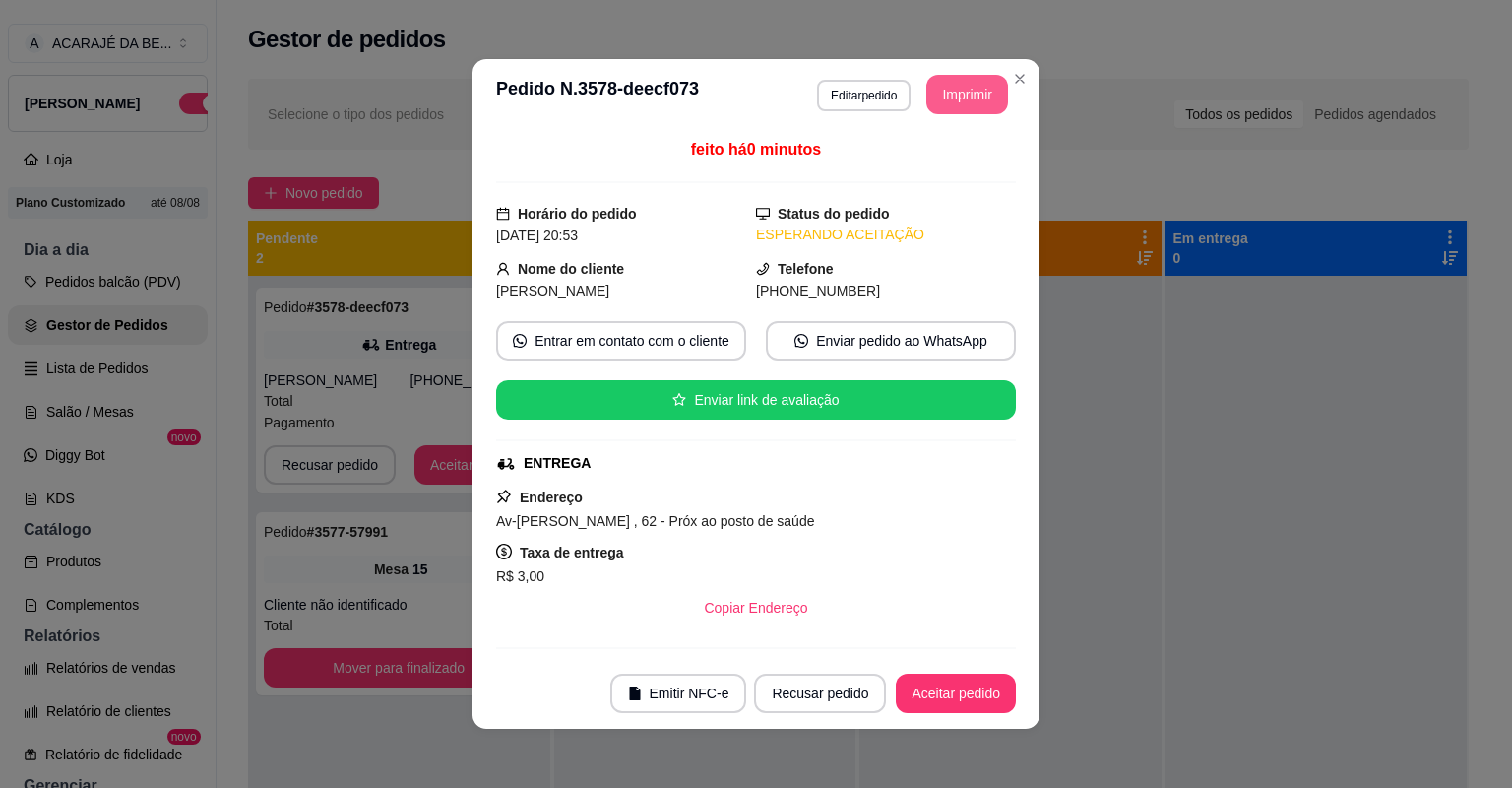 scroll, scrollTop: 0, scrollLeft: 0, axis: both 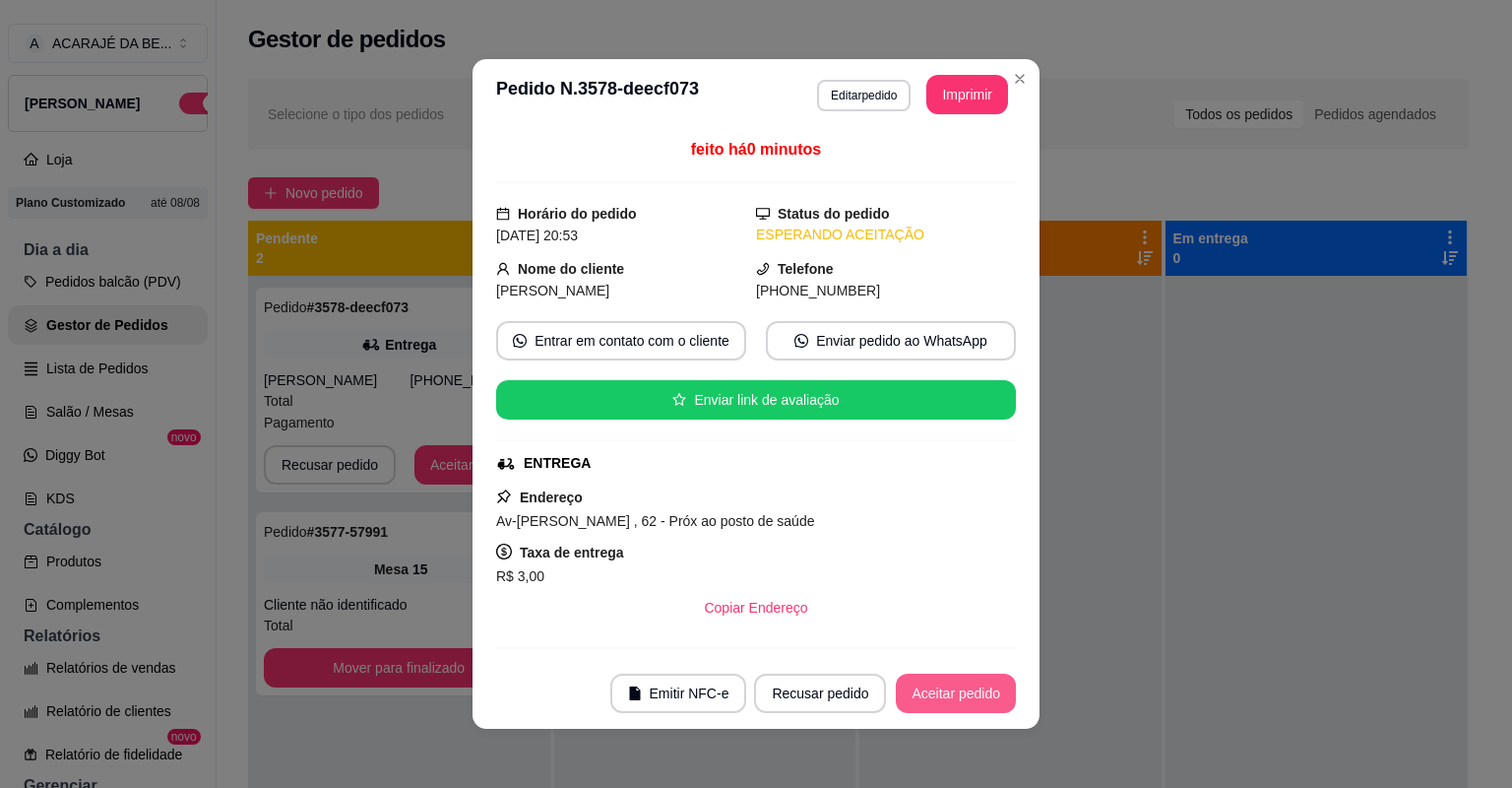 click on "Aceitar pedido" at bounding box center [956, 693] 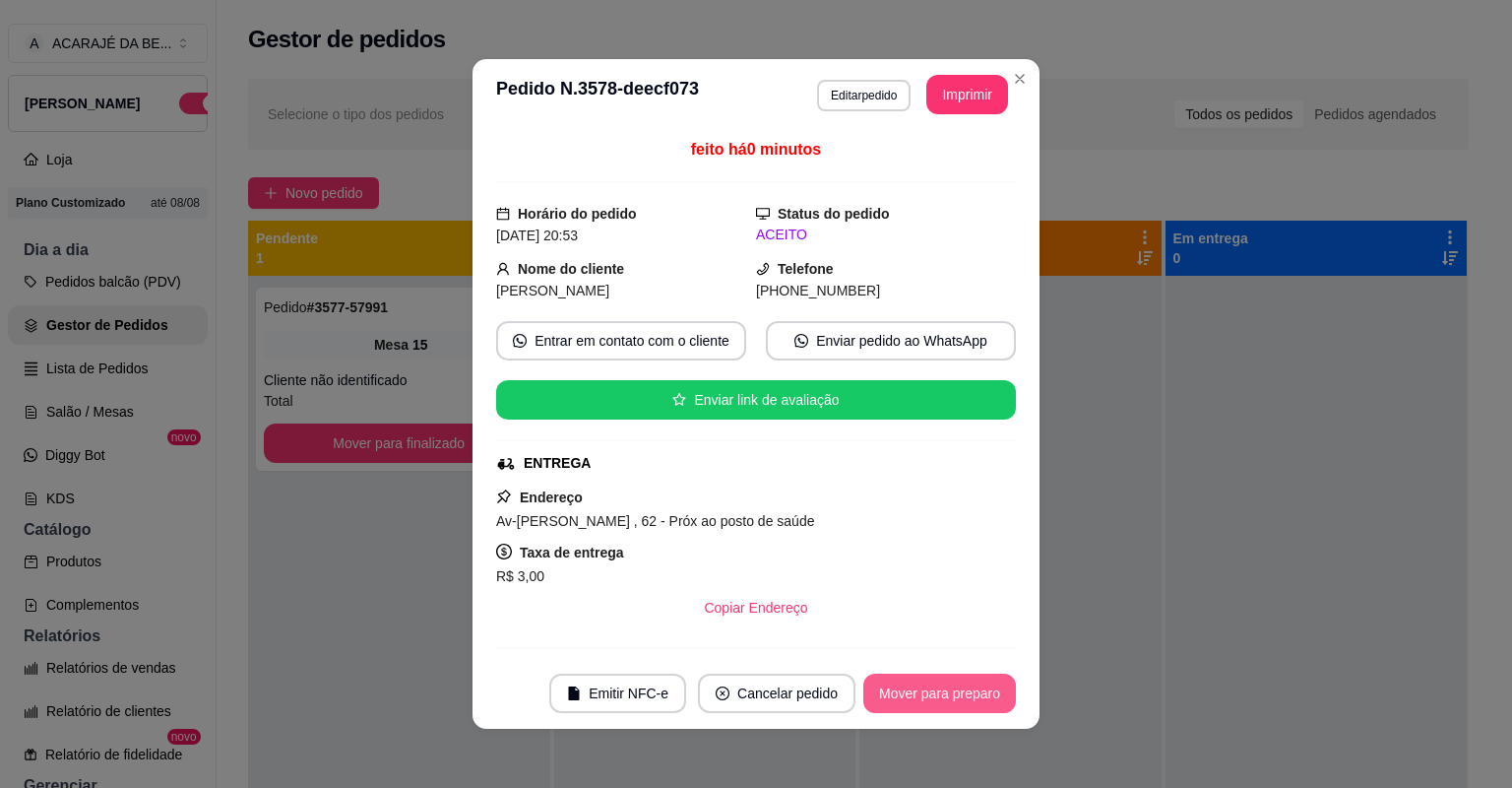 click on "Mover para preparo" at bounding box center (939, 693) 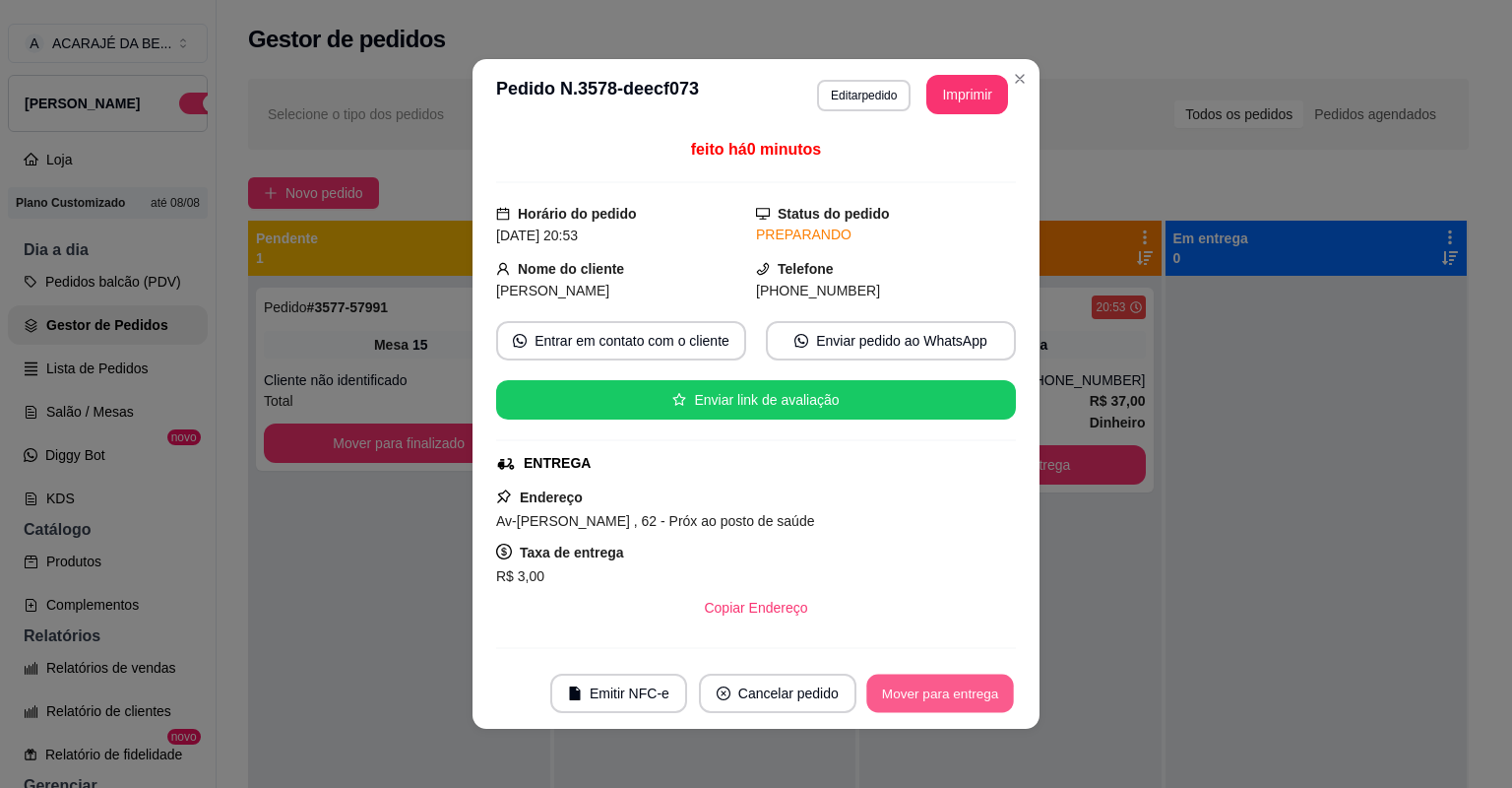 click on "Mover para entrega" at bounding box center [940, 693] 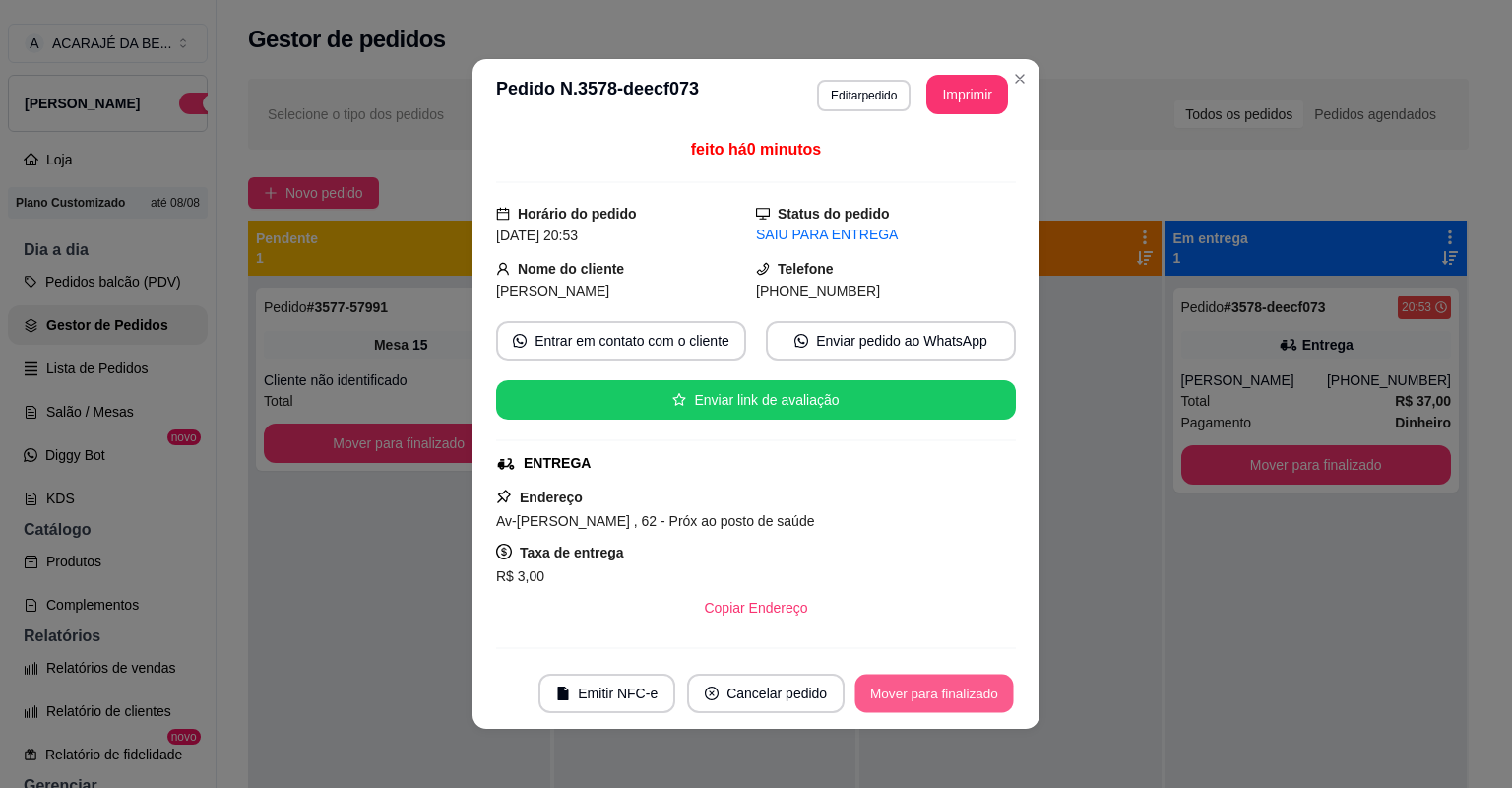 click on "Mover para finalizado" at bounding box center [934, 693] 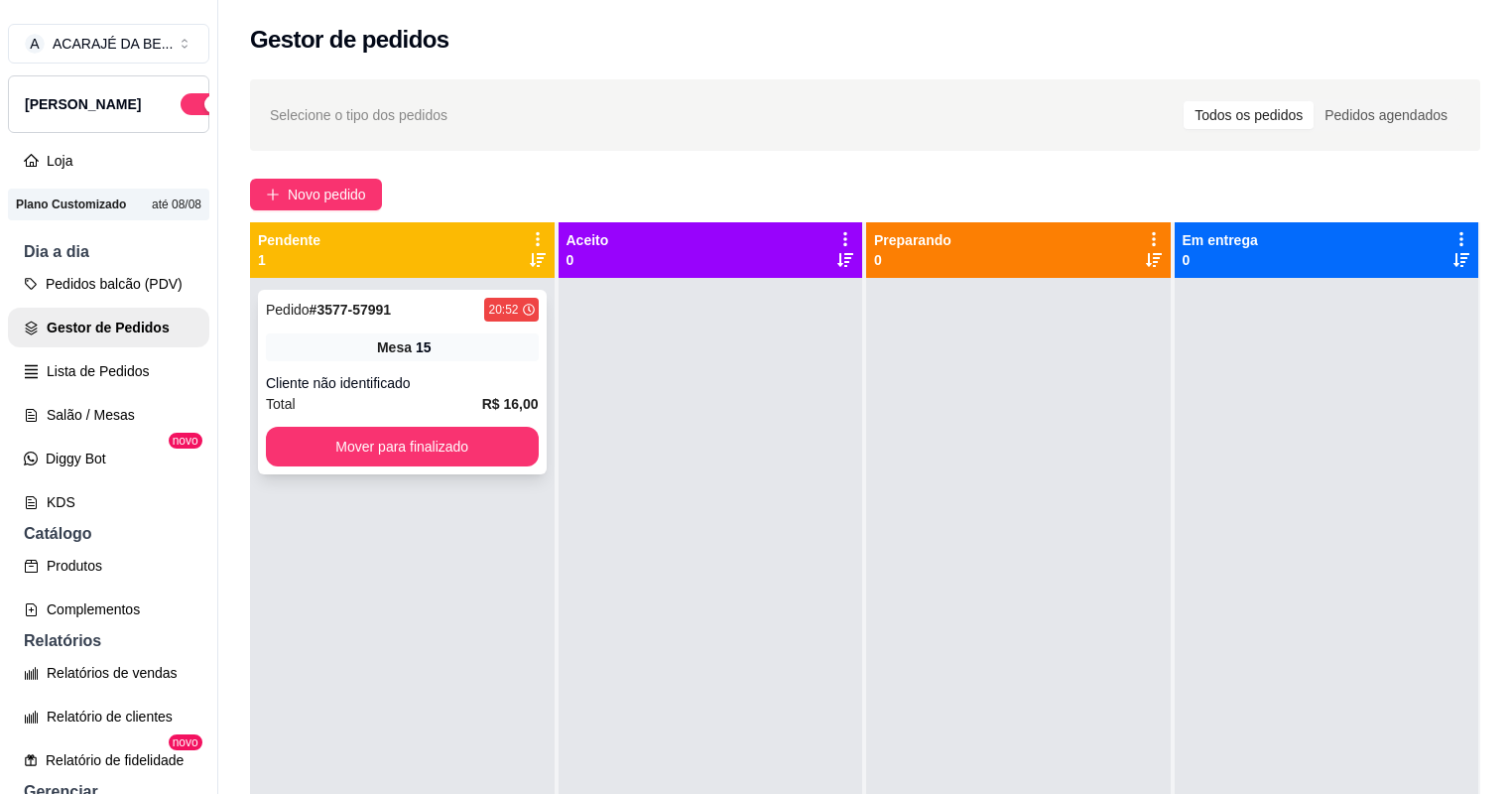 click on "Cliente não identificado" at bounding box center (402, 383) 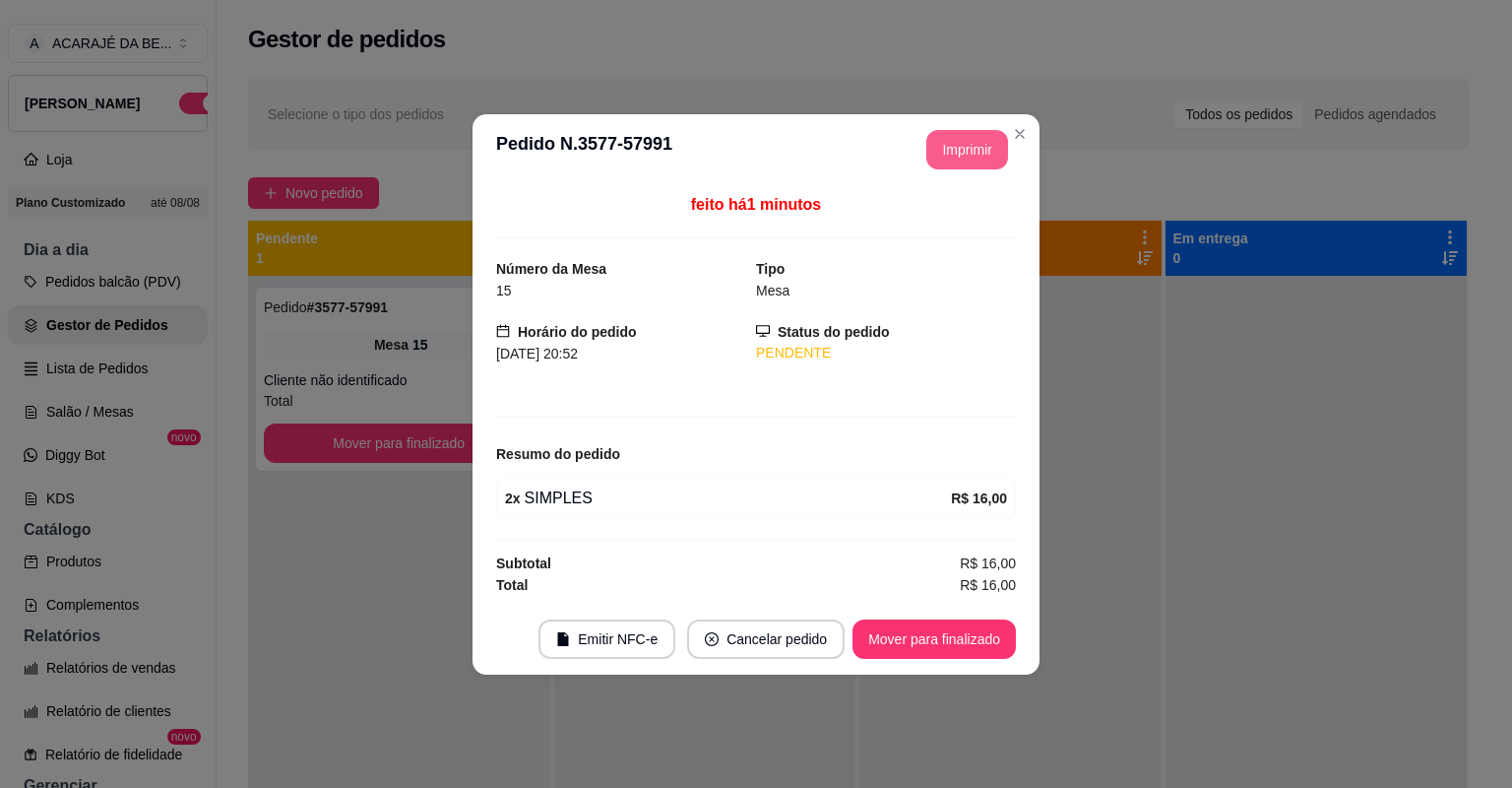 click on "Imprimir" at bounding box center [967, 150] 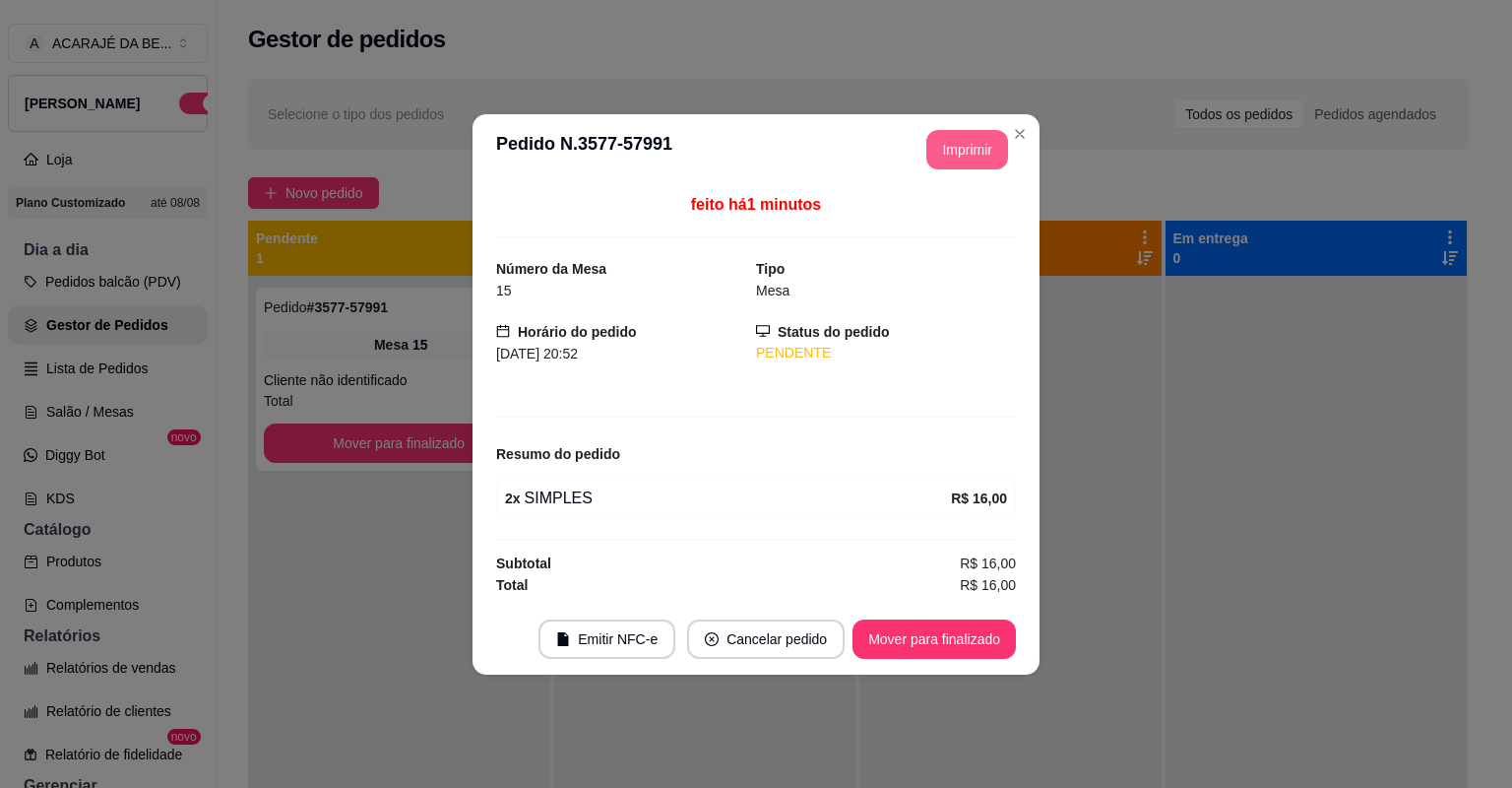 scroll, scrollTop: 0, scrollLeft: 0, axis: both 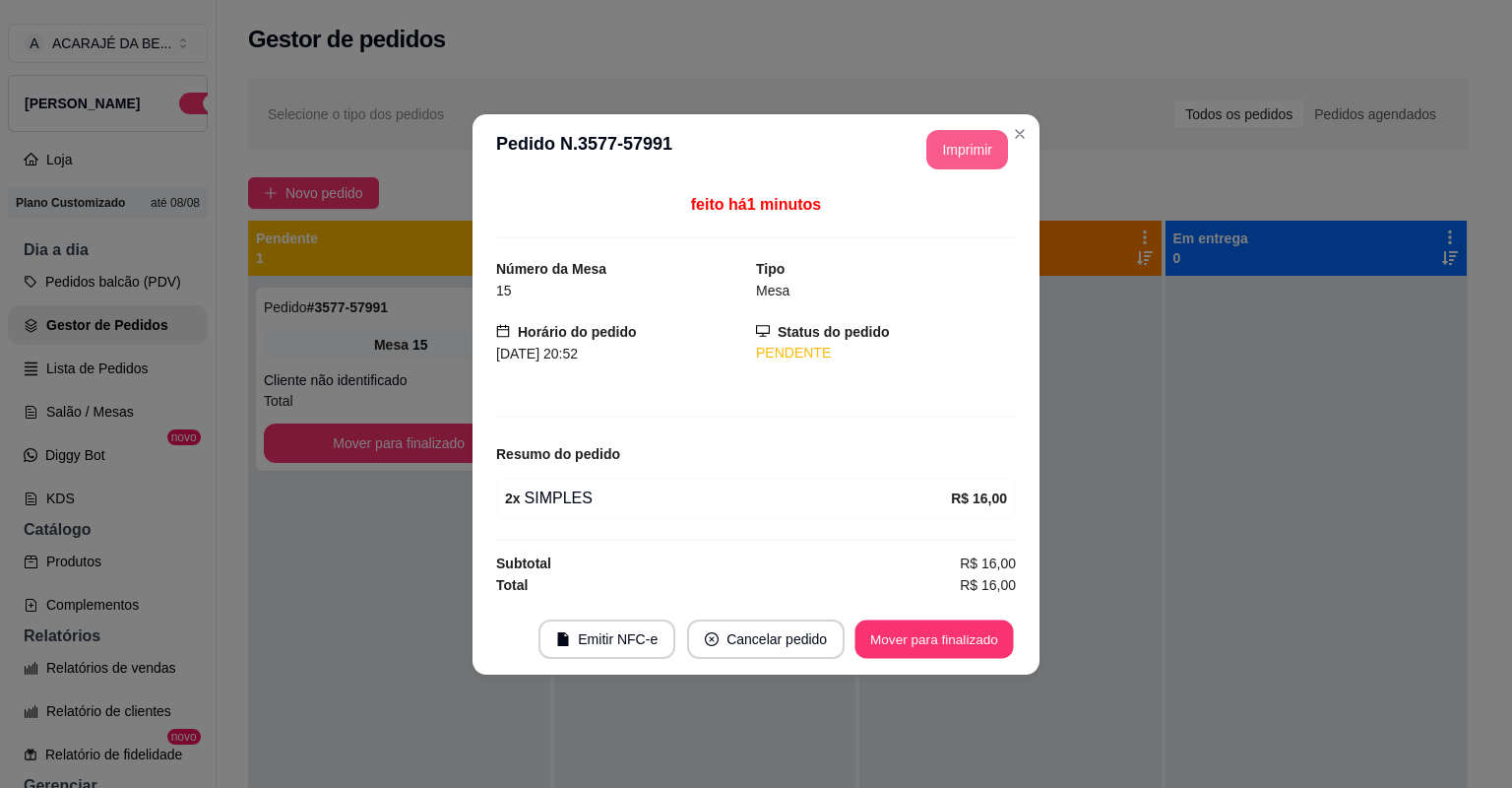 click on "Mover para finalizado" at bounding box center (934, 638) 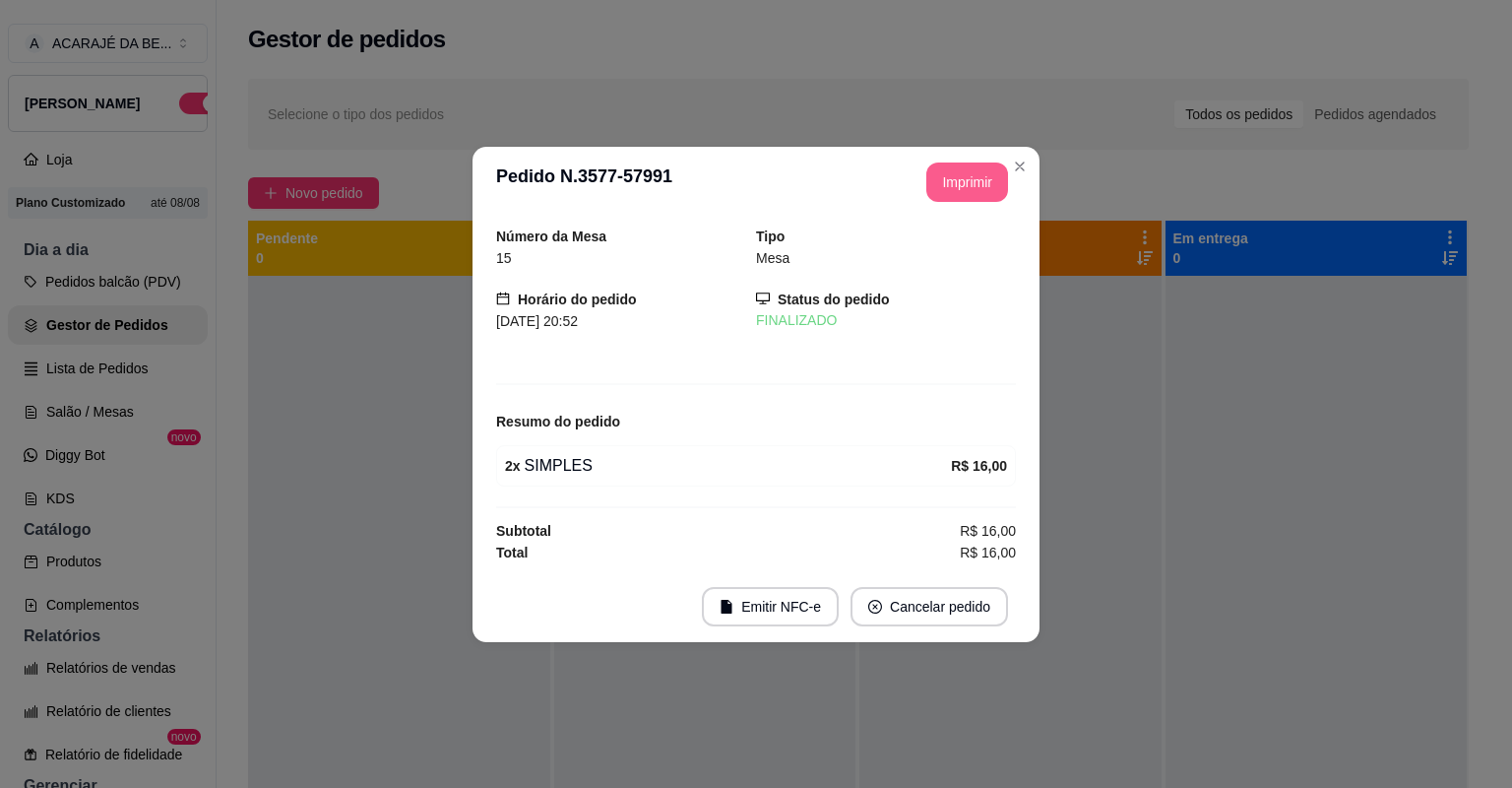 click on "Emitir NFC-e Cancelar pedido" at bounding box center [756, 607] 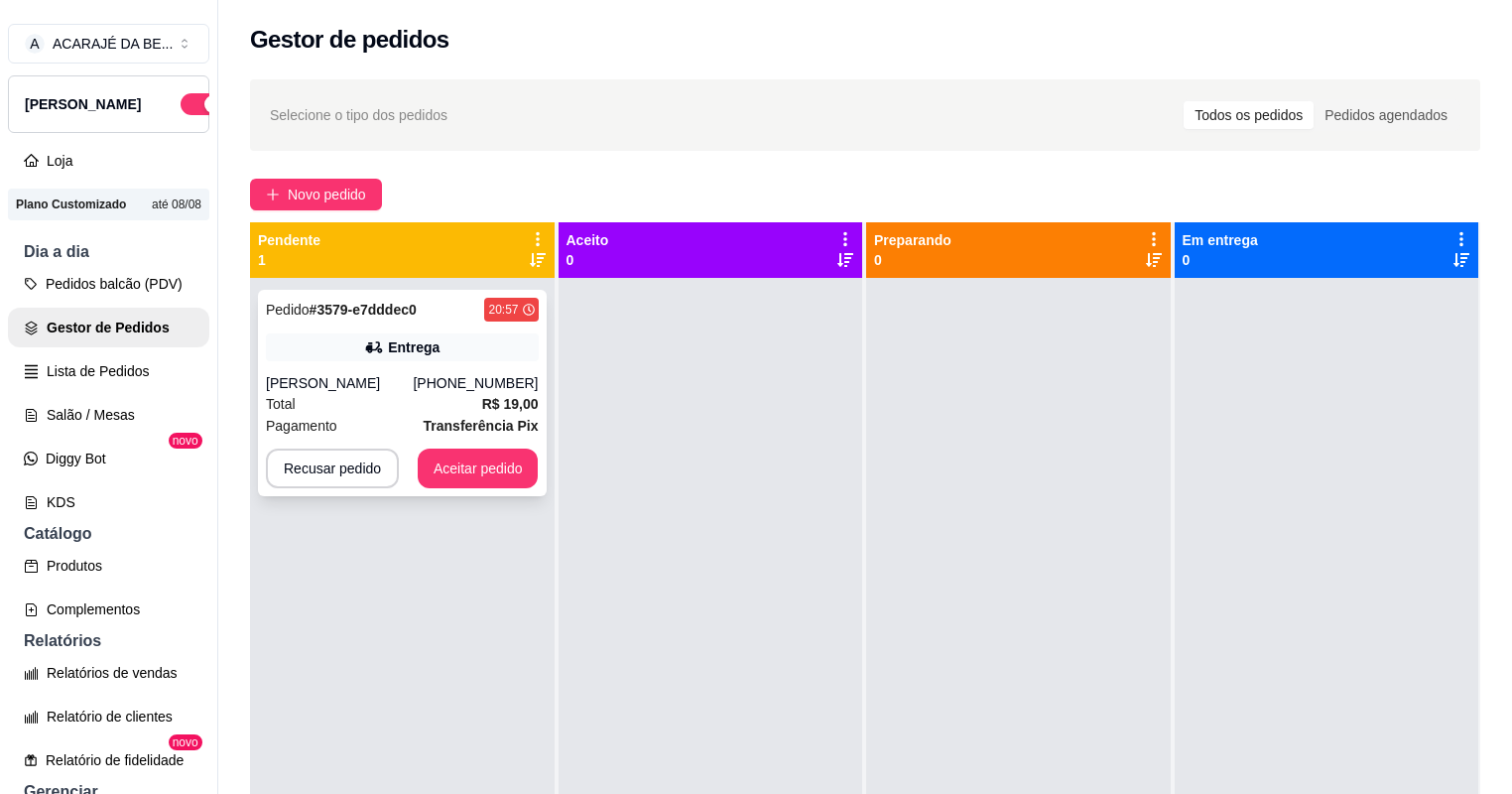 click on "Total R$ 19,00" at bounding box center (402, 404) 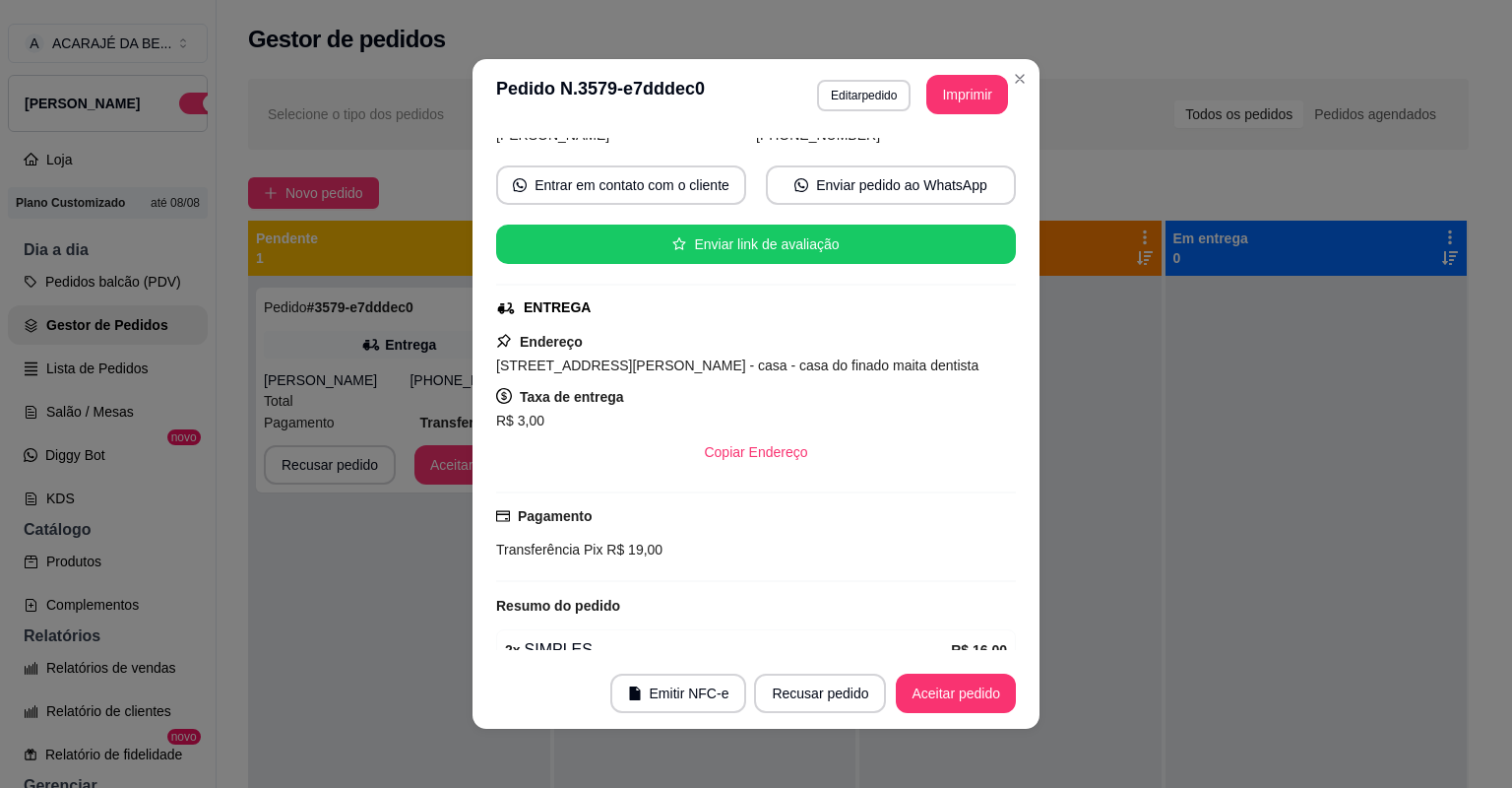 scroll, scrollTop: 250, scrollLeft: 0, axis: vertical 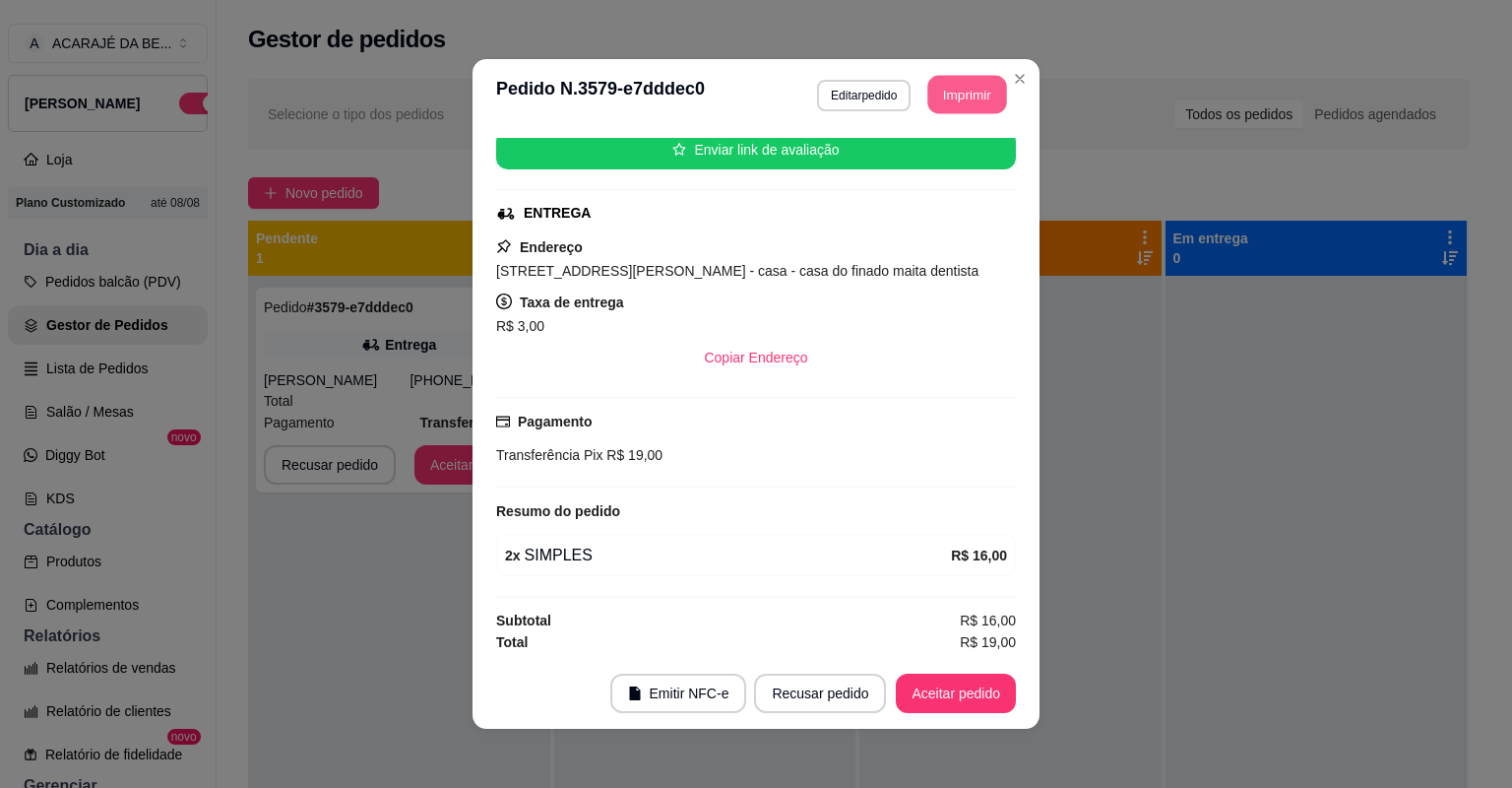 click on "Imprimir" at bounding box center (968, 95) 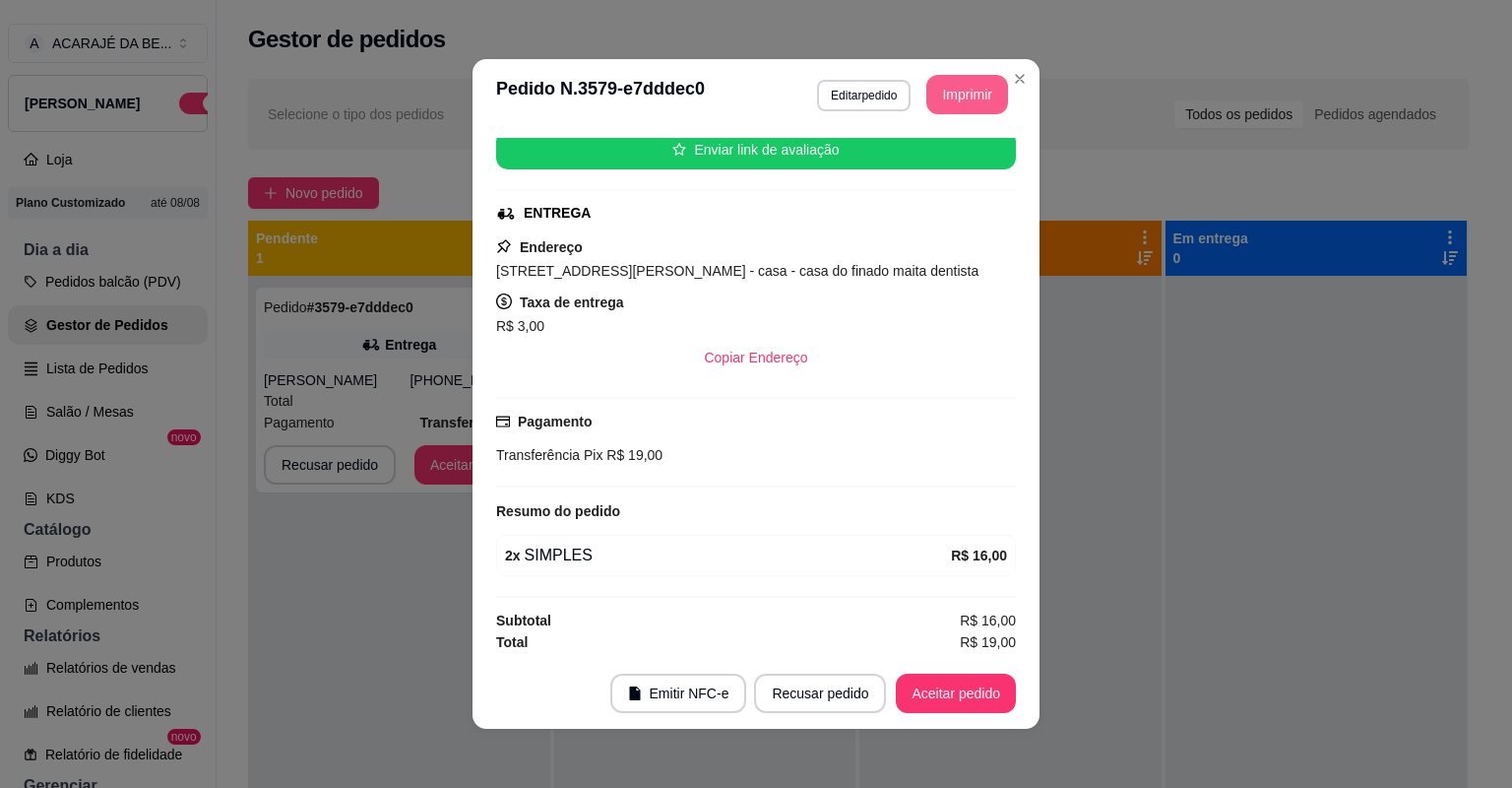 scroll, scrollTop: 0, scrollLeft: 0, axis: both 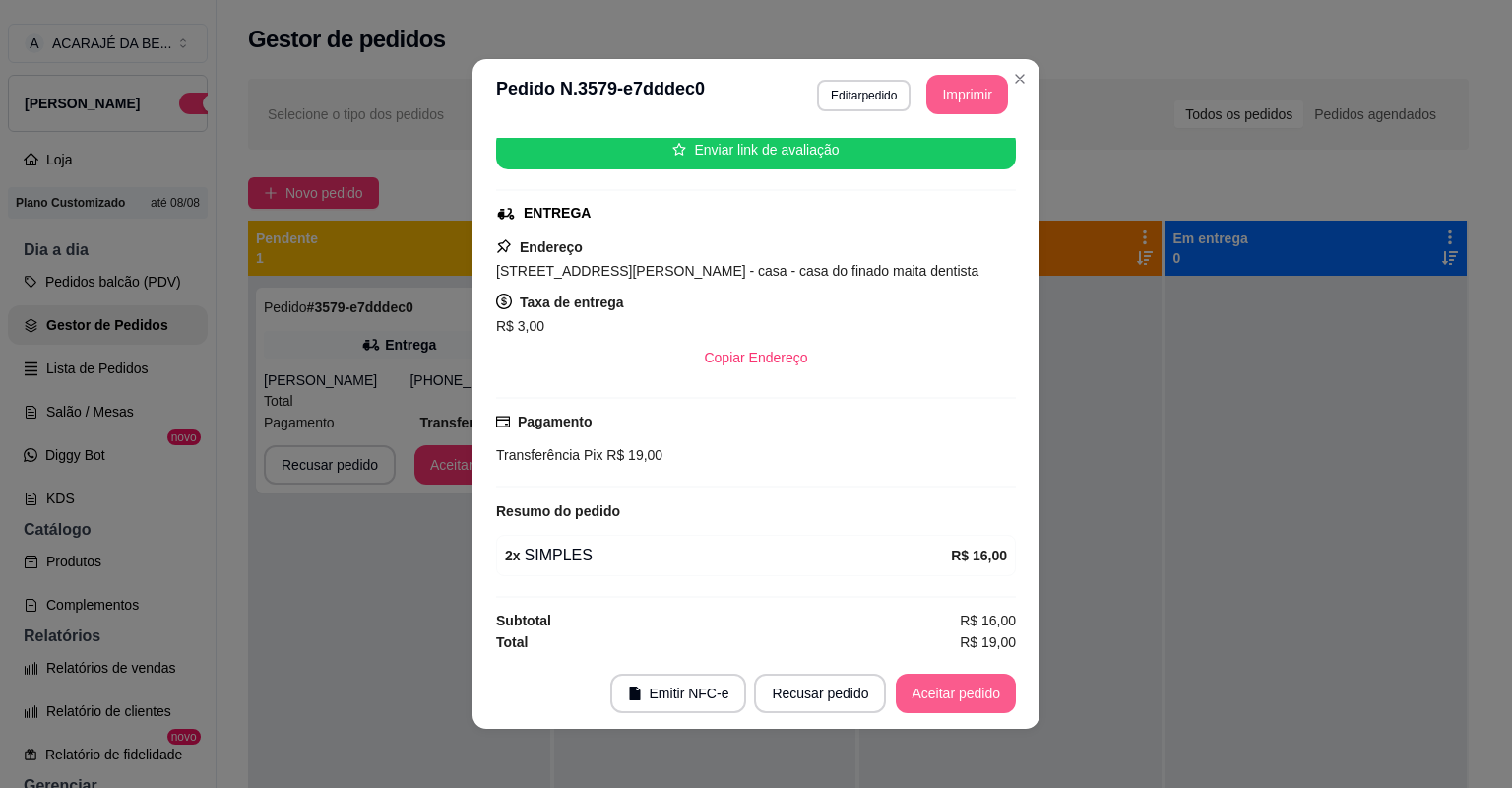 click on "Aceitar pedido" at bounding box center [956, 693] 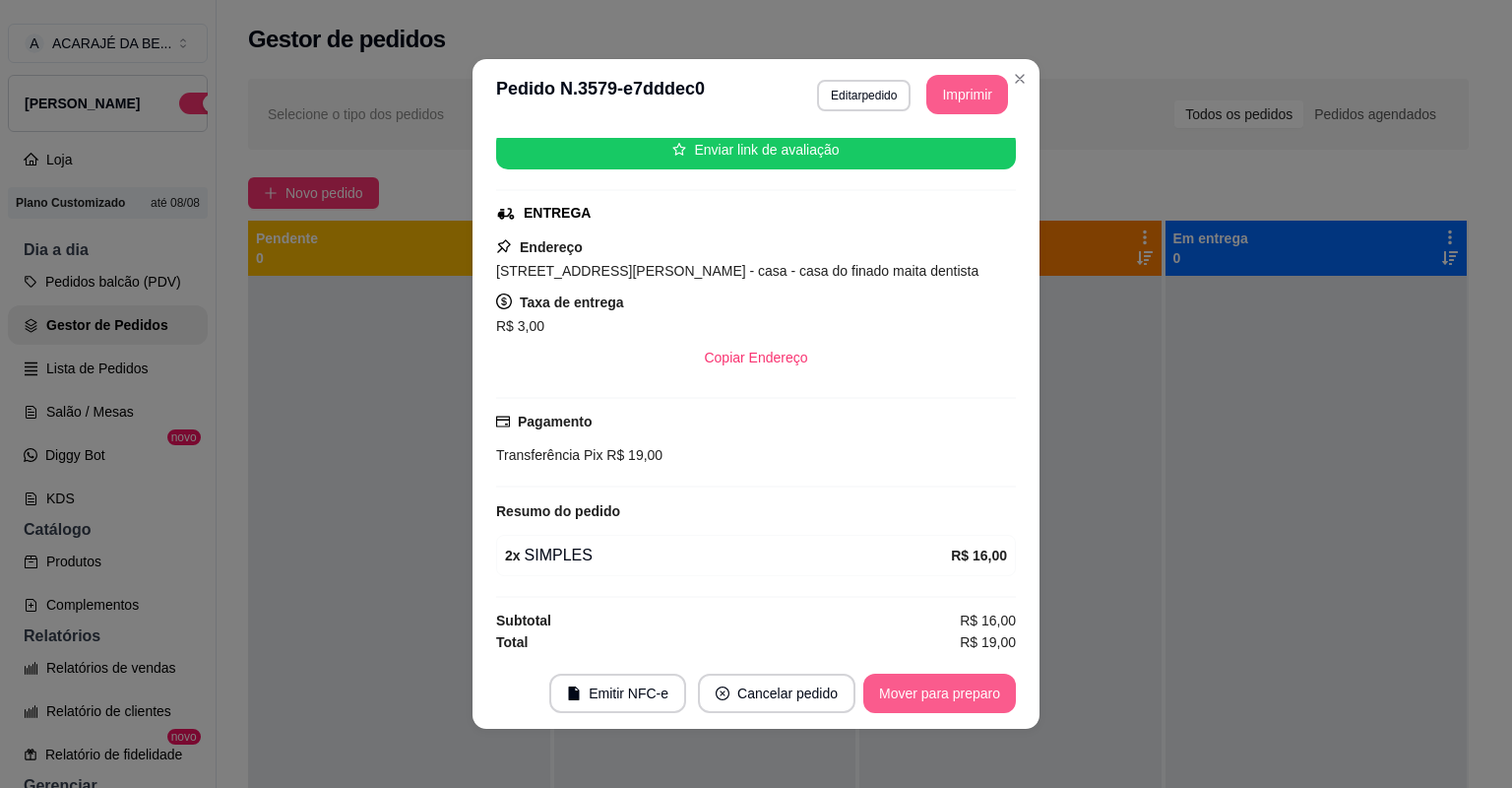 click on "Mover para preparo" at bounding box center (939, 693) 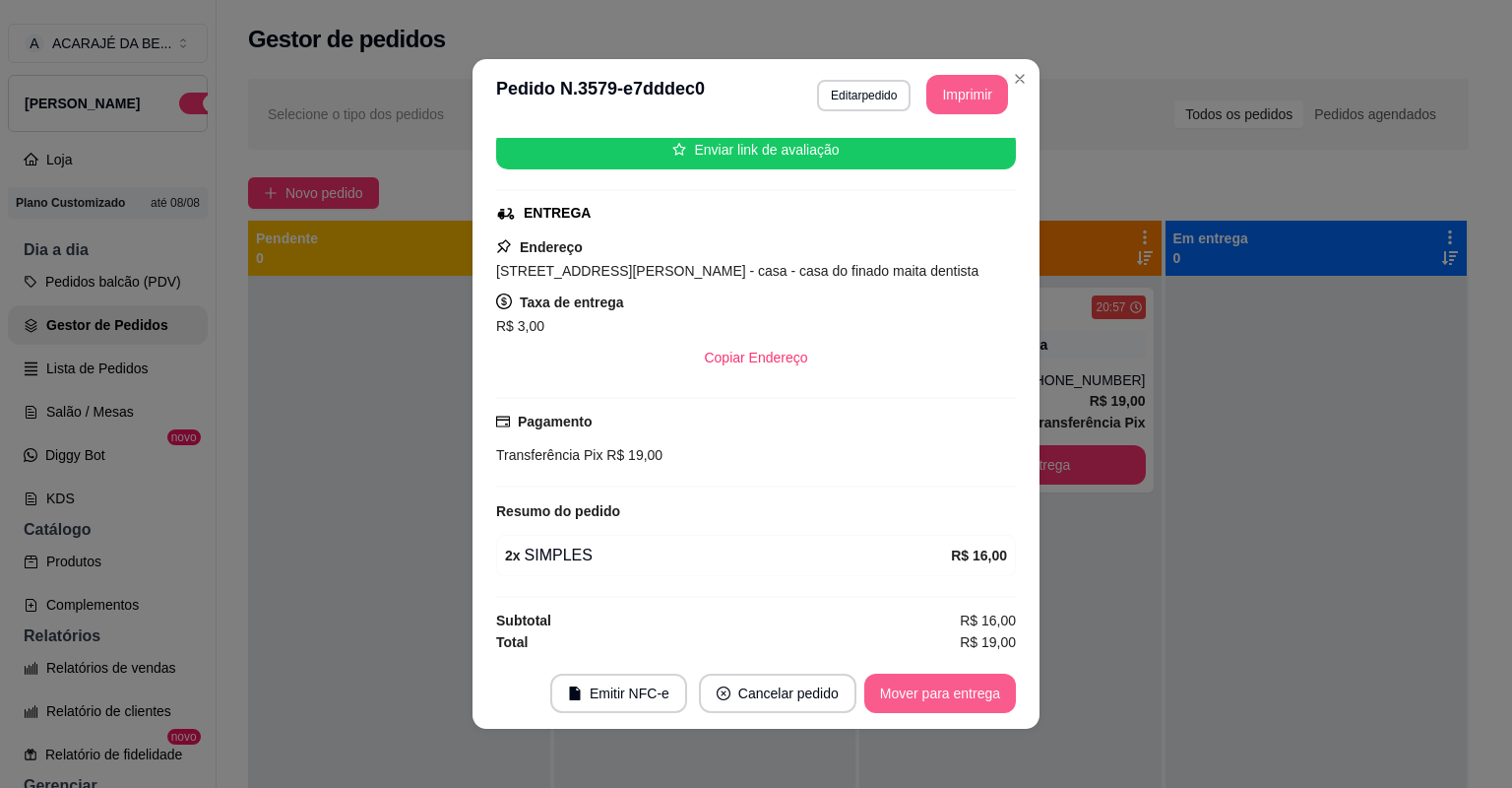 click on "Mover para entrega" at bounding box center (940, 693) 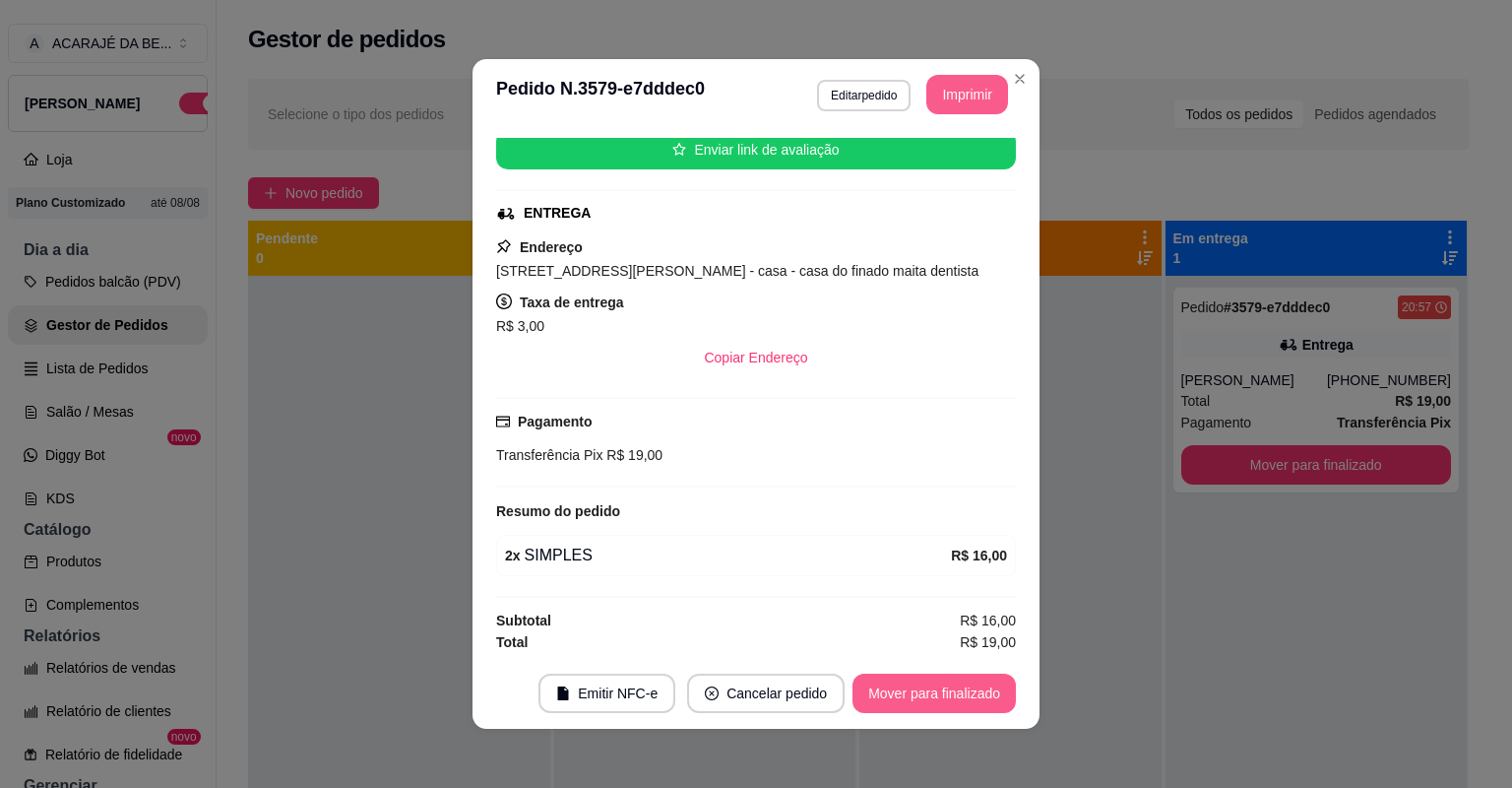click on "Mover para finalizado" at bounding box center [934, 693] 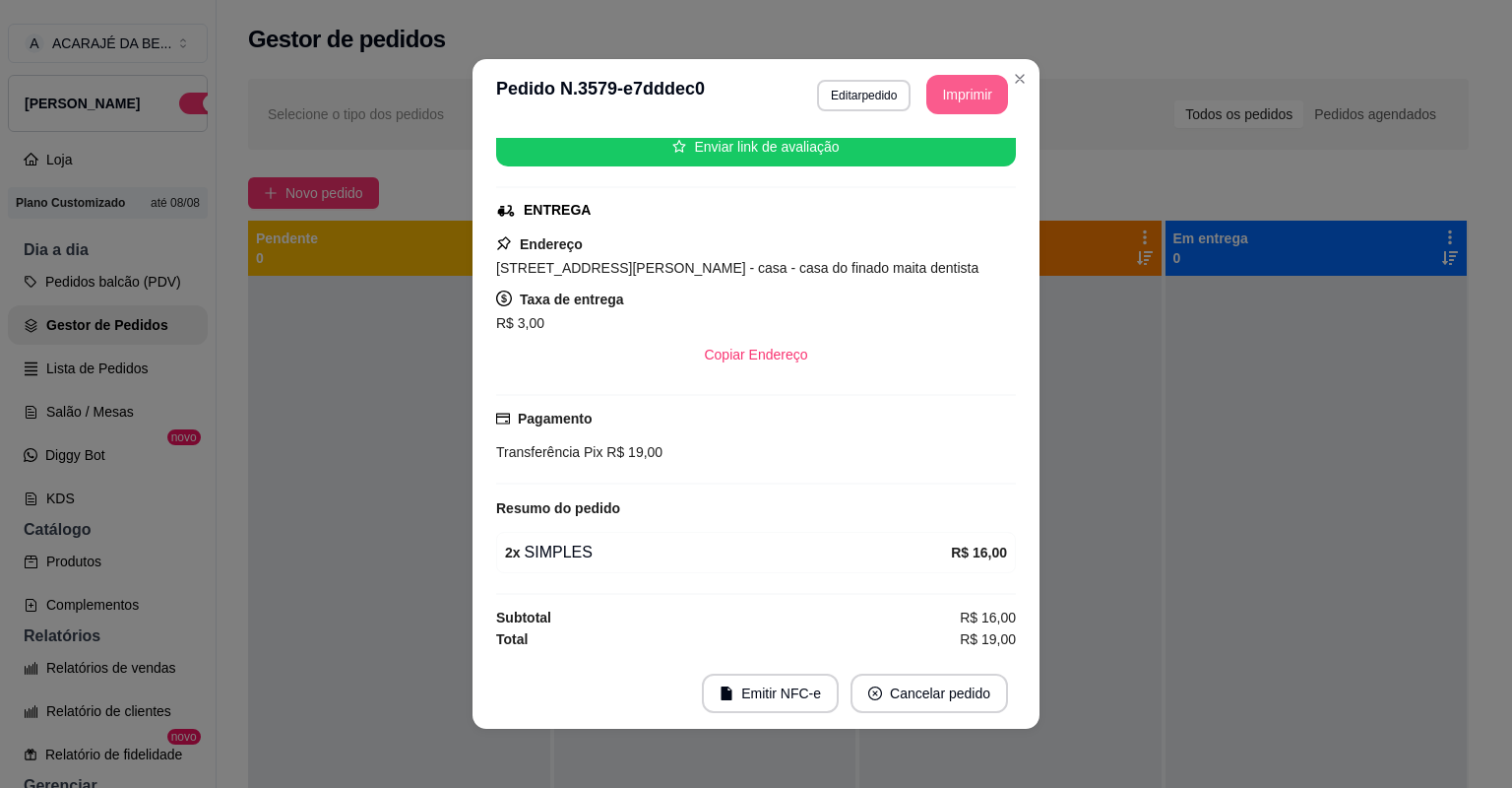 scroll, scrollTop: 205, scrollLeft: 0, axis: vertical 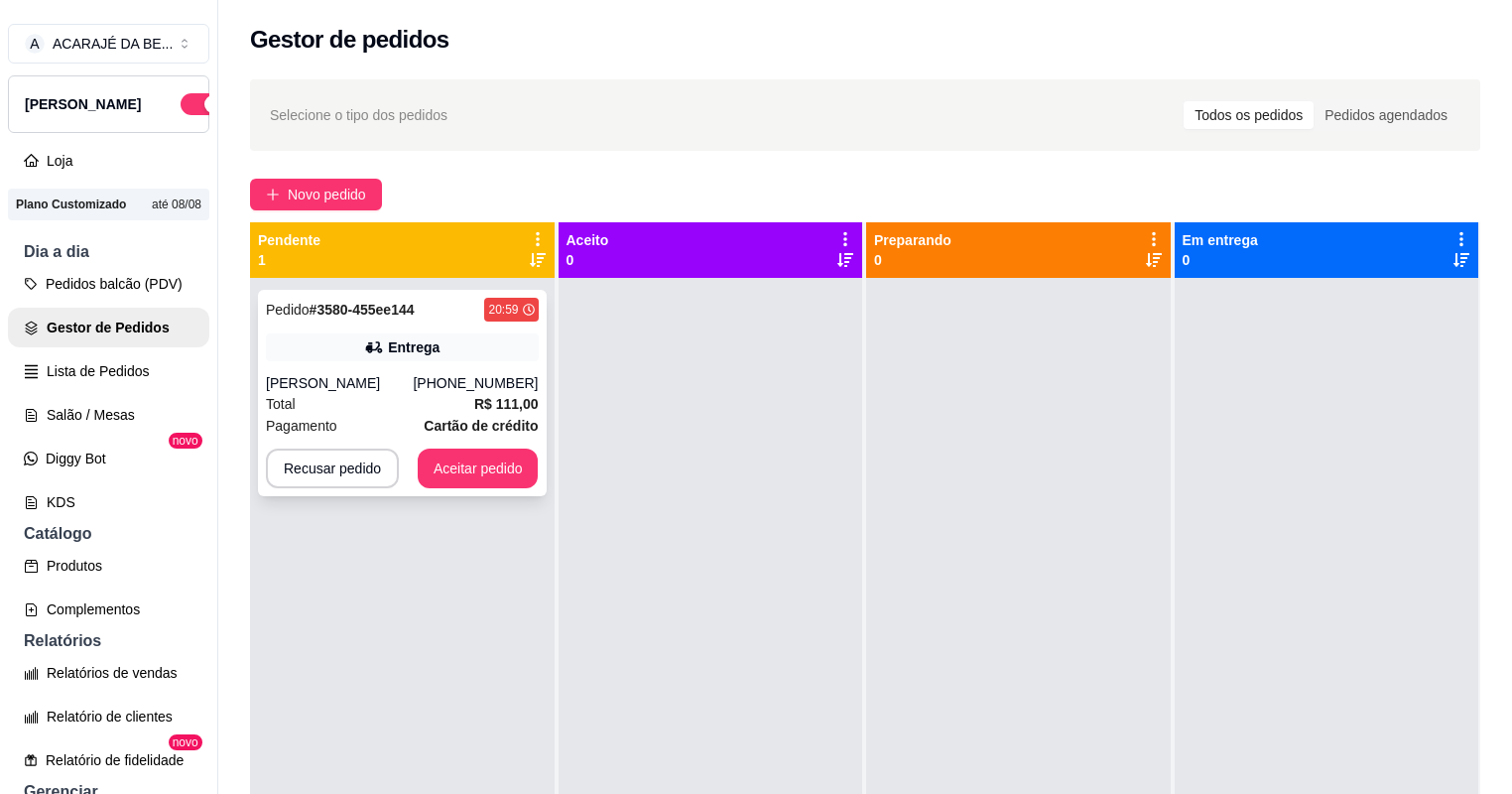 click on "Maria Neuza" at bounding box center (339, 383) 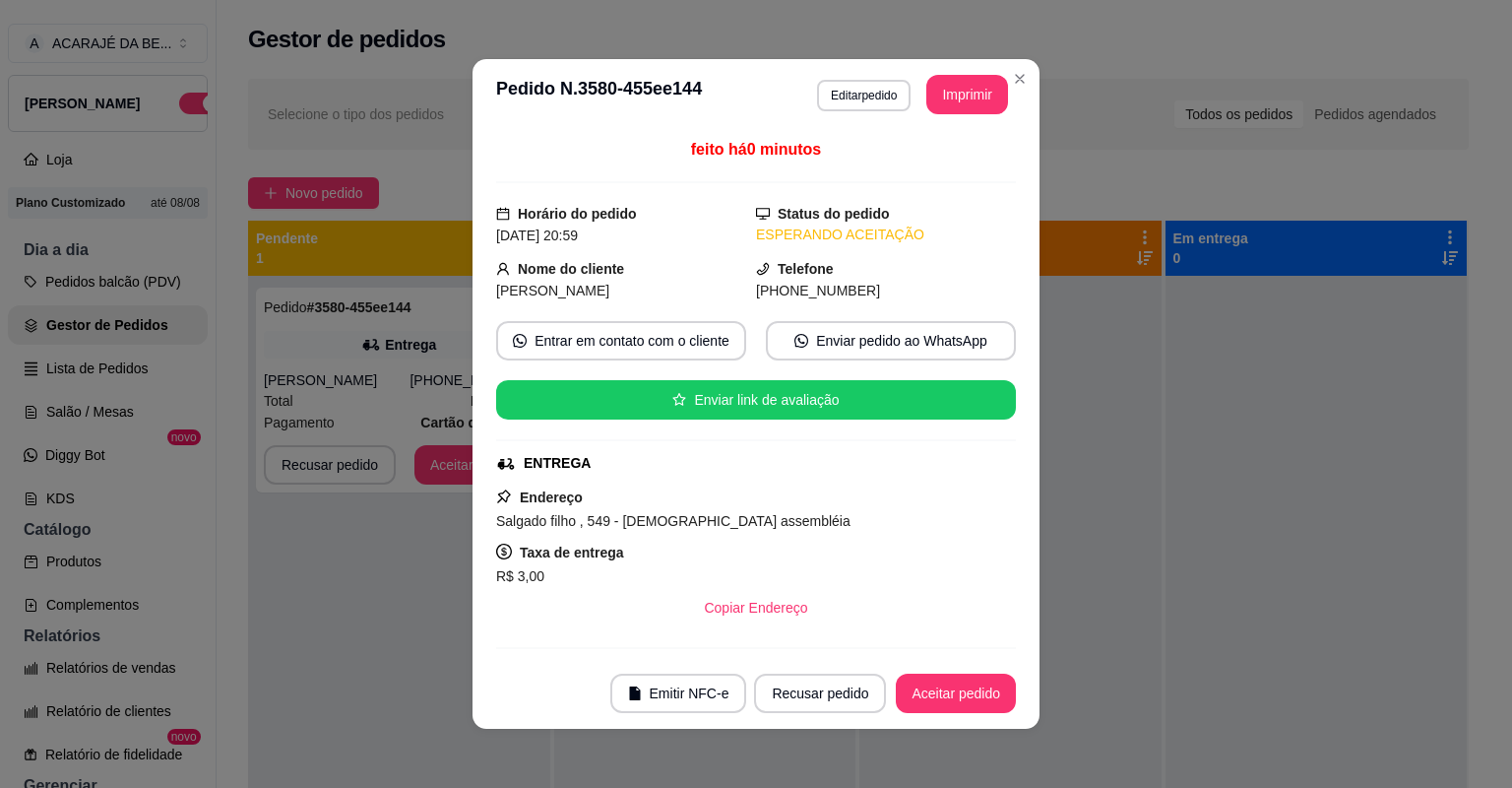 scroll, scrollTop: 311, scrollLeft: 0, axis: vertical 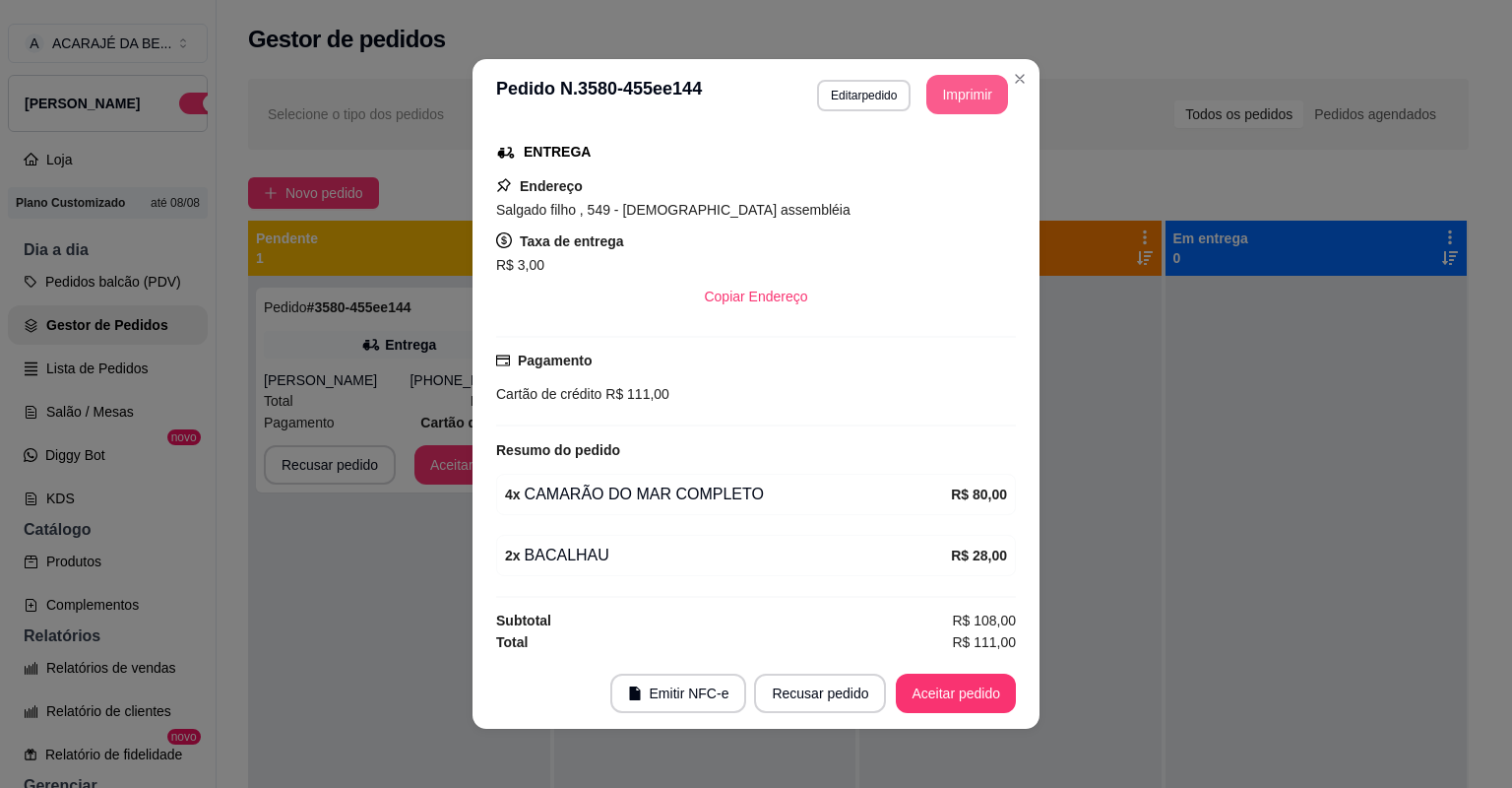 click on "Imprimir" at bounding box center [967, 95] 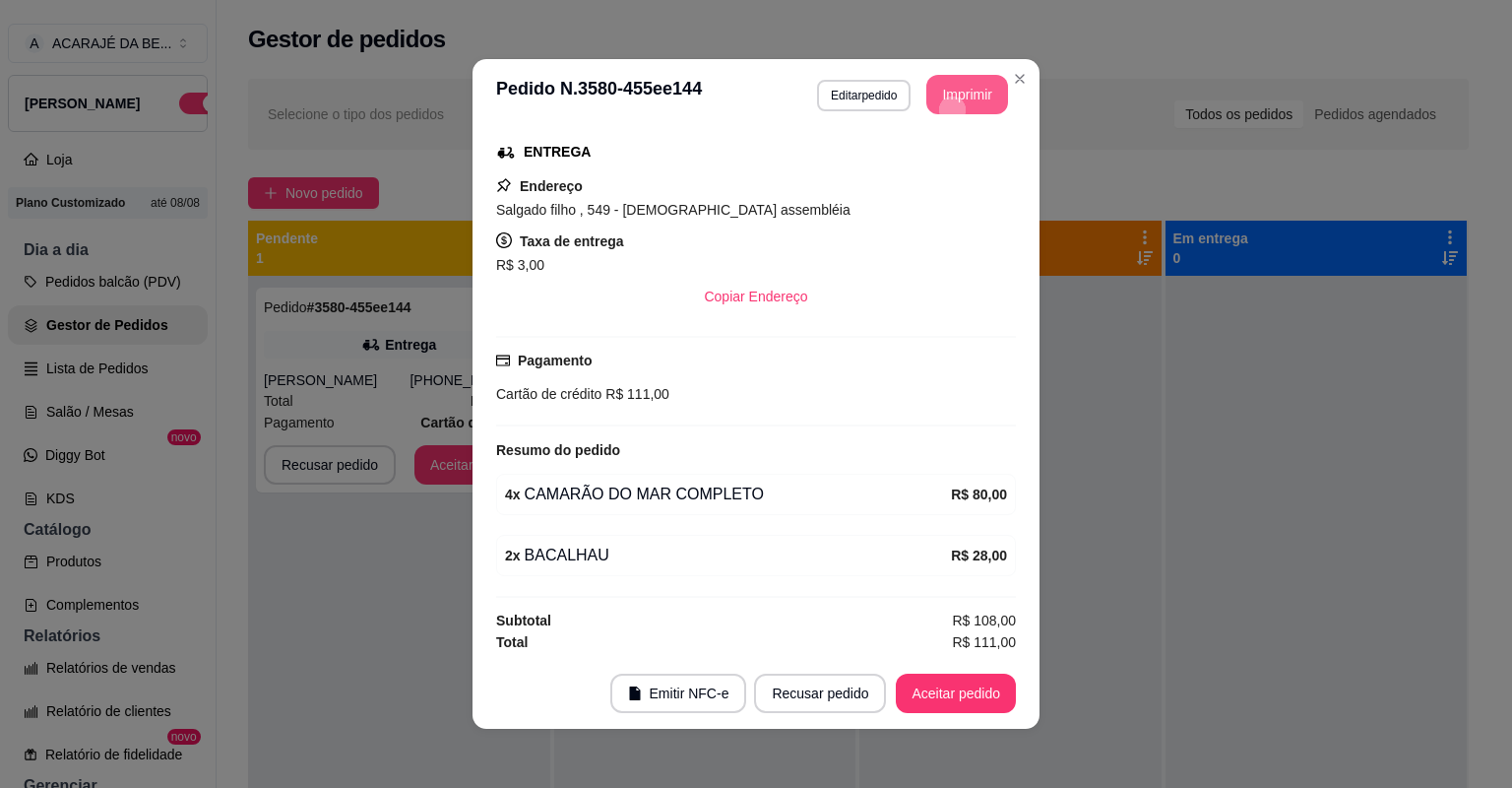 scroll, scrollTop: 0, scrollLeft: 0, axis: both 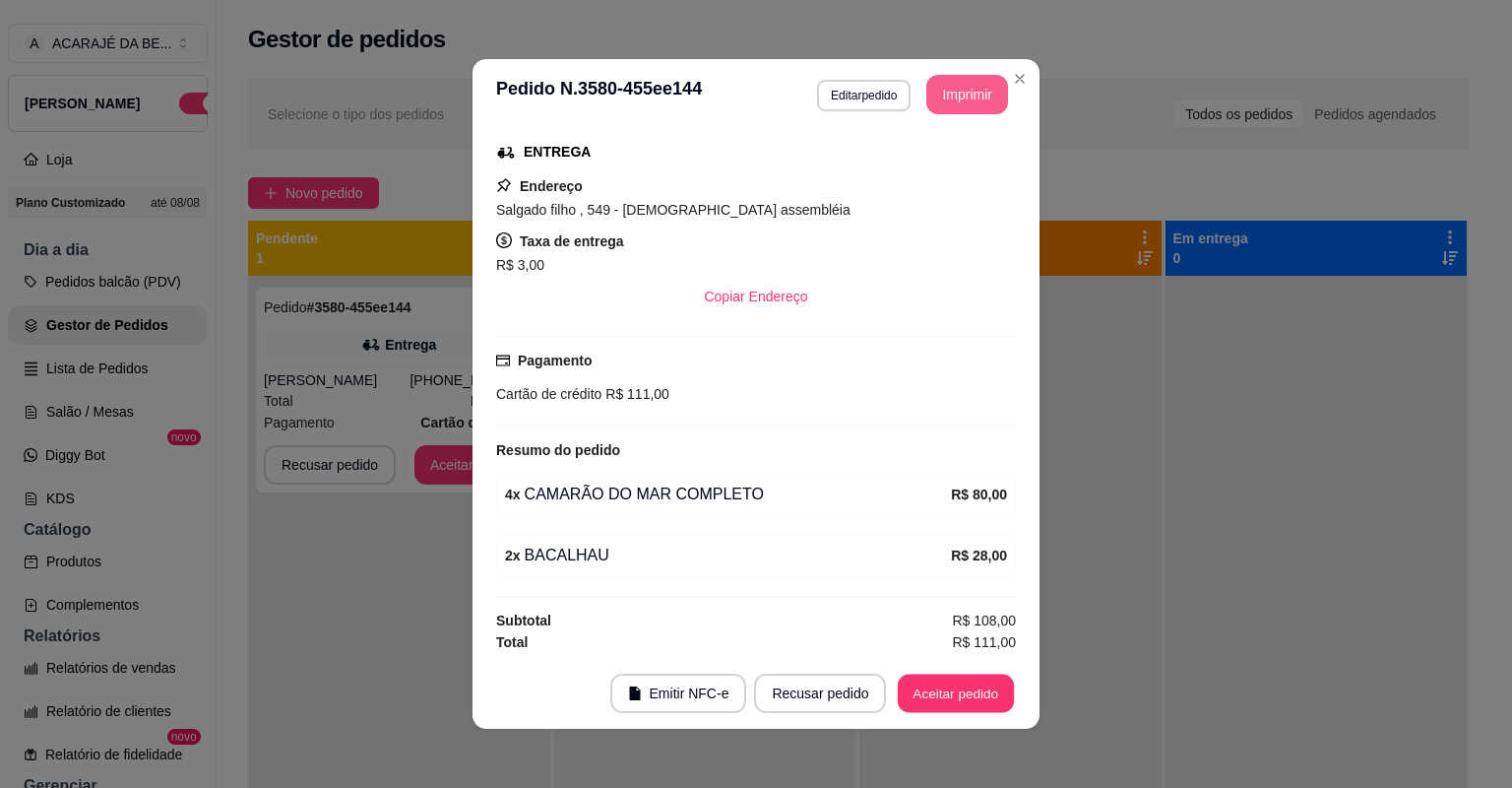 click on "Aceitar pedido" at bounding box center [956, 693] 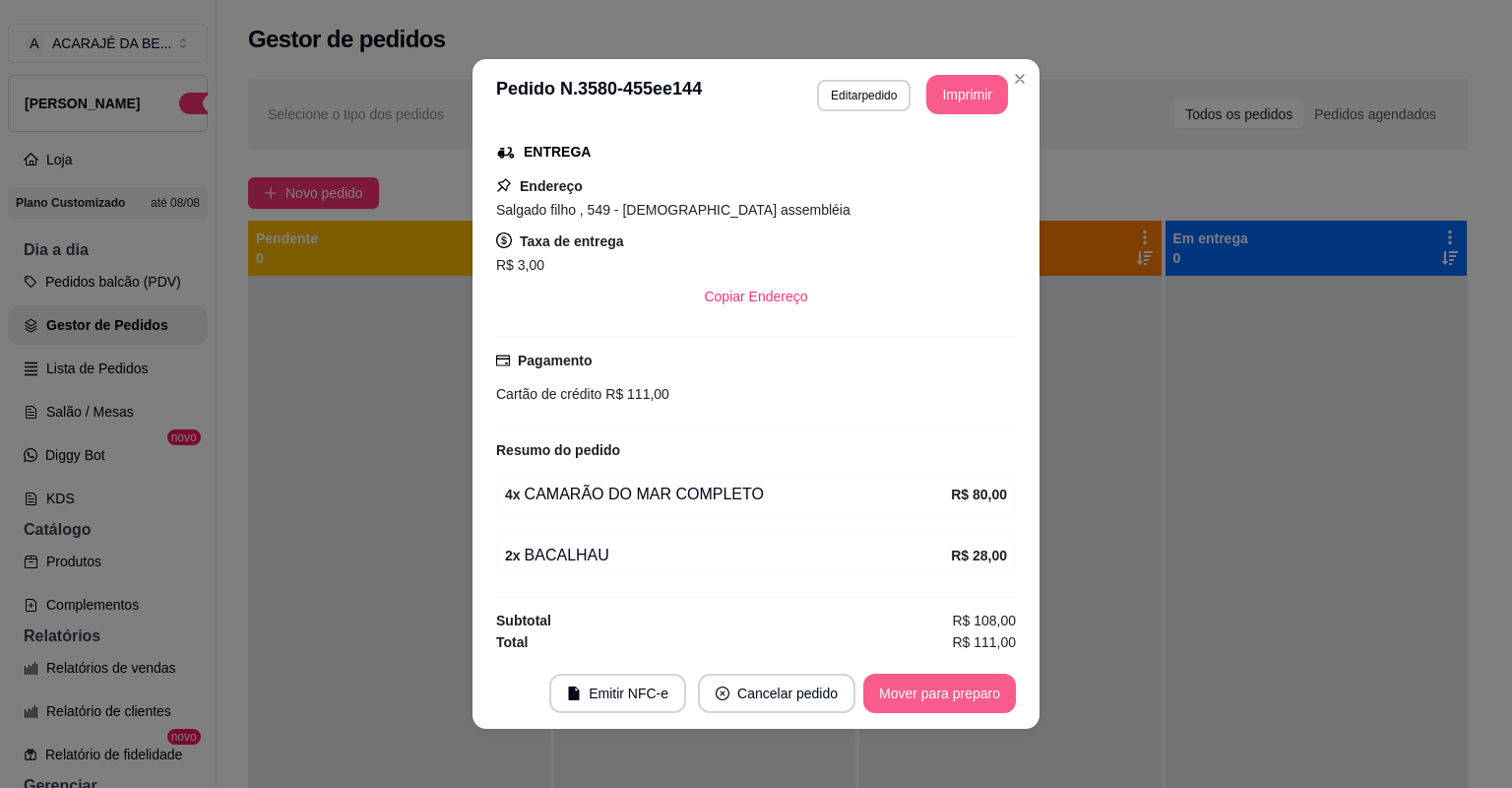 click on "Mover para preparo" at bounding box center (939, 693) 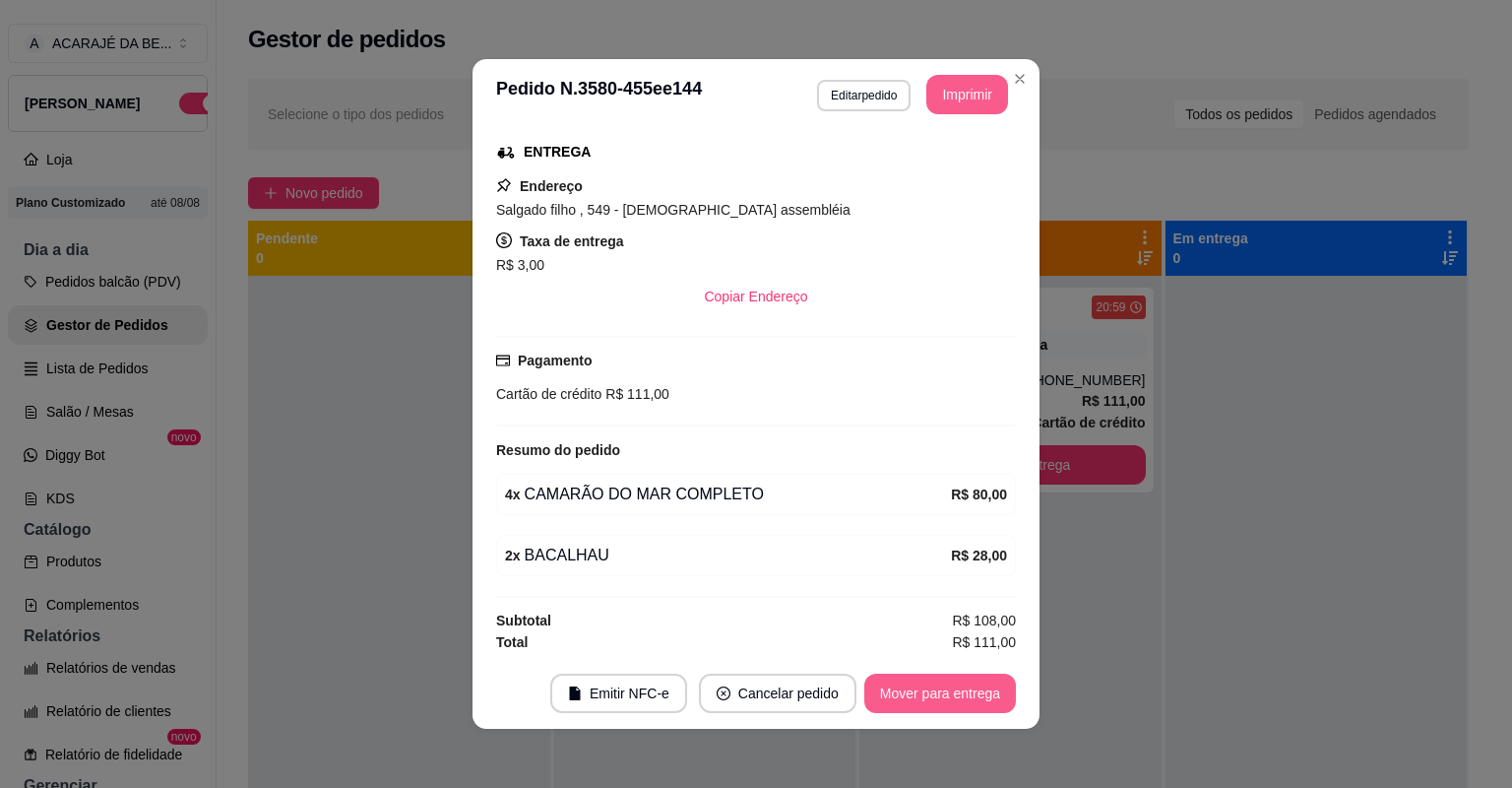 click on "Mover para entrega" at bounding box center (940, 693) 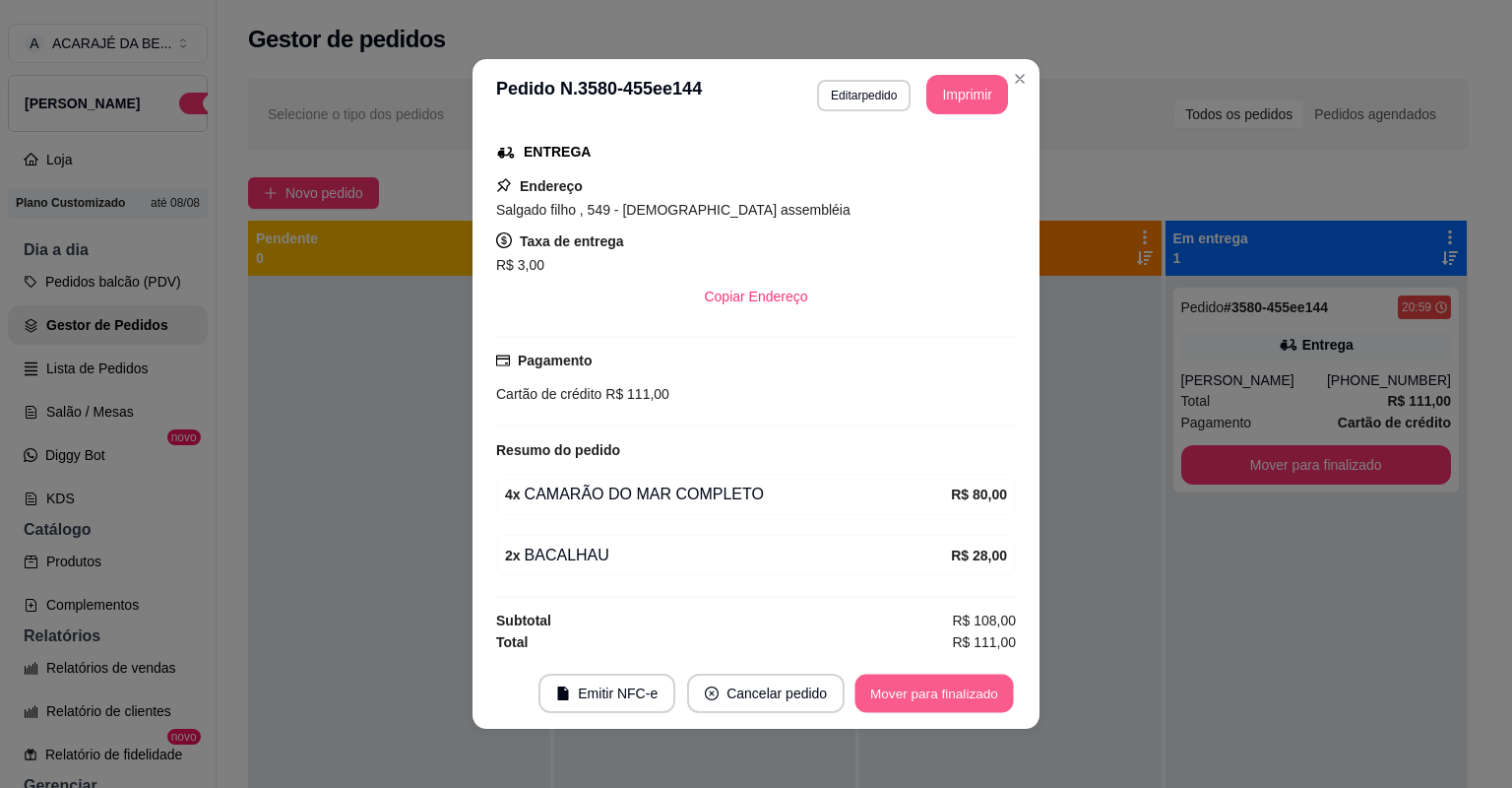 click on "Mover para finalizado" at bounding box center [934, 693] 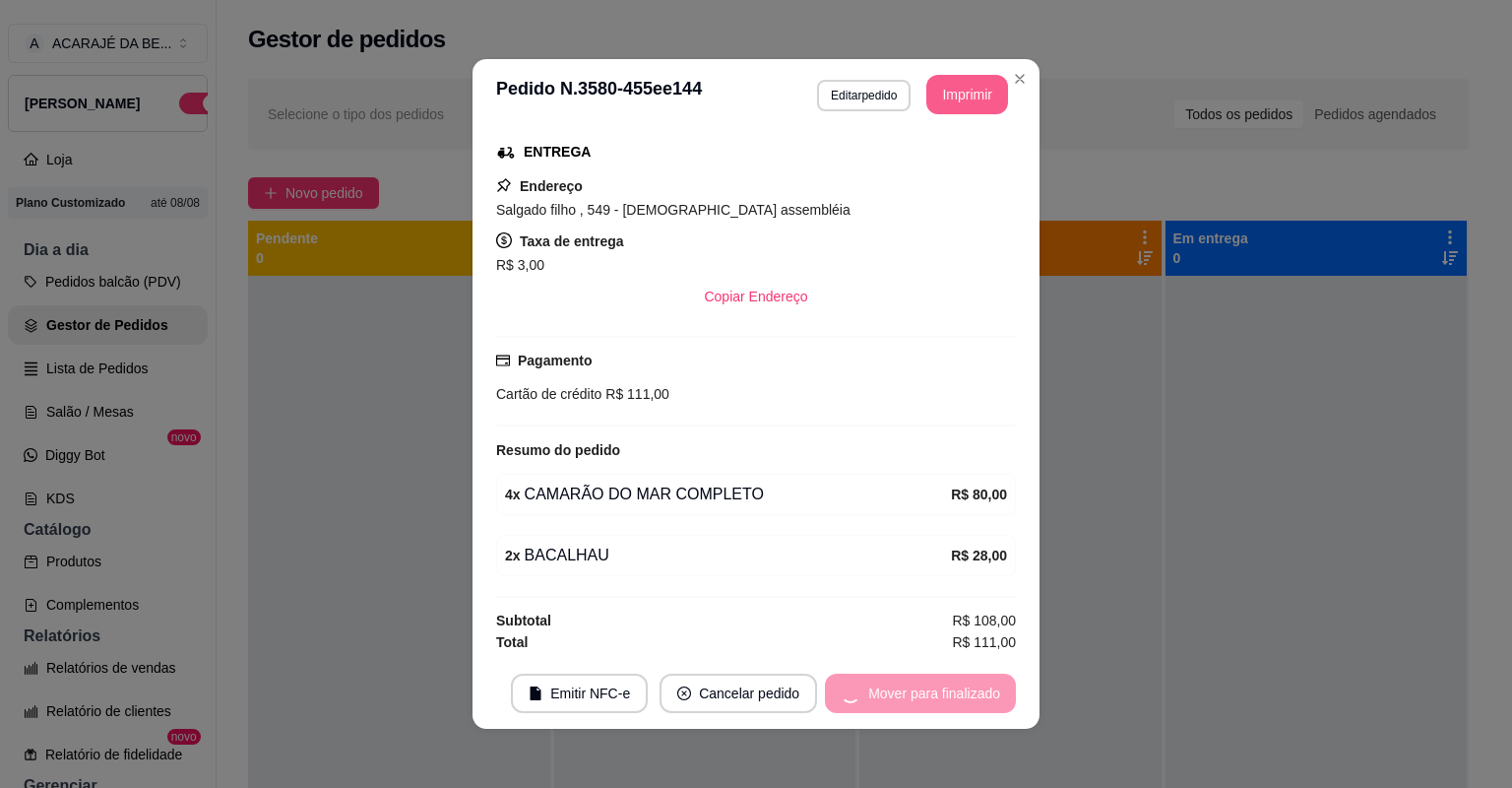 scroll, scrollTop: 266, scrollLeft: 0, axis: vertical 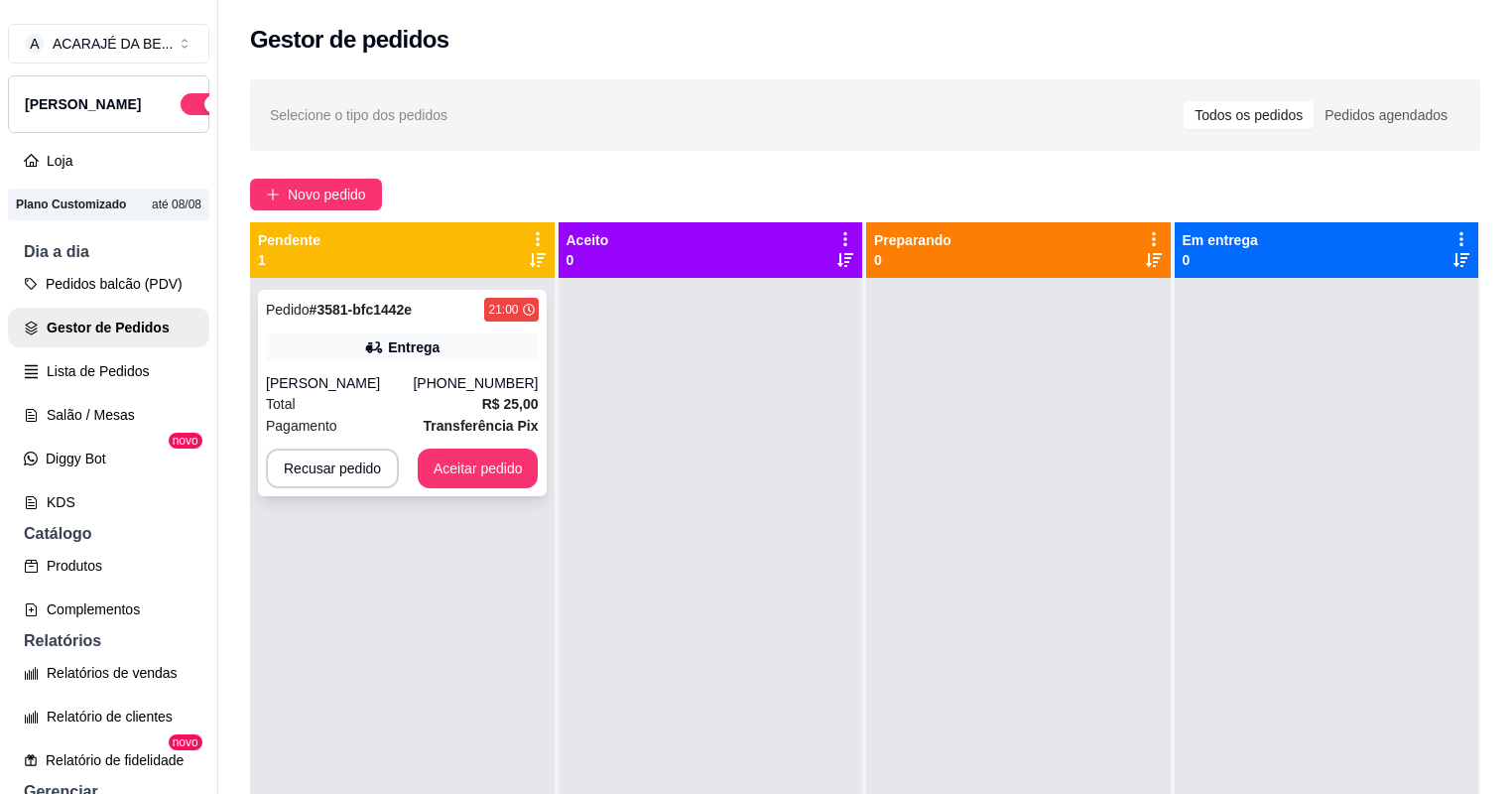 click on "Transferência Pix" at bounding box center (481, 426) 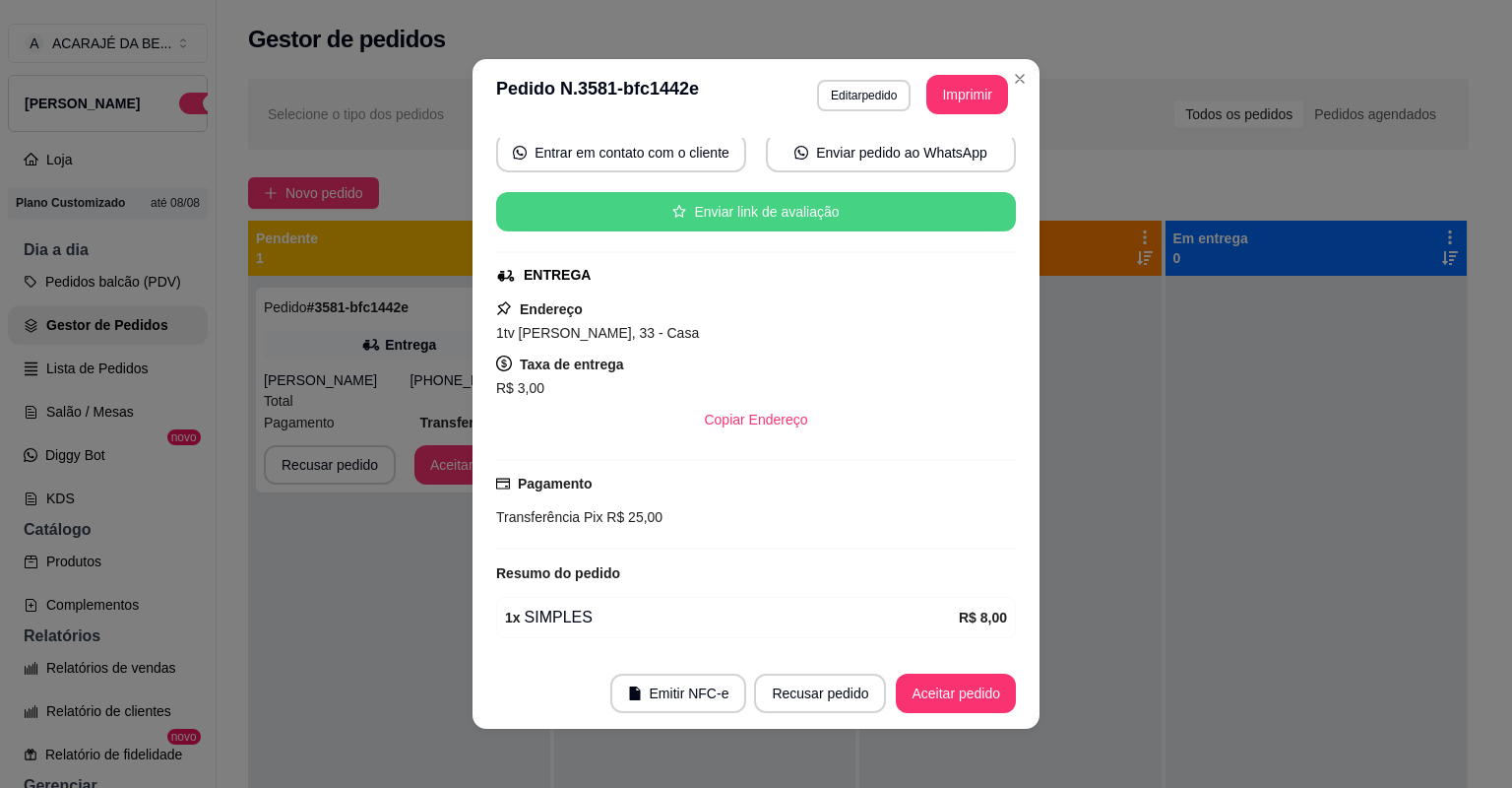 scroll, scrollTop: 311, scrollLeft: 0, axis: vertical 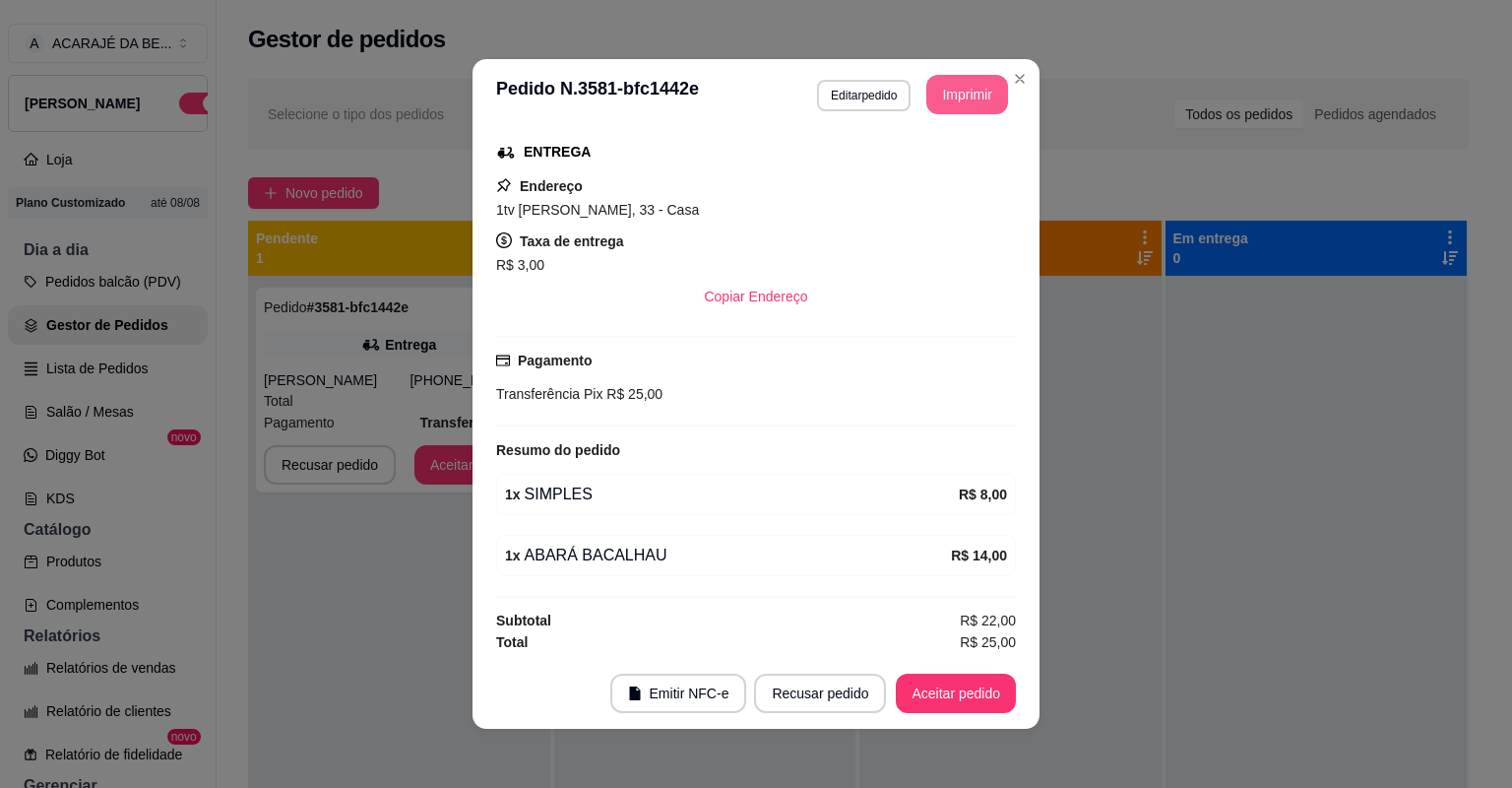 click on "Imprimir" at bounding box center [967, 95] 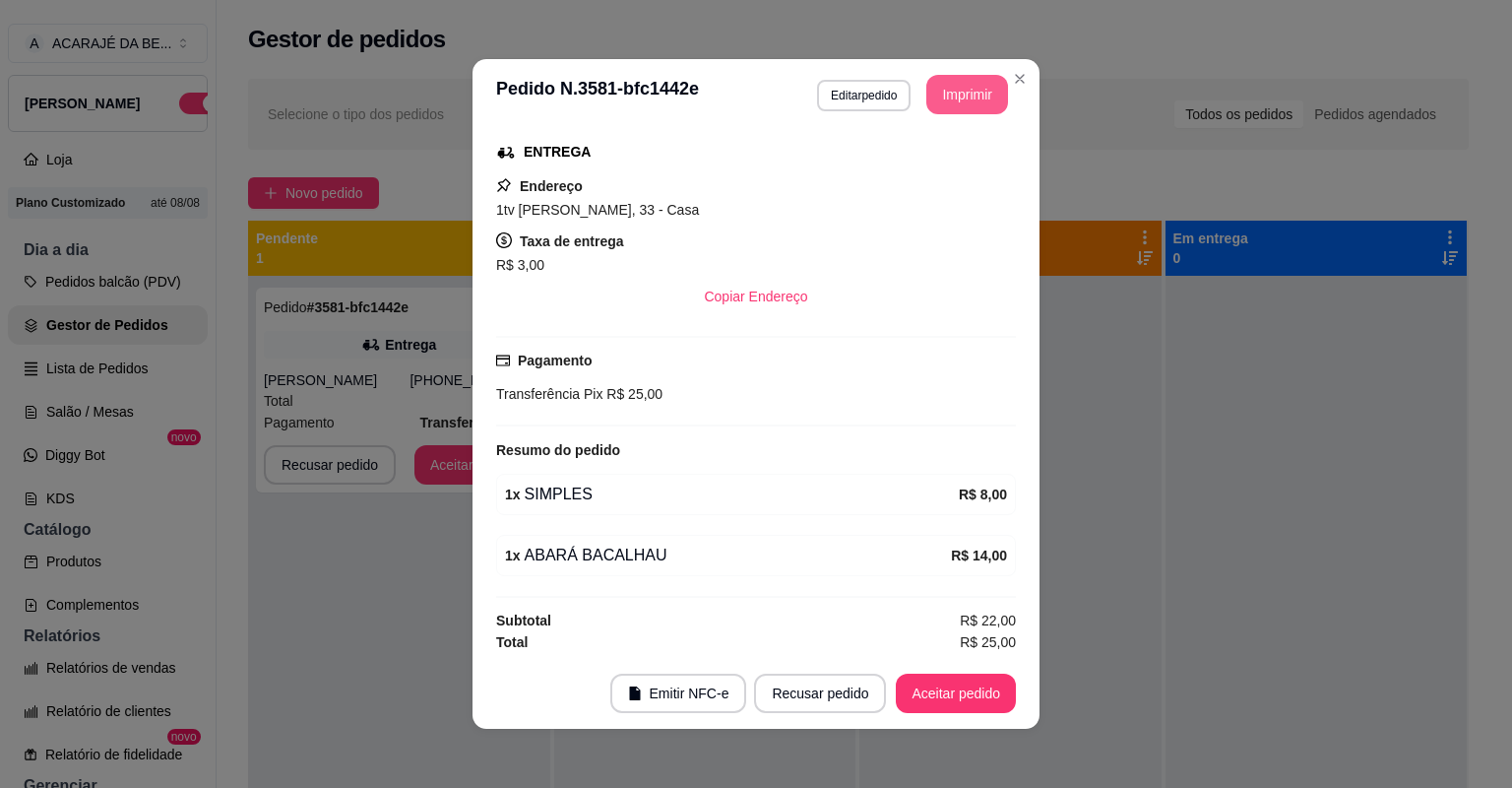 scroll, scrollTop: 0, scrollLeft: 0, axis: both 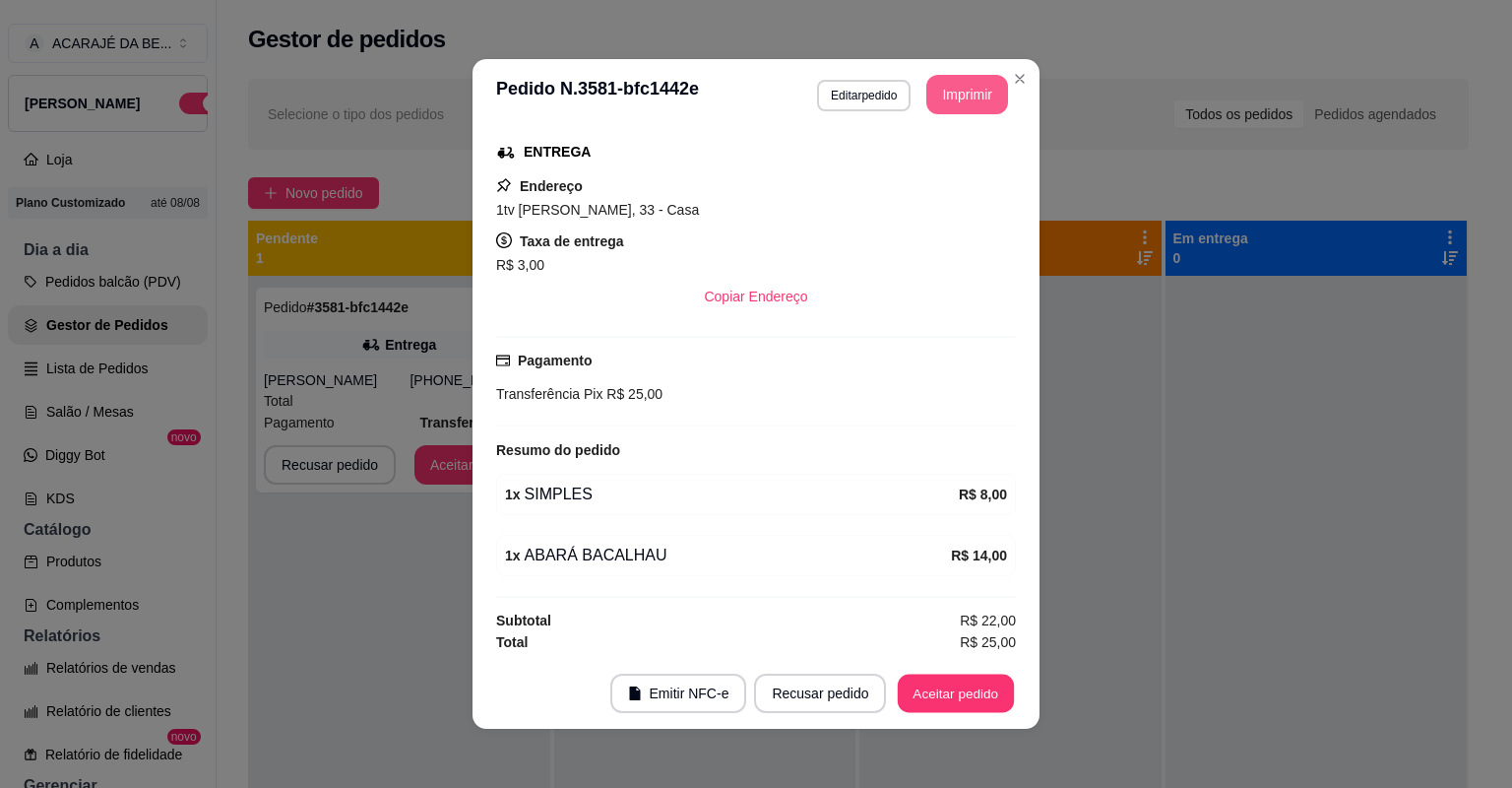 click on "Aceitar pedido" at bounding box center (956, 693) 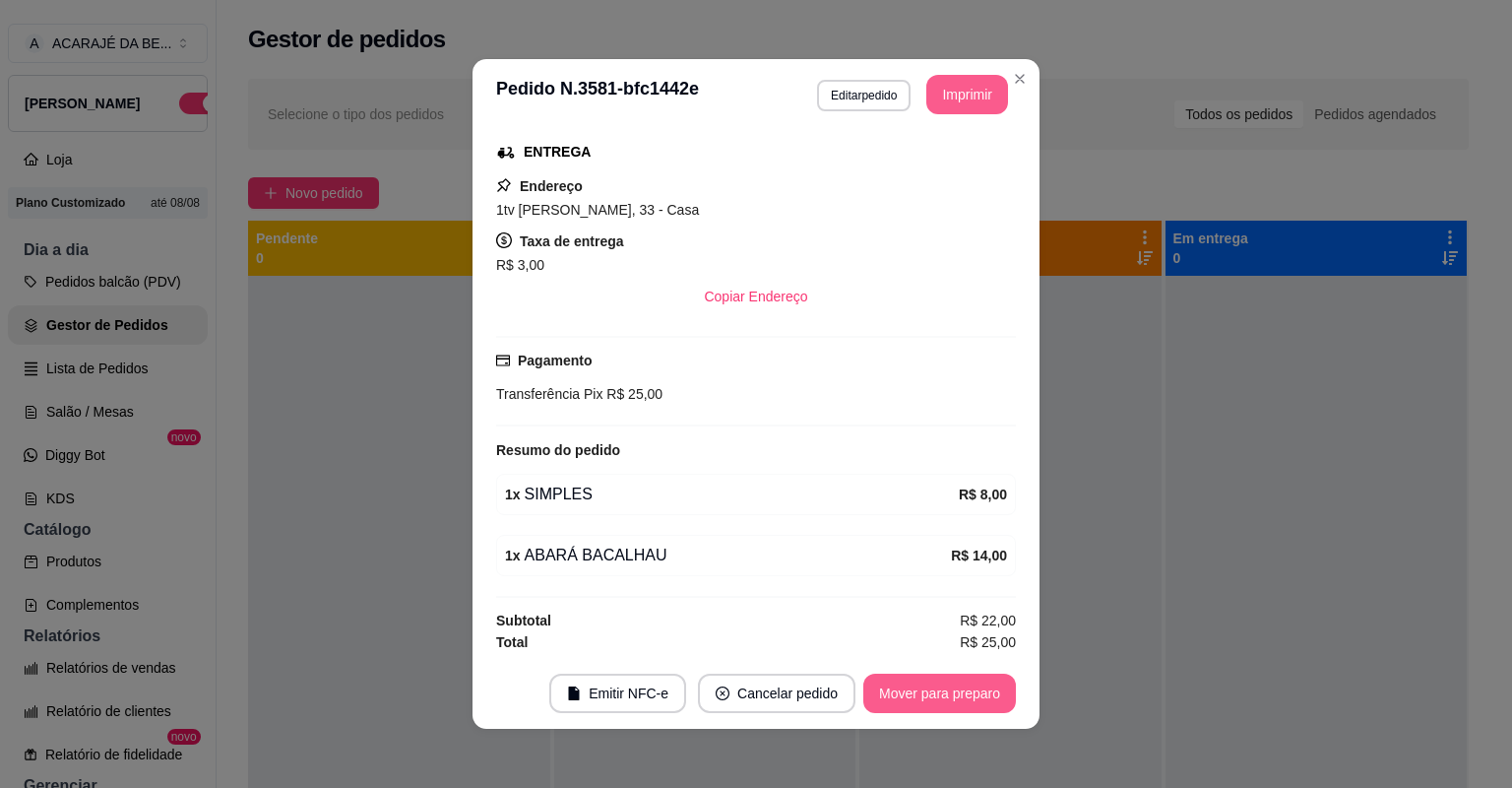 click on "Mover para preparo" at bounding box center [939, 693] 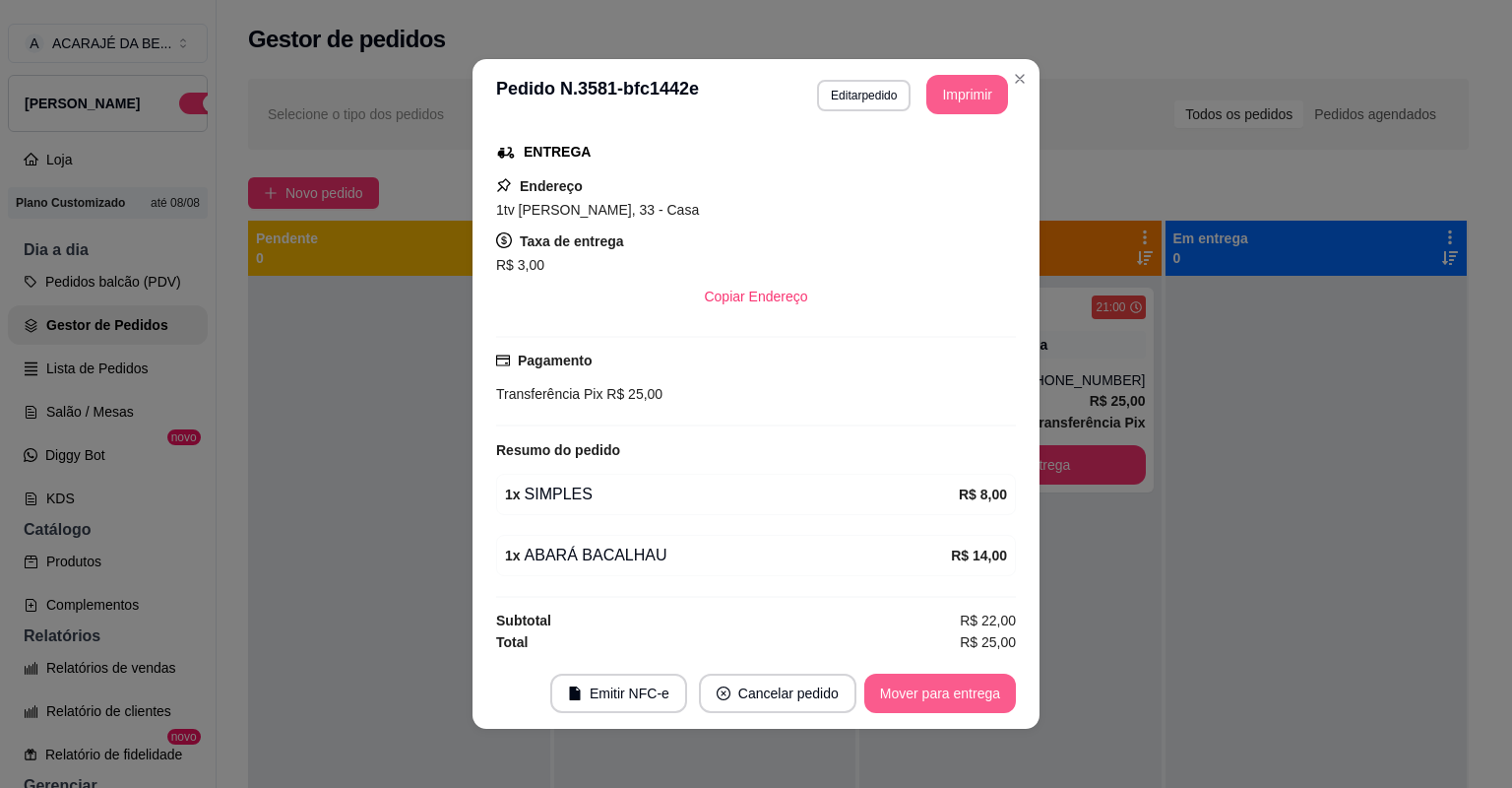 click on "Mover para entrega" at bounding box center [940, 693] 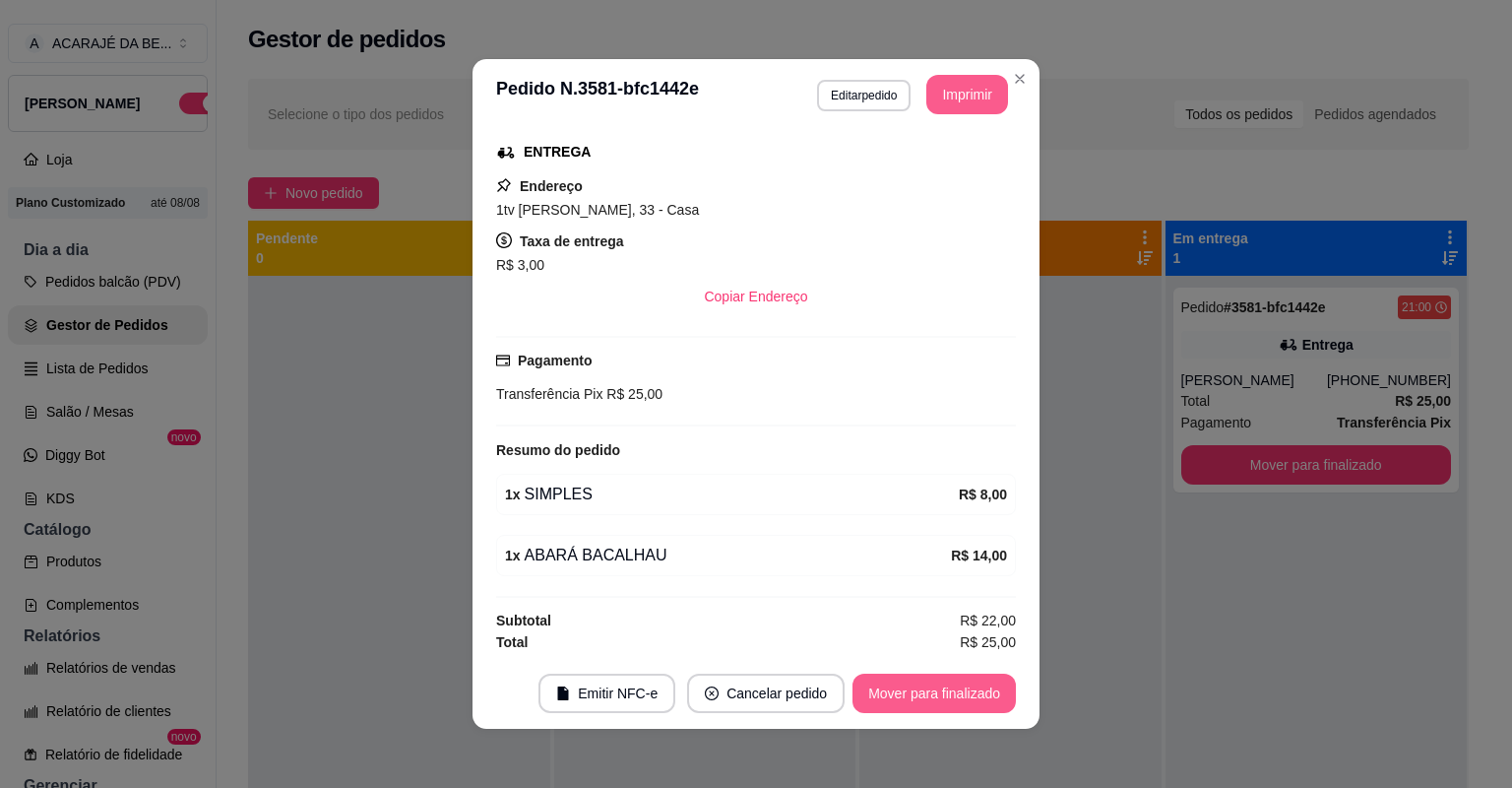 click on "Mover para finalizado" at bounding box center (934, 693) 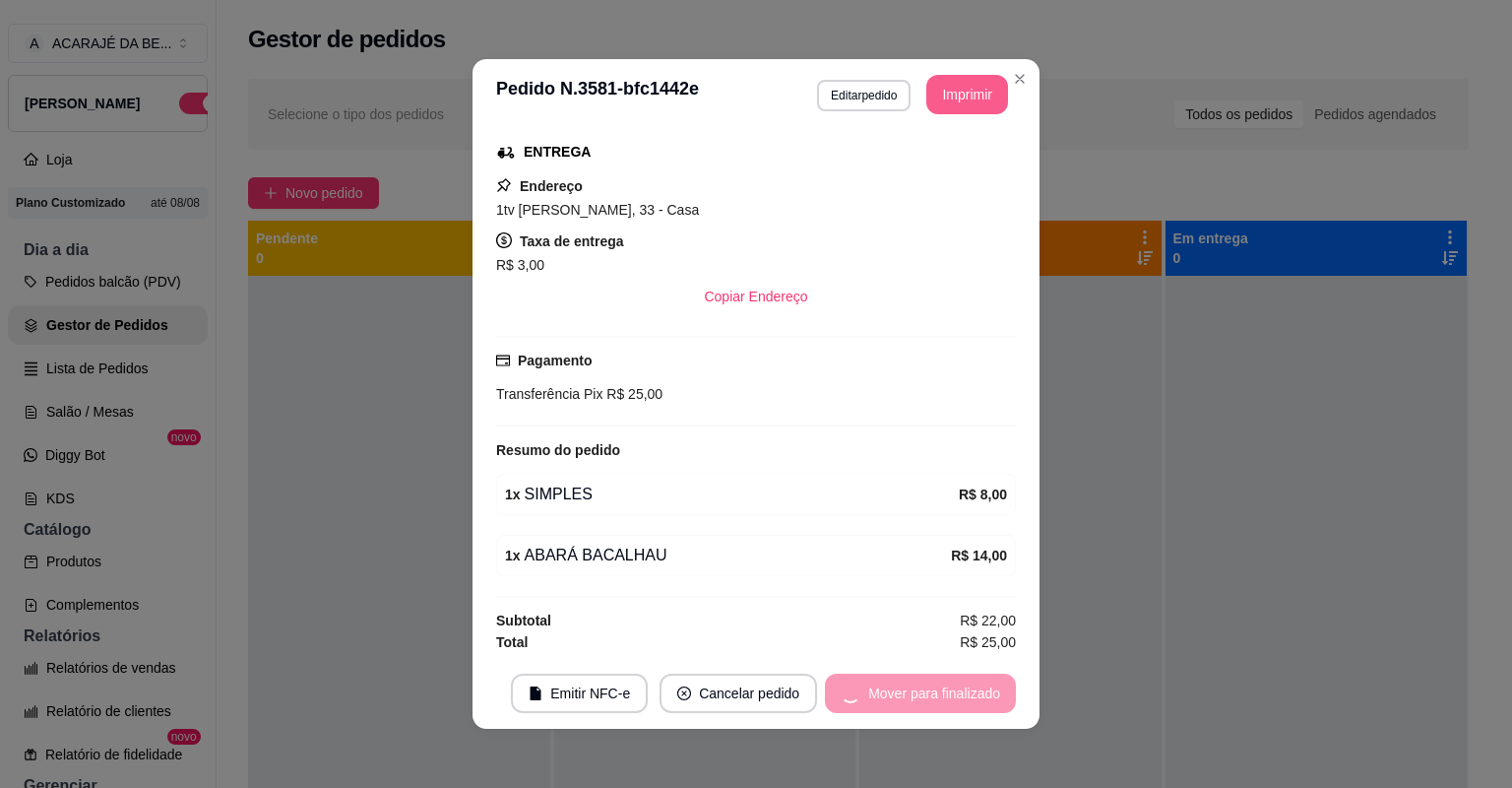 scroll, scrollTop: 266, scrollLeft: 0, axis: vertical 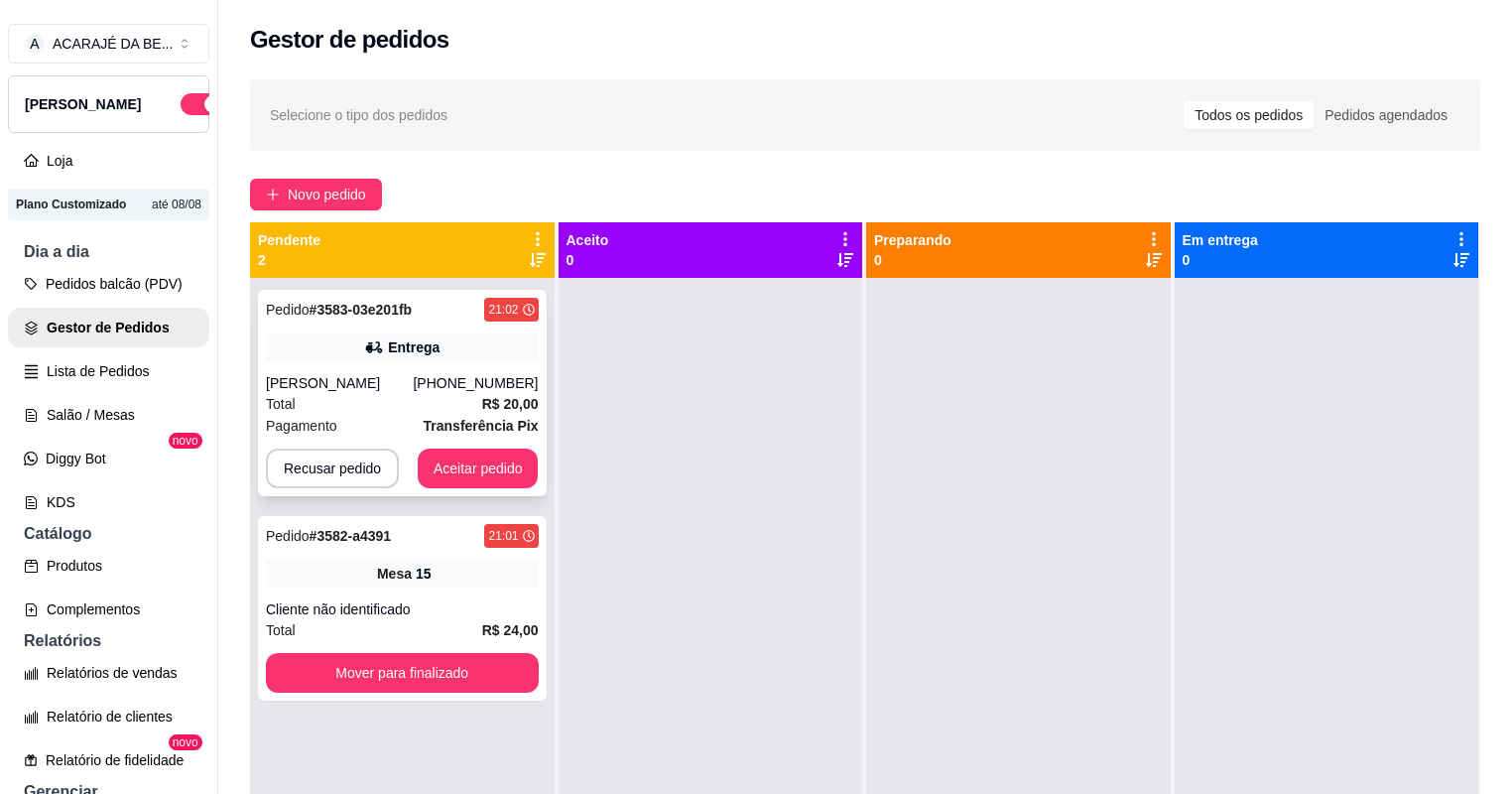 click on "Total R$ 20,00" at bounding box center [402, 404] 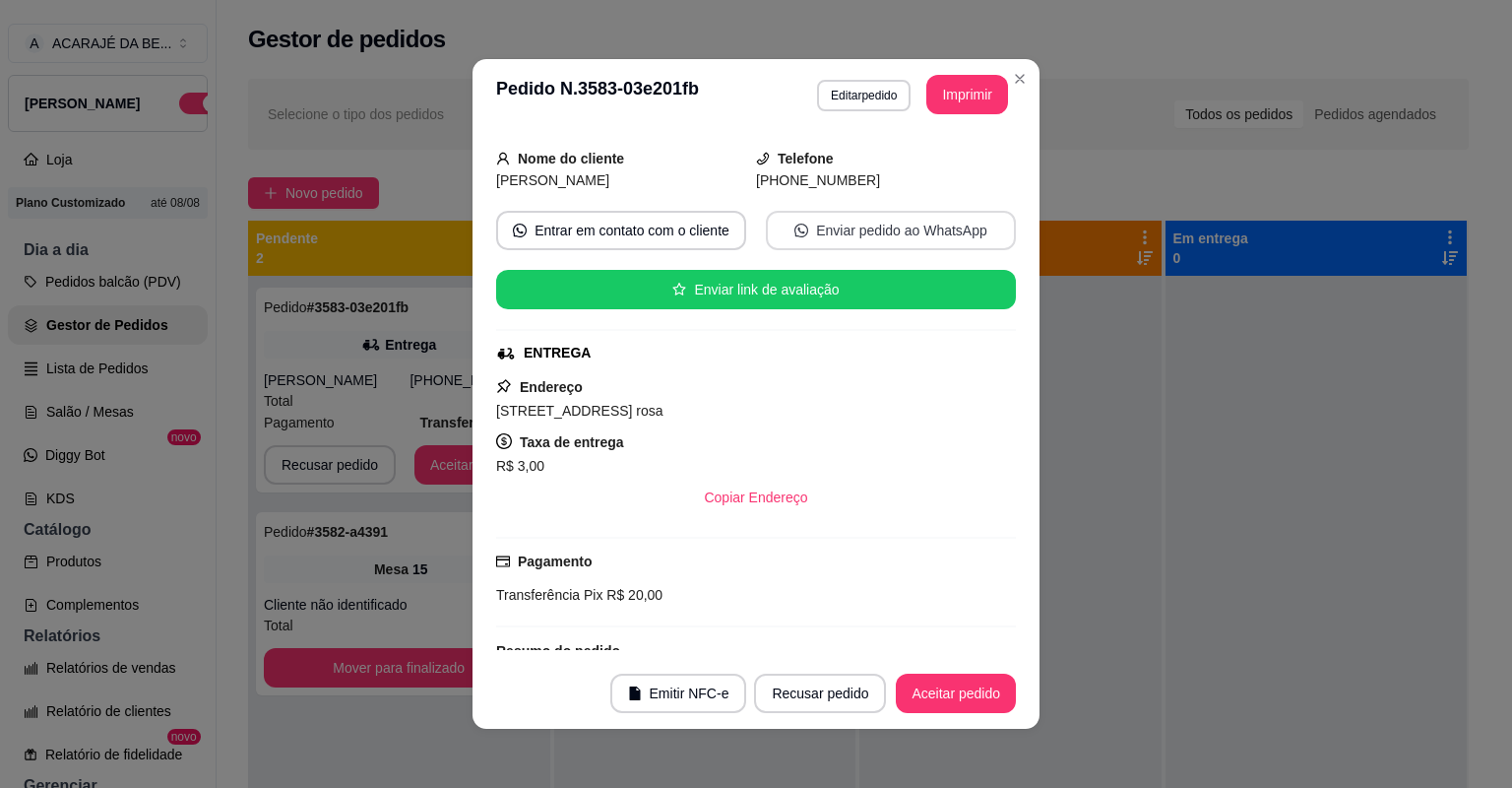 scroll, scrollTop: 250, scrollLeft: 0, axis: vertical 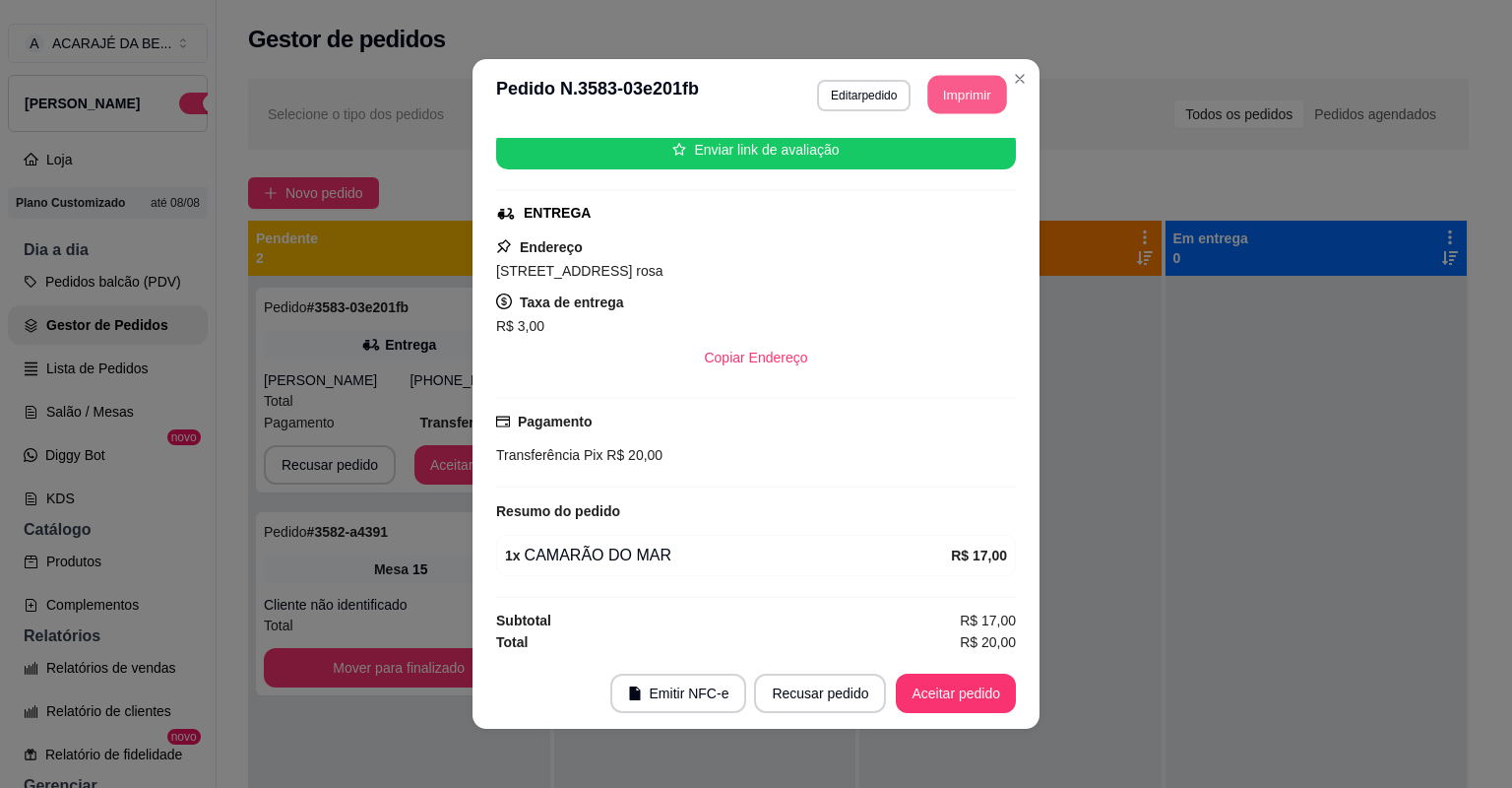 click on "Imprimir" at bounding box center [968, 95] 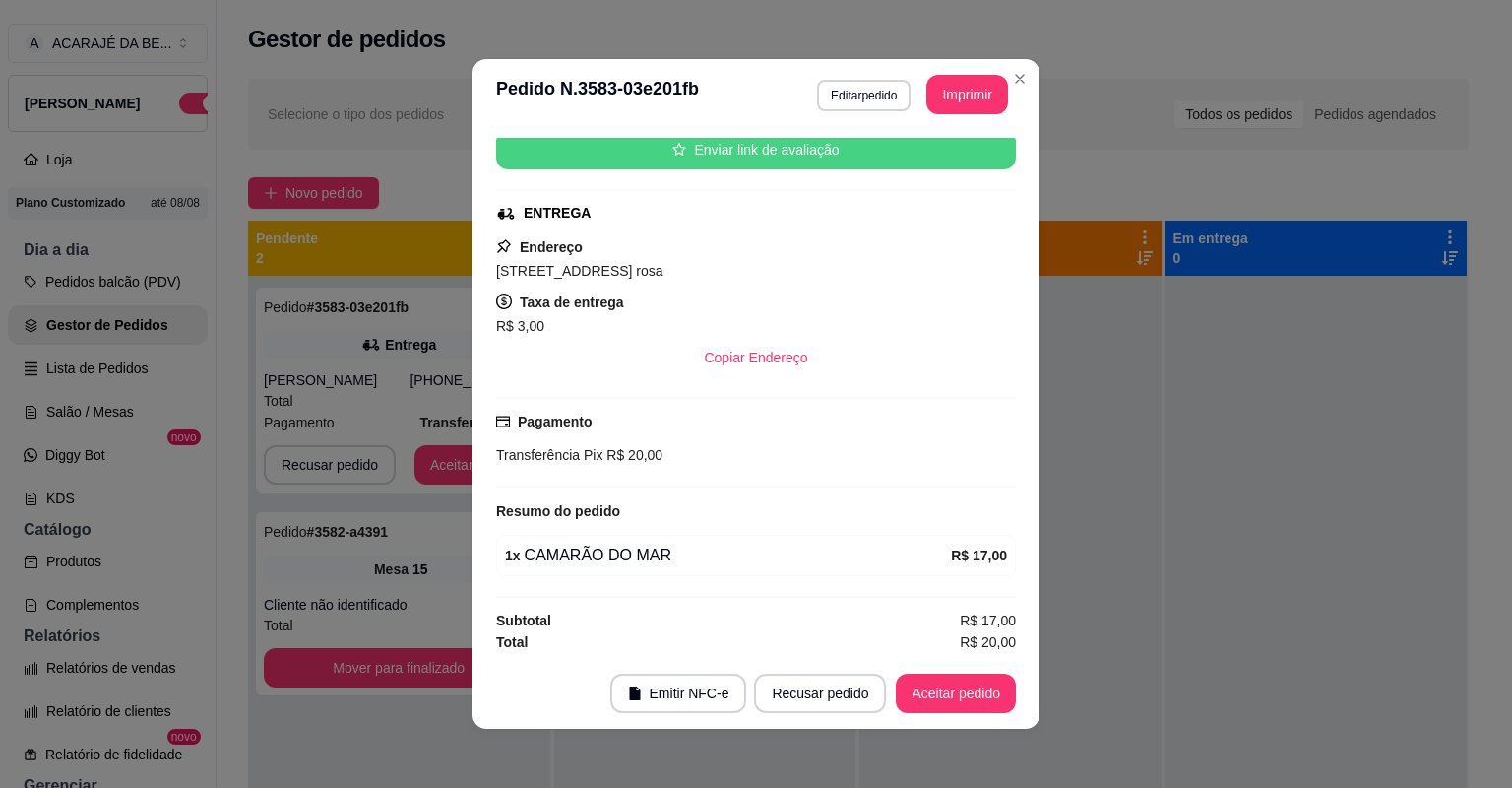 scroll, scrollTop: 0, scrollLeft: 0, axis: both 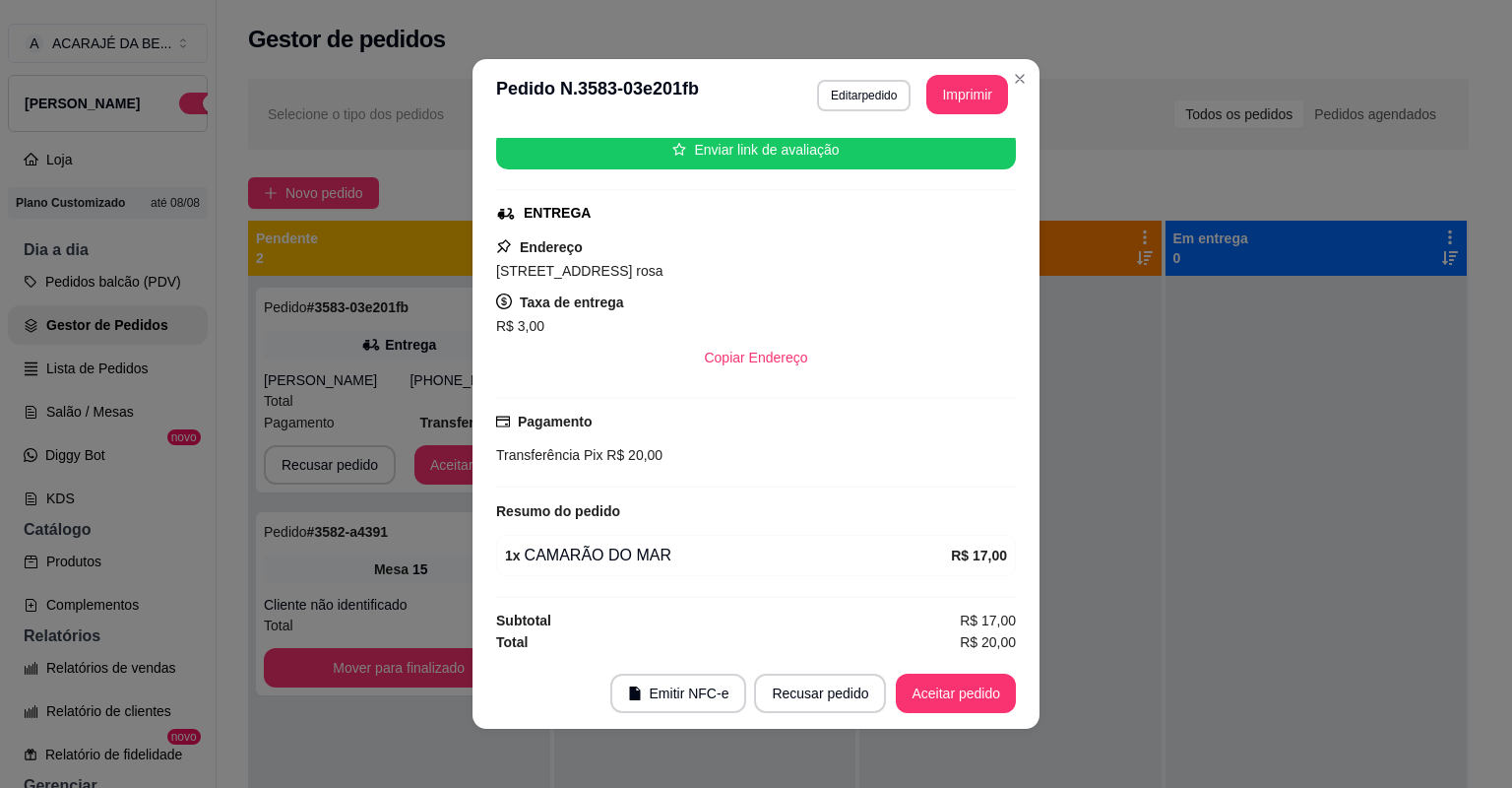 click on "Aceitar pedido" at bounding box center [956, 693] 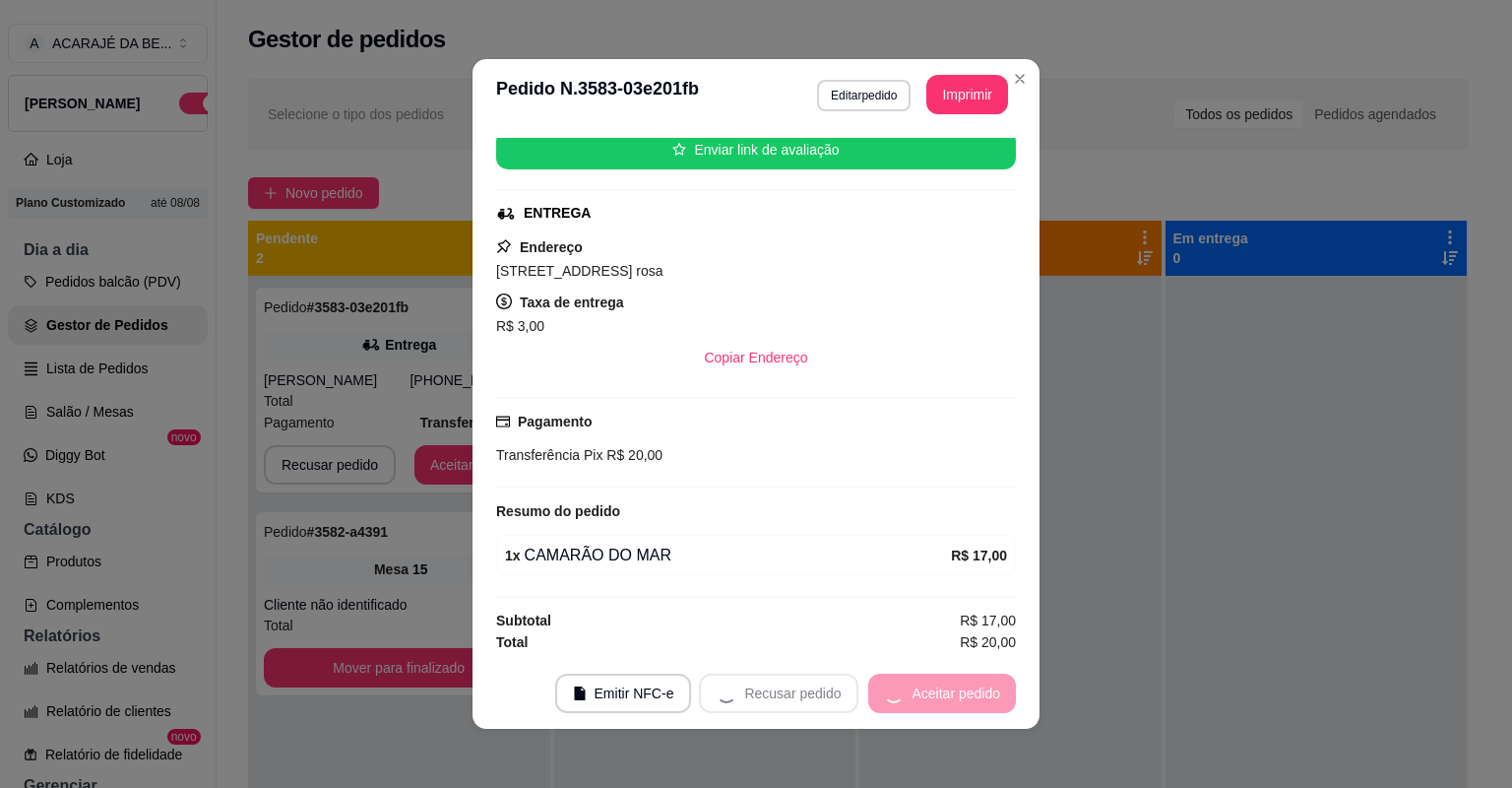 click on "Recusar pedido Aceitar pedido" at bounding box center (857, 693) 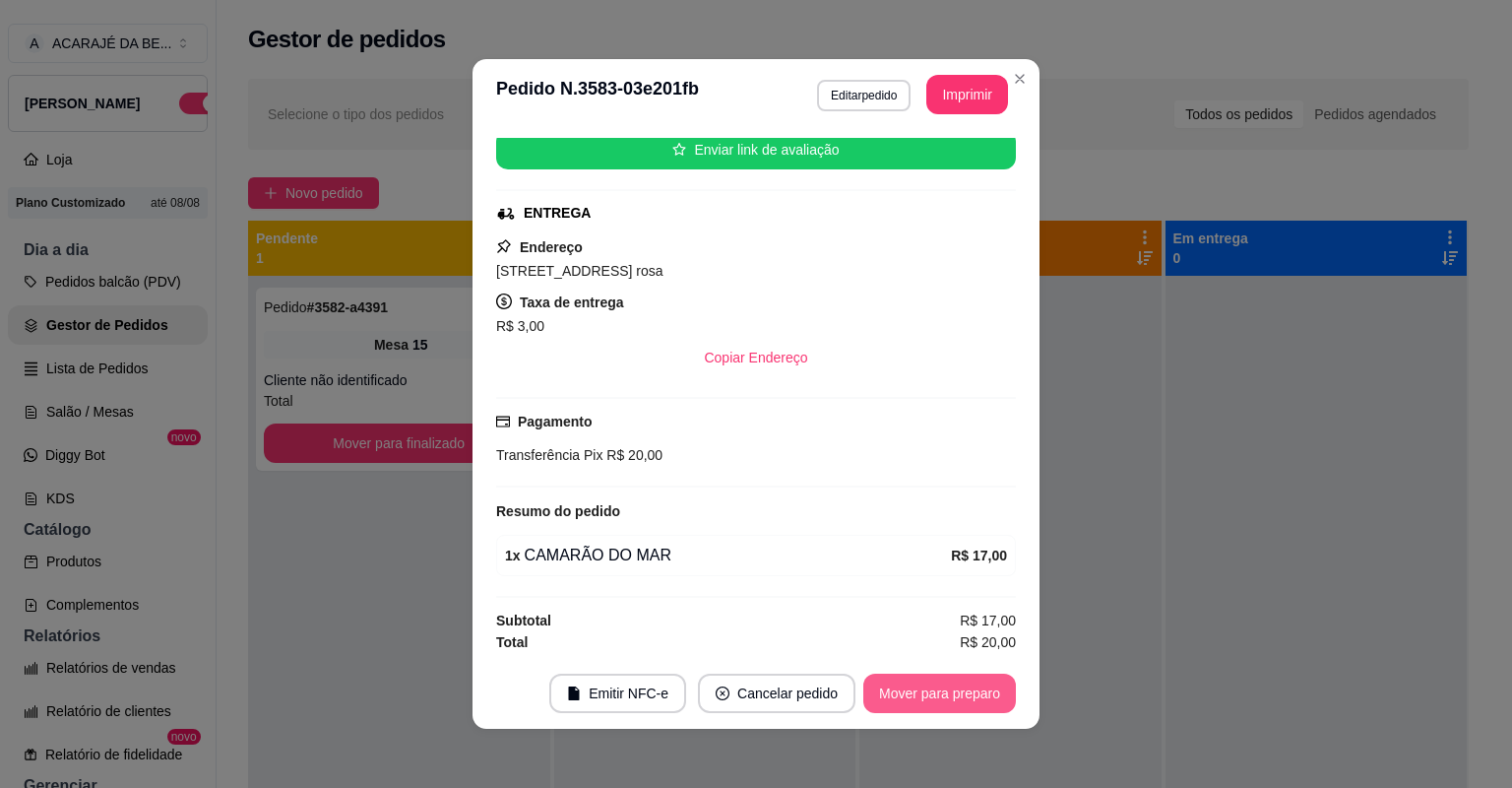 click on "Mover para preparo" at bounding box center [939, 693] 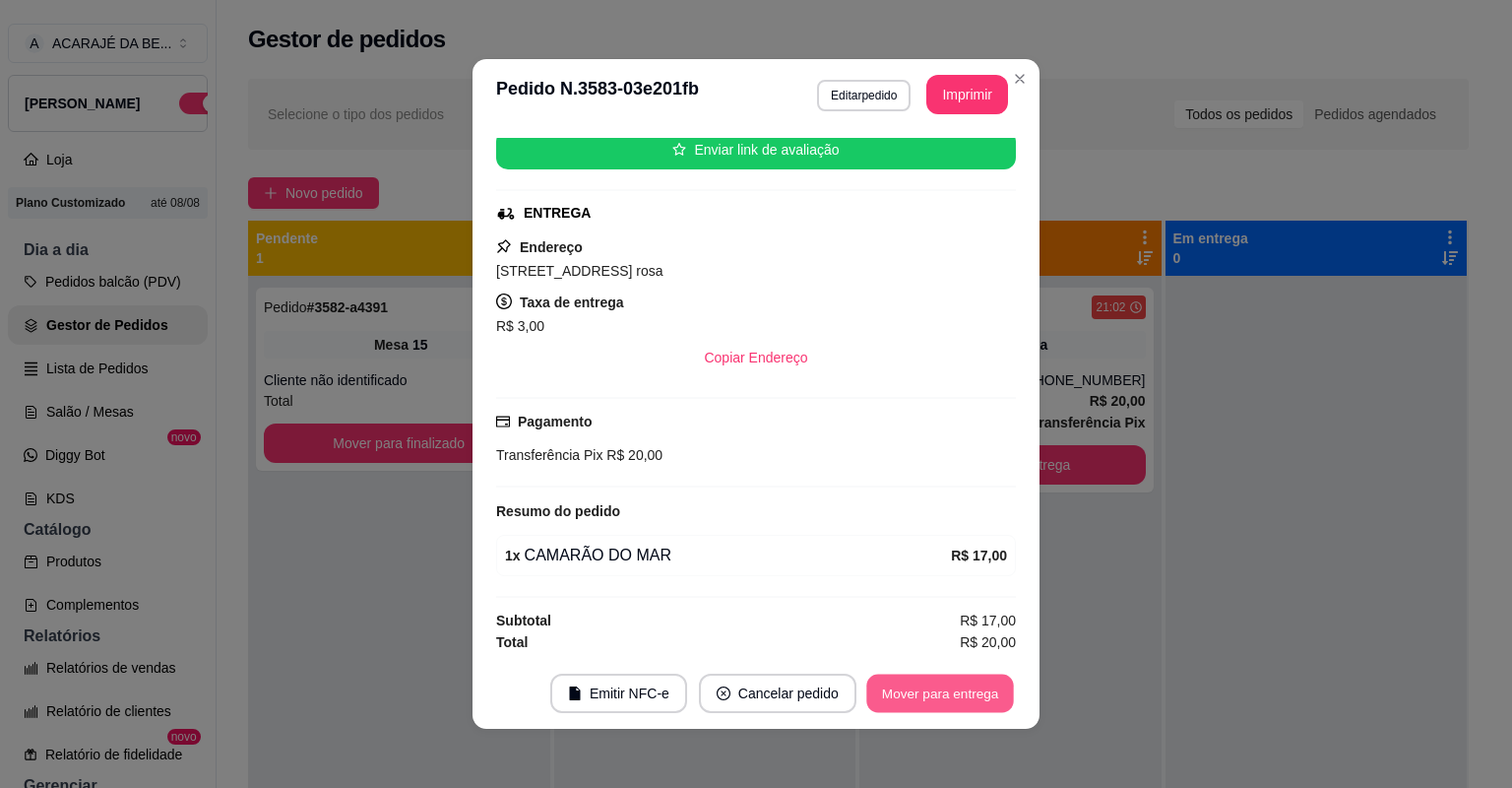 click on "Mover para entrega" at bounding box center (940, 693) 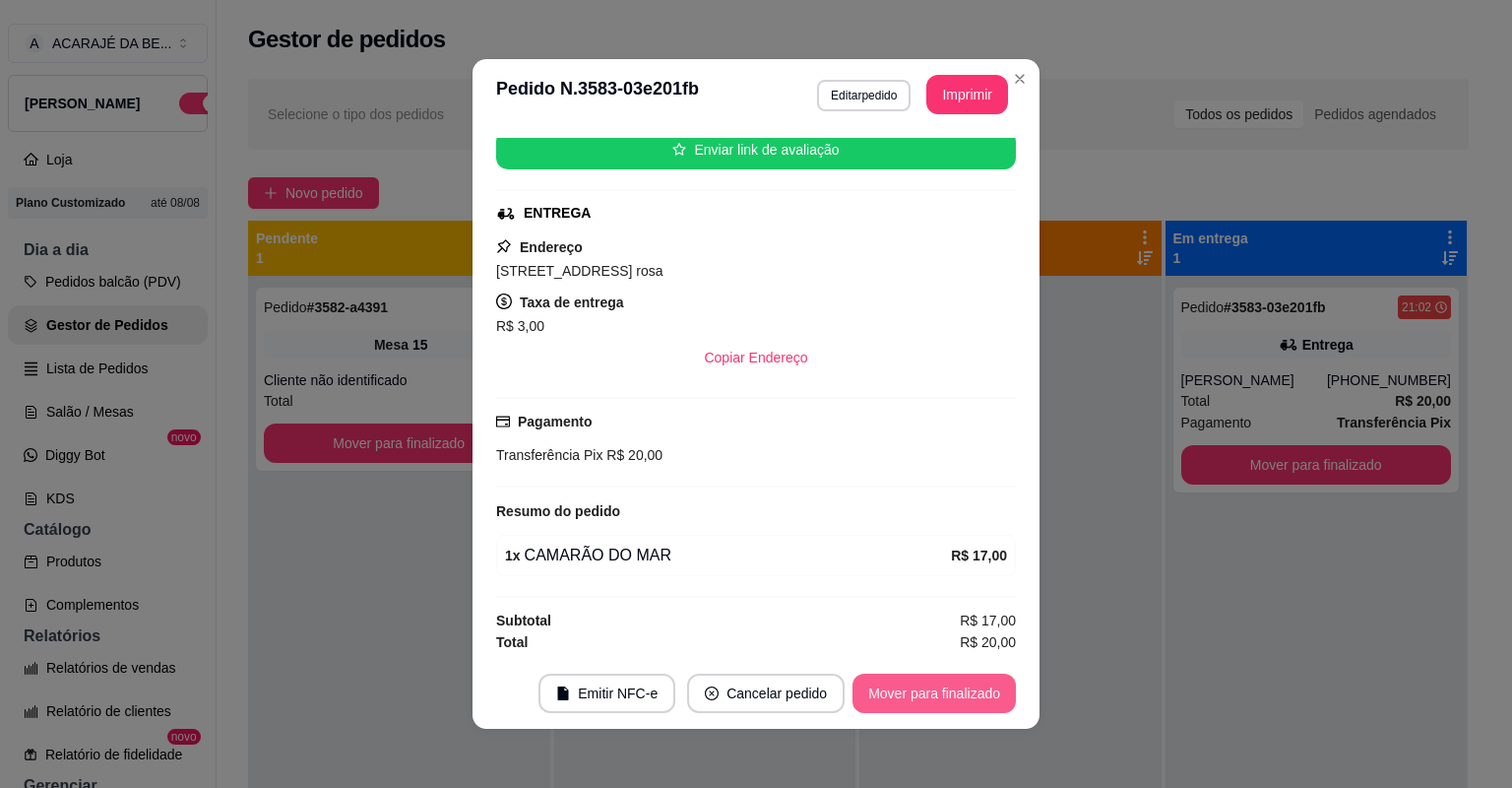 click on "Mover para finalizado" at bounding box center (934, 693) 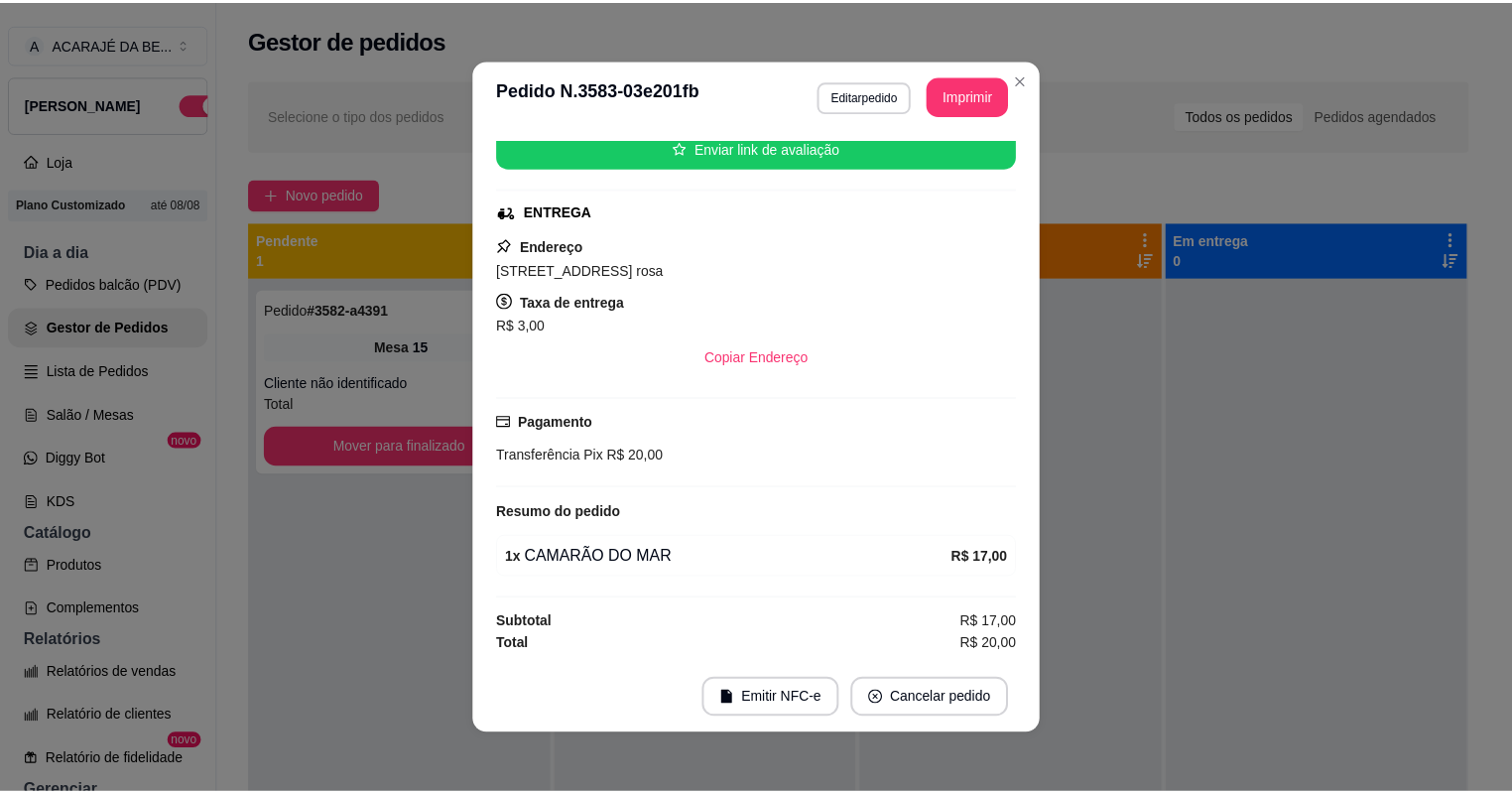 scroll, scrollTop: 206, scrollLeft: 0, axis: vertical 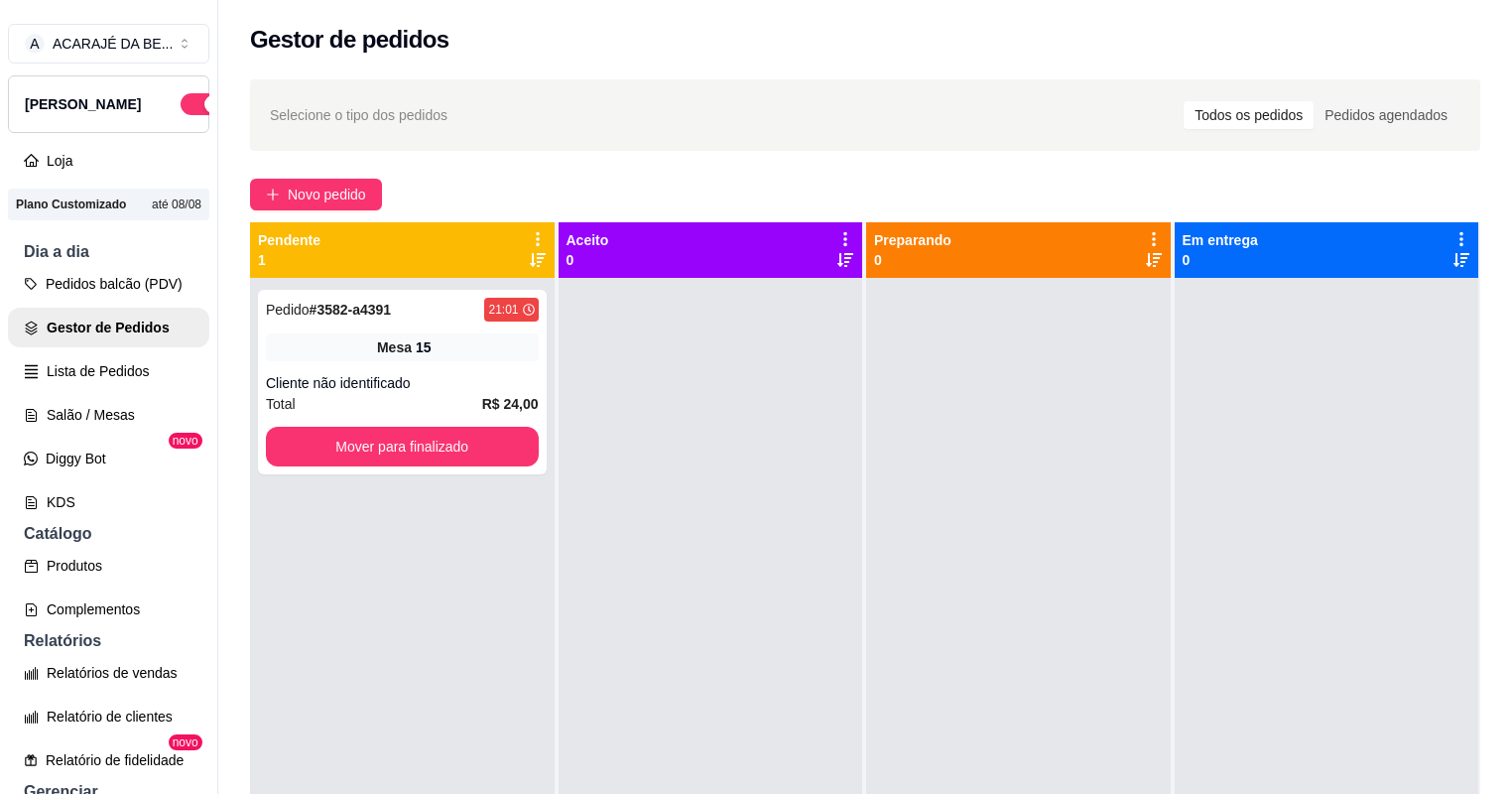 drag, startPoint x: 1063, startPoint y: 654, endPoint x: 1040, endPoint y: 654, distance: 23 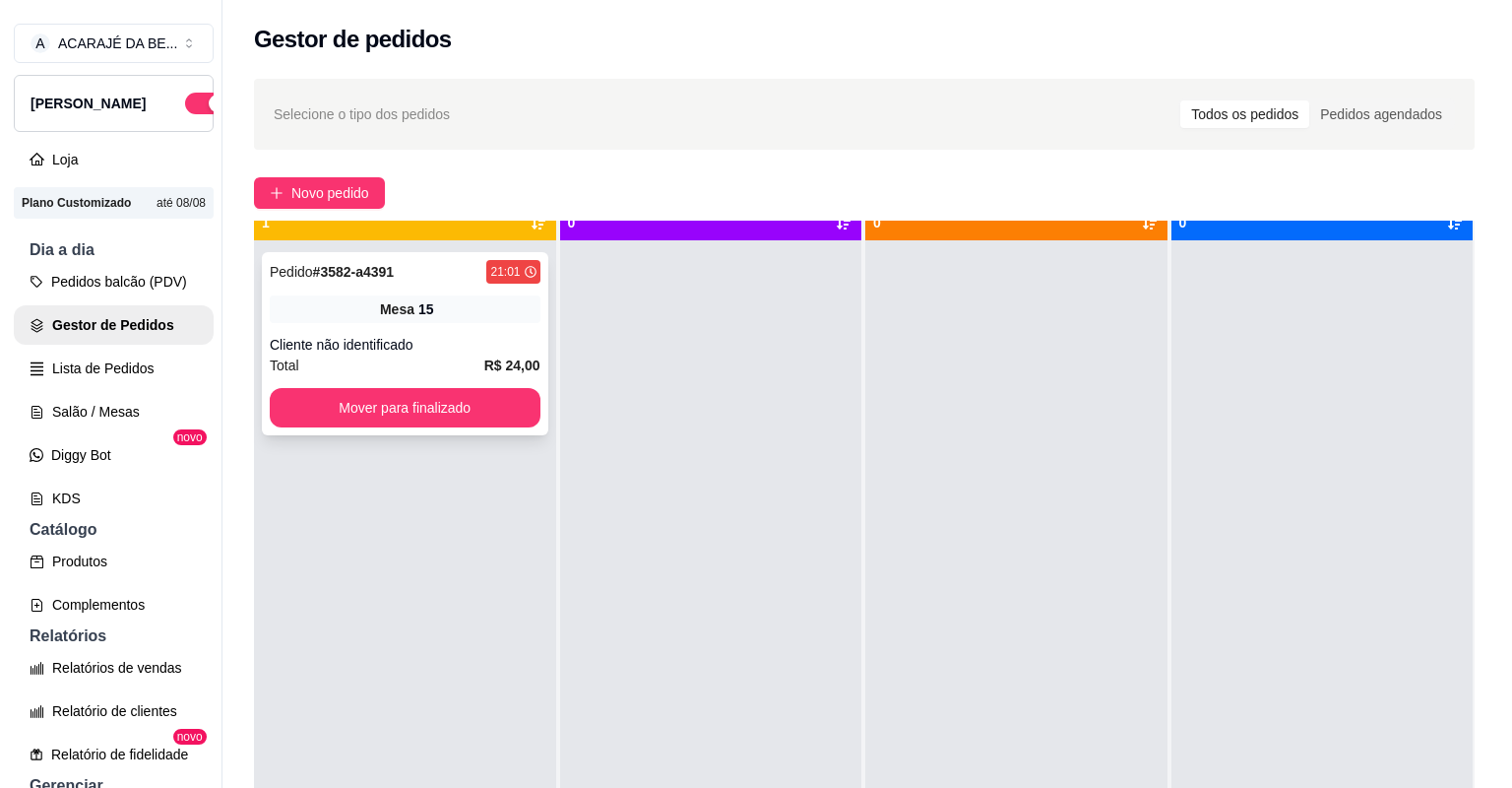 scroll, scrollTop: 55, scrollLeft: 0, axis: vertical 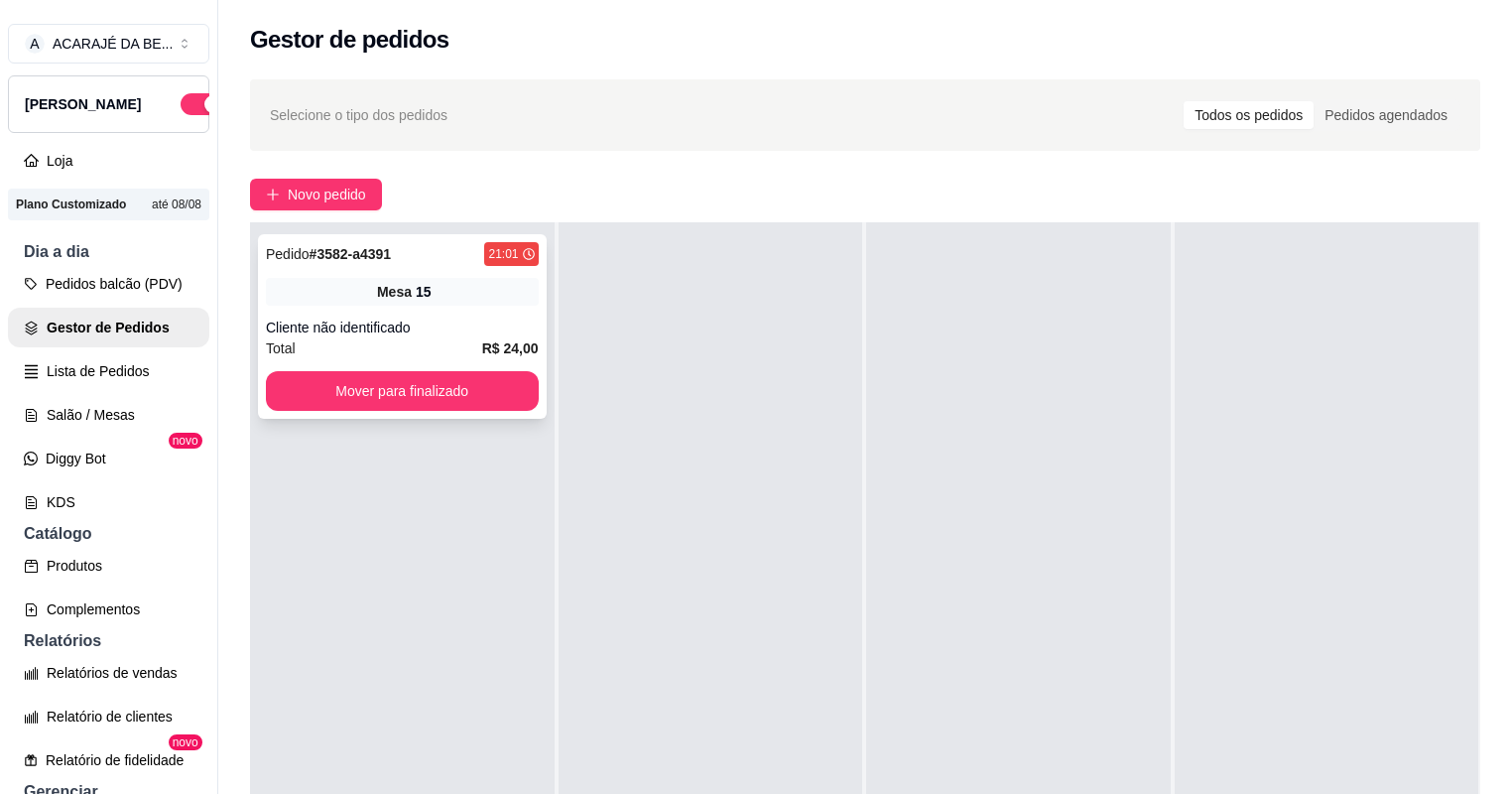 click on "Total R$ 24,00" at bounding box center (402, 348) 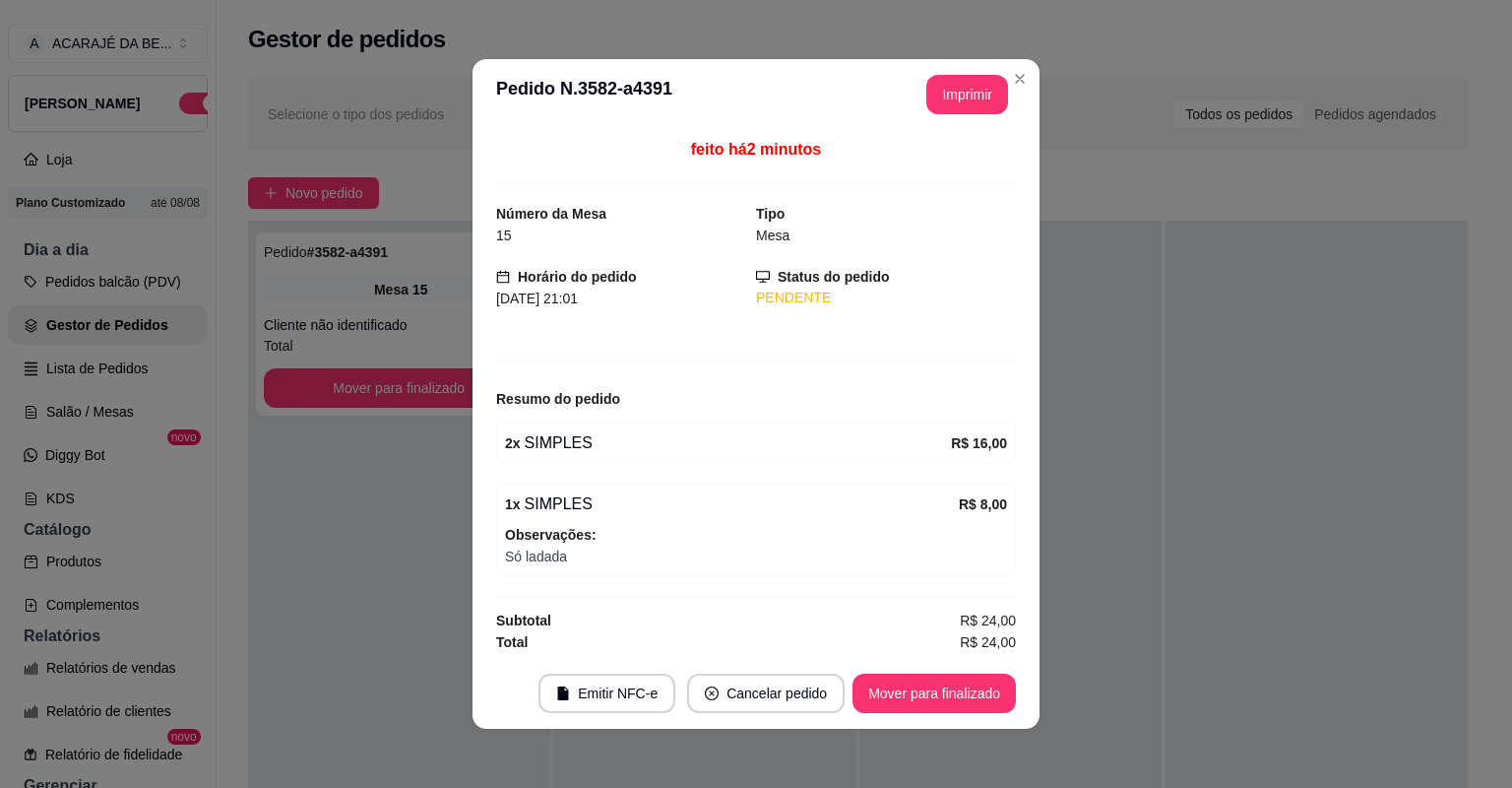 scroll, scrollTop: 0, scrollLeft: 0, axis: both 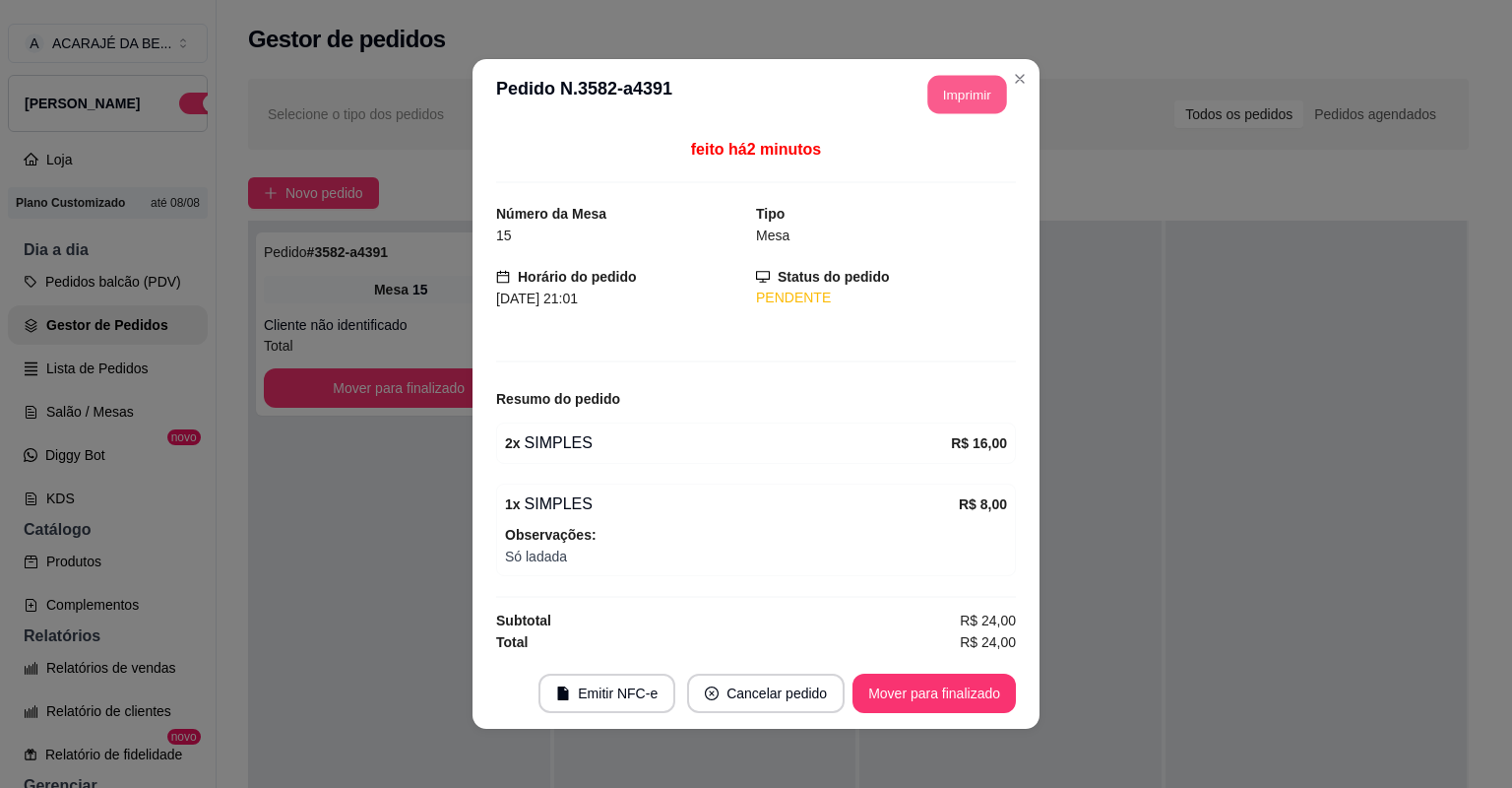 click on "Imprimir" at bounding box center [968, 95] 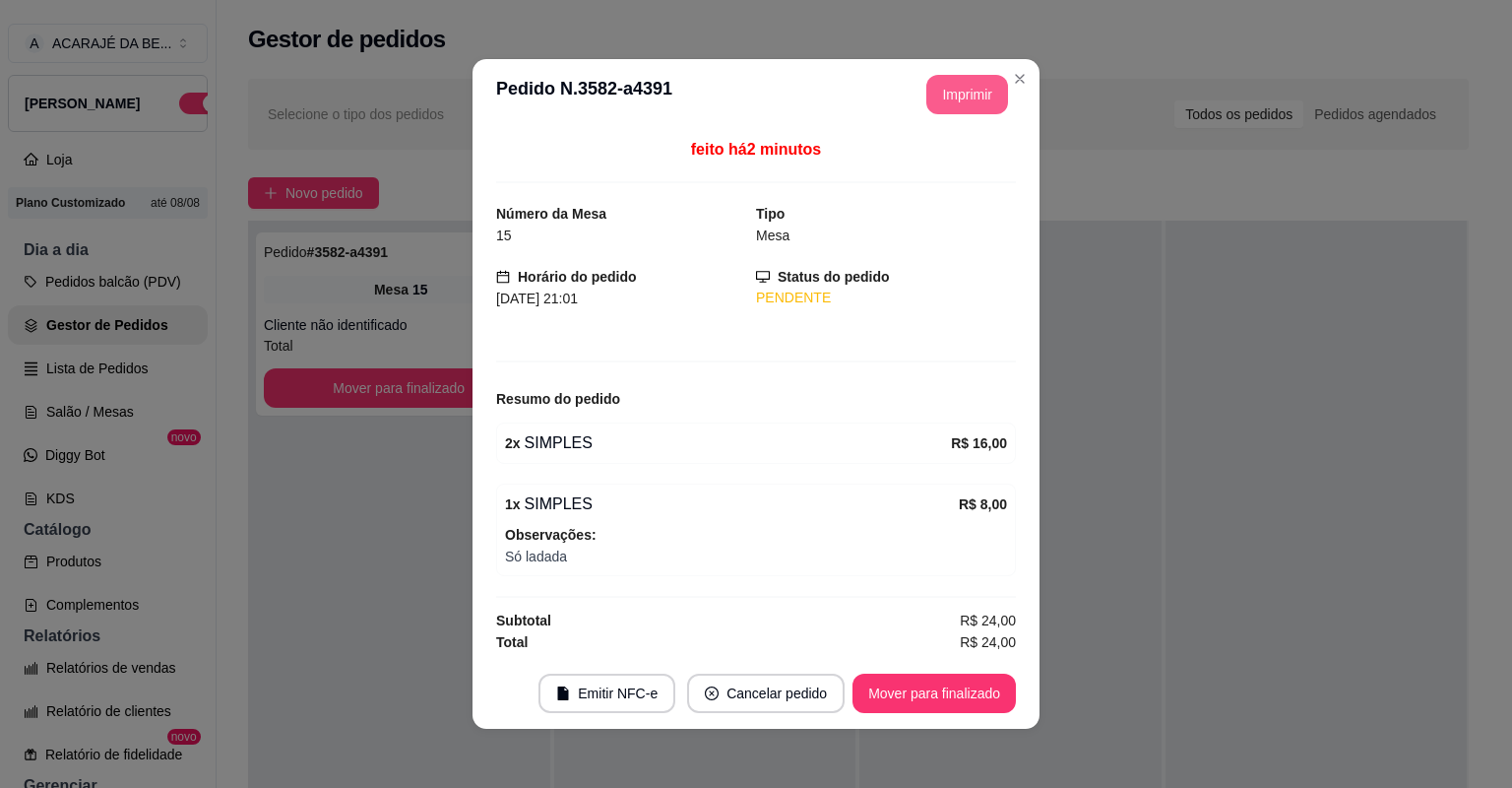 scroll, scrollTop: 0, scrollLeft: 0, axis: both 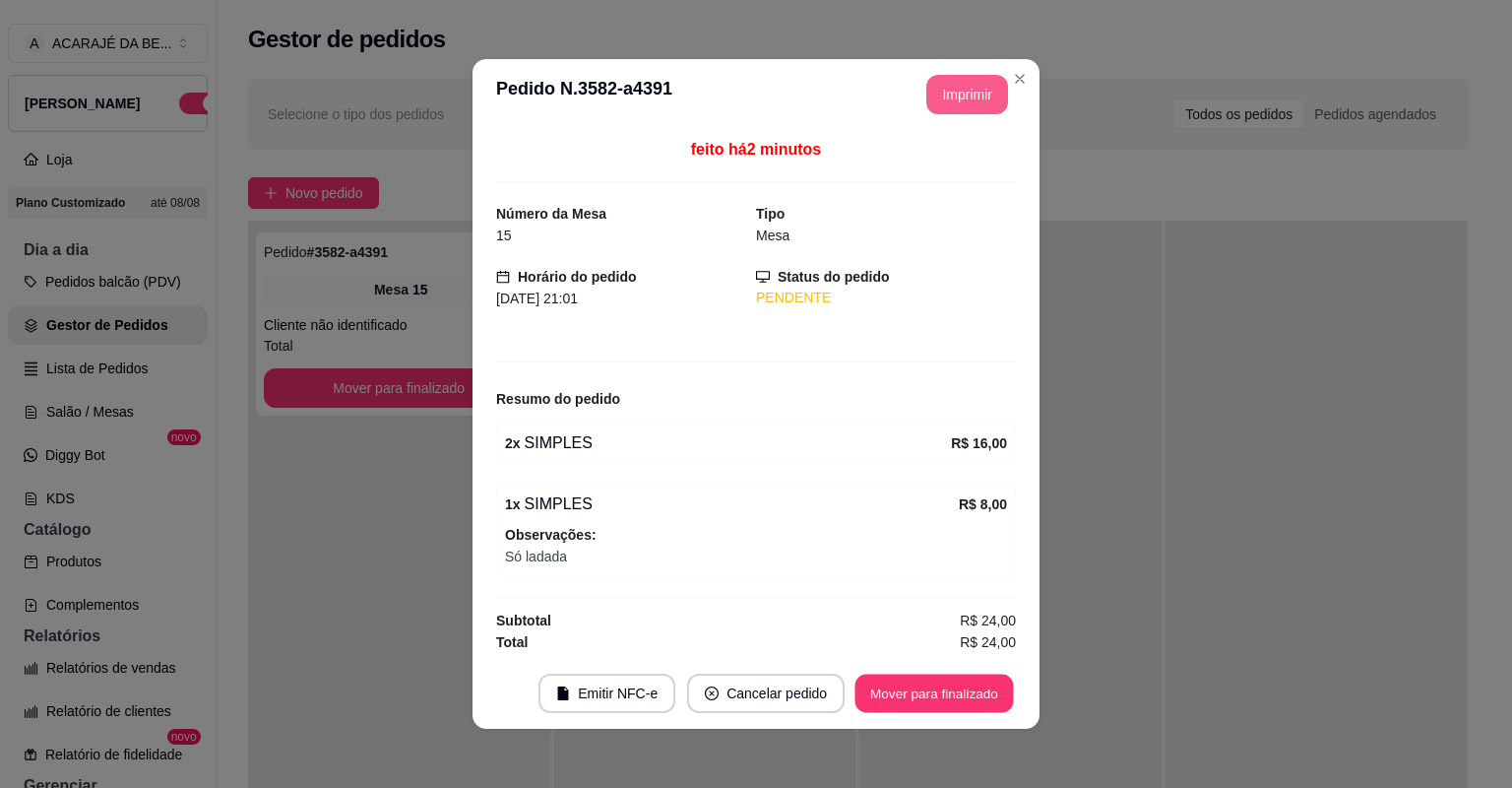 click on "Mover para finalizado" at bounding box center [934, 693] 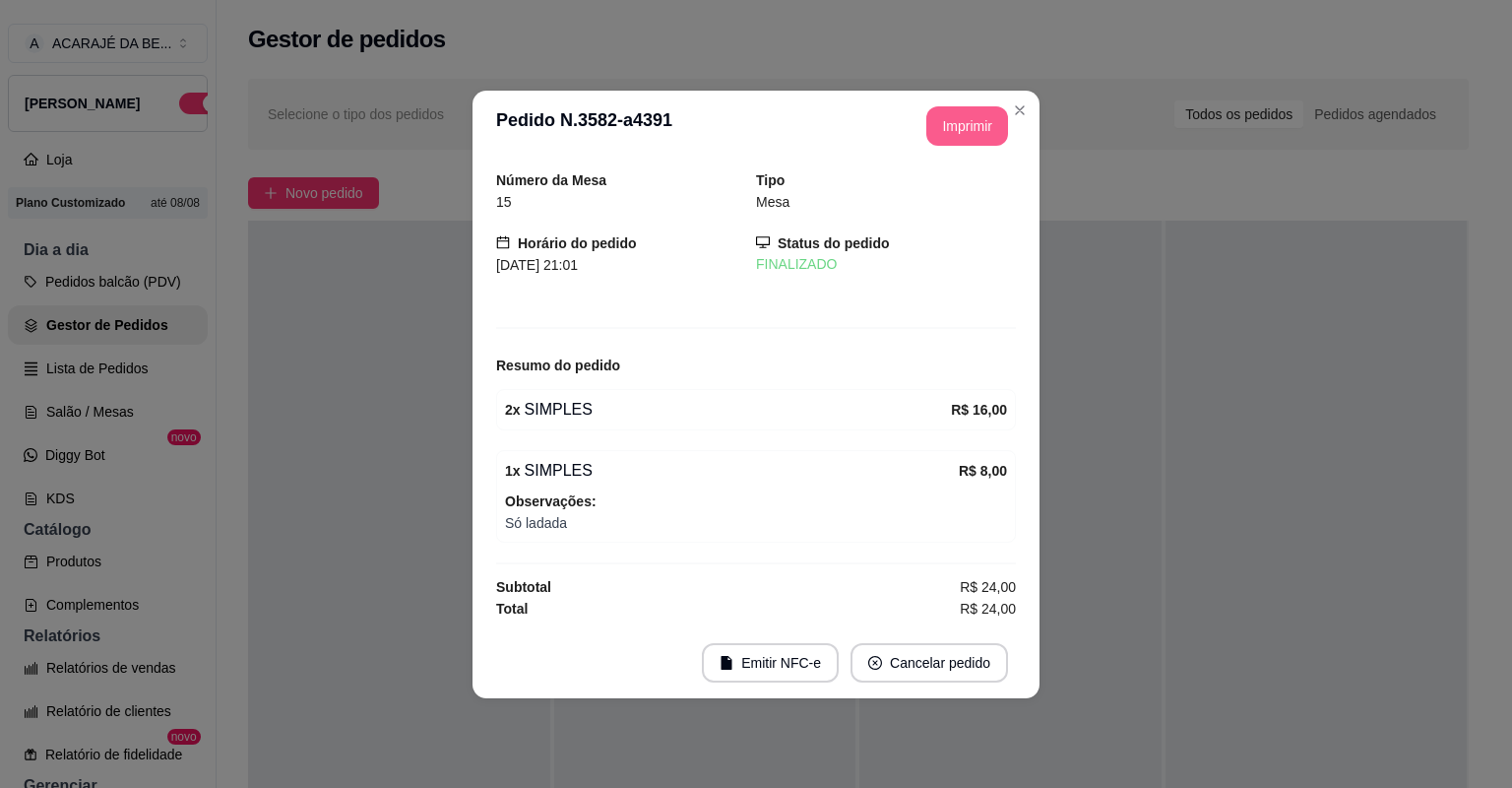 scroll, scrollTop: 0, scrollLeft: 0, axis: both 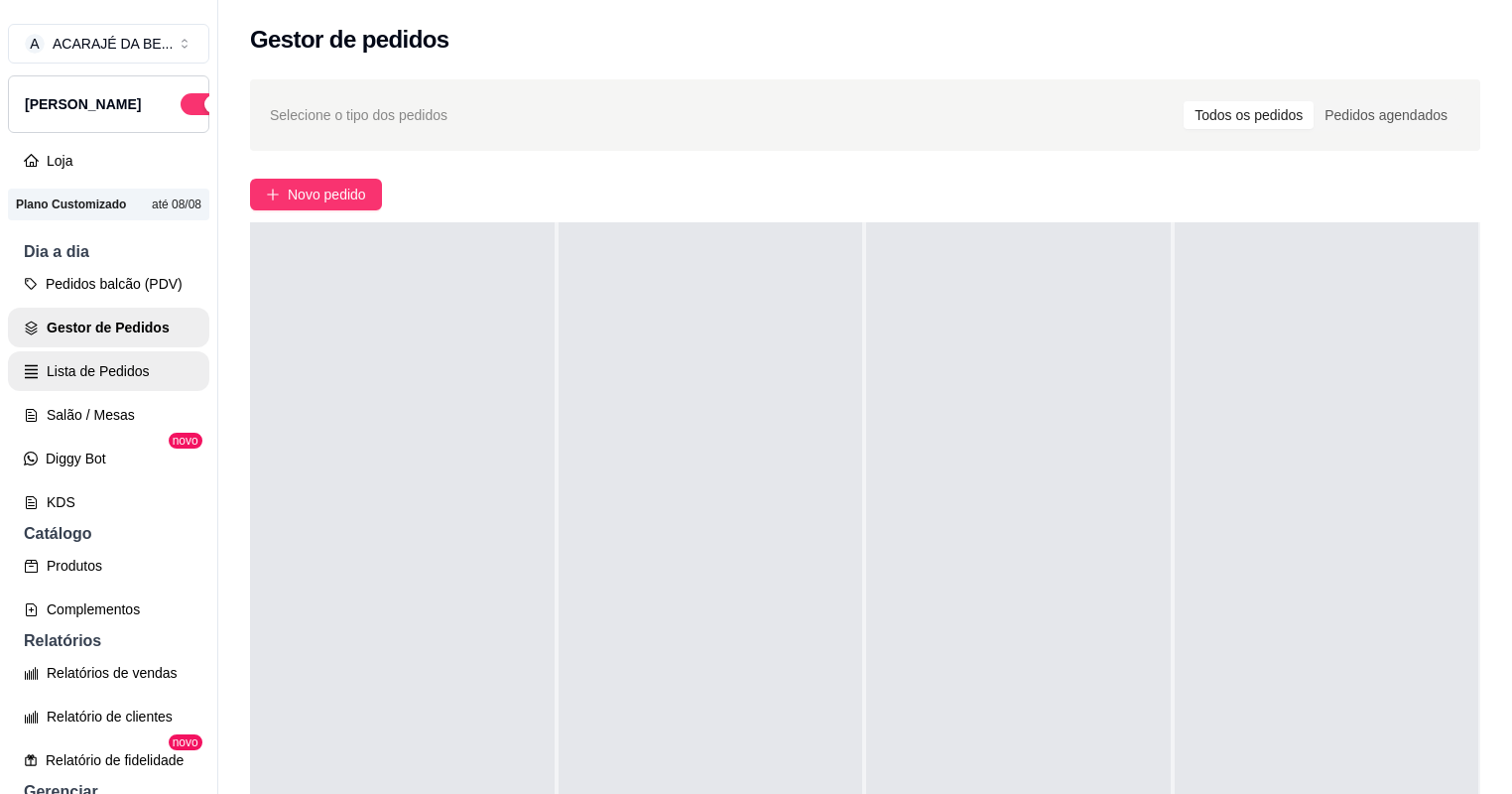click on "Lista de Pedidos" at bounding box center (108, 371) 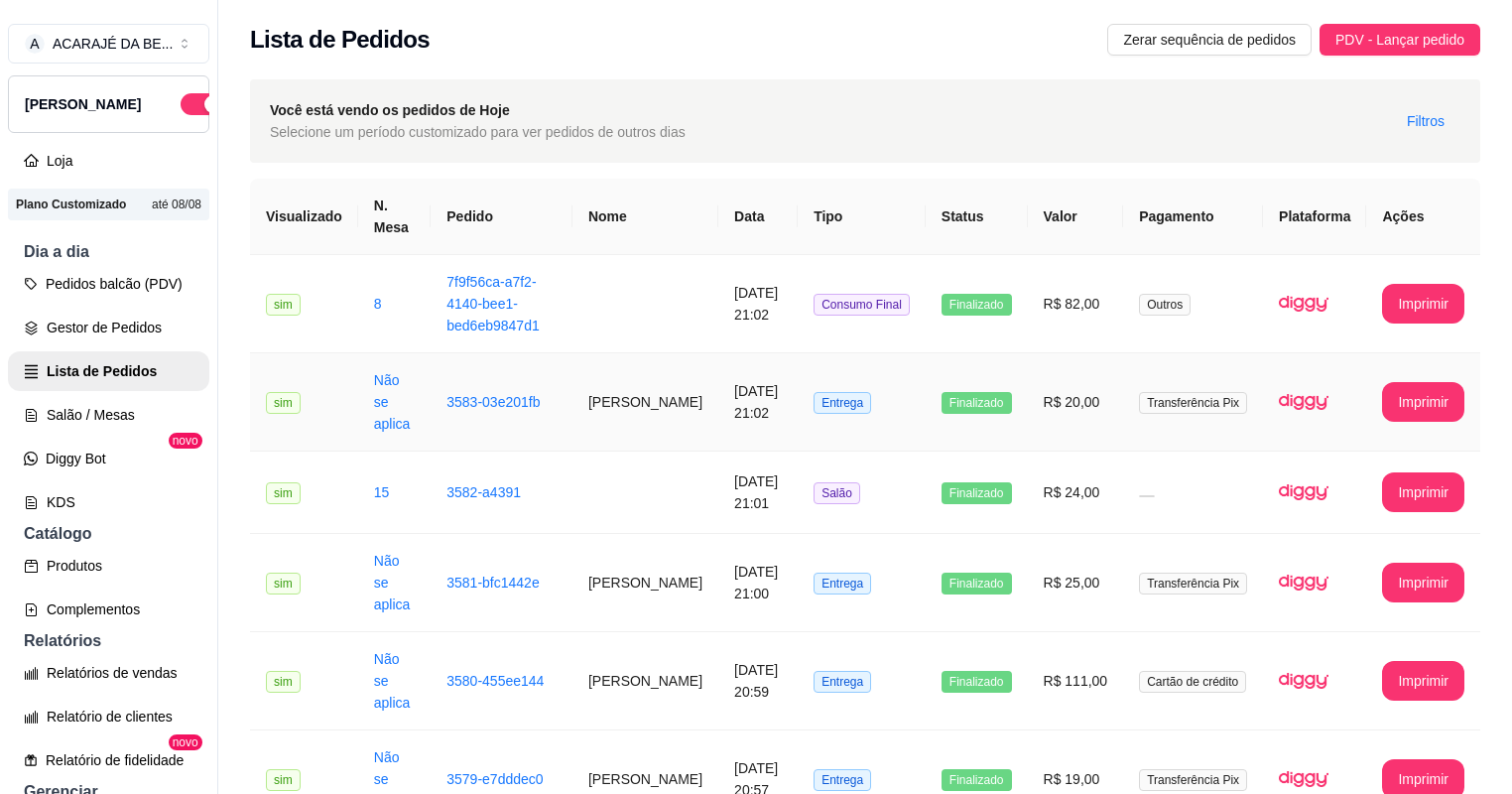 click on "Fabiana" at bounding box center [645, 402] 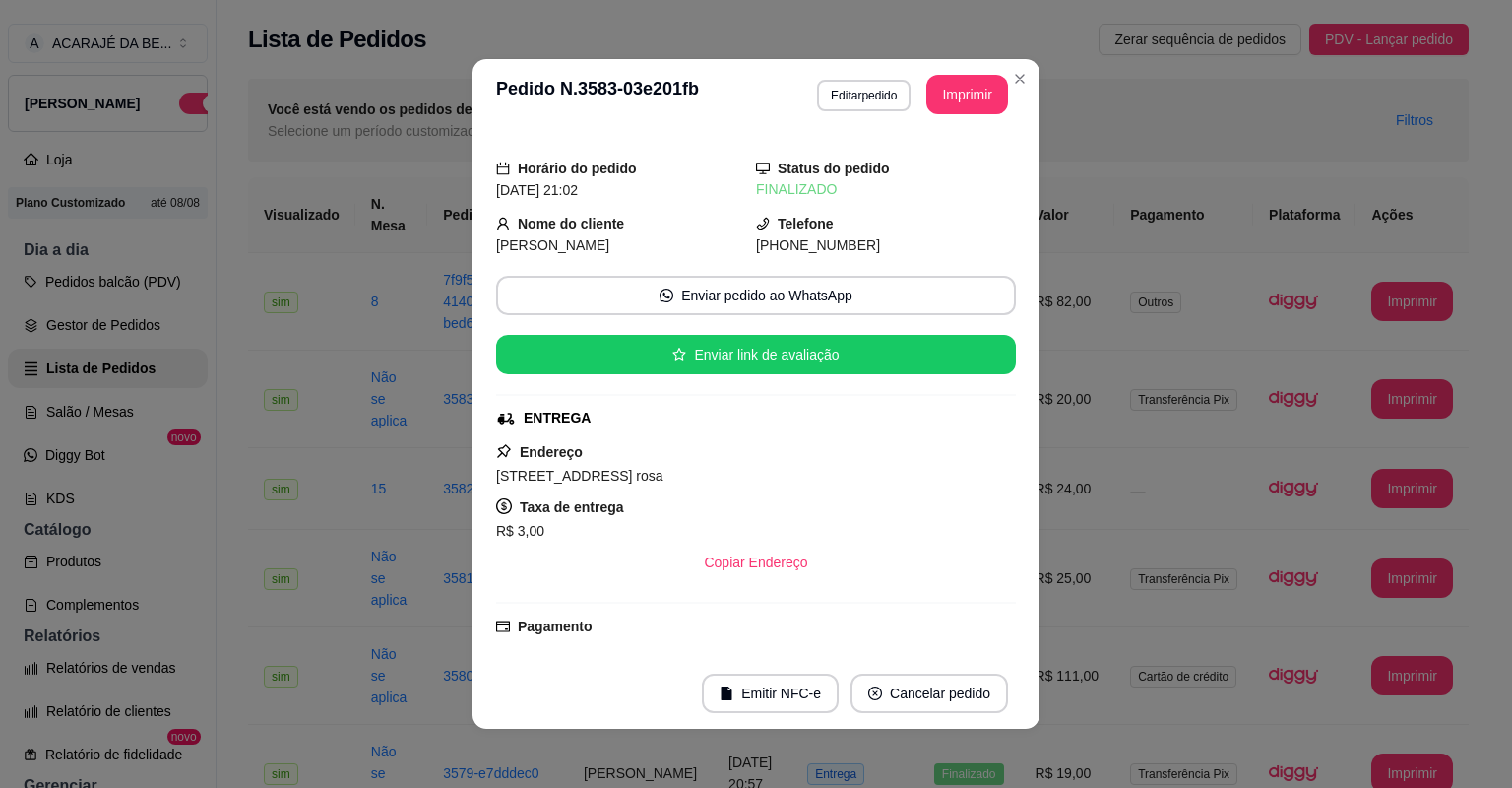scroll, scrollTop: 205, scrollLeft: 0, axis: vertical 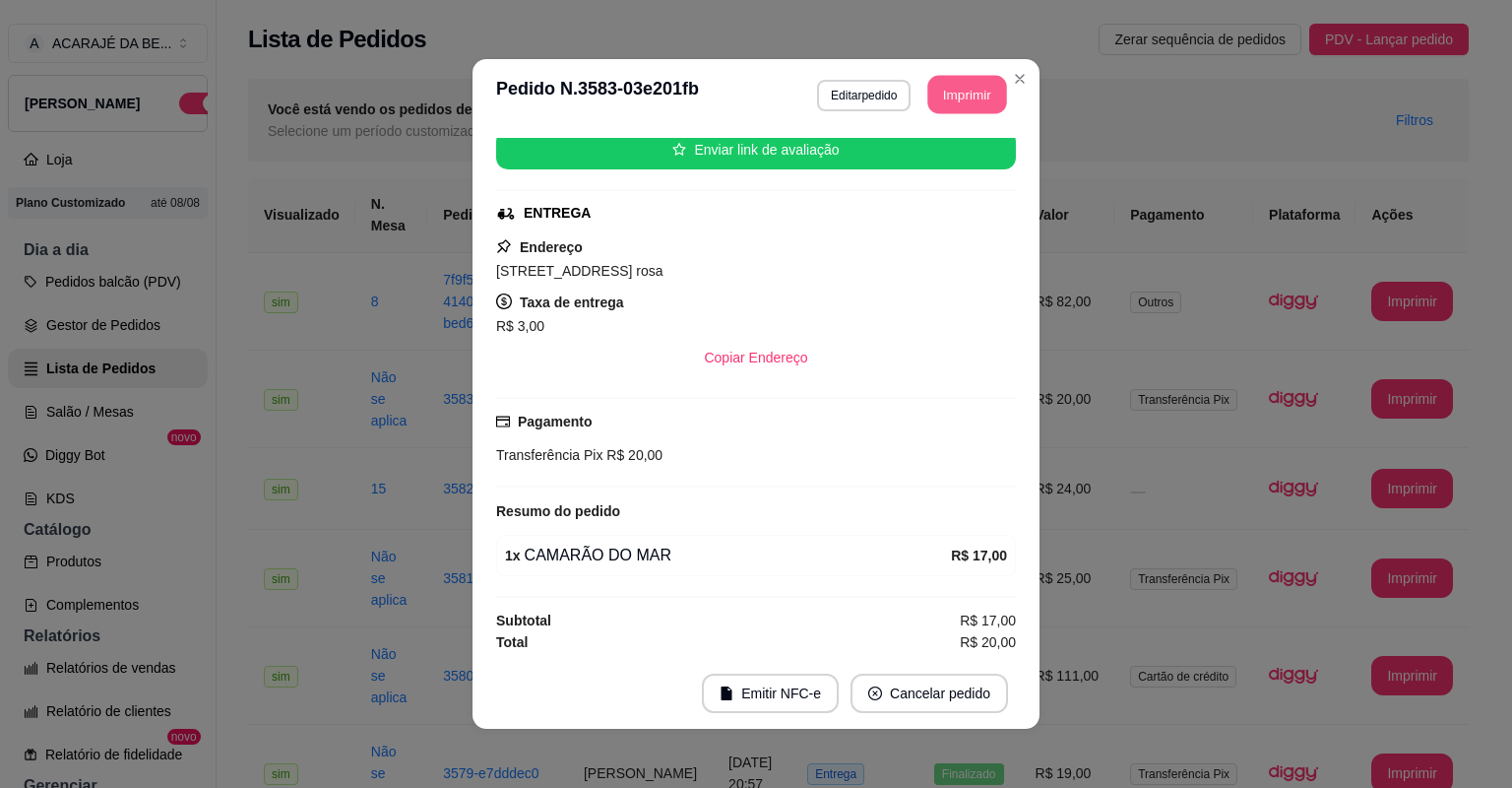 click on "Imprimir" at bounding box center (968, 95) 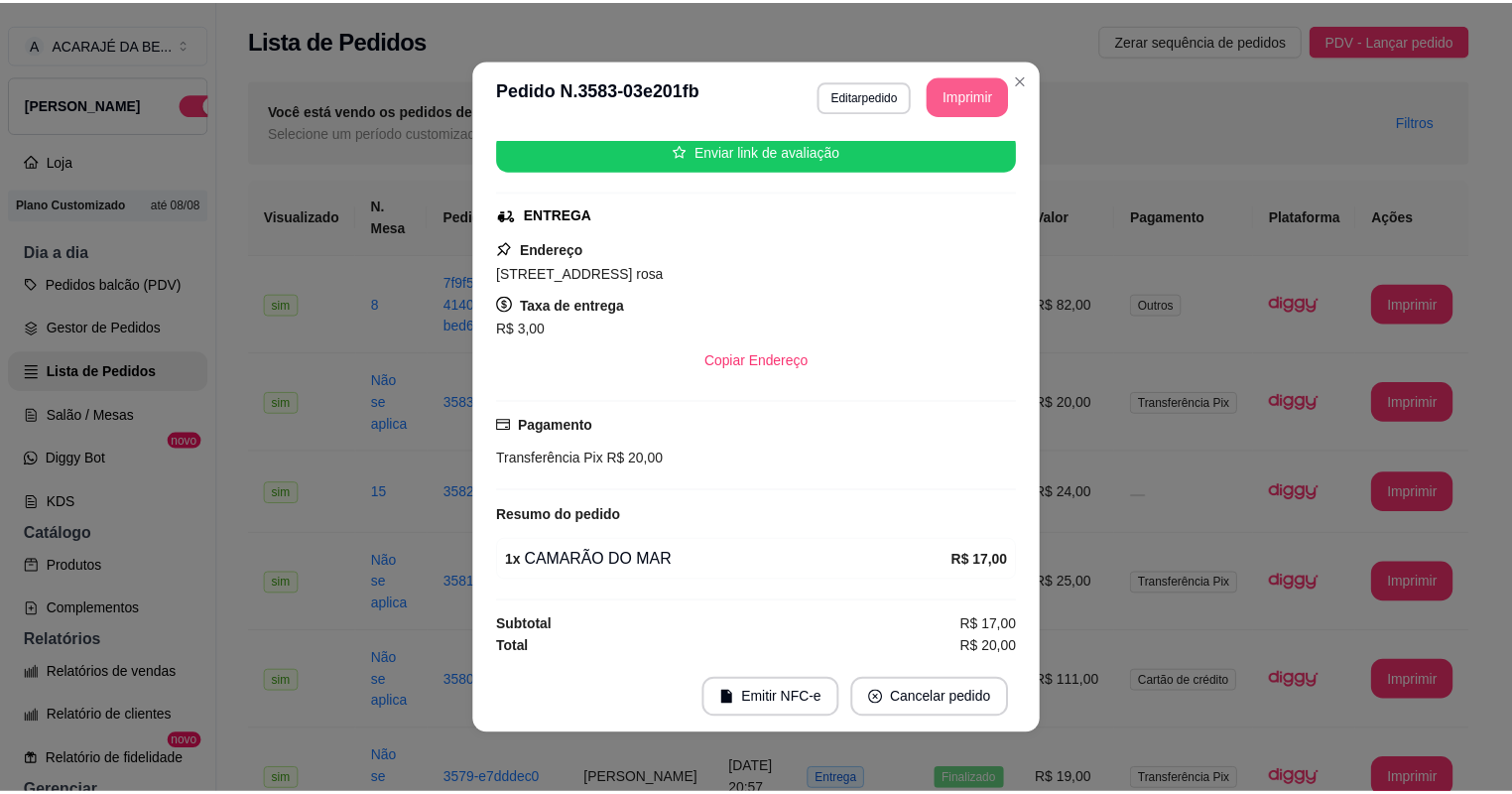 scroll, scrollTop: 0, scrollLeft: 0, axis: both 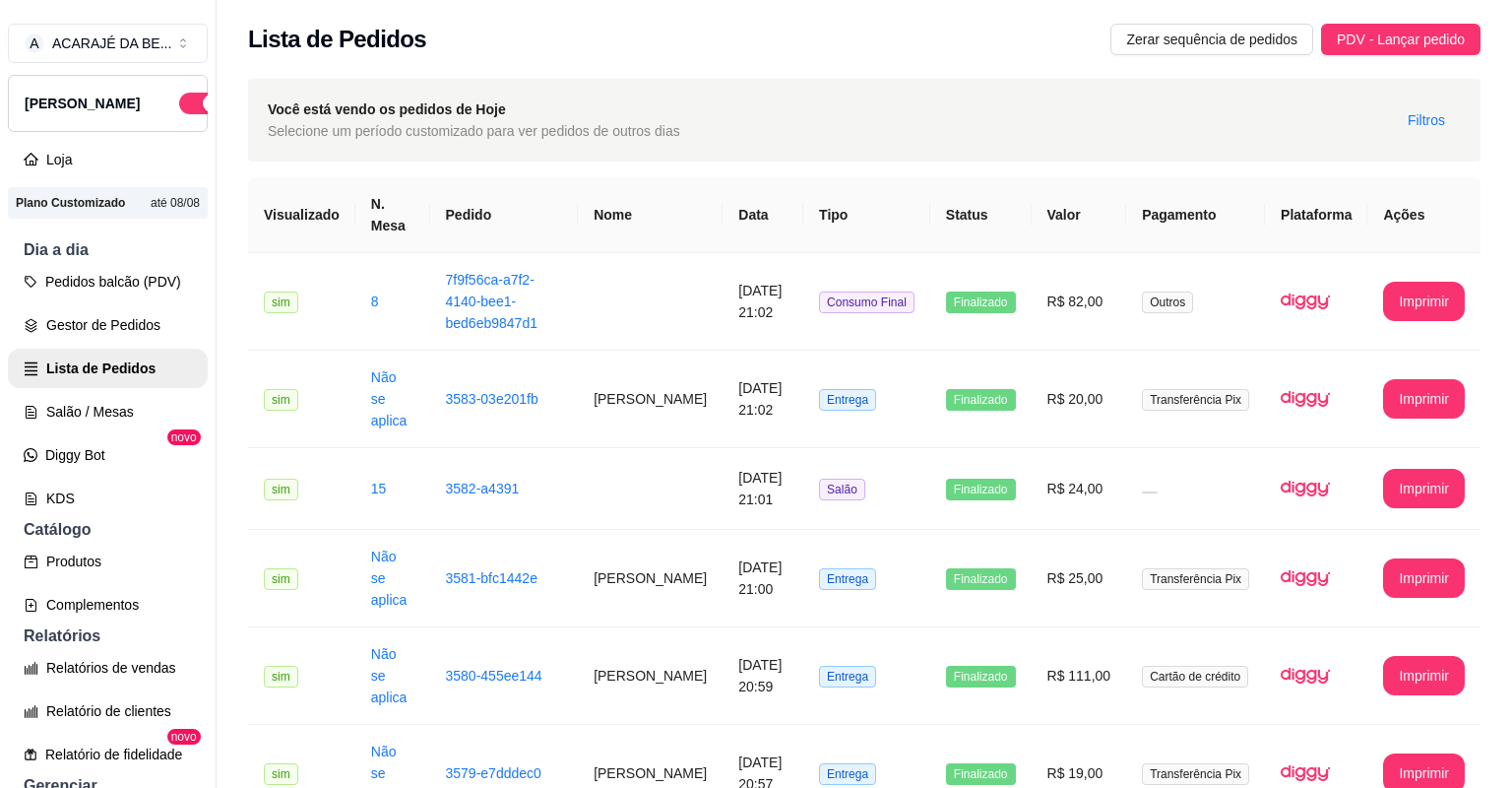 click on "Você está vendo os pedidos de   Hoje Selecione um período customizado para ver pedidos de outros dias Filtros" at bounding box center [864, 120] 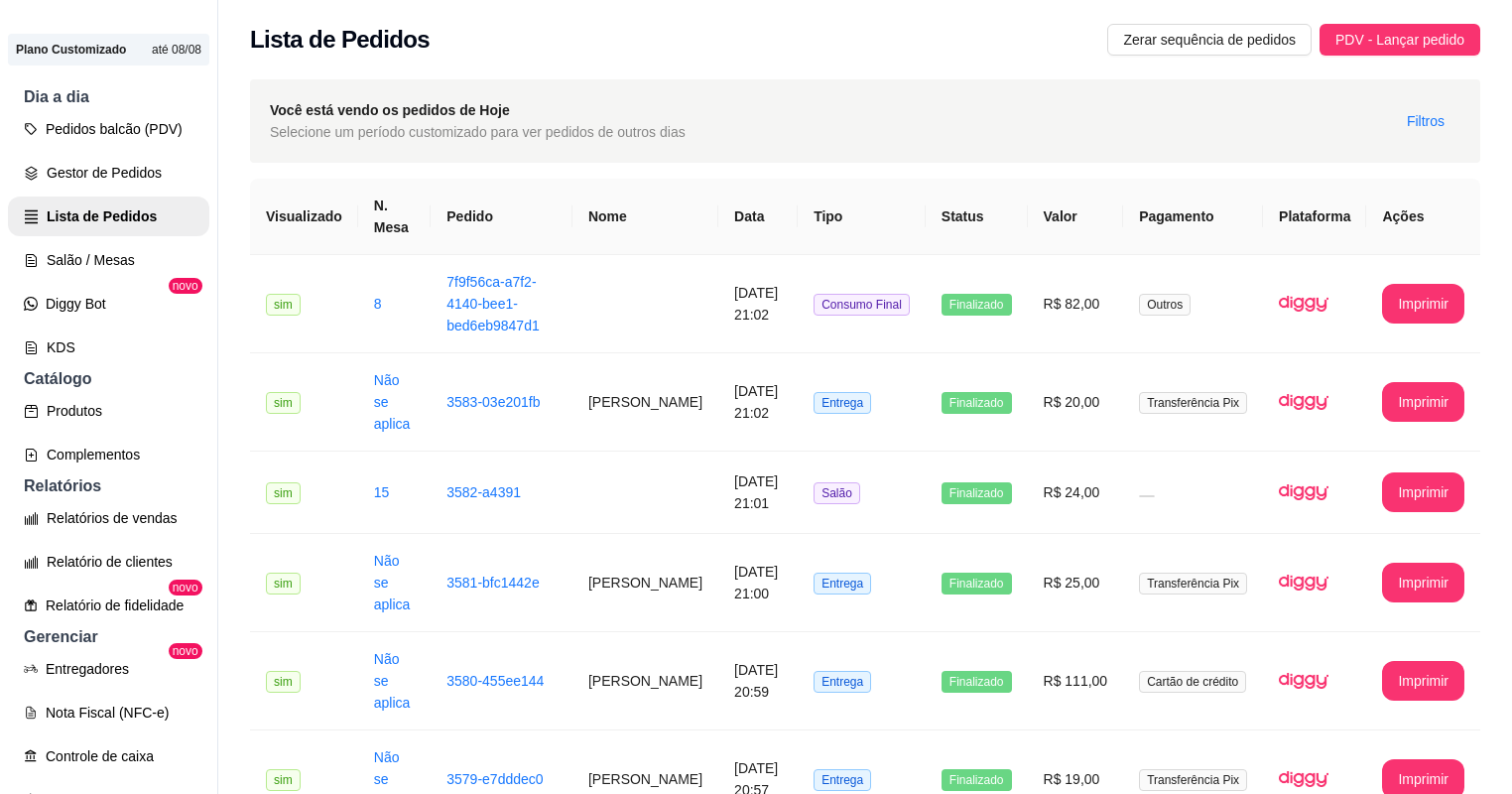 scroll, scrollTop: 318, scrollLeft: 0, axis: vertical 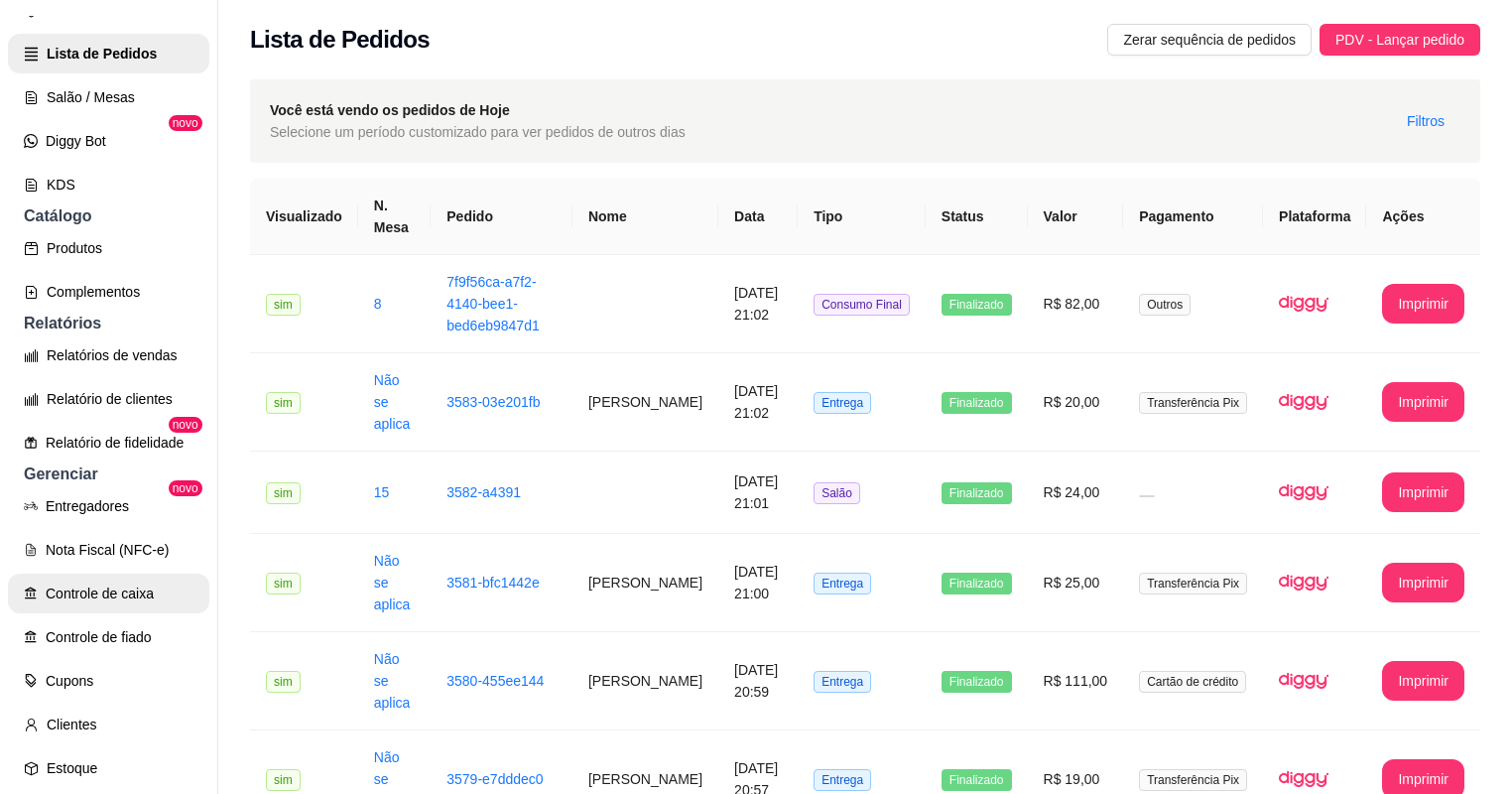 click on "Controle de caixa" at bounding box center (108, 594) 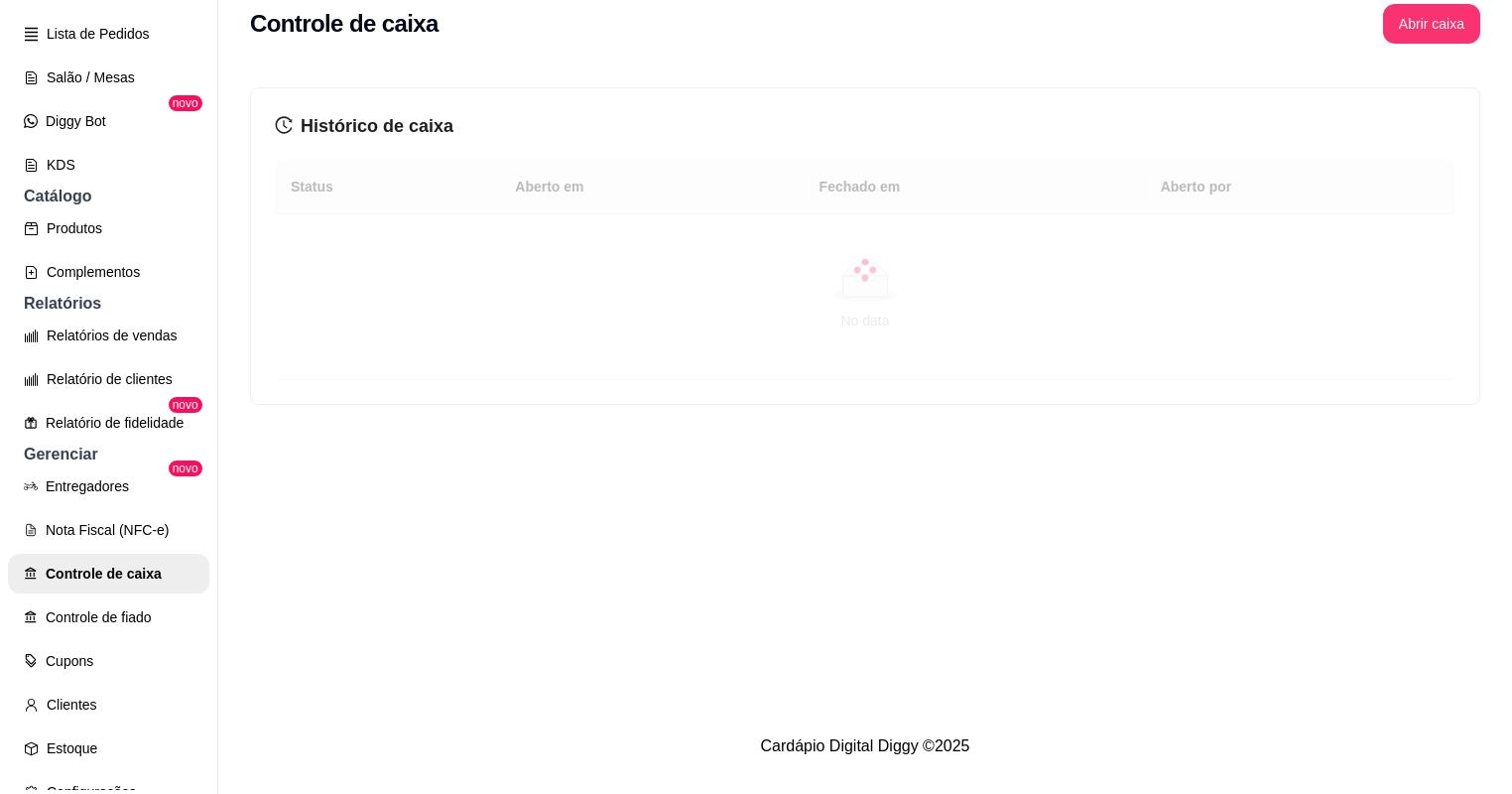 scroll, scrollTop: 32, scrollLeft: 0, axis: vertical 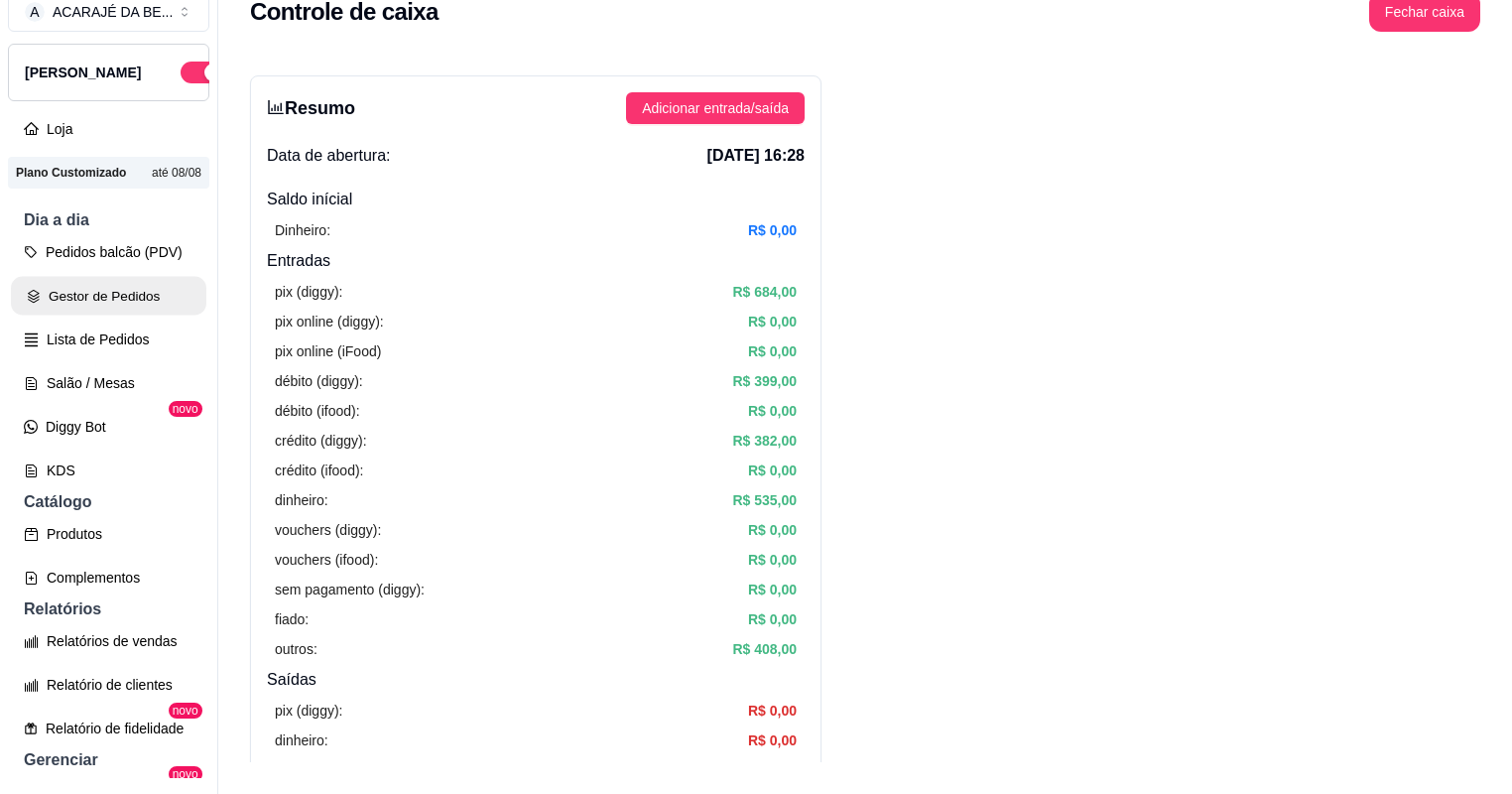 click on "Gestor de Pedidos" at bounding box center (108, 296) 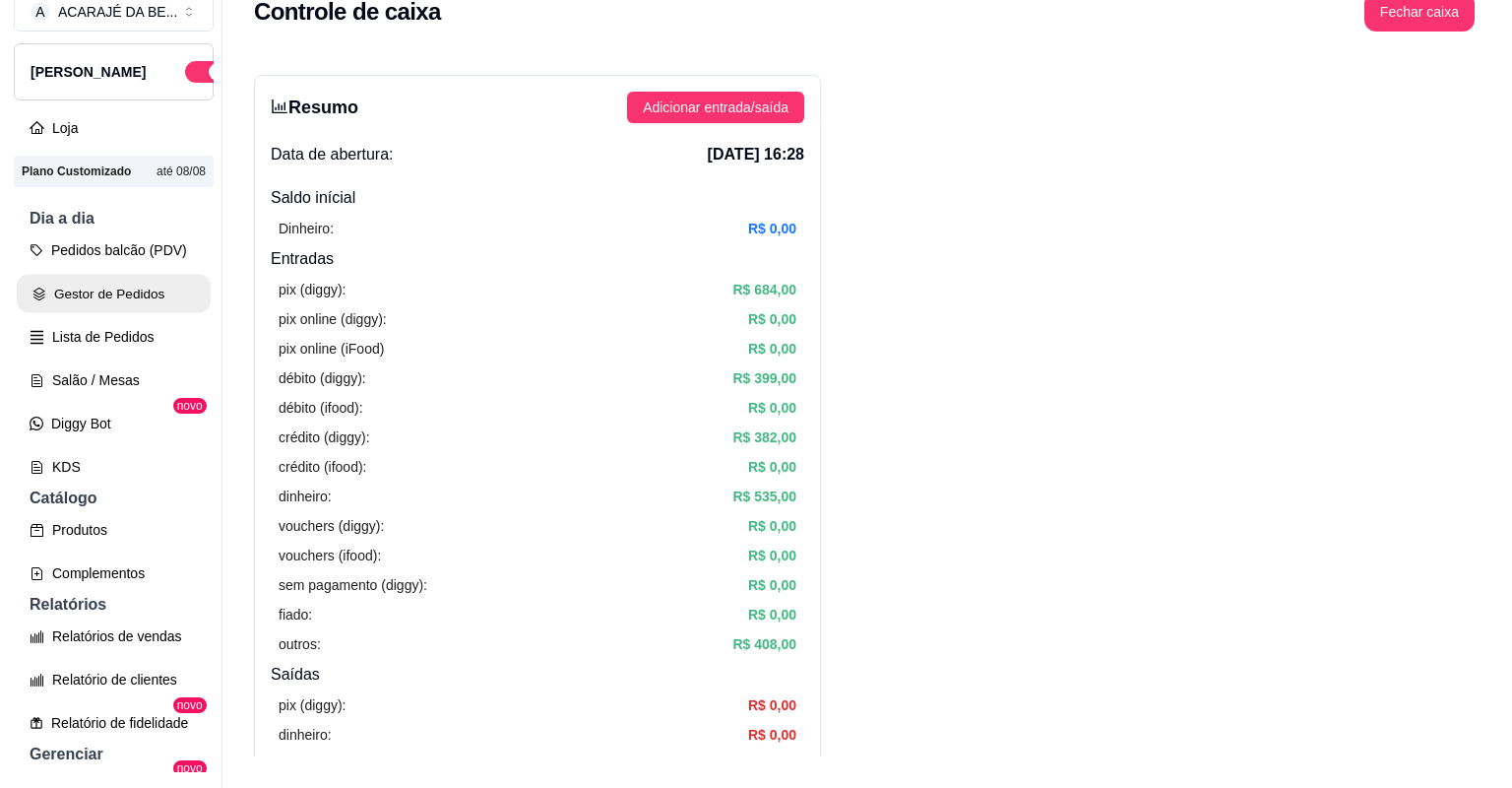 scroll, scrollTop: 0, scrollLeft: 0, axis: both 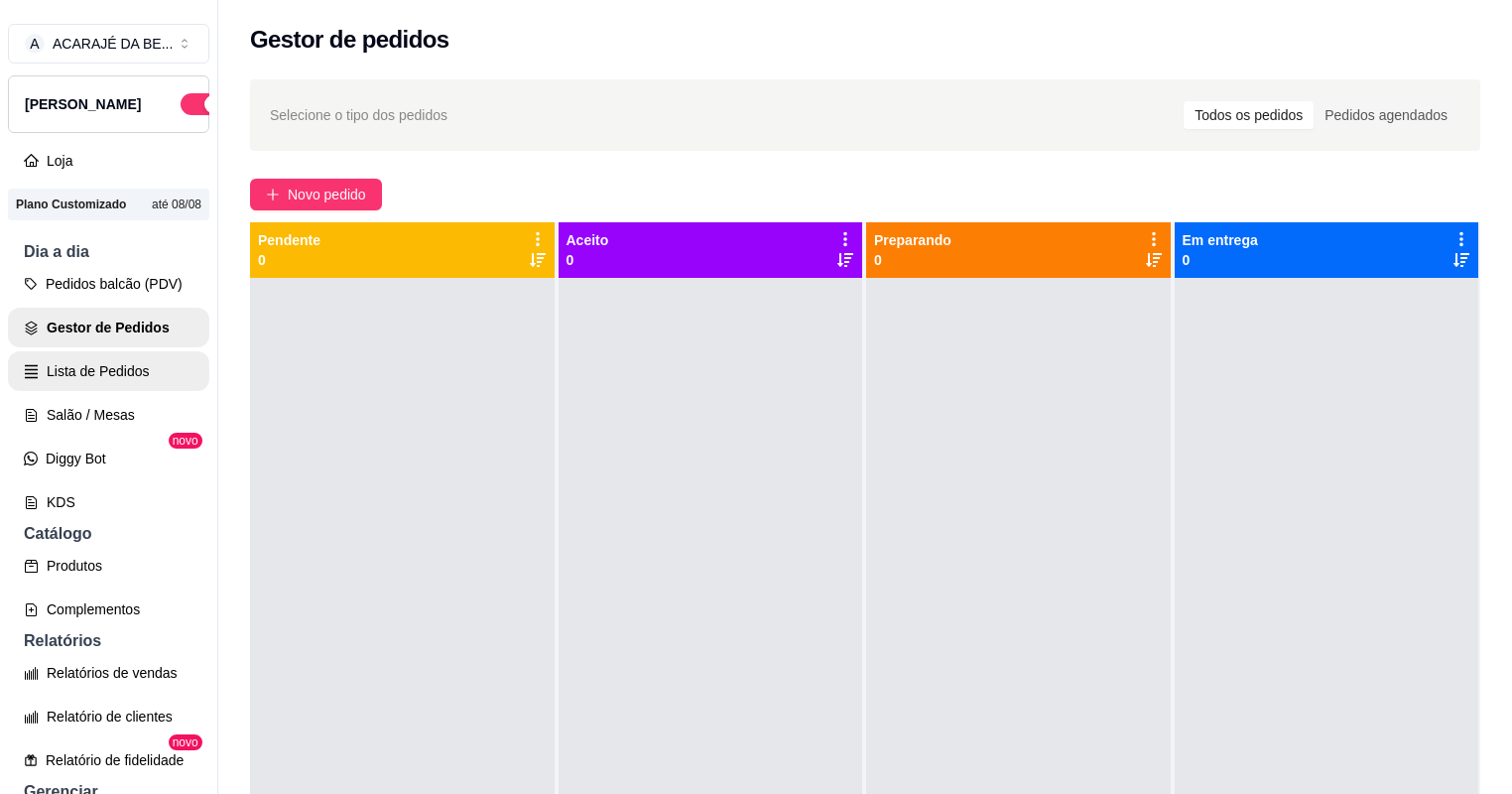 click on "Lista de Pedidos" at bounding box center [108, 371] 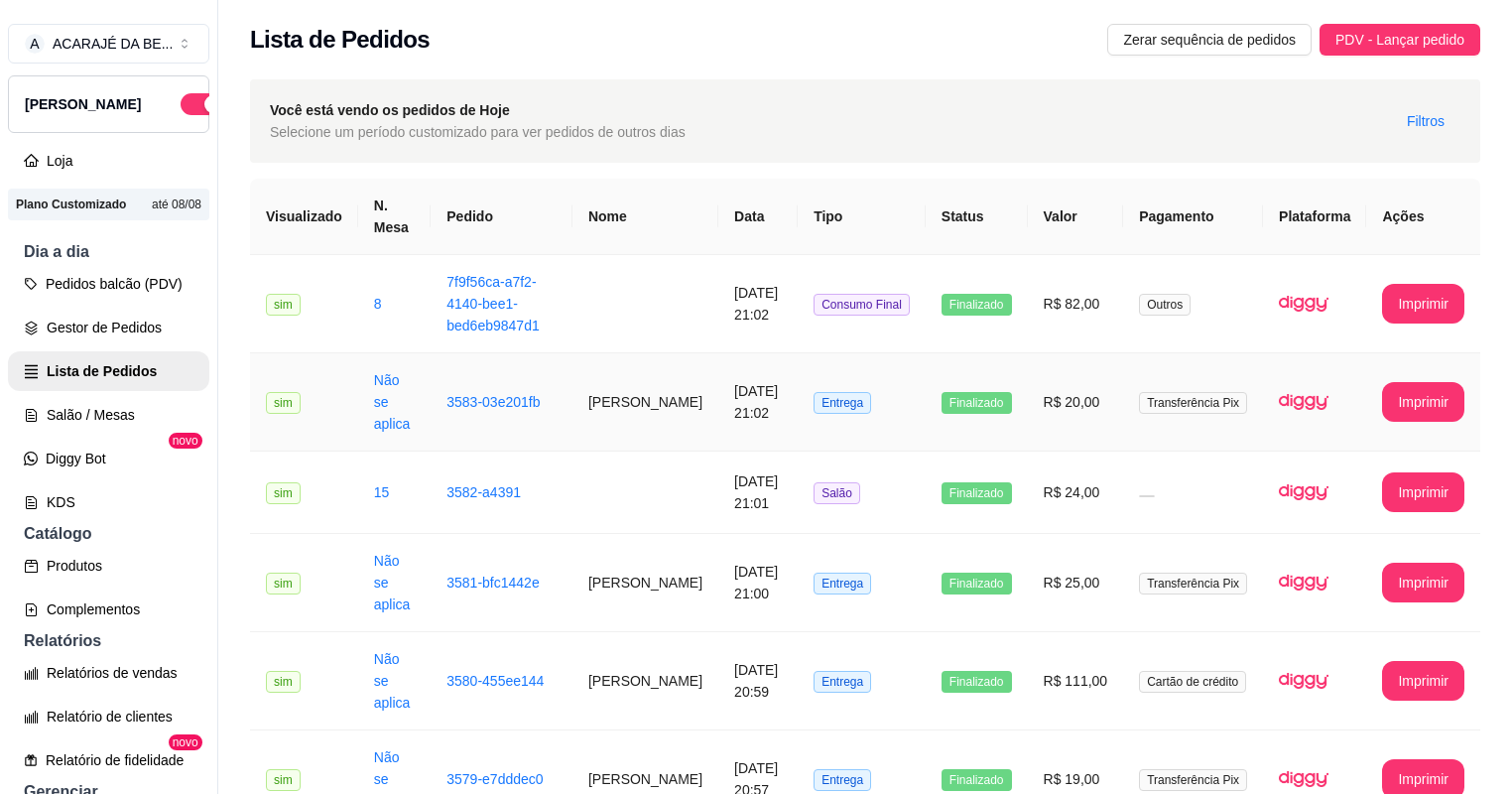 click on "Fabiana" at bounding box center (645, 402) 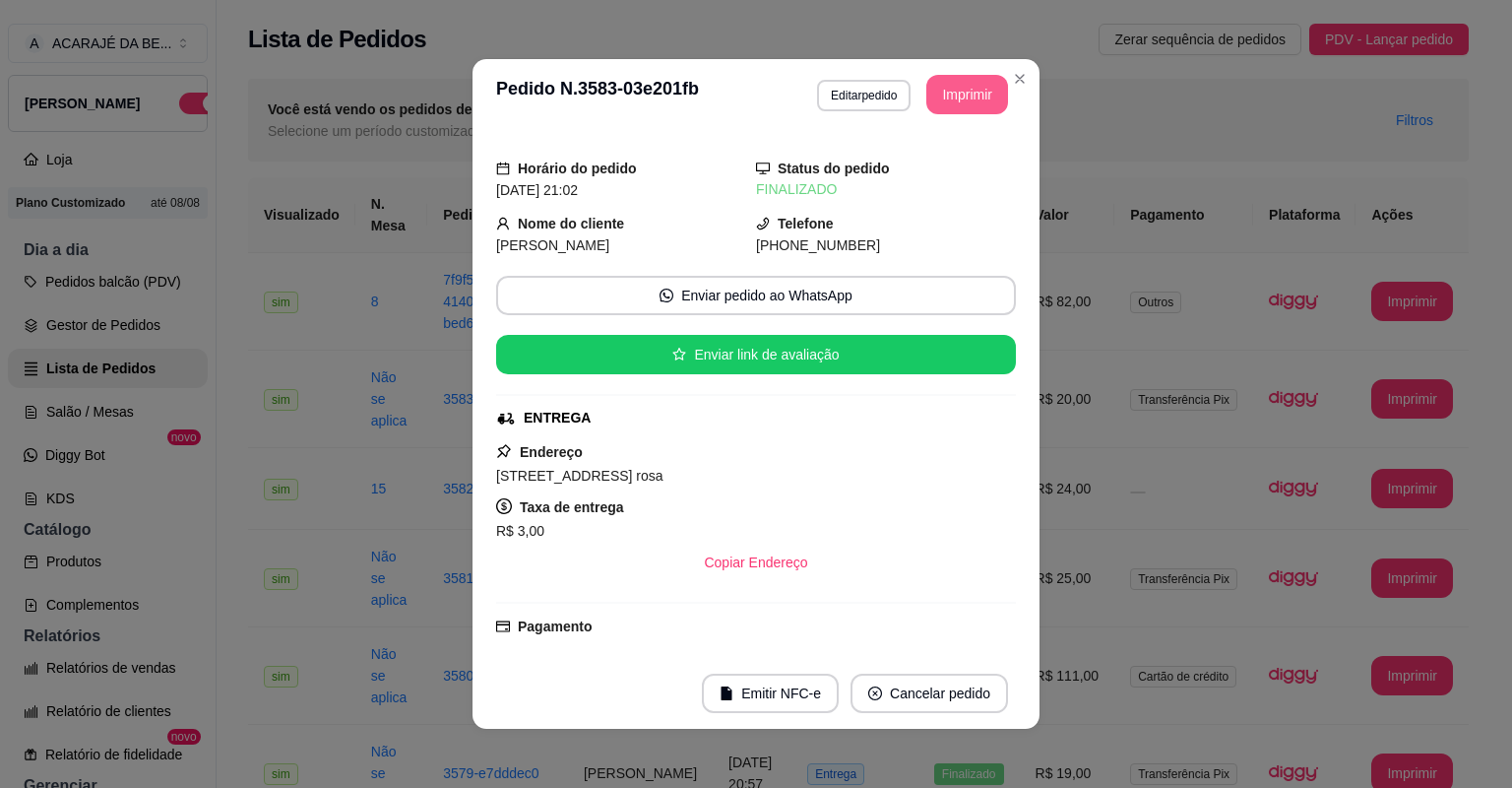 click on "Imprimir" at bounding box center (967, 95) 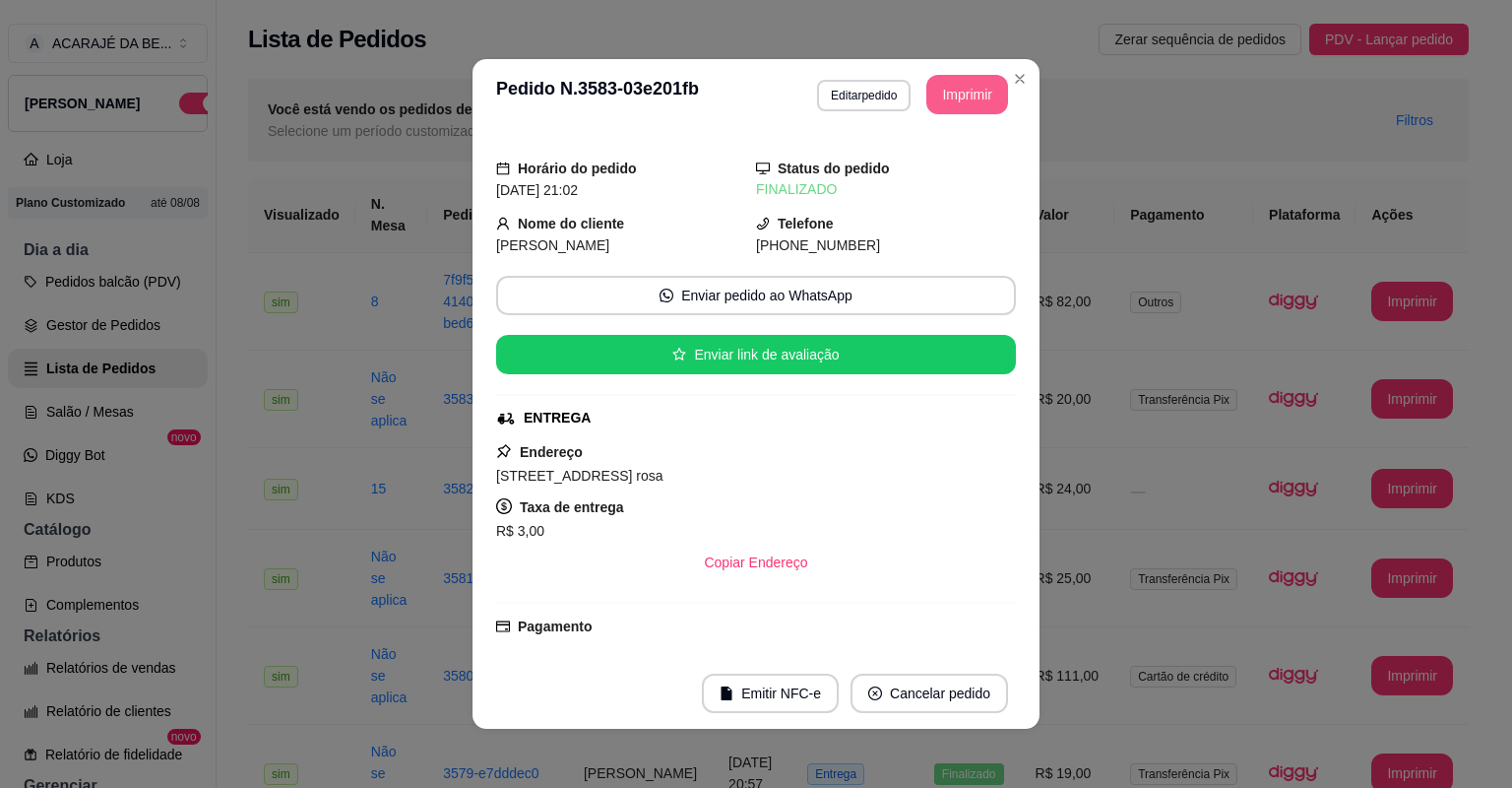 scroll, scrollTop: 0, scrollLeft: 0, axis: both 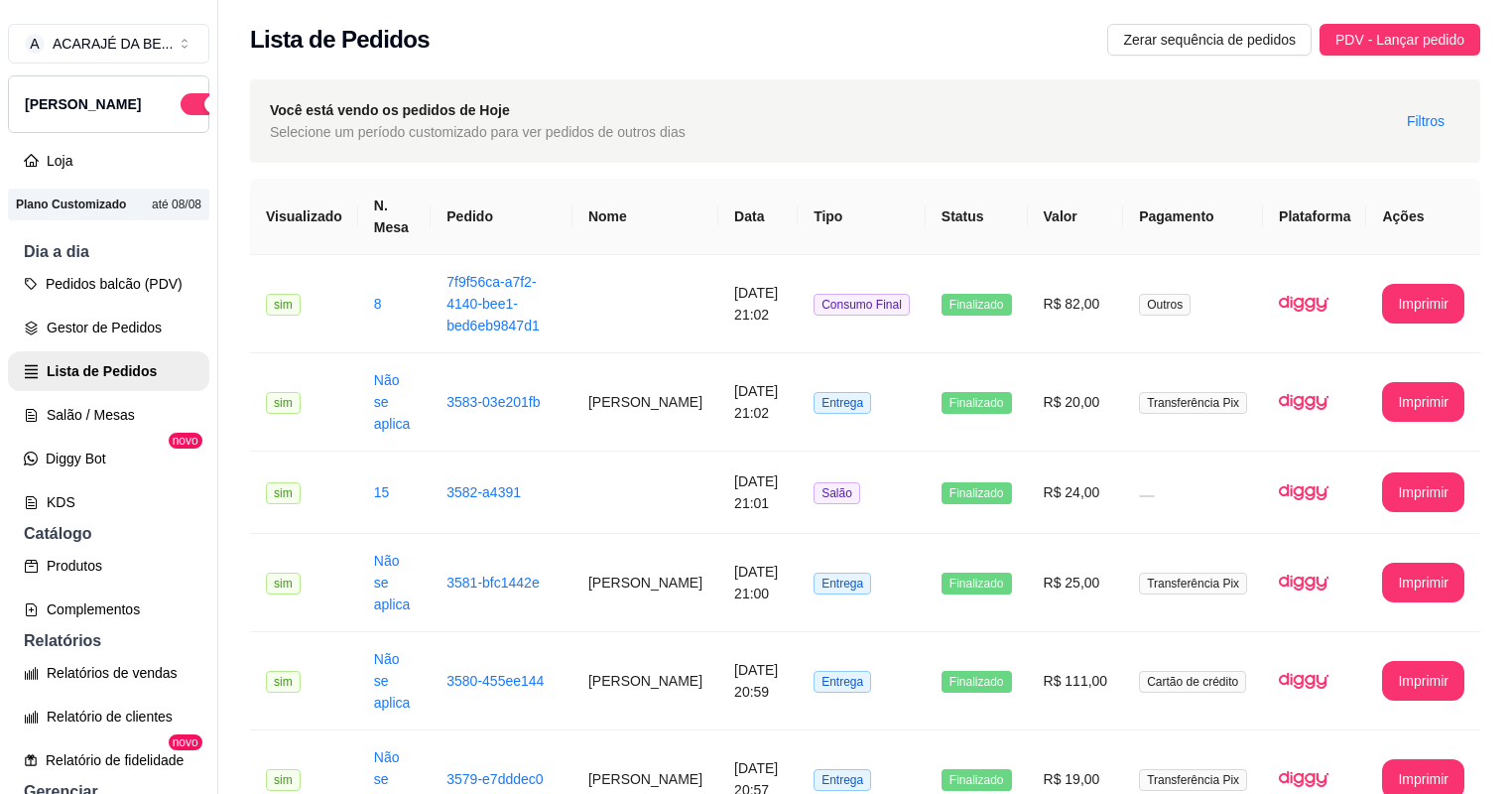 click on "Lista de Pedidos" at bounding box center (108, 371) 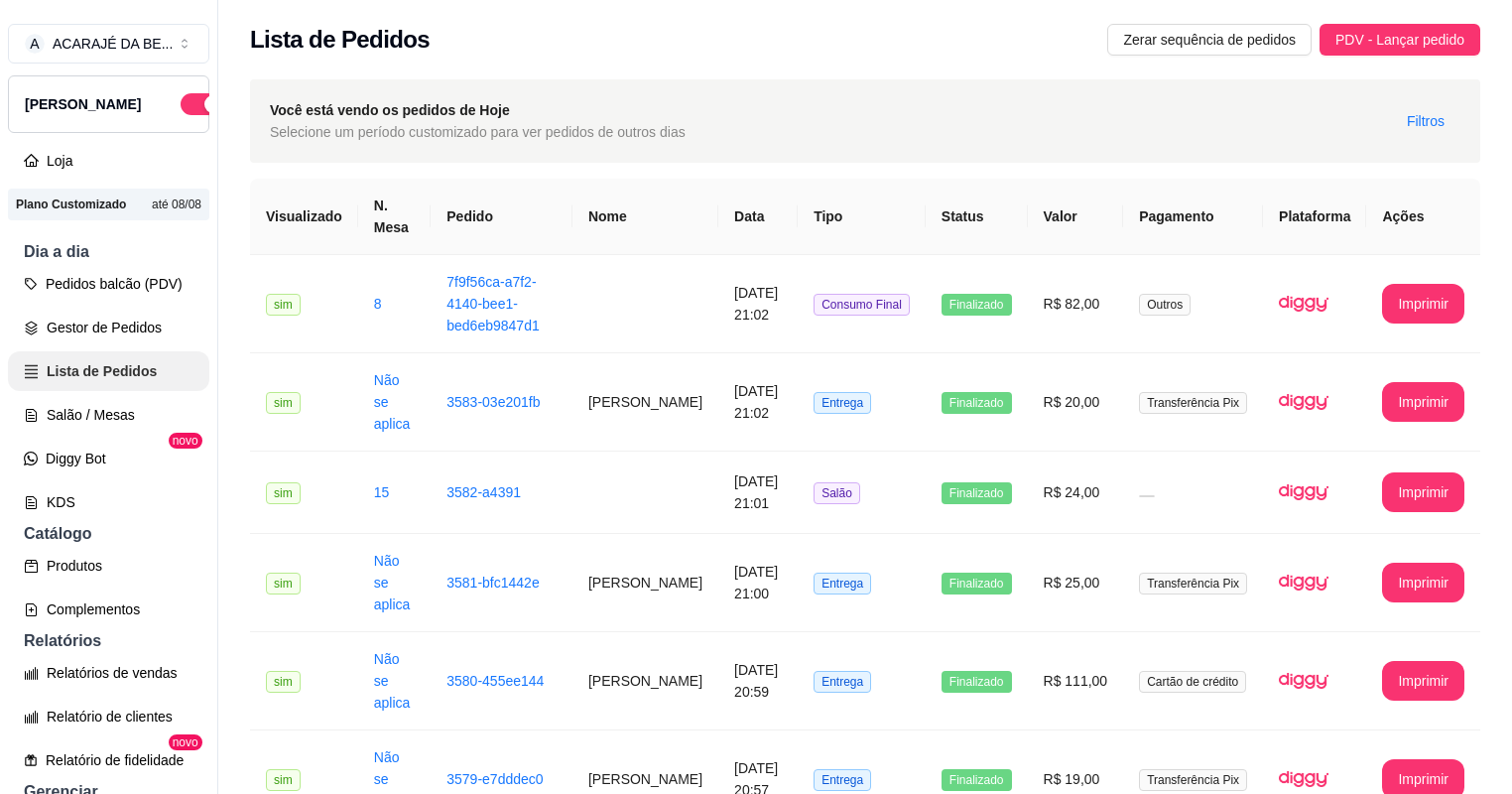 click on "Lista de Pedidos" at bounding box center [108, 371] 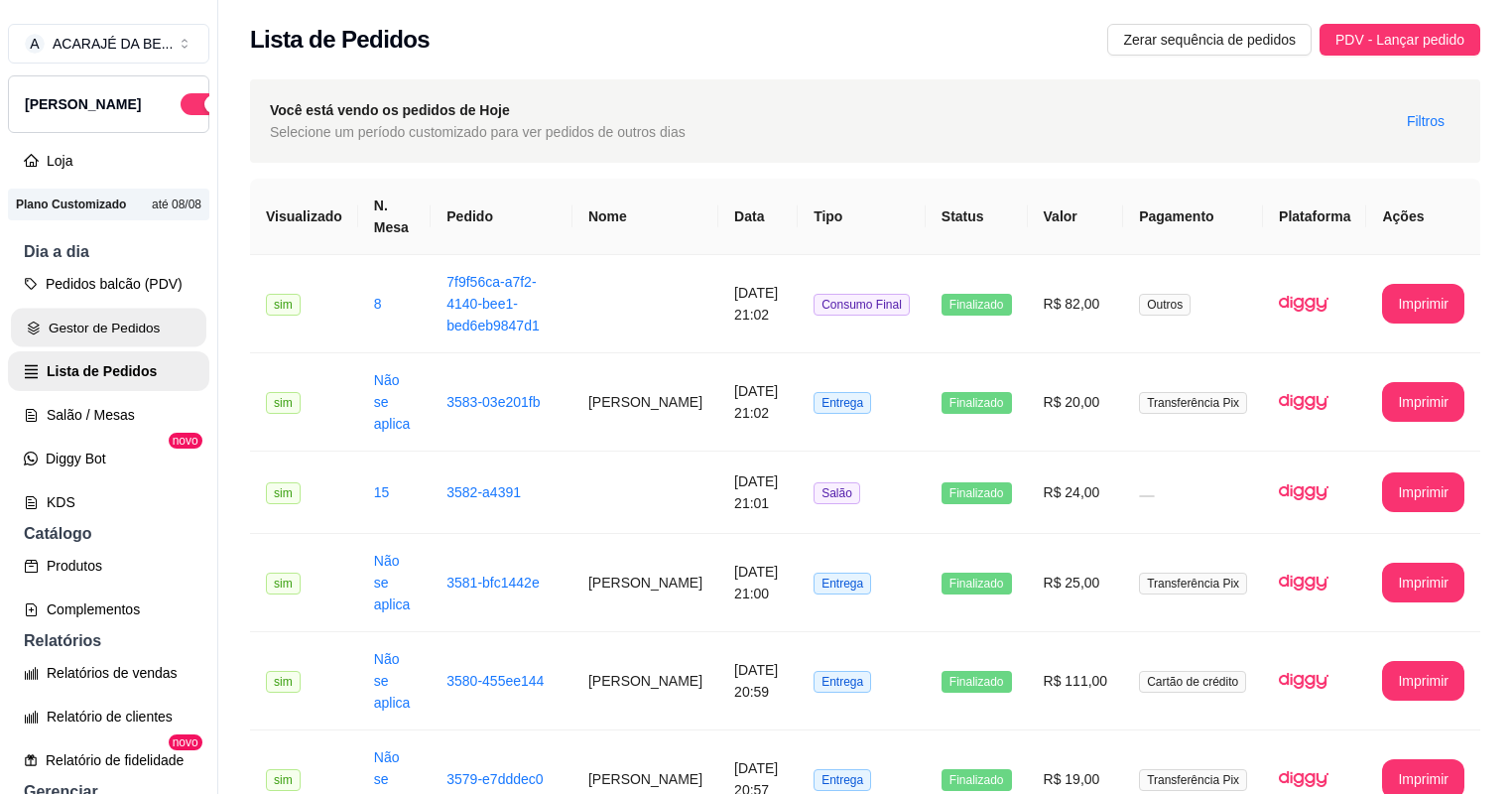 click on "Gestor de Pedidos" at bounding box center [108, 328] 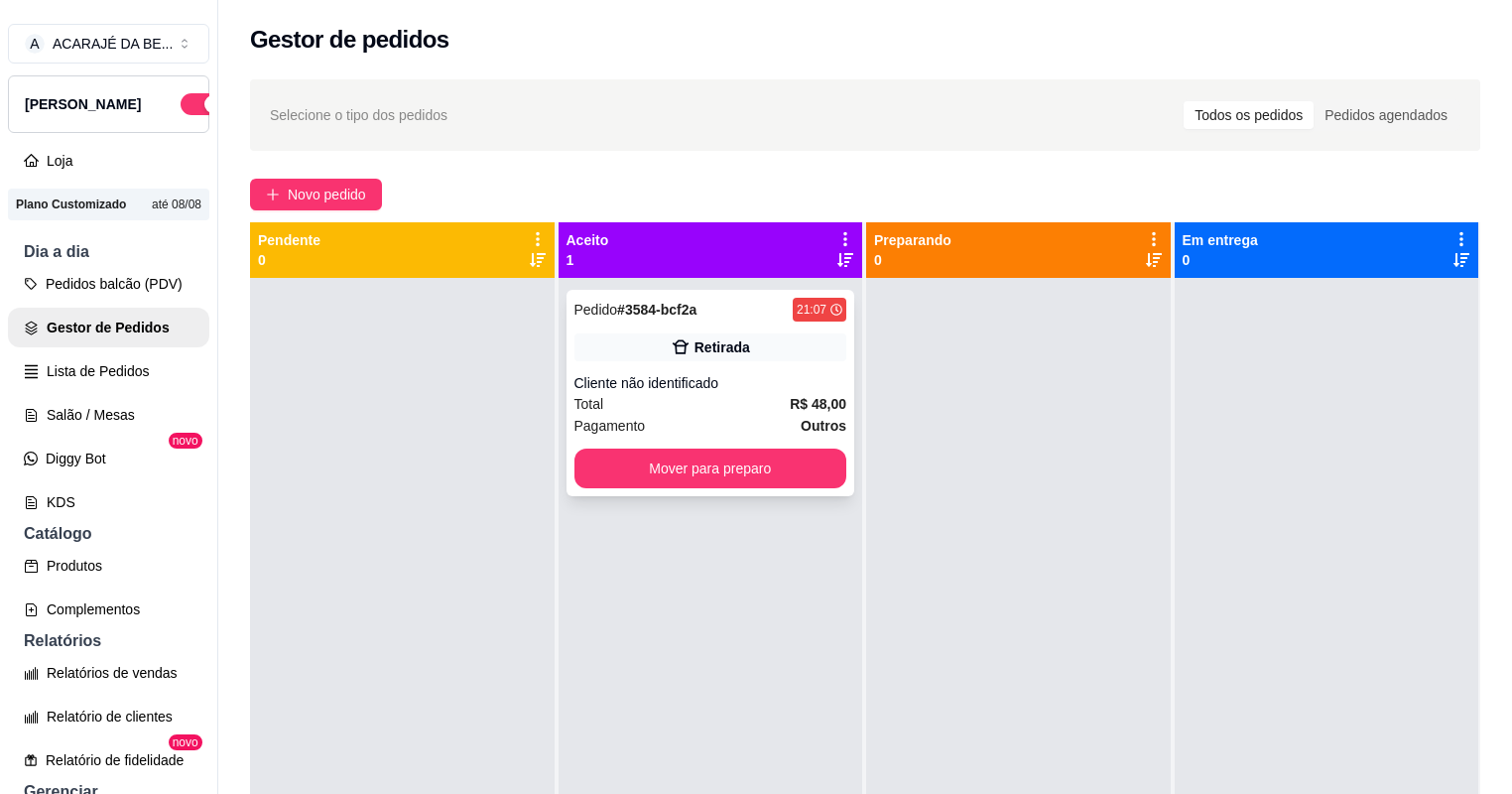 click on "Pedido  # 3584-bcf2a 21:07 Retirada Cliente não identificado Total R$ 48,00 Pagamento Outros Mover para preparo" at bounding box center (710, 393) 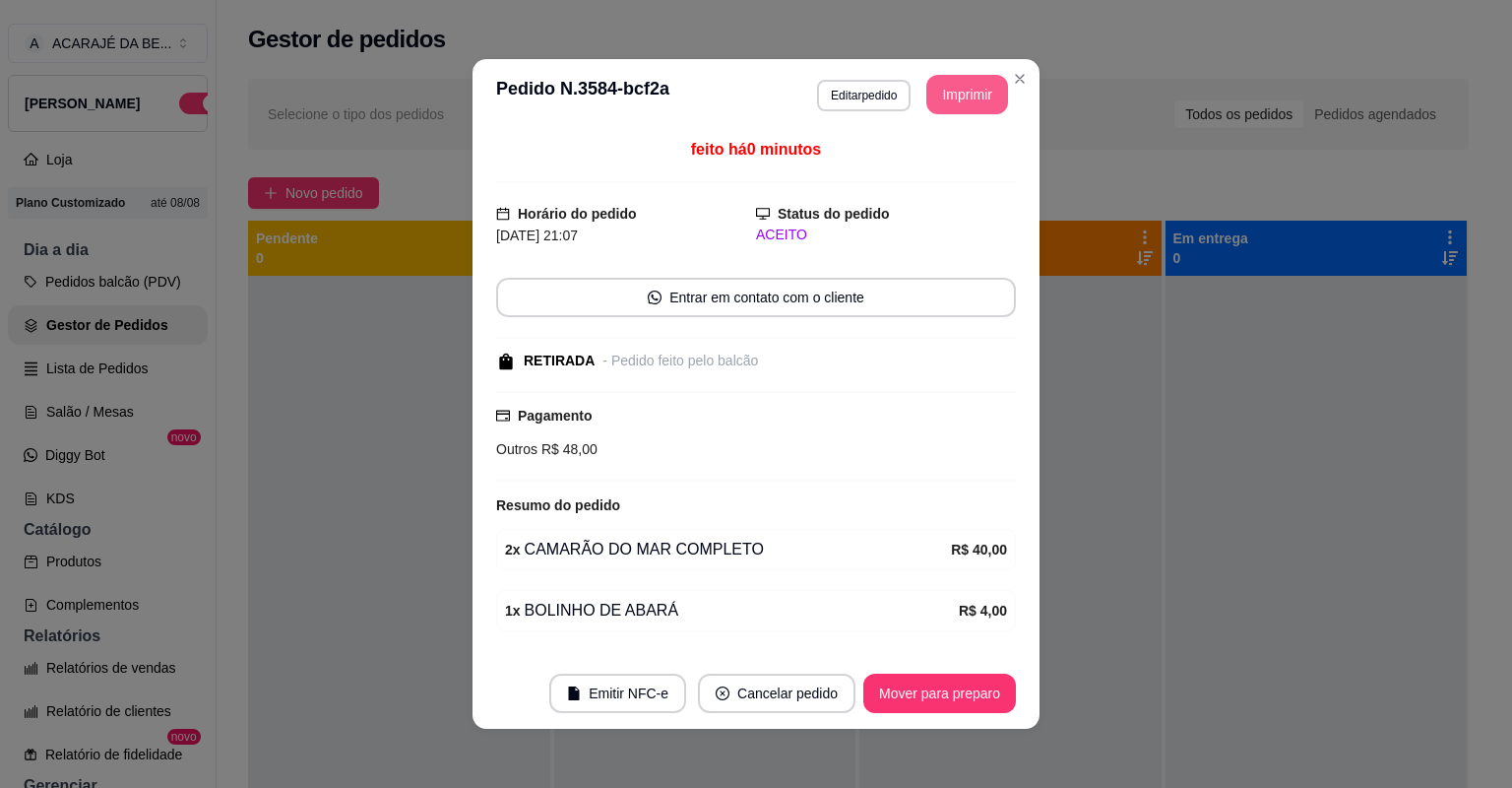 click on "Imprimir" at bounding box center (967, 95) 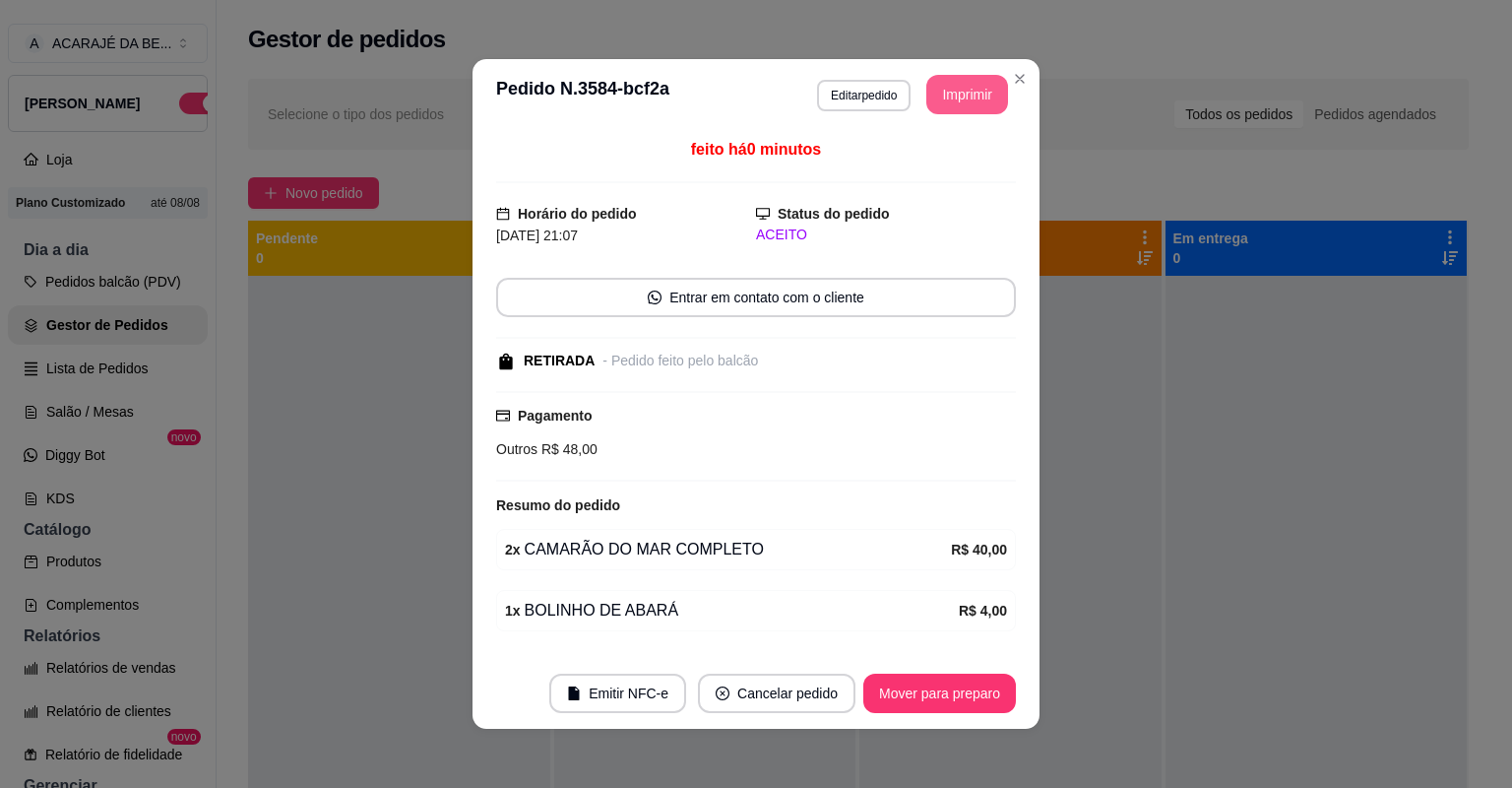 scroll, scrollTop: 0, scrollLeft: 0, axis: both 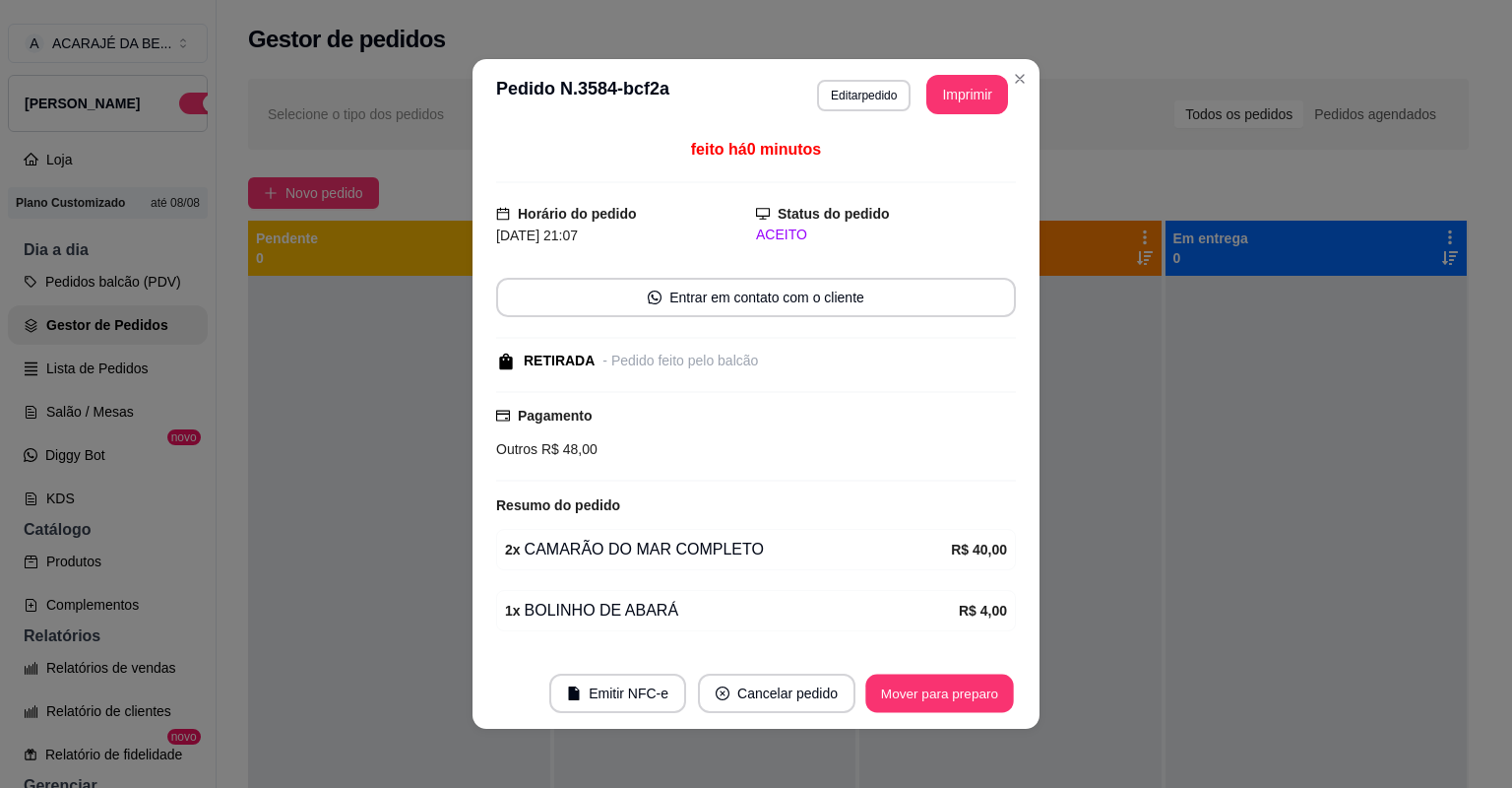 click on "Mover para preparo" at bounding box center [939, 693] 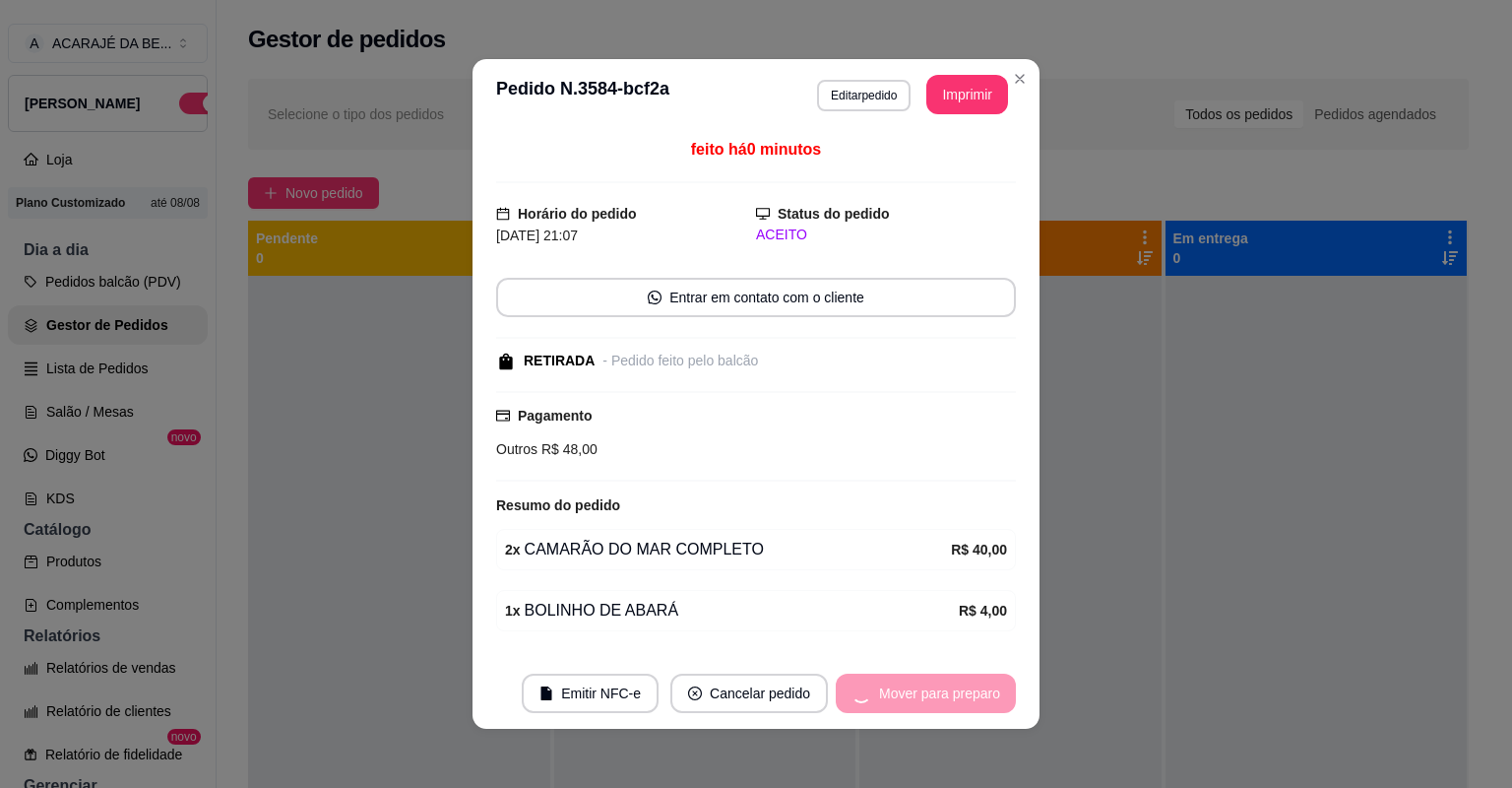 click on "Mover para preparo" at bounding box center [925, 693] 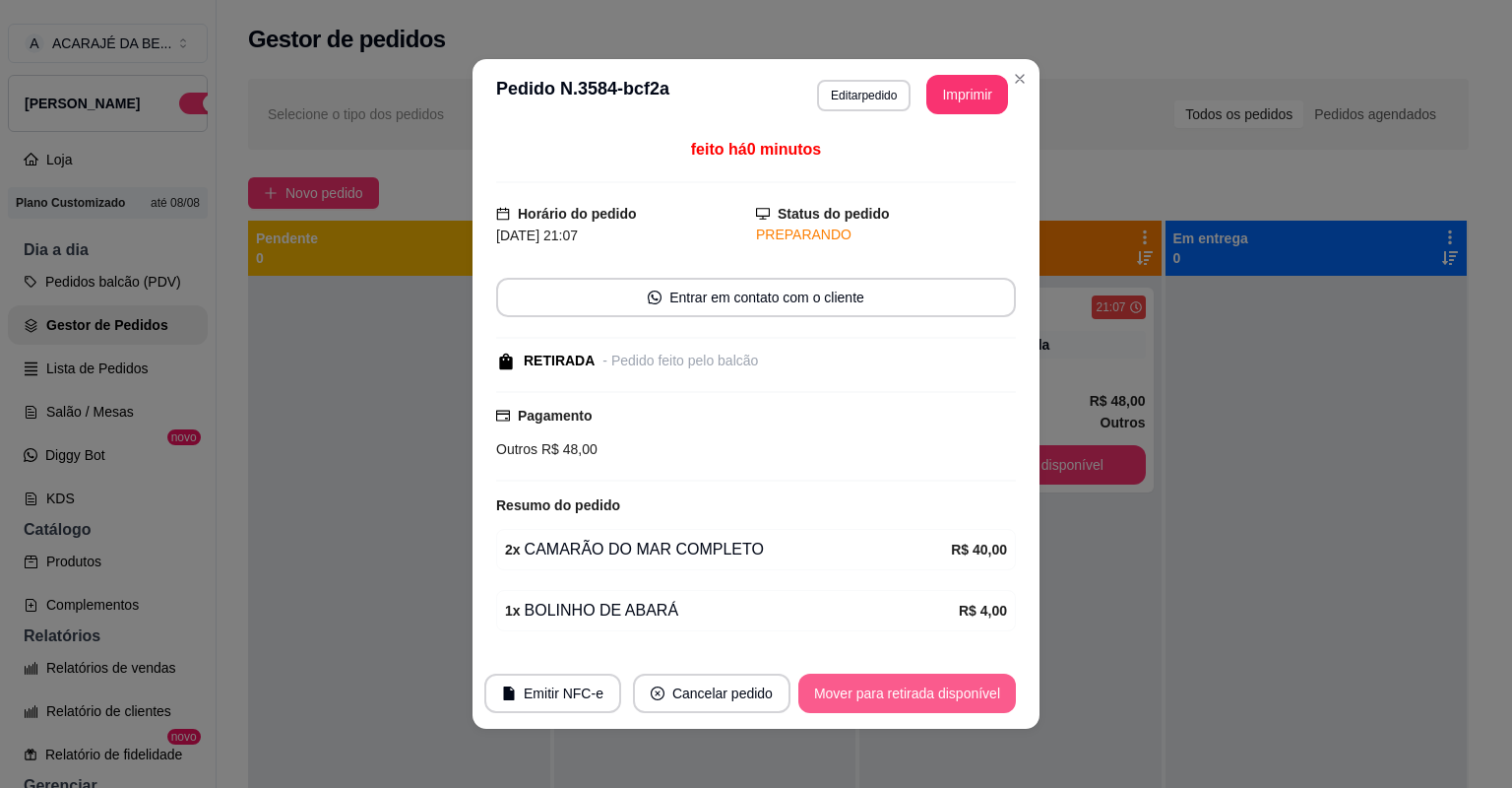 click on "Mover para retirada disponível" at bounding box center [907, 693] 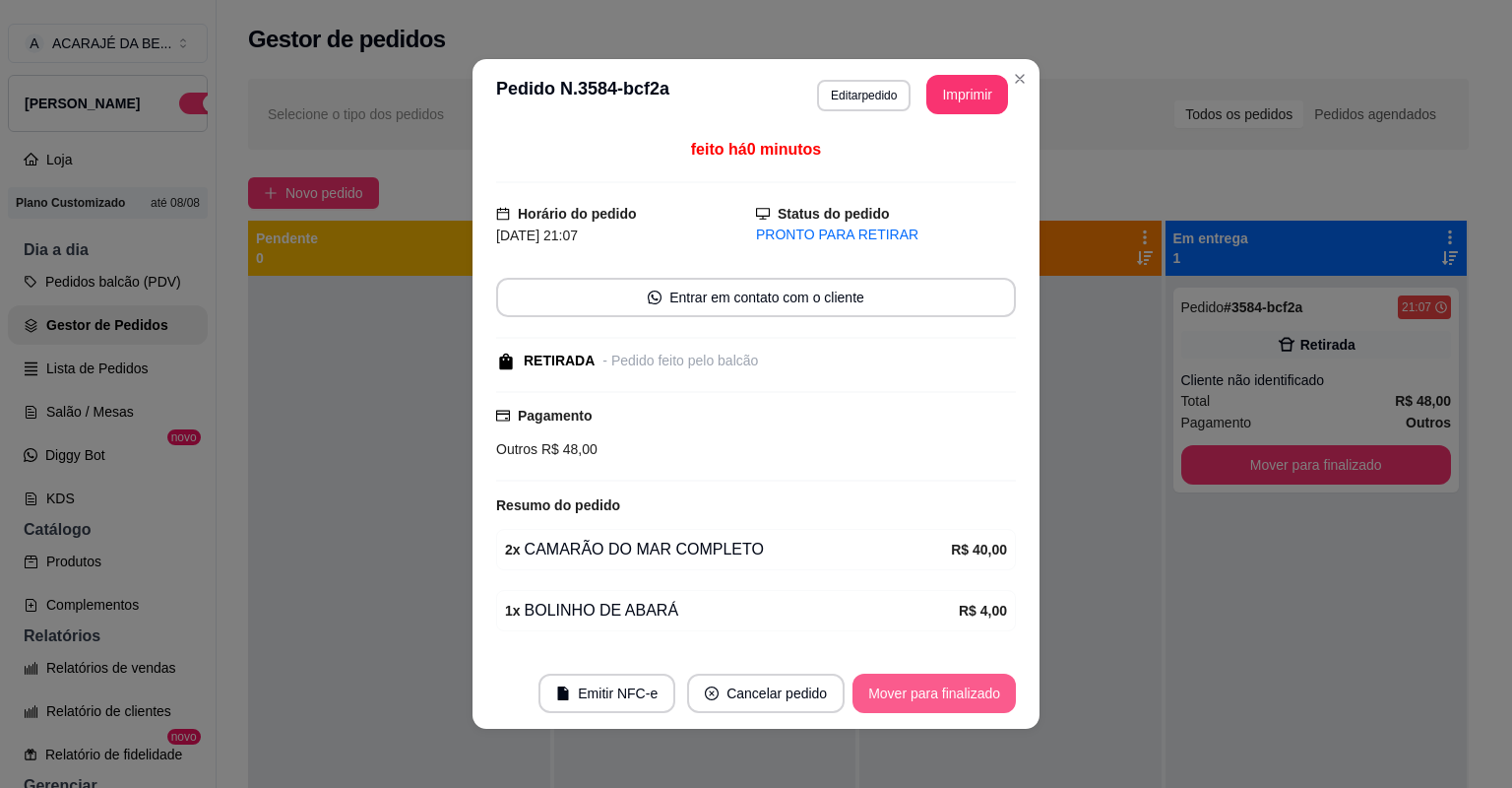 click on "Mover para finalizado" at bounding box center [934, 693] 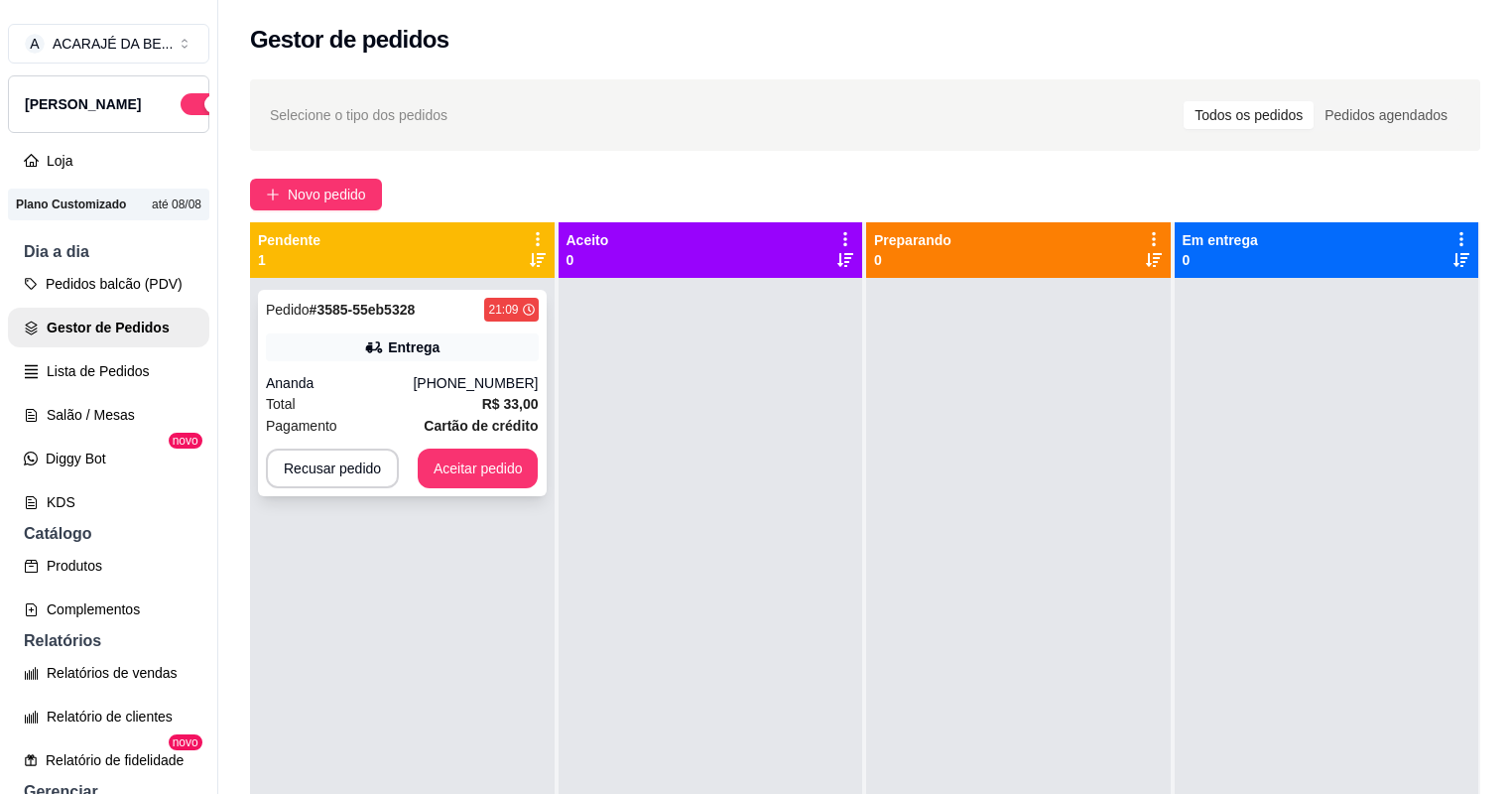 click on "Total R$ 33,00" at bounding box center (402, 404) 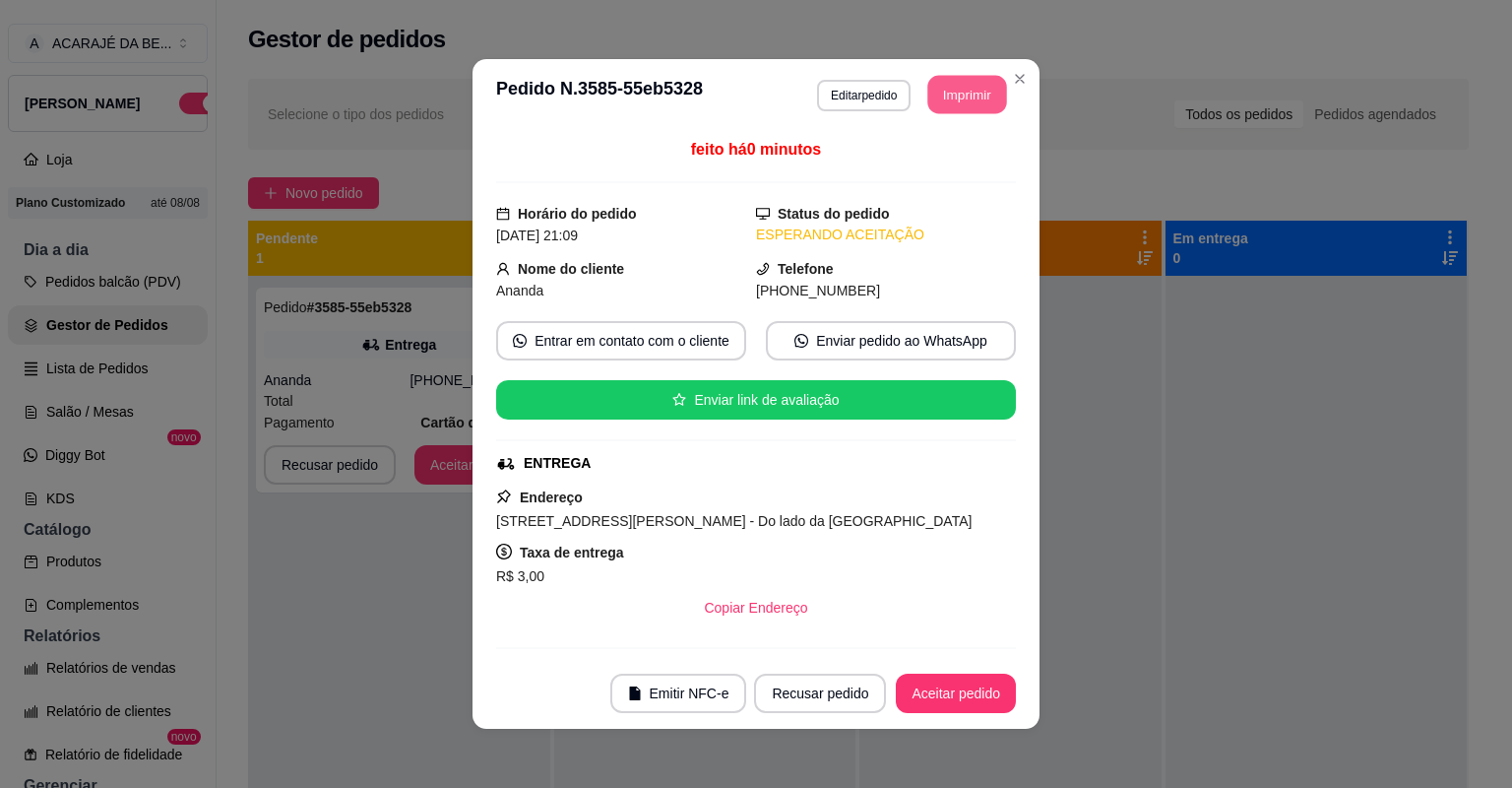click on "Imprimir" at bounding box center [968, 95] 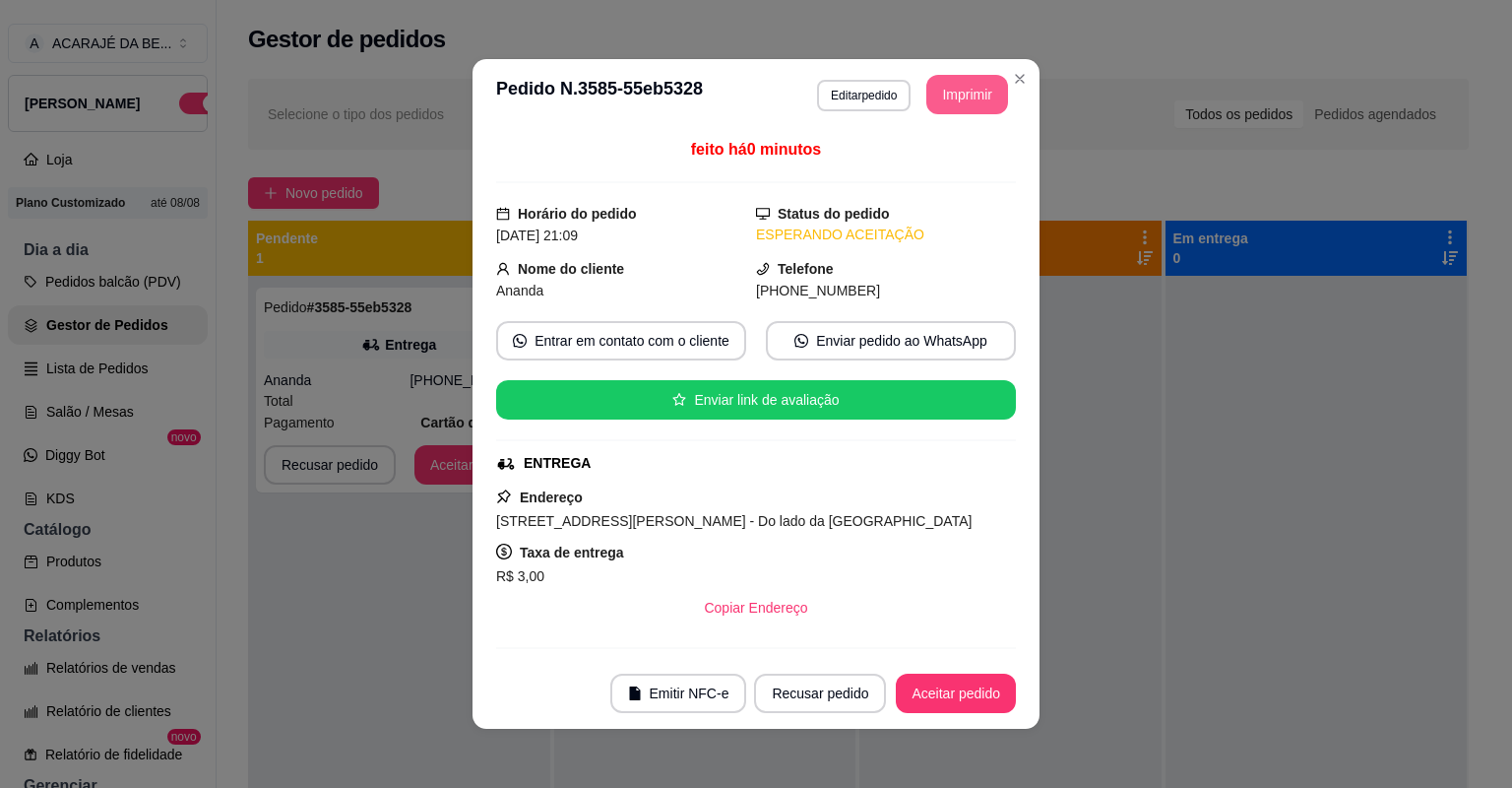 scroll, scrollTop: 0, scrollLeft: 0, axis: both 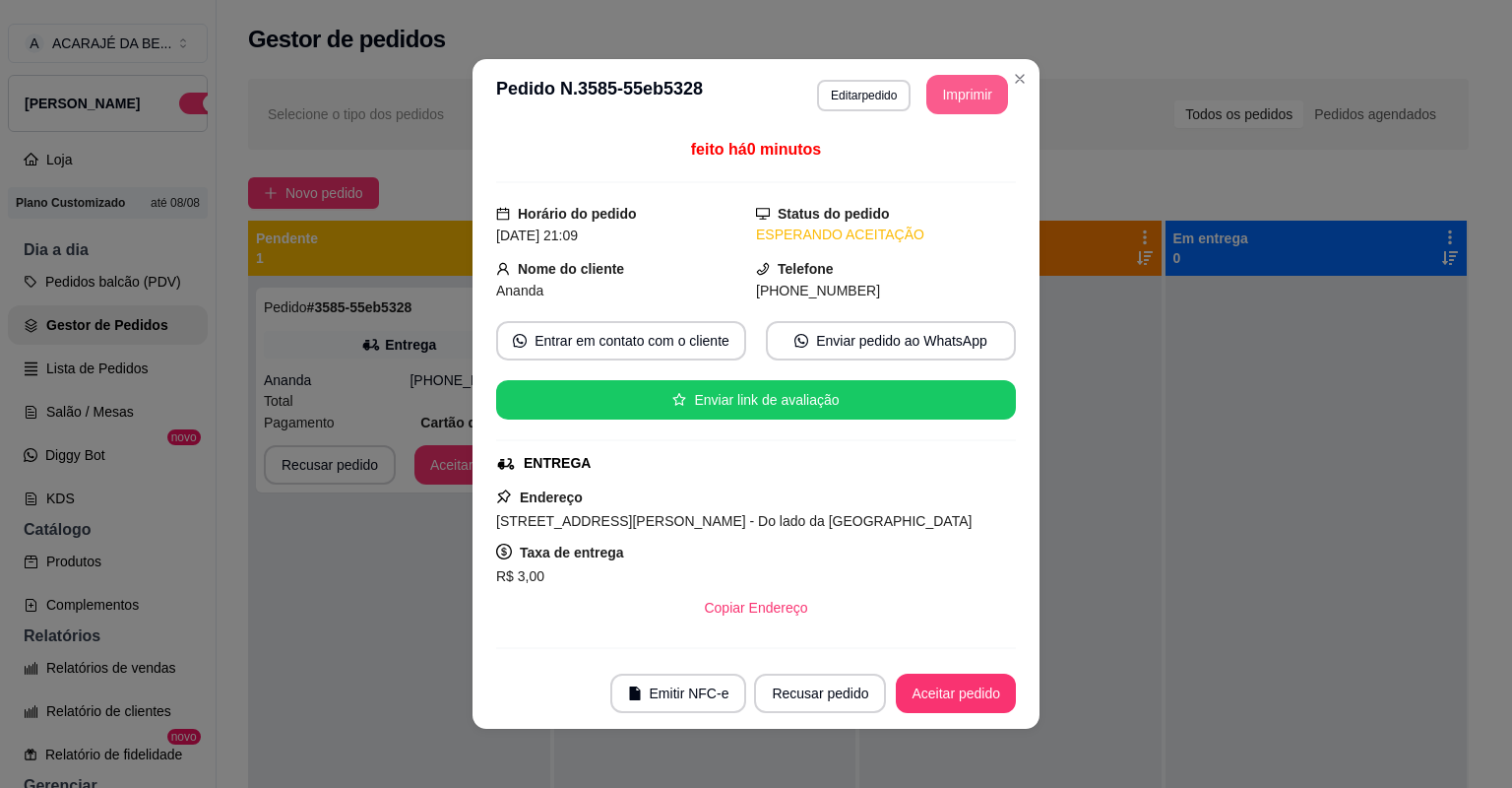 click on "Aceitar pedido" at bounding box center (956, 693) 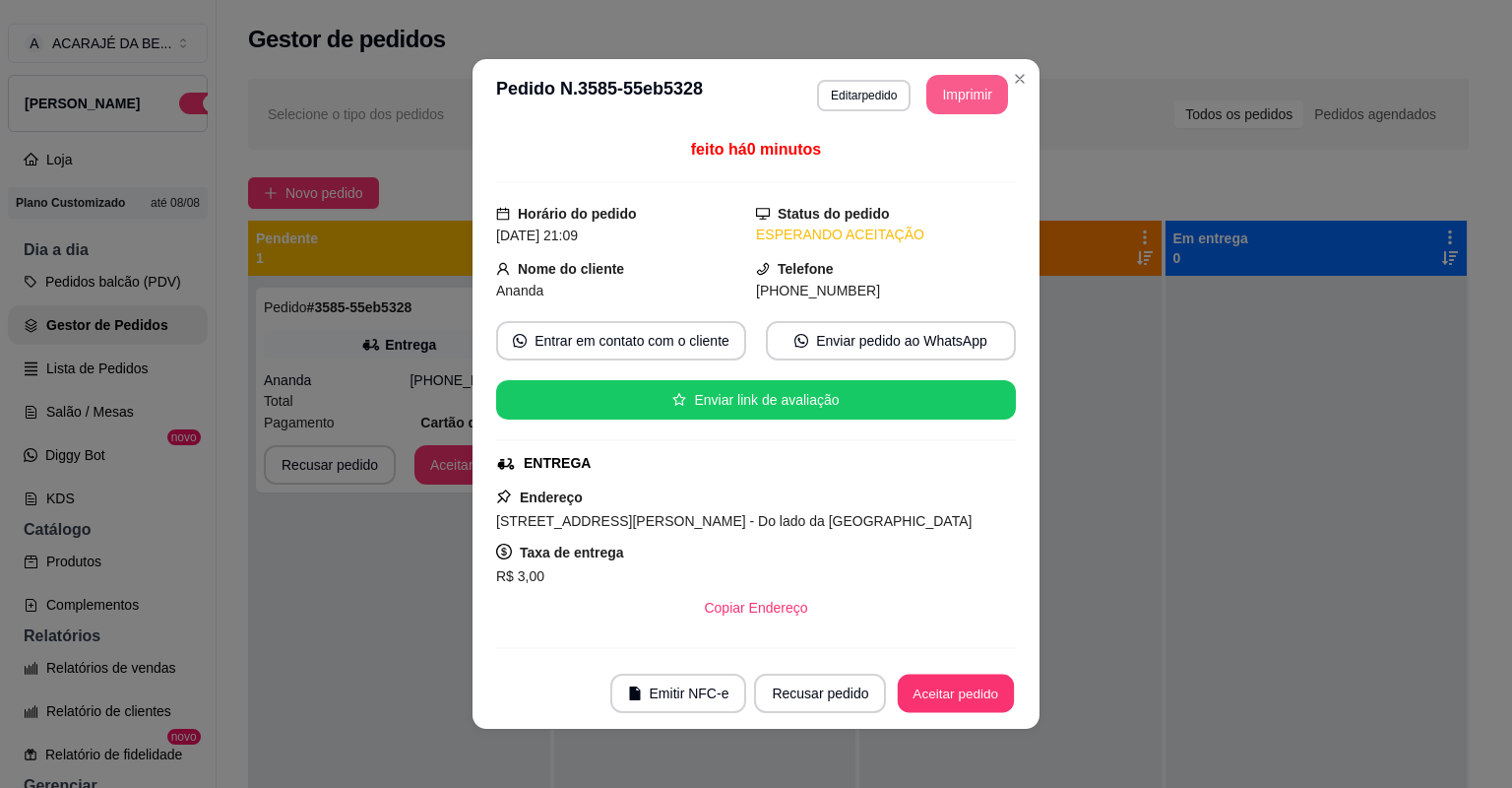 click on "Aceitar pedido" at bounding box center (956, 693) 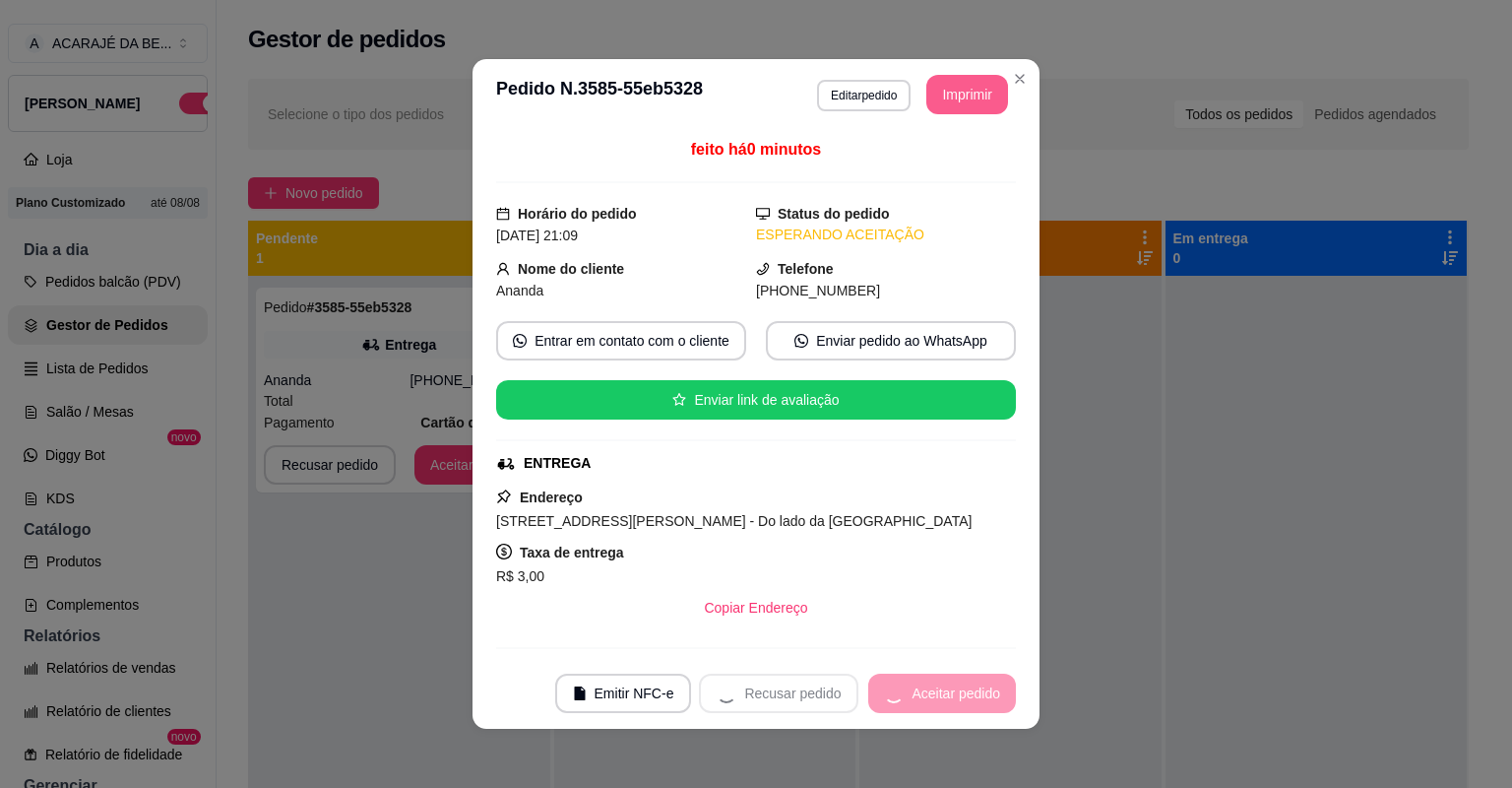 click on "Recusar pedido Aceitar pedido" at bounding box center (857, 693) 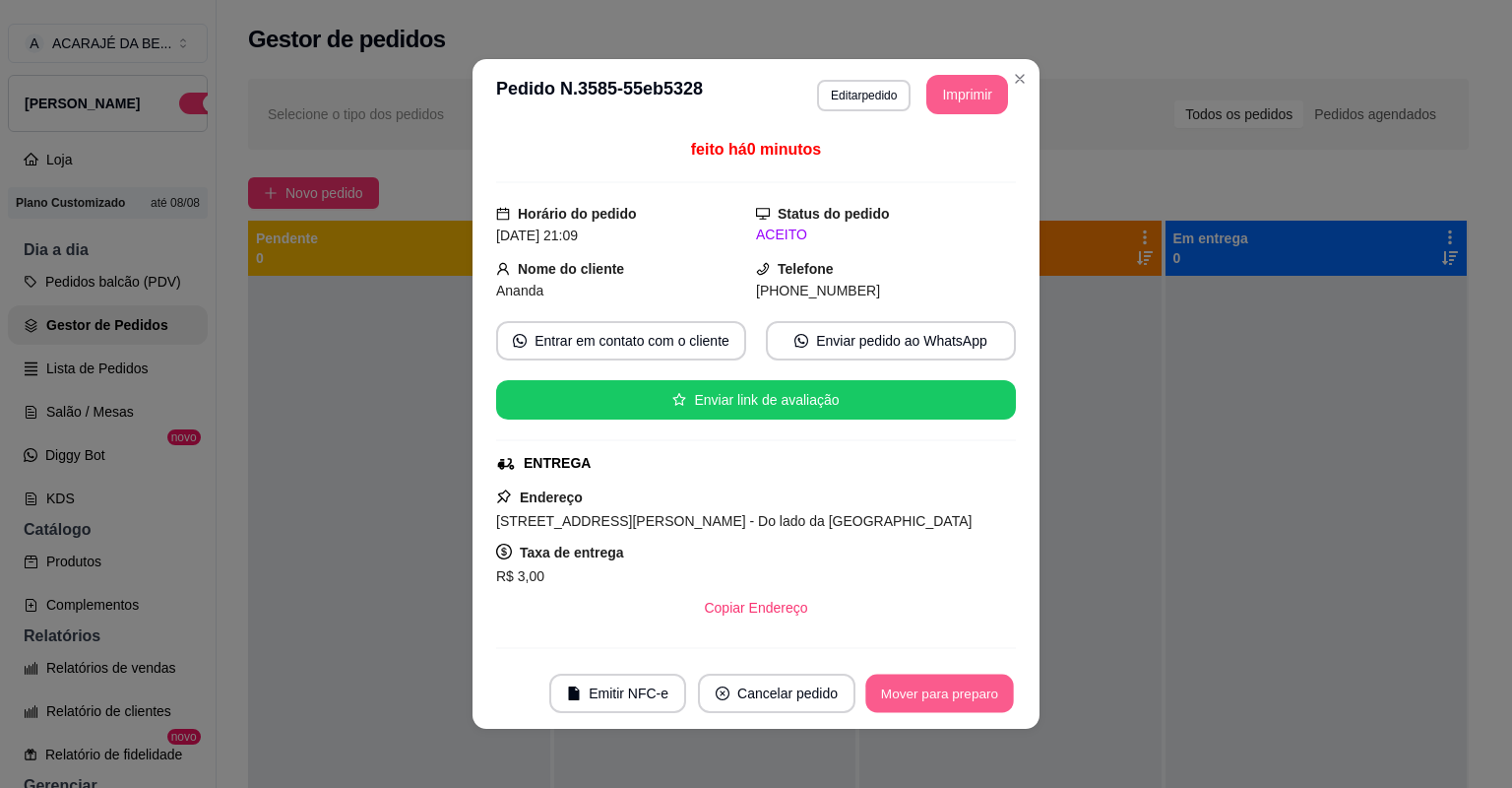 click on "Mover para preparo" at bounding box center (939, 693) 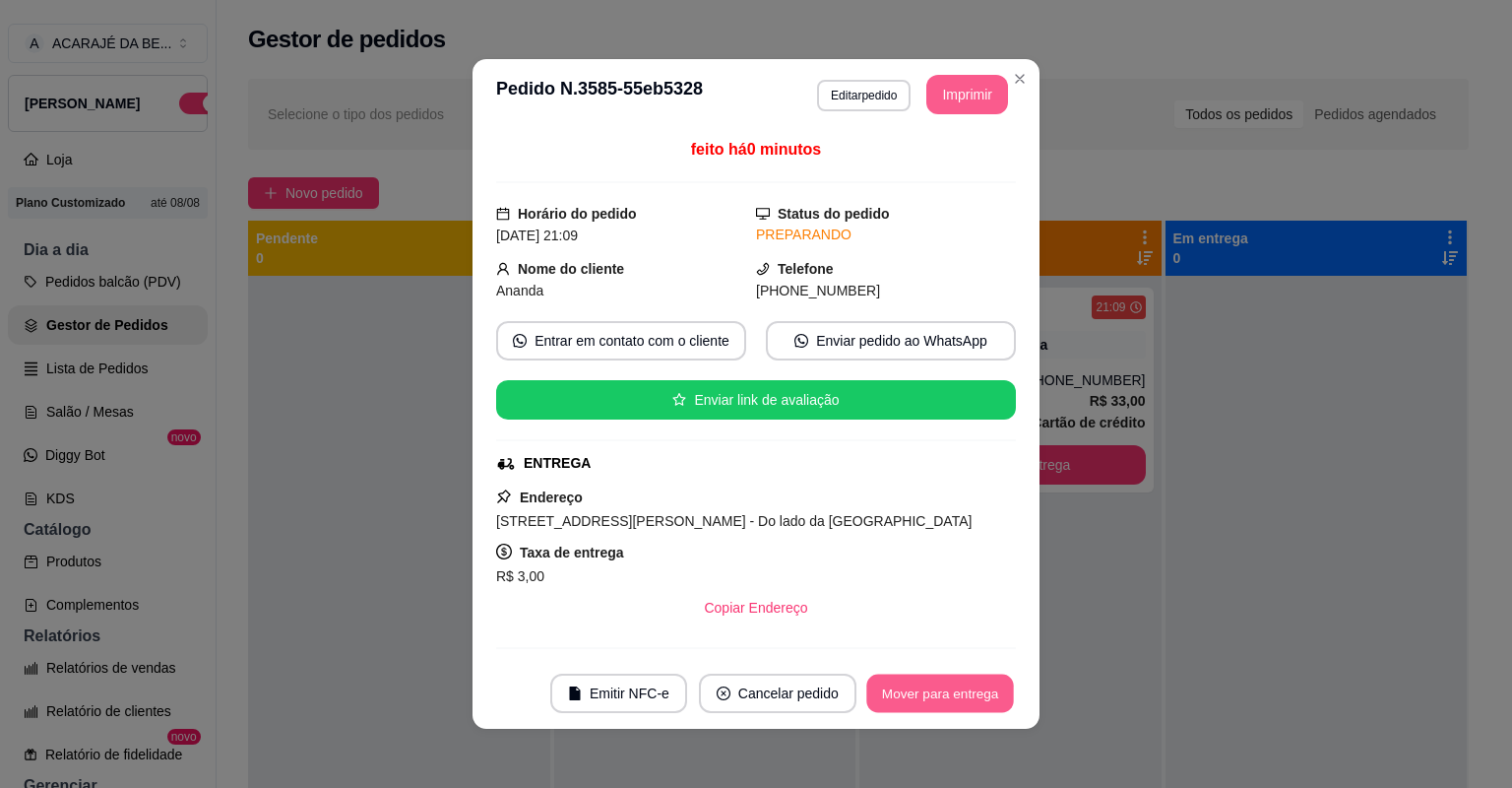 click on "Mover para entrega" at bounding box center (940, 693) 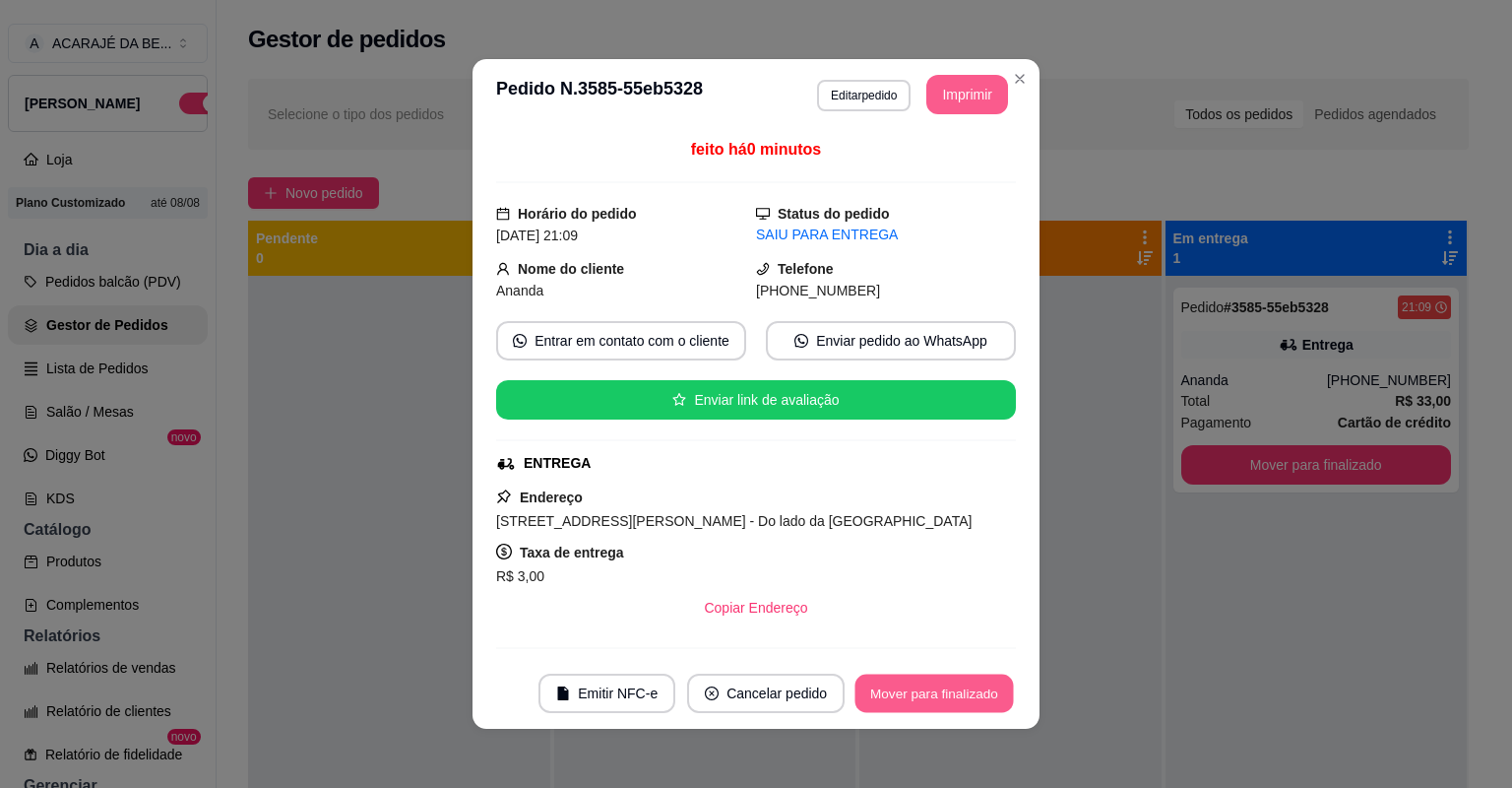 click on "Mover para finalizado" at bounding box center (934, 693) 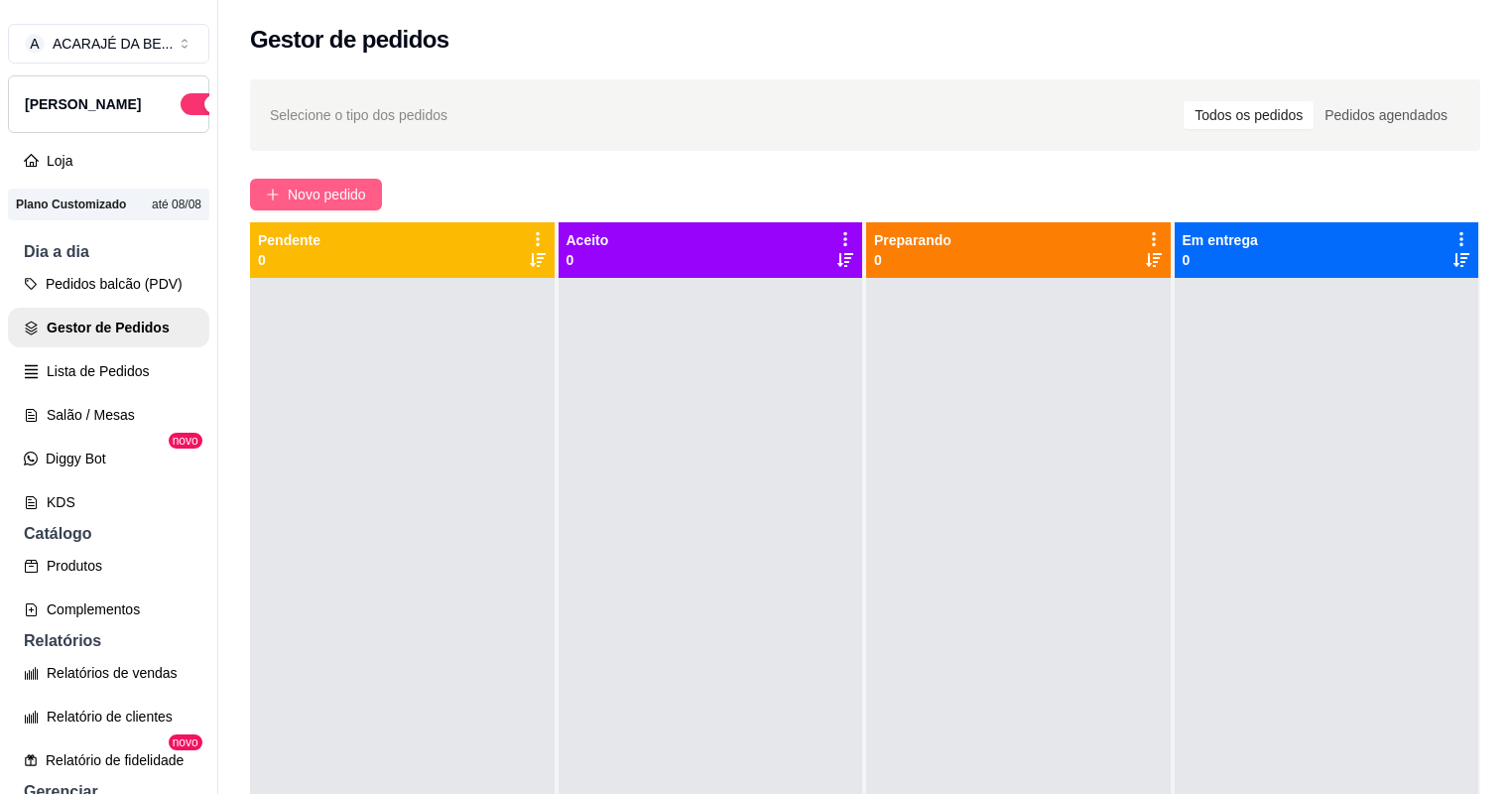 click on "Novo pedido" at bounding box center [326, 195] 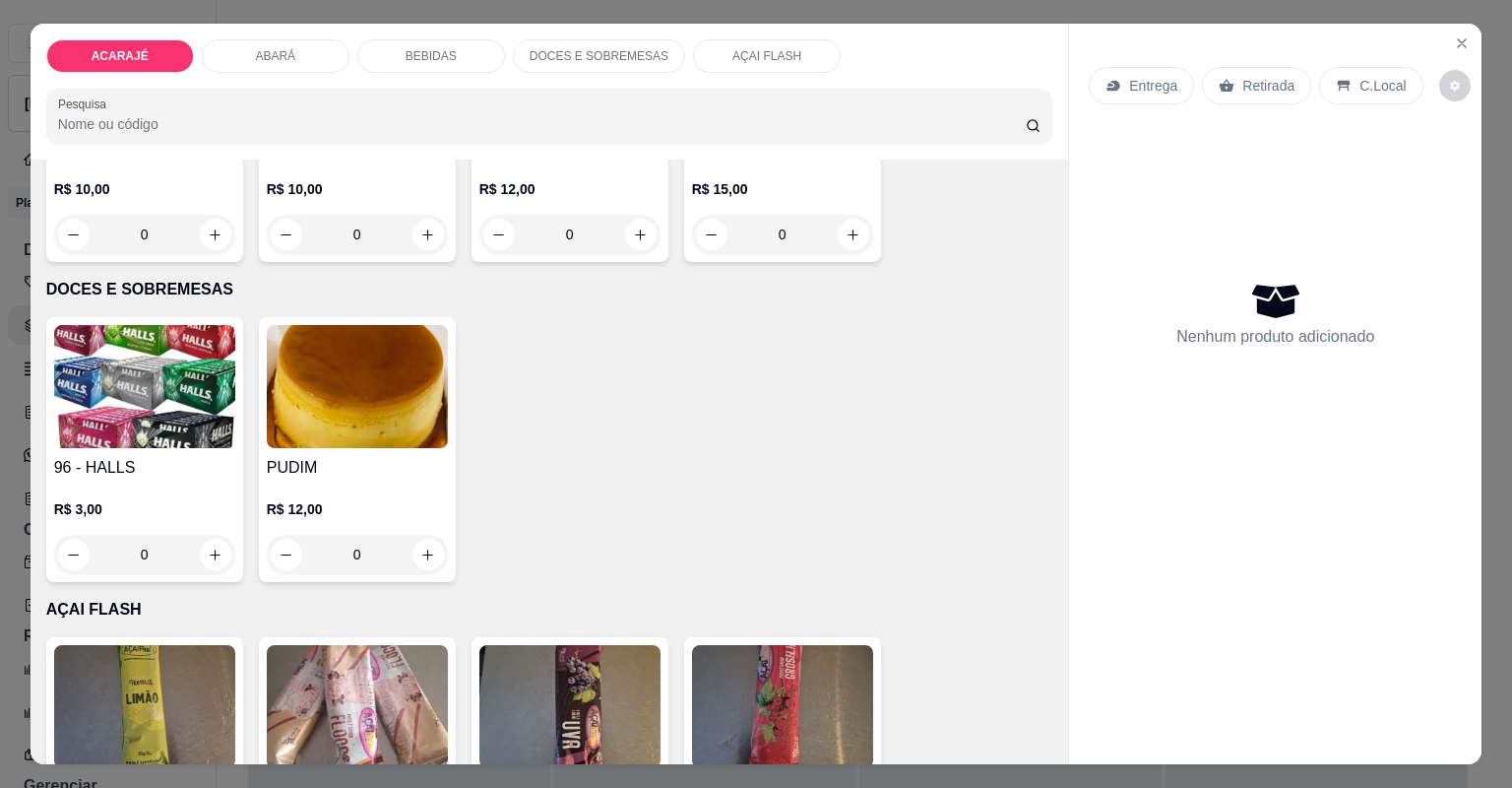 scroll, scrollTop: 2758, scrollLeft: 0, axis: vertical 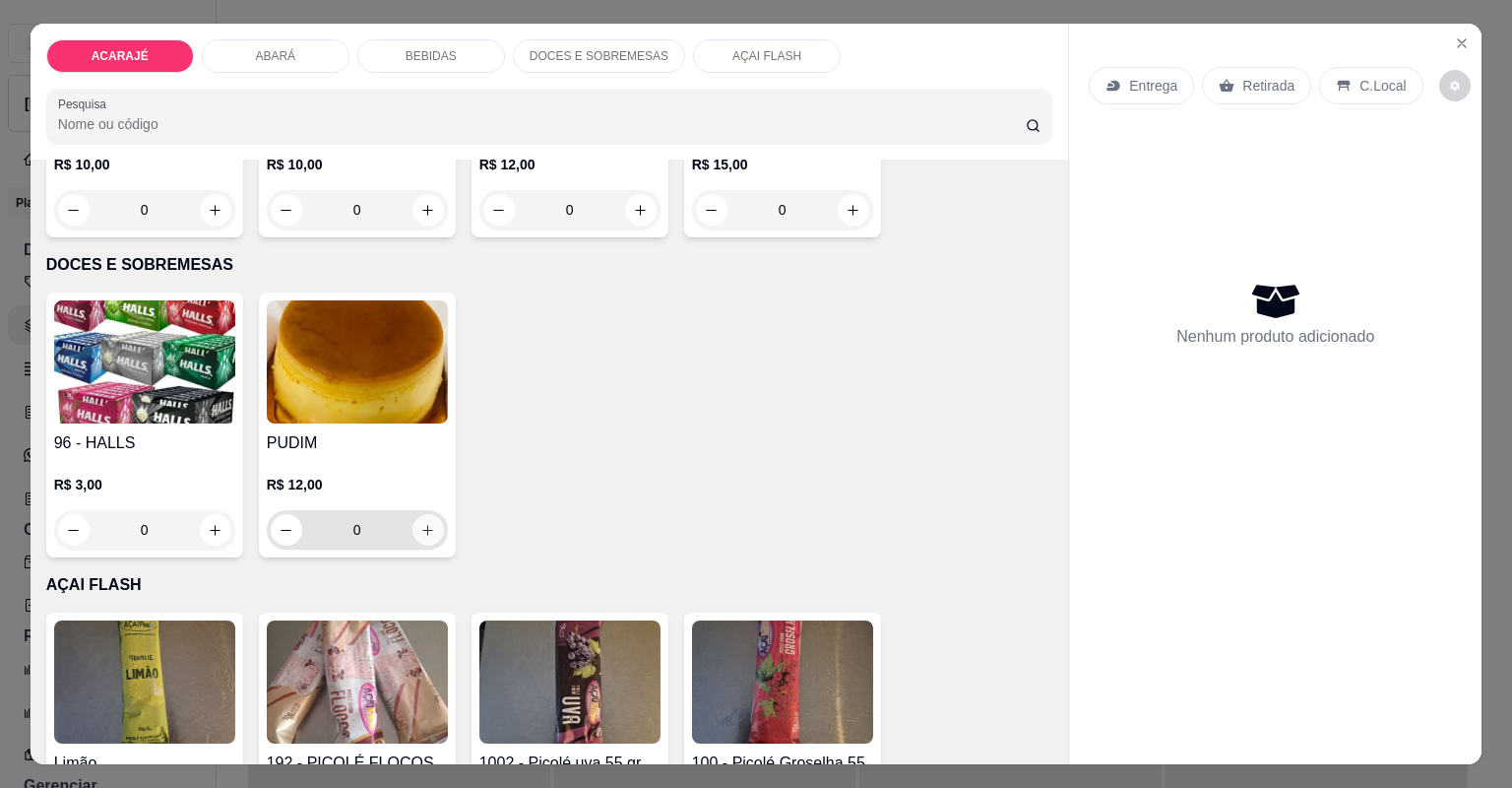 click 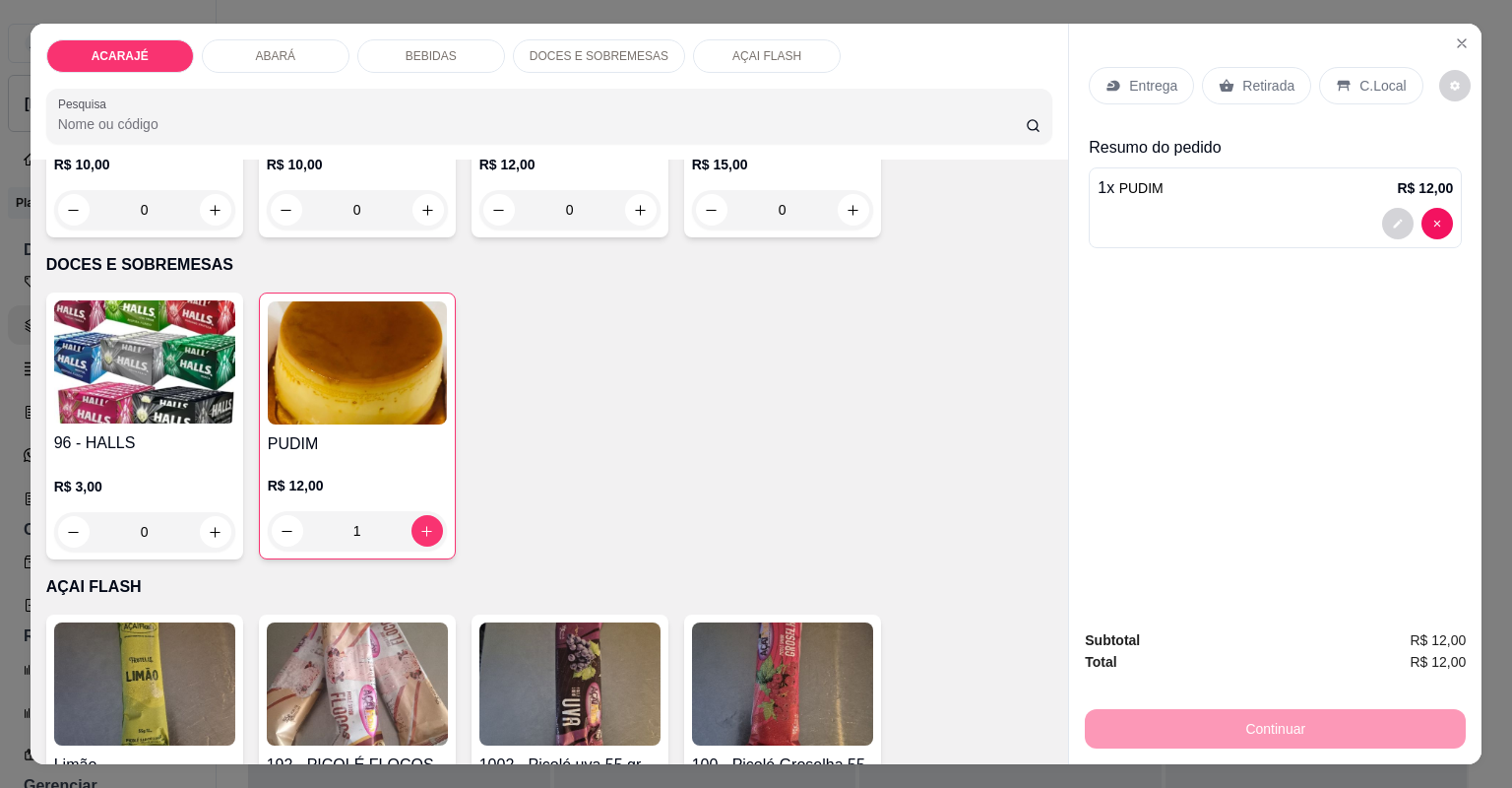 click on "Entrega" at bounding box center (1153, 86) 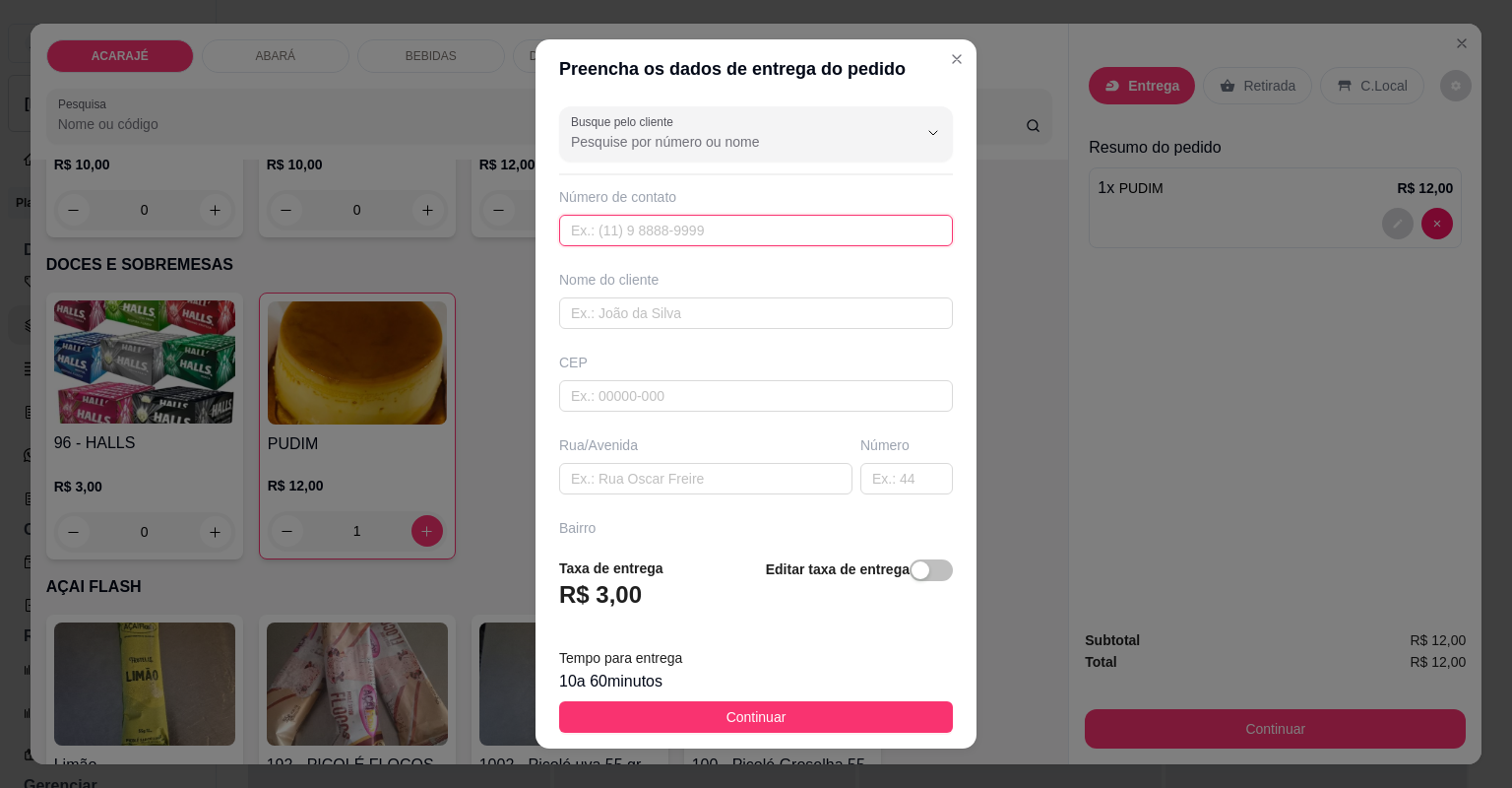 click at bounding box center (756, 230) 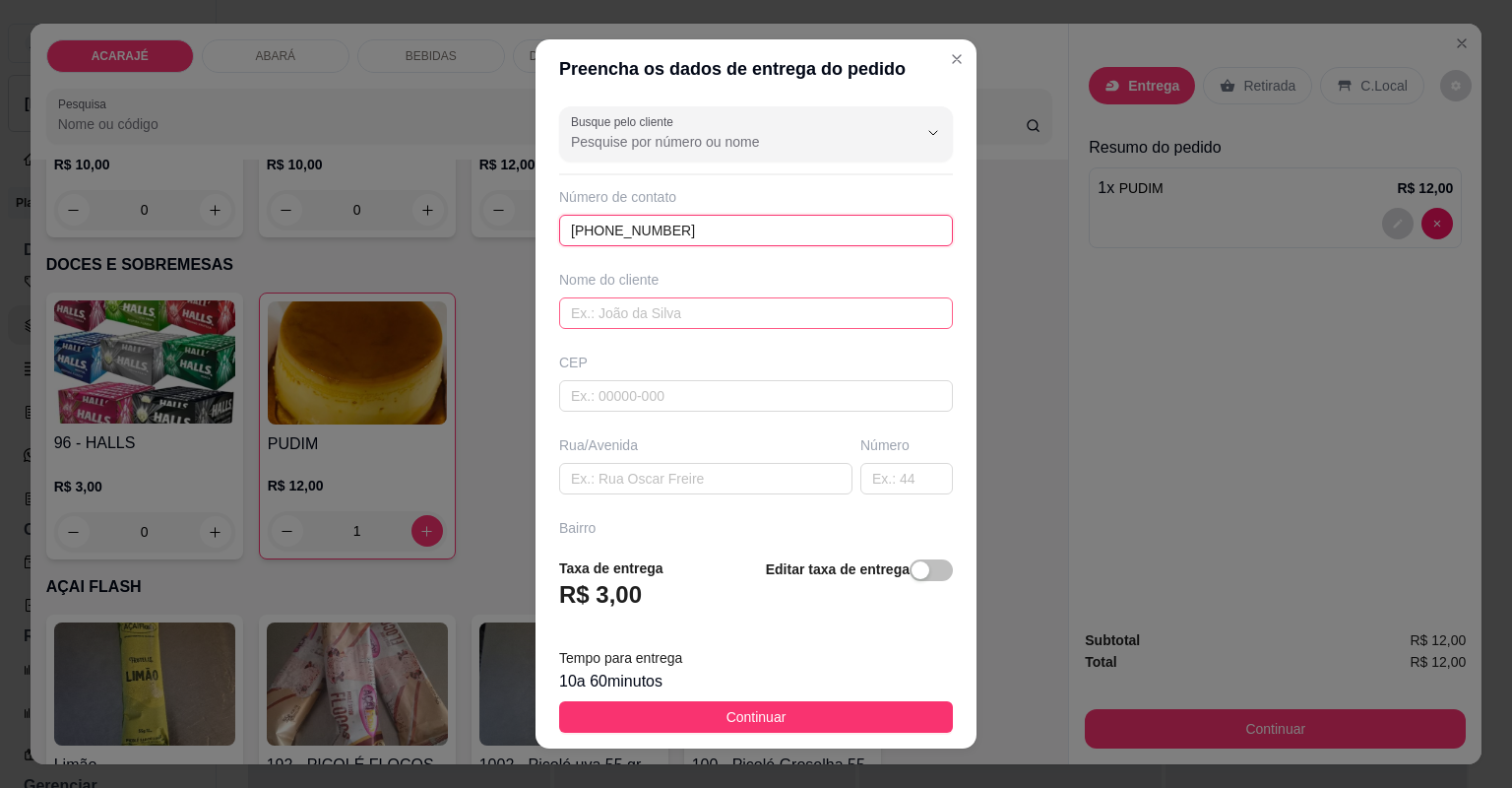 type on "+00 00 00000-000000" 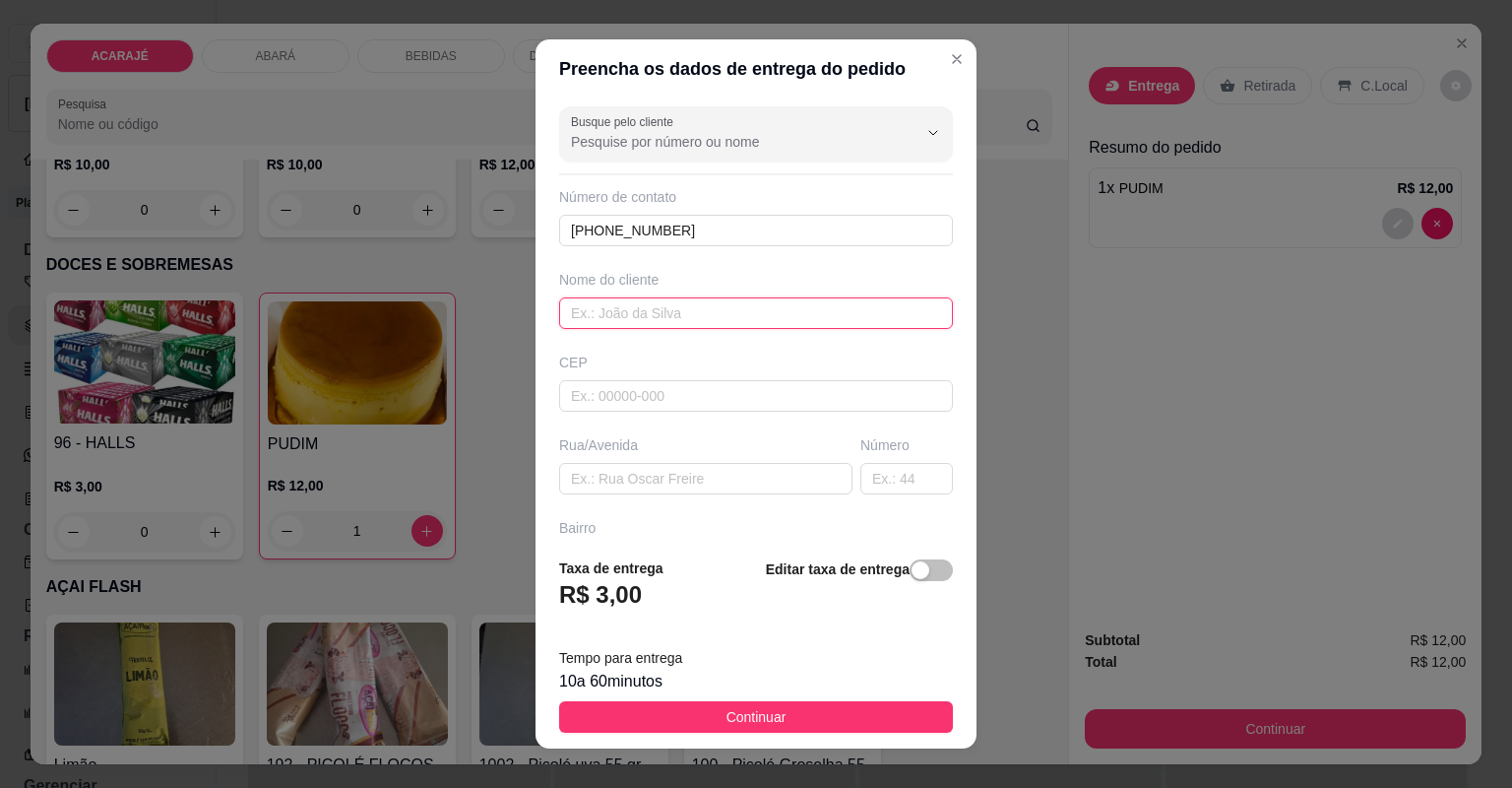 click at bounding box center (756, 313) 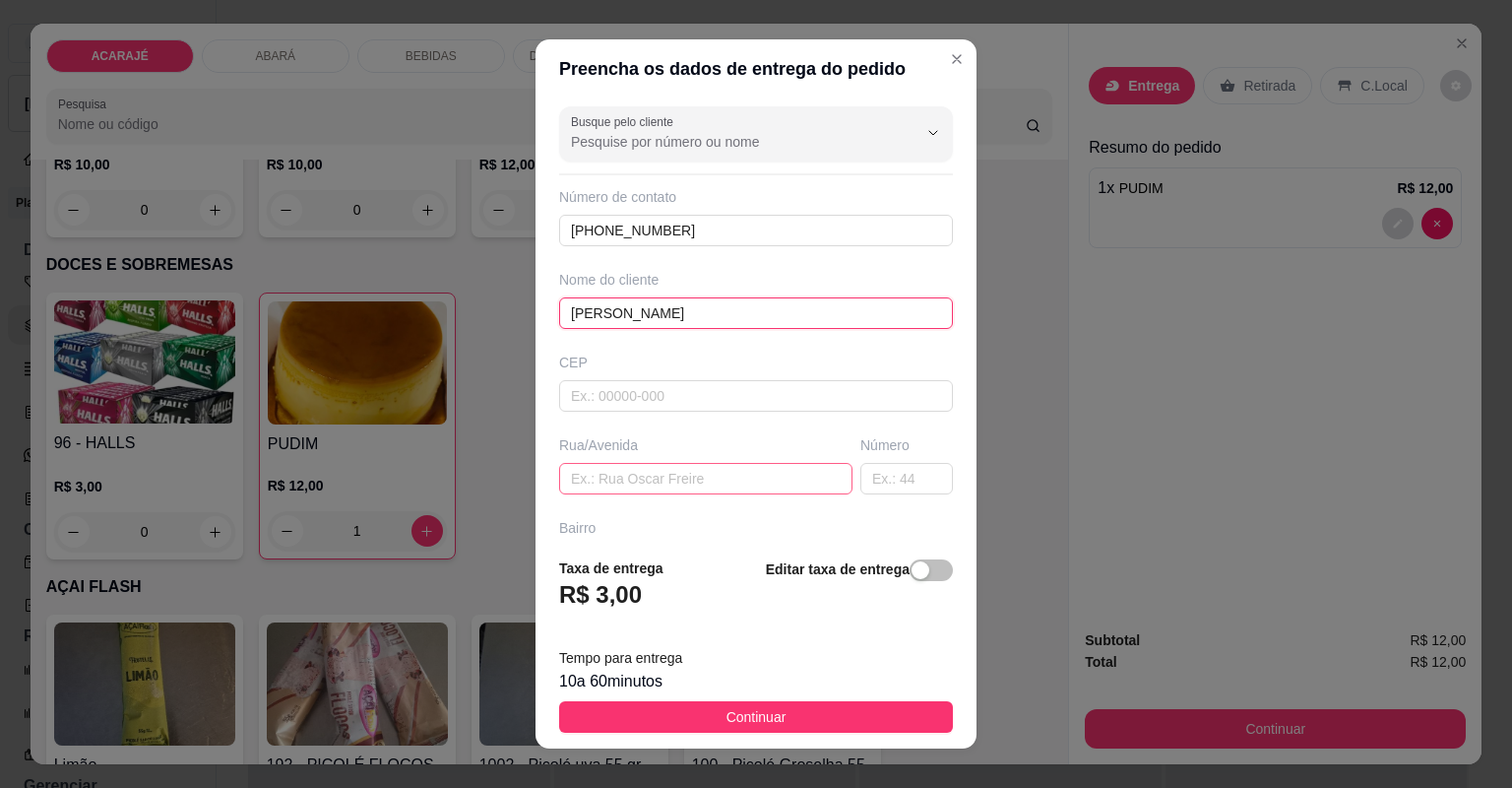 type on "ribeiro galvão" 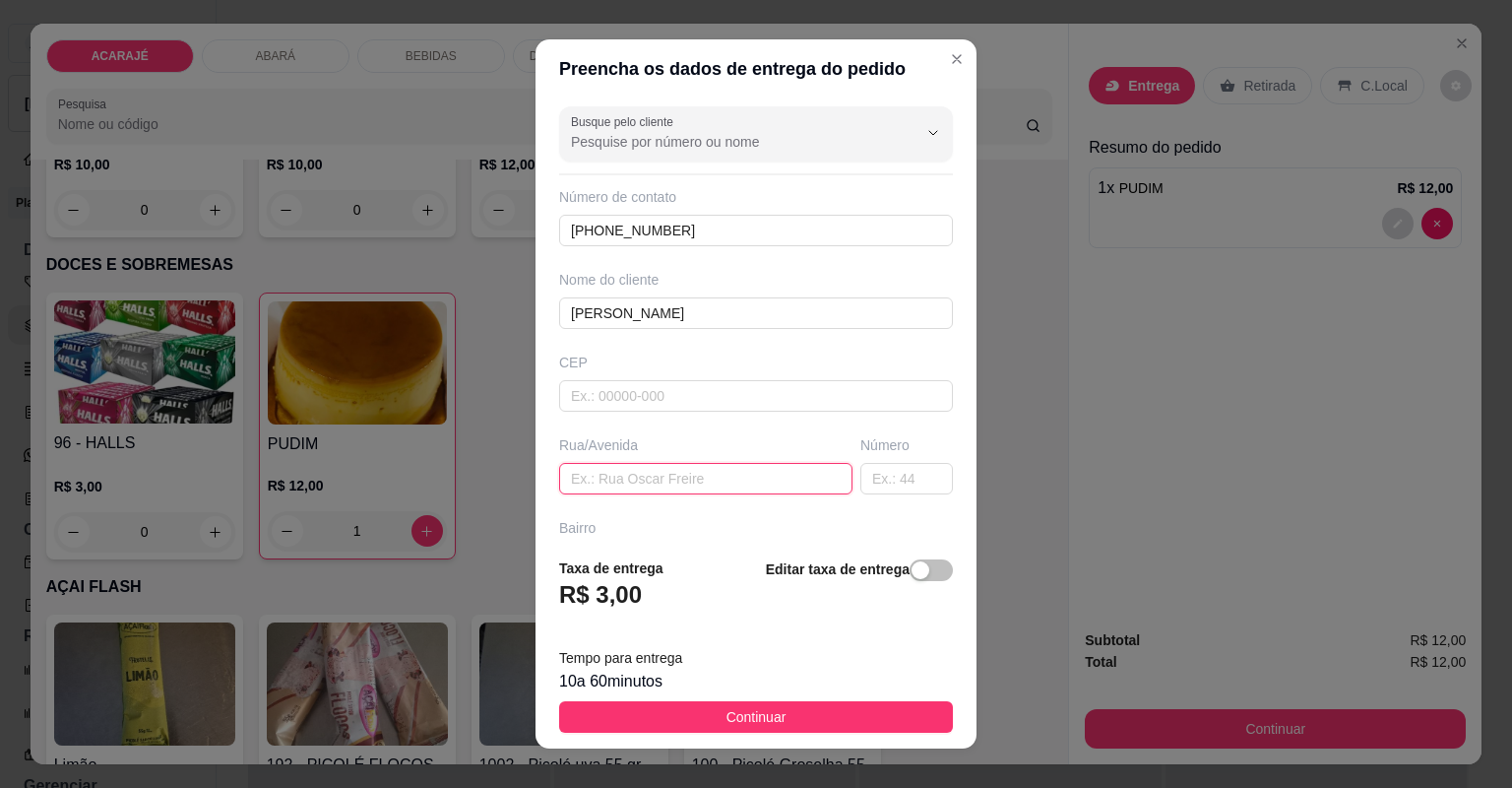 click at bounding box center (706, 479) 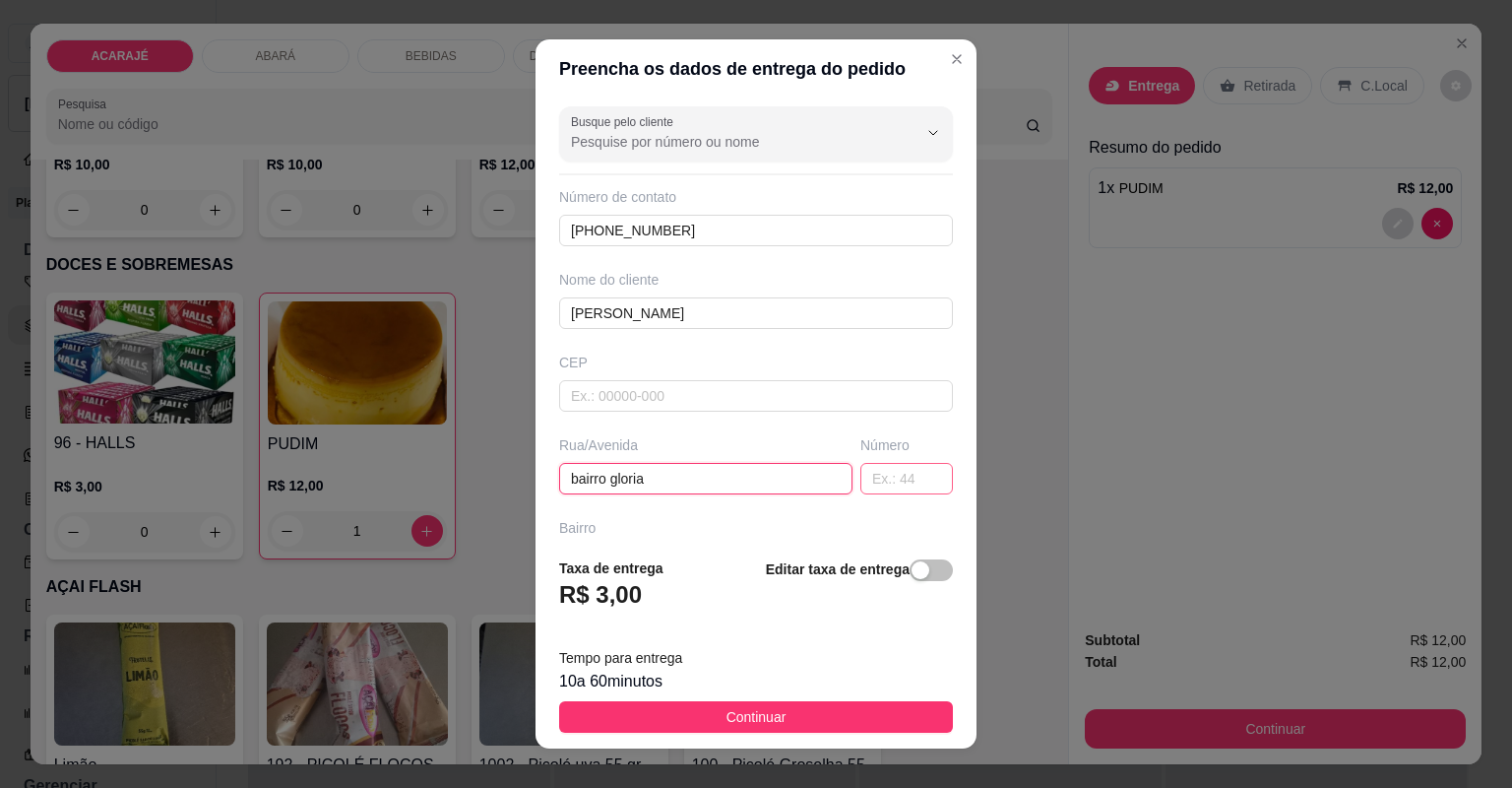 type on "bairro gloria" 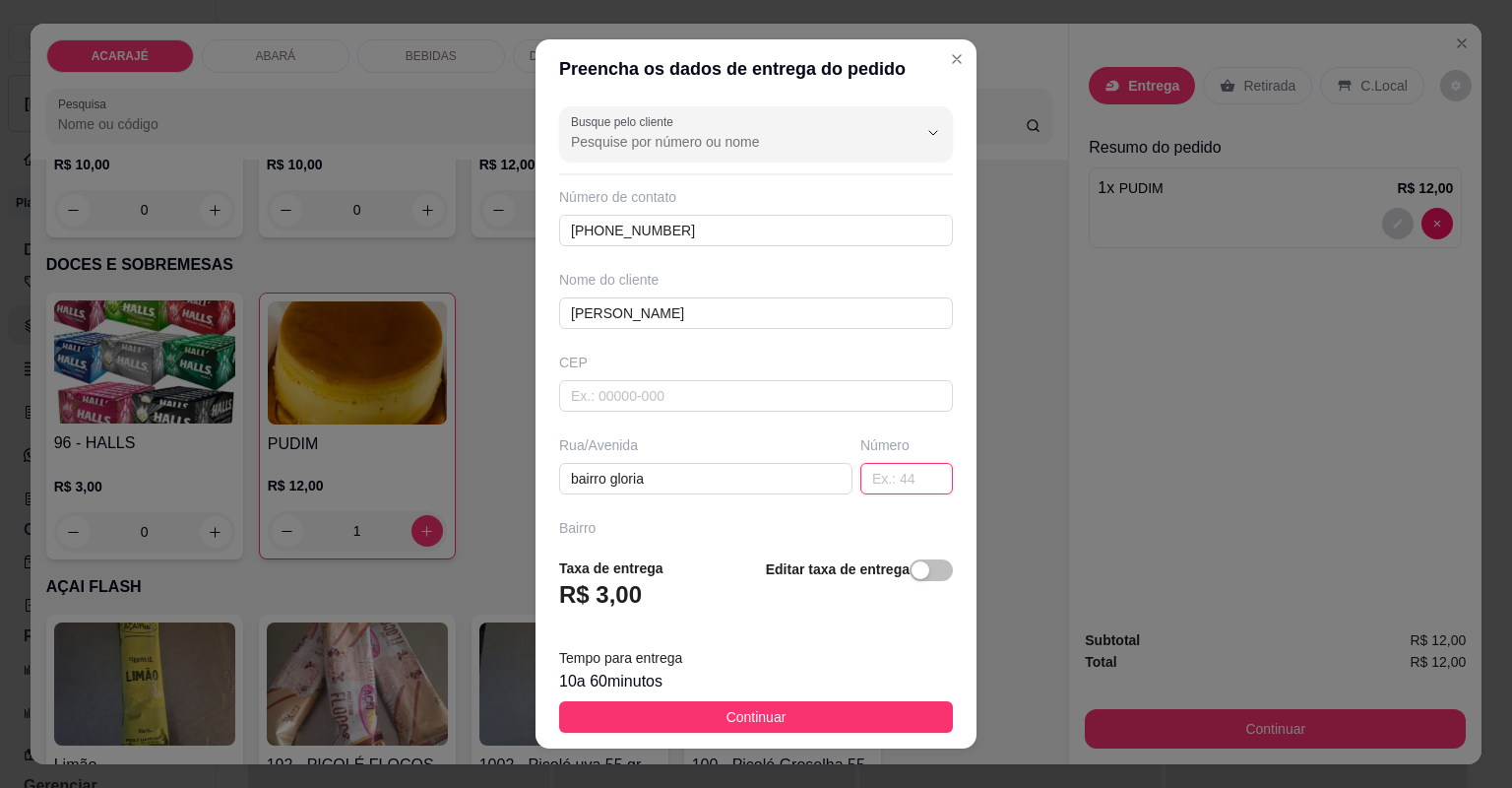 click at bounding box center (907, 479) 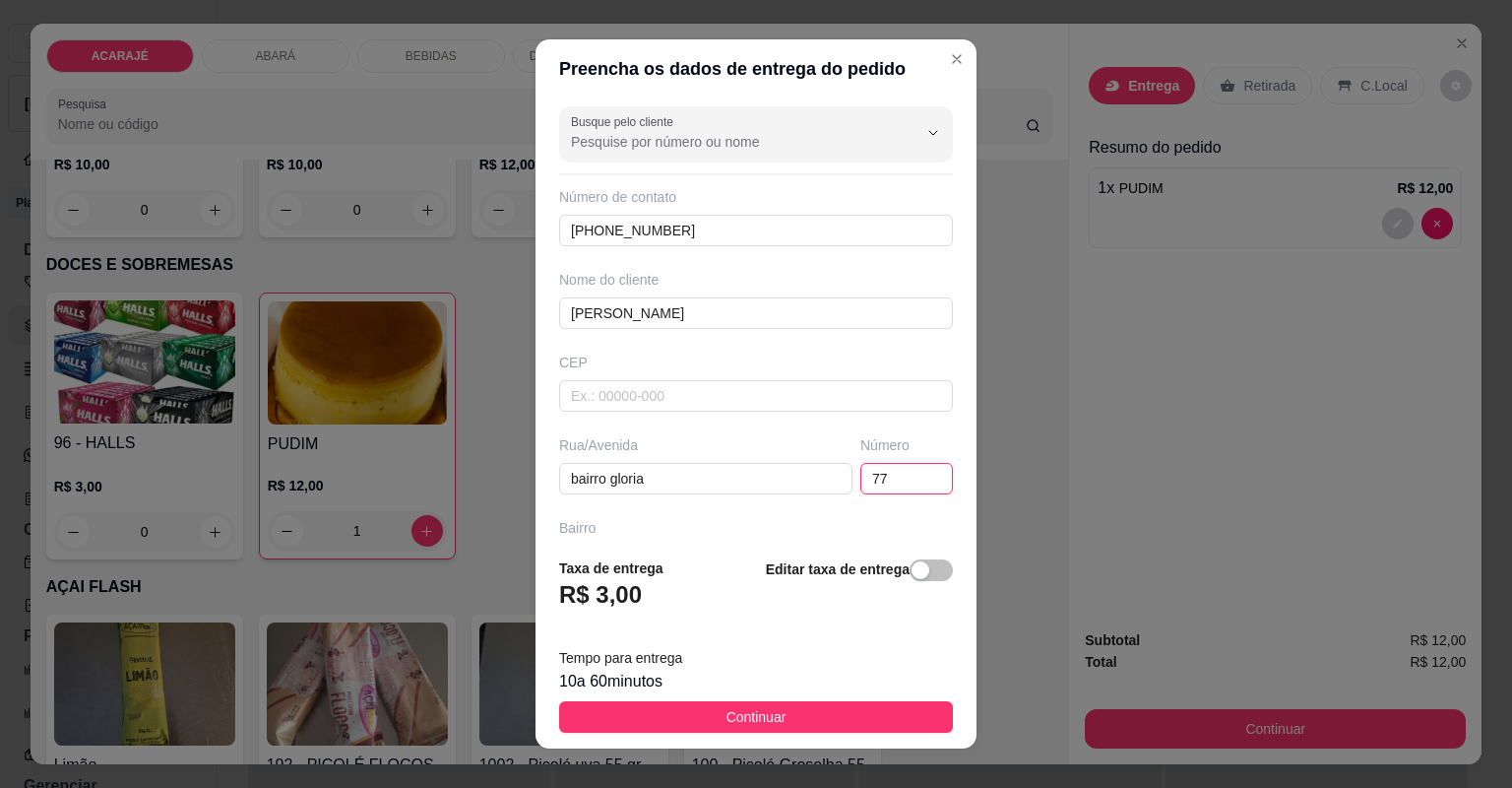 type on "77" 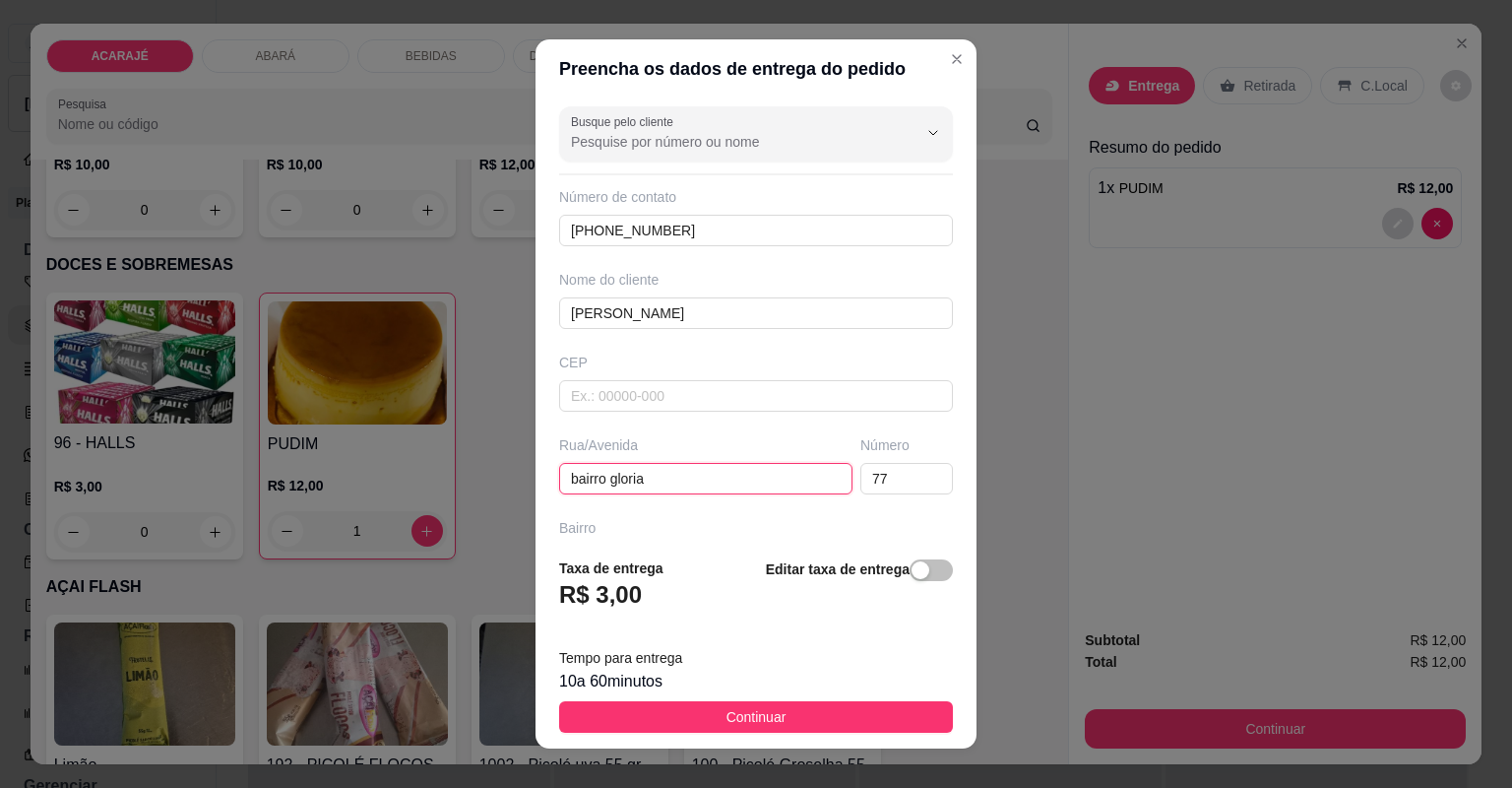 click on "bairro gloria" at bounding box center (706, 479) 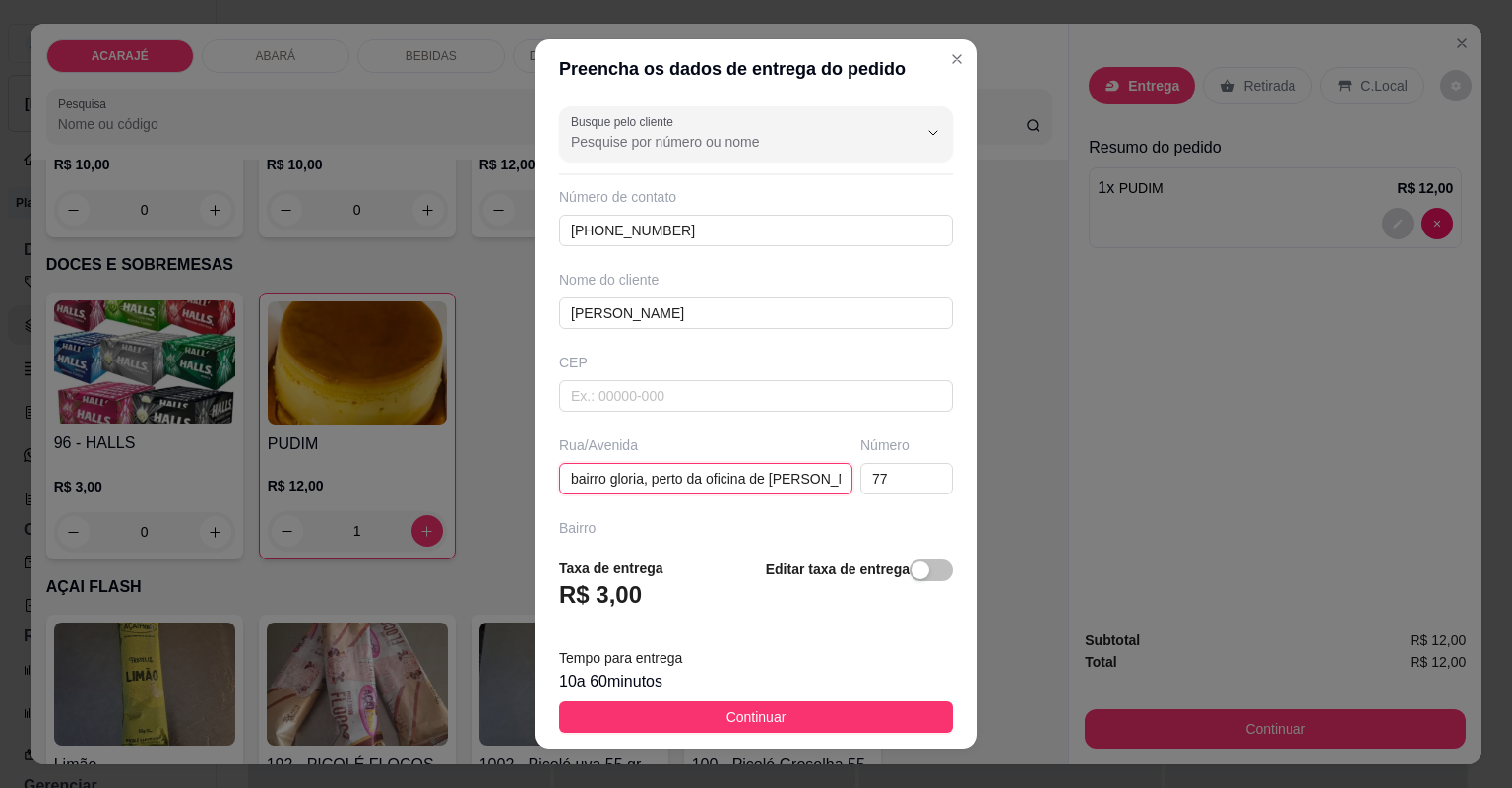 type on "bairro gloria, perto da oficina de joaquim" 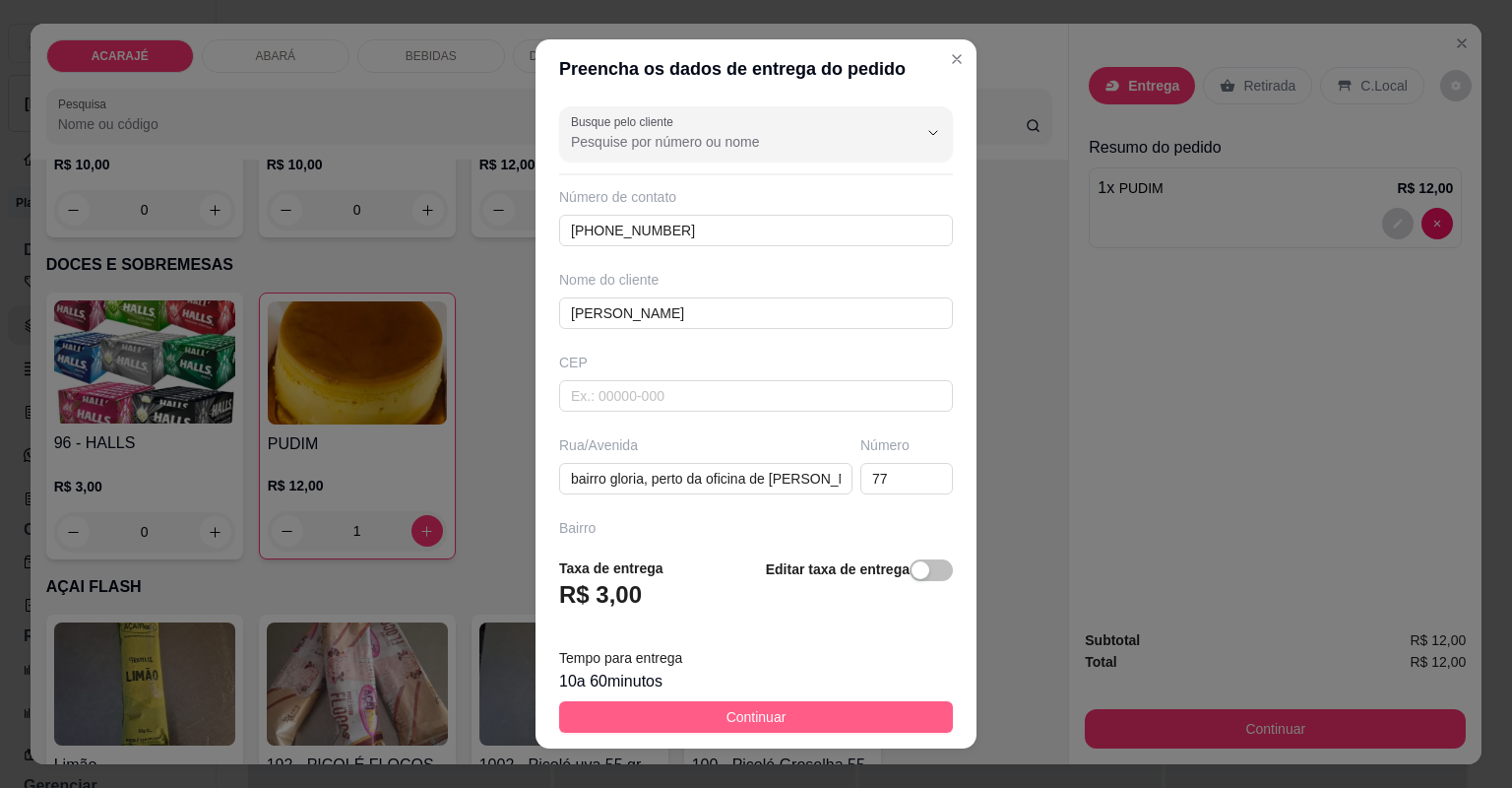 click on "Continuar" at bounding box center (756, 717) 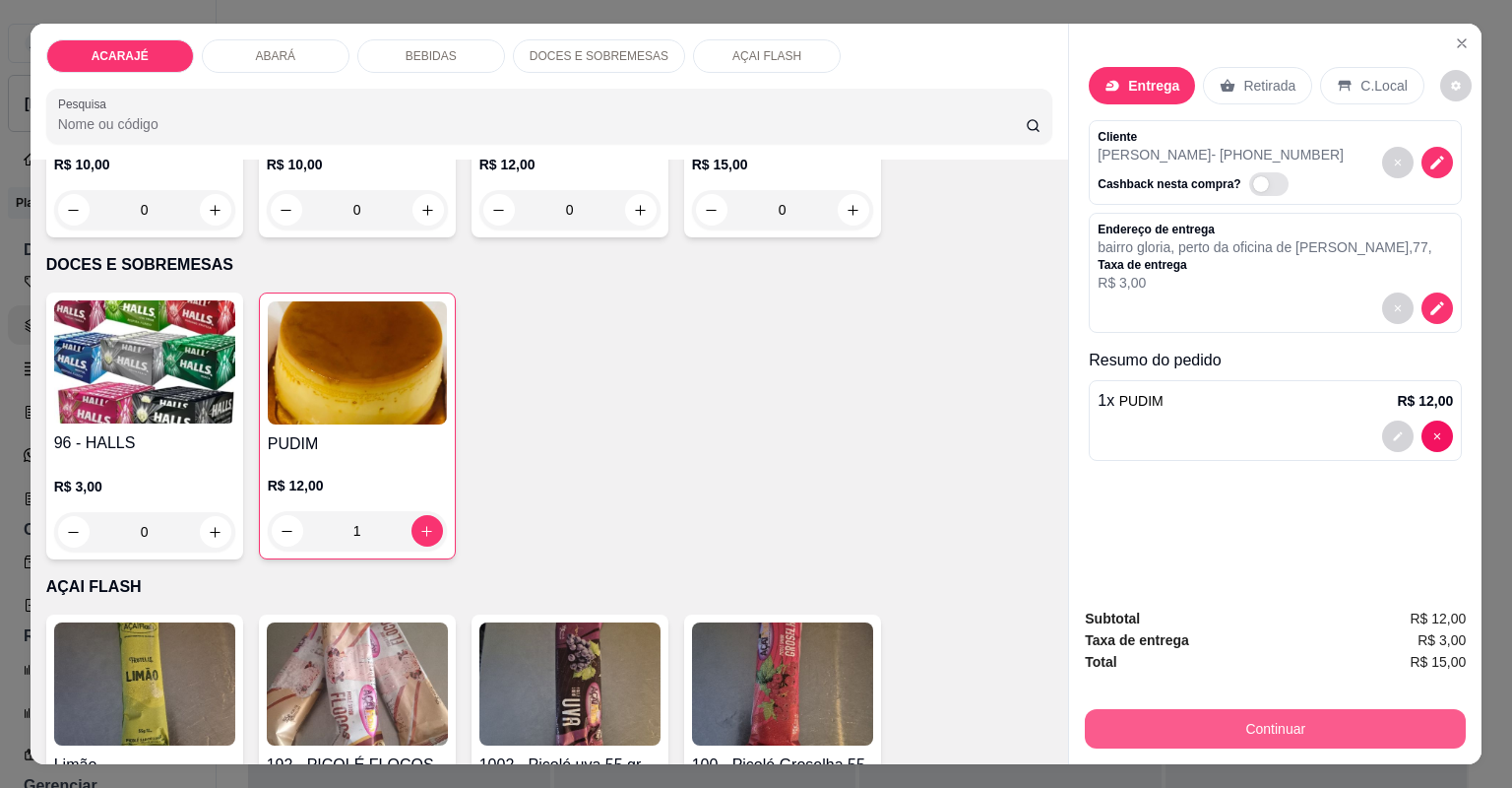 click on "Continuar" at bounding box center (1275, 729) 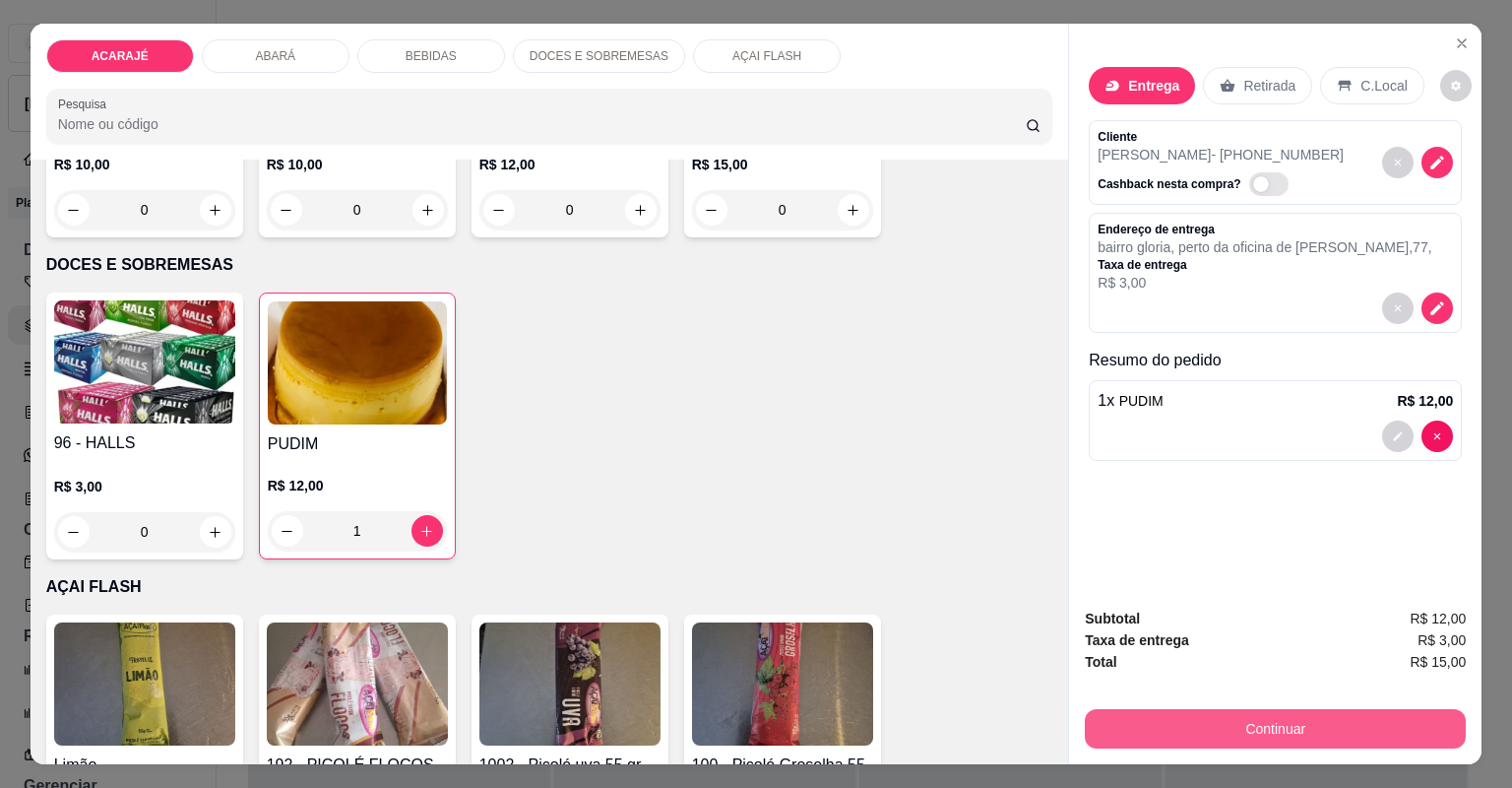 click on "Continuar" at bounding box center (1275, 729) 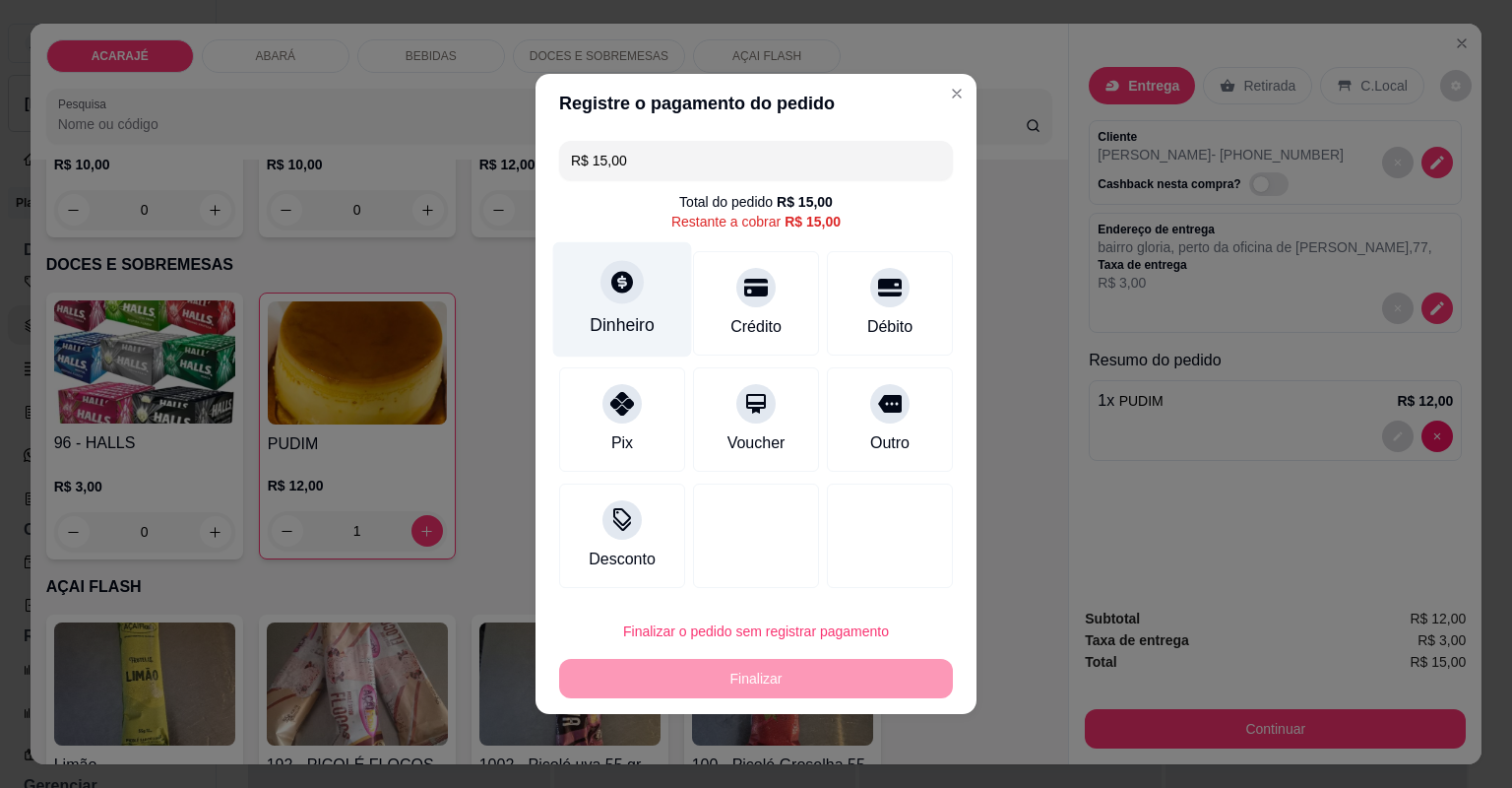 click at bounding box center (622, 282) 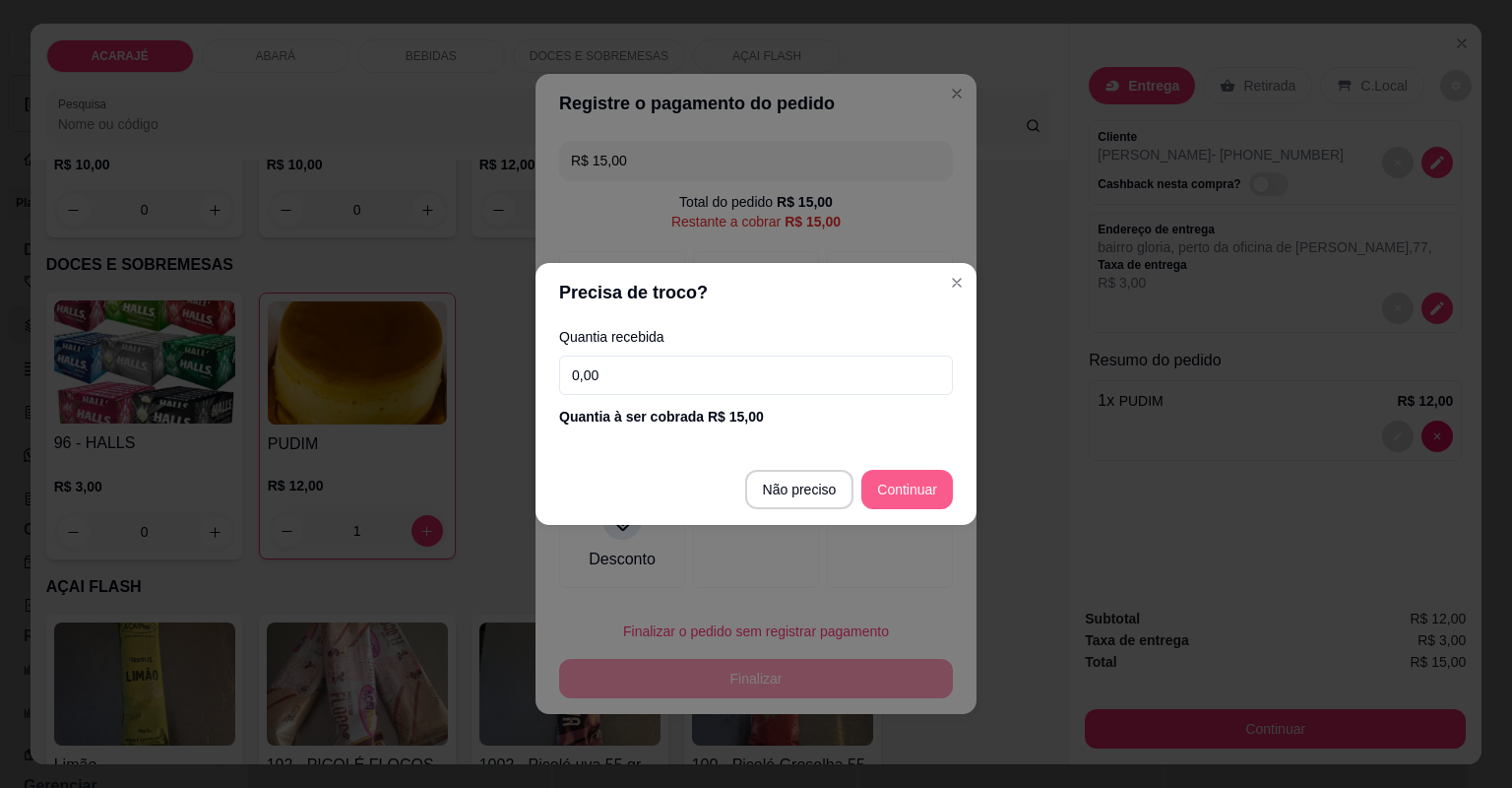 type on "R$ 0,00" 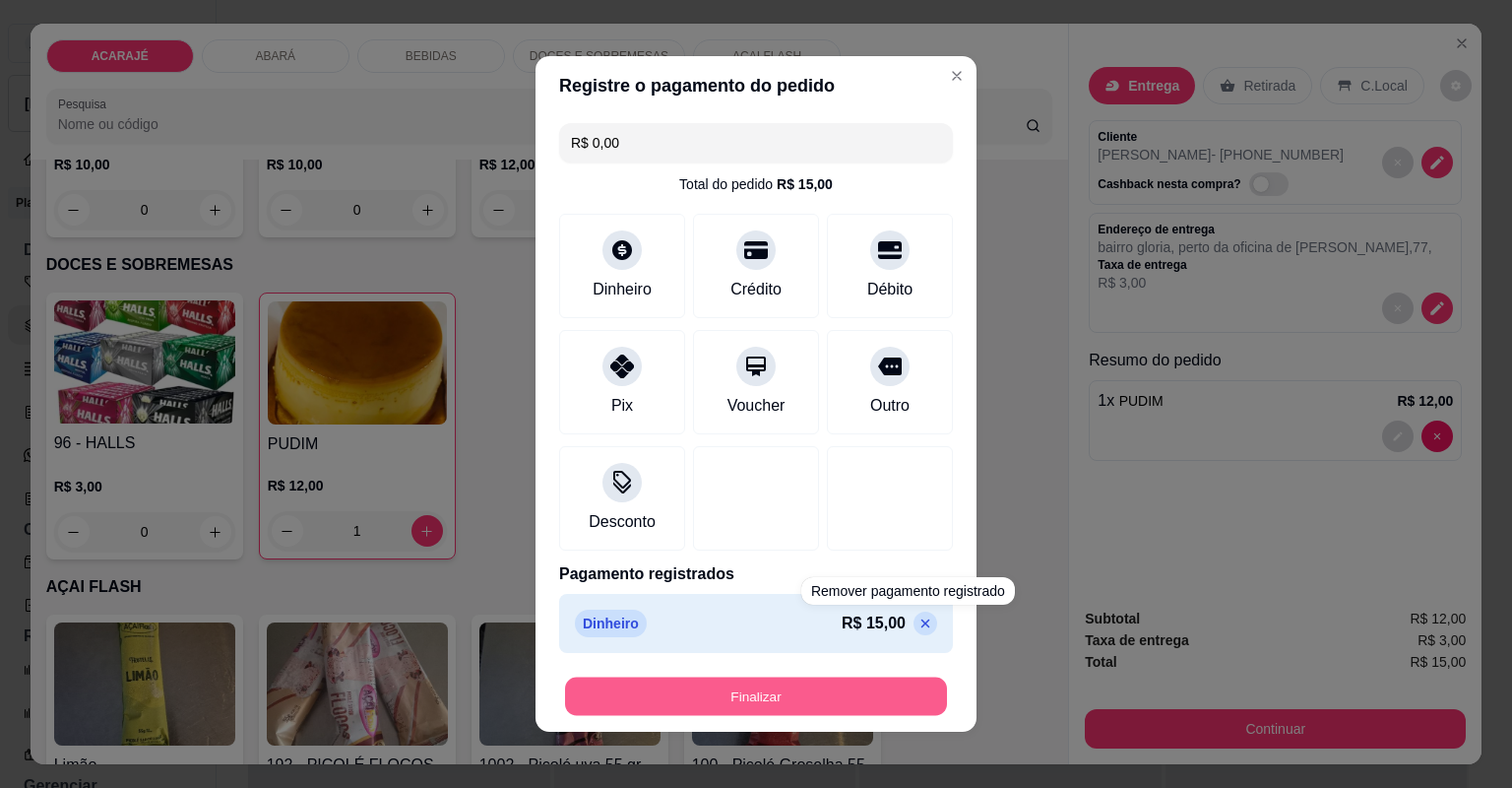 click on "Finalizar" at bounding box center (756, 696) 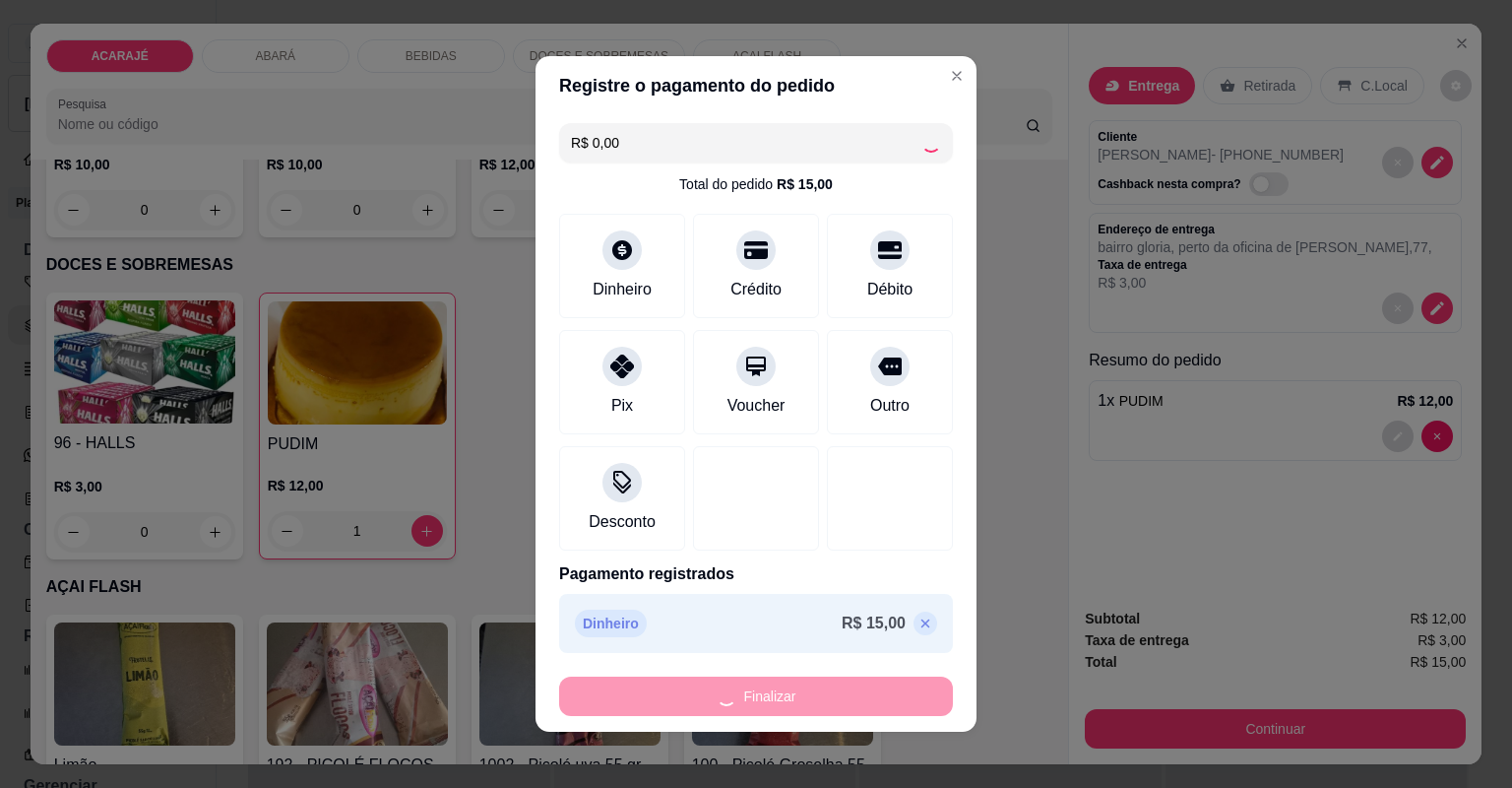 type on "0" 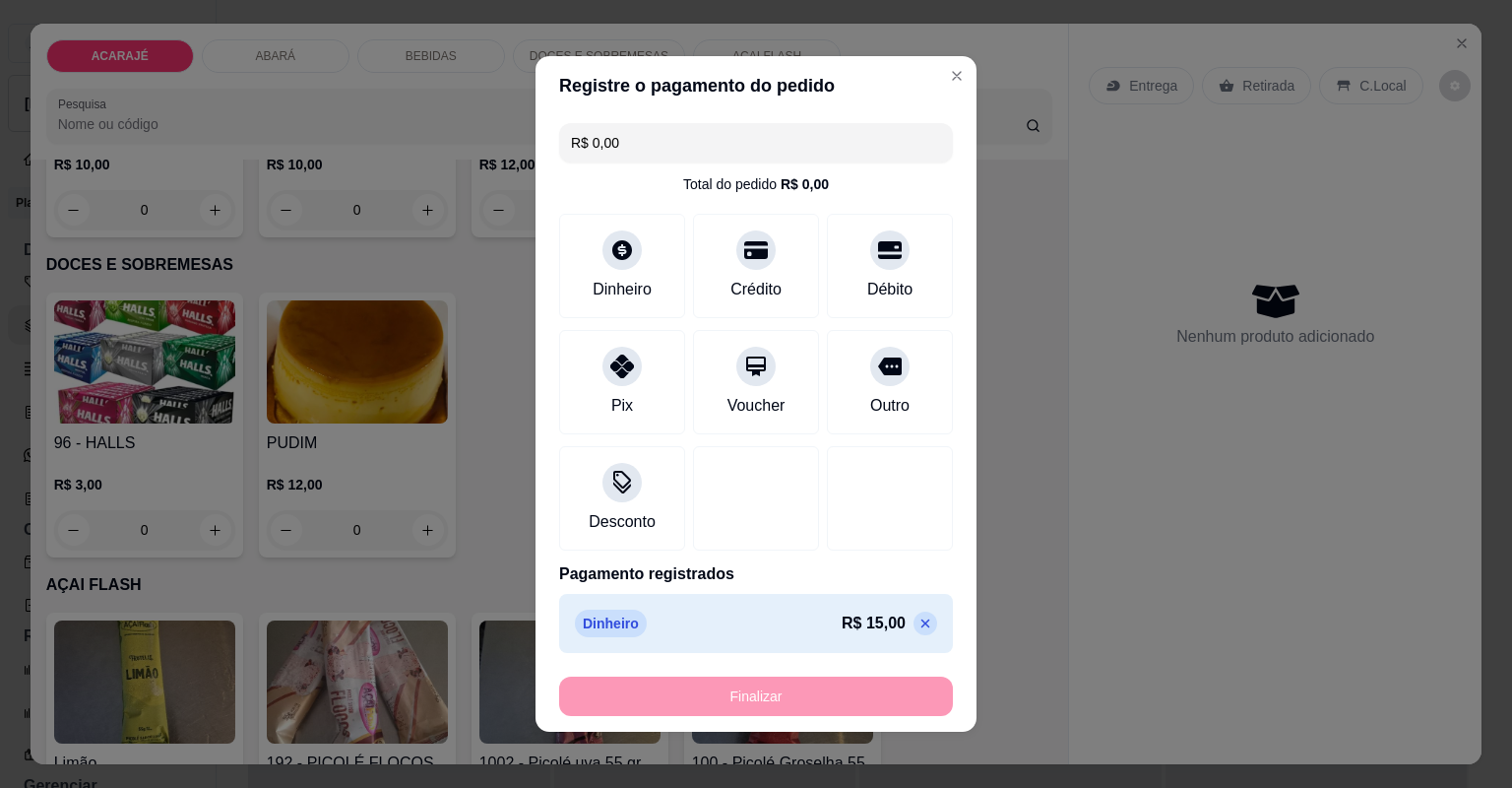 type on "-R$ 15,00" 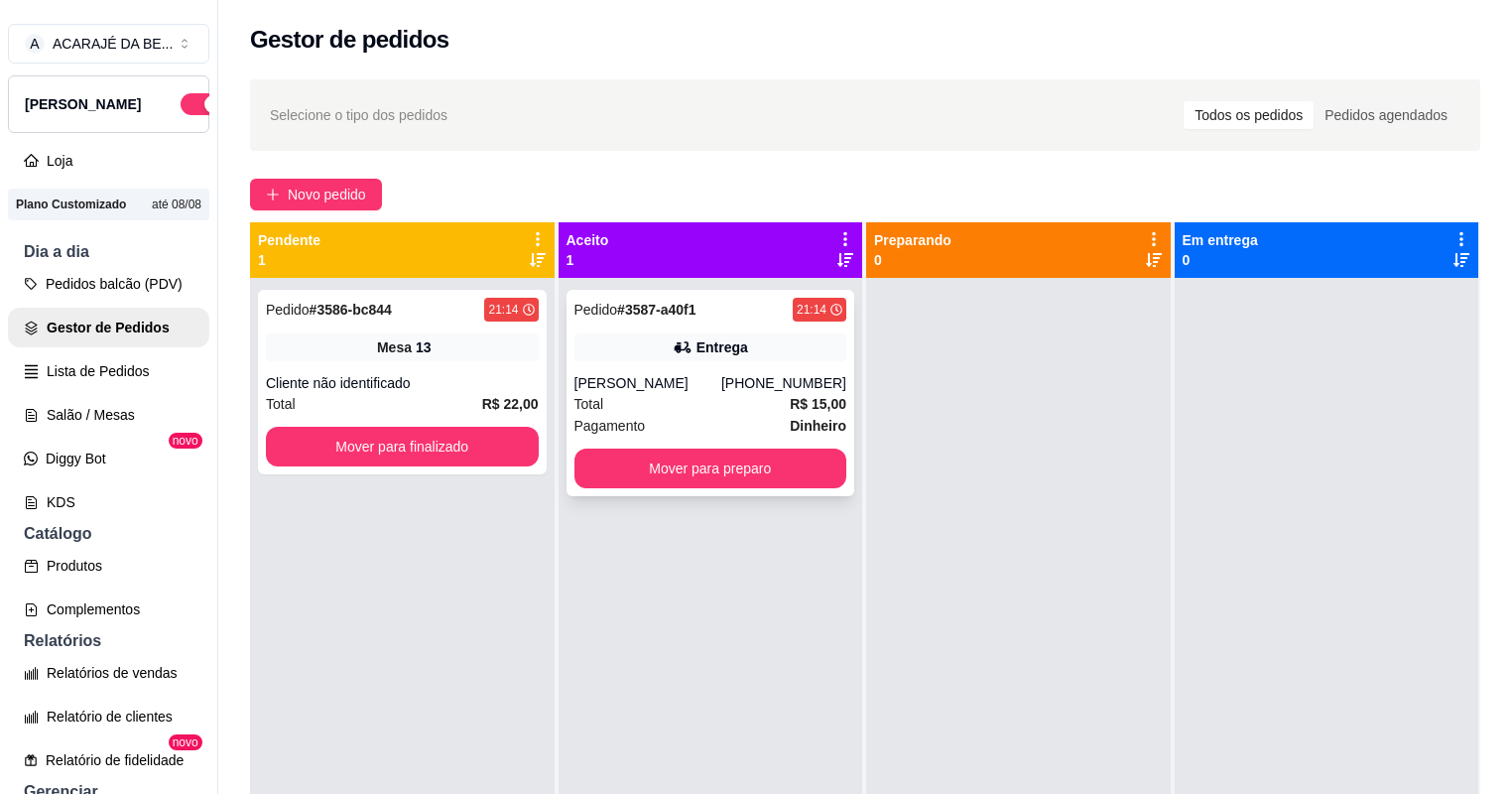 click on "Total R$ 15,00" at bounding box center [710, 404] 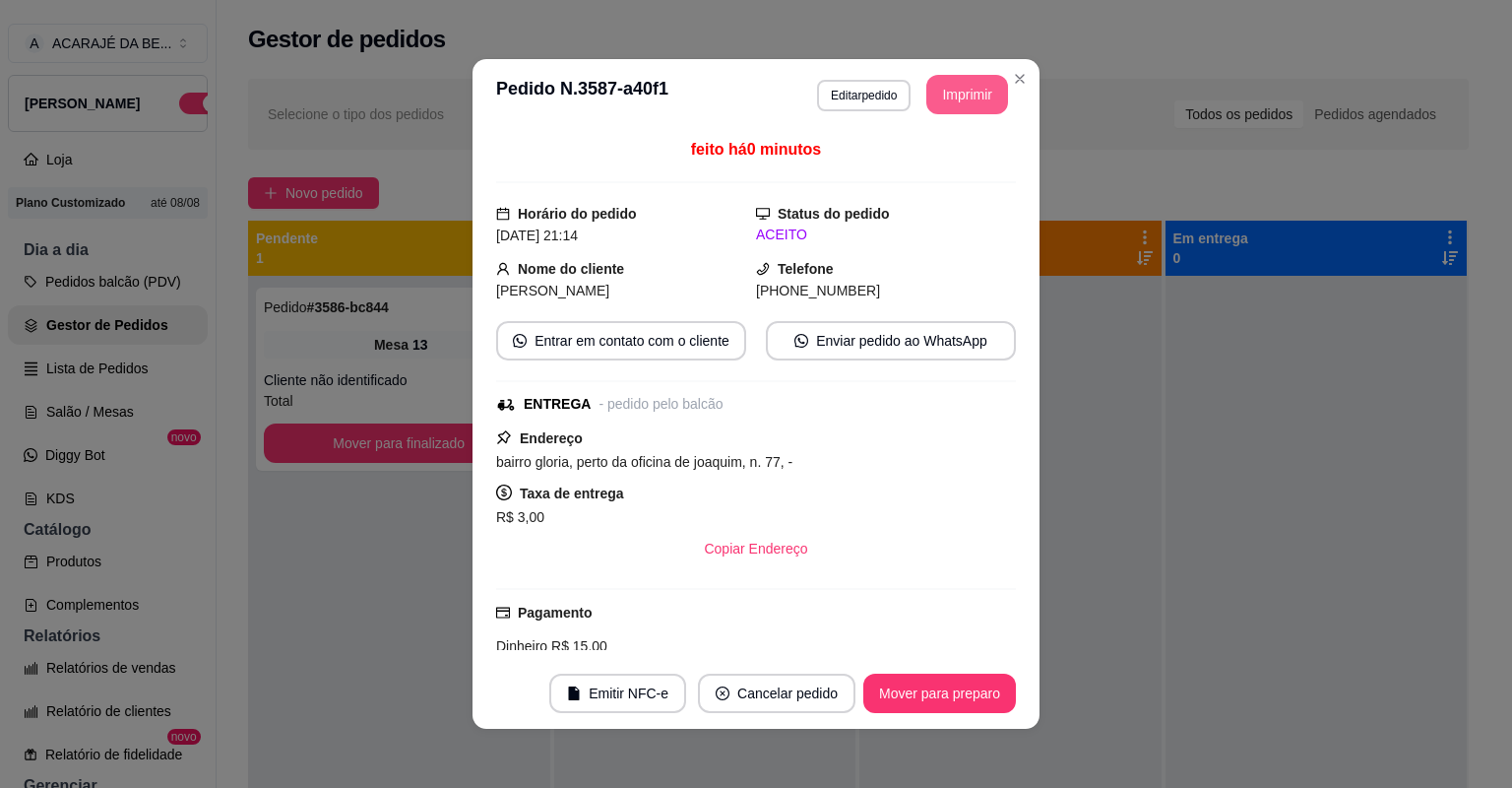 click on "Imprimir" at bounding box center [967, 95] 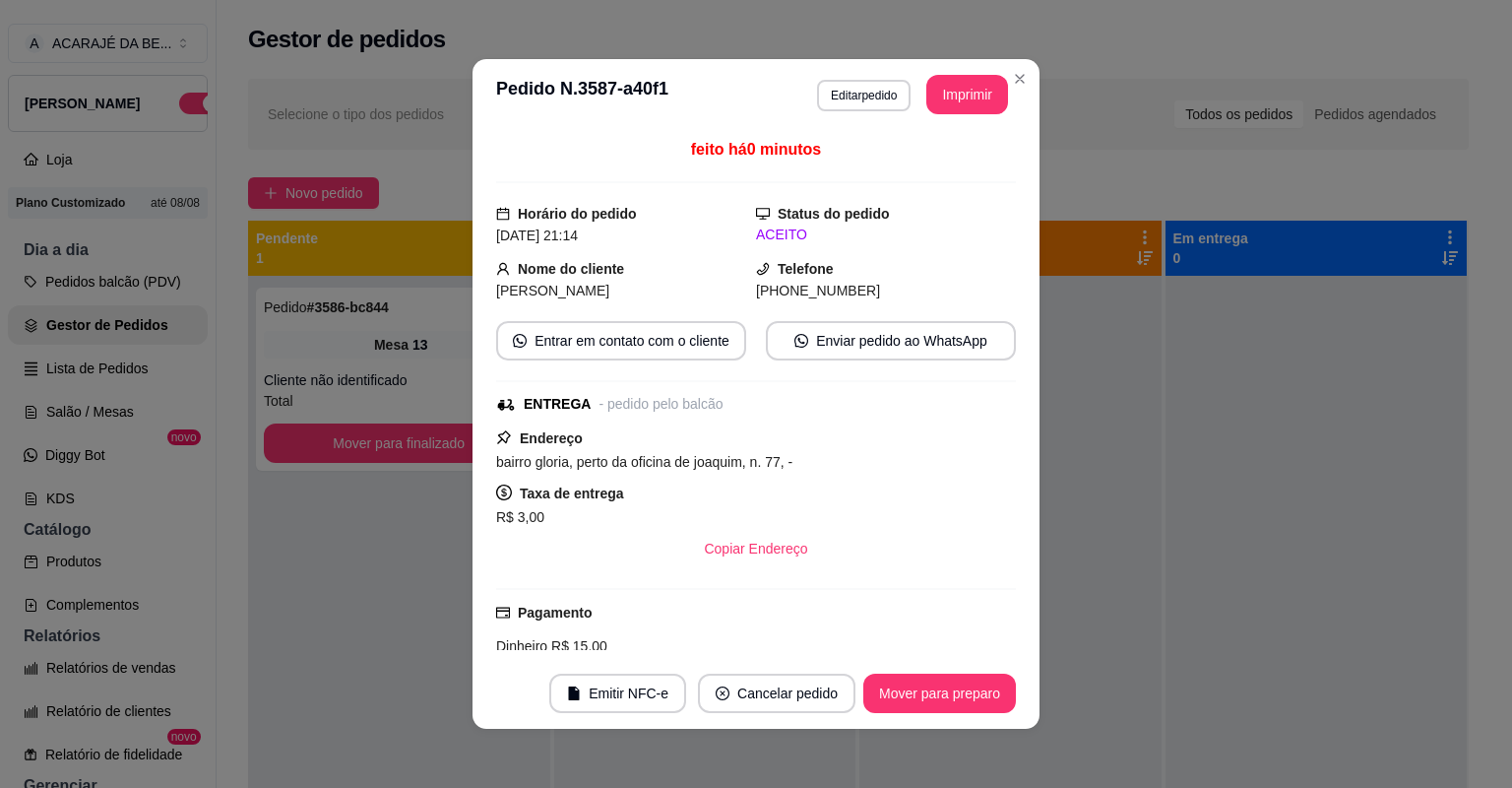 scroll, scrollTop: 0, scrollLeft: 0, axis: both 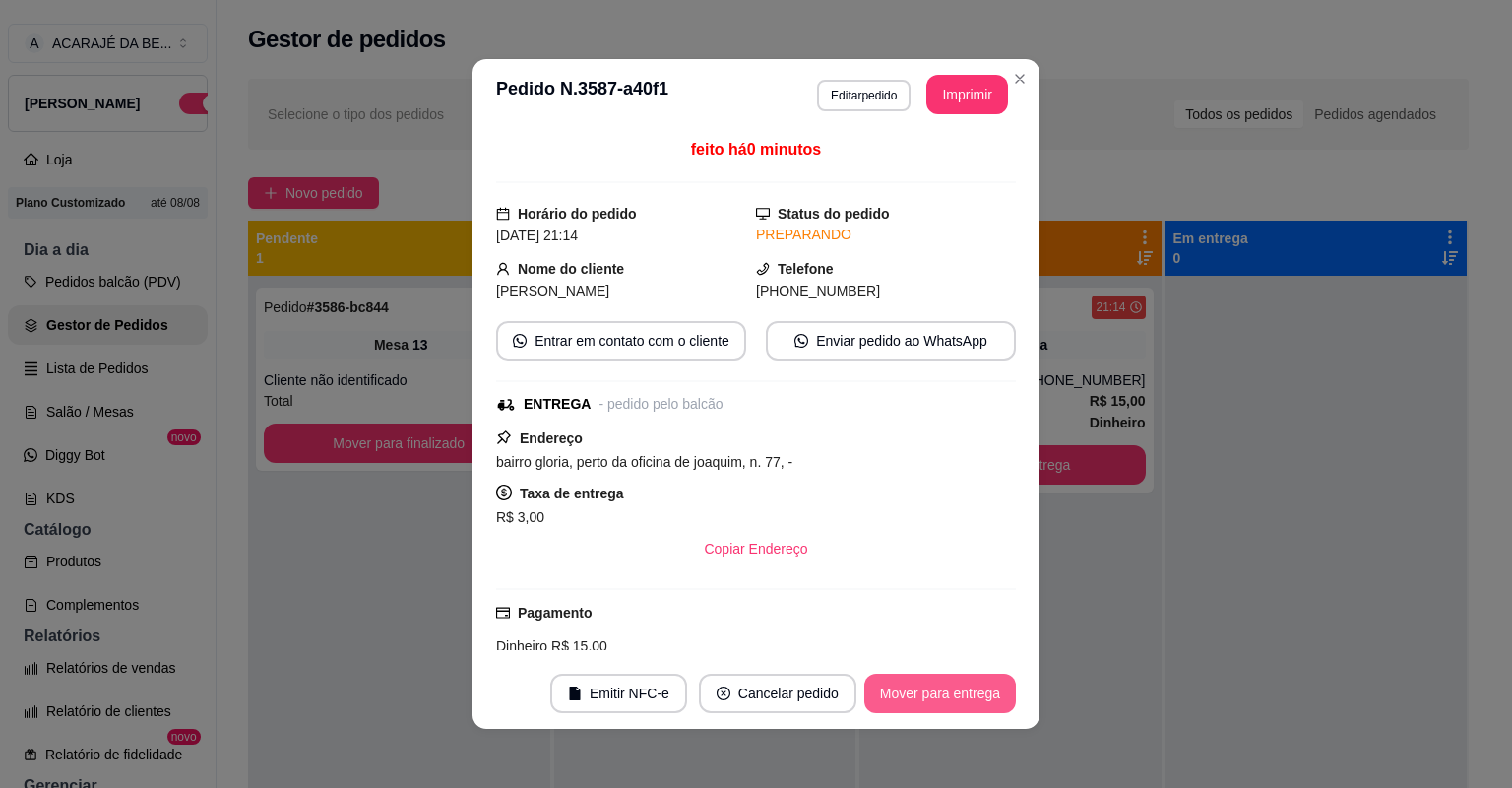 click on "Mover para entrega" at bounding box center (940, 693) 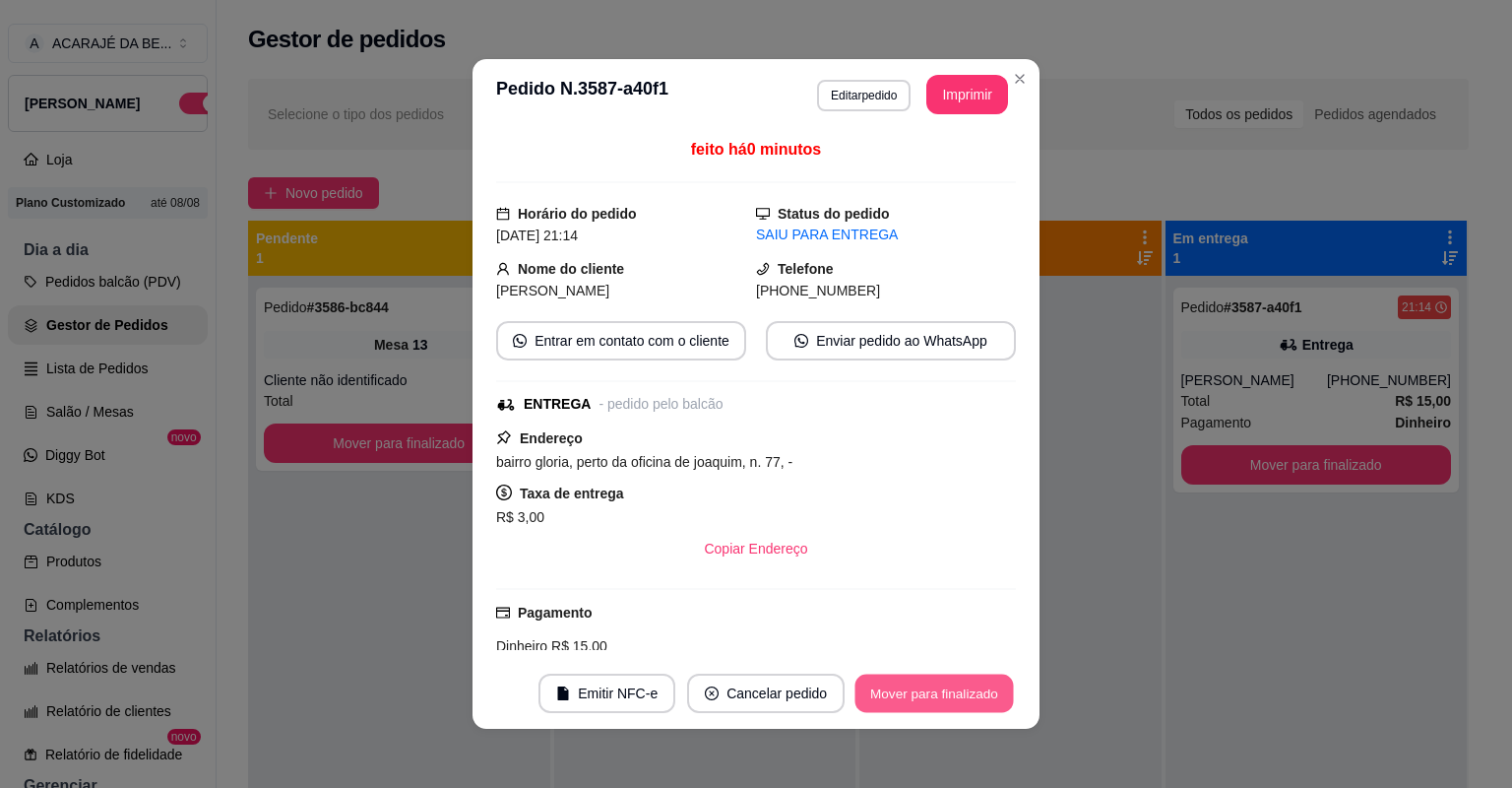 click on "Mover para finalizado" at bounding box center [934, 693] 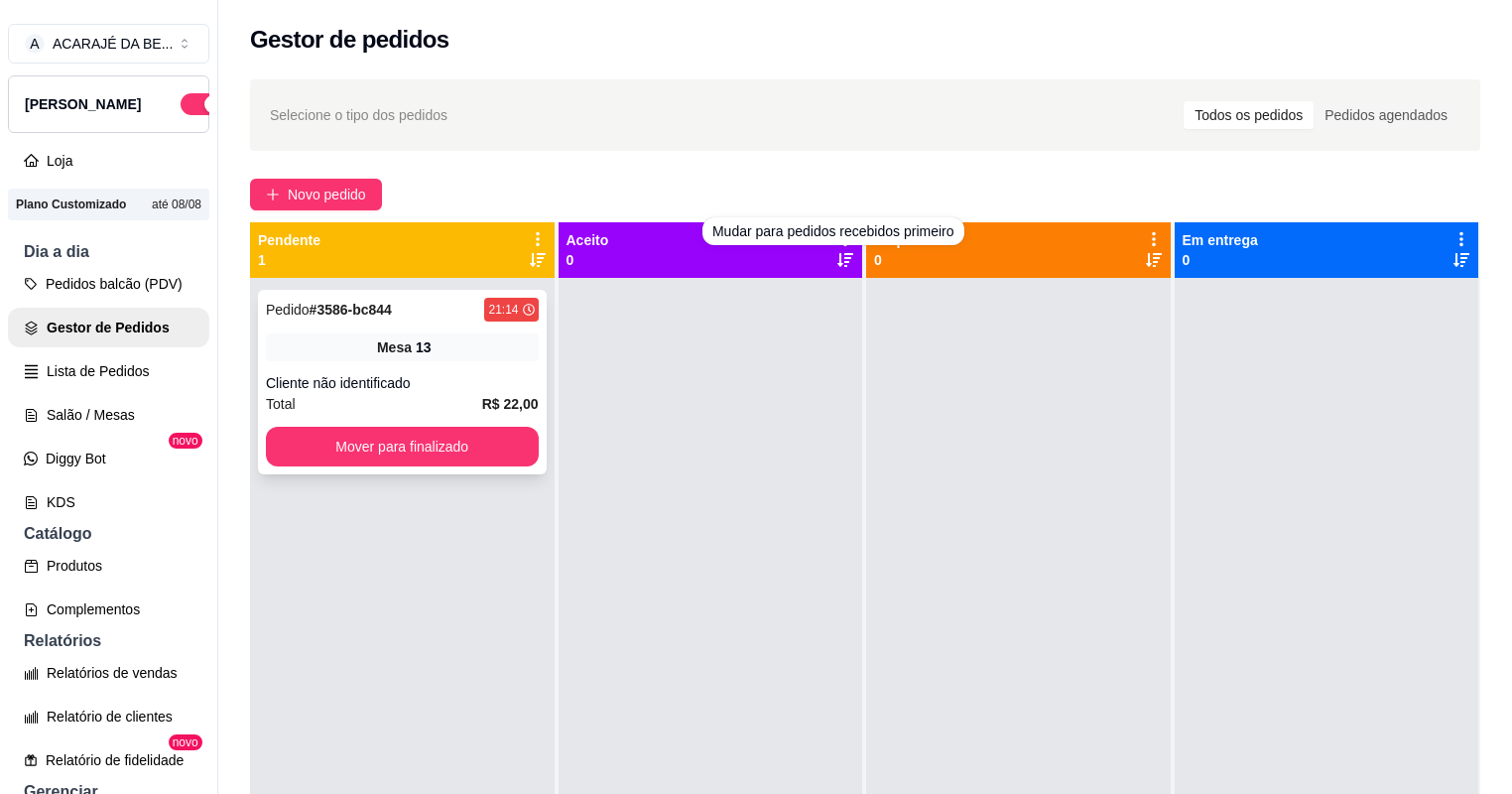 click on "Total R$ 22,00" at bounding box center (402, 404) 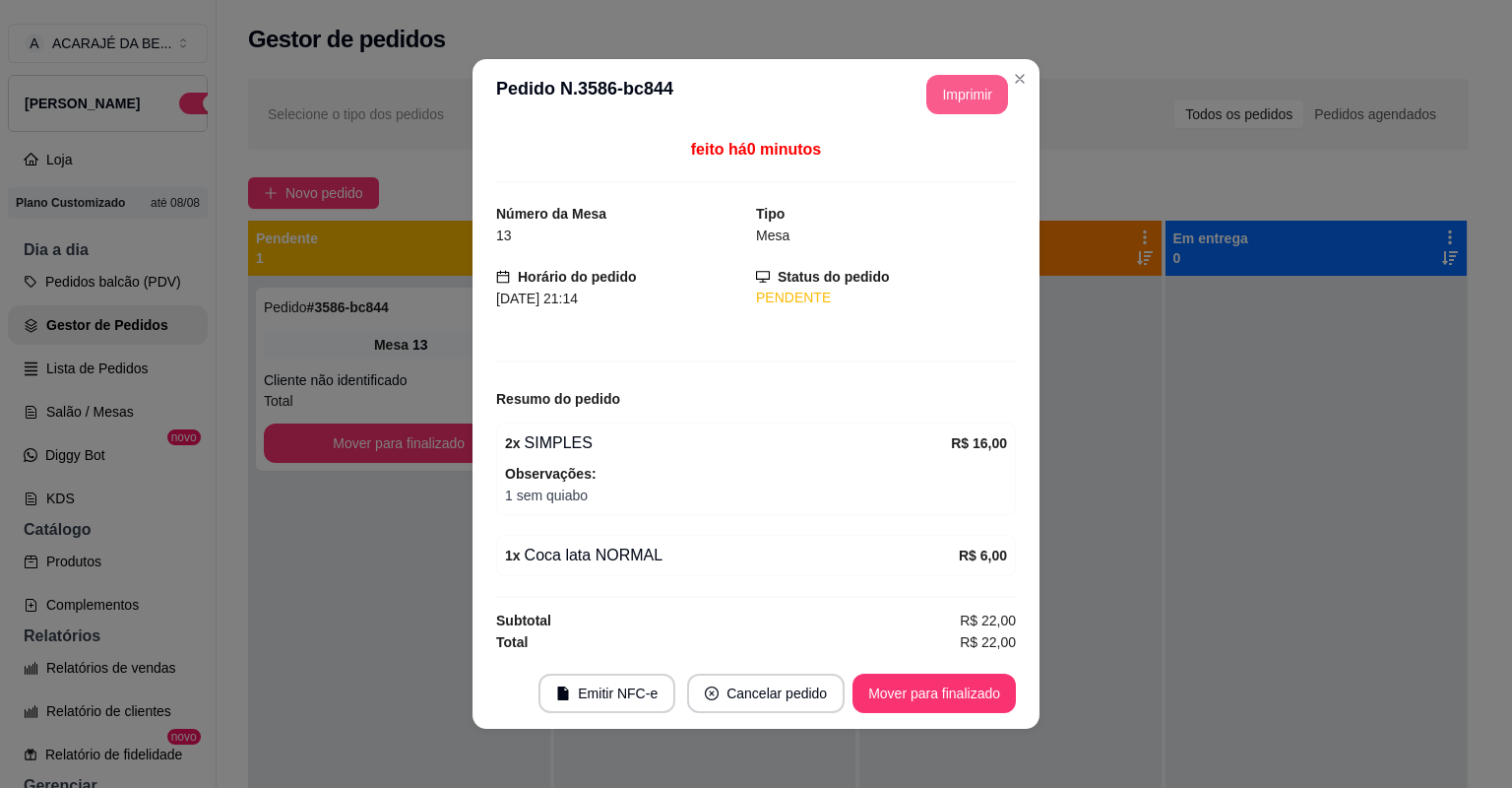 click on "Imprimir" at bounding box center (967, 95) 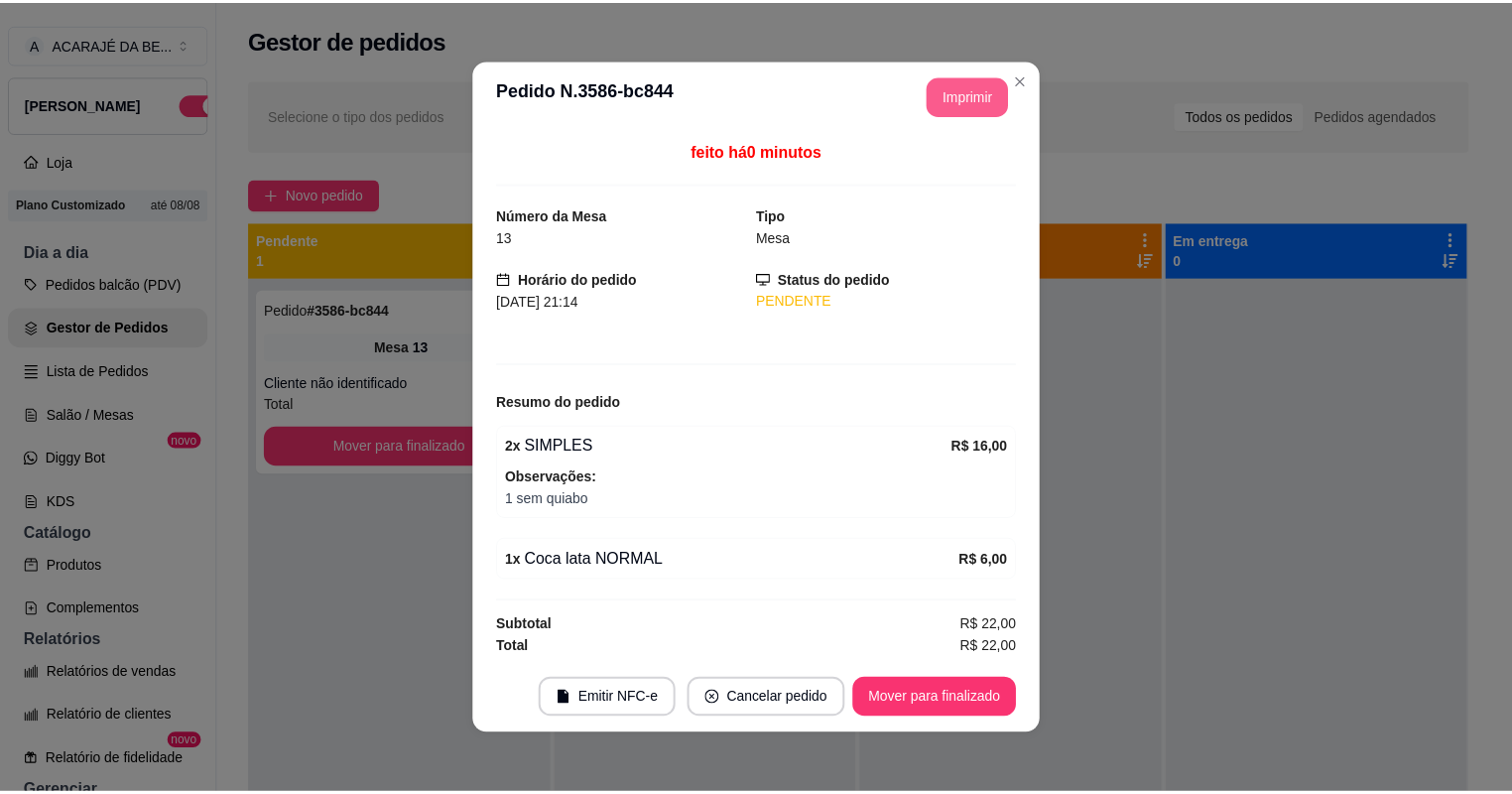 scroll, scrollTop: 0, scrollLeft: 0, axis: both 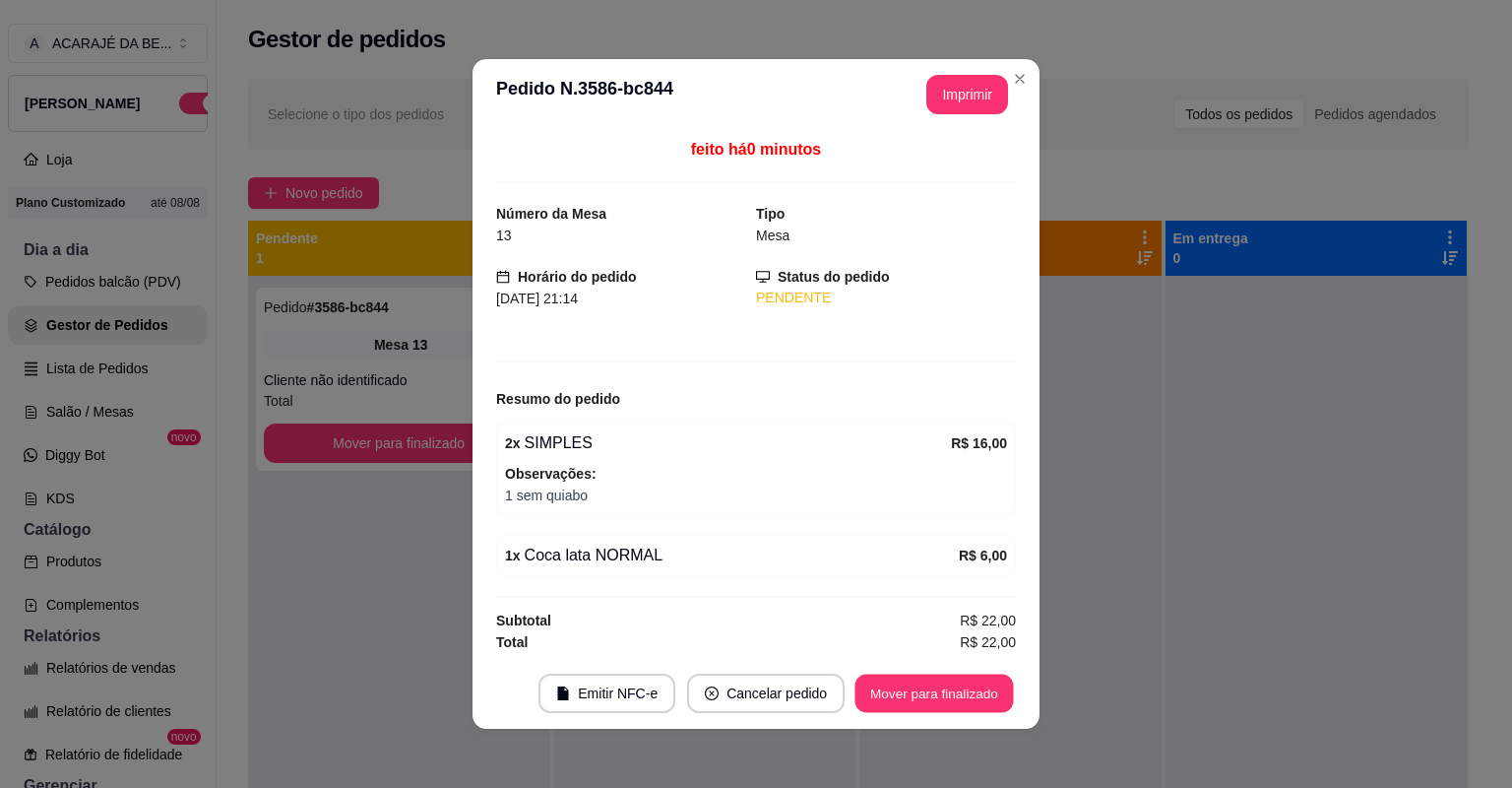 click on "Mover para finalizado" at bounding box center (934, 693) 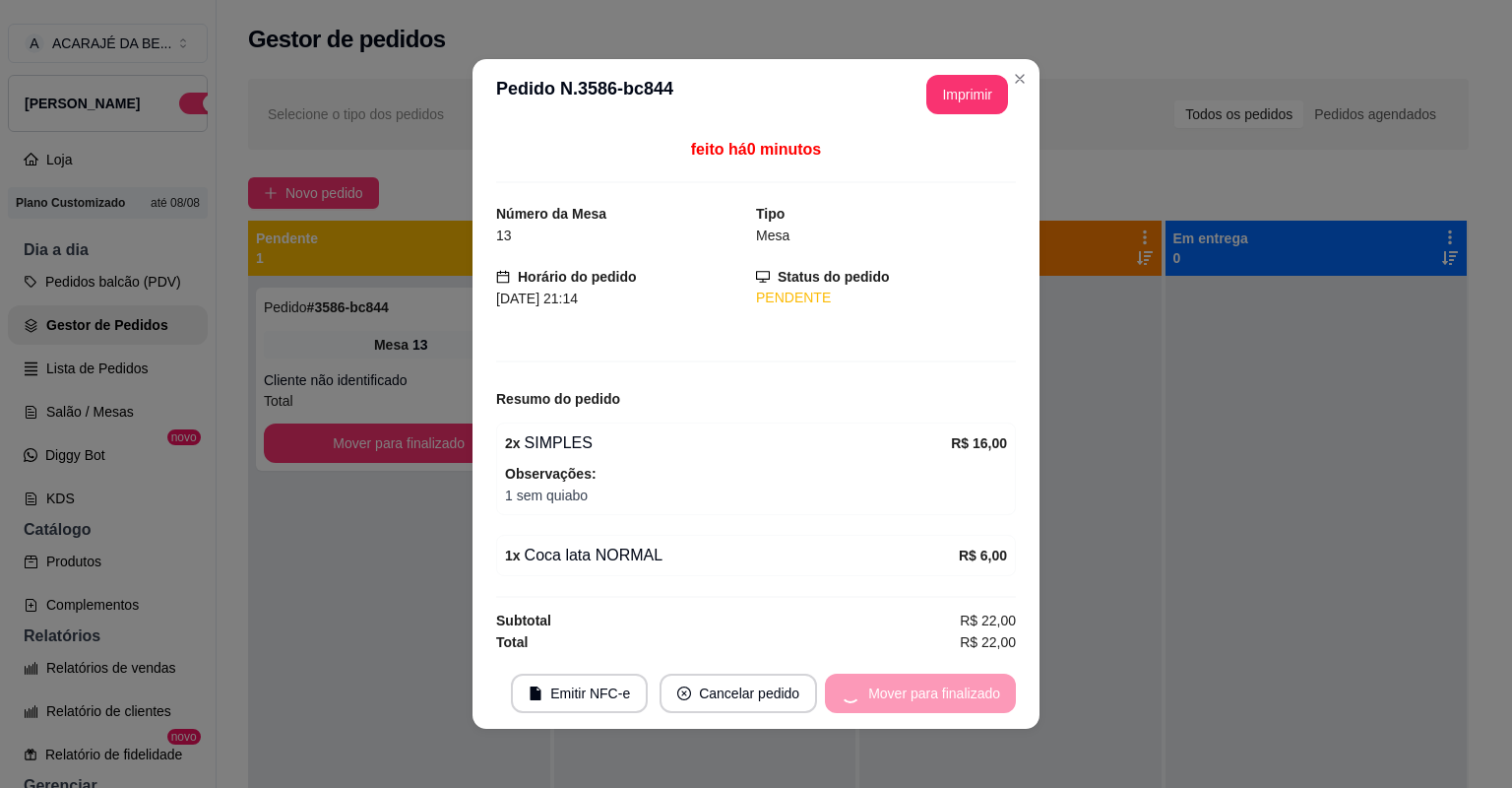 click on "Mover para finalizado" at bounding box center (920, 693) 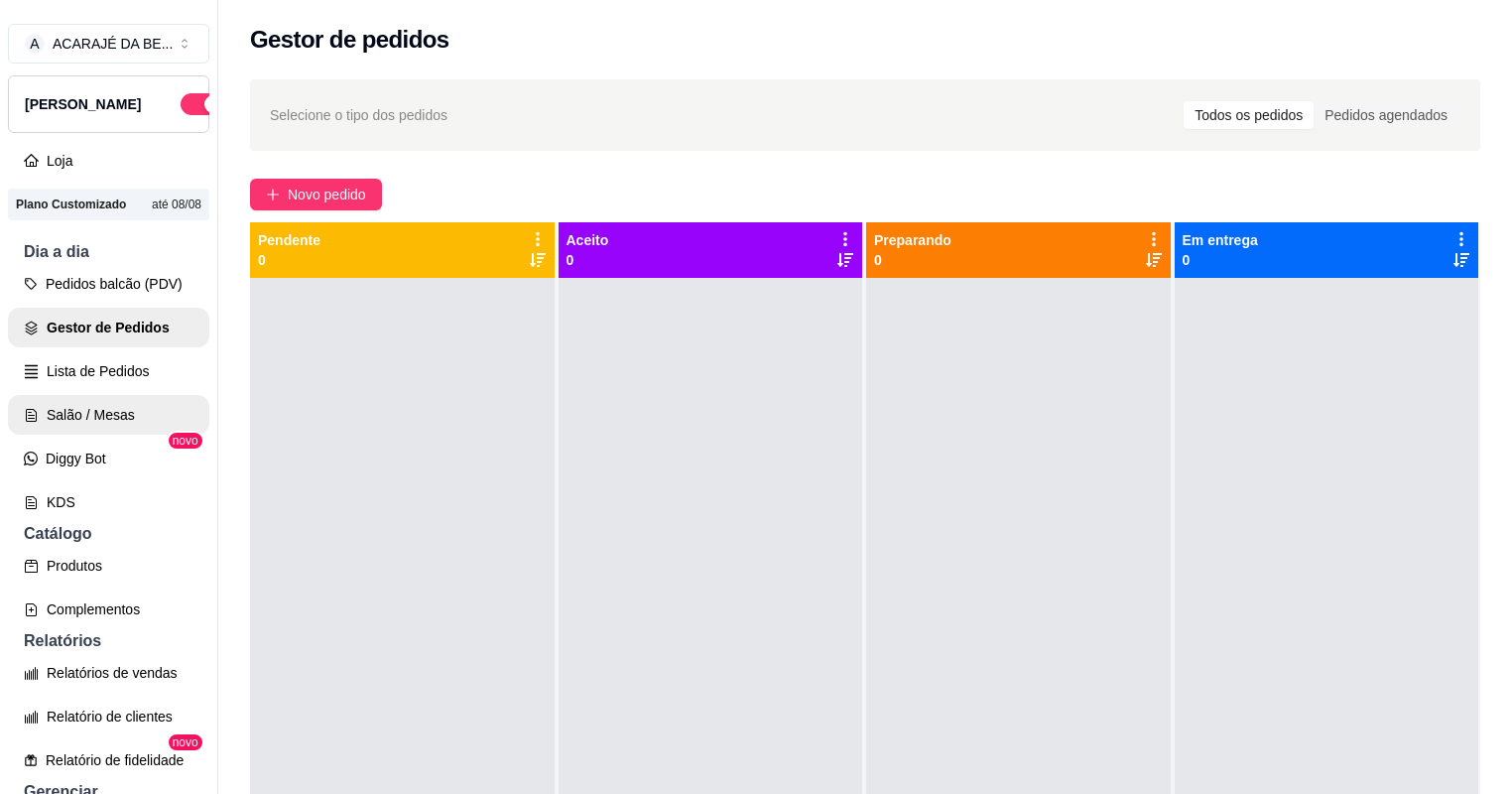 click on "Salão / Mesas" at bounding box center (108, 415) 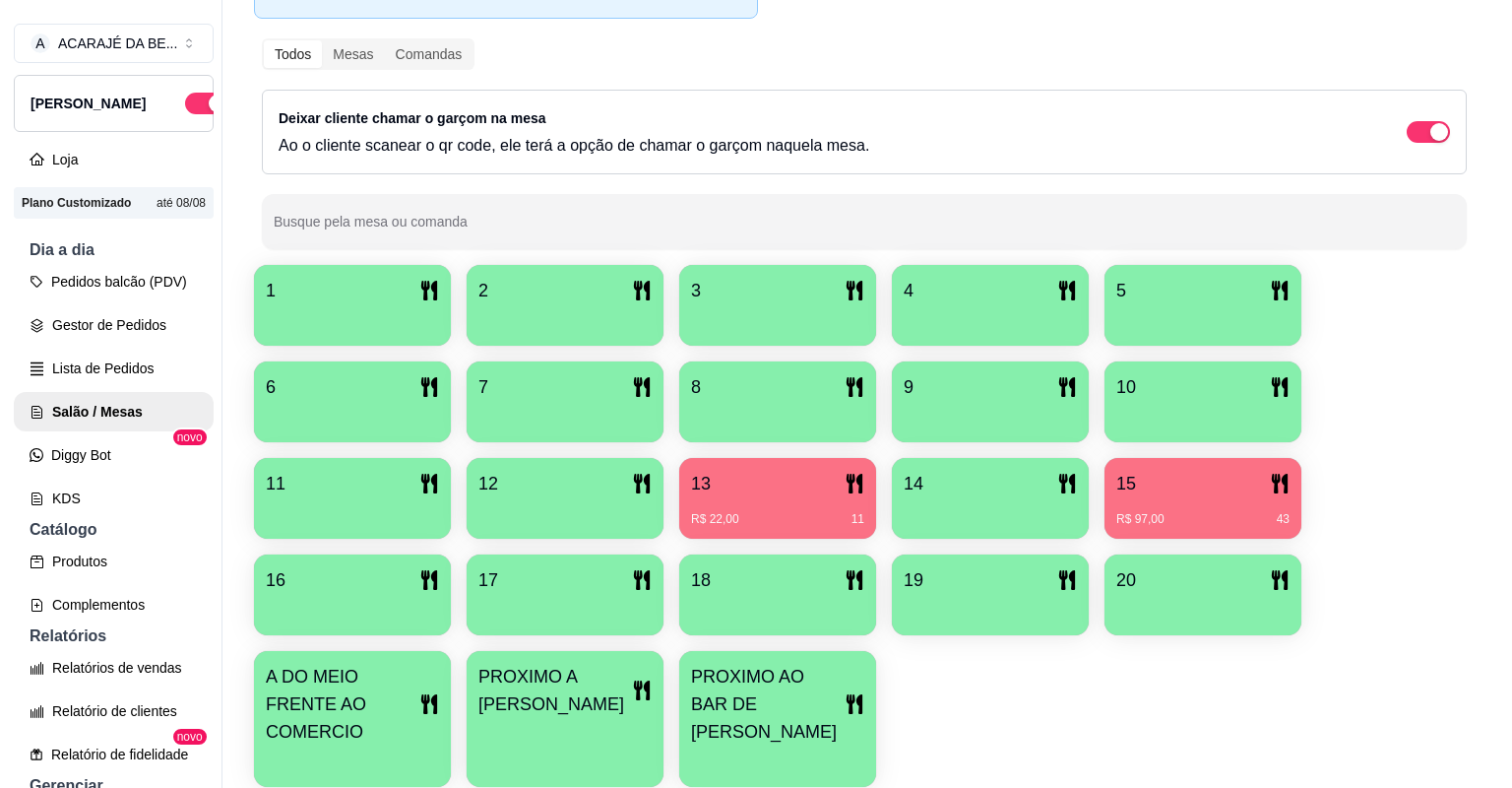 scroll, scrollTop: 236, scrollLeft: 0, axis: vertical 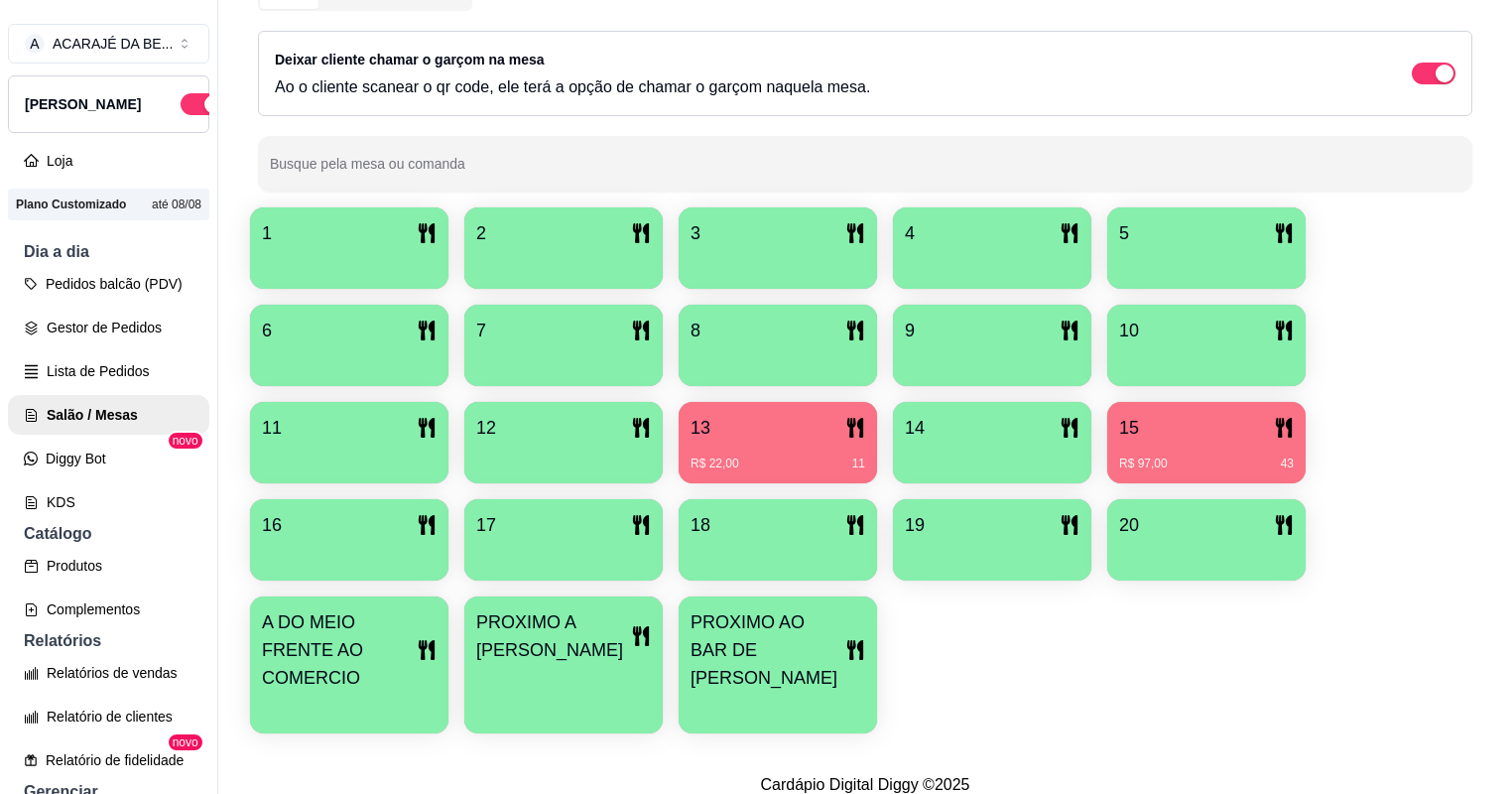 click on "R$ 22,00 11" at bounding box center [778, 457] 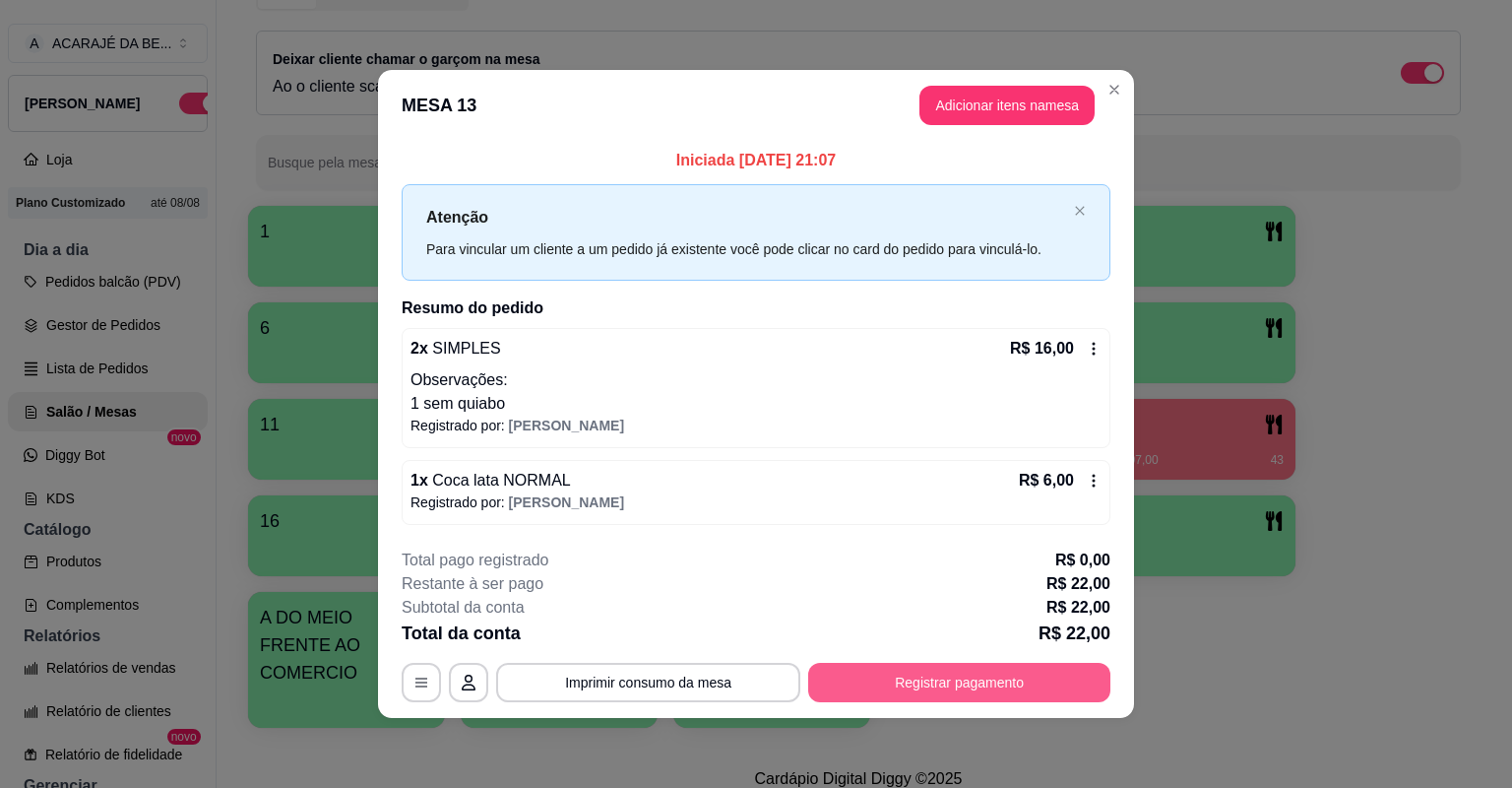 click on "Registrar pagamento" at bounding box center [959, 683] 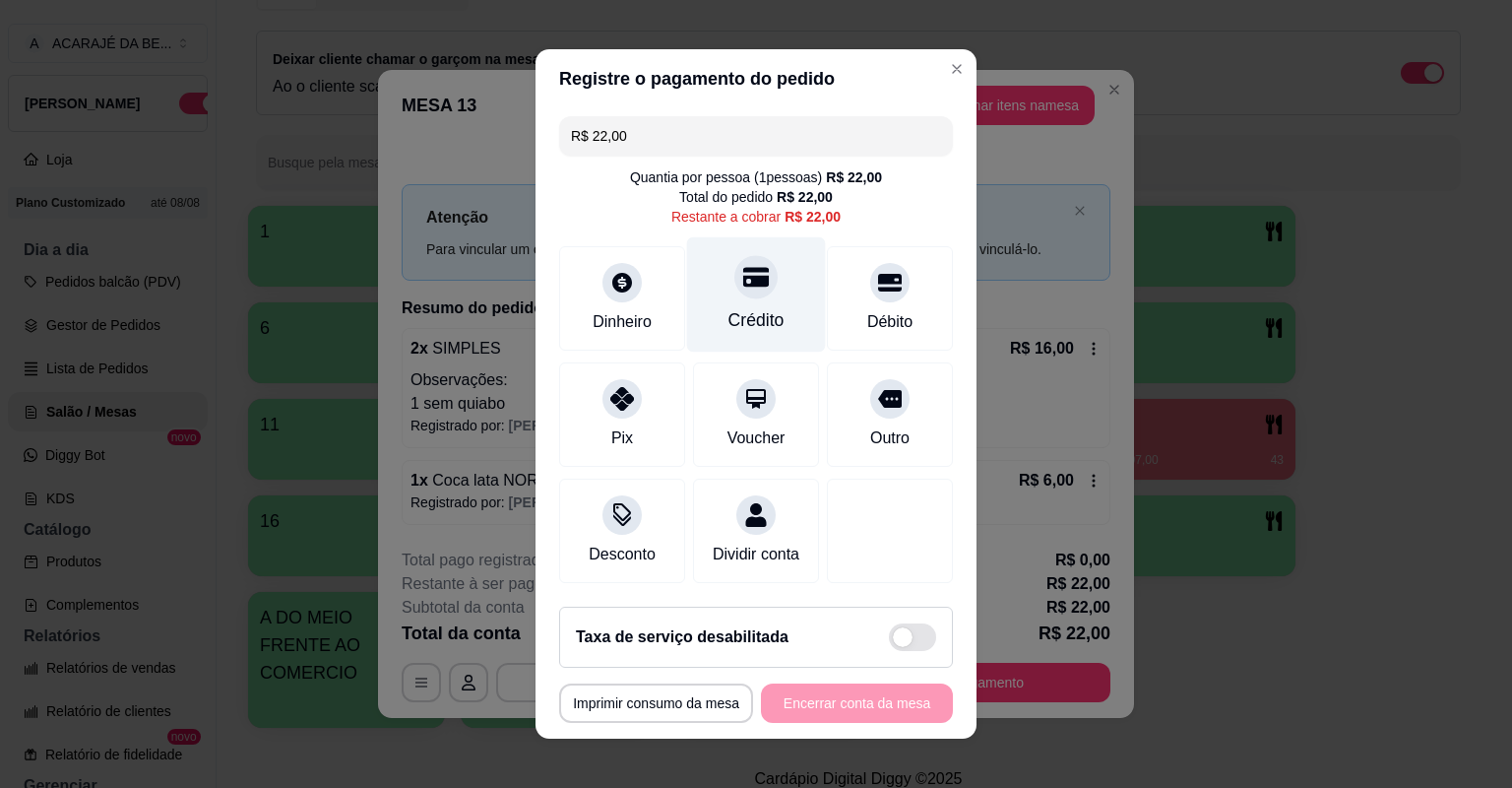 click on "Crédito" at bounding box center [756, 295] 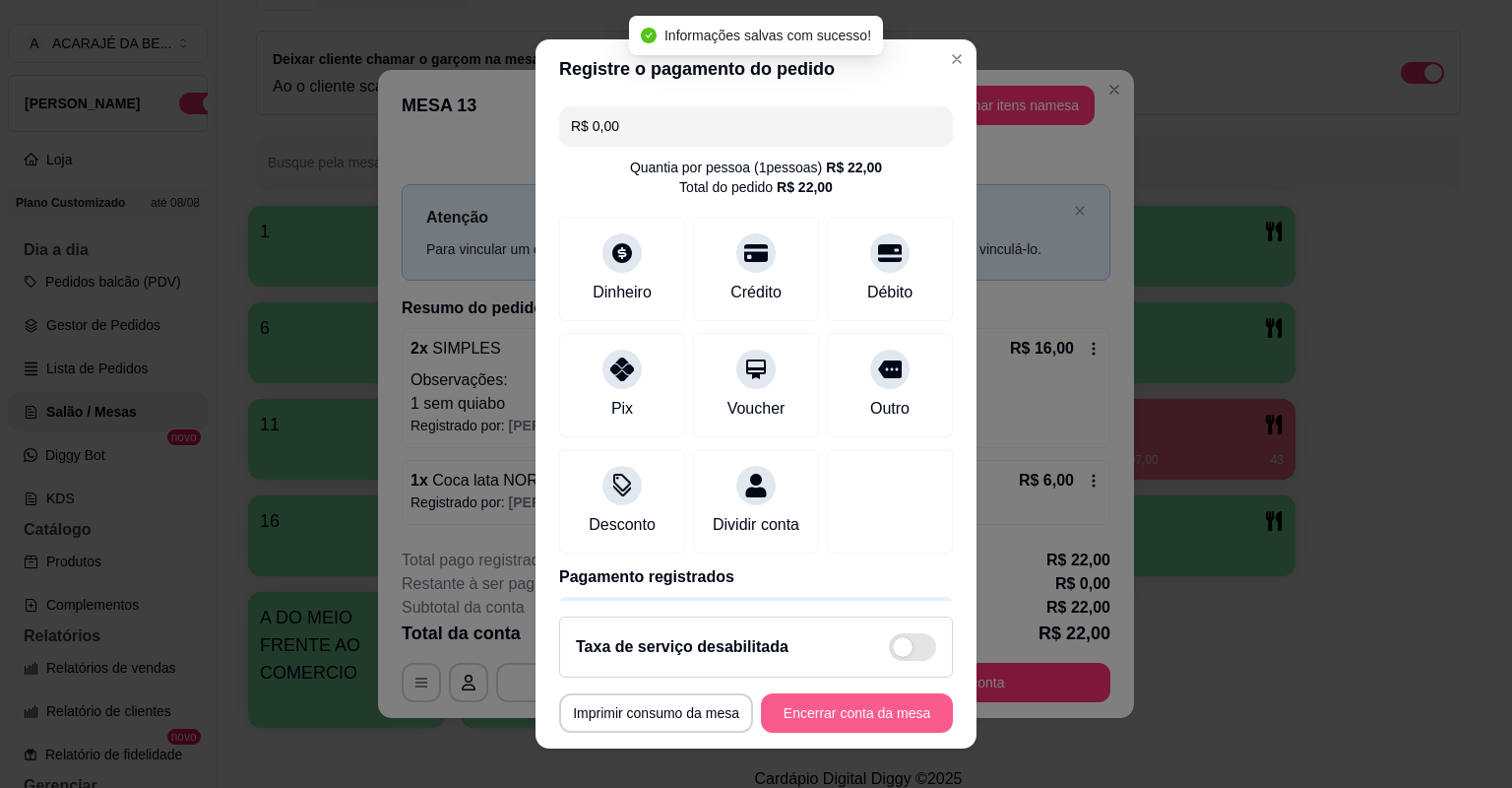 type on "R$ 0,00" 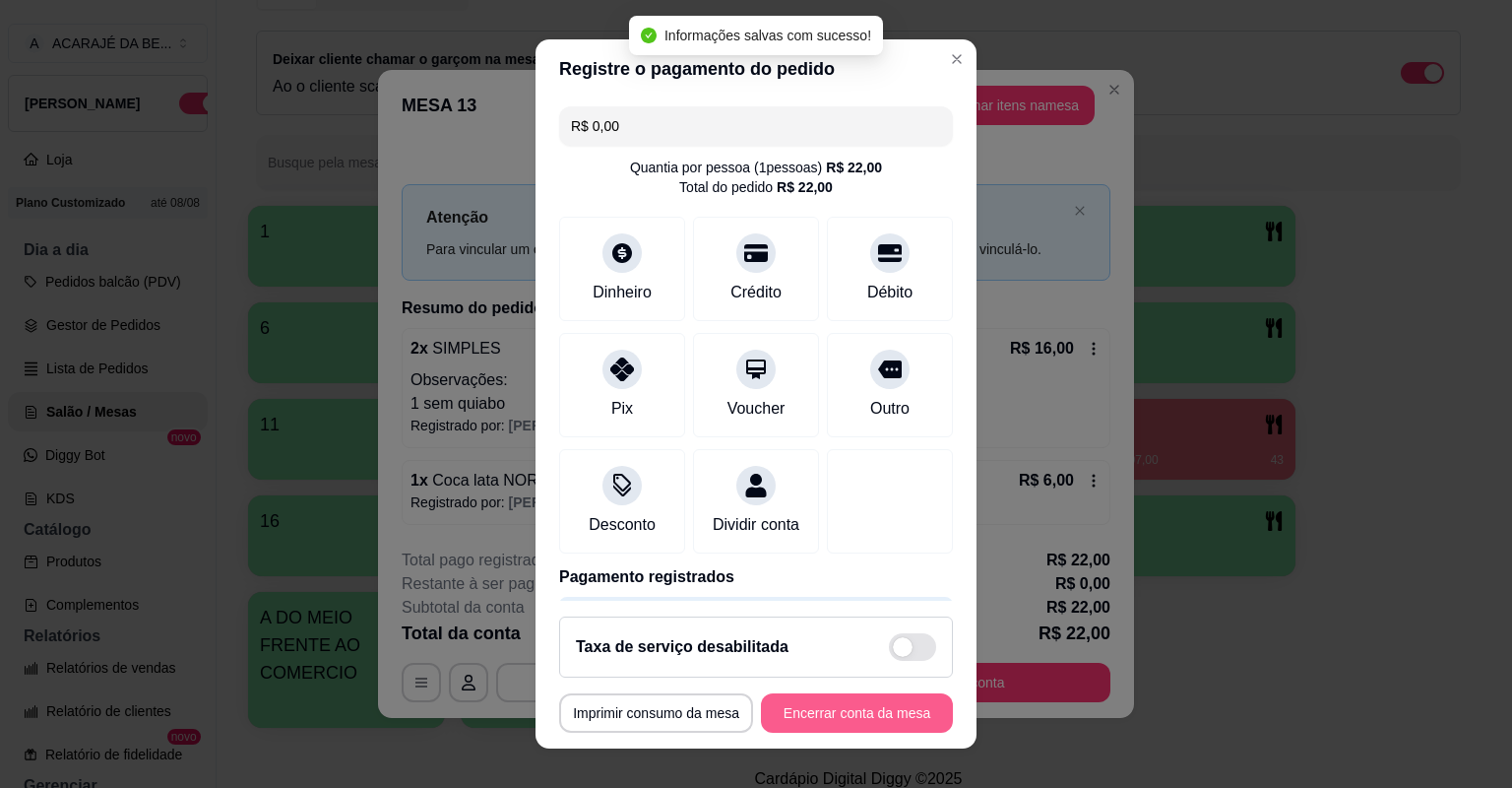 click on "Encerrar conta da mesa" at bounding box center [856, 713] 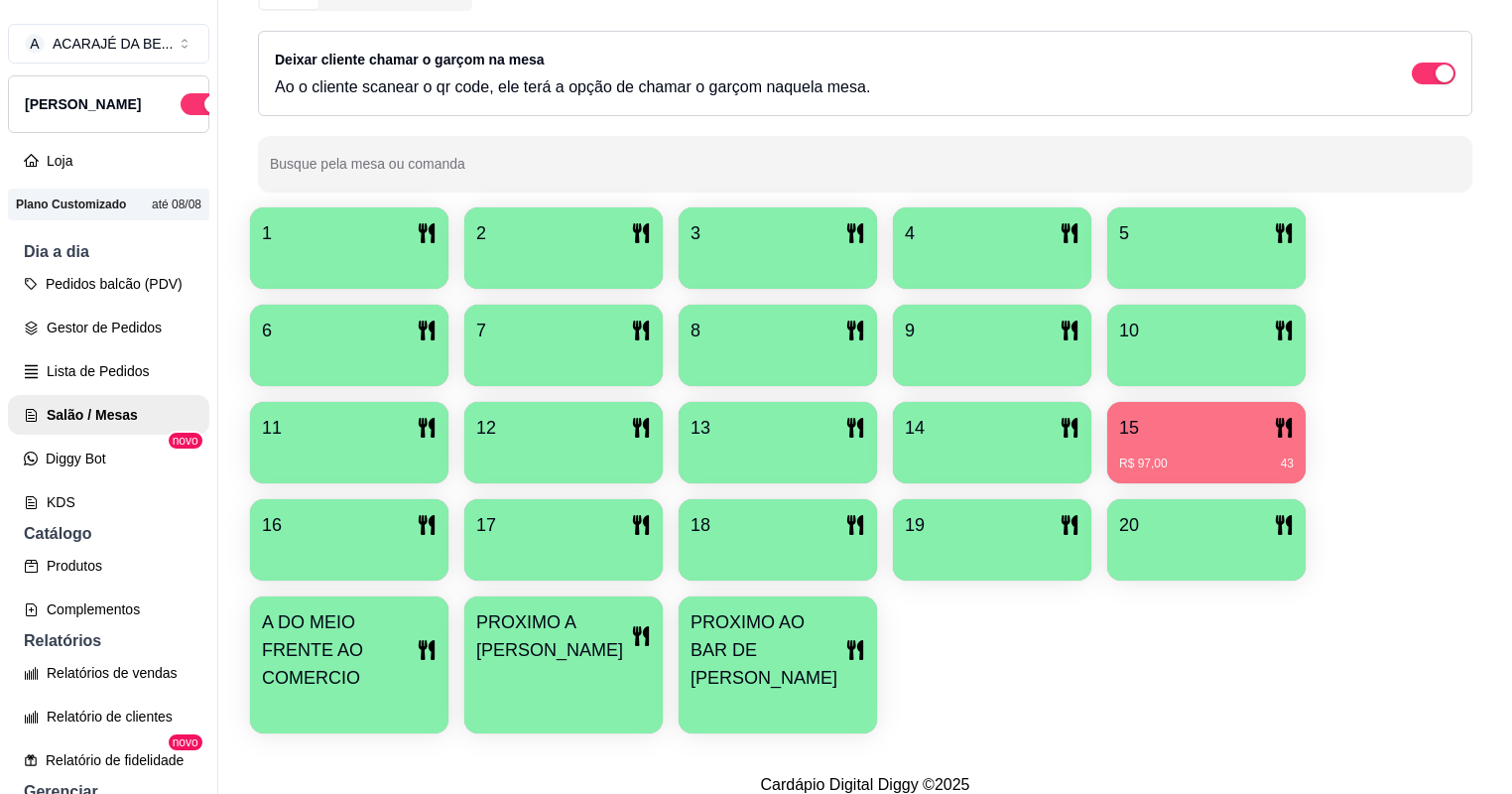 click on "15" at bounding box center [1206, 428] 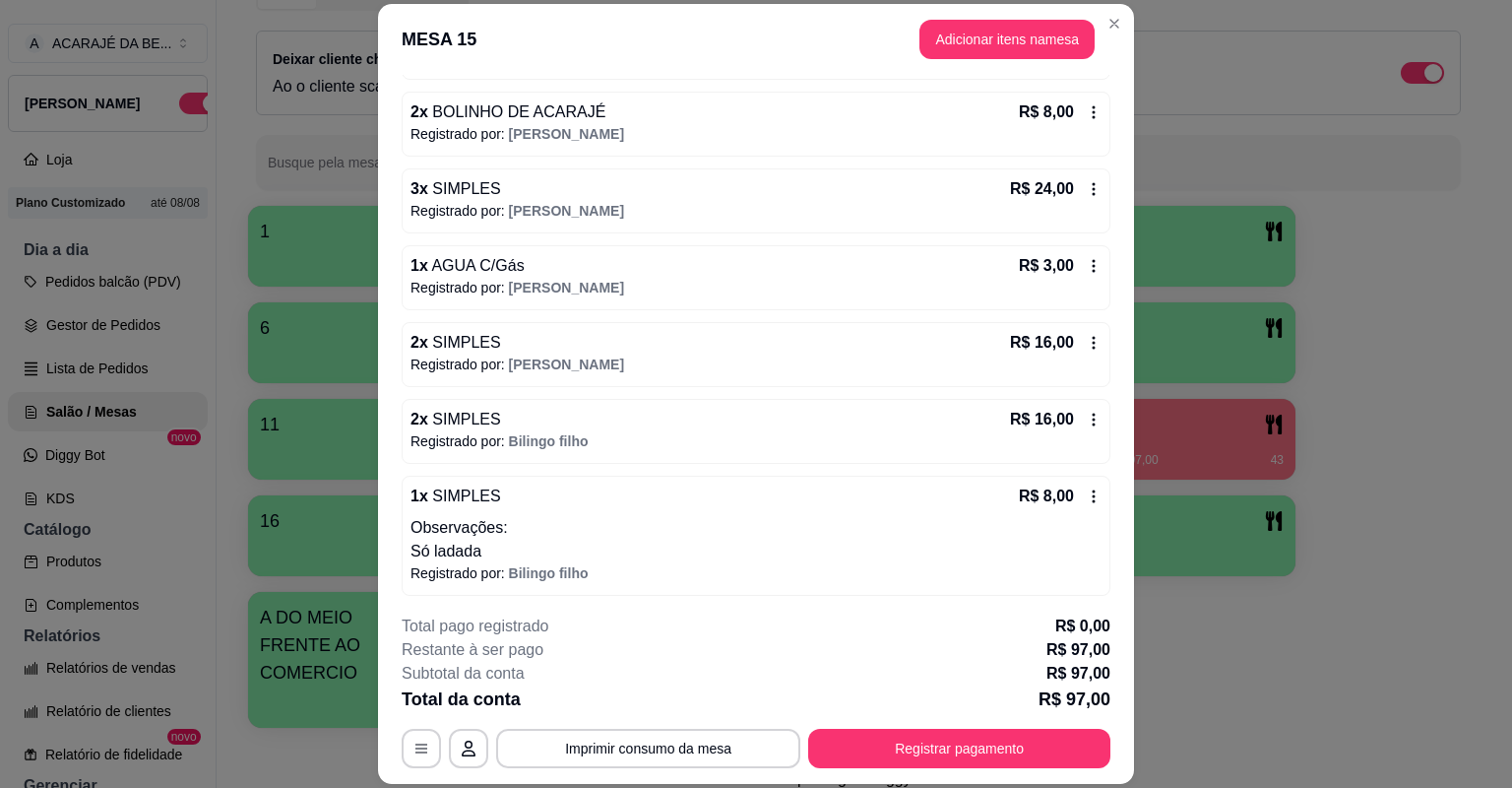 scroll, scrollTop: 379, scrollLeft: 0, axis: vertical 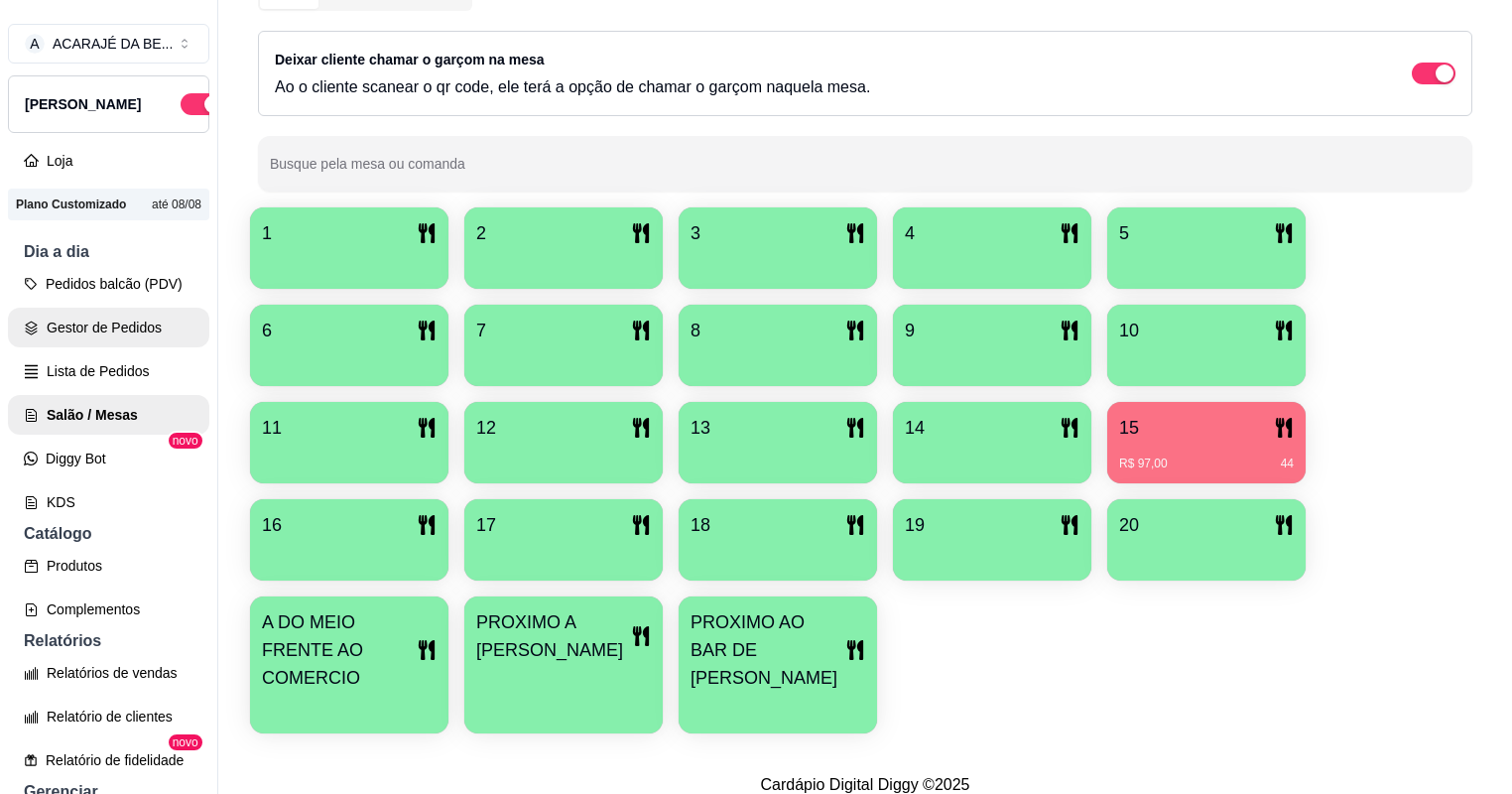 click on "Gestor de Pedidos" at bounding box center [108, 328] 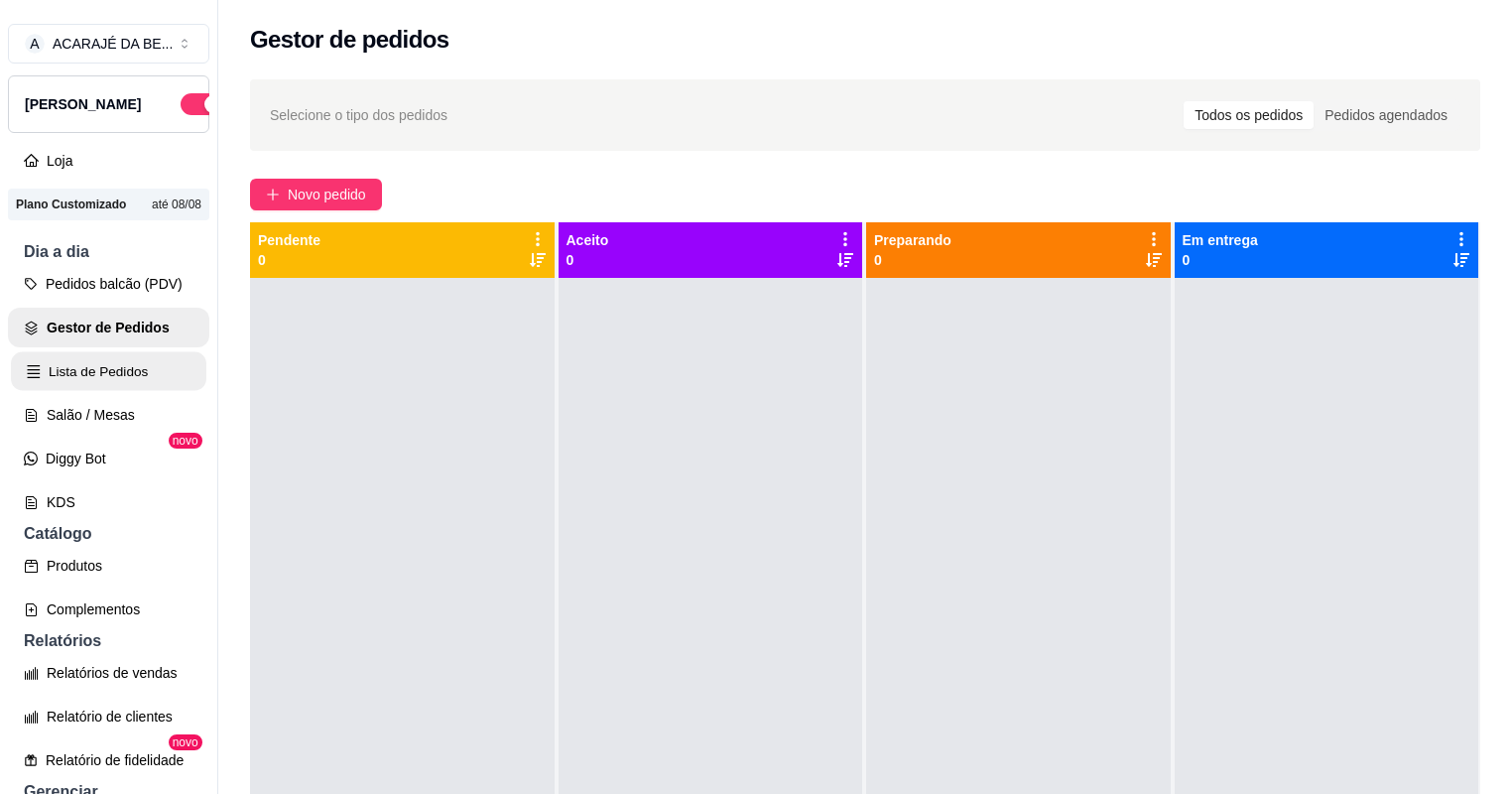 click on "Lista de Pedidos" at bounding box center (108, 371) 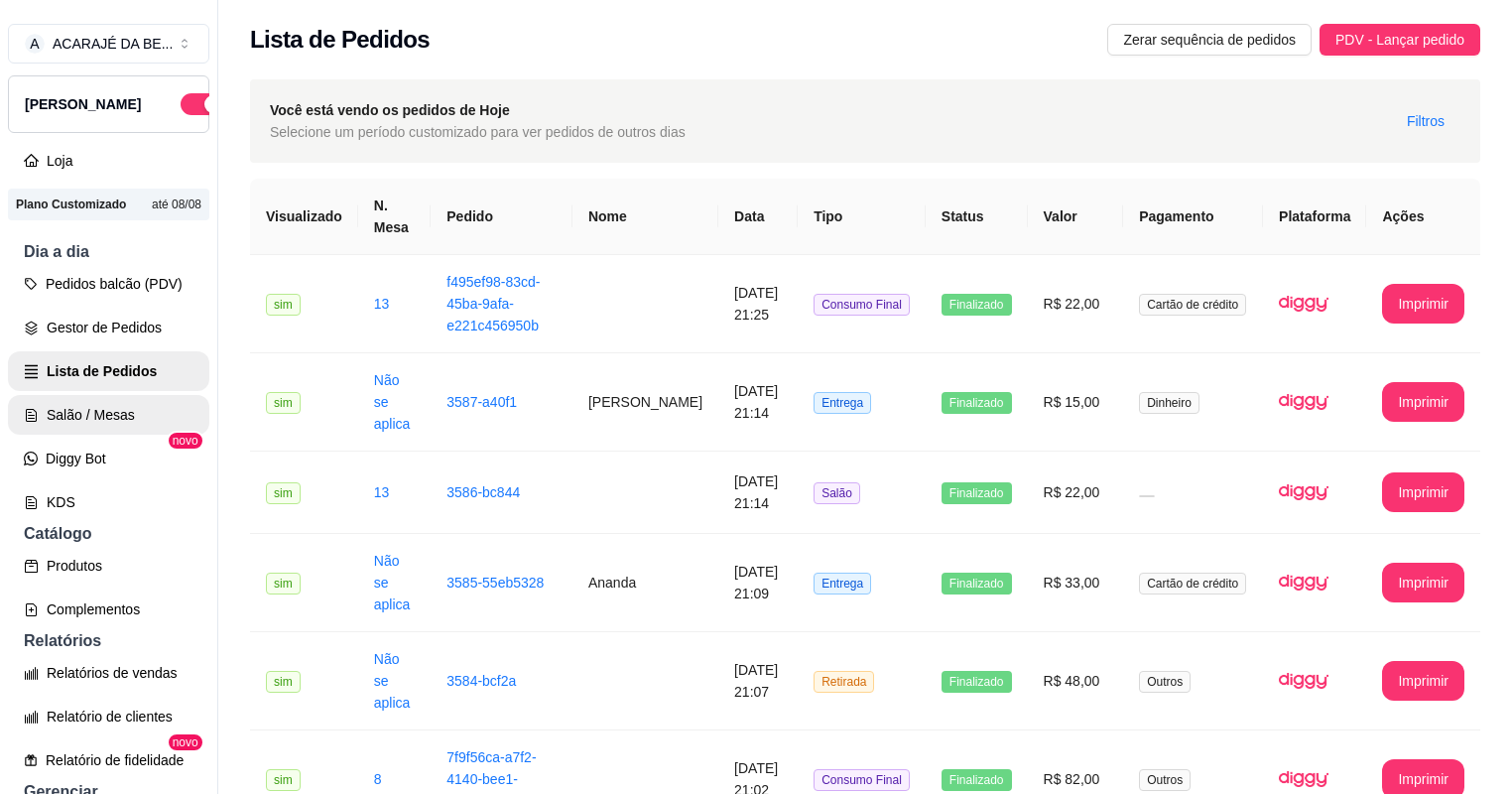 click on "Salão / Mesas" at bounding box center [108, 415] 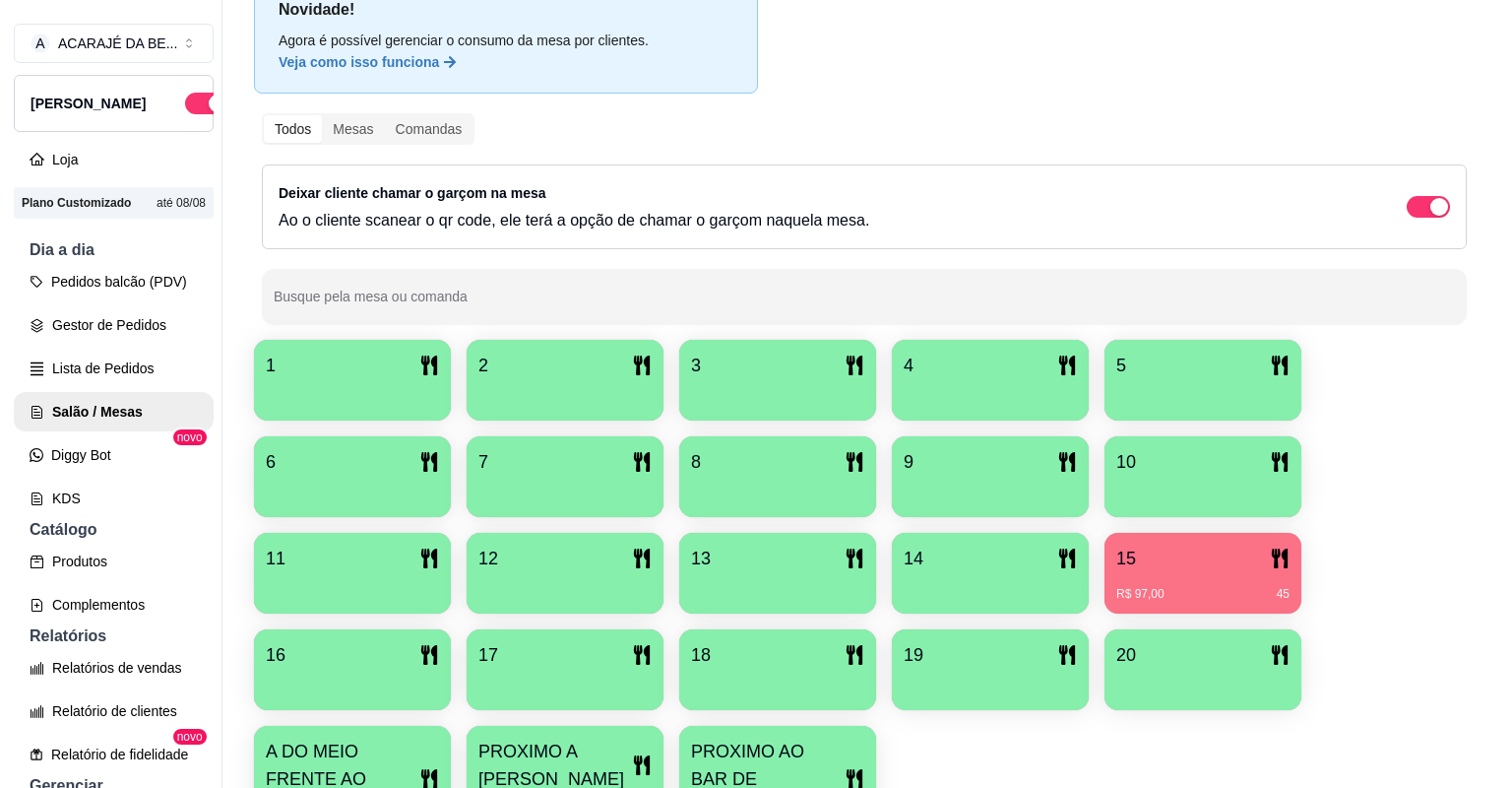 scroll, scrollTop: 158, scrollLeft: 0, axis: vertical 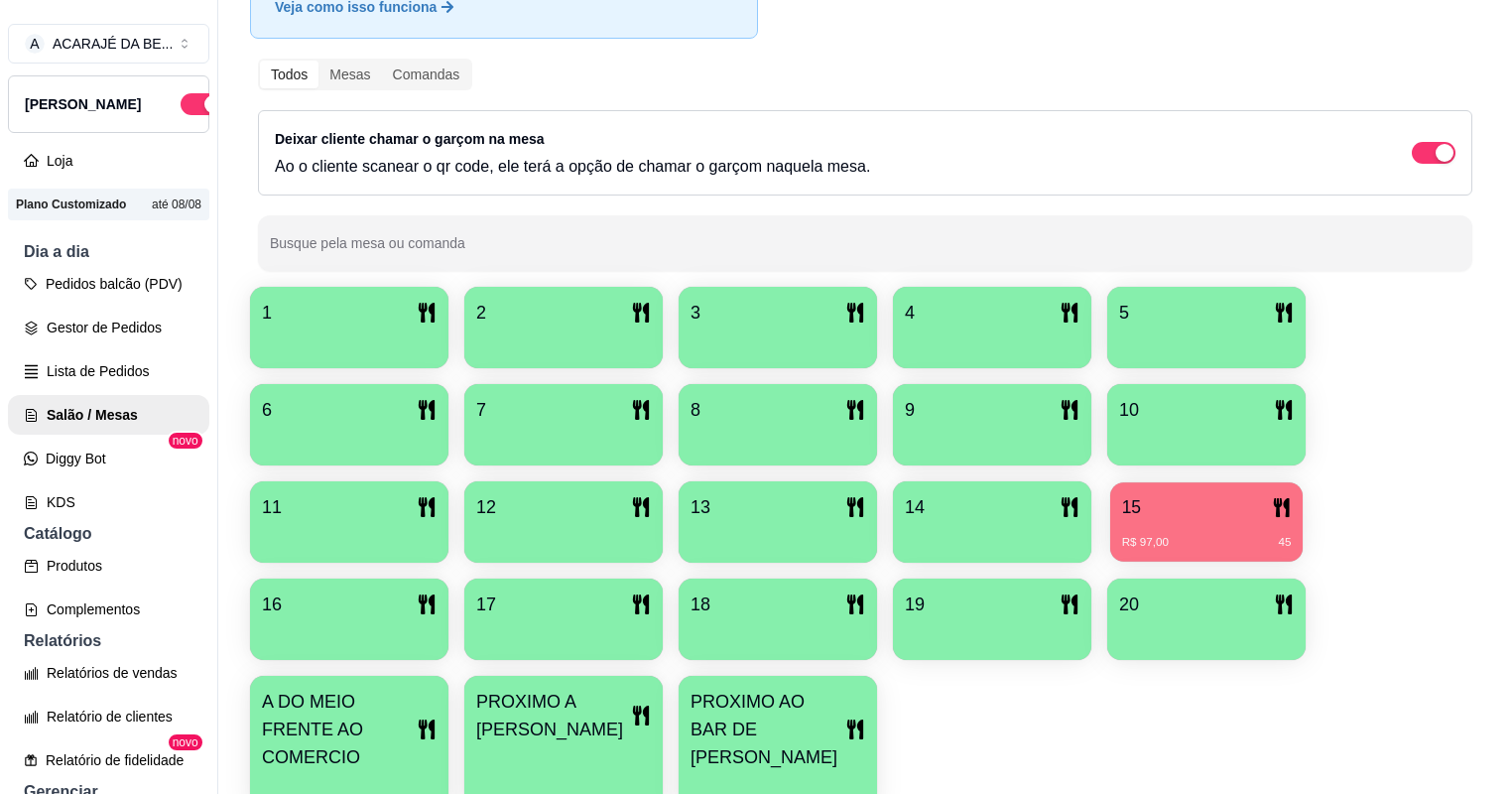 click on "R$ 97,00 45" at bounding box center (1206, 535) 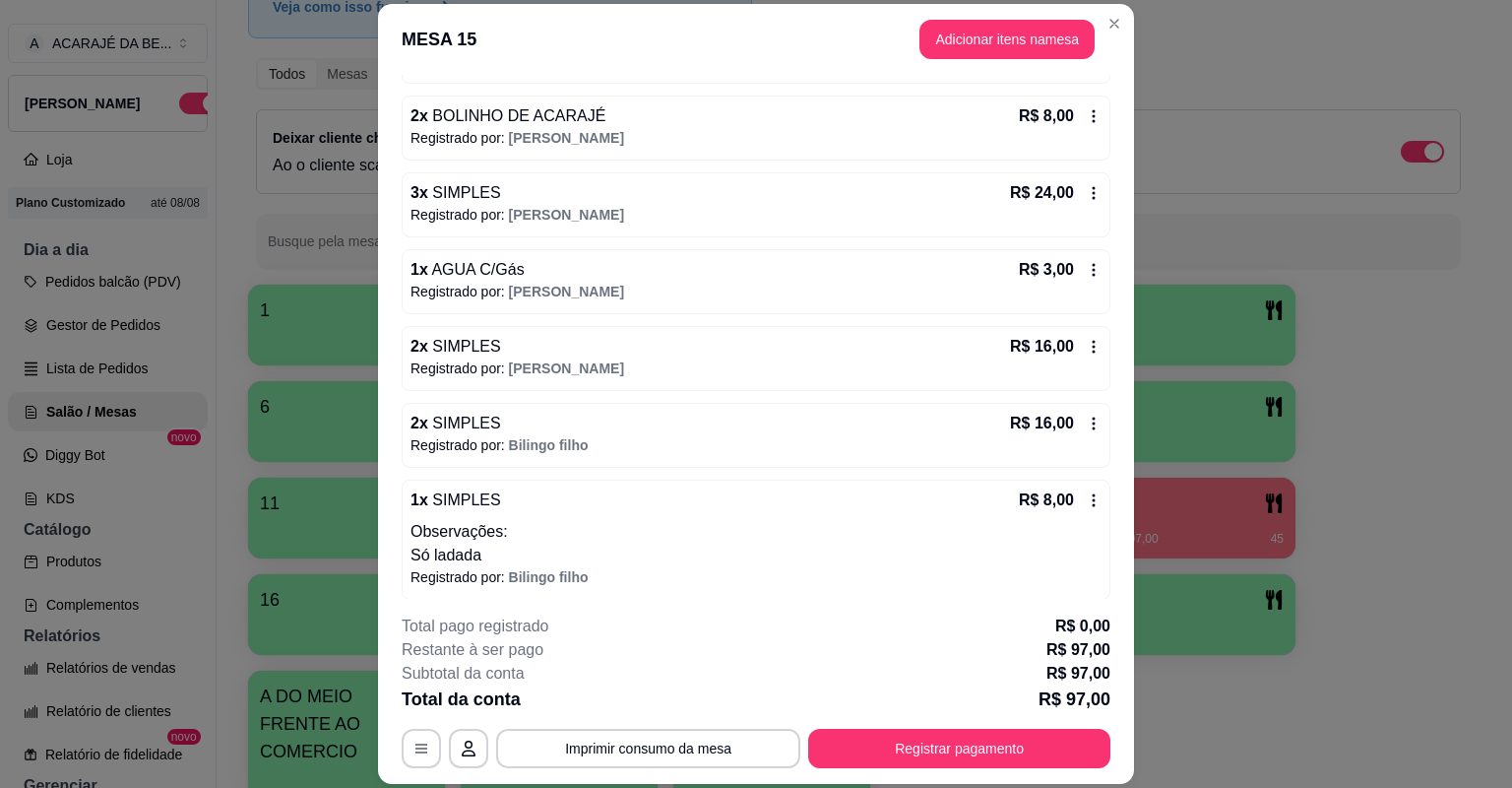 scroll, scrollTop: 379, scrollLeft: 0, axis: vertical 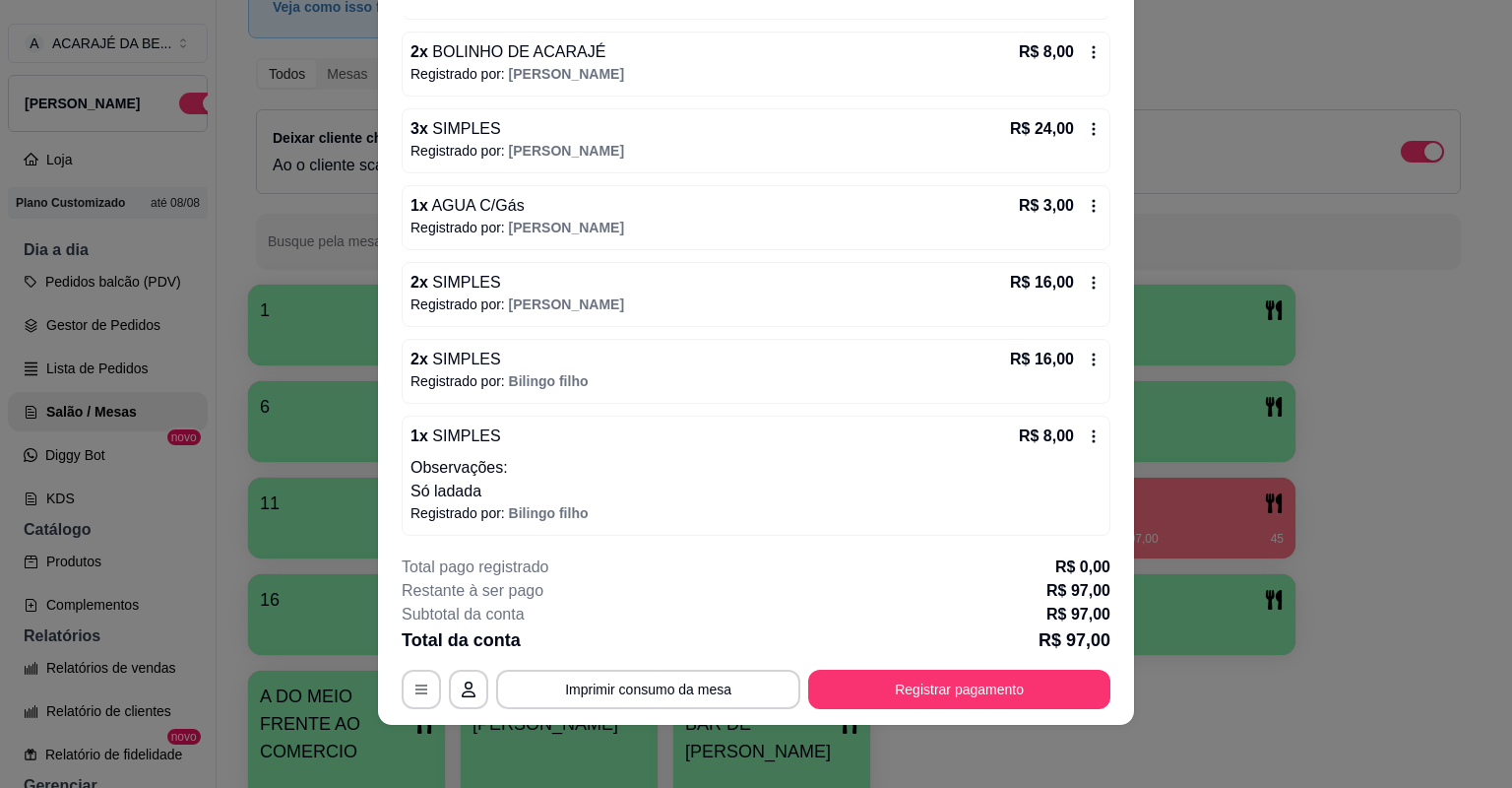 click 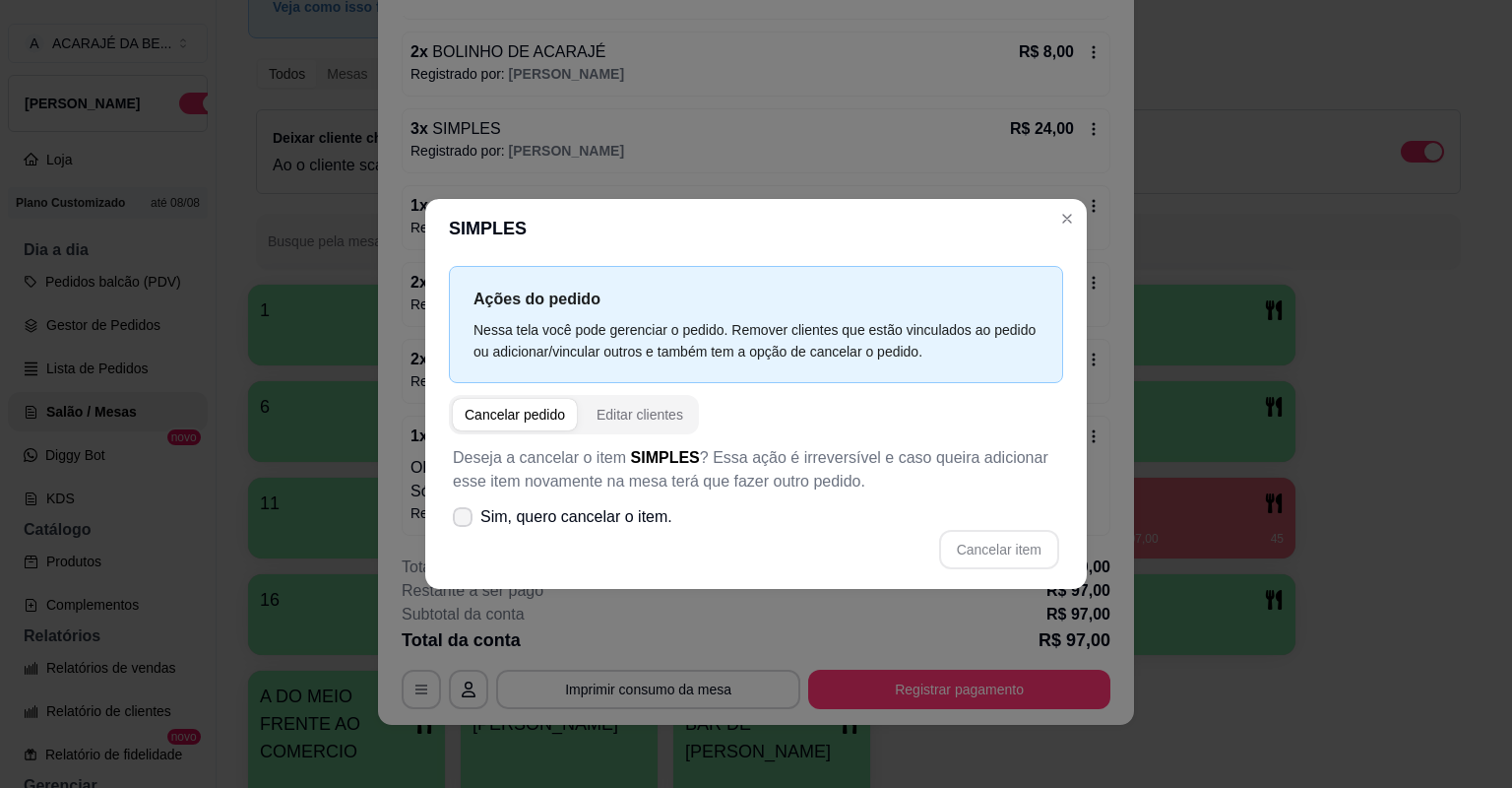 click on "Sim, quero cancelar o item." at bounding box center (576, 517) 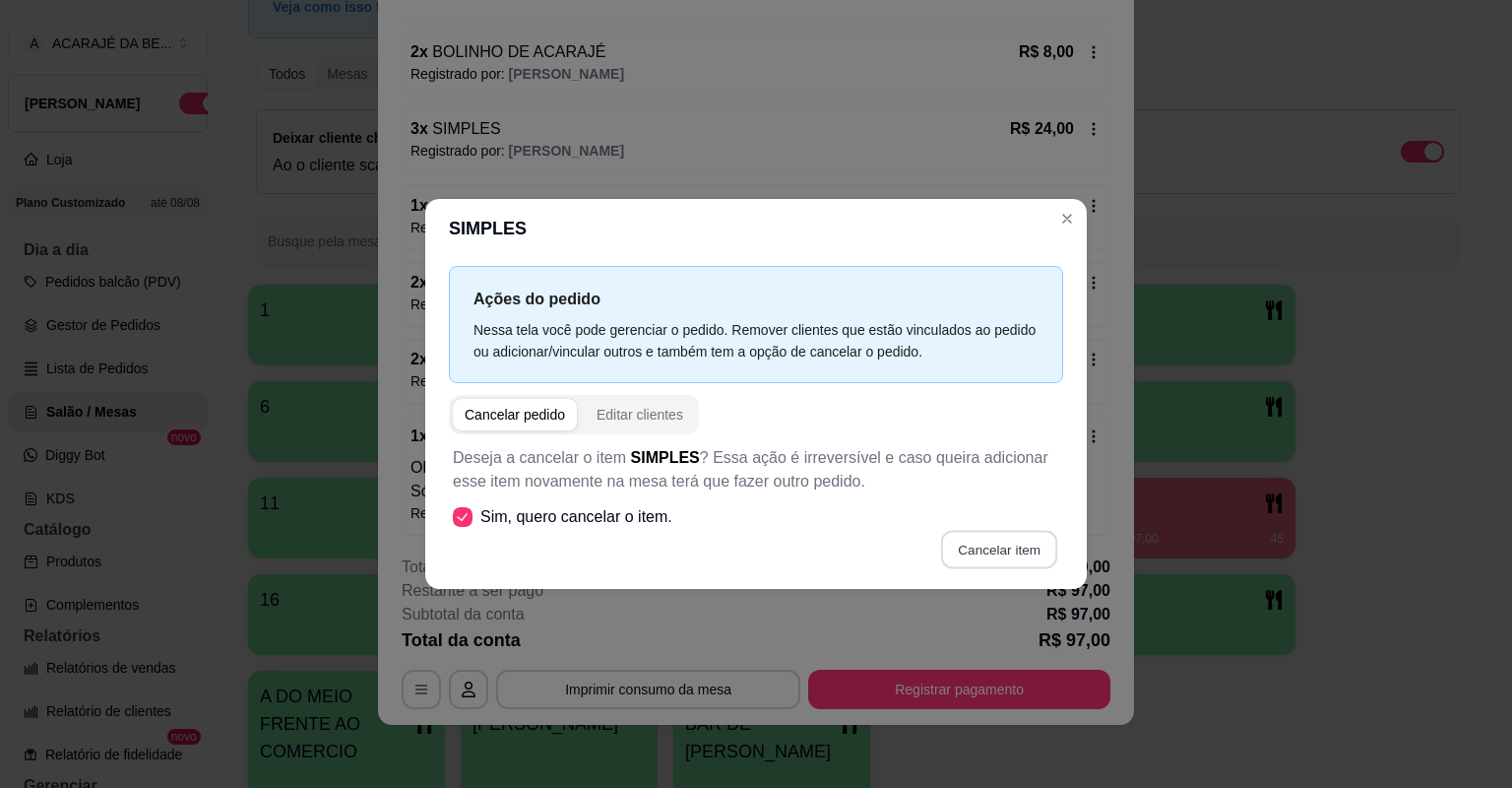 click on "Cancelar item" at bounding box center (998, 550) 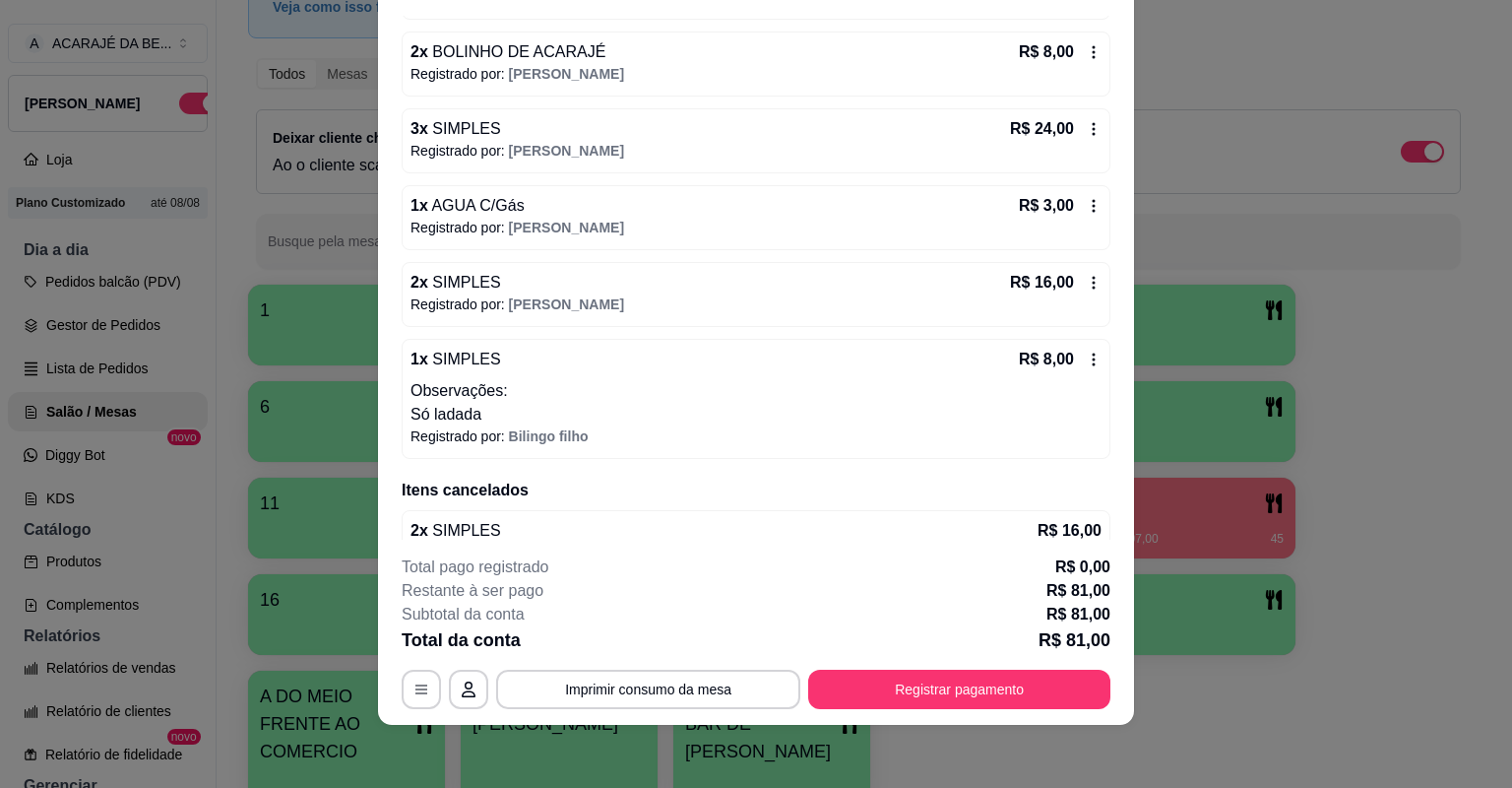 click 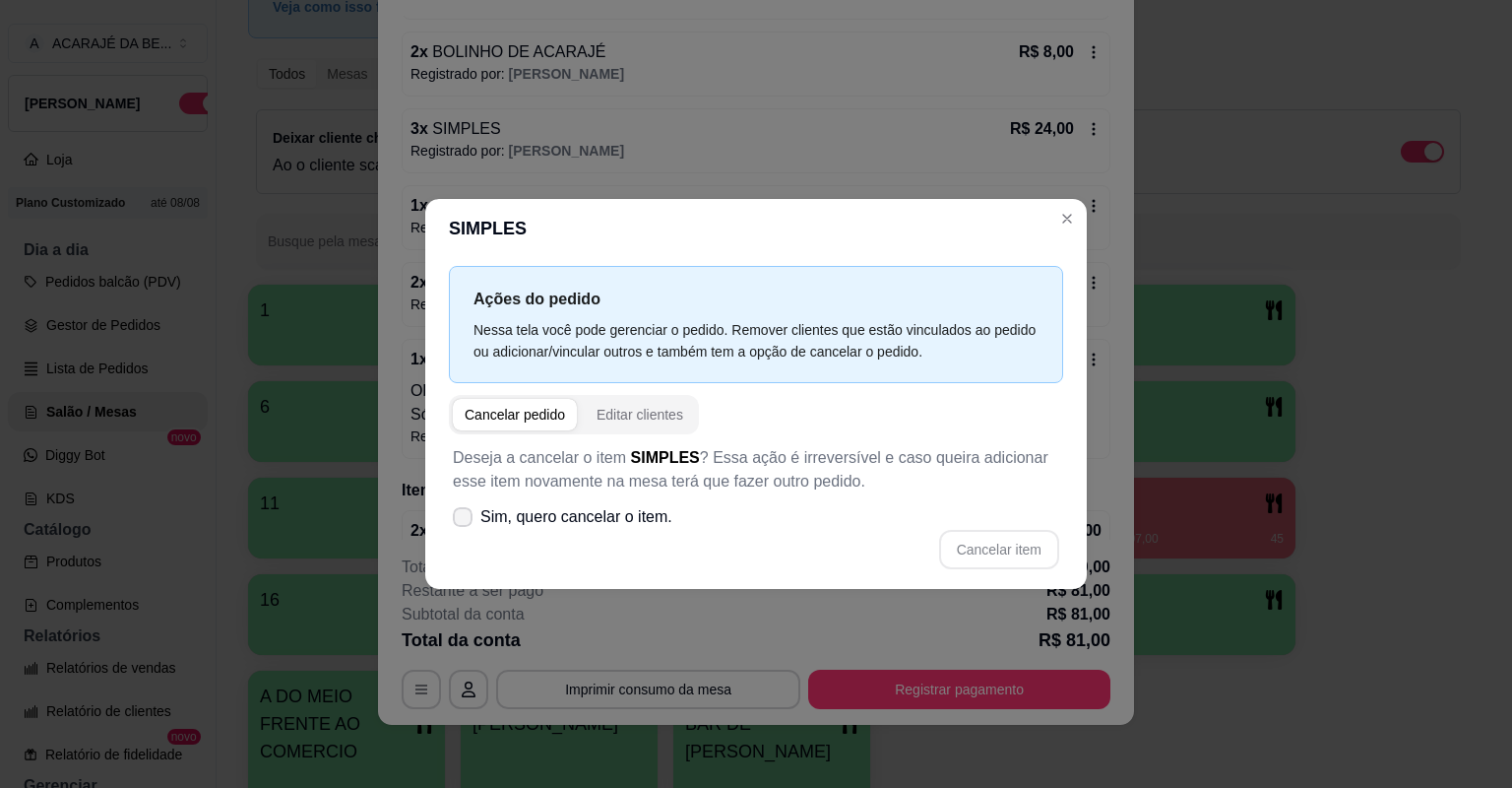 click on "Sim, quero cancelar o item." at bounding box center (562, 517) 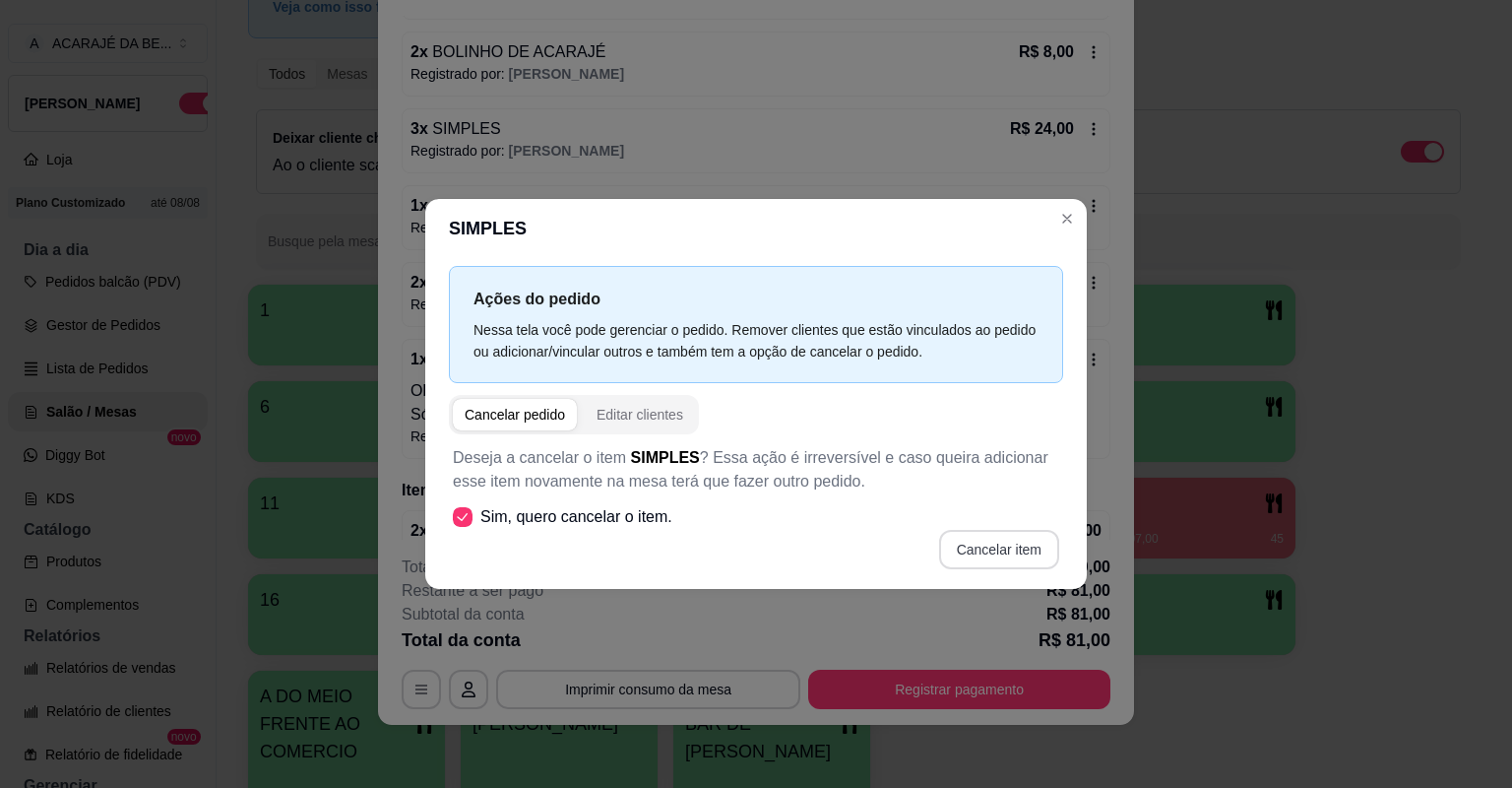 click on "Cancelar item" at bounding box center [999, 550] 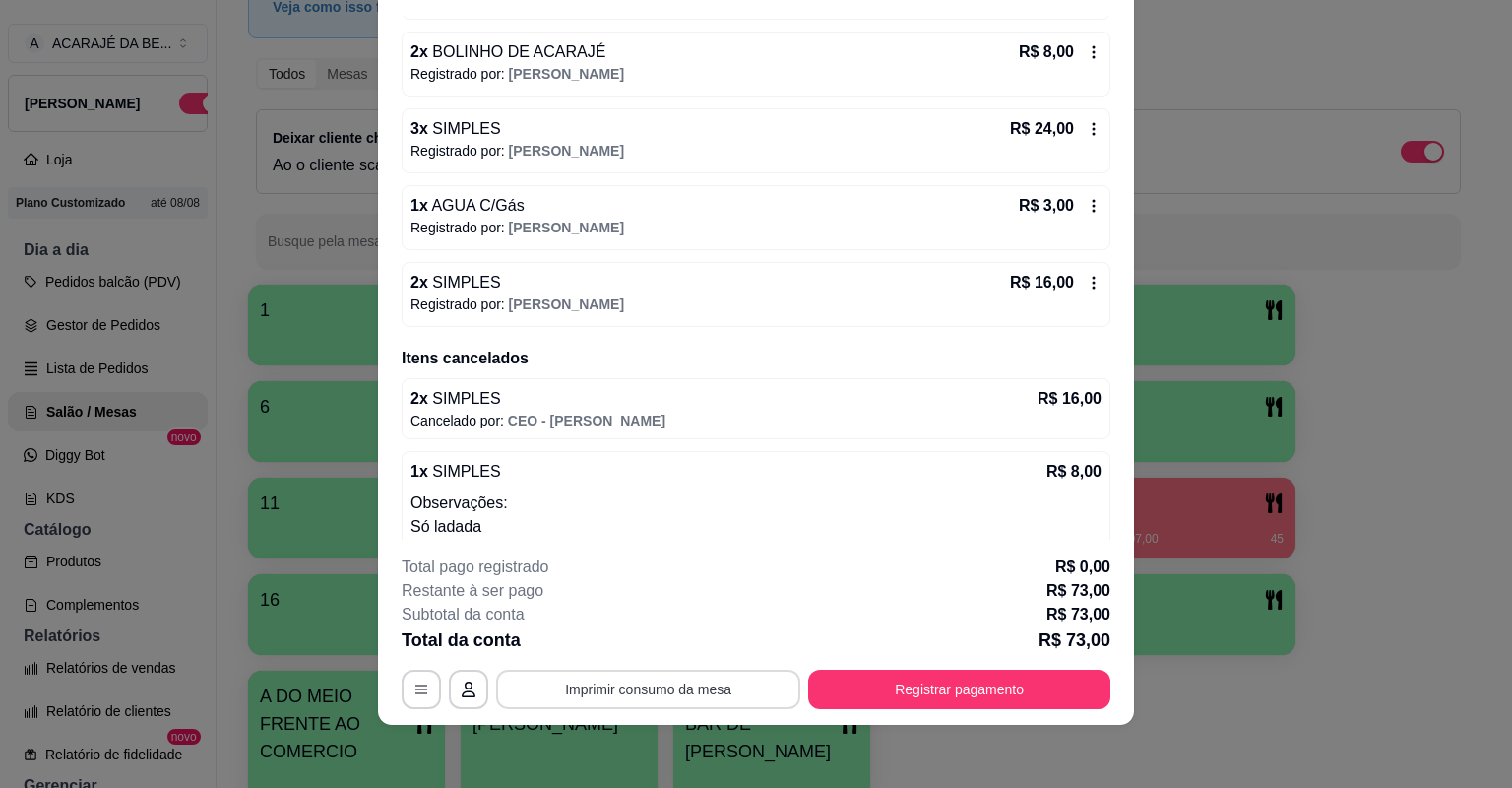 click on "Imprimir consumo da mesa" at bounding box center (648, 690) 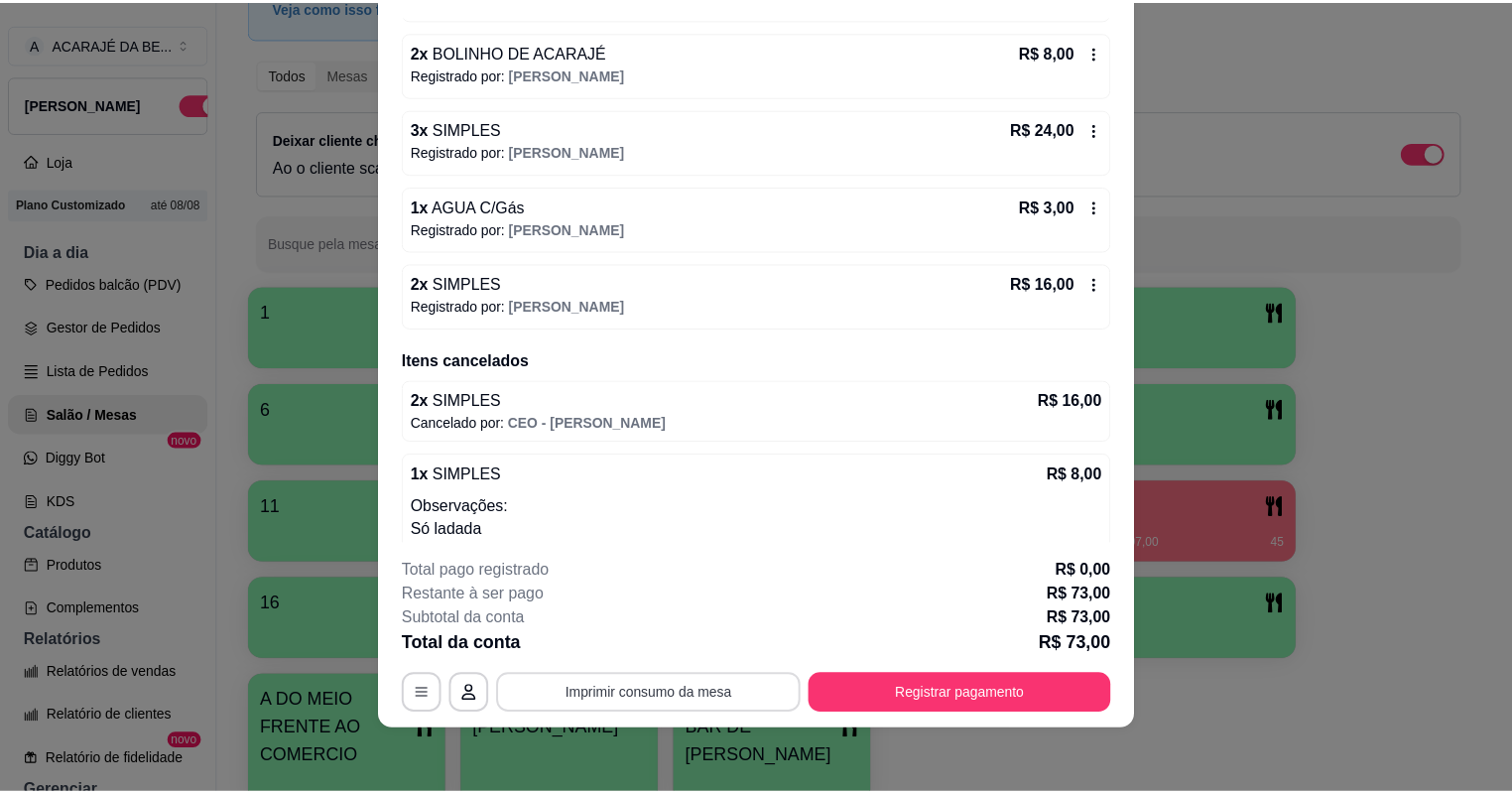 scroll, scrollTop: 0, scrollLeft: 0, axis: both 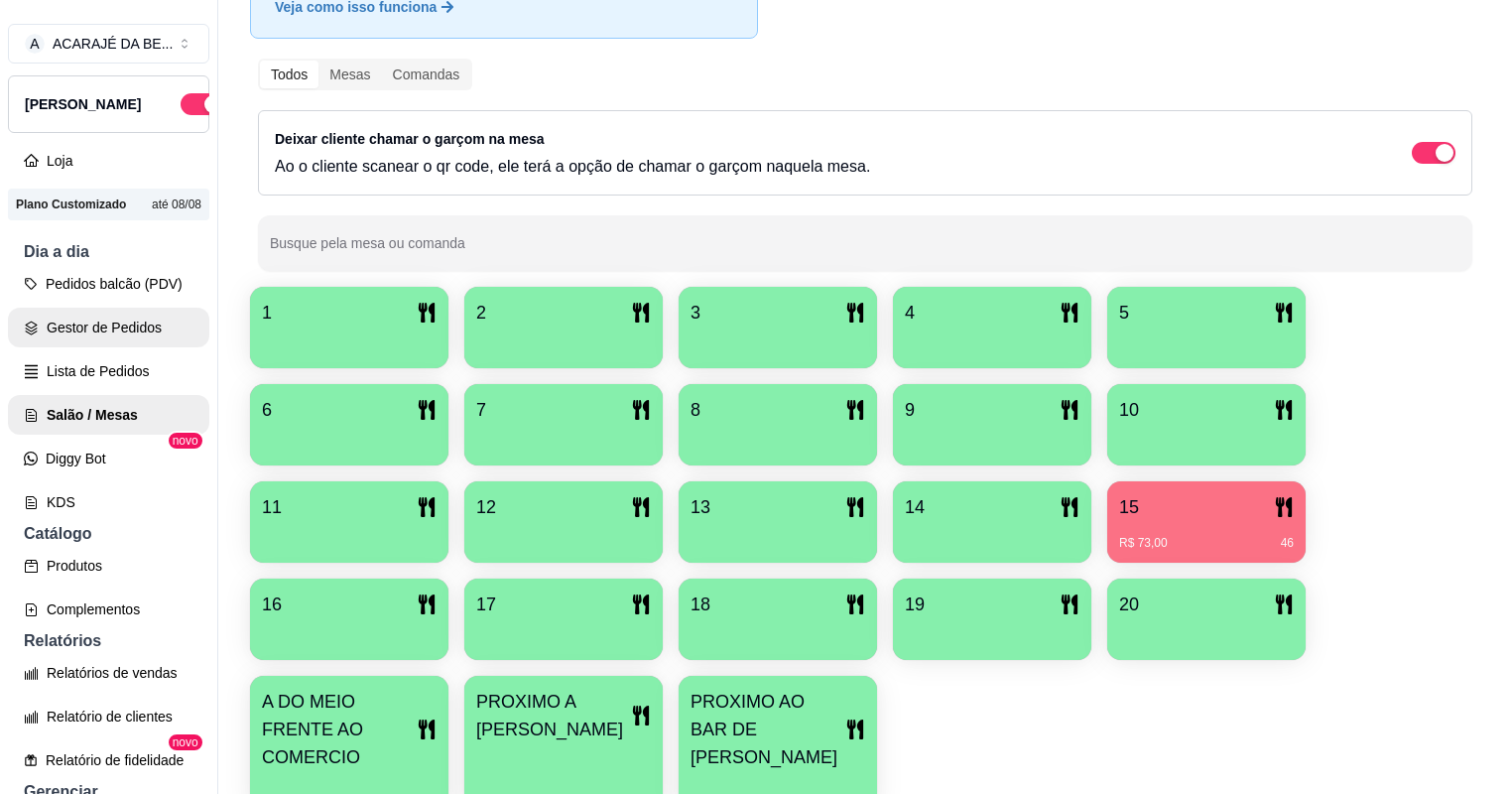 click on "Gestor de Pedidos" at bounding box center (108, 328) 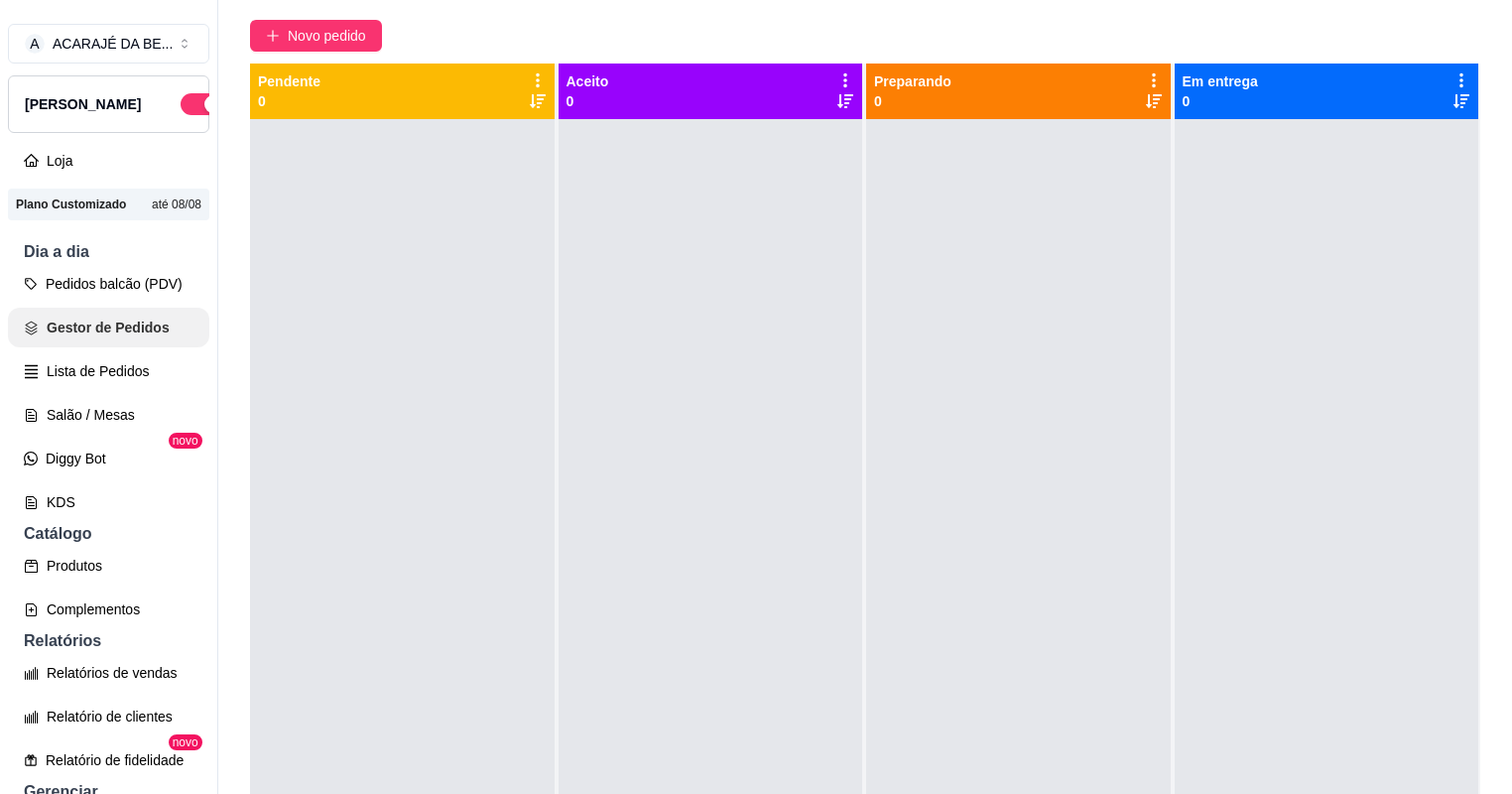 scroll, scrollTop: 0, scrollLeft: 0, axis: both 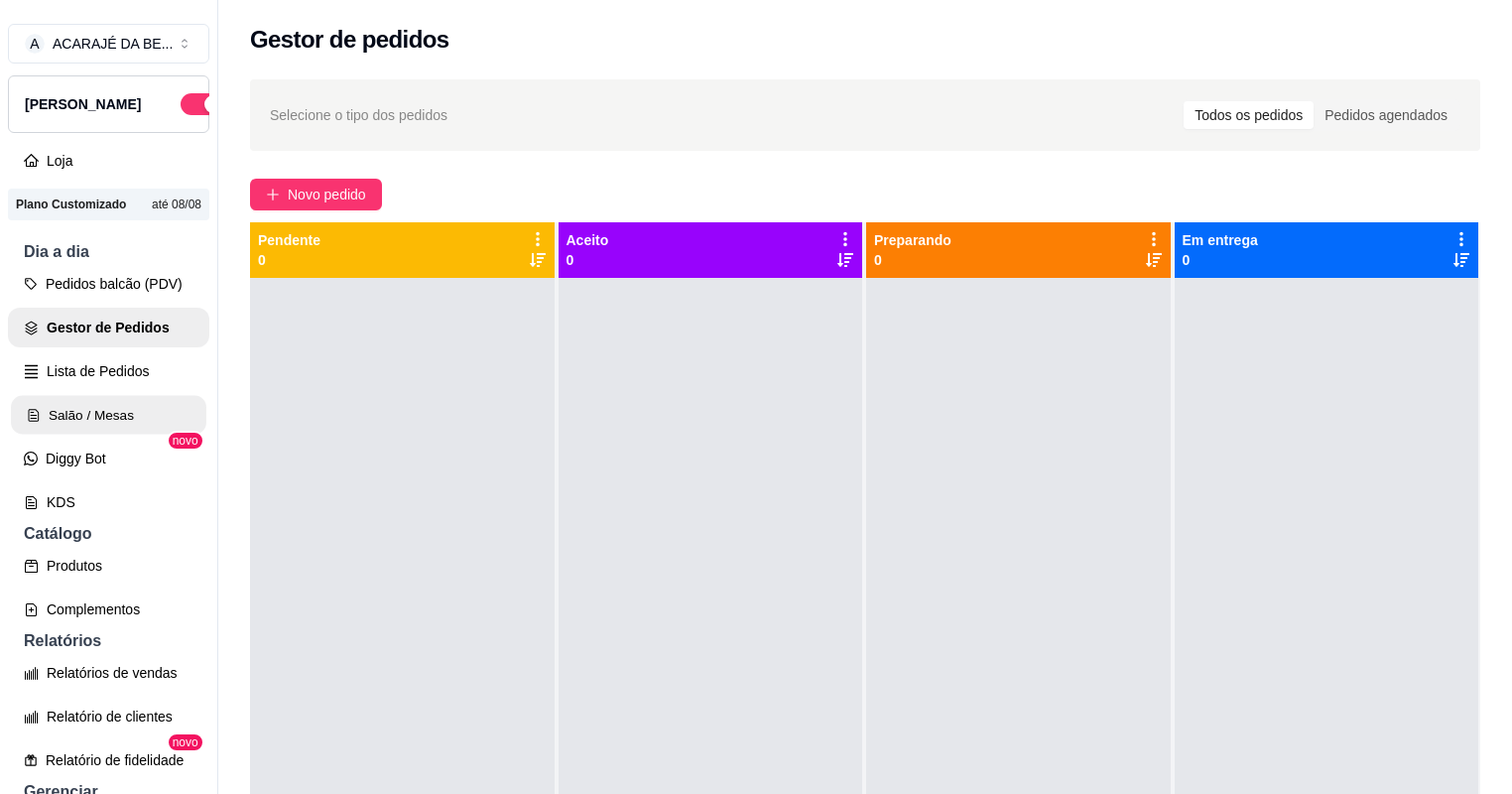 click on "Salão / Mesas" at bounding box center (108, 415) 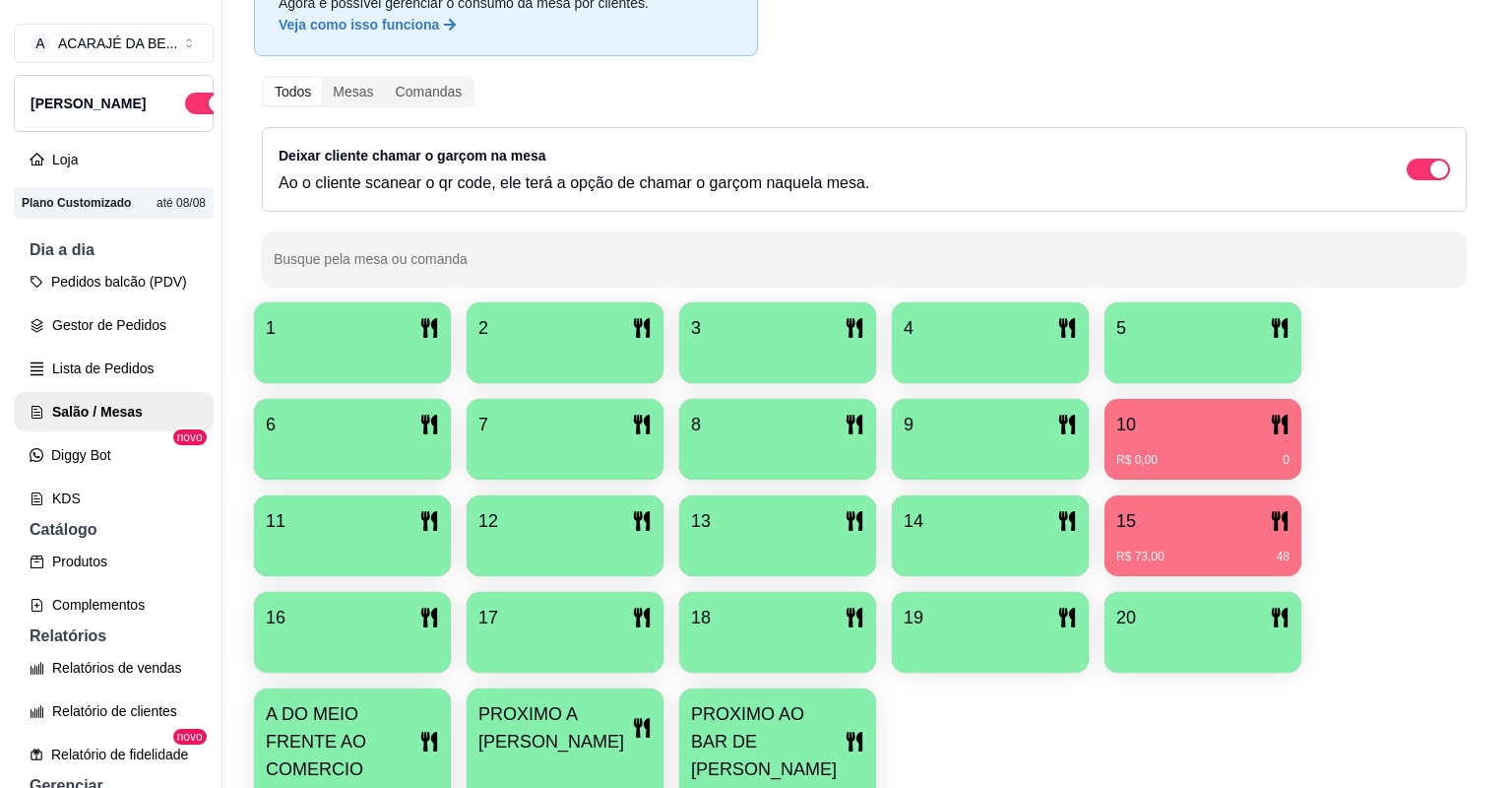 scroll, scrollTop: 158, scrollLeft: 0, axis: vertical 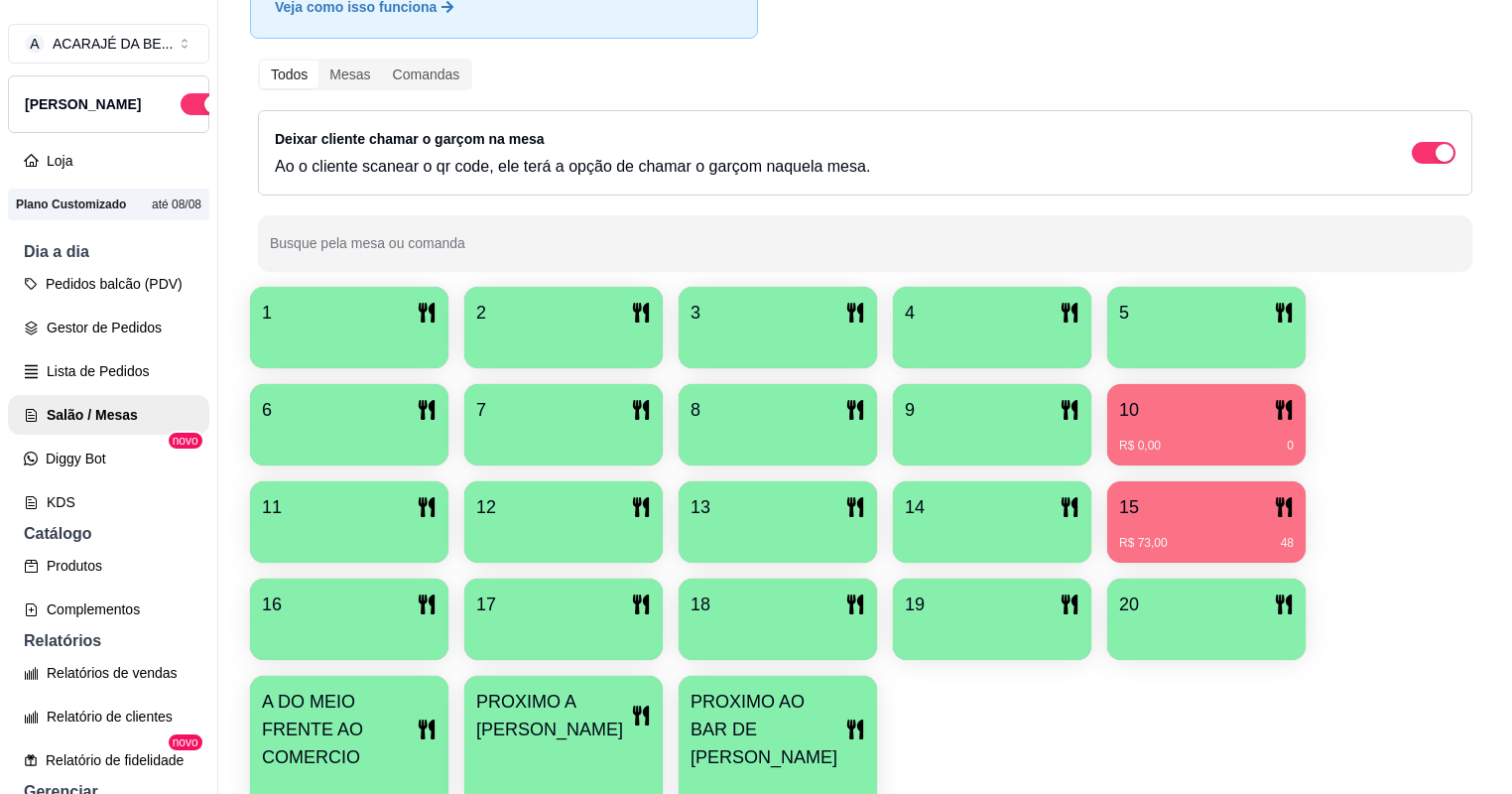click on "15" at bounding box center [1206, 507] 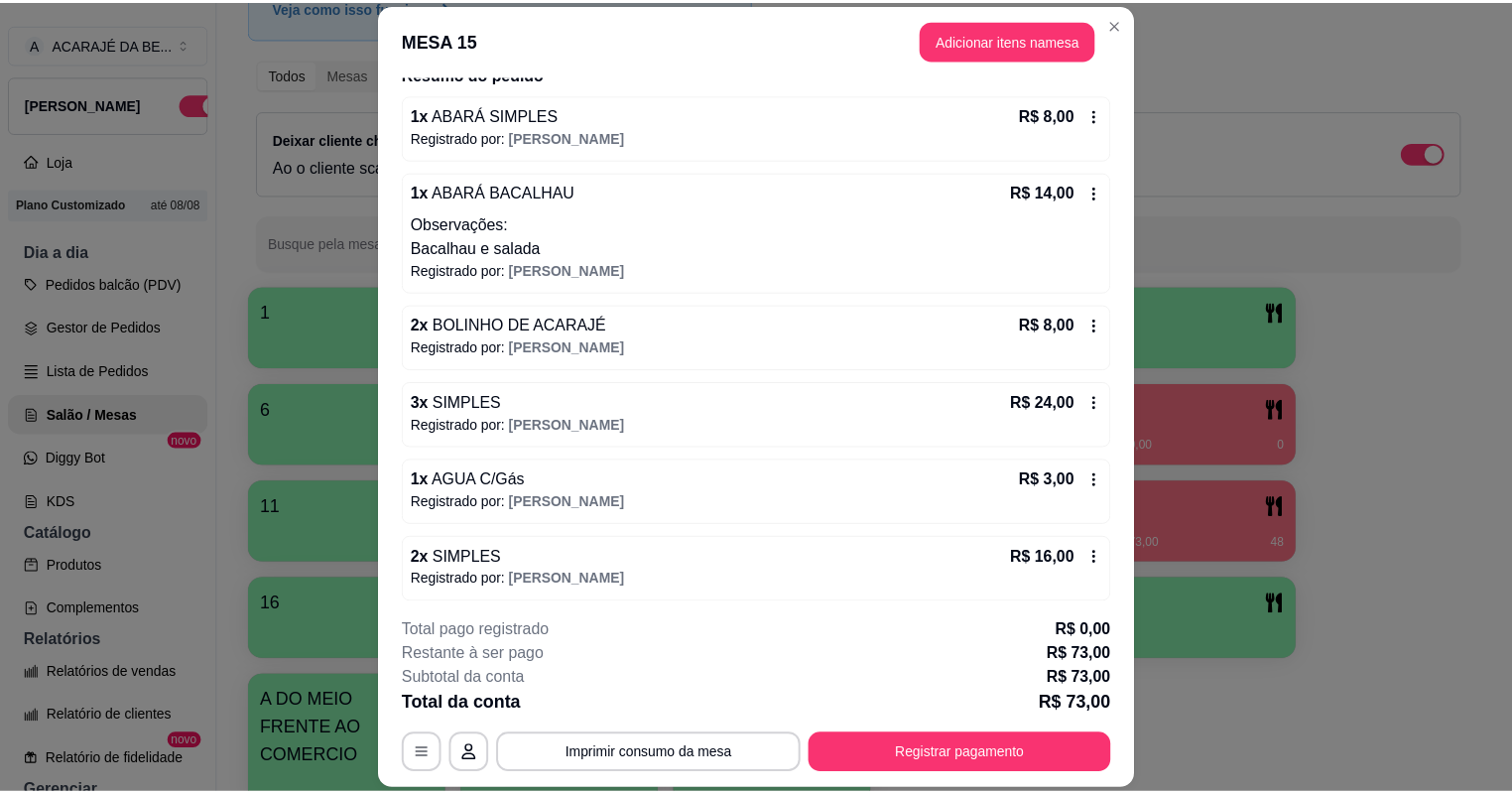 scroll, scrollTop: 0, scrollLeft: 0, axis: both 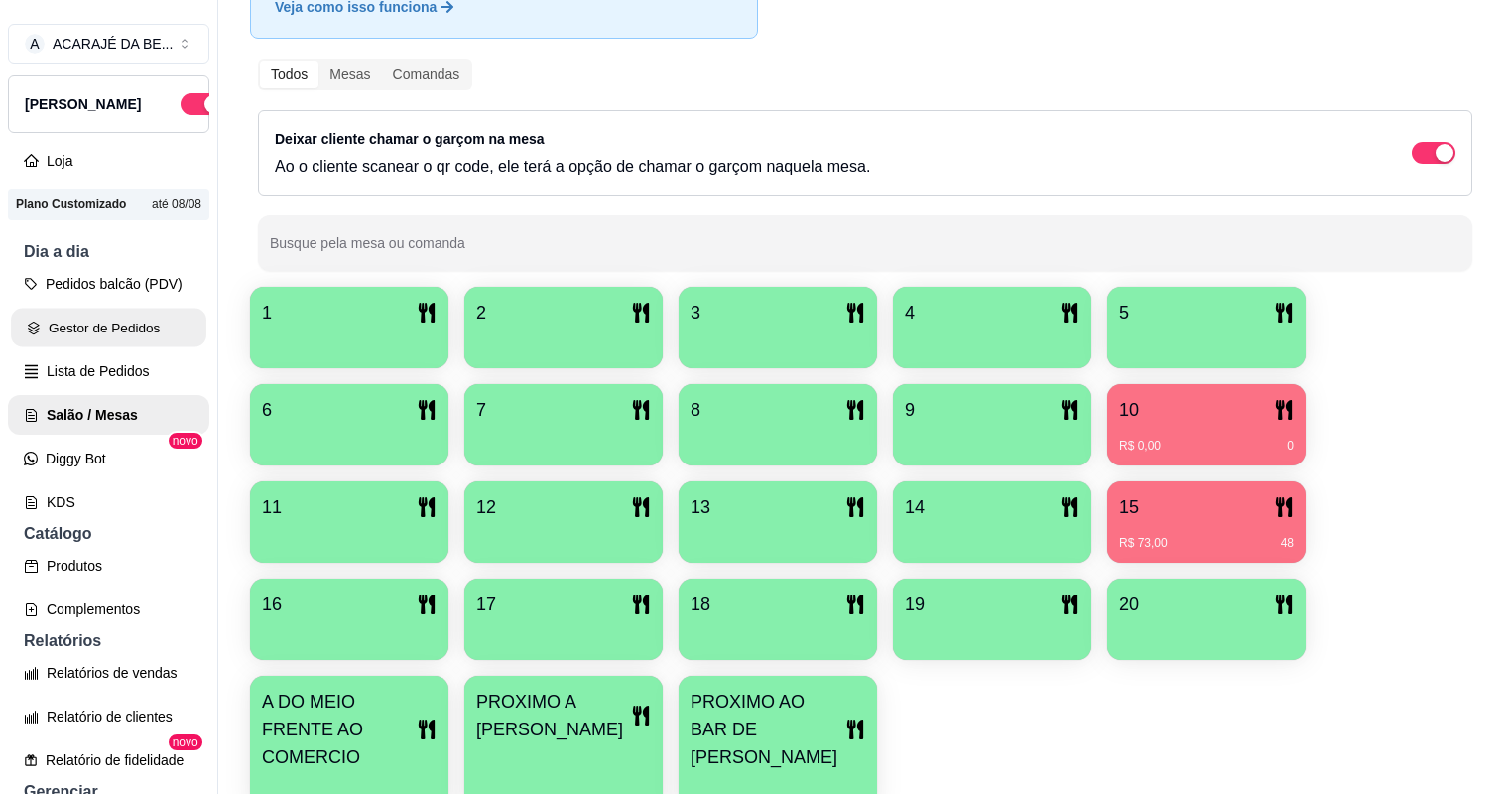 click on "Gestor de Pedidos" at bounding box center [108, 328] 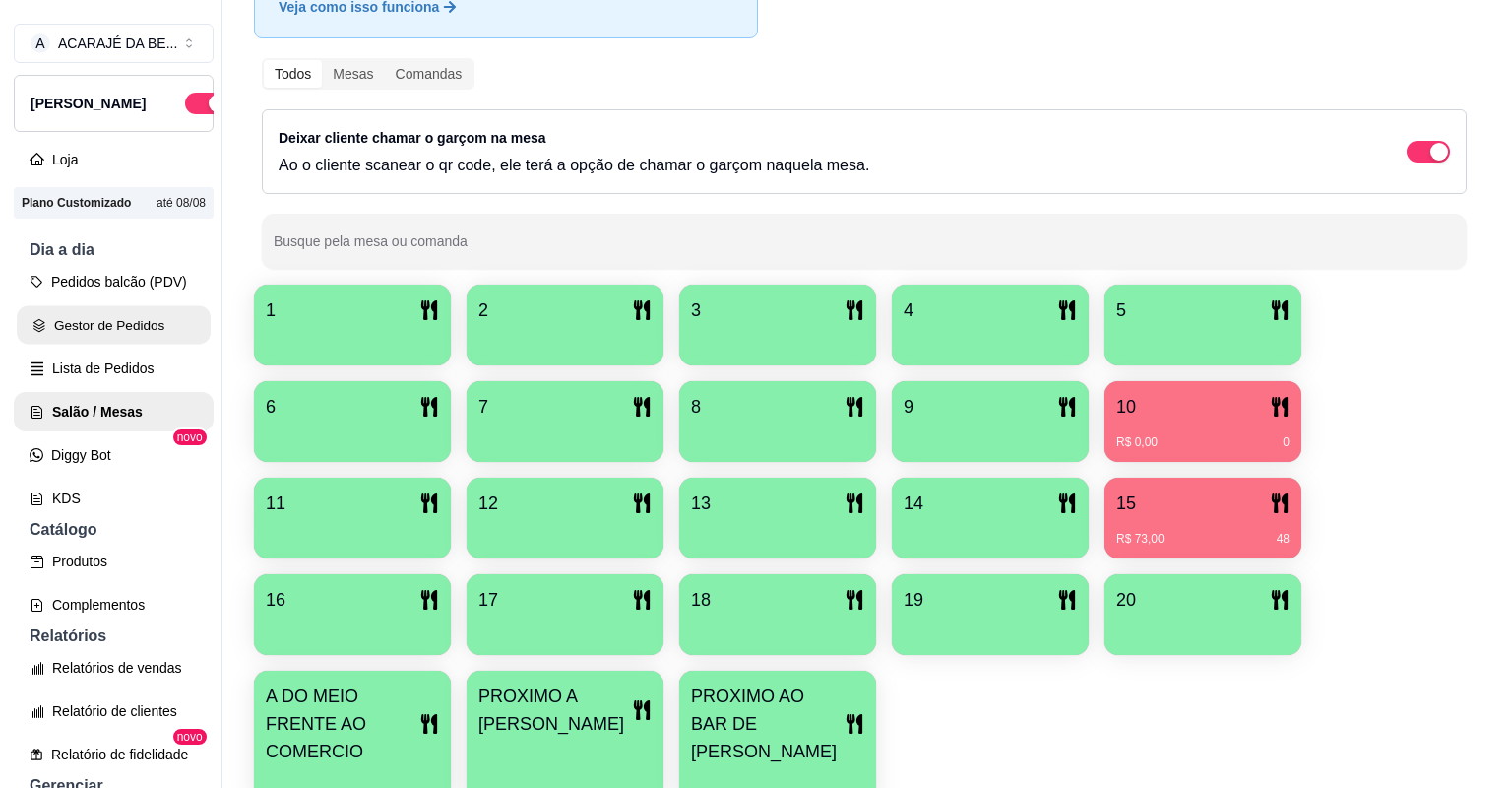 scroll, scrollTop: 0, scrollLeft: 0, axis: both 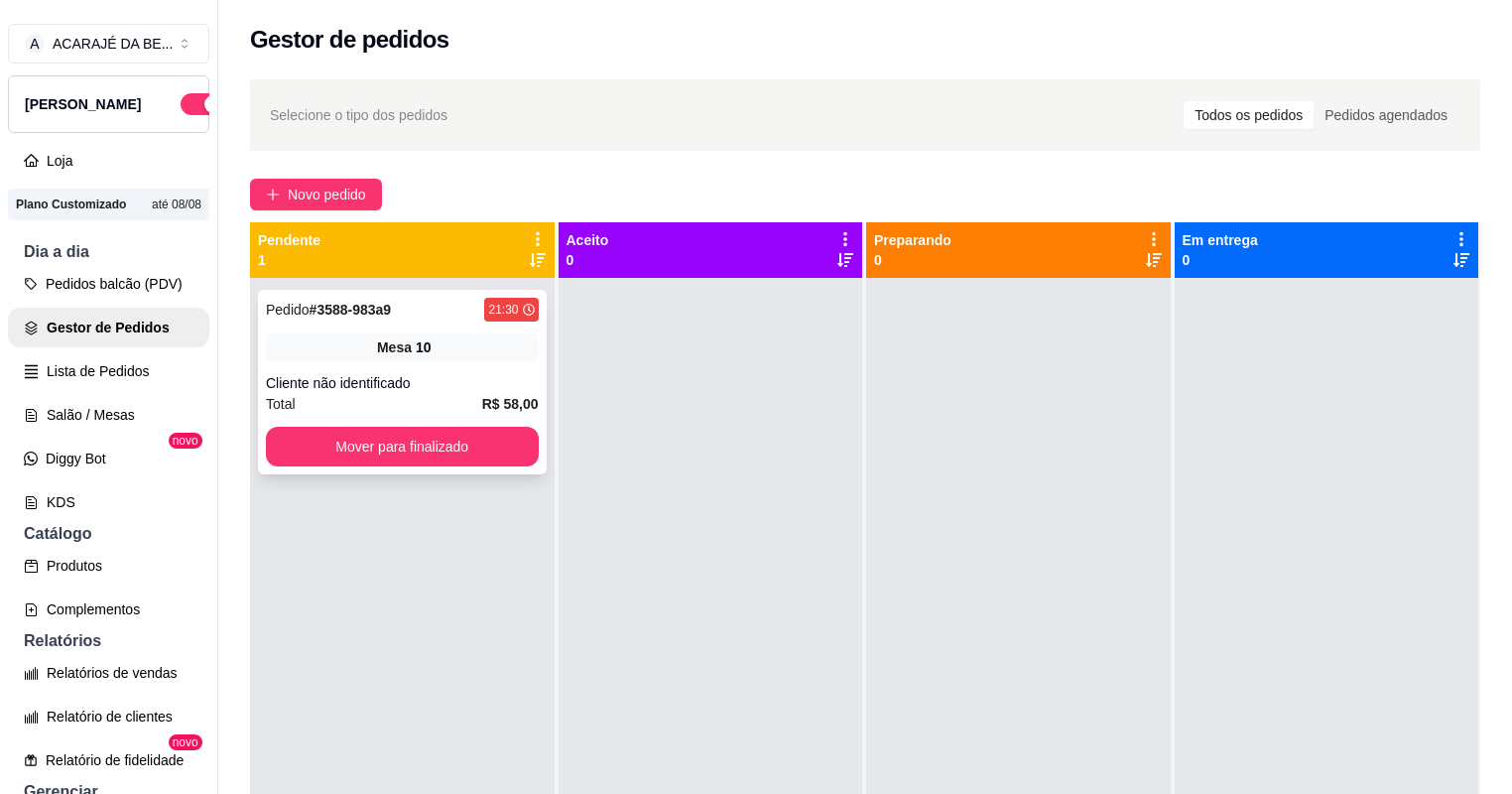 click on "Cliente não identificado" at bounding box center [402, 383] 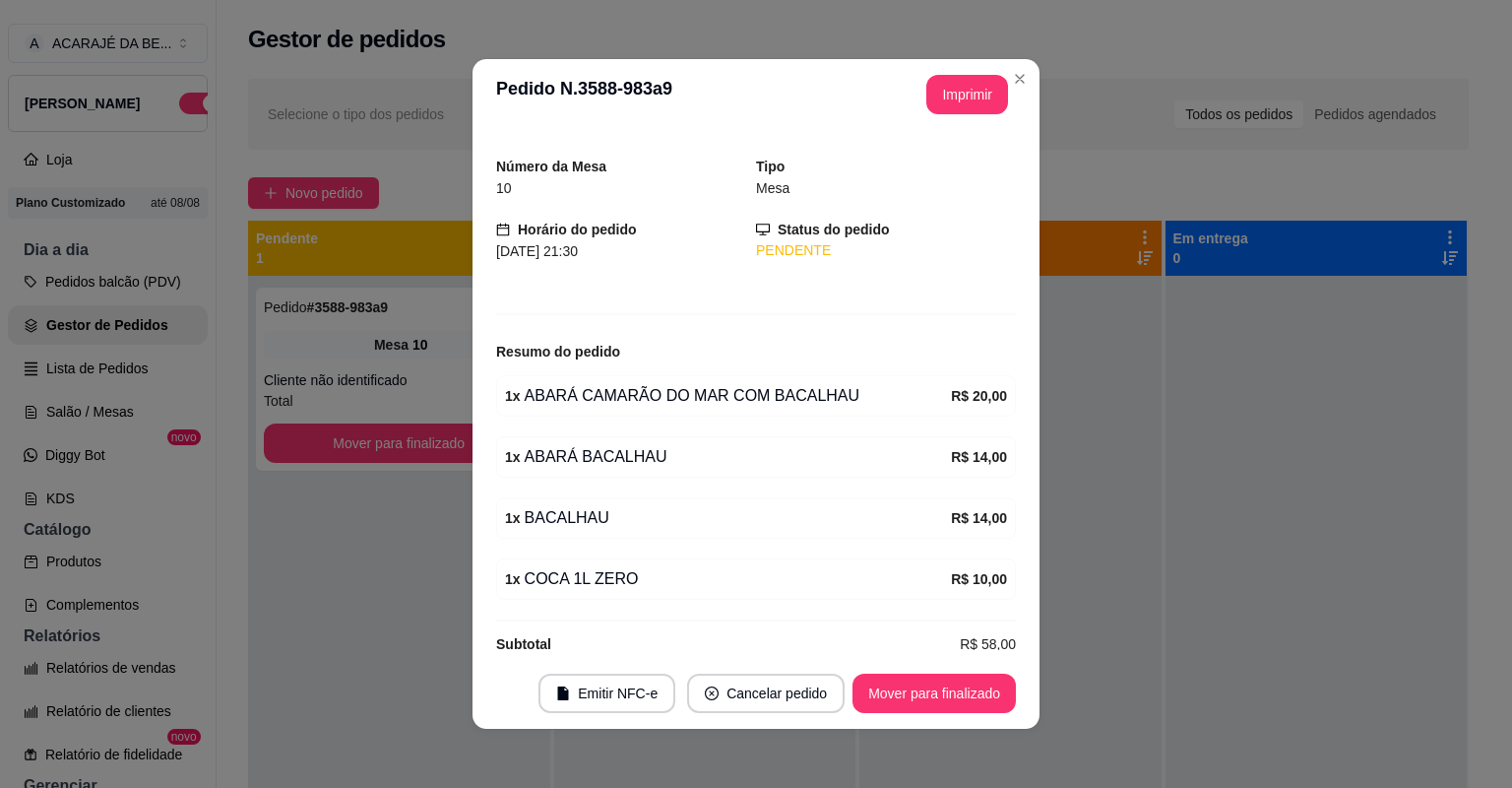 scroll, scrollTop: 71, scrollLeft: 0, axis: vertical 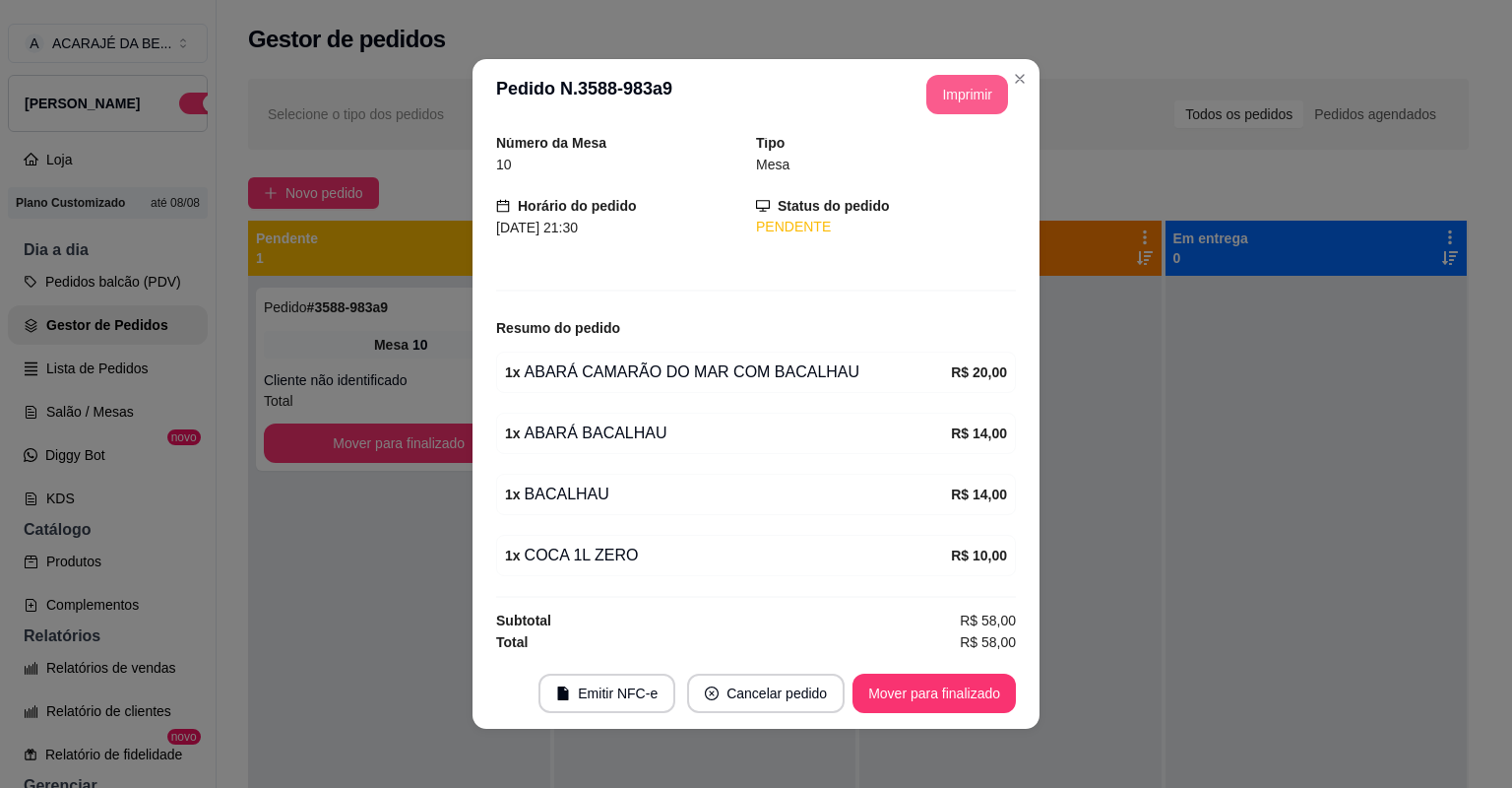 click on "Imprimir" at bounding box center (967, 95) 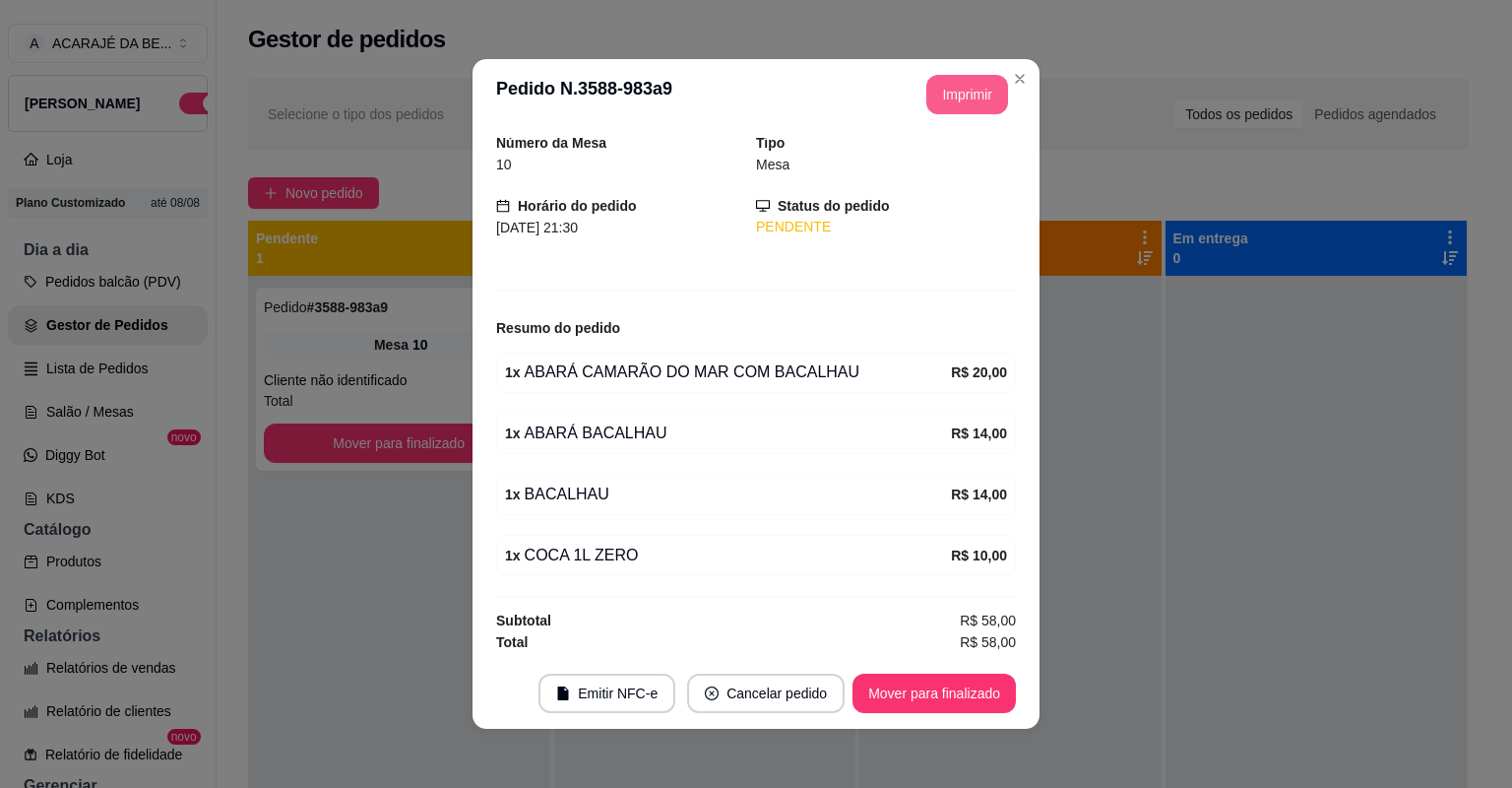 scroll, scrollTop: 0, scrollLeft: 0, axis: both 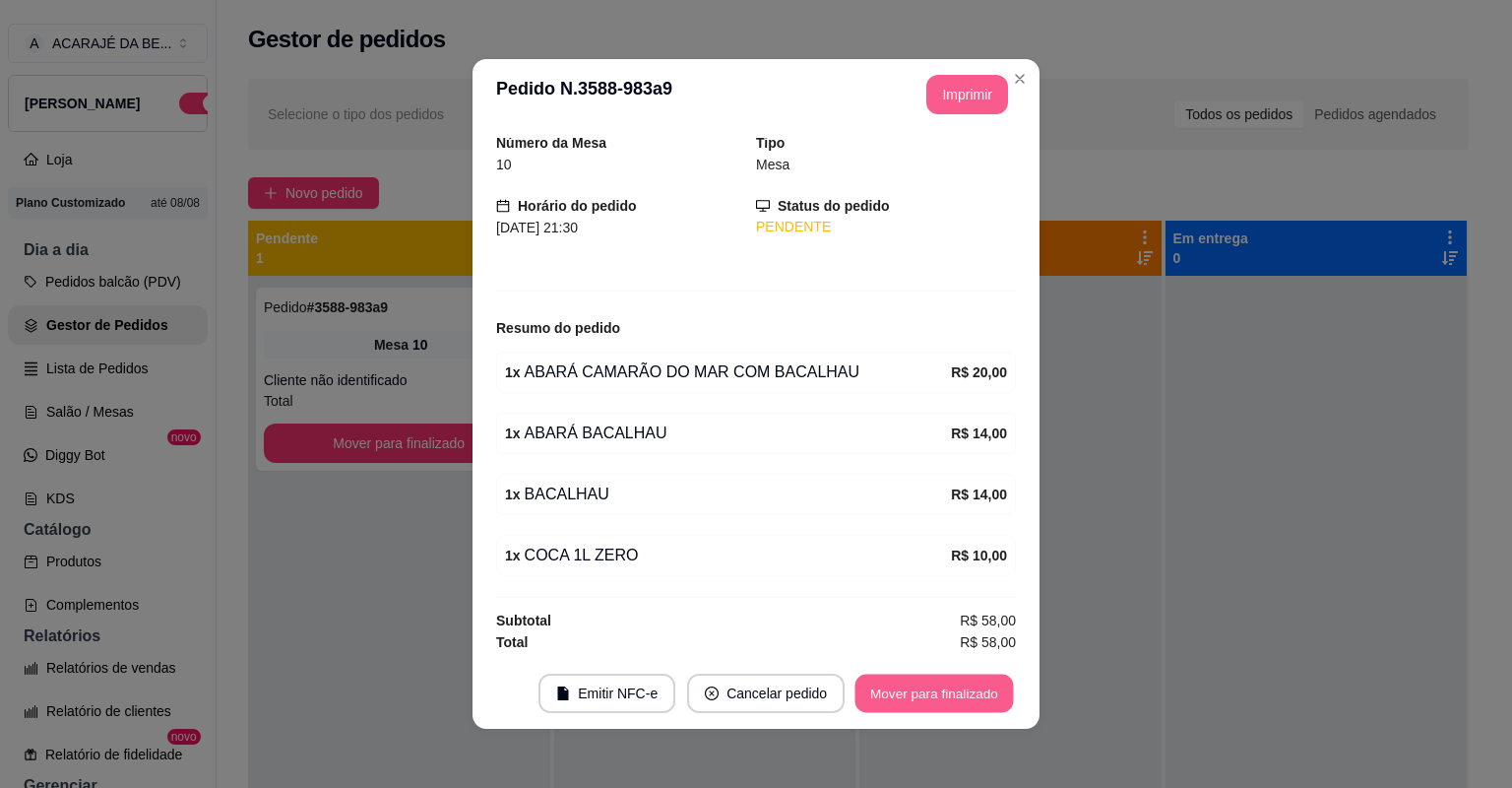 click on "Mover para finalizado" at bounding box center [934, 693] 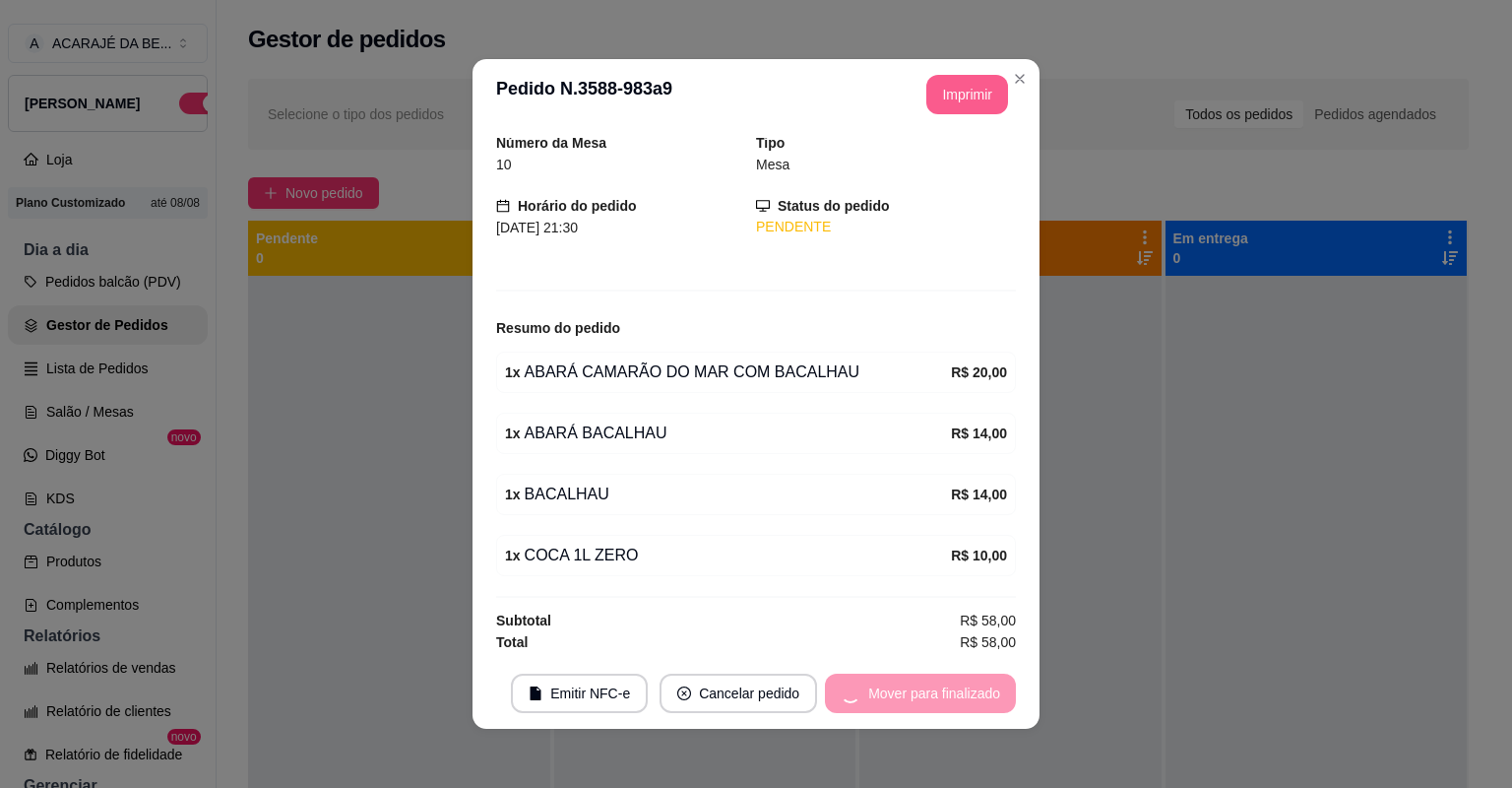 scroll, scrollTop: 6, scrollLeft: 0, axis: vertical 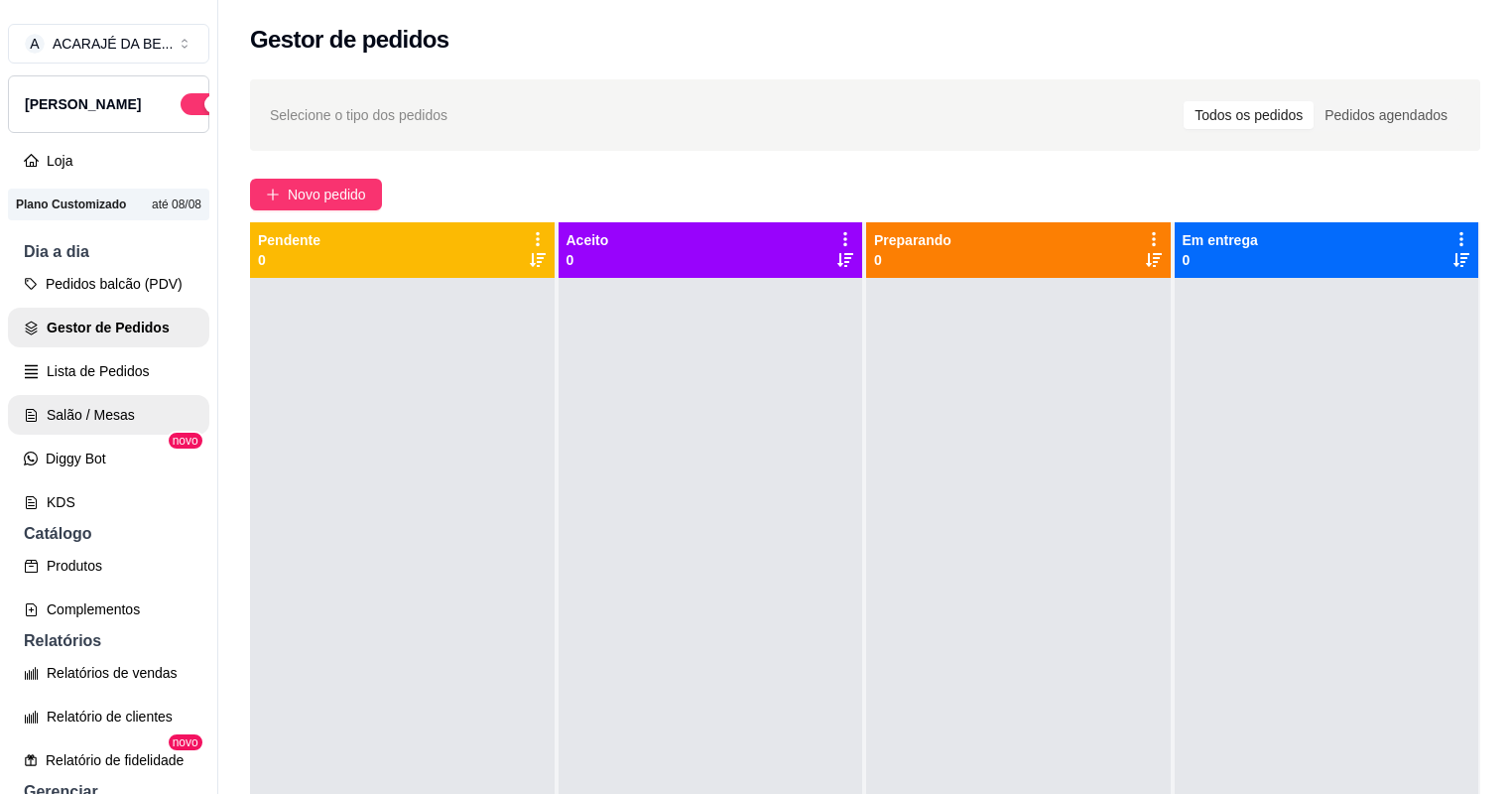 click on "Salão / Mesas" at bounding box center [108, 415] 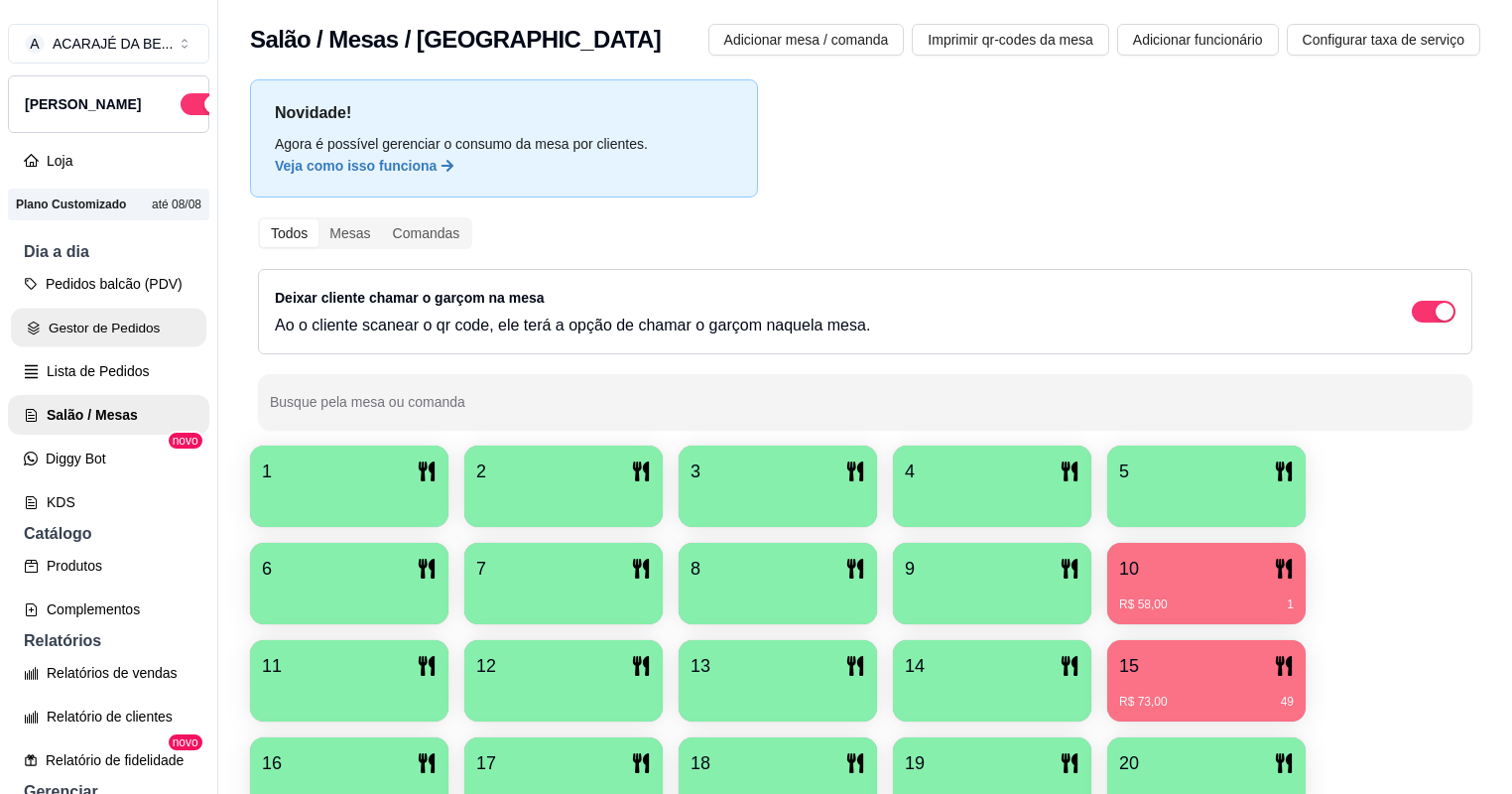 click on "Gestor de Pedidos" at bounding box center [108, 328] 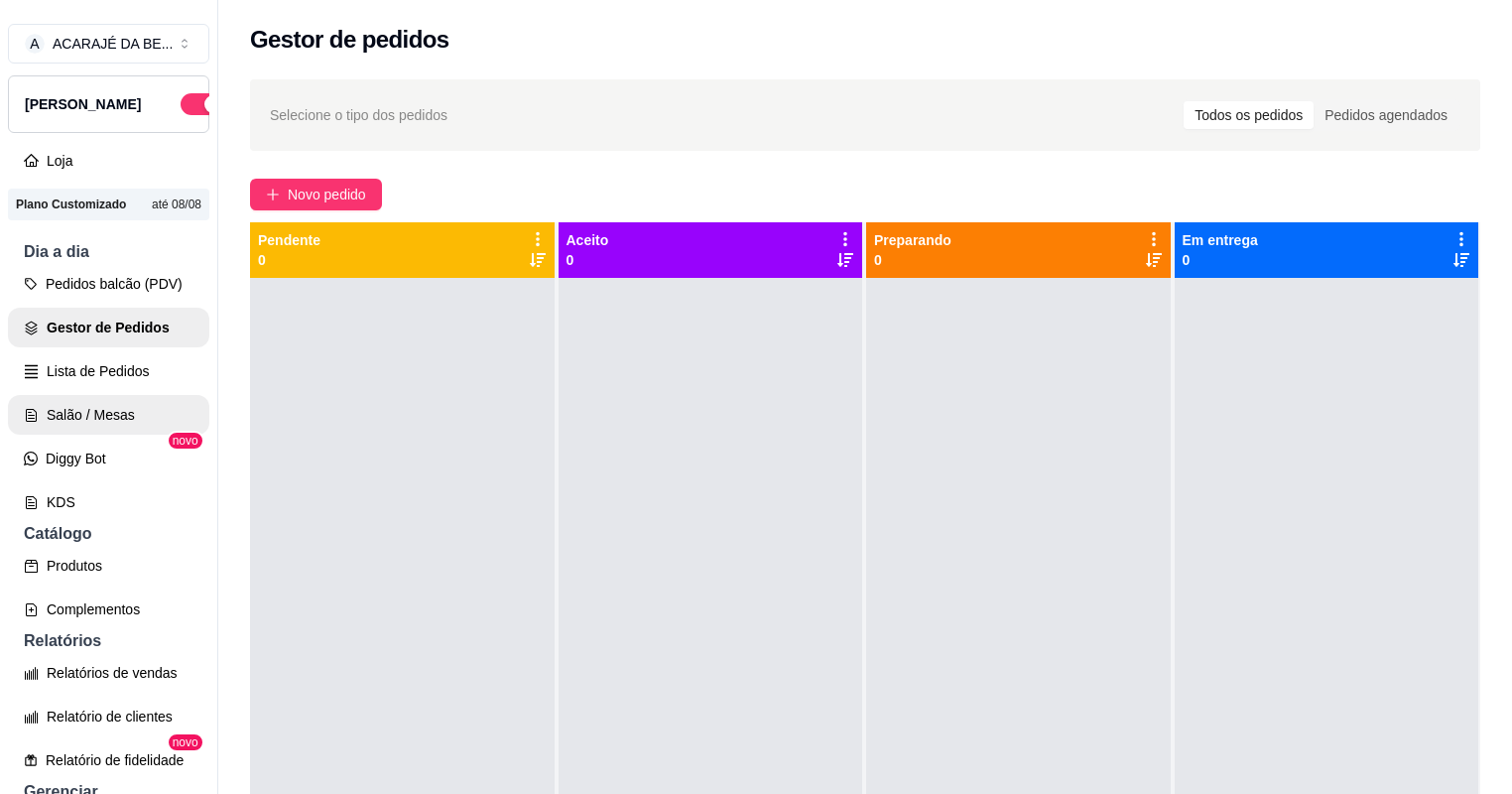 click on "Salão / Mesas" at bounding box center (108, 415) 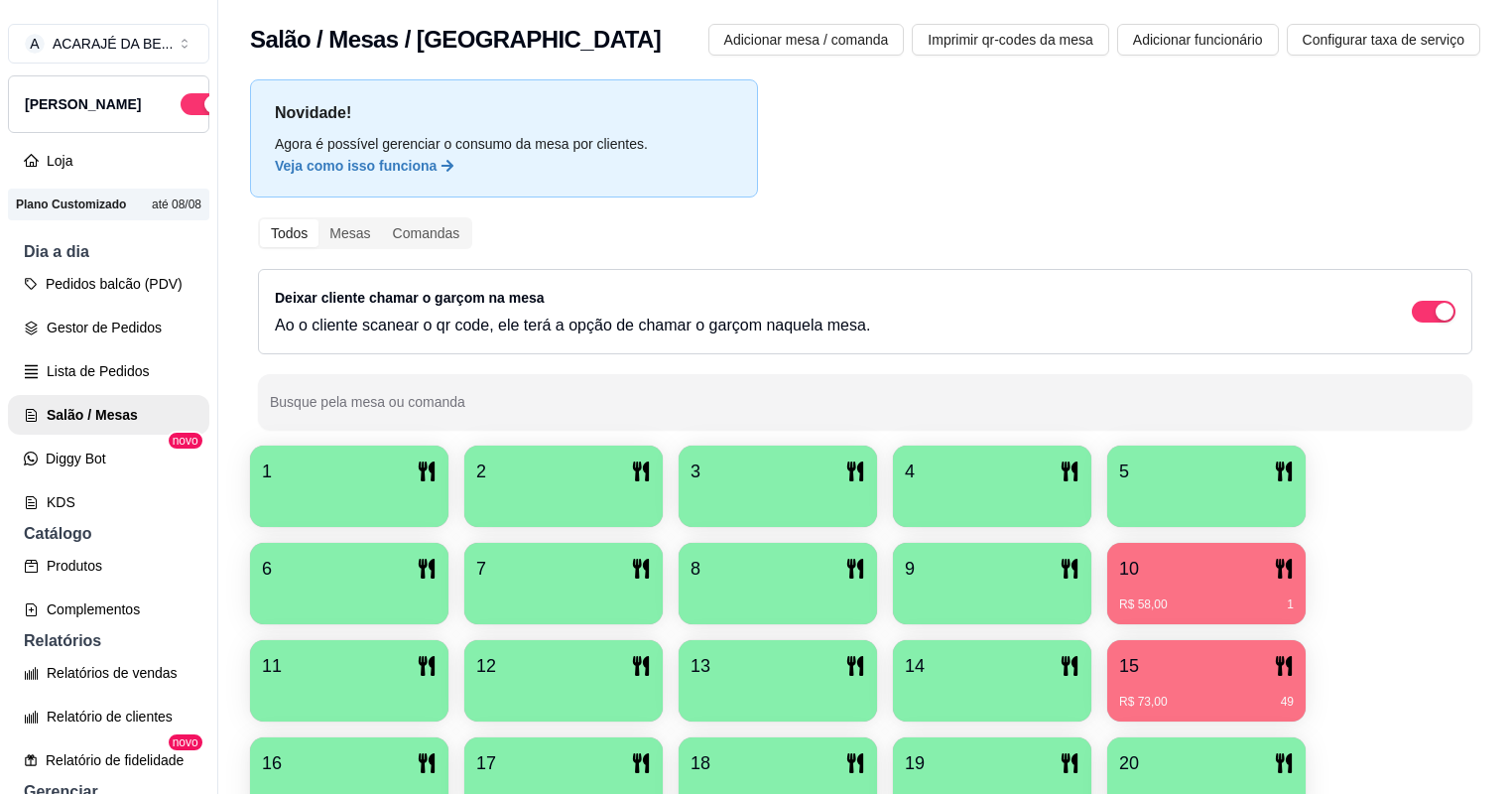 click on "R$ 73,00 49" at bounding box center [1206, 695] 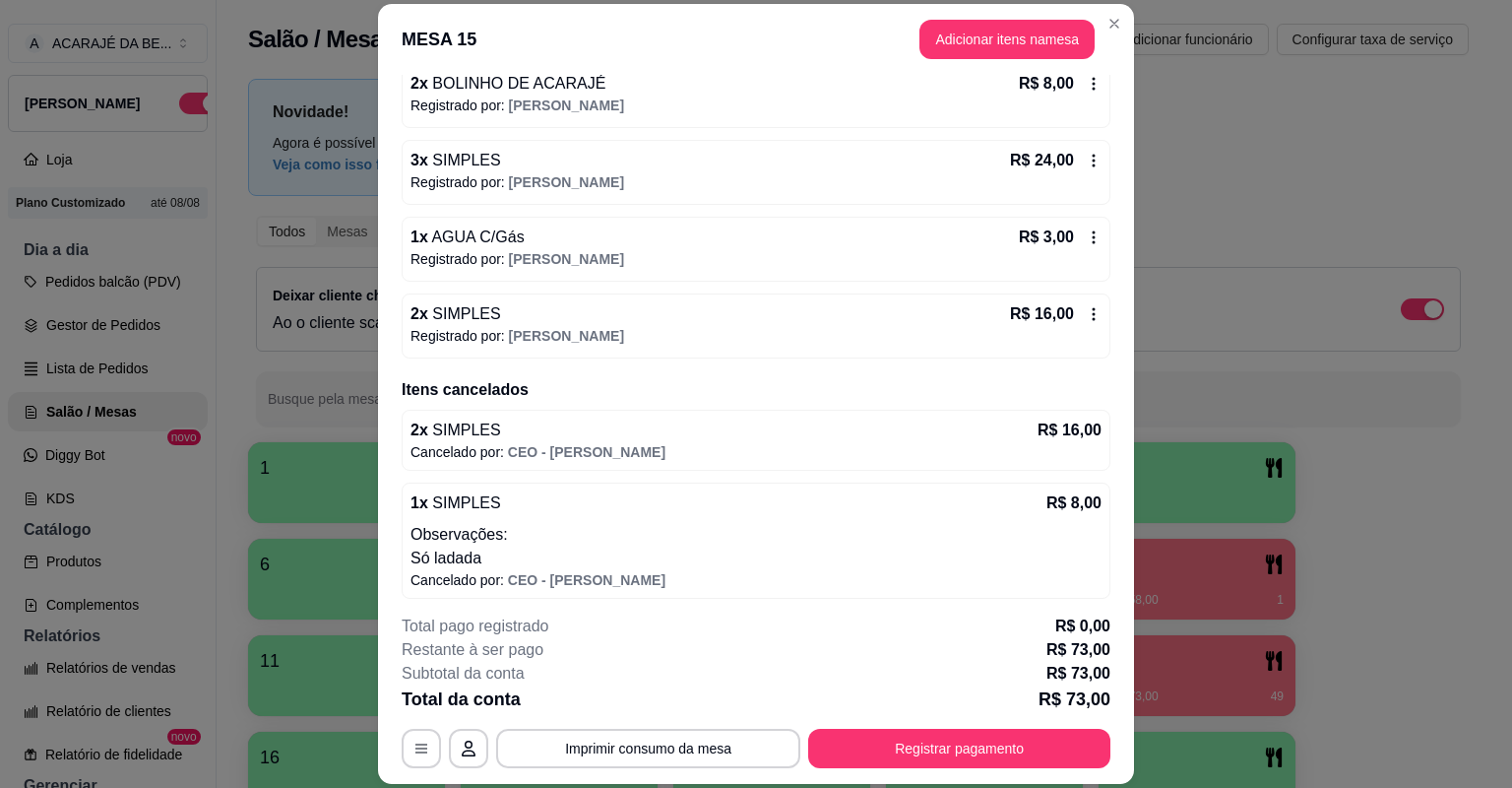 scroll, scrollTop: 411, scrollLeft: 0, axis: vertical 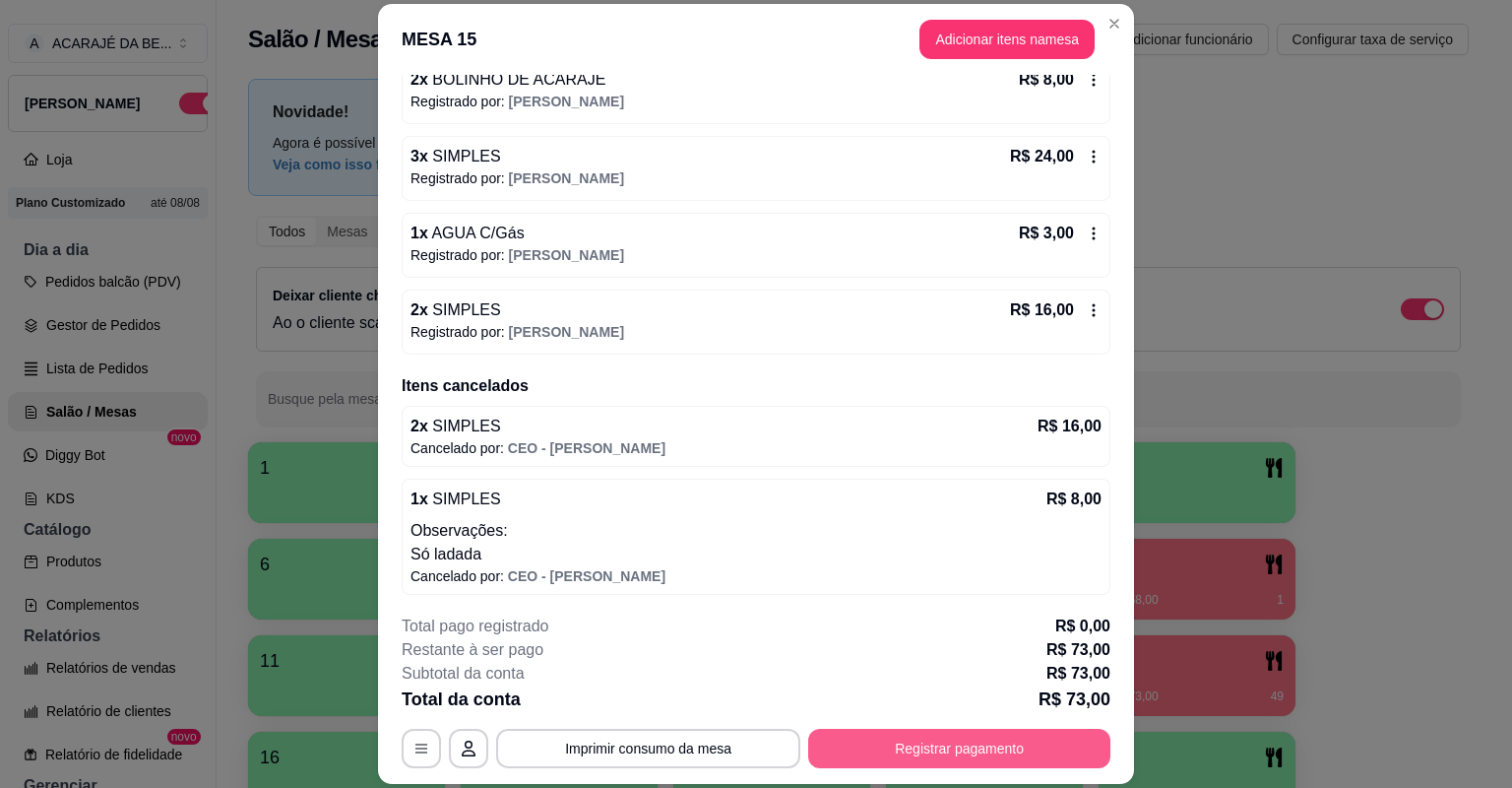 click on "Registrar pagamento" at bounding box center [959, 749] 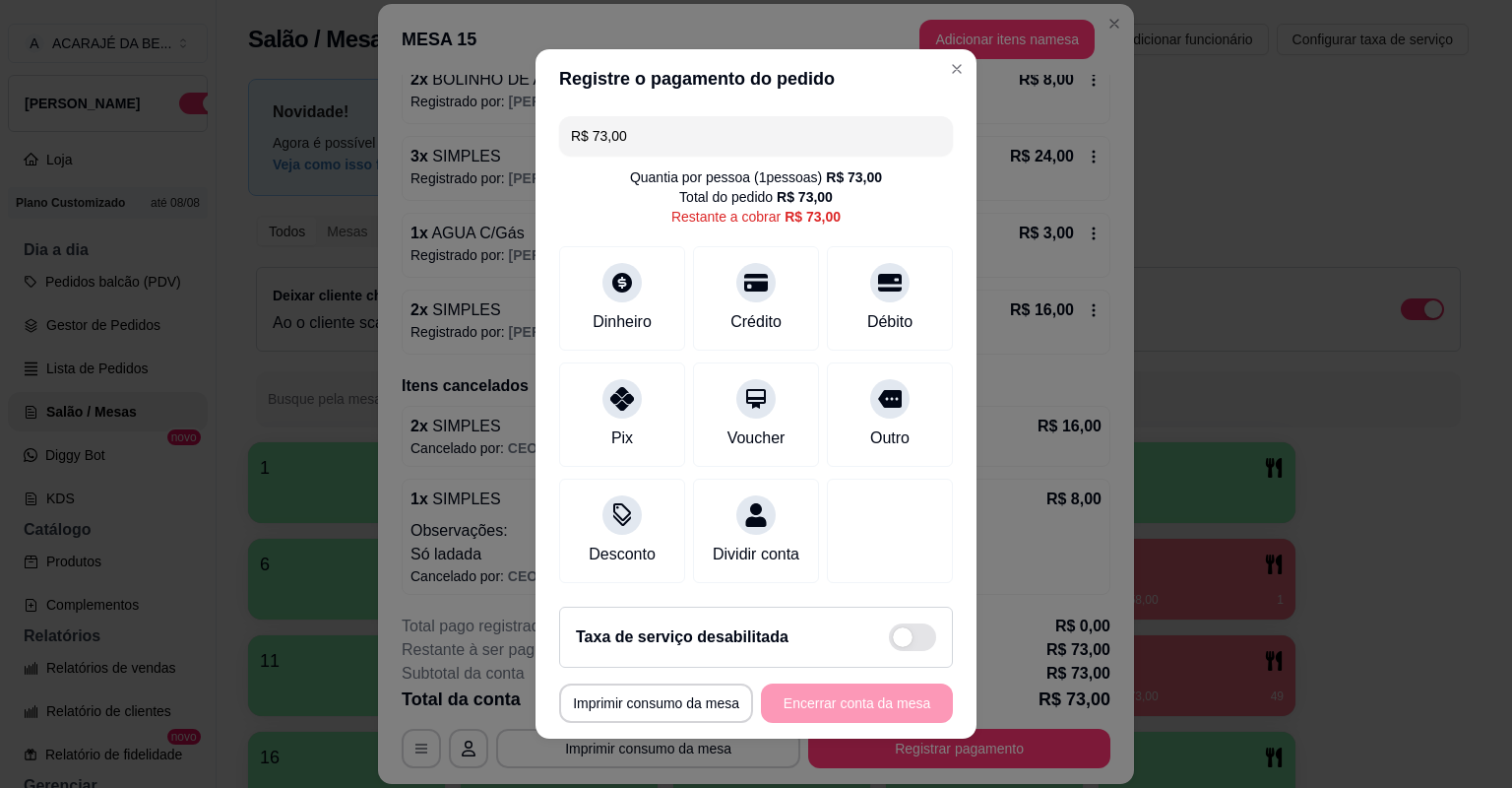 click on "R$ 73,00" at bounding box center [756, 136] 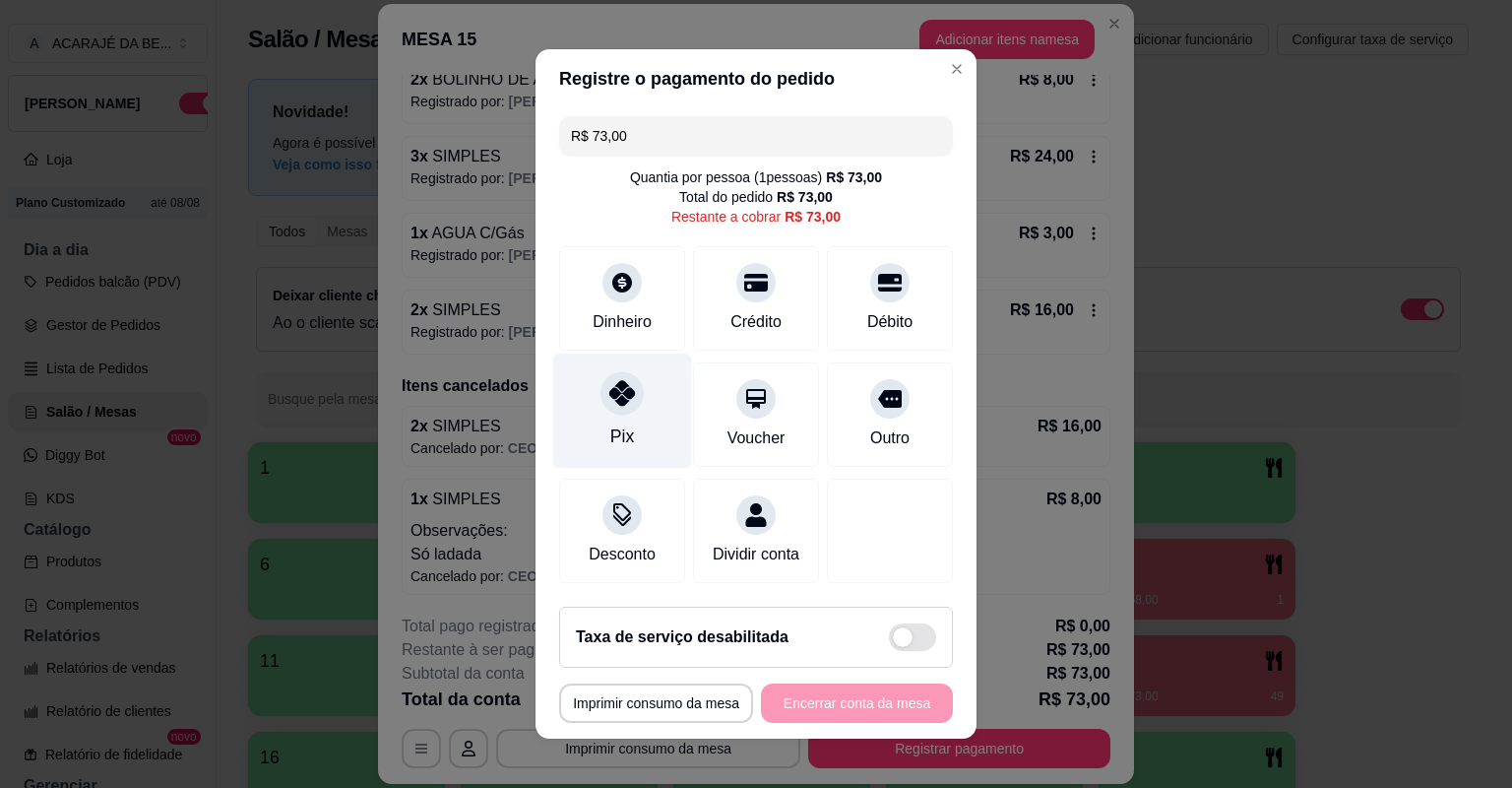 click on "Pix" at bounding box center (622, 411) 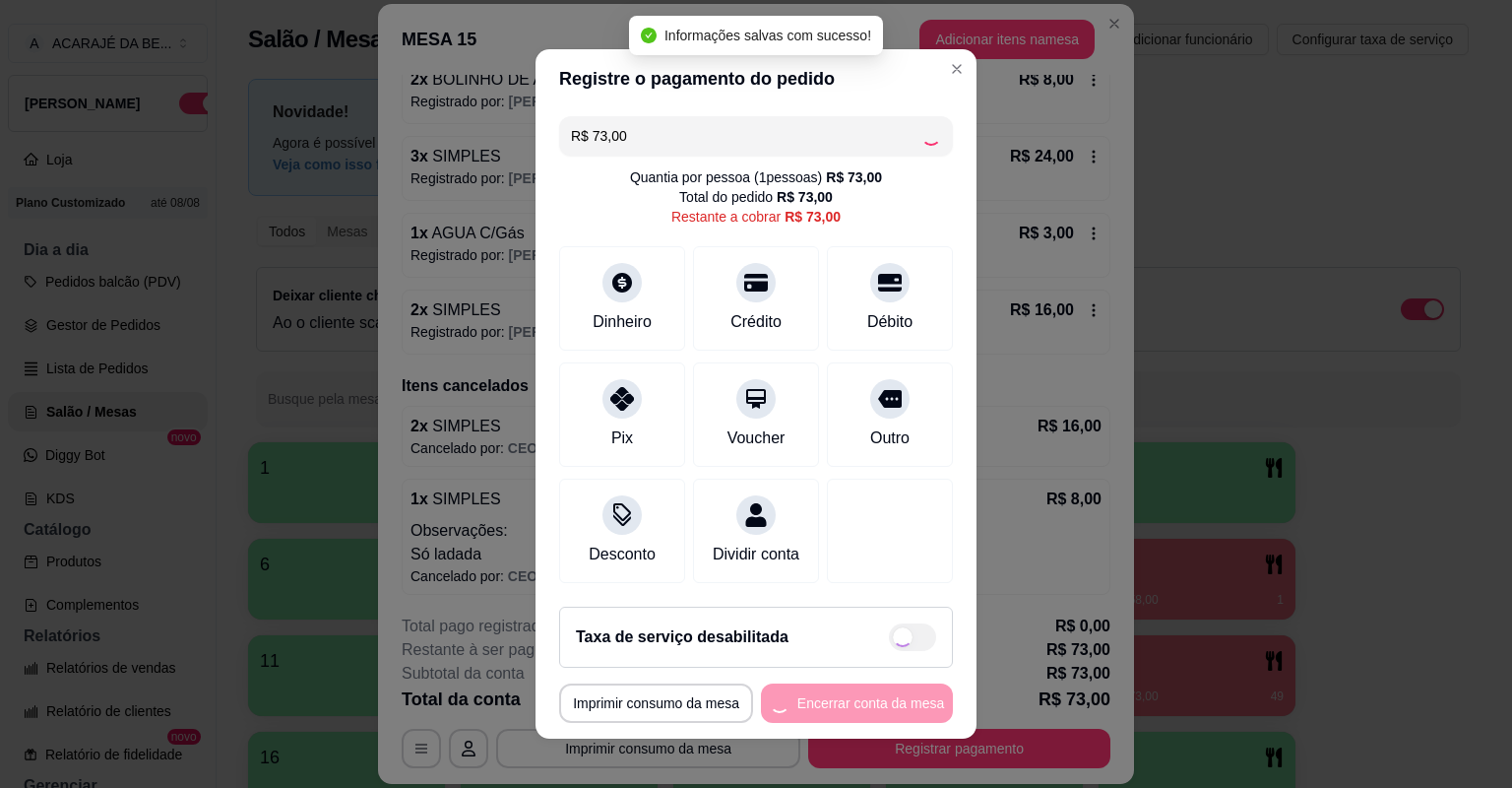 type on "R$ 0,00" 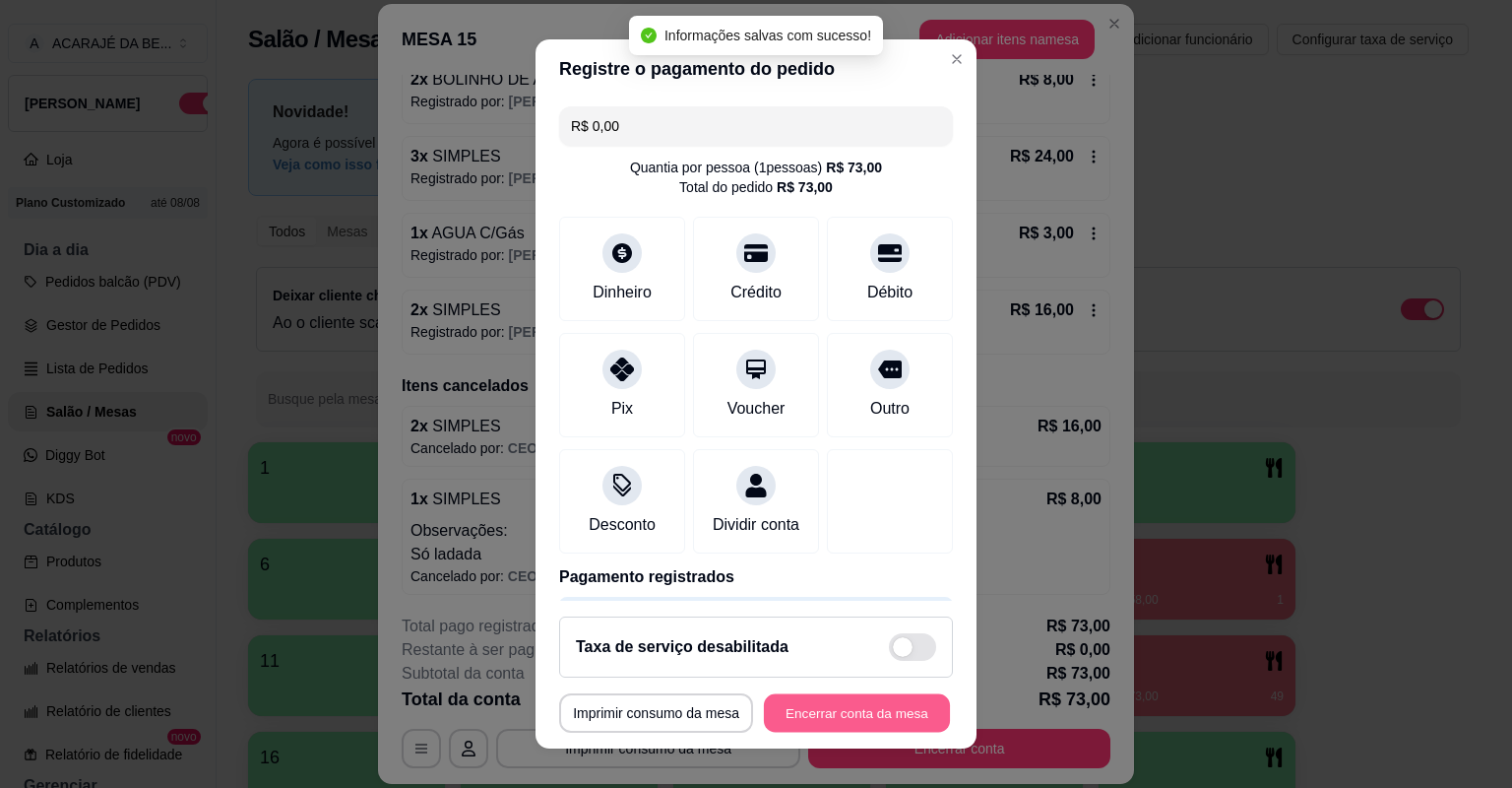 click on "Encerrar conta da mesa" at bounding box center (856, 713) 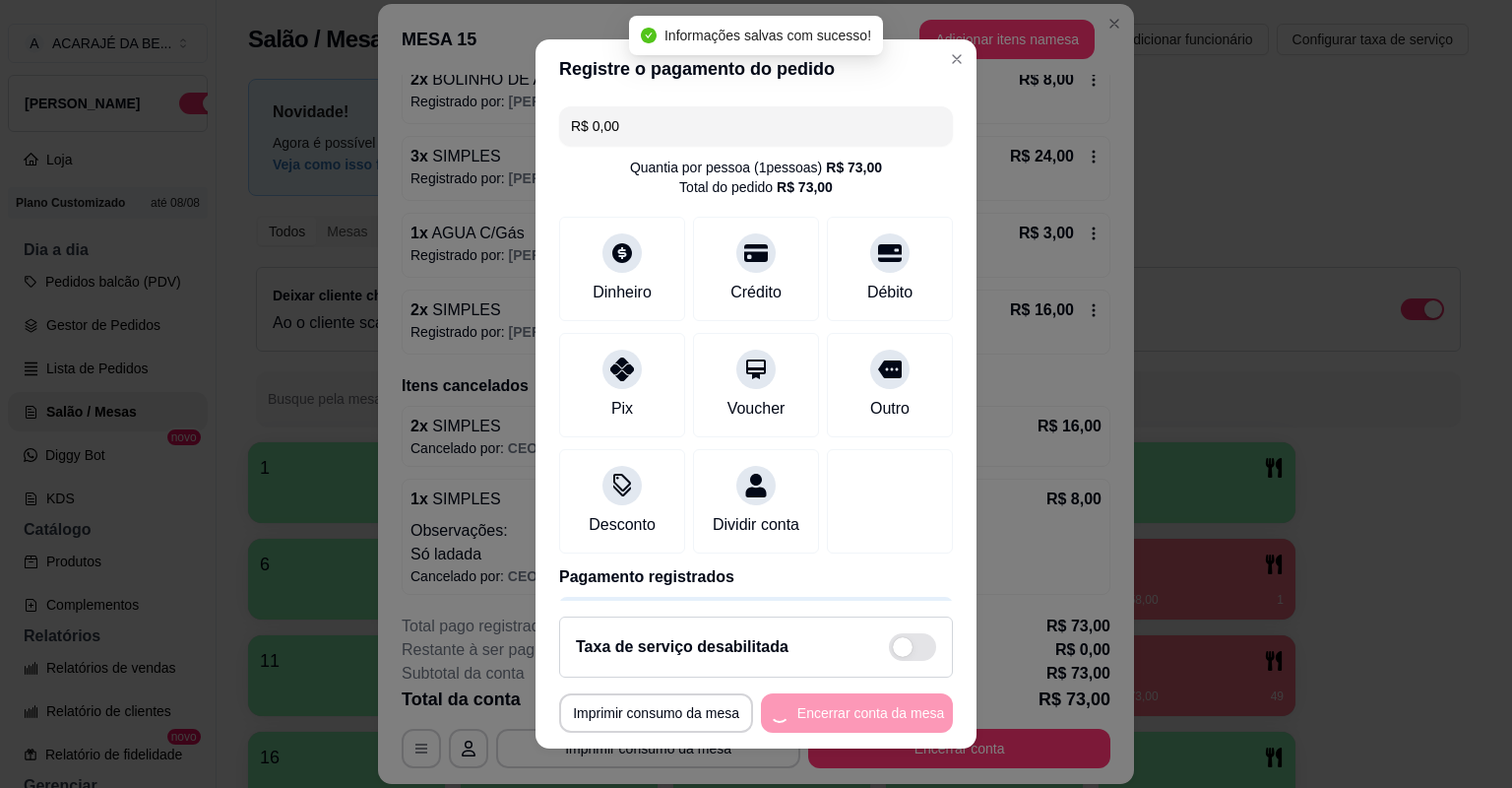 scroll, scrollTop: 0, scrollLeft: 0, axis: both 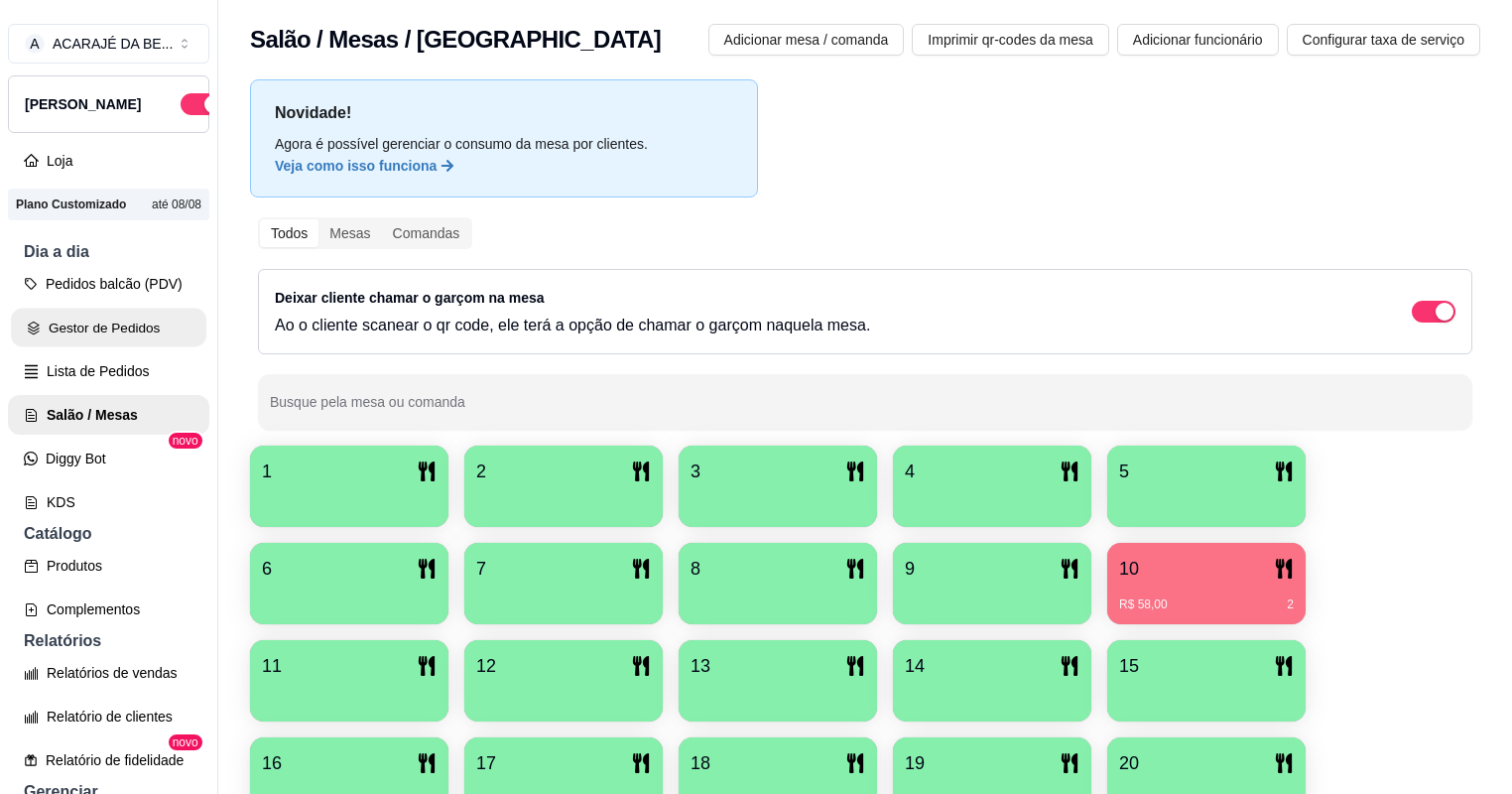 click on "Gestor de Pedidos" at bounding box center (108, 328) 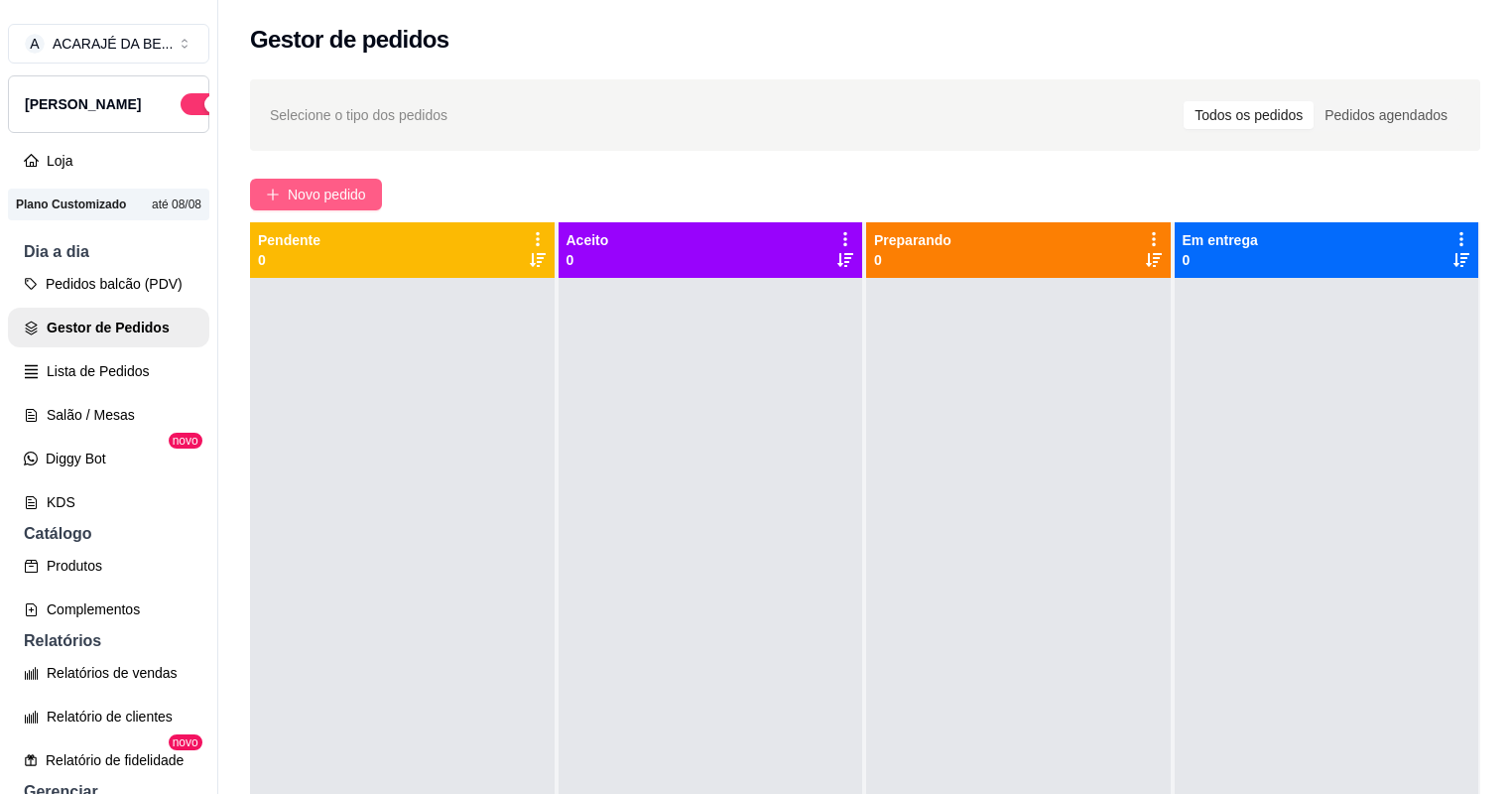 click on "Novo pedido" at bounding box center (326, 195) 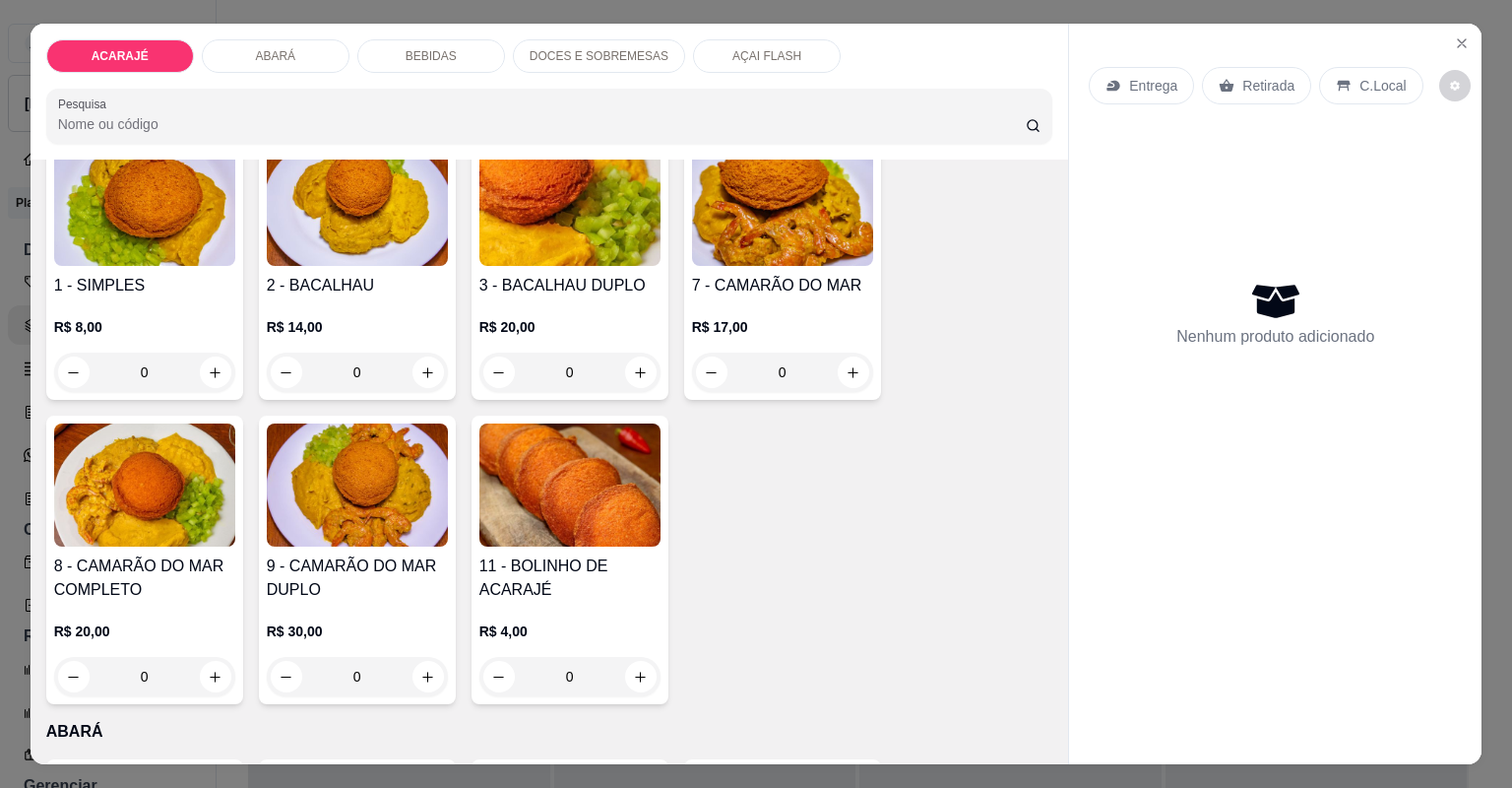 scroll, scrollTop: 79, scrollLeft: 0, axis: vertical 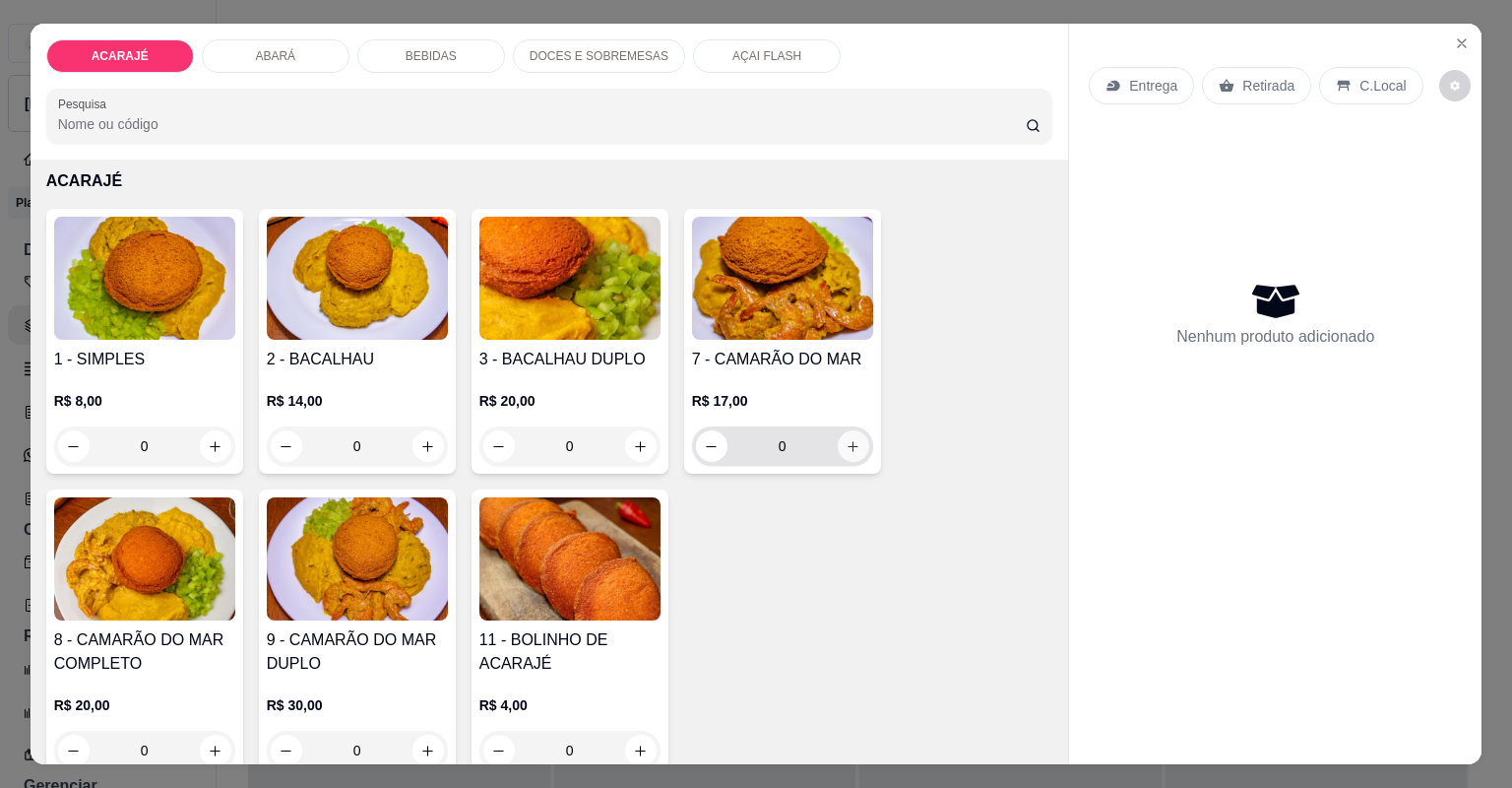 click 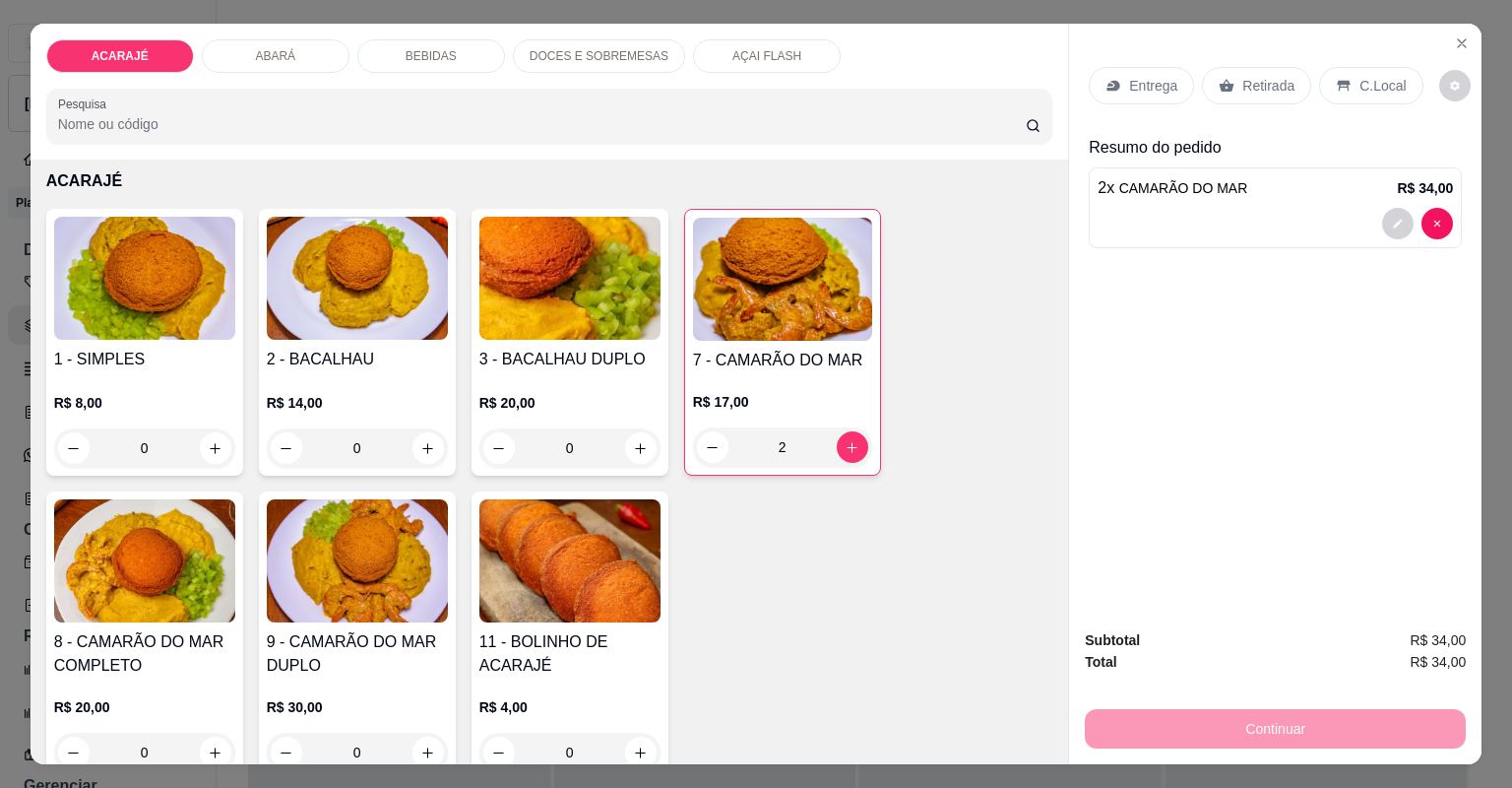 click on "Entrega" at bounding box center [1153, 86] 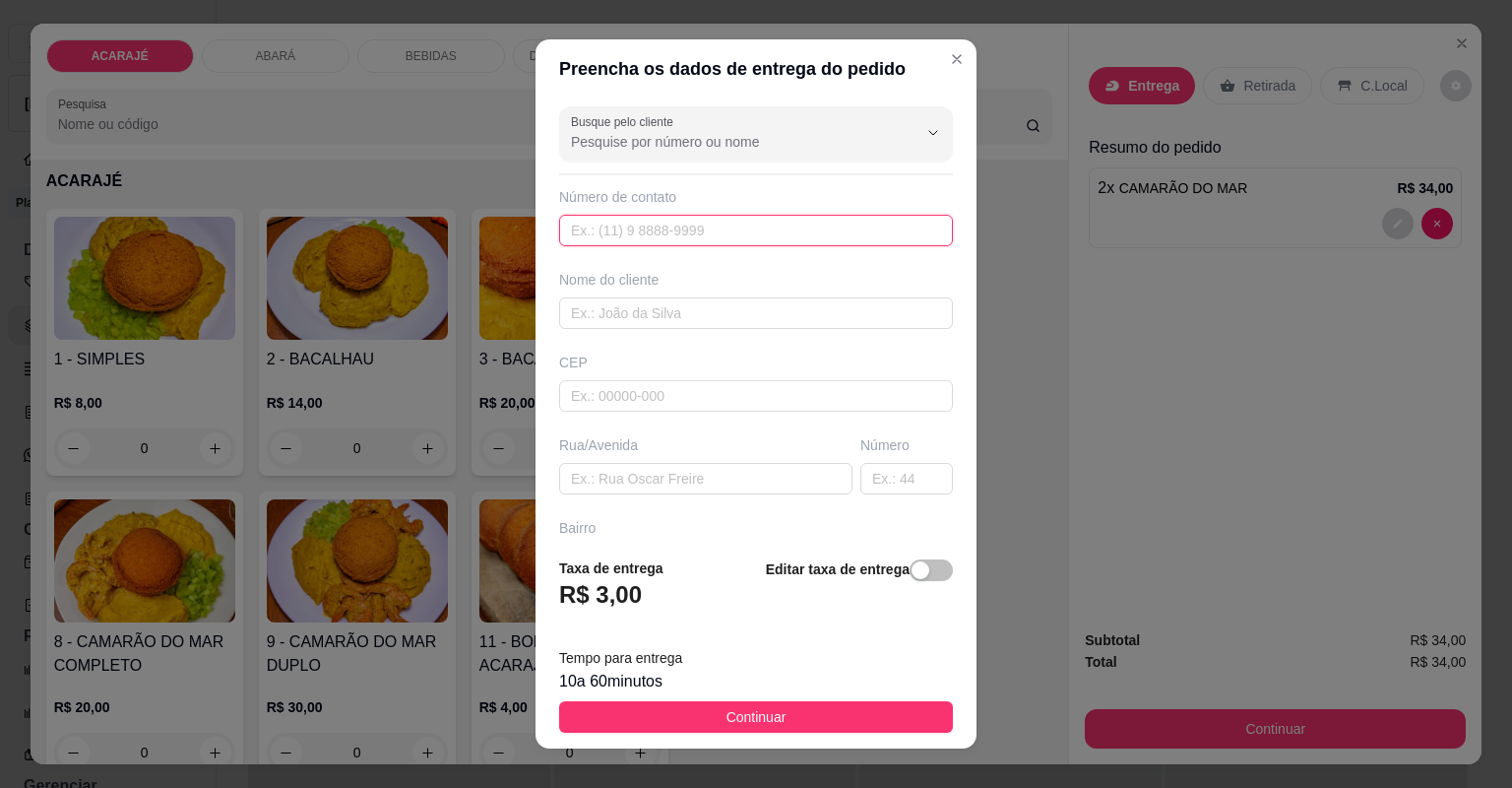 click at bounding box center [756, 230] 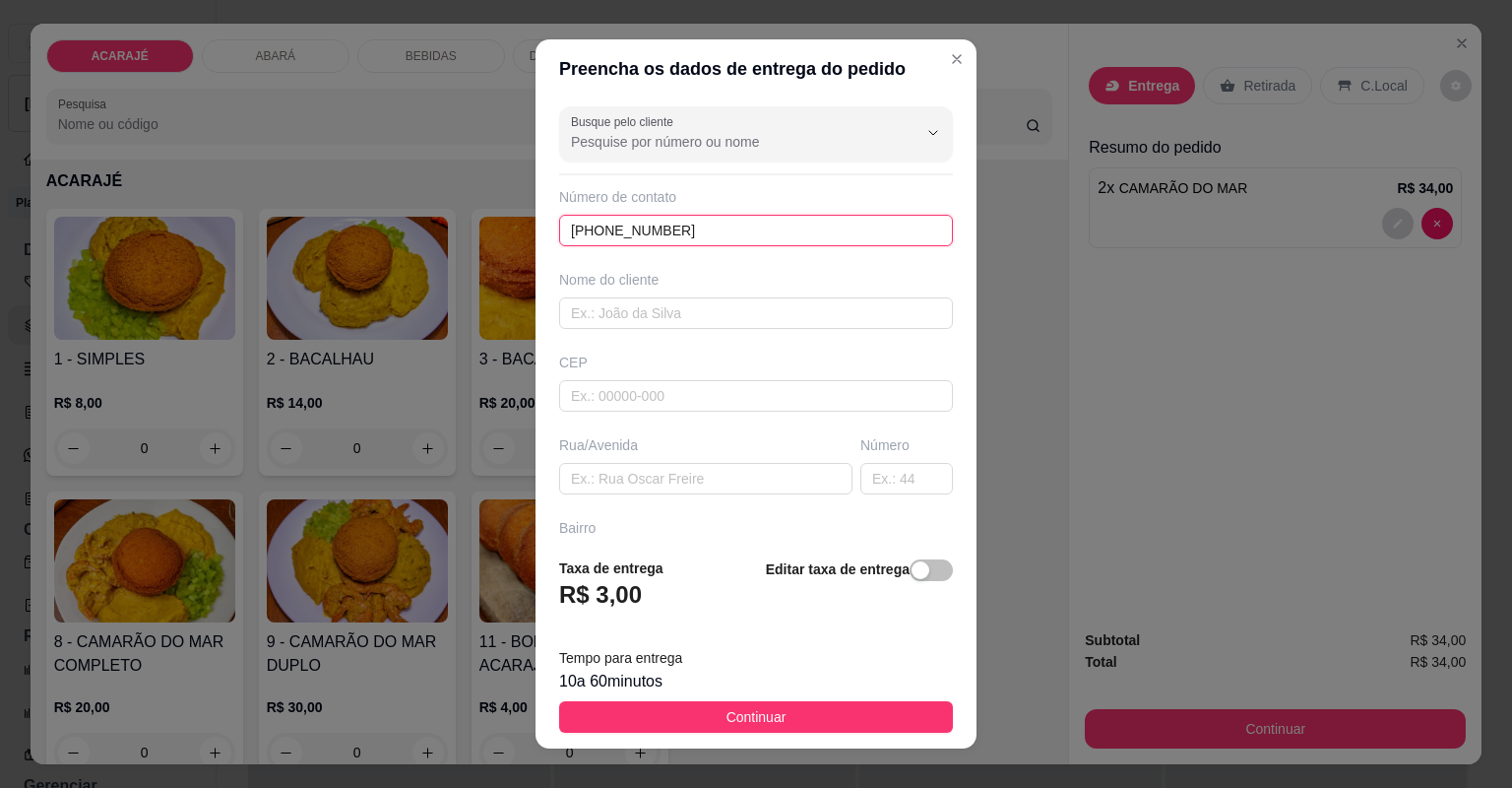 type on "+00 00 00000-0000" 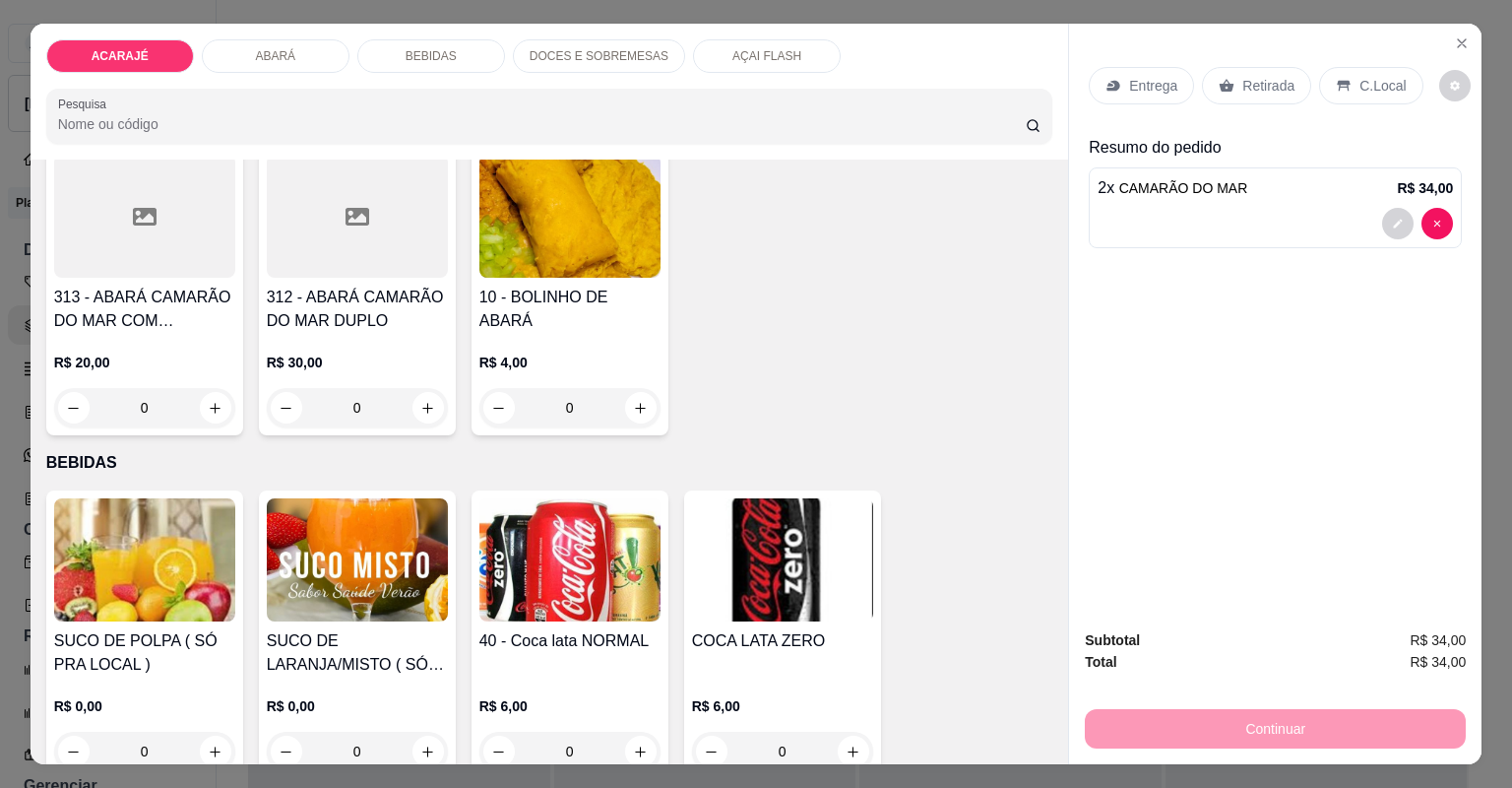 scroll, scrollTop: 1182, scrollLeft: 0, axis: vertical 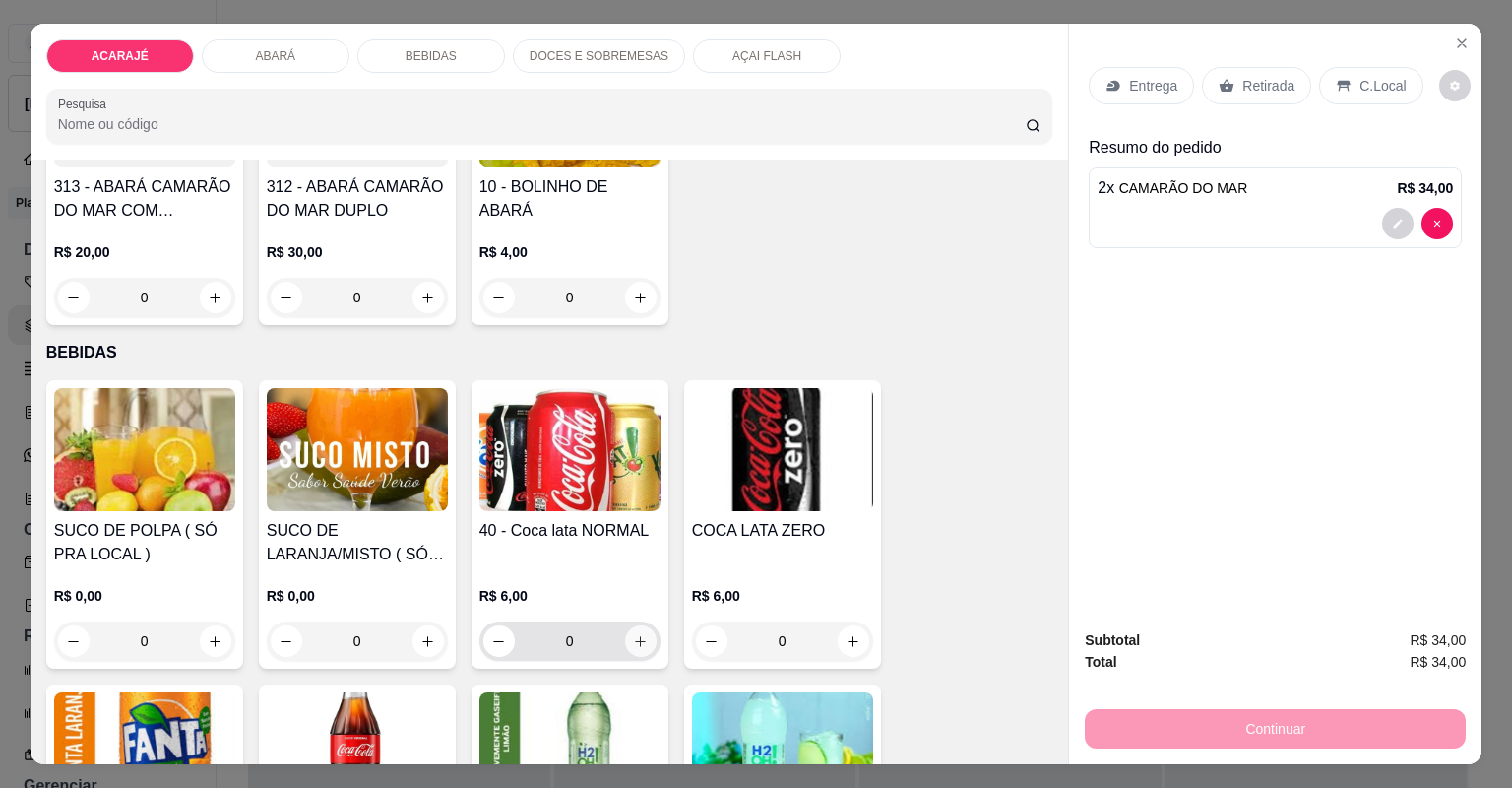 click 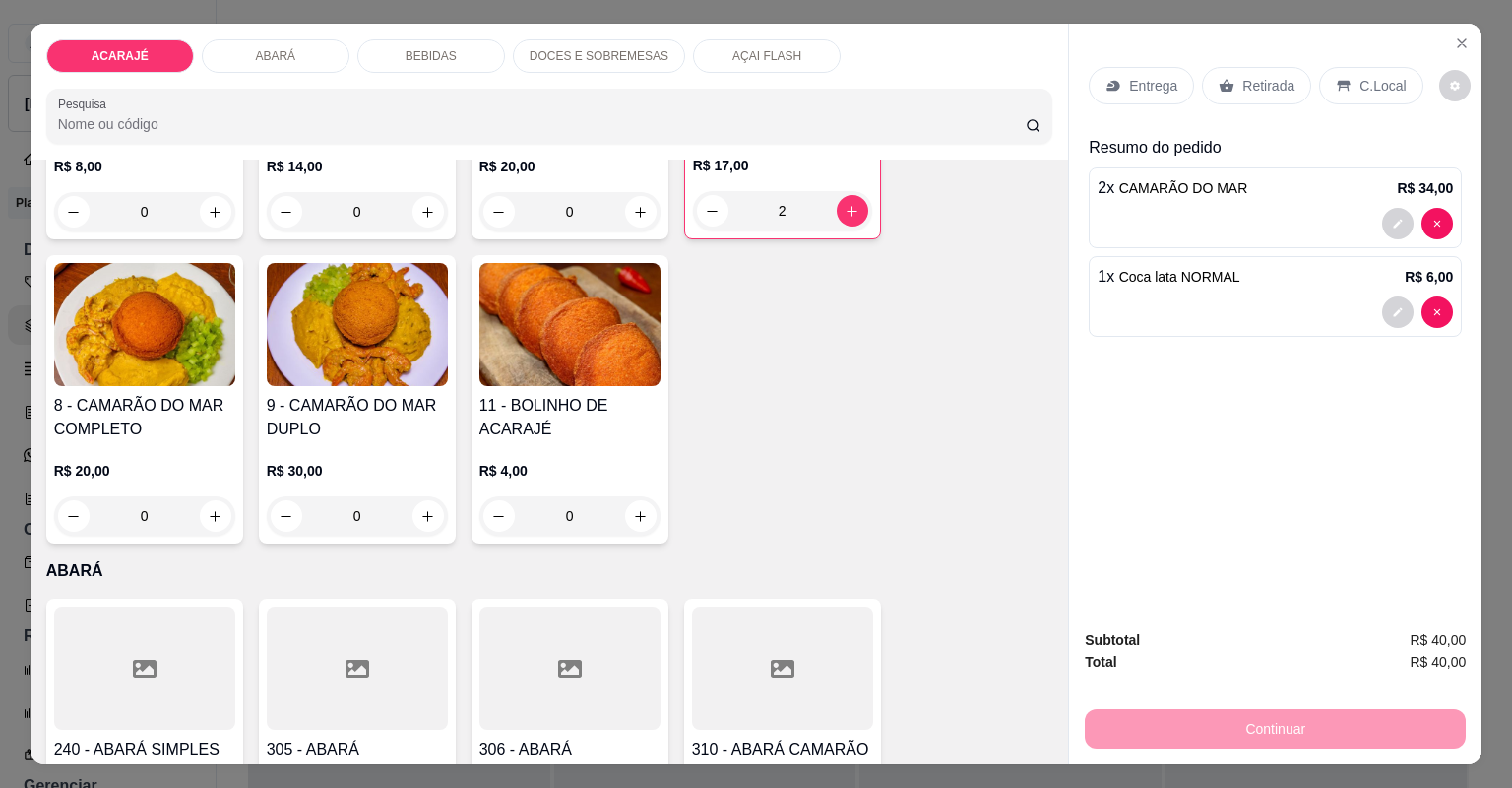 scroll, scrollTop: 0, scrollLeft: 0, axis: both 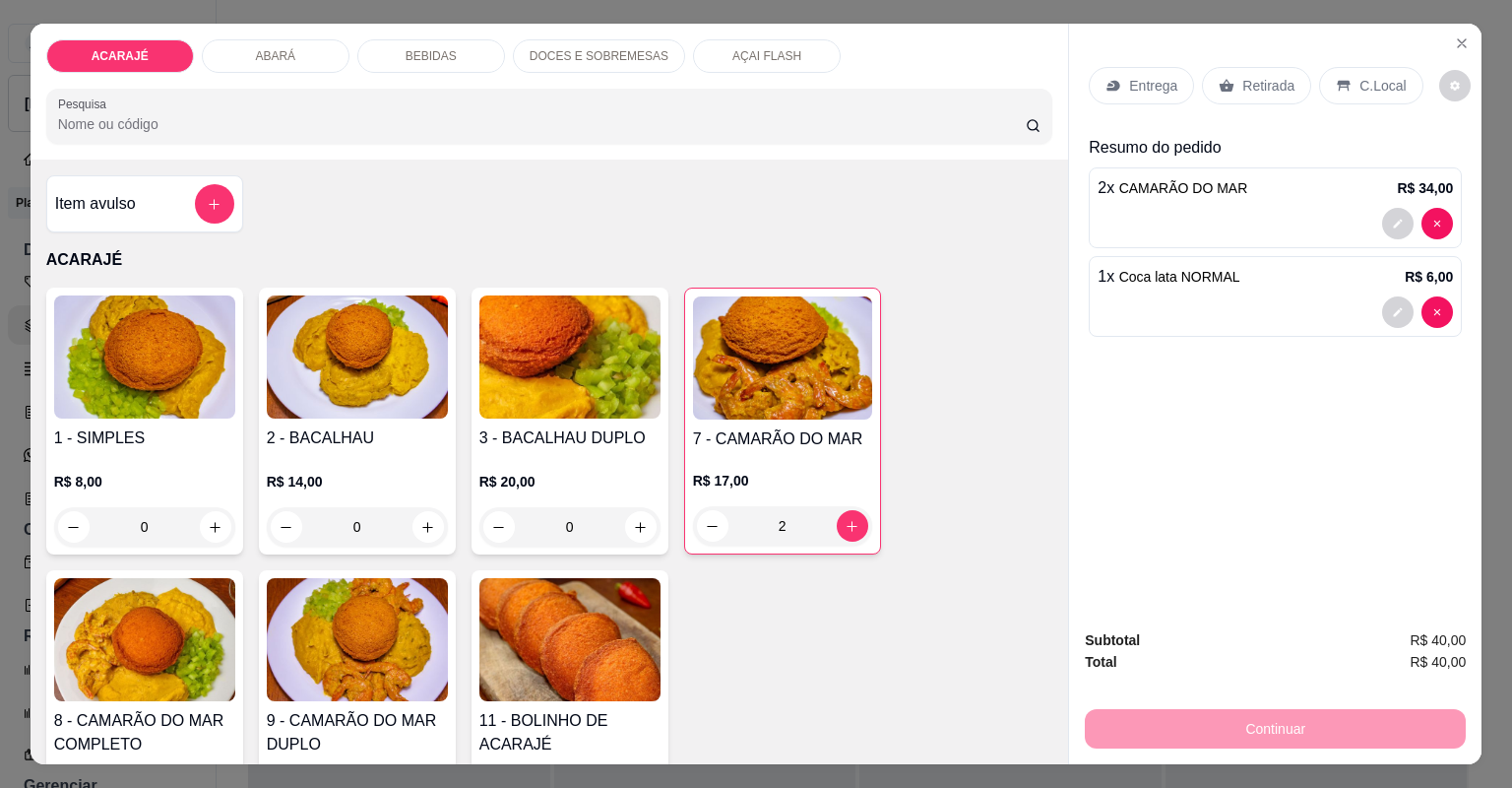 click on "Entrega" at bounding box center [1153, 86] 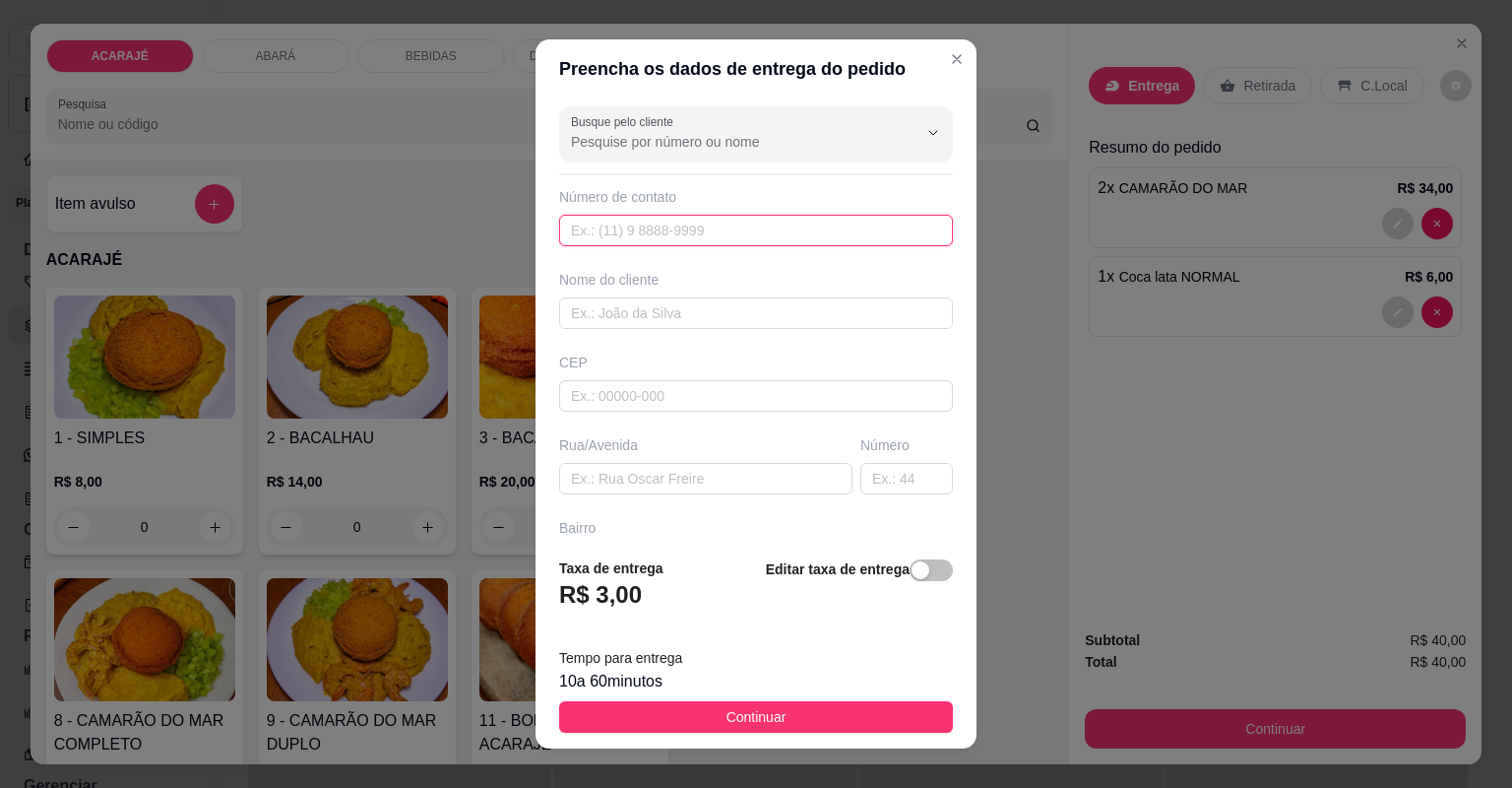 click at bounding box center (756, 230) 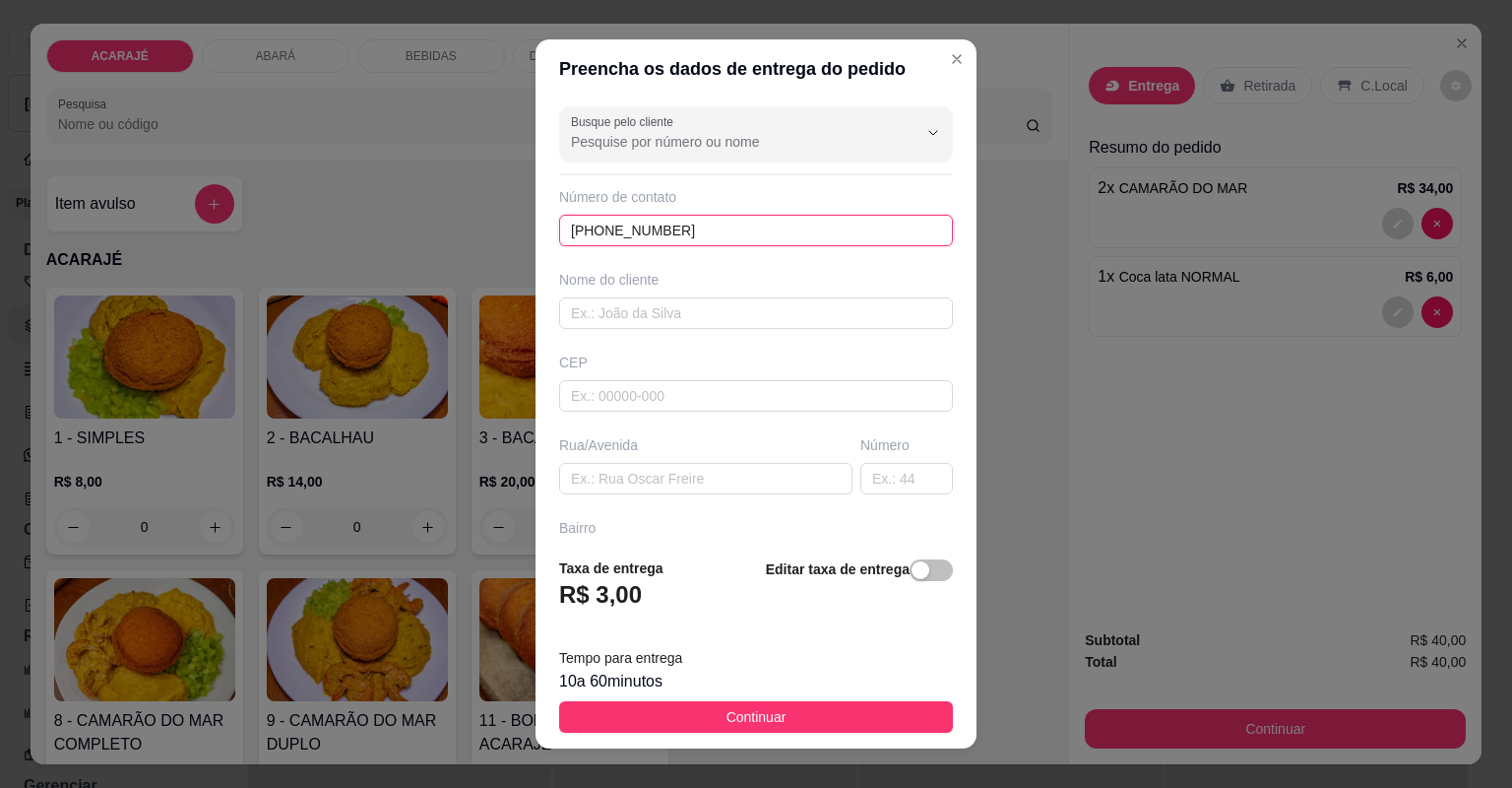 type on "+00 00 00000-0000" 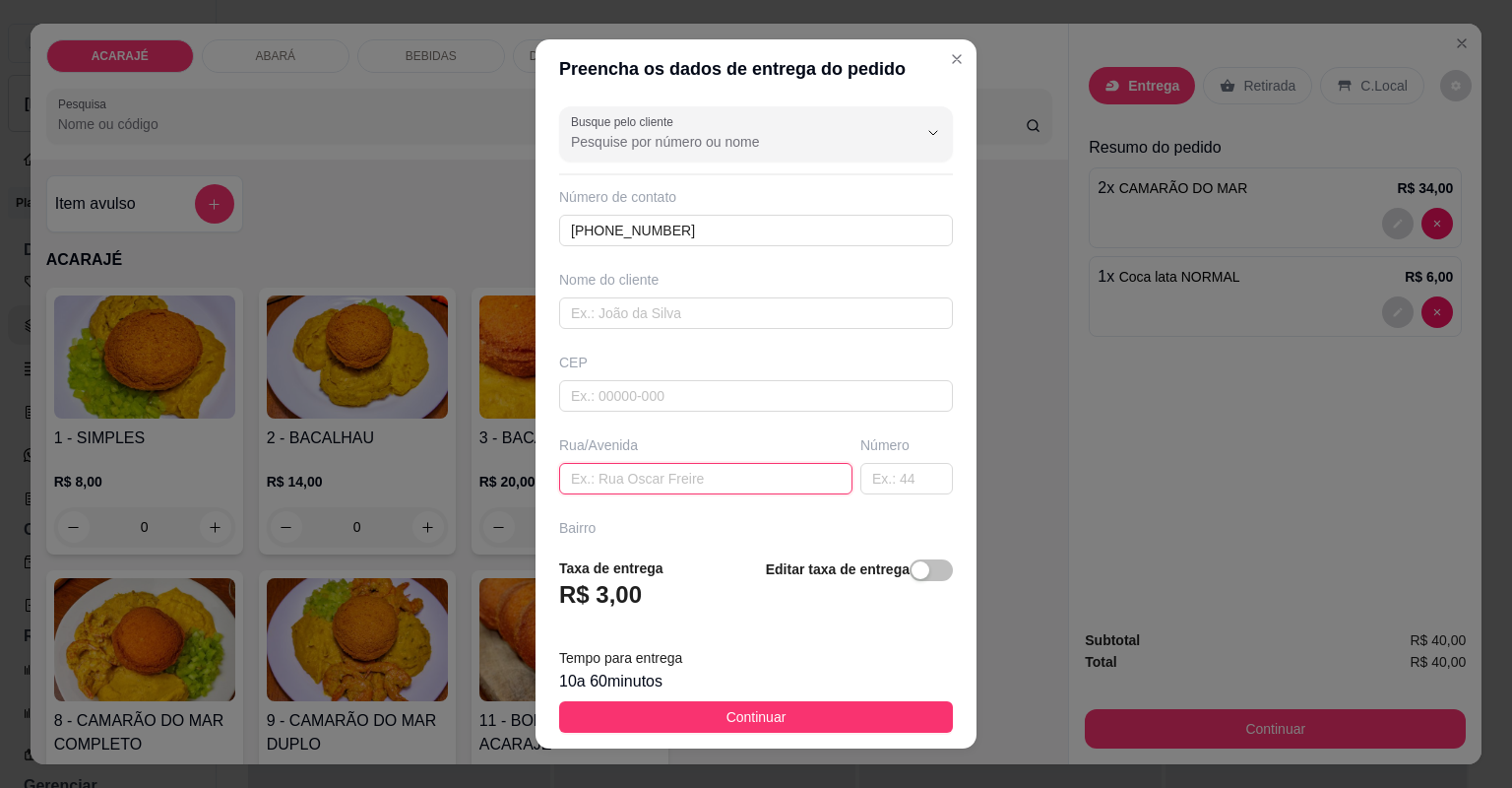 paste on "Aqui na praça João Dudu" 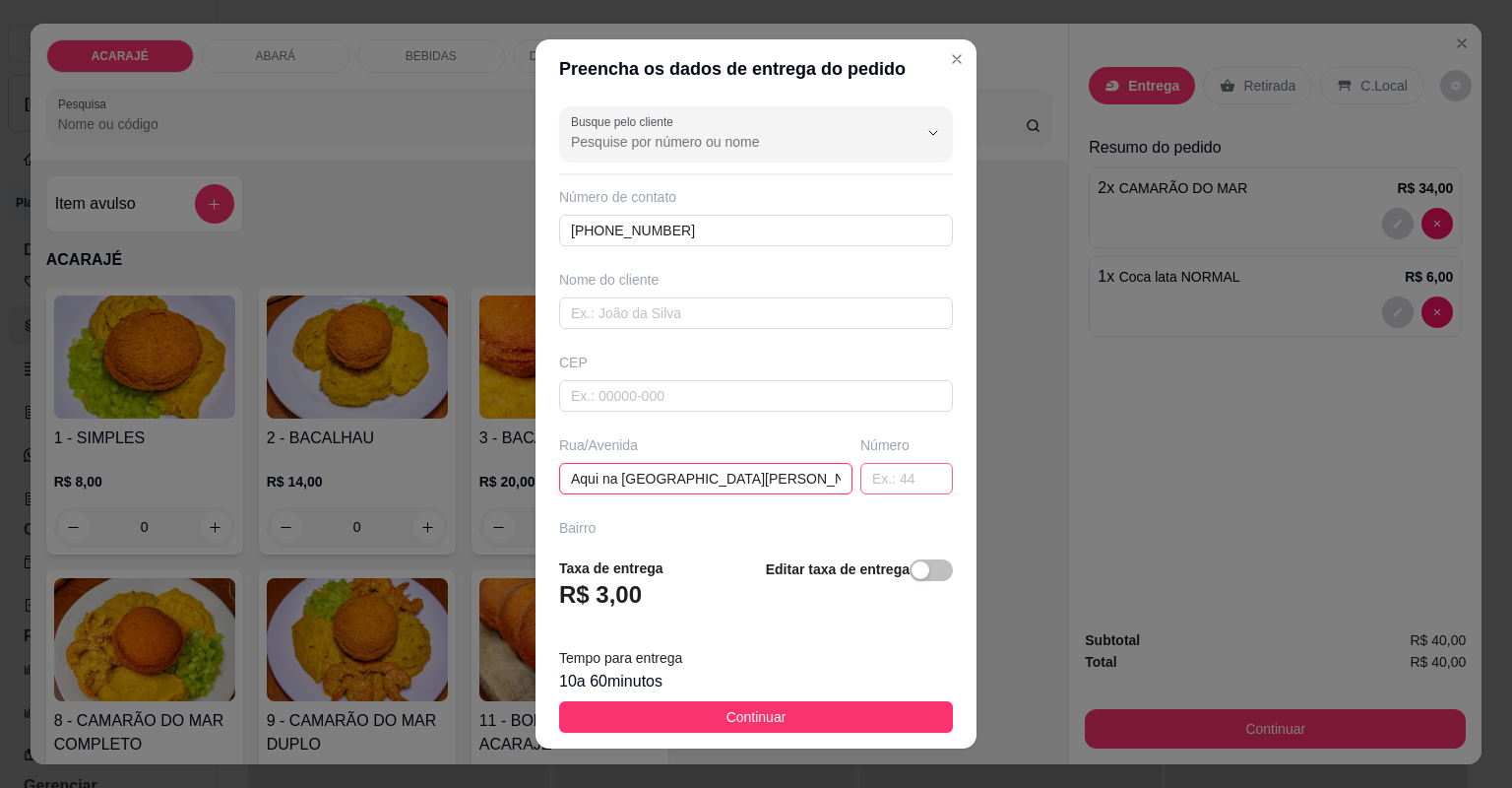 type on "Aqui na praça João Dudu" 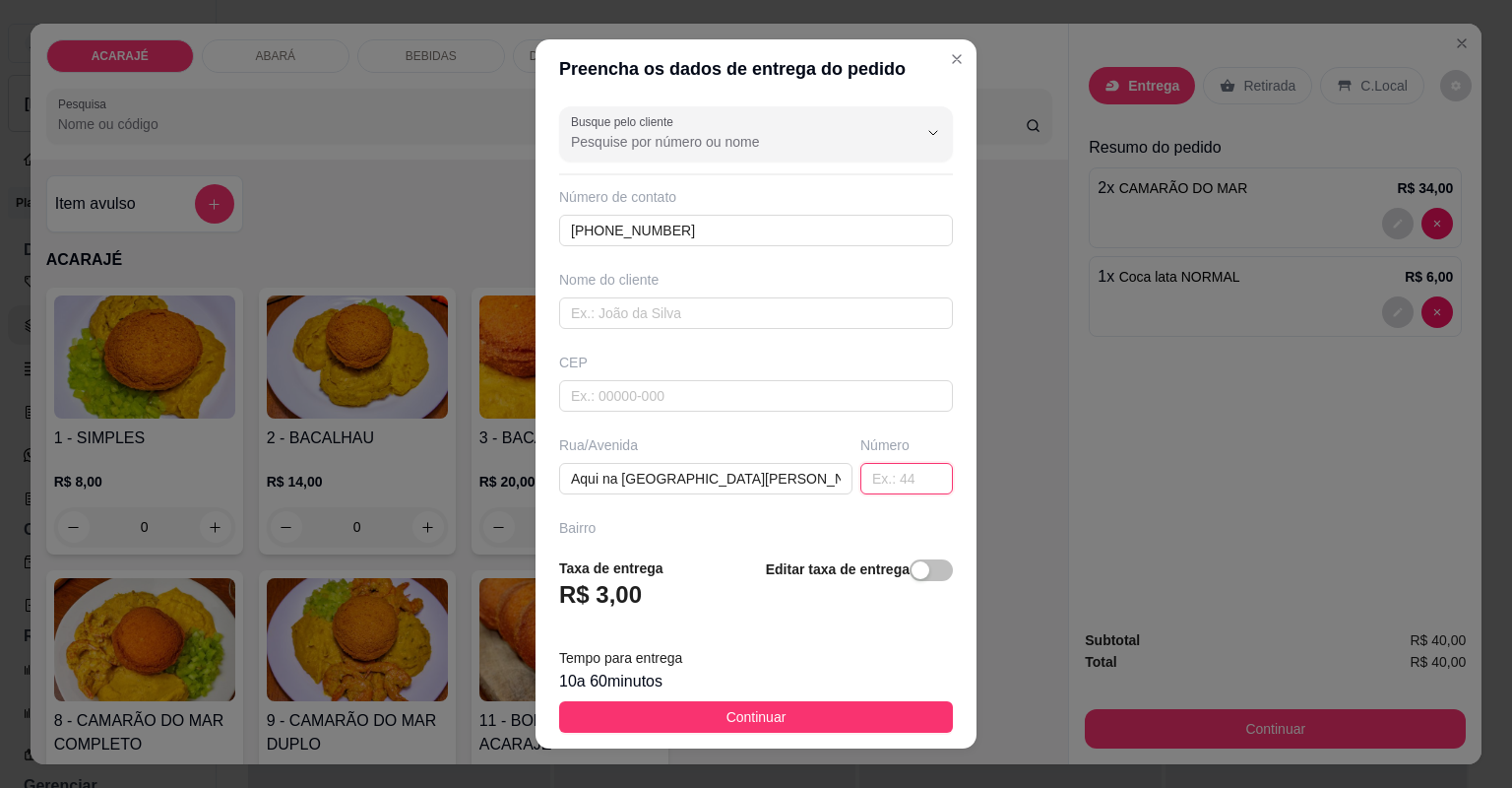 click at bounding box center (907, 479) 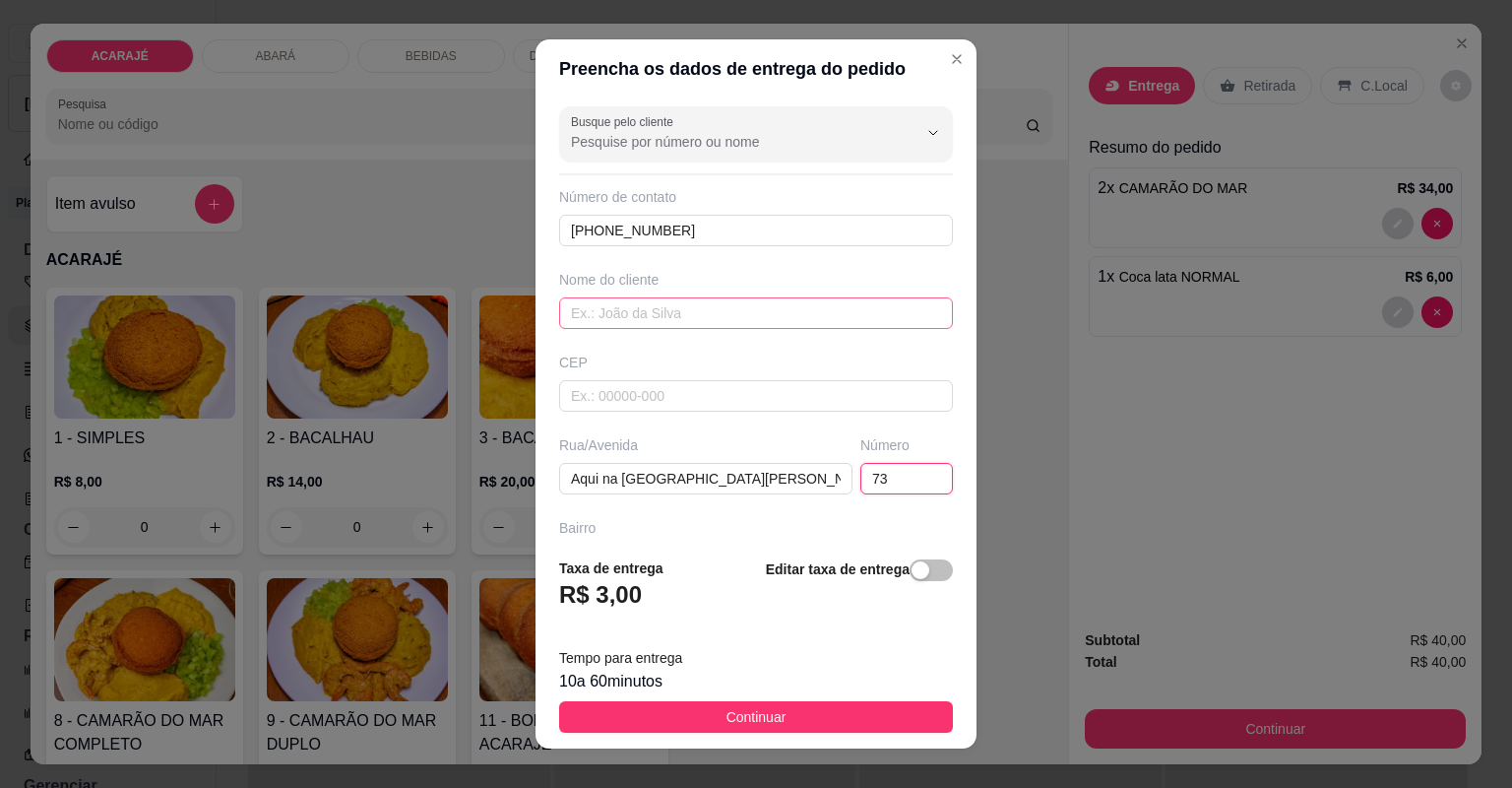type on "73" 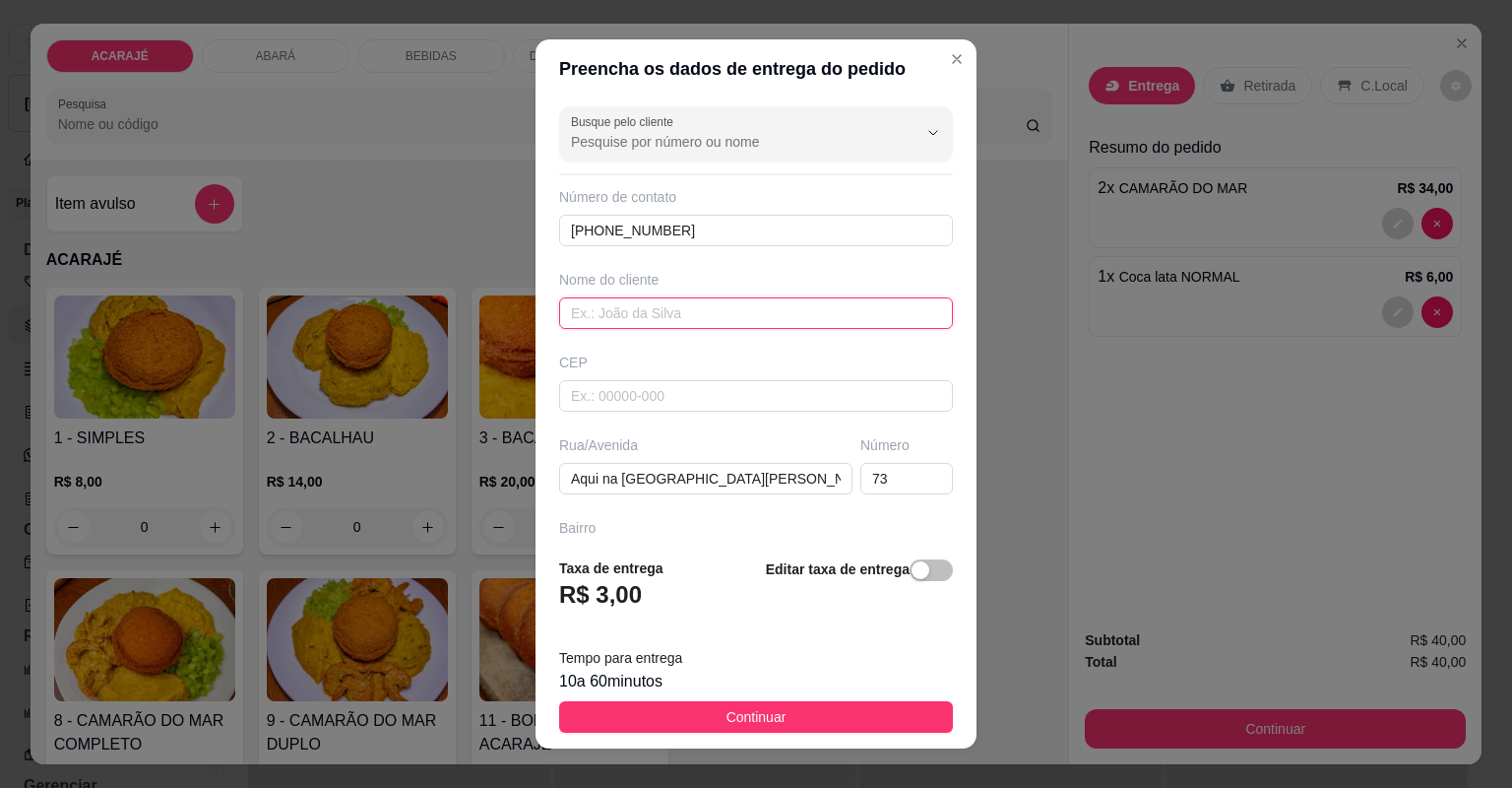 click at bounding box center [756, 313] 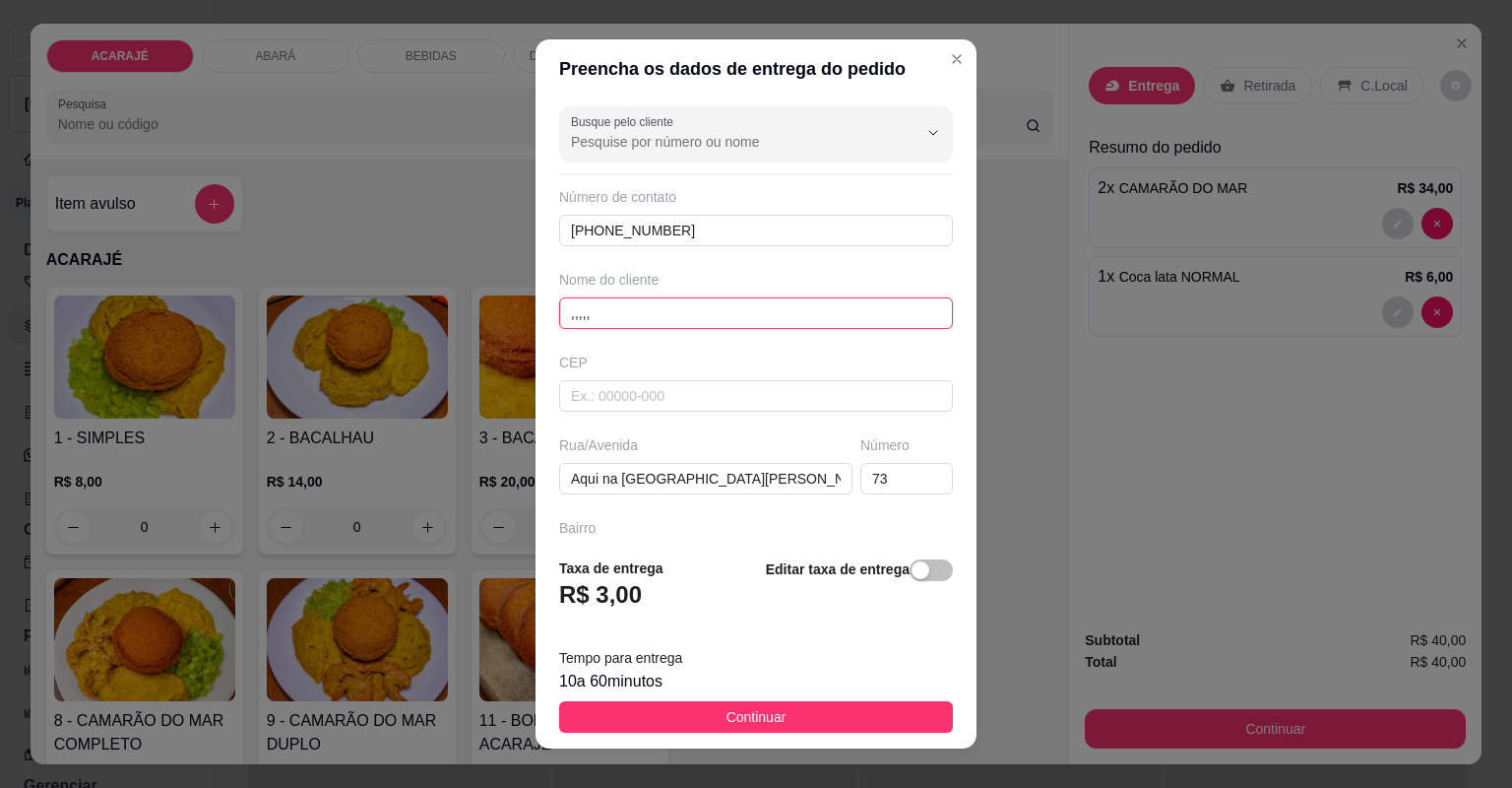 drag, startPoint x: 599, startPoint y: 311, endPoint x: 500, endPoint y: 307, distance: 99.08078 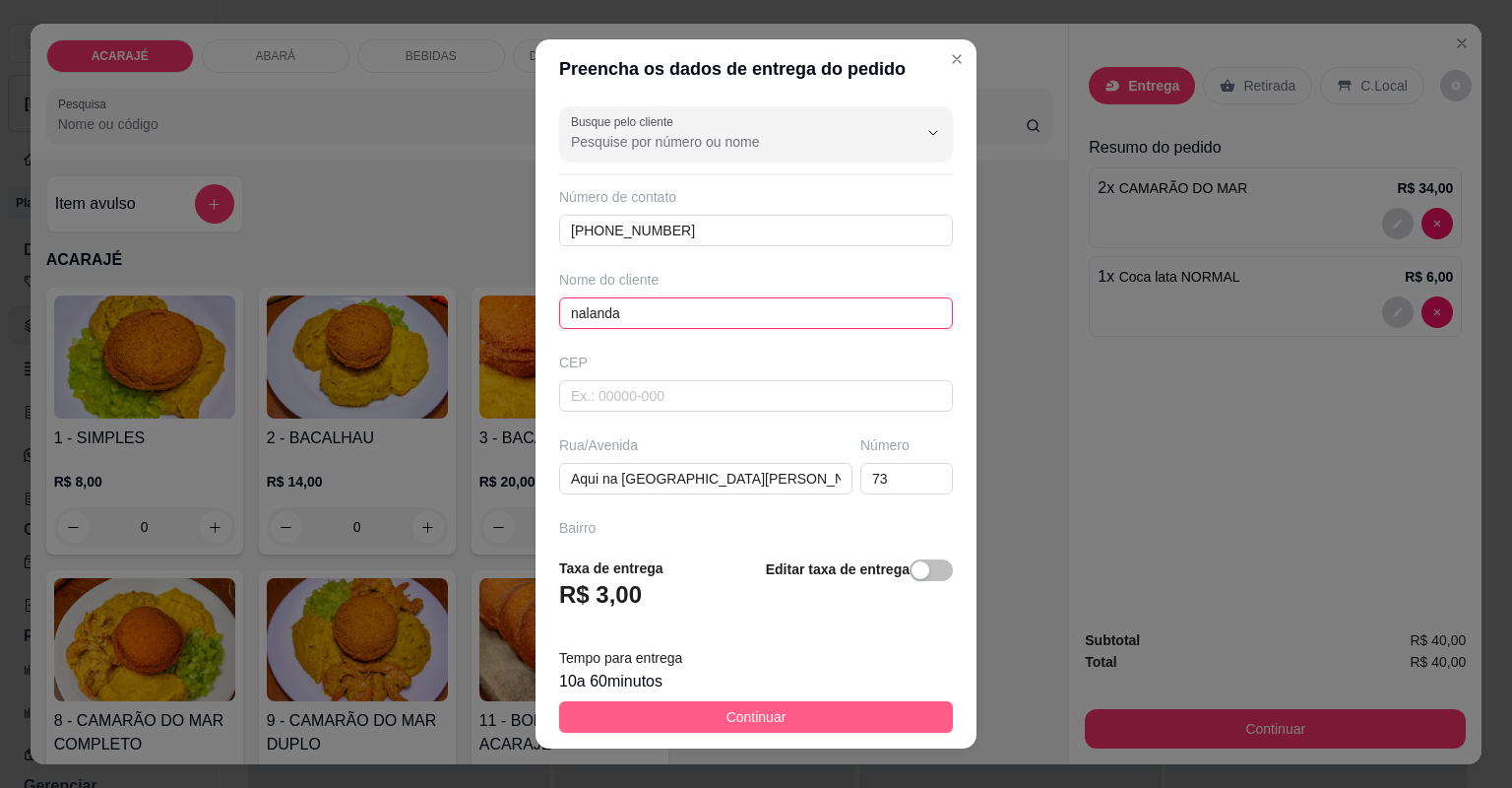 type on "nalanda" 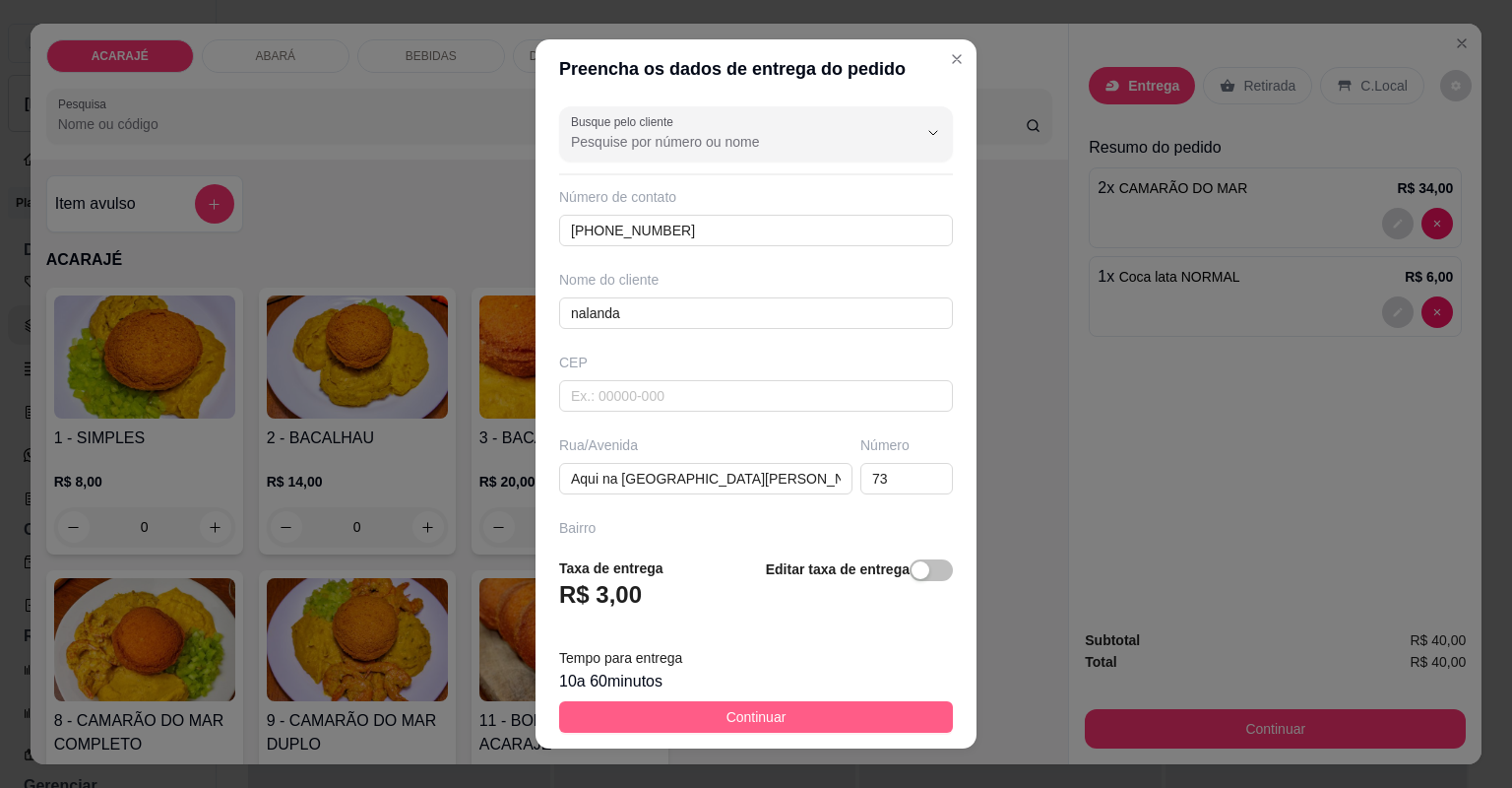 click on "Continuar" at bounding box center [756, 717] 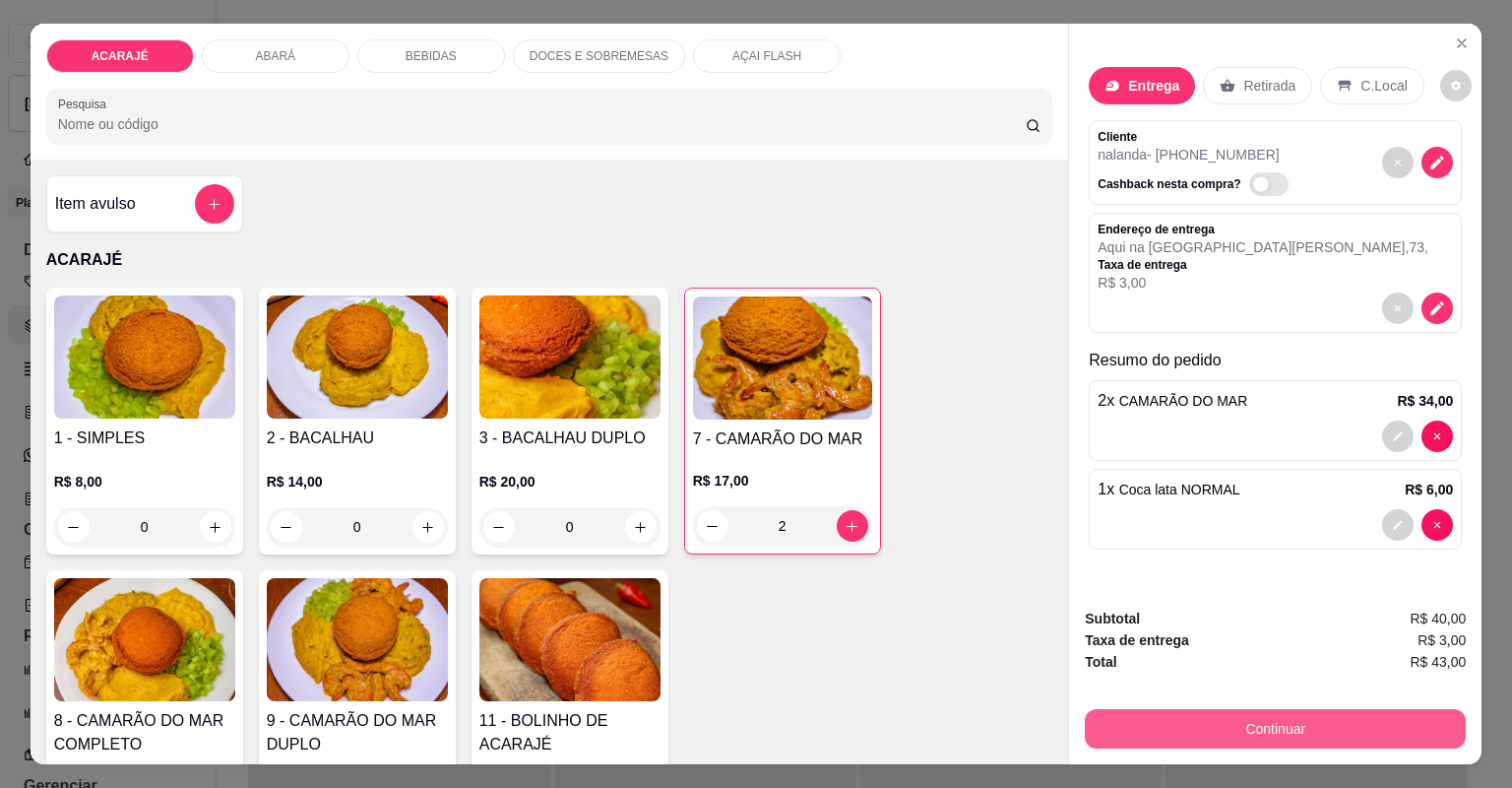 click on "Continuar" at bounding box center (1275, 729) 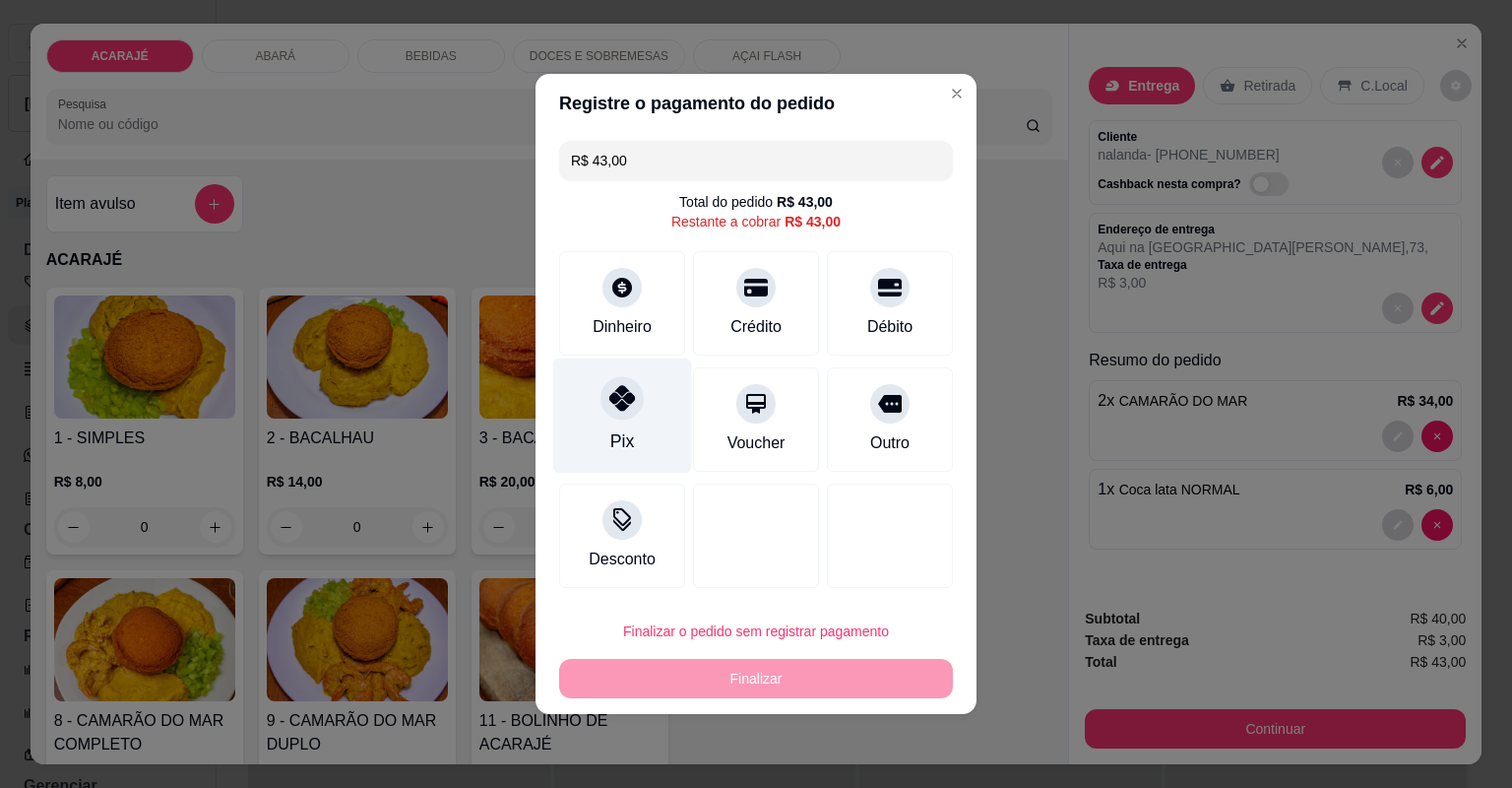 click on "Pix" at bounding box center [622, 416] 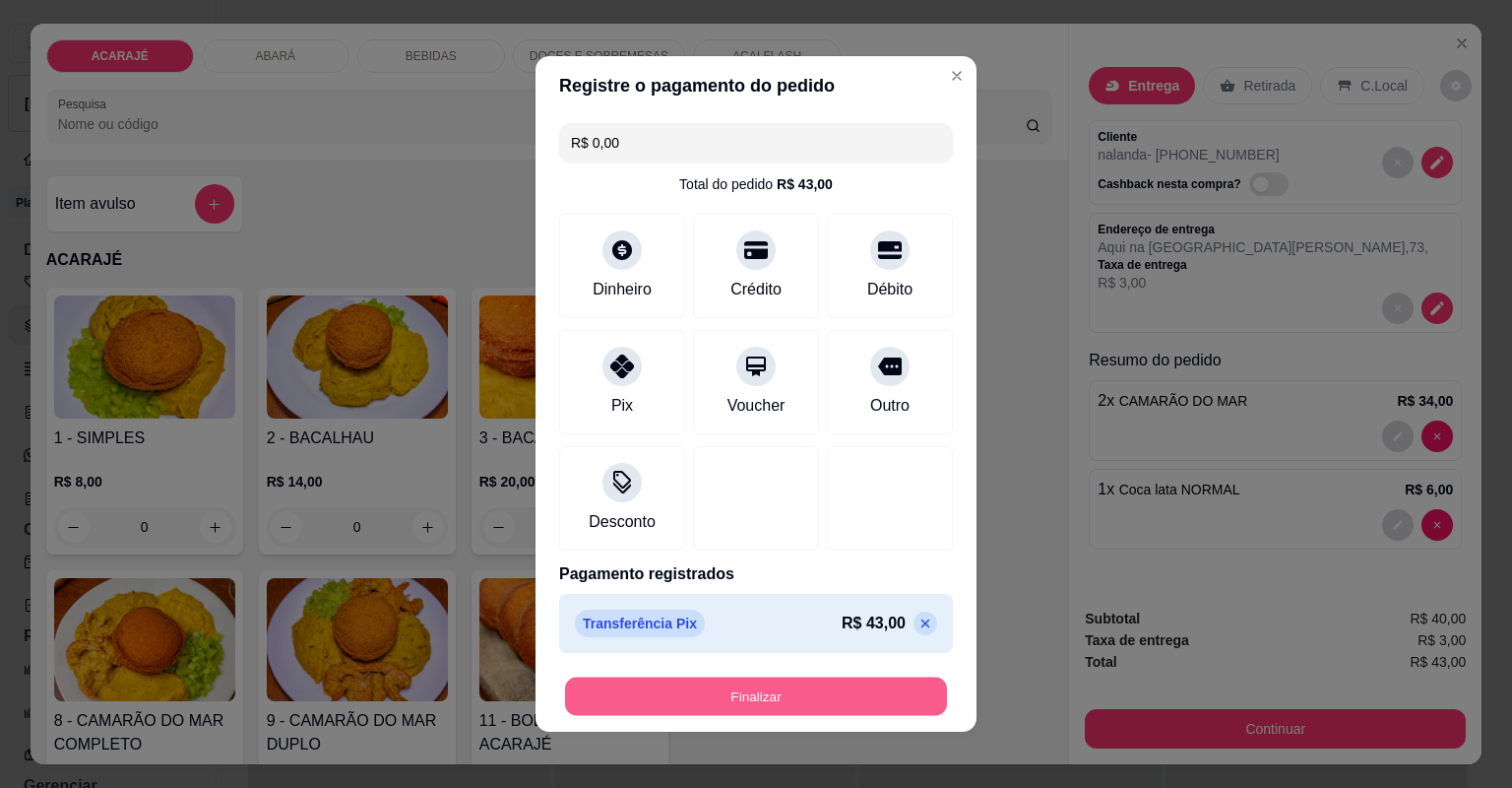 click on "Finalizar" at bounding box center [756, 696] 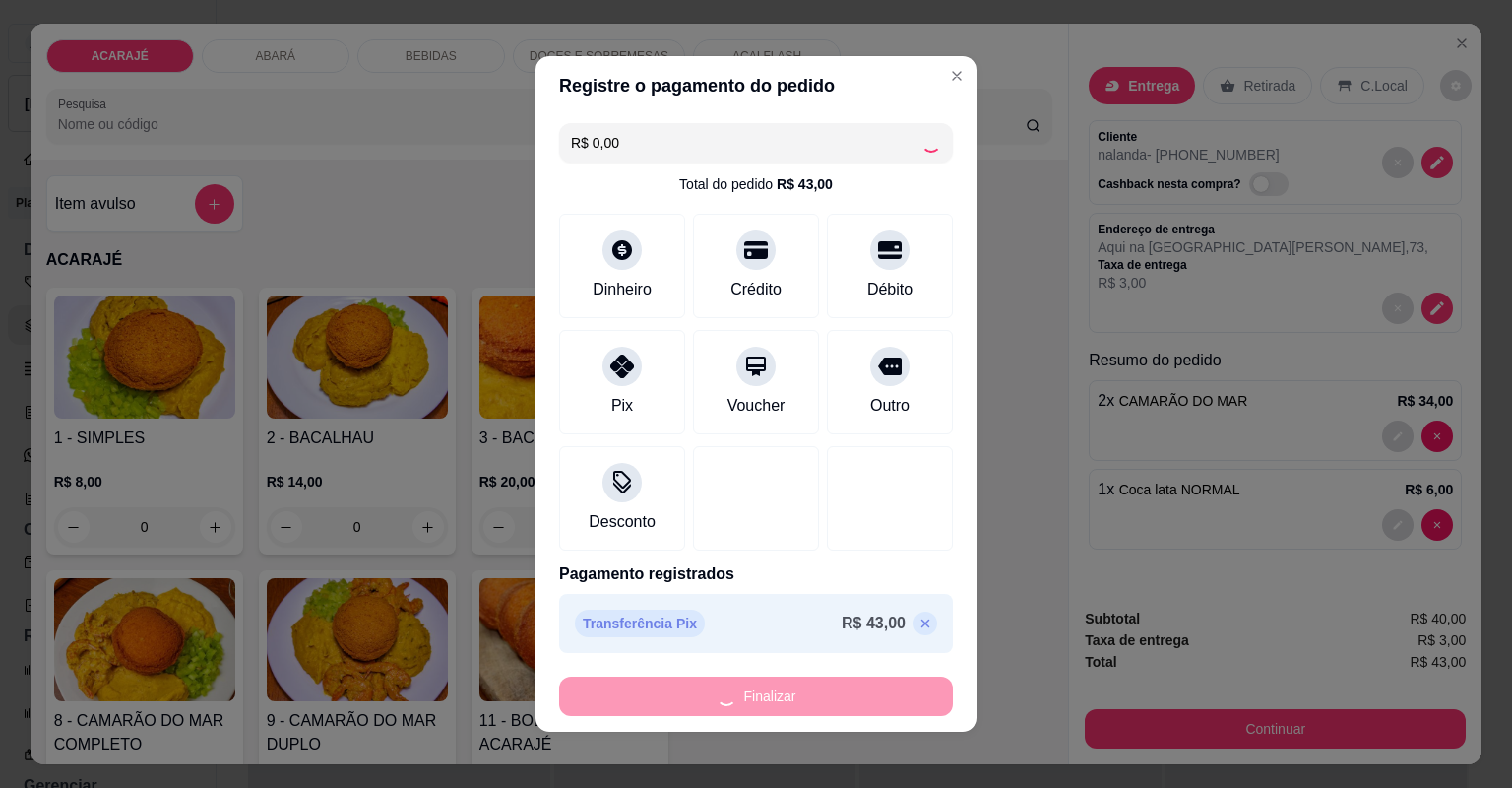 type on "0" 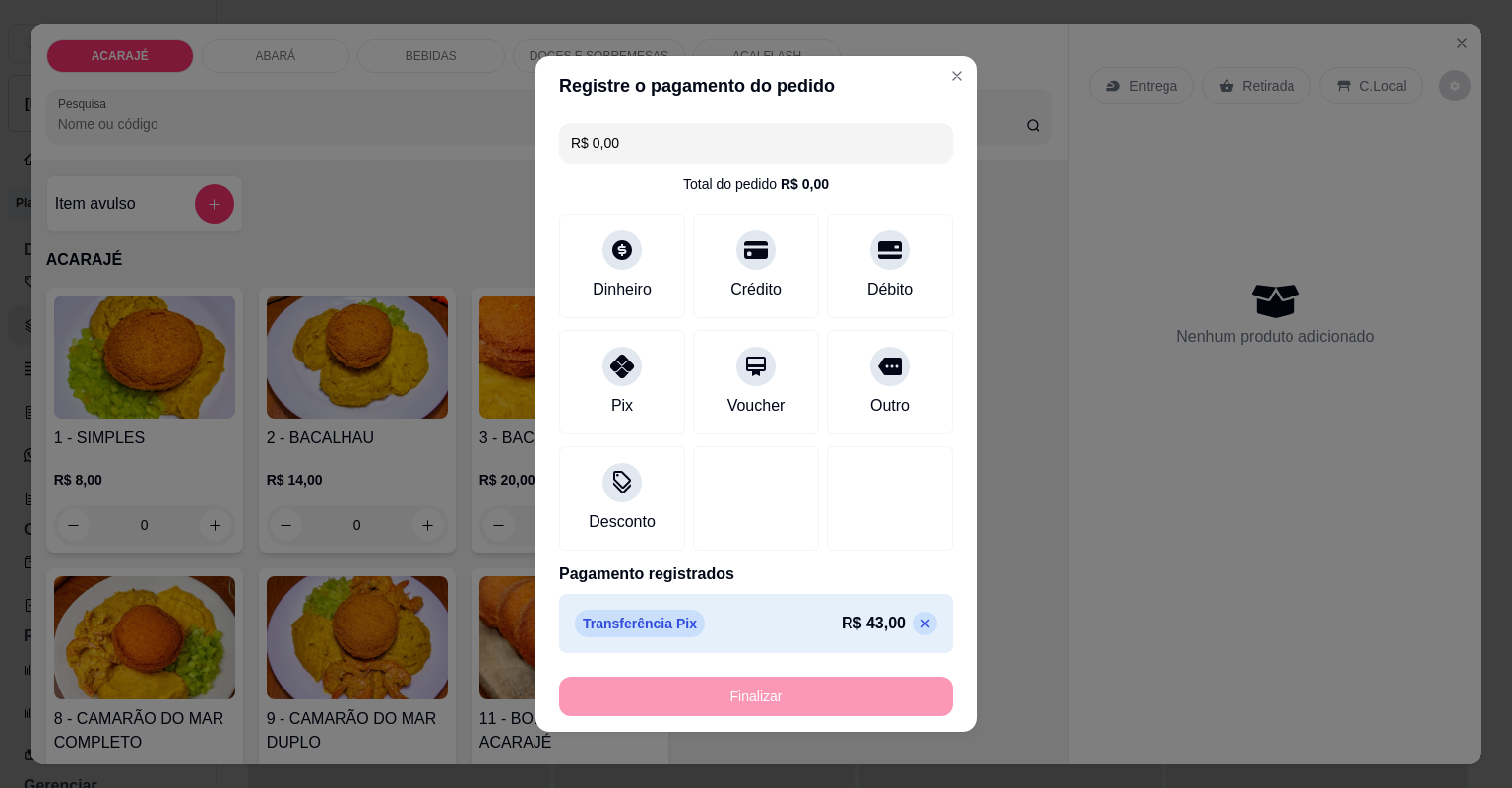 type on "-R$ 43,00" 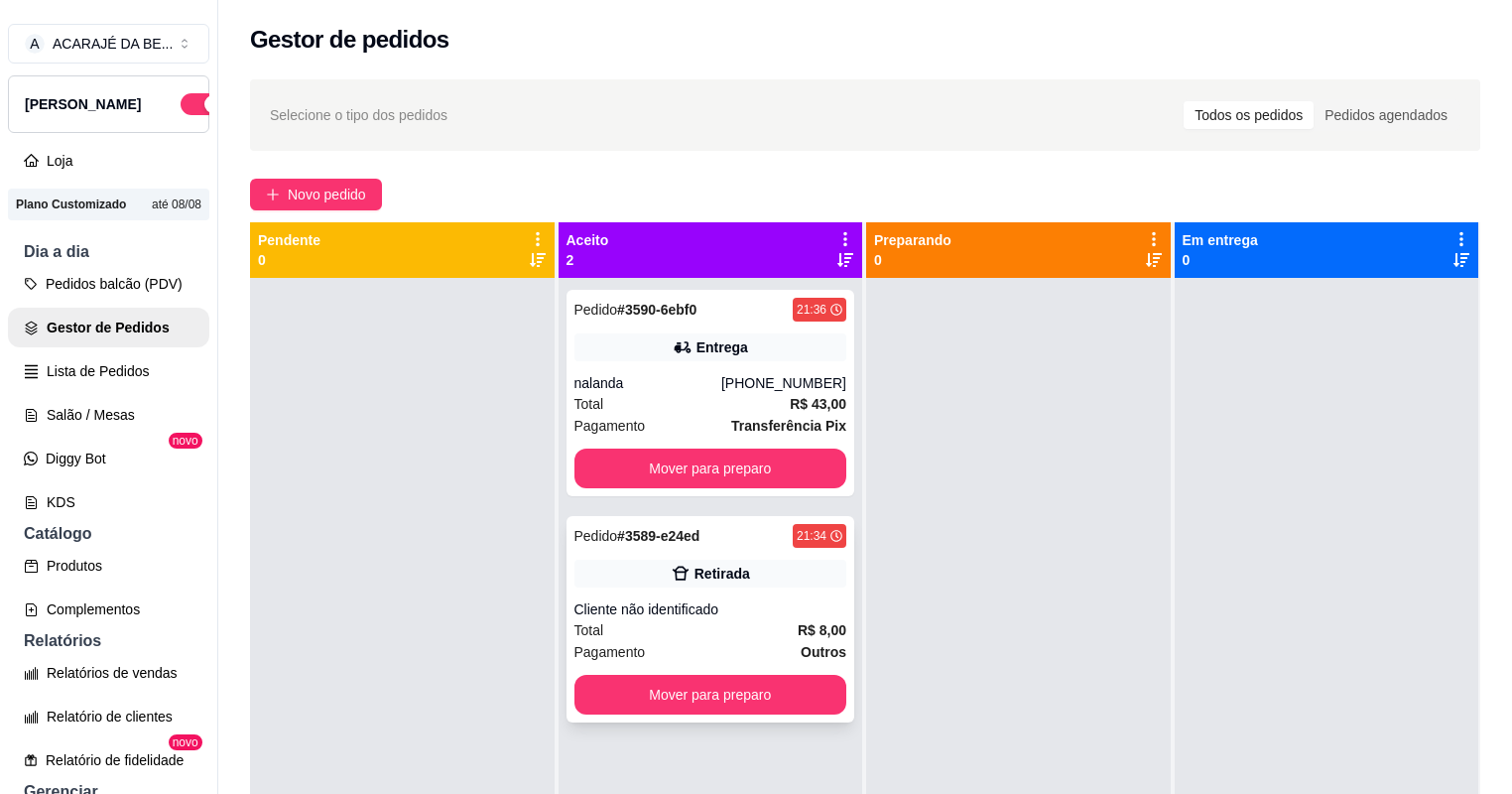 click on "Pedido  # 3589-e24ed 21:34 Retirada Cliente não identificado Total R$ 8,00 Pagamento Outros Mover para preparo" at bounding box center (710, 619) 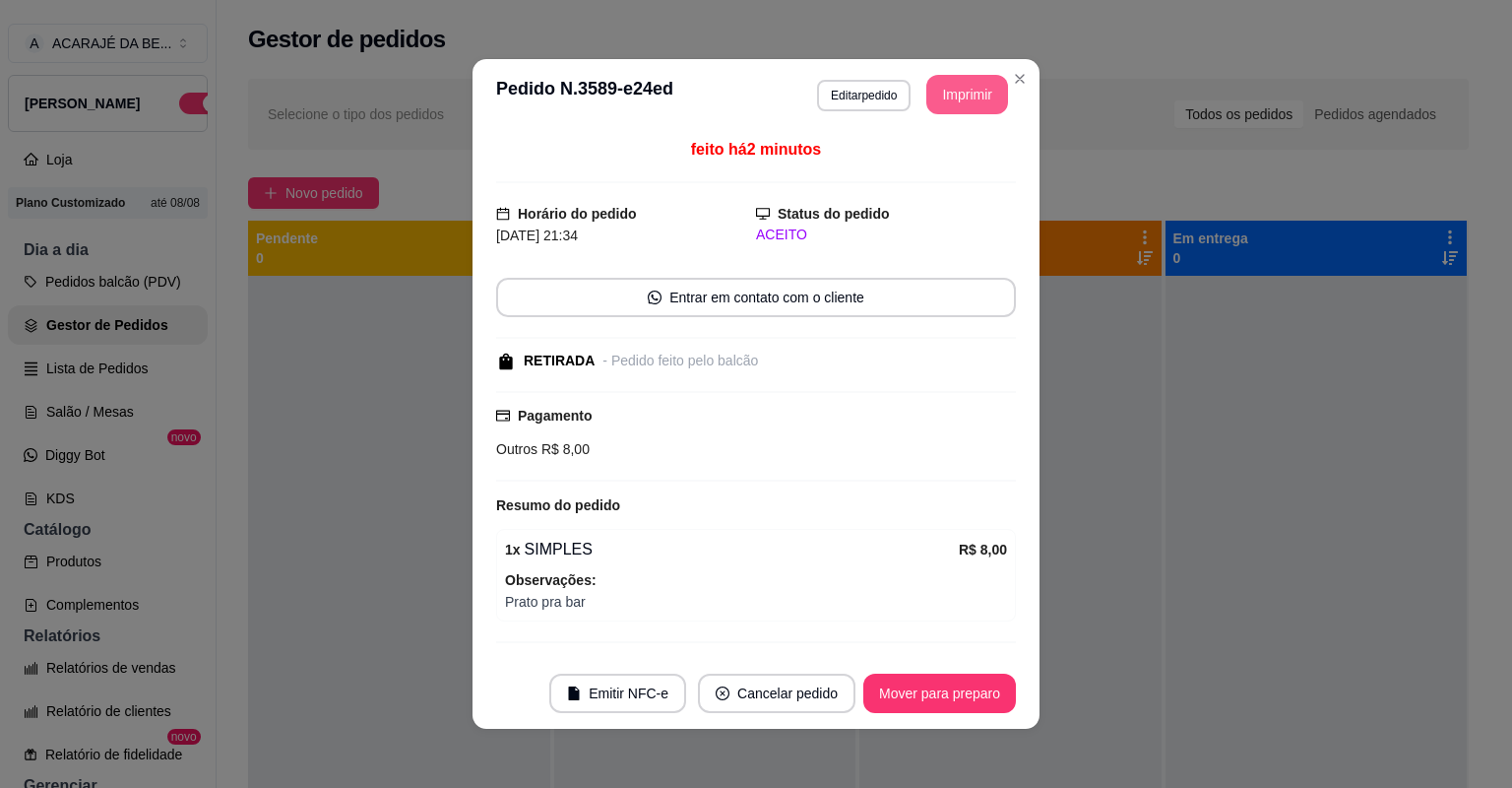 click on "Imprimir" at bounding box center (967, 95) 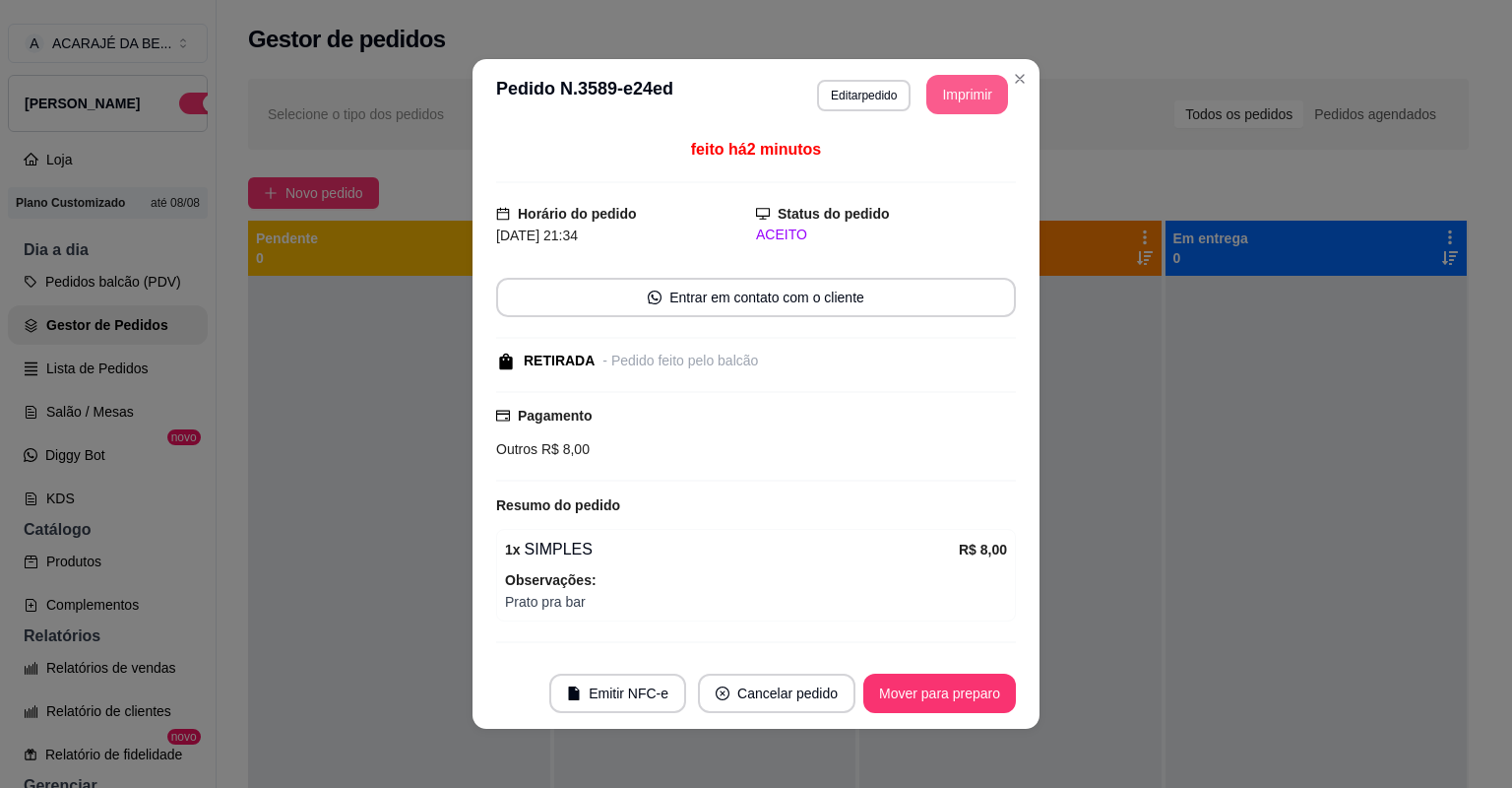 scroll, scrollTop: 0, scrollLeft: 0, axis: both 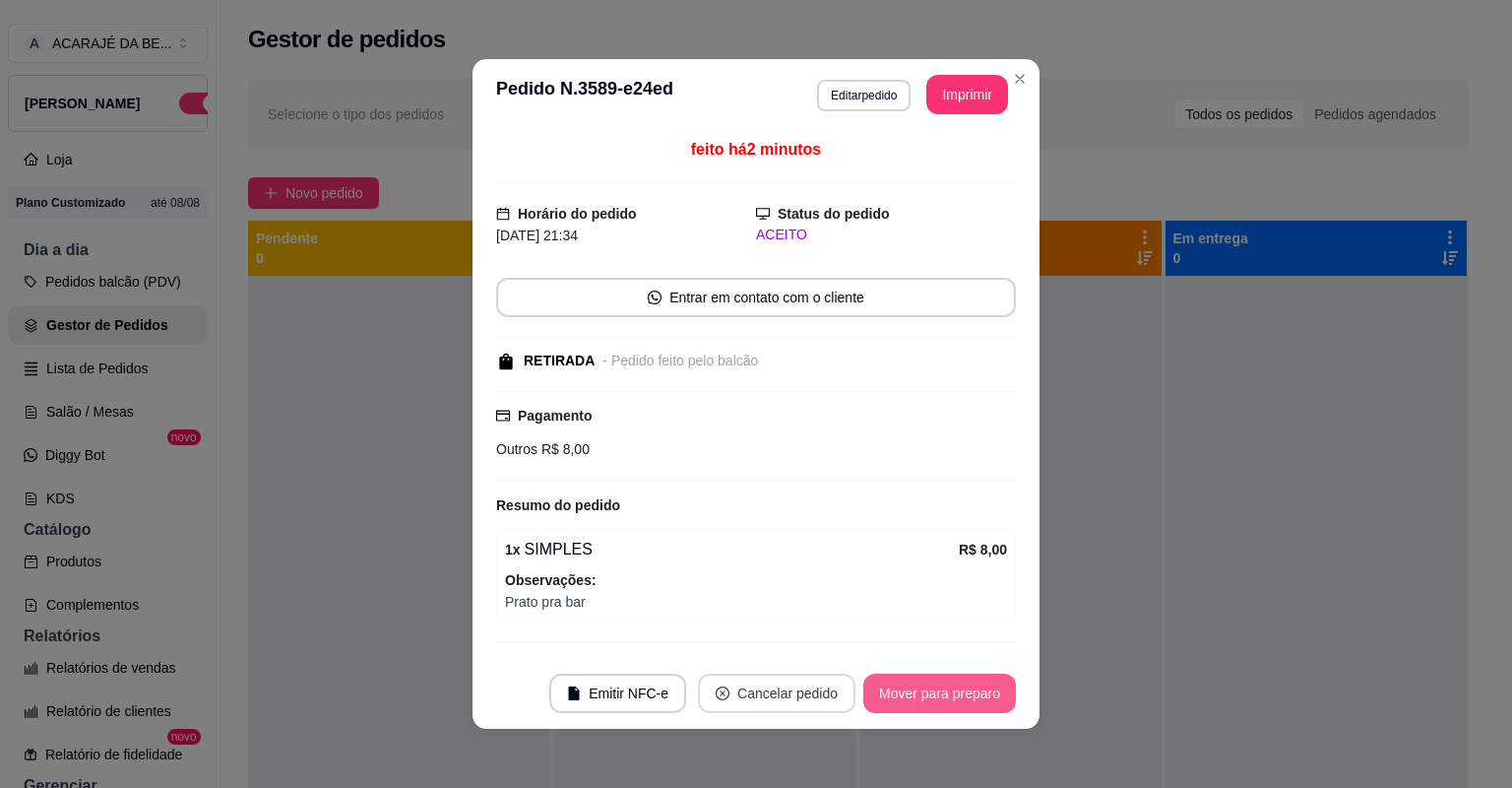 click on "Mover para preparo" at bounding box center (939, 693) 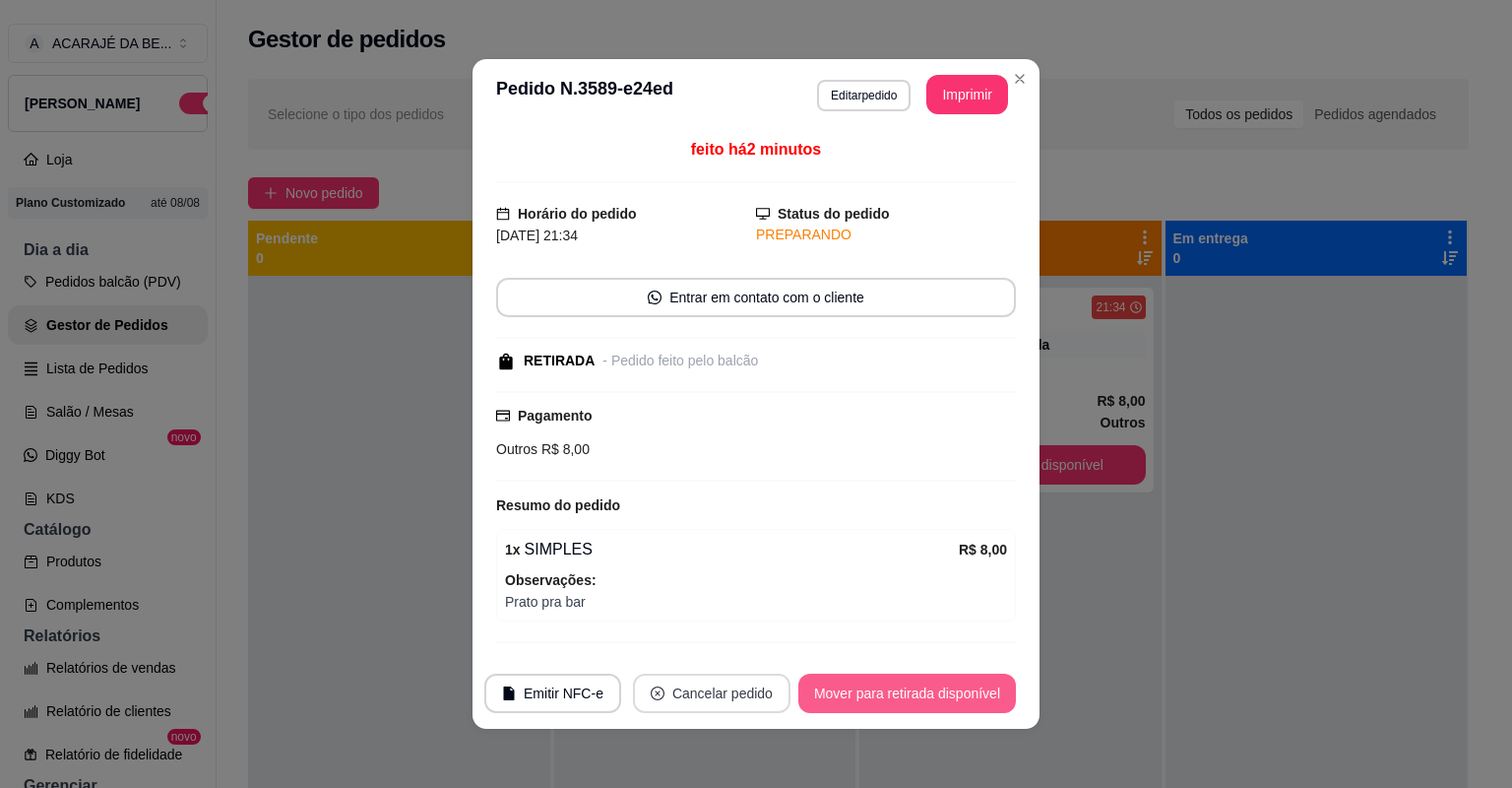 click on "Mover para retirada disponível" at bounding box center [907, 693] 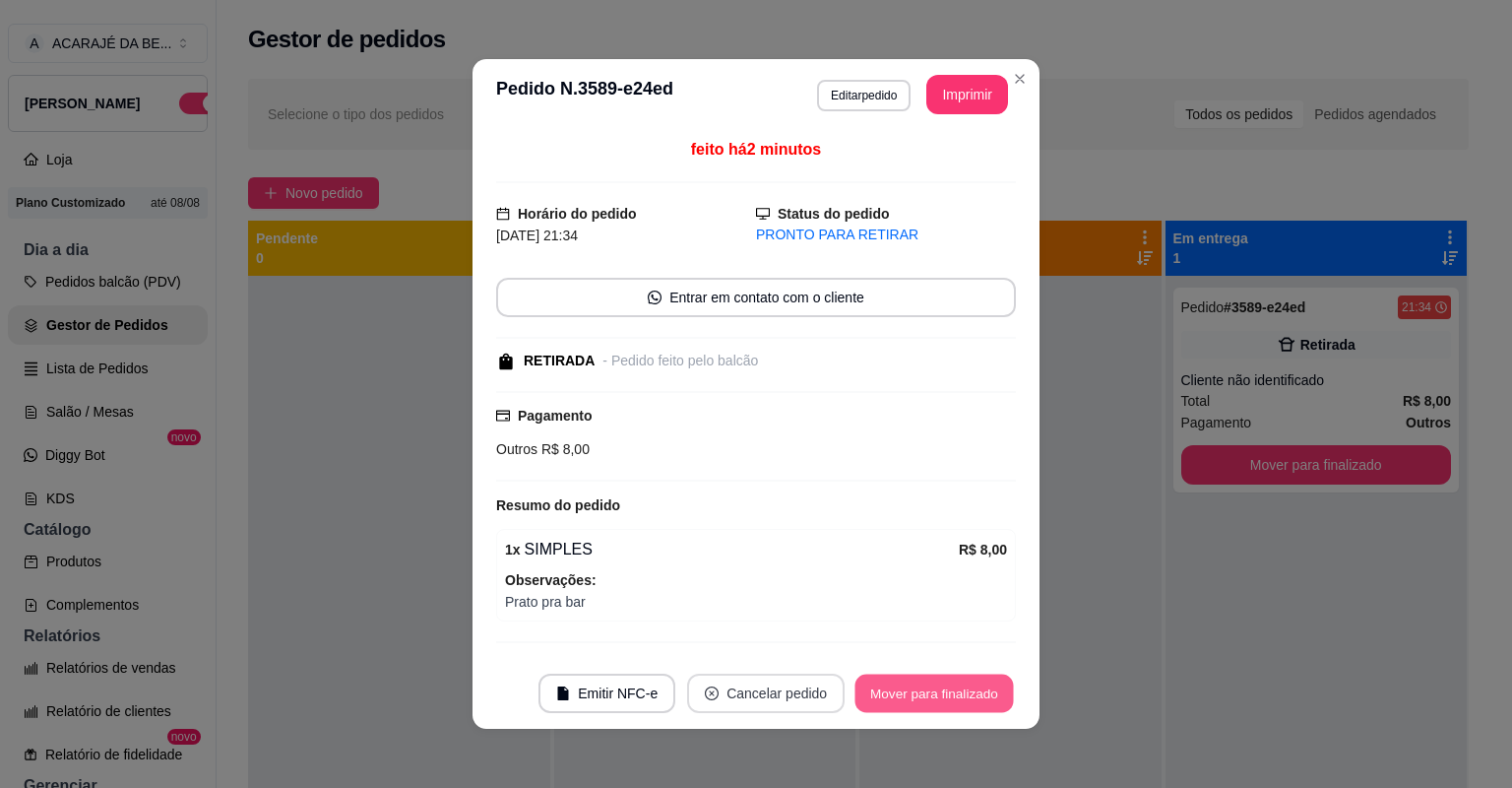 click on "Mover para finalizado" at bounding box center (934, 693) 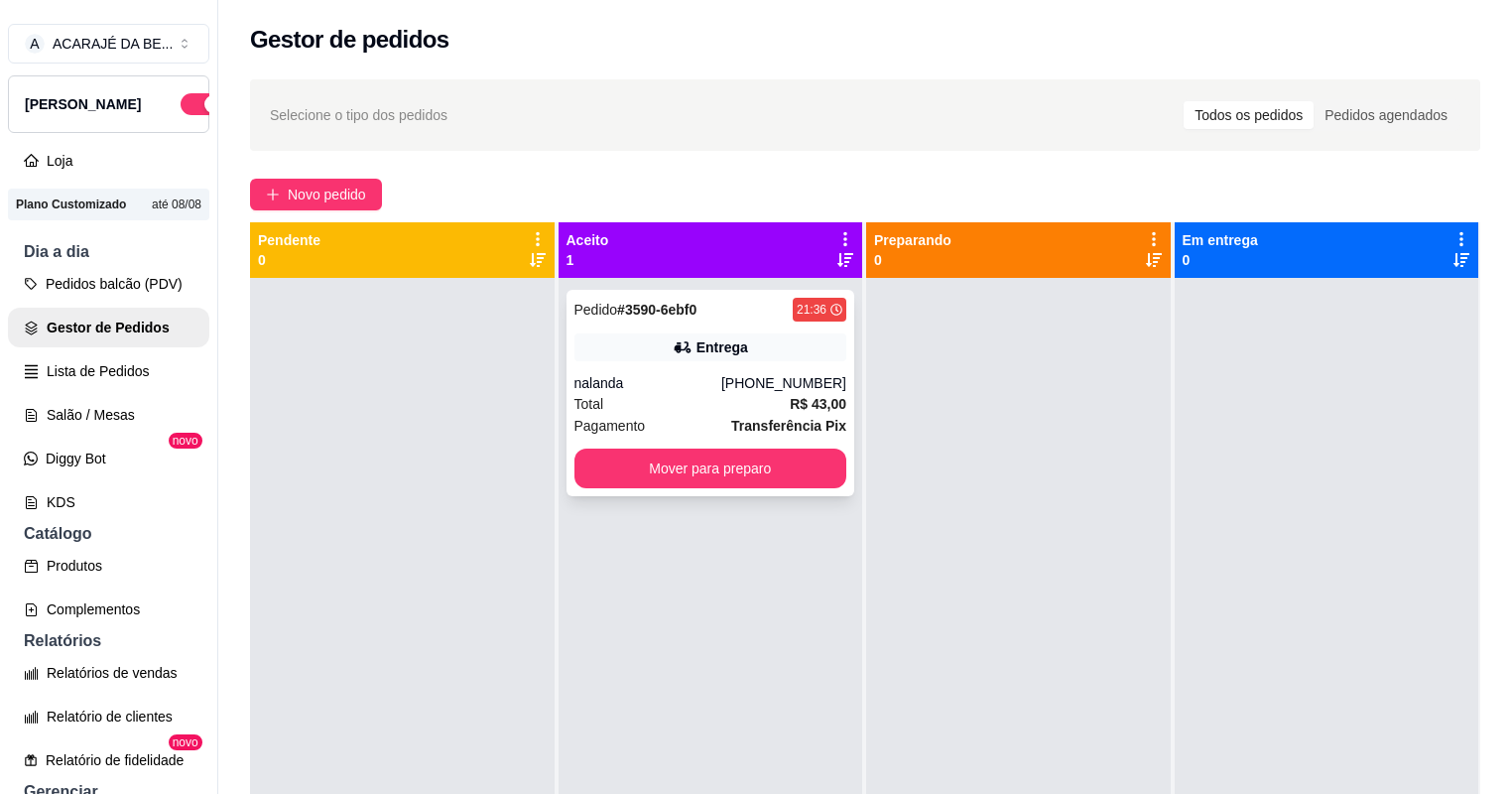 click on "nalanda" at bounding box center (648, 383) 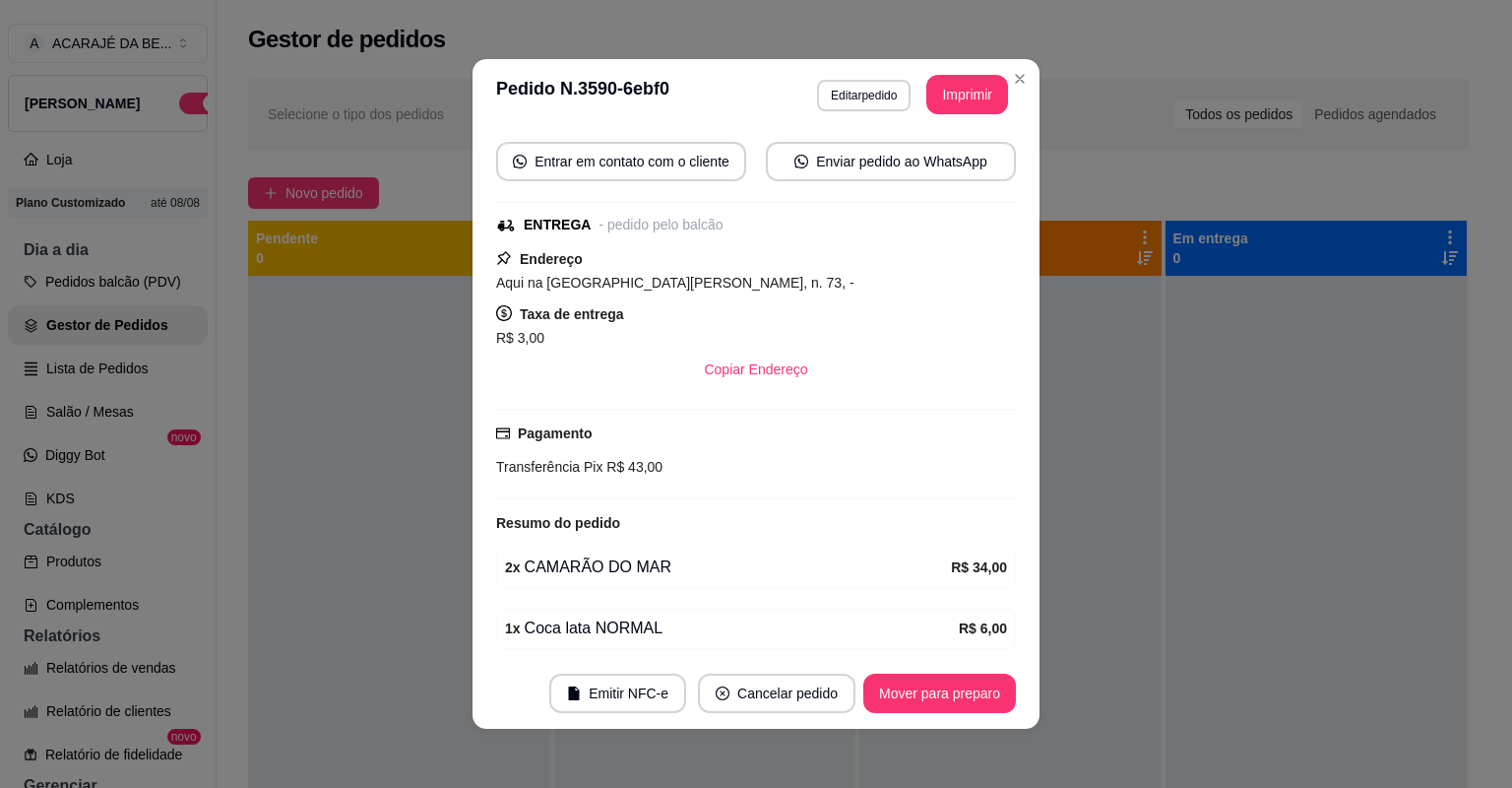 scroll, scrollTop: 252, scrollLeft: 0, axis: vertical 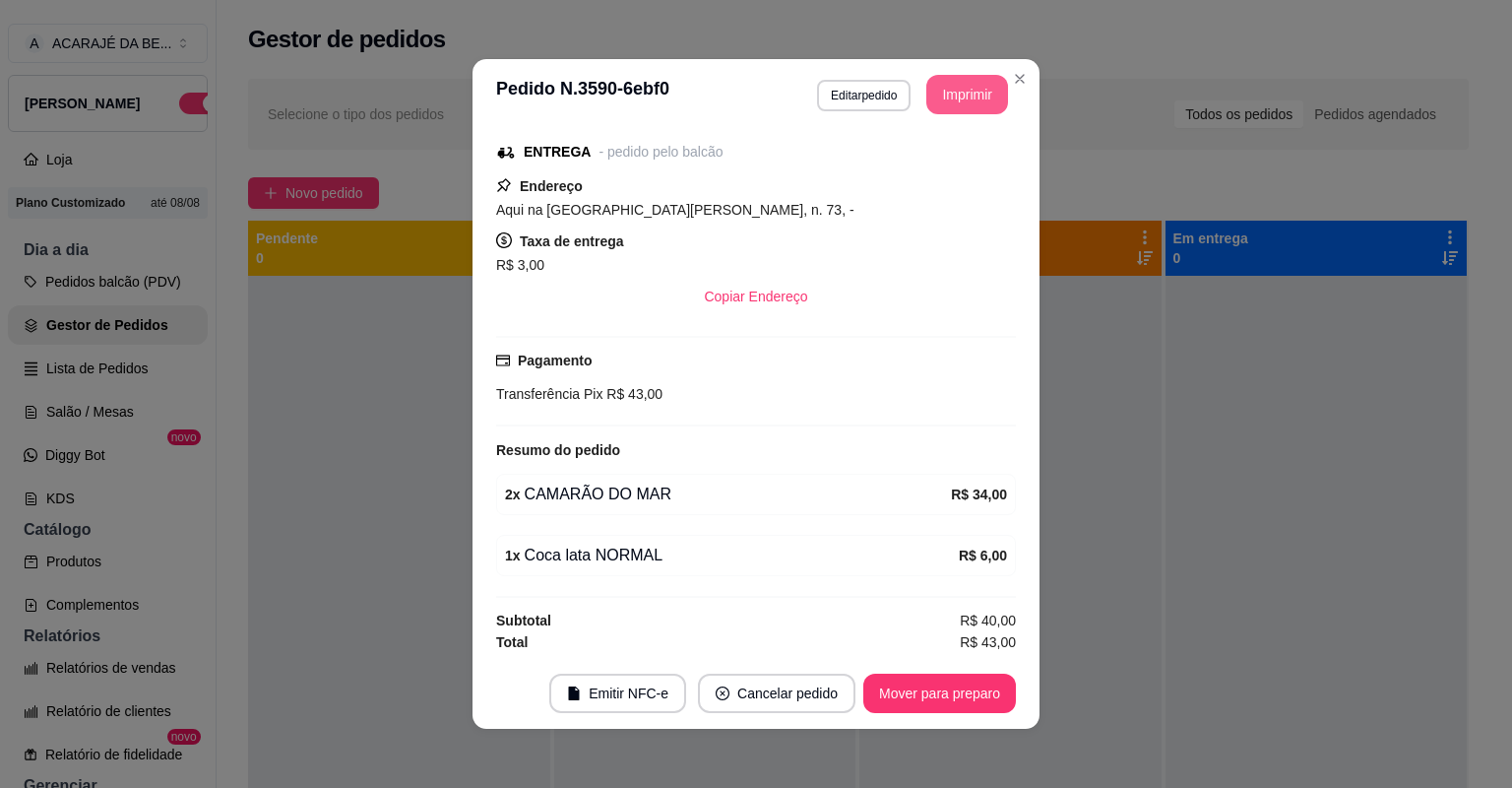 click on "Imprimir" at bounding box center (967, 95) 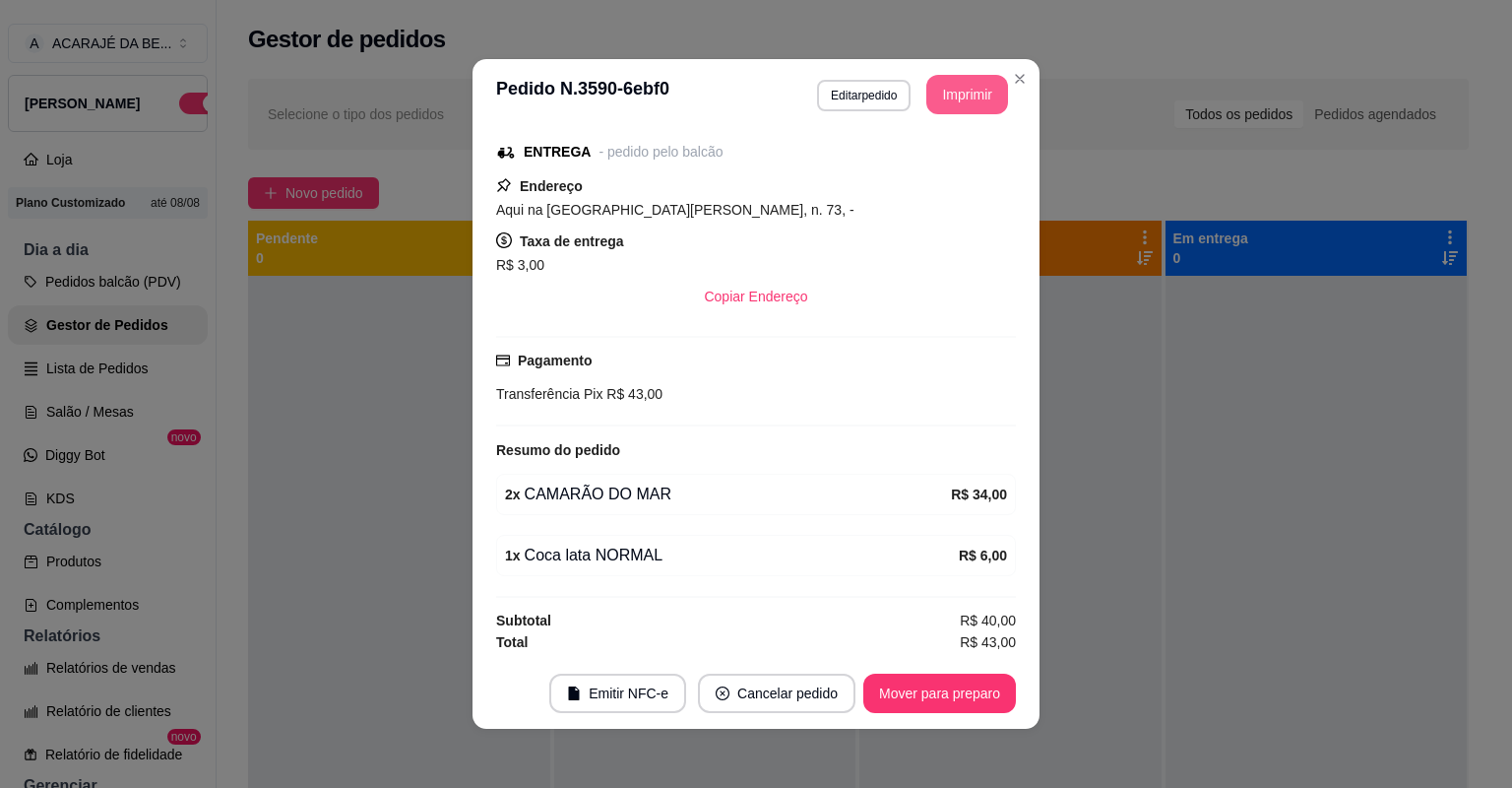 scroll, scrollTop: 0, scrollLeft: 0, axis: both 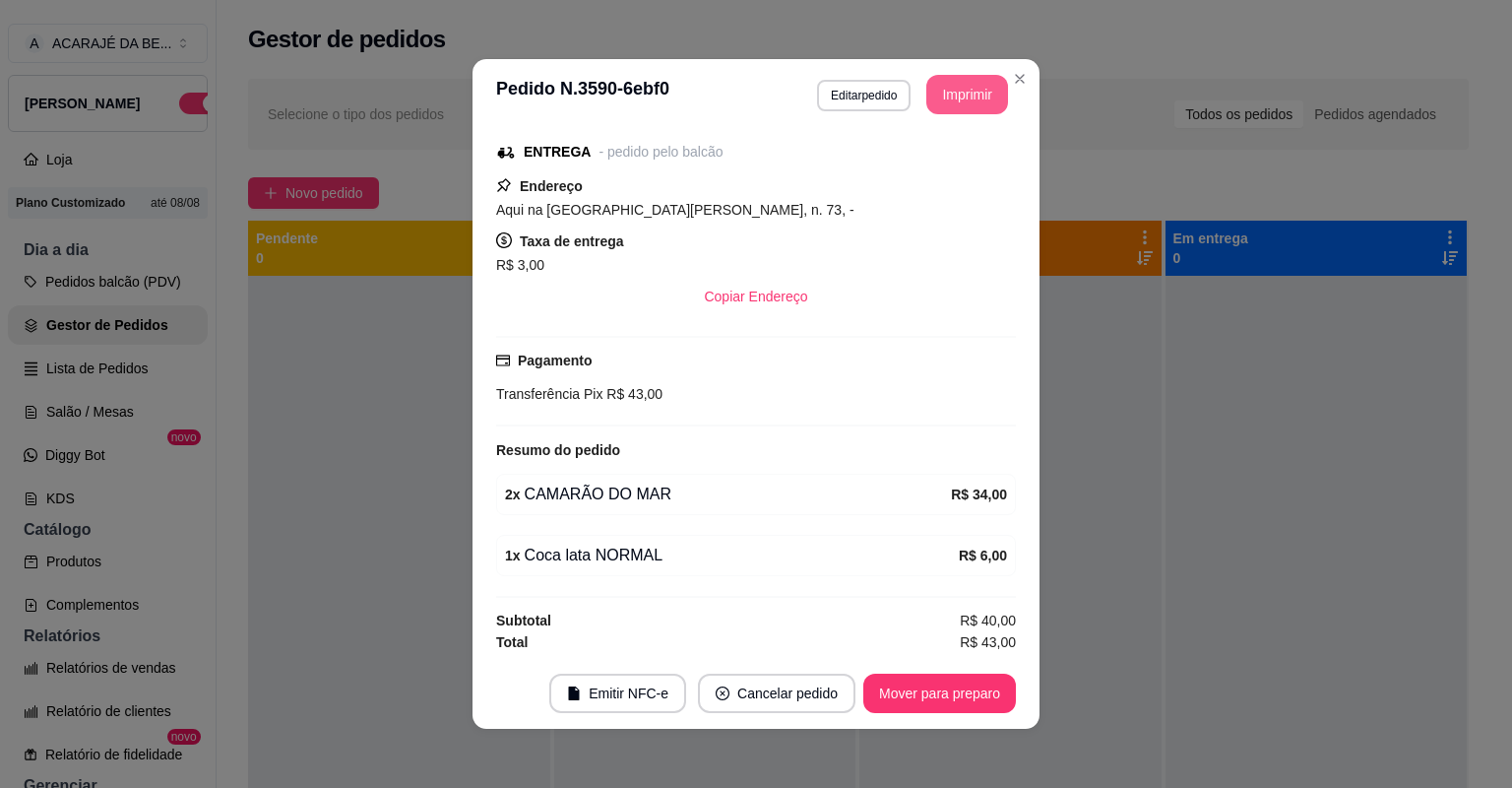 click on "Mover para preparo" at bounding box center (939, 693) 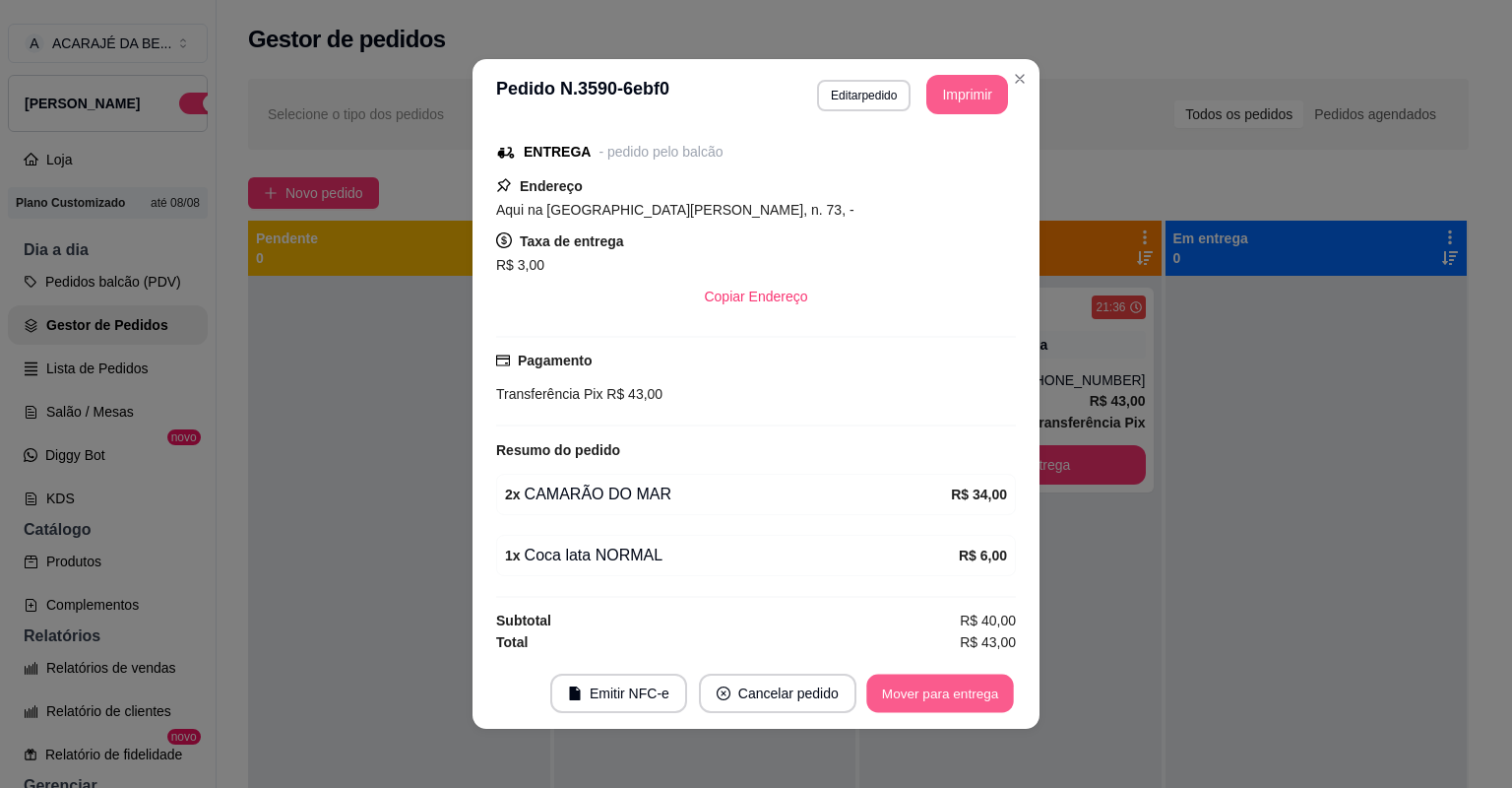 click on "Mover para entrega" at bounding box center [940, 693] 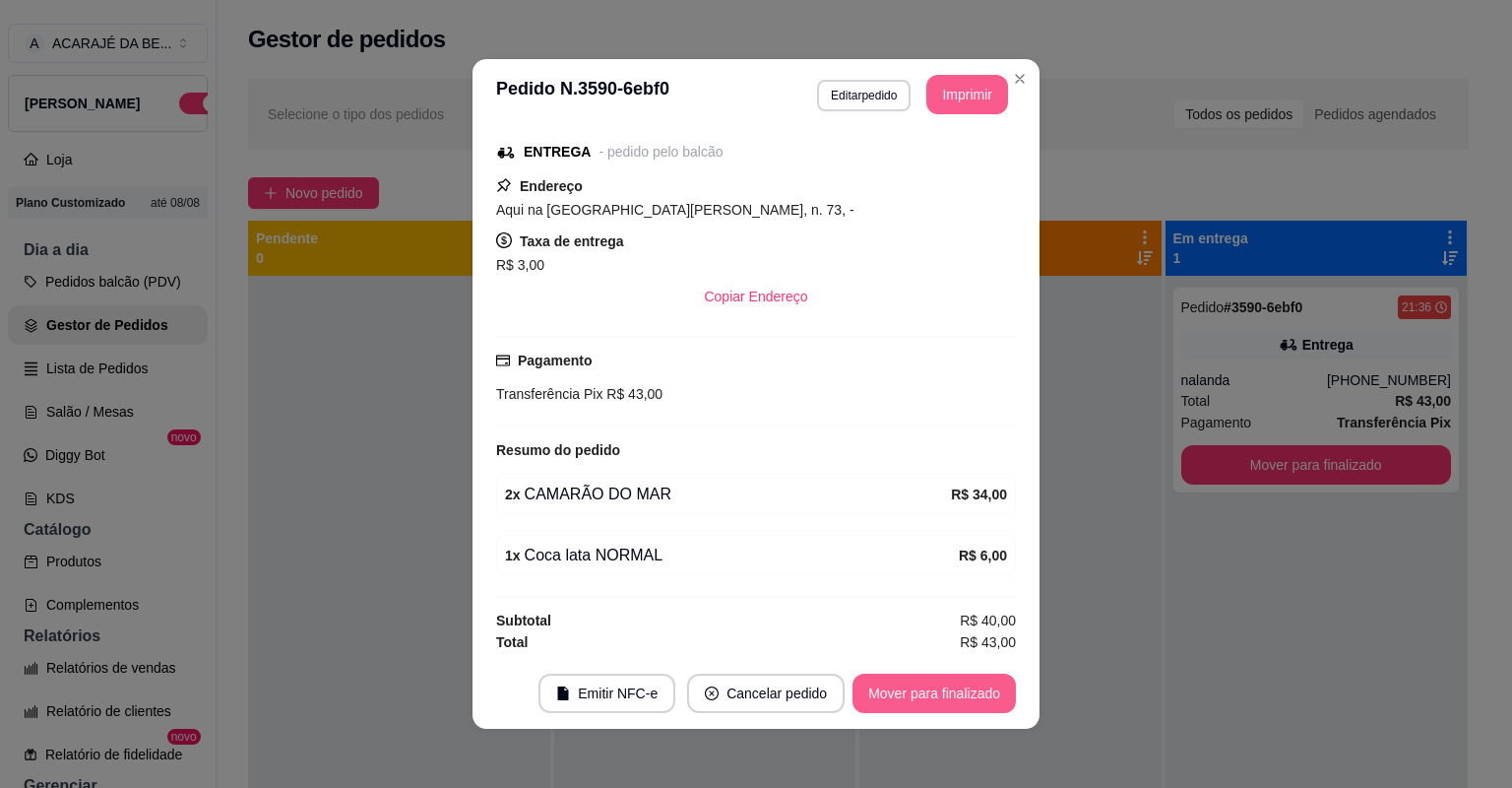 click on "Mover para finalizado" at bounding box center (934, 693) 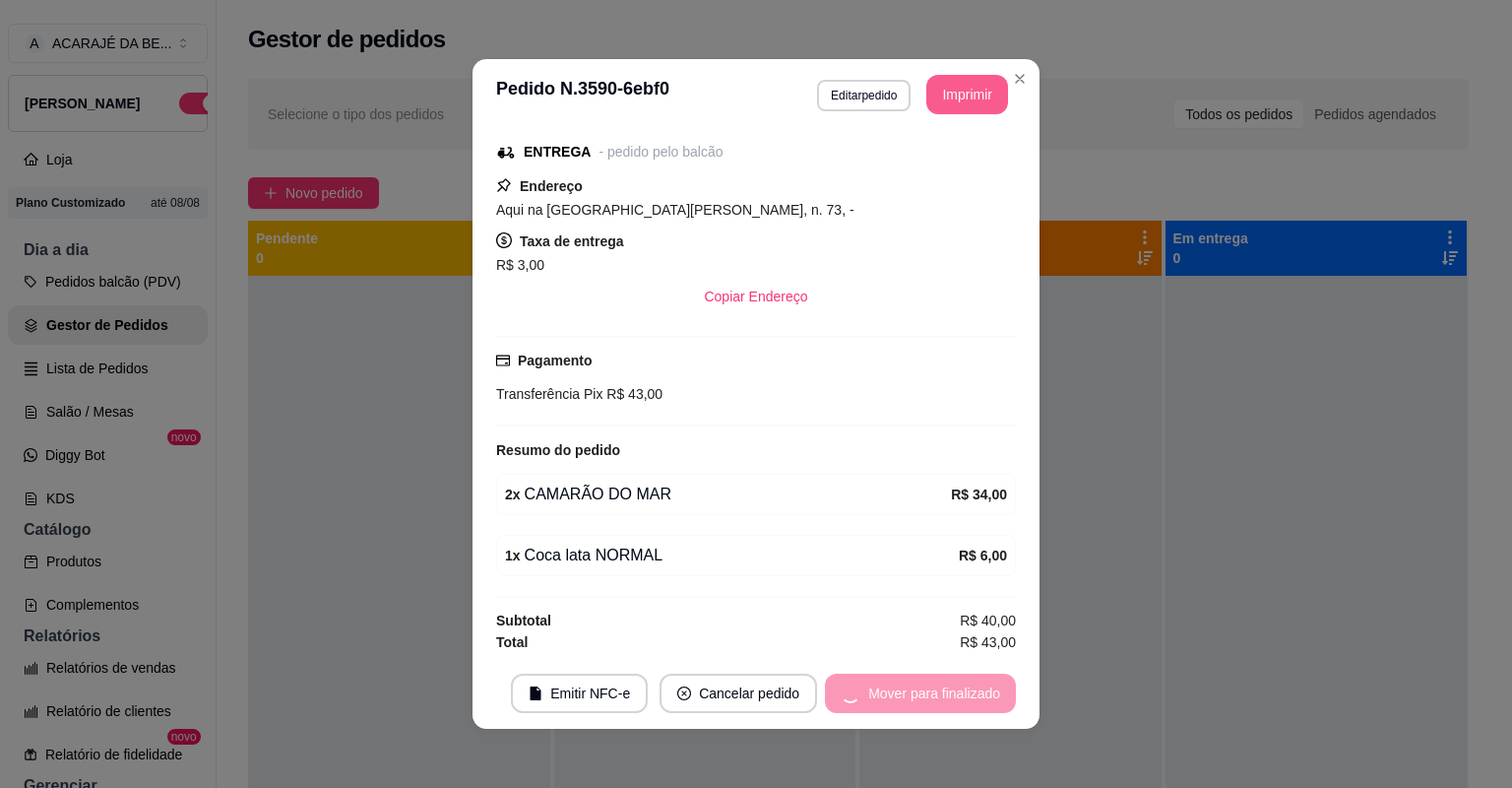 scroll, scrollTop: 207, scrollLeft: 0, axis: vertical 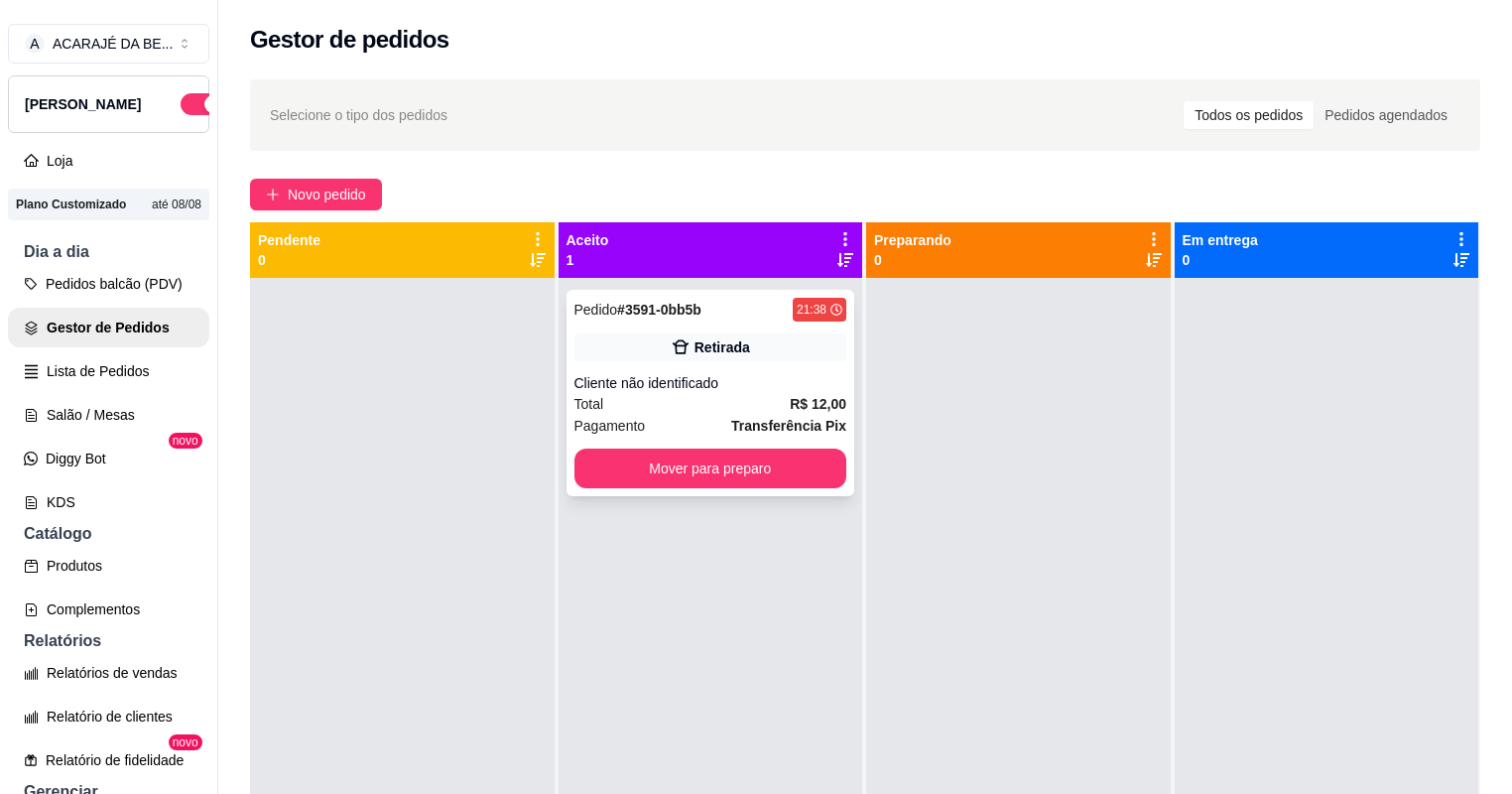 click on "Total R$ 12,00" at bounding box center (710, 404) 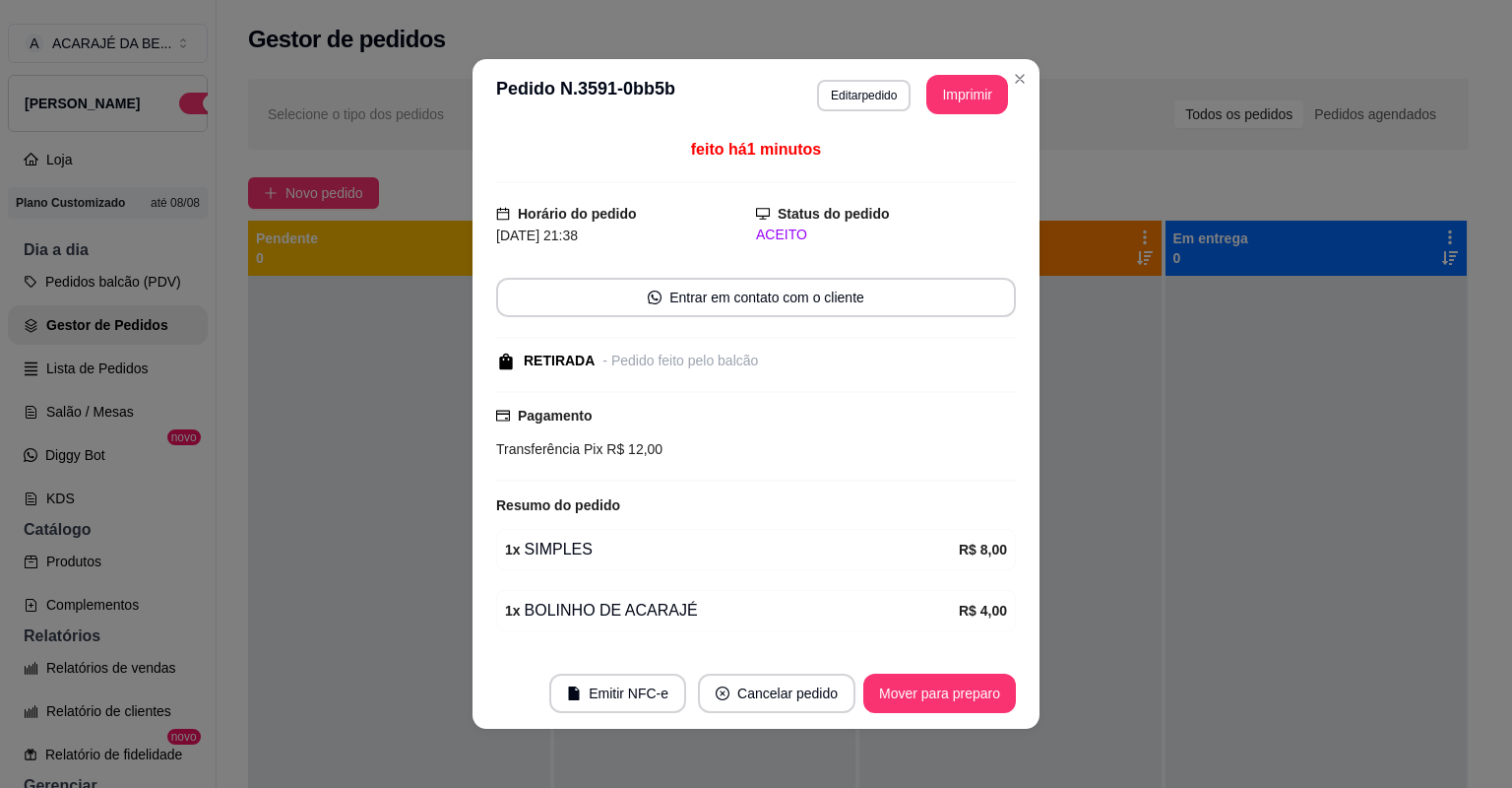 scroll, scrollTop: 55, scrollLeft: 0, axis: vertical 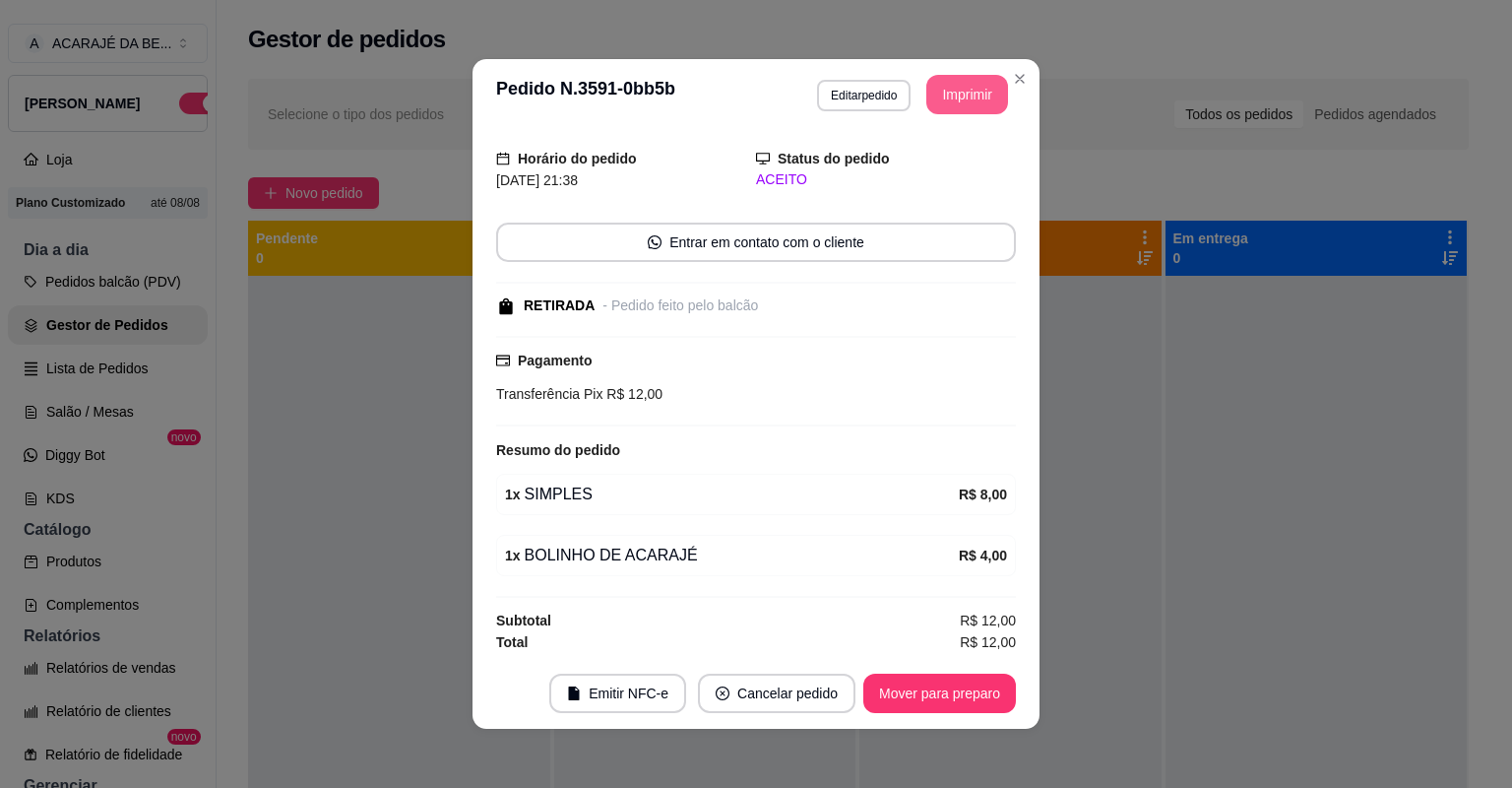 click on "Imprimir" at bounding box center (967, 95) 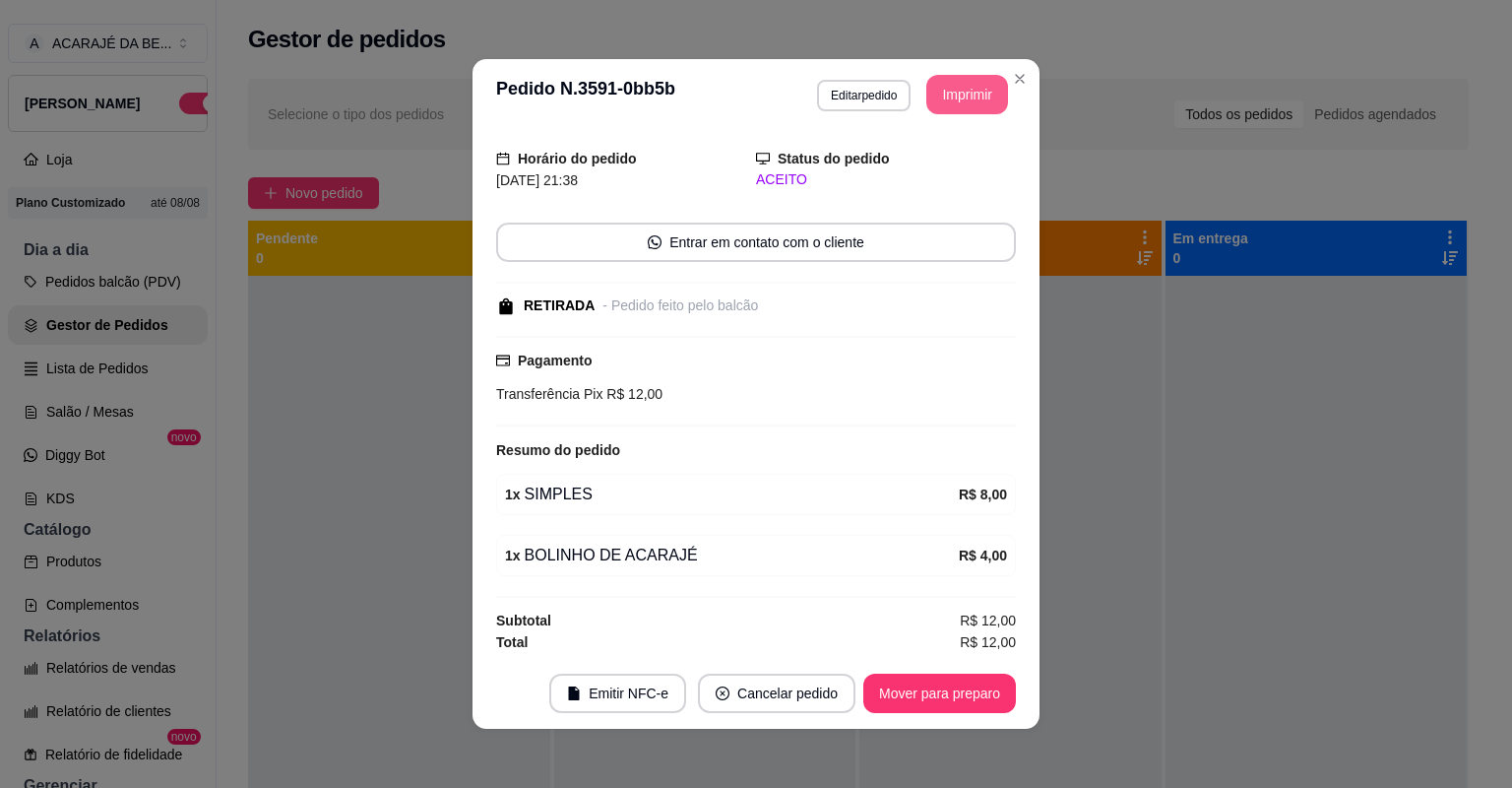 scroll, scrollTop: 0, scrollLeft: 0, axis: both 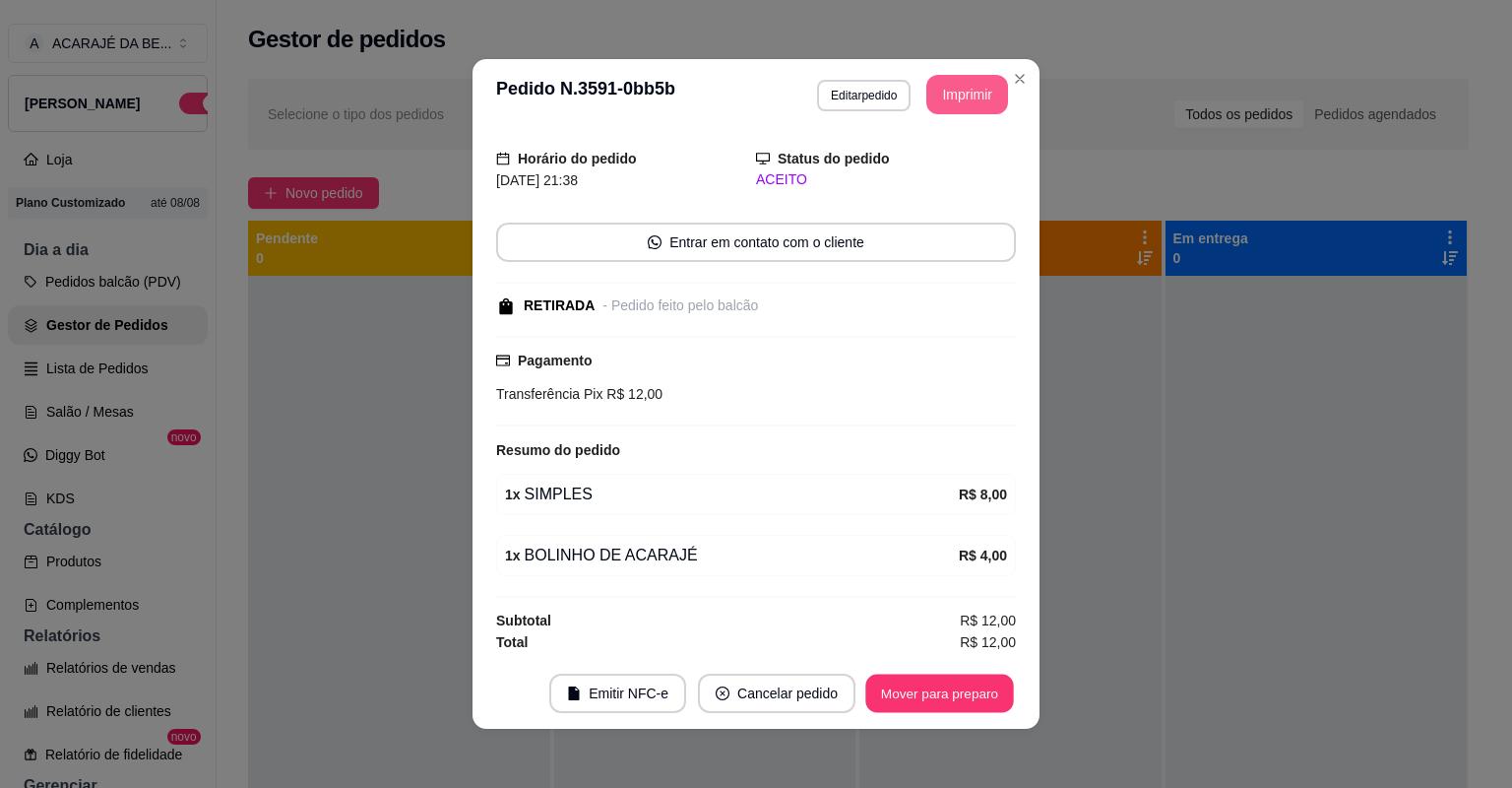 click on "Mover para preparo" at bounding box center (939, 693) 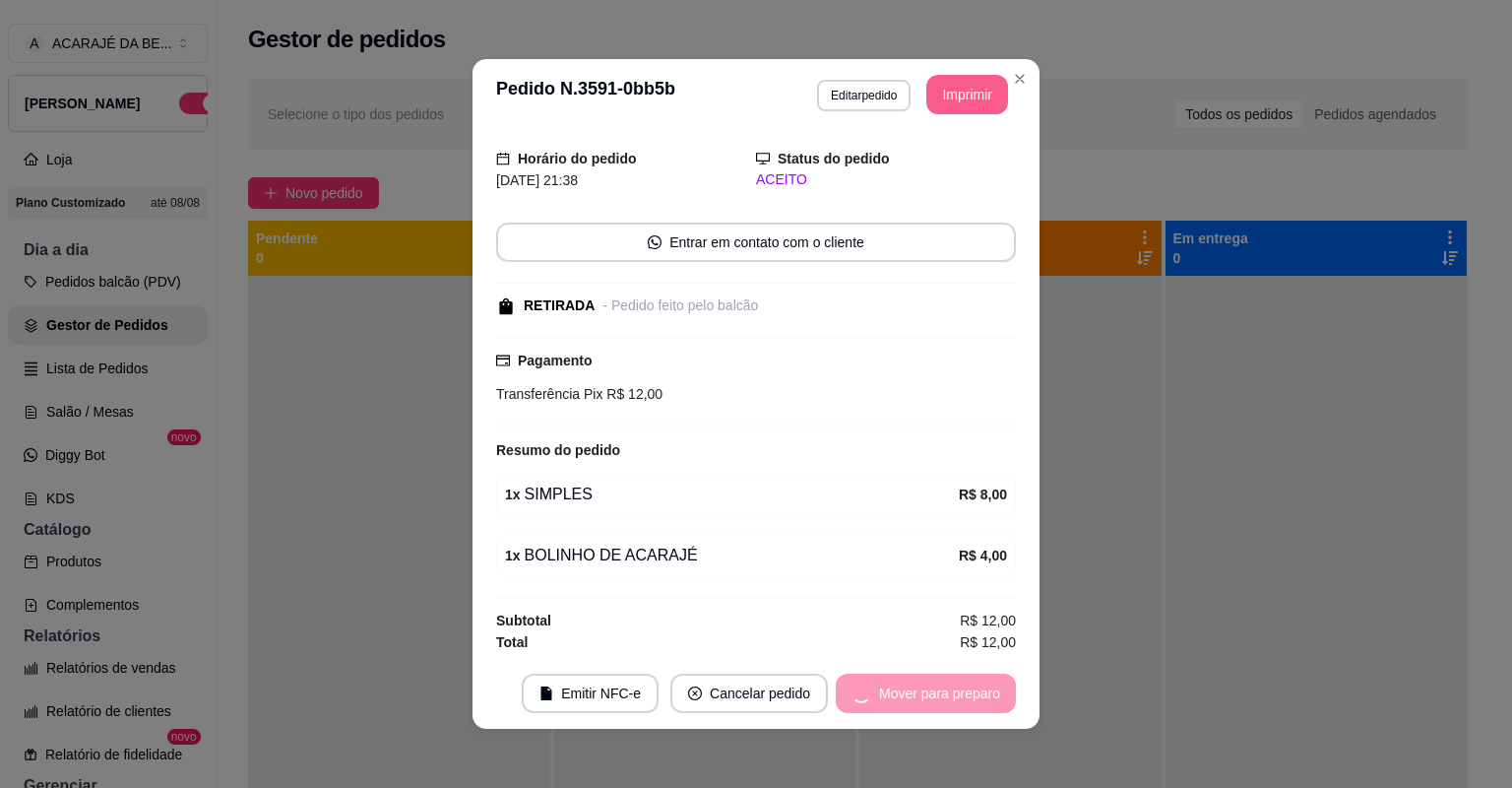 click on "Mover para preparo" at bounding box center [925, 693] 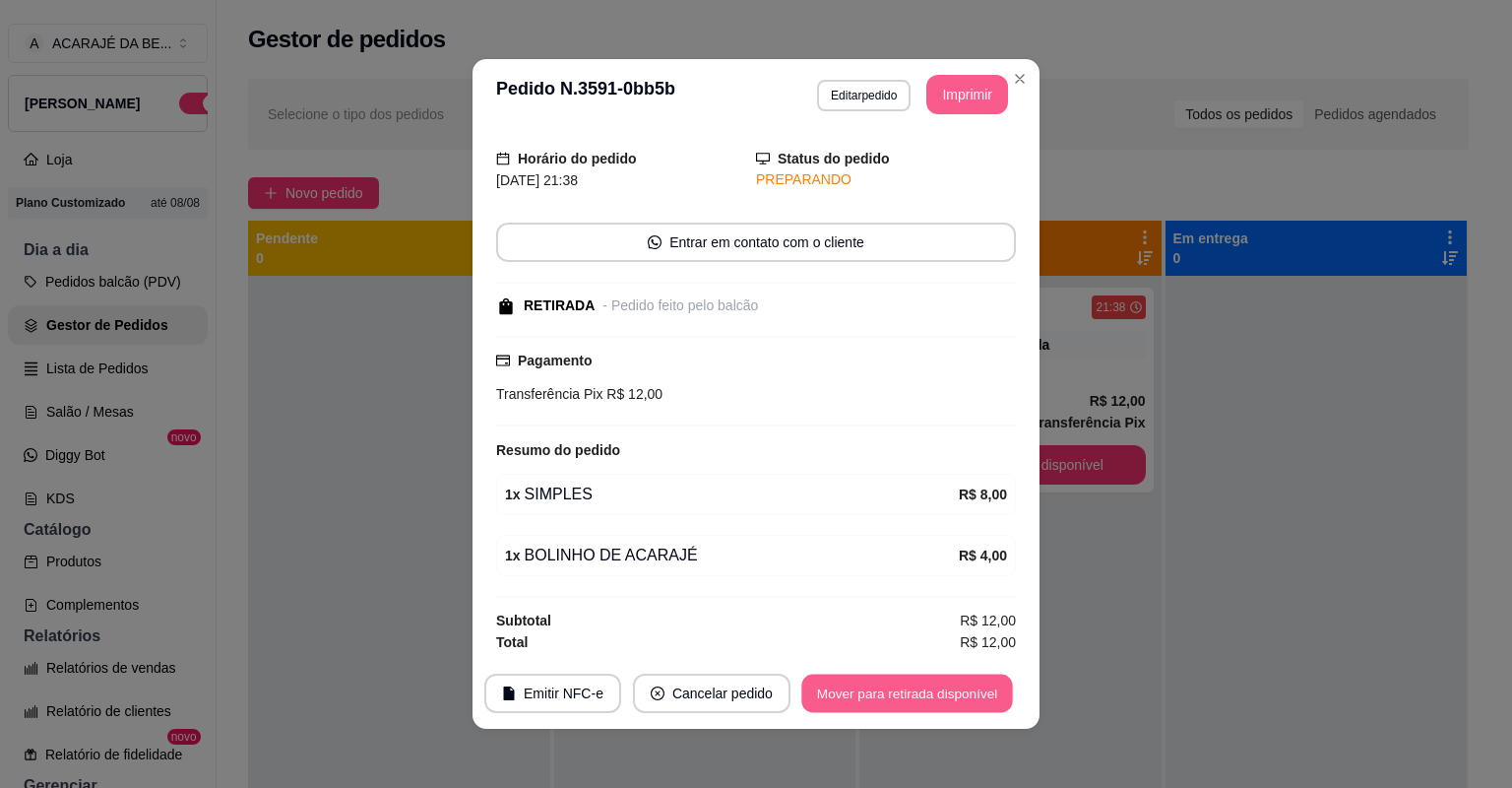 click on "Mover para retirada disponível" at bounding box center (907, 693) 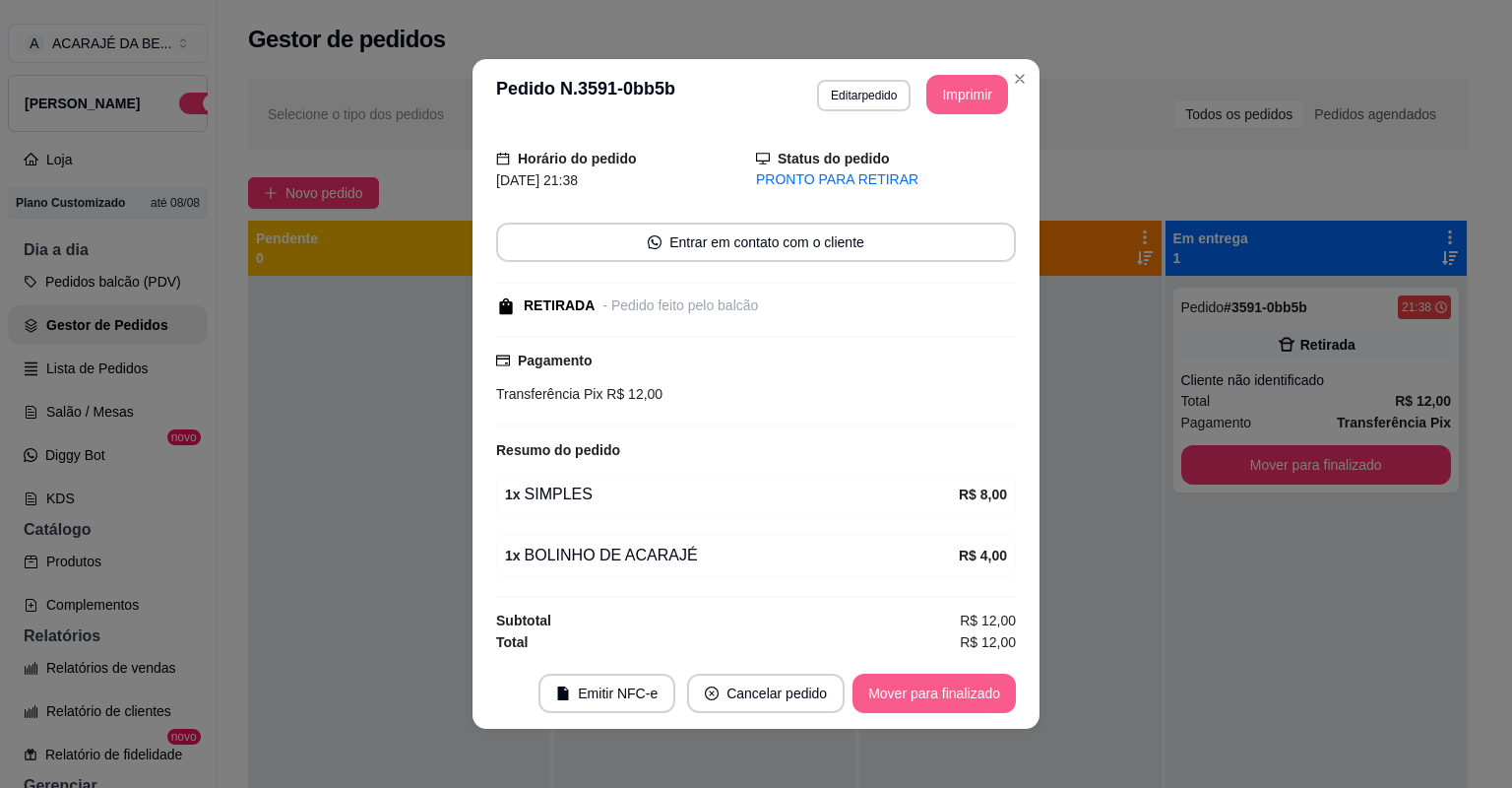 click on "Mover para finalizado" at bounding box center (934, 693) 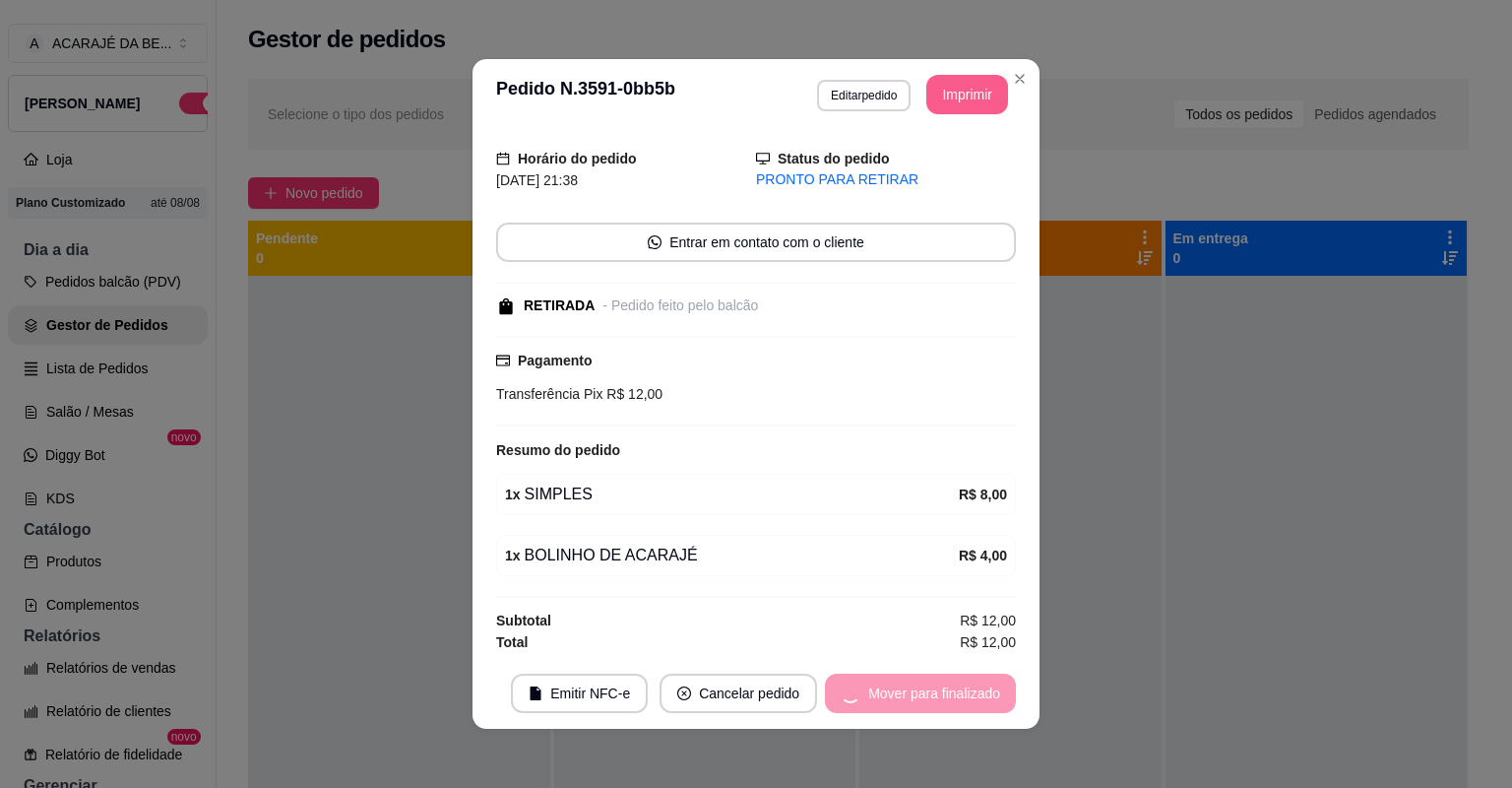 scroll, scrollTop: 0, scrollLeft: 0, axis: both 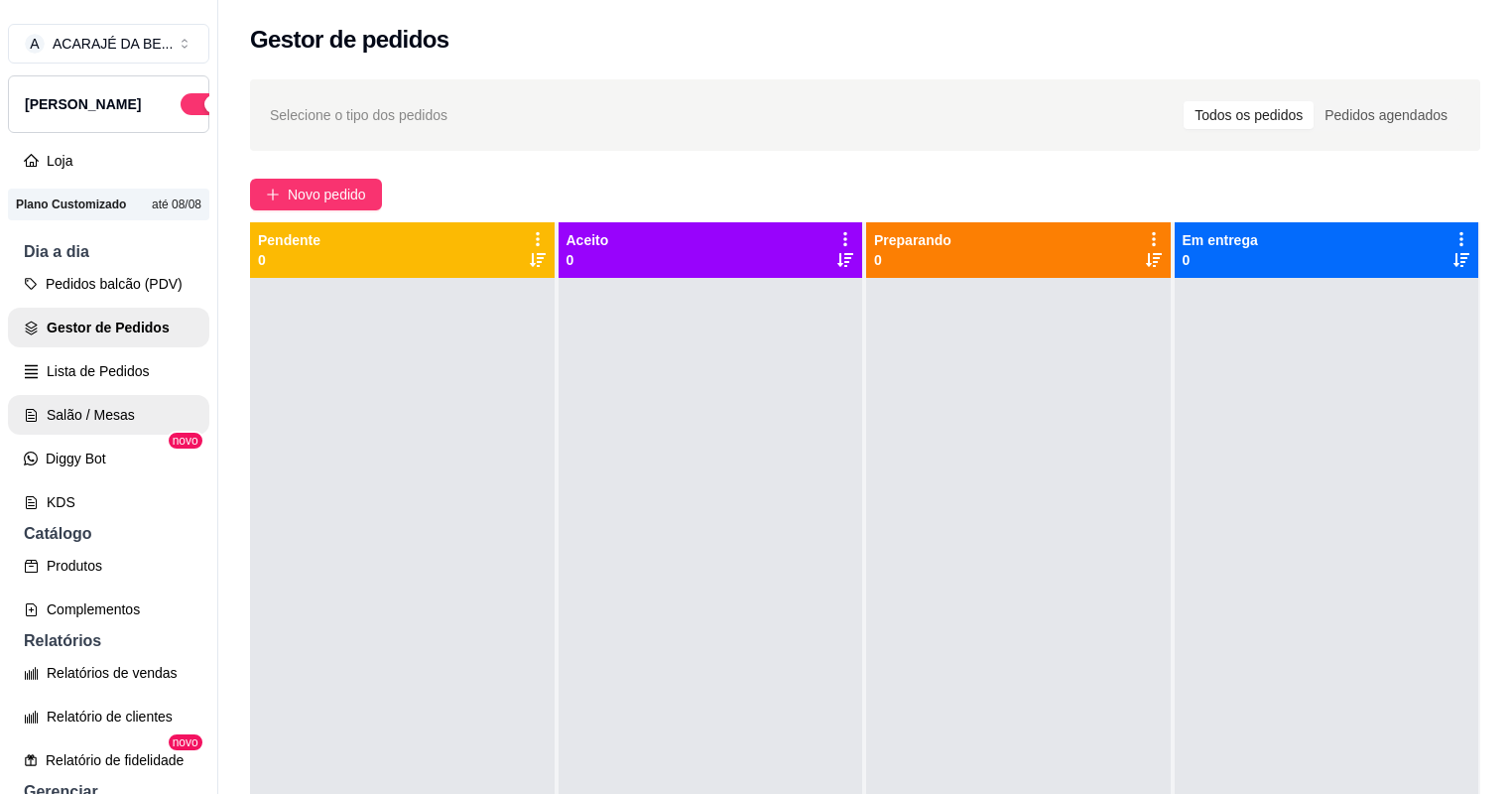 click on "Salão / Mesas" at bounding box center [108, 415] 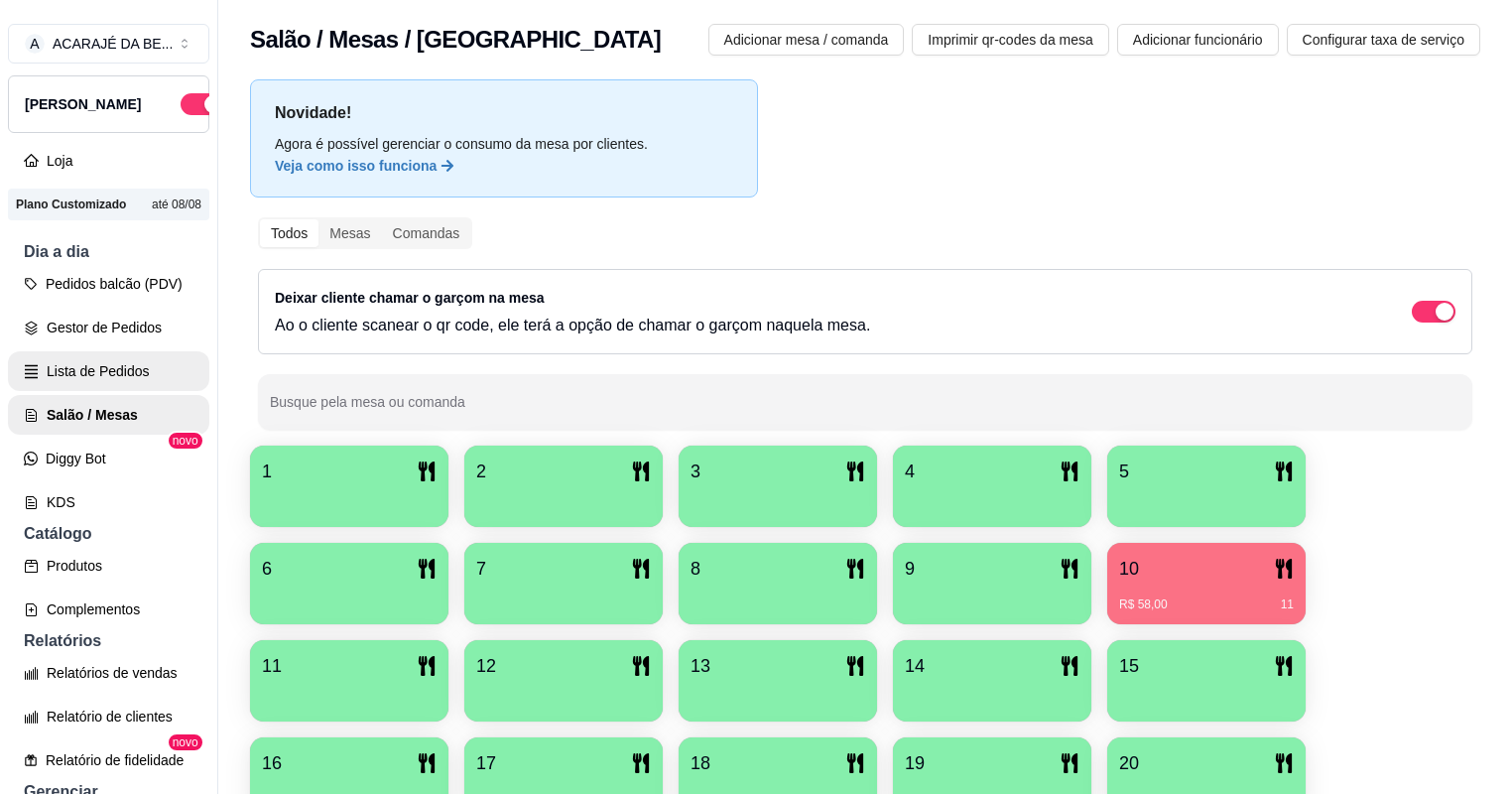 click on "Lista de Pedidos" at bounding box center [108, 371] 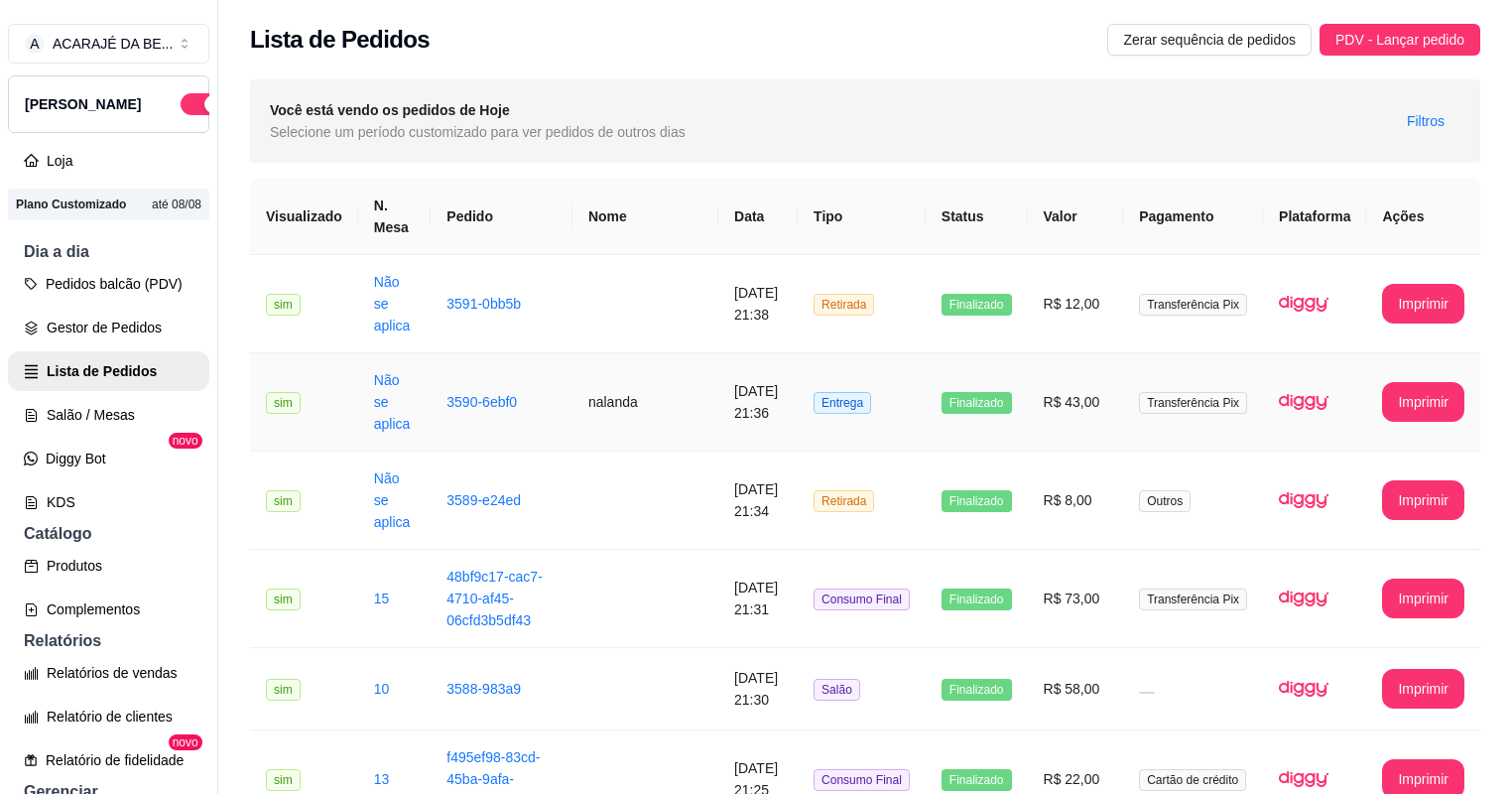 click on "12/07/2025 às 21:36" at bounding box center [758, 402] 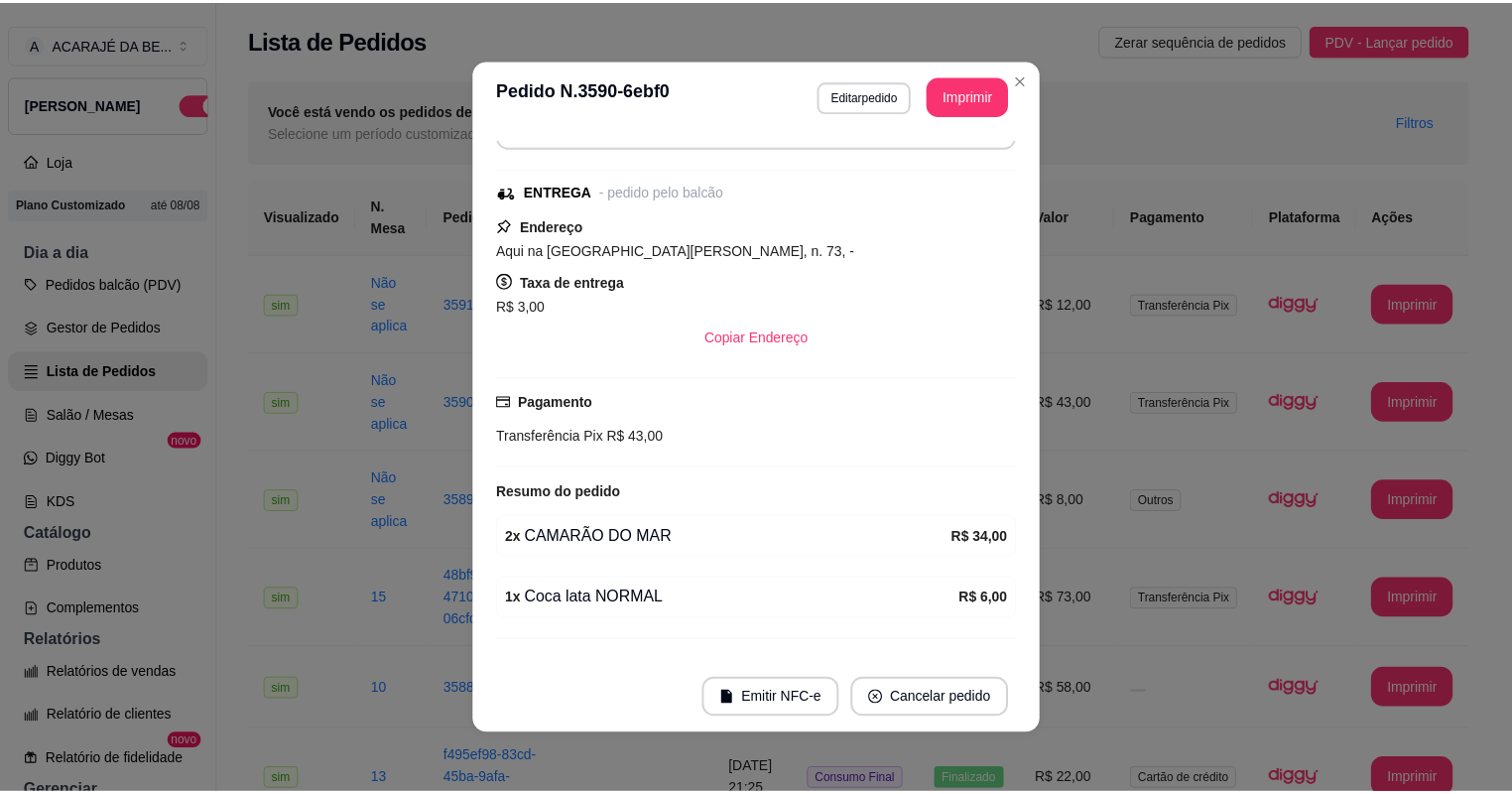scroll, scrollTop: 208, scrollLeft: 0, axis: vertical 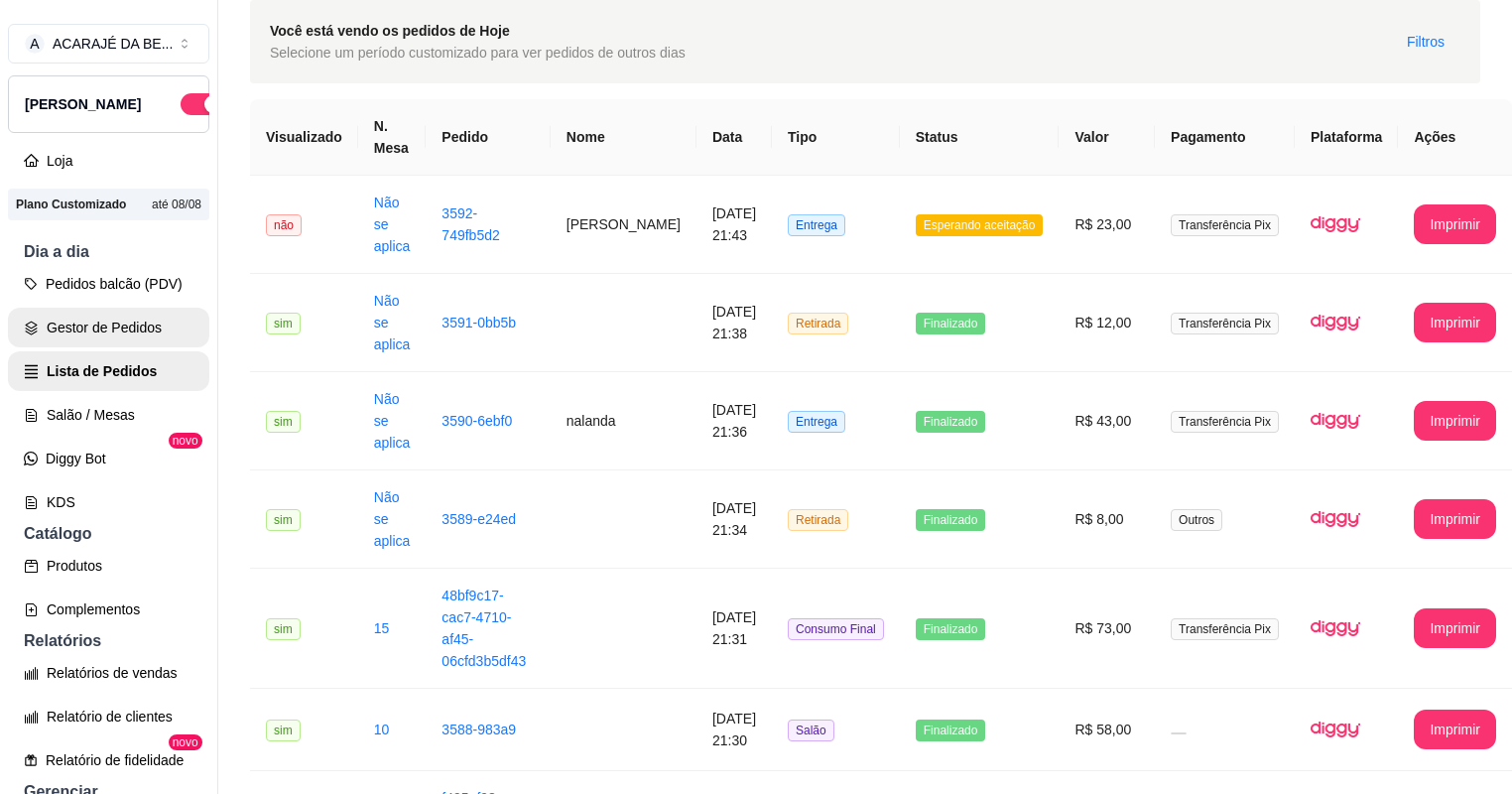 click on "Gestor de Pedidos" at bounding box center [108, 328] 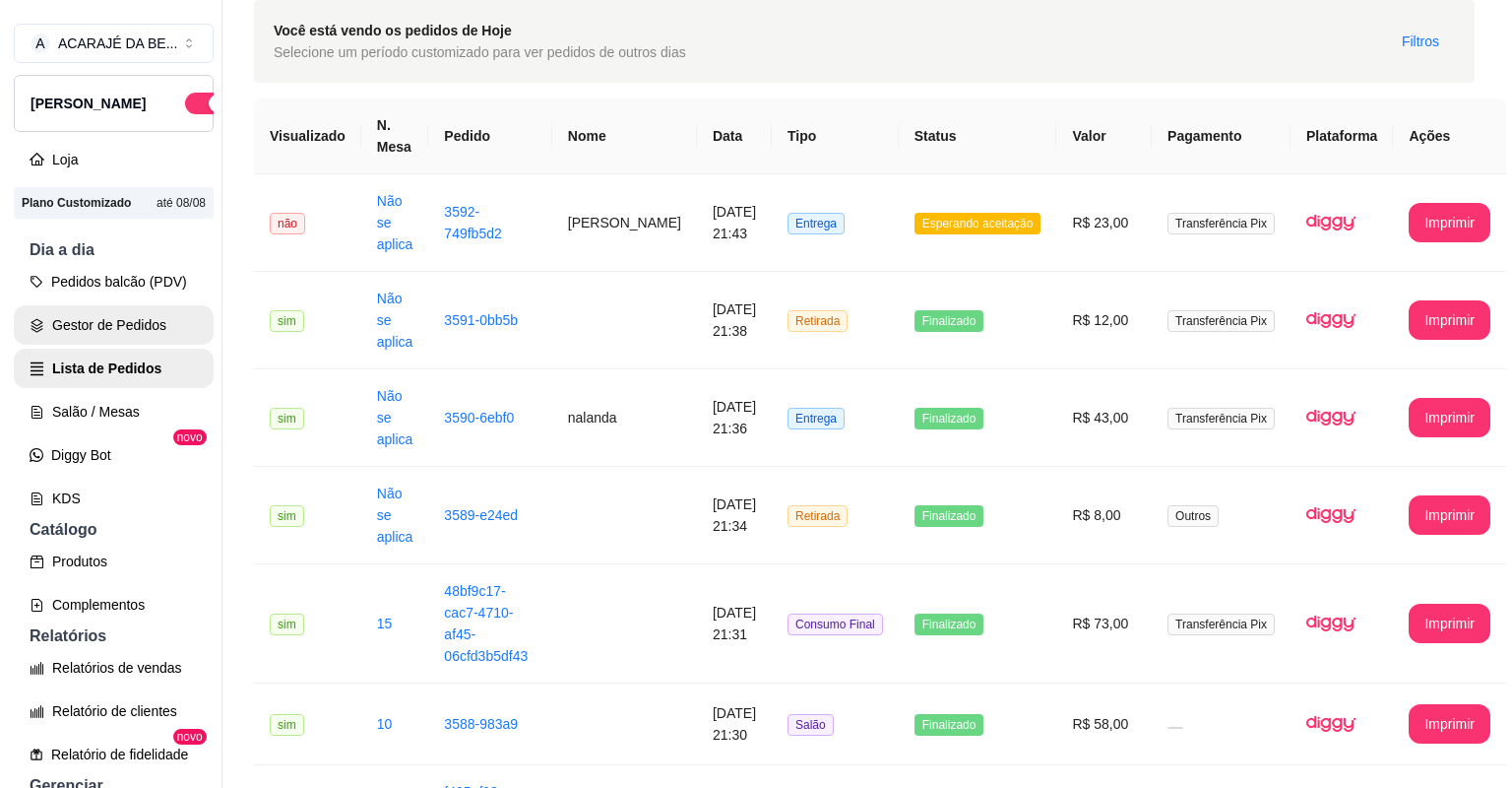 scroll, scrollTop: 0, scrollLeft: 0, axis: both 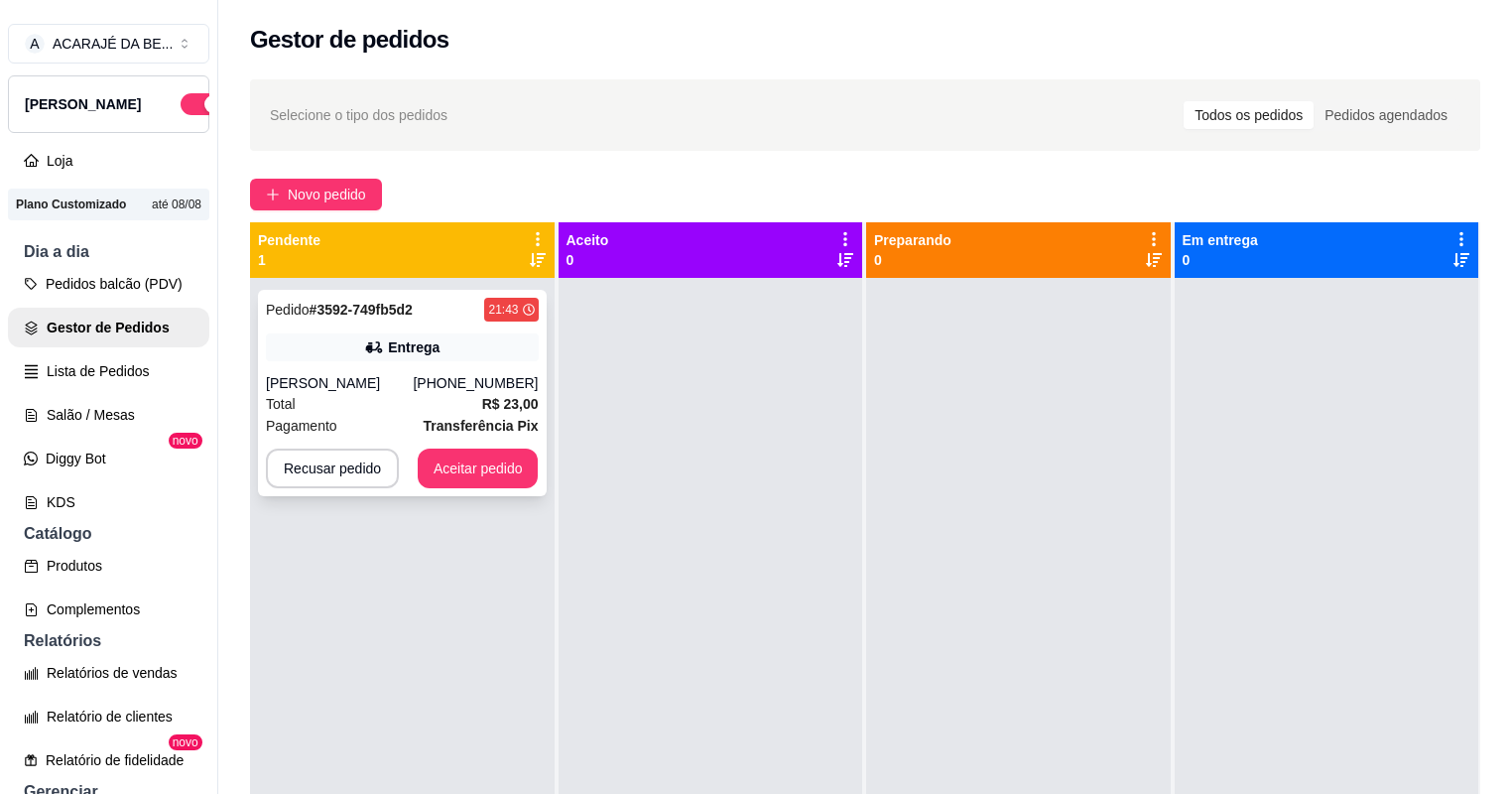 click on "Total R$ 23,00" at bounding box center [402, 404] 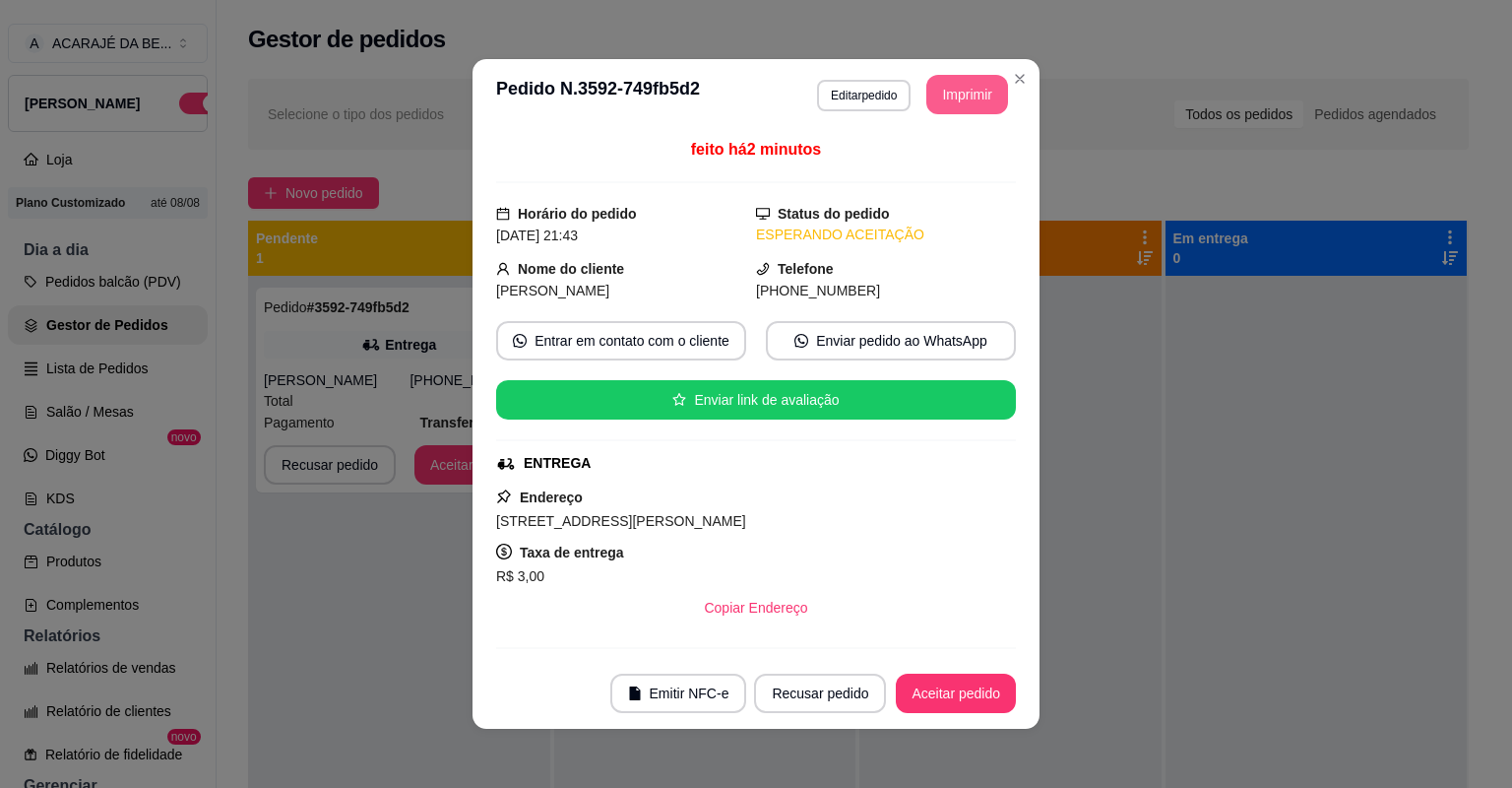 click on "Imprimir" at bounding box center [967, 95] 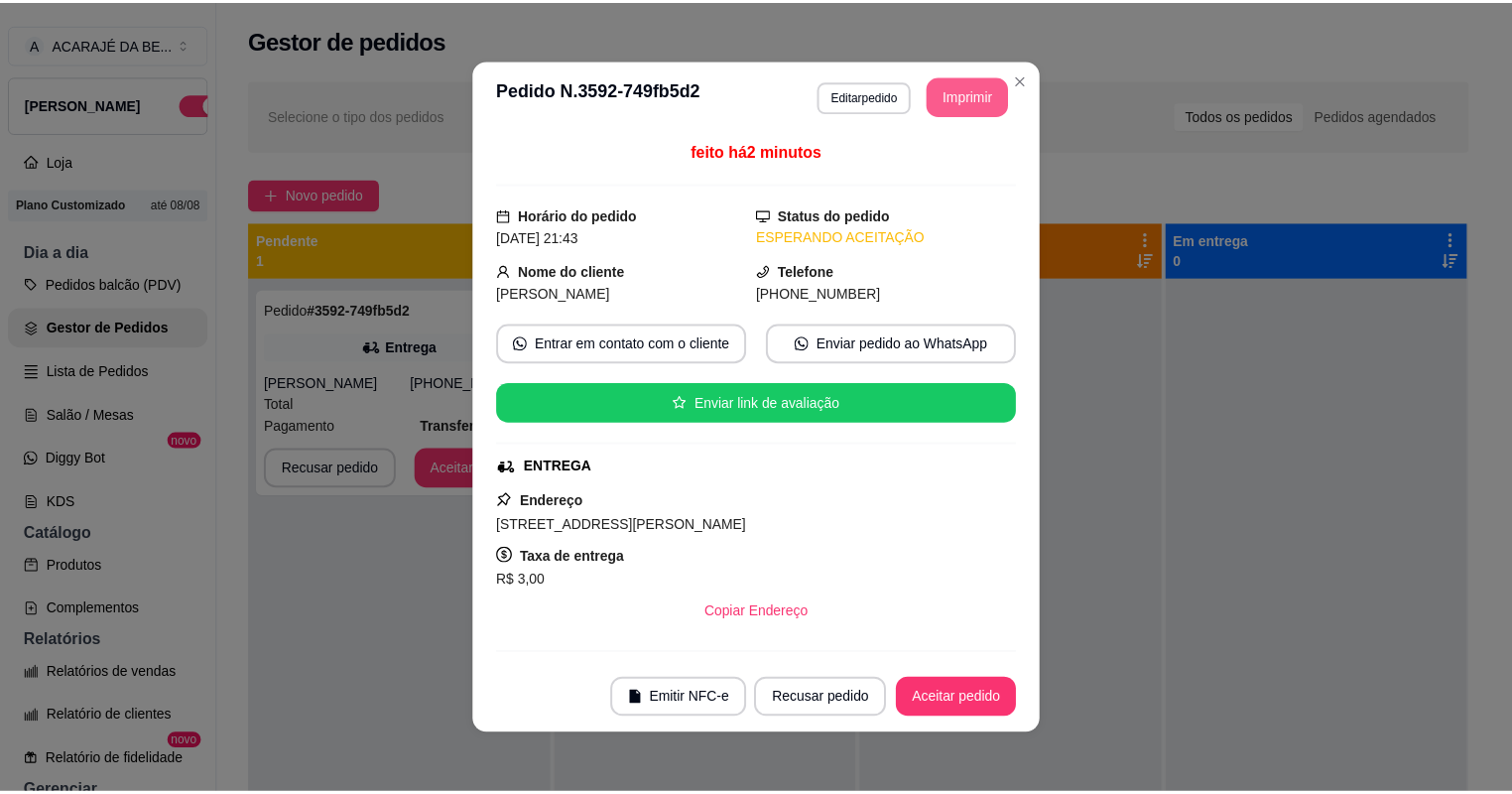 scroll, scrollTop: 0, scrollLeft: 0, axis: both 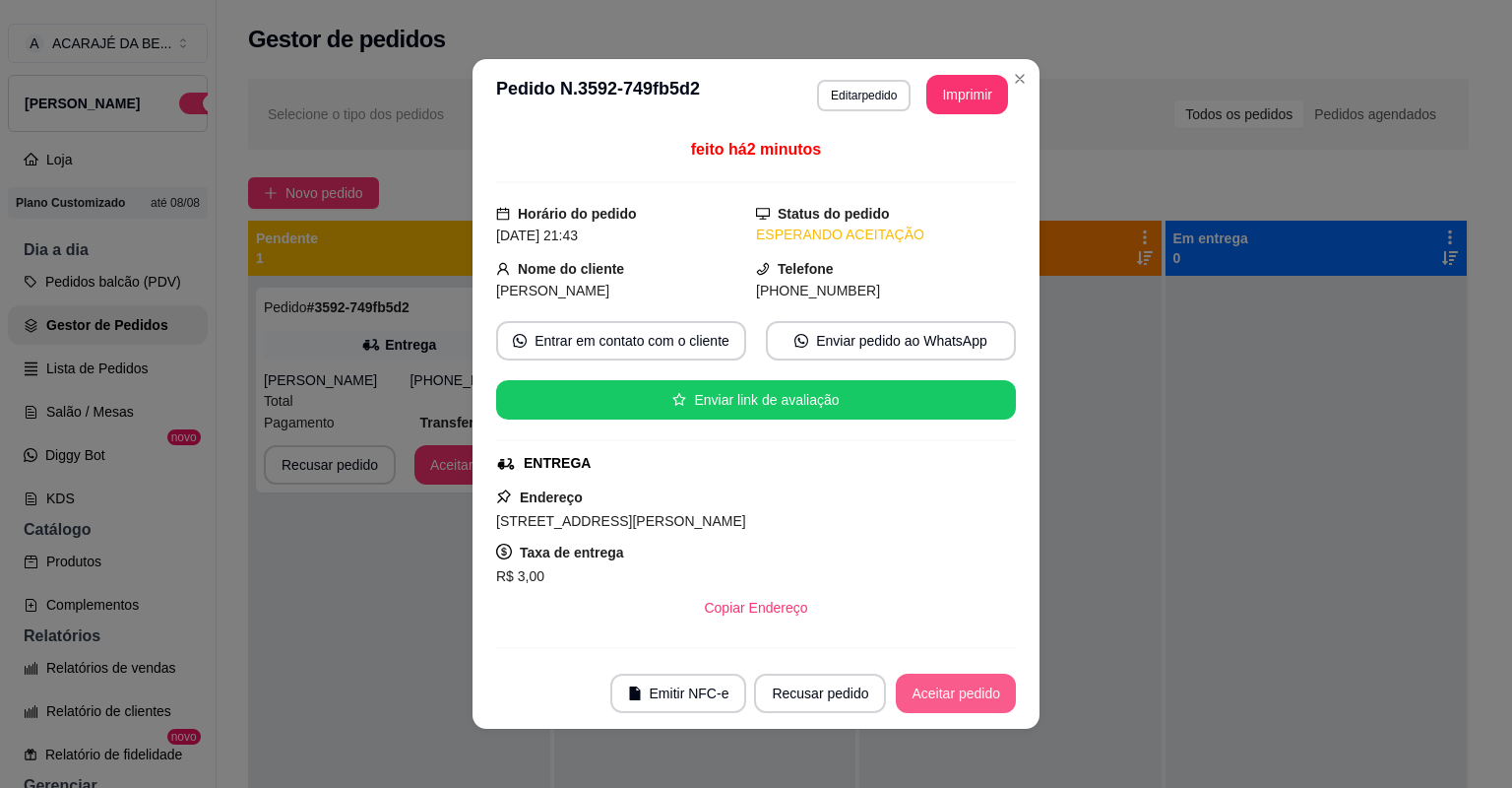 click on "Aceitar pedido" at bounding box center (956, 693) 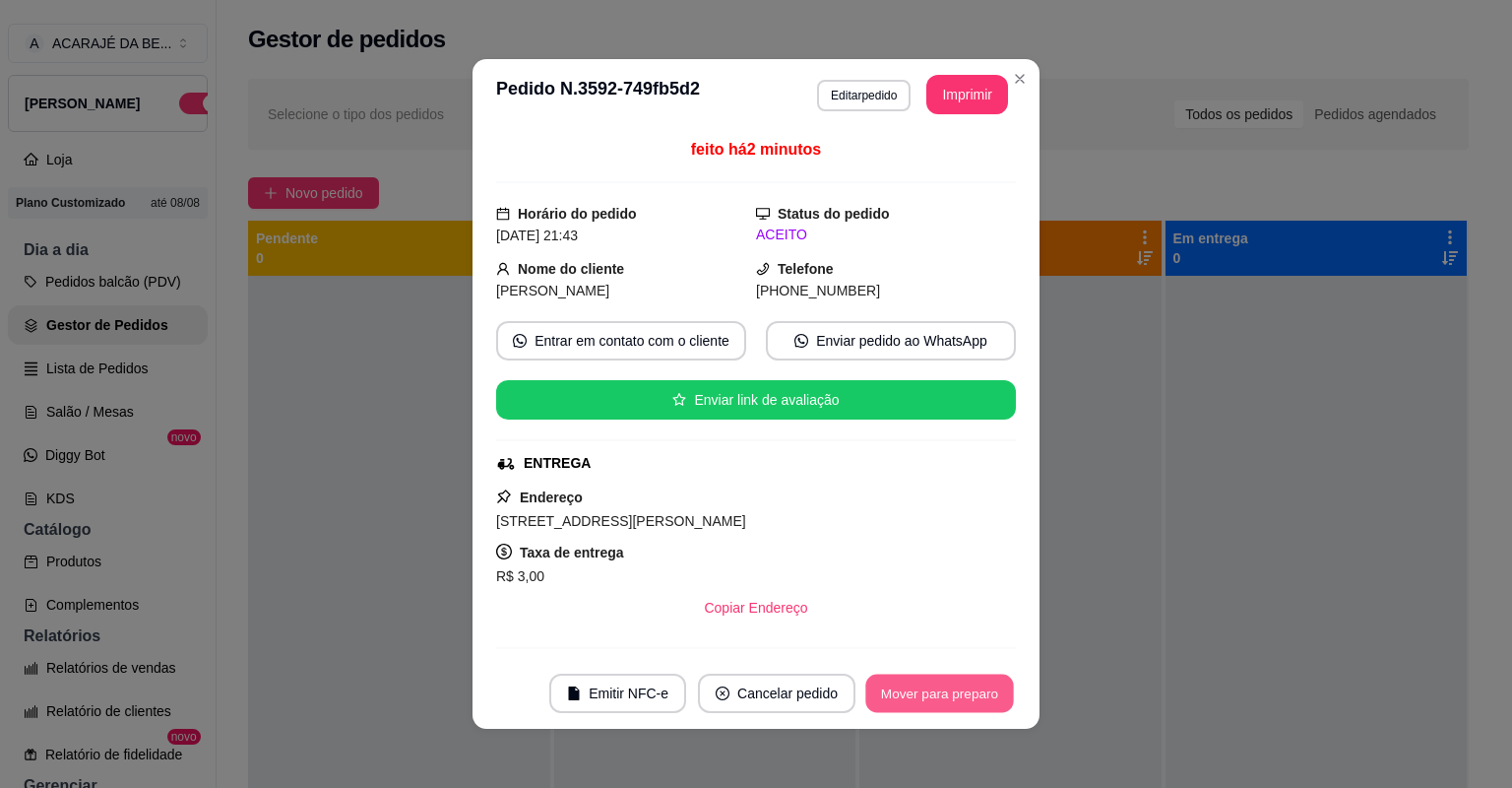 click on "Mover para preparo" at bounding box center [939, 693] 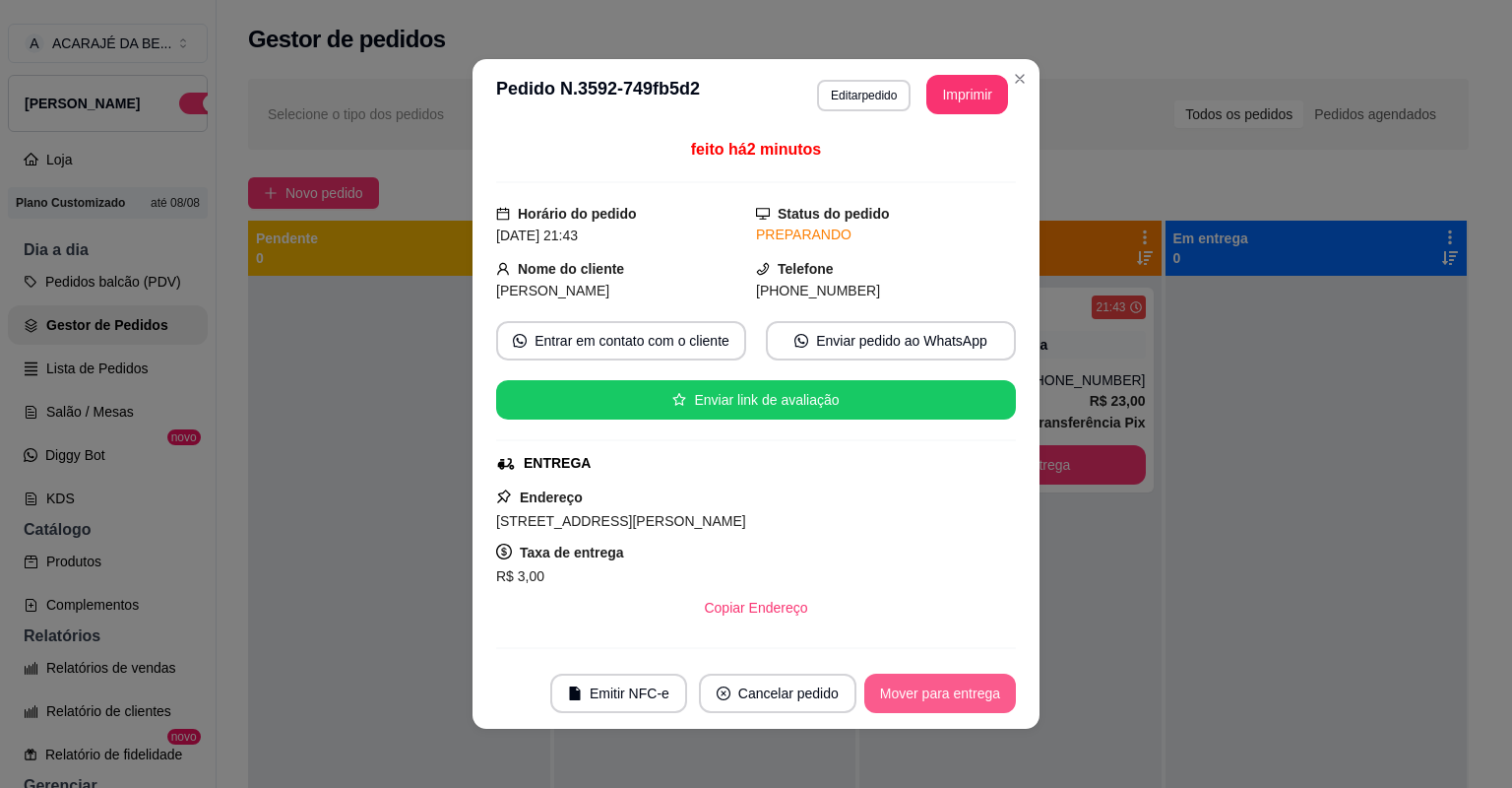 click on "Mover para entrega" at bounding box center [940, 693] 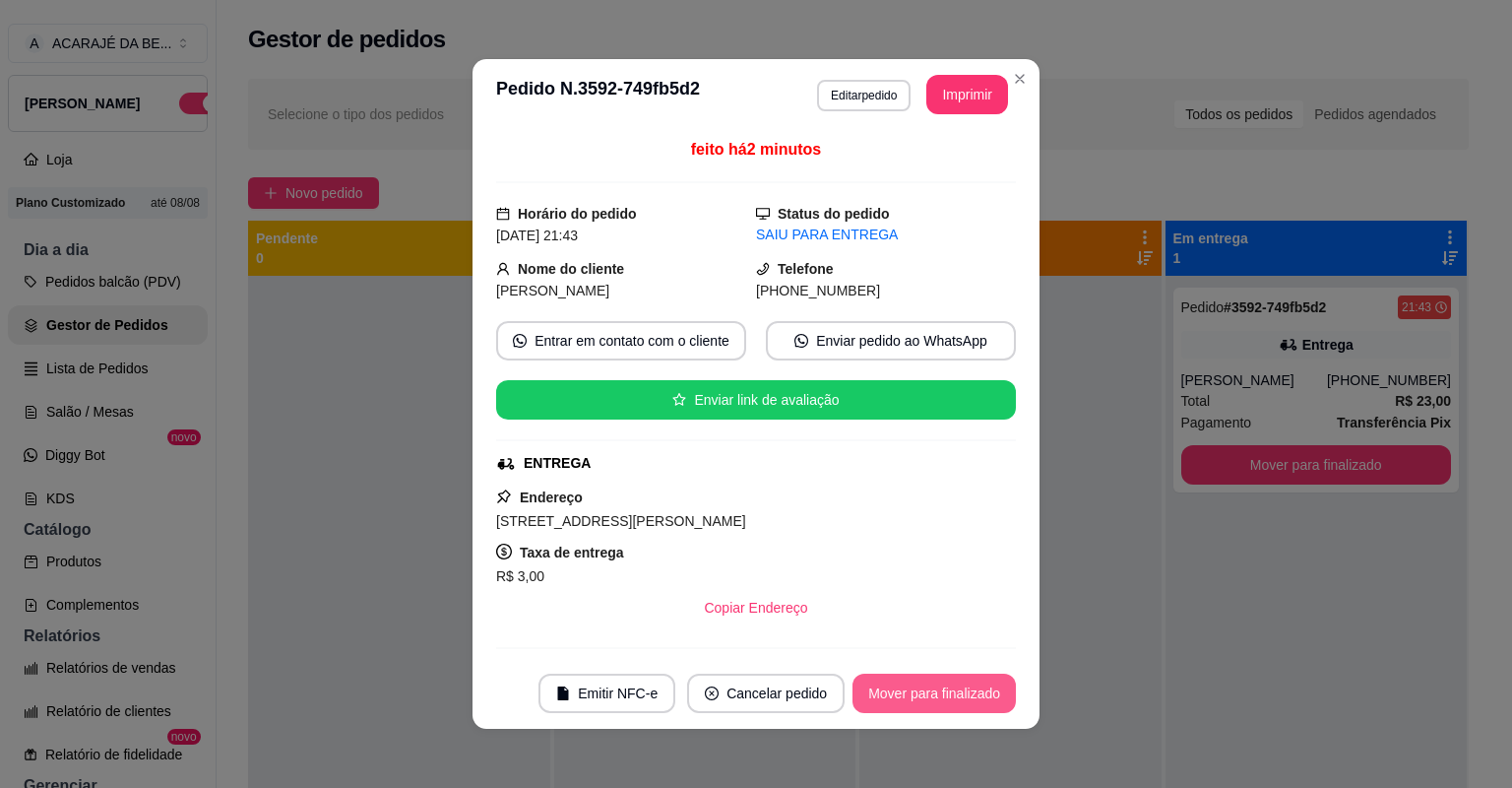 click on "Mover para finalizado" at bounding box center (934, 693) 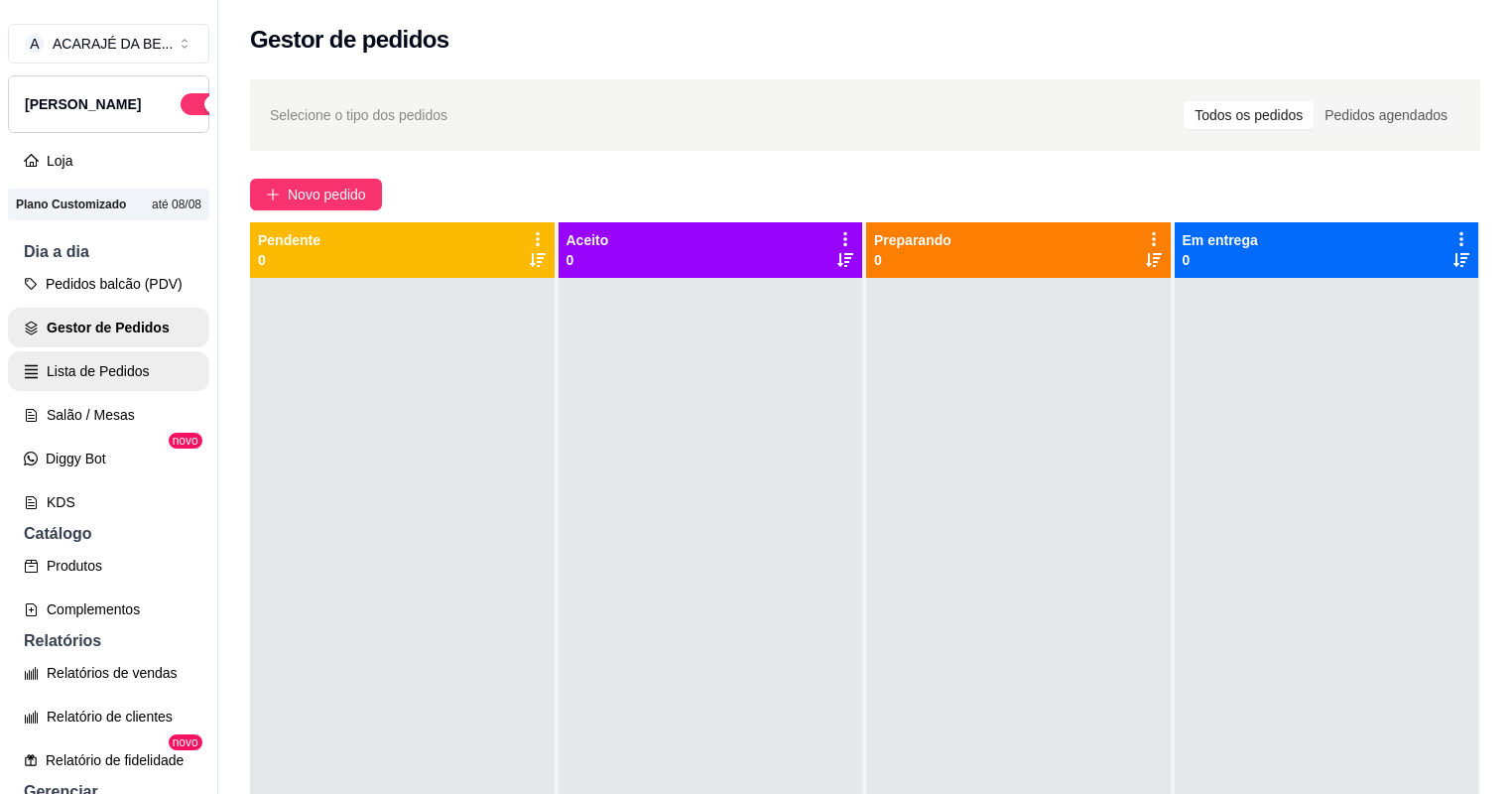 click on "Lista de Pedidos" at bounding box center (108, 371) 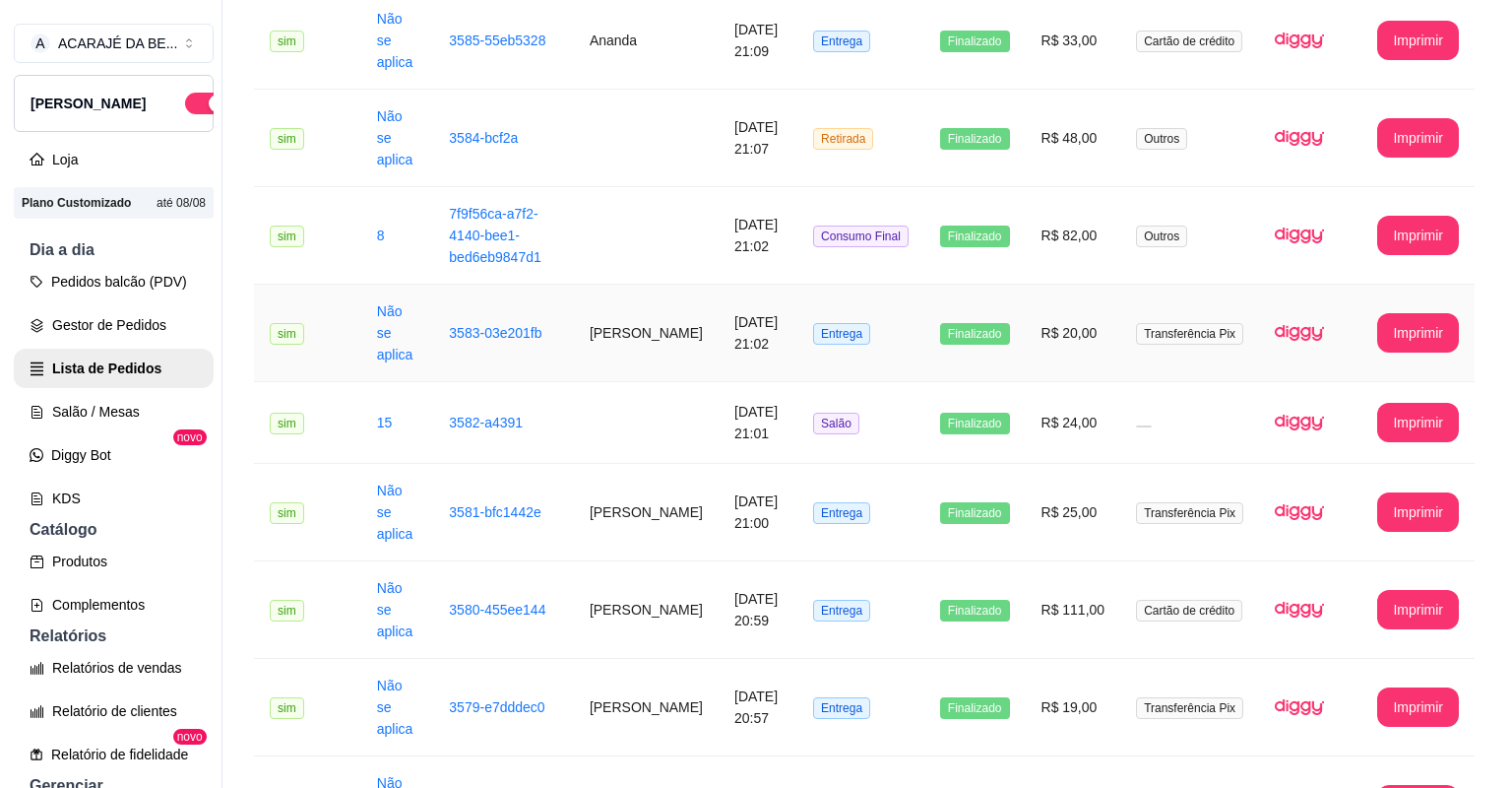 scroll, scrollTop: 1182, scrollLeft: 0, axis: vertical 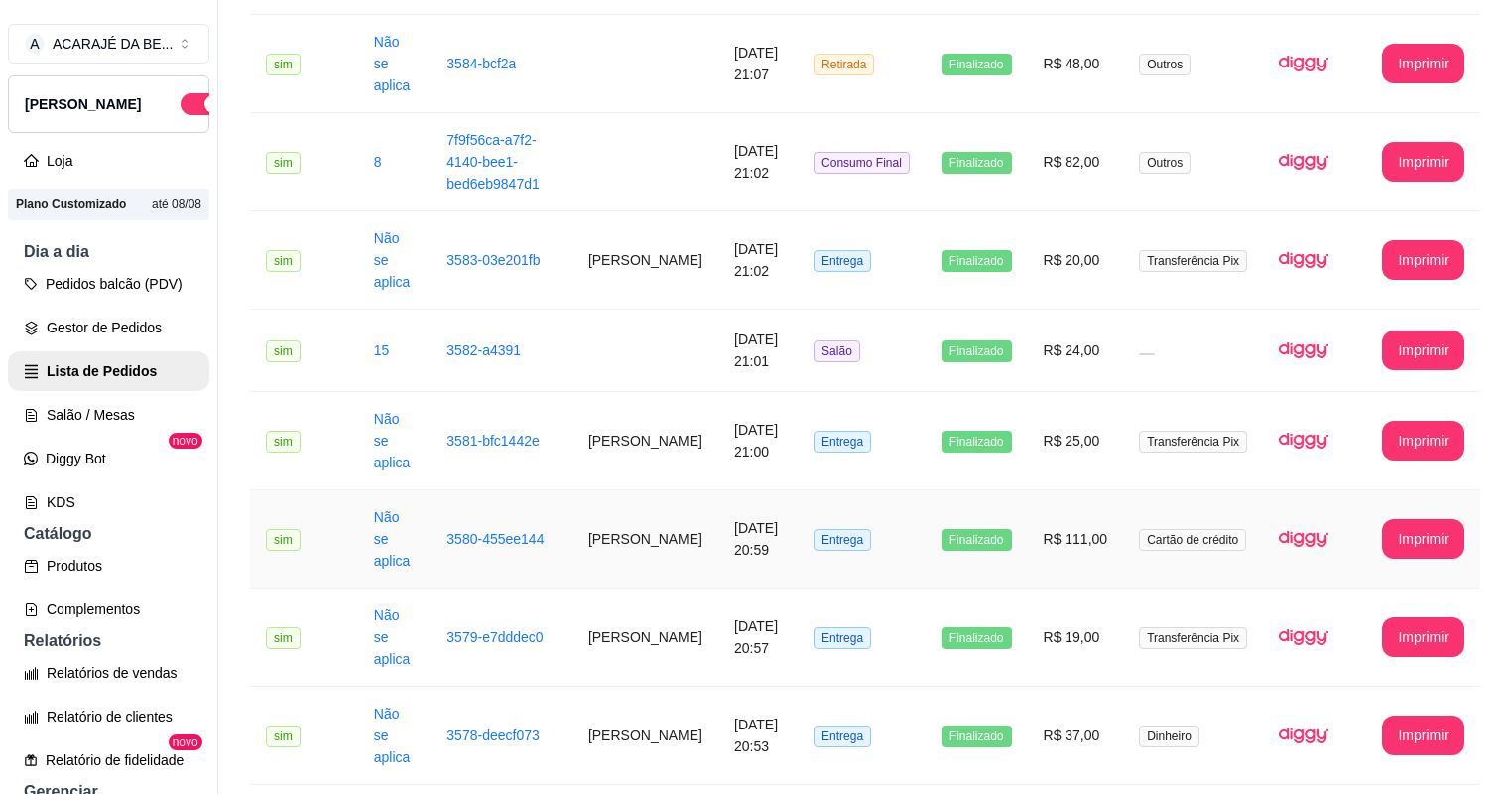 click on "12/07/2025 às 20:59" at bounding box center [758, 539] 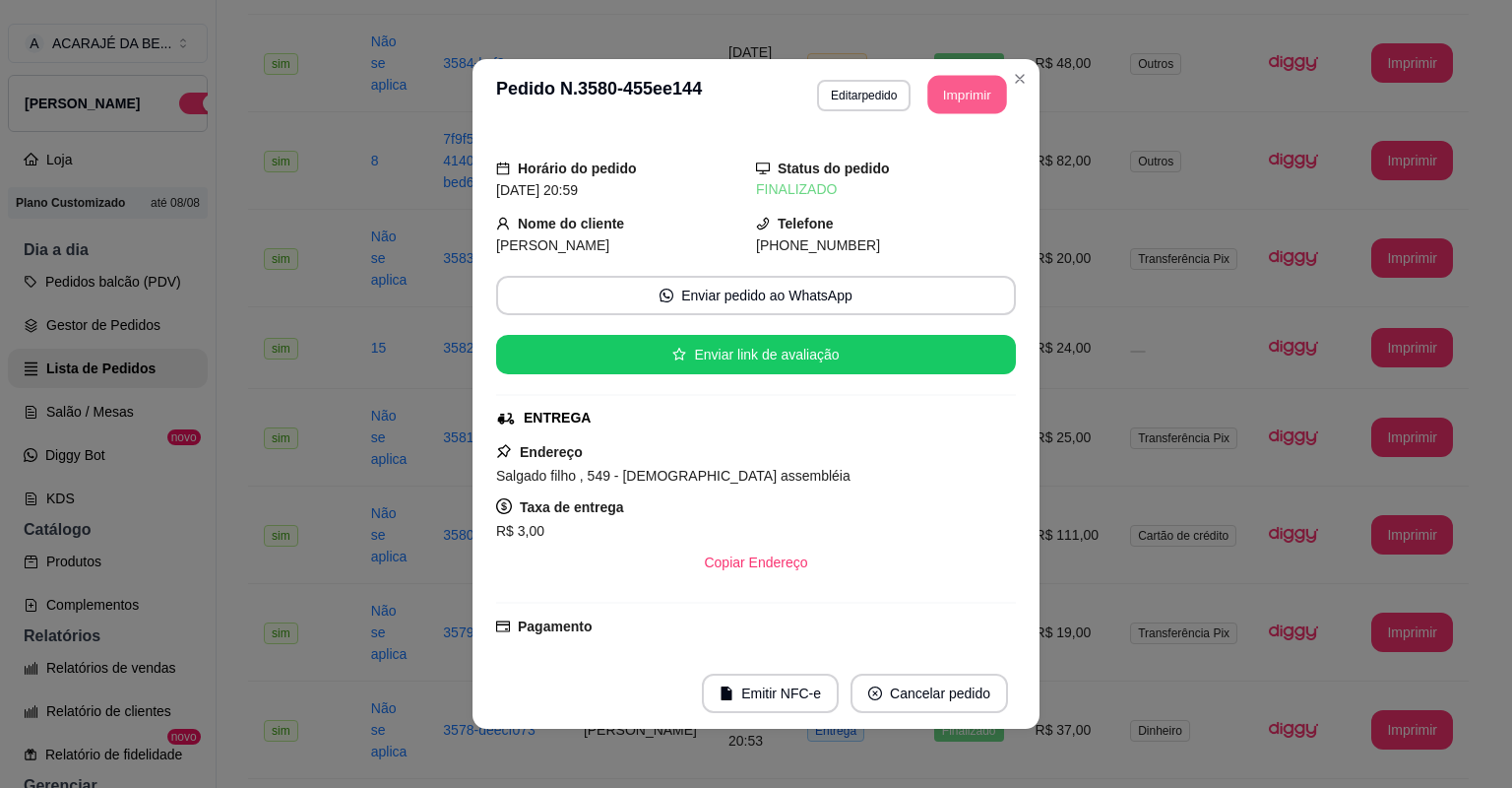 click on "Imprimir" at bounding box center [968, 95] 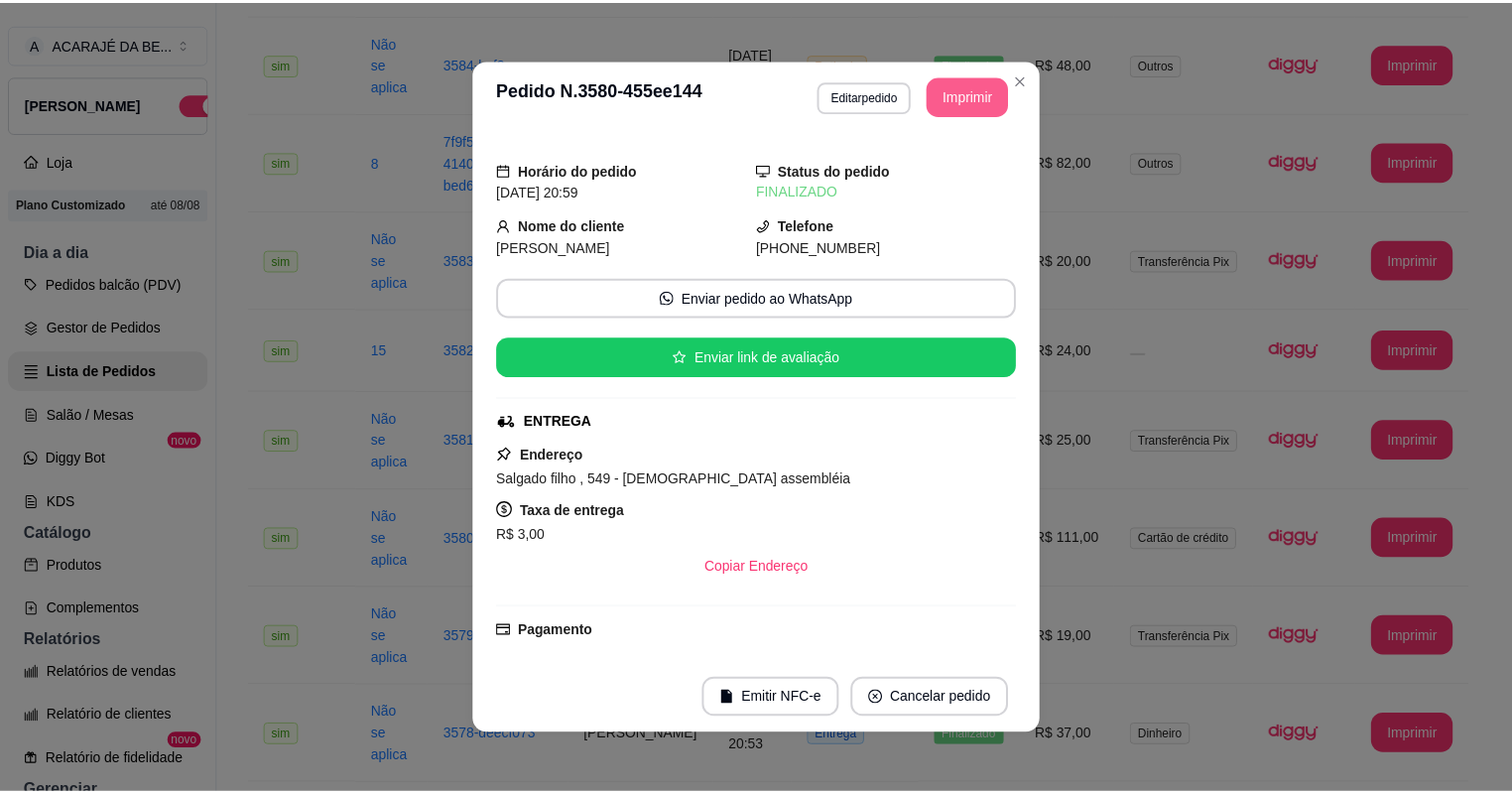 scroll, scrollTop: 0, scrollLeft: 0, axis: both 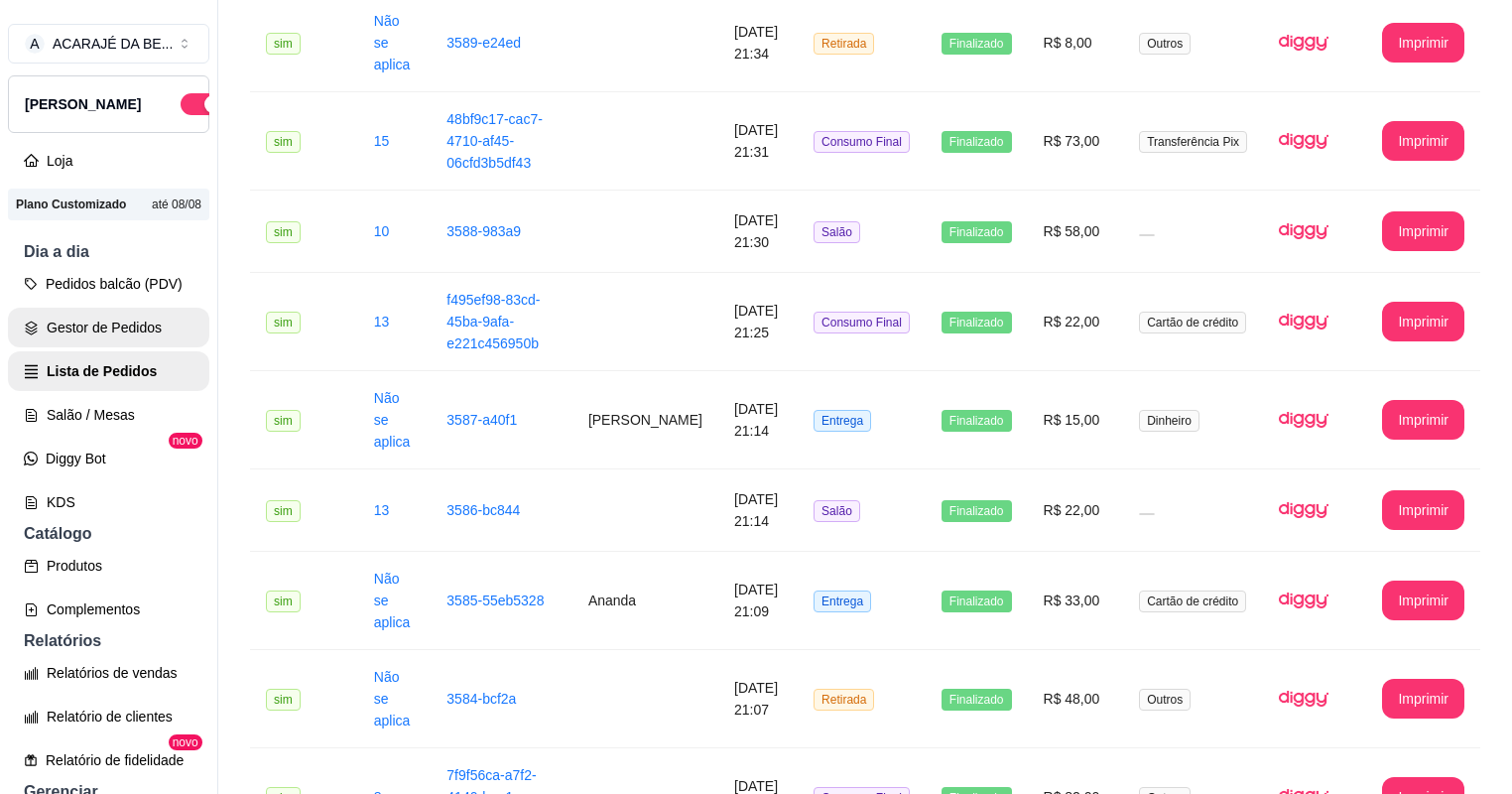 click on "Gestor de Pedidos" at bounding box center [108, 328] 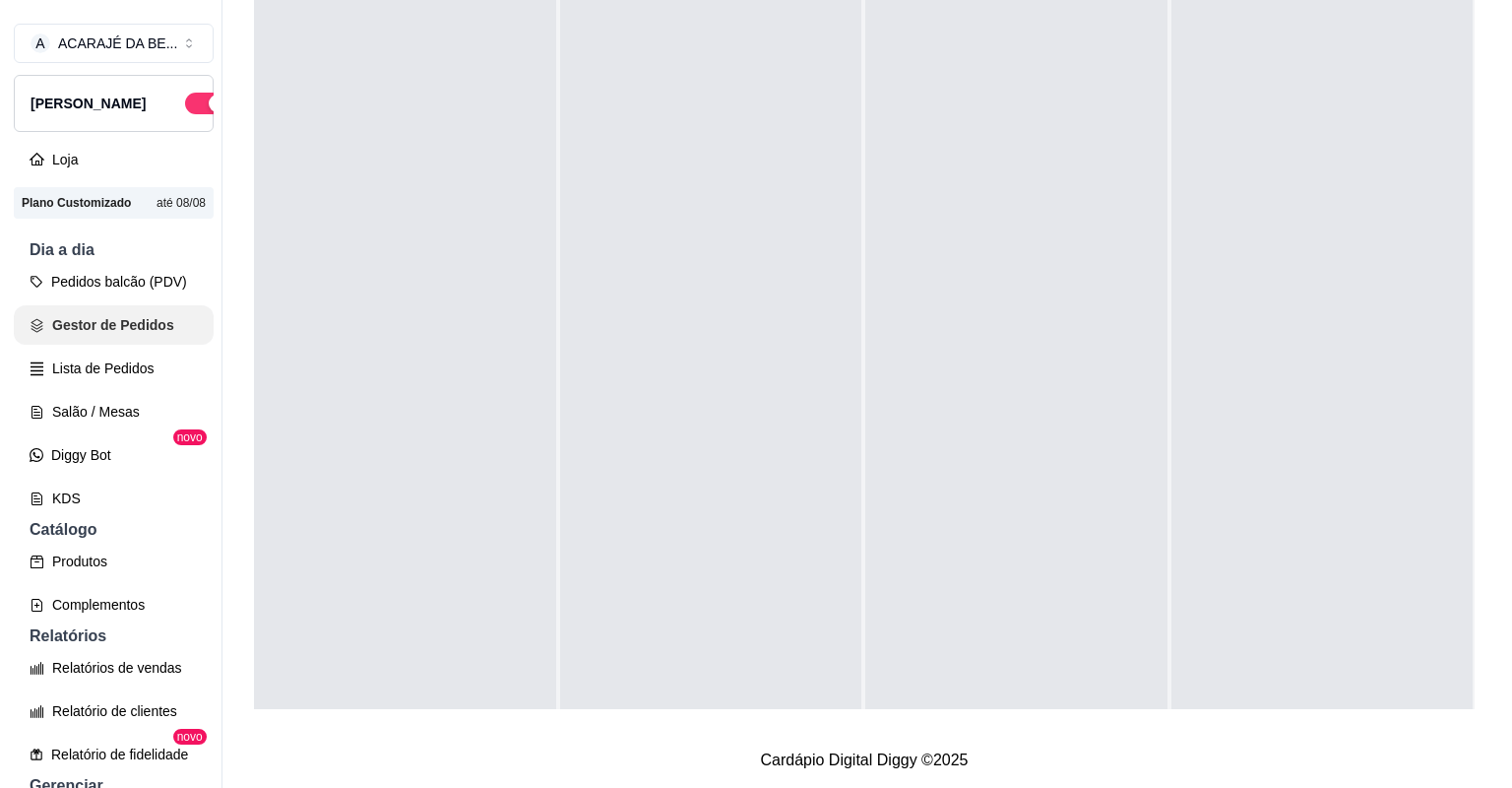 scroll, scrollTop: 0, scrollLeft: 0, axis: both 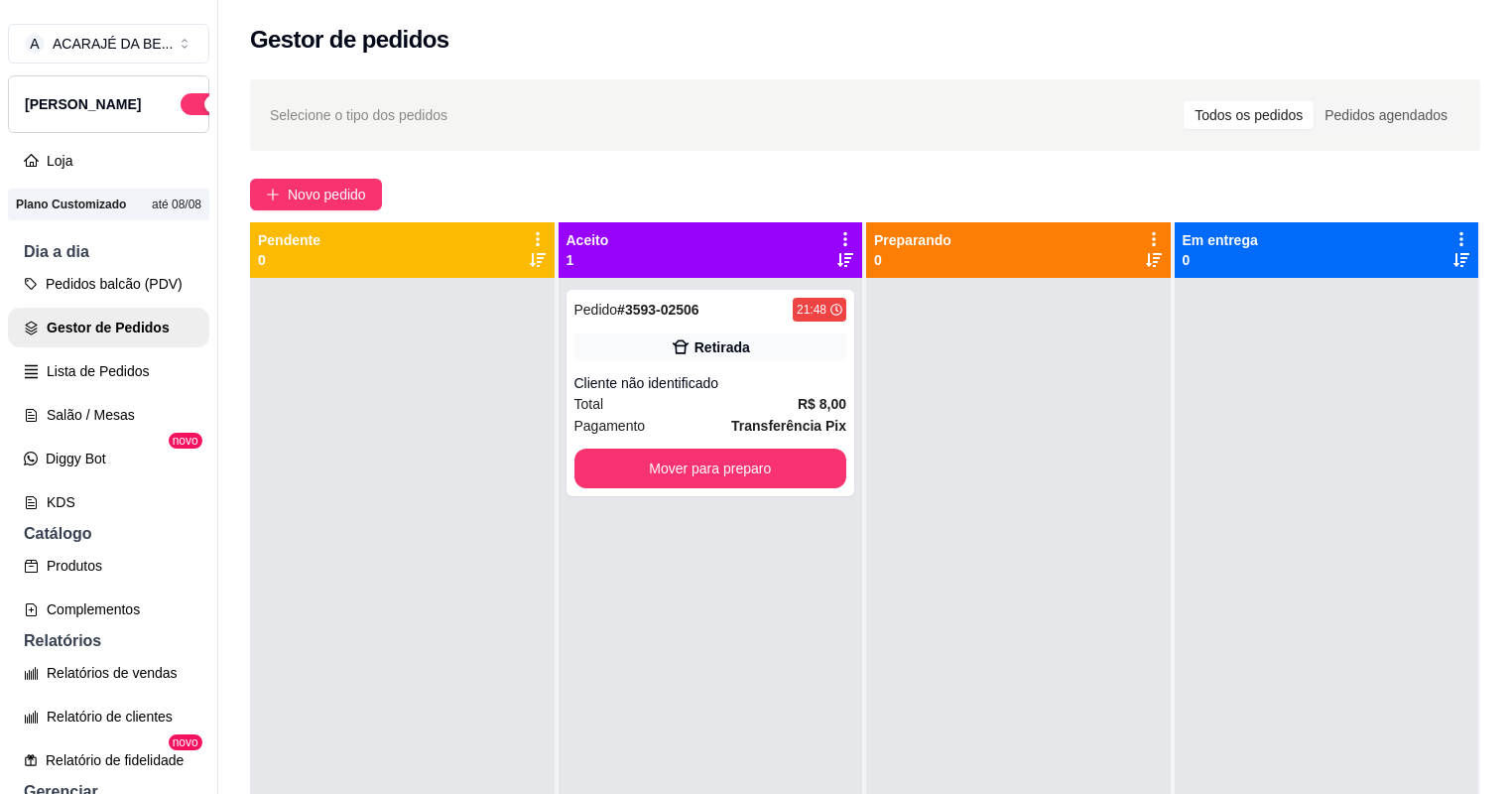 click on "Pagamento Transferência Pix" at bounding box center (710, 426) 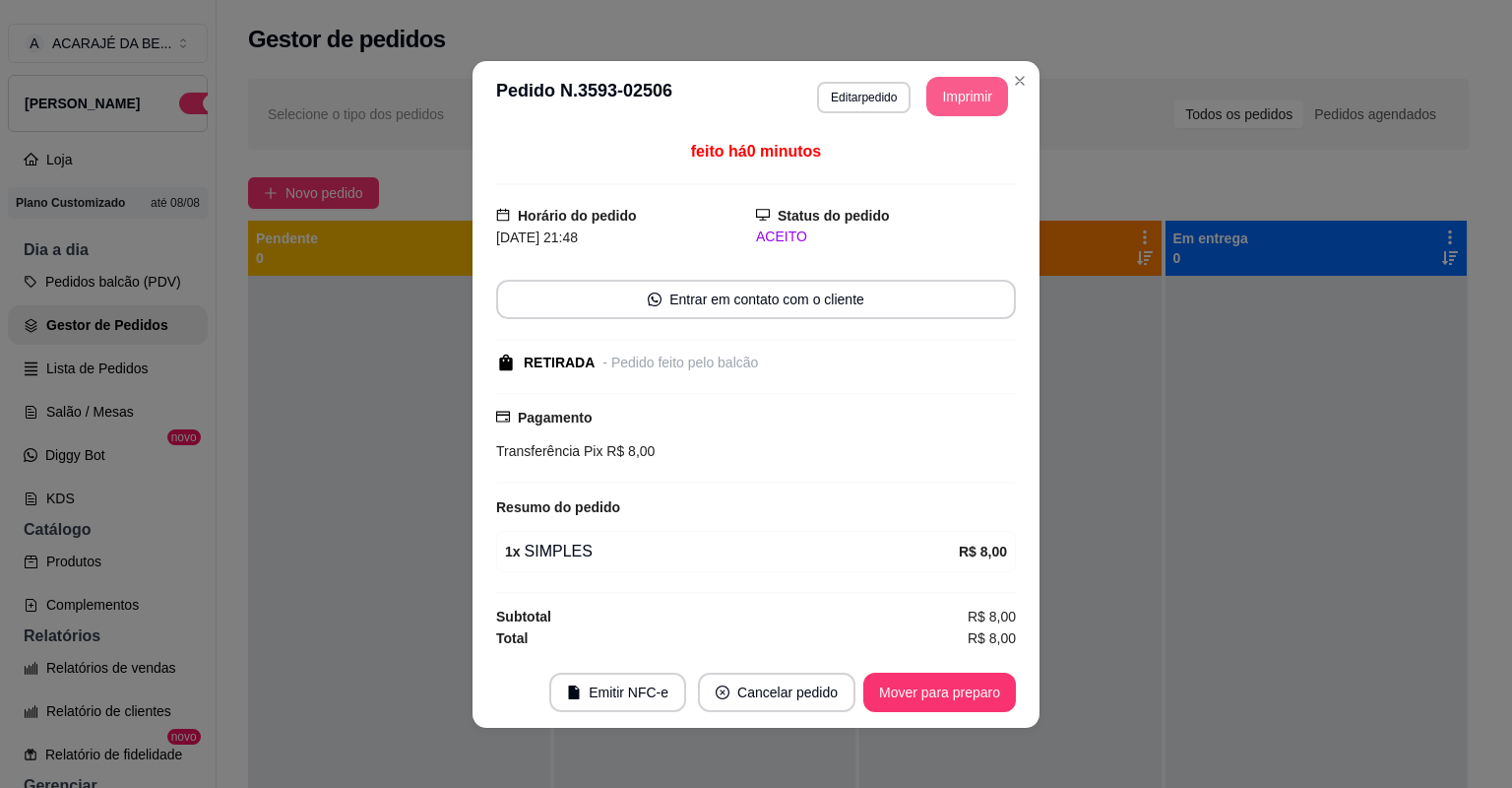 click on "Imprimir" at bounding box center (967, 97) 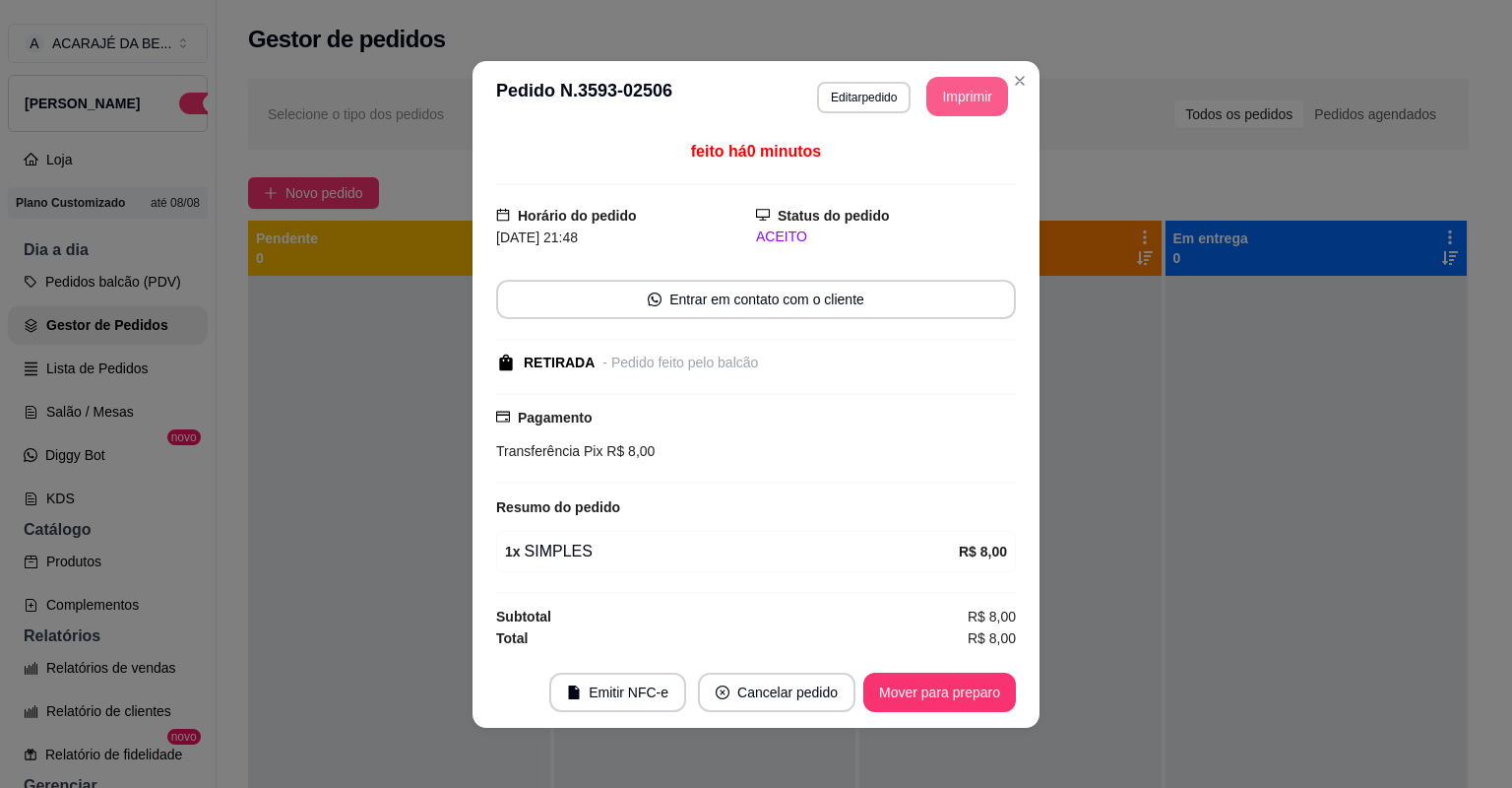 scroll, scrollTop: 0, scrollLeft: 0, axis: both 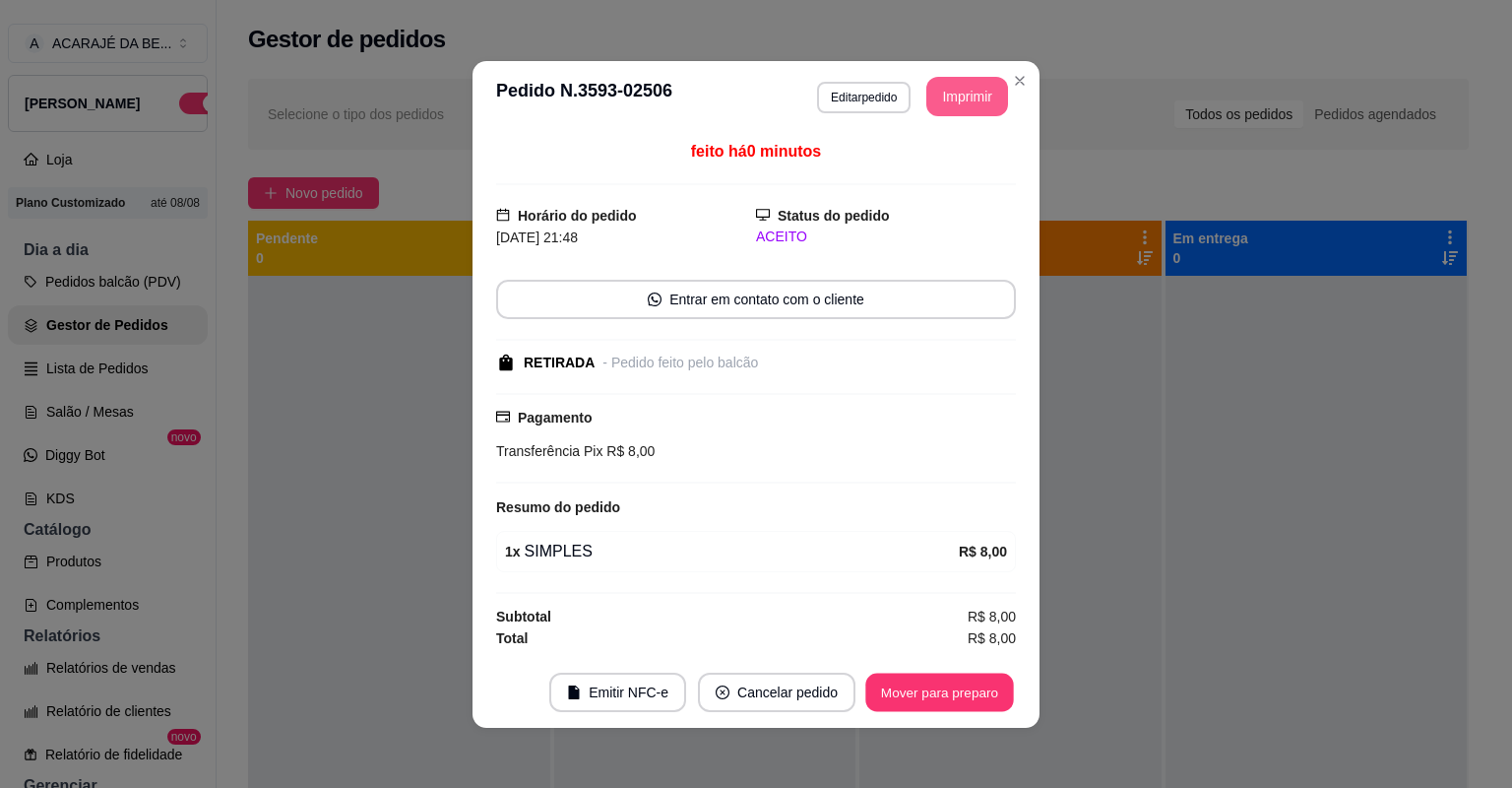 click on "Mover para preparo" at bounding box center (939, 691) 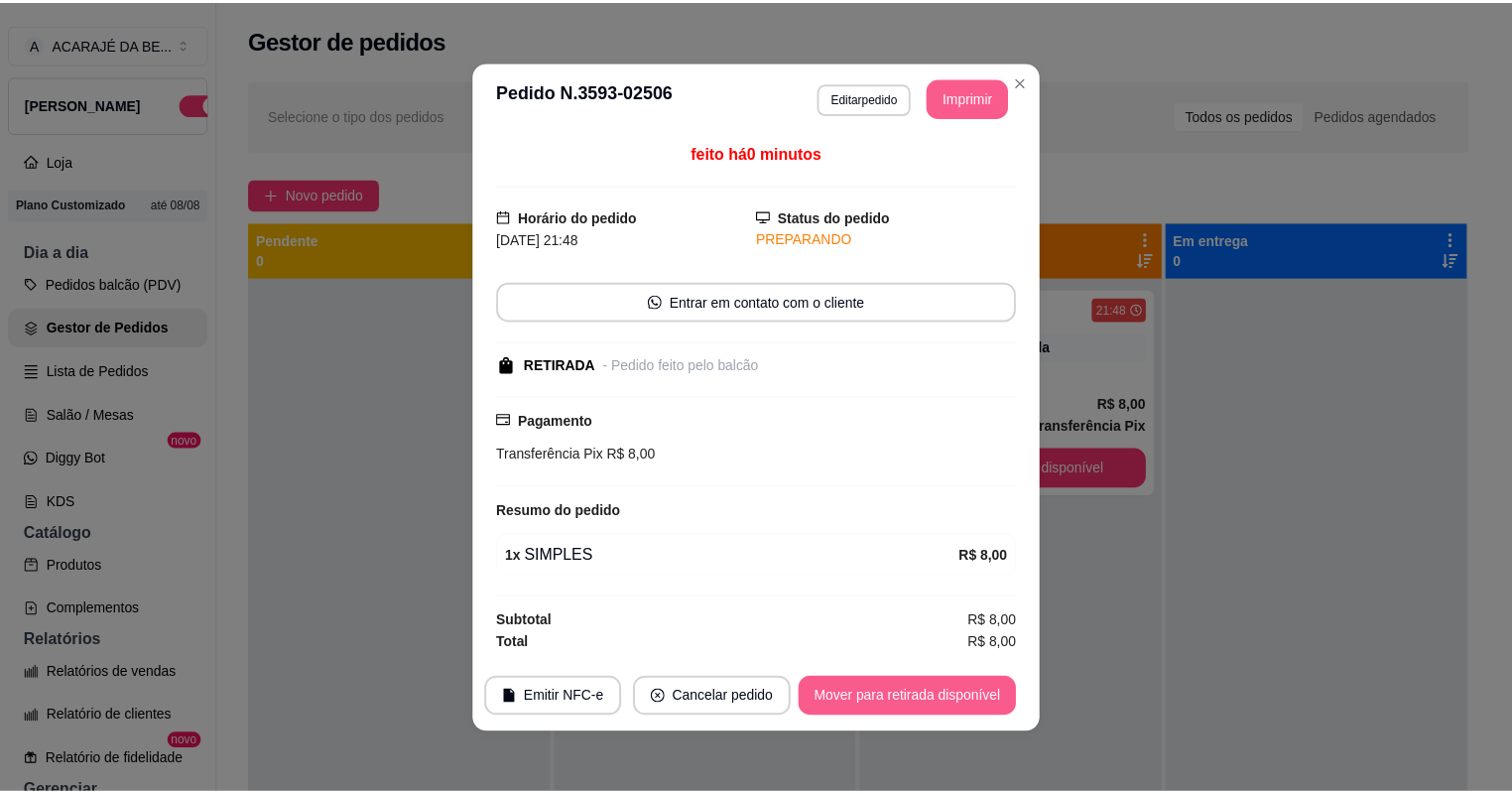 scroll, scrollTop: 0, scrollLeft: 0, axis: both 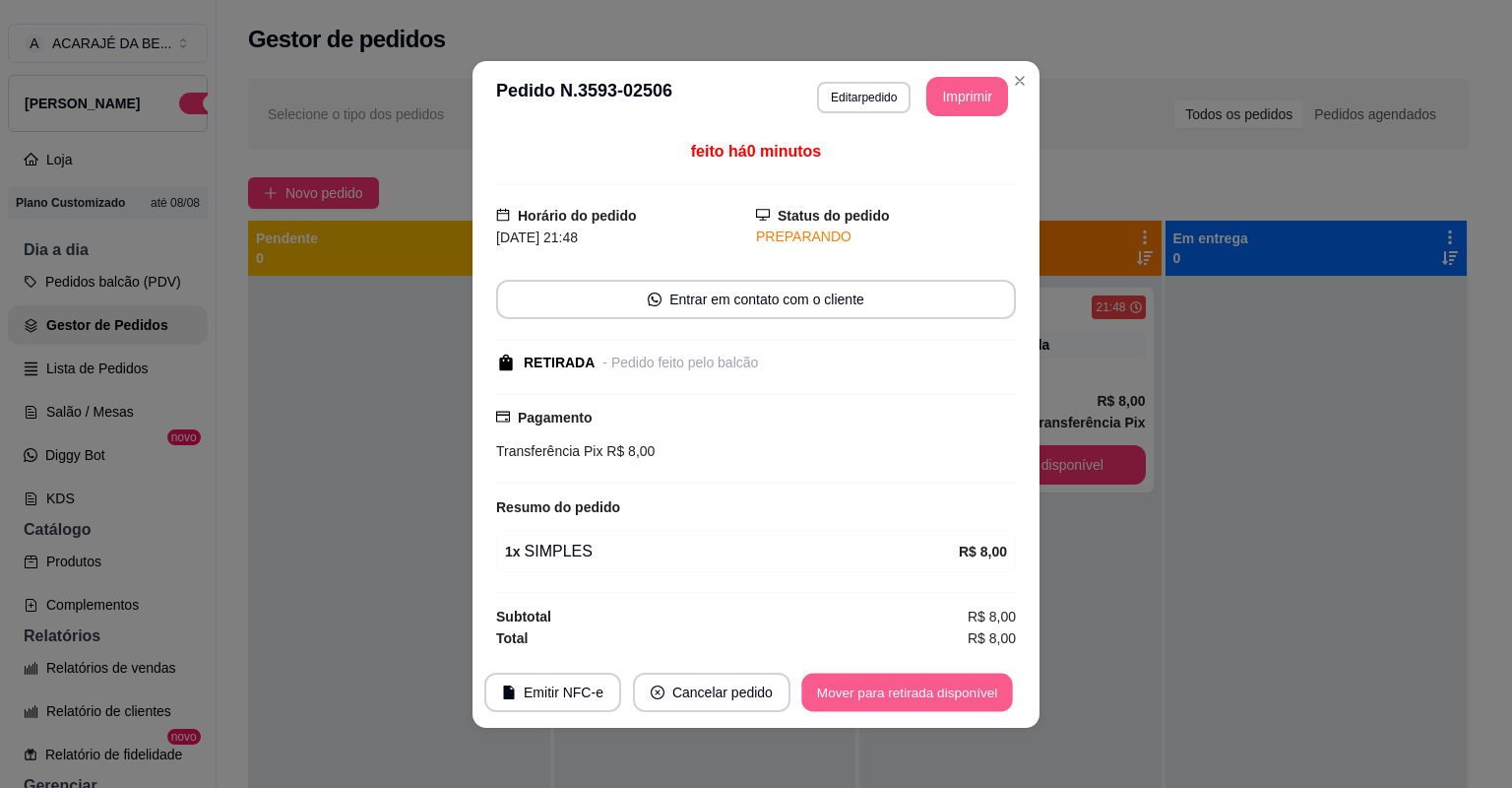 click on "Mover para retirada disponível" at bounding box center (907, 691) 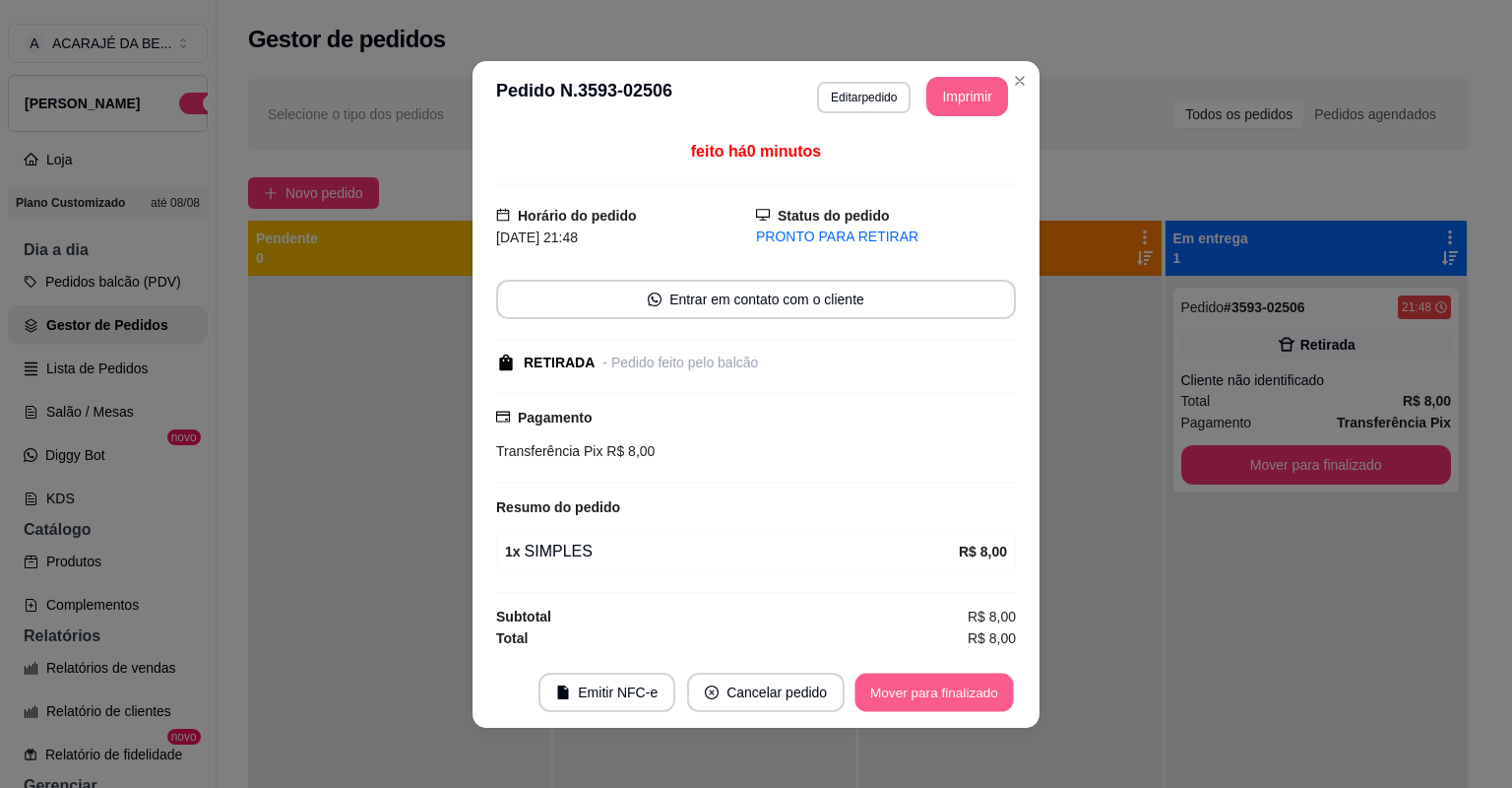 click on "Mover para finalizado" at bounding box center [934, 691] 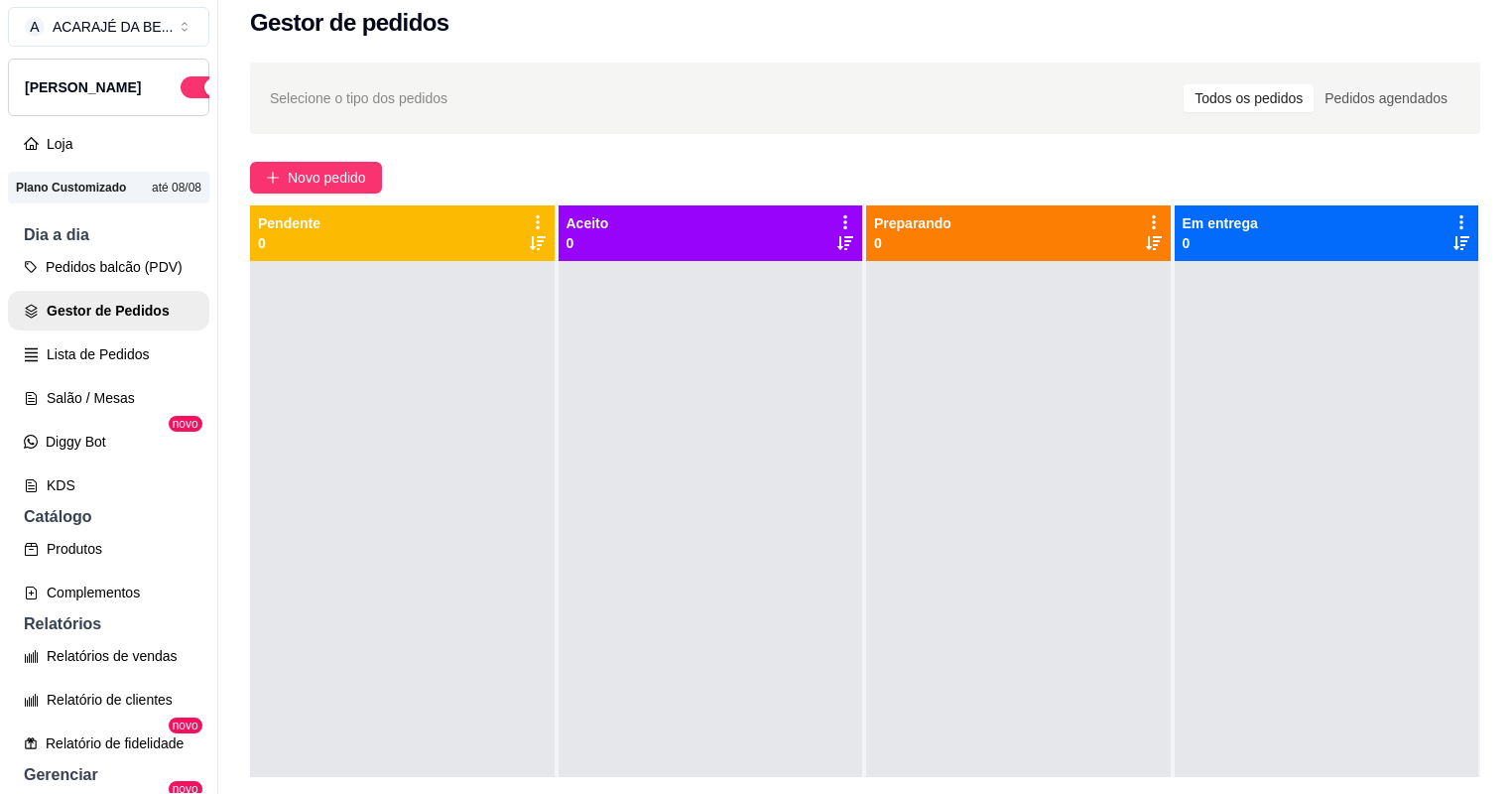 scroll, scrollTop: 32, scrollLeft: 0, axis: vertical 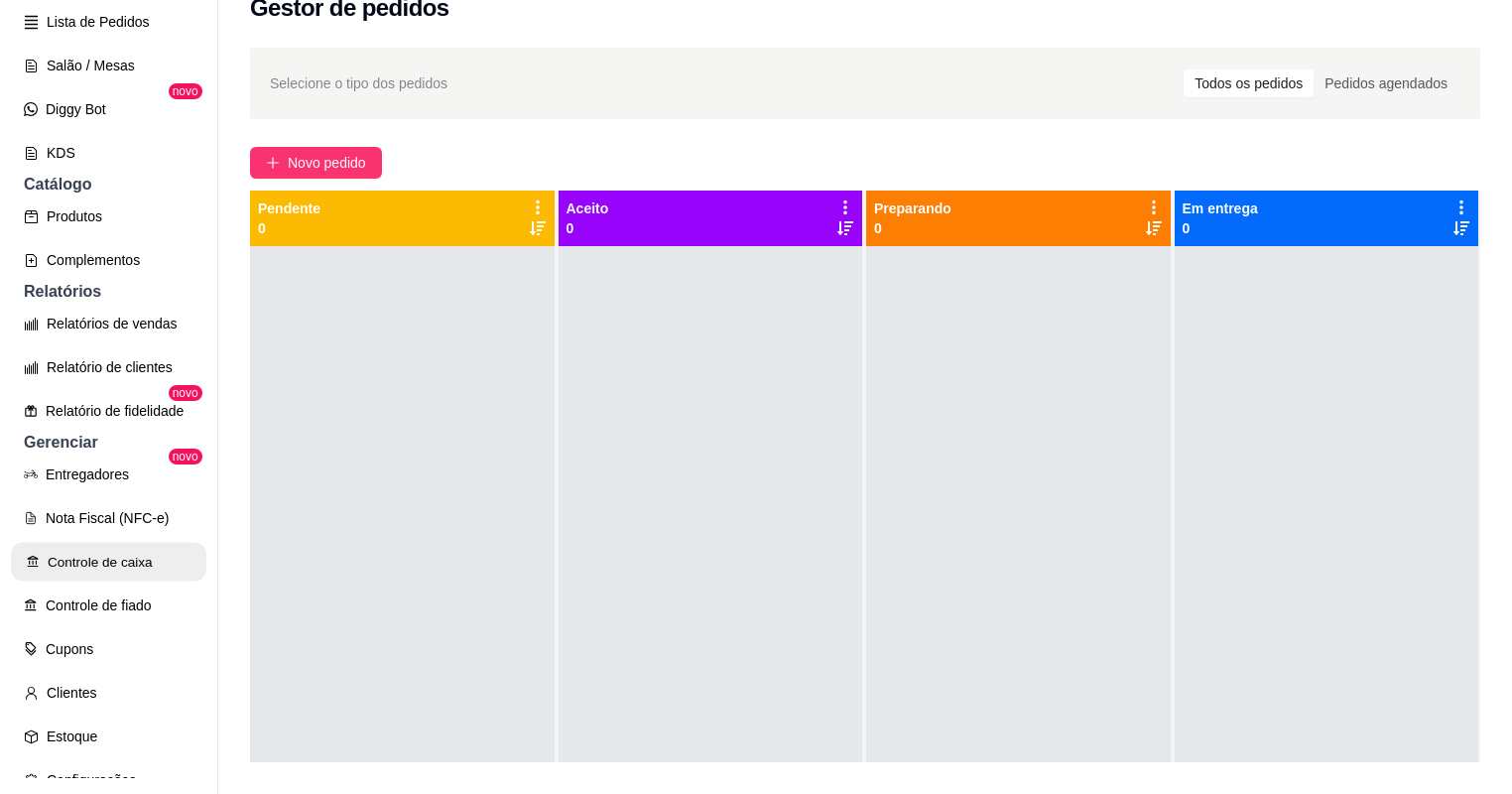 click on "Controle de caixa" at bounding box center [108, 562] 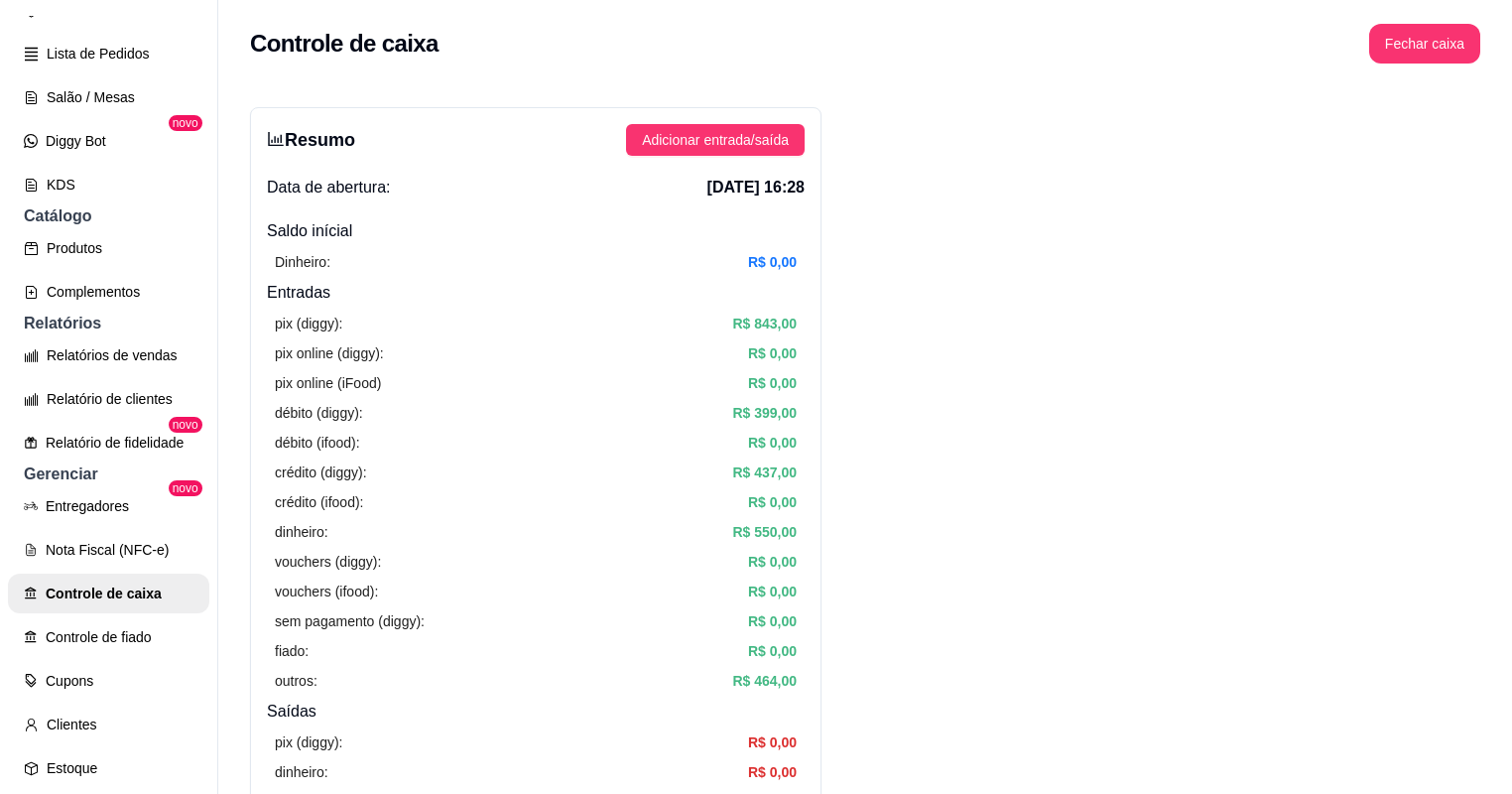 scroll, scrollTop: 32, scrollLeft: 0, axis: vertical 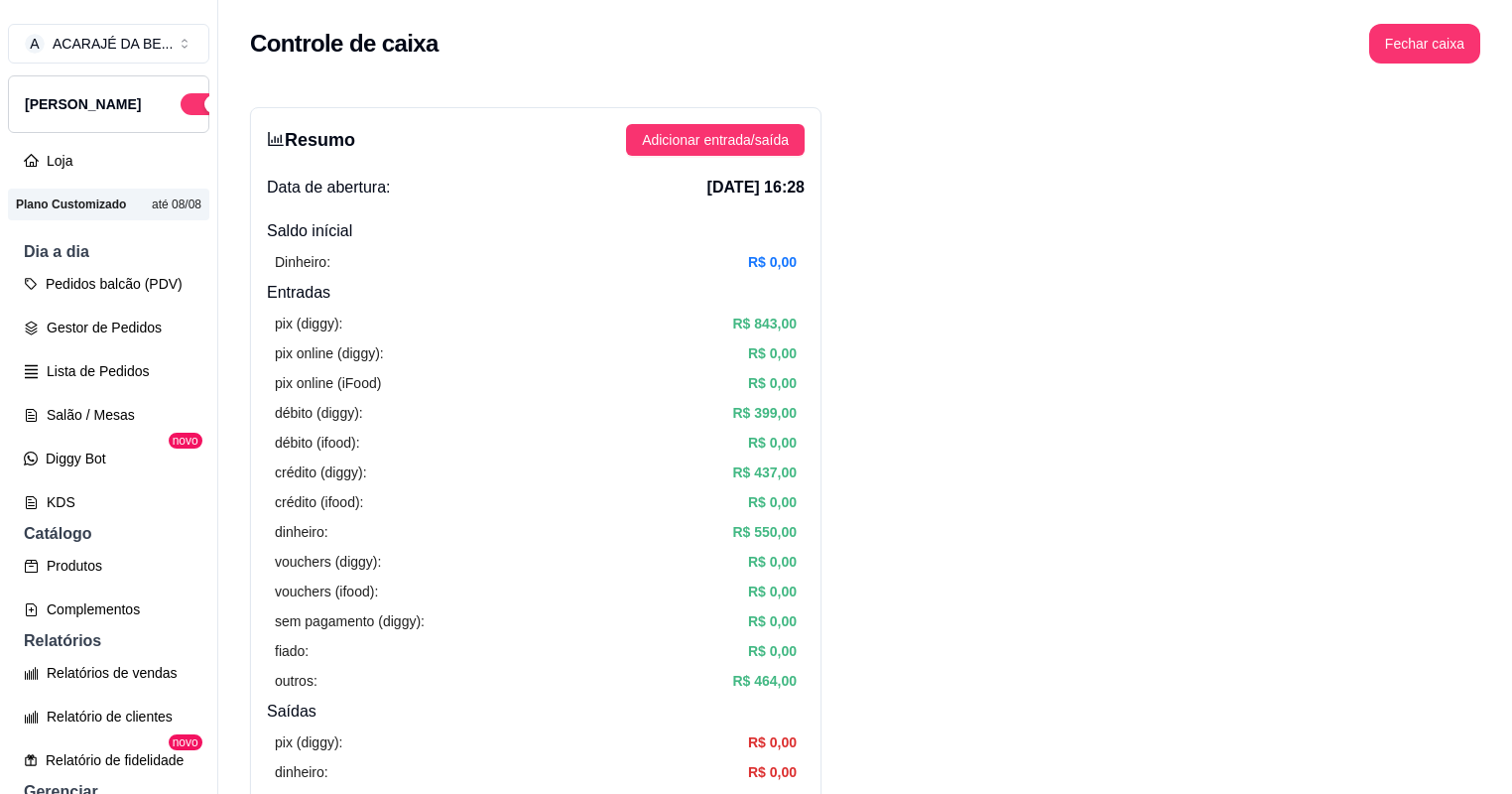 click on "Pedidos balcão (PDV) Gestor de Pedidos Lista de Pedidos Salão / Mesas Diggy Bot novo KDS" at bounding box center [108, 393] 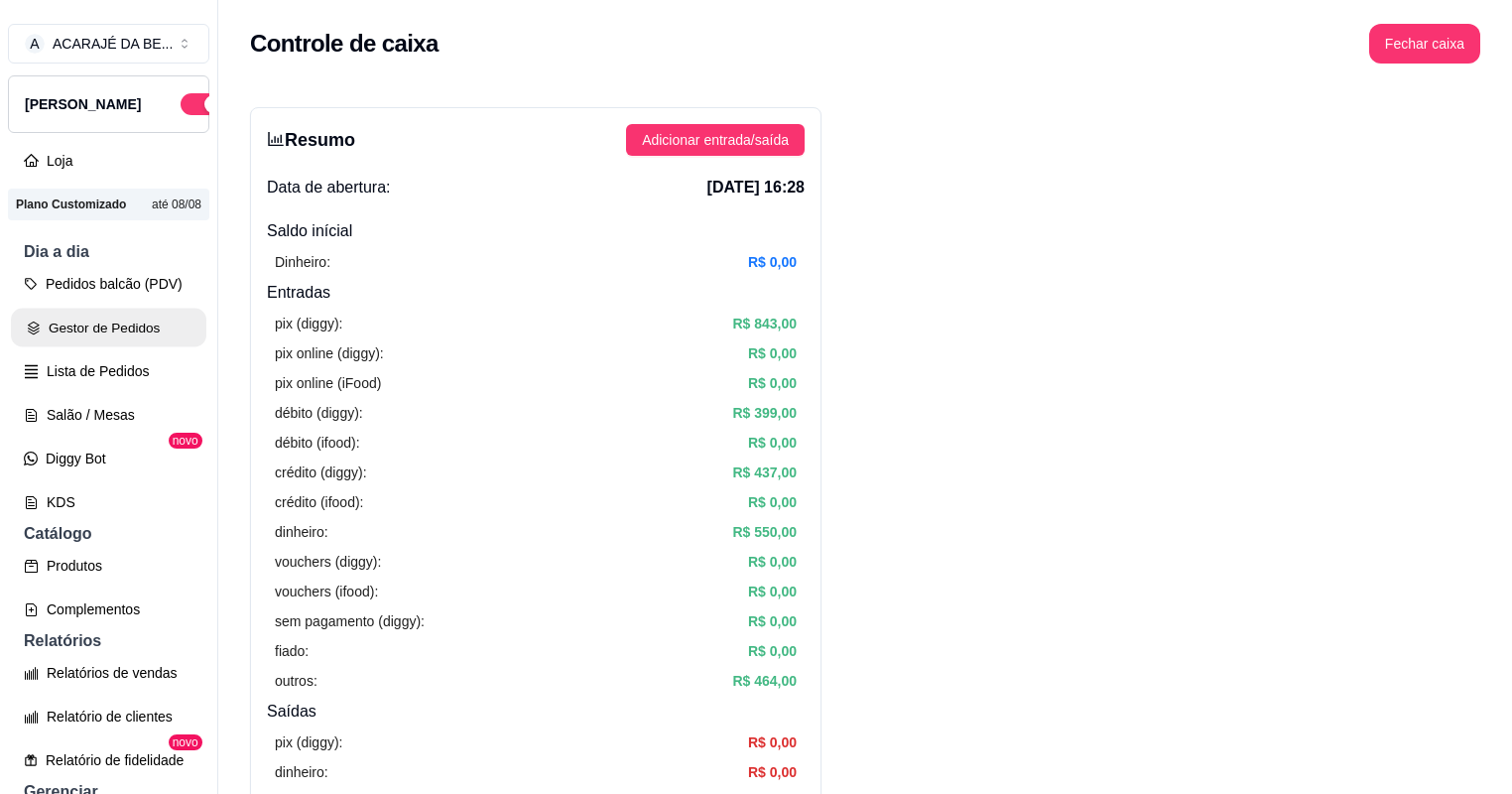 click on "Gestor de Pedidos" at bounding box center (108, 328) 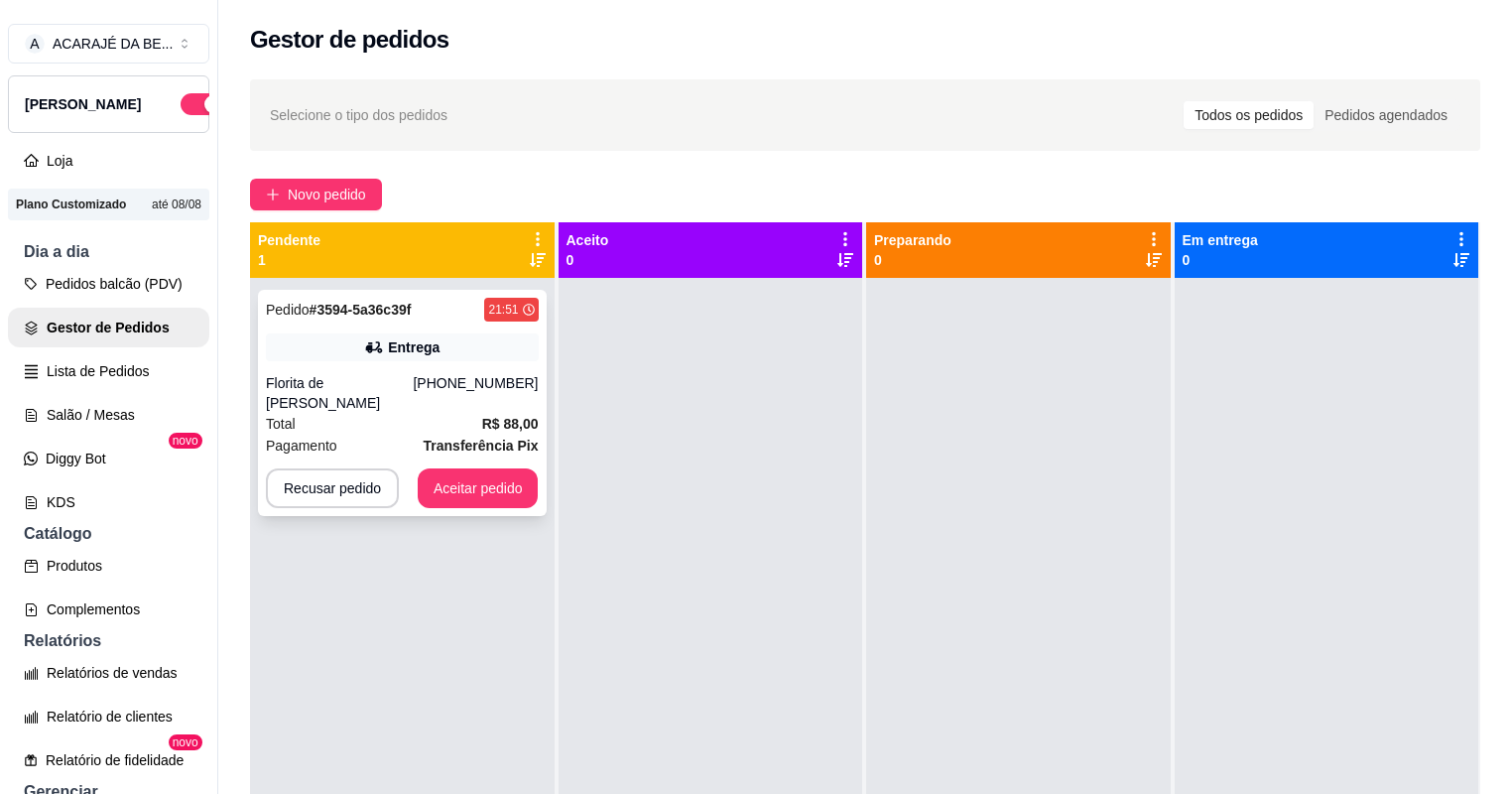 click on "Pedido  # 3594-5a36c39f 21:51 Entrega Florita de Jesus Silva  (73) 99101-1414 Total R$ 88,00 Pagamento Transferência Pix Recusar pedido Aceitar pedido" at bounding box center [402, 403] 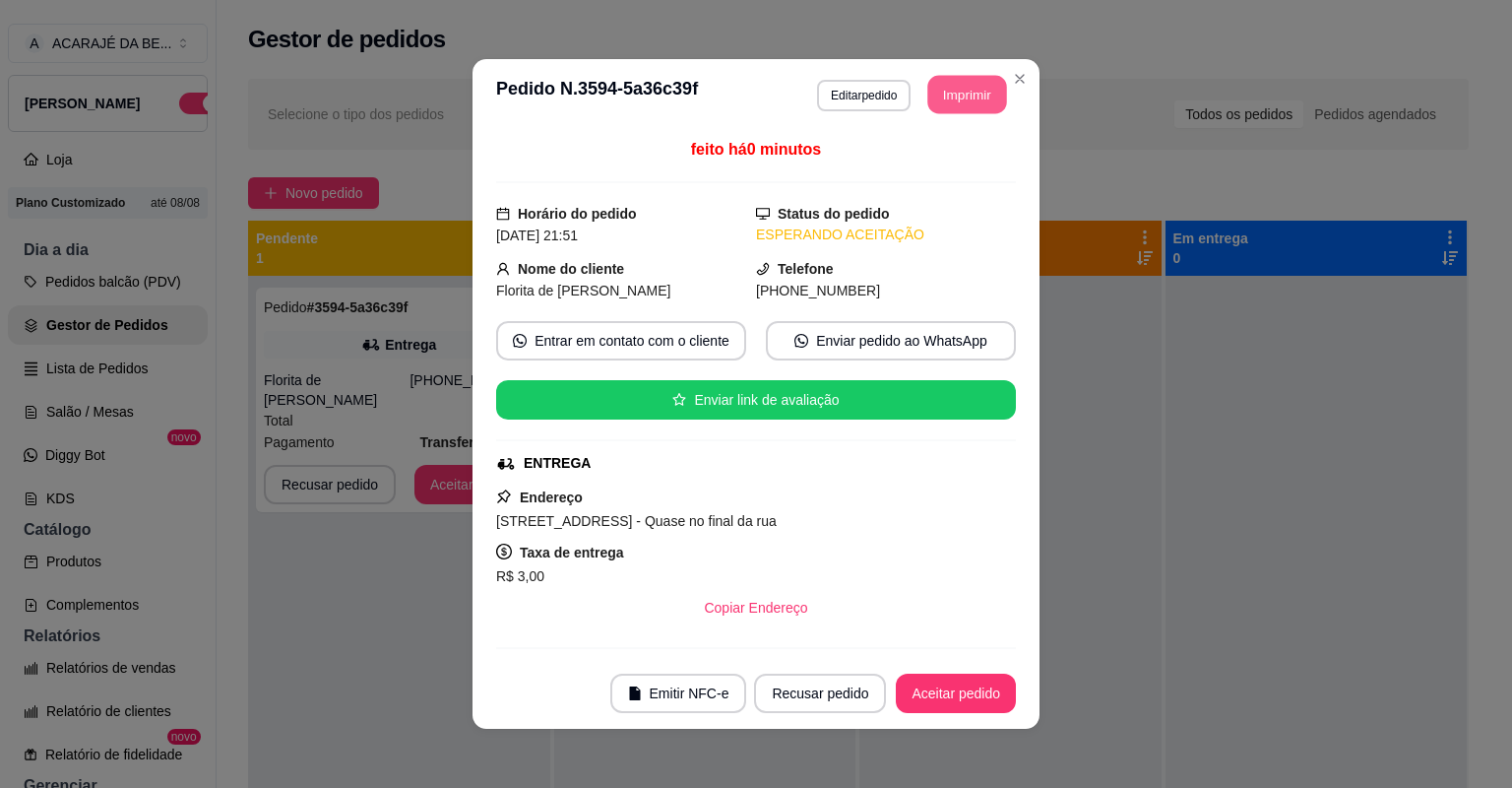 click on "Imprimir" at bounding box center [968, 95] 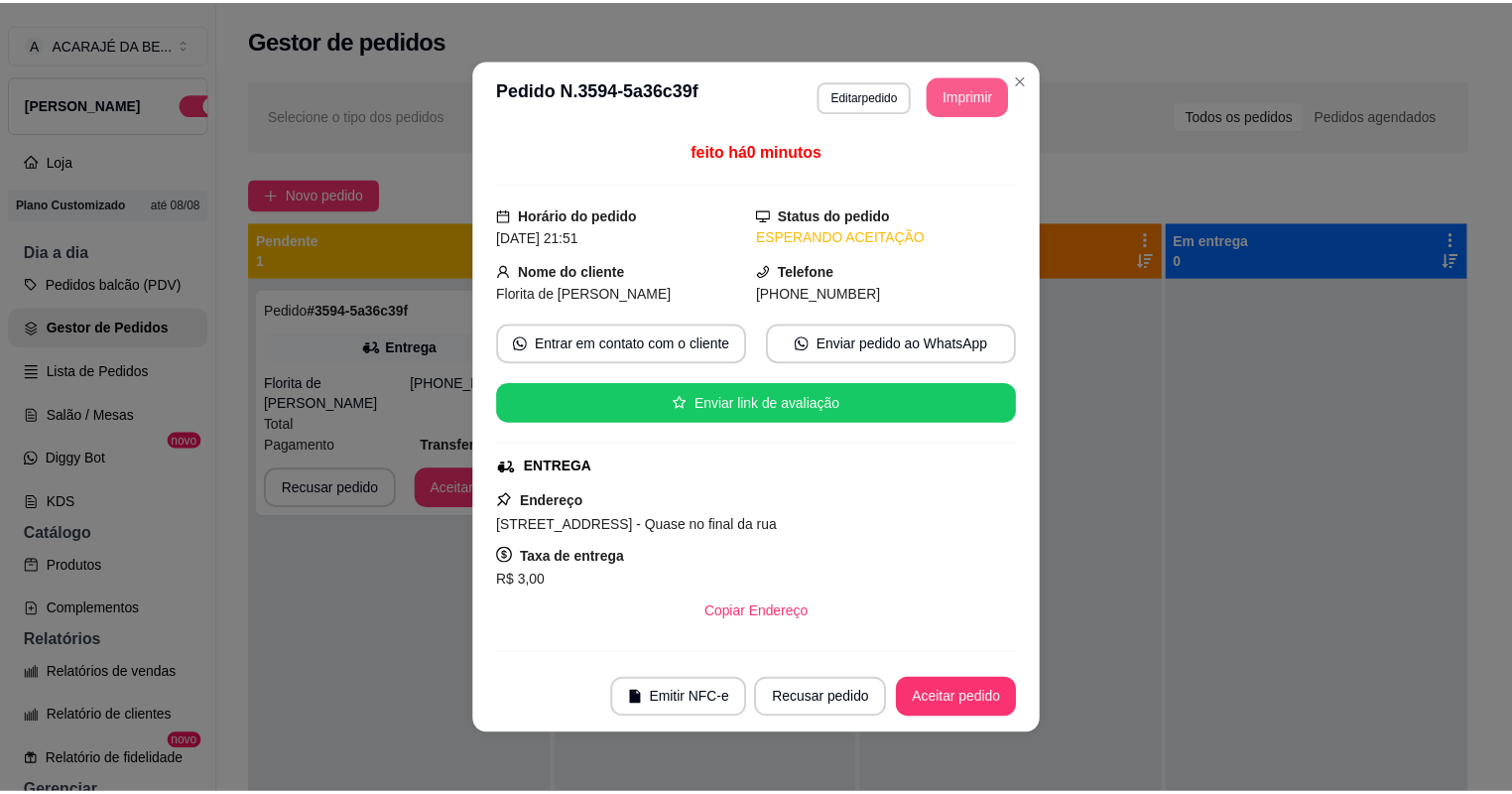 scroll, scrollTop: 0, scrollLeft: 0, axis: both 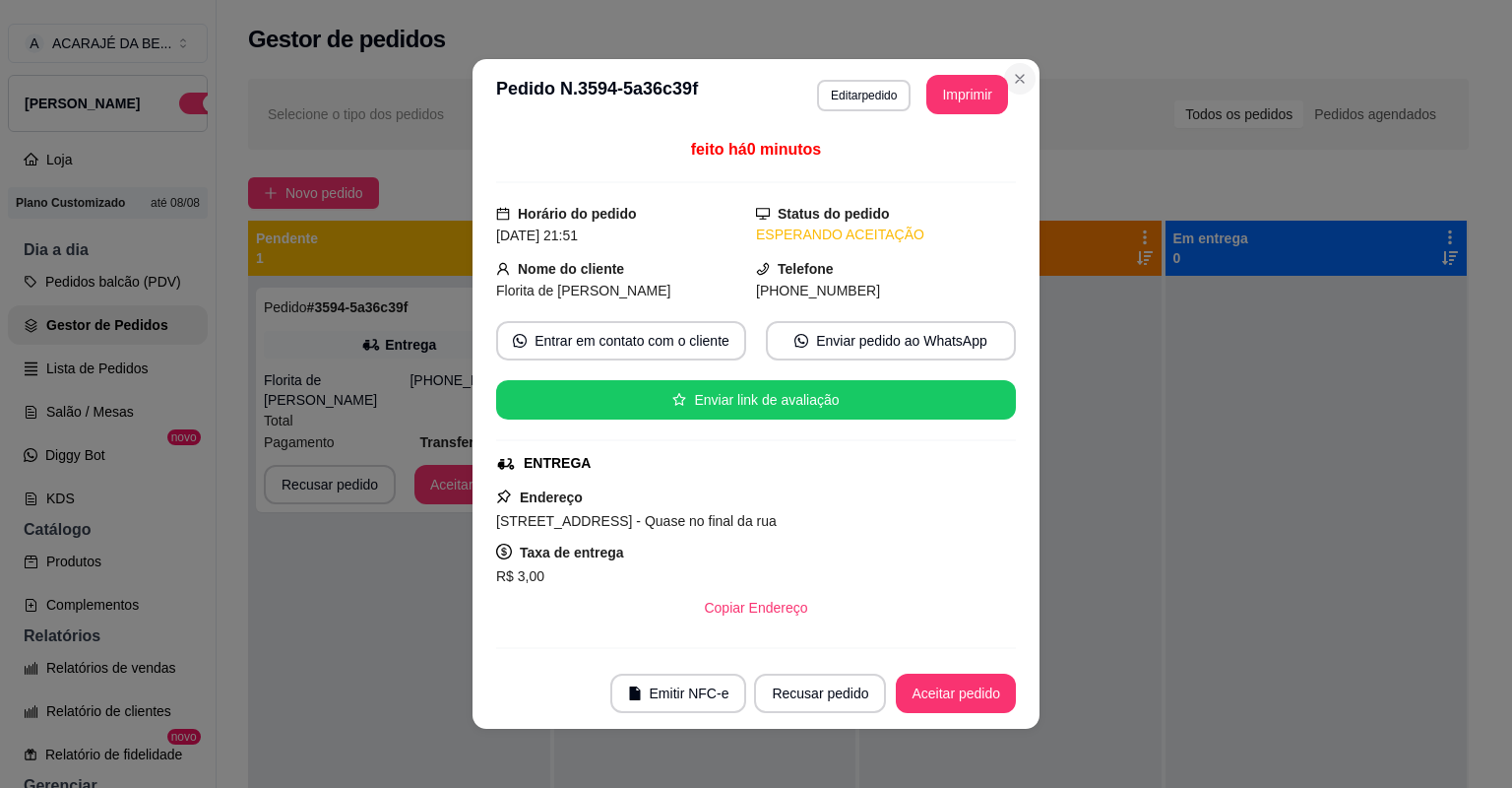 click on "Aceitar pedido" at bounding box center (956, 693) 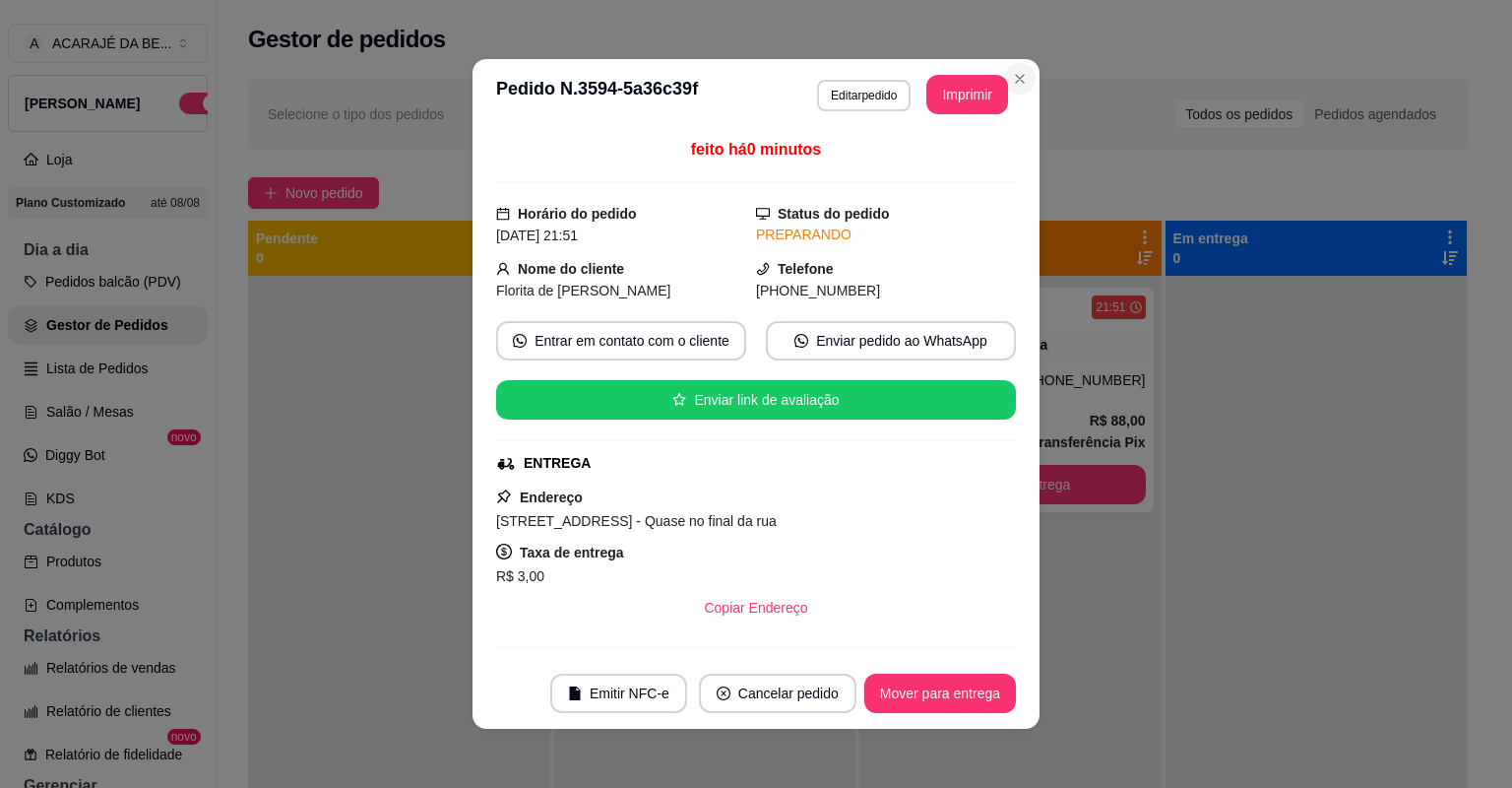 click on "Mover para entrega" at bounding box center (940, 693) 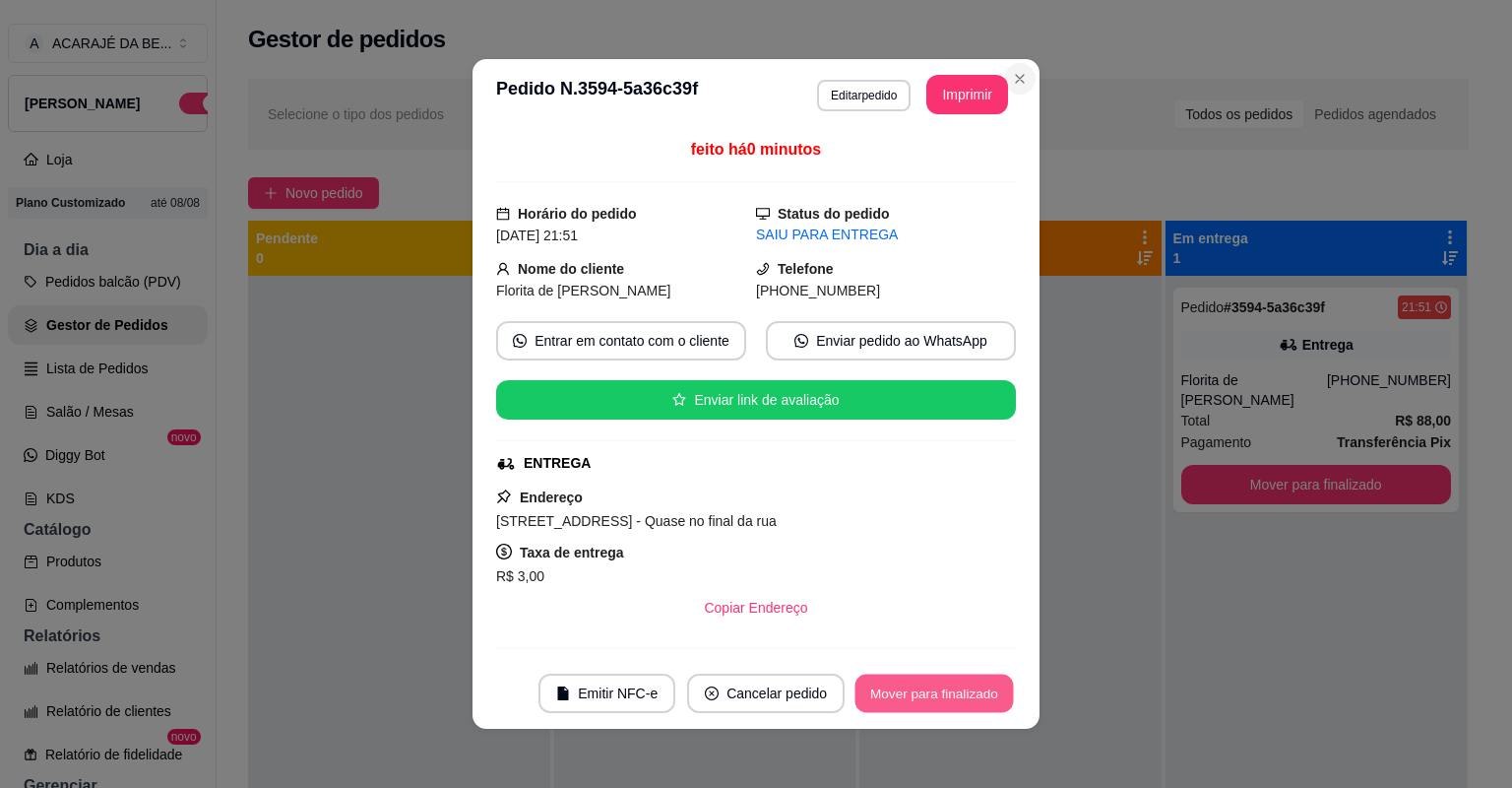 click on "Mover para finalizado" at bounding box center (934, 693) 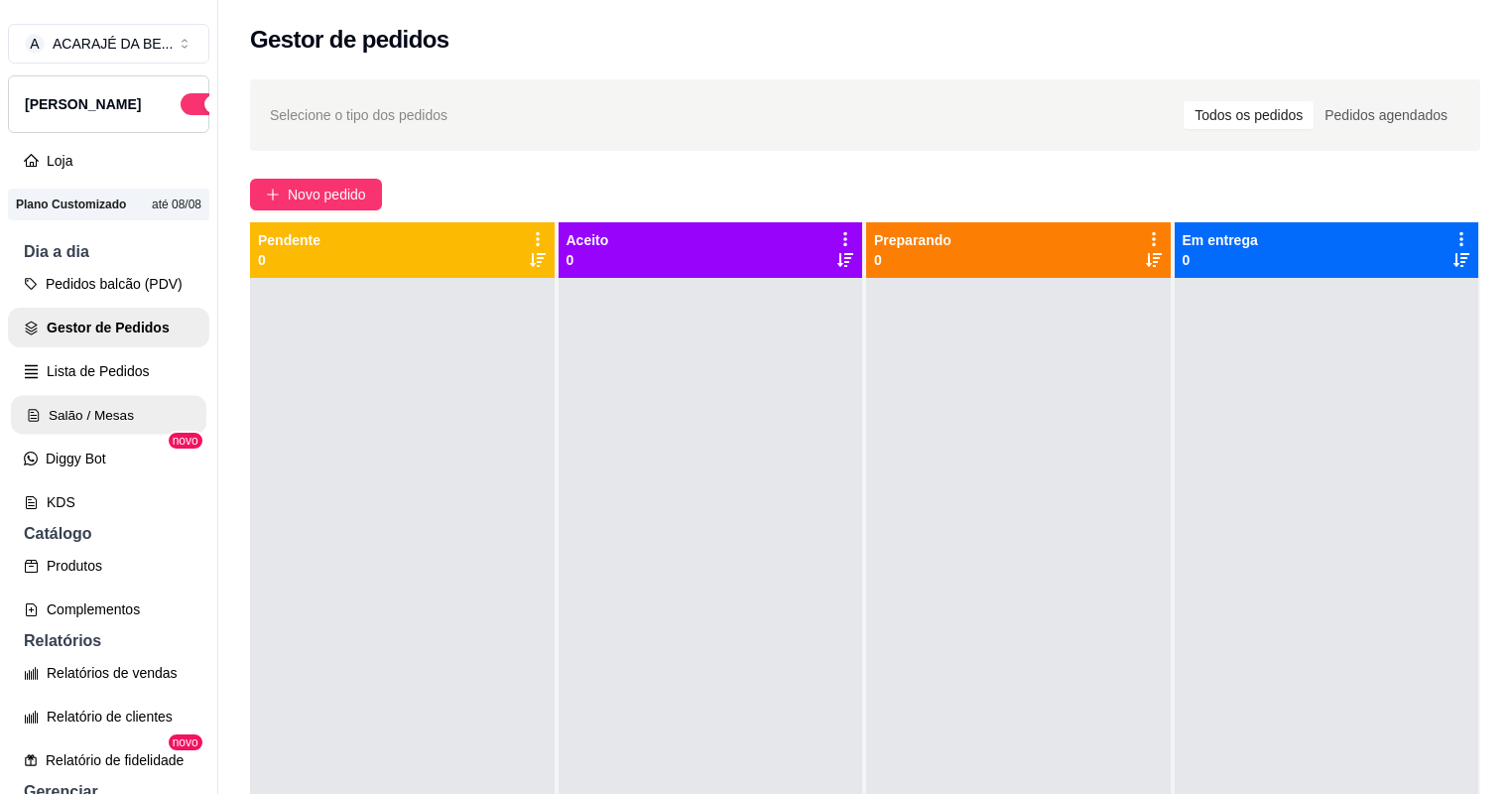click on "Salão / Mesas" at bounding box center [108, 415] 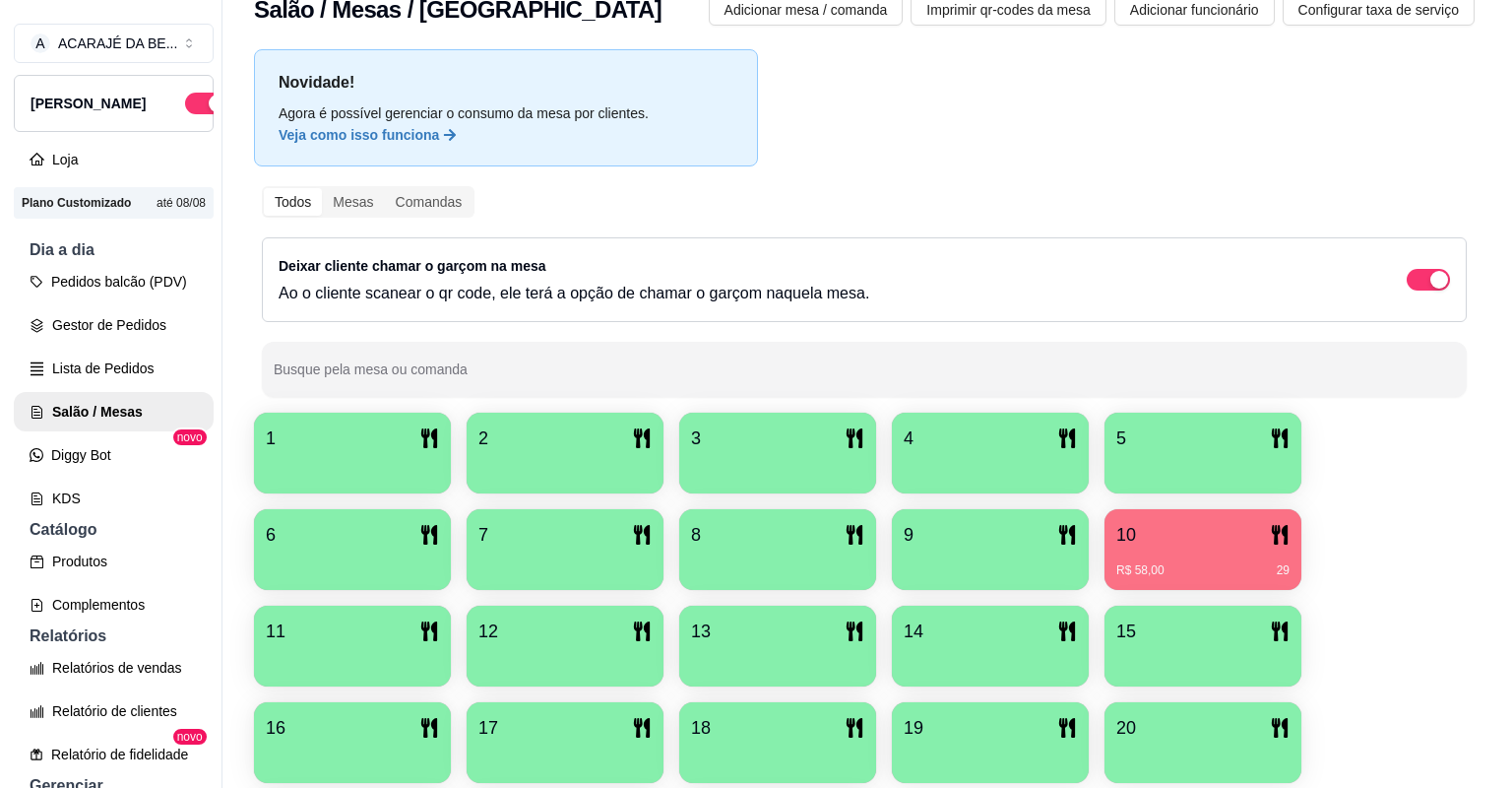 scroll, scrollTop: 79, scrollLeft: 0, axis: vertical 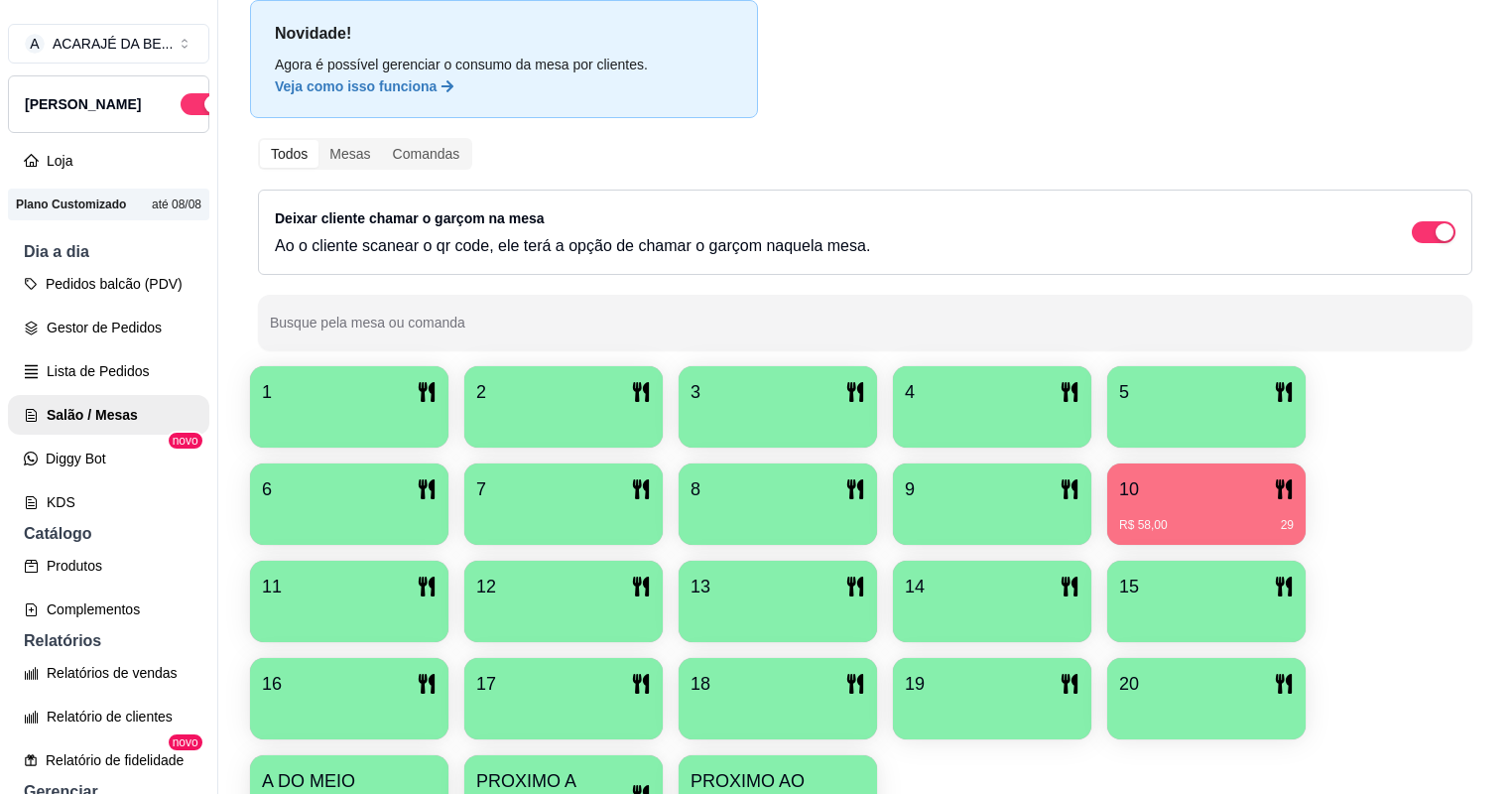click on "R$ 58,00 29" at bounding box center [1206, 525] 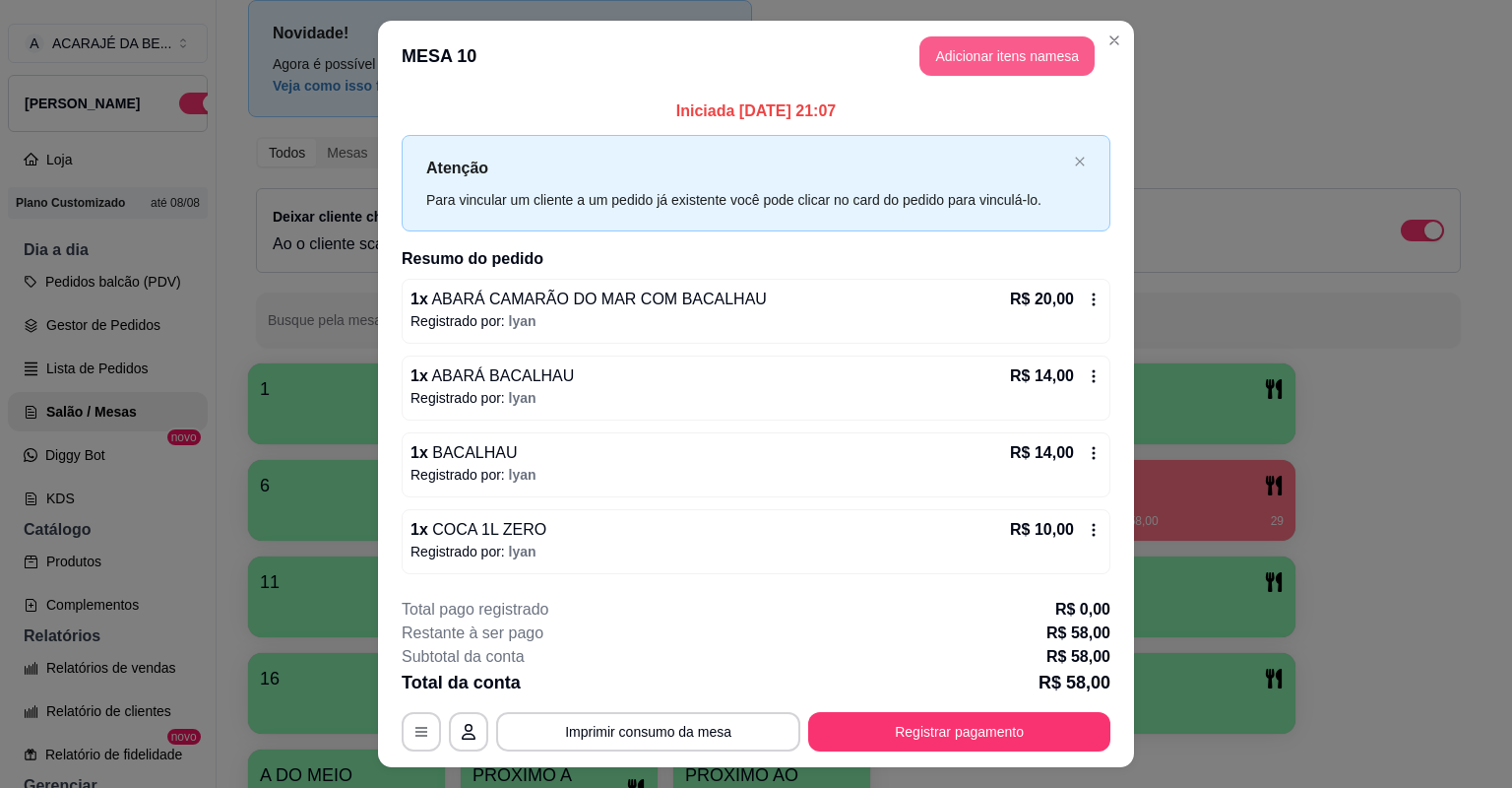 click on "Adicionar itens na  mesa" at bounding box center [1007, 56] 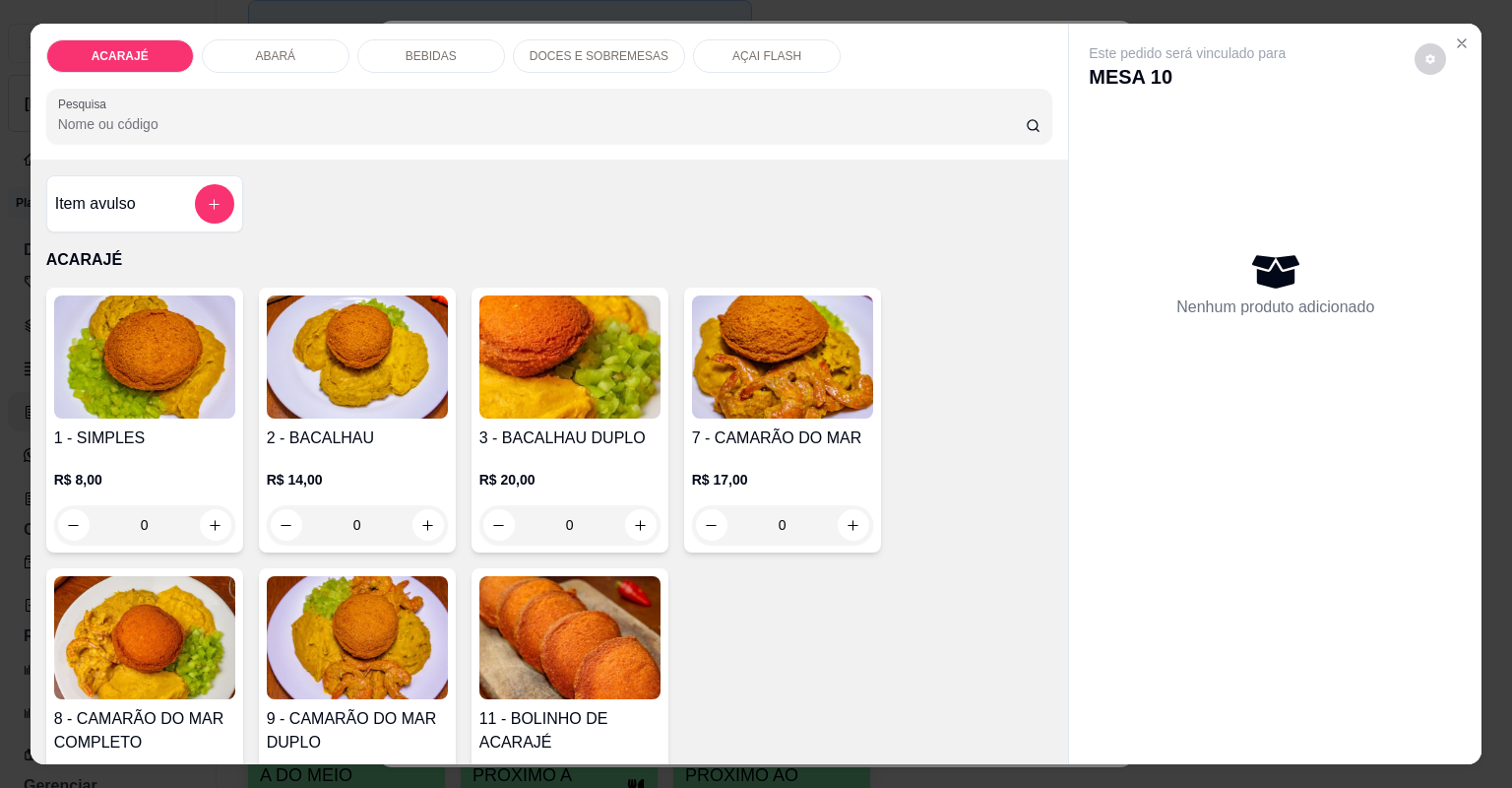 scroll, scrollTop: 158, scrollLeft: 0, axis: vertical 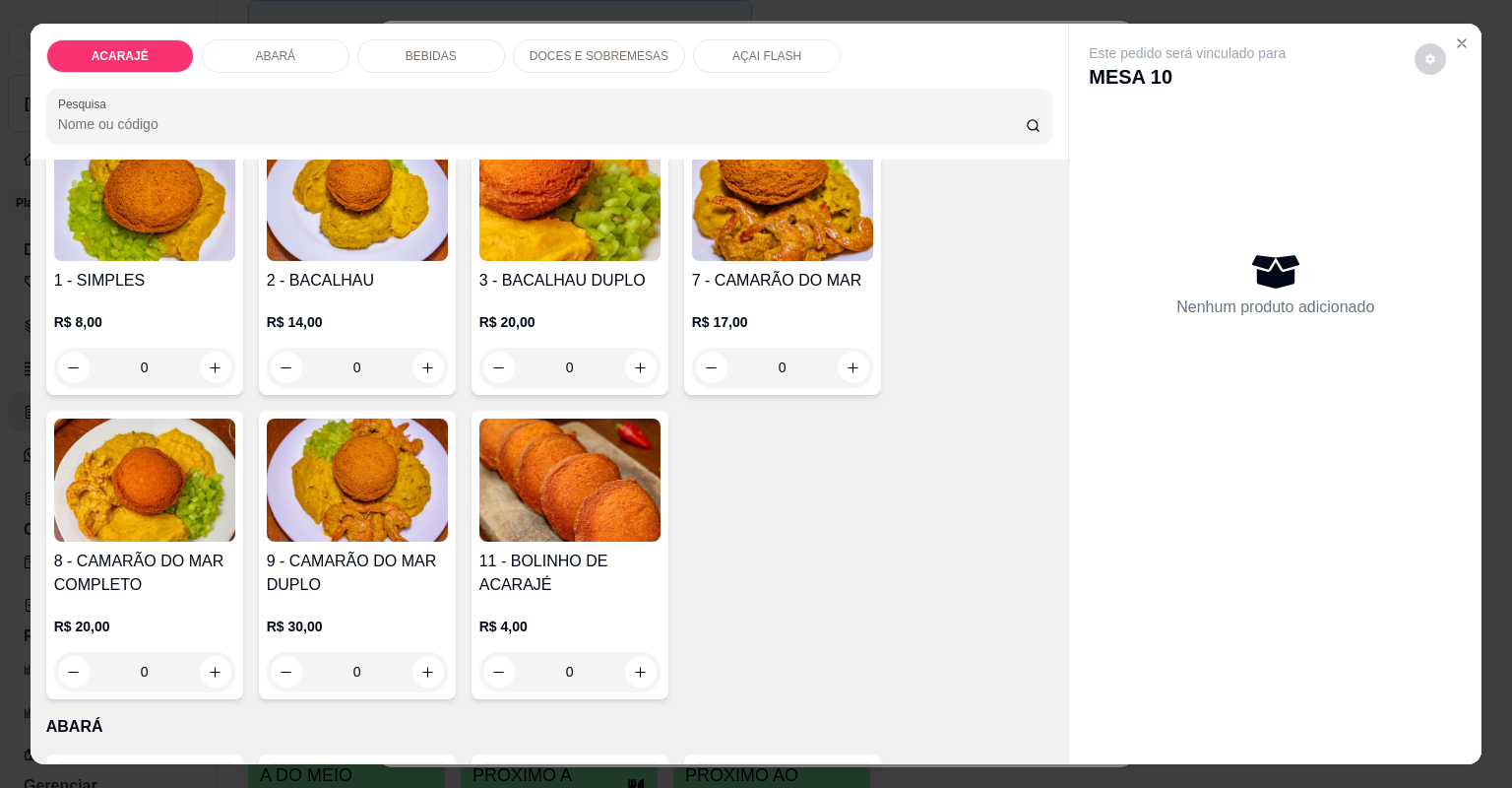 click on "AÇAI FLASH" at bounding box center (767, 56) 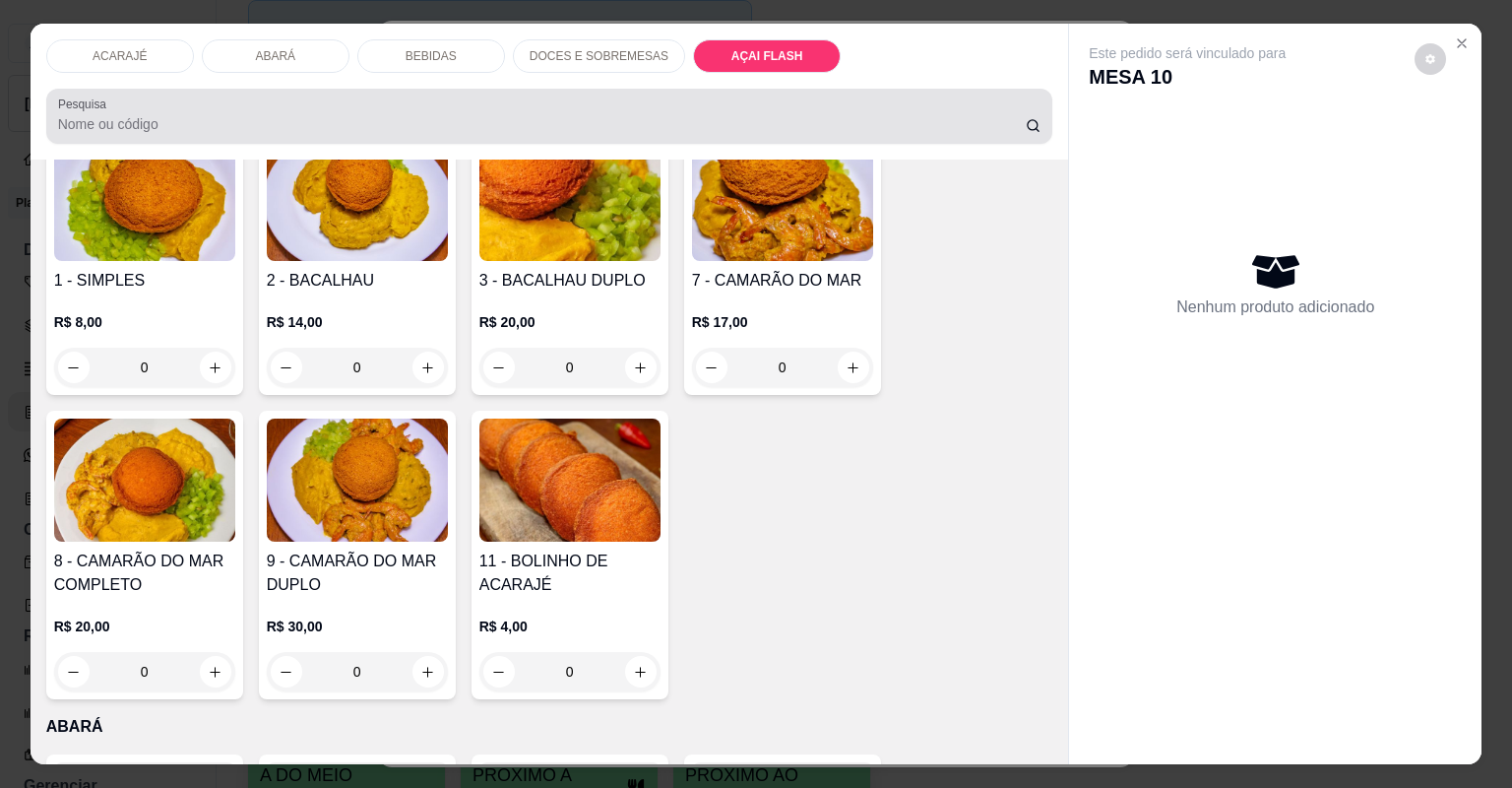 scroll, scrollTop: 3172, scrollLeft: 0, axis: vertical 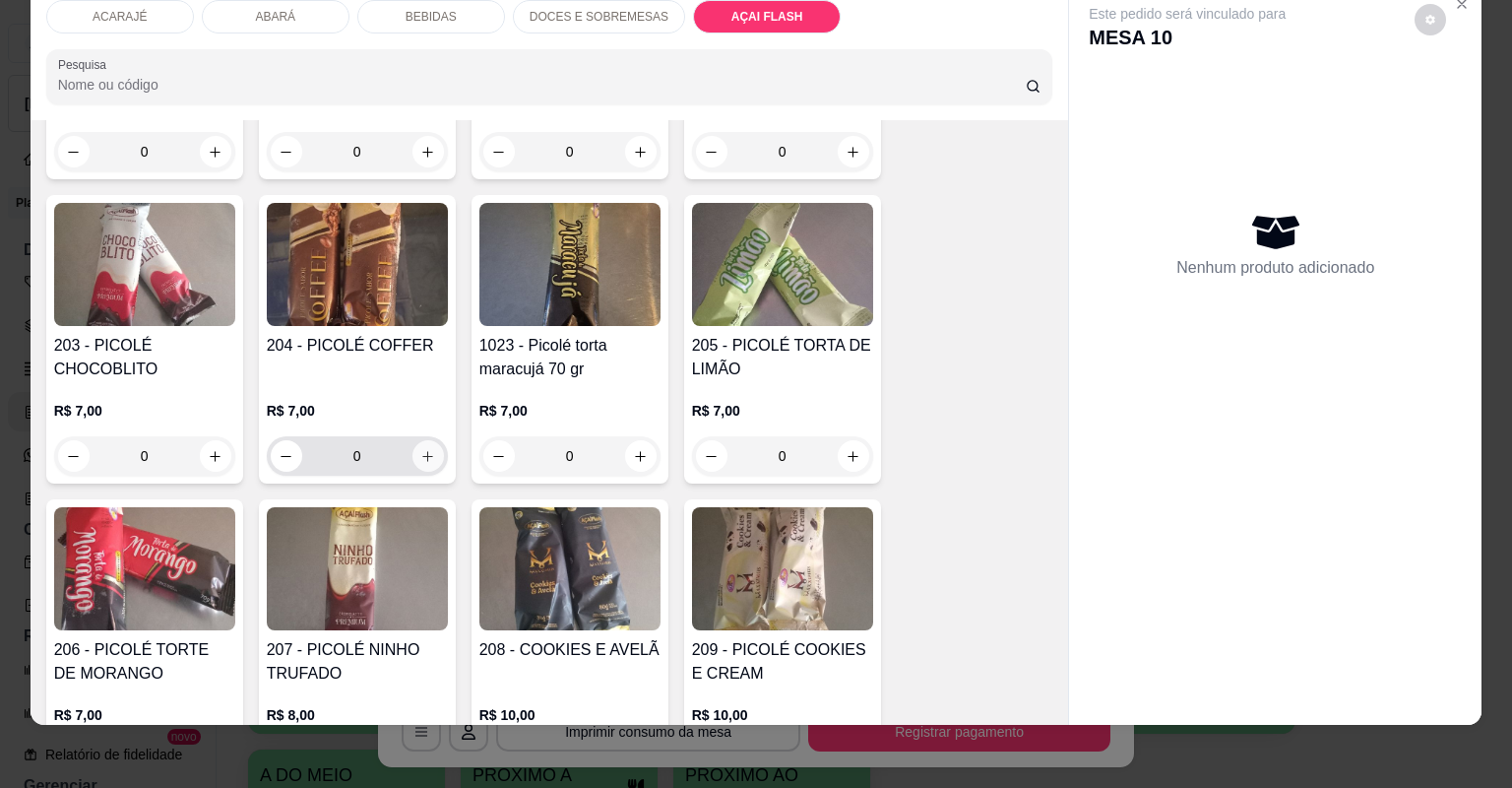 click at bounding box center (428, 456) 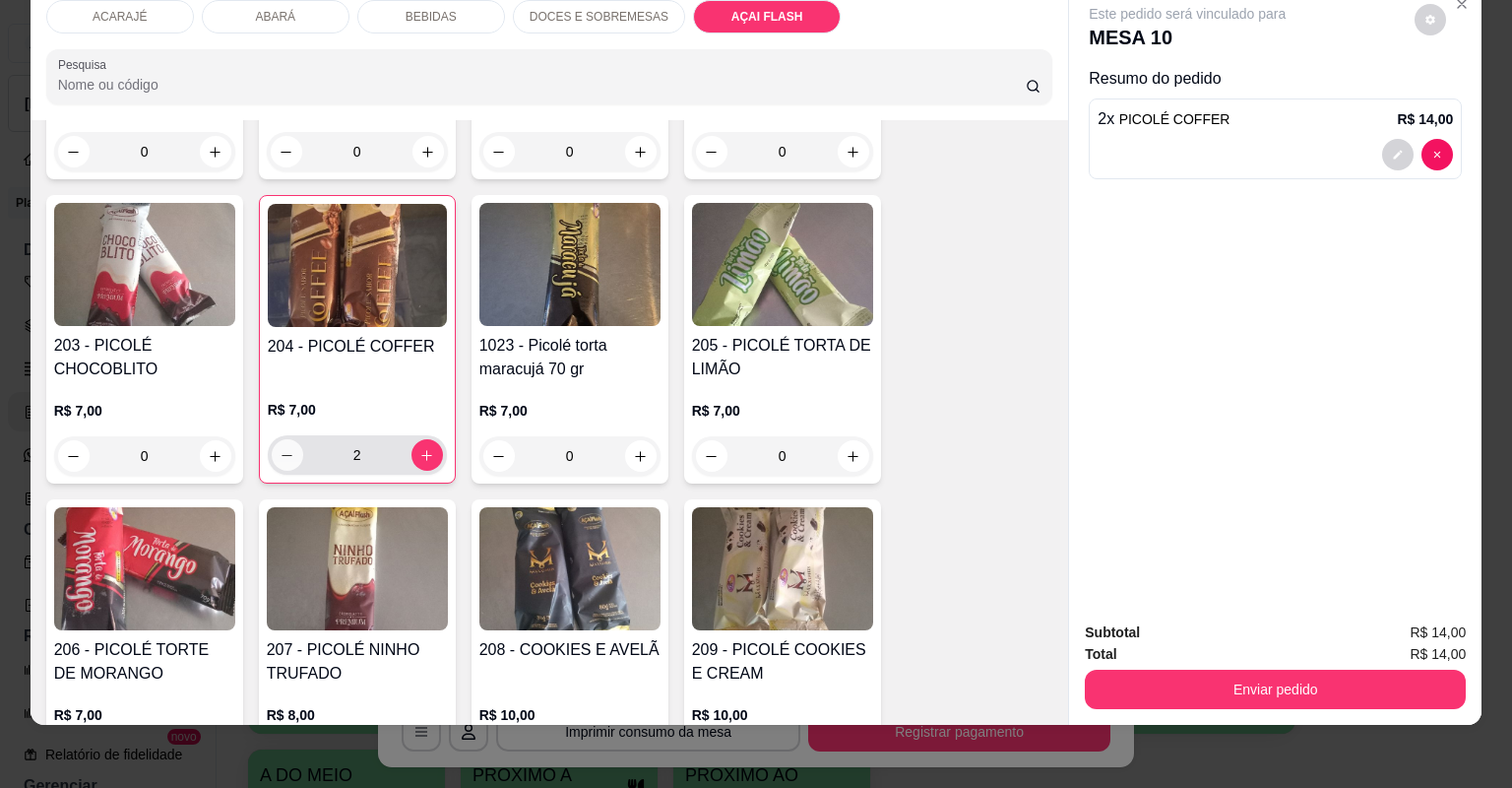 click 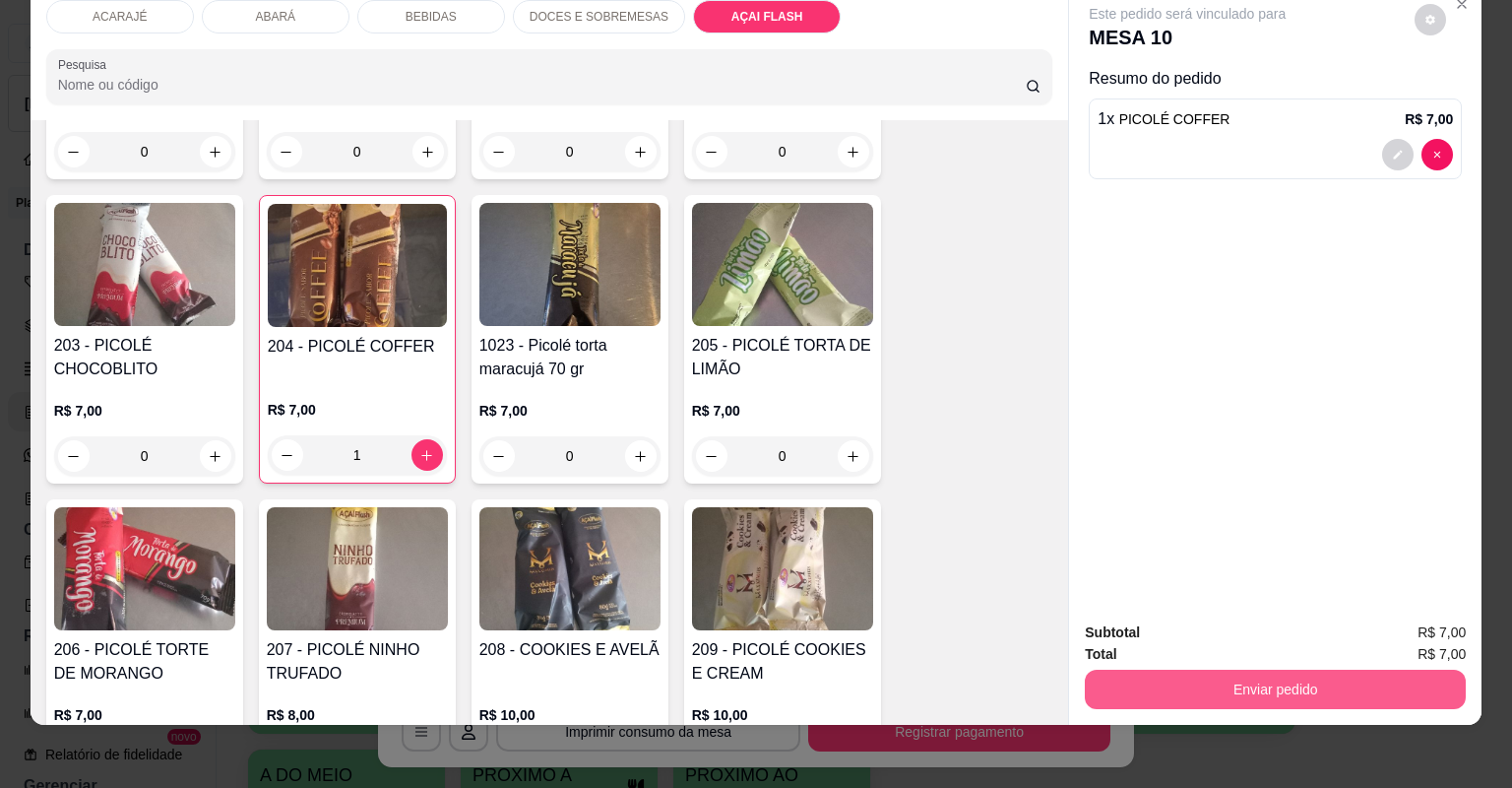 click on "Enviar pedido" at bounding box center [1275, 690] 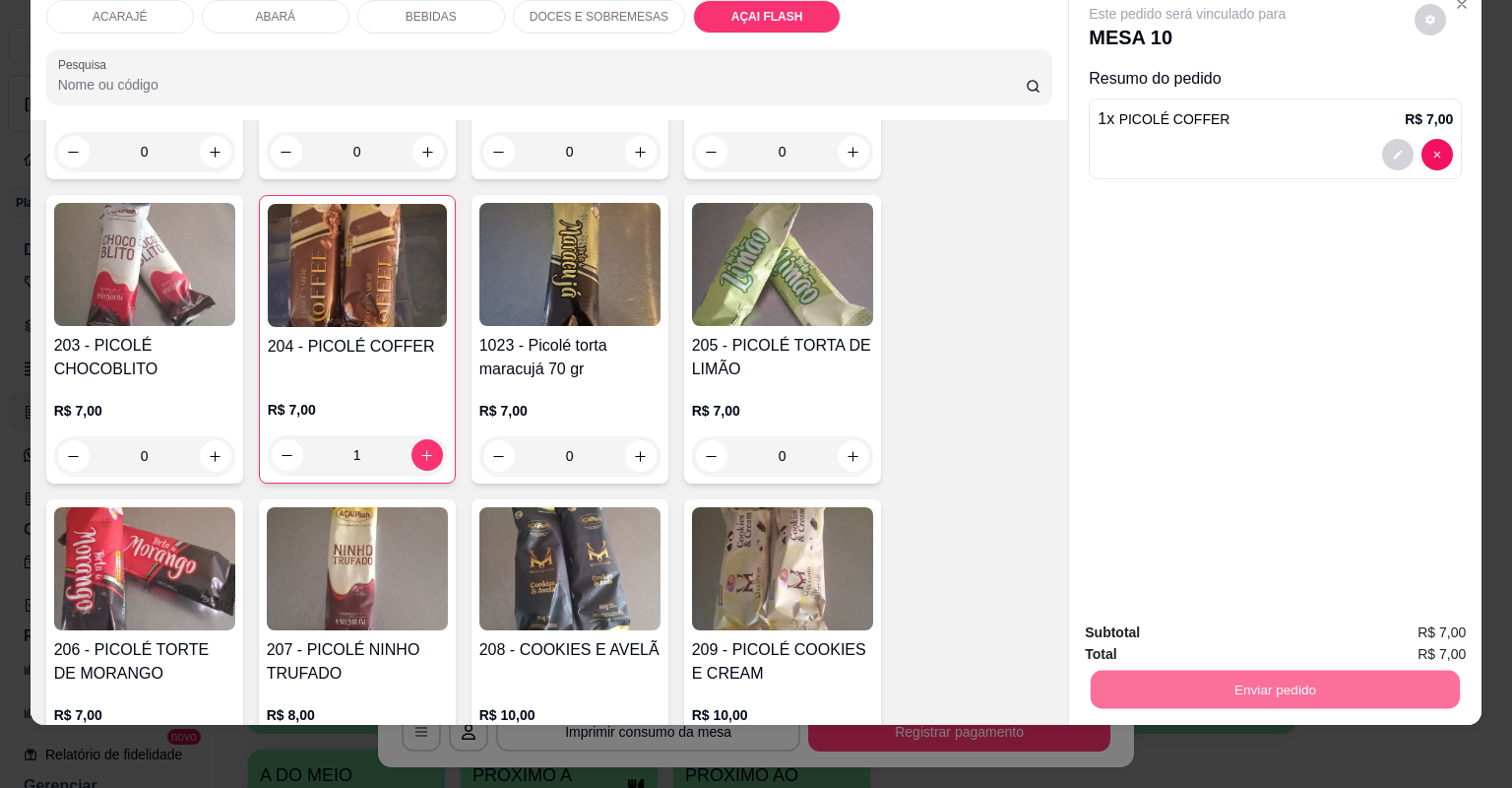 click on "Não registrar e enviar pedido" at bounding box center [1212, 641] 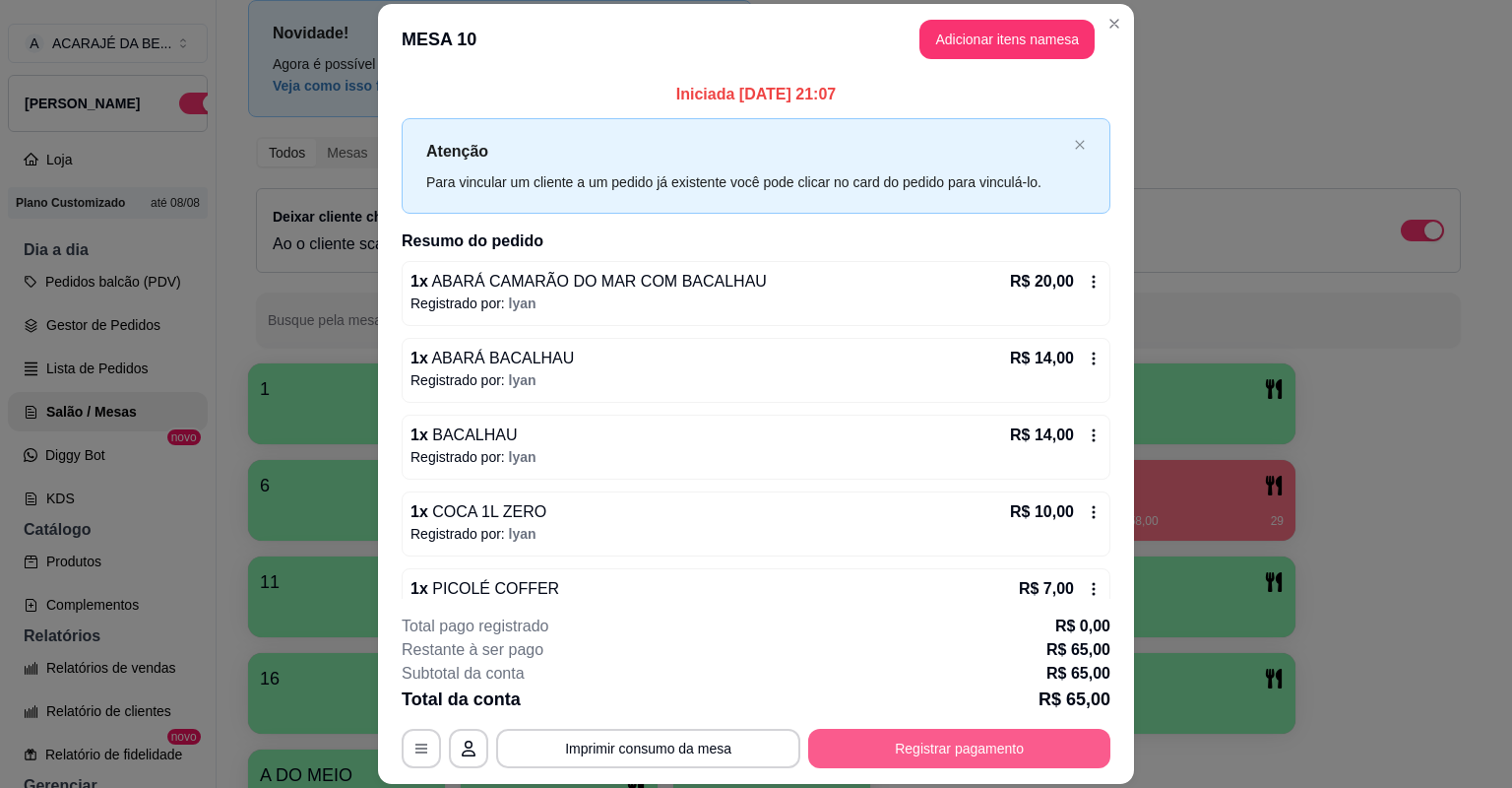 click on "Registrar pagamento" at bounding box center [959, 749] 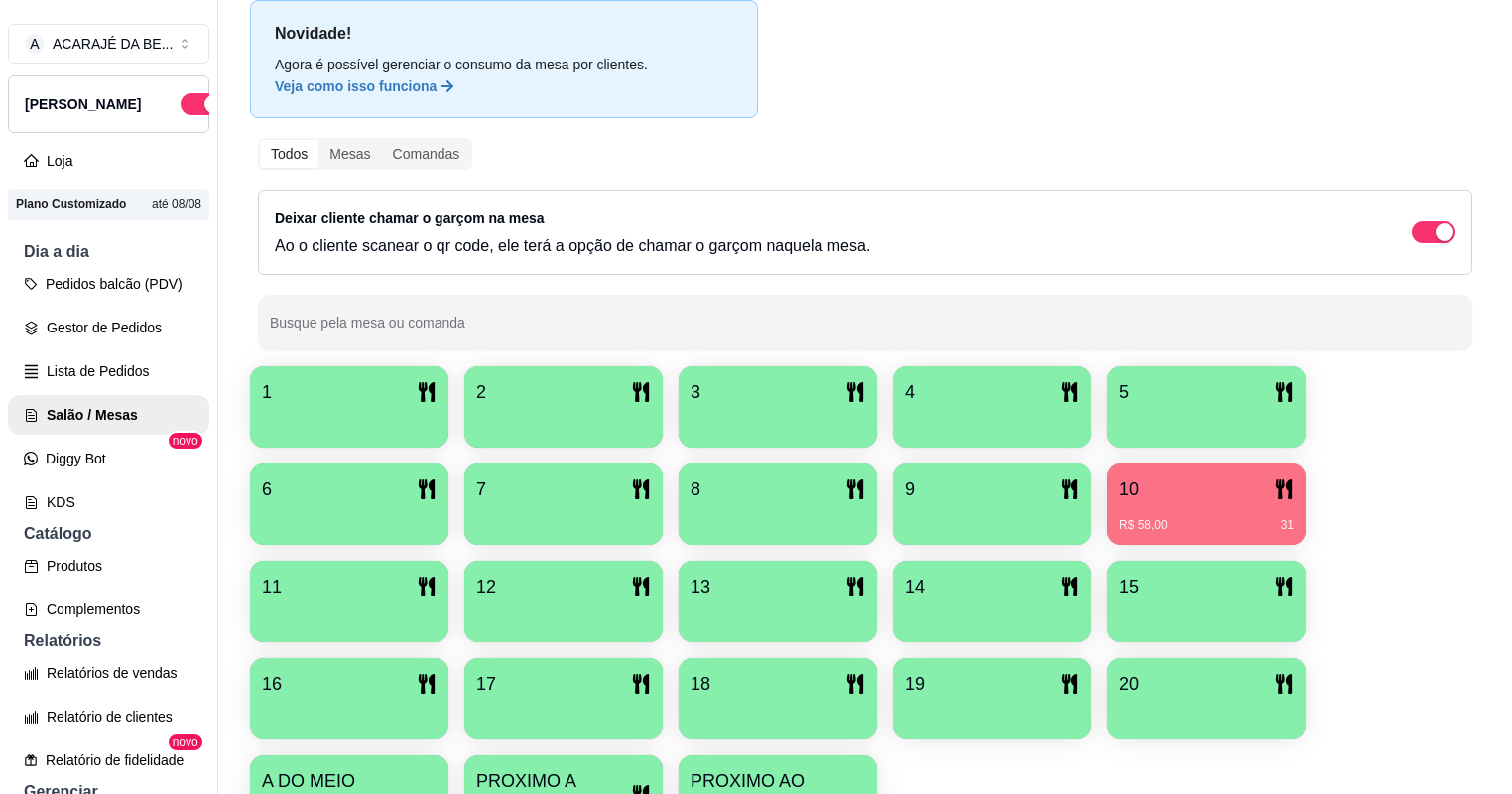 click on "10" at bounding box center [1206, 489] 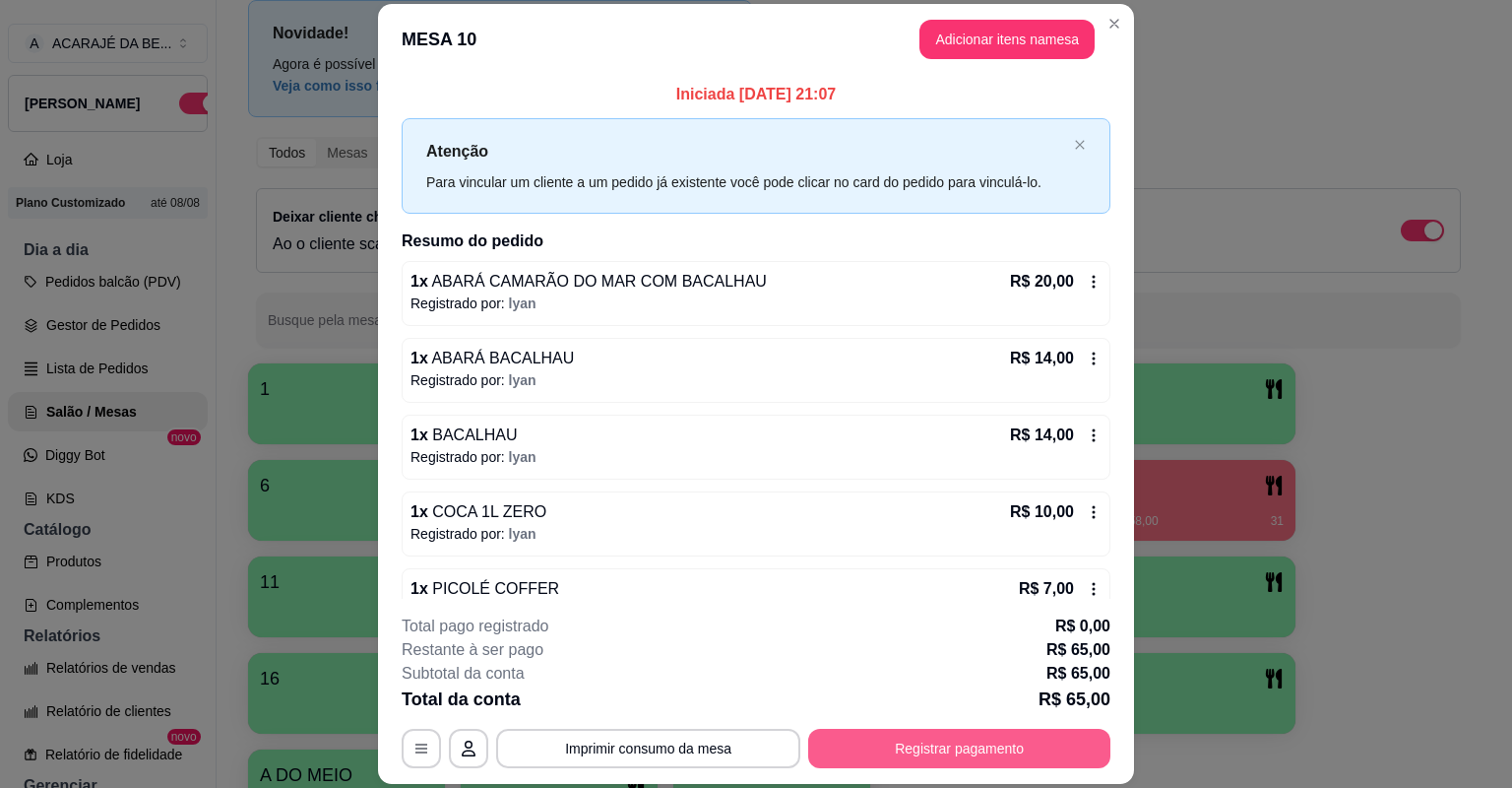 click on "Registrar pagamento" at bounding box center (959, 749) 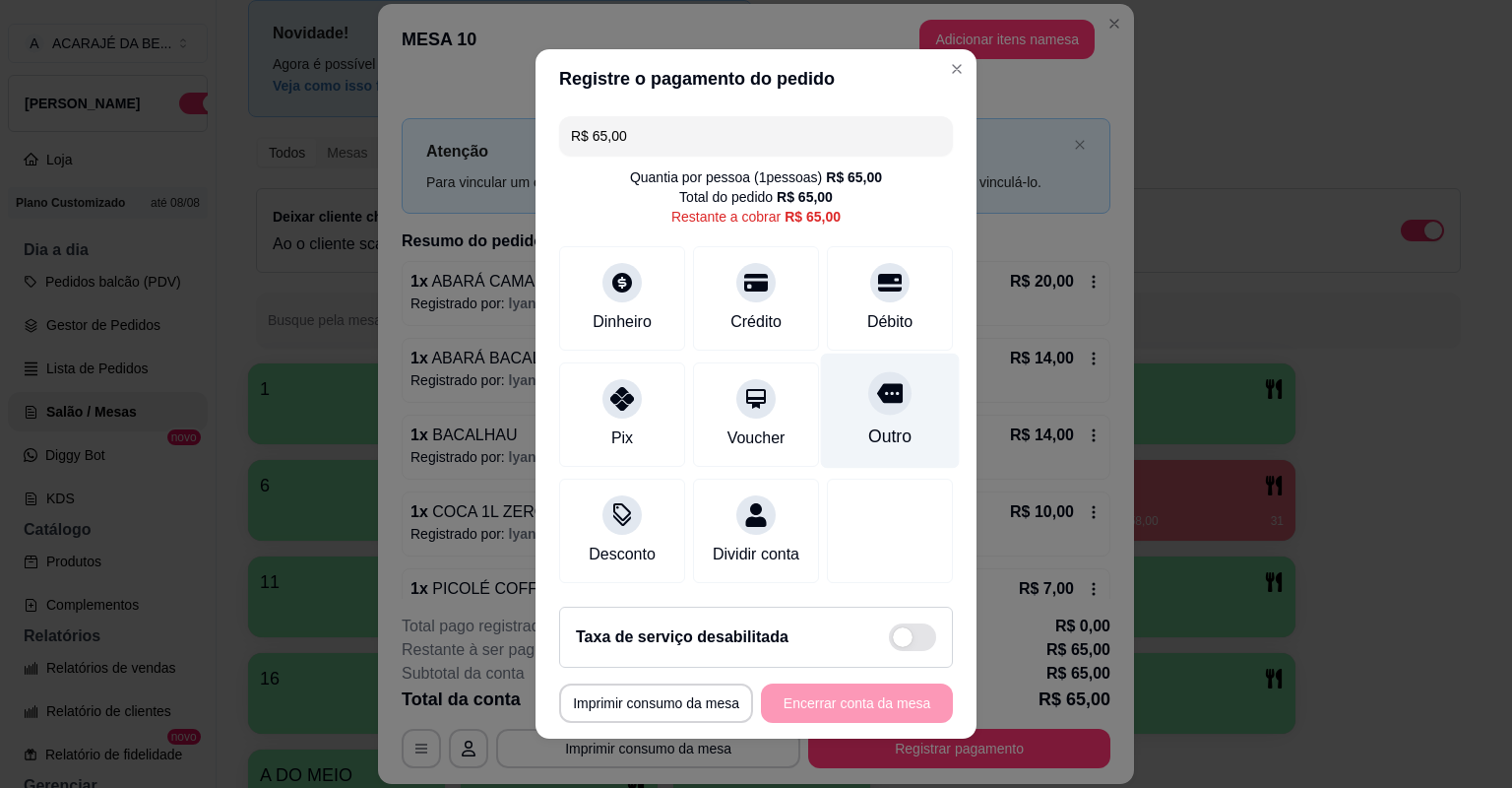 drag, startPoint x: 900, startPoint y: 426, endPoint x: 882, endPoint y: 449, distance: 29 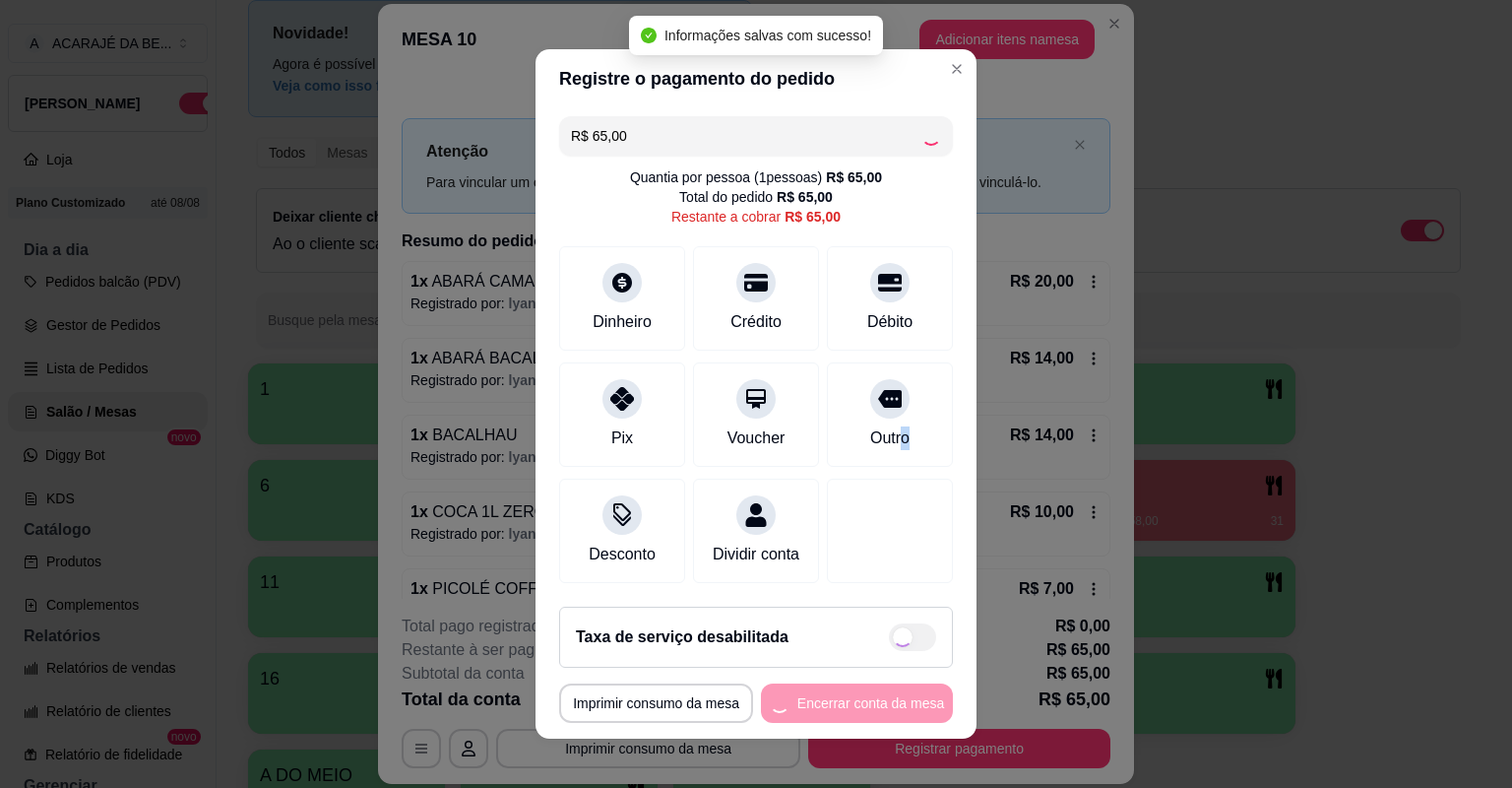 type on "R$ 0,00" 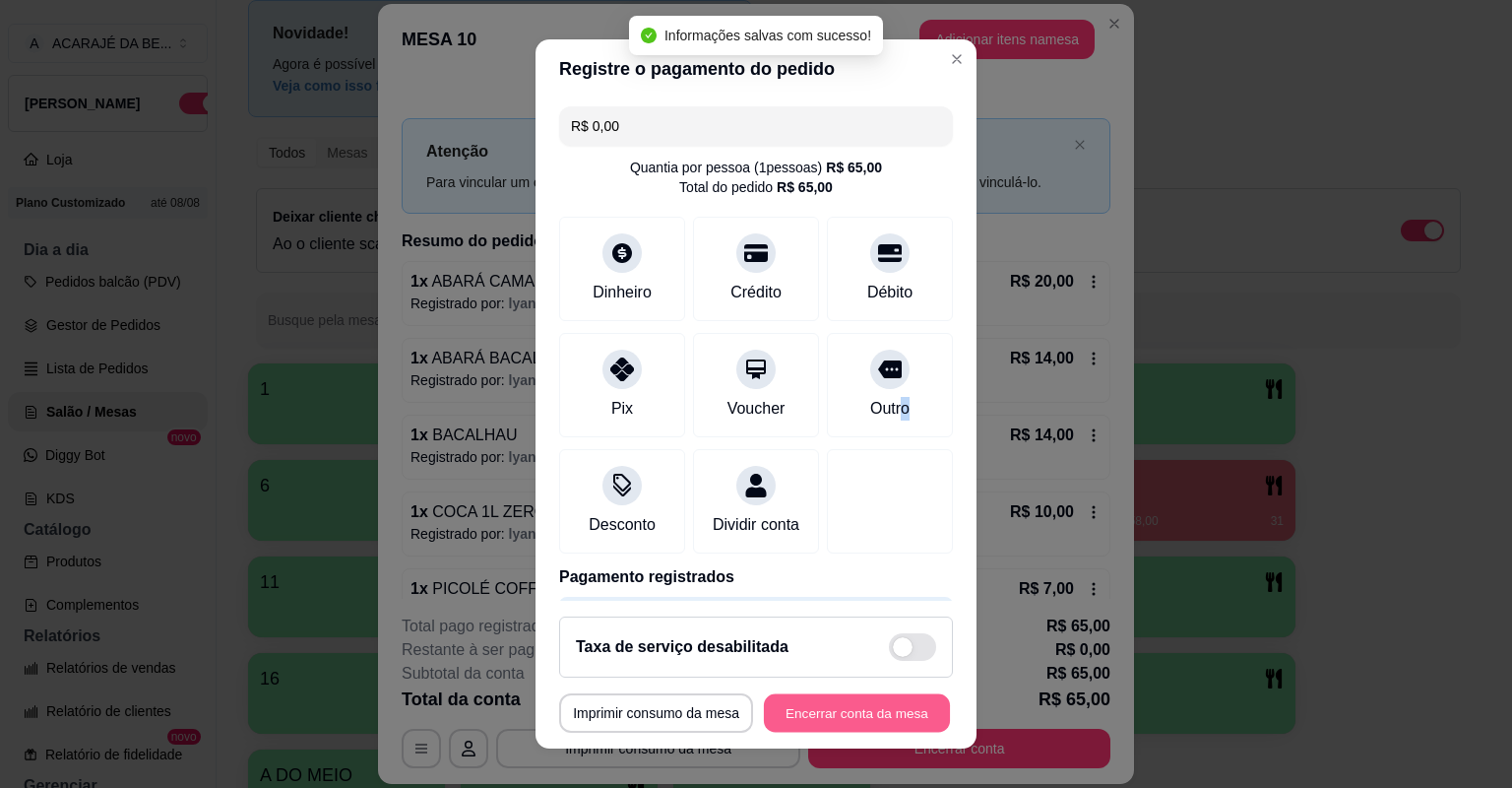click on "Encerrar conta da mesa" at bounding box center [856, 713] 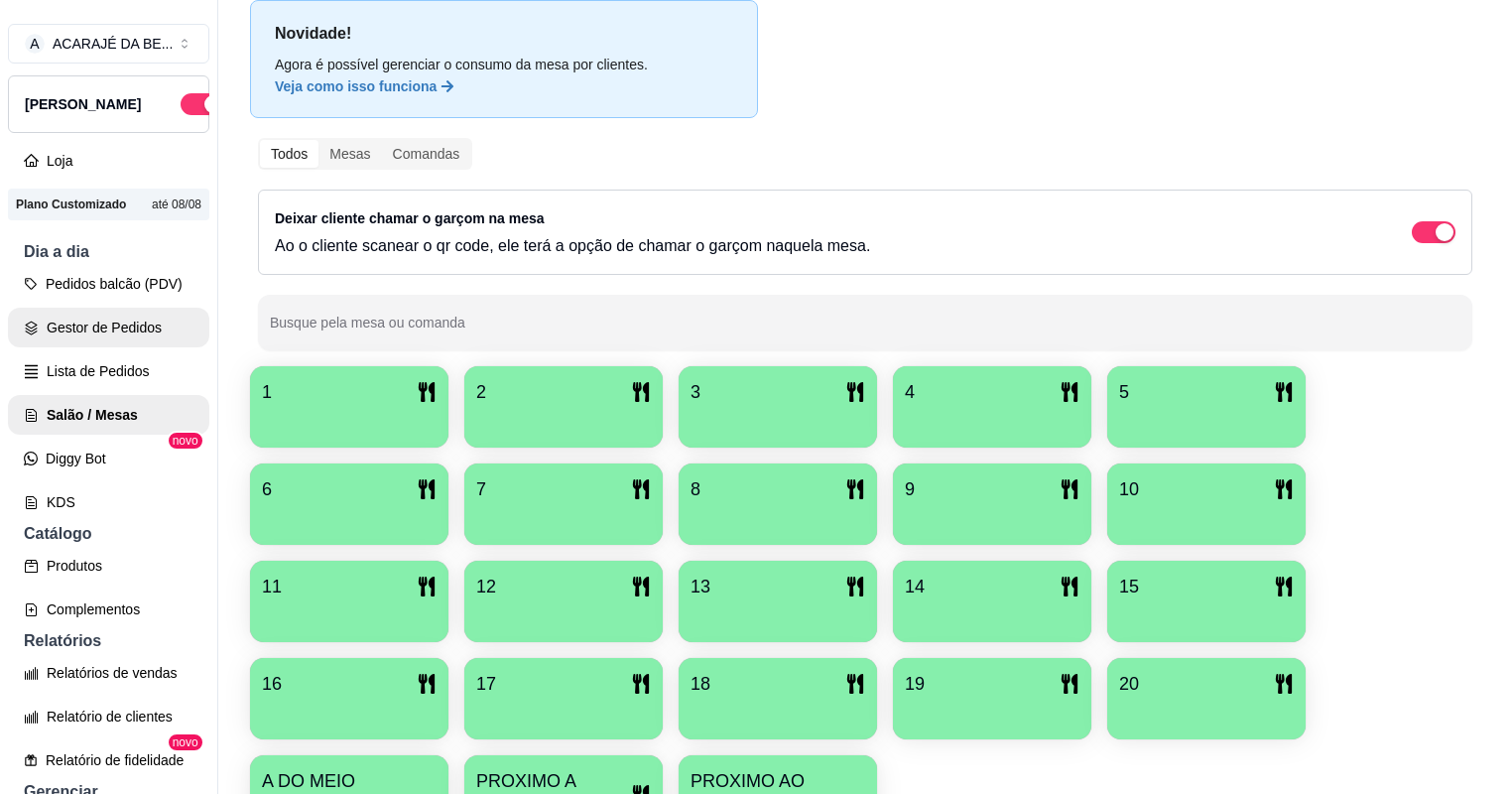 click on "Gestor de Pedidos" at bounding box center [108, 328] 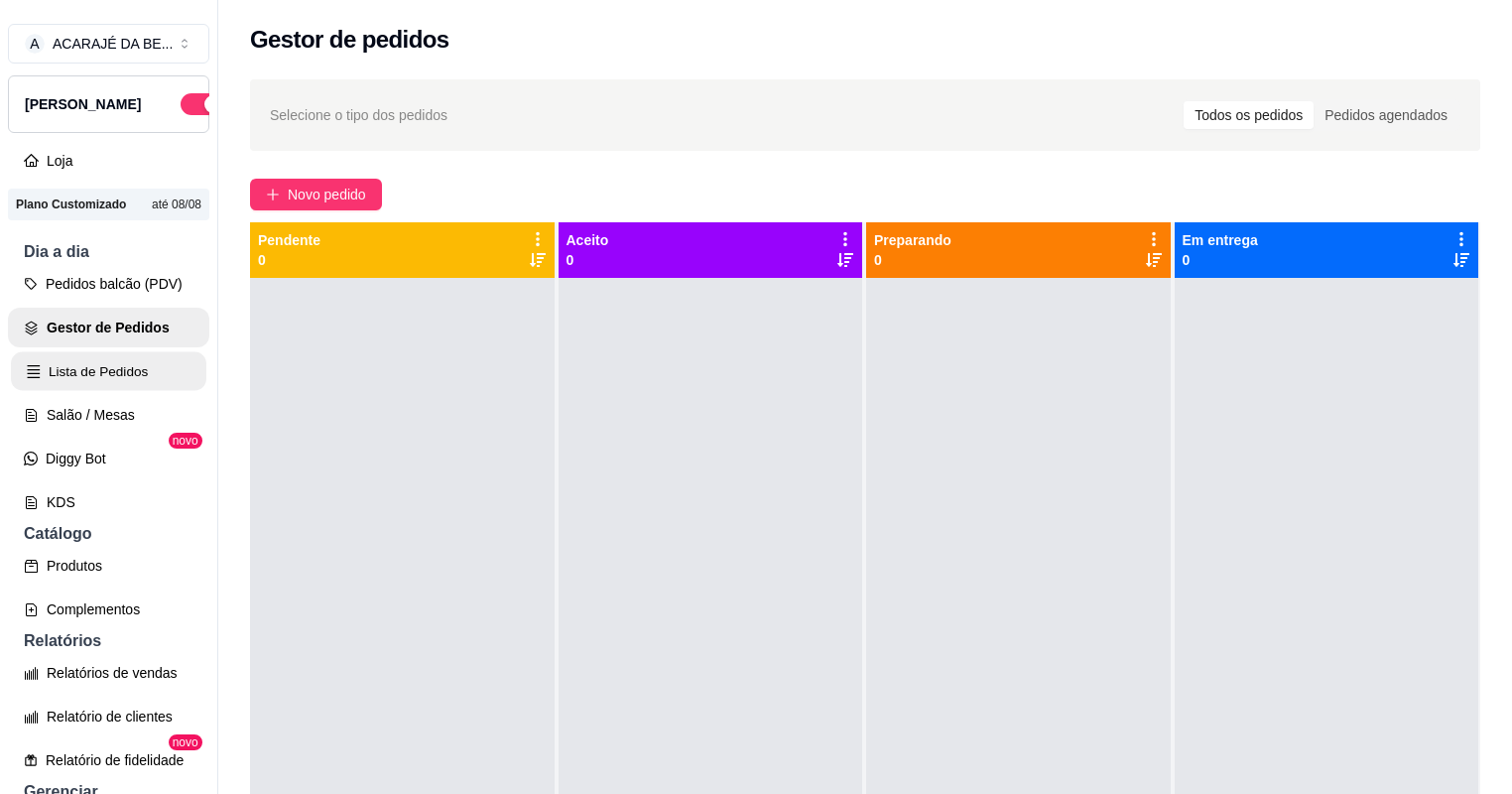click on "Lista de Pedidos" at bounding box center [108, 371] 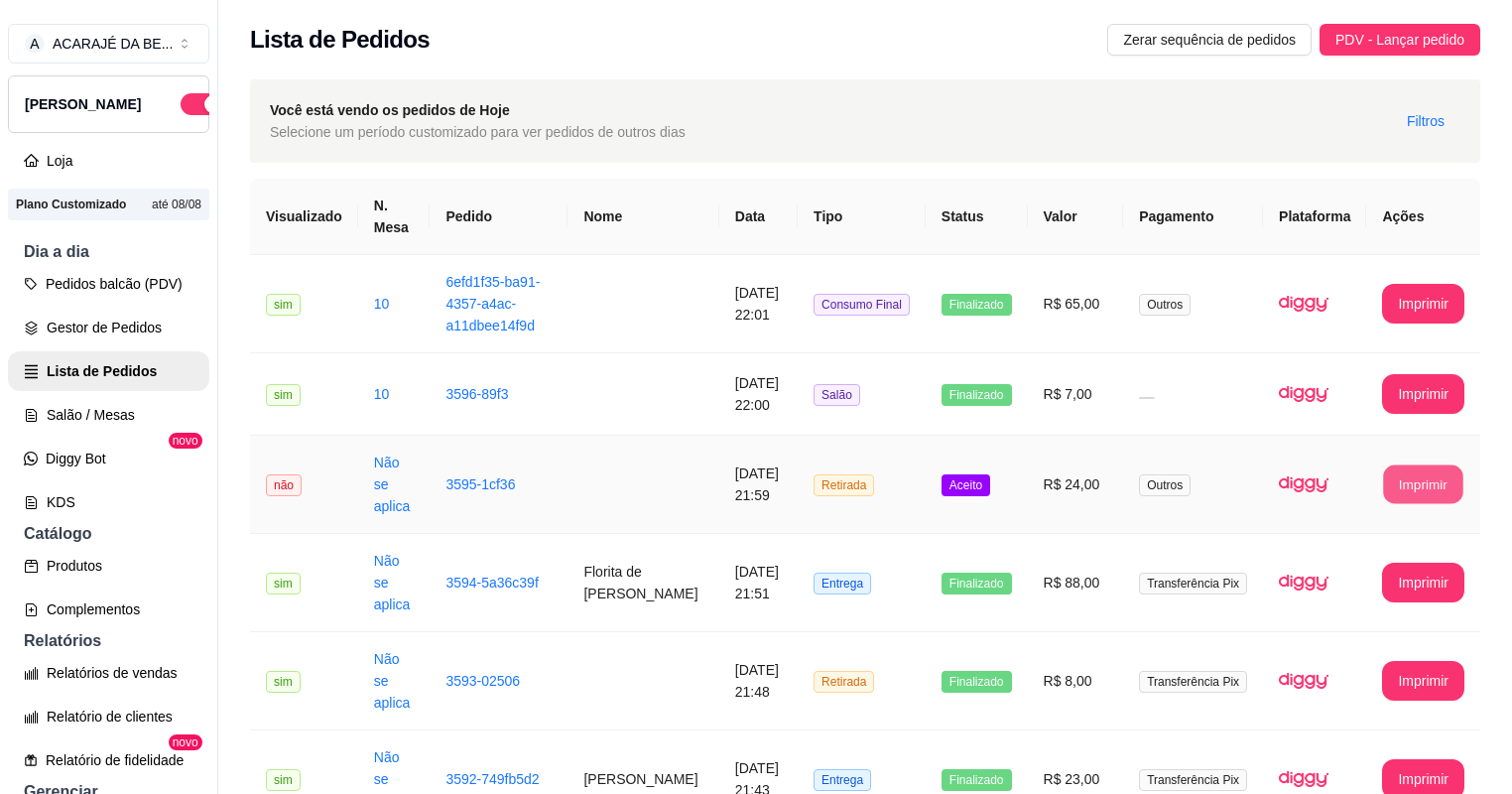click on "Imprimir" at bounding box center (1424, 484) 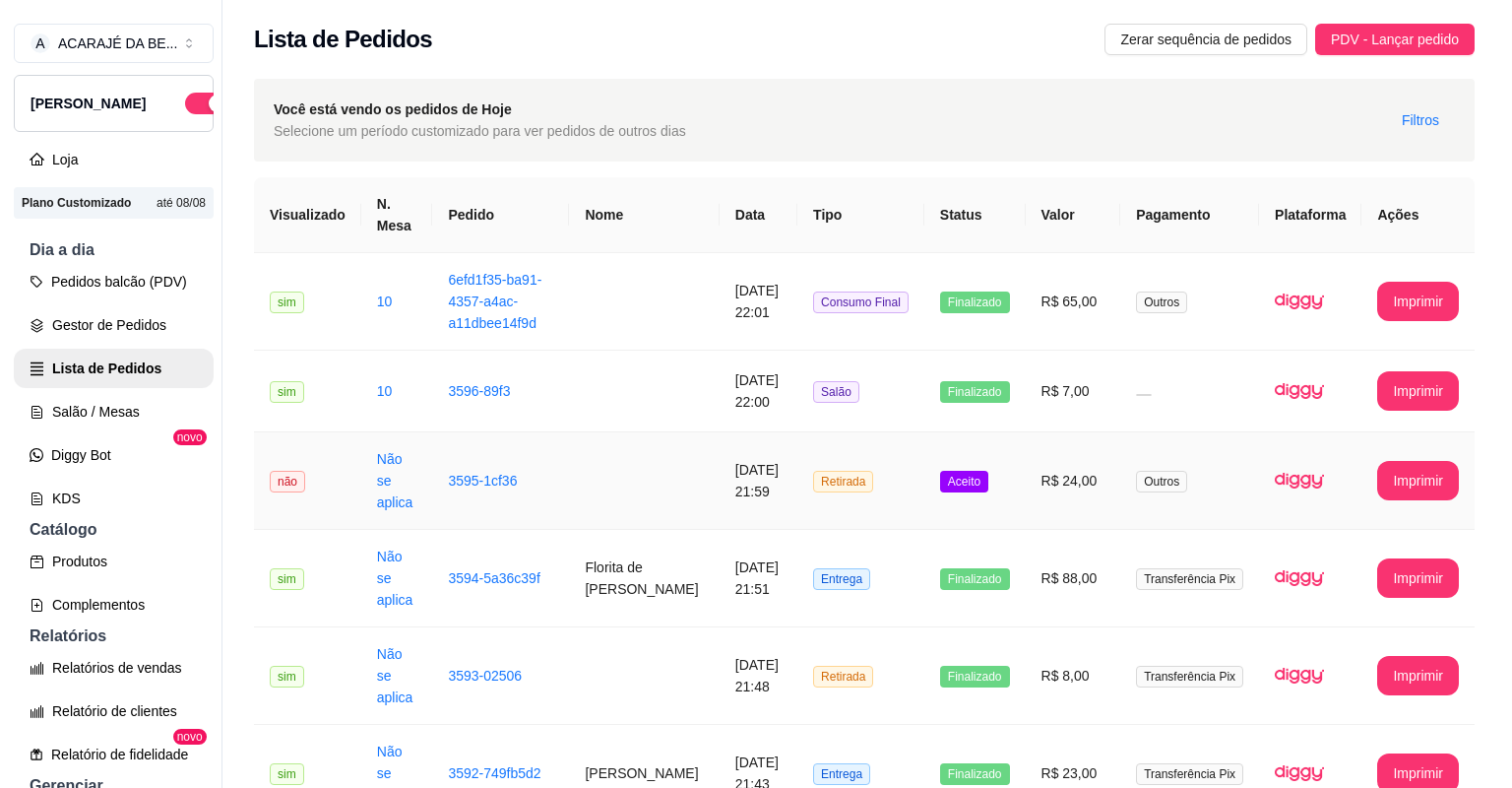 scroll, scrollTop: 0, scrollLeft: 0, axis: both 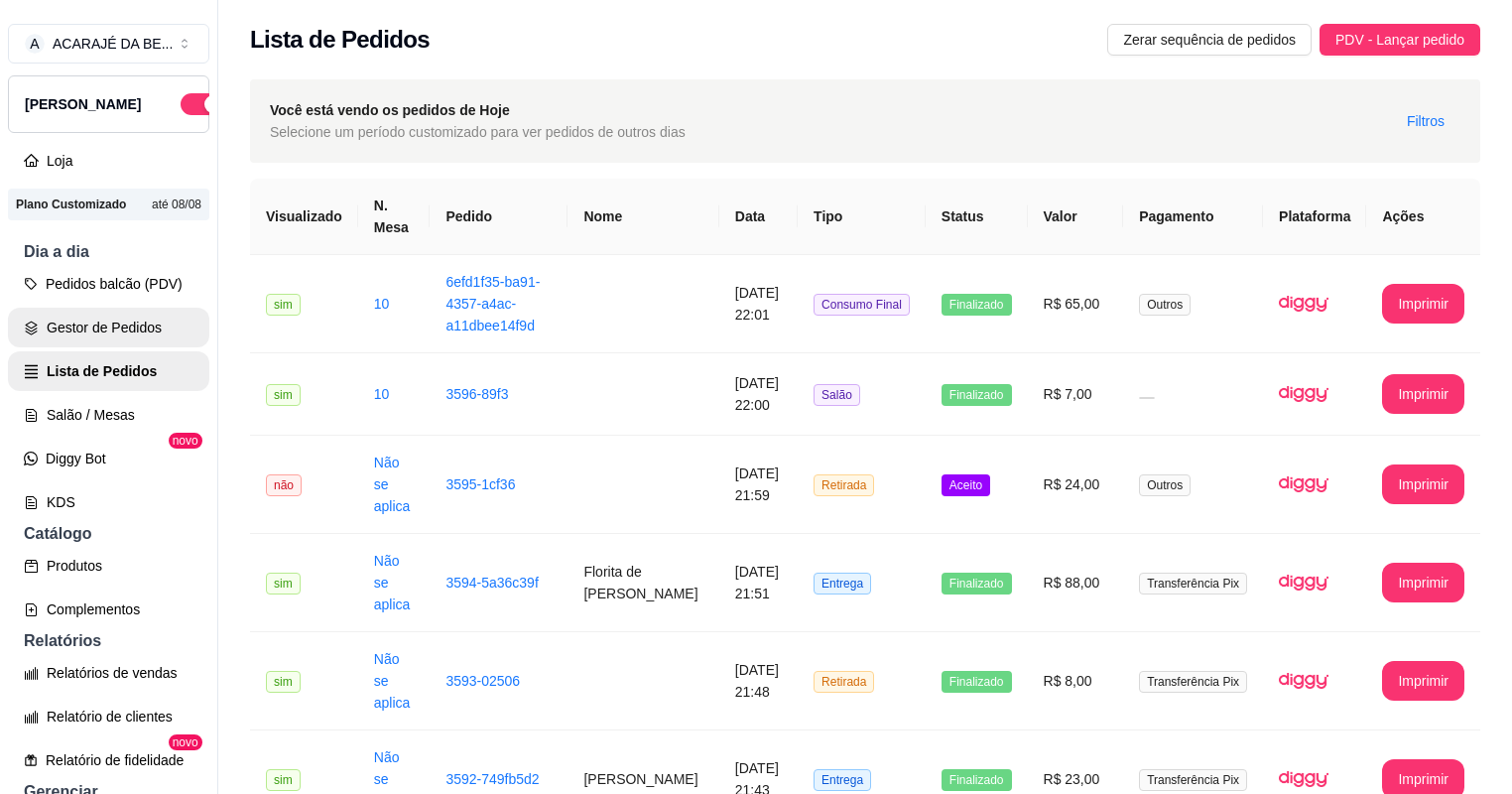 click on "Gestor de Pedidos" at bounding box center (108, 328) 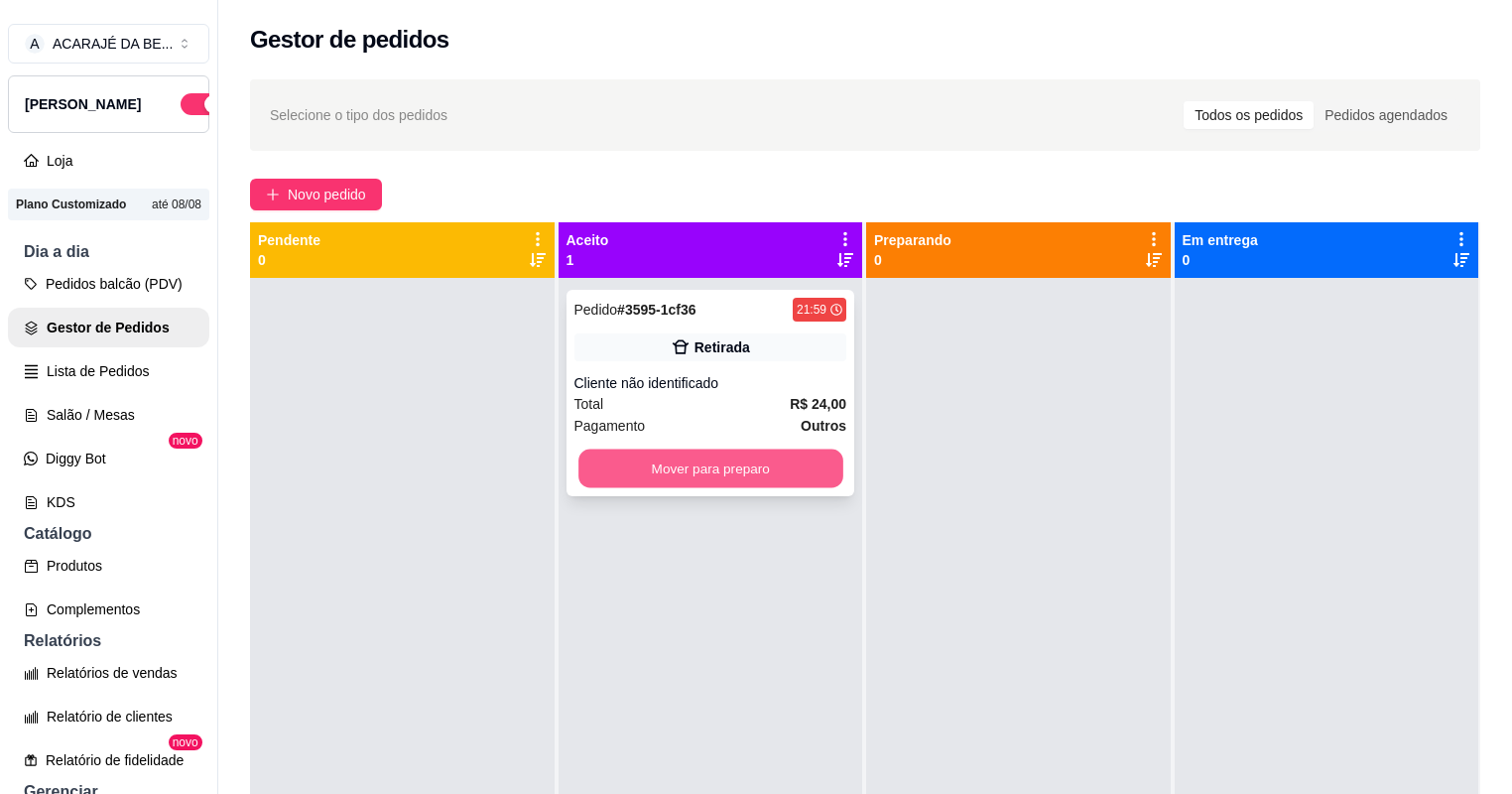 click on "Mover para preparo" at bounding box center (710, 468) 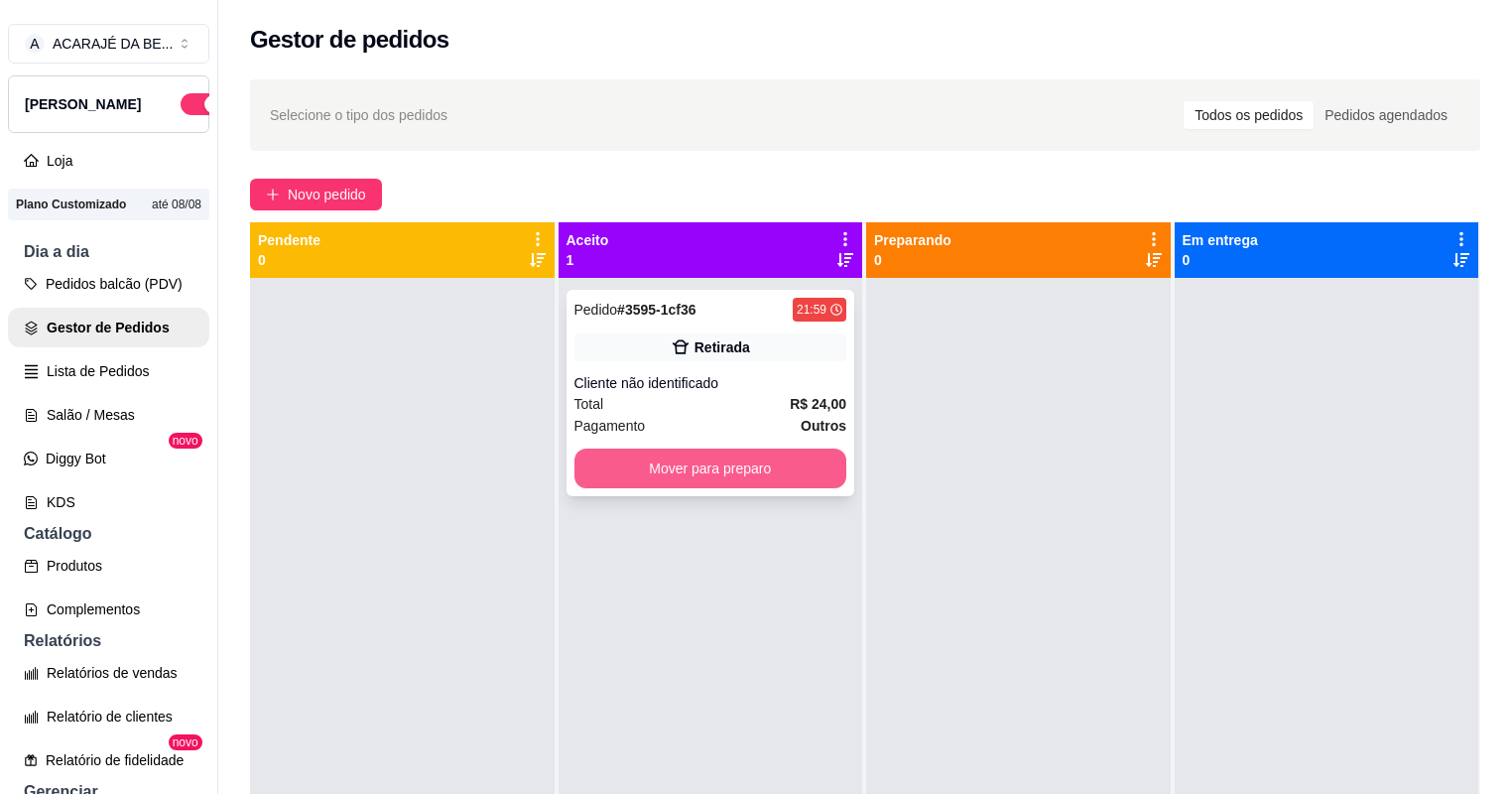 click on "Mover para preparo" at bounding box center [710, 468] 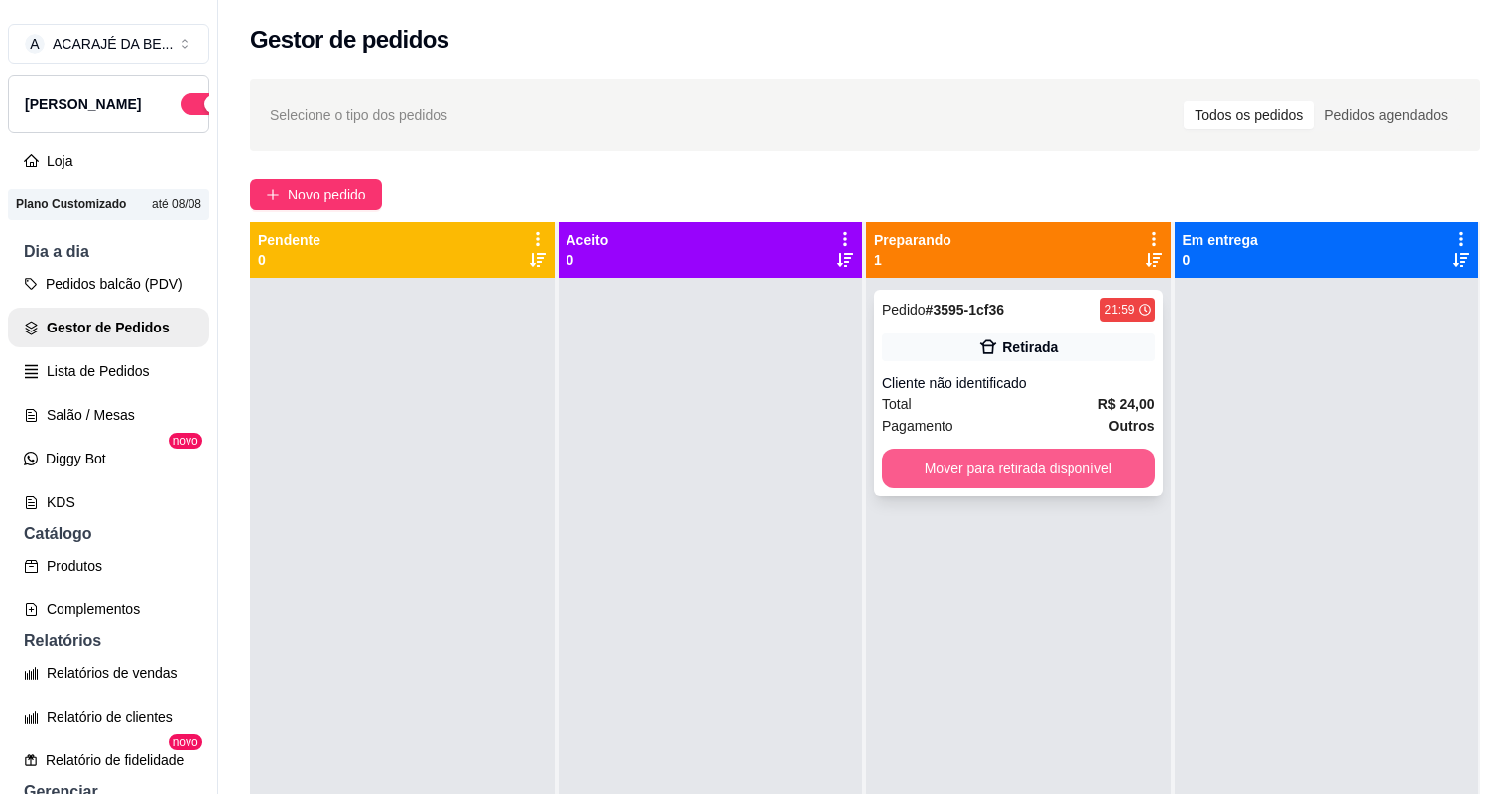 click on "Mover para retirada disponível" at bounding box center [1018, 468] 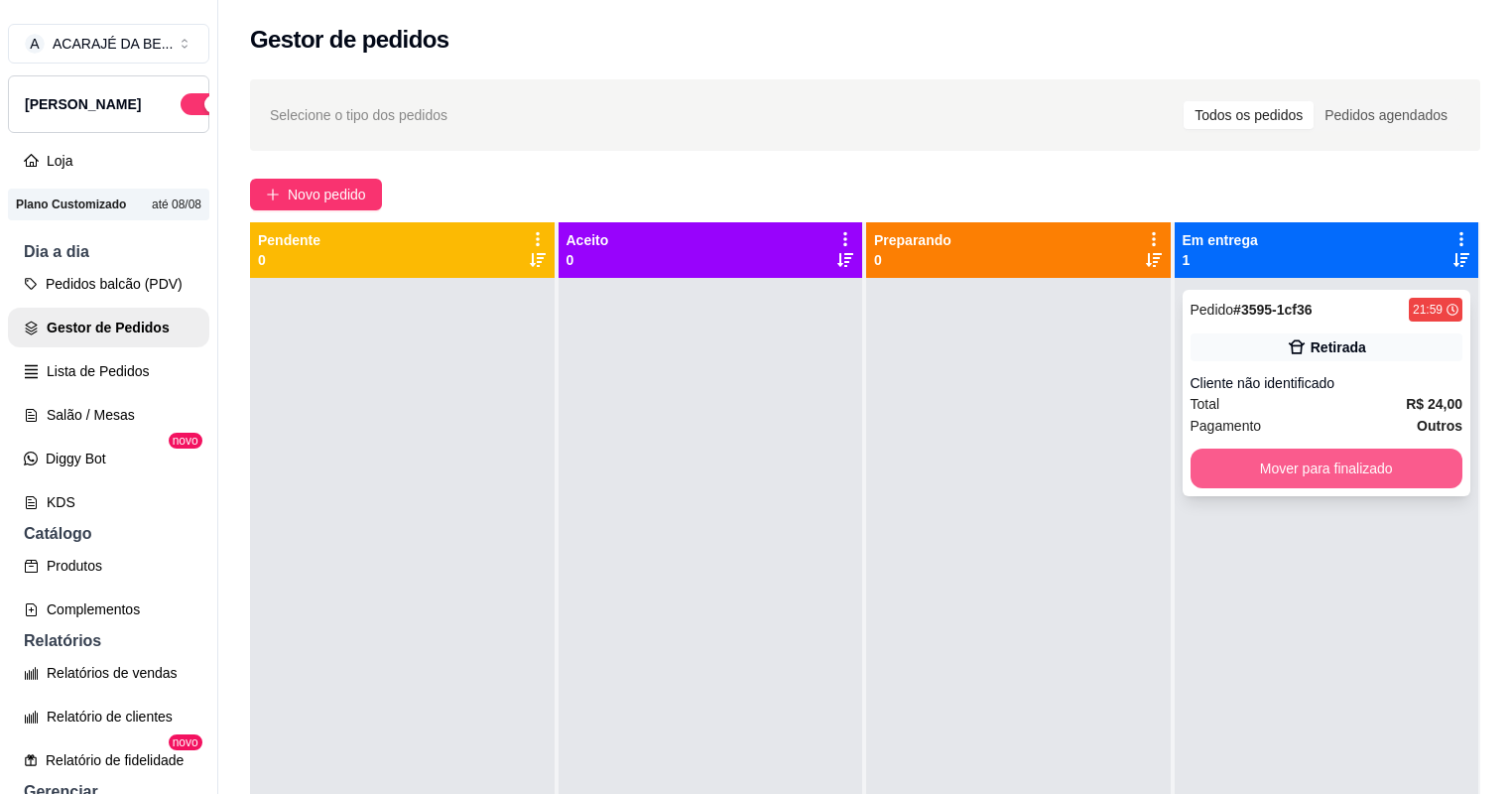 click on "Mover para finalizado" at bounding box center [1326, 468] 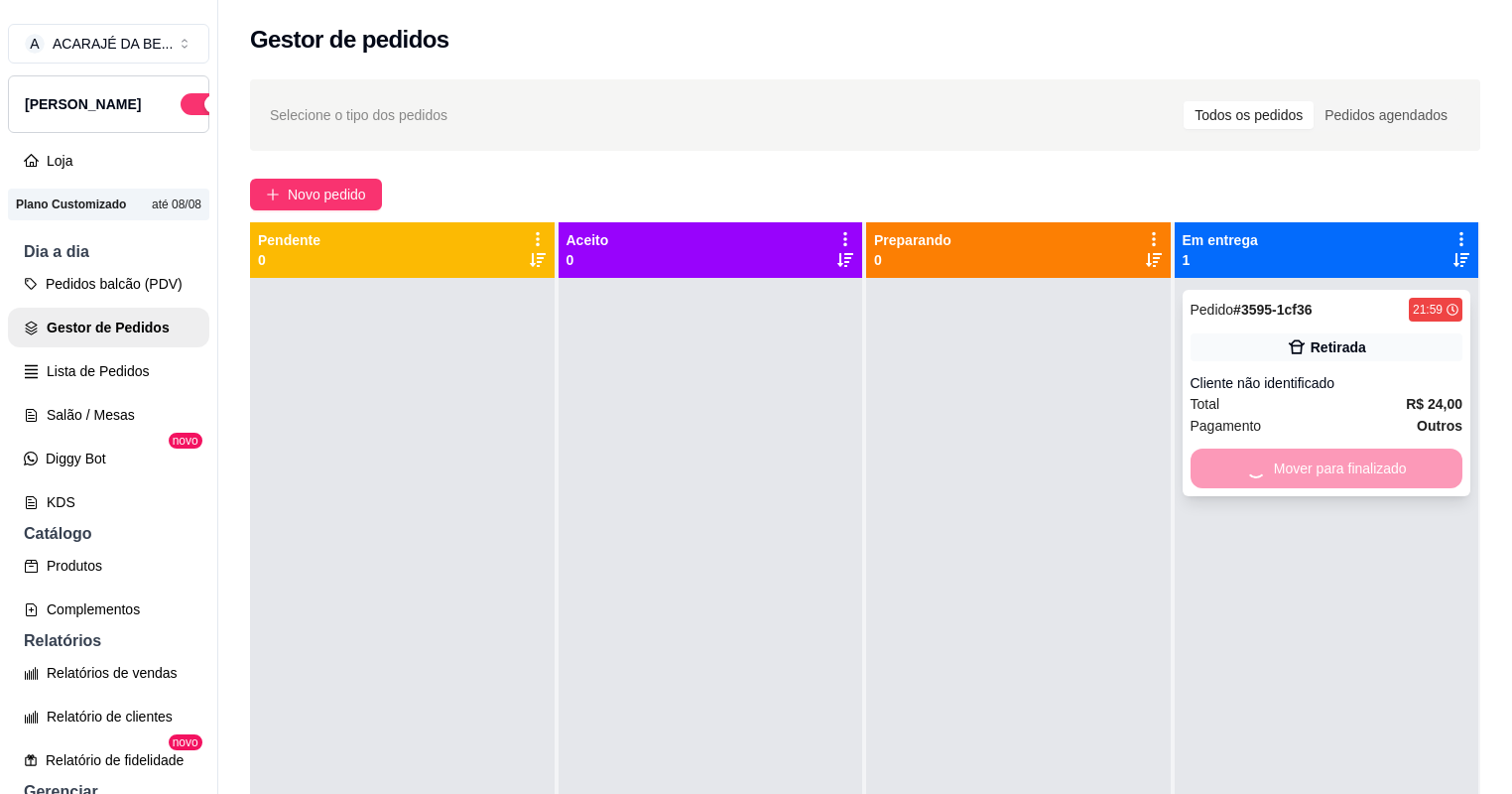 click on "Mover para finalizado" at bounding box center [1326, 468] 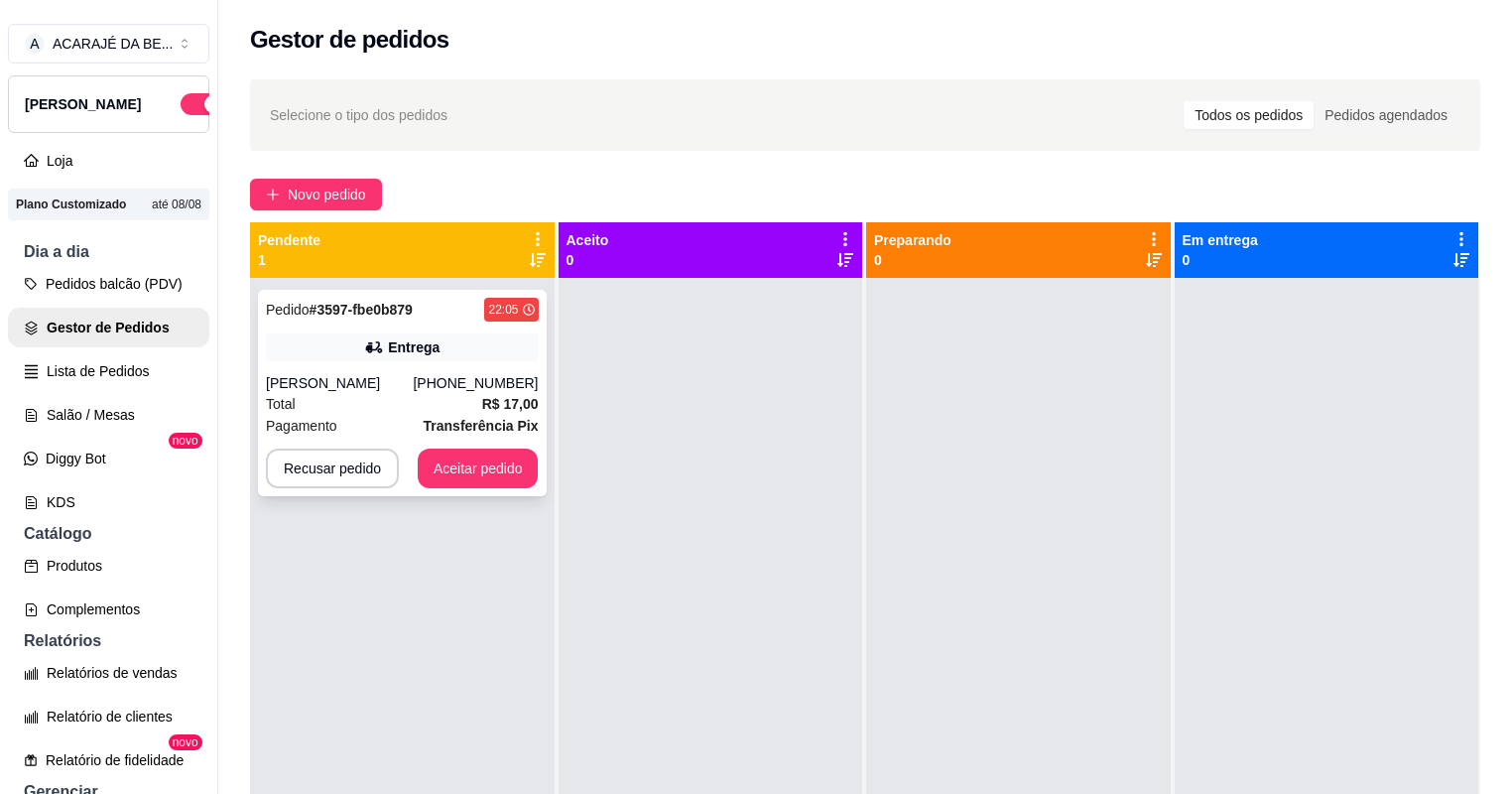 click on "Pedido  # 3597-fbe0b879 22:05" at bounding box center [402, 310] 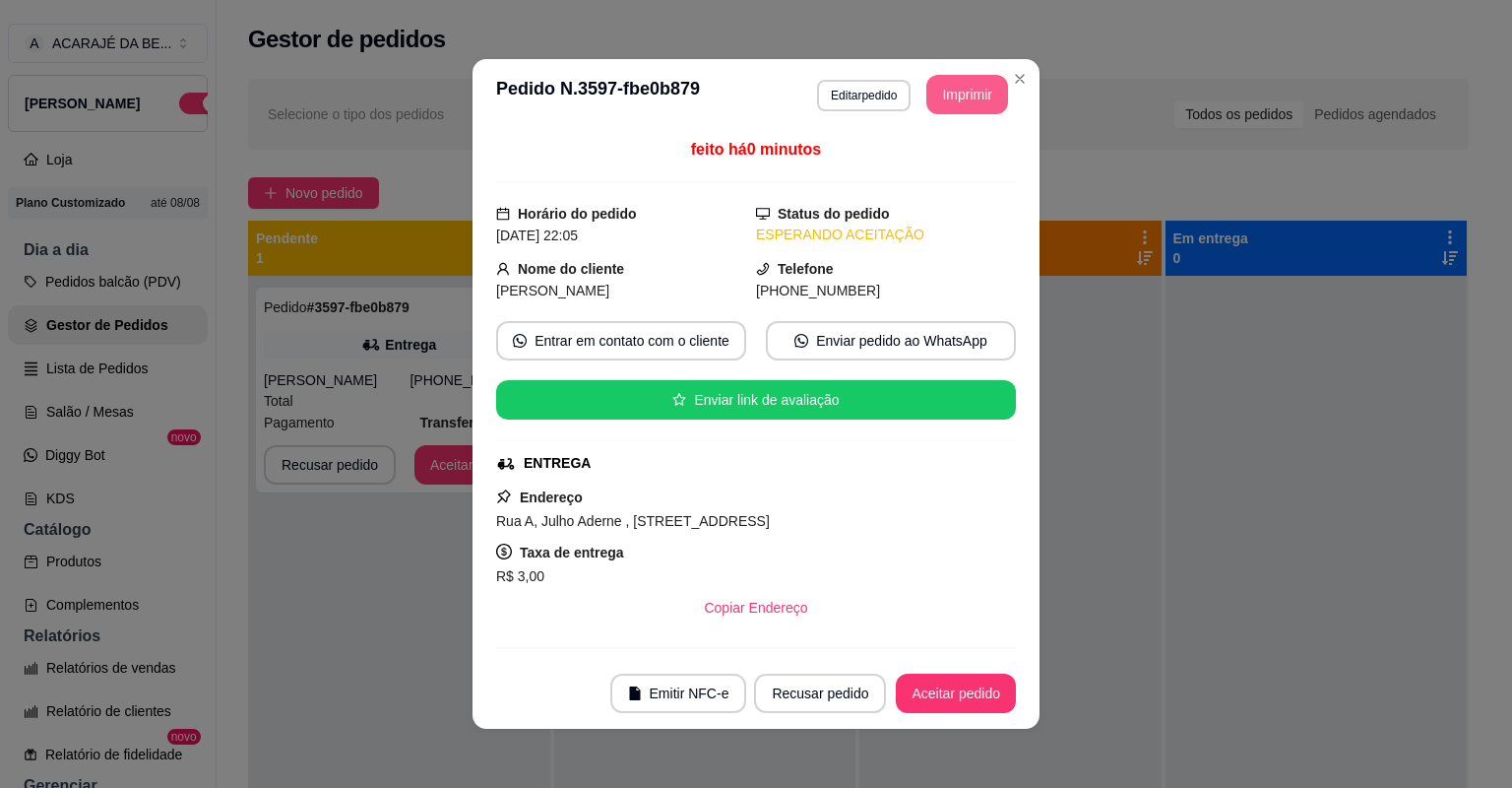 click on "Imprimir" at bounding box center [967, 95] 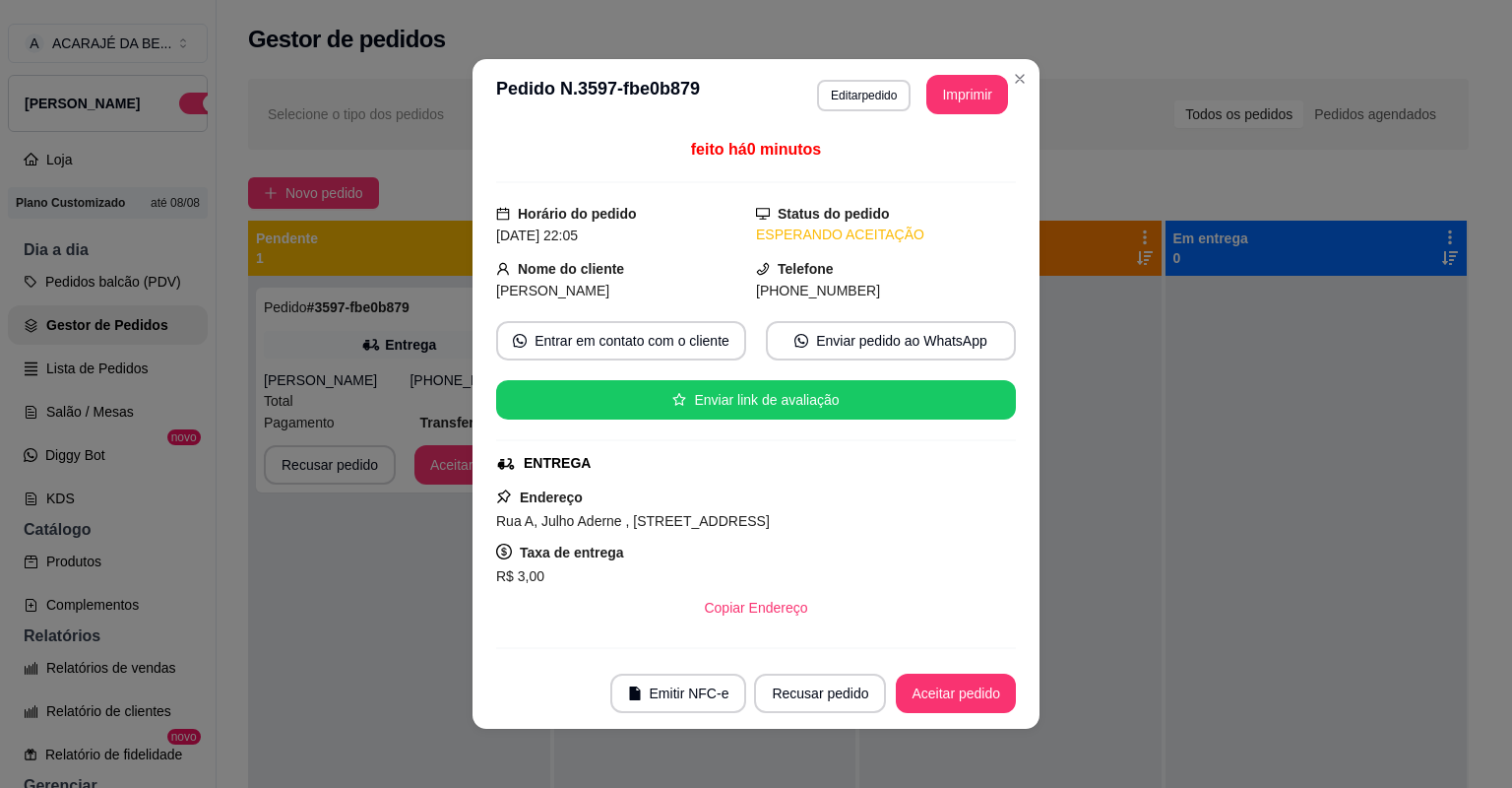 scroll, scrollTop: 0, scrollLeft: 0, axis: both 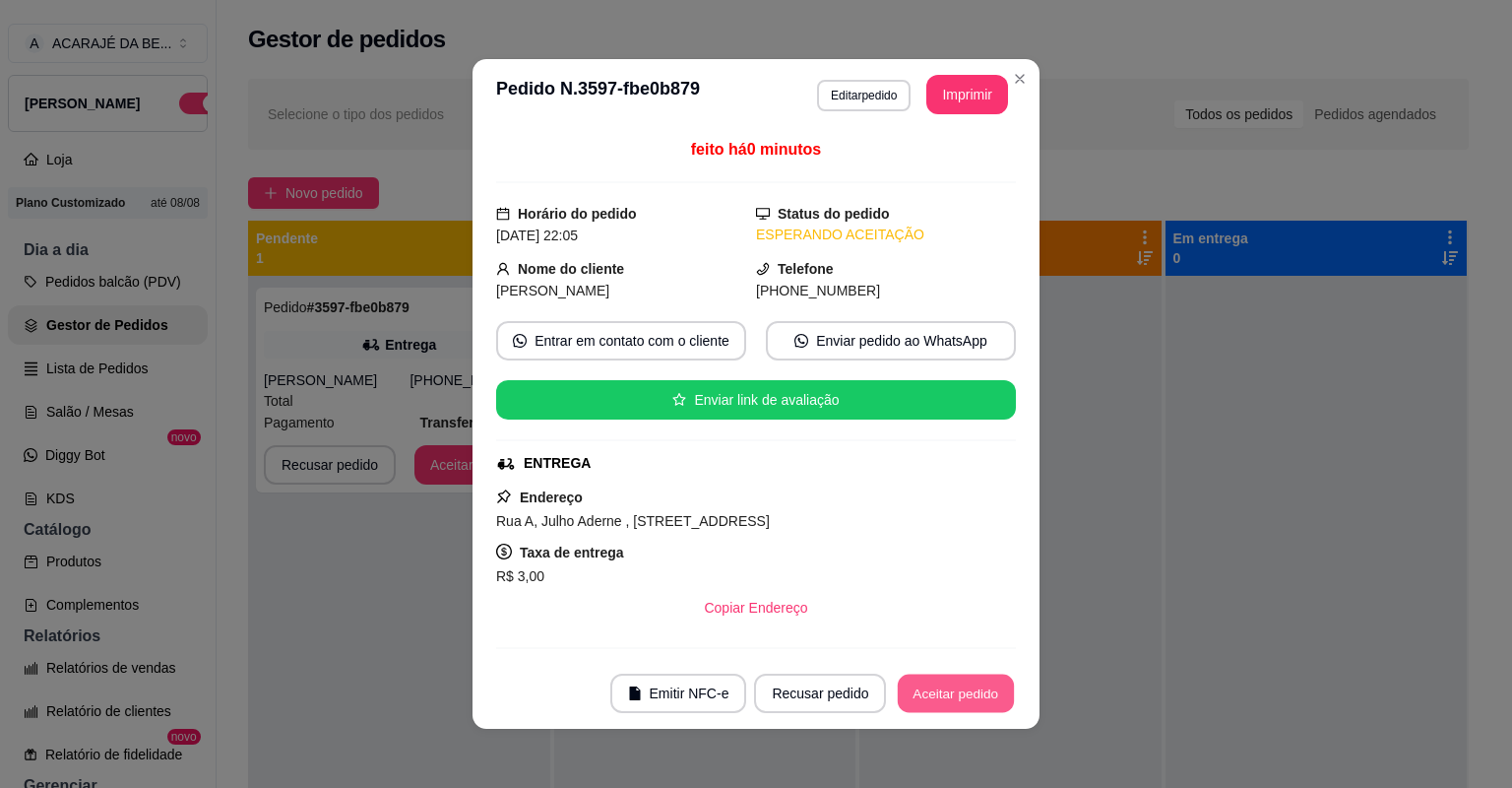 click on "Aceitar pedido" at bounding box center [956, 693] 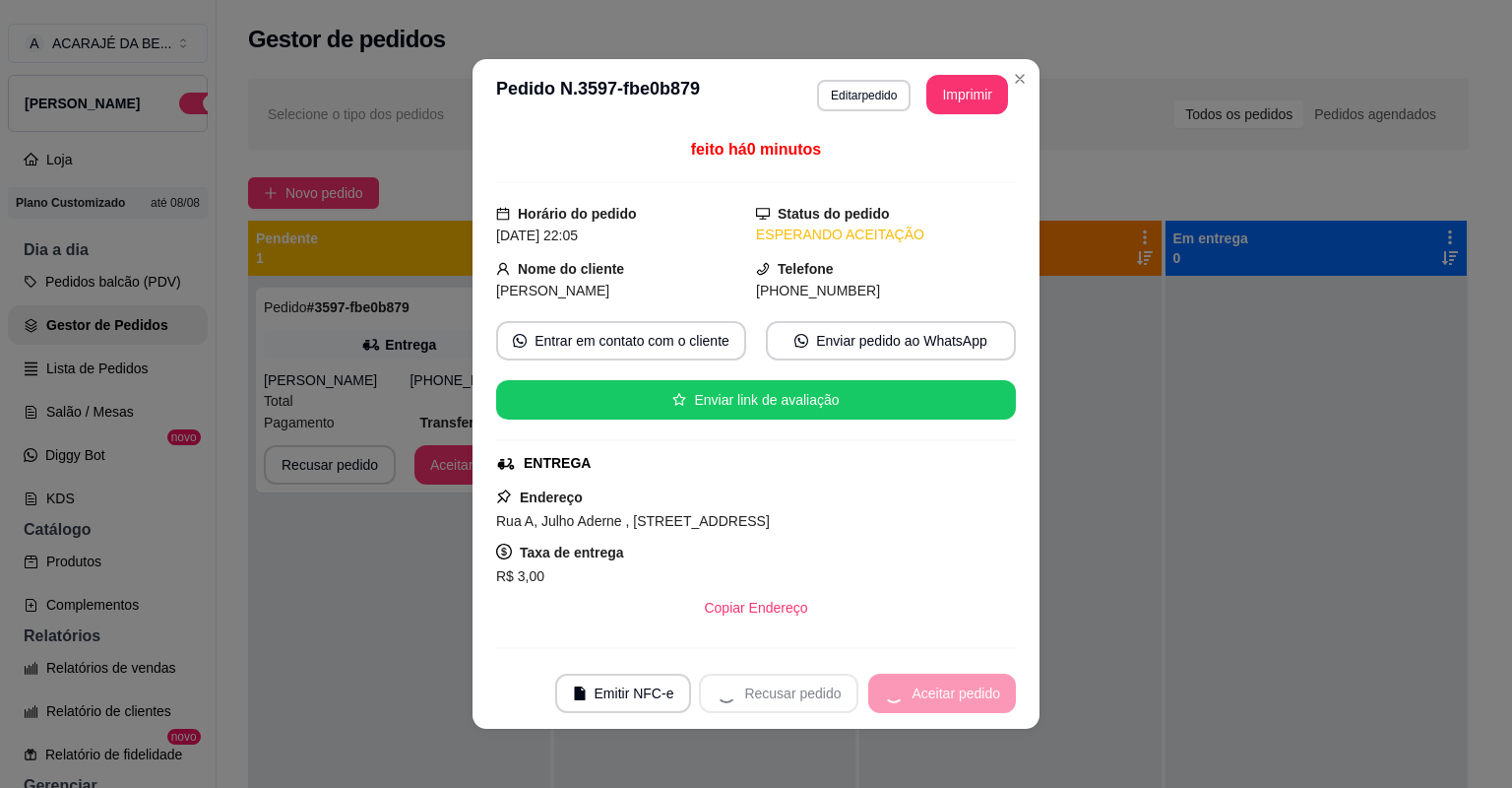 drag, startPoint x: 967, startPoint y: 679, endPoint x: 957, endPoint y: 682, distance: 10.440307 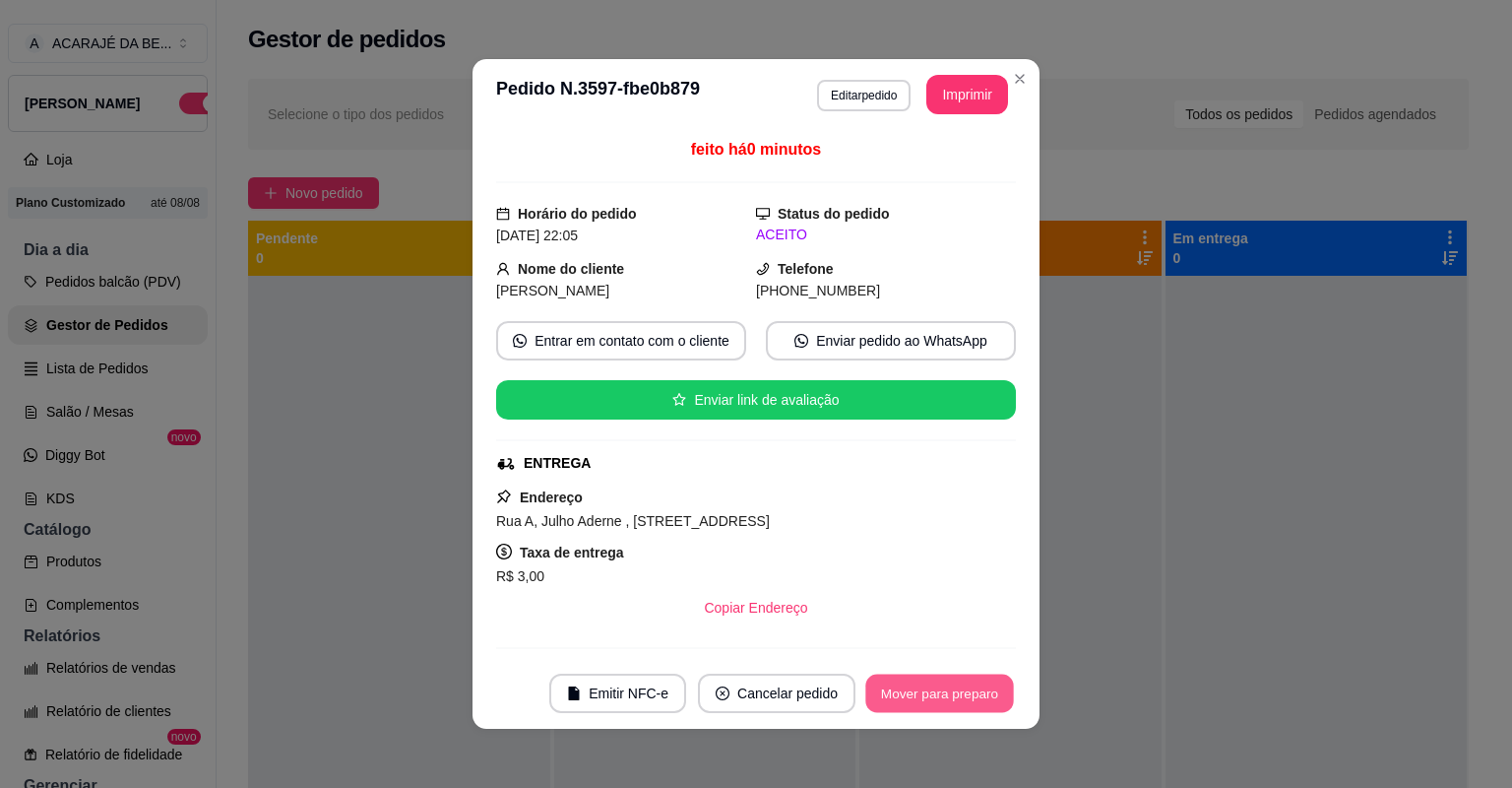 click on "Mover para preparo" at bounding box center (939, 693) 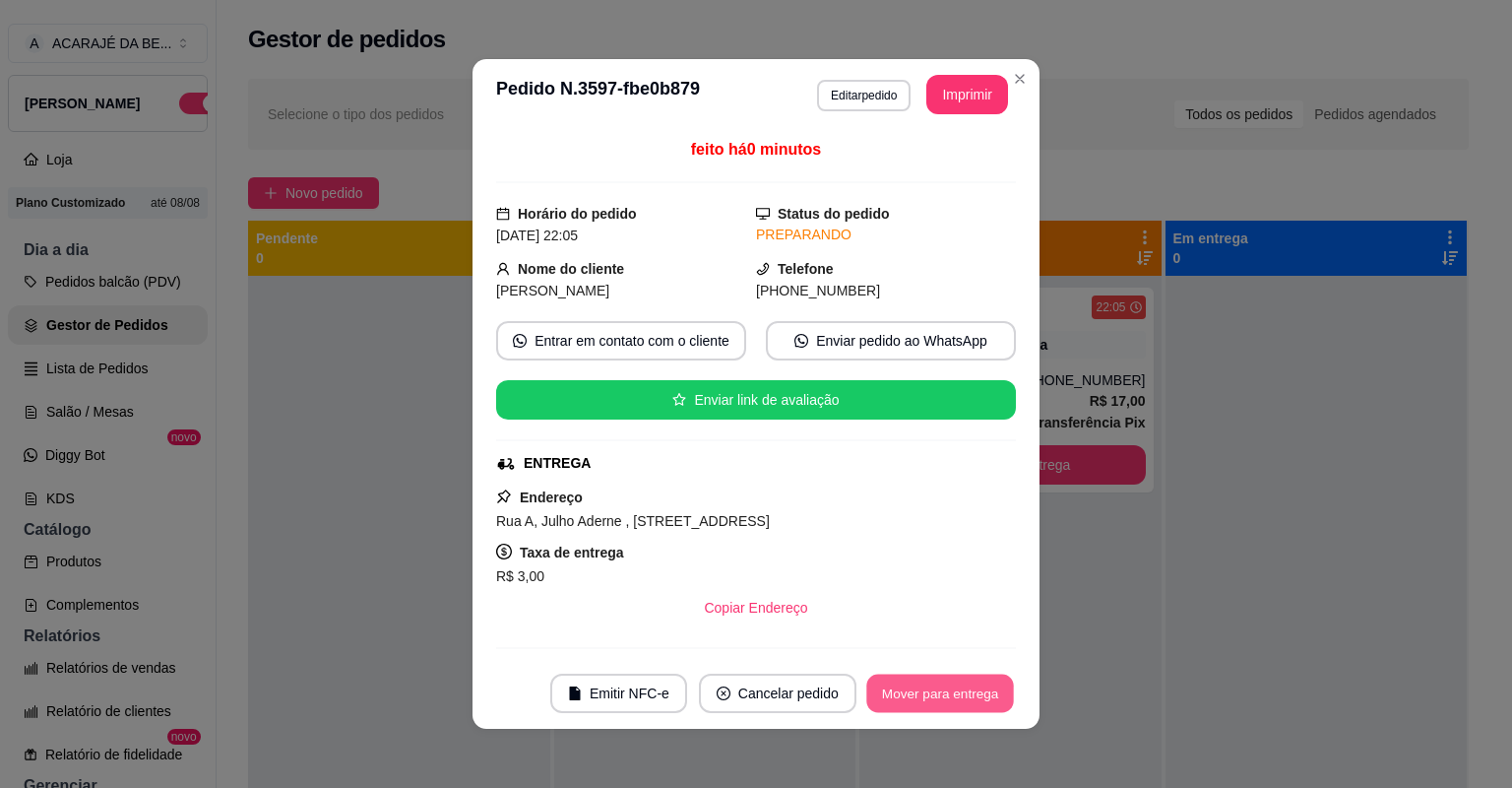 click on "Mover para entrega" at bounding box center (940, 693) 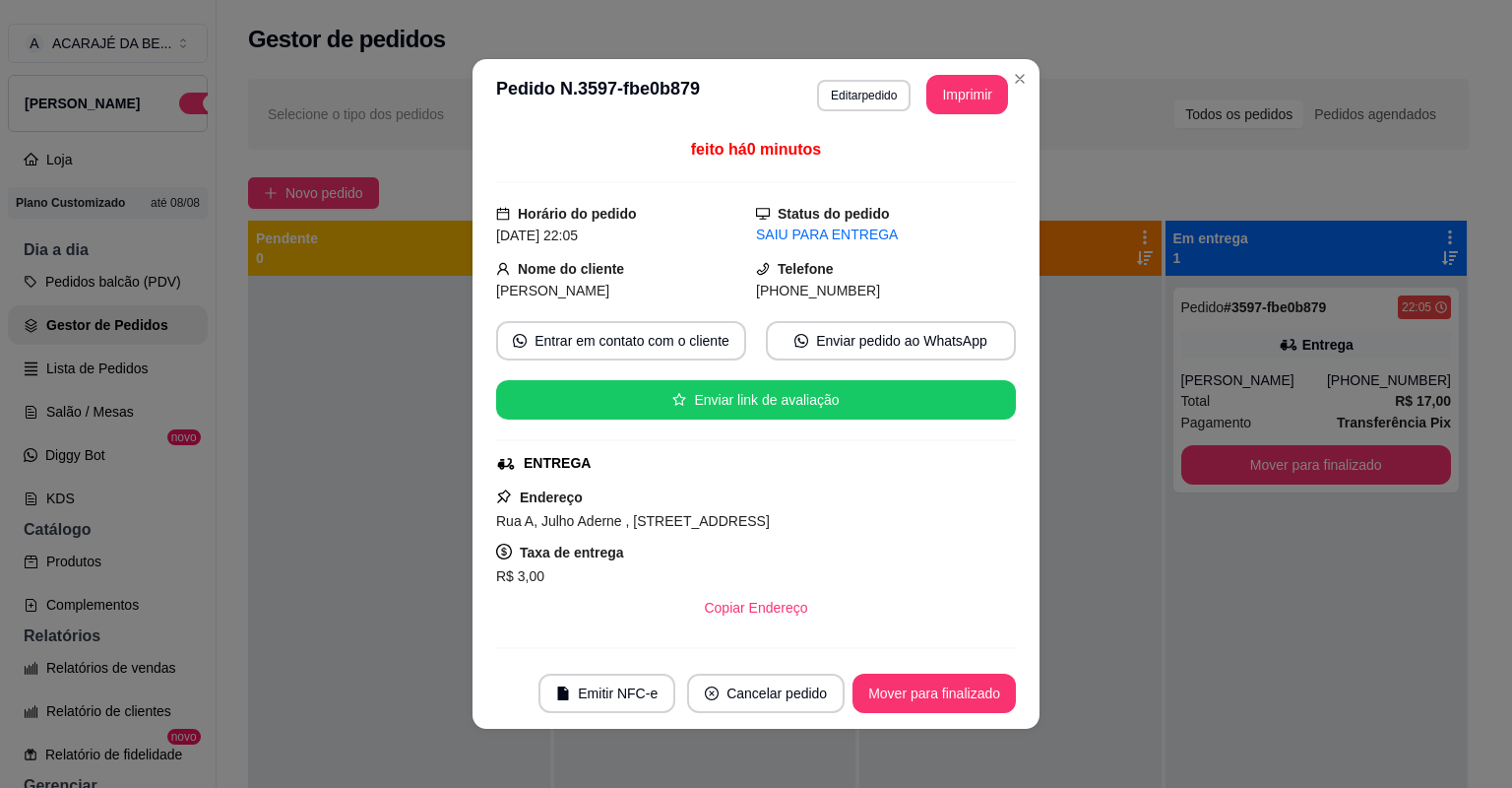 click on "Mover para finalizado" at bounding box center (934, 693) 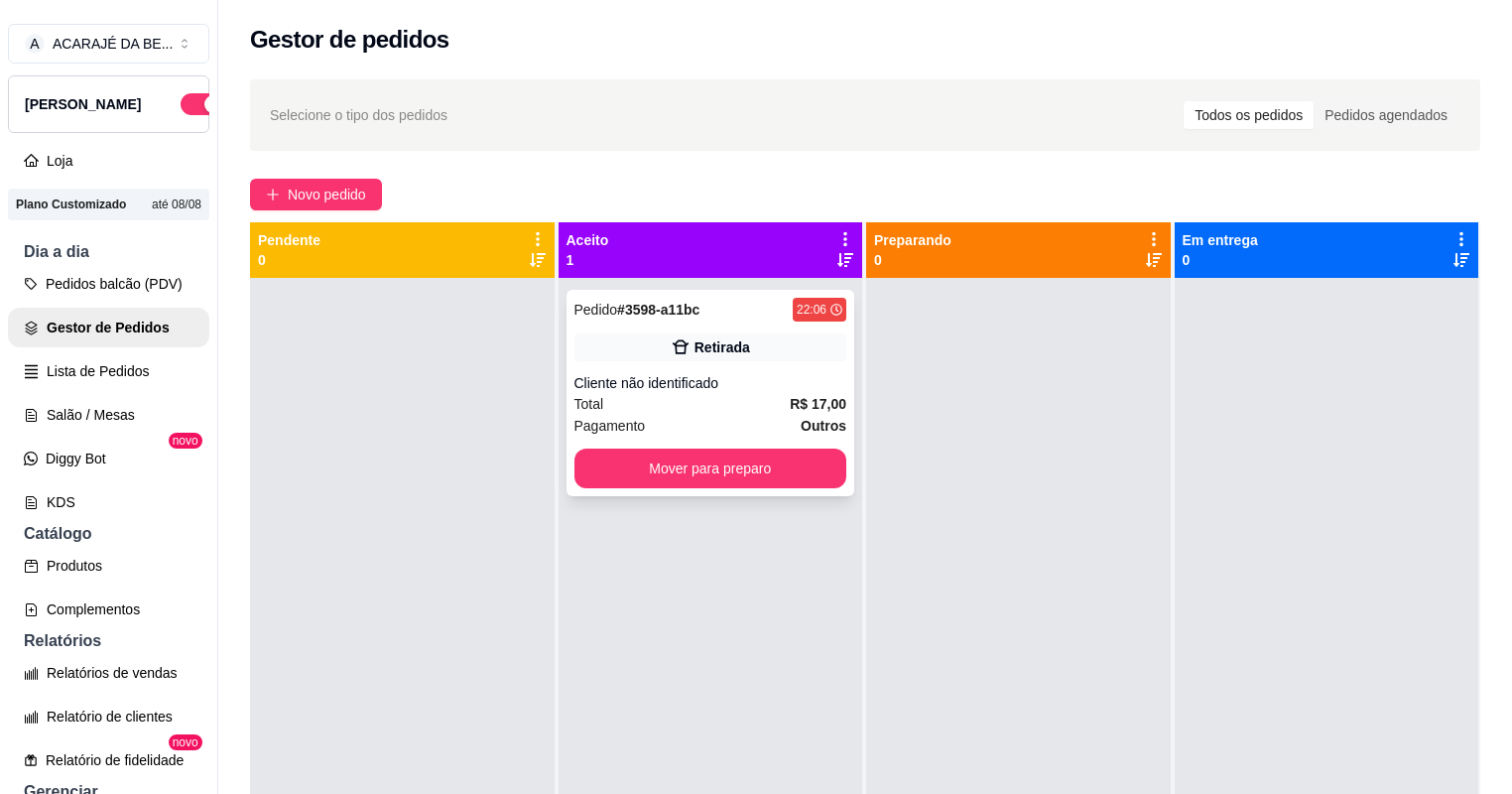 click on "22:06" at bounding box center (819, 310) 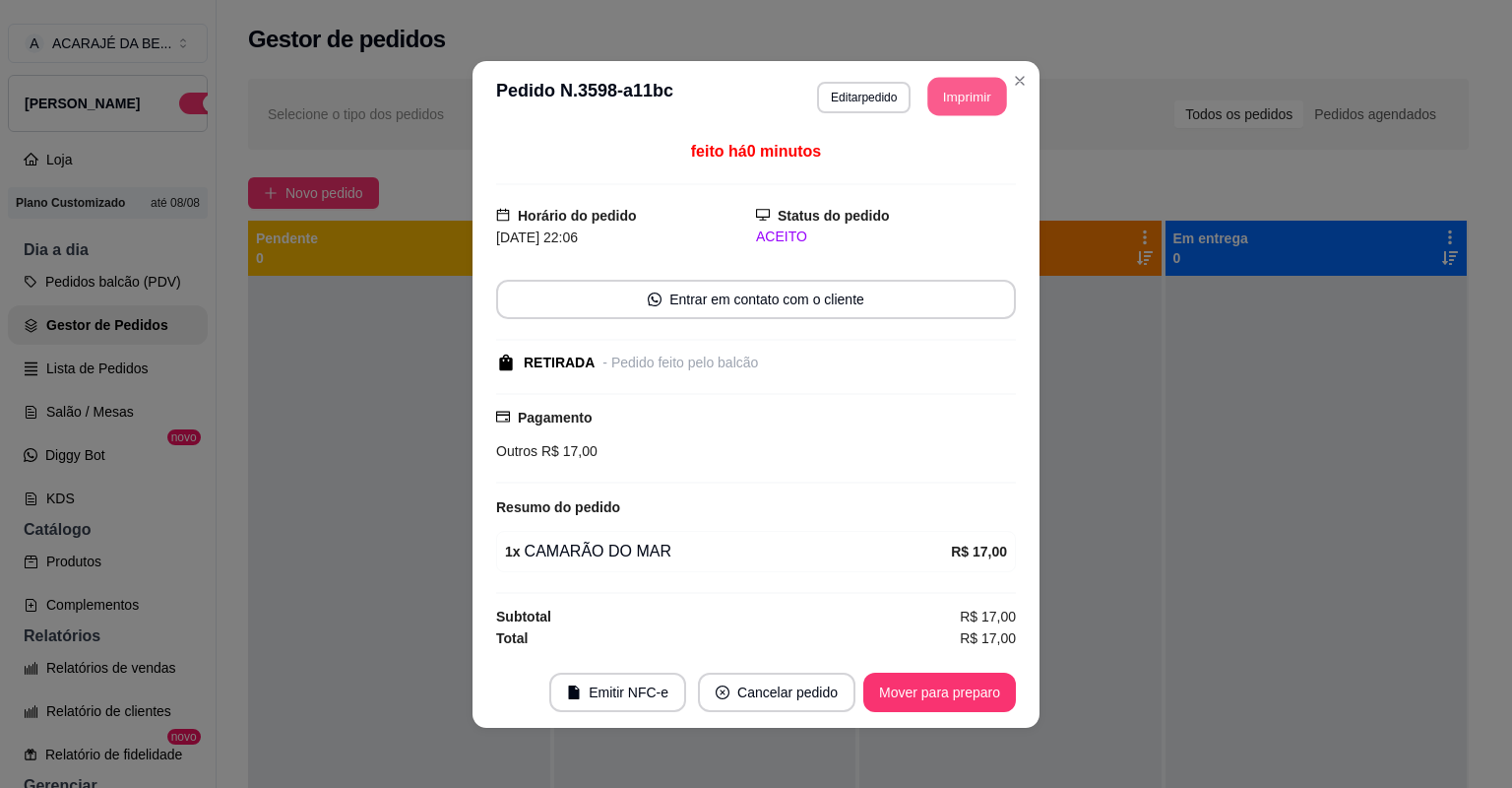 click on "Imprimir" at bounding box center (968, 96) 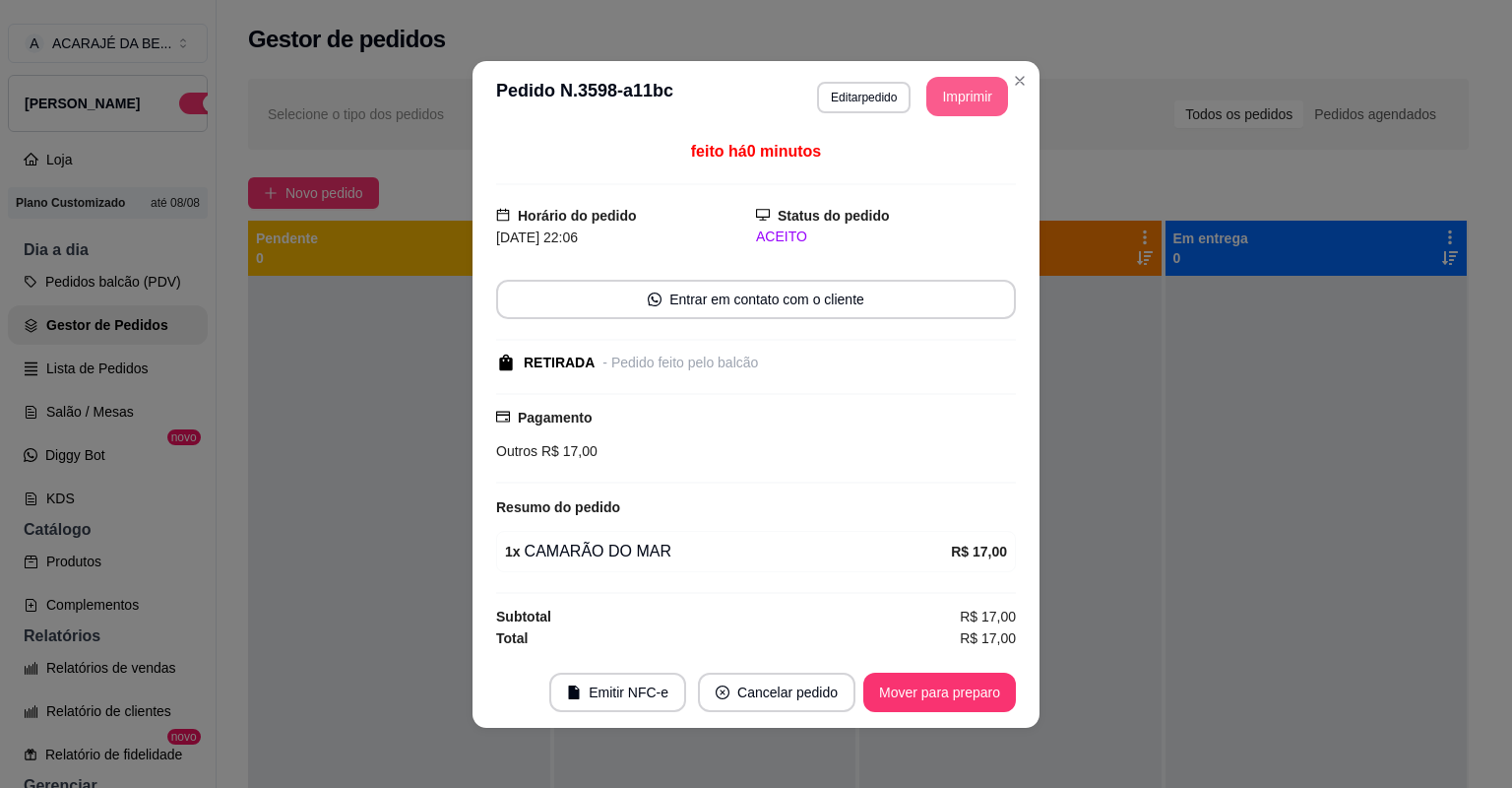 scroll, scrollTop: 0, scrollLeft: 0, axis: both 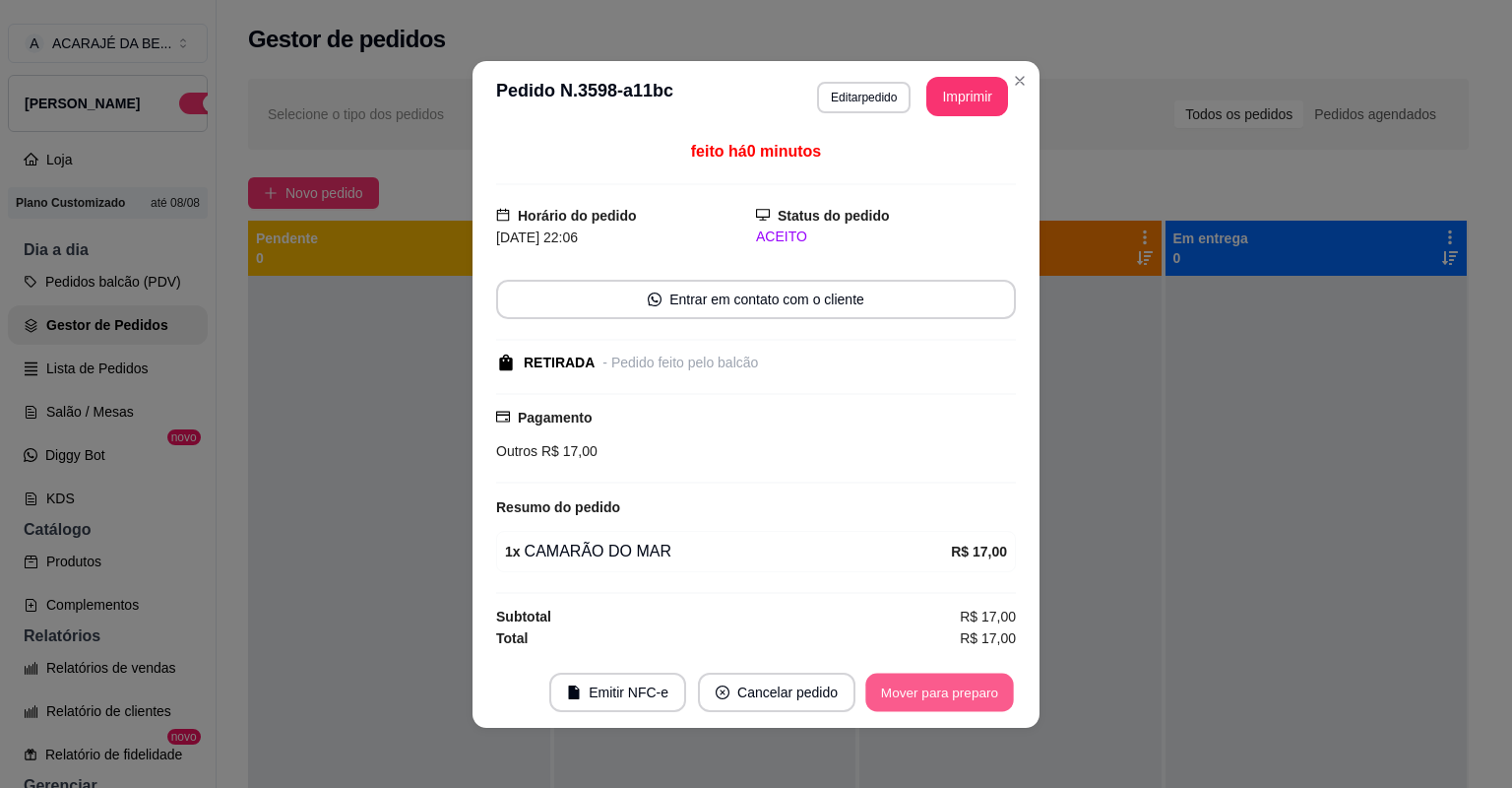 click on "Mover para preparo" at bounding box center [939, 691] 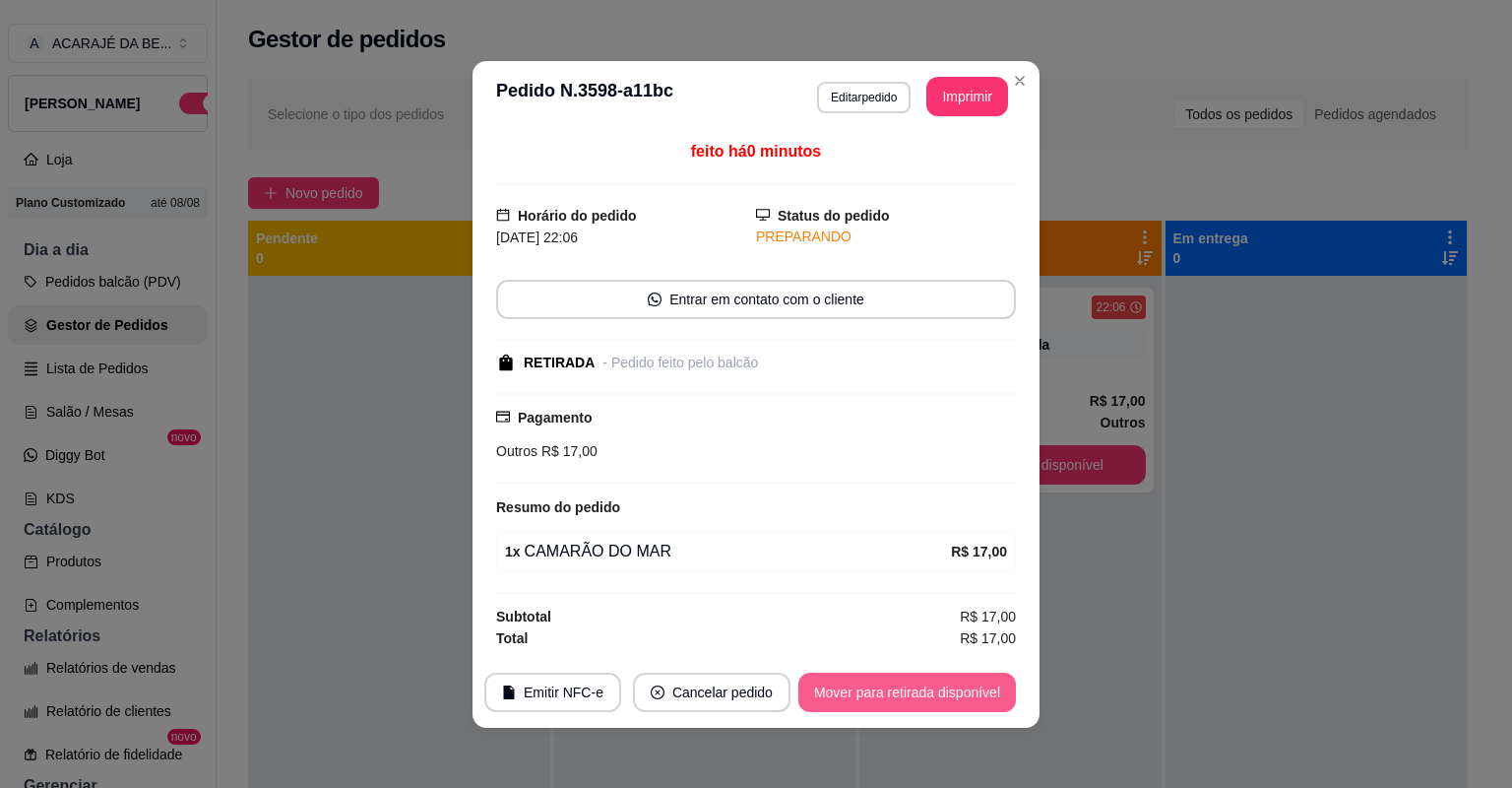 click on "Mover para retirada disponível" at bounding box center [907, 692] 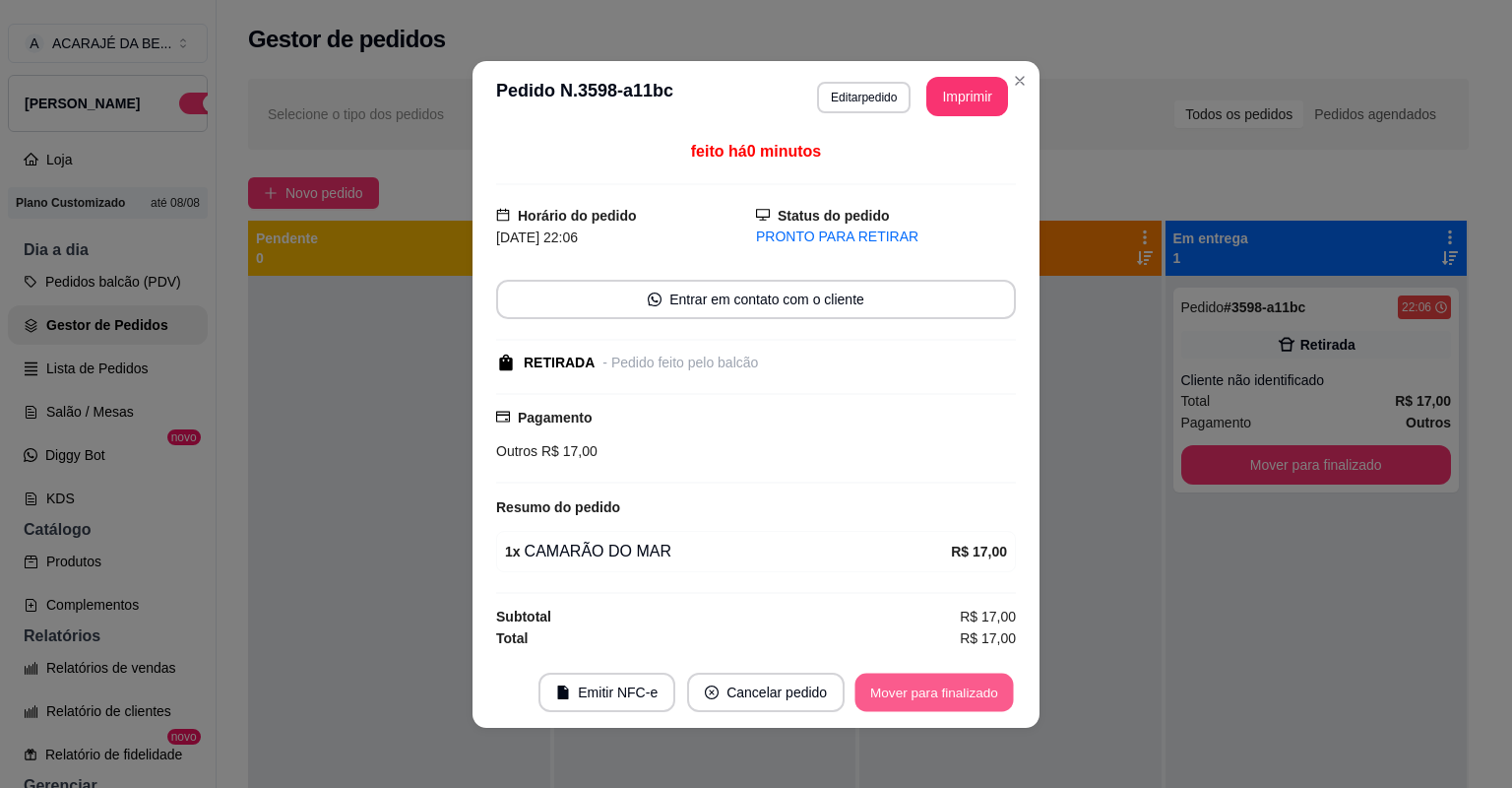 click on "Mover para finalizado" at bounding box center (934, 691) 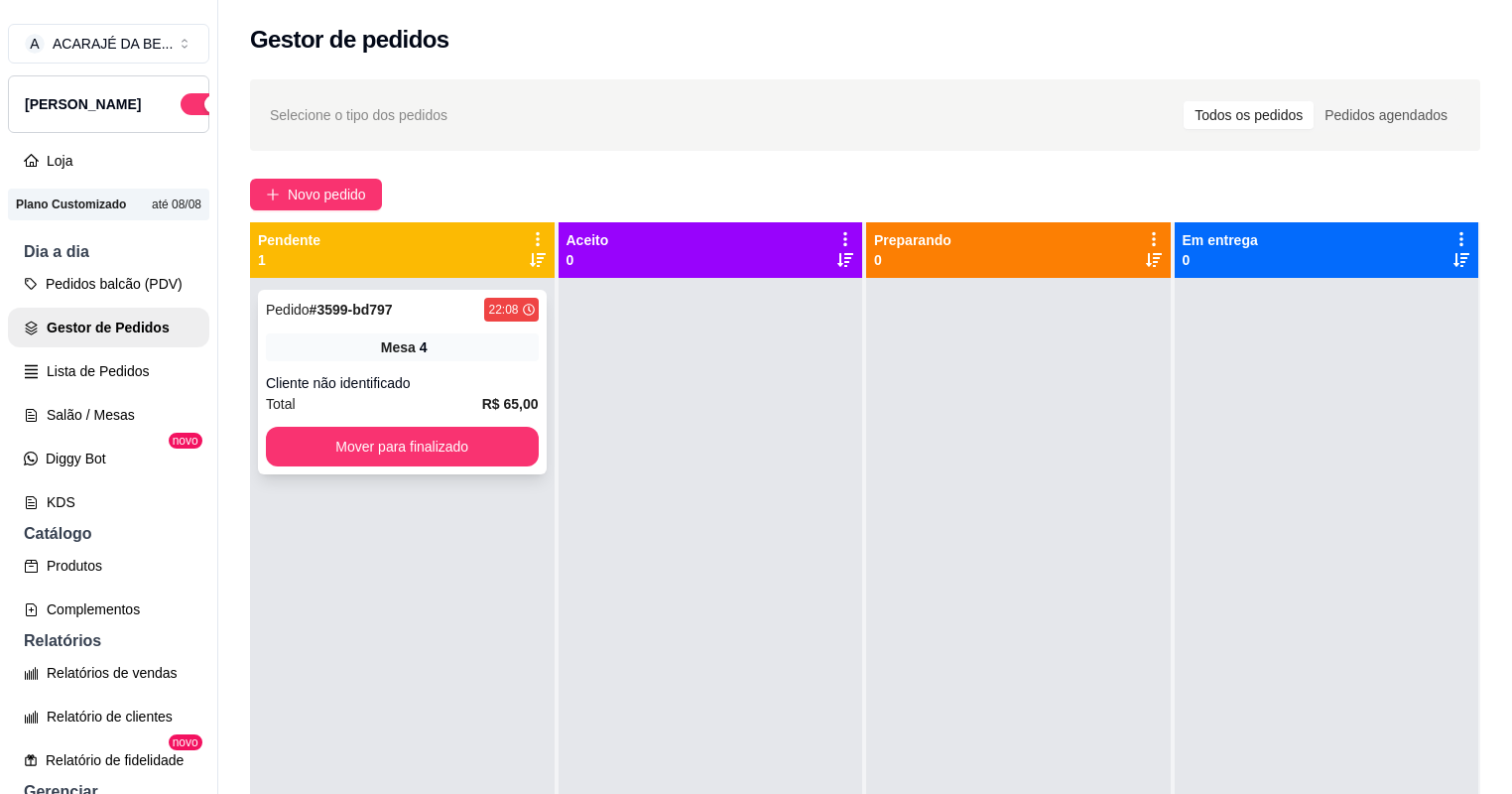 click on "Pedido  # 3599-bd797 22:08" at bounding box center [402, 310] 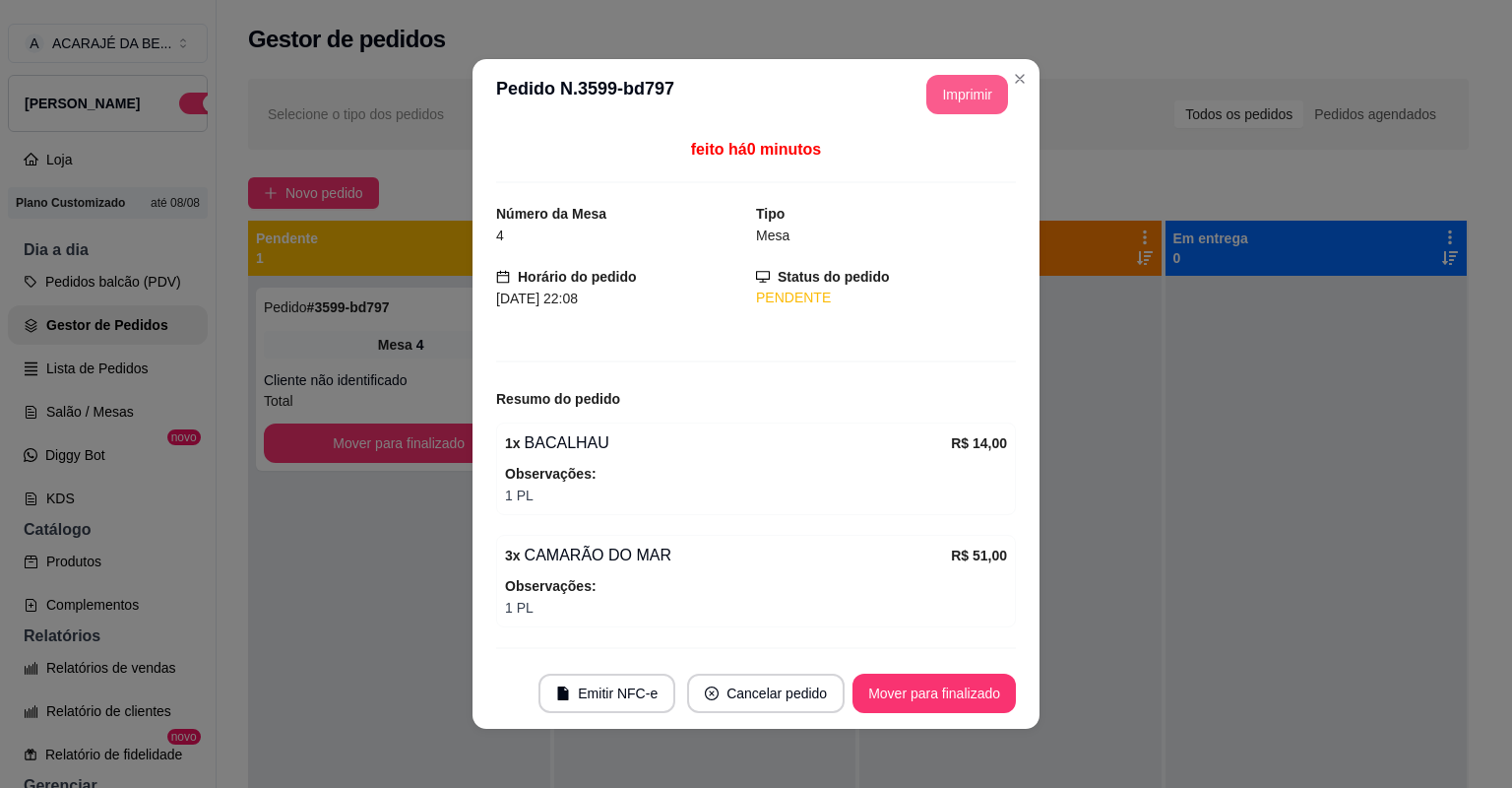 click on "Imprimir" at bounding box center [967, 95] 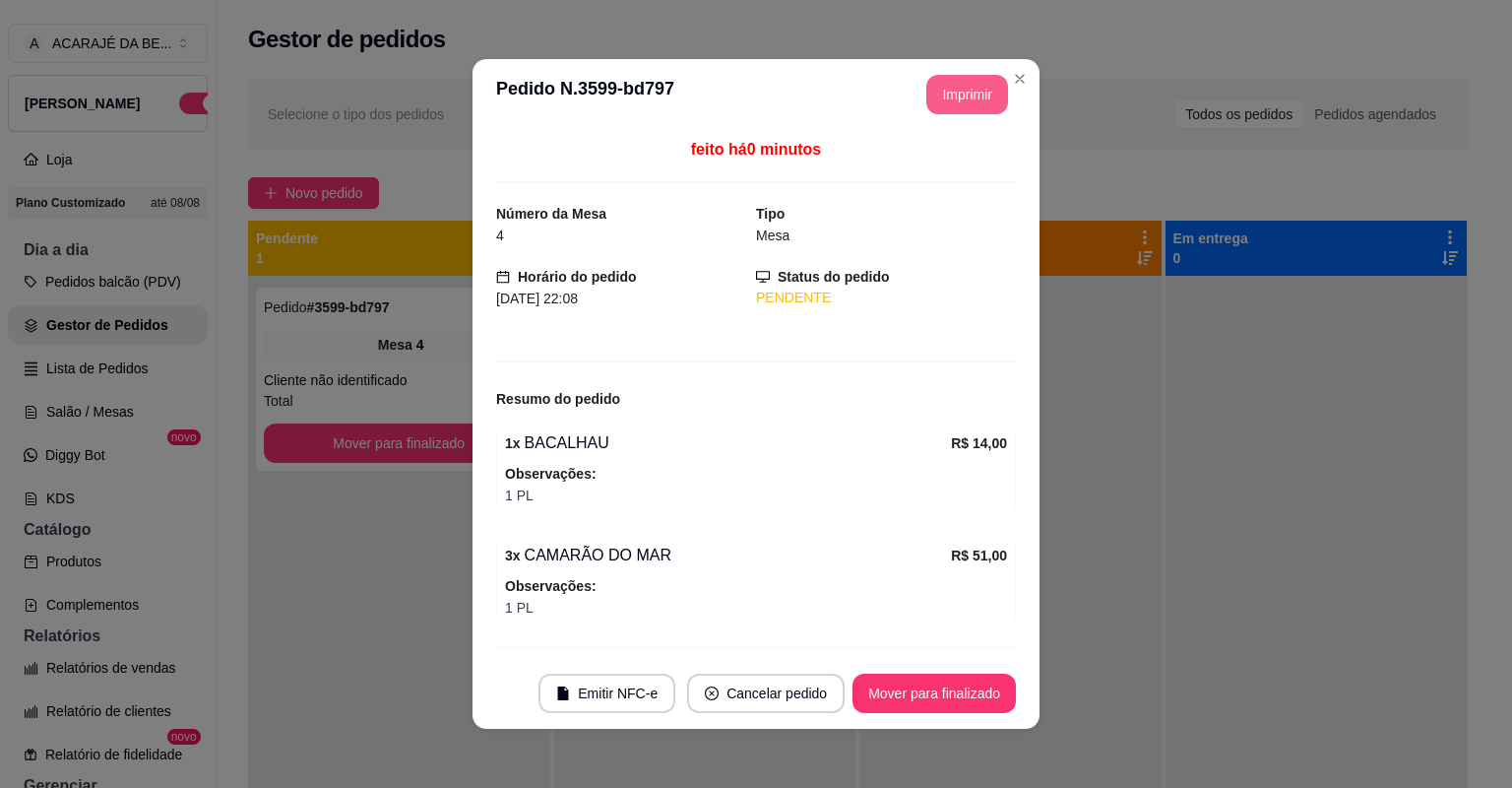 scroll, scrollTop: 0, scrollLeft: 0, axis: both 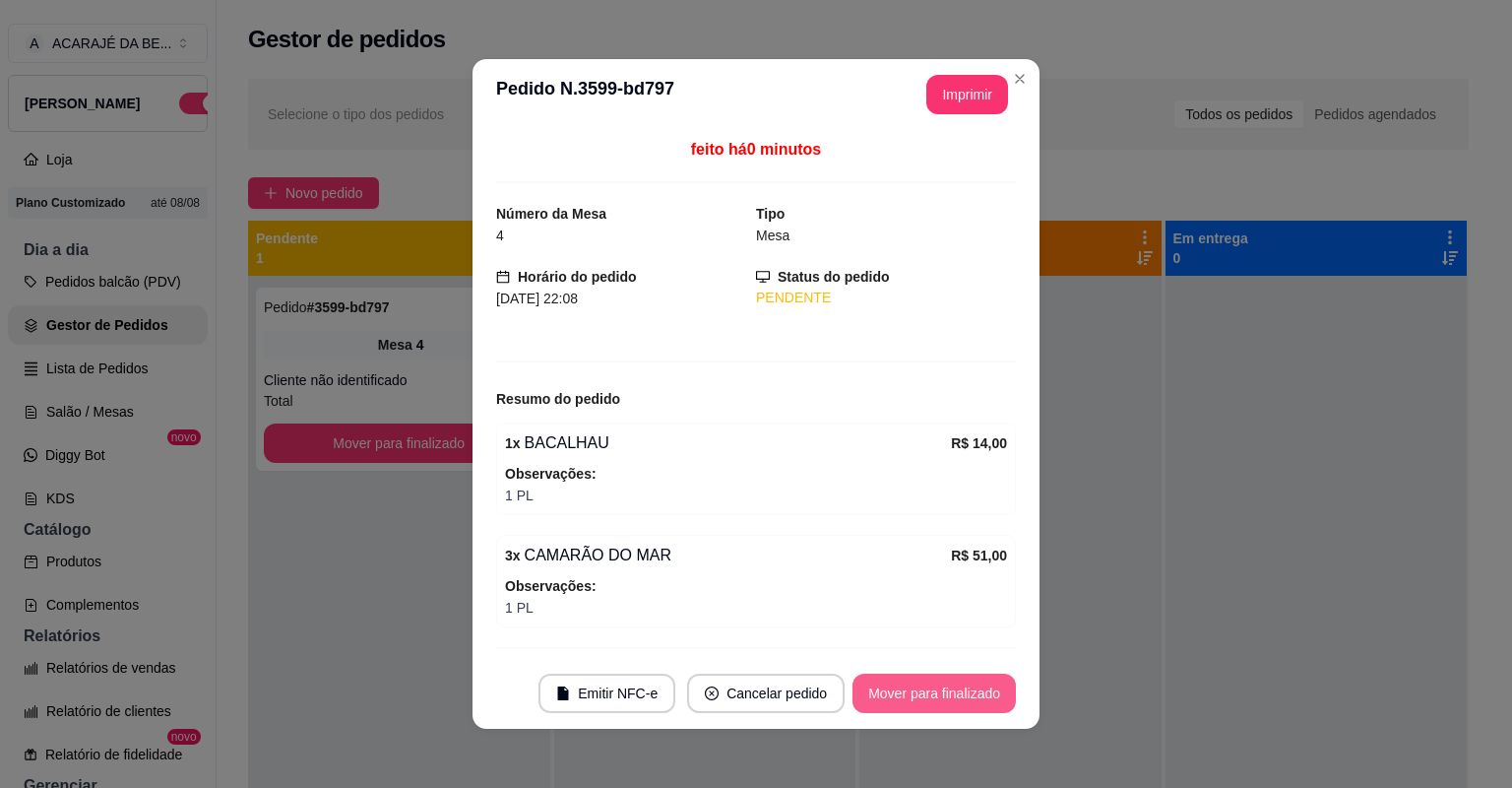 click on "Mover para finalizado" at bounding box center [934, 693] 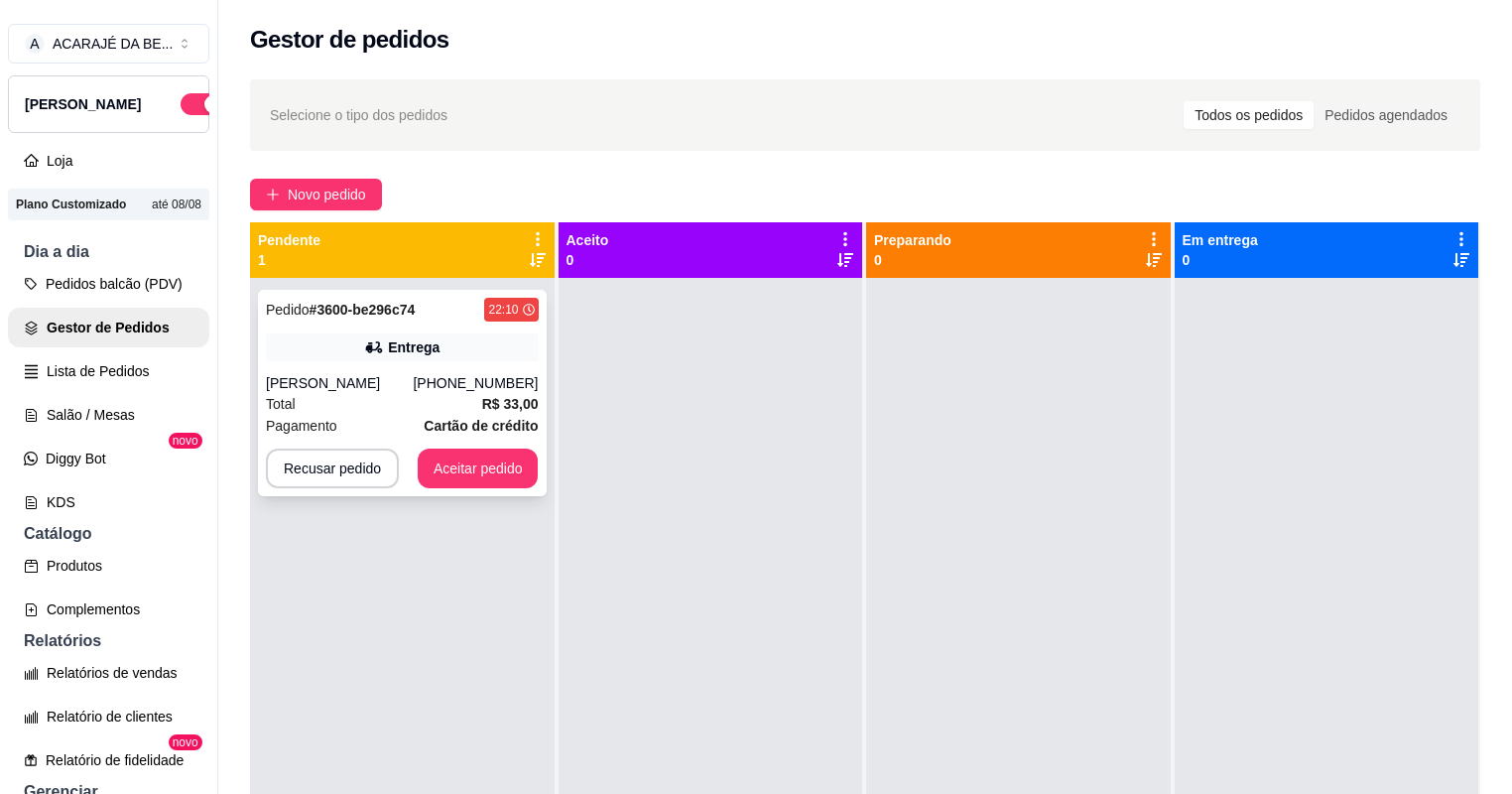 click on "Total R$ 33,00" at bounding box center [402, 404] 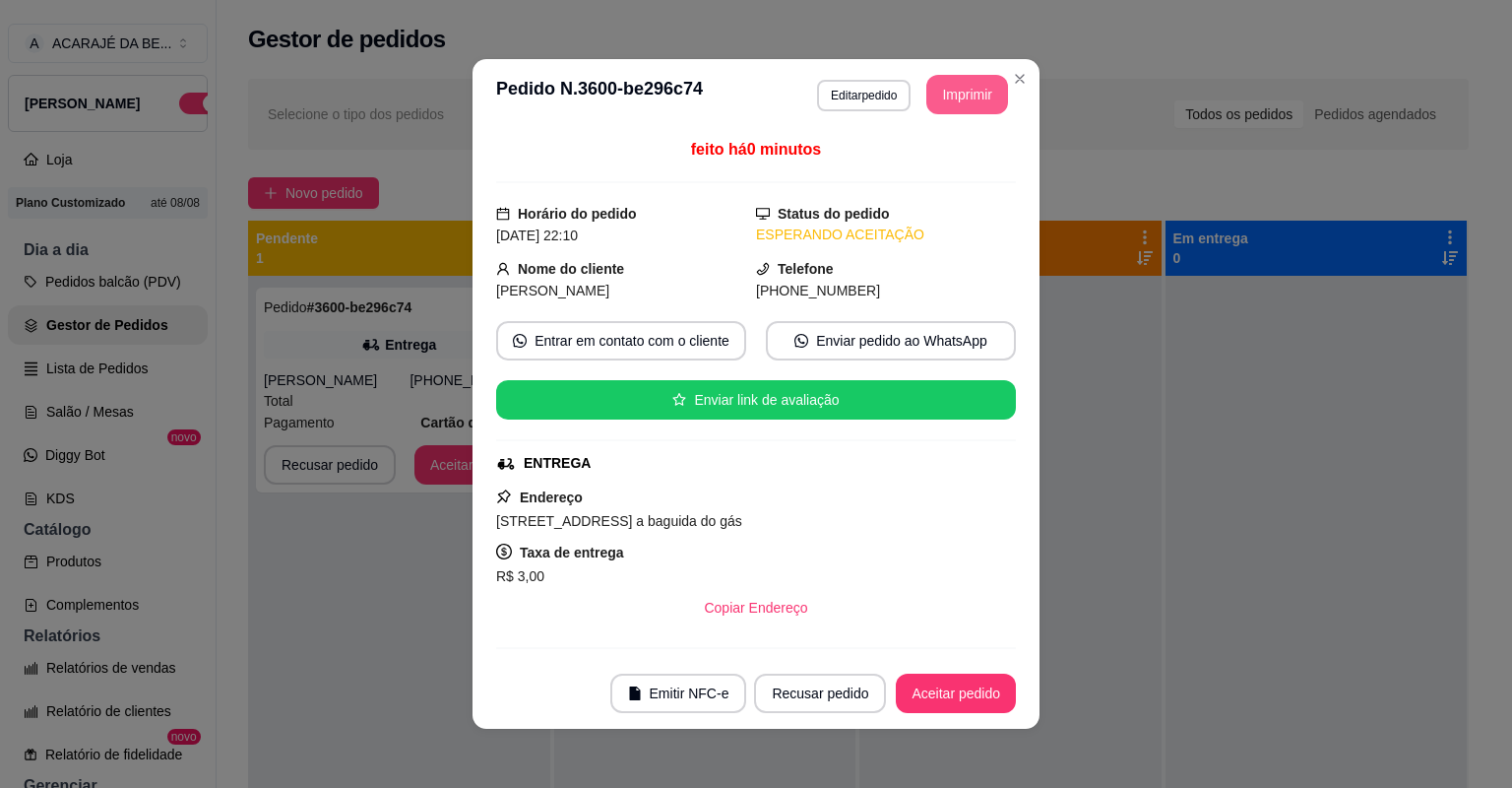 click on "Imprimir" at bounding box center [967, 95] 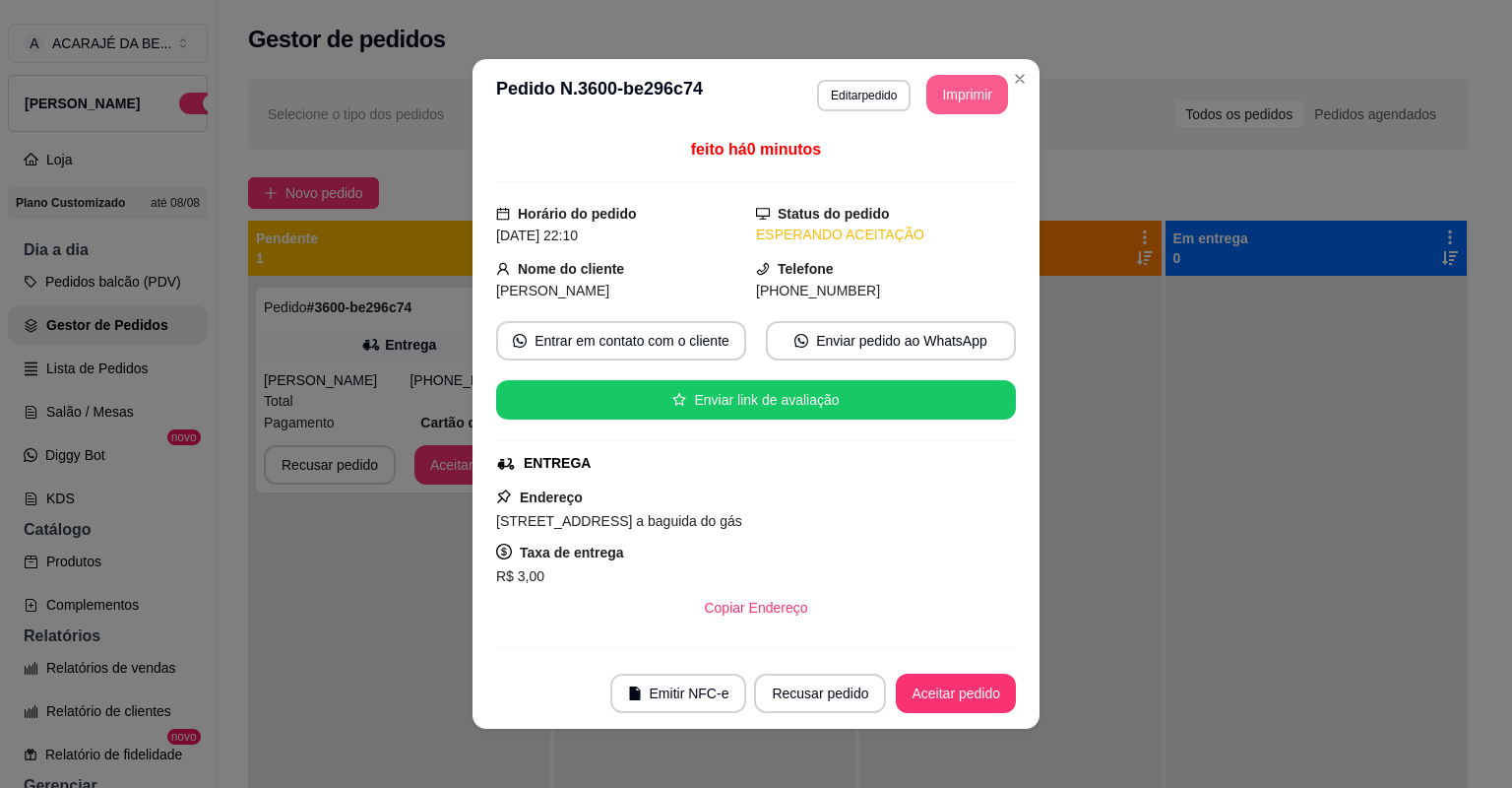 scroll, scrollTop: 0, scrollLeft: 0, axis: both 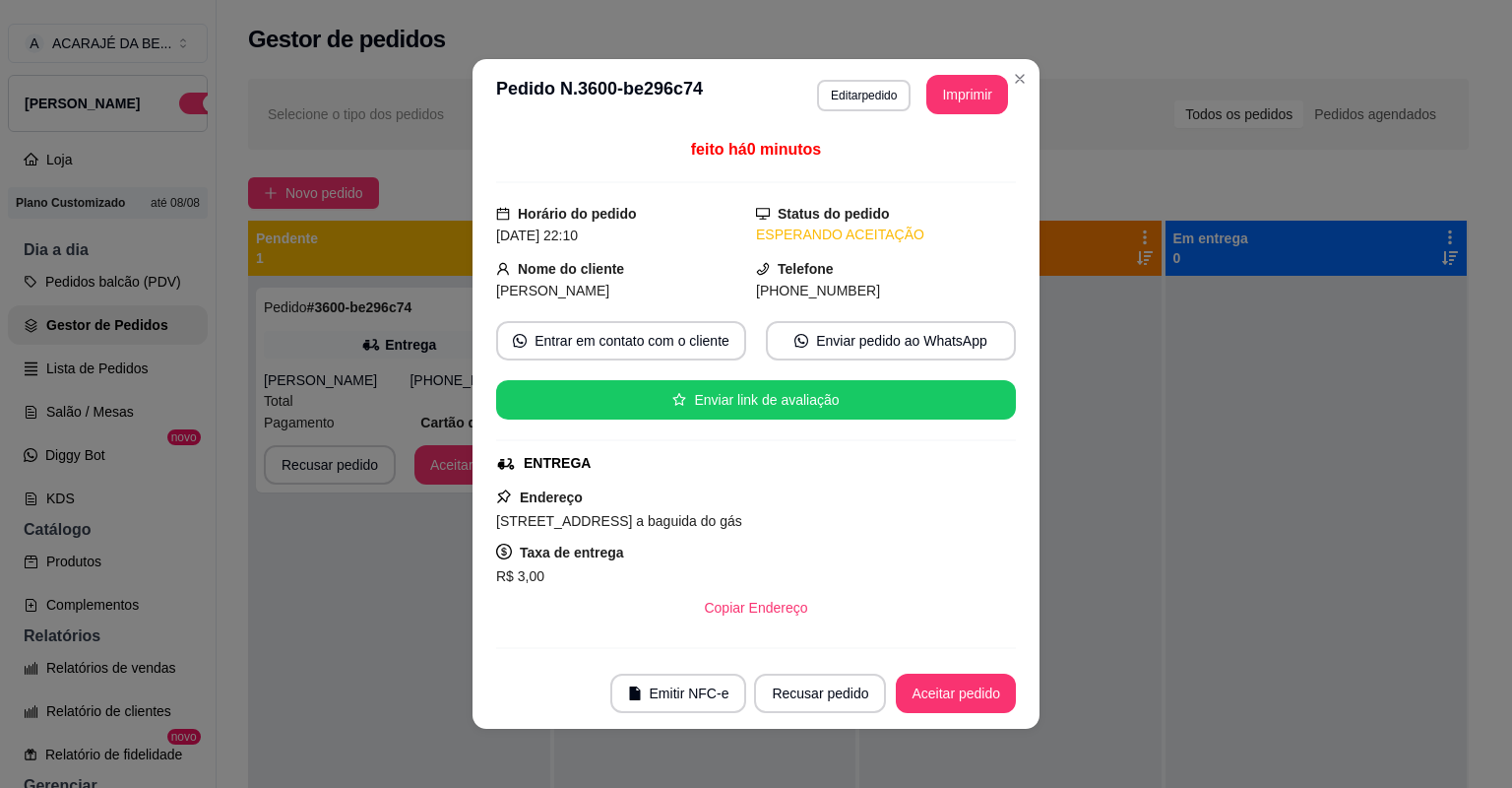 click on "Aceitar pedido" at bounding box center [956, 693] 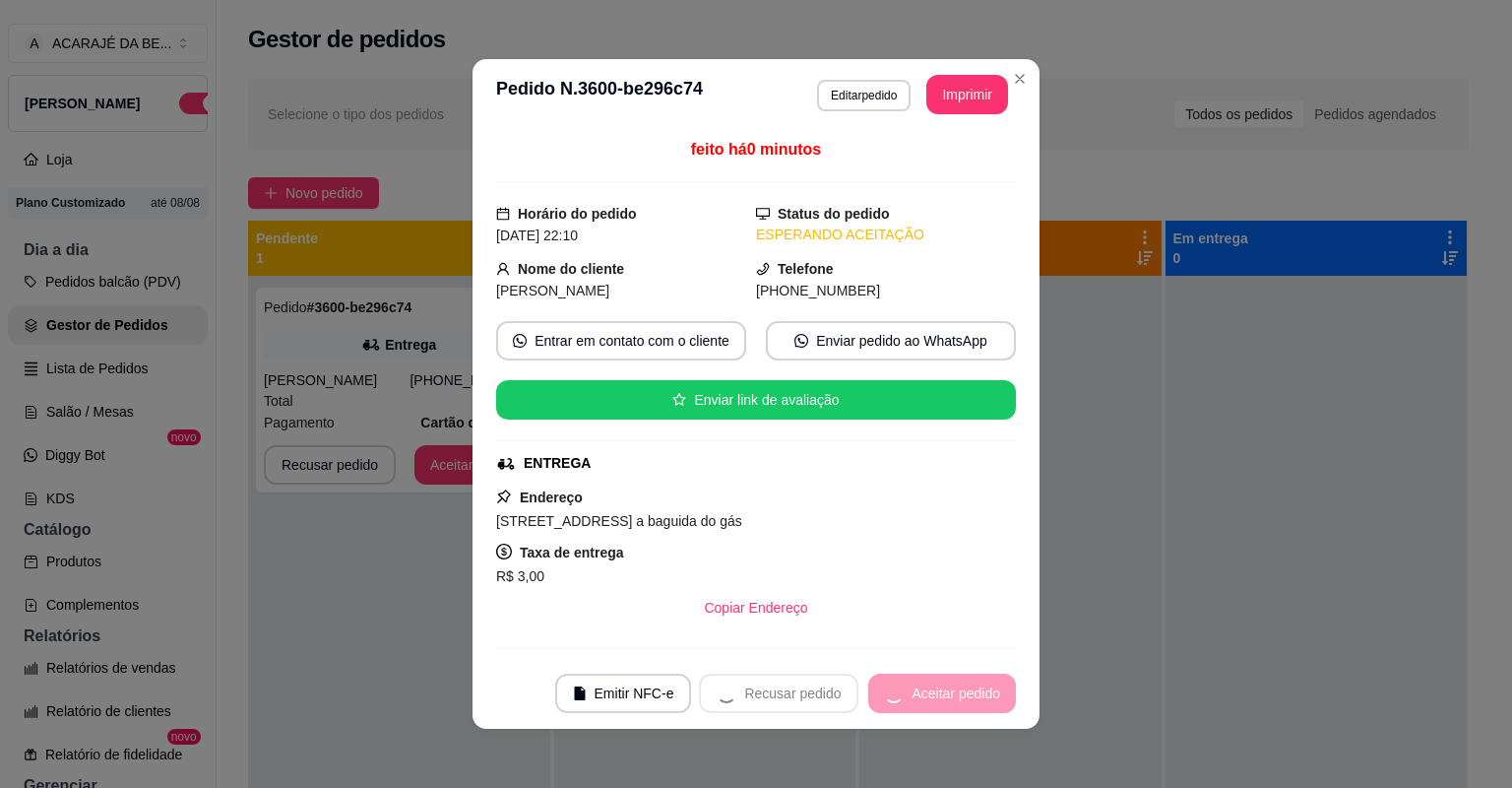 click on "Recusar pedido Aceitar pedido" at bounding box center (857, 693) 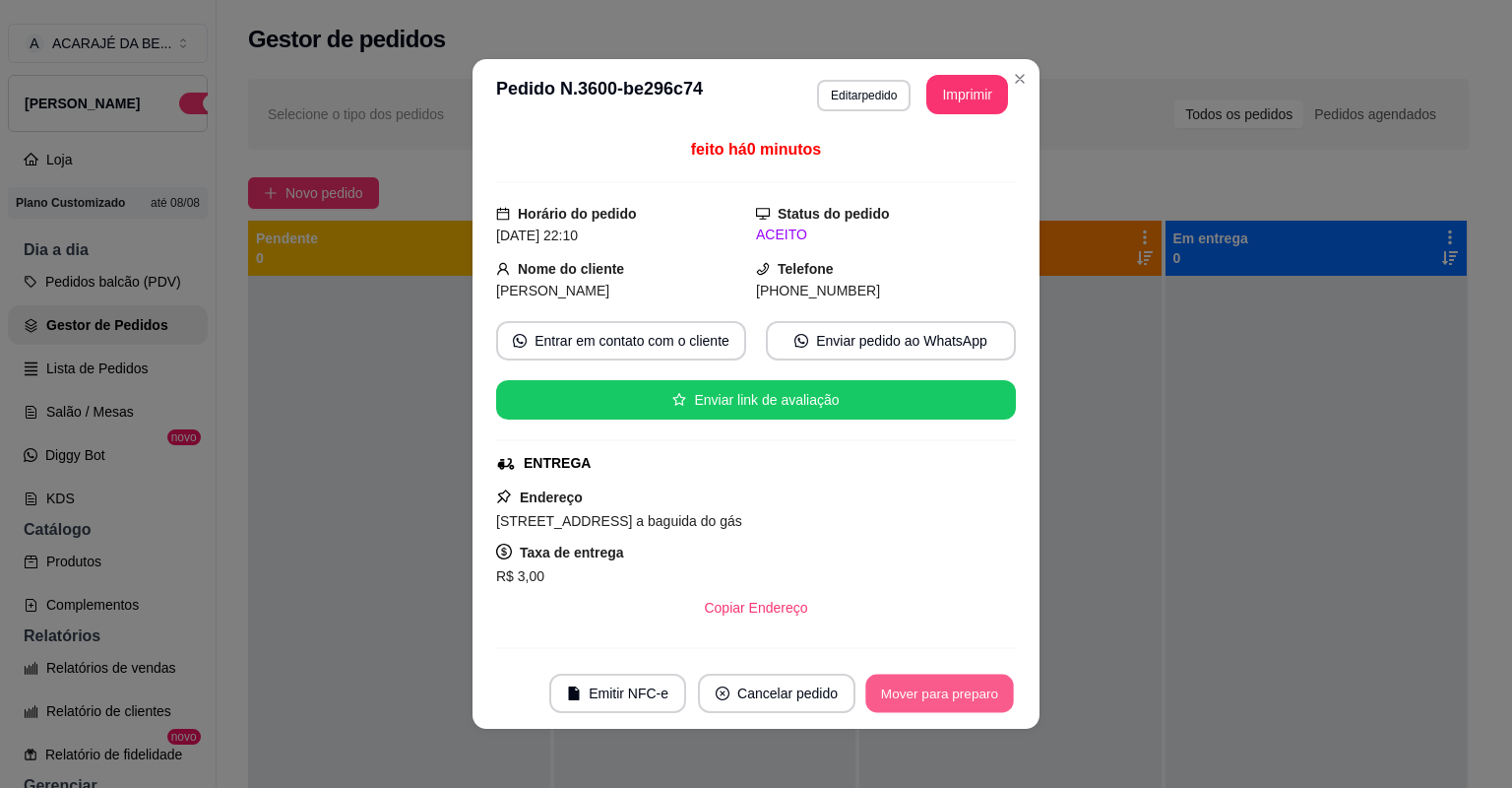 click on "Mover para preparo" at bounding box center (939, 693) 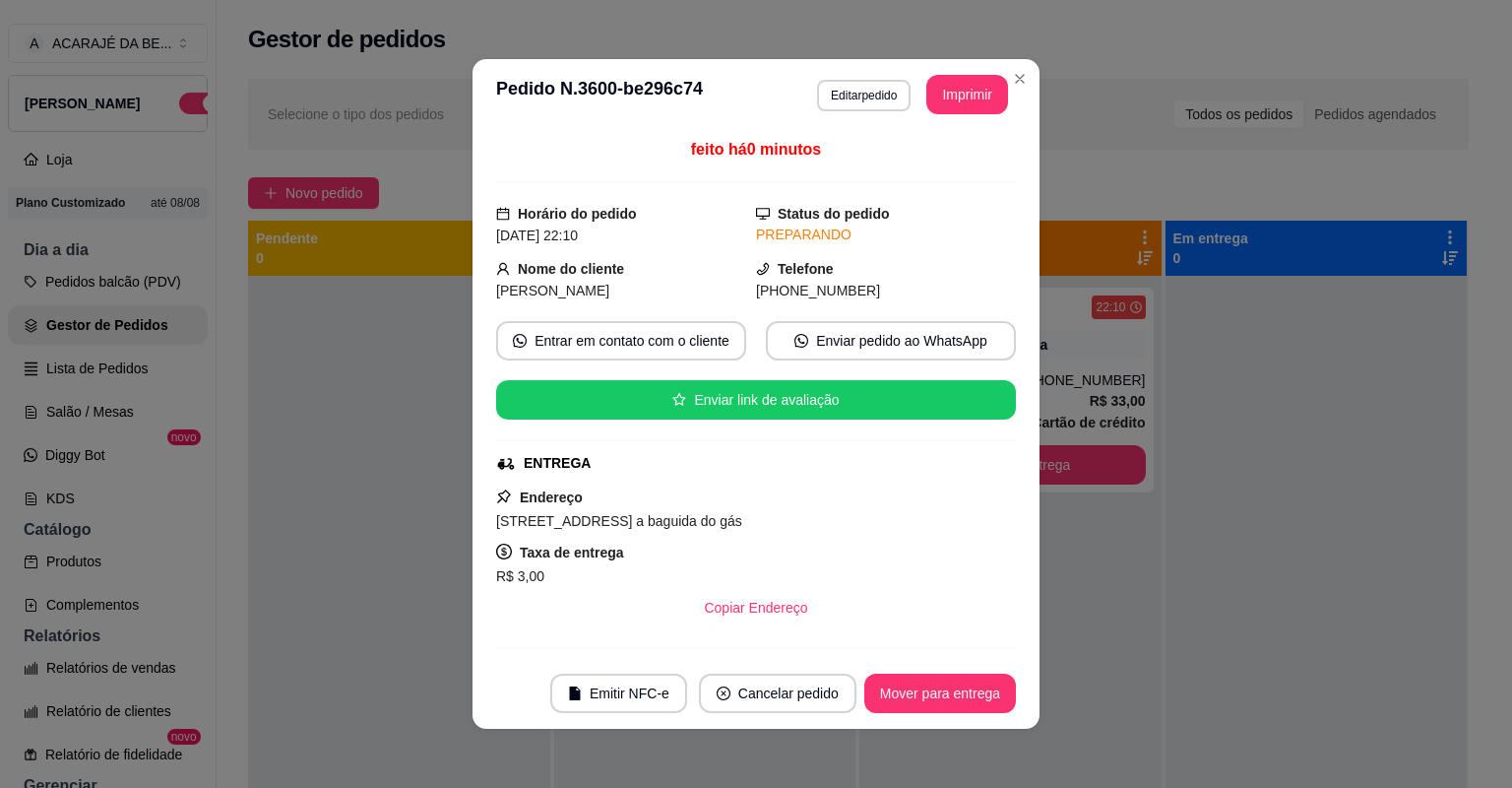 click on "Mover para entrega" at bounding box center (940, 693) 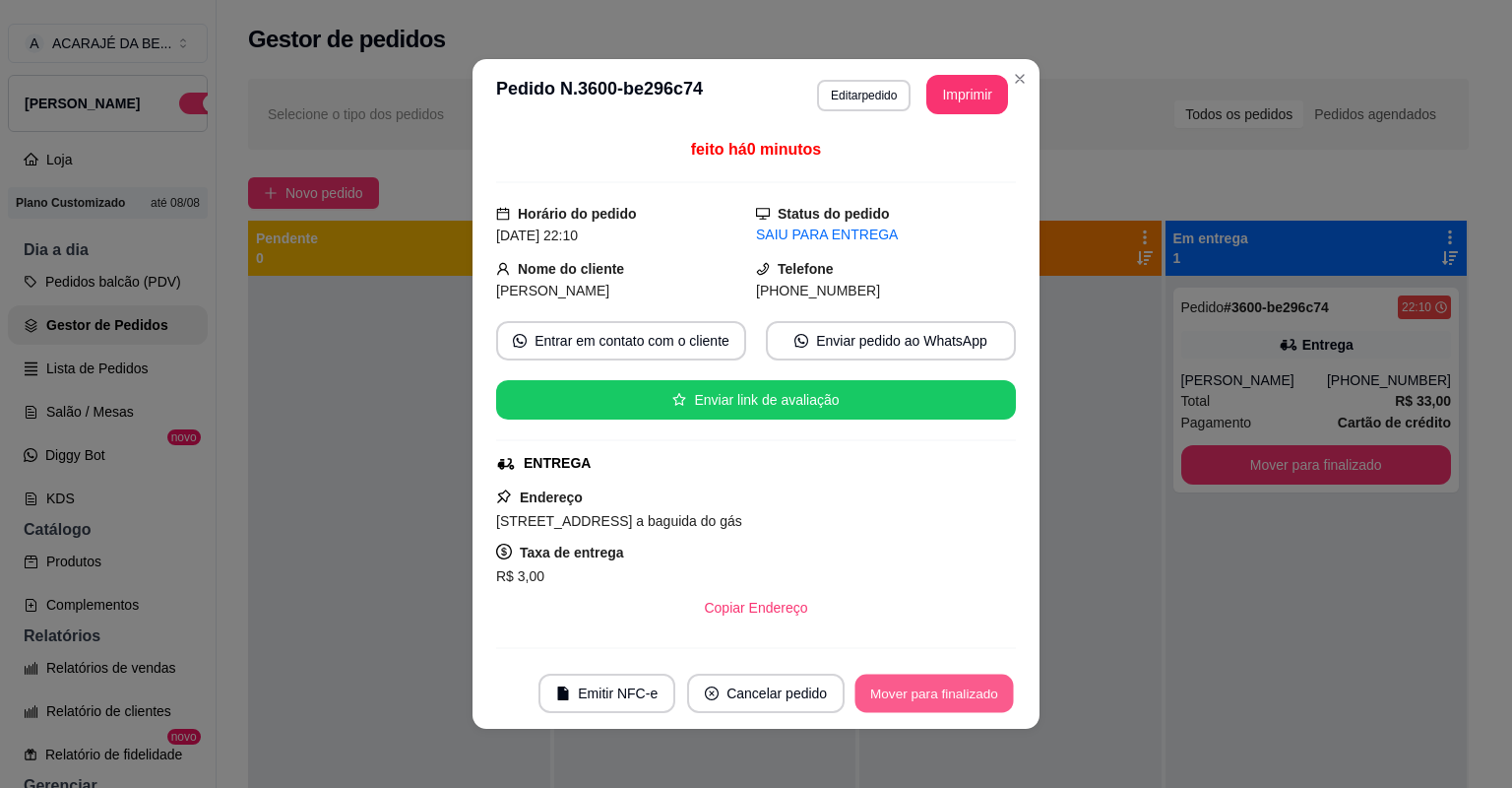 click on "Mover para finalizado" at bounding box center [934, 693] 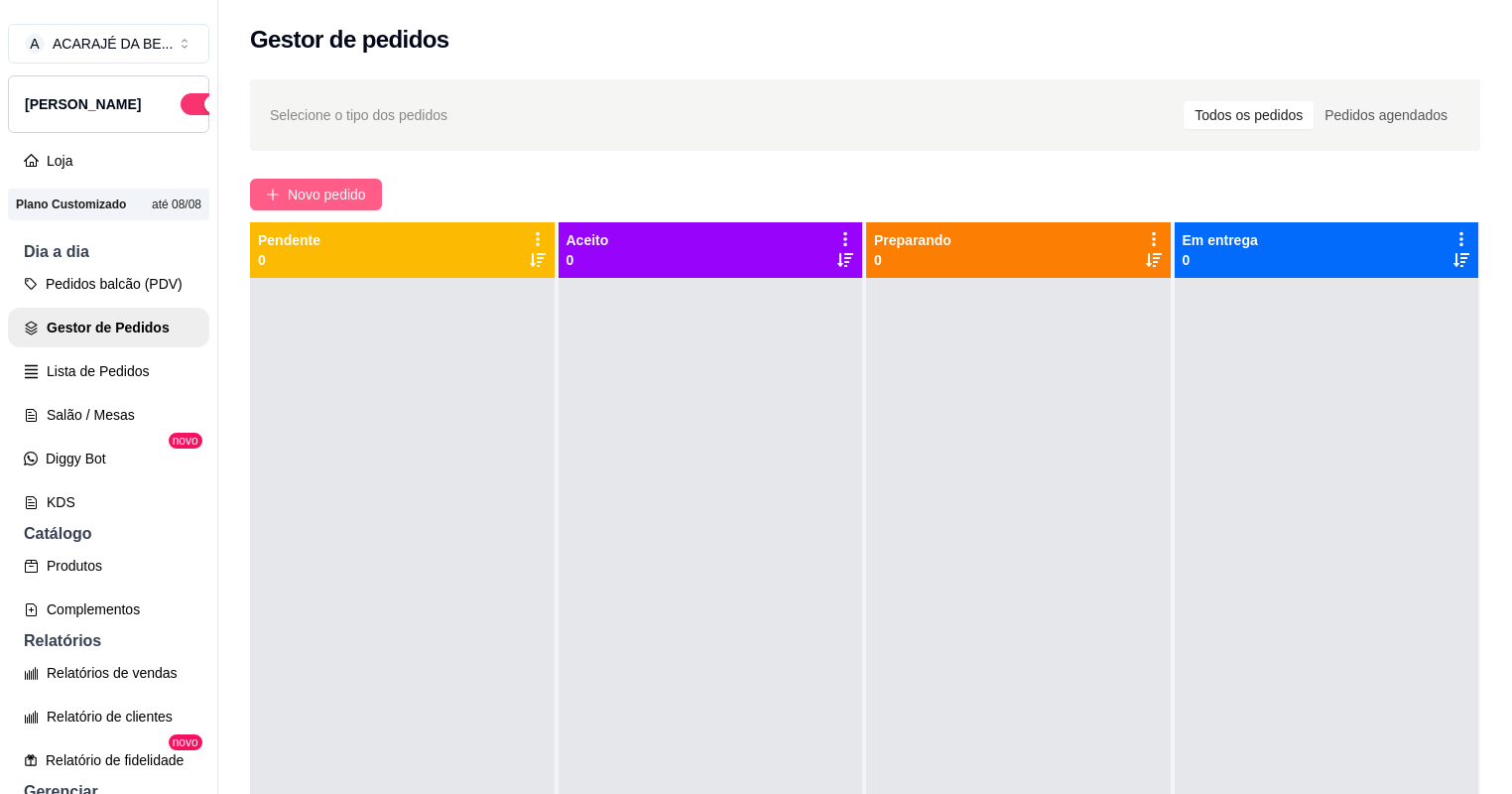 click on "Novo pedido" at bounding box center (326, 195) 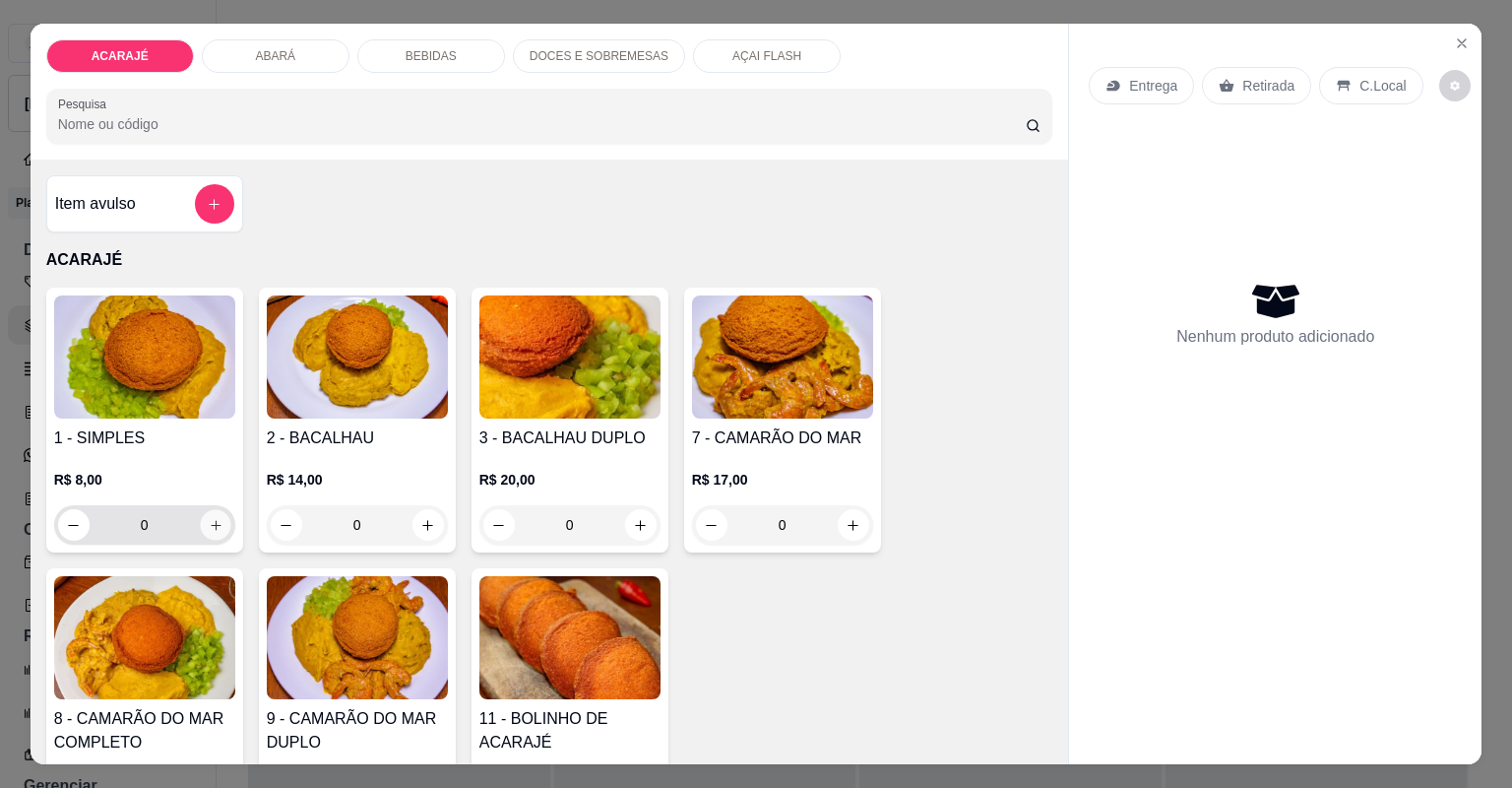 click 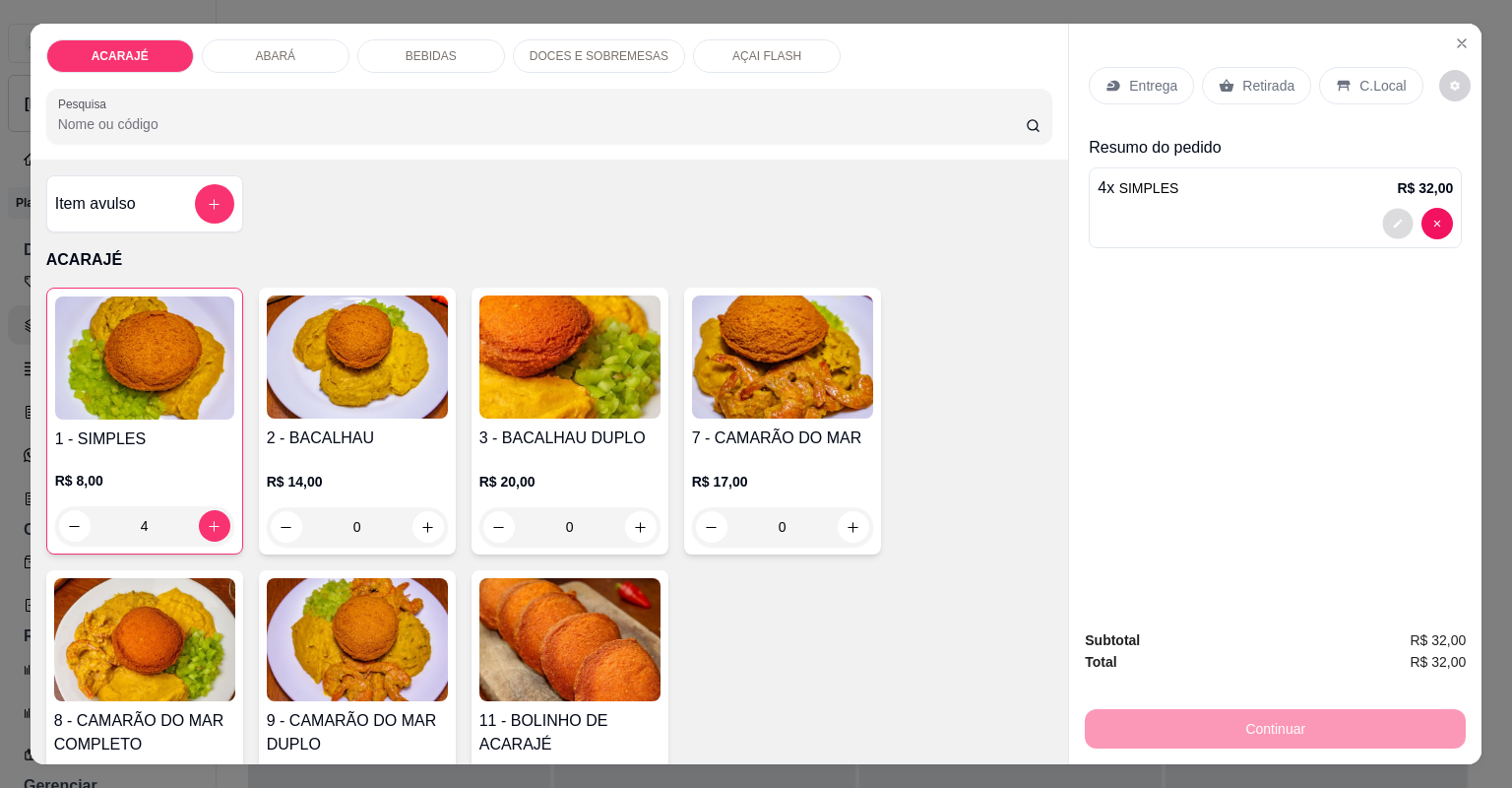 click 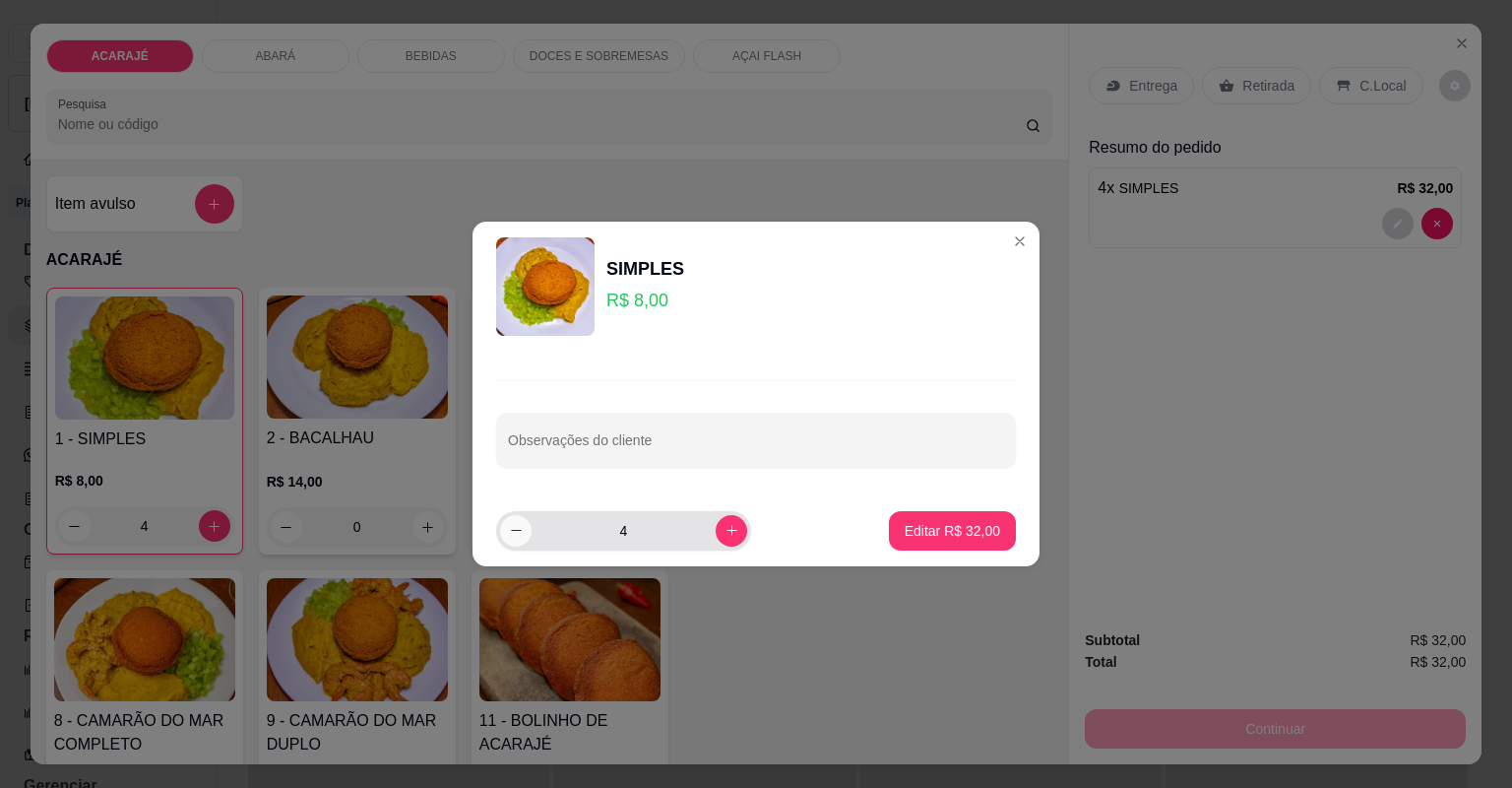 click at bounding box center (516, 531) 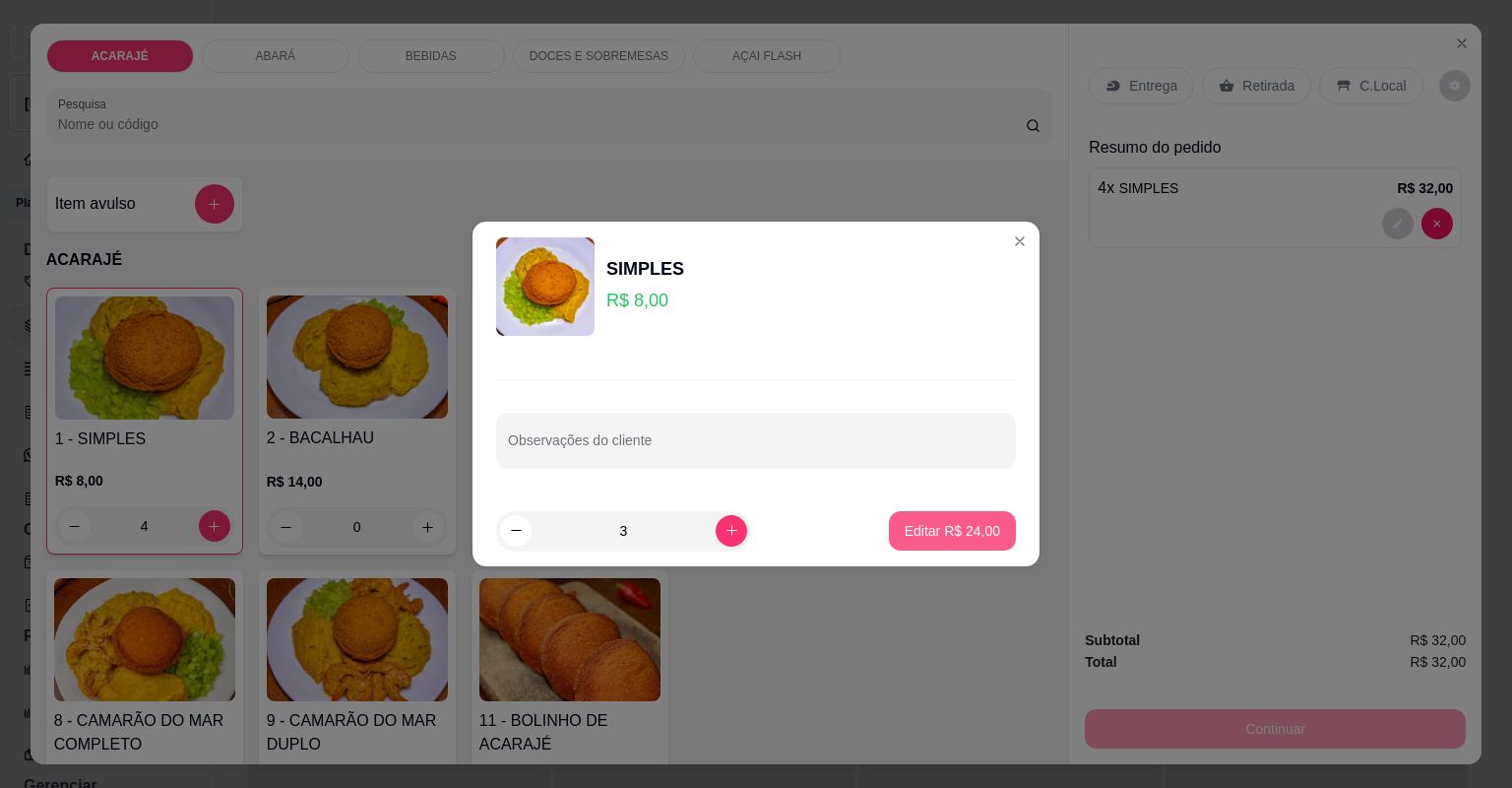 click on "Editar   R$ 24,00" at bounding box center (952, 531) 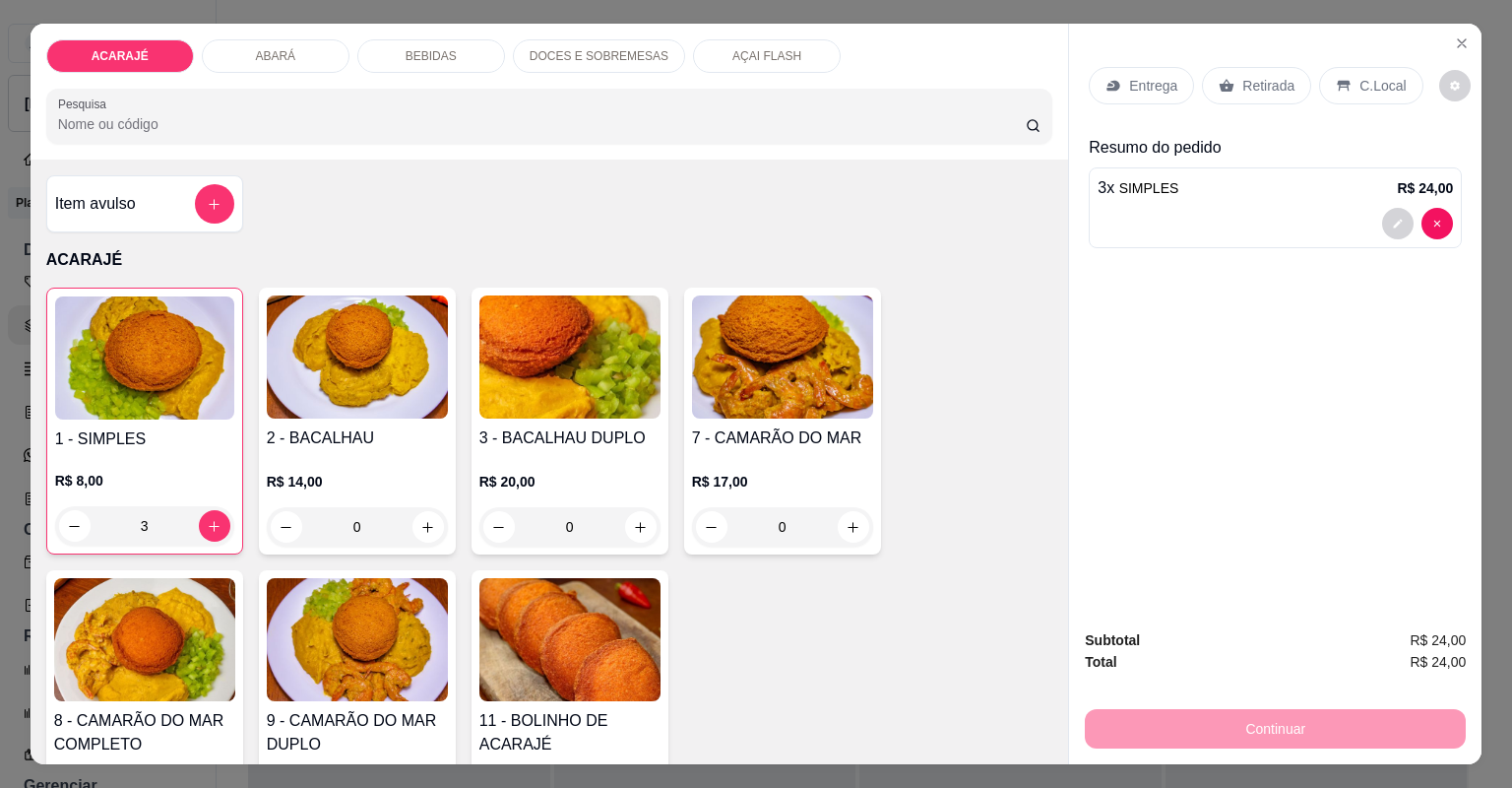 click on "Entrega" at bounding box center (1153, 86) 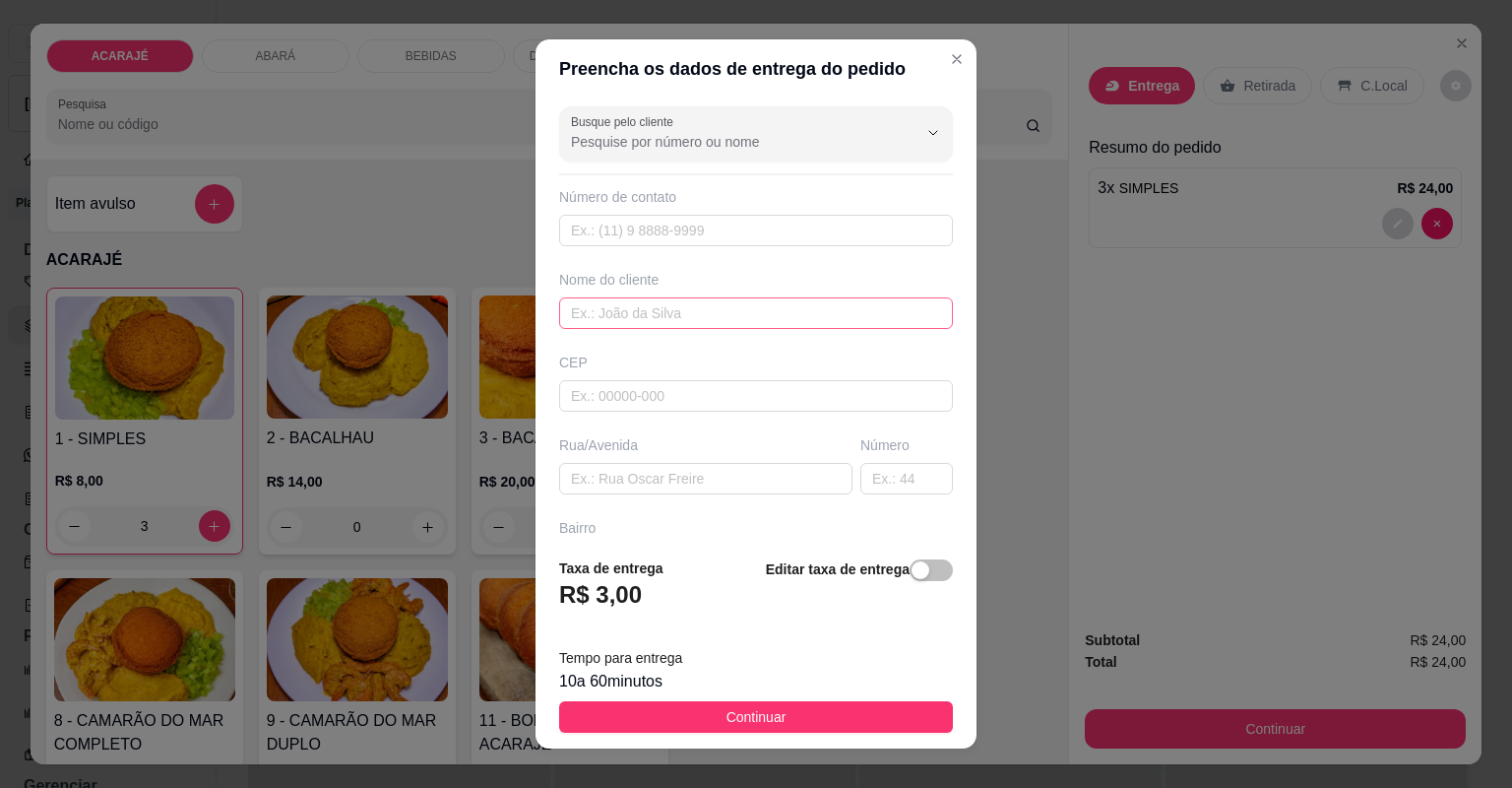 click on "Nome do cliente" at bounding box center [756, 299] 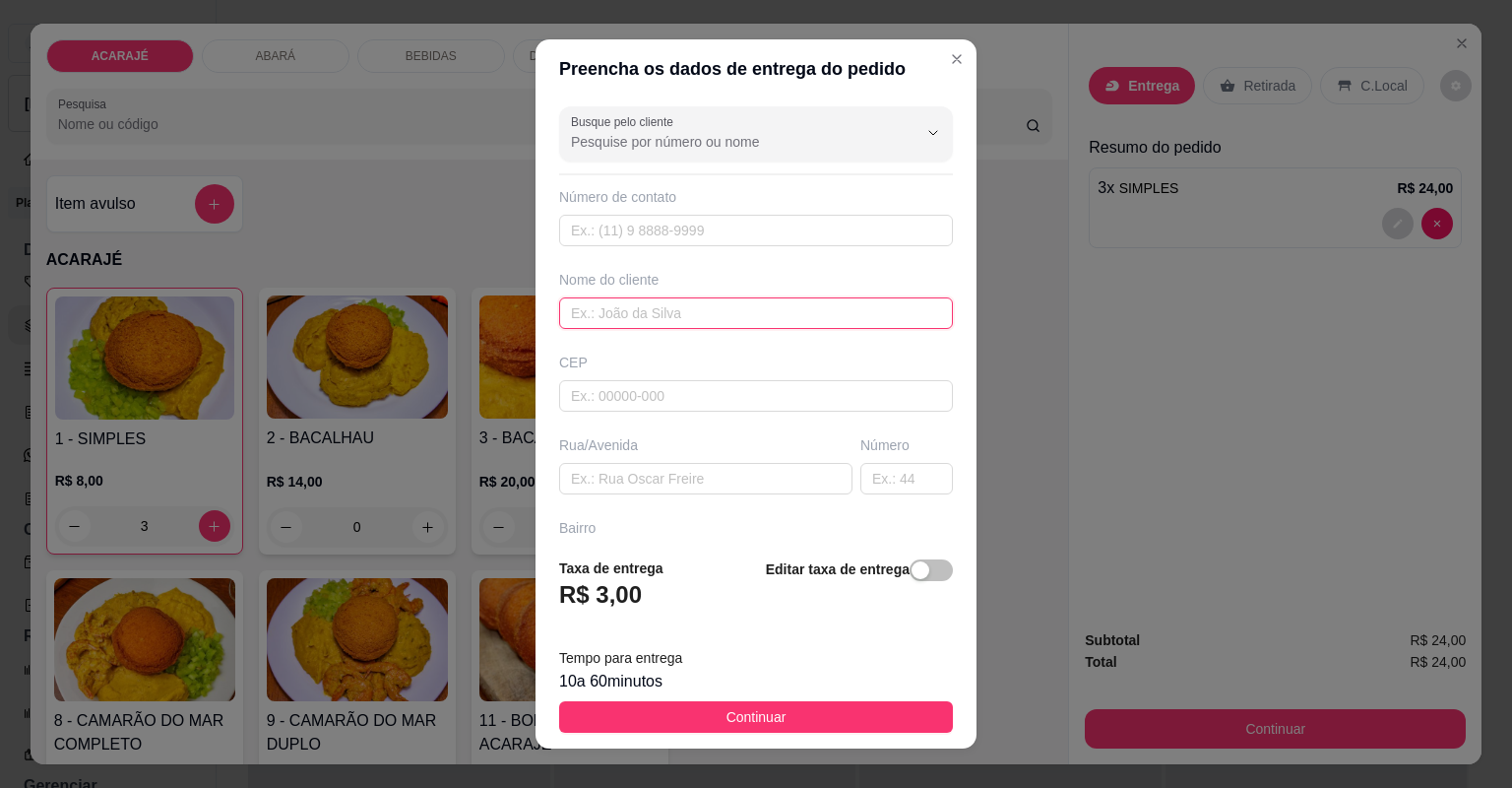 click at bounding box center [756, 313] 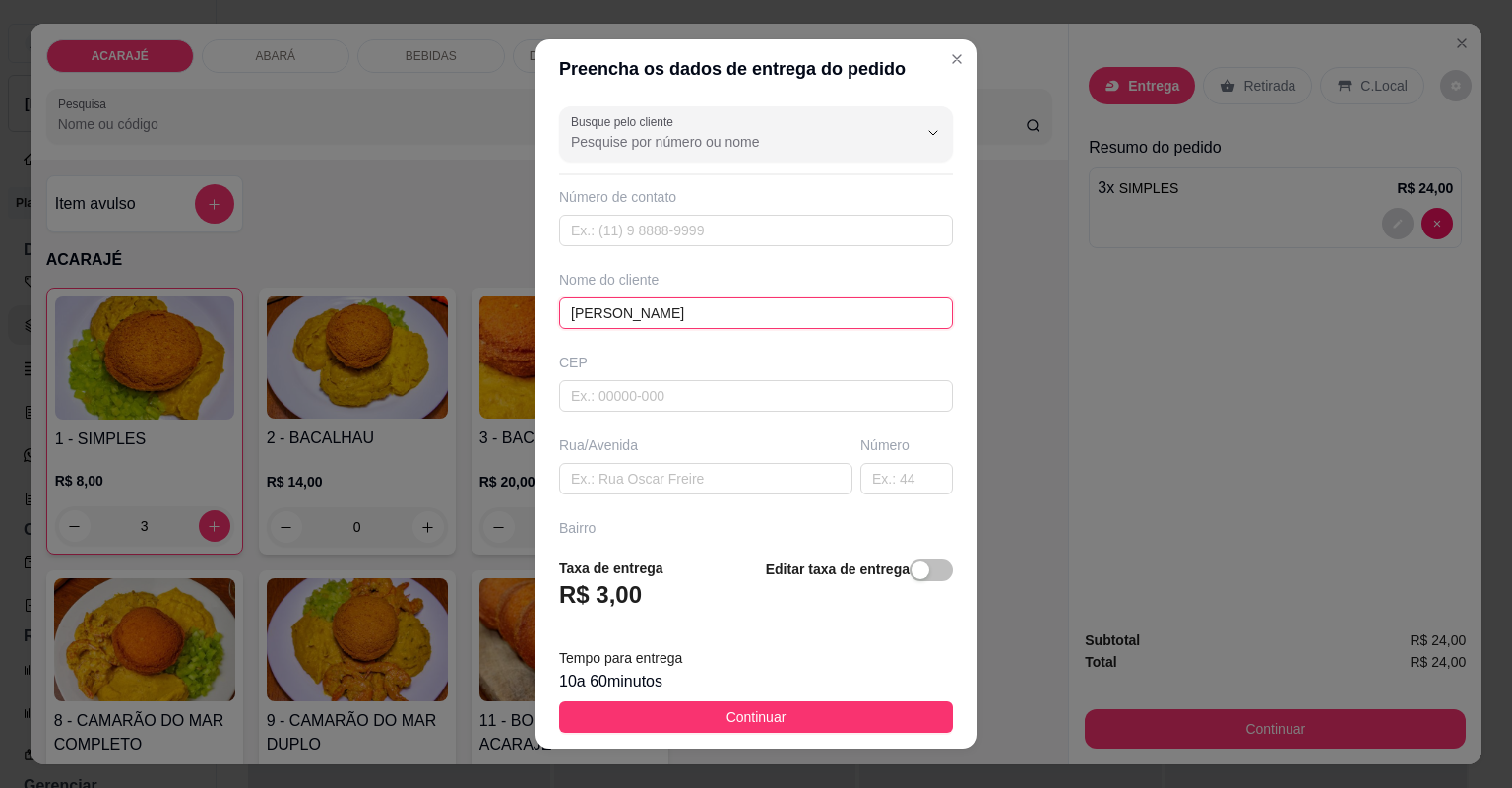 type on "giovana calo" 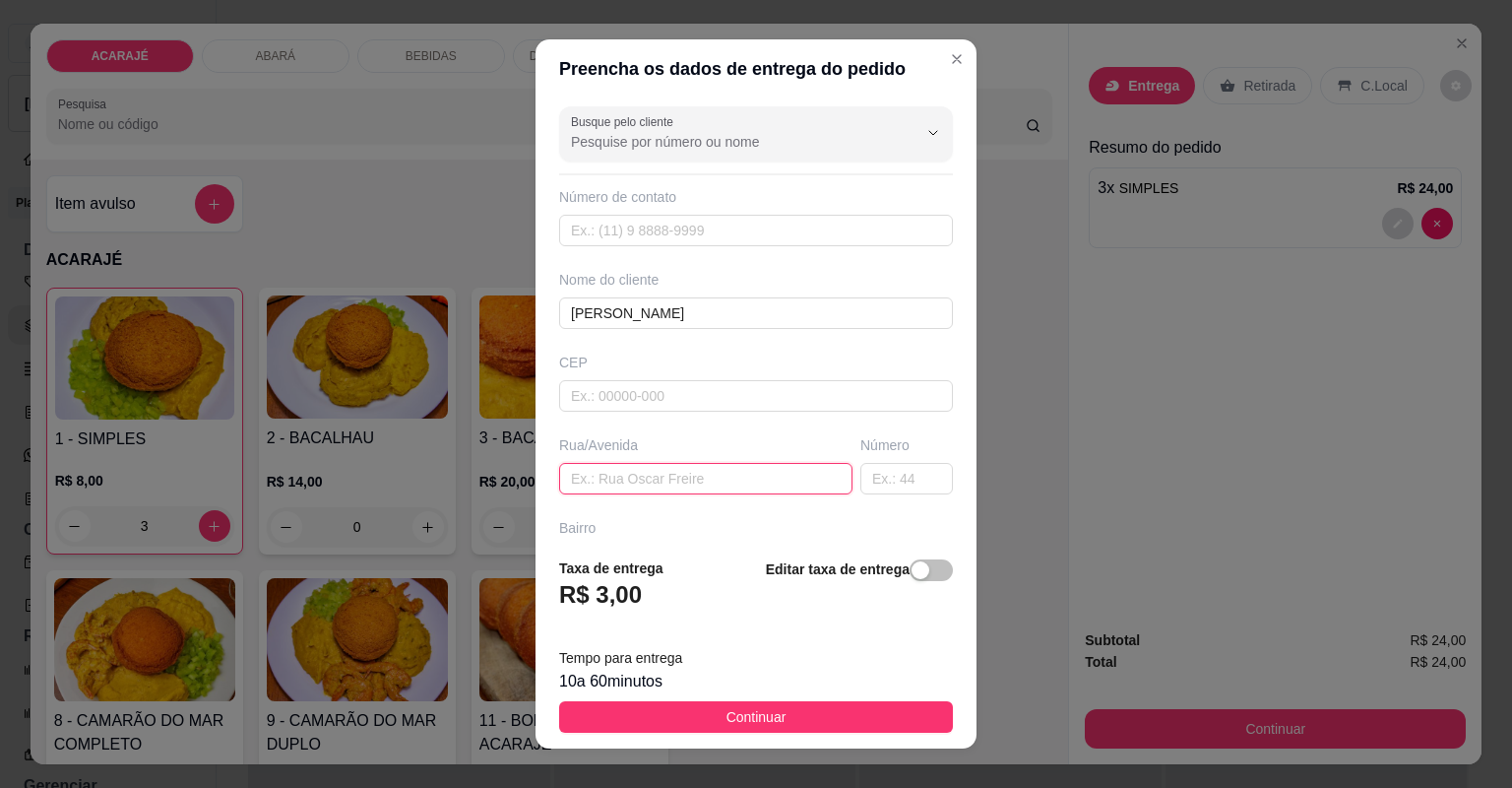 click at bounding box center [706, 479] 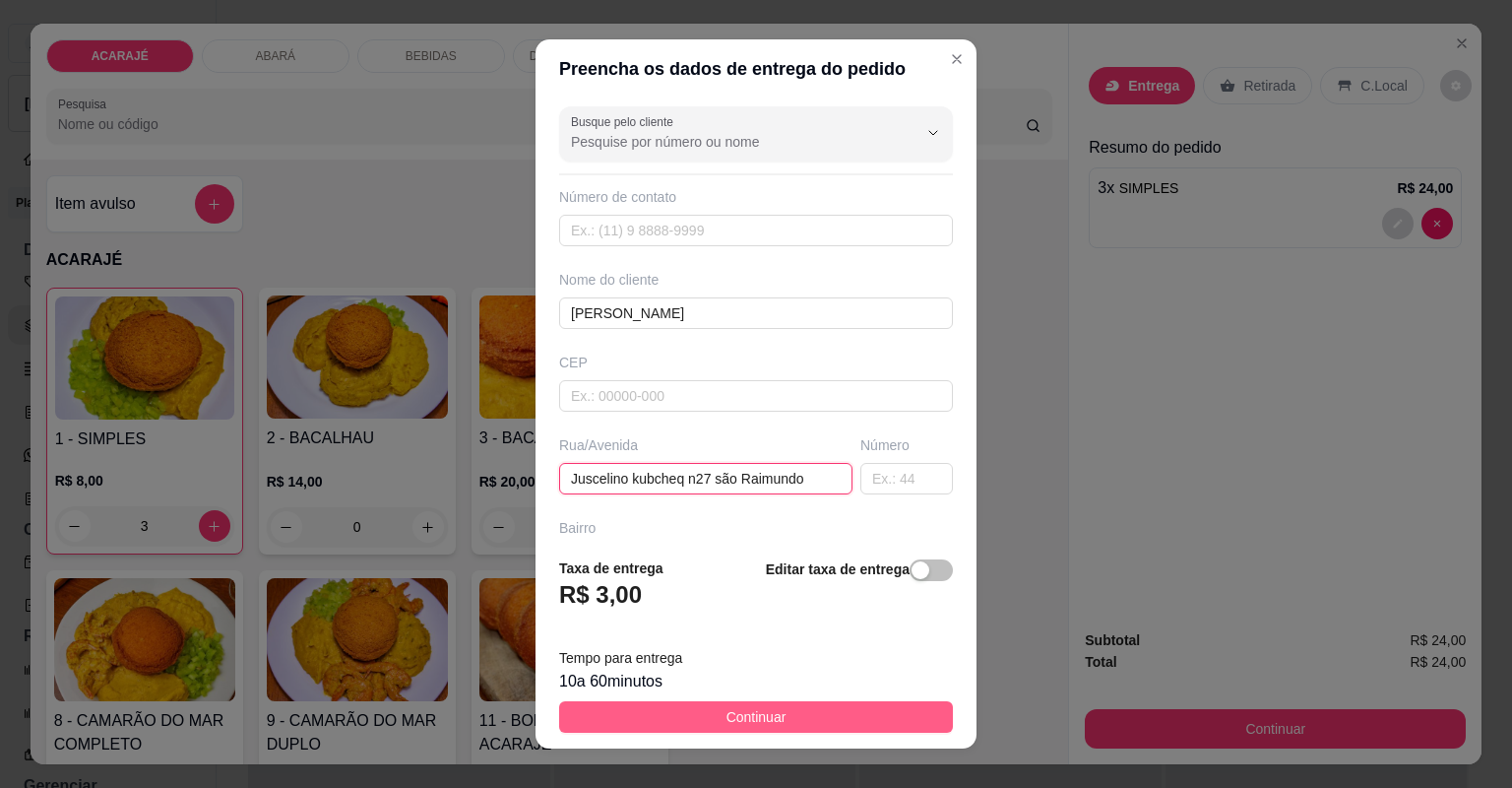type on "Juscelino kubcheq n27 são Raimundo" 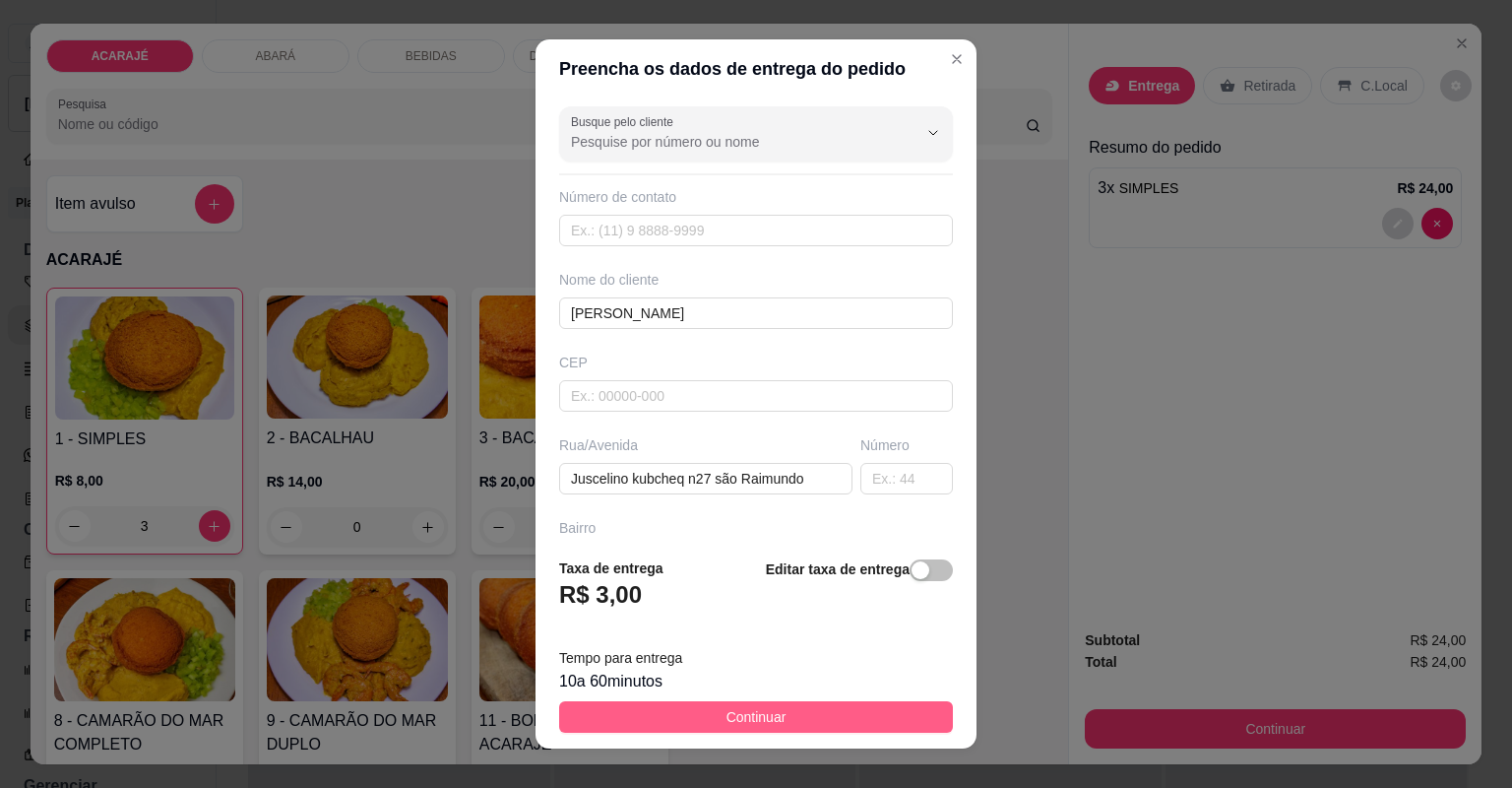 click on "Continuar" at bounding box center [756, 717] 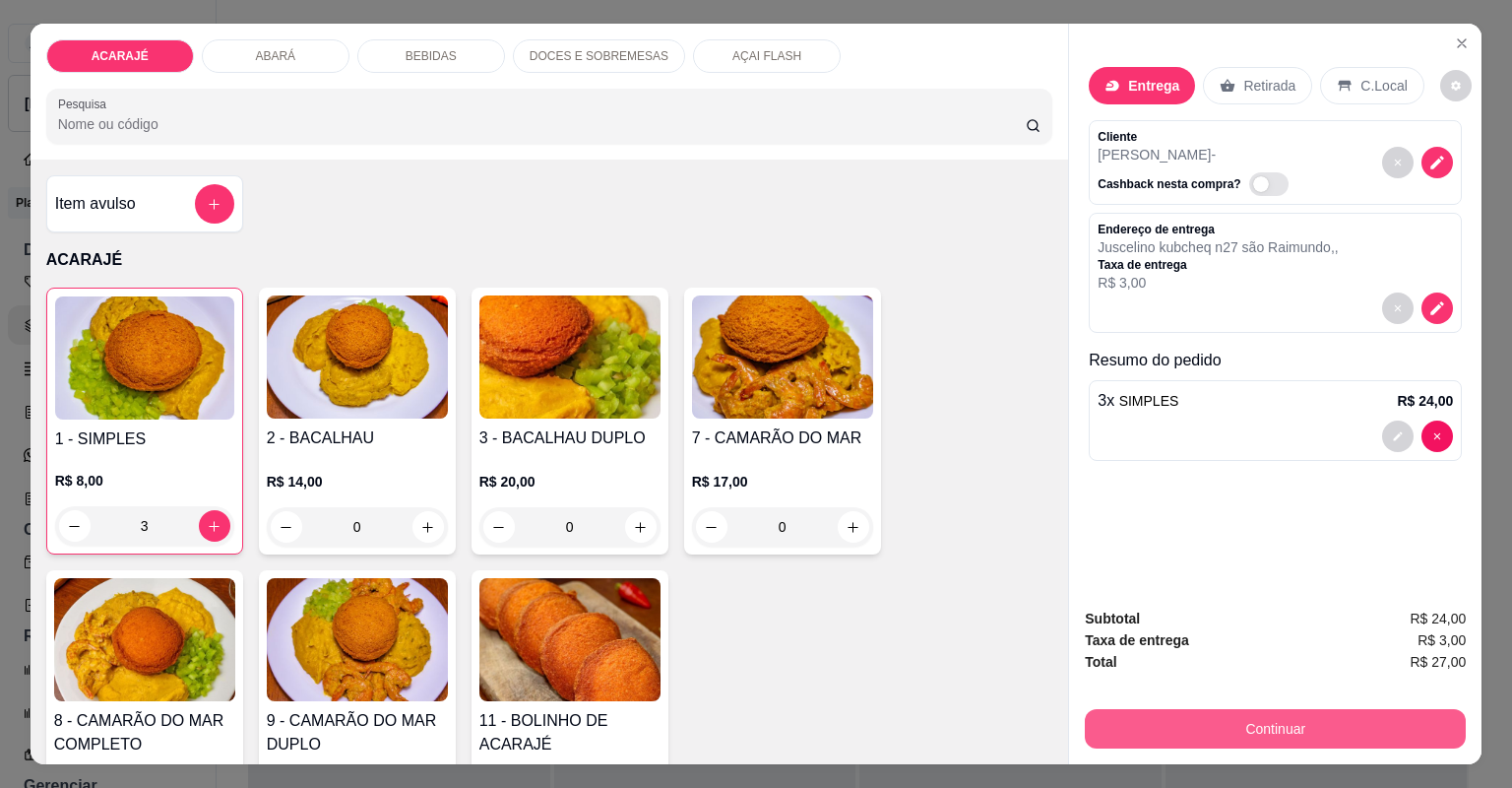 click on "Continuar" at bounding box center (1275, 729) 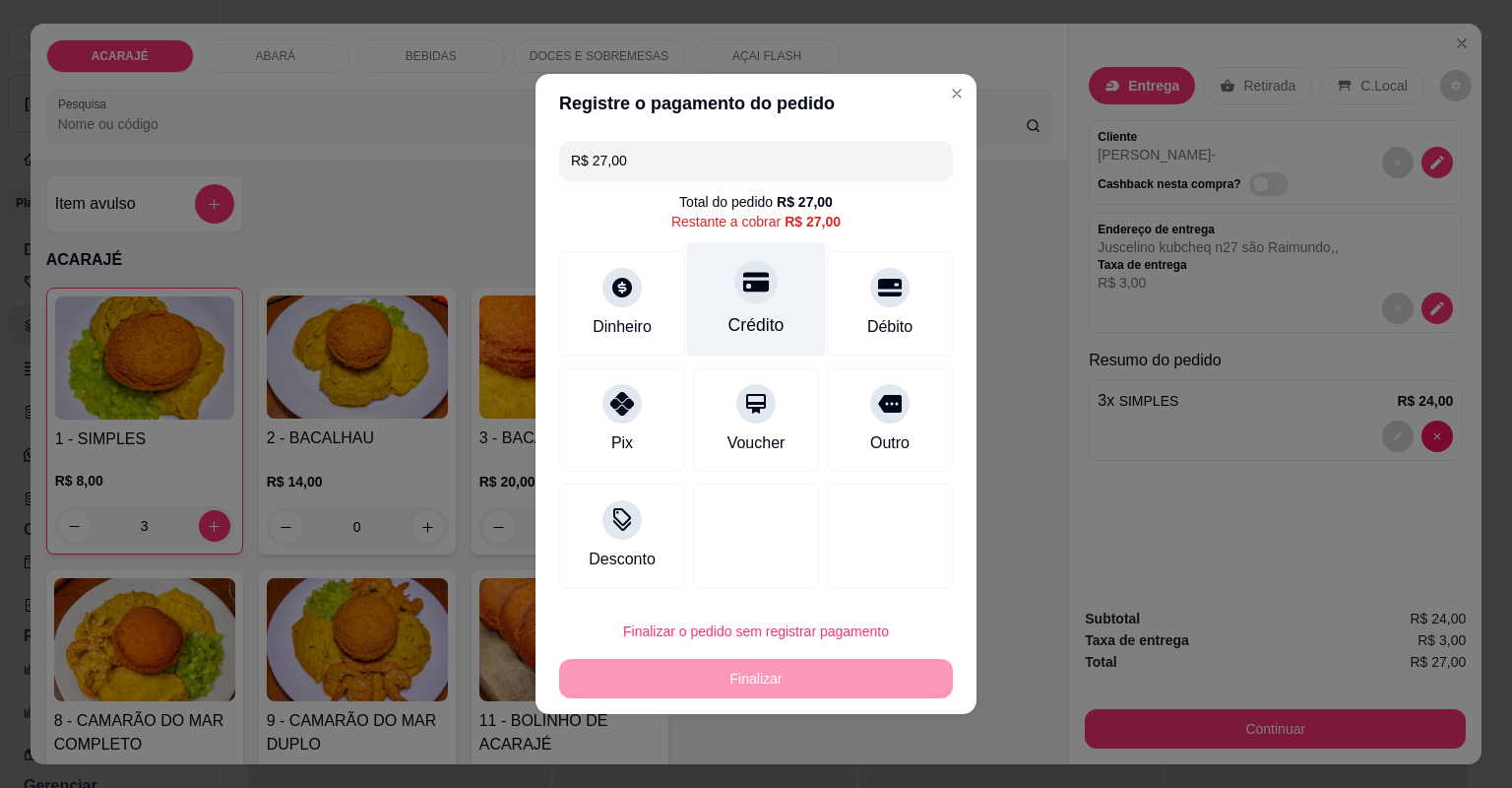 click on "Crédito" at bounding box center (756, 325) 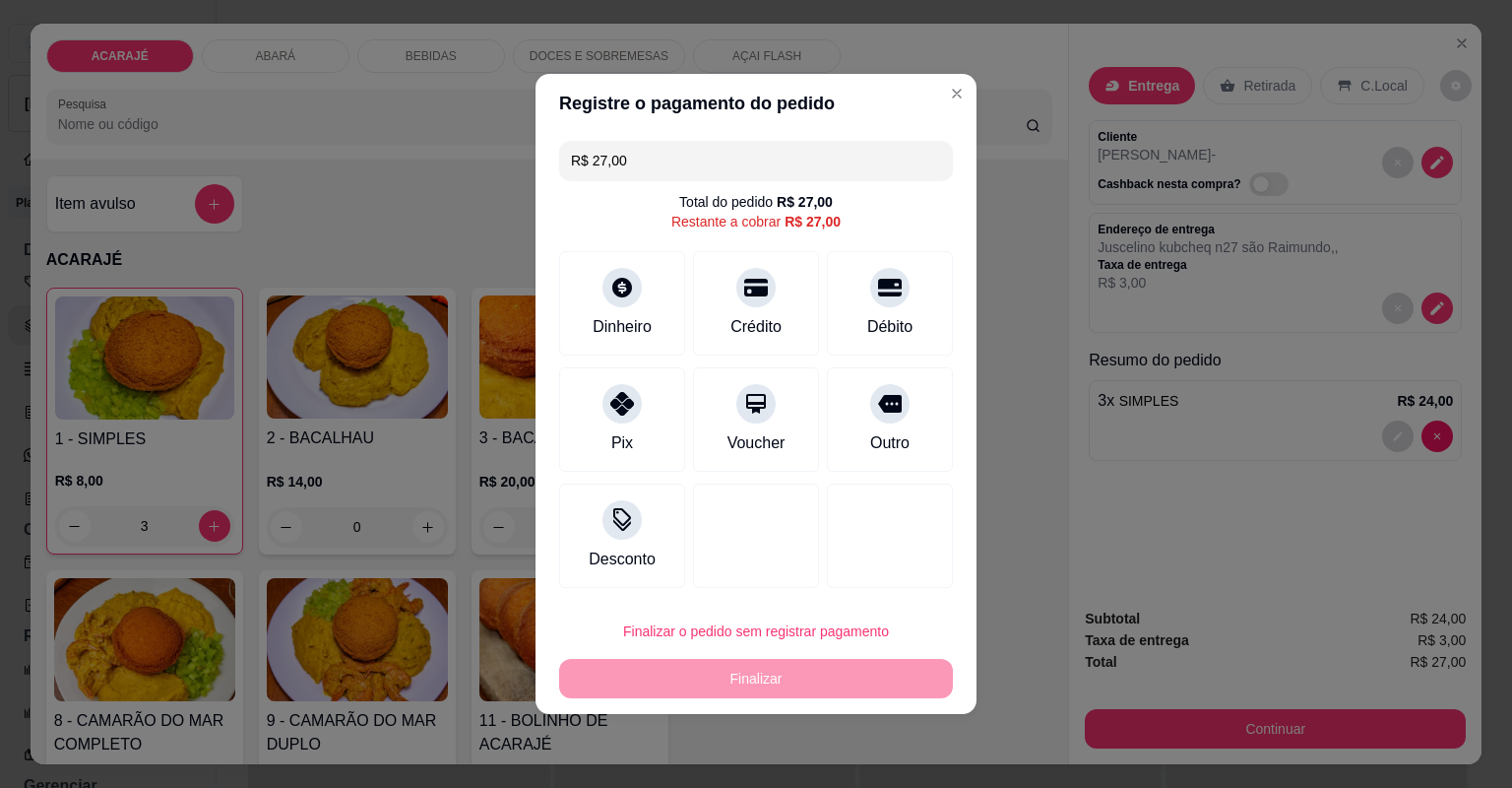 type on "R$ 0,00" 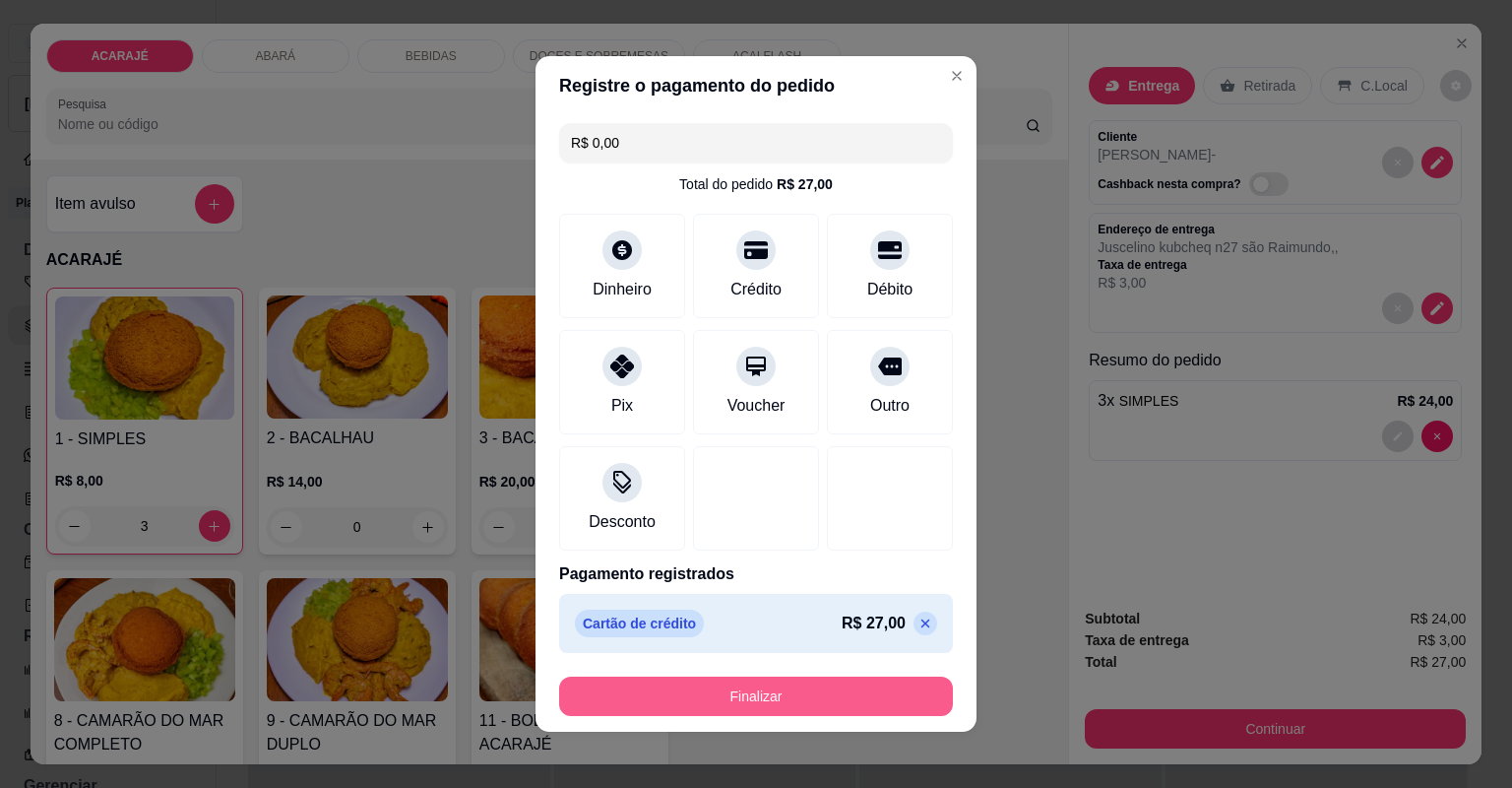 click on "Finalizar" at bounding box center (756, 696) 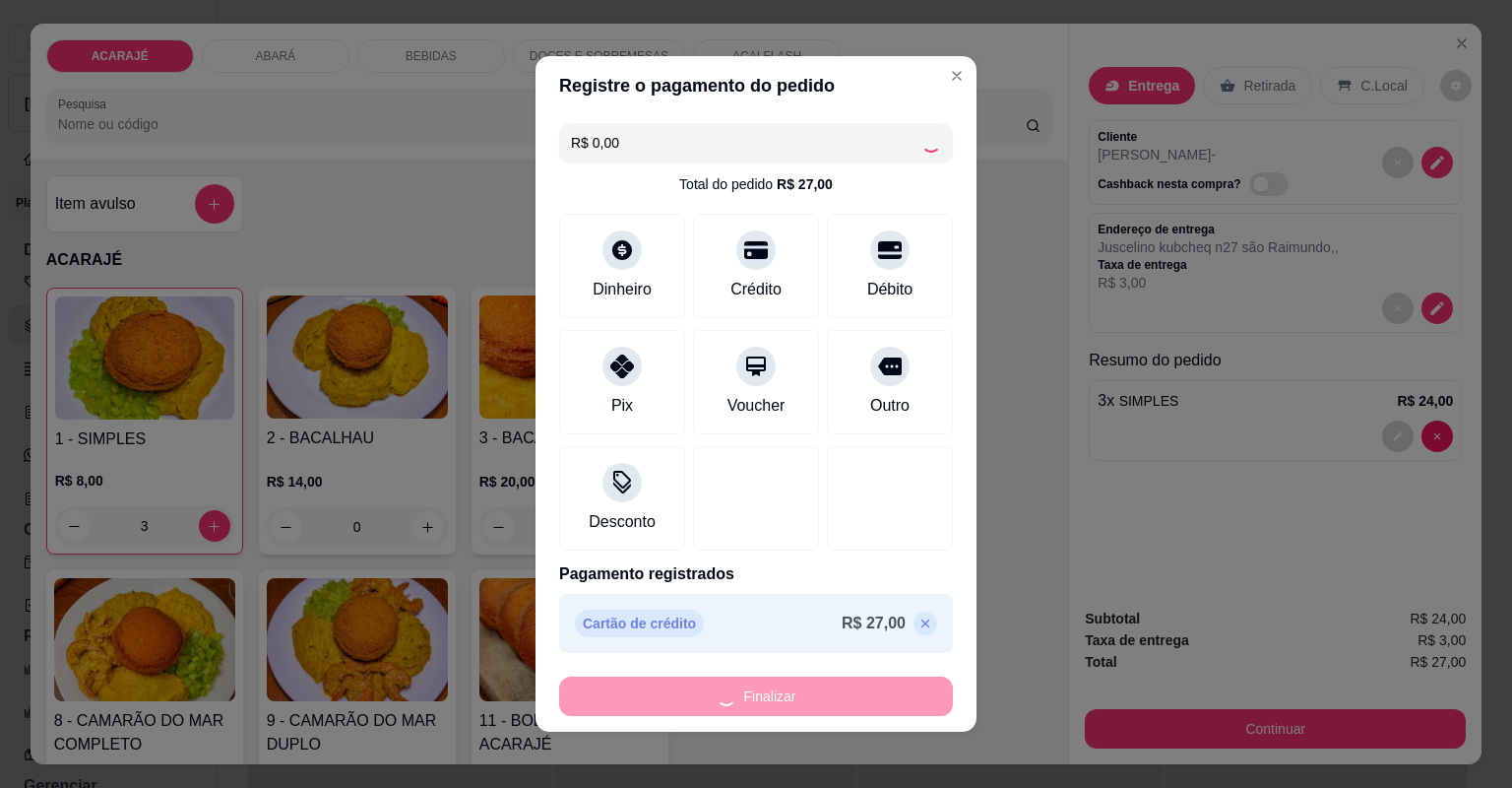 type on "0" 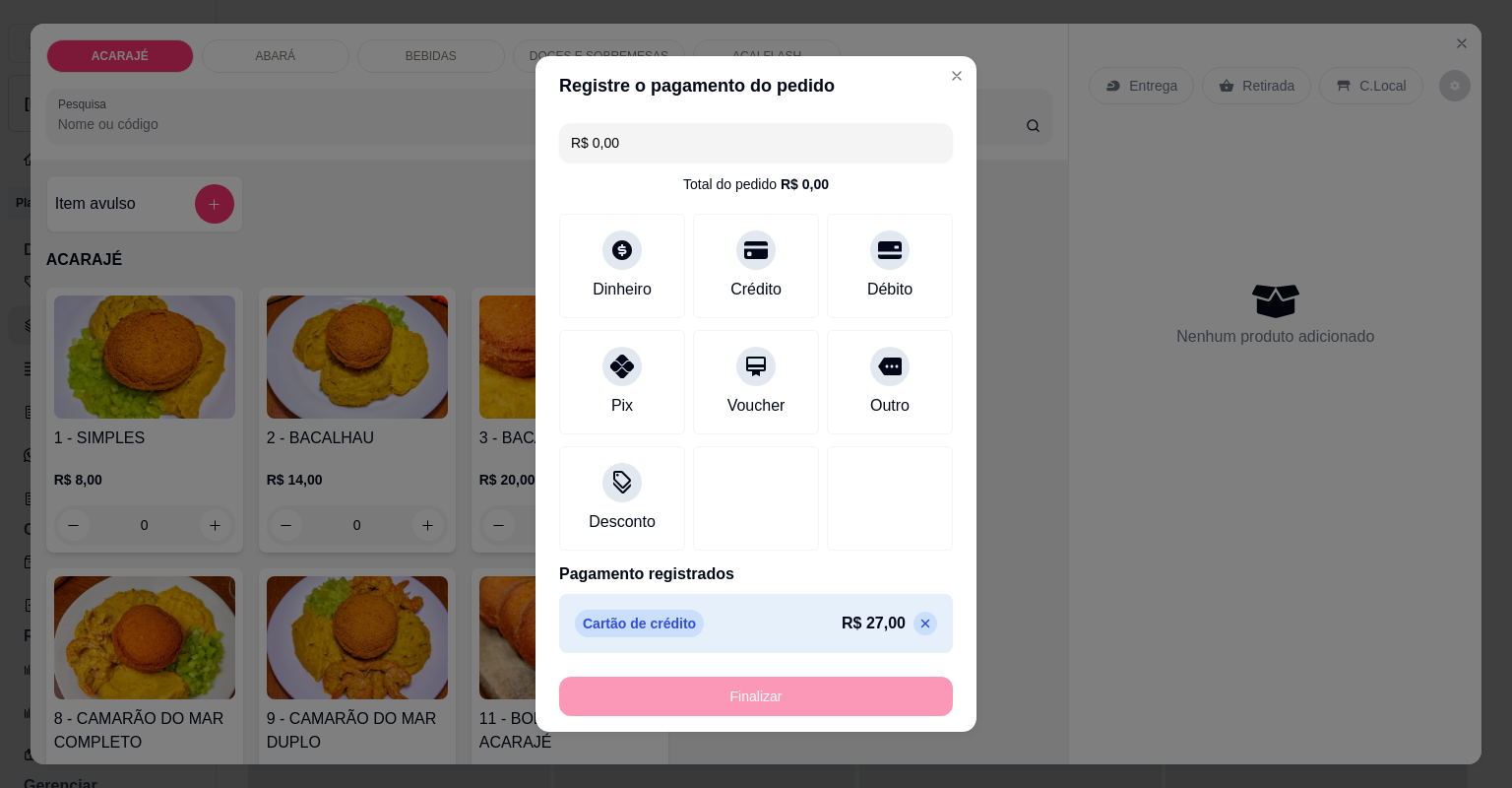 type on "-R$ 27,00" 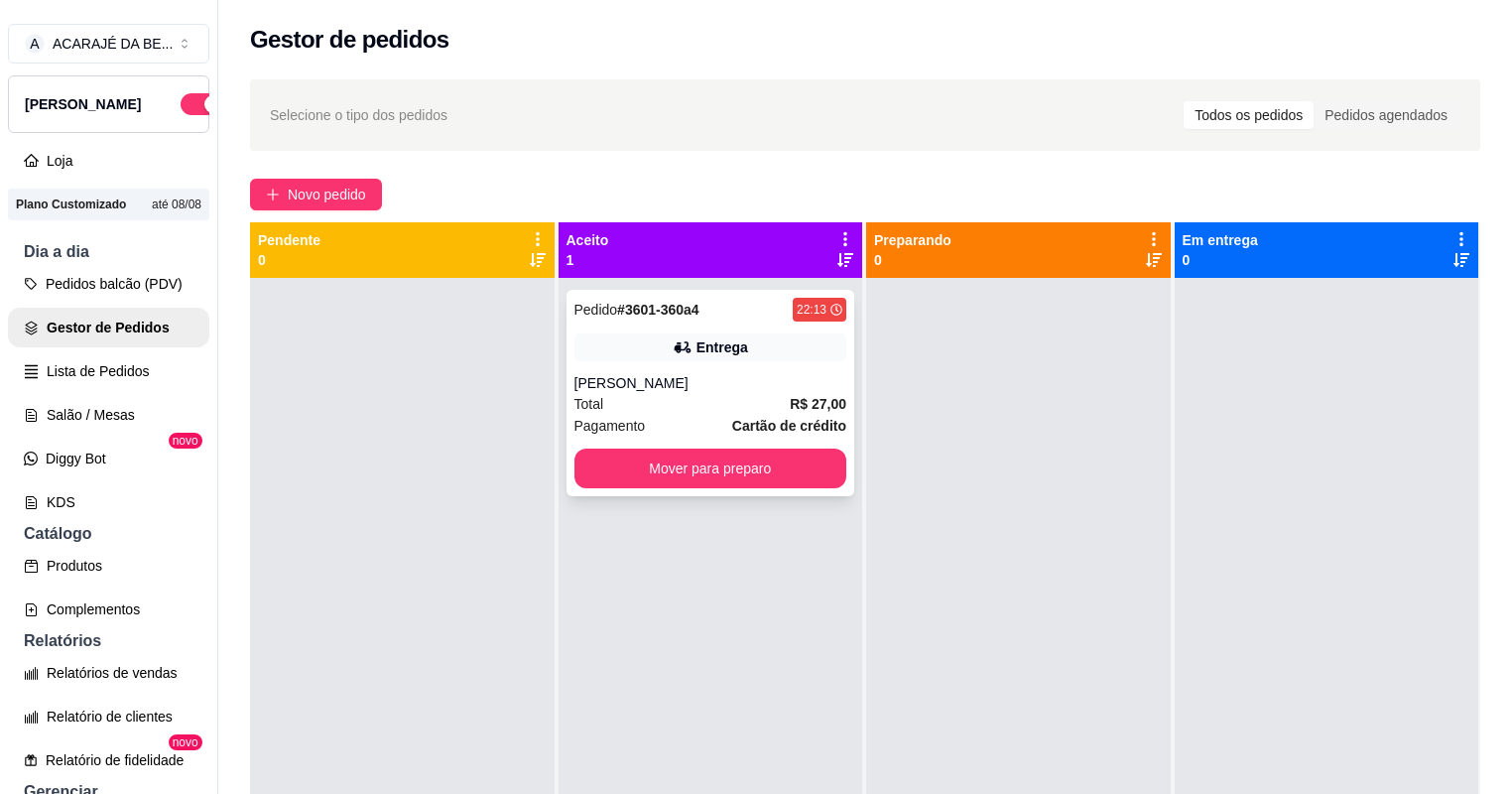 click on "Entrega" at bounding box center (710, 347) 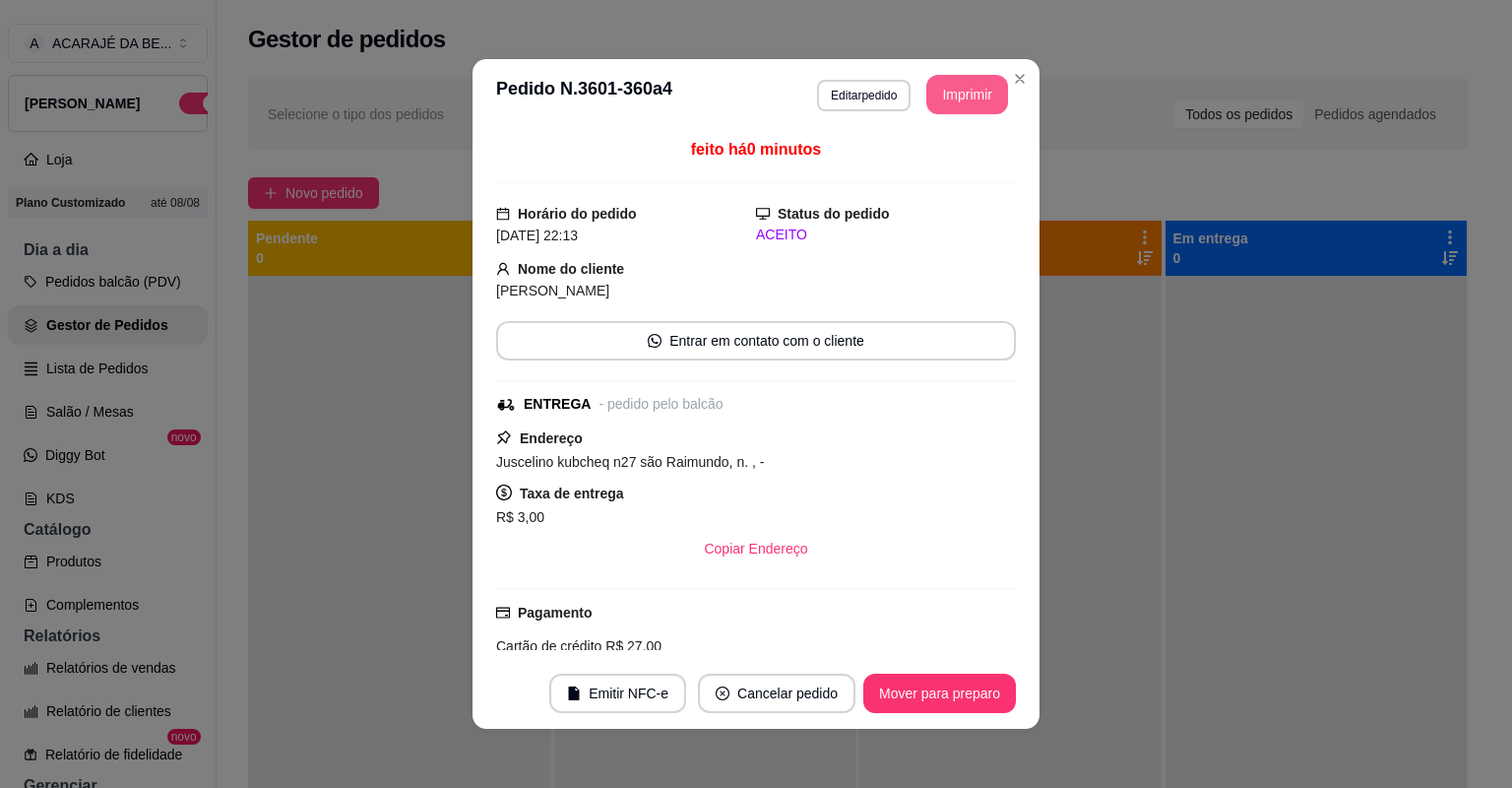 click on "Imprimir" at bounding box center (967, 95) 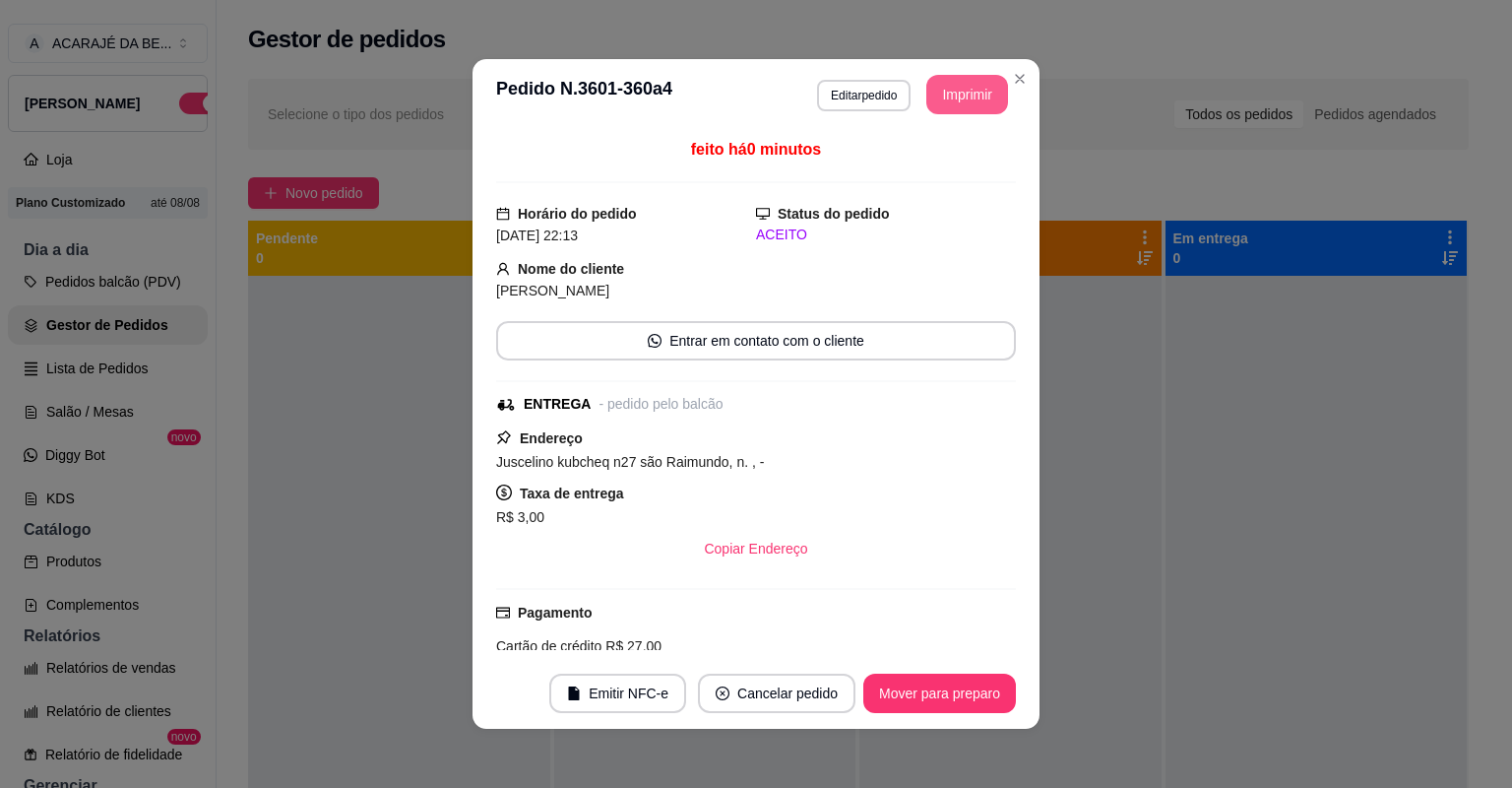 scroll, scrollTop: 0, scrollLeft: 0, axis: both 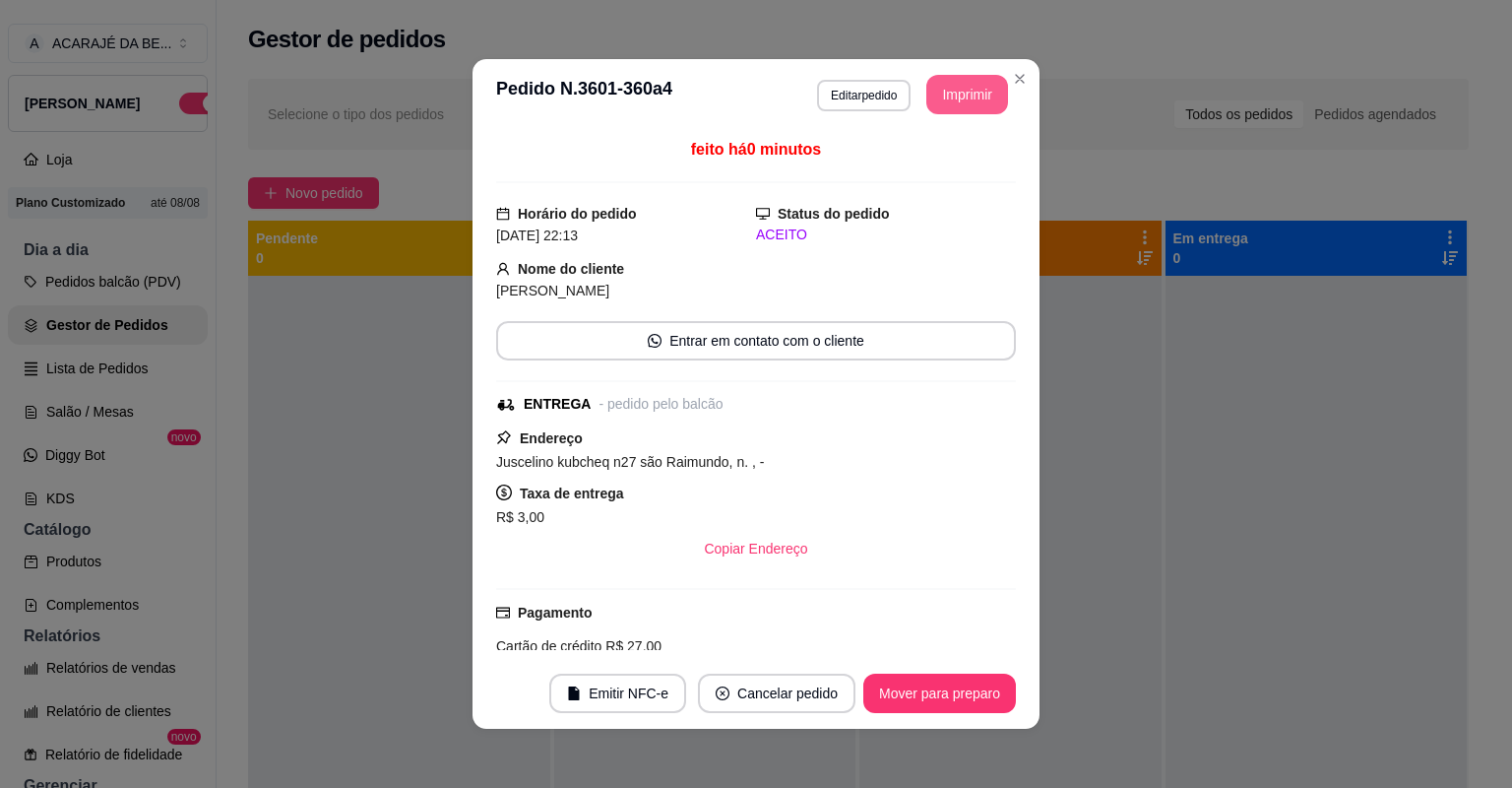 click on "Mover para preparo" at bounding box center [939, 693] 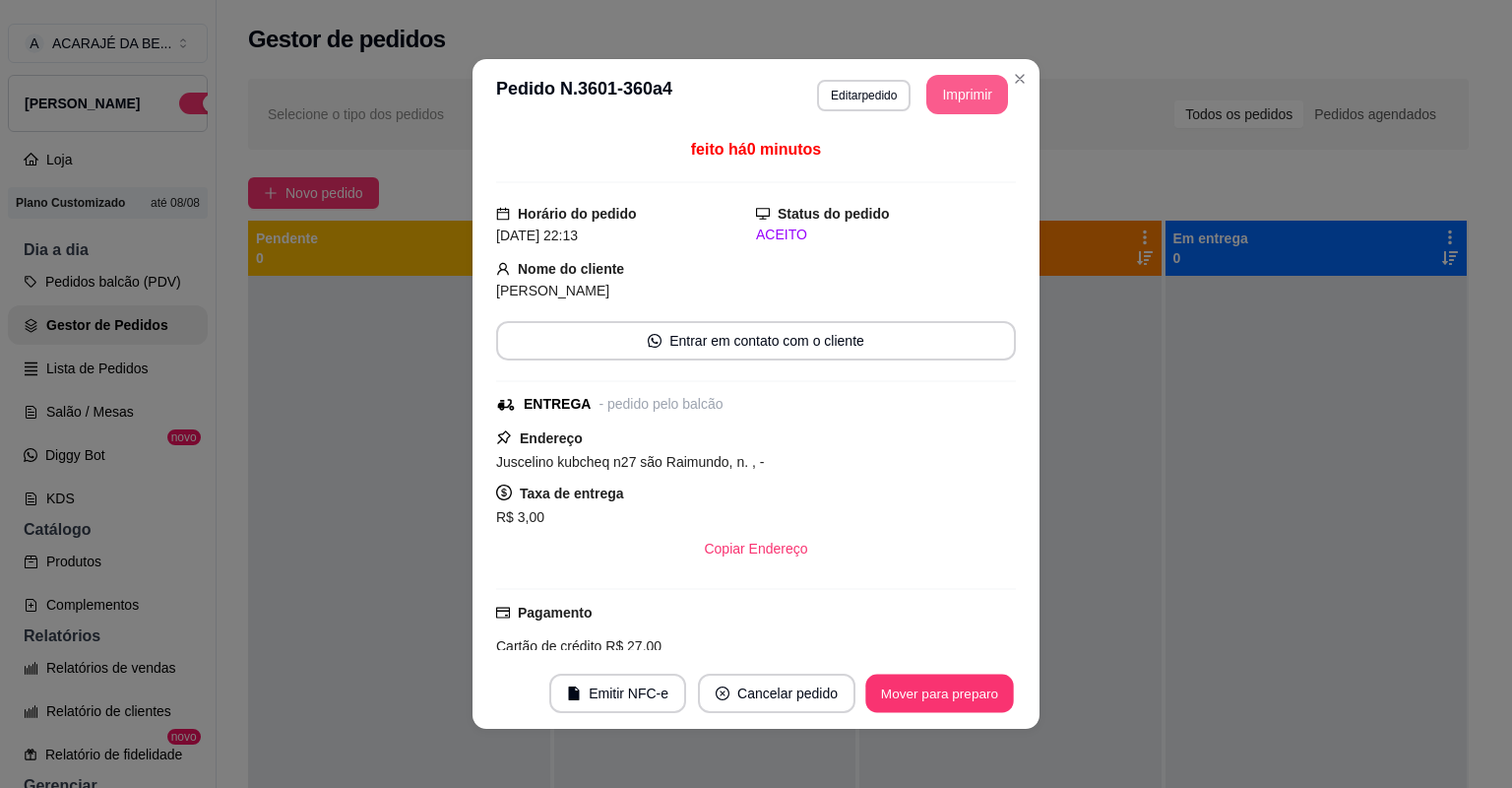 click on "Mover para preparo" at bounding box center (939, 693) 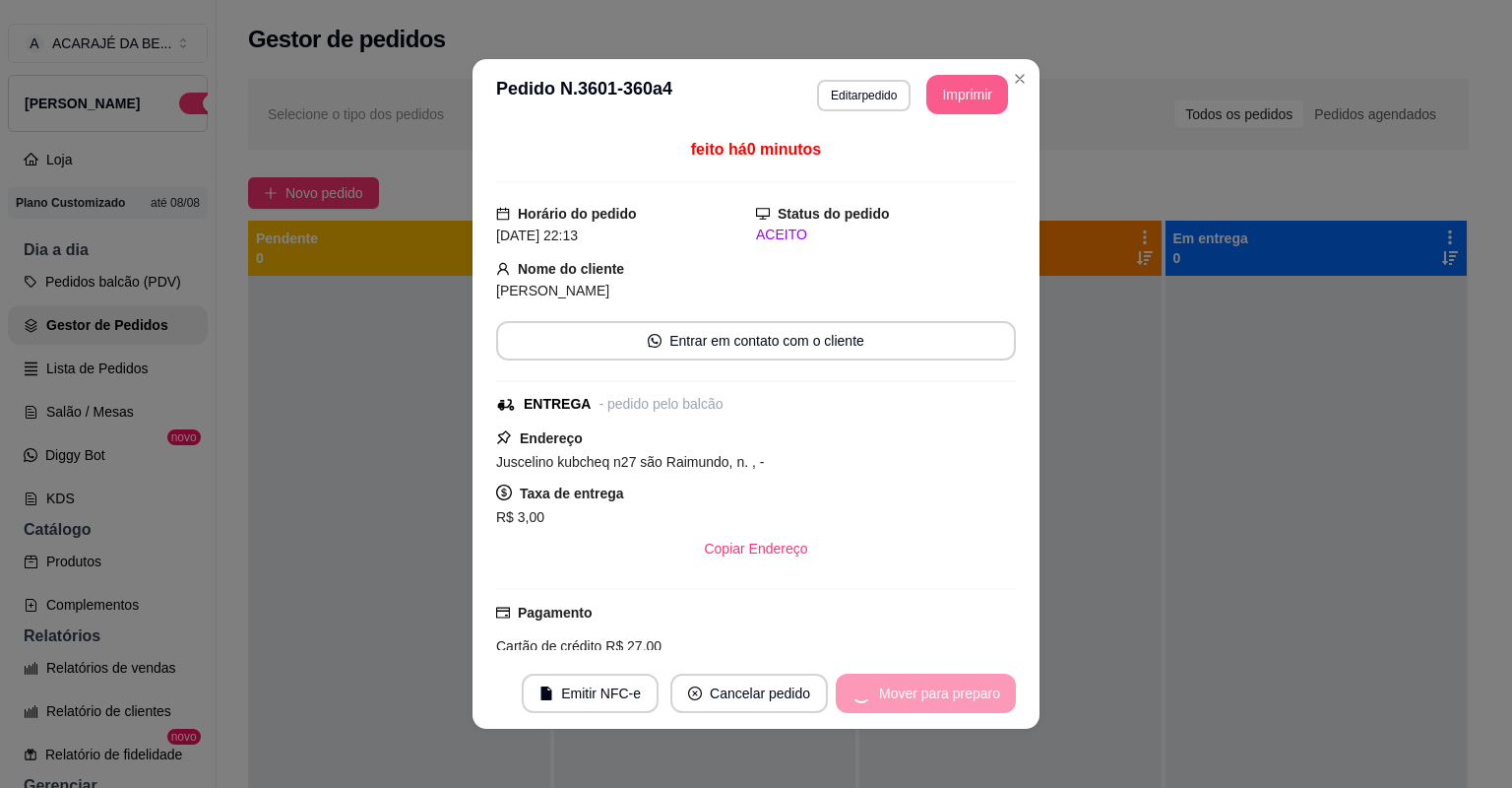 click on "Mover para preparo" at bounding box center [925, 693] 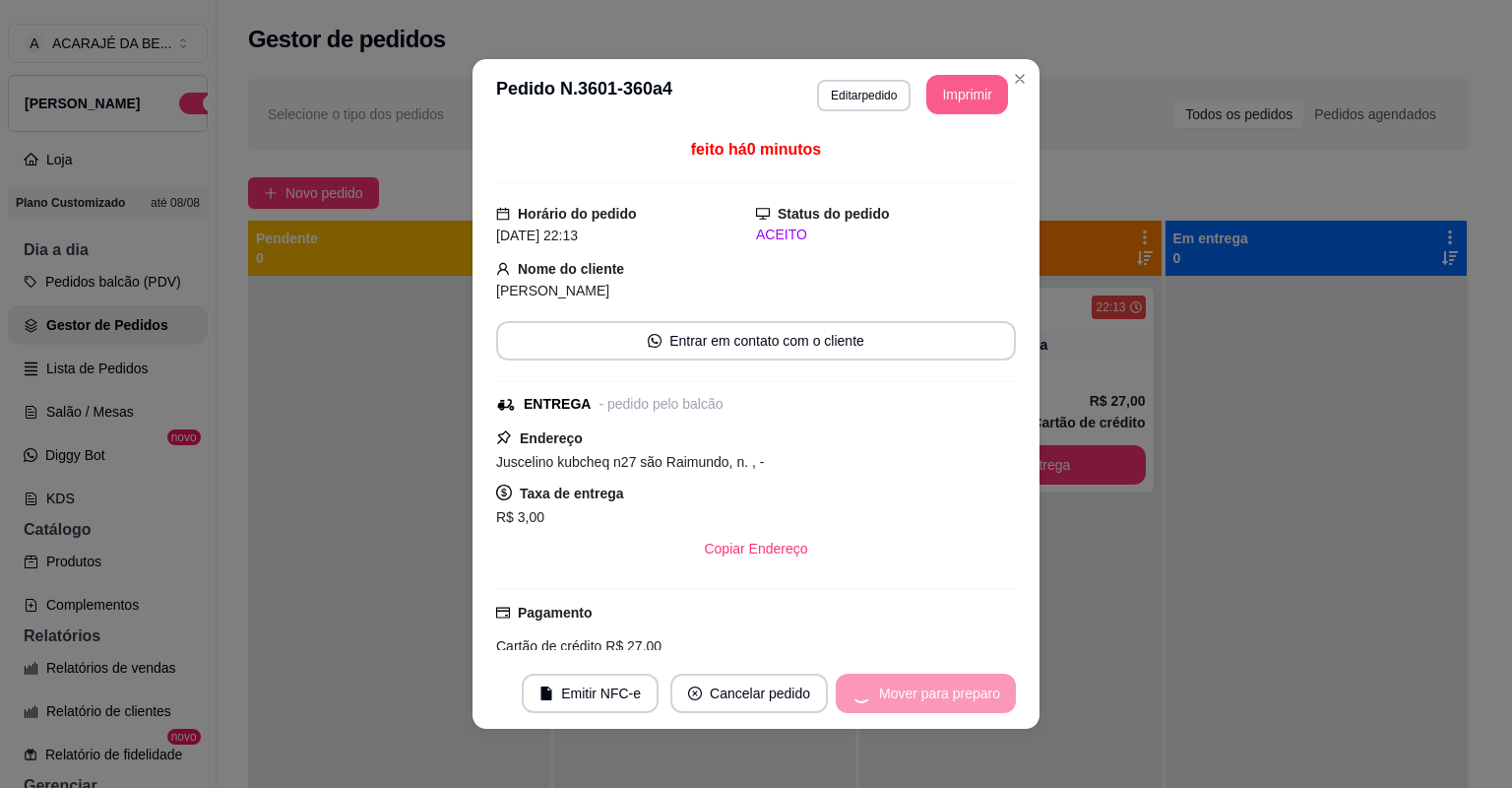 click on "Mover para preparo" at bounding box center [925, 693] 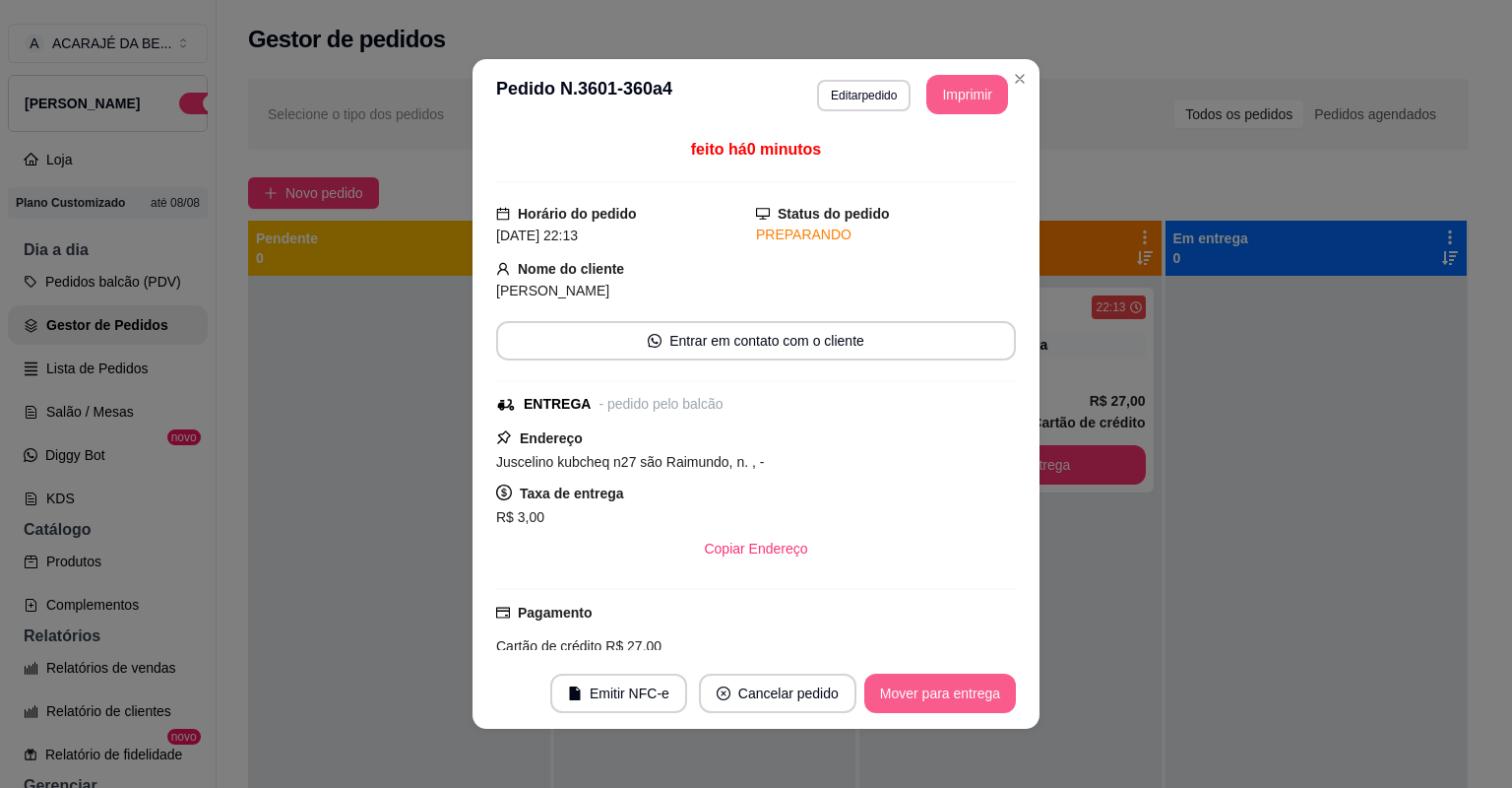 click on "Mover para entrega" at bounding box center [940, 693] 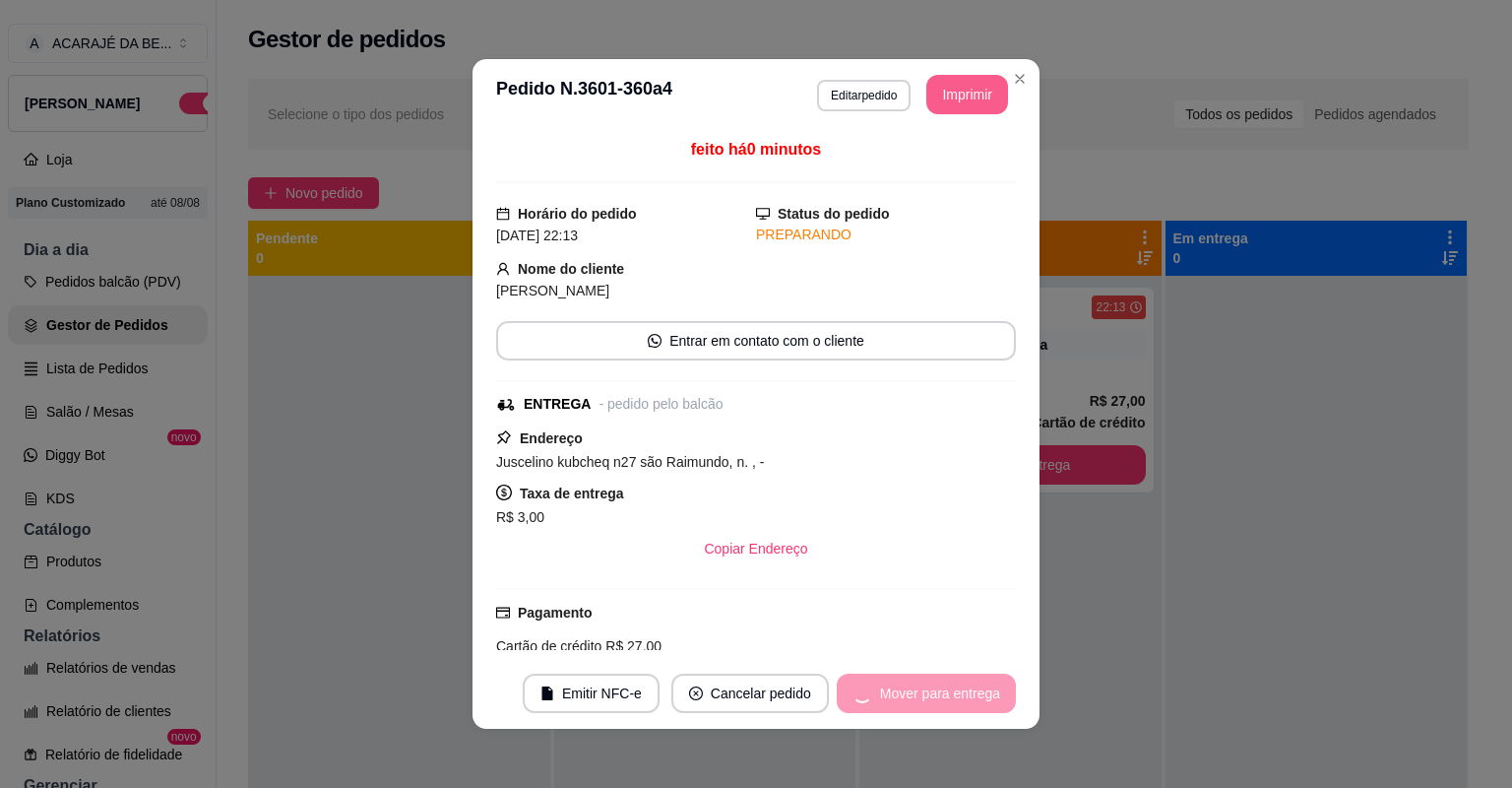 click on "Mover para entrega" at bounding box center [926, 693] 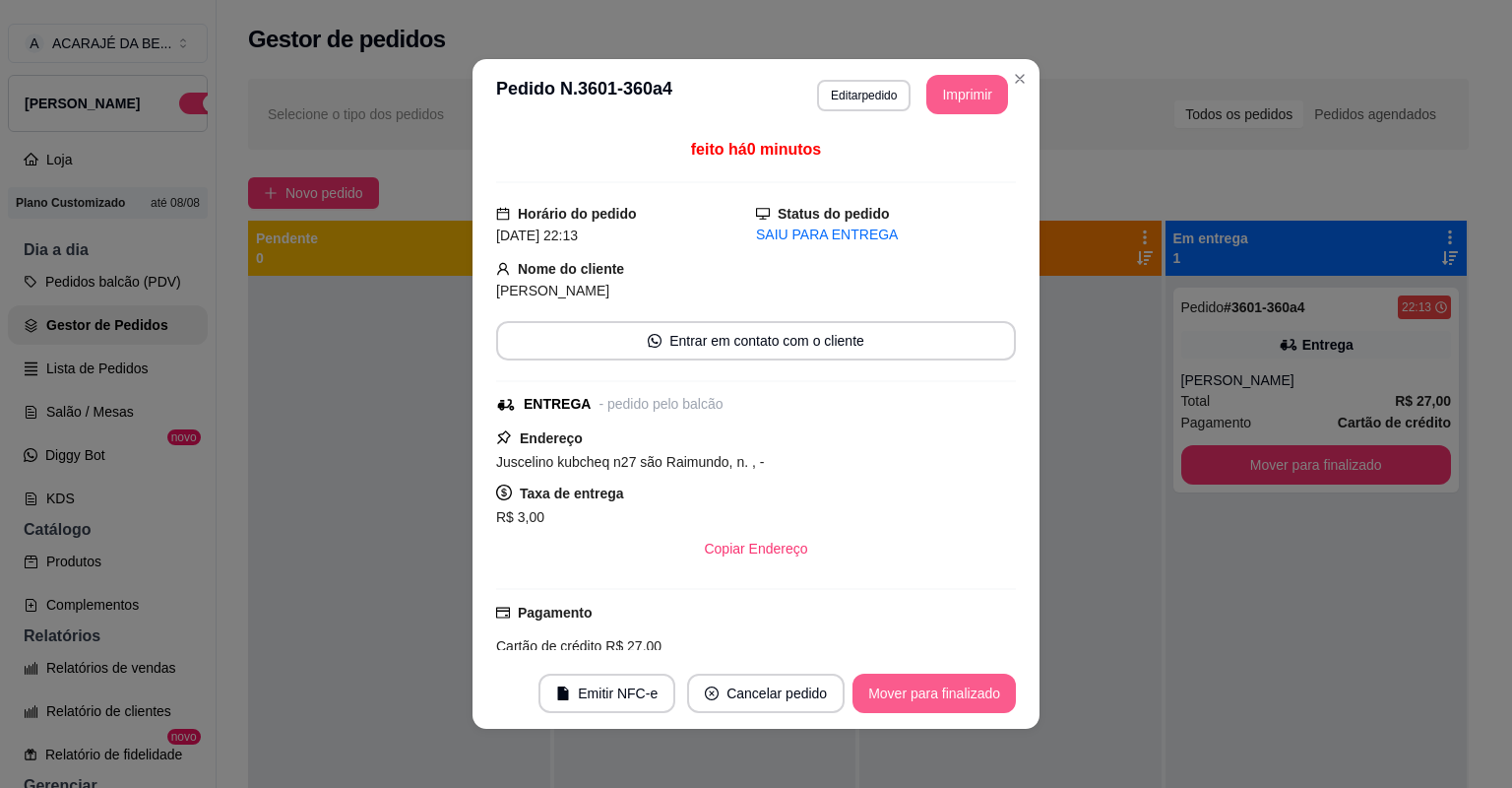 click on "Mover para finalizado" at bounding box center (934, 693) 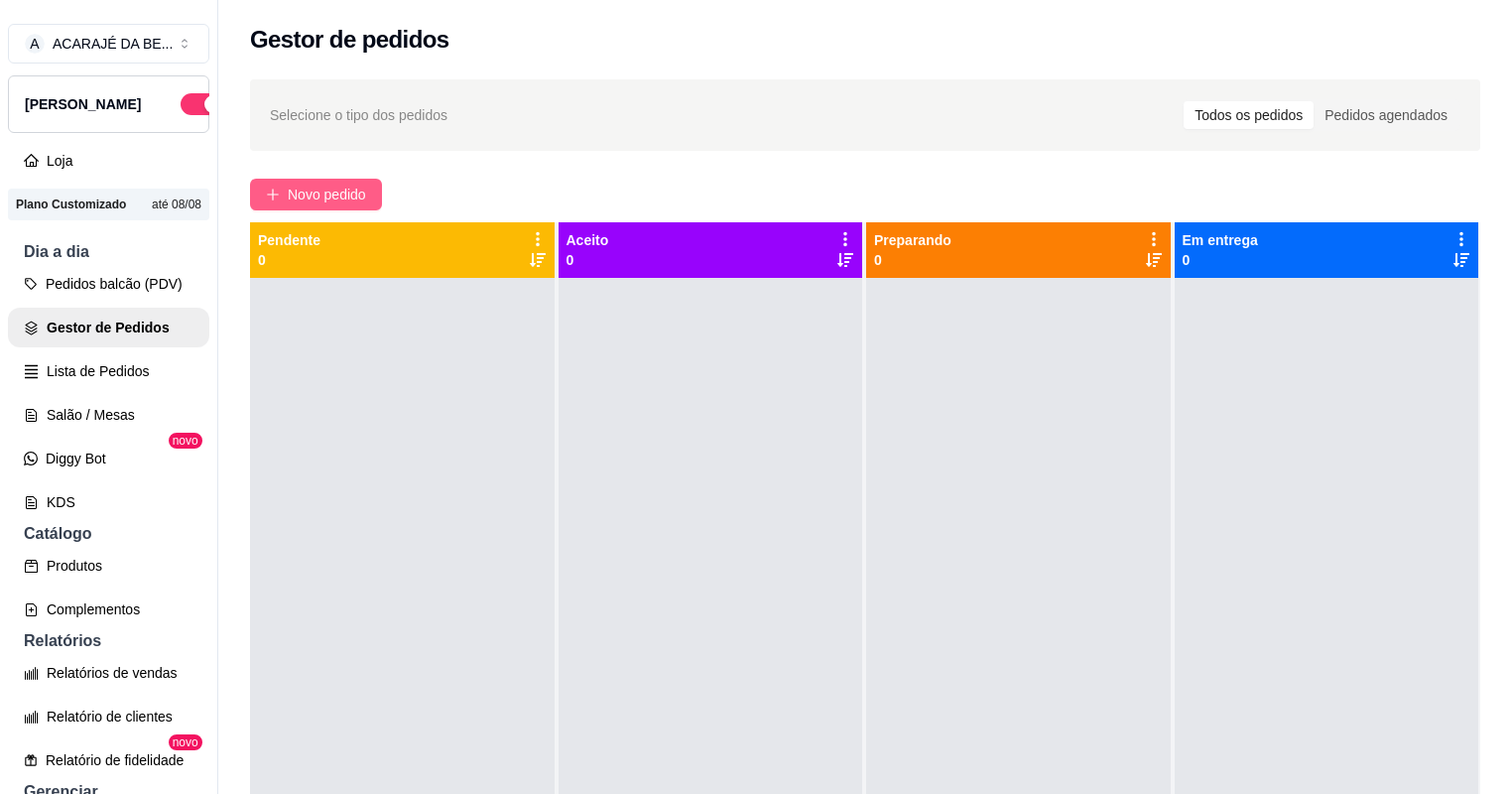 click on "Novo pedido" at bounding box center [326, 195] 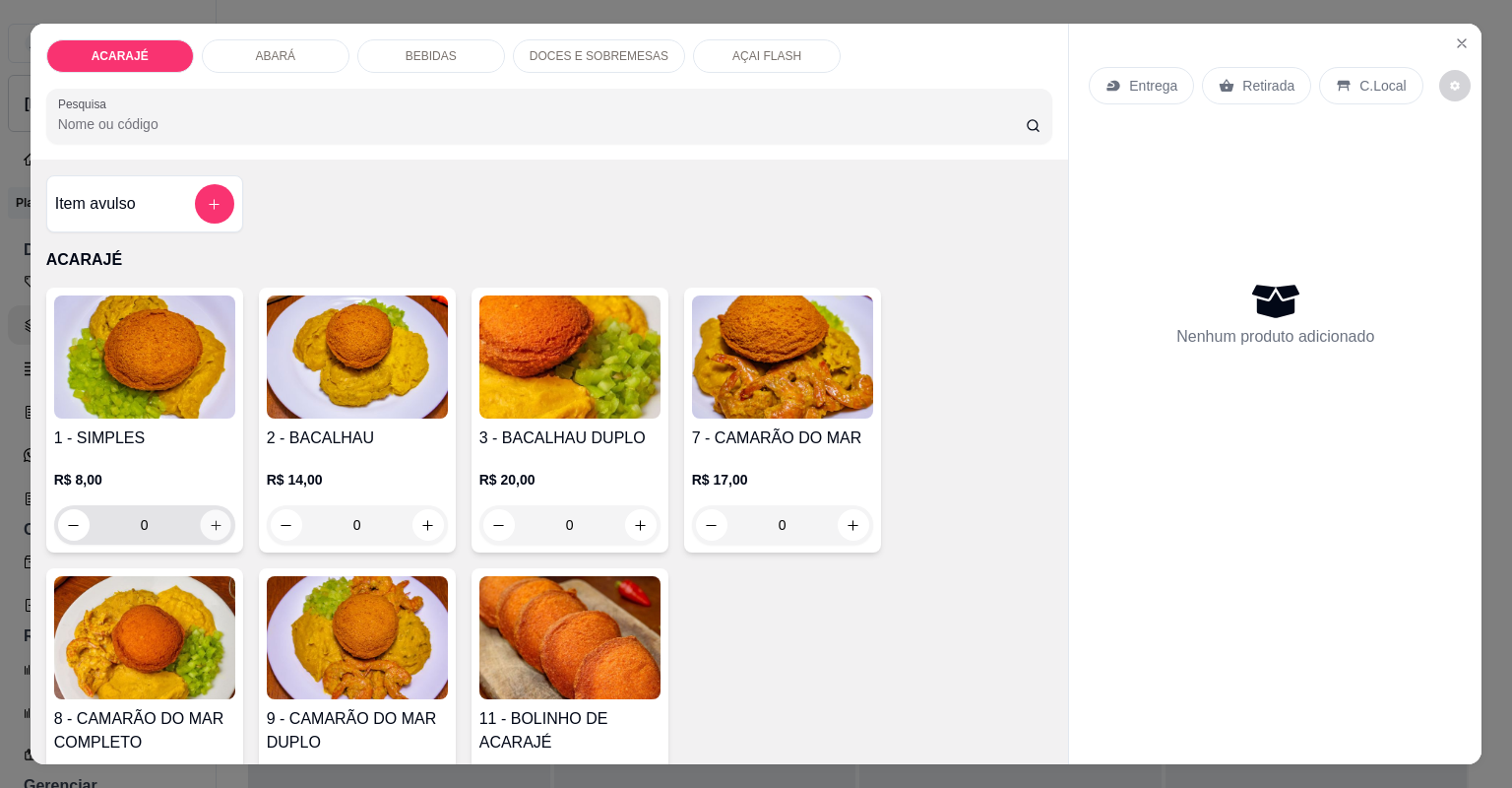 click 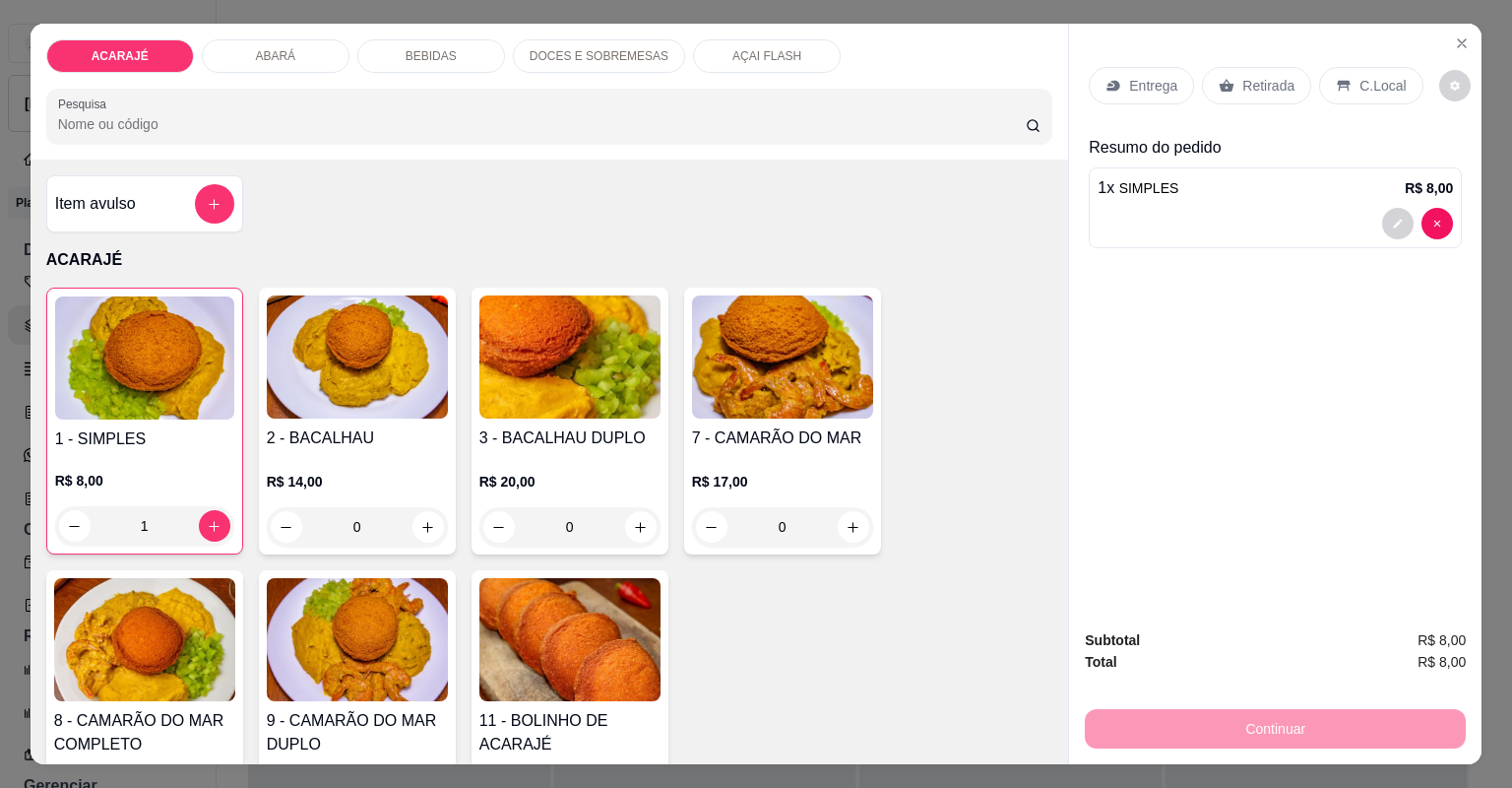 click on "Entrega" at bounding box center (1153, 86) 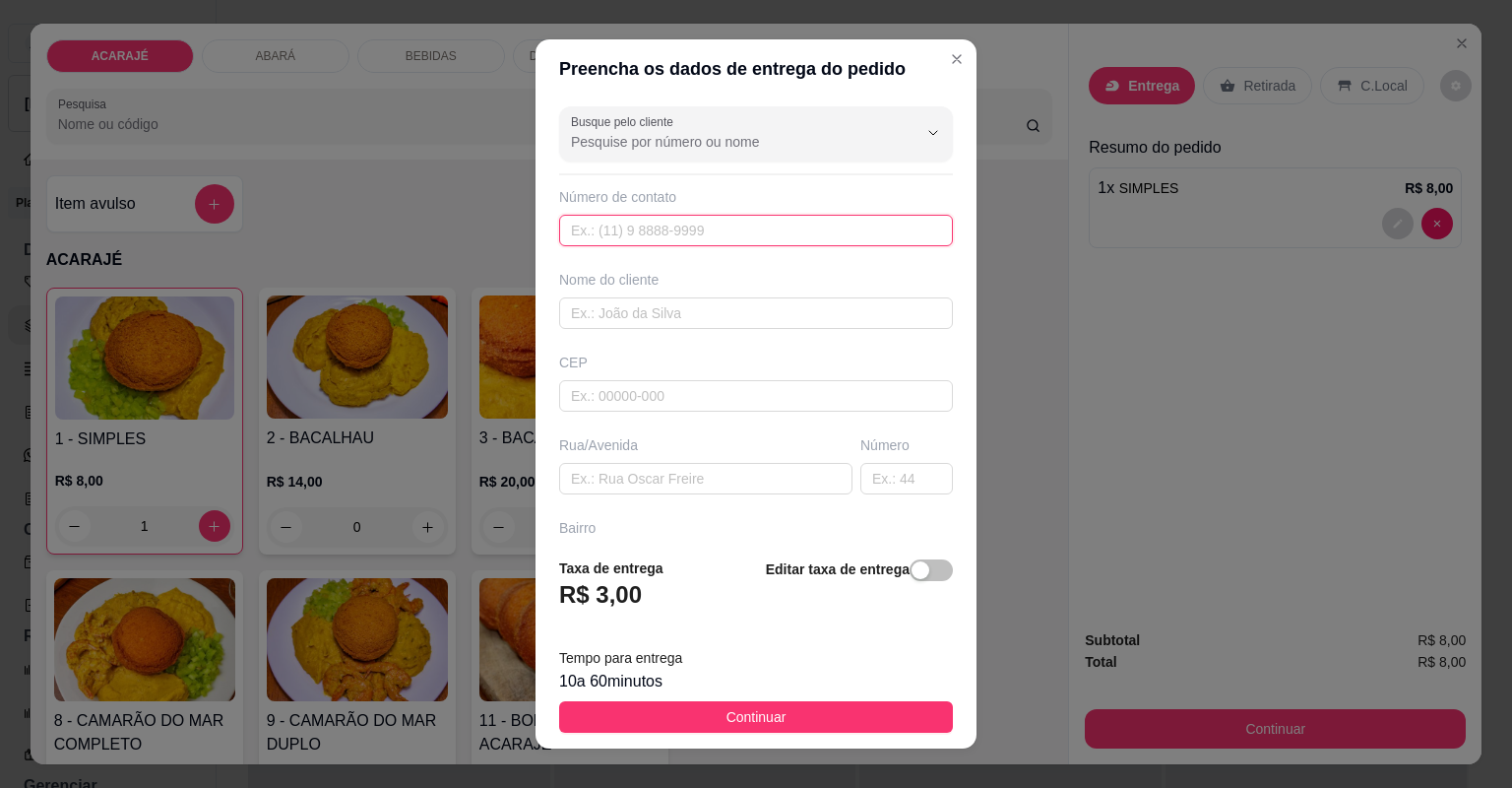 click at bounding box center [756, 230] 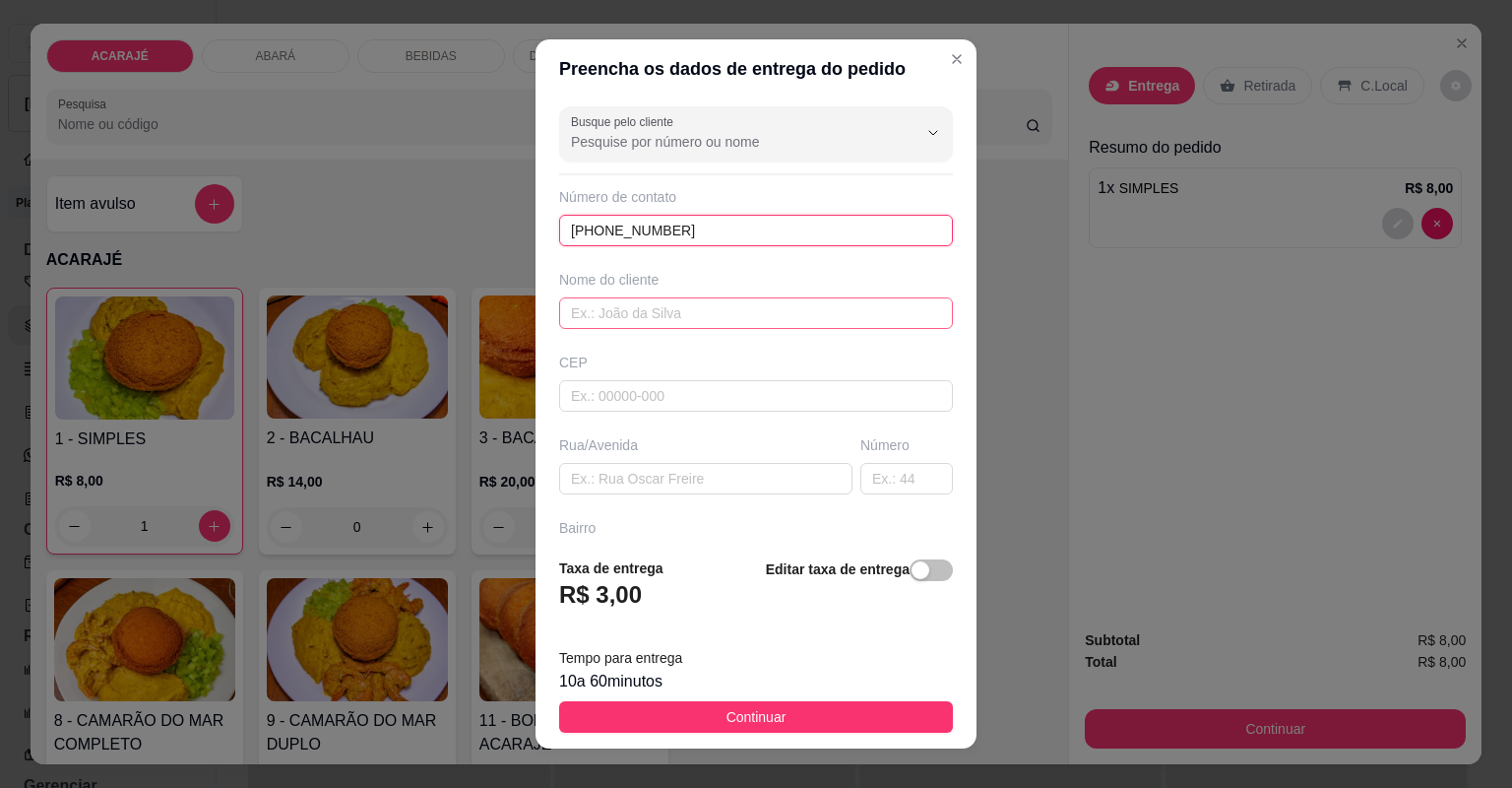 type on "[PHONE_NUMBER]" 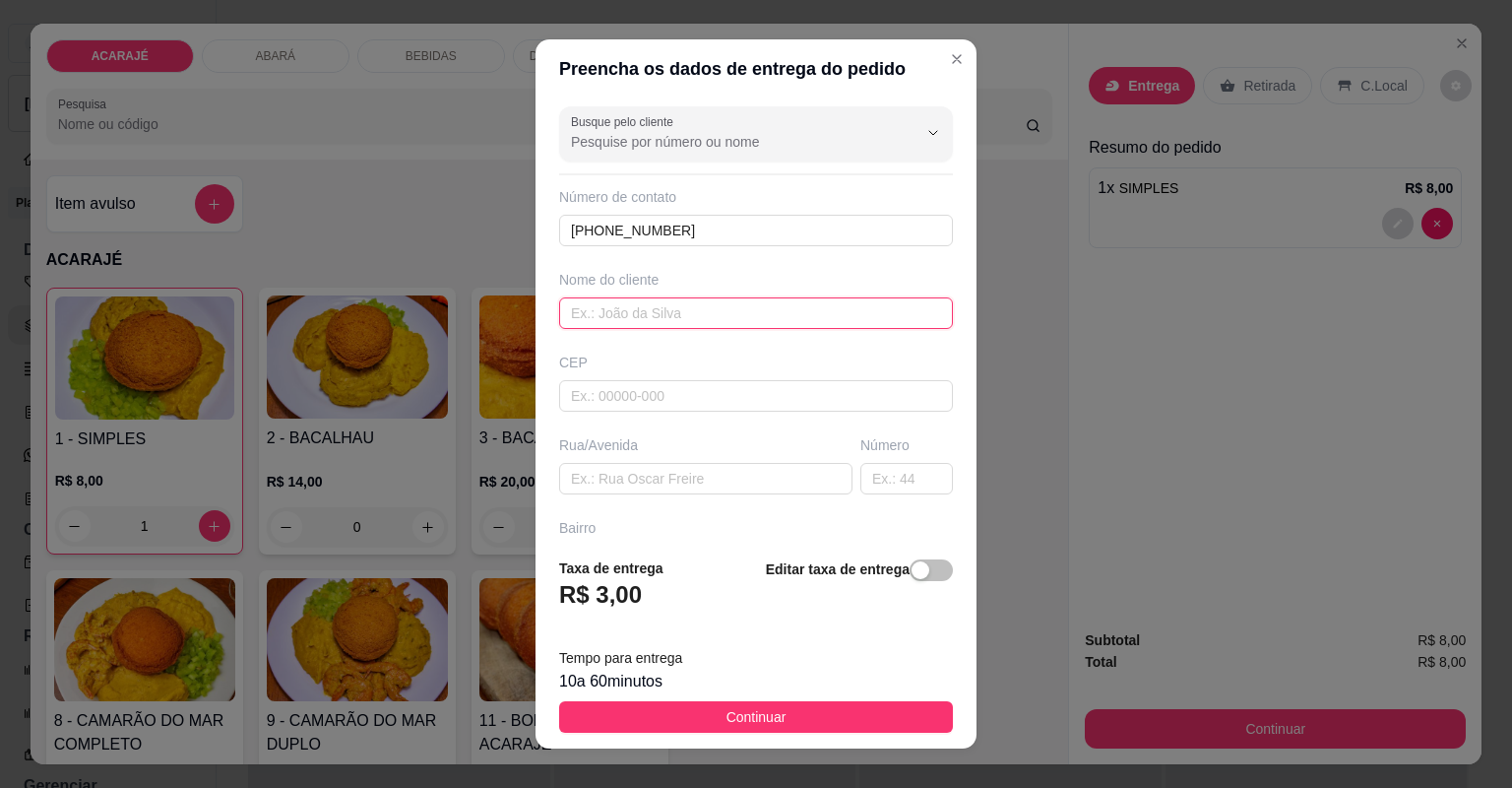 click at bounding box center (756, 313) 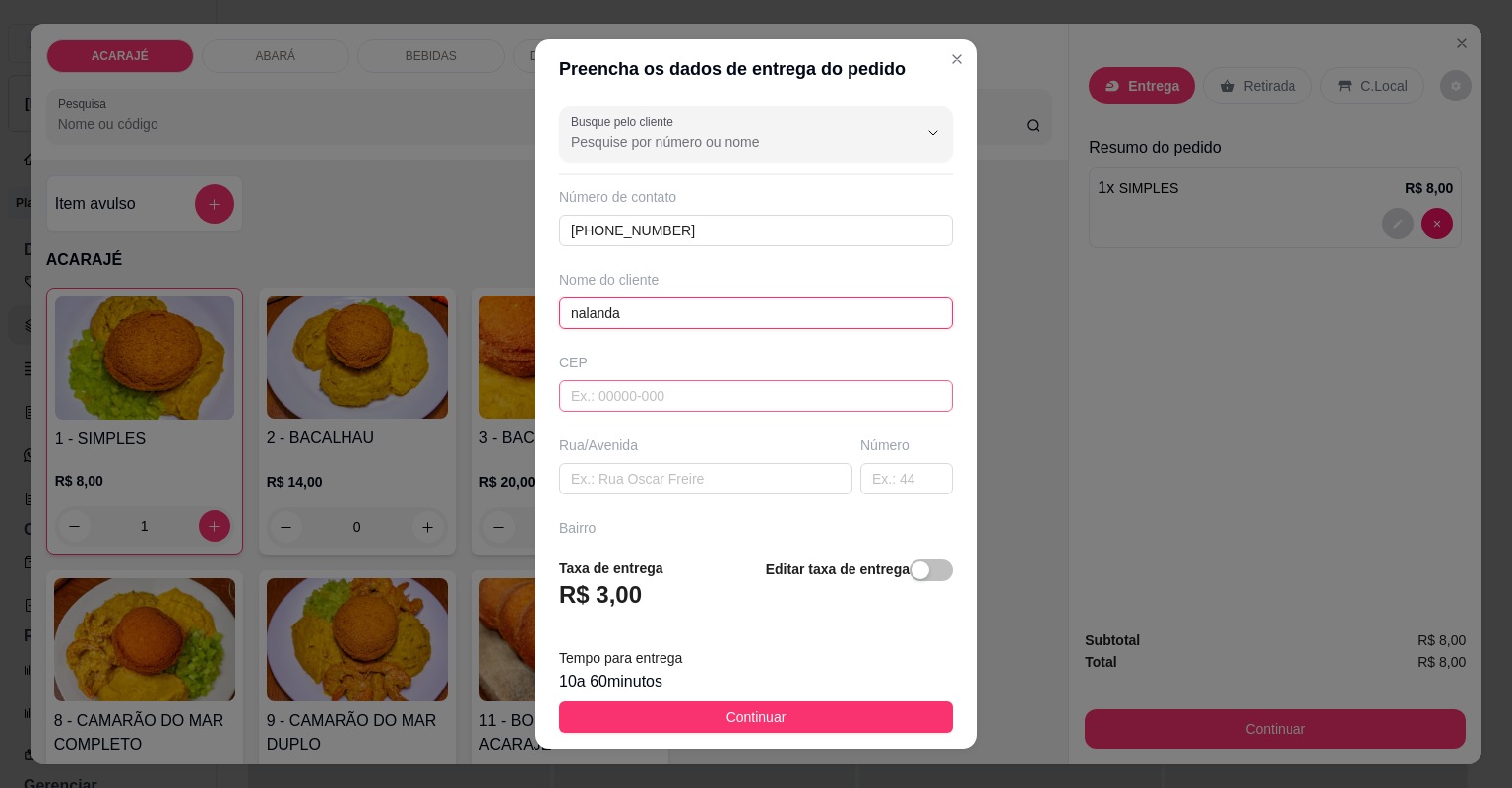 type on "nalanda" 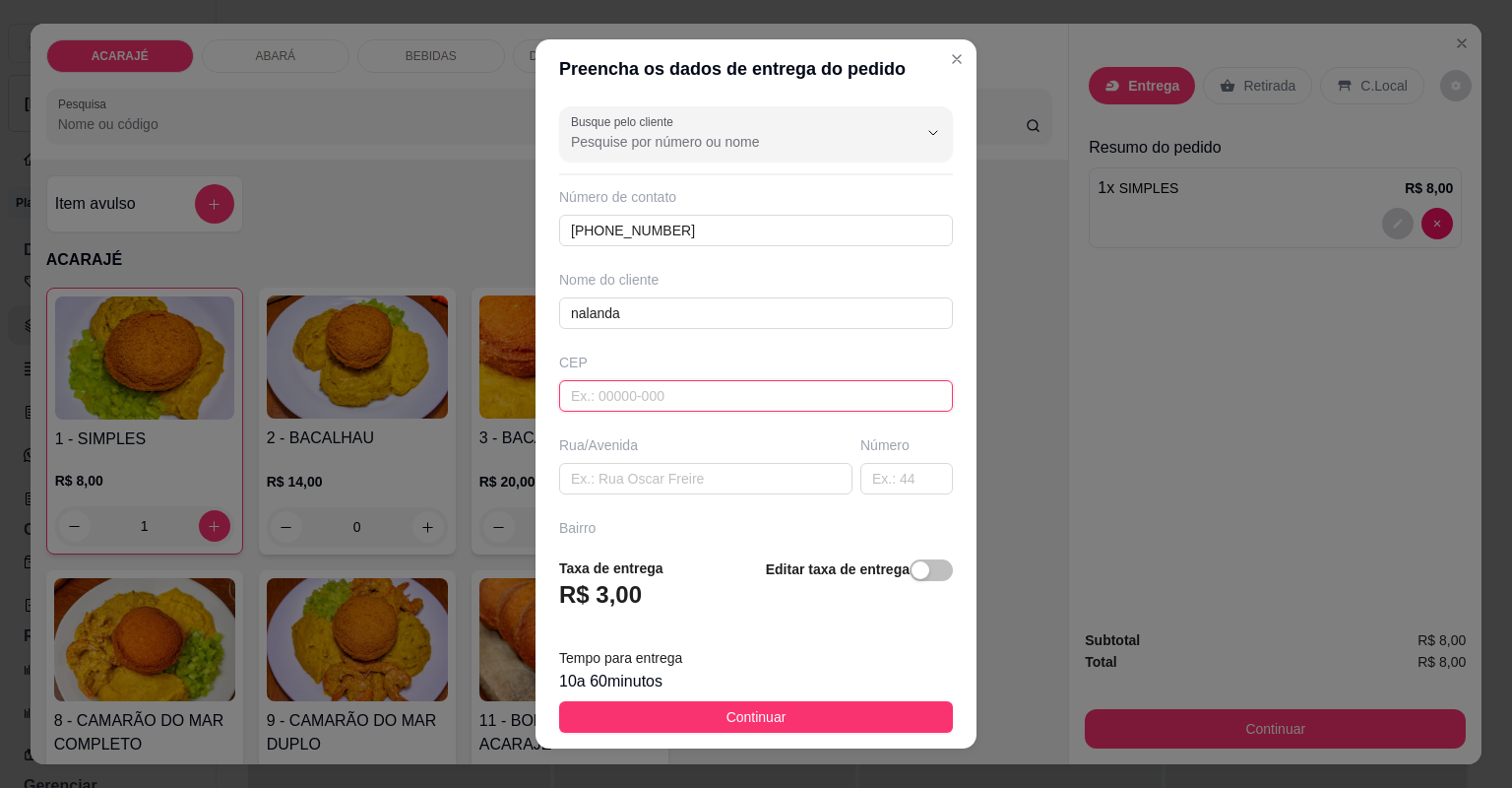 click at bounding box center [756, 396] 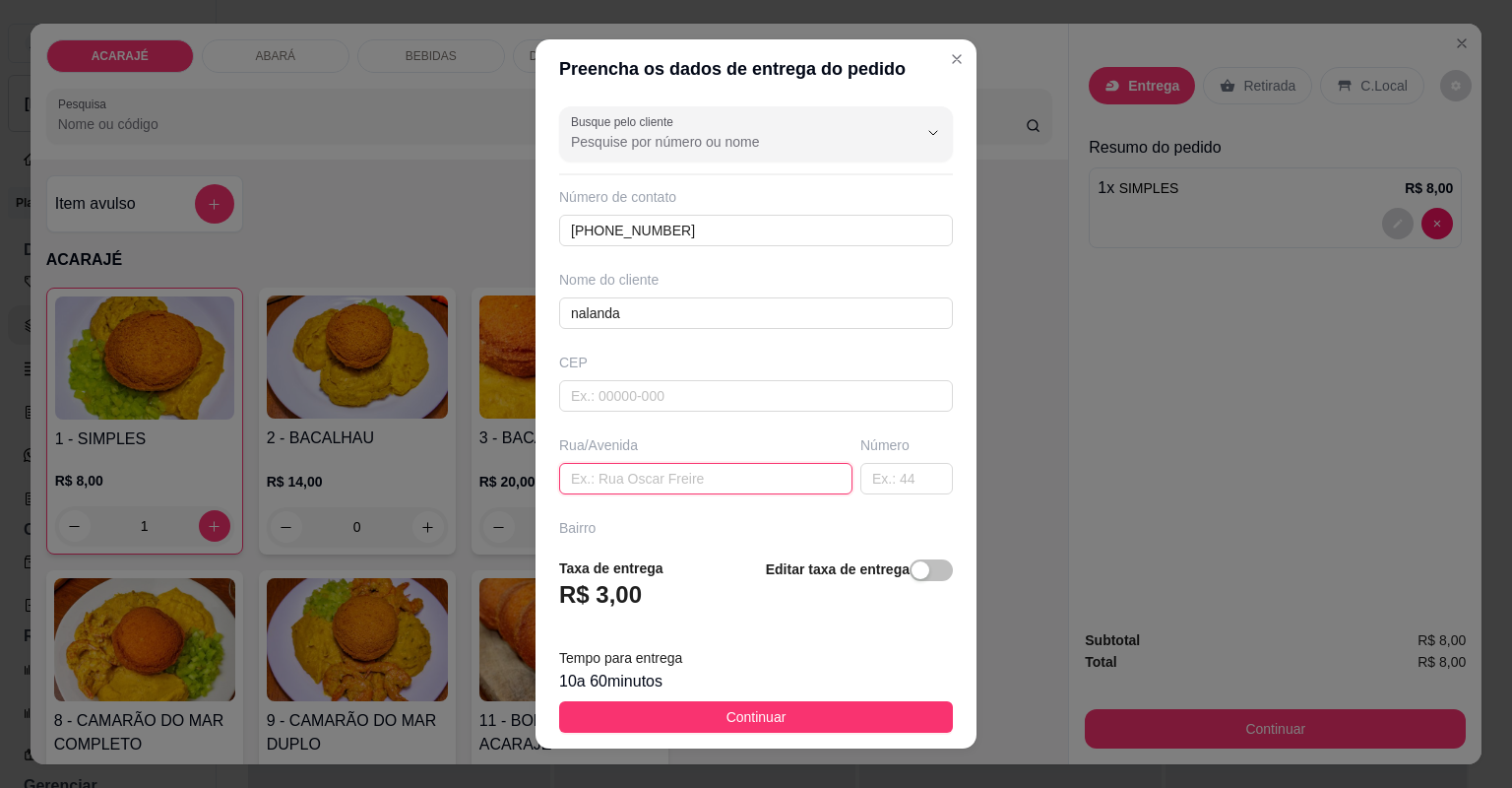 click at bounding box center [706, 479] 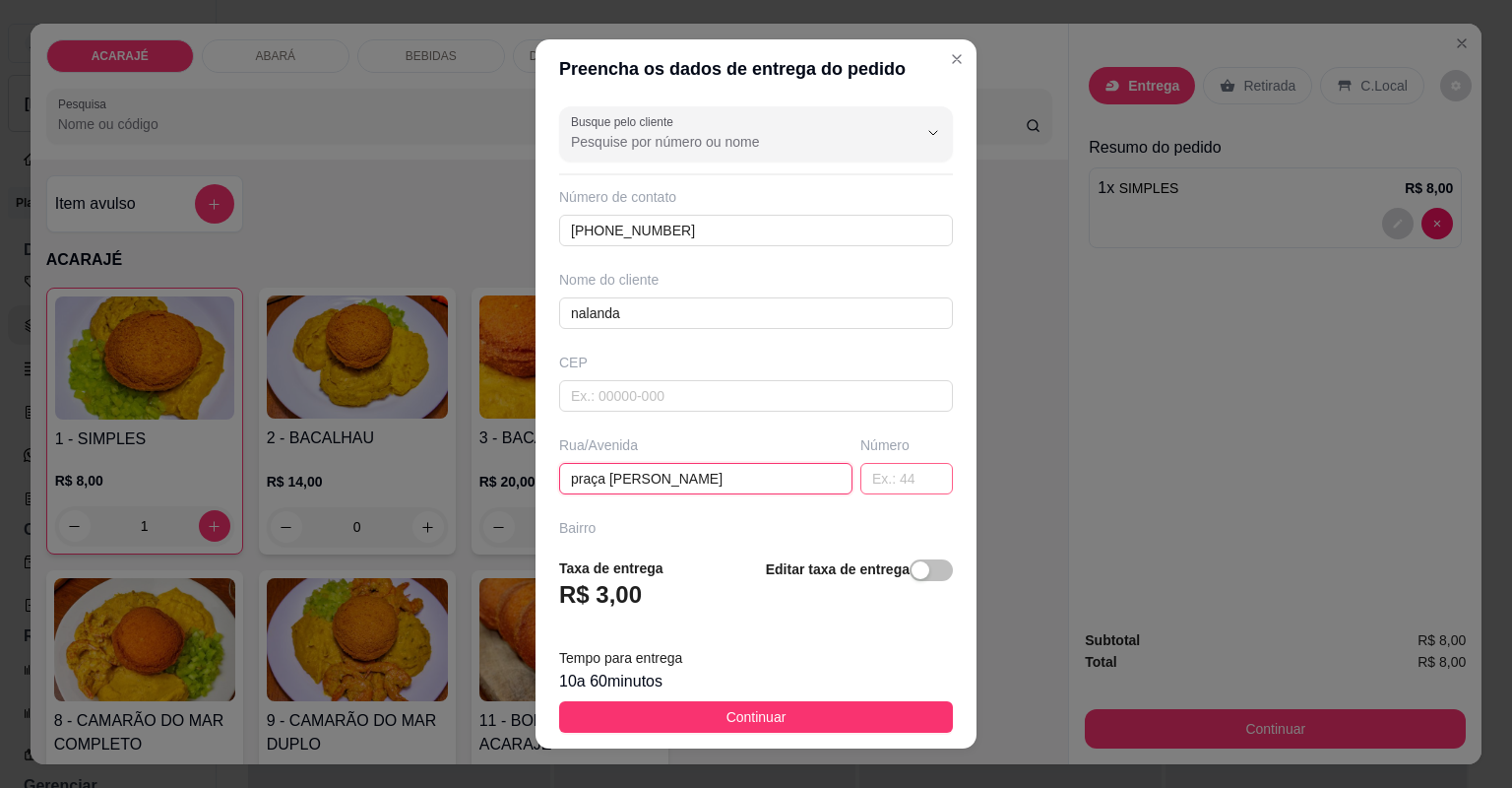 type on "praça joão dudu" 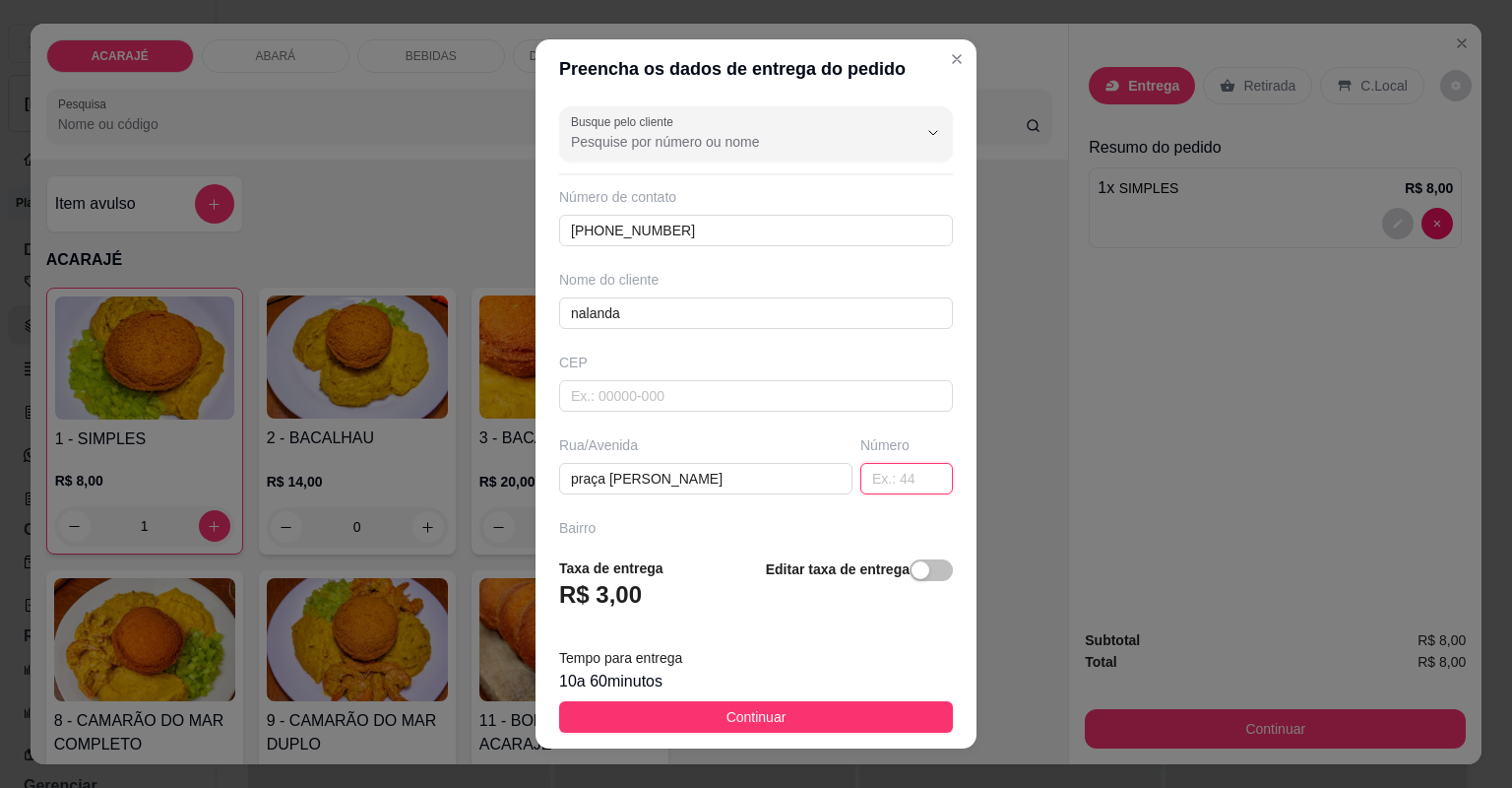 click at bounding box center (907, 479) 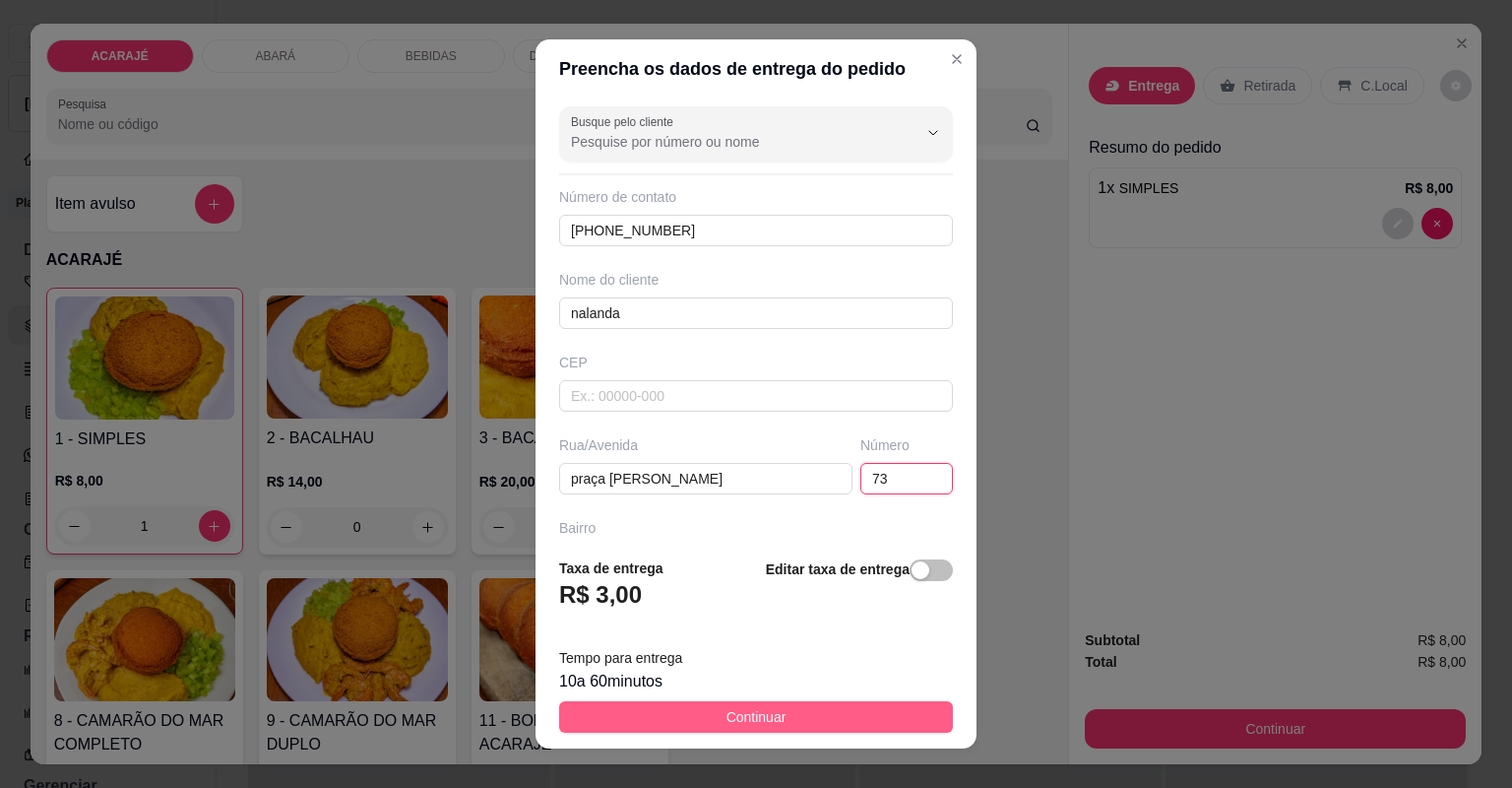 type on "73" 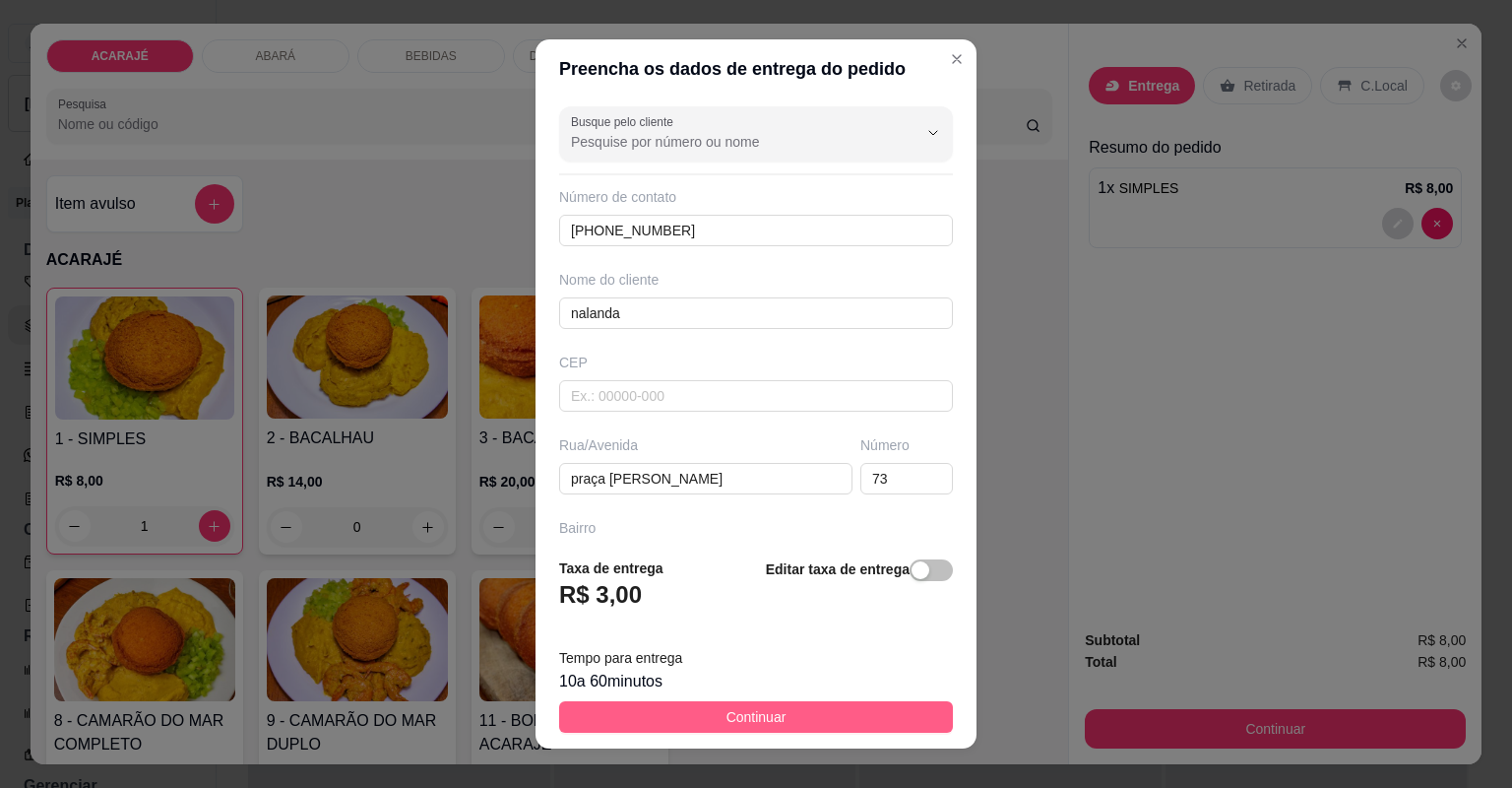 click on "Continuar" at bounding box center [756, 717] 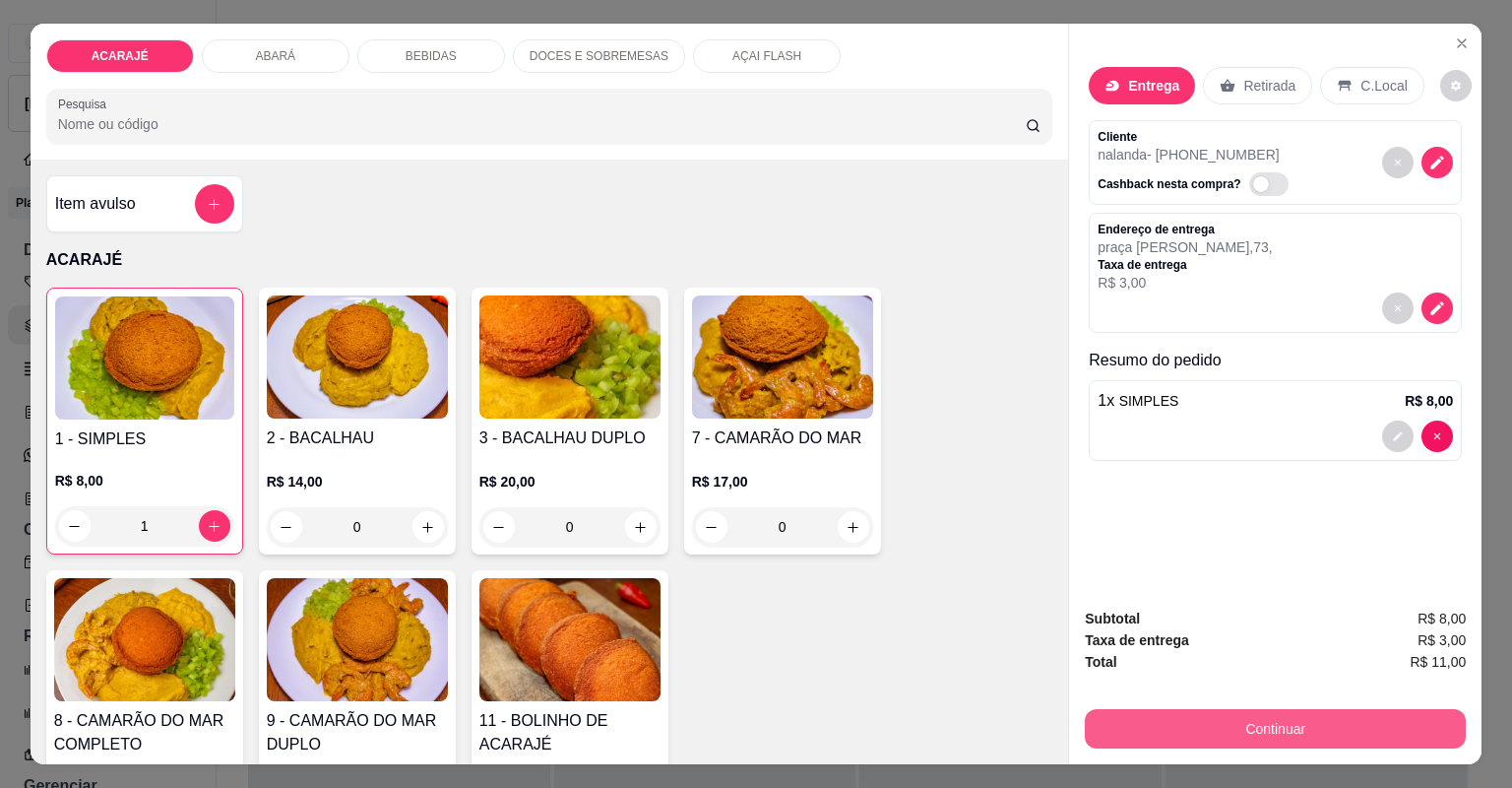 click on "Continuar" at bounding box center [1275, 729] 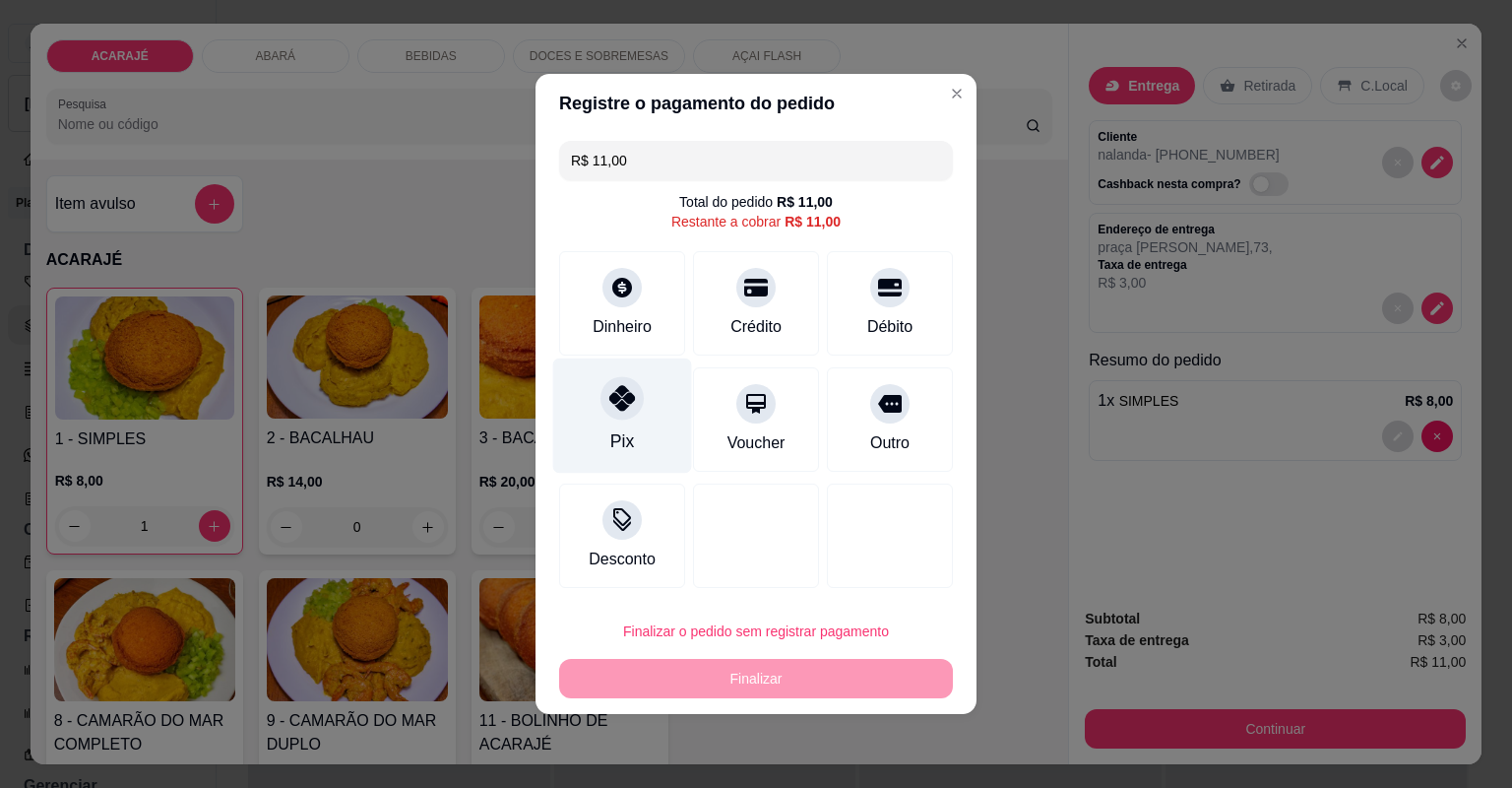 click on "Pix" at bounding box center [622, 416] 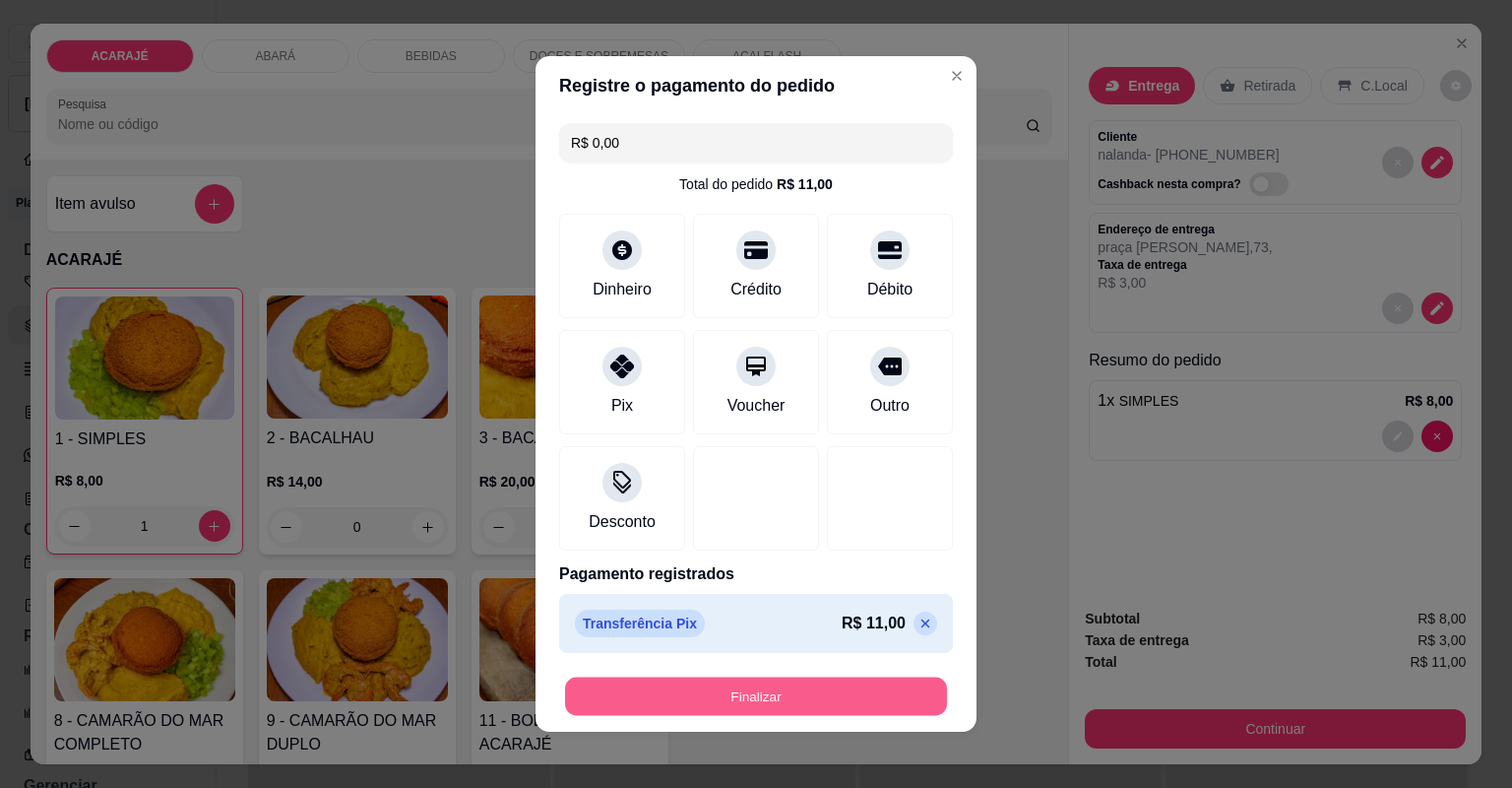 click on "Finalizar" at bounding box center (756, 696) 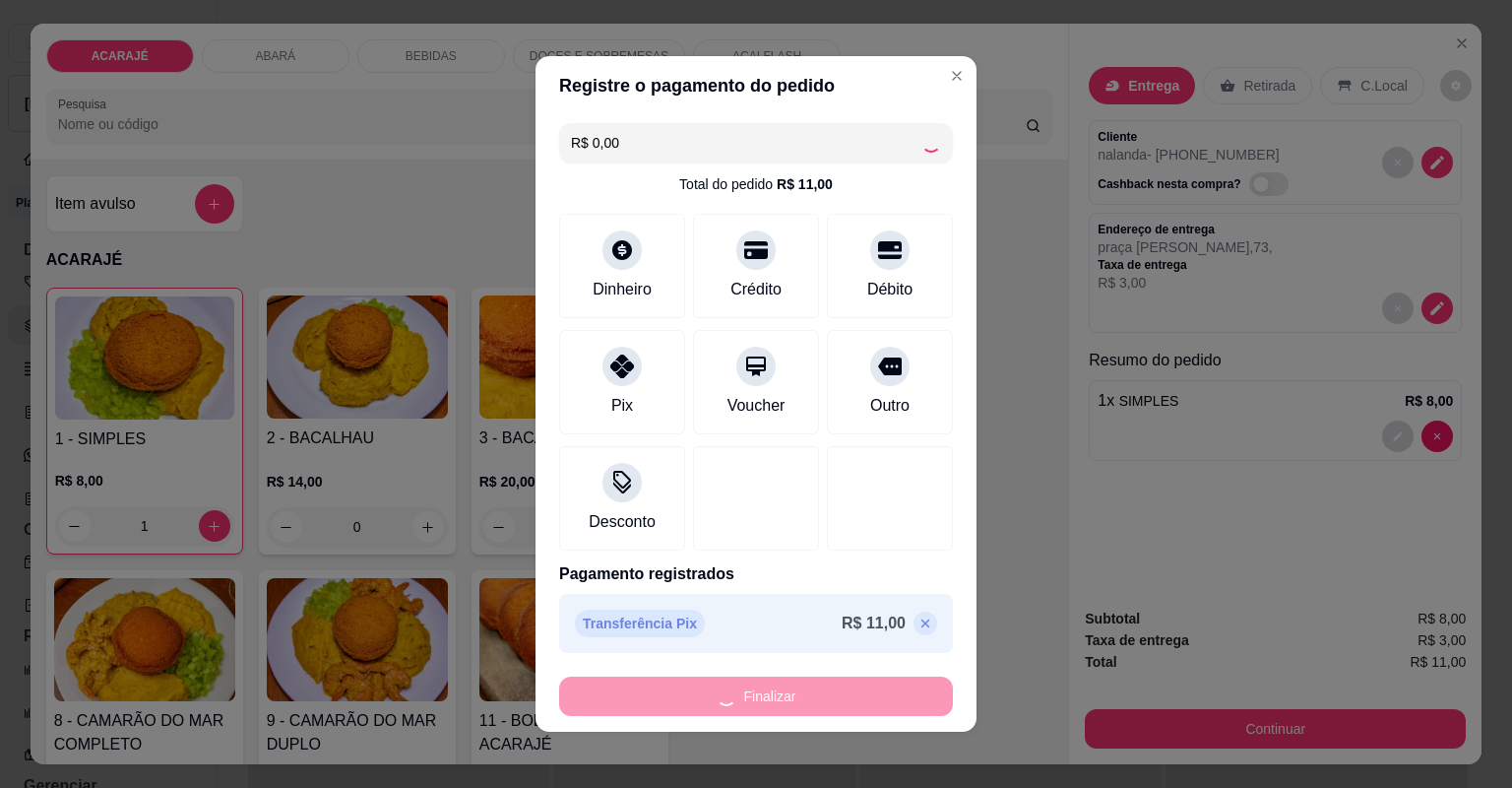 type on "0" 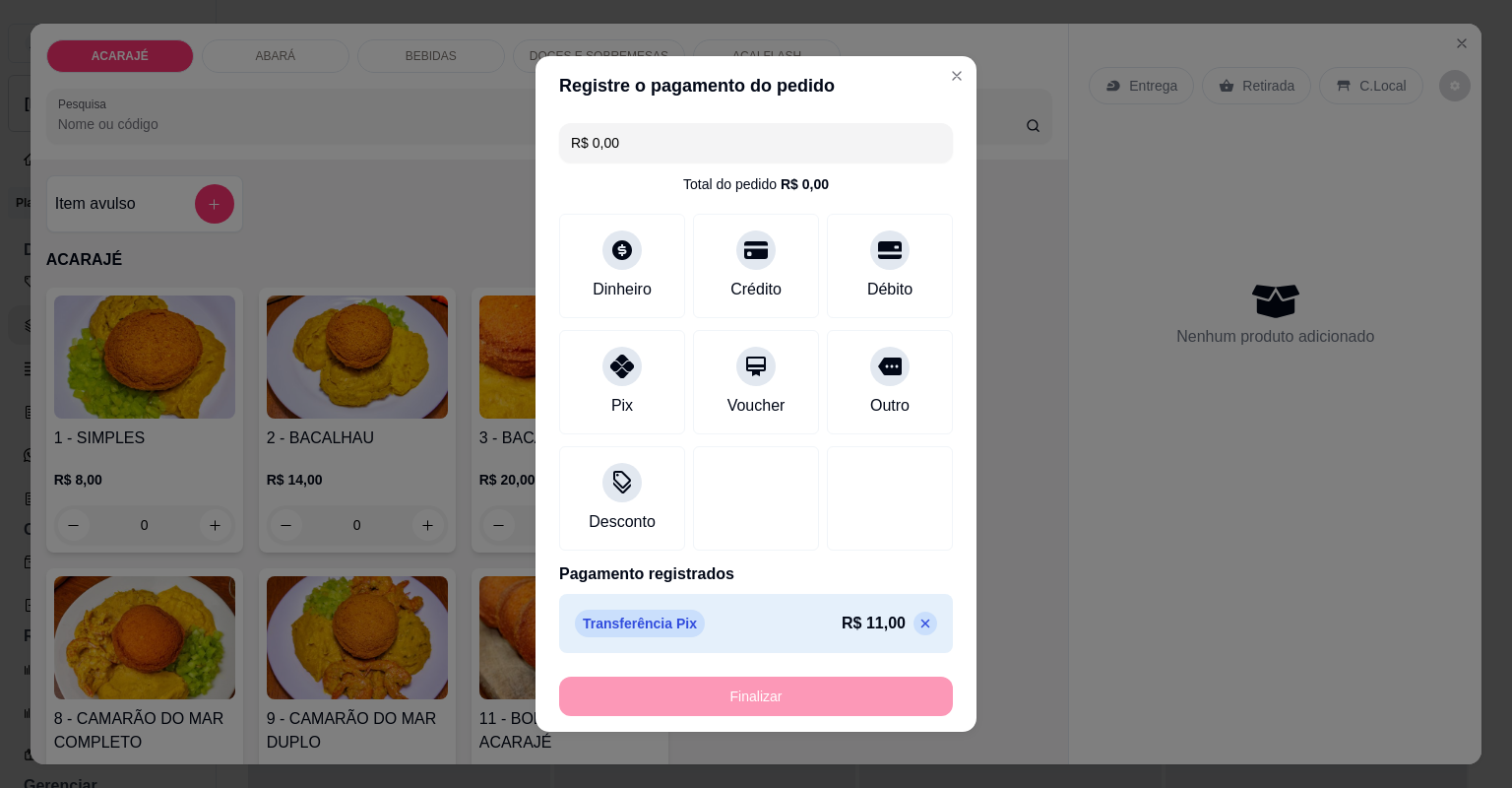type on "-R$ 11,00" 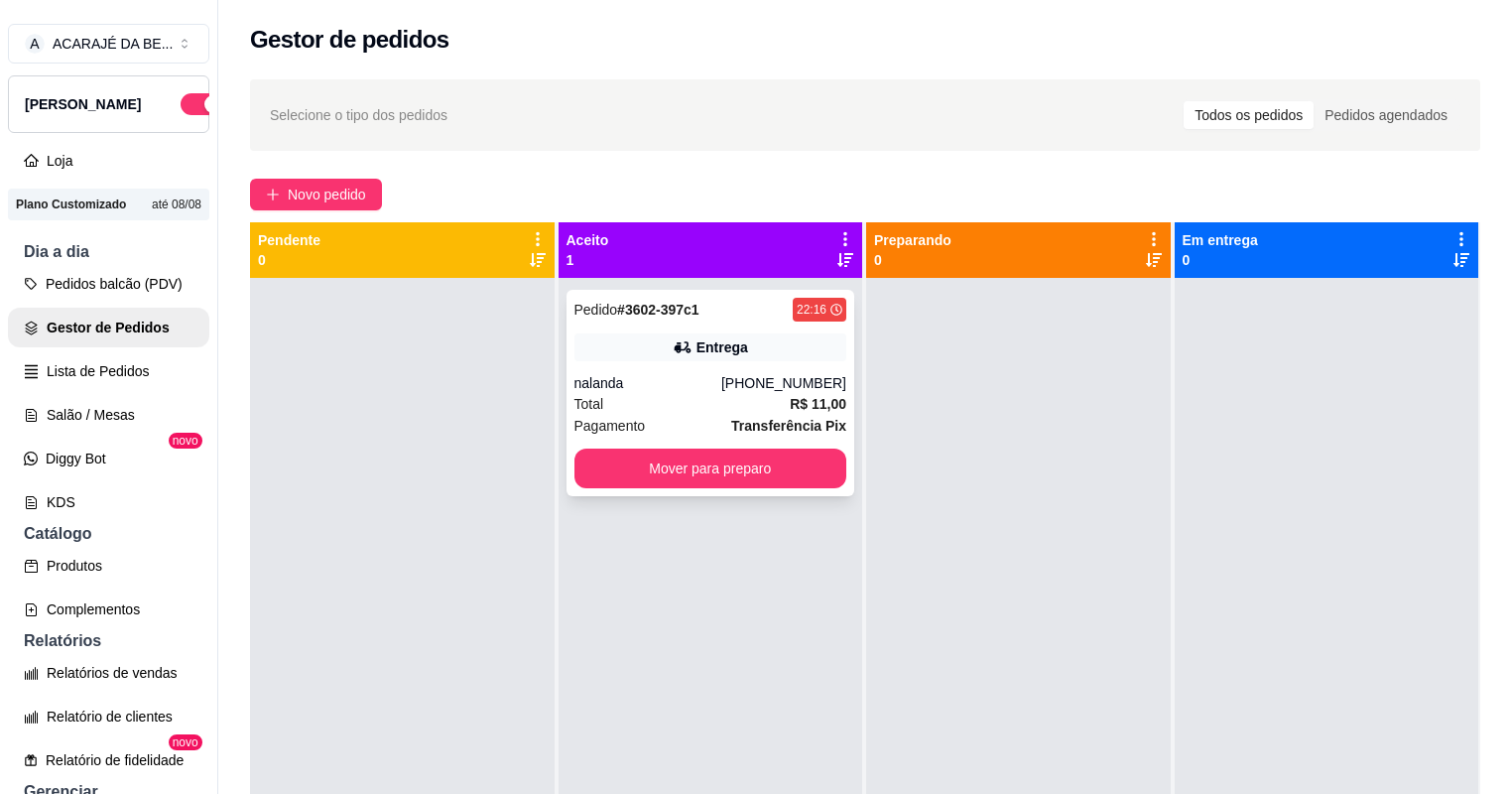click on "Pagamento Transferência Pix" at bounding box center [710, 426] 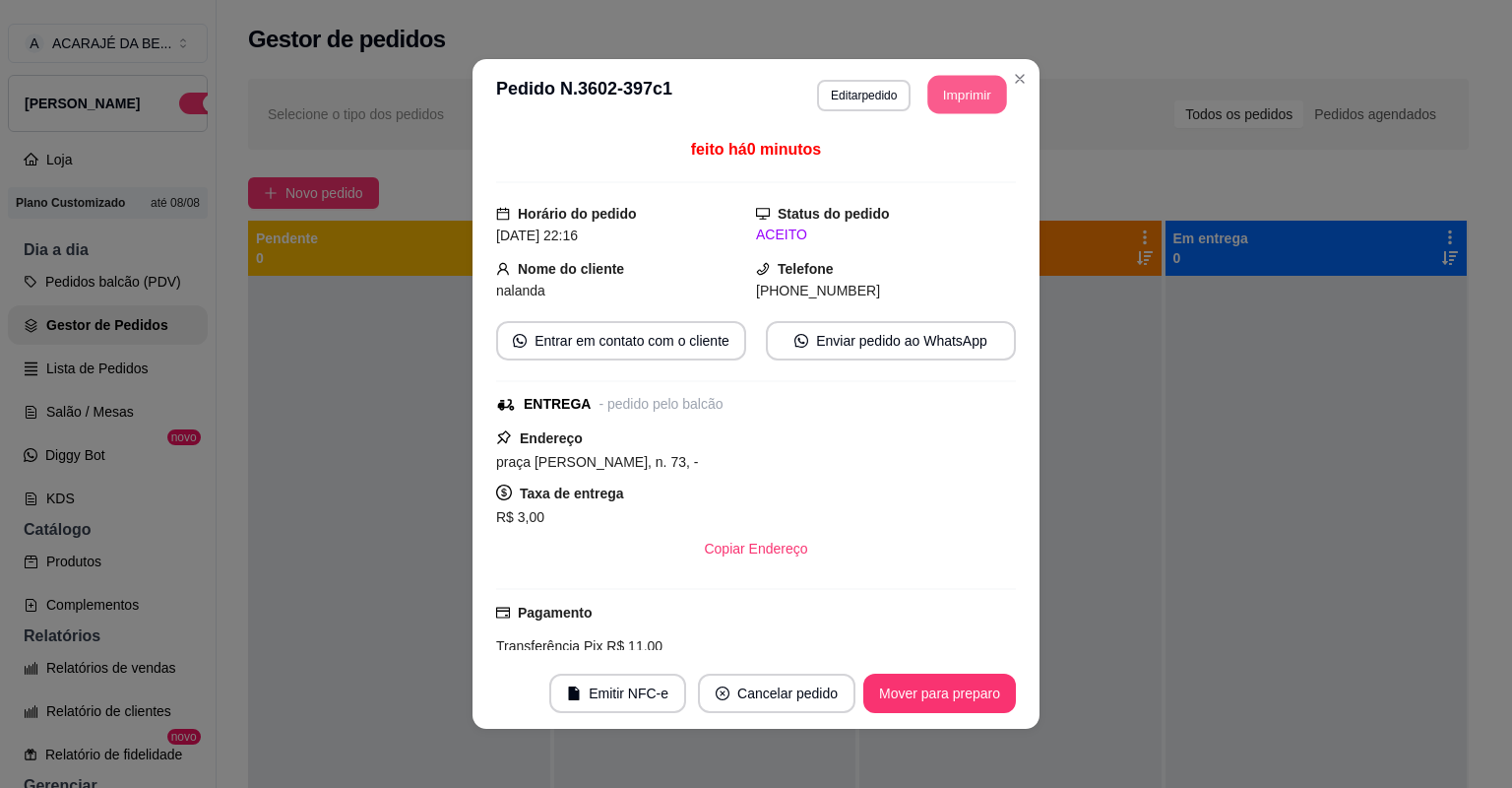 click on "Imprimir" at bounding box center [968, 95] 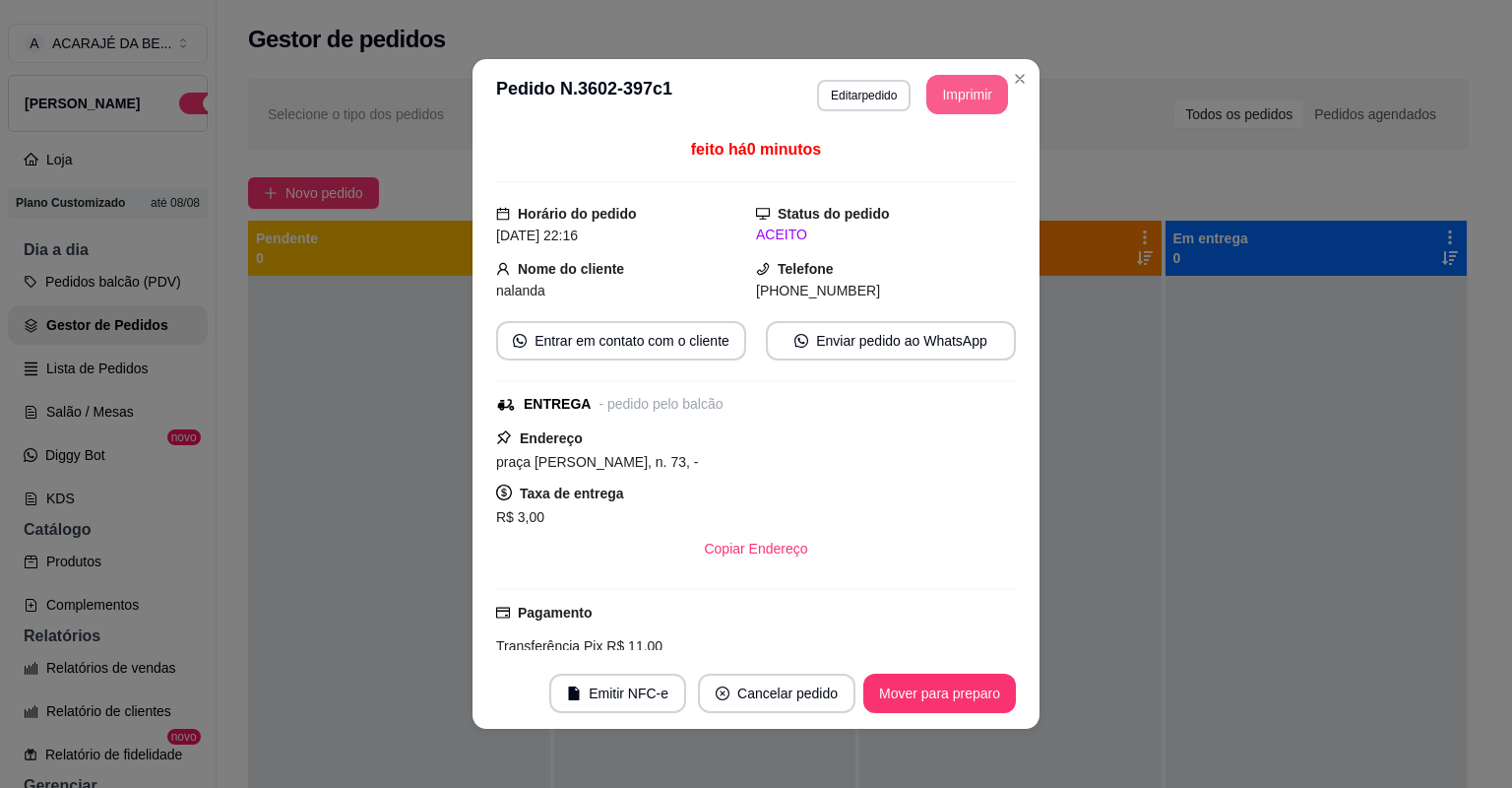scroll, scrollTop: 0, scrollLeft: 0, axis: both 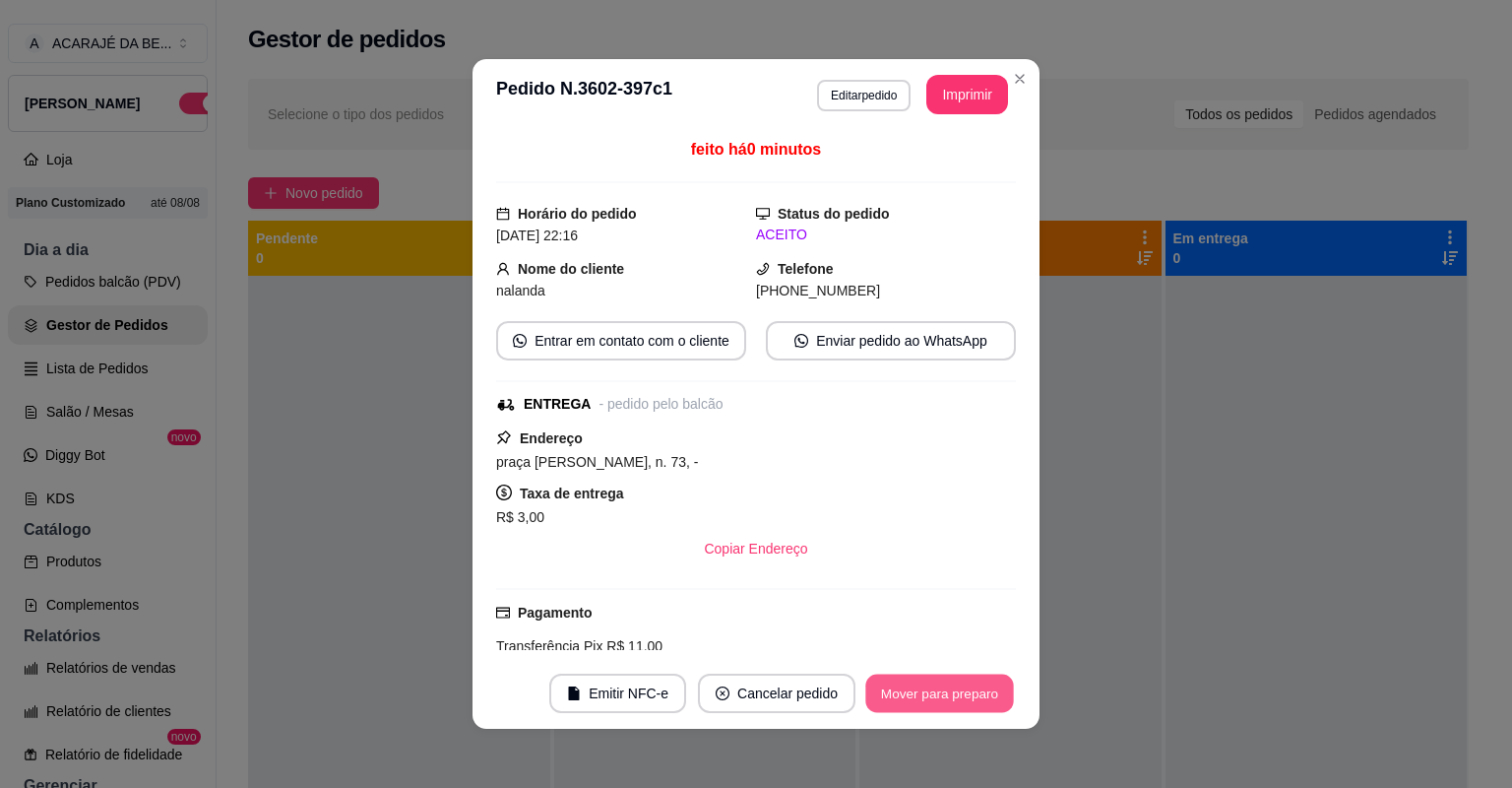click on "Mover para preparo" at bounding box center [939, 693] 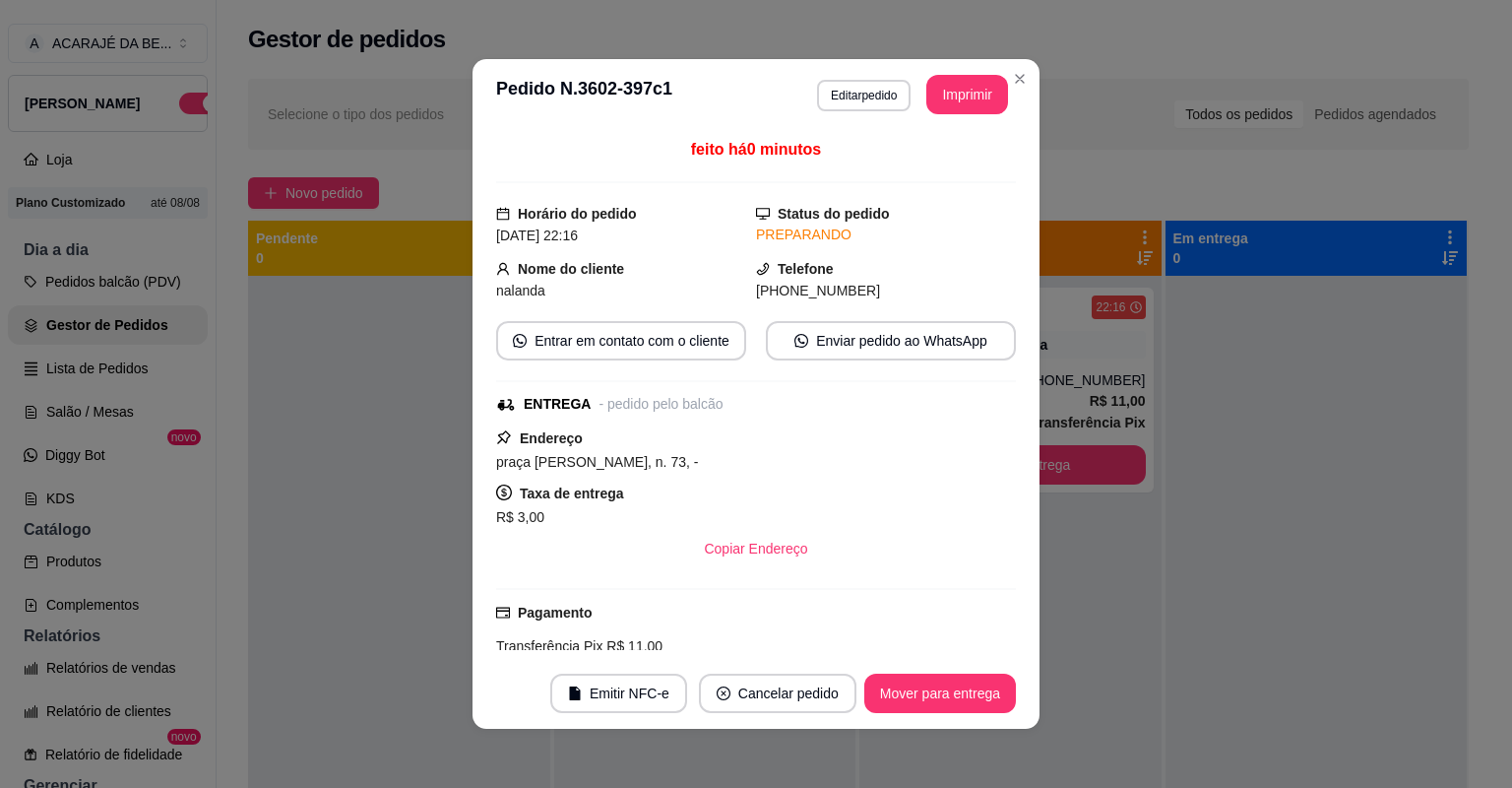 click on "Mover para entrega" at bounding box center (940, 693) 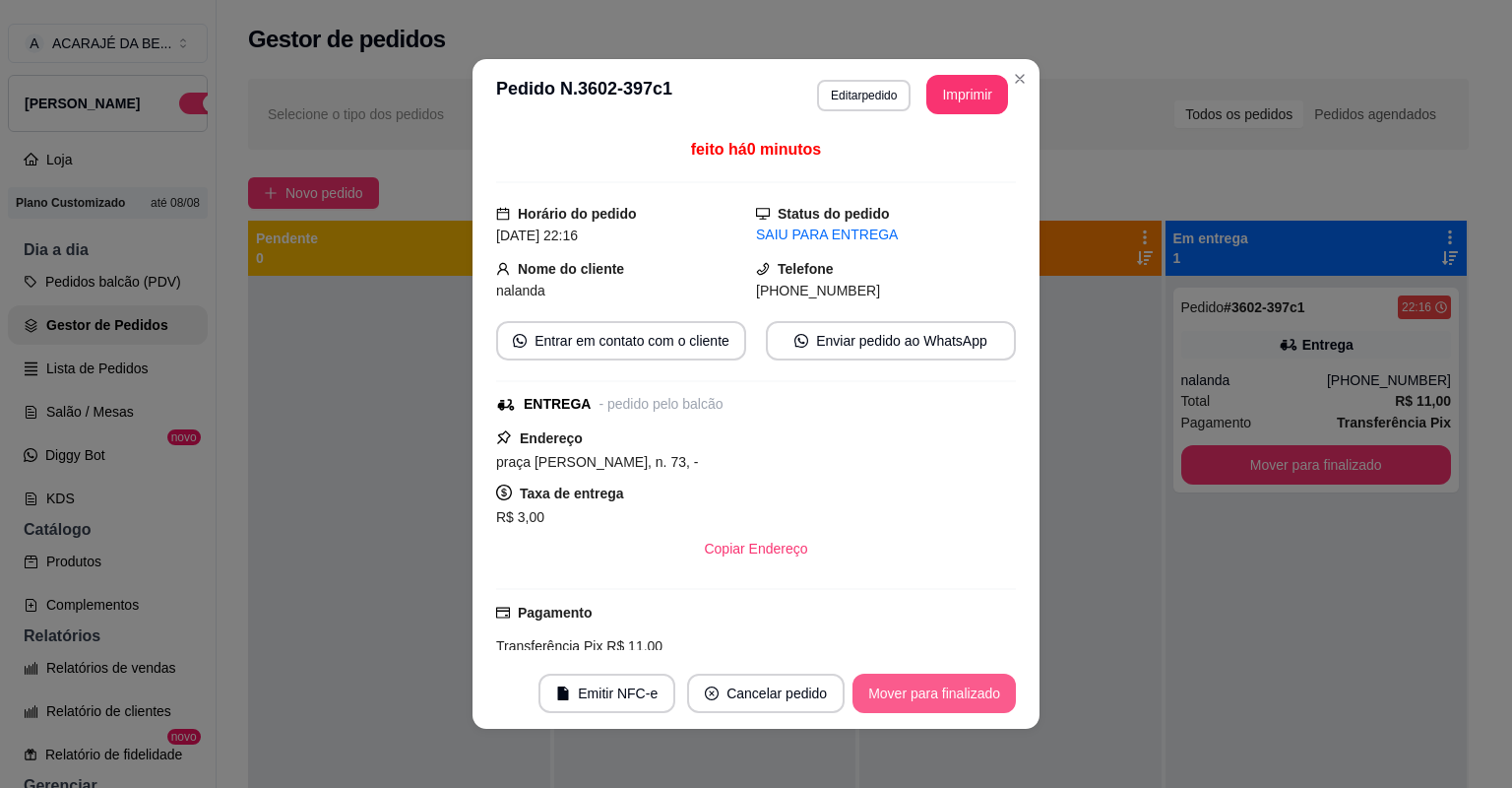 click on "Mover para finalizado" at bounding box center (934, 693) 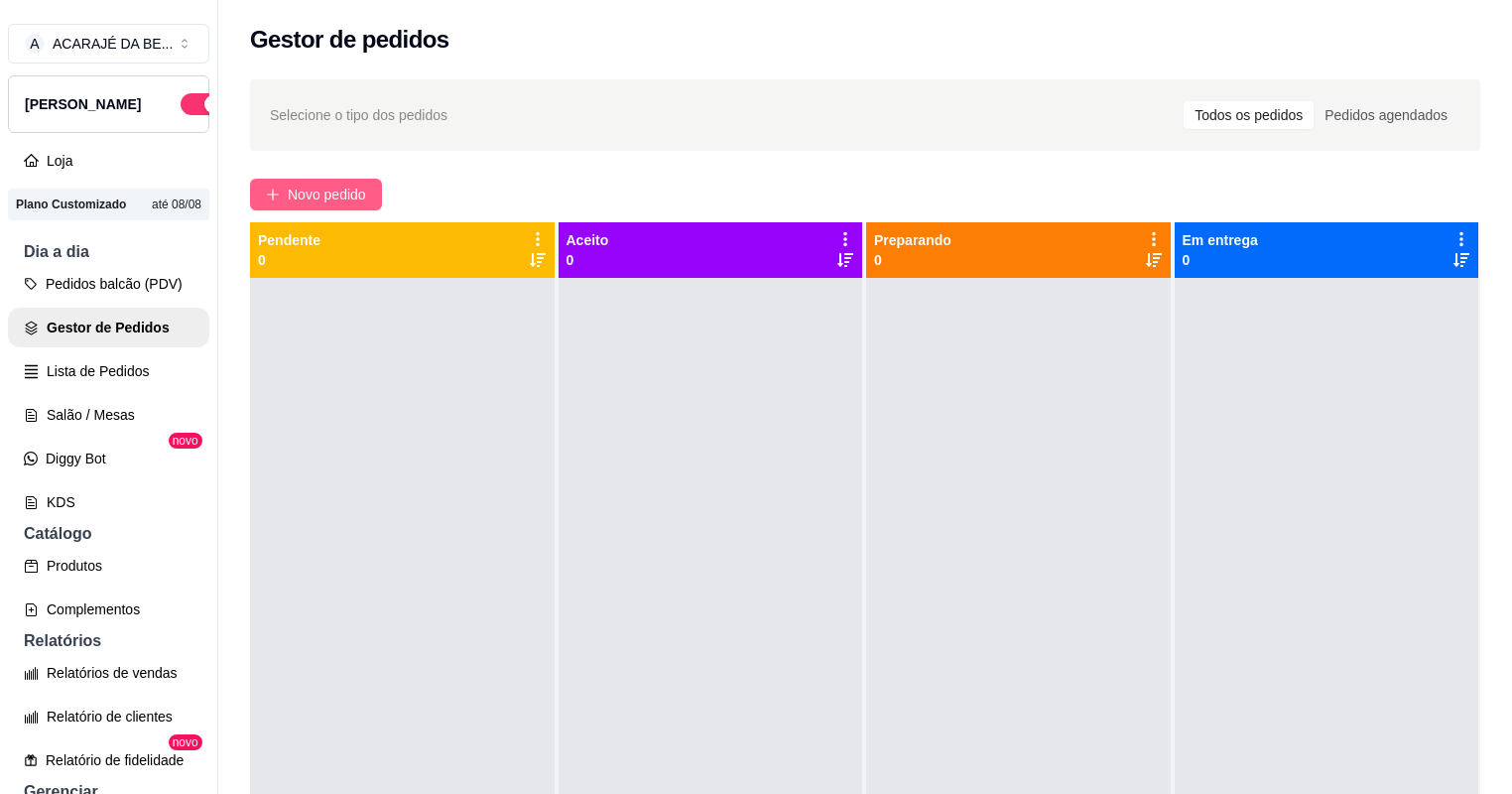 click on "Novo pedido" at bounding box center [326, 195] 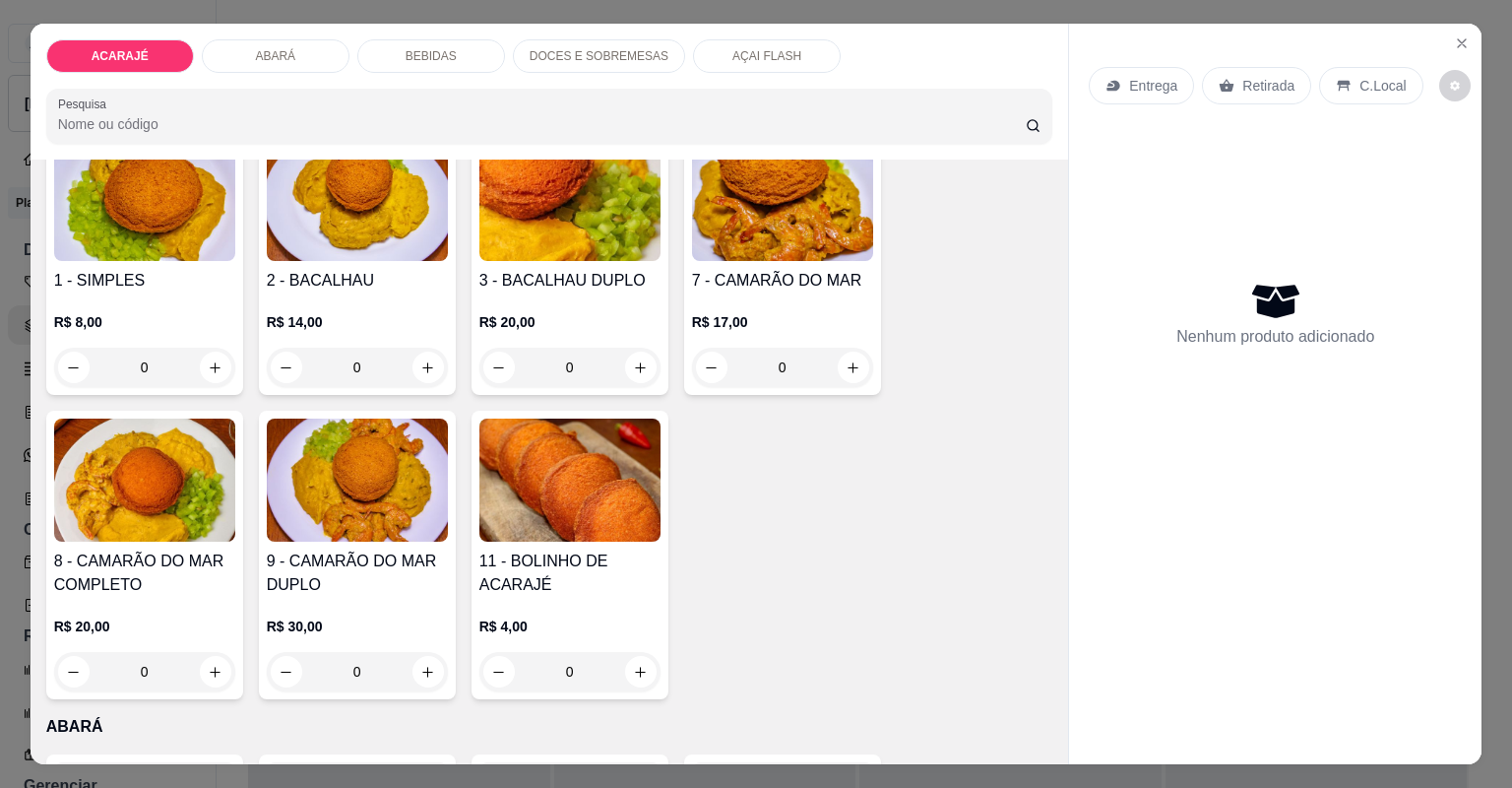 scroll, scrollTop: 0, scrollLeft: 0, axis: both 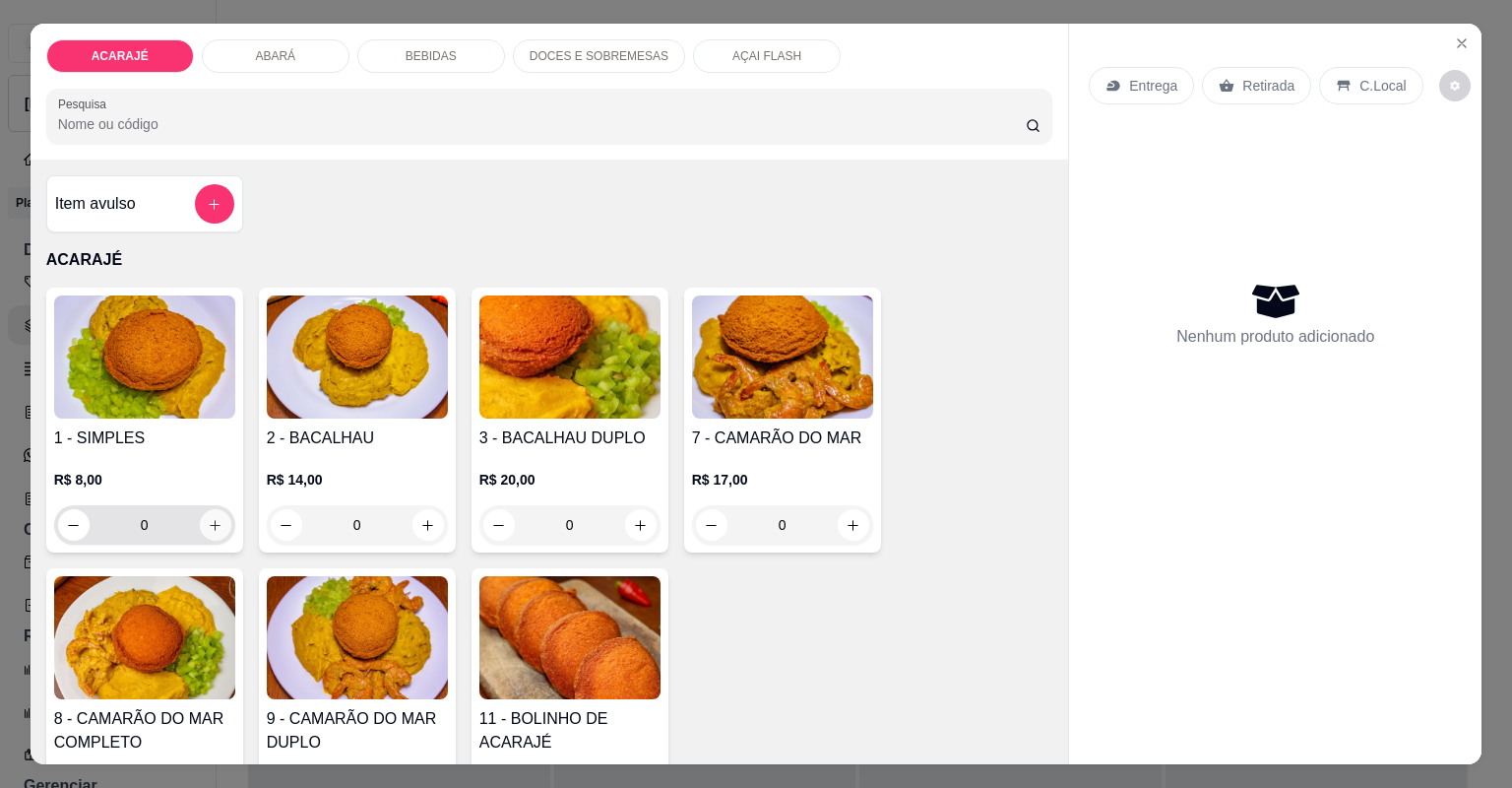 click 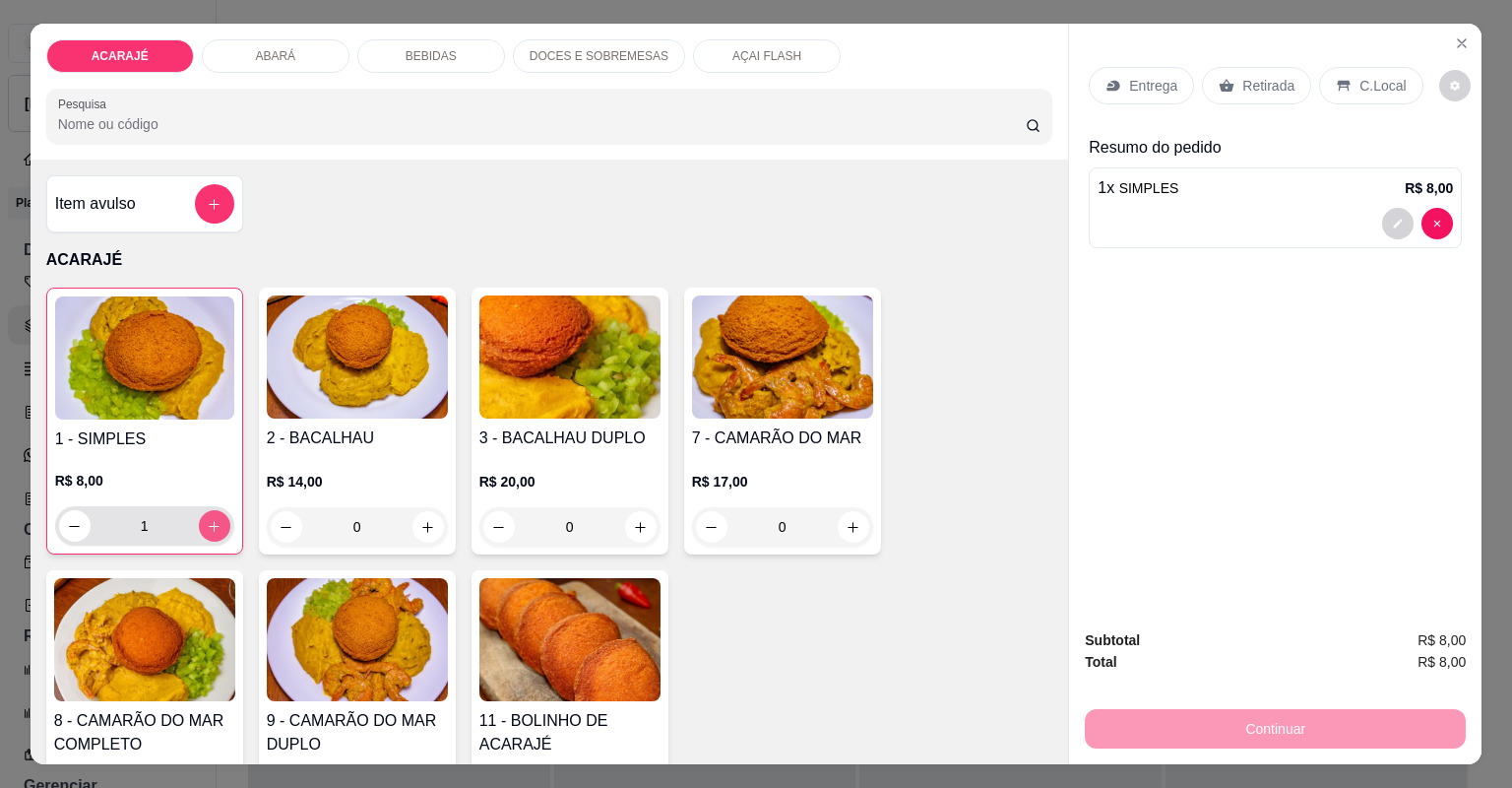 type on "1" 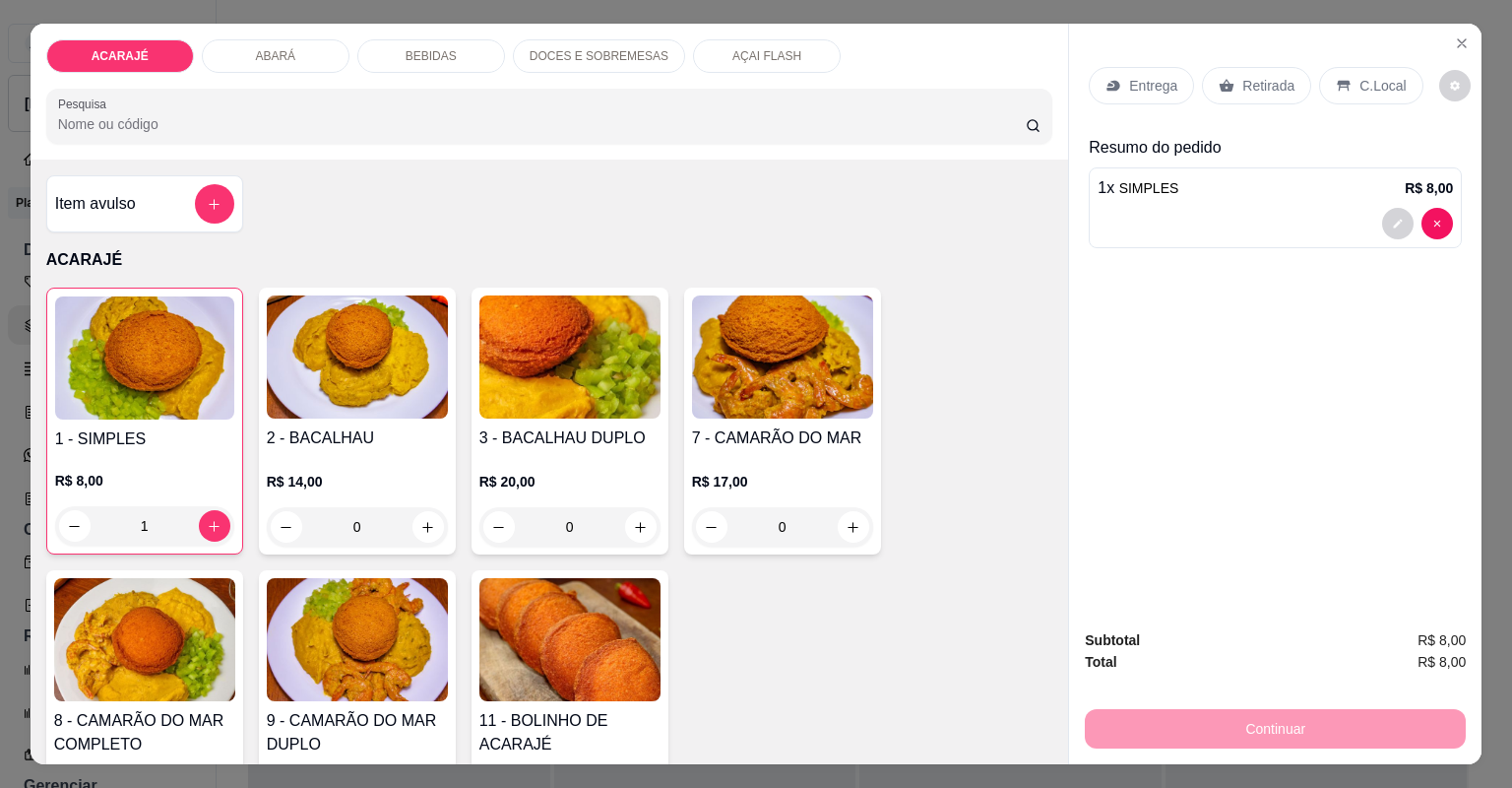 click on "Entrega" at bounding box center [1153, 86] 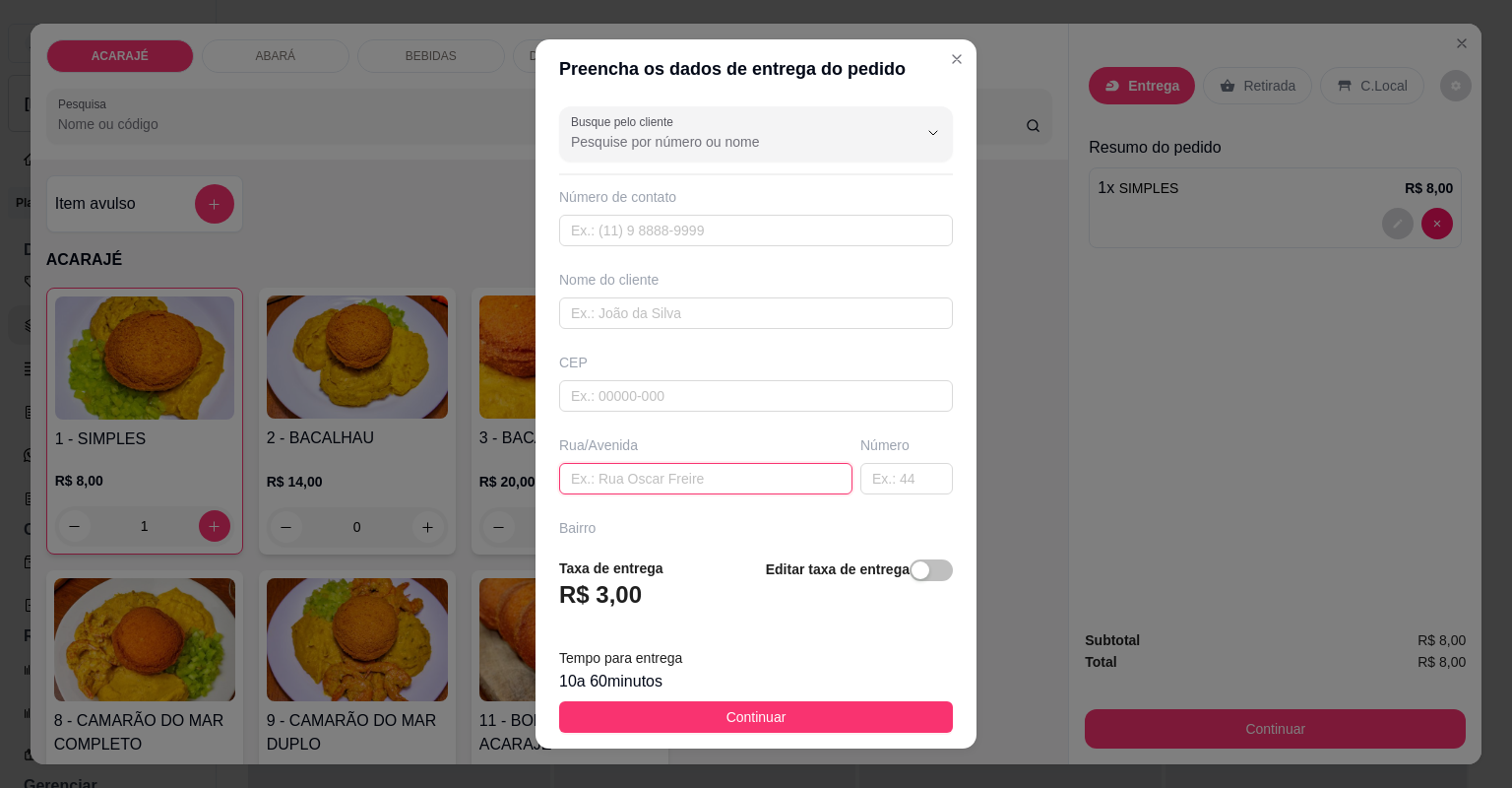 paste on "Endereço: Praça João Dudu, de frente a kek cosméticos" 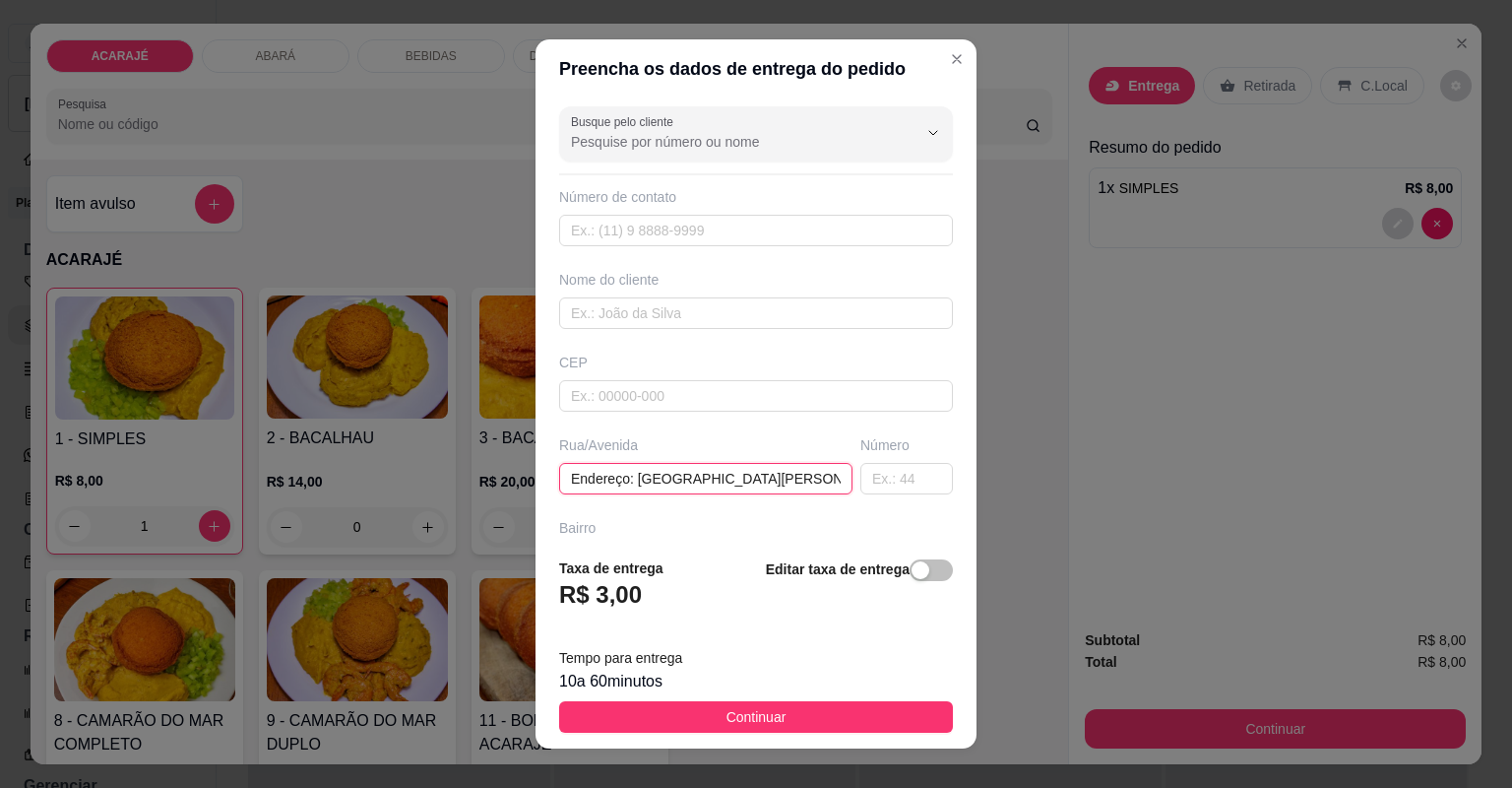 scroll, scrollTop: 0, scrollLeft: 81, axis: horizontal 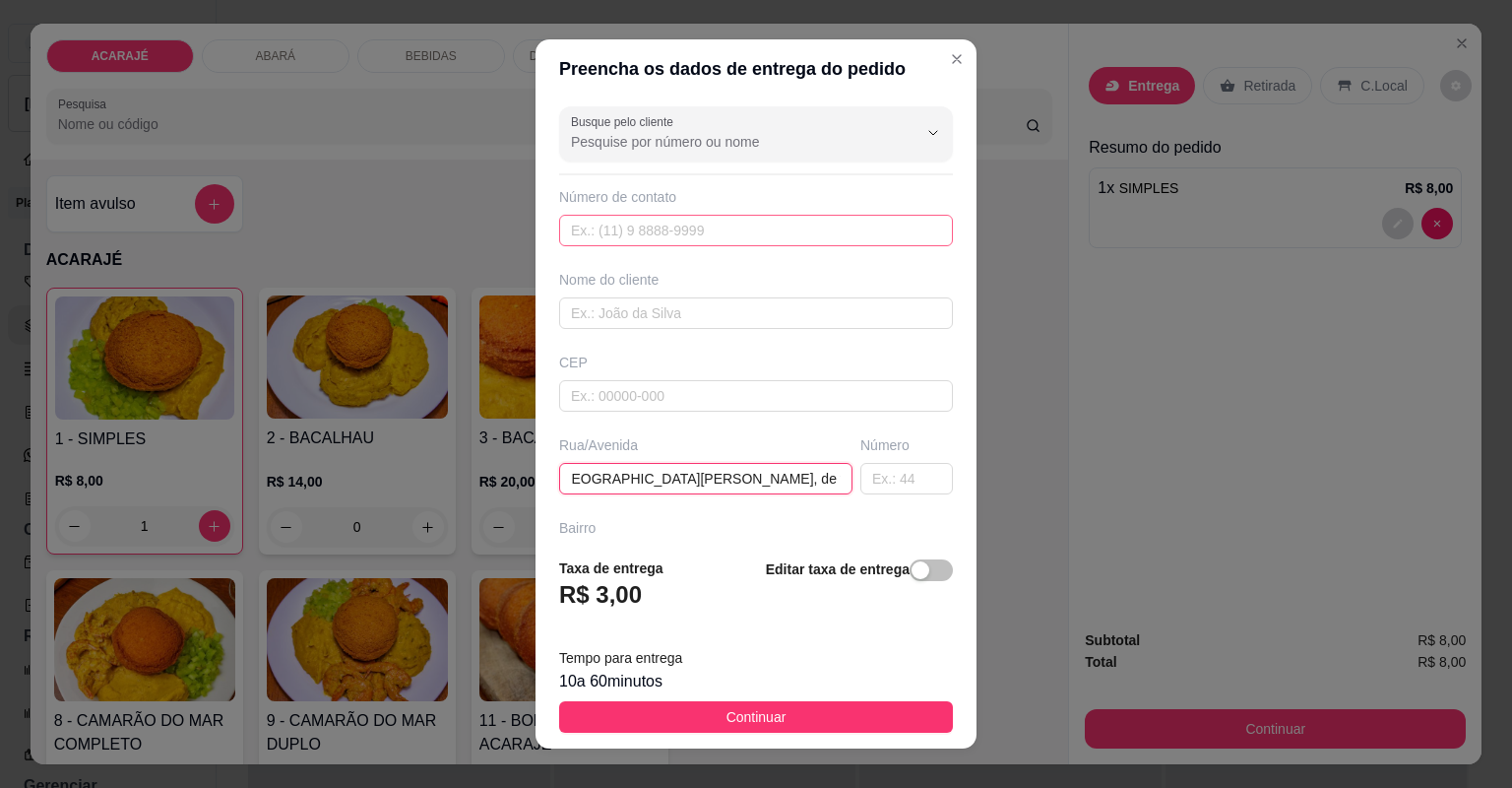 type on "Endereço: Praça João Dudu, de frente a kek cosméticos" 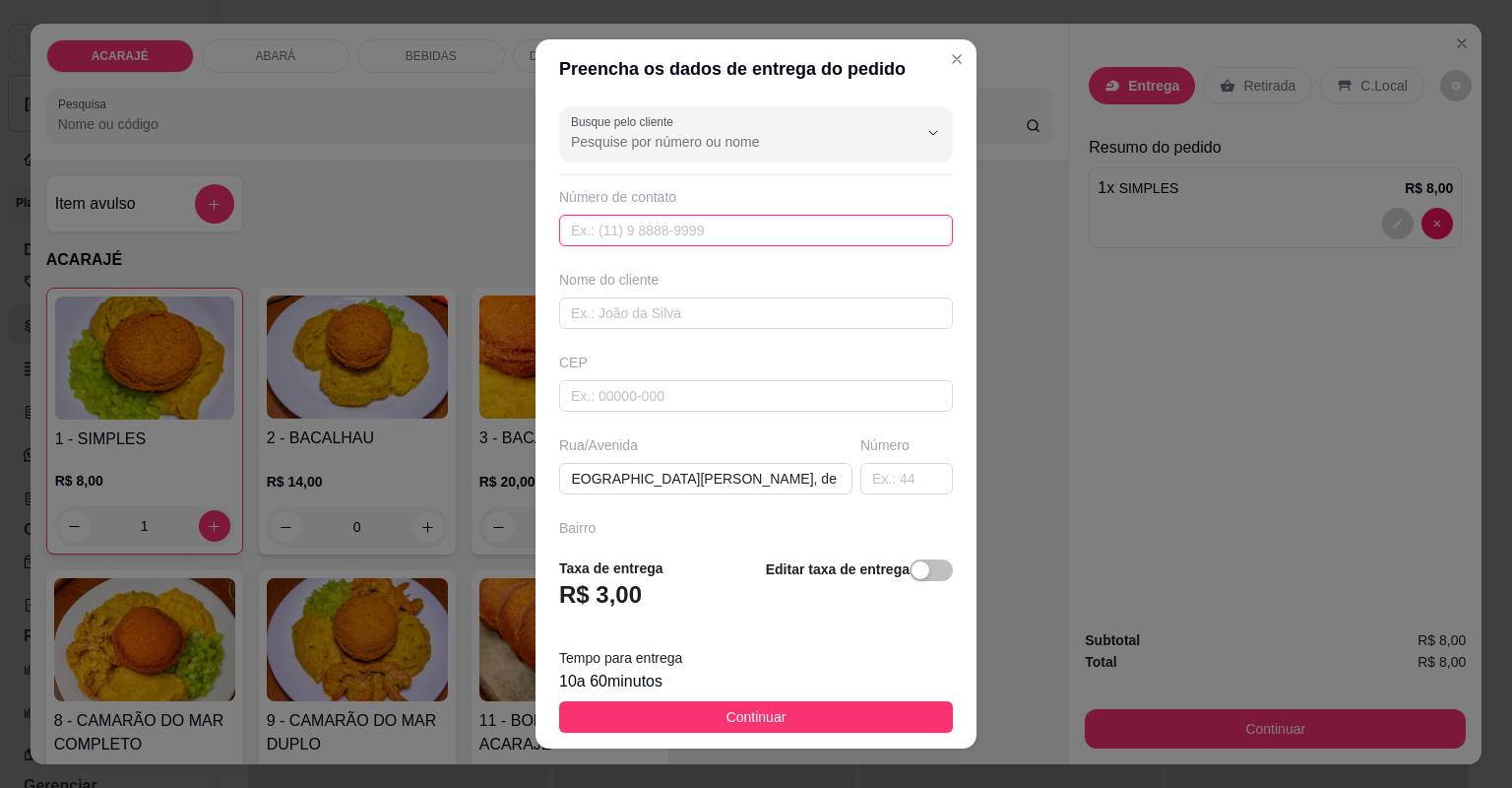 scroll, scrollTop: 0, scrollLeft: 0, axis: both 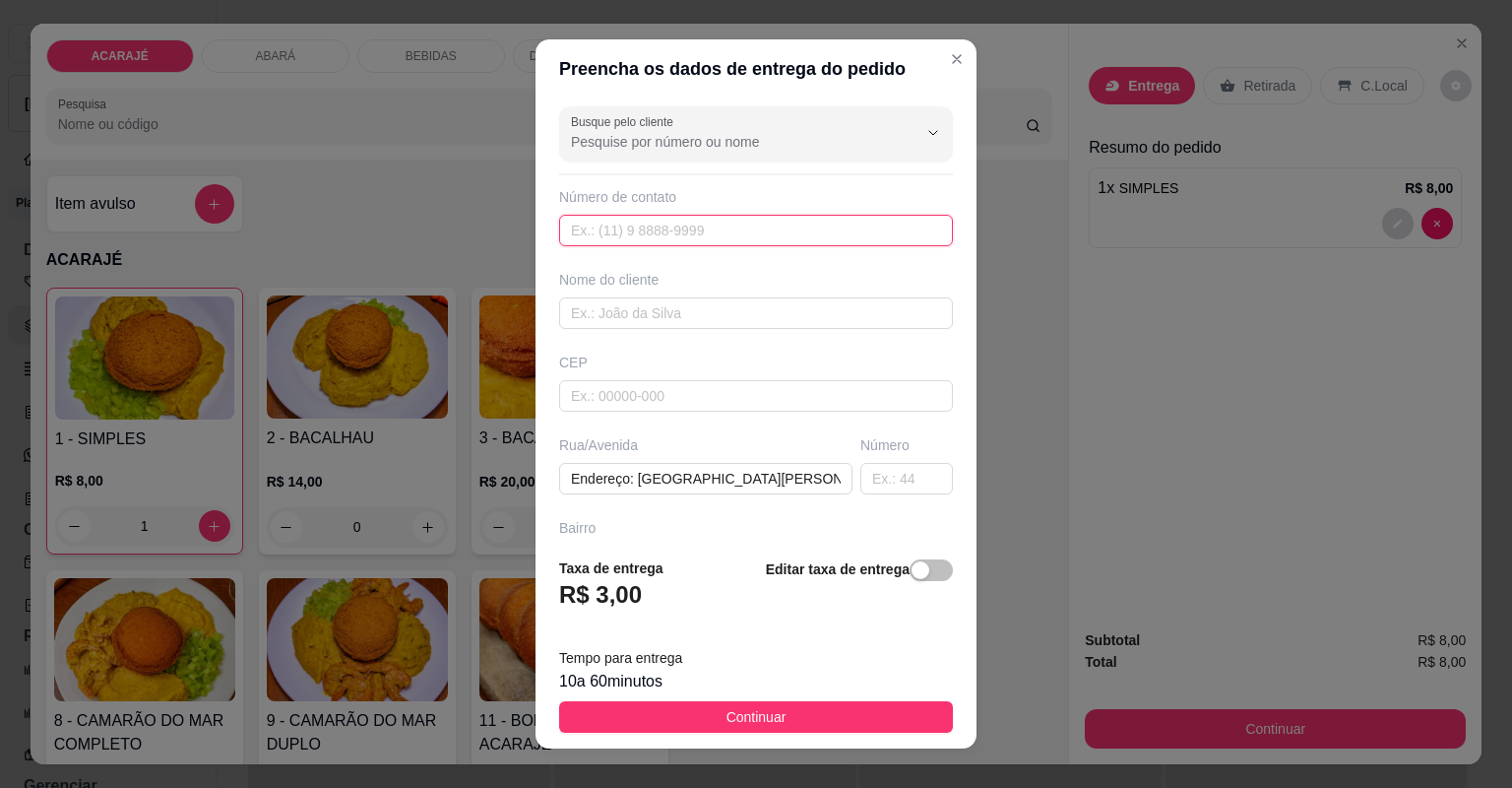 click at bounding box center (756, 230) 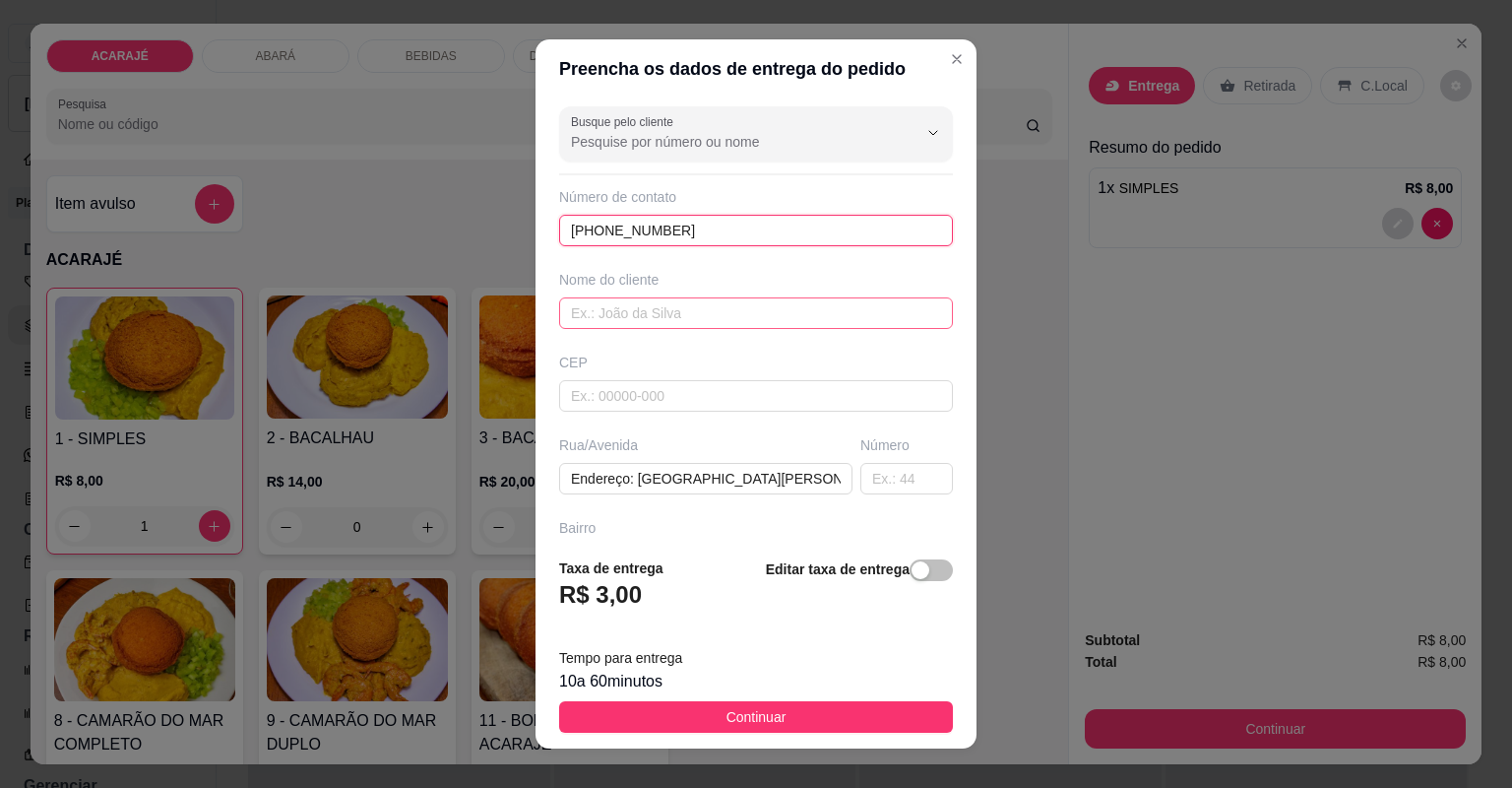 type on "+00 00 00000-000000000" 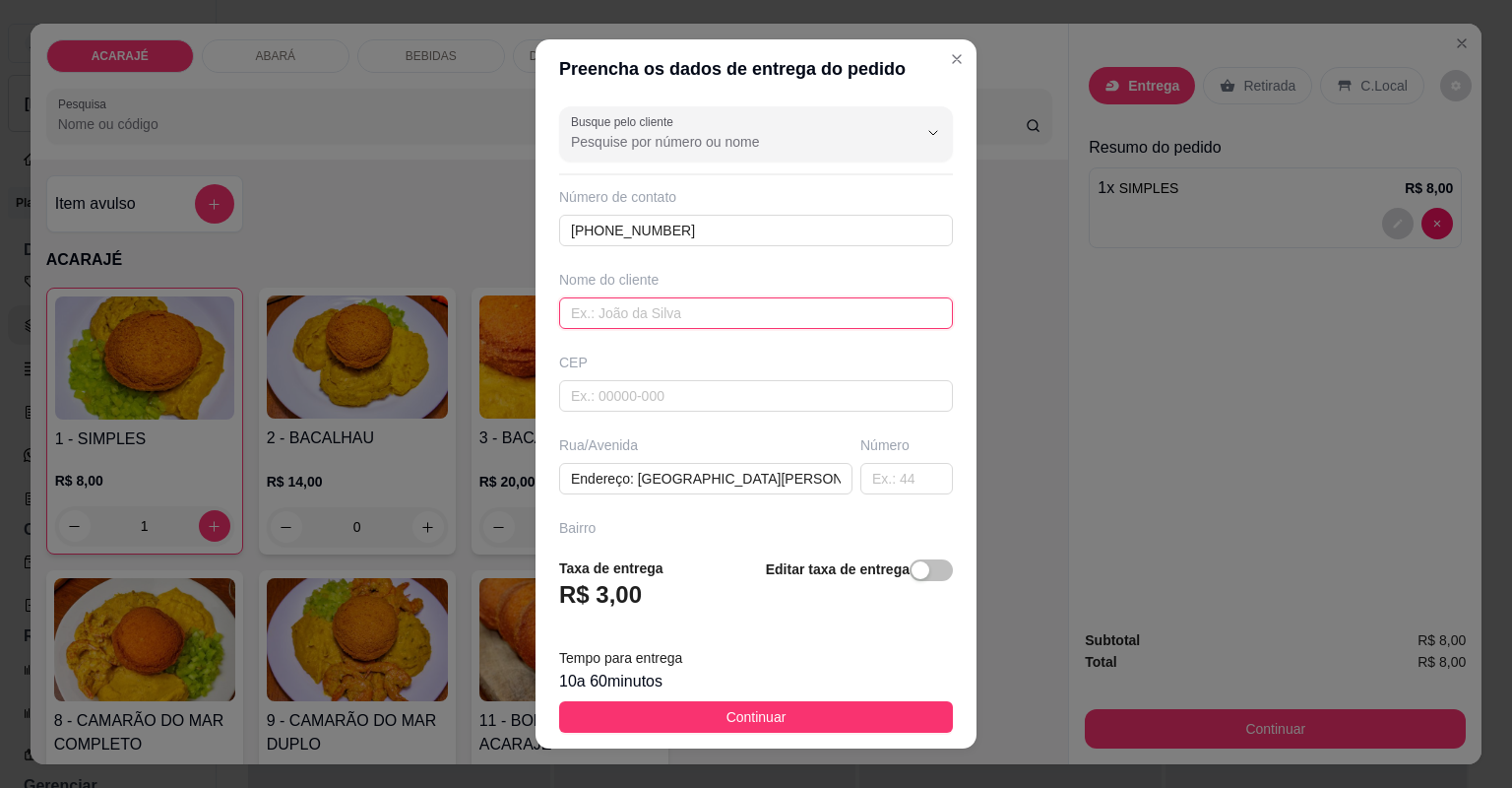 click at bounding box center (756, 313) 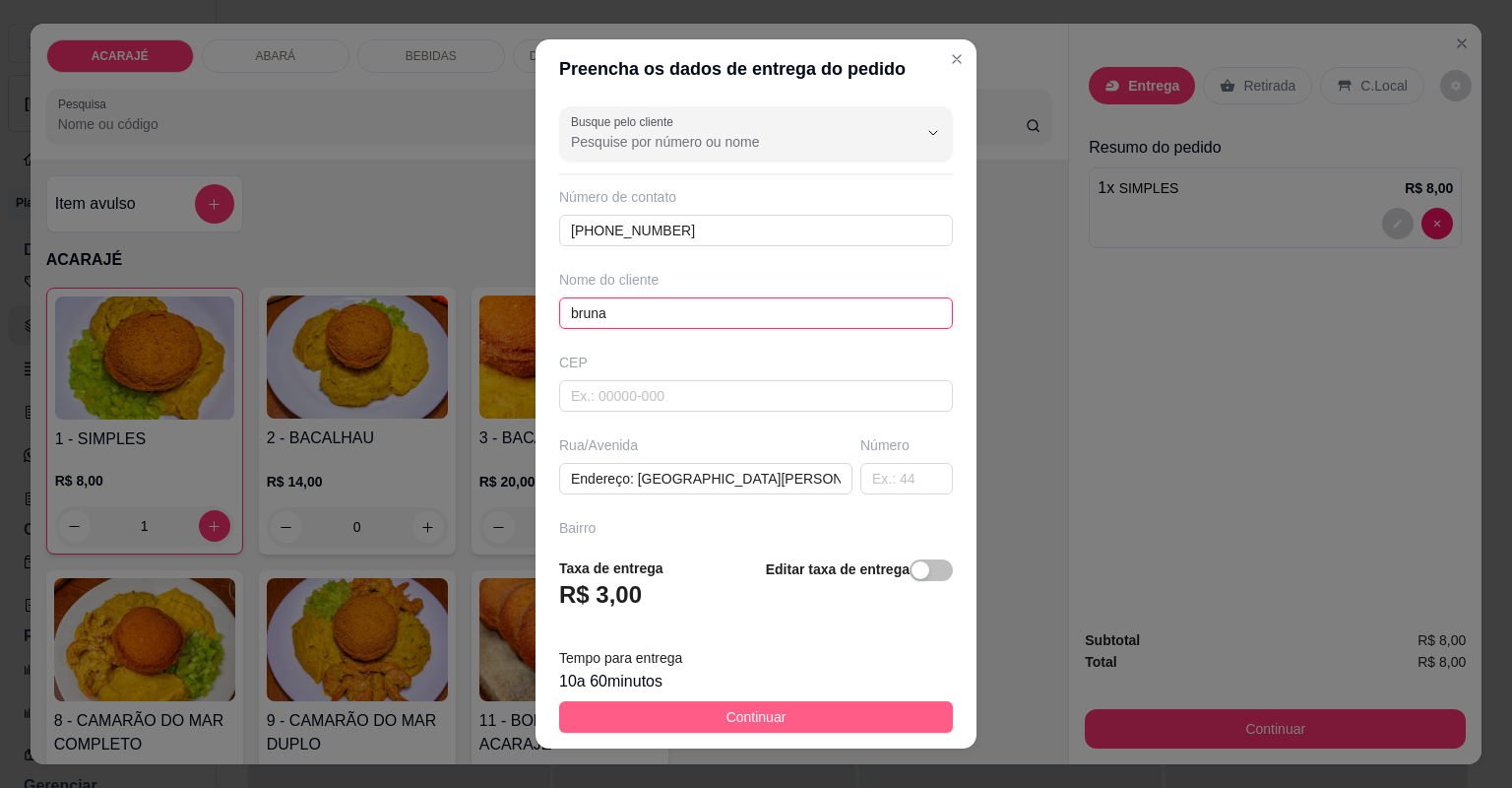 type on "bruna" 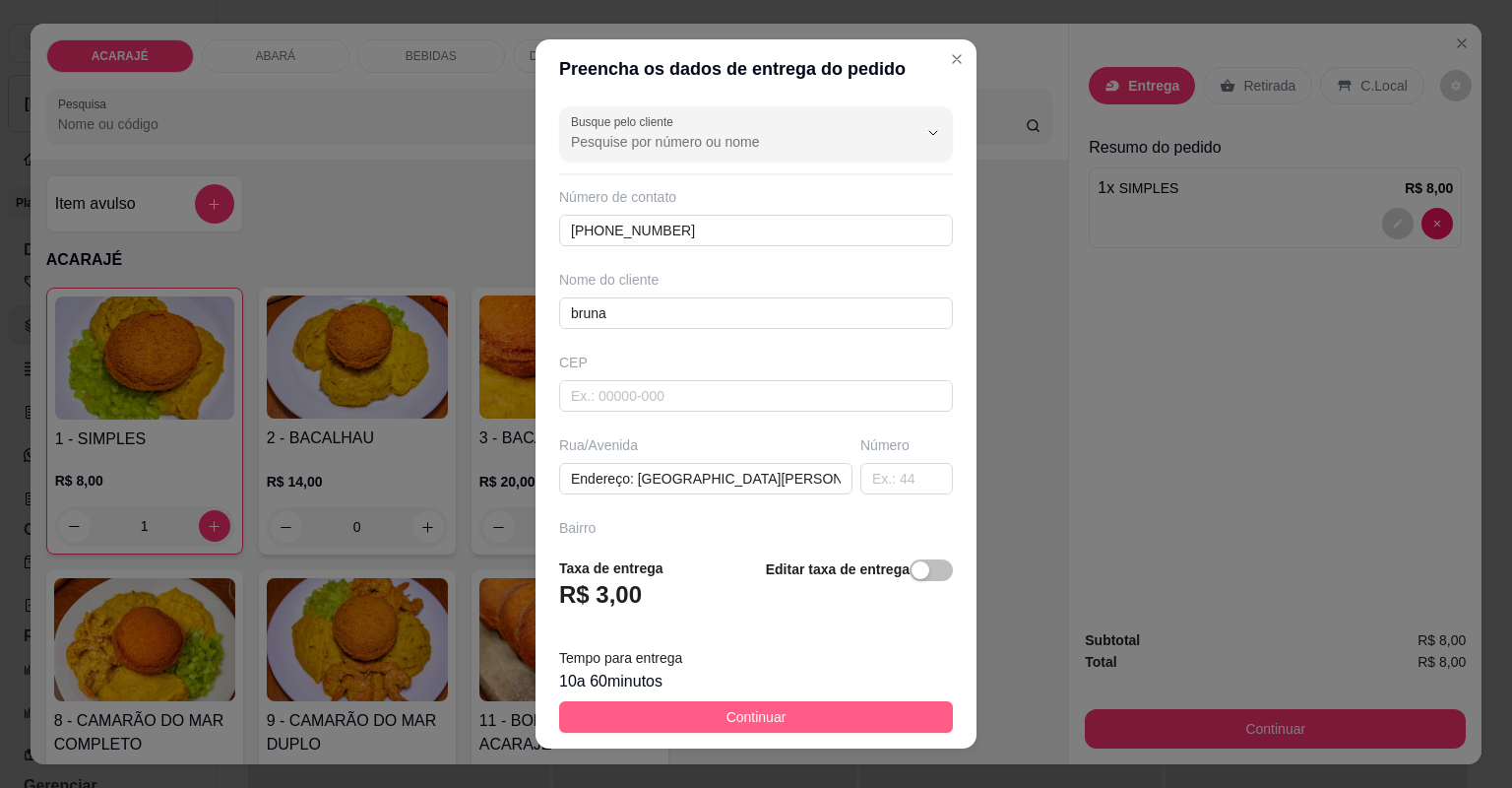 click on "Continuar" at bounding box center (756, 717) 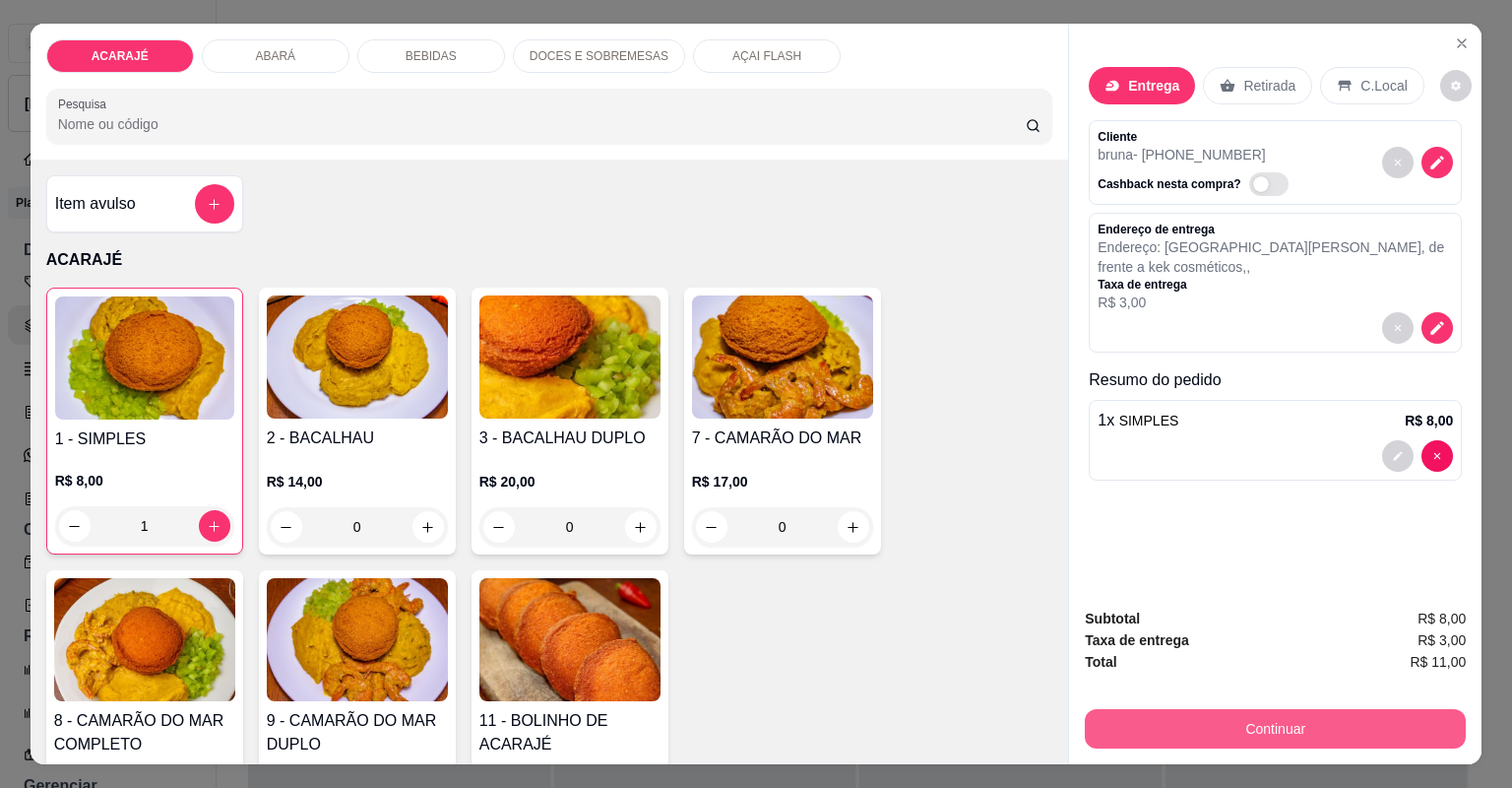 click on "Continuar" at bounding box center [1275, 729] 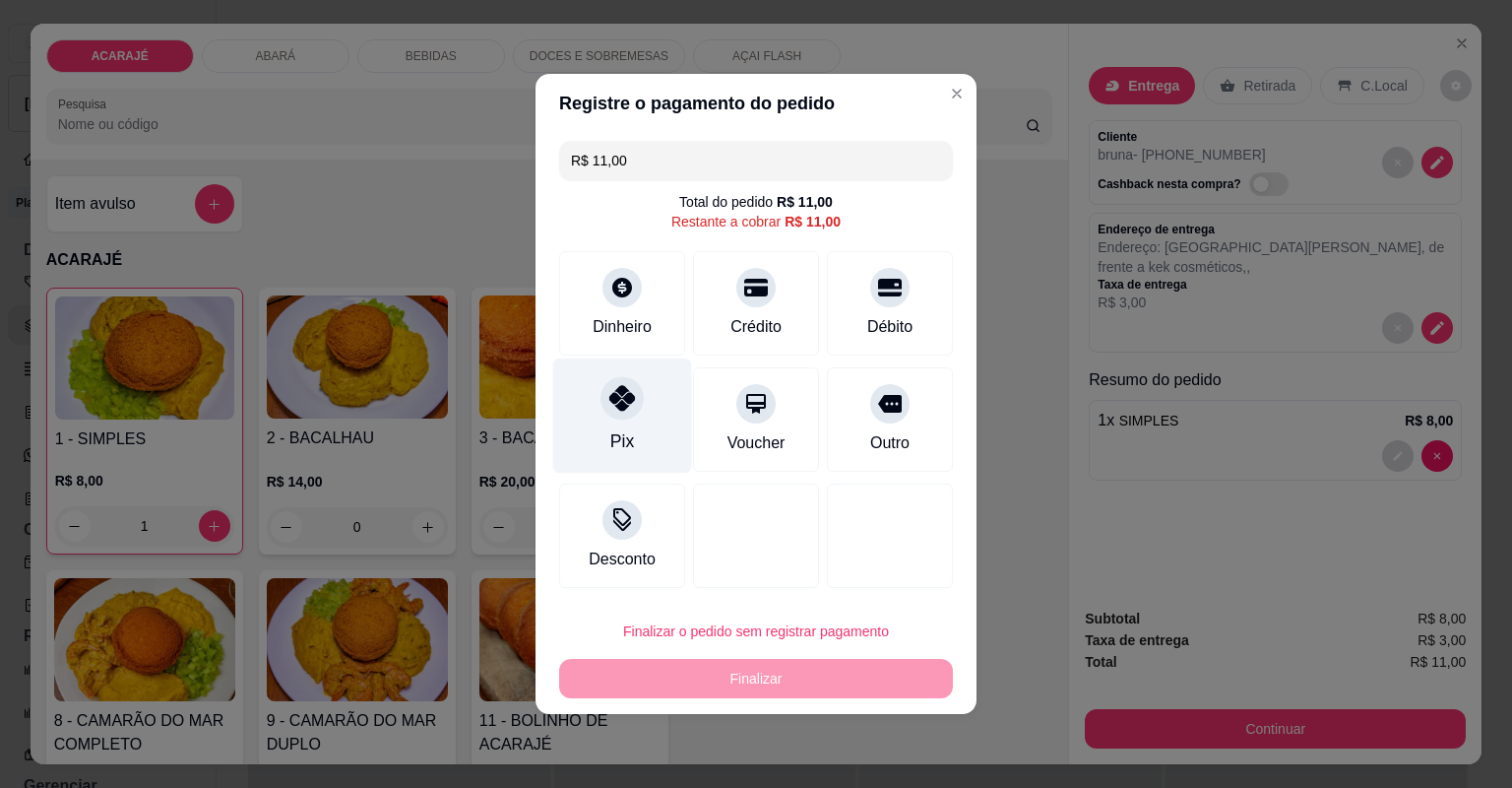 click on "Pix" at bounding box center (622, 416) 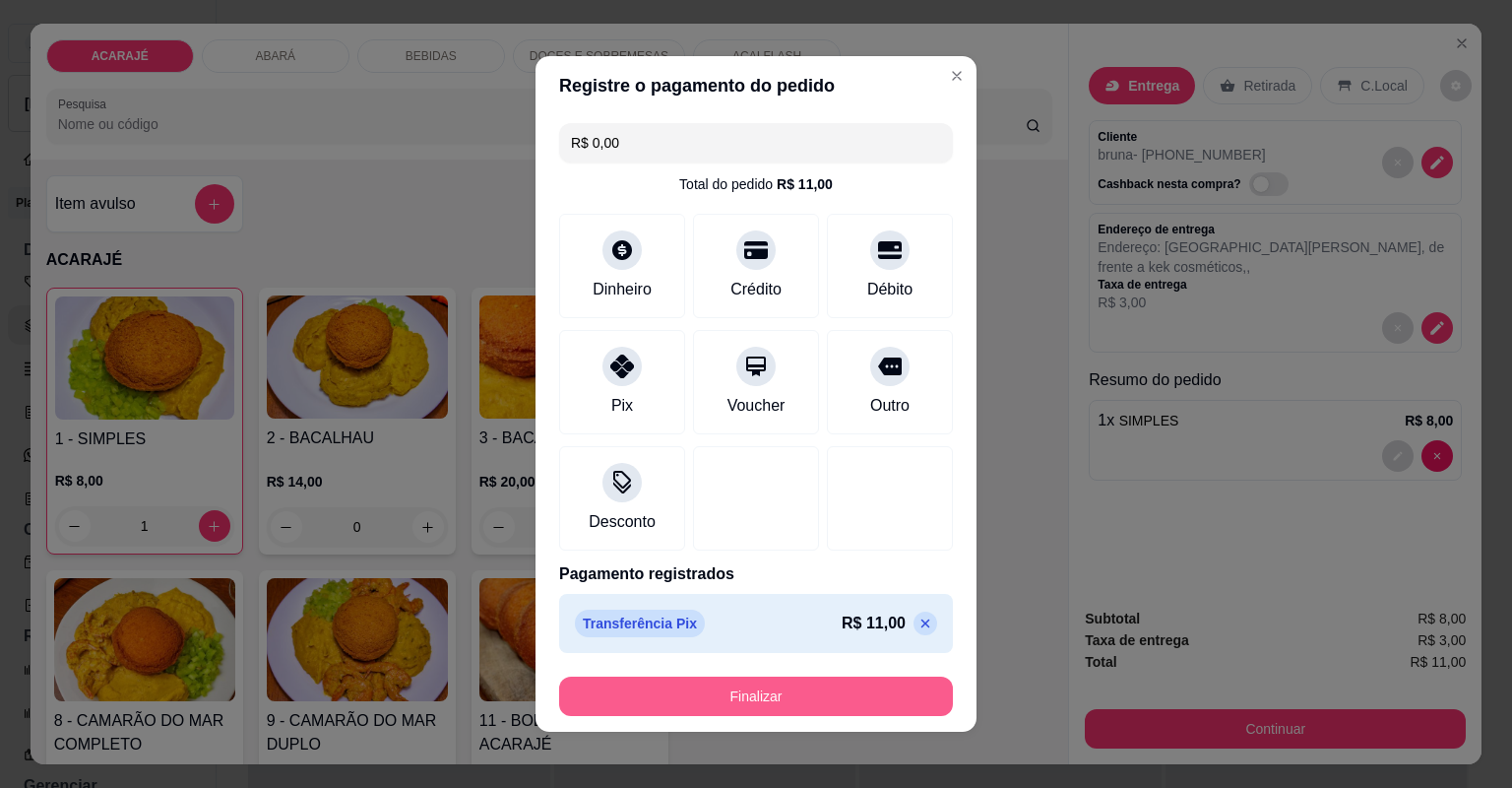 click on "Finalizar" at bounding box center (756, 696) 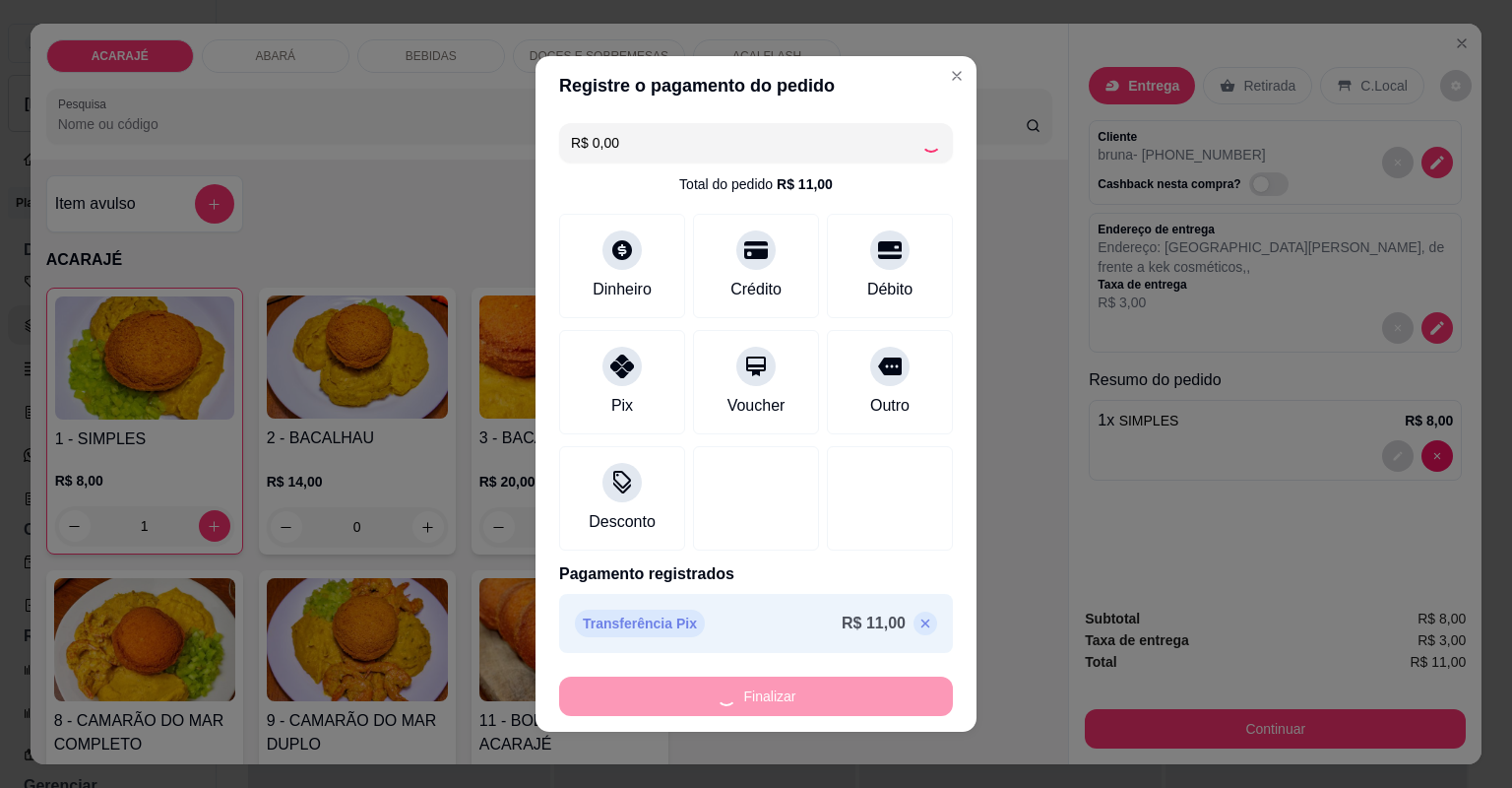 type on "0" 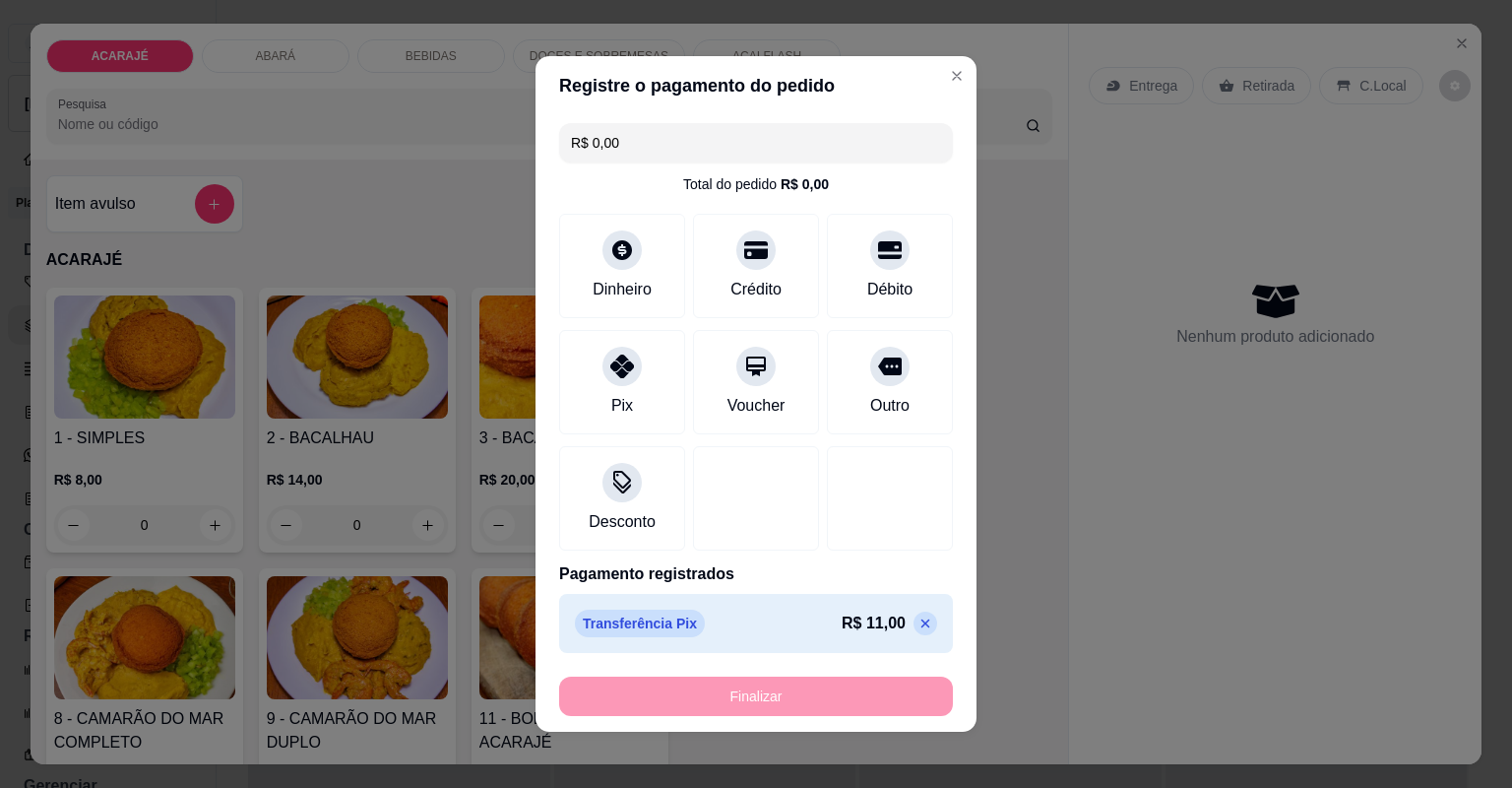 type on "-R$ 11,00" 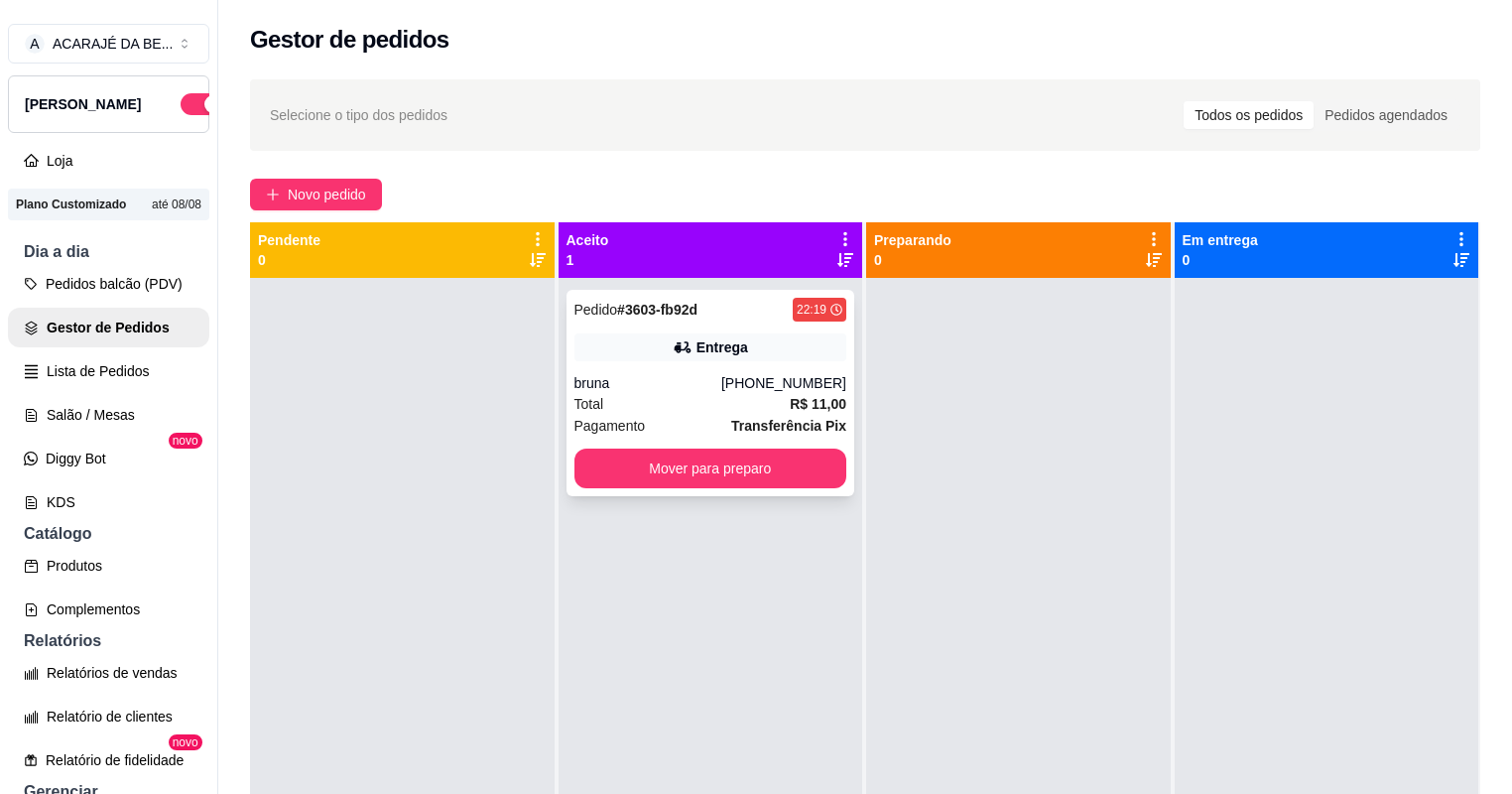 click on "Total R$ 11,00" at bounding box center (710, 404) 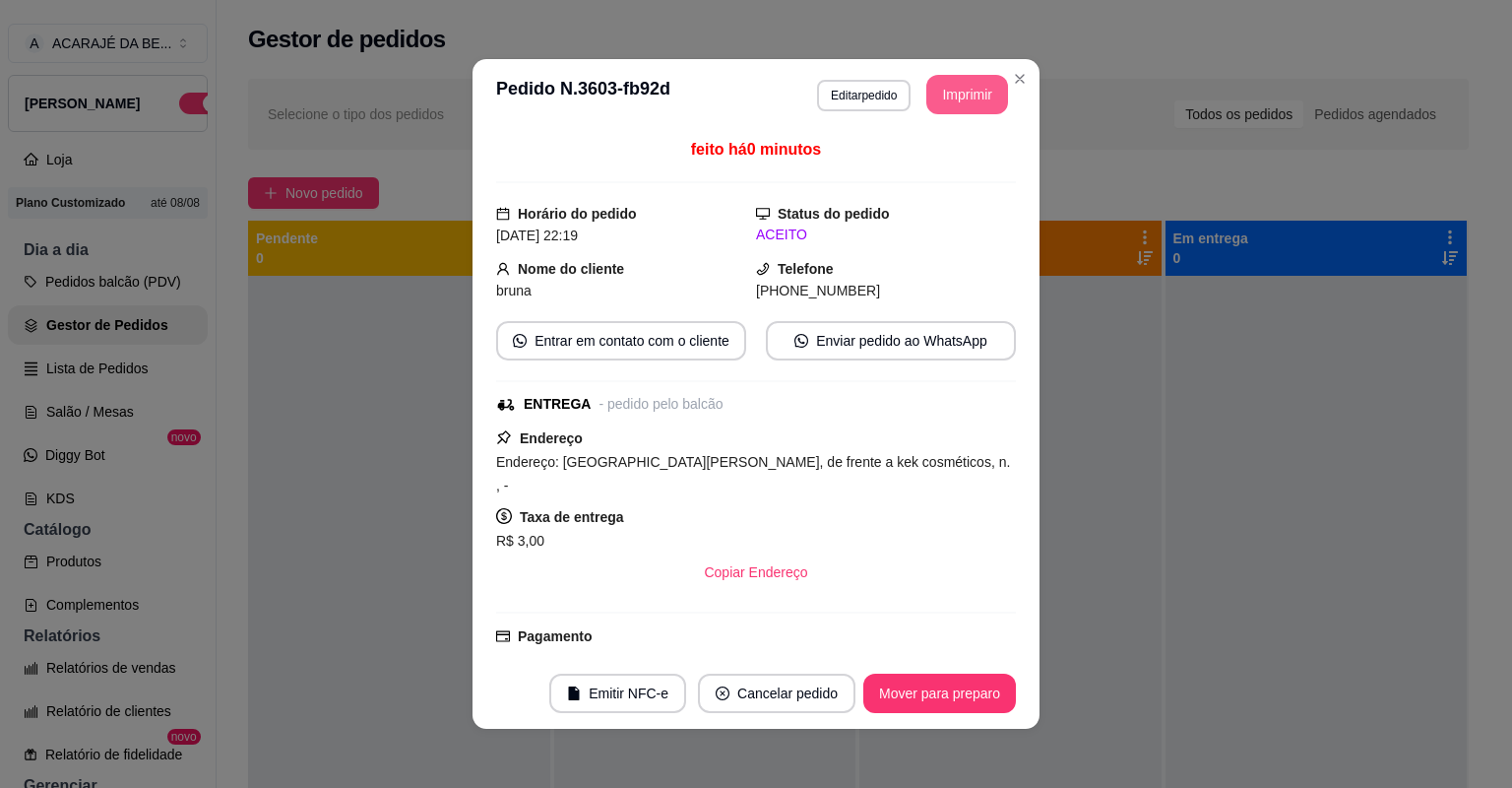 click on "Imprimir" at bounding box center [967, 95] 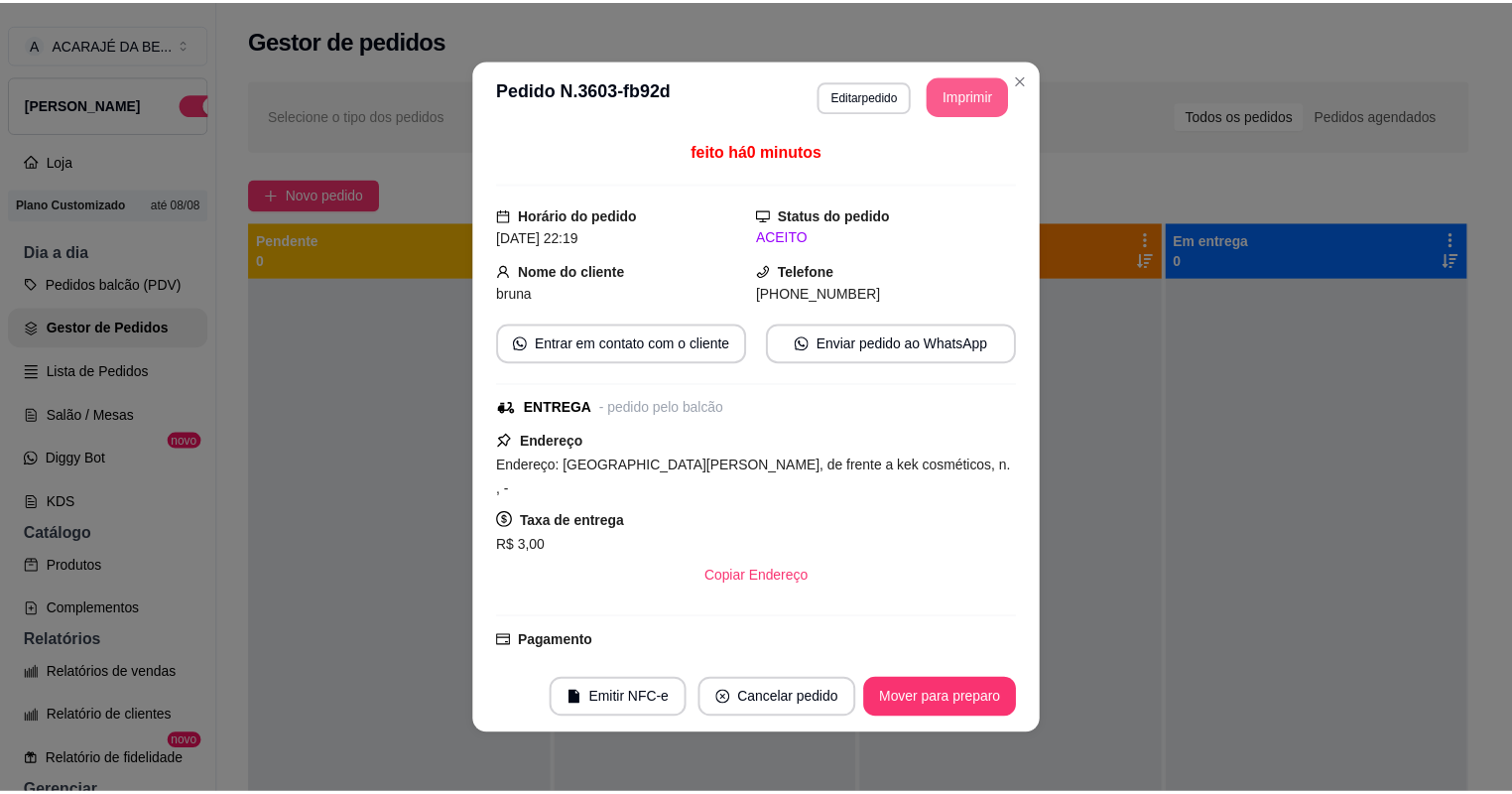 scroll, scrollTop: 0, scrollLeft: 0, axis: both 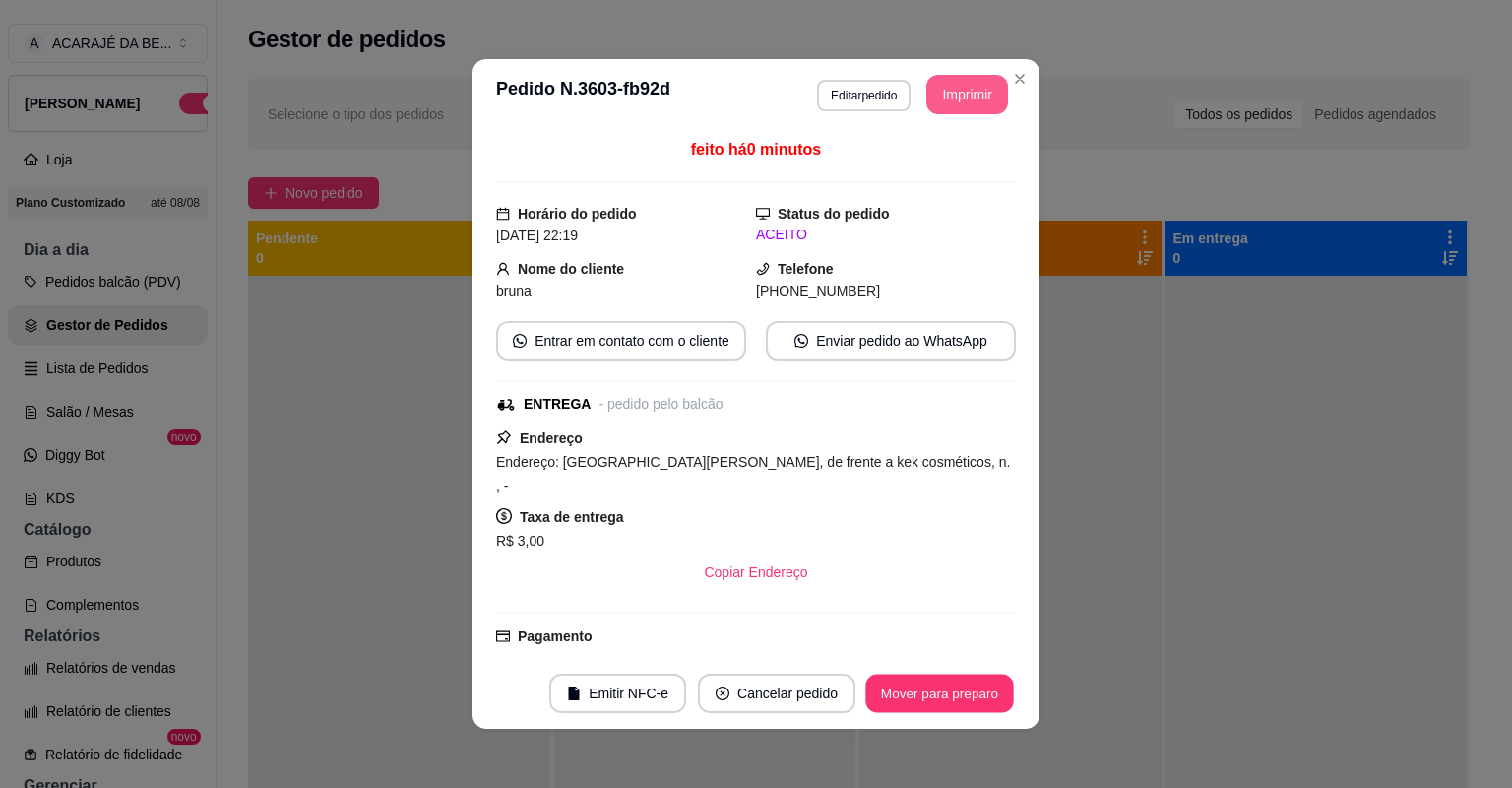 click on "Mover para preparo" at bounding box center [939, 693] 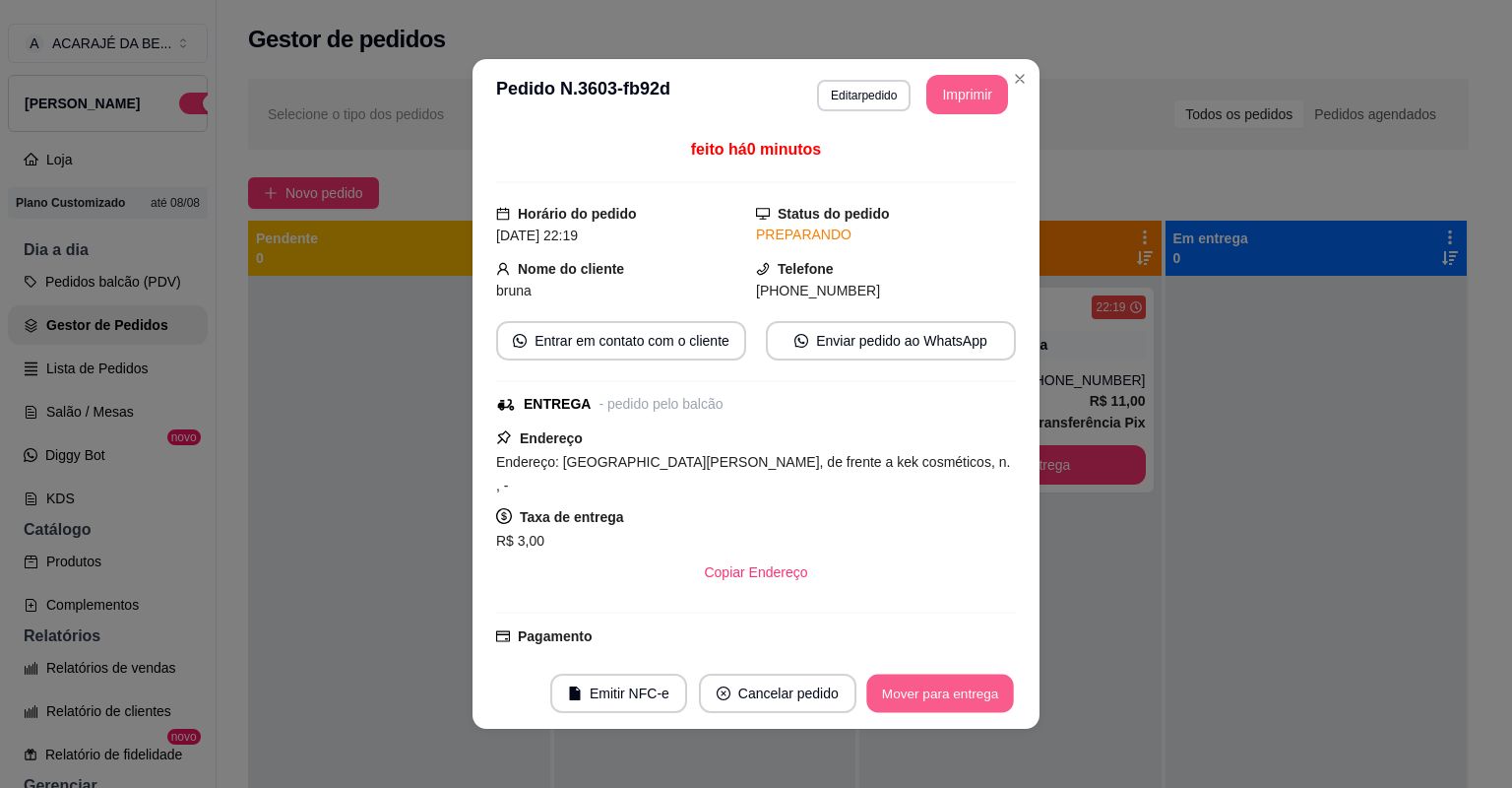 click on "Mover para entrega" at bounding box center (940, 693) 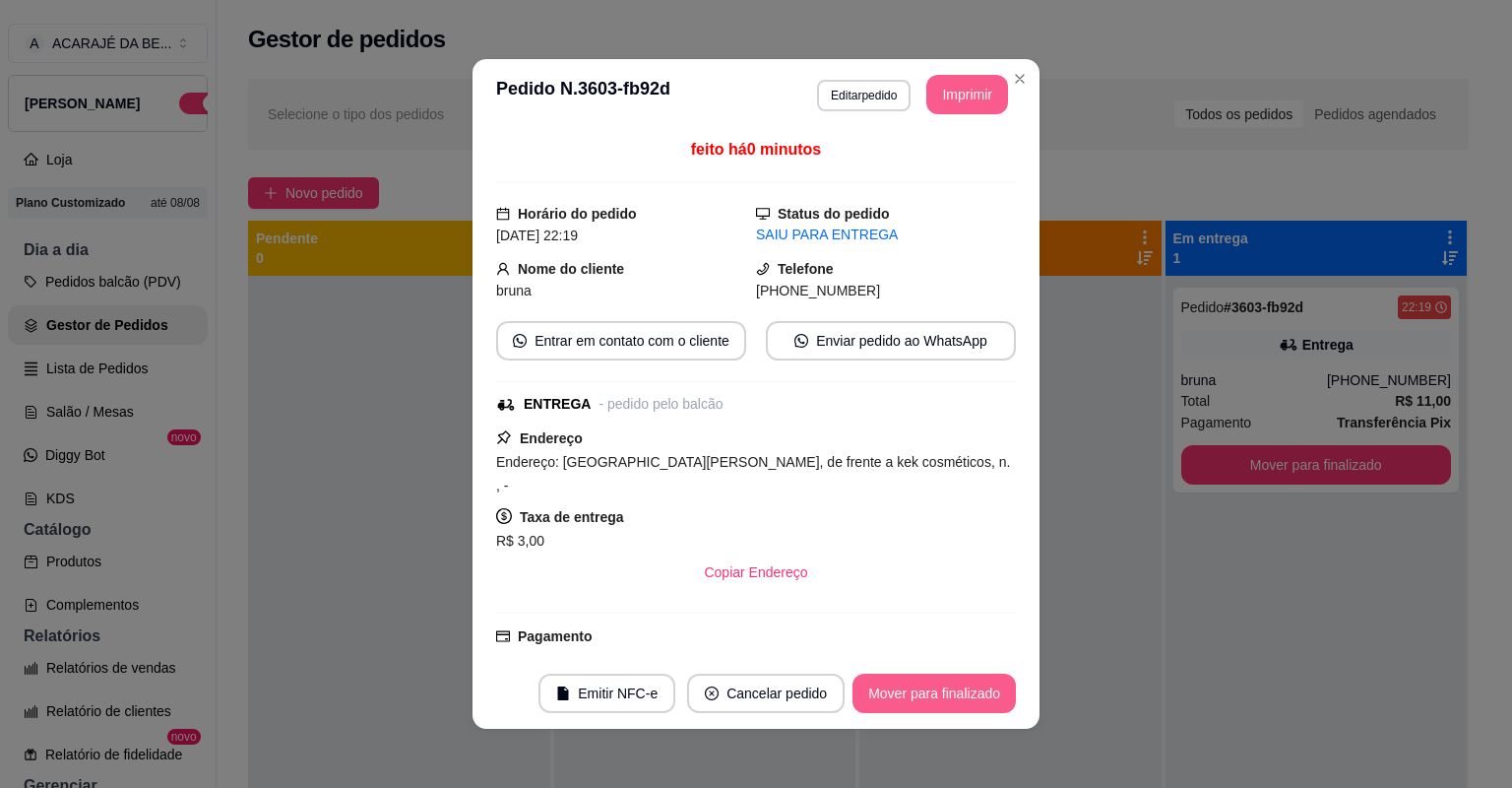 click on "Mover para finalizado" at bounding box center (934, 693) 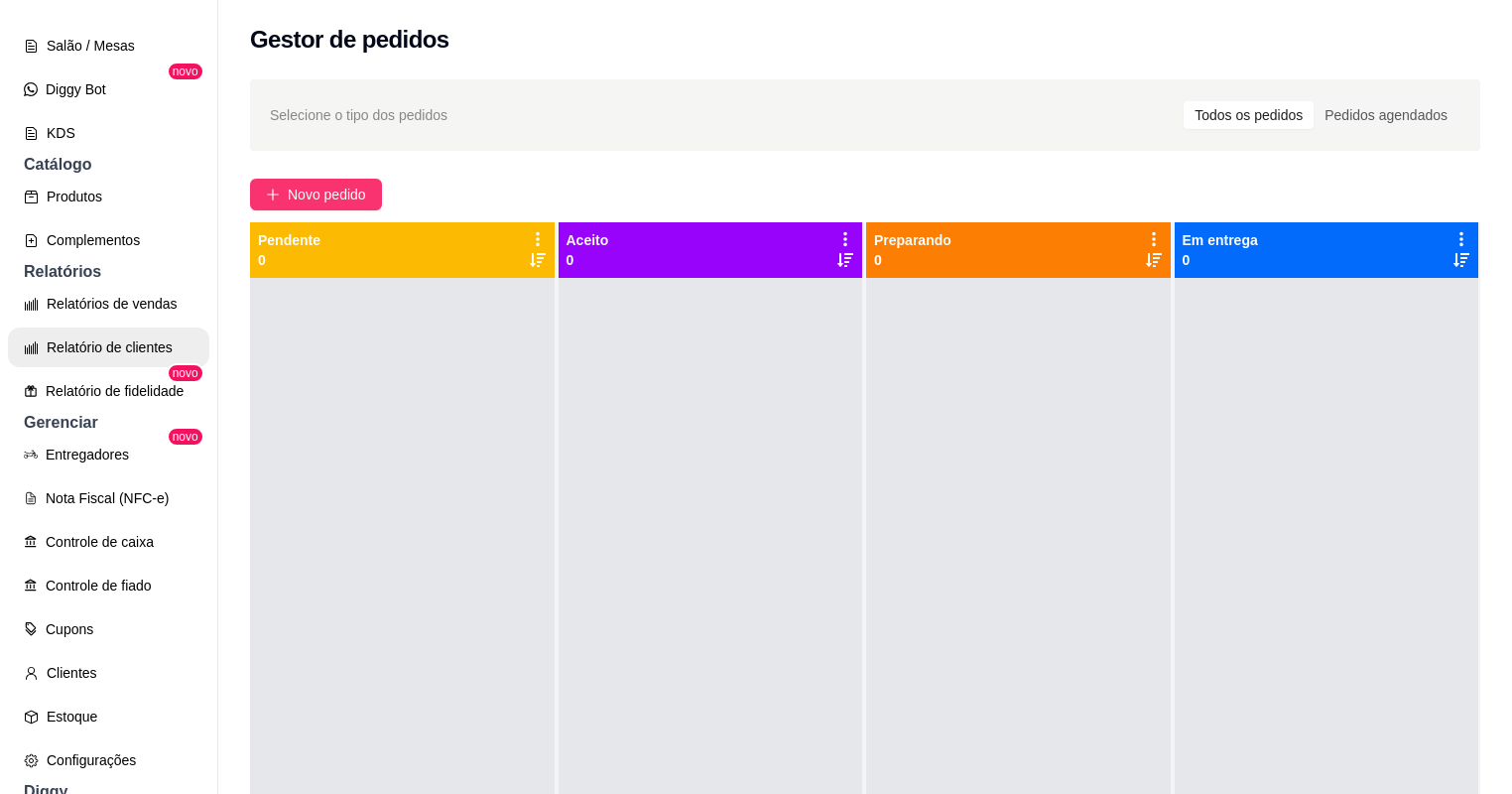 scroll, scrollTop: 397, scrollLeft: 0, axis: vertical 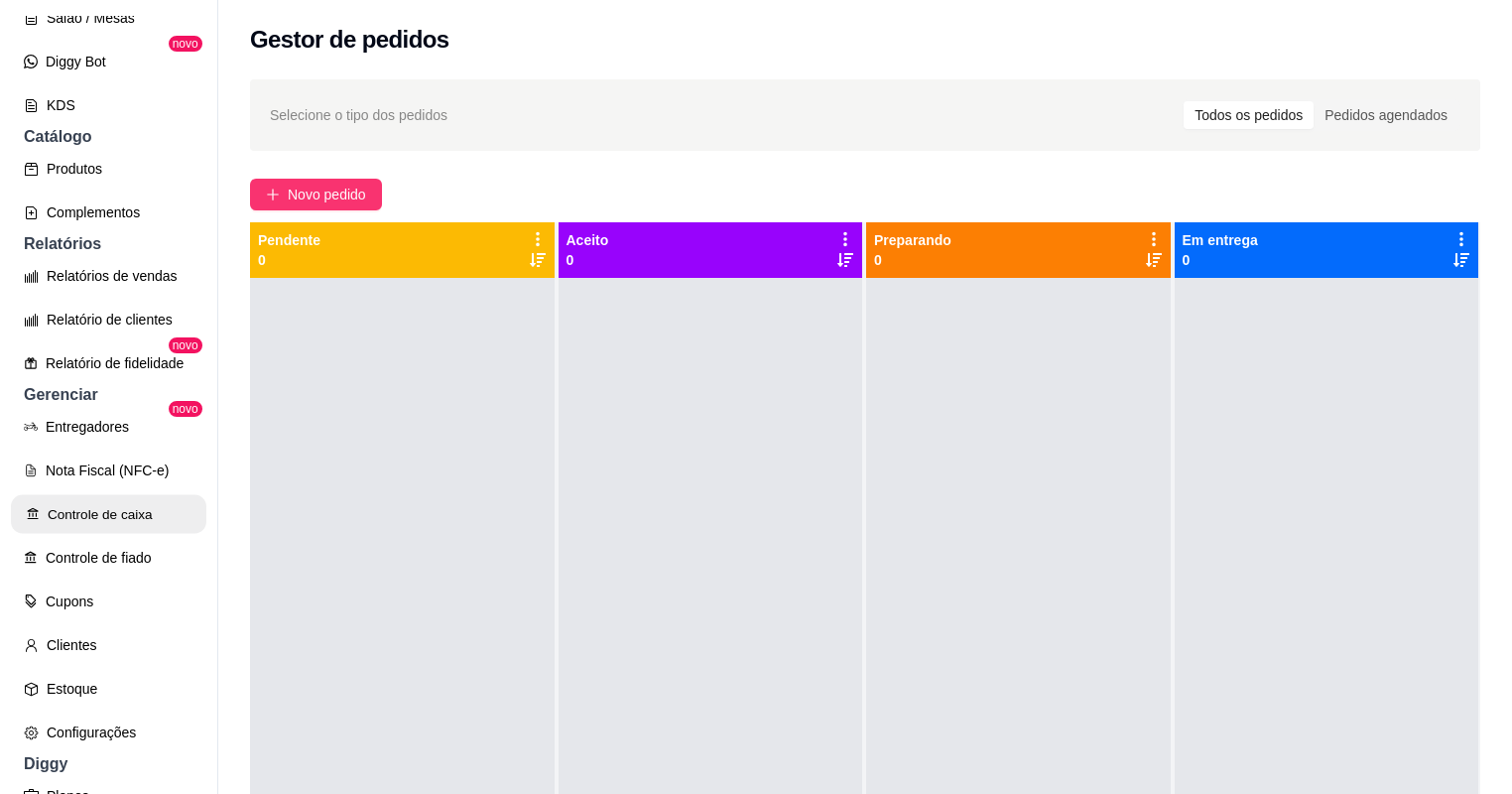 click on "Controle de caixa" at bounding box center [108, 514] 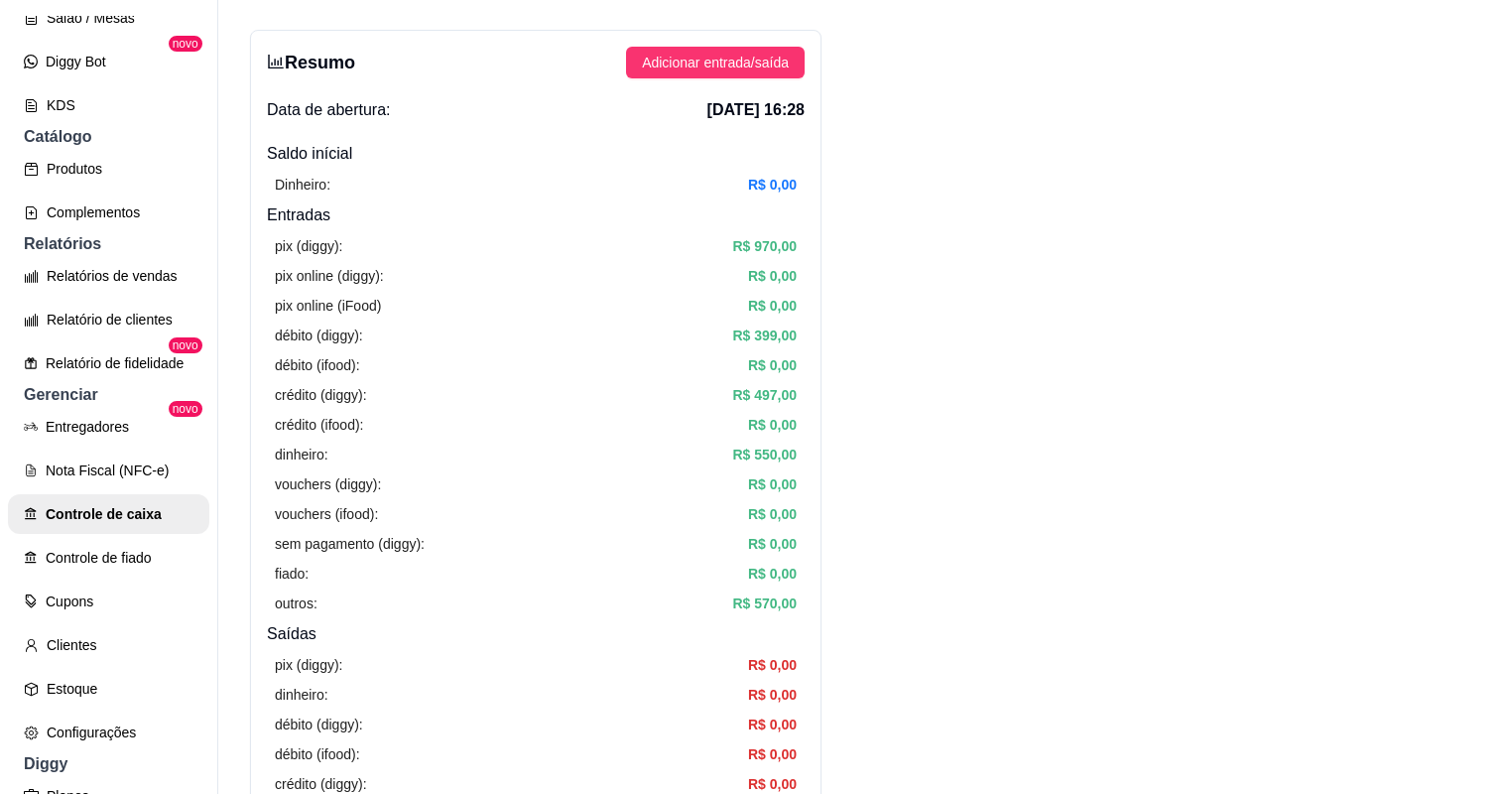 scroll, scrollTop: 0, scrollLeft: 0, axis: both 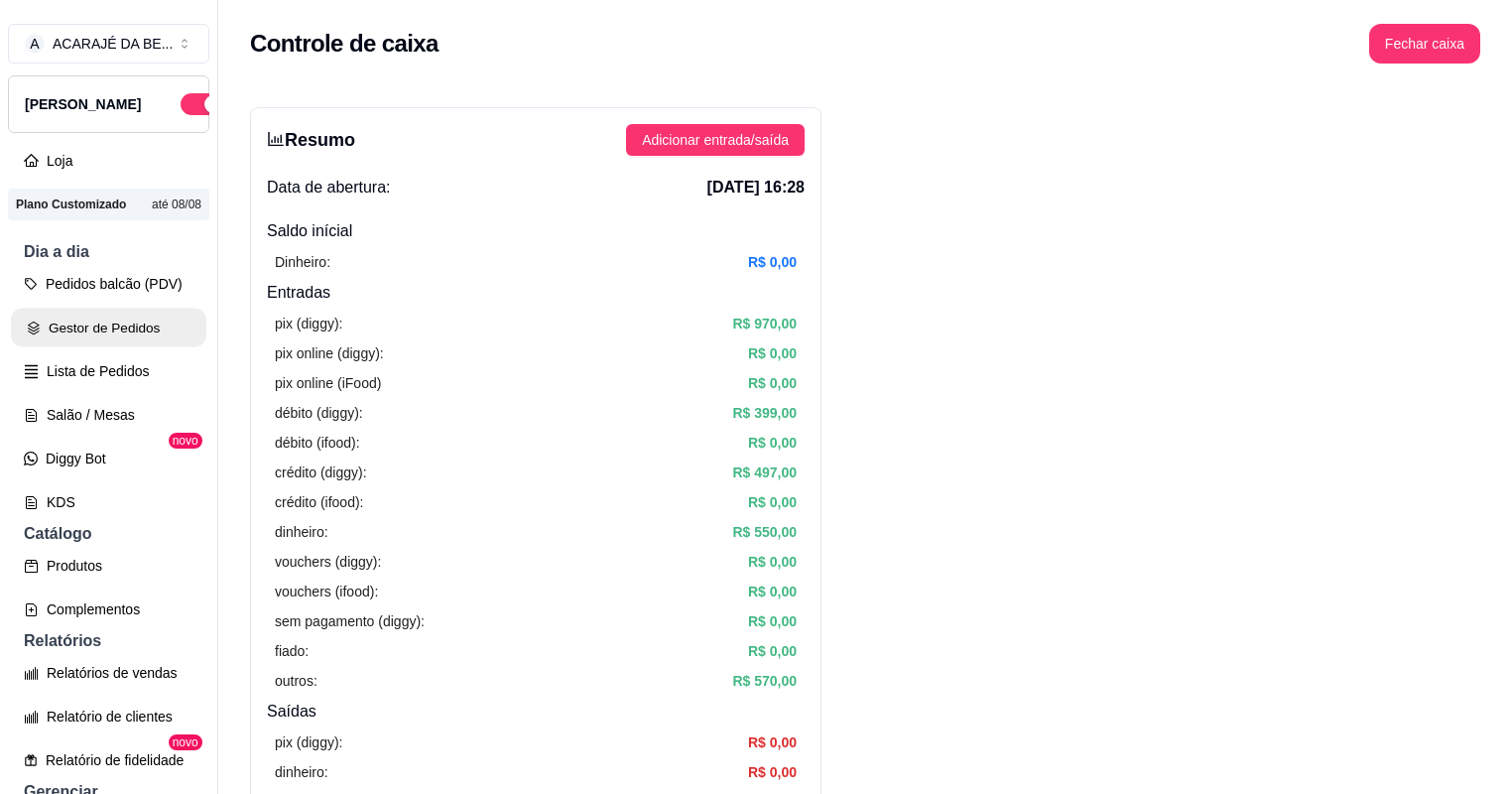 click on "Gestor de Pedidos" at bounding box center (108, 328) 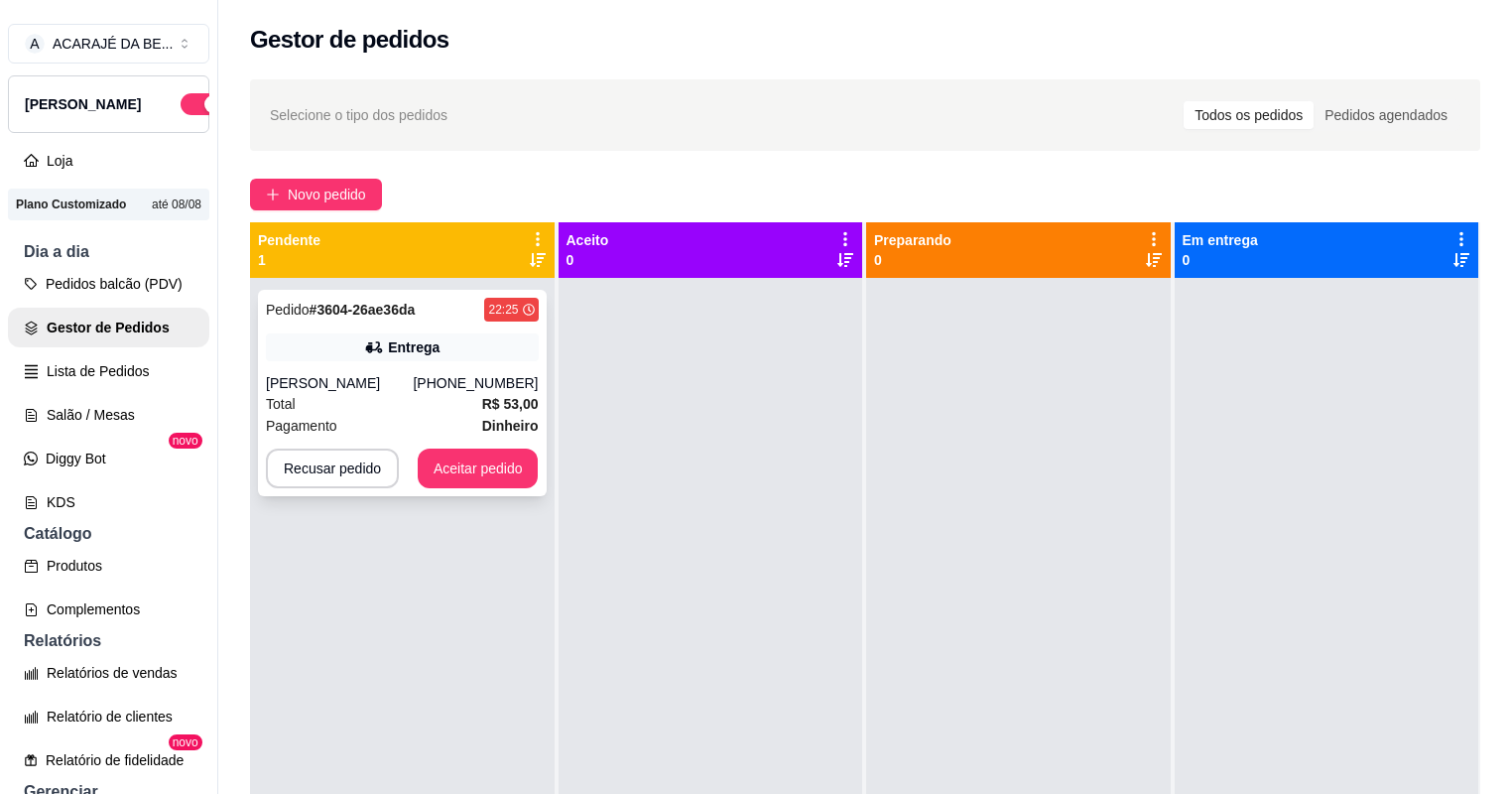 click on "Total R$ 53,00" at bounding box center (402, 404) 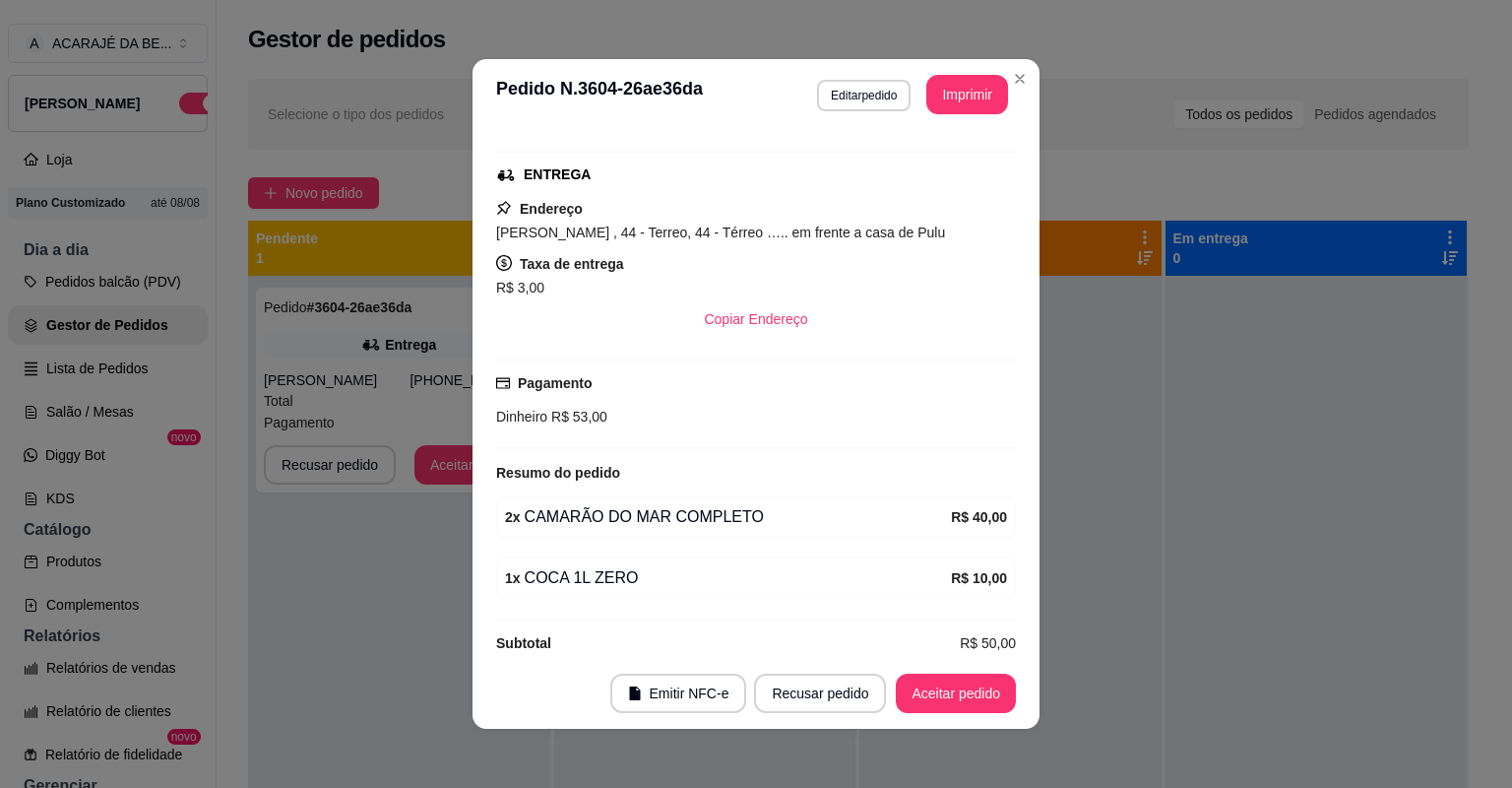 scroll, scrollTop: 311, scrollLeft: 0, axis: vertical 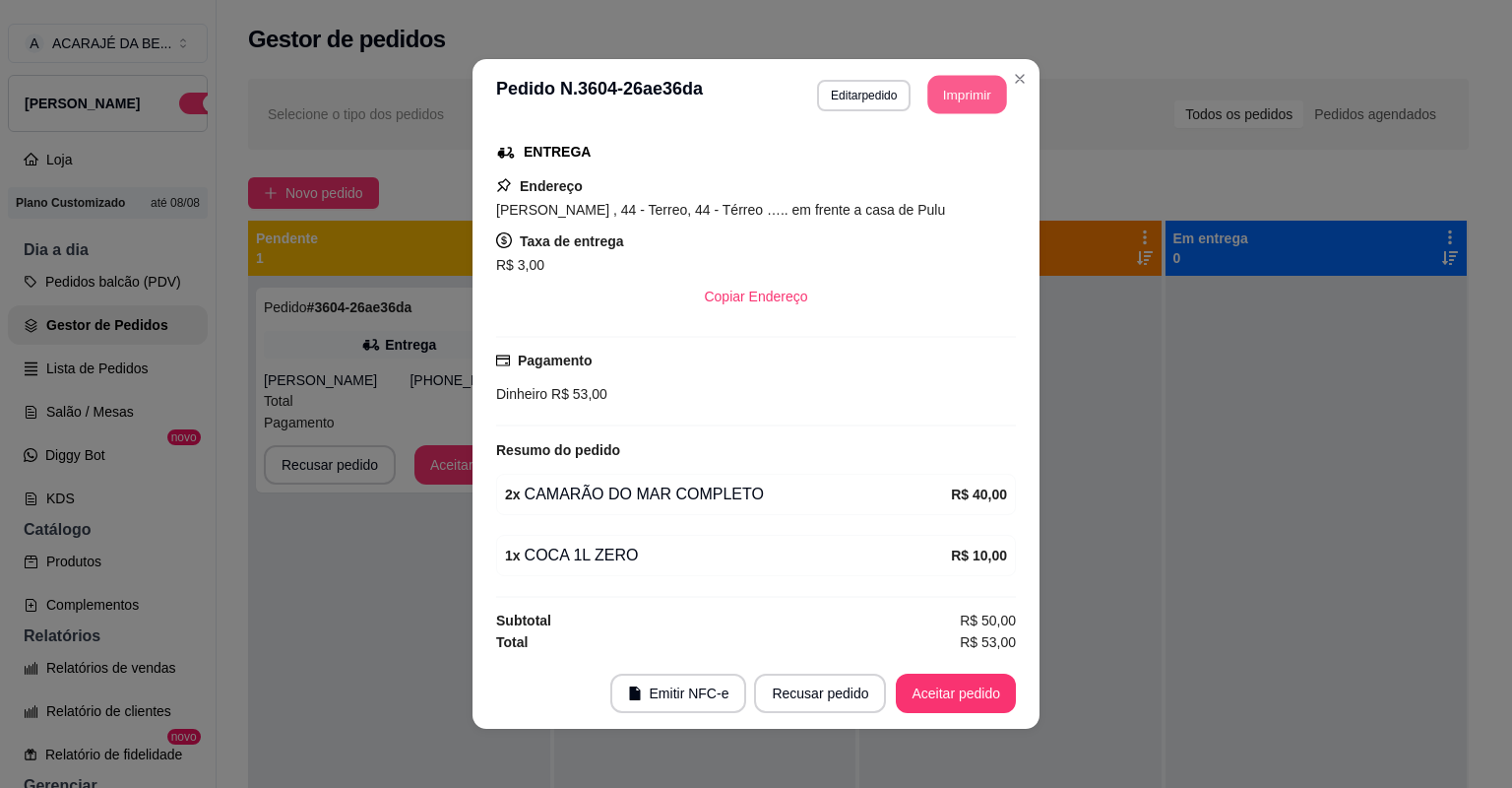 click on "Imprimir" at bounding box center (968, 95) 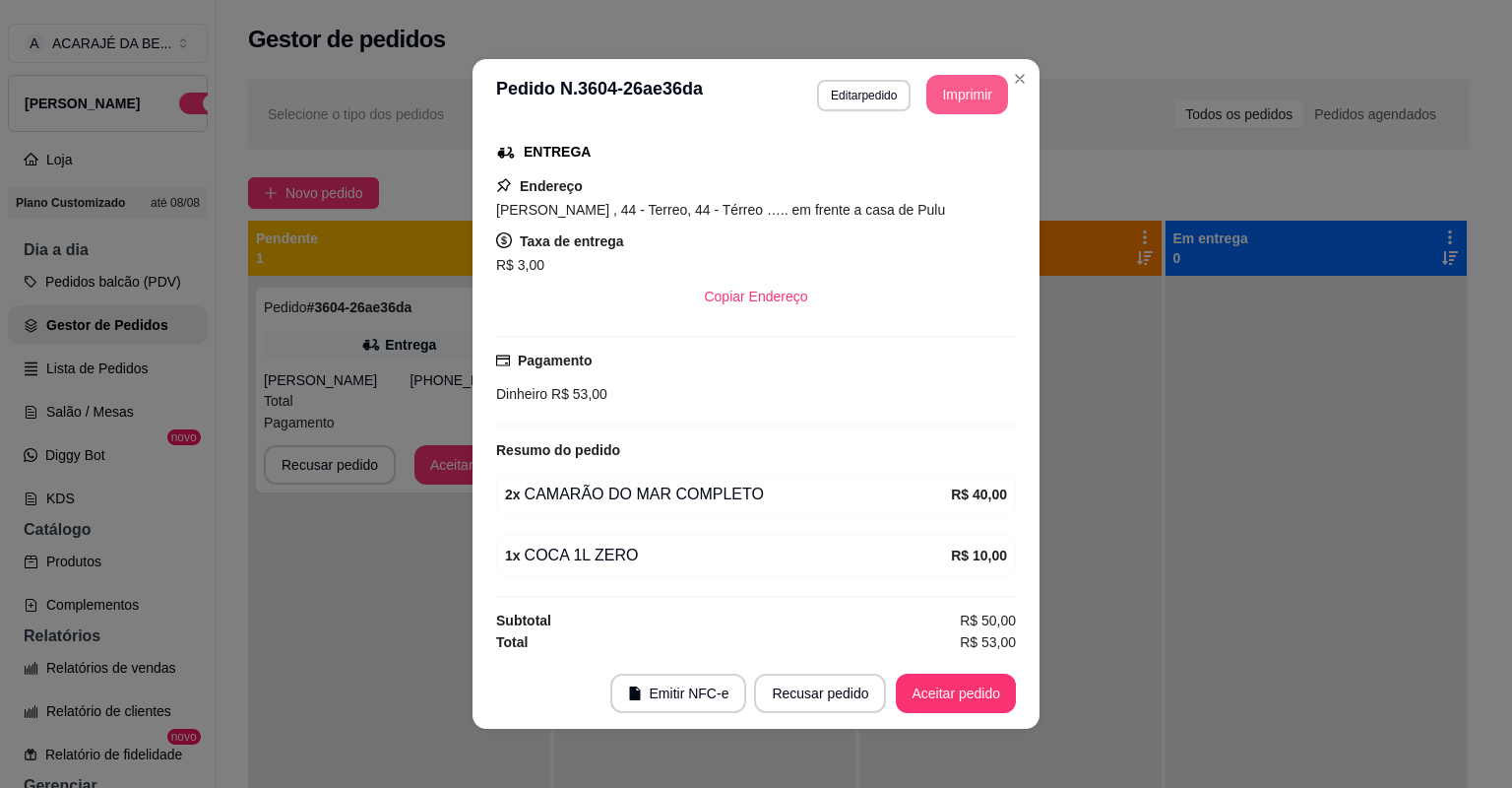 scroll, scrollTop: 0, scrollLeft: 0, axis: both 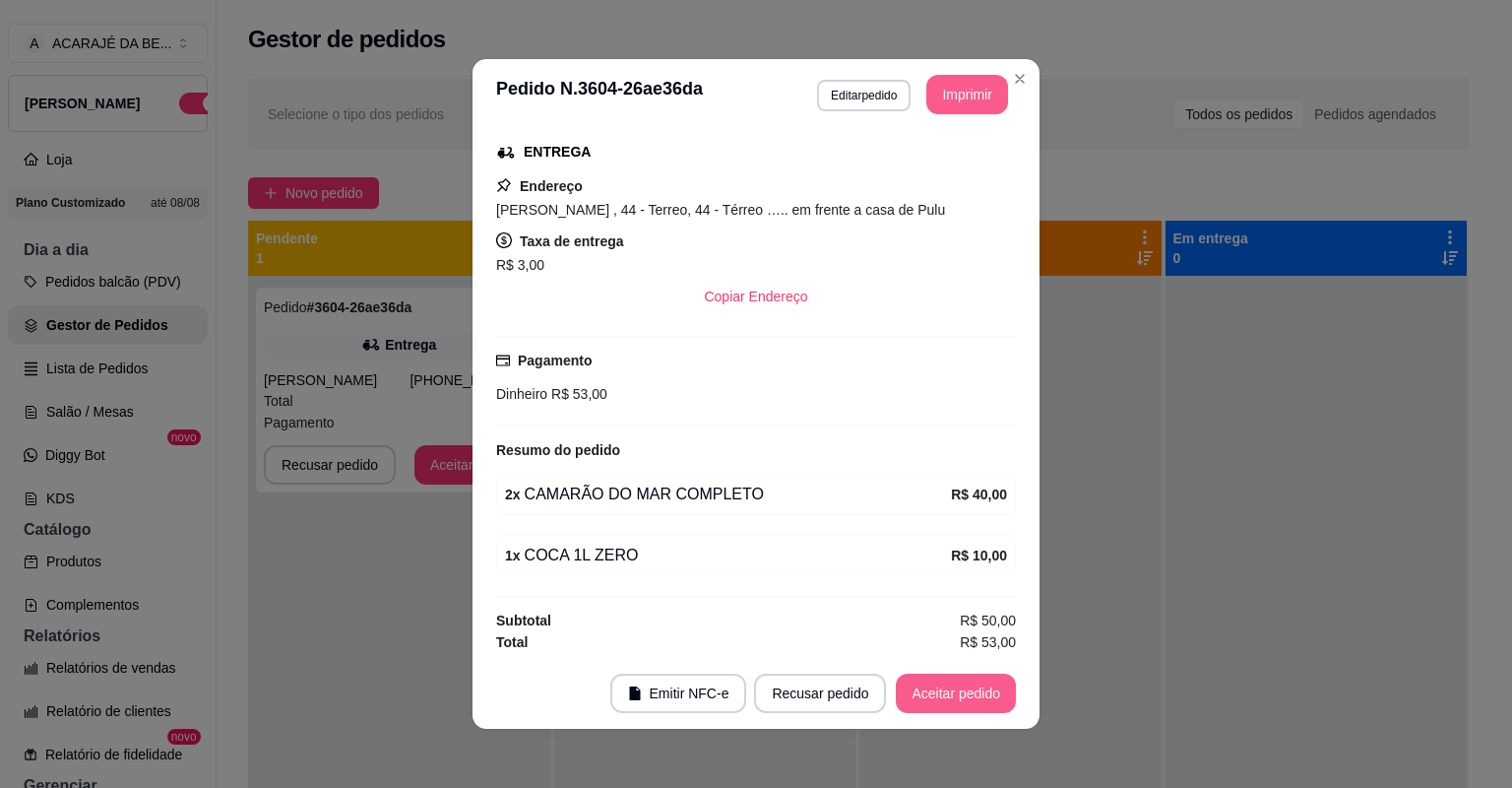 click on "Aceitar pedido" at bounding box center [956, 693] 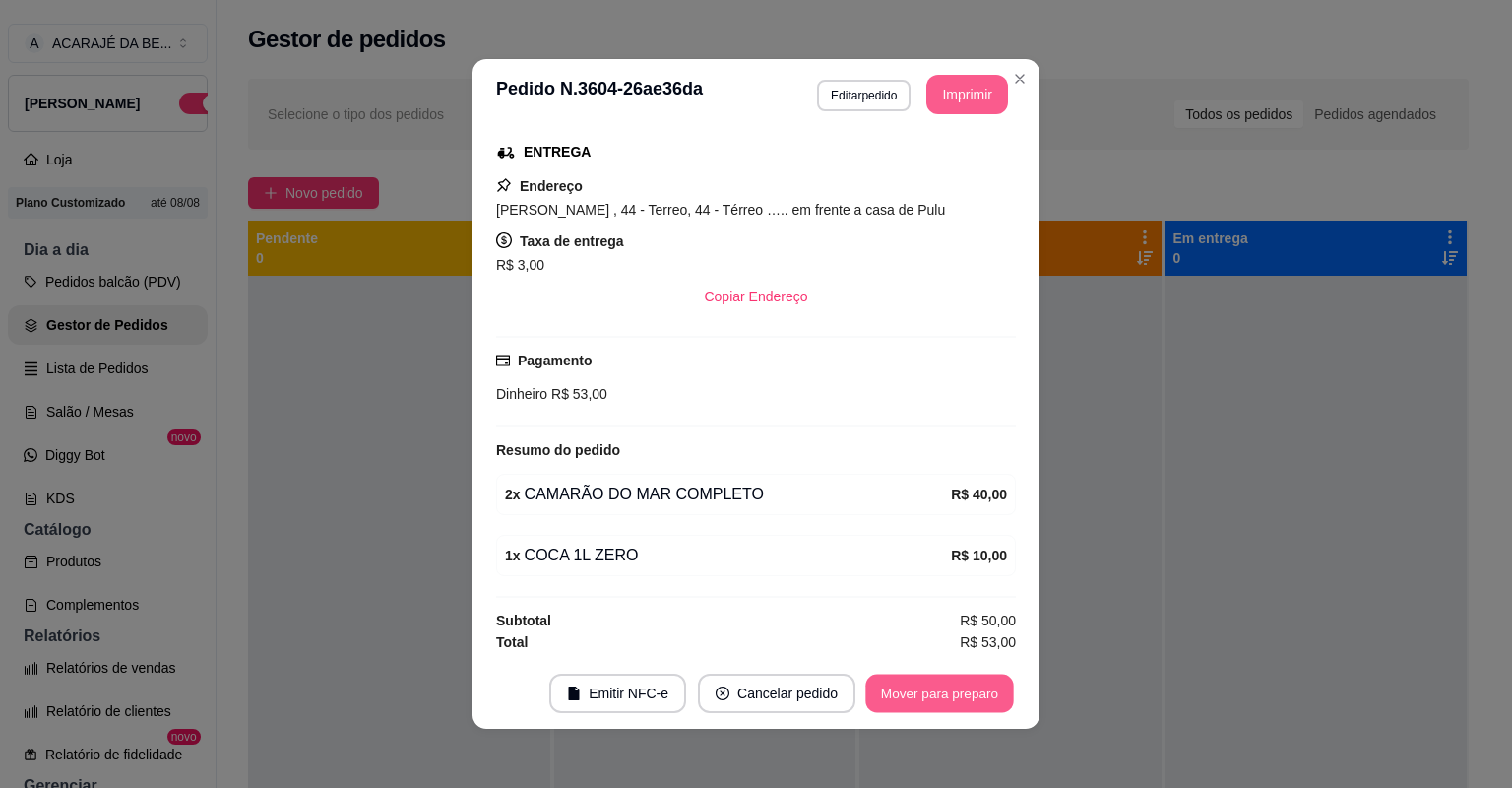 click on "Mover para preparo" at bounding box center (939, 693) 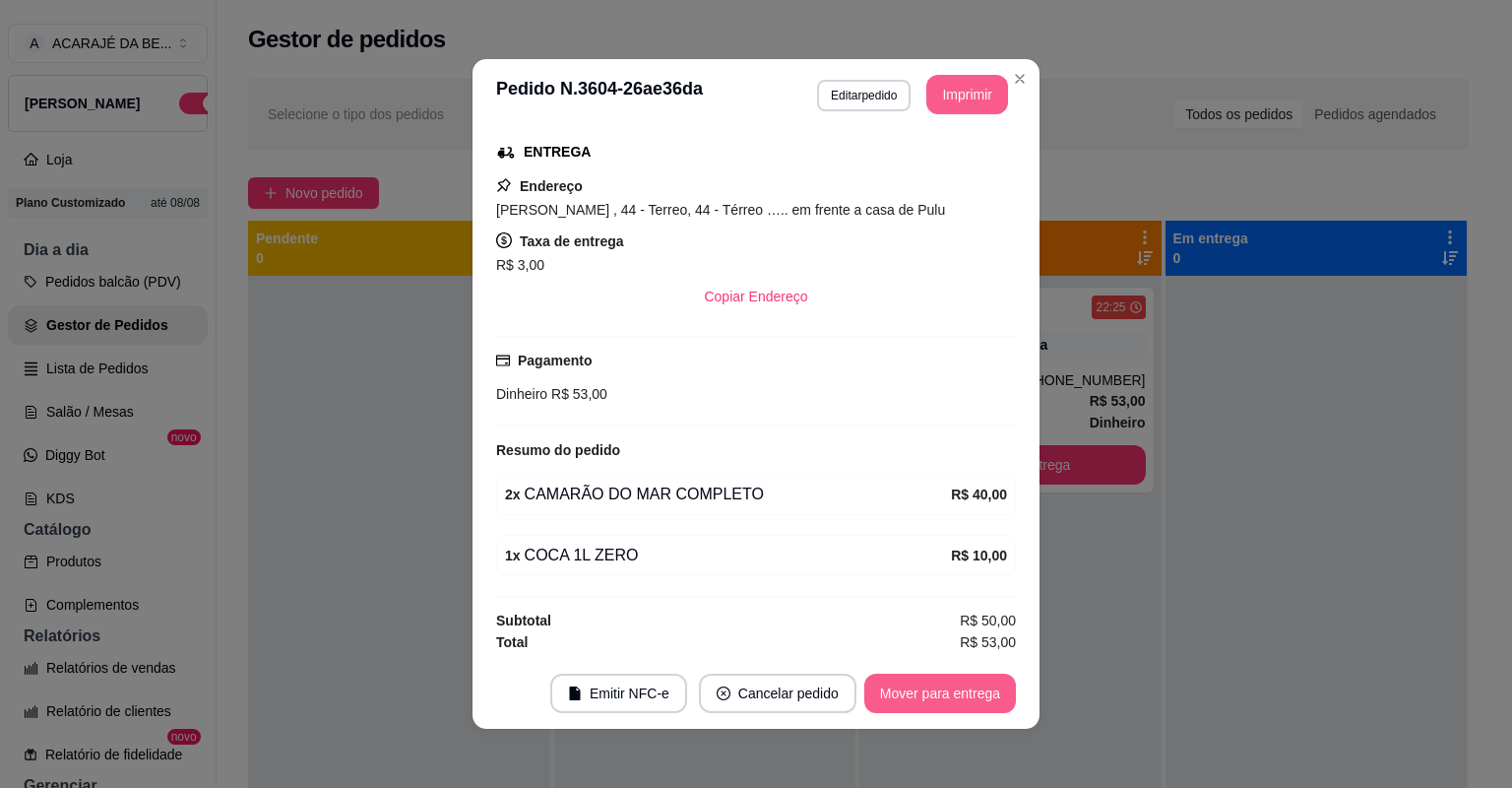 click on "Mover para entrega" at bounding box center (940, 693) 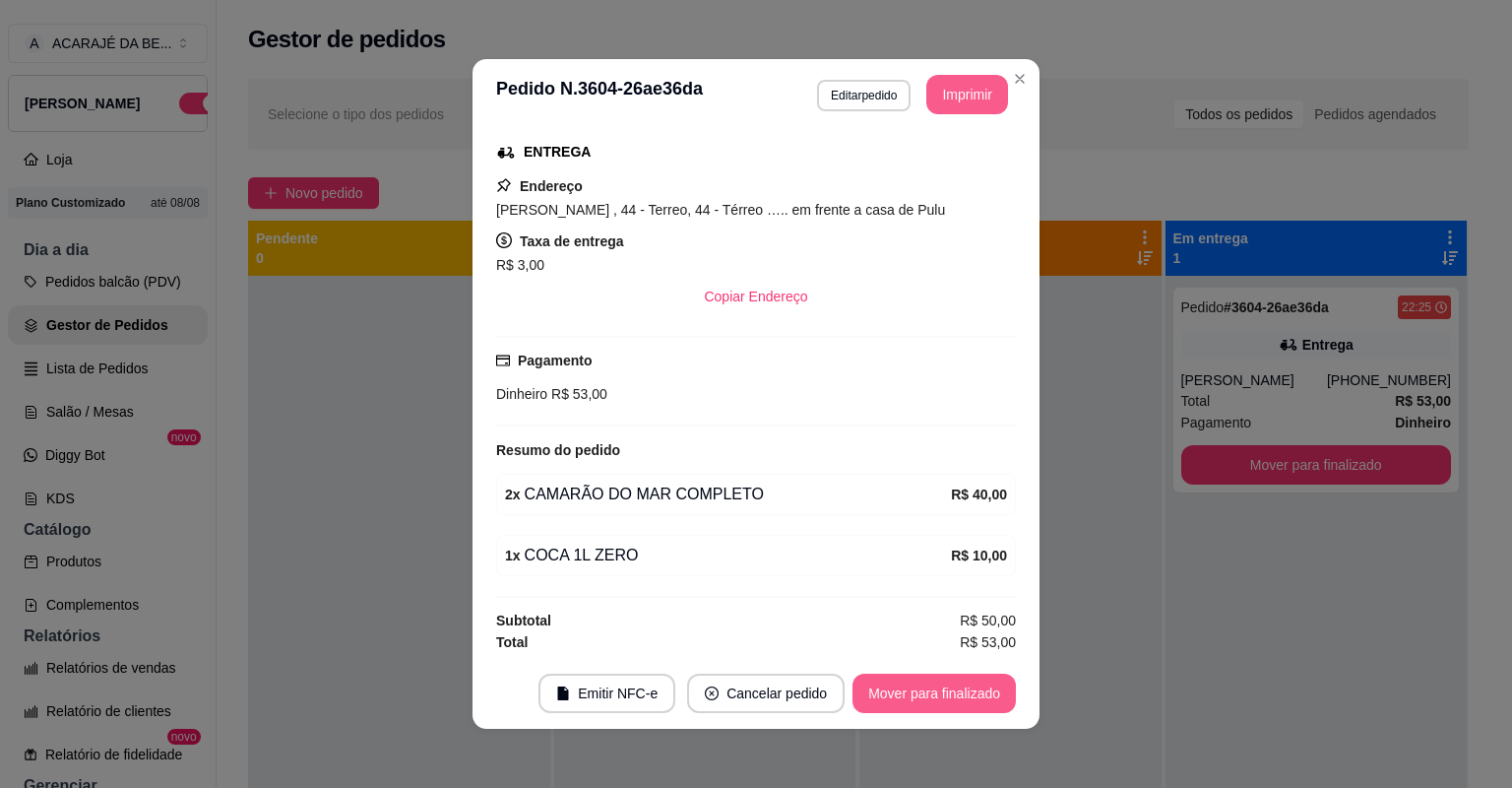 click on "Mover para finalizado" at bounding box center (934, 693) 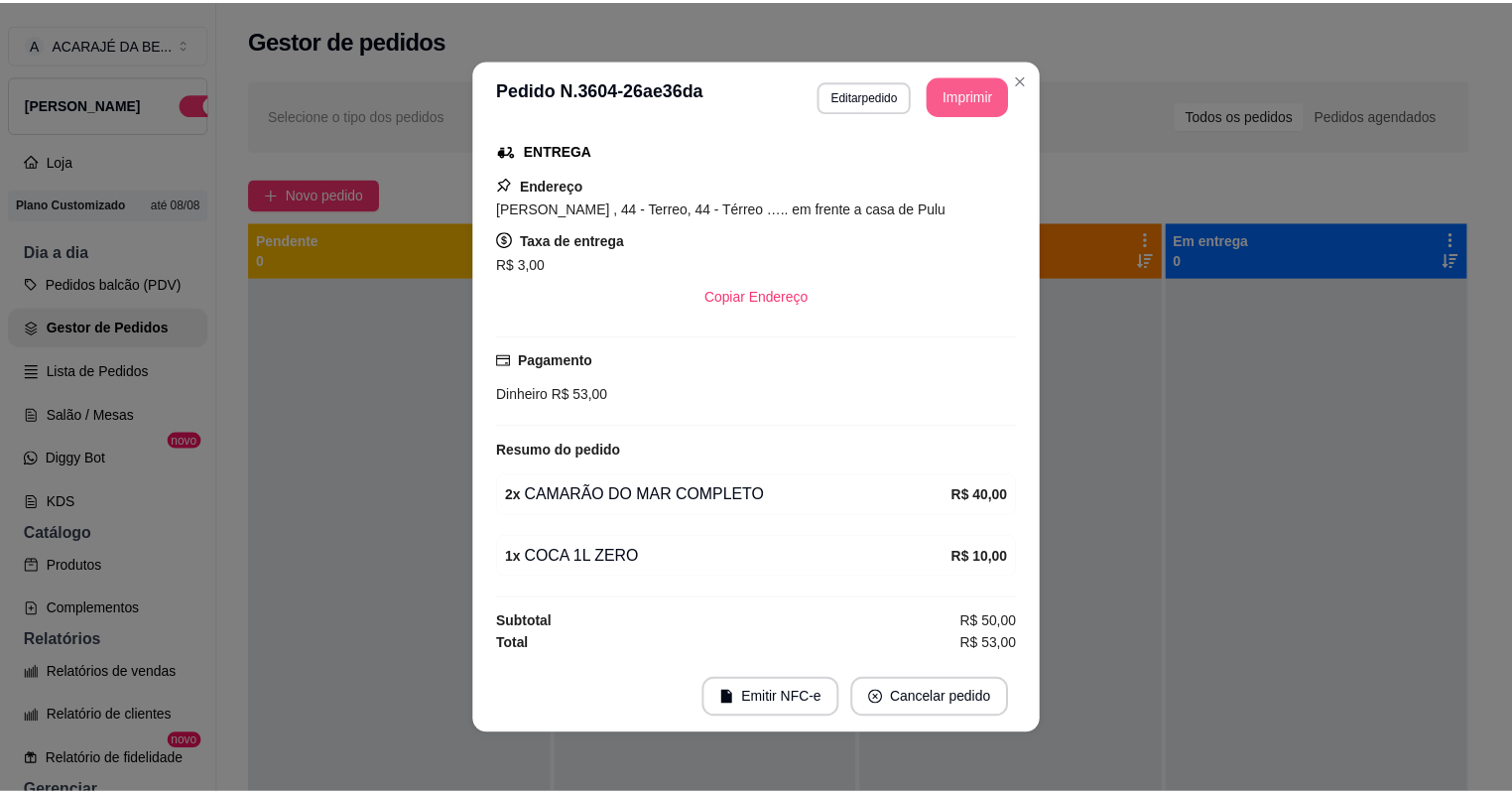 scroll, scrollTop: 268, scrollLeft: 0, axis: vertical 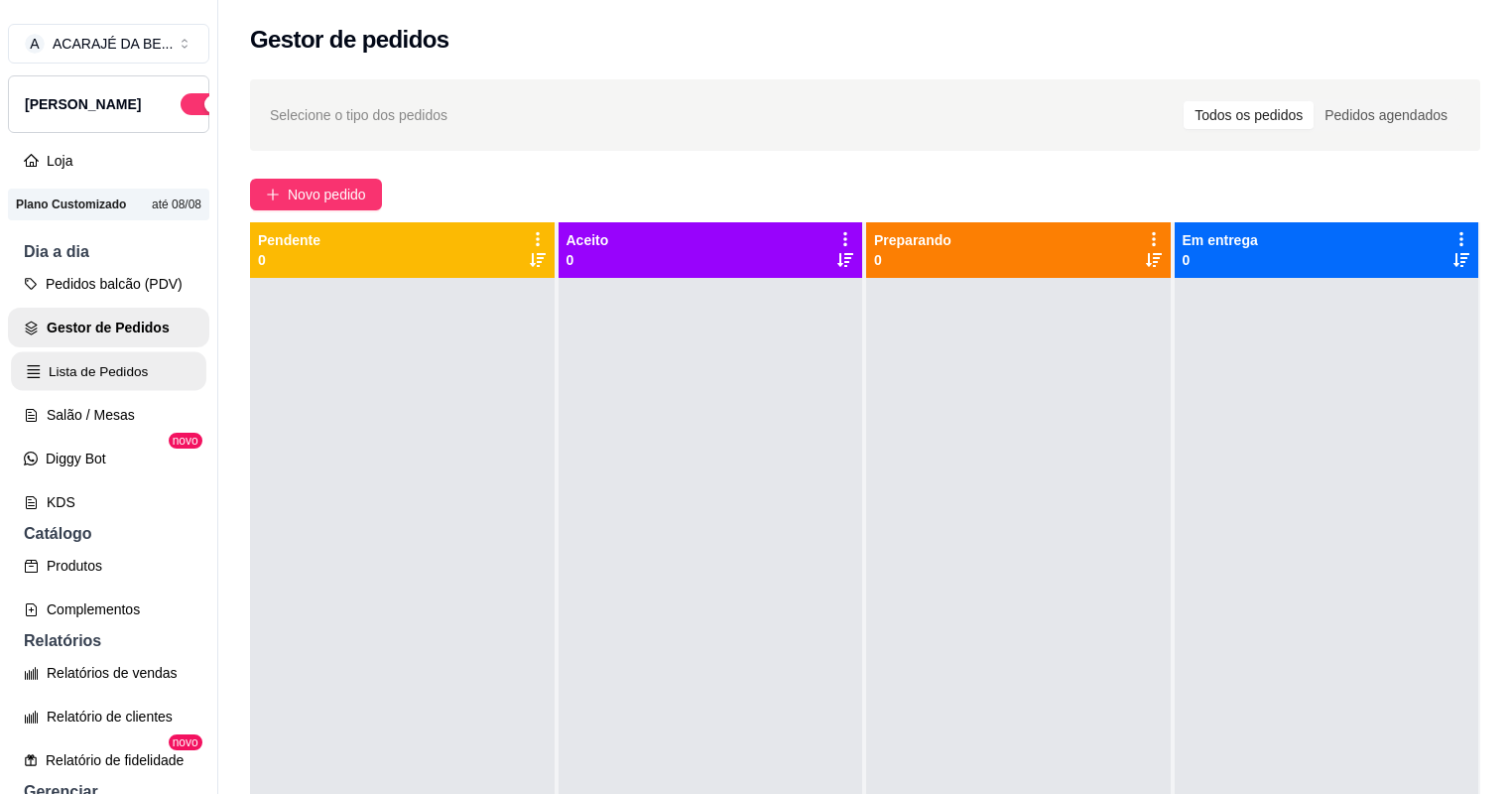 click on "Lista de Pedidos" at bounding box center (108, 371) 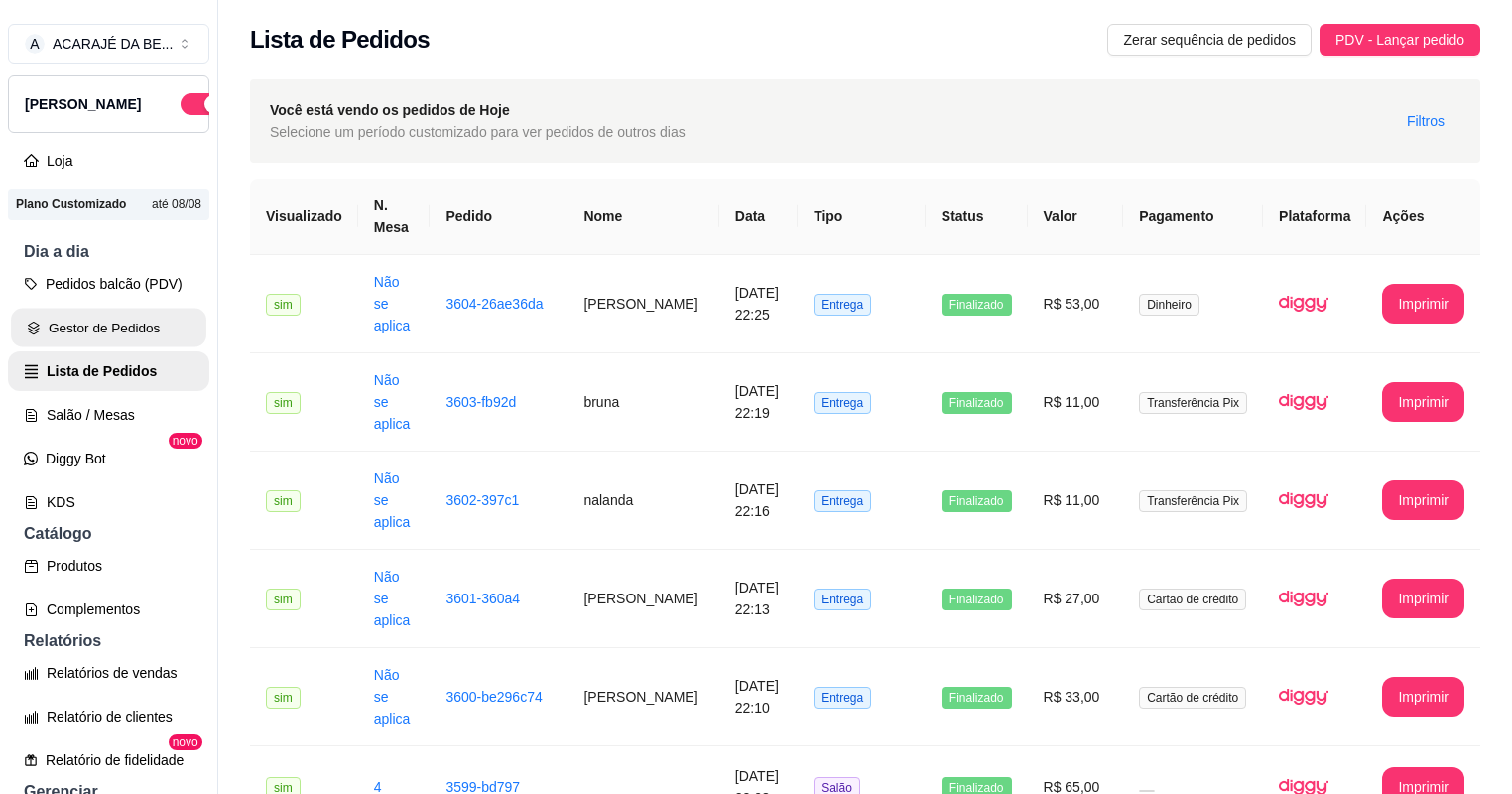 click on "Gestor de Pedidos" at bounding box center (108, 328) 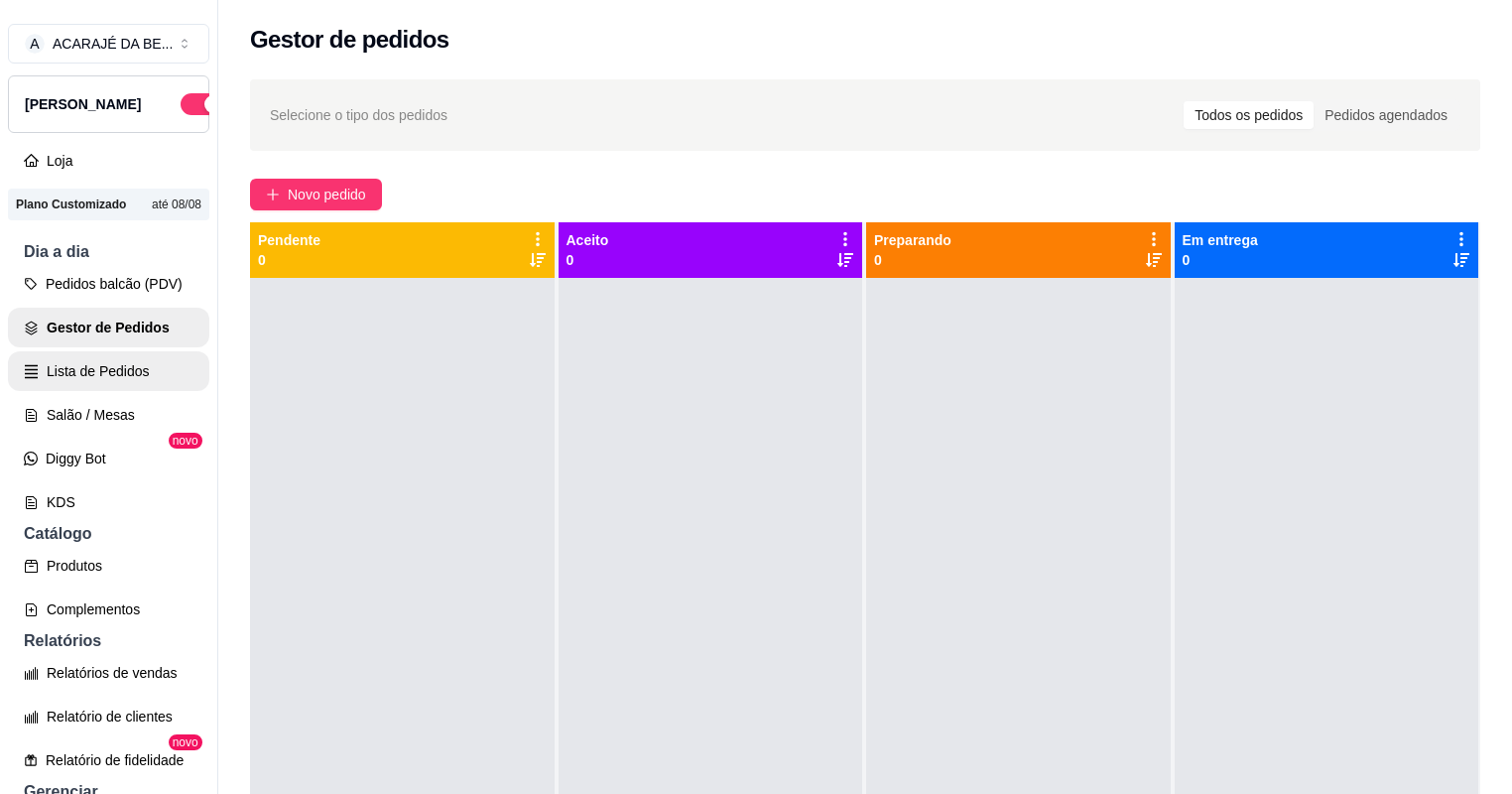 click on "Lista de Pedidos" at bounding box center [108, 371] 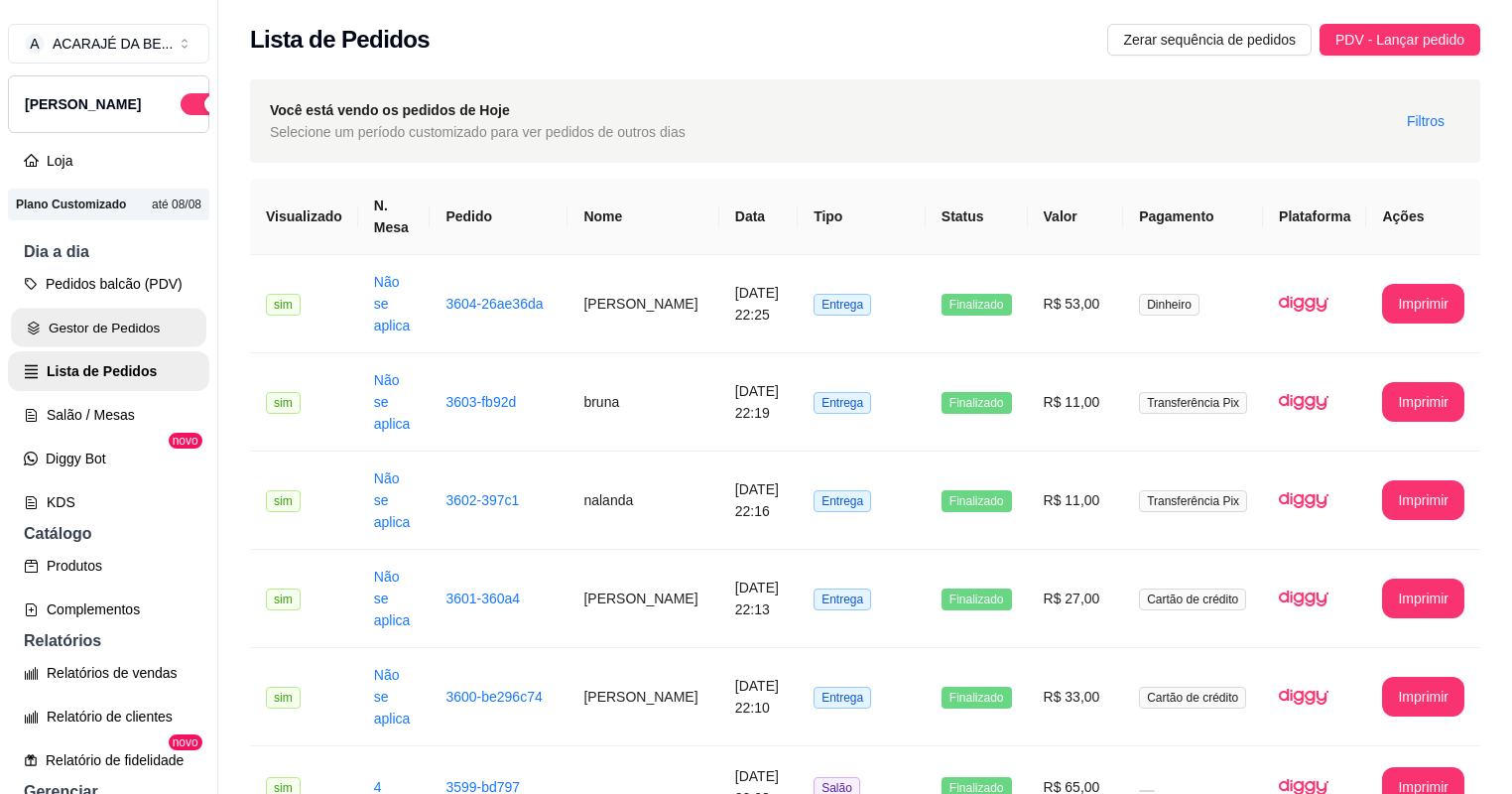 click on "Gestor de Pedidos" at bounding box center [108, 328] 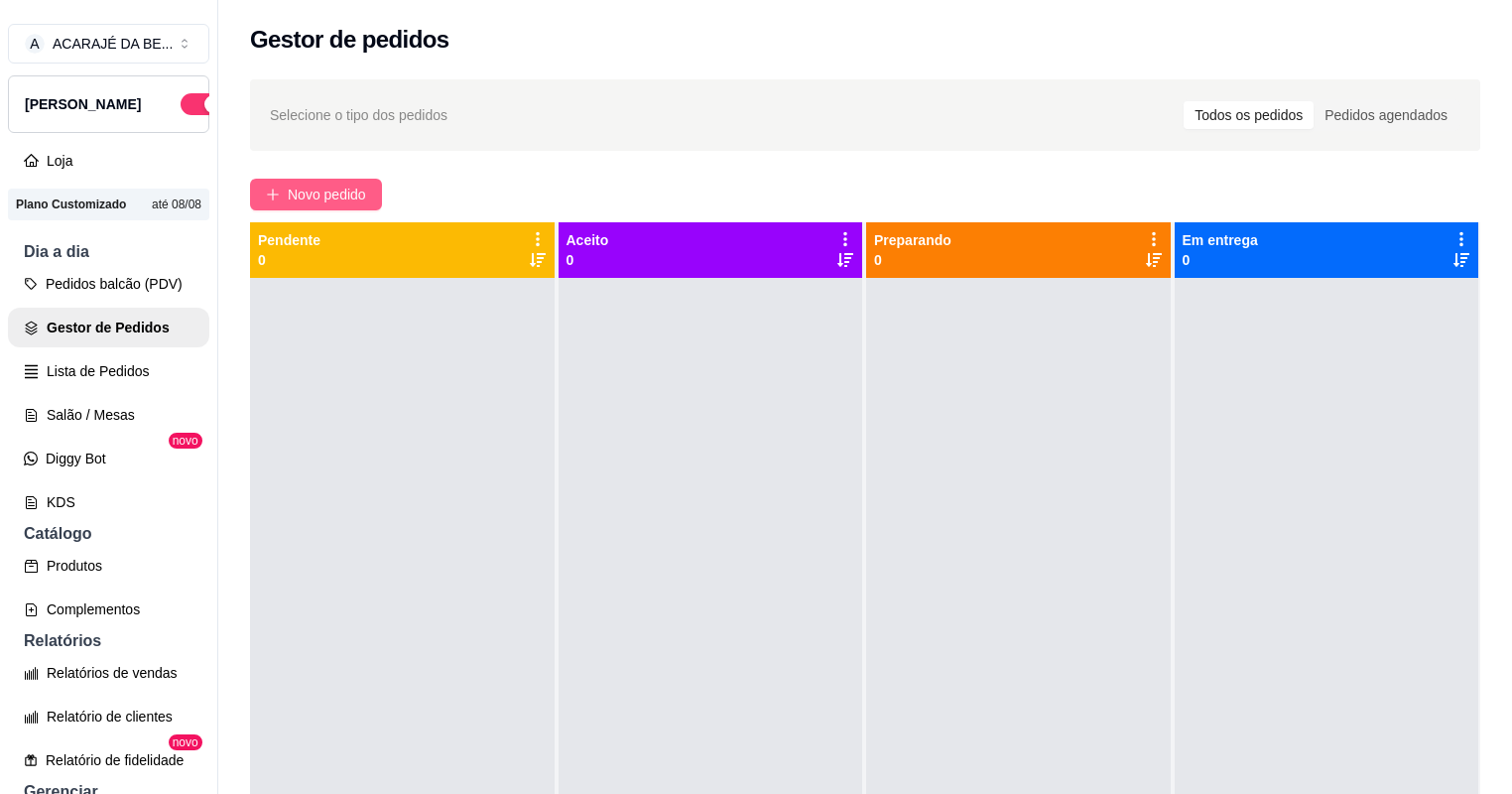 click on "Novo pedido" at bounding box center [326, 195] 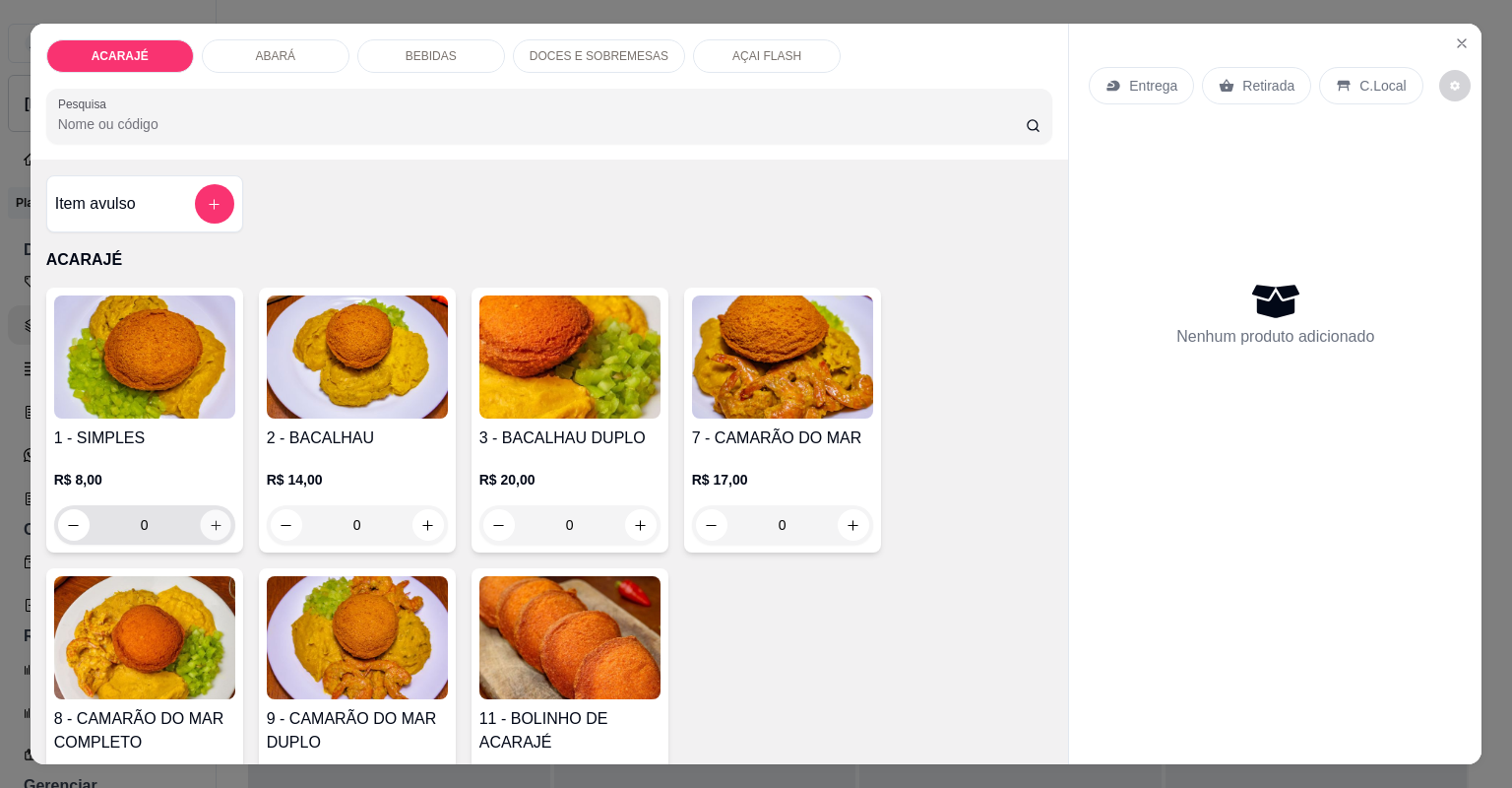 click at bounding box center (215, 524) 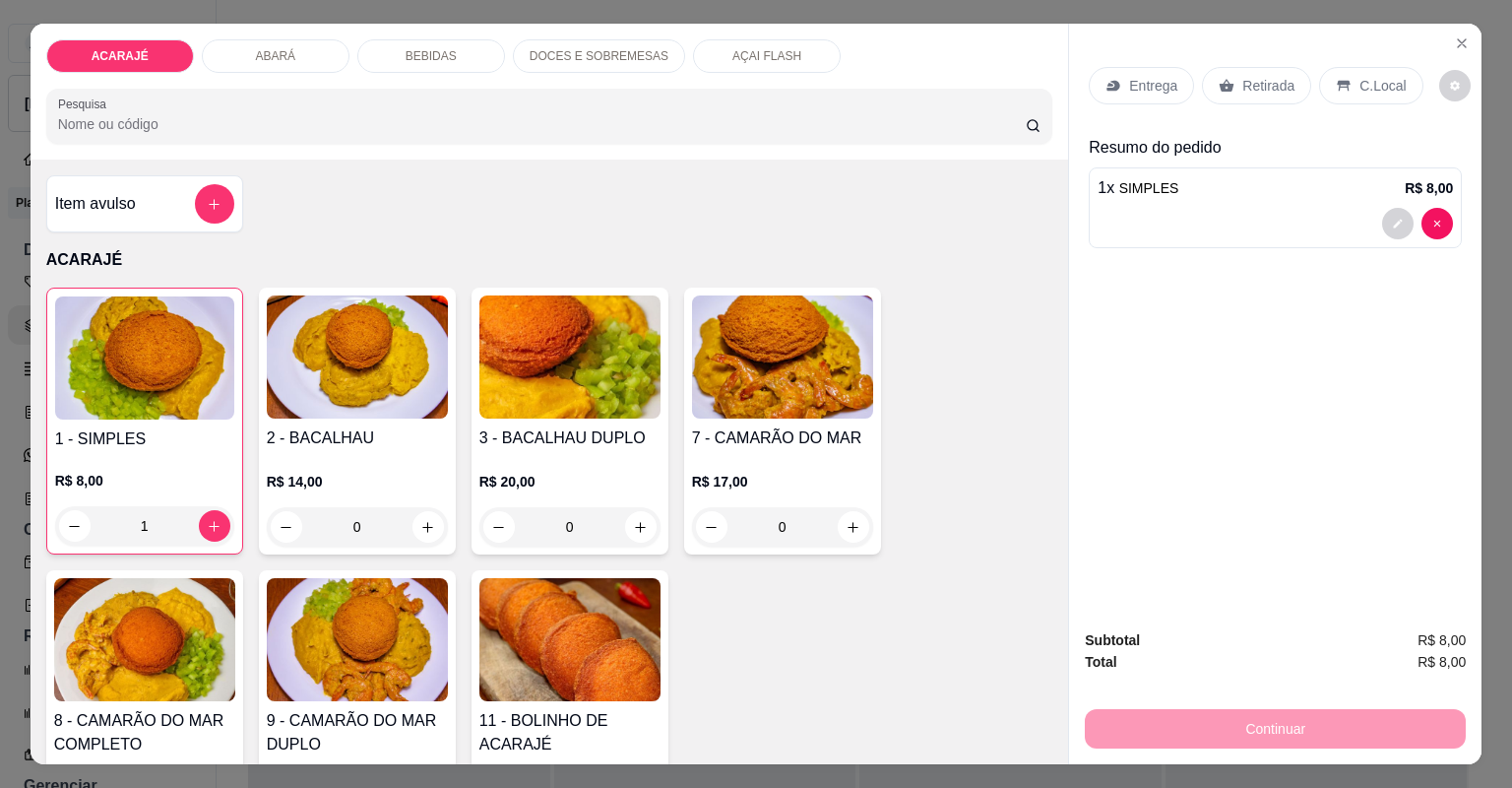 click on "Entrega" at bounding box center (1153, 86) 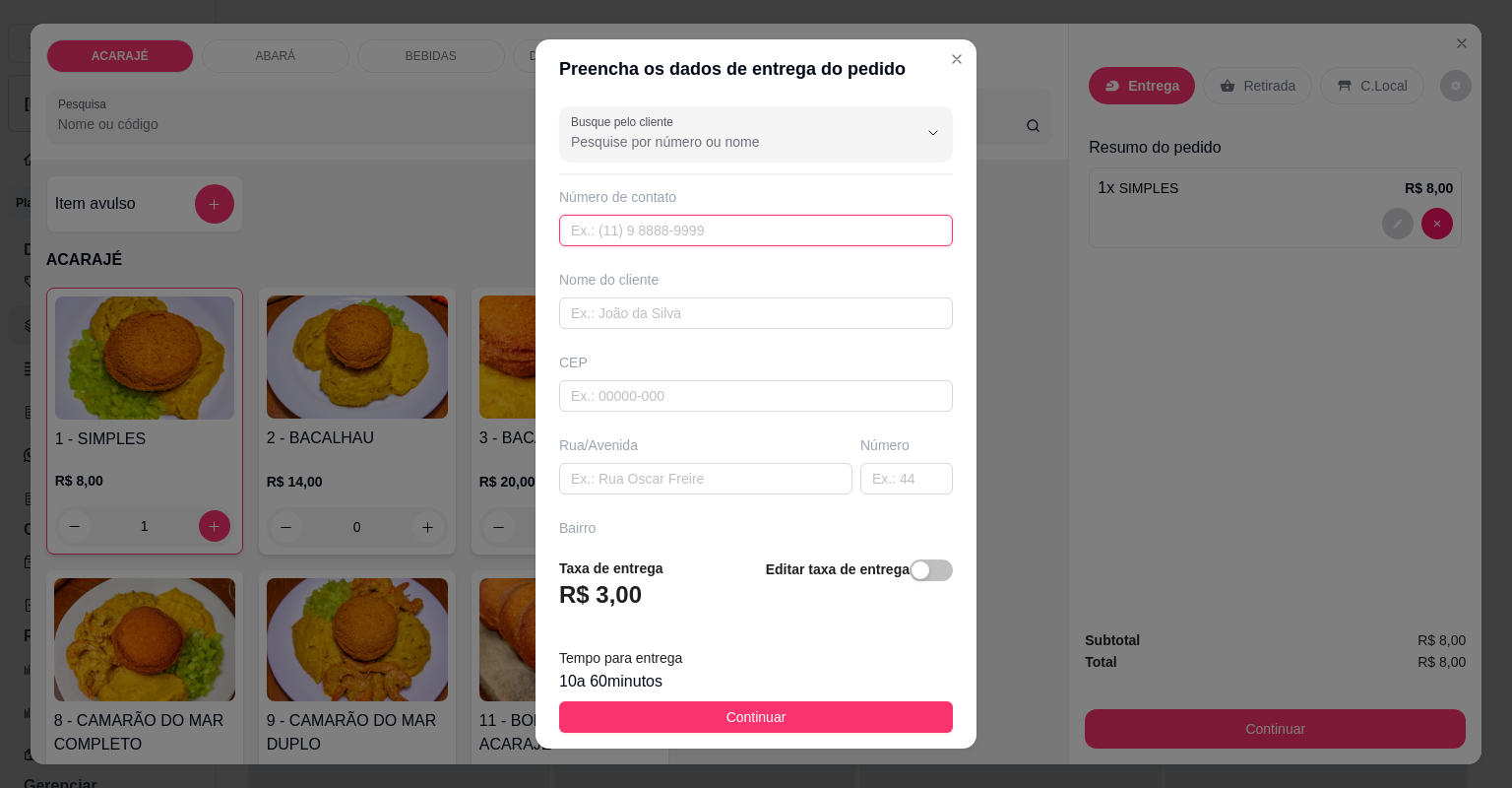 click at bounding box center (756, 230) 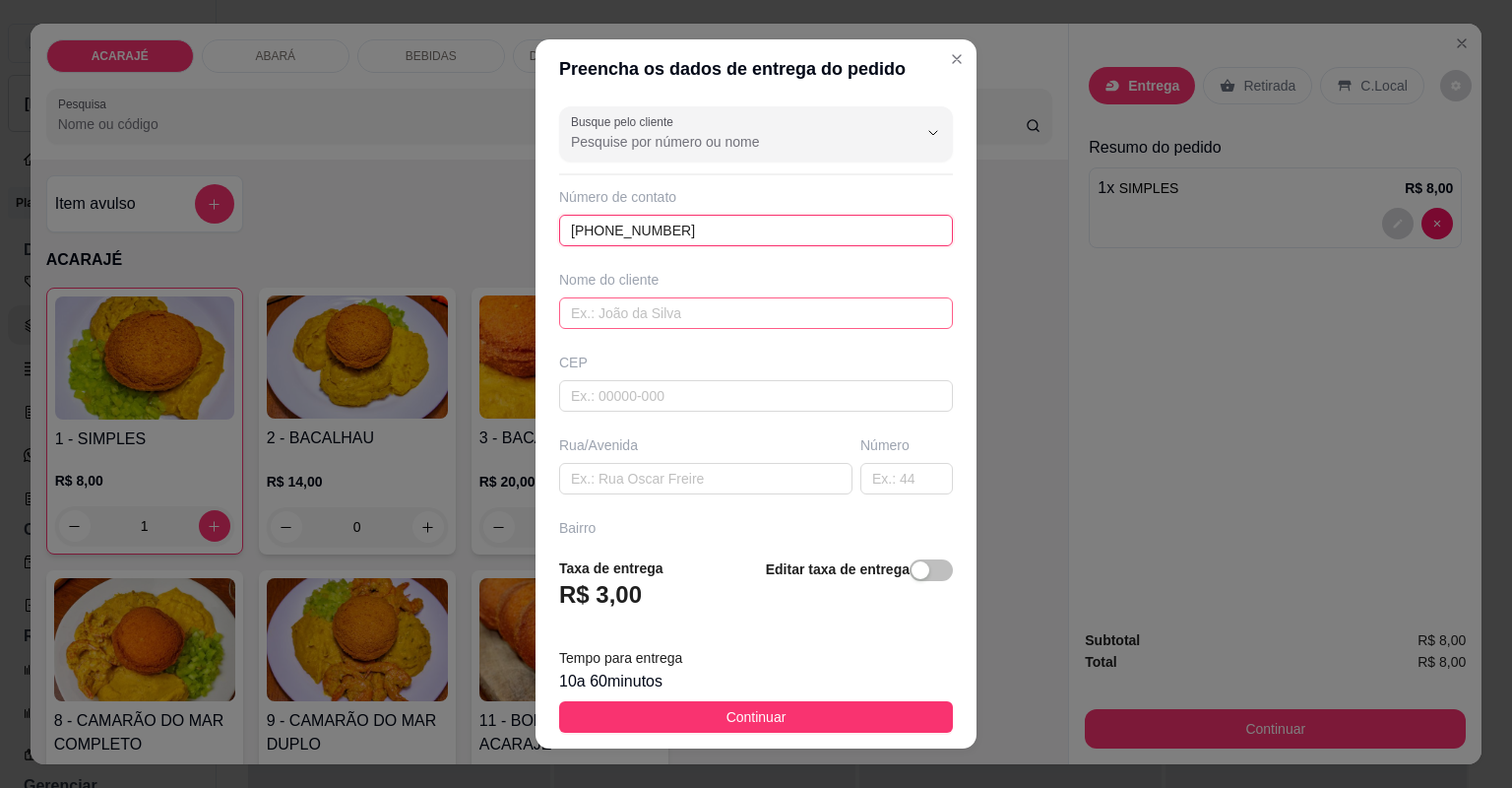type on "[PHONE_NUMBER]" 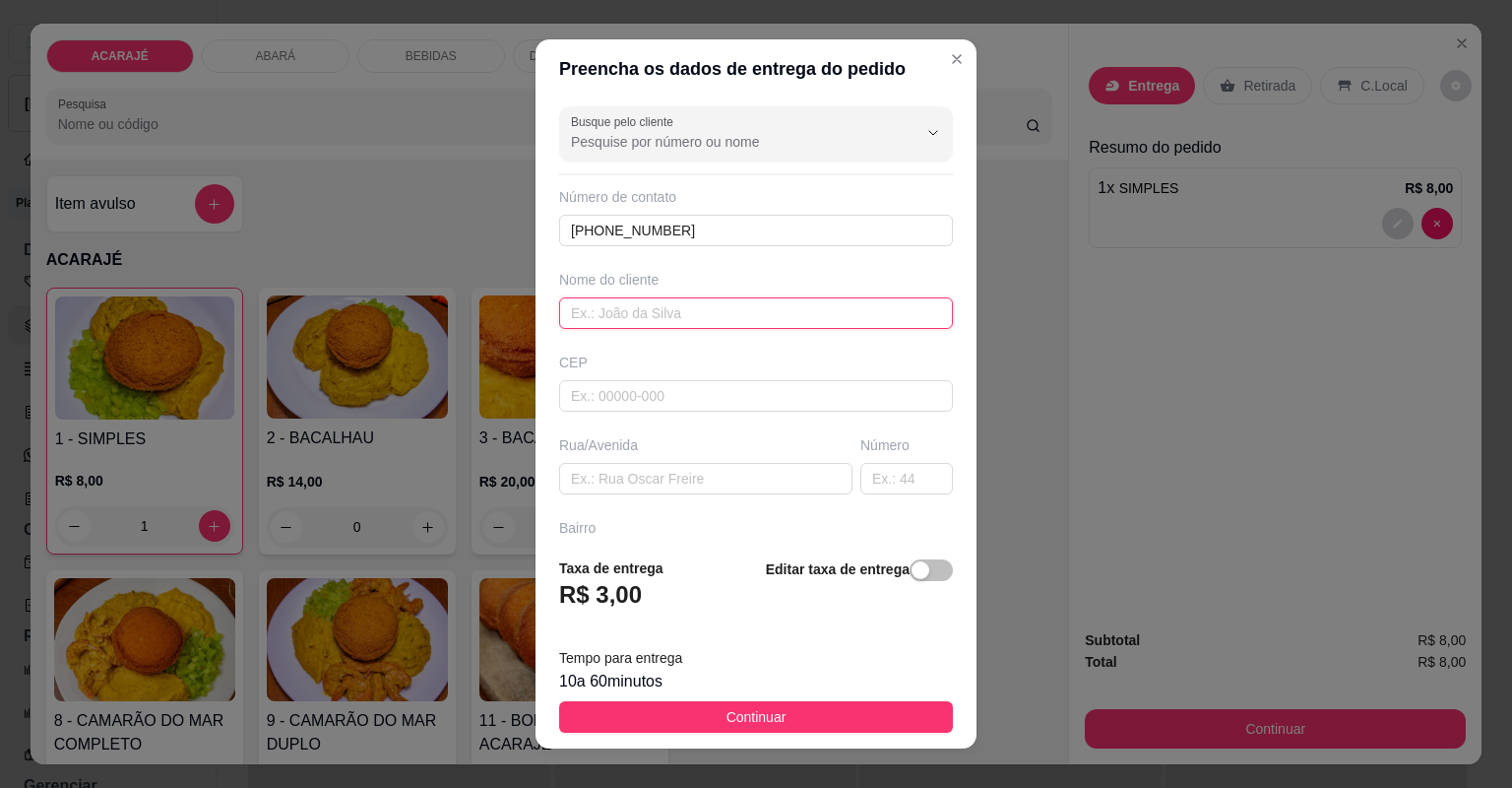 click at bounding box center [756, 313] 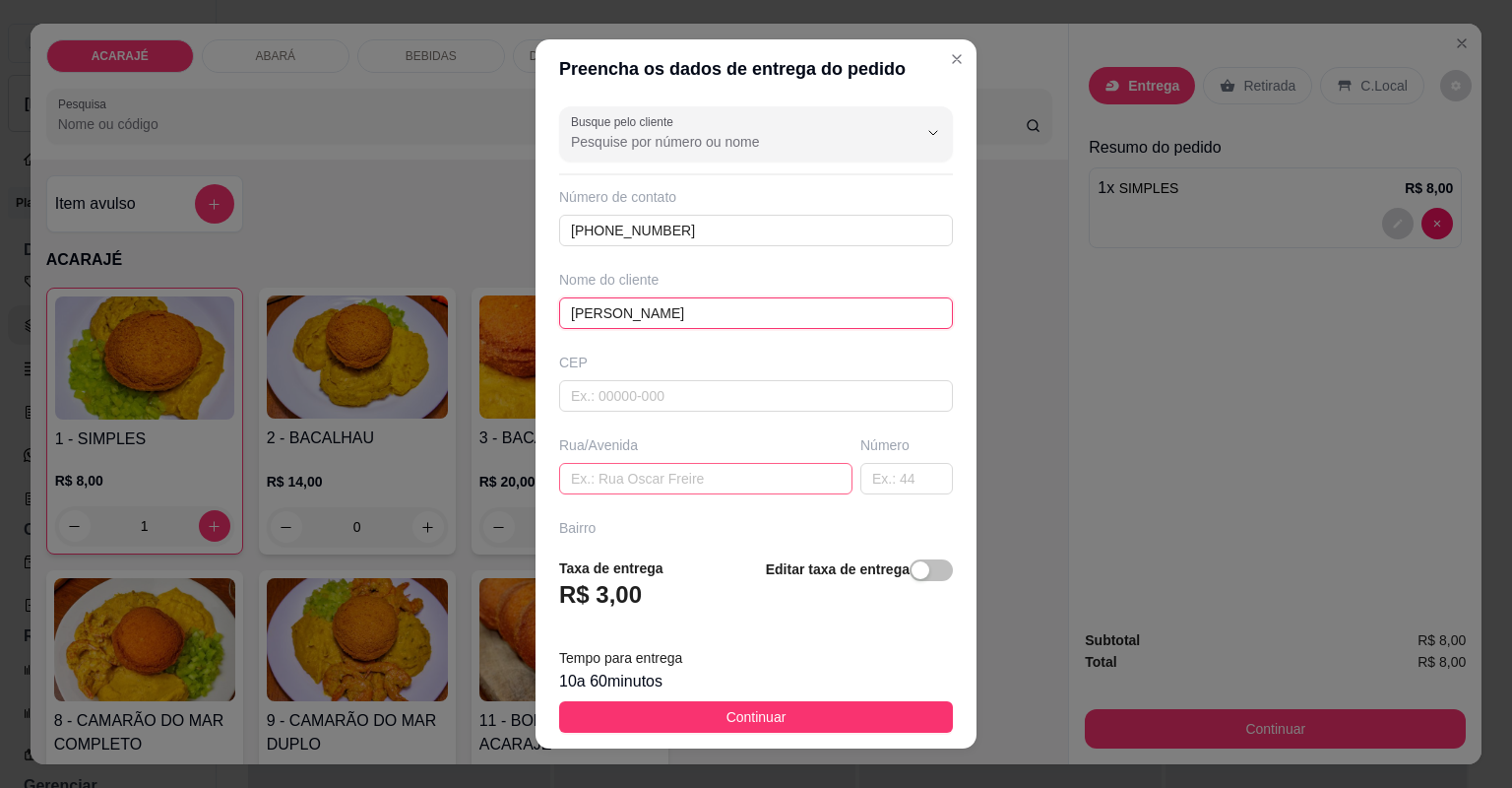 type on "gabriel" 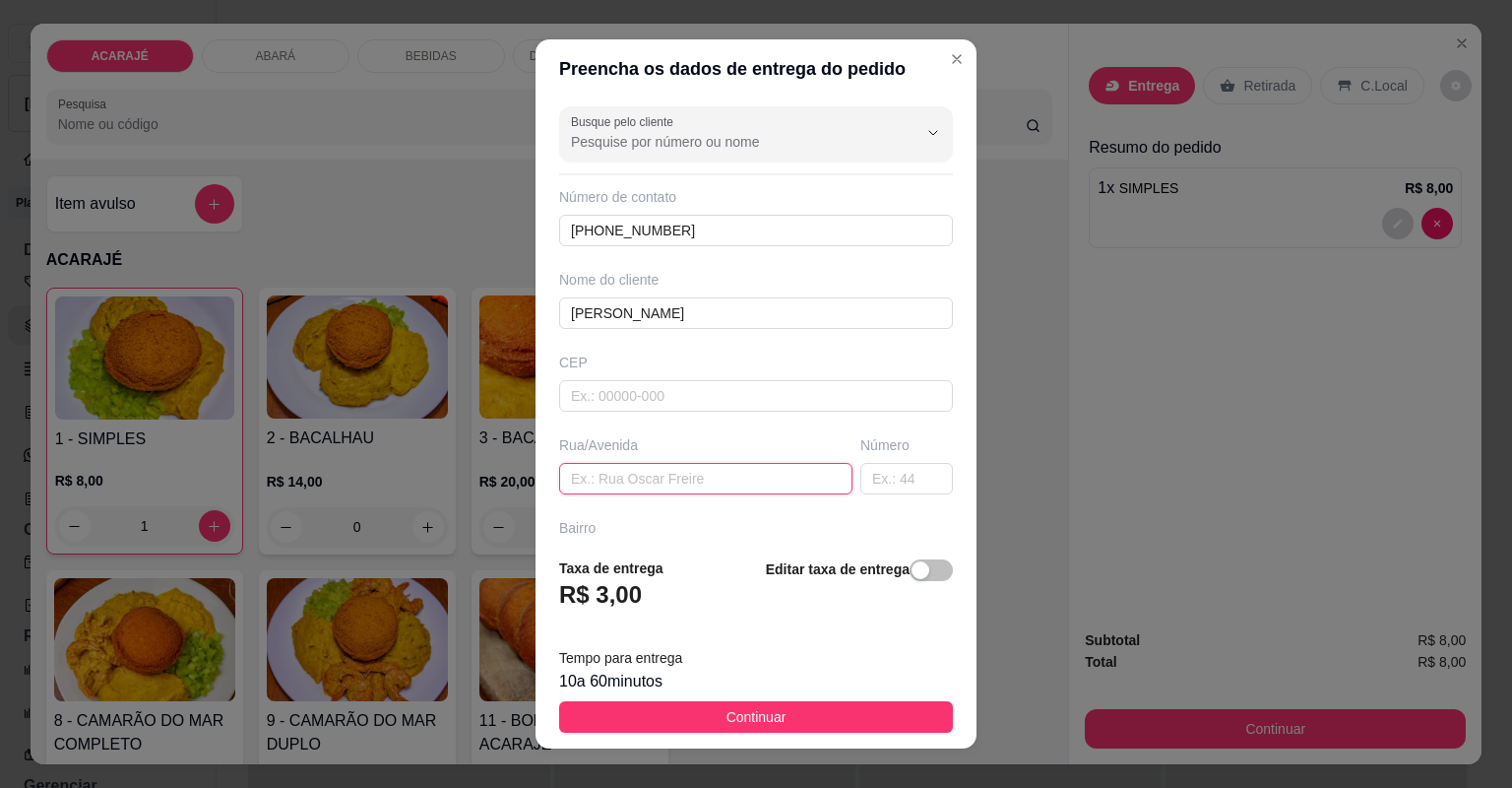 click at bounding box center [706, 479] 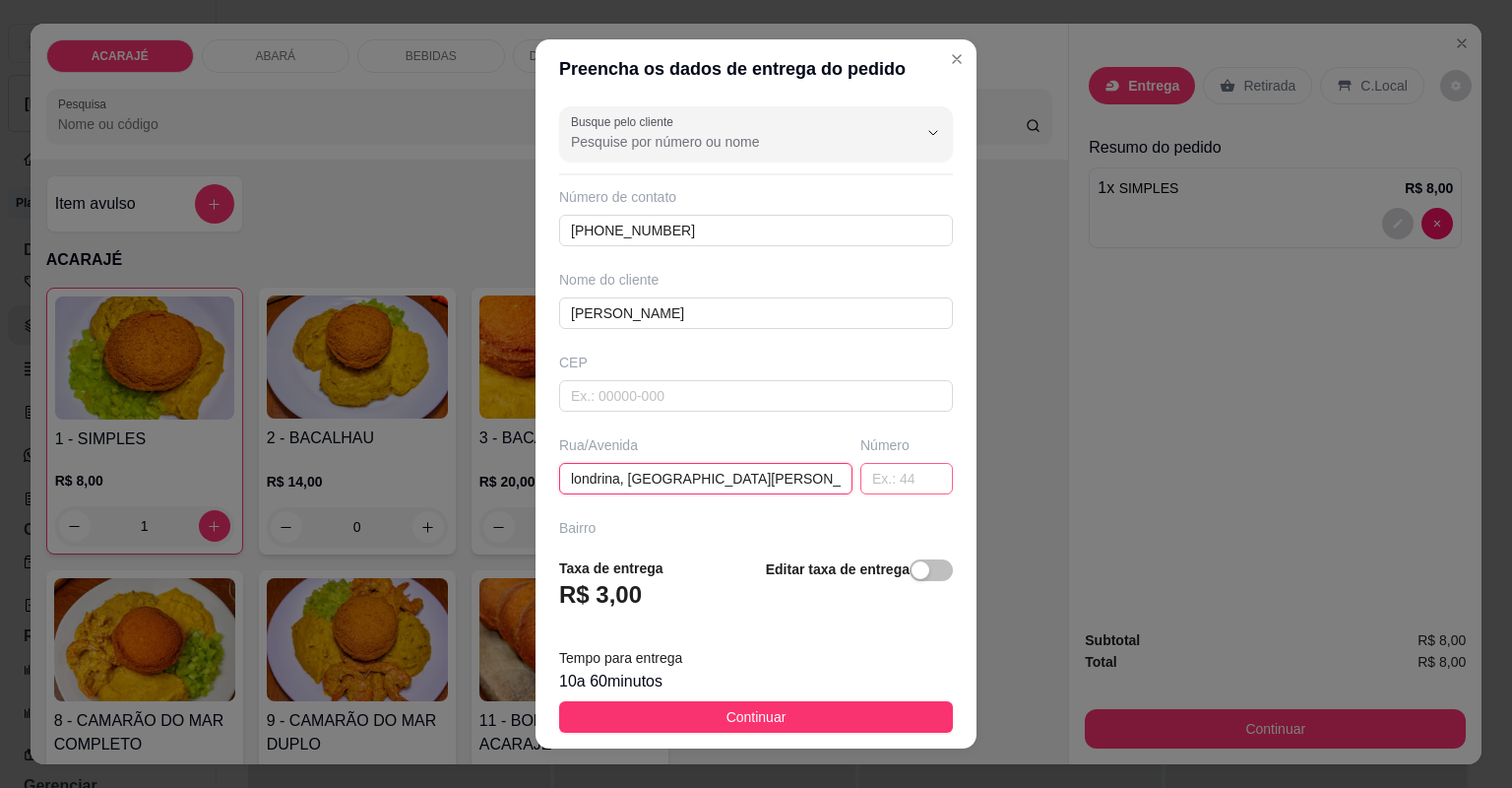 type on "londrina, rua de felix" 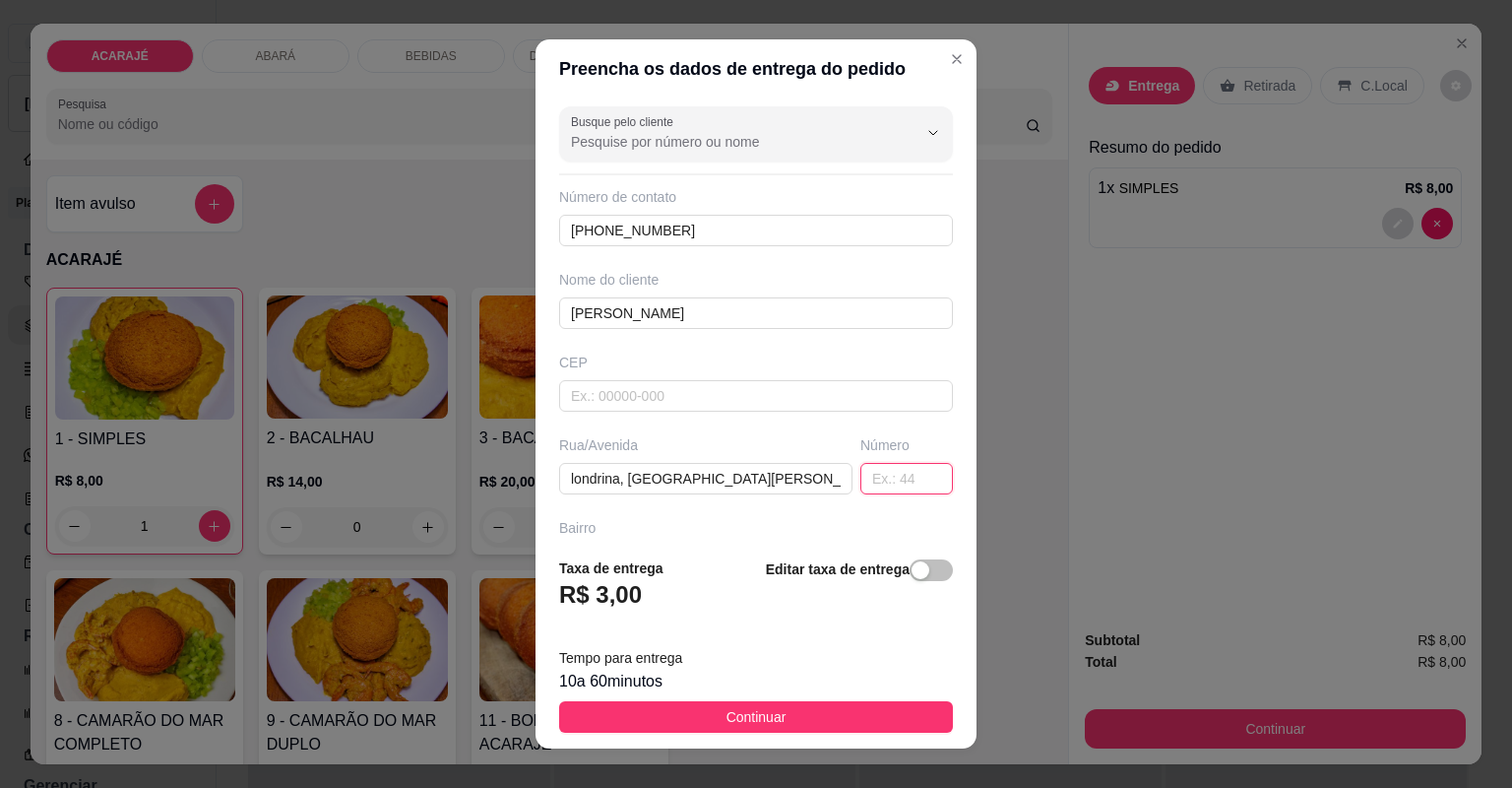 click at bounding box center [907, 479] 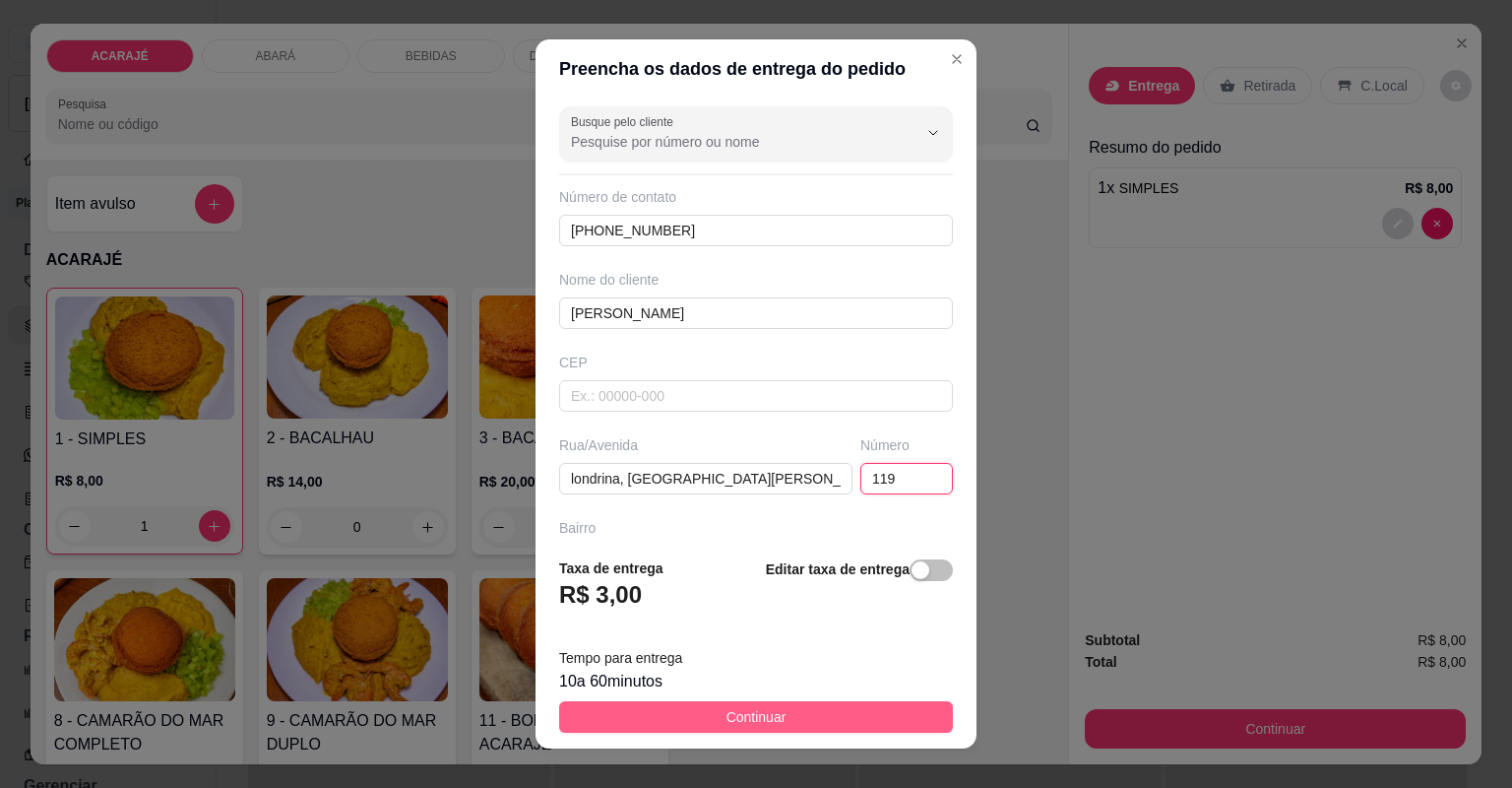 type on "119" 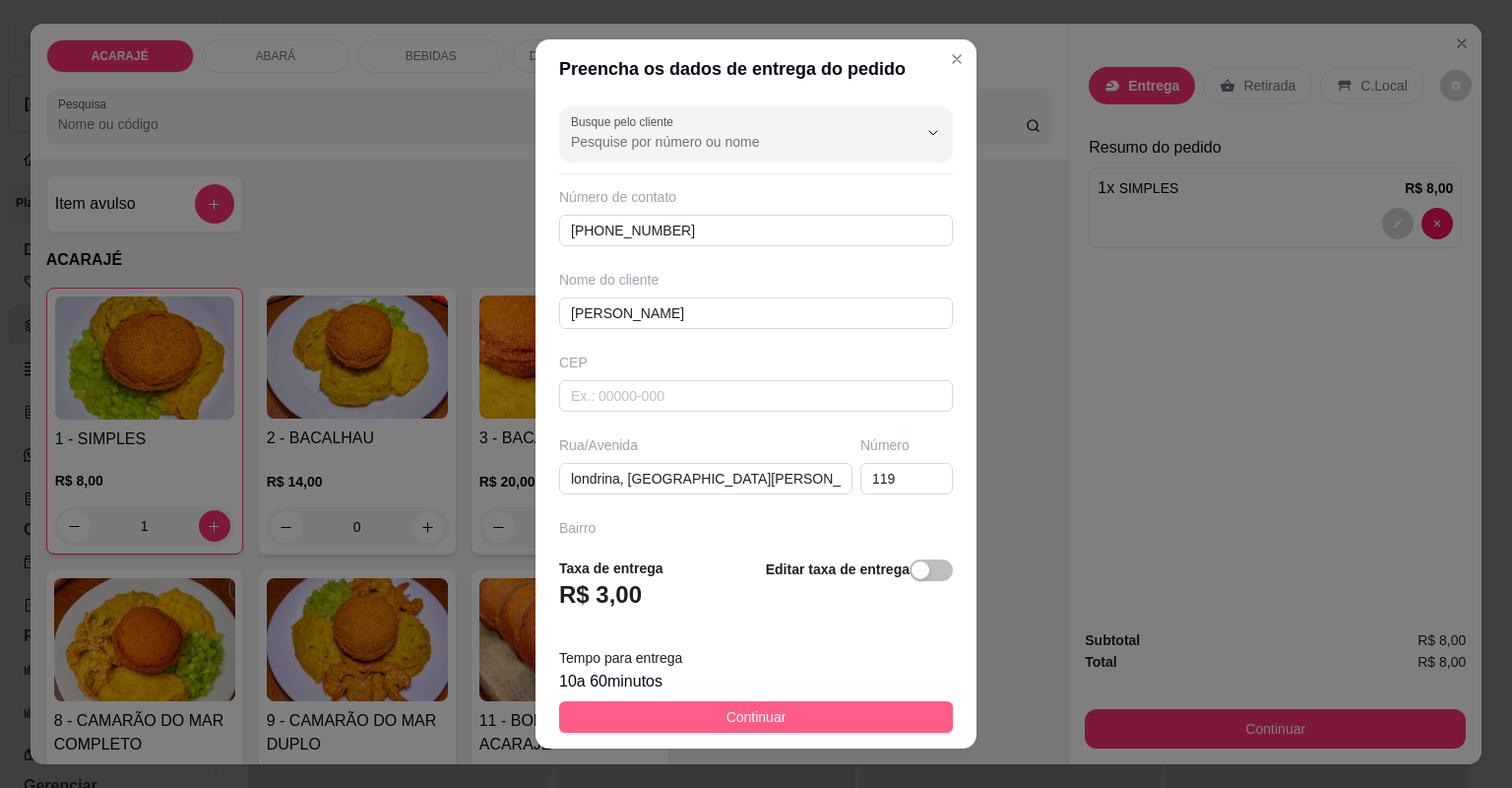 click on "Continuar" at bounding box center (756, 717) 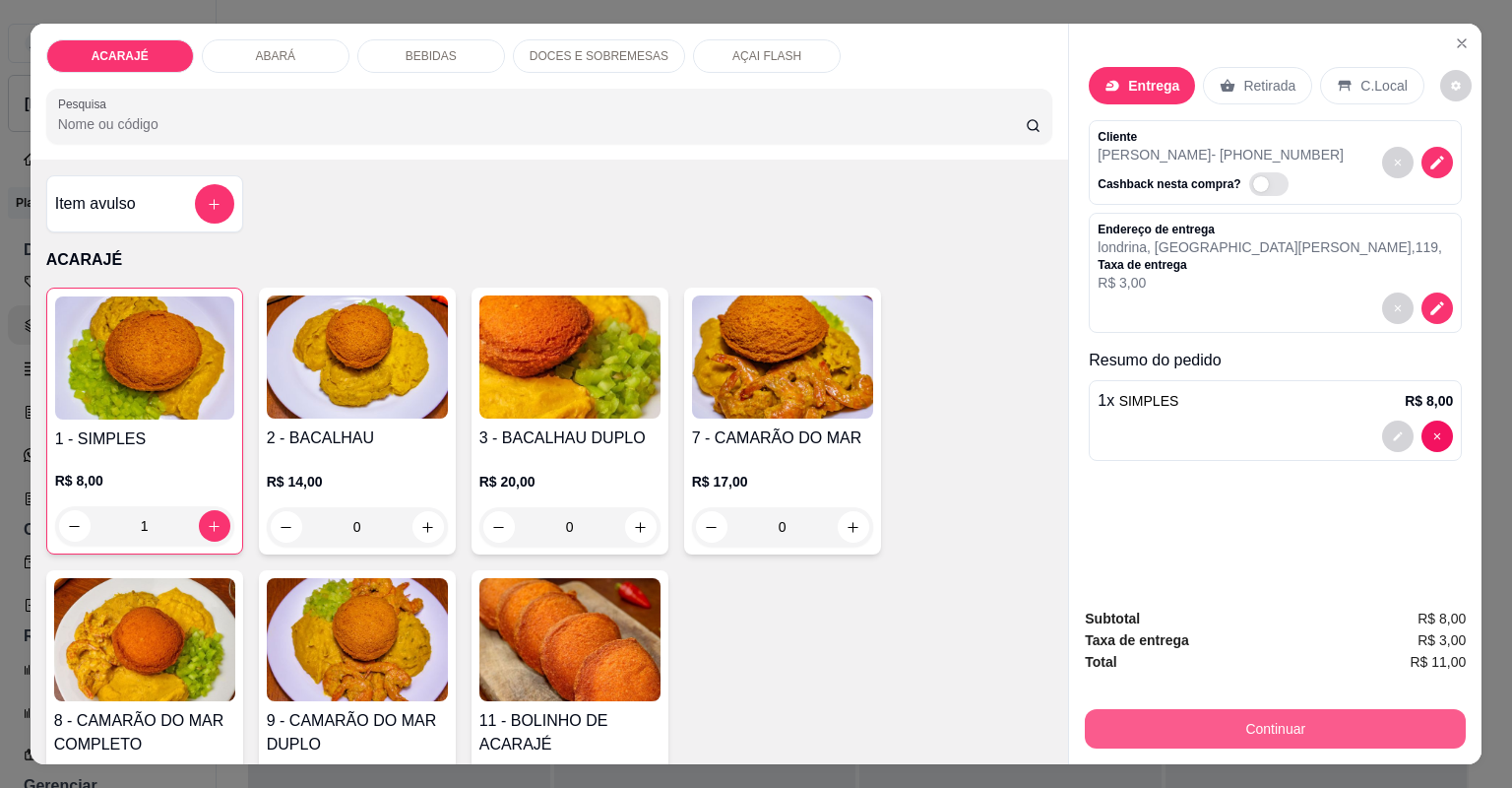 click on "Continuar" at bounding box center (1275, 729) 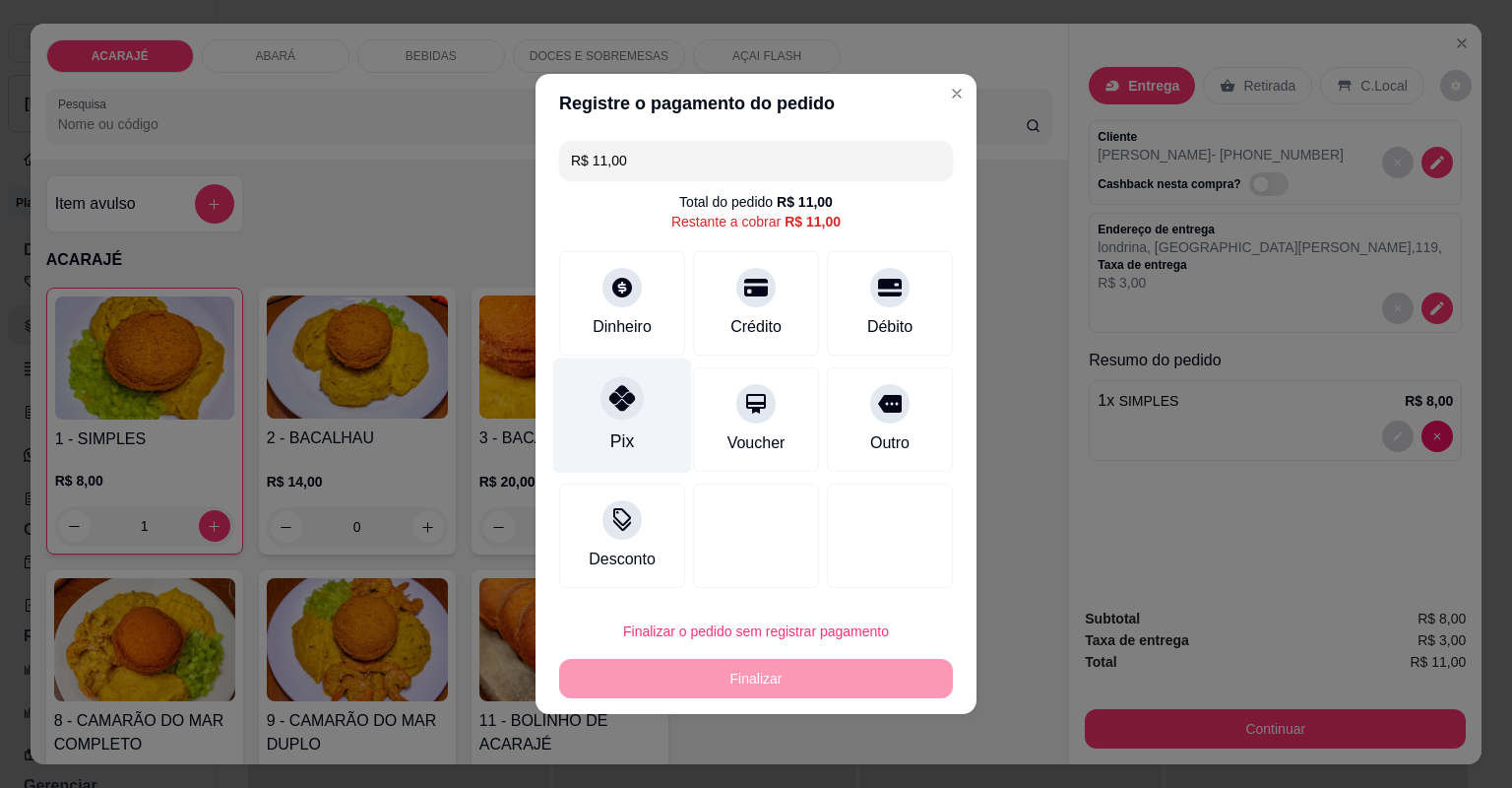 click on "Pix" at bounding box center [622, 441] 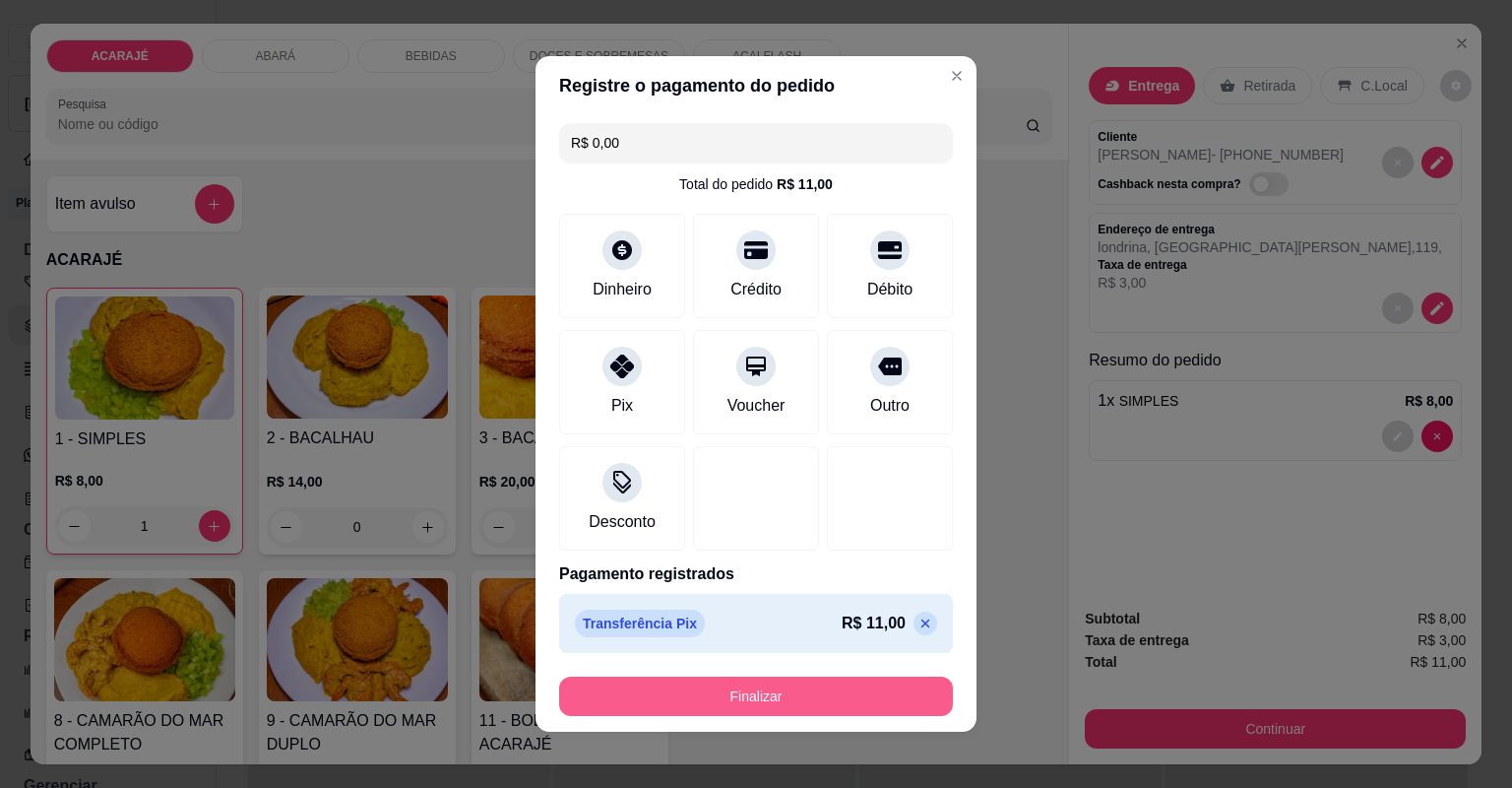 click on "Finalizar" at bounding box center (756, 696) 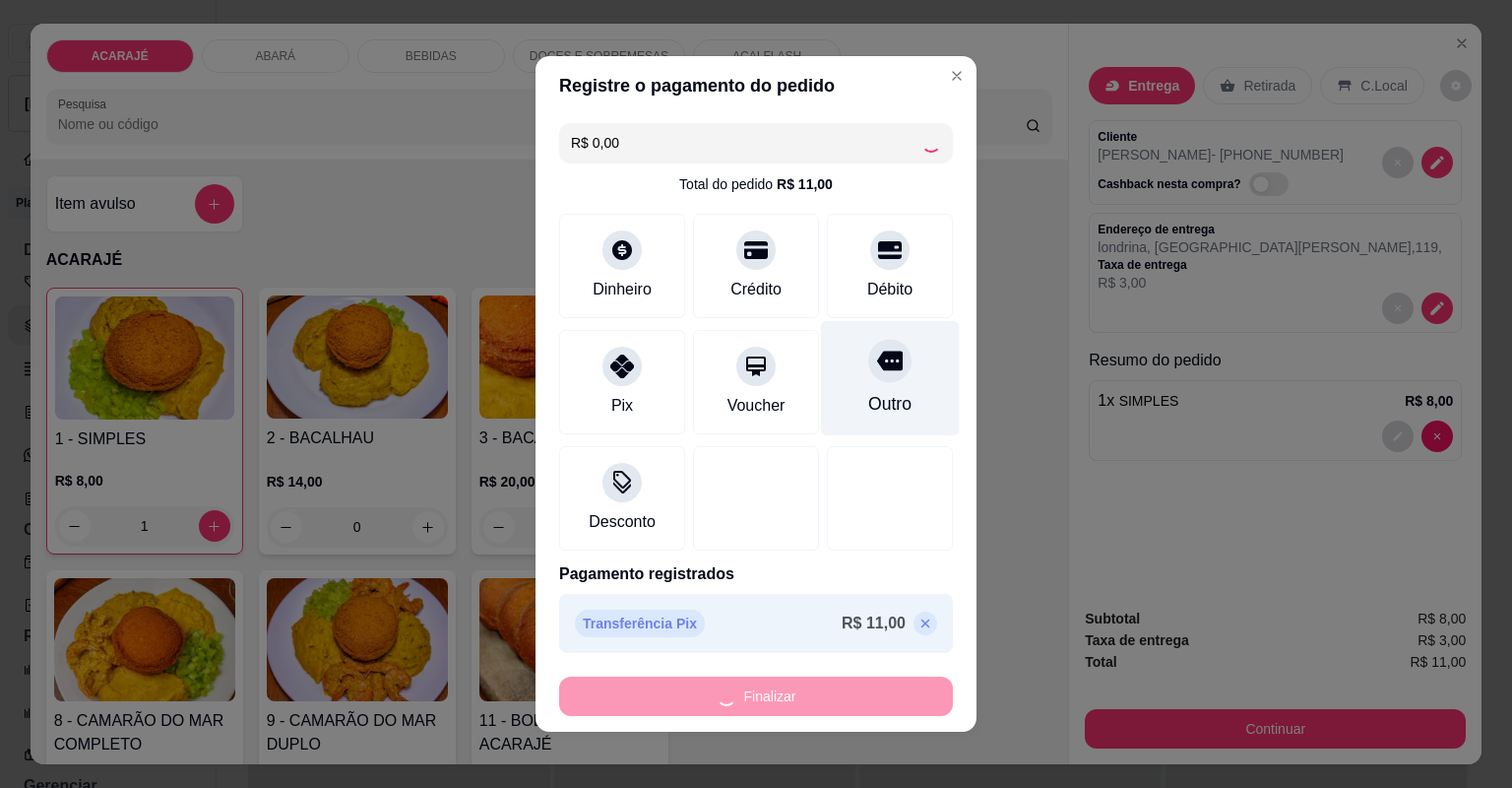 type on "0" 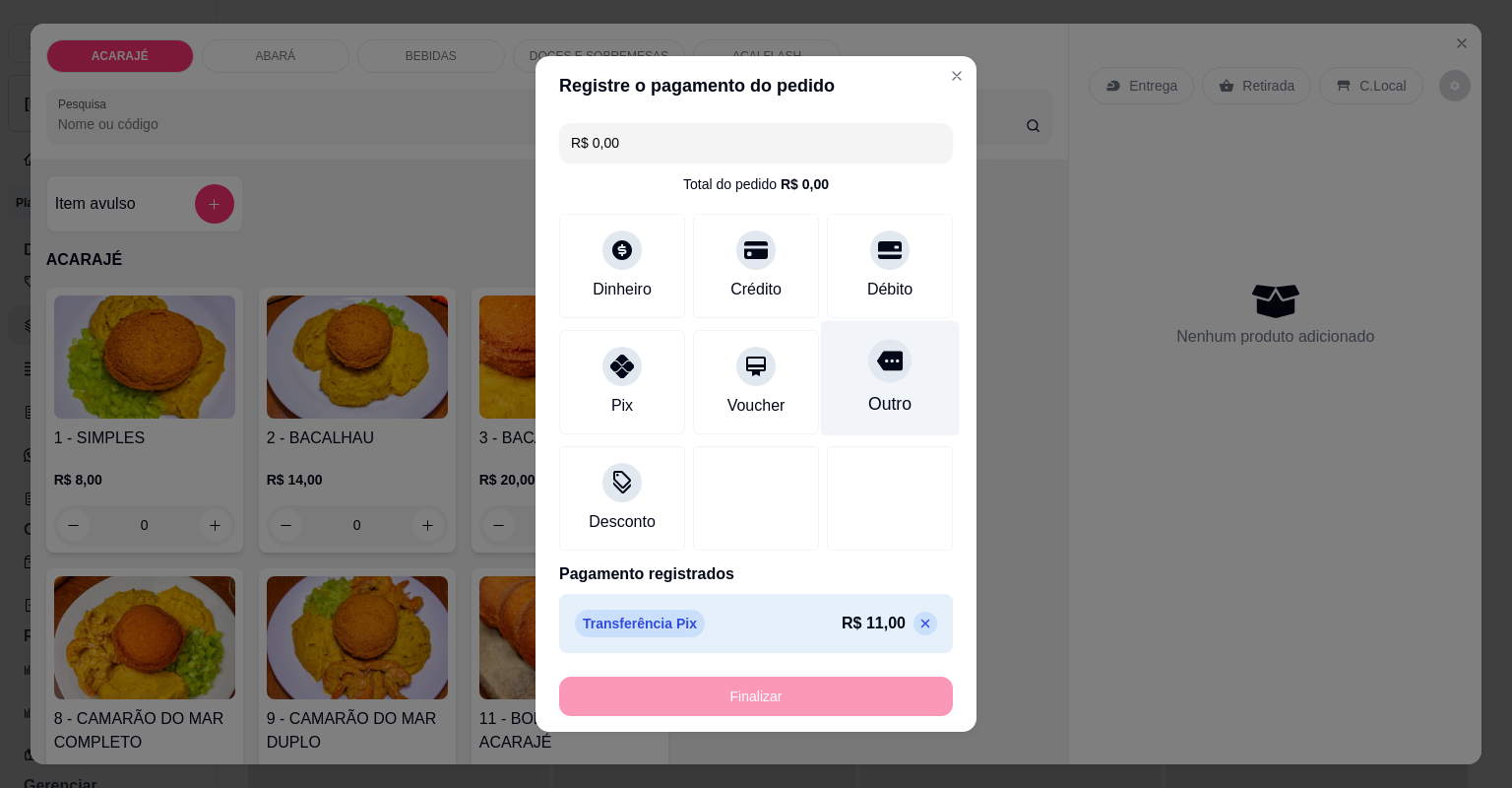 type on "-R$ 11,00" 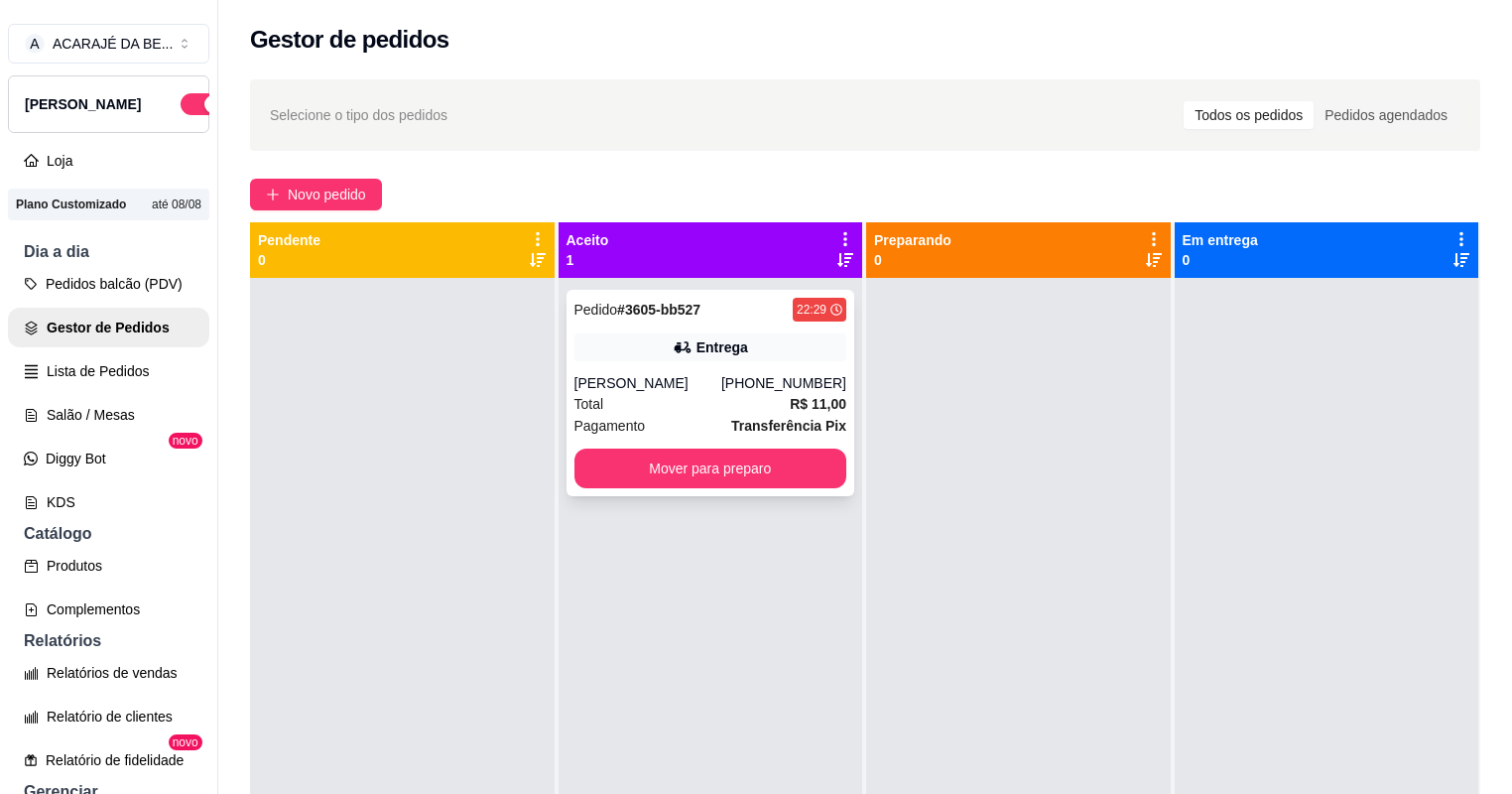 click on "Total R$ 11,00" at bounding box center [710, 404] 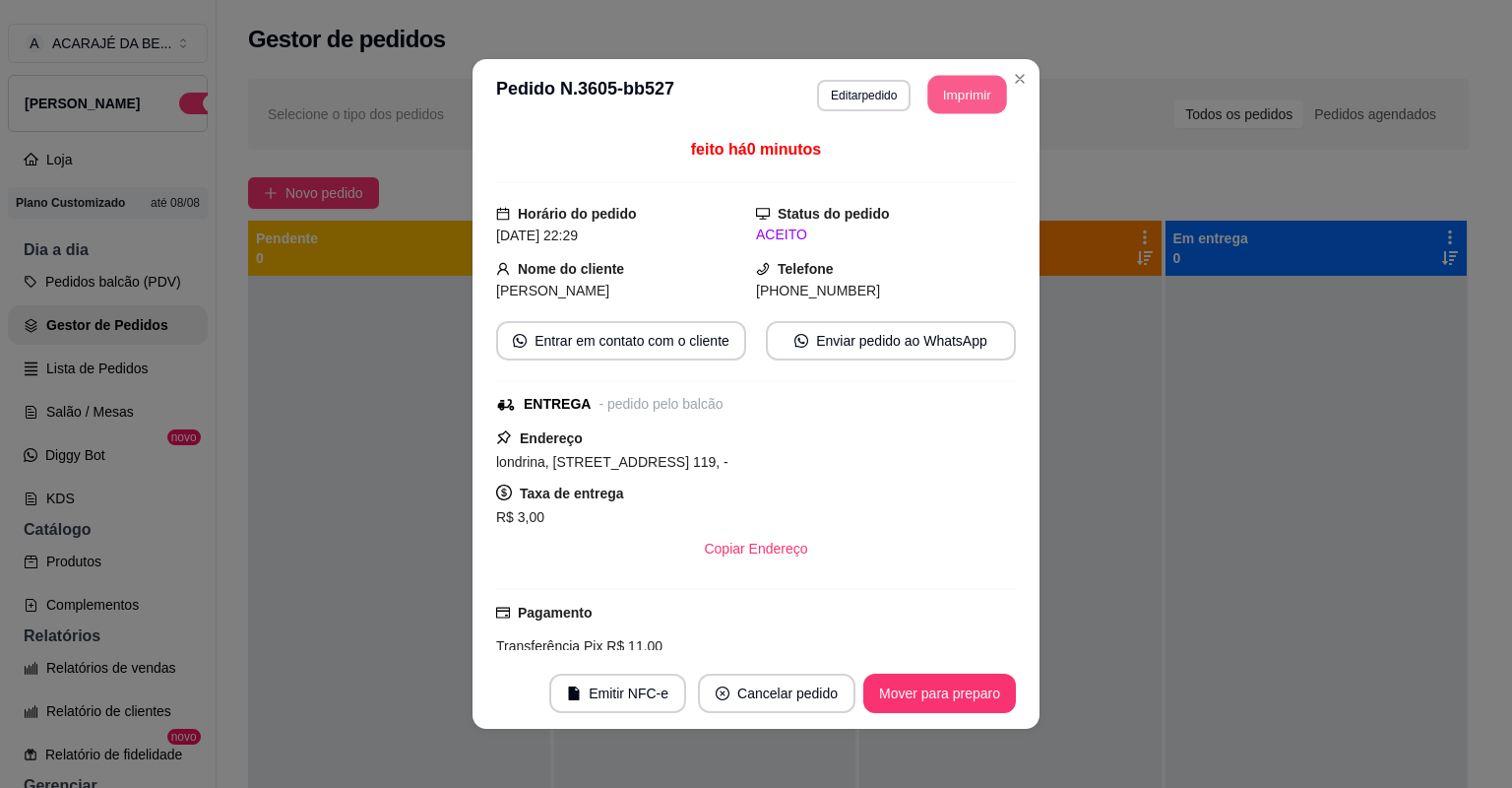 click on "Imprimir" at bounding box center [968, 95] 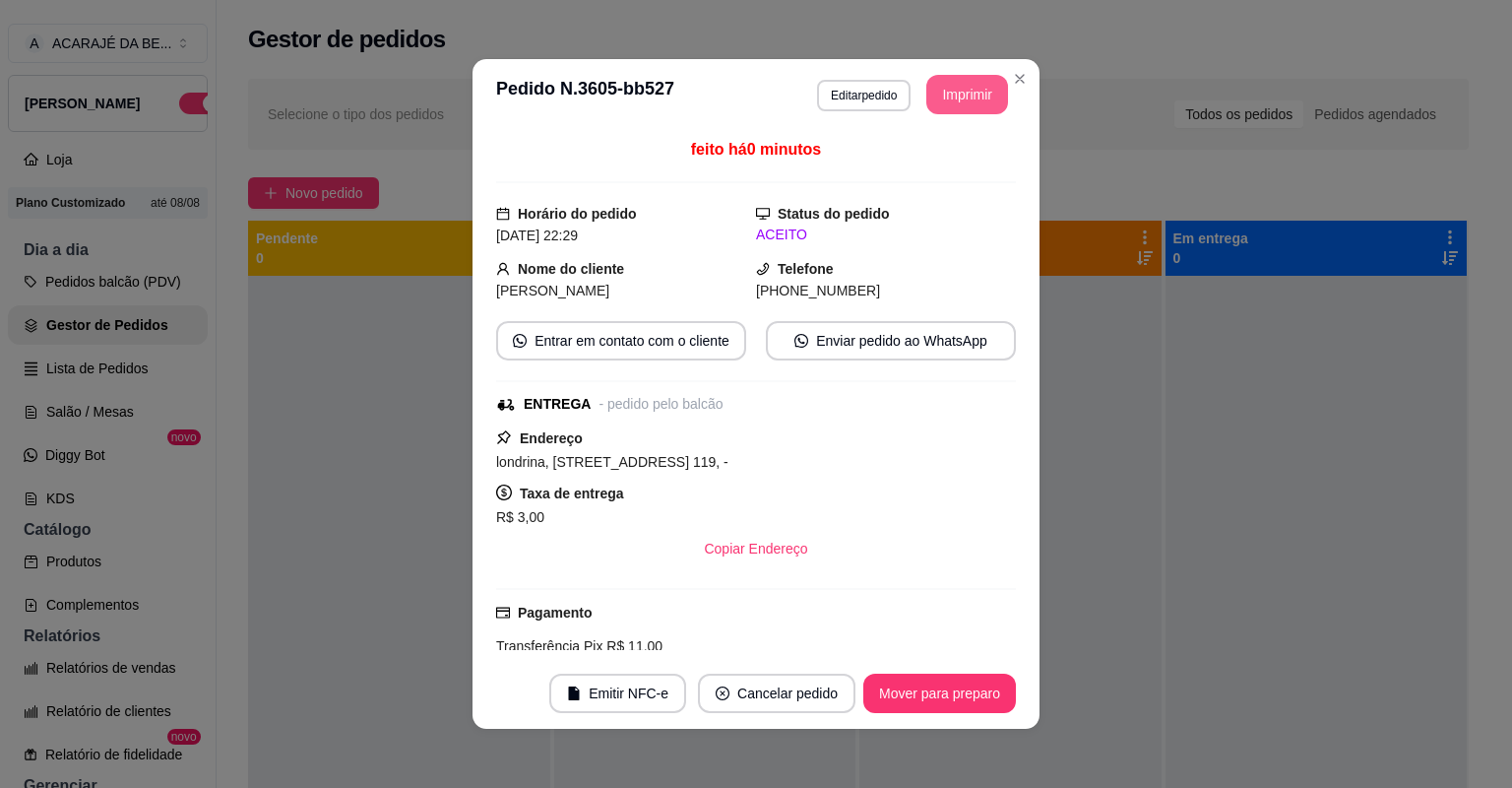 scroll, scrollTop: 0, scrollLeft: 0, axis: both 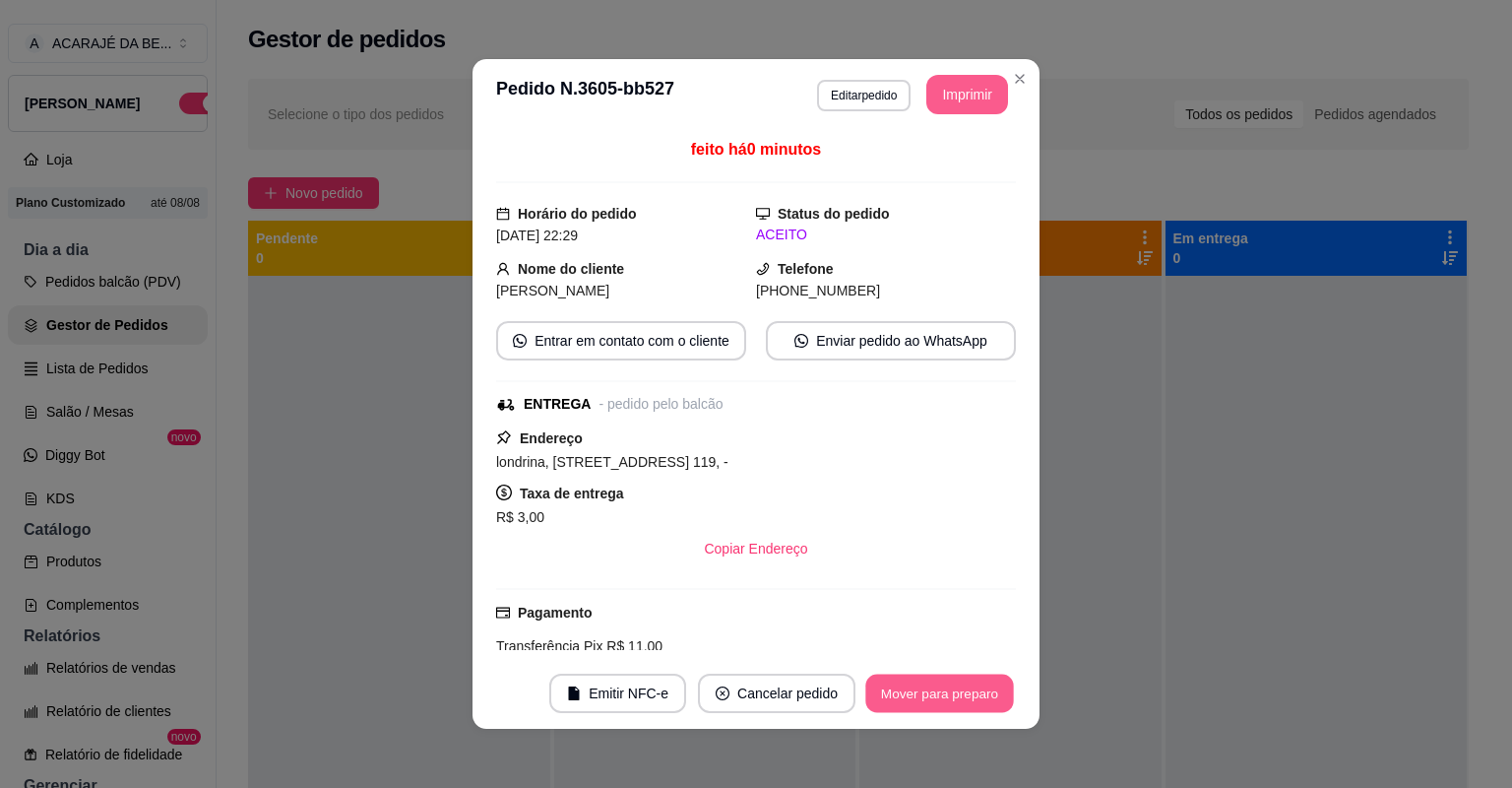 click on "Mover para preparo" at bounding box center (939, 693) 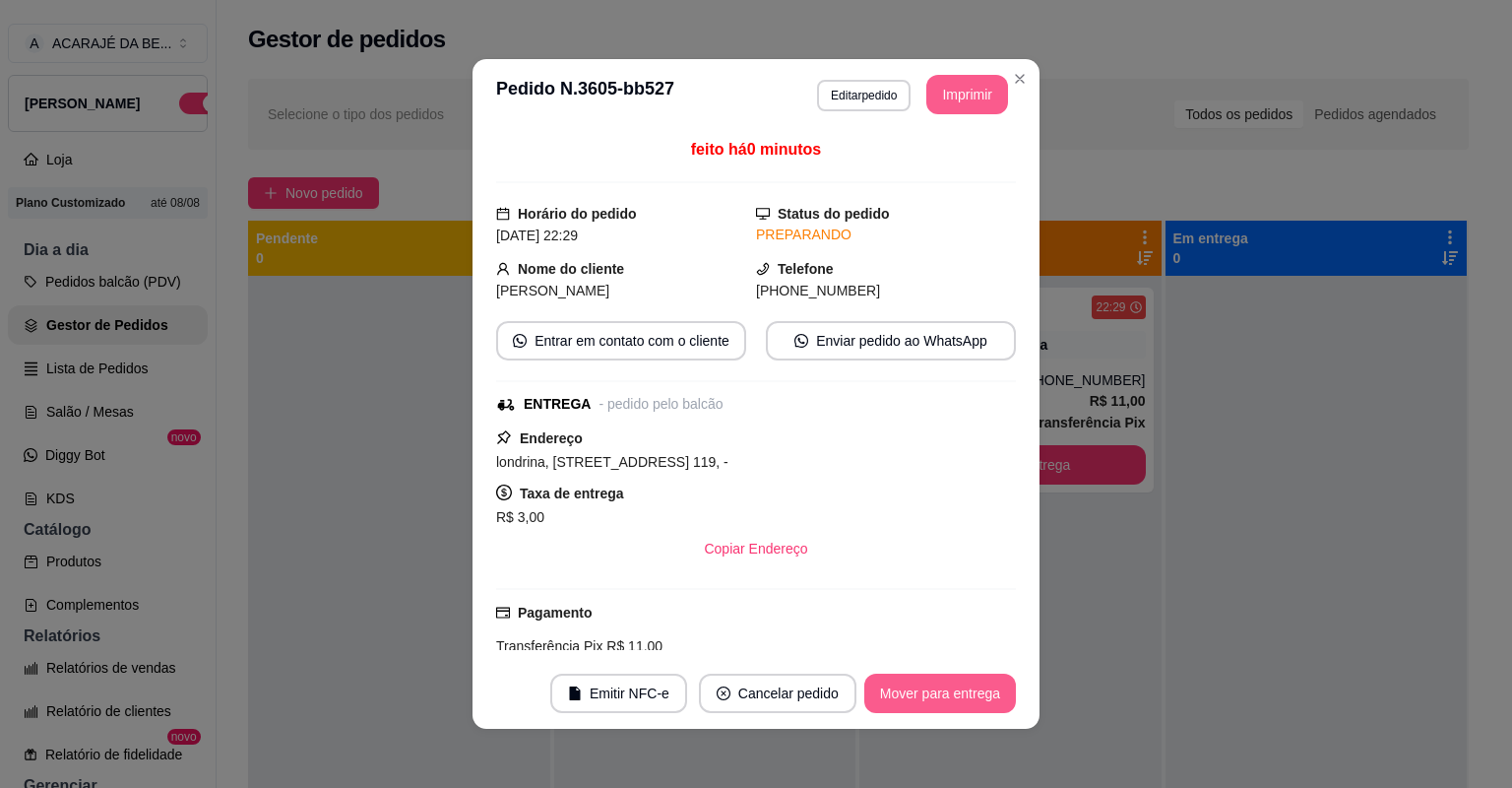 click on "Mover para entrega" at bounding box center (940, 693) 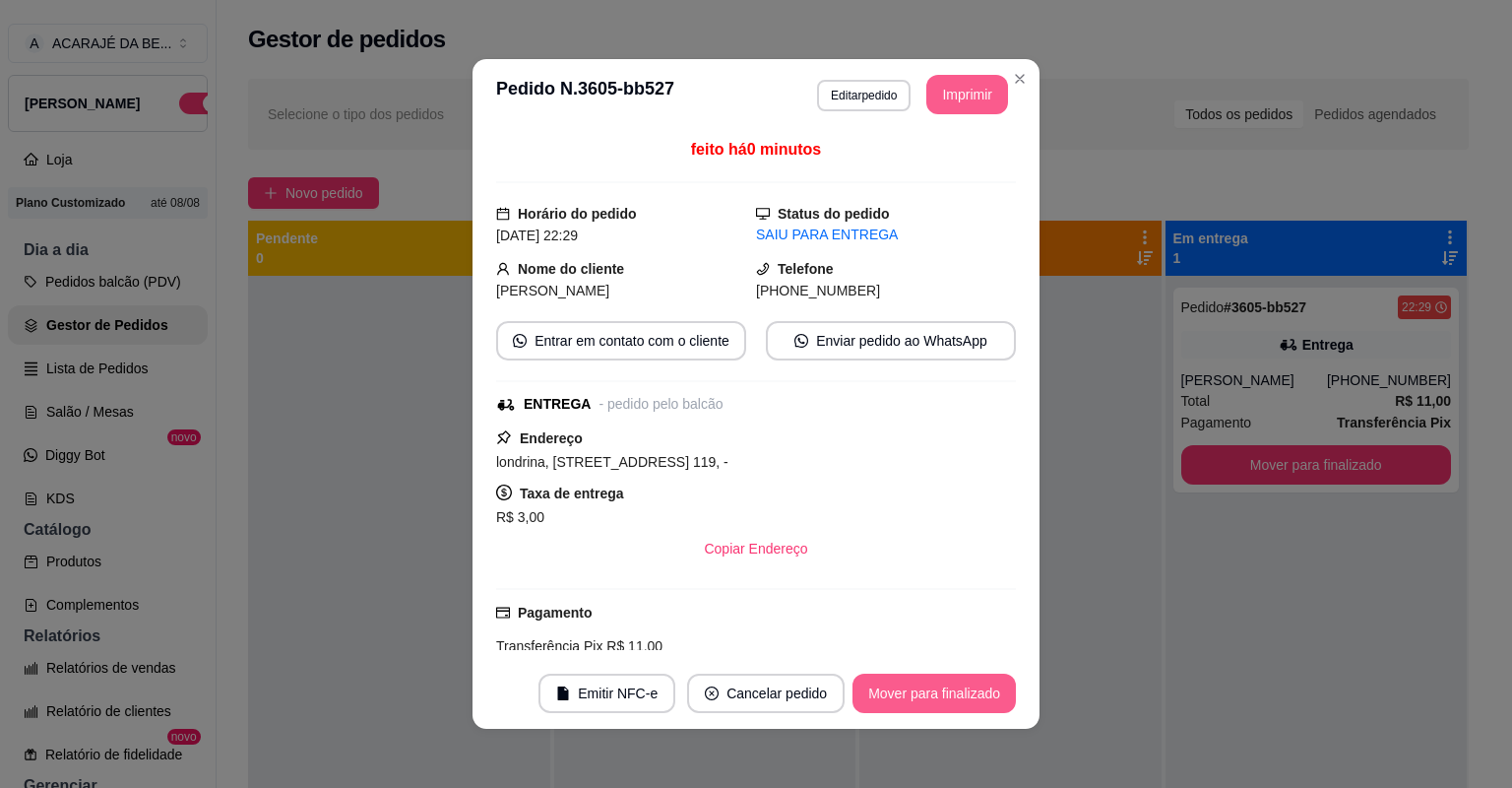 click on "Mover para finalizado" at bounding box center (934, 693) 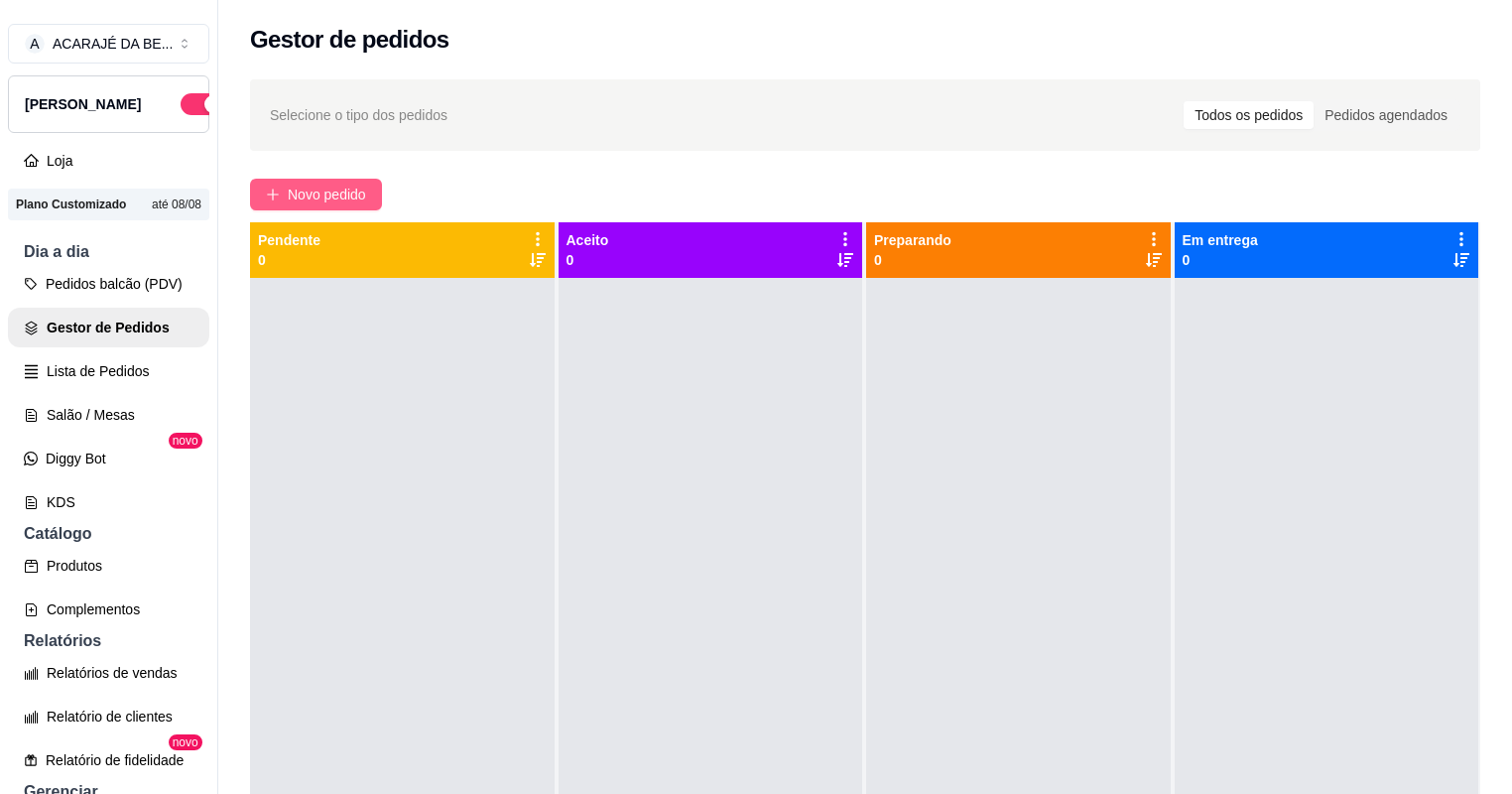 click on "Novo pedido" at bounding box center (315, 195) 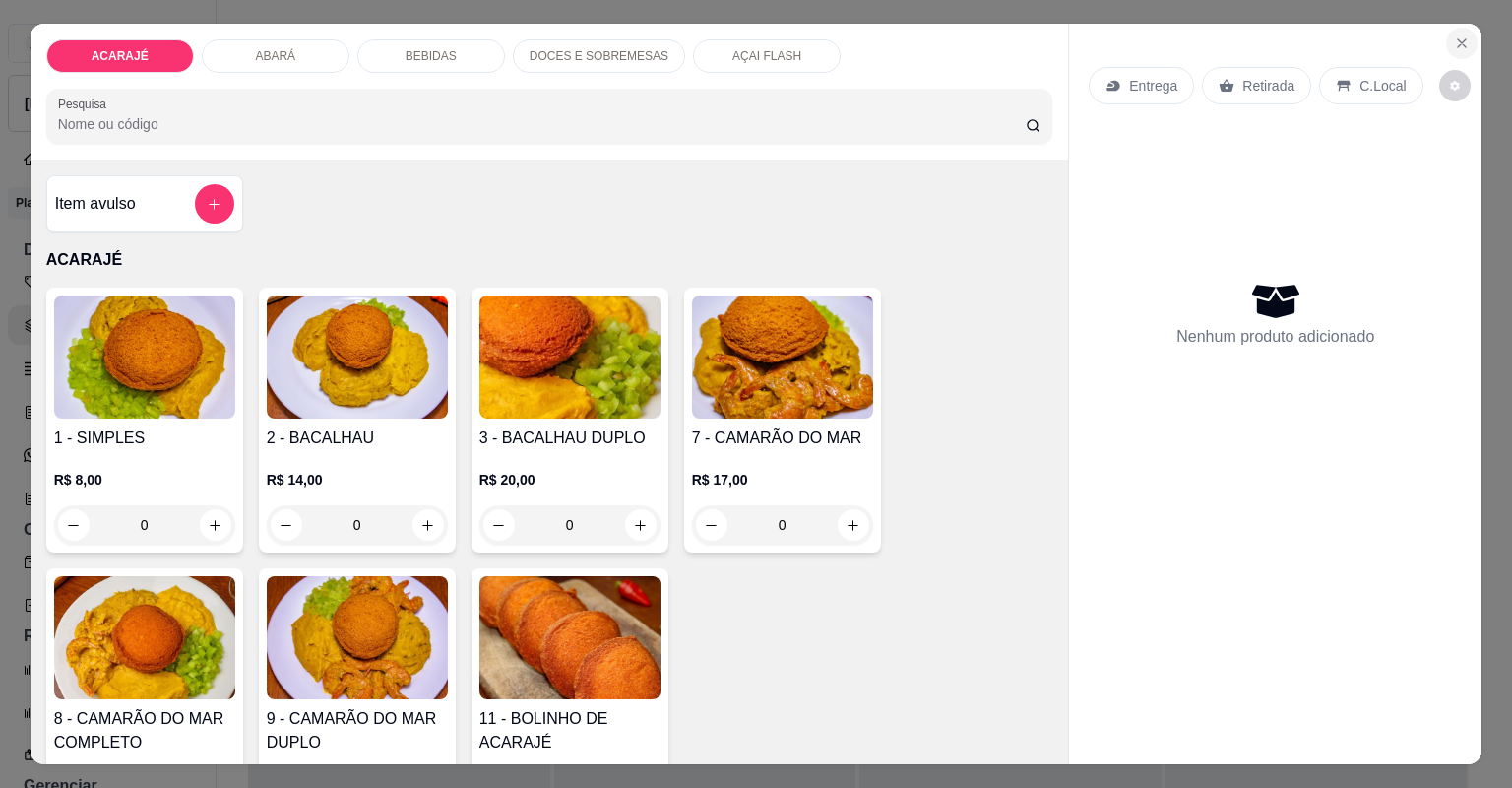 click 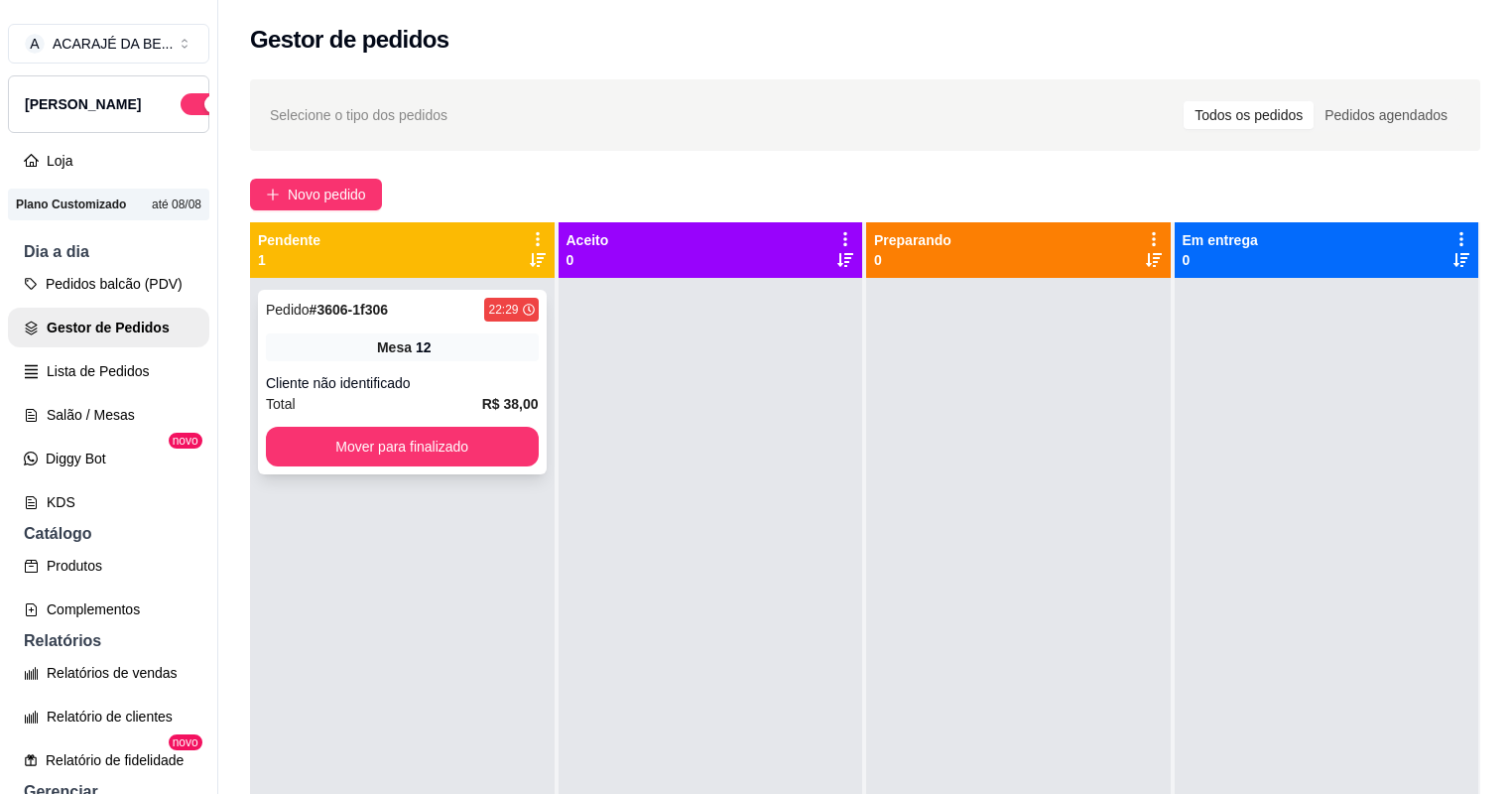 click on "Cliente não identificado" at bounding box center [402, 383] 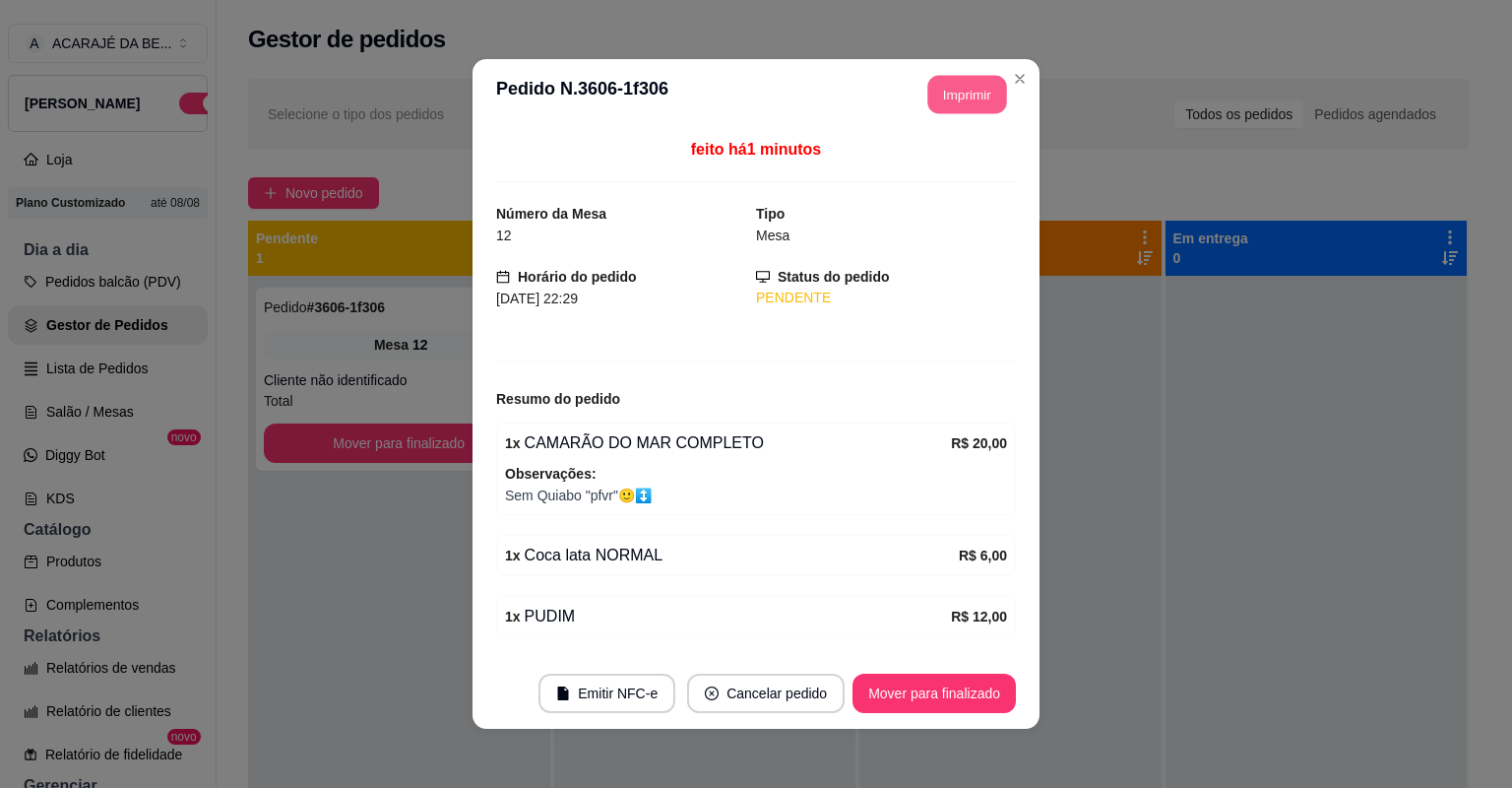 click on "Imprimir" at bounding box center [968, 95] 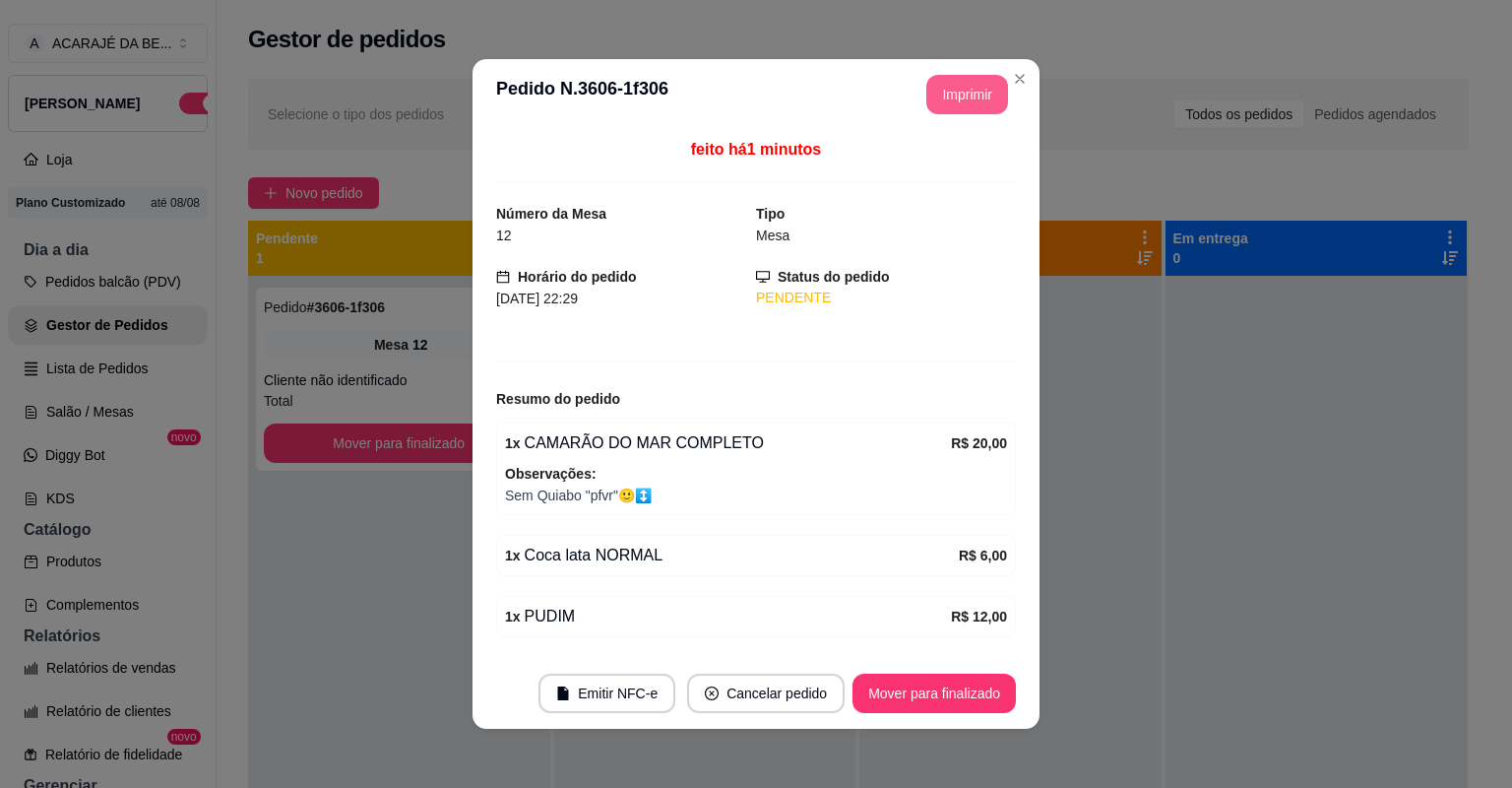 scroll, scrollTop: 0, scrollLeft: 0, axis: both 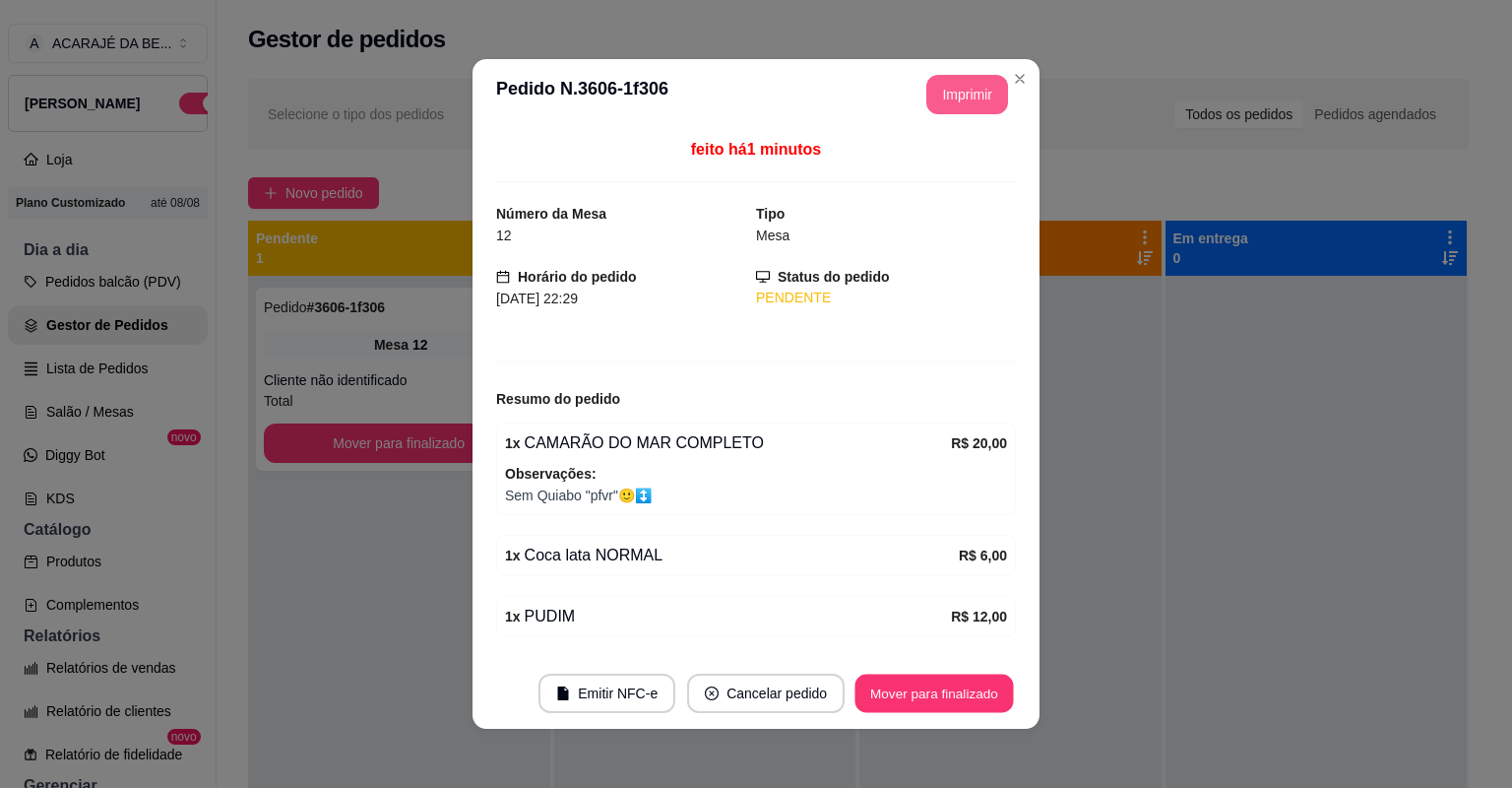 click on "Mover para finalizado" at bounding box center (934, 693) 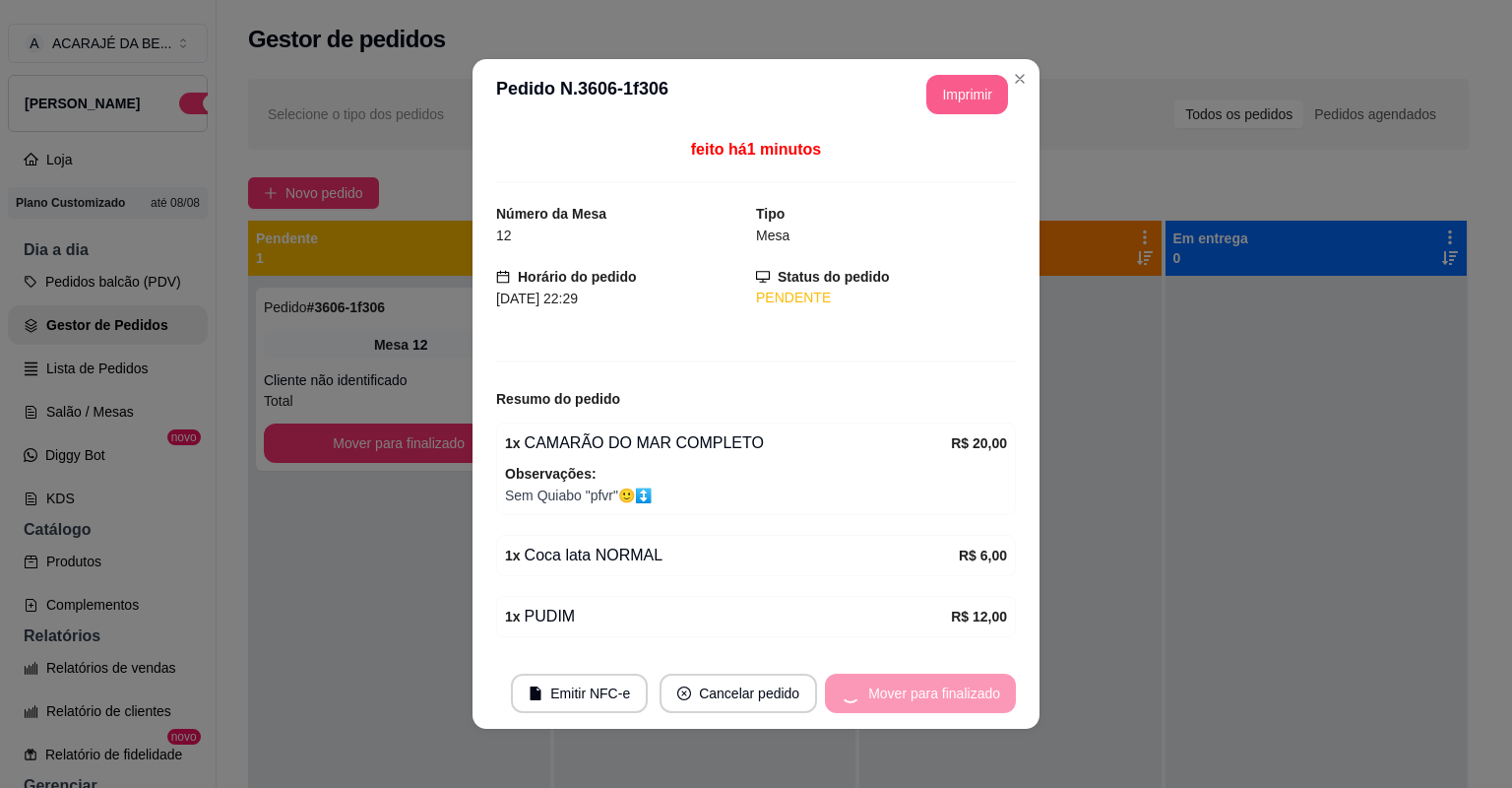 click on "Mover para finalizado" at bounding box center (920, 693) 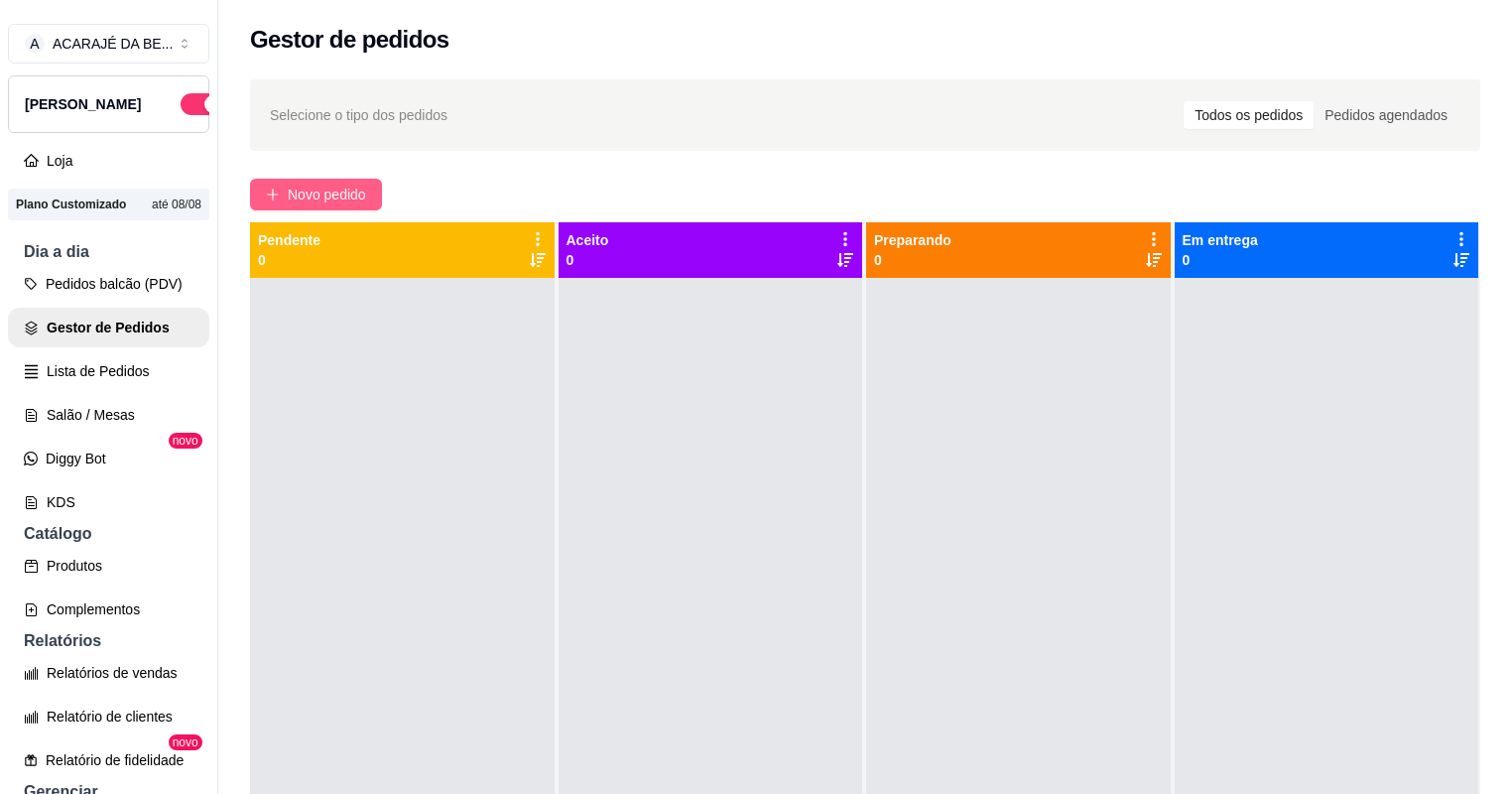 click on "Novo pedido" at bounding box center [326, 195] 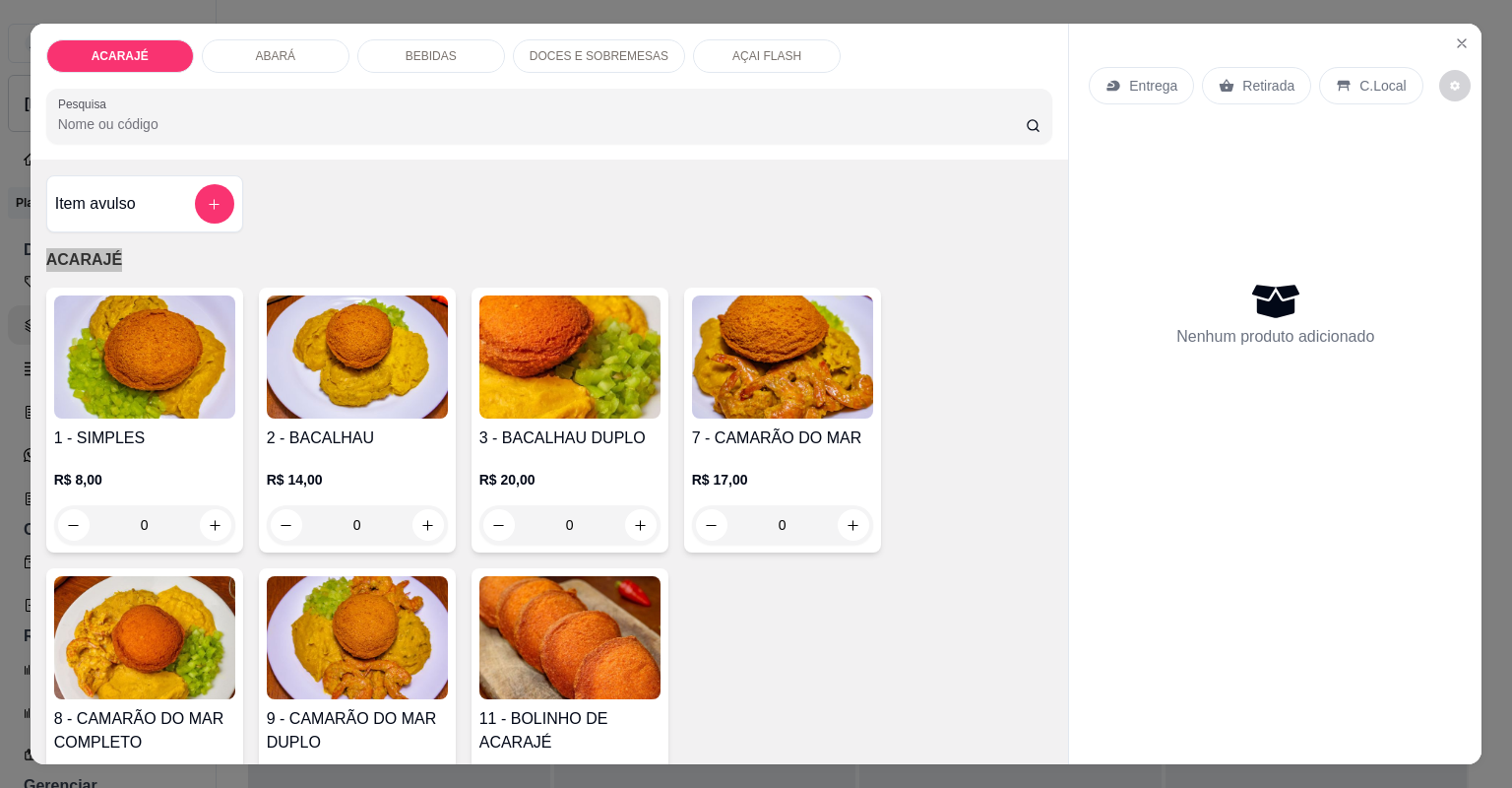 click on "ACARAJÉ" at bounding box center (549, 260) 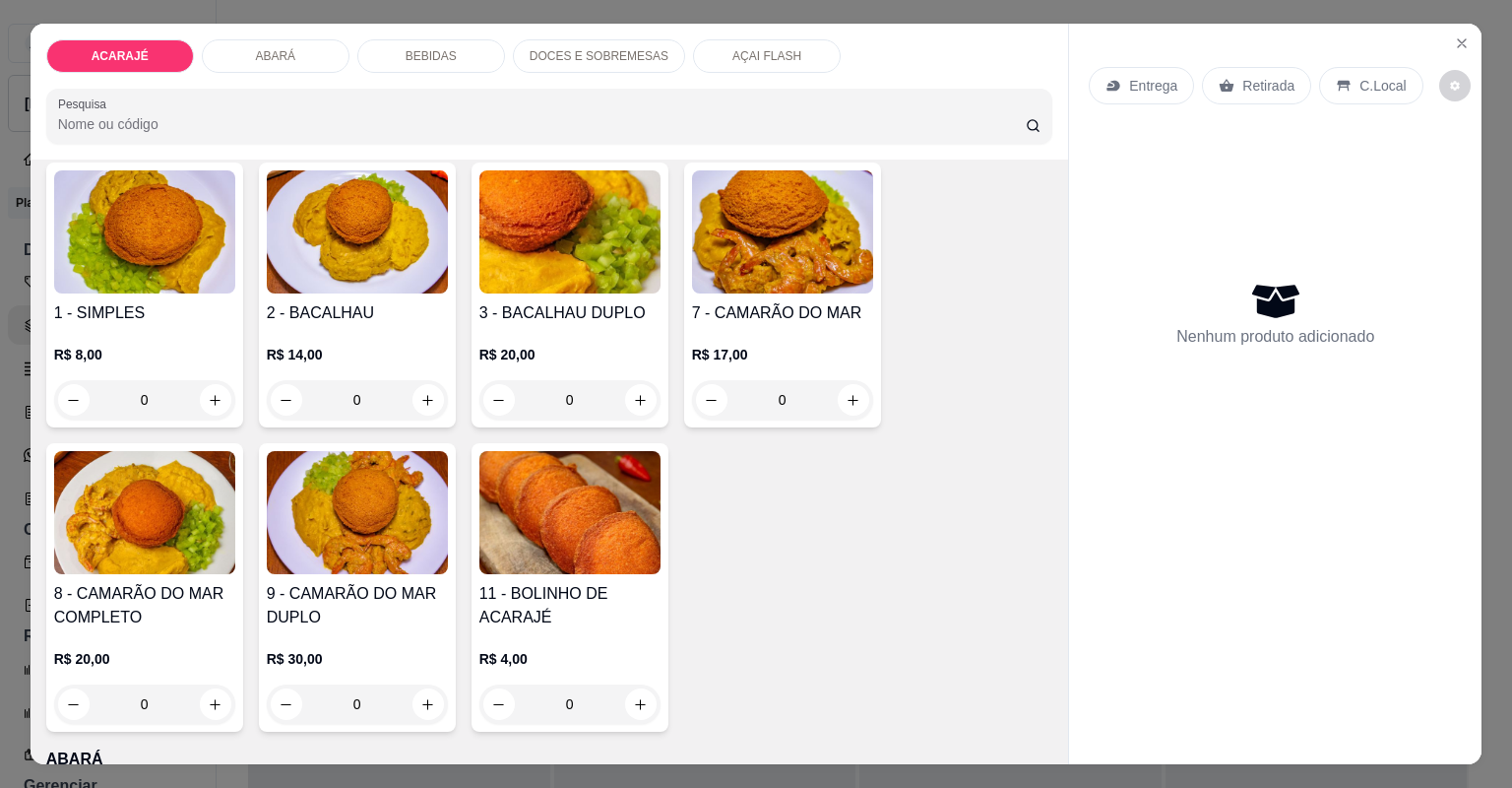 scroll, scrollTop: 158, scrollLeft: 0, axis: vertical 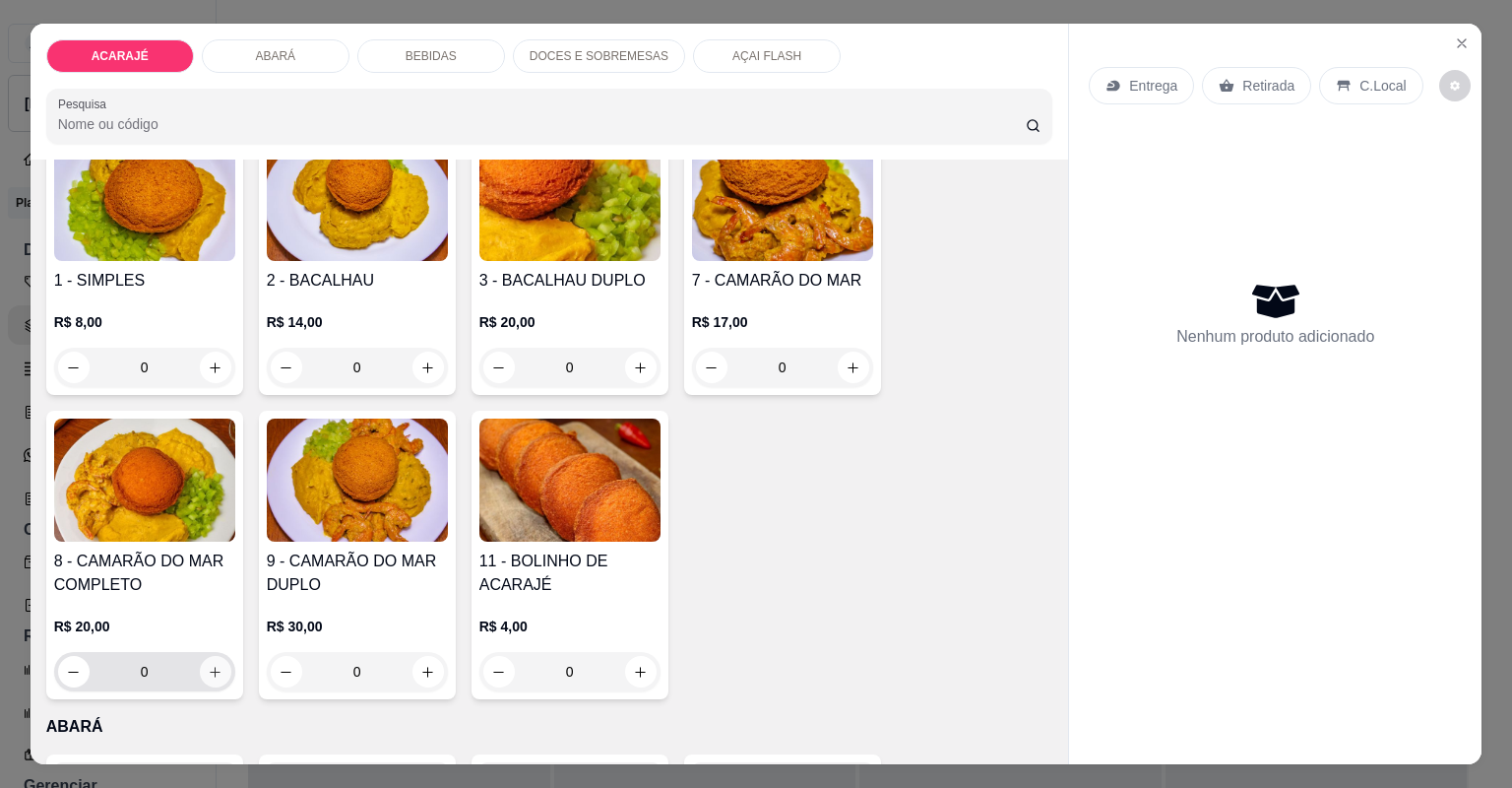 click 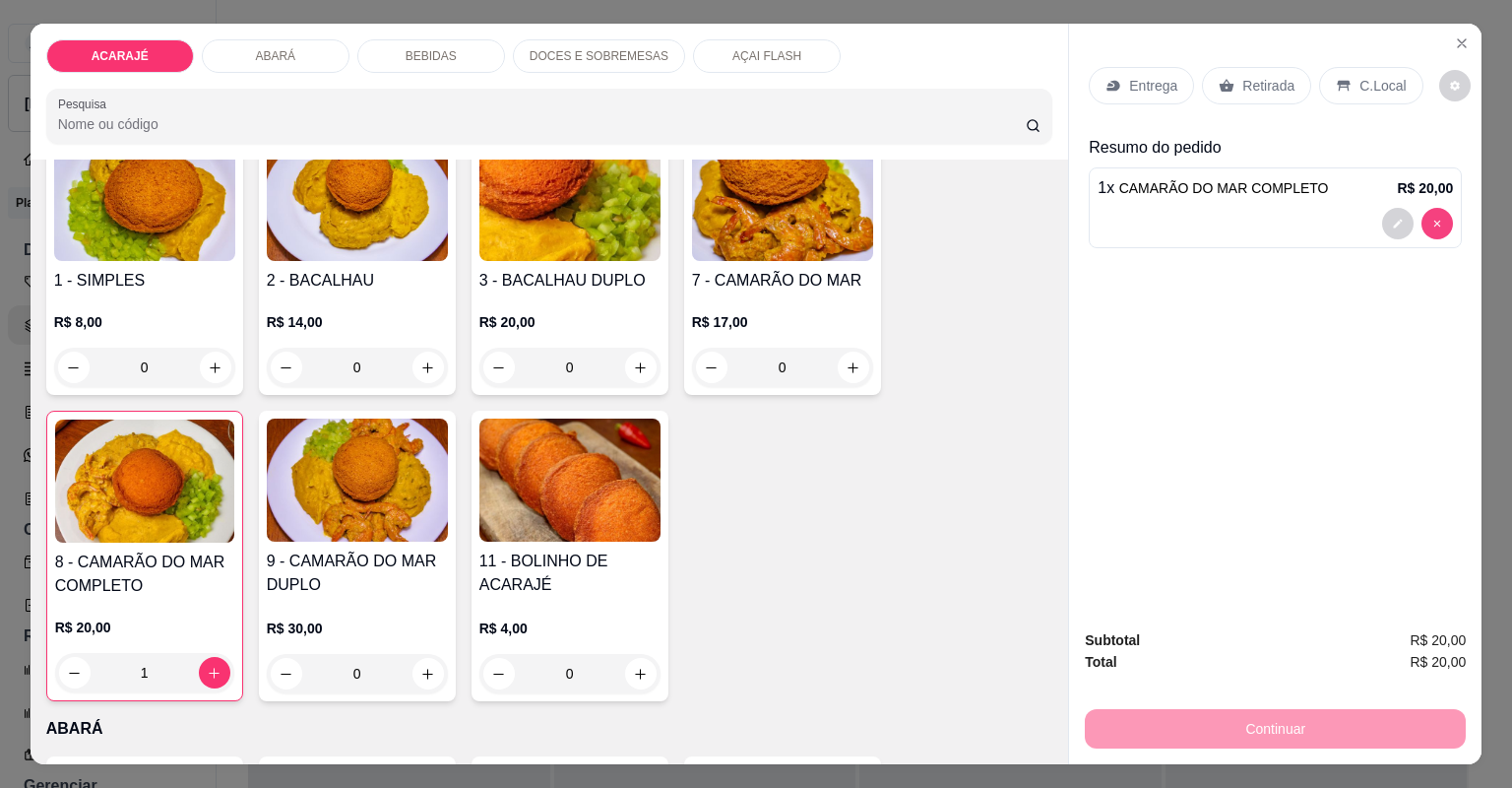 type on "0" 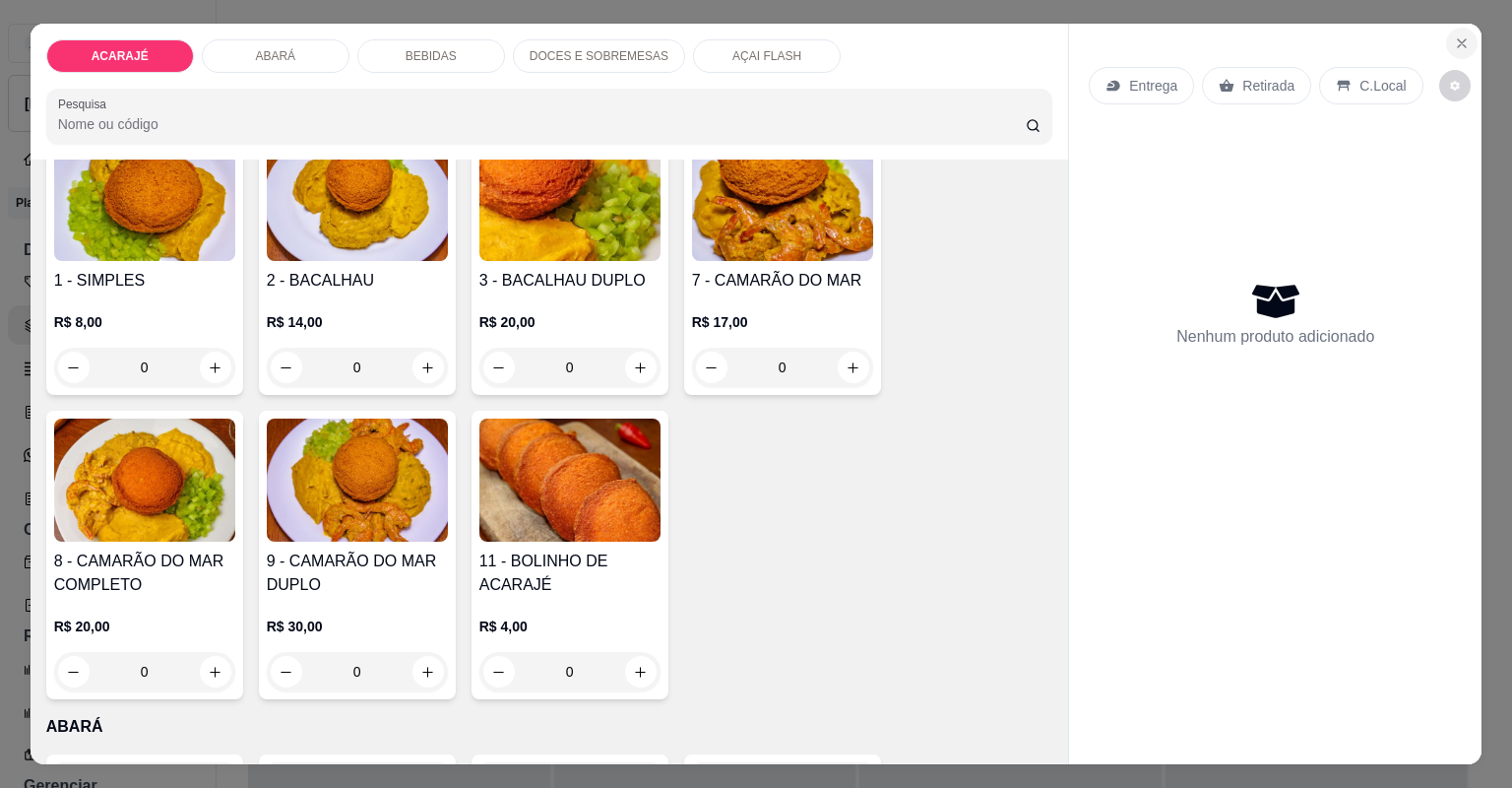 click 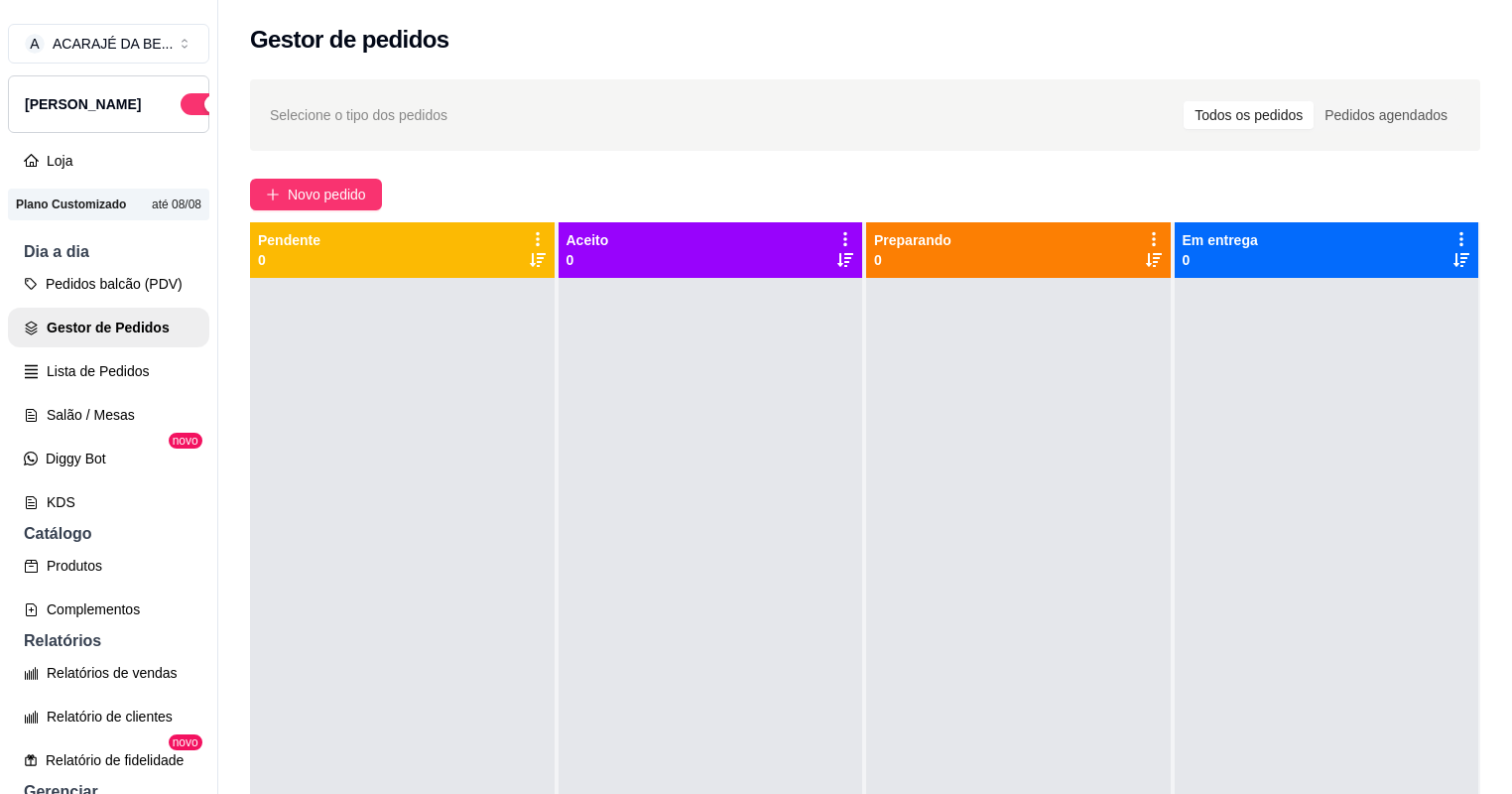 click on "Selecione o tipo dos pedidos Todos os pedidos Pedidos agendados Novo pedido Pendente 0 Aceito 0 Preparando 0 Em entrega 0" at bounding box center [865, 554] 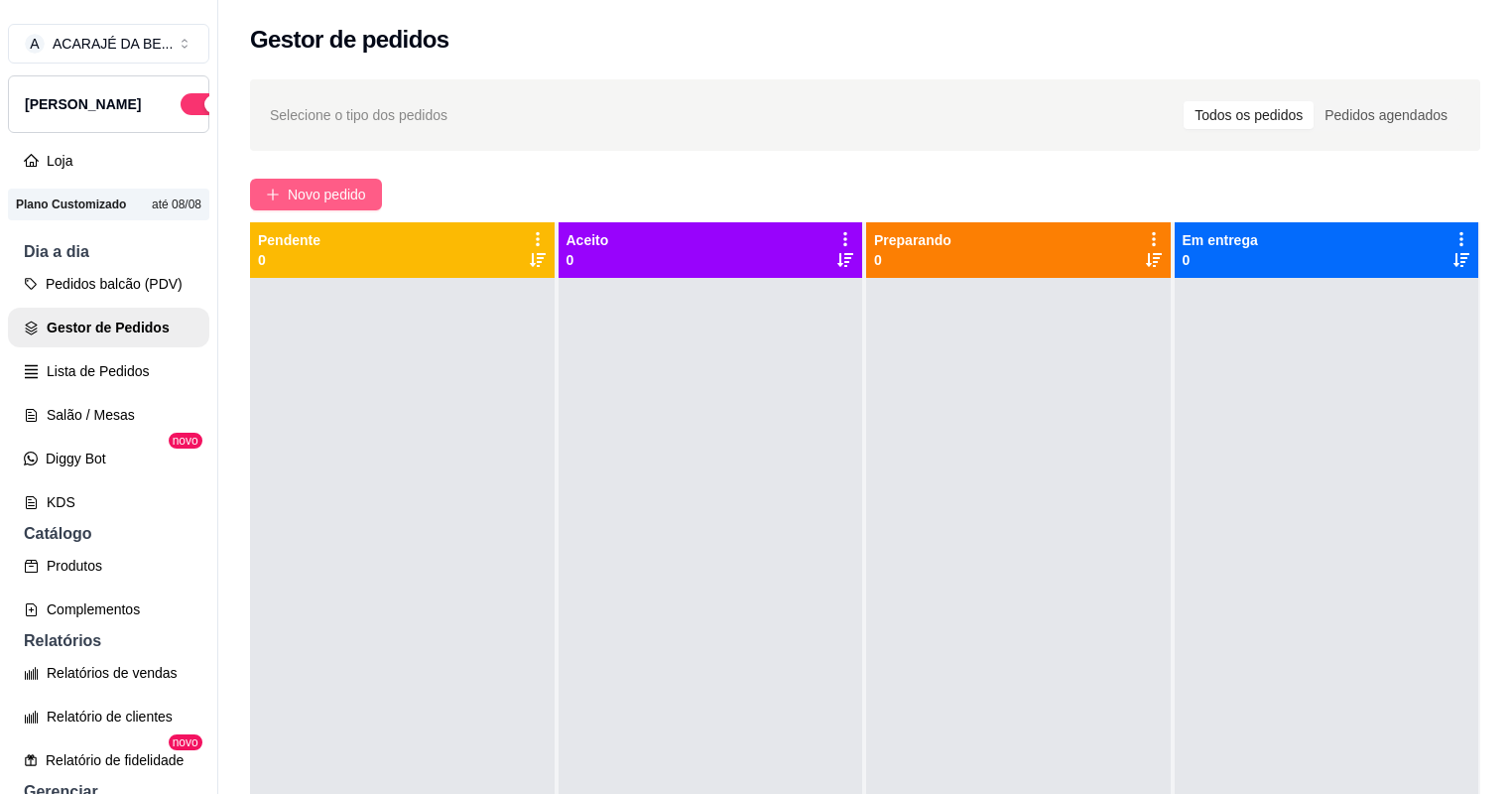click on "Novo pedido" at bounding box center [326, 195] 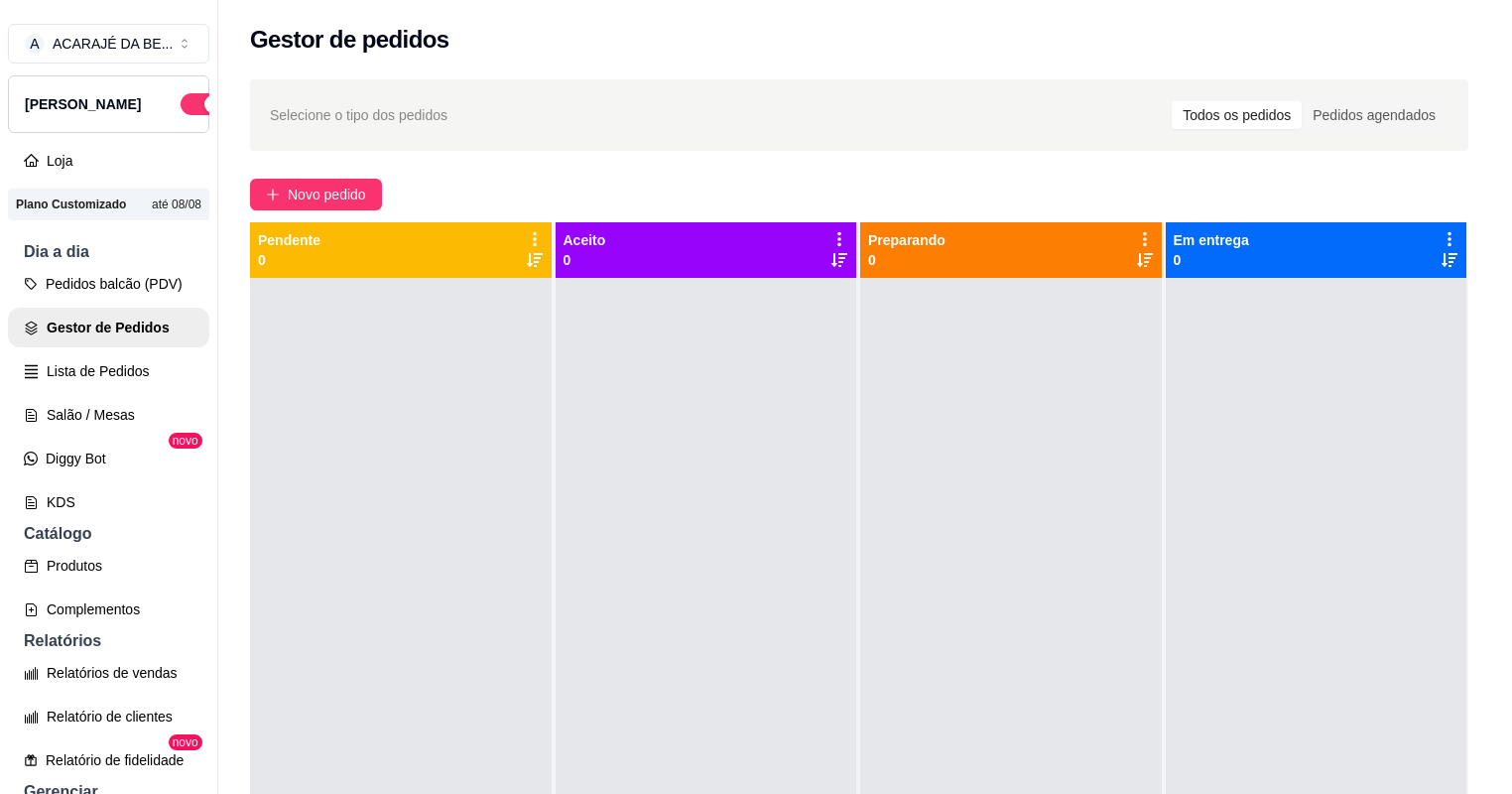 click on "Item avulso ACARAJÉ  1 - SIMPLES    R$ 8,00 0 2 - BACALHAU    R$ 14,00 0 3 - BACALHAU DUPLO    R$ 20,00 0 7 - CAMARÃO DO MAR    R$ 17,00 0 8 - CAMARÃO DO MAR COMPLETO    R$ 20,00 0 9 - CAMARÃO DO MAR DUPLO   R$ 30,00 0 11 - BOLINHO DE ACARAJÉ    R$ 4,00 0 ABARÁ  240 - ABARÁ SIMPLES    R$ 8,00 0 305 - ABARÁ BACALHAU   R$ 14,00 0 306 - ABARÁ BACALHAU DUPLO   R$ 20,00 0 310 - ABARÁ CAMARÃO DO MAR    R$ 17,00 0 313 - ABARÁ CAMARÃO DO MAR COM BACALHAU    R$ 20,00 0 312 - ABARÁ CAMARÃO DO MAR DUPLO   R$ 30,00 0 10 - BOLINHO DE ABARÁ   R$ 4,00 0 BEBIDAS  SUCO DE POLPA ( SÓ PRA LOCAL )   R$ 0,00 0 SUCO DE LARANJA/MISTO ( SÓ PRO LOCAL )   R$ 0,00 0 40 - Coca lata NORMAL   R$ 6,00 0 COCA LATA ZERO    R$ 6,00 0 55 - Fanta Laraja   R$ 6,00 0 51 - KS   R$ 5,00 0 53 - H20 limão    R$ 6,00 0 57 - H2O LIMONETO   R$ 6,00 0 41 - SPRITE LEMON FRESH    R$ 6,00 0 42 - AGUA C/Gás   R$ 3,00 0 50 - agua sem gás   R$ 3,00 0 49 - SUCO DEL VALE 450ML LARANJA    R$ 6,00 0 47 - COCA 600ML" at bounding box center (547, 465) 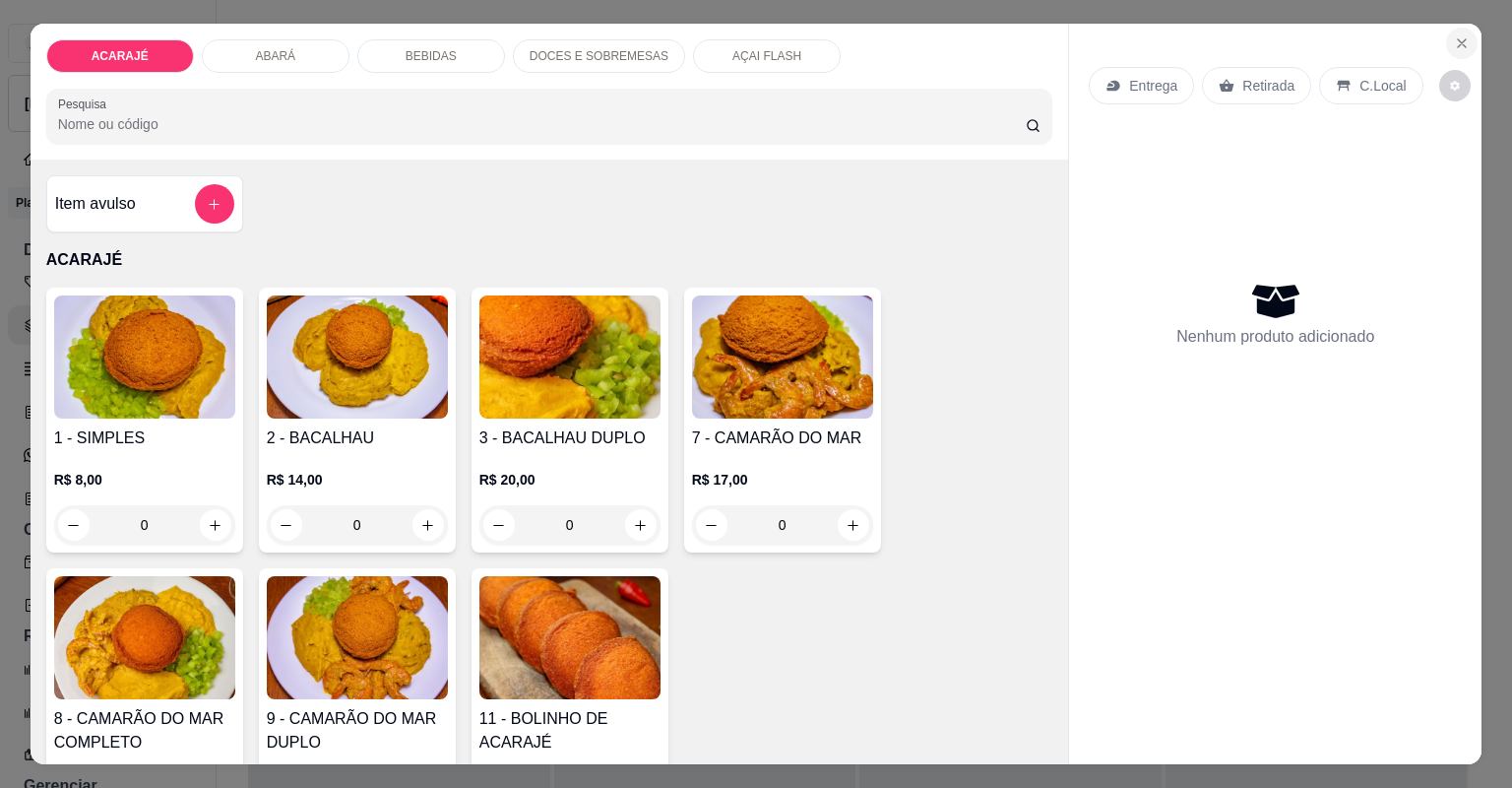 click at bounding box center [1462, 43] 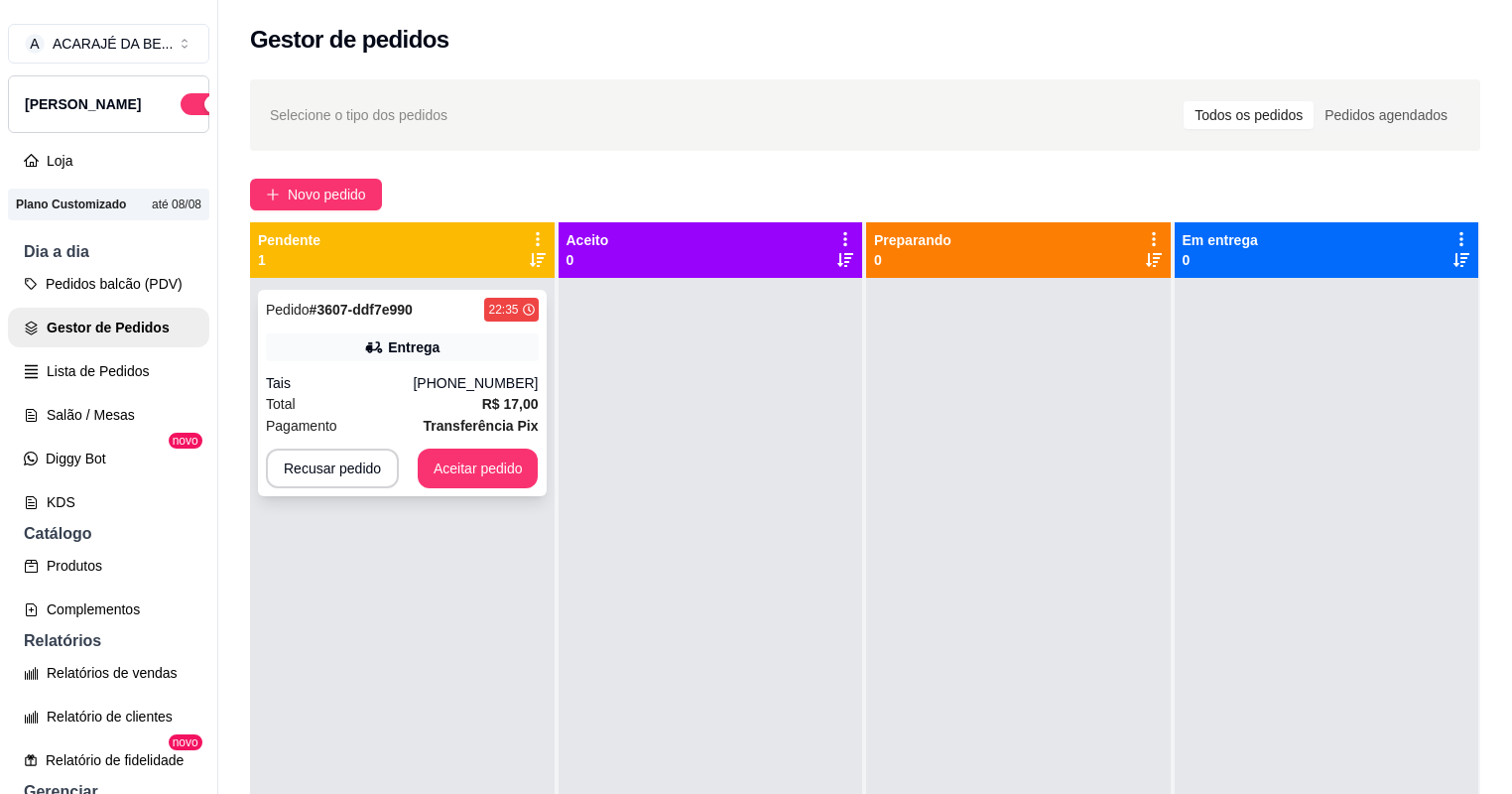 click on "(73) 99199-6078" at bounding box center [475, 383] 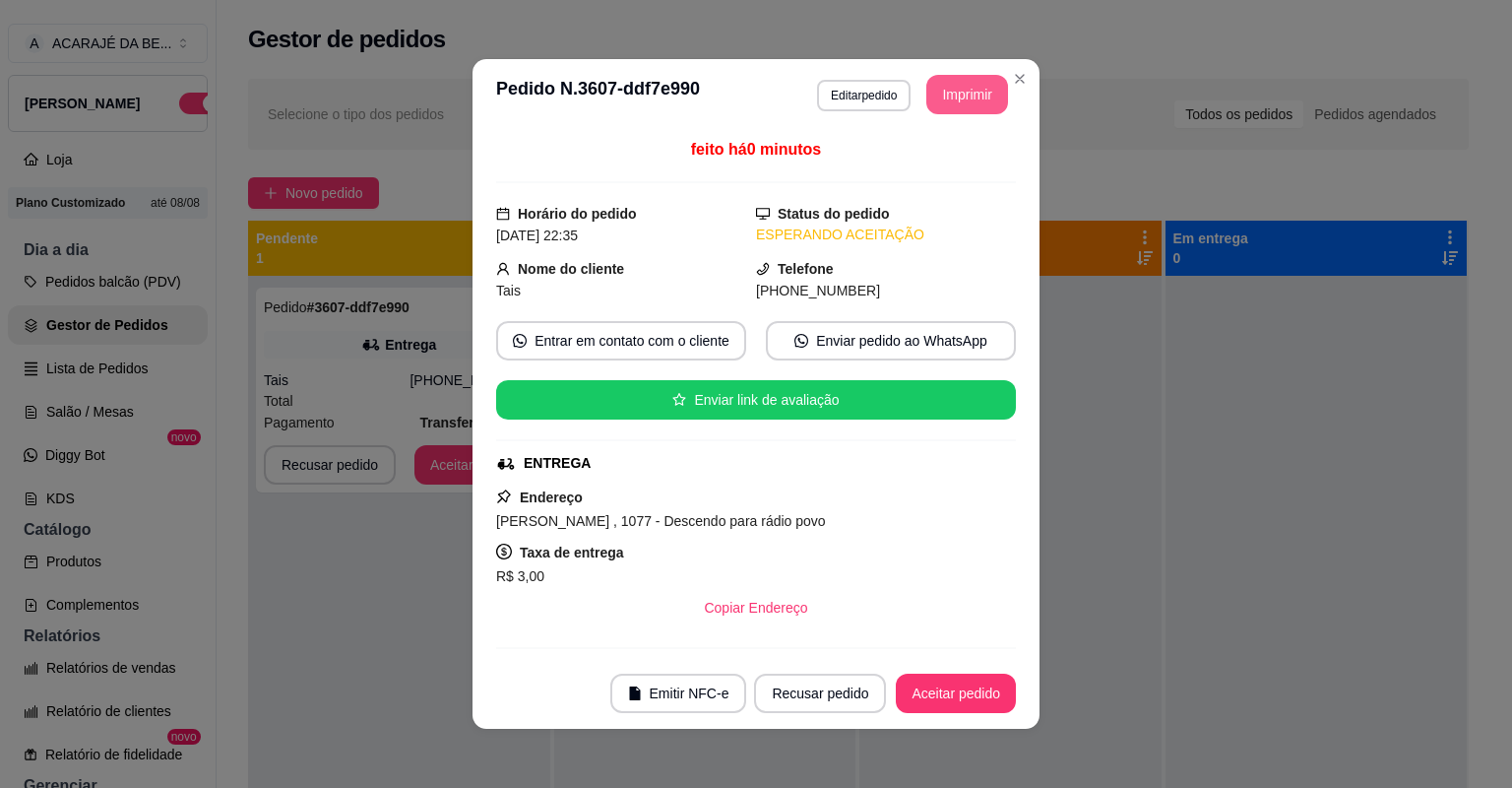 click on "Imprimir" at bounding box center [967, 95] 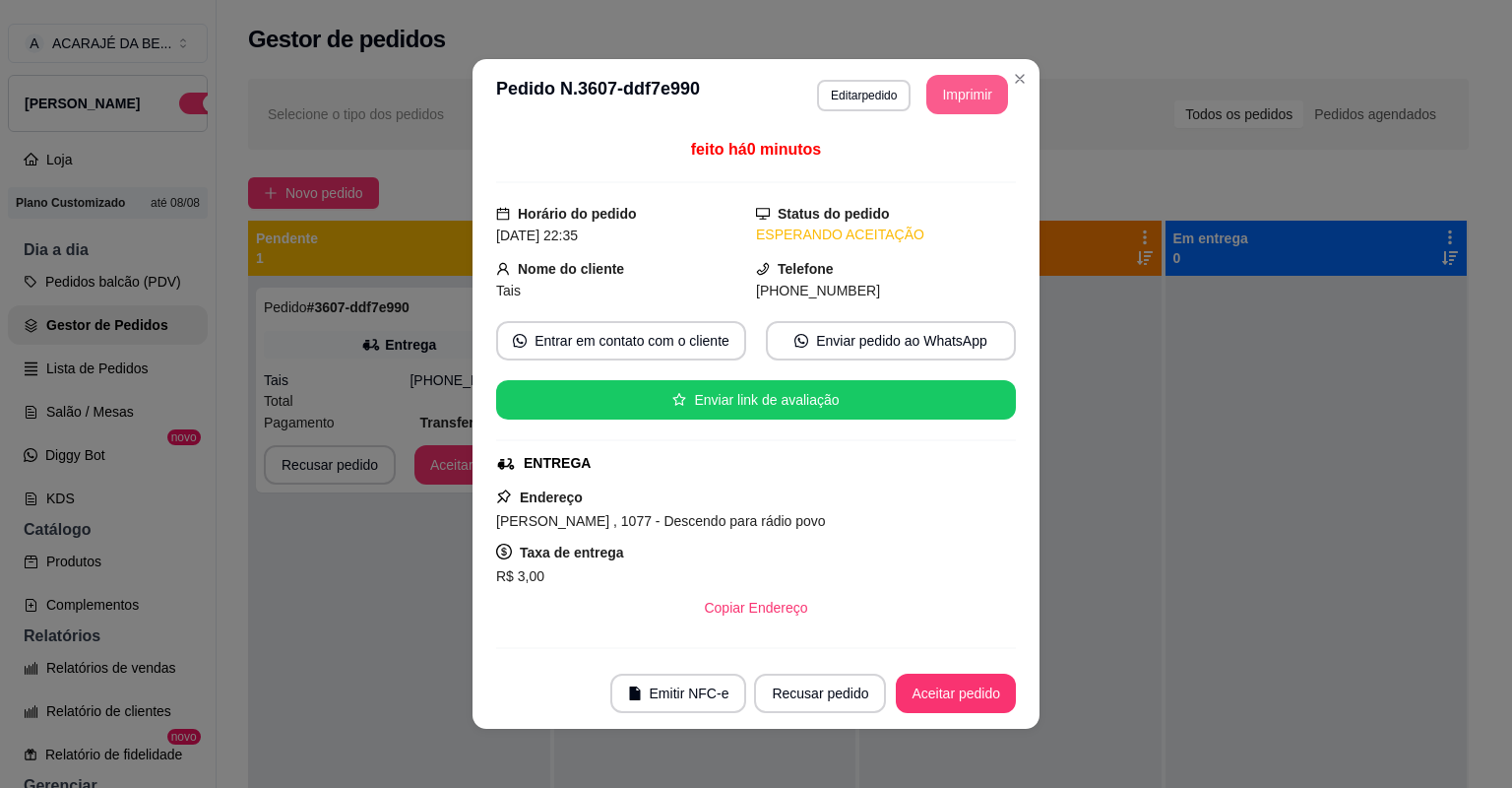 scroll, scrollTop: 0, scrollLeft: 0, axis: both 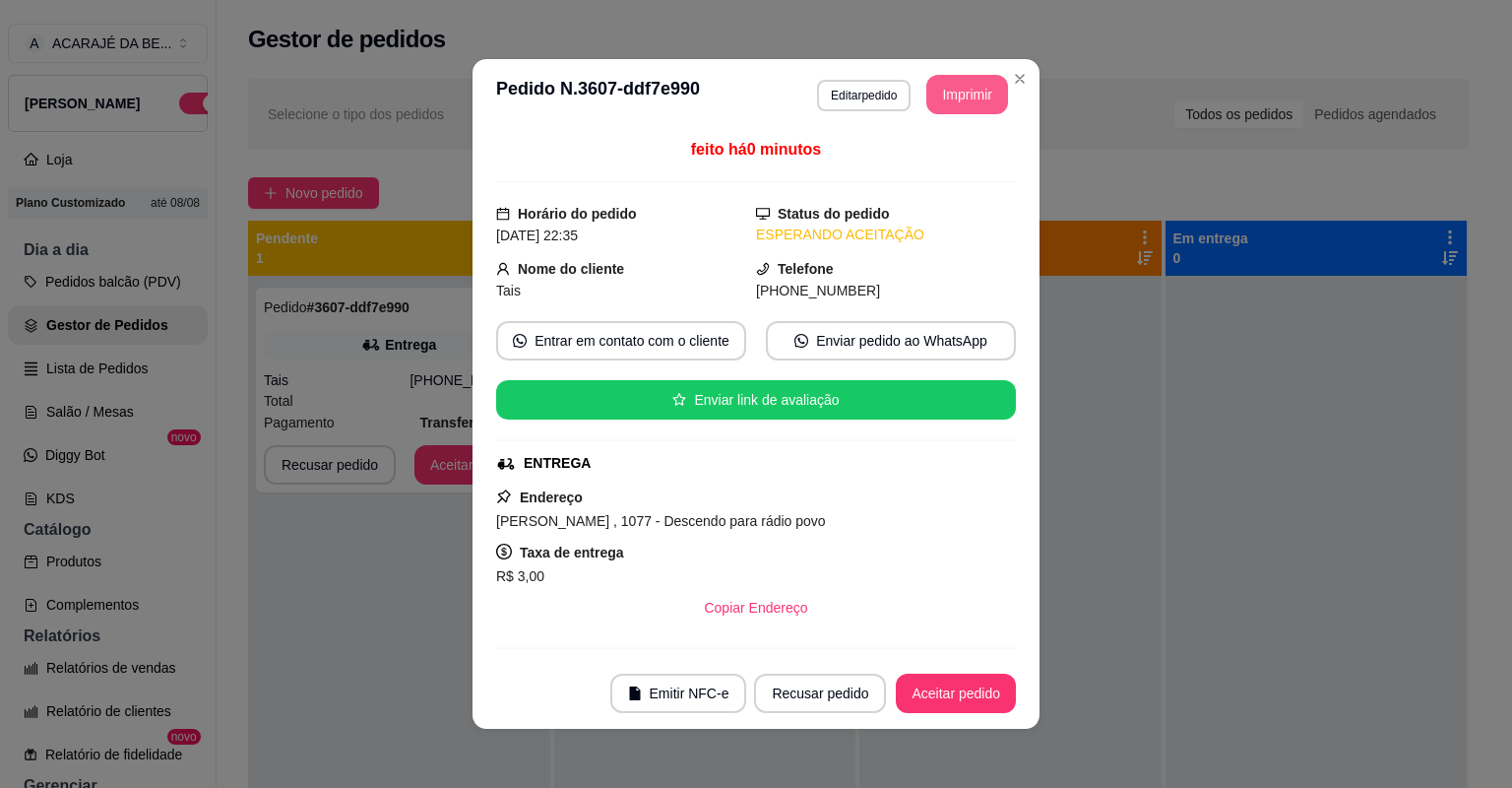 click on "Aceitar pedido" at bounding box center (956, 693) 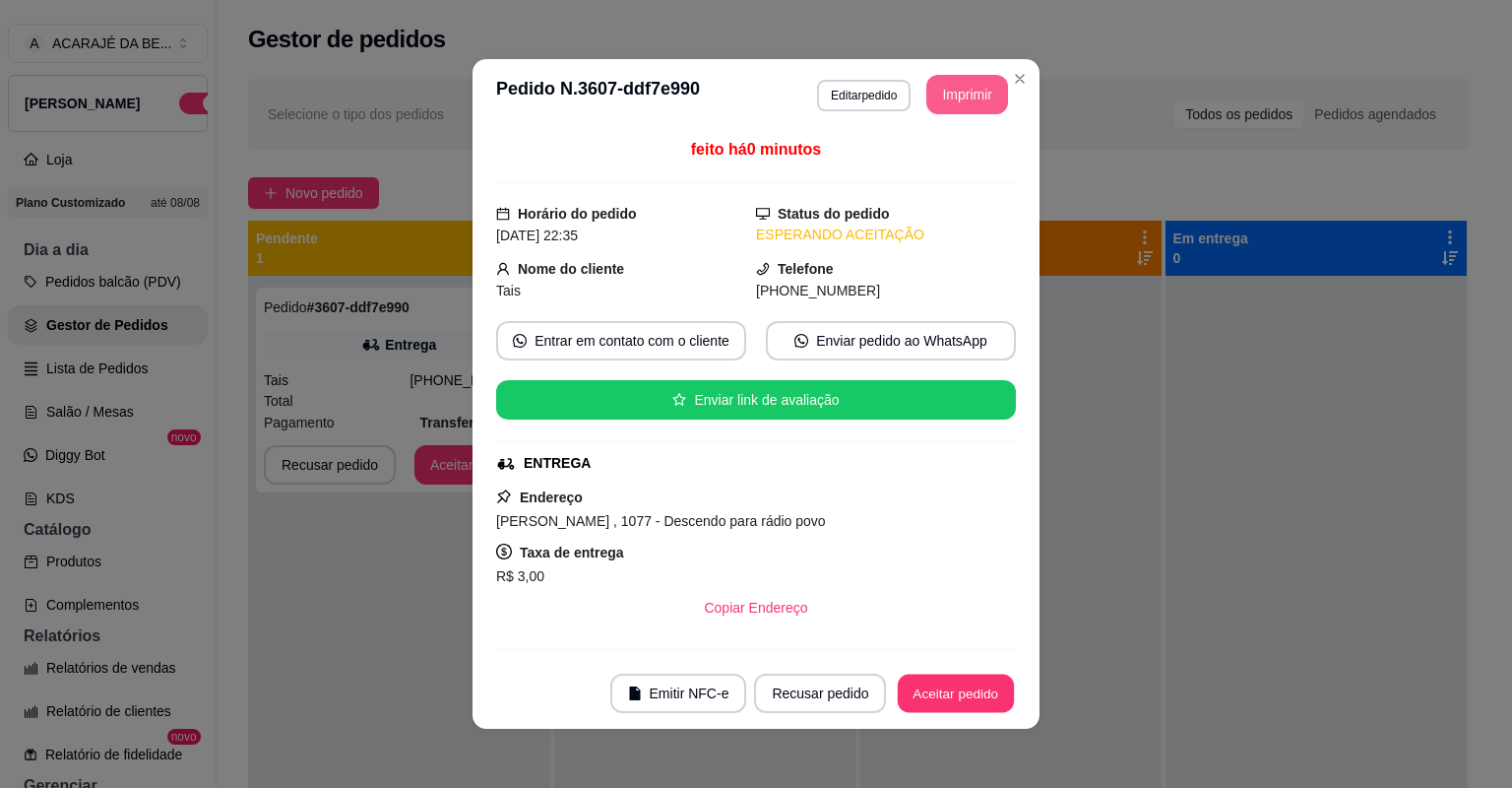 click on "Aceitar pedido" at bounding box center (956, 693) 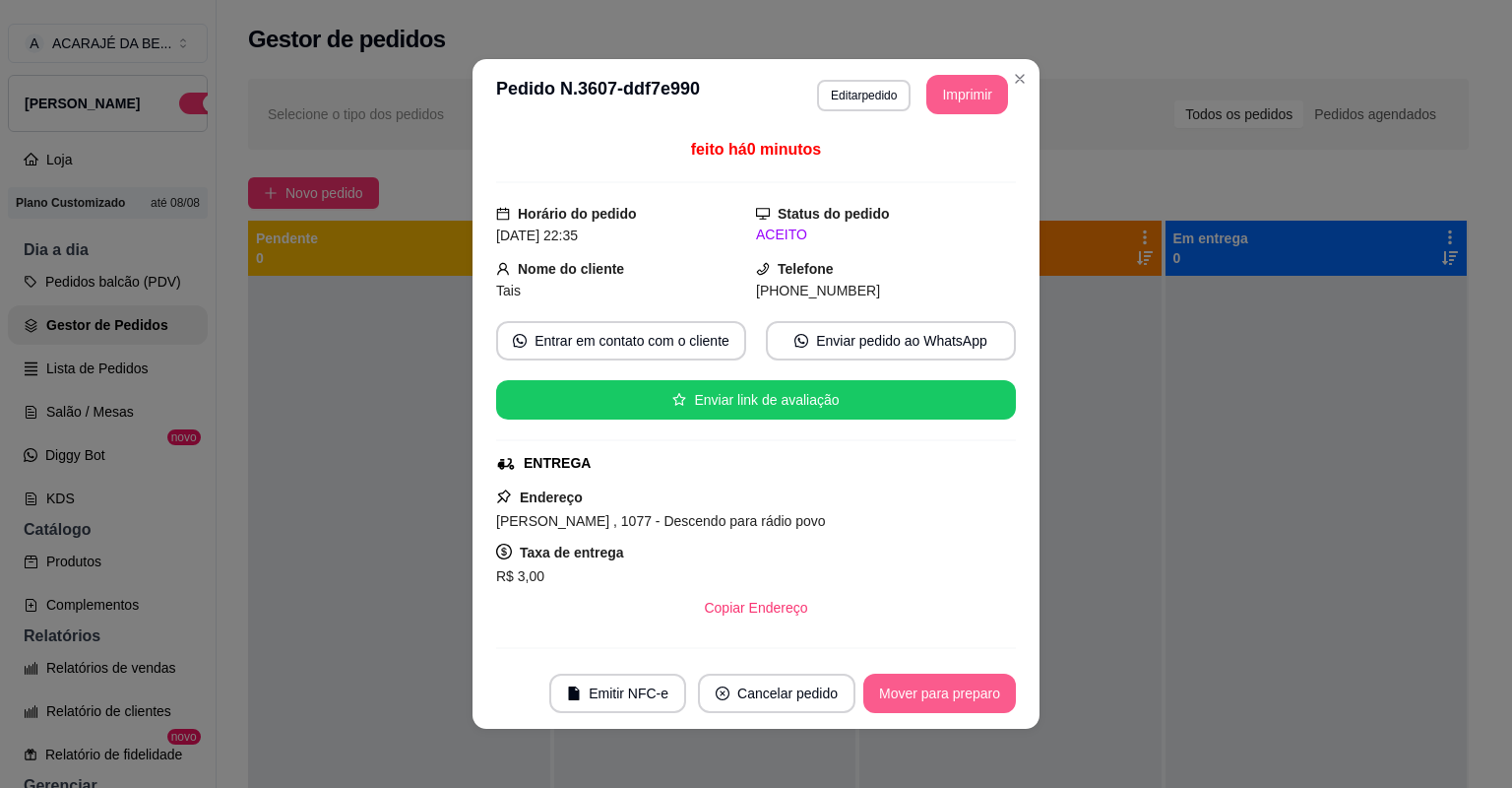 click on "Mover para preparo" at bounding box center [939, 693] 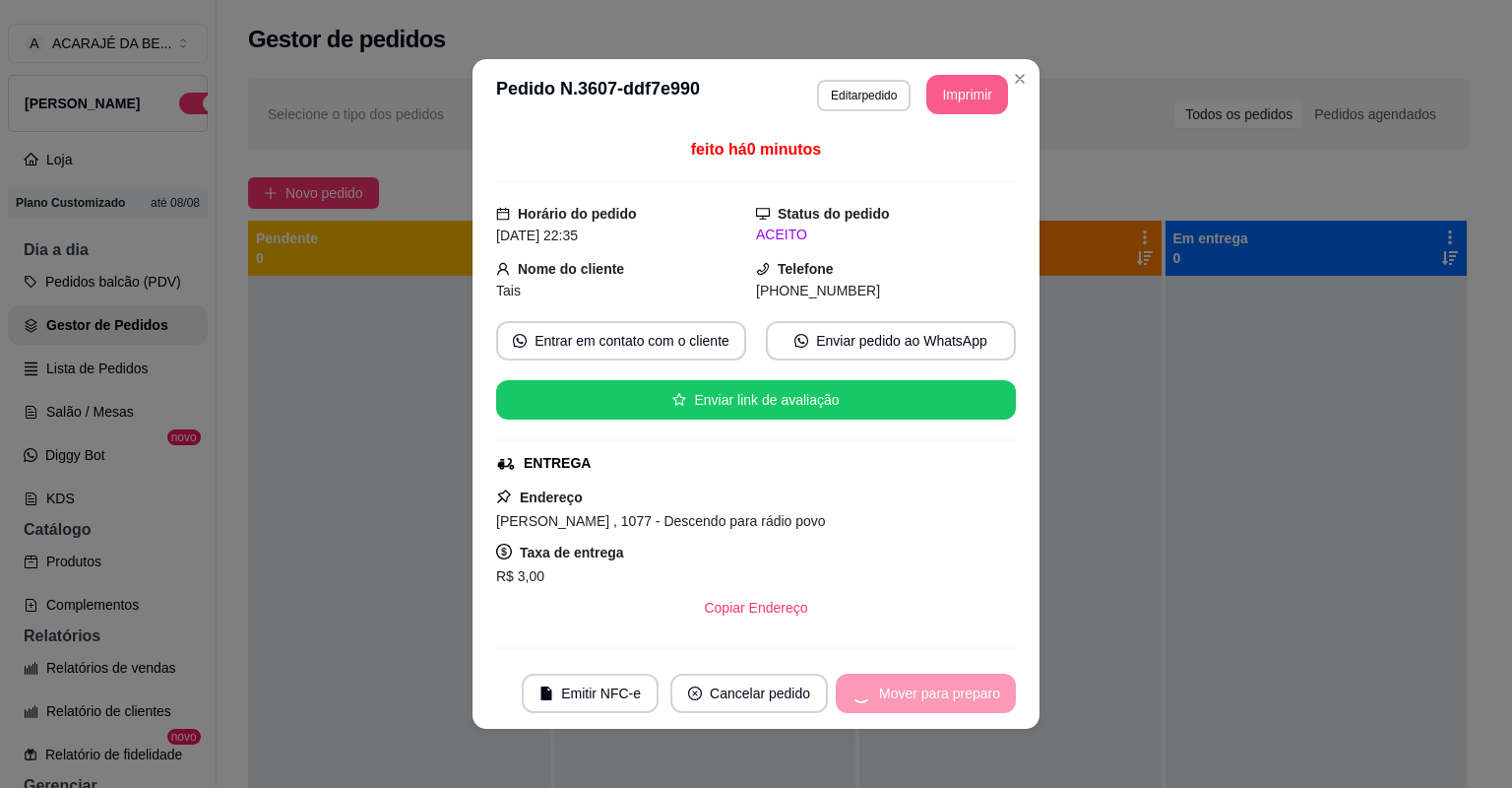click on "Mover para preparo" at bounding box center (925, 693) 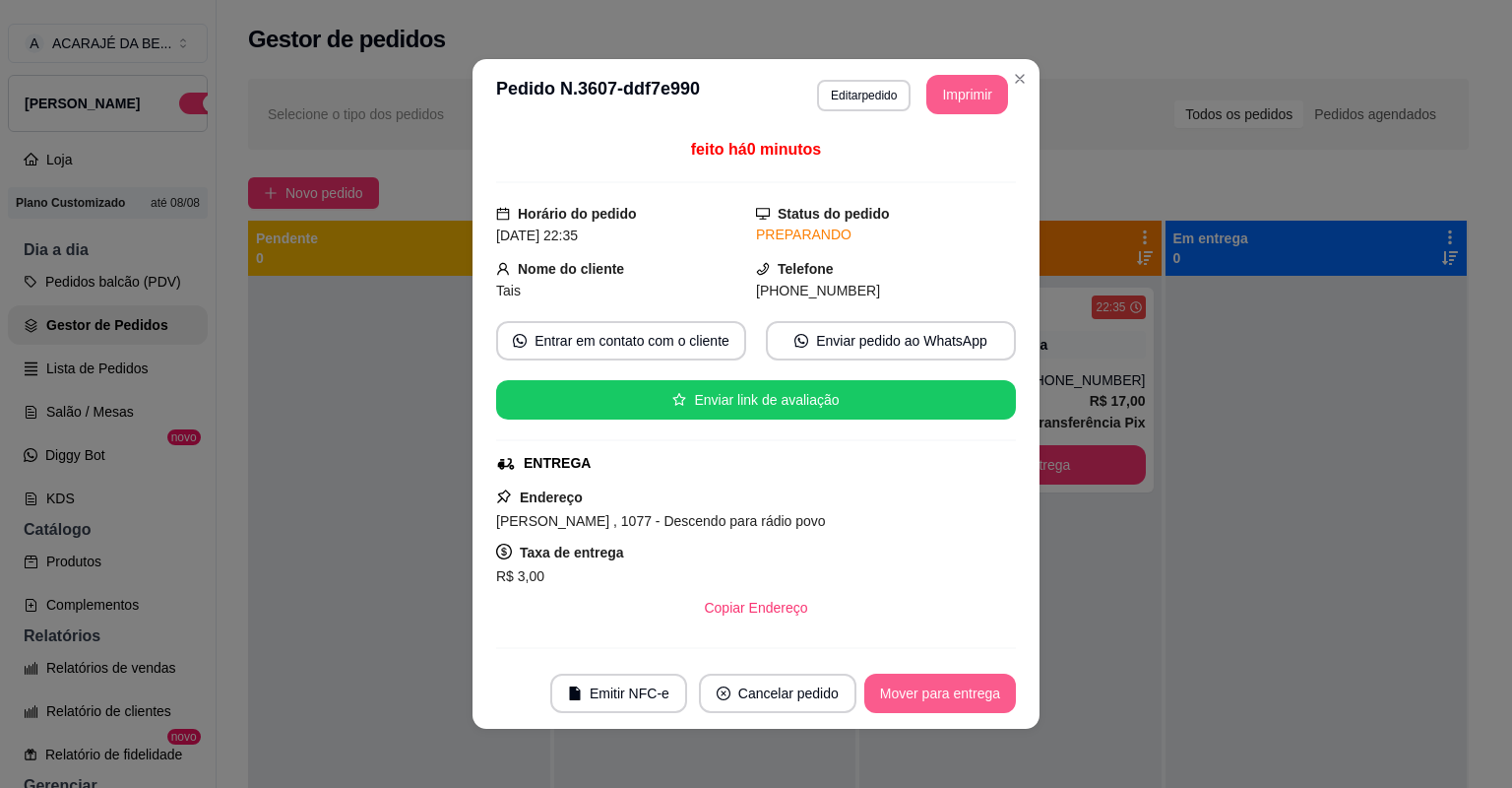 click on "Mover para entrega" at bounding box center [940, 693] 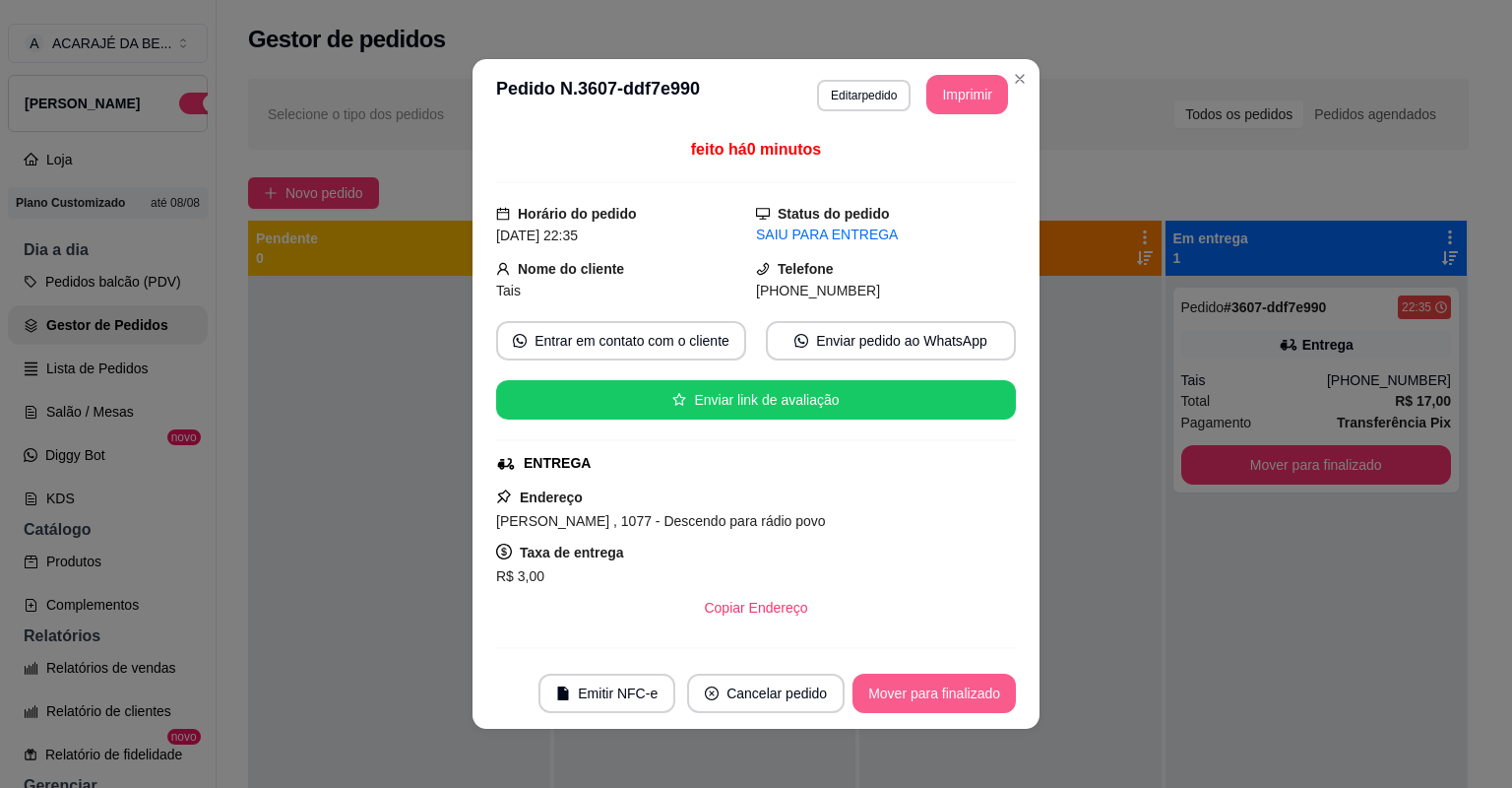 click on "Mover para finalizado" at bounding box center [934, 693] 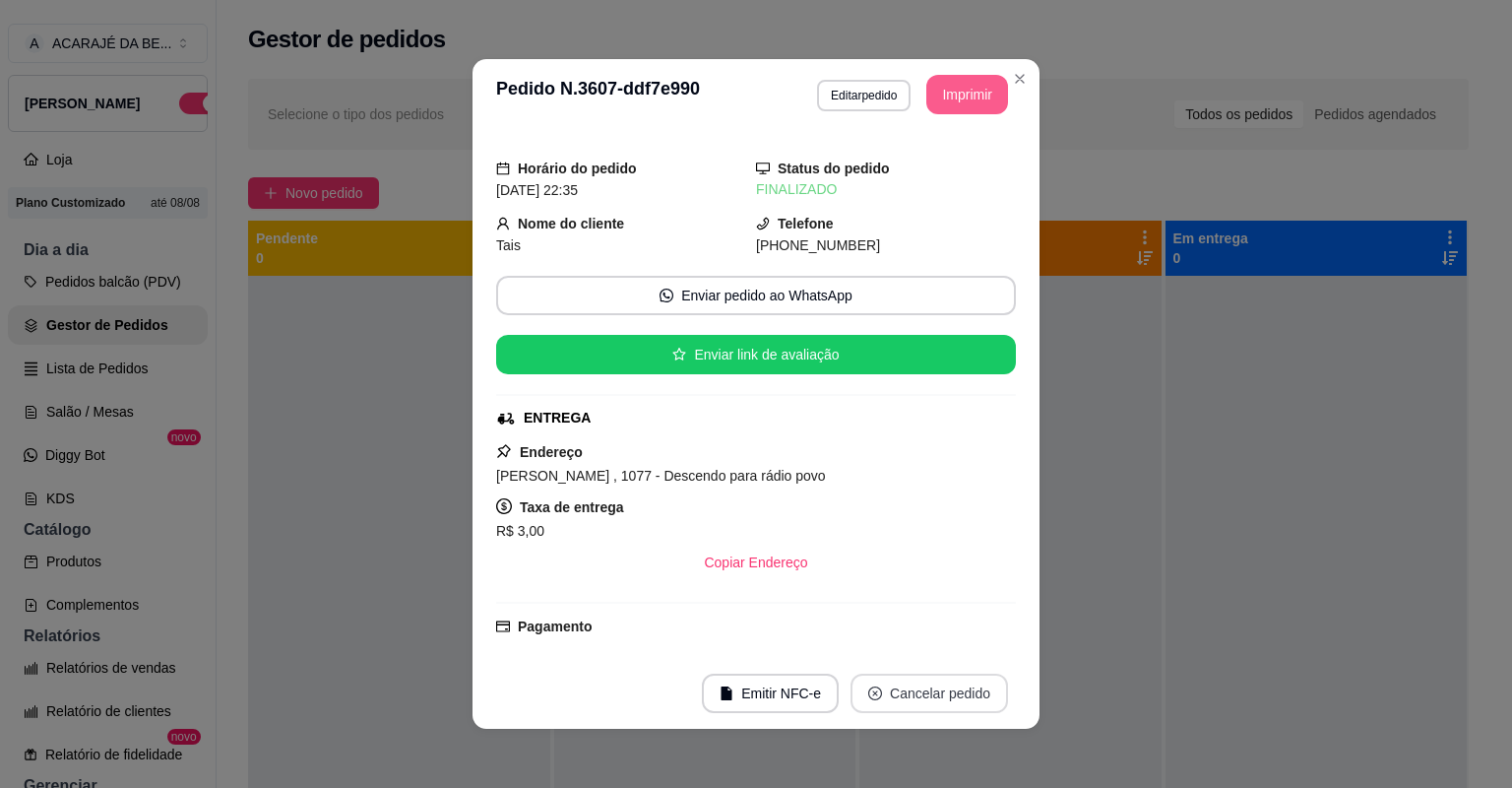click on "Cancelar pedido" at bounding box center (929, 693) 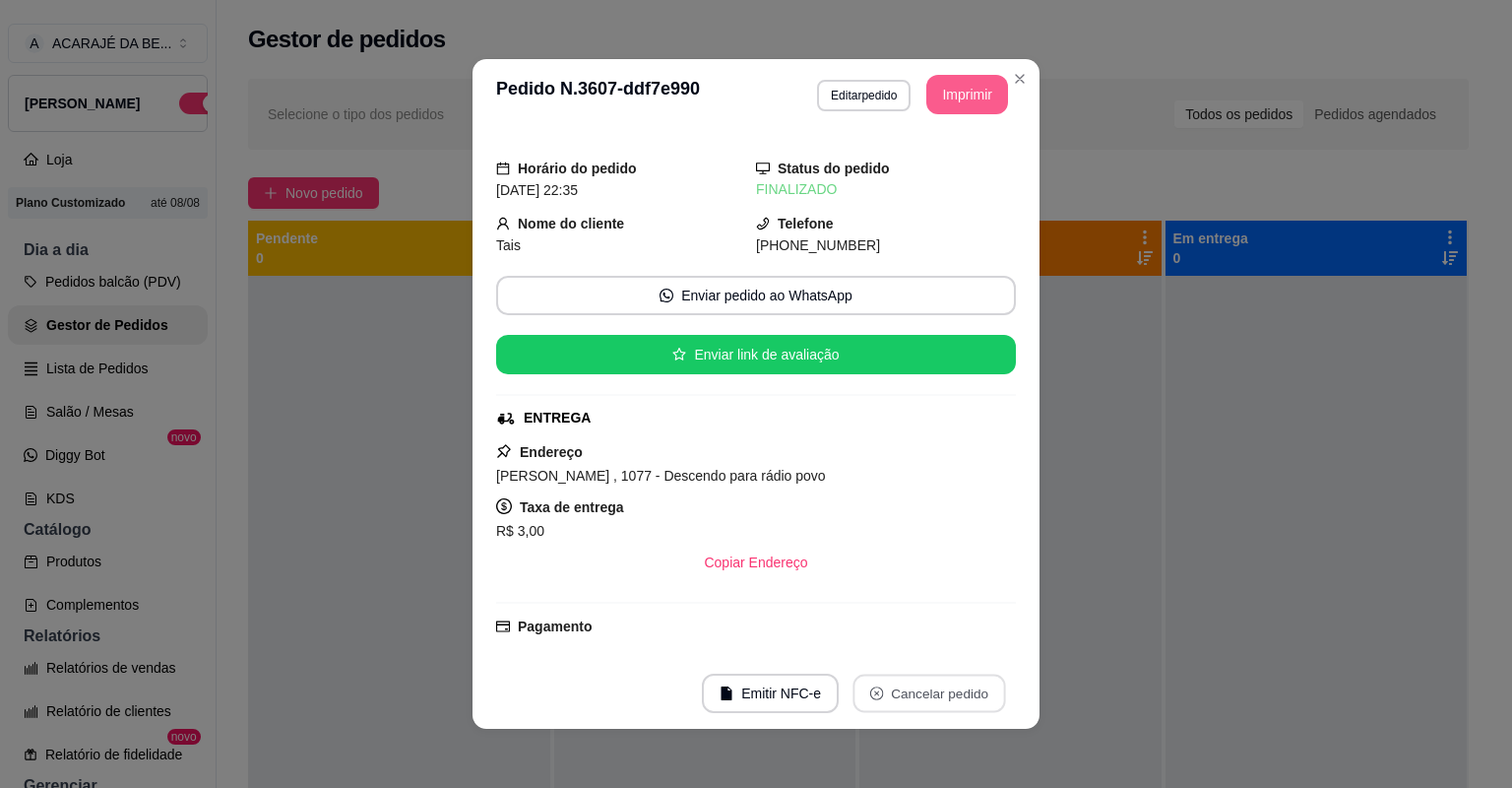 click on "**********" at bounding box center [756, 394] 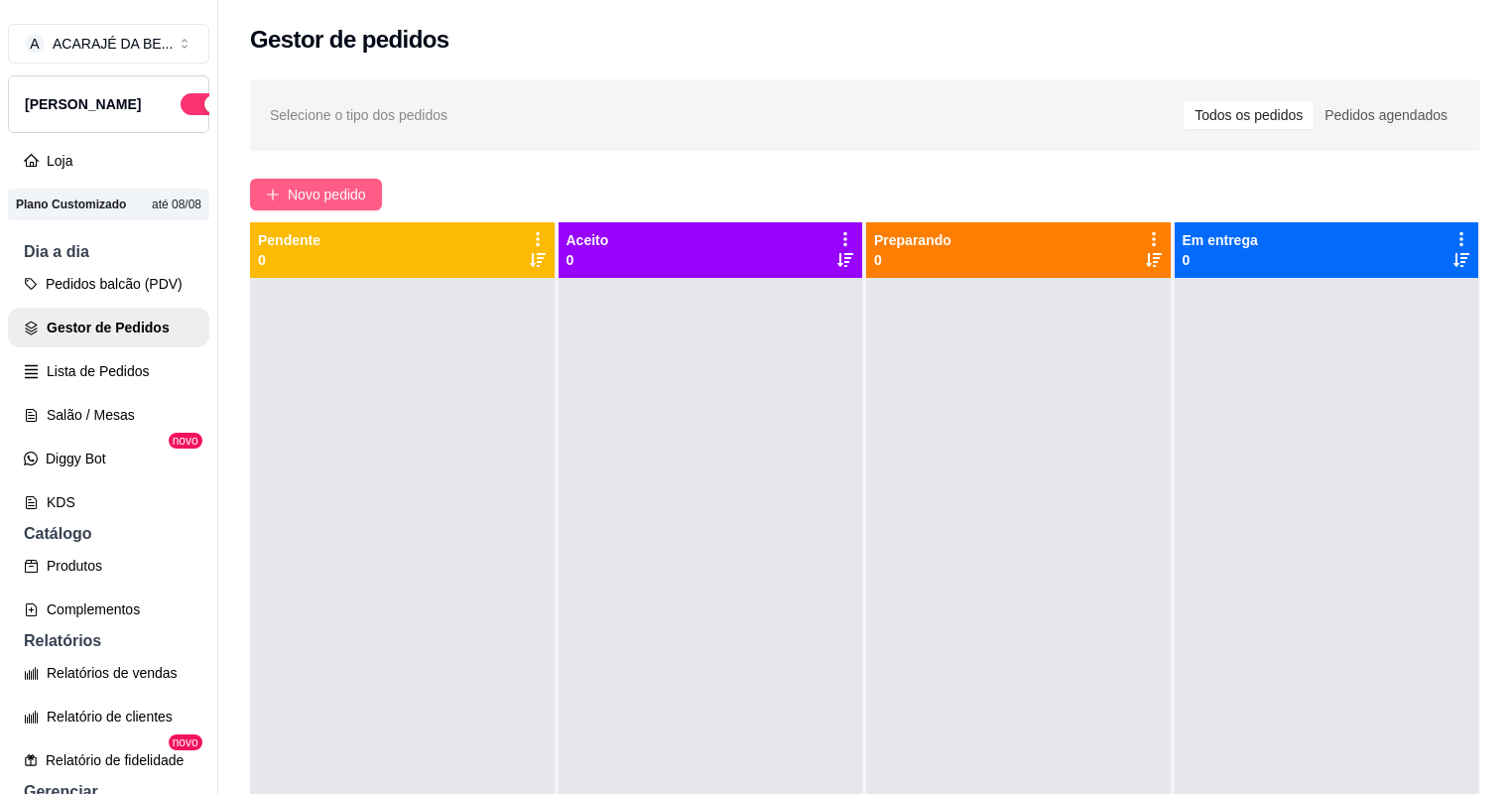 click on "Novo pedido" at bounding box center (326, 195) 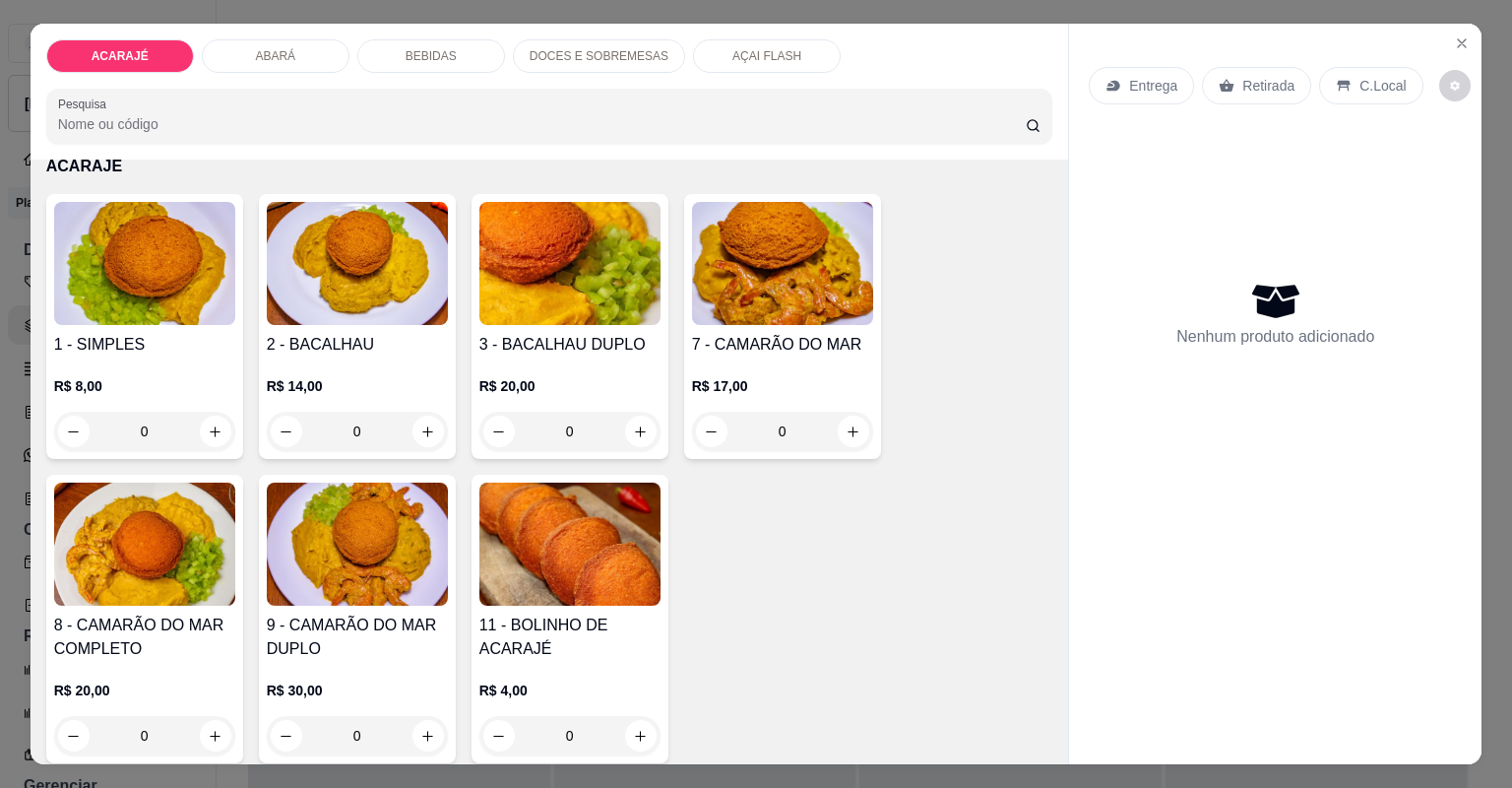 scroll, scrollTop: 158, scrollLeft: 0, axis: vertical 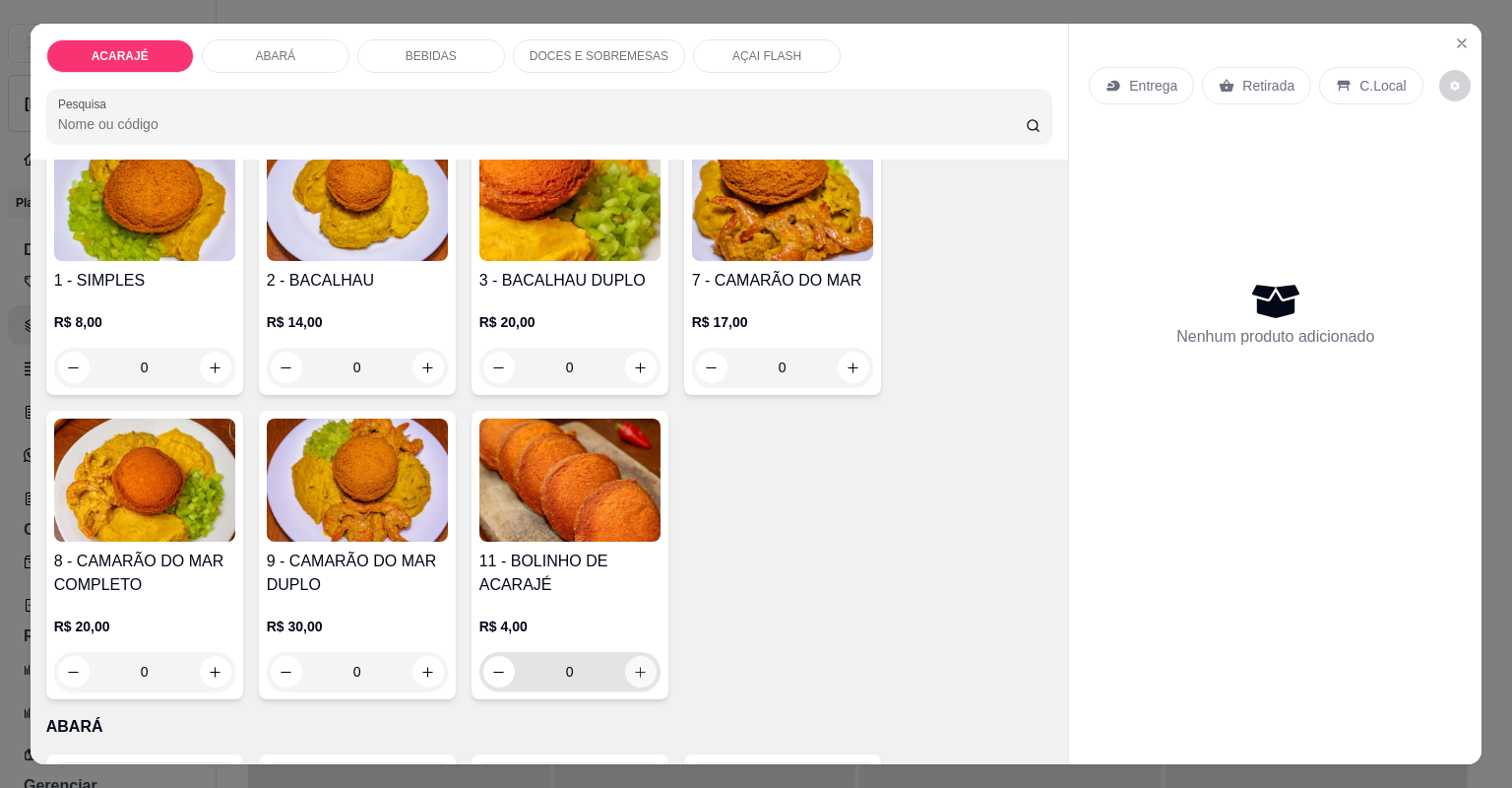 click 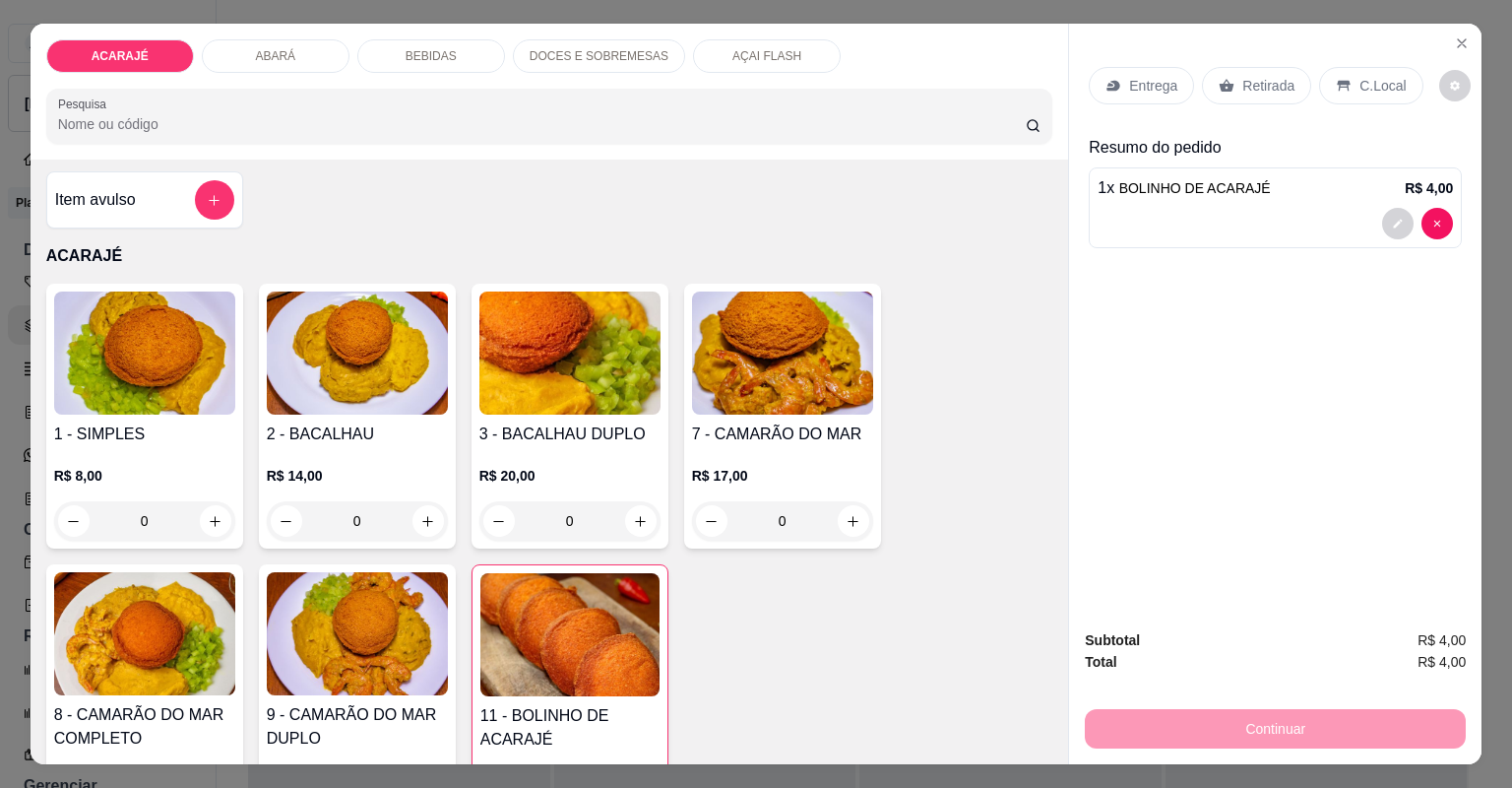 scroll, scrollTop: 0, scrollLeft: 0, axis: both 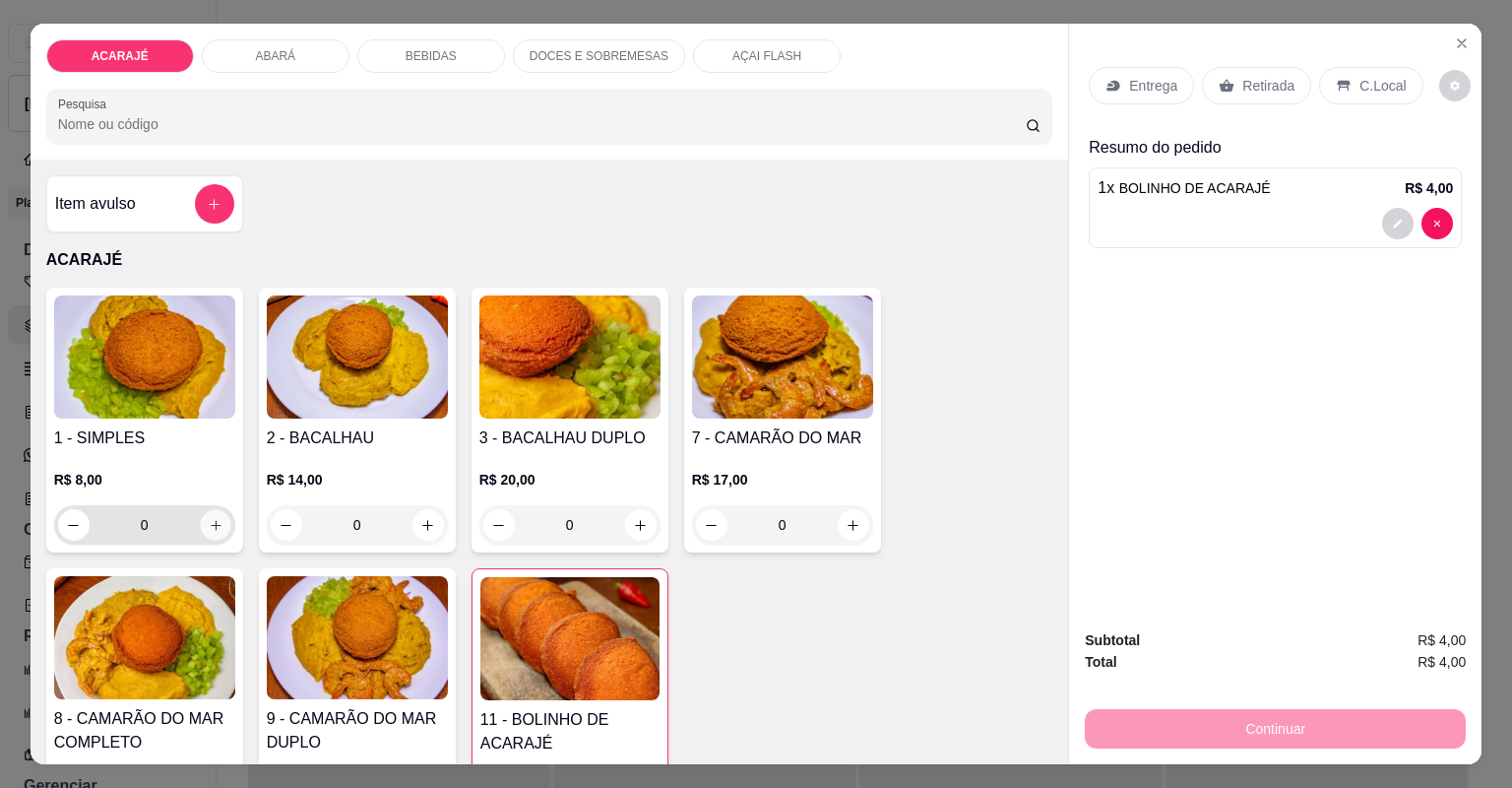 click 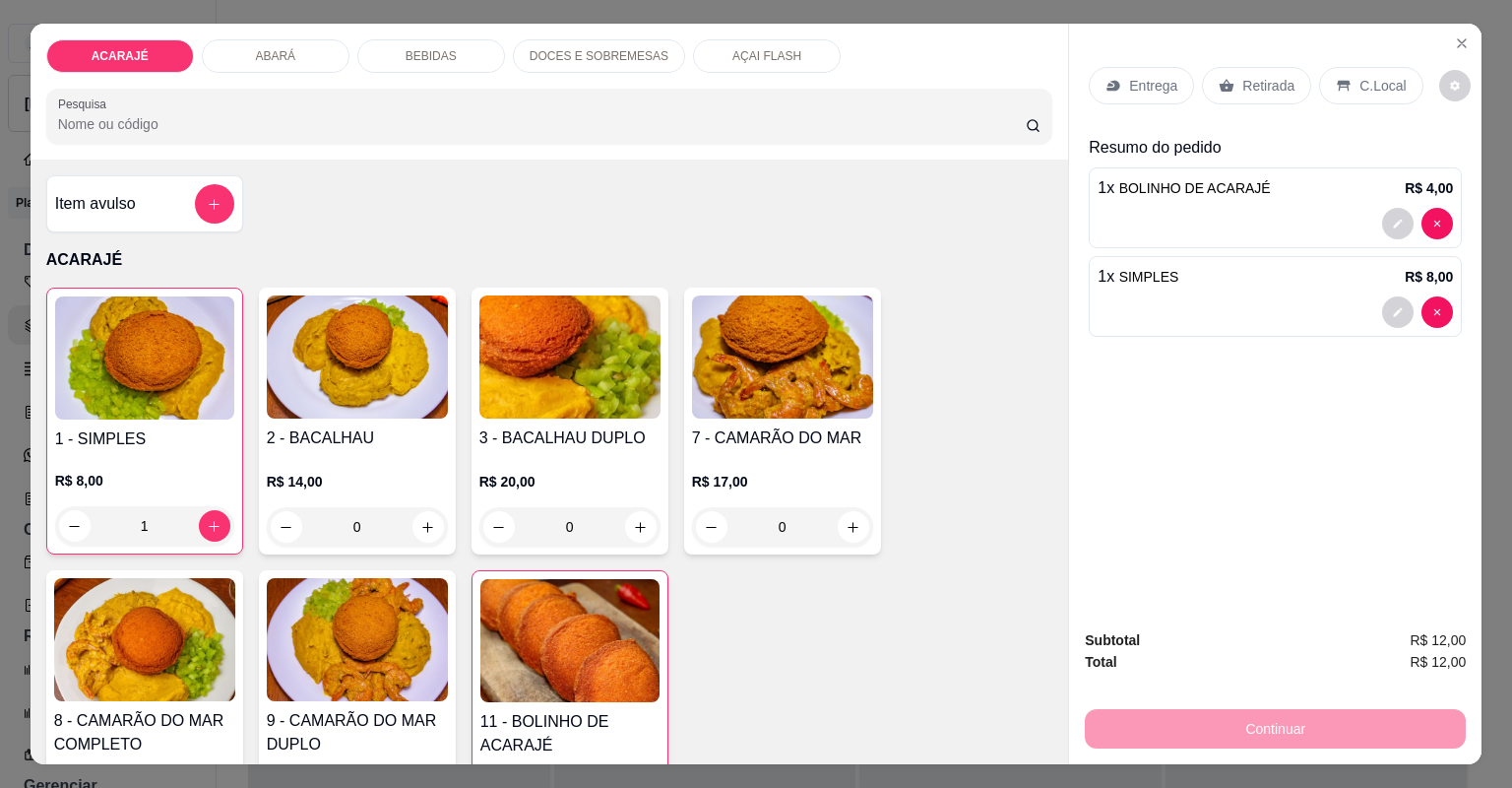 click on "Entrega" at bounding box center [1153, 86] 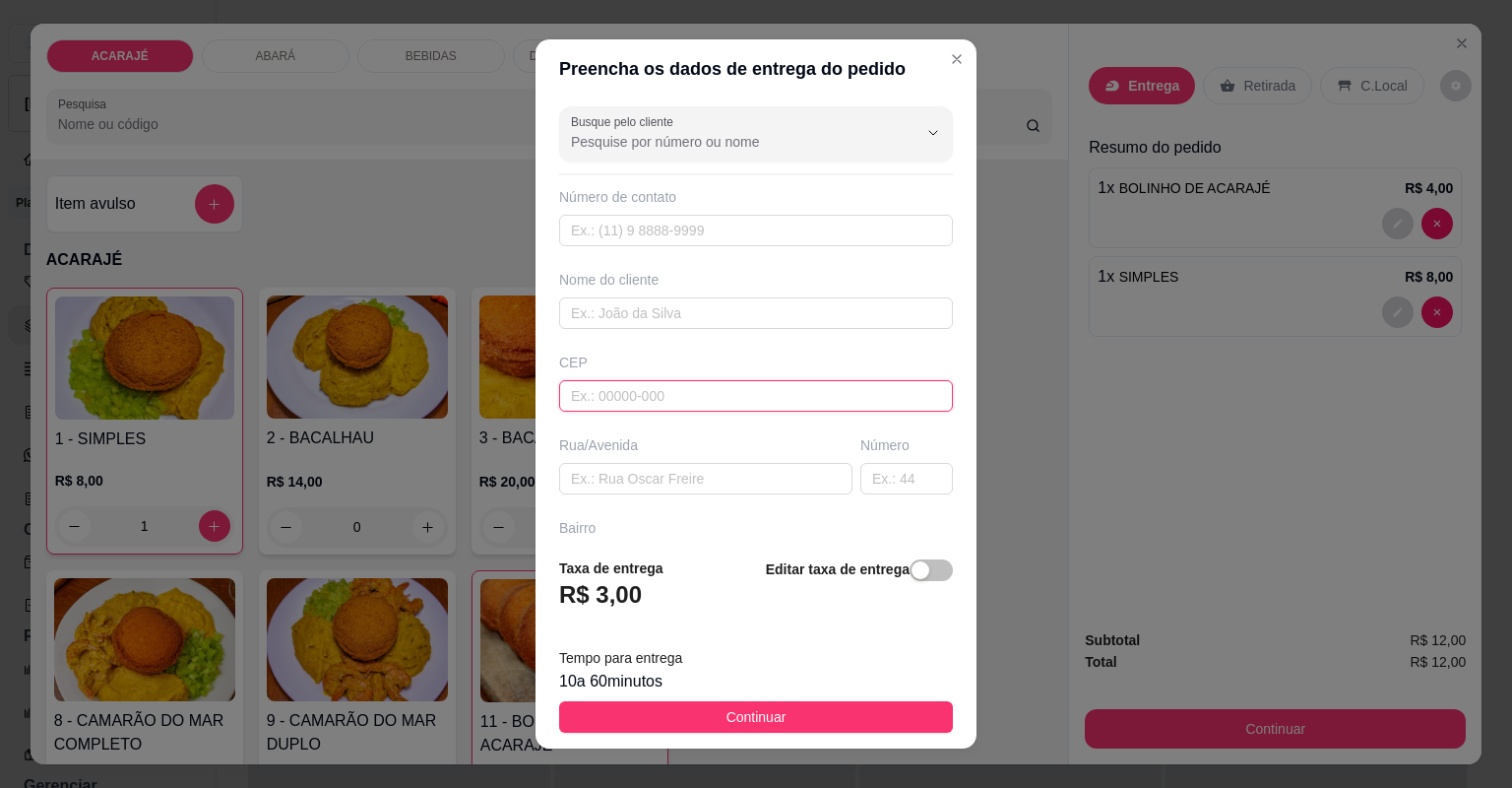 click at bounding box center (756, 396) 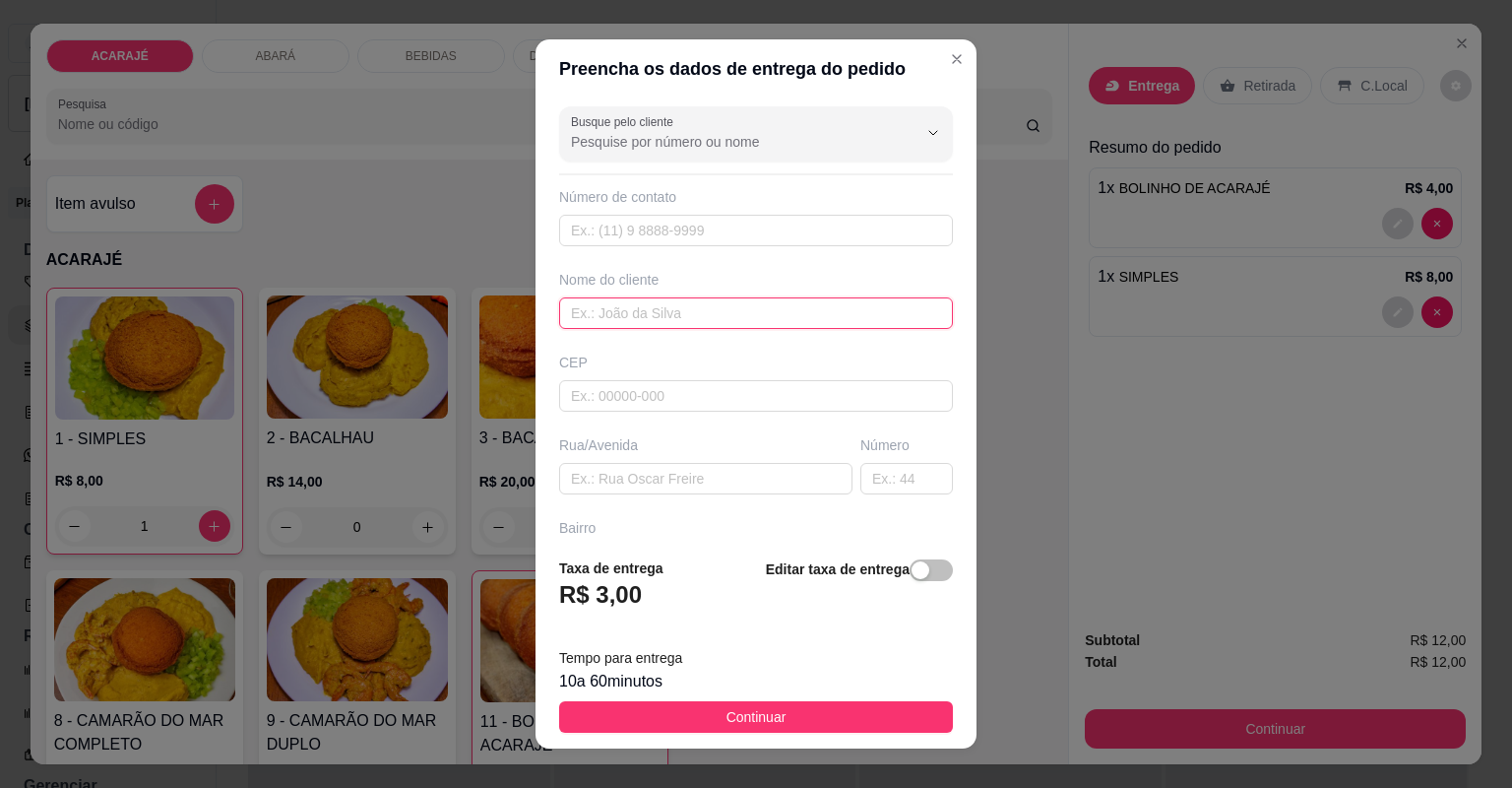 click at bounding box center (756, 313) 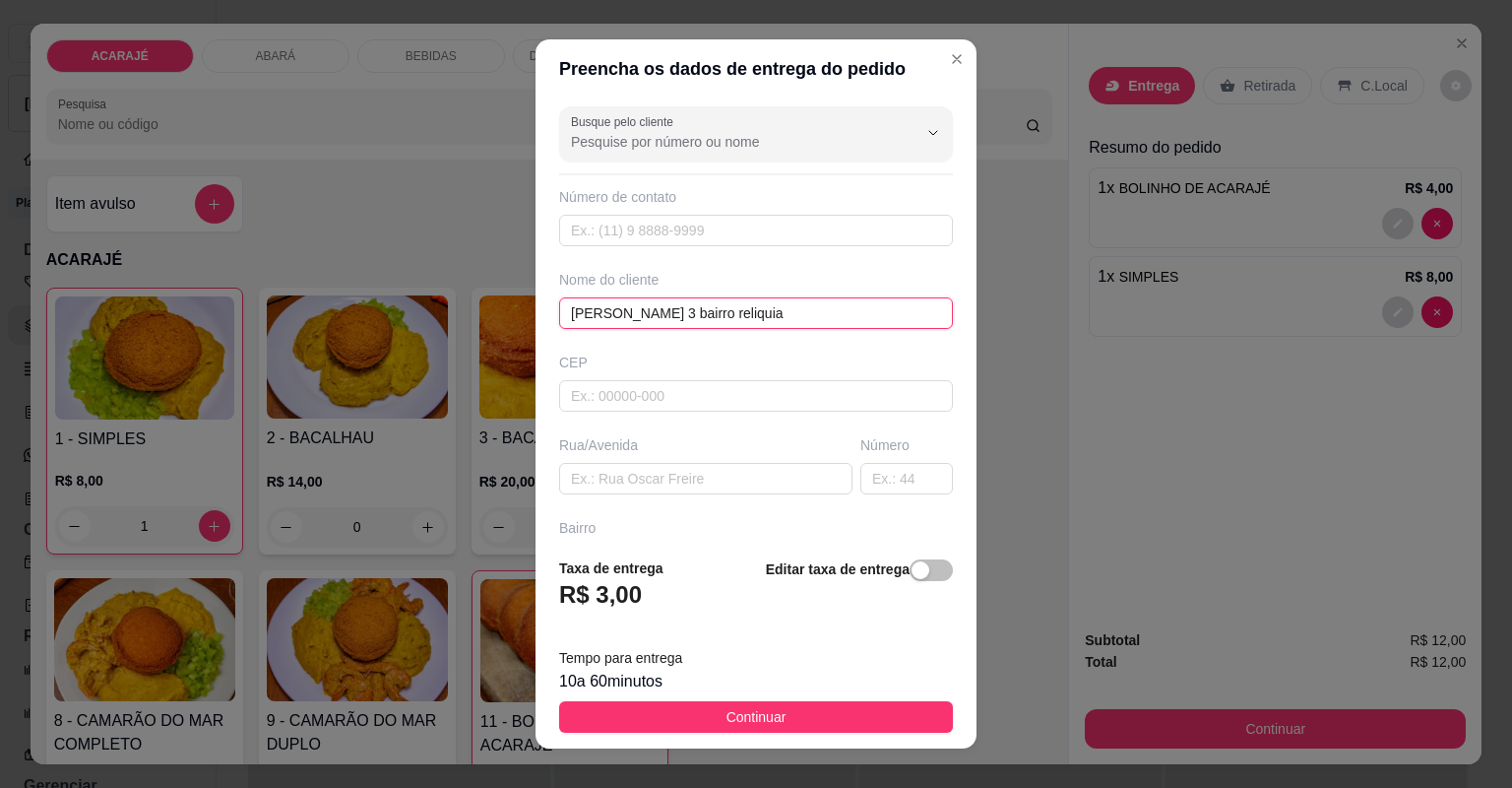 drag, startPoint x: 630, startPoint y: 314, endPoint x: 741, endPoint y: 325, distance: 111.543713 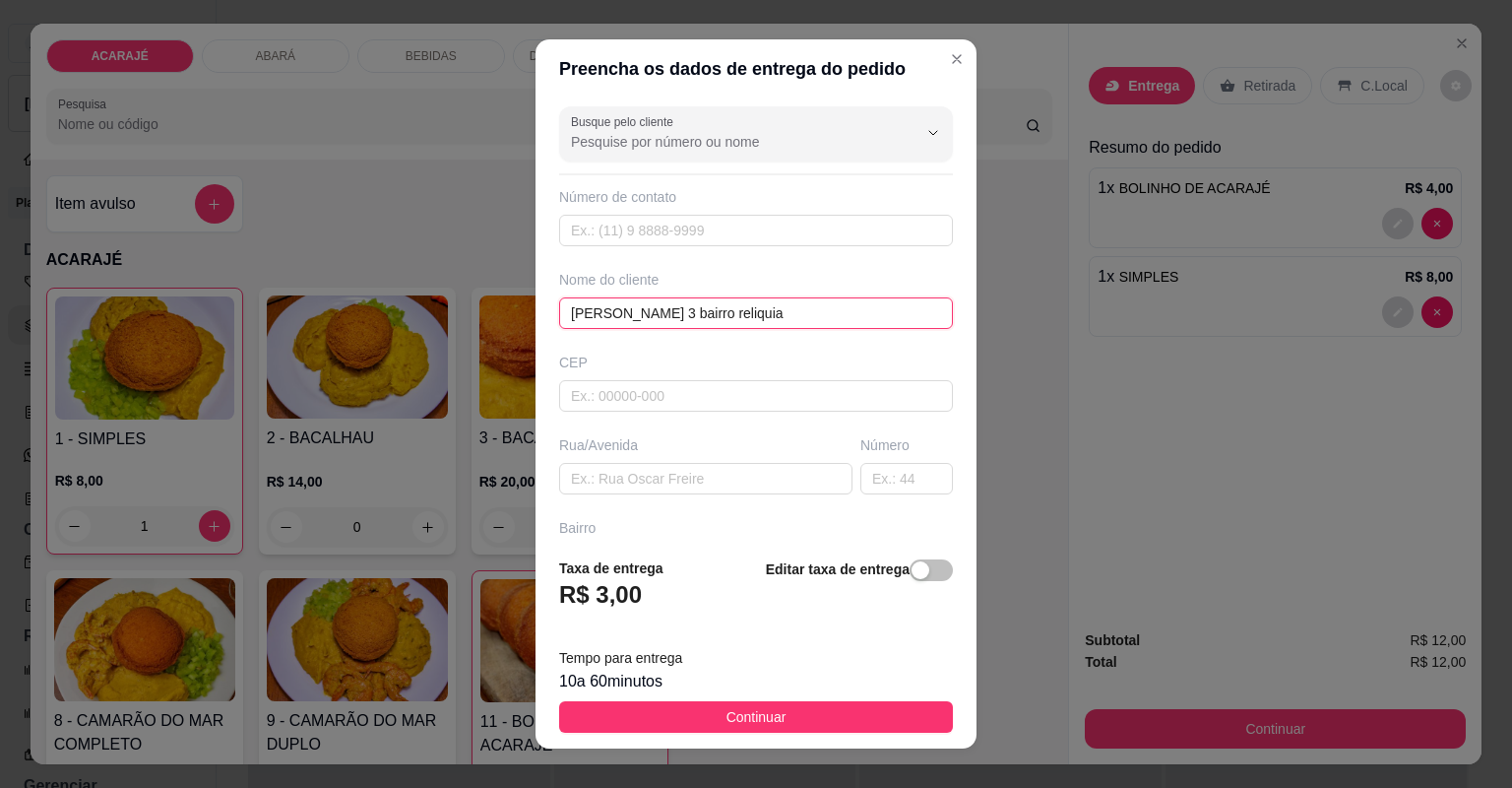click on "ana paula rua 3 bairro reliquia" at bounding box center [756, 313] 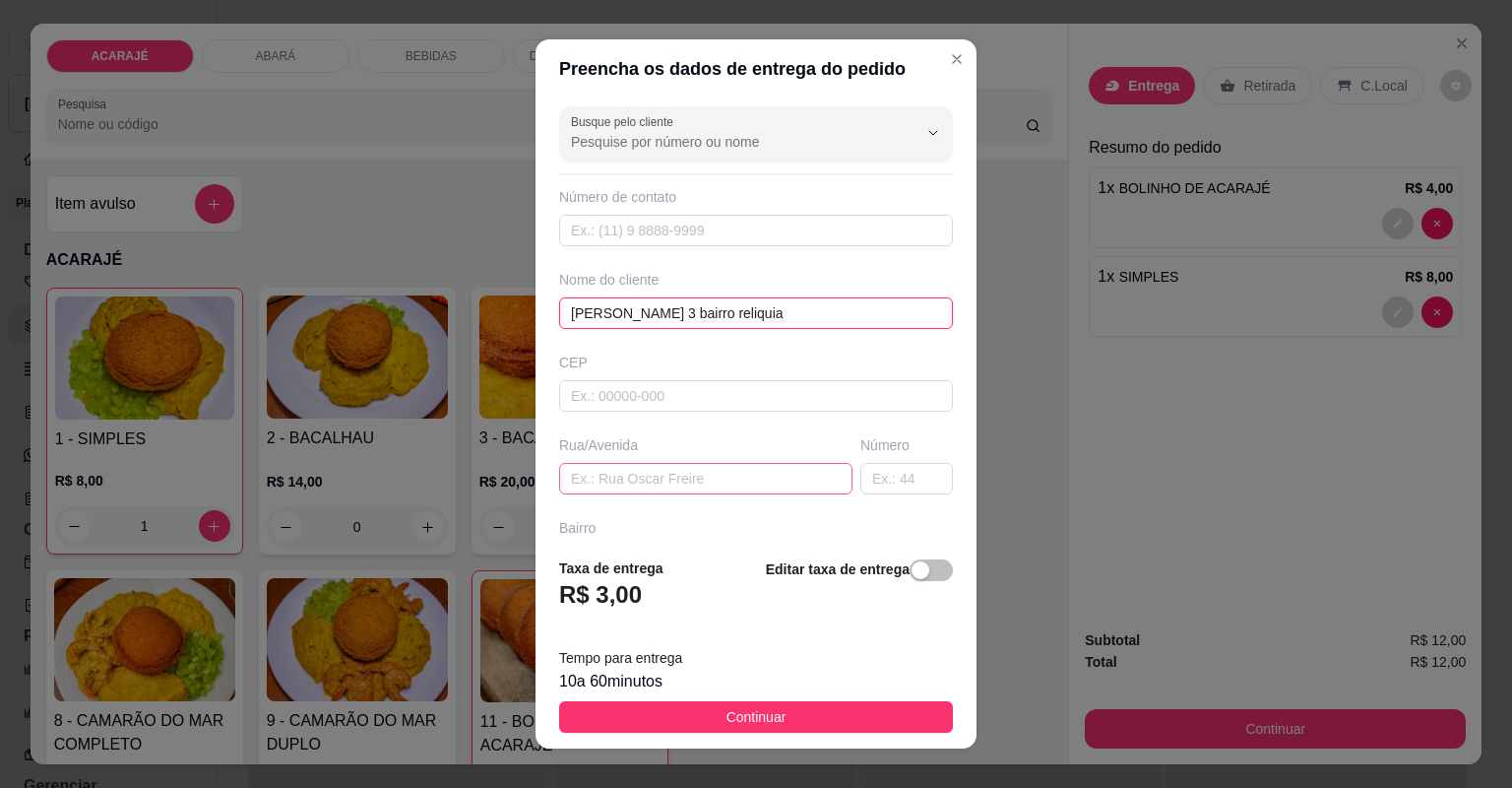 type on "ana paula rua 3 bairro reliquia" 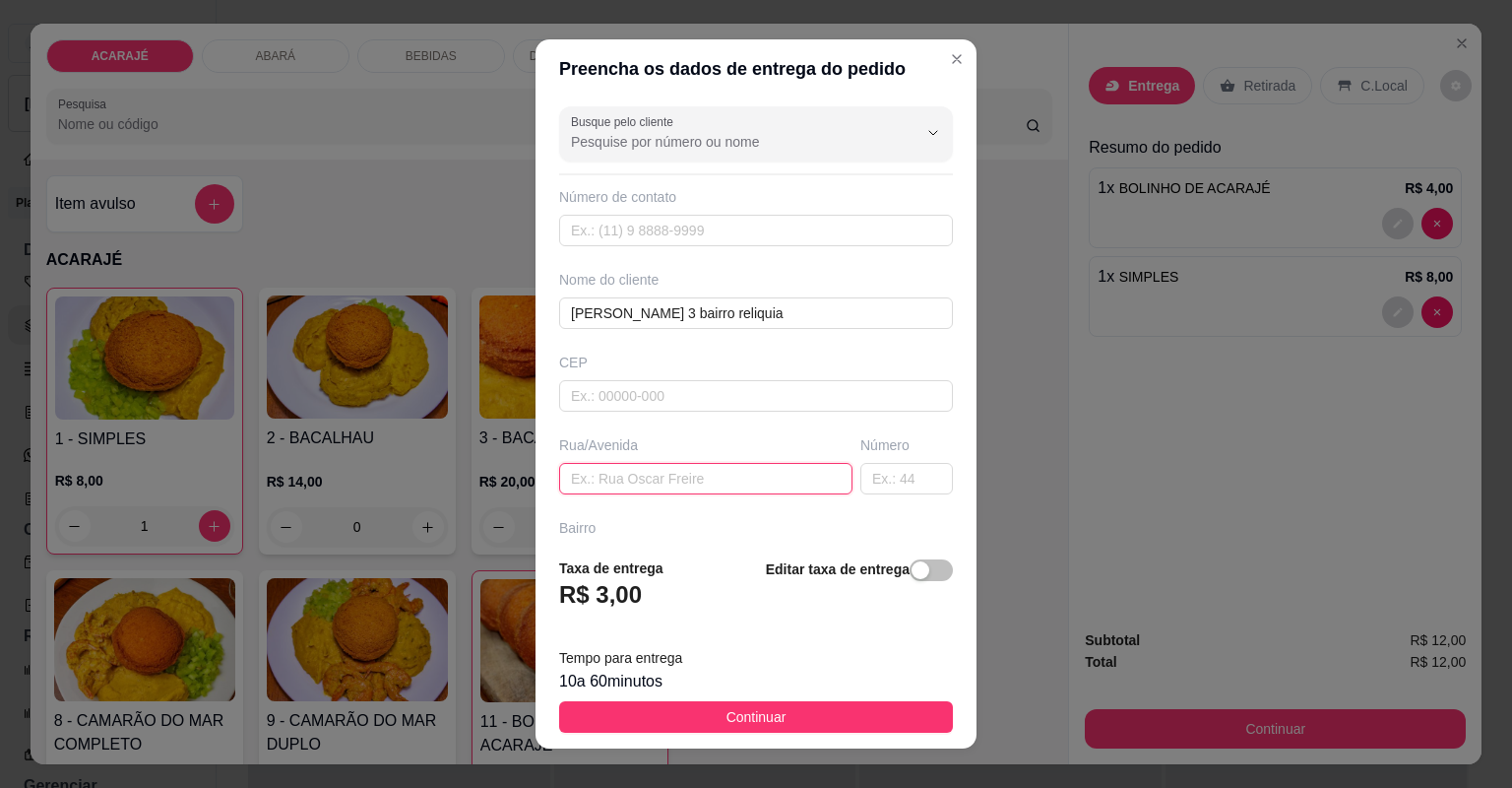 click at bounding box center [706, 479] 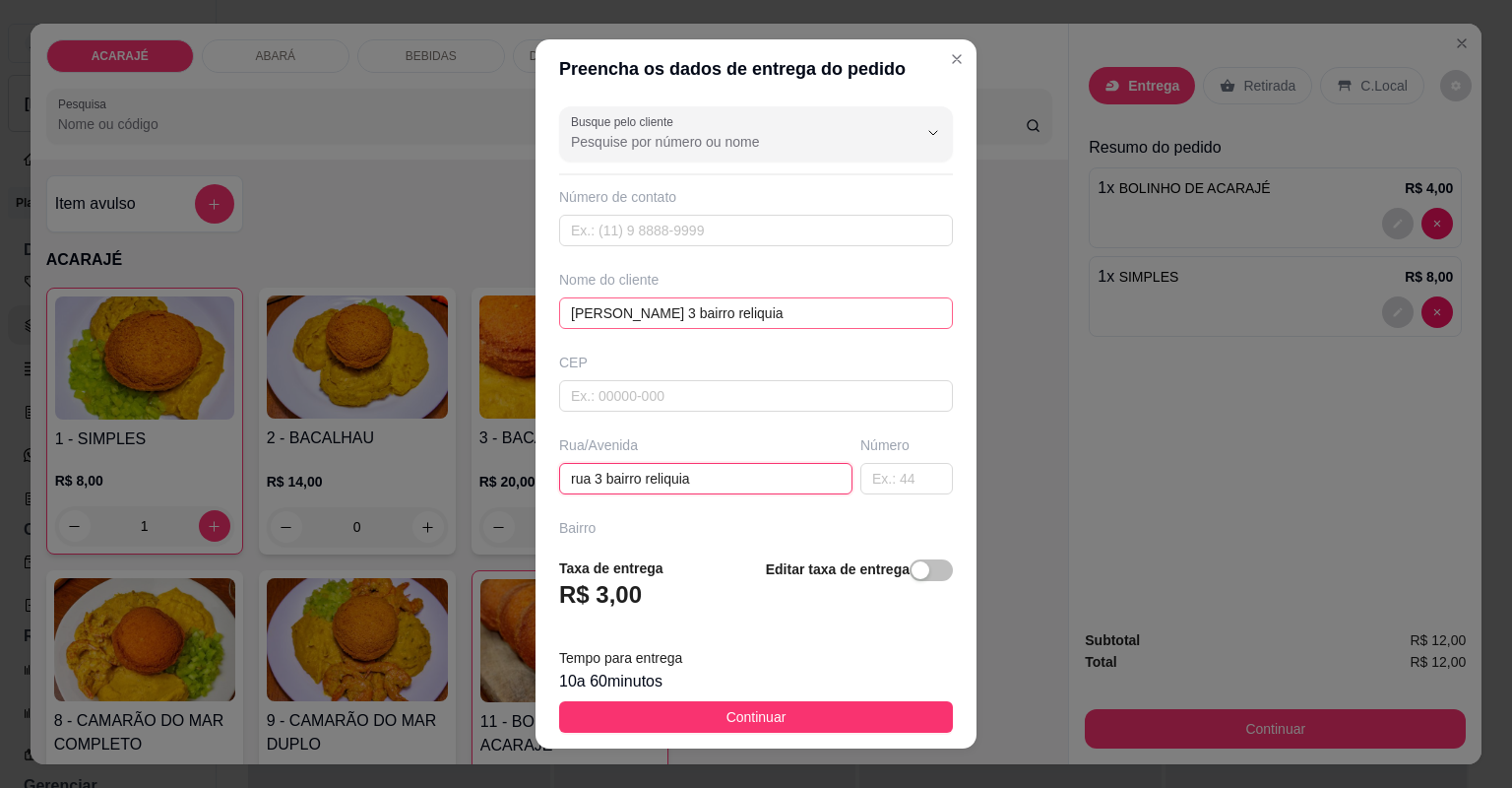 type on "rua 3 bairro reliquia" 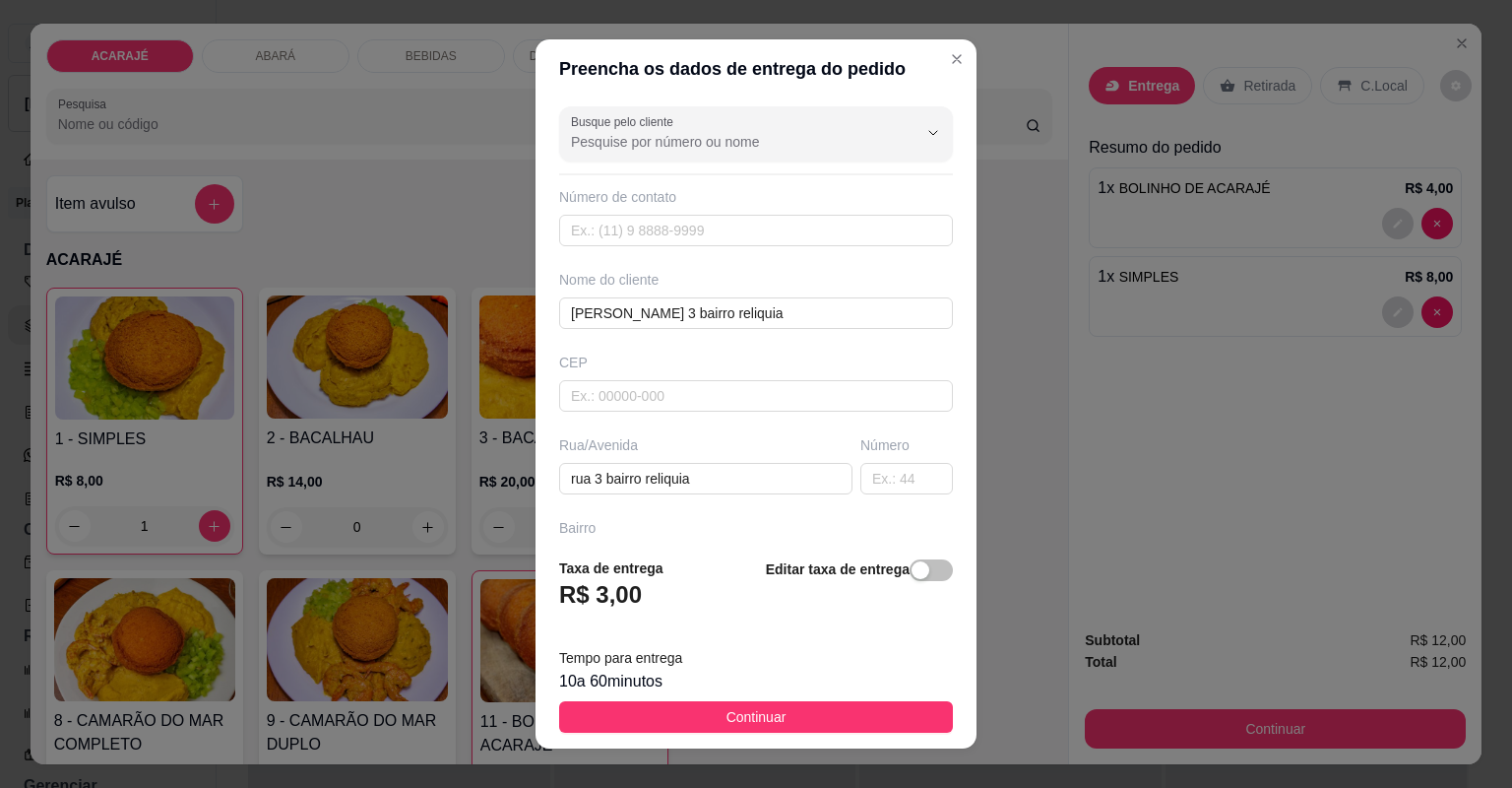 drag, startPoint x: 629, startPoint y: 312, endPoint x: 791, endPoint y: 293, distance: 163.1104 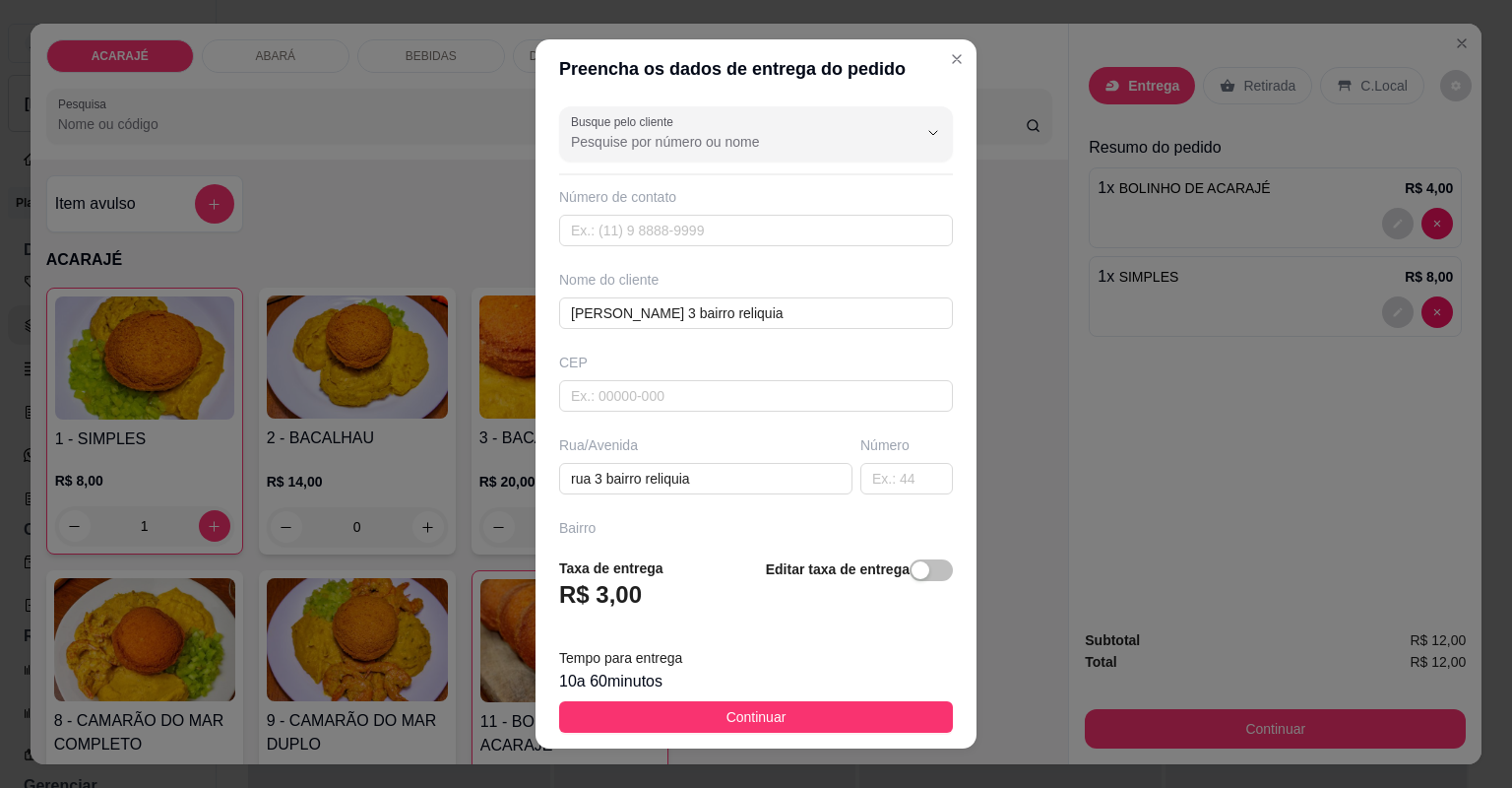 click on "Nome do cliente ana paula rua 3 bairro reliquia" at bounding box center (756, 299) 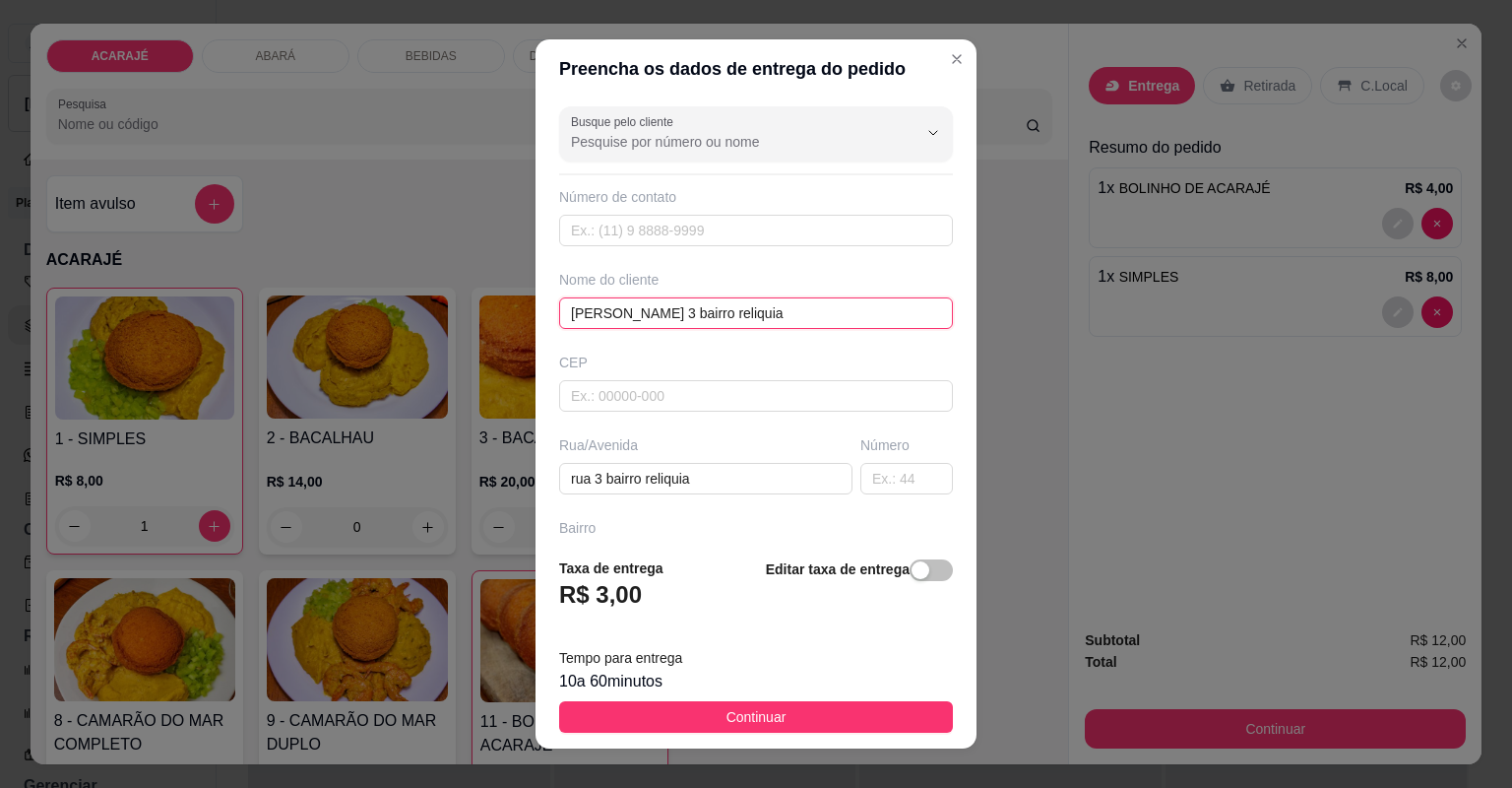 click on "ana paula rua 3 bairro reliquia" at bounding box center (756, 313) 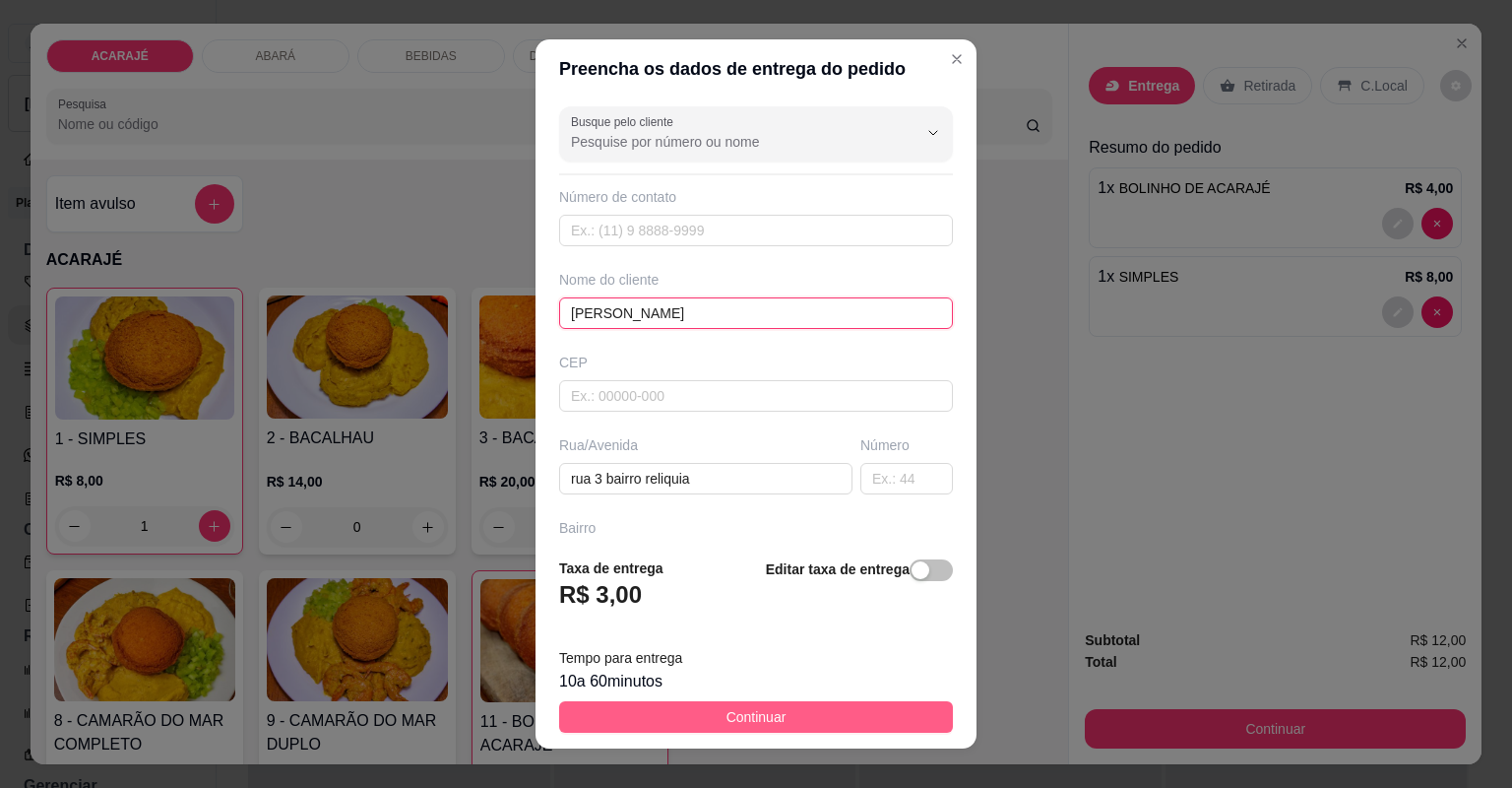 type on "[PERSON_NAME]" 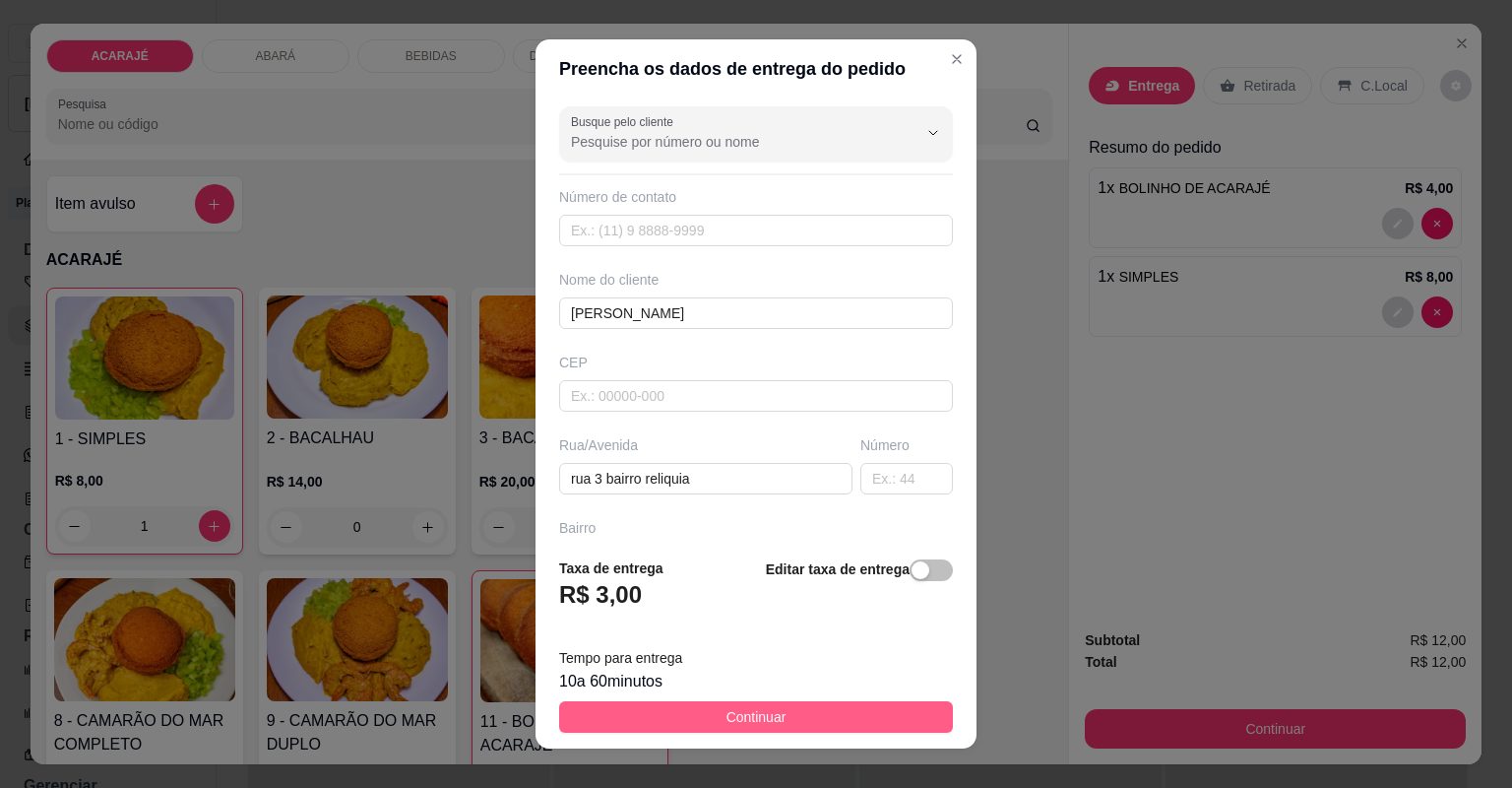 click on "Continuar" at bounding box center (756, 717) 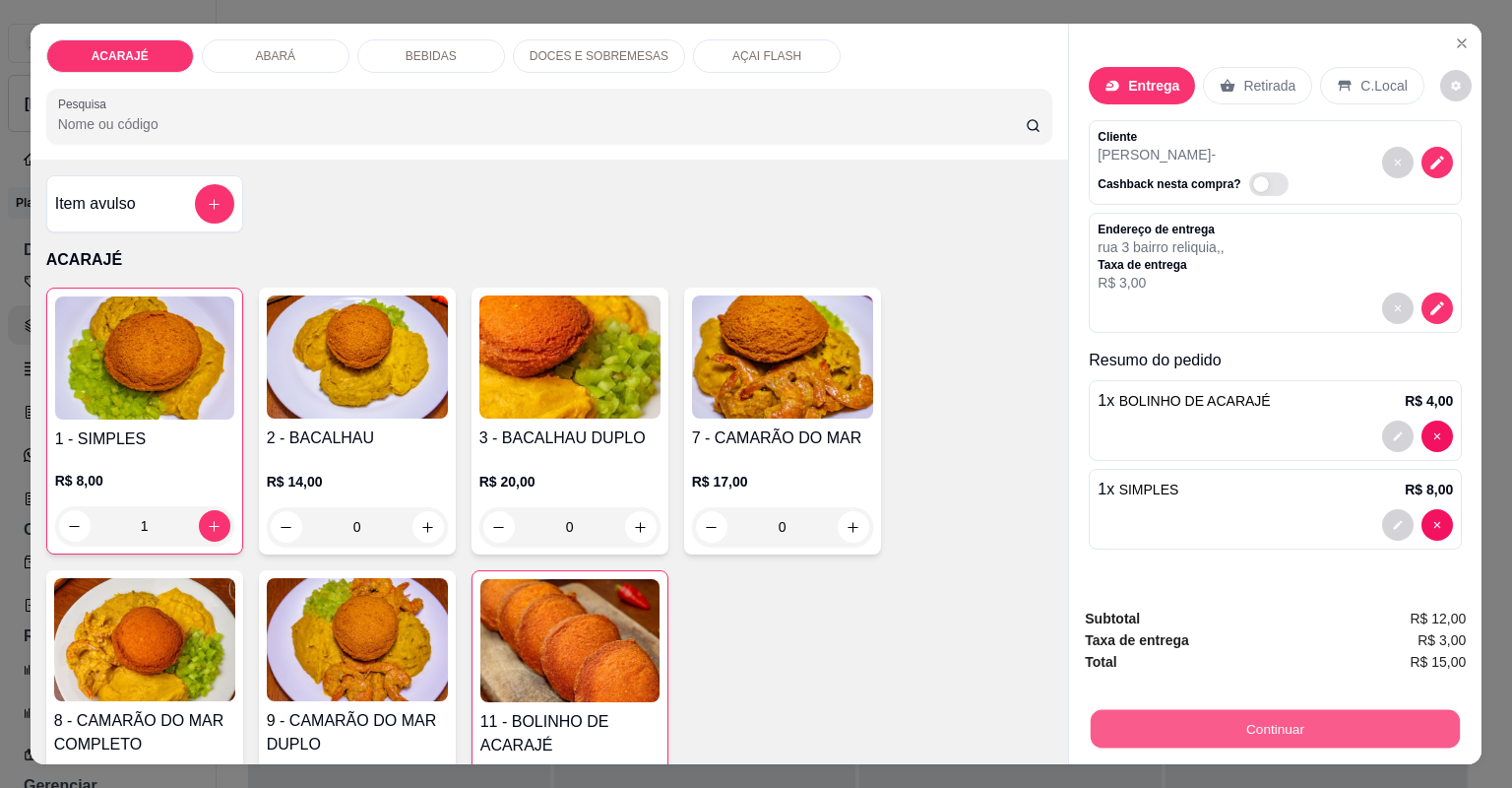 click on "Continuar" at bounding box center [1275, 729] 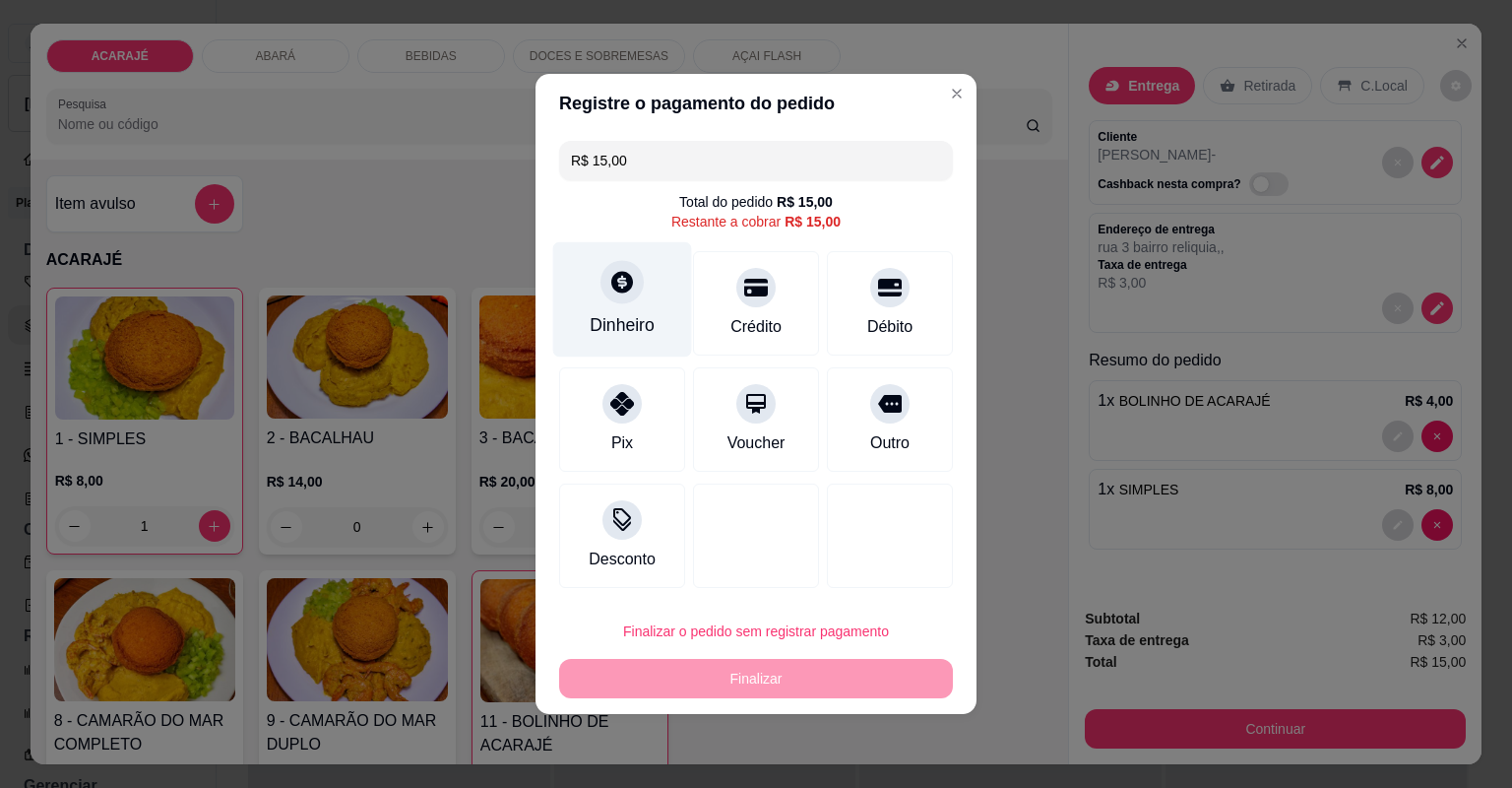 click on "Dinheiro" at bounding box center [622, 299] 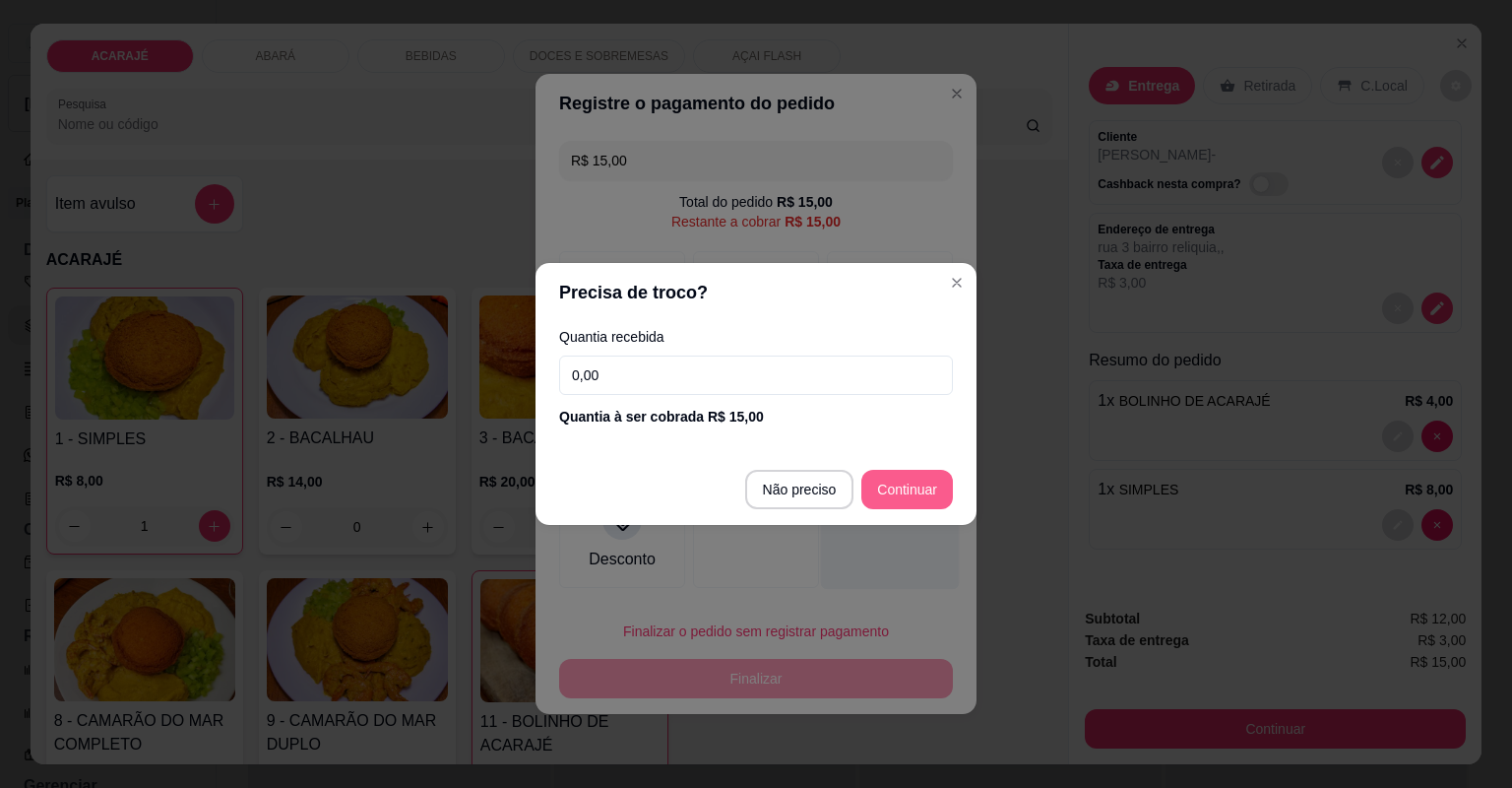 type on "R$ 0,00" 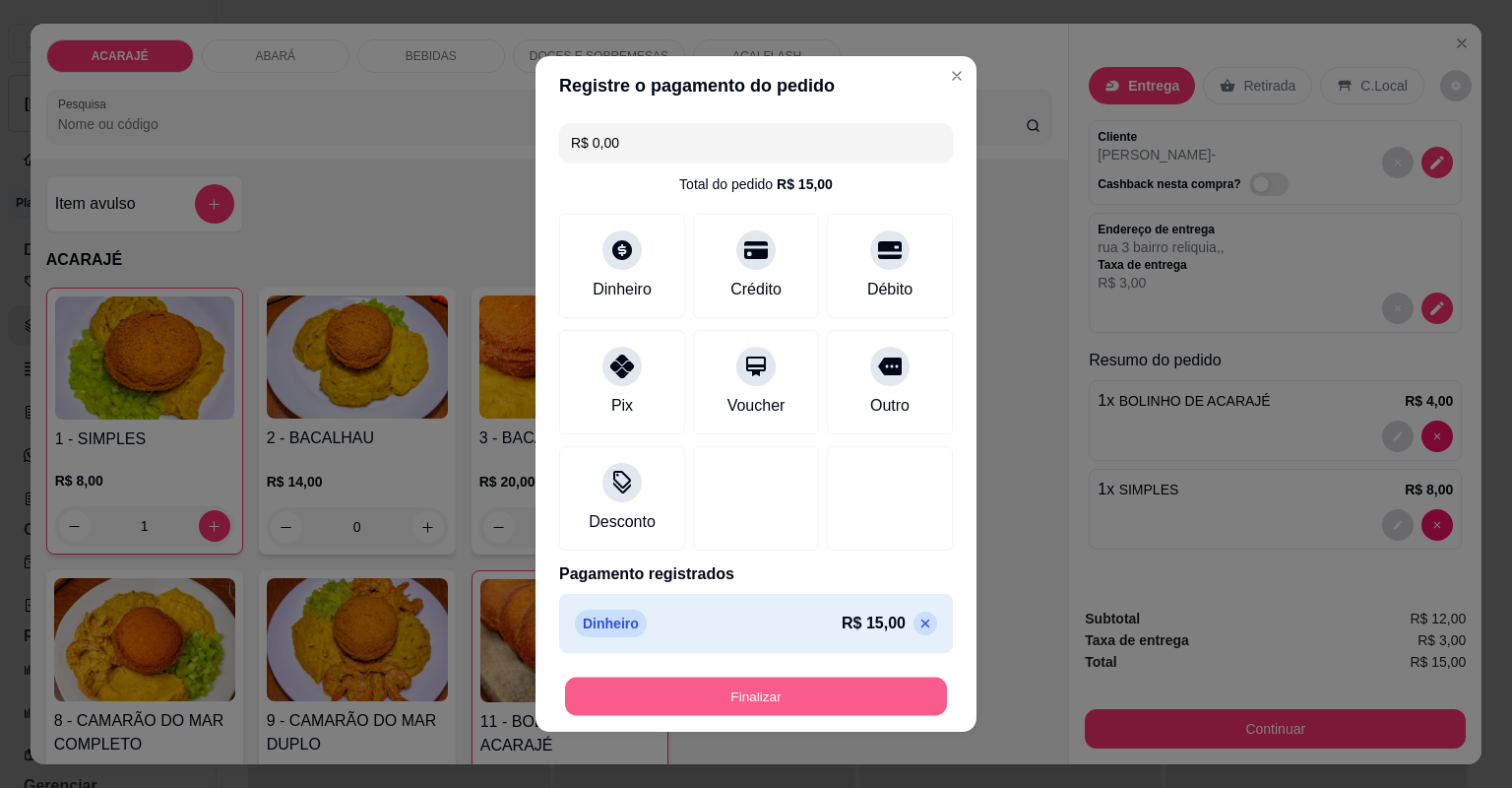 click on "Finalizar" at bounding box center [756, 696] 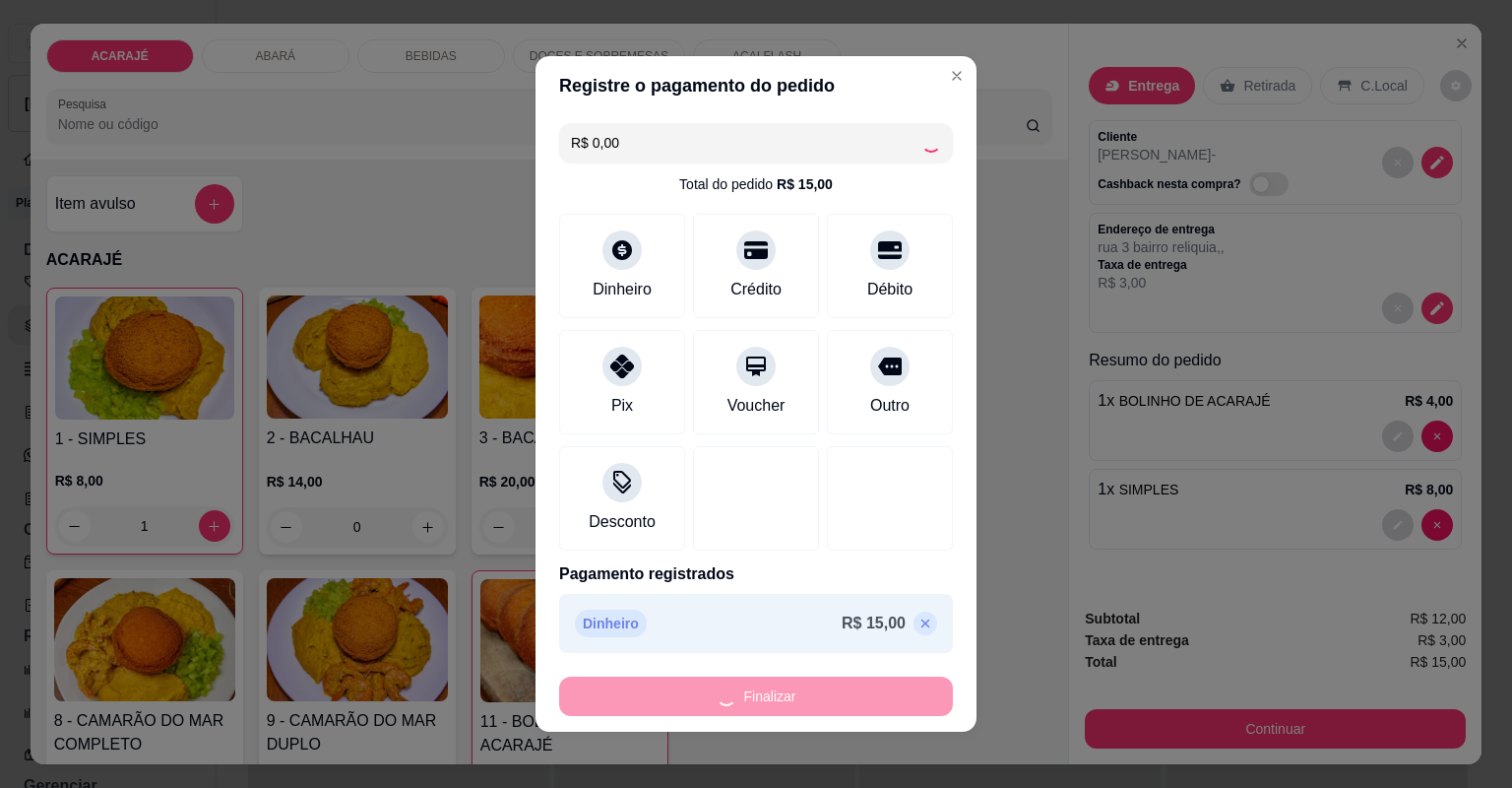 type on "0" 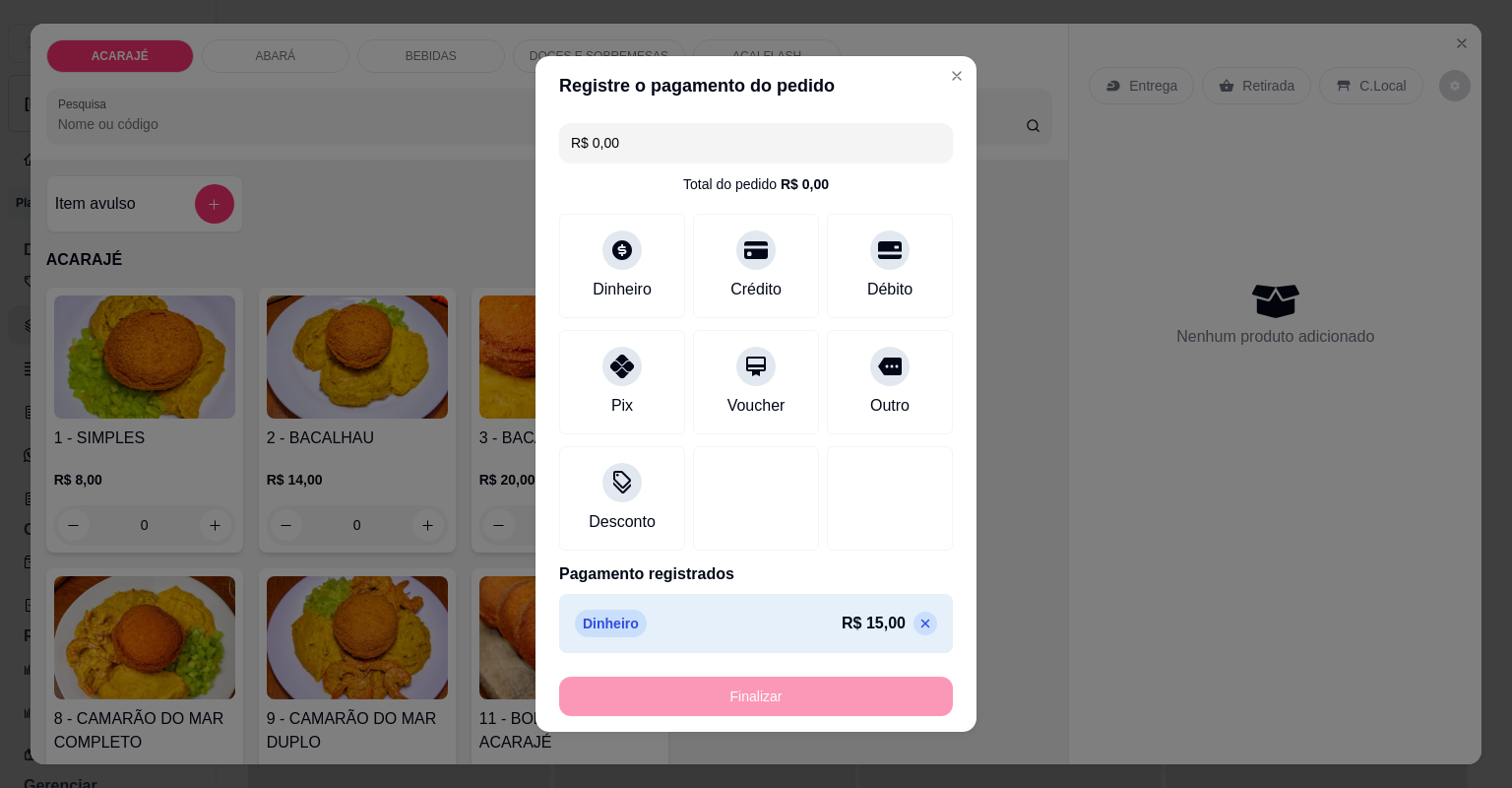 type on "-R$ 15,00" 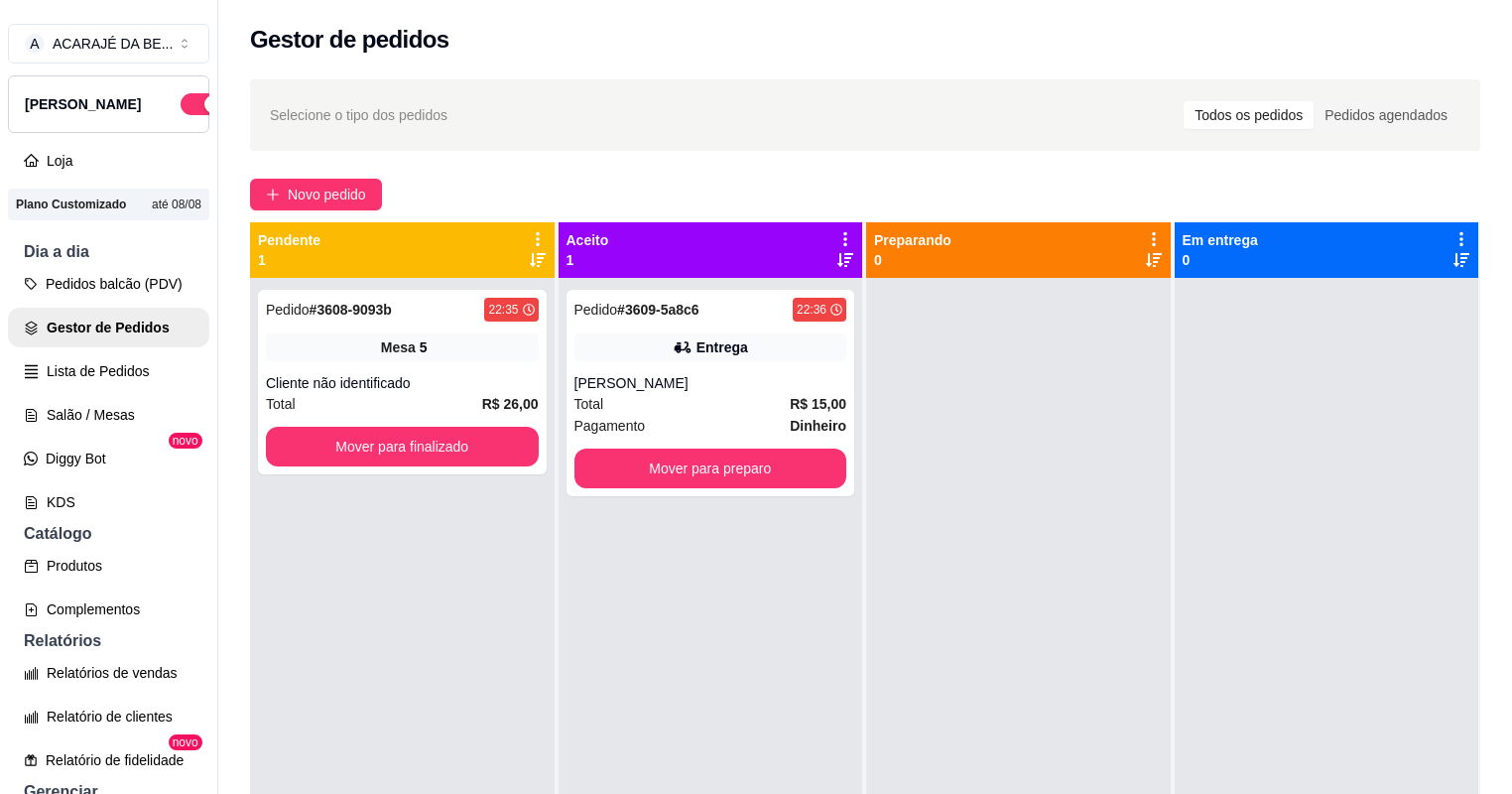 drag, startPoint x: 885, startPoint y: 672, endPoint x: 821, endPoint y: 704, distance: 71.55418 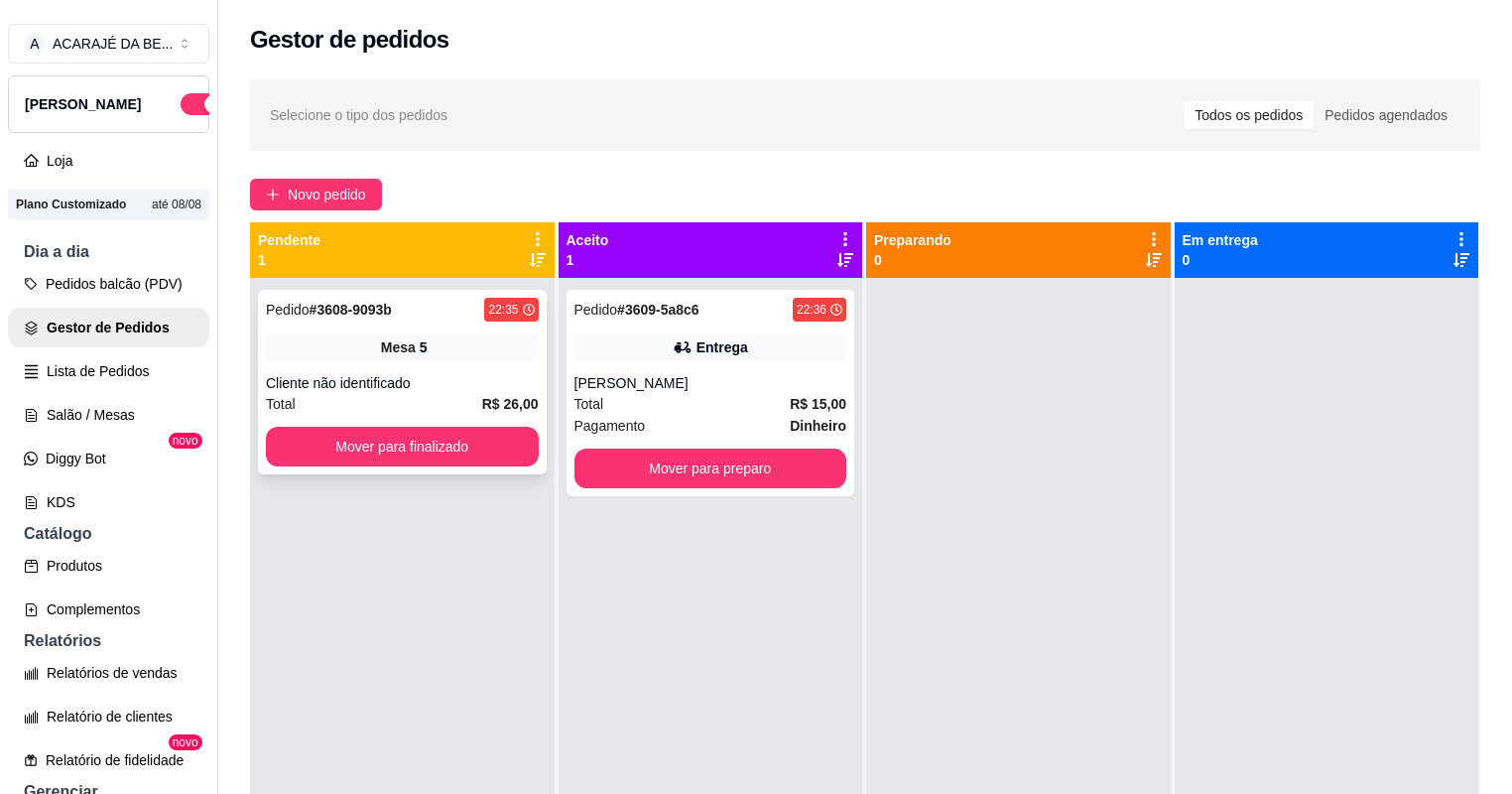 click on "Pedido  # 3608-9093b 22:35 Mesa 5 Cliente não identificado Total R$ 26,00 Mover para finalizado" at bounding box center [402, 382] 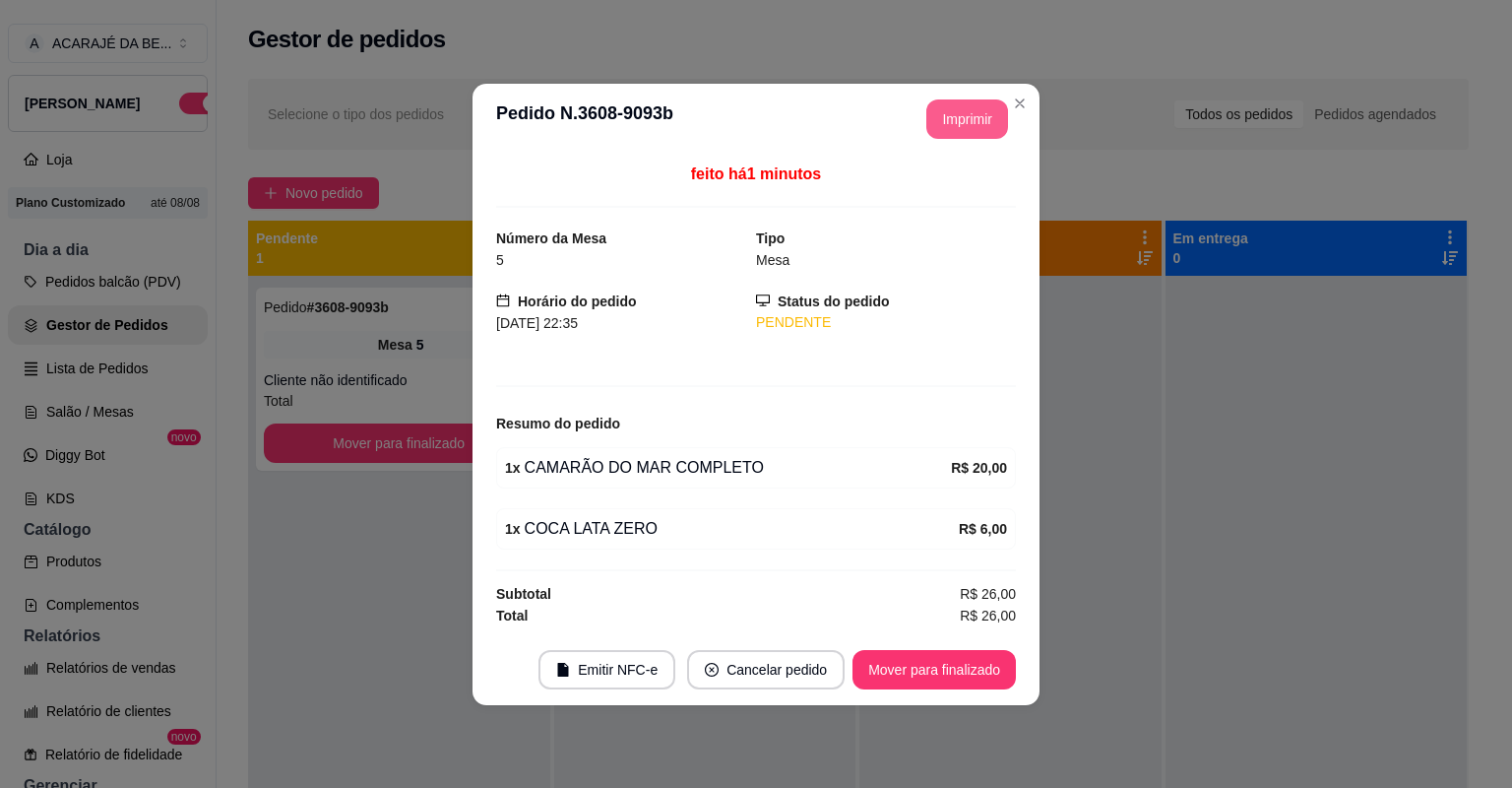 click on "Imprimir" at bounding box center [967, 119] 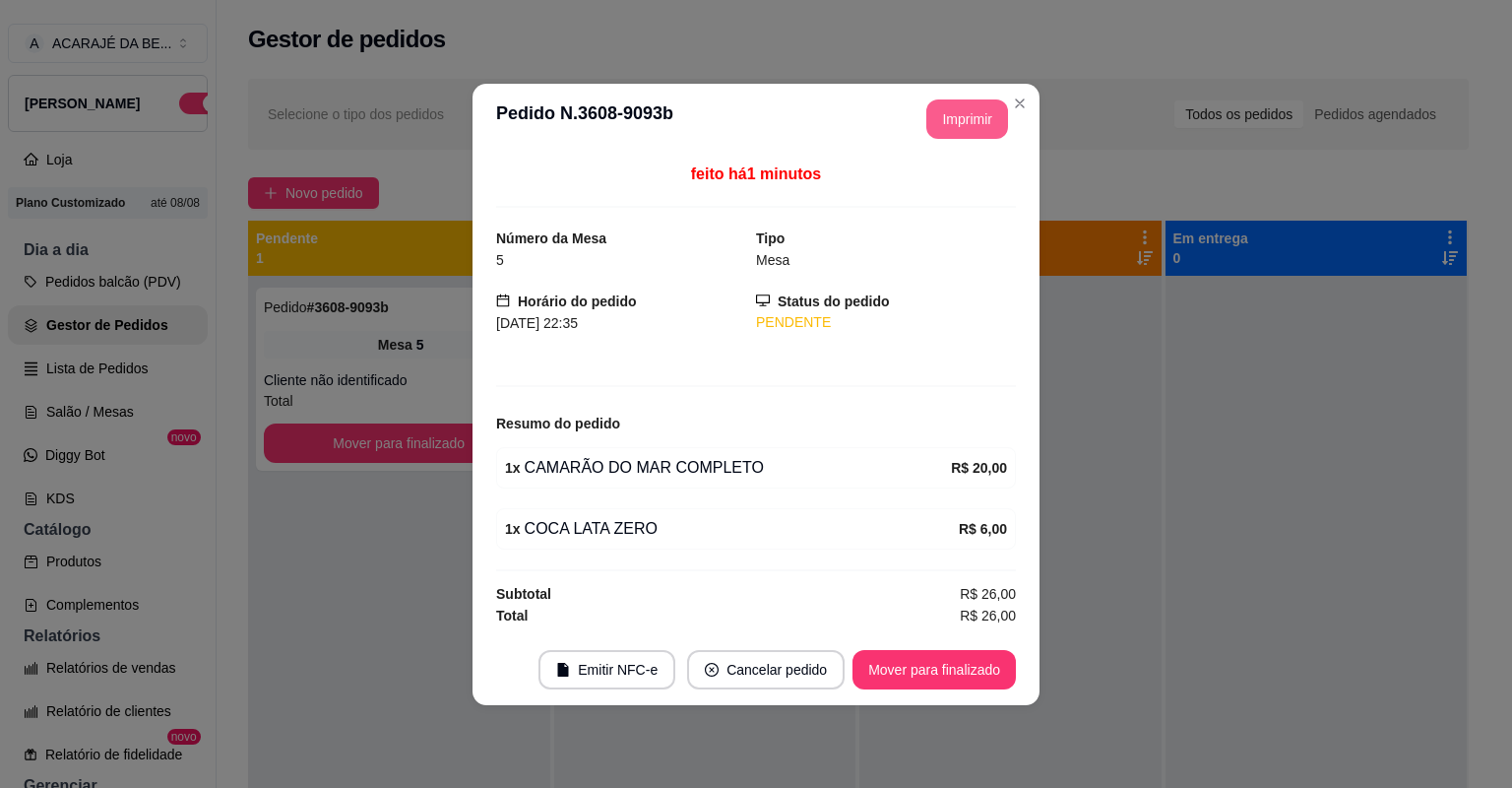 scroll, scrollTop: 0, scrollLeft: 0, axis: both 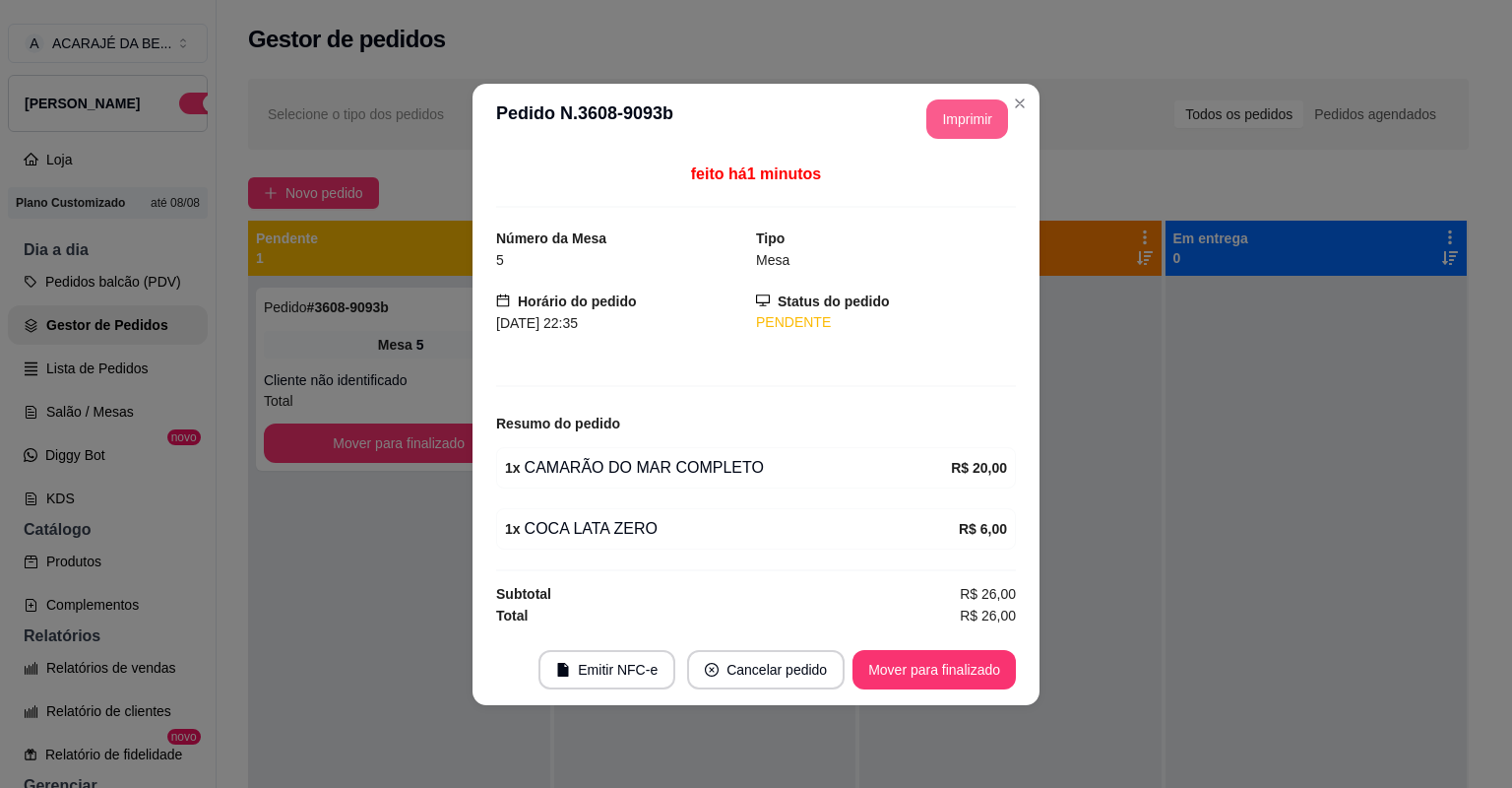 click on "Mover para finalizado" at bounding box center (934, 670) 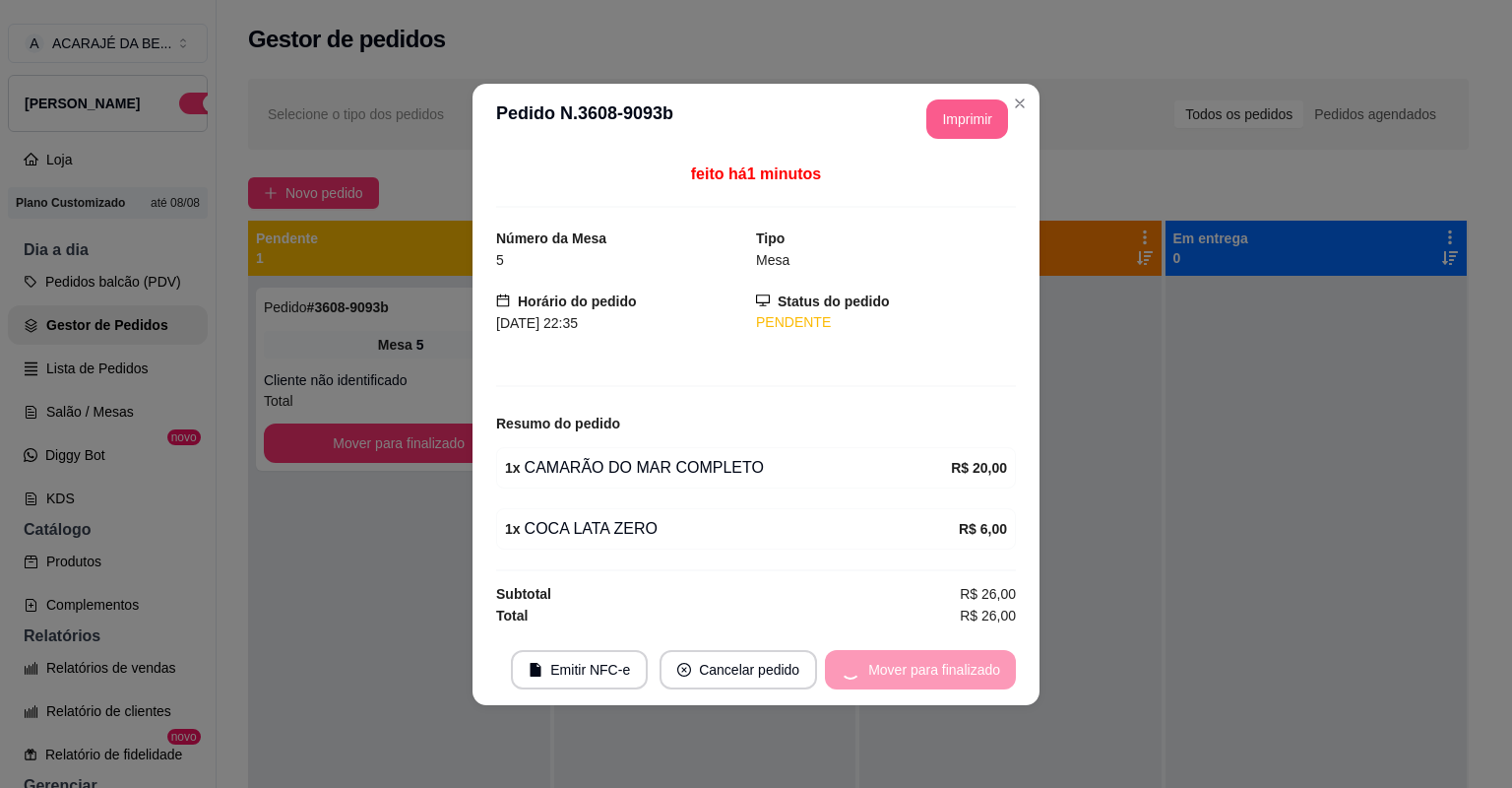 click on "Mover para finalizado" at bounding box center [920, 670] 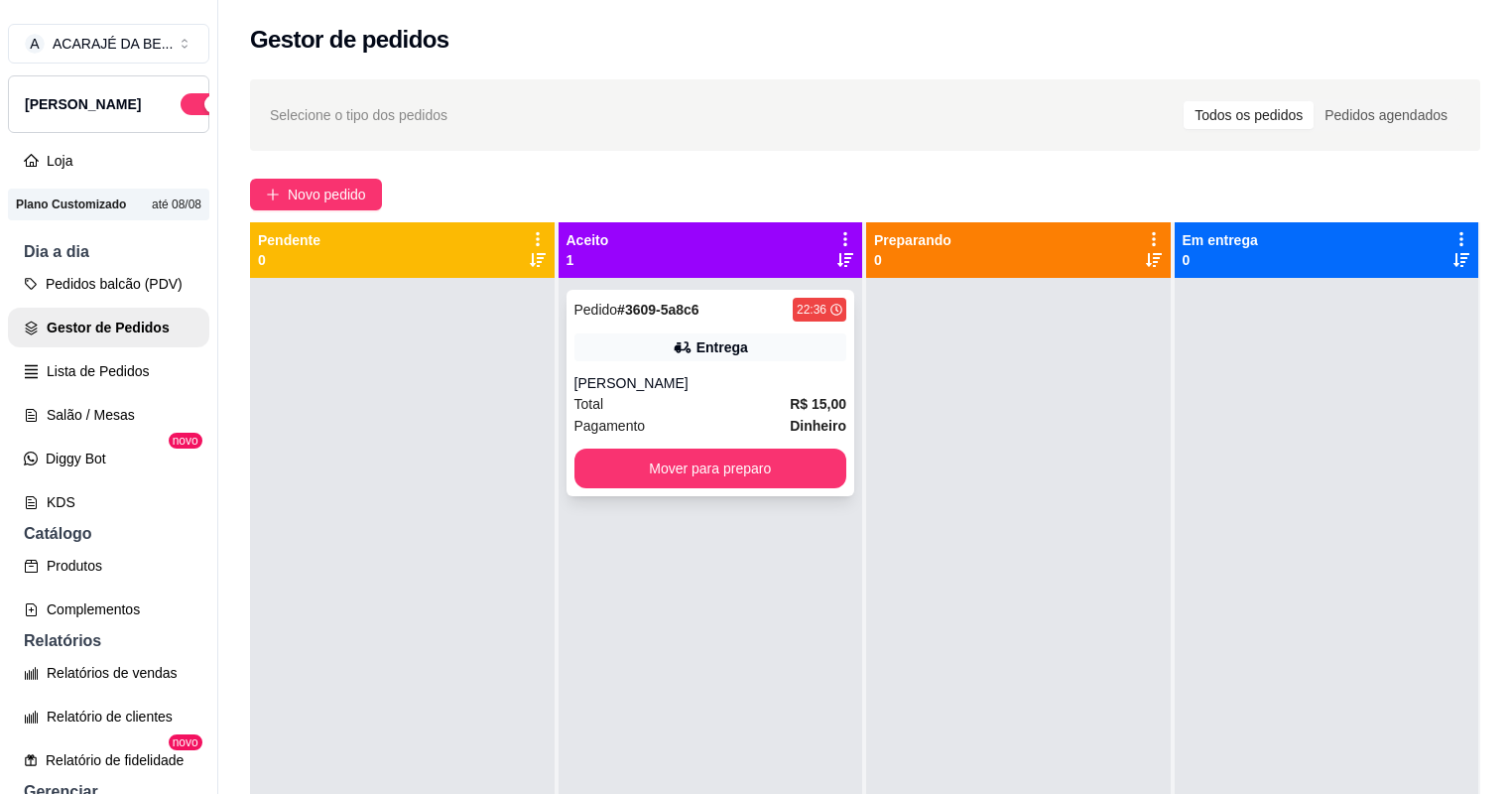 click on "[PERSON_NAME]" at bounding box center [710, 383] 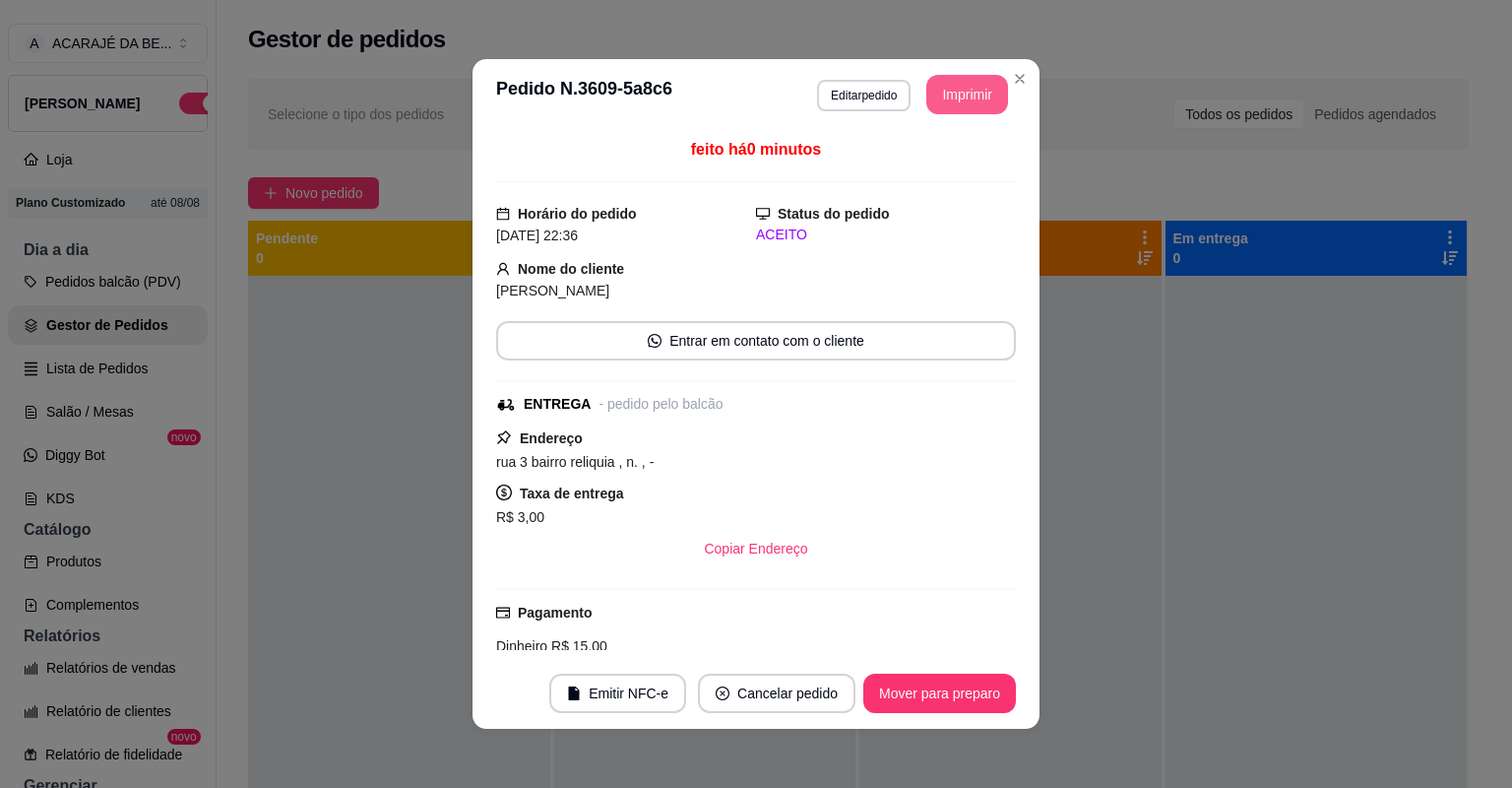 click on "Imprimir" at bounding box center (967, 95) 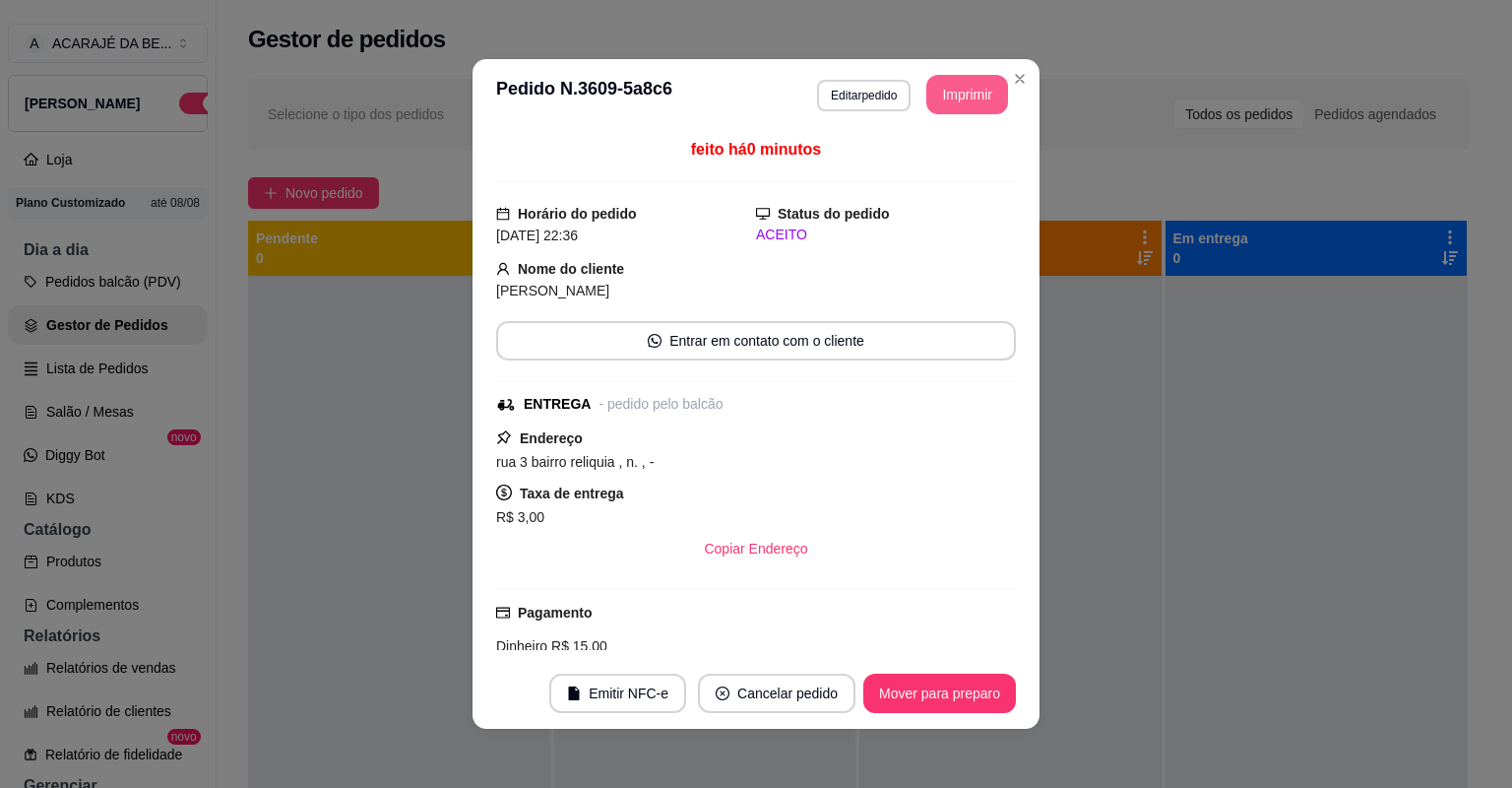 scroll, scrollTop: 0, scrollLeft: 0, axis: both 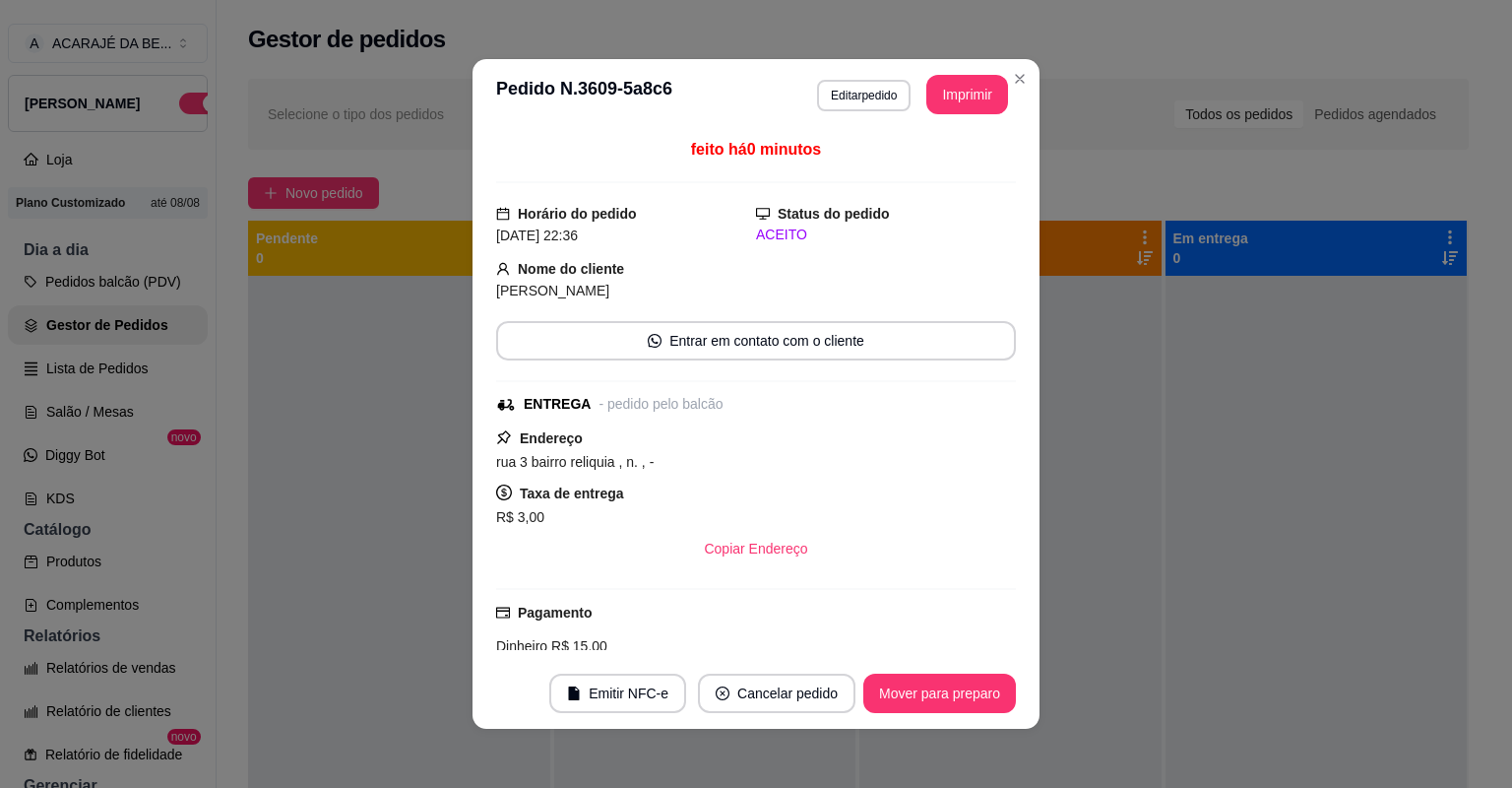 click on "**********" at bounding box center (756, 95) 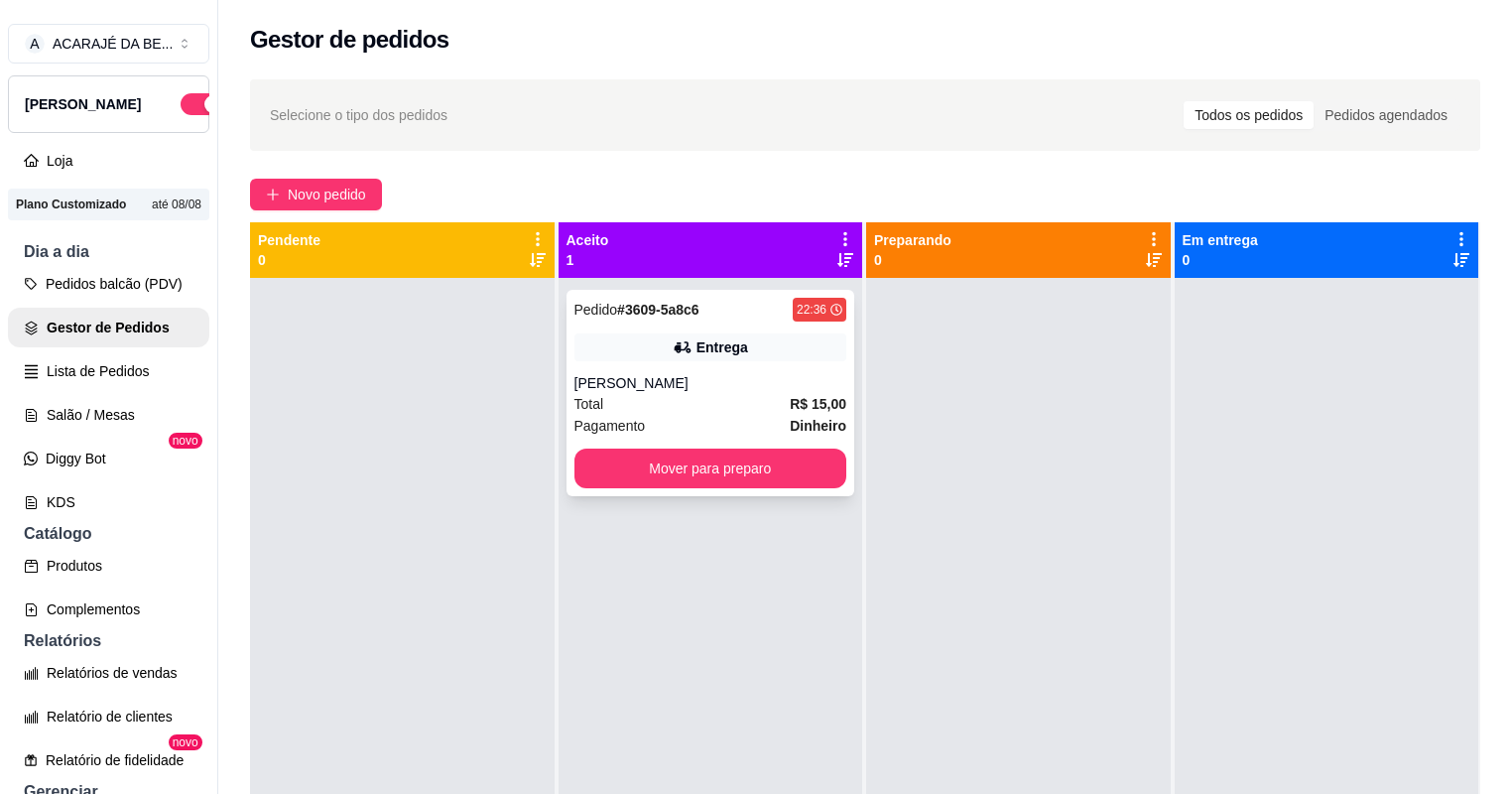 click on "Total R$ 15,00" at bounding box center (710, 404) 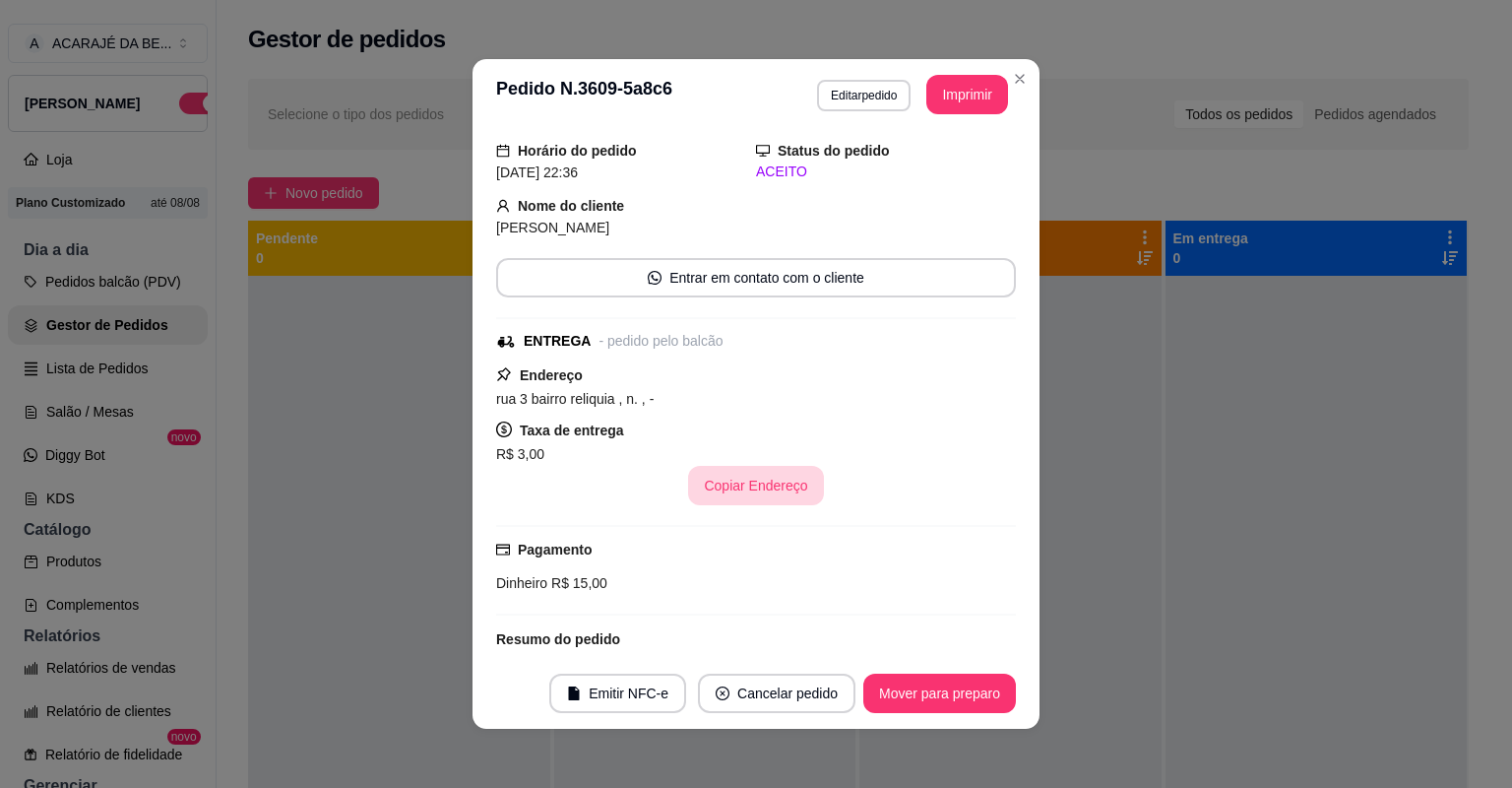 scroll, scrollTop: 252, scrollLeft: 0, axis: vertical 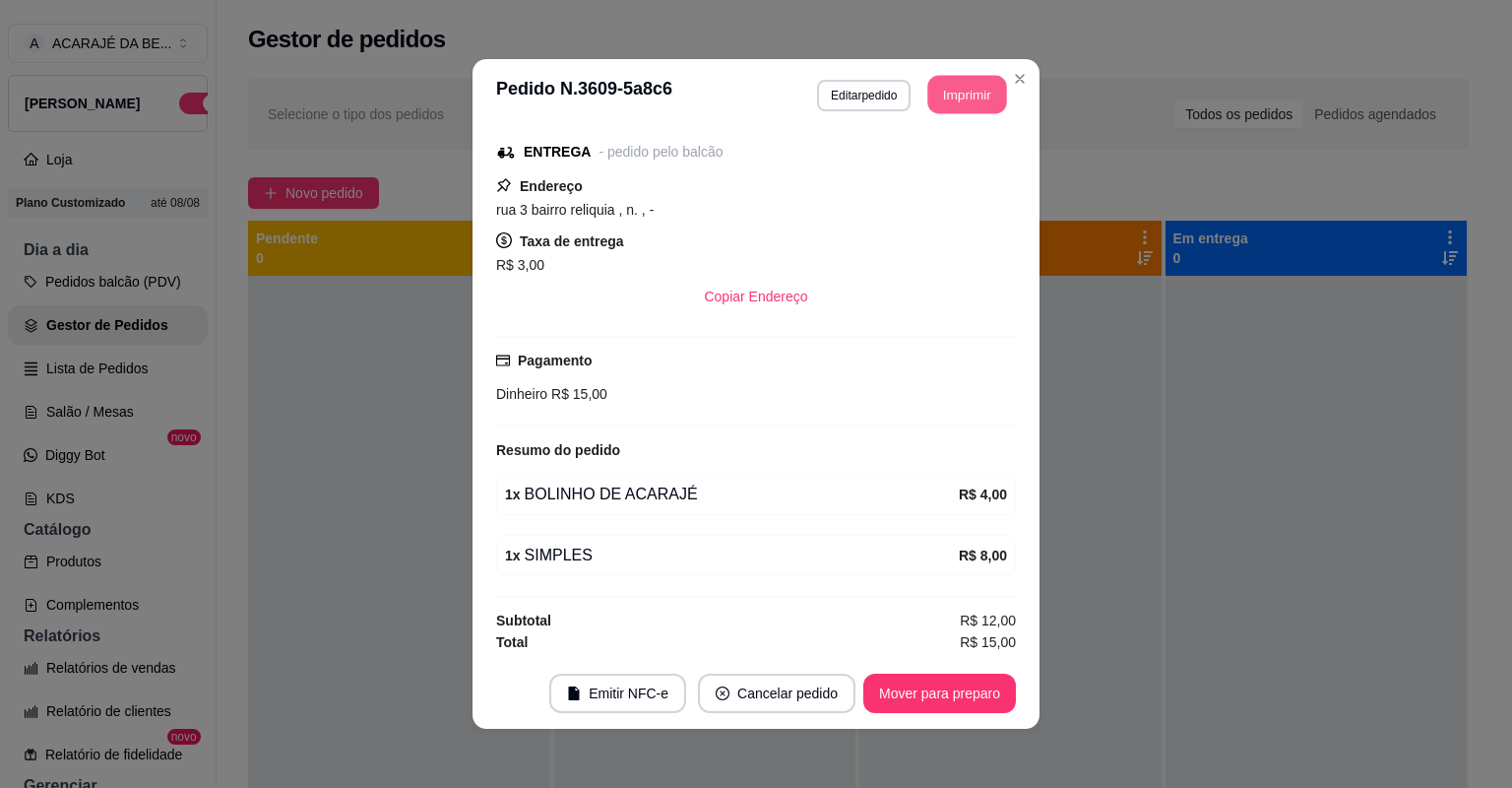 click on "Imprimir" at bounding box center [968, 95] 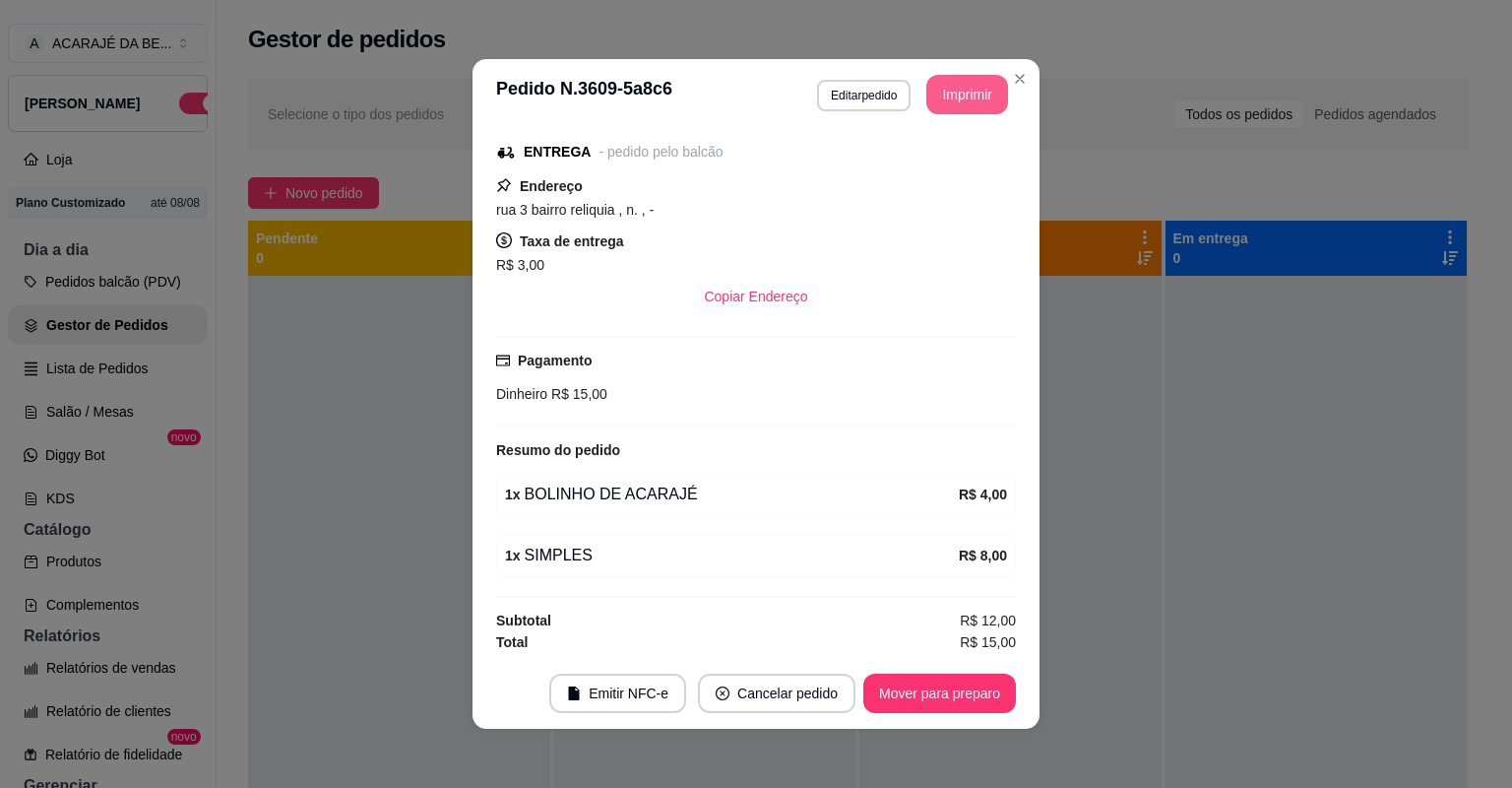 scroll, scrollTop: 0, scrollLeft: 0, axis: both 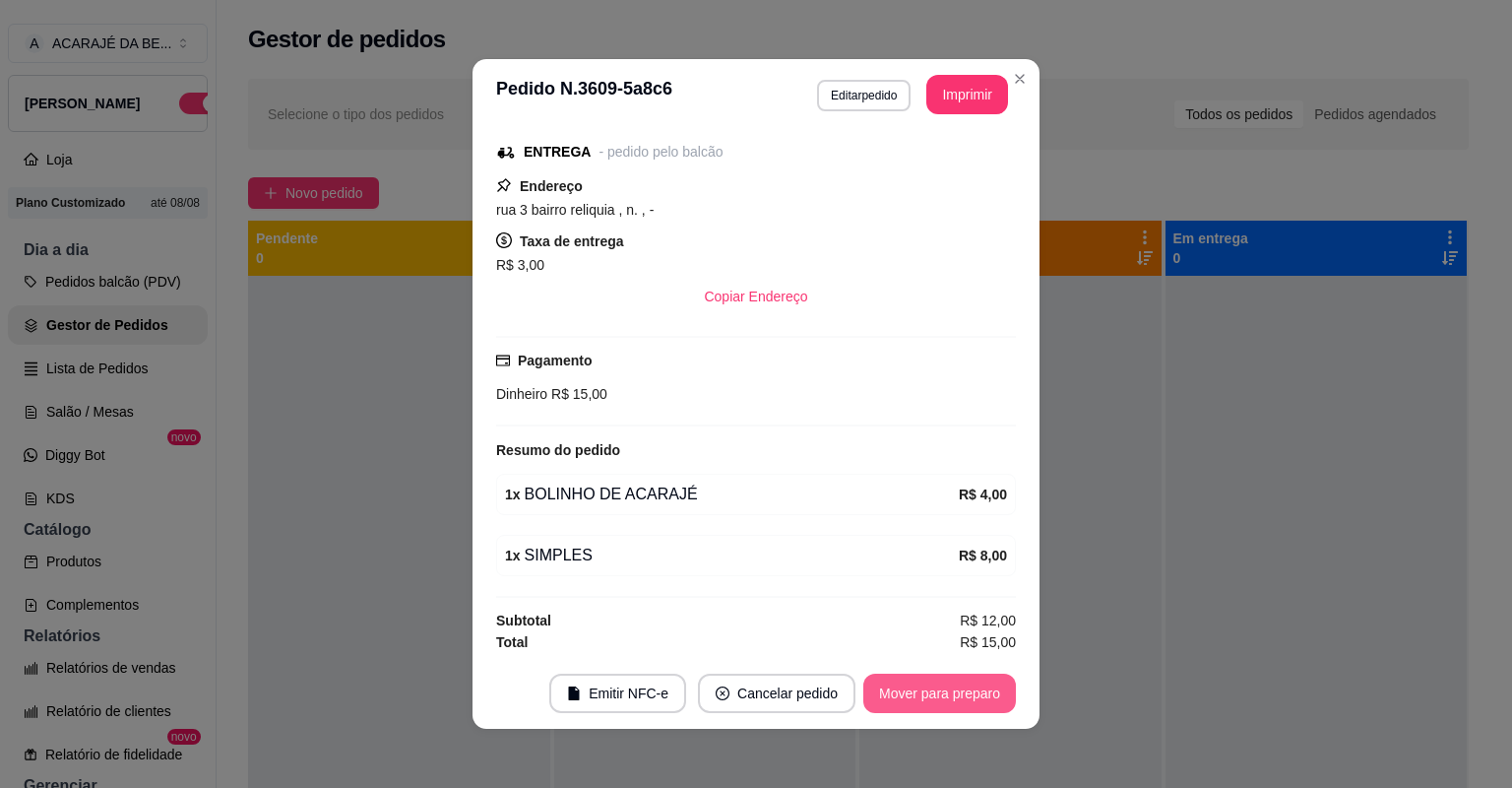 click on "Mover para preparo" at bounding box center (939, 693) 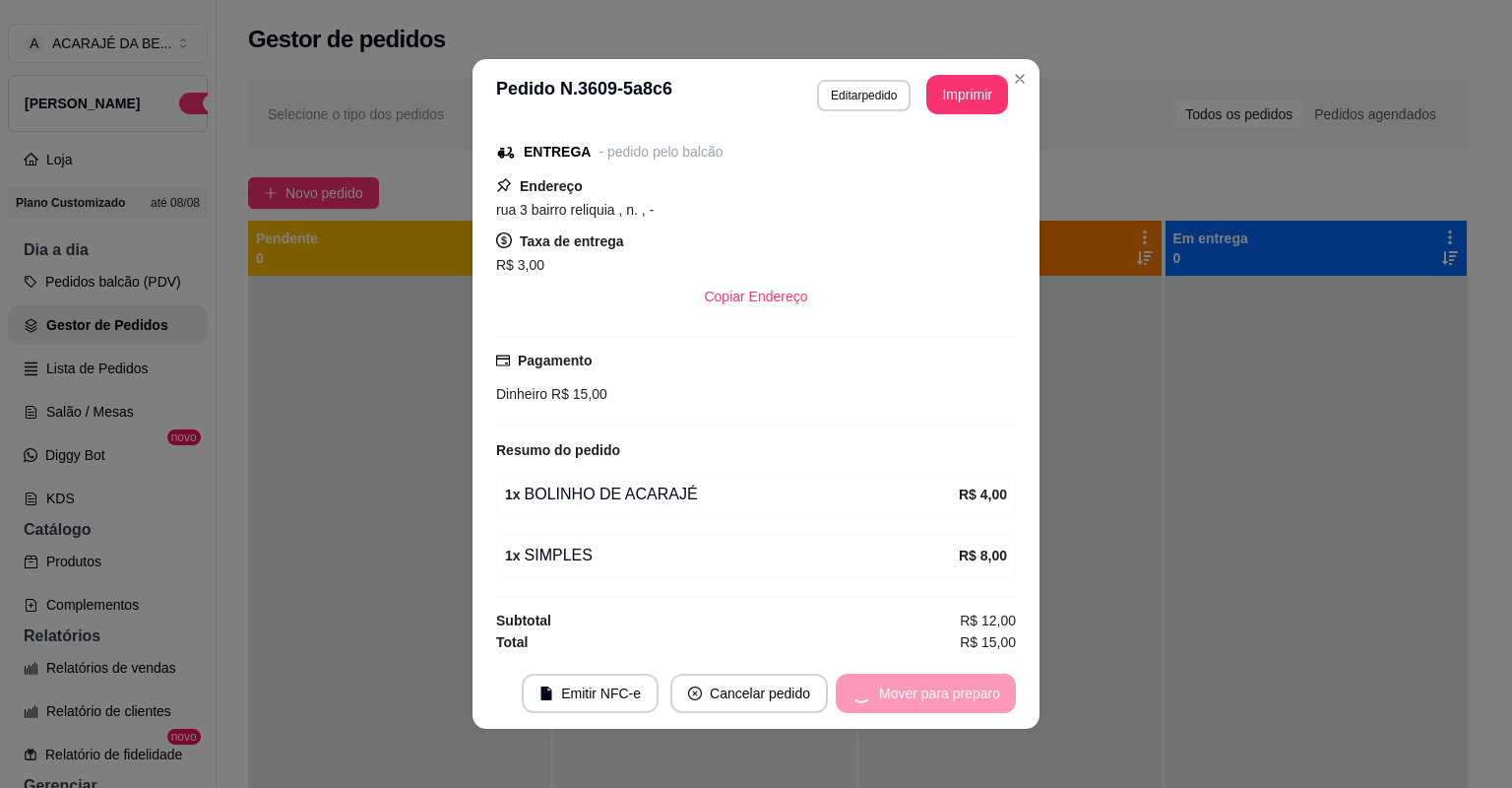 click on "Mover para preparo" at bounding box center (925, 693) 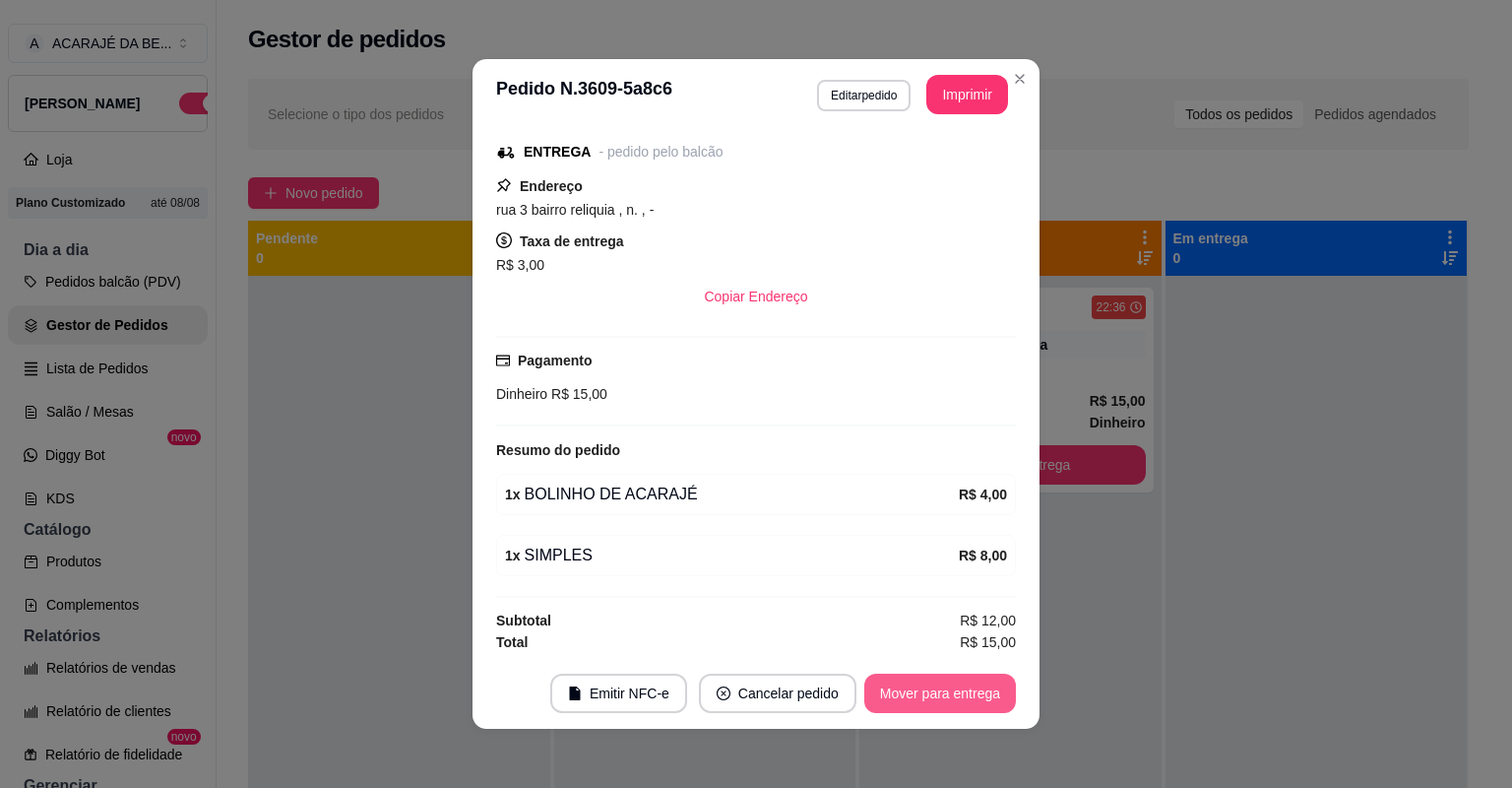 click on "Mover para entrega" at bounding box center [940, 693] 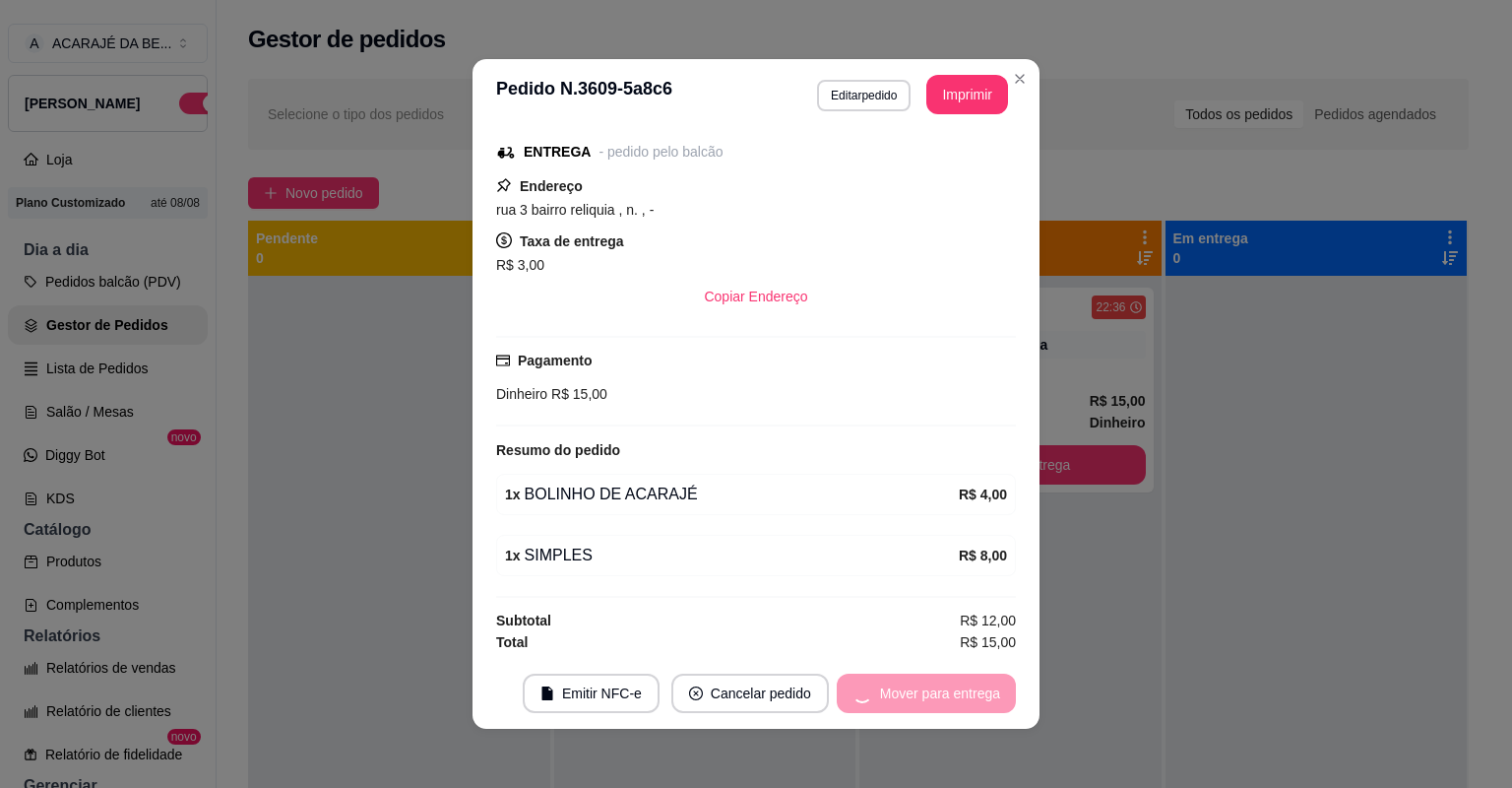 click on "Mover para entrega" at bounding box center [926, 693] 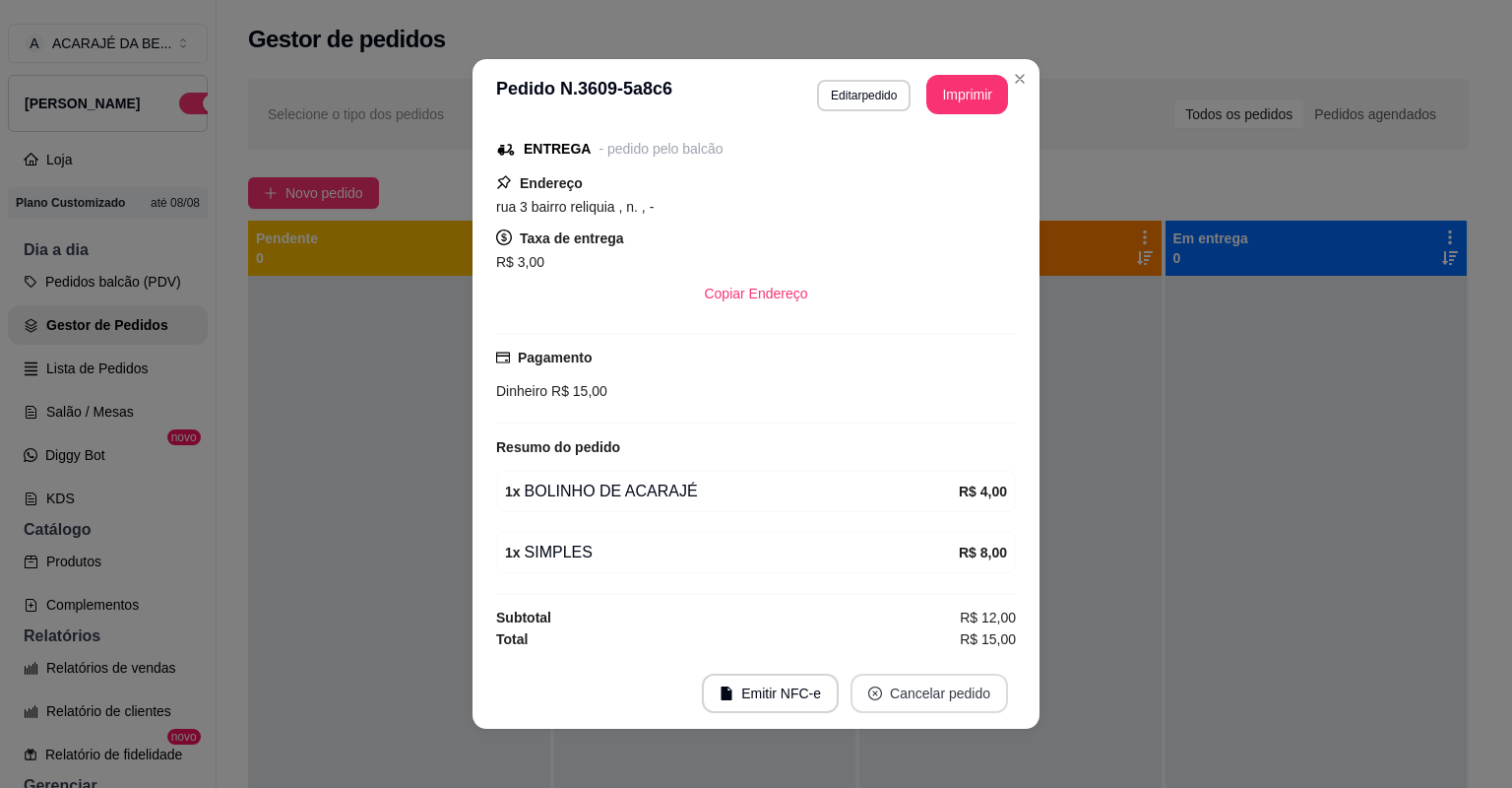 scroll, scrollTop: 167, scrollLeft: 0, axis: vertical 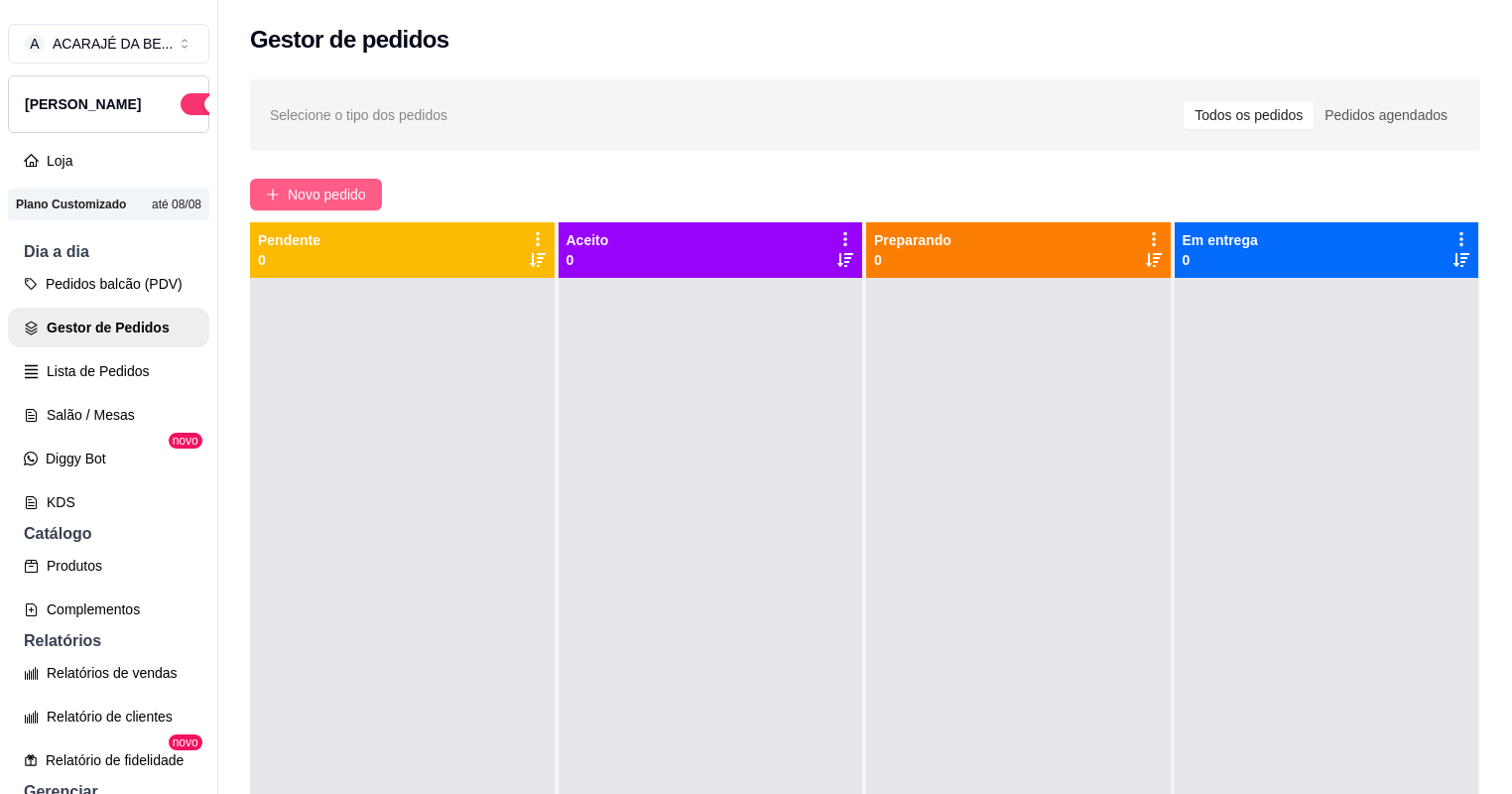 click on "Novo pedido" at bounding box center [326, 195] 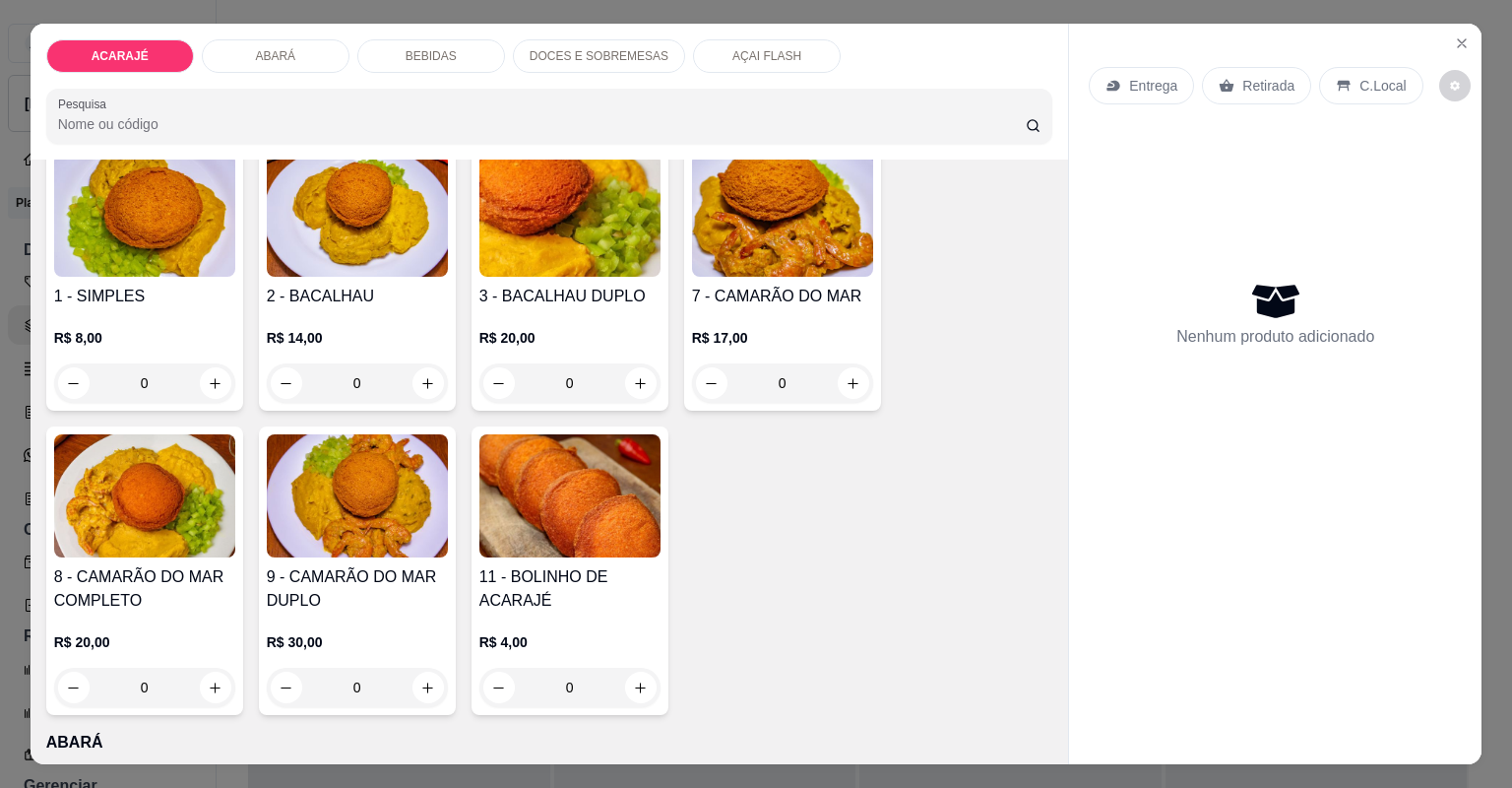 scroll, scrollTop: 236, scrollLeft: 0, axis: vertical 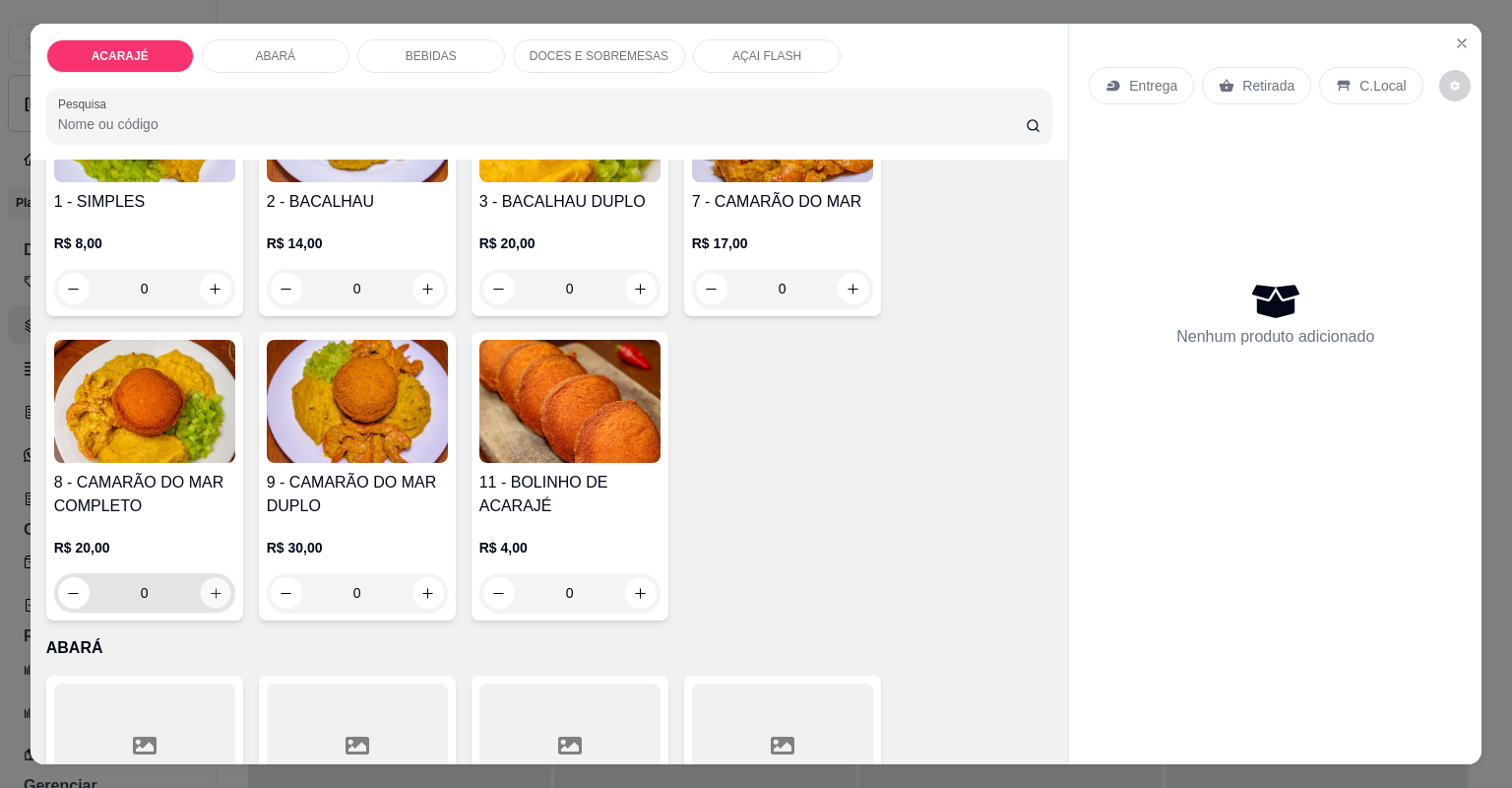 click at bounding box center [215, 592] 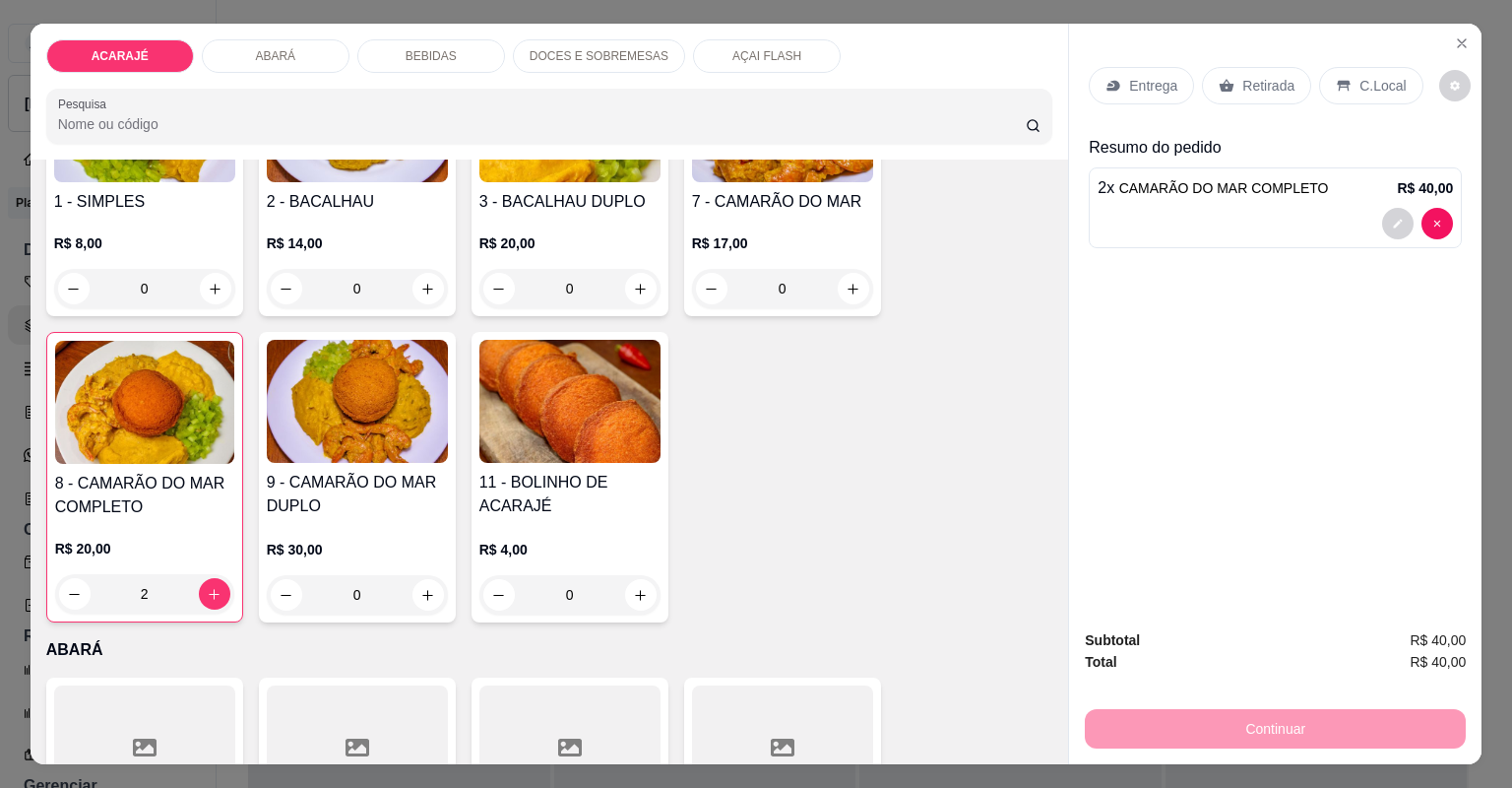 click on "Entrega" at bounding box center [1153, 86] 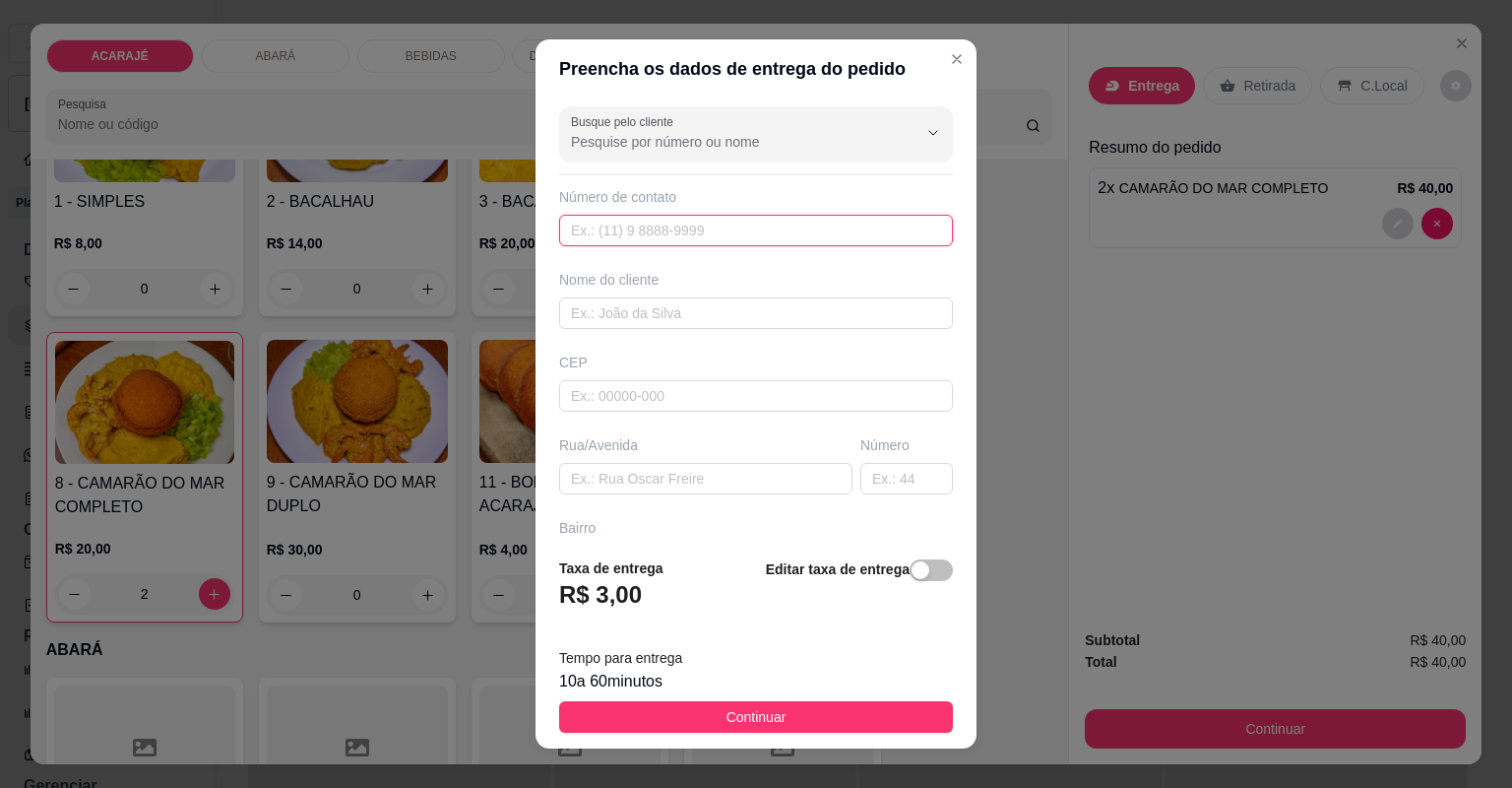 click at bounding box center (756, 230) 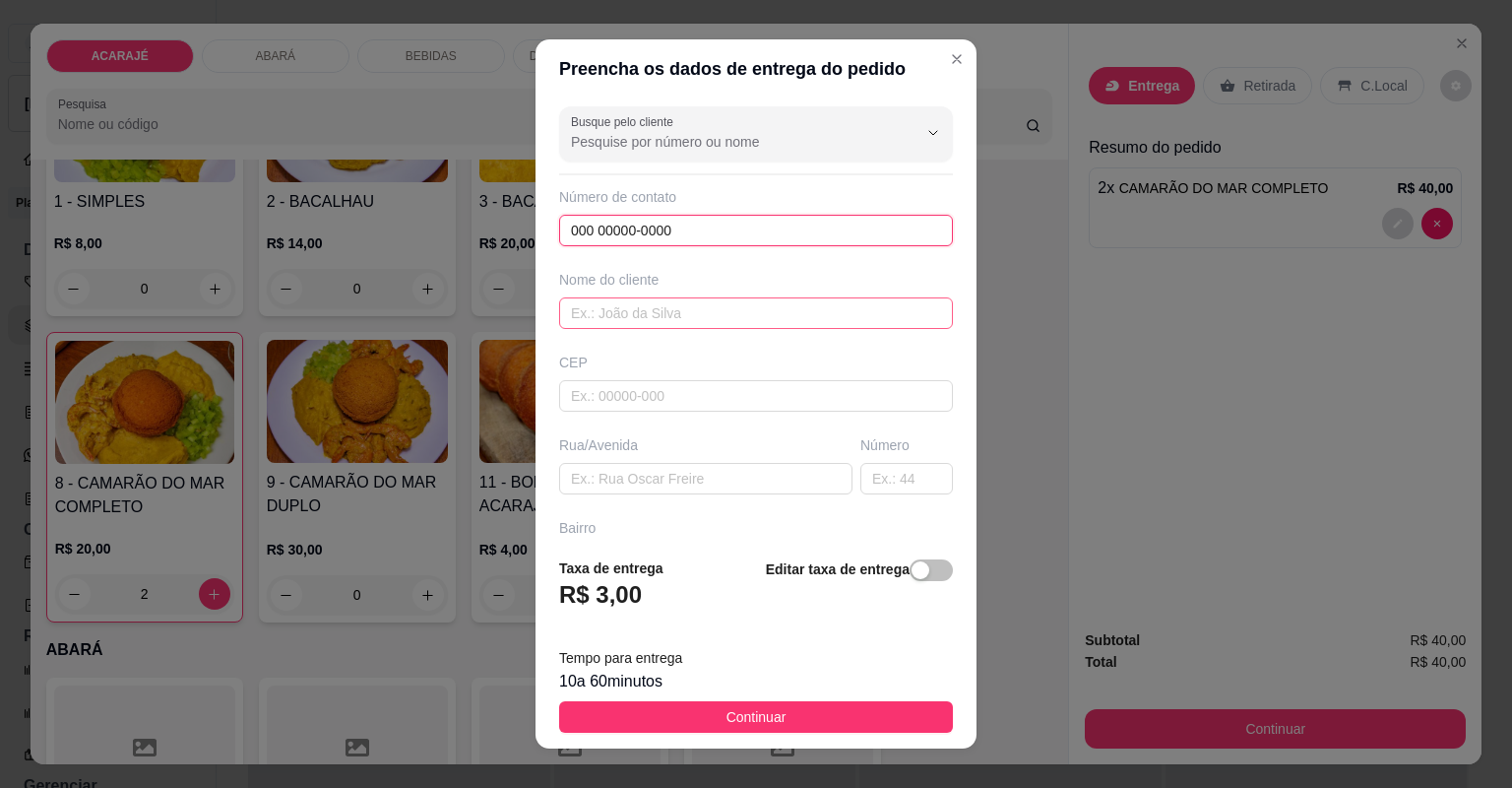 type on "000 00000-0000" 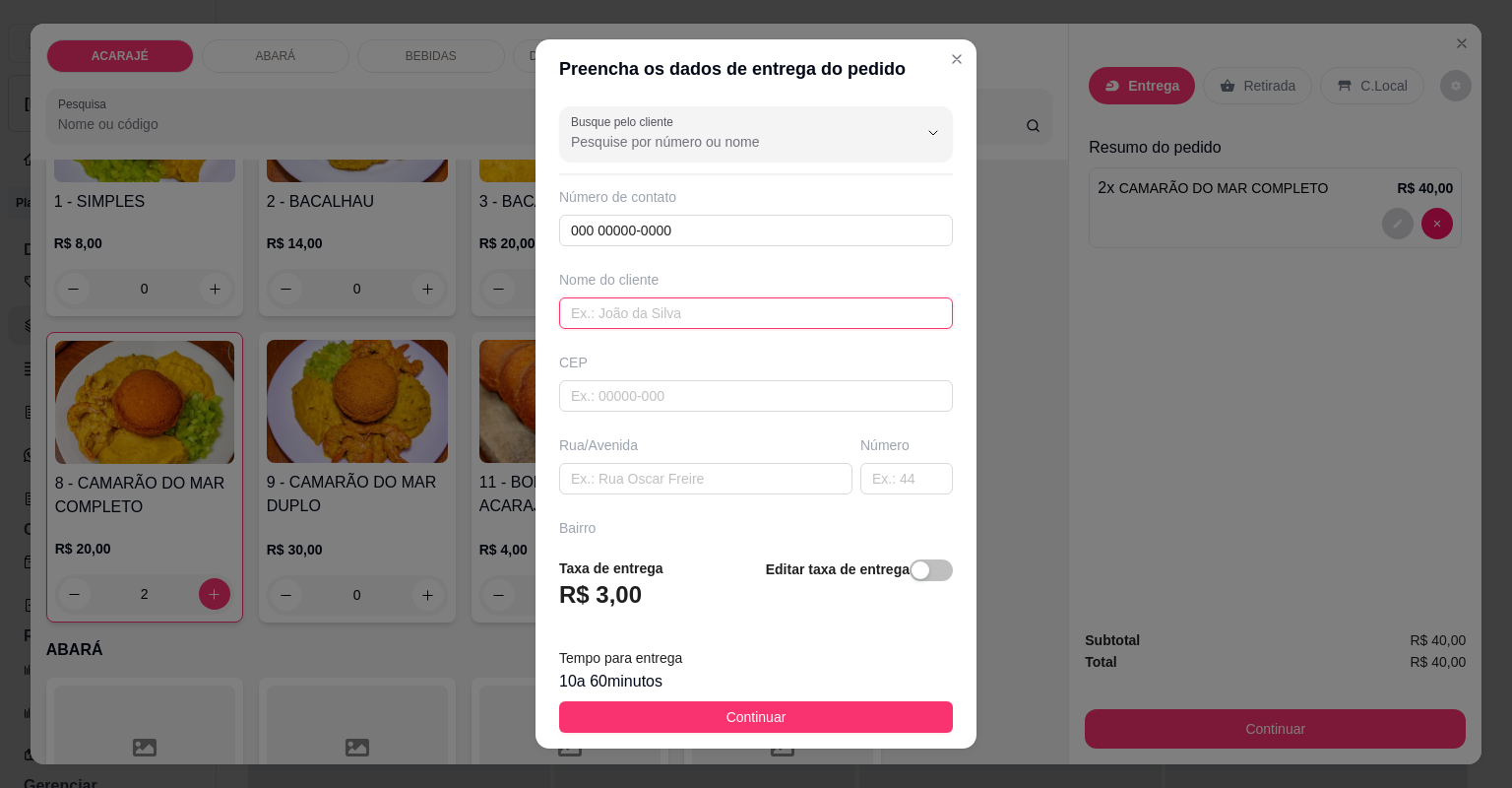 click at bounding box center (756, 313) 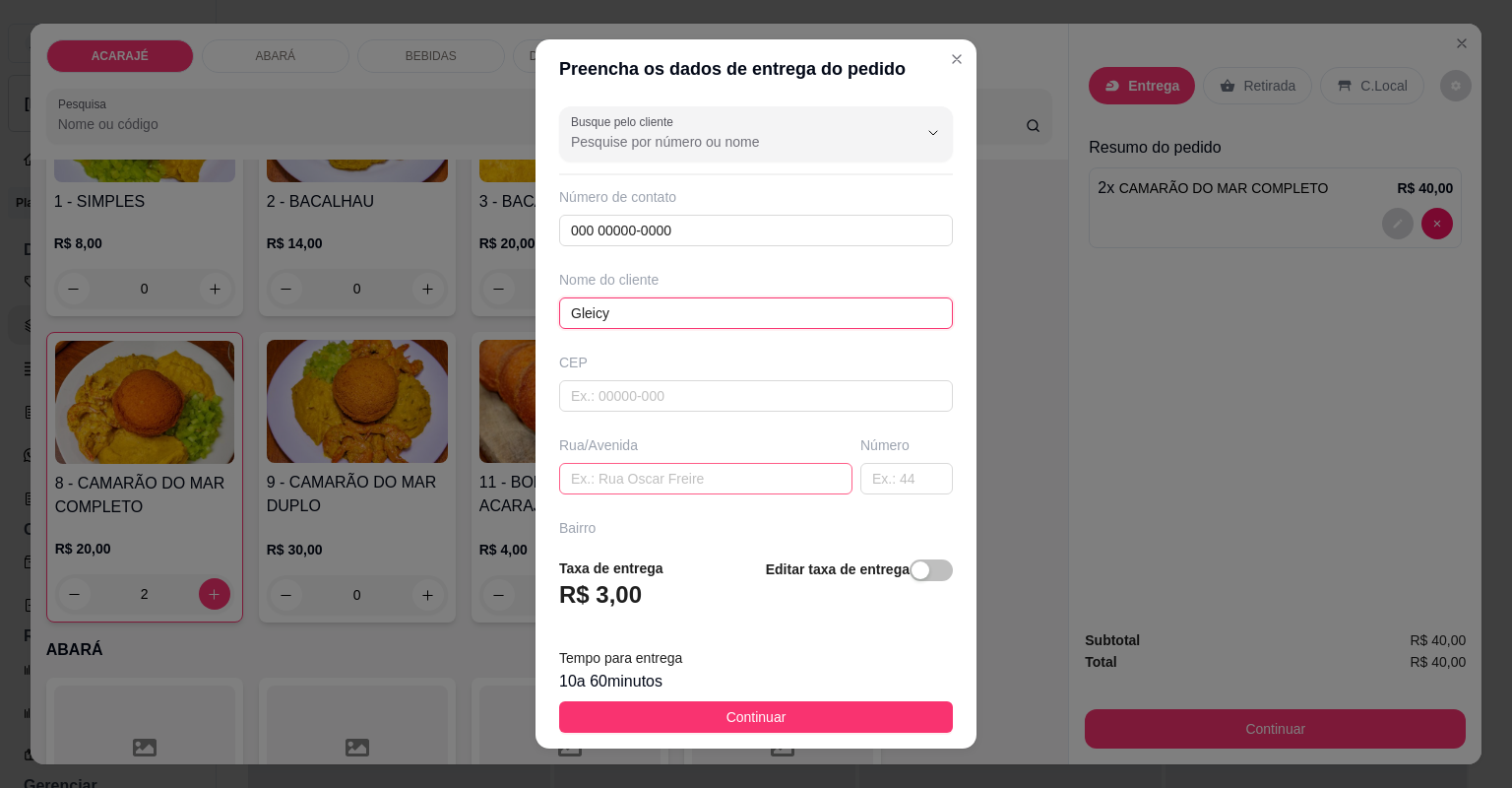 type on "Gleicy" 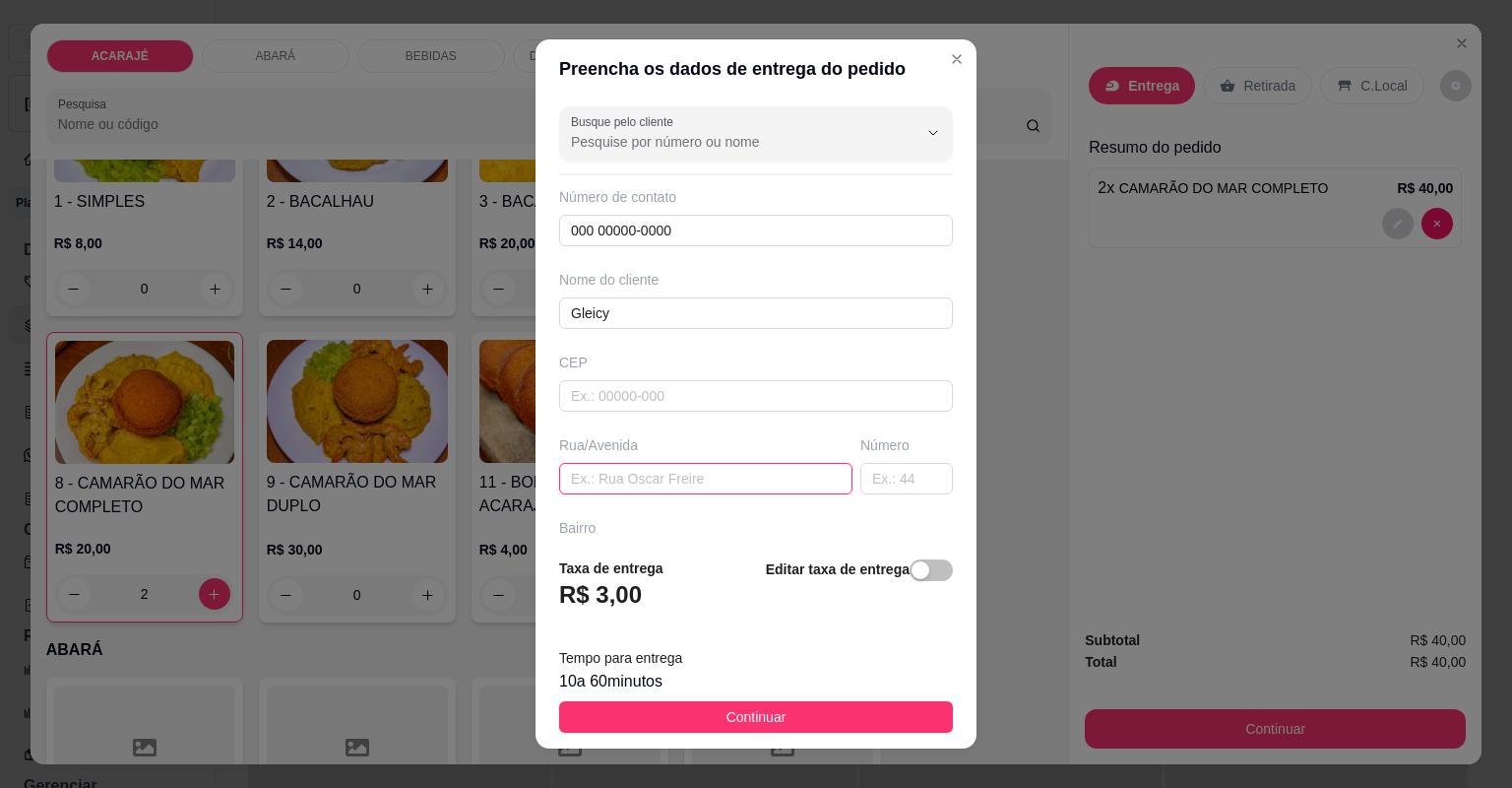 click at bounding box center [706, 479] 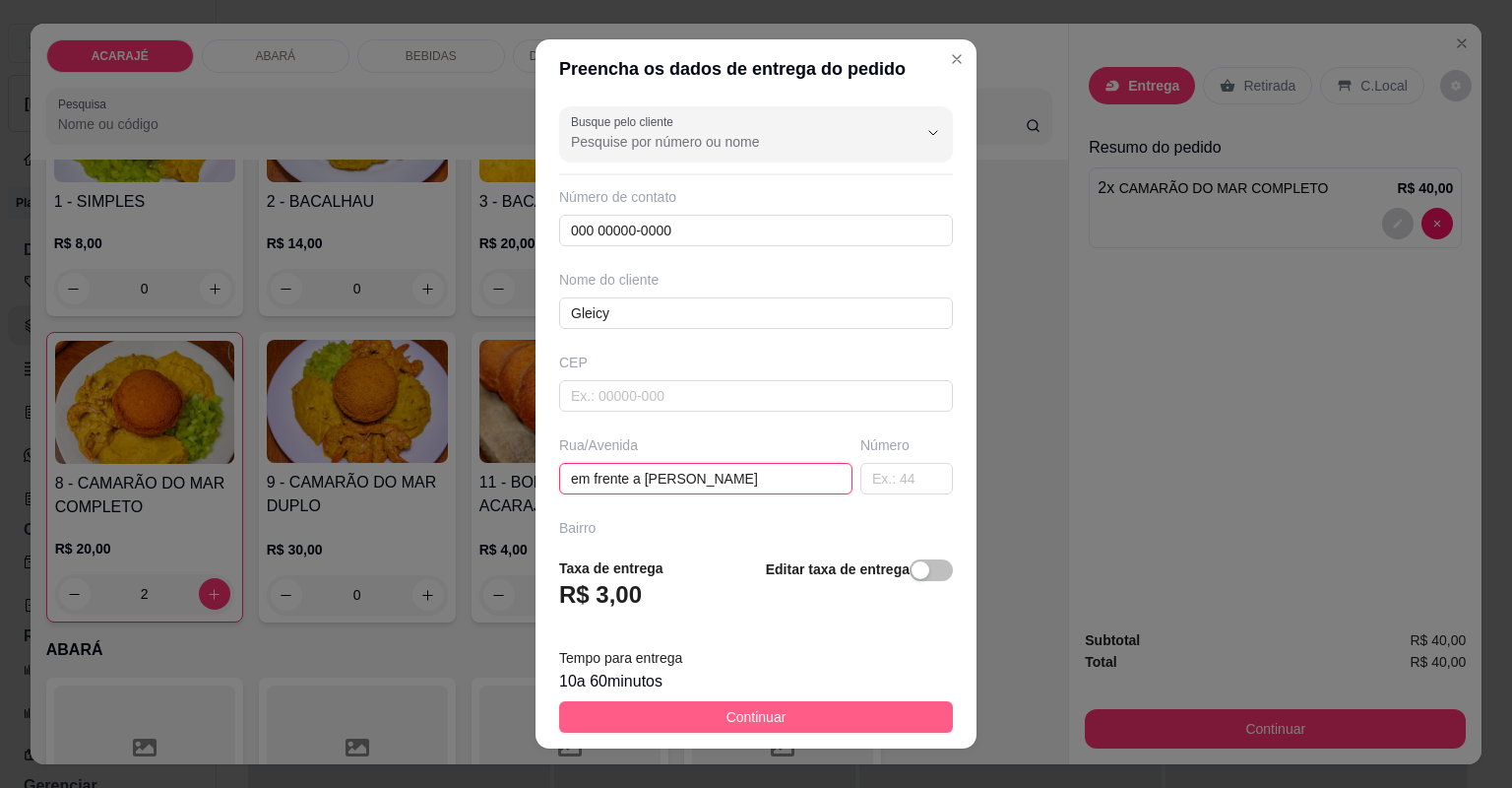 type on "em frente a [PERSON_NAME]" 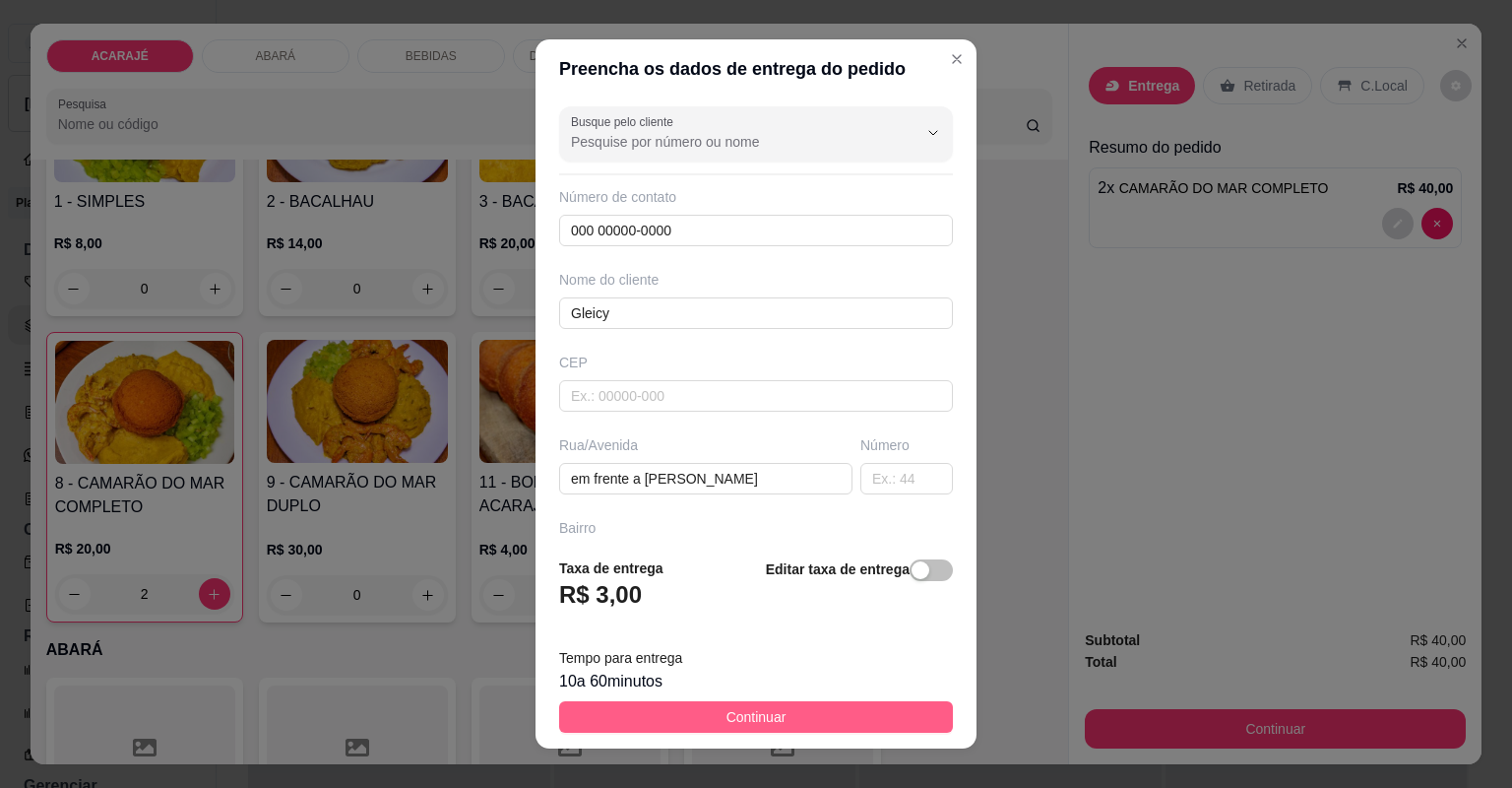 click on "Continuar" at bounding box center [756, 717] 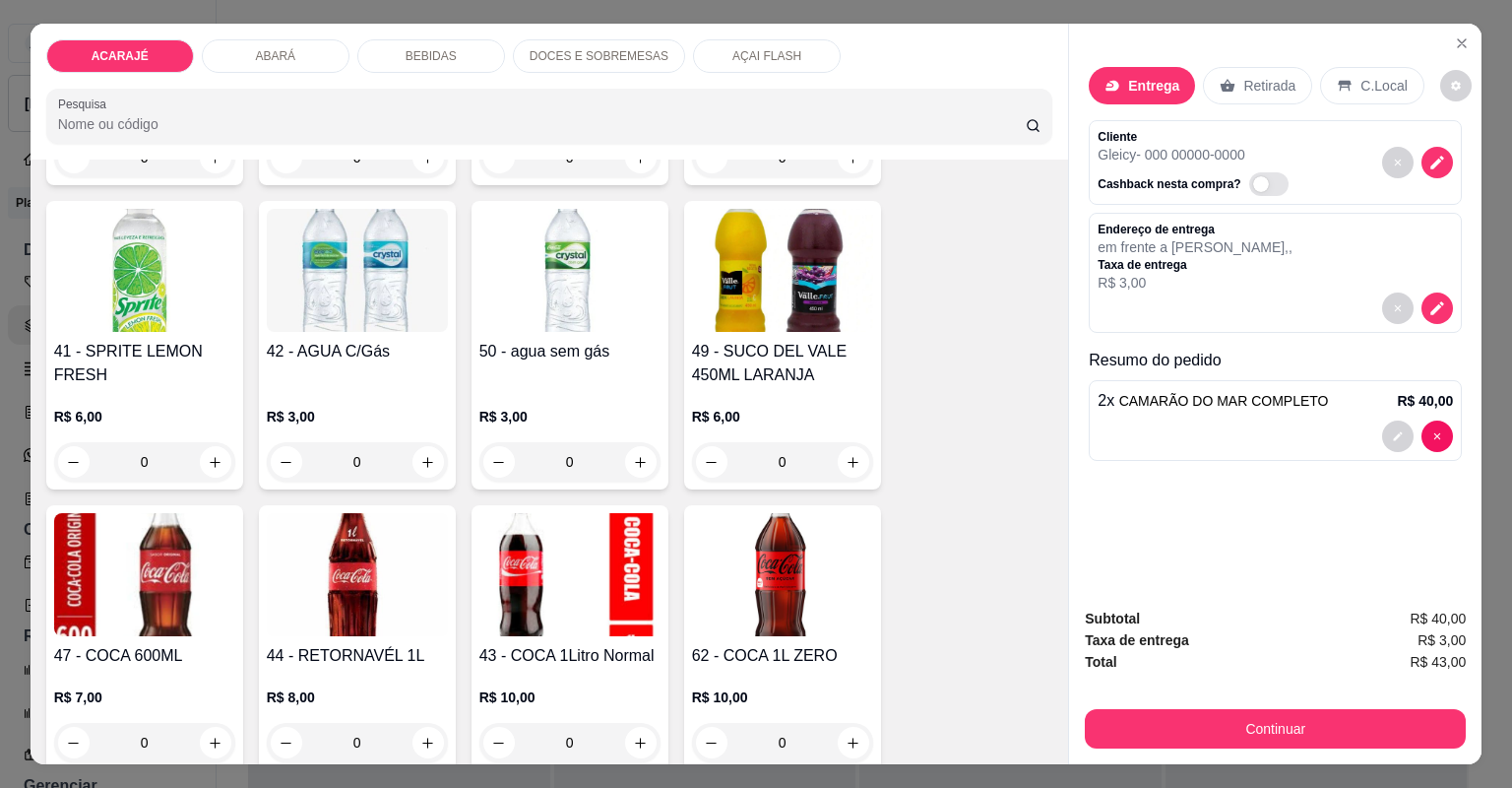 scroll, scrollTop: 2049, scrollLeft: 0, axis: vertical 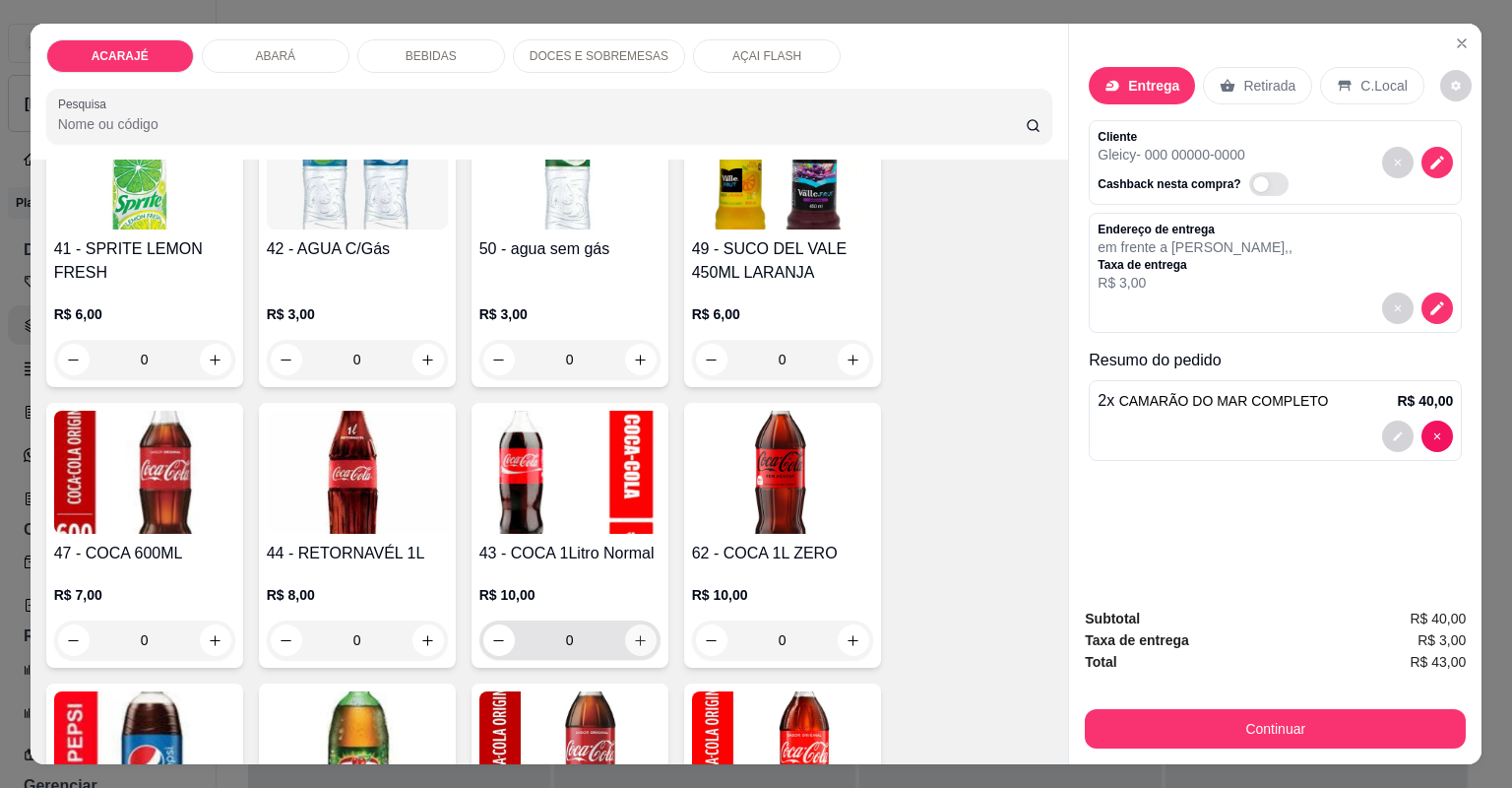 click 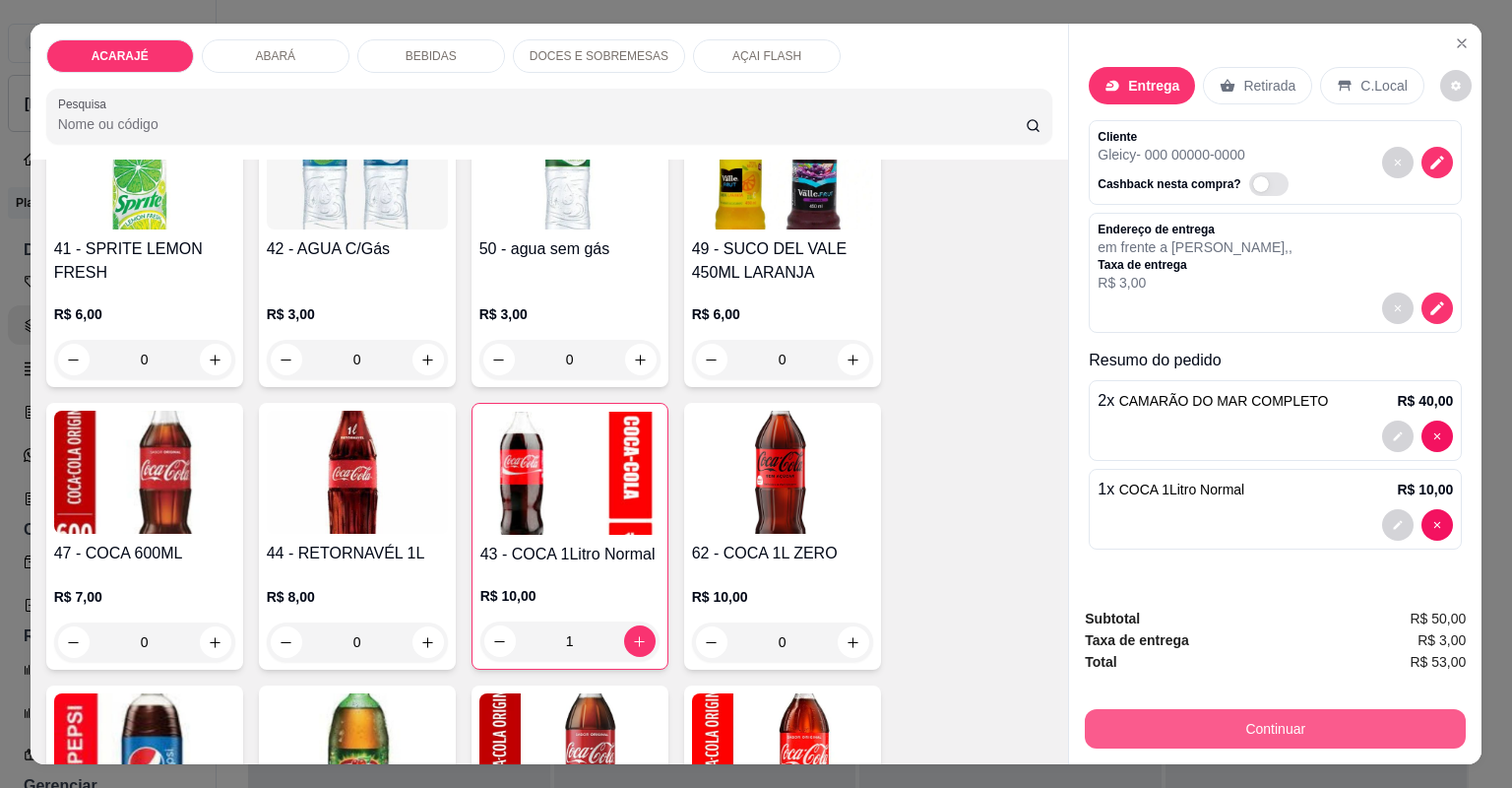 click on "Continuar" at bounding box center [1275, 729] 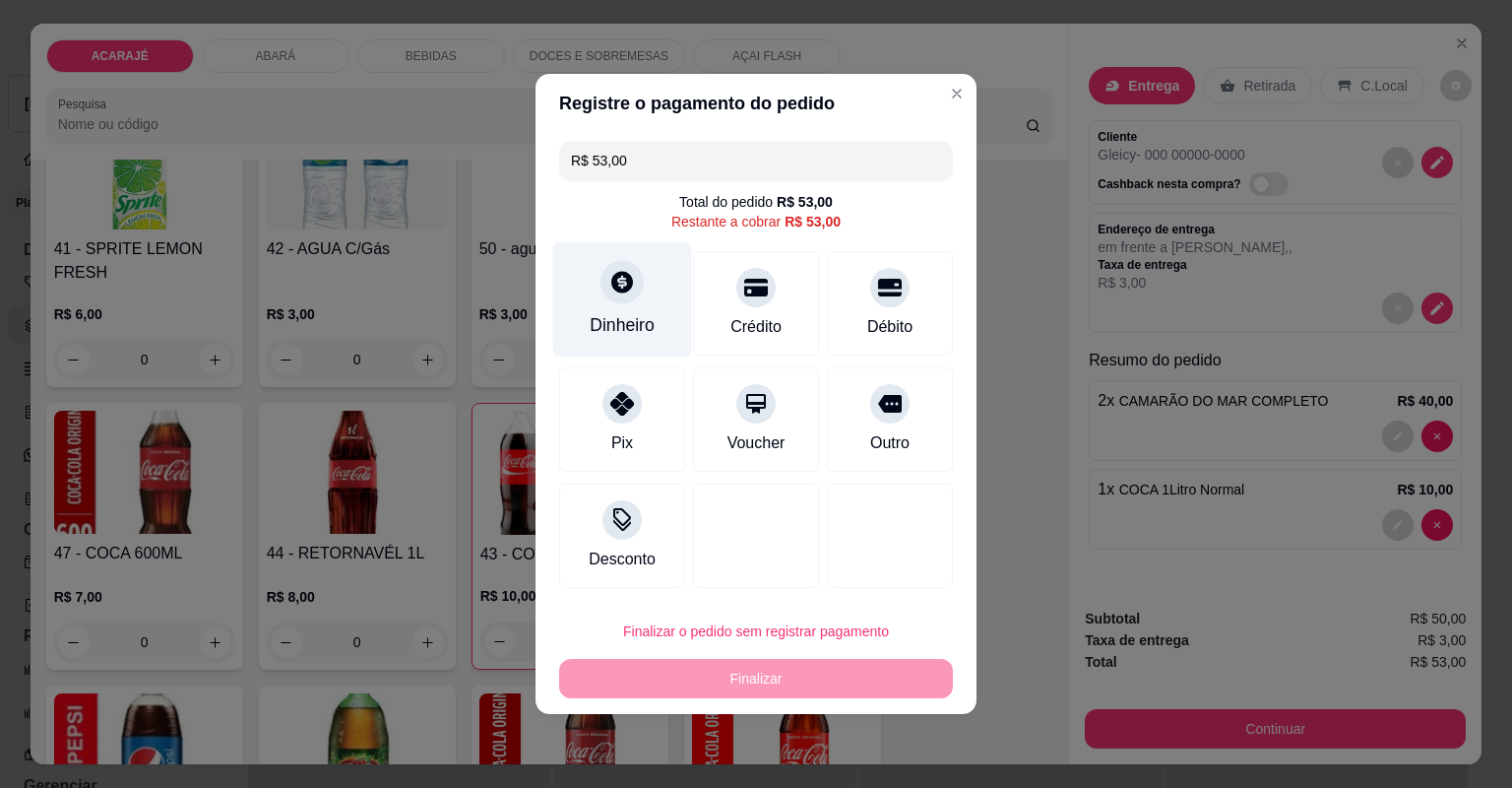 click on "Dinheiro" at bounding box center [622, 325] 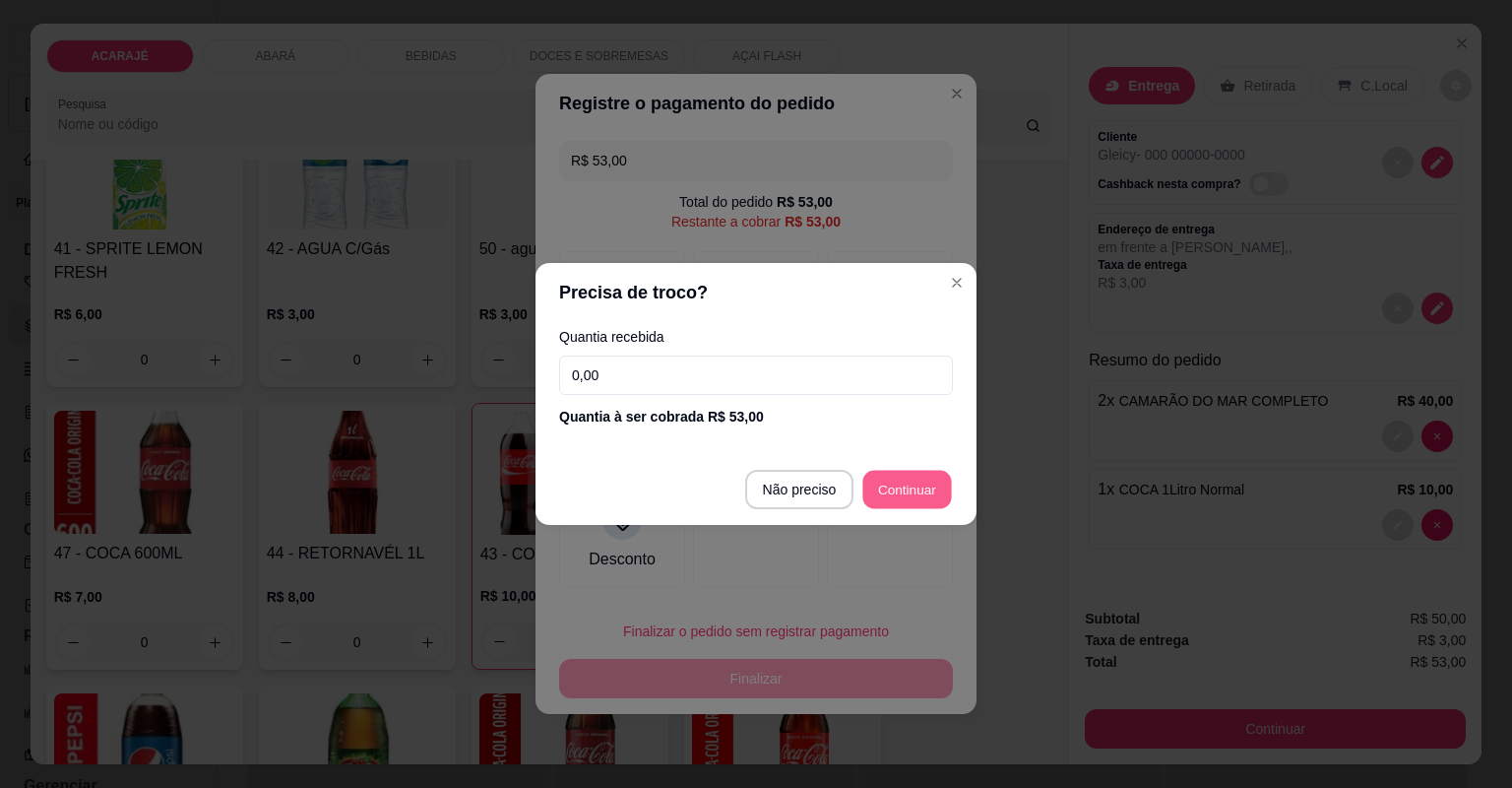 type on "R$ 0,00" 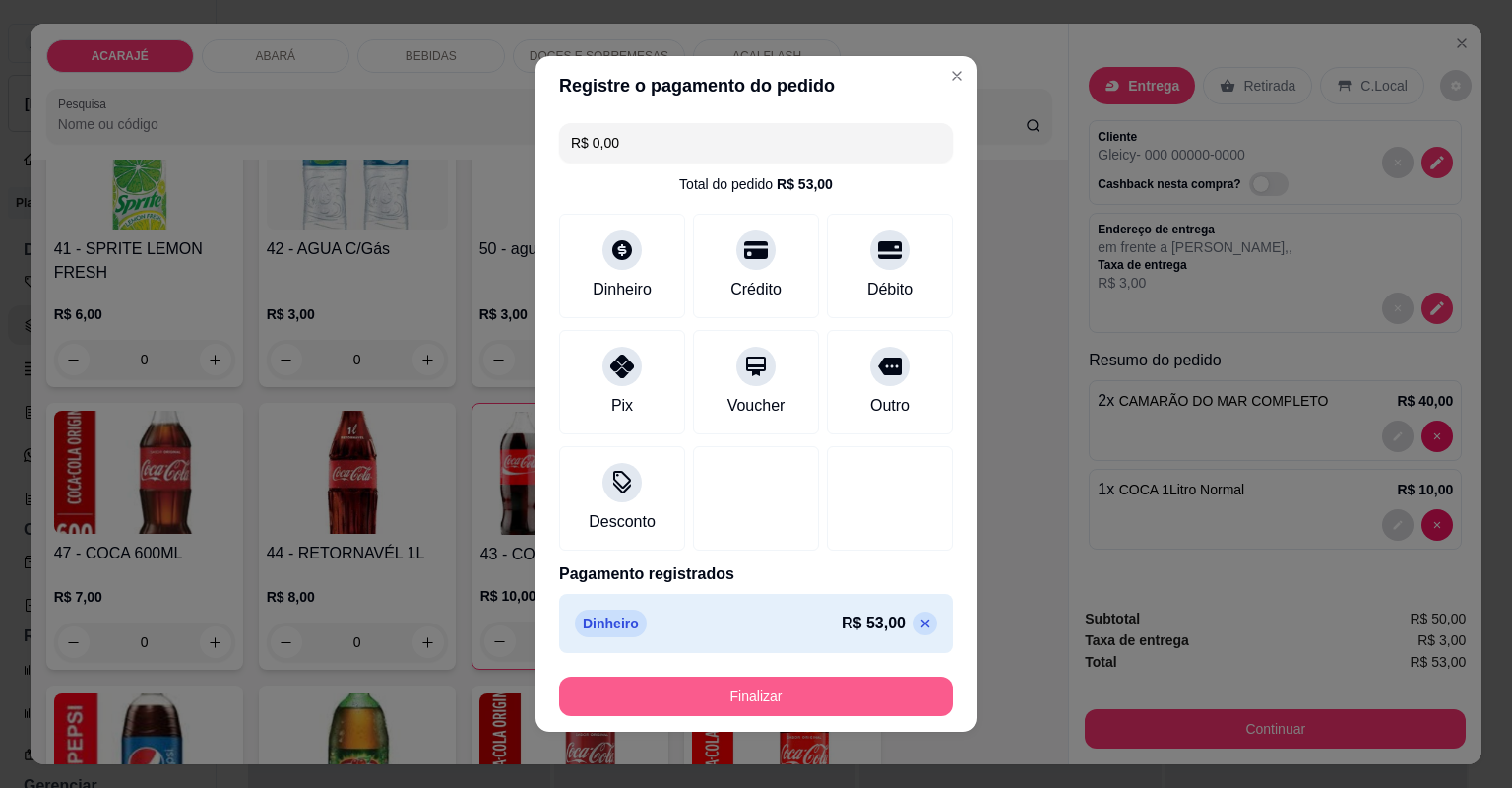 click on "Finalizar" at bounding box center [756, 696] 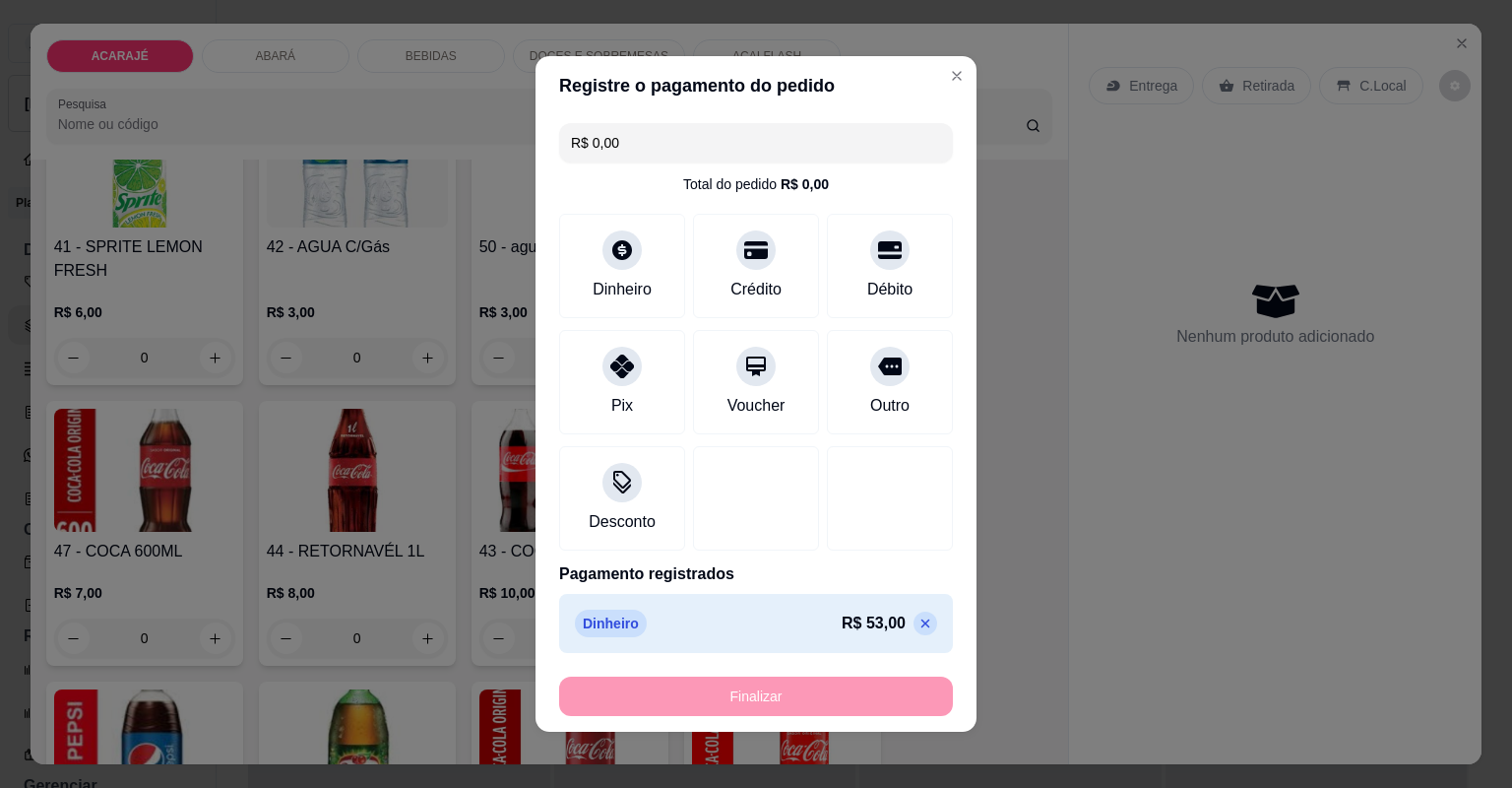 type on "0" 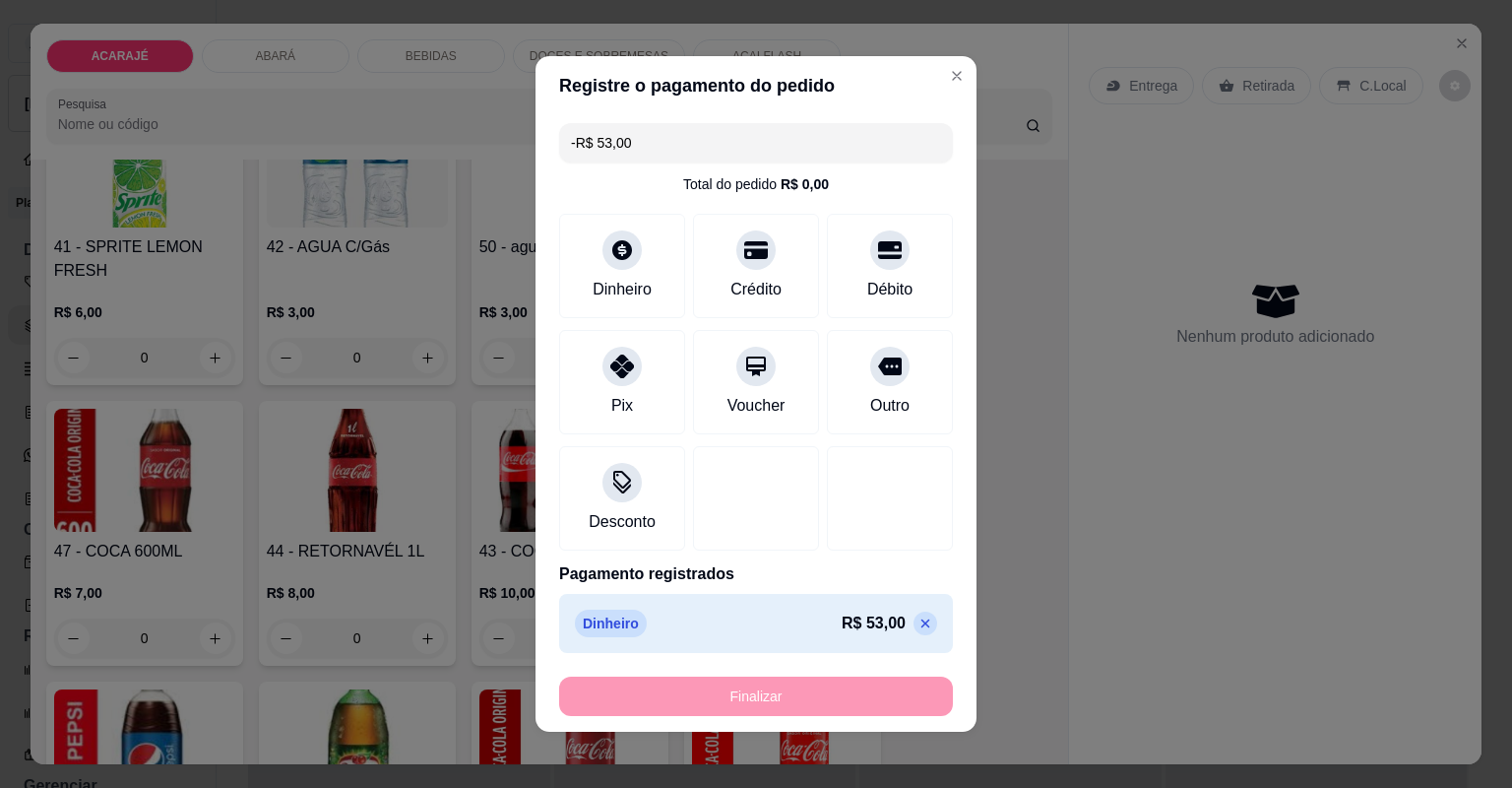 scroll, scrollTop: 2047, scrollLeft: 0, axis: vertical 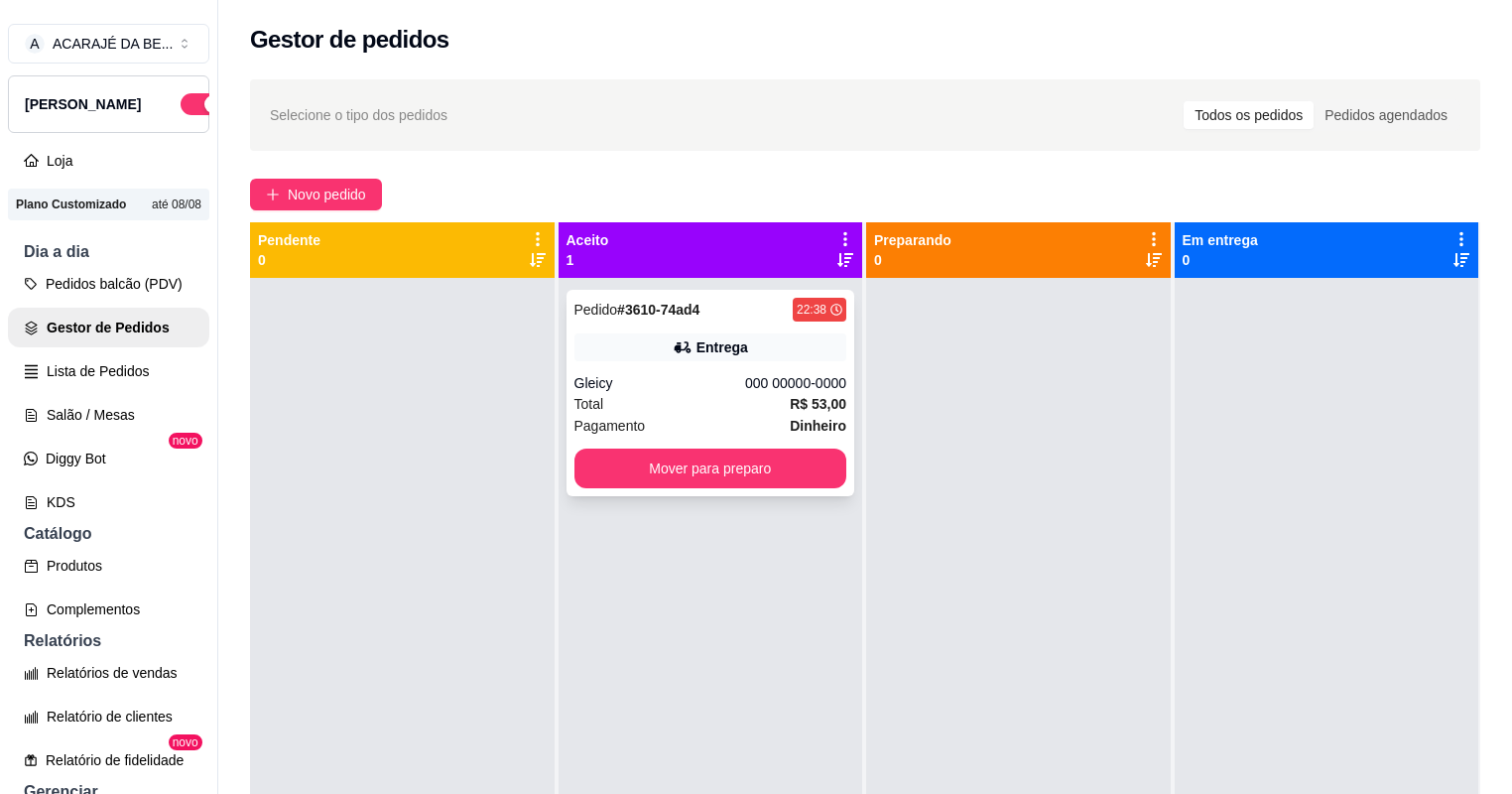 click on "Gleicy" at bounding box center [660, 383] 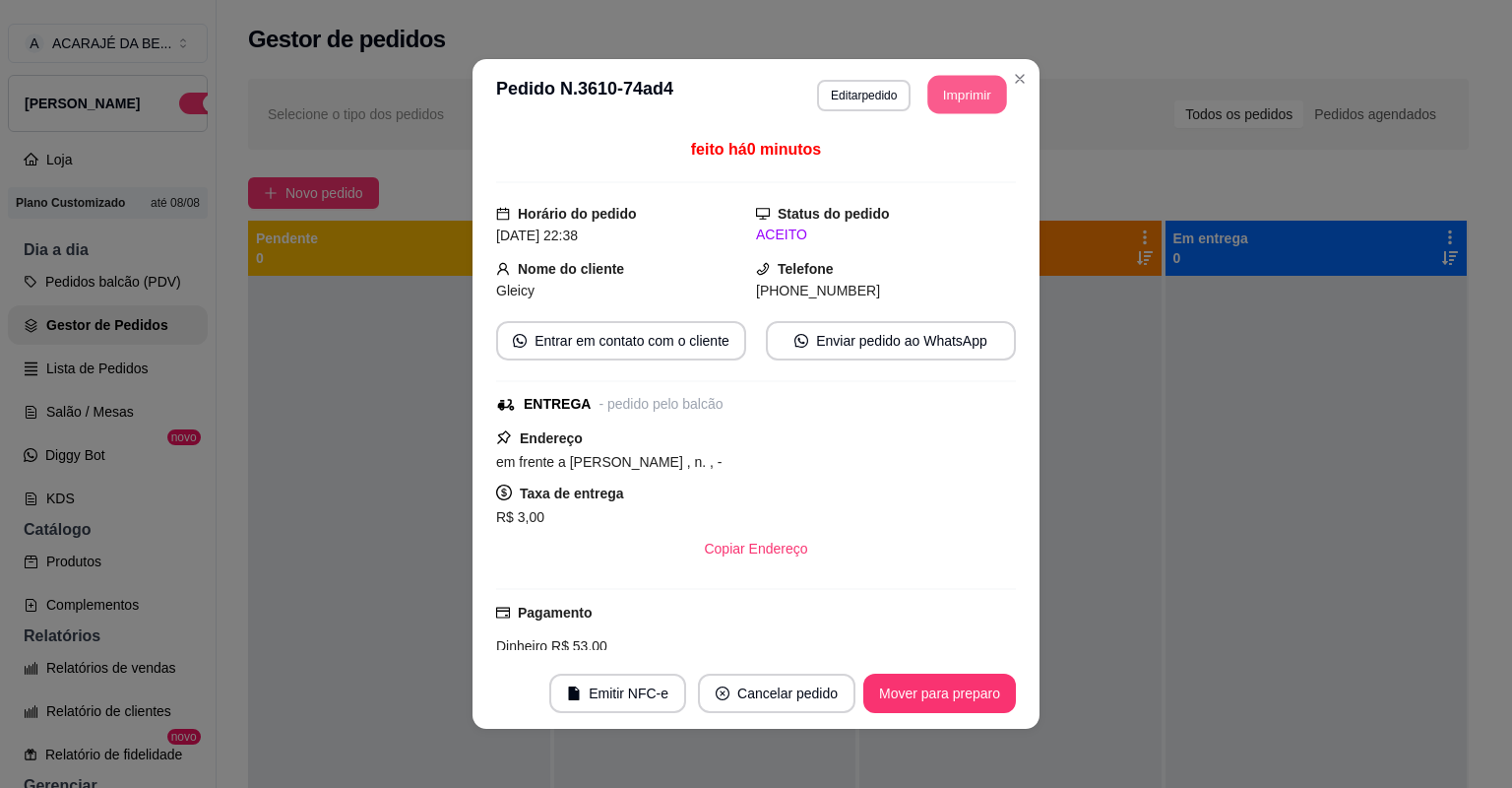 click on "Imprimir" at bounding box center [968, 95] 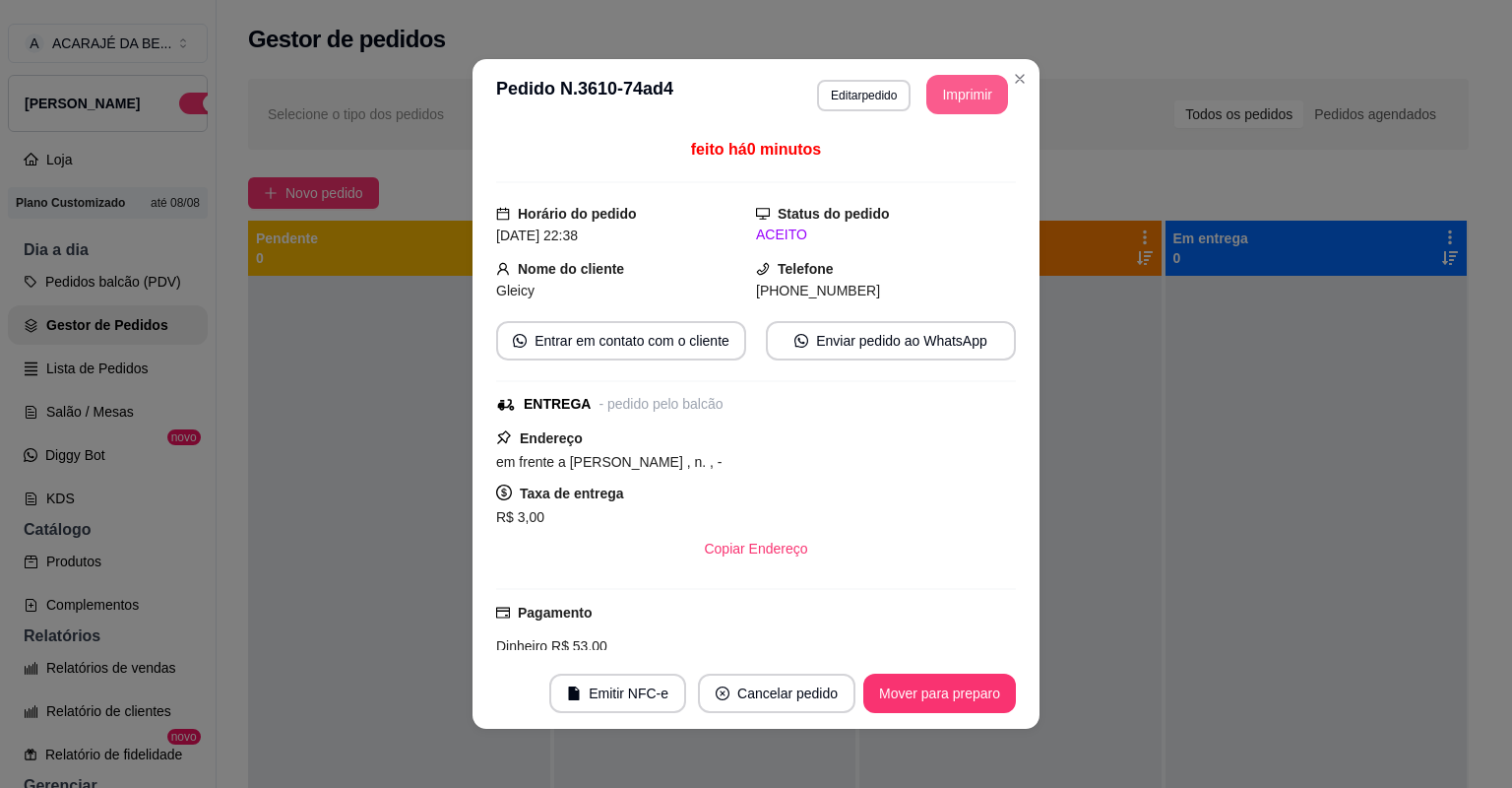 scroll, scrollTop: 0, scrollLeft: 0, axis: both 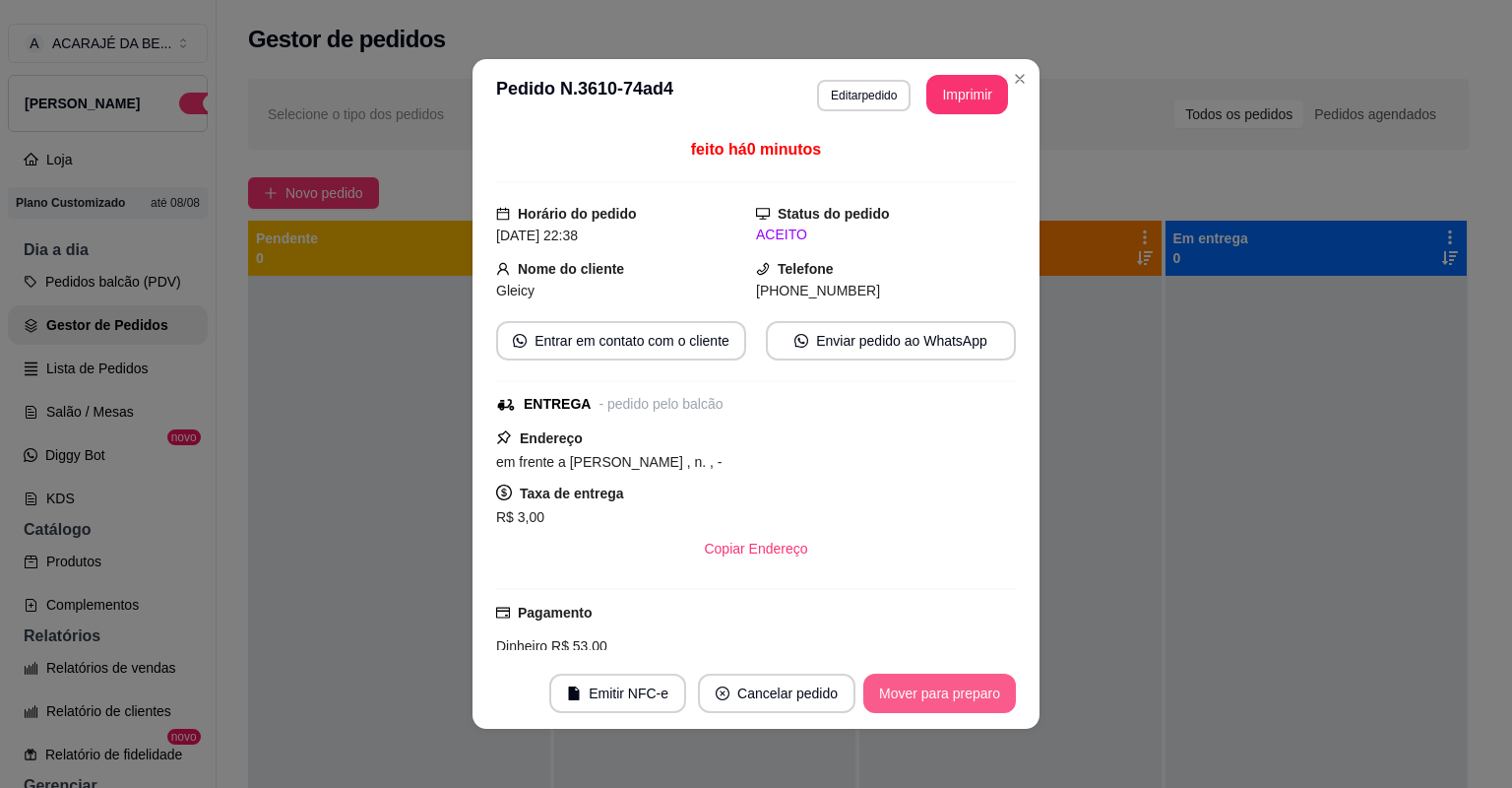 click on "Mover para preparo" at bounding box center (939, 693) 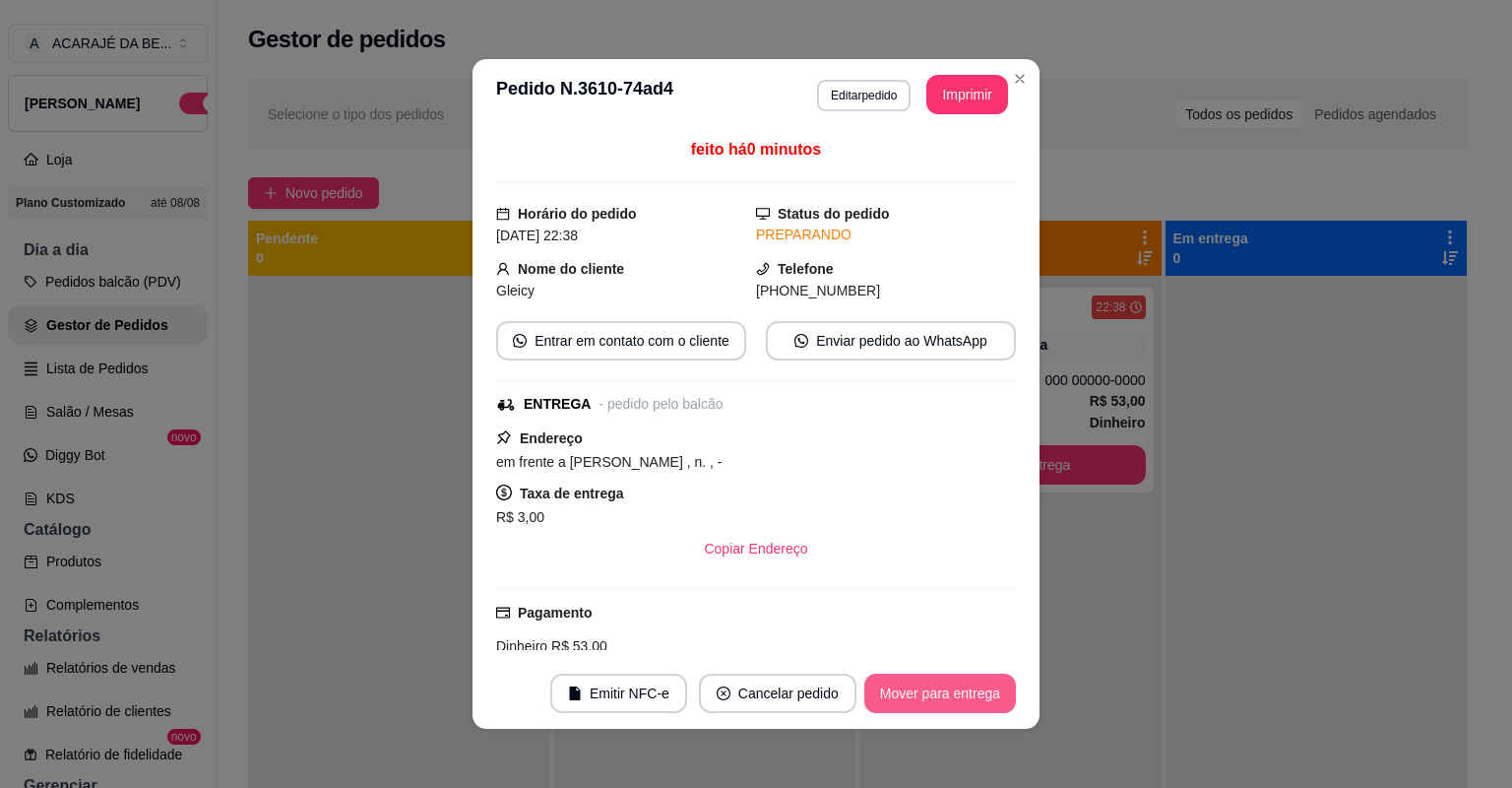 click on "Mover para entrega" at bounding box center (940, 693) 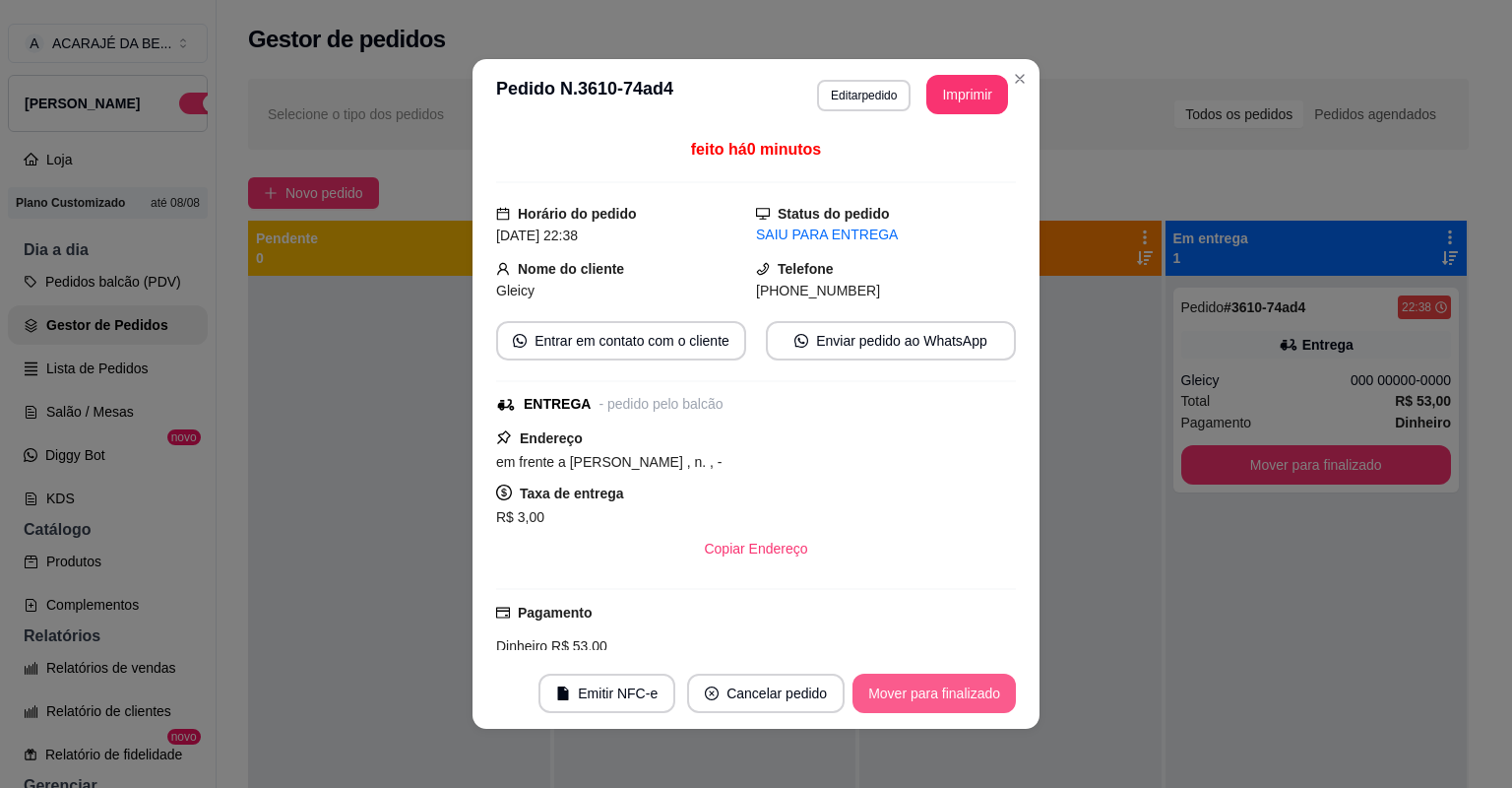 click on "Mover para finalizado" at bounding box center [934, 693] 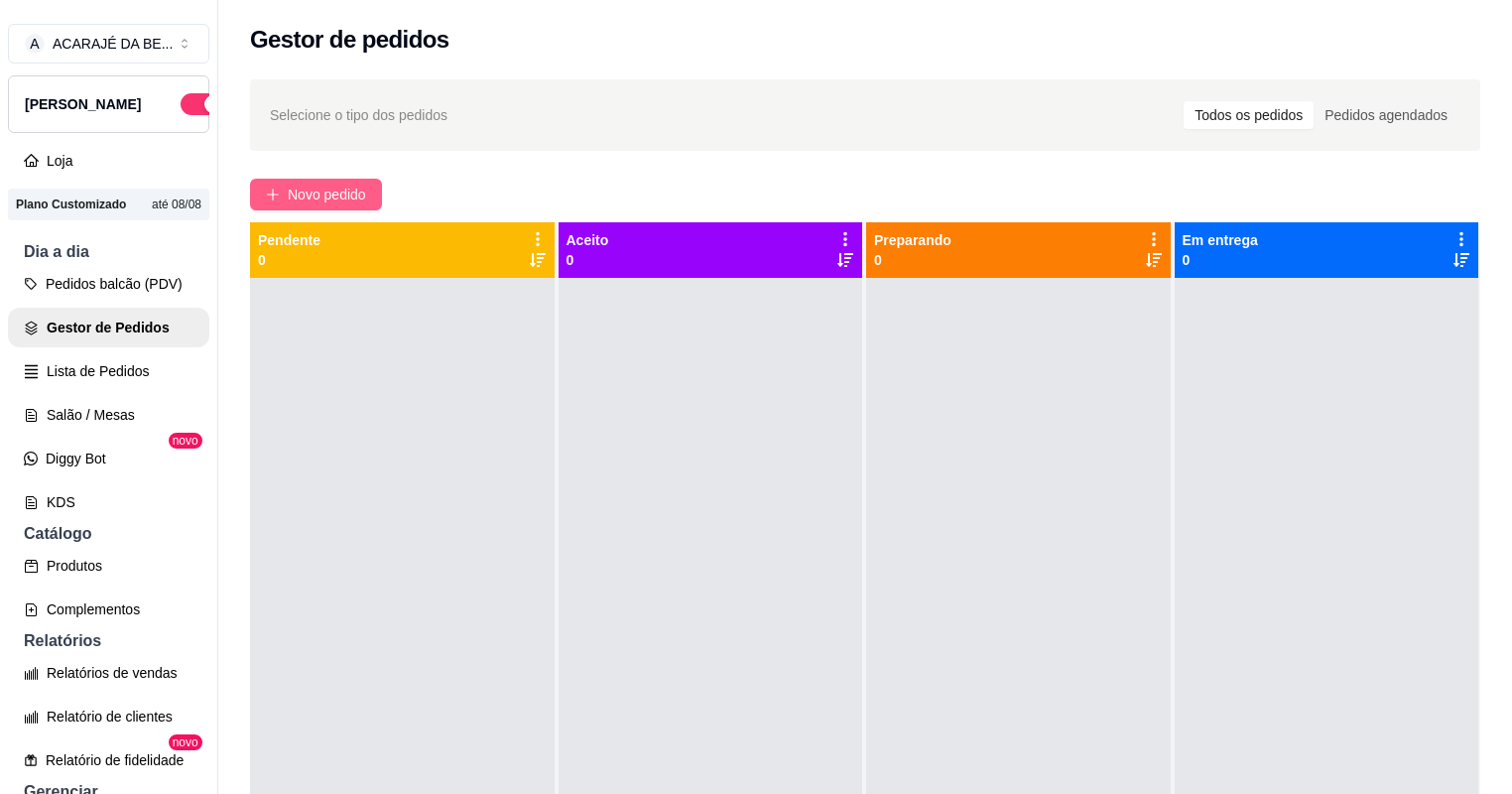 click on "Novo pedido" at bounding box center (326, 195) 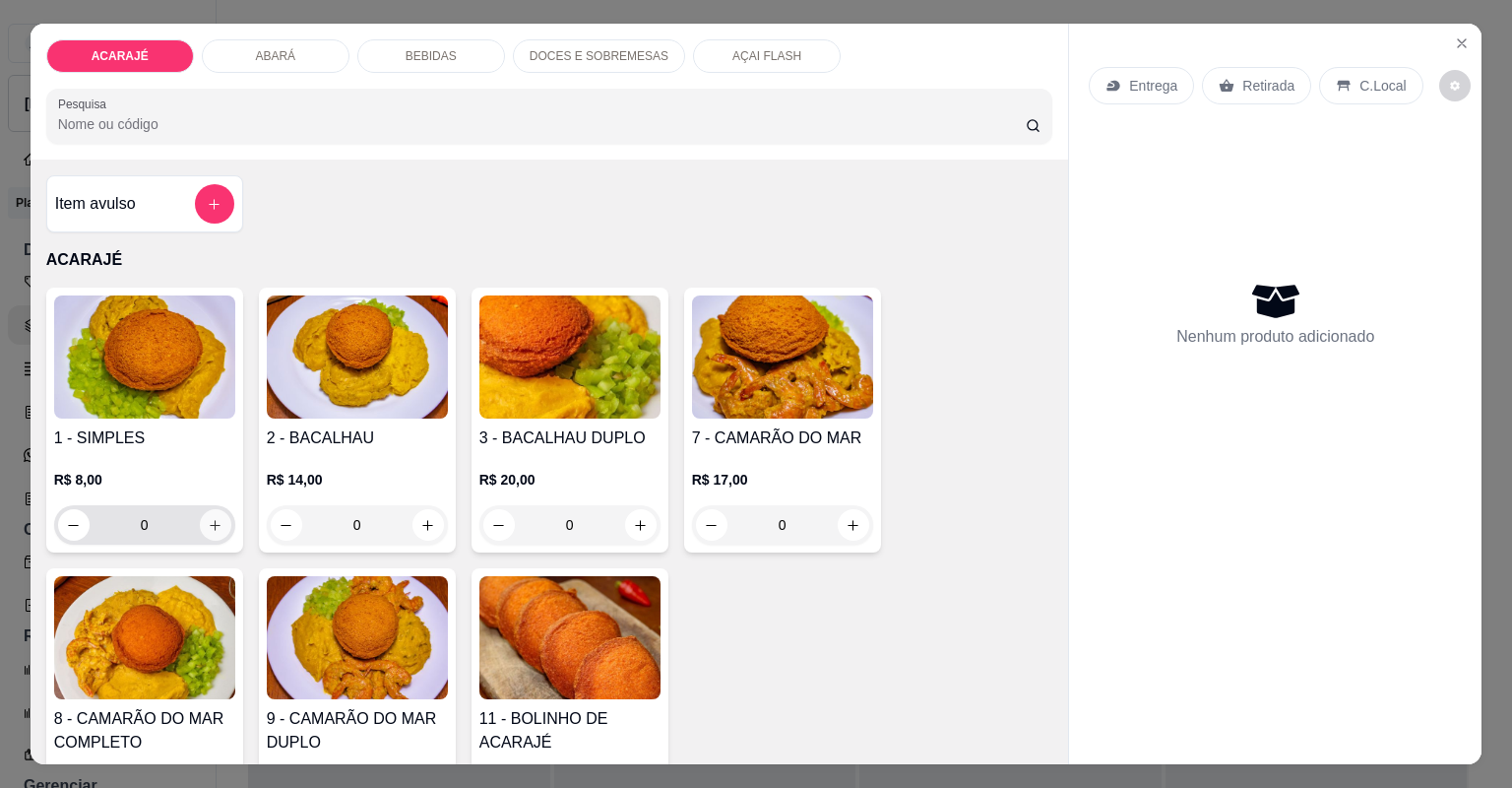 click at bounding box center (216, 525) 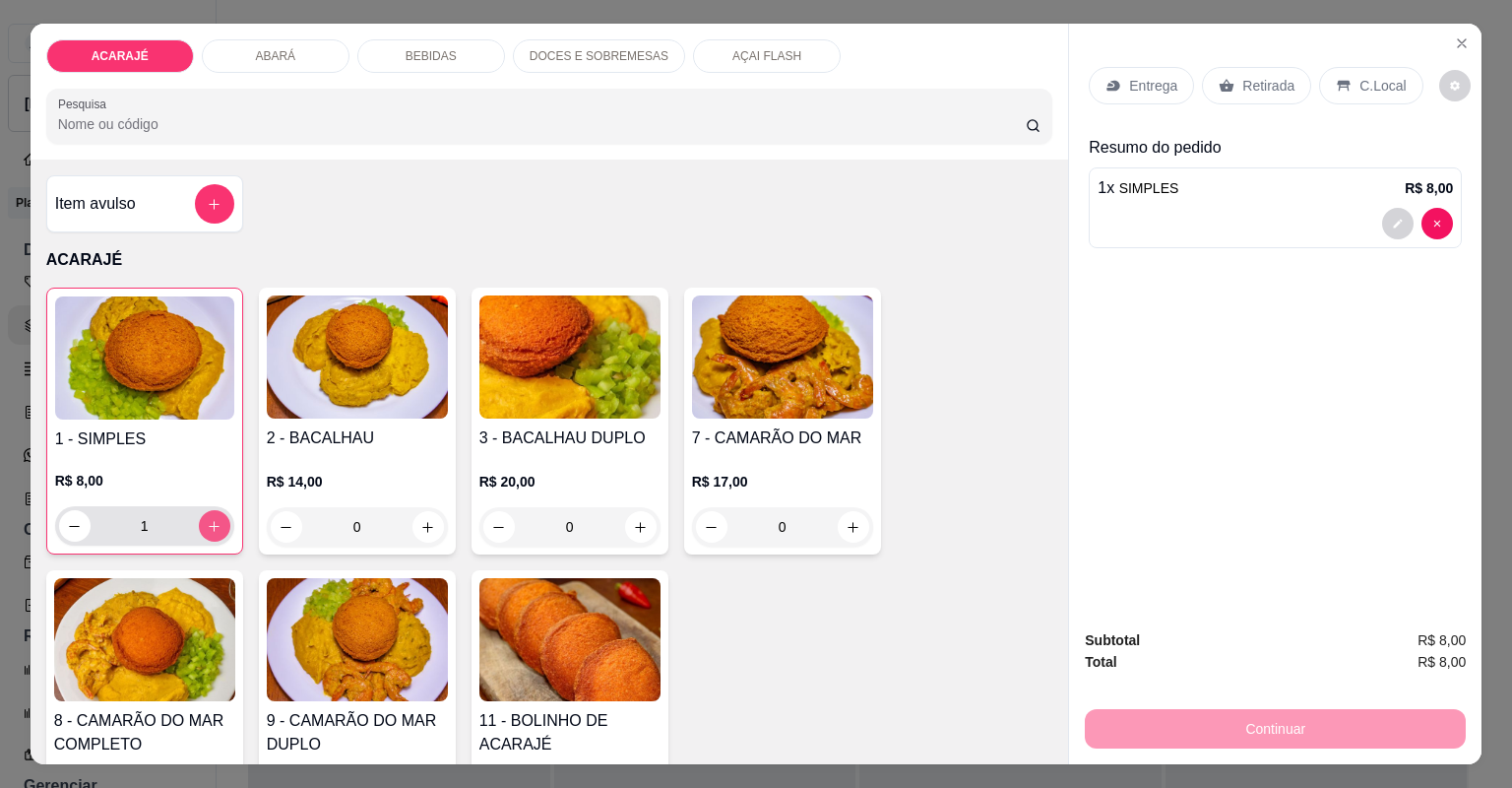 click at bounding box center (215, 526) 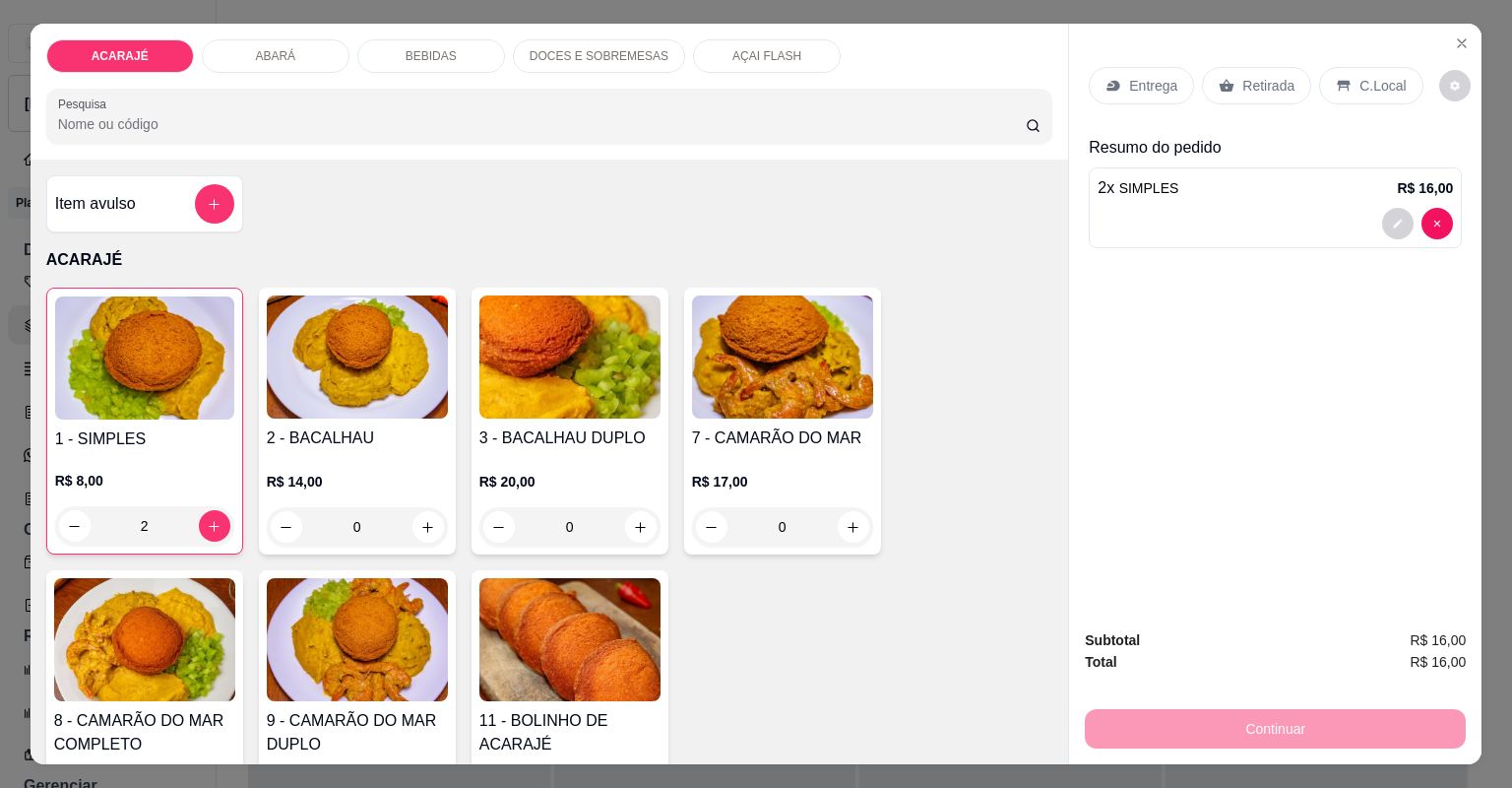 click on "Entrega" at bounding box center [1153, 86] 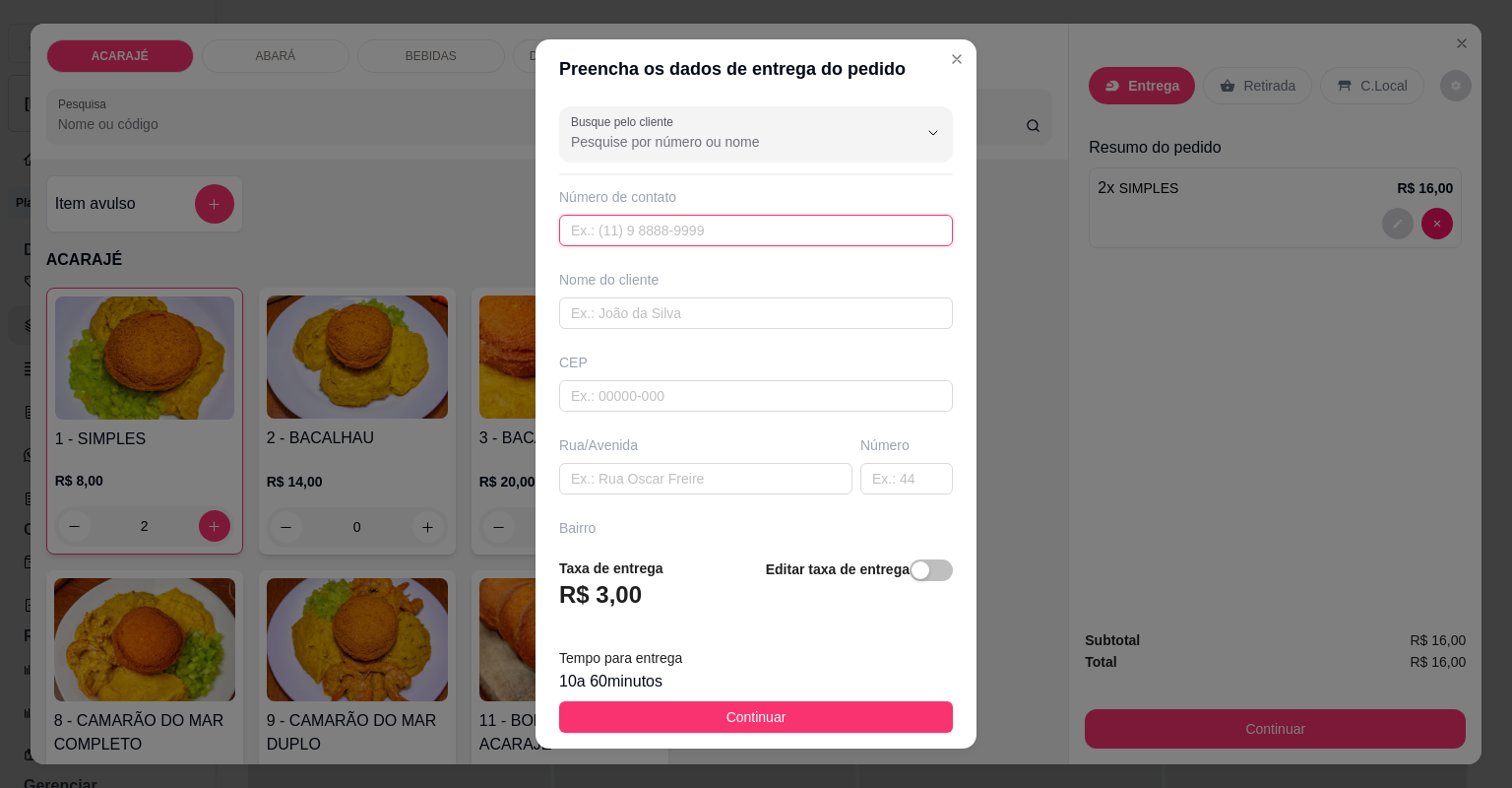click at bounding box center [756, 230] 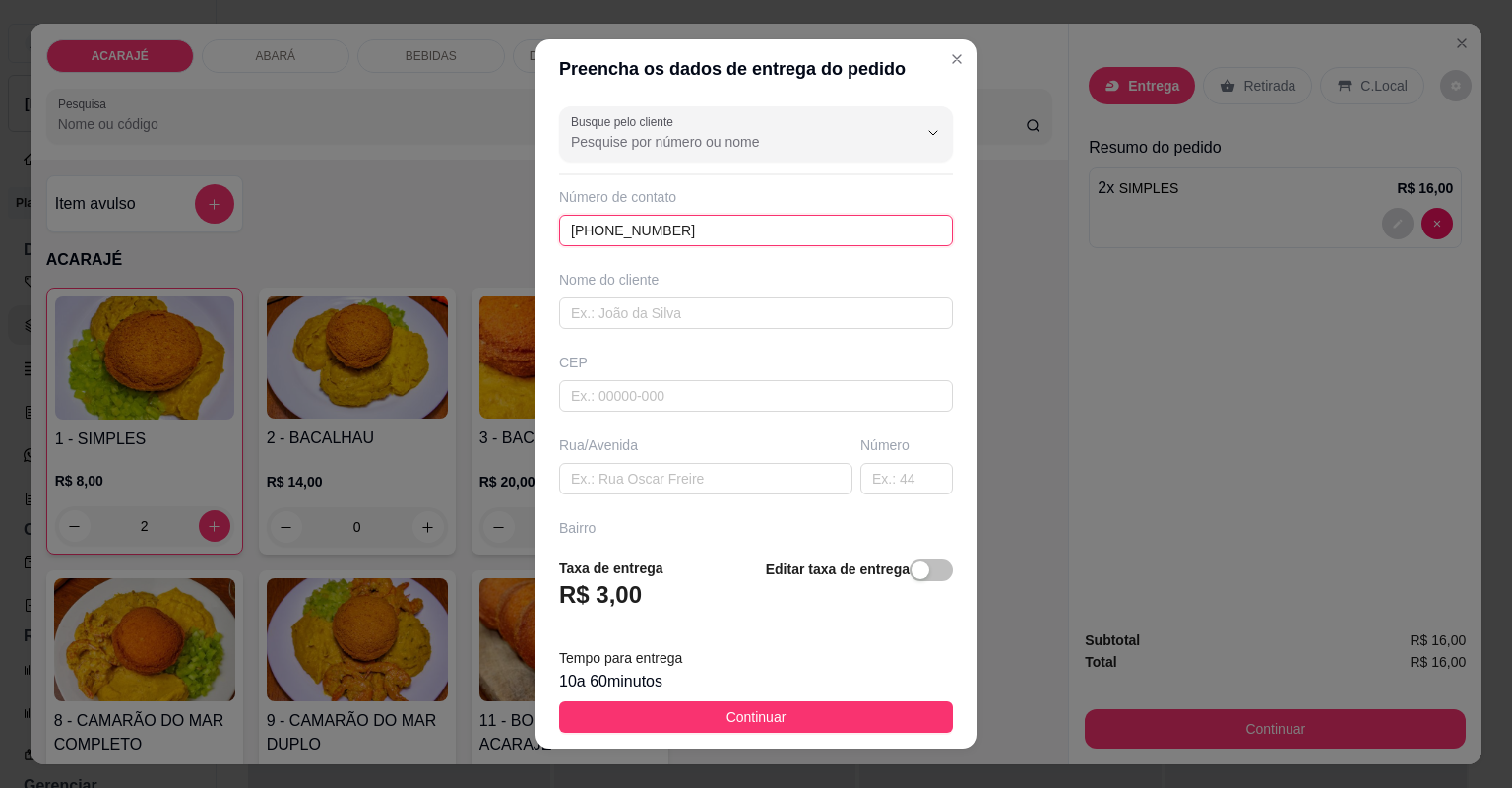 type on "[PHONE_NUMBER]" 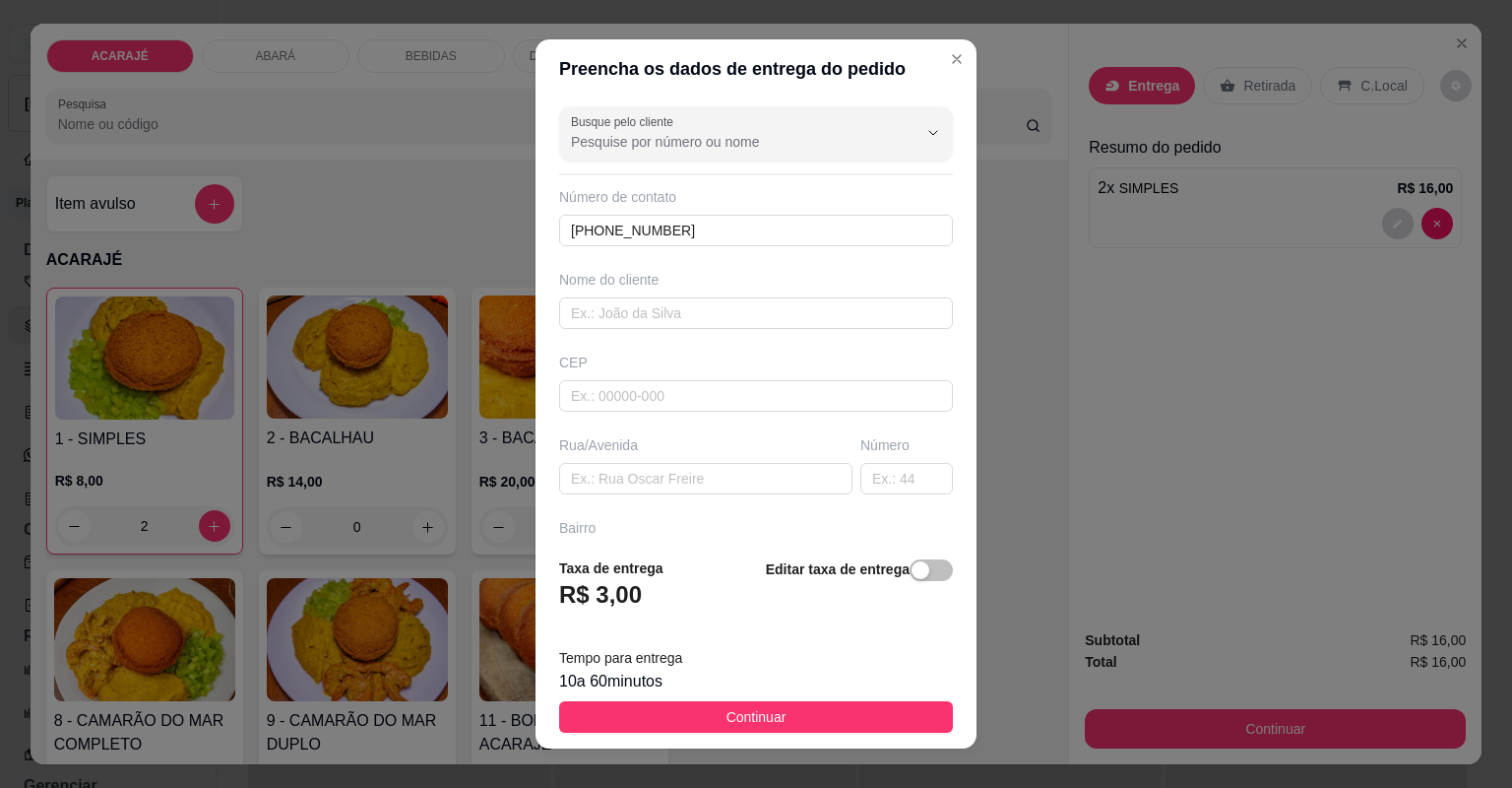 click on "Busque pelo cliente Número de contato +00 00 00000-0000 Nome do cliente CEP Rua/Avenida Número Bairro Cidade Complemento" at bounding box center [756, 320] 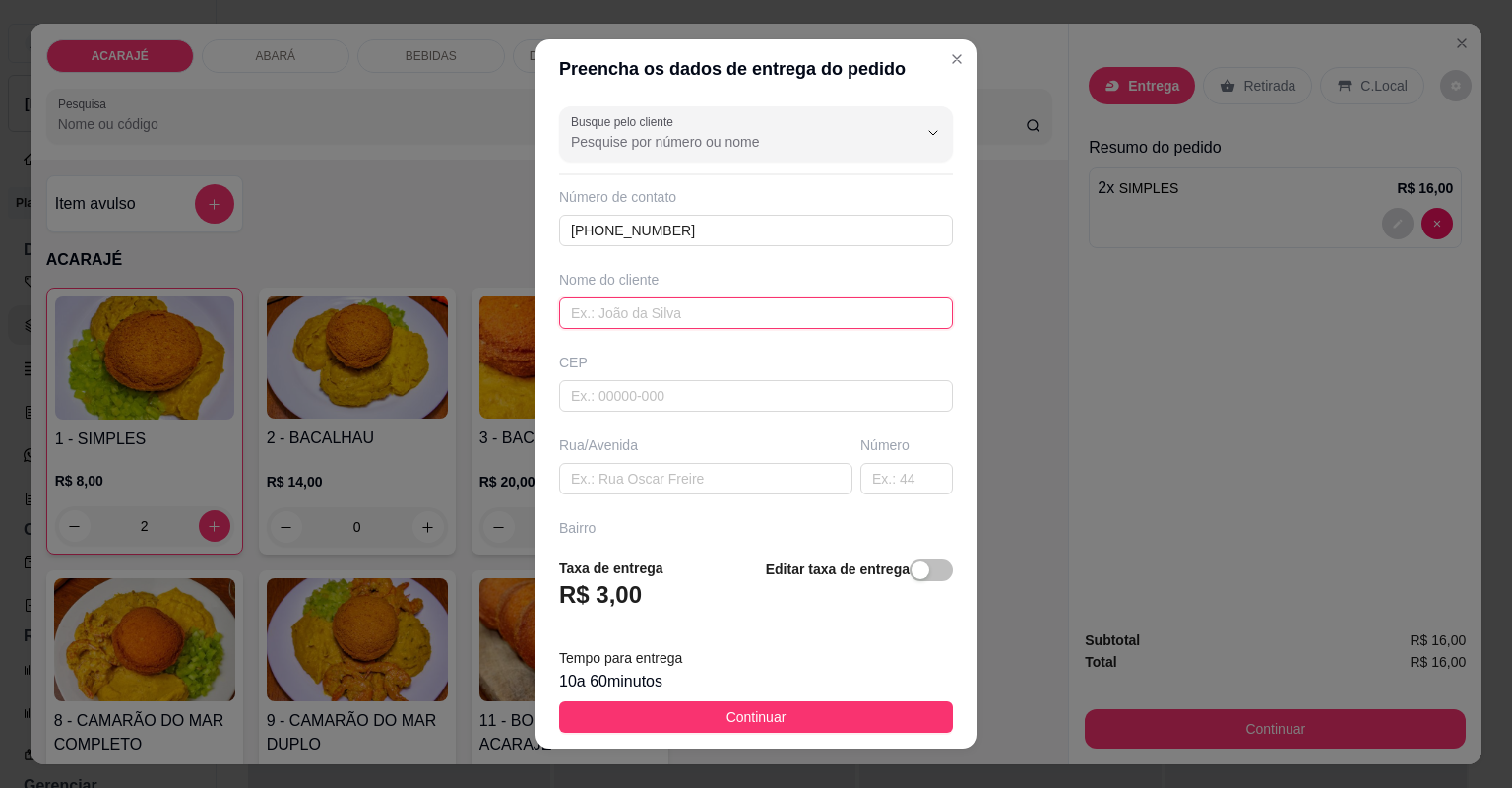 click at bounding box center (756, 313) 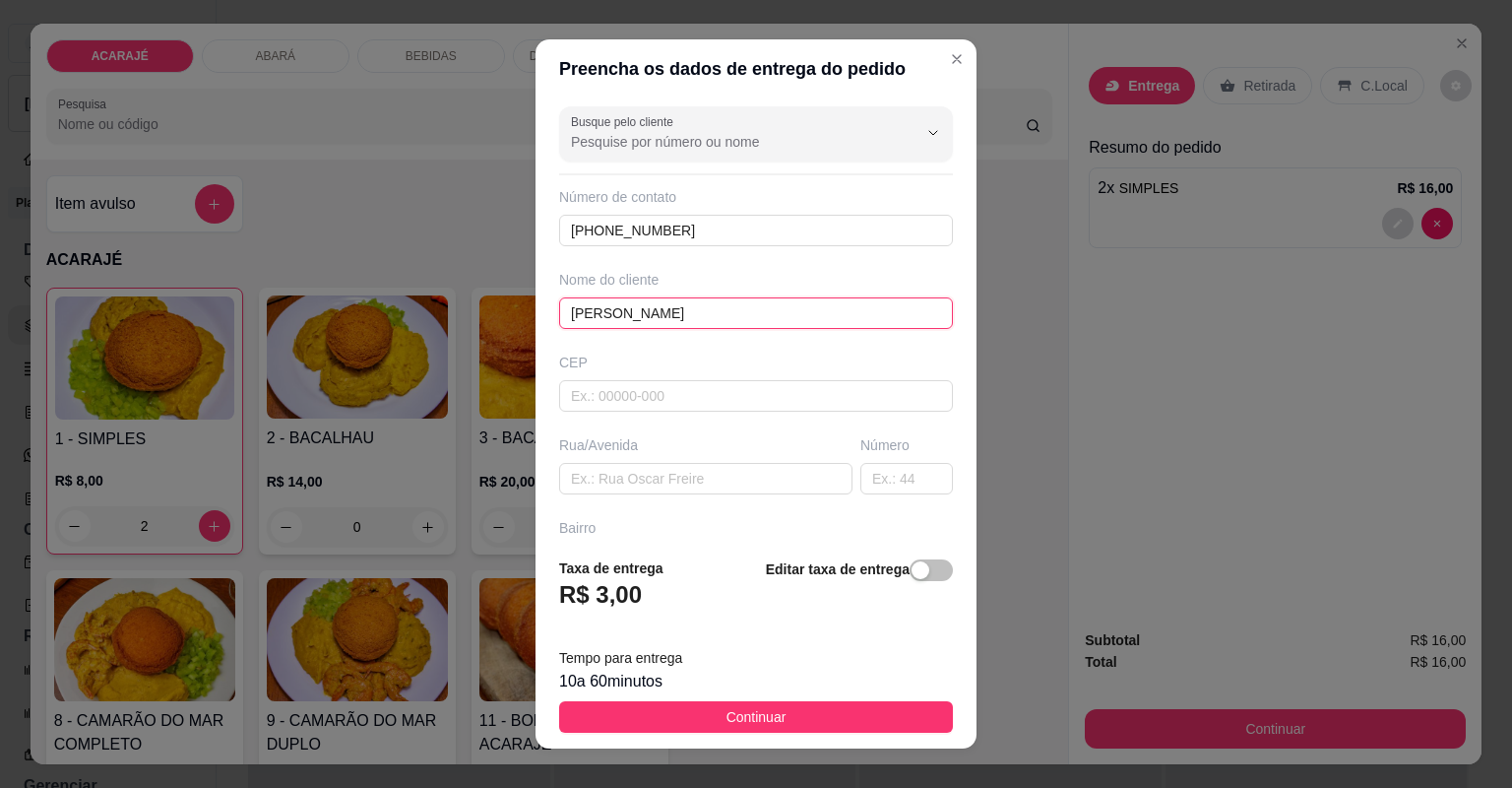drag, startPoint x: 657, startPoint y: 321, endPoint x: 727, endPoint y: 323, distance: 70.02857 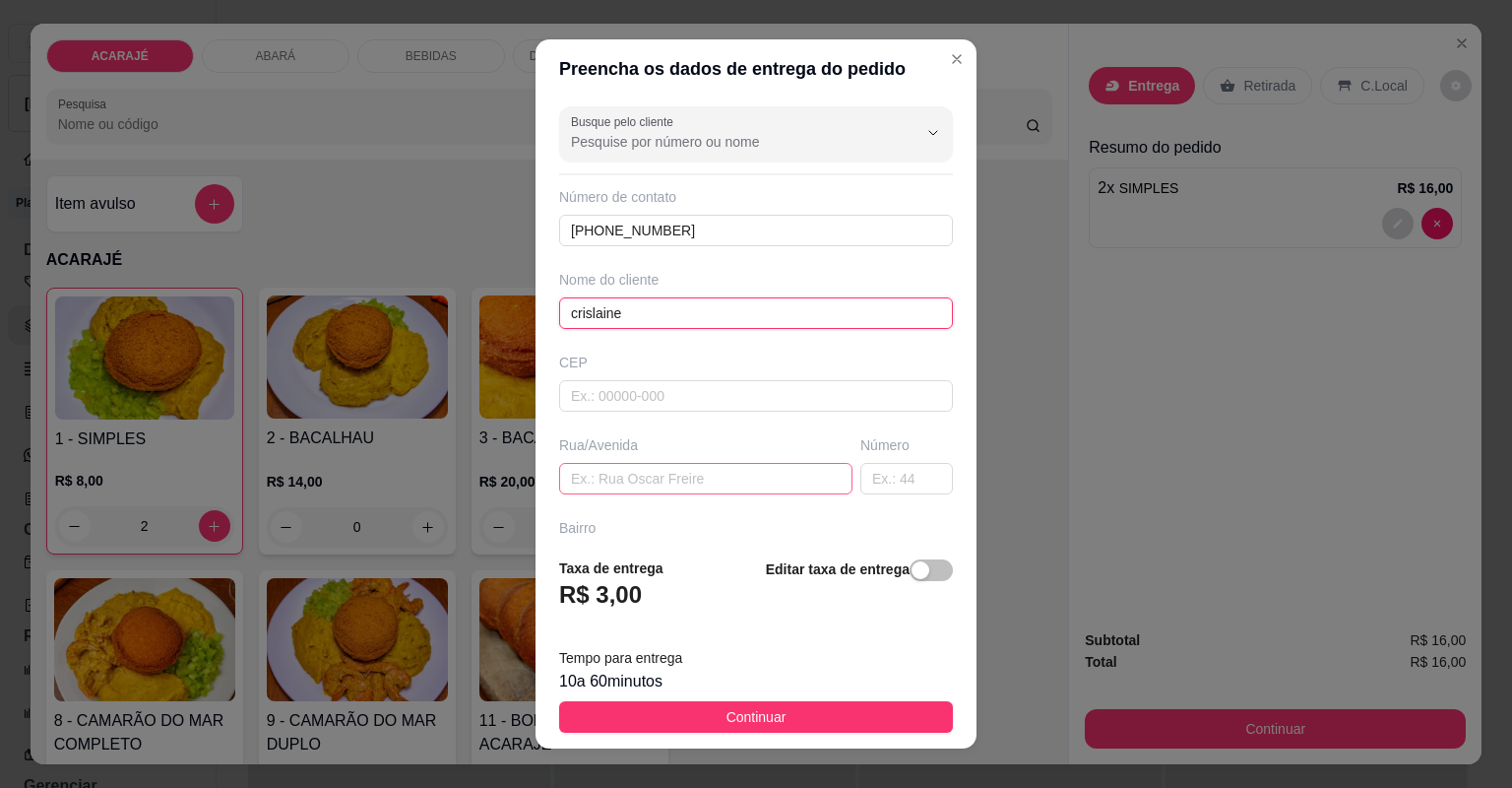 type on "crislaine" 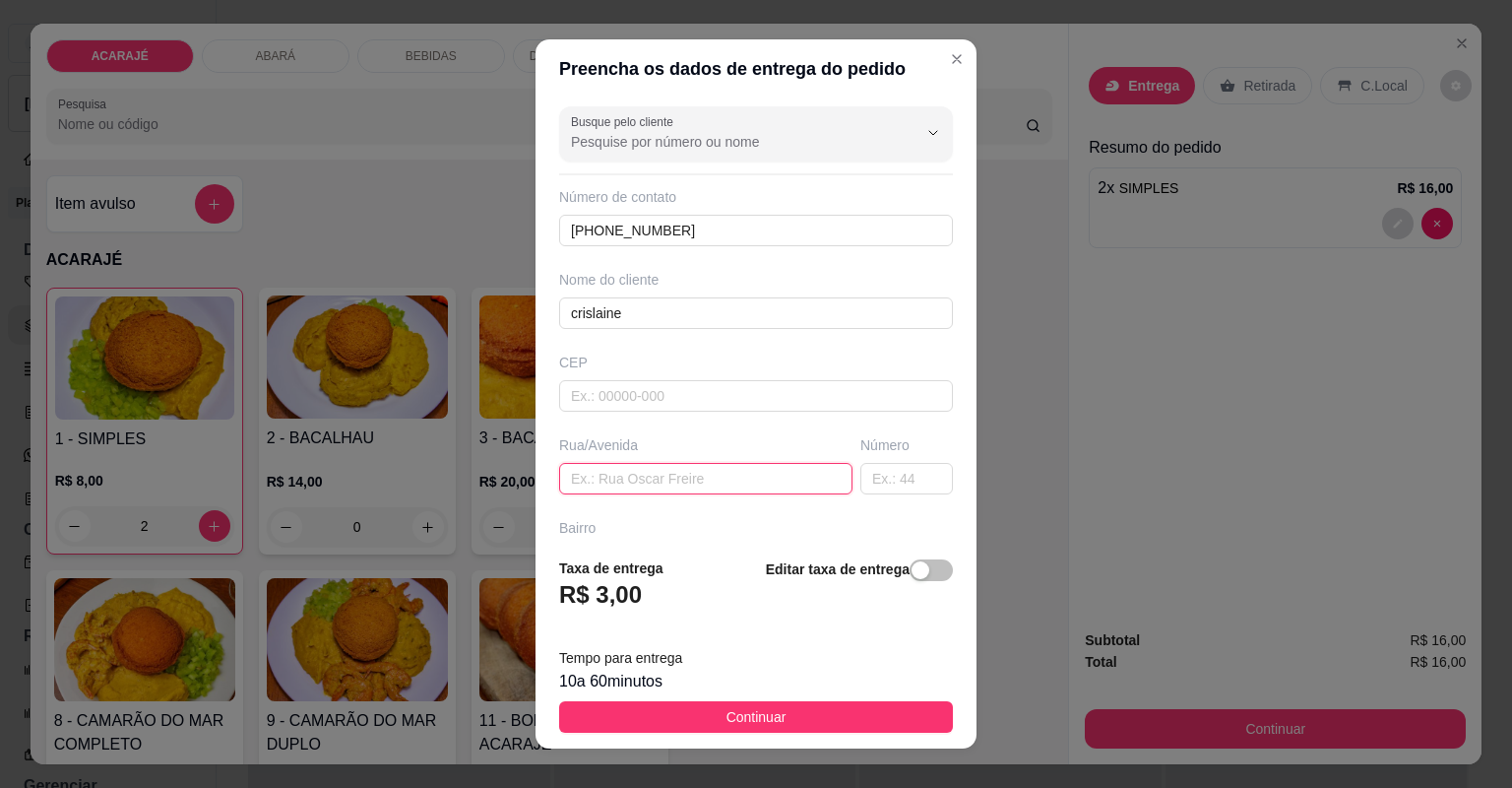 paste on "pontalzinho" 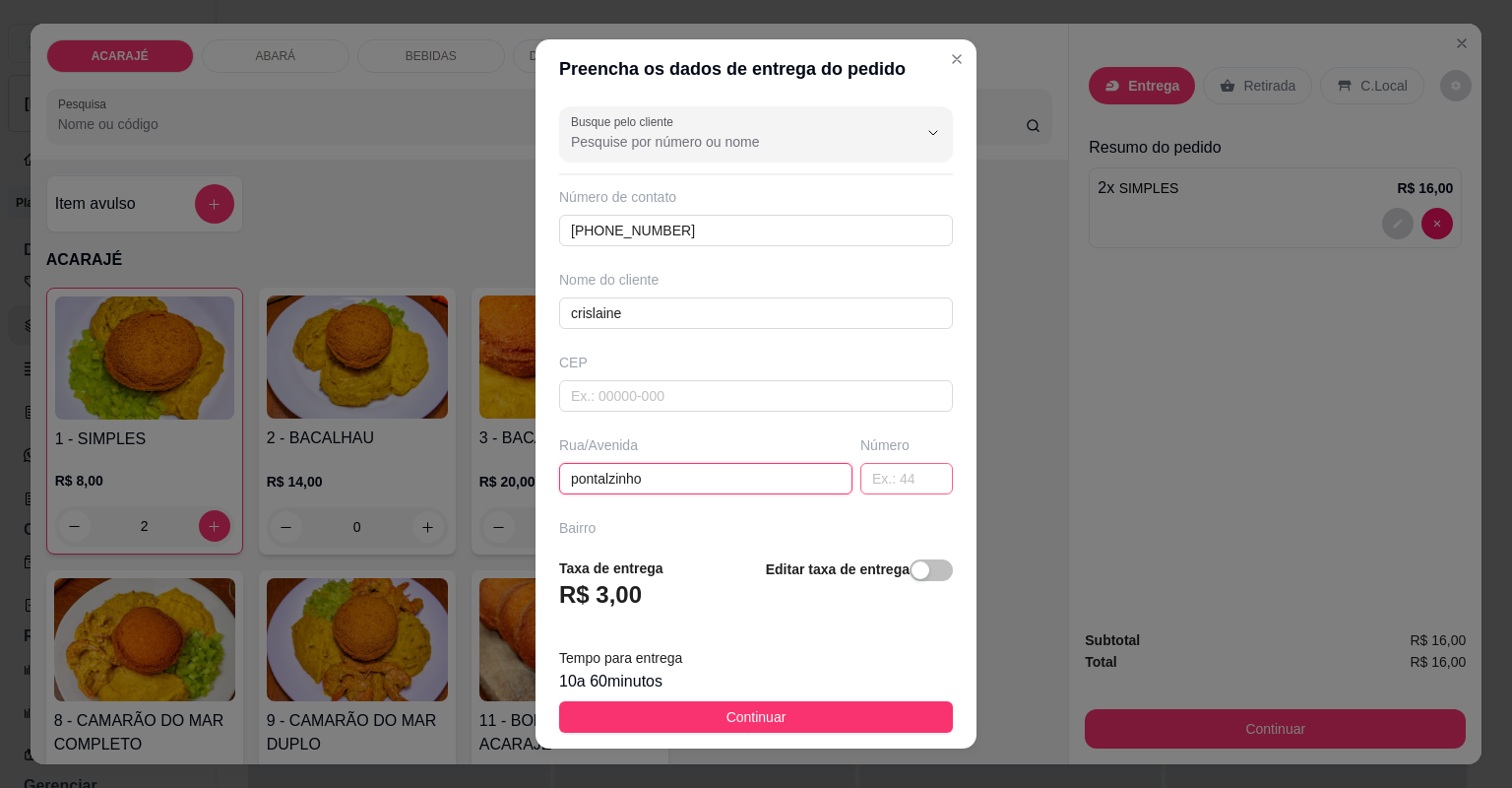 type on "pontalzinho" 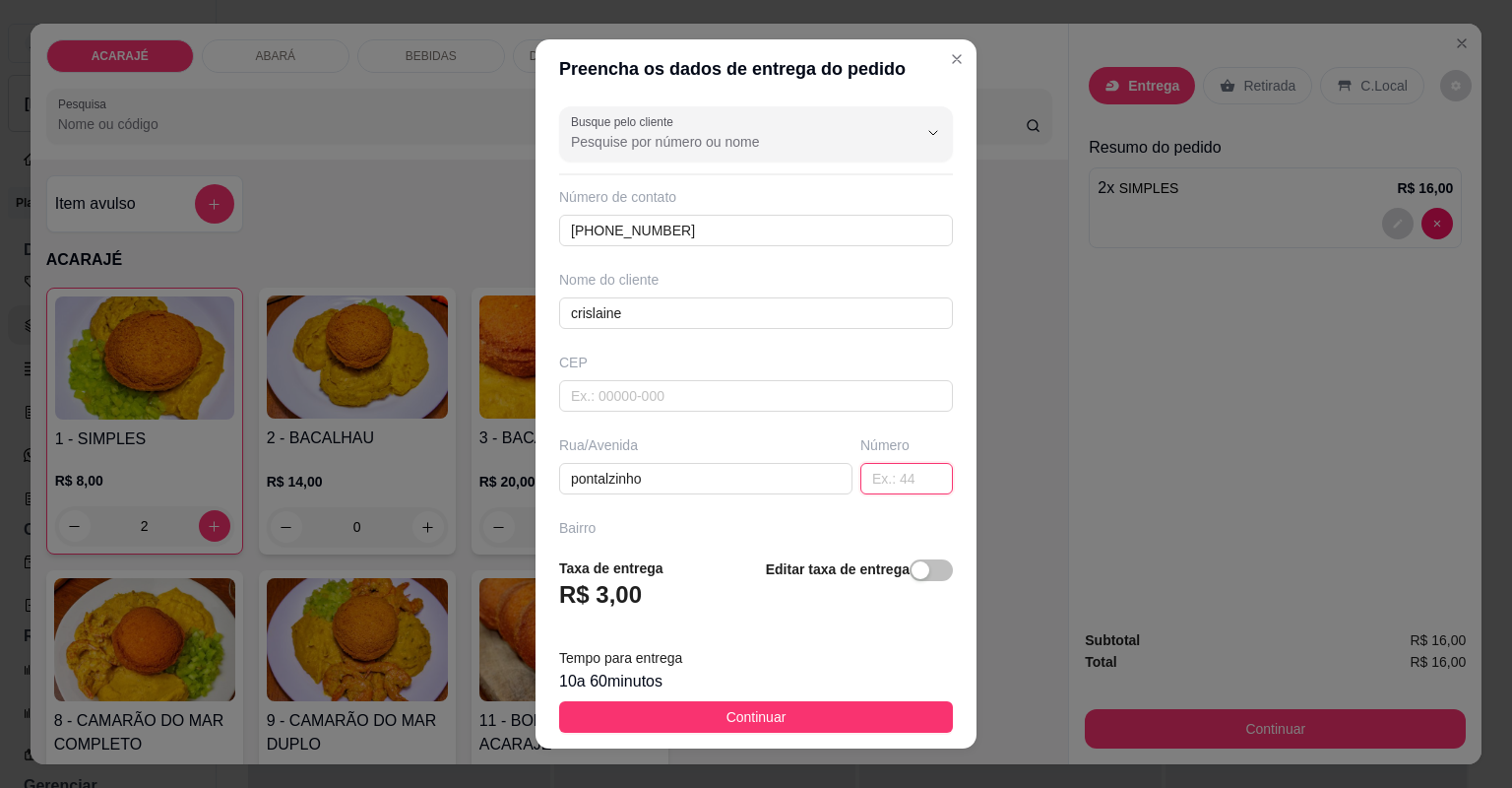 click at bounding box center [907, 479] 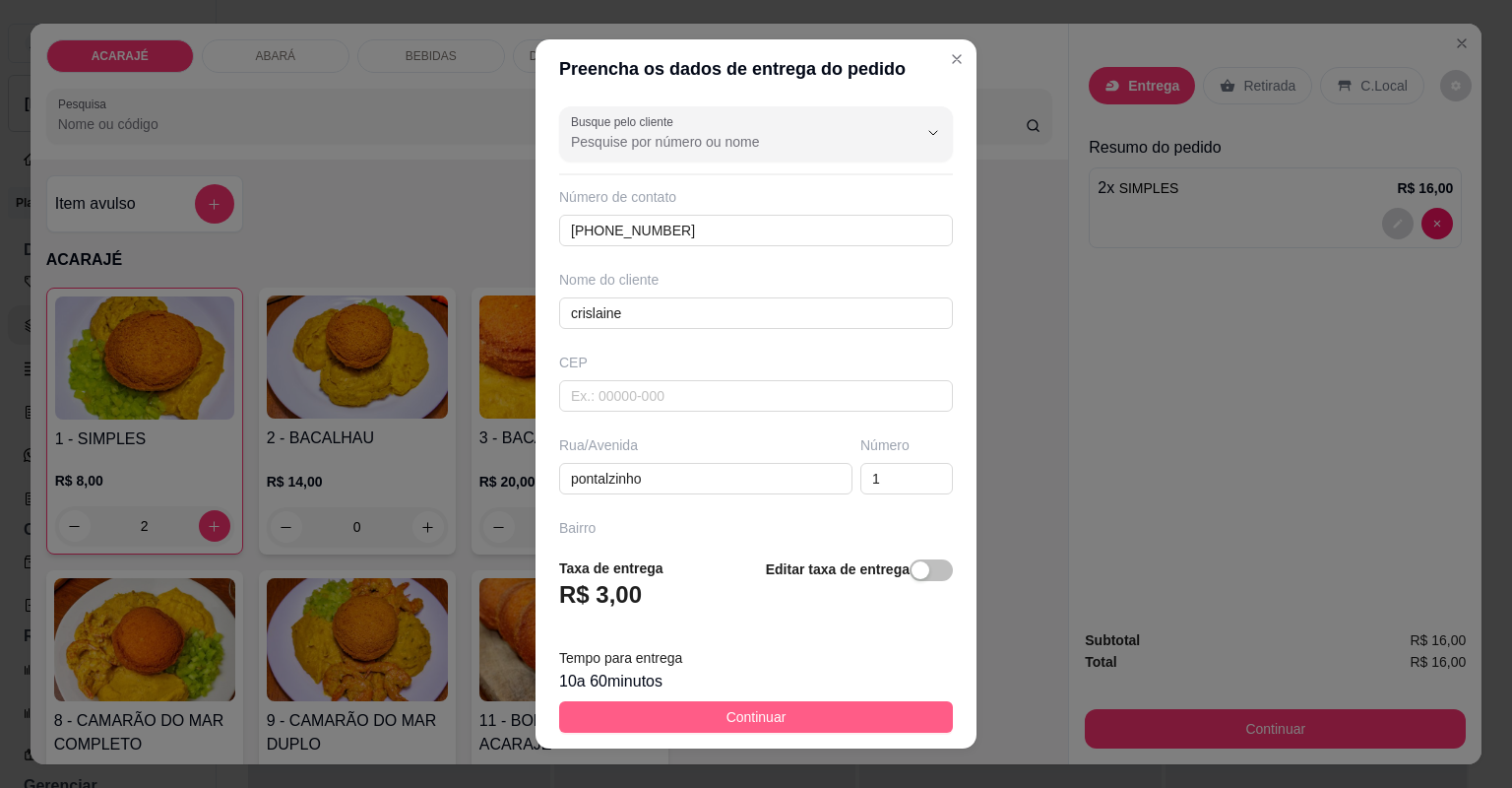 click on "Continuar" at bounding box center (756, 717) 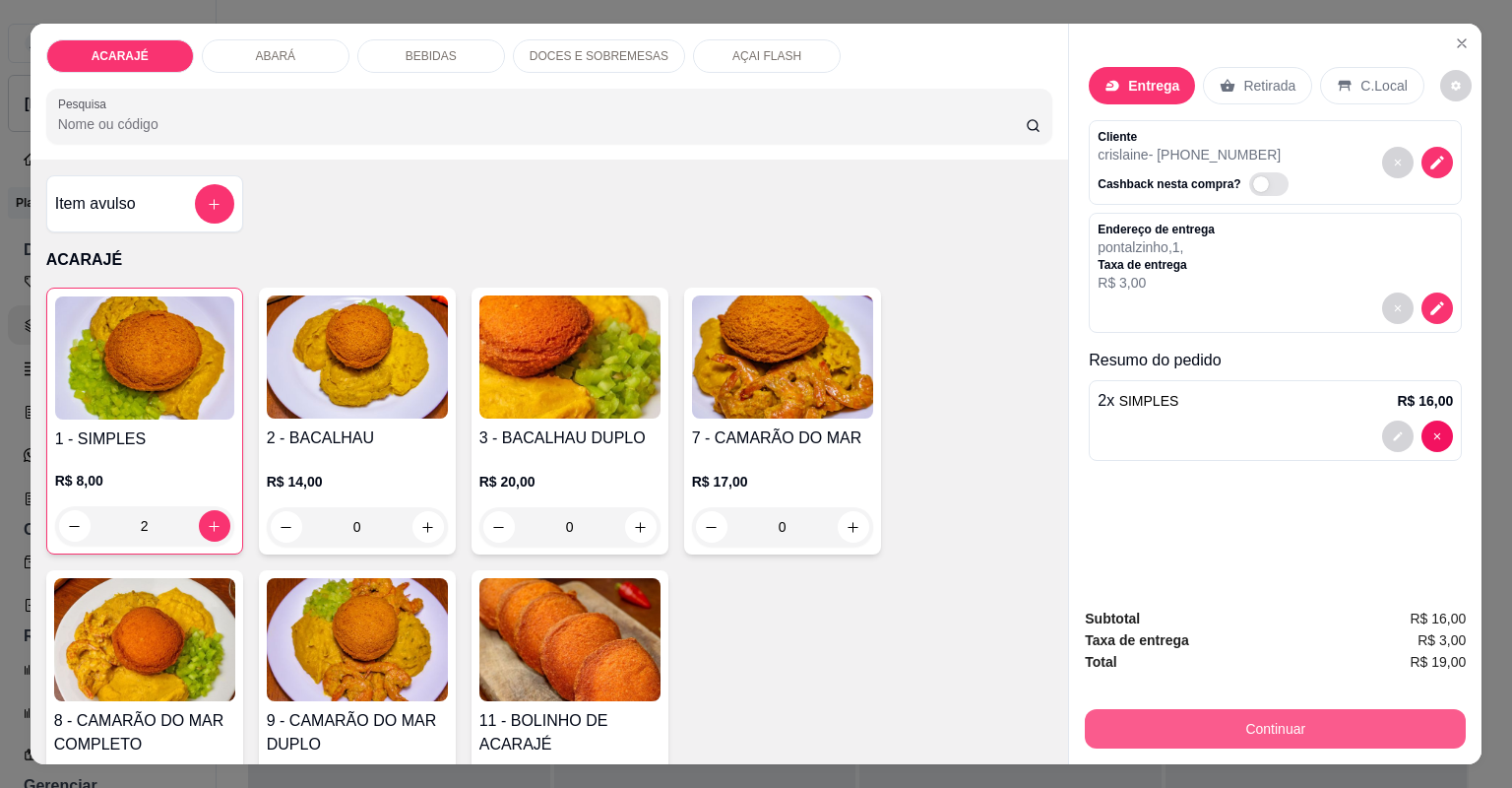 click on "Continuar" at bounding box center (1275, 729) 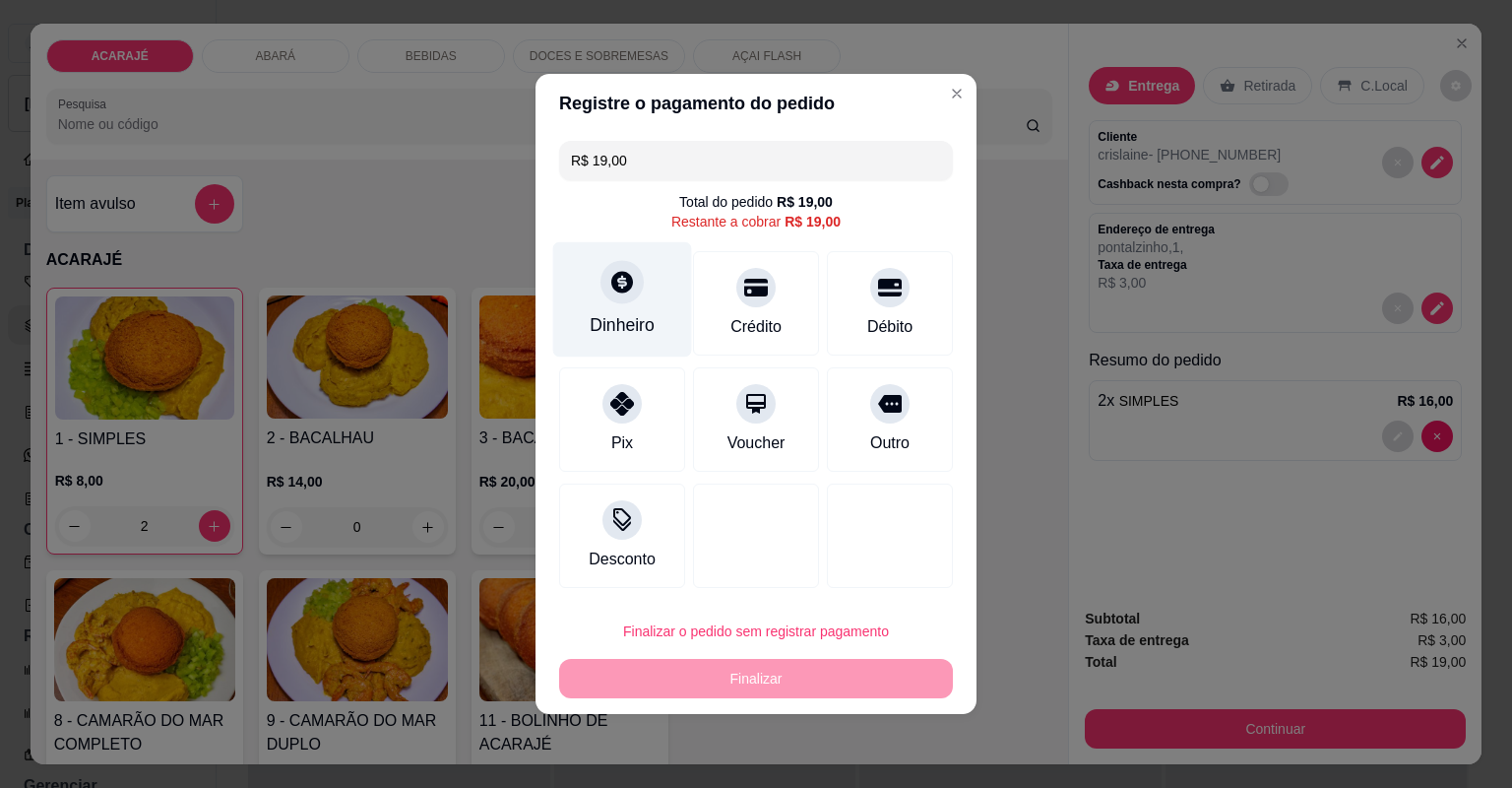 click on "Dinheiro" at bounding box center [622, 299] 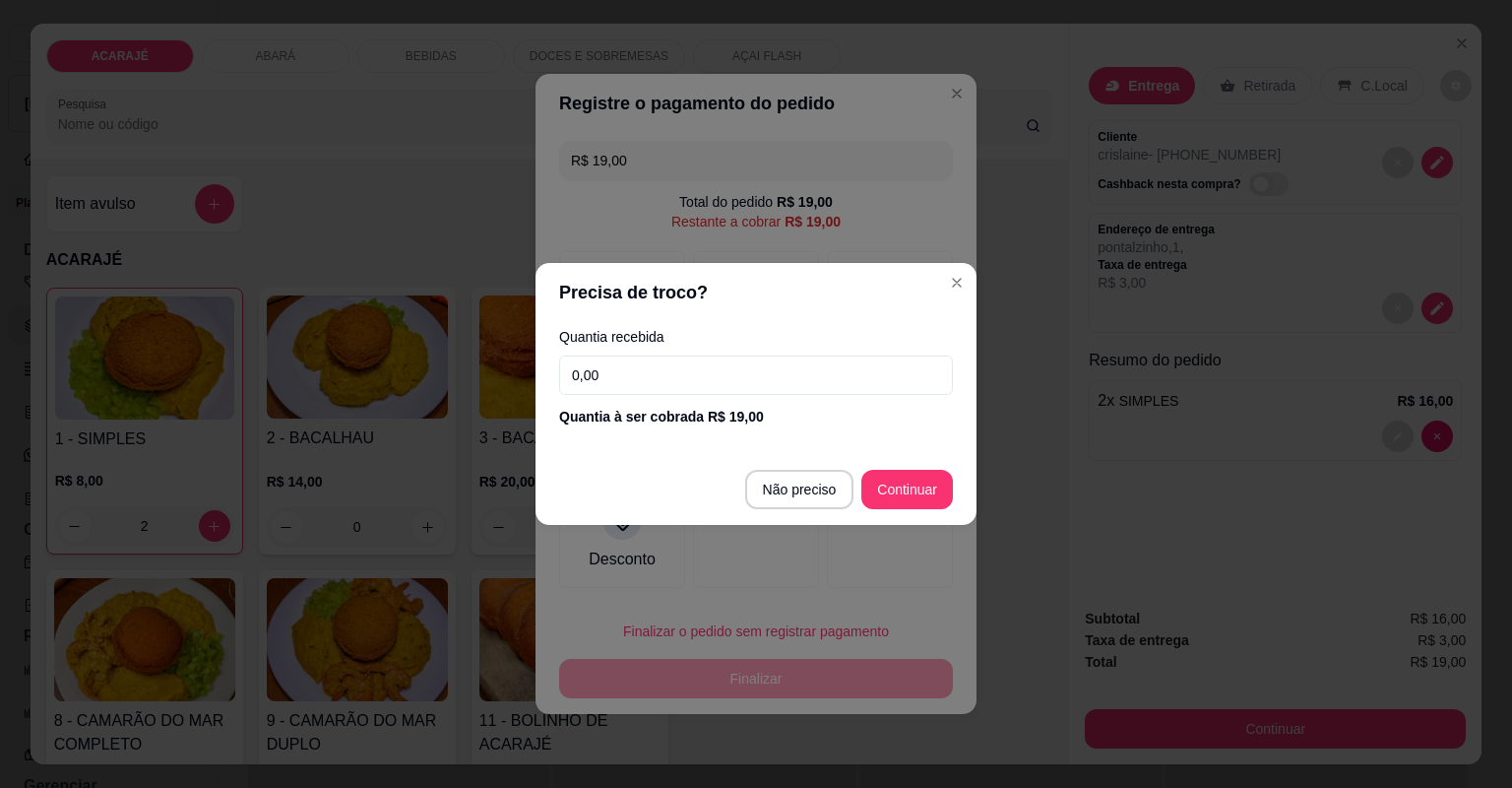 click on "0,00" at bounding box center (756, 375) 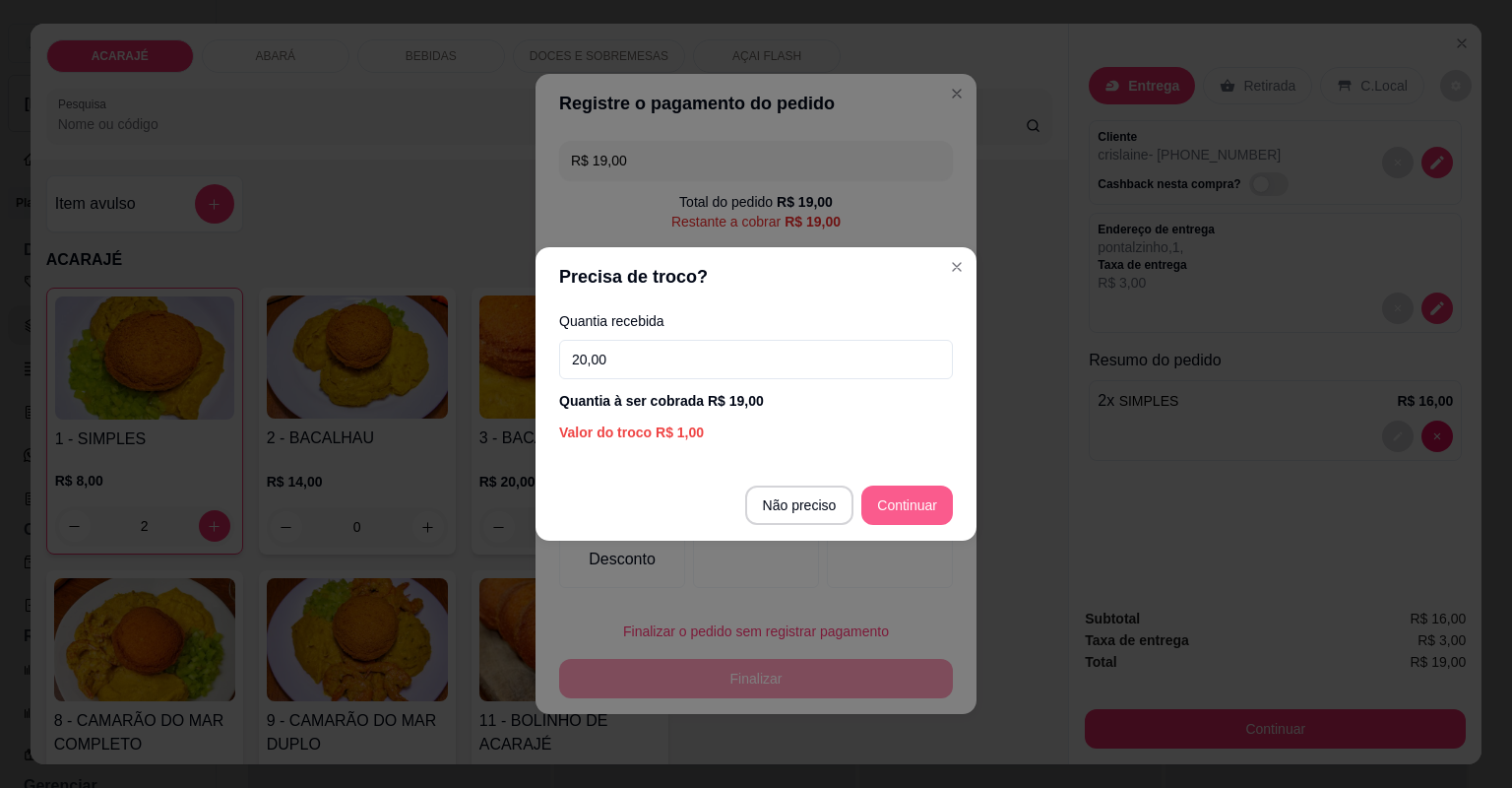 type on "20,00" 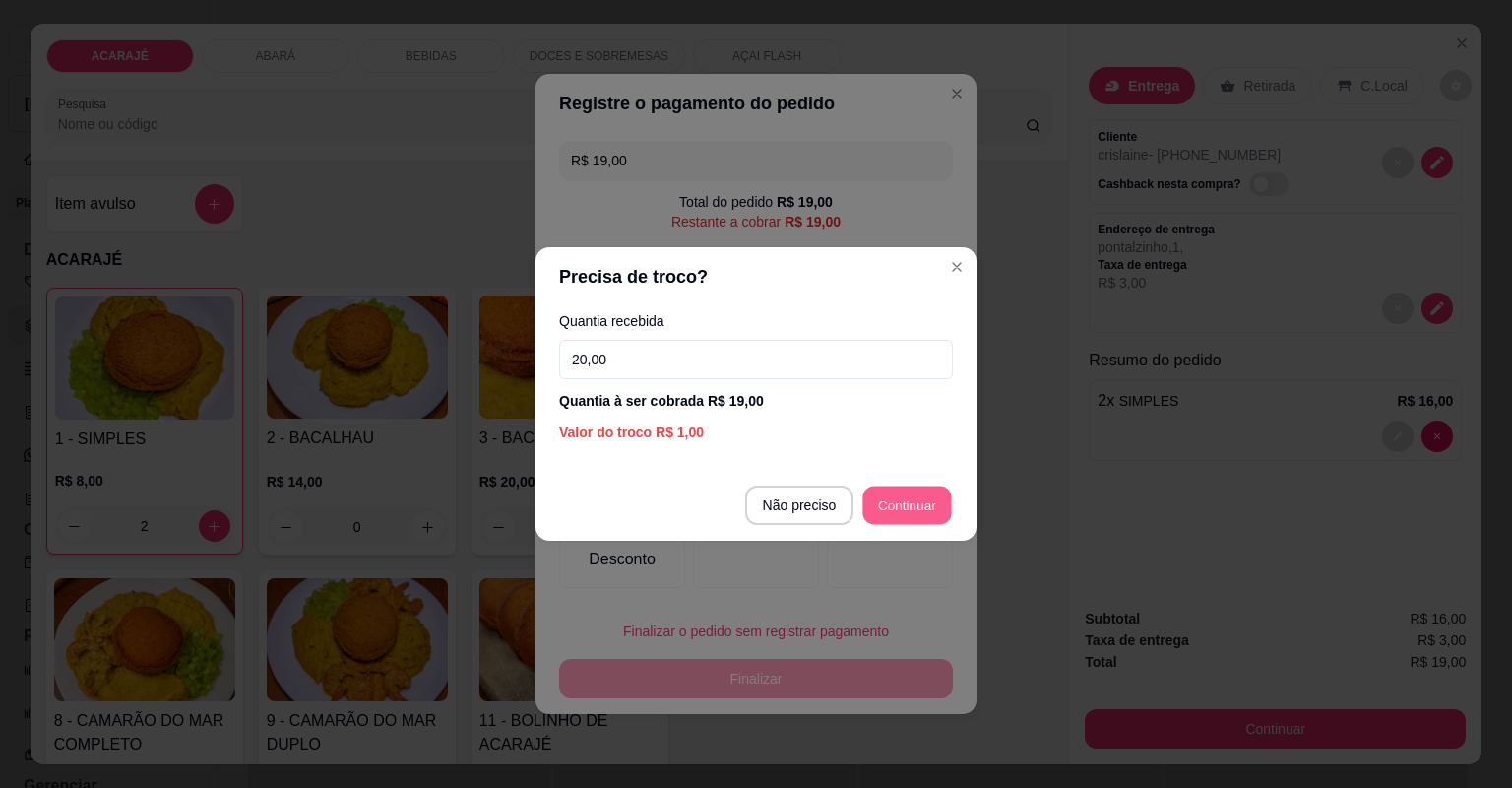 type on "R$ 0,00" 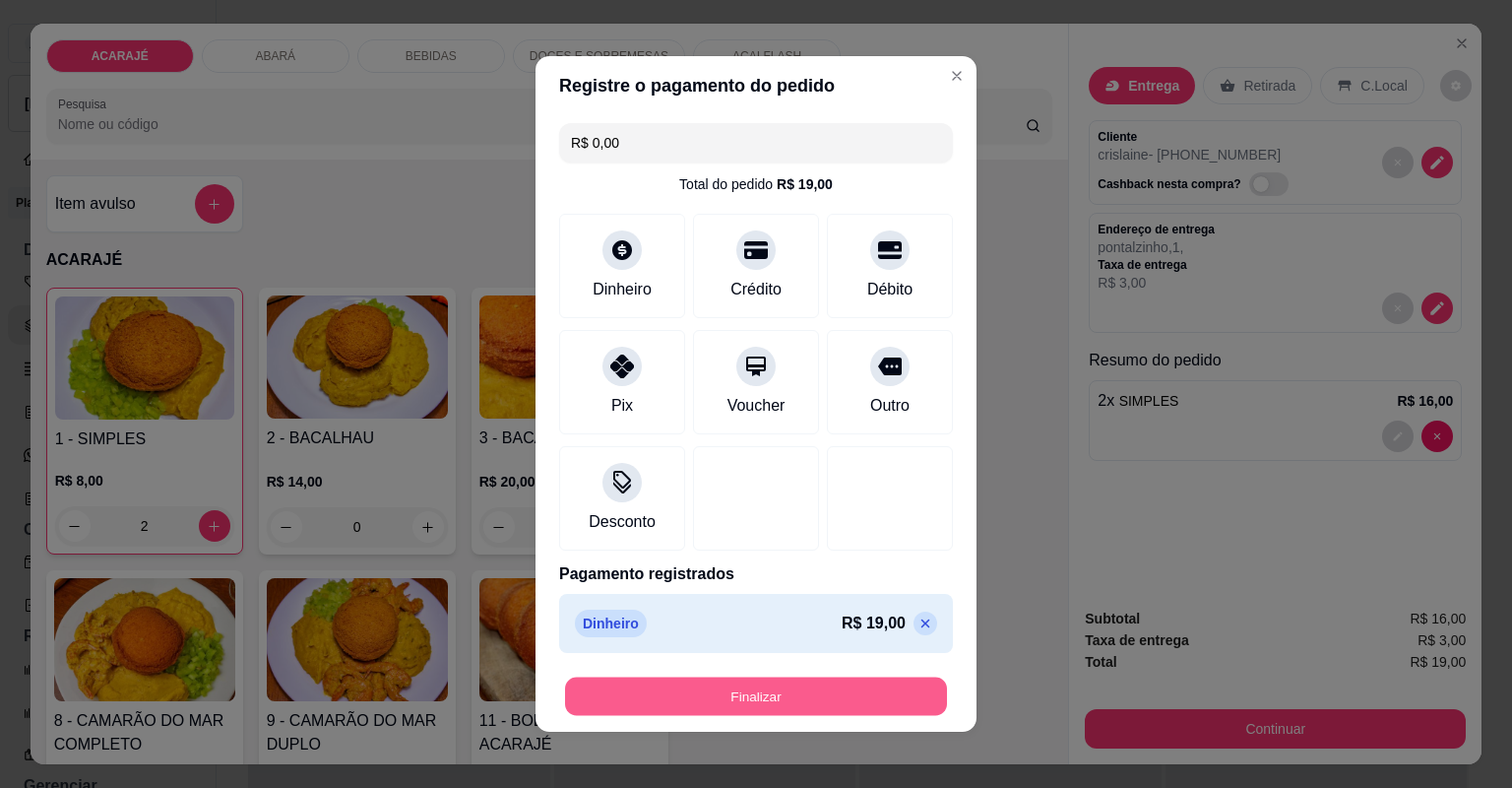 click on "Finalizar" at bounding box center (756, 696) 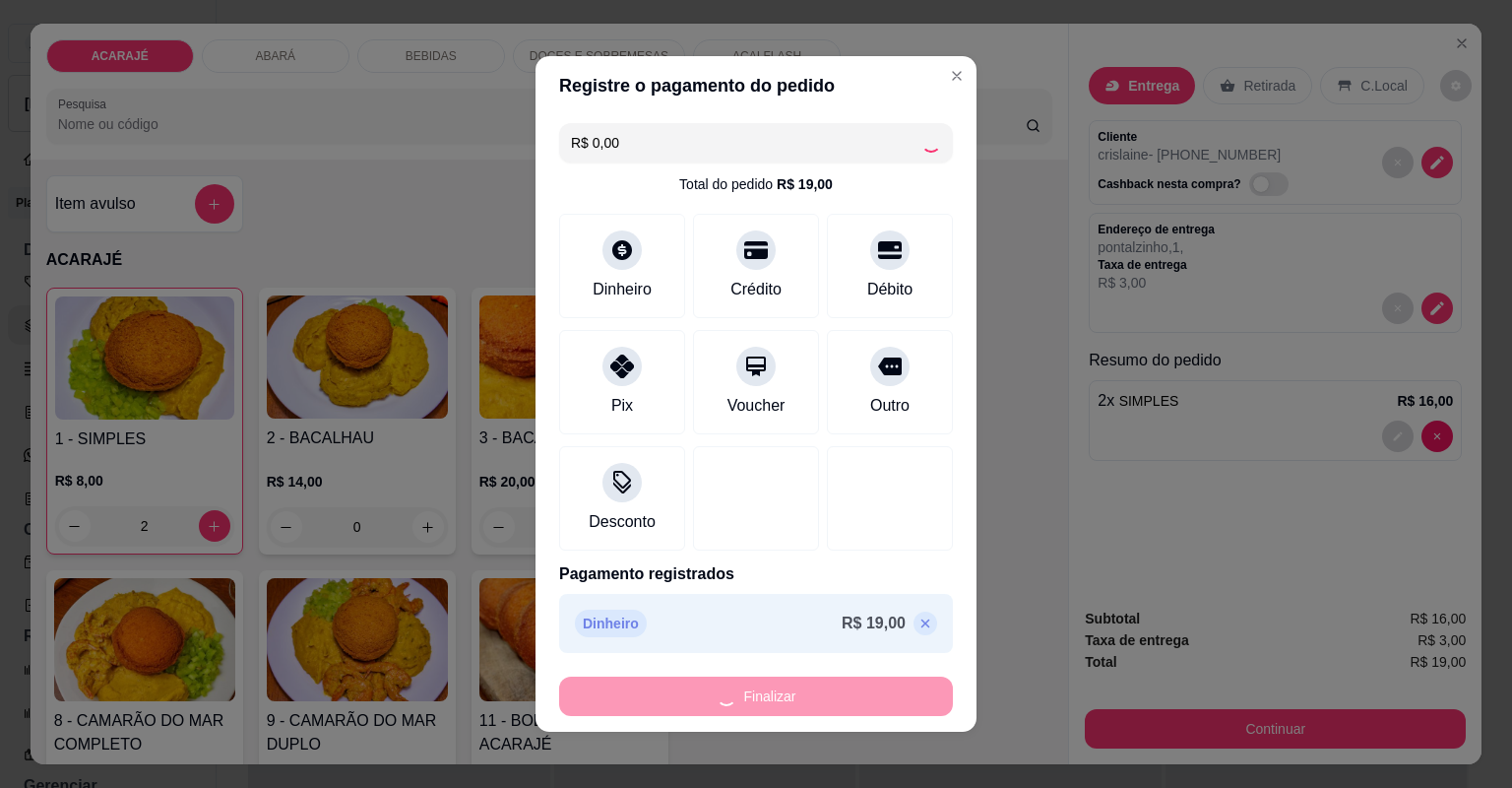 type on "0" 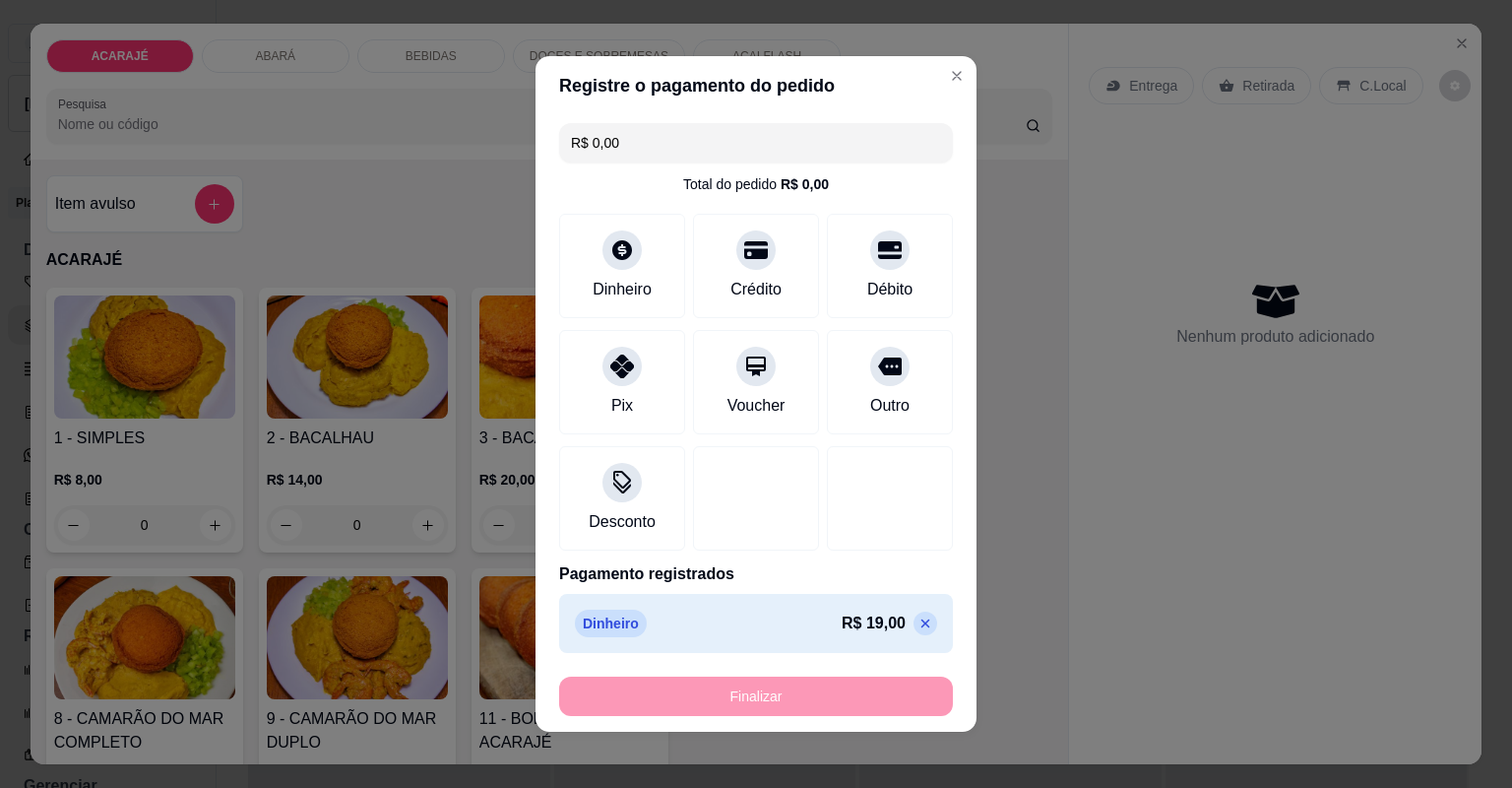 type on "-R$ 19,00" 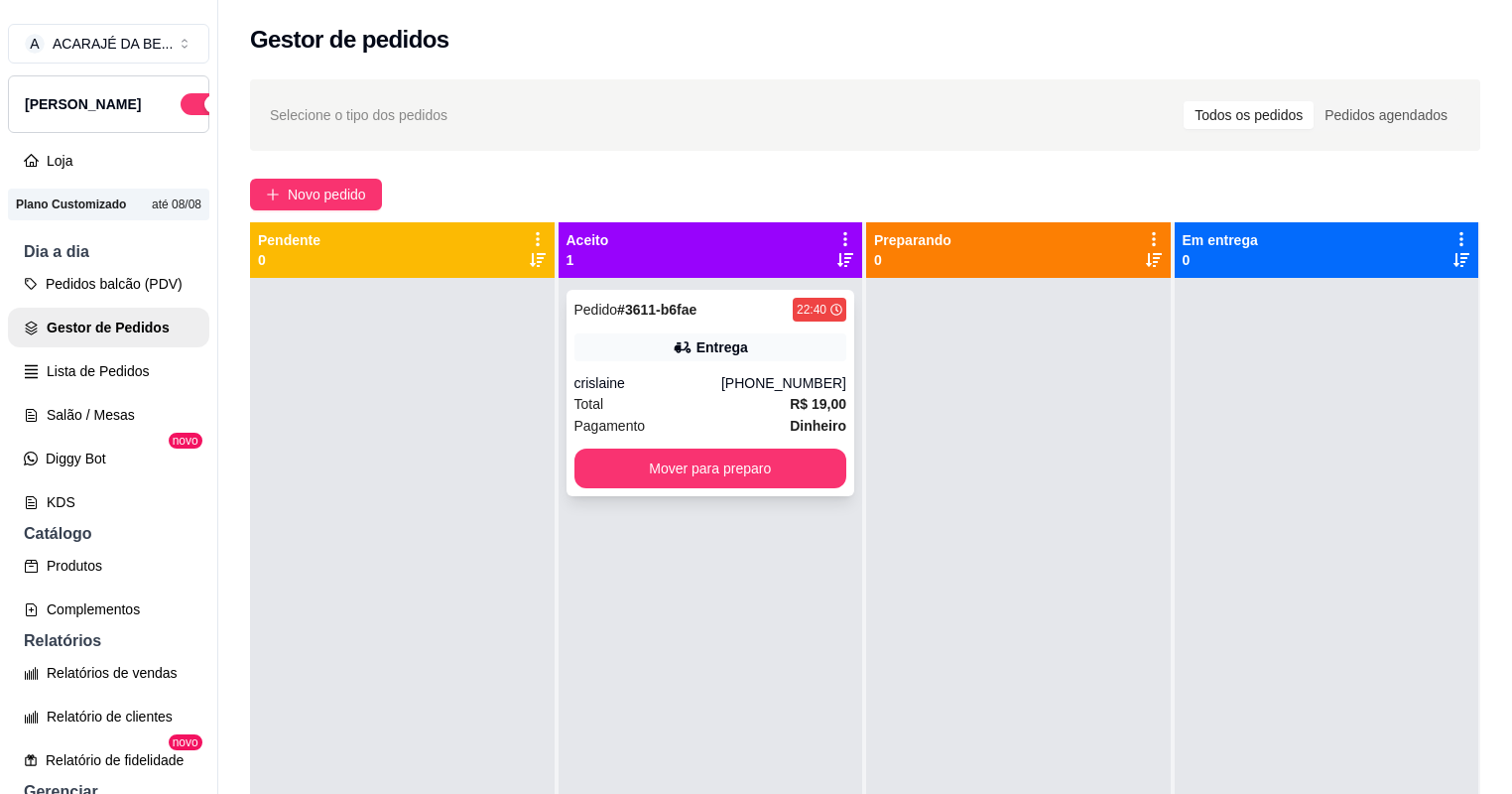 click on "crislaine" at bounding box center [648, 383] 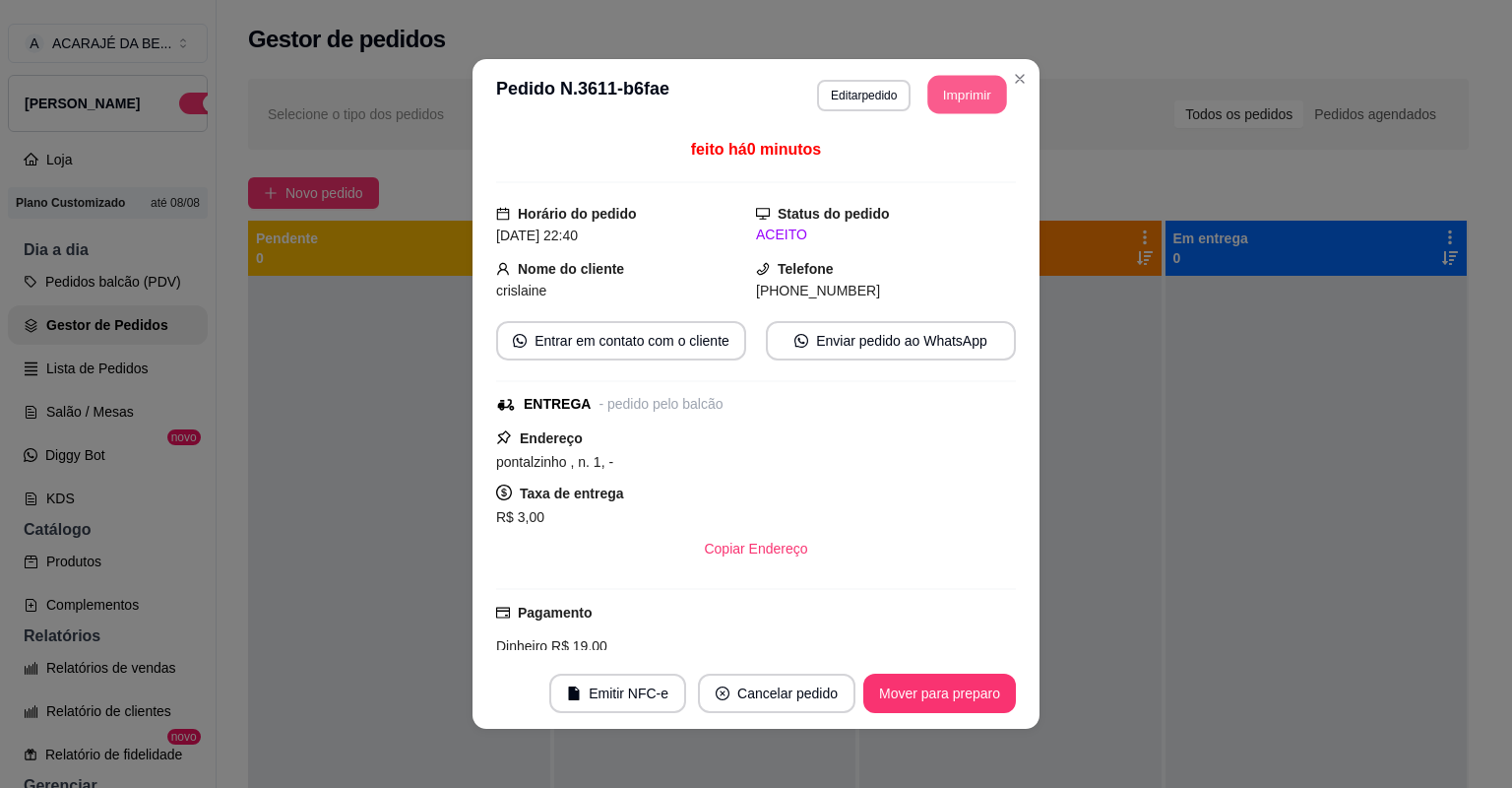 click on "Imprimir" at bounding box center (968, 95) 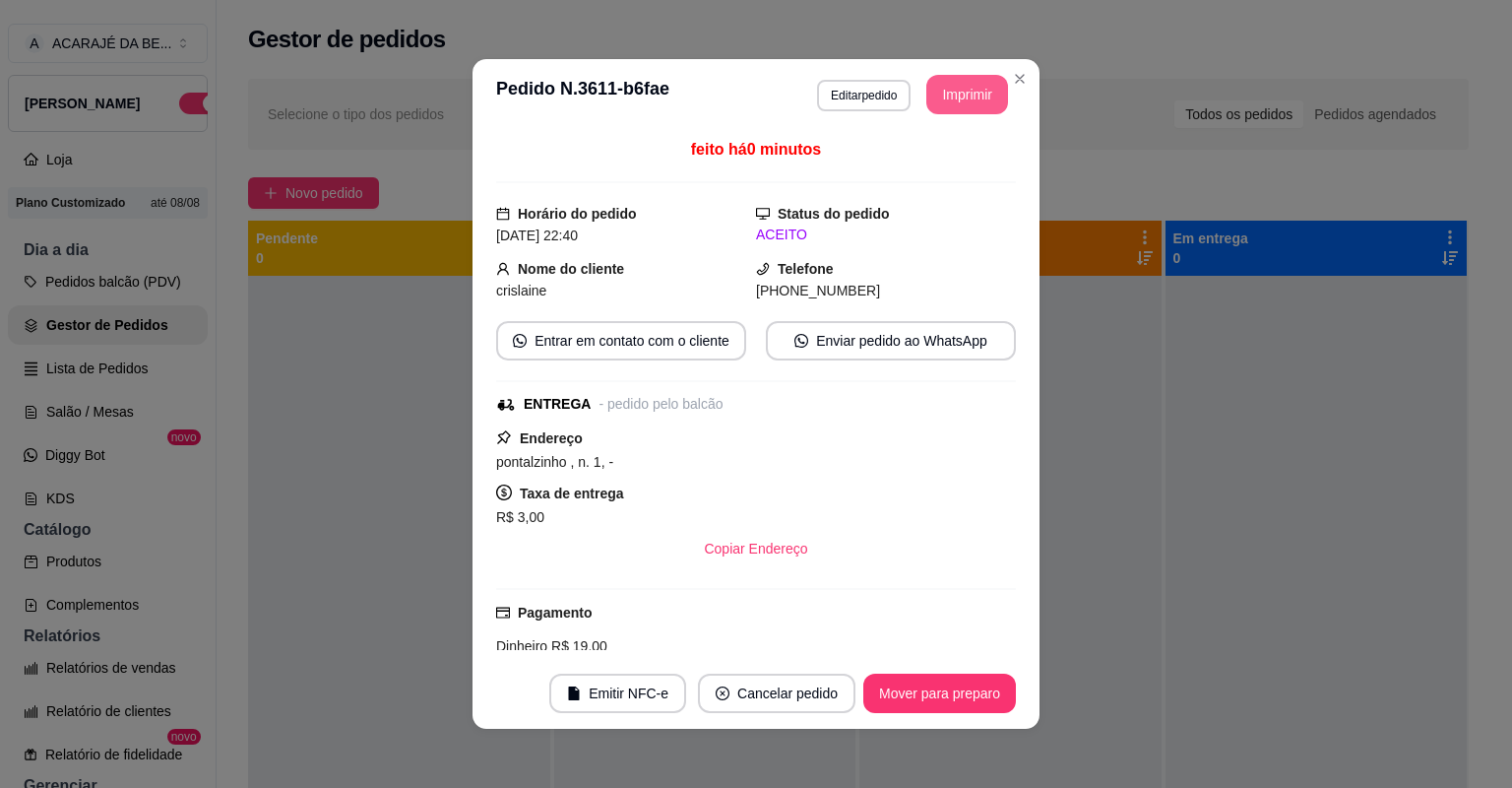 scroll, scrollTop: 0, scrollLeft: 0, axis: both 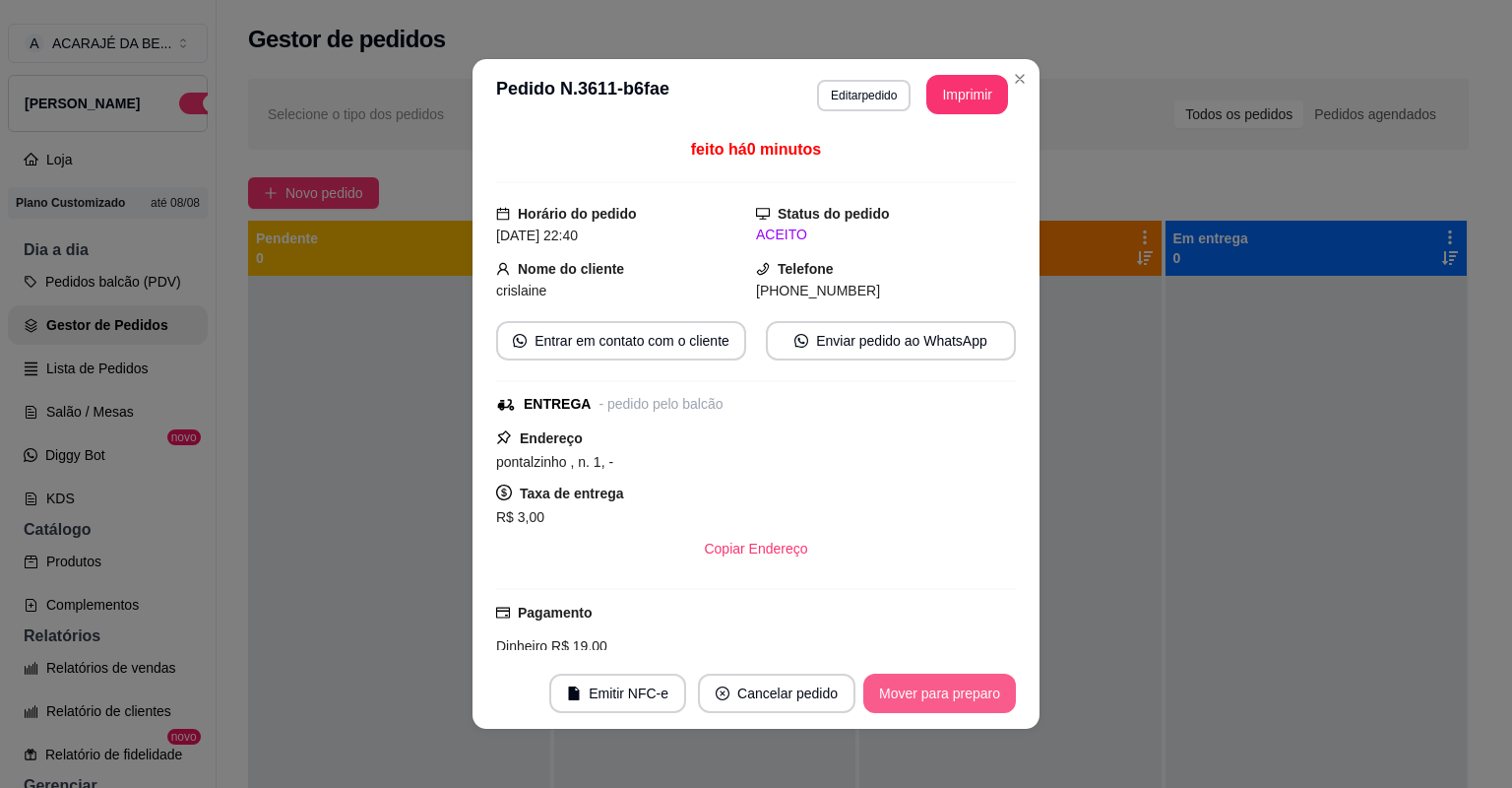 click on "Mover para preparo" at bounding box center (939, 693) 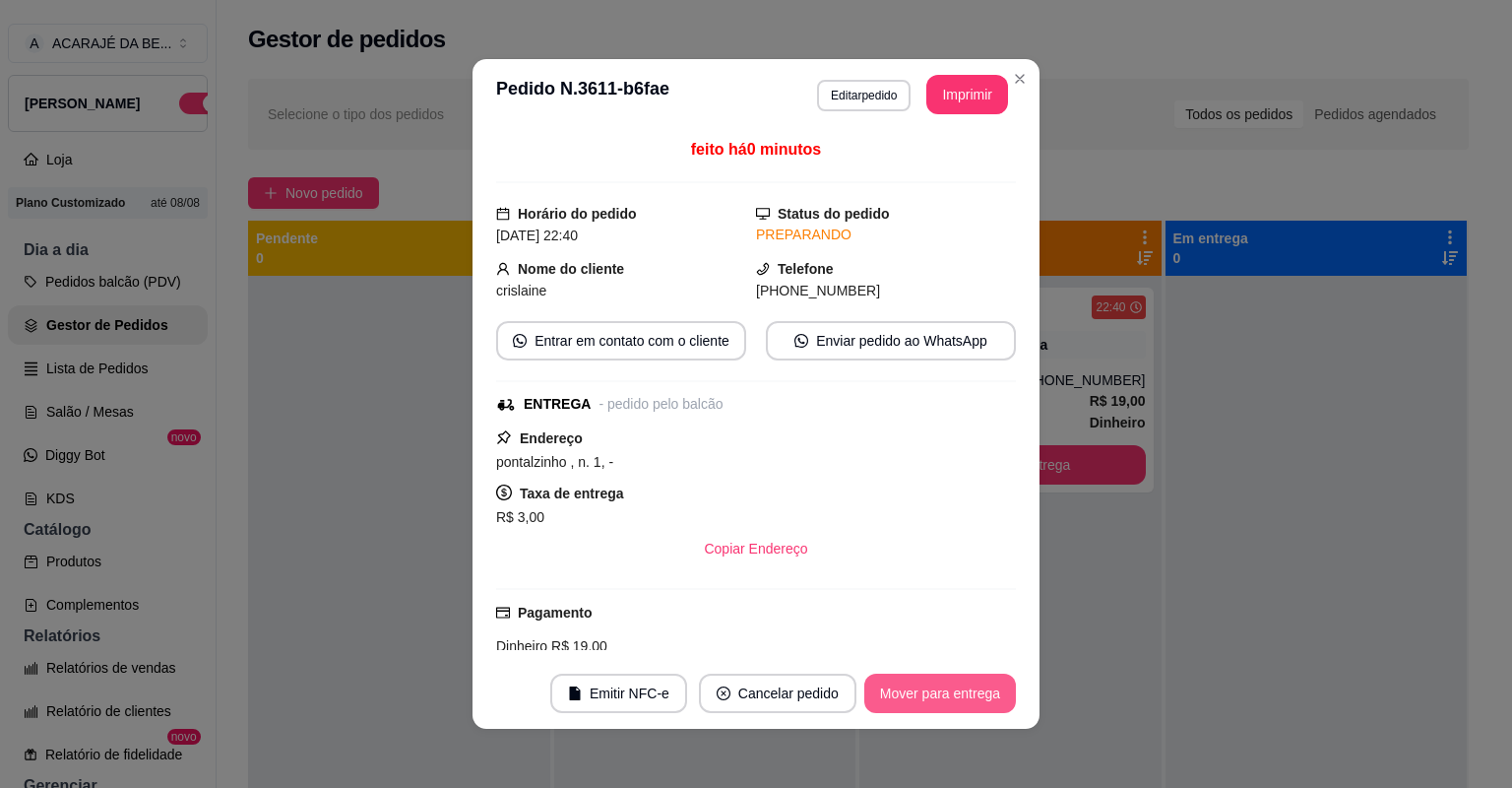 click on "Mover para entrega" at bounding box center (940, 693) 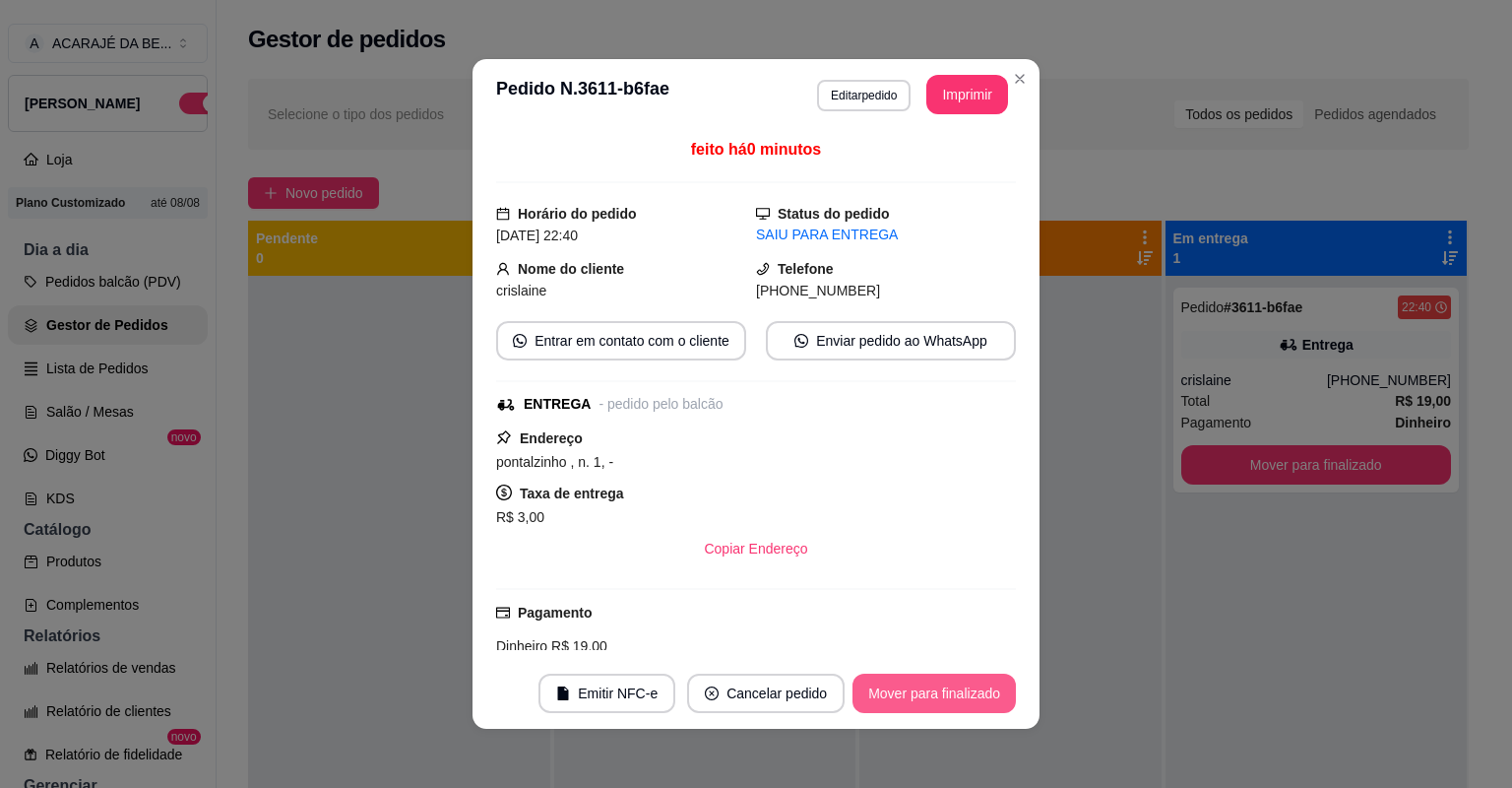 click on "Mover para finalizado" at bounding box center [934, 693] 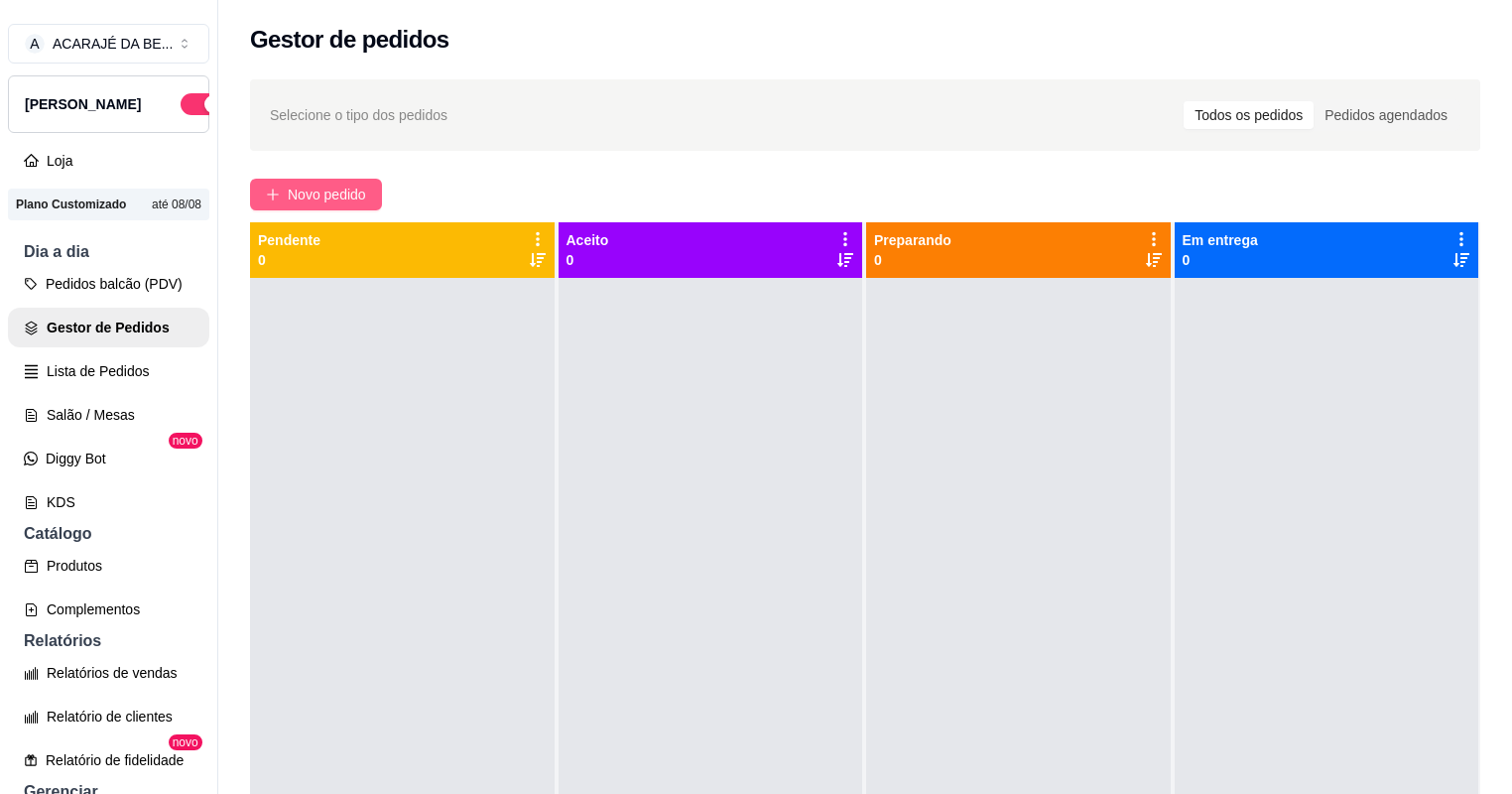 click on "Novo pedido" at bounding box center [326, 195] 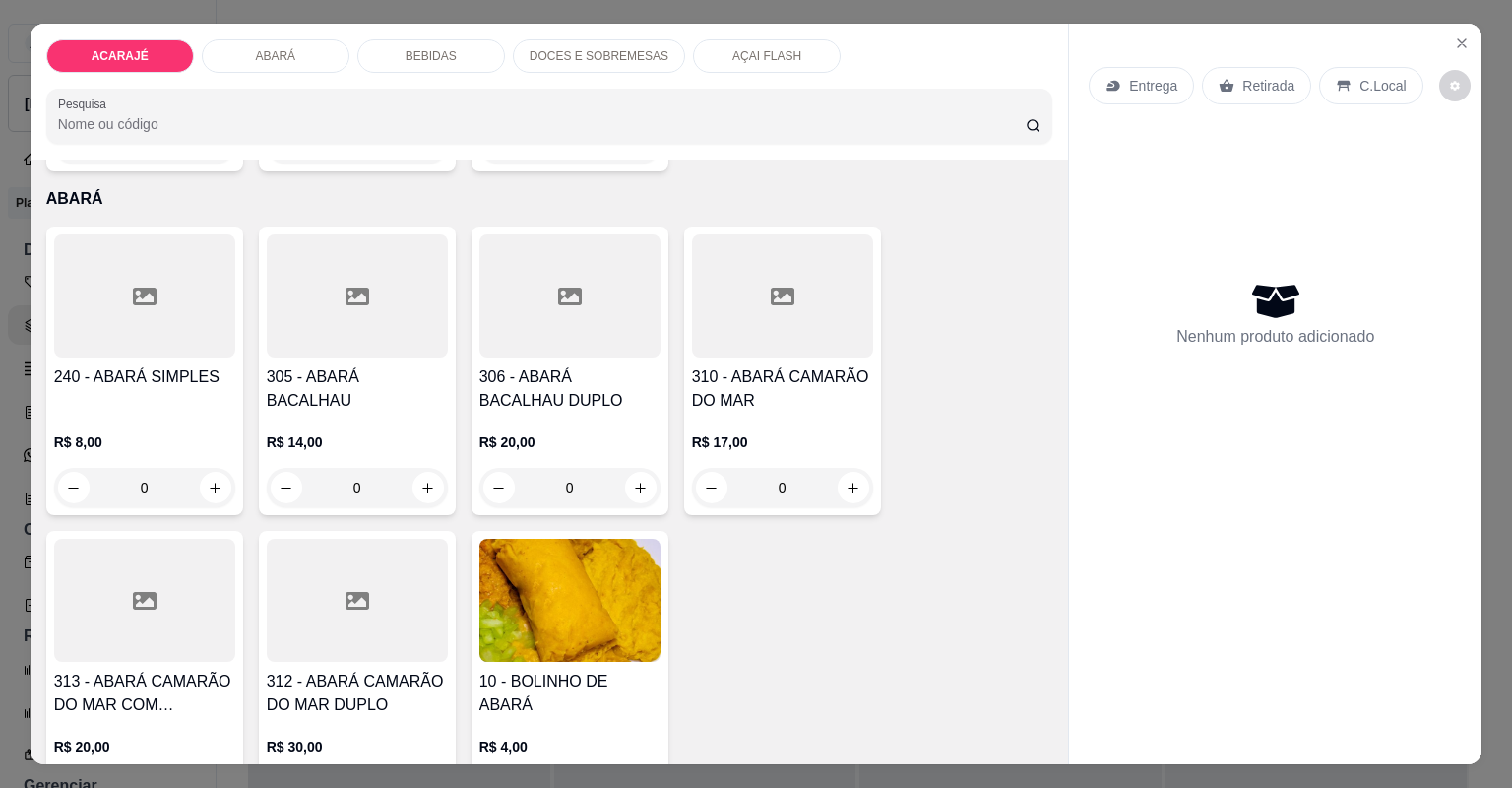 scroll, scrollTop: 788, scrollLeft: 0, axis: vertical 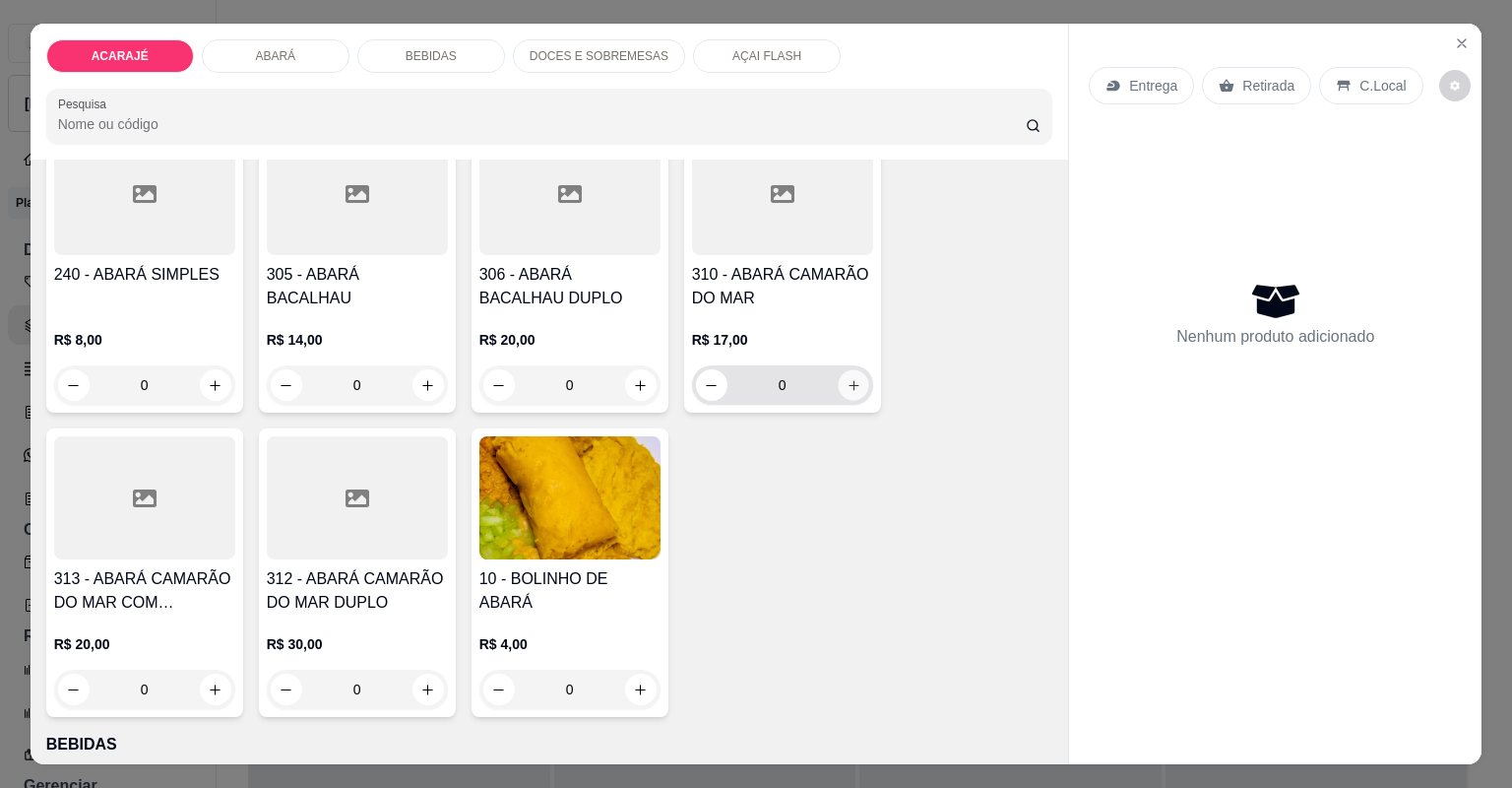 click 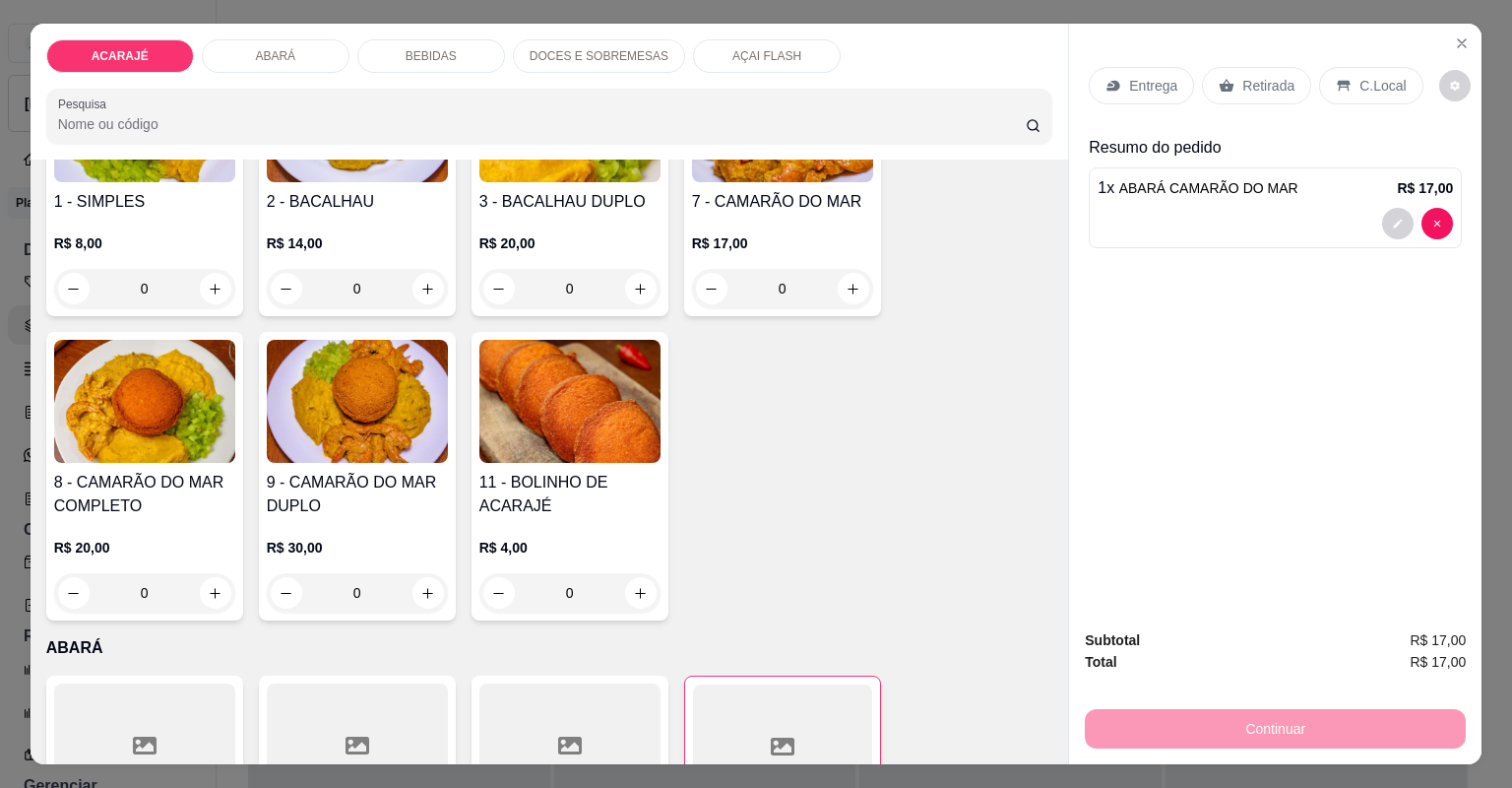 scroll, scrollTop: 236, scrollLeft: 0, axis: vertical 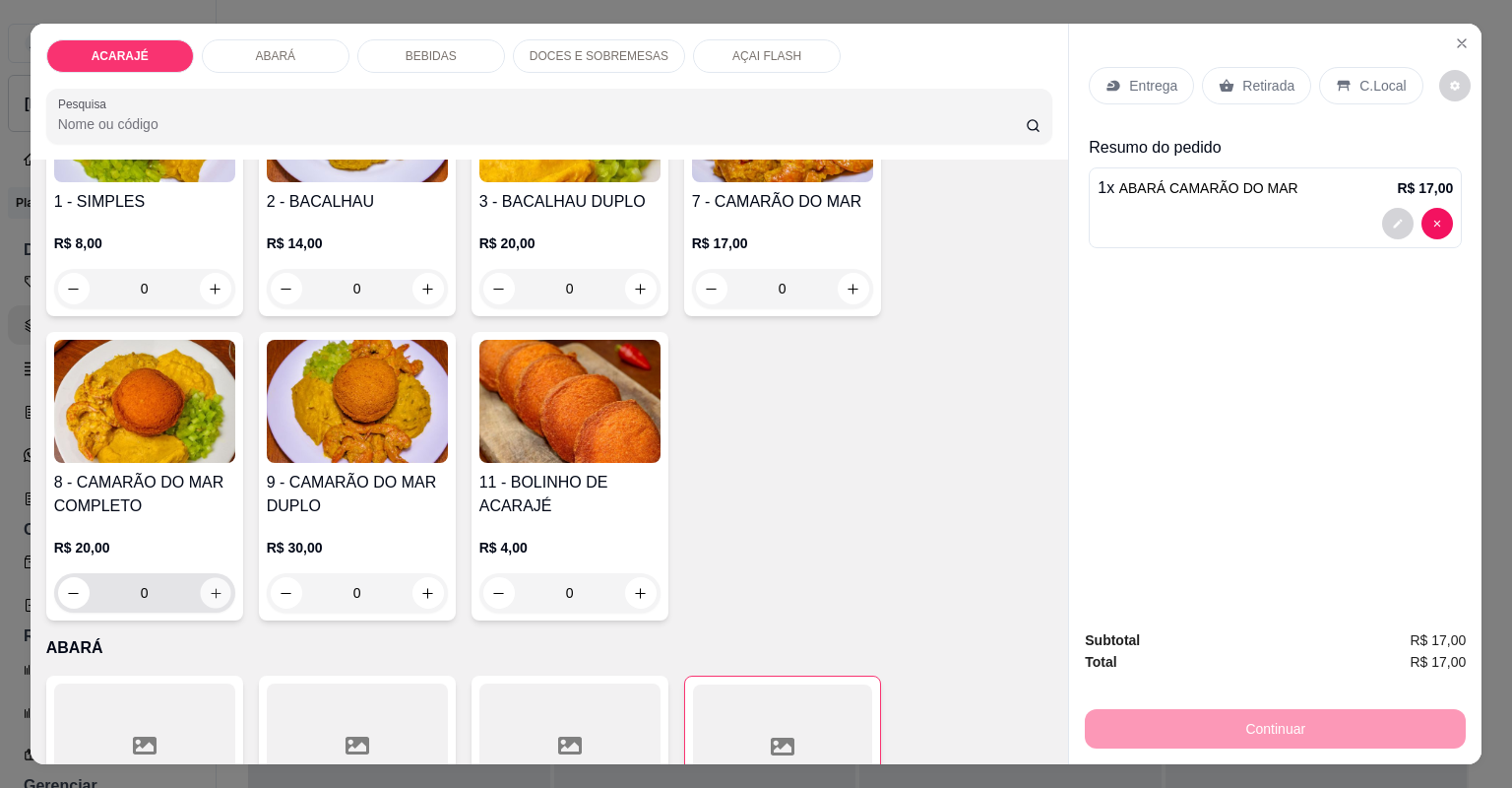 click 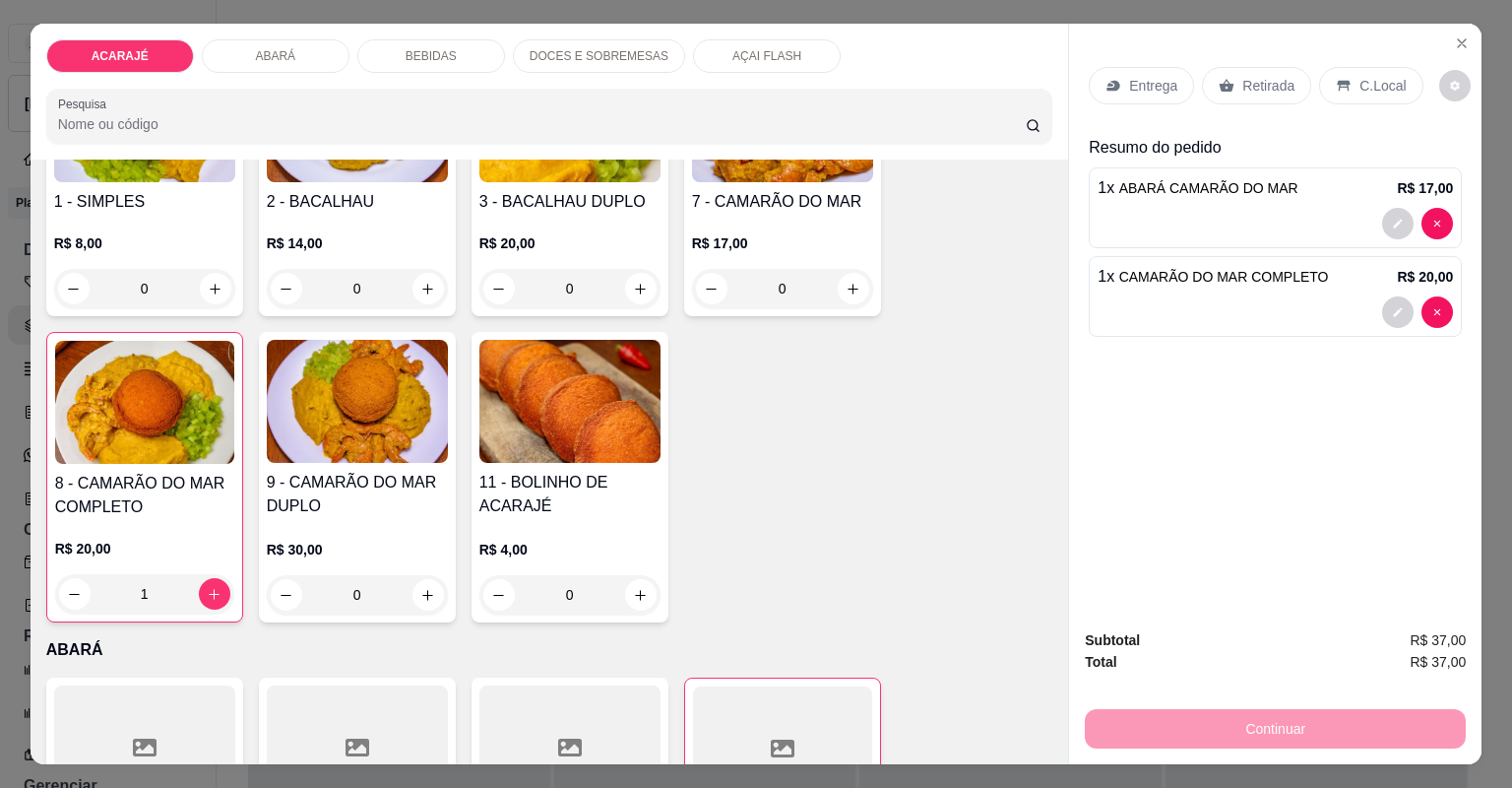 click on "Entrega Retirada C.Local" at bounding box center [1275, 86] 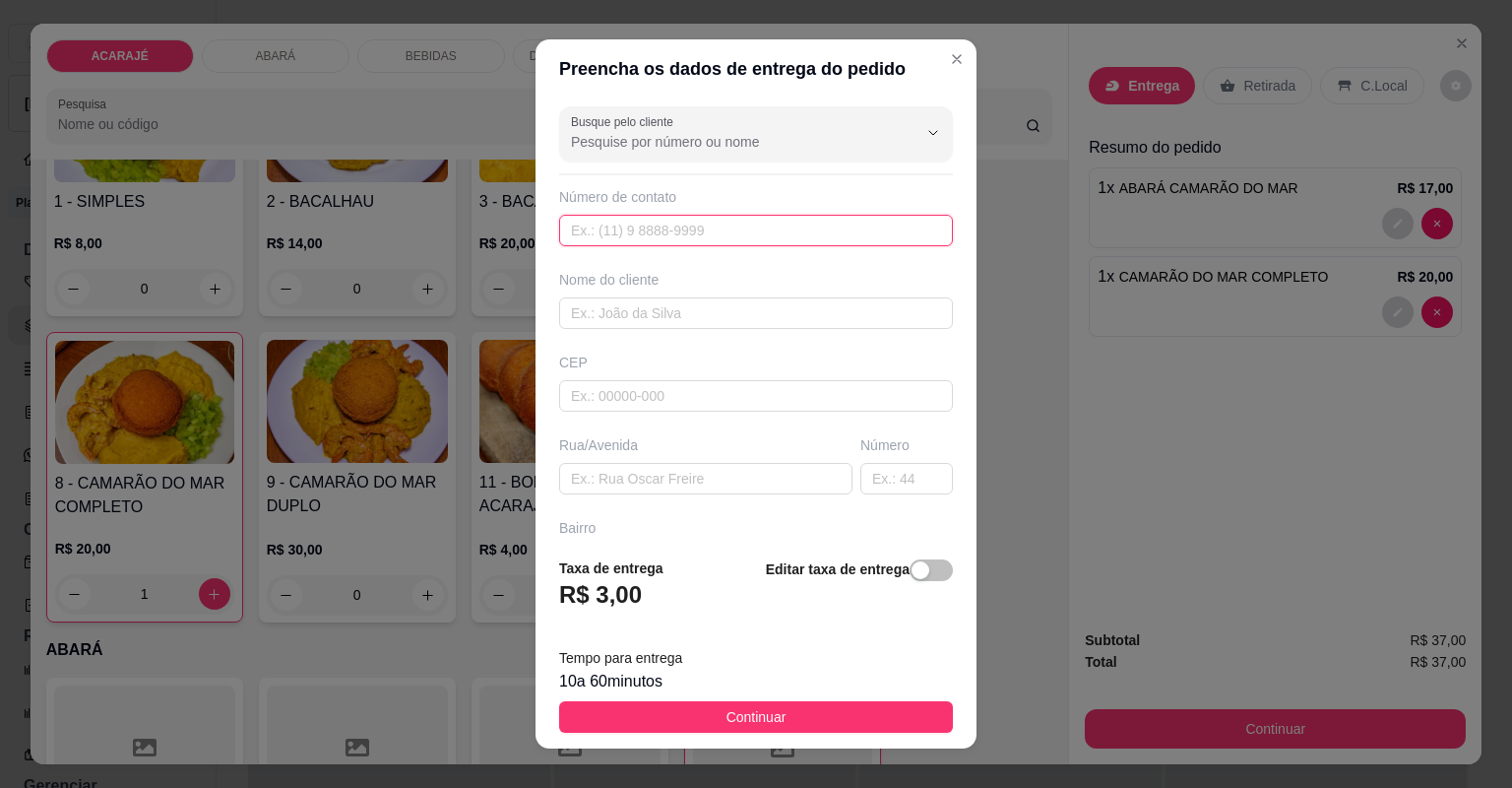 click at bounding box center (756, 230) 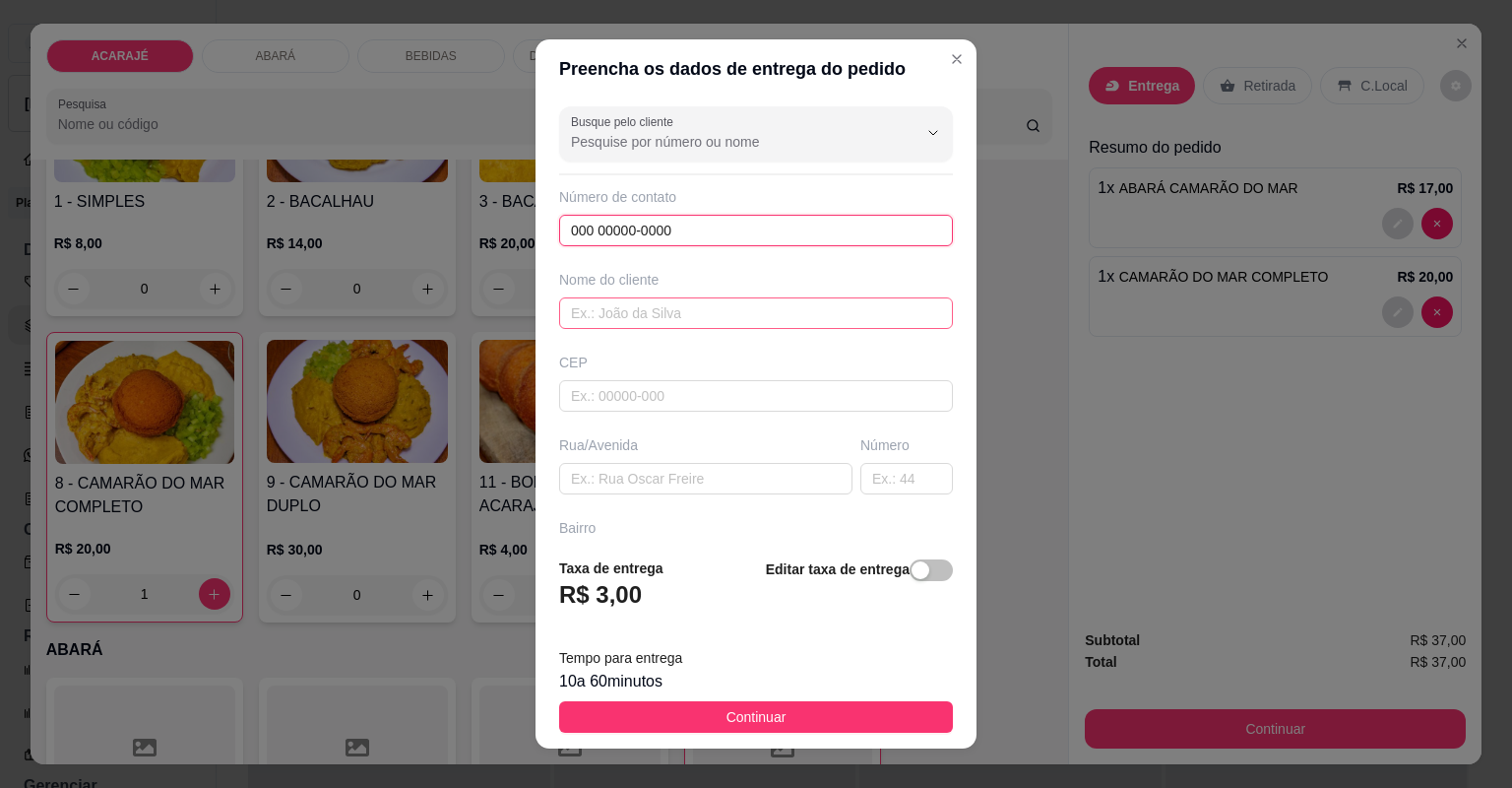 type on "000 00000-0000" 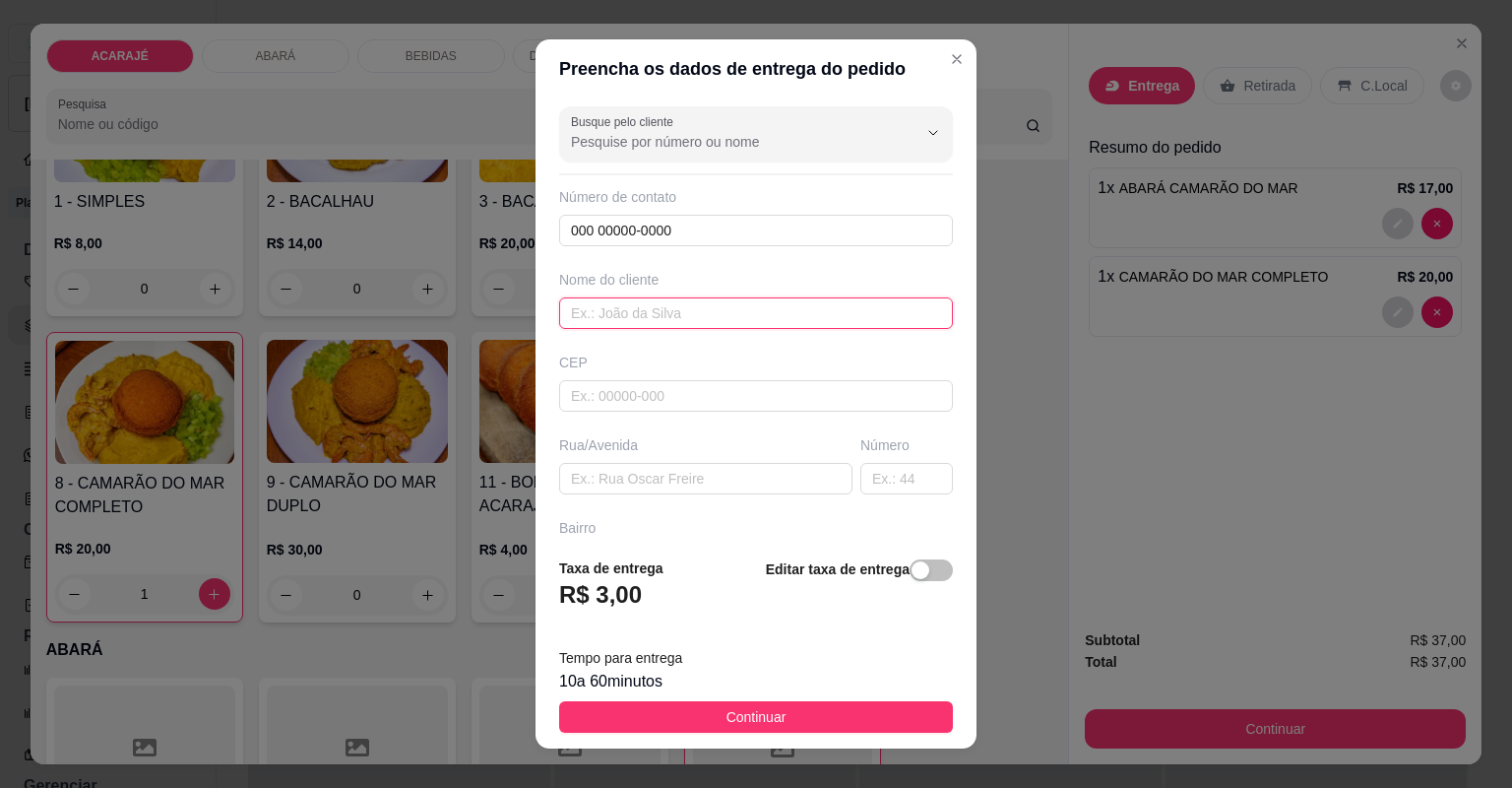 click at bounding box center (756, 313) 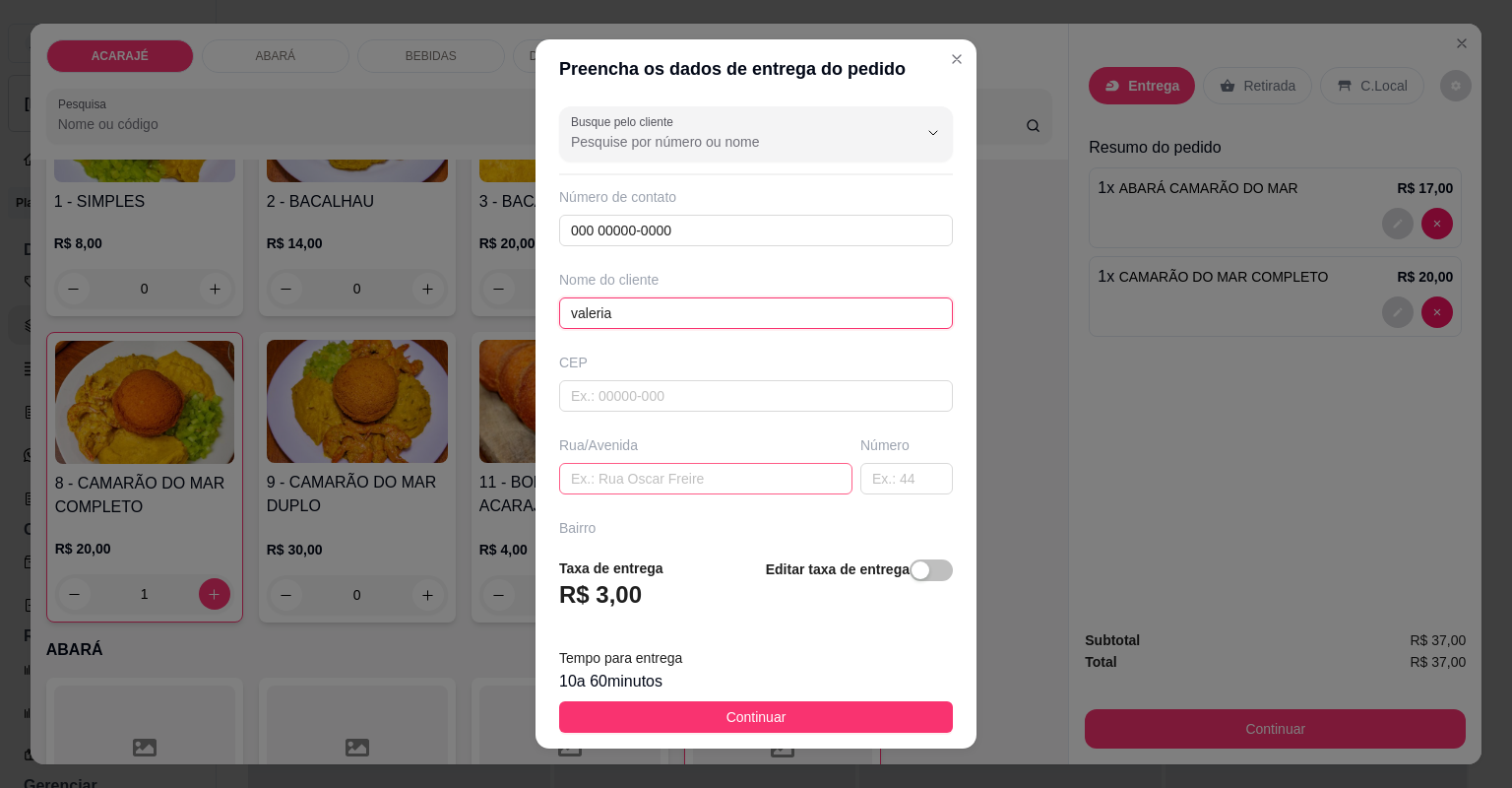 type on "valeria" 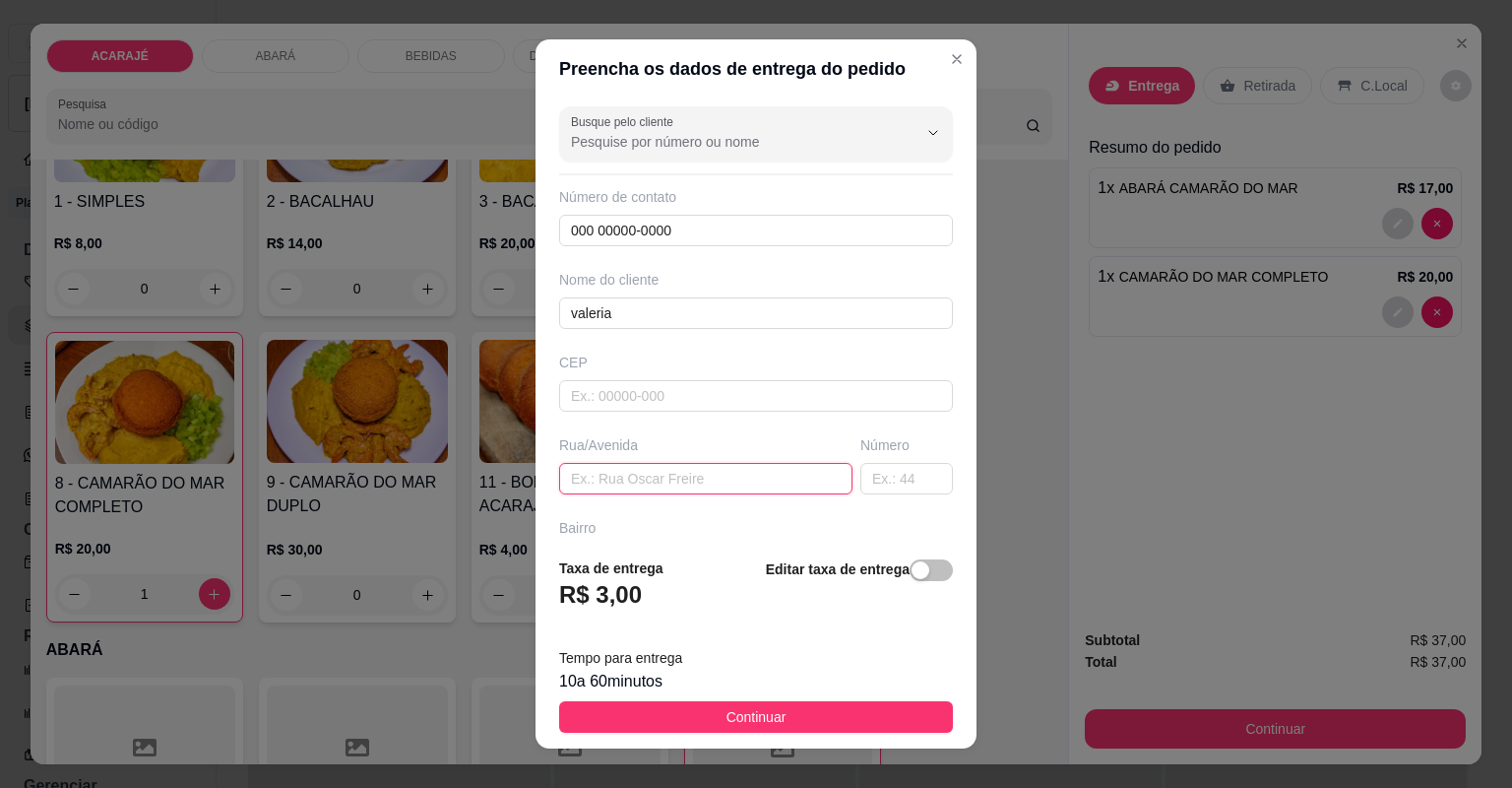 click at bounding box center [706, 479] 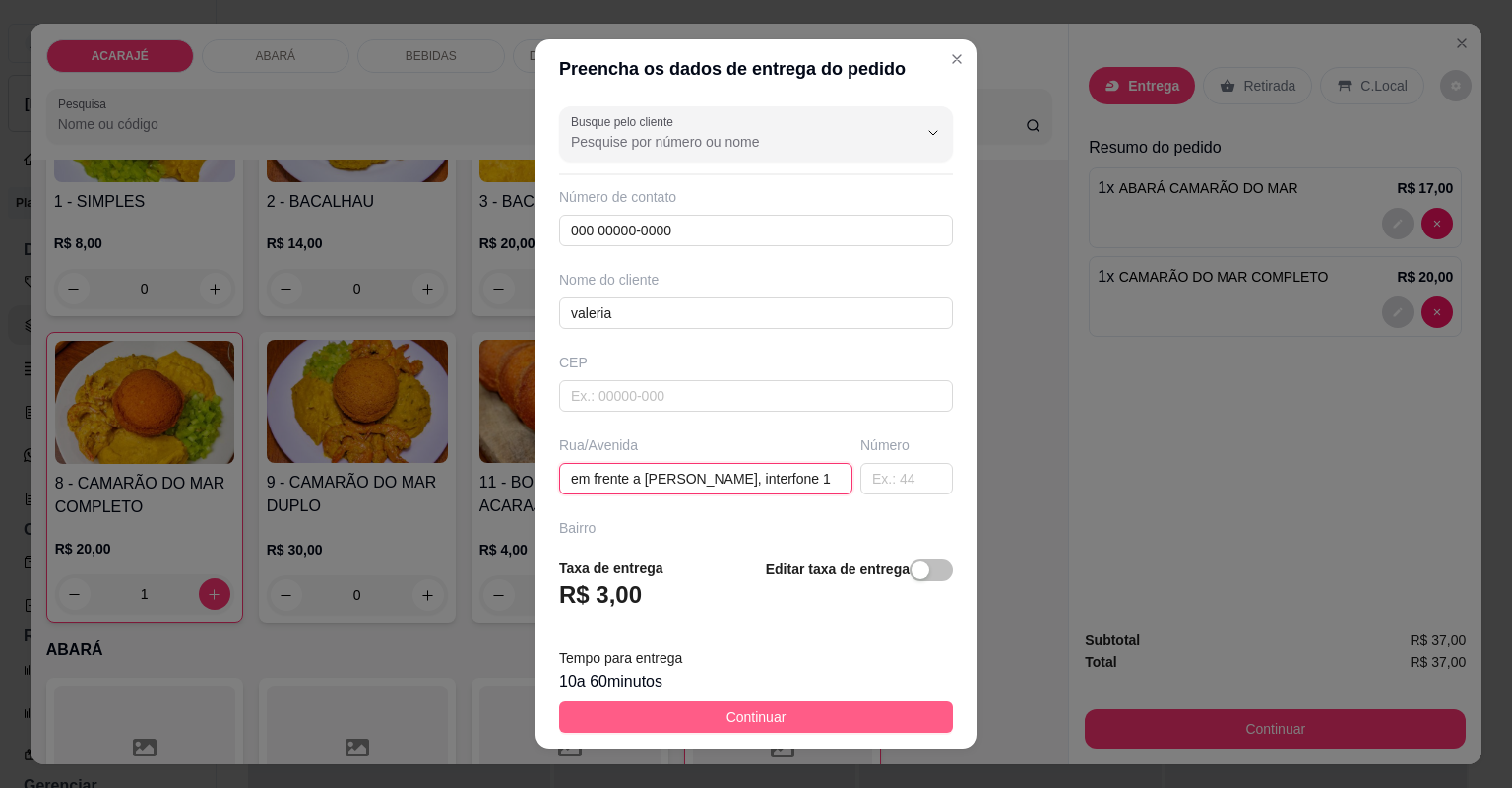 type on "em frente a [PERSON_NAME], interfone 1" 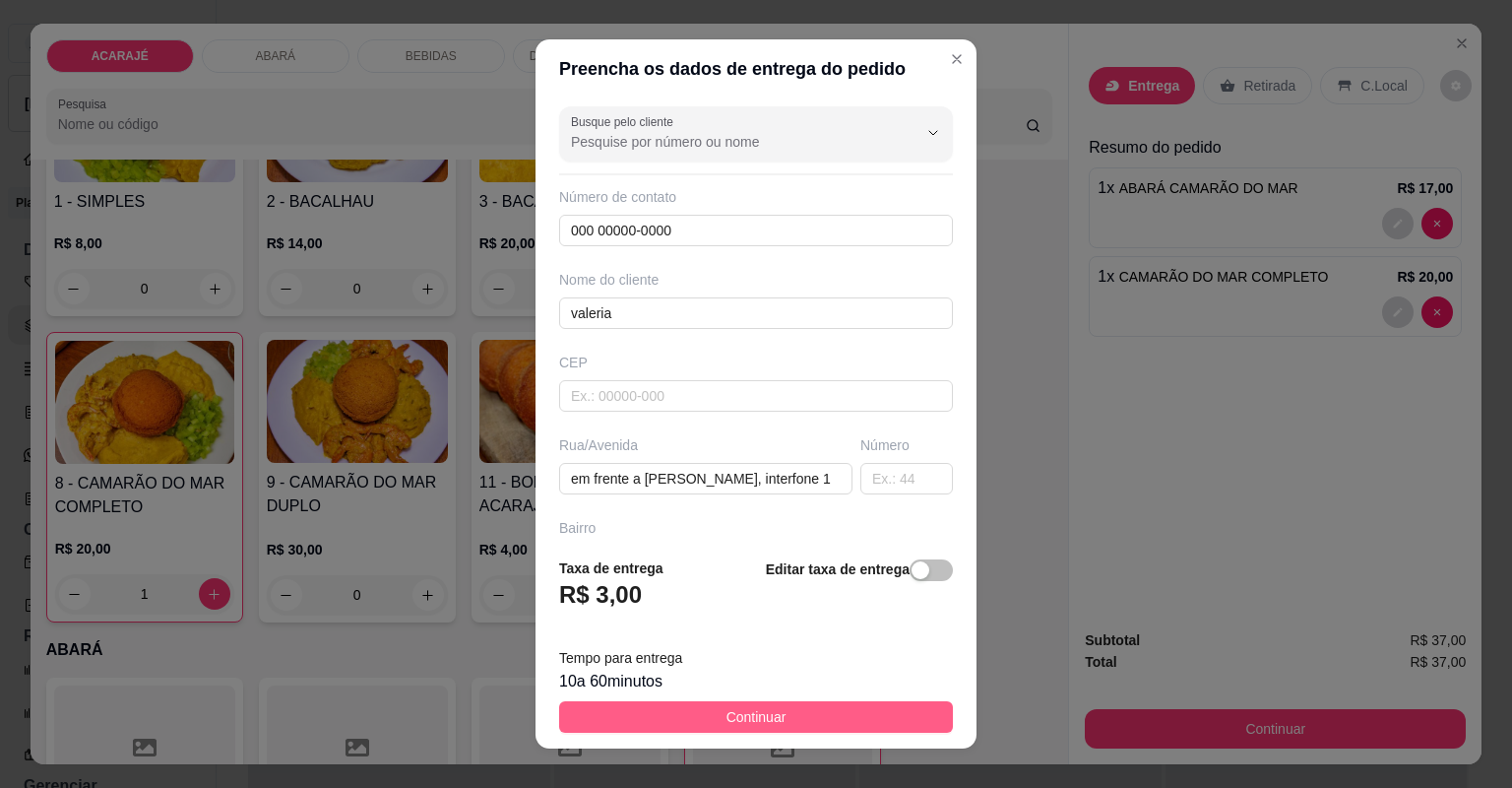 click on "Continuar" at bounding box center [756, 717] 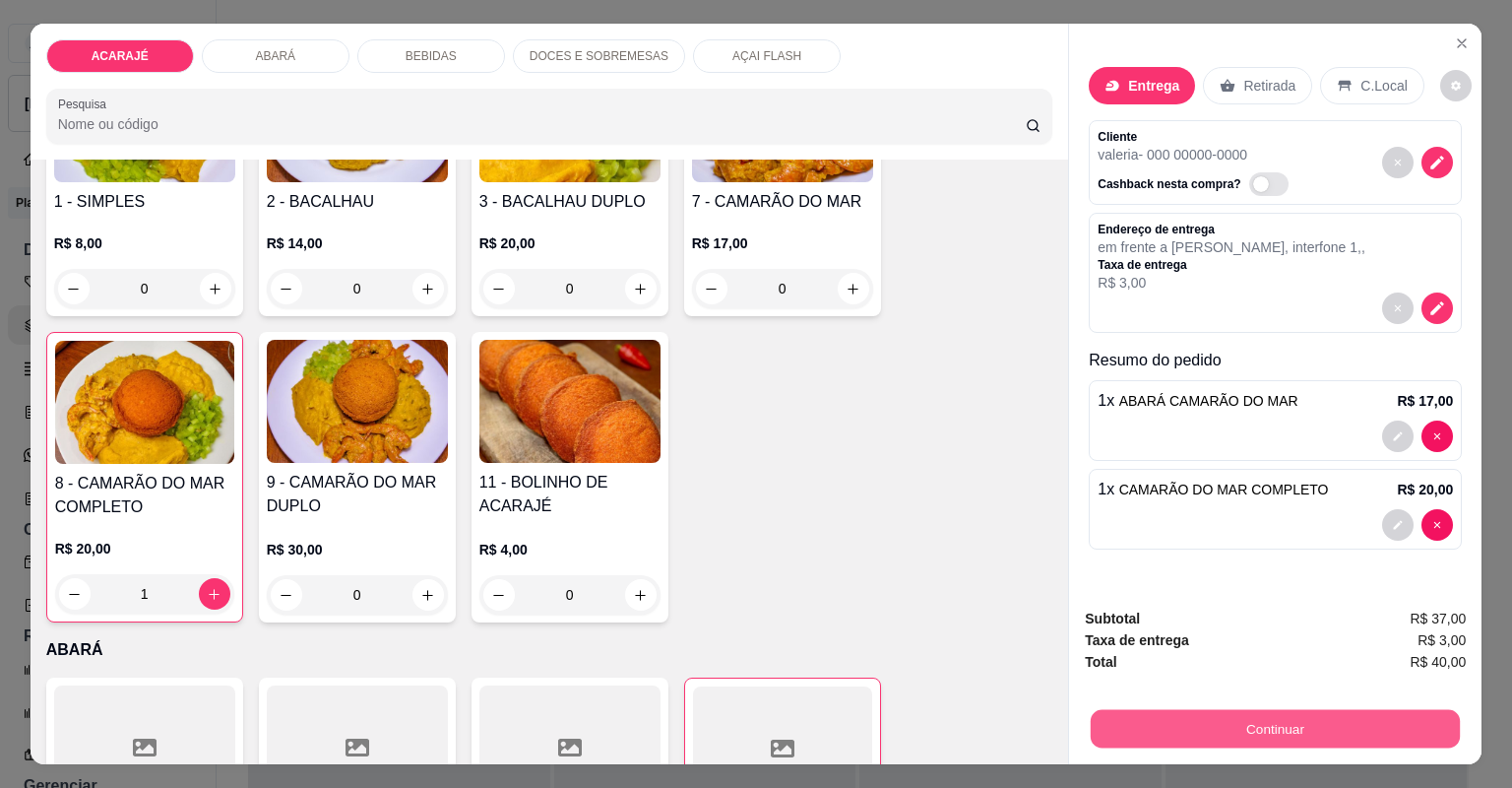 click on "Continuar" at bounding box center [1275, 729] 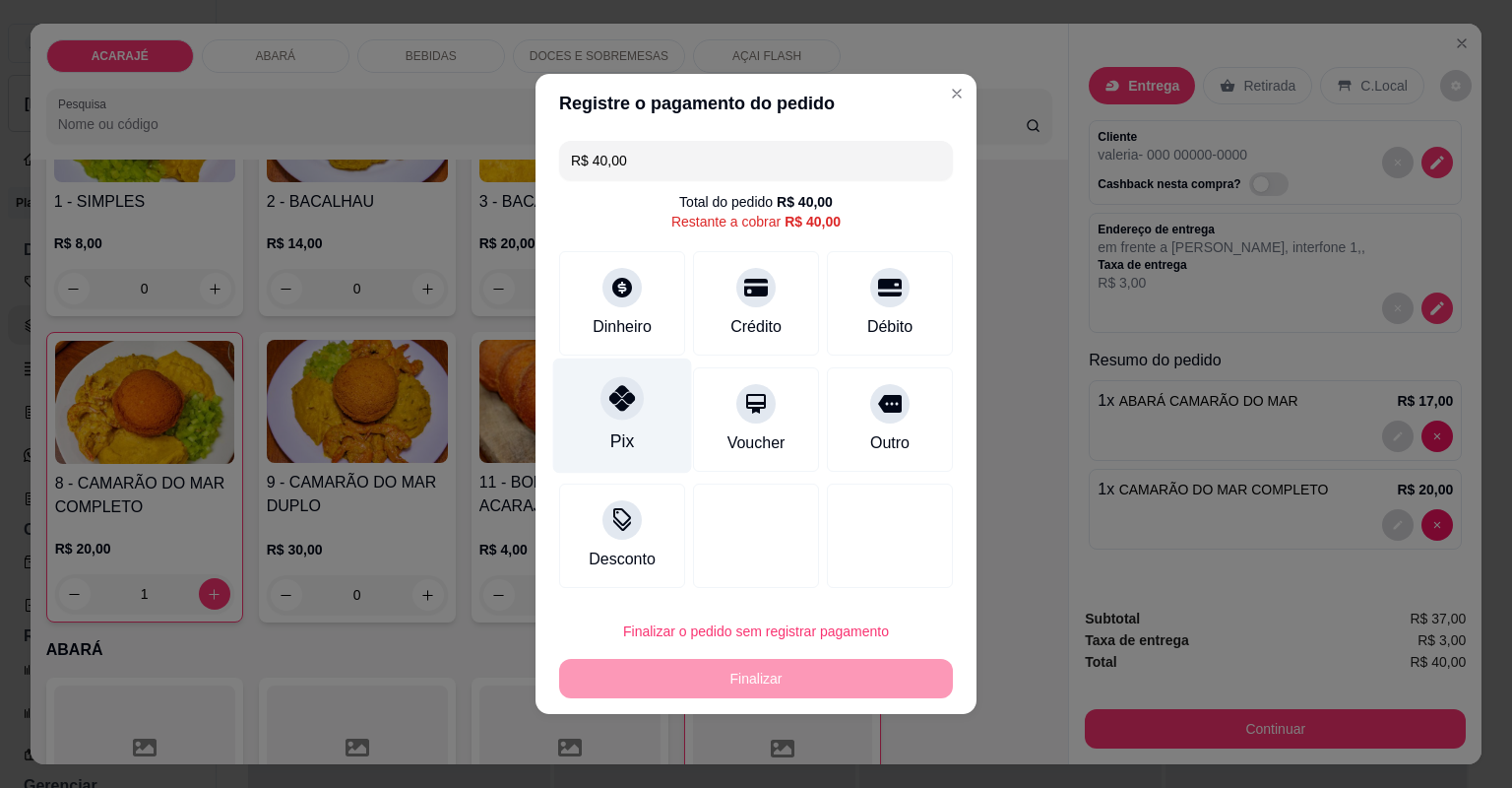 click 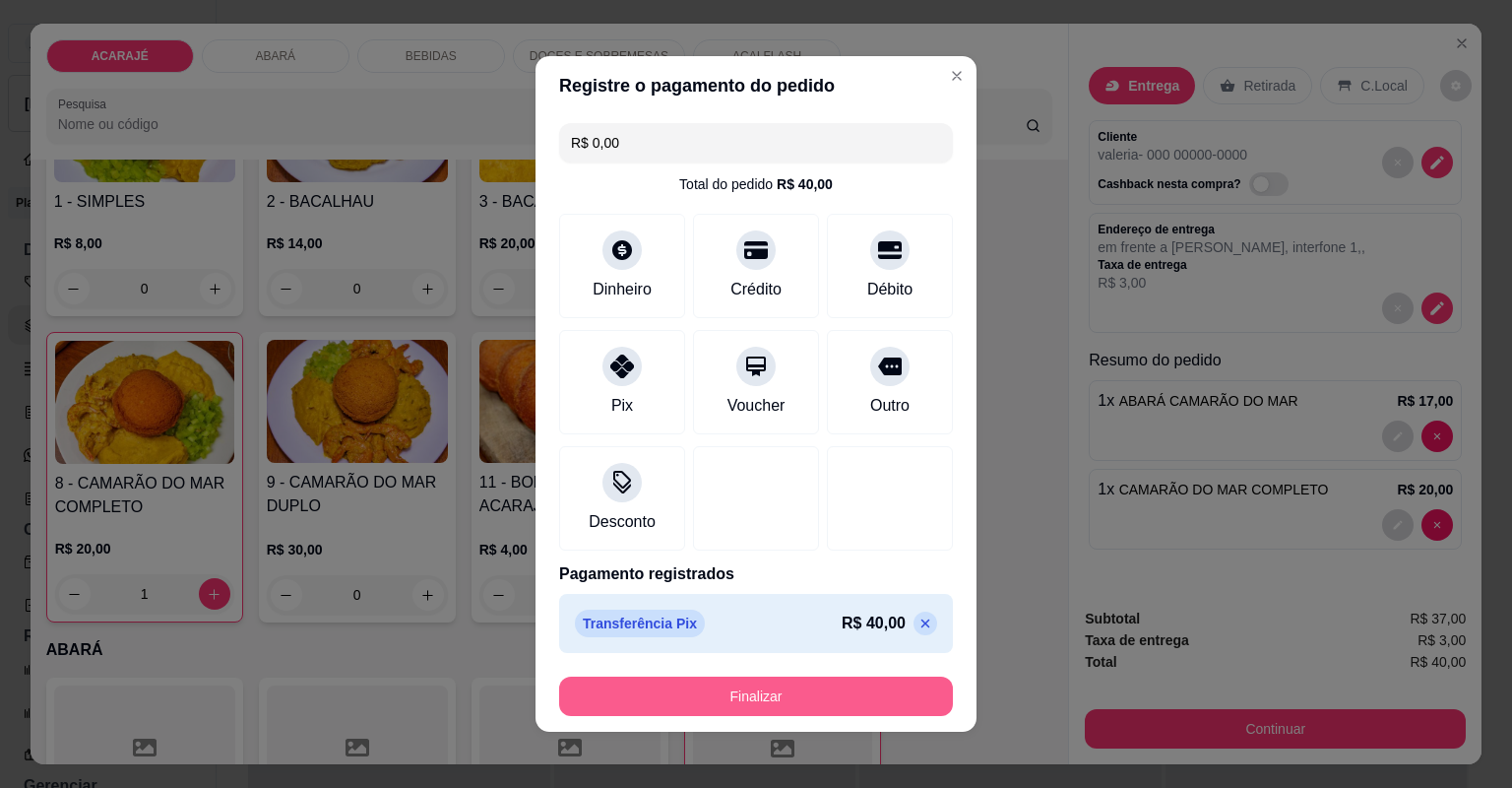 click on "Finalizar" at bounding box center (756, 696) 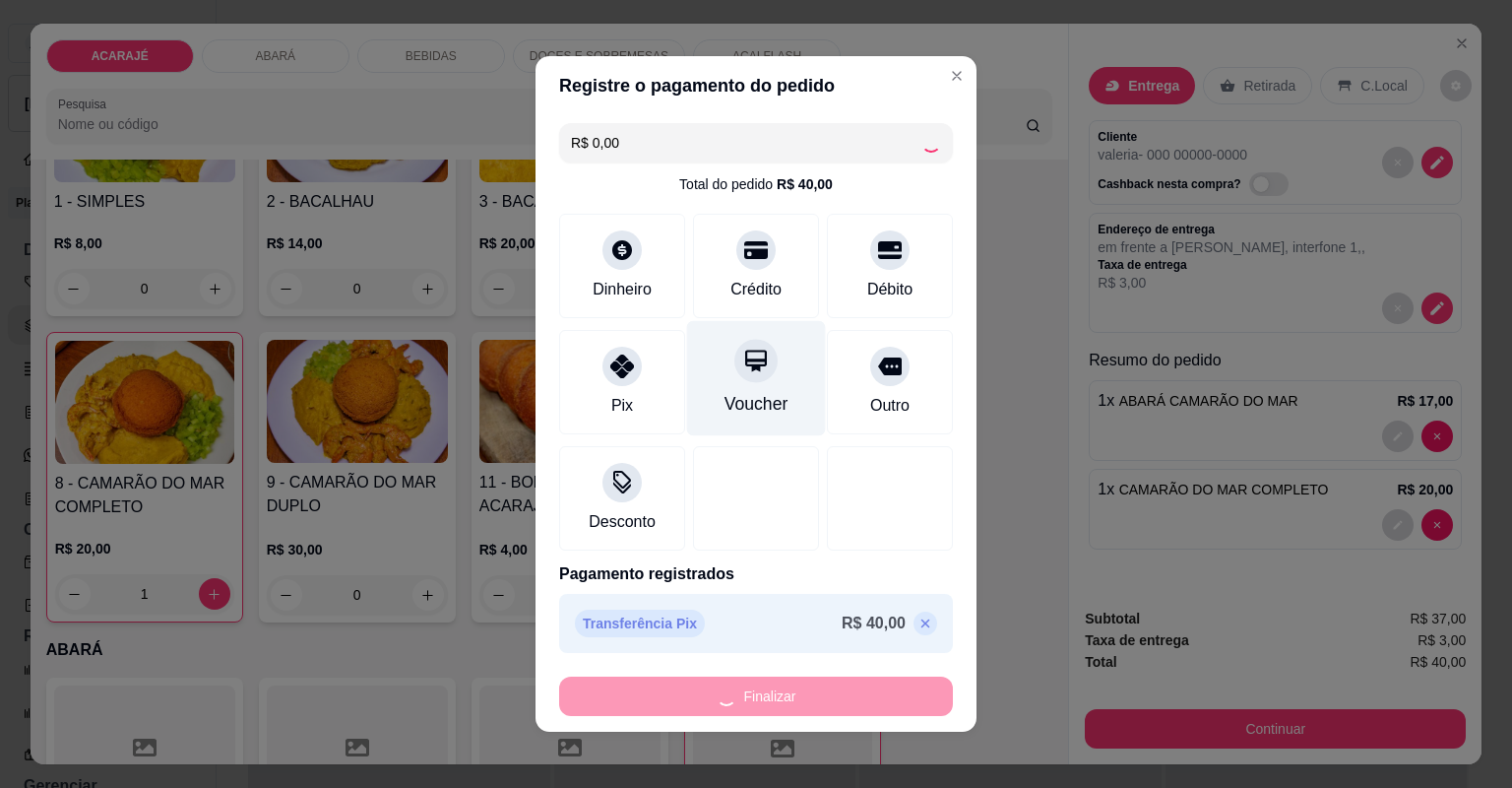 type on "0" 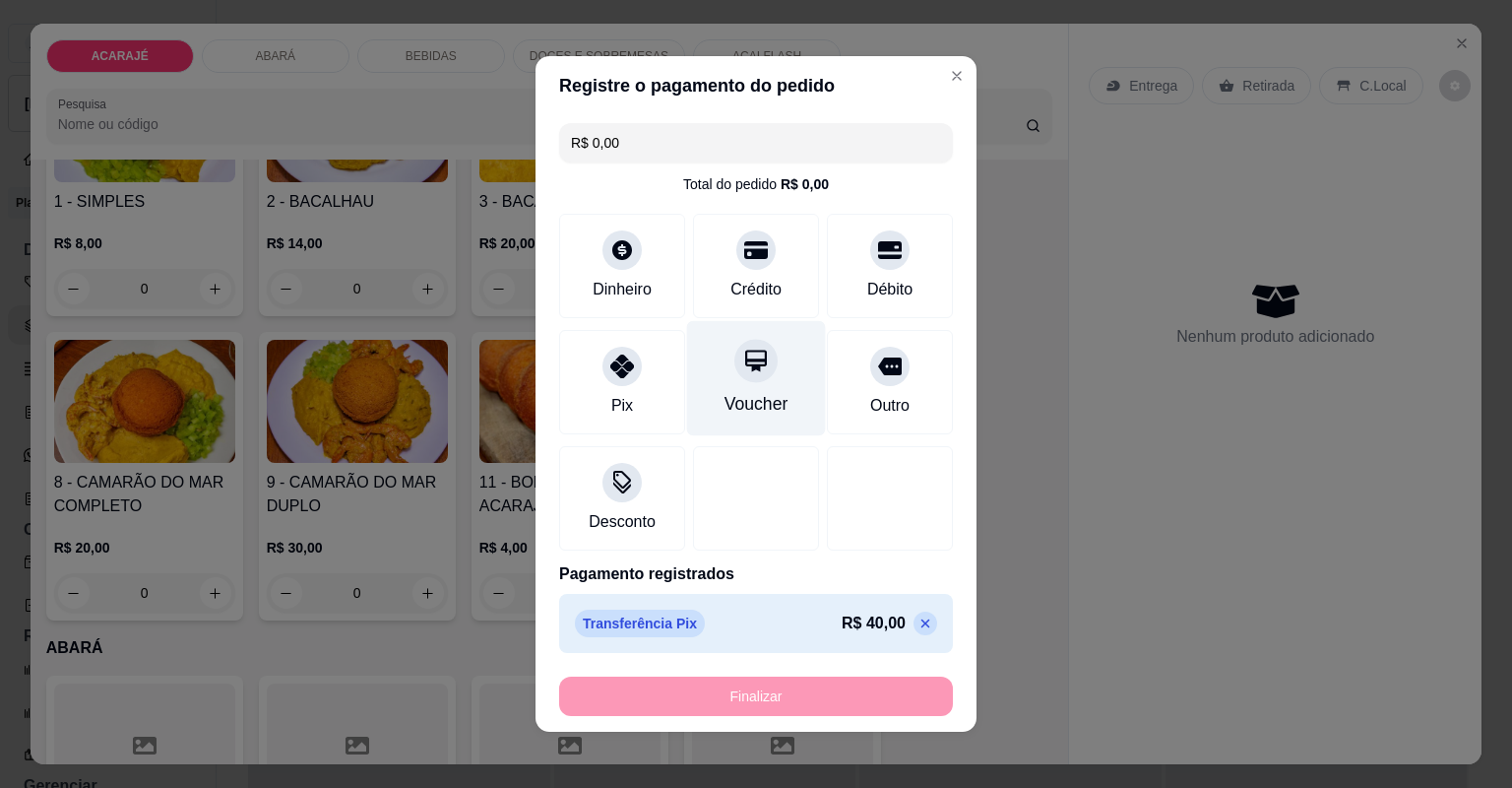 type on "-R$ 40,00" 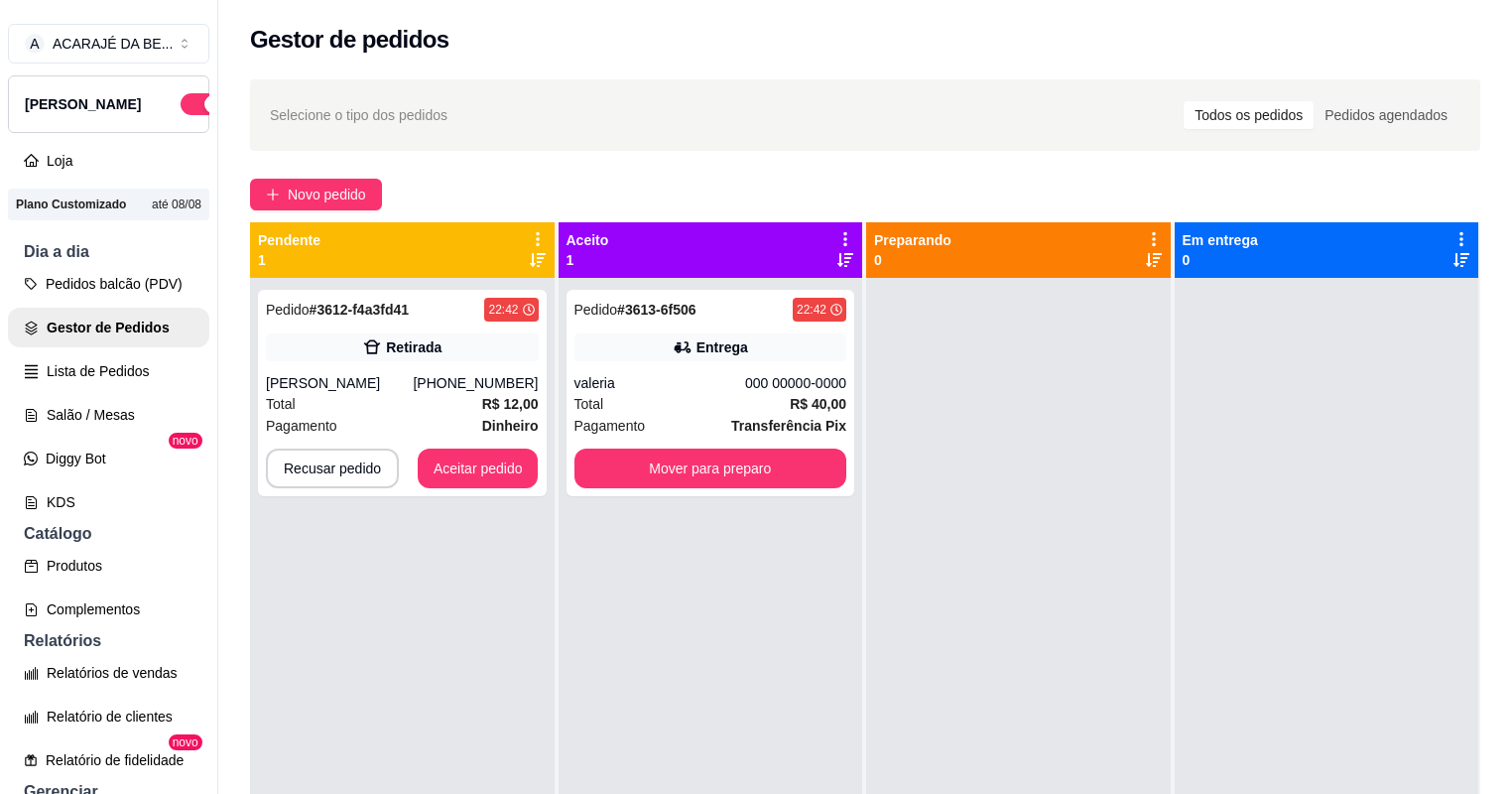 click on "valeria" at bounding box center (660, 383) 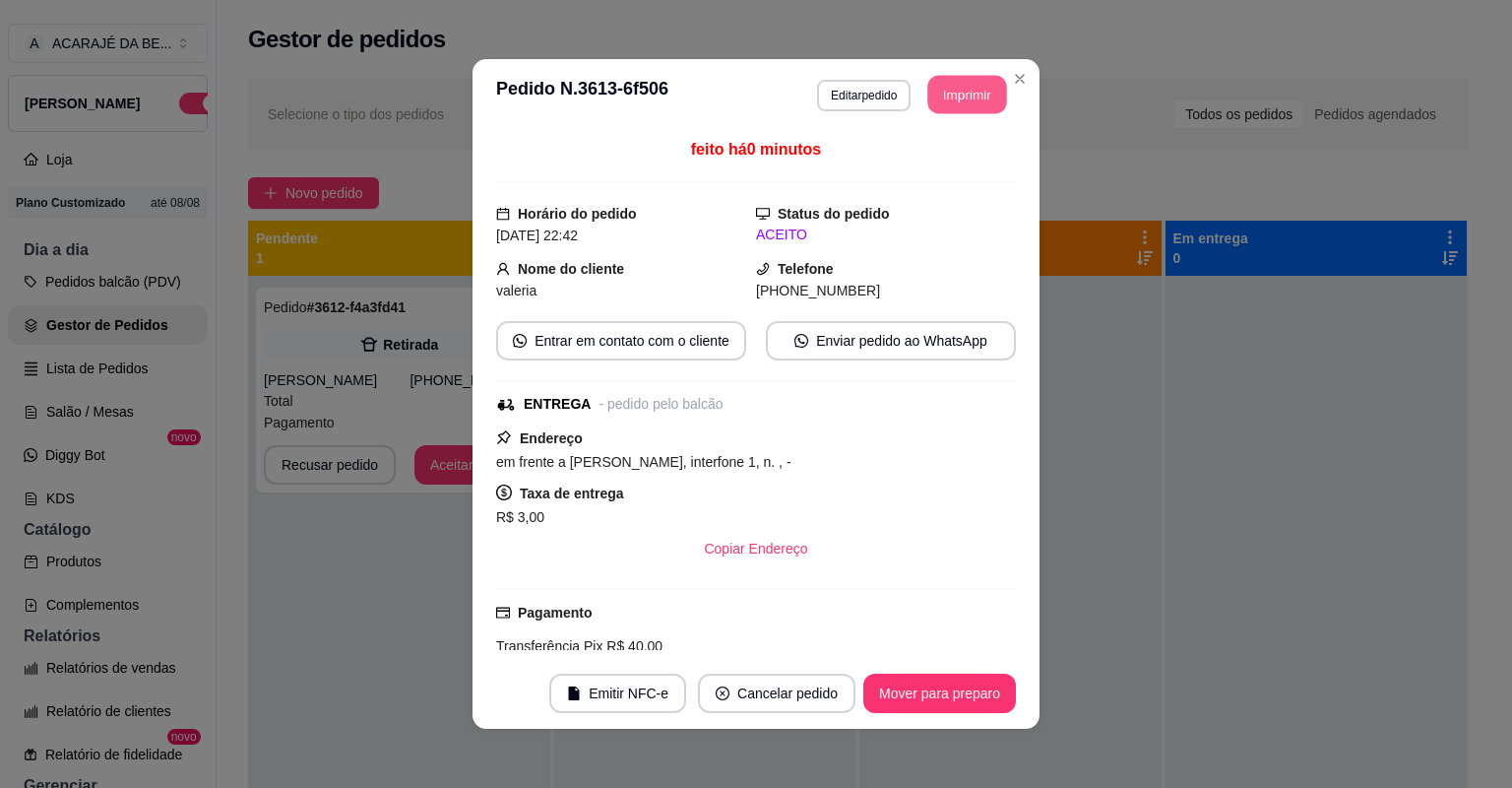 click on "Imprimir" at bounding box center [968, 95] 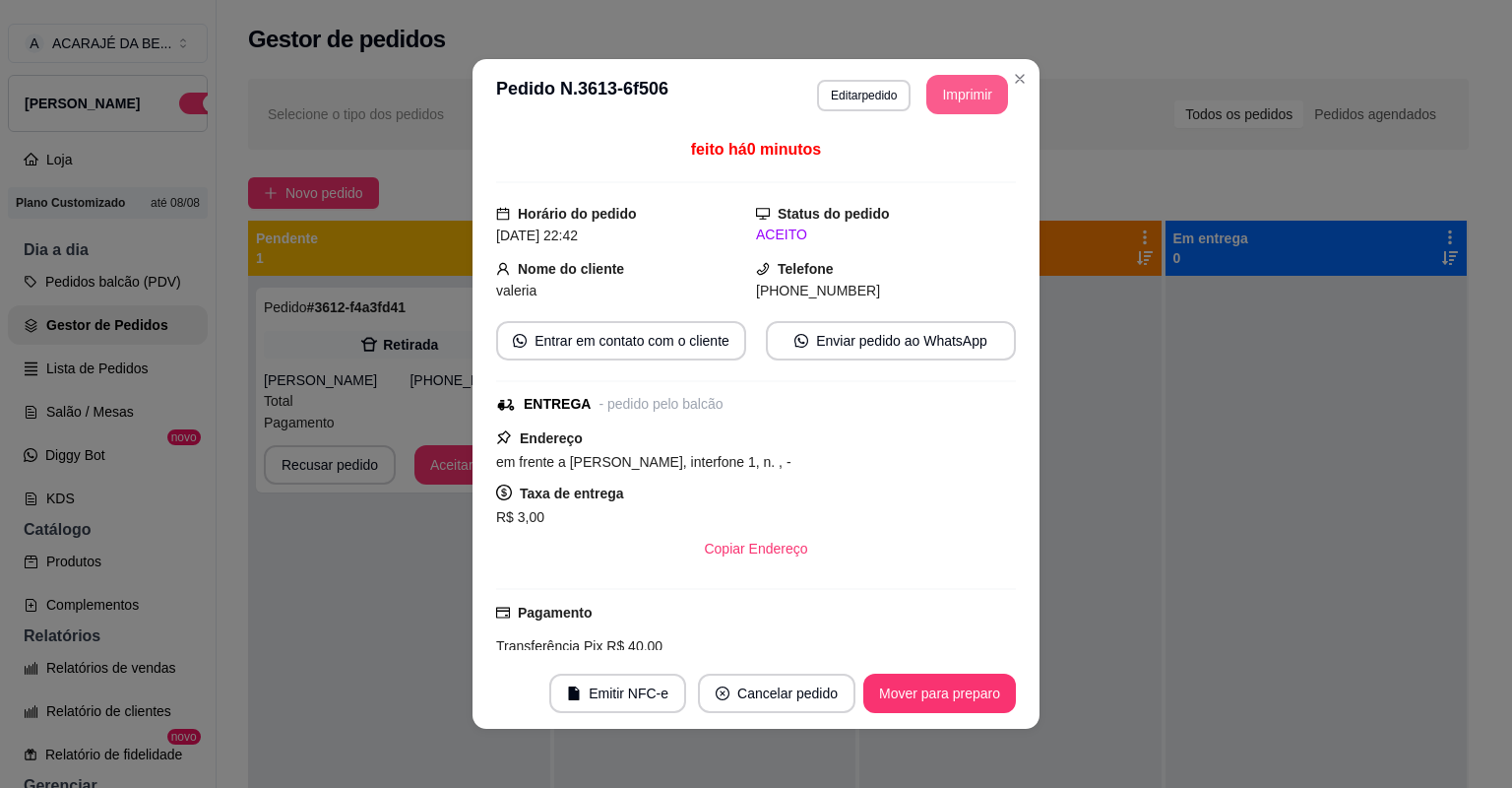 scroll, scrollTop: 0, scrollLeft: 0, axis: both 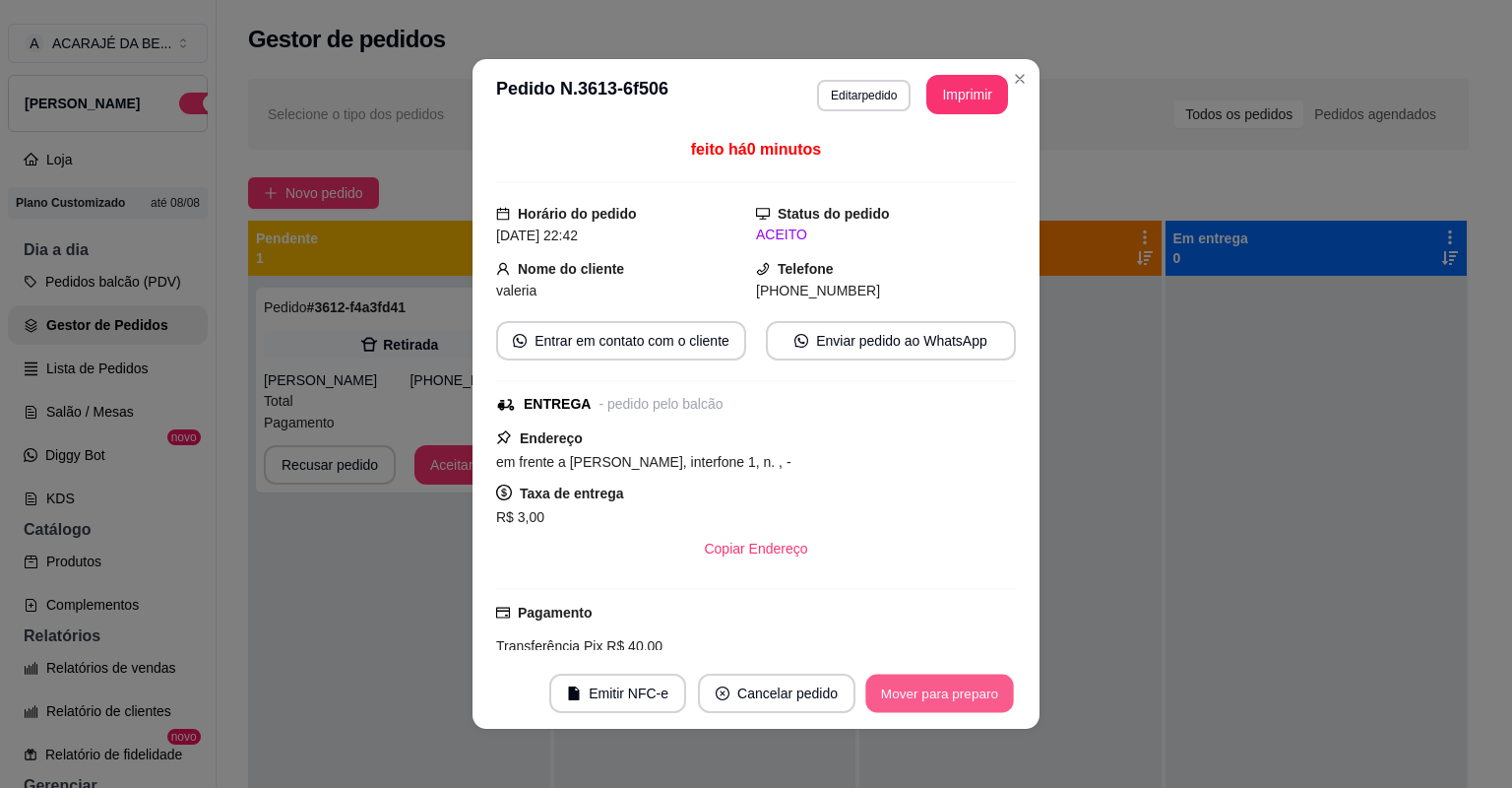click on "Mover para preparo" at bounding box center (939, 693) 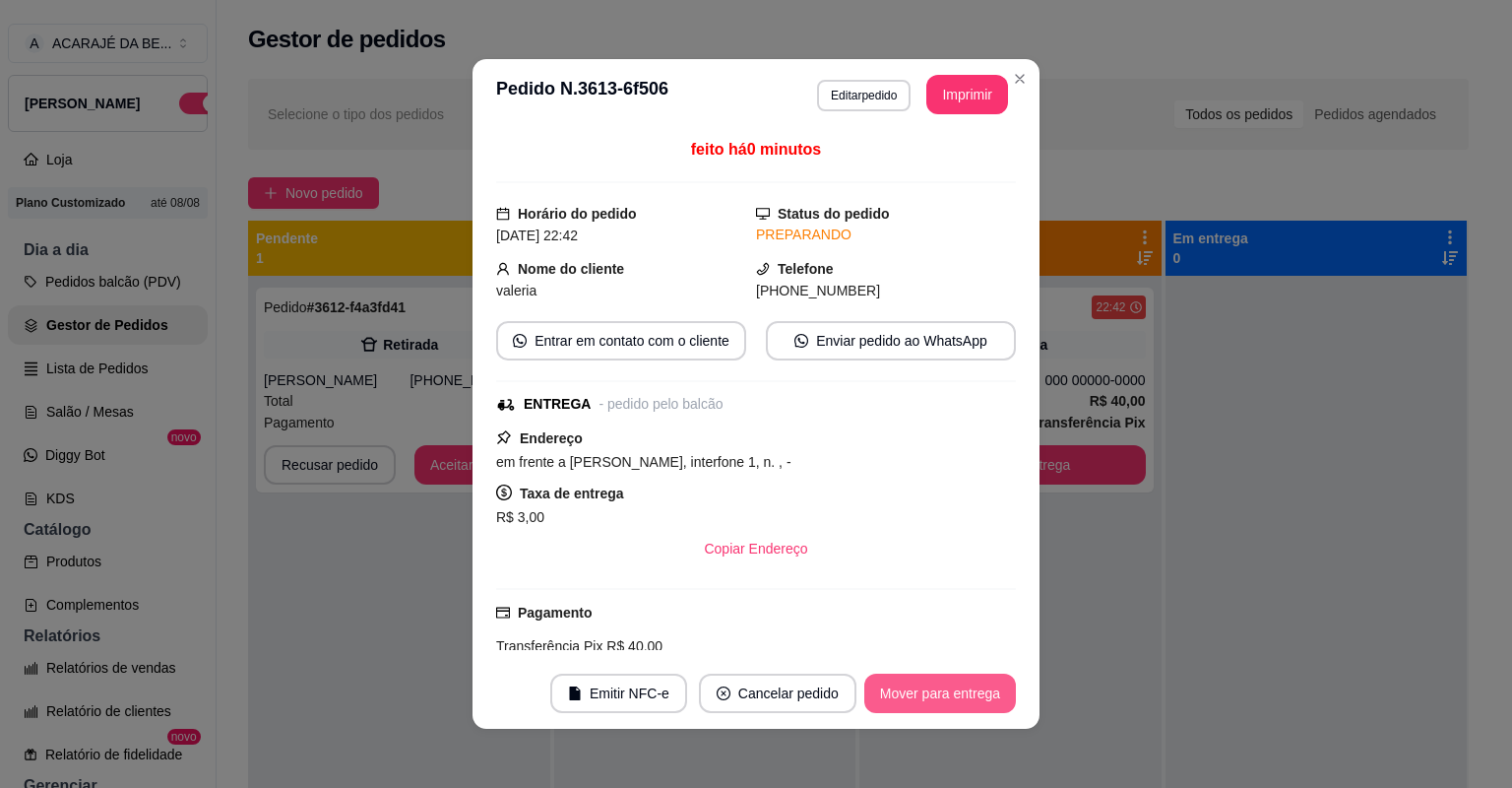 click on "Mover para entrega" at bounding box center (940, 693) 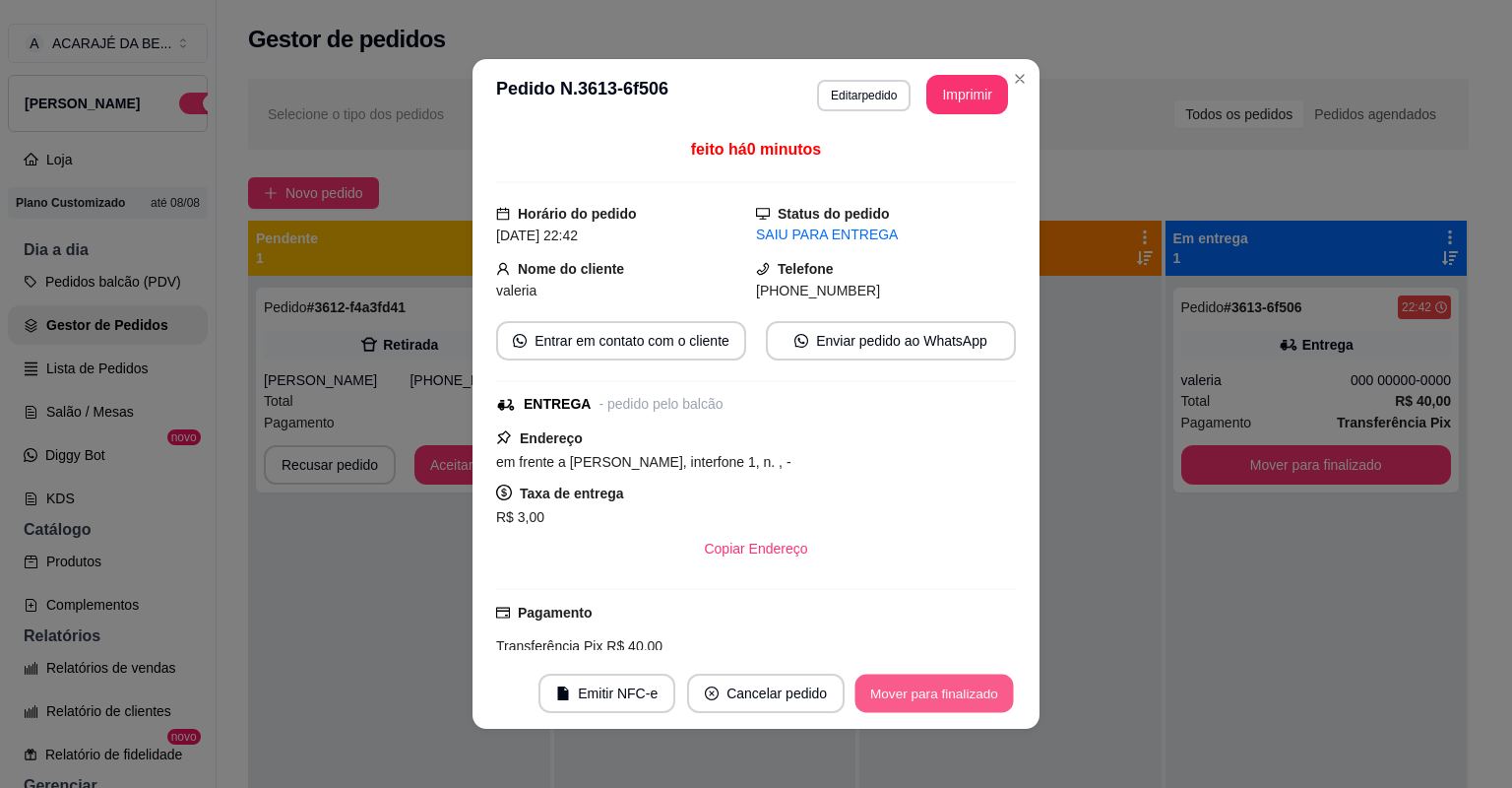 click on "Mover para finalizado" at bounding box center [934, 693] 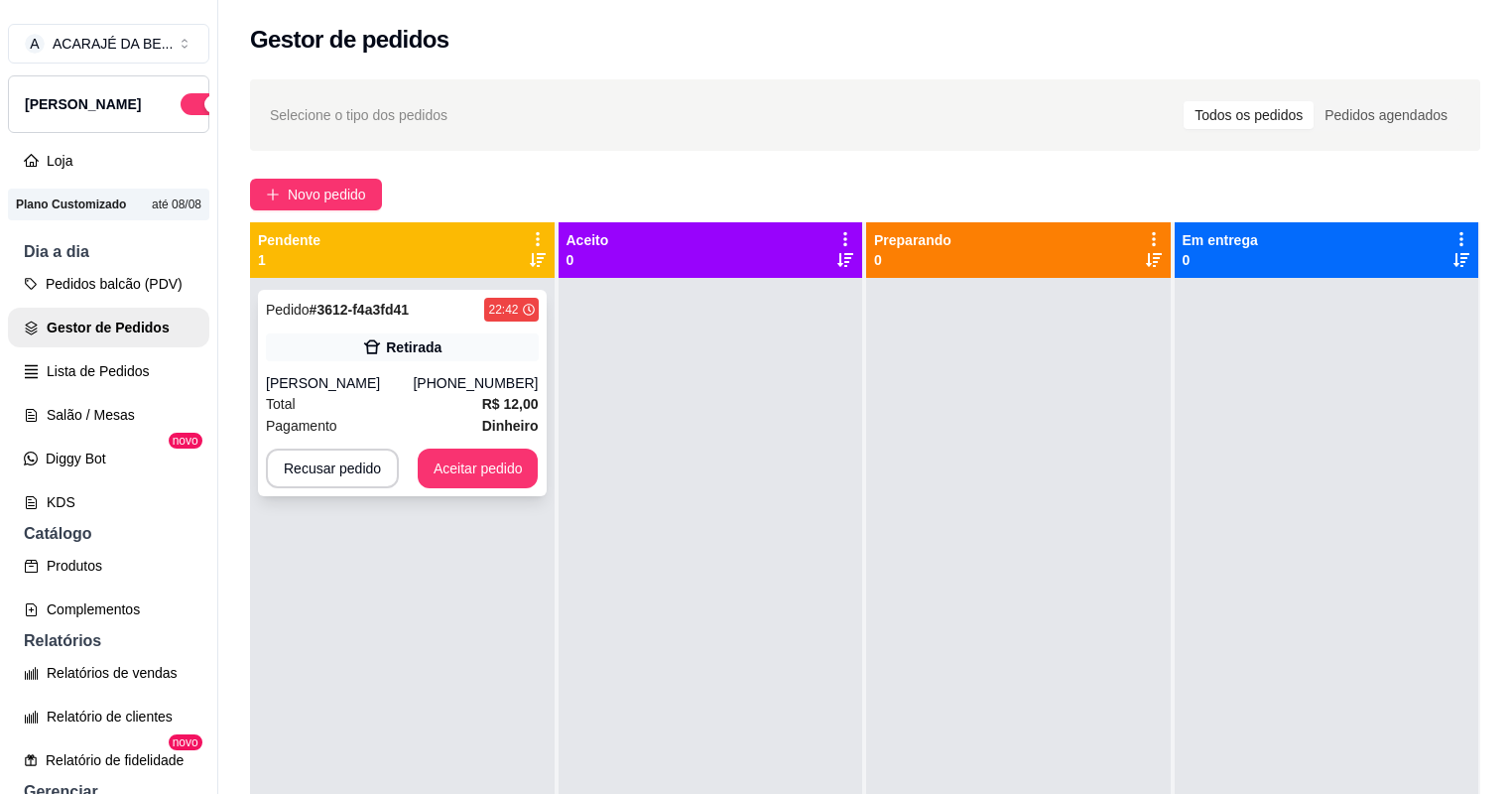 click on "Total R$ 12,00" at bounding box center (402, 404) 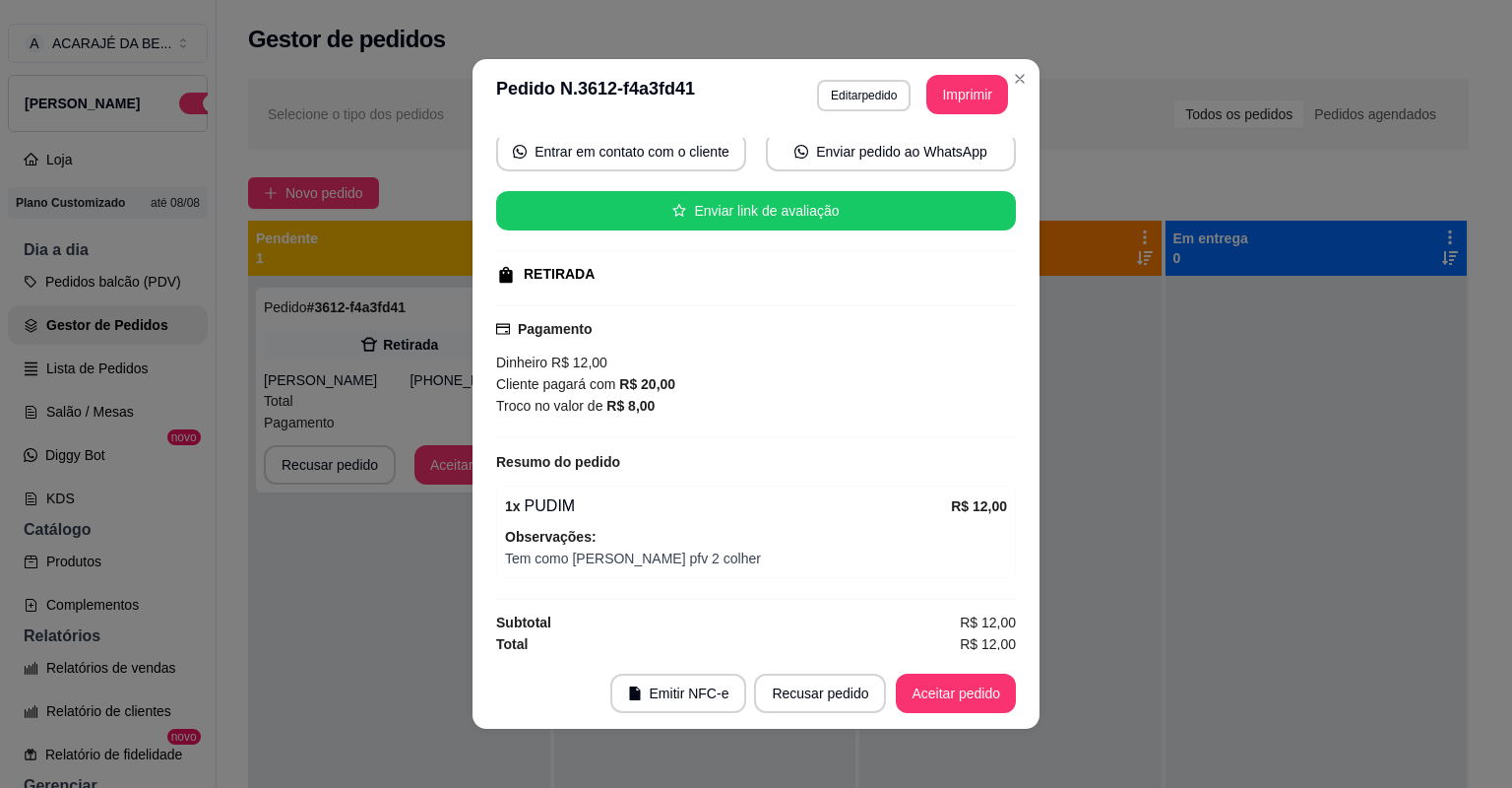 scroll, scrollTop: 191, scrollLeft: 0, axis: vertical 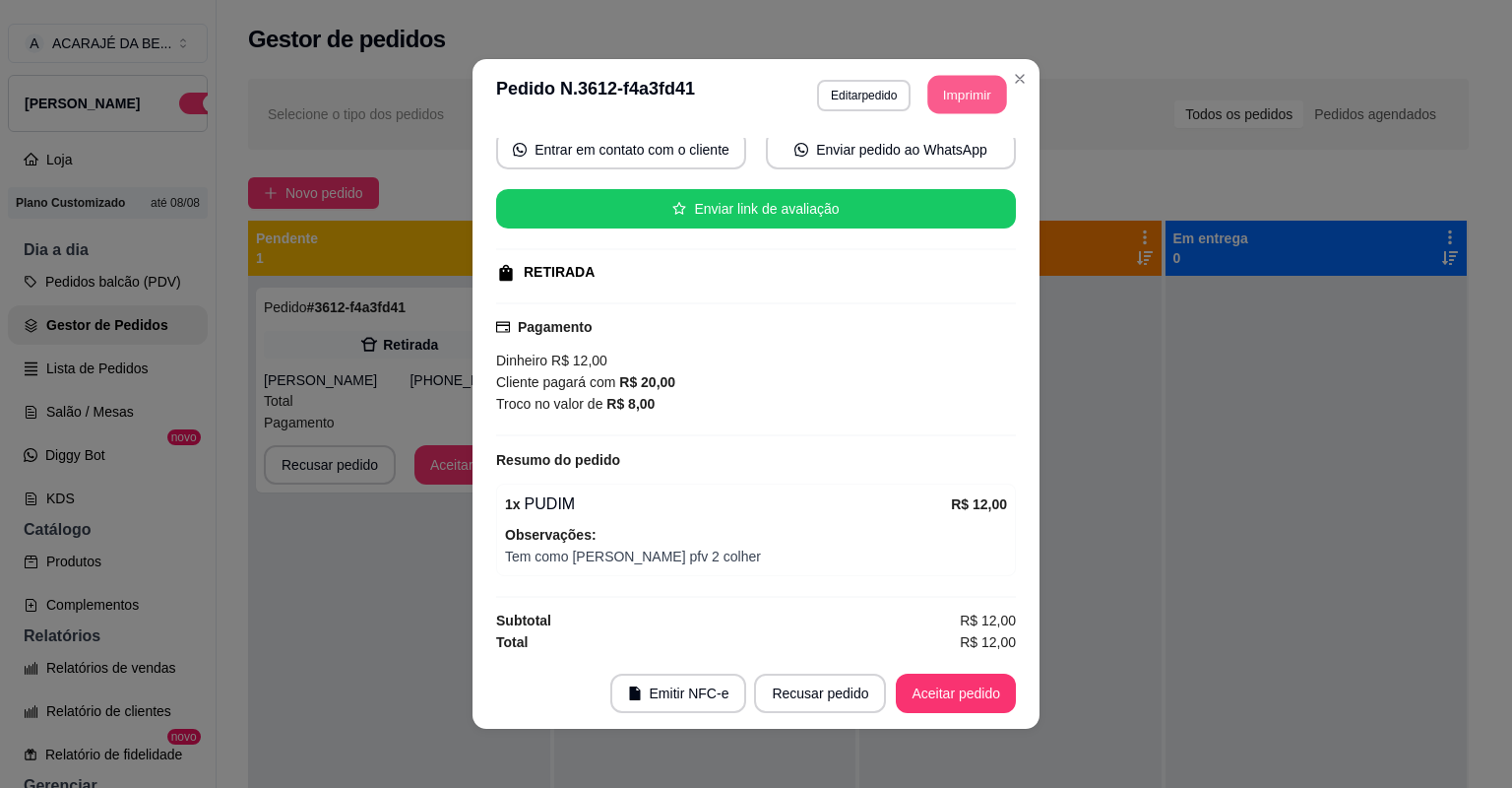 click on "Imprimir" at bounding box center [968, 95] 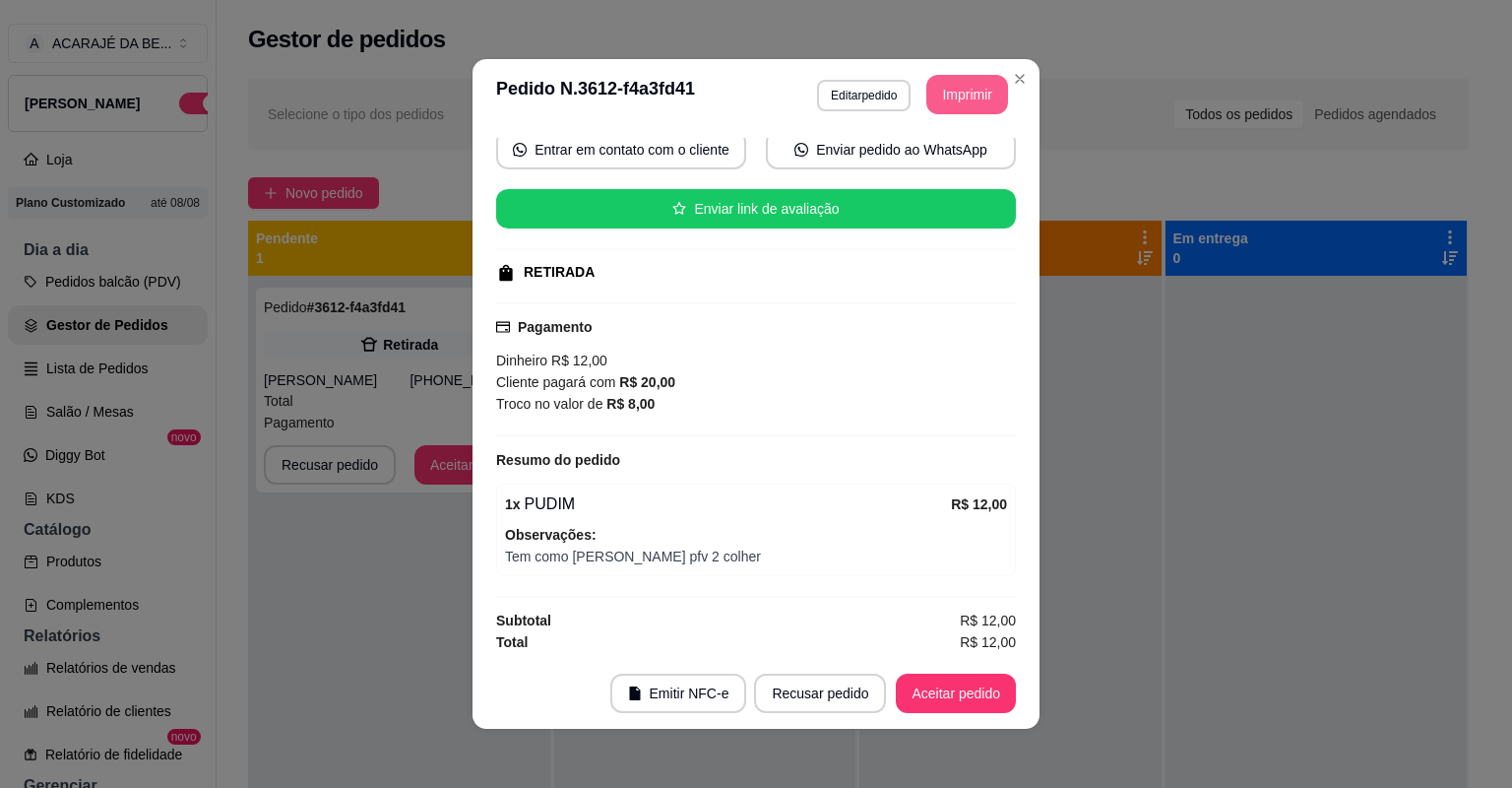 scroll, scrollTop: 0, scrollLeft: 0, axis: both 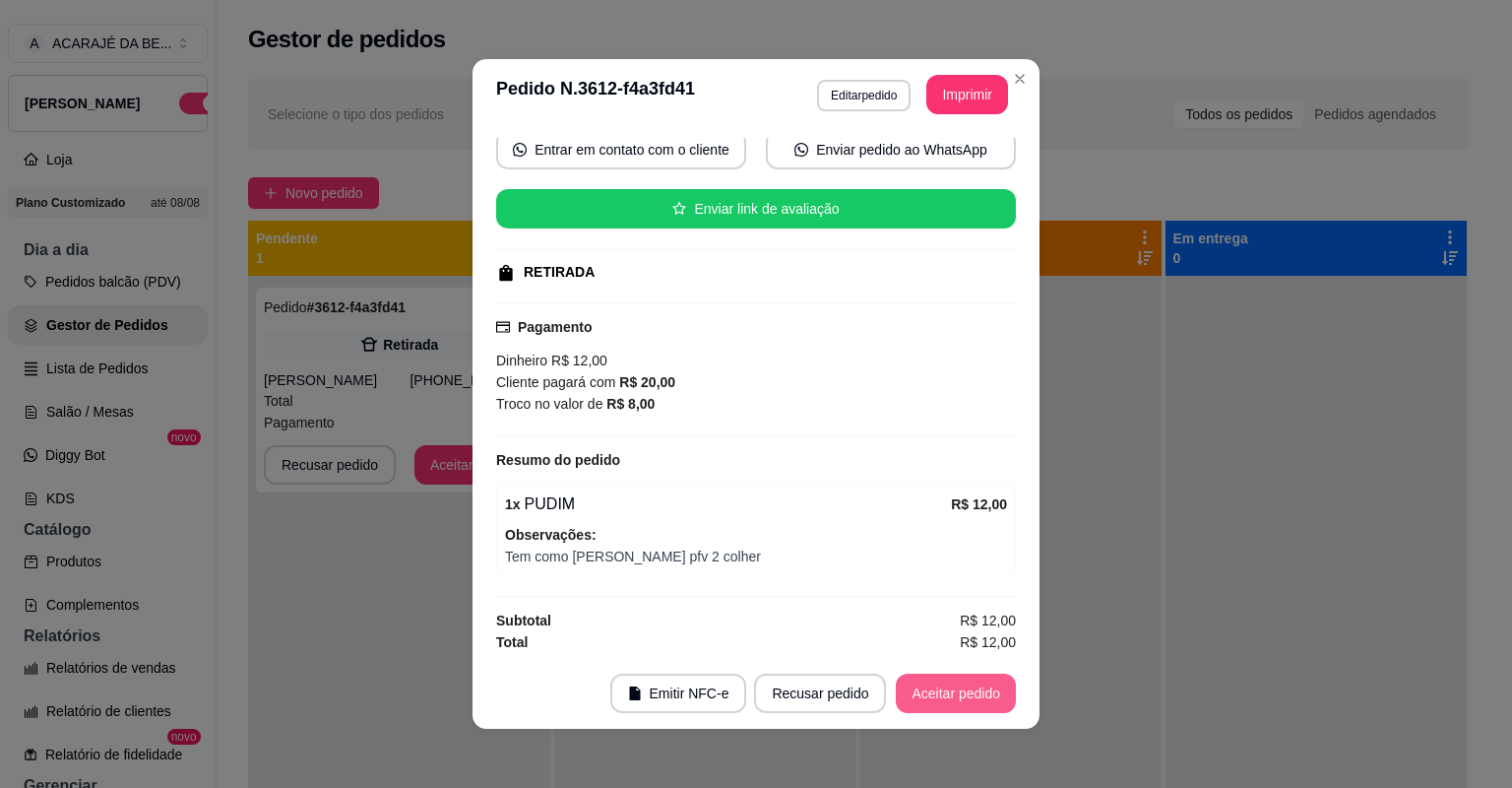 click on "Aceitar pedido" at bounding box center [956, 693] 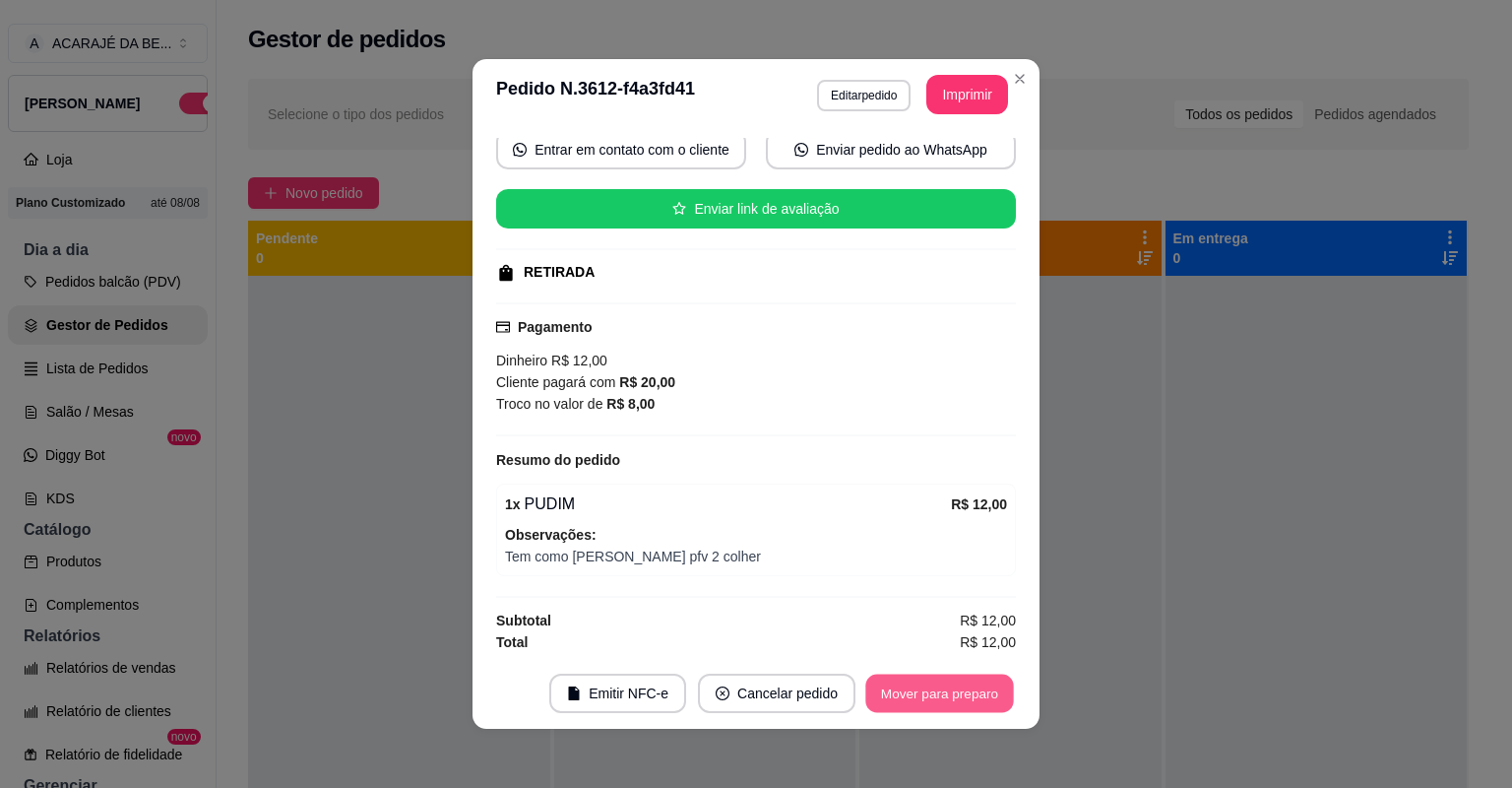 click on "Mover para preparo" at bounding box center [939, 693] 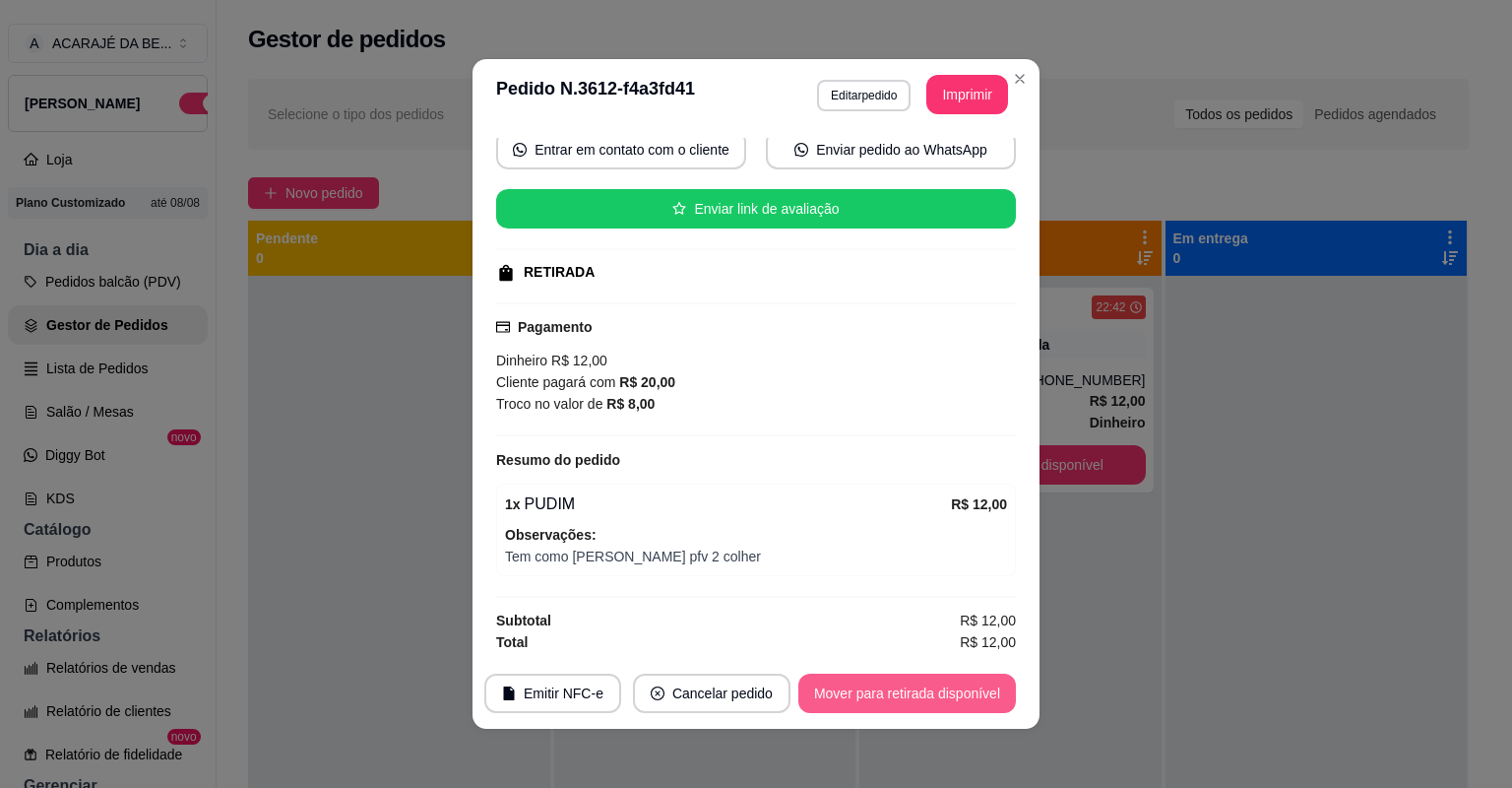 click on "Mover para retirada disponível" at bounding box center (907, 693) 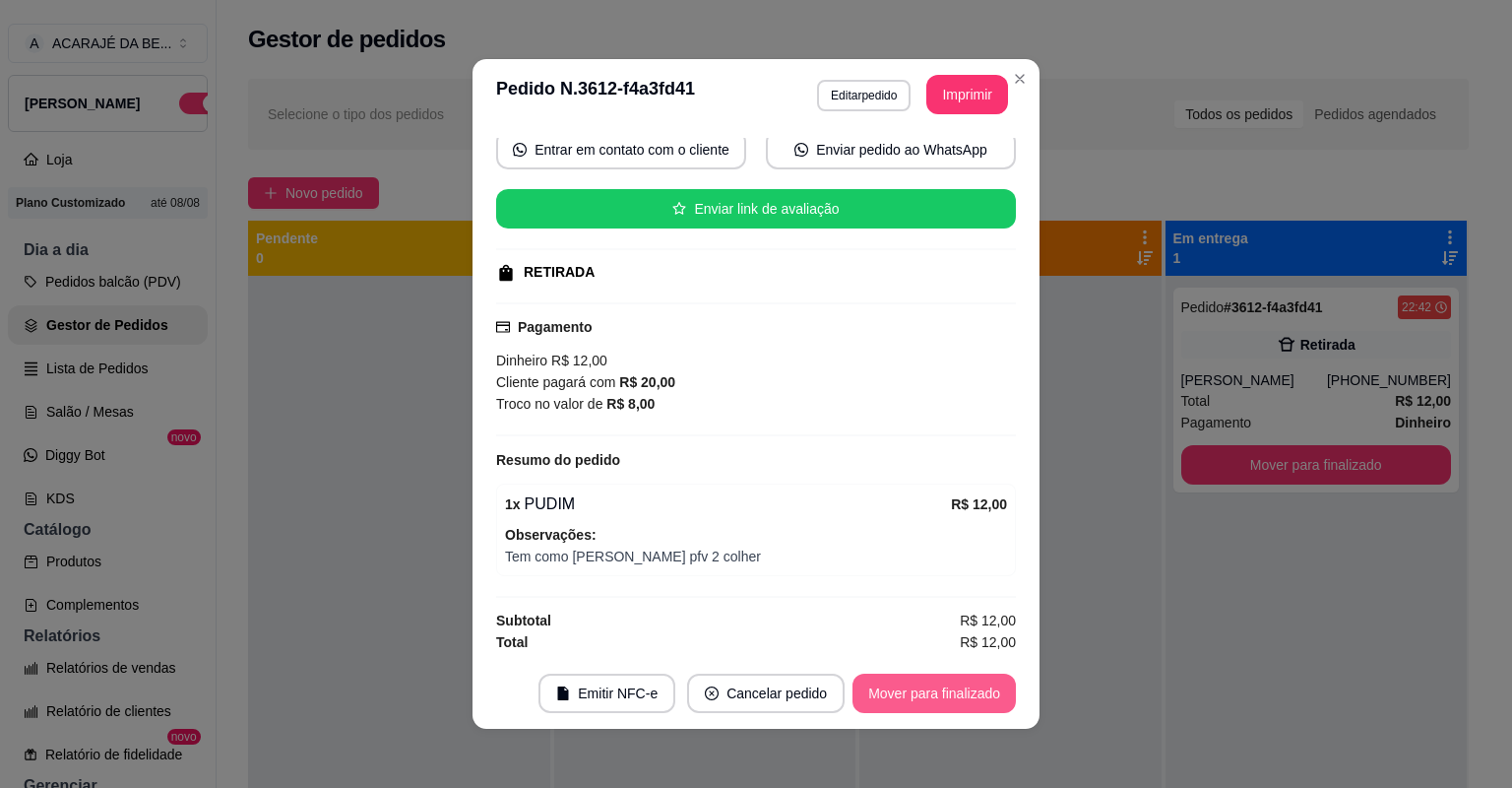 click on "Mover para finalizado" at bounding box center [934, 693] 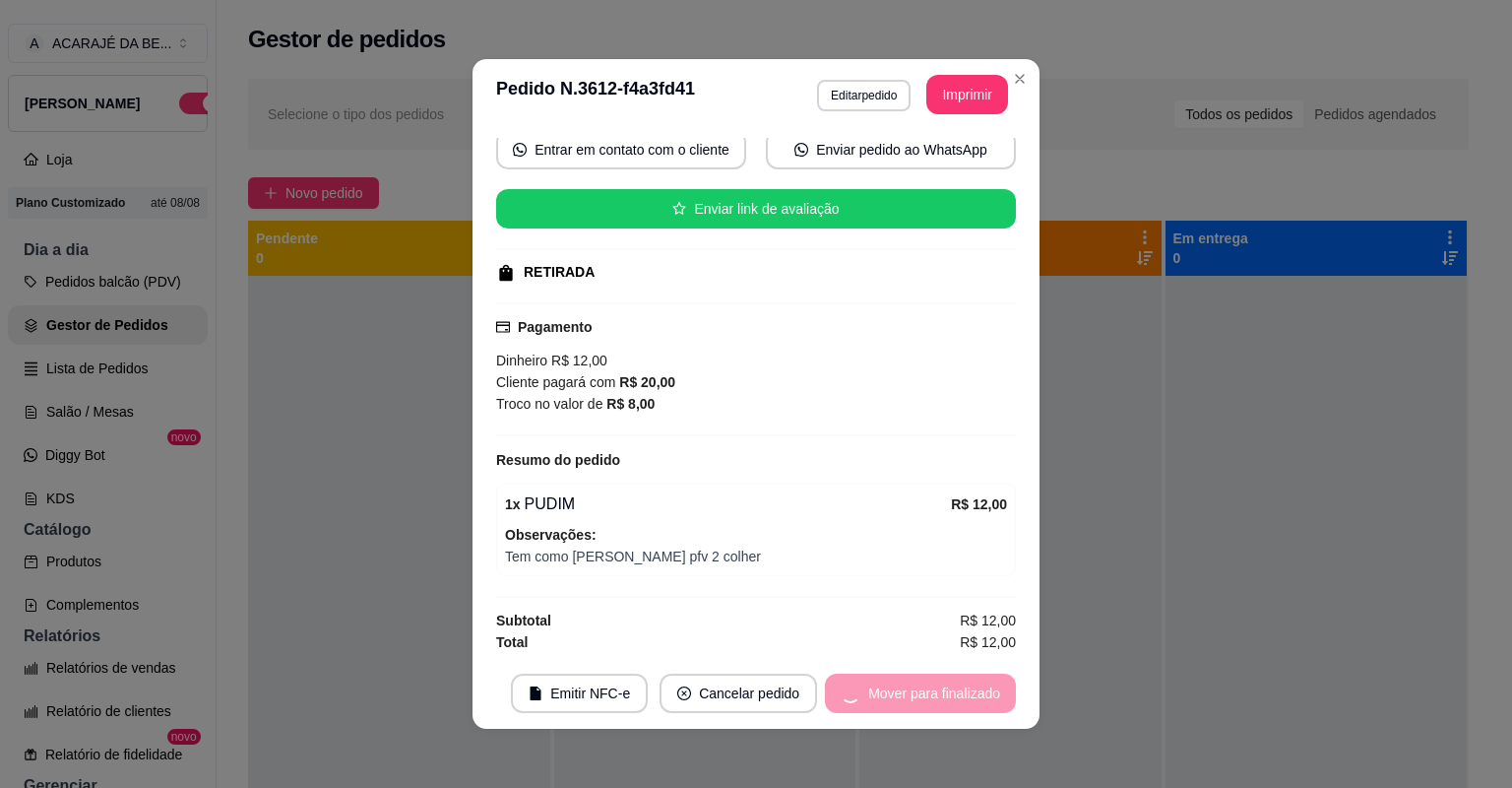 scroll, scrollTop: 146, scrollLeft: 0, axis: vertical 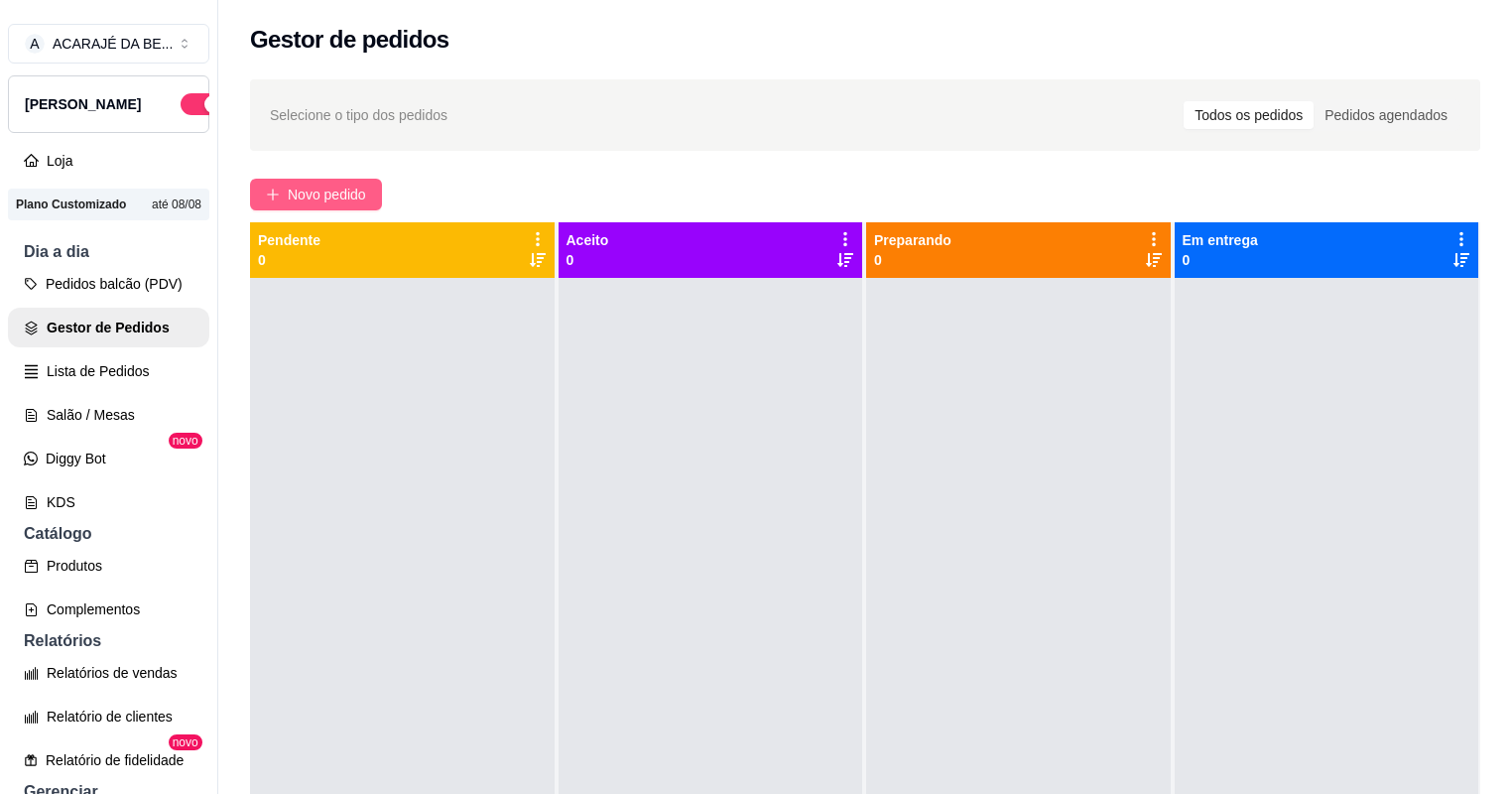 click on "Novo pedido" at bounding box center (326, 195) 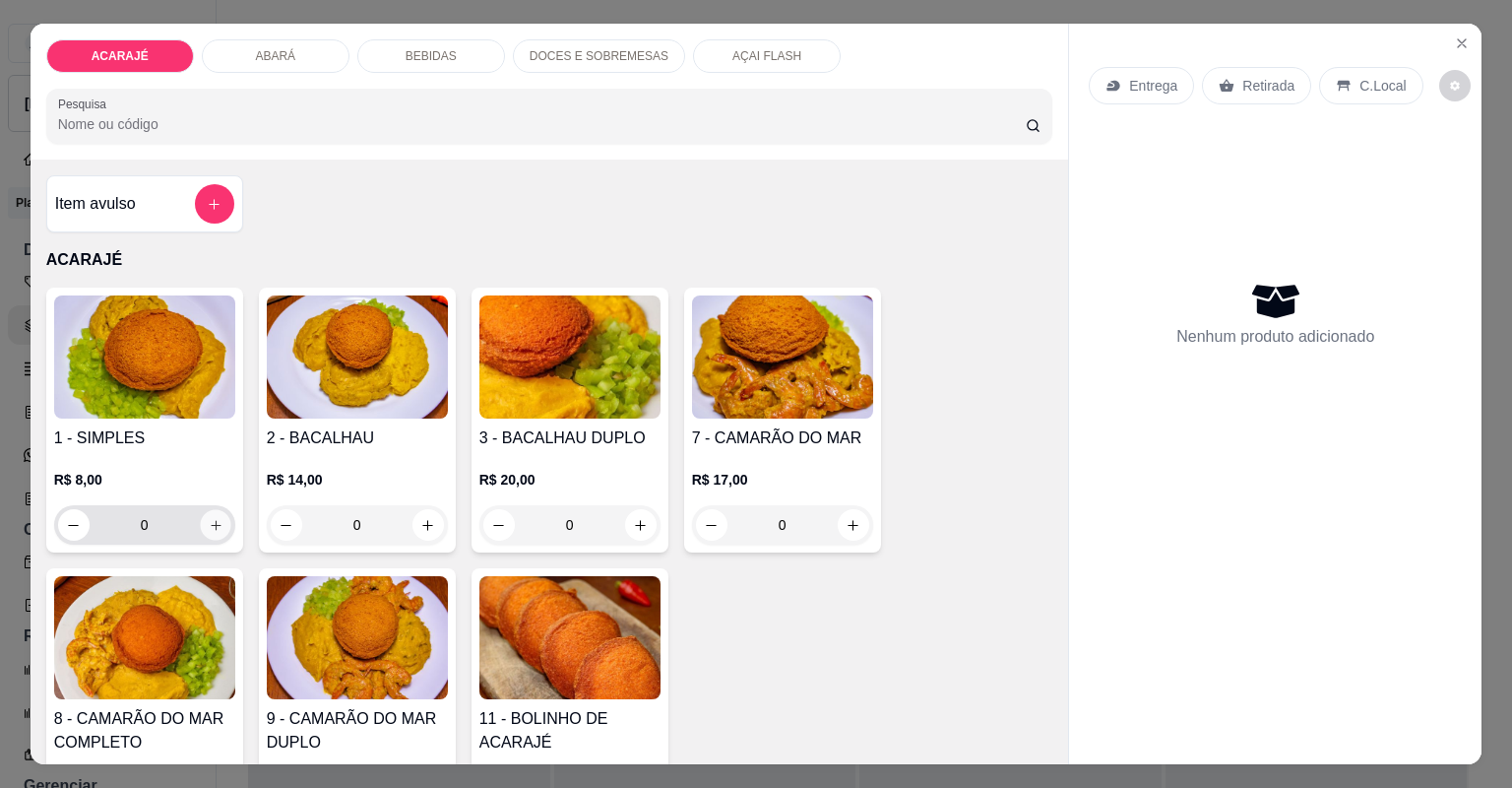 click at bounding box center [215, 524] 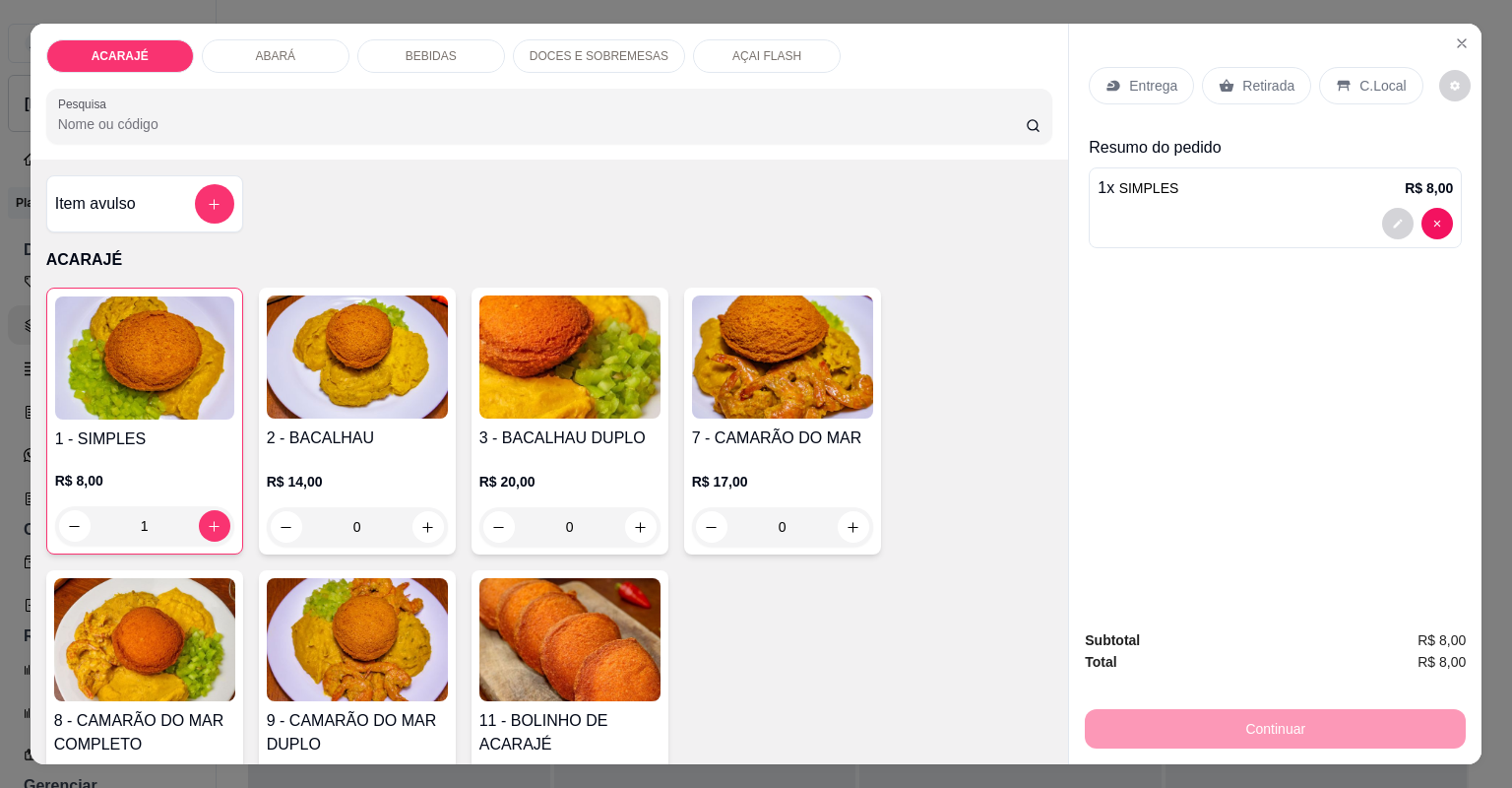 click on "Retirada" at bounding box center (1256, 86) 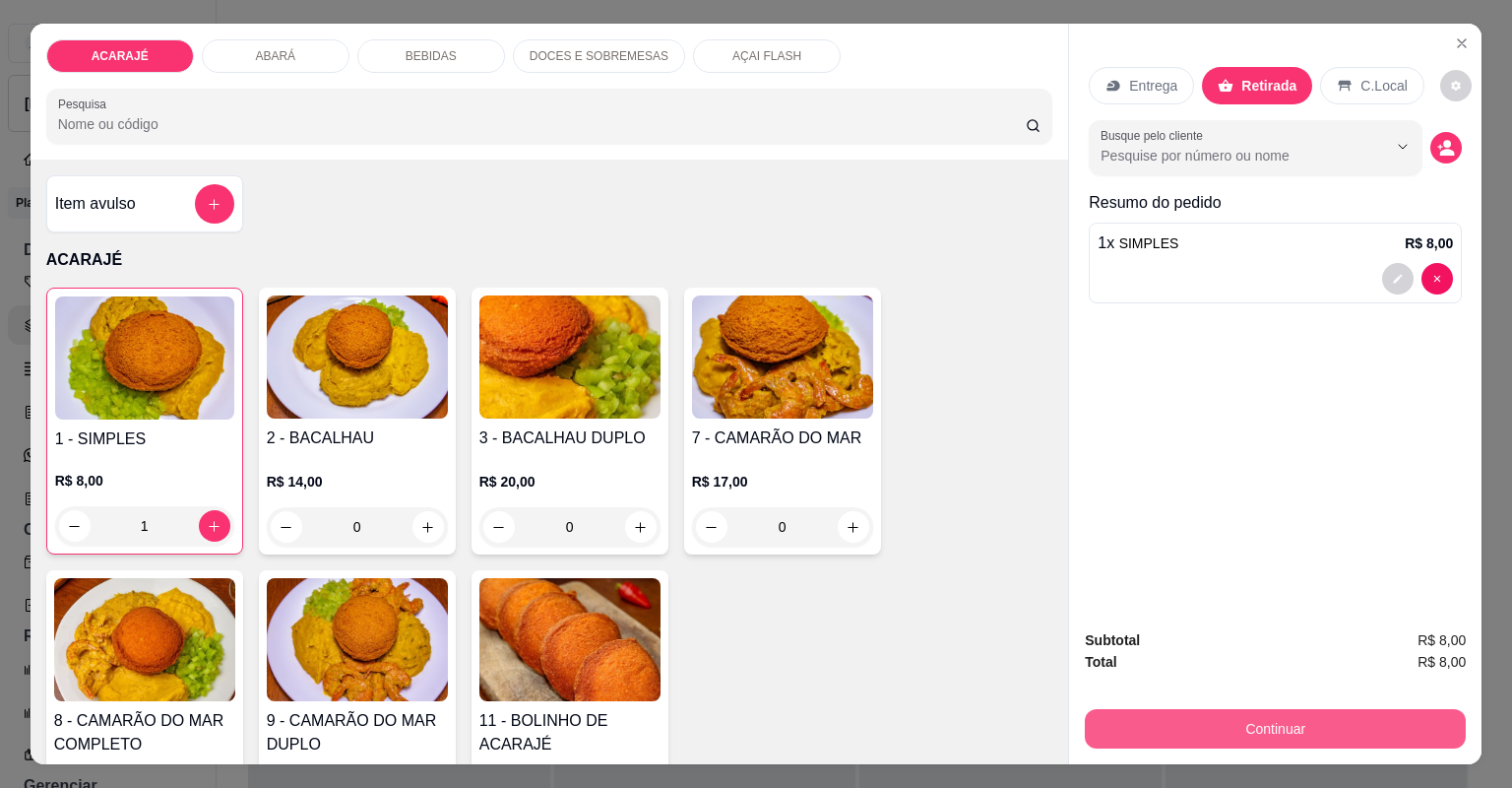 click on "Continuar" at bounding box center [1275, 729] 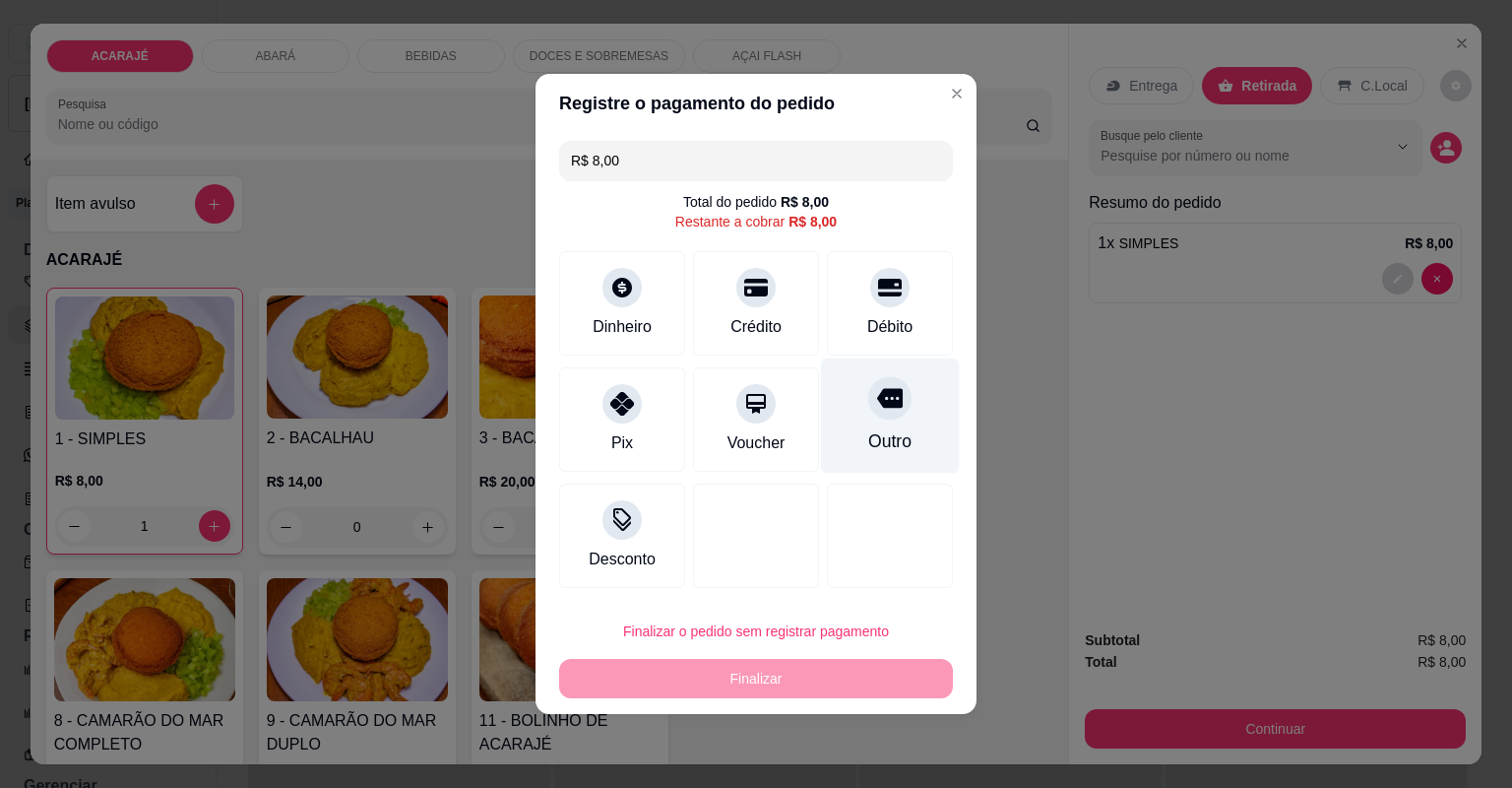 click on "Outro" at bounding box center [890, 441] 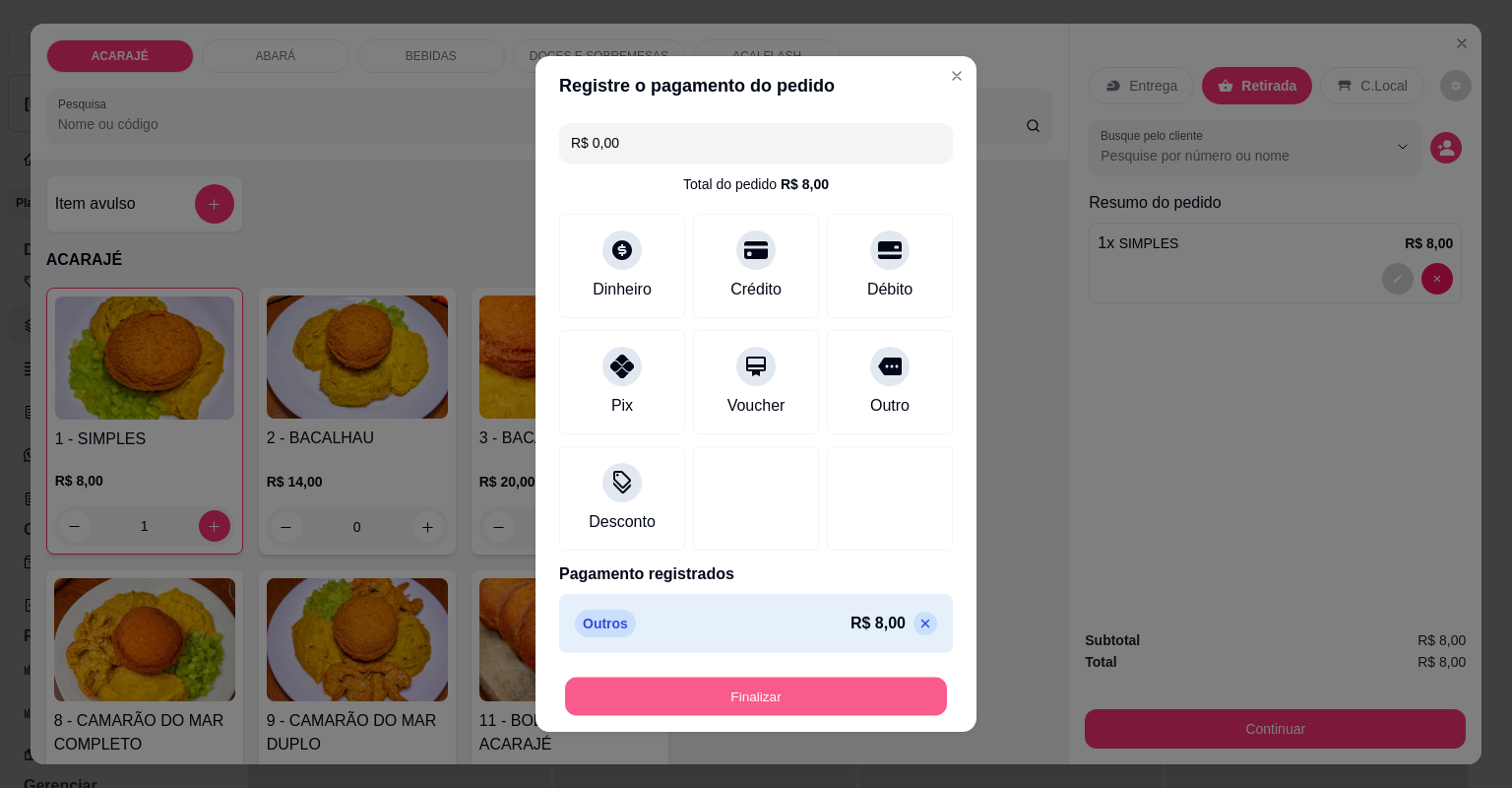 click on "Finalizar" at bounding box center (756, 696) 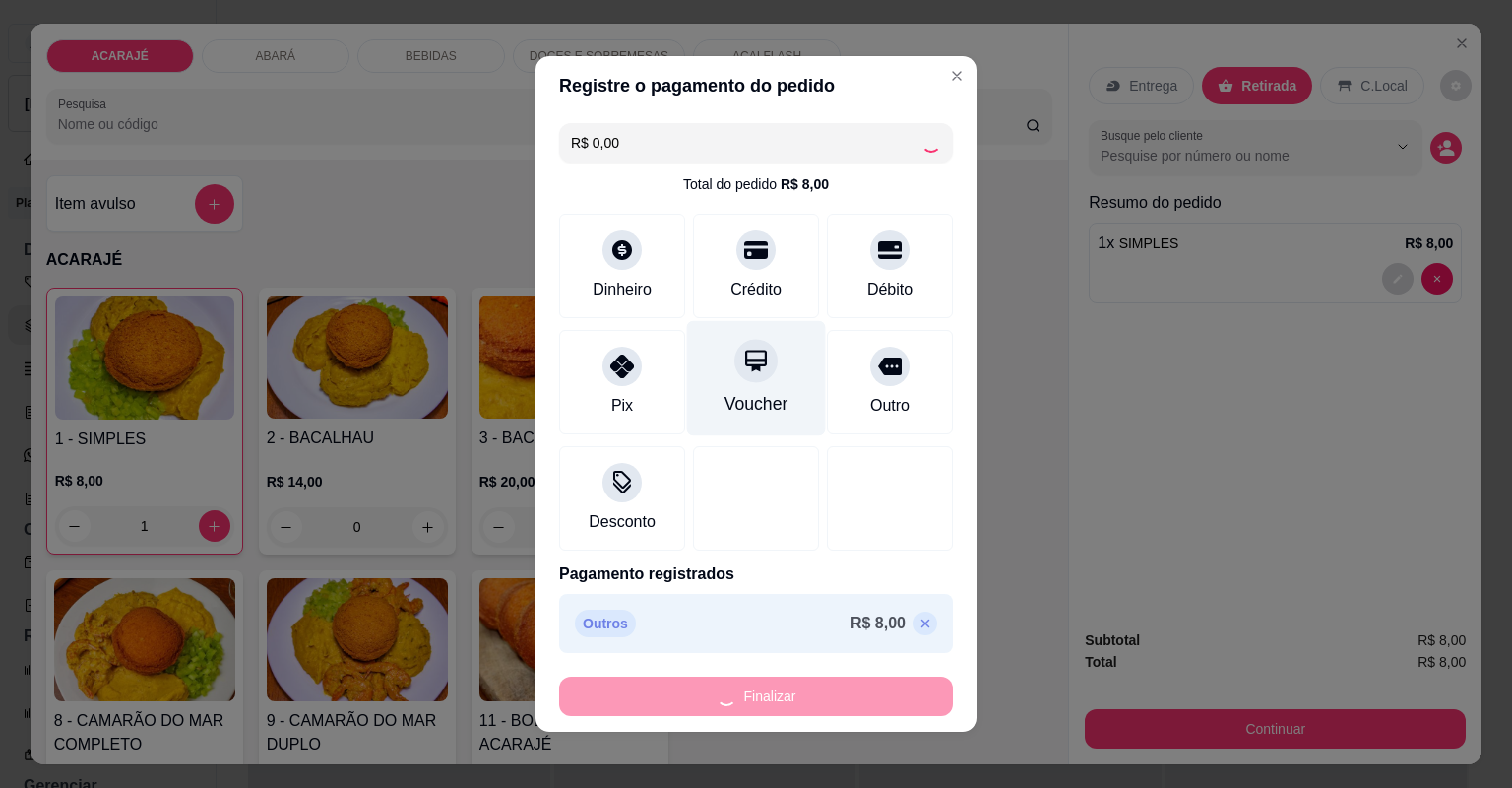 type on "0" 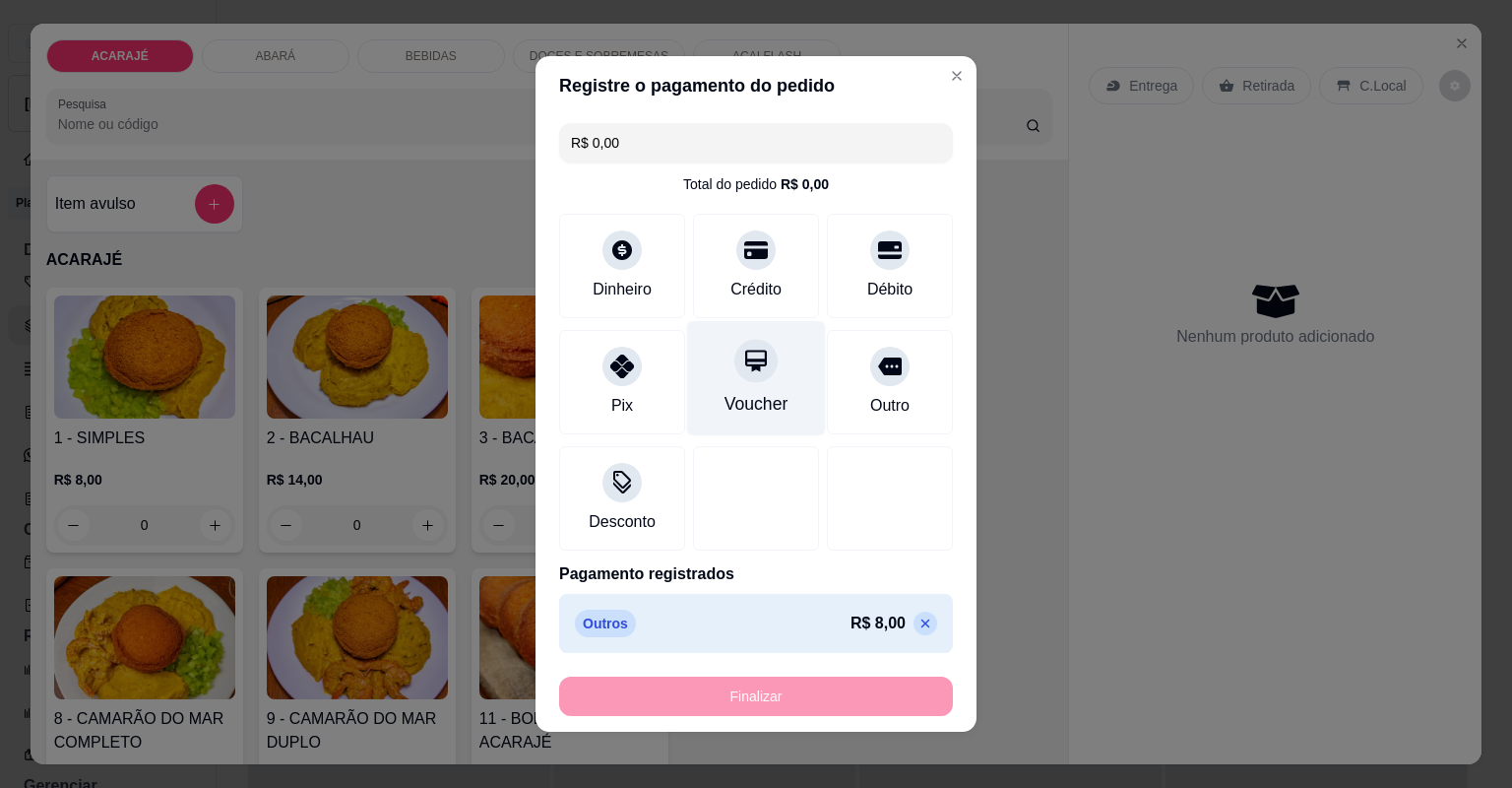 type on "-R$ 8,00" 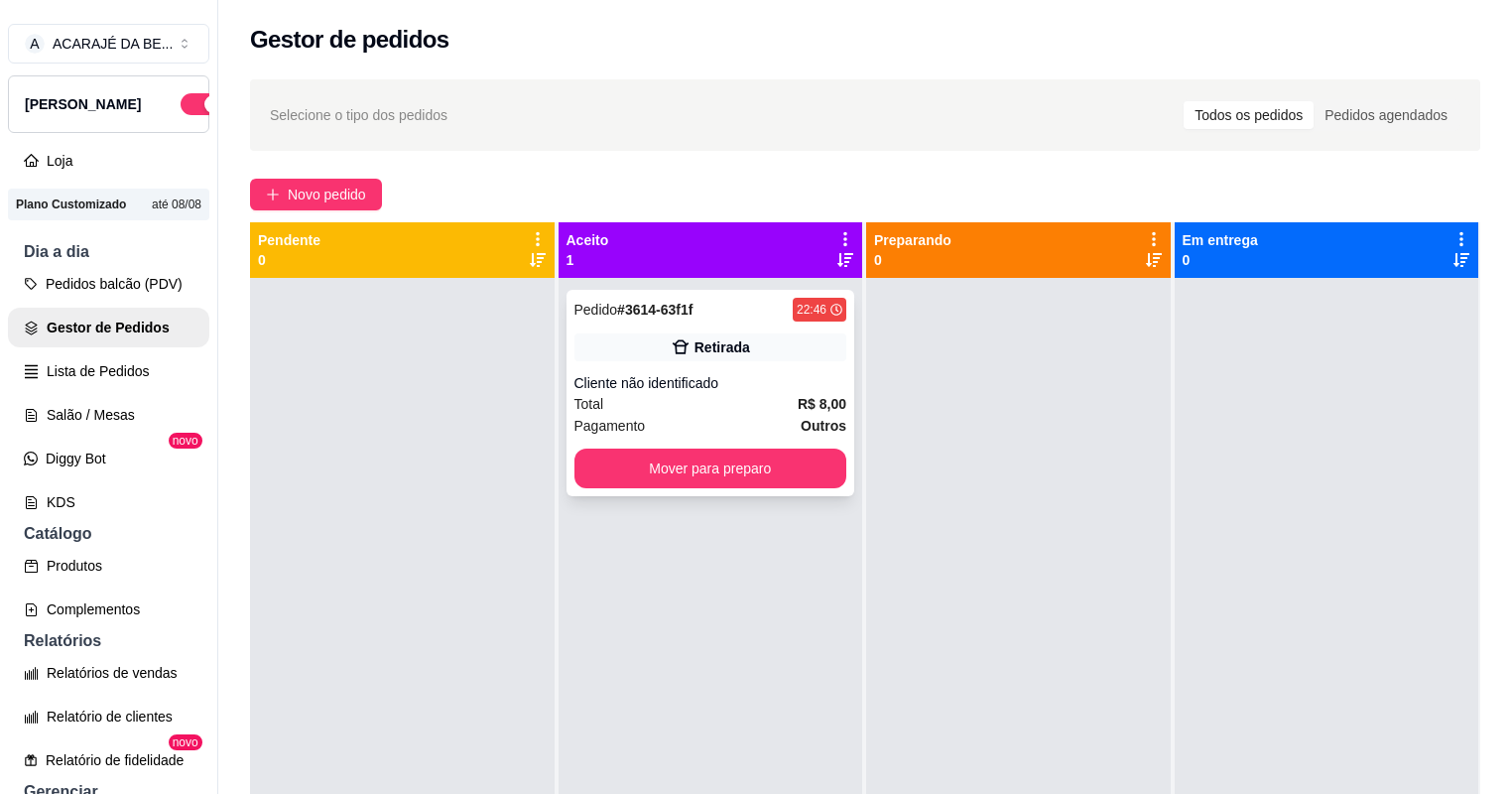 click on "Cliente não identificado" at bounding box center (710, 383) 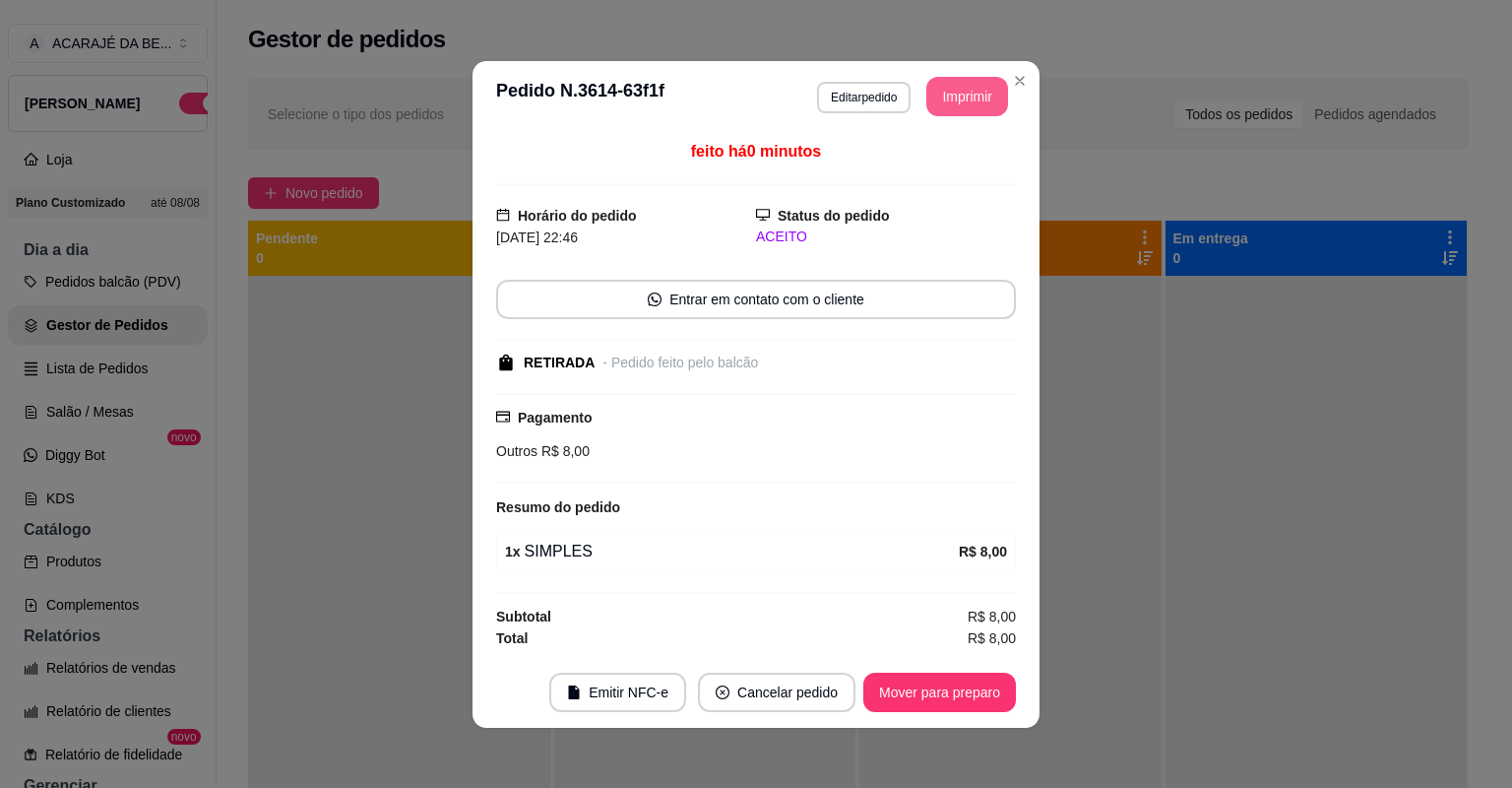 click on "Imprimir" at bounding box center (967, 97) 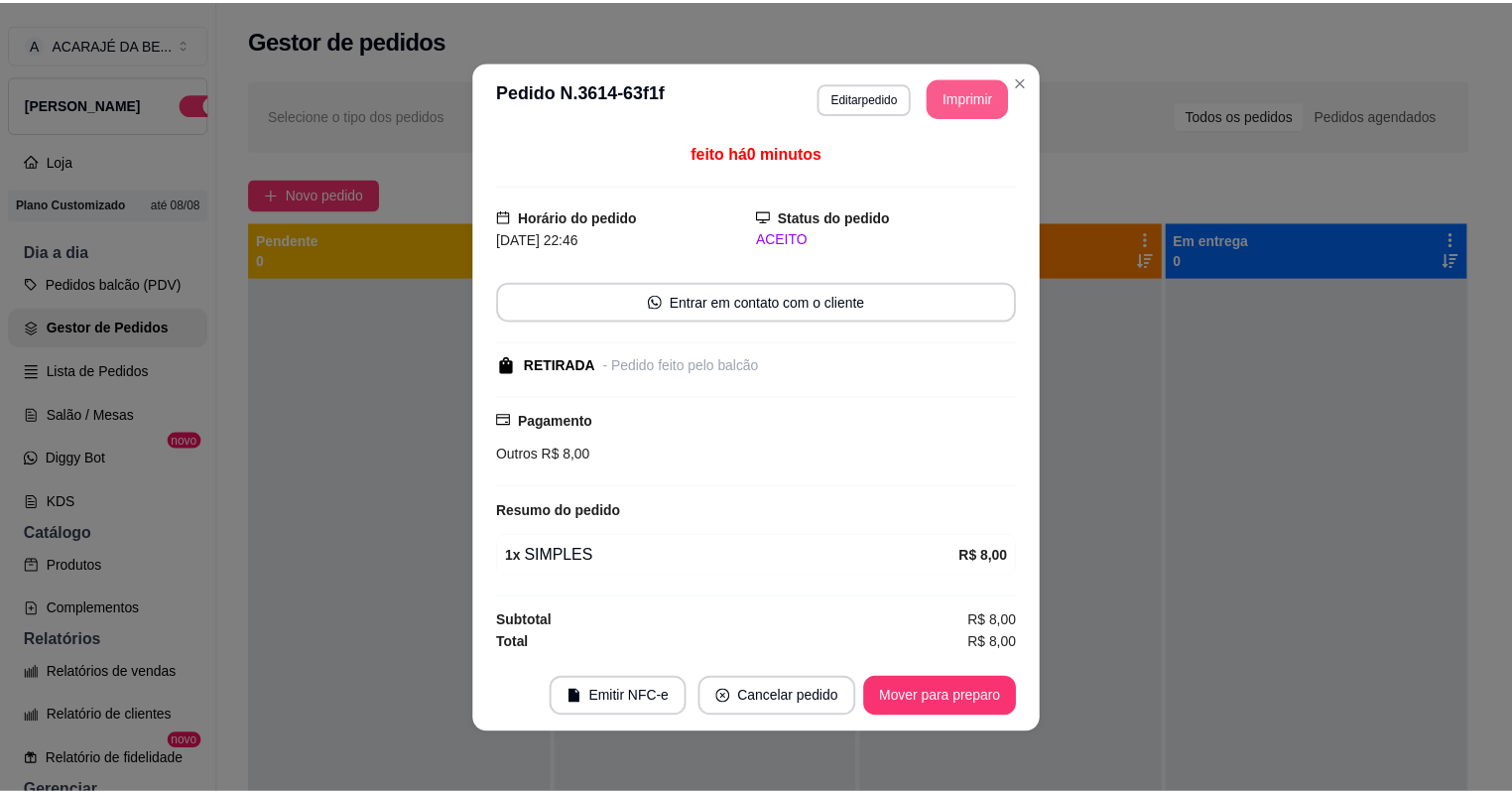 scroll, scrollTop: 0, scrollLeft: 0, axis: both 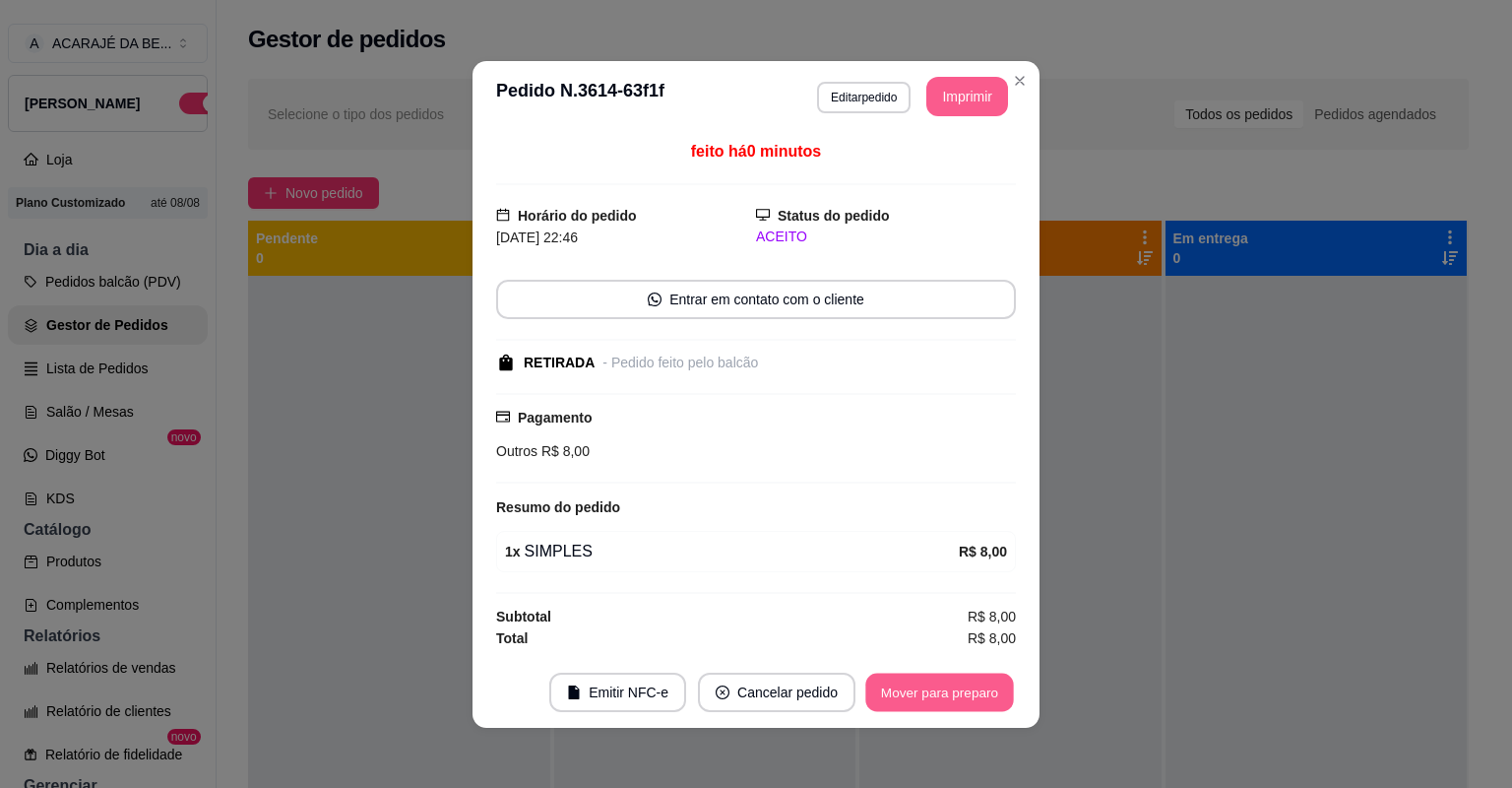 click on "Mover para preparo" at bounding box center (939, 691) 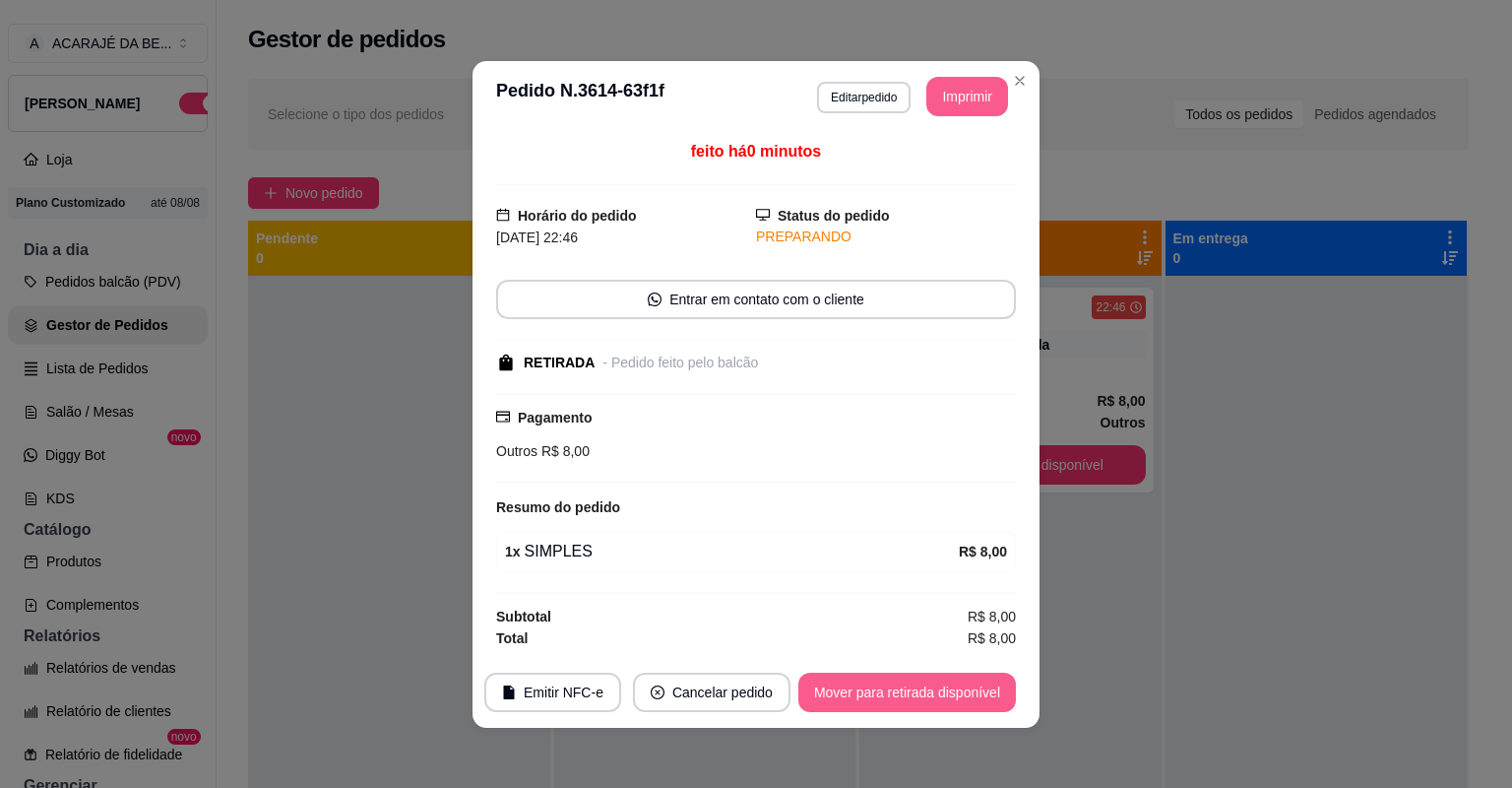 click on "Mover para retirada disponível" at bounding box center [907, 692] 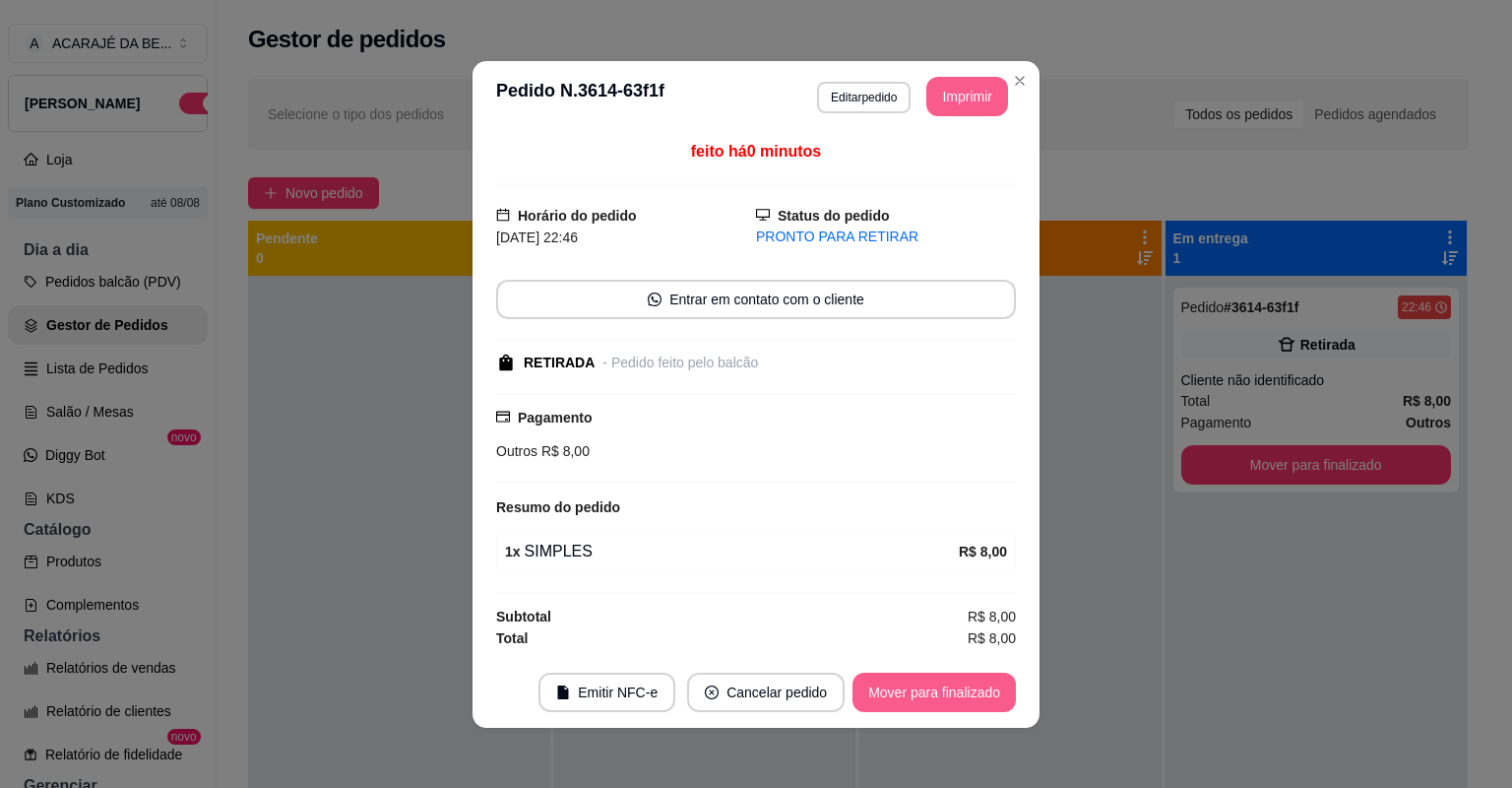 click on "Mover para finalizado" at bounding box center [934, 692] 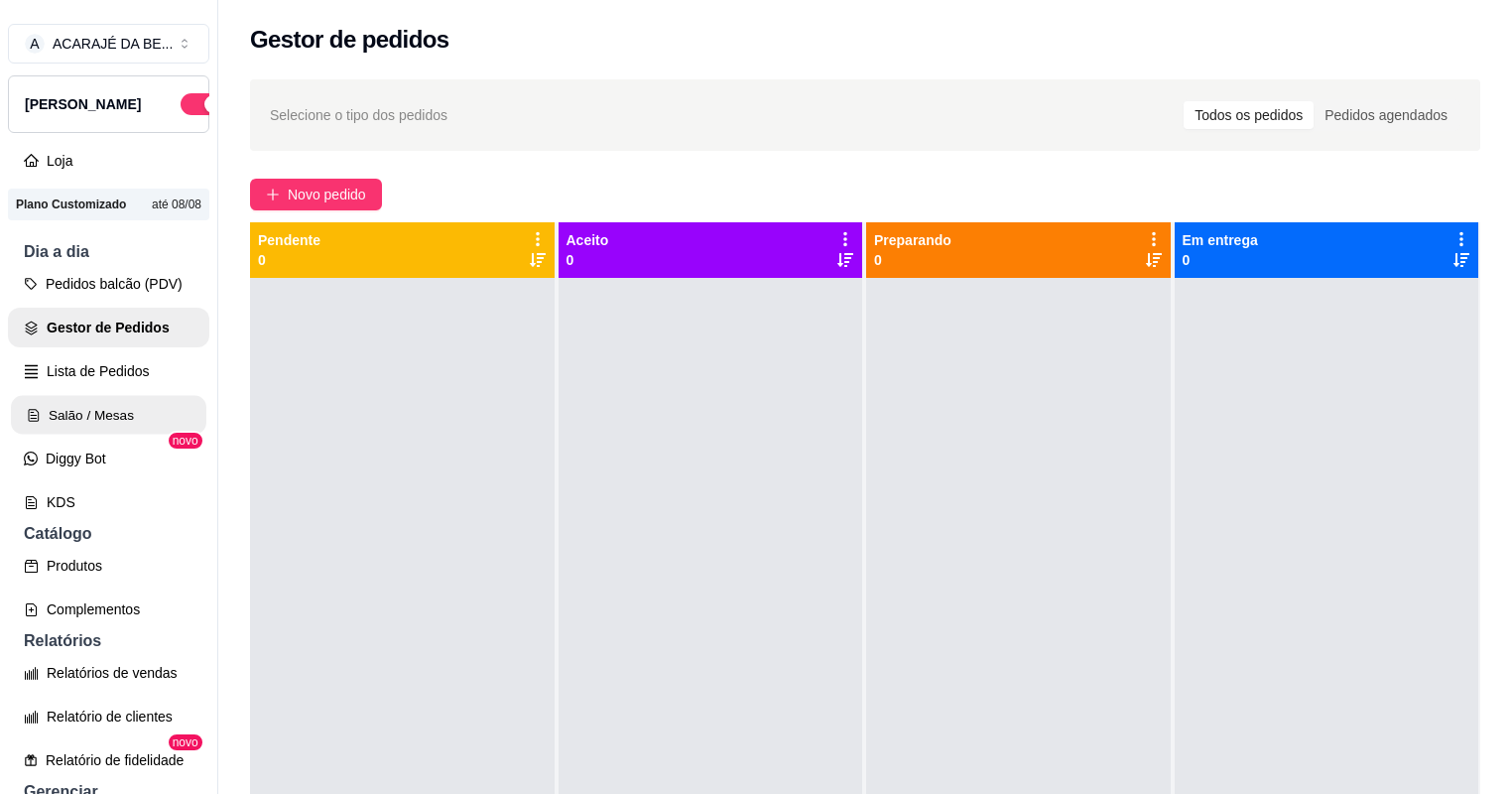 click on "Salão / Mesas" at bounding box center (108, 415) 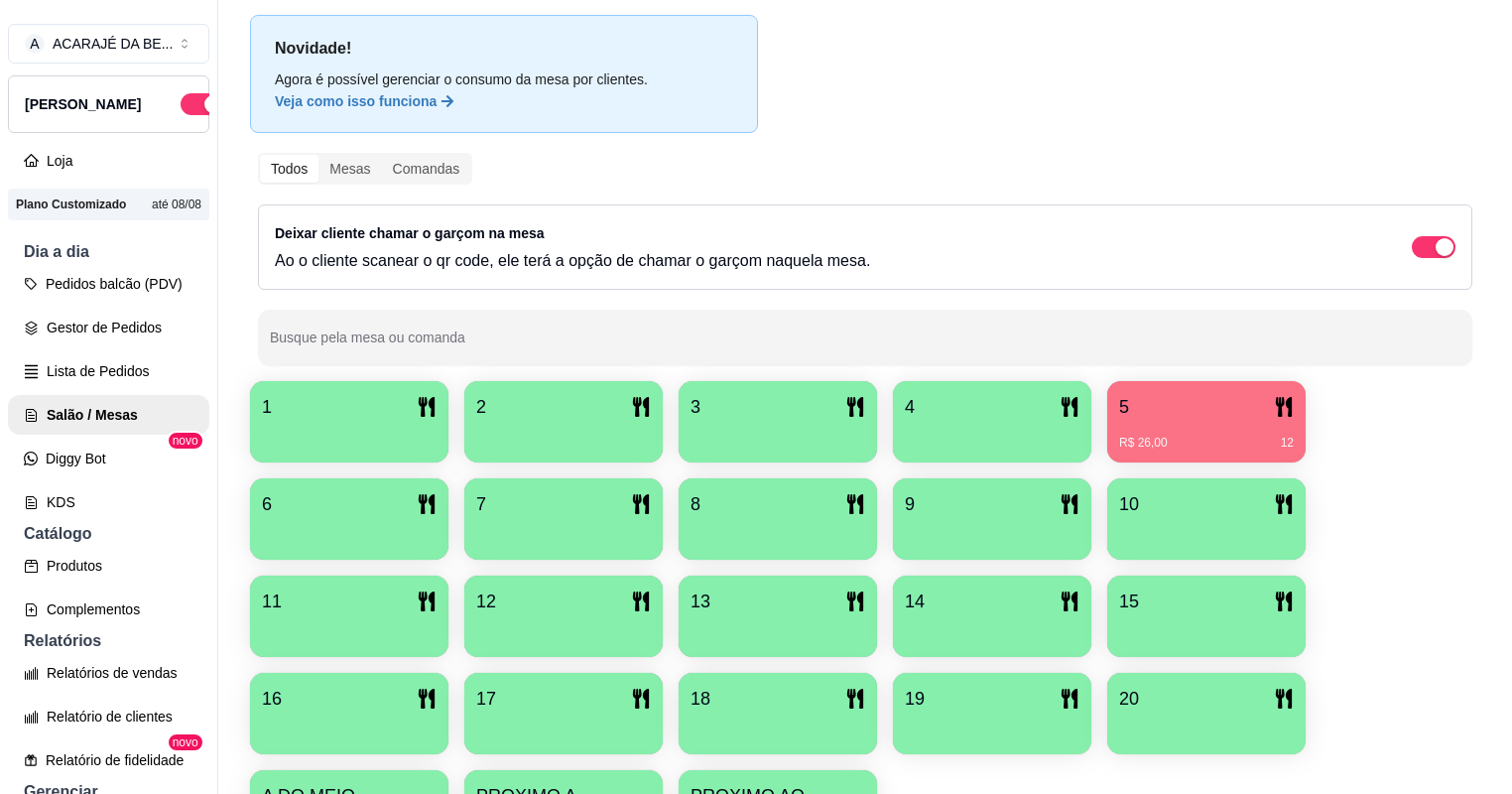 scroll, scrollTop: 79, scrollLeft: 0, axis: vertical 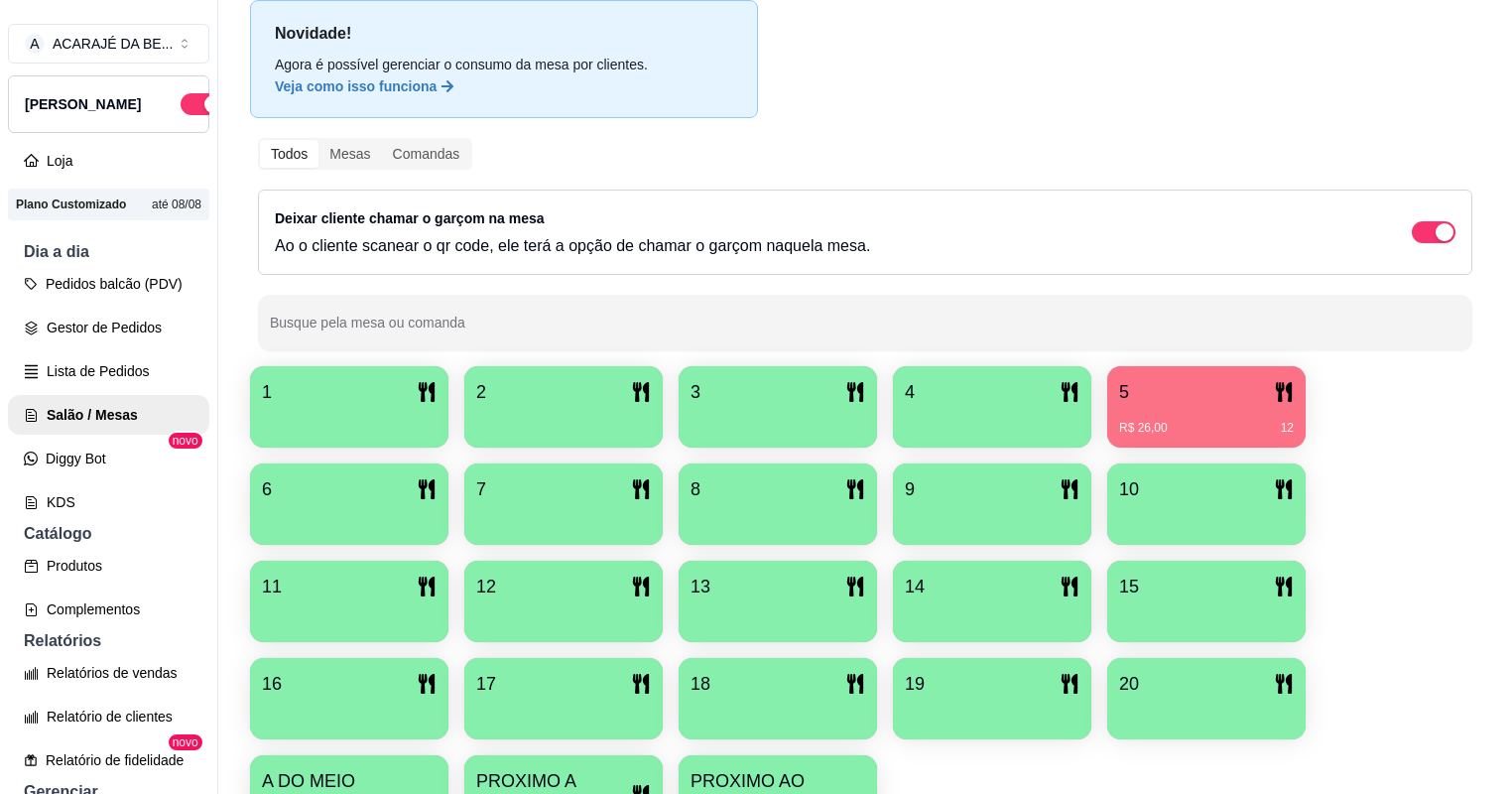click on "R$ 26,00 12" at bounding box center [1206, 421] 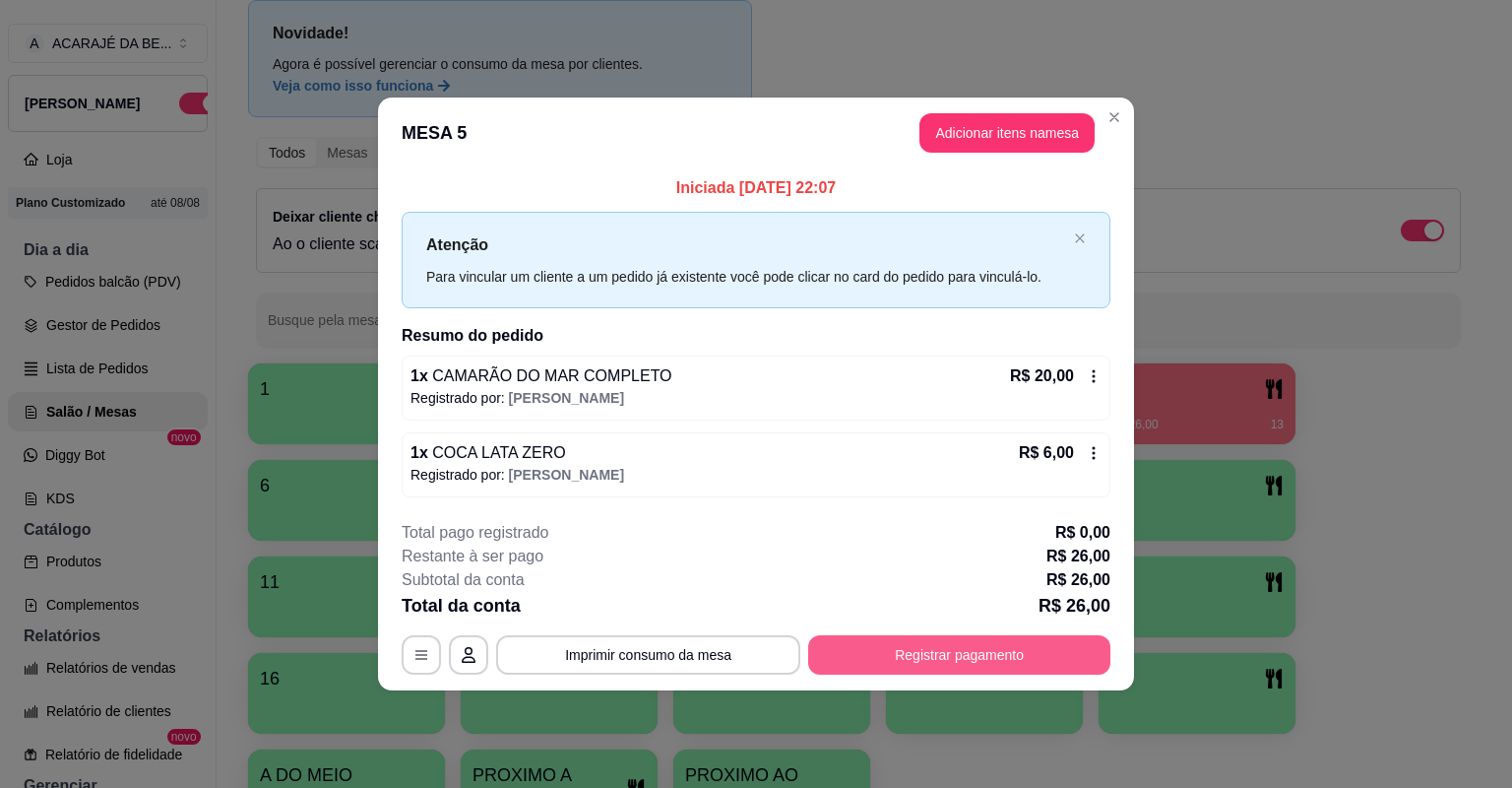 click on "Registrar pagamento" at bounding box center [959, 655] 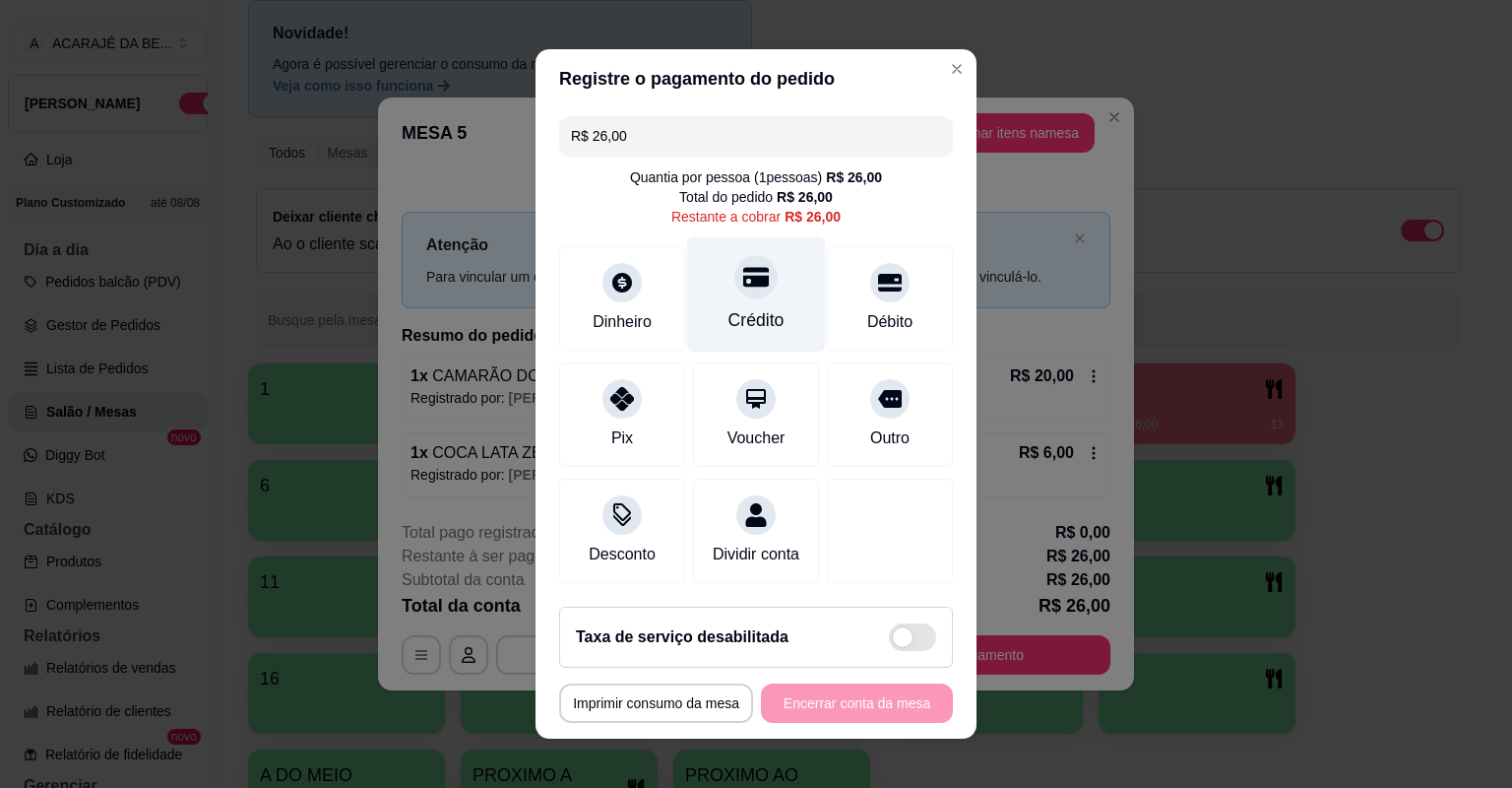 click on "Crédito" at bounding box center [756, 295] 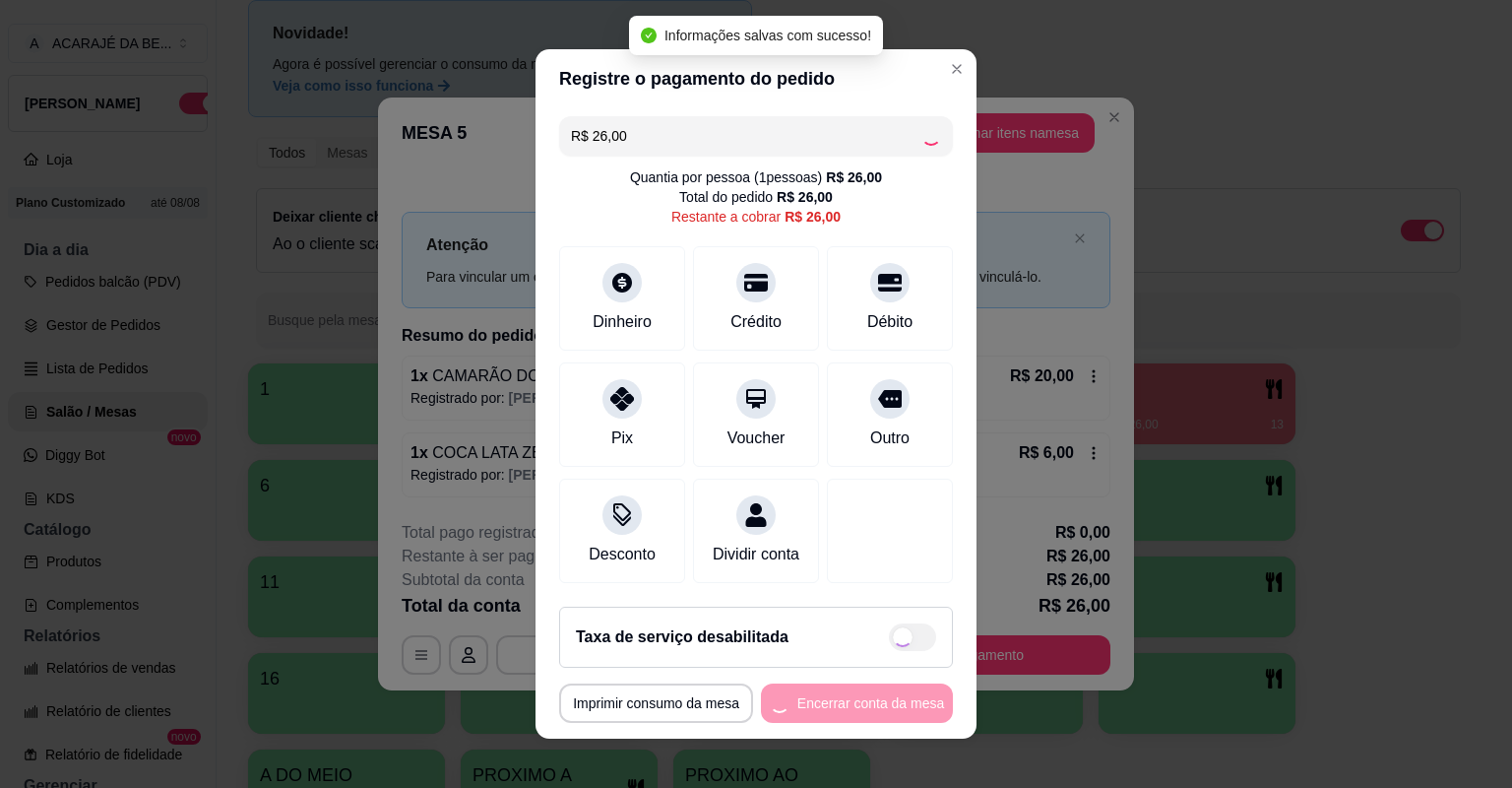 click on "**********" at bounding box center [756, 703] 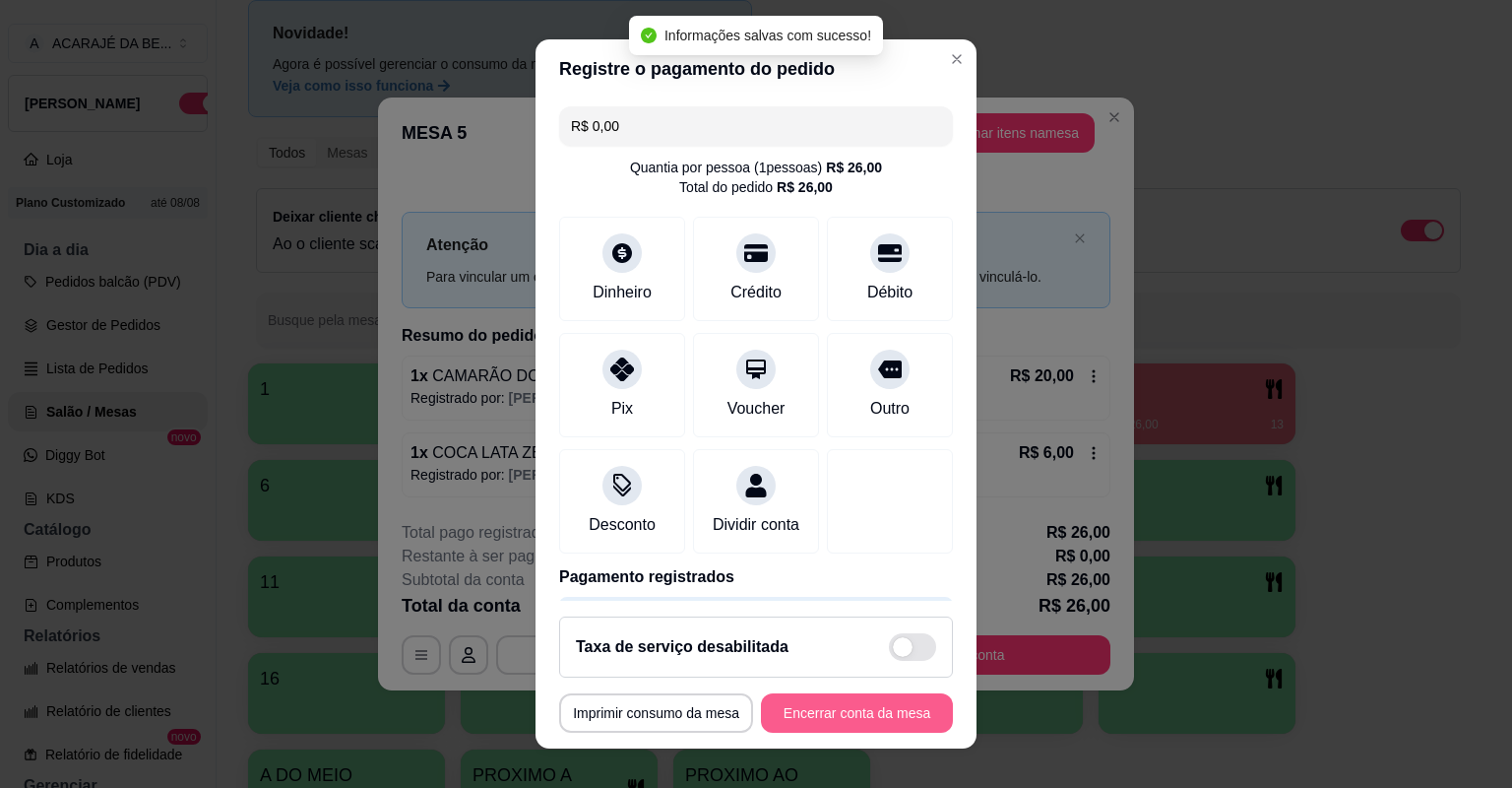 type on "R$ 0,00" 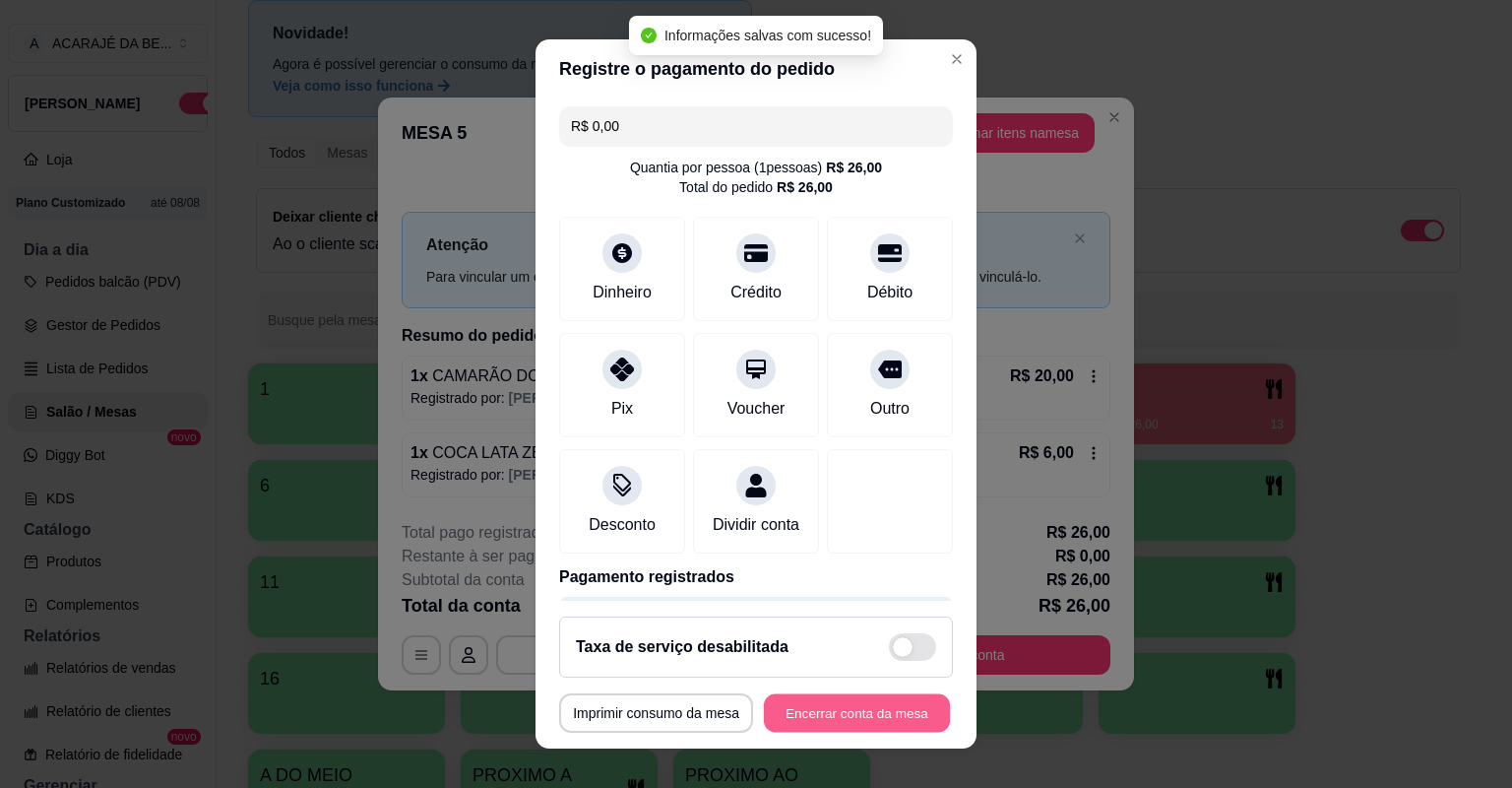 click on "Encerrar conta da mesa" at bounding box center [856, 713] 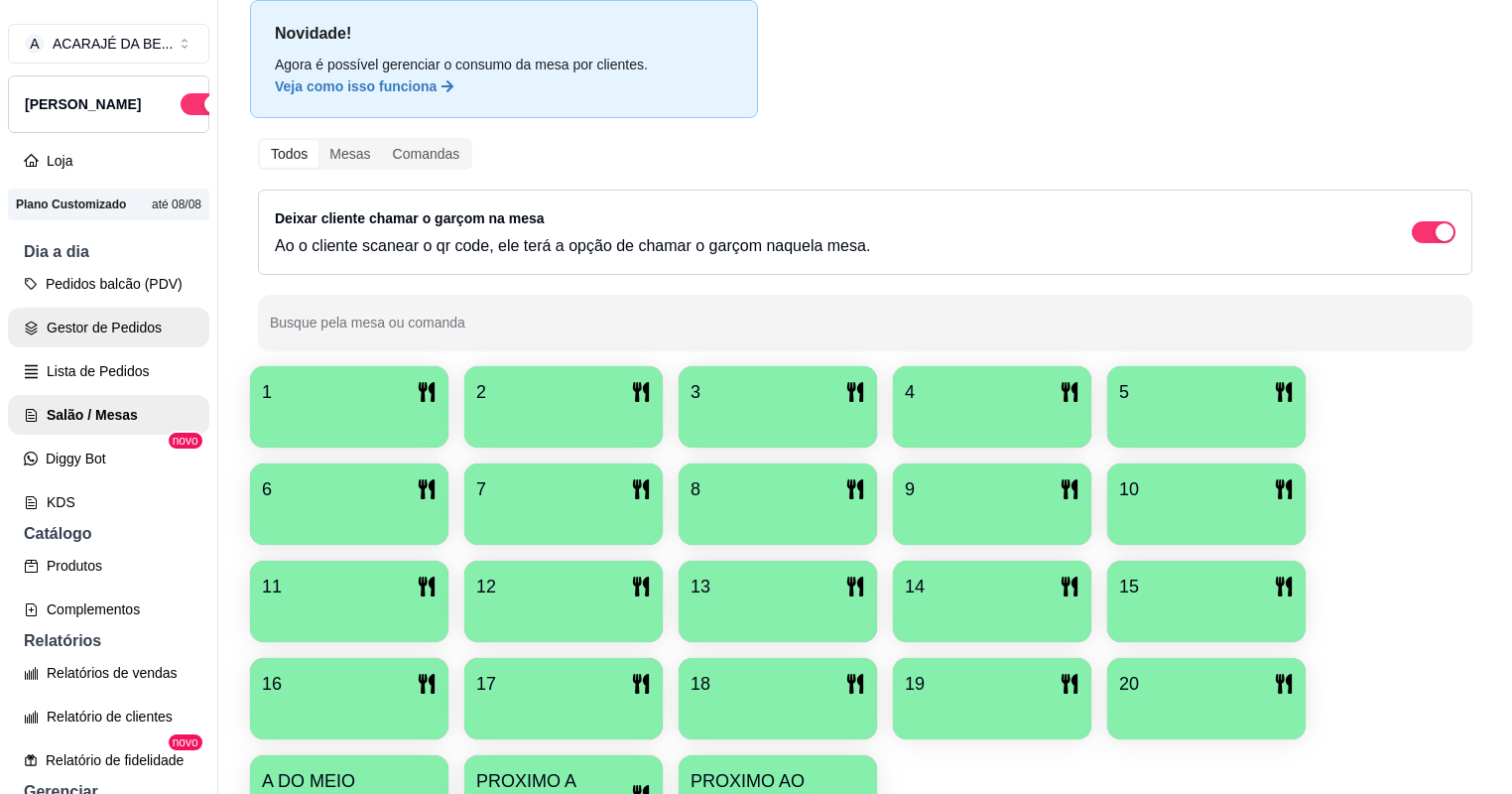 click on "Gestor de Pedidos" at bounding box center (108, 328) 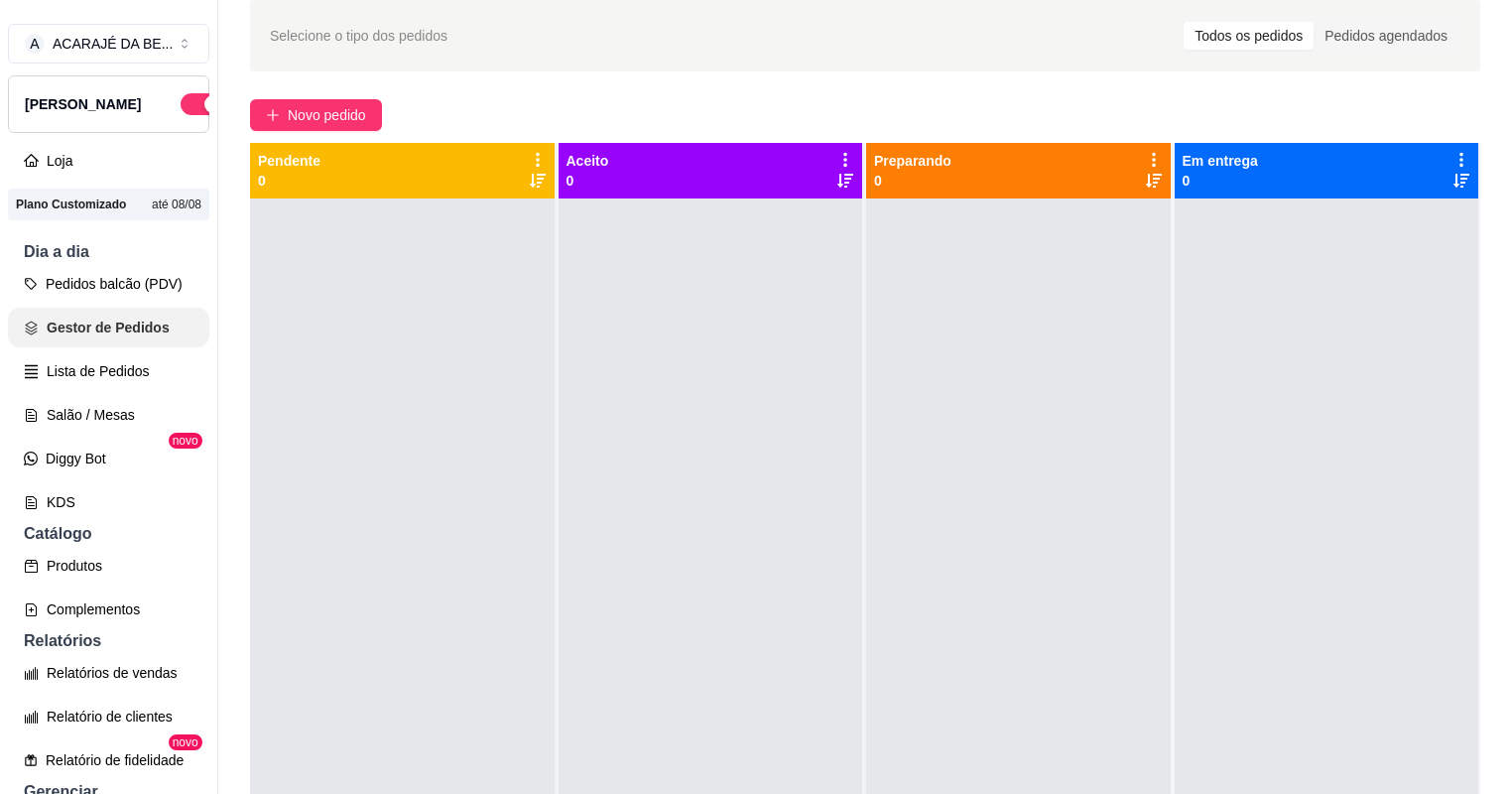 scroll, scrollTop: 0, scrollLeft: 0, axis: both 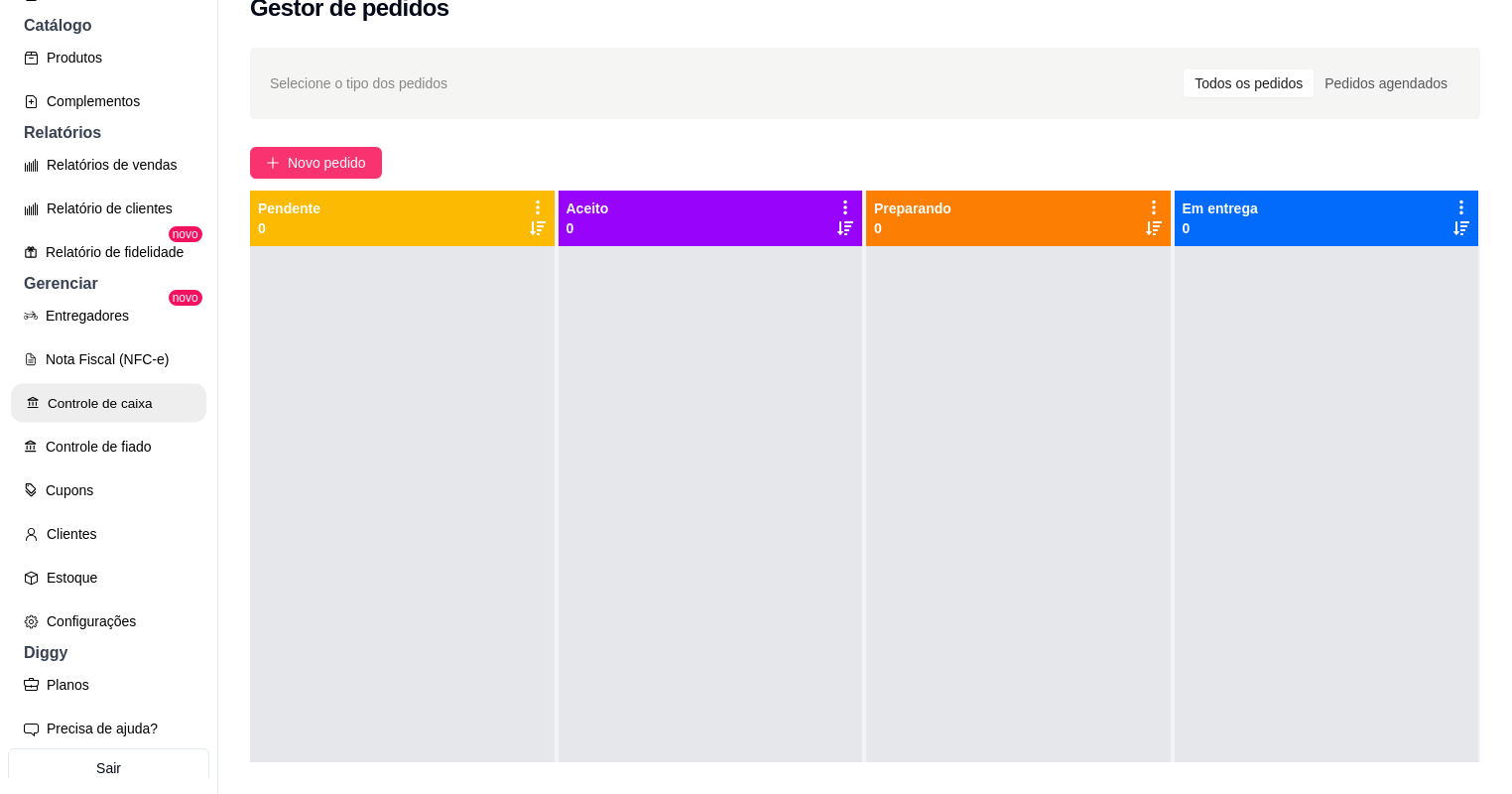 click on "Controle de caixa" at bounding box center (108, 403) 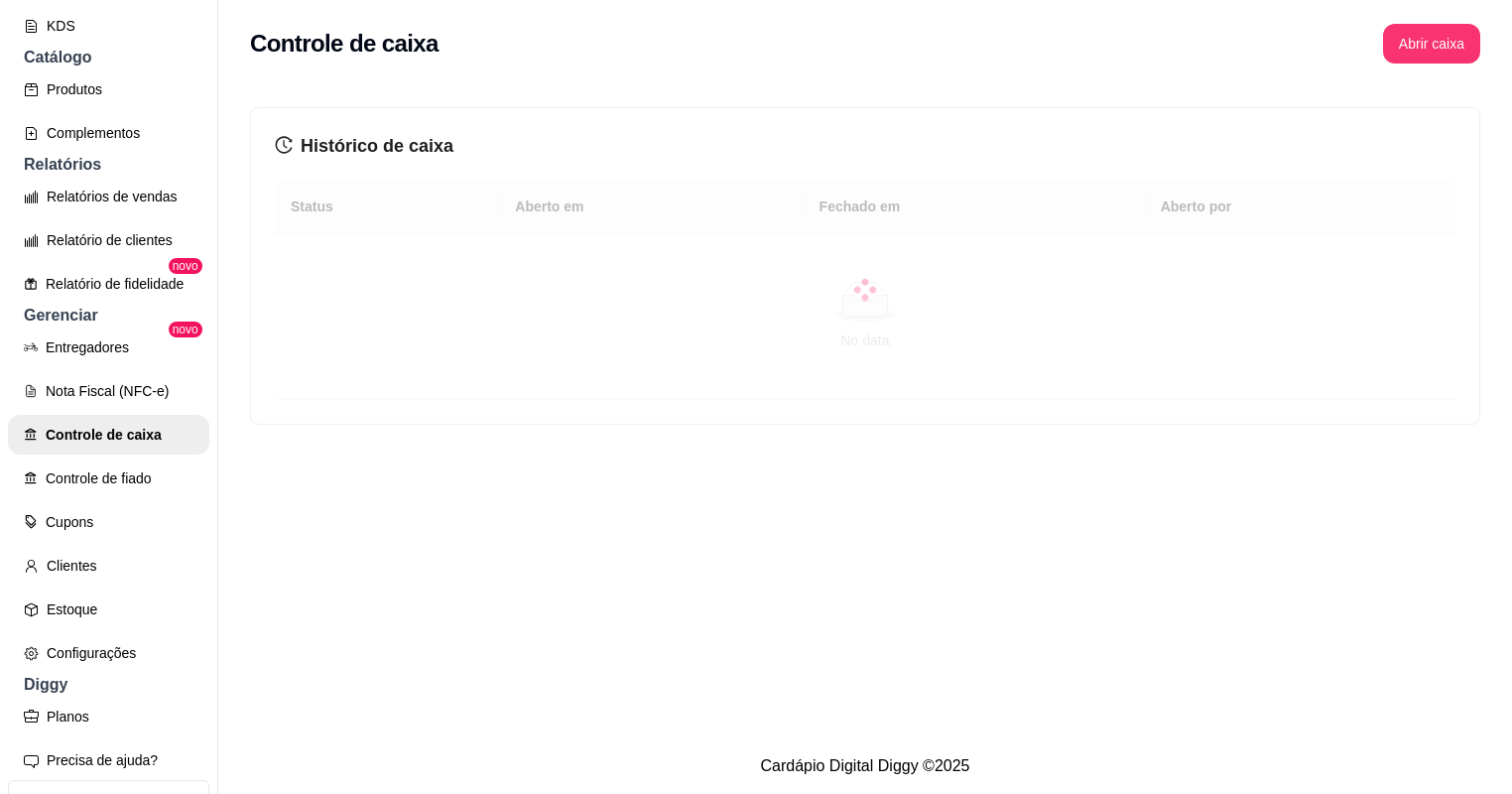 scroll, scrollTop: 32, scrollLeft: 0, axis: vertical 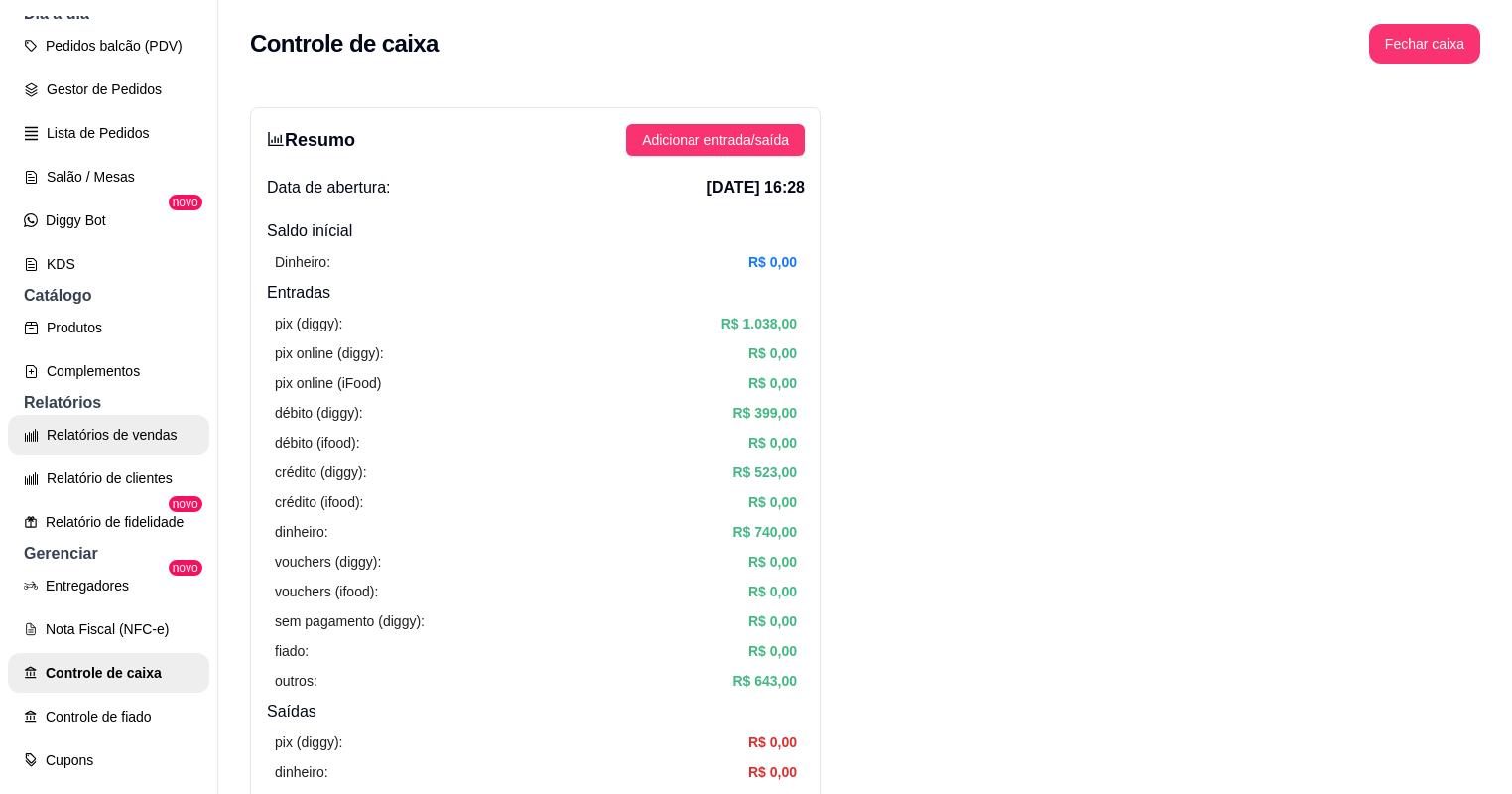 click on "Relatórios de vendas" at bounding box center (108, 435) 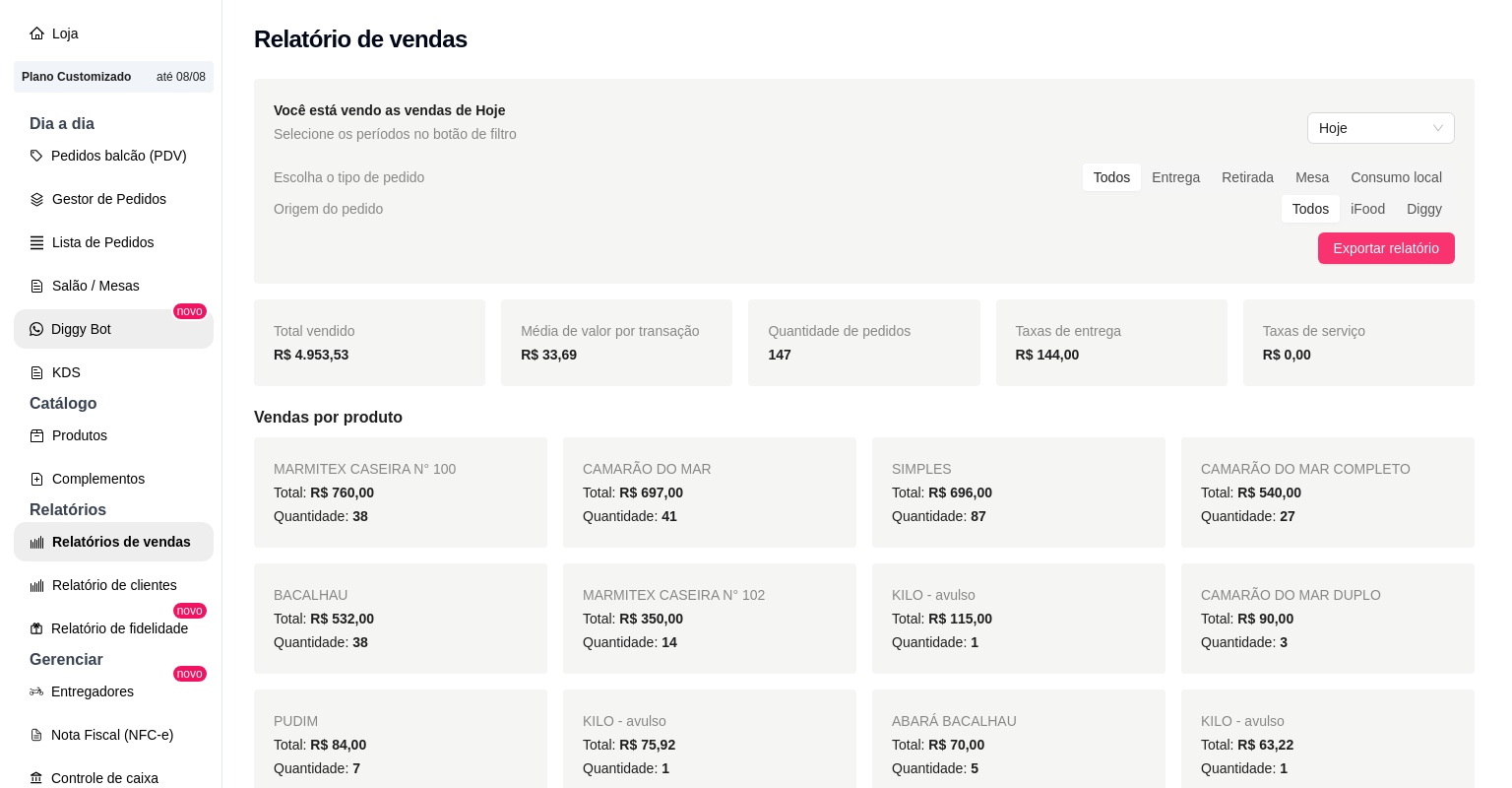 scroll, scrollTop: 0, scrollLeft: 0, axis: both 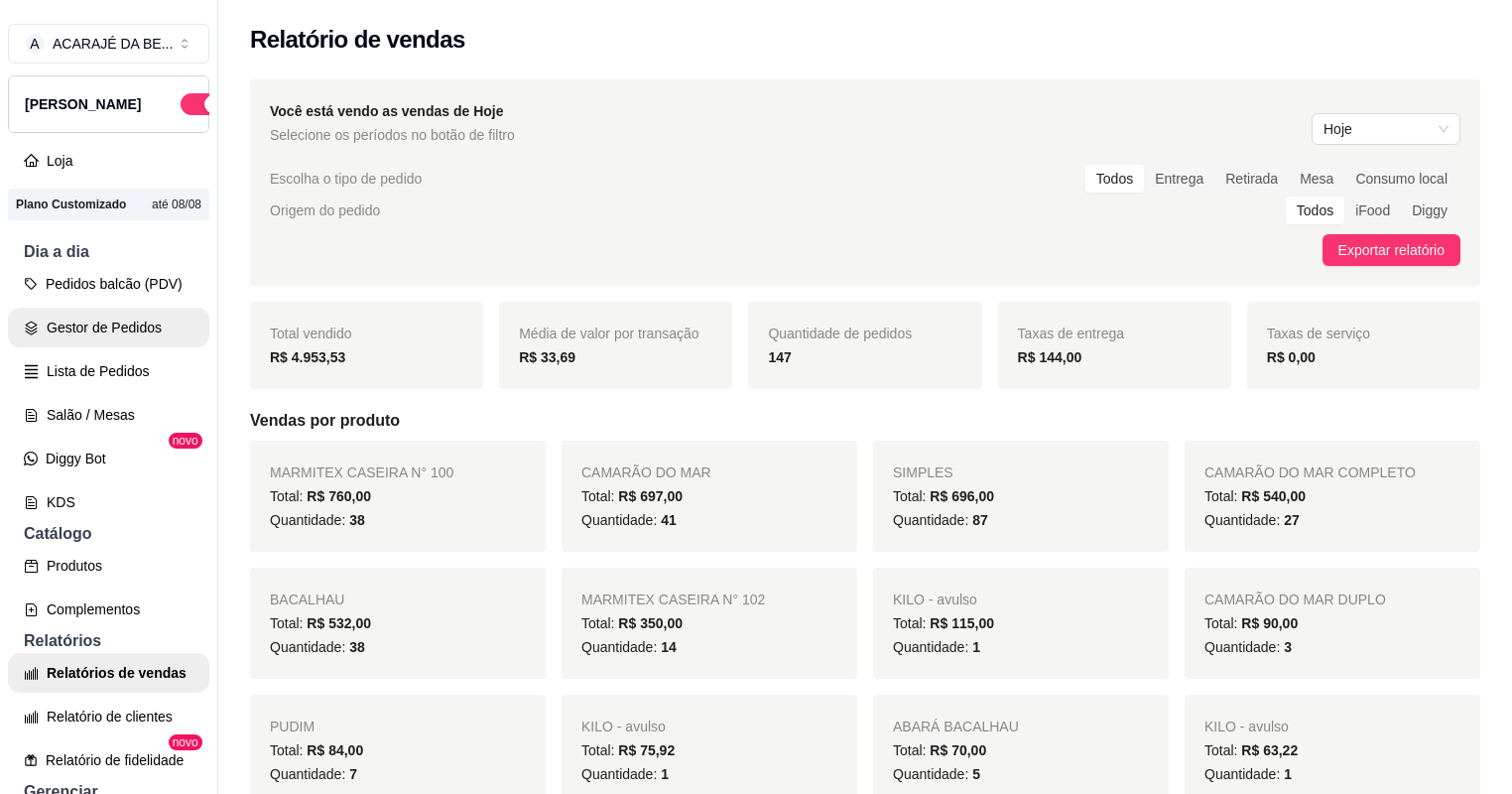 click on "Gestor de Pedidos" at bounding box center (108, 328) 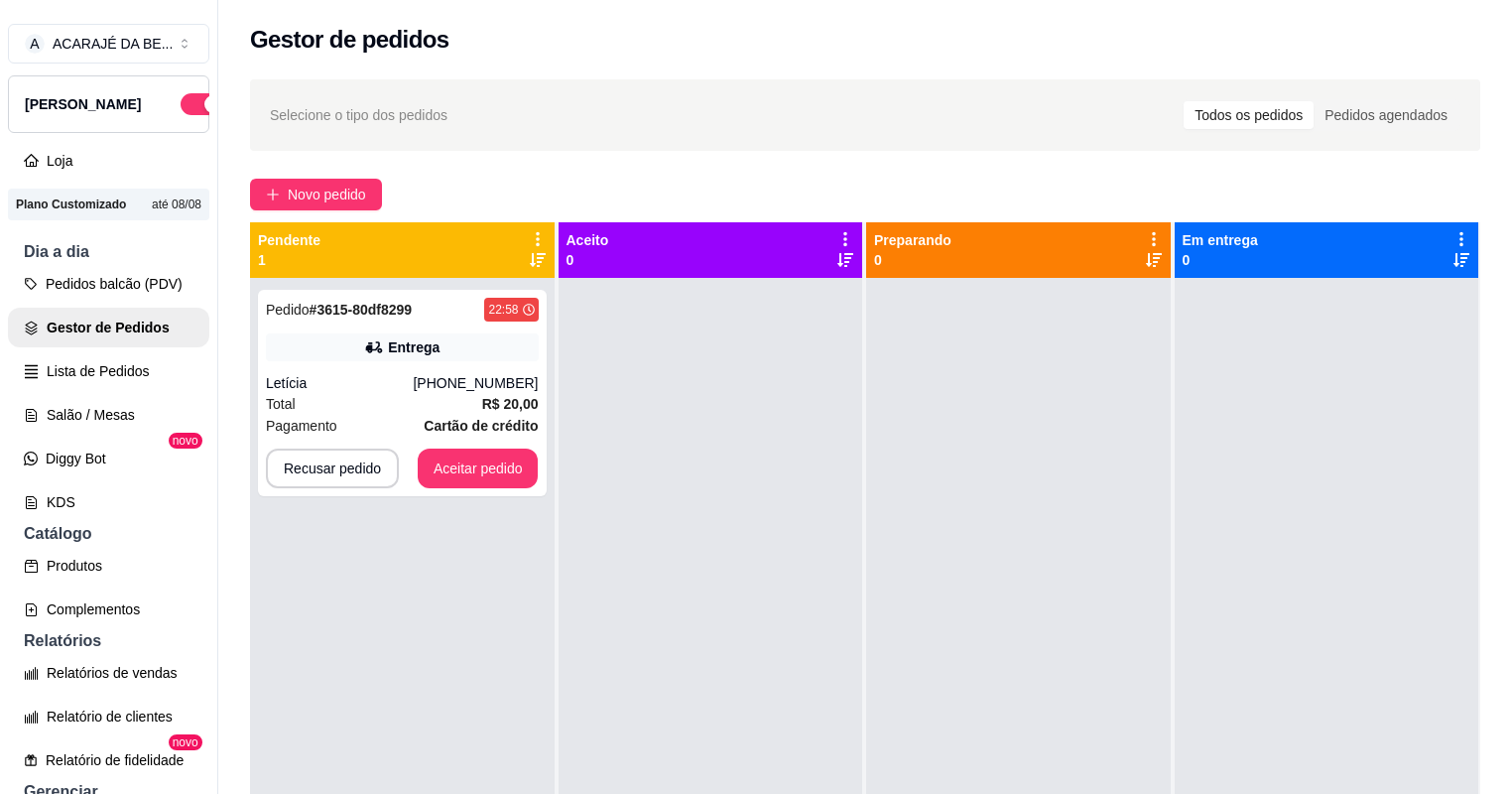 click on "Total R$ 20,00" at bounding box center [402, 404] 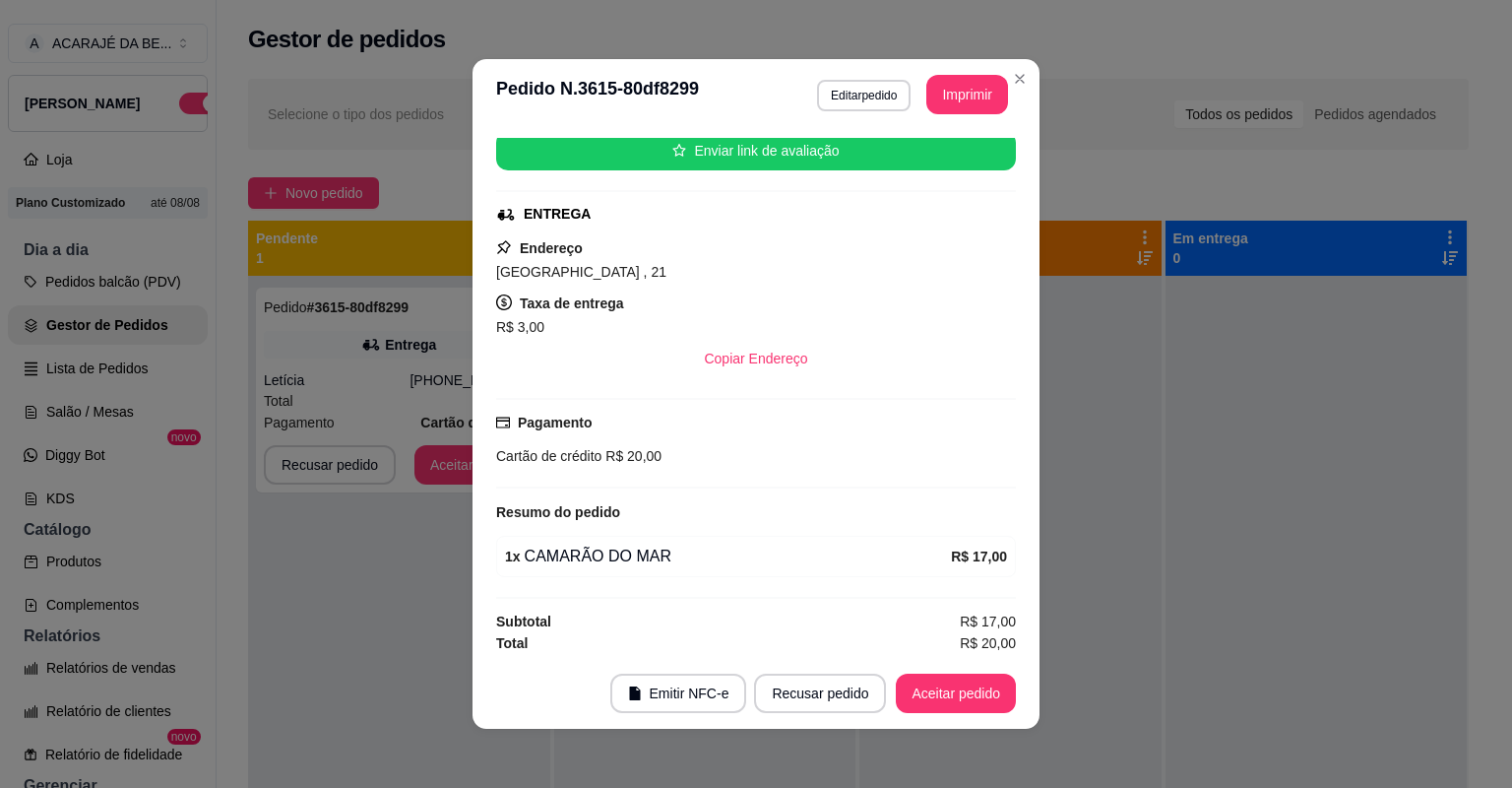 scroll, scrollTop: 250, scrollLeft: 0, axis: vertical 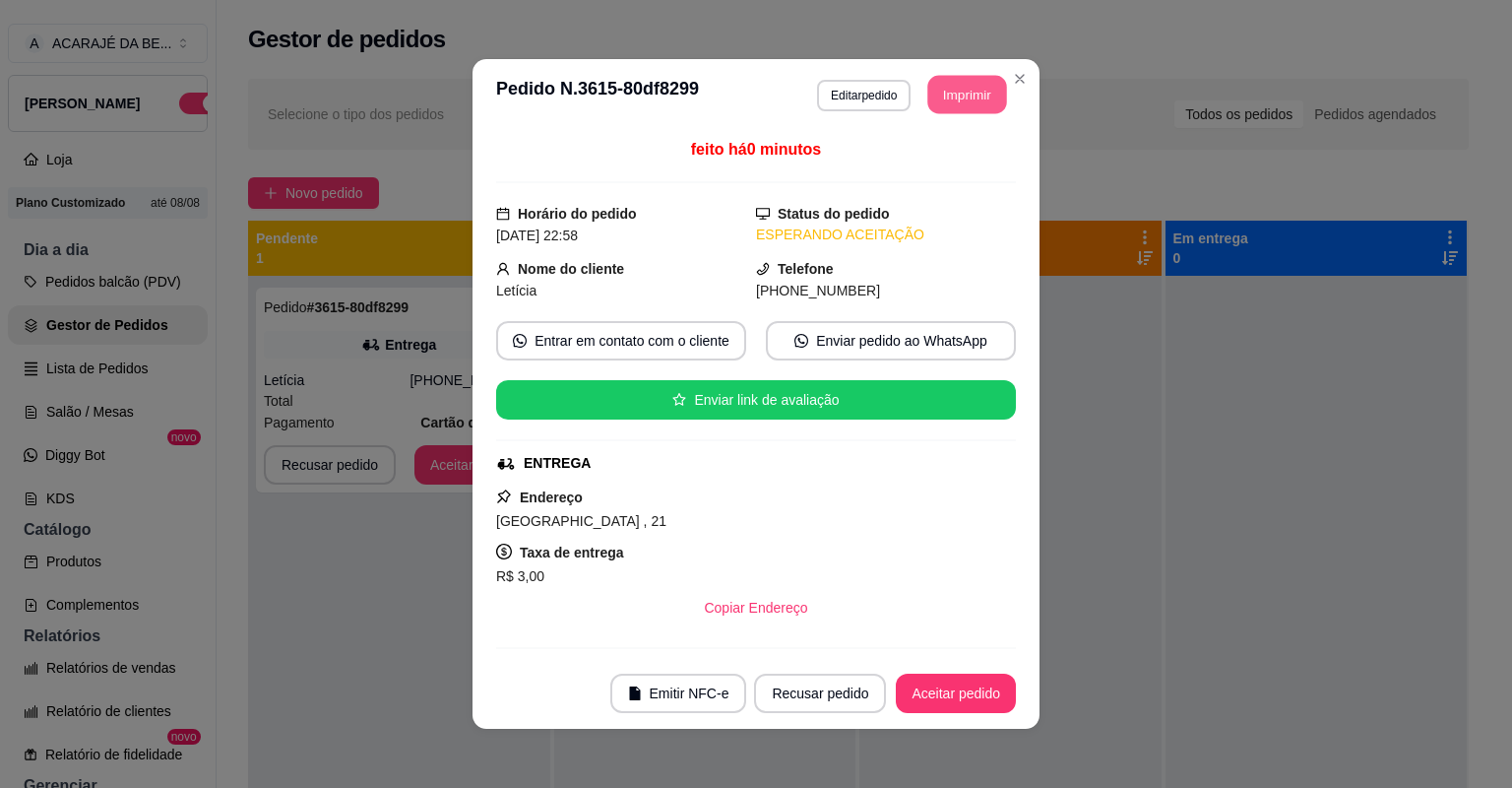 click on "Imprimir" at bounding box center [968, 95] 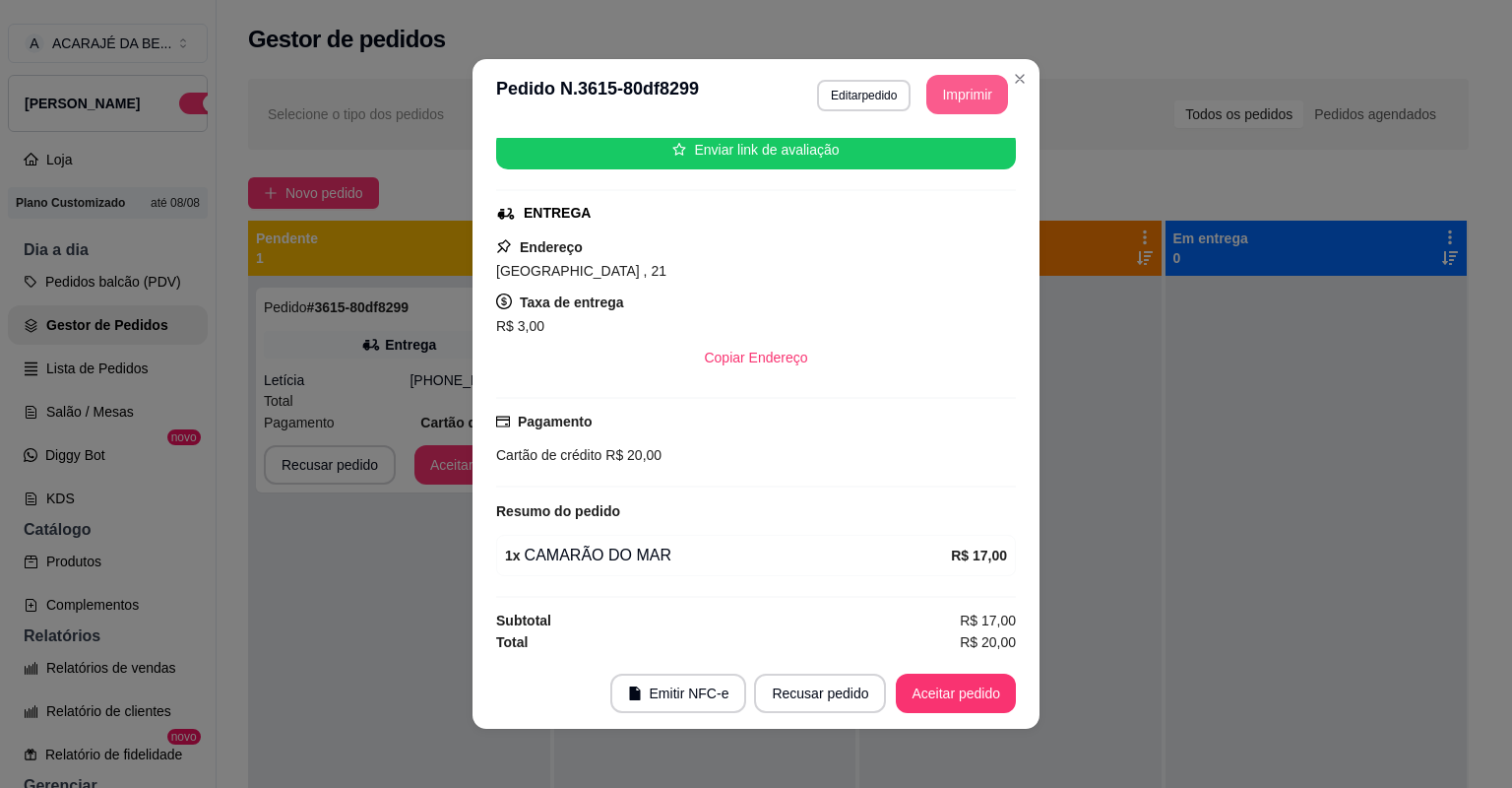 scroll, scrollTop: 0, scrollLeft: 0, axis: both 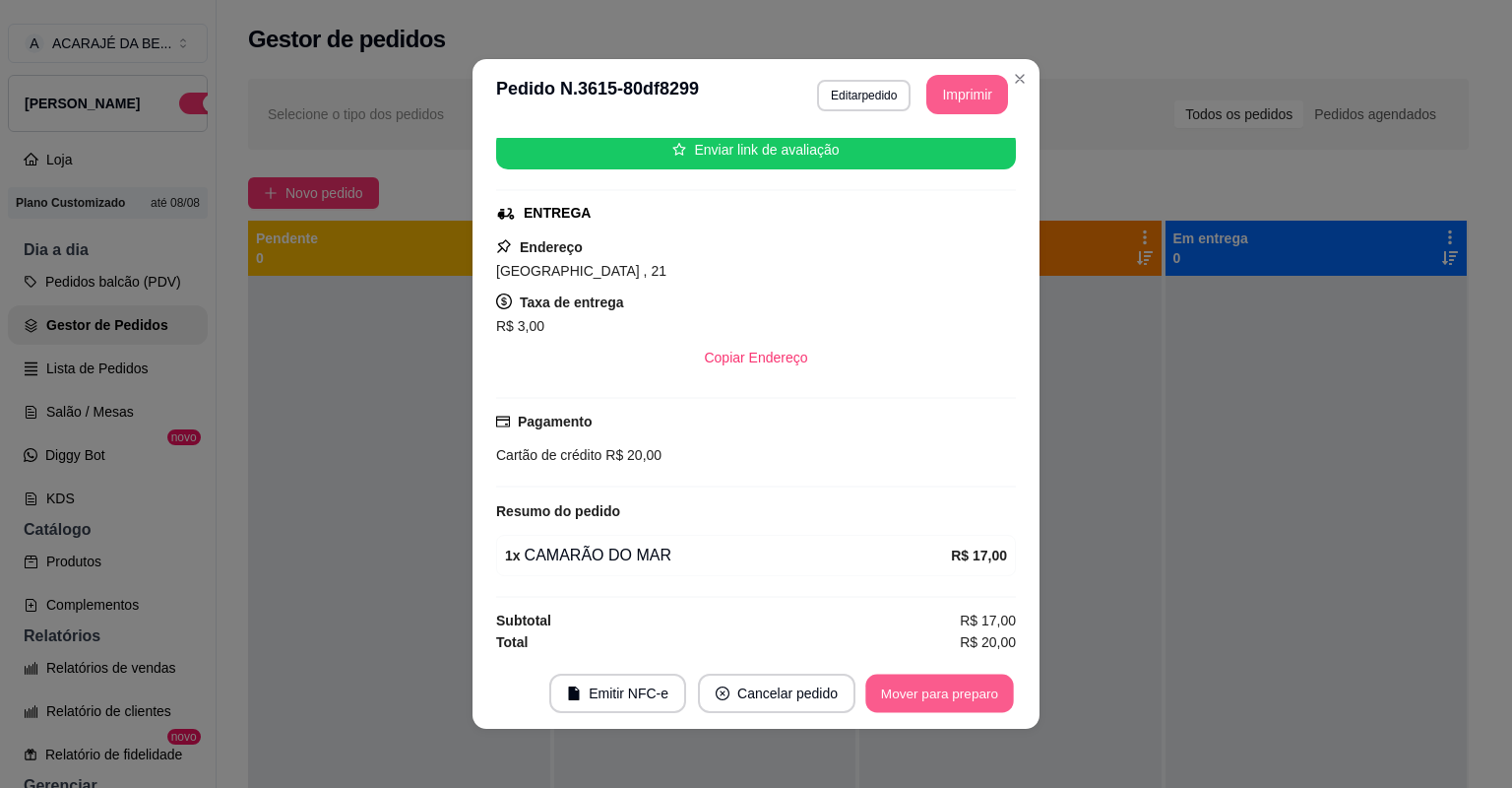 click on "Mover para preparo" at bounding box center (939, 693) 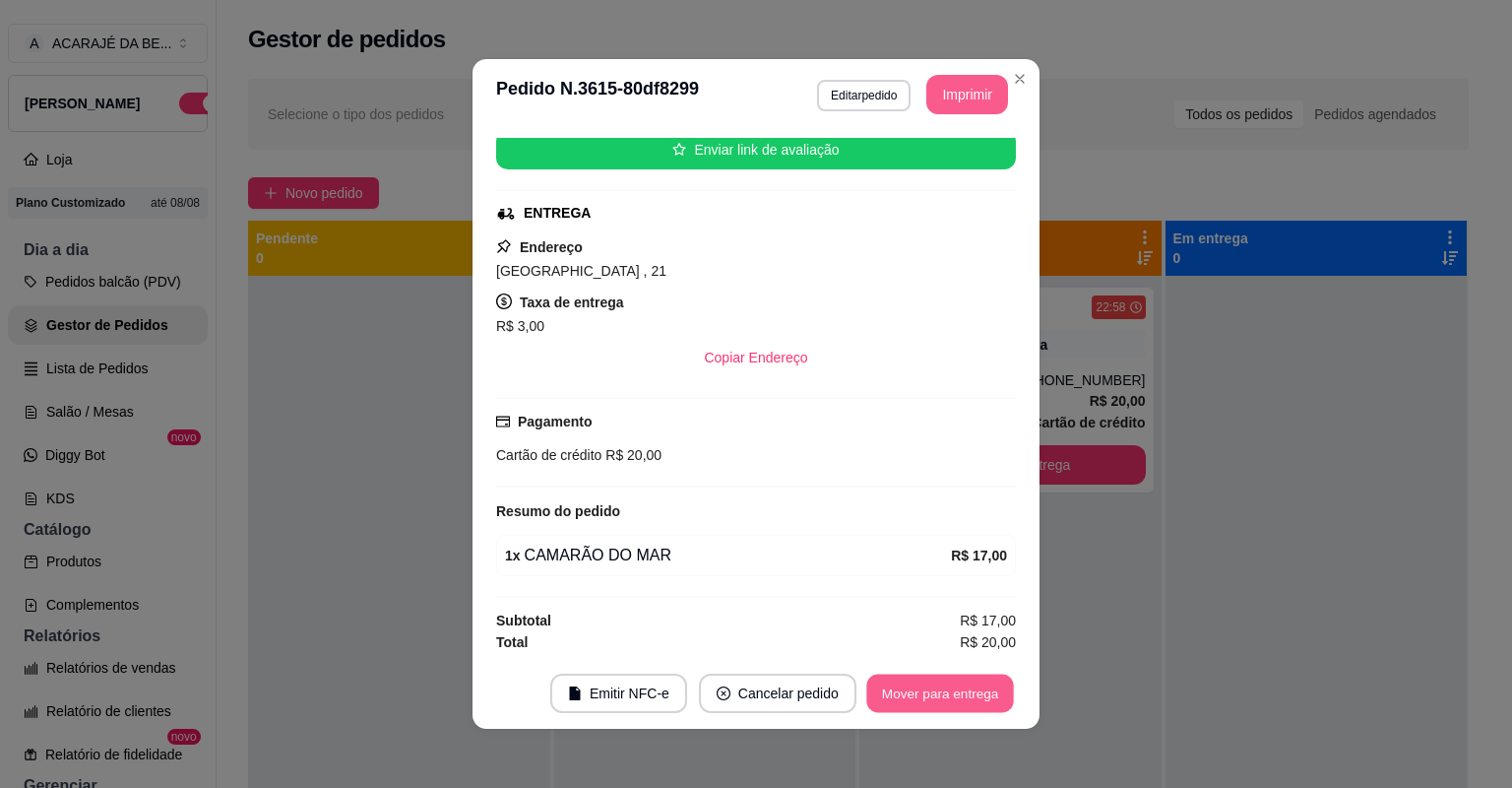 click on "Mover para entrega" at bounding box center [940, 693] 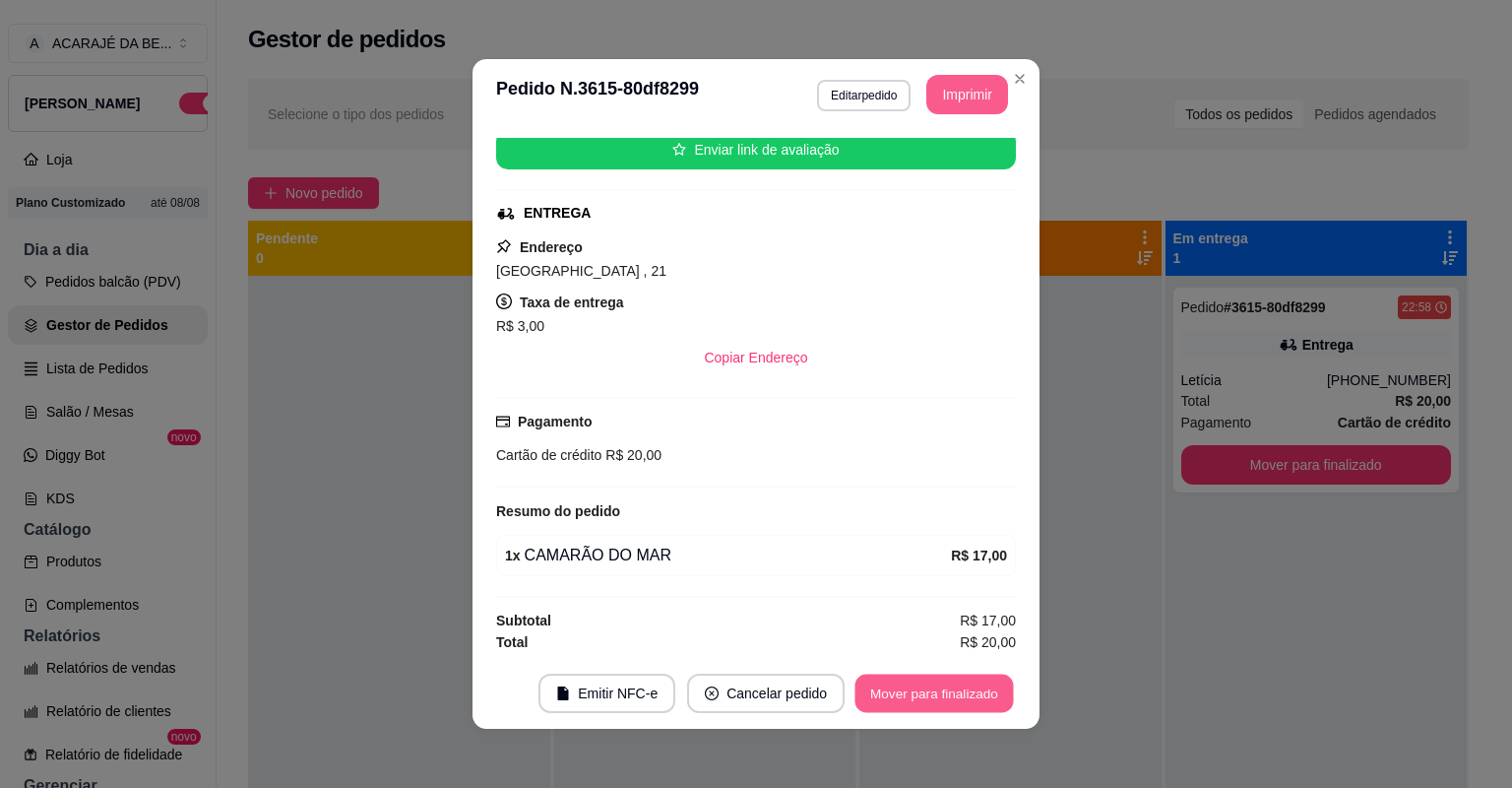 click on "Mover para finalizado" at bounding box center [934, 693] 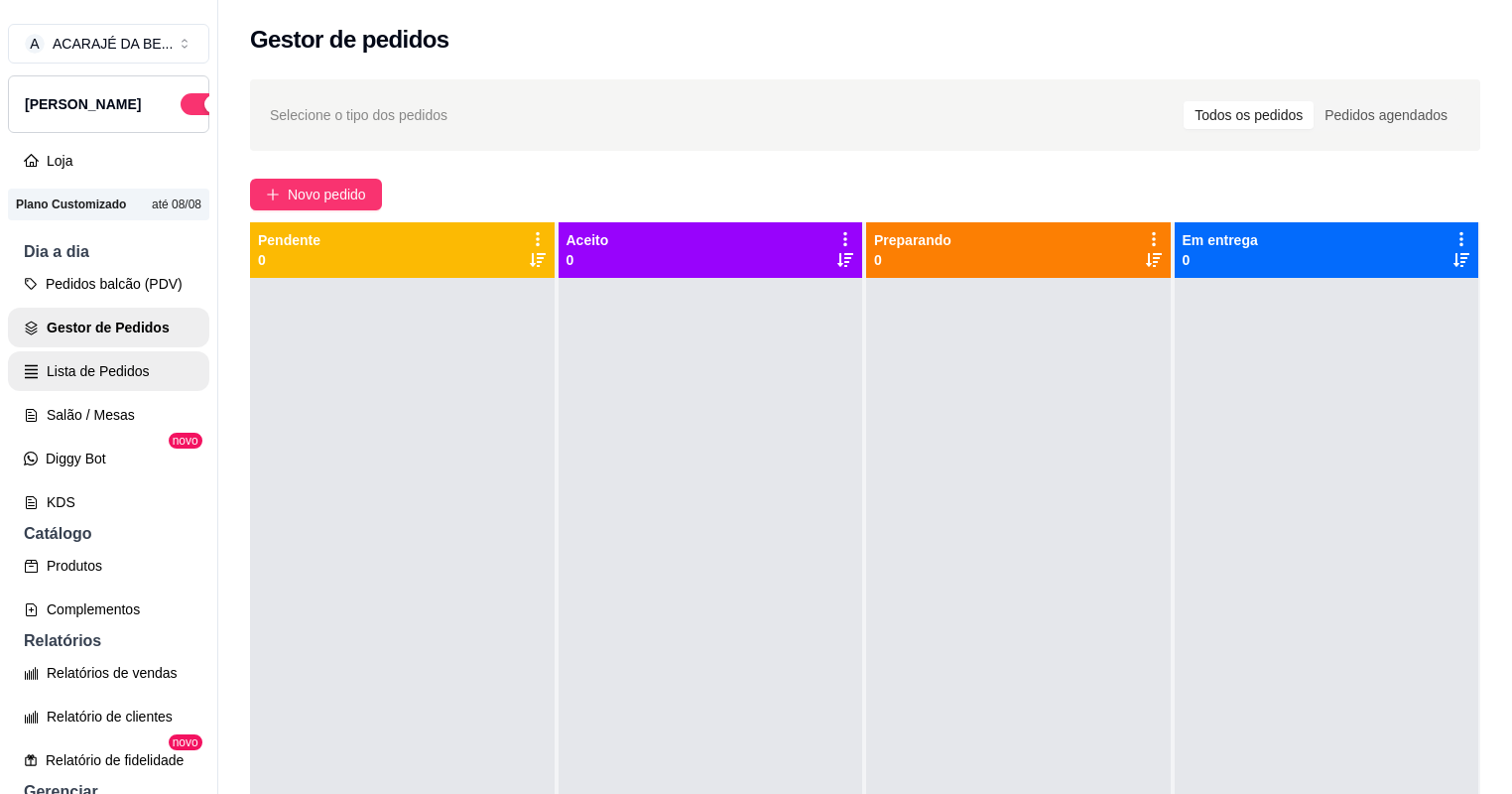 click on "Lista de Pedidos" at bounding box center [108, 371] 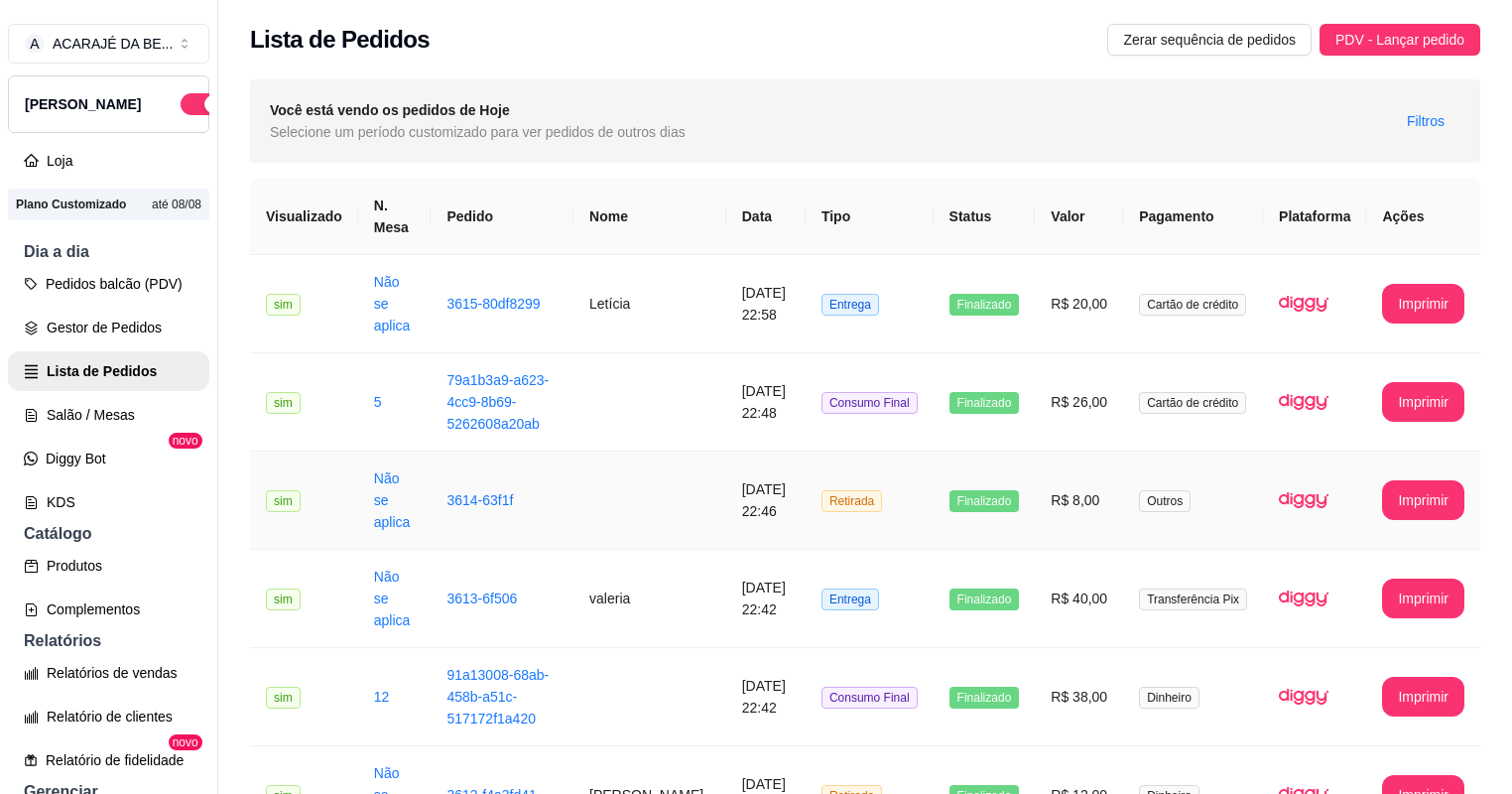 click on "Retirada" at bounding box center [851, 501] 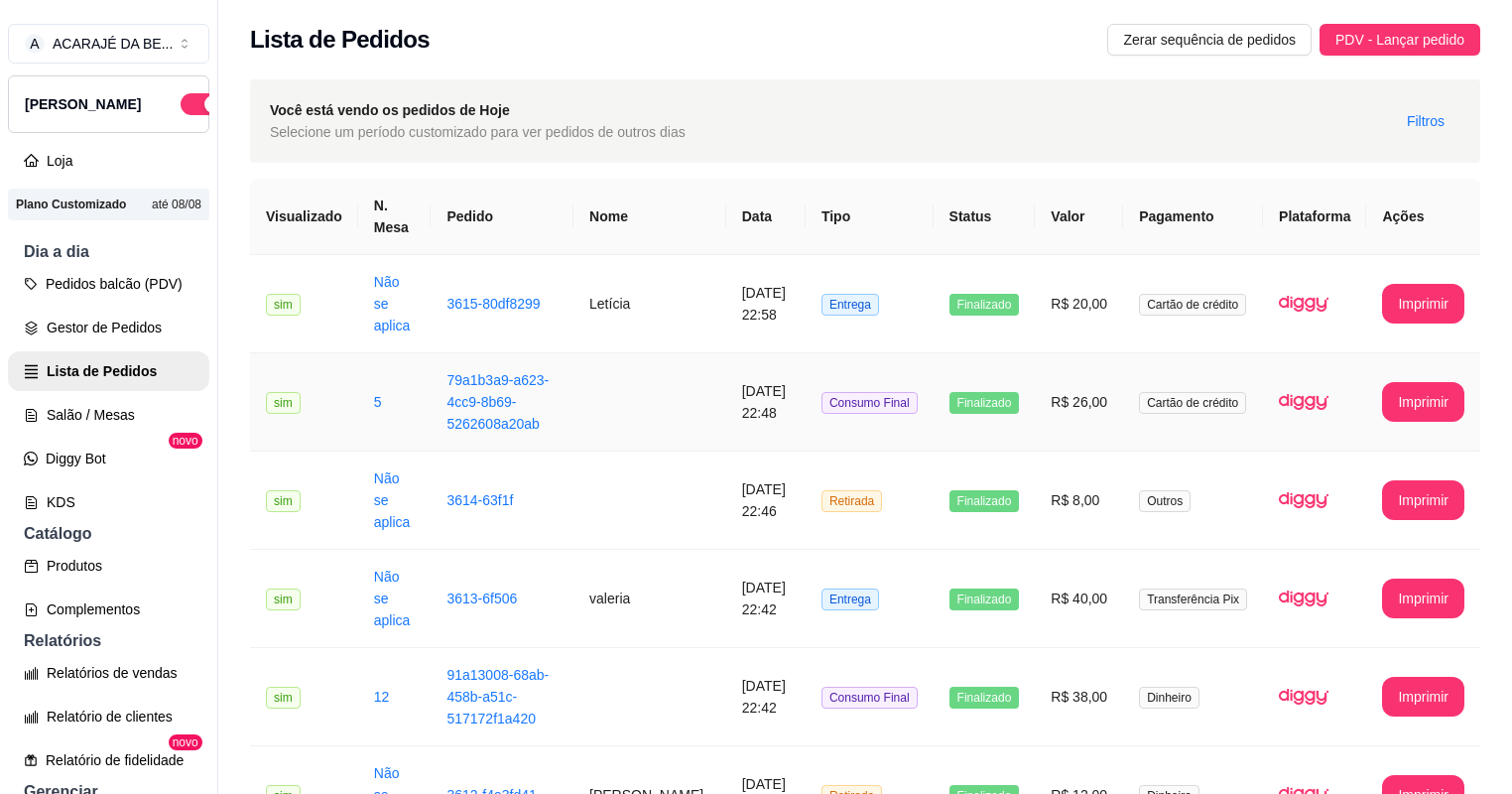 click on "Consumo Final" at bounding box center (869, 402) 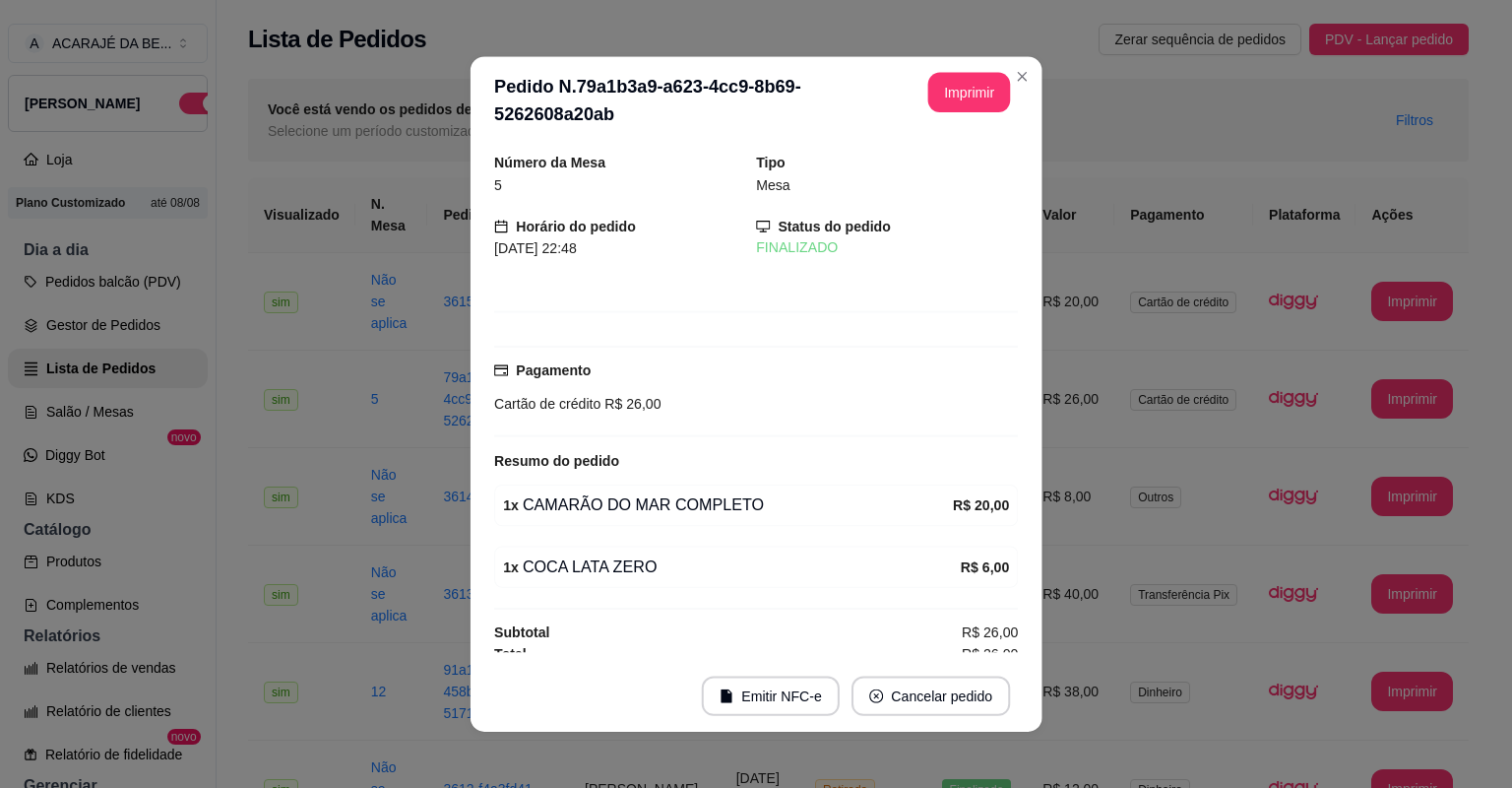 click on "Pagamento Cartão de crédito   R$ 26,00" at bounding box center [756, 391] 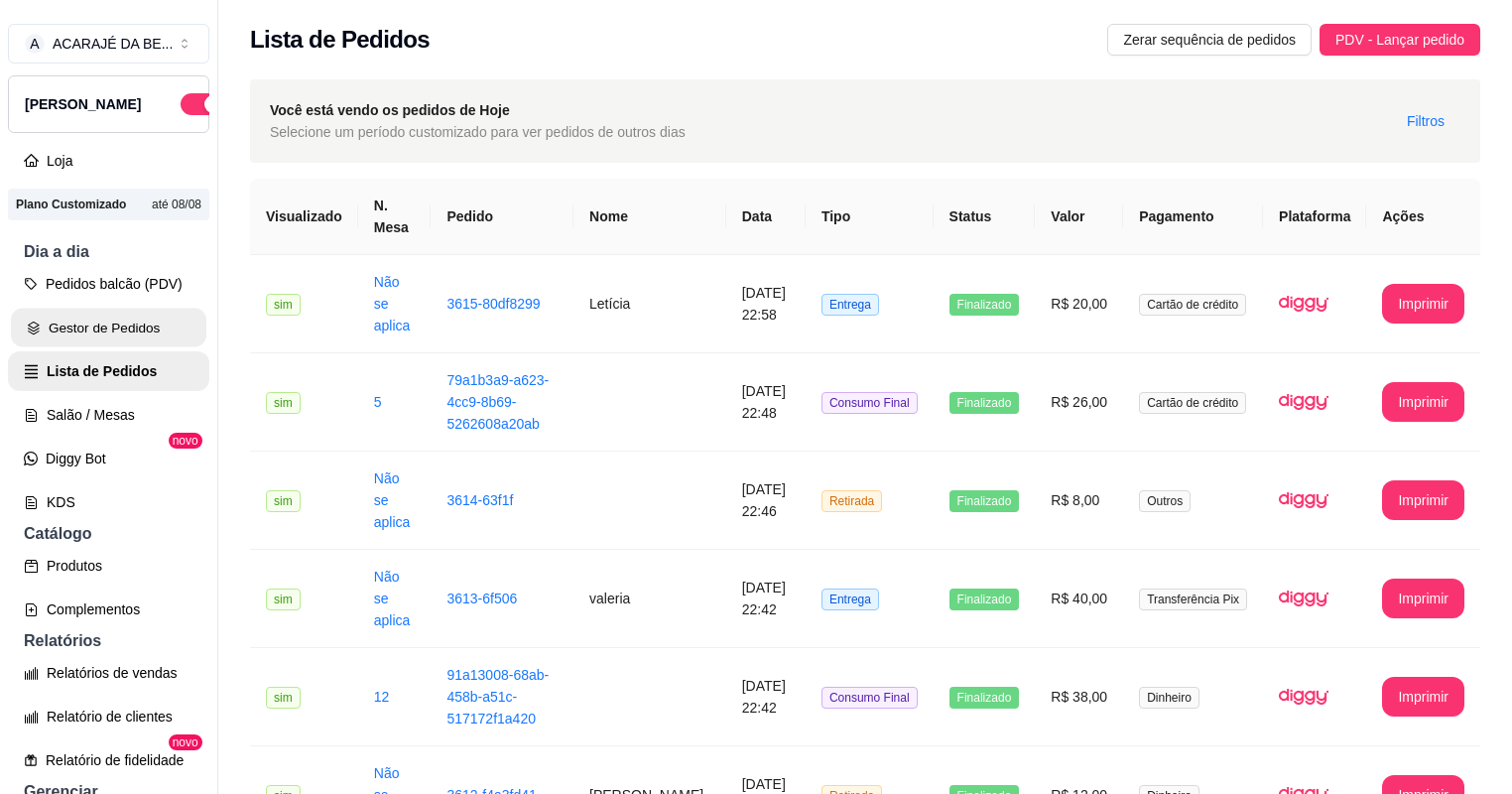 click on "Gestor de Pedidos" at bounding box center [108, 328] 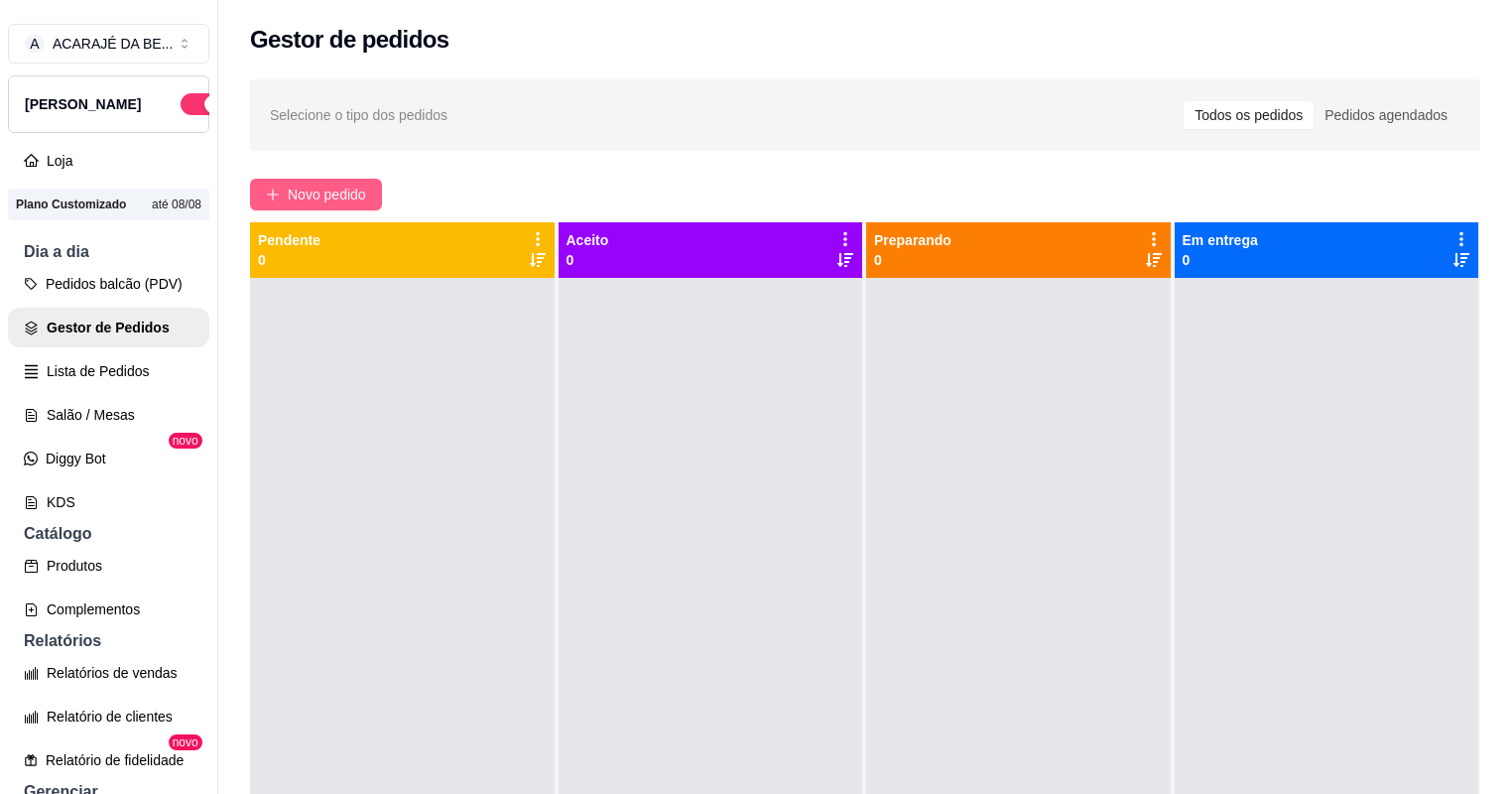 click on "Novo pedido" at bounding box center [326, 195] 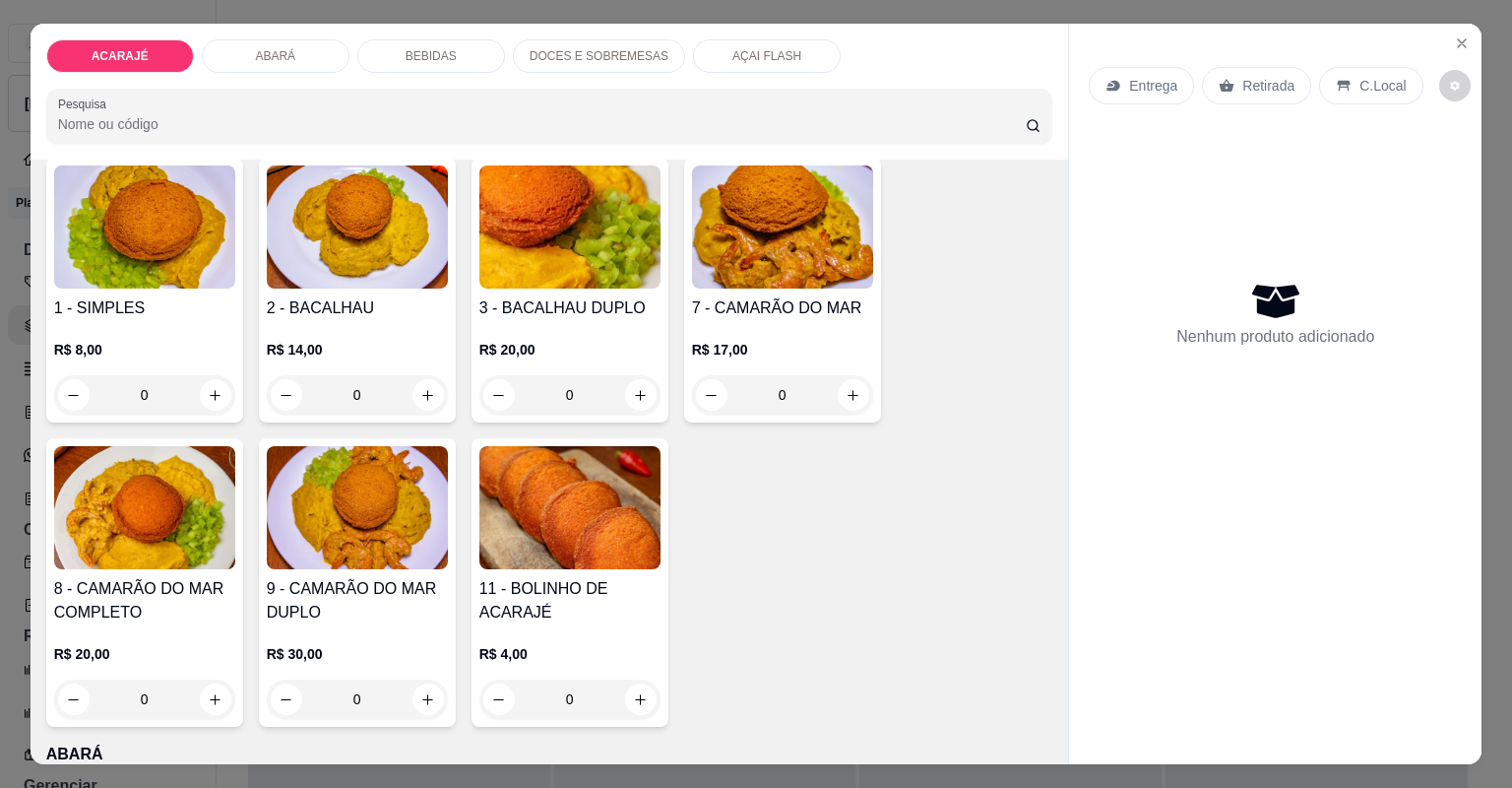 scroll, scrollTop: 158, scrollLeft: 0, axis: vertical 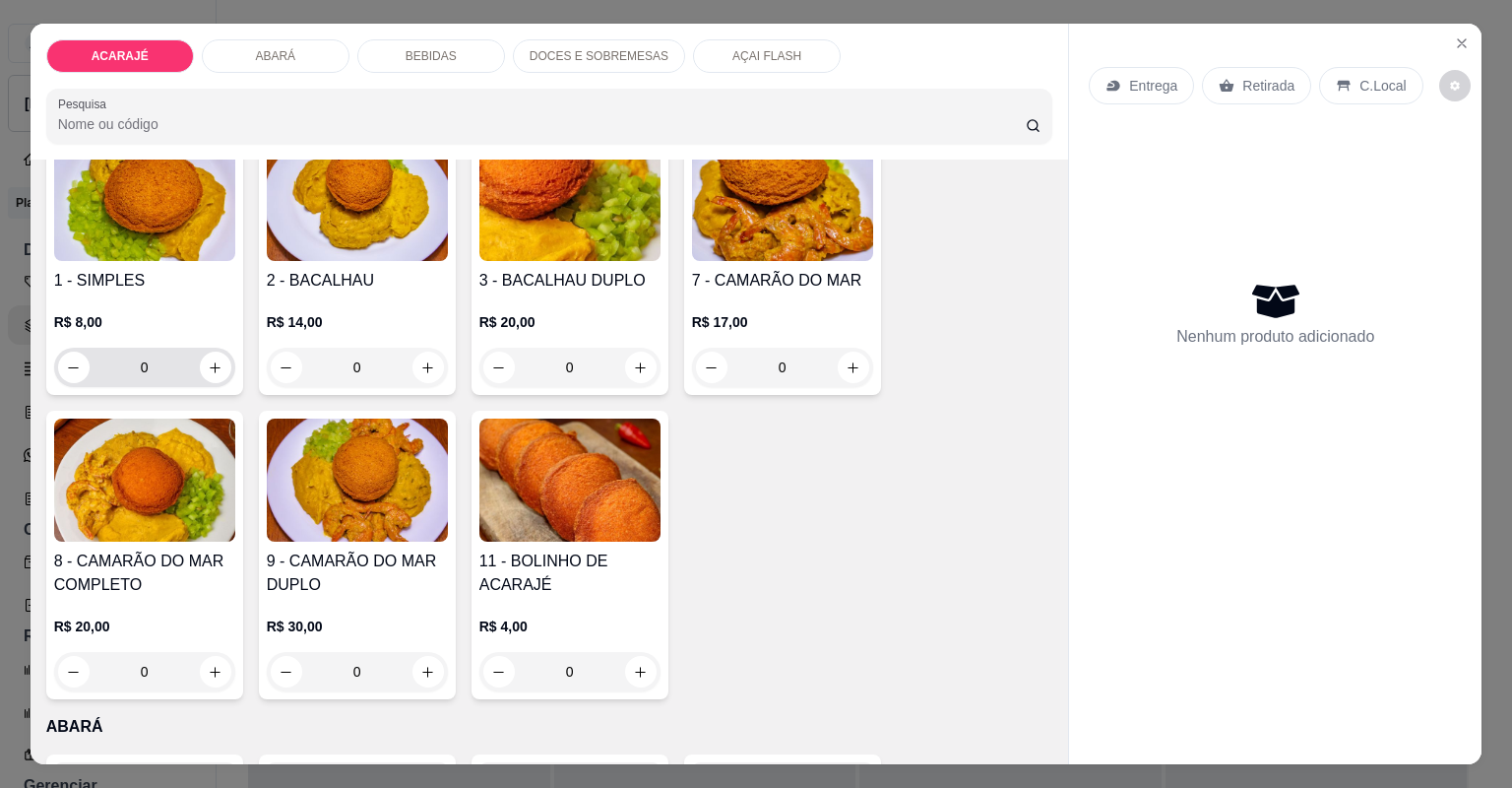 click on "0" at bounding box center [145, 367] 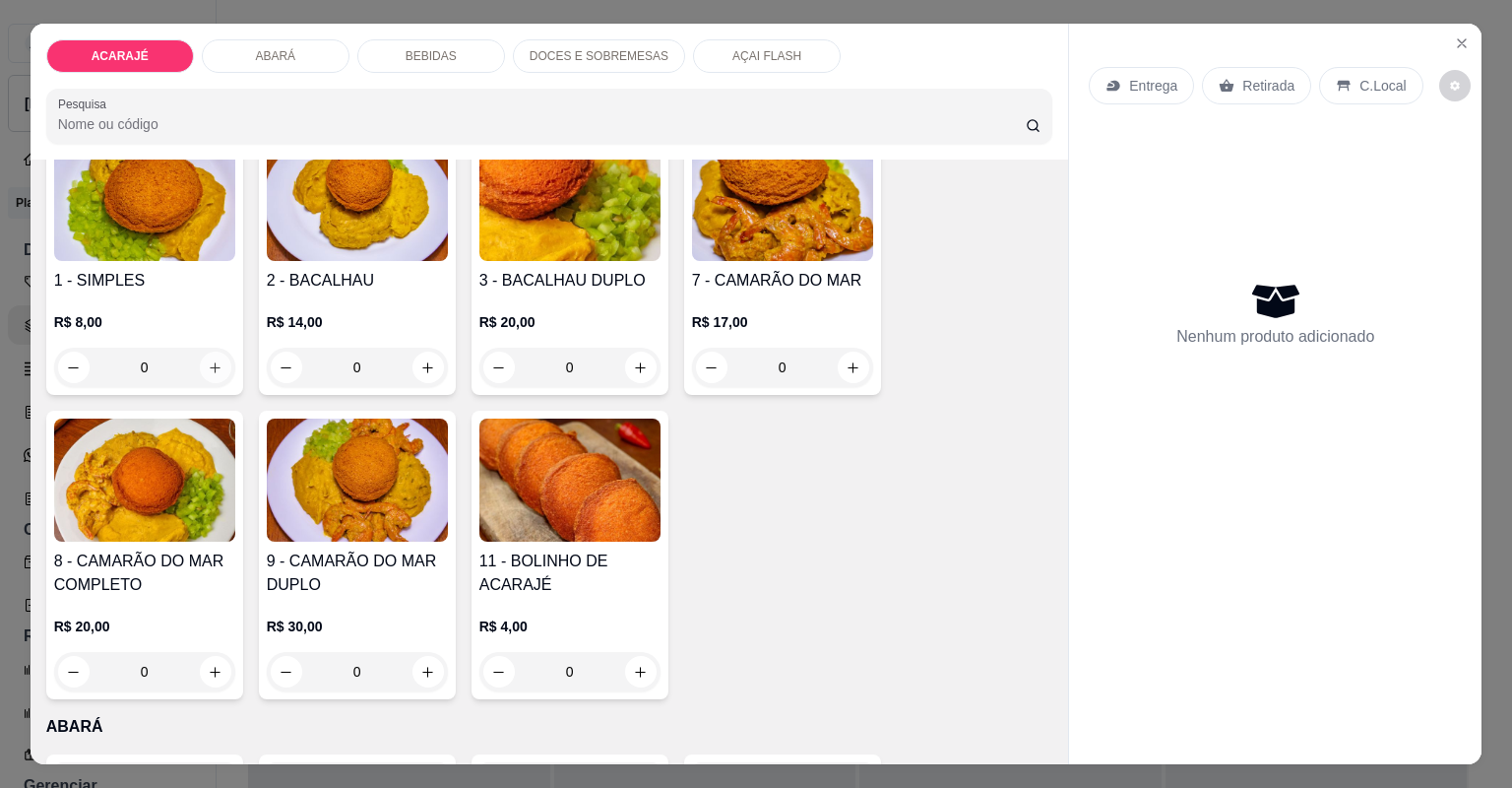 click at bounding box center [216, 367] 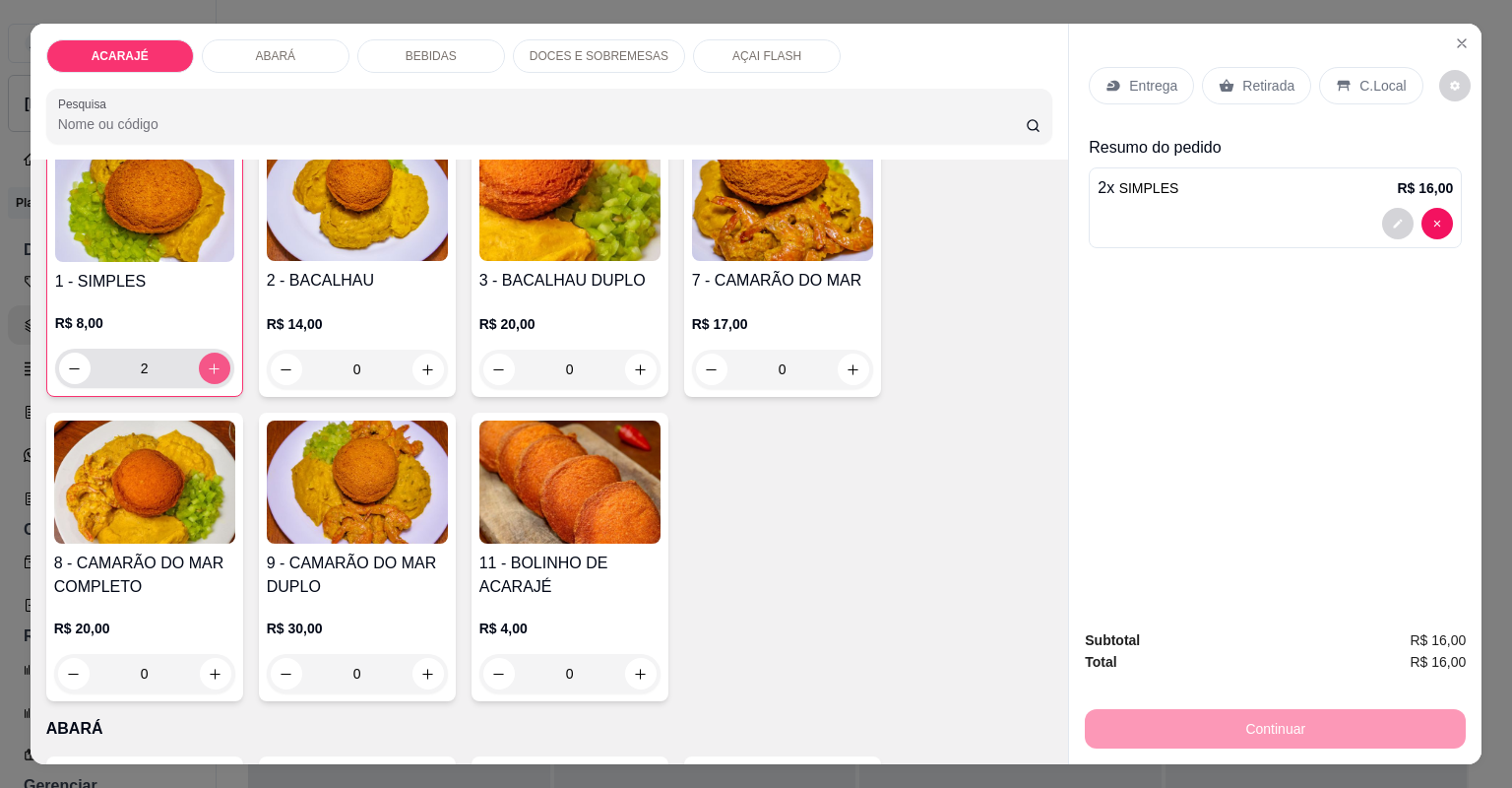 scroll, scrollTop: 158, scrollLeft: 0, axis: vertical 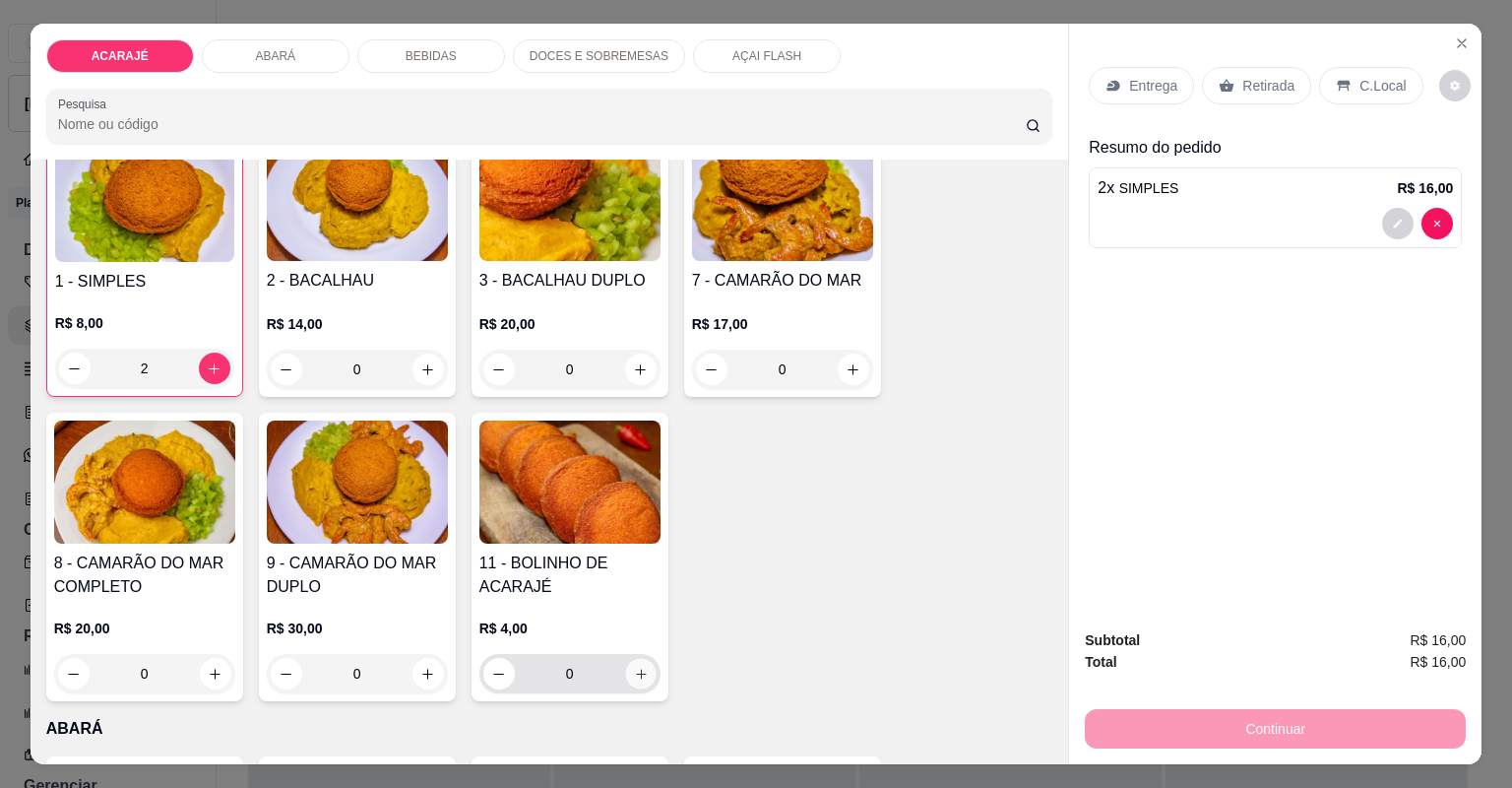 click 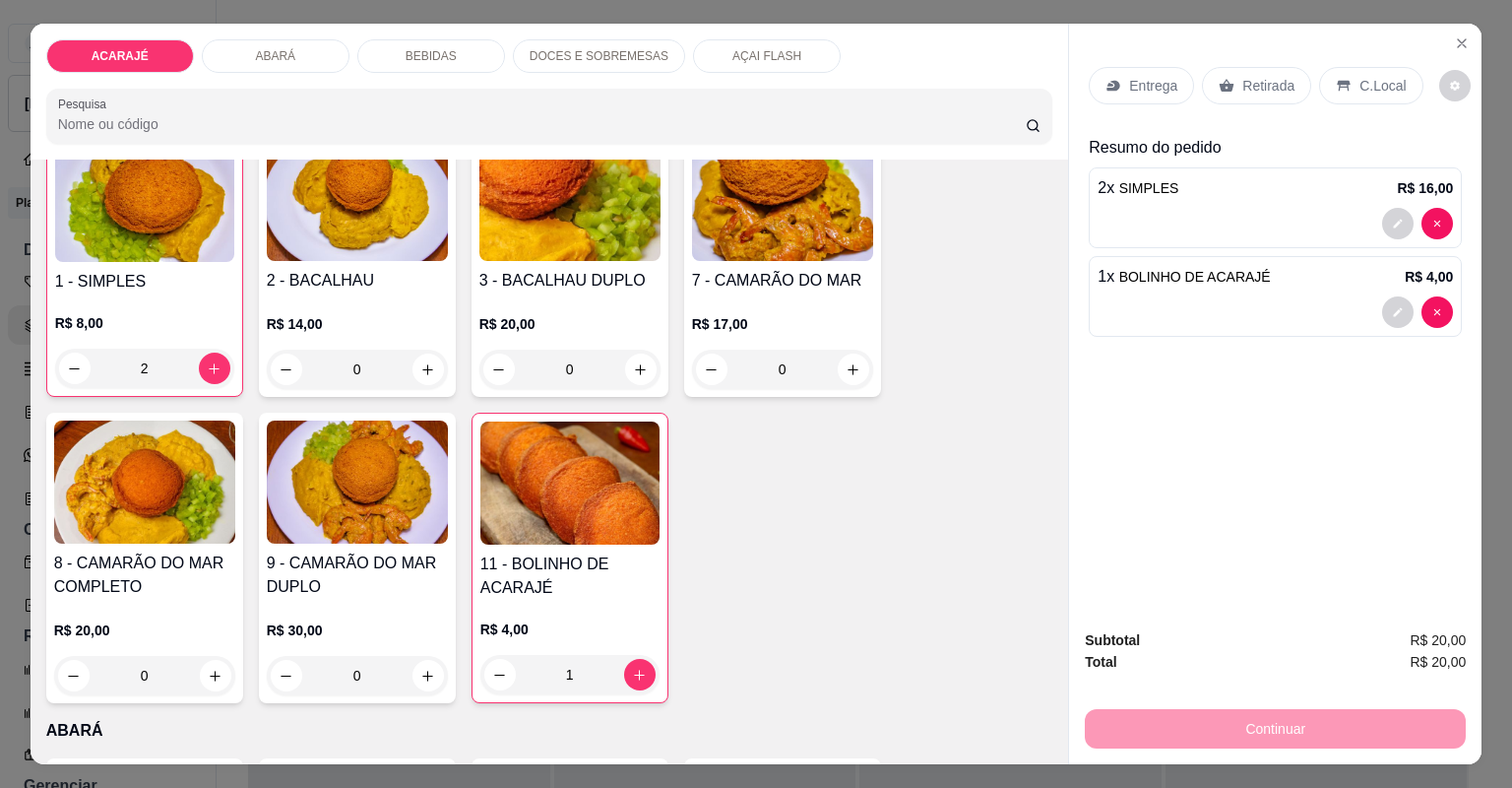 click 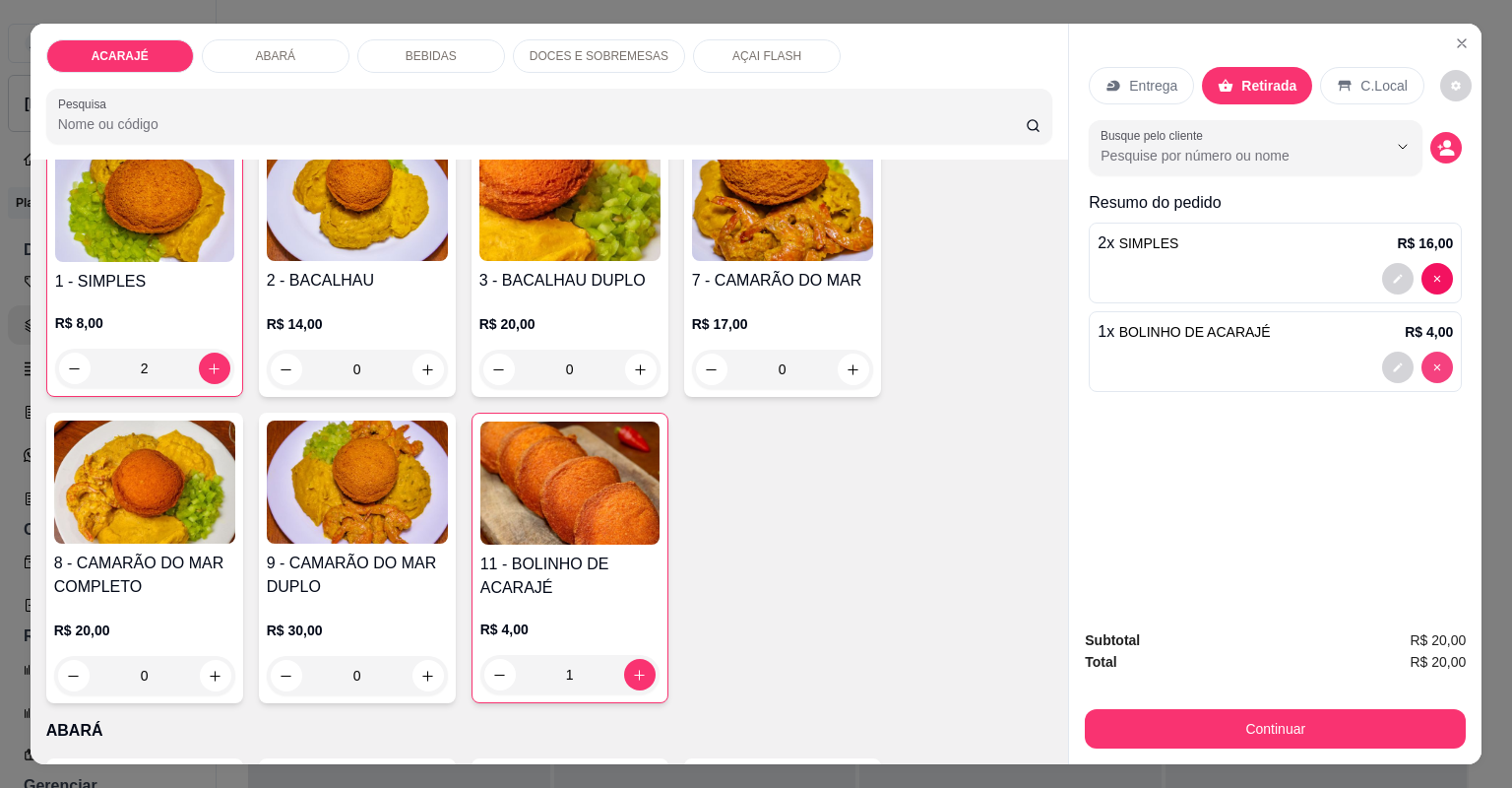 type on "0" 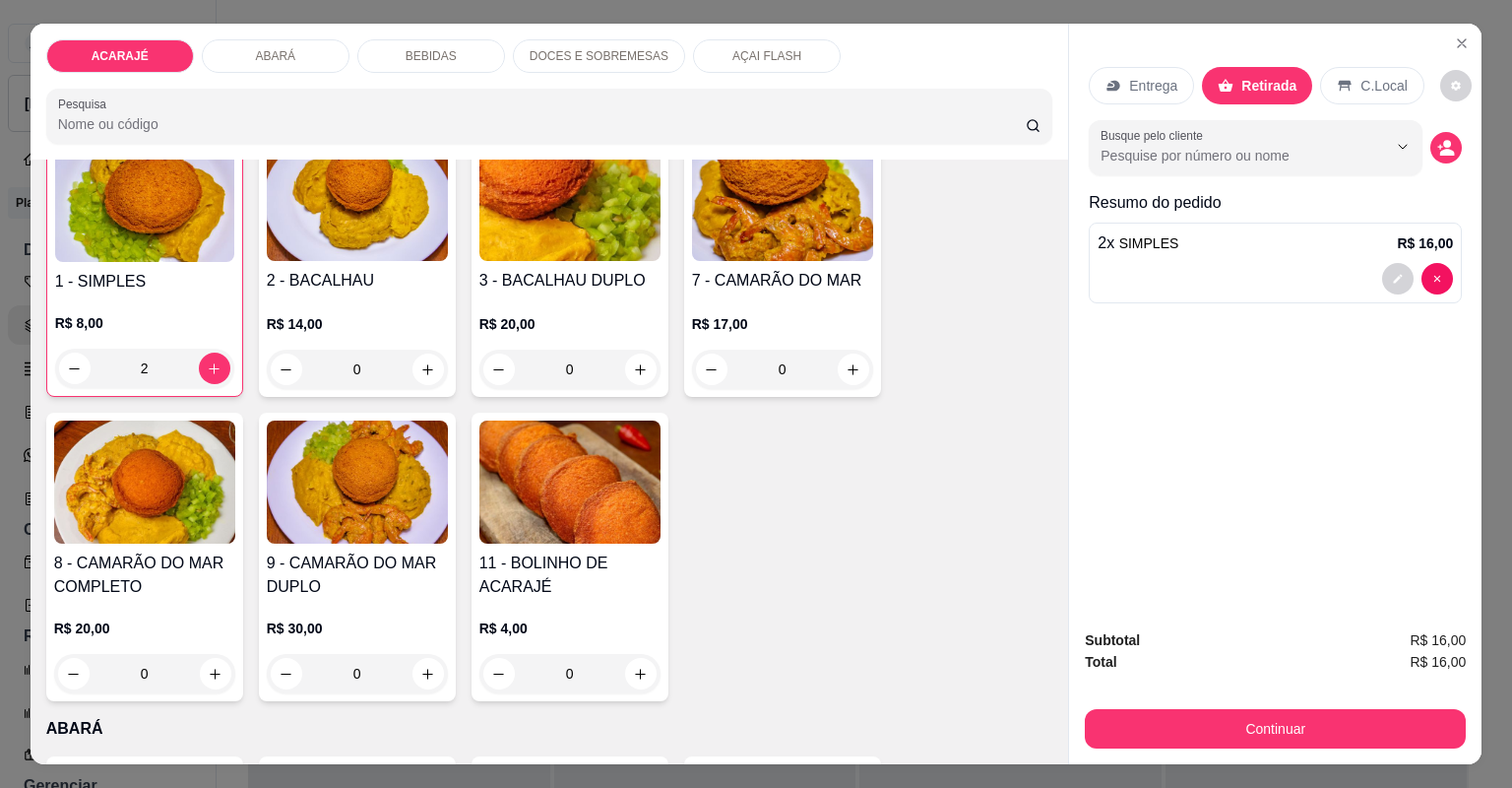 click on "Entrega" at bounding box center [1153, 86] 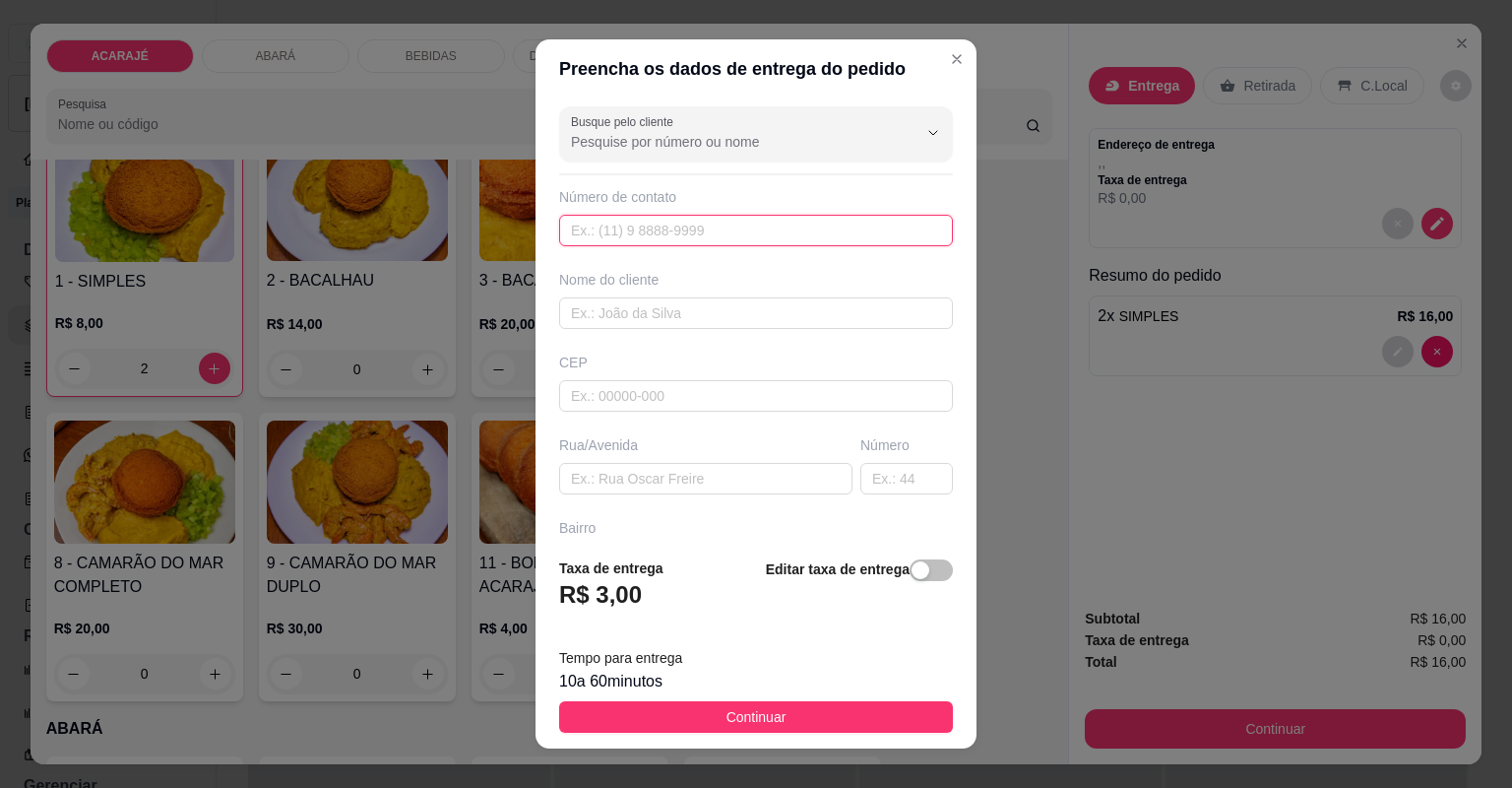 click at bounding box center [756, 230] 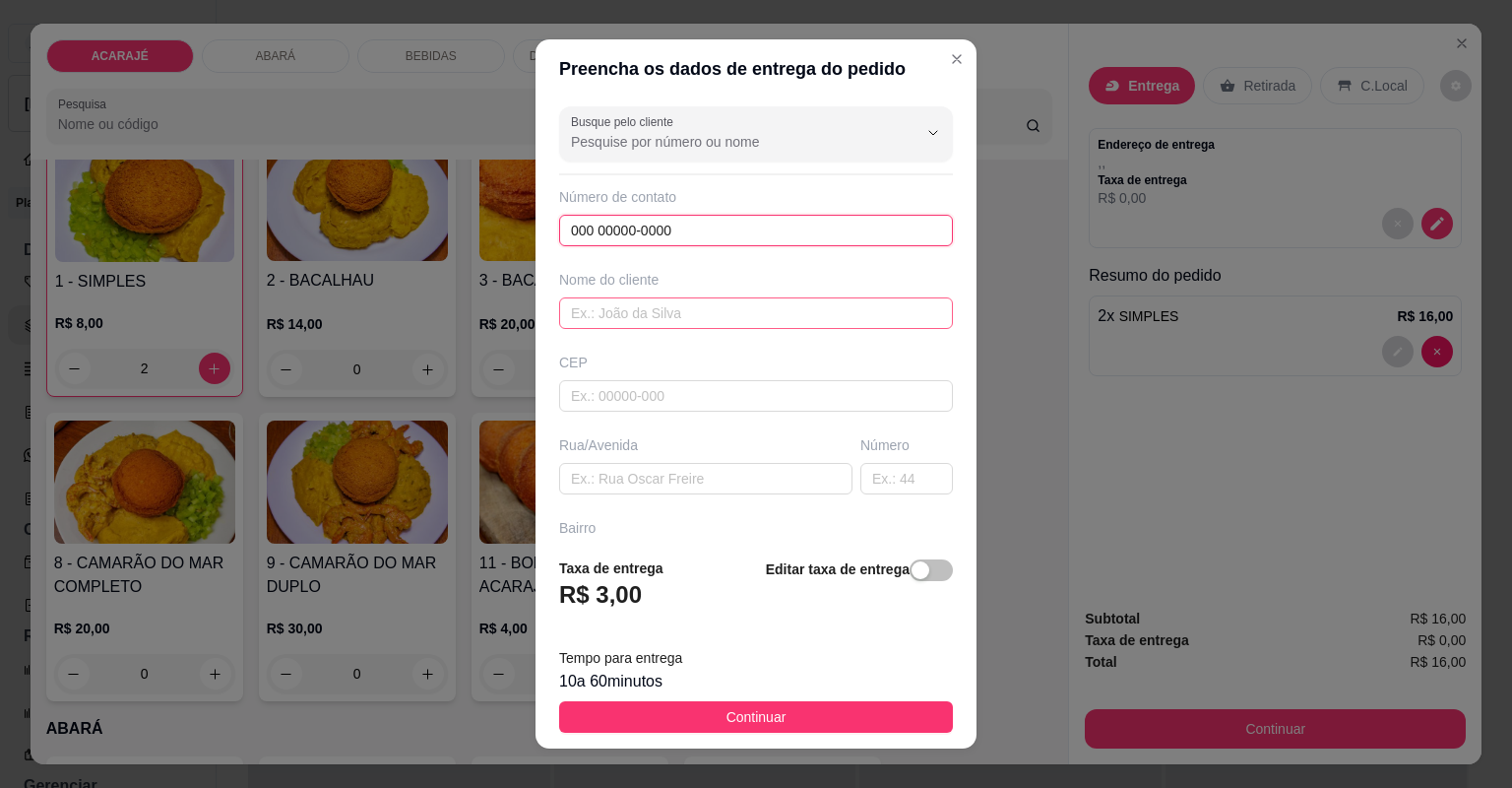 type on "000 00000-0000" 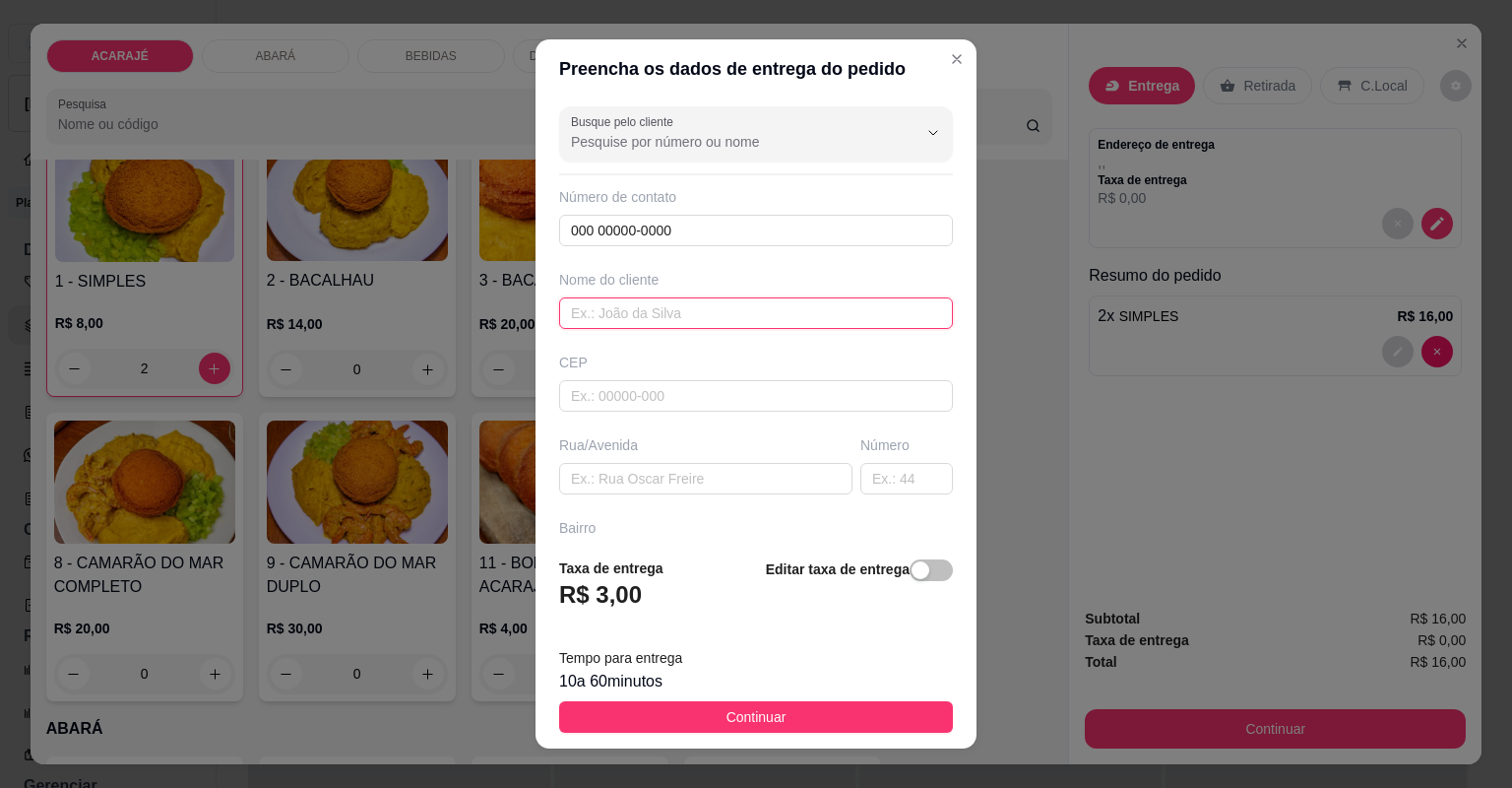 click at bounding box center [756, 313] 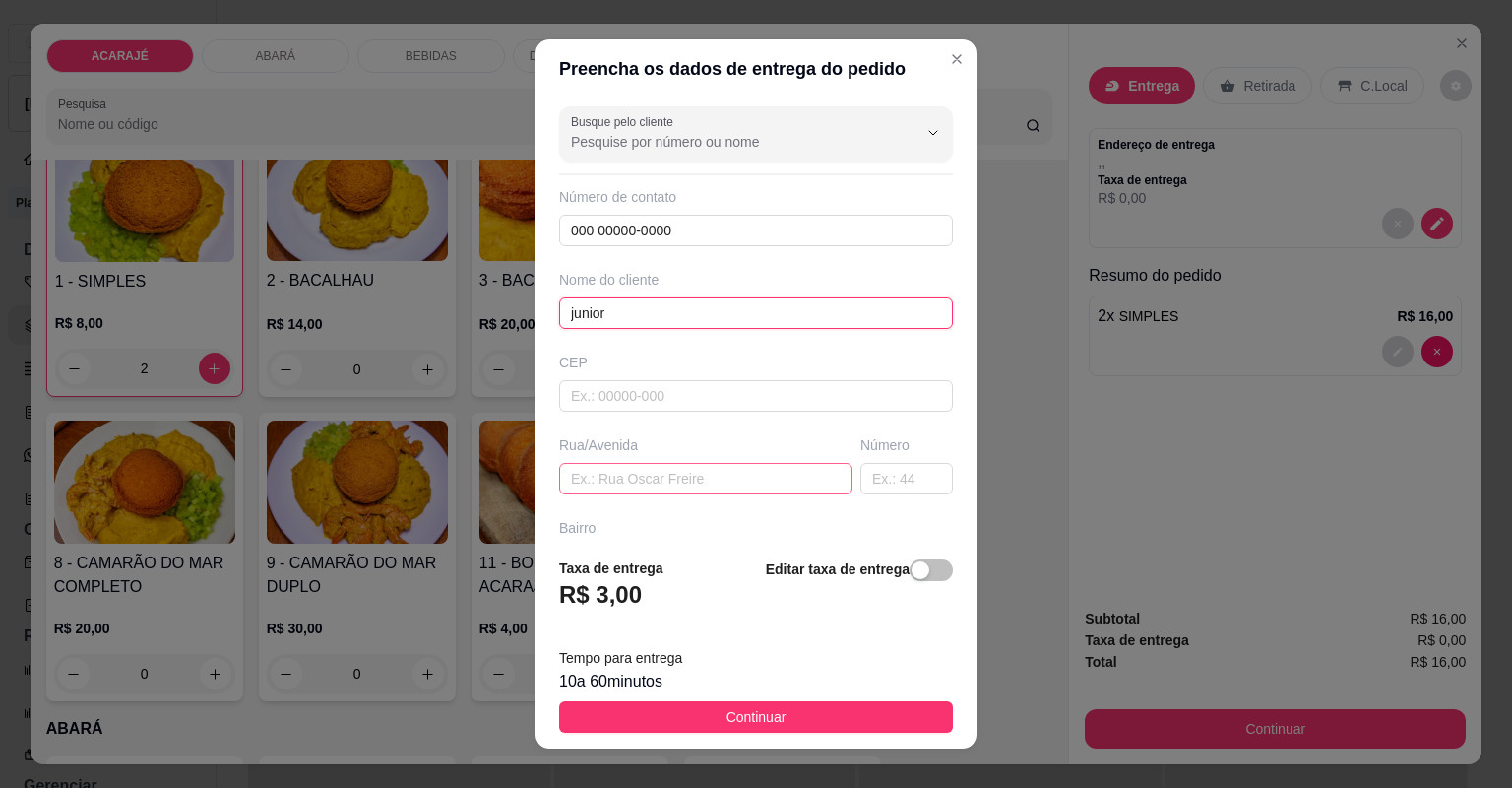 type on "junior" 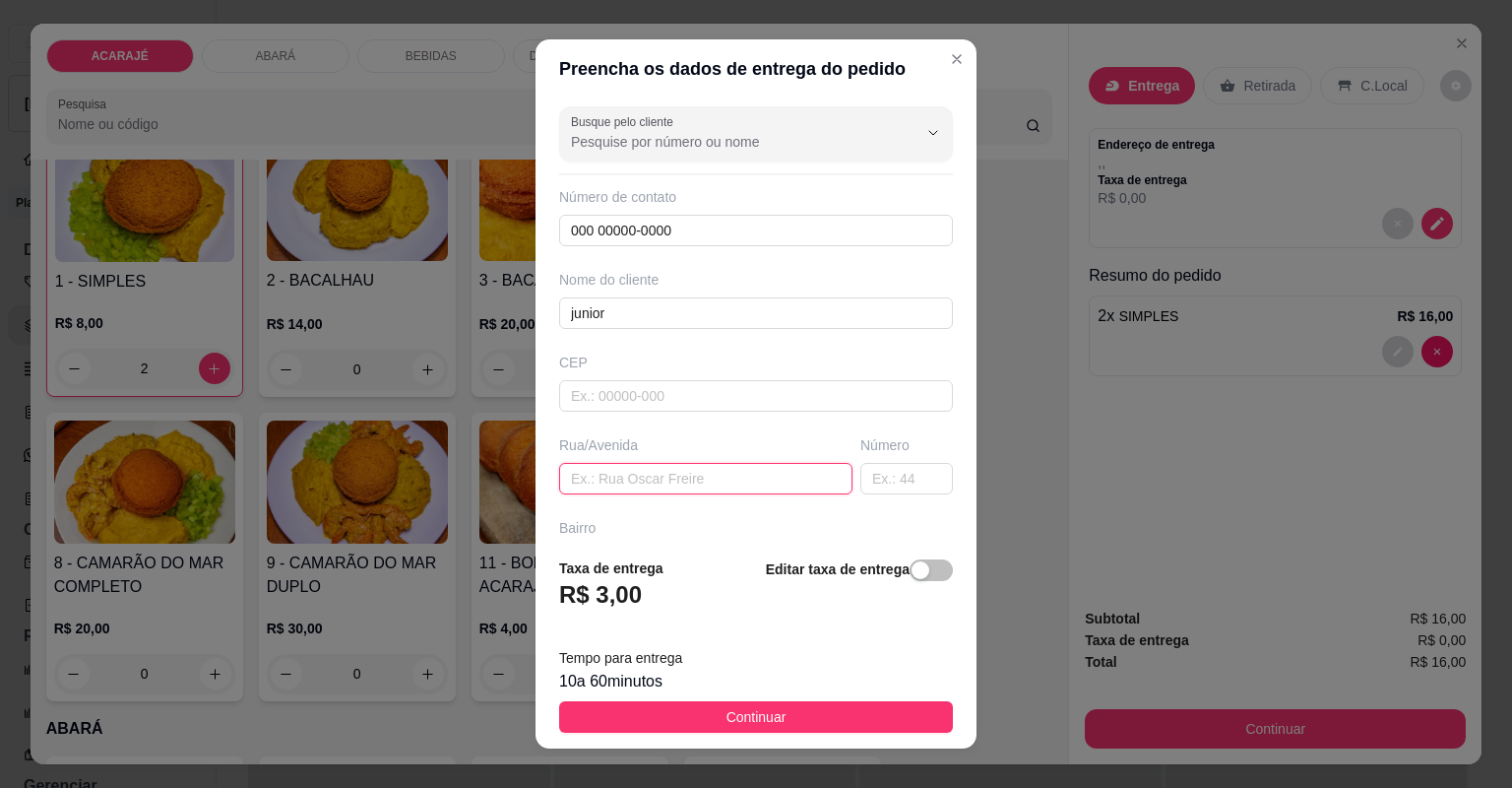 click at bounding box center (706, 479) 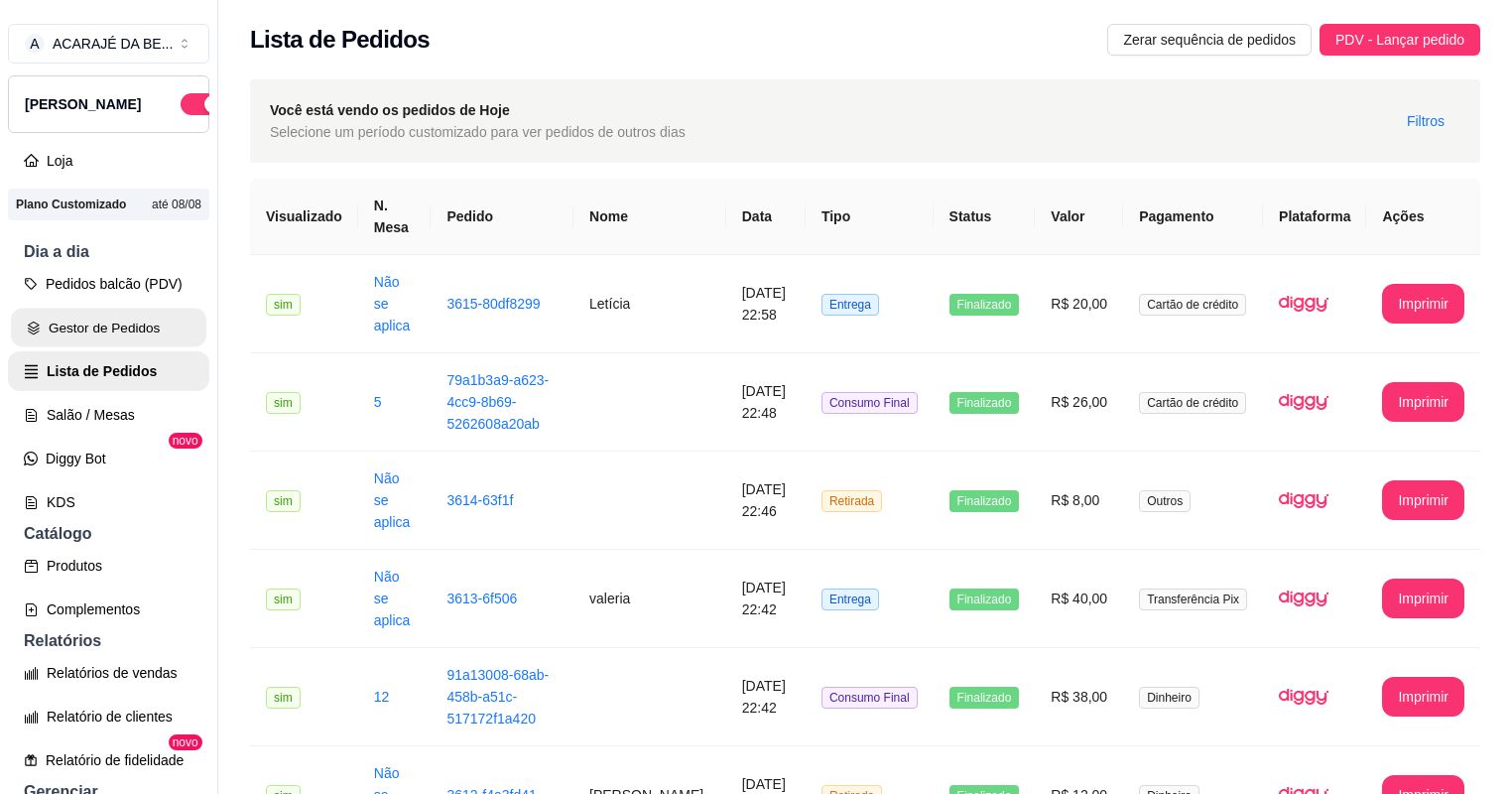 click on "Gestor de Pedidos" at bounding box center [108, 328] 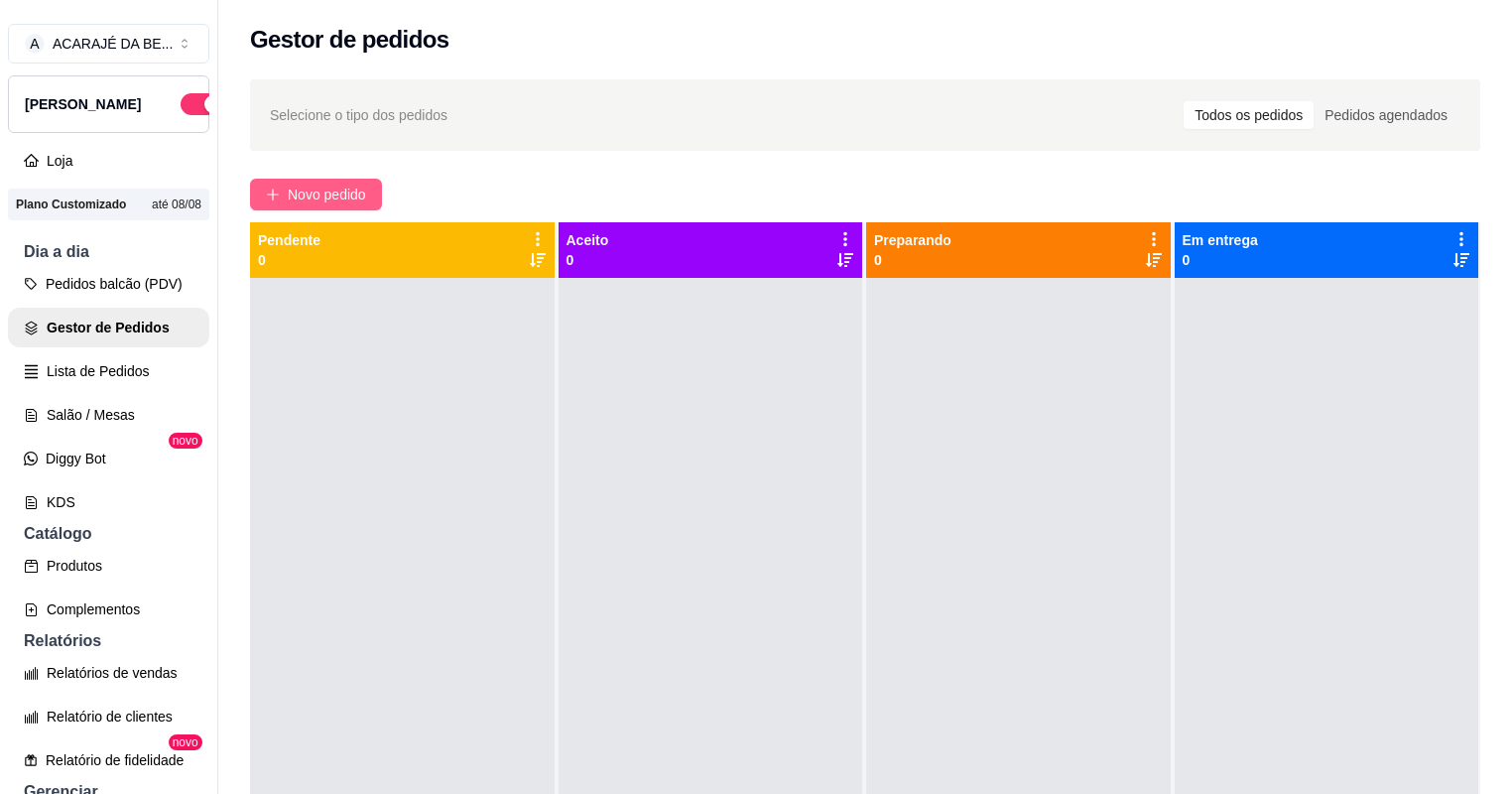 click on "Novo pedido" at bounding box center (326, 195) 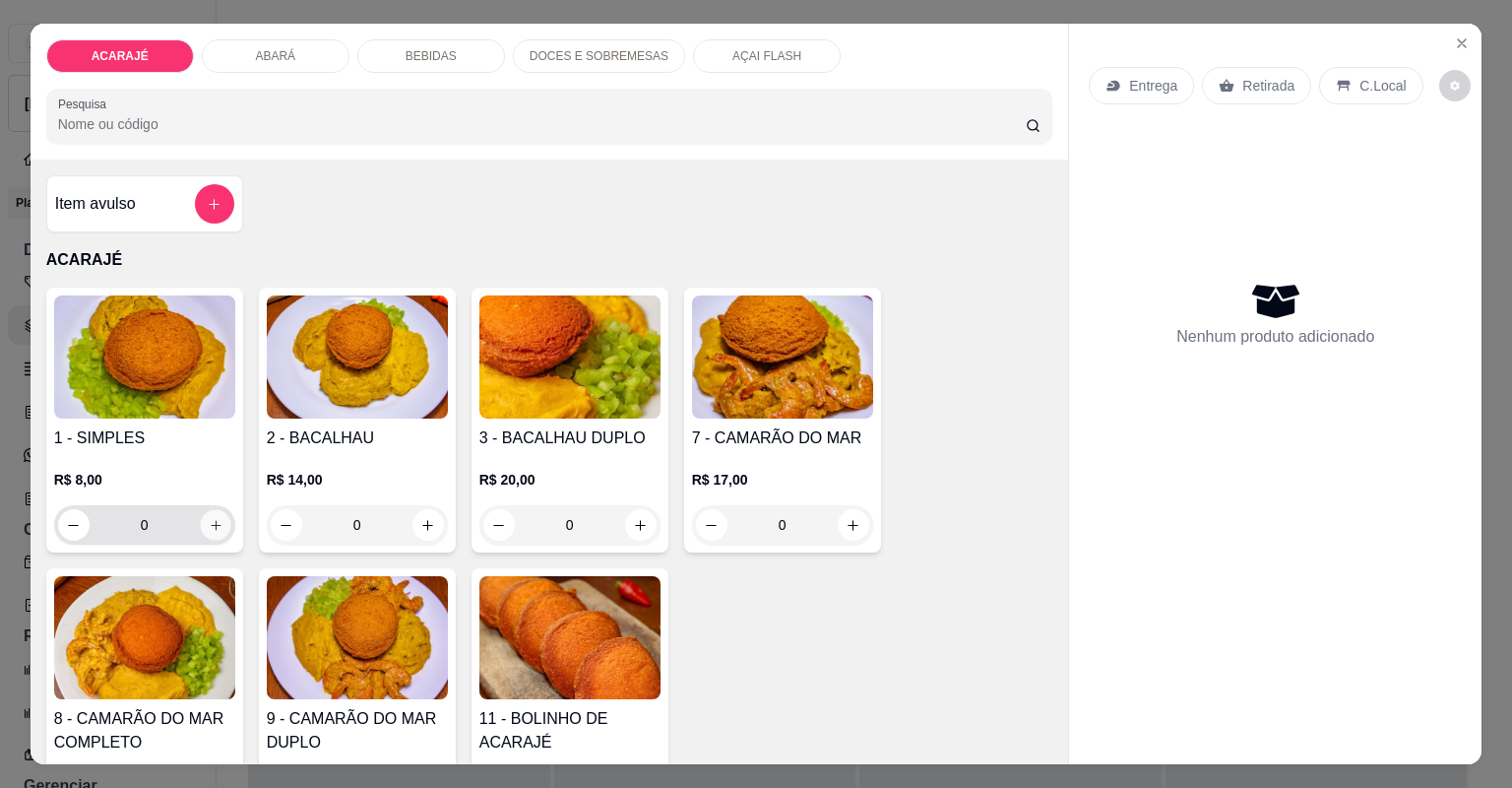 click 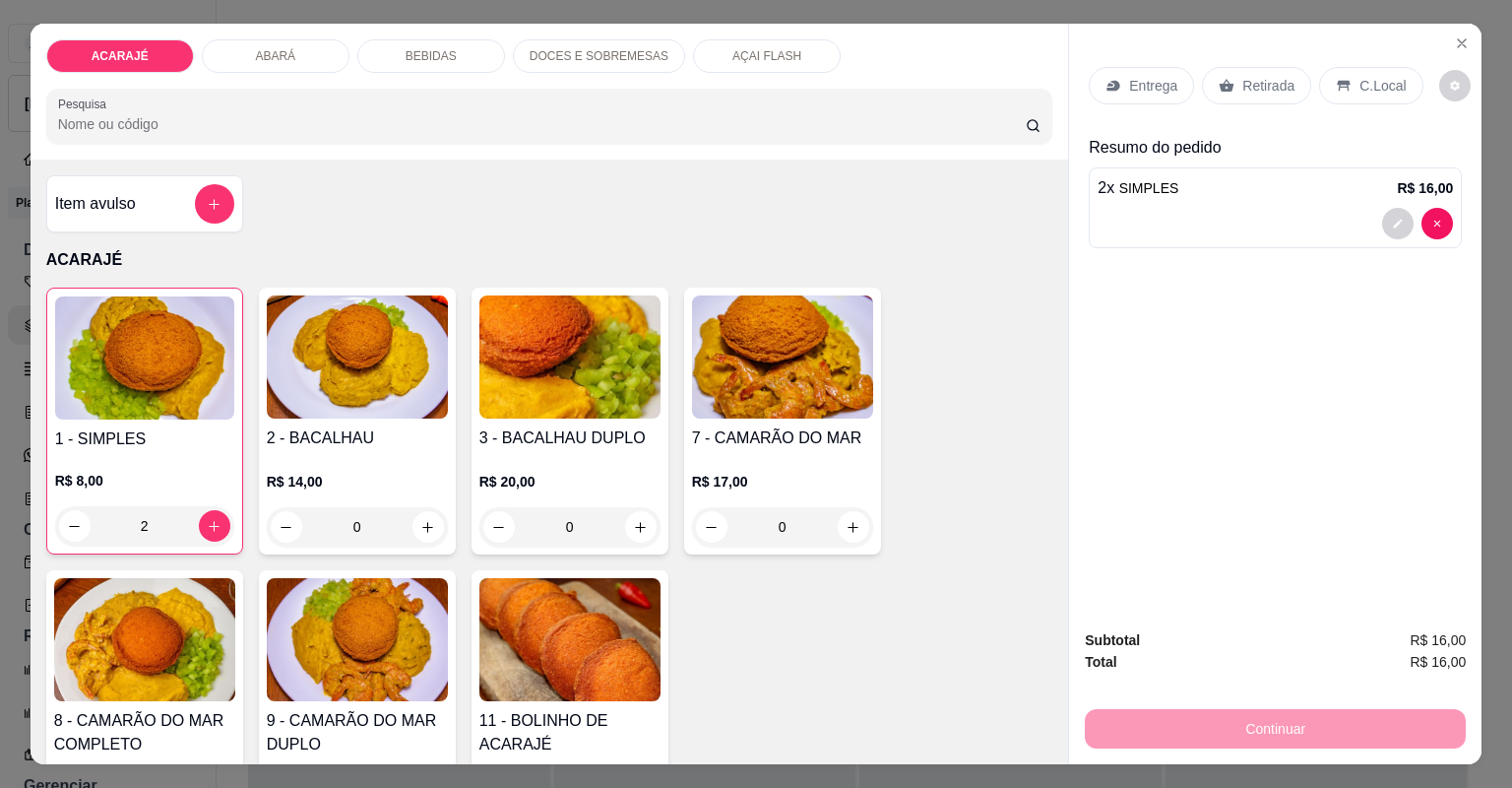 click on "Entrega" at bounding box center [1153, 86] 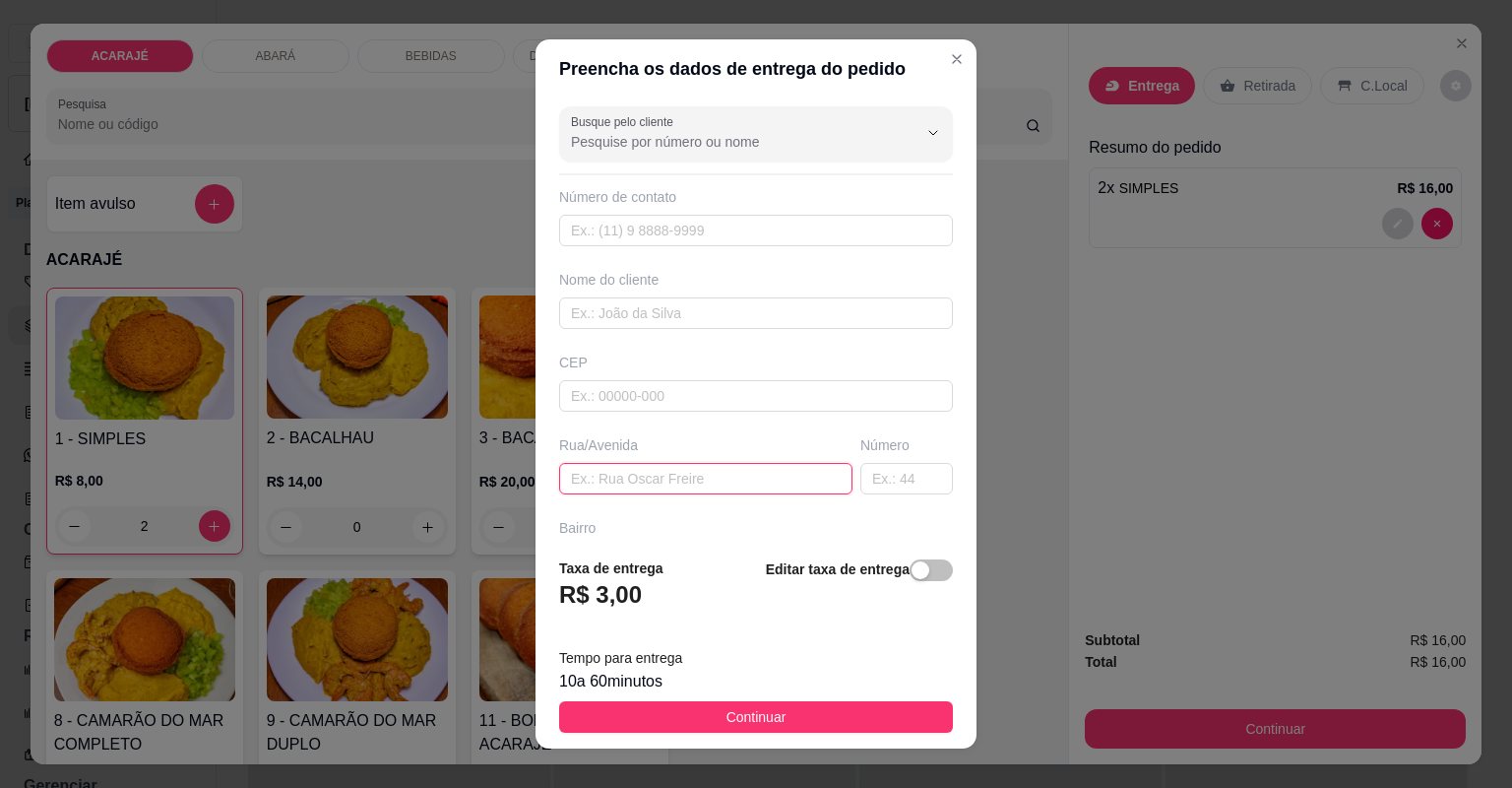 paste on "Aqui na [STREET_ADDRESS] preto na frente" 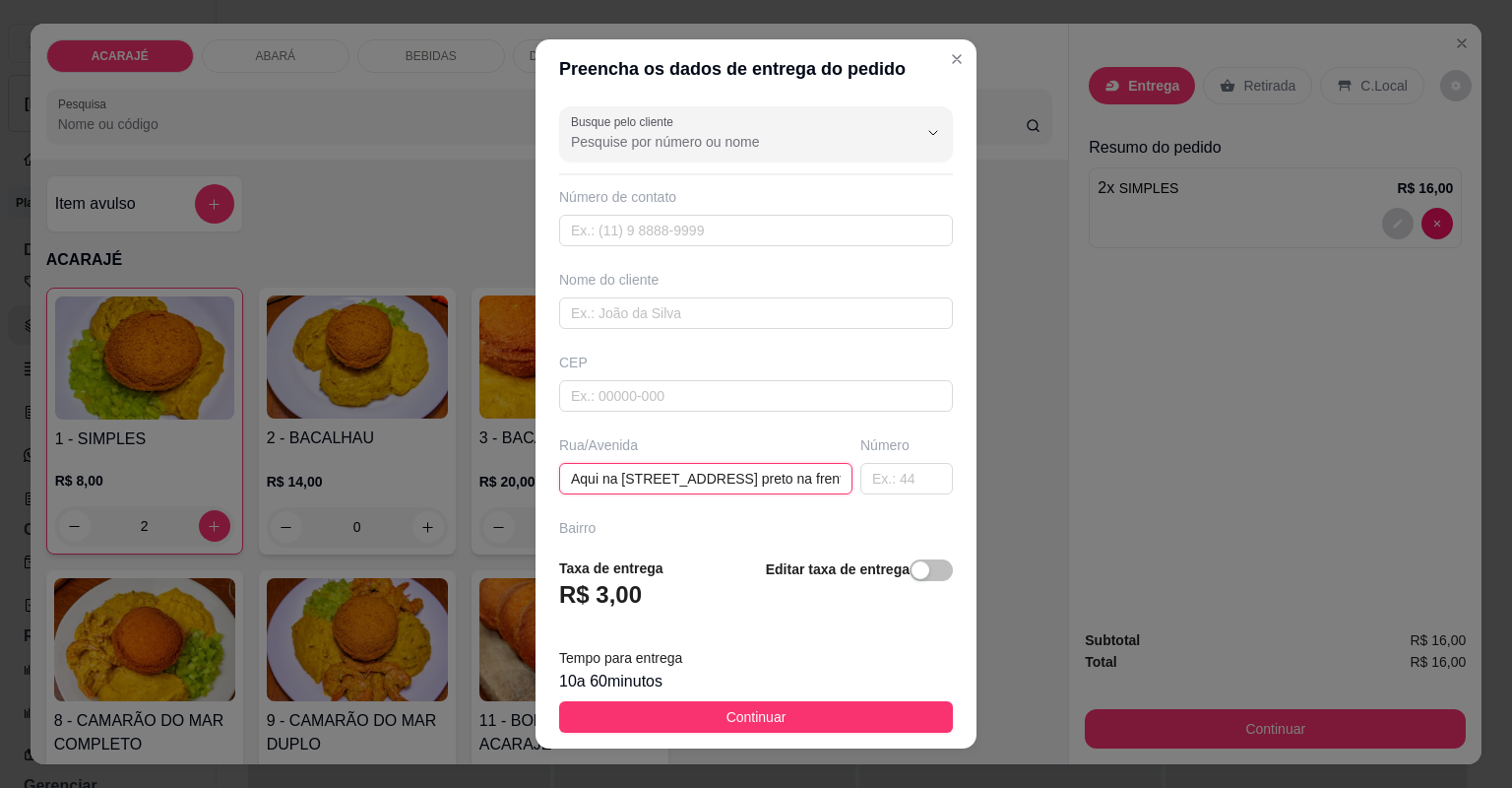 scroll, scrollTop: 0, scrollLeft: 114, axis: horizontal 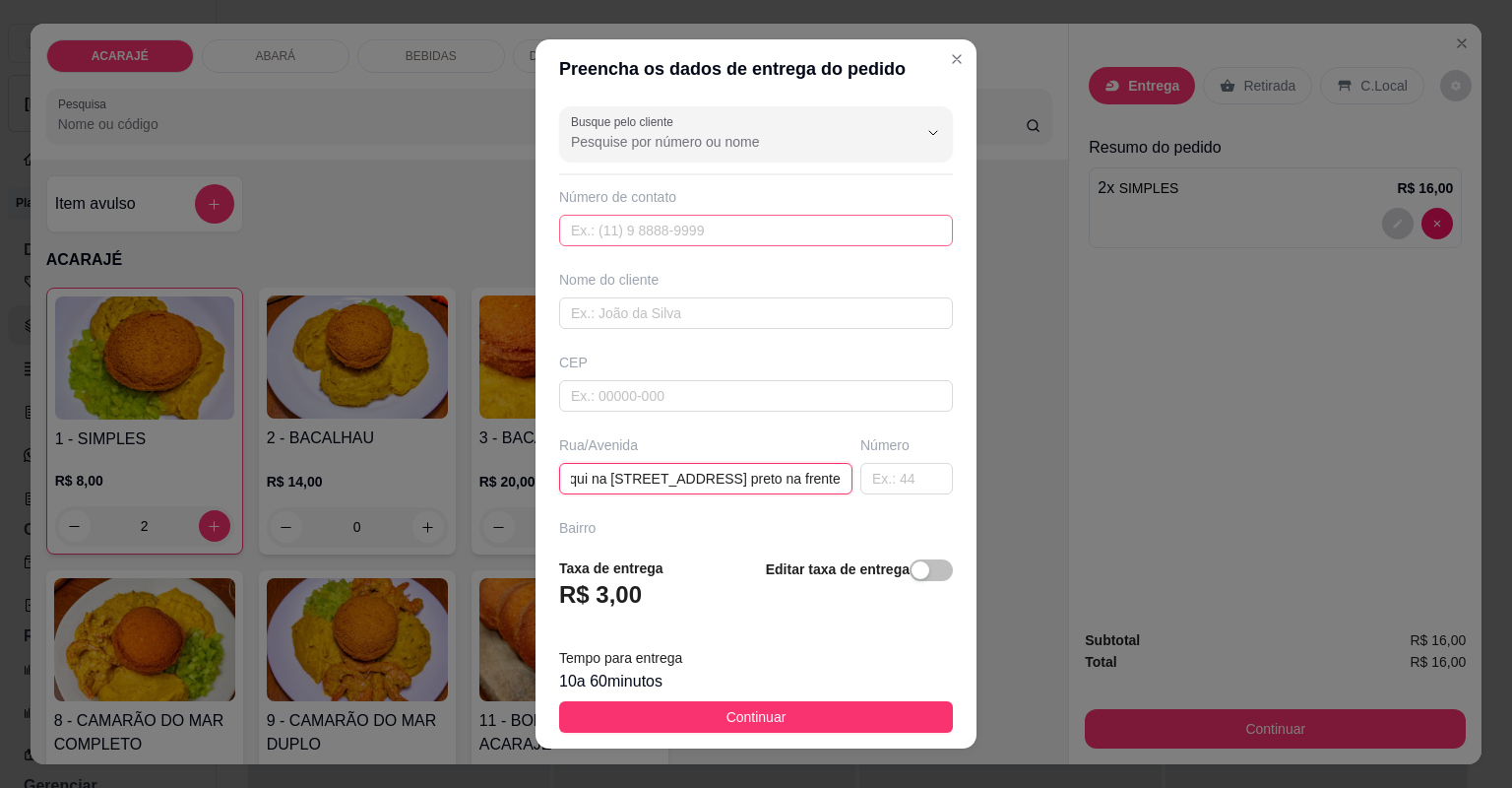 type on "Aqui na [STREET_ADDRESS] preto na frente" 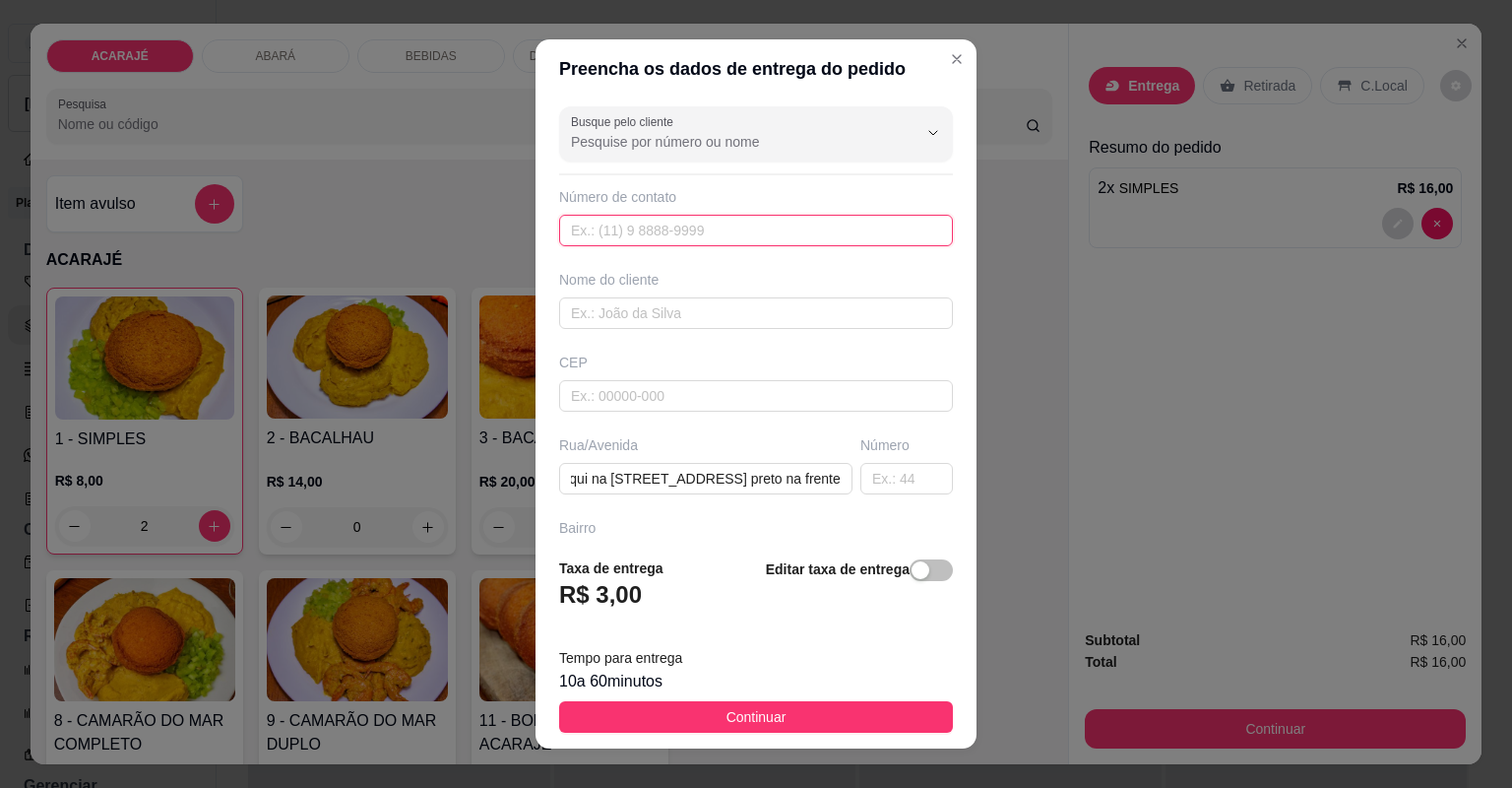 click at bounding box center [756, 230] 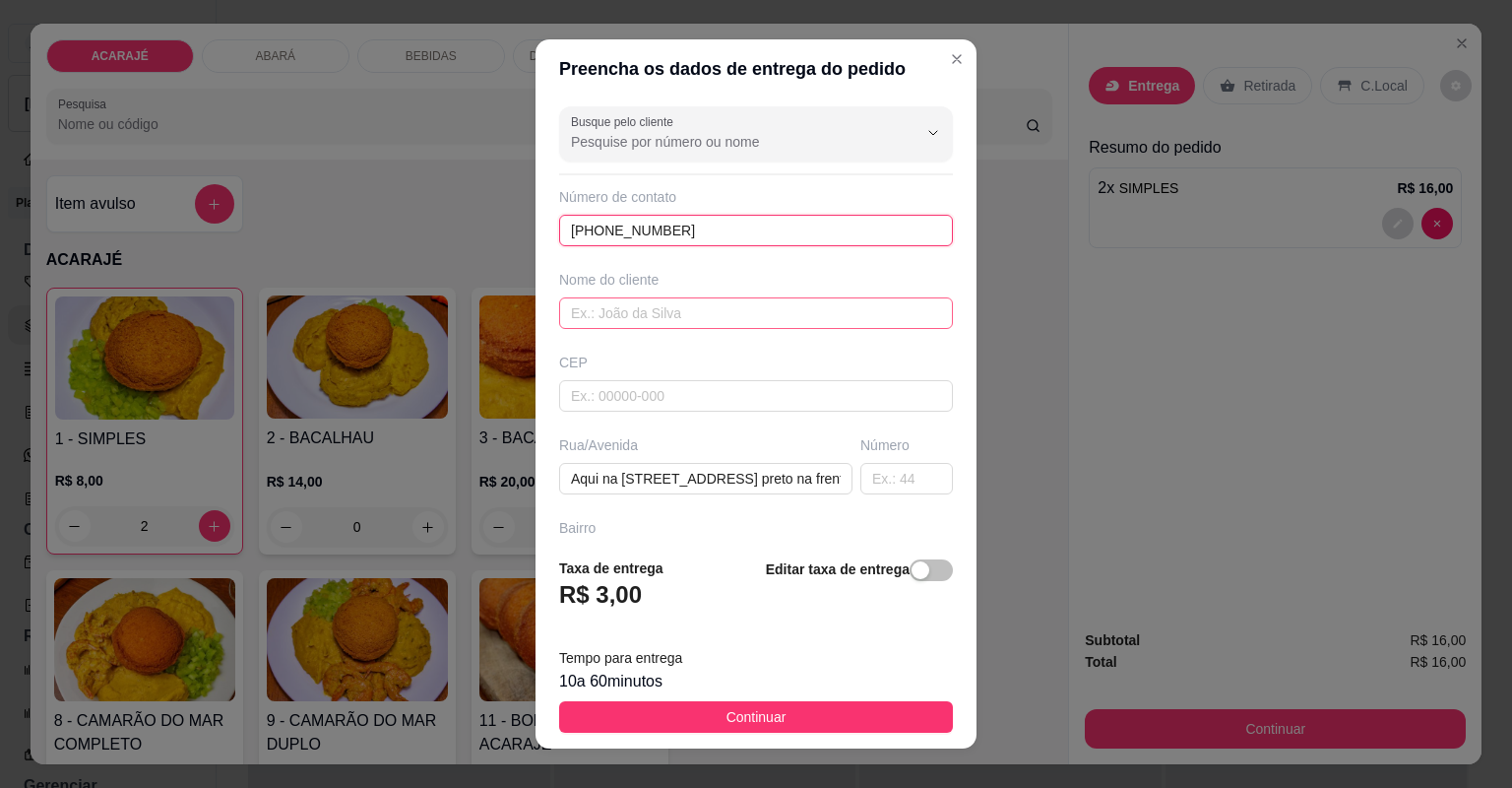 type on "[PHONE_NUMBER]" 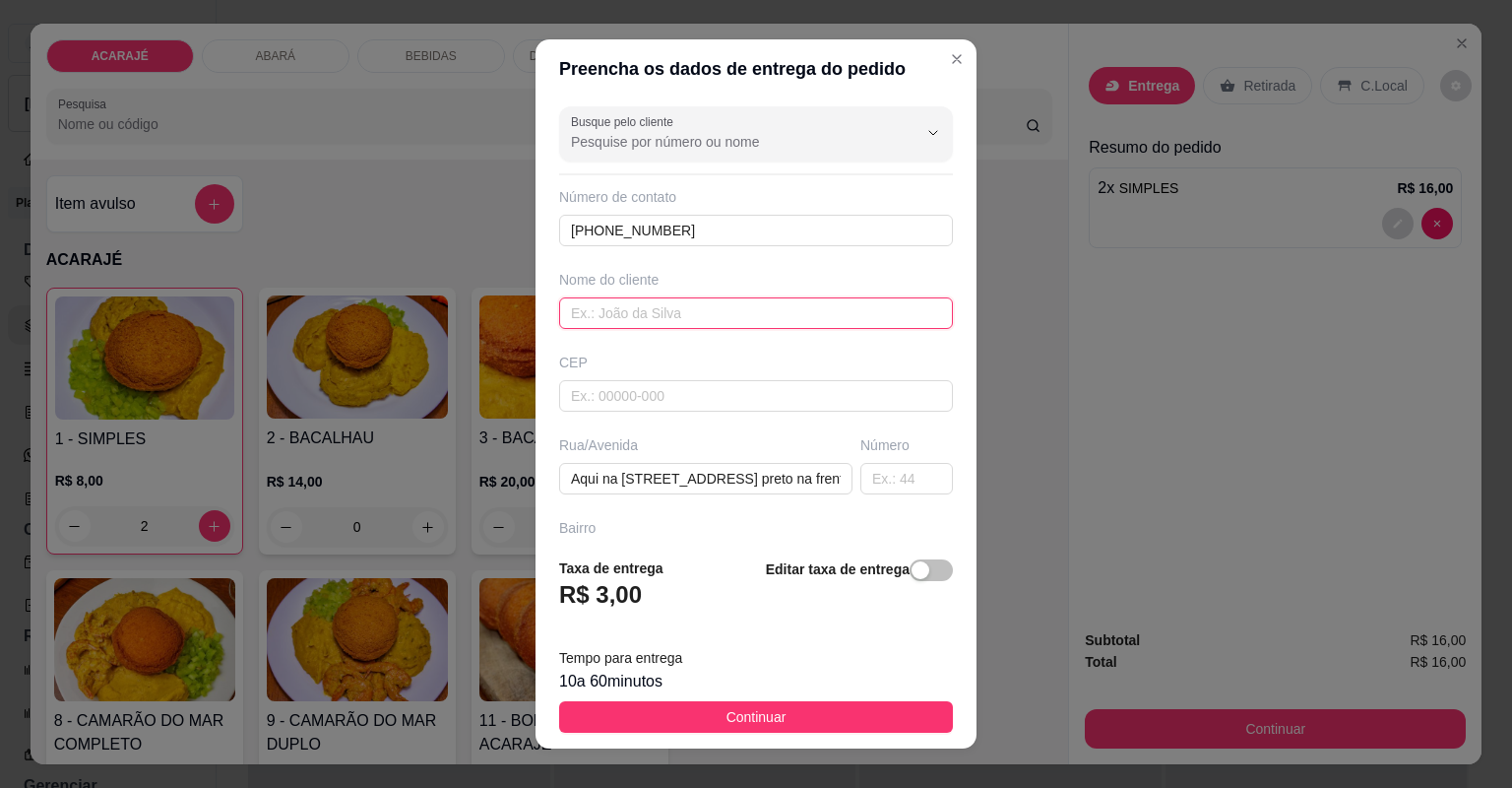 click at bounding box center [756, 313] 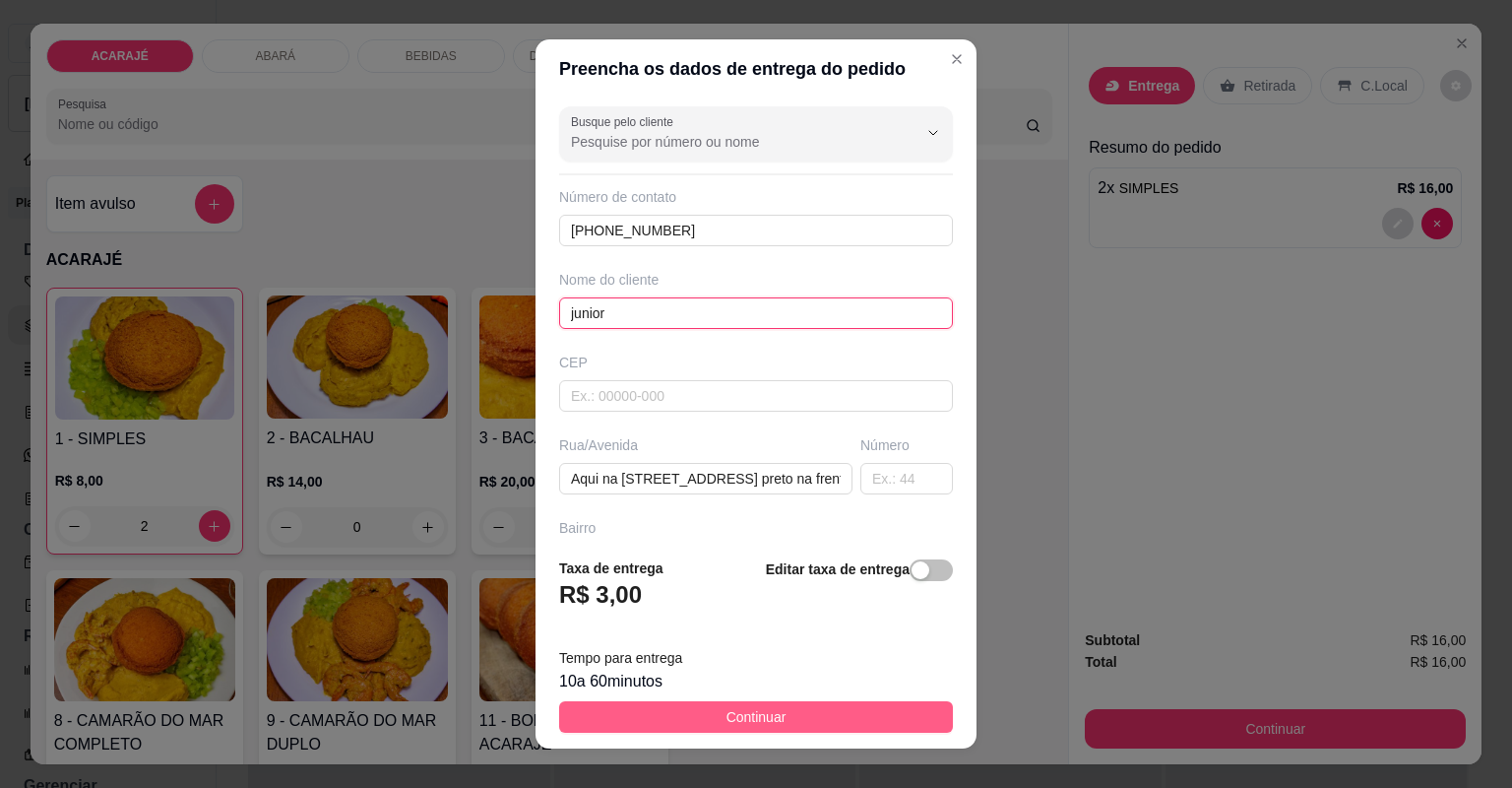 type on "junior" 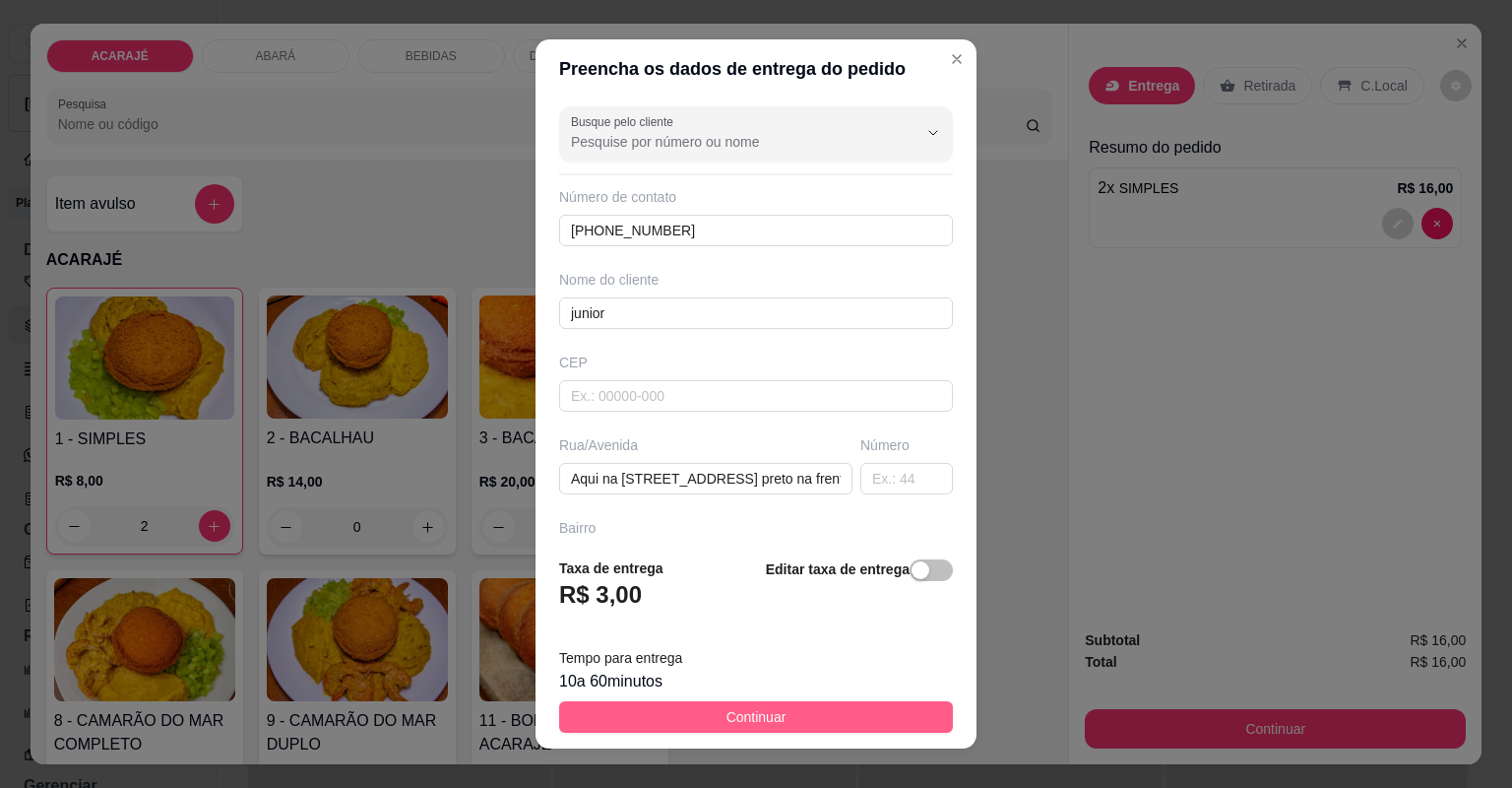 click on "Continuar" at bounding box center [756, 717] 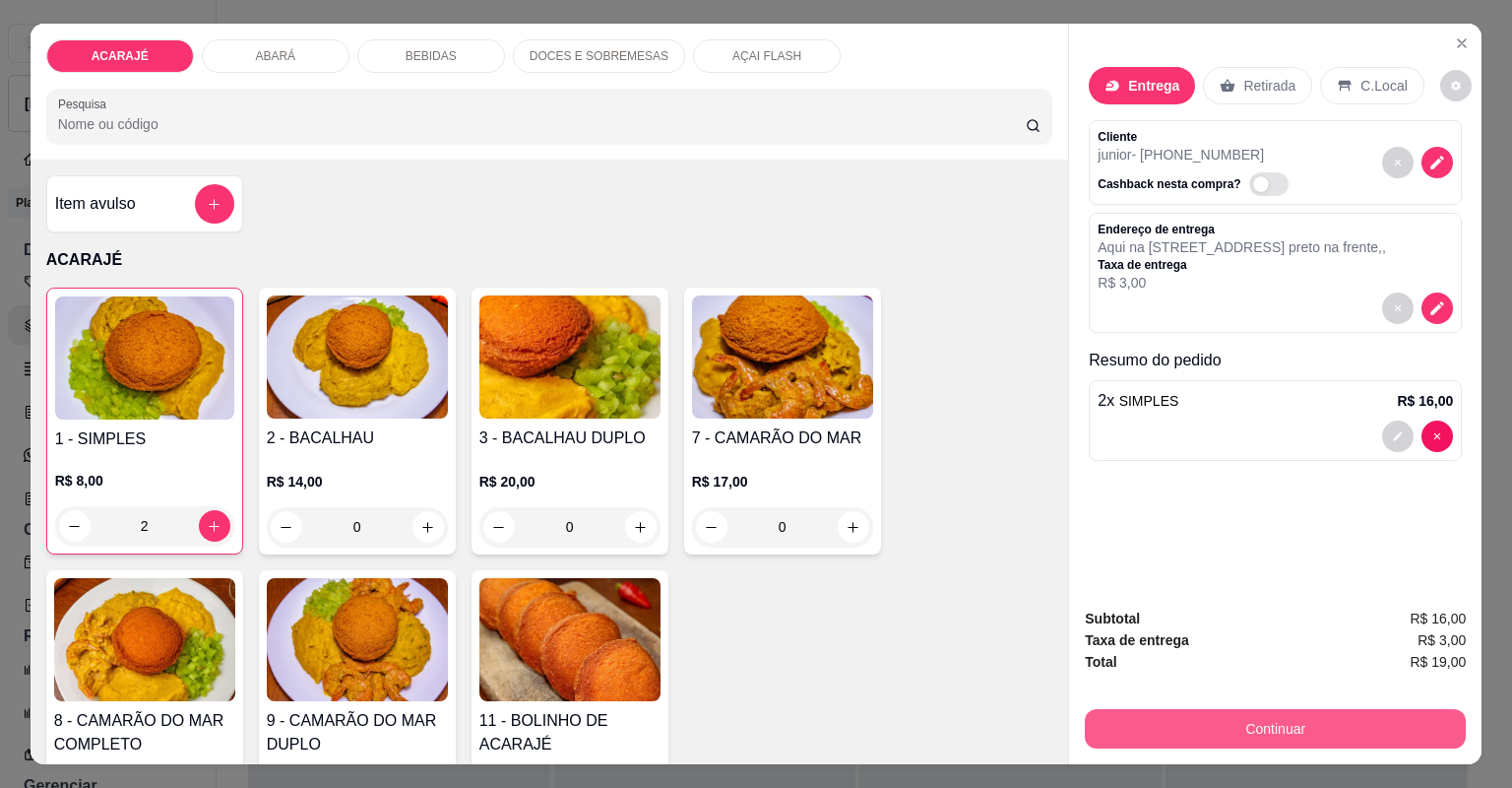 click on "Continuar" at bounding box center (1275, 729) 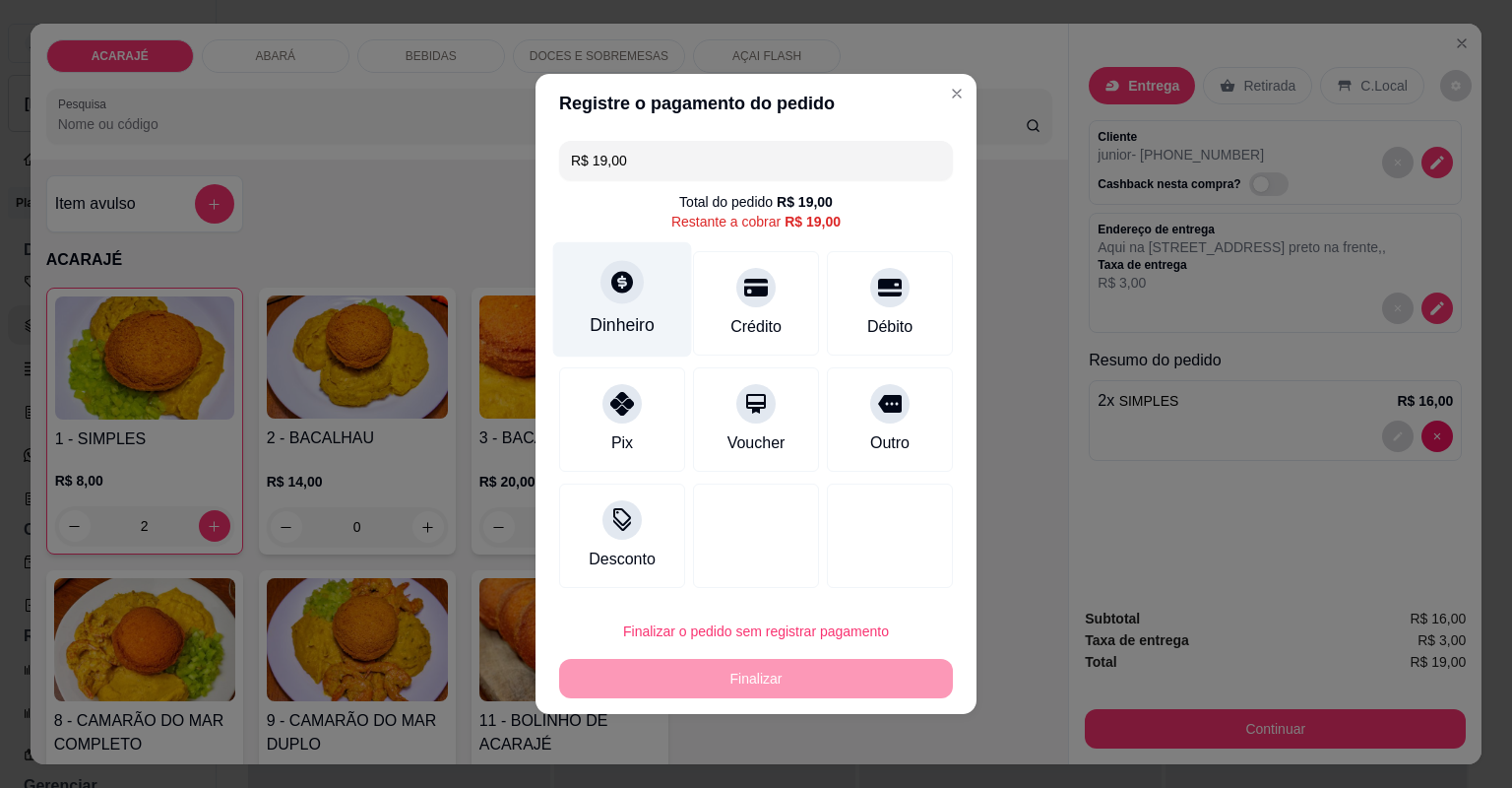 click on "Dinheiro" at bounding box center [622, 325] 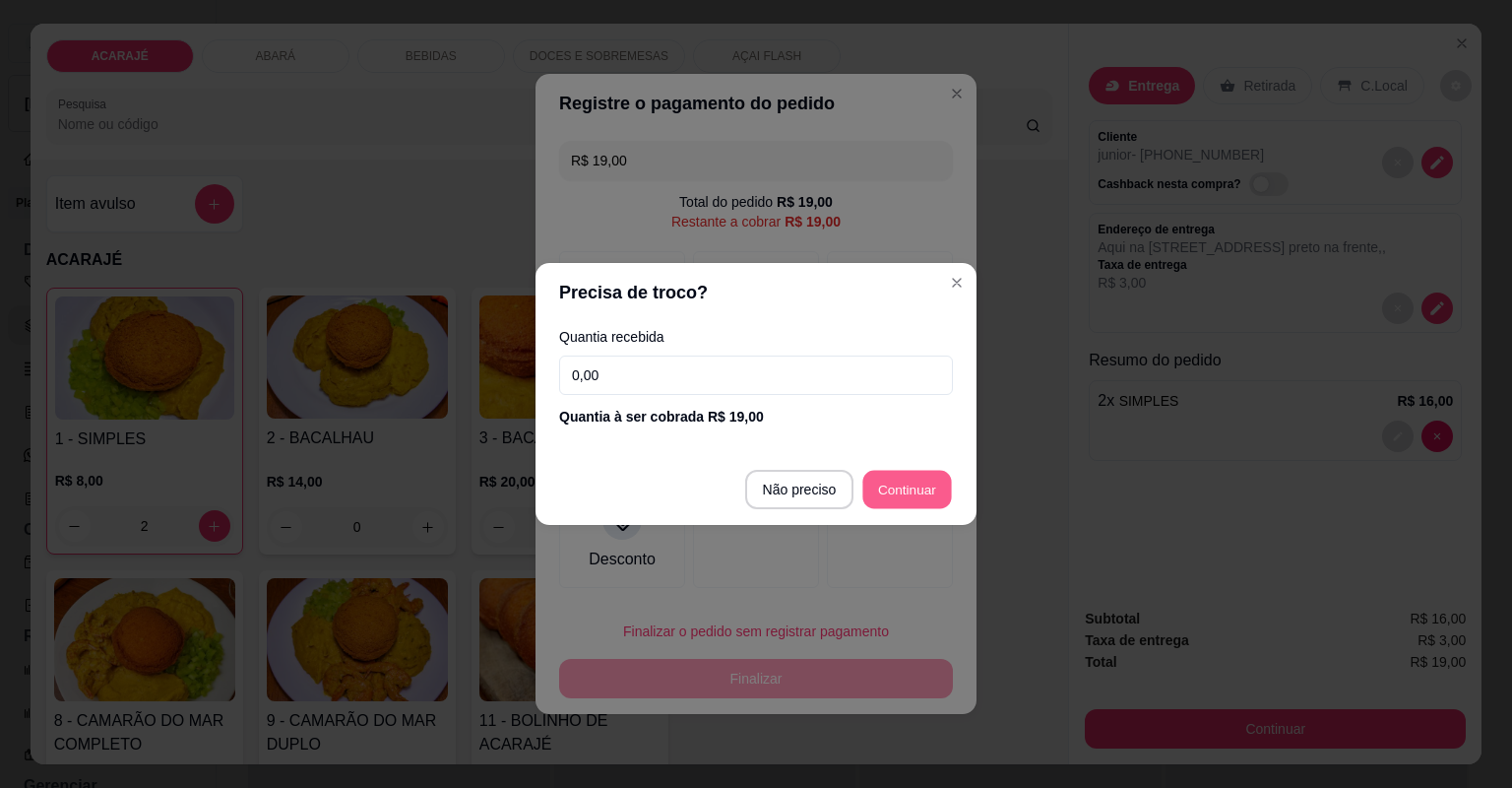 type on "R$ 0,00" 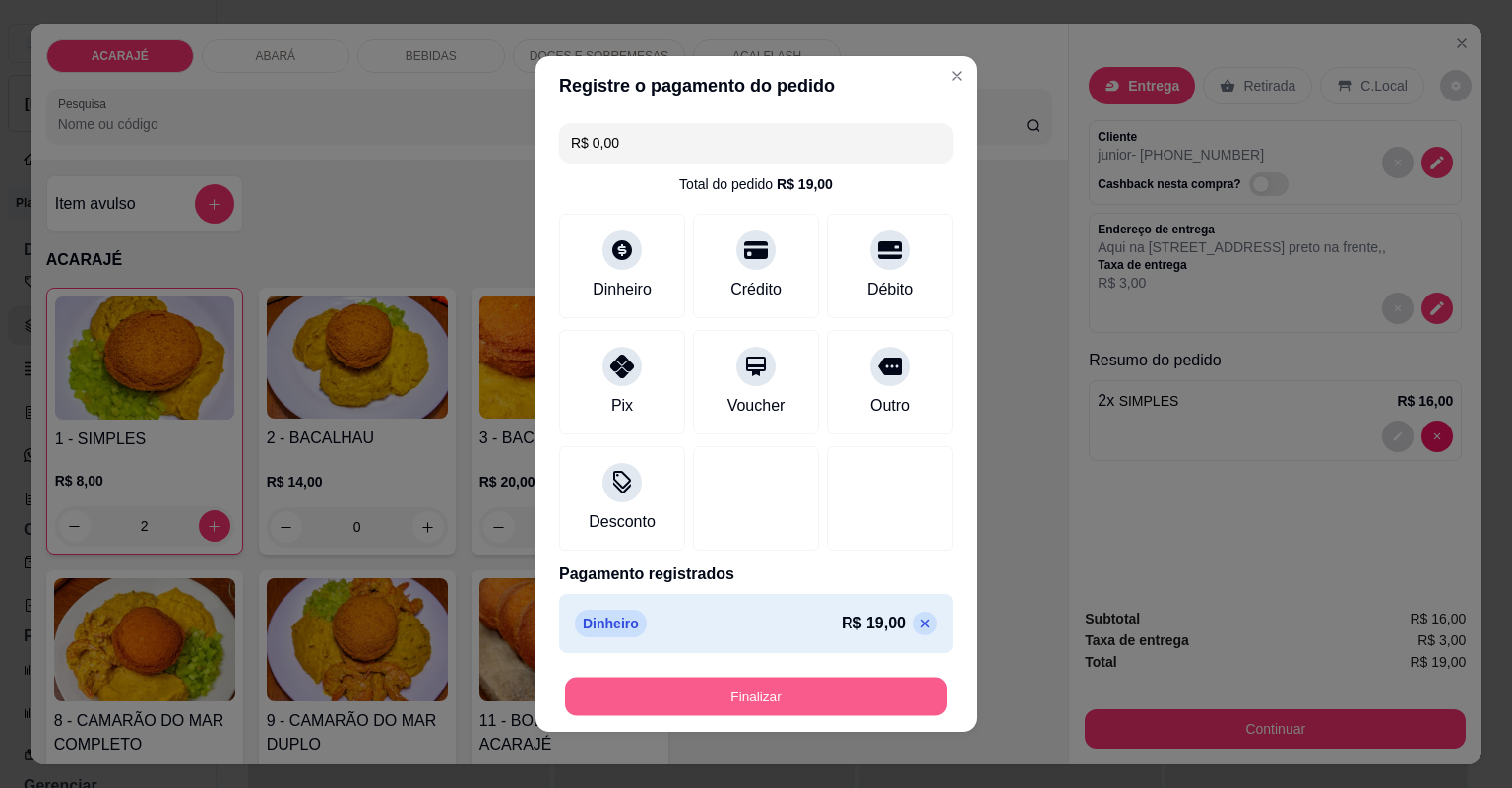click on "Finalizar" at bounding box center [756, 696] 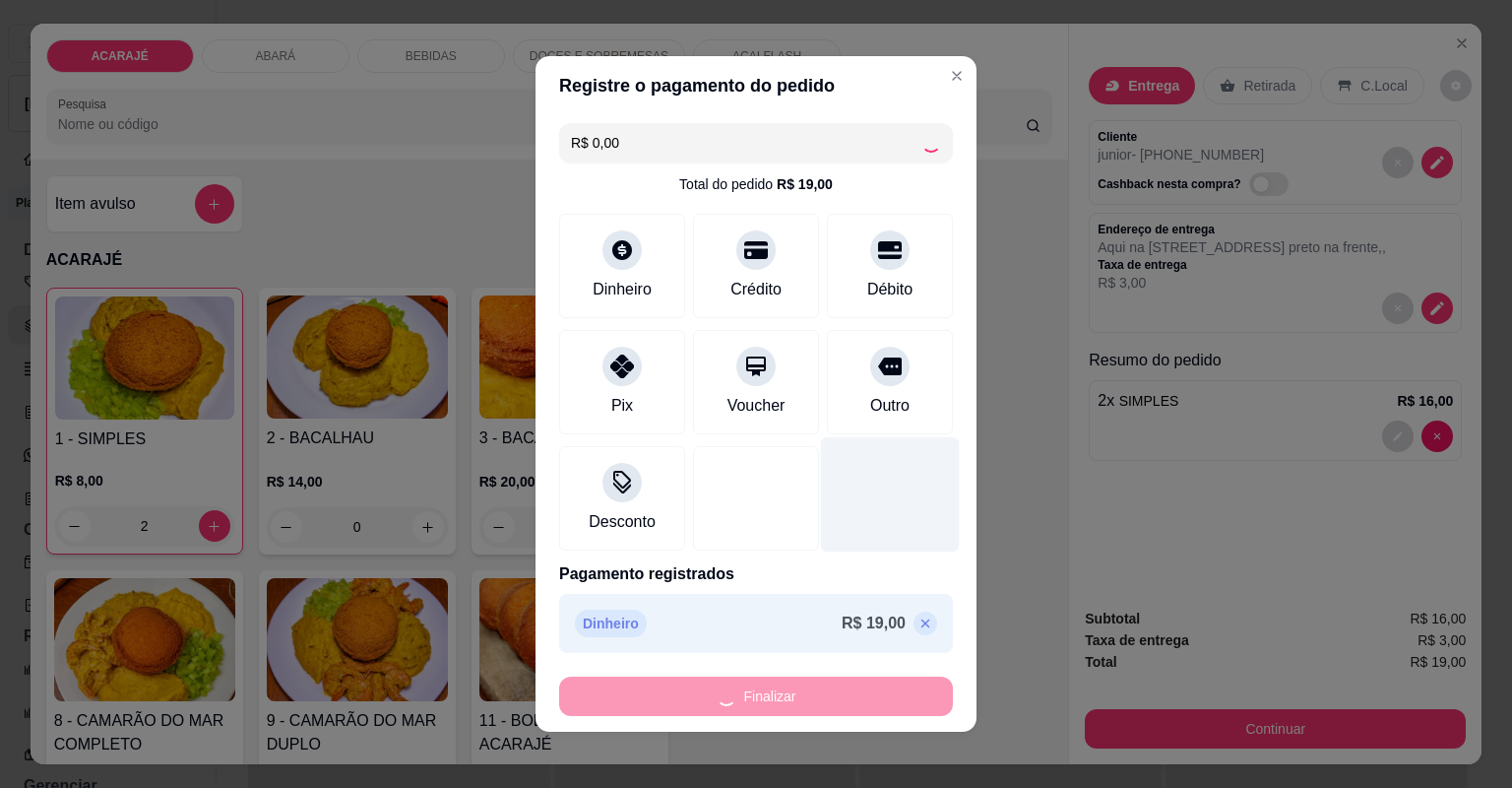 type on "0" 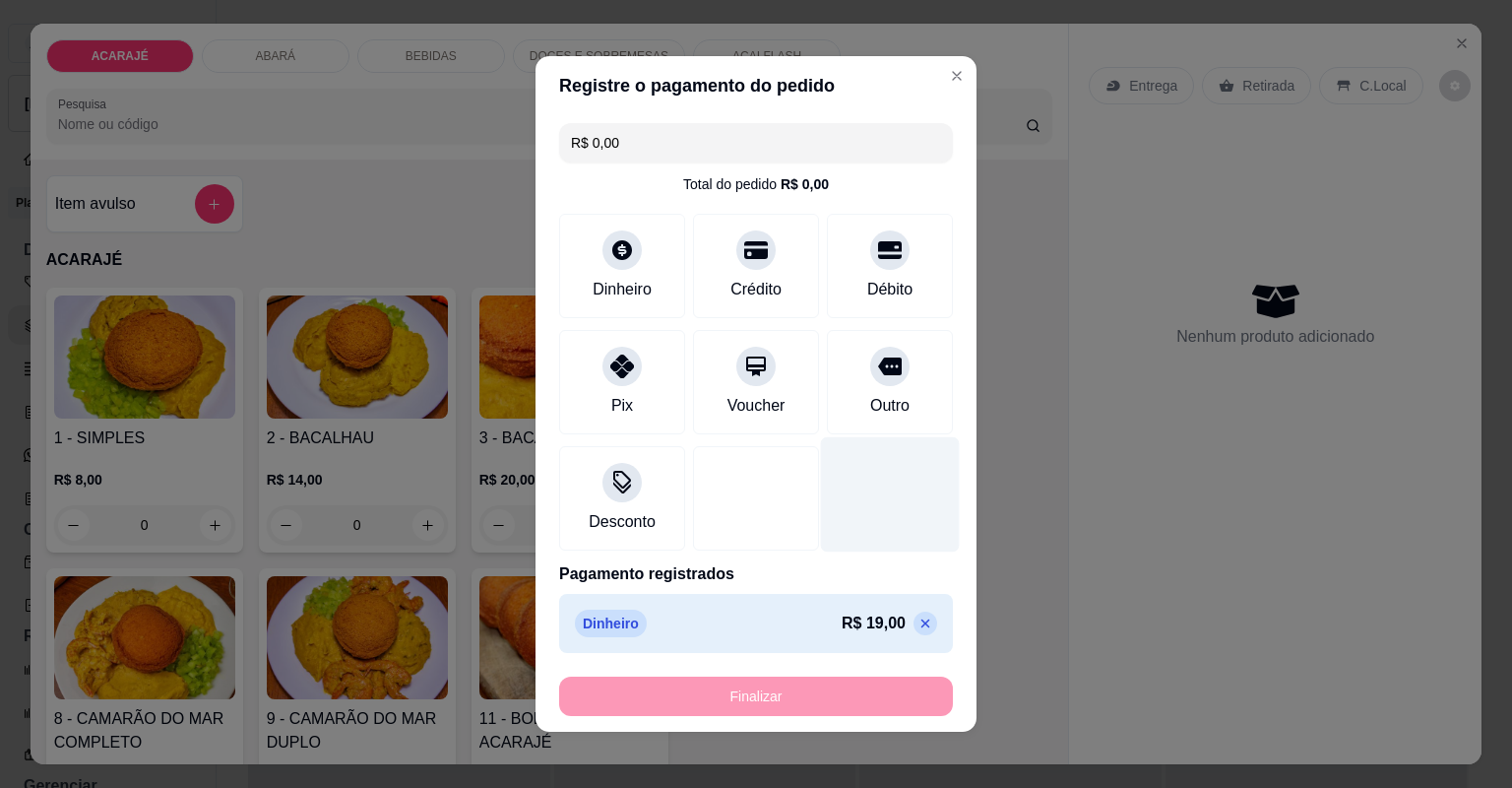 type on "-R$ 19,00" 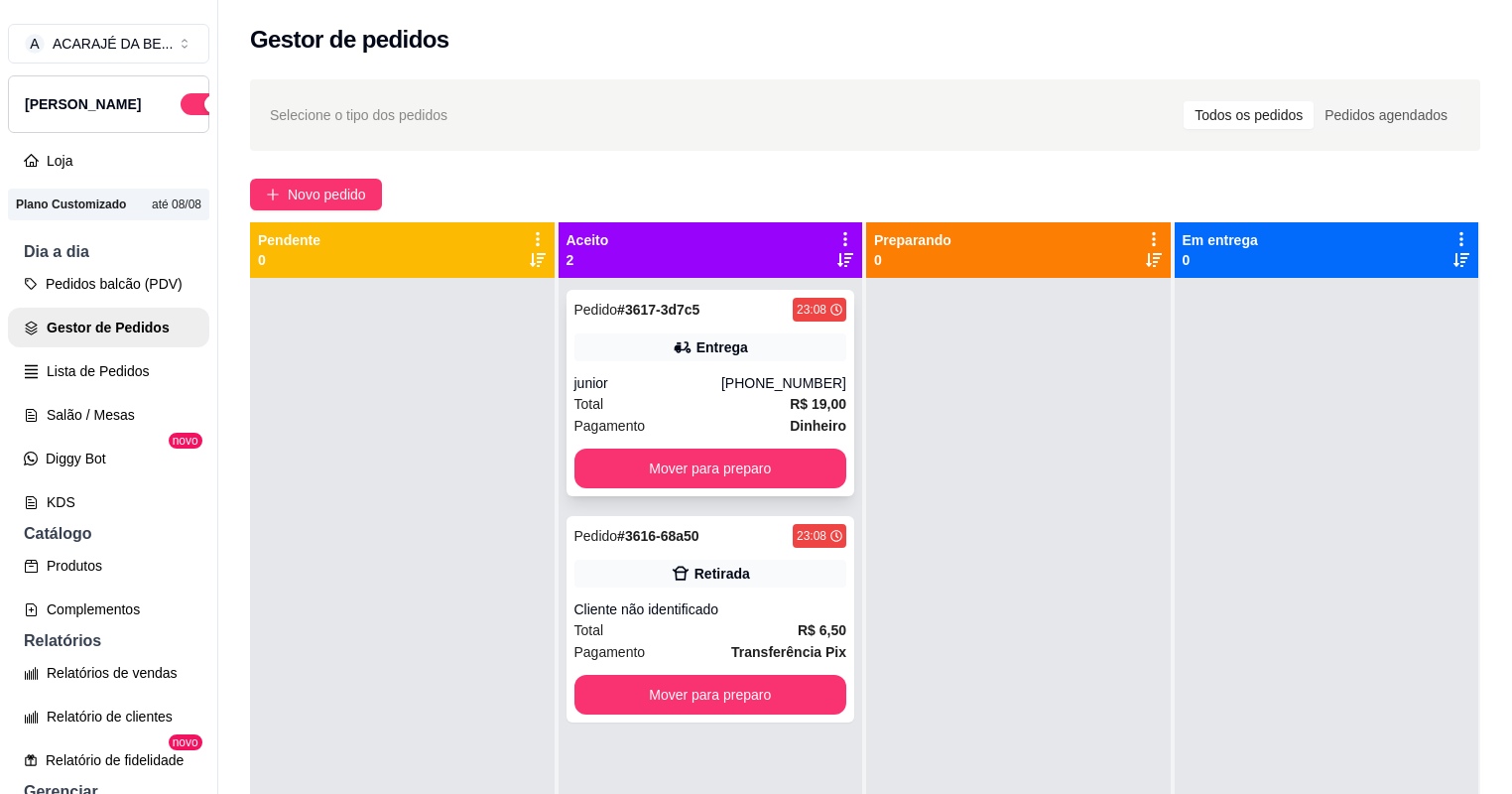 click on "Total R$ 19,00" at bounding box center (710, 404) 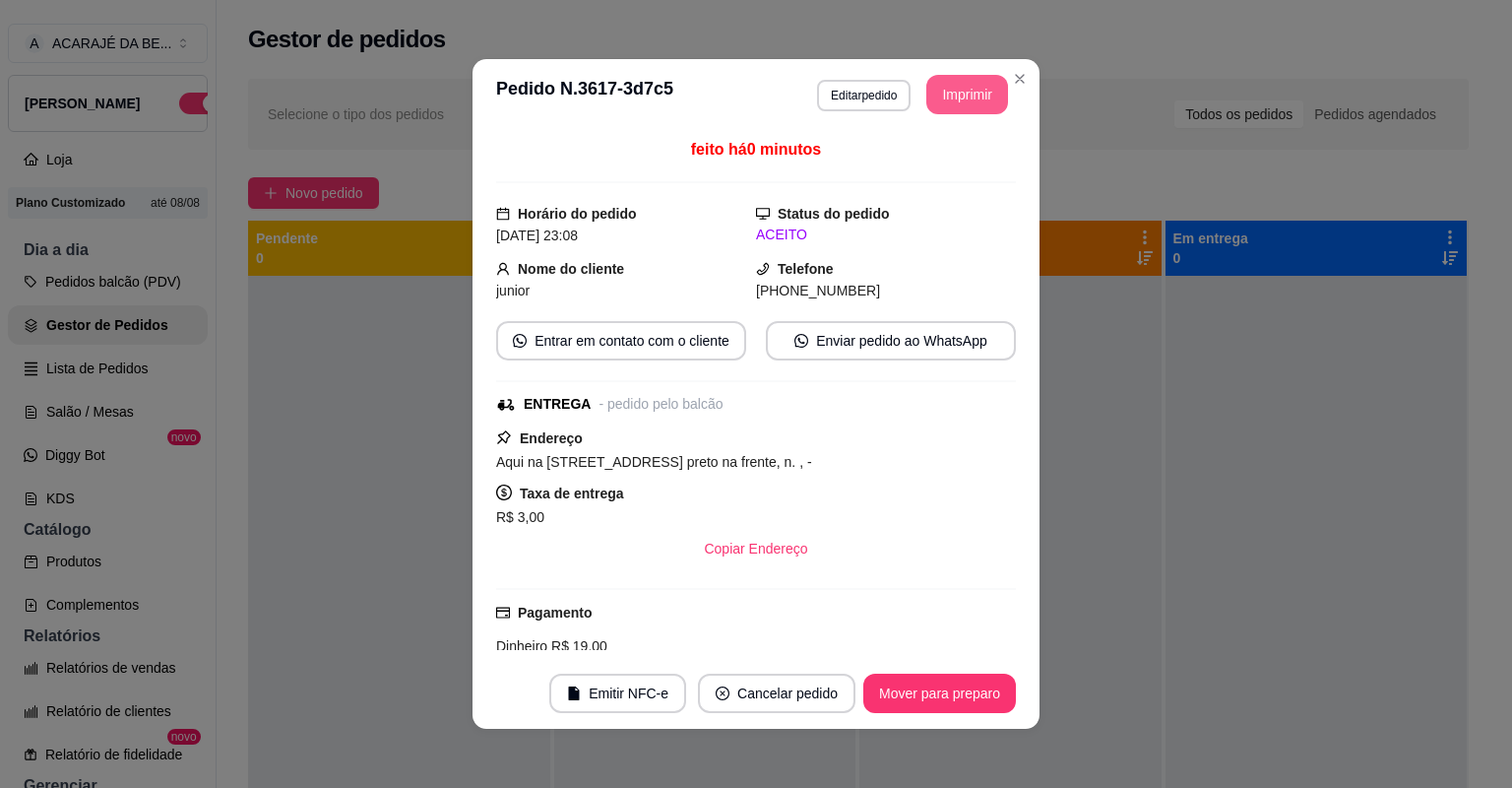 click on "Imprimir" at bounding box center (967, 95) 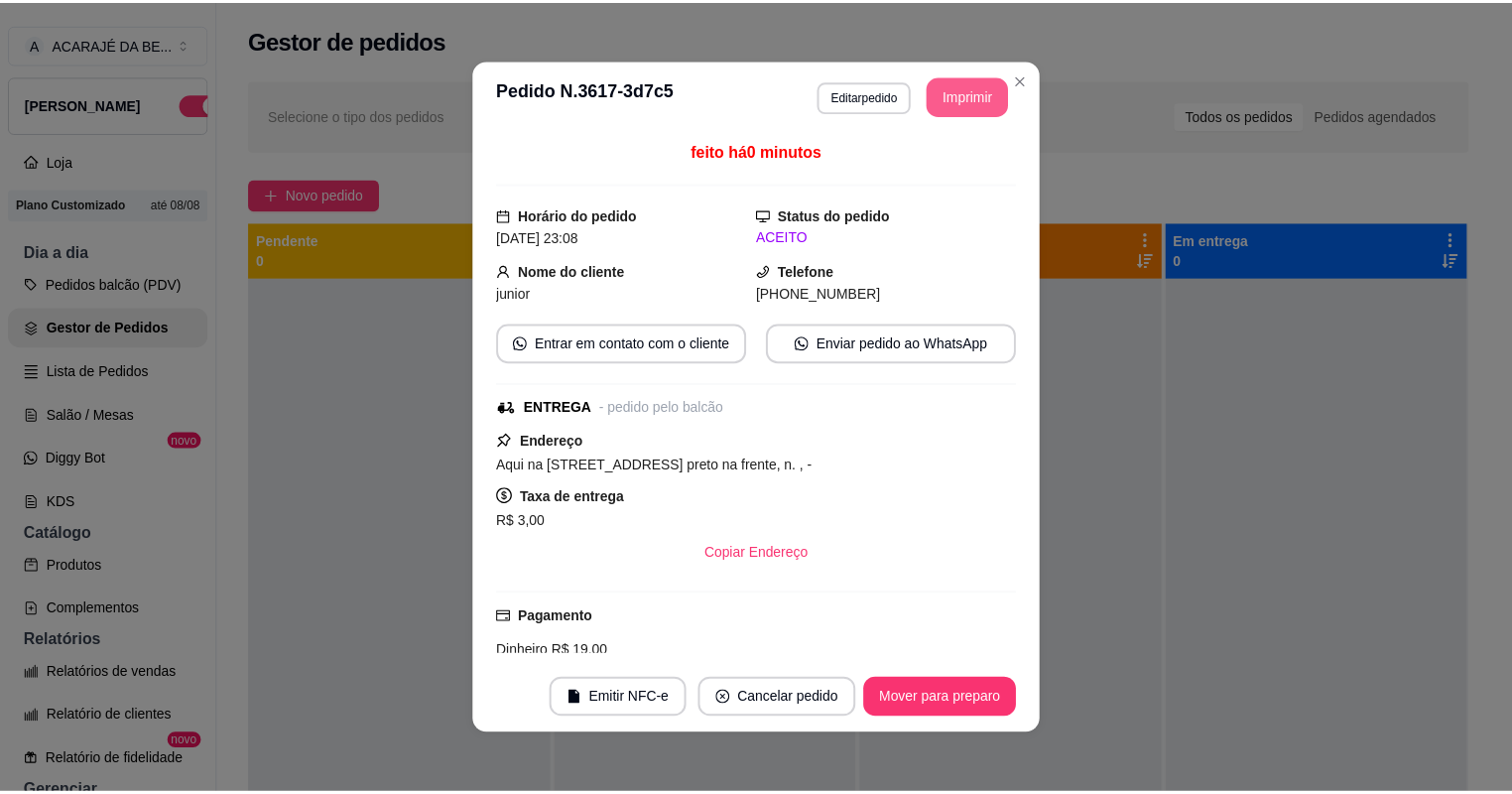 scroll, scrollTop: 0, scrollLeft: 0, axis: both 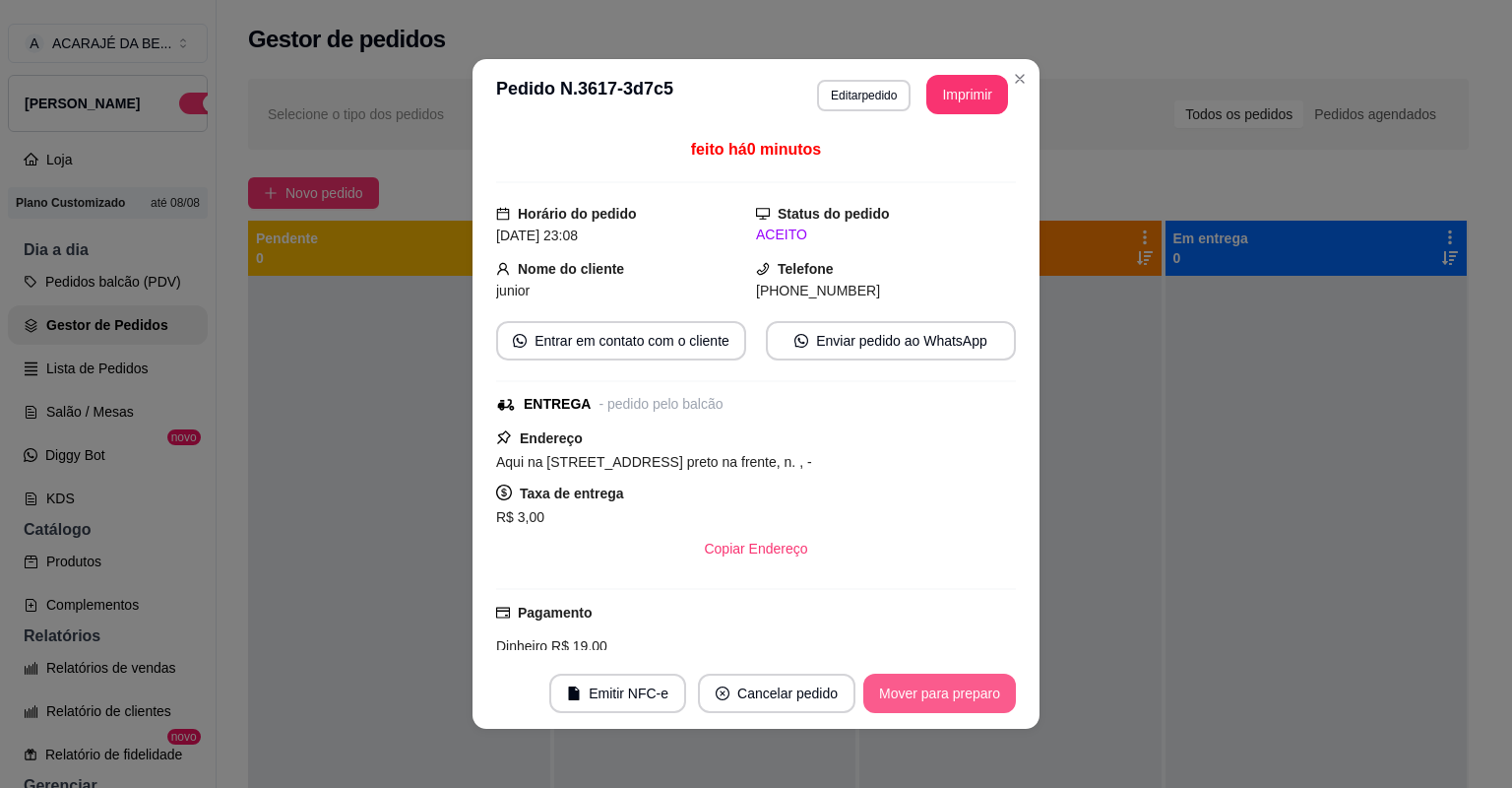 click on "Mover para preparo" at bounding box center [939, 693] 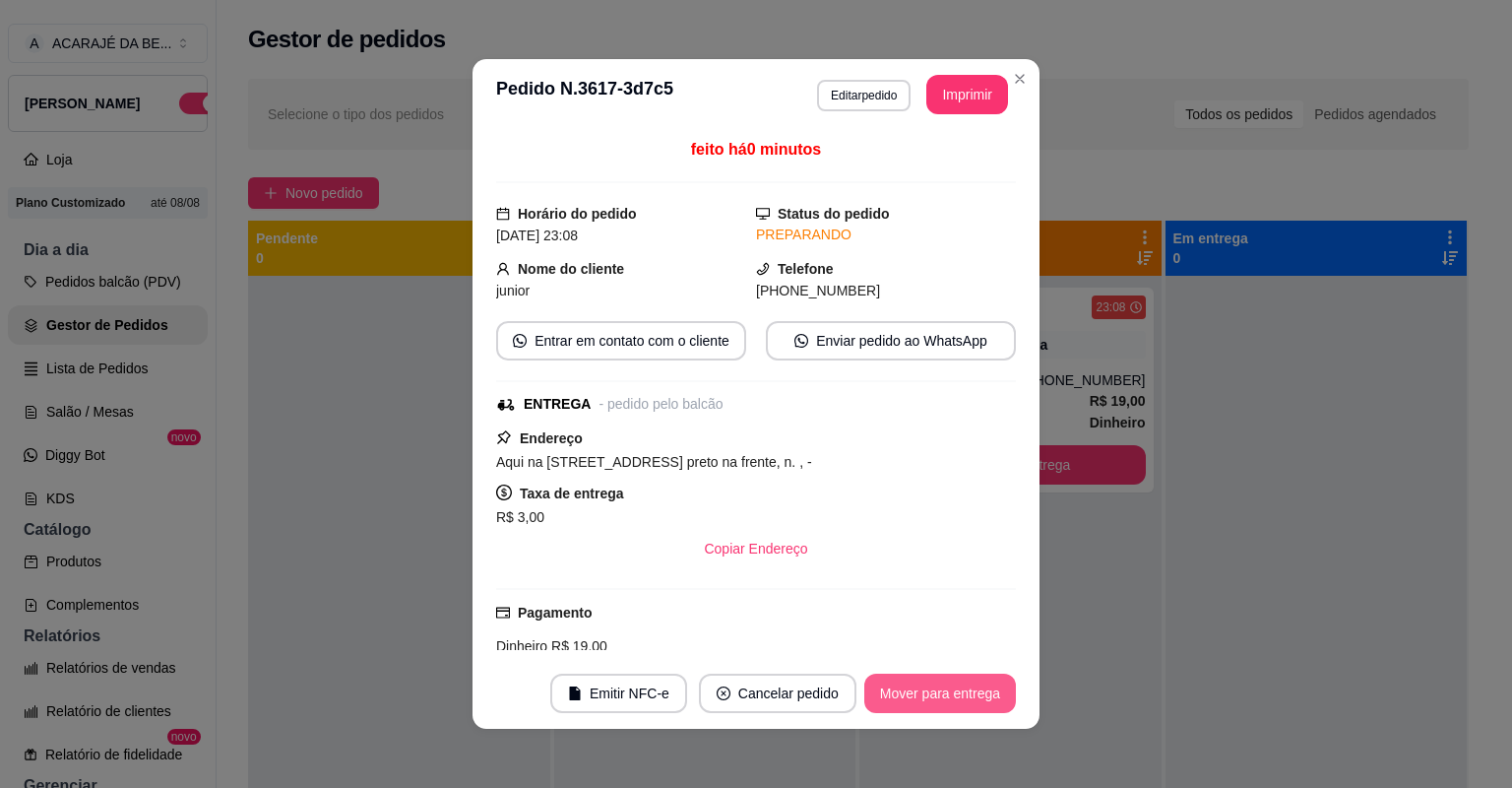 click on "Mover para entrega" at bounding box center [940, 693] 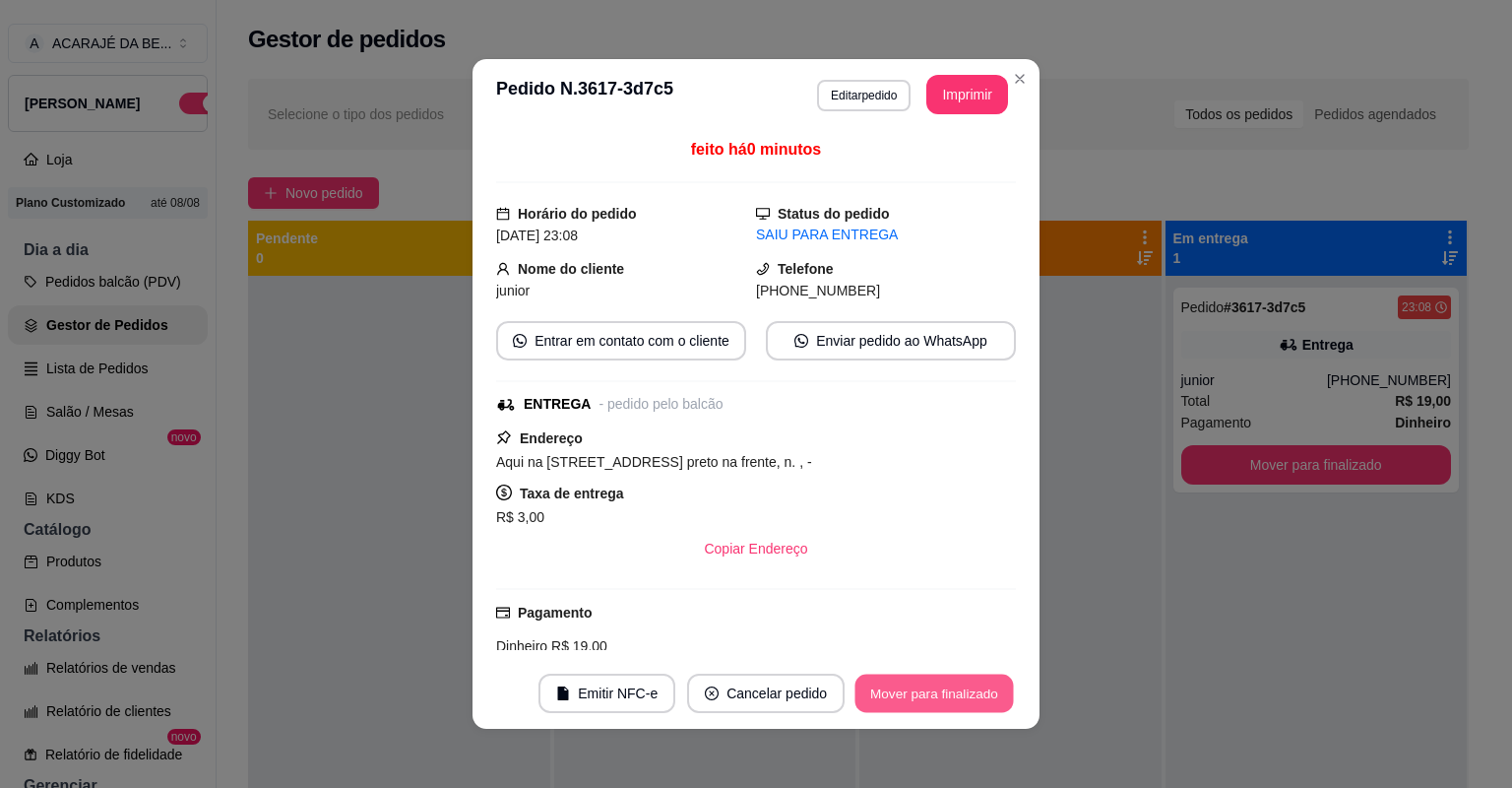 click on "Mover para finalizado" at bounding box center [934, 693] 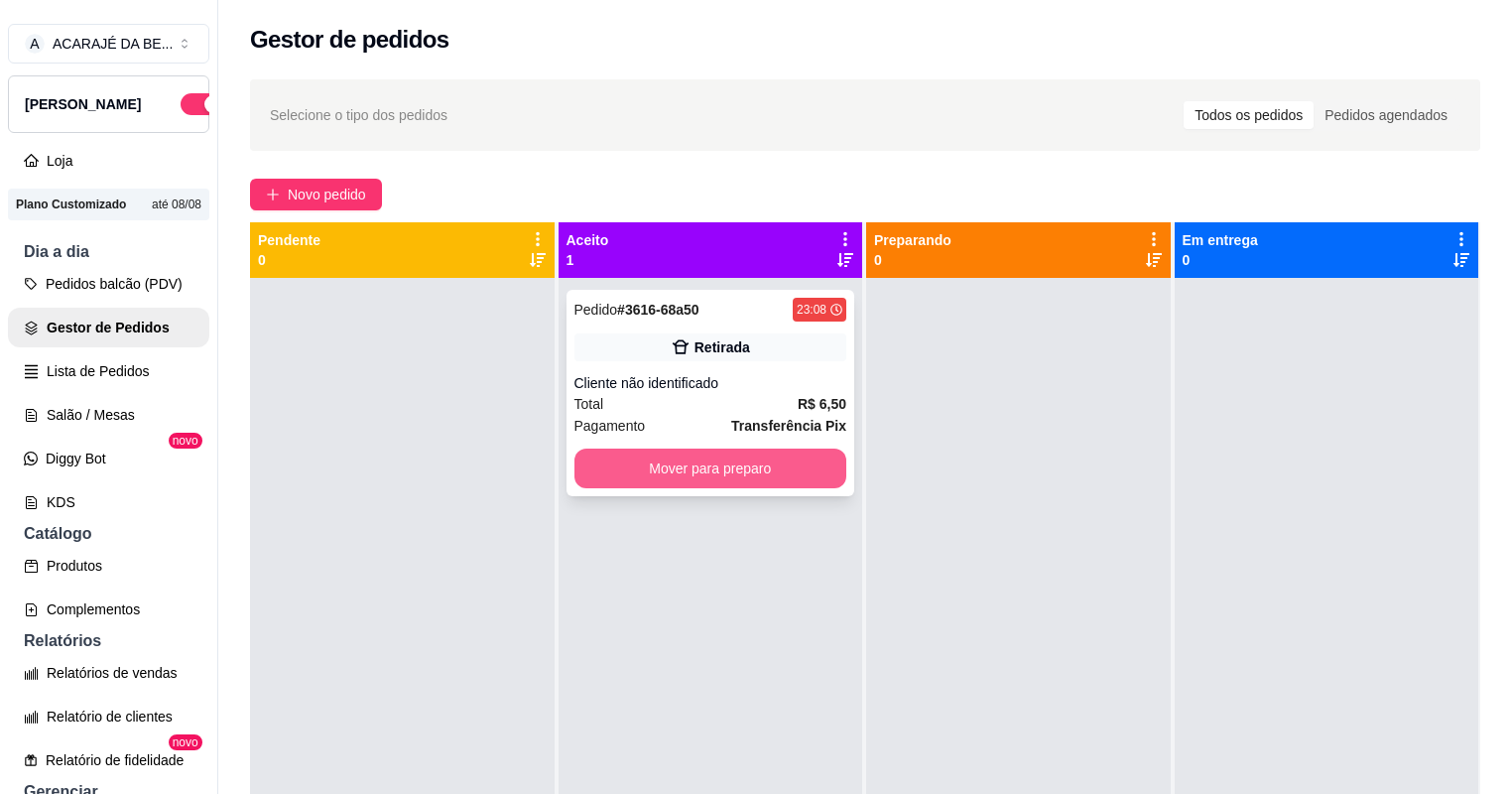 click on "Mover para preparo" at bounding box center (710, 468) 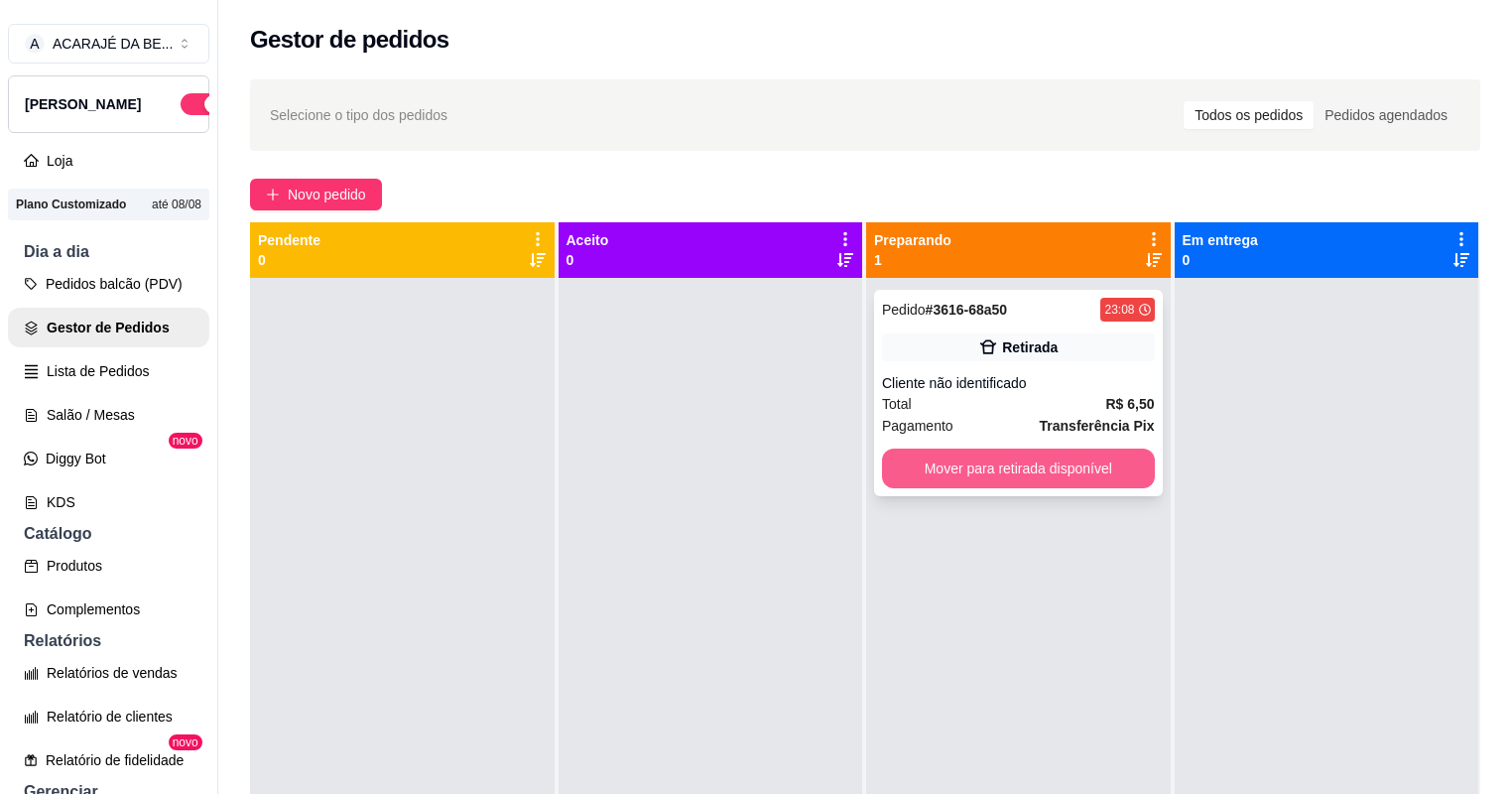 click on "Mover para retirada disponível" at bounding box center [1018, 468] 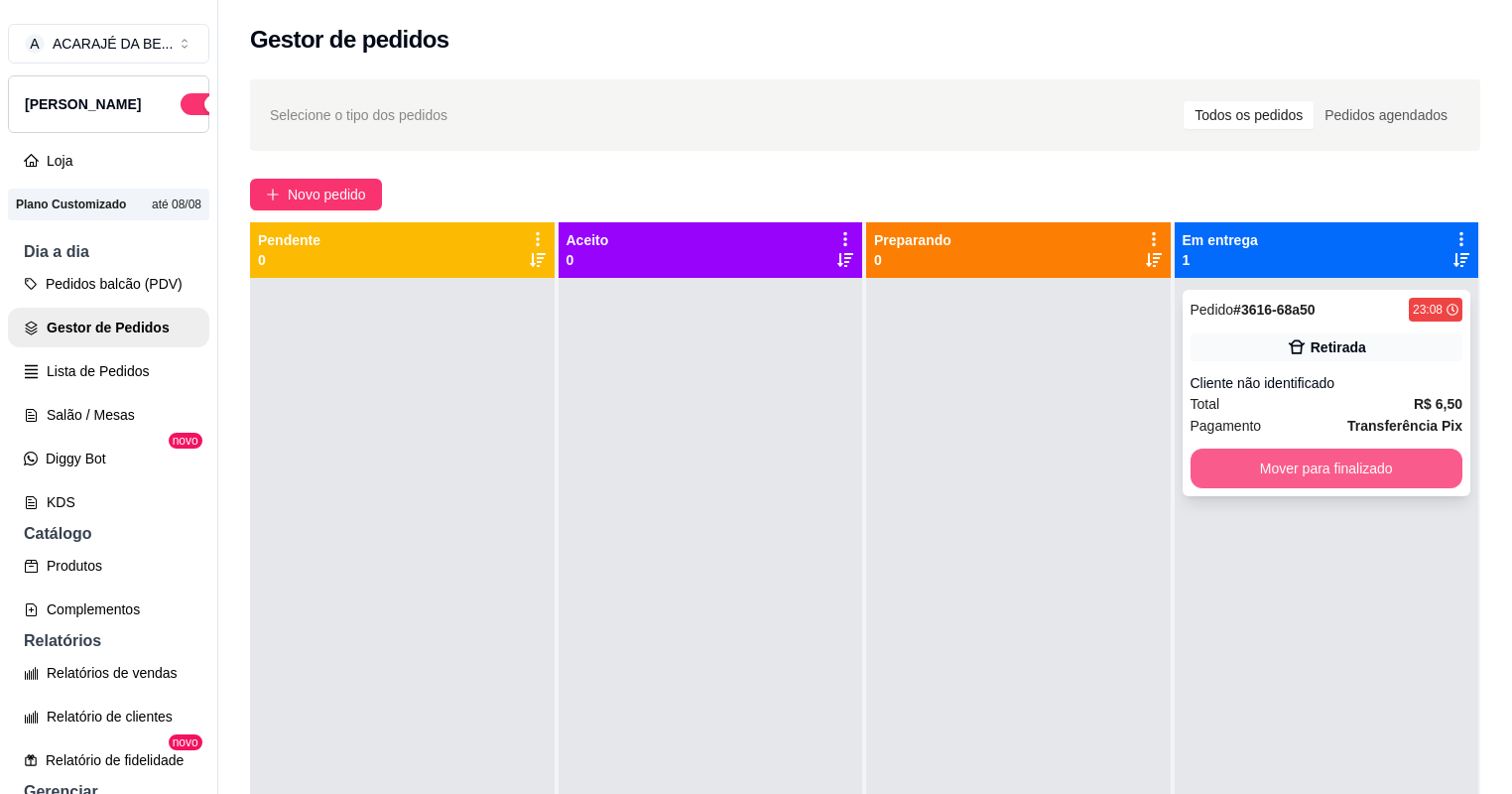 click on "Mover para finalizado" at bounding box center (1326, 468) 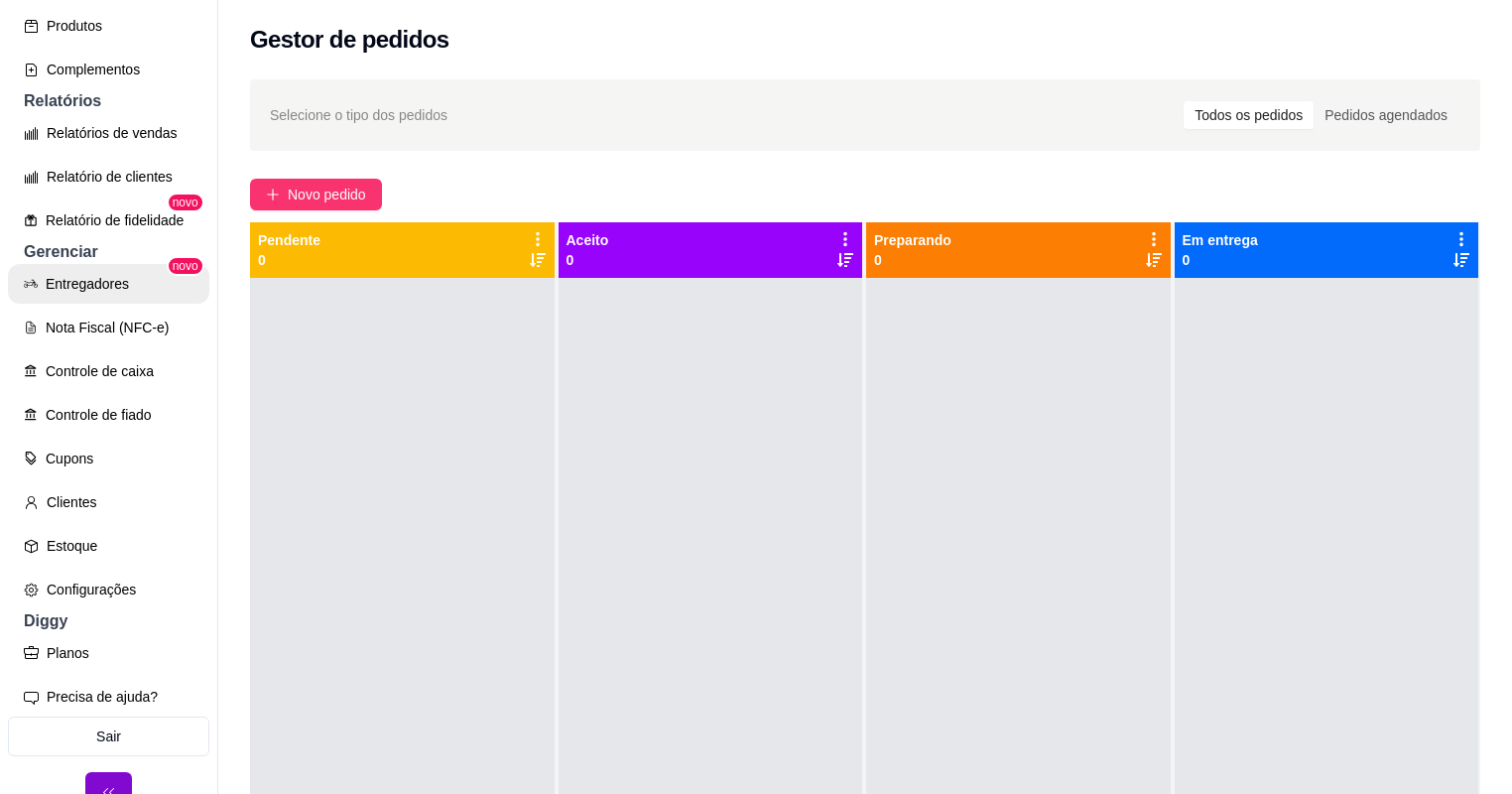 scroll, scrollTop: 541, scrollLeft: 0, axis: vertical 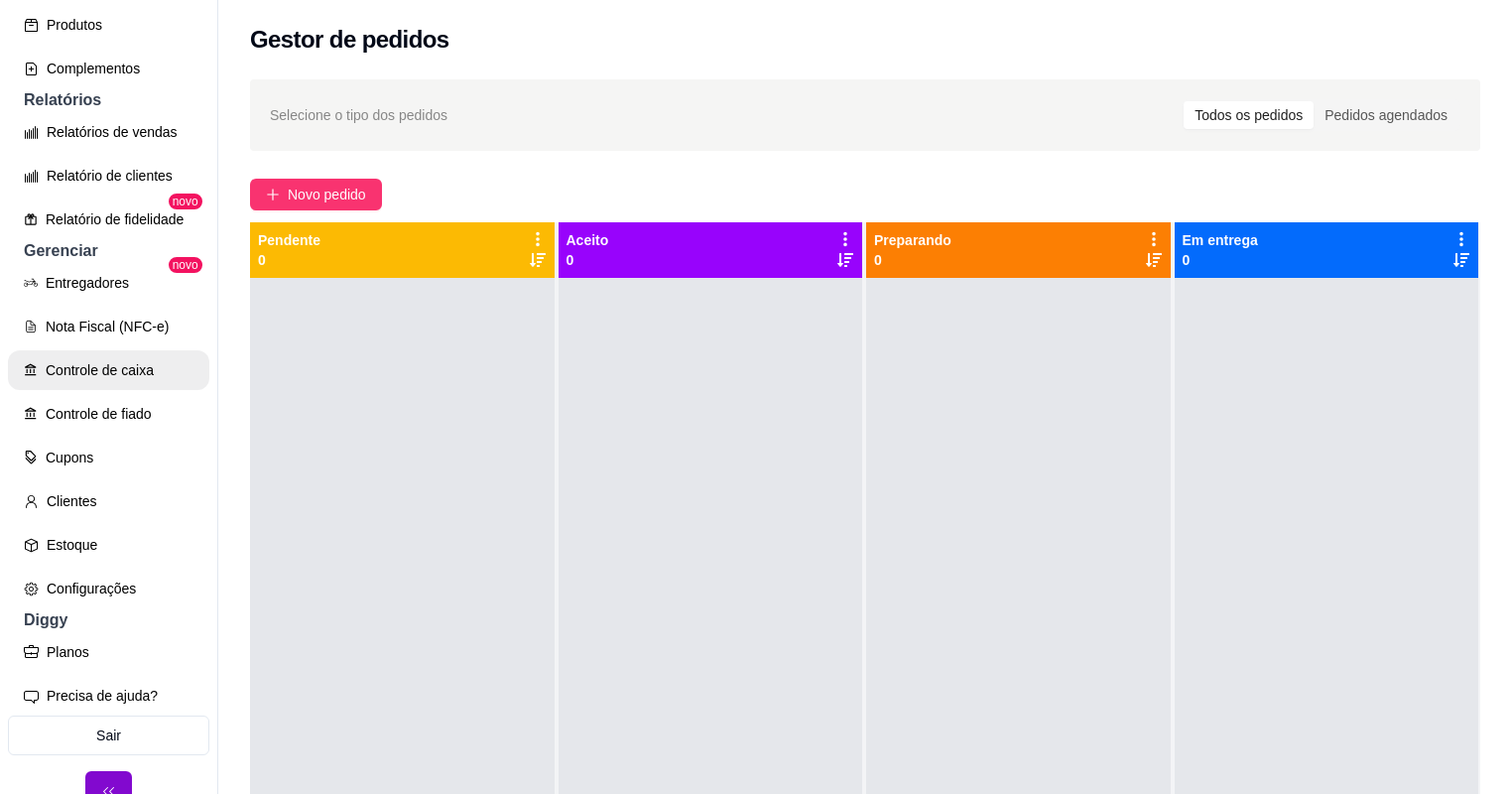 click on "Controle de caixa" at bounding box center [108, 370] 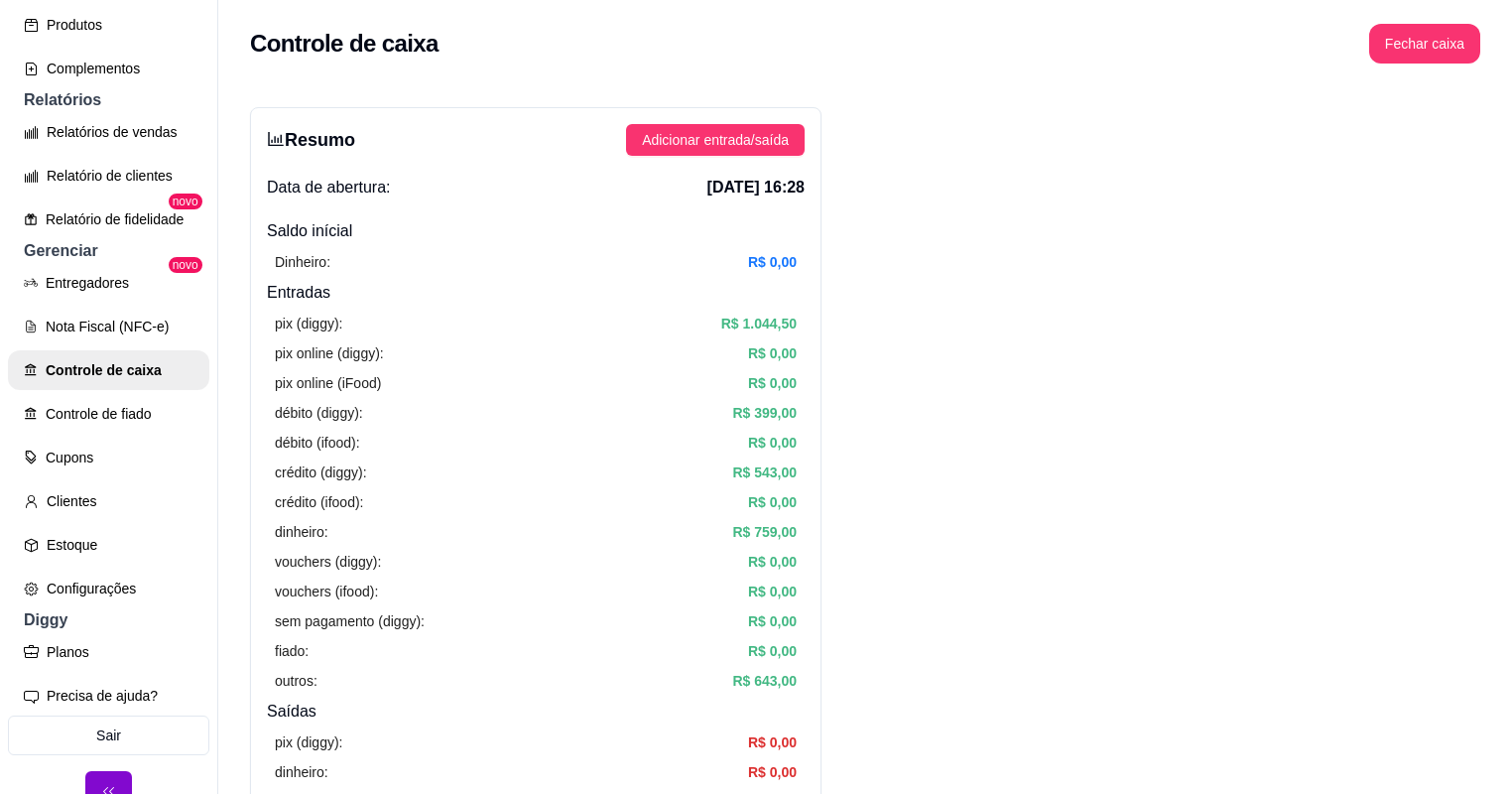 scroll, scrollTop: 0, scrollLeft: 0, axis: both 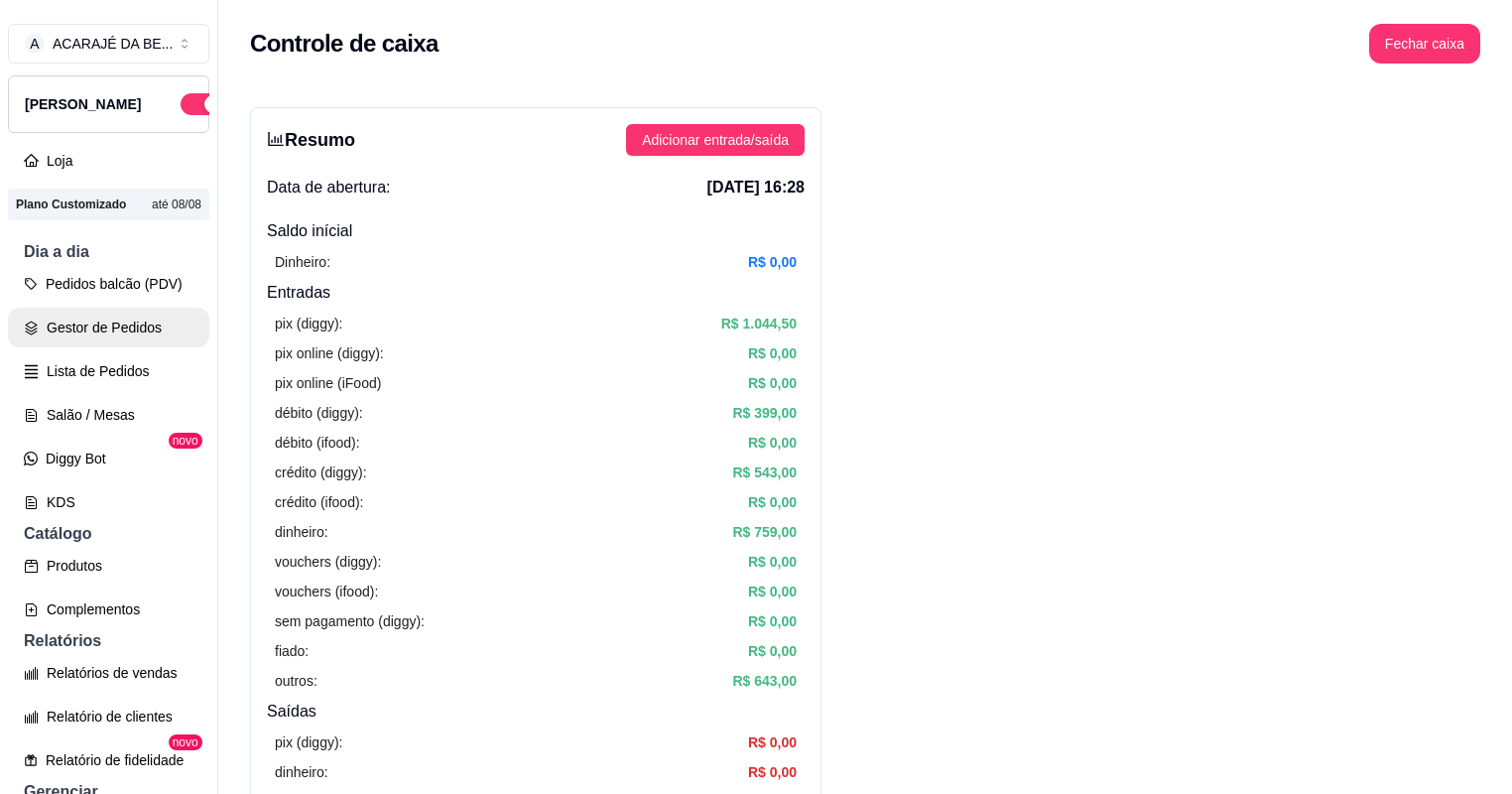 click on "Gestor de Pedidos" at bounding box center [108, 328] 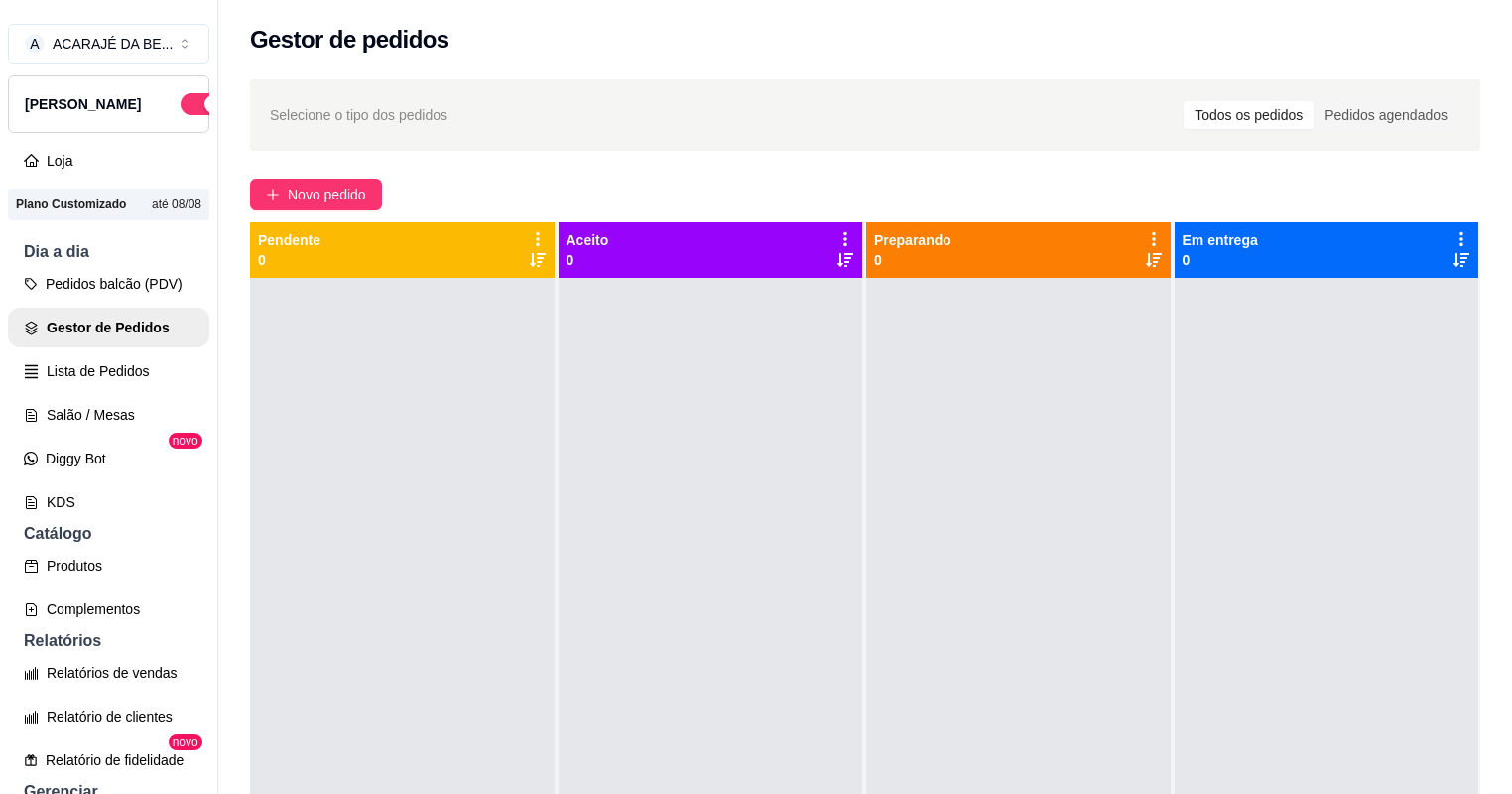 scroll, scrollTop: 32, scrollLeft: 0, axis: vertical 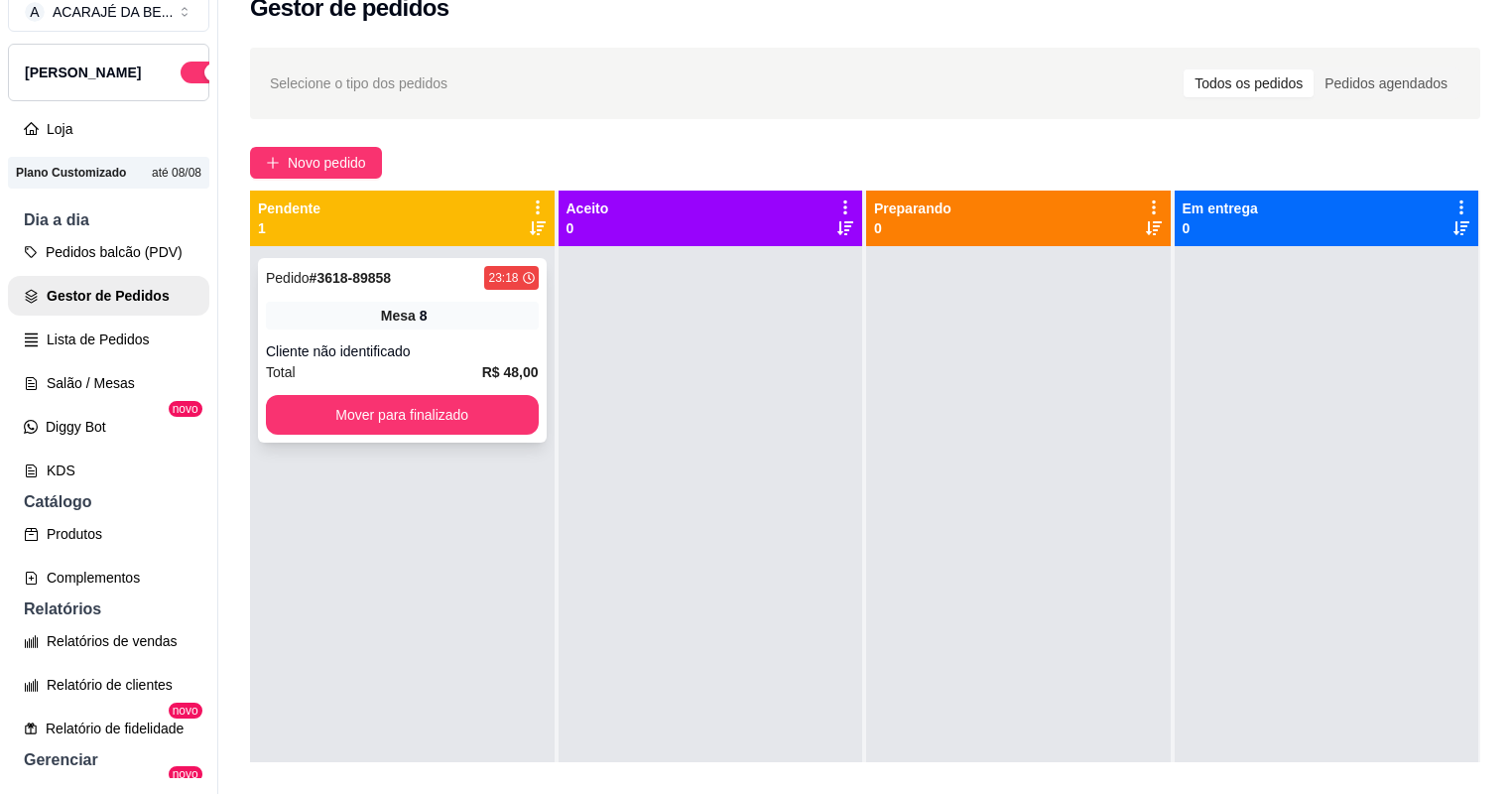 click on "Cliente não identificado" at bounding box center [402, 351] 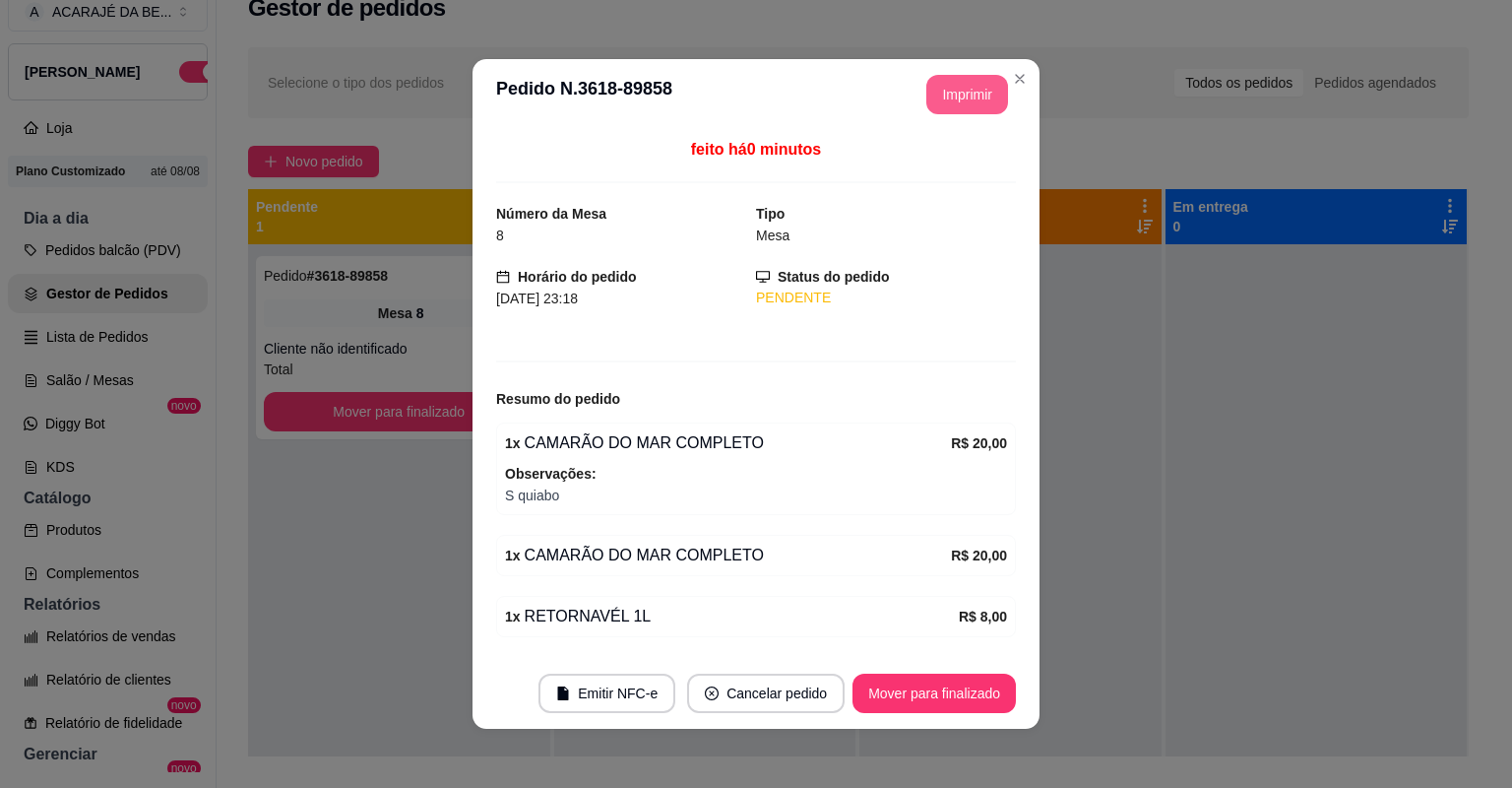 click on "Imprimir" at bounding box center (967, 95) 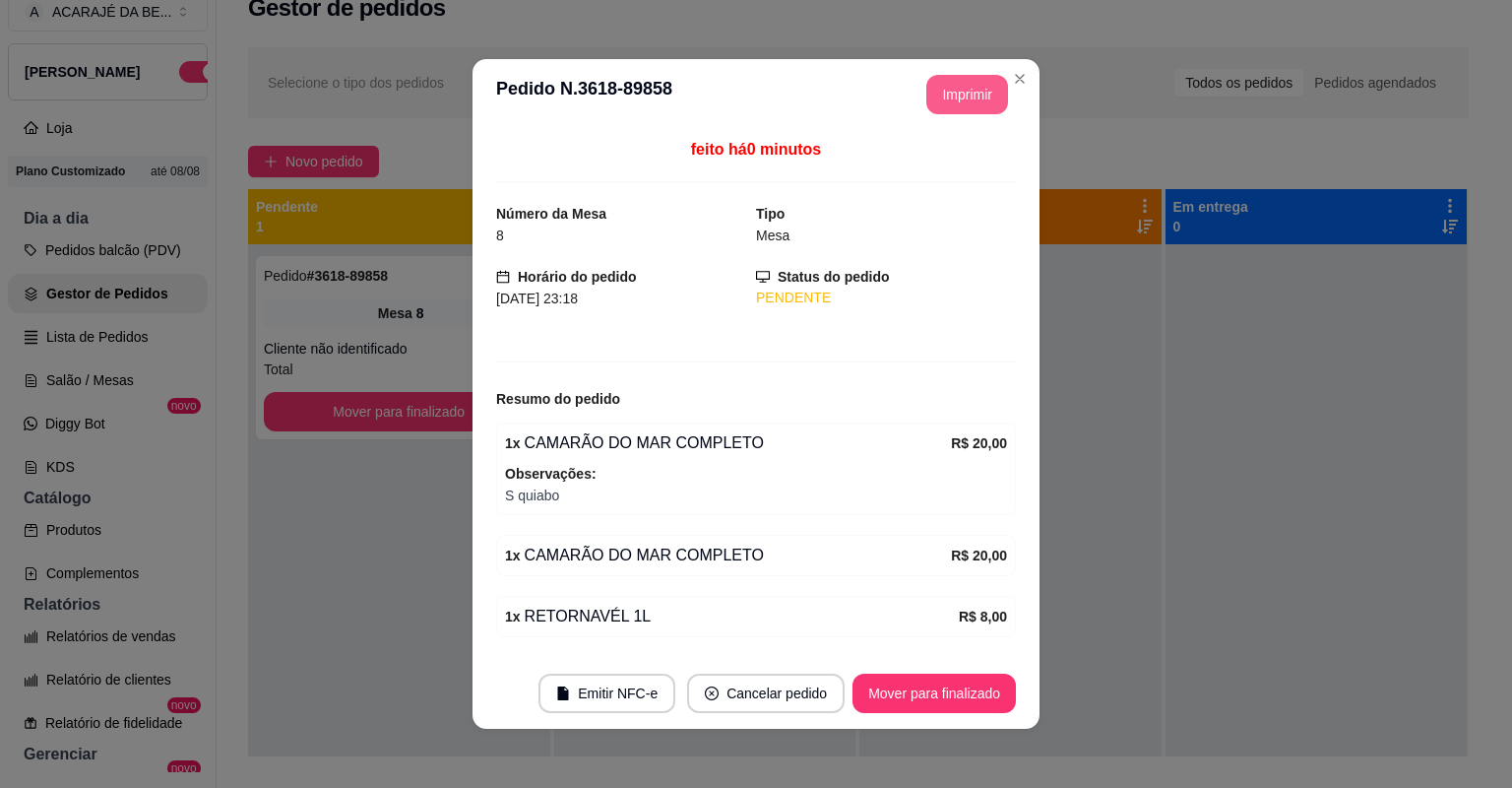 scroll, scrollTop: 0, scrollLeft: 0, axis: both 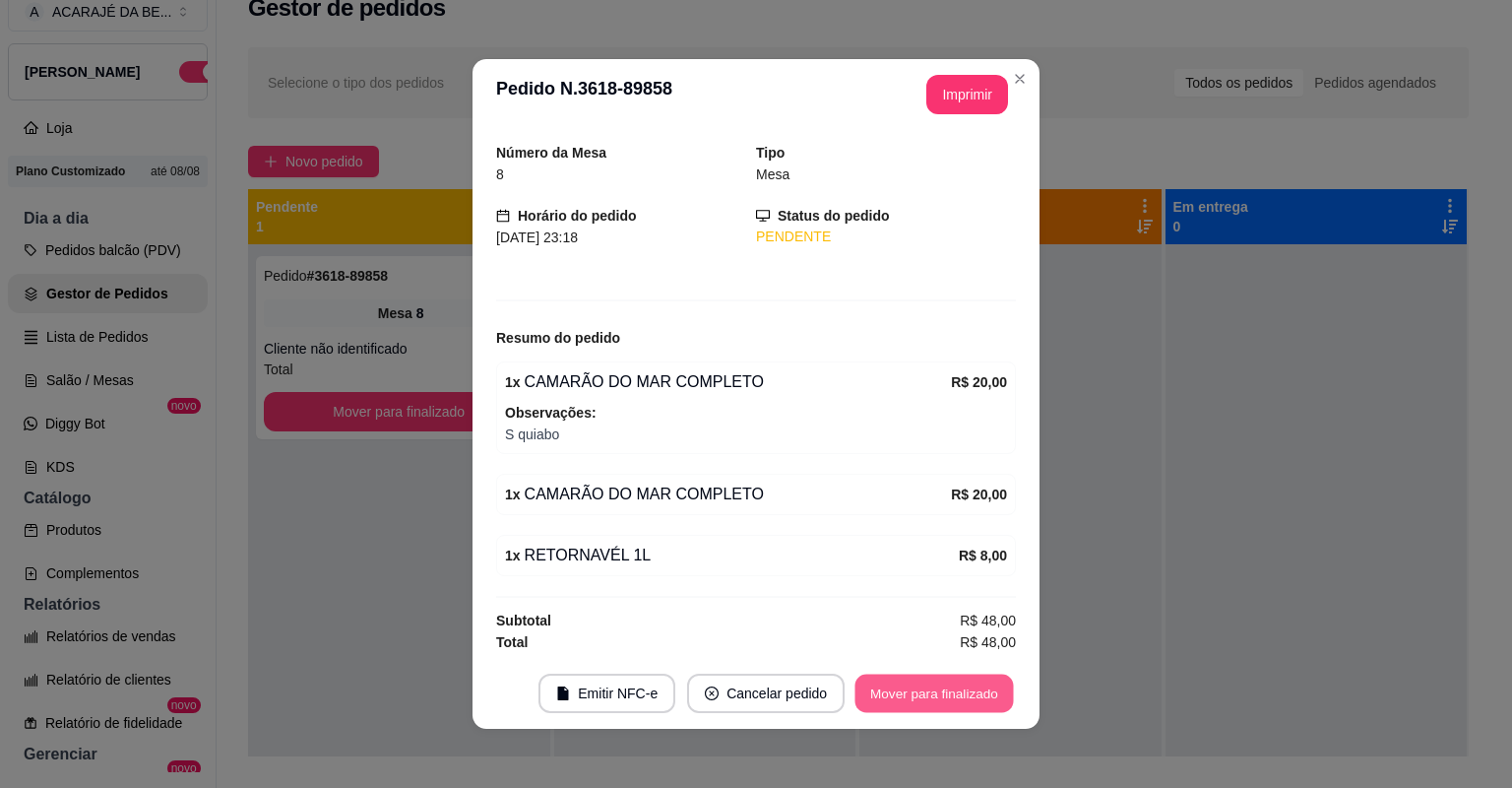 click on "Mover para finalizado" at bounding box center (934, 693) 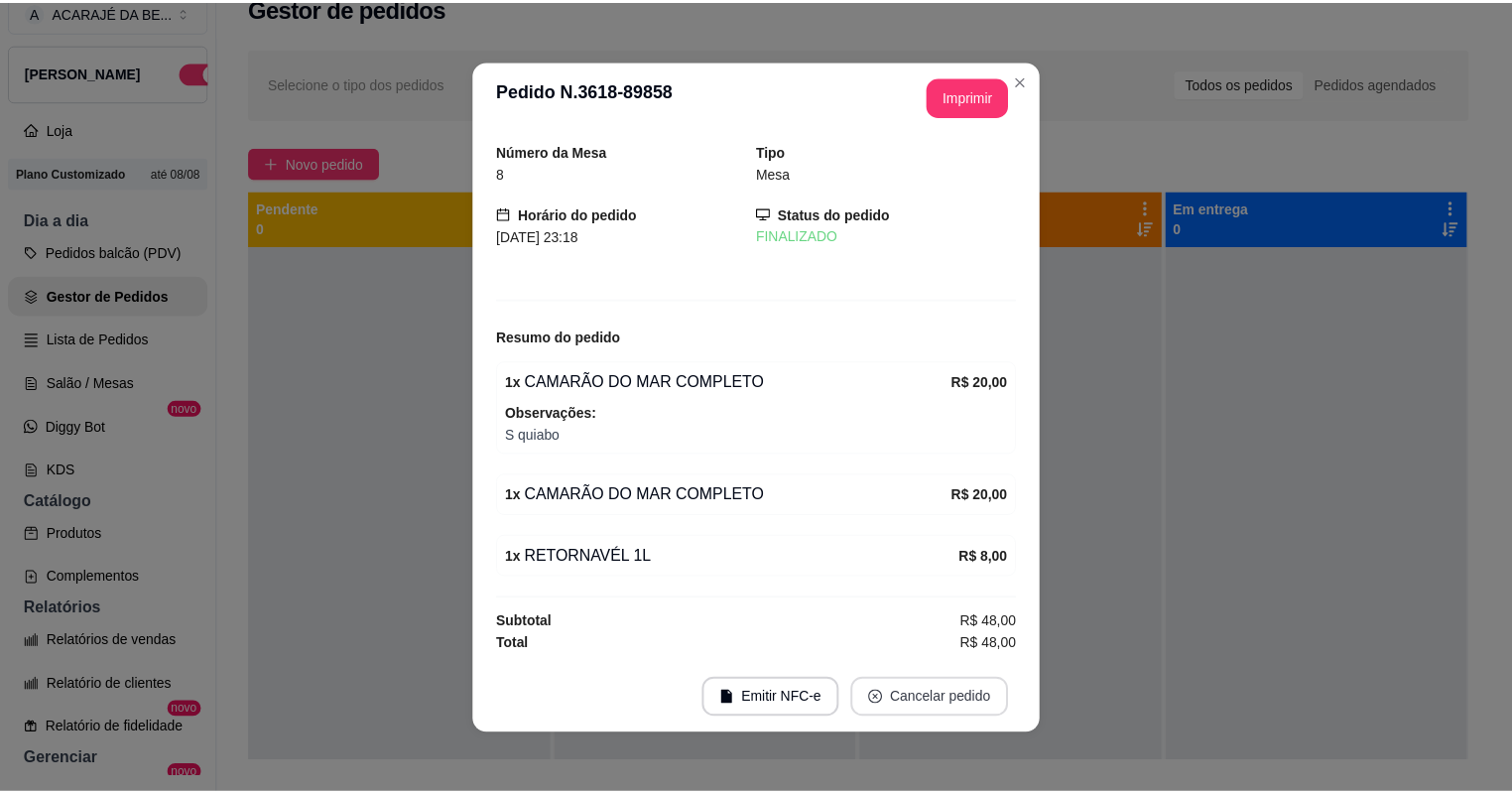 scroll, scrollTop: 0, scrollLeft: 0, axis: both 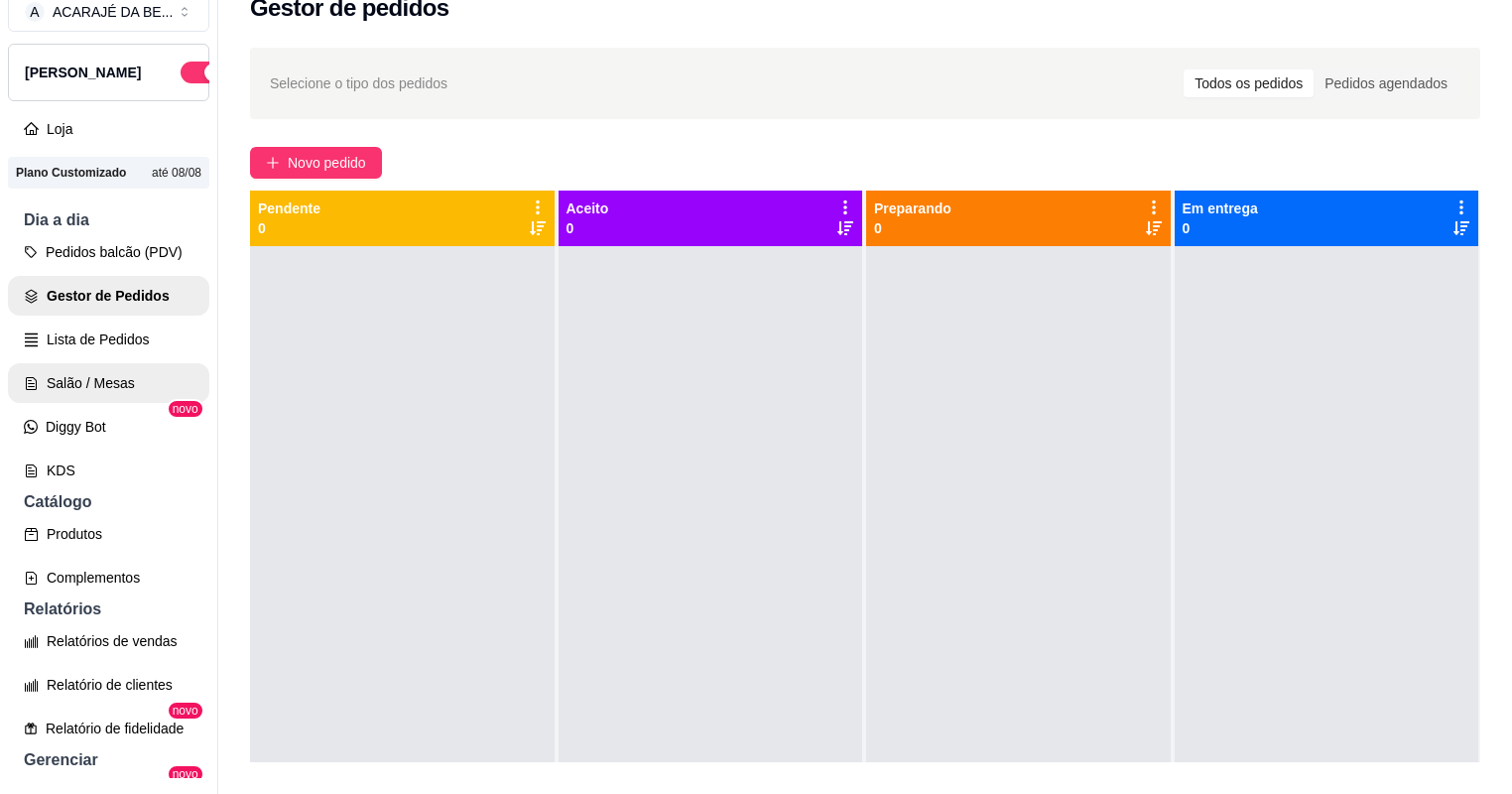 click on "Salão / Mesas" at bounding box center [108, 383] 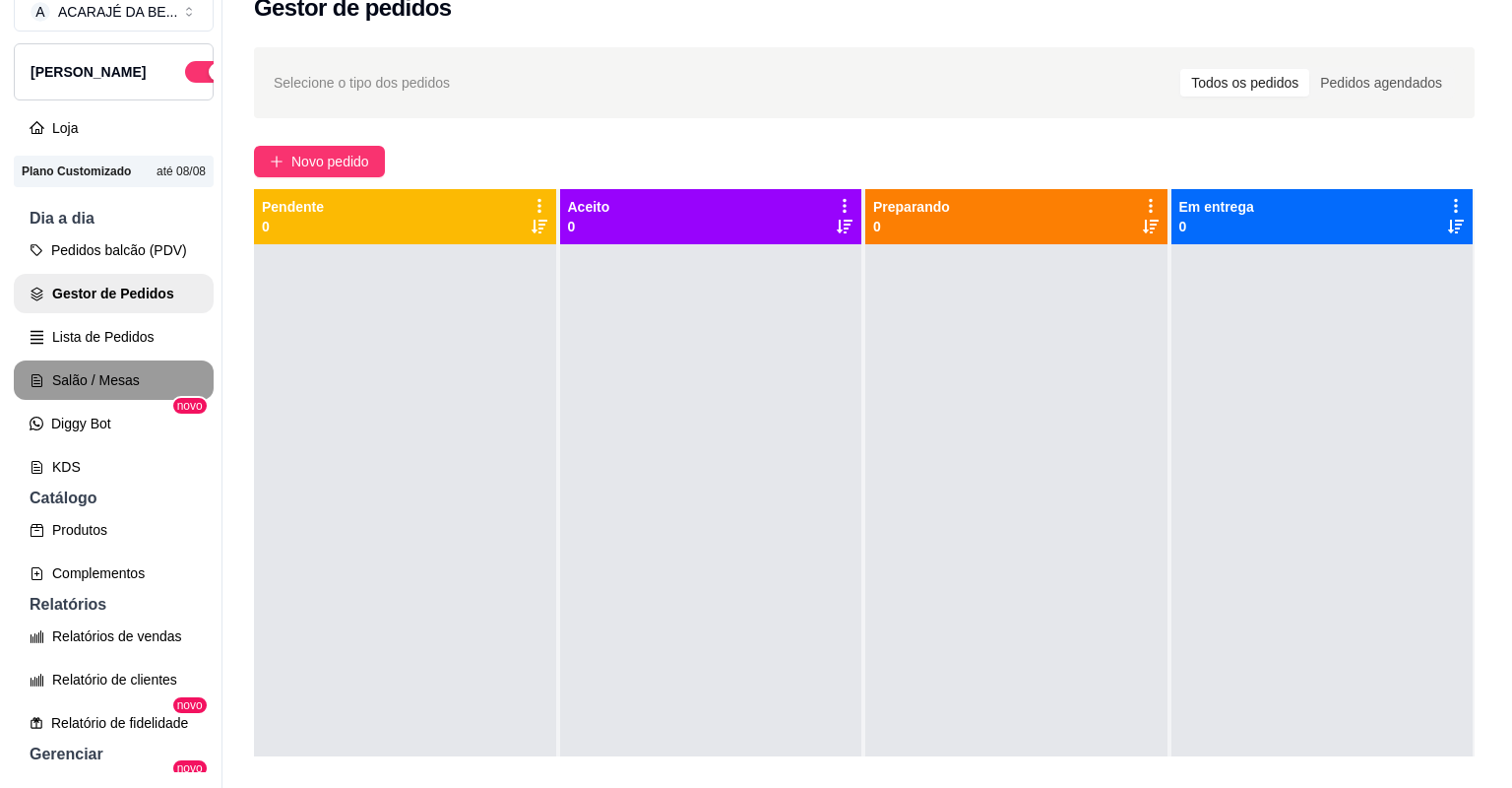 scroll, scrollTop: 0, scrollLeft: 0, axis: both 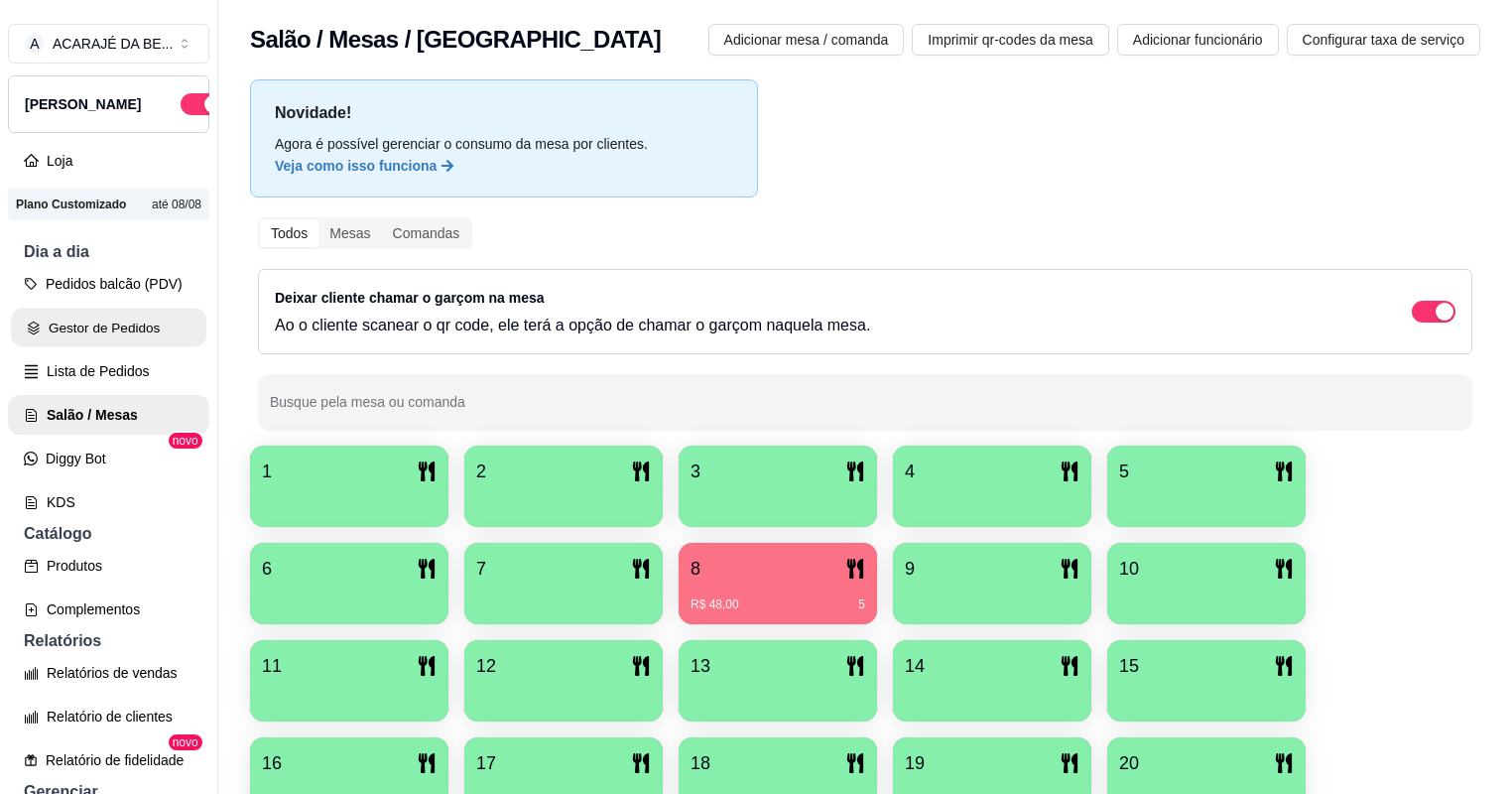 click on "Gestor de Pedidos" at bounding box center [108, 328] 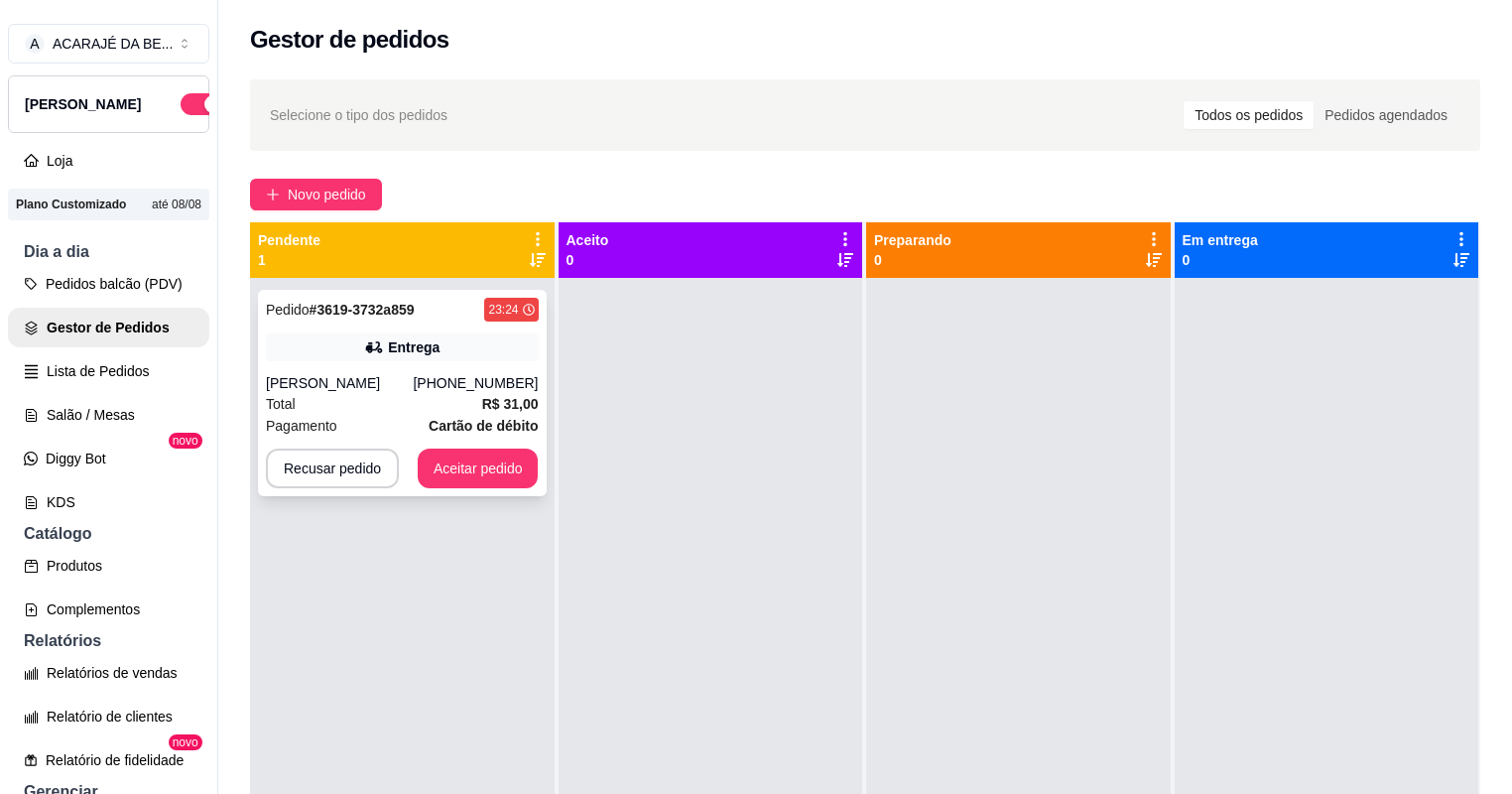 click on "Total R$ 31,00" at bounding box center [402, 404] 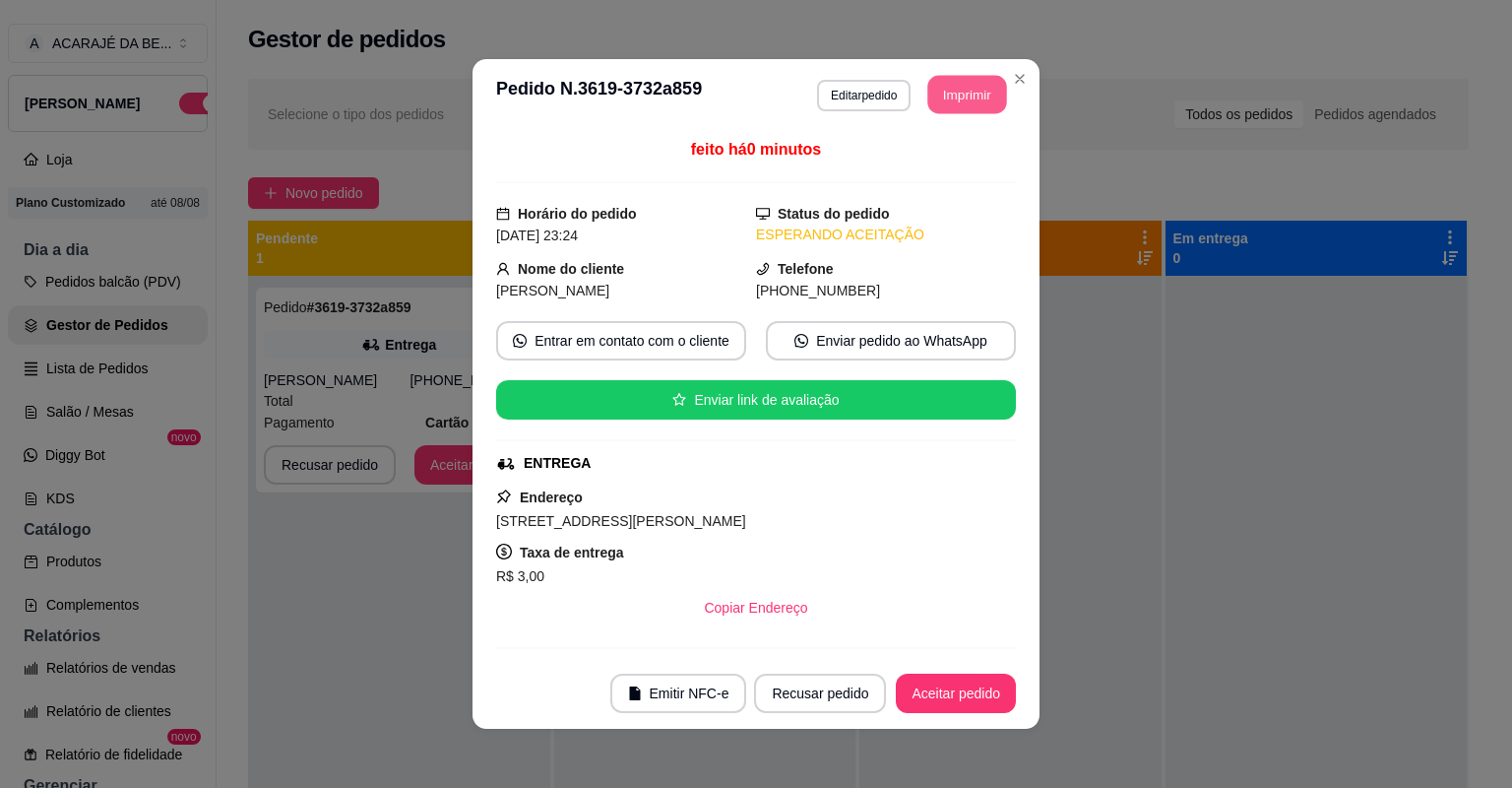click on "Imprimir" at bounding box center (968, 95) 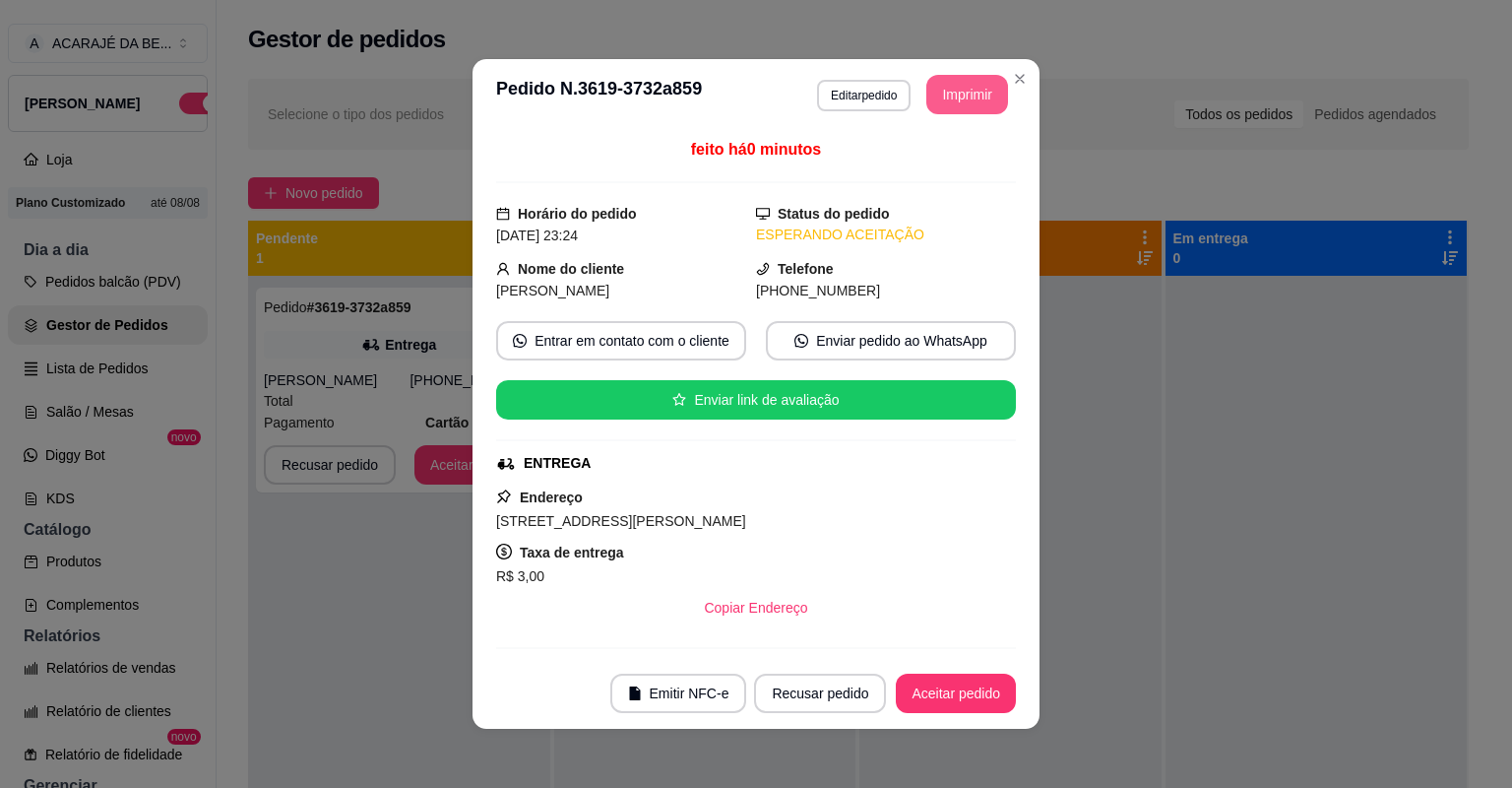 scroll, scrollTop: 0, scrollLeft: 0, axis: both 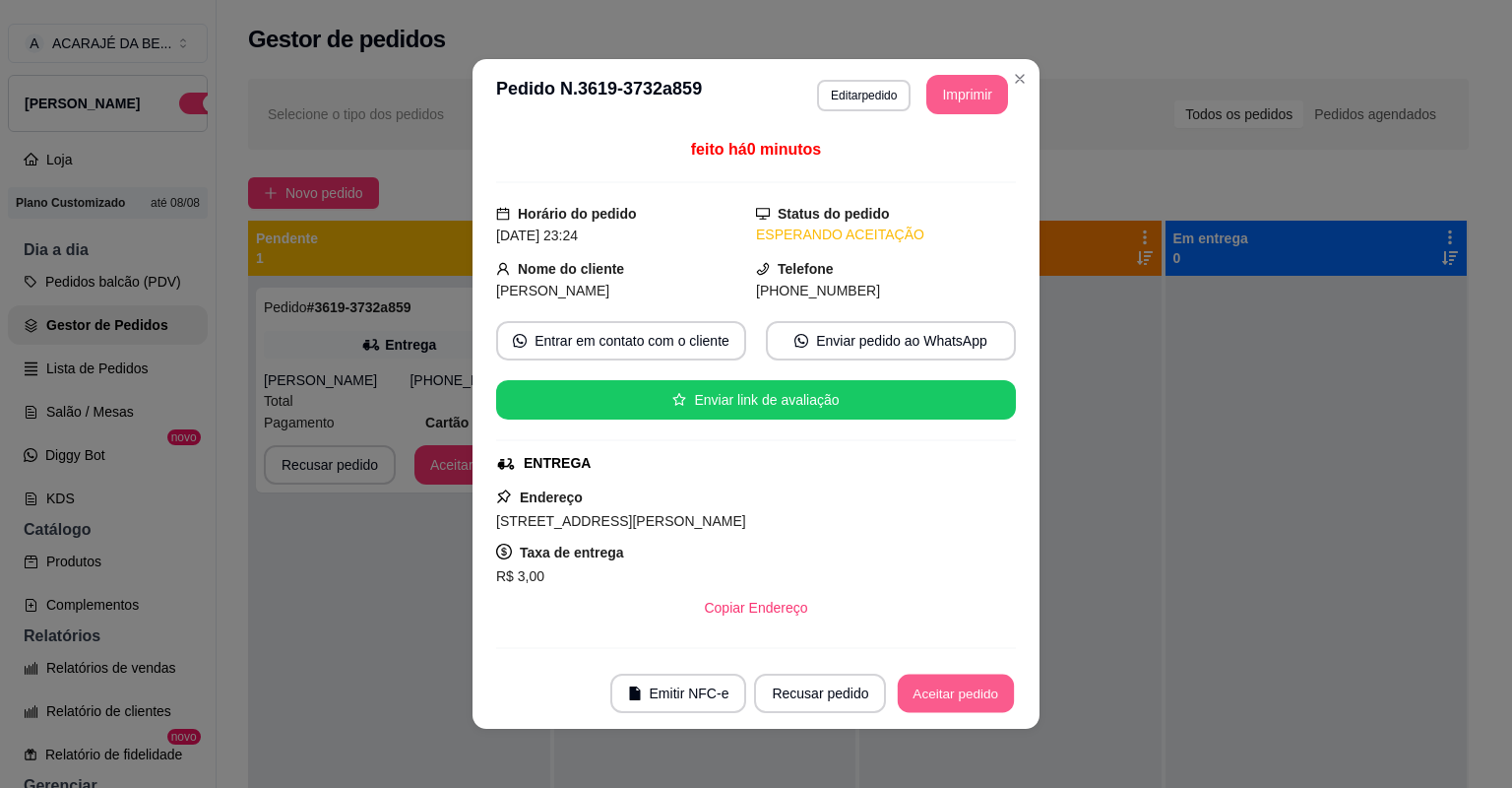 click on "Aceitar pedido" at bounding box center [956, 693] 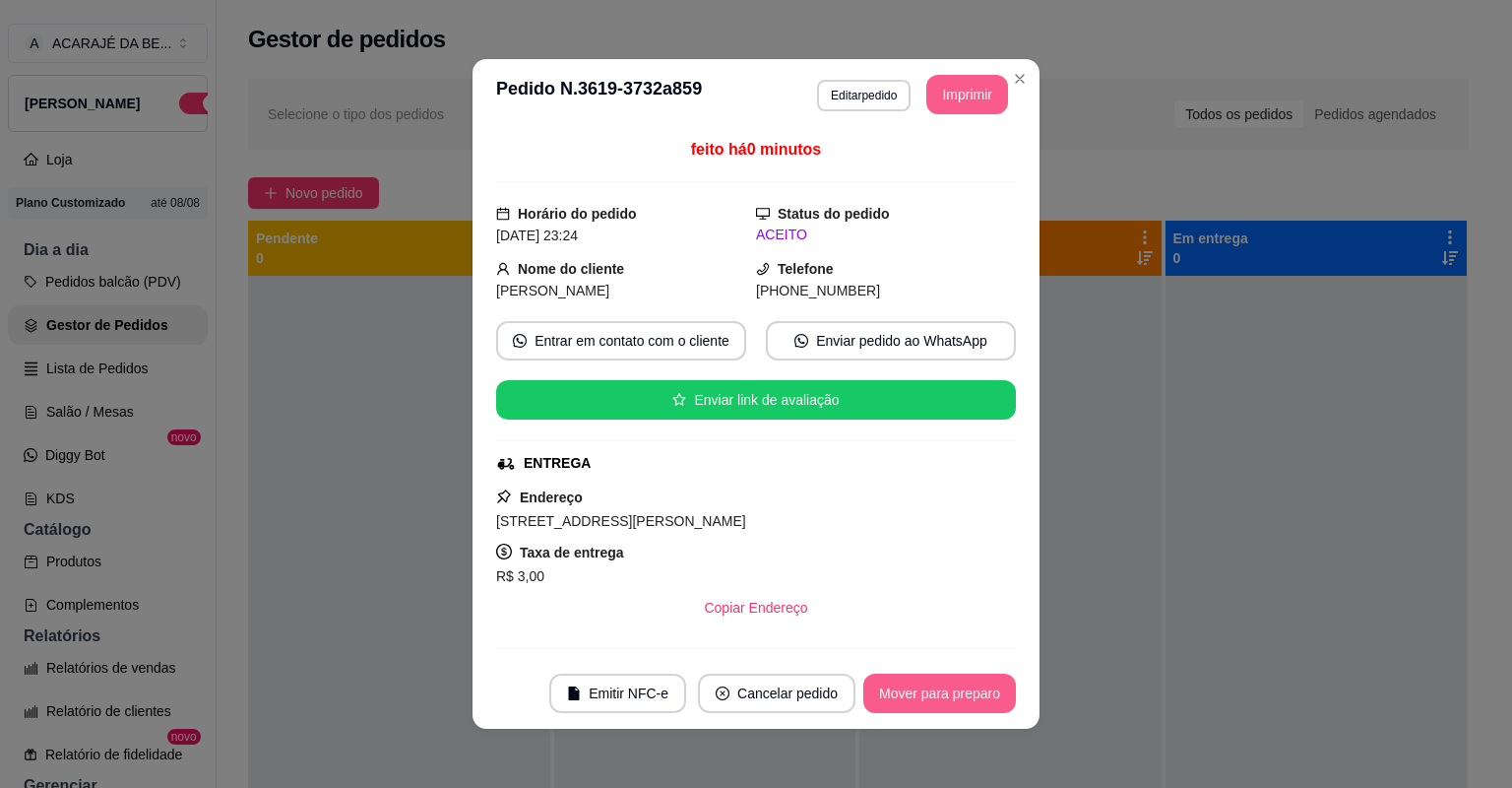 click on "Mover para preparo" at bounding box center [939, 693] 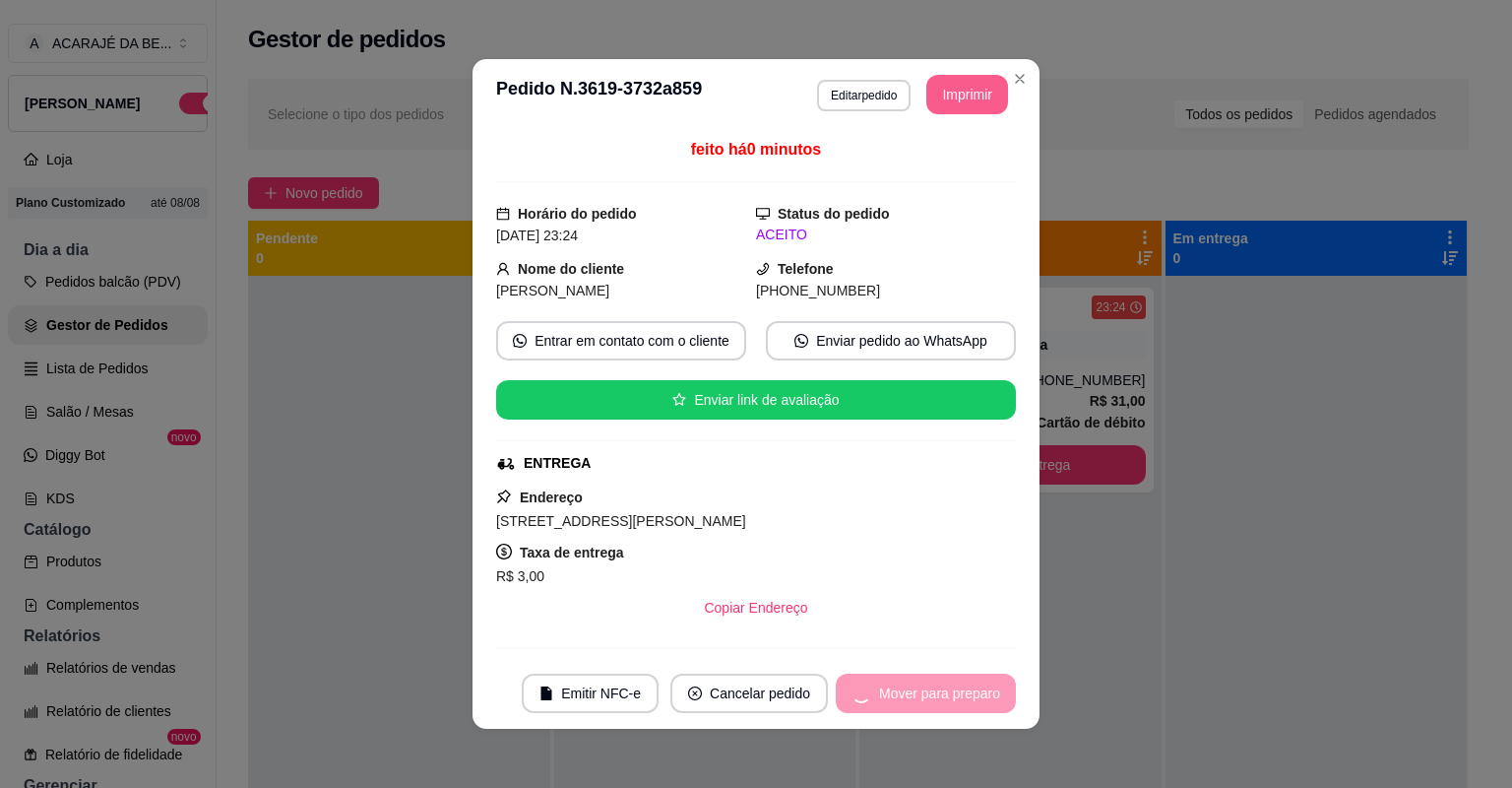 click on "Mover para preparo" at bounding box center [925, 693] 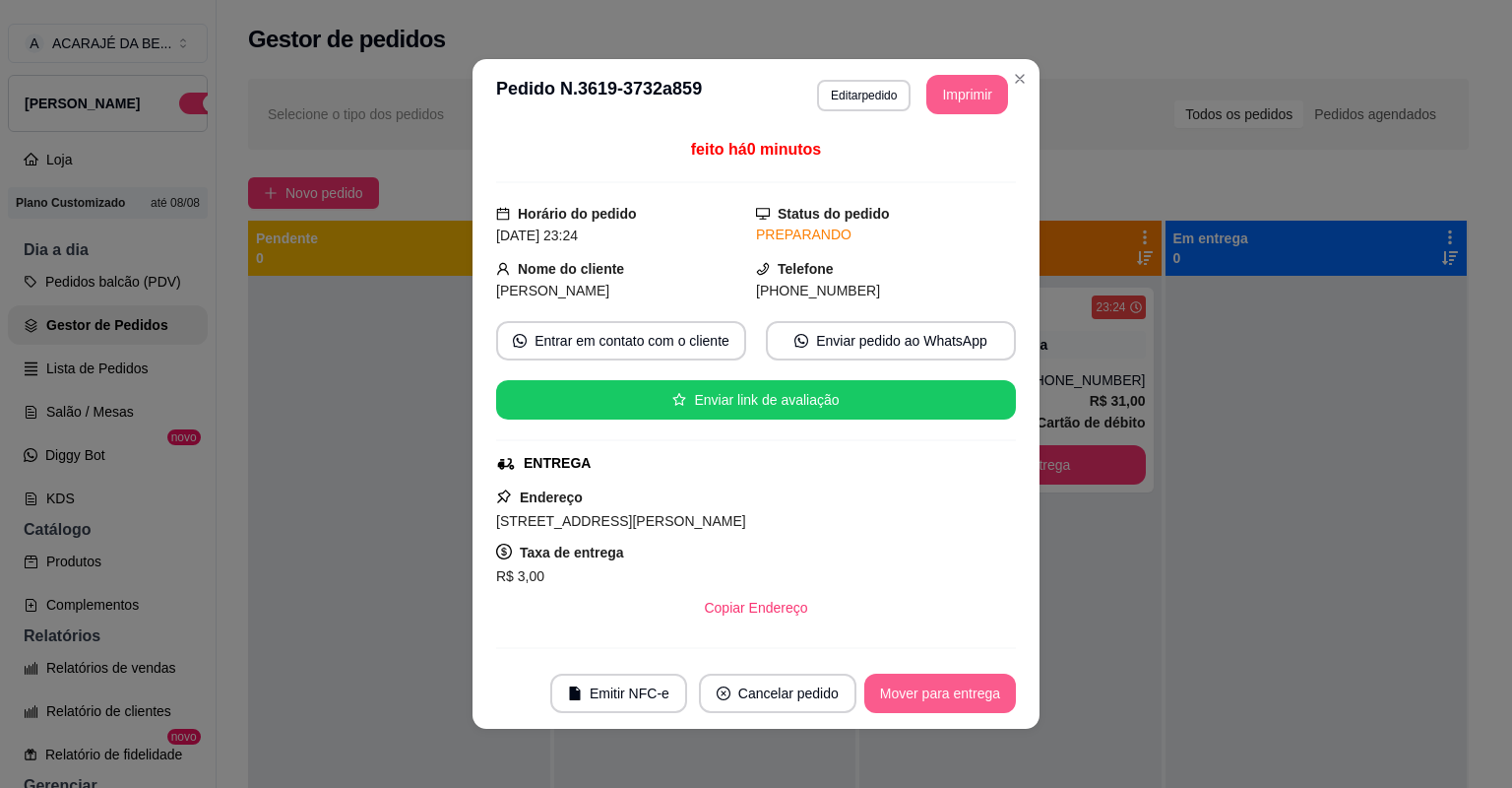 click on "Mover para entrega" at bounding box center (940, 693) 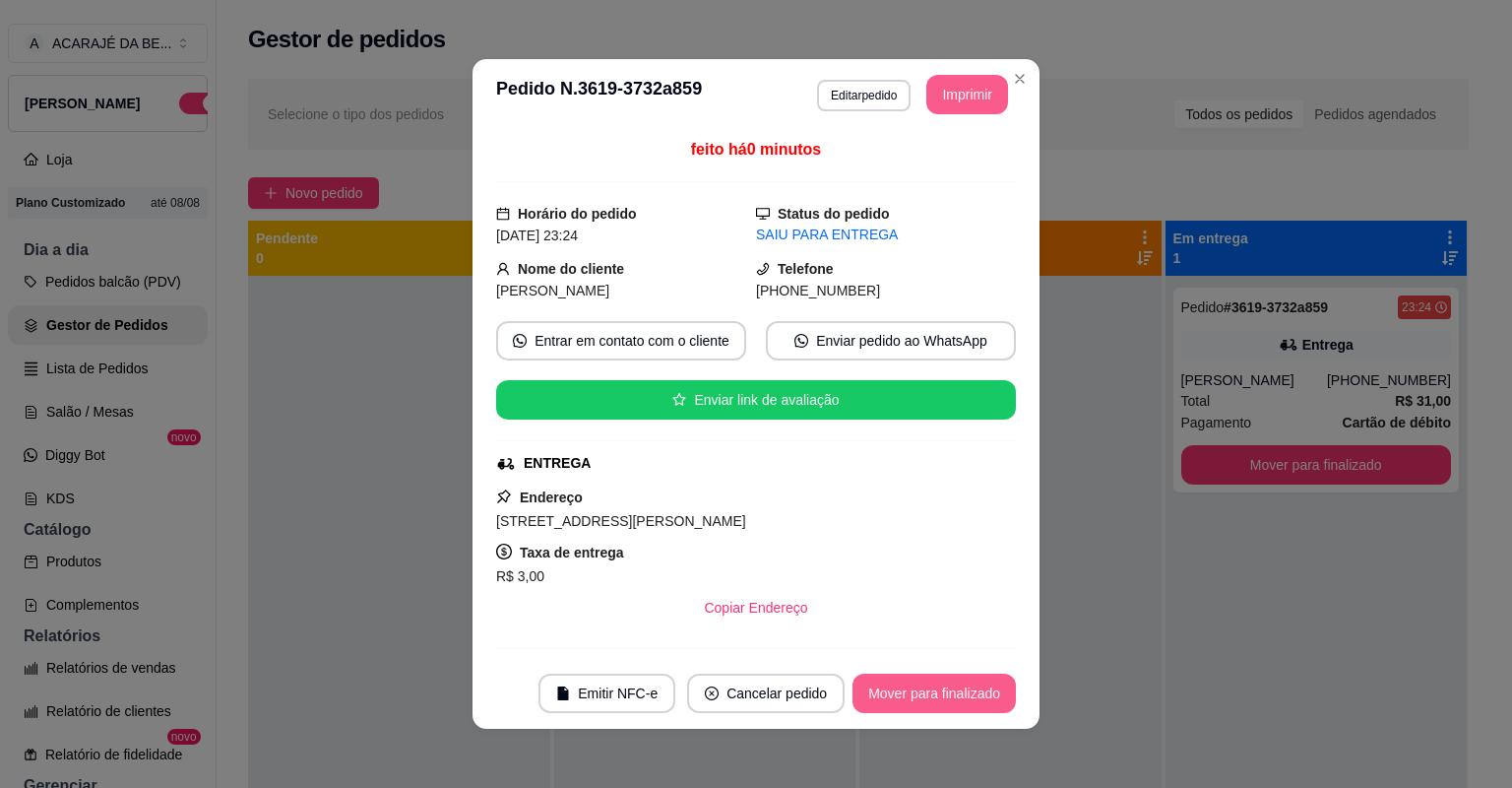 click on "Mover para finalizado" at bounding box center [934, 693] 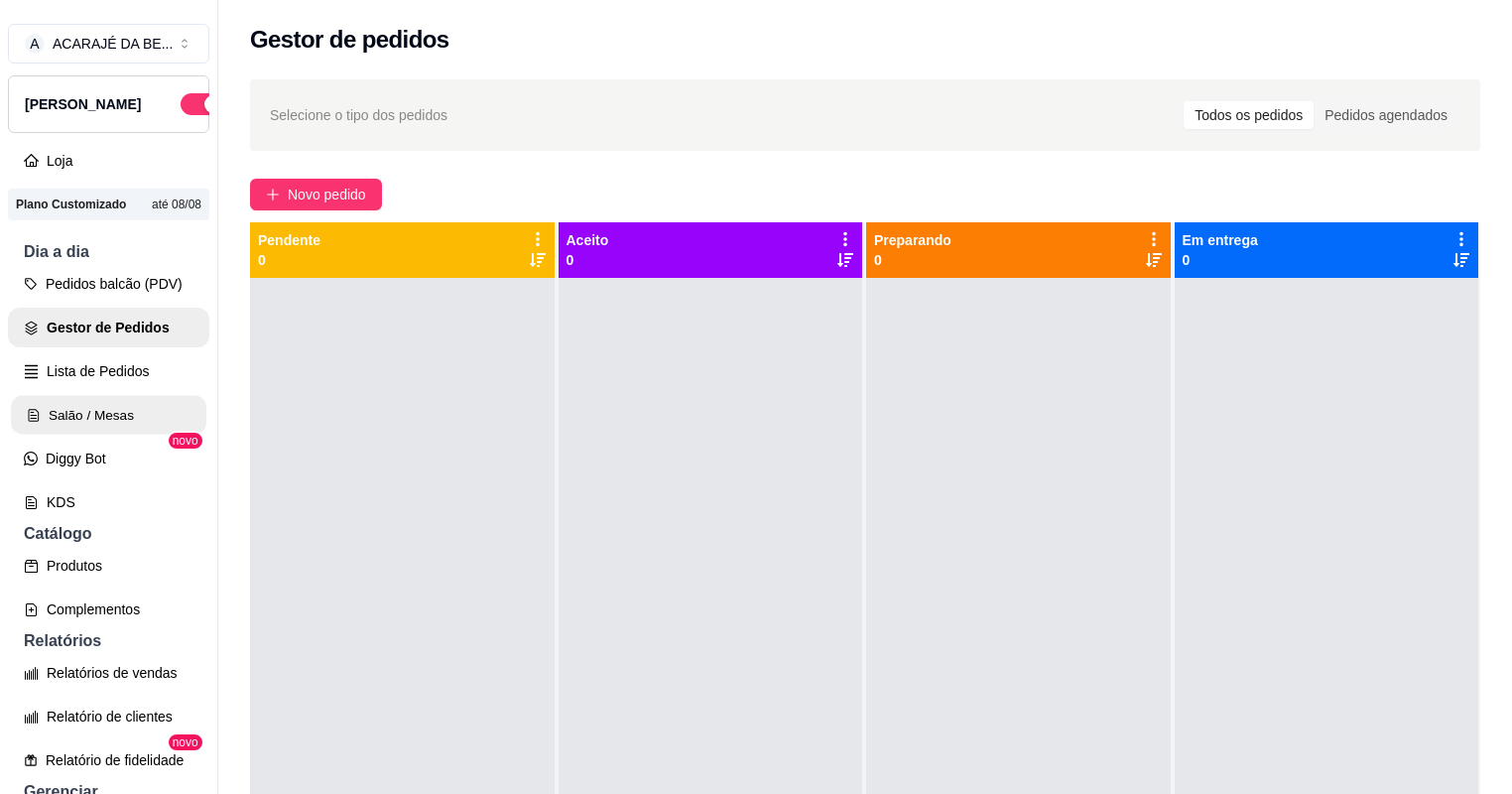 click on "Salão / Mesas" at bounding box center [108, 415] 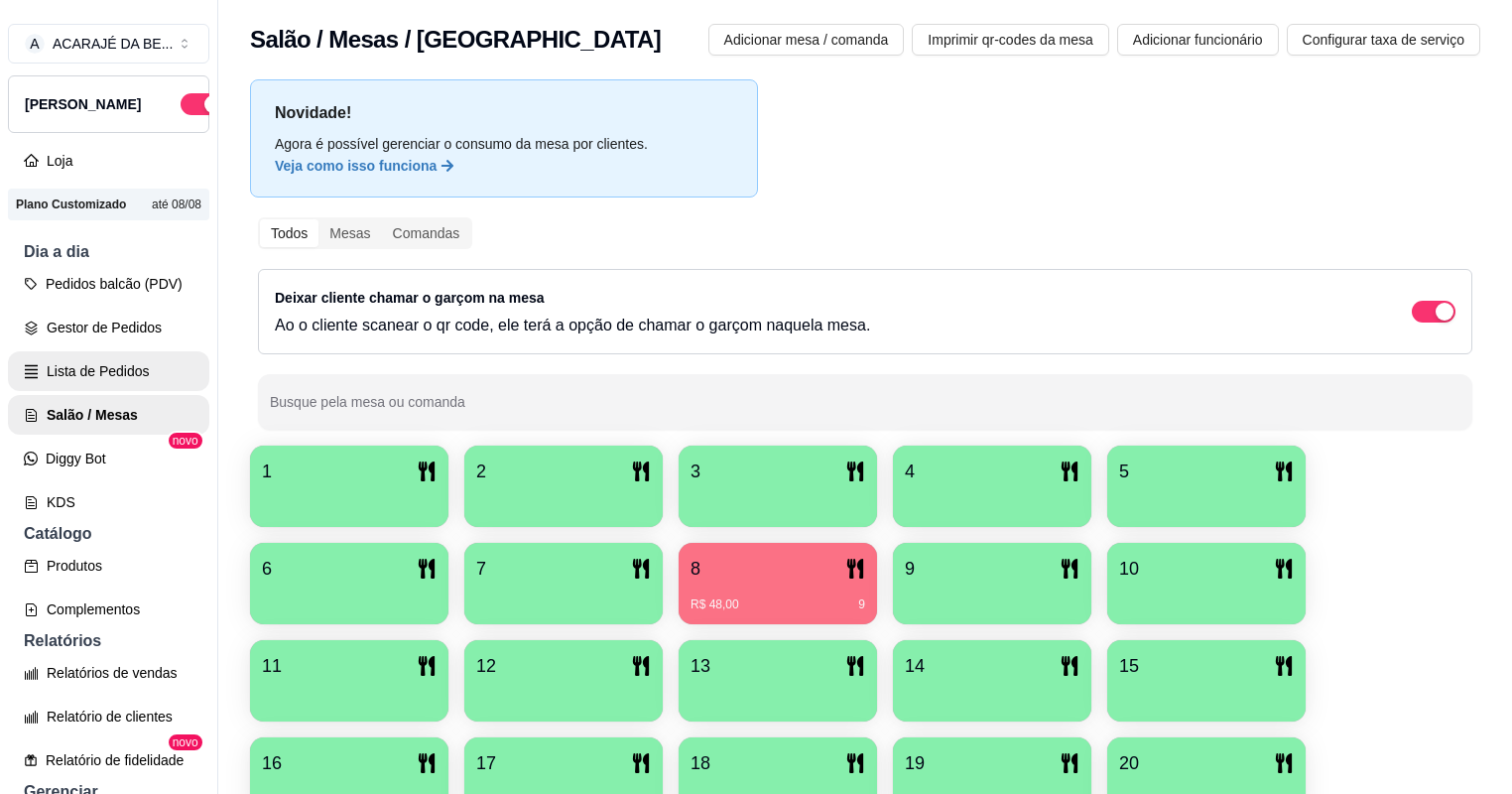 click on "Lista de Pedidos" at bounding box center [108, 371] 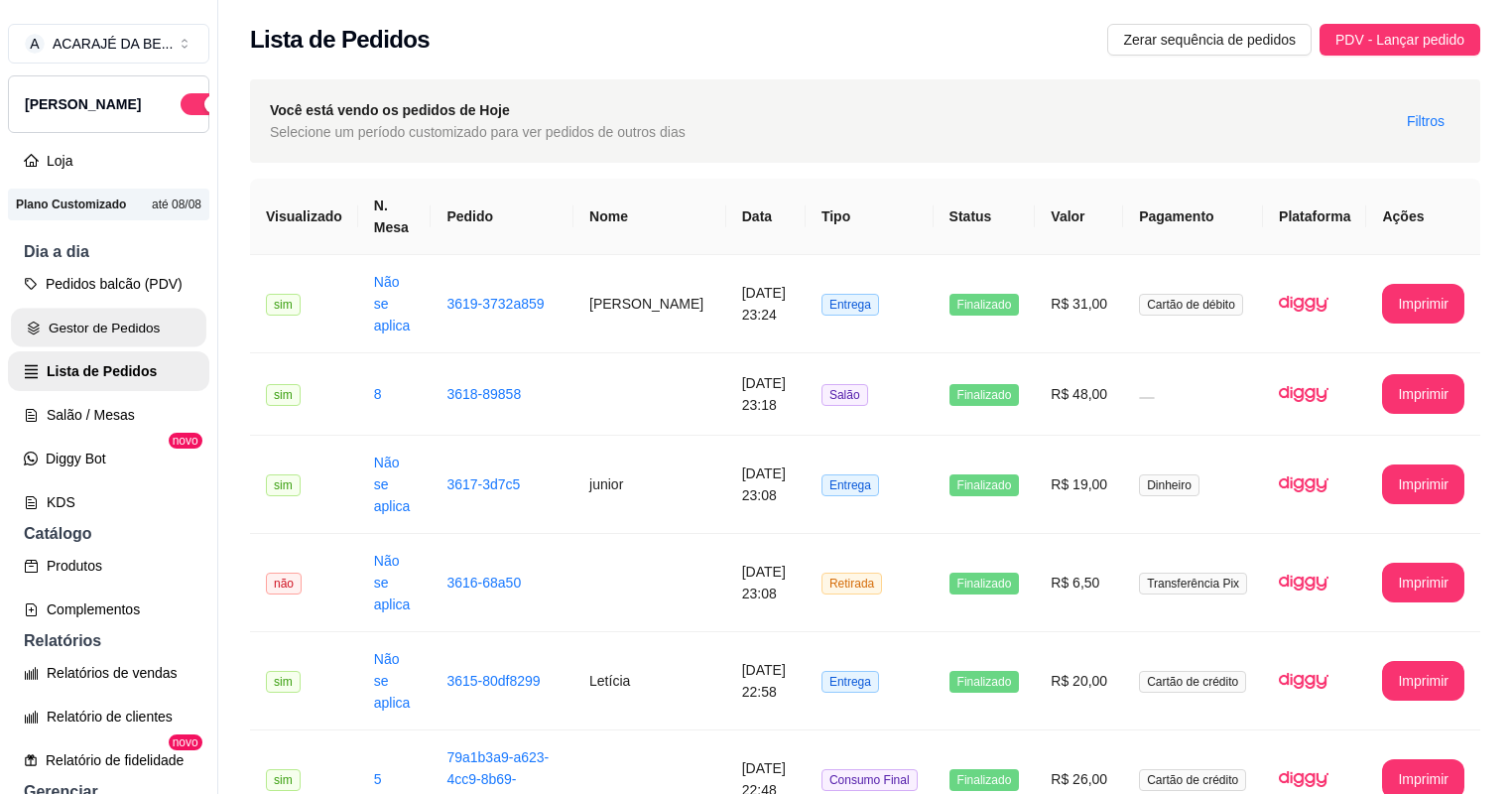 click on "Gestor de Pedidos" at bounding box center [108, 328] 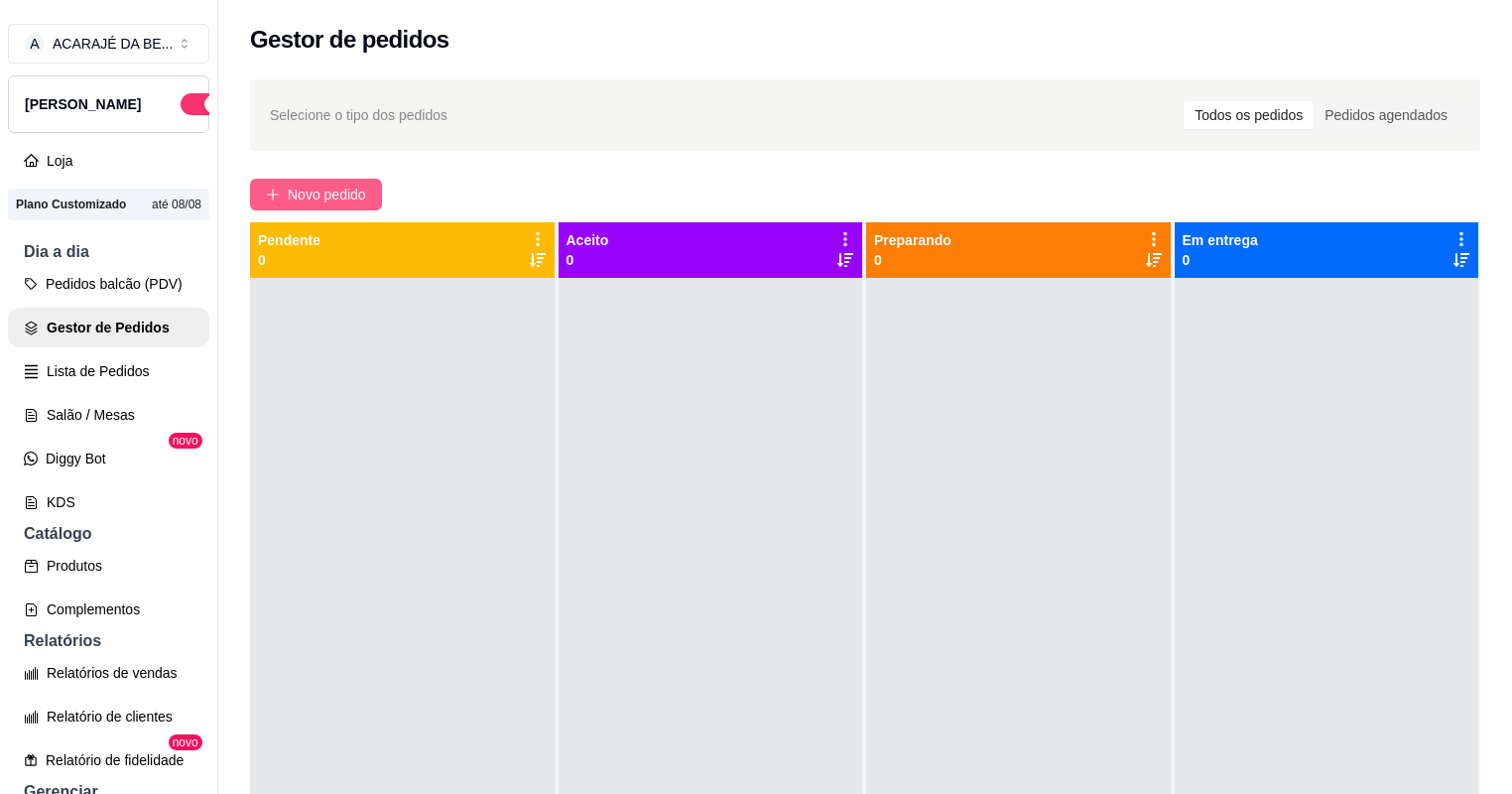 click on "Novo pedido" at bounding box center (326, 195) 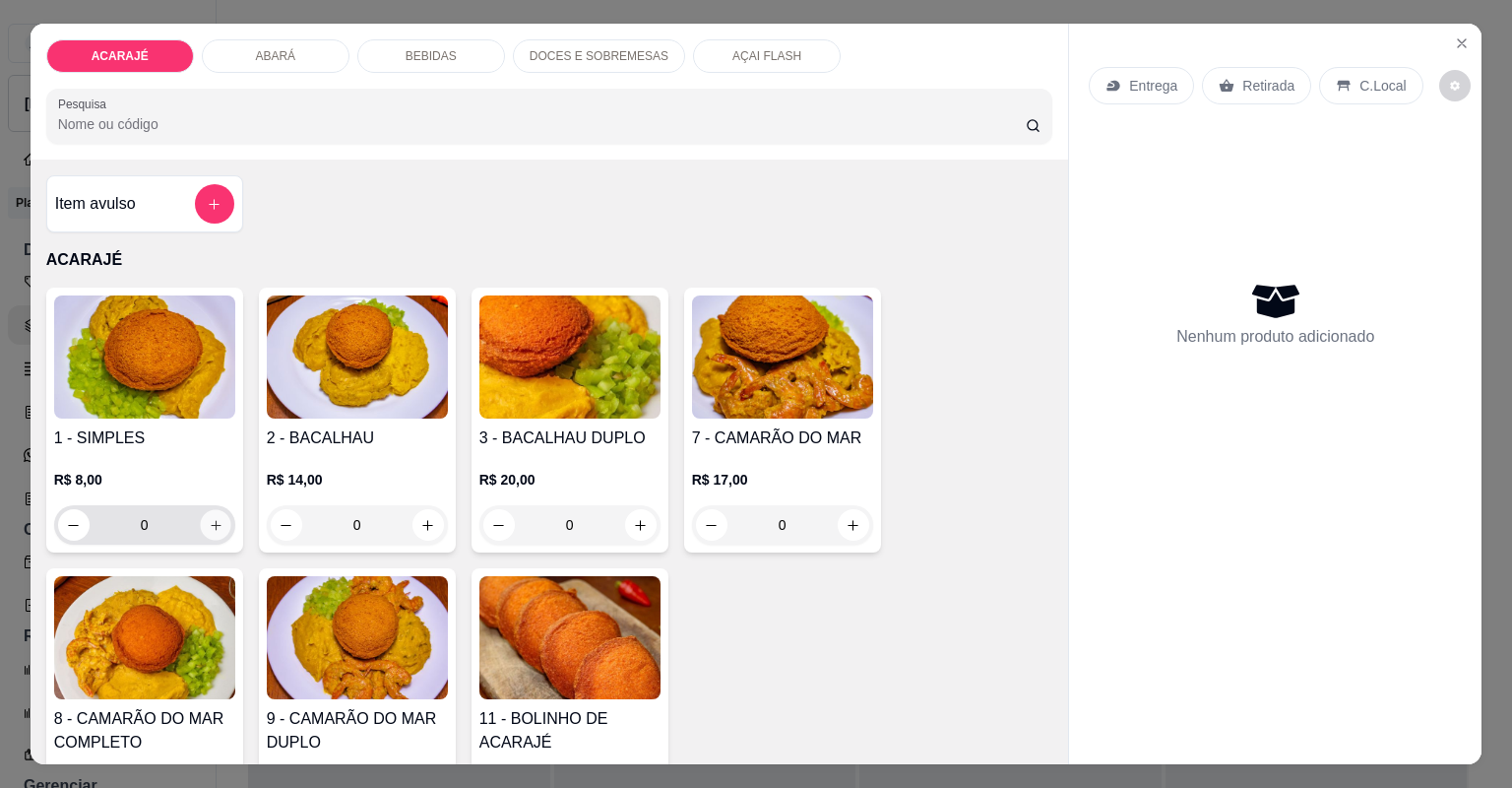 click at bounding box center [215, 524] 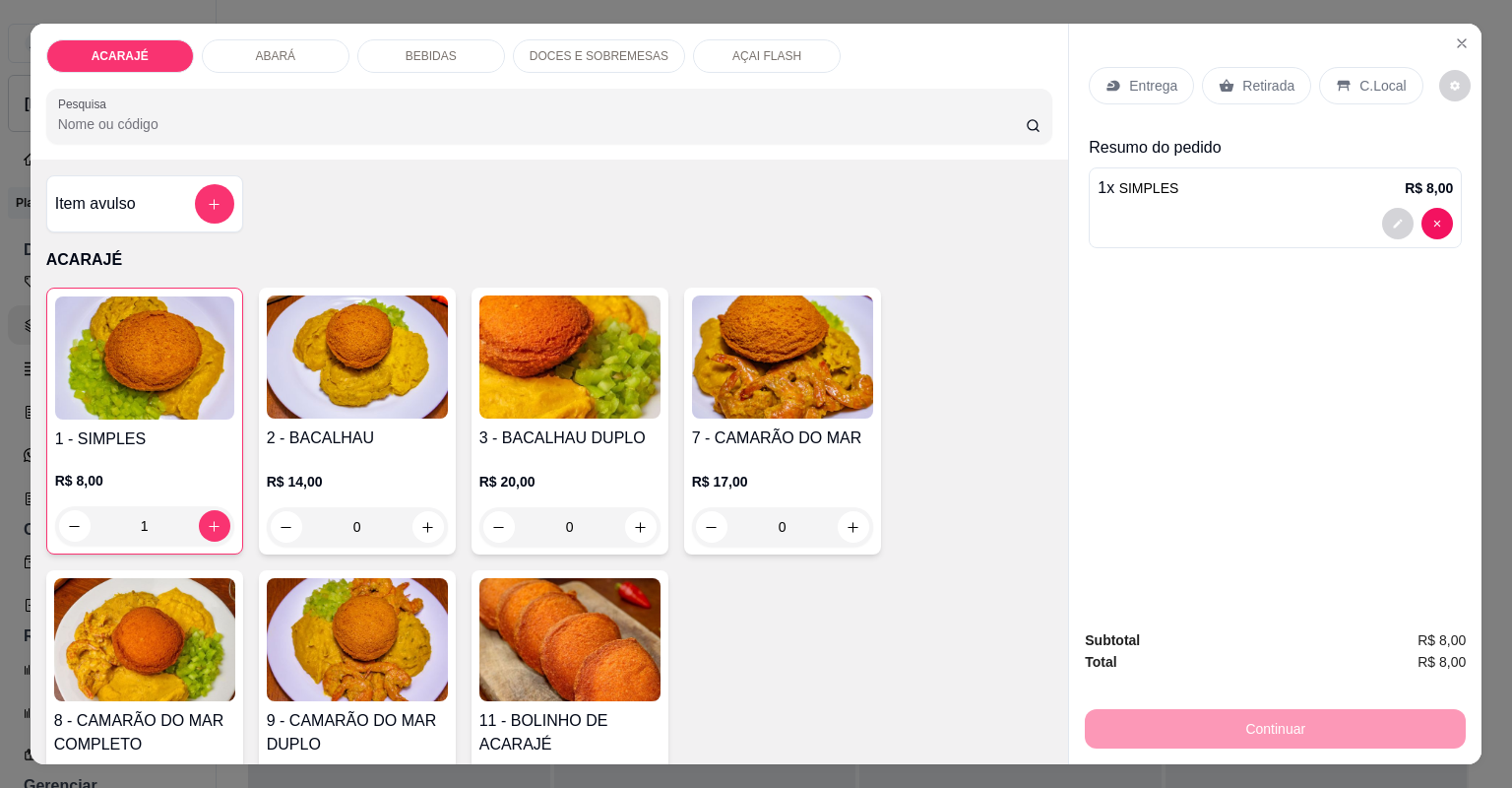 drag, startPoint x: 1232, startPoint y: 89, endPoint x: 1055, endPoint y: 698, distance: 634.2003 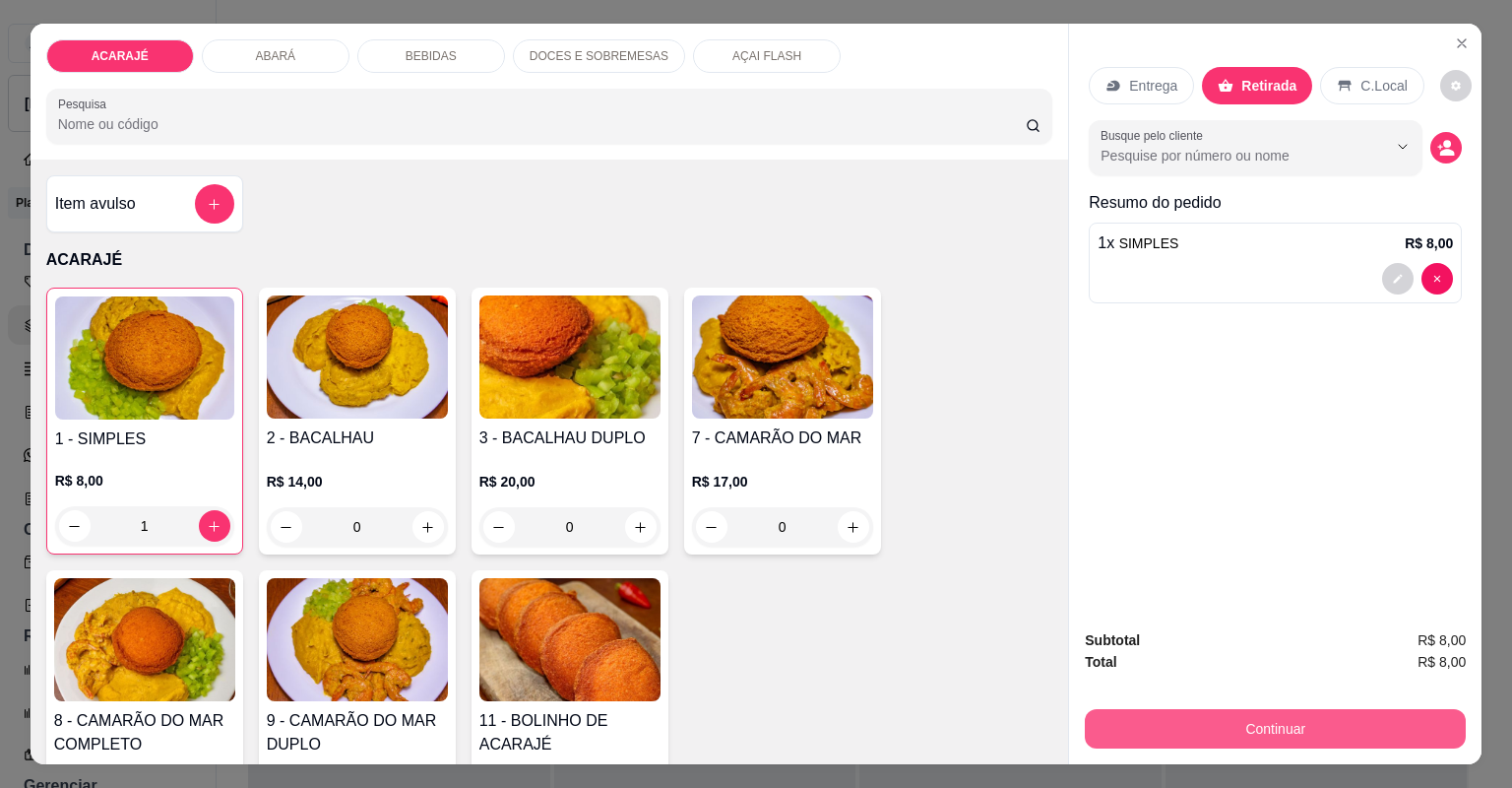 click on "Continuar" at bounding box center [1275, 729] 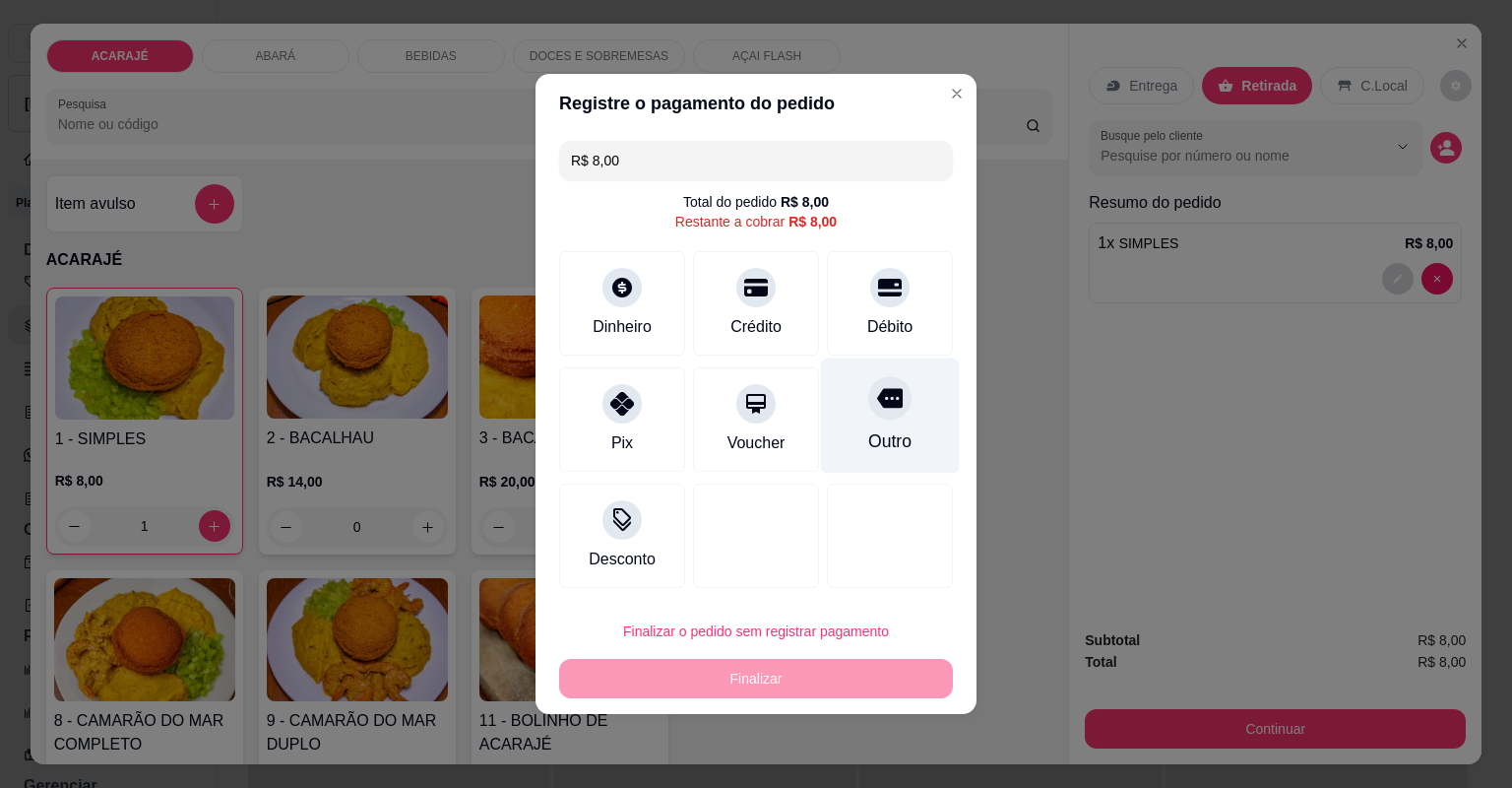 click on "Outro" at bounding box center [890, 441] 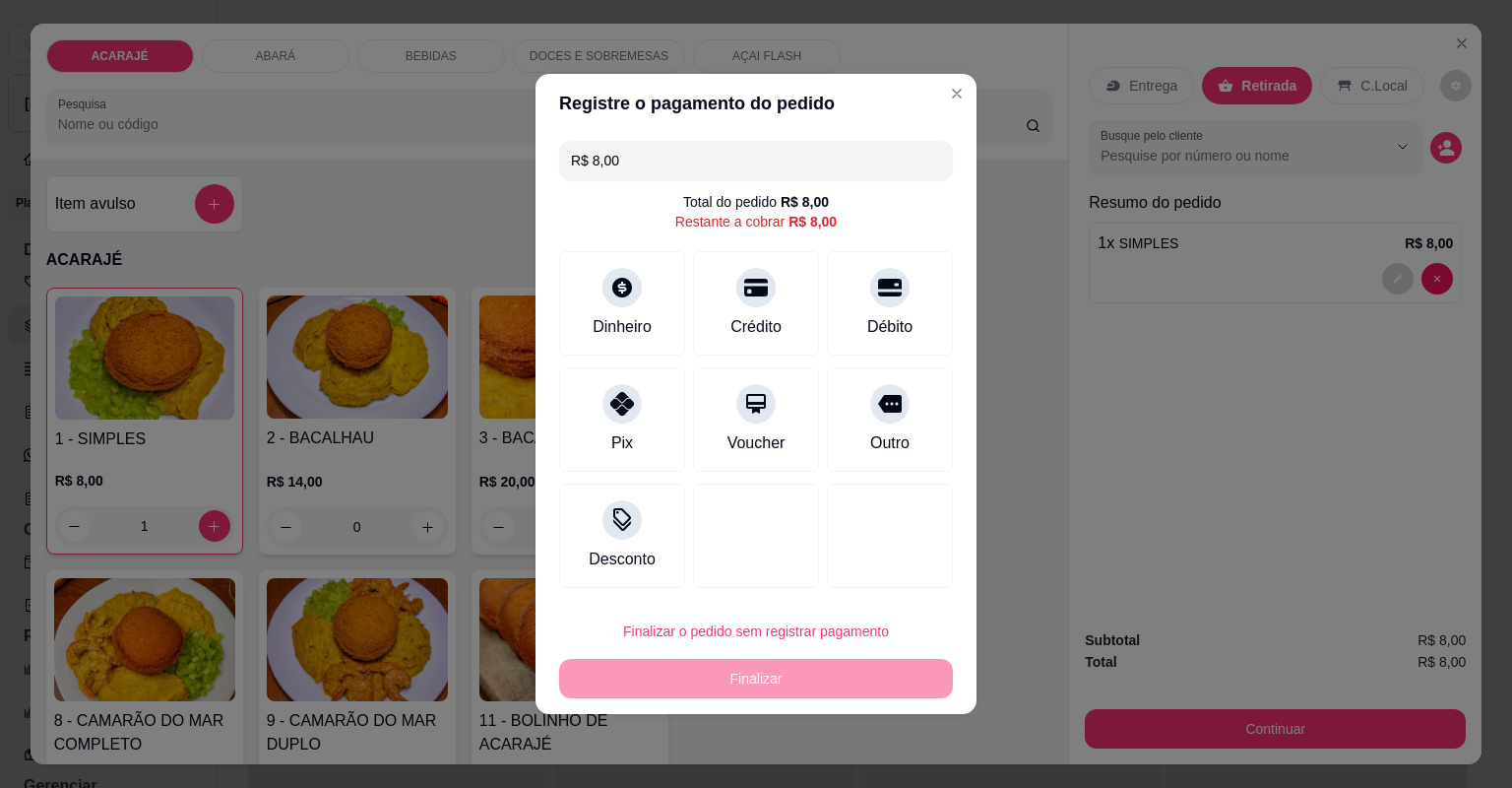 type on "R$ 0,00" 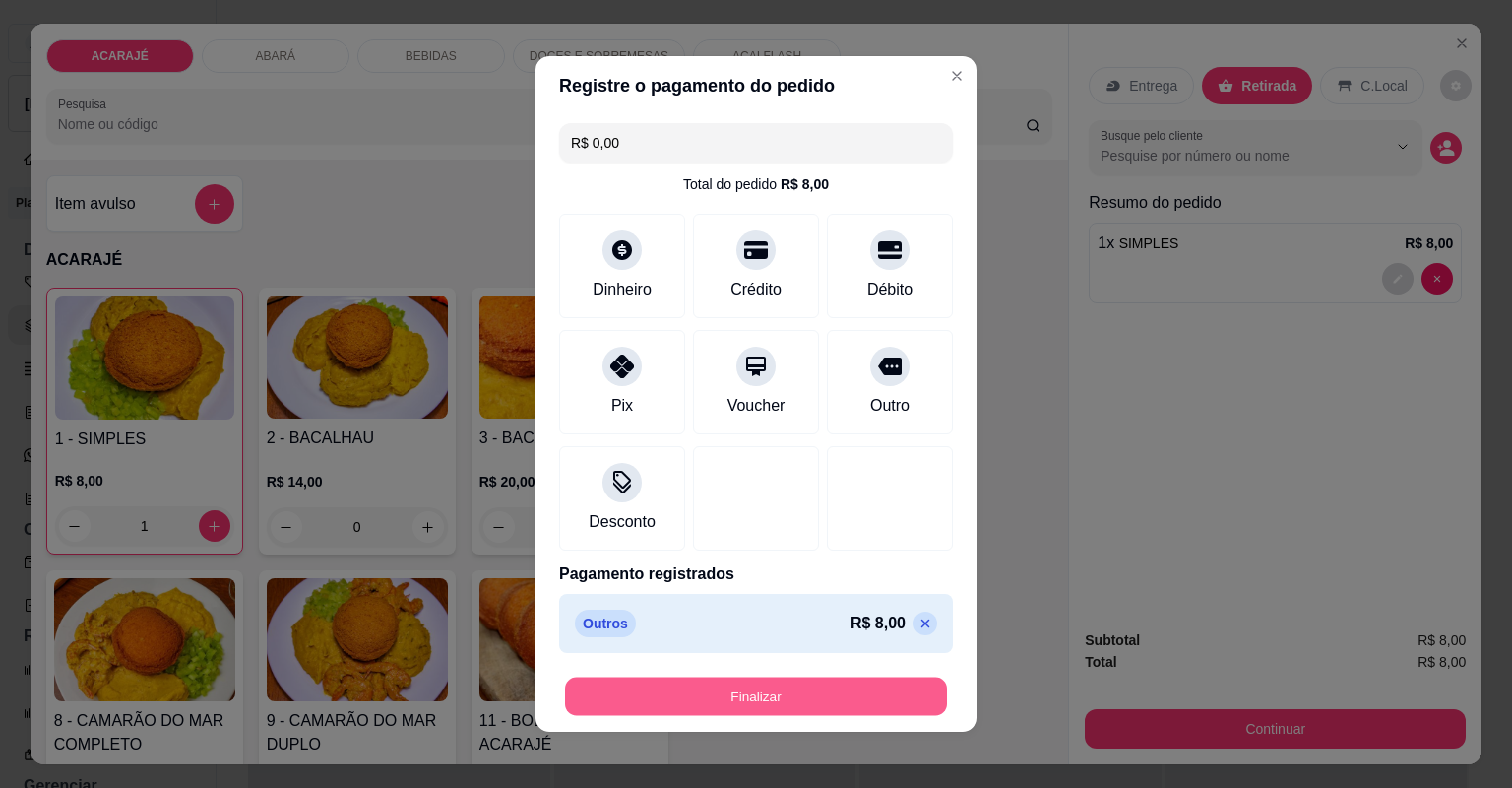 click on "Finalizar" at bounding box center [756, 696] 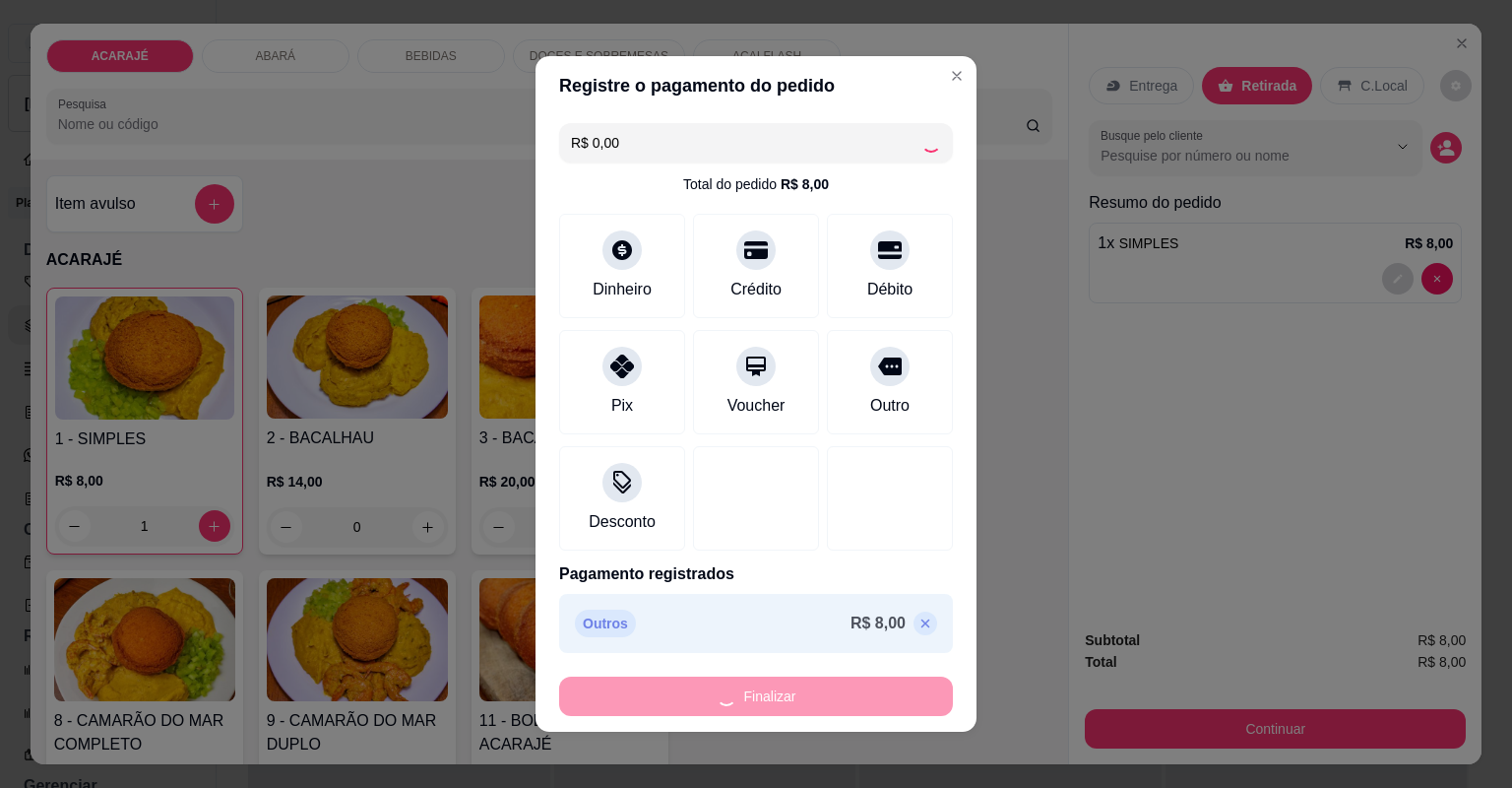 type on "0" 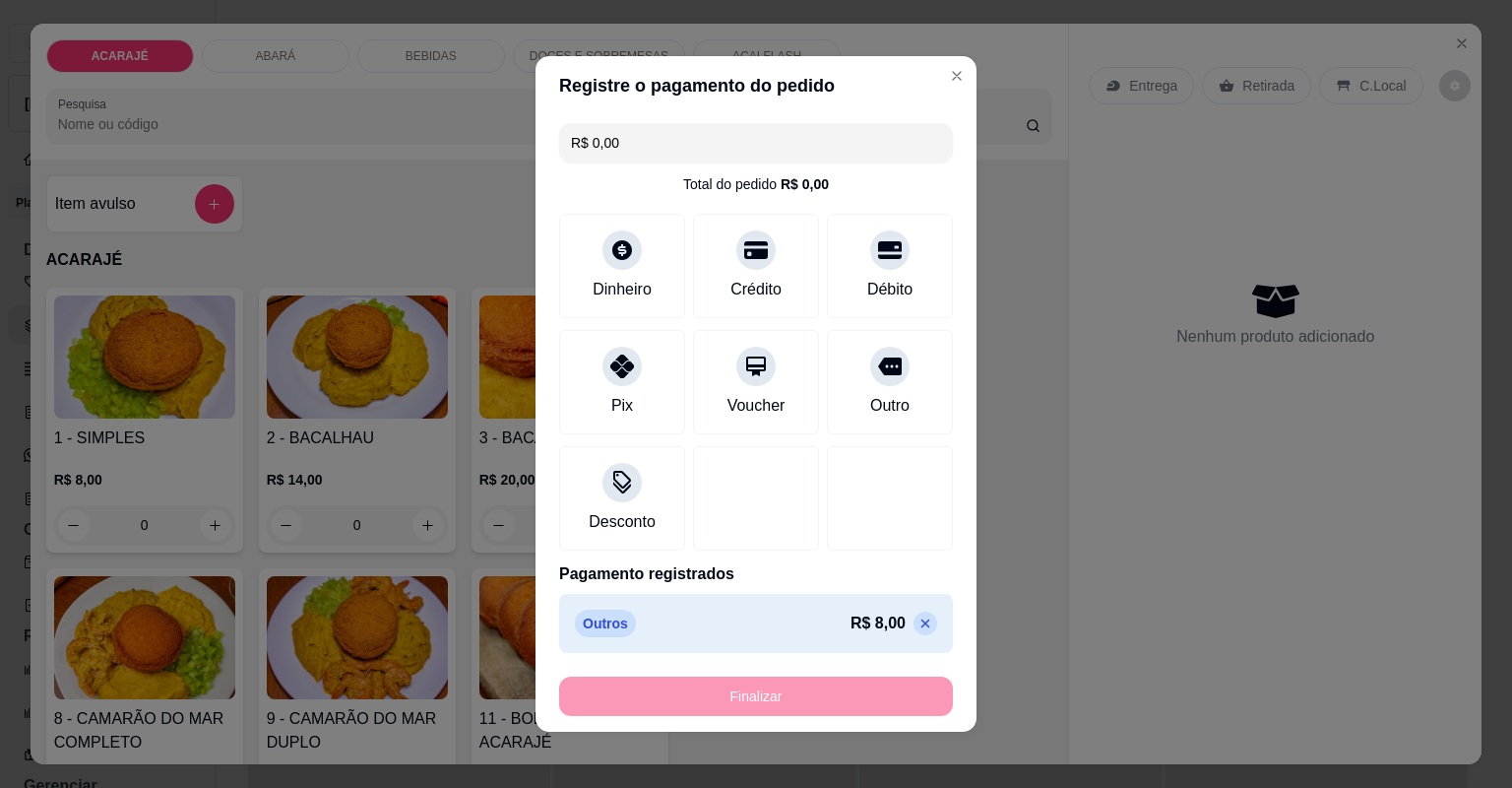 type on "-R$ 8,00" 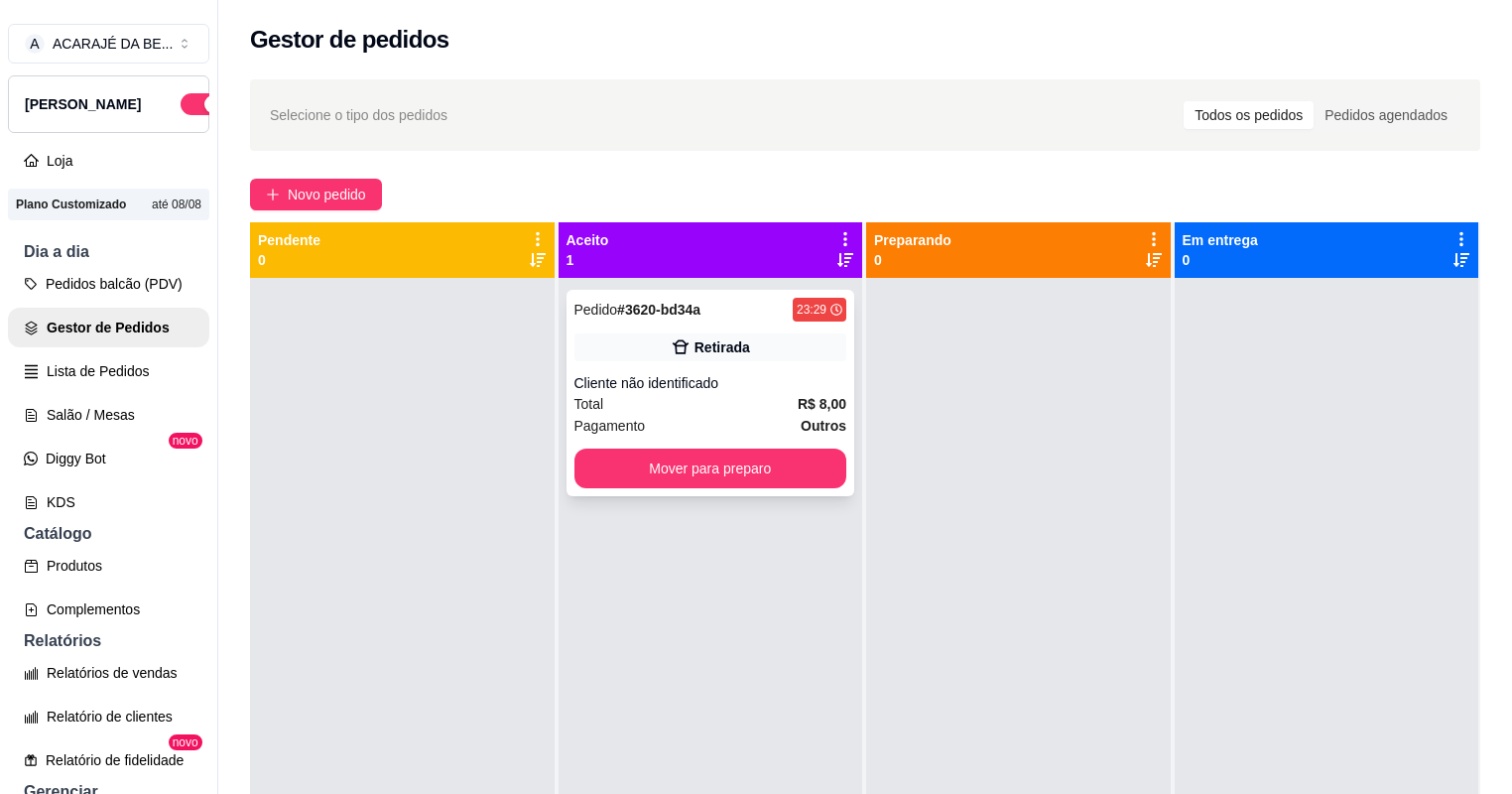 click on "Cliente não identificado" at bounding box center [710, 383] 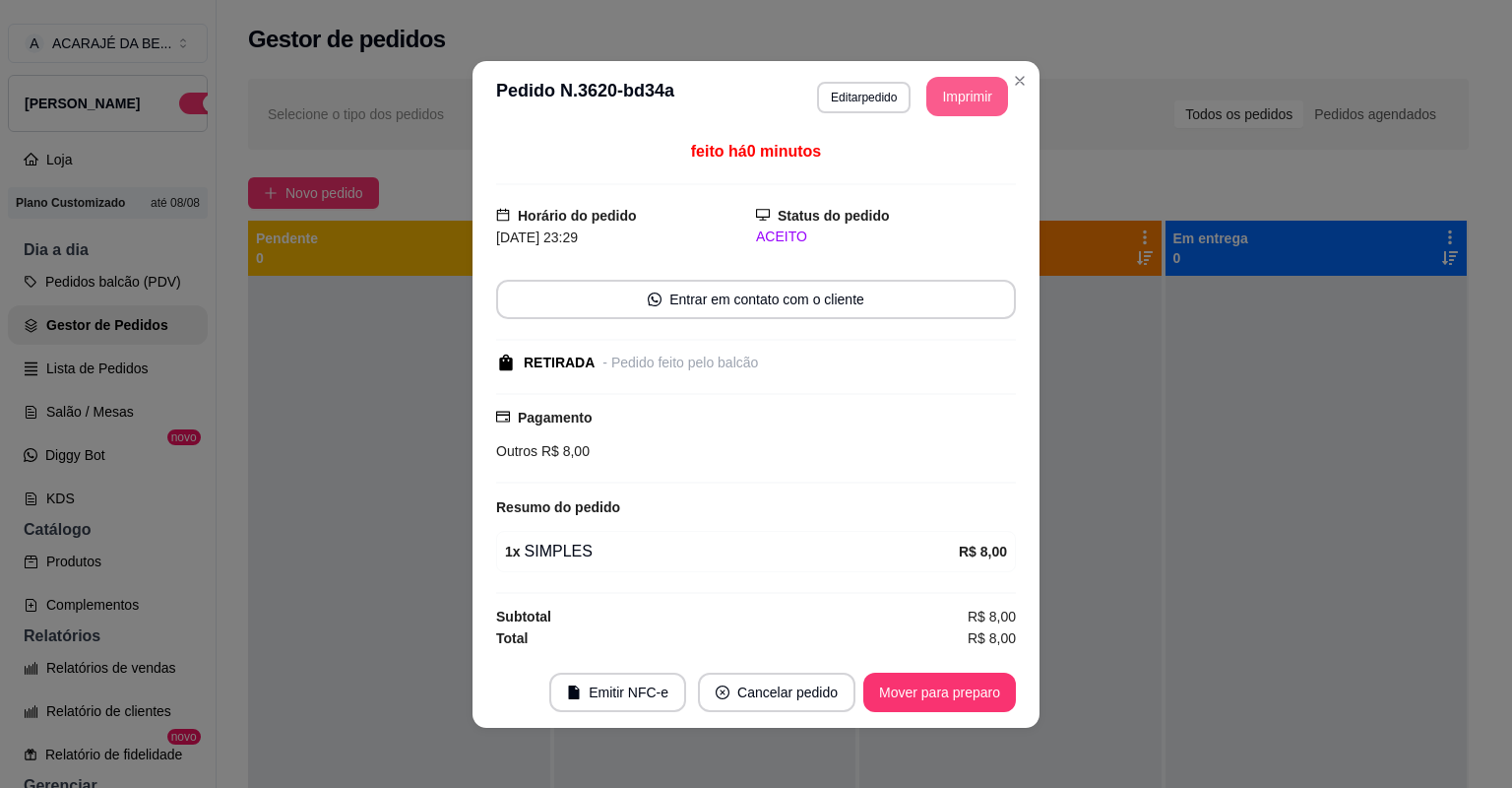 click on "Imprimir" at bounding box center [967, 97] 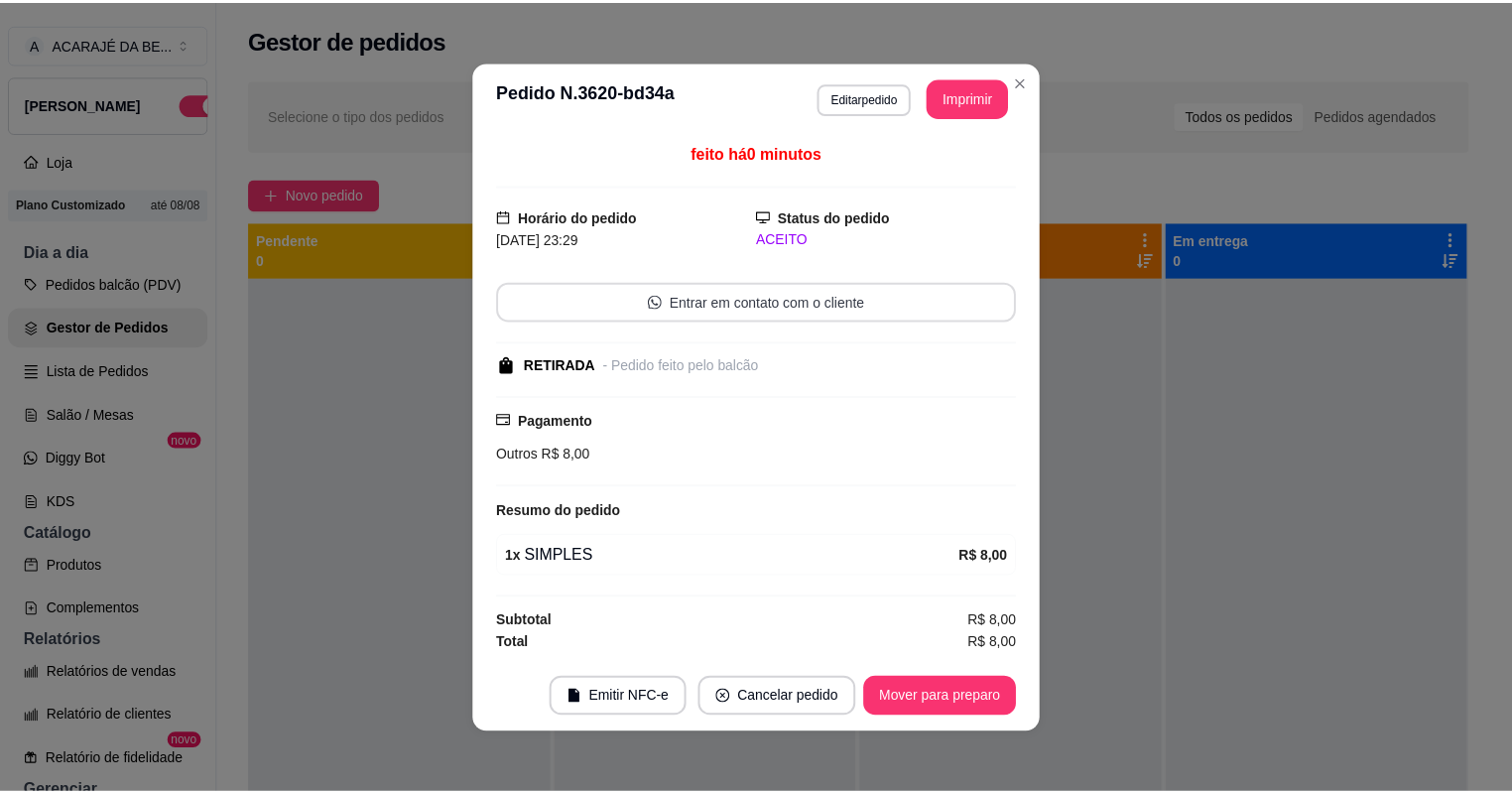 scroll, scrollTop: 0, scrollLeft: 0, axis: both 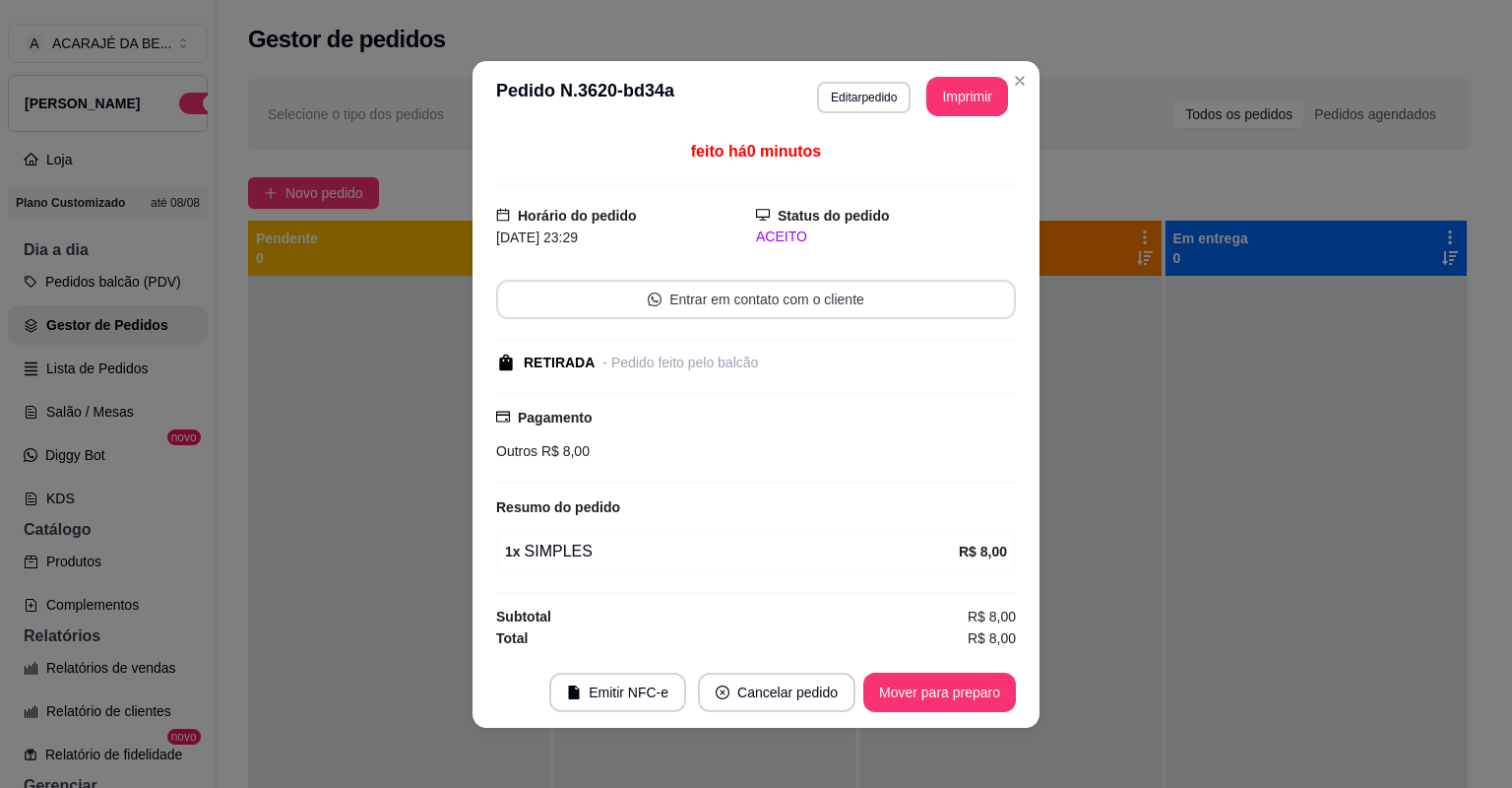 click on "Mover para preparo" at bounding box center (939, 692) 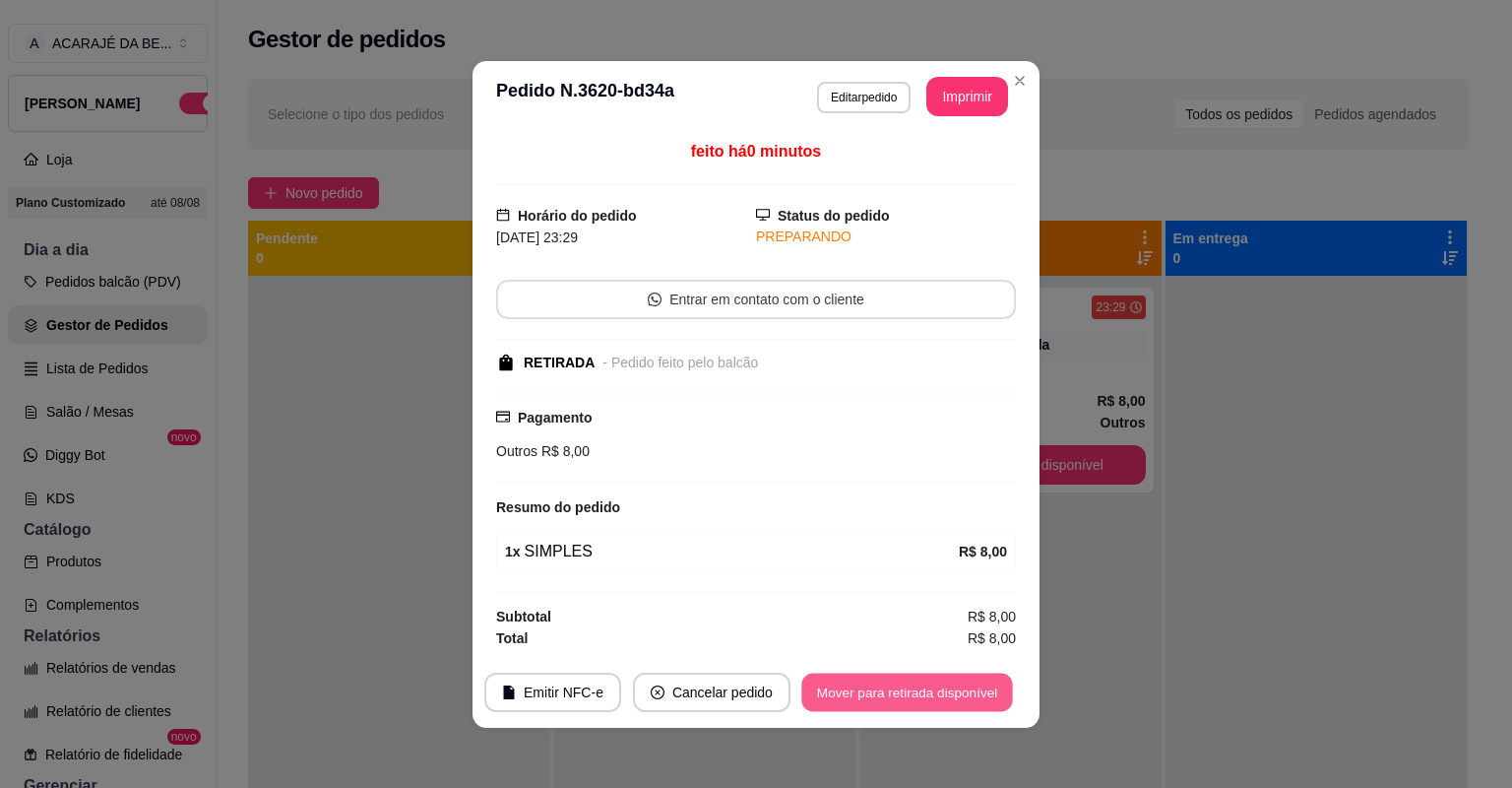 click on "Mover para retirada disponível" at bounding box center (907, 691) 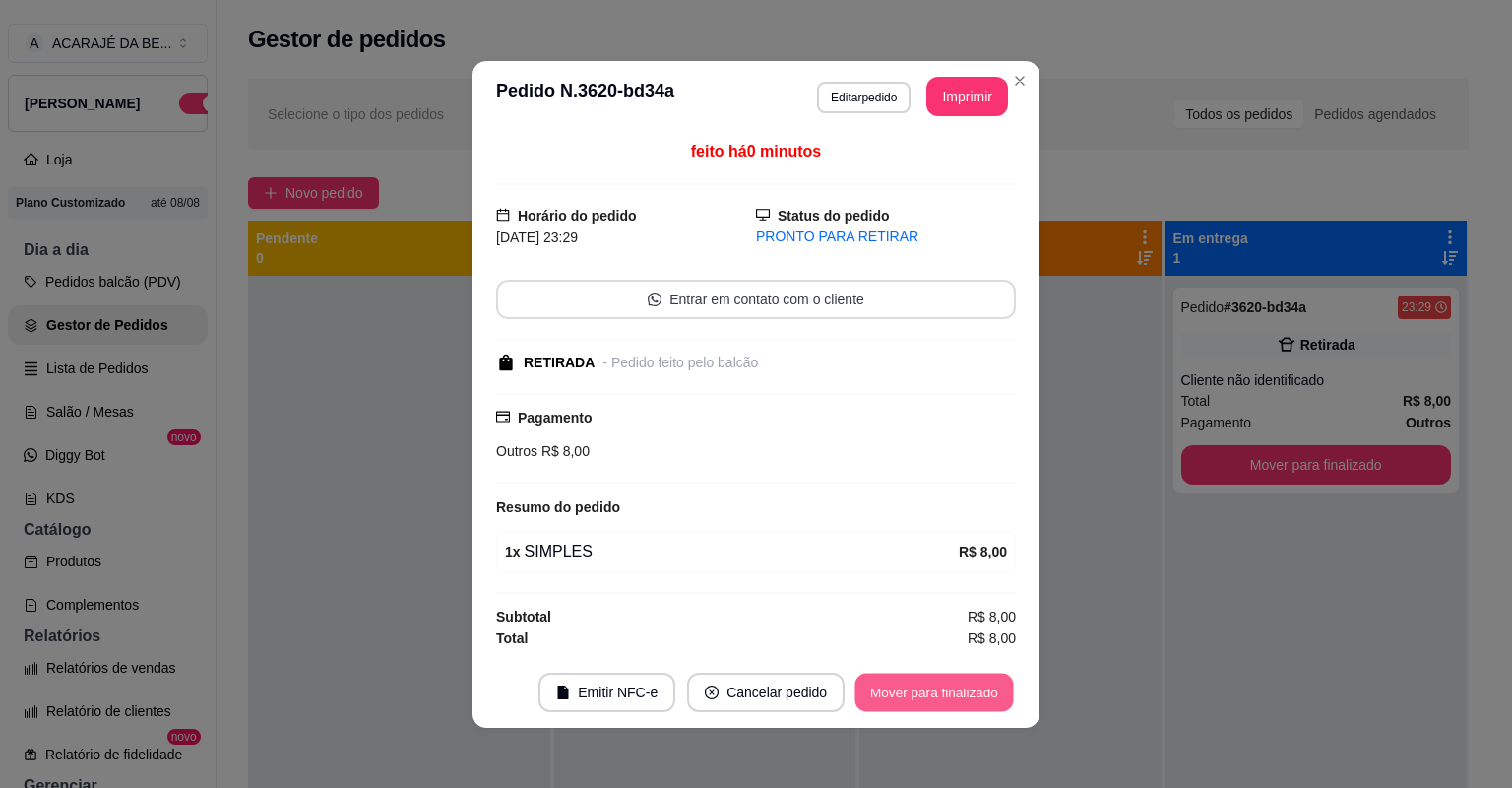 click on "Mover para finalizado" at bounding box center [934, 691] 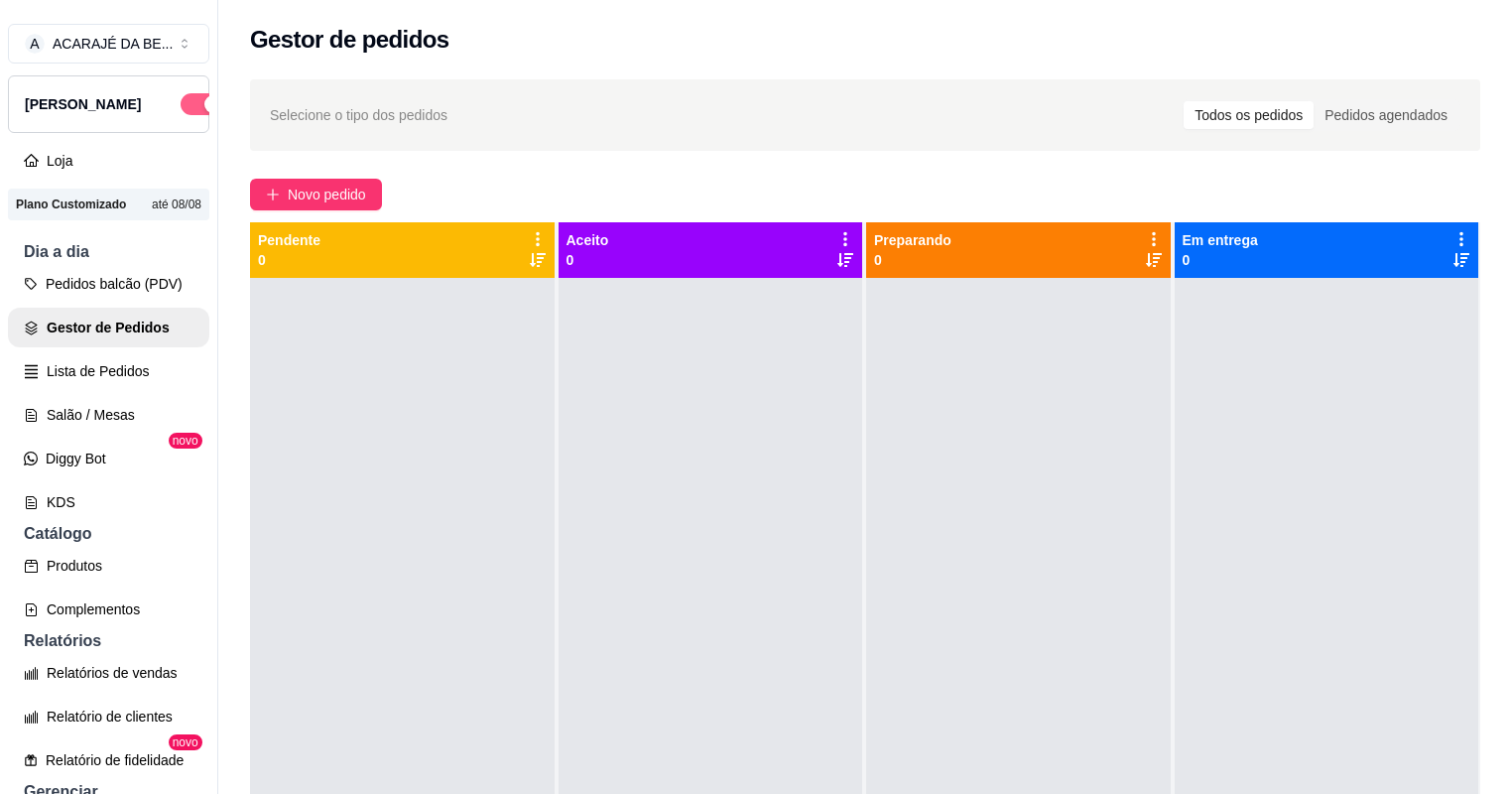 click at bounding box center [202, 104] 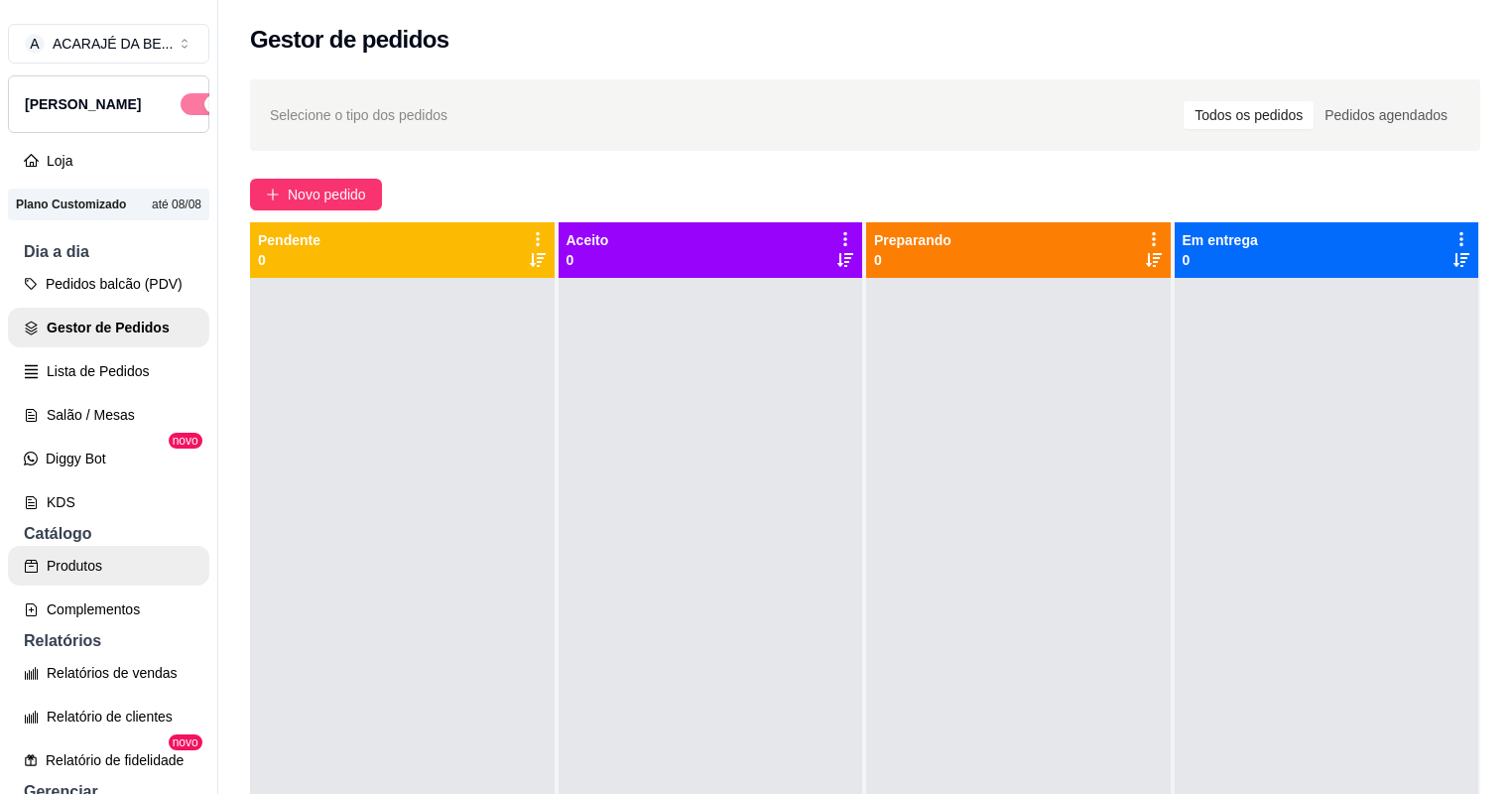 click on "Produtos" at bounding box center [108, 566] 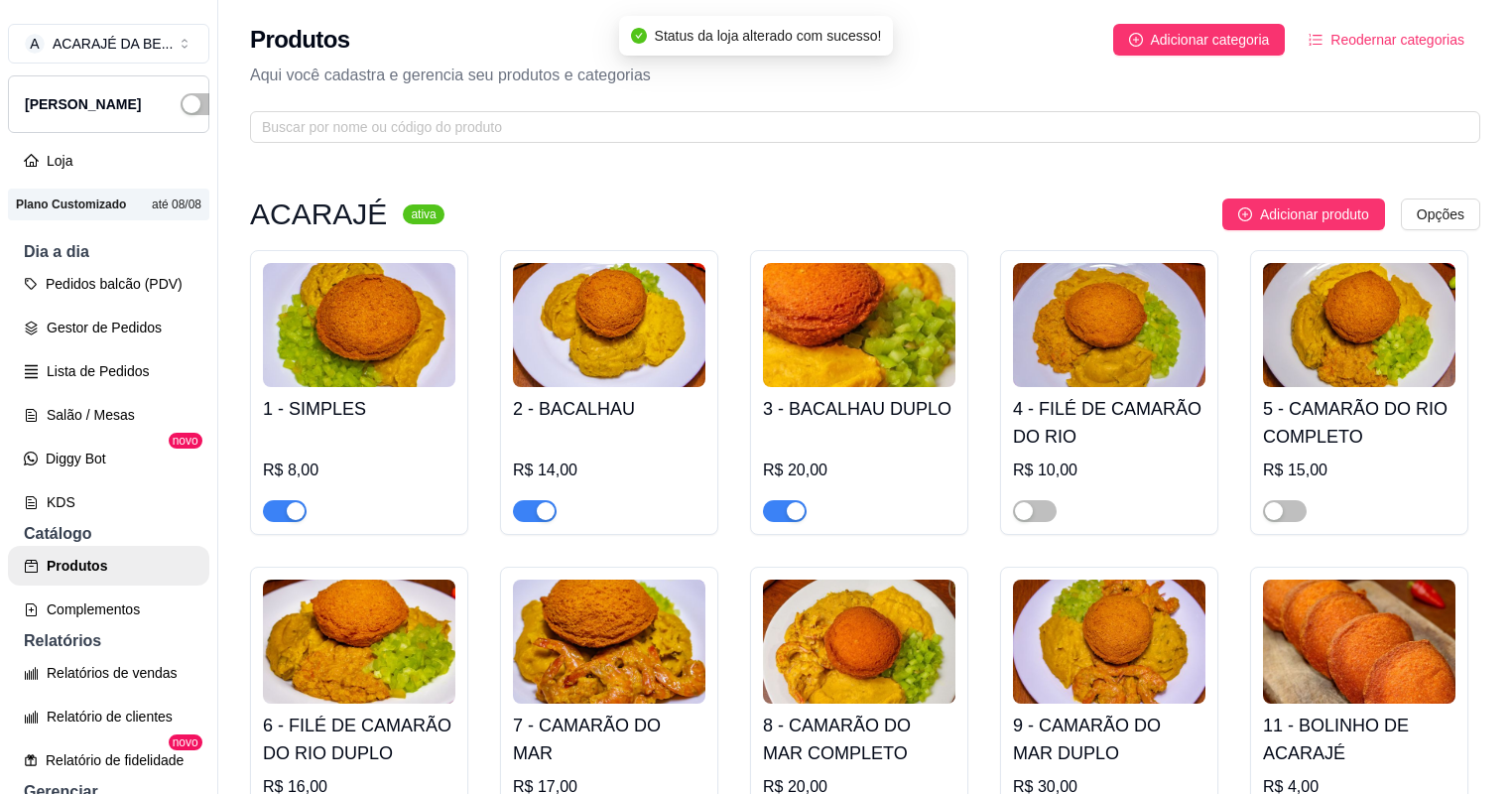 click at bounding box center (296, 511) 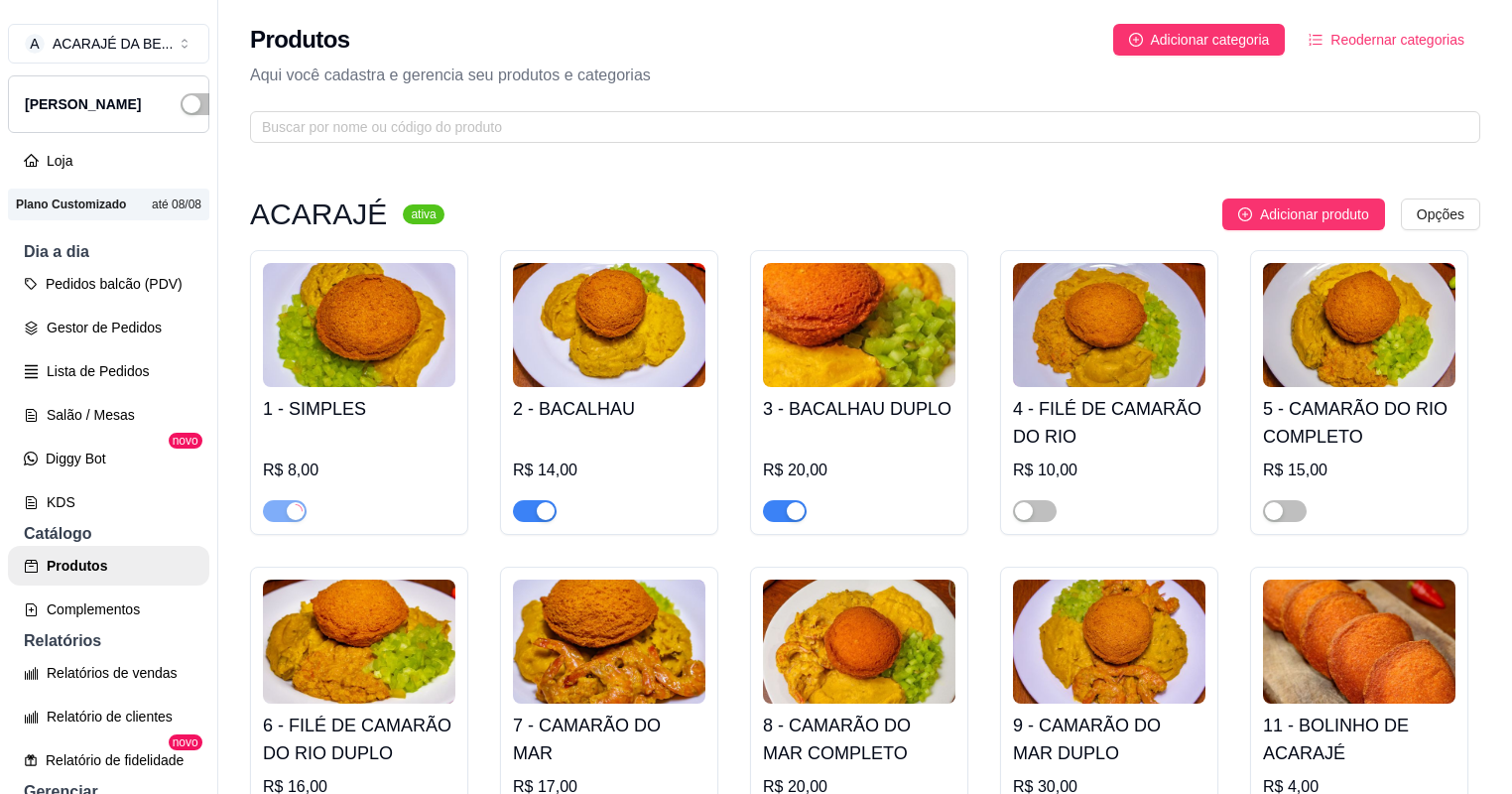 click at bounding box center [535, 511] 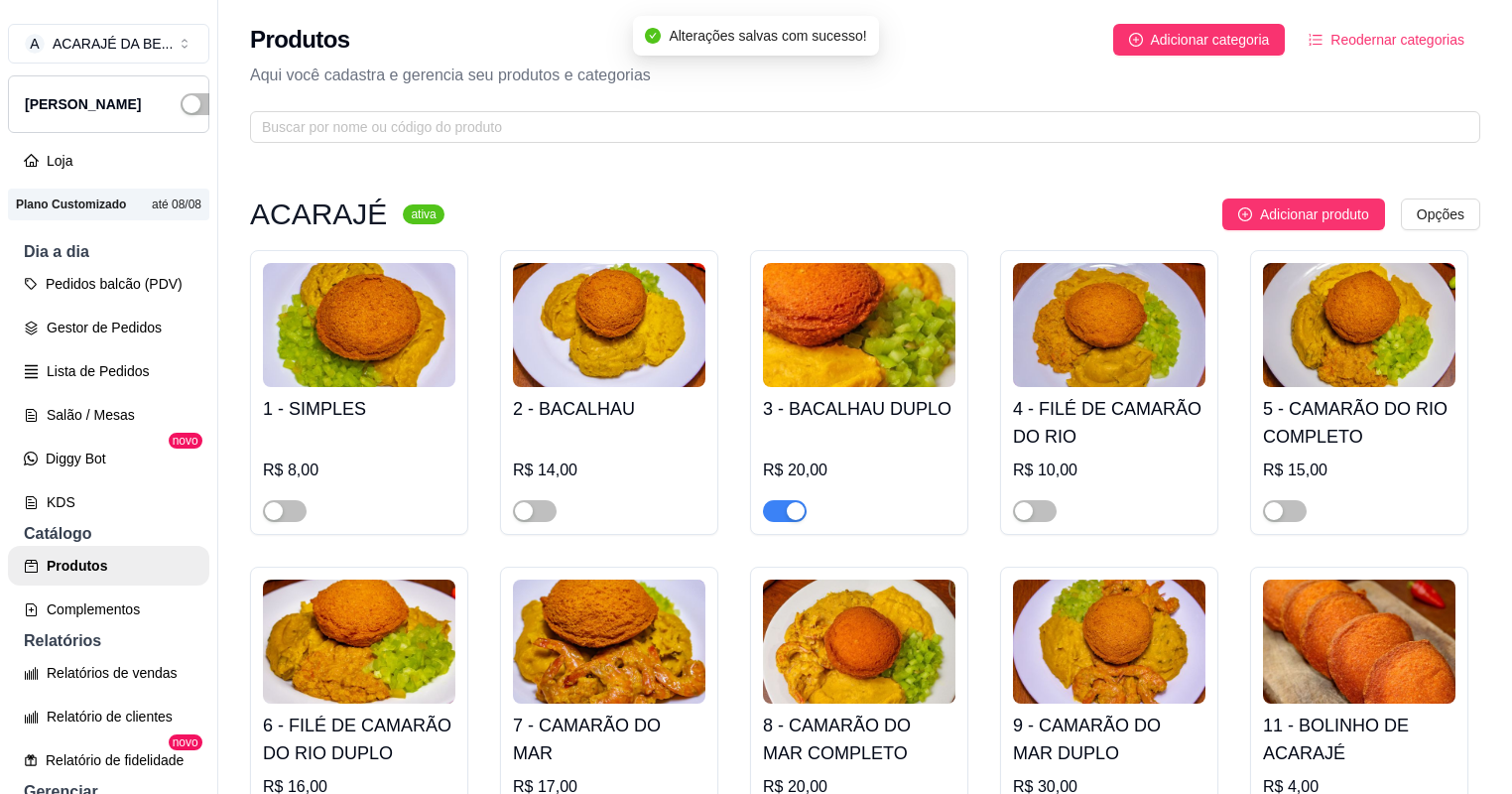 click at bounding box center [796, 511] 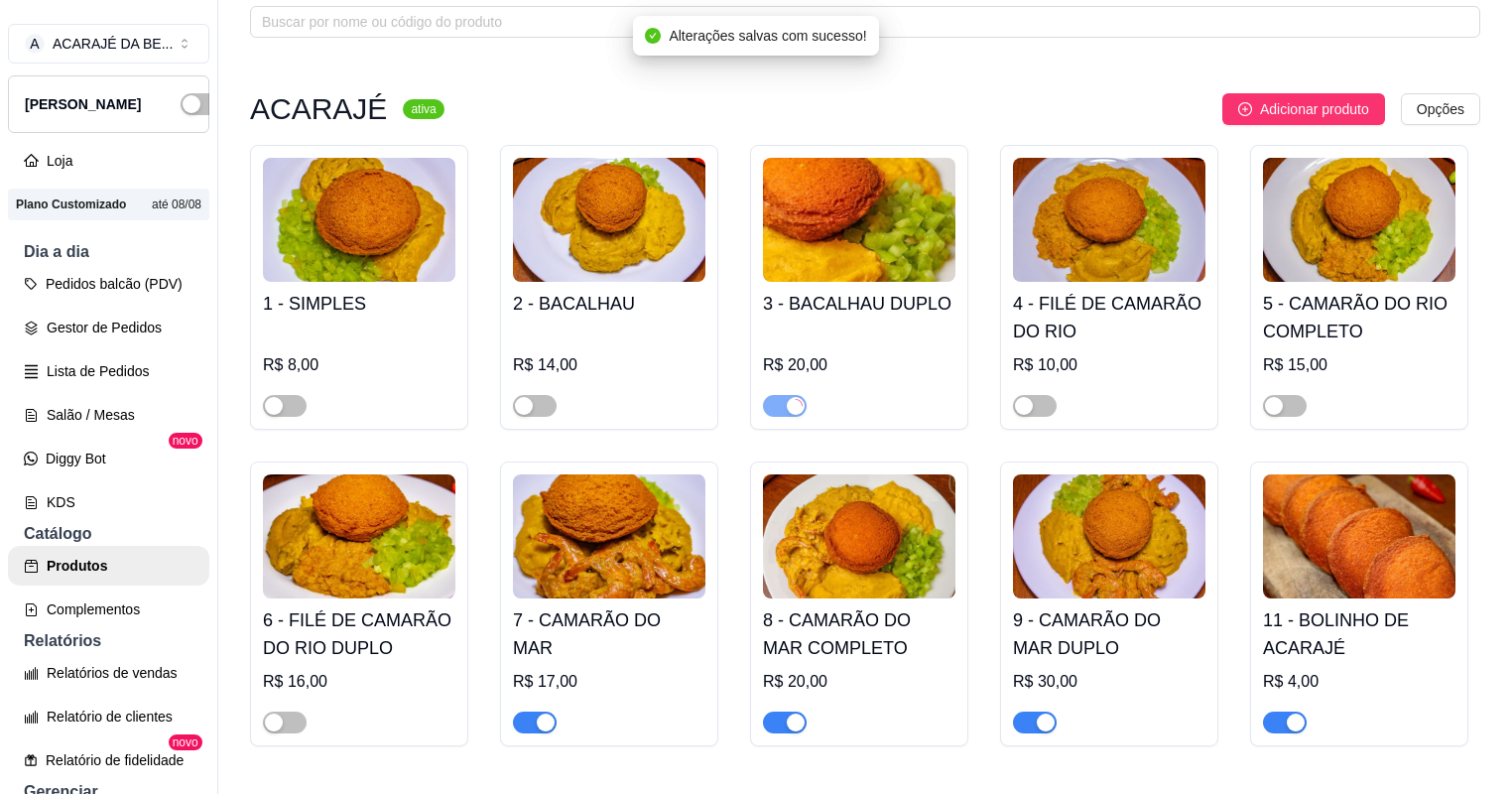 scroll, scrollTop: 238, scrollLeft: 0, axis: vertical 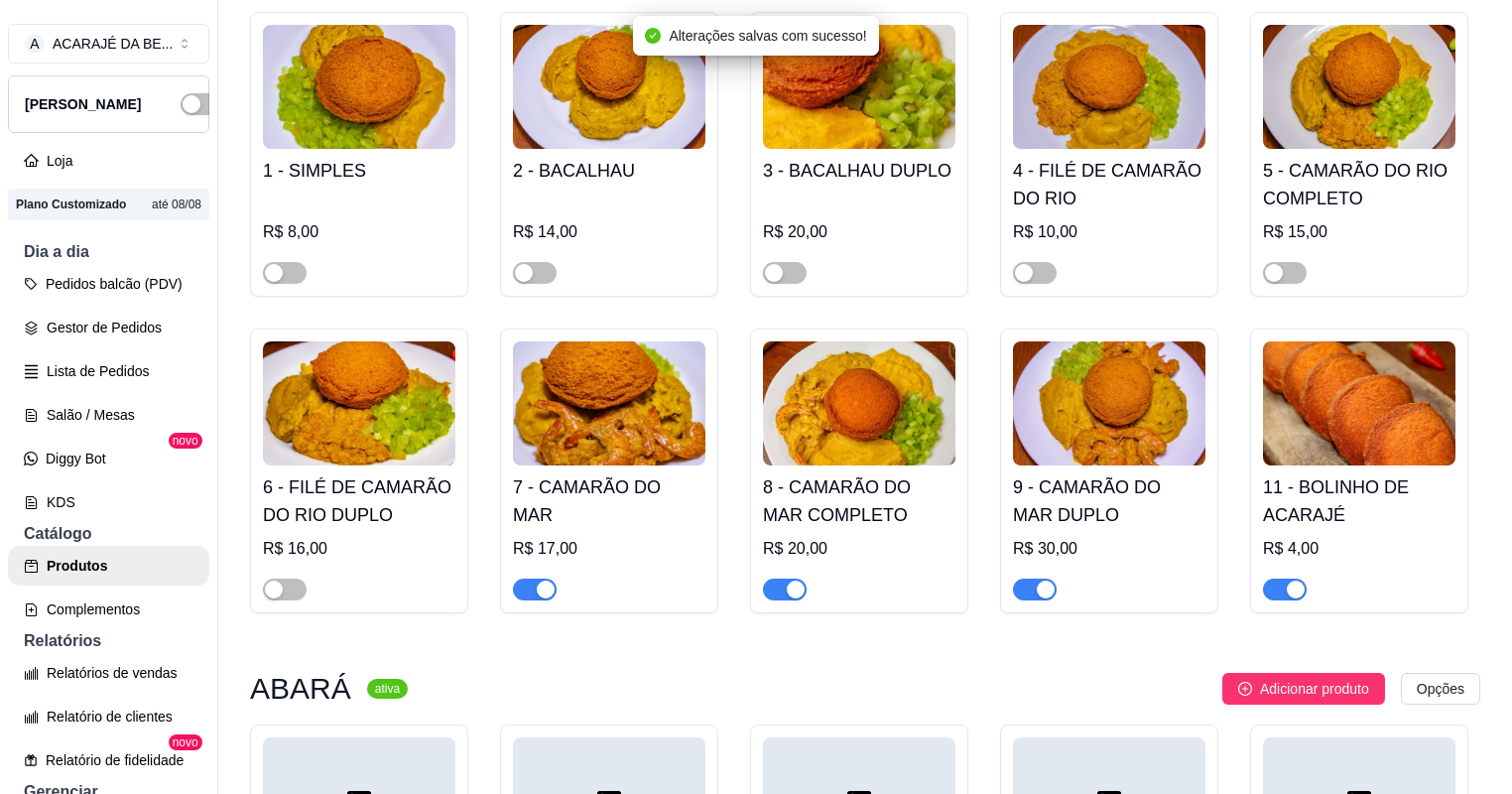 click at bounding box center (546, 590) 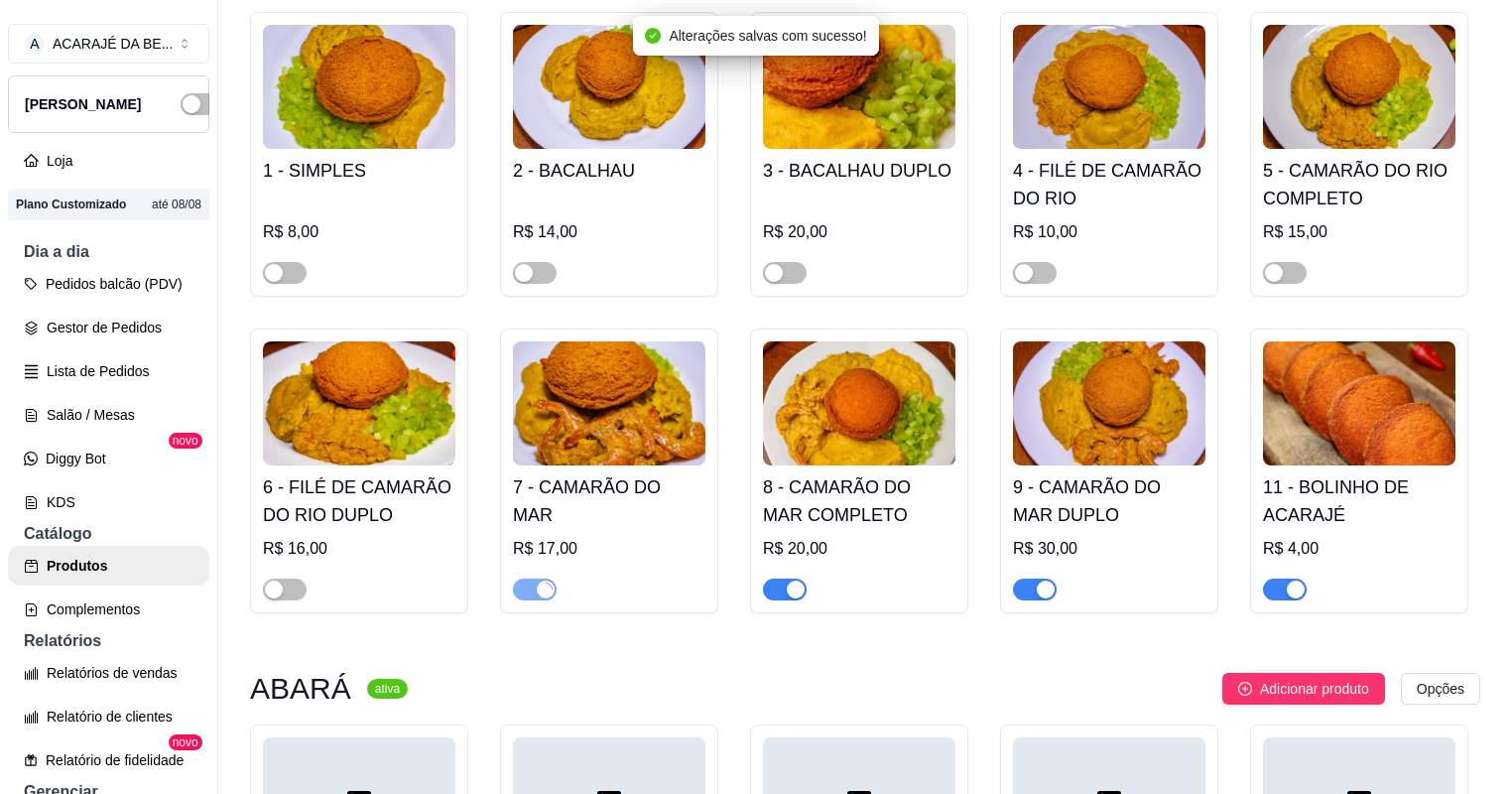 click at bounding box center [785, 590] 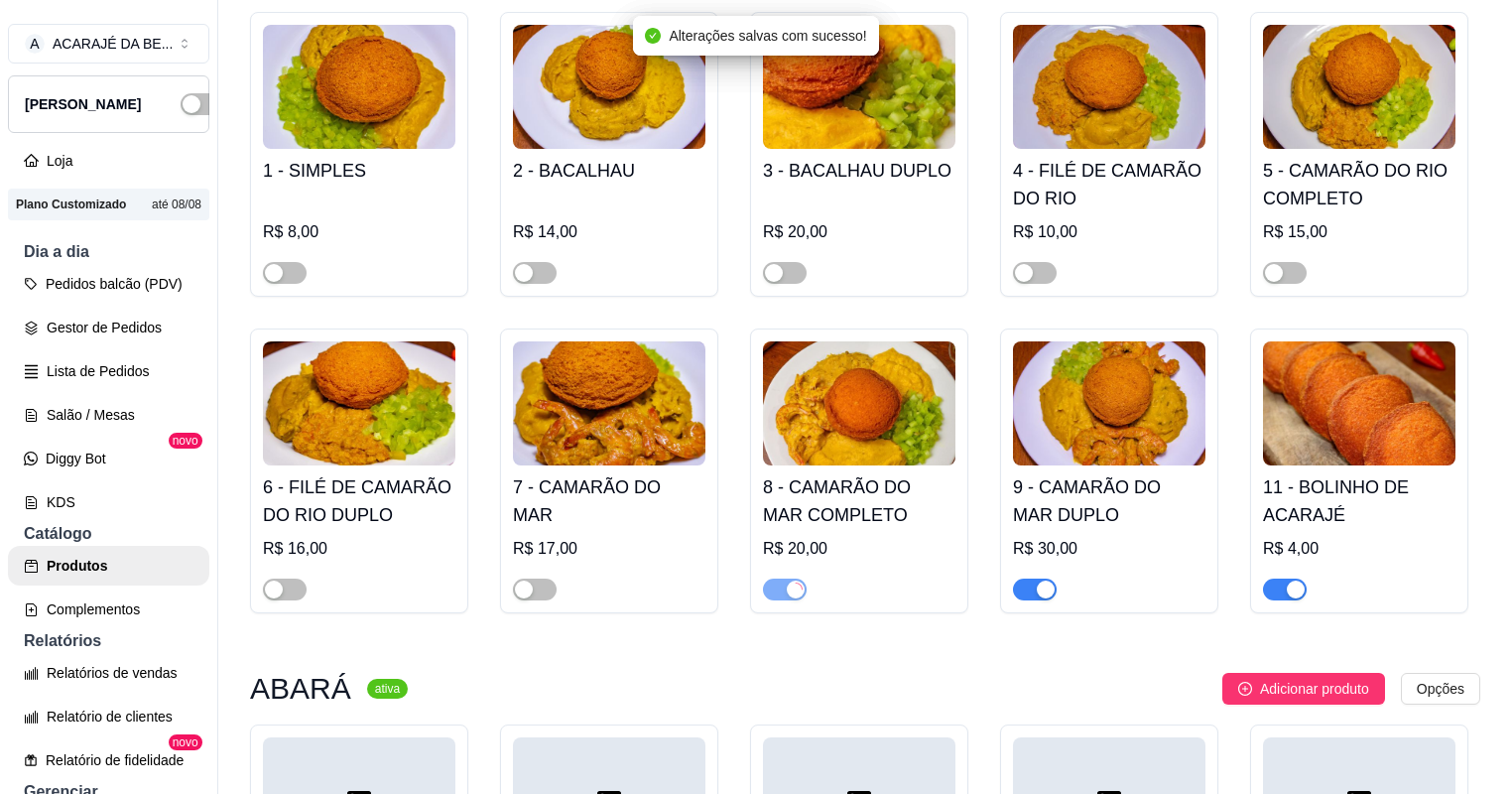 click at bounding box center (1035, 590) 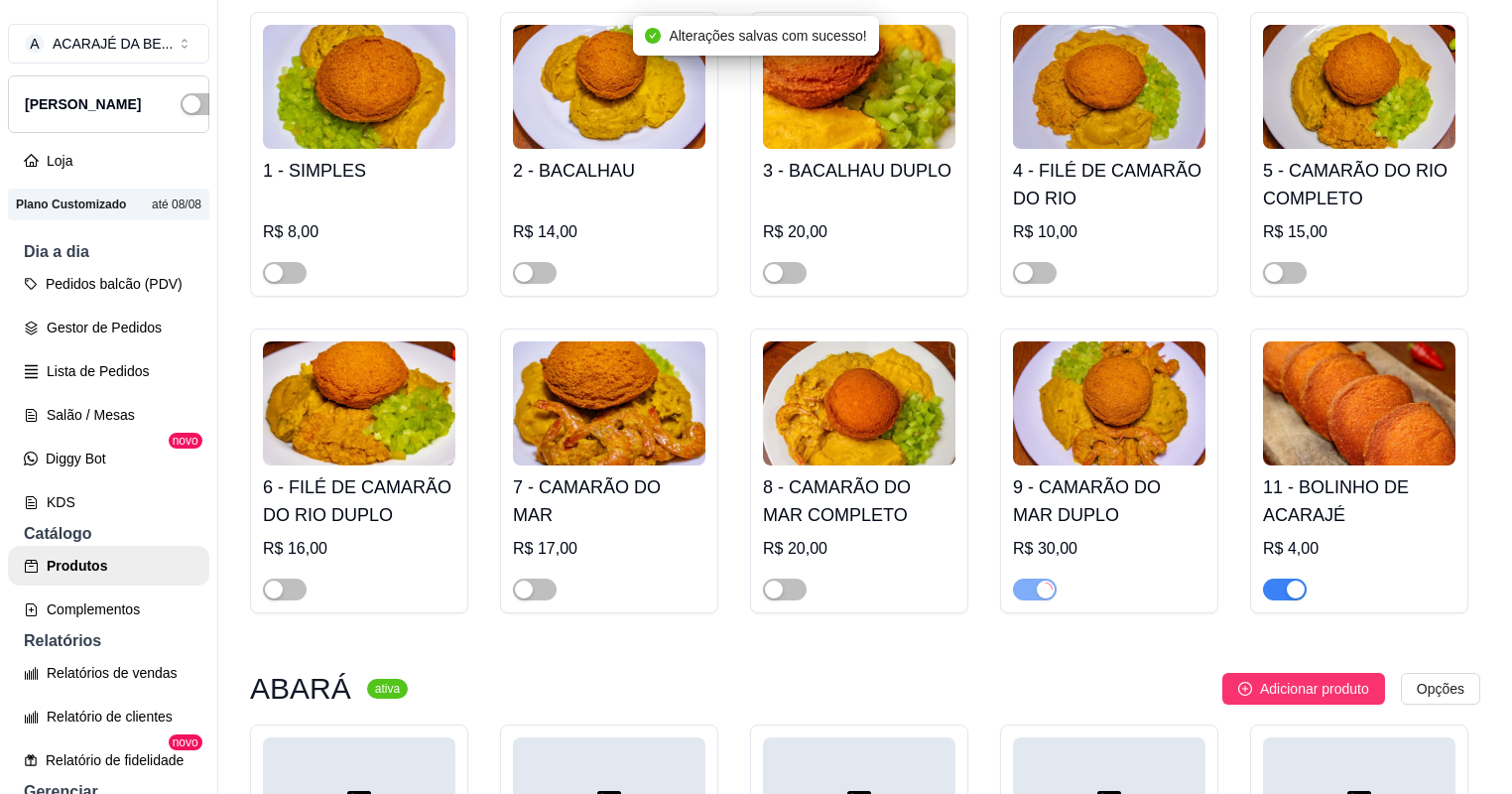 click at bounding box center (1296, 590) 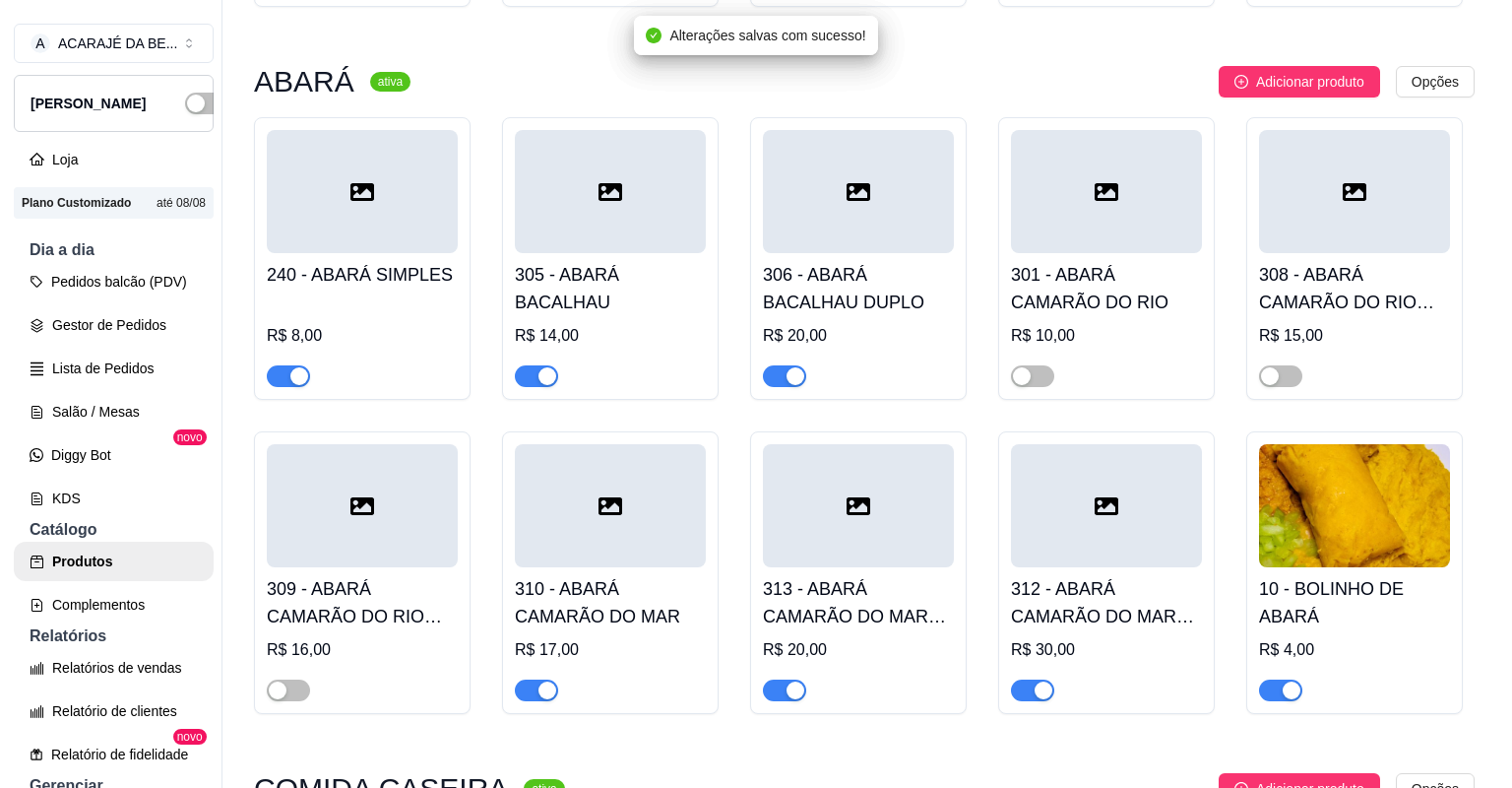 scroll, scrollTop: 867, scrollLeft: 0, axis: vertical 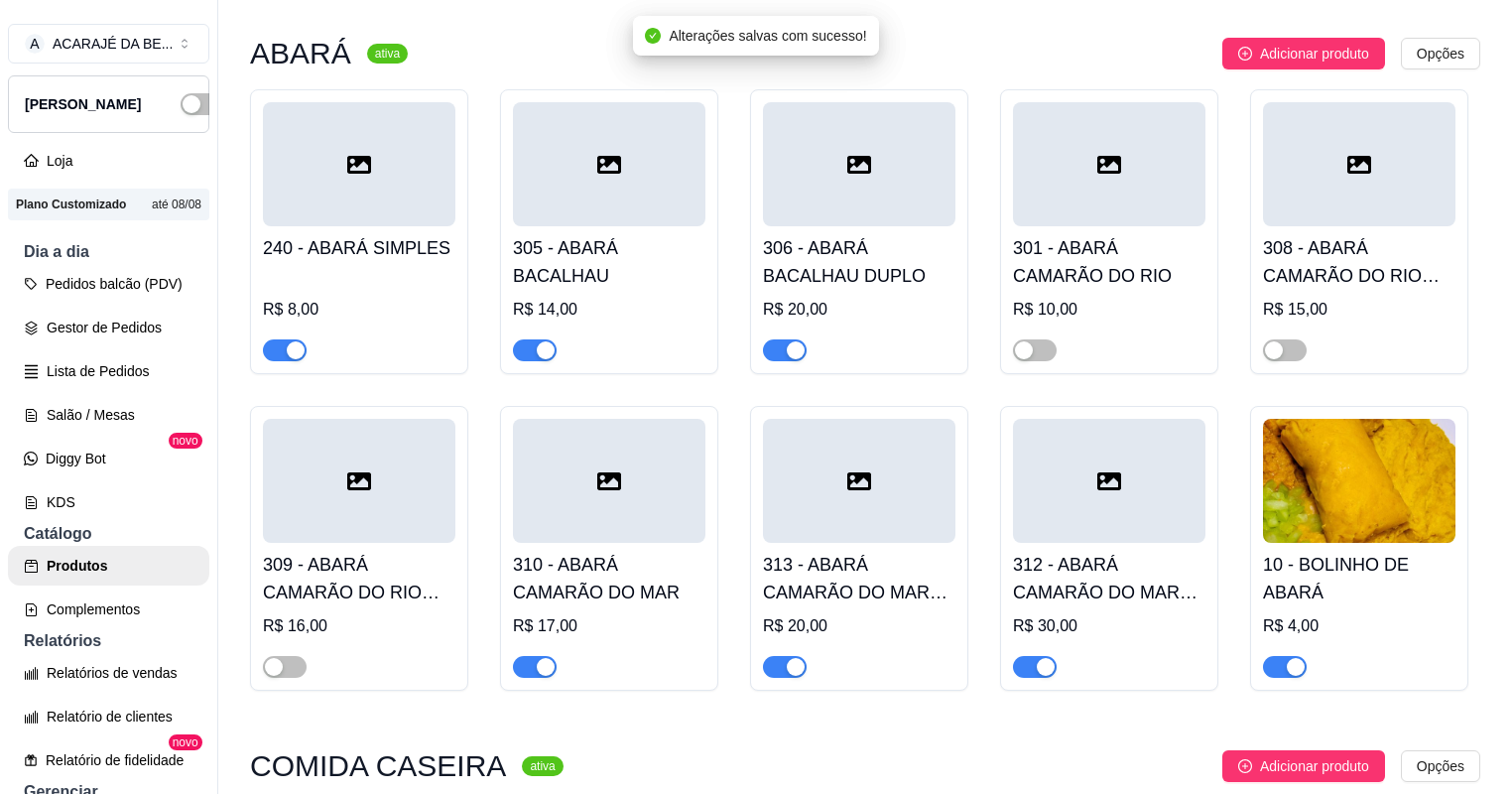 click at bounding box center [285, 350] 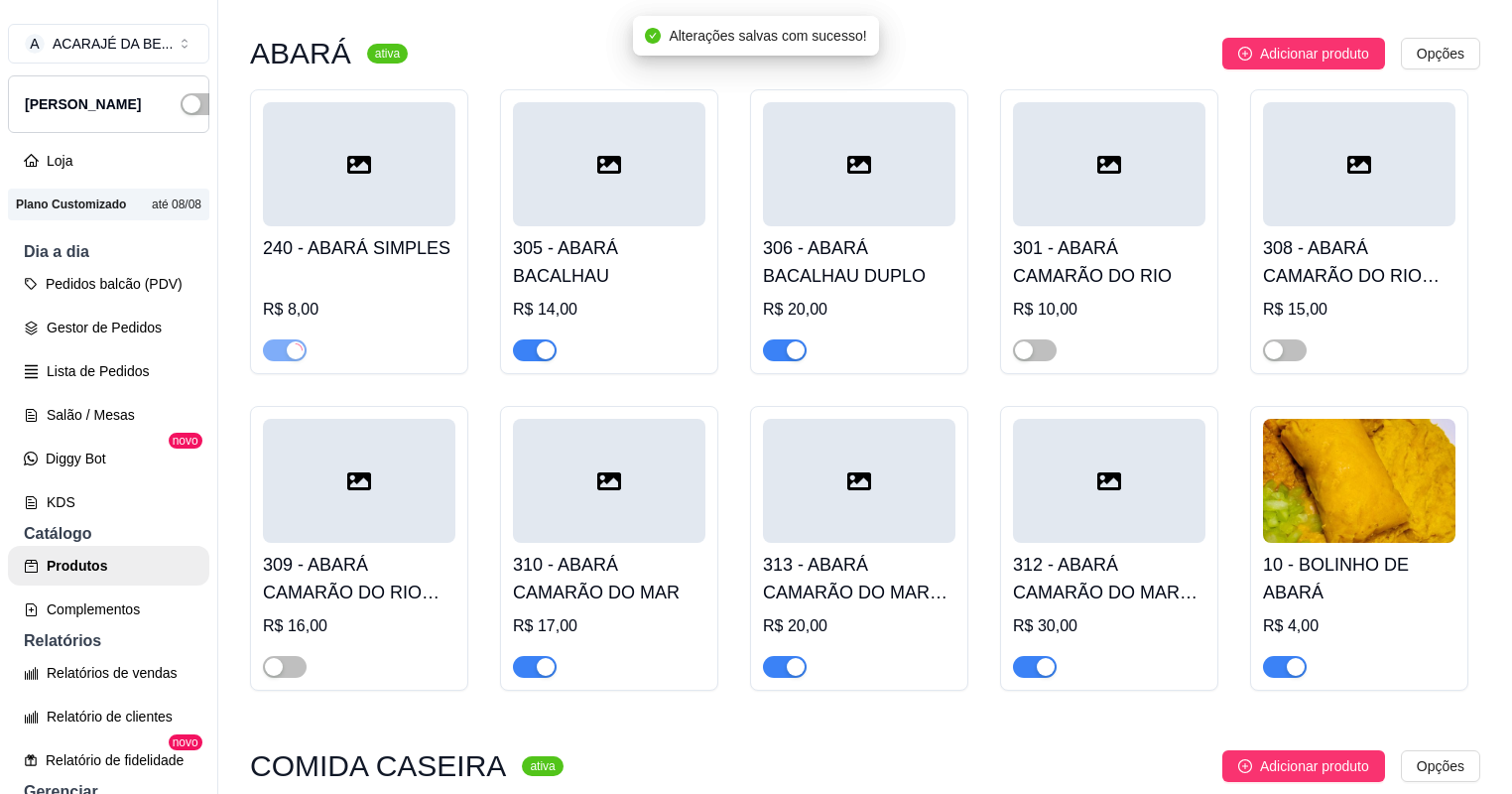 click at bounding box center [535, 350] 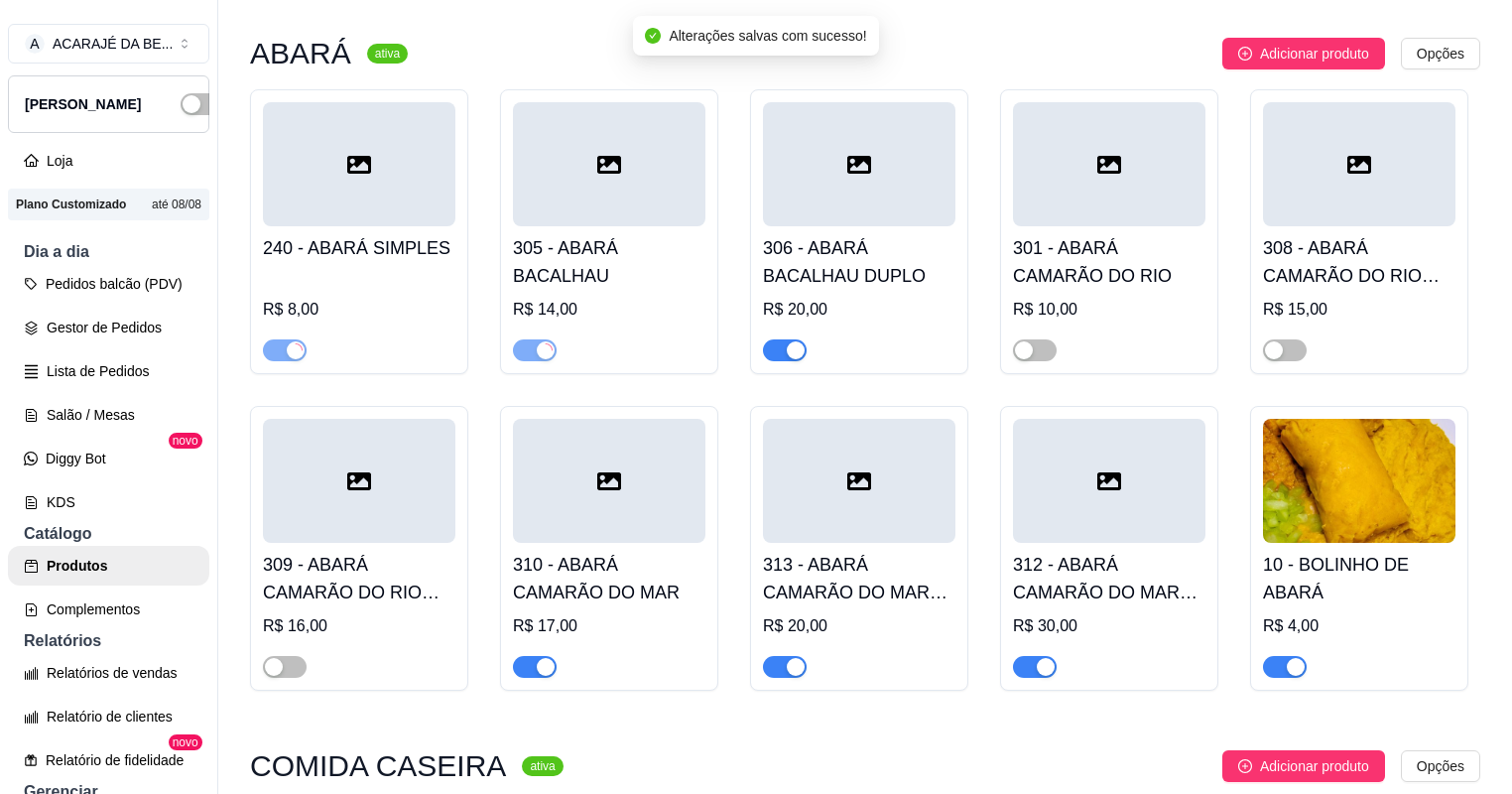 click at bounding box center (785, 350) 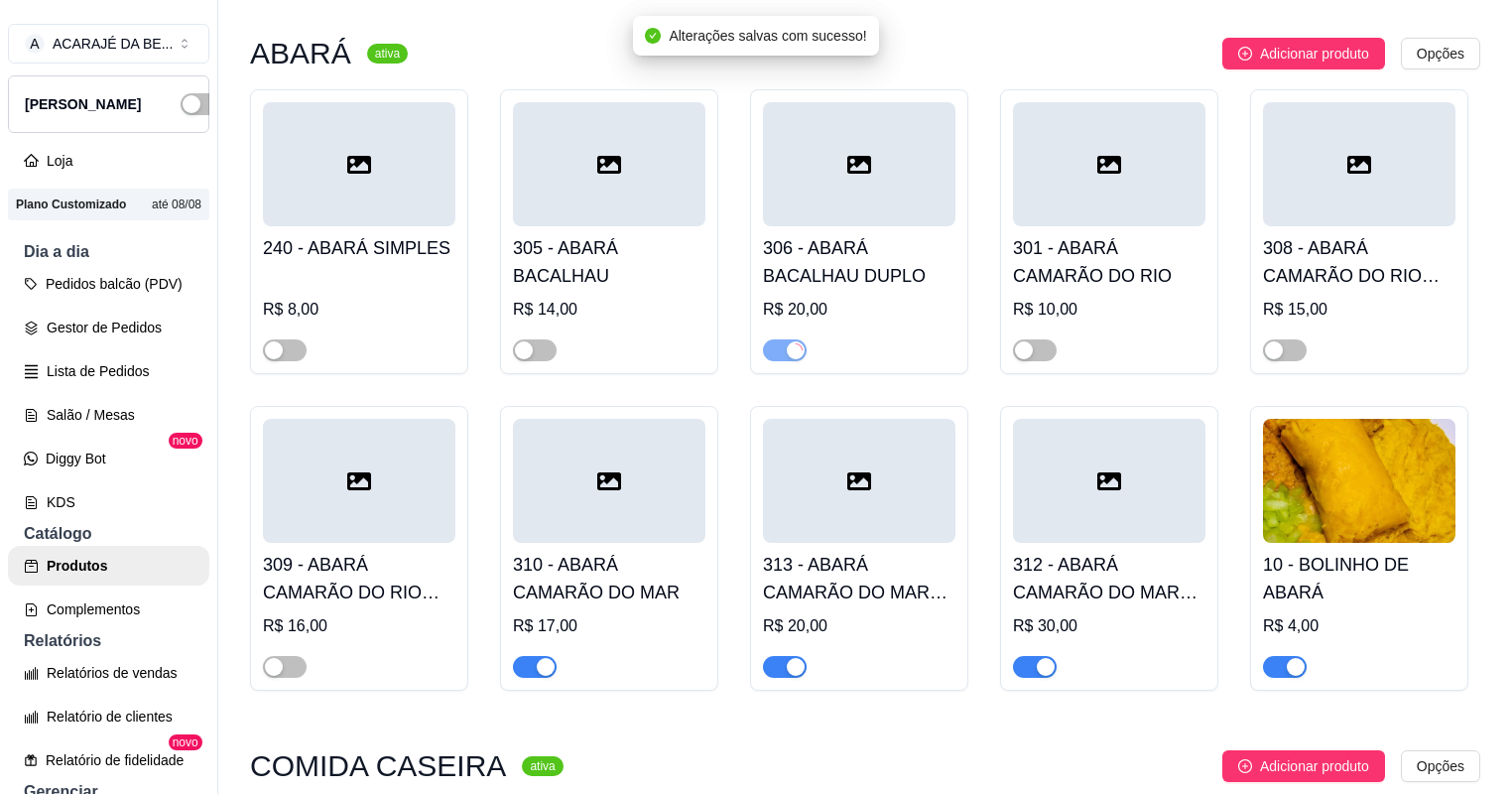 click on "313 - ABARÁ CAMARÃO DO MAR COM BACALHAU    R$ 20,00" at bounding box center [859, 548] 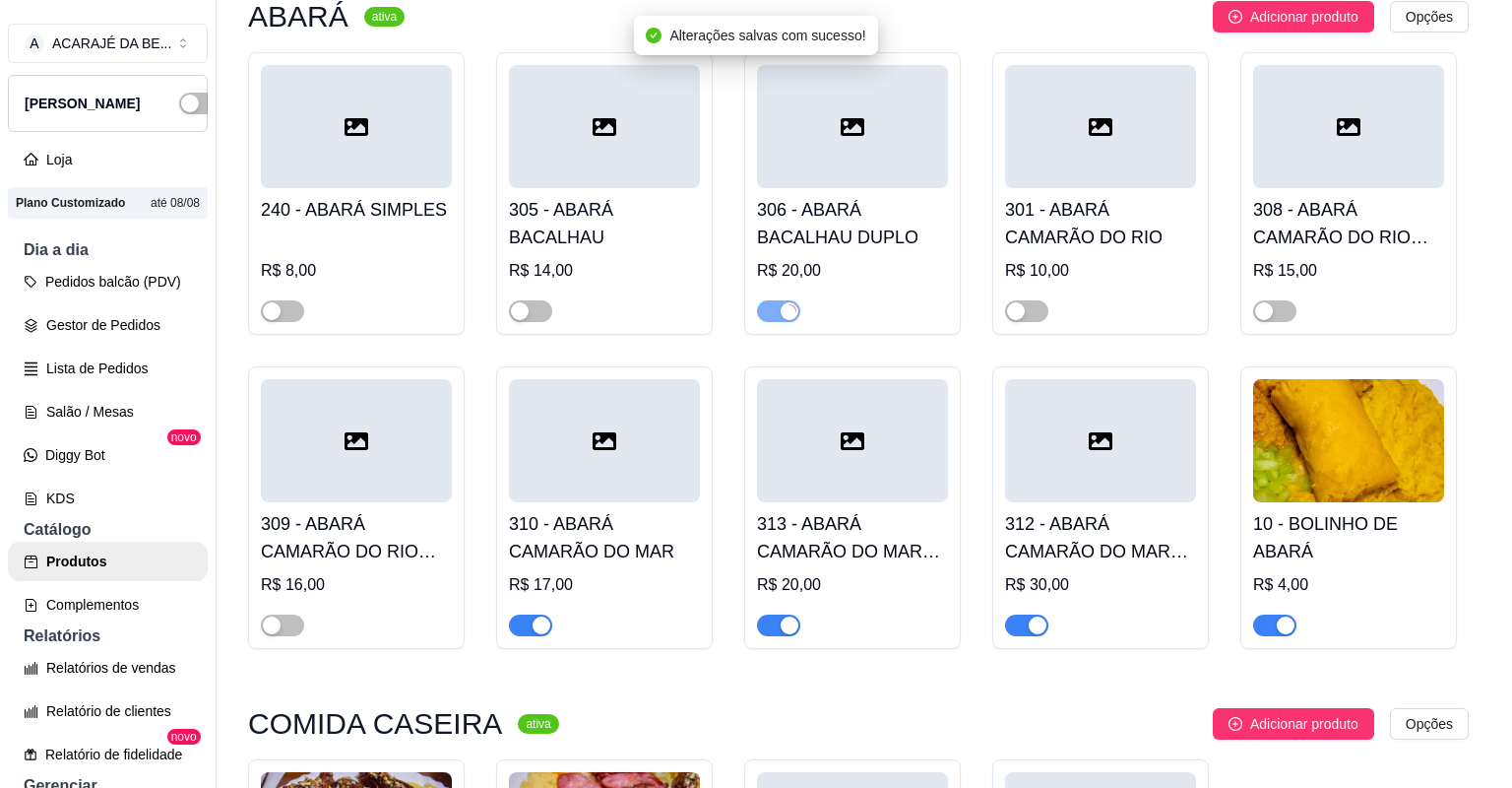 click on "Ao habilitar seus clientes terão que pedir uma quantidade miníma desse produto." at bounding box center (536, 657) 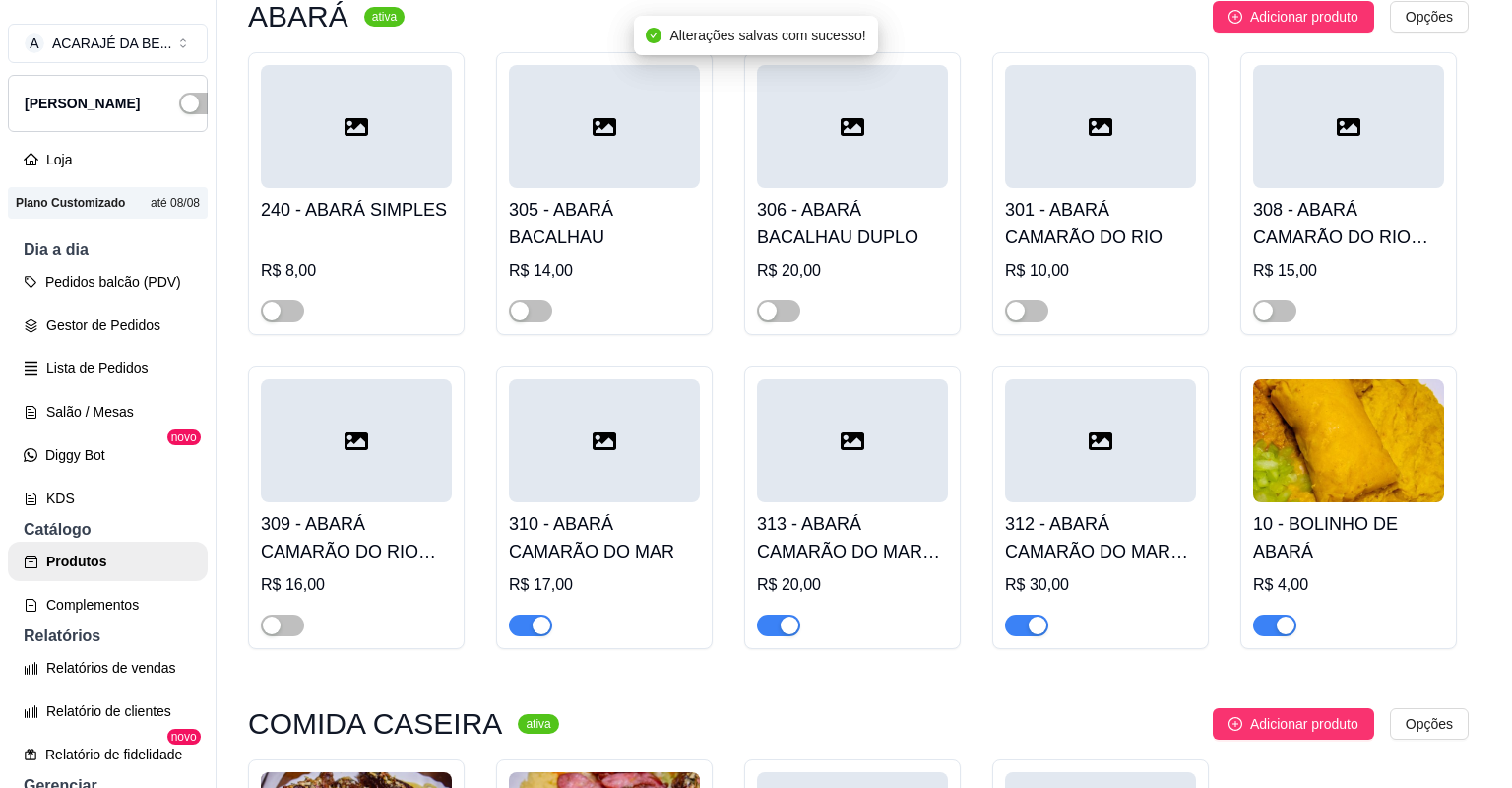 scroll, scrollTop: 946, scrollLeft: 0, axis: vertical 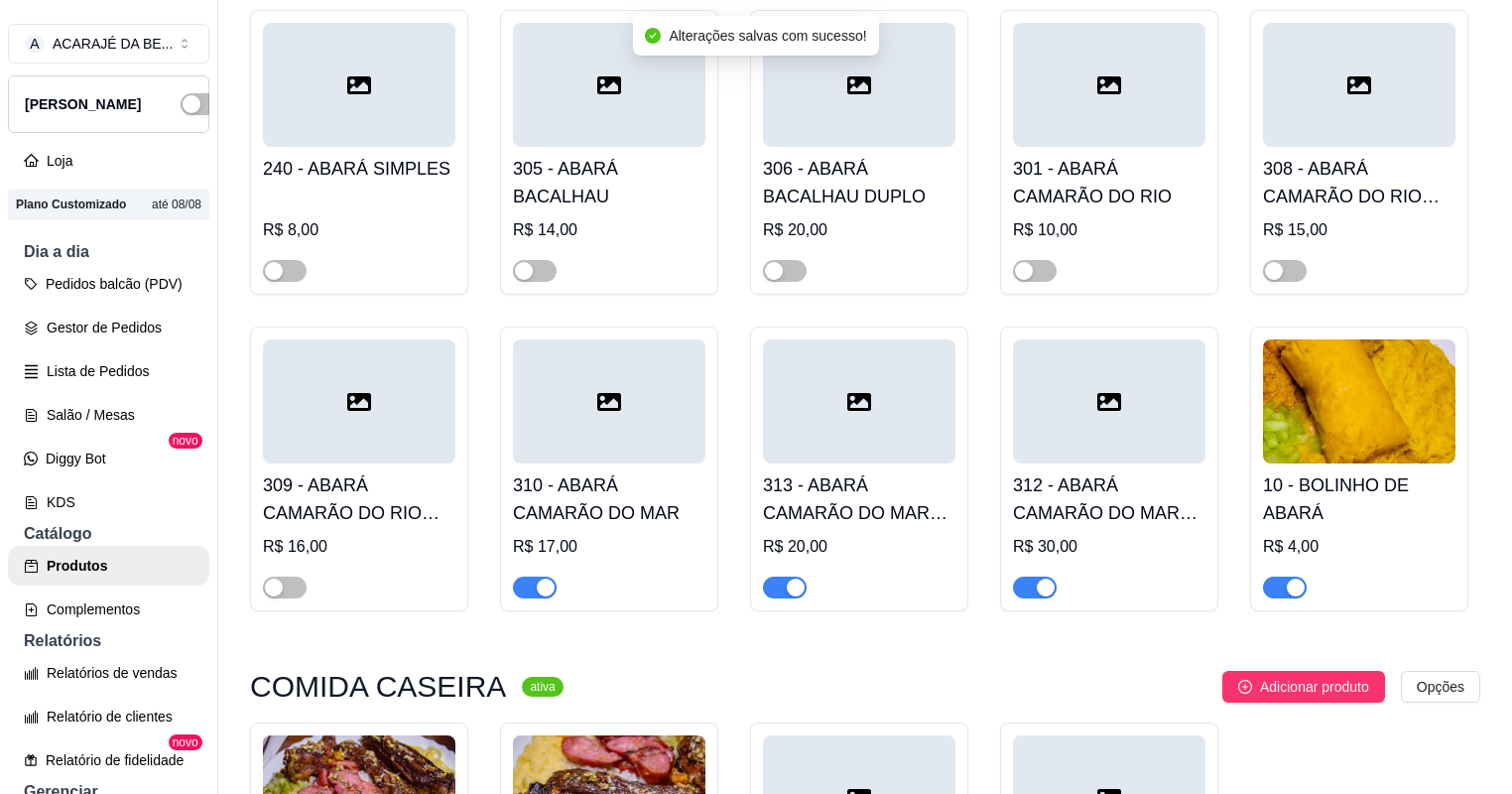 click at bounding box center [1285, 588] 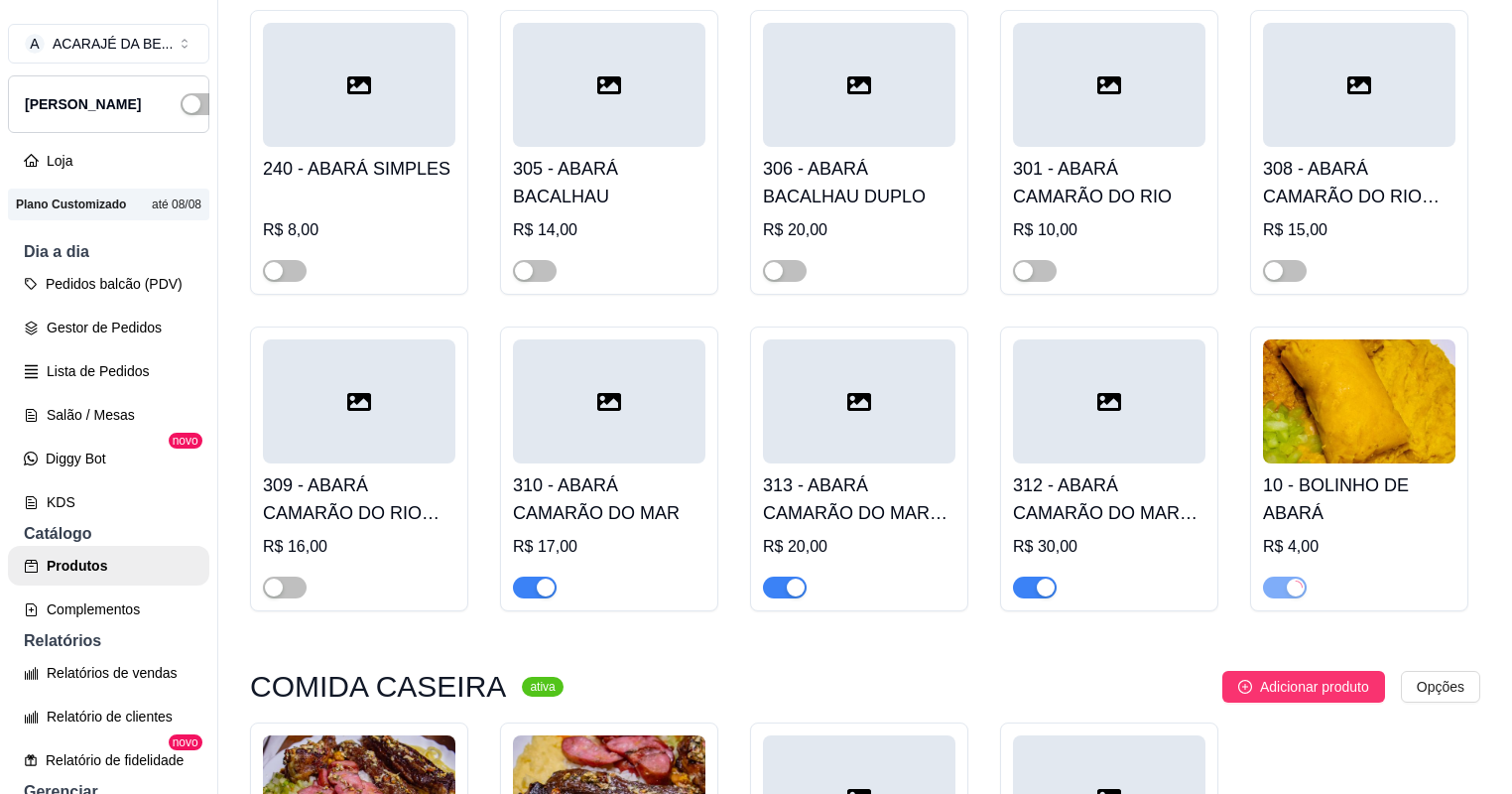 click at bounding box center [1035, 588] 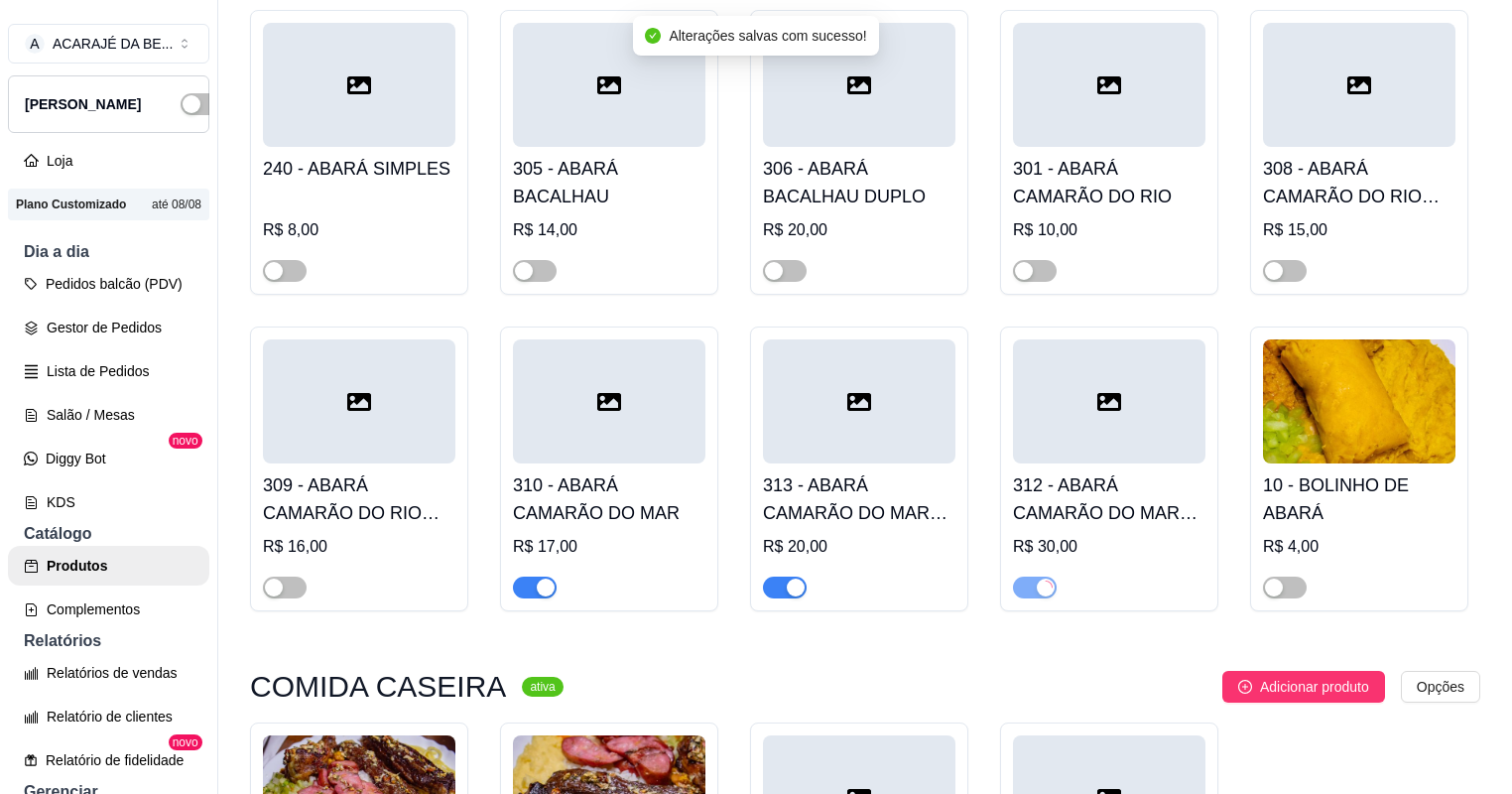 click at bounding box center [785, 588] 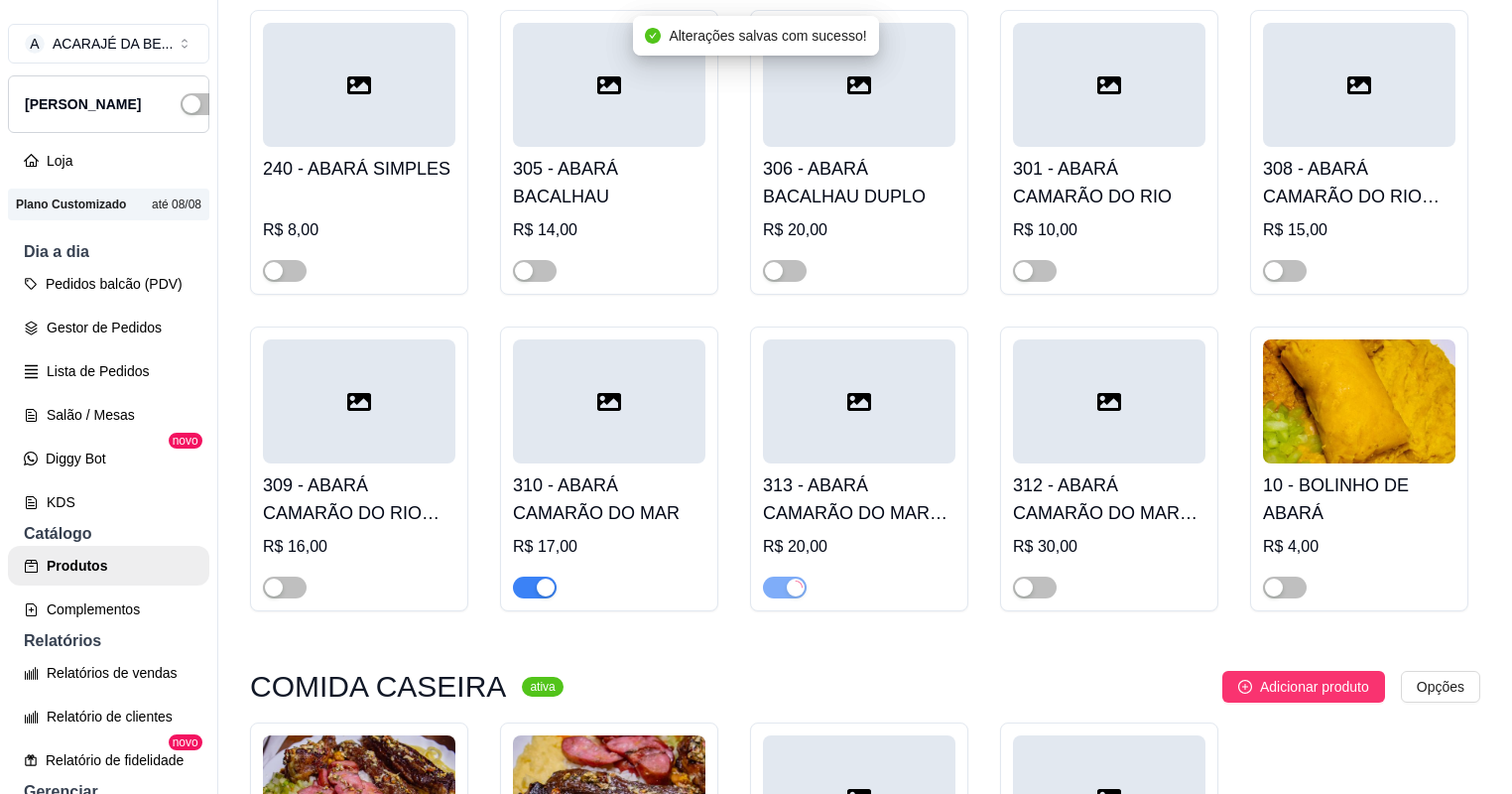 click at bounding box center [535, 587] 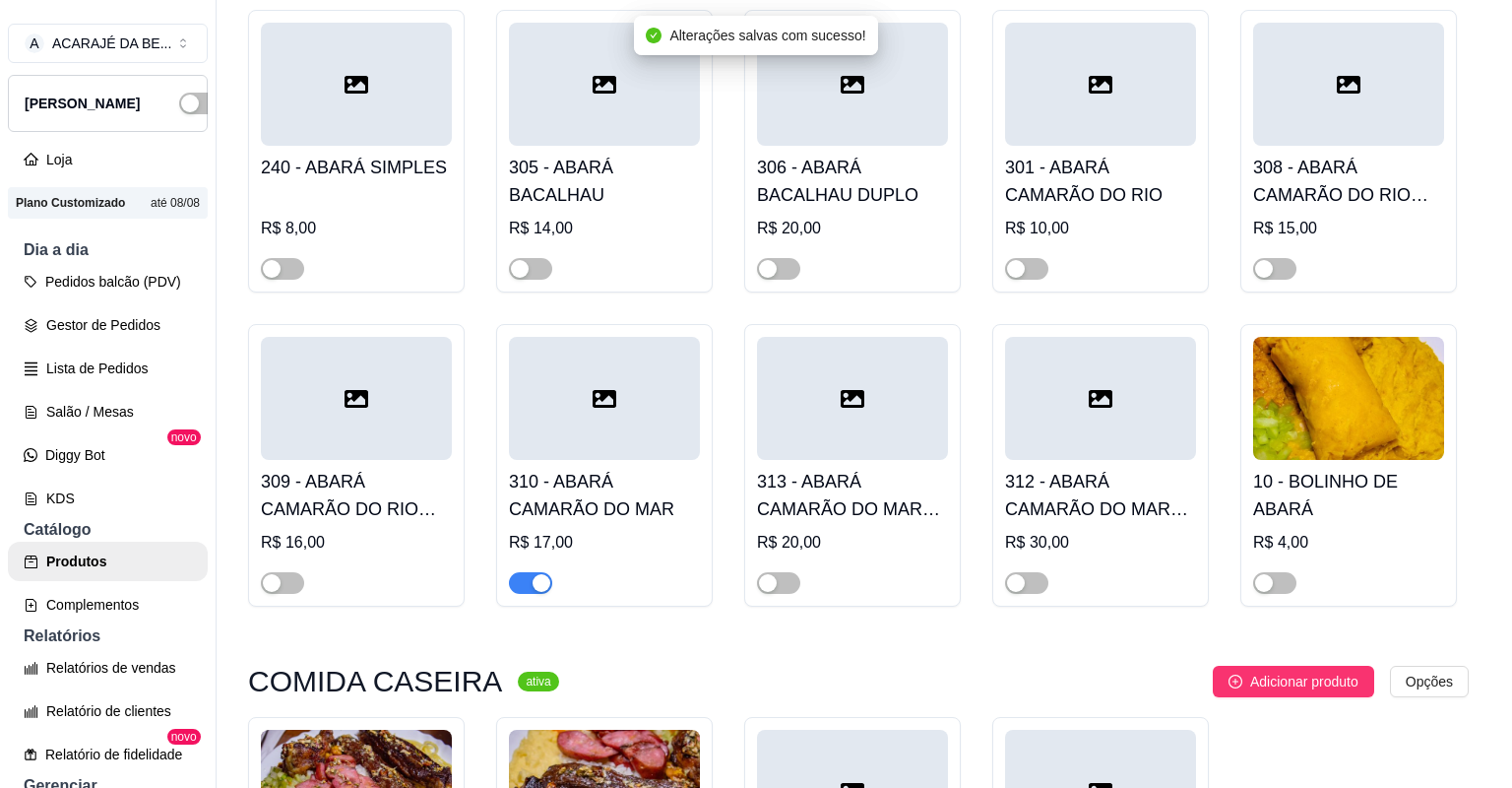 type 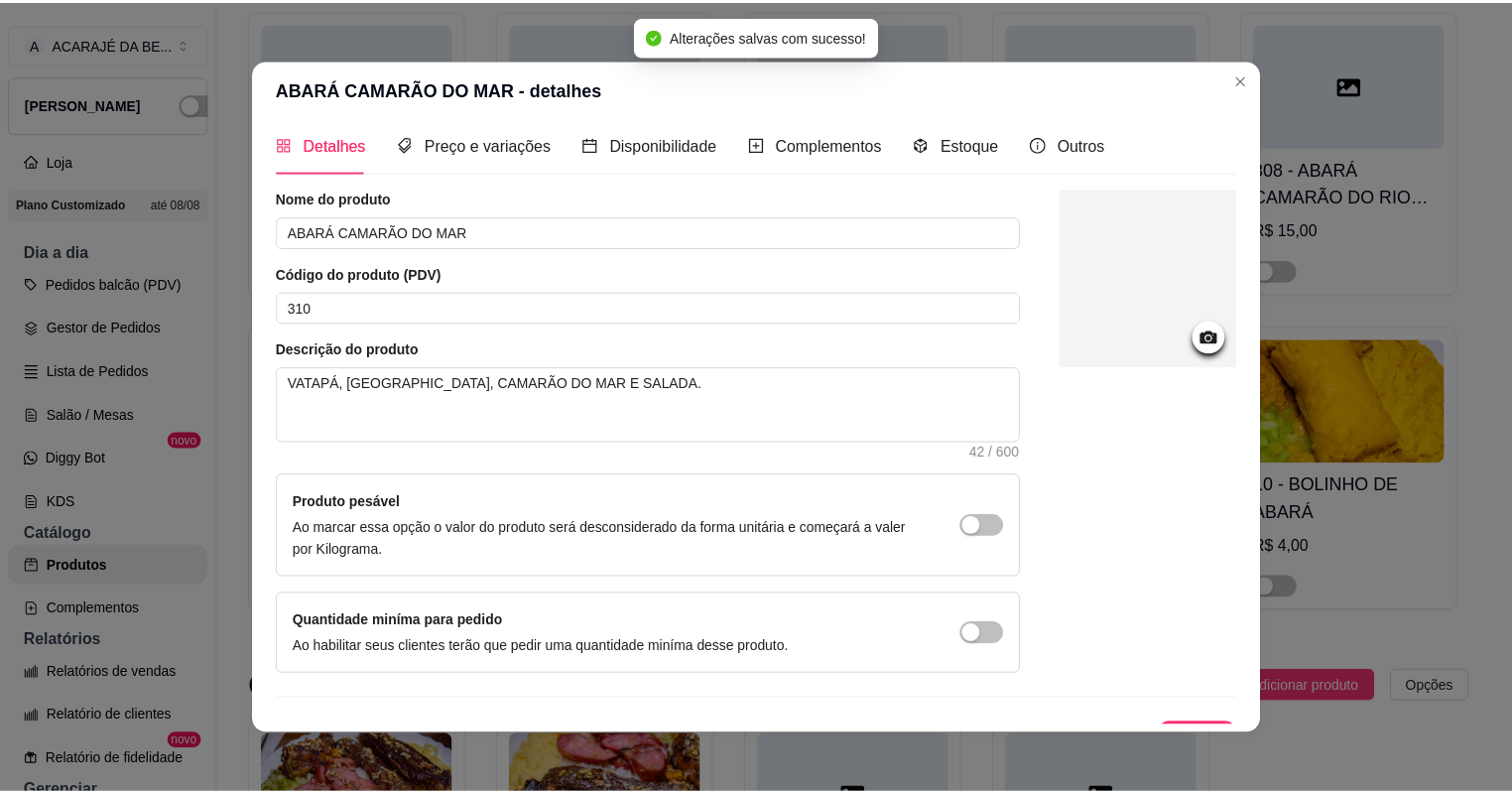 scroll, scrollTop: 45, scrollLeft: 0, axis: vertical 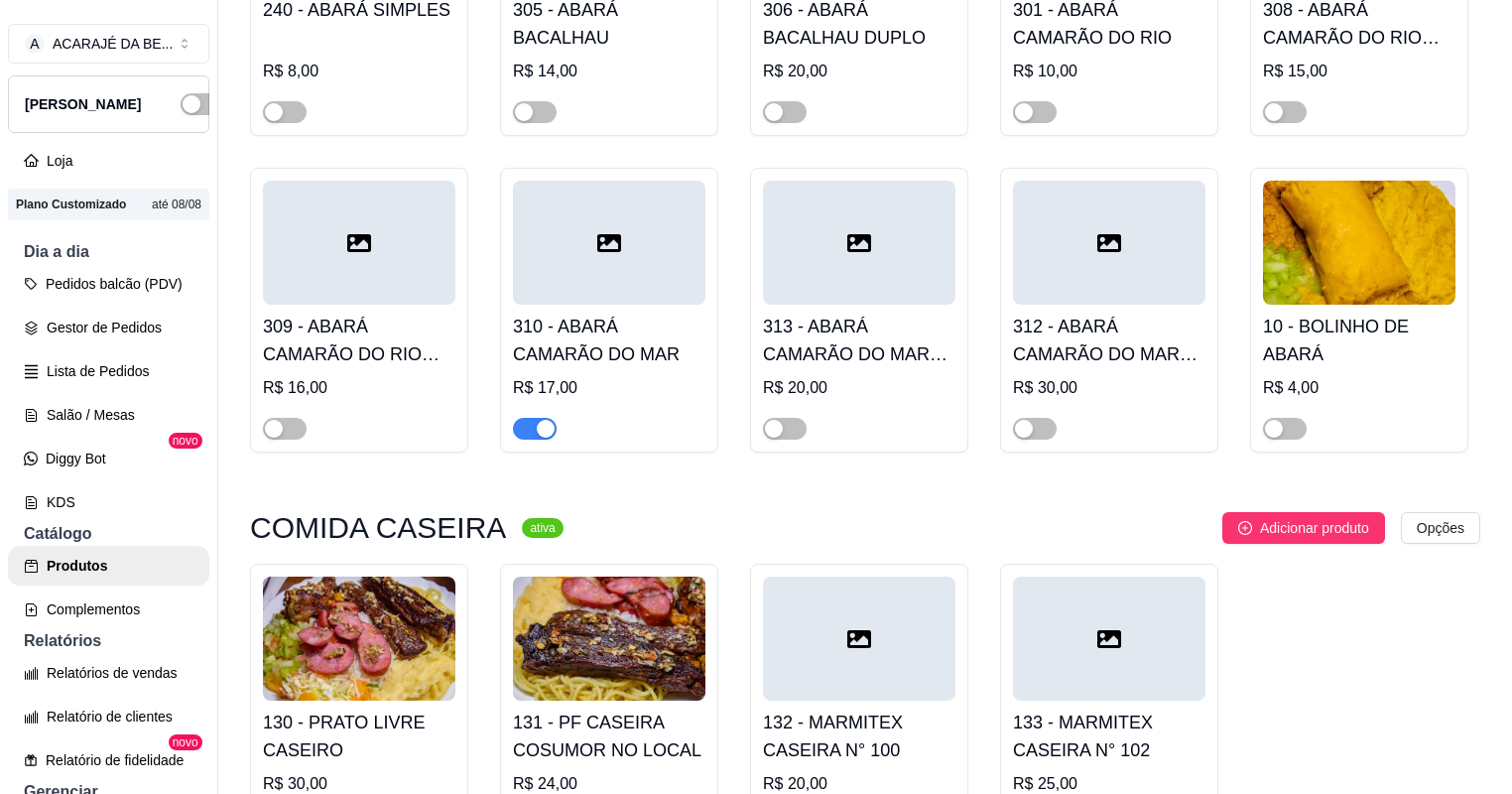 click at bounding box center (535, 429) 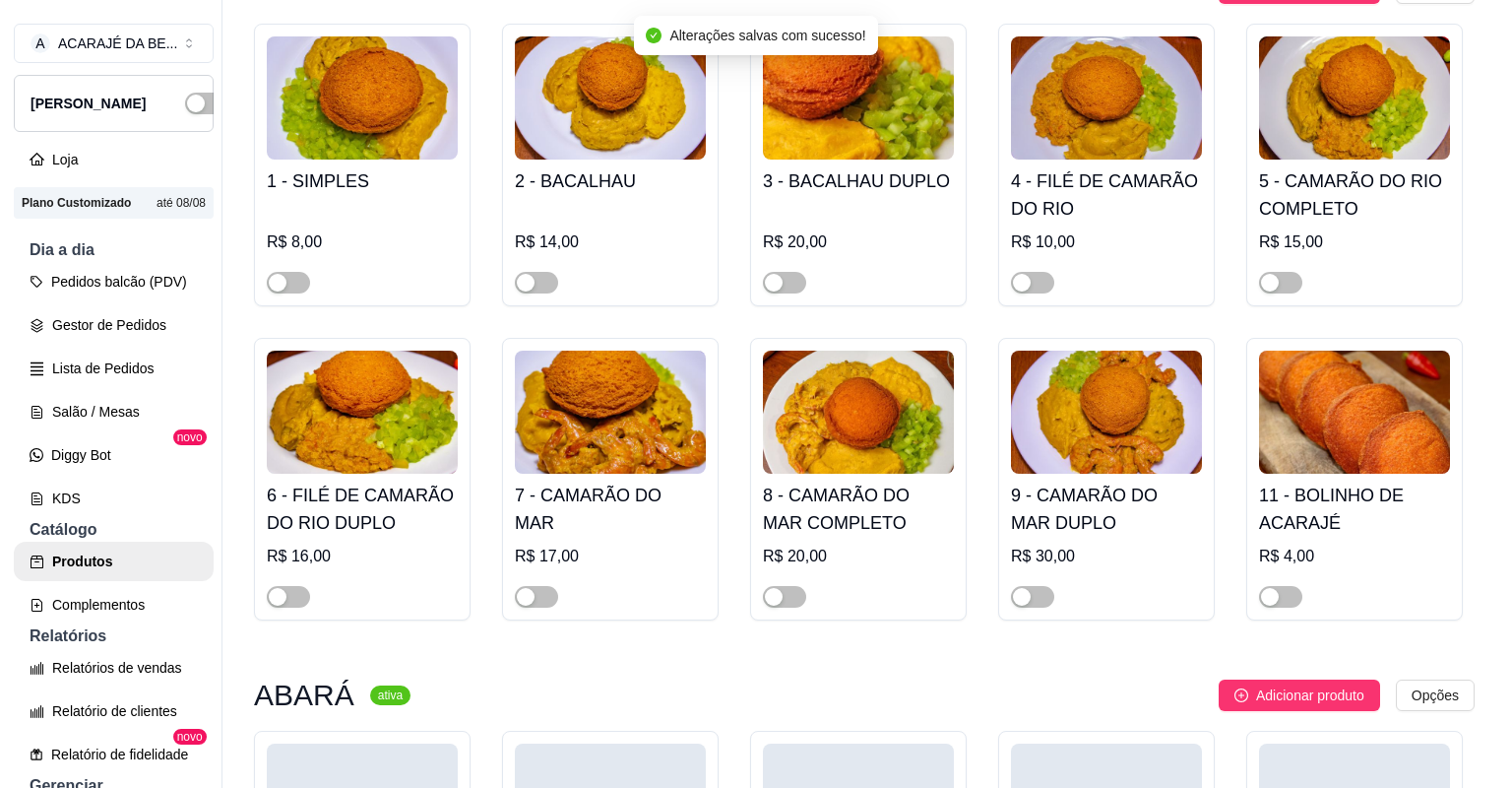 scroll, scrollTop: 0, scrollLeft: 0, axis: both 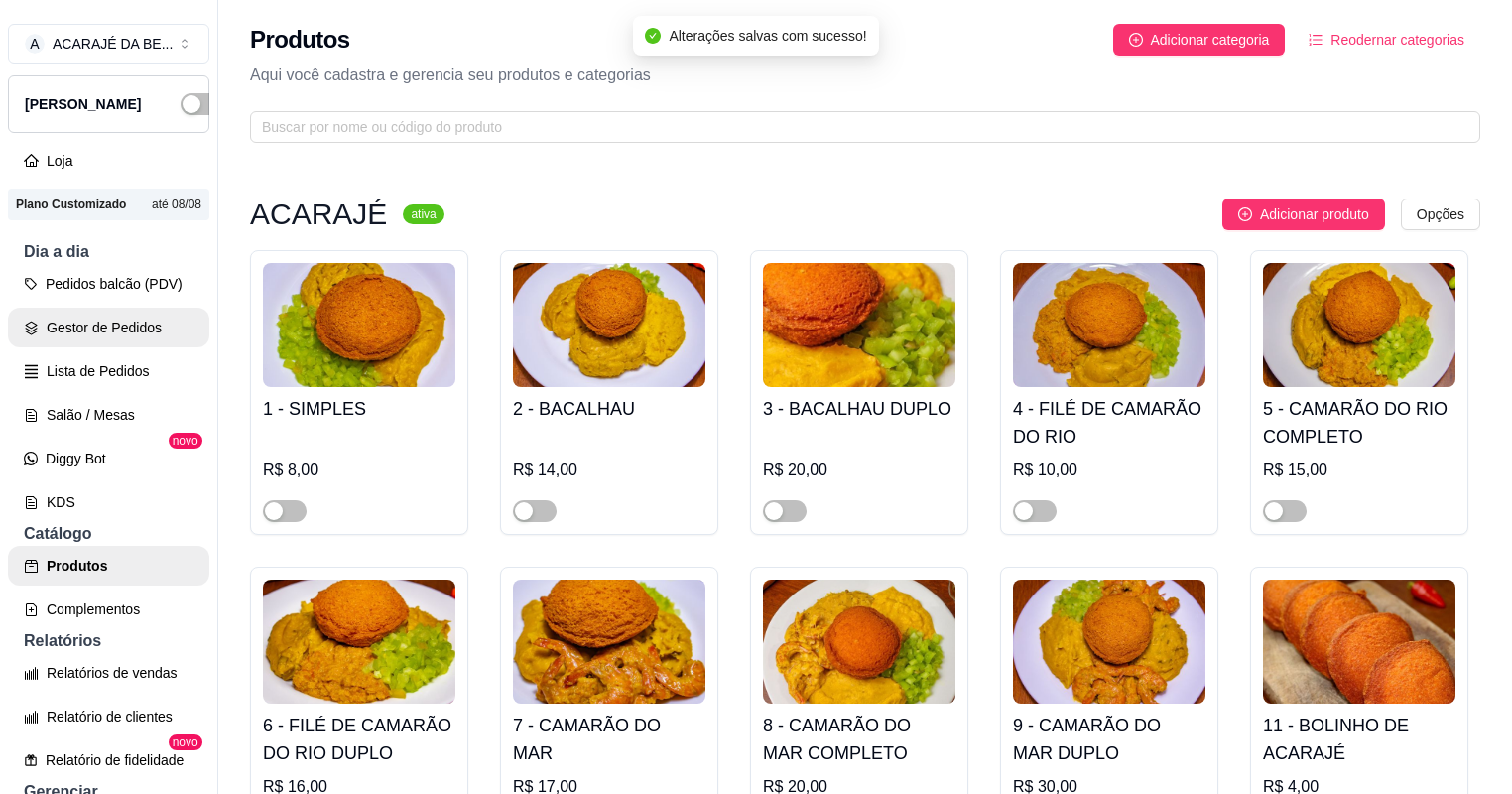 click on "Gestor de Pedidos" at bounding box center (108, 328) 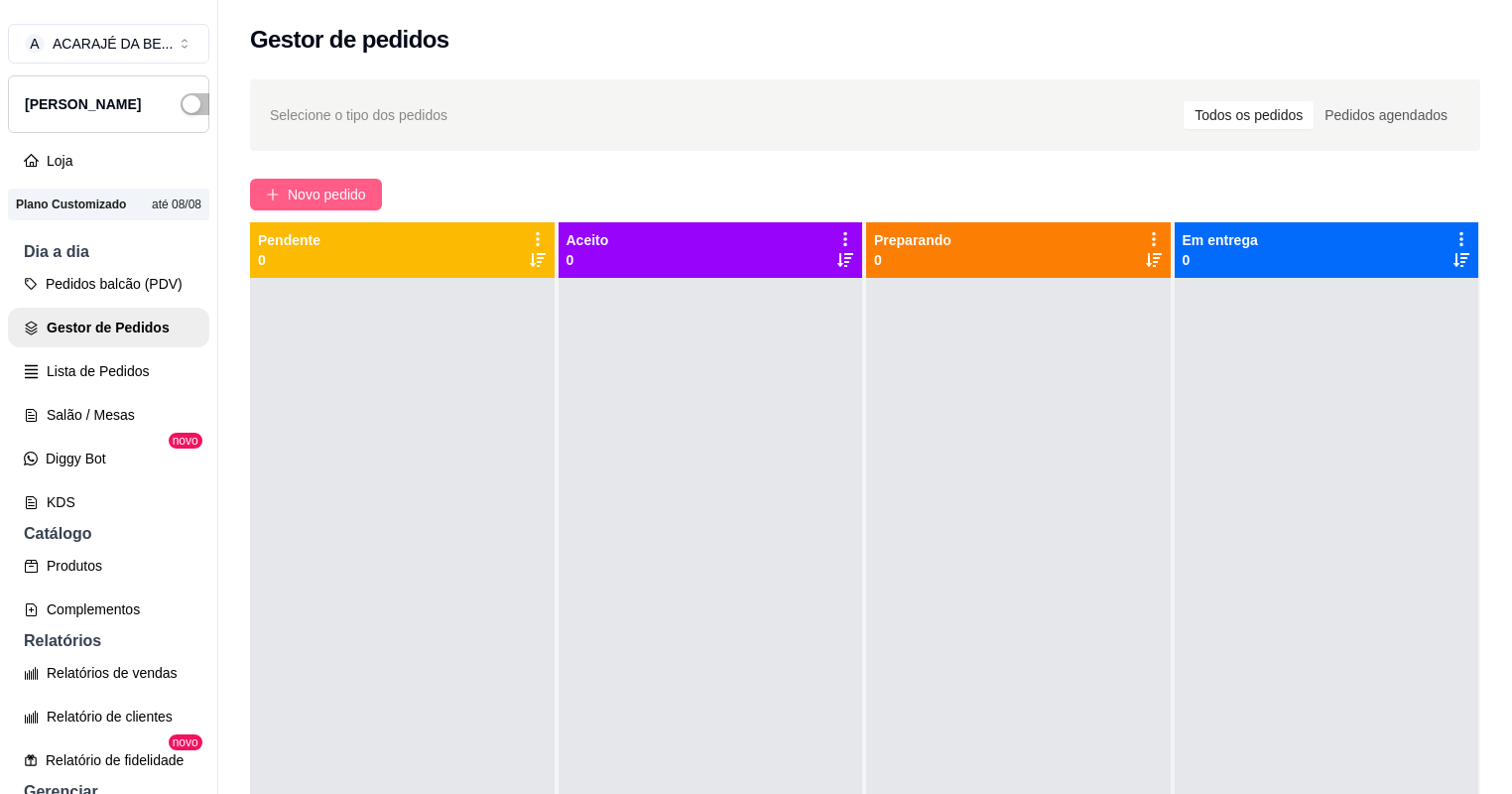 click on "Novo pedido" at bounding box center [315, 195] 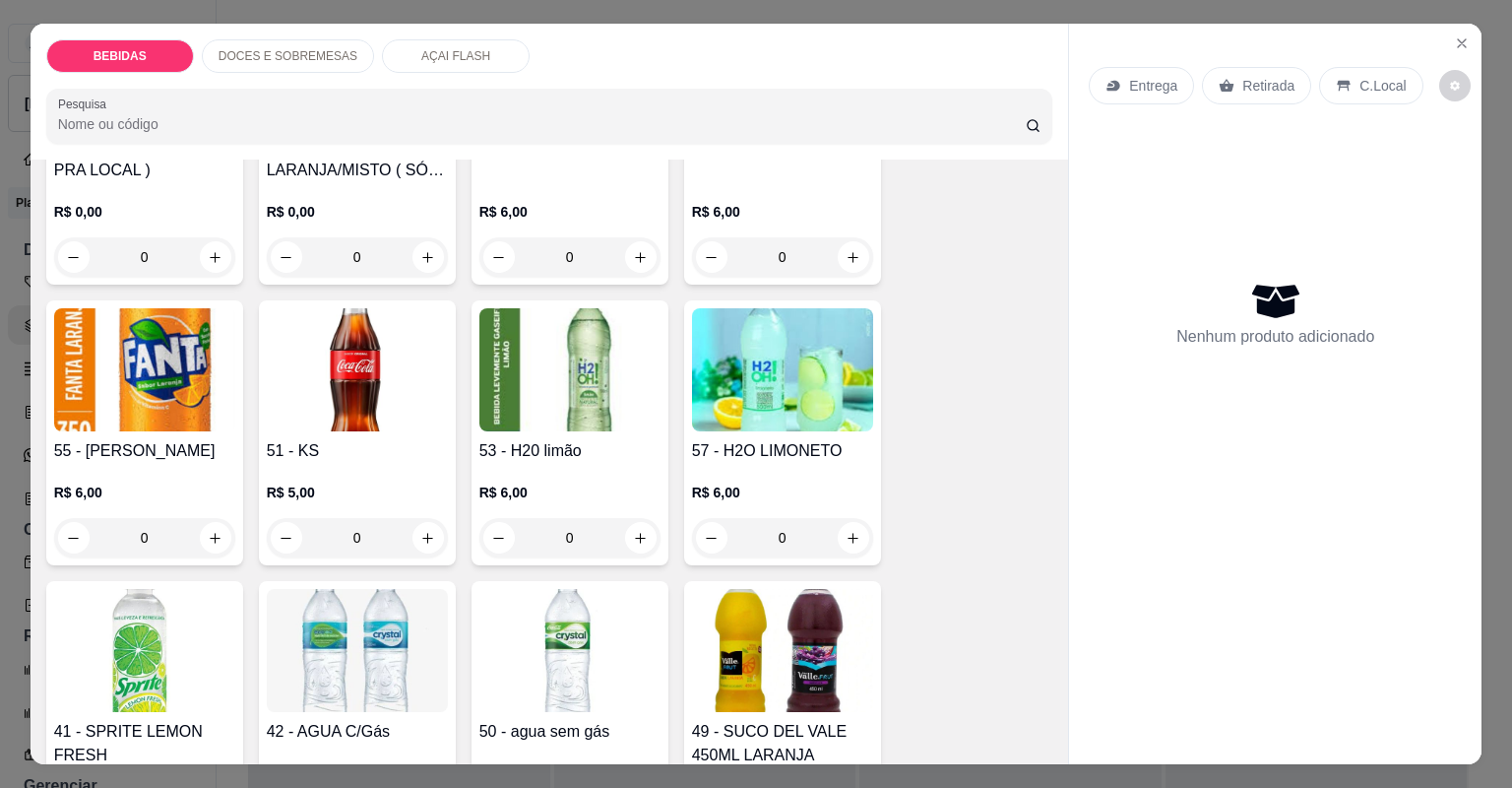 scroll, scrollTop: 394, scrollLeft: 0, axis: vertical 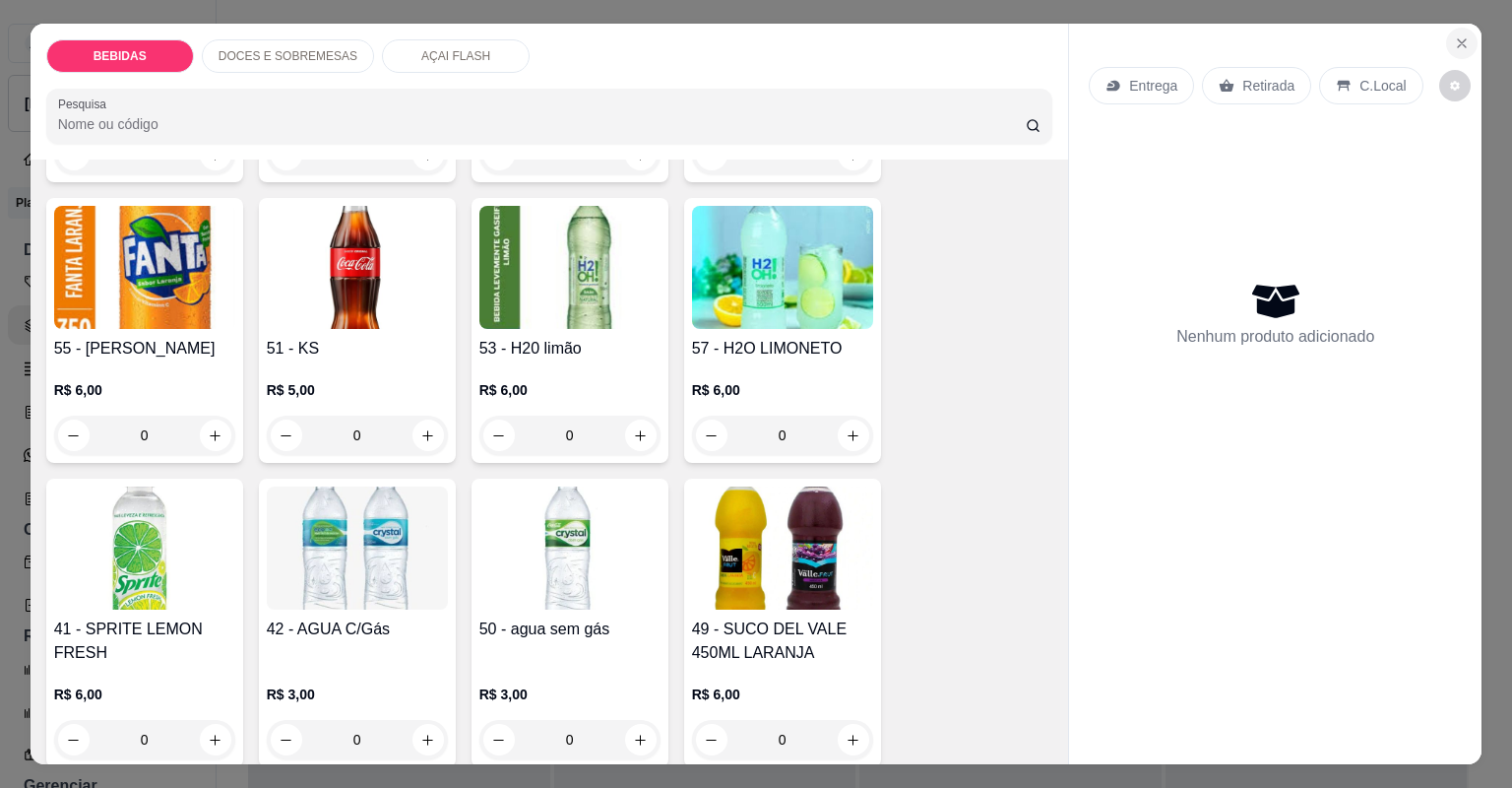 click 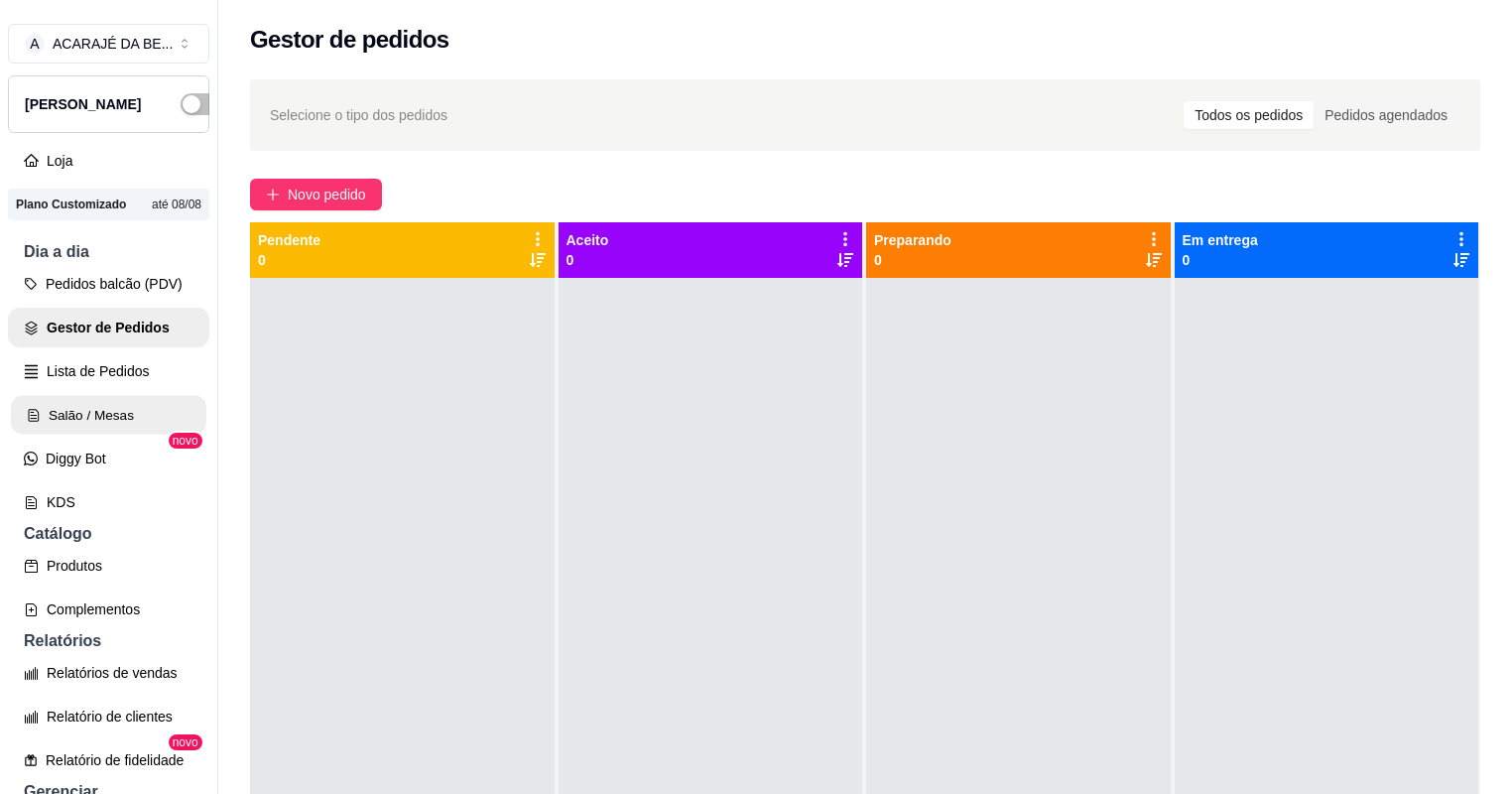 click on "Salão / Mesas" at bounding box center (108, 415) 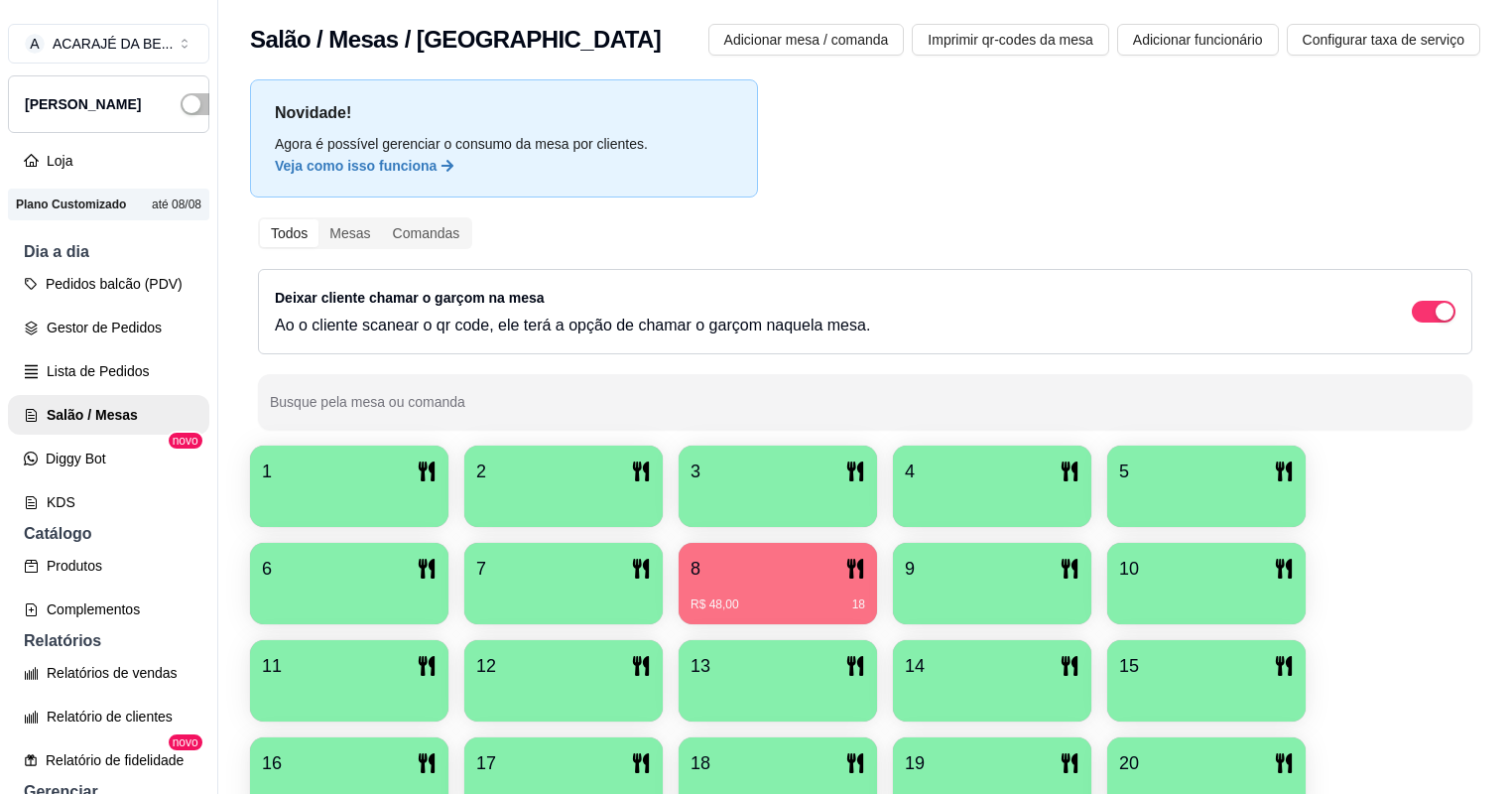 click on "8" at bounding box center [778, 569] 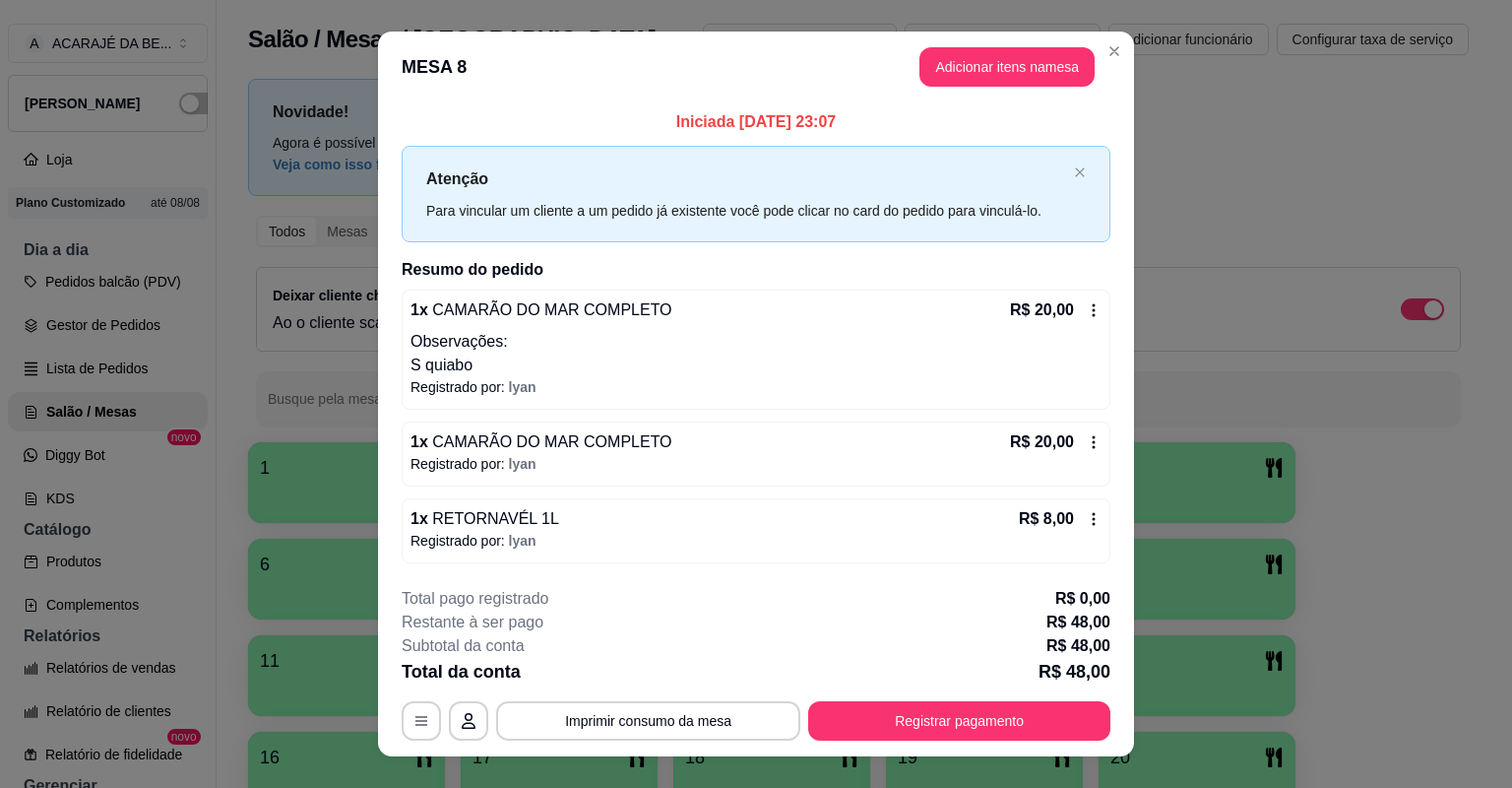 scroll, scrollTop: 30, scrollLeft: 0, axis: vertical 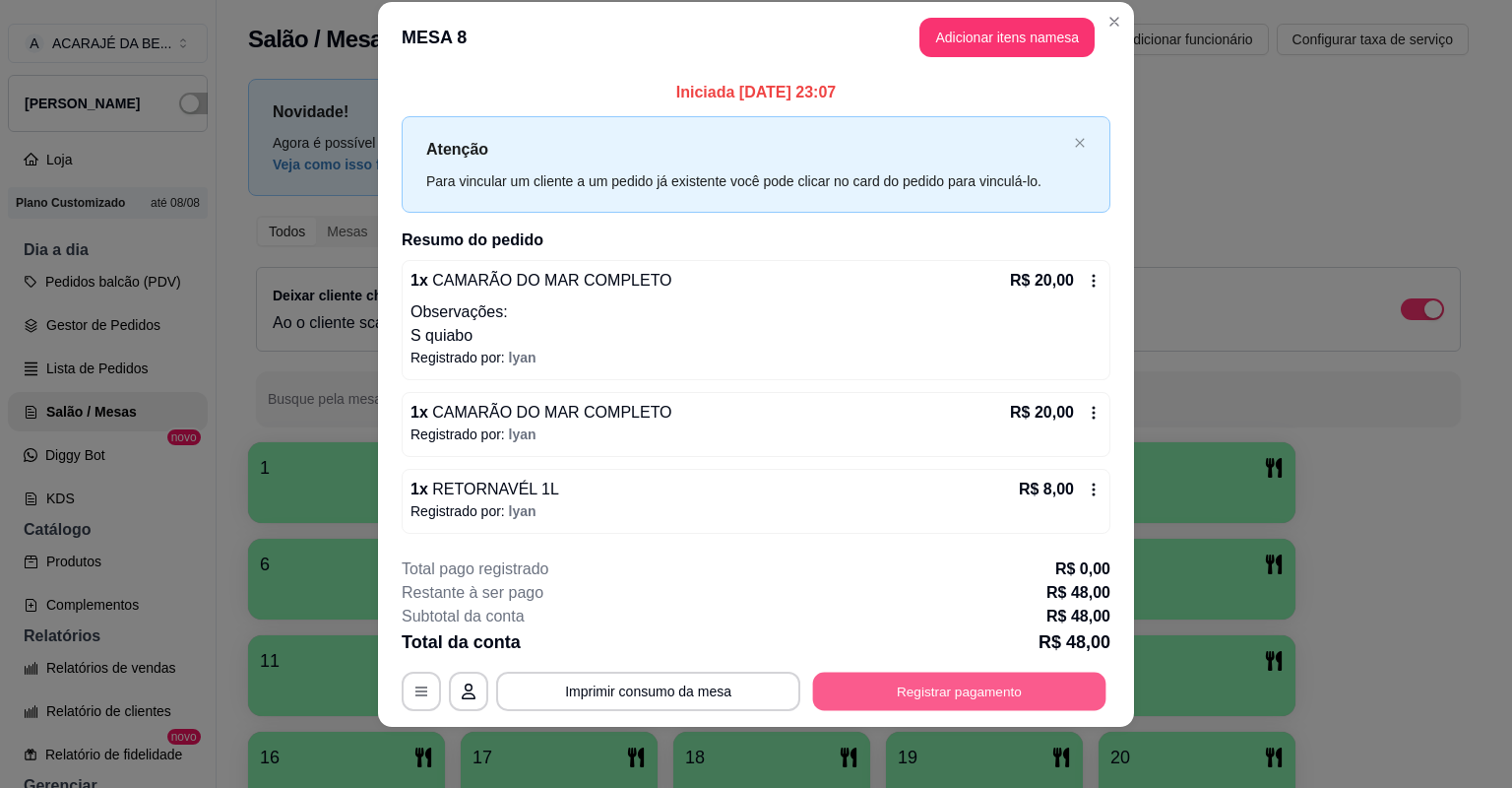 click on "Registrar pagamento" at bounding box center (960, 690) 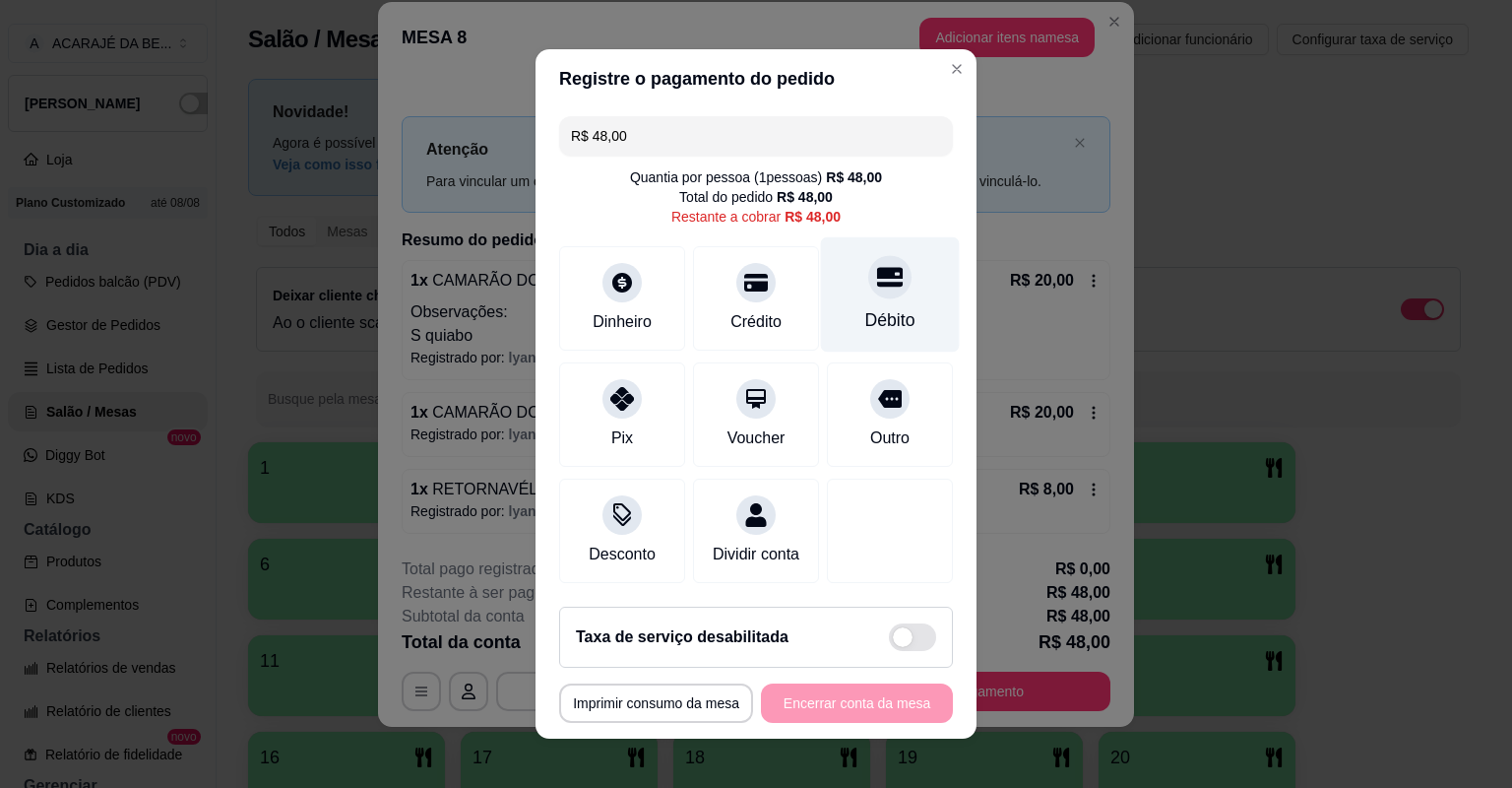 scroll, scrollTop: 13, scrollLeft: 0, axis: vertical 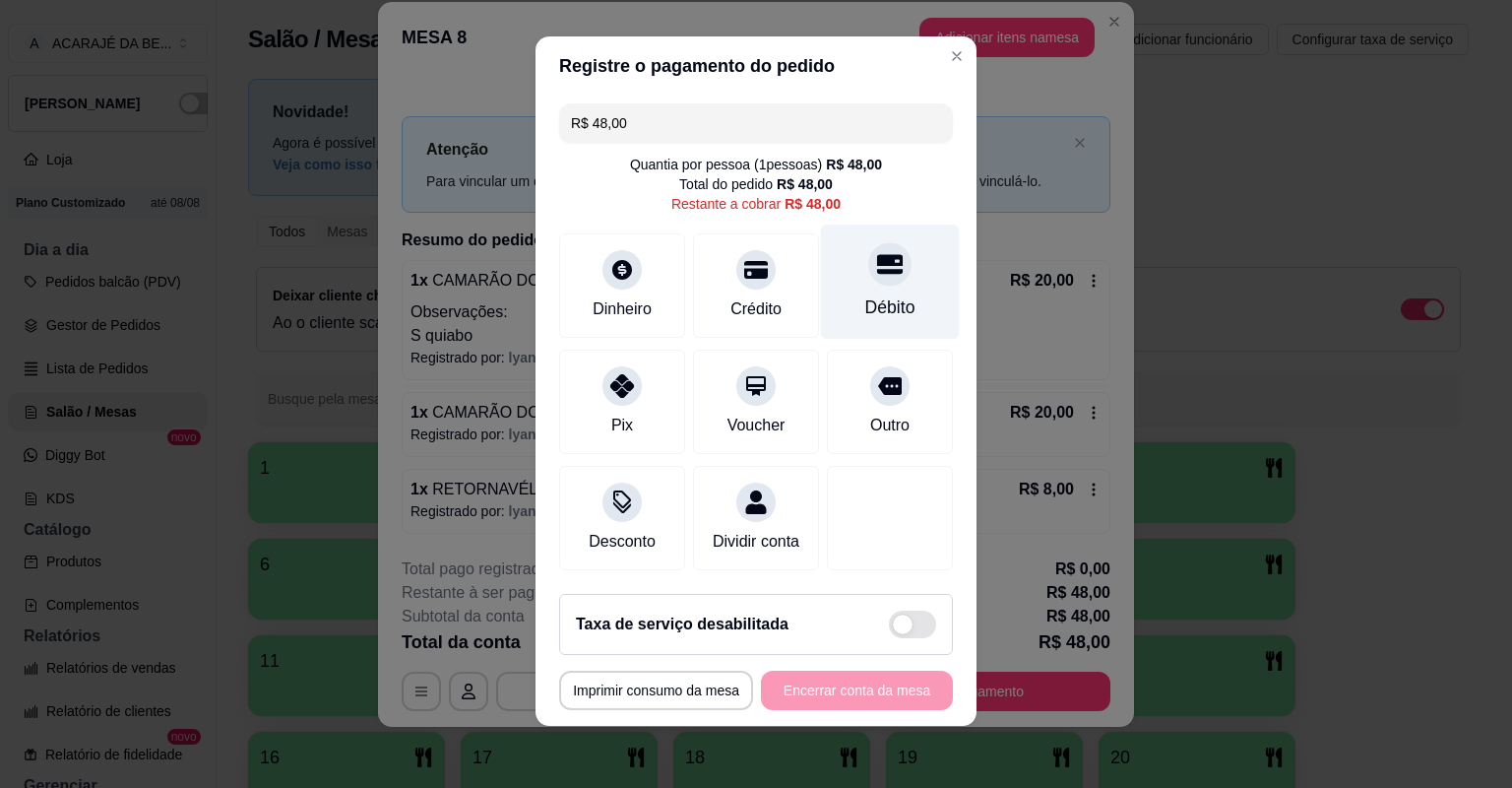 click 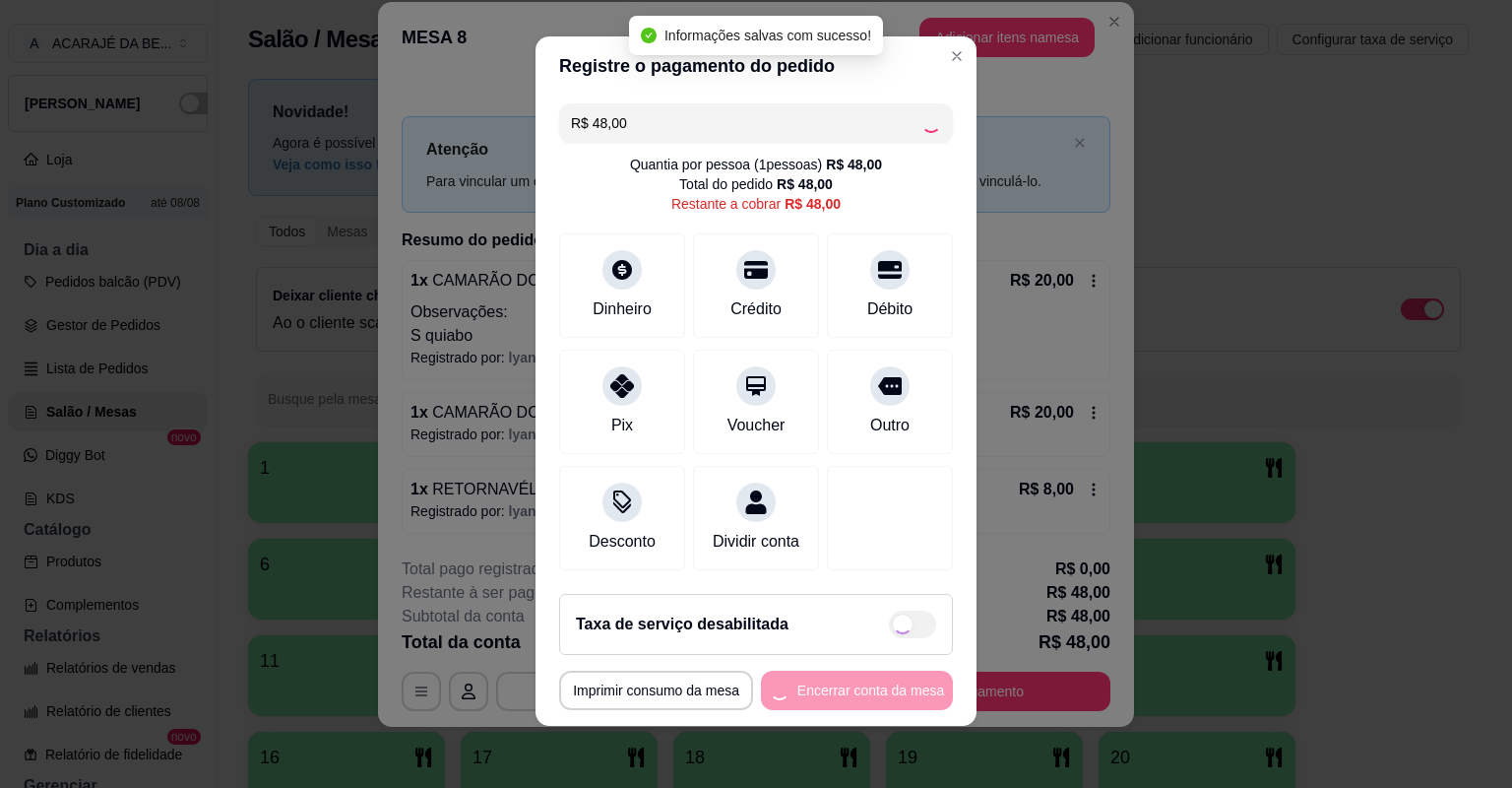 type on "R$ 0,00" 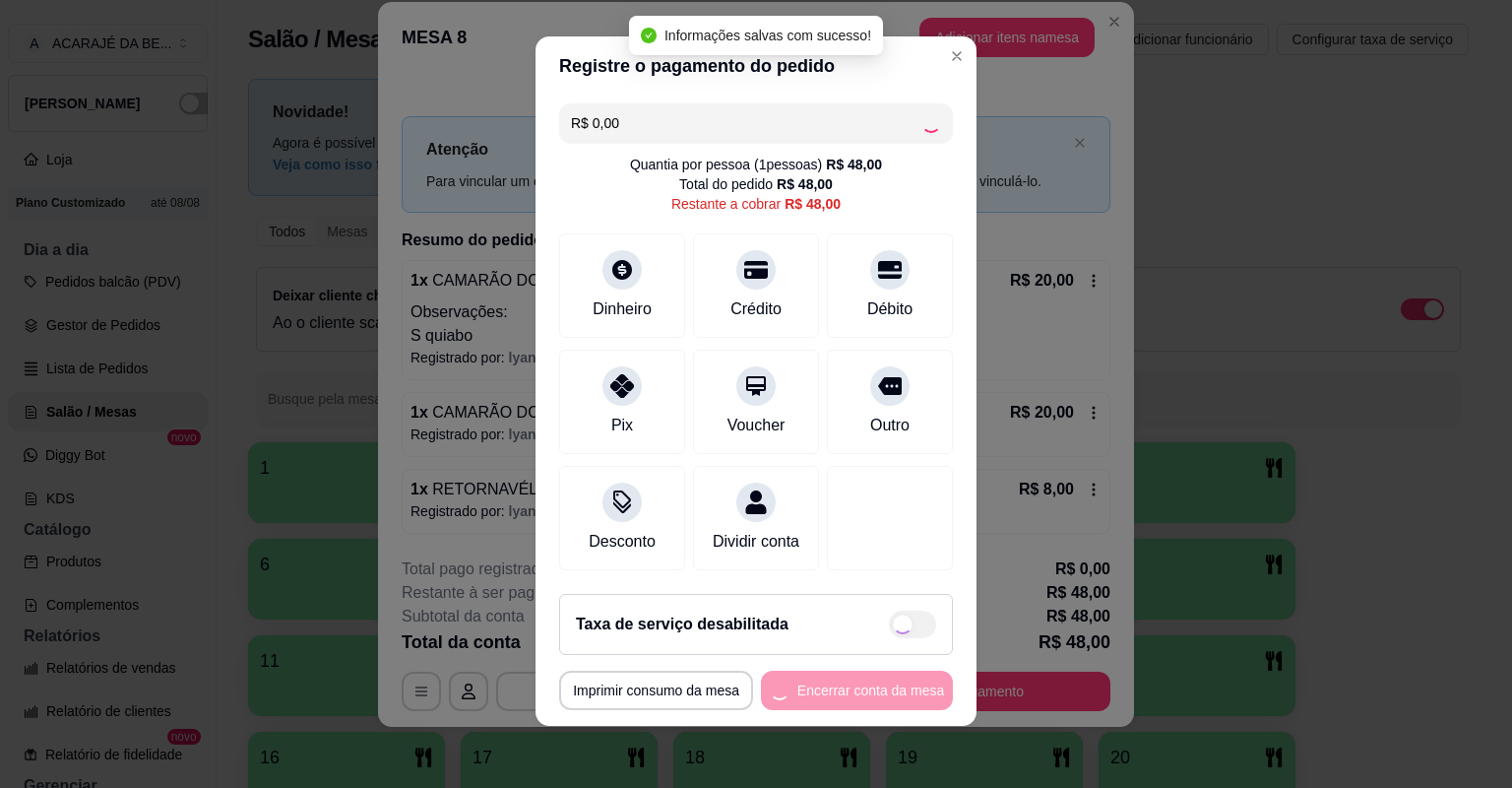 scroll, scrollTop: 2, scrollLeft: 0, axis: vertical 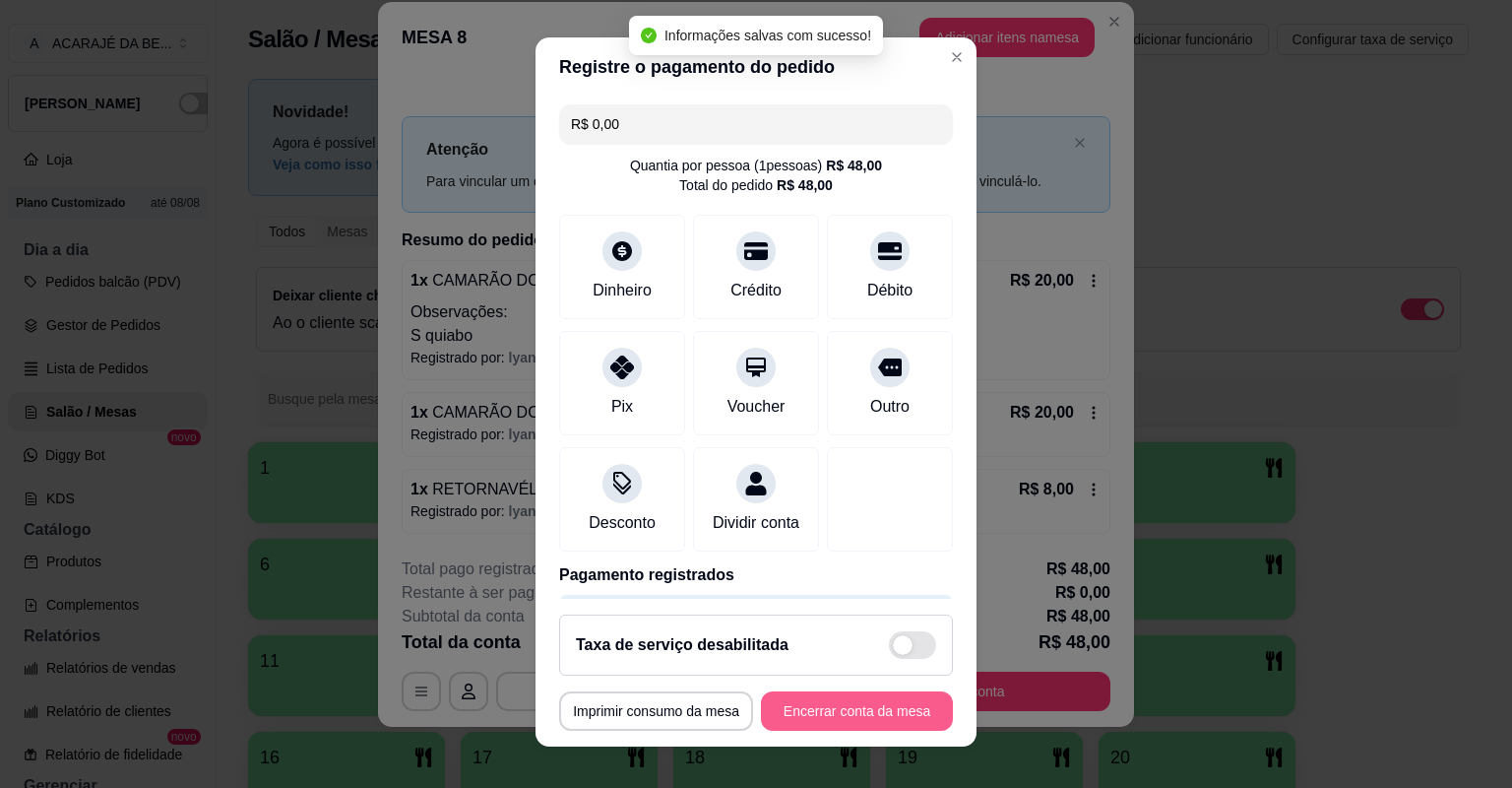 click on "Encerrar conta da mesa" at bounding box center [856, 711] 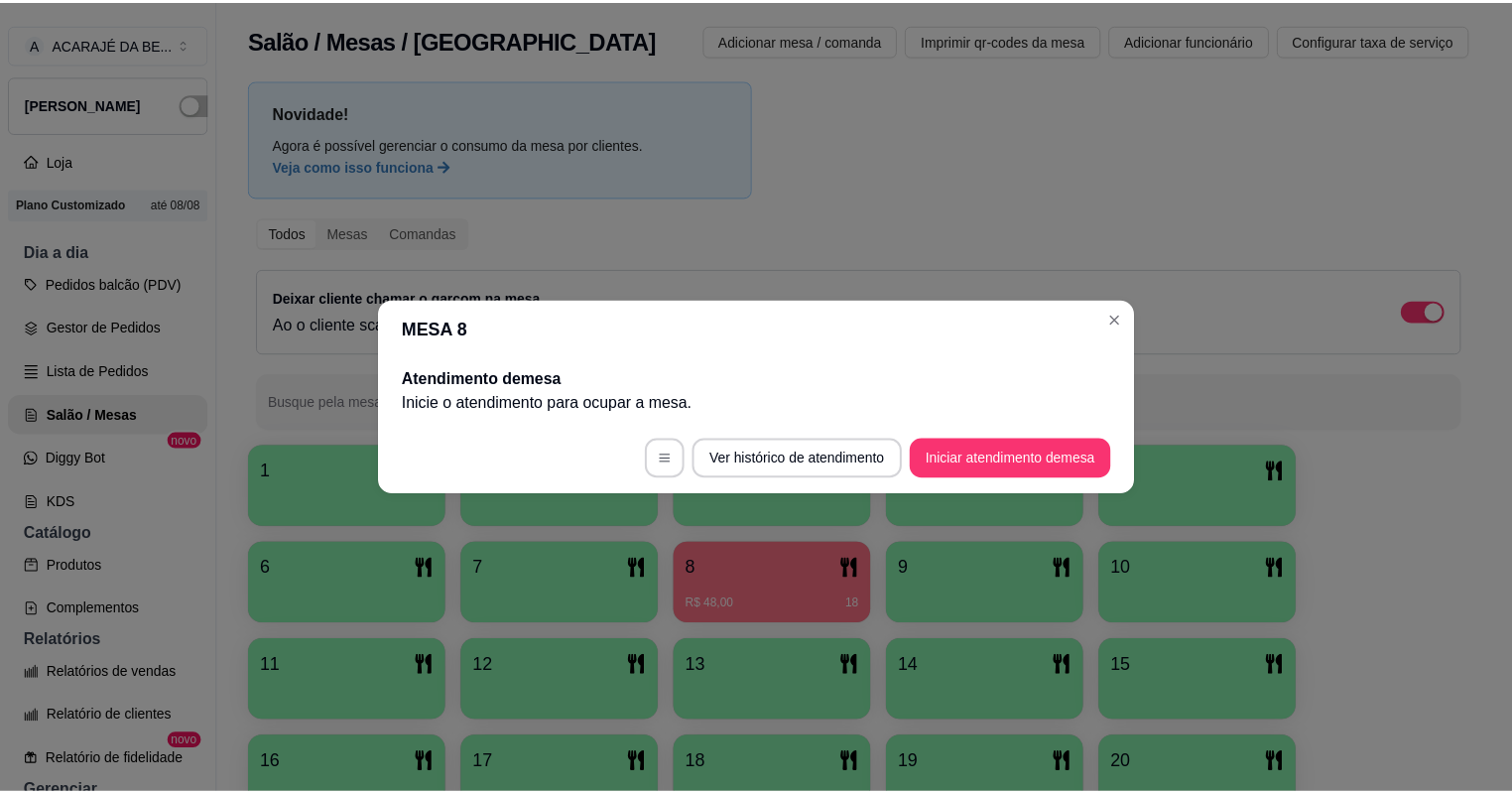 scroll, scrollTop: 0, scrollLeft: 0, axis: both 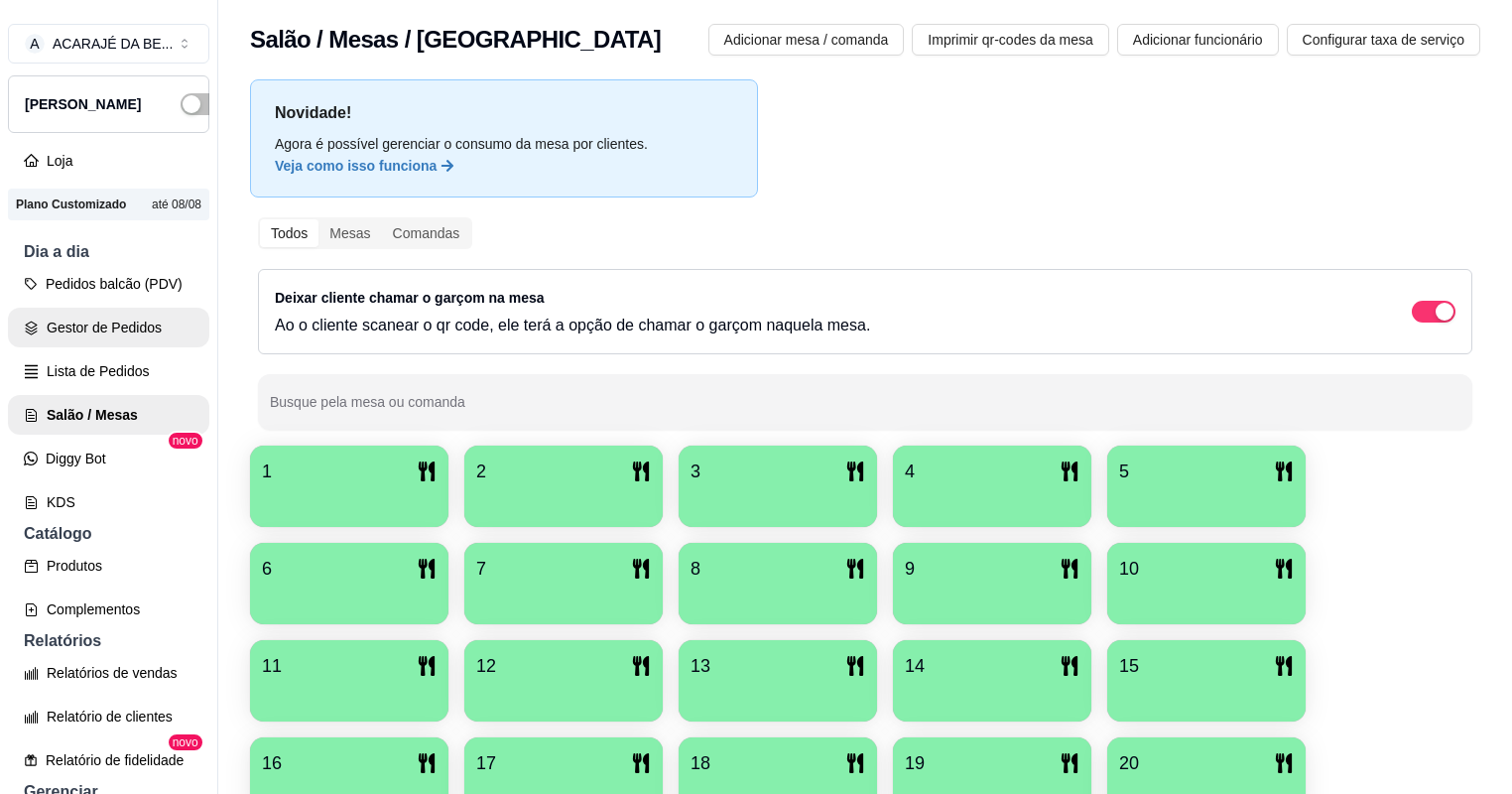 click on "Gestor de Pedidos" at bounding box center [108, 328] 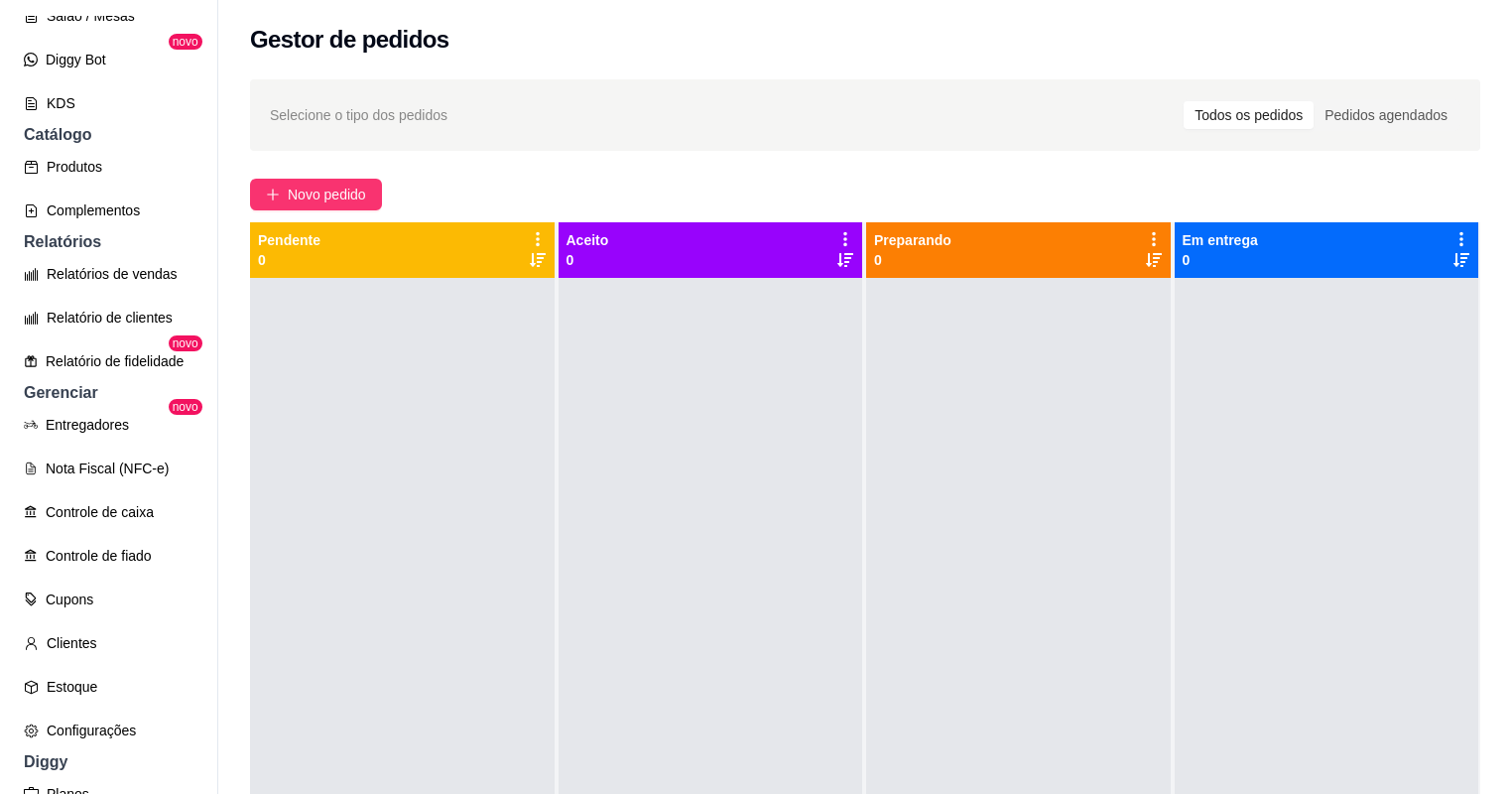 scroll, scrollTop: 476, scrollLeft: 0, axis: vertical 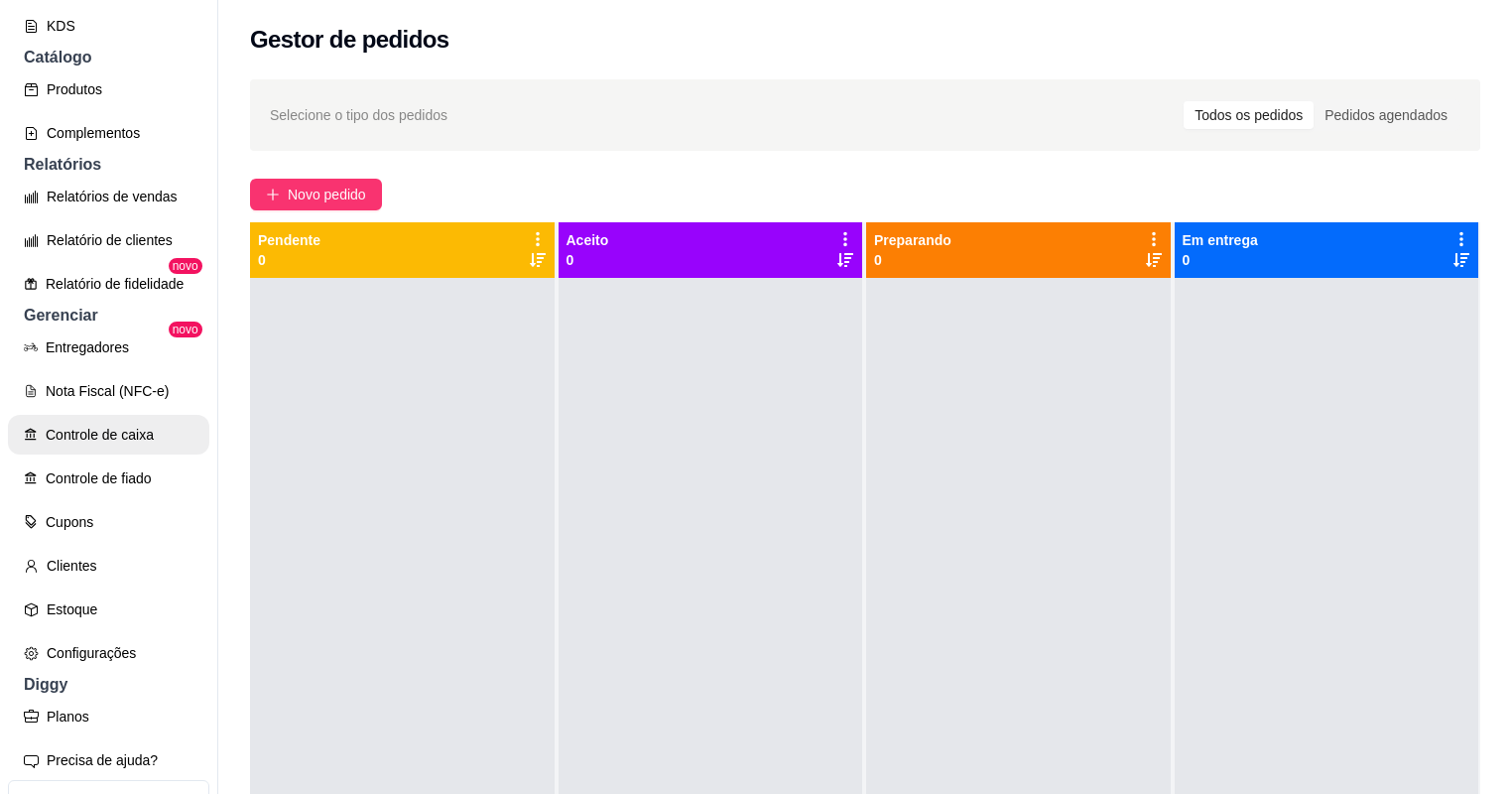 click on "Controle de caixa" at bounding box center (108, 435) 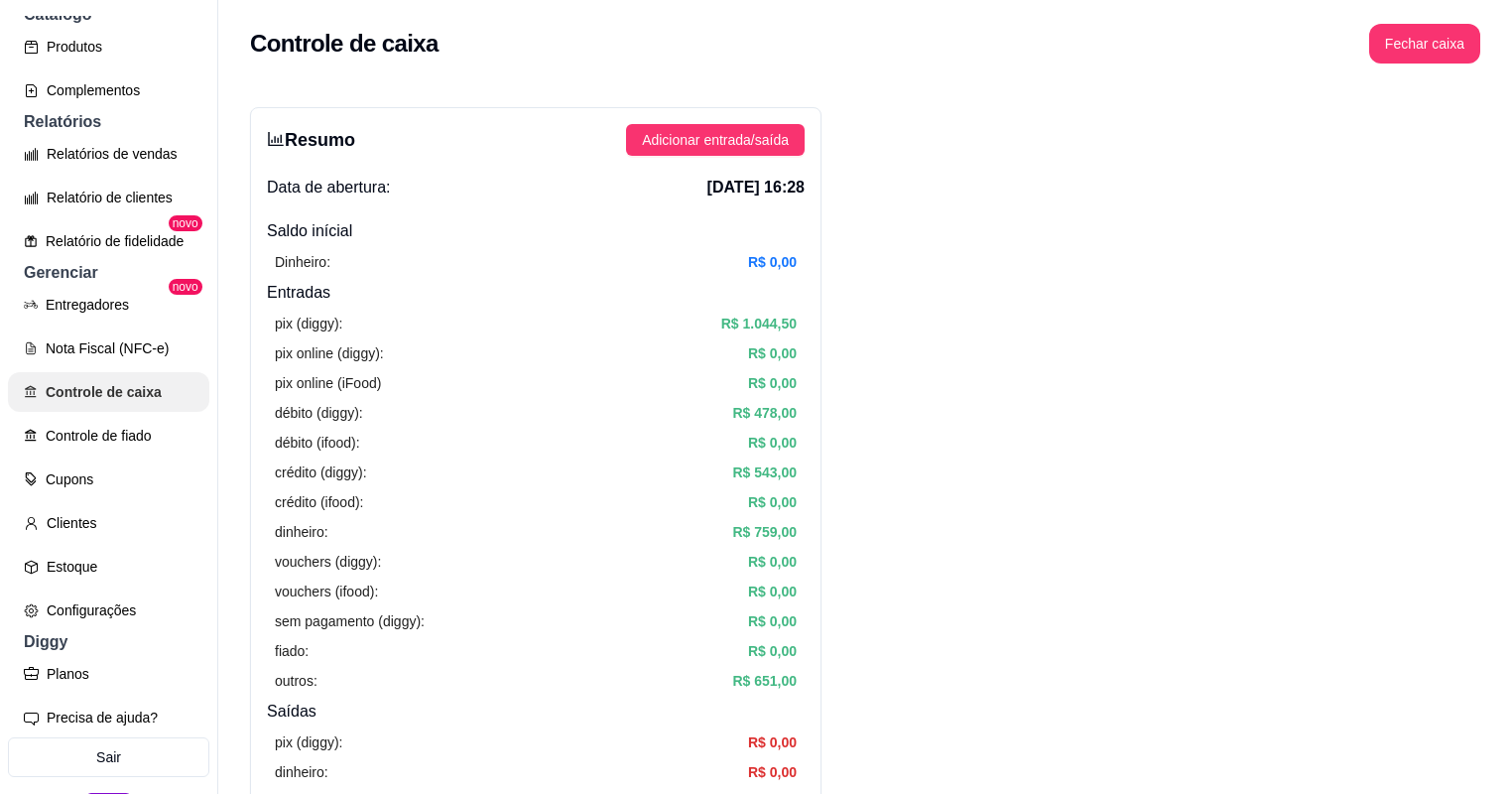 scroll, scrollTop: 541, scrollLeft: 0, axis: vertical 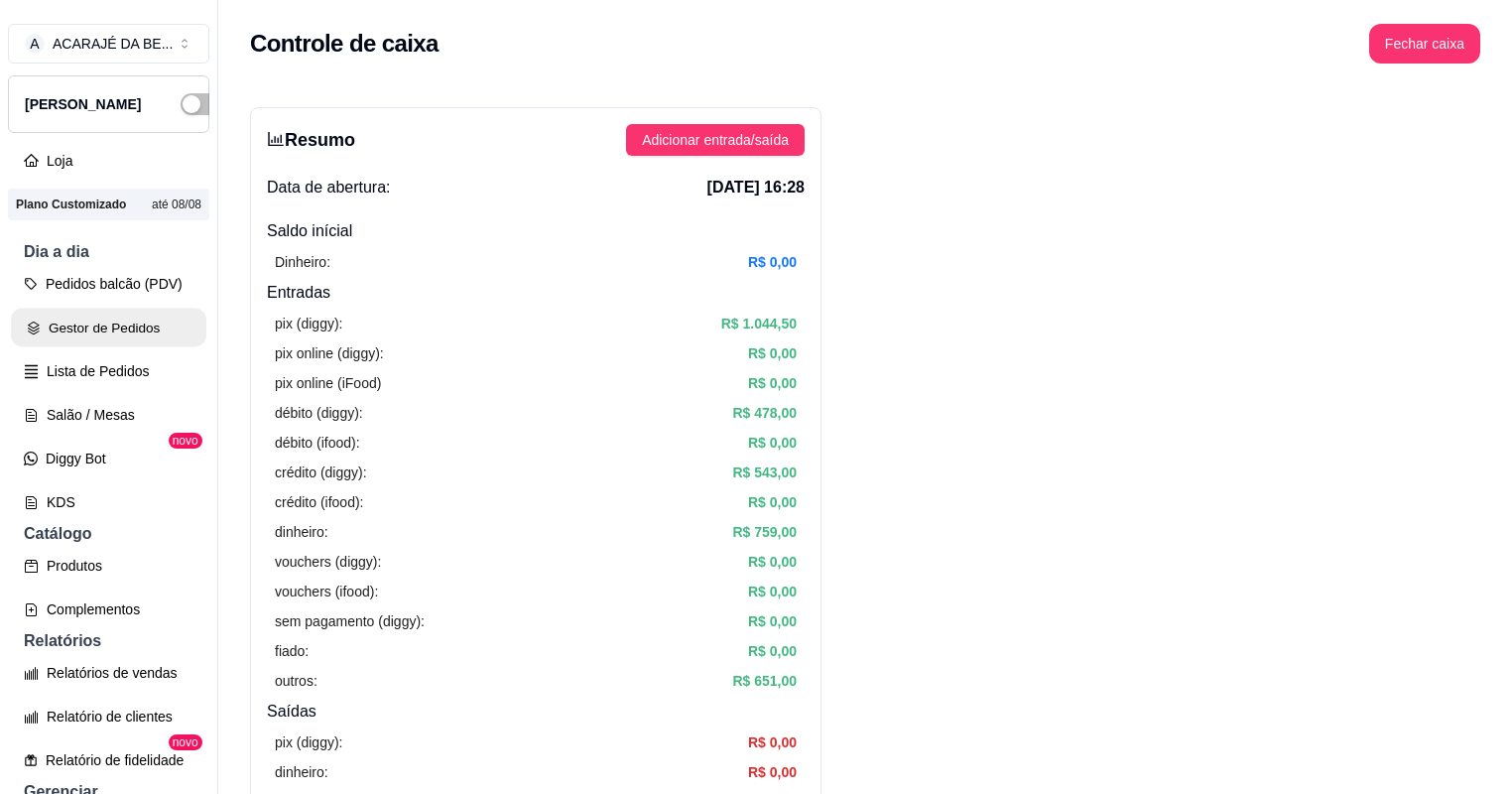 click on "Gestor de Pedidos" at bounding box center (108, 328) 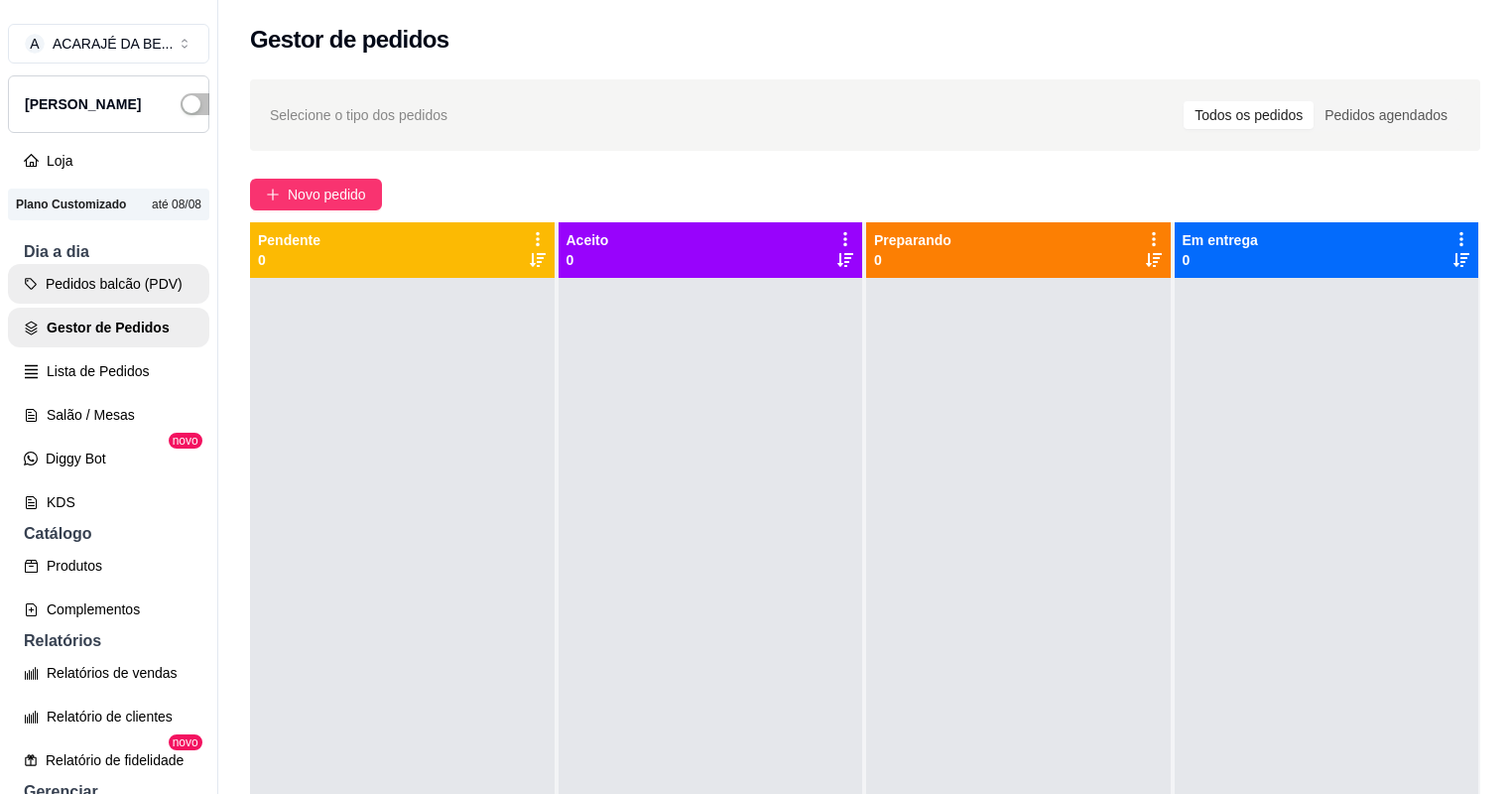 click on "Pedidos balcão (PDV)" at bounding box center (108, 284) 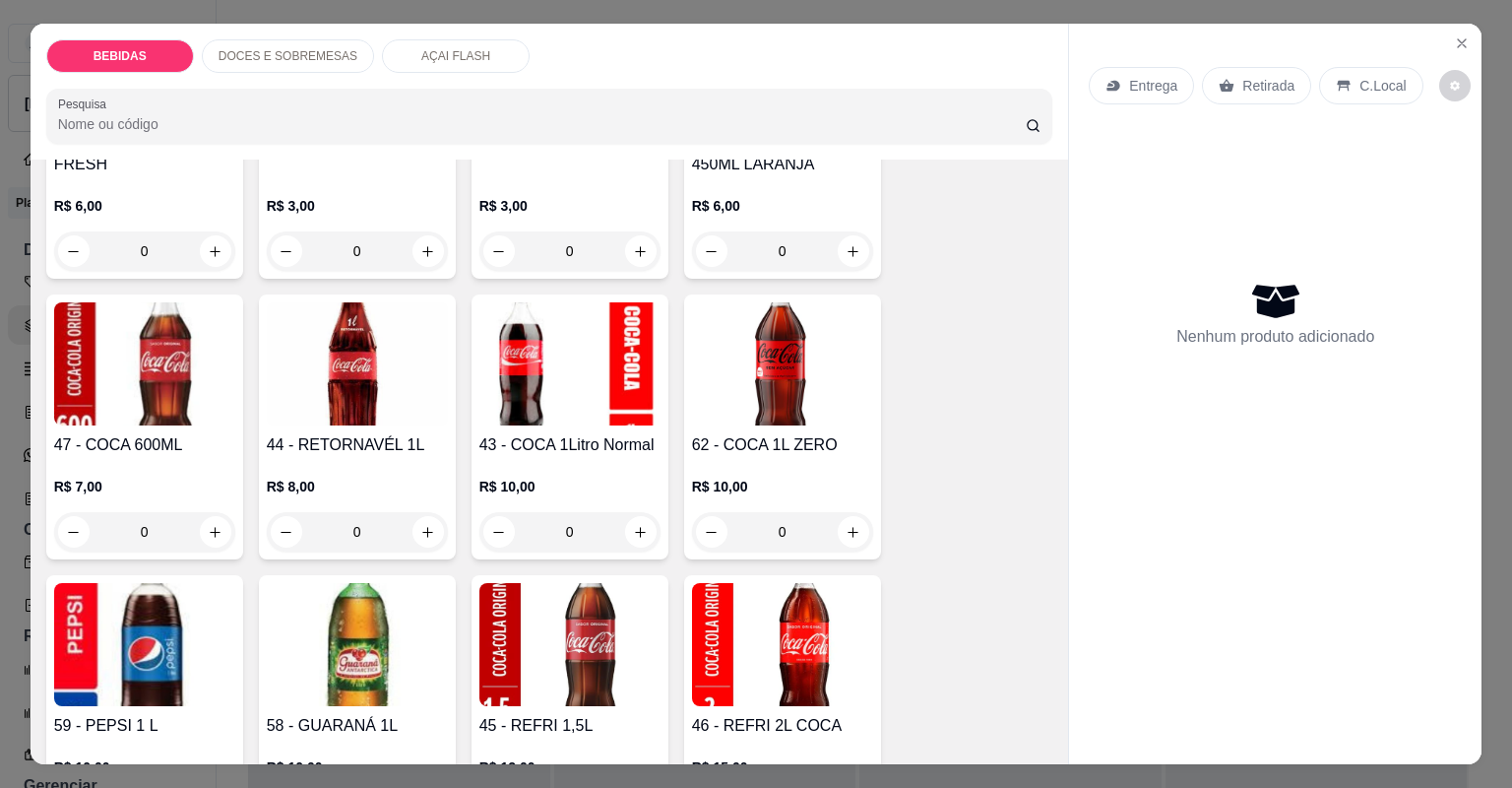 scroll, scrollTop: 946, scrollLeft: 0, axis: vertical 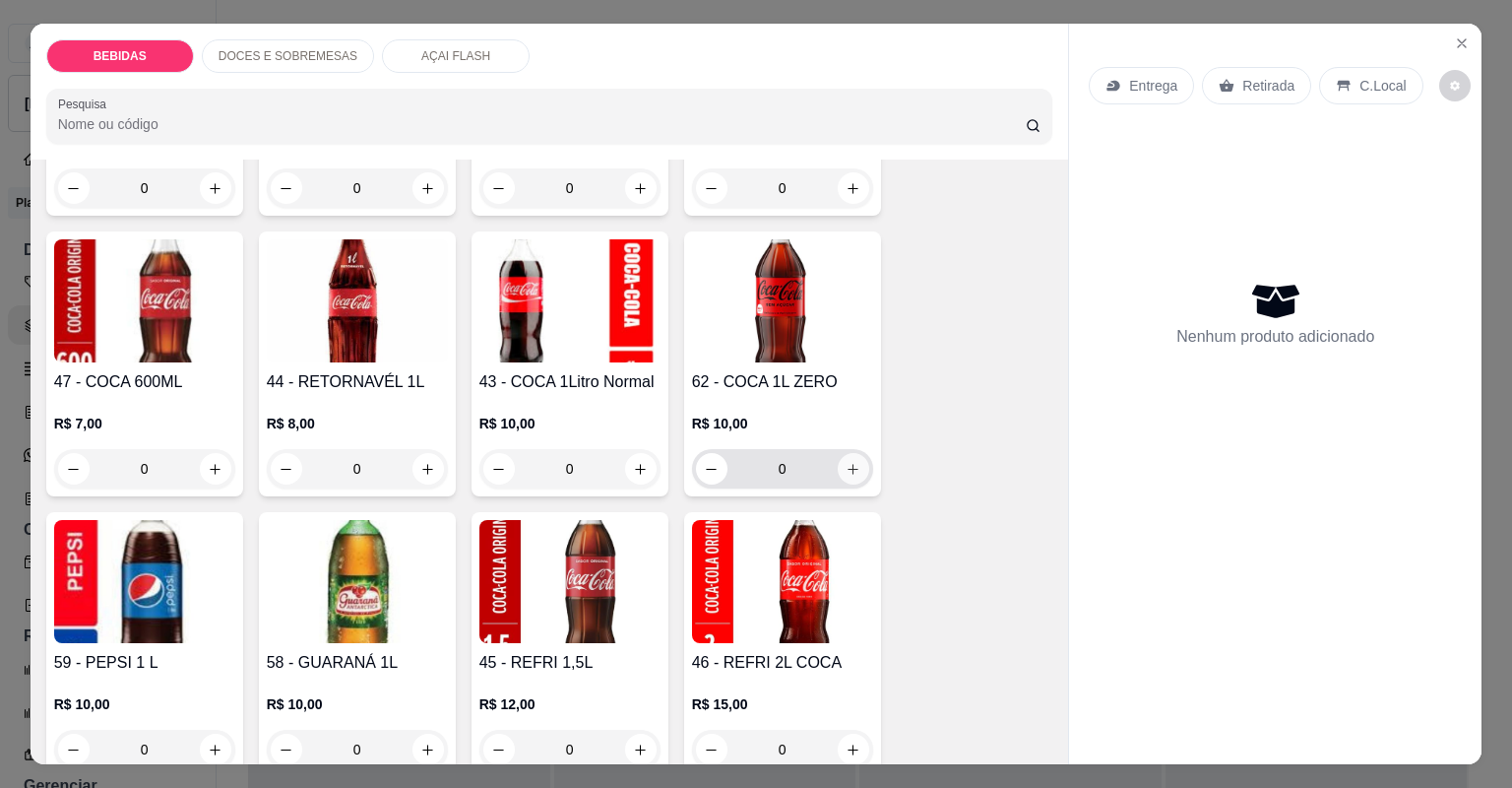 click 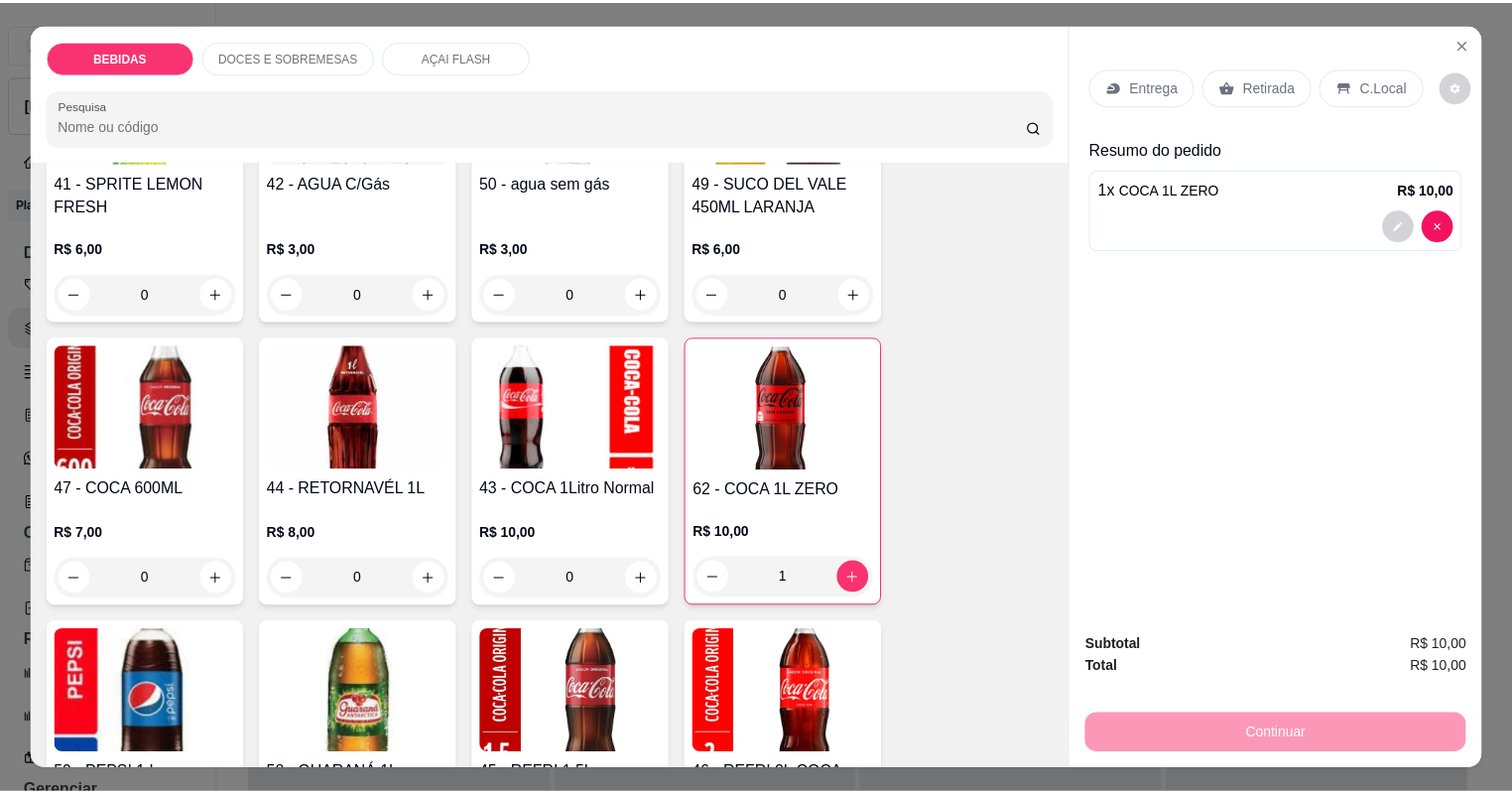 scroll, scrollTop: 794, scrollLeft: 0, axis: vertical 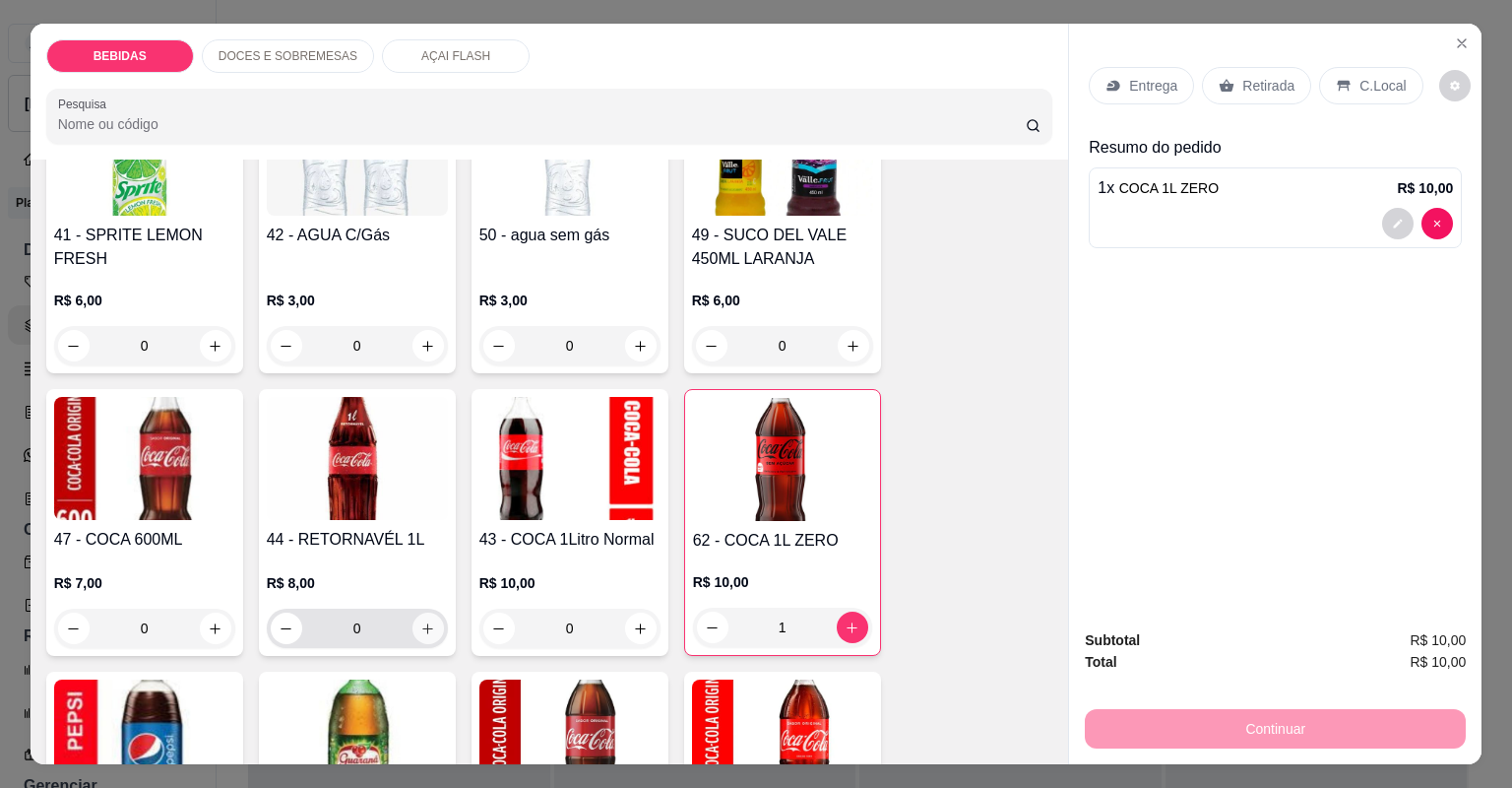 click 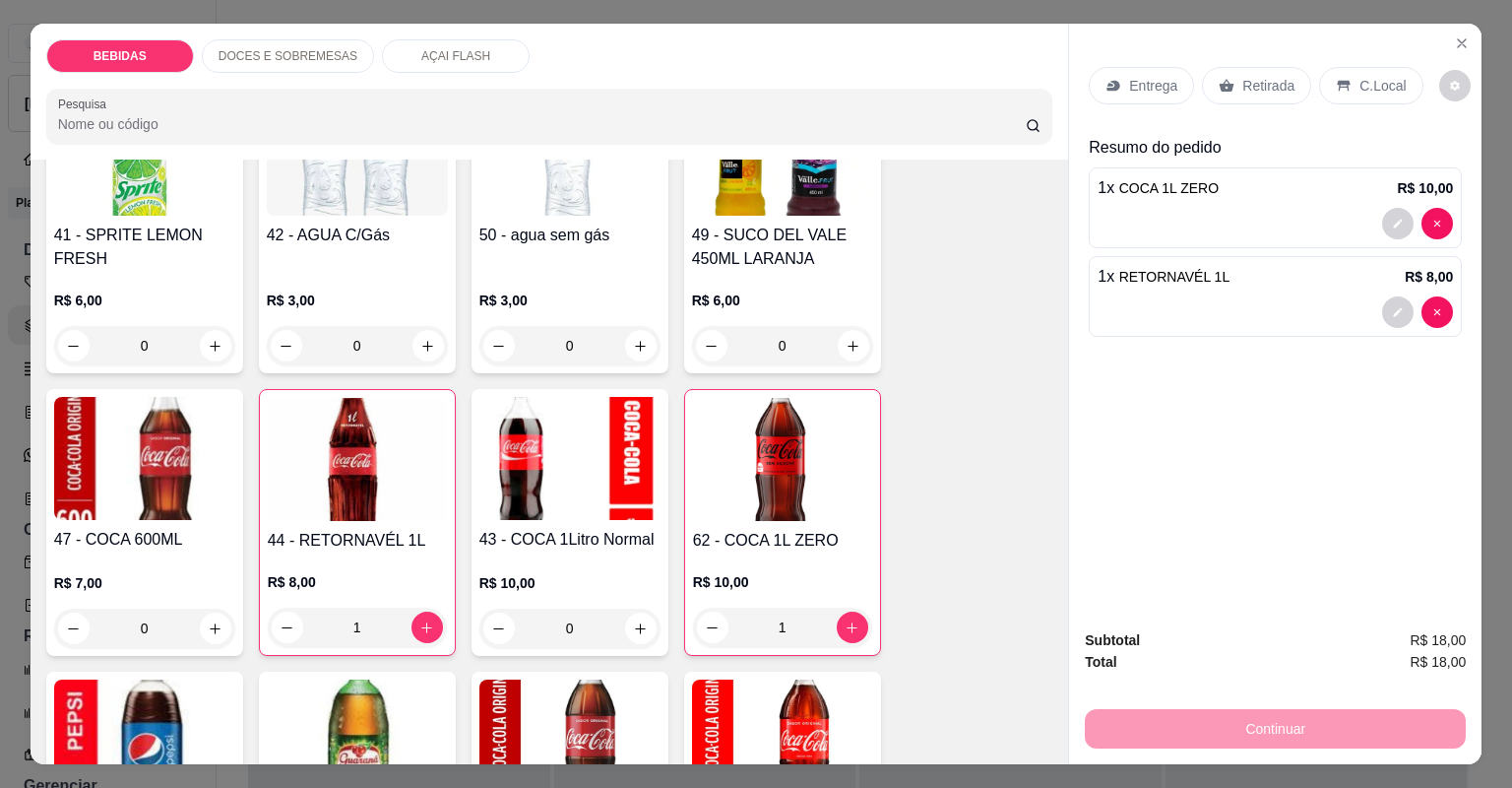click 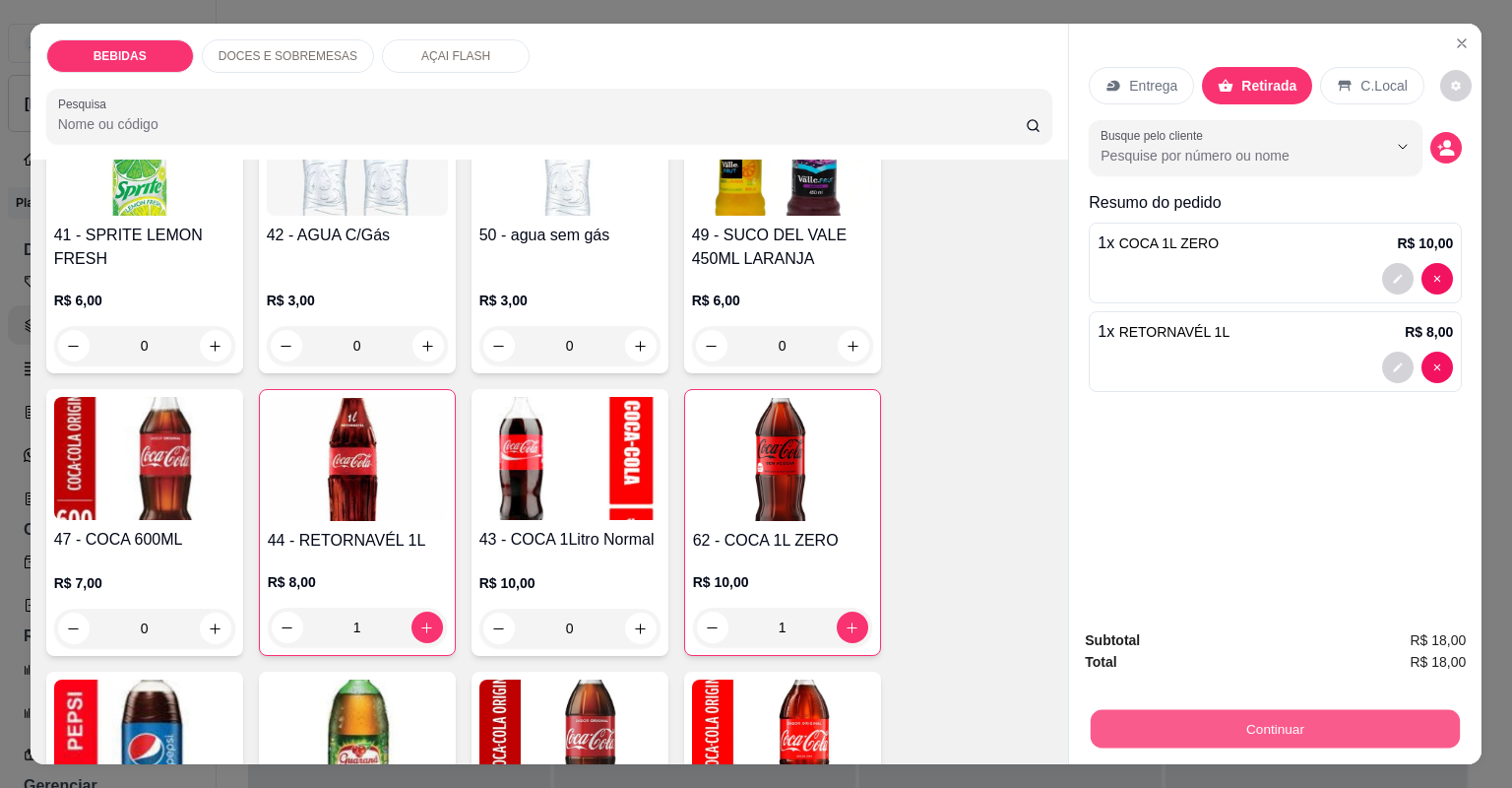 click on "Continuar" at bounding box center [1275, 729] 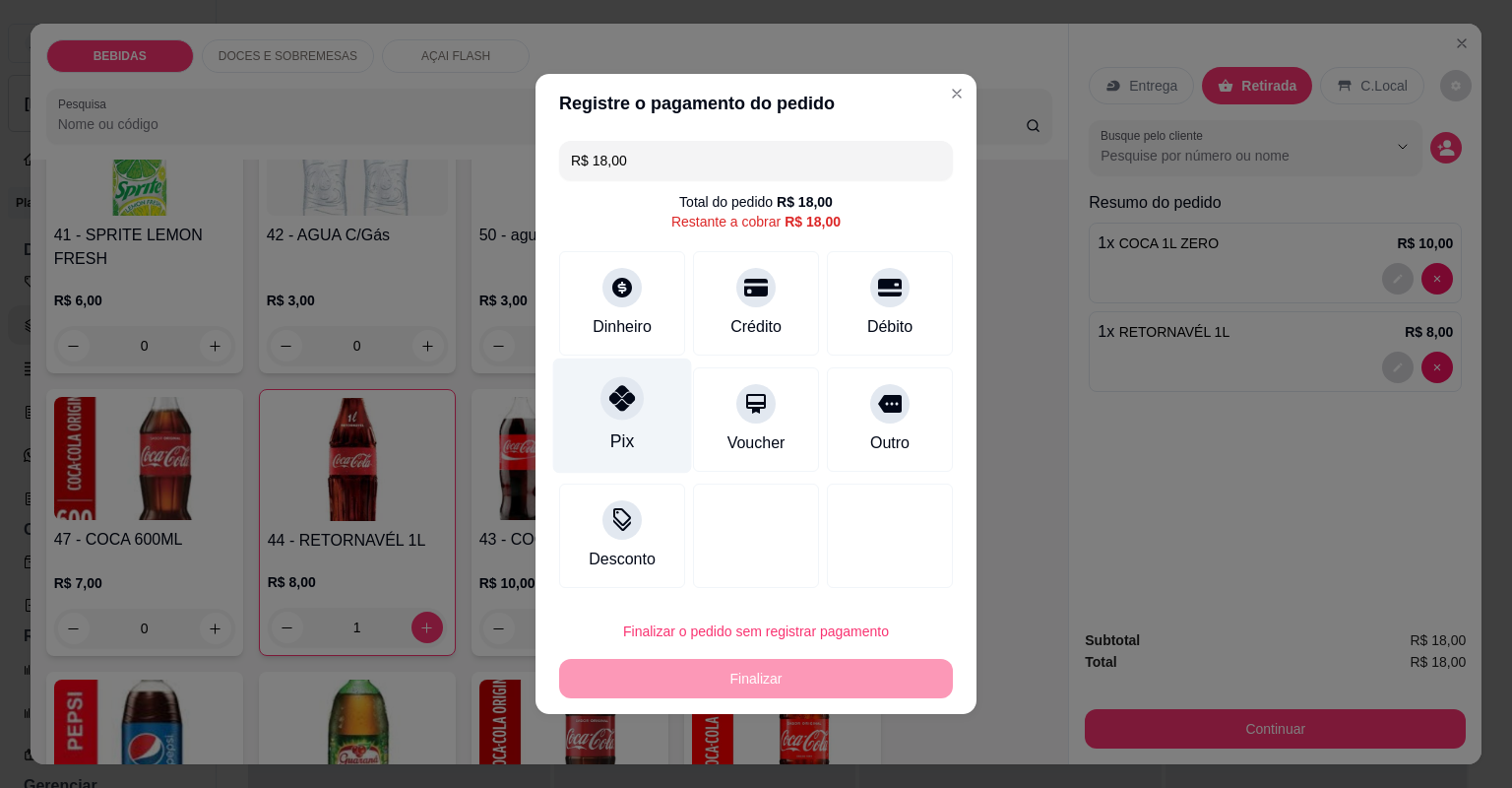click on "Pix" at bounding box center [622, 416] 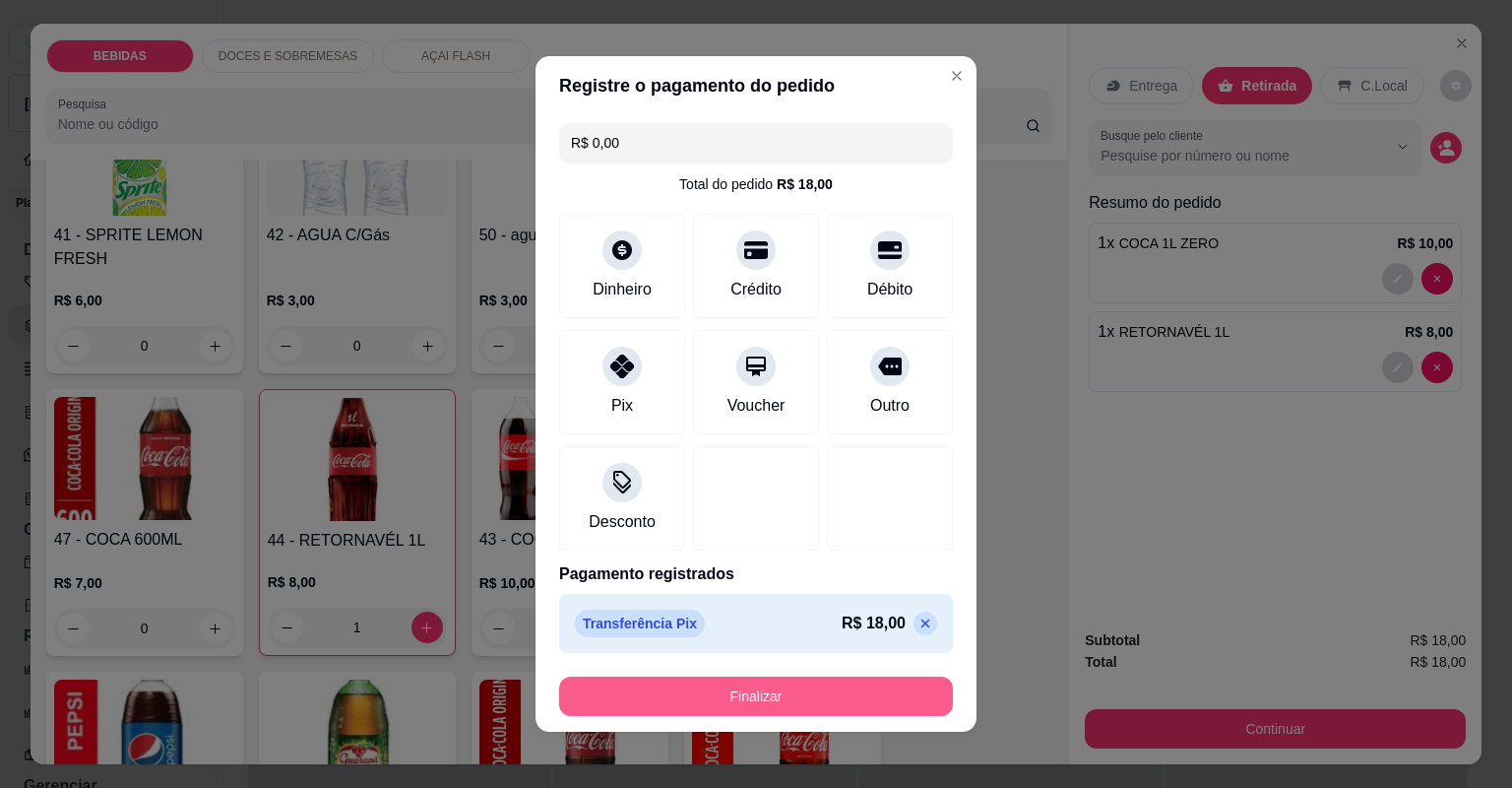 click on "Finalizar" at bounding box center (756, 696) 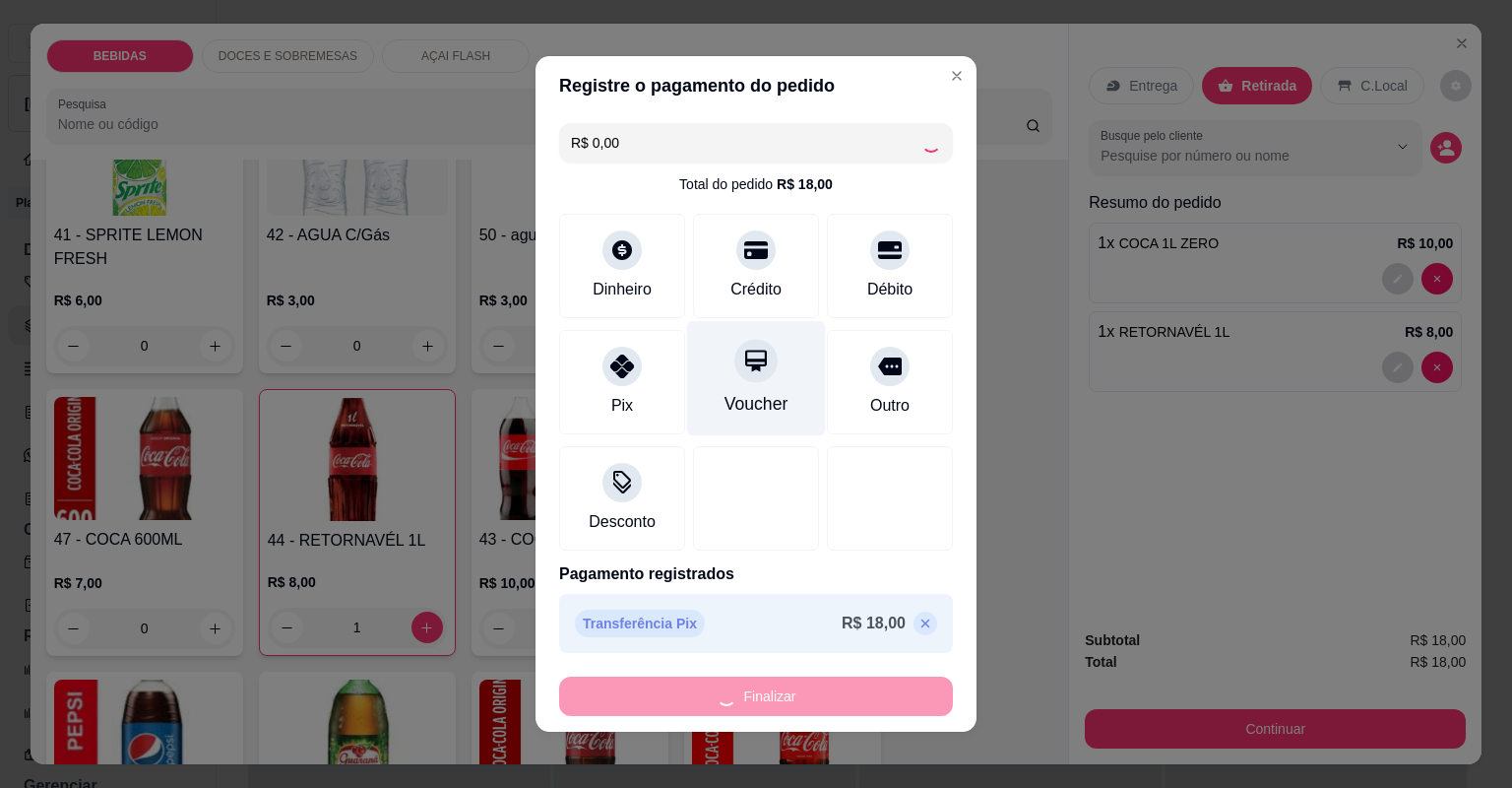 type on "0" 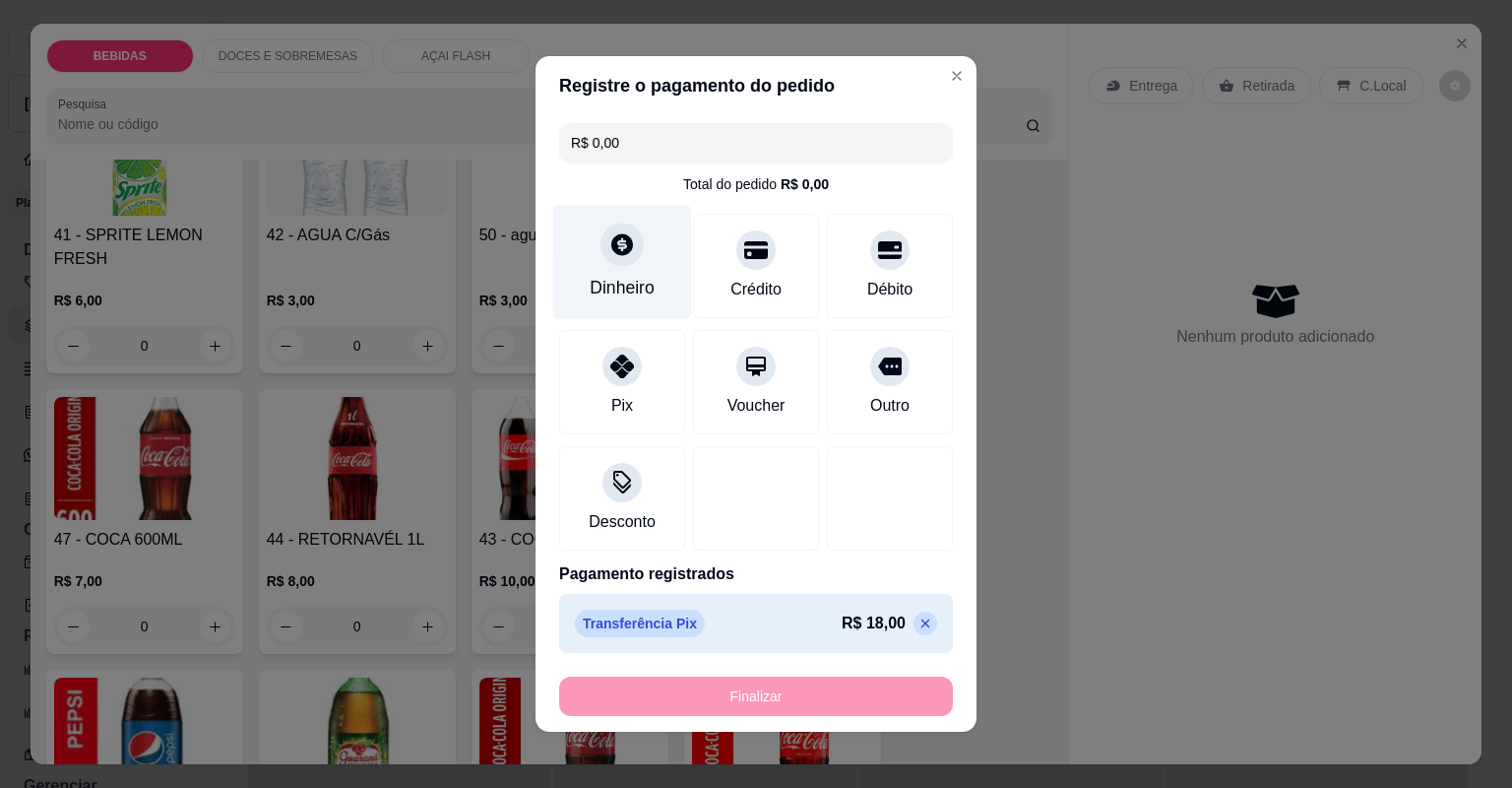 type on "-R$ 18,00" 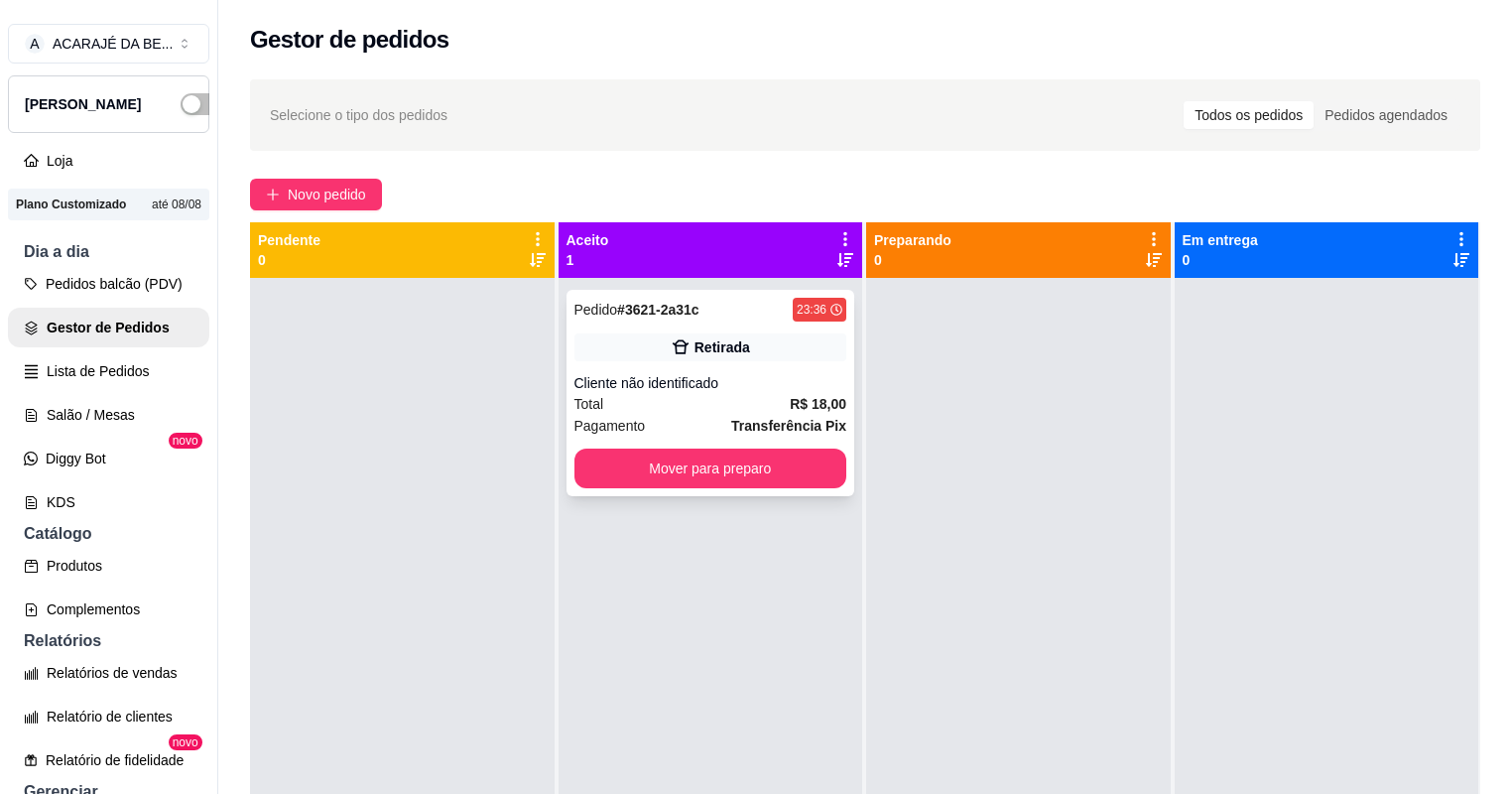 click on "Pagamento" at bounding box center [610, 426] 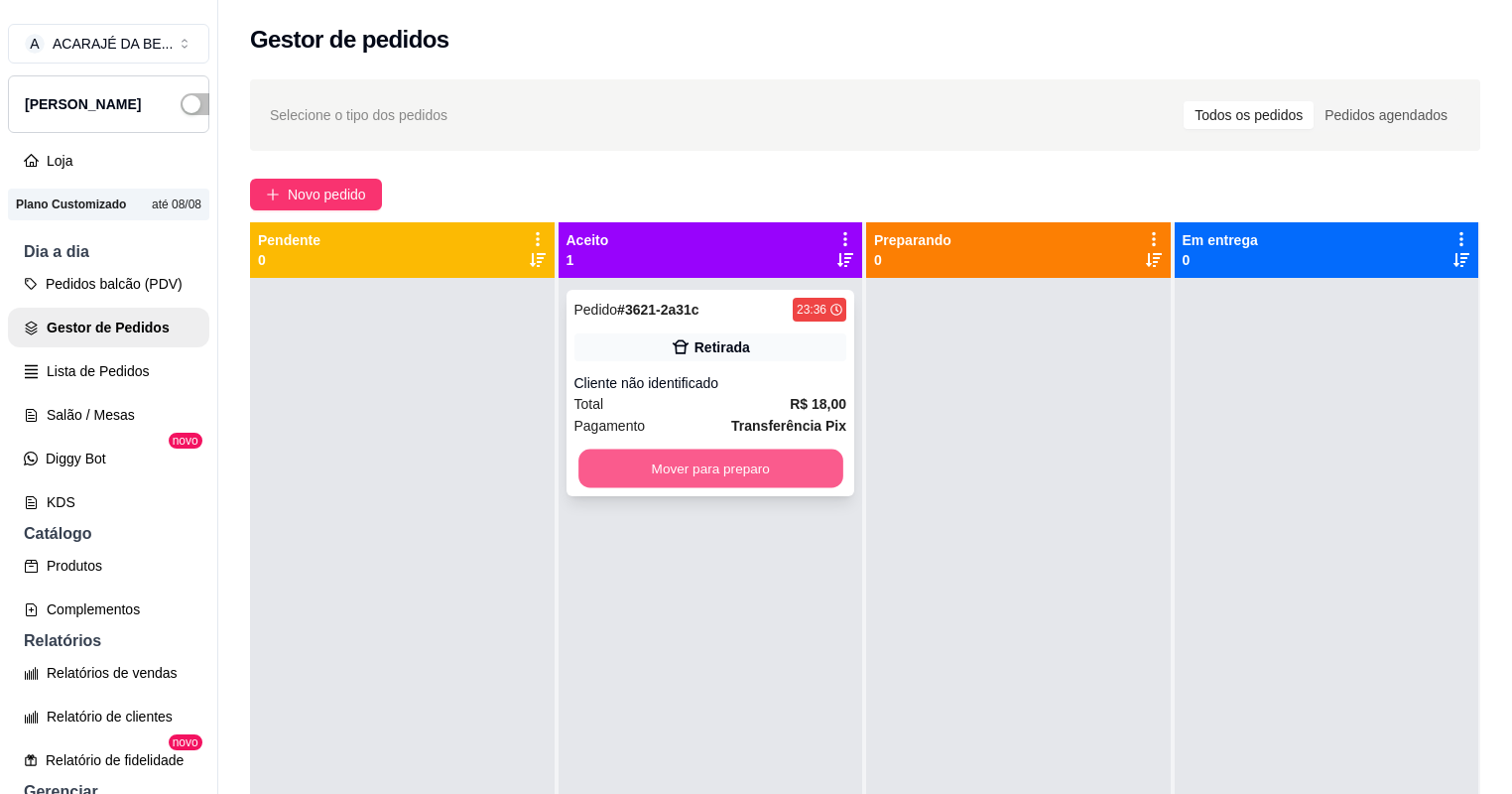 click on "Mover para preparo" at bounding box center [710, 468] 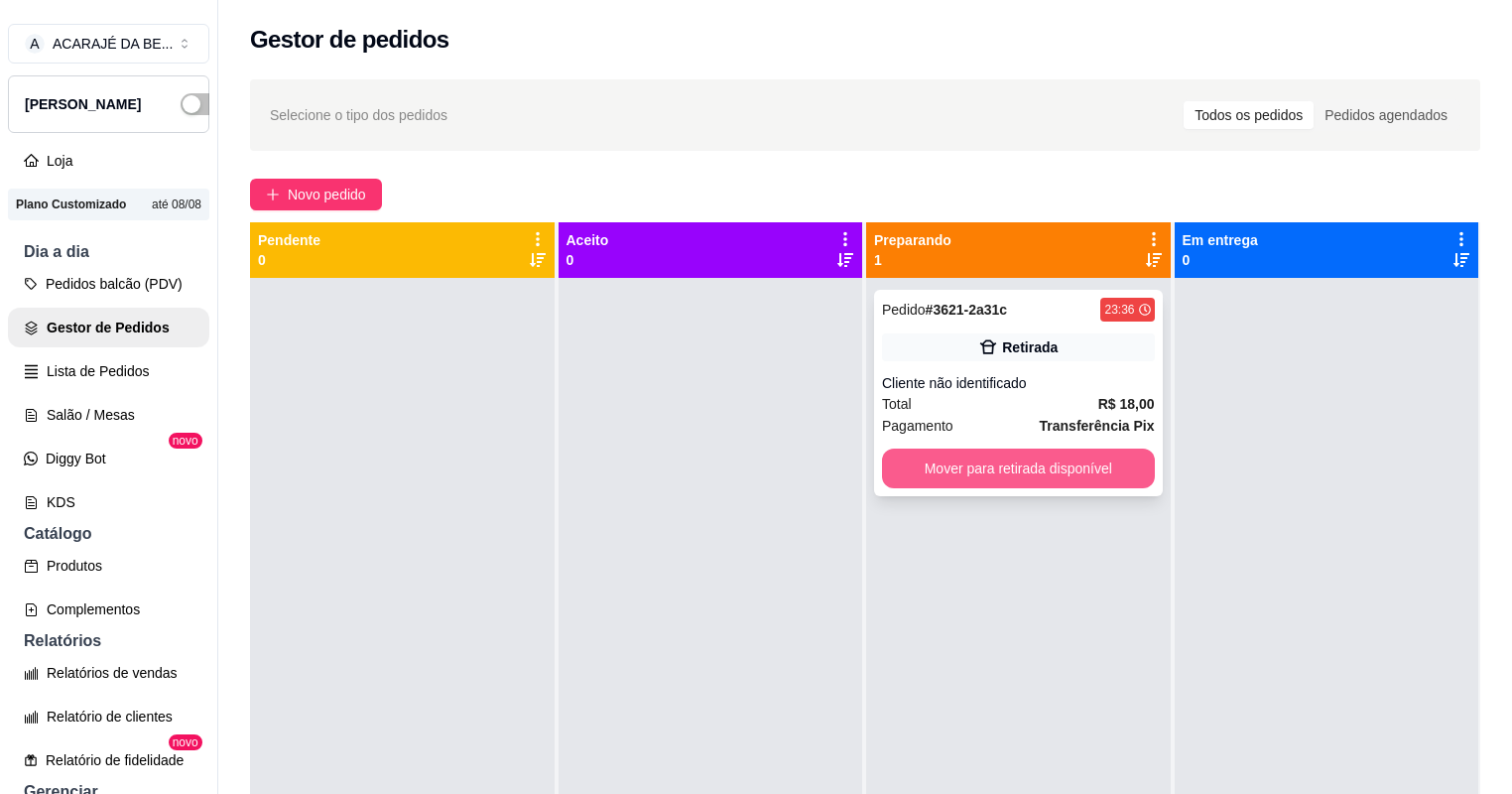 click on "Mover para retirada disponível" at bounding box center (1018, 468) 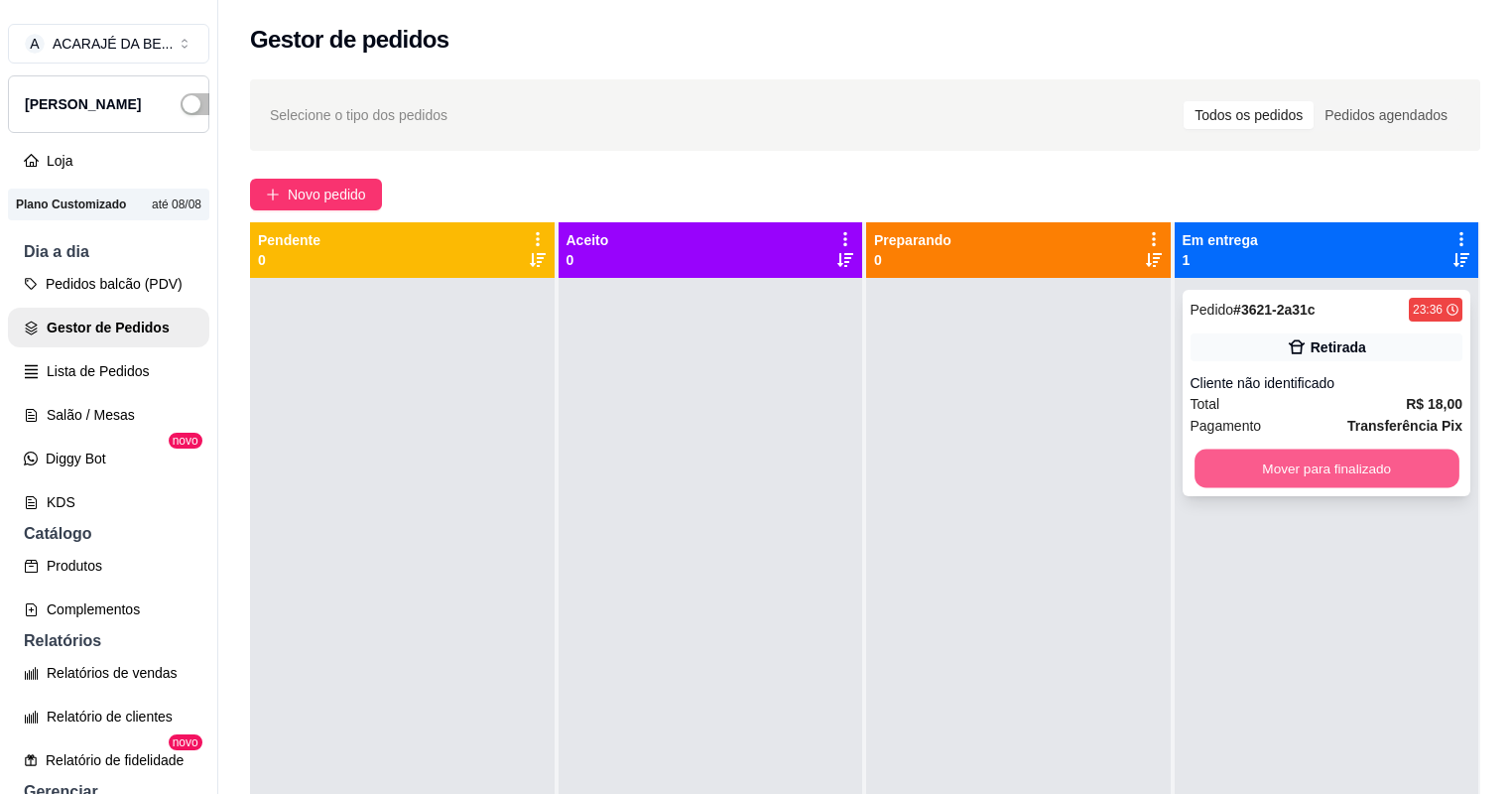 click on "Mover para finalizado" at bounding box center (1326, 468) 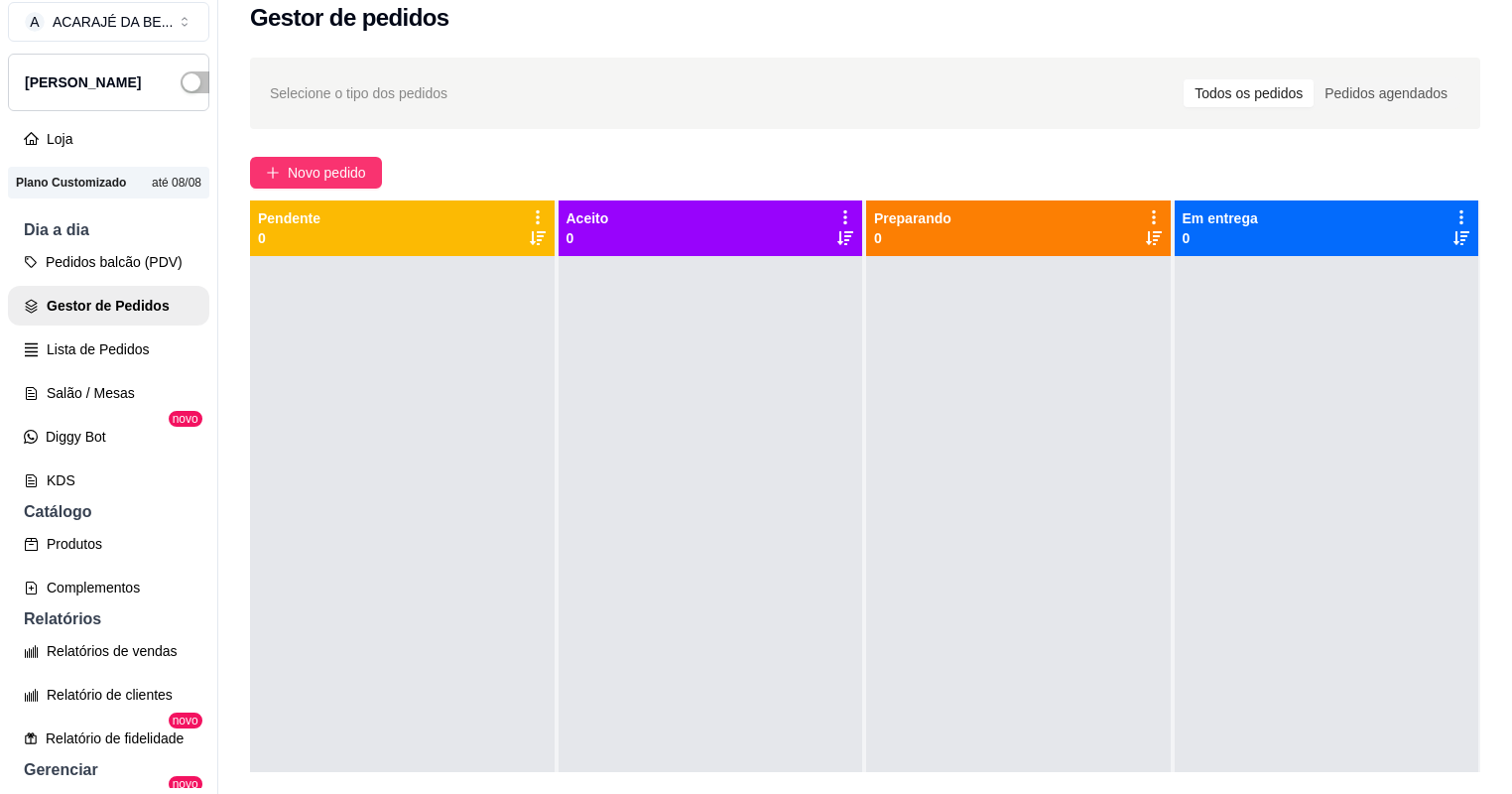 scroll, scrollTop: 32, scrollLeft: 0, axis: vertical 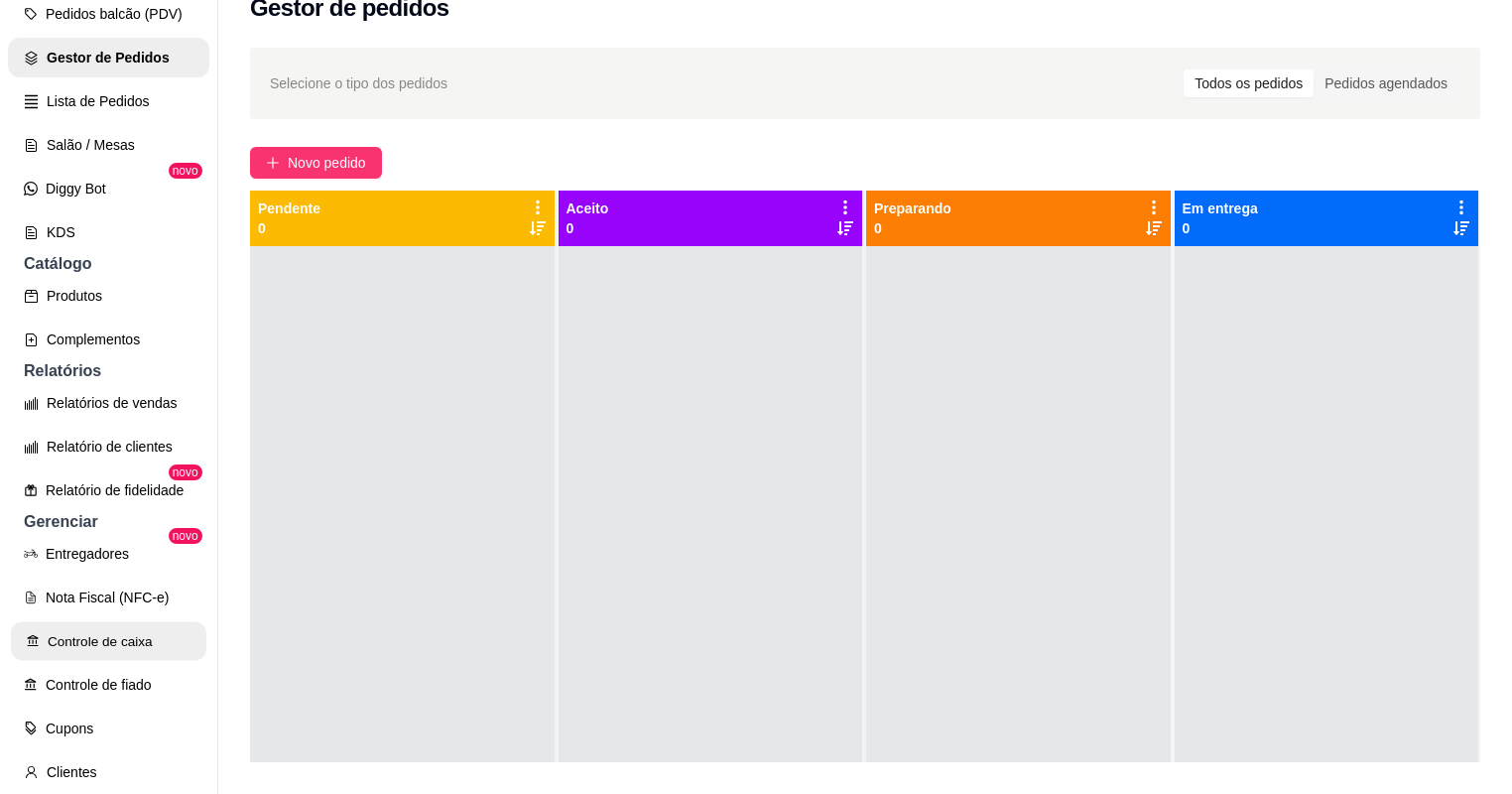 click on "Controle de caixa" at bounding box center (108, 641) 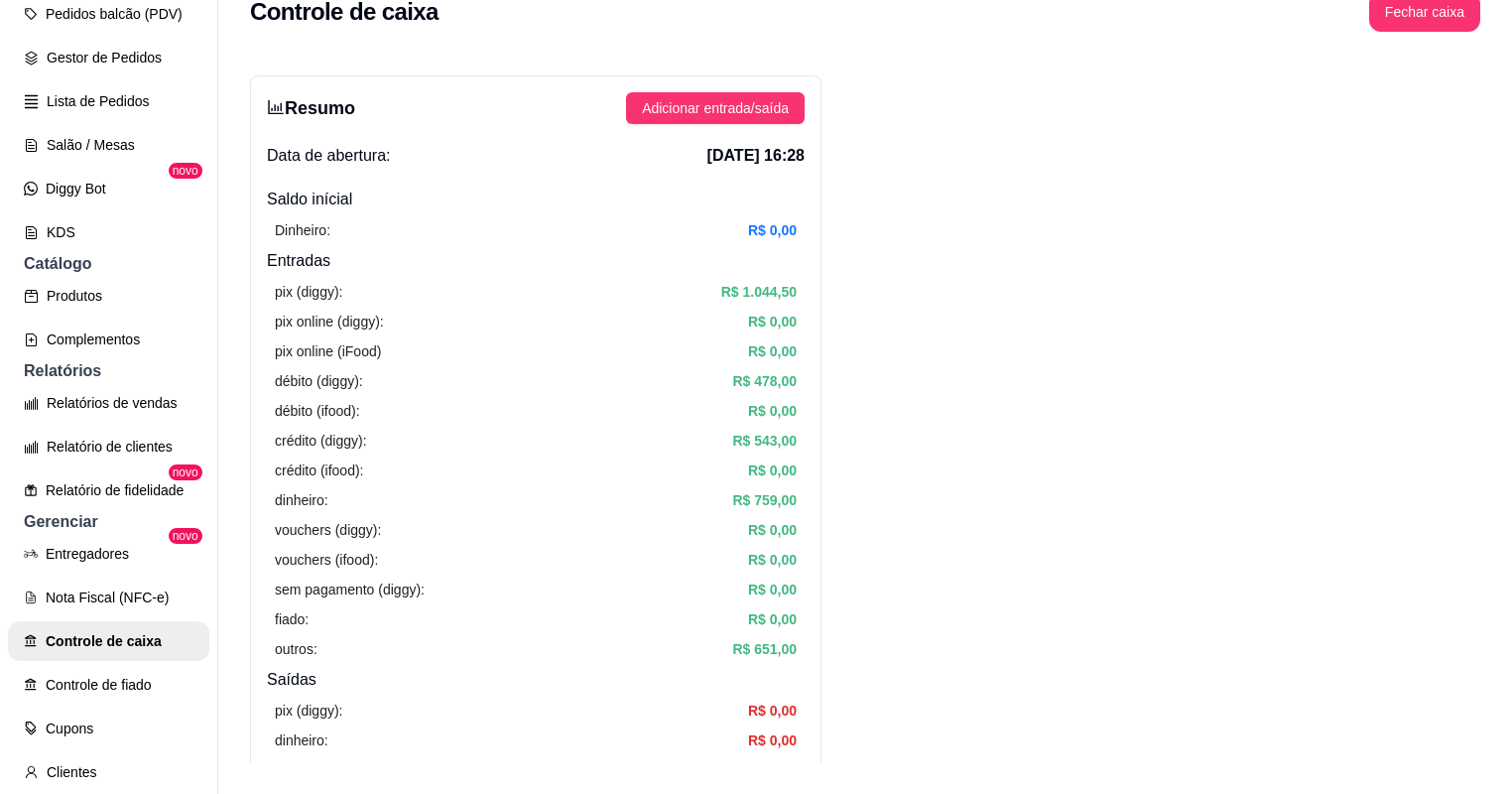 scroll, scrollTop: 0, scrollLeft: 0, axis: both 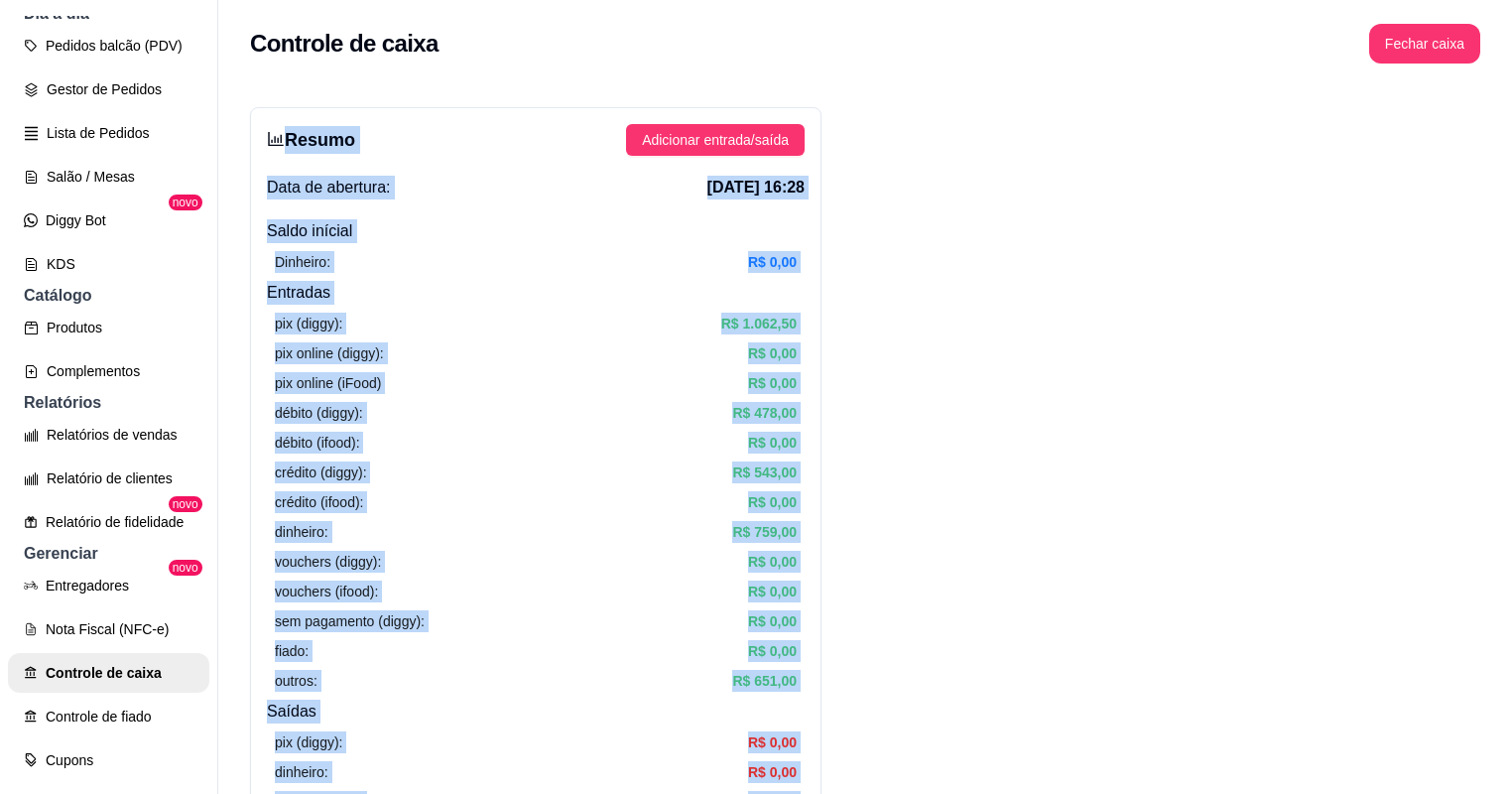 drag, startPoint x: 1256, startPoint y: 667, endPoint x: 433, endPoint y: -24, distance: 1074.6209 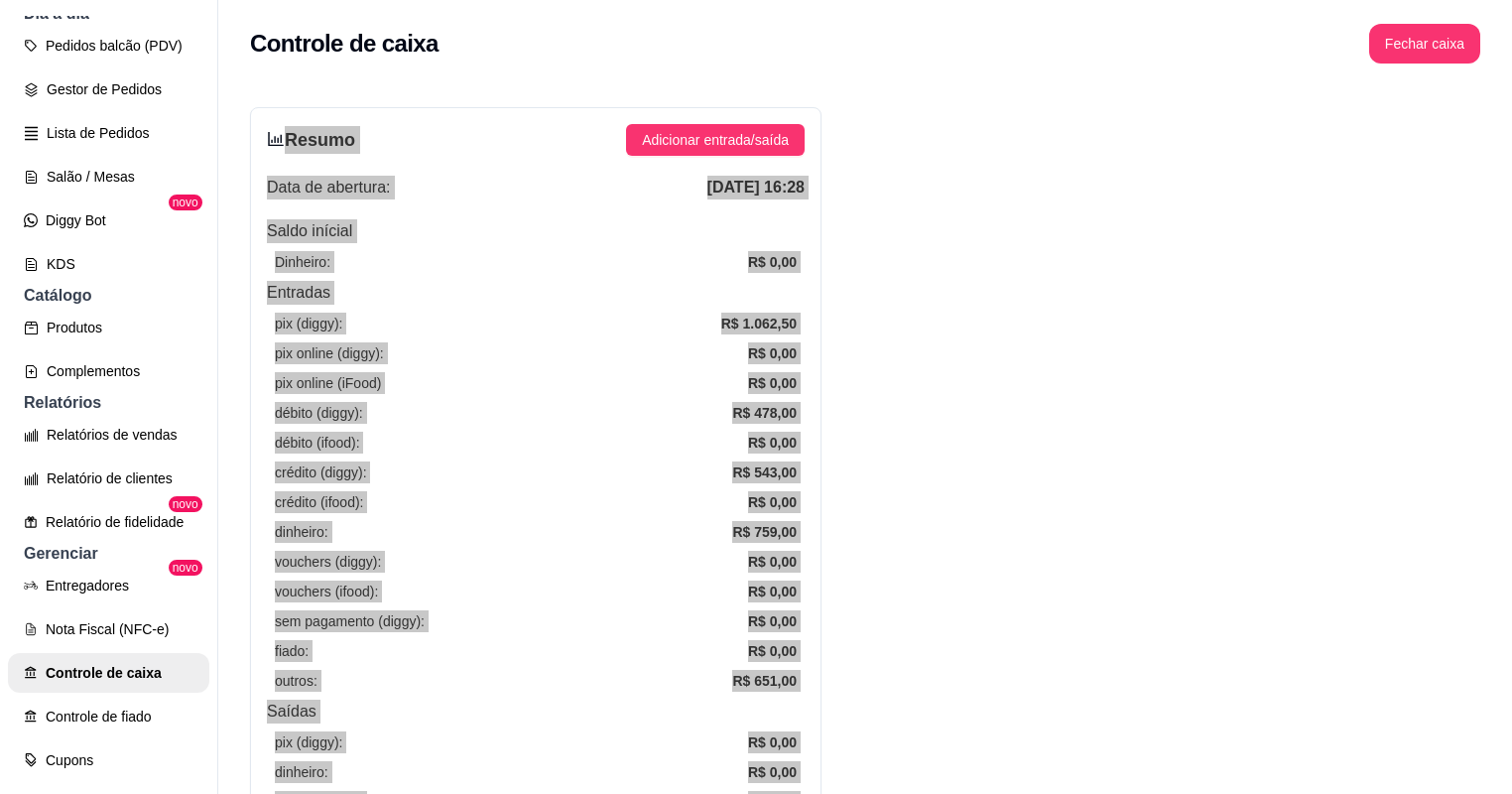 scroll, scrollTop: 238, scrollLeft: 0, axis: vertical 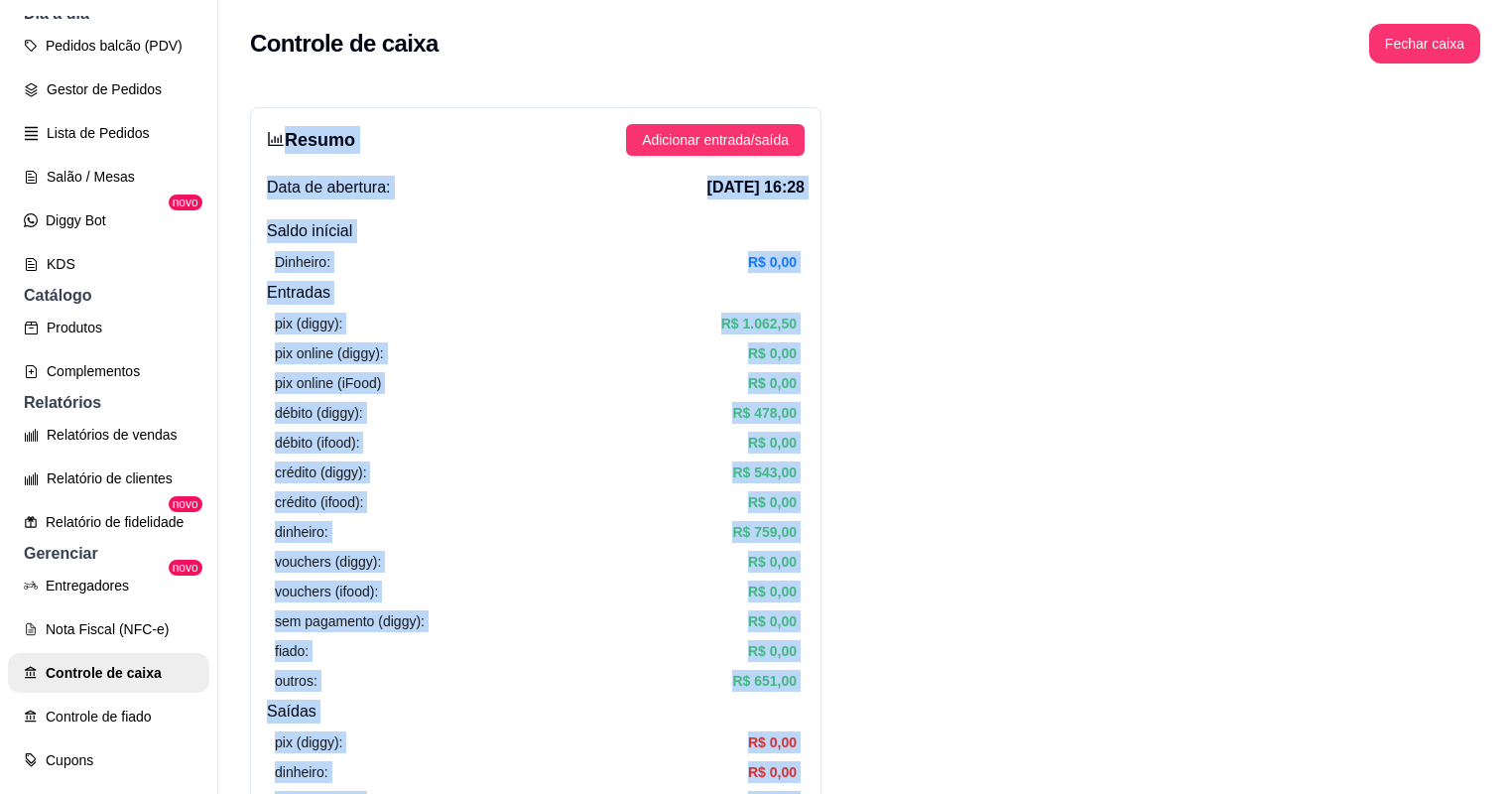 click on "Resumo Adicionar entrada/saída Data de abertura: [DATE] 16:28 Saldo inícial Dinheiro: R$ 0,00 Entradas pix (diggy): R$ 1.062,50 pix online (diggy): R$ 0,00 pix online (iFood) R$ 0,00 débito (diggy): R$ 478,00 débito (ifood): R$ 0,00 crédito (diggy): R$ 543,00 crédito (ifood): R$ 0,00 dinheiro: R$ 759,00 vouchers (diggy): R$ 0,00 vouchers (ifood): R$ 0,00 sem pagamento (diggy): R$ 0,00 fiado: R$ 0,00 outros: R$ 651,00 Saídas pix (diggy): R$ 0,00 dinheiro: R$ 0,00 débito (diggy): R$ 0,00 débito (ifood): R$ 0,00 crédito (diggy): R$ 0,00 crédito (ifood): R$ 0,00 vouchers (diggy): R$ 0,00 vouchers (ifood): R$ 0,00 outros: R$ 0,00 Saldo final dinheiro em caixa: R$ 759,00 total: R$ 3.493,50 Todos Pix Dinheiro Crédito Débito Voucher Outros Entrada R$ 3.493,50 Saída R$ 0,00 Saldo R$ 3.493,50 Tipo de pagamento Data - Hora Entrada ou Saída Descrição Valor Descrição Dinheiro [DATE] 17:10 Entrada Pedido #3501-35b4a R$ 63,00 Outros Entrada 1 2 3" at bounding box center (865, 1600) 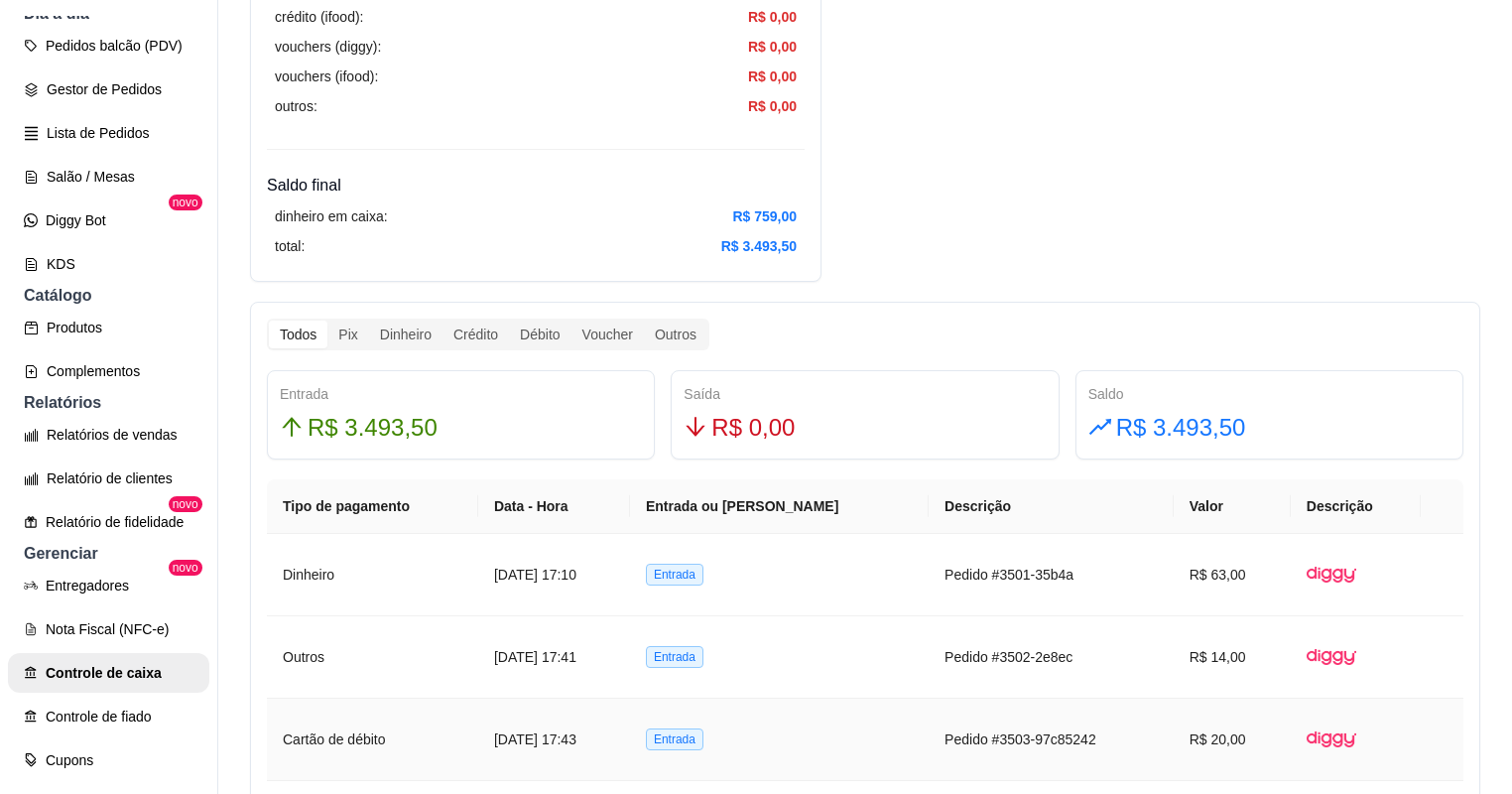 scroll, scrollTop: 873, scrollLeft: 0, axis: vertical 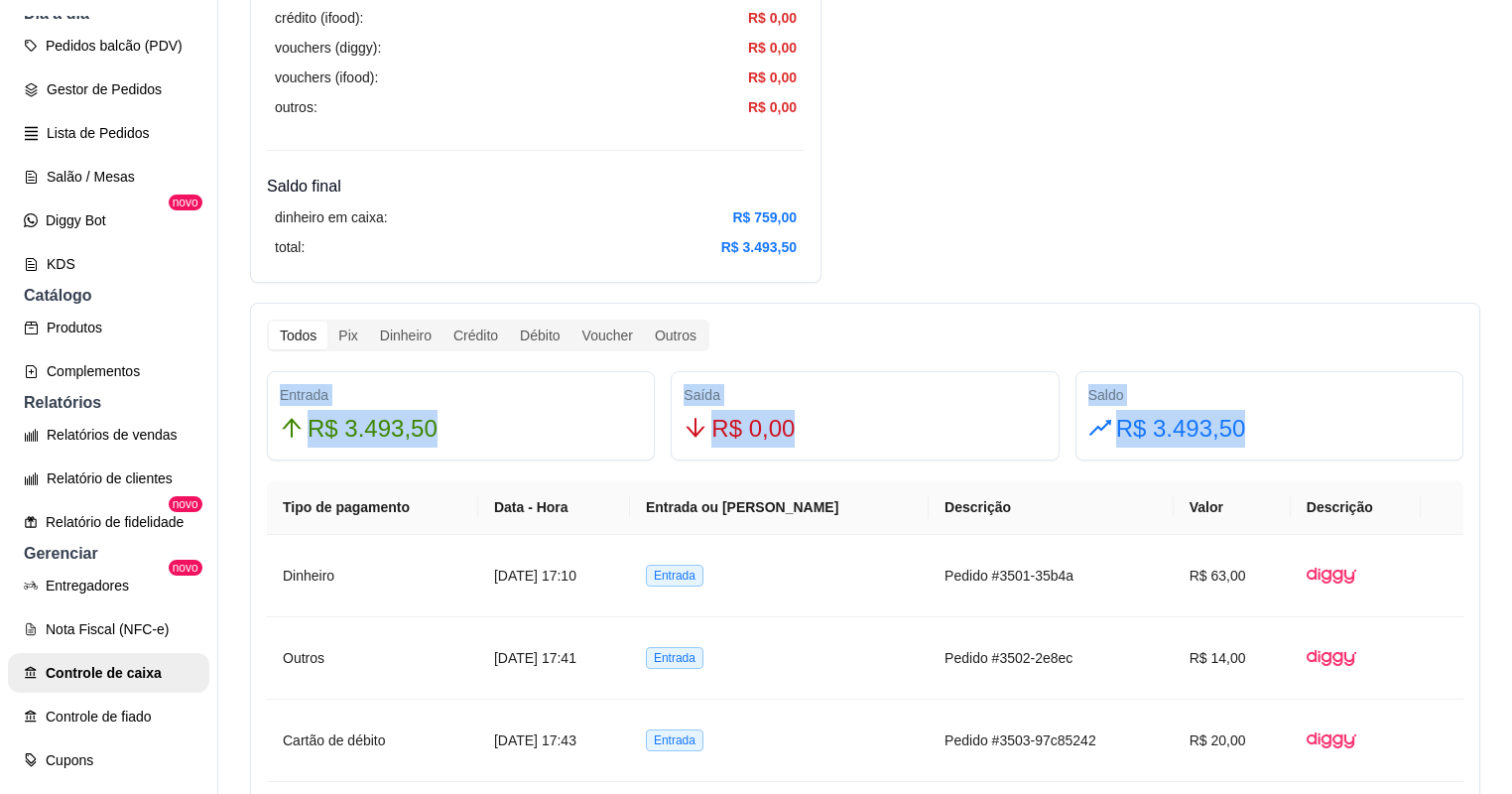 drag, startPoint x: 1237, startPoint y: 428, endPoint x: 278, endPoint y: 390, distance: 959.75257 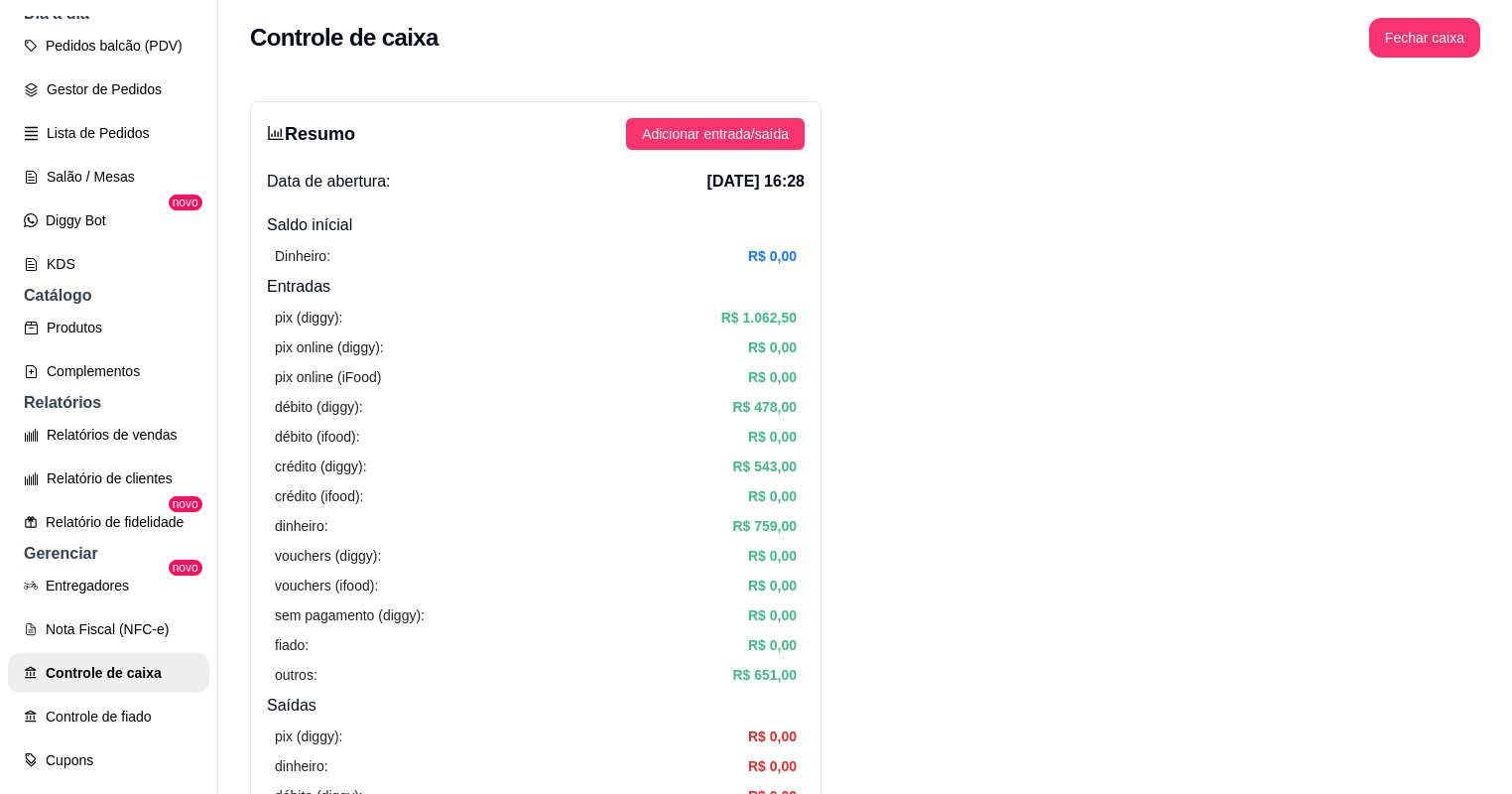scroll, scrollTop: 0, scrollLeft: 0, axis: both 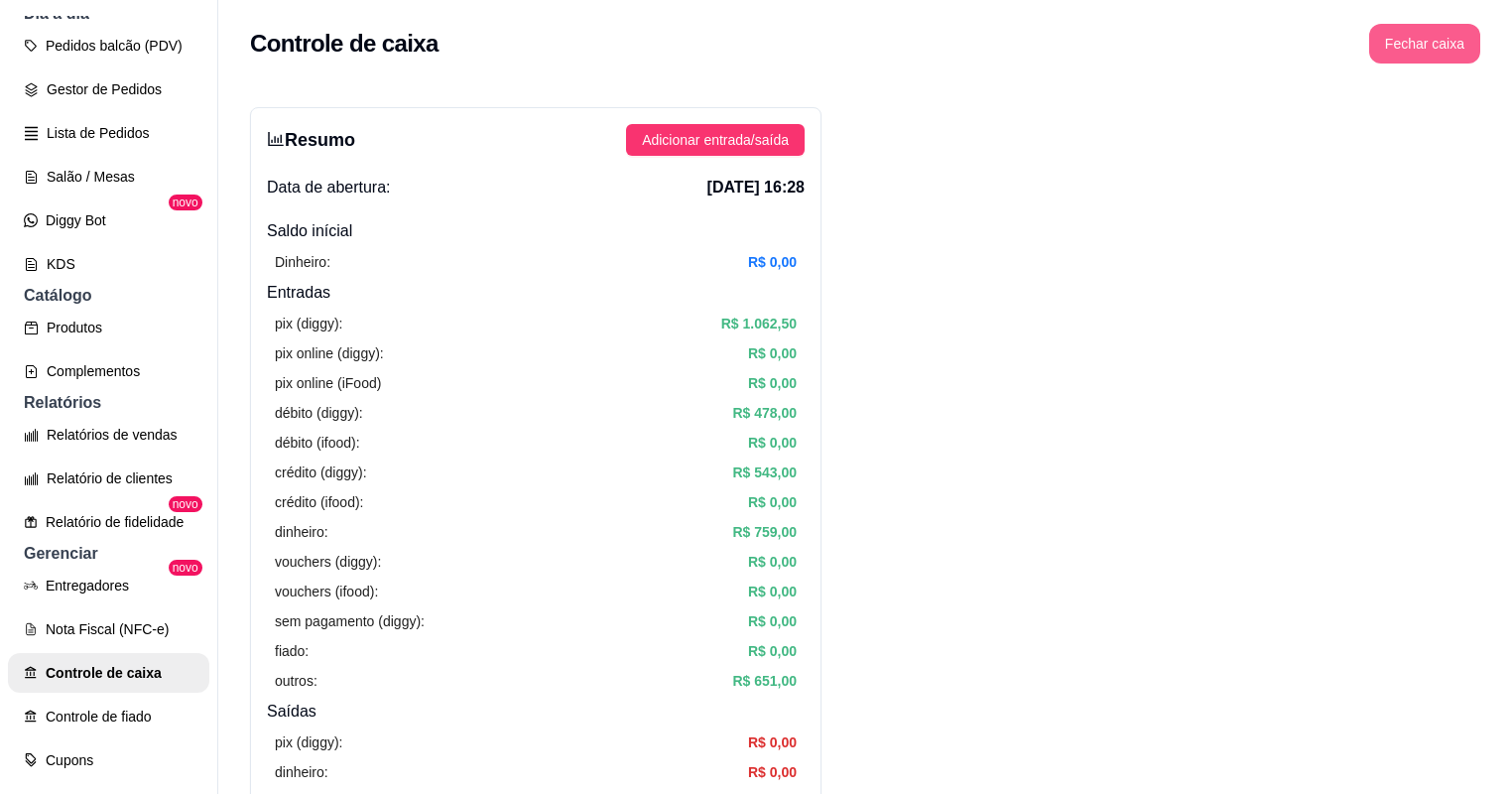 click on "Fechar caixa" at bounding box center [1425, 44] 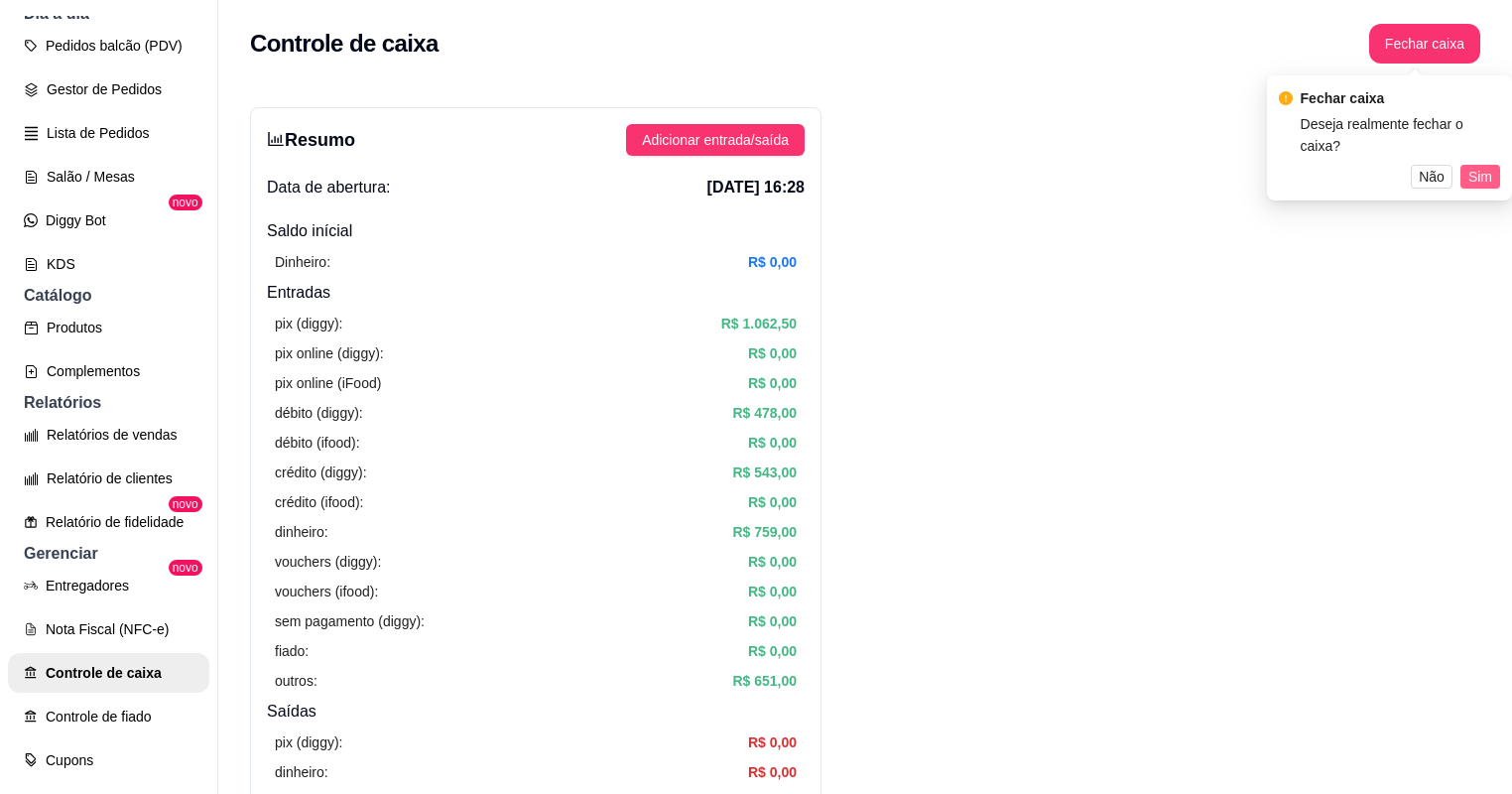 click on "Sim" at bounding box center (1480, 177) 